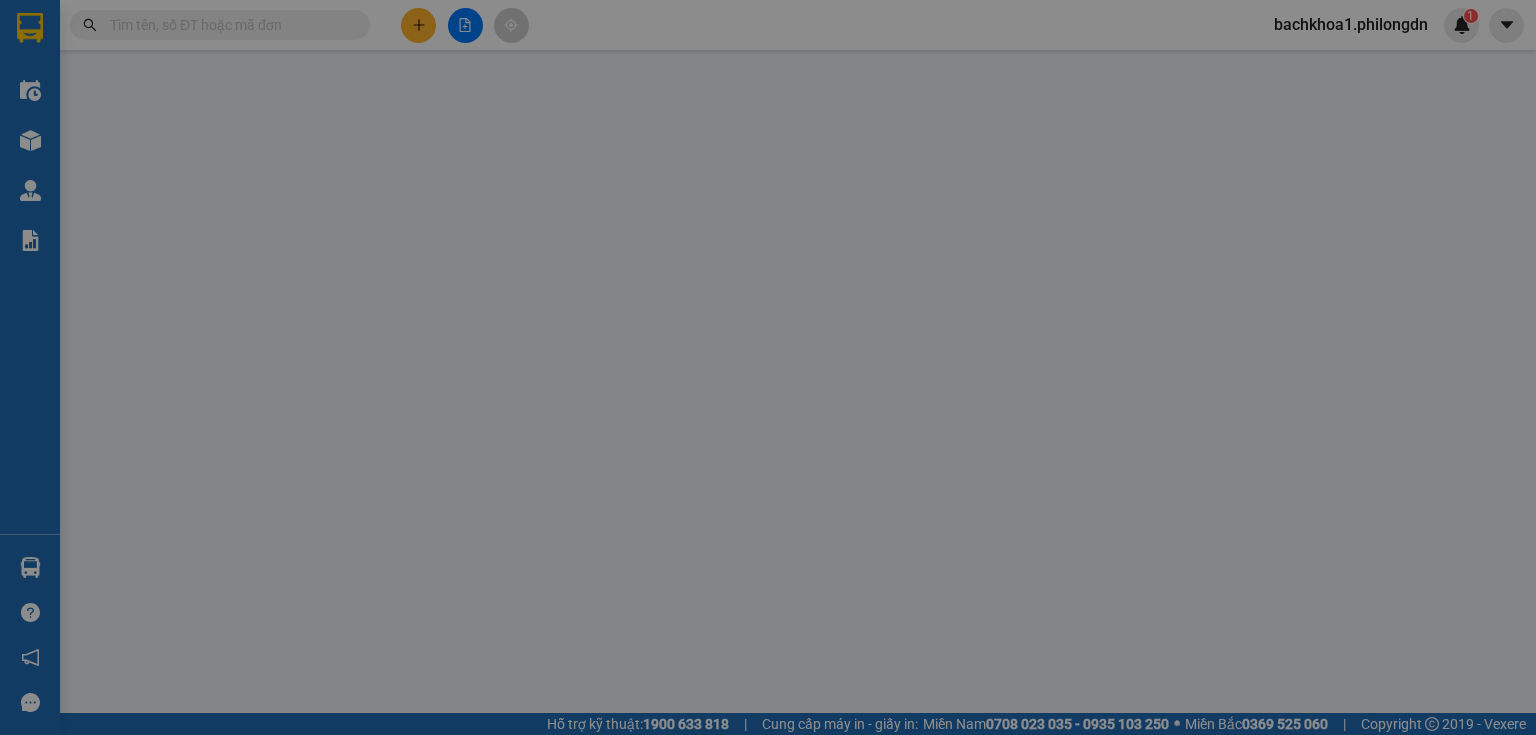 scroll, scrollTop: 0, scrollLeft: 0, axis: both 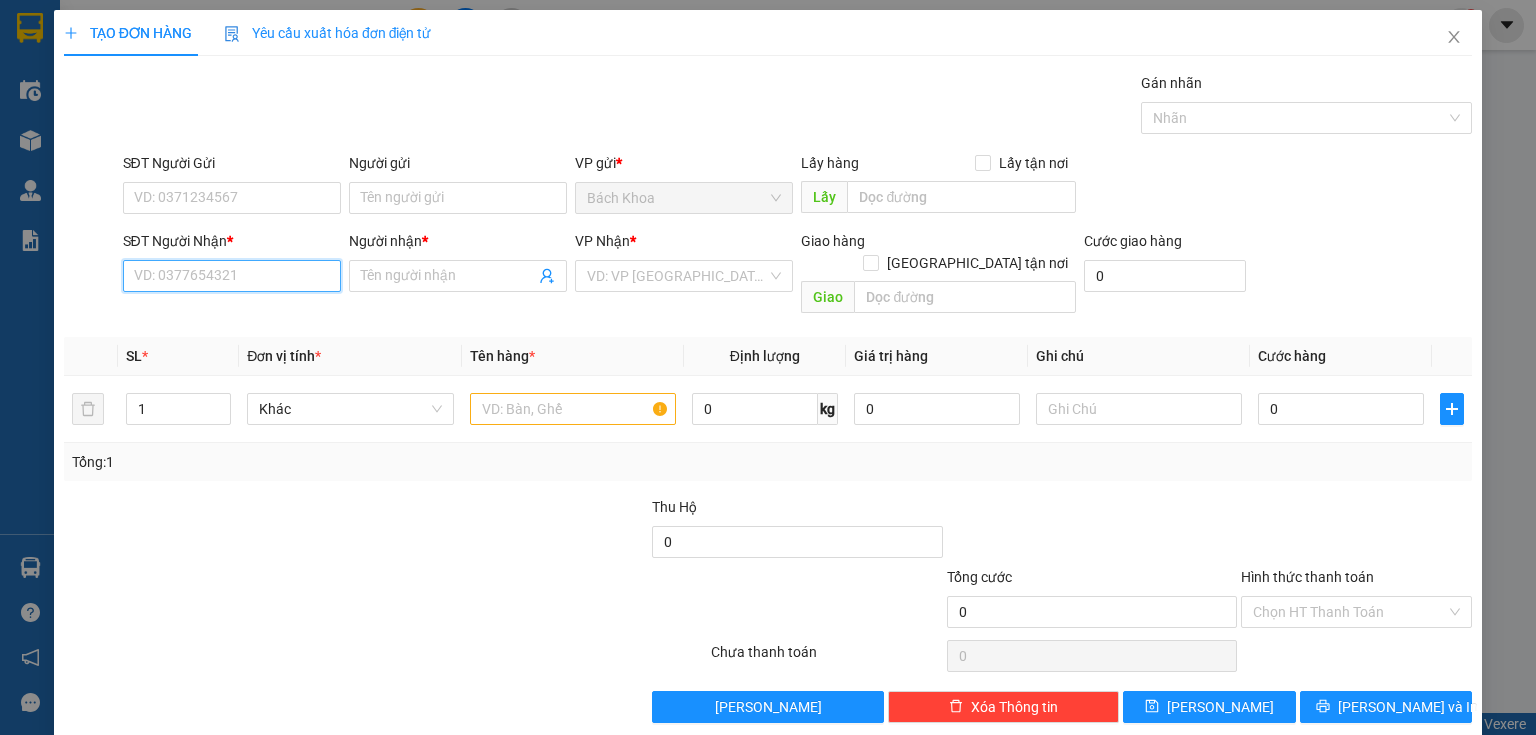 click on "SĐT Người Nhận  *" at bounding box center (232, 276) 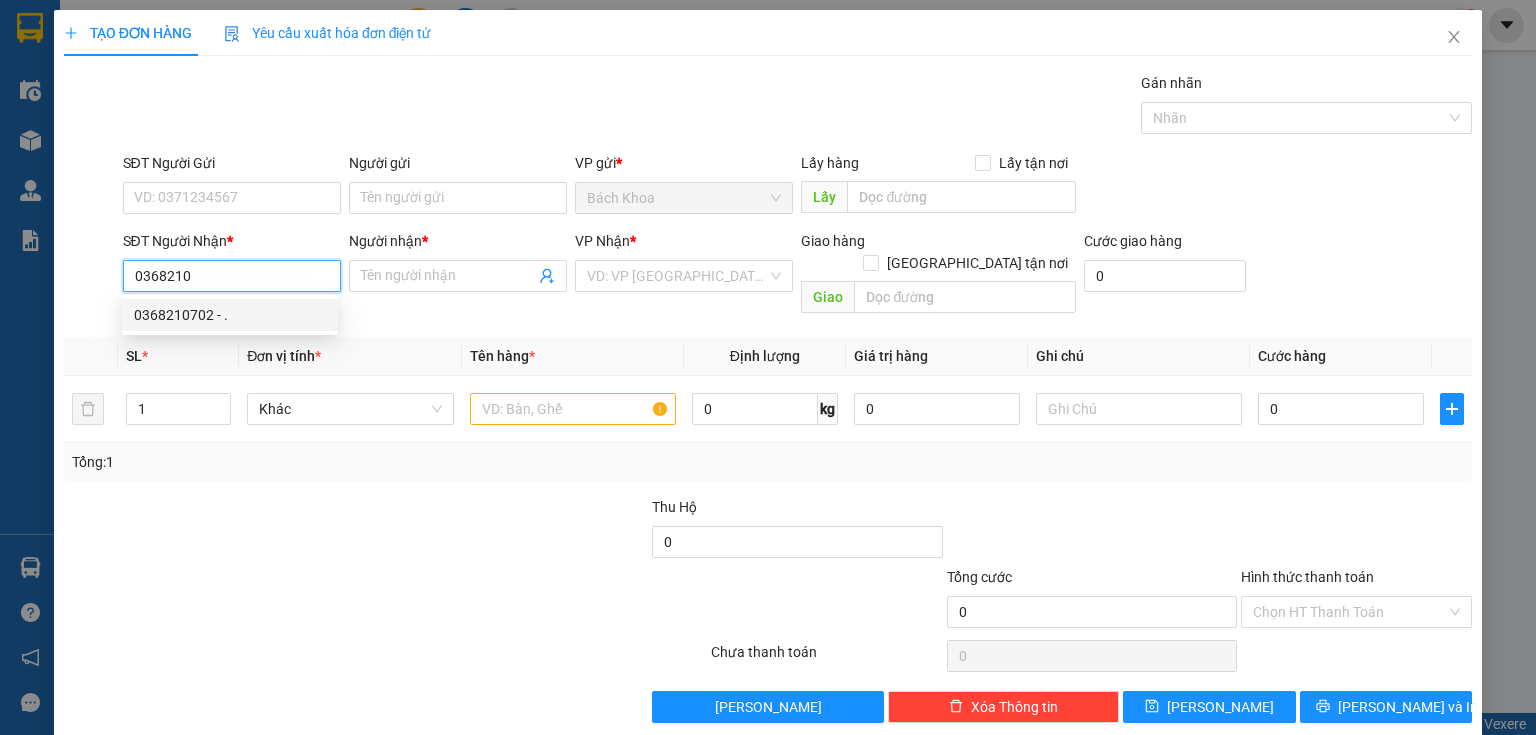 click on "0368210702 - ." at bounding box center [230, 315] 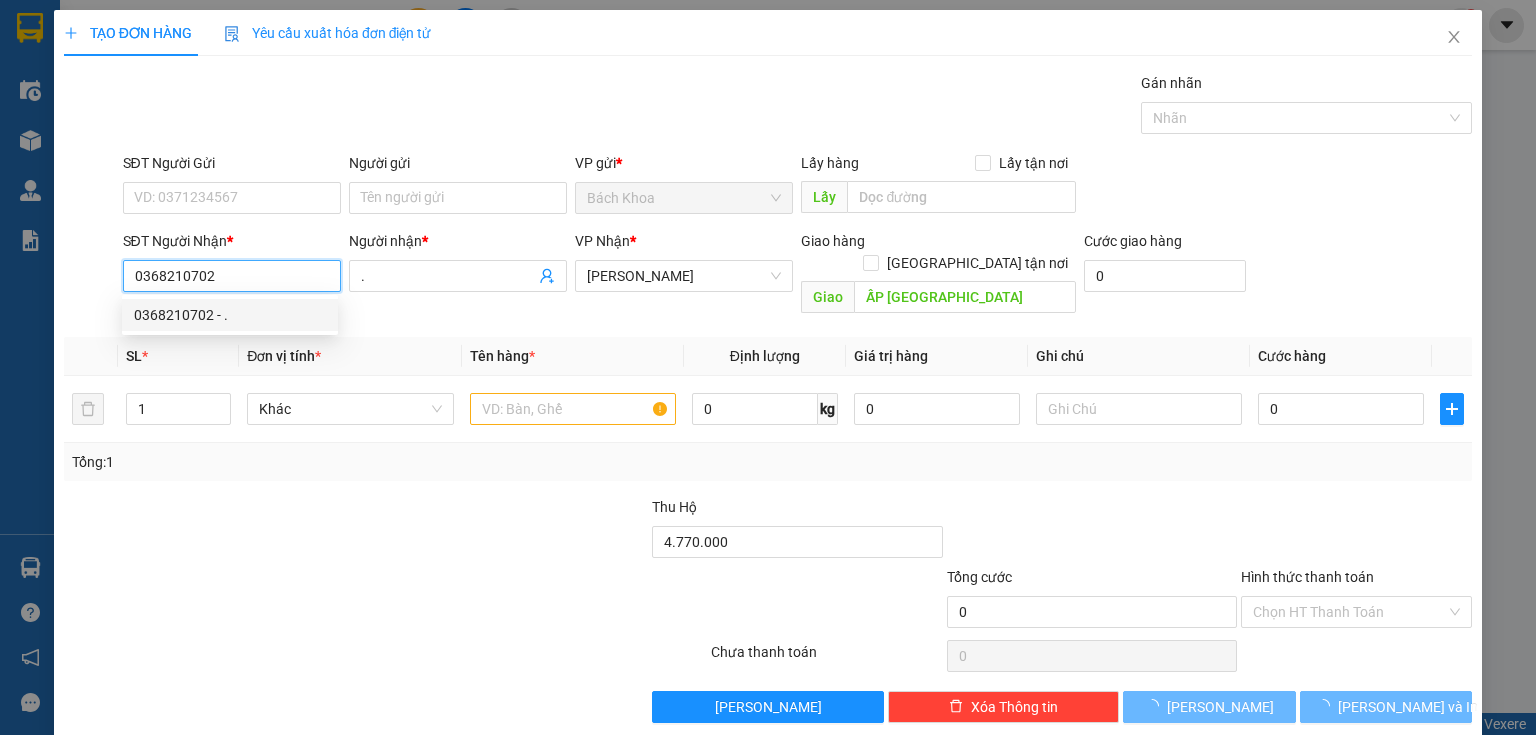 type on "80.000" 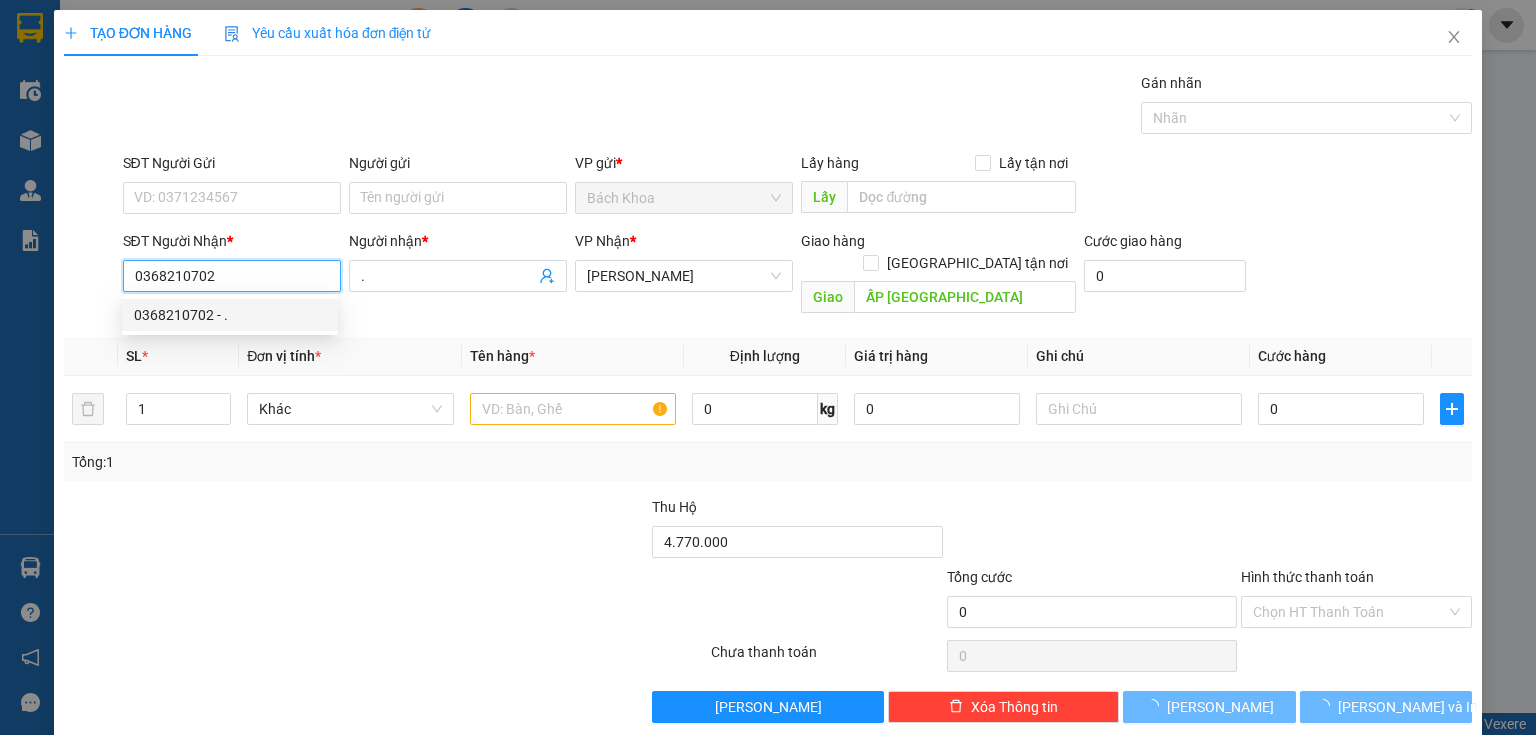 type on "80.000" 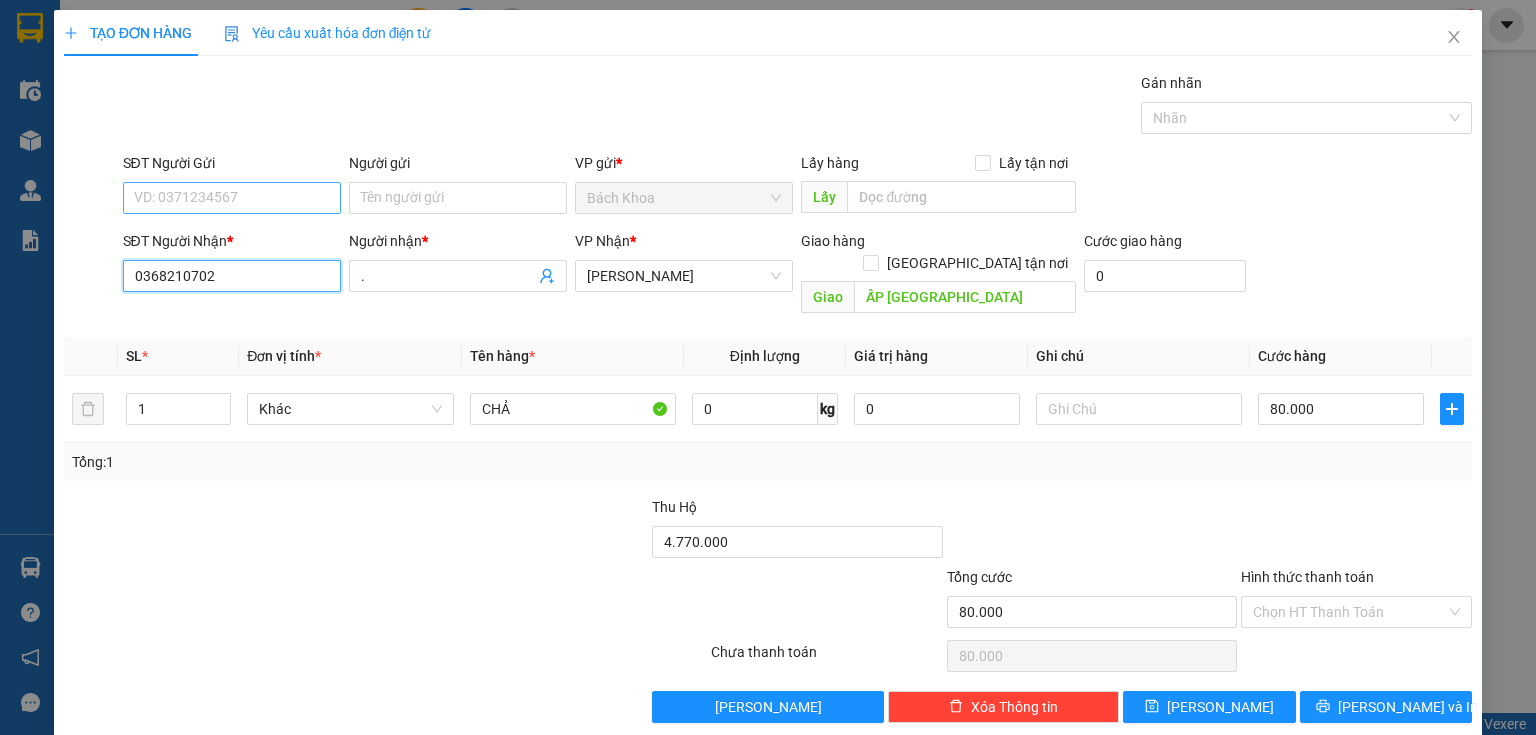 type on "0368210702" 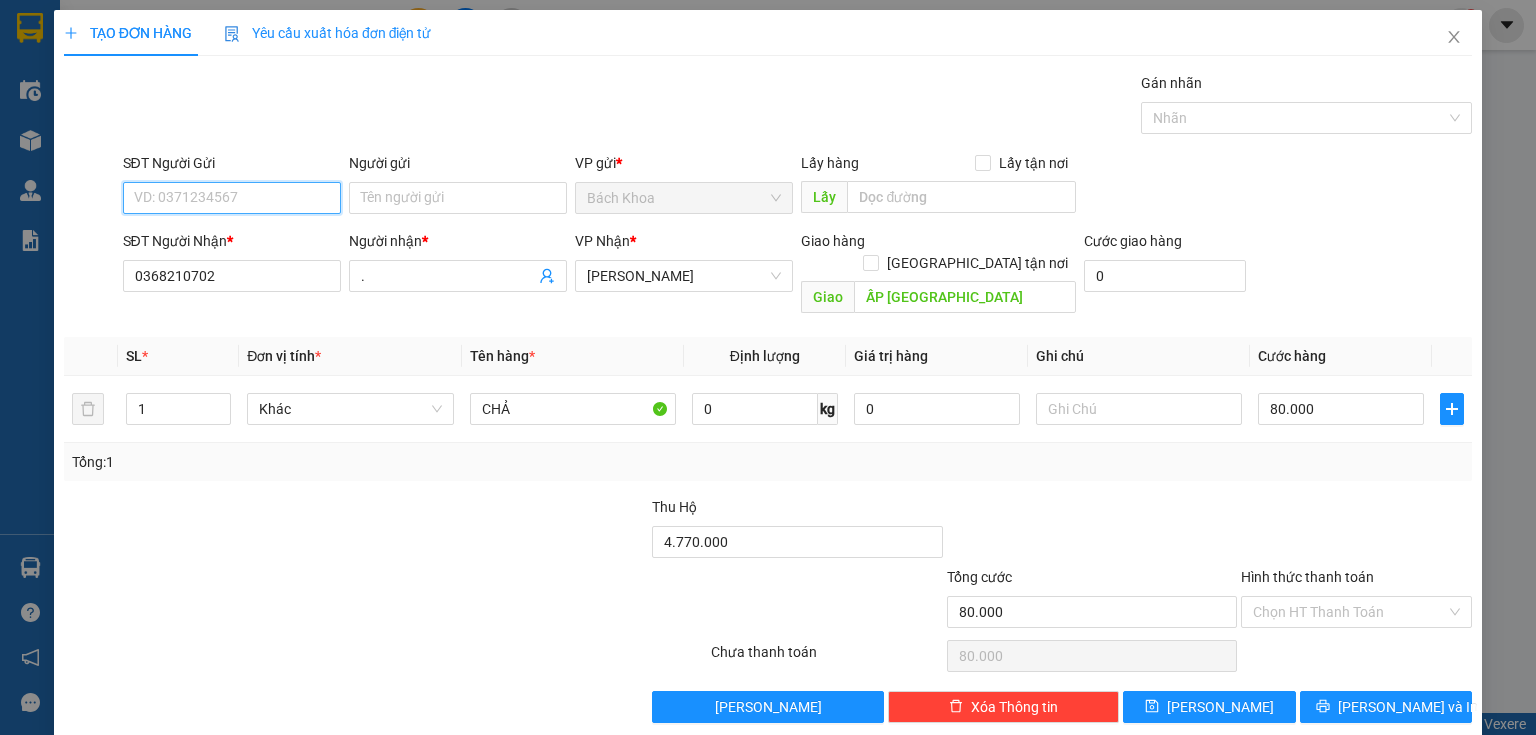 click on "SĐT Người Gửi" at bounding box center (232, 198) 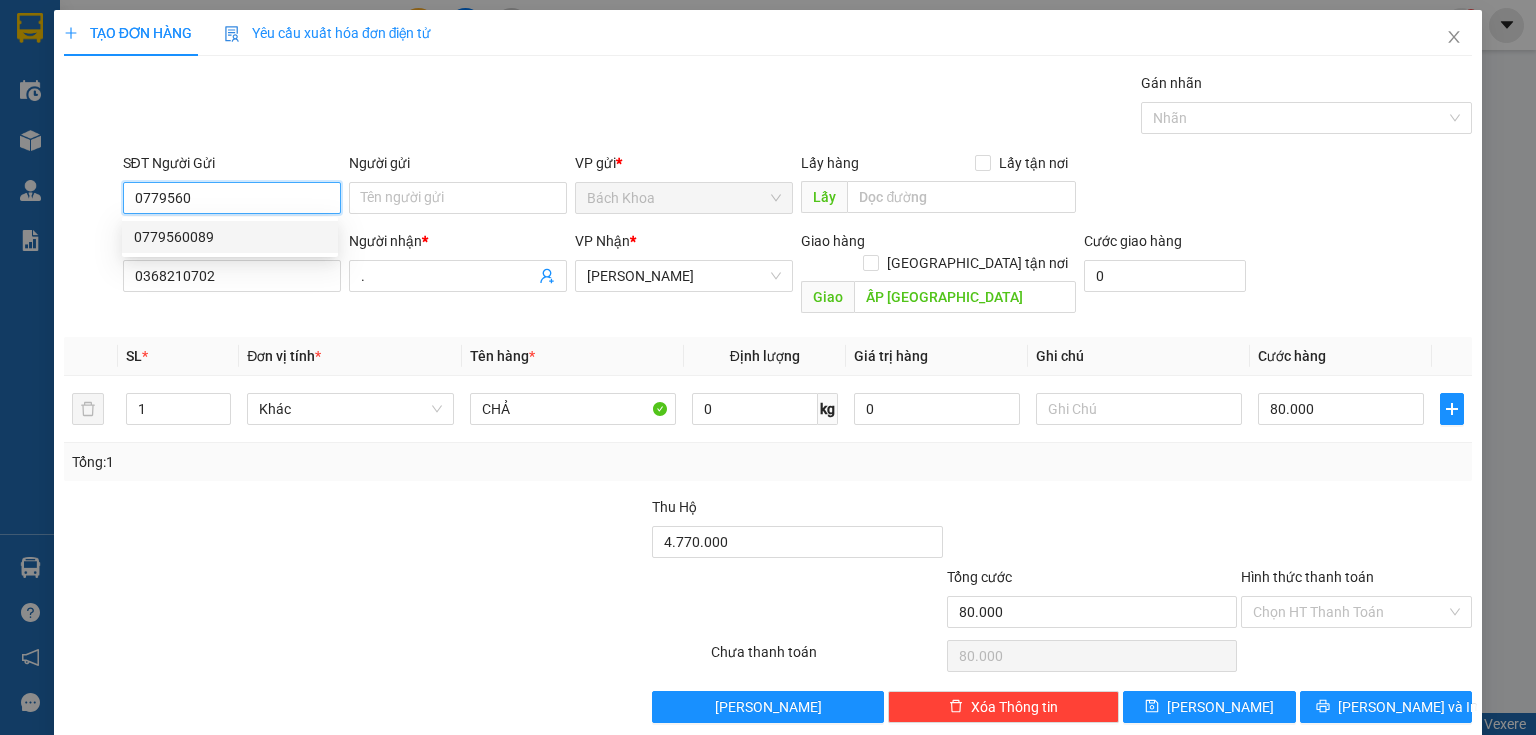 click on "0779560089" at bounding box center (230, 237) 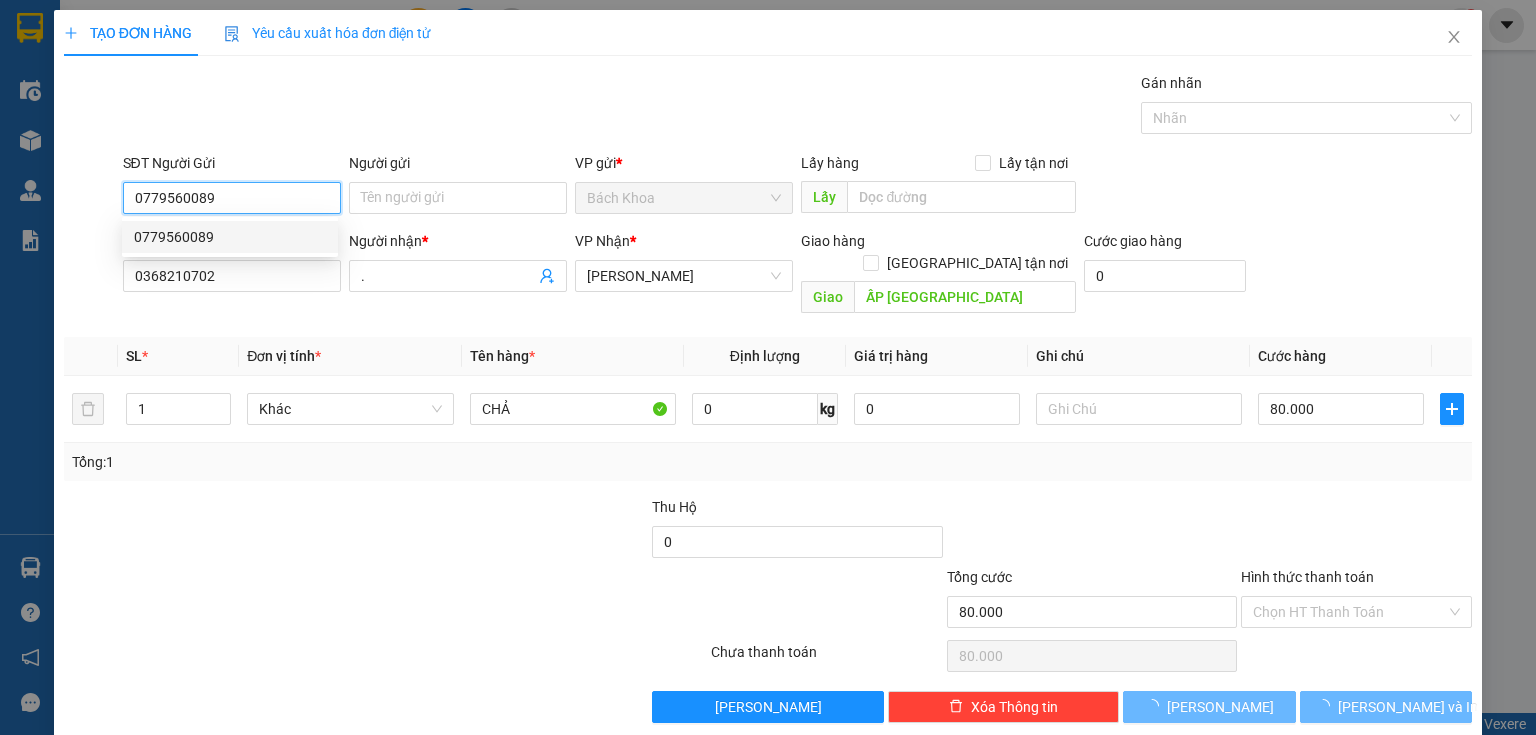 type on "40.000" 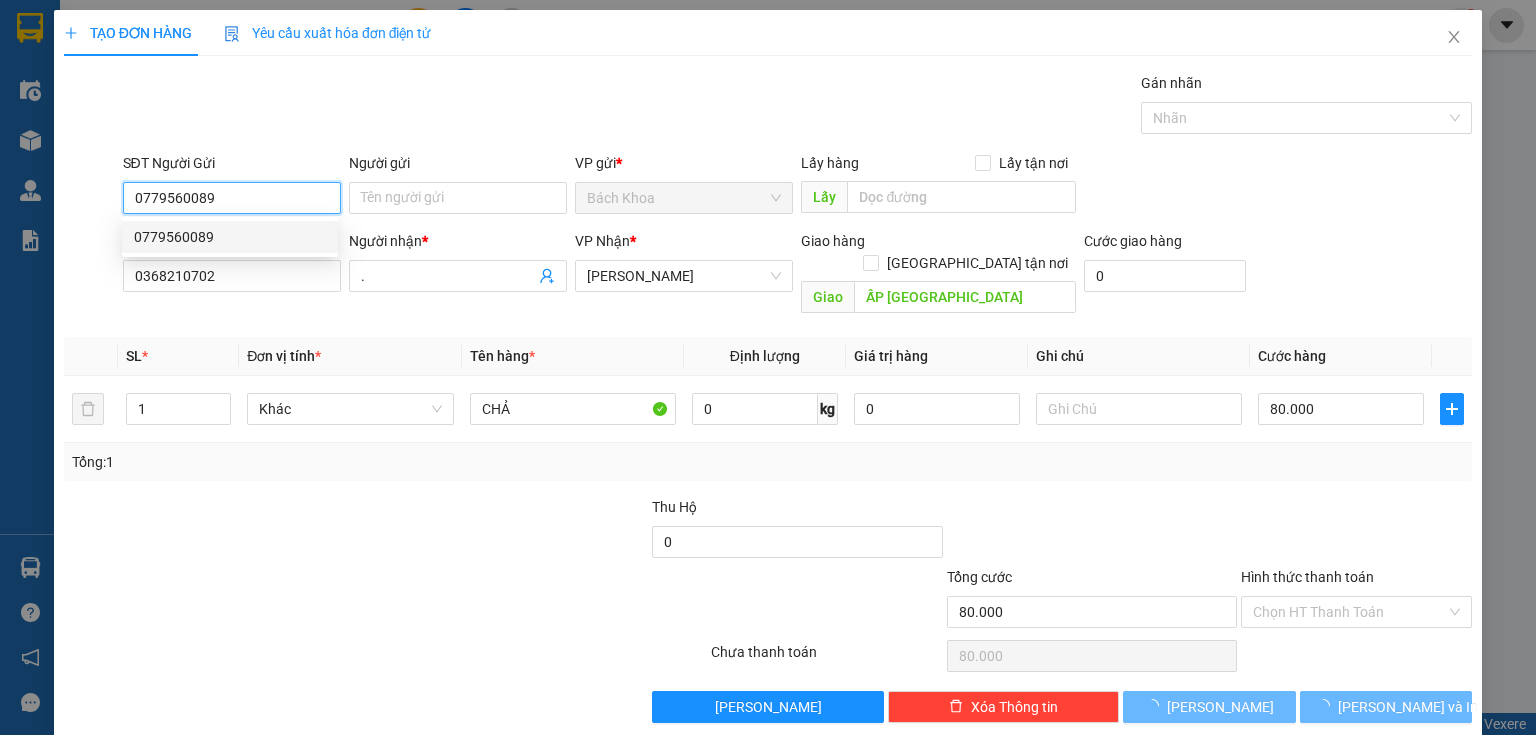 type on "40.000" 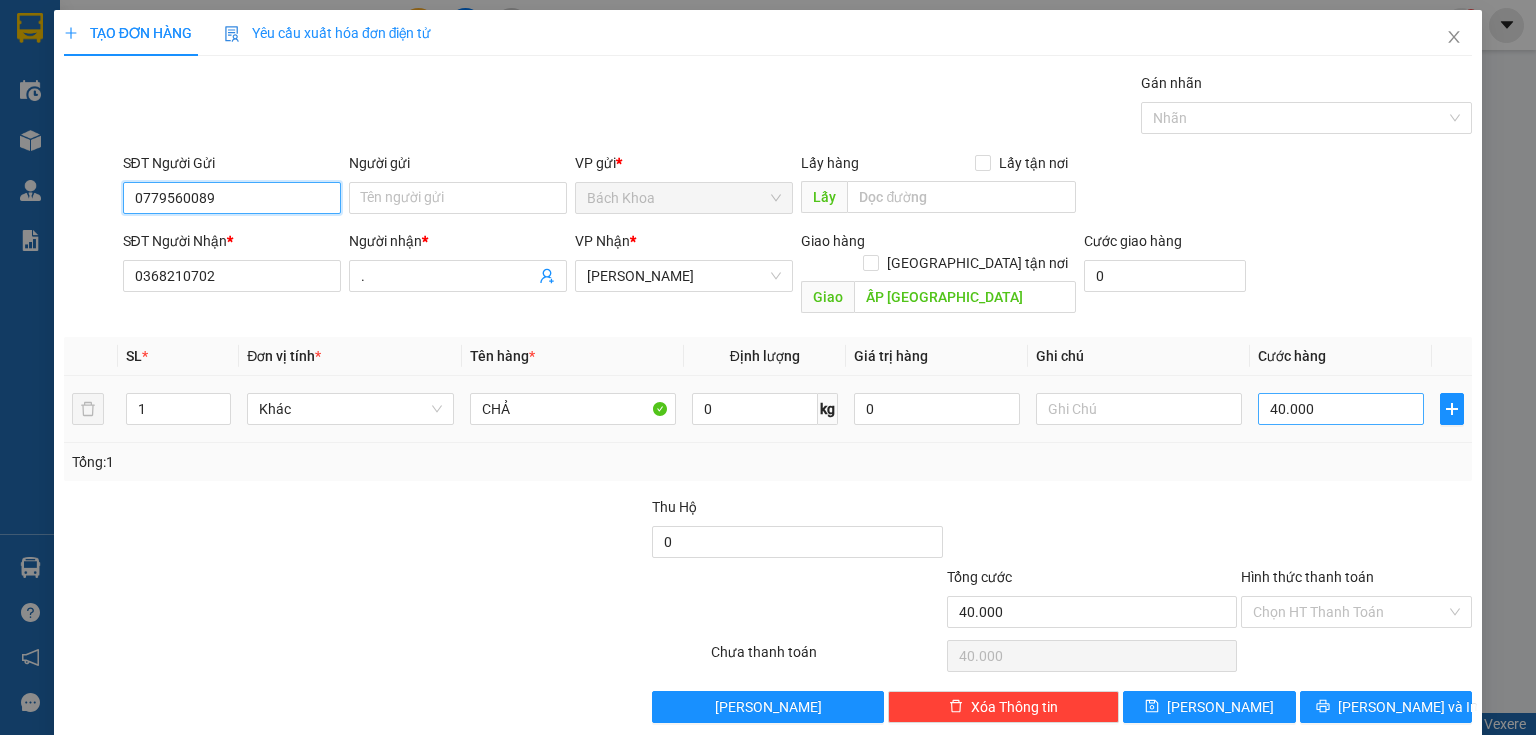 type on "0779560089" 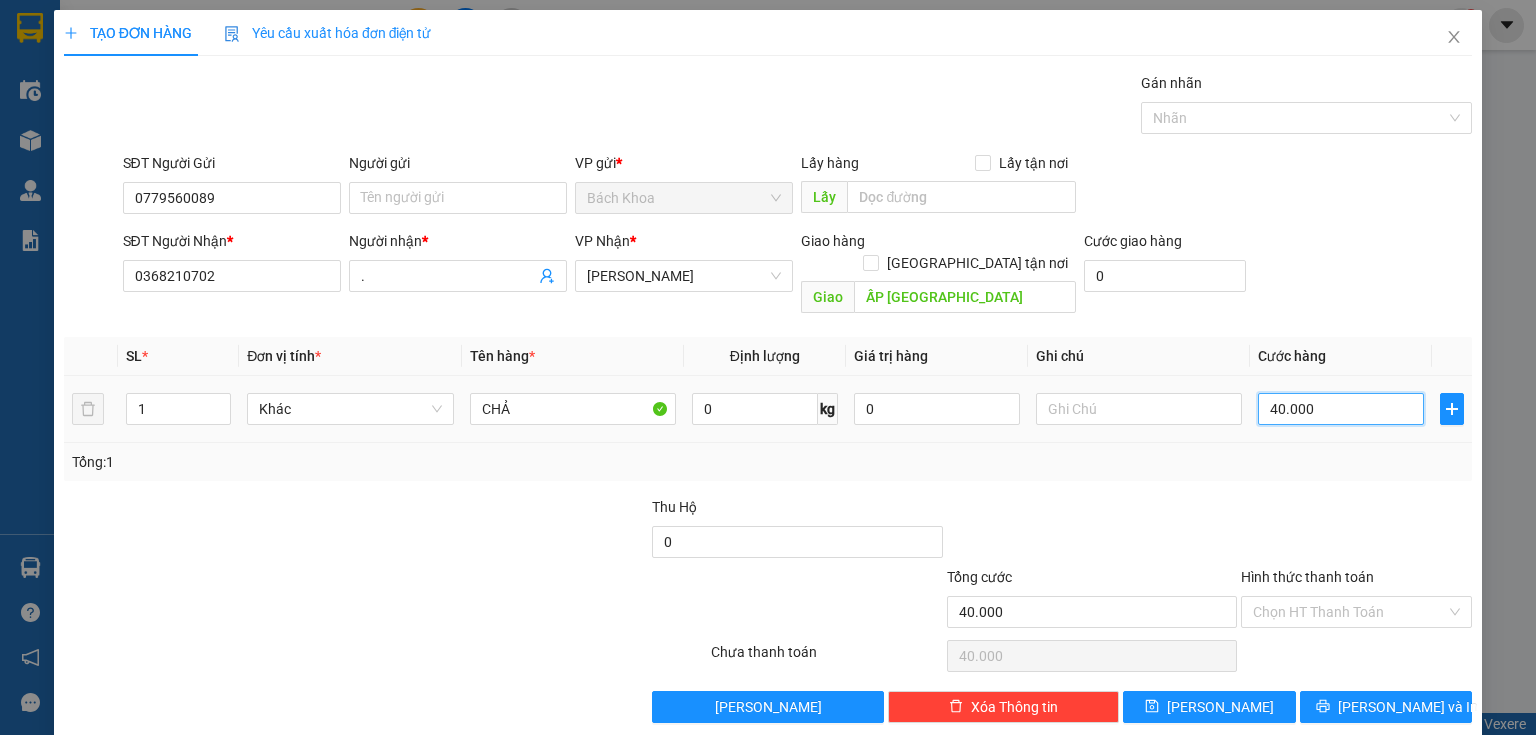 click on "40.000" at bounding box center (1341, 409) 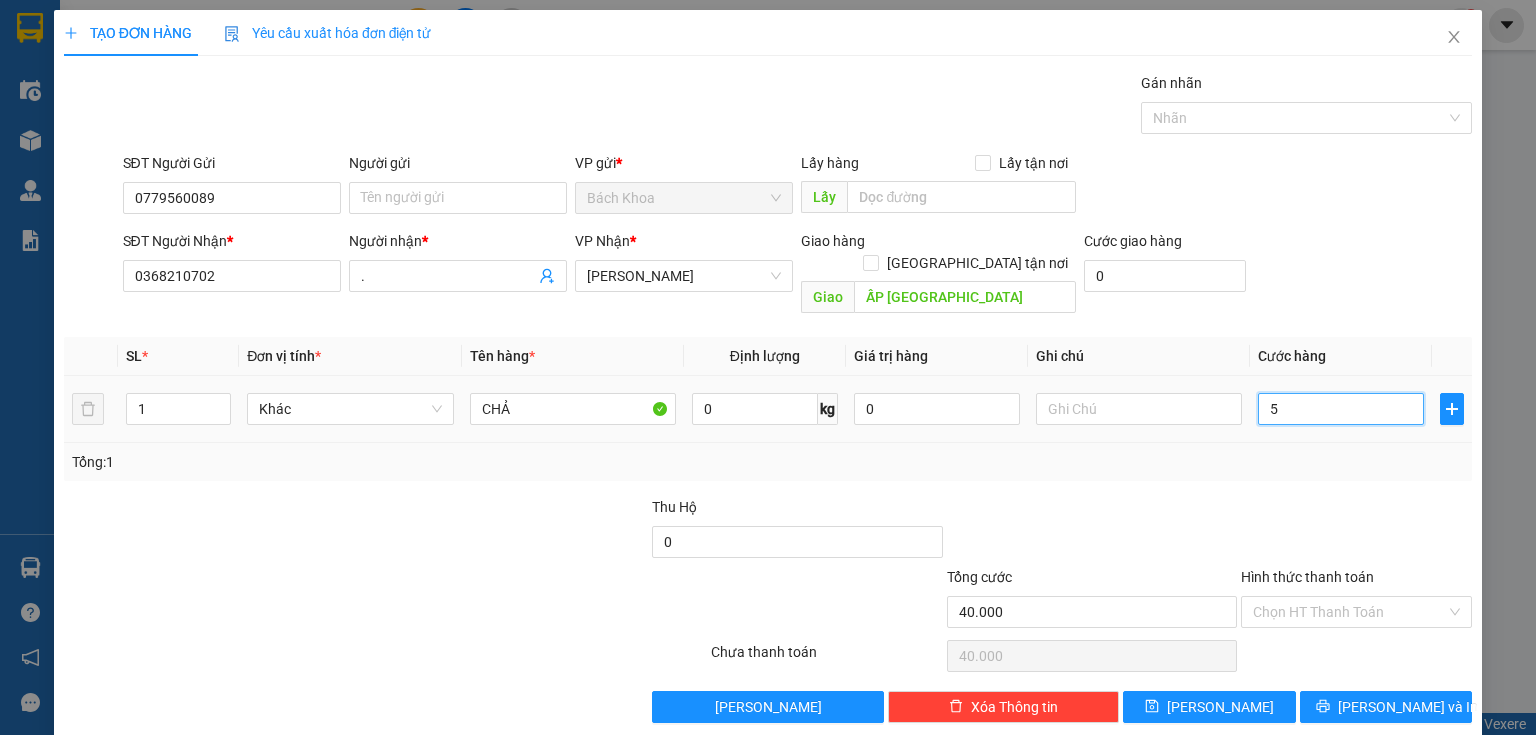 type on "5" 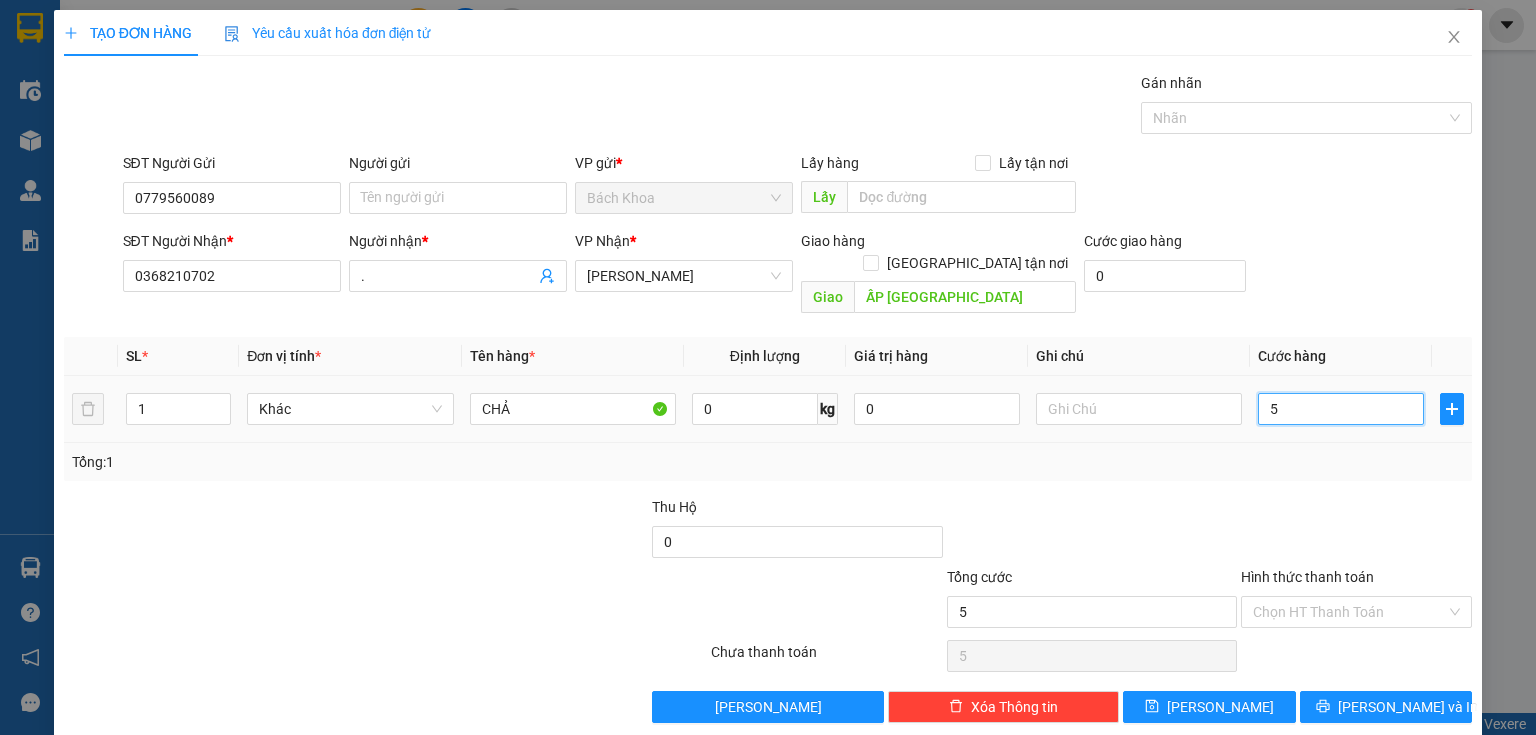 type on "50" 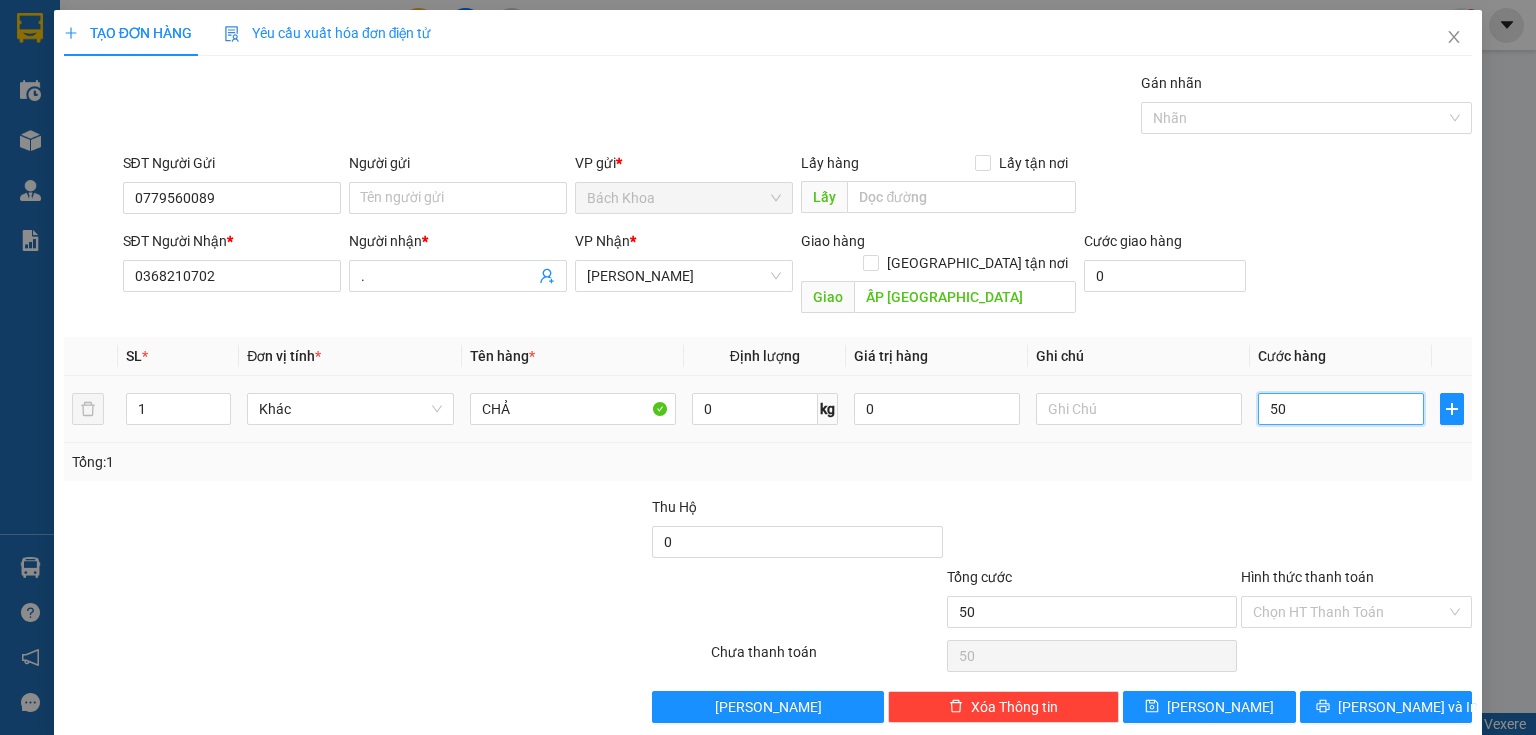 type on "500" 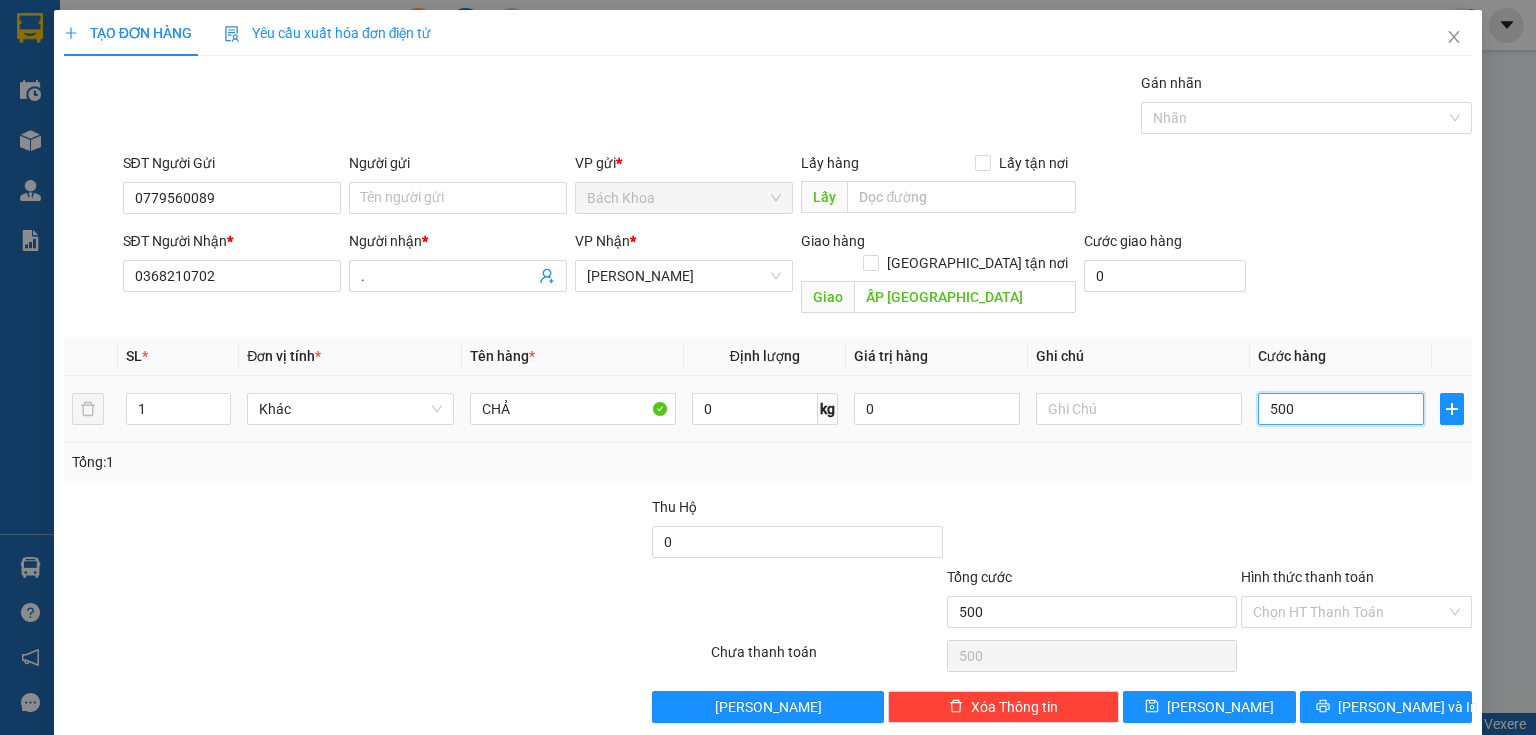 type on "5.000" 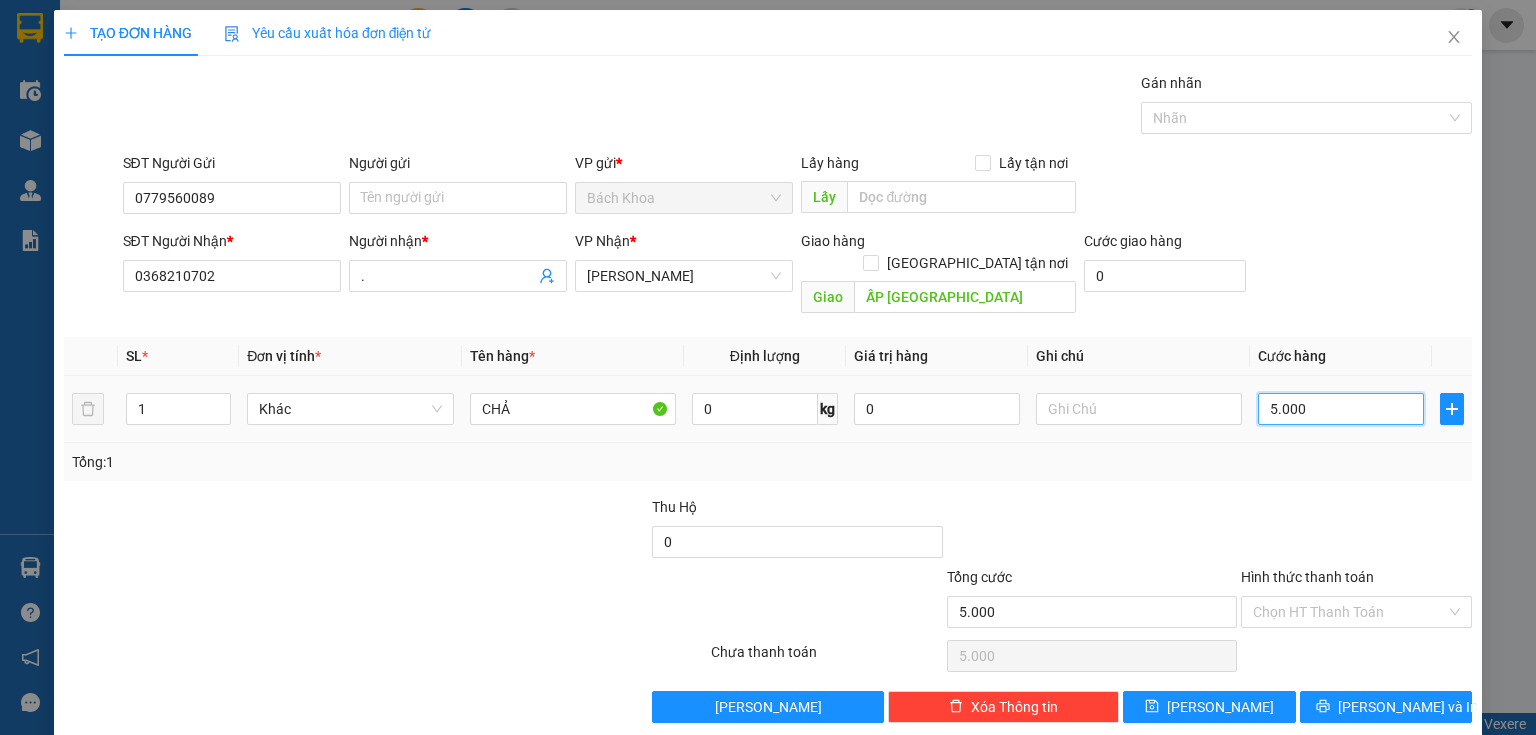 type on "50.000" 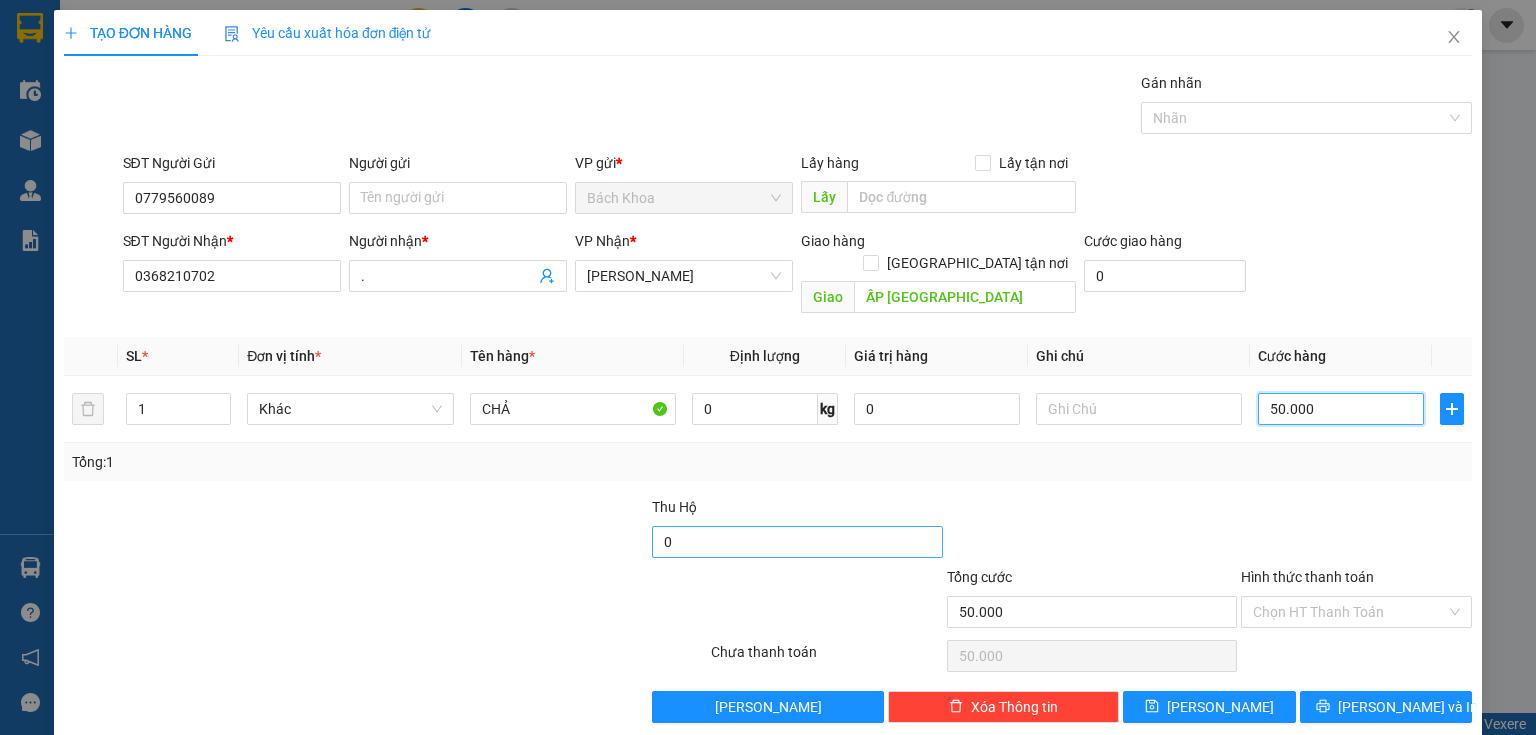type on "50.000" 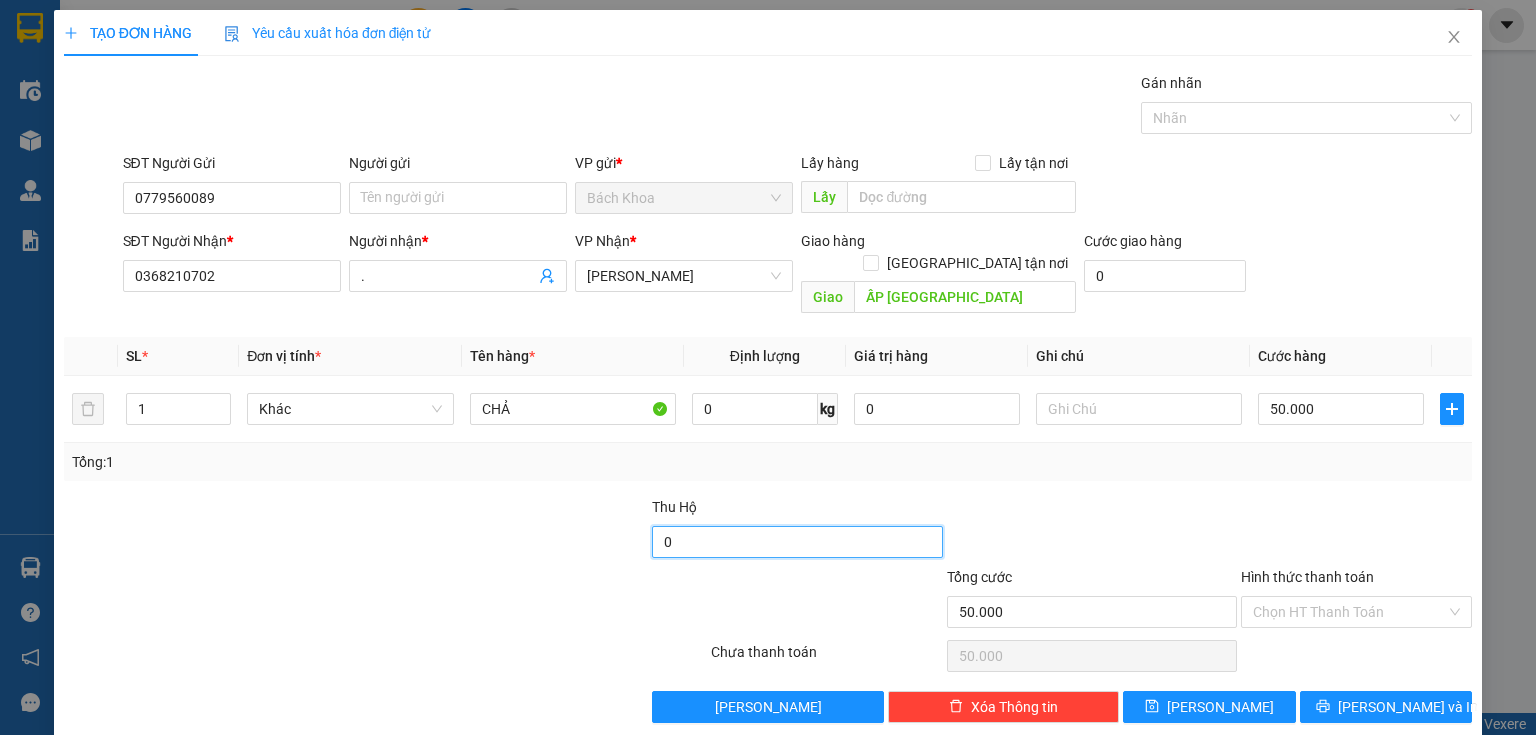 click on "0" at bounding box center (797, 542) 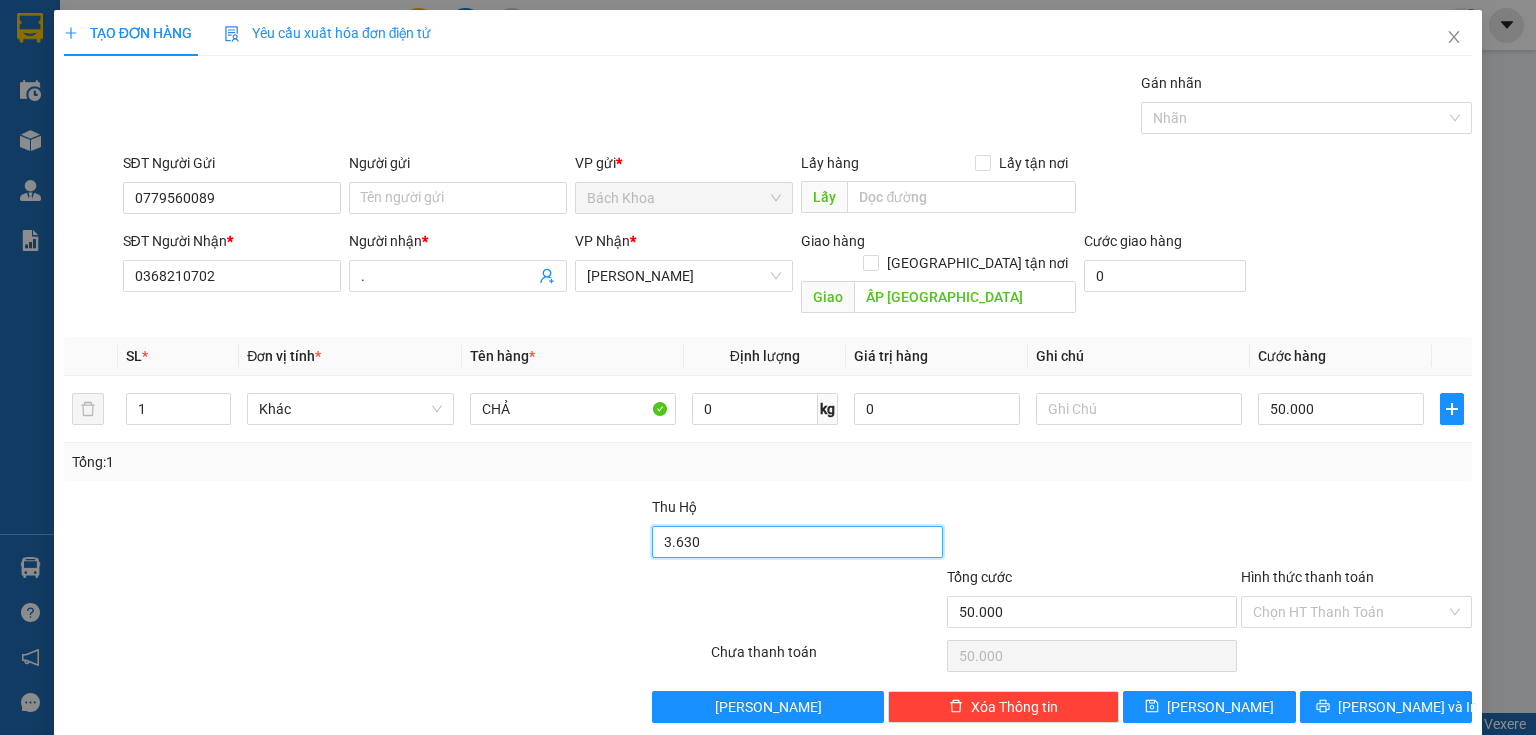 type on "3.630.000" 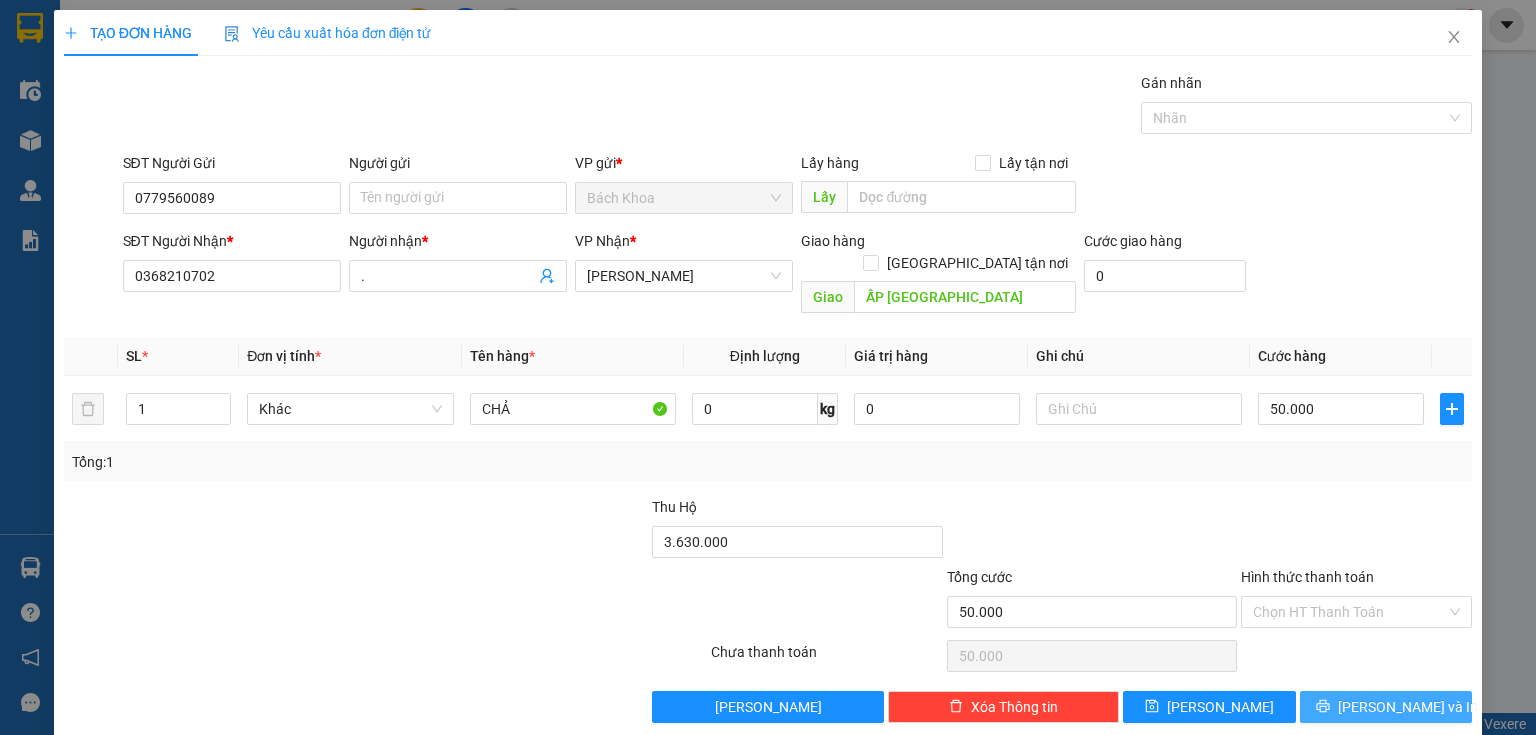 click on "[PERSON_NAME] và In" at bounding box center (1386, 707) 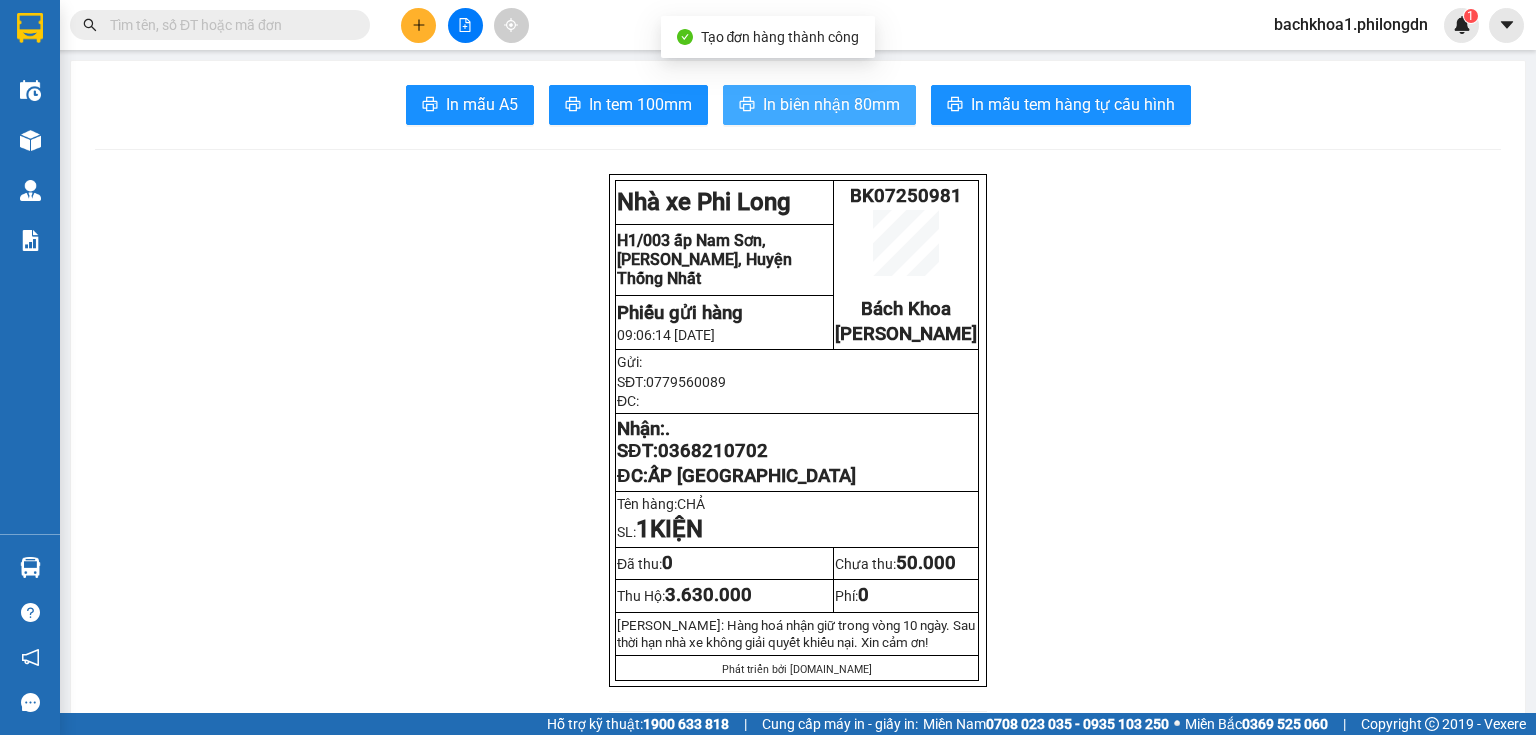 click on "In biên nhận 80mm" at bounding box center (831, 104) 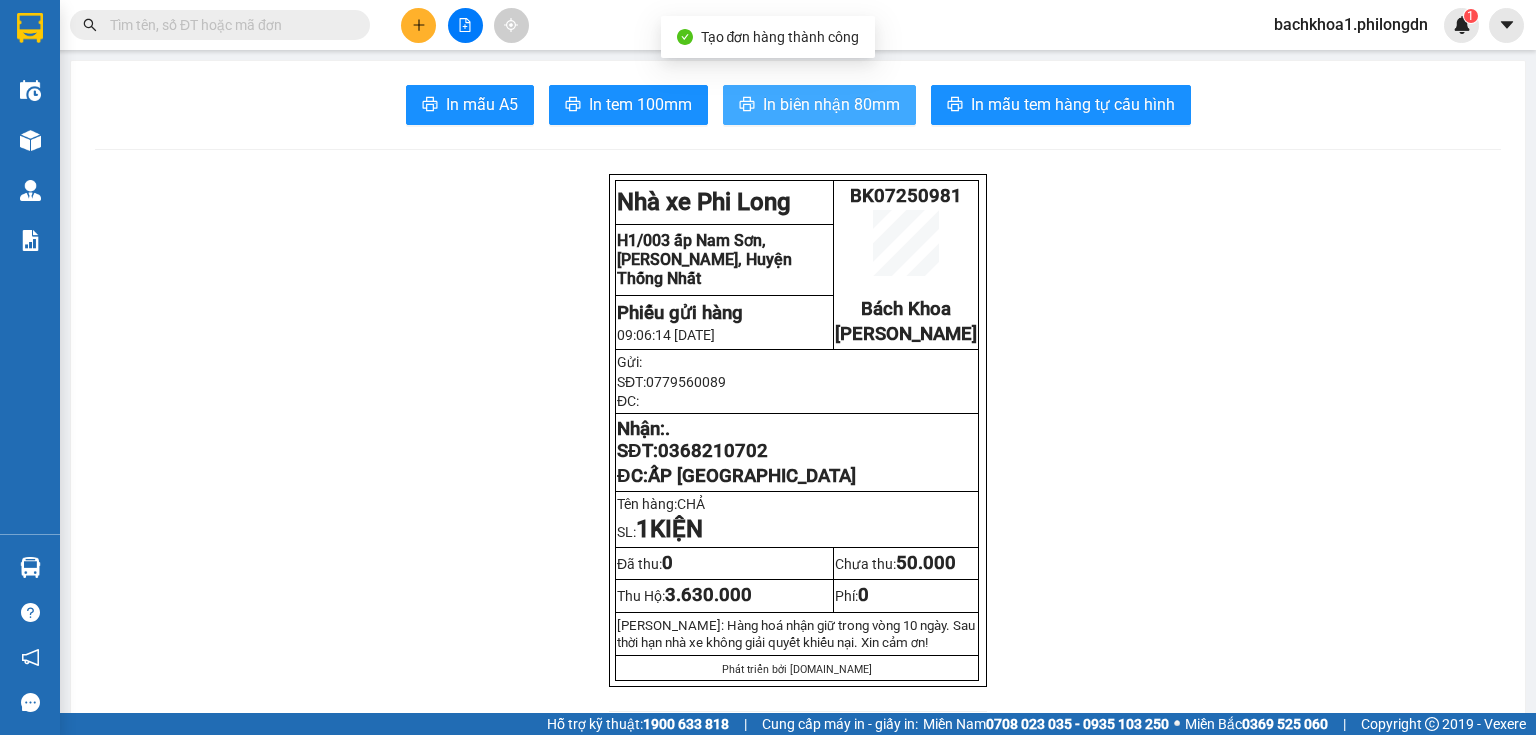 scroll, scrollTop: 0, scrollLeft: 0, axis: both 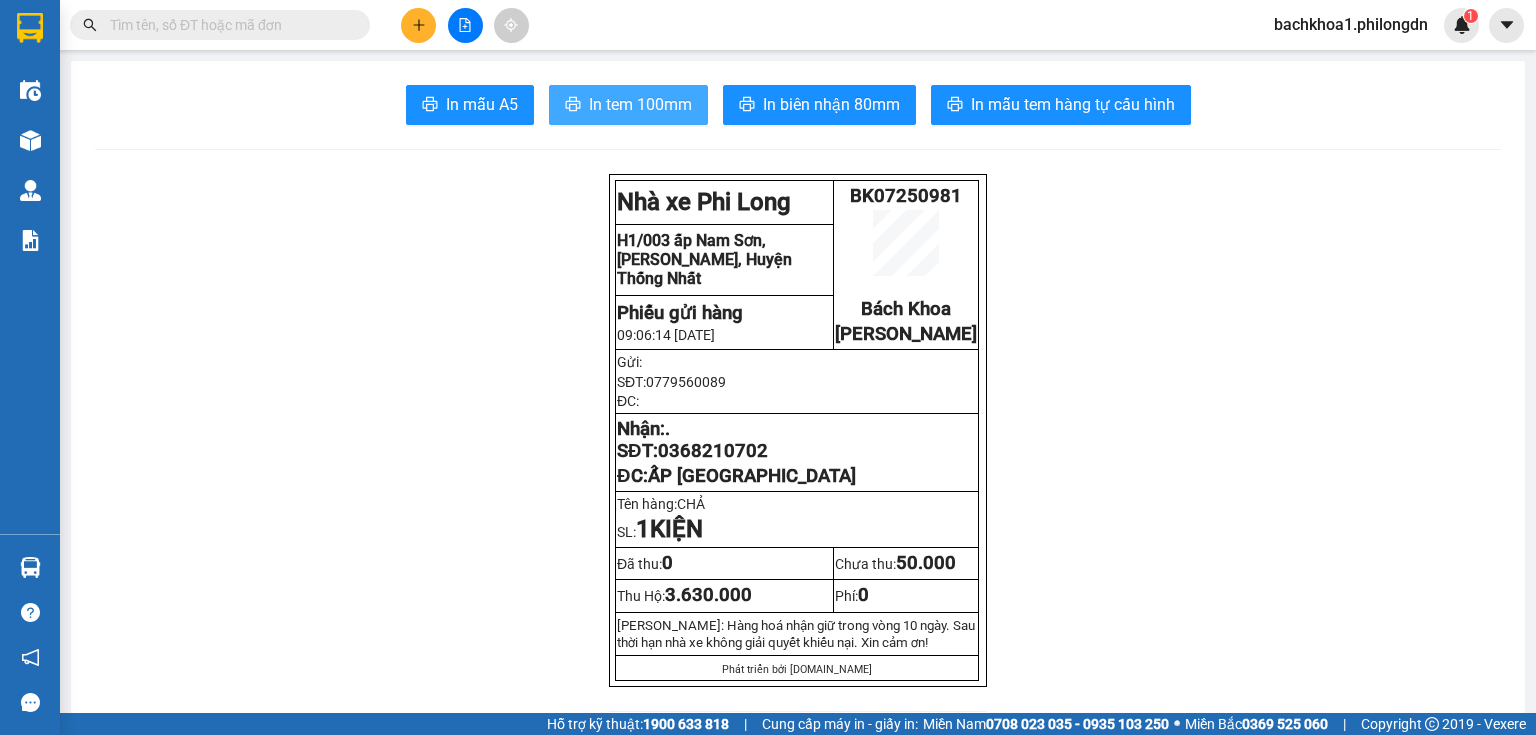 click on "In tem 100mm" at bounding box center (640, 104) 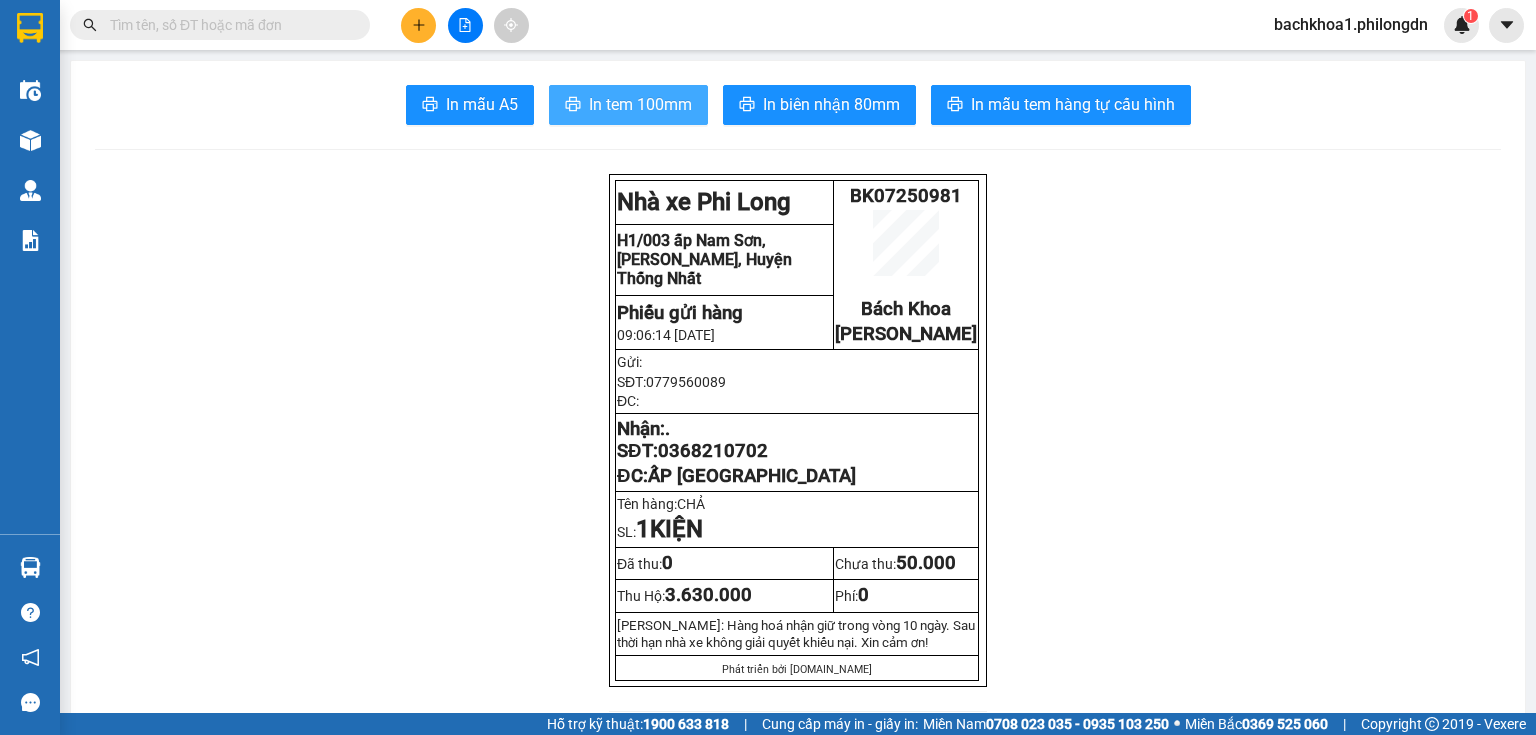 scroll, scrollTop: 0, scrollLeft: 0, axis: both 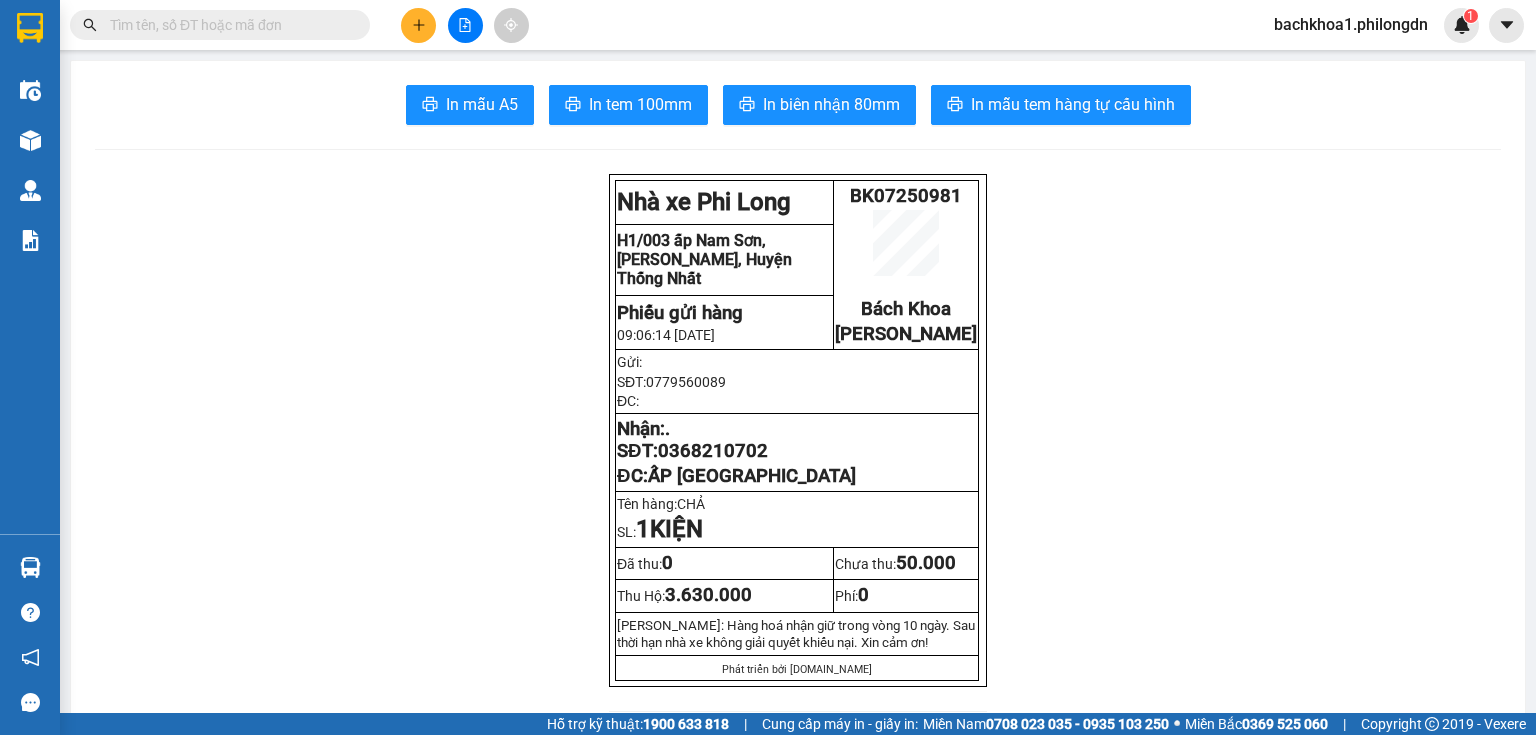 click on "0368210702" at bounding box center [713, 451] 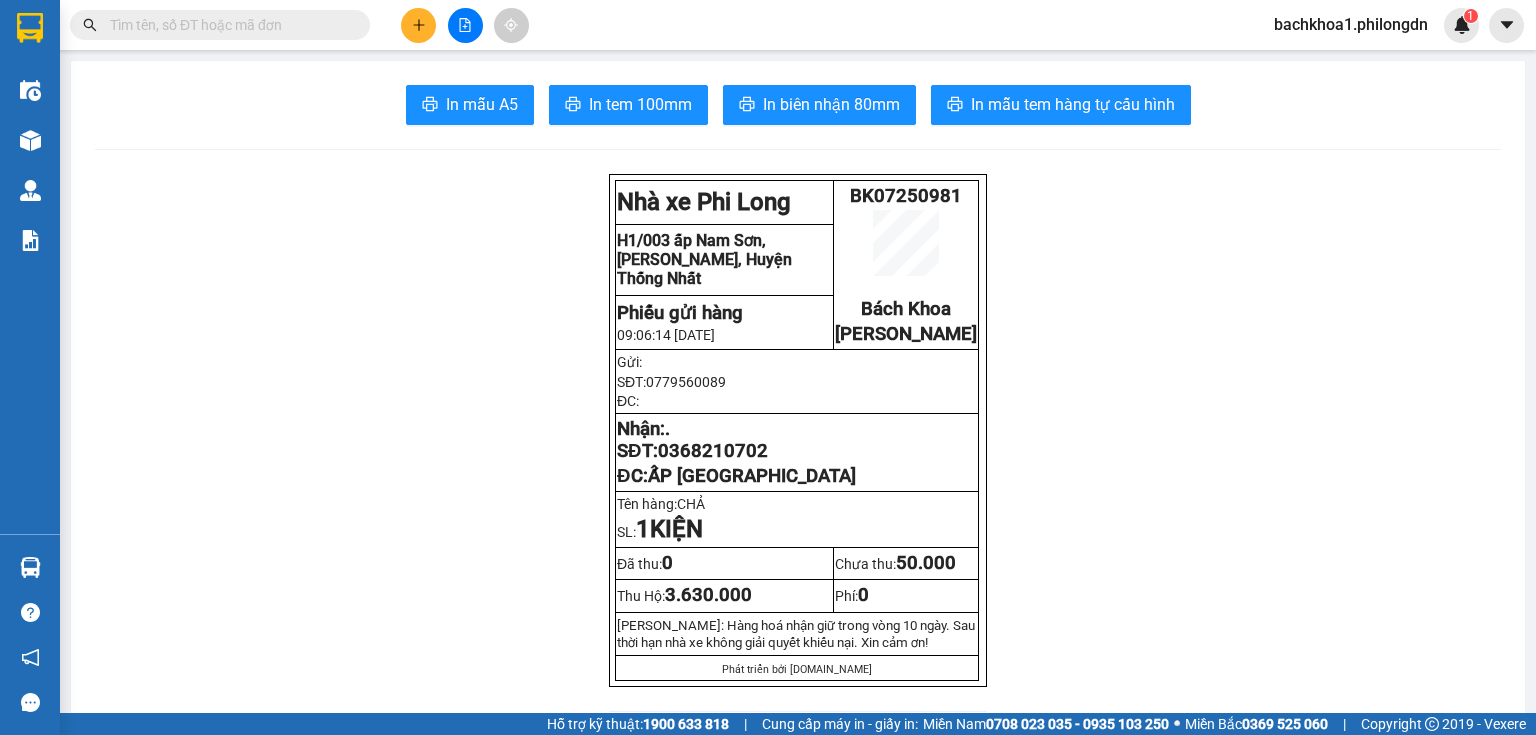click 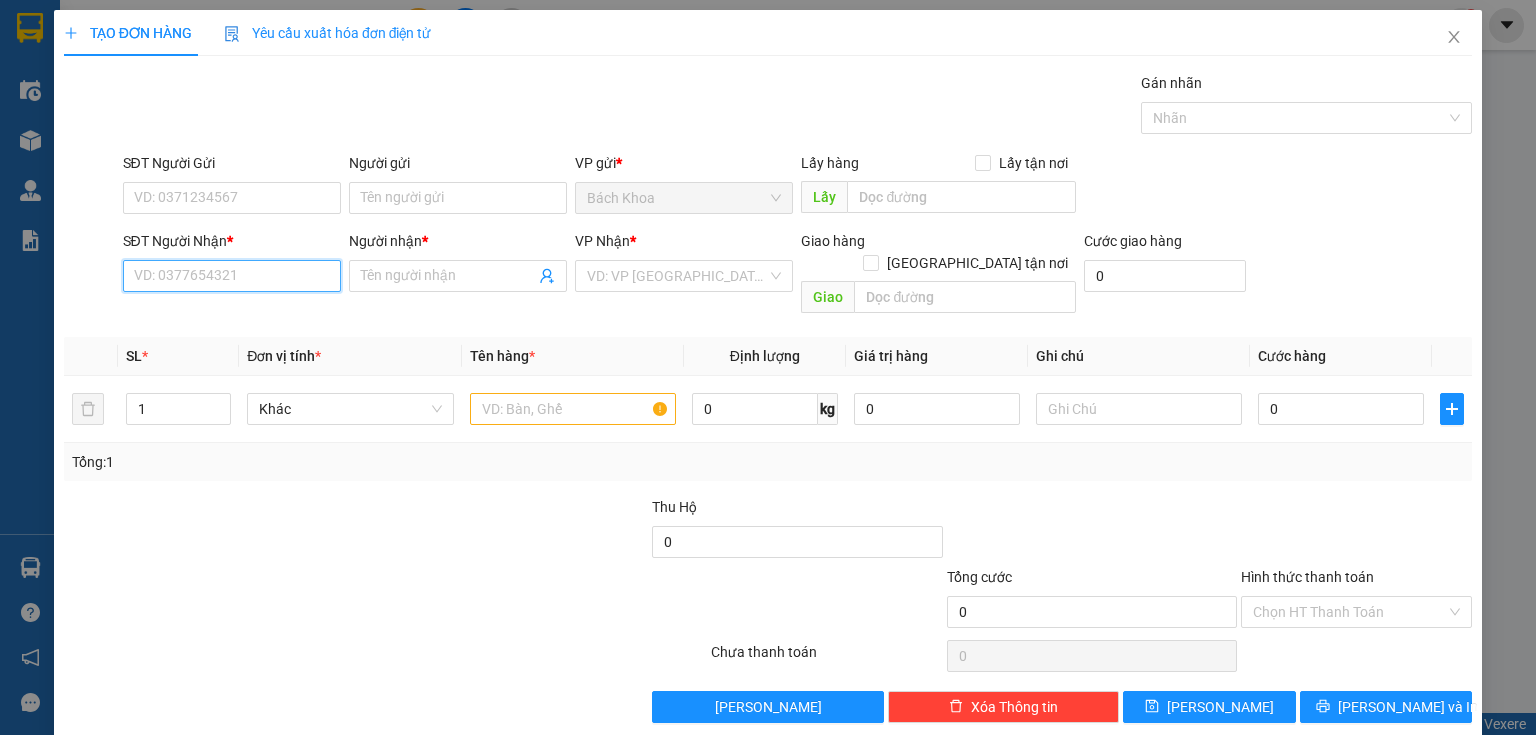 click on "SĐT Người Nhận  *" at bounding box center (232, 276) 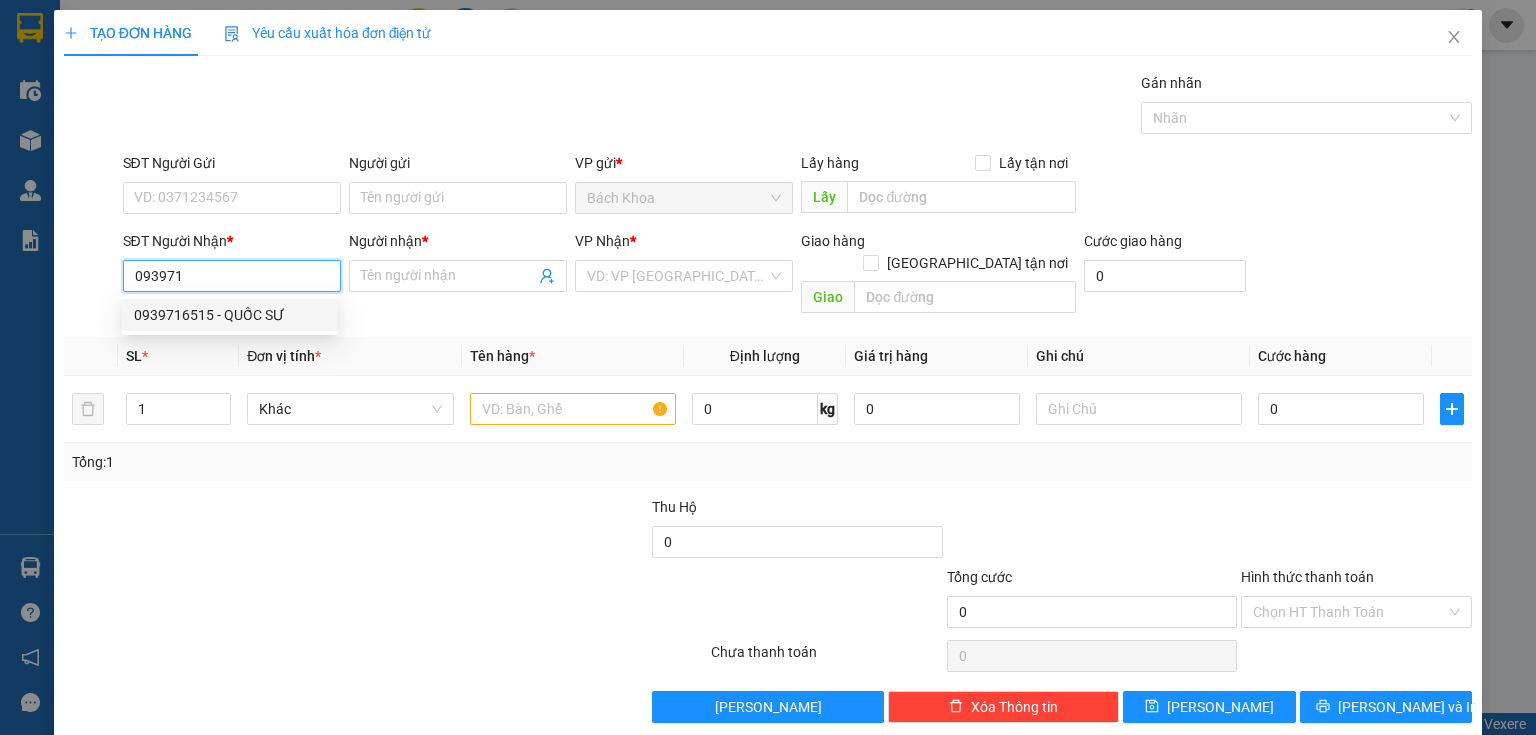 click on "0939716515 - QUỐC SƯ" at bounding box center (230, 315) 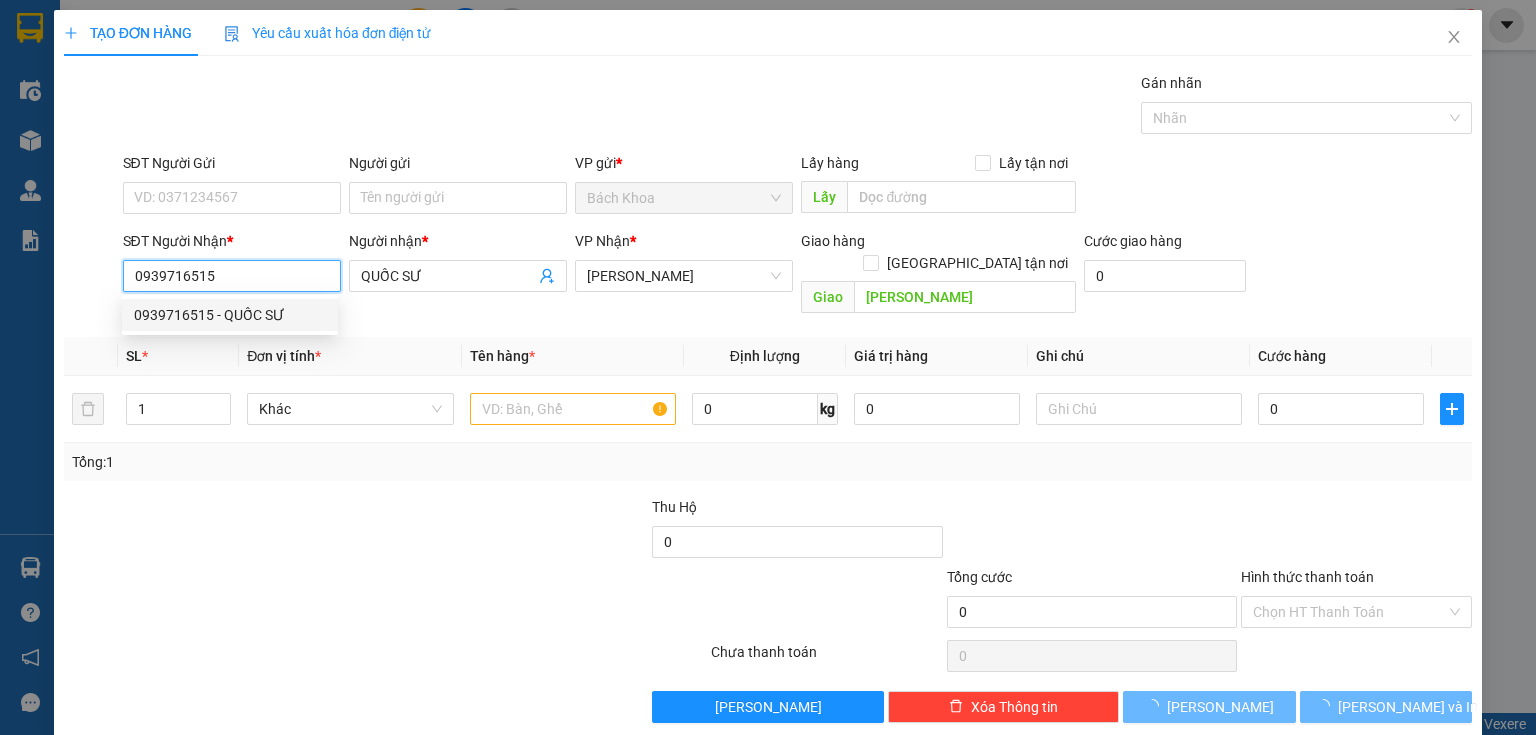 type on "70.000" 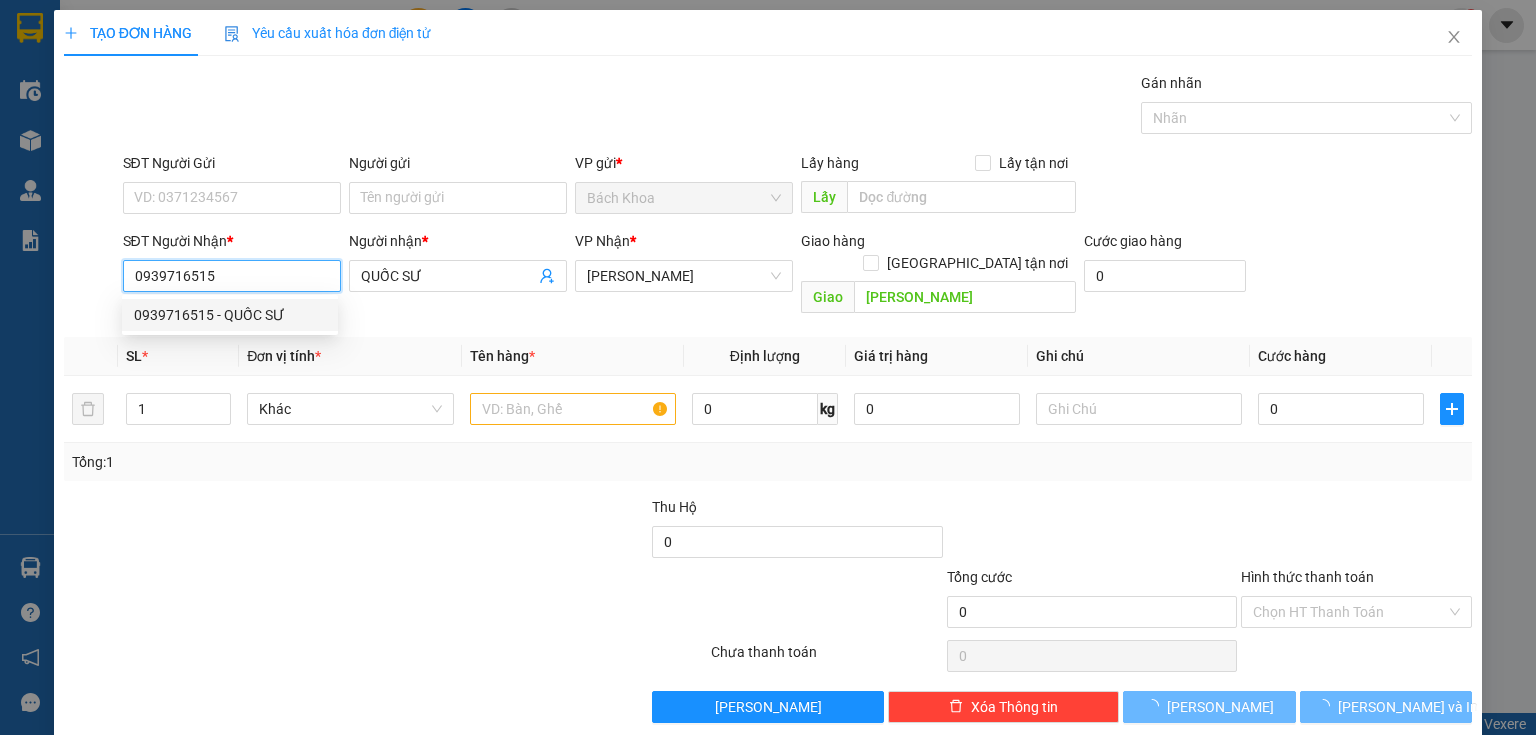 type on "70.000" 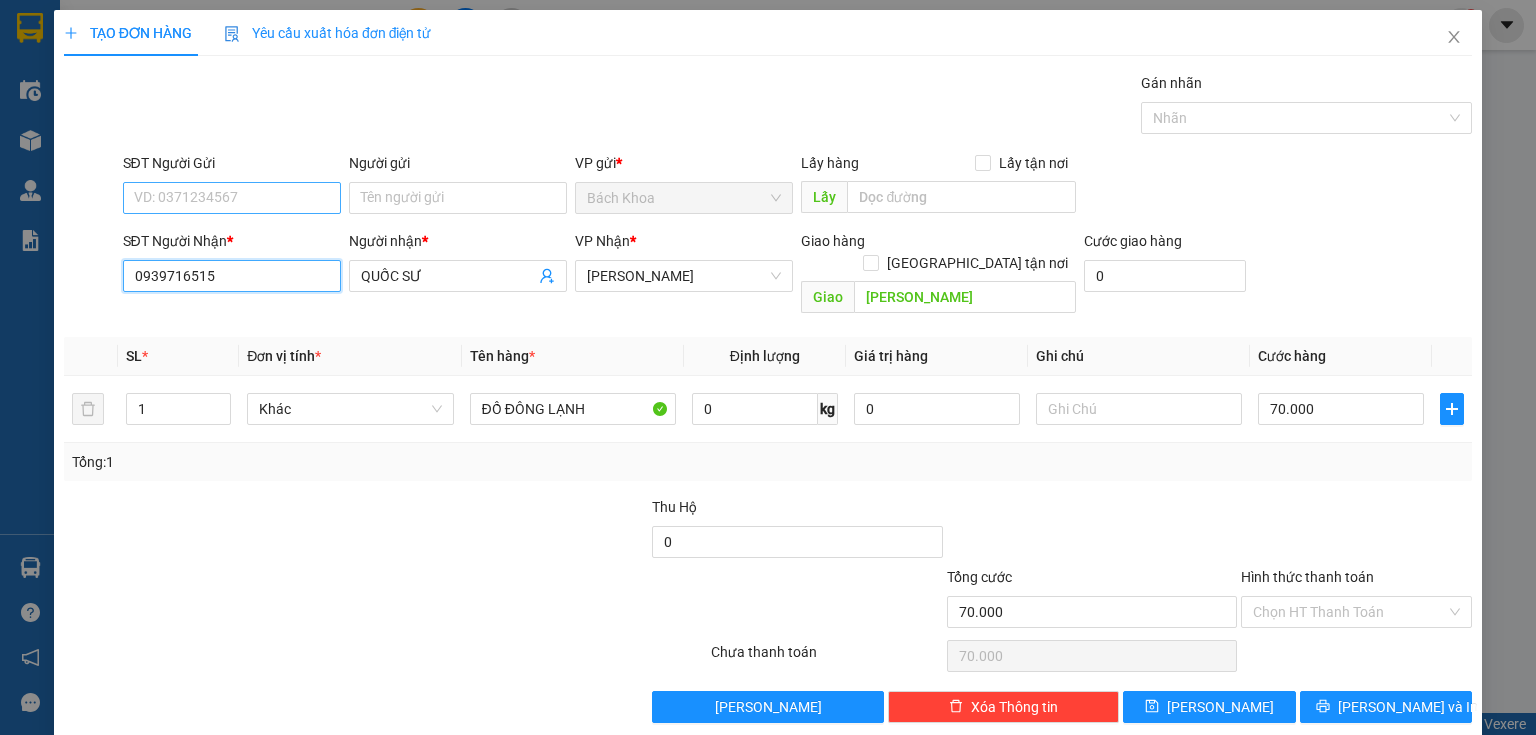 type on "0939716515" 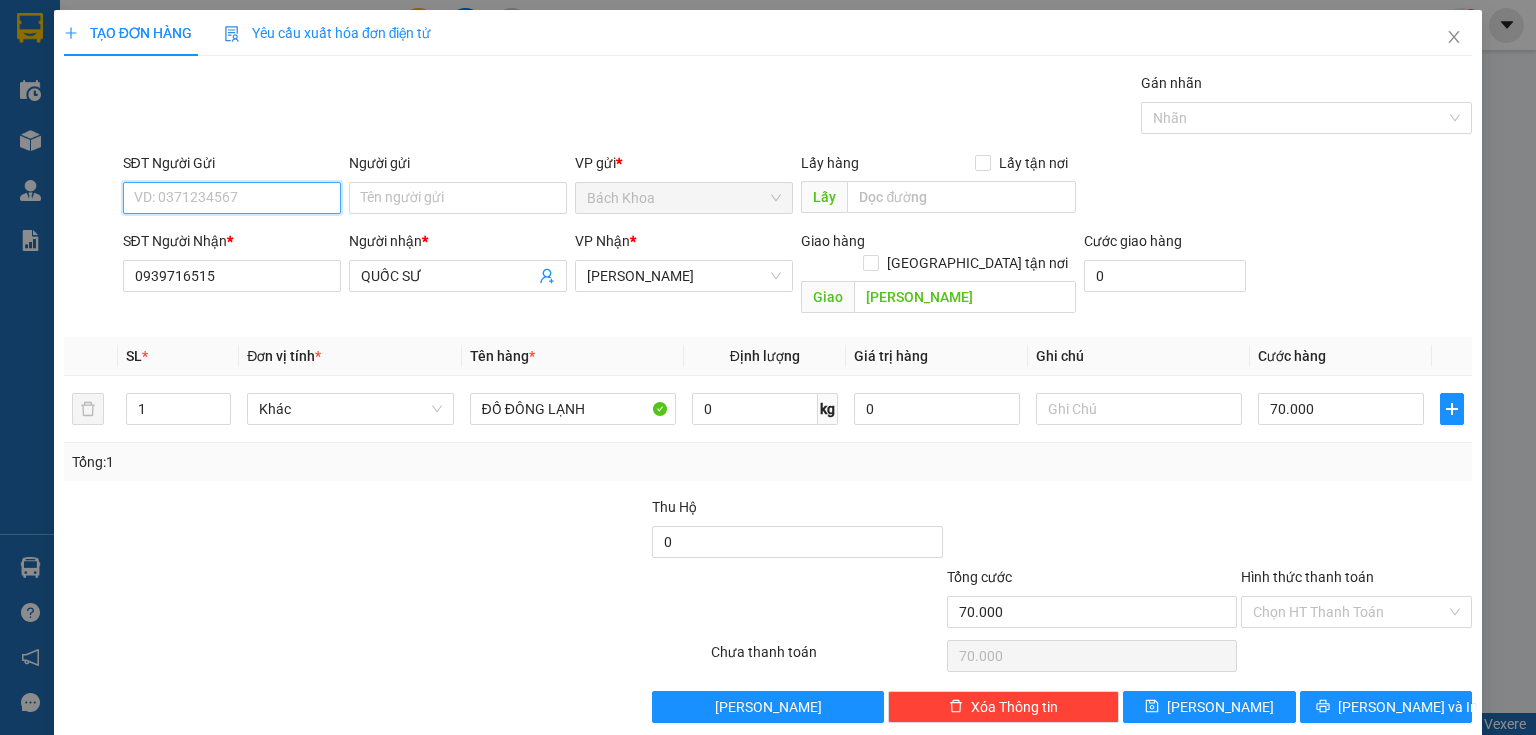 click on "SĐT Người Gửi" at bounding box center [232, 198] 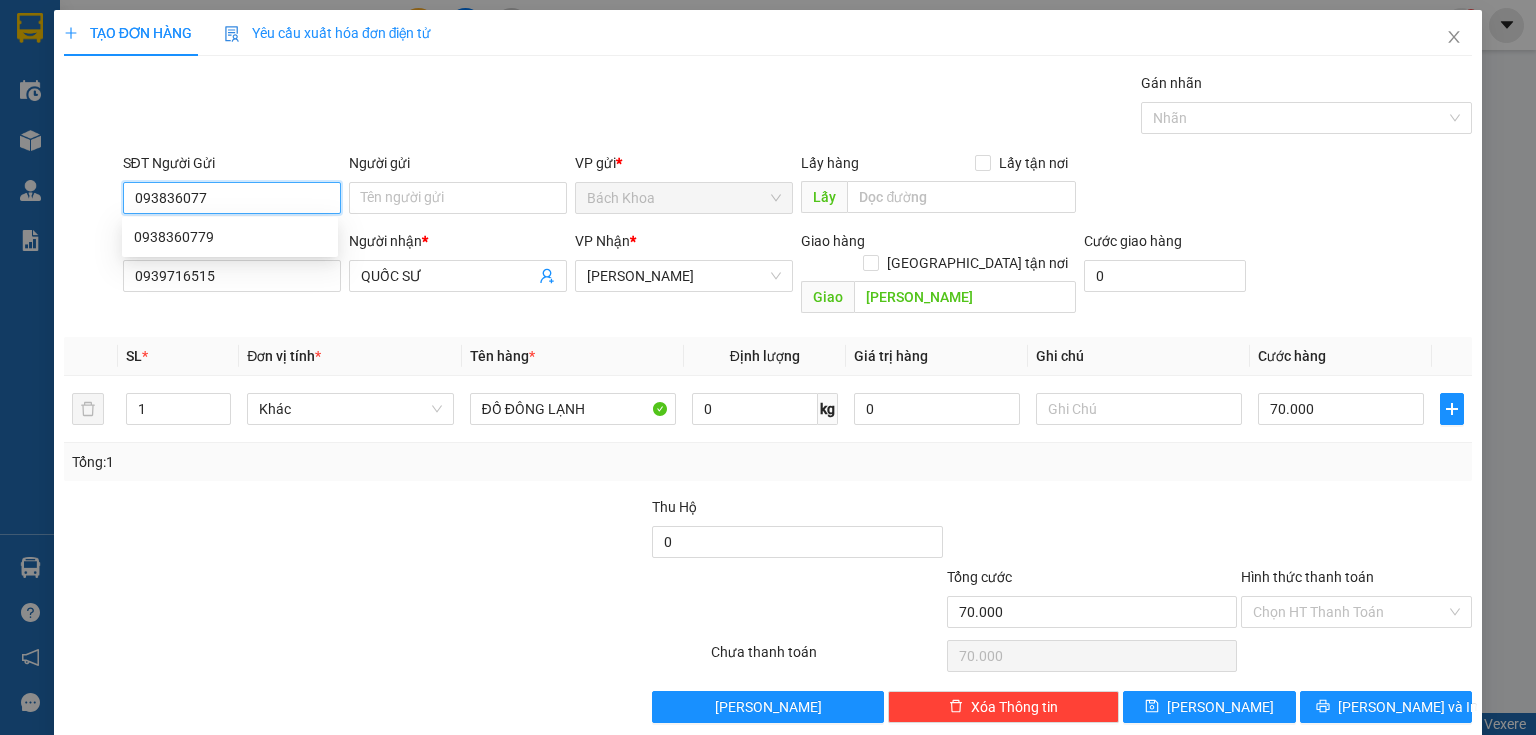 type on "0938360779" 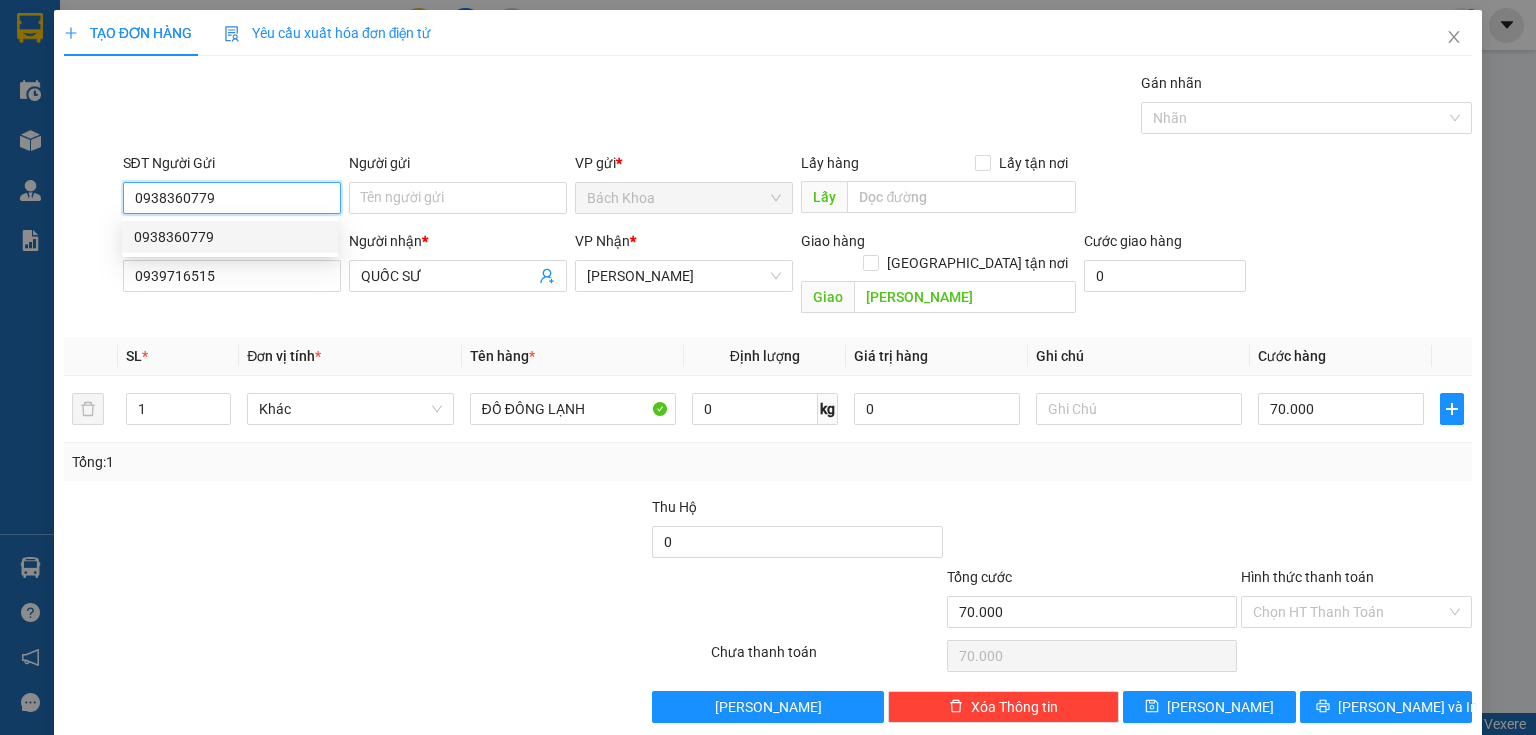 click on "0938360779" at bounding box center (230, 237) 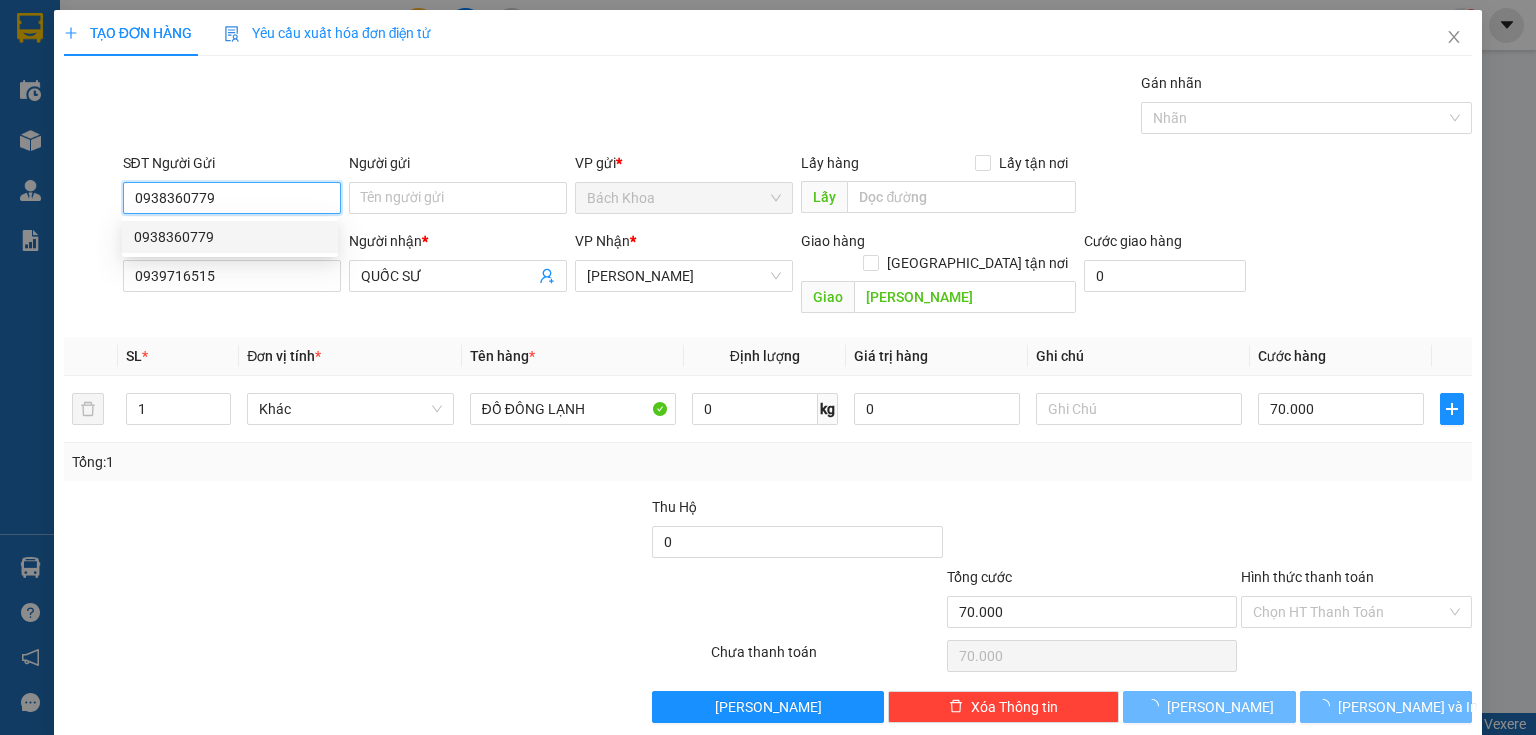 type on "40.000" 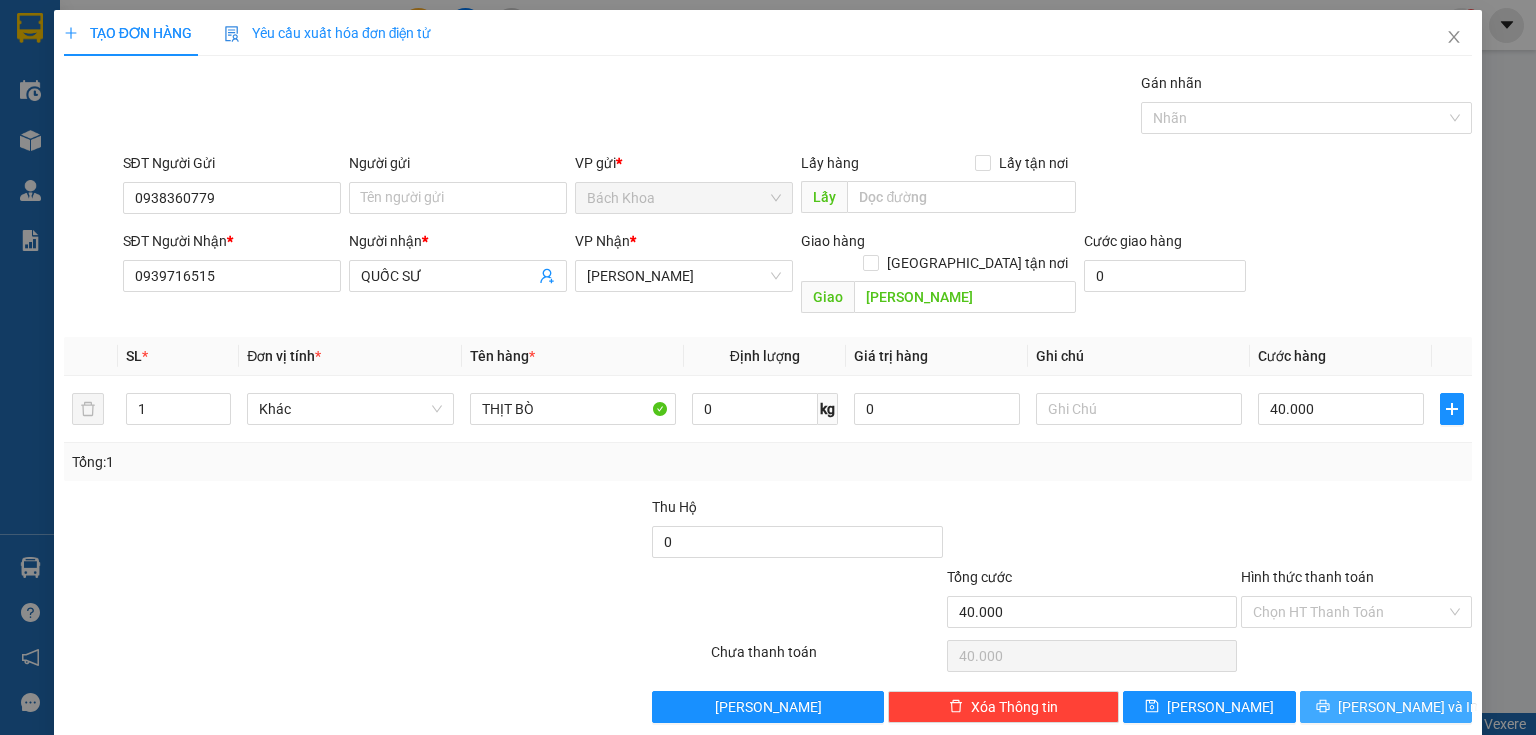 click on "[PERSON_NAME] và In" at bounding box center [1408, 707] 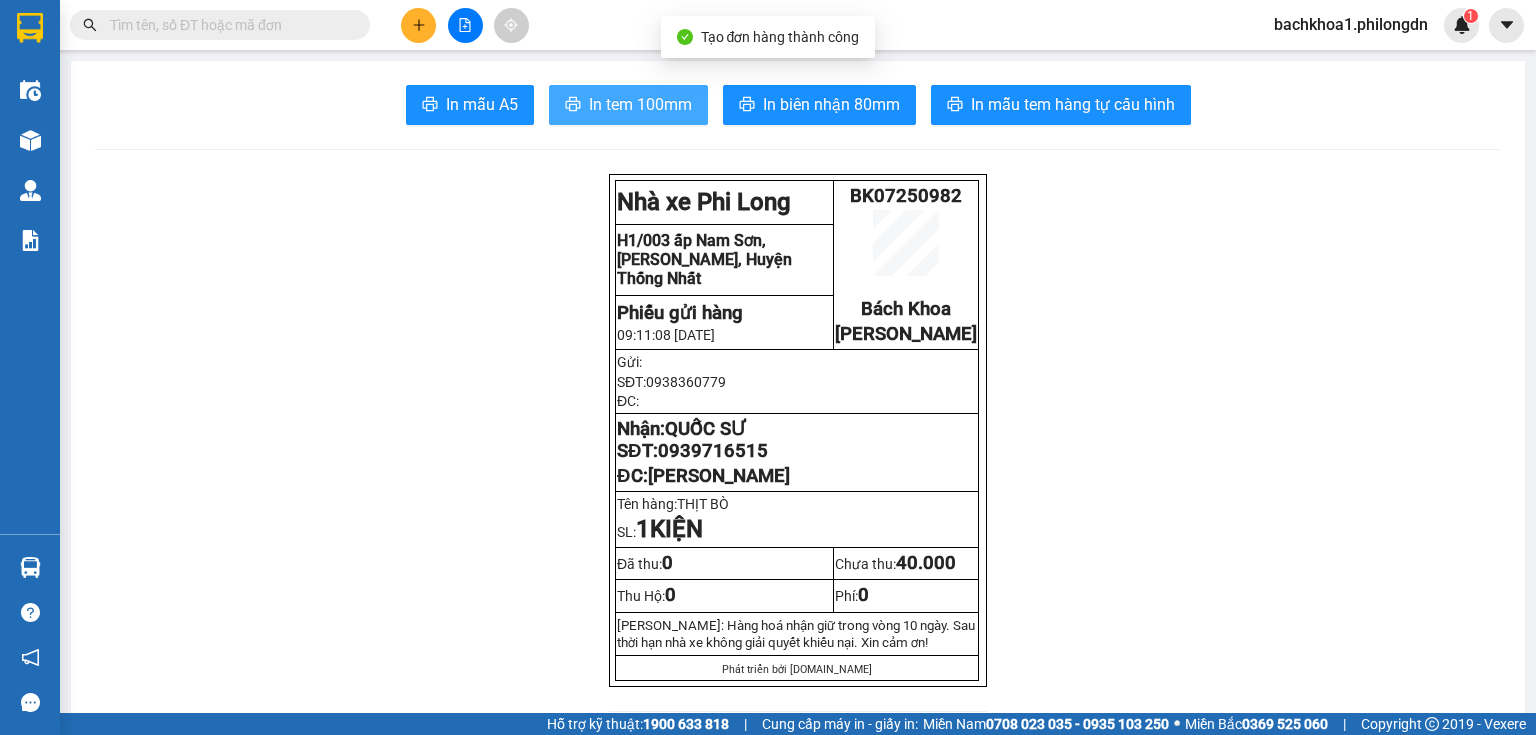 click on "In tem 100mm" at bounding box center (640, 104) 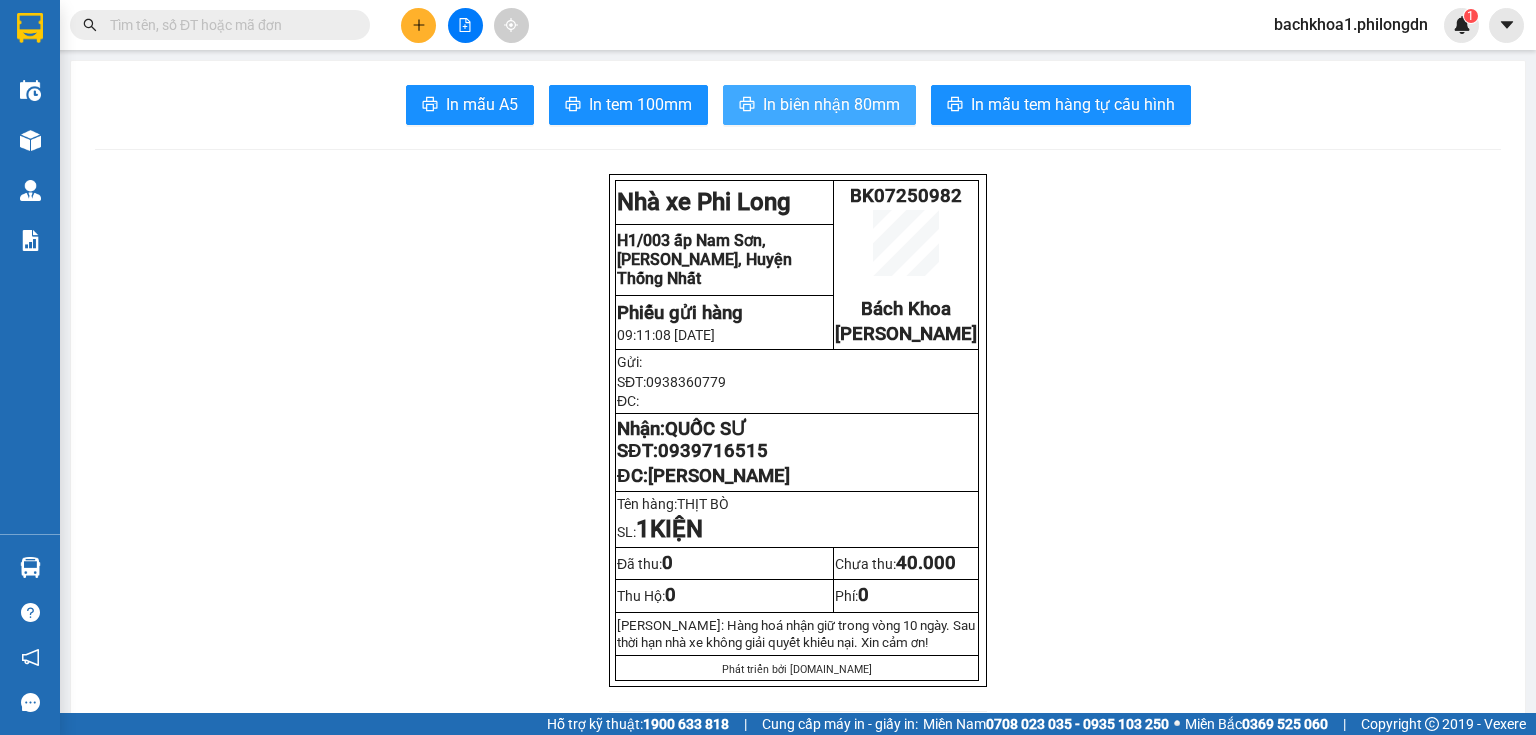 click on "In biên nhận 80mm" at bounding box center (831, 104) 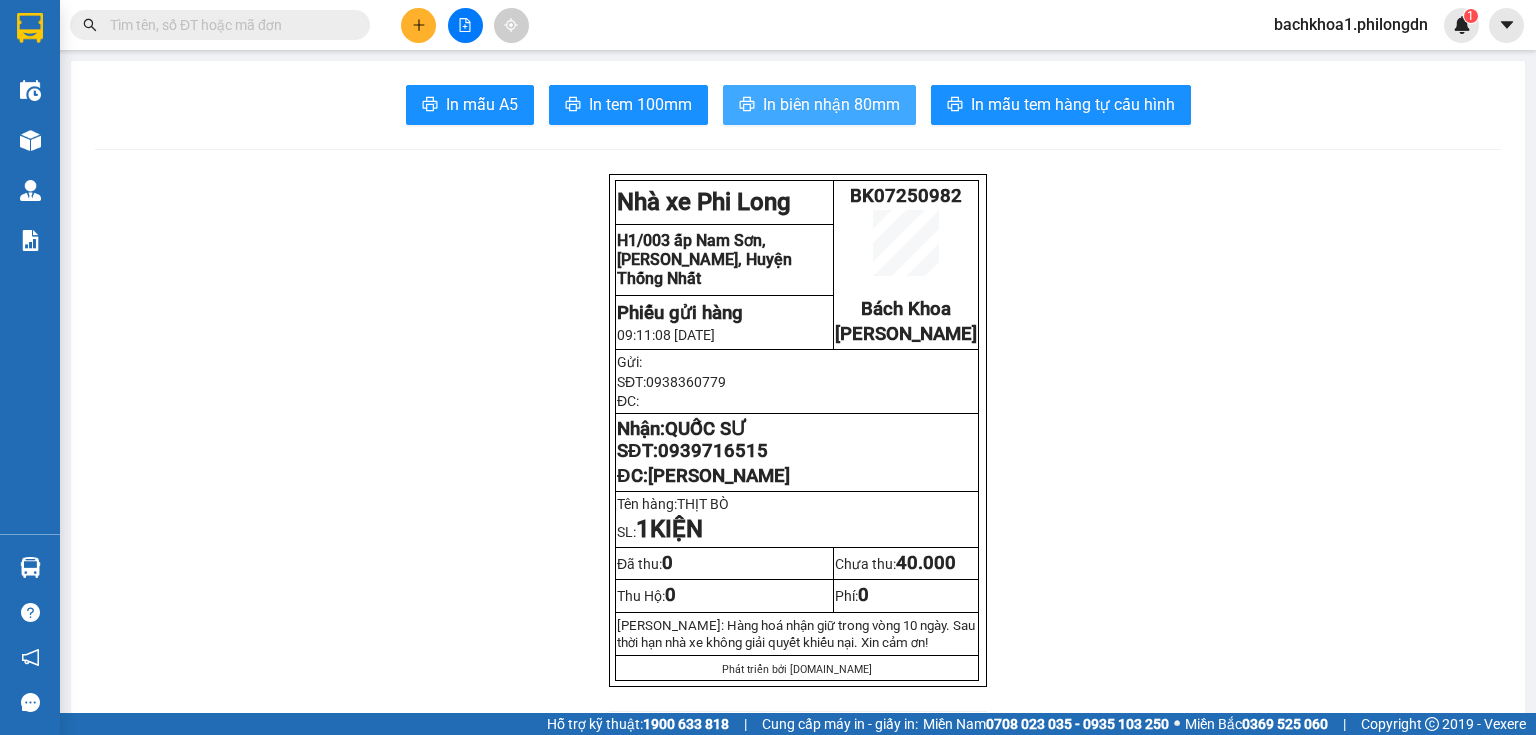 click on "In biên nhận 80mm" at bounding box center (831, 104) 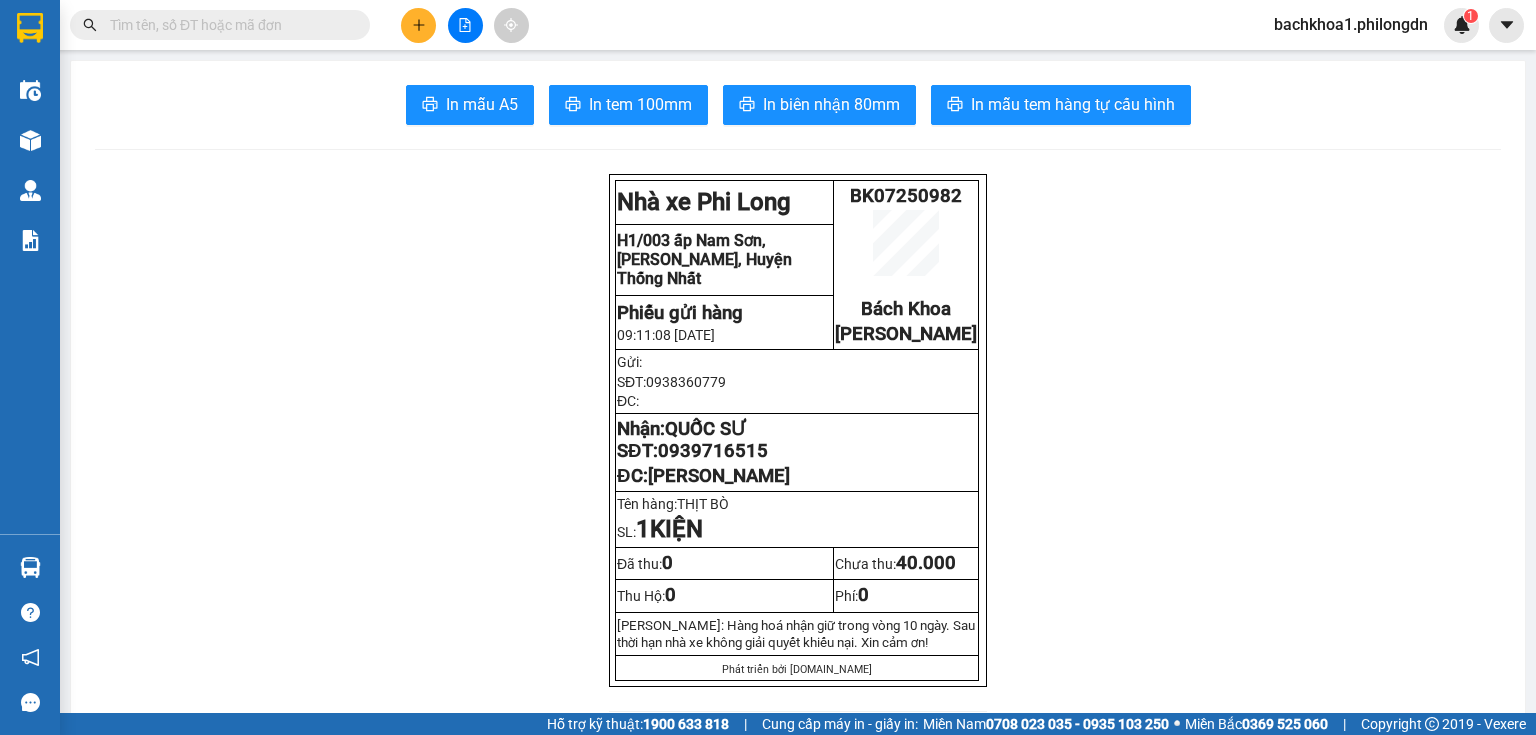 click on "0939716515" at bounding box center [713, 451] 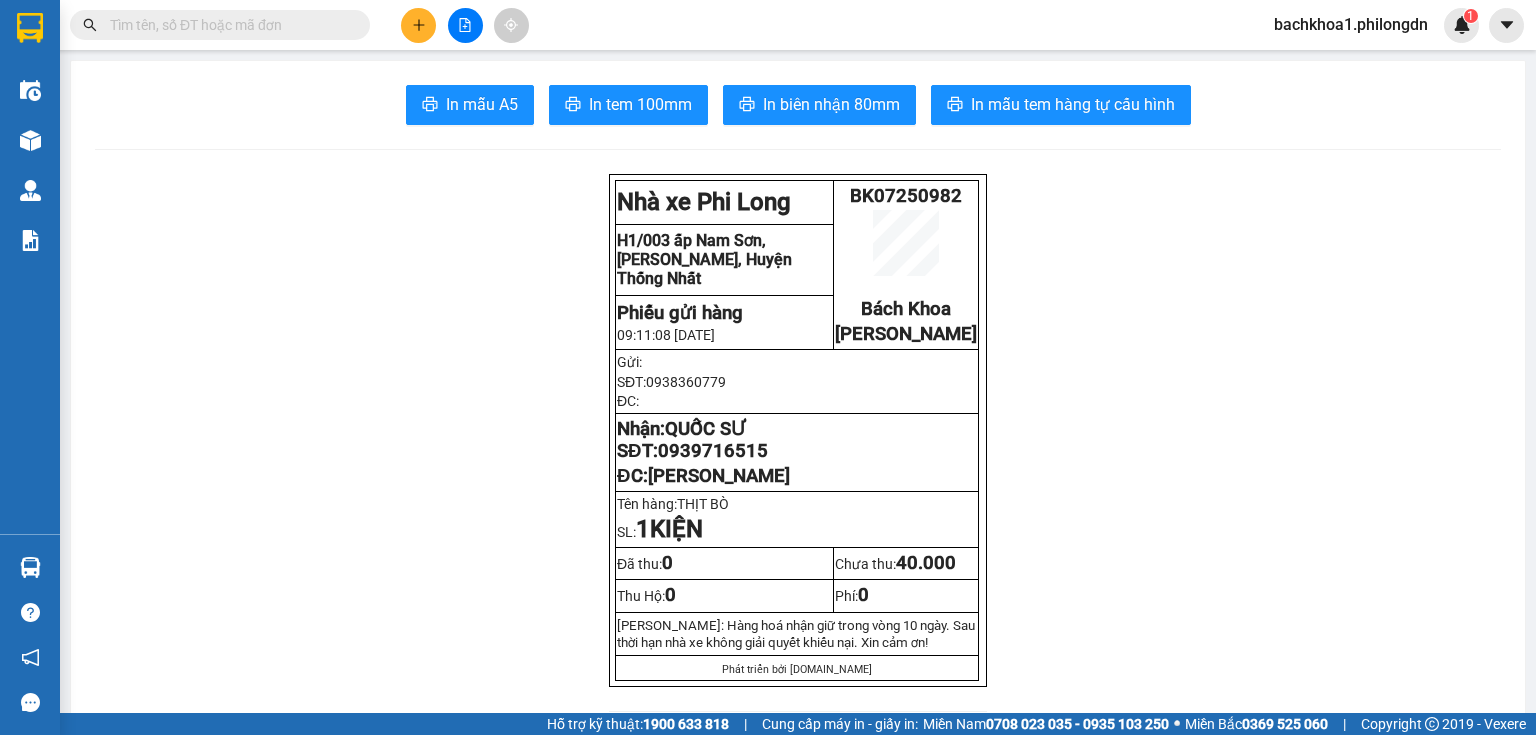 click 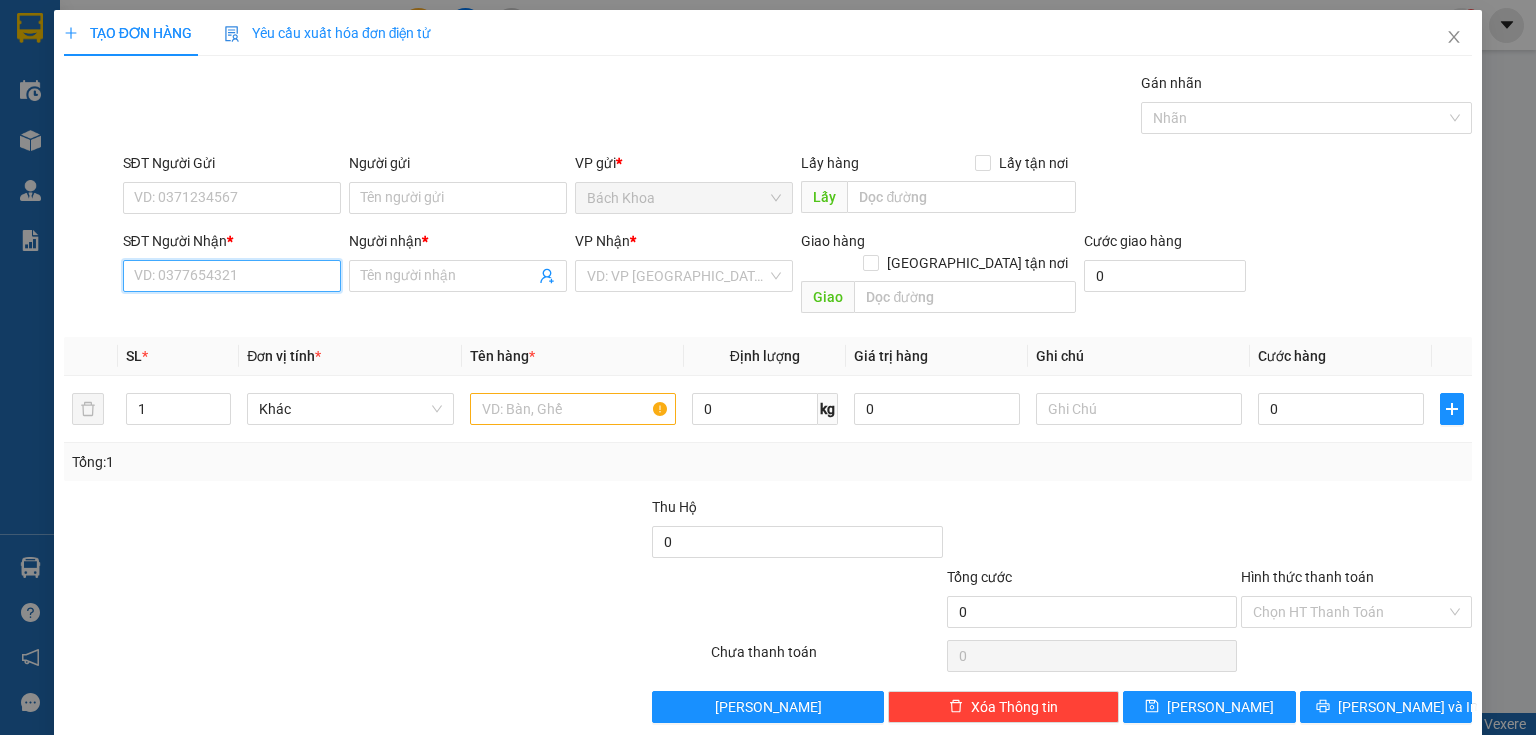 click on "SĐT Người Nhận  *" at bounding box center (232, 276) 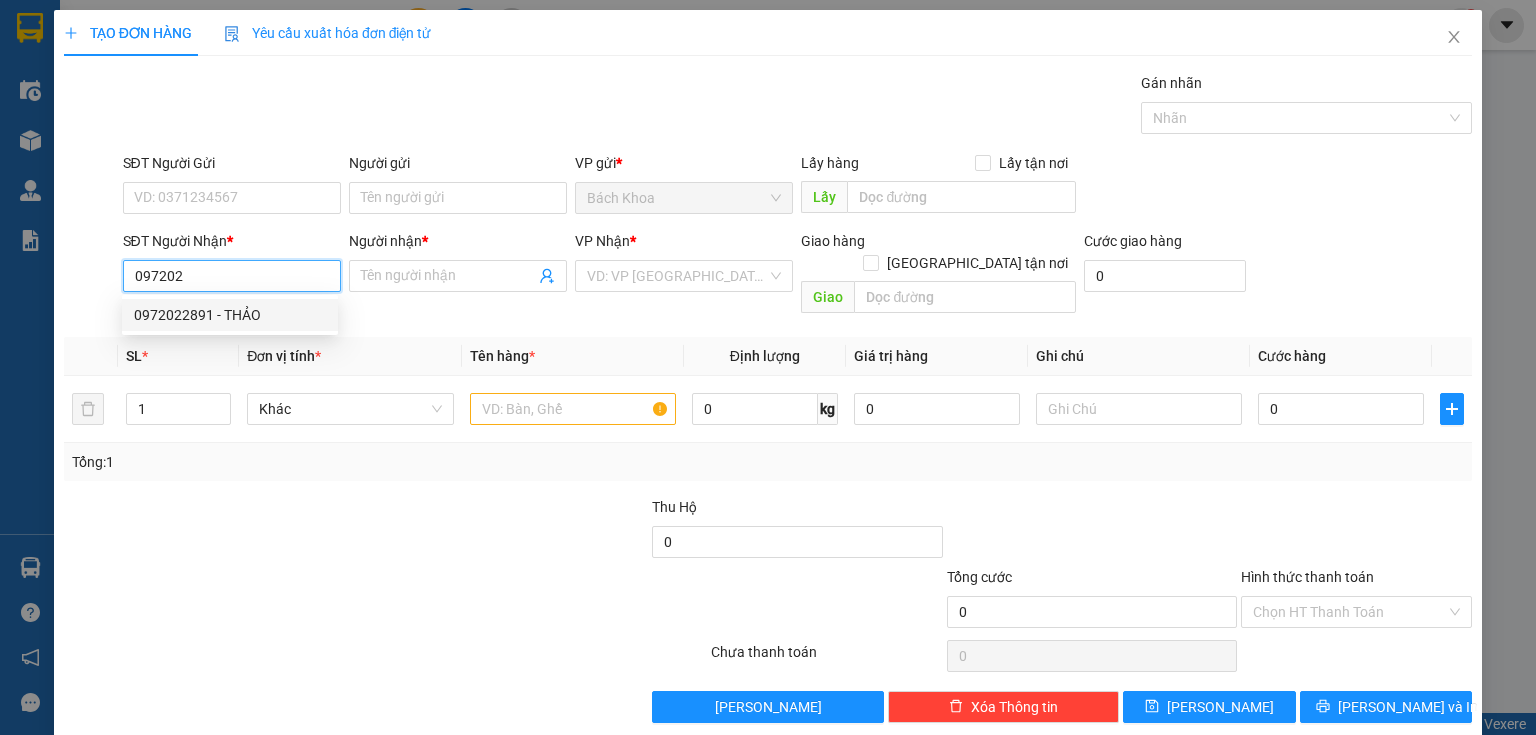 click on "0972022891 - THẢO" at bounding box center [230, 315] 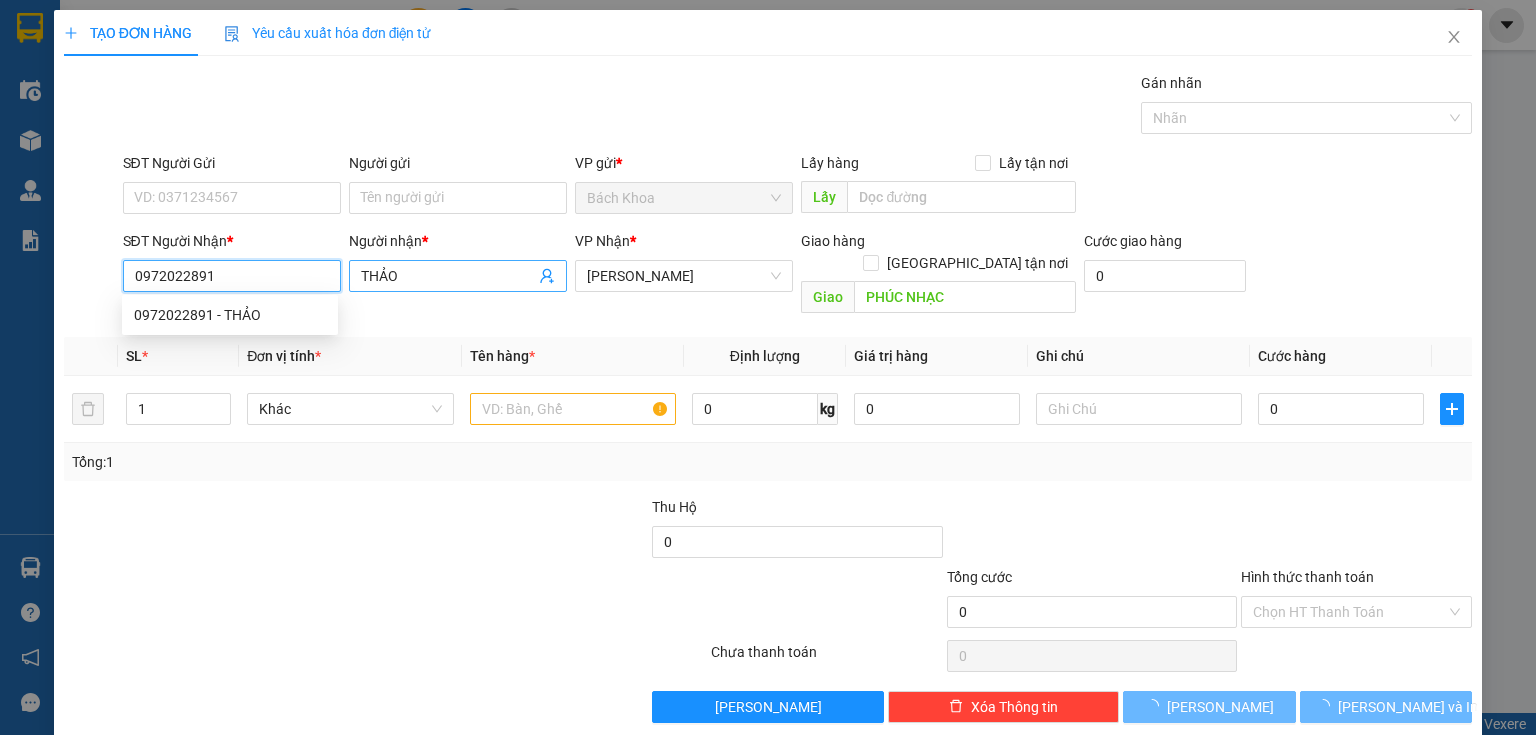 type on "30.000" 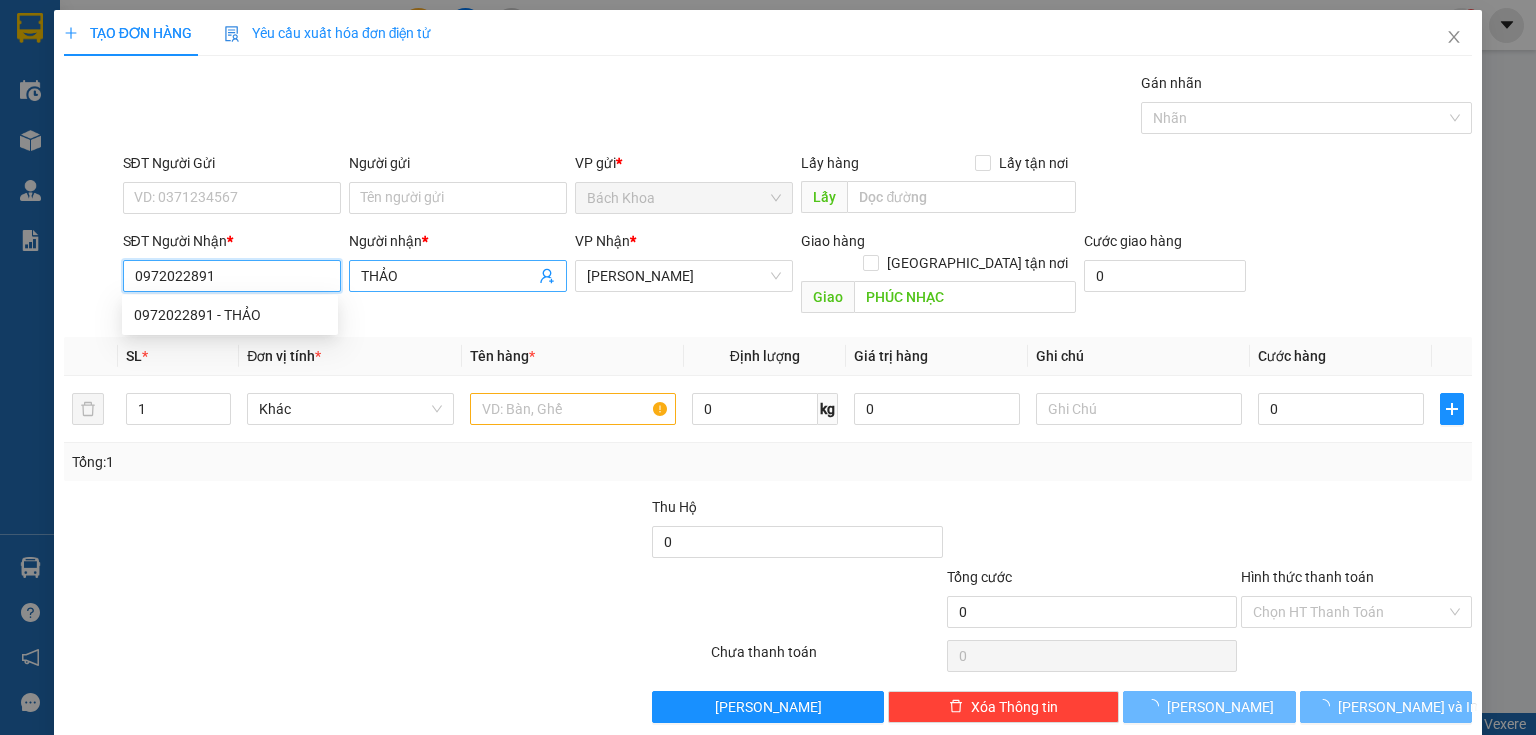 type on "30.000" 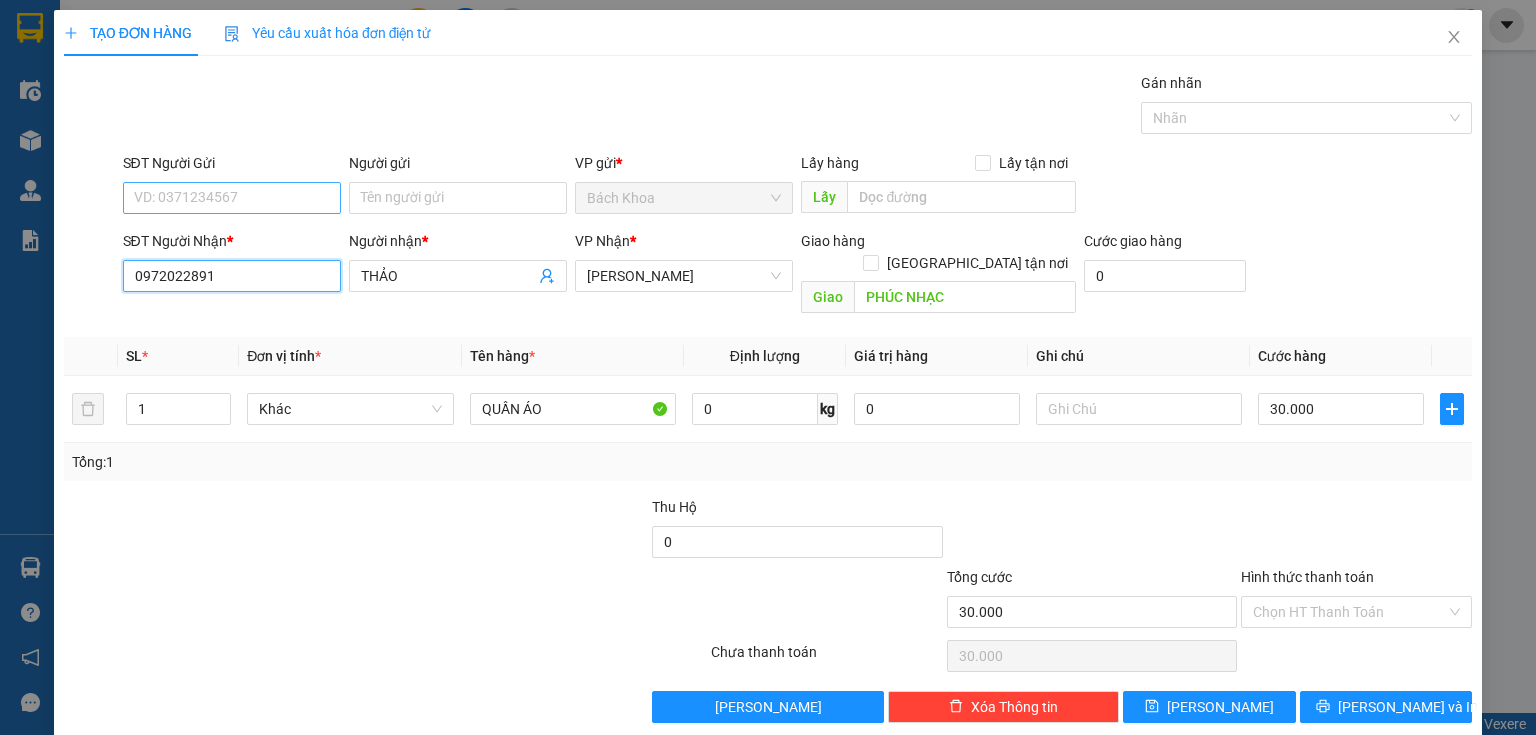 type on "0972022891" 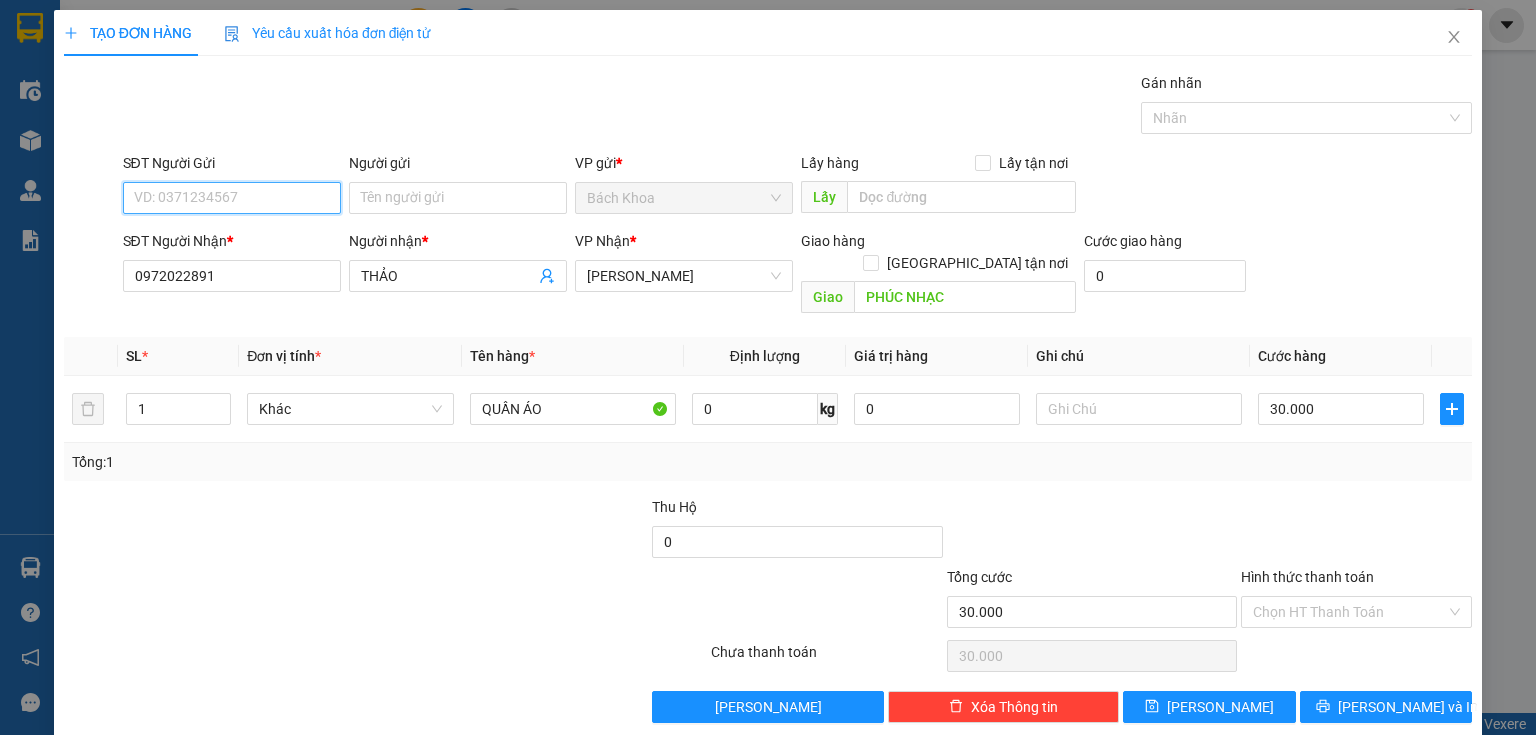 click on "SĐT Người Gửi" at bounding box center (232, 198) 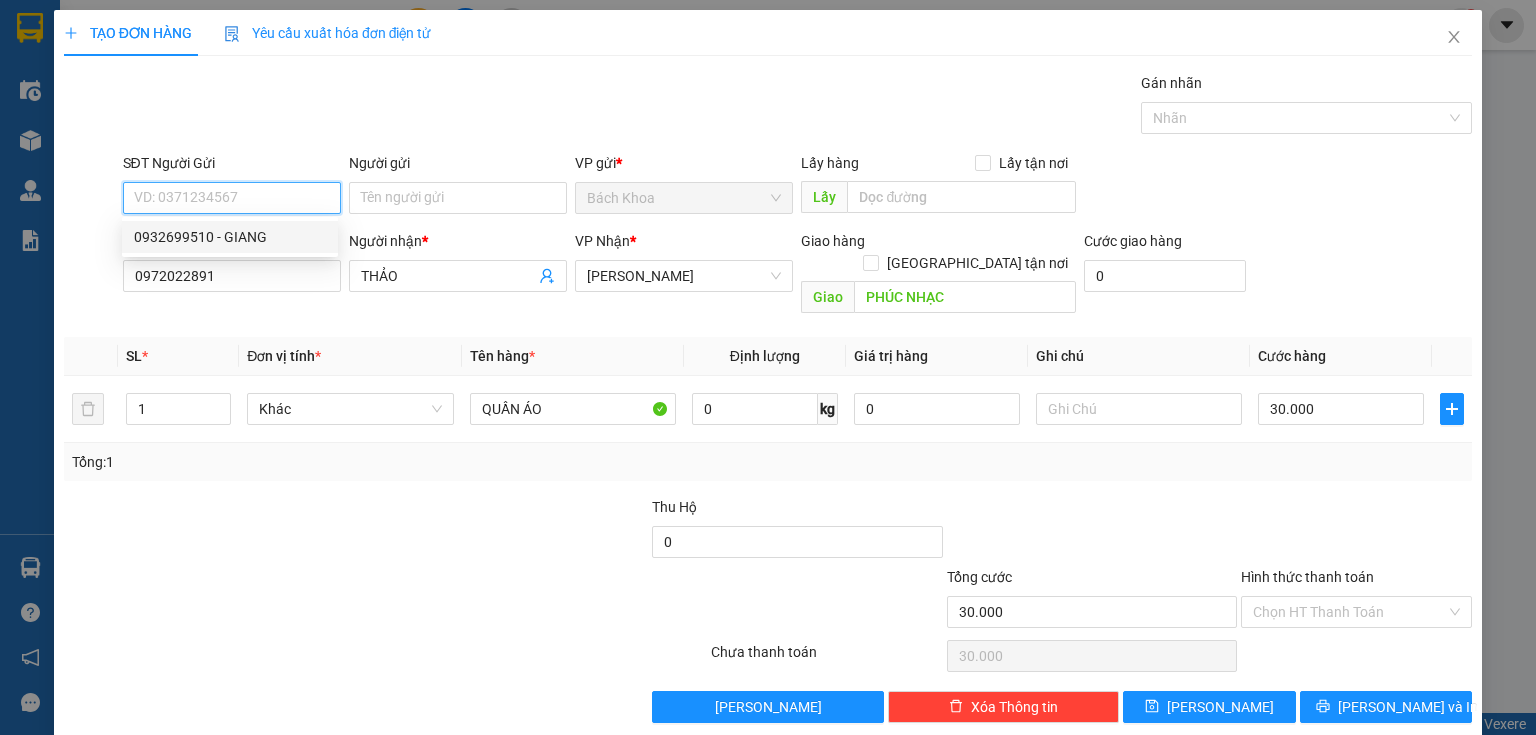 click on "0932699510 - GIANG" at bounding box center [230, 237] 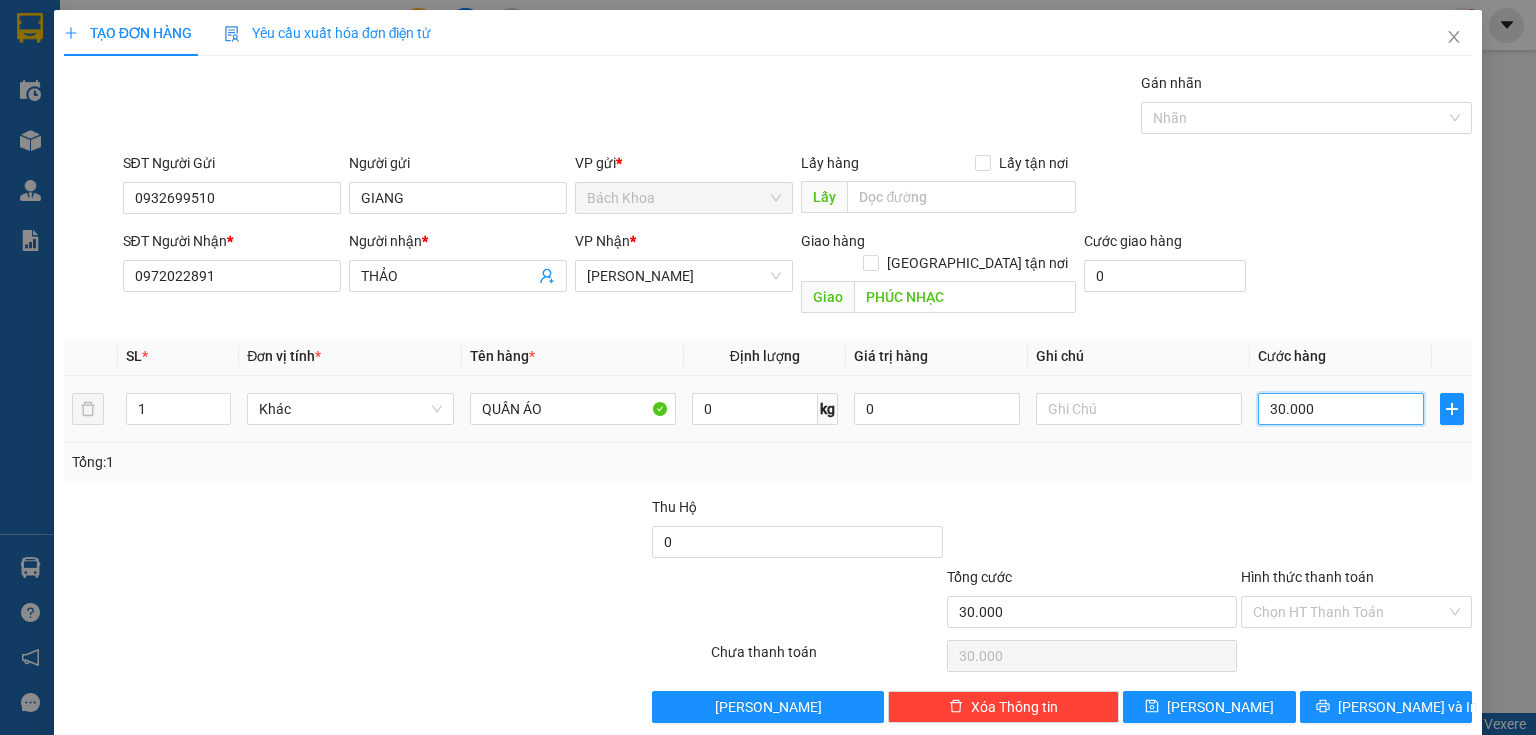 click on "30.000" at bounding box center (1341, 409) 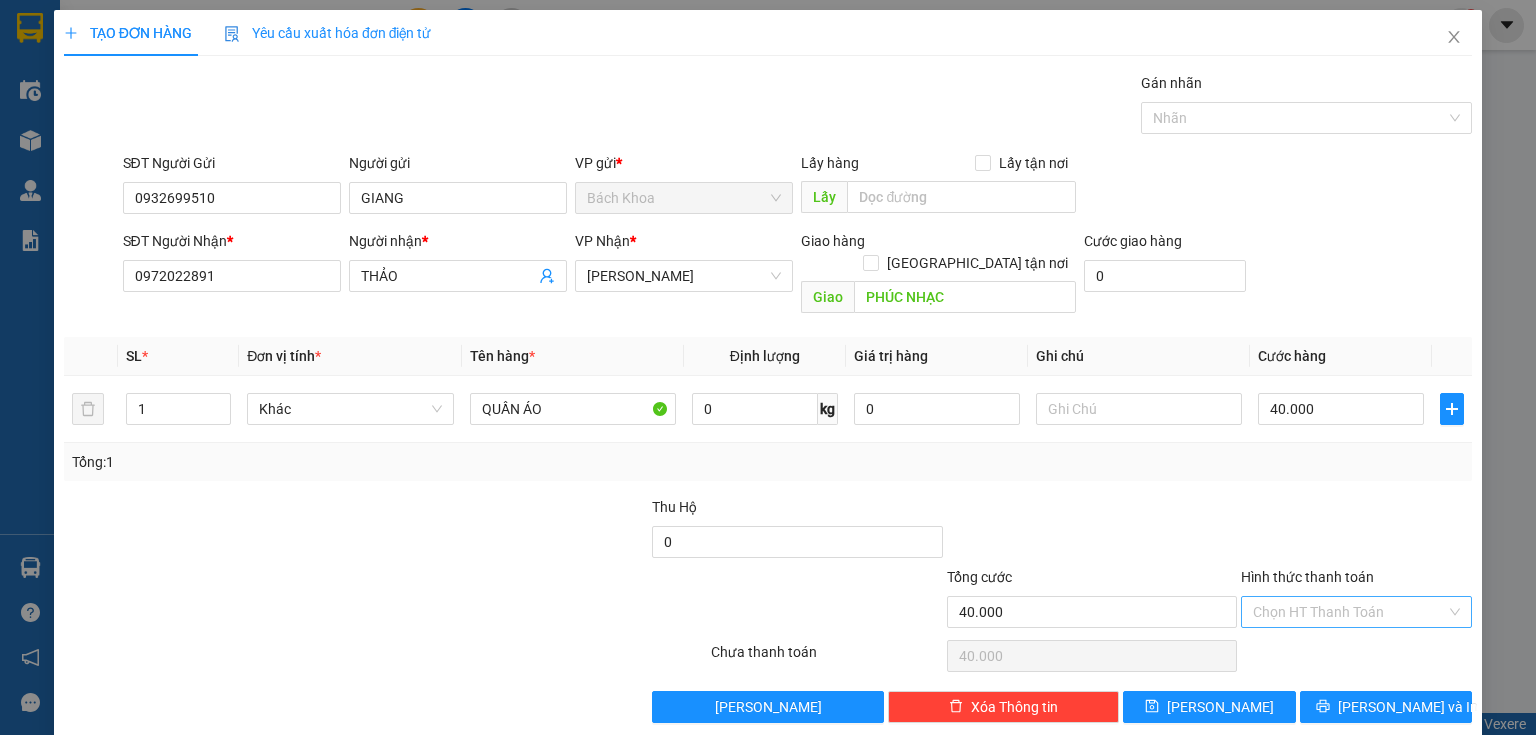 click on "Hình thức thanh toán" at bounding box center (1349, 612) 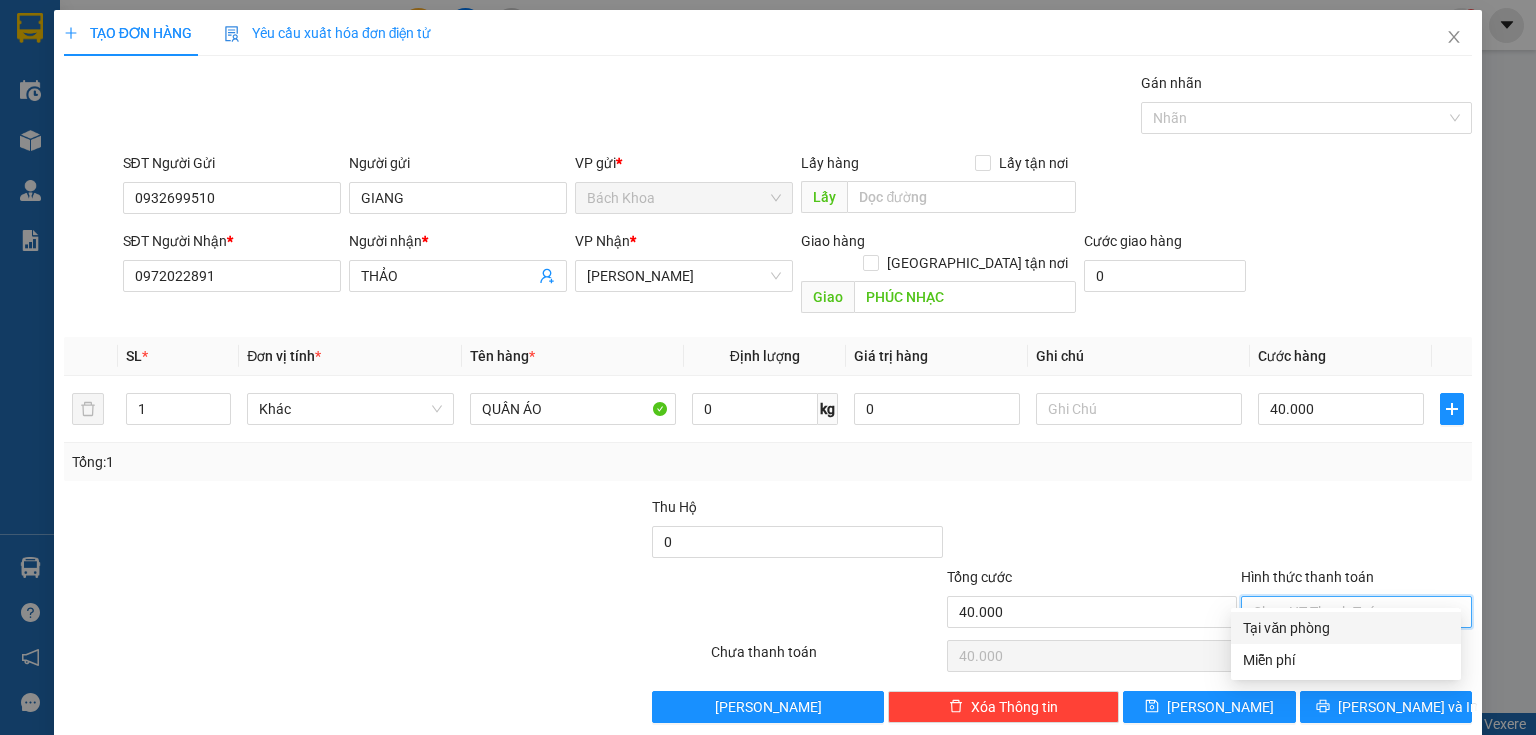 click on "Tại văn phòng" at bounding box center [1346, 628] 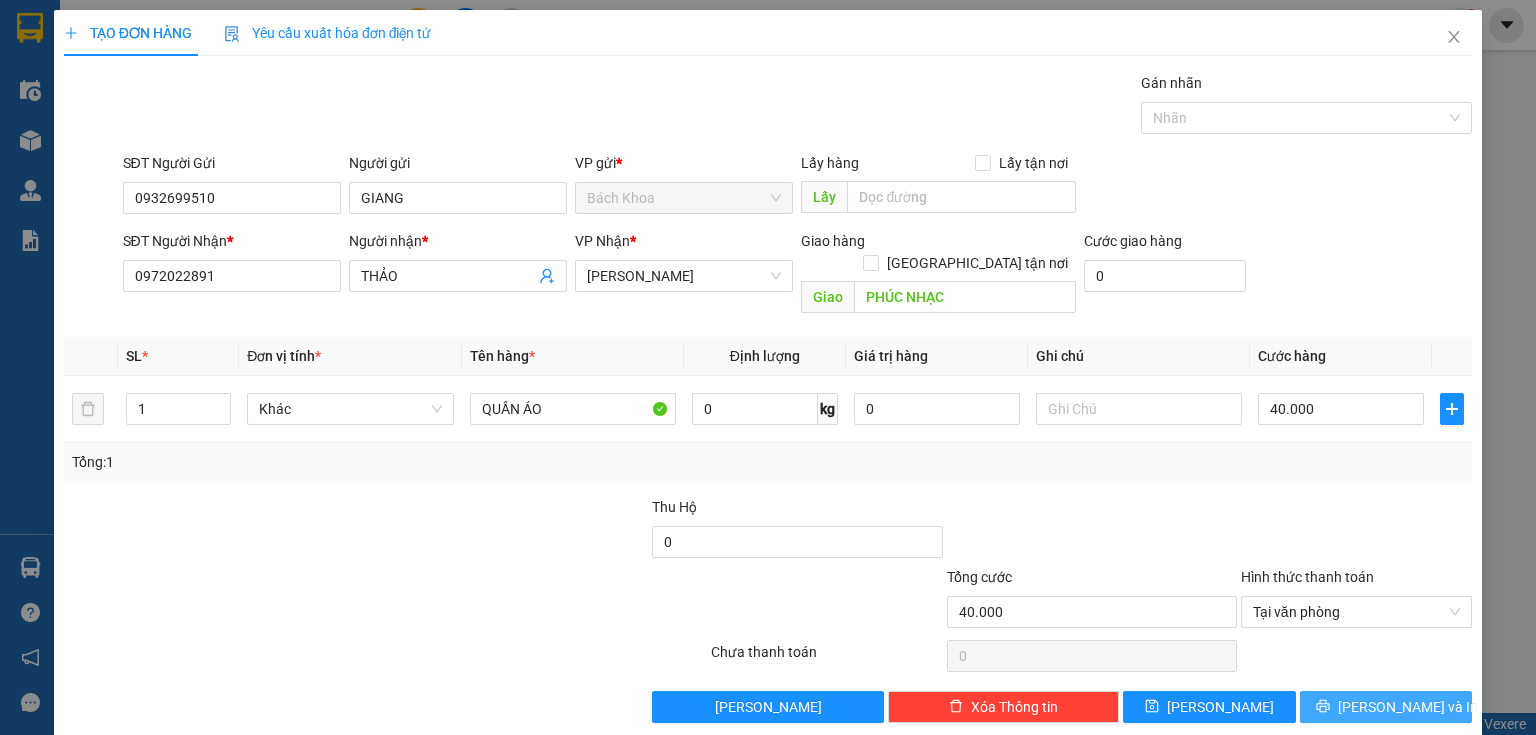 click on "[PERSON_NAME] và In" at bounding box center (1386, 707) 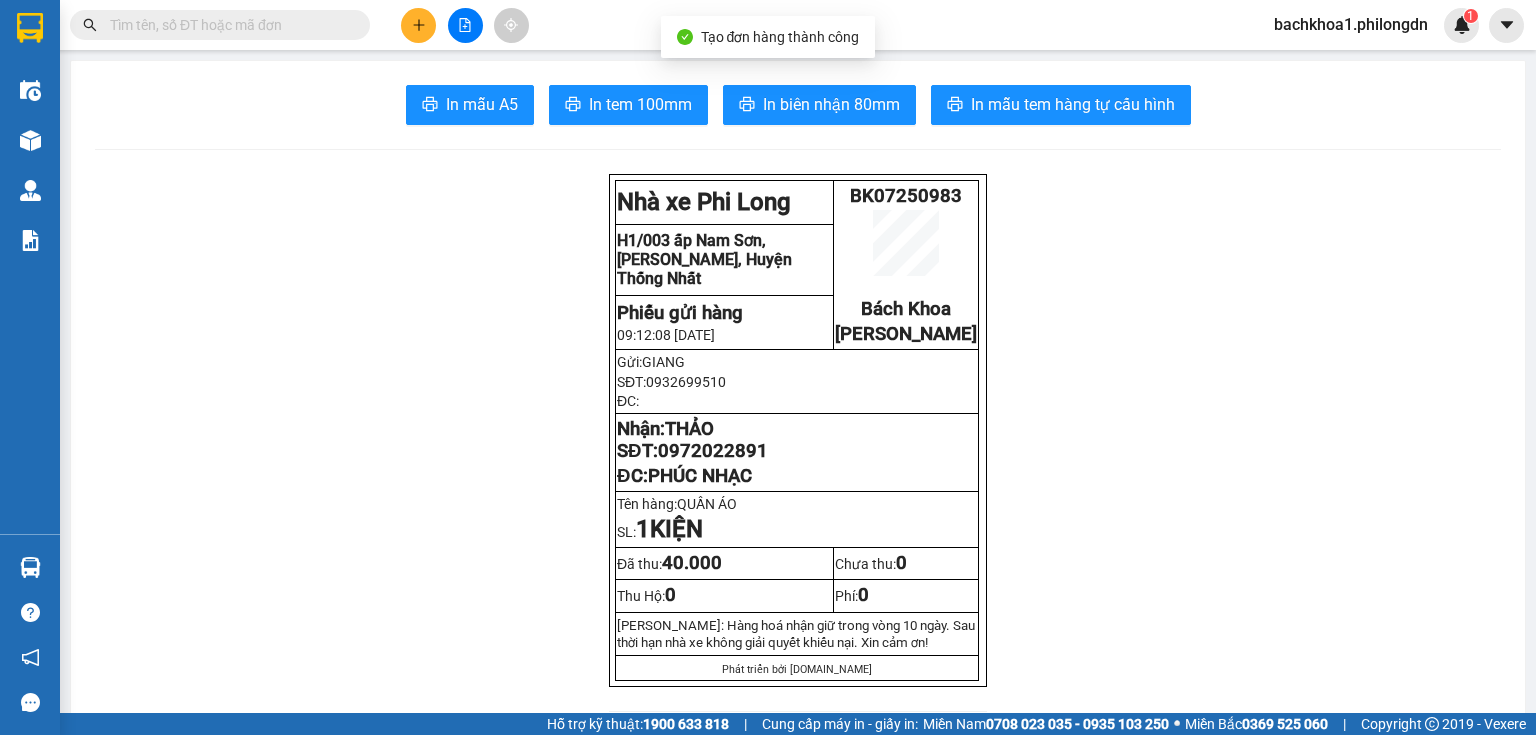 click on "In mẫu A5
In tem 100mm
In biên nhận 80mm In mẫu tem hàng tự cấu hình
Nhà xe Phi Long
BK07250983
Bách Khoa
Gia Kiệm
H1/003 ấp Nam Sơn, xã Quang Trung, Huyện Thống Nhất
Phiếu gửi hàng
09:12:08 - 14/07/2025
Gửi:  GIANG
SĐT:  0932699510
ĐC:
Nhận:  THẢO SĐT:  0972022891
ĐC:  PHÚC NHẠC
Tên hàng:  QUẦN ÁO
SL:  1  KIỆN
Đã thu:  40.000
Chưa thu:  0
Thu Hộ: 0
Phí:  0
Lưu ý: Hàng hoá nhận giữ trong vòng 10 ngày. Sau thời hạn nhà xe không giải quyết khiếu nại. Xin cảm ơn!
Phát triển bởi Vexere.com
Phi Long (Đồng Nai) BK07250983 14/07 09:12 Giao dọc đường   PHÚC NHẠC VP Nhận:   Gia Kiệm THẢO 0972022891 SL:  1 CR :   40.000 Tên Số lượng Khối lượng Cước món hàng Ghi chú QUẦN ÁO (Khác) 1 0 40.000 1 0 GIANG" at bounding box center (798, 1810) 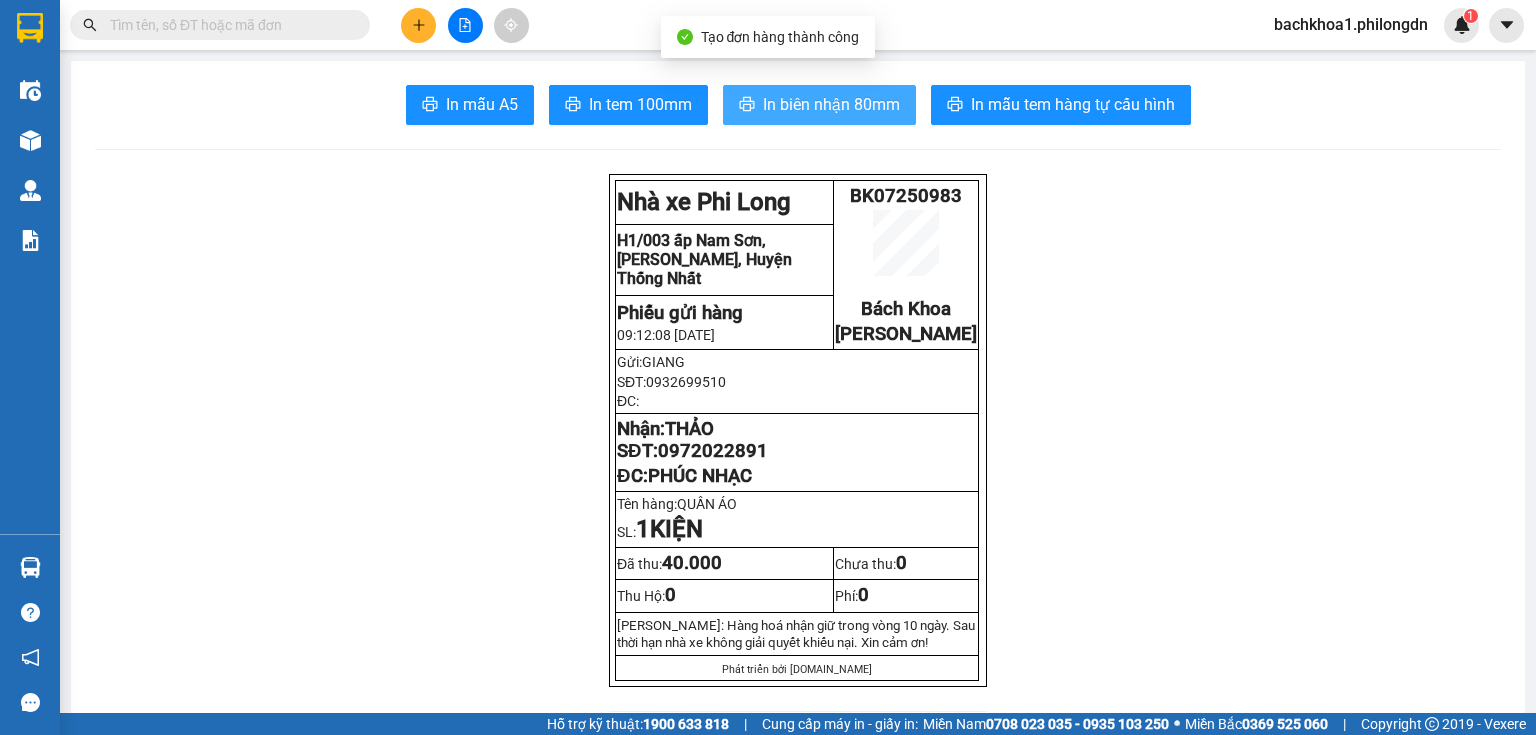 click on "In biên nhận 80mm" at bounding box center (831, 104) 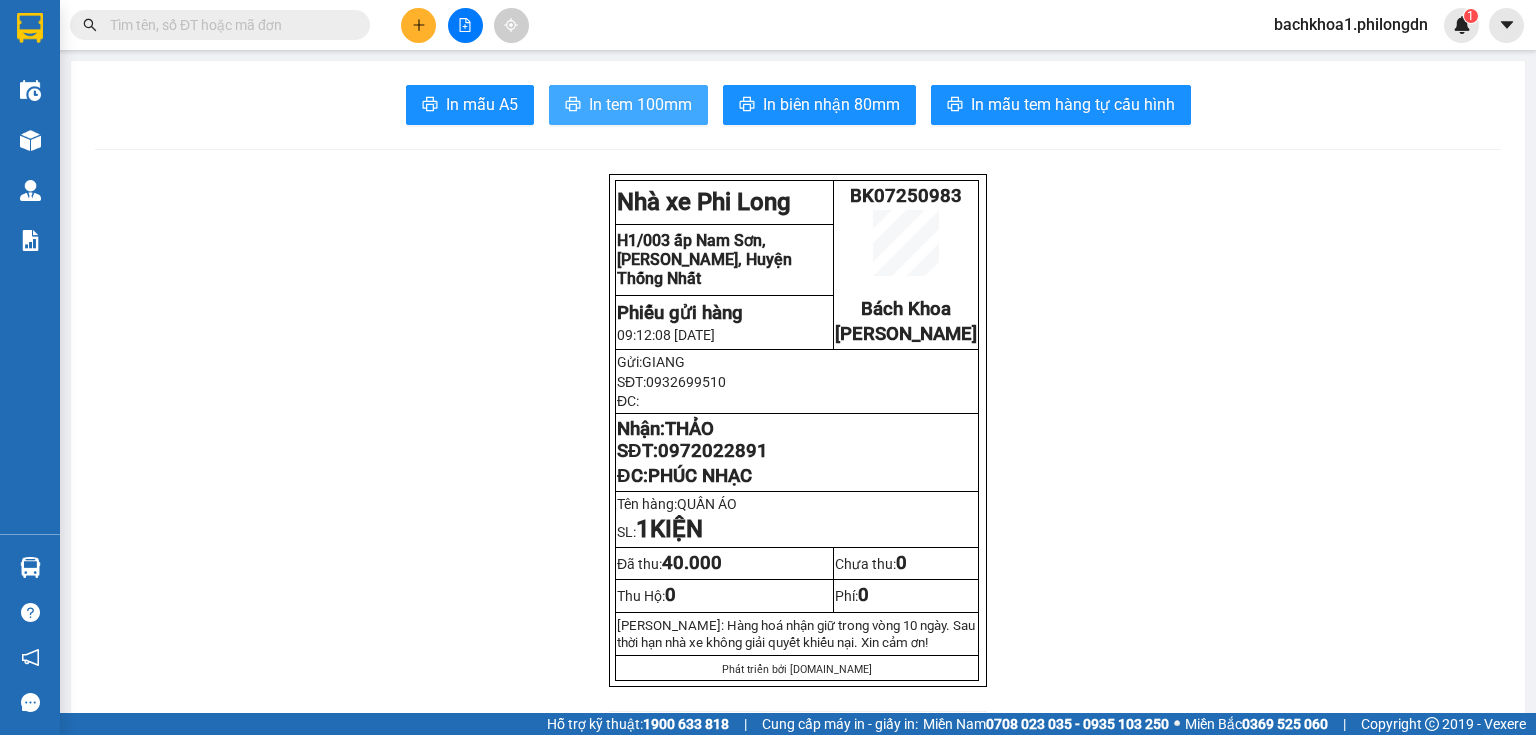 click on "In tem 100mm" at bounding box center (640, 104) 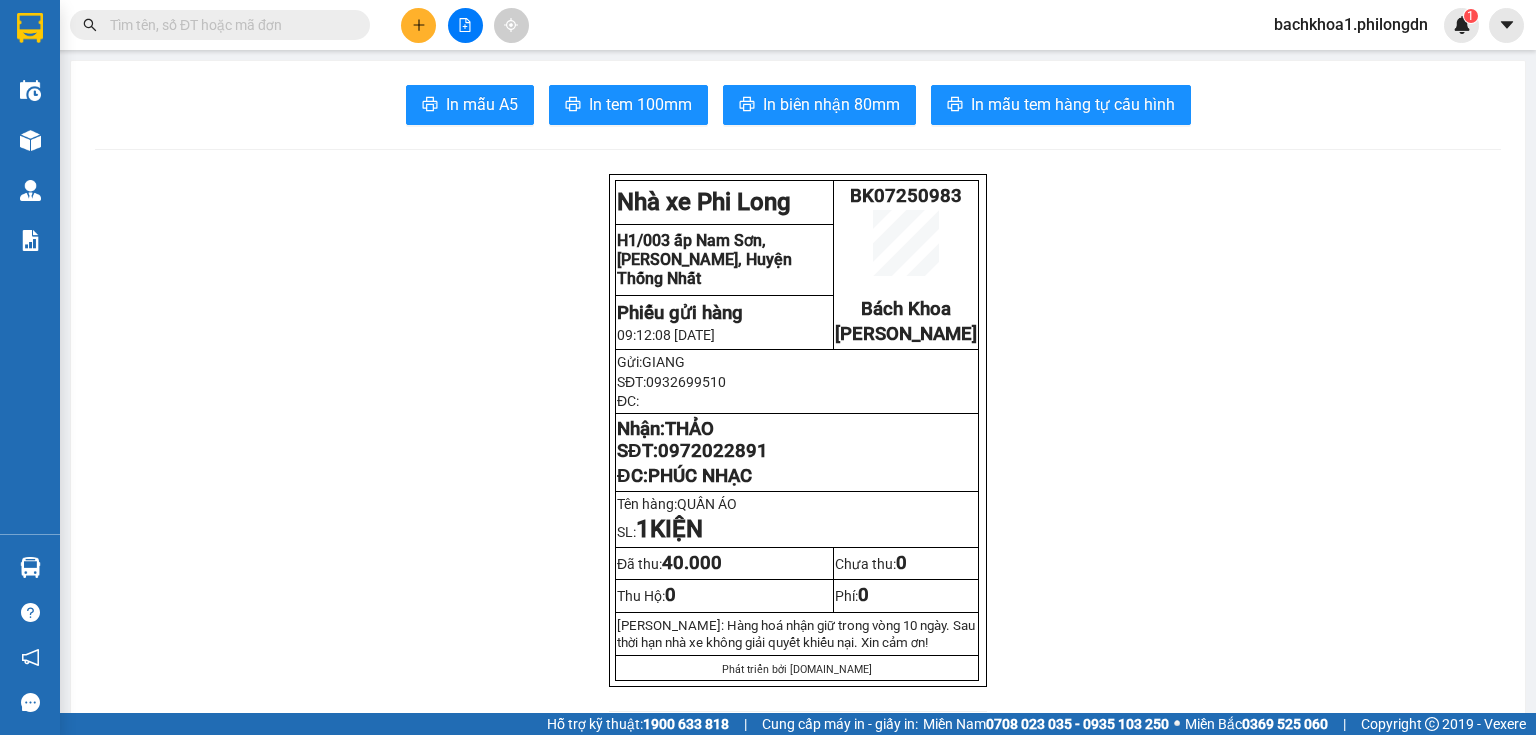 click on "0972022891" at bounding box center (713, 451) 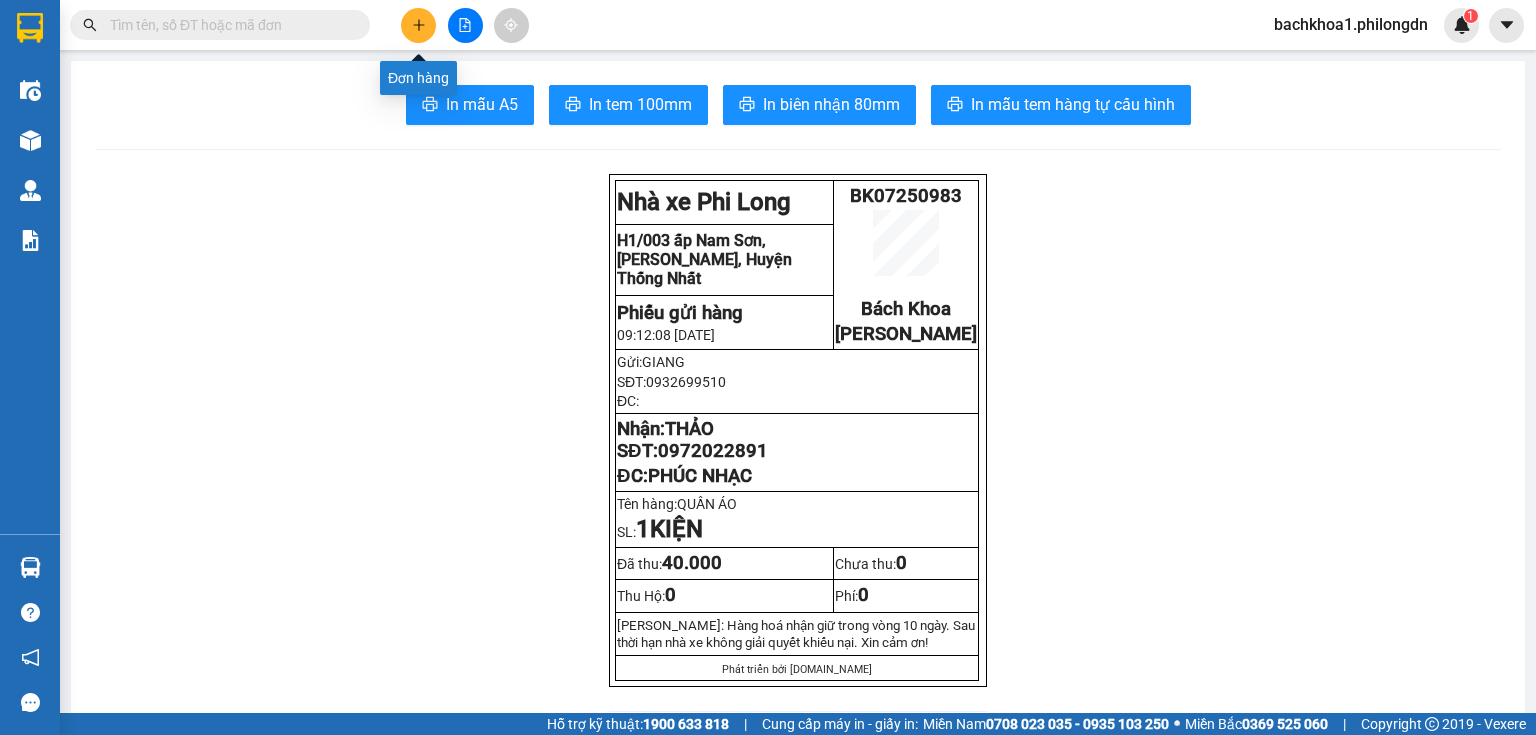 click 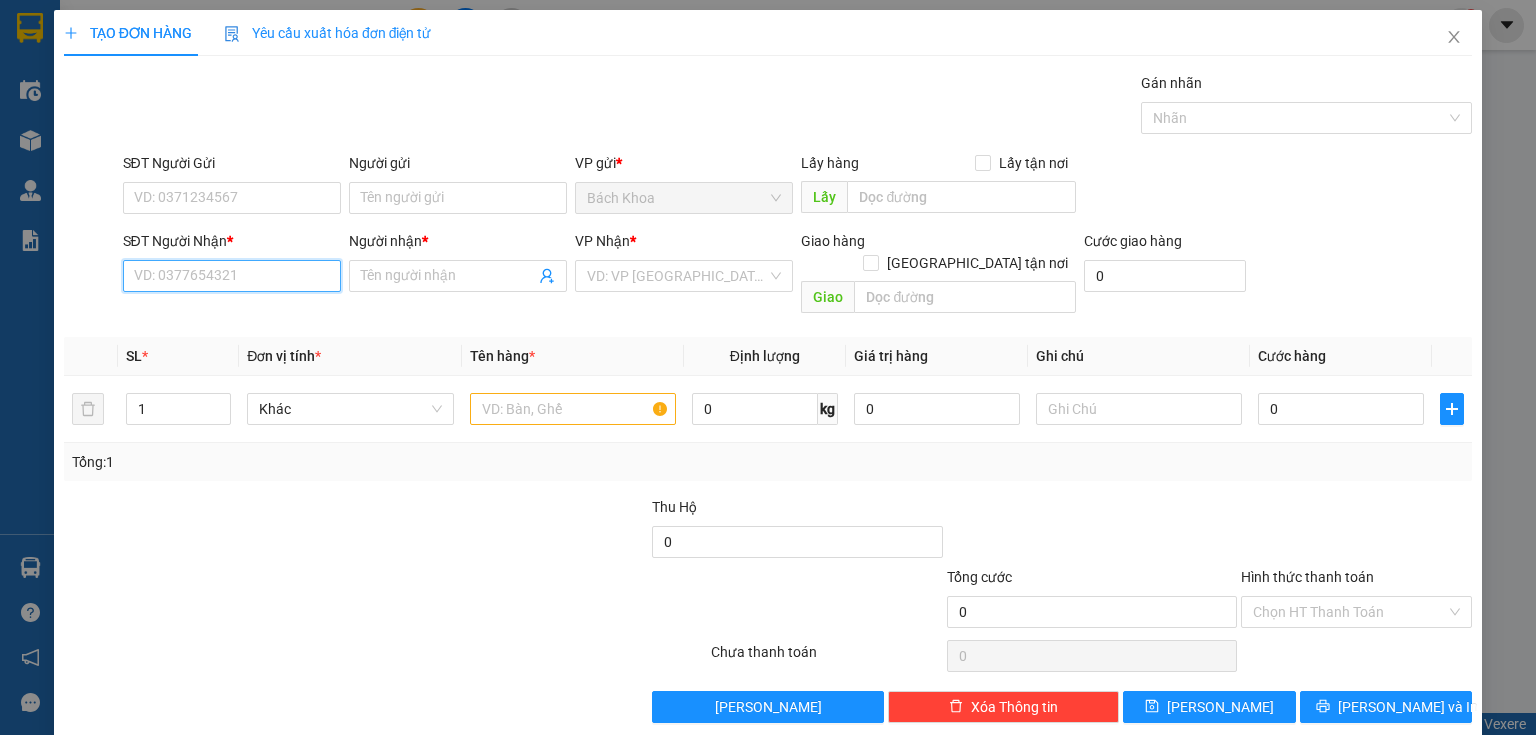 click on "SĐT Người Nhận  *" at bounding box center (232, 276) 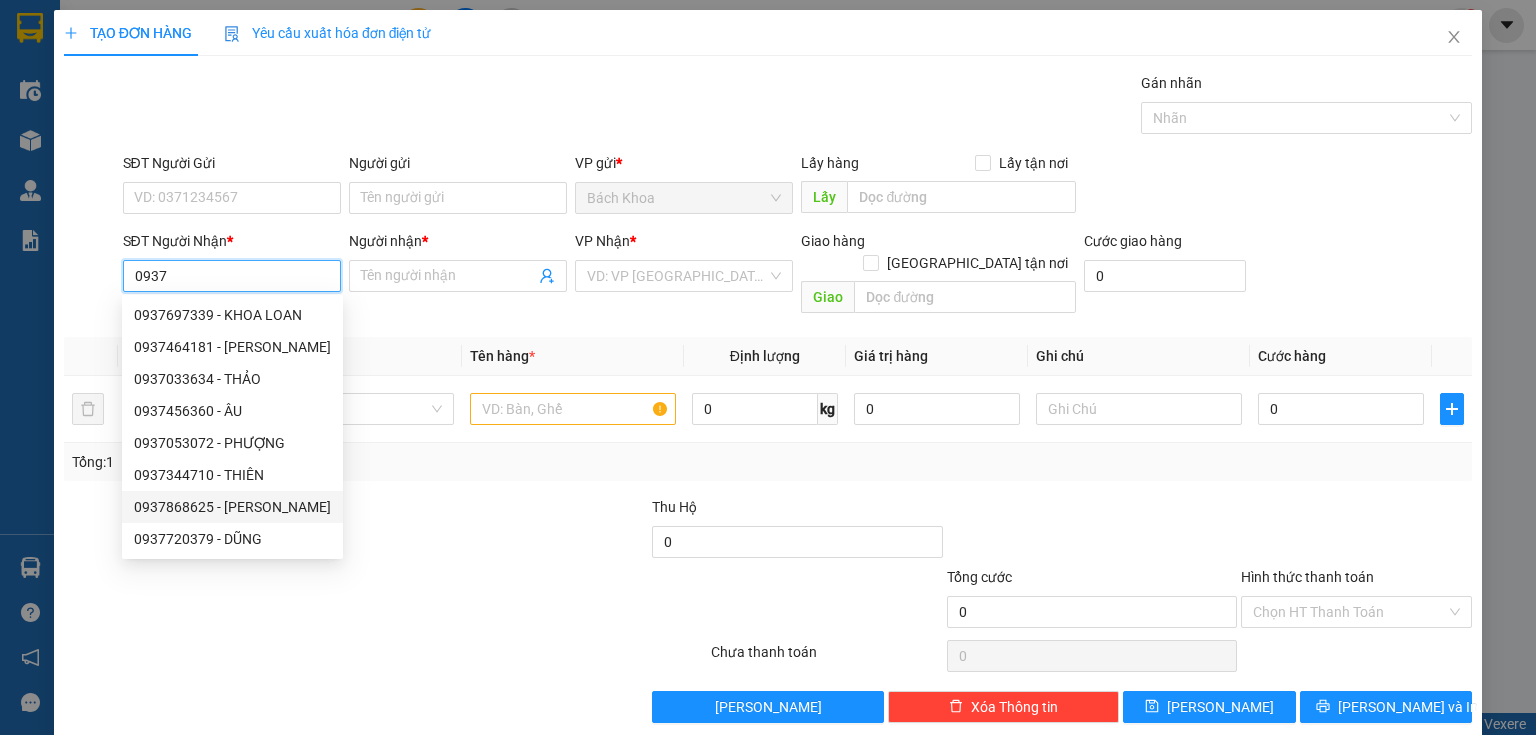 click on "0937868625 - [PERSON_NAME]" at bounding box center (232, 507) 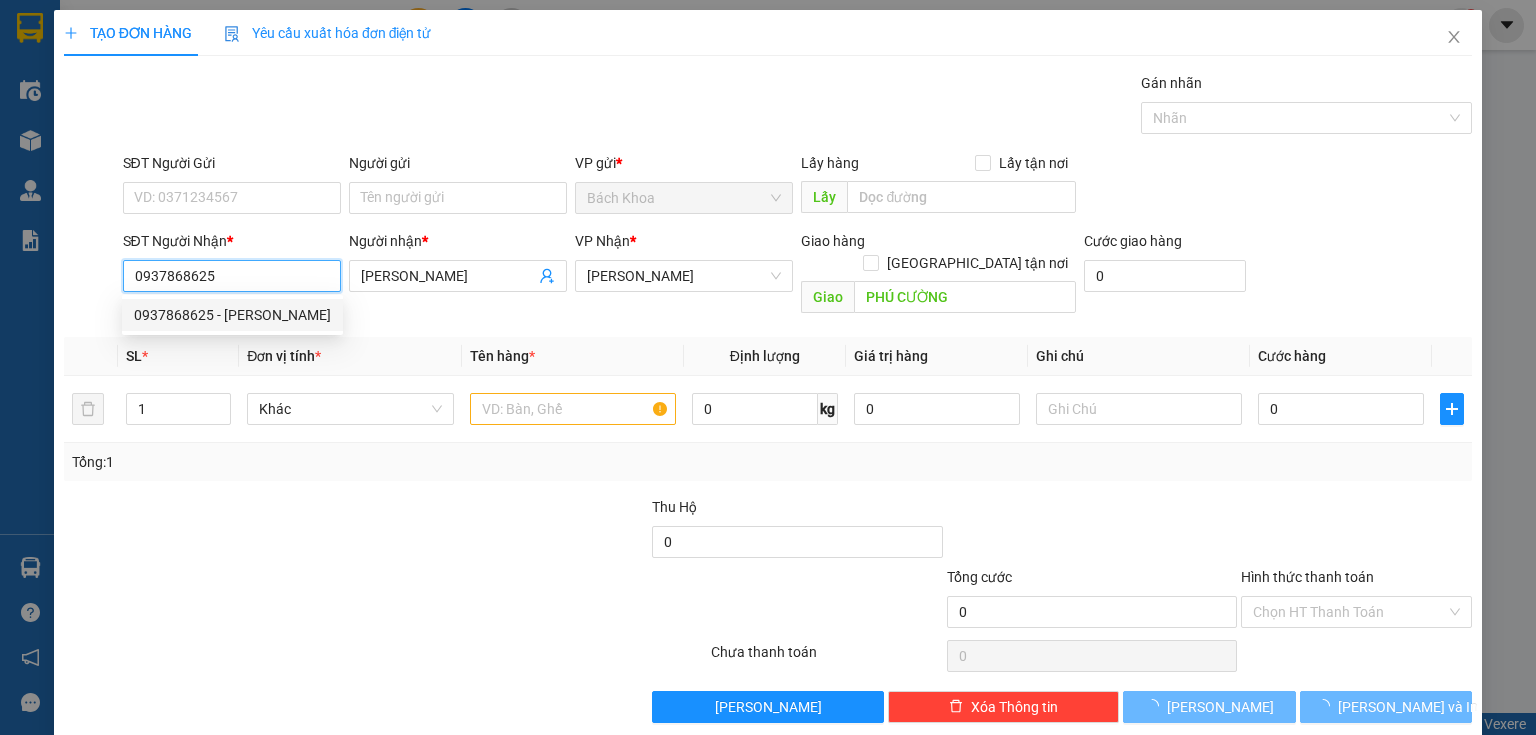 type on "40.000" 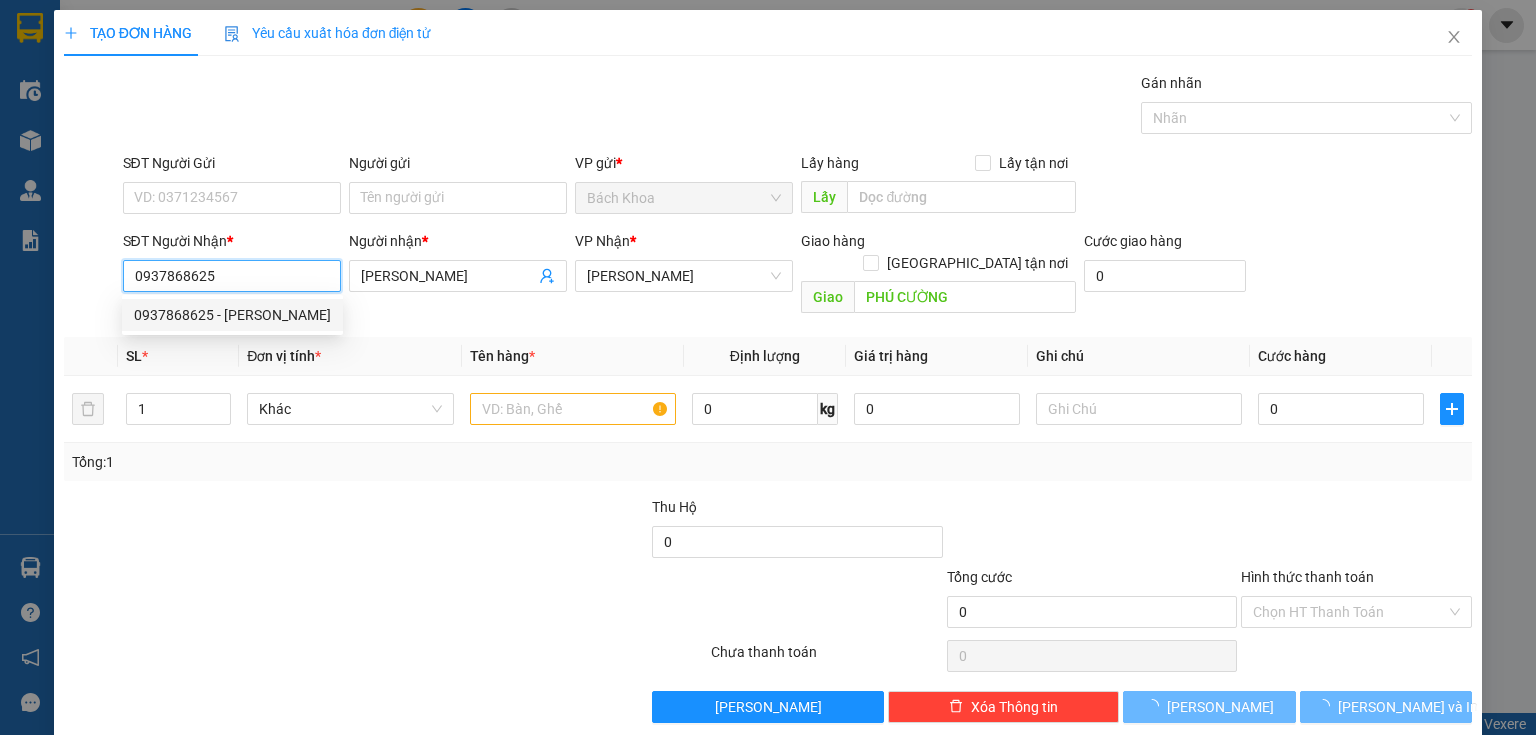 type on "40.000" 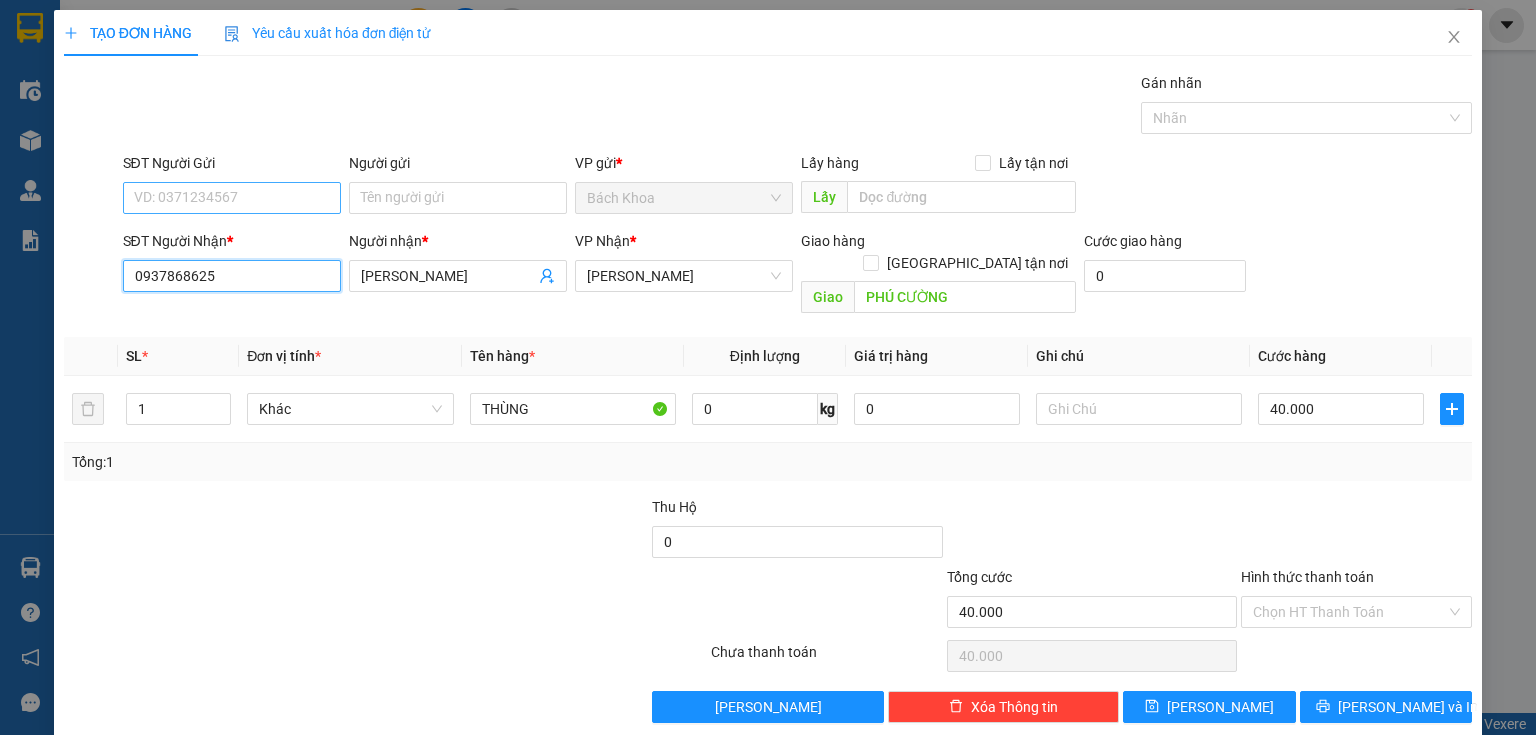 type on "0937868625" 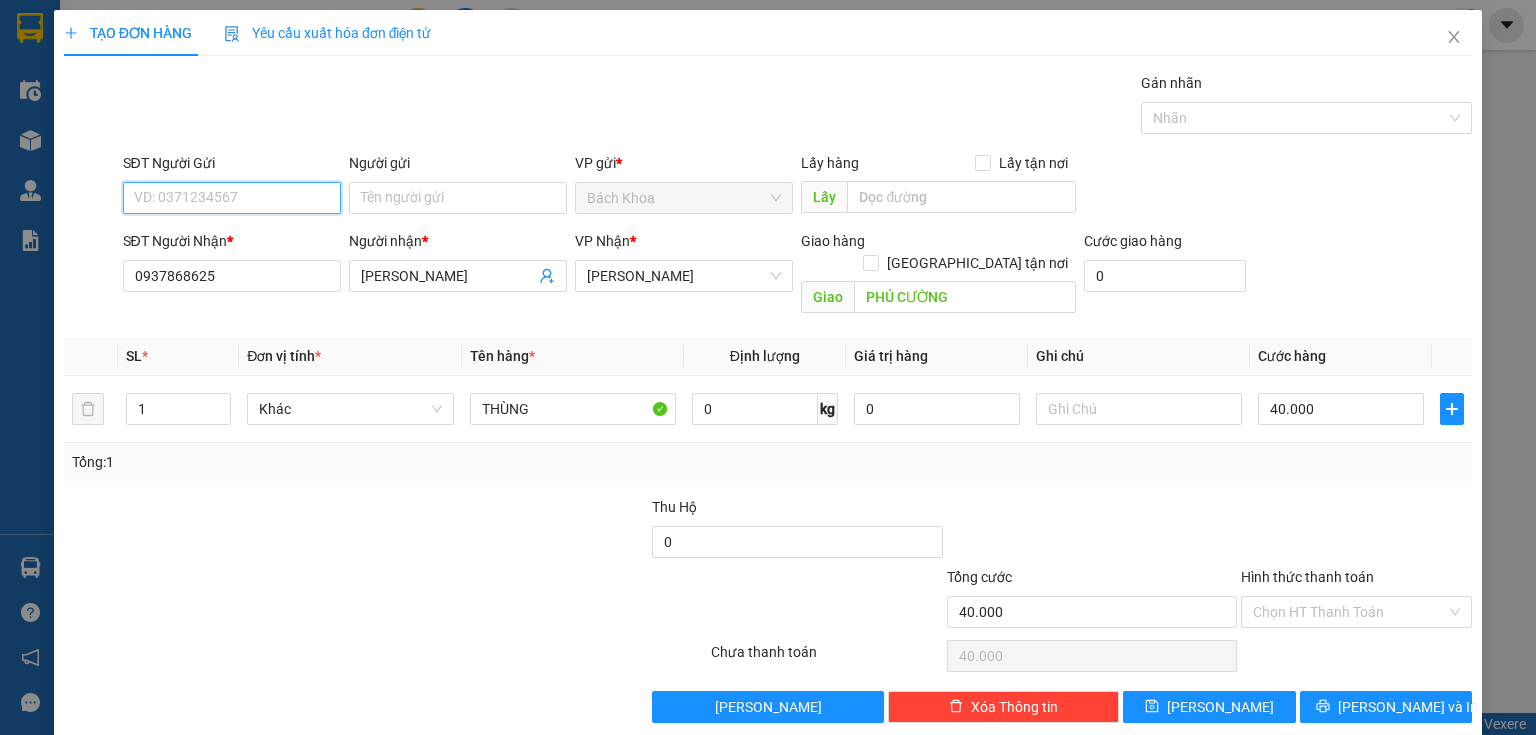 click on "SĐT Người Gửi" at bounding box center (232, 198) 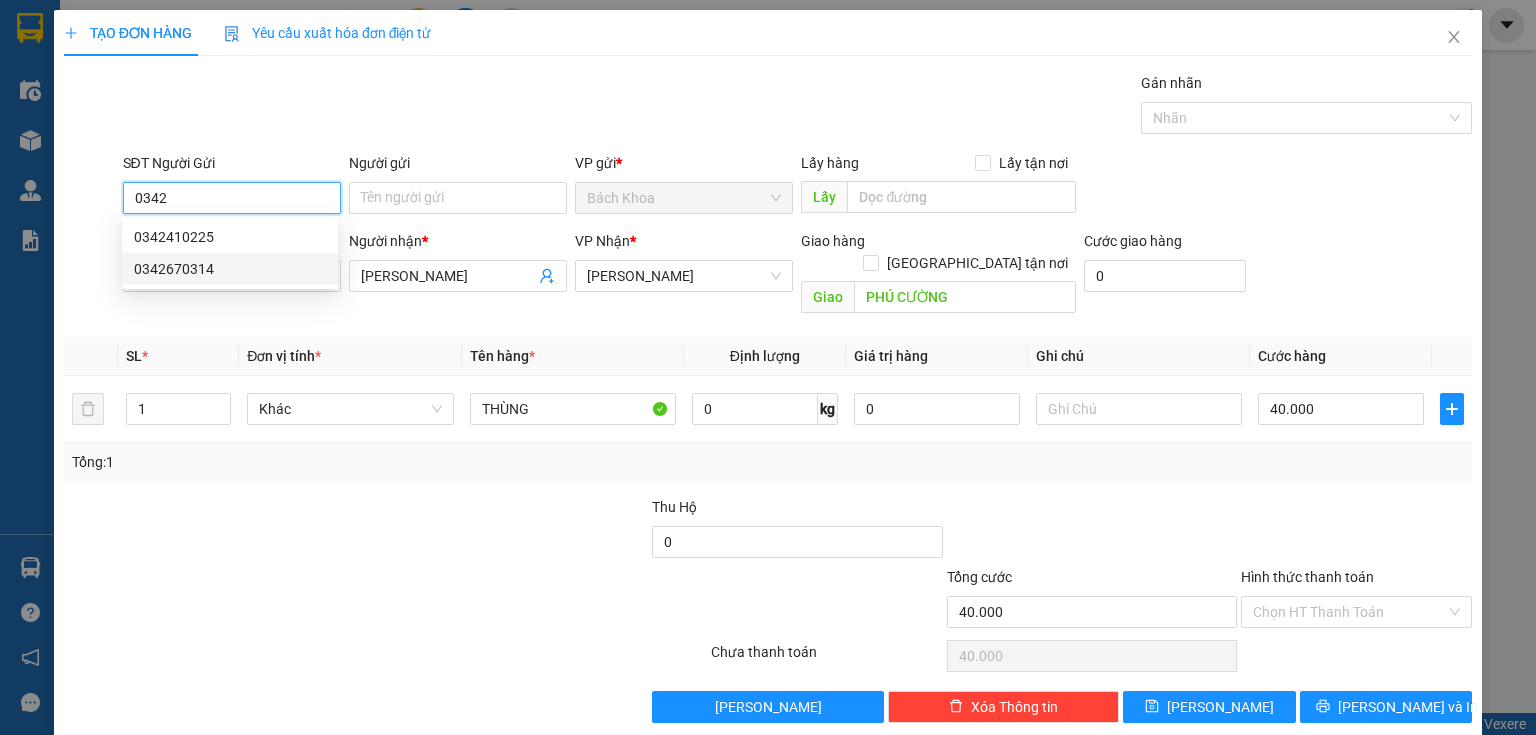 click on "0342670314" at bounding box center (230, 269) 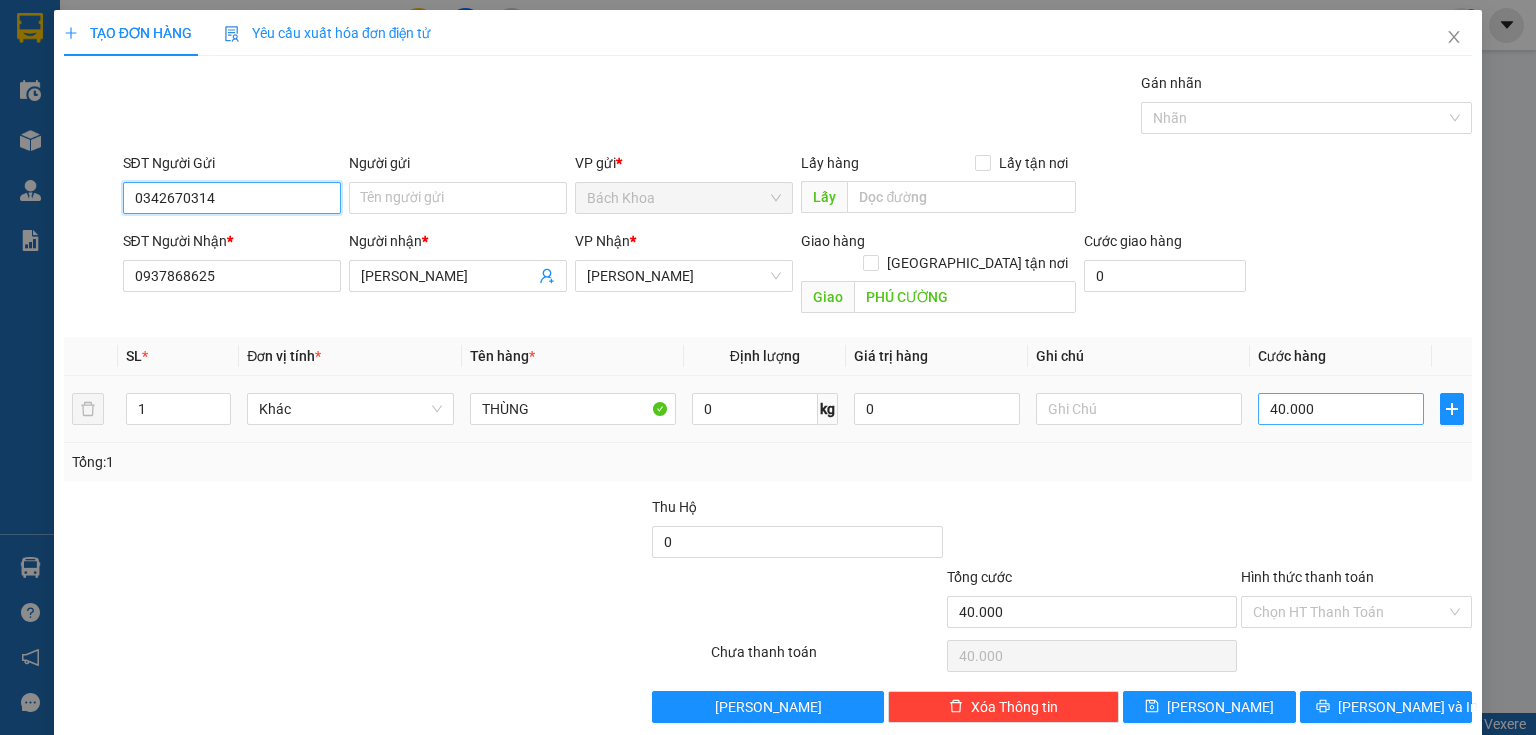type on "0342670314" 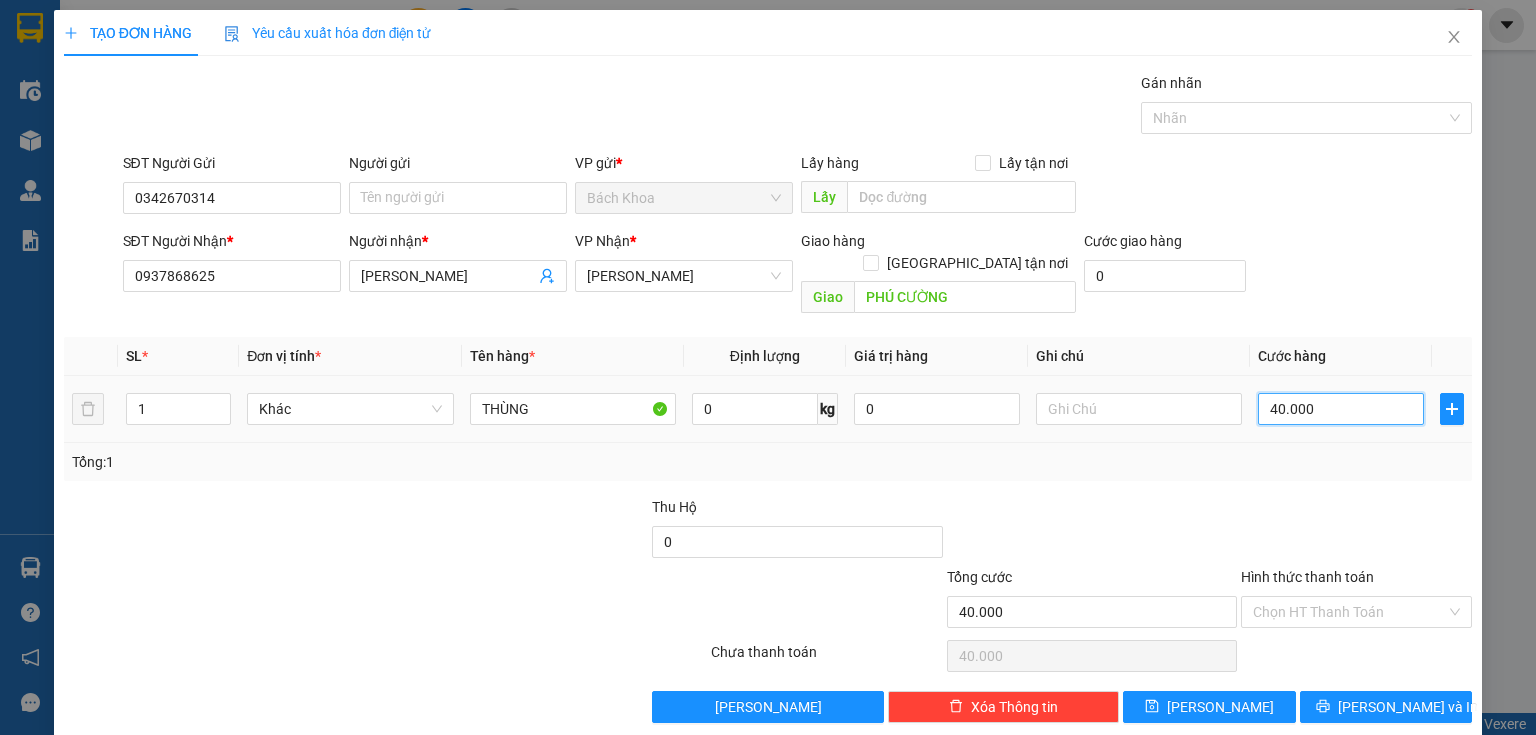 click on "40.000" at bounding box center [1341, 409] 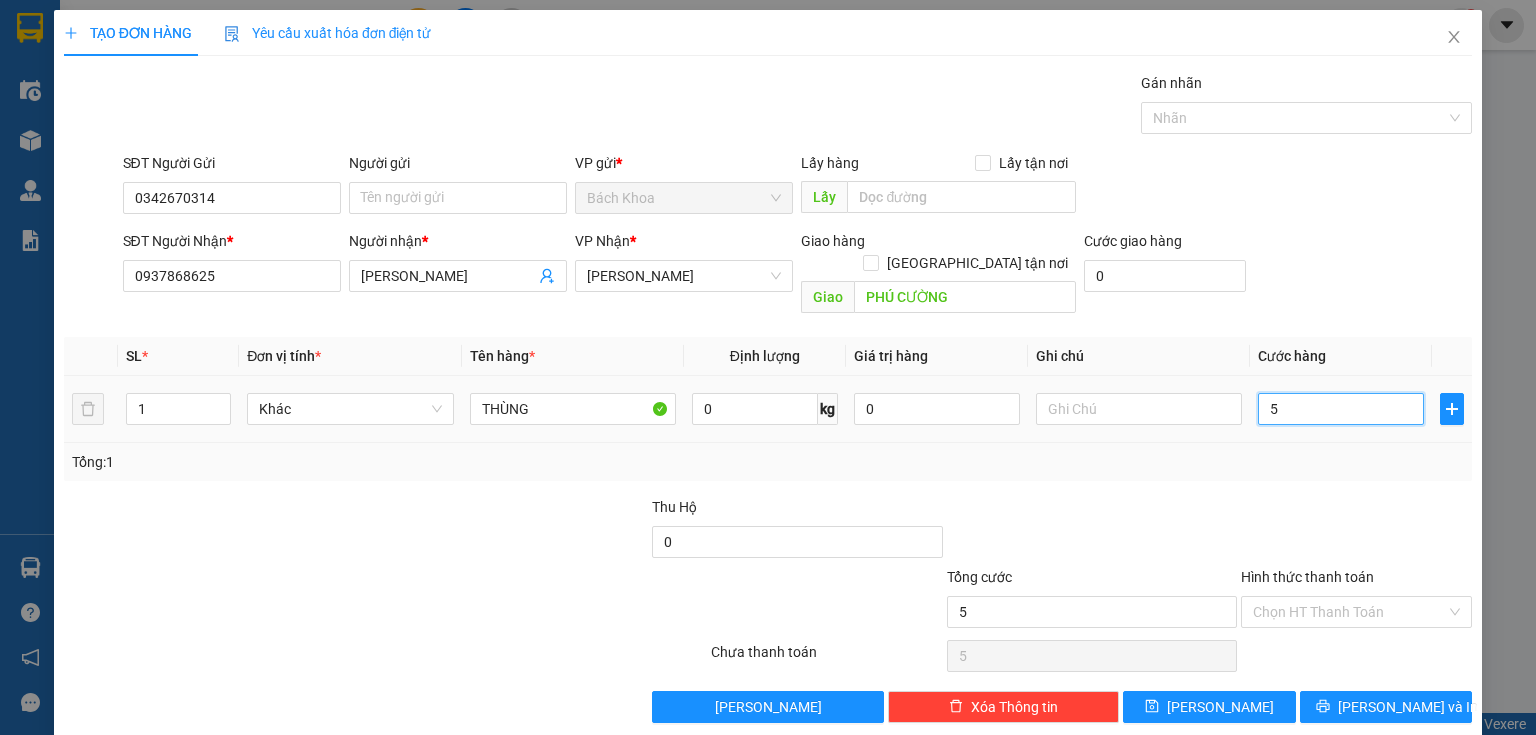 type on "50" 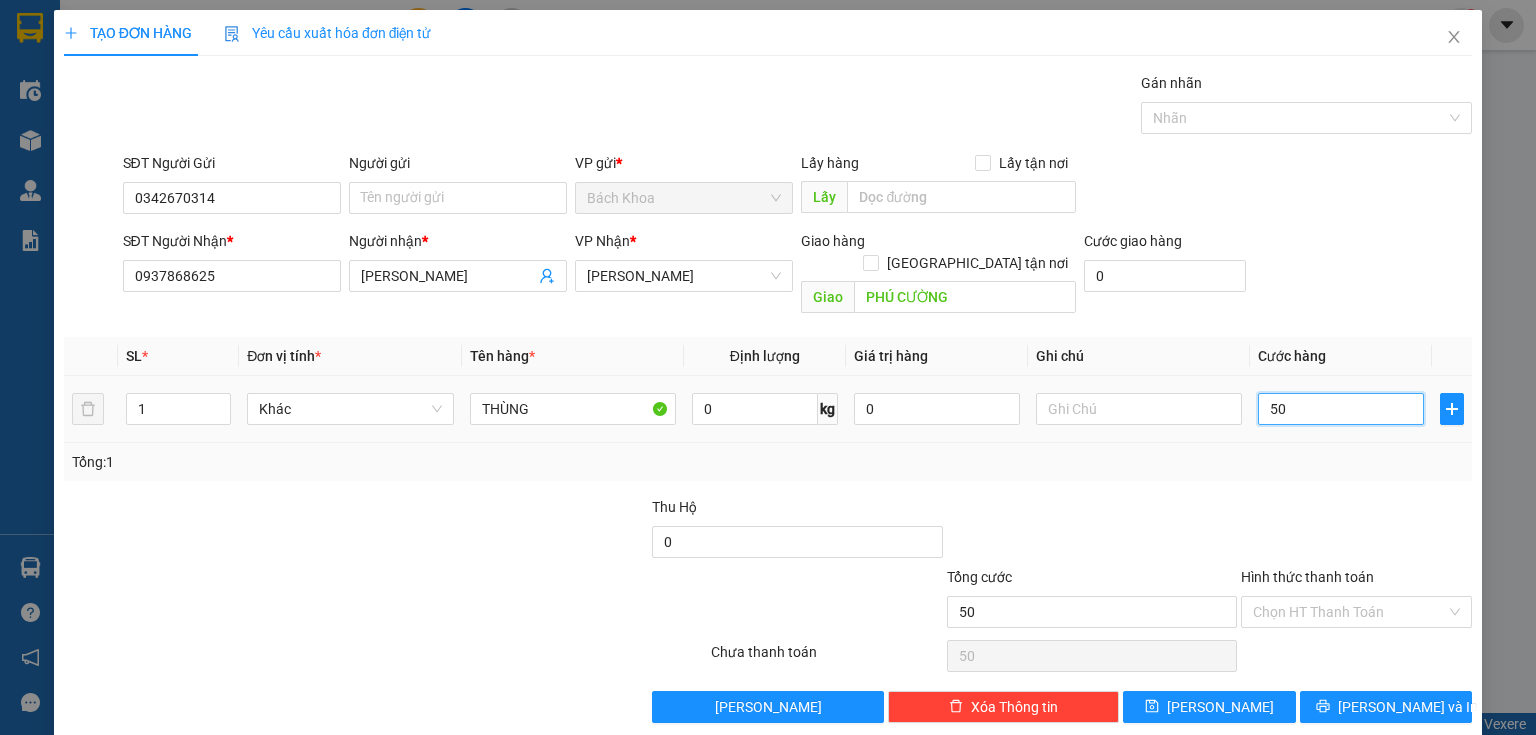 type on "500" 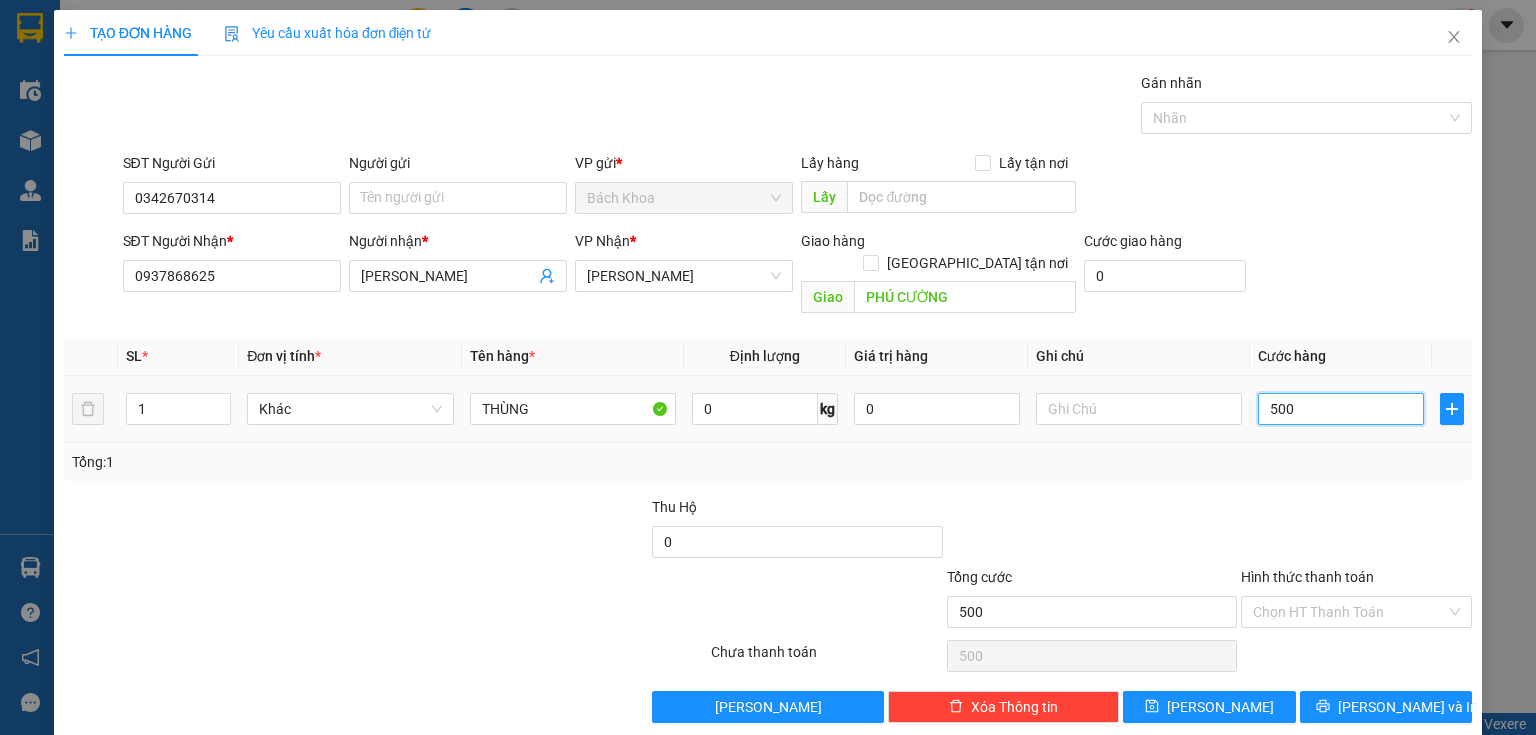 type on "5.000" 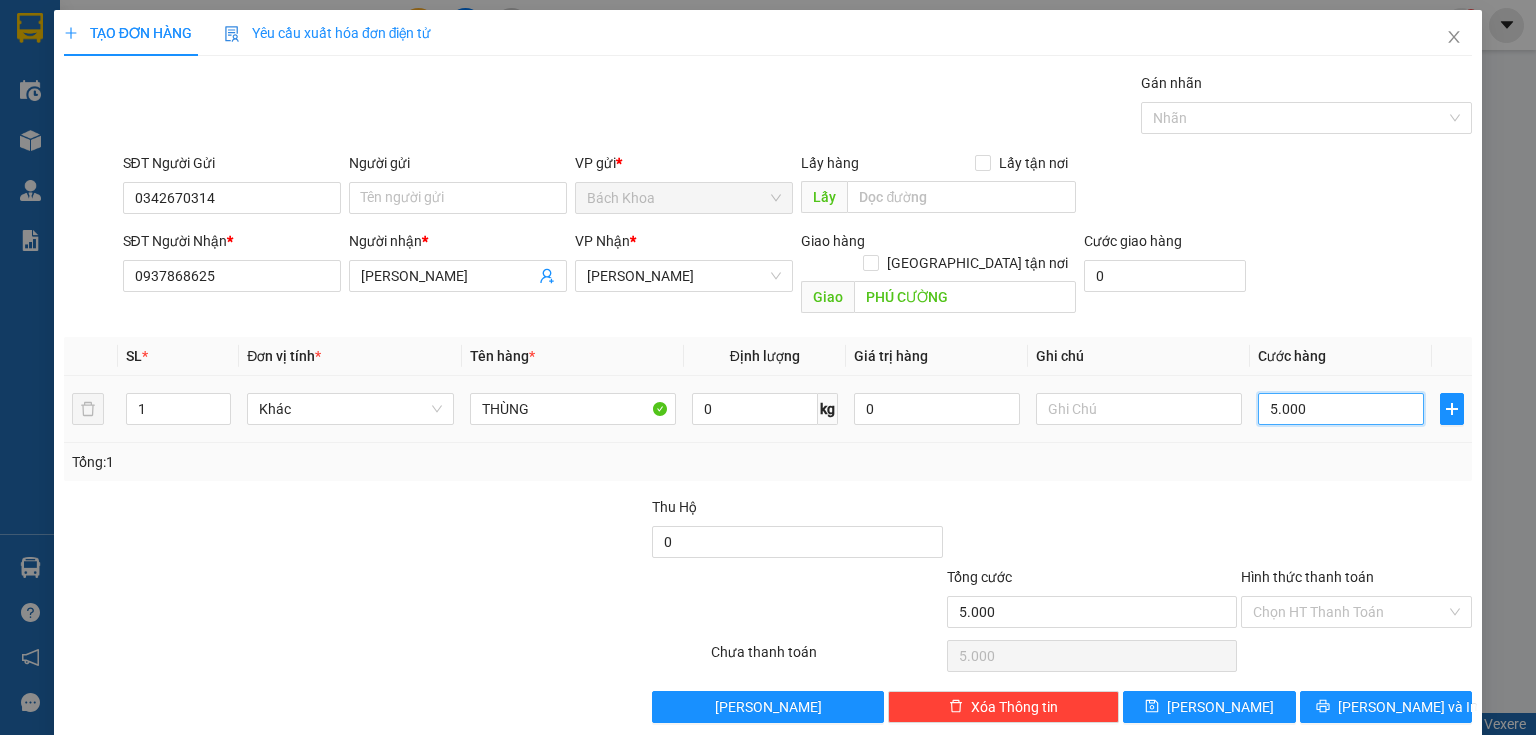 type on "50.000" 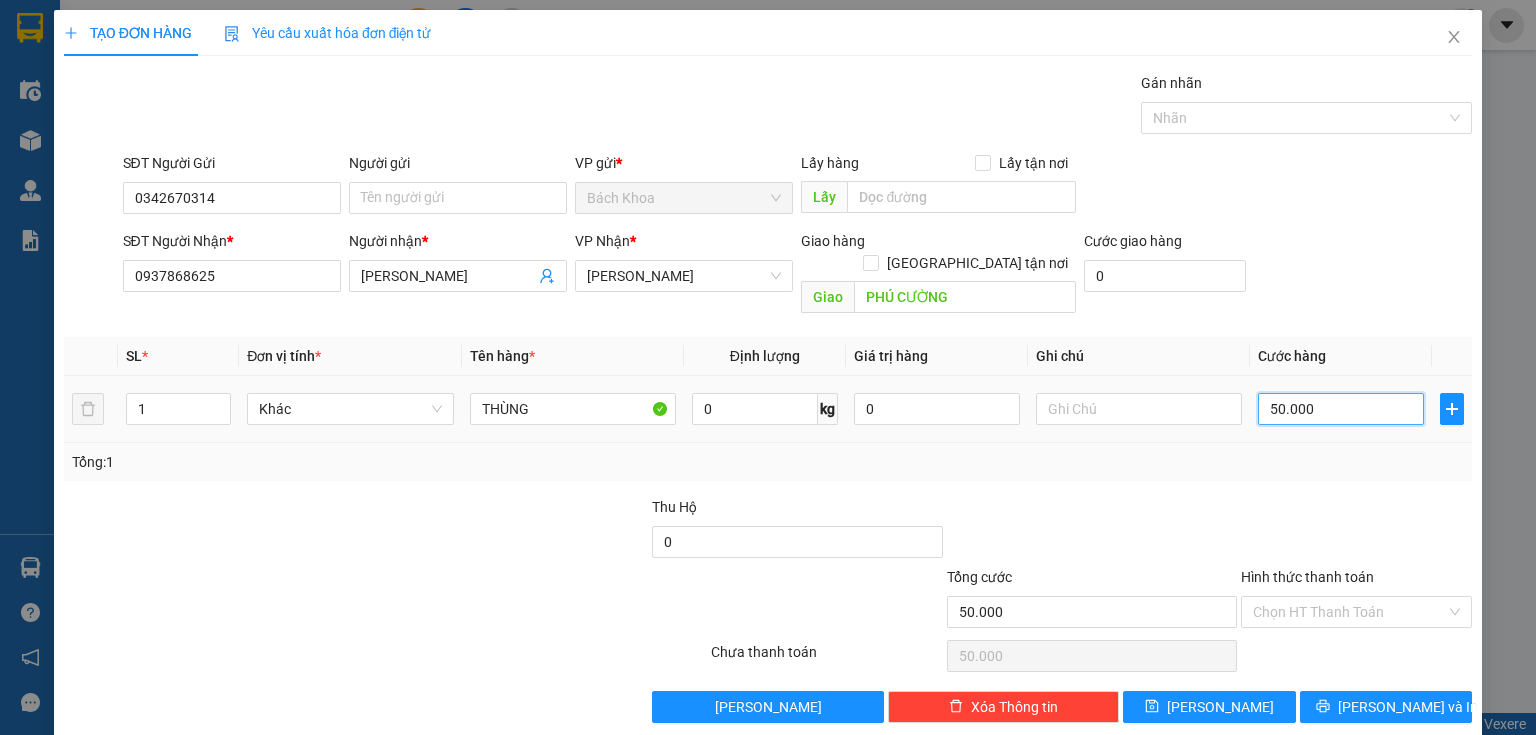 type on "5.000" 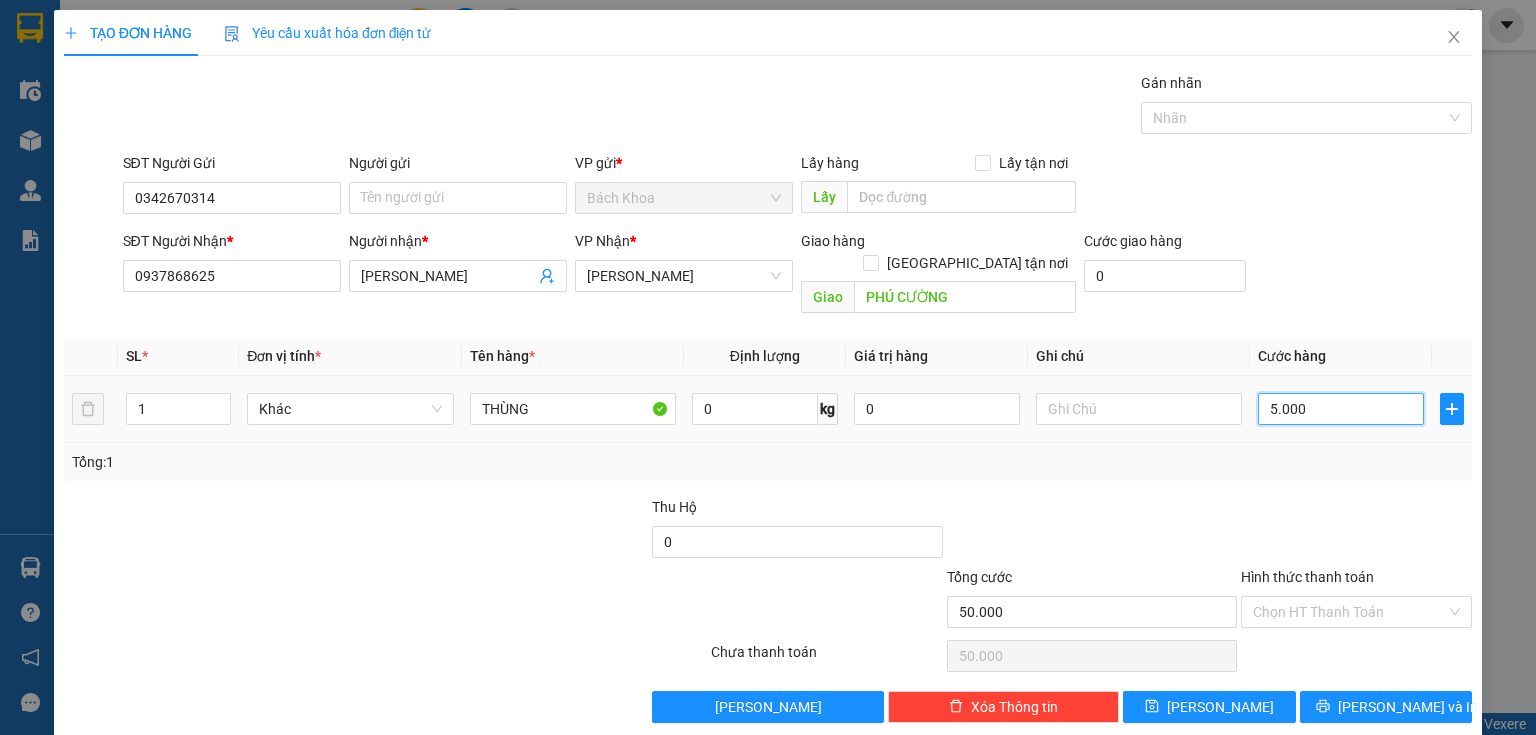 type on "5.000" 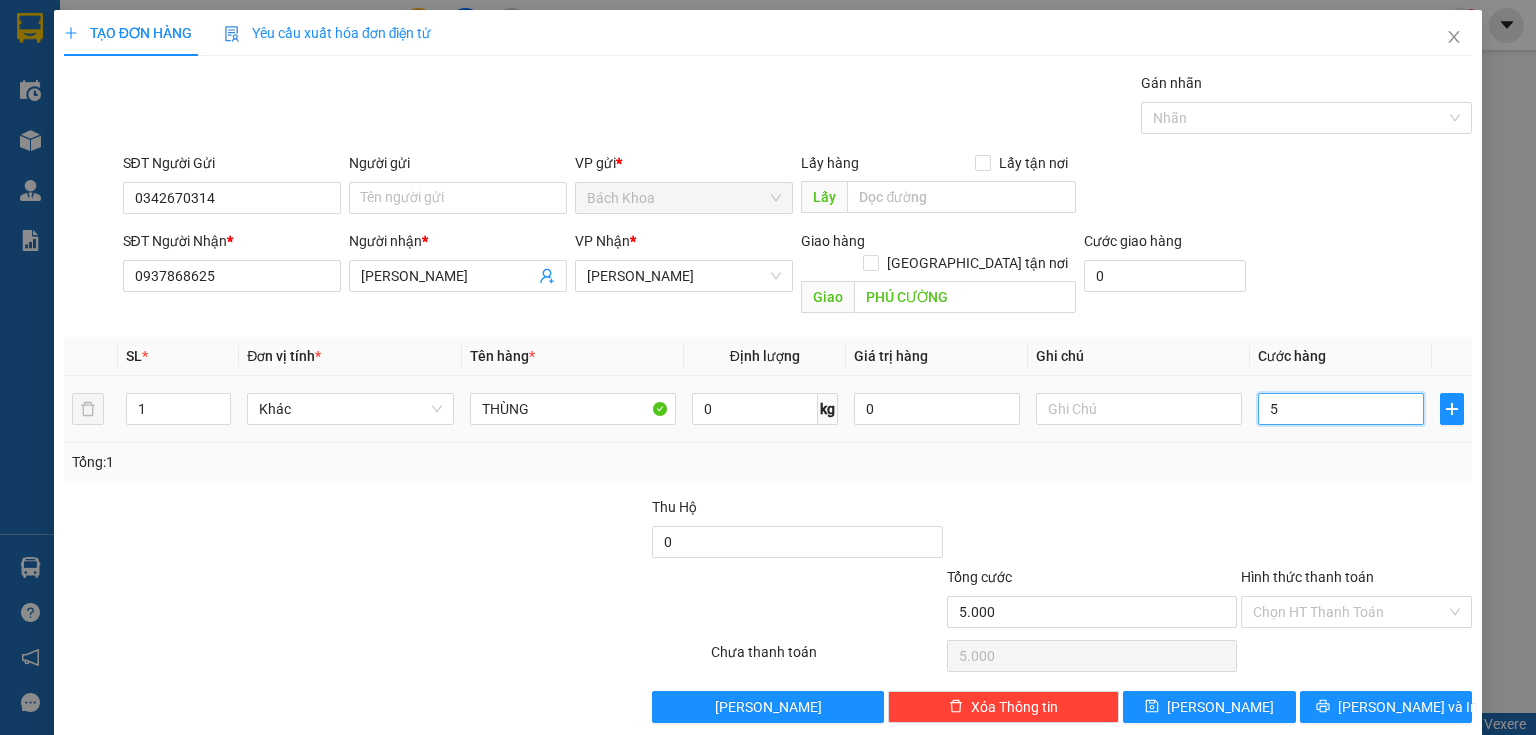 type on "0" 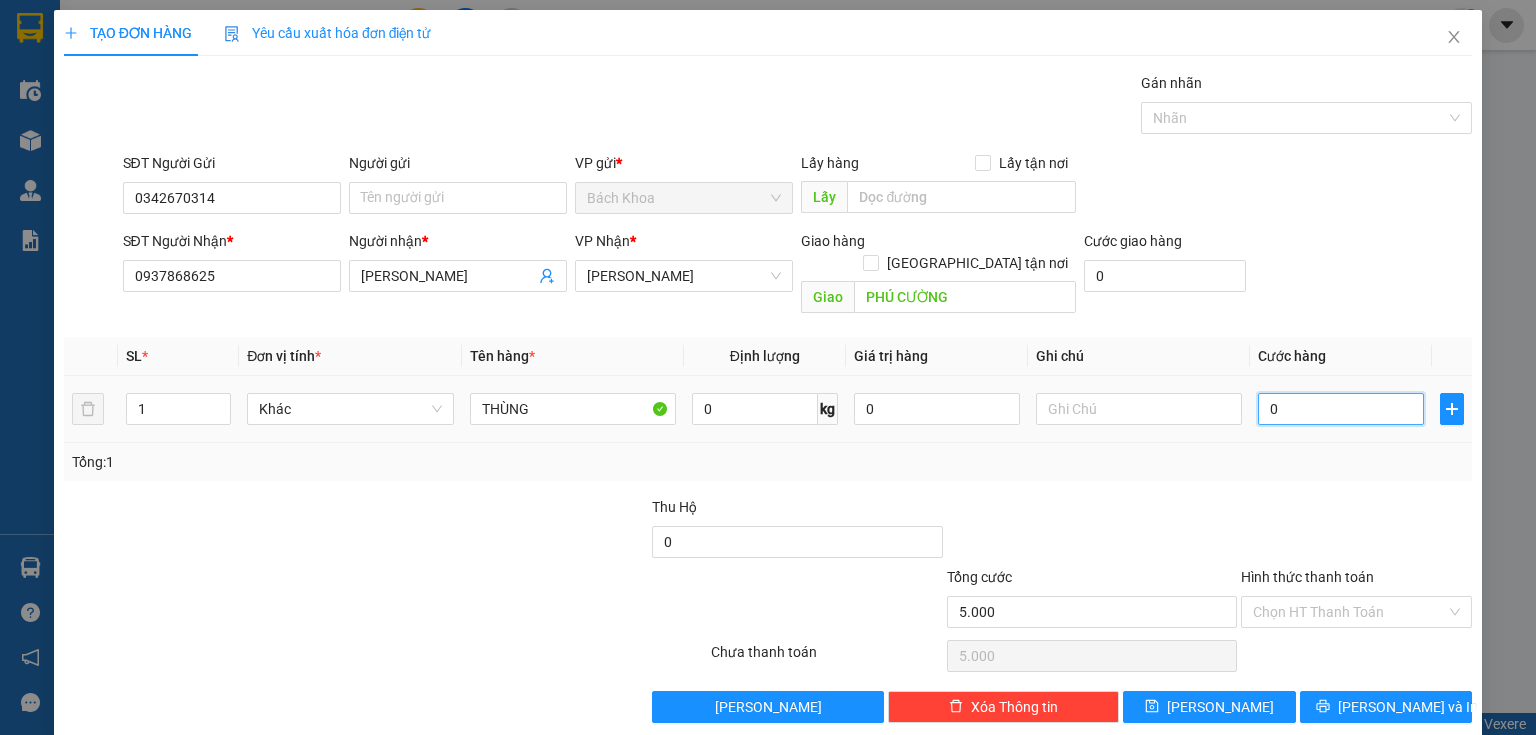 type on "0" 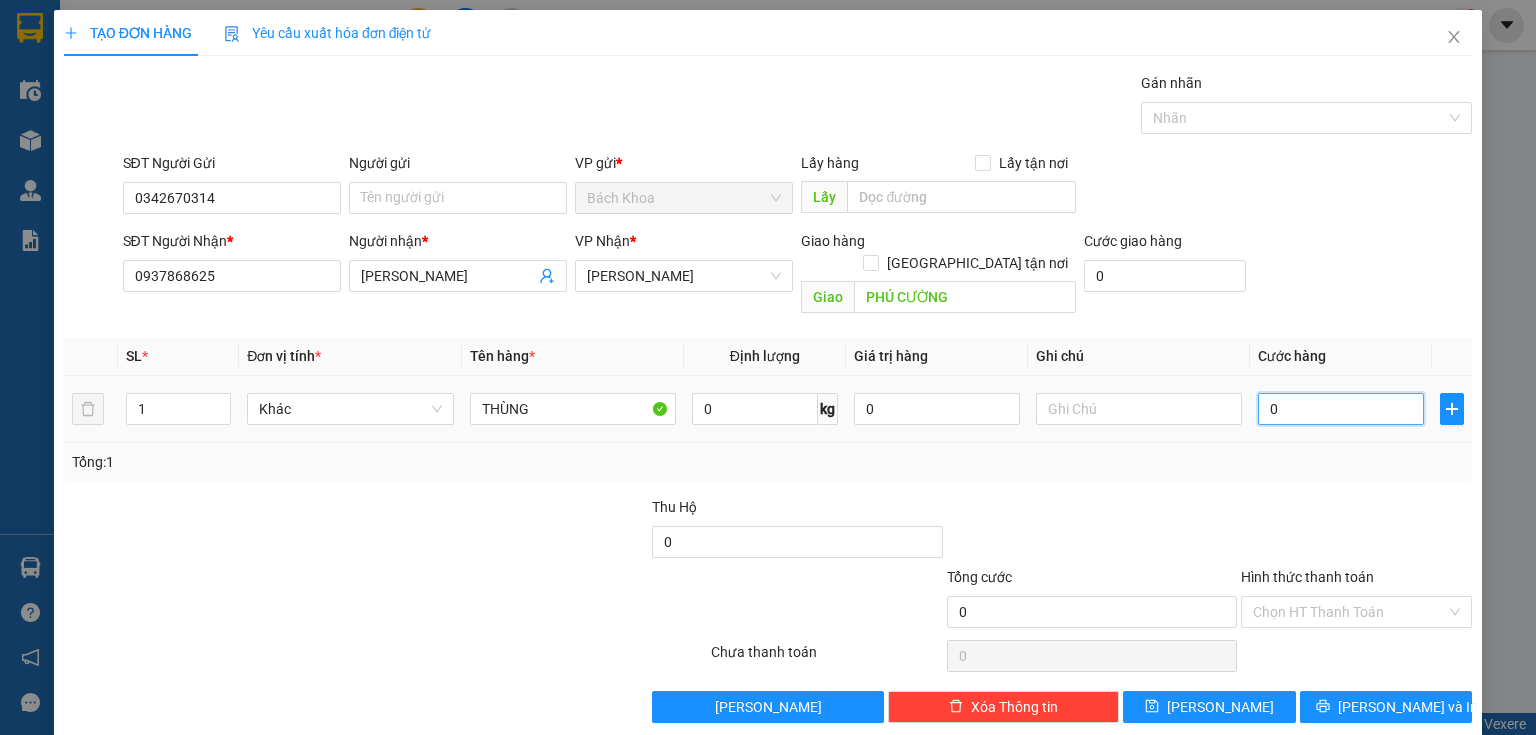 type on "0" 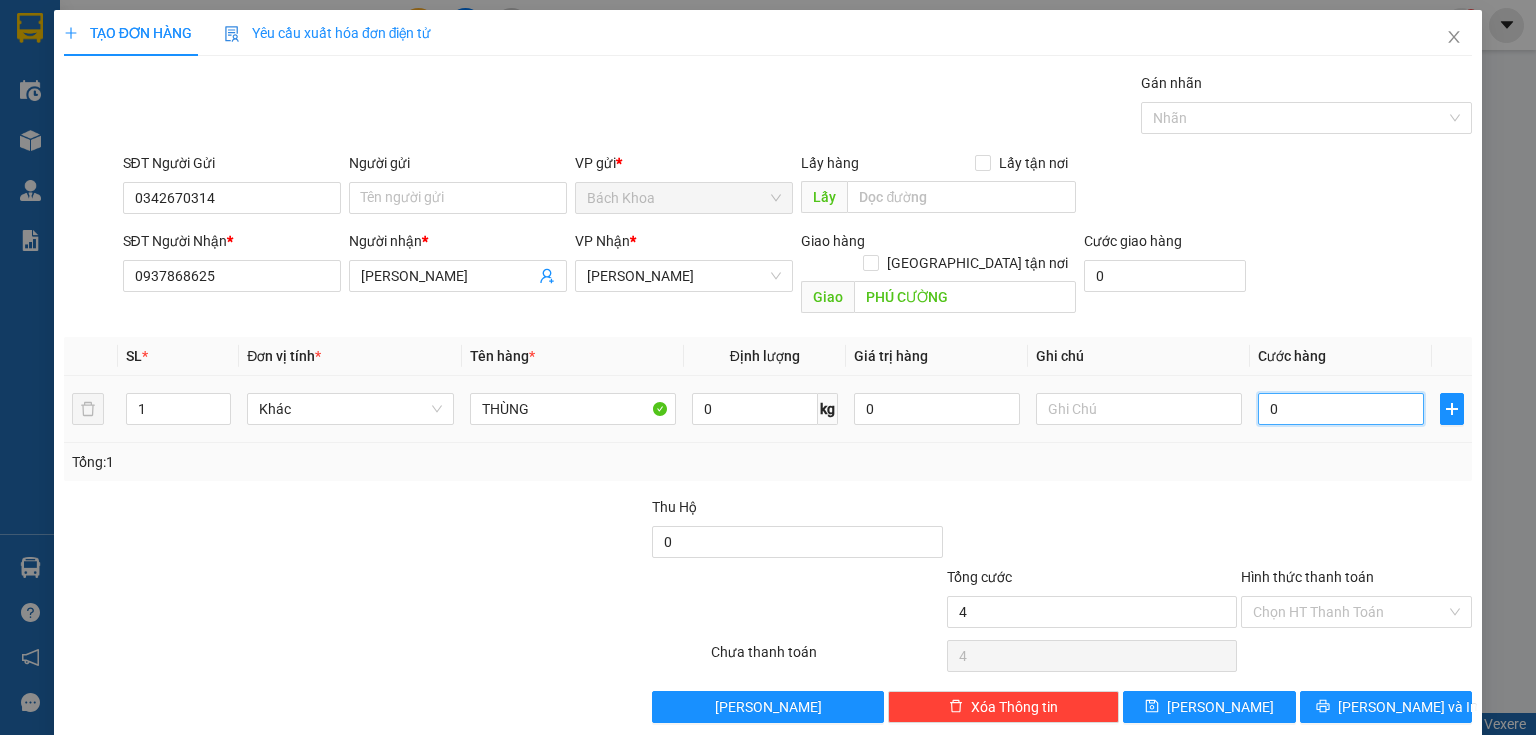 type on "04" 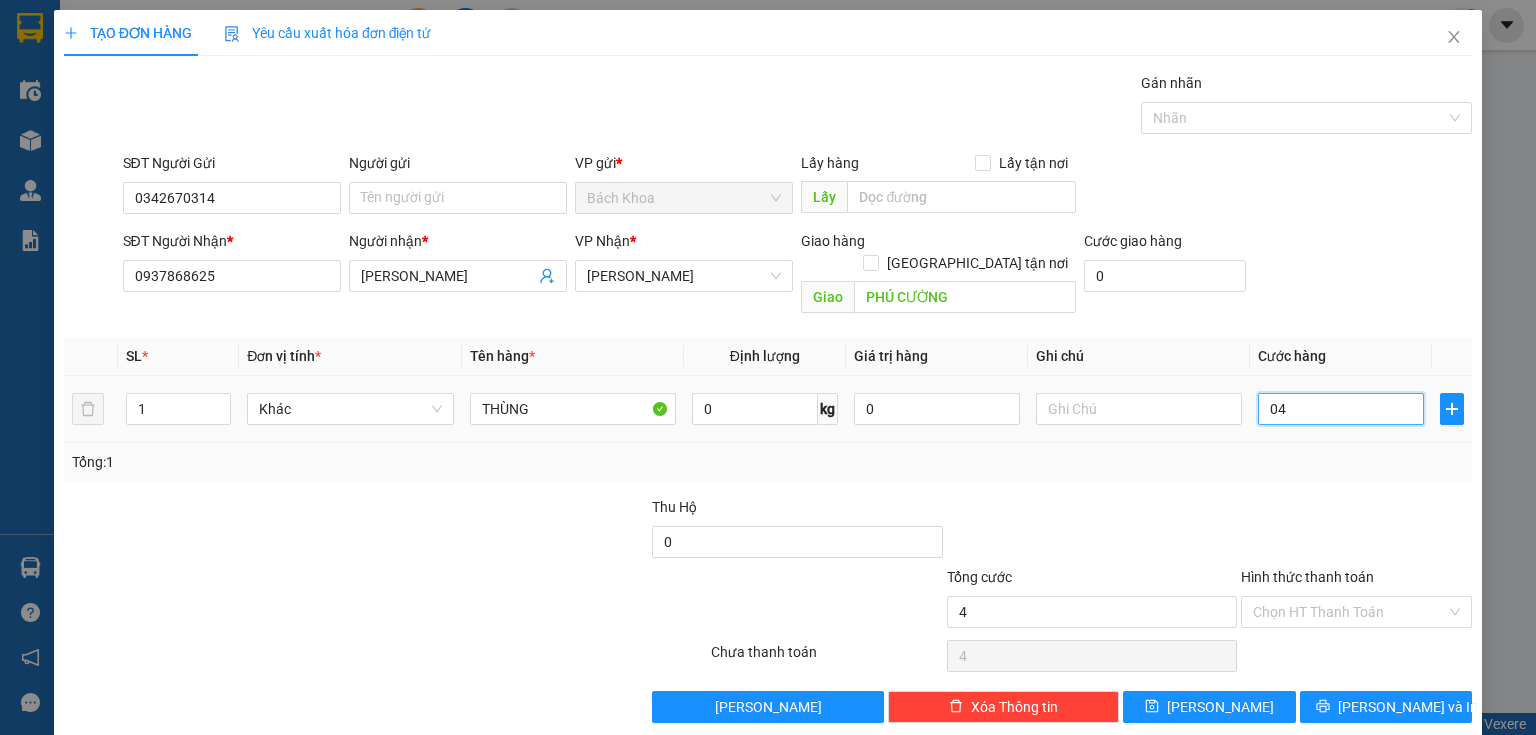 type on "40" 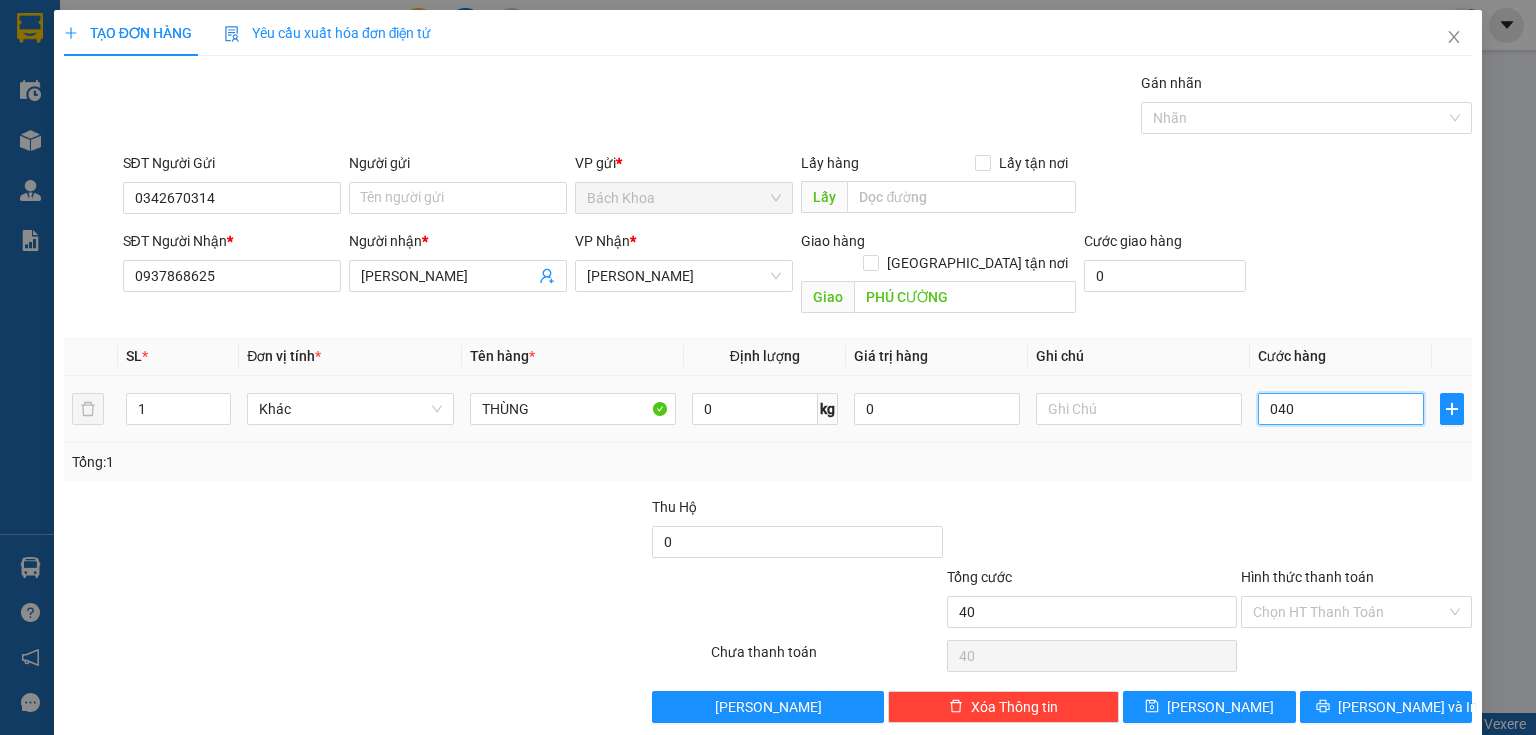type on "400" 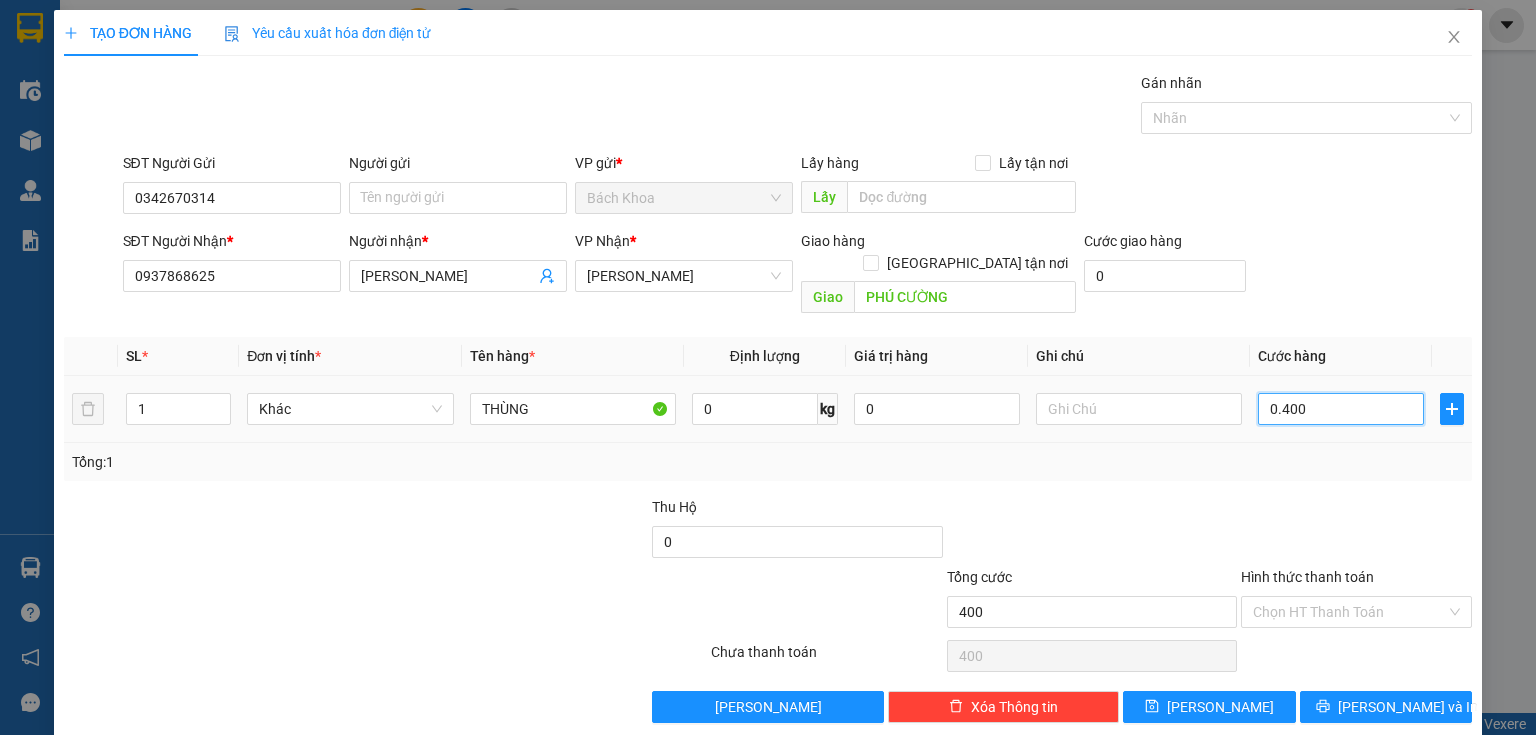 type on "4.000" 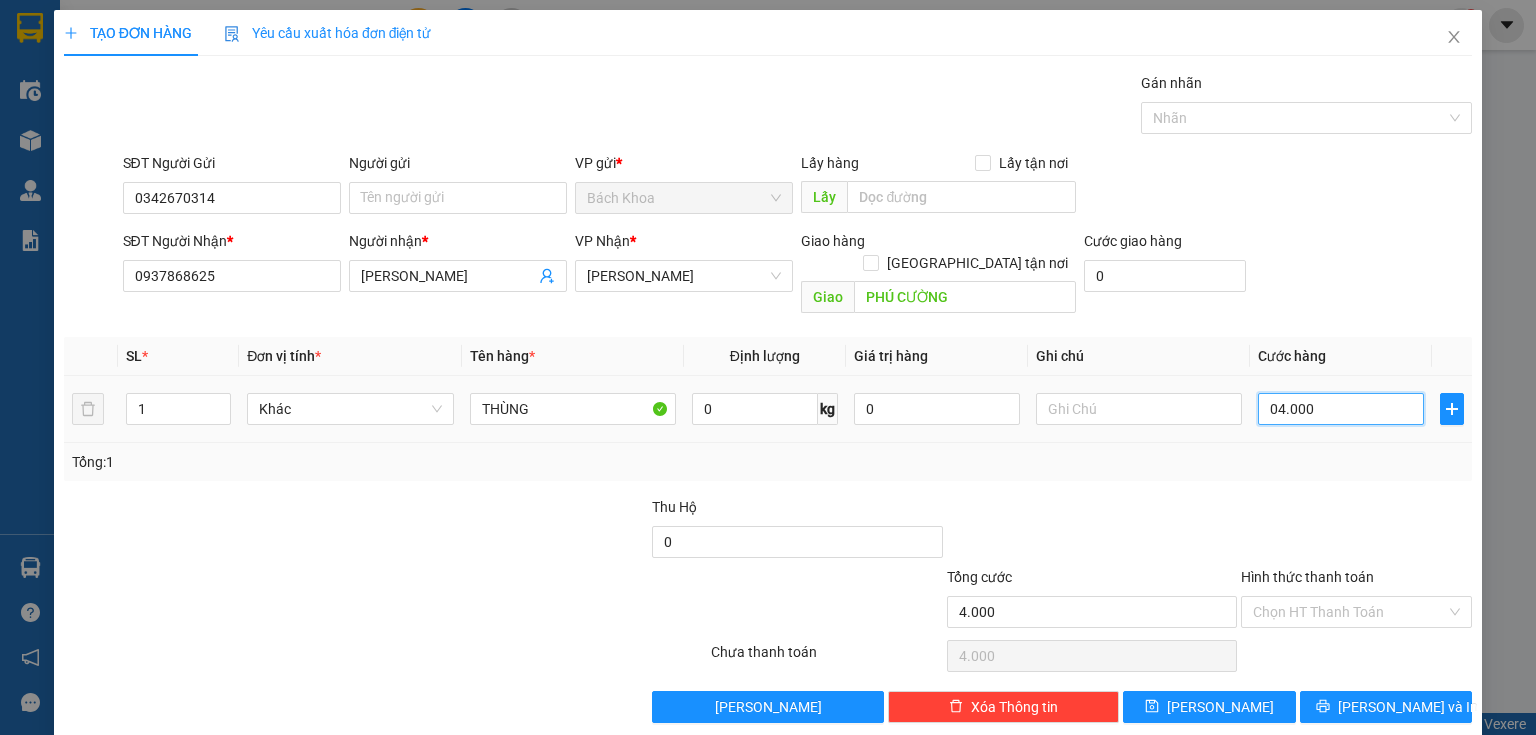 type on "40.000" 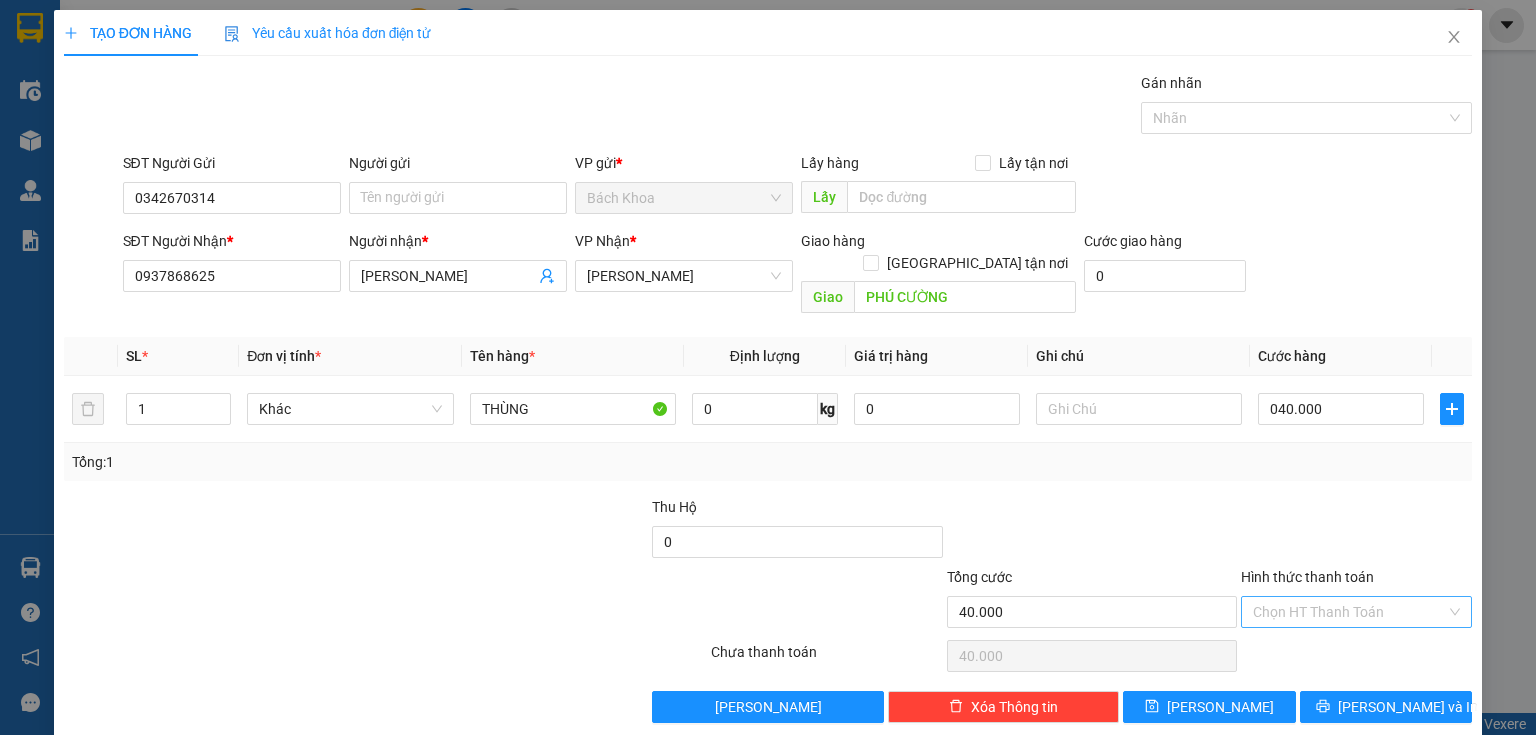 type on "40.000" 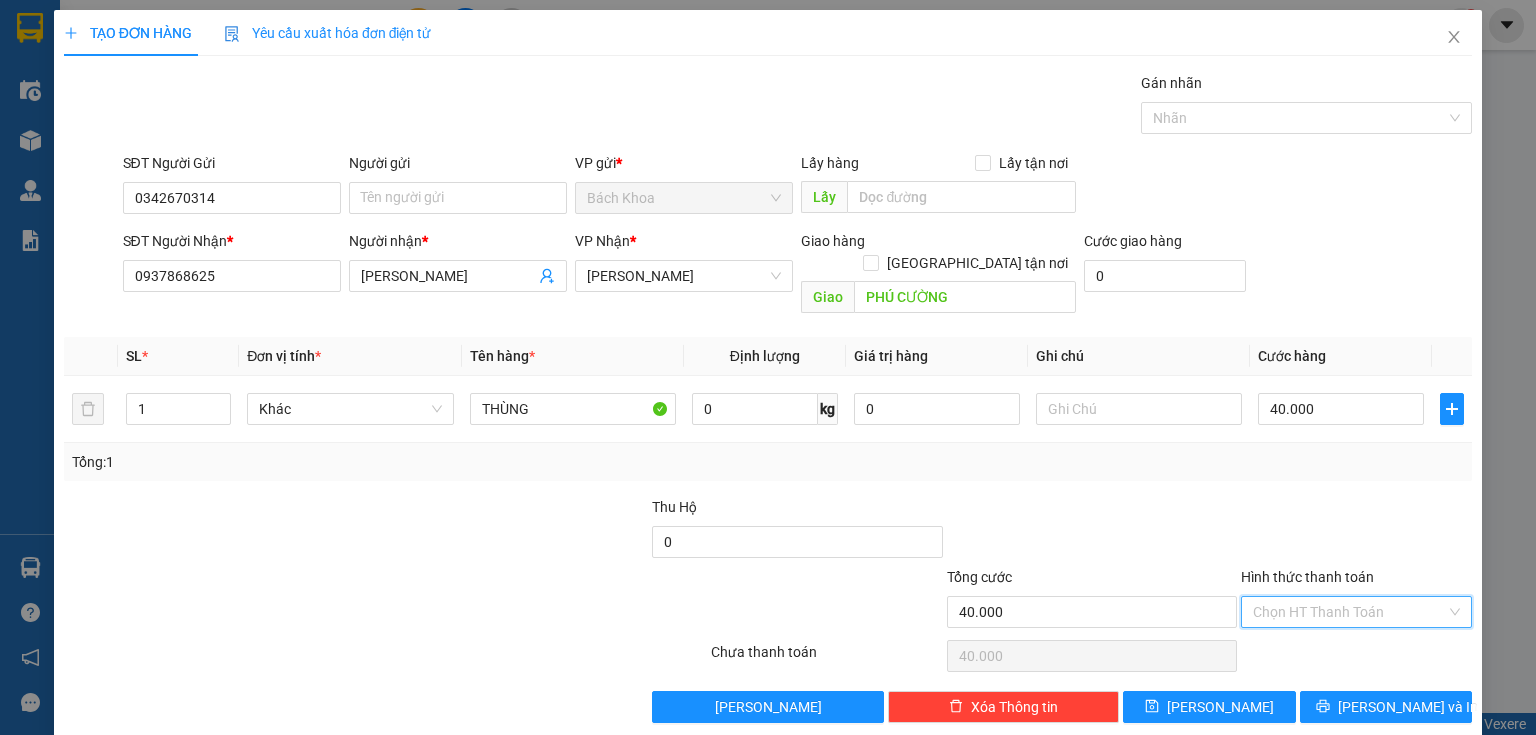 click on "Hình thức thanh toán" at bounding box center [1349, 612] 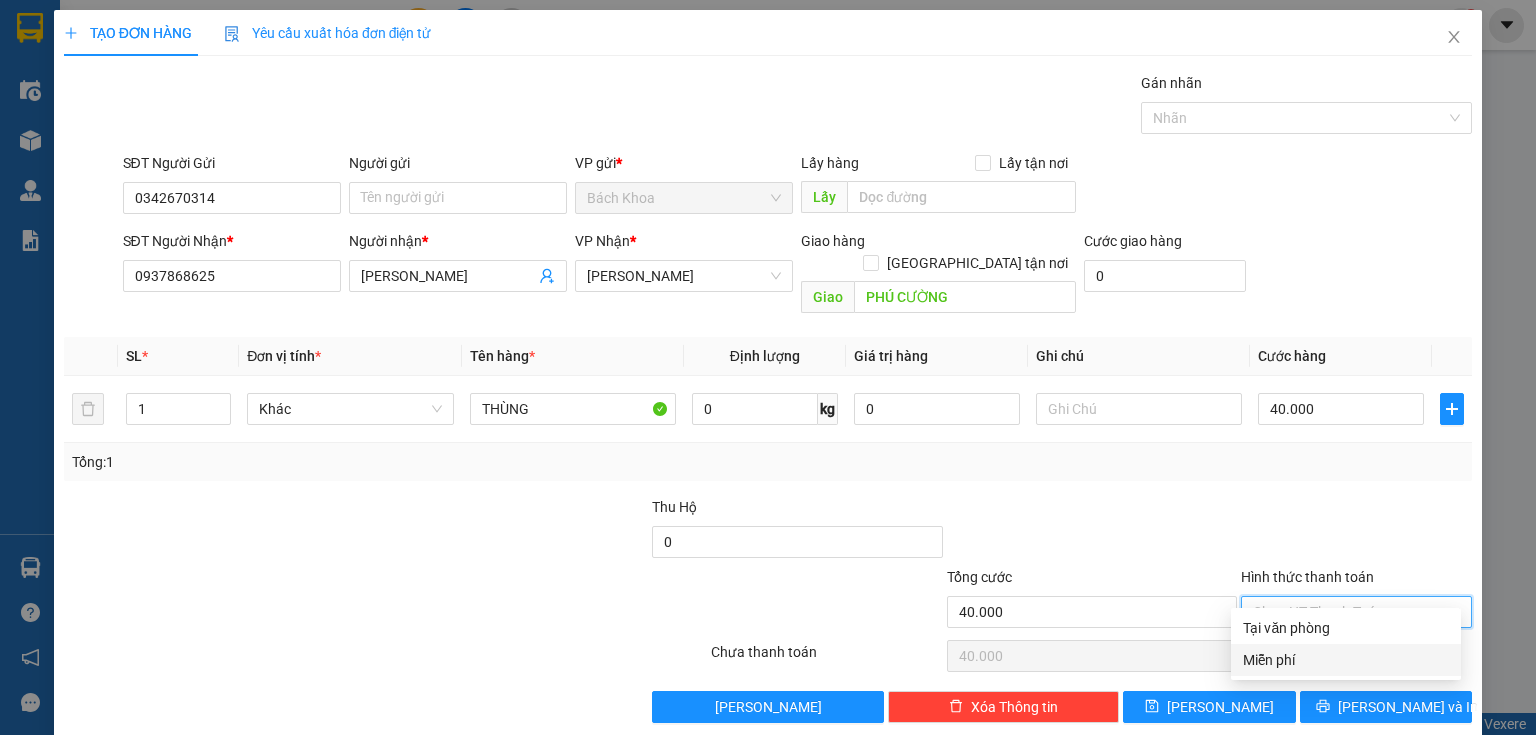 click on "Miễn phí" at bounding box center [1346, 660] 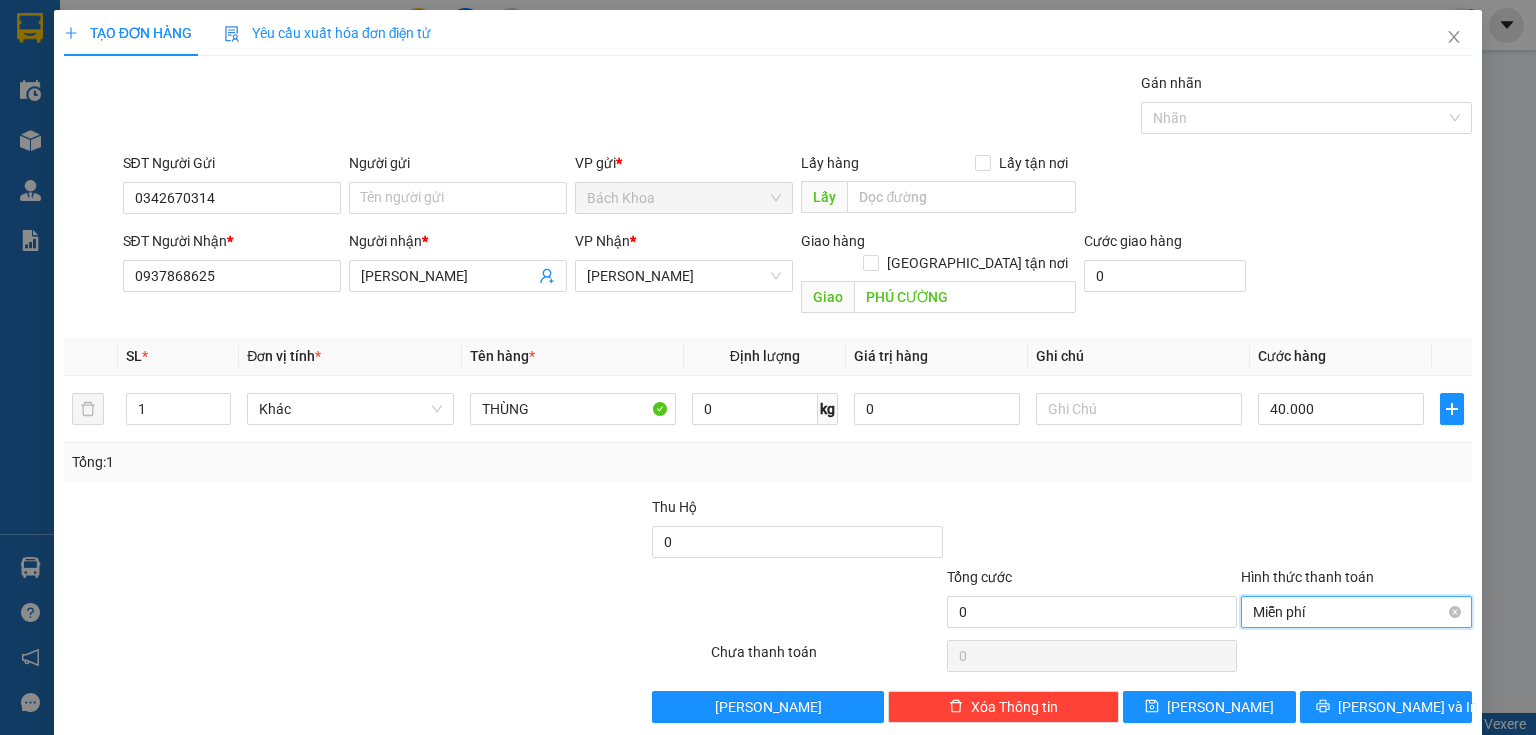 click on "Miễn phí" at bounding box center [1356, 612] 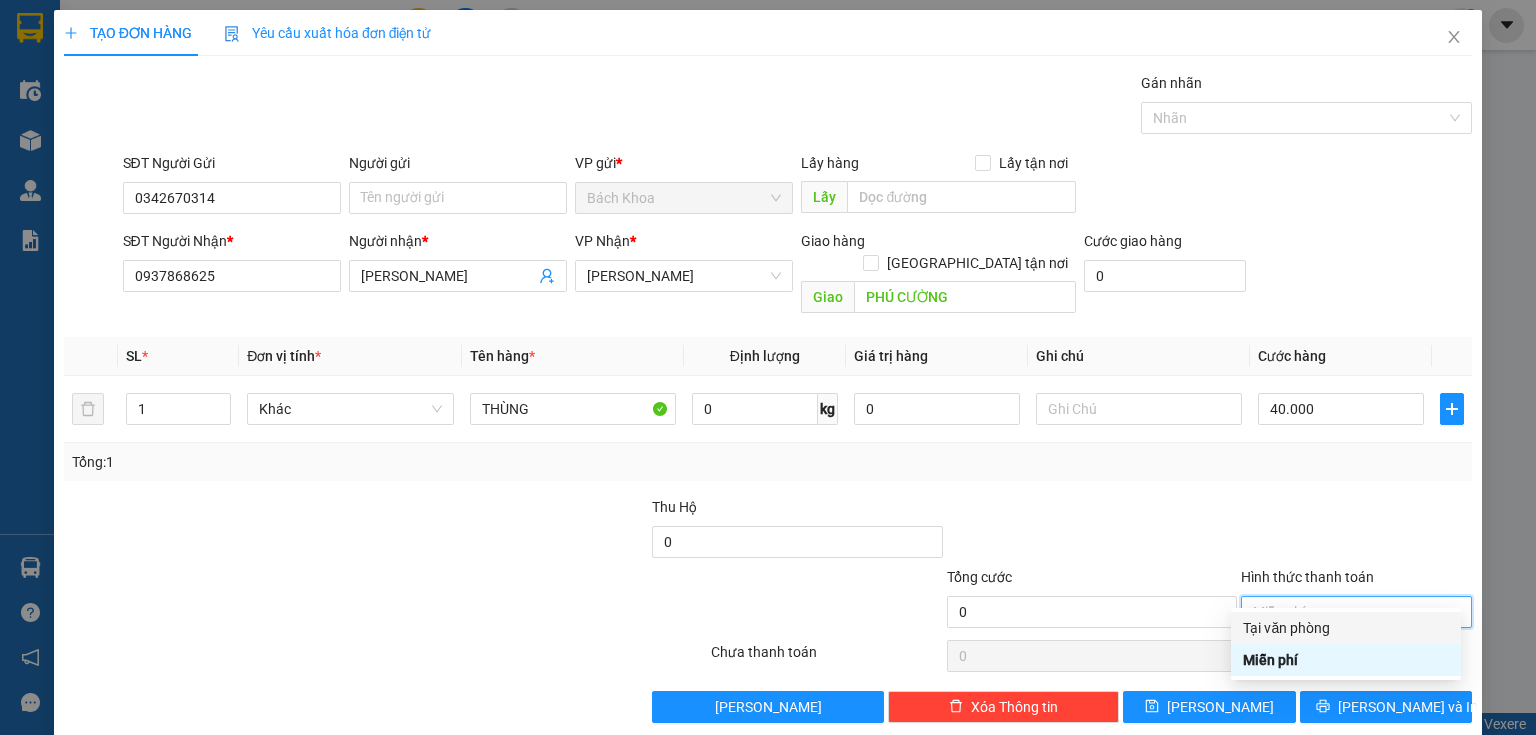 click on "Tại văn phòng" at bounding box center (1346, 628) 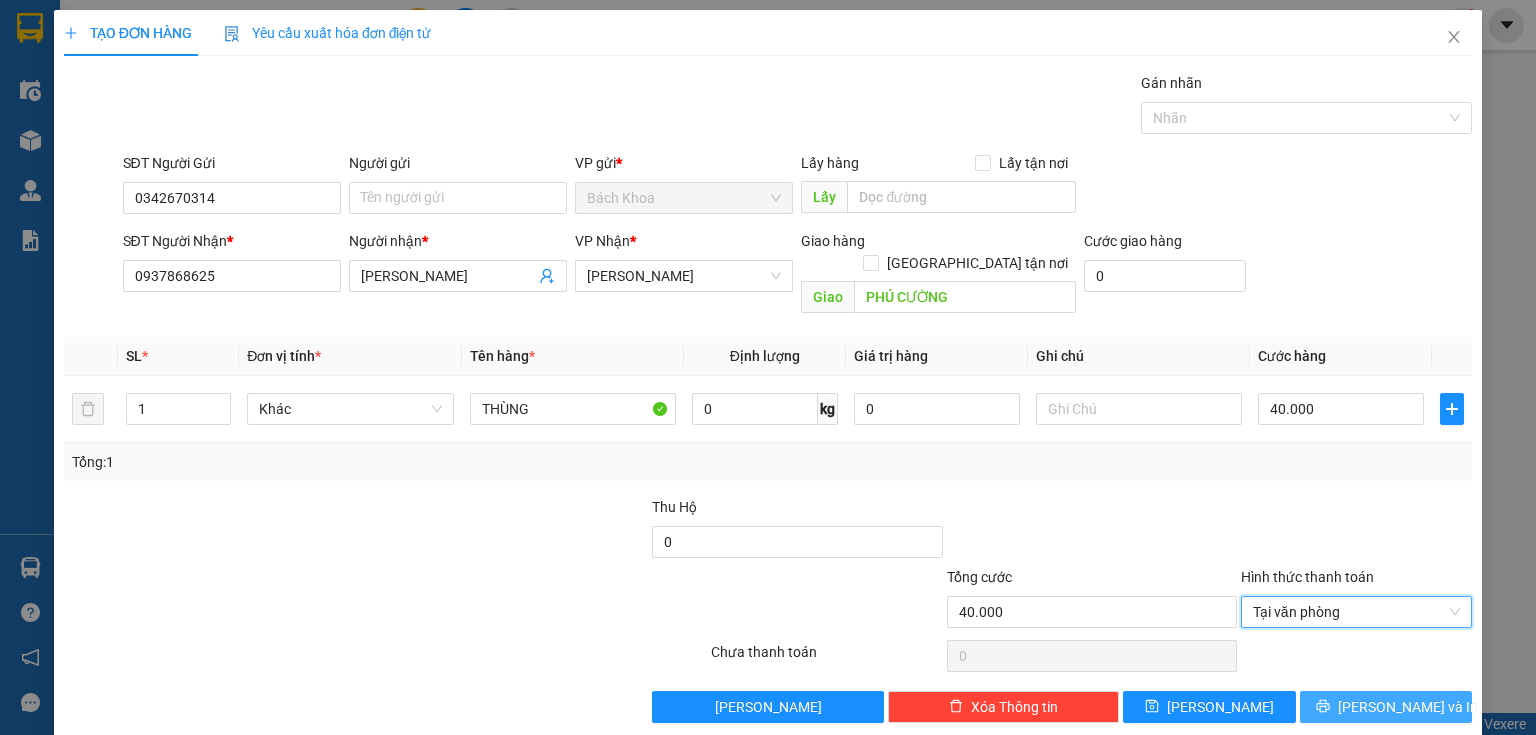 click on "[PERSON_NAME] và In" at bounding box center [1386, 707] 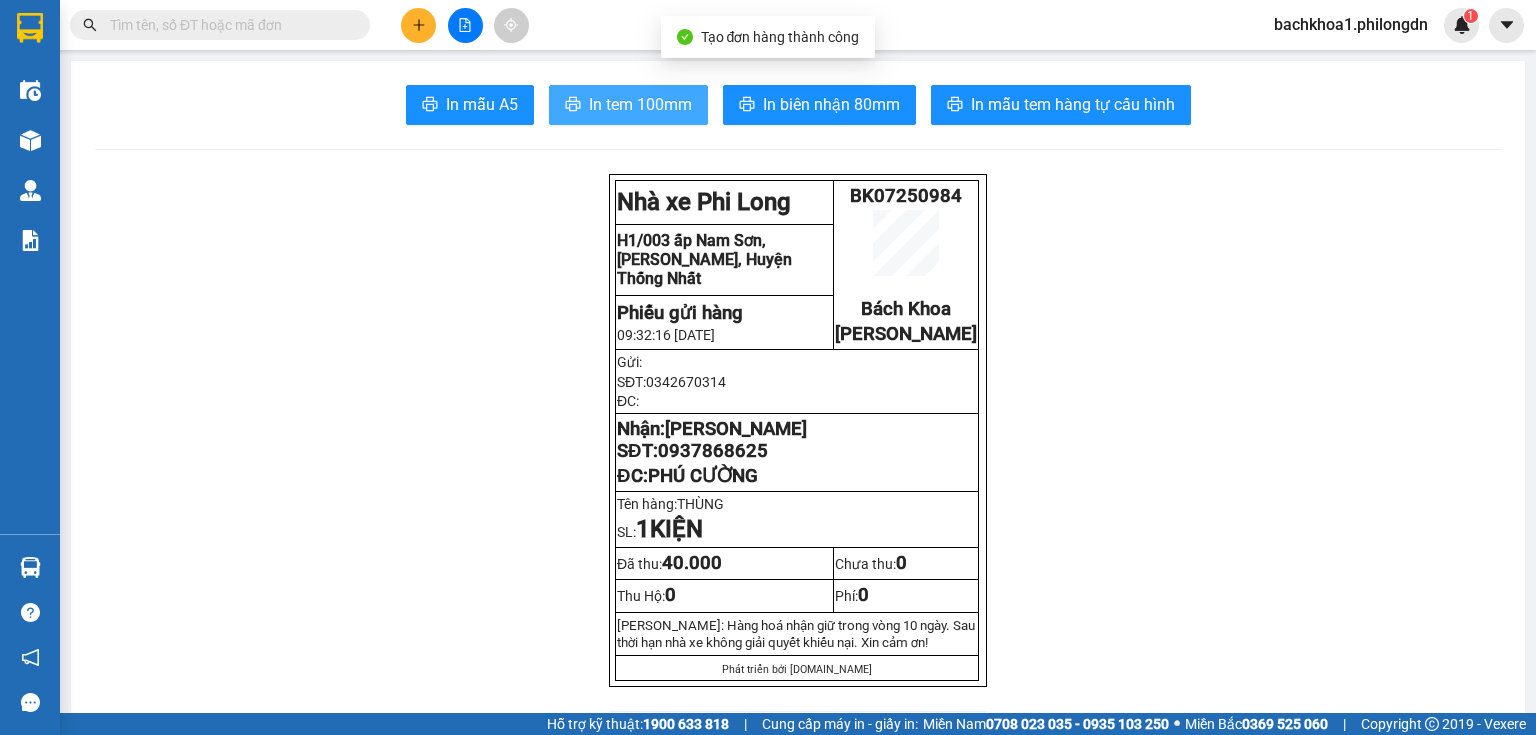 click on "In tem 100mm" at bounding box center [640, 104] 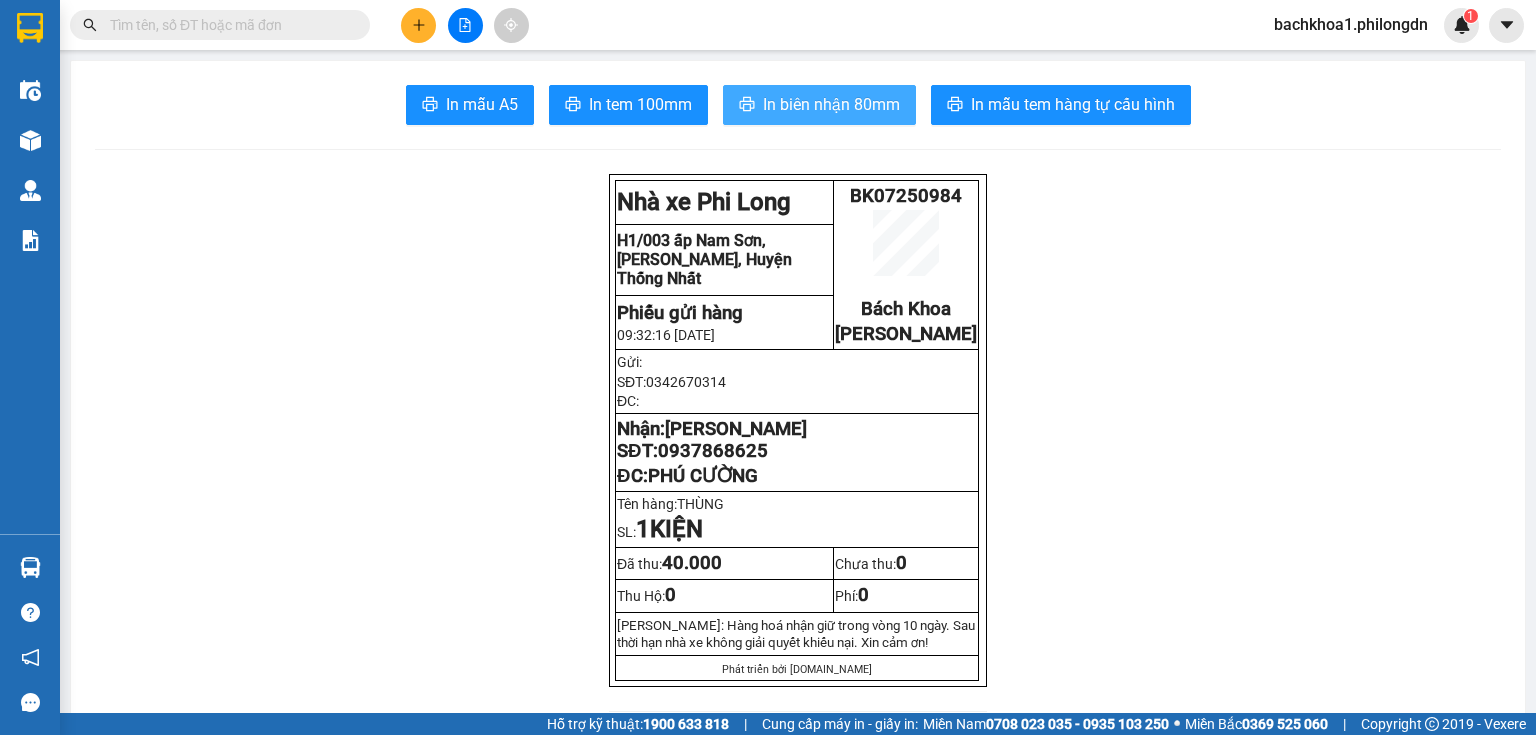 drag, startPoint x: 820, startPoint y: 130, endPoint x: 832, endPoint y: 114, distance: 20 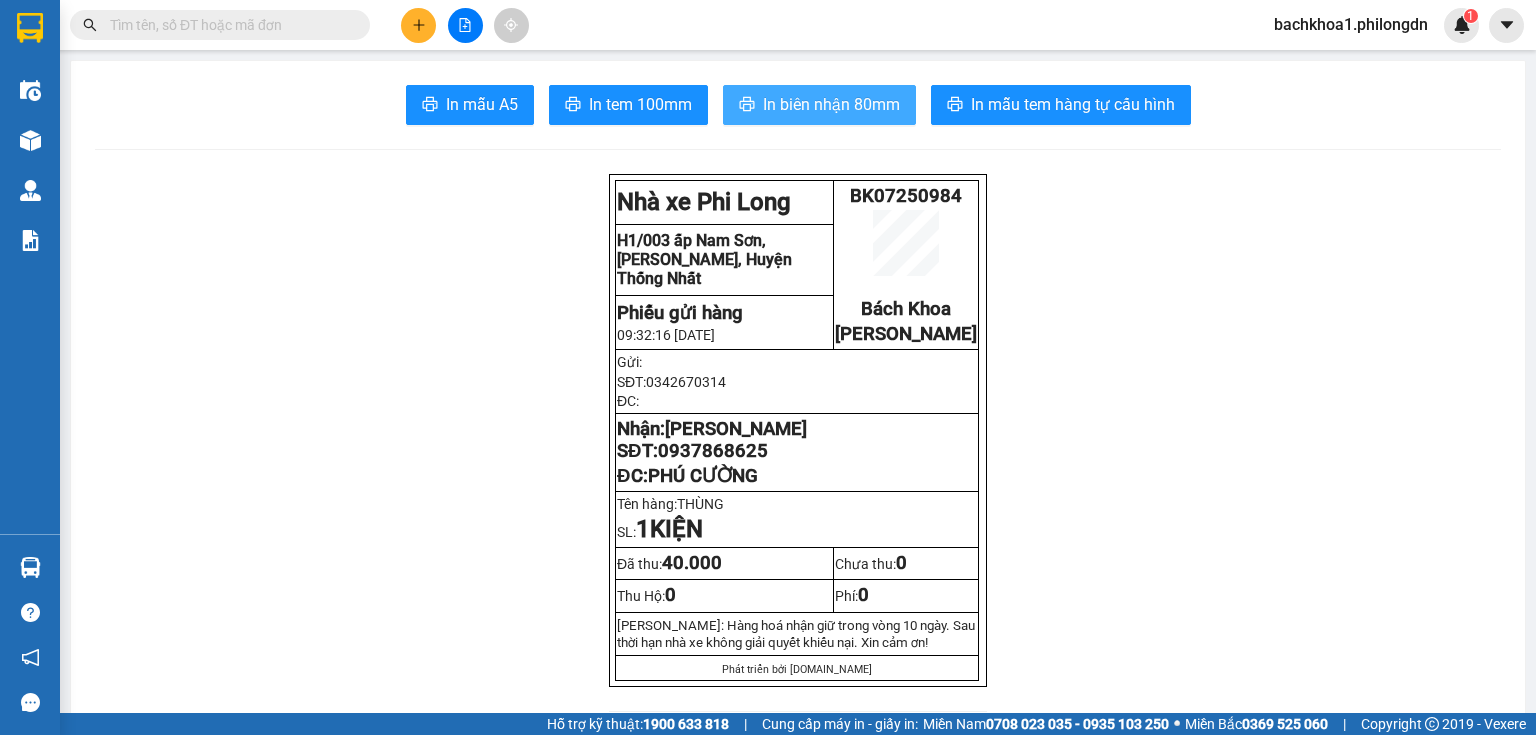 click on "In biên nhận 80mm" at bounding box center (831, 104) 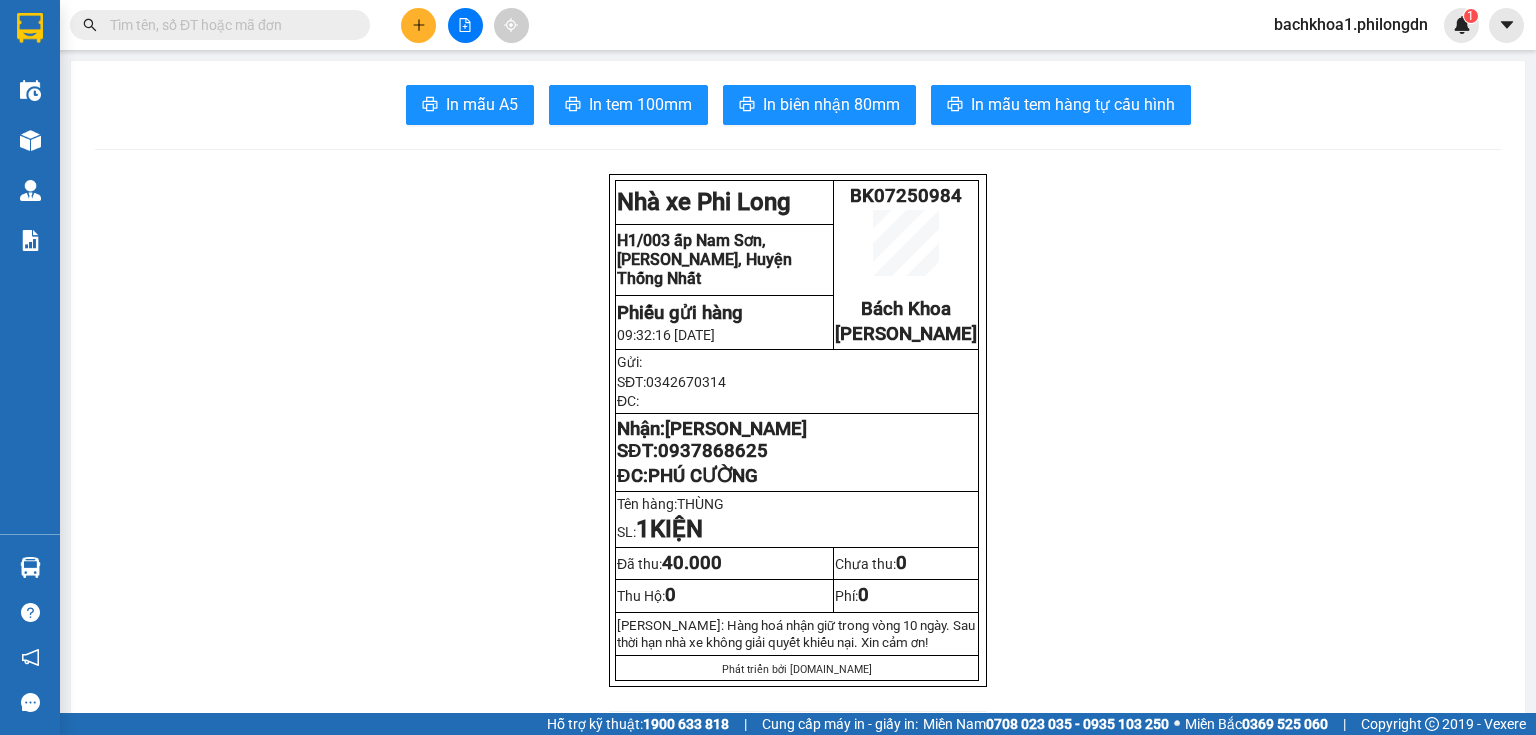 click on "0937868625" at bounding box center [713, 451] 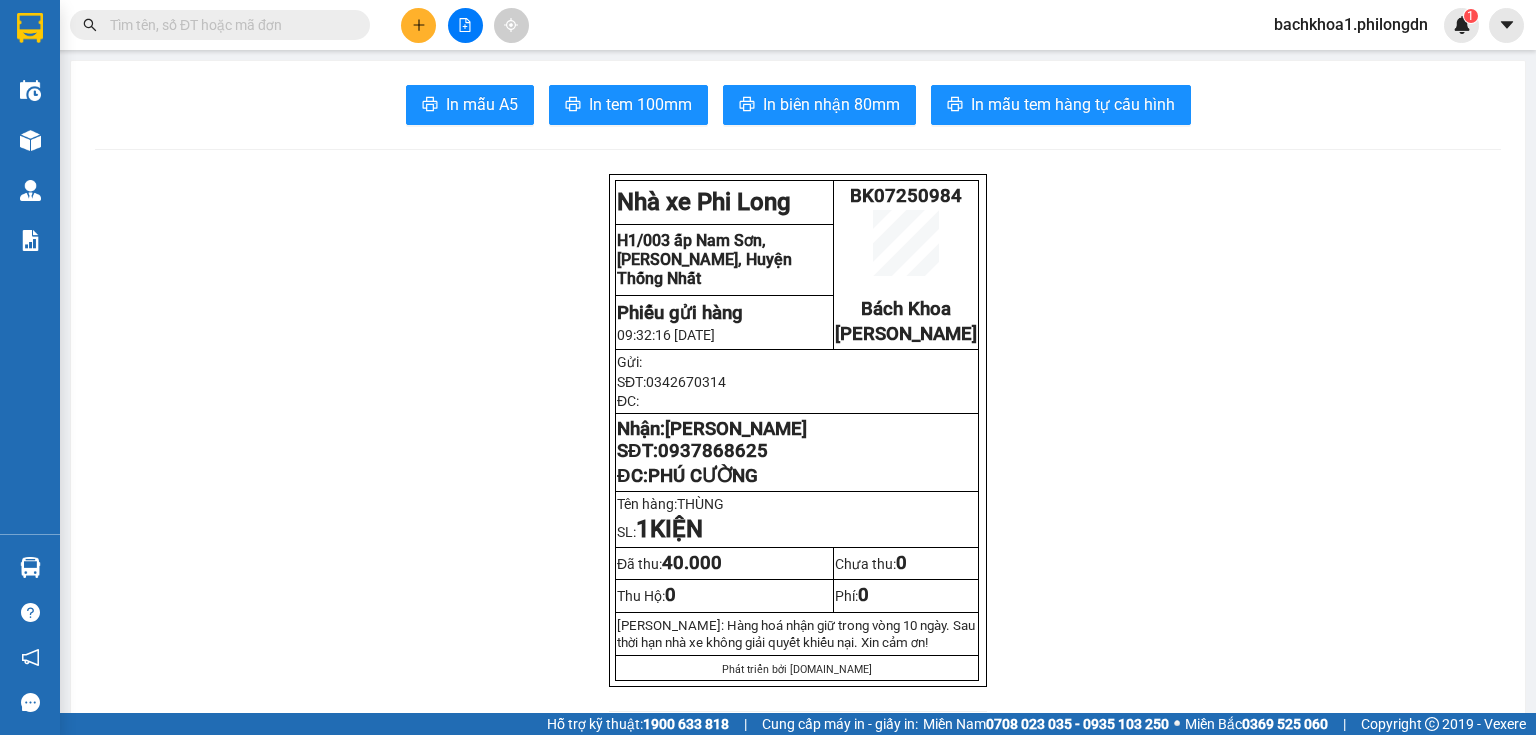 click at bounding box center [418, 25] 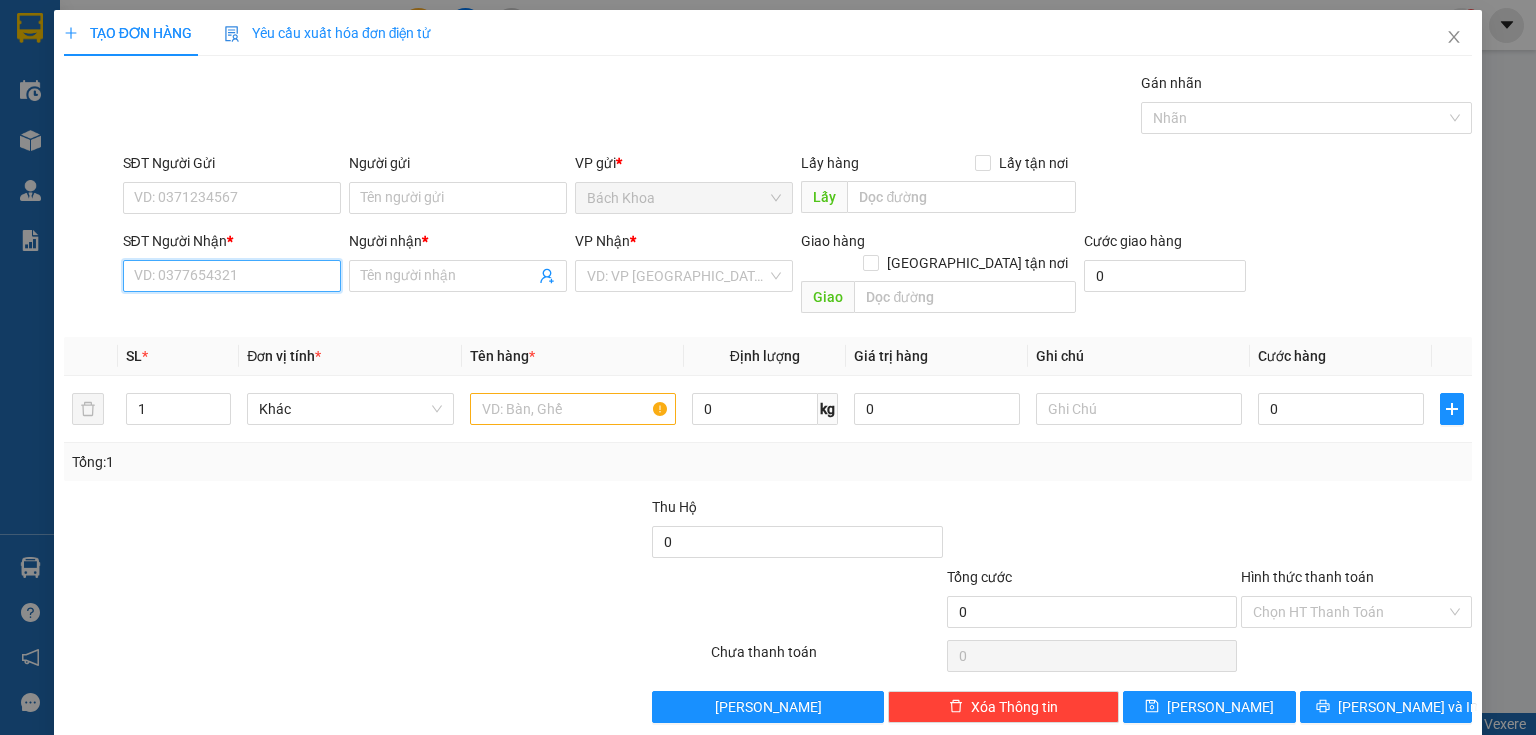 click on "SĐT Người Nhận  *" at bounding box center (232, 276) 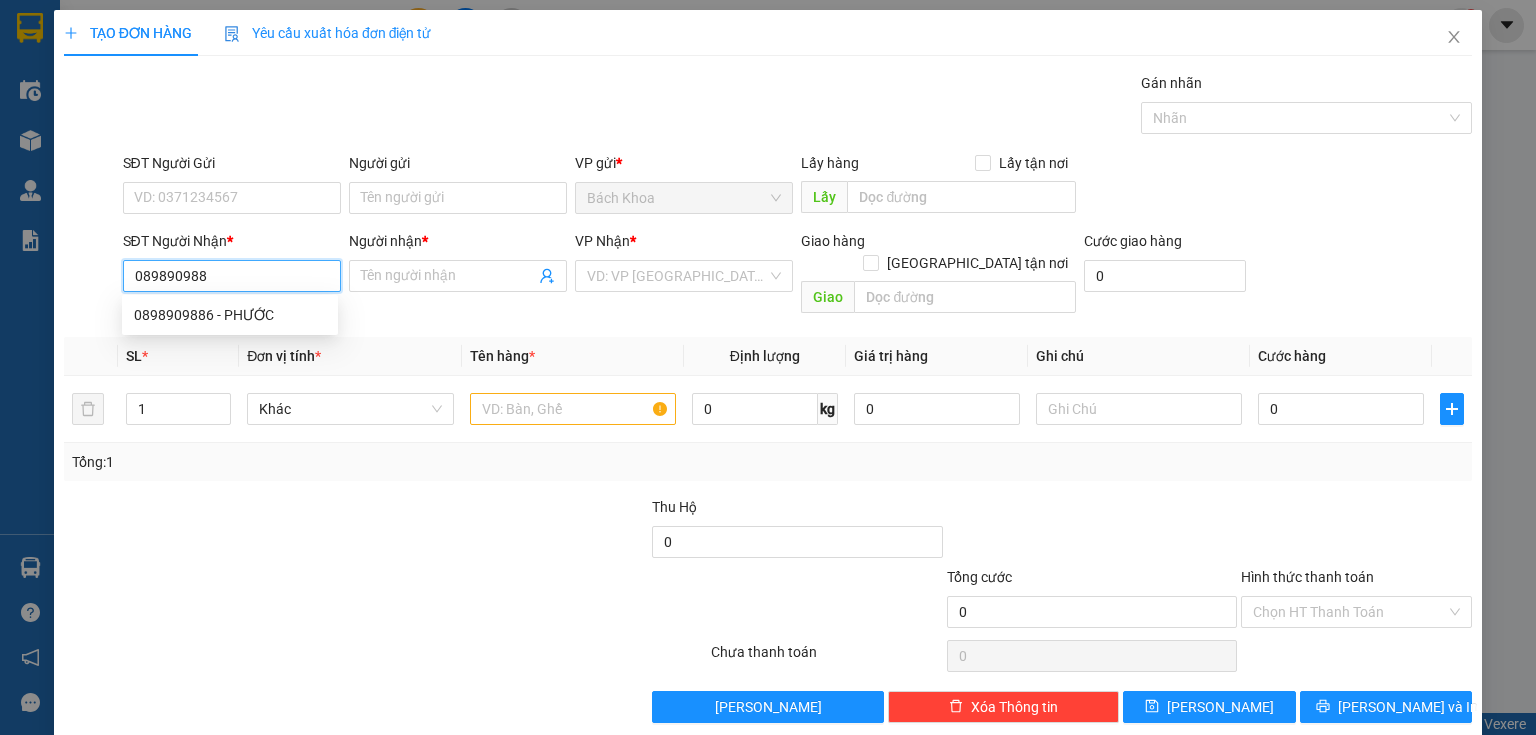 type on "0898909886" 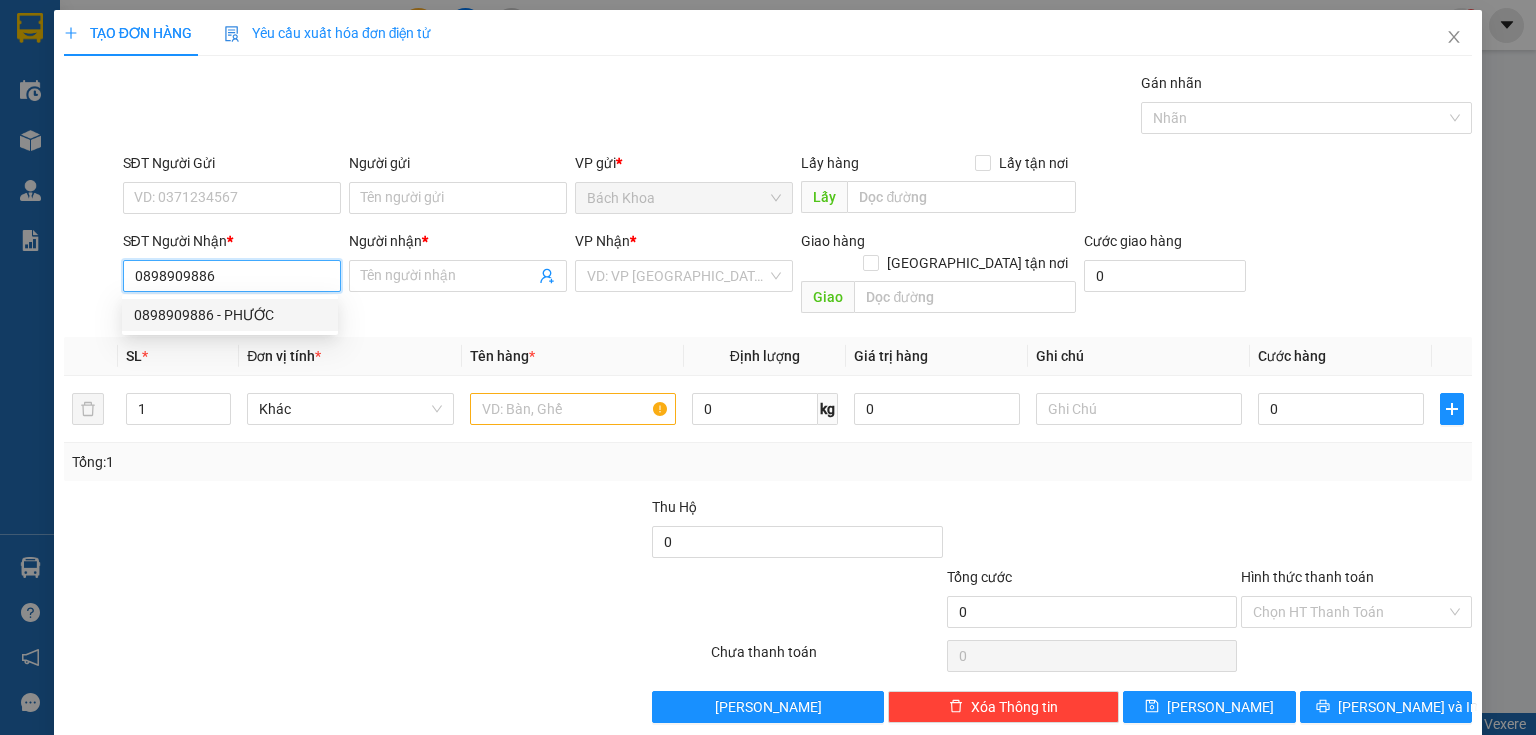 click on "0898909886 - PHƯỚC" at bounding box center [230, 315] 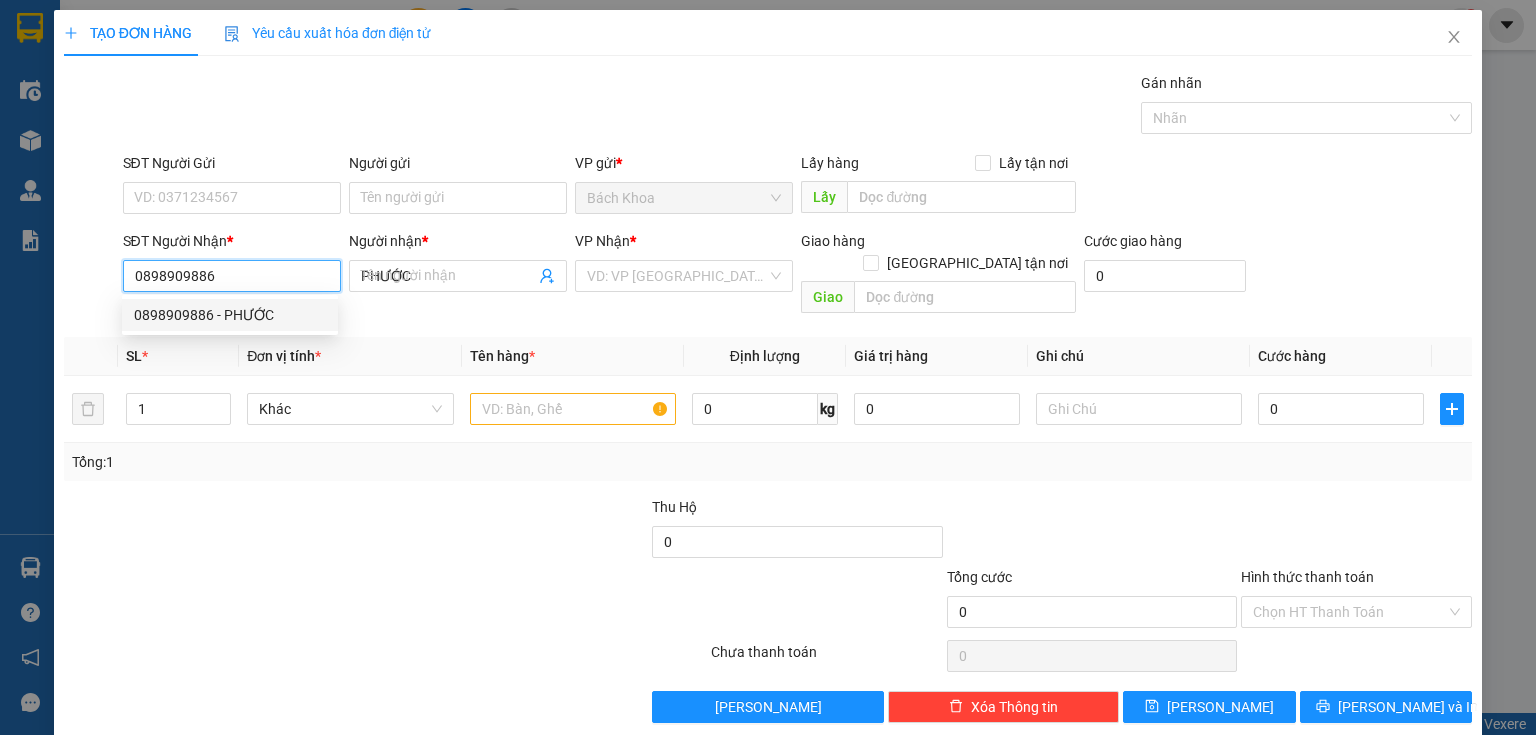 type on "NÚI CÚI" 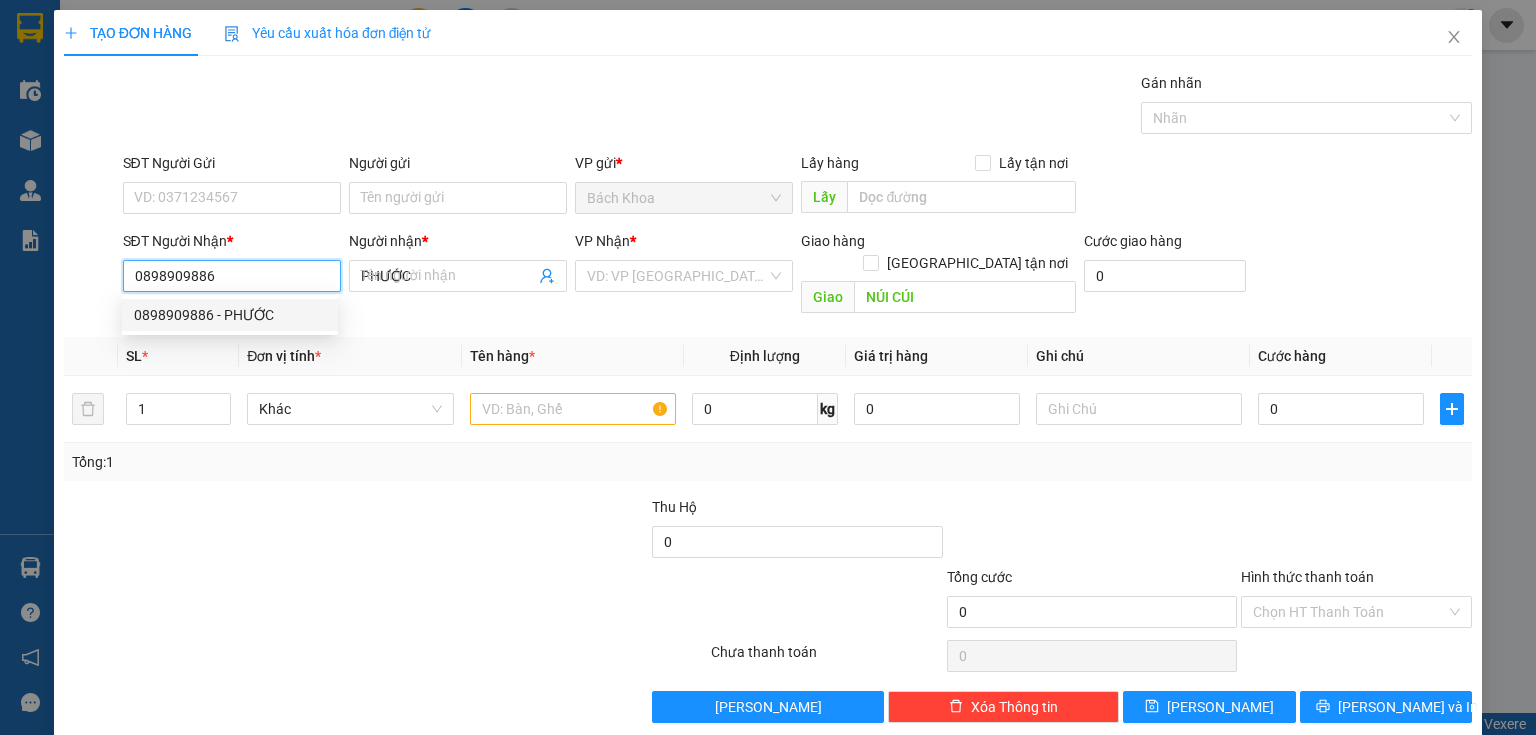 type on "30.000" 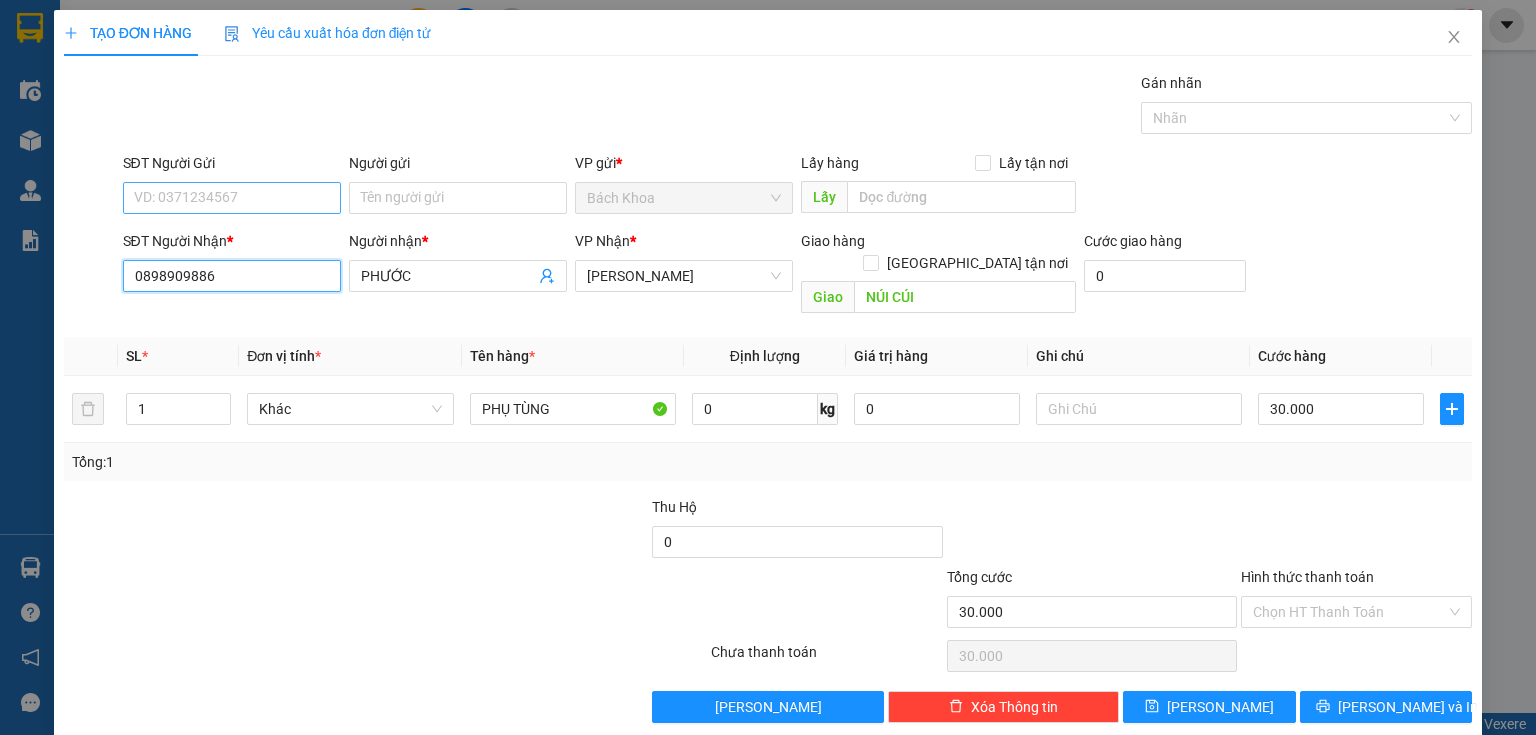 type on "0898909886" 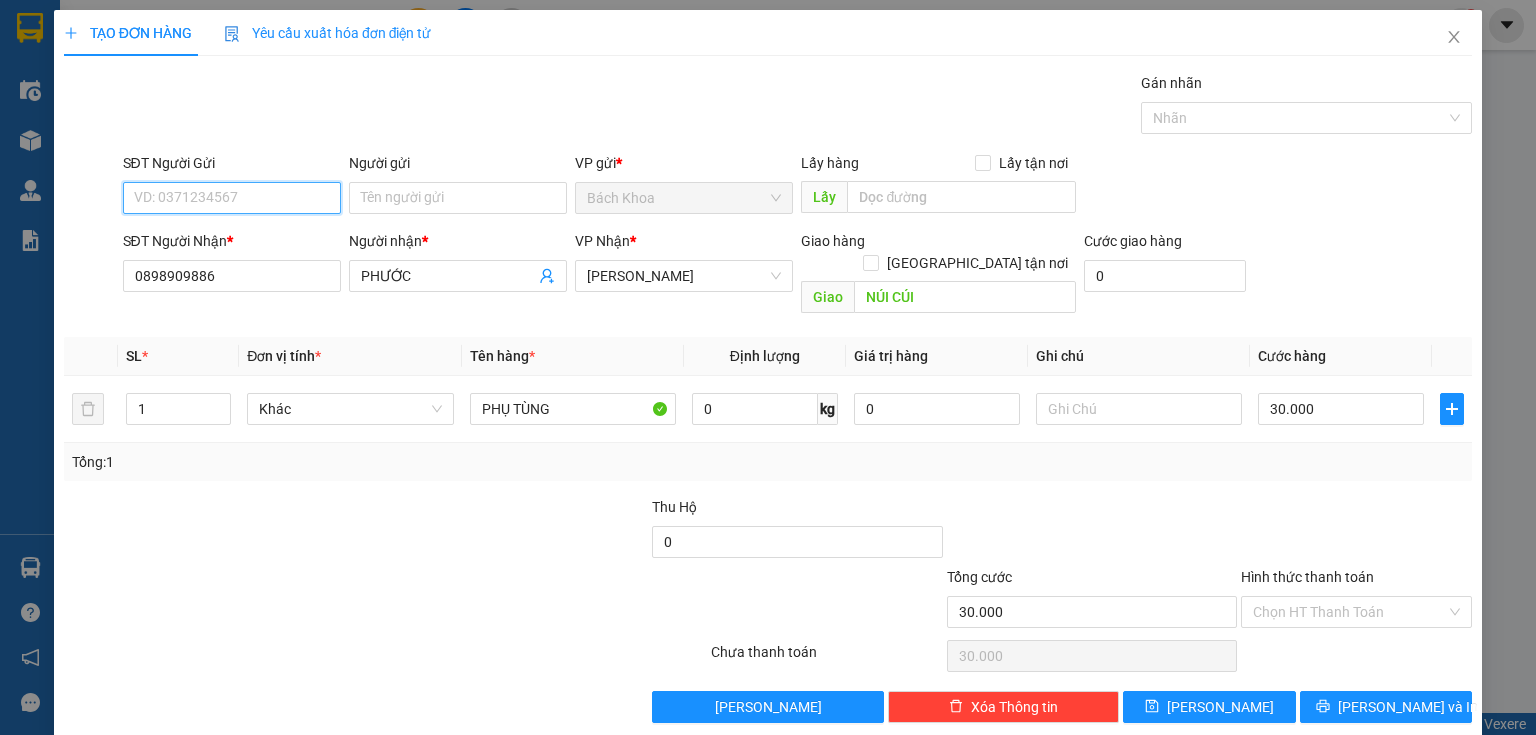 click on "SĐT Người Gửi" at bounding box center [232, 198] 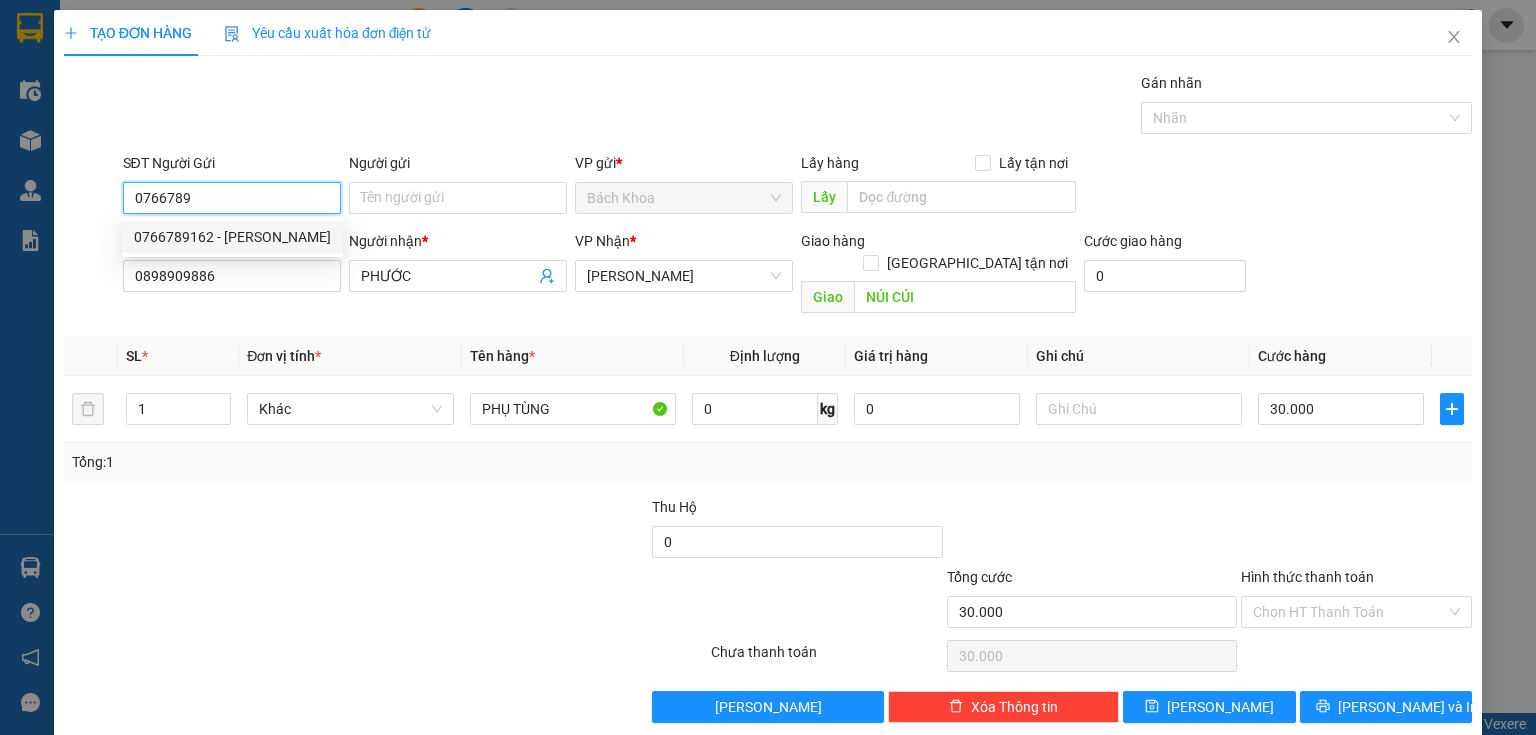 click on "0766789162 - TUẤN ANH" at bounding box center (232, 237) 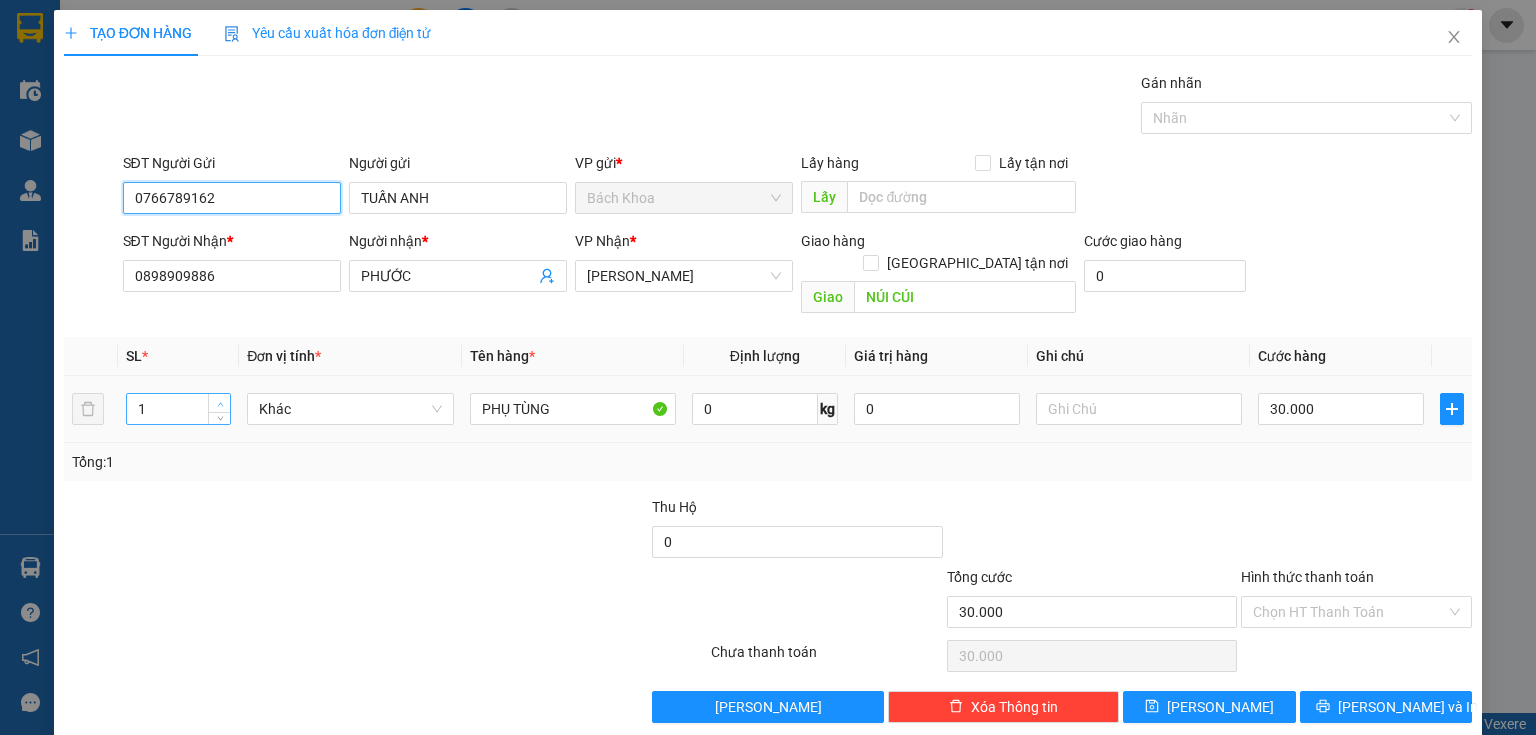 type on "0766789162" 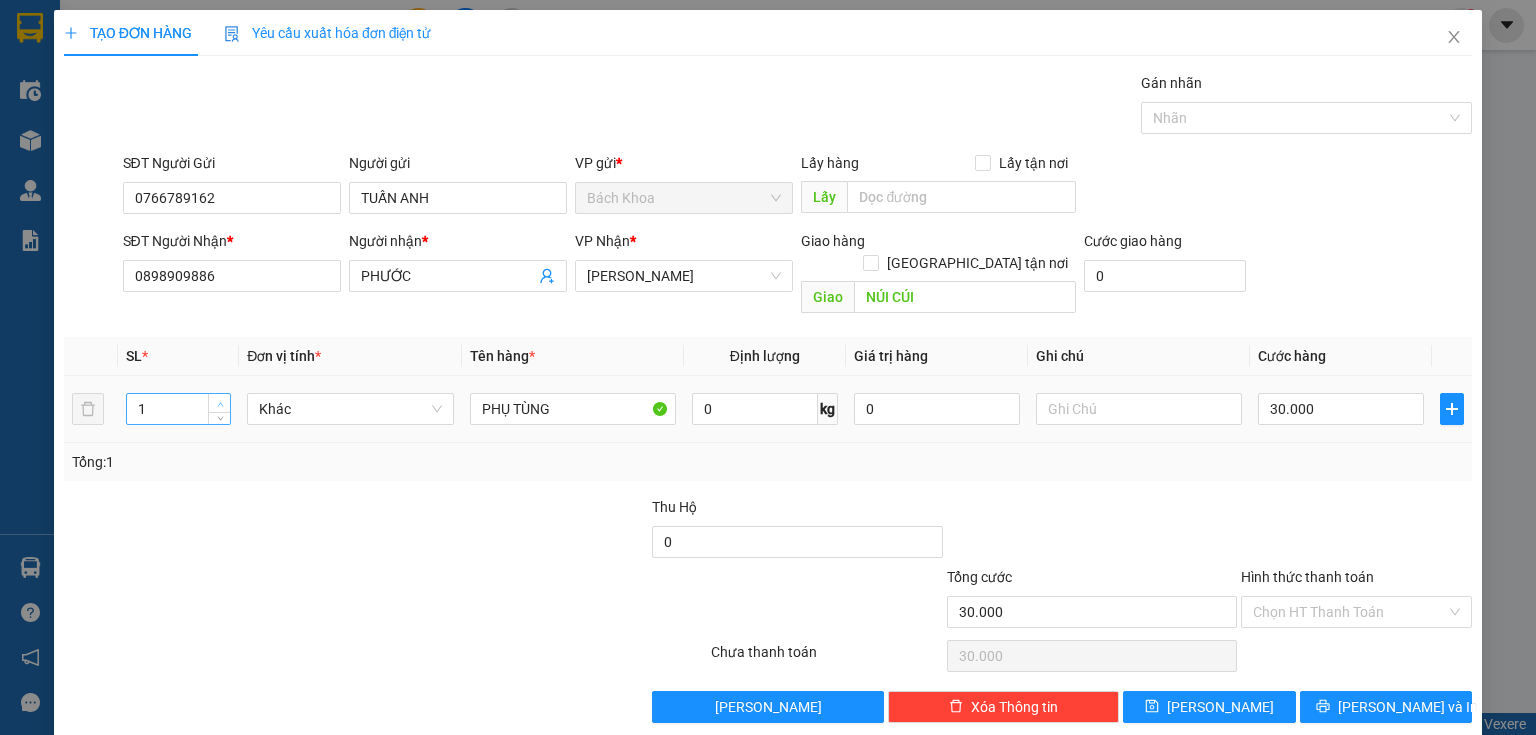 type on "2" 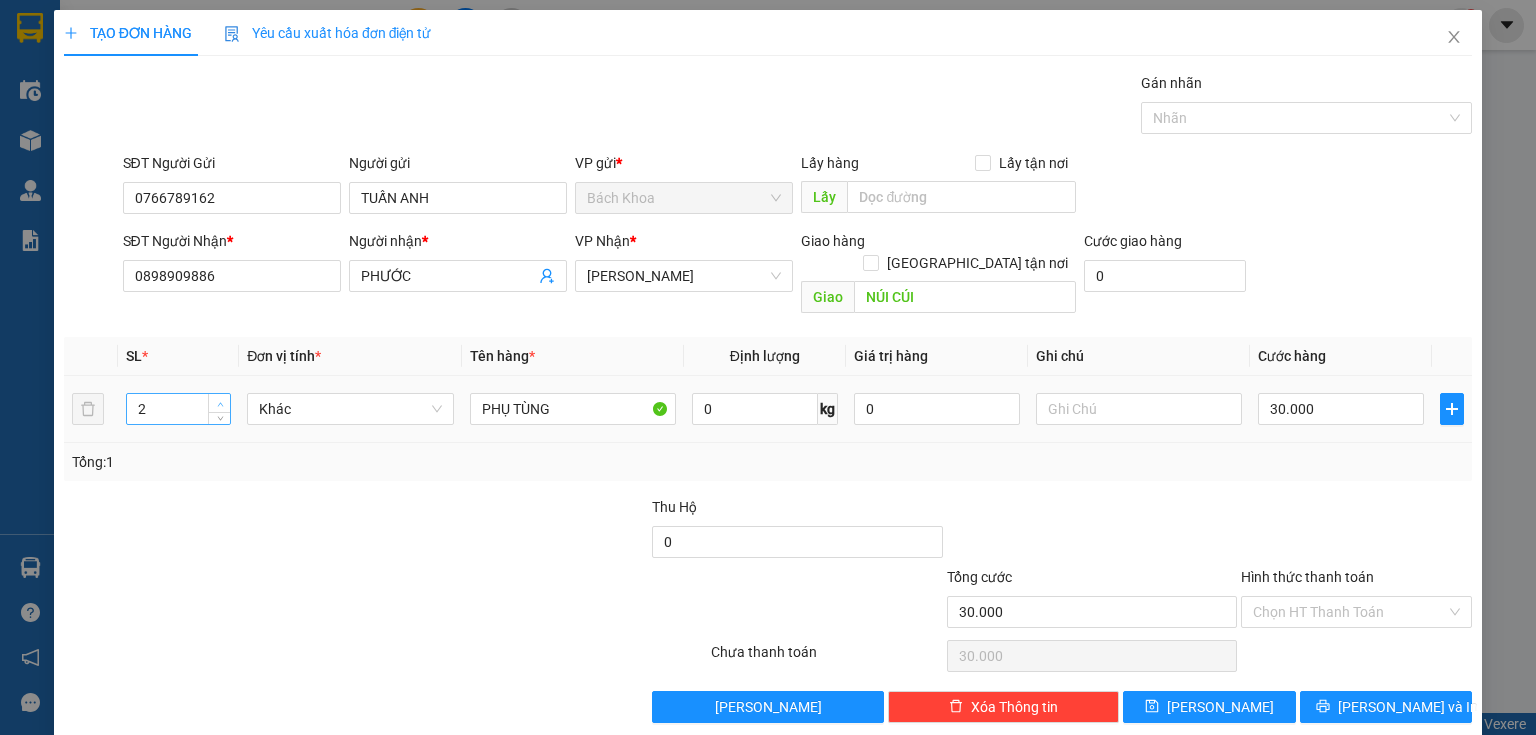 click at bounding box center [220, 404] 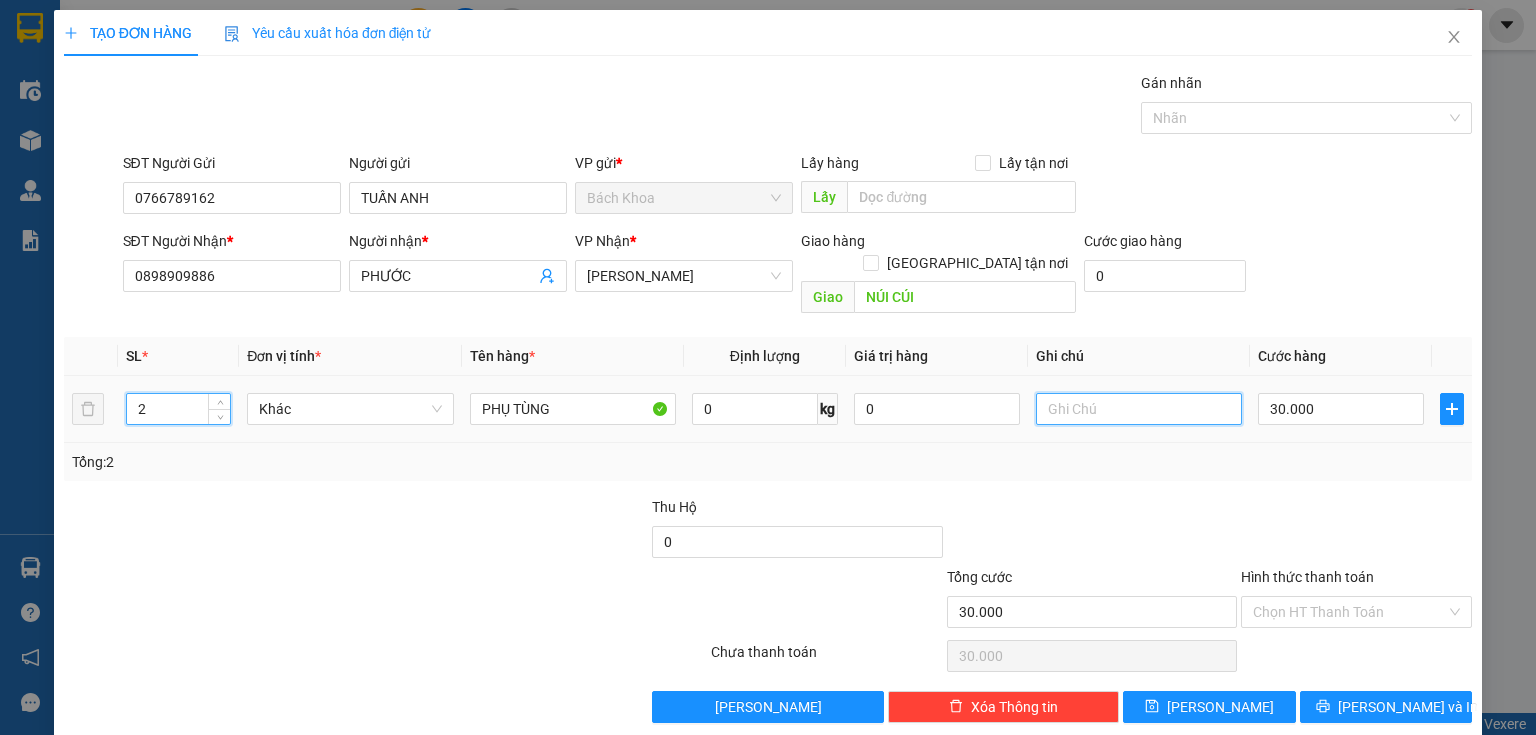 click at bounding box center (1139, 409) 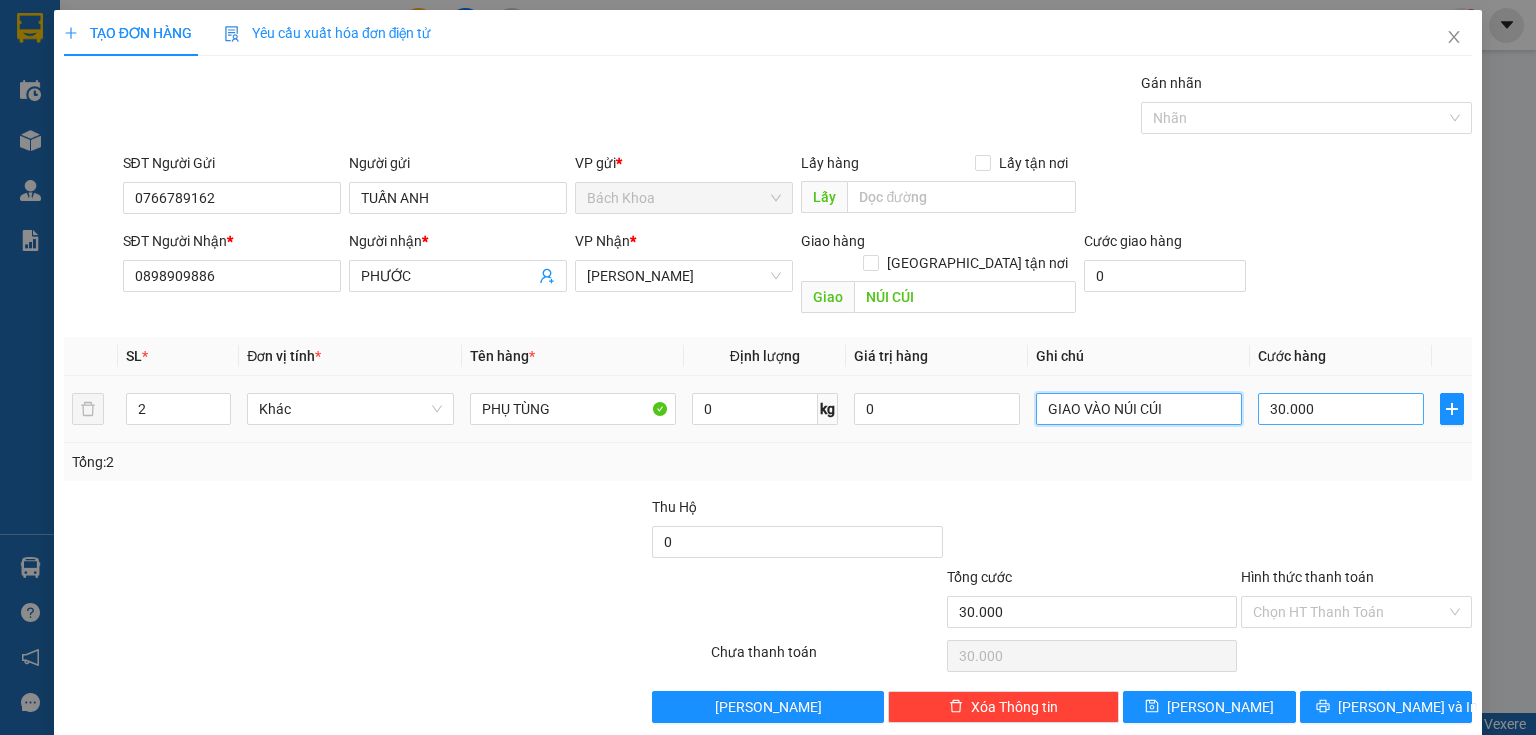 type on "GIAO VÀO NÚI CÚI" 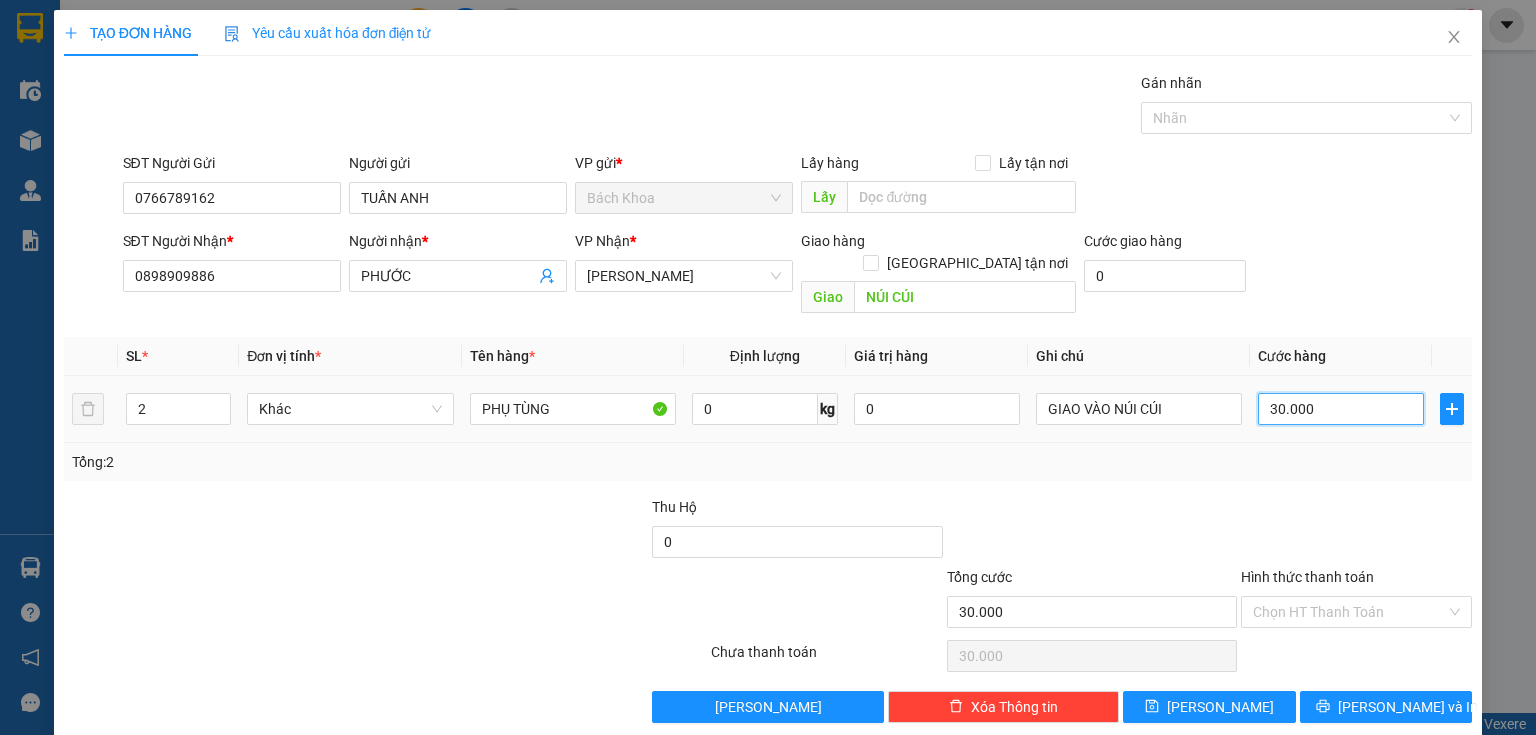 click on "30.000" at bounding box center (1341, 409) 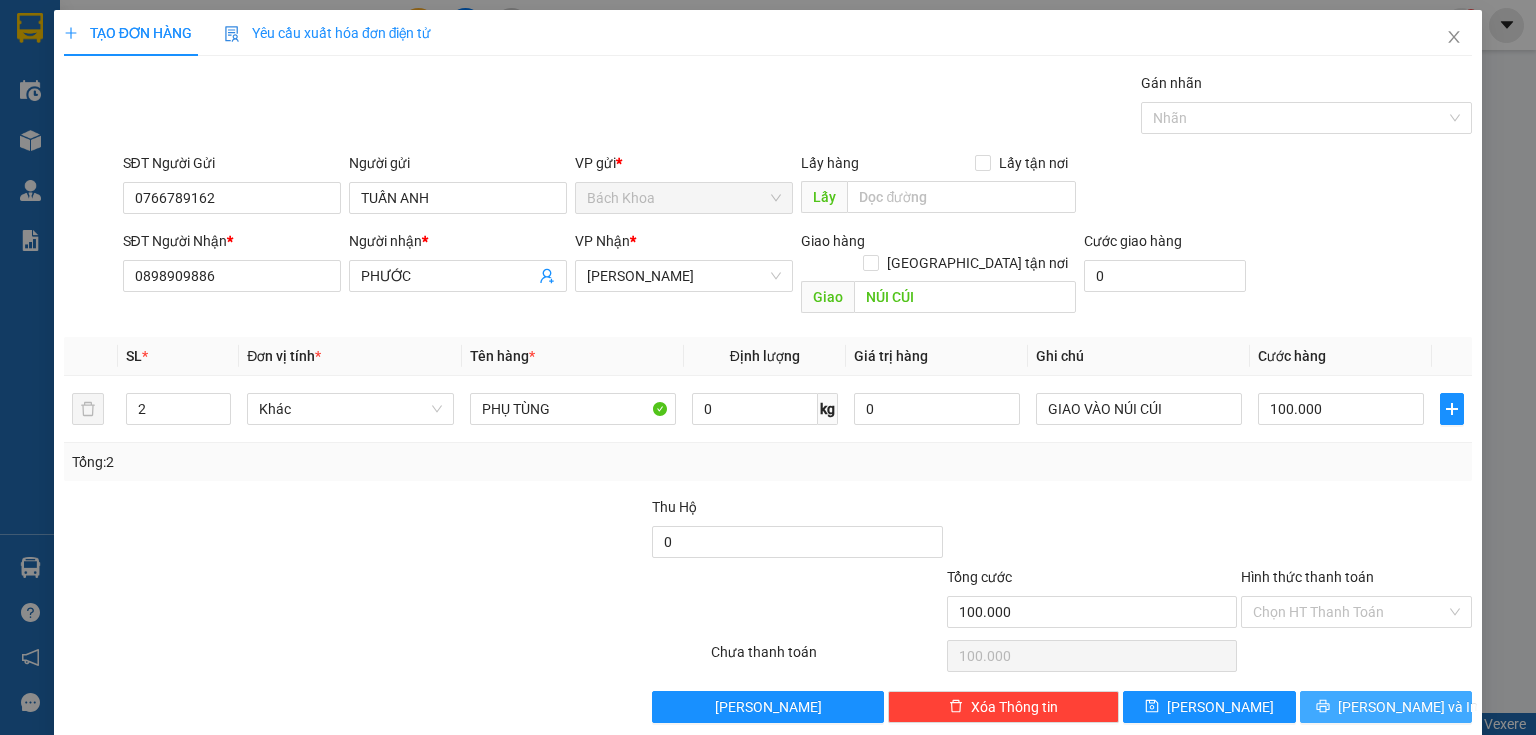 click on "[PERSON_NAME] và In" at bounding box center (1408, 707) 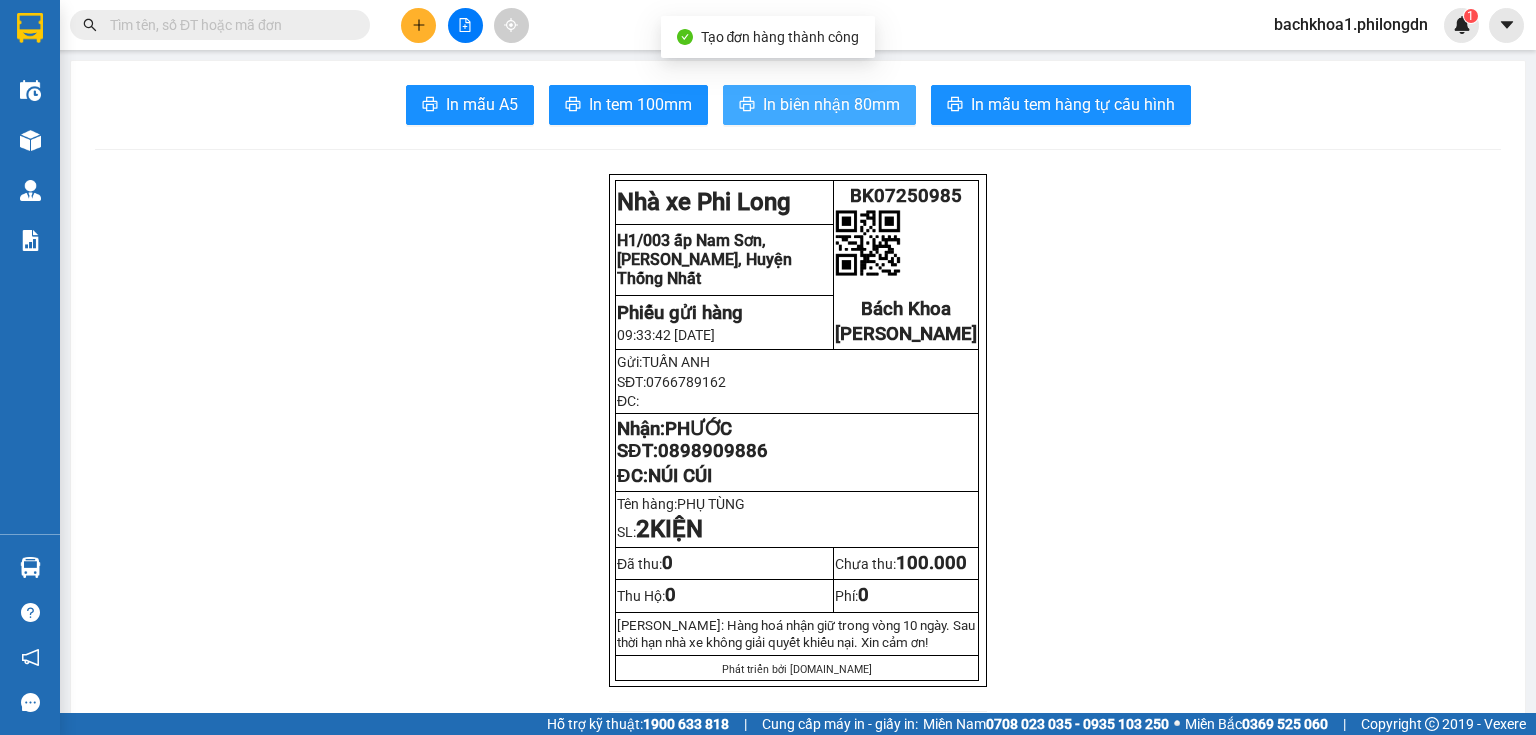 click on "In biên nhận 80mm" at bounding box center (831, 104) 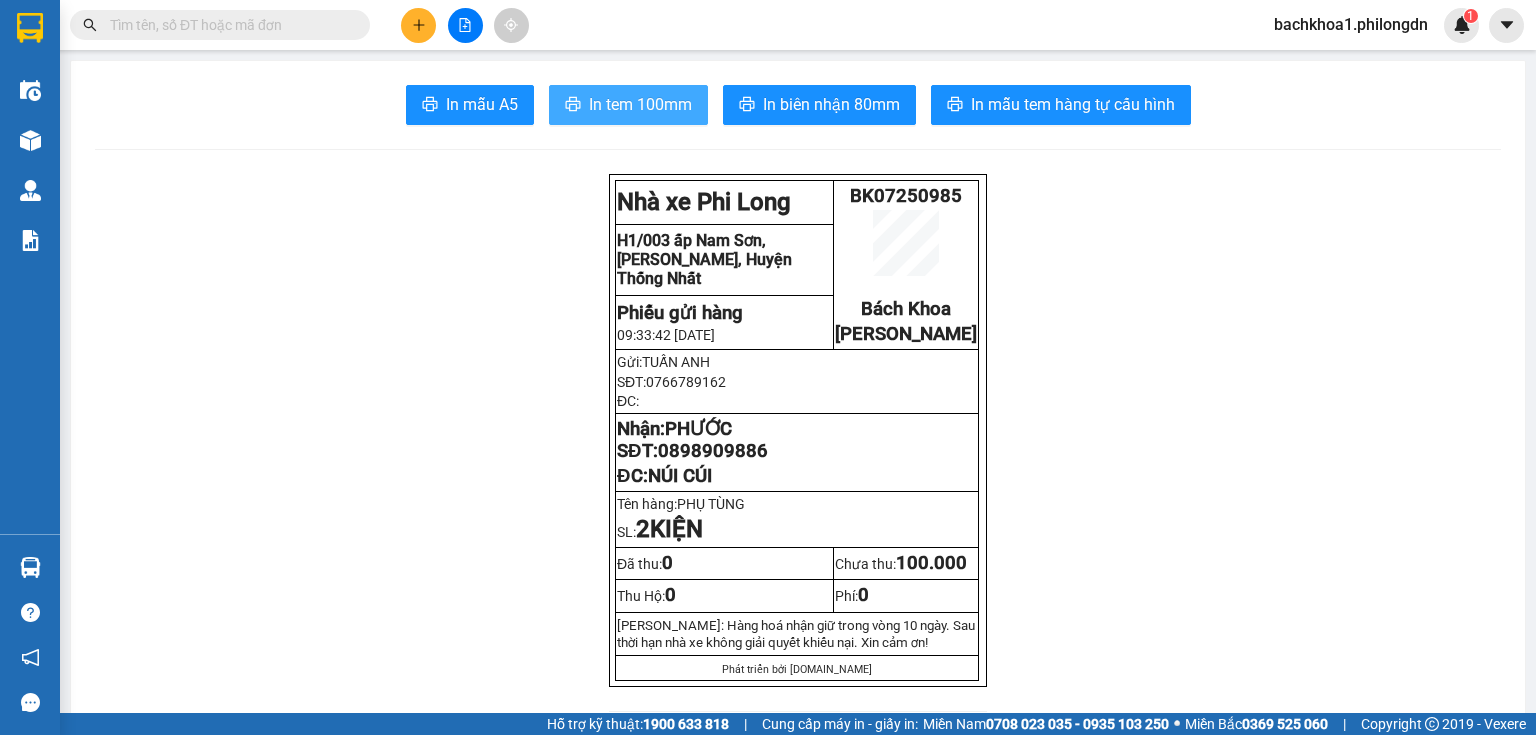 click on "In tem 100mm" at bounding box center [640, 104] 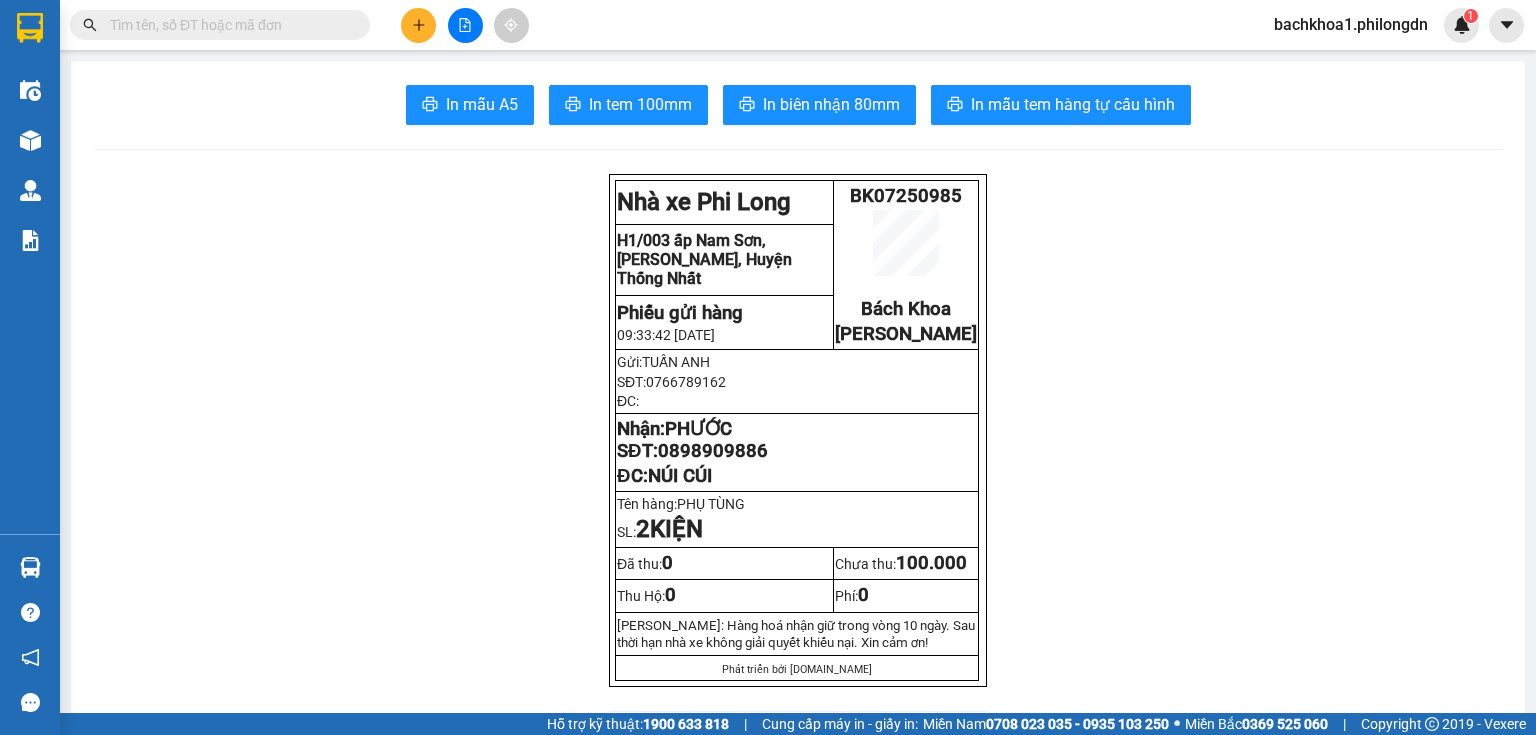 click on "0898909886" at bounding box center [713, 451] 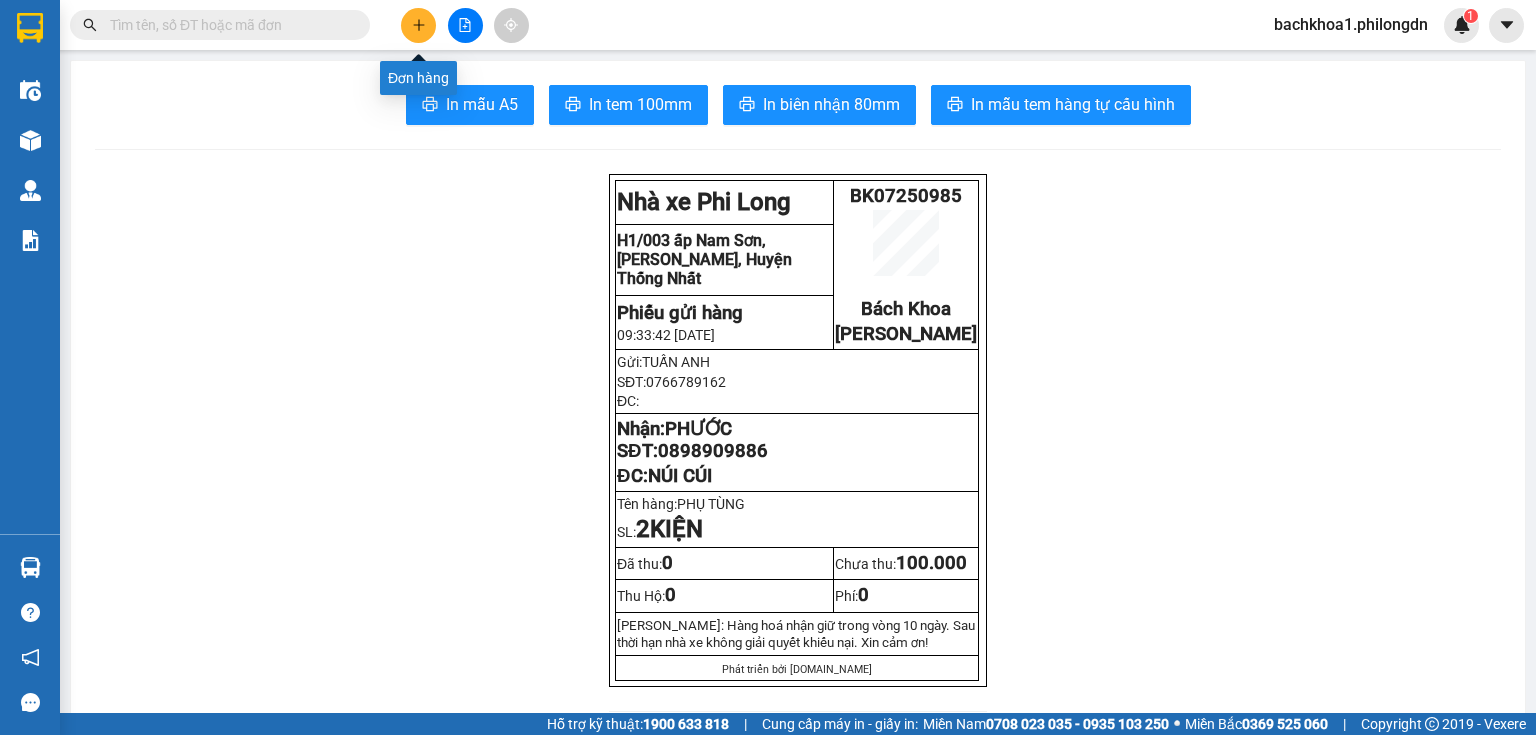 click at bounding box center (418, 25) 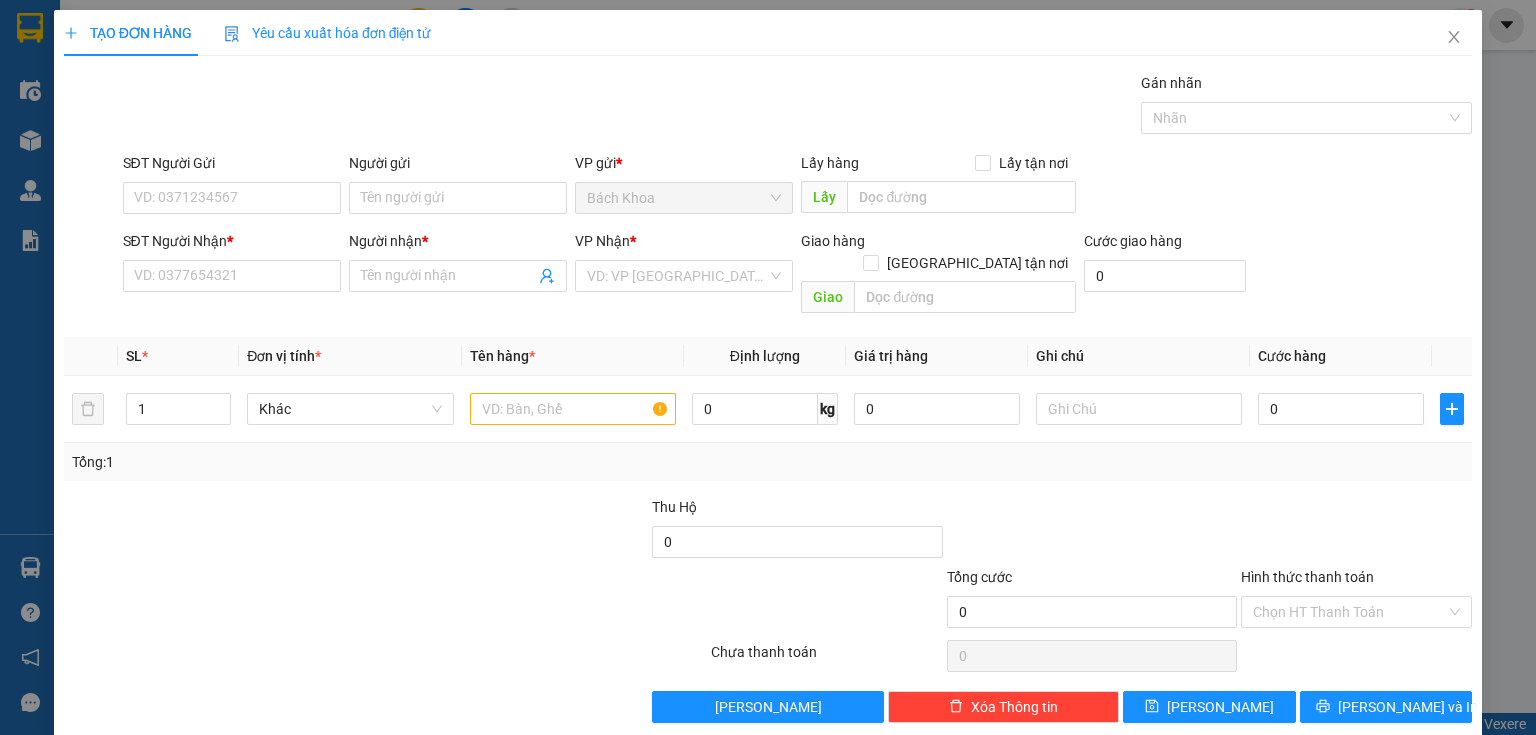 click on "SĐT Người Nhận  * VD: 0377654321" at bounding box center [232, 265] 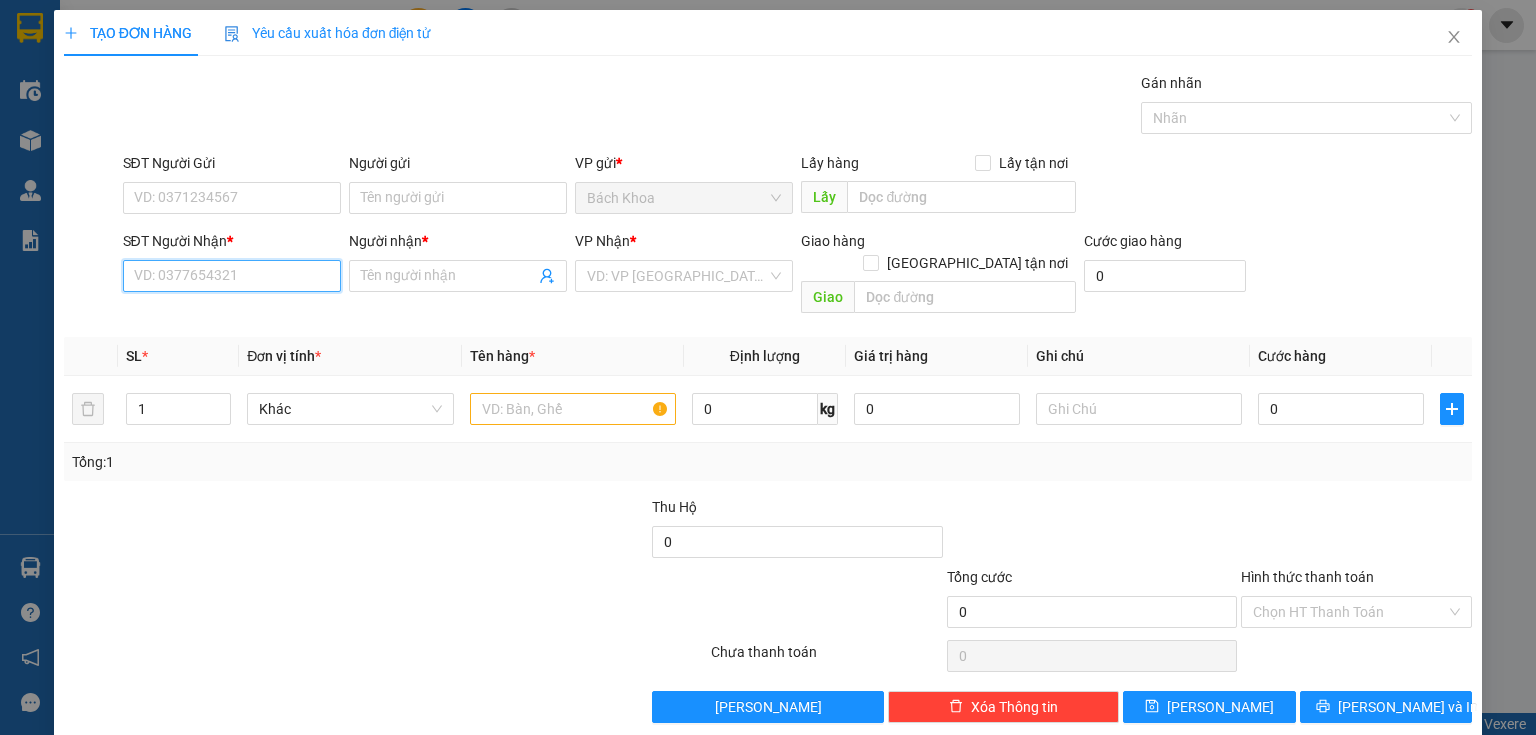 click on "SĐT Người Nhận  *" at bounding box center (232, 276) 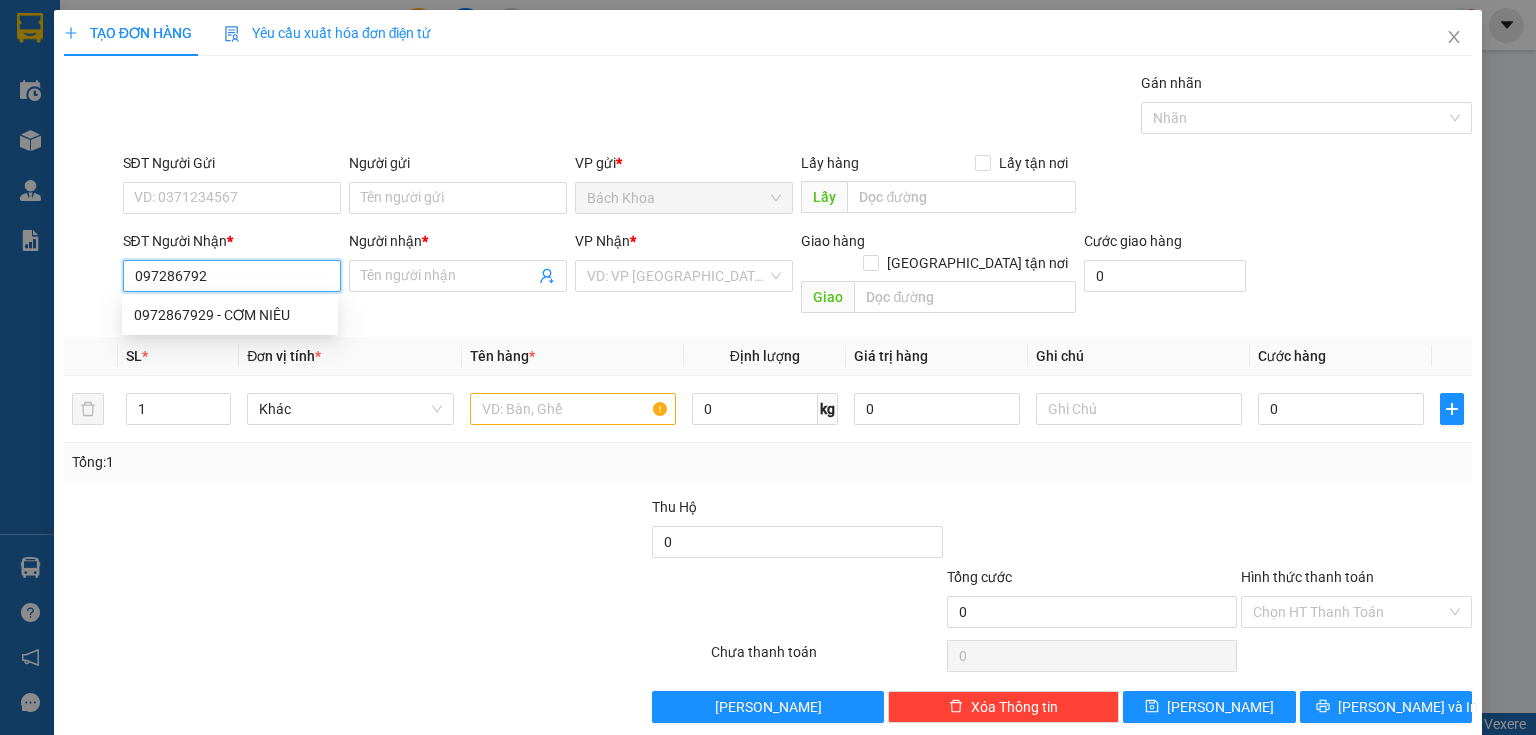 type on "0972867929" 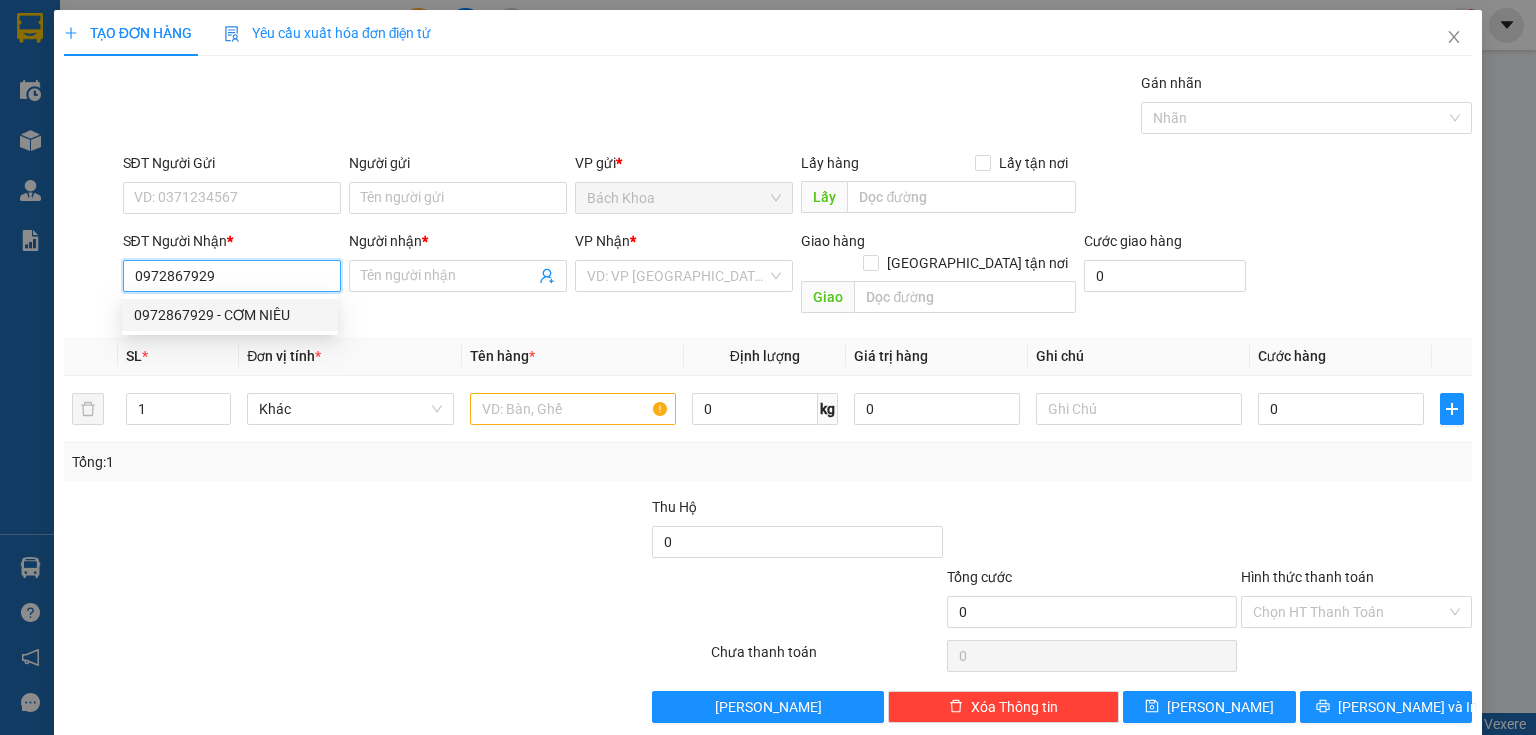 click on "0972867929 - CƠM NIÊU" at bounding box center [230, 315] 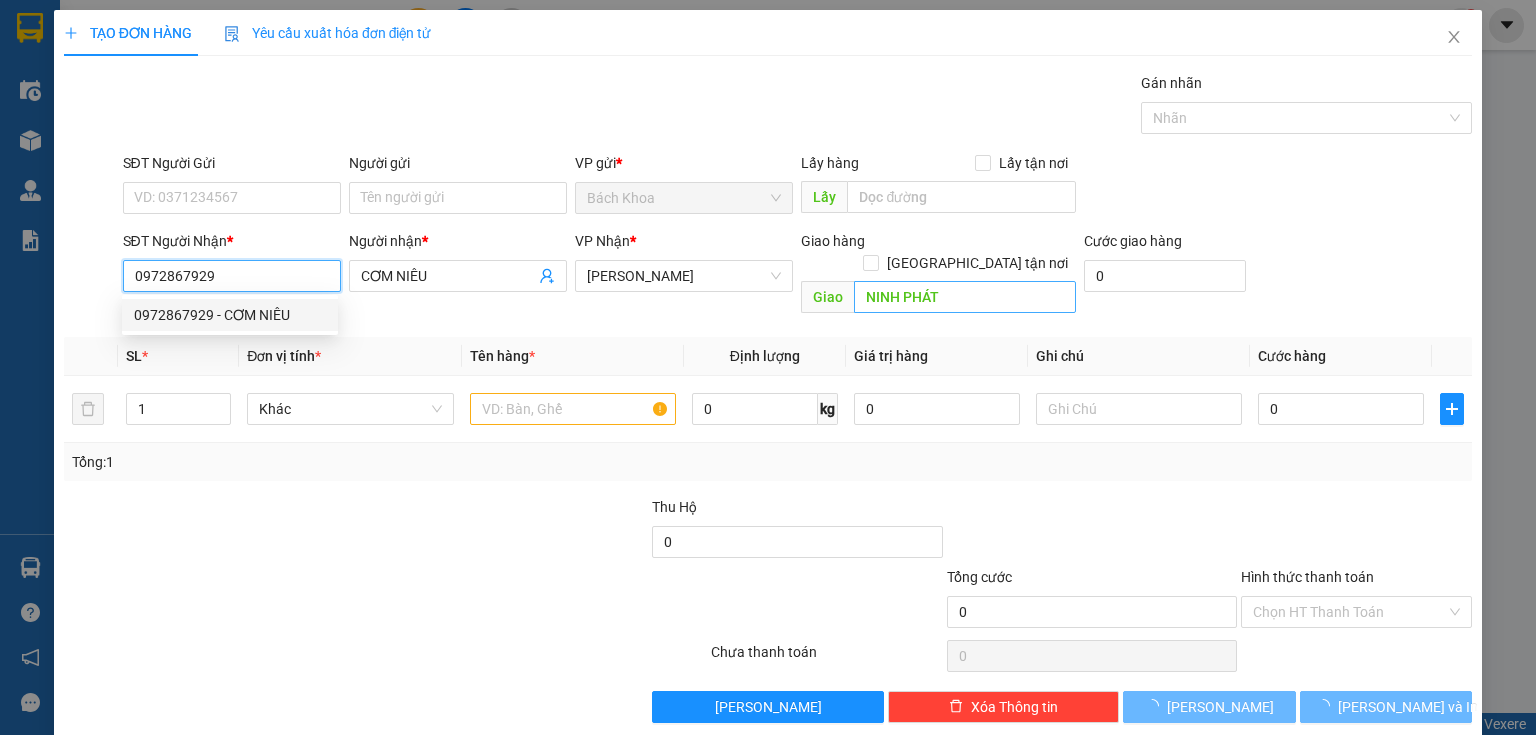 type on "50.000" 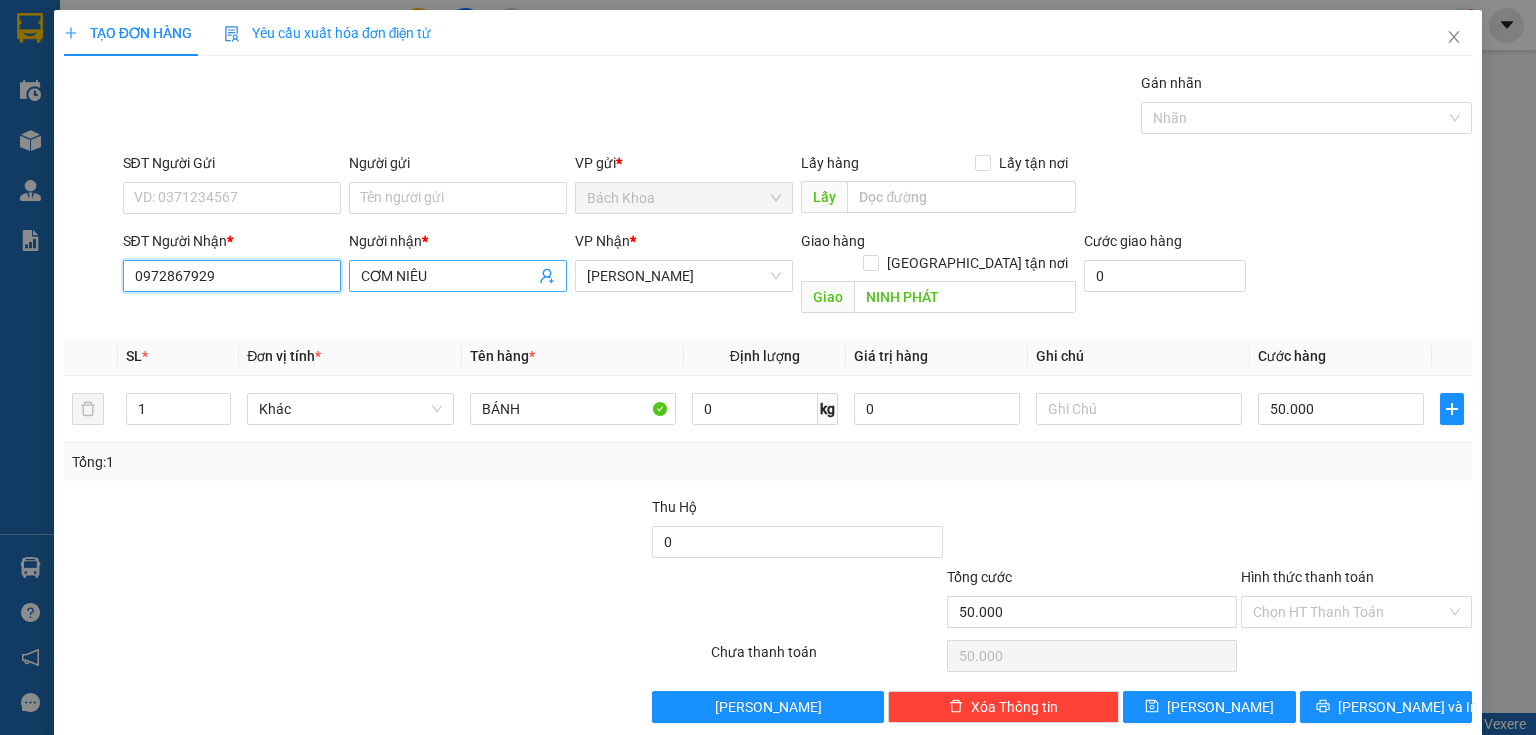 type on "0972867929" 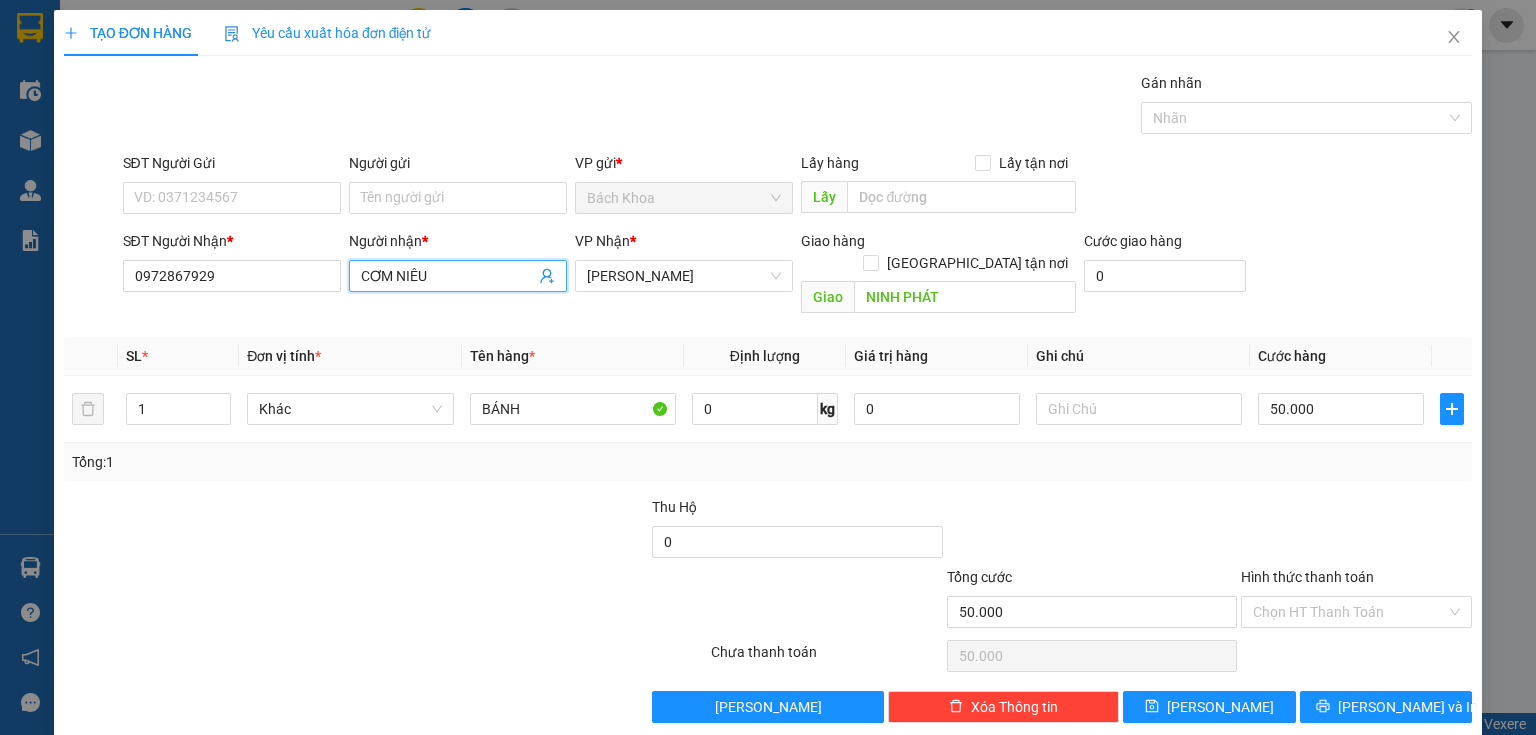 click on "CƠM NIÊU" at bounding box center (448, 276) 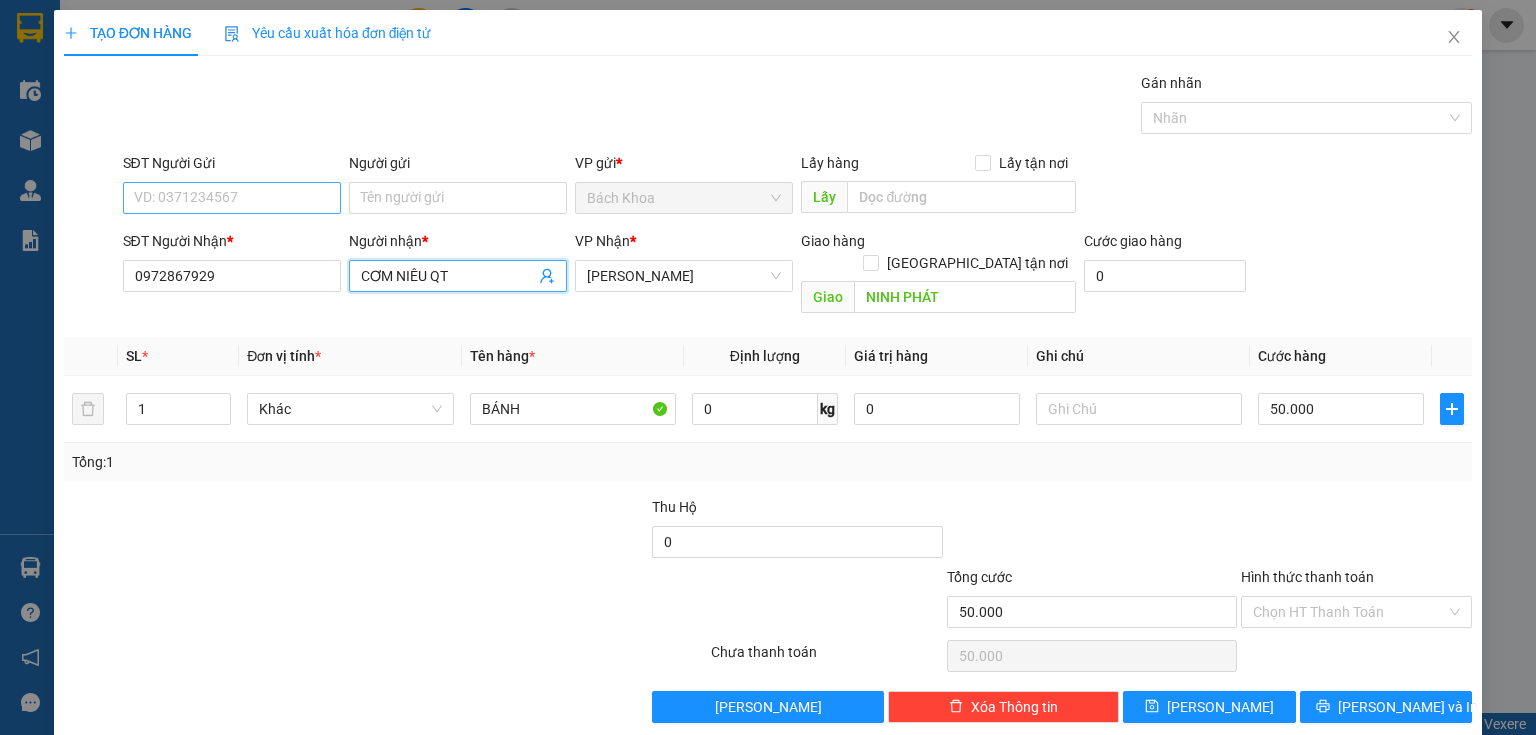 type on "CƠM NIÊU QT" 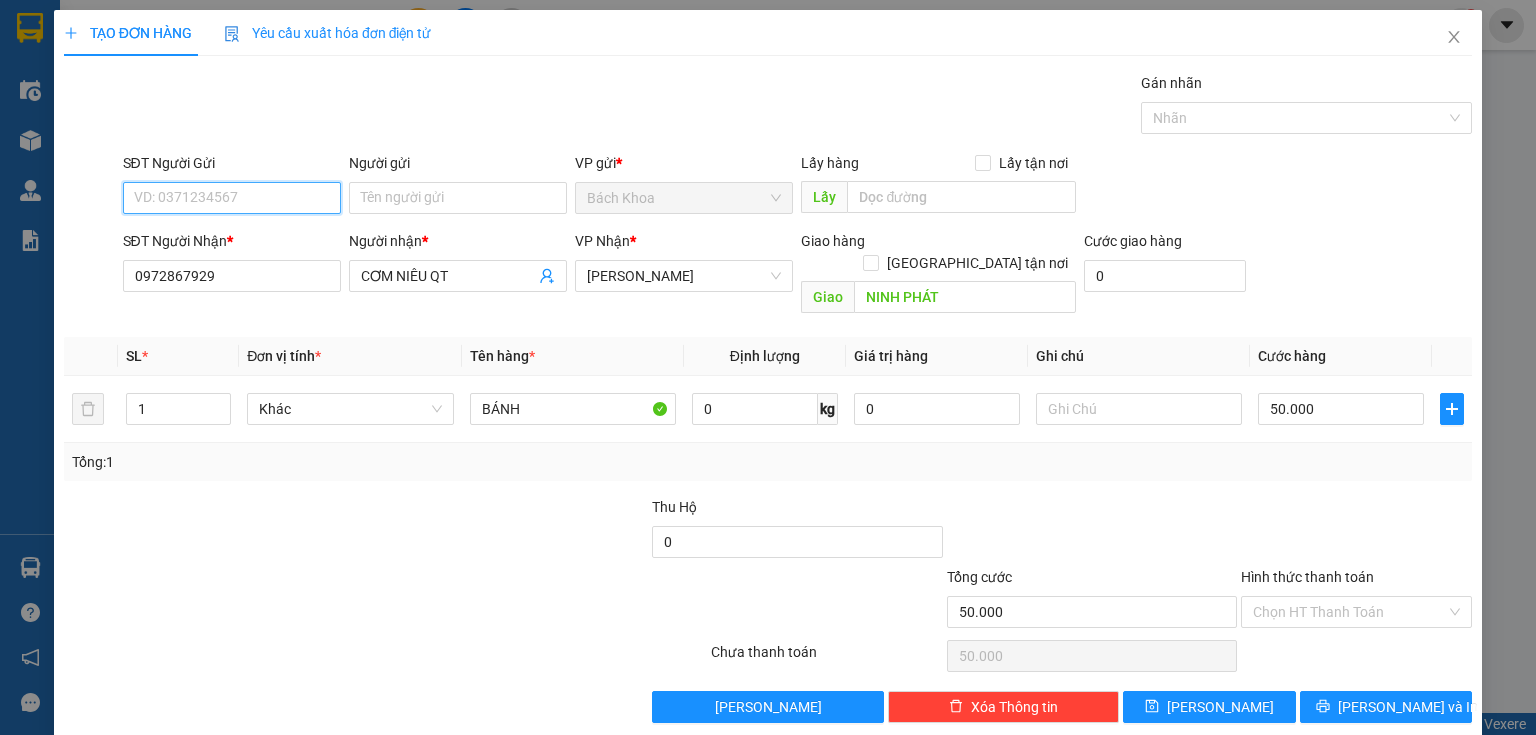 click on "SĐT Người Gửi" at bounding box center (232, 198) 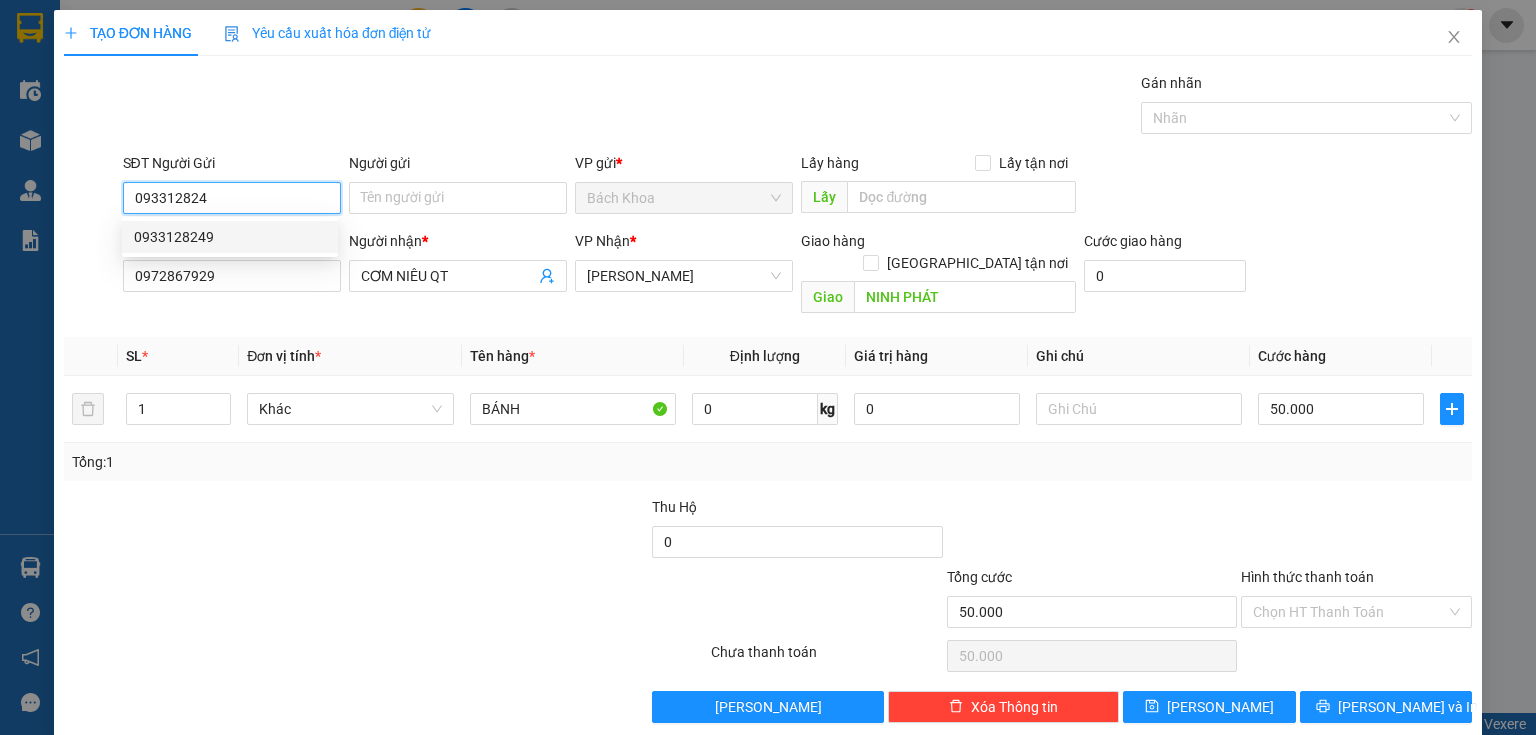 type on "0933128246" 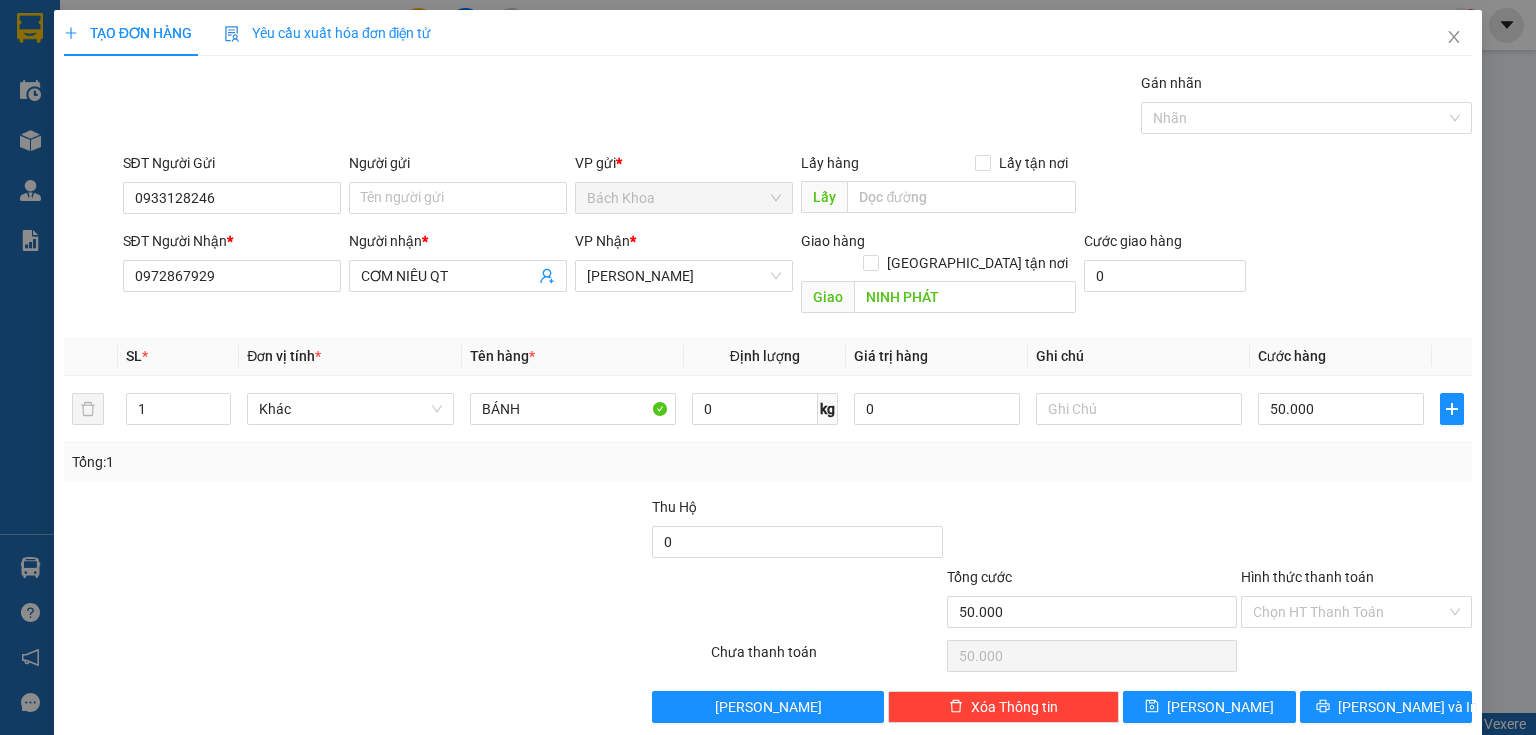 click at bounding box center [503, 531] 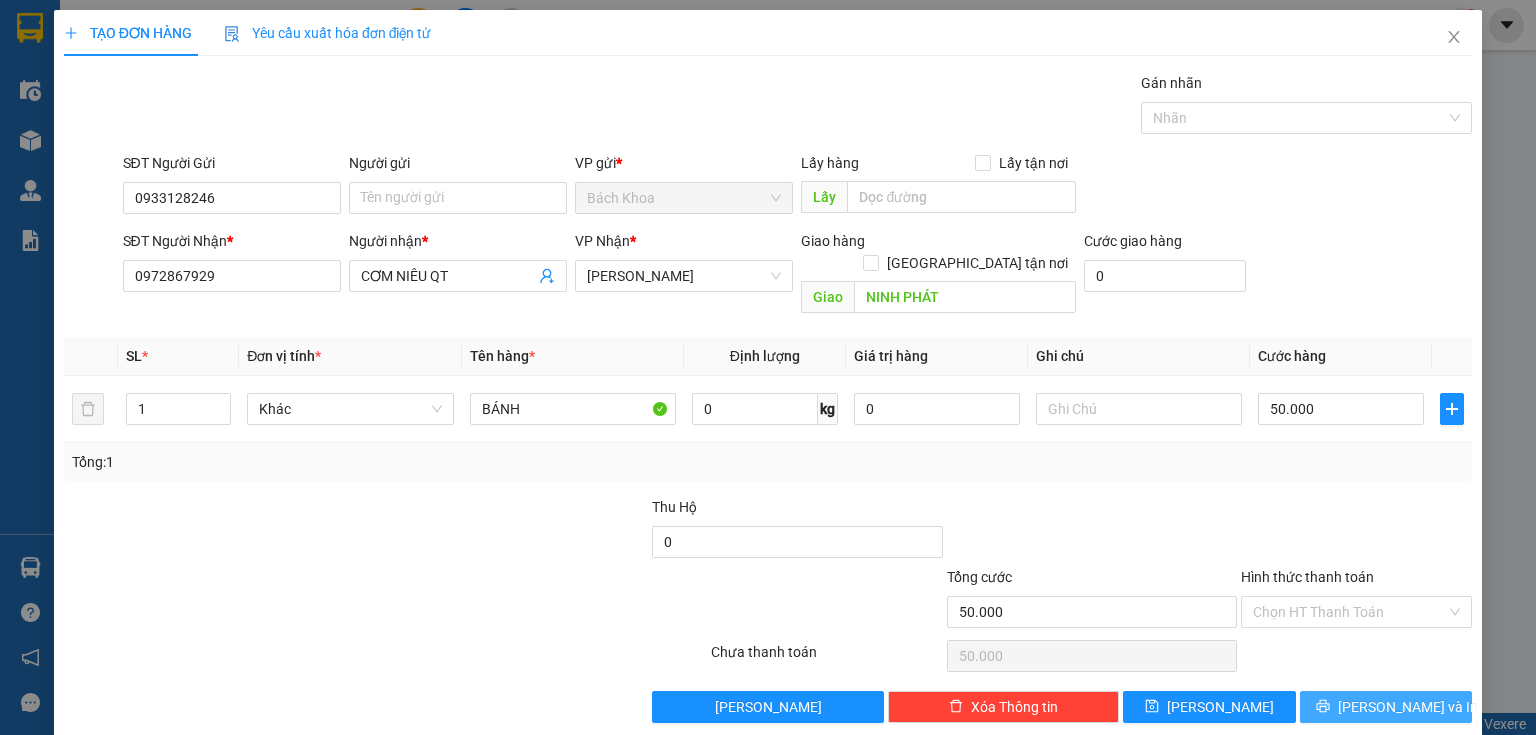 click on "[PERSON_NAME] và In" at bounding box center [1408, 707] 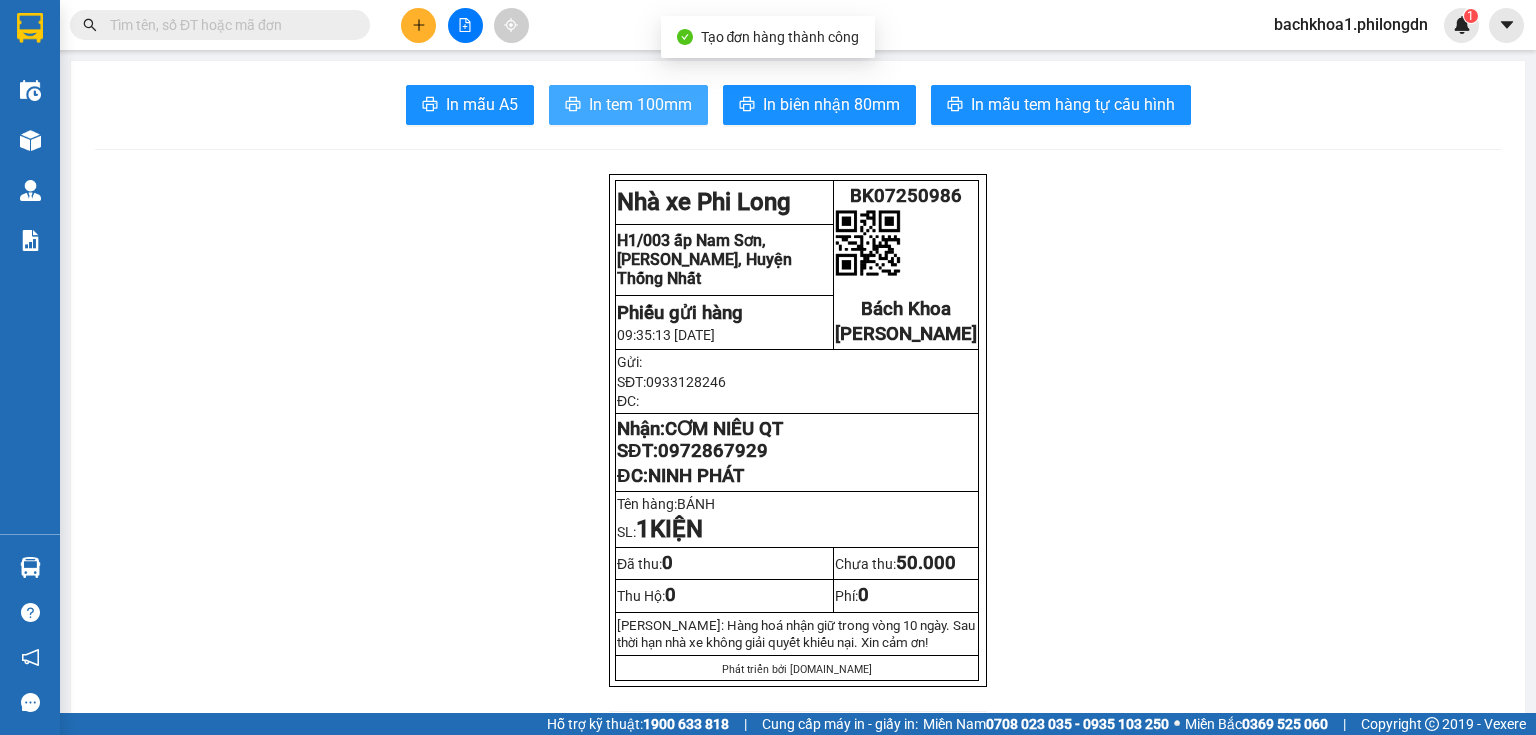 click on "In tem 100mm" at bounding box center (640, 104) 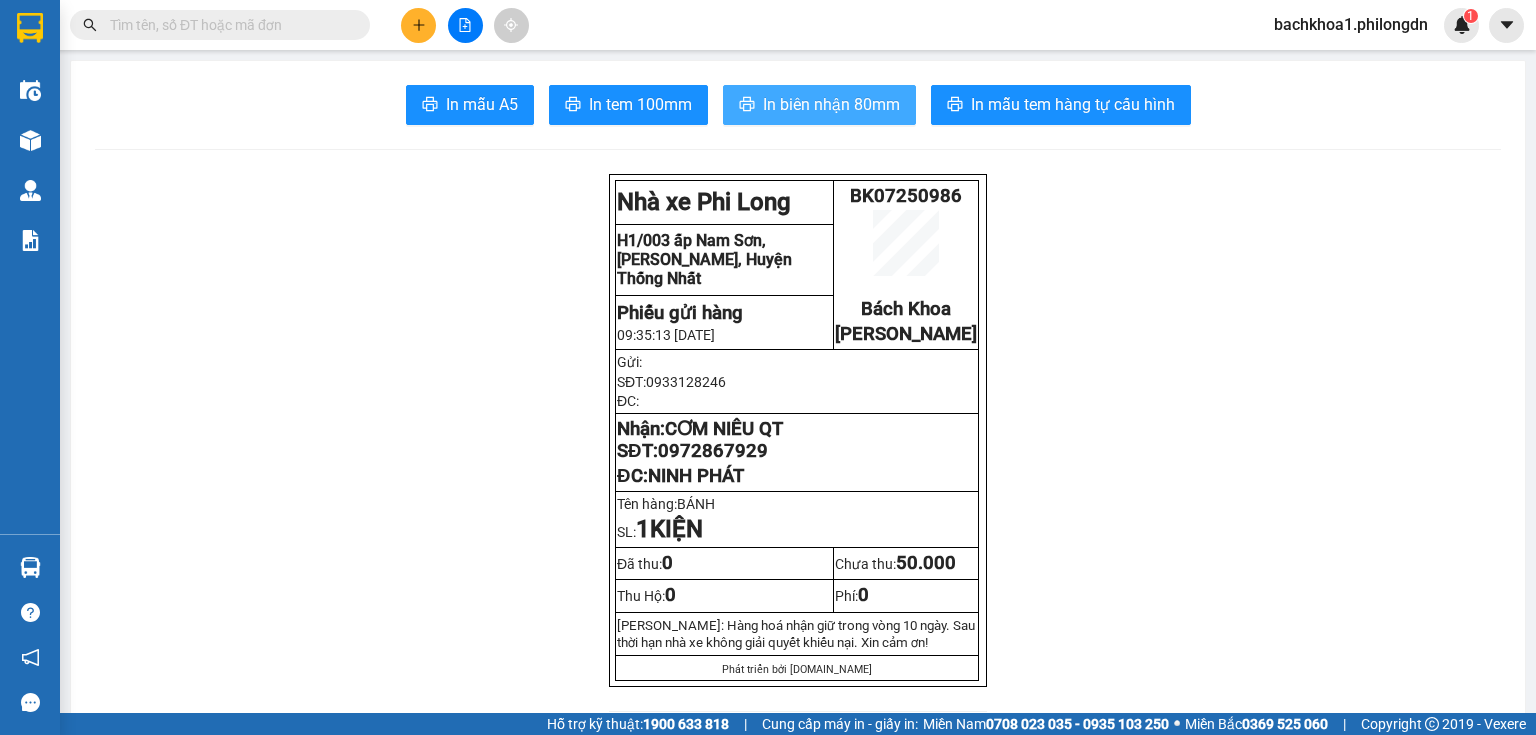 click on "In biên nhận 80mm" at bounding box center [831, 104] 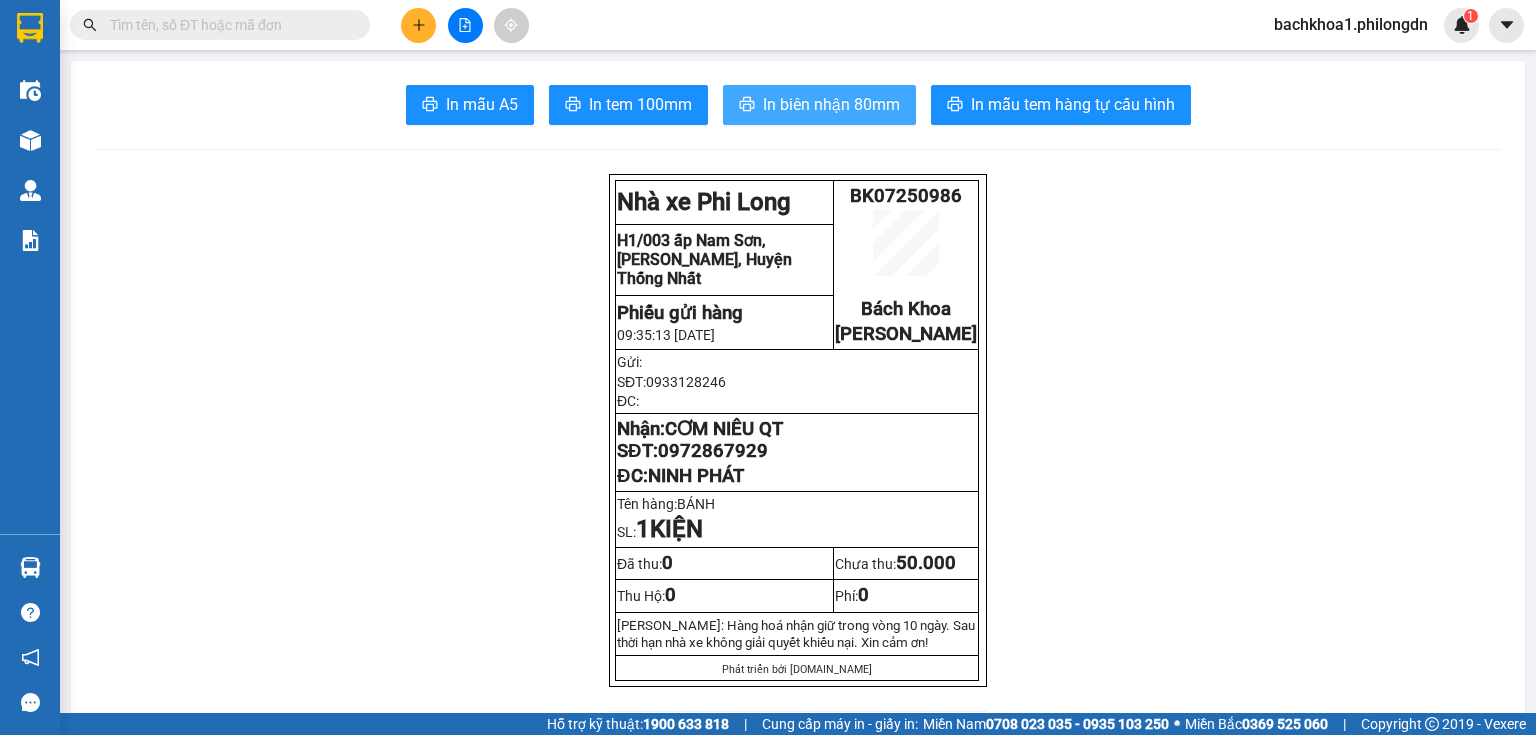 click on "In biên nhận 80mm" at bounding box center (819, 105) 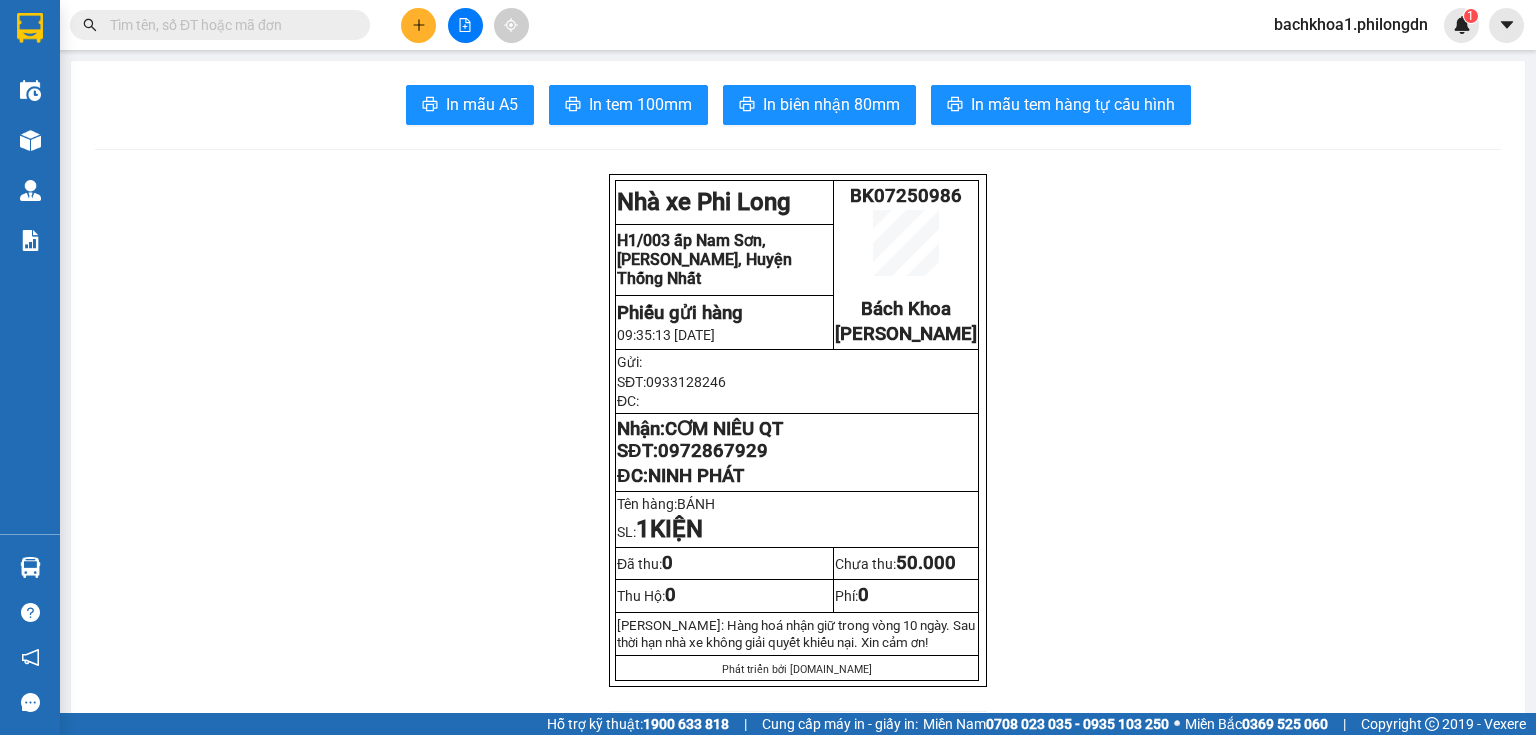 click on "0972867929" at bounding box center (713, 451) 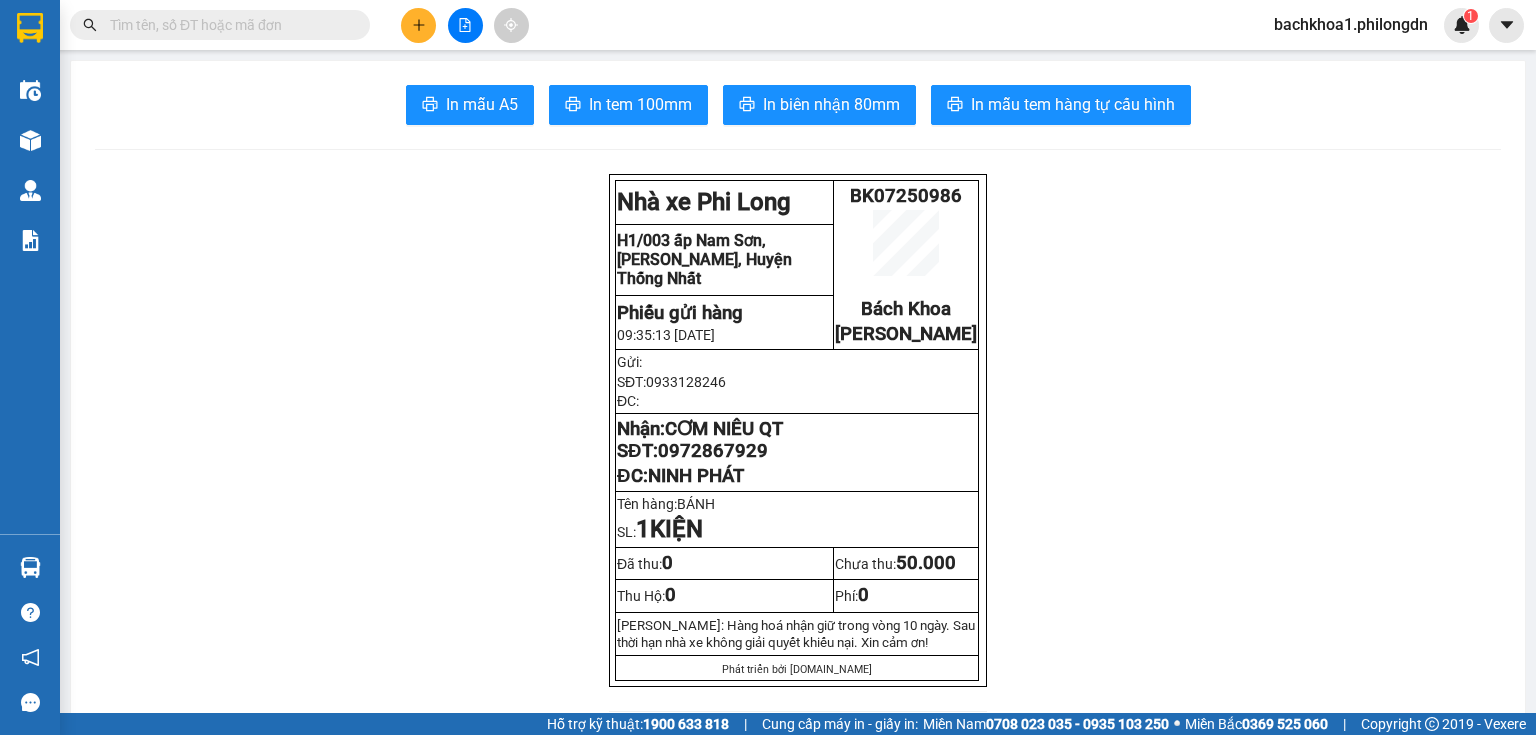 click at bounding box center (465, 25) 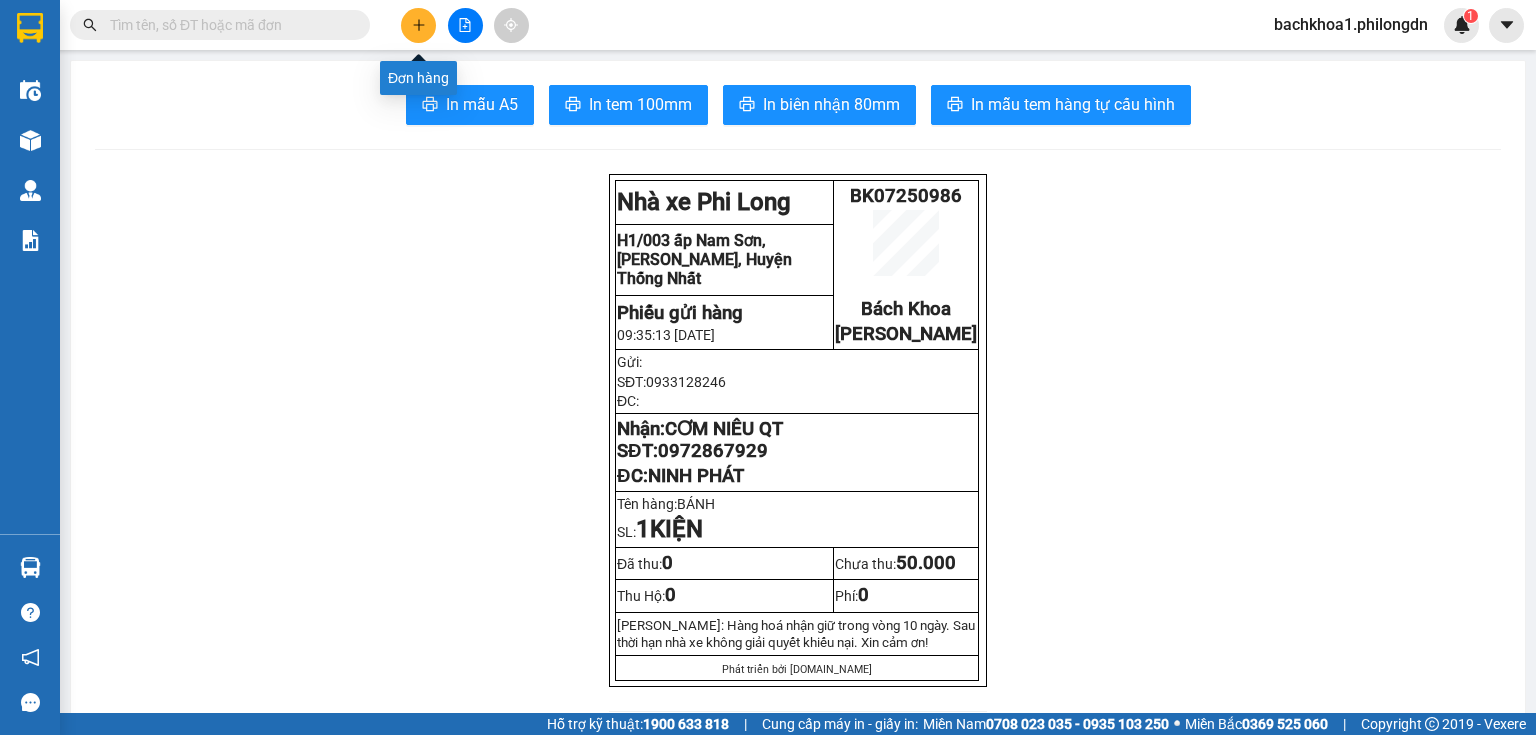 click 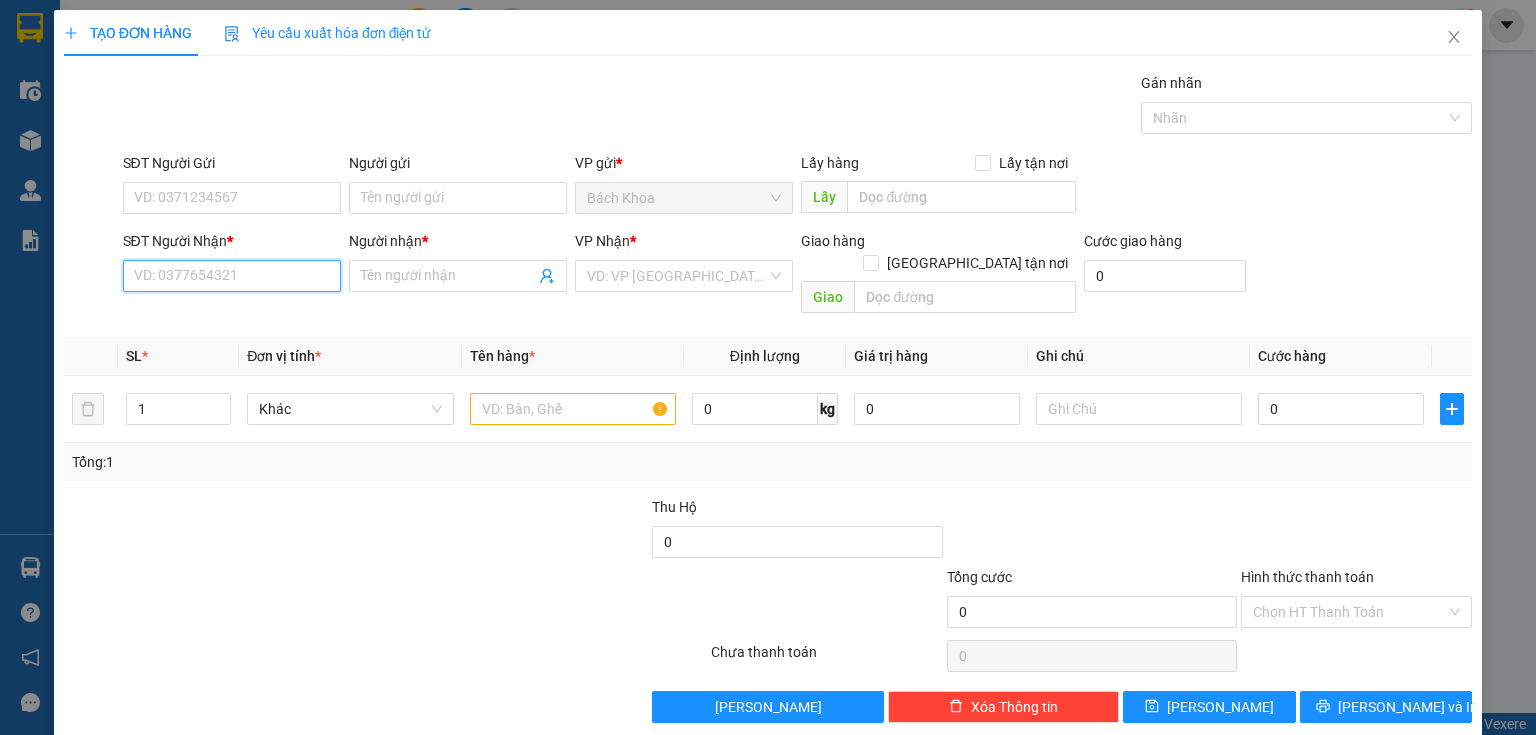 click on "SĐT Người Nhận  *" at bounding box center (232, 276) 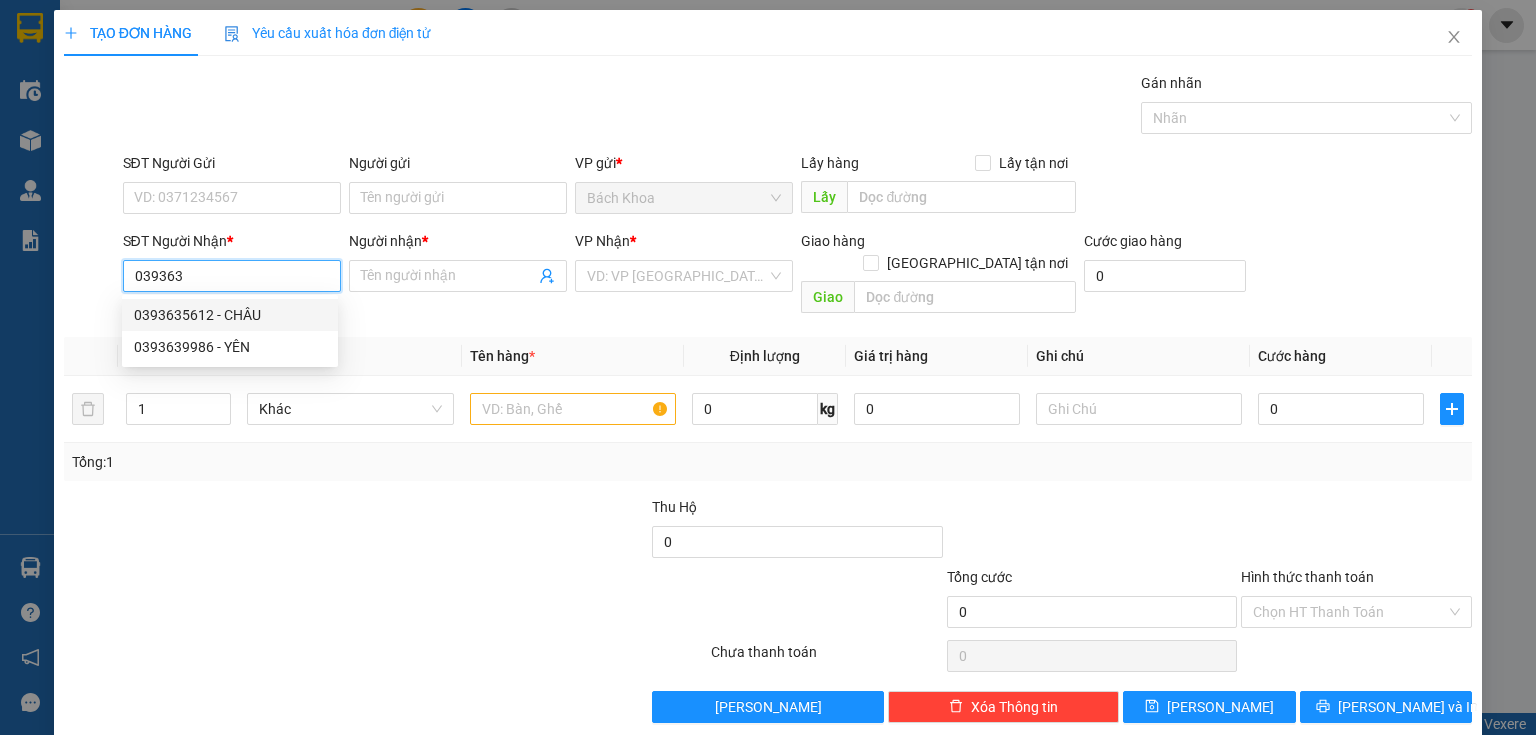 click on "0393635612 - CHÂU" at bounding box center [230, 315] 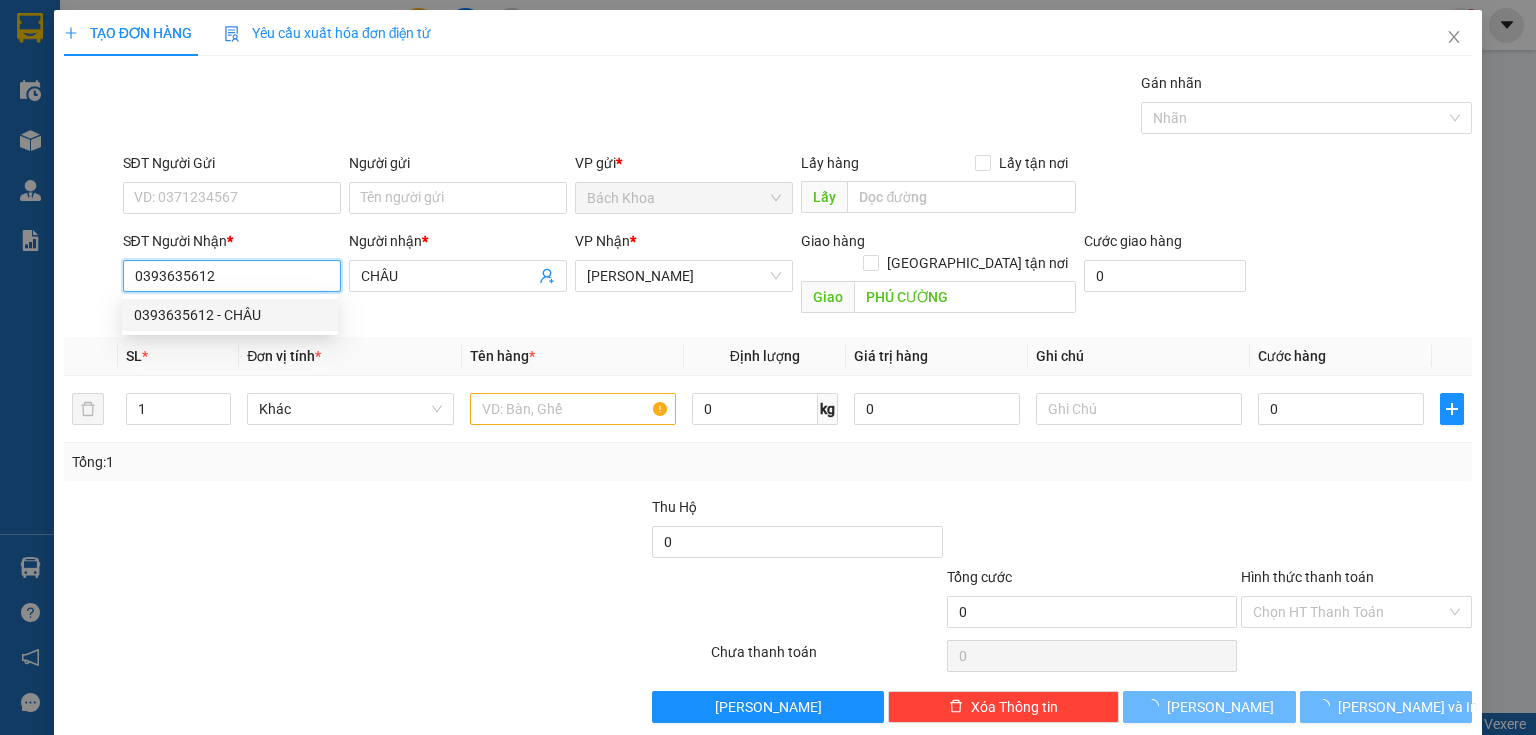type on "40.000" 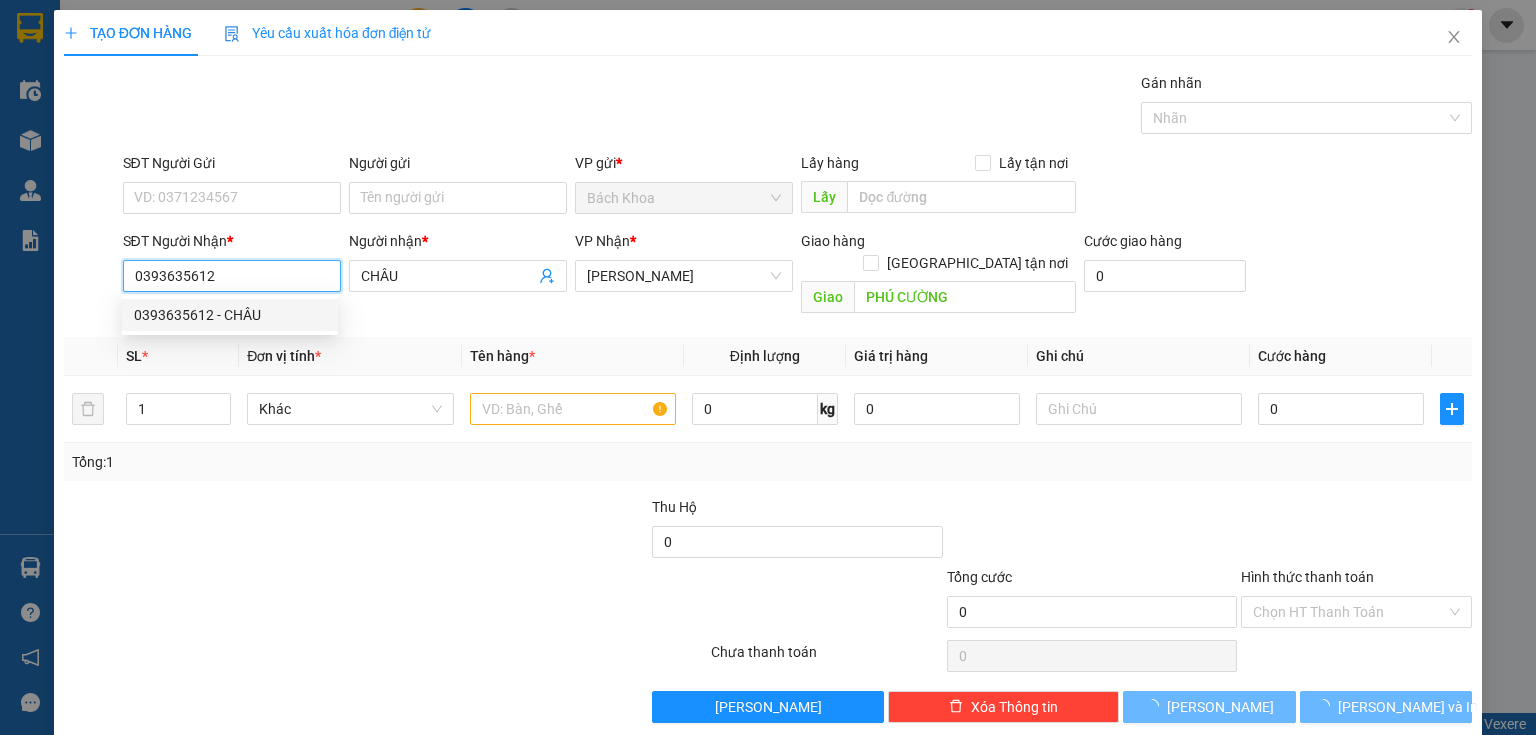 type on "40.000" 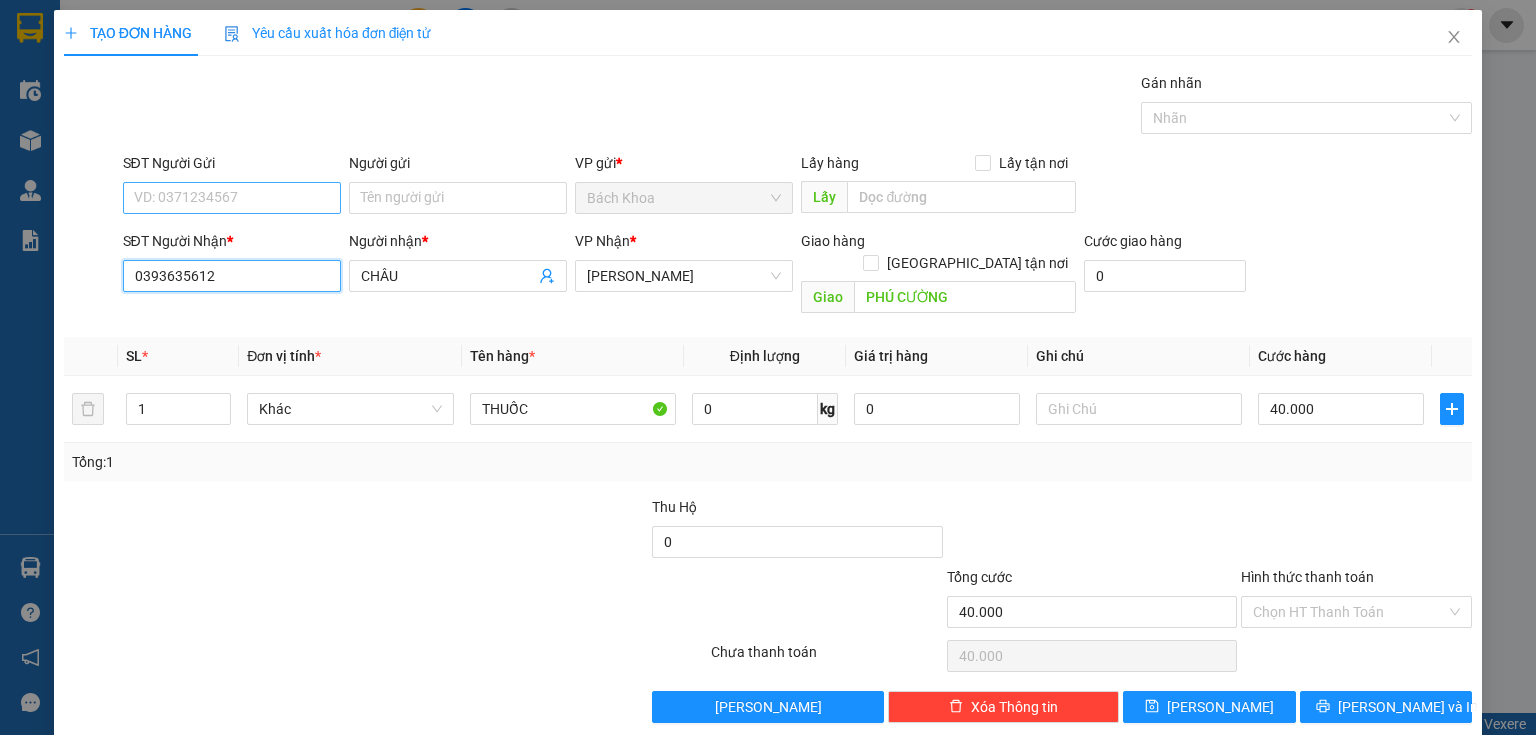 type on "0393635612" 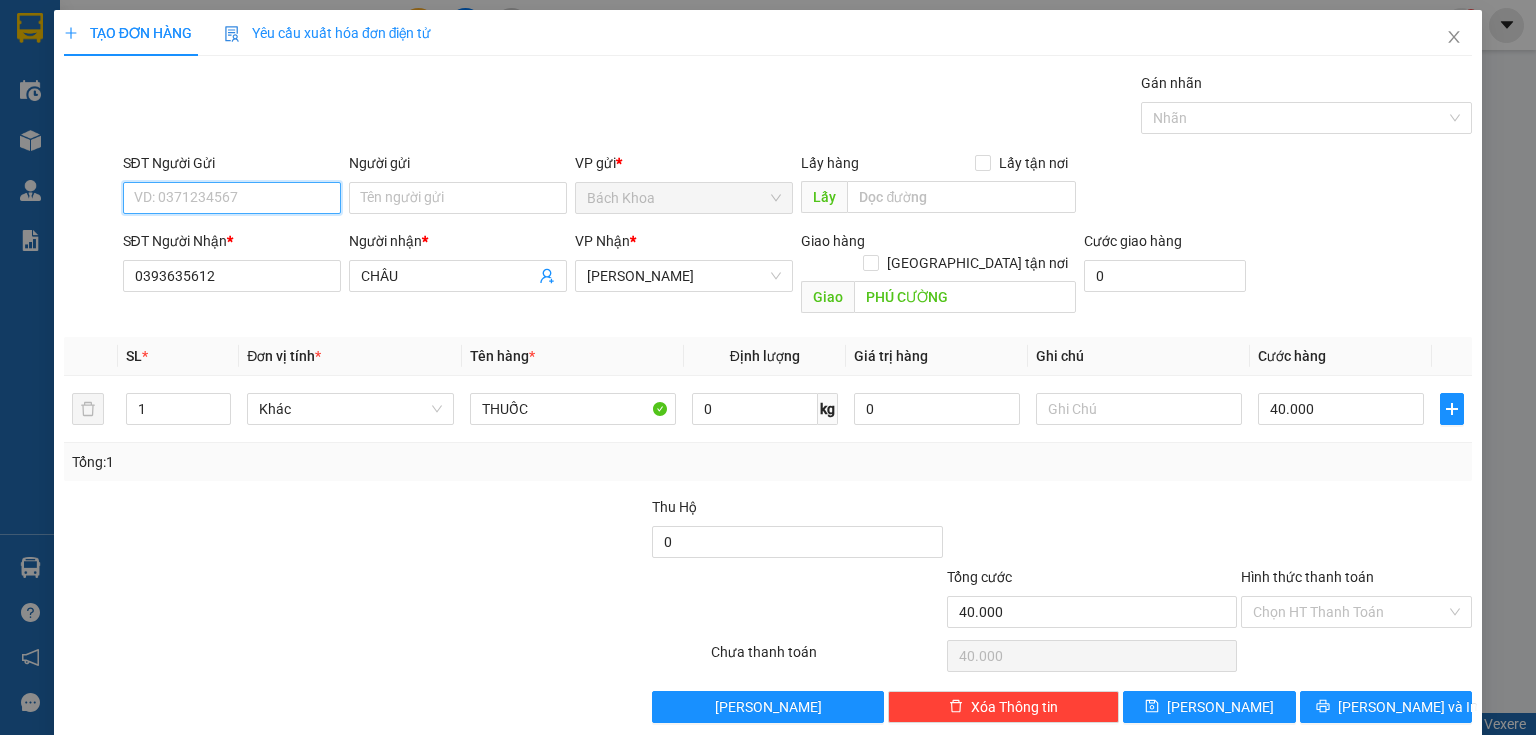 click on "SĐT Người Gửi" at bounding box center [232, 198] 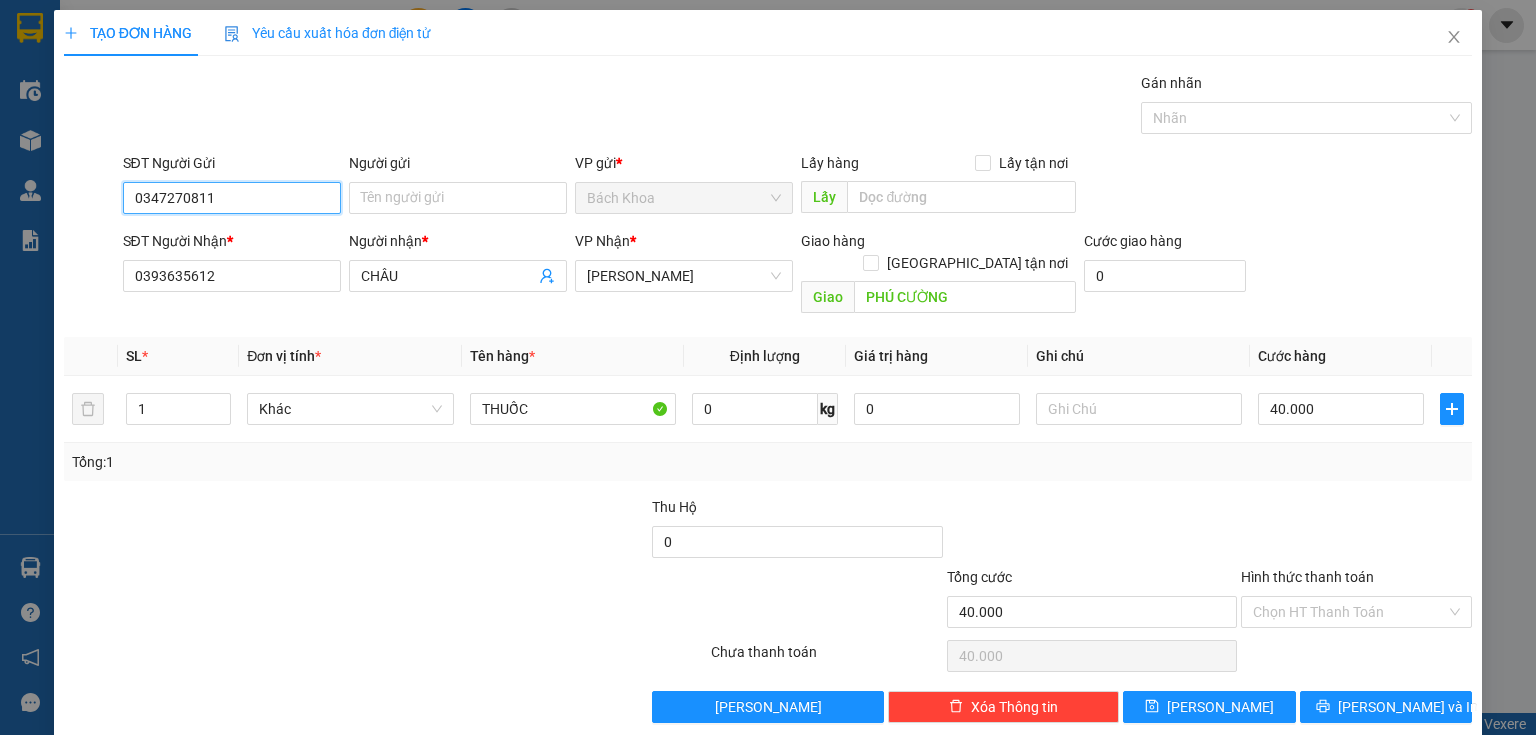 type on "0347270811" 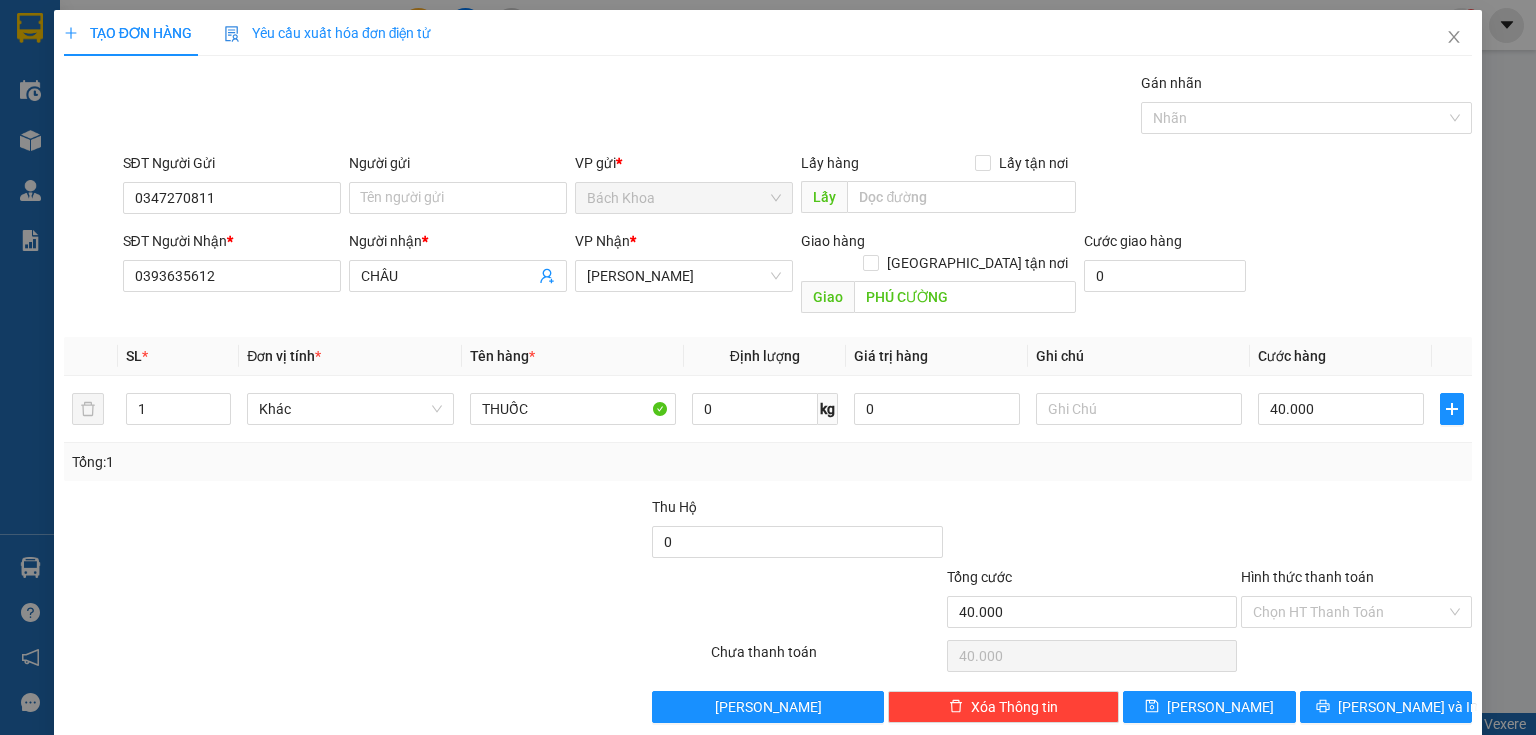 click at bounding box center (591, 601) 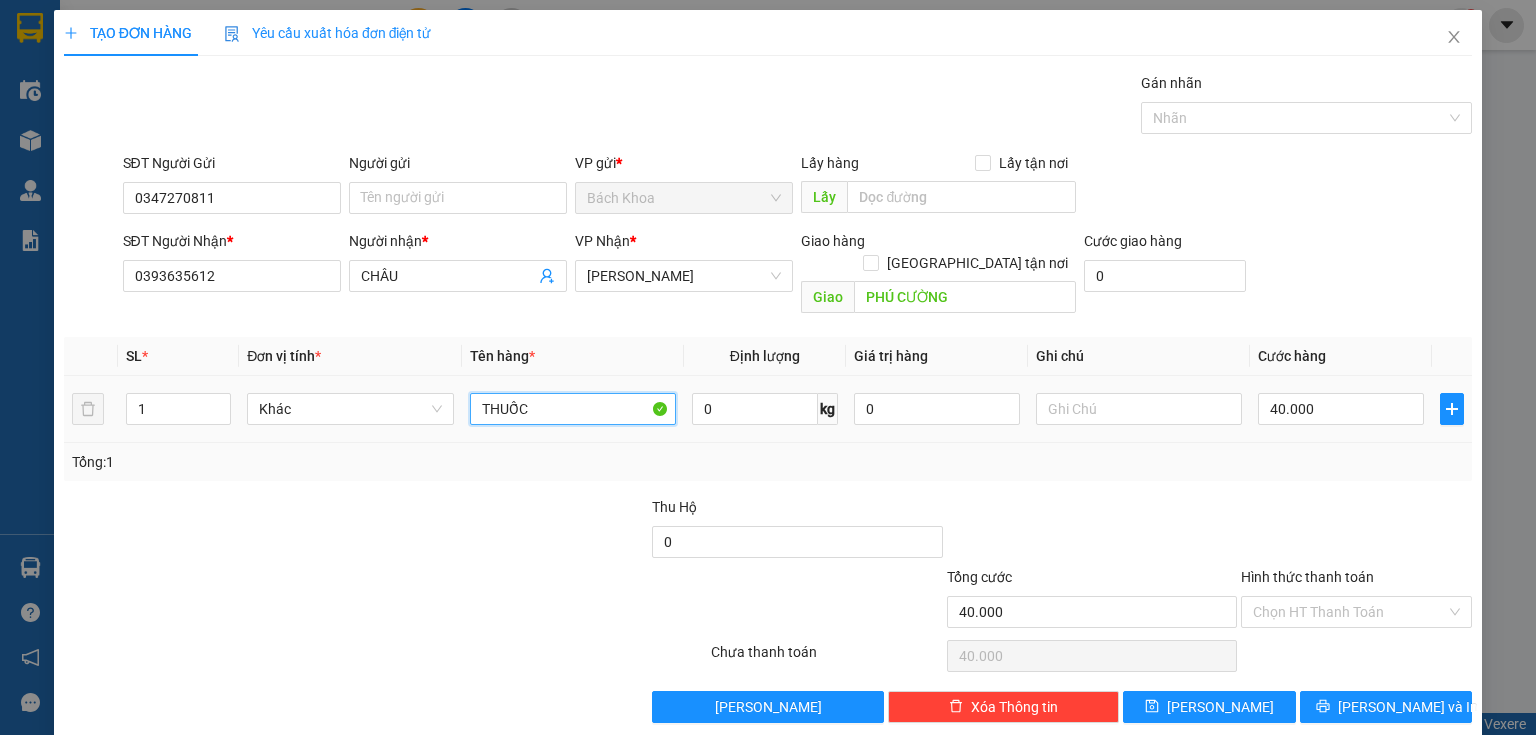 click on "THUỐC" at bounding box center [573, 409] 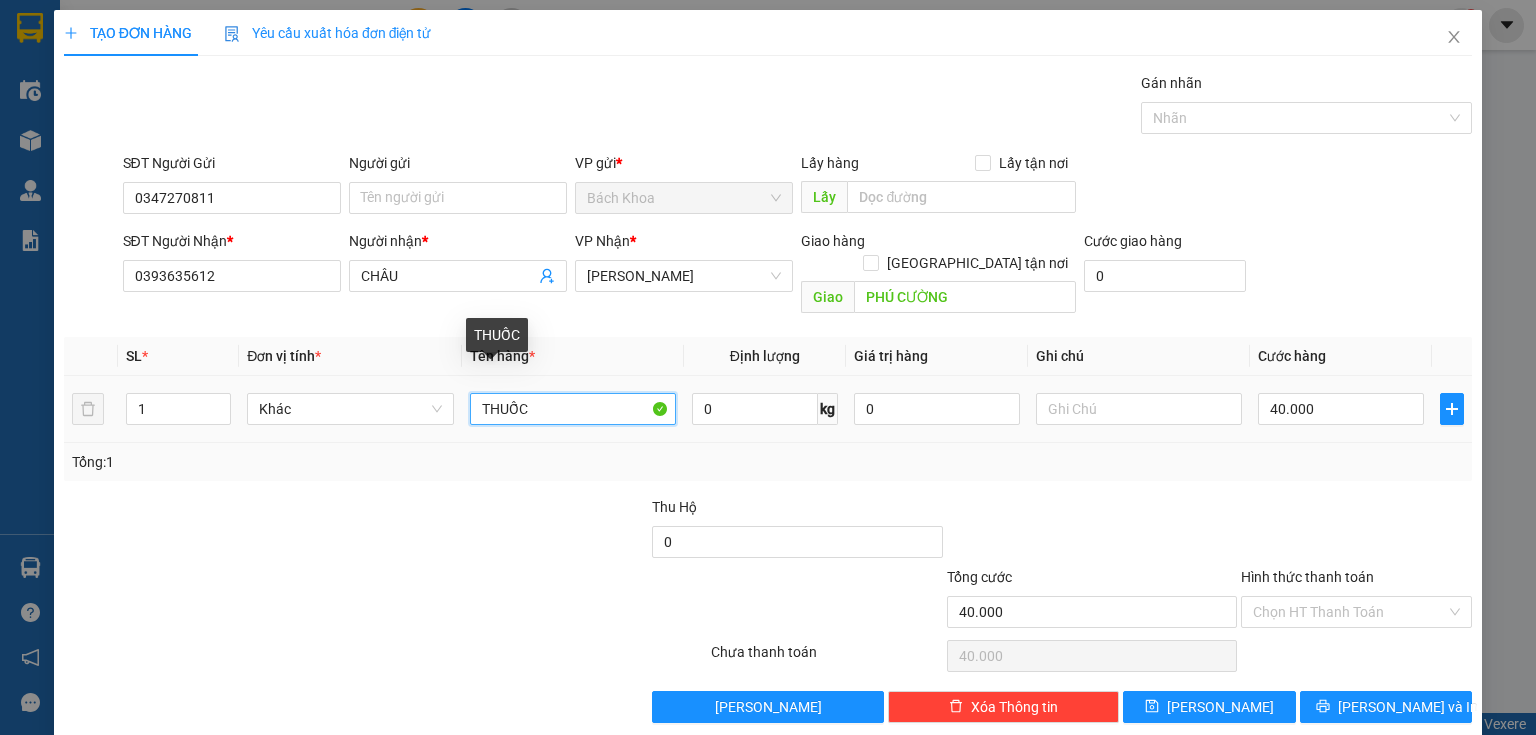 click on "THUỐC" at bounding box center (573, 409) 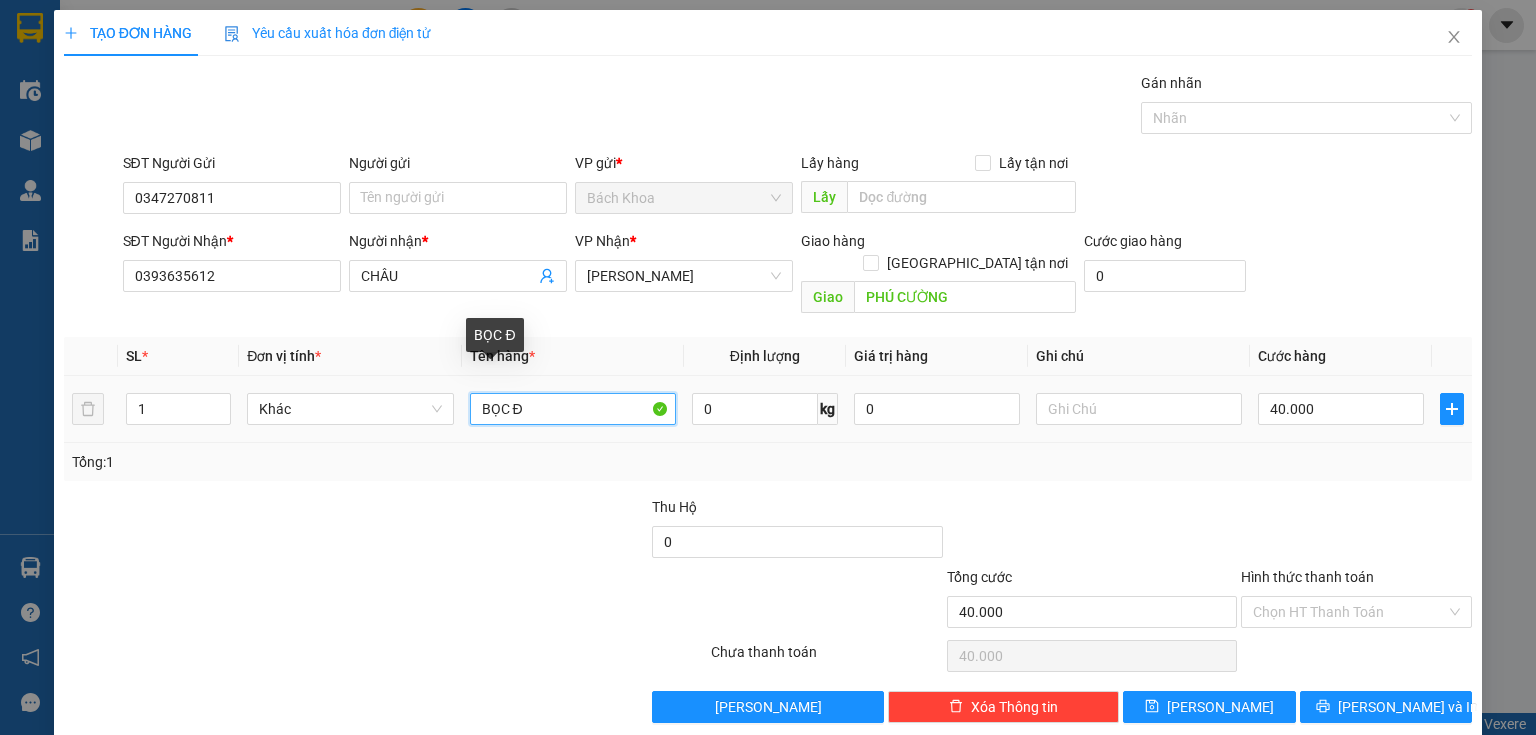 type on "BỌC ĐỎ" 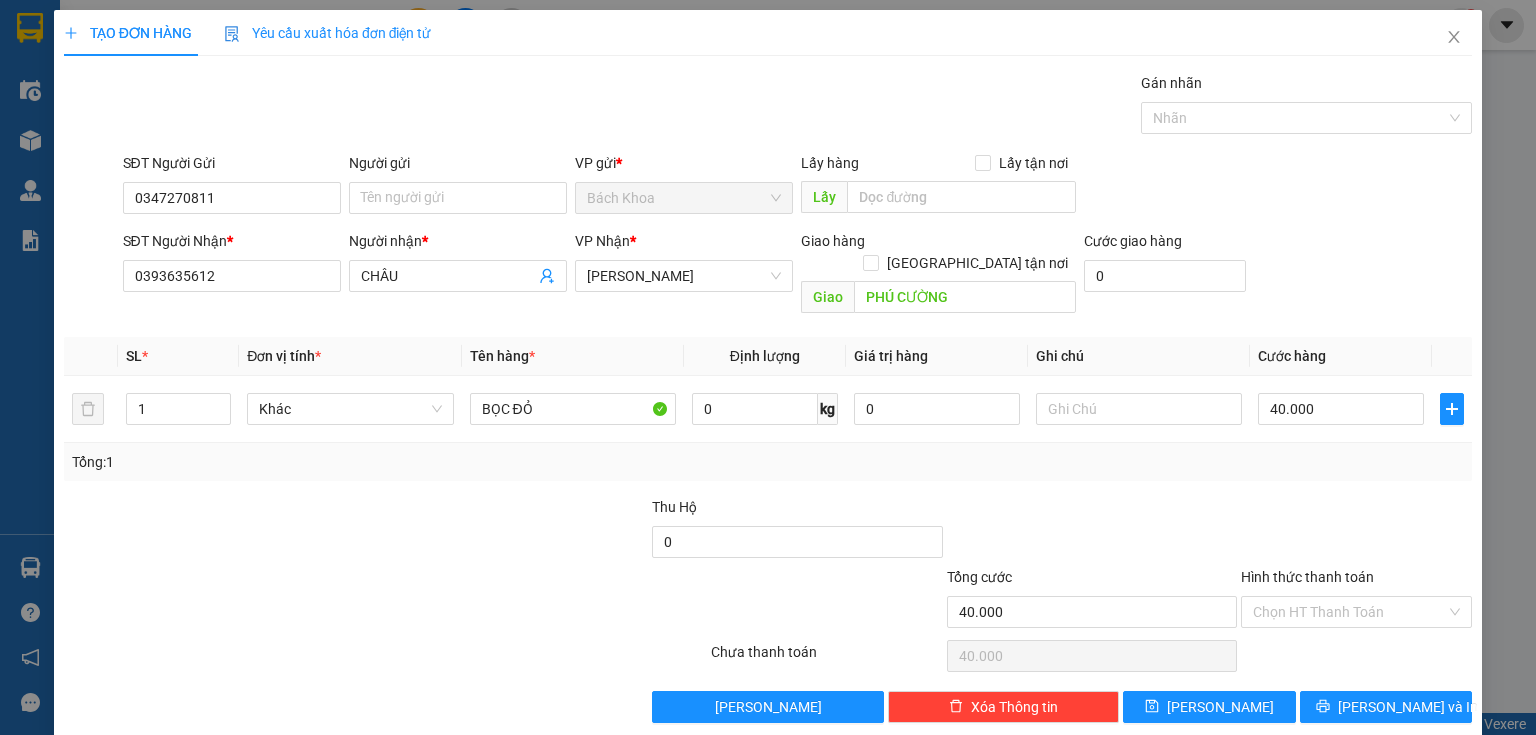 click on "Hình thức thanh toán Chọn HT Thanh Toán" at bounding box center [1356, 601] 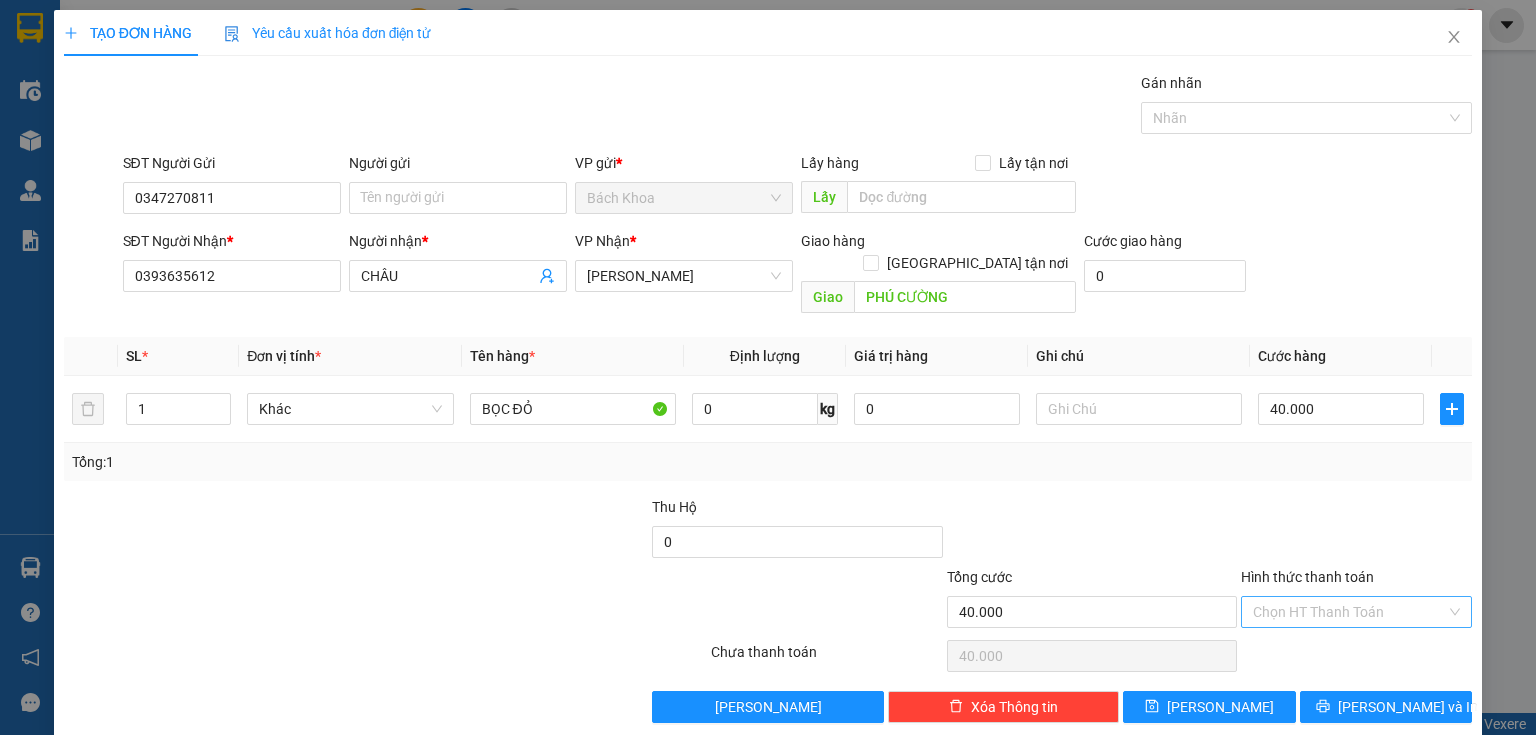 click on "Hình thức thanh toán" at bounding box center (1349, 612) 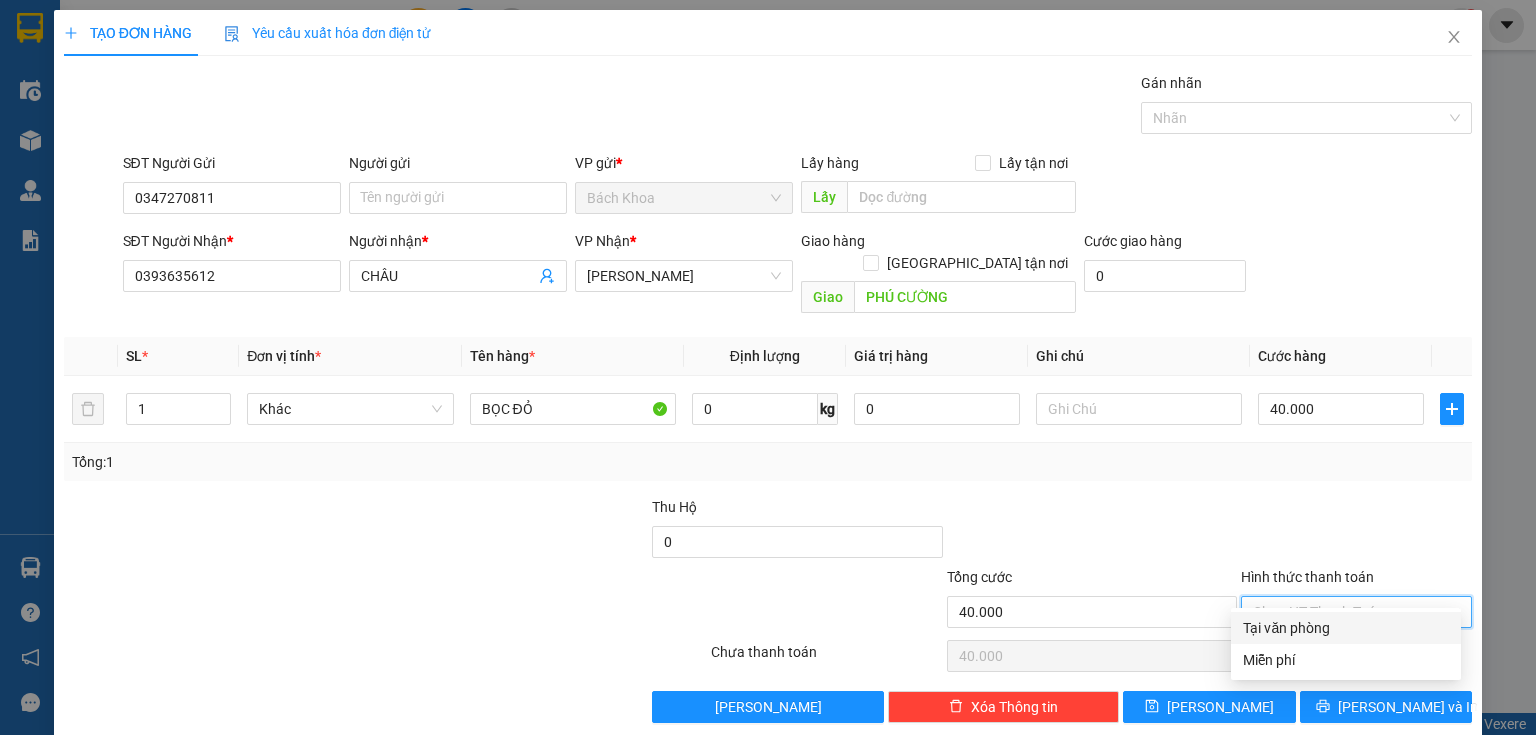 click on "Tại văn phòng" at bounding box center [1346, 628] 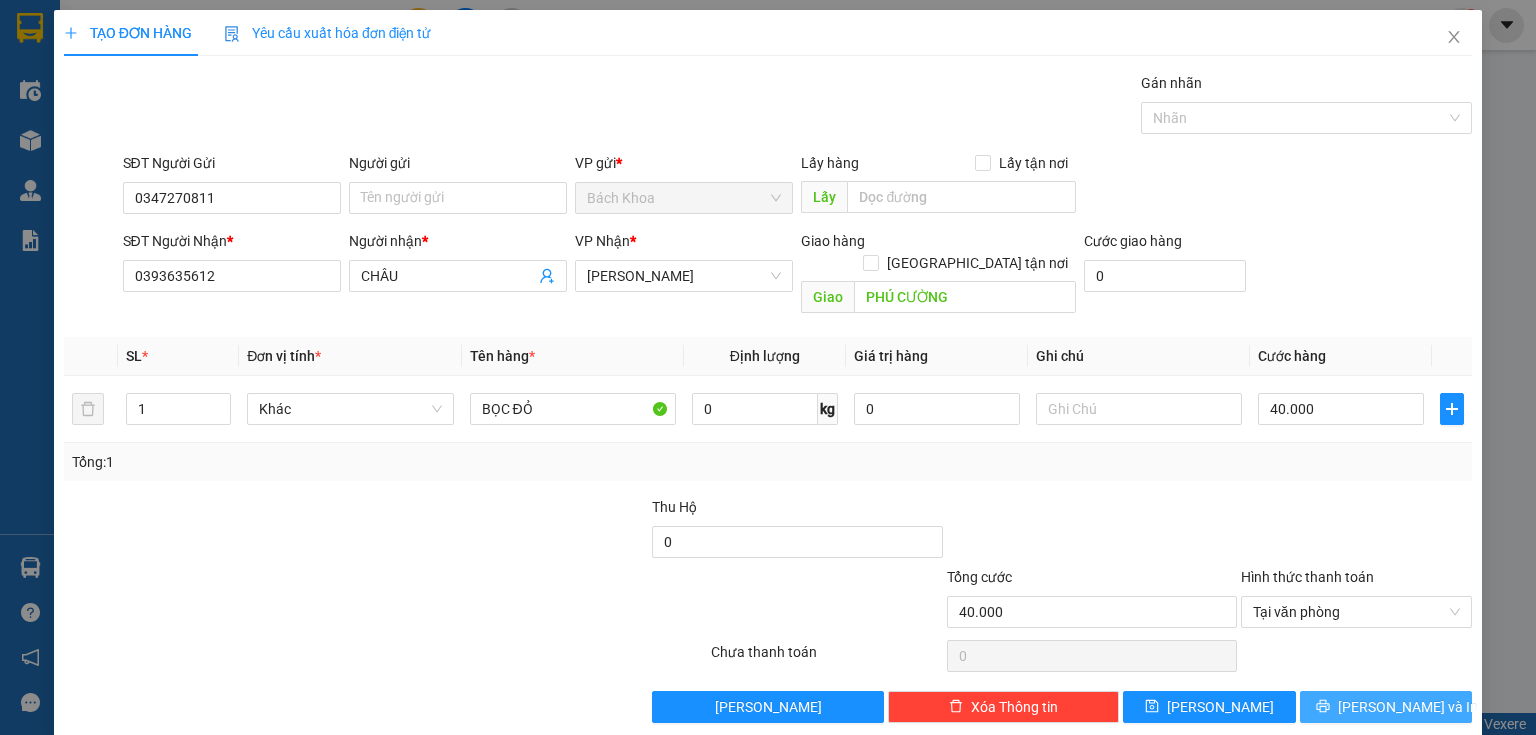 drag, startPoint x: 1394, startPoint y: 664, endPoint x: 1390, endPoint y: 683, distance: 19.416489 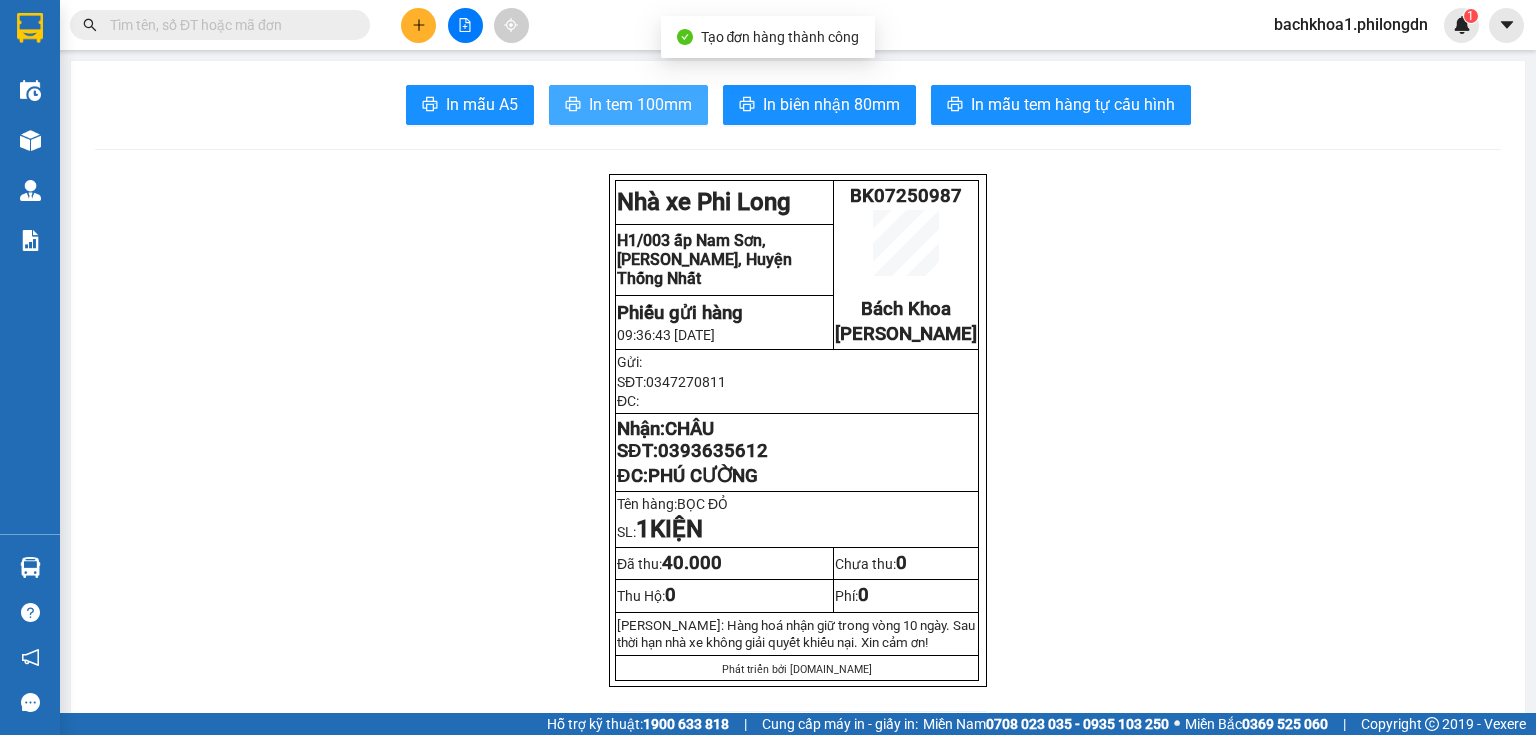 click on "In tem 100mm" at bounding box center [640, 104] 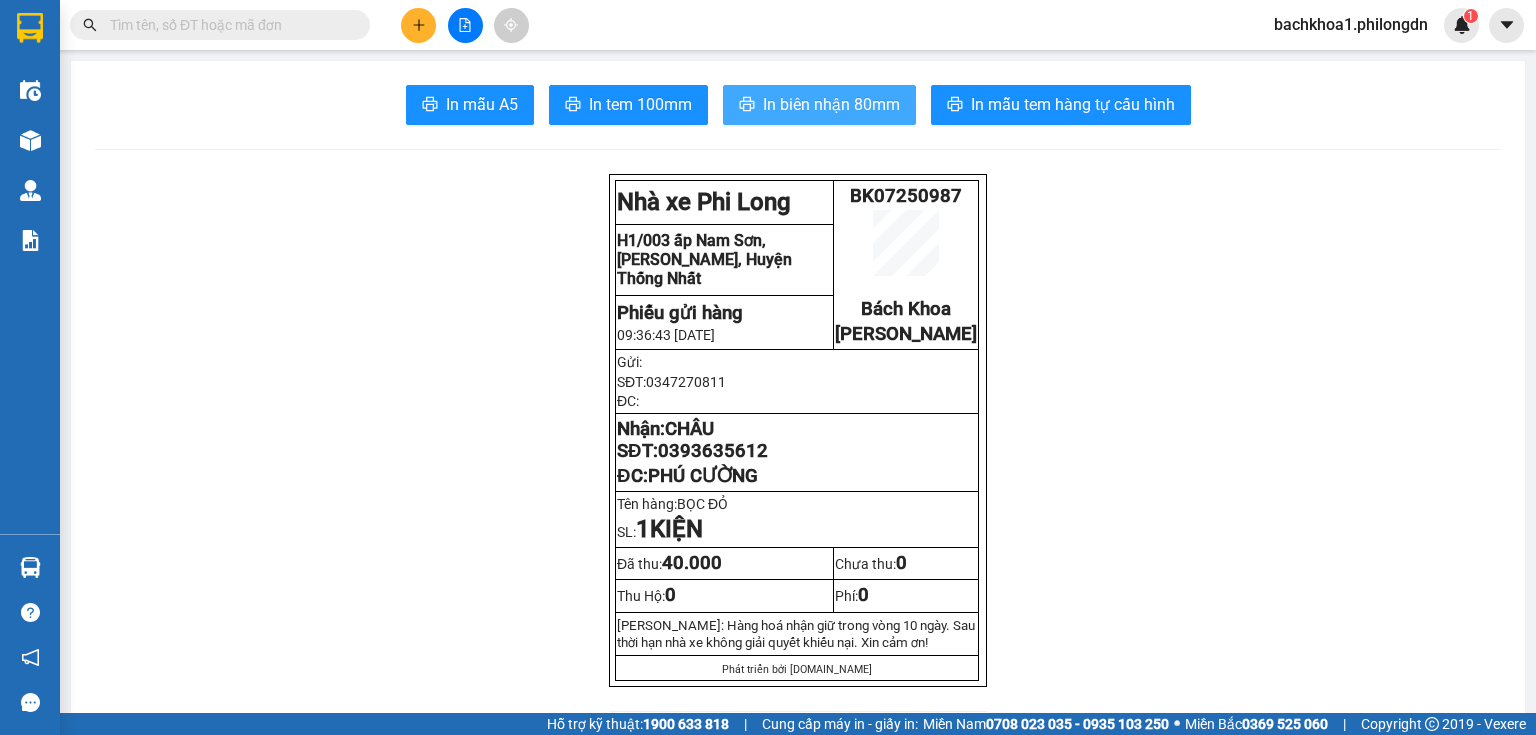 click 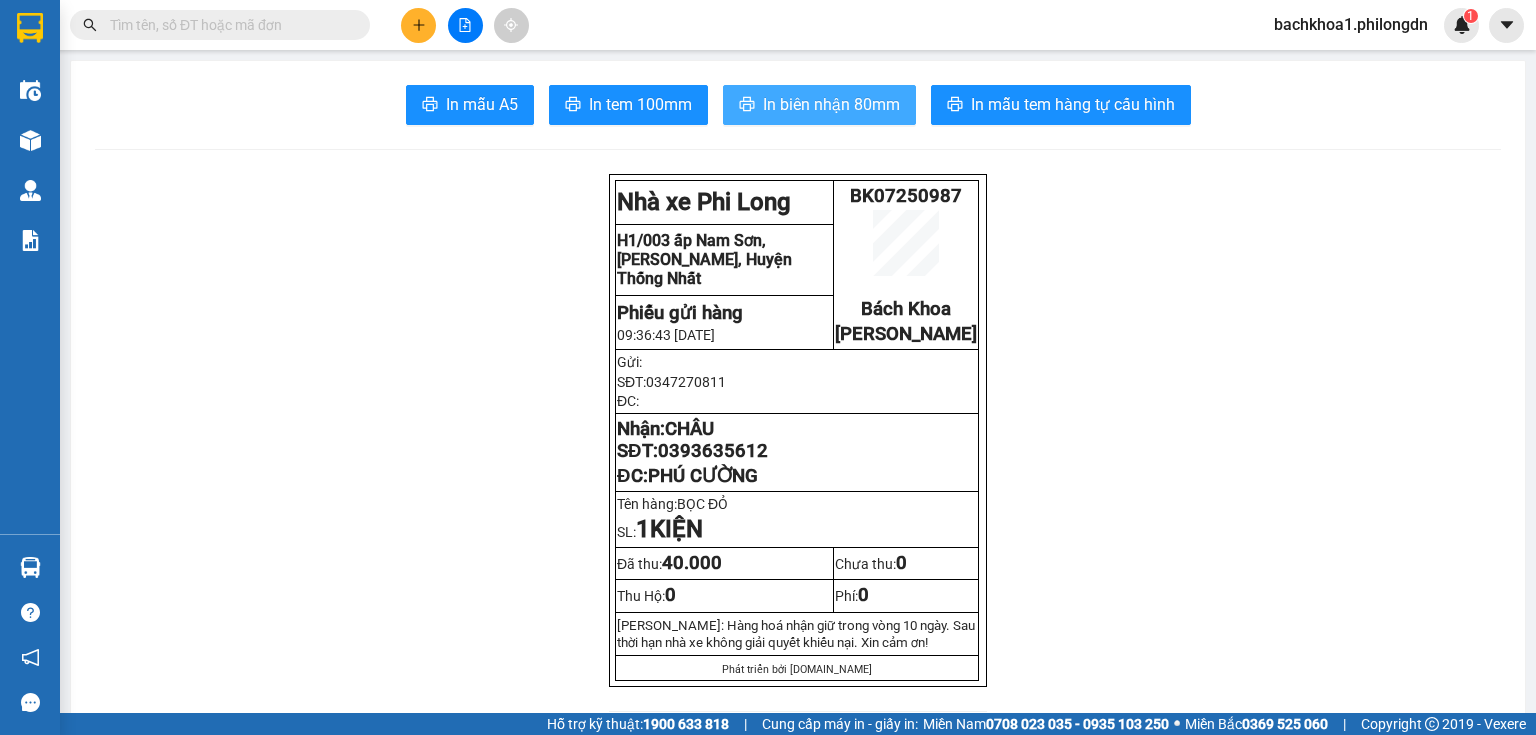 click on "0393635612" at bounding box center (713, 451) 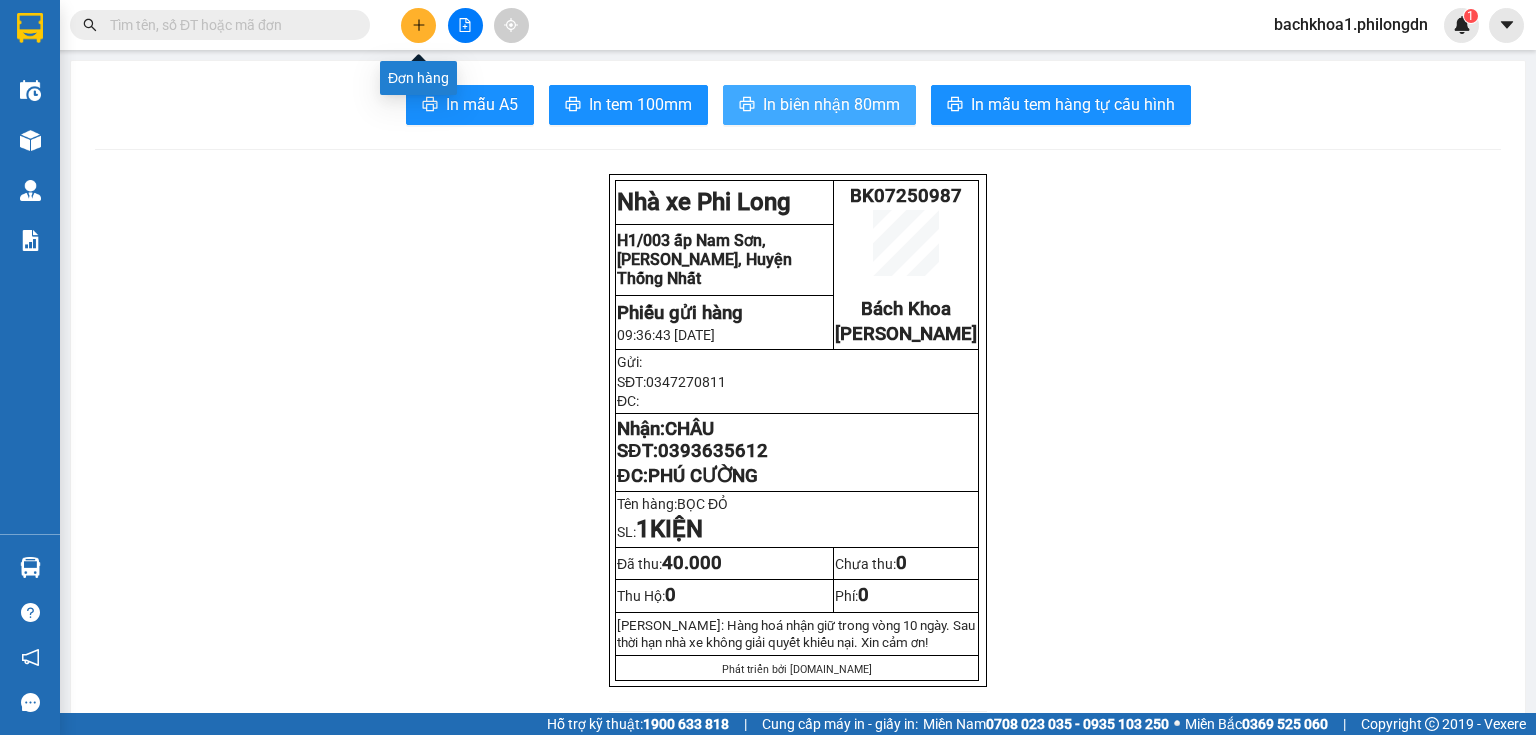 click at bounding box center (418, 25) 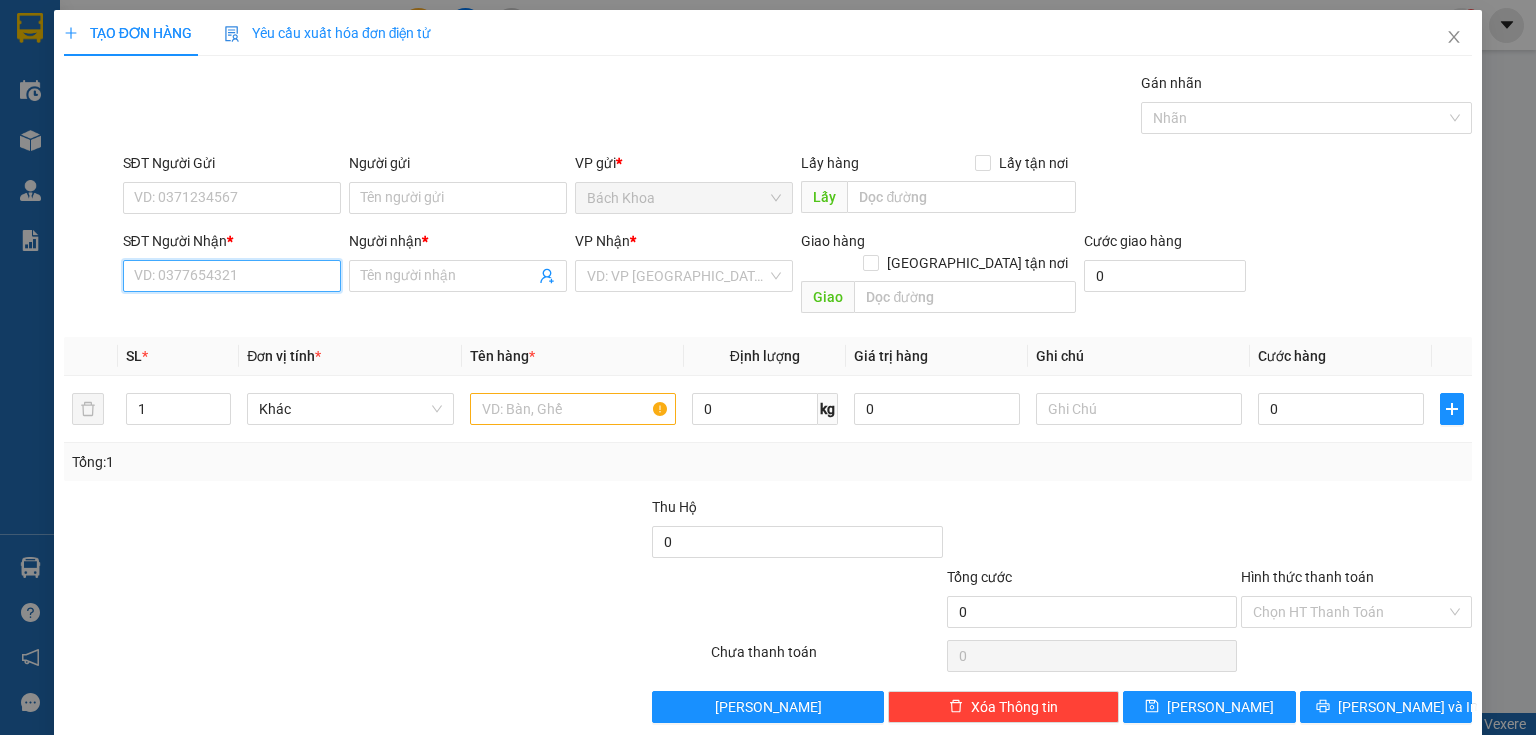 click on "SĐT Người Nhận  *" at bounding box center (232, 276) 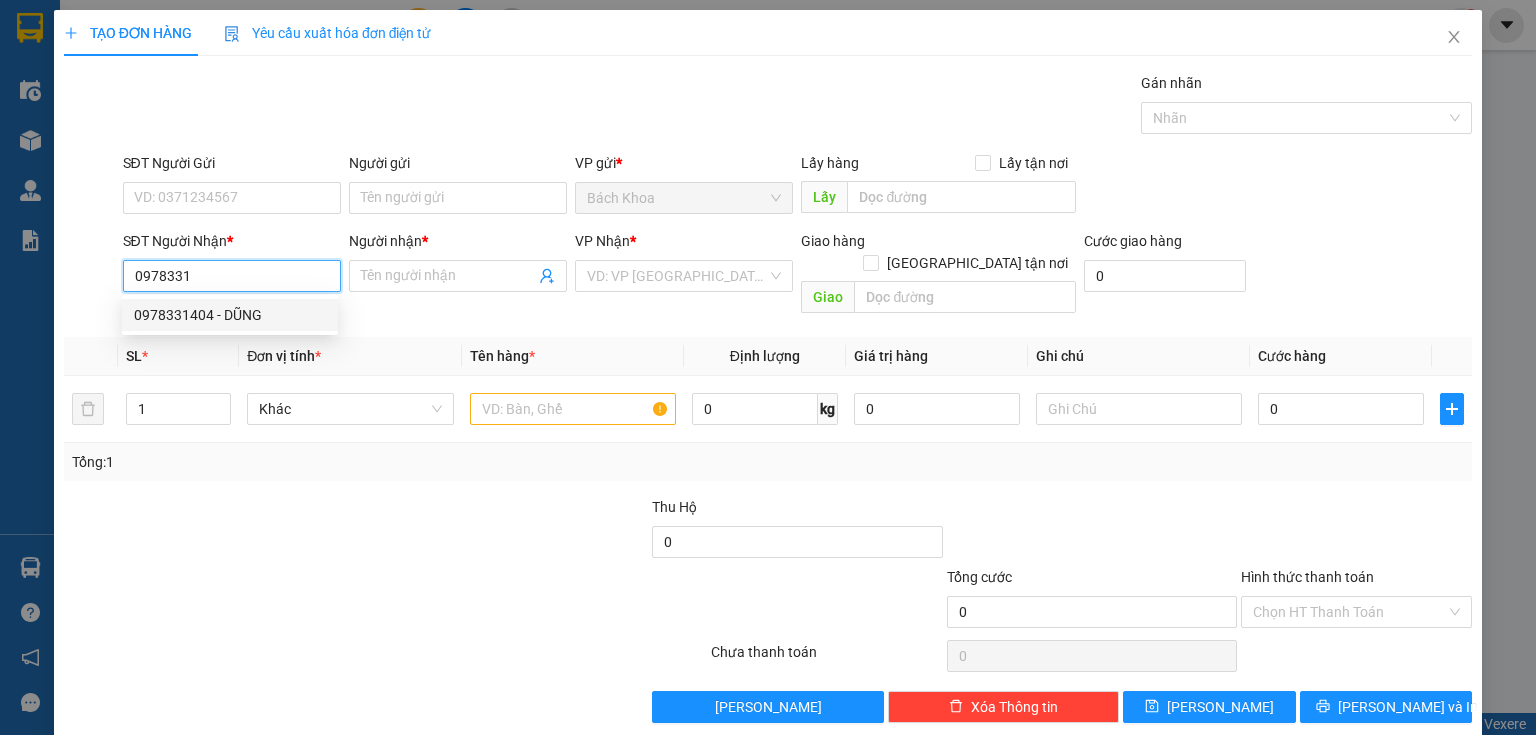 click on "0978331404 - DŨNG" at bounding box center [230, 315] 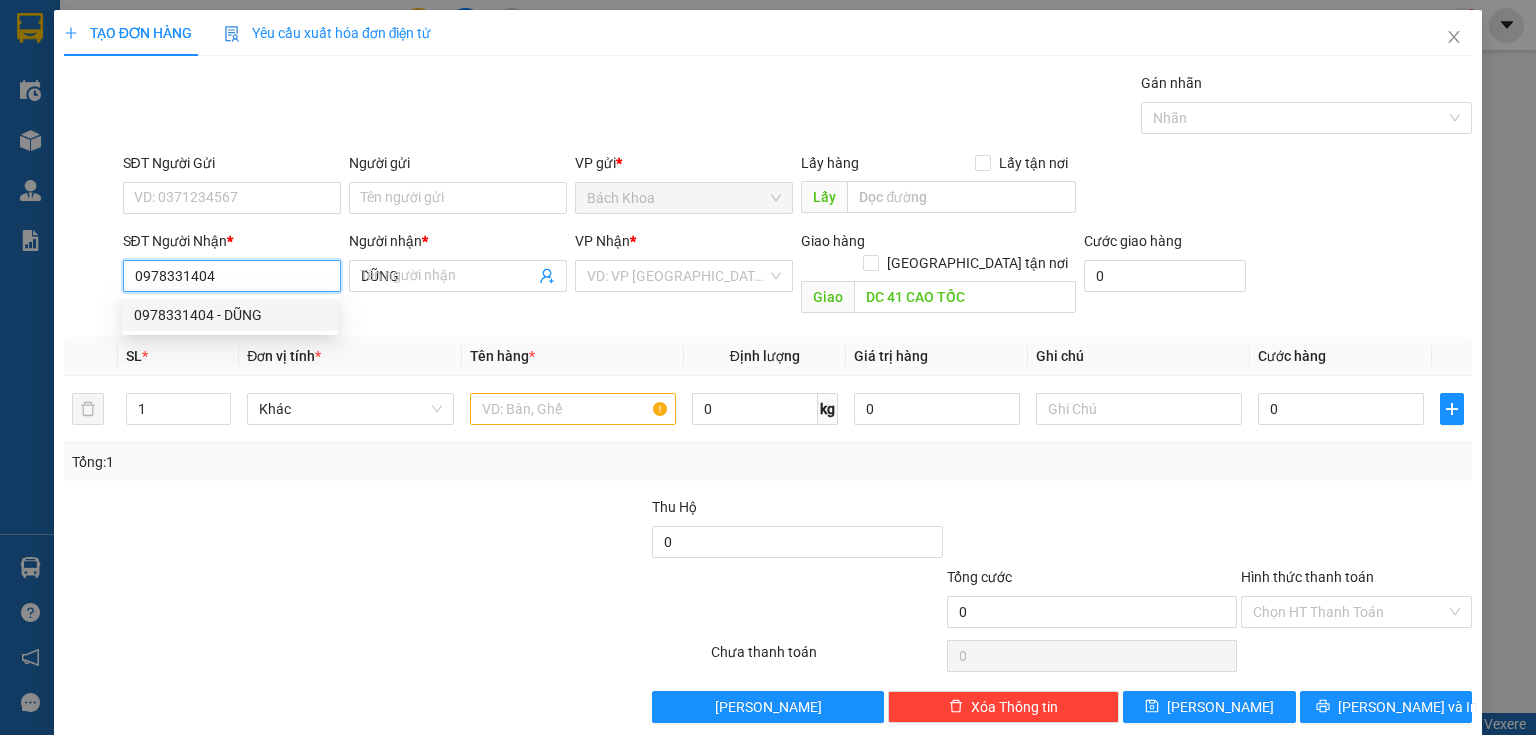 type on "40.000" 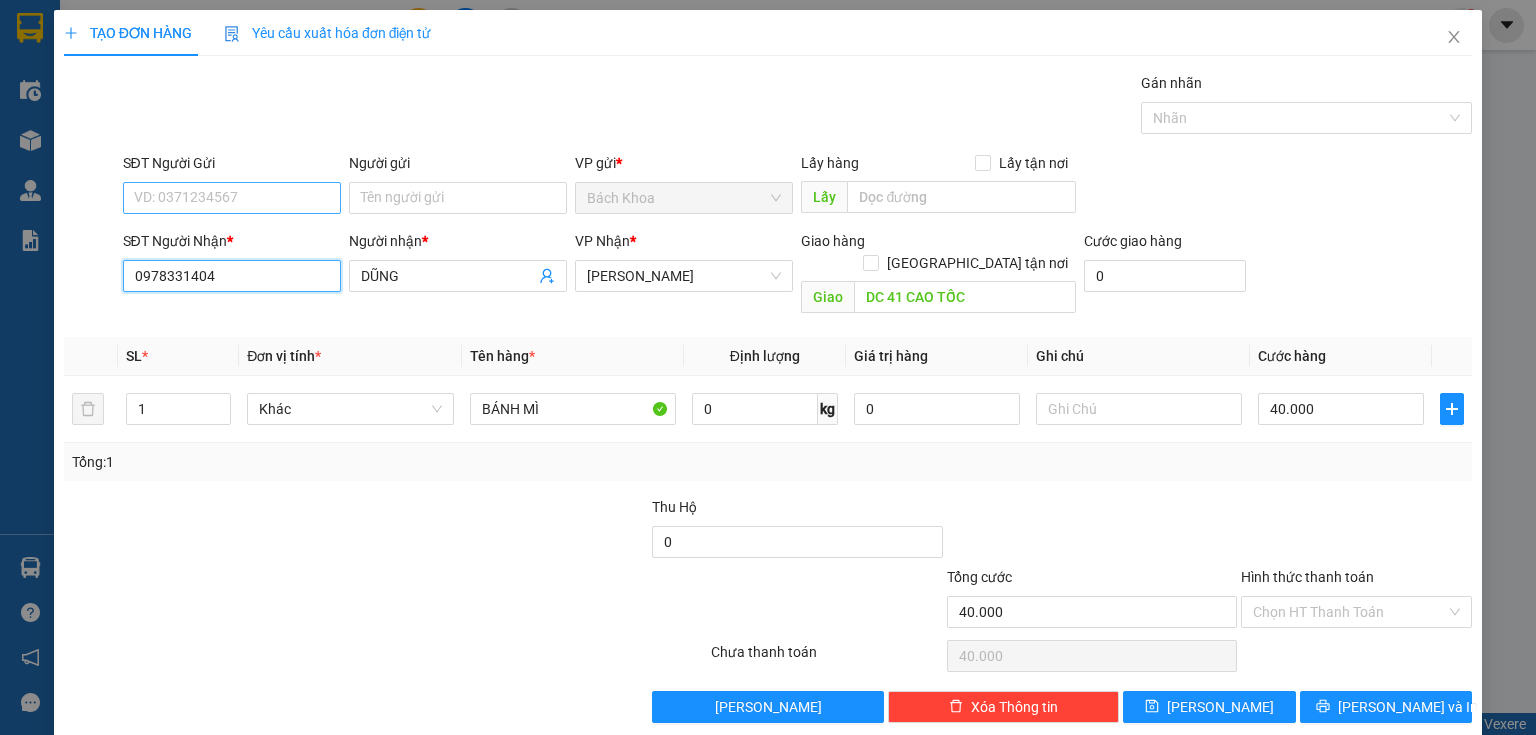 type on "0978331404" 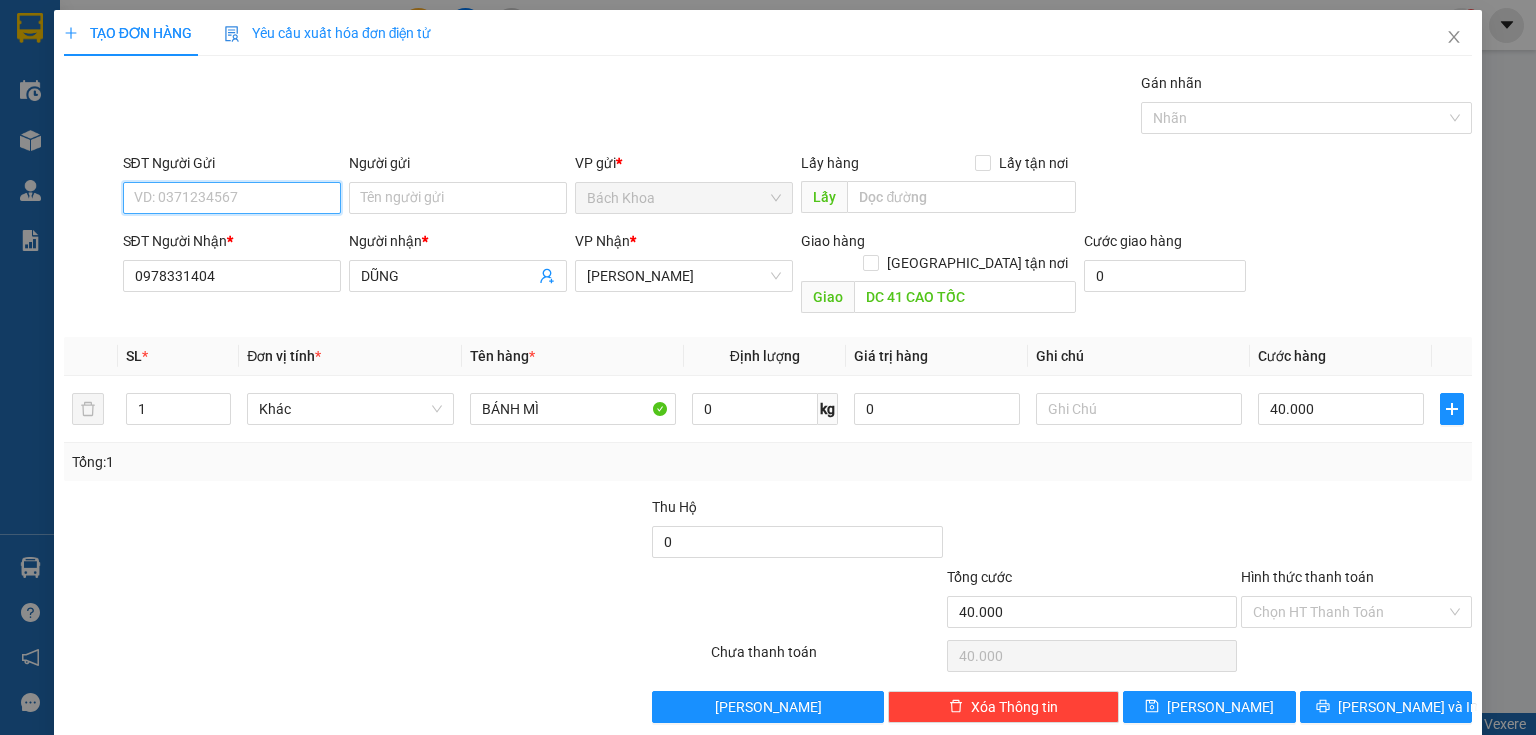 click on "SĐT Người Gửi" at bounding box center [232, 198] 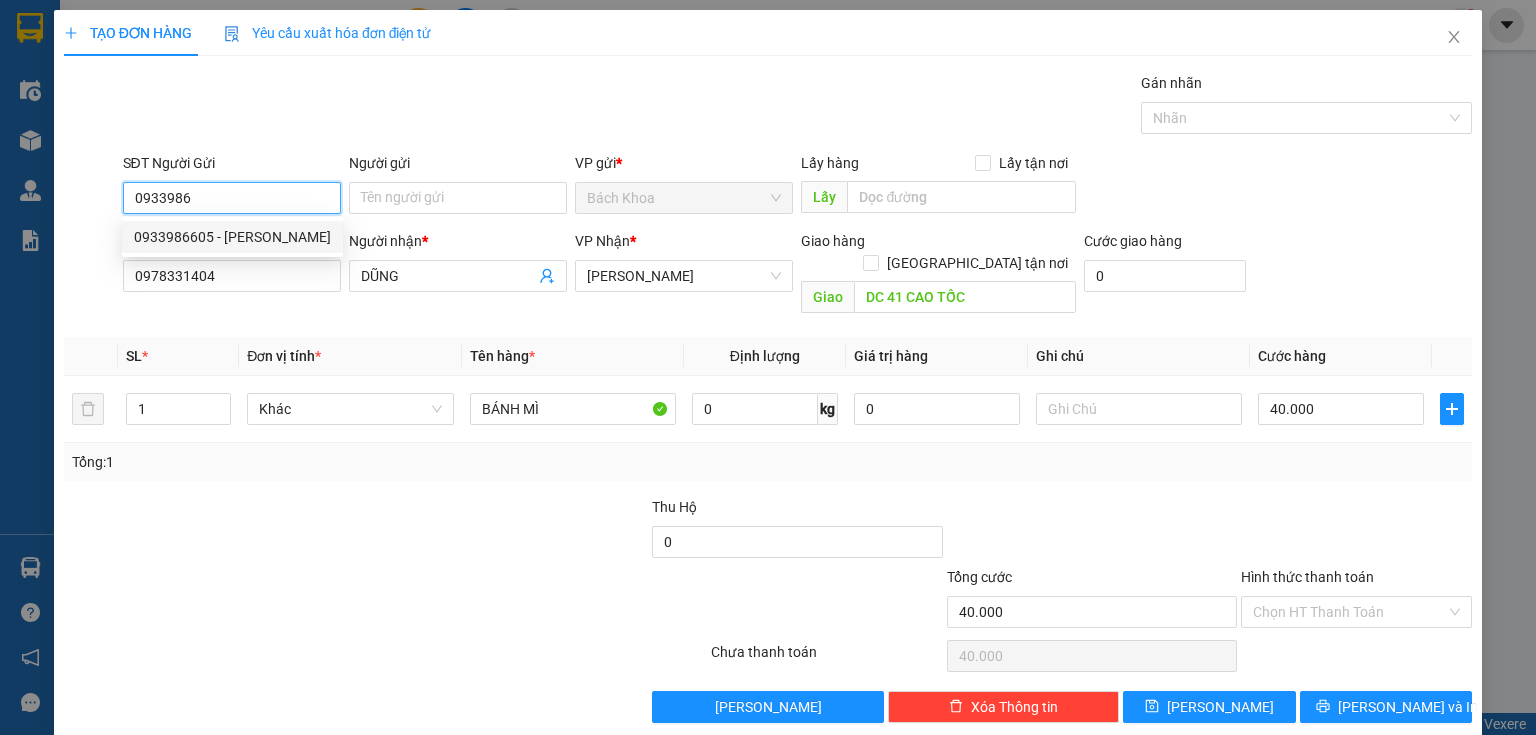 click on "0933986605 - [PERSON_NAME]" at bounding box center (232, 237) 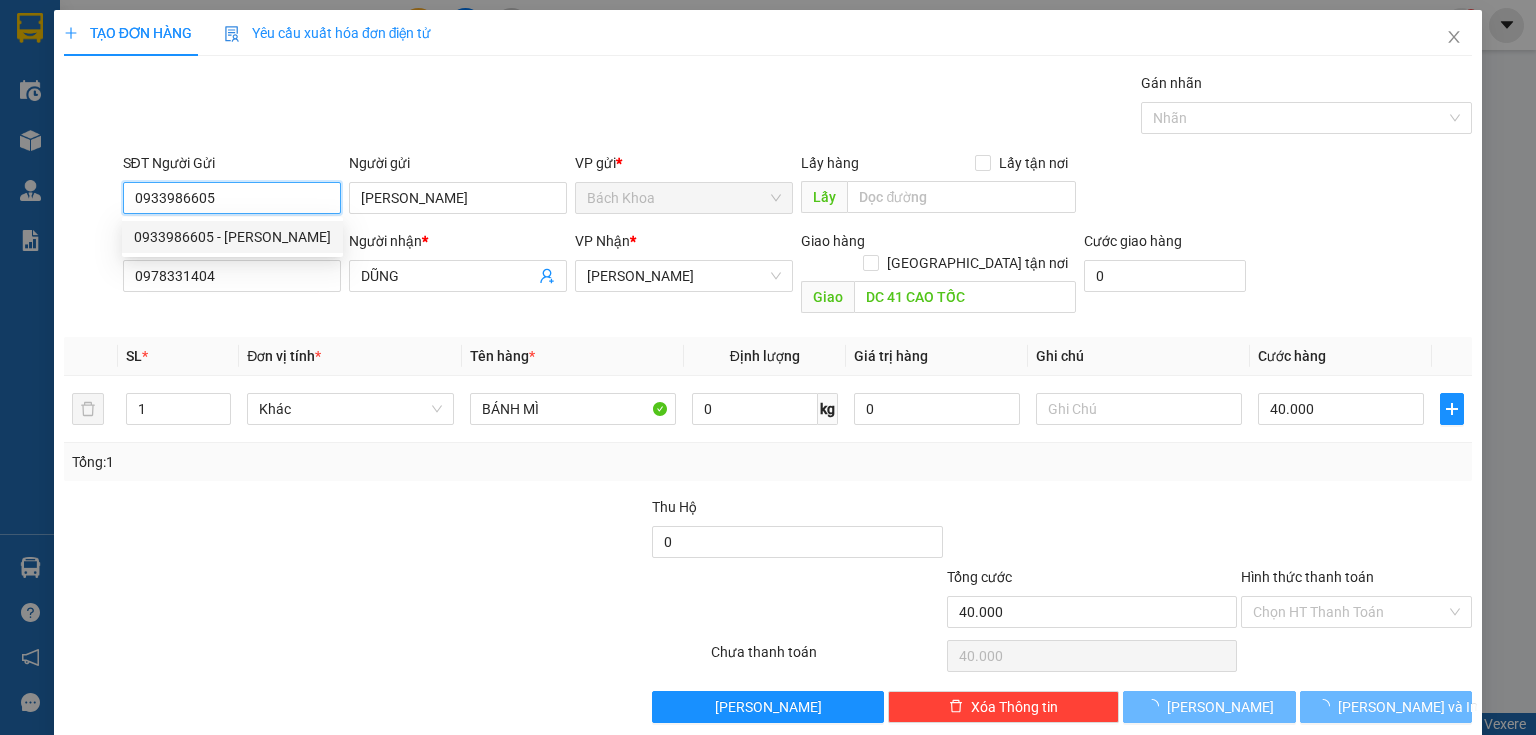 type on "80.000" 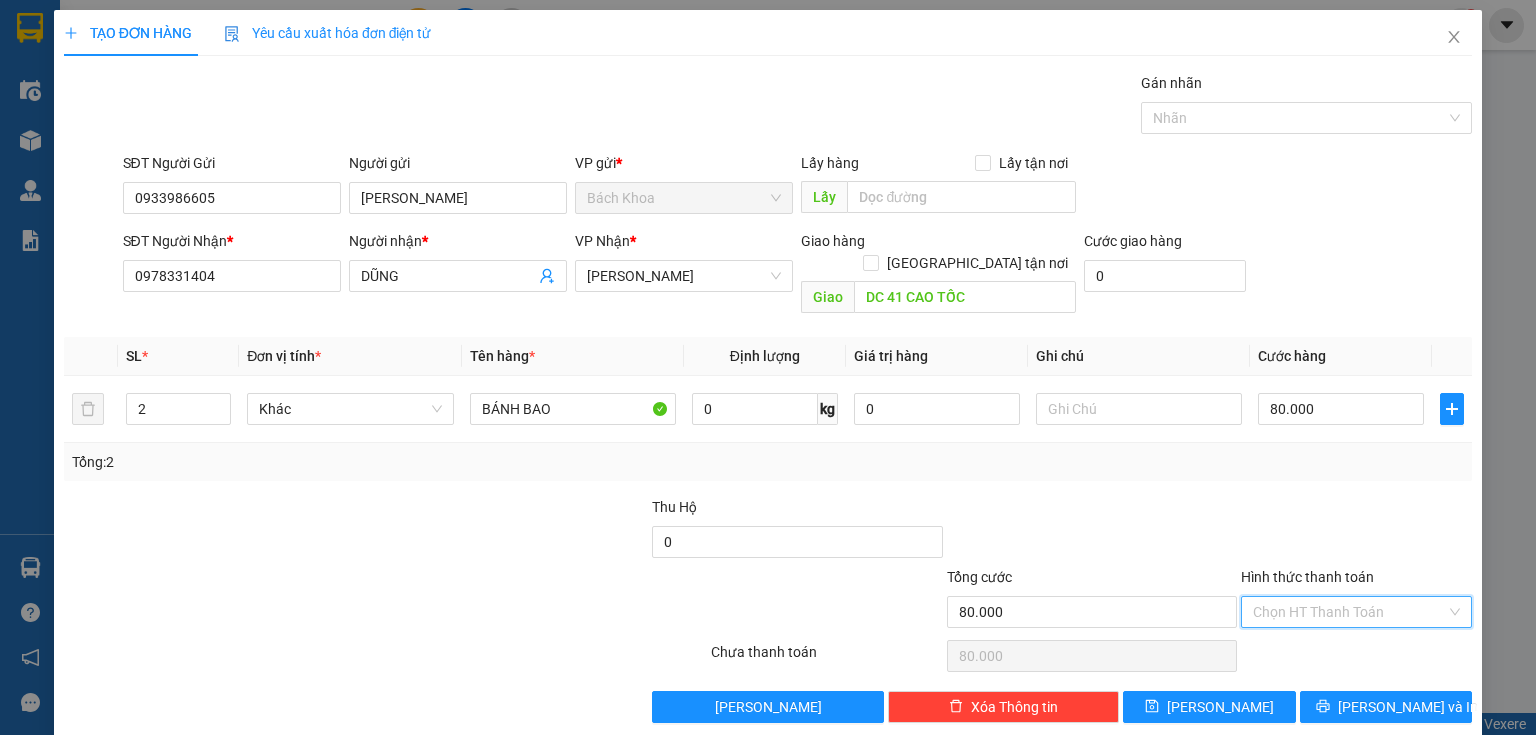 click on "Hình thức thanh toán" at bounding box center [1349, 612] 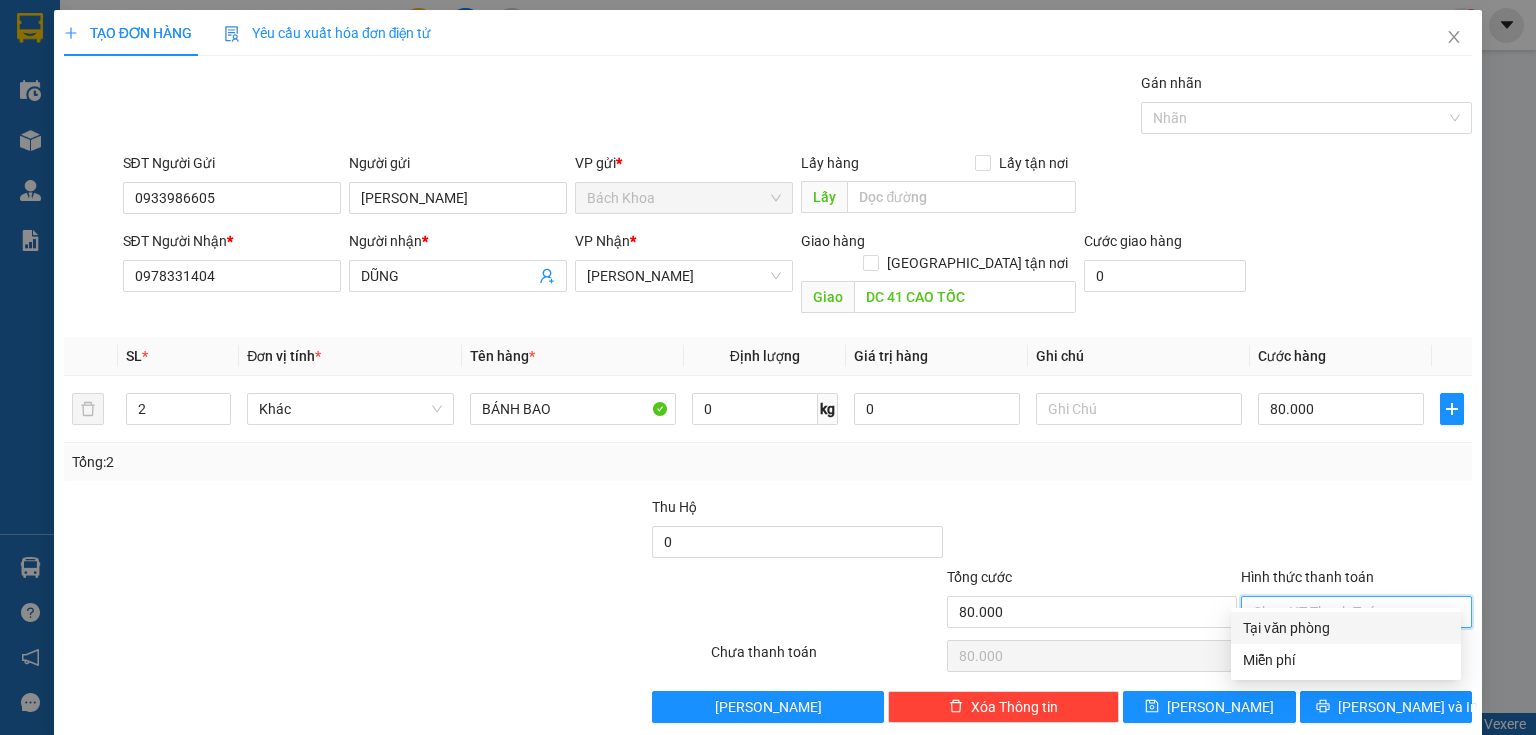 click on "Tại văn phòng" at bounding box center (1346, 628) 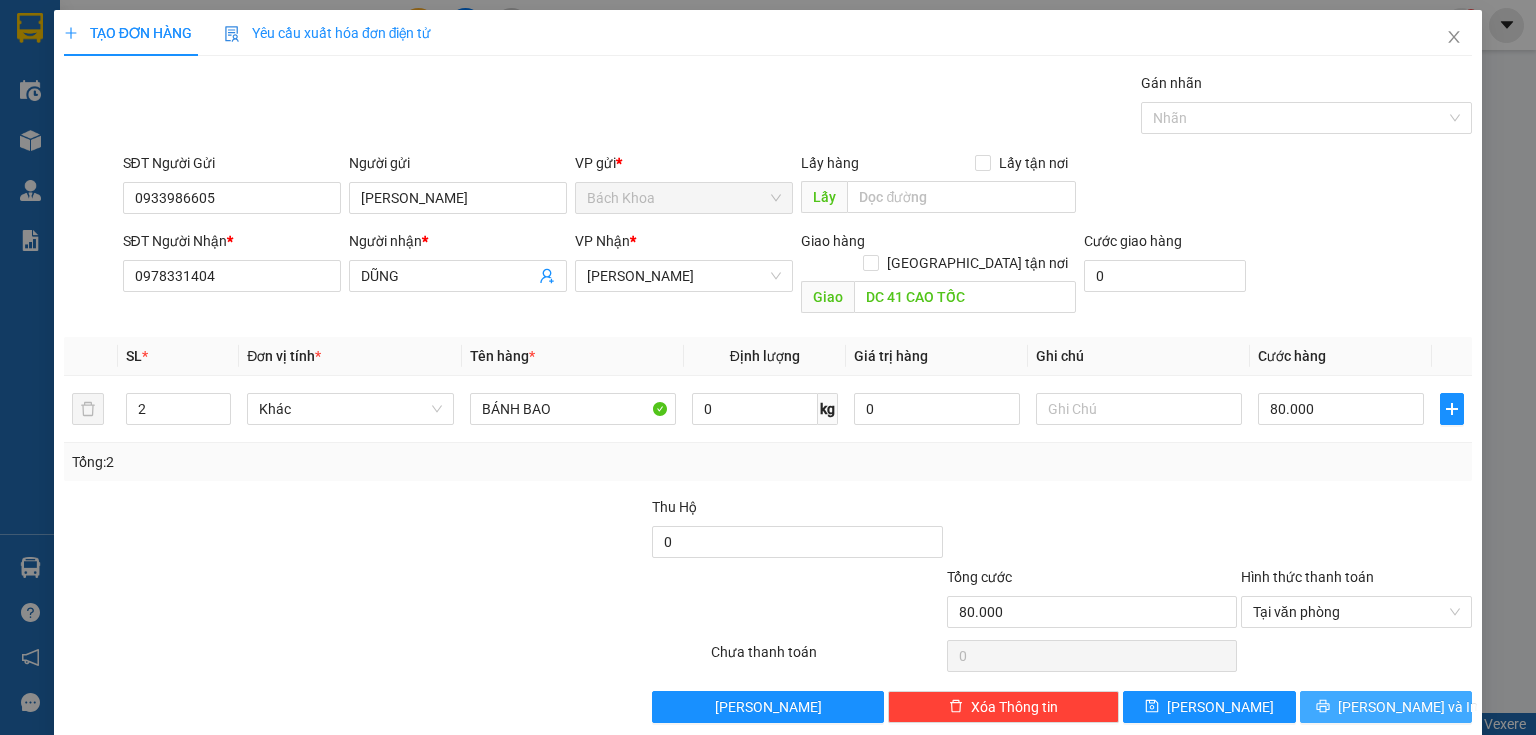 click on "[PERSON_NAME] và In" at bounding box center (1386, 707) 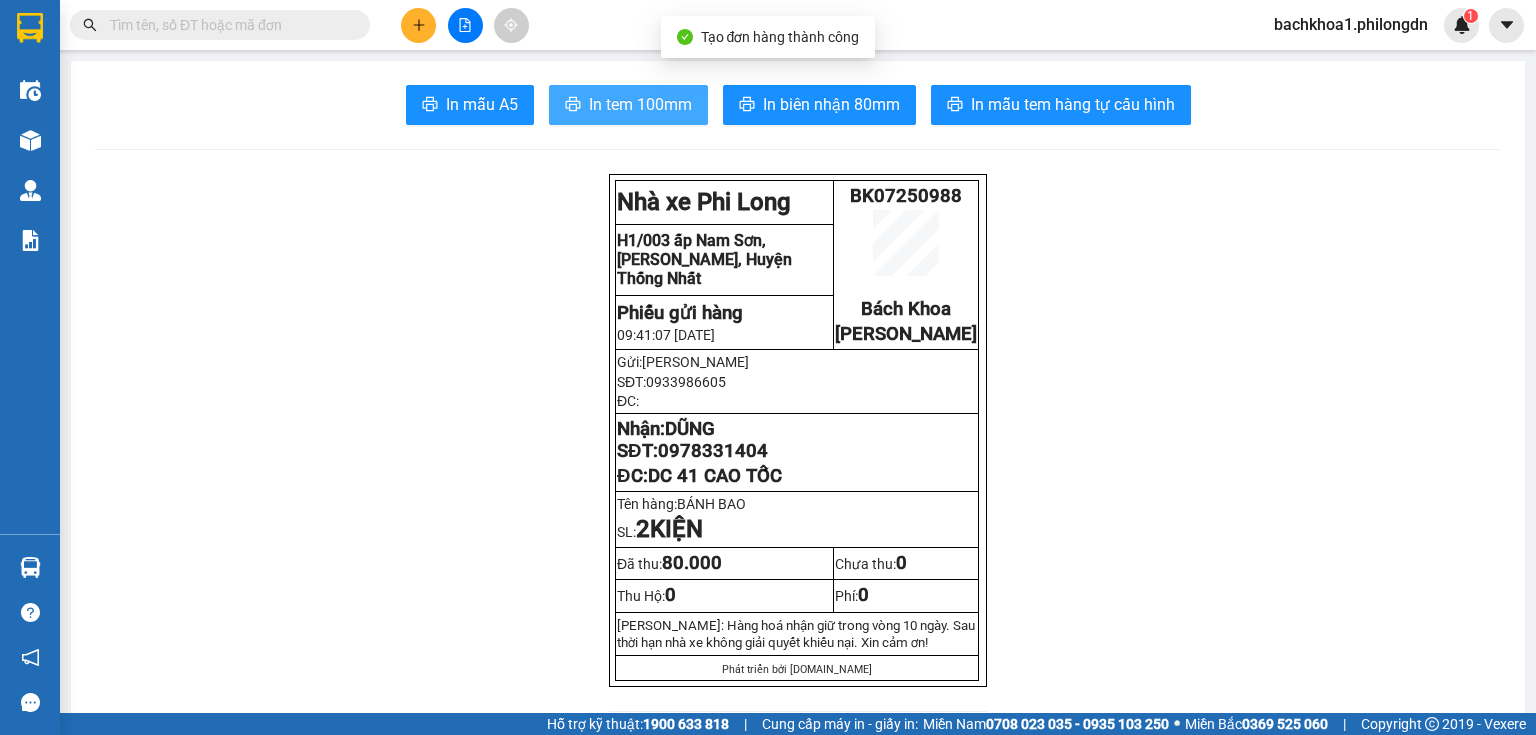 click on "In tem 100mm" at bounding box center [640, 104] 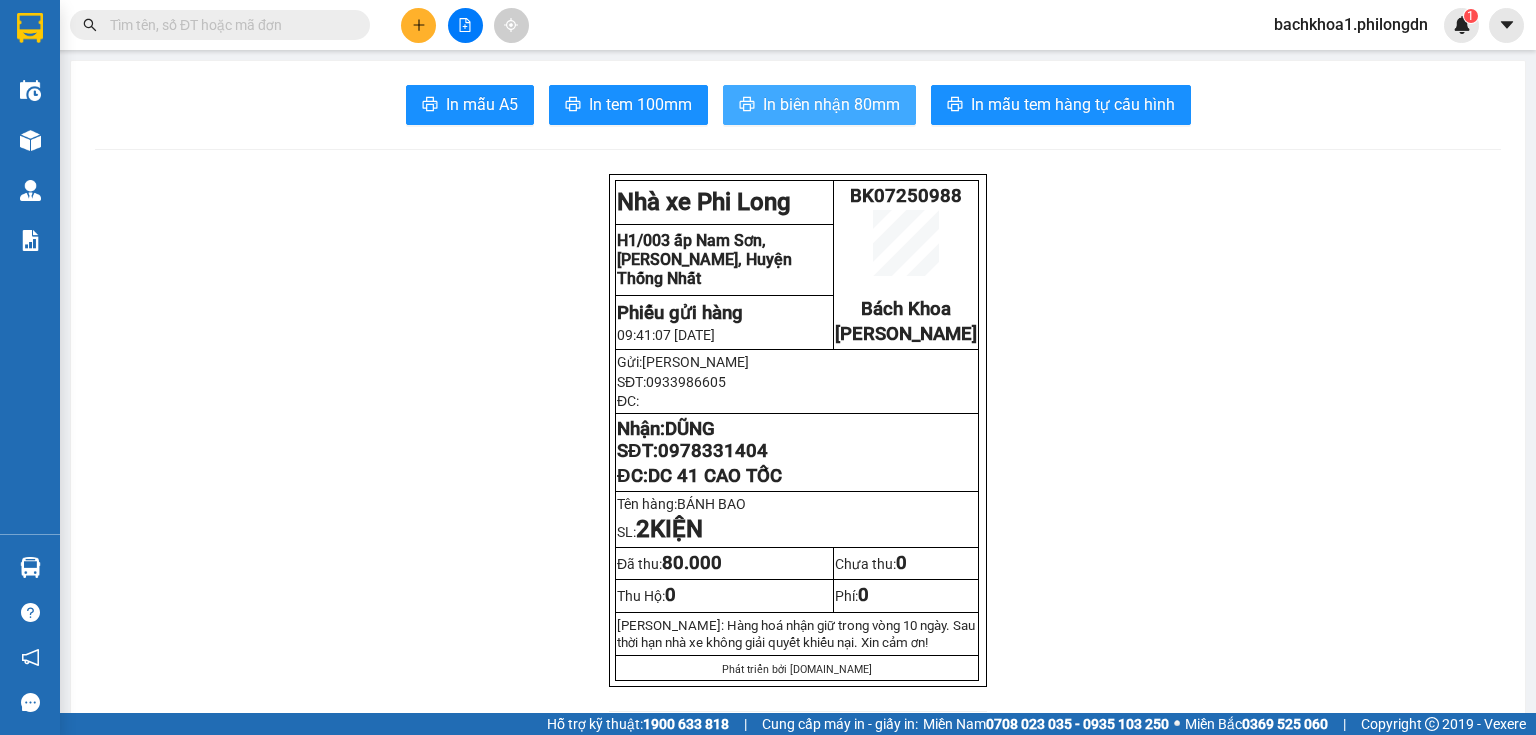 click on "In biên nhận 80mm" at bounding box center [831, 104] 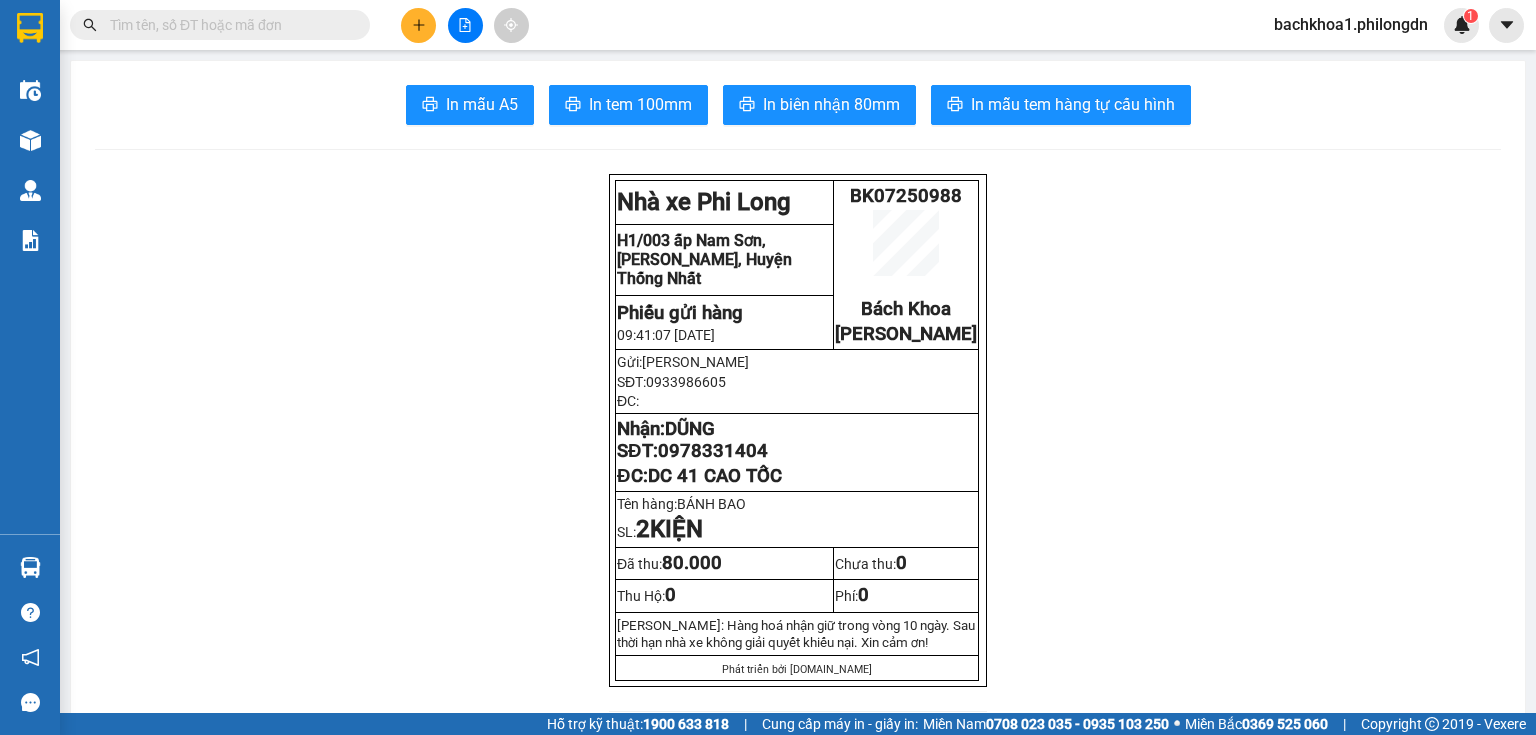 click on "0978331404" at bounding box center [713, 451] 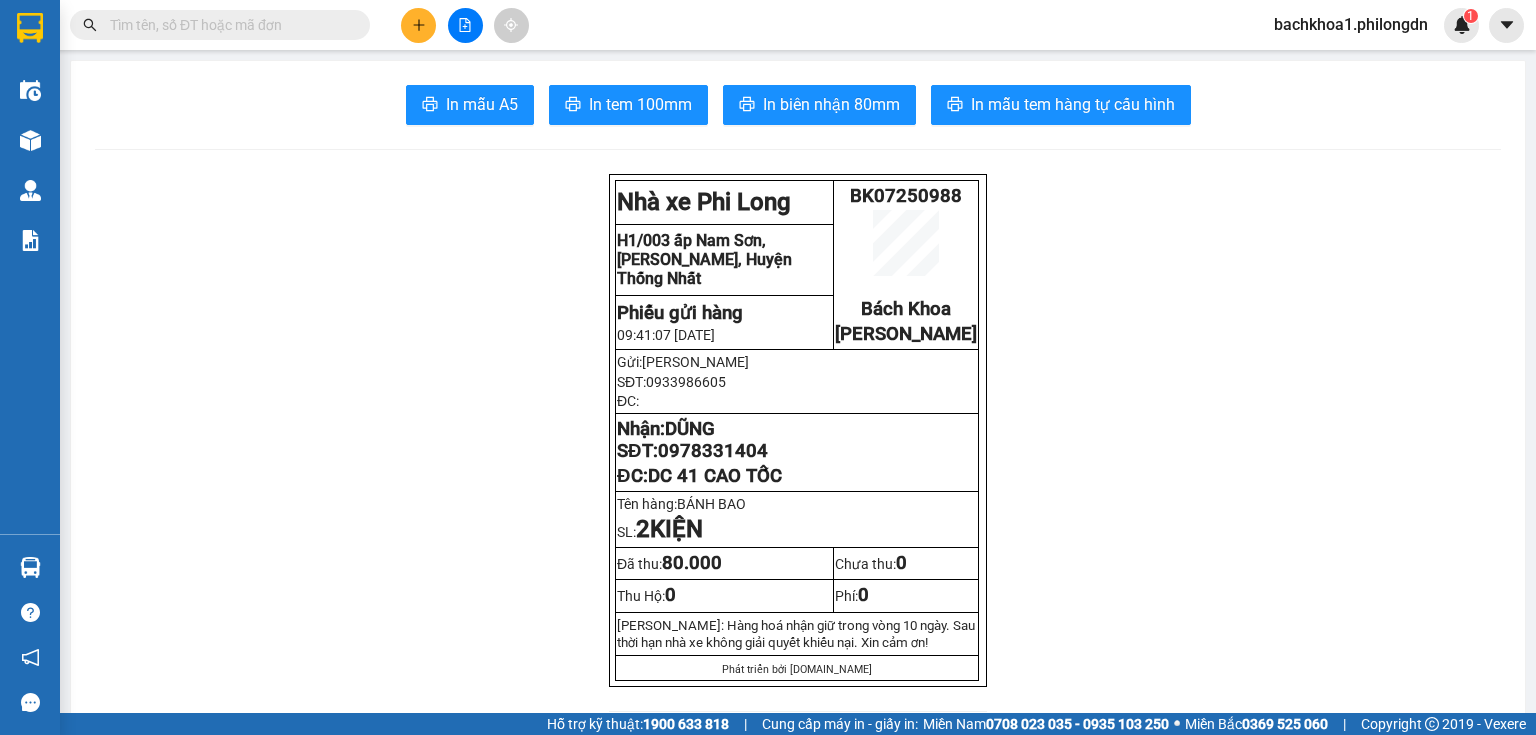 click at bounding box center [418, 25] 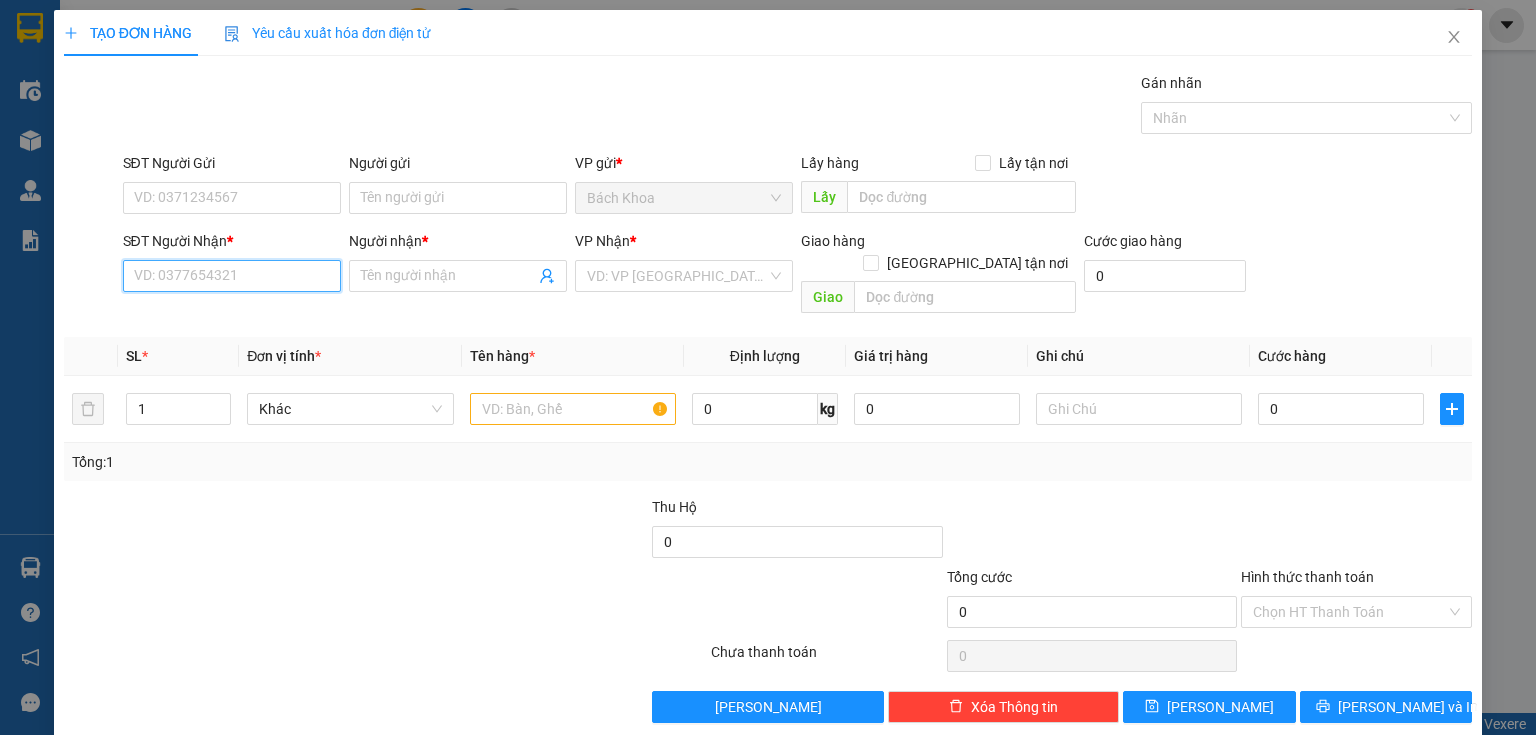 click on "SĐT Người Nhận  *" at bounding box center [232, 276] 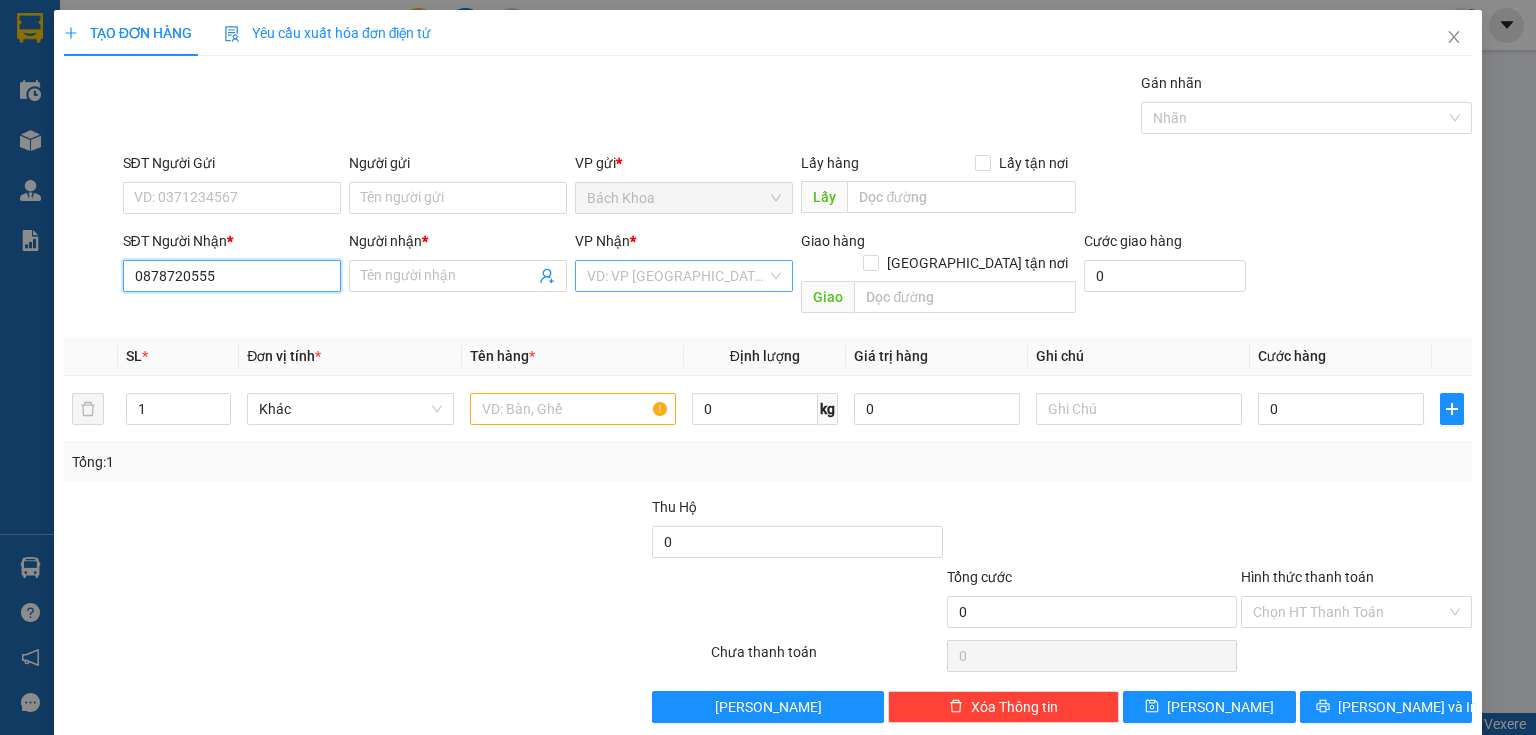 type on "0878720555" 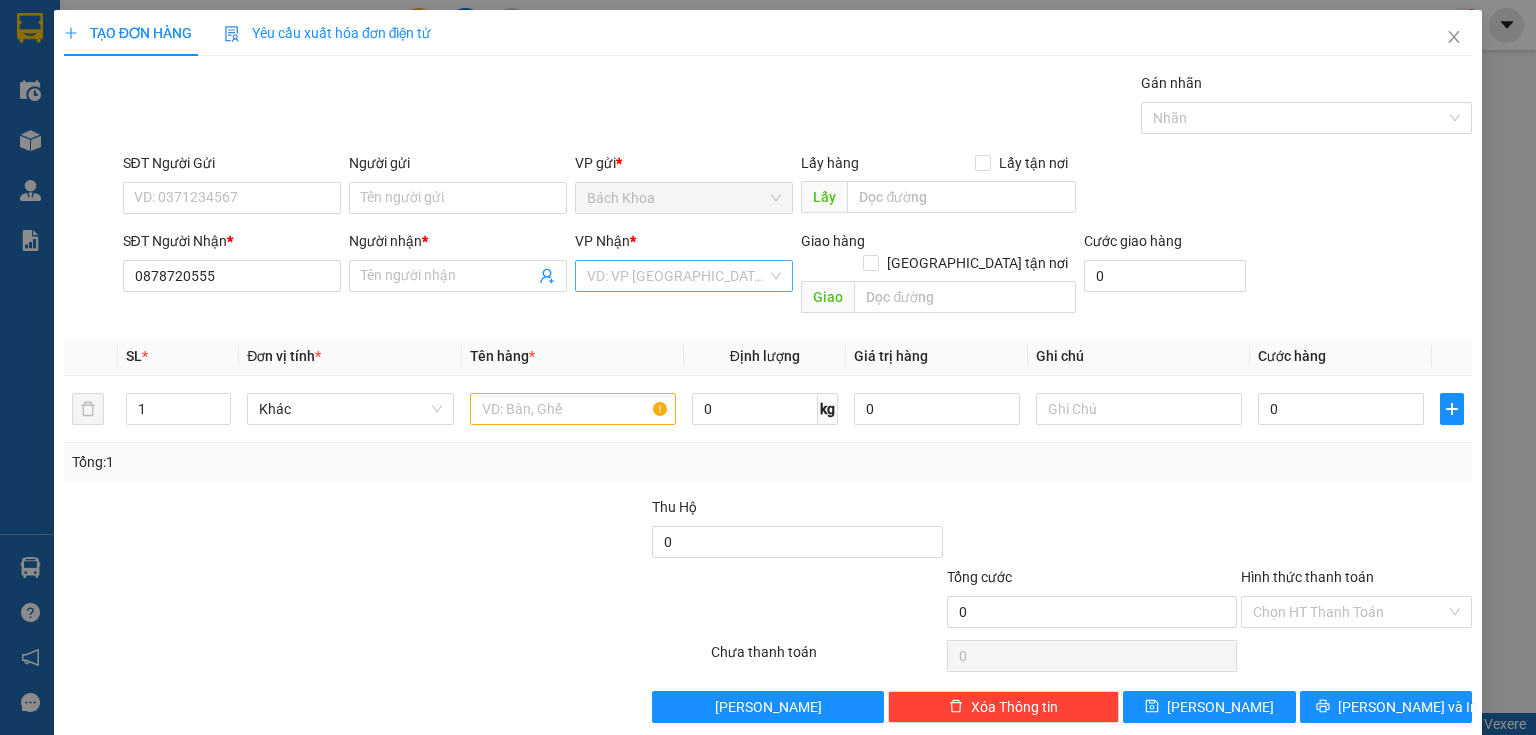click at bounding box center [677, 276] 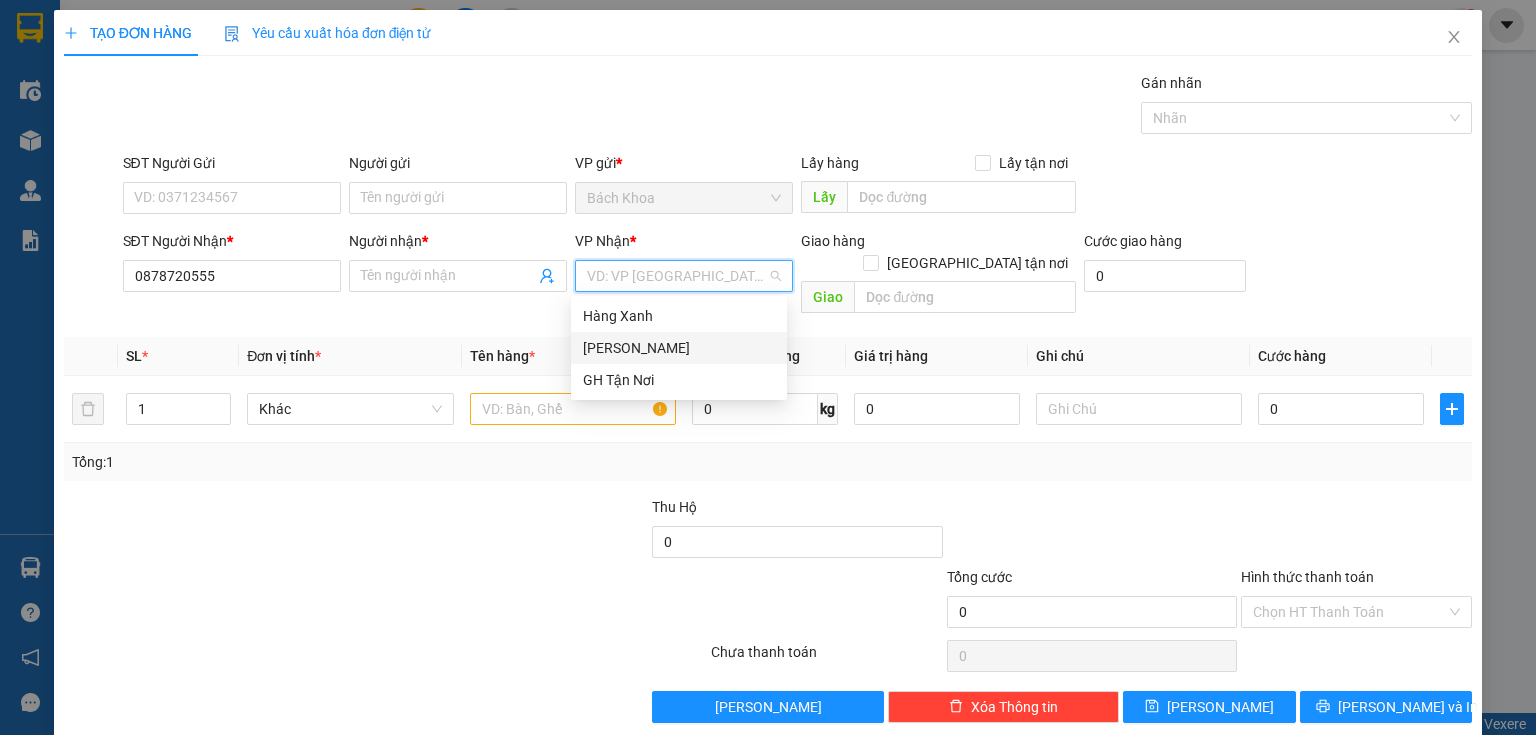 click on "[PERSON_NAME]" at bounding box center [679, 348] 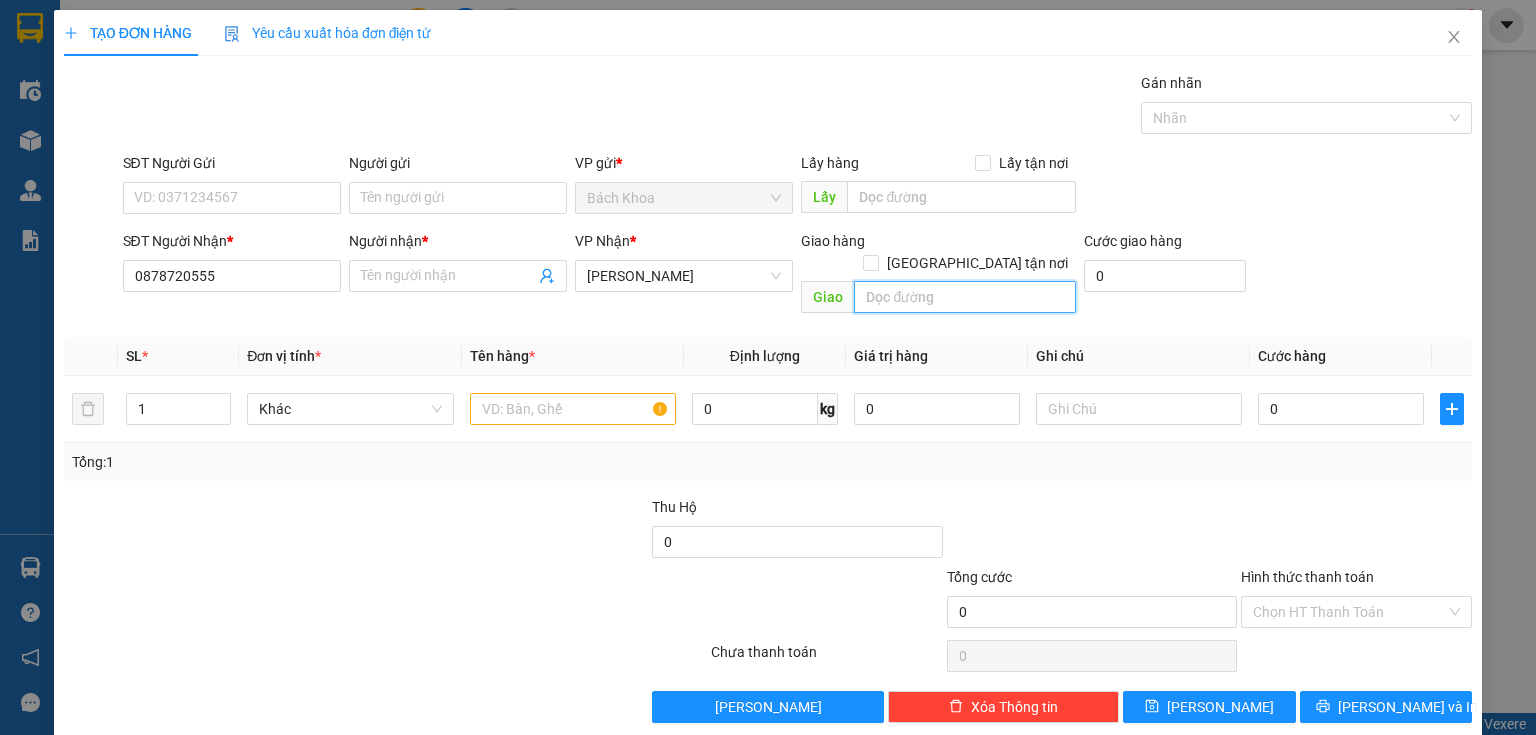 click at bounding box center (965, 297) 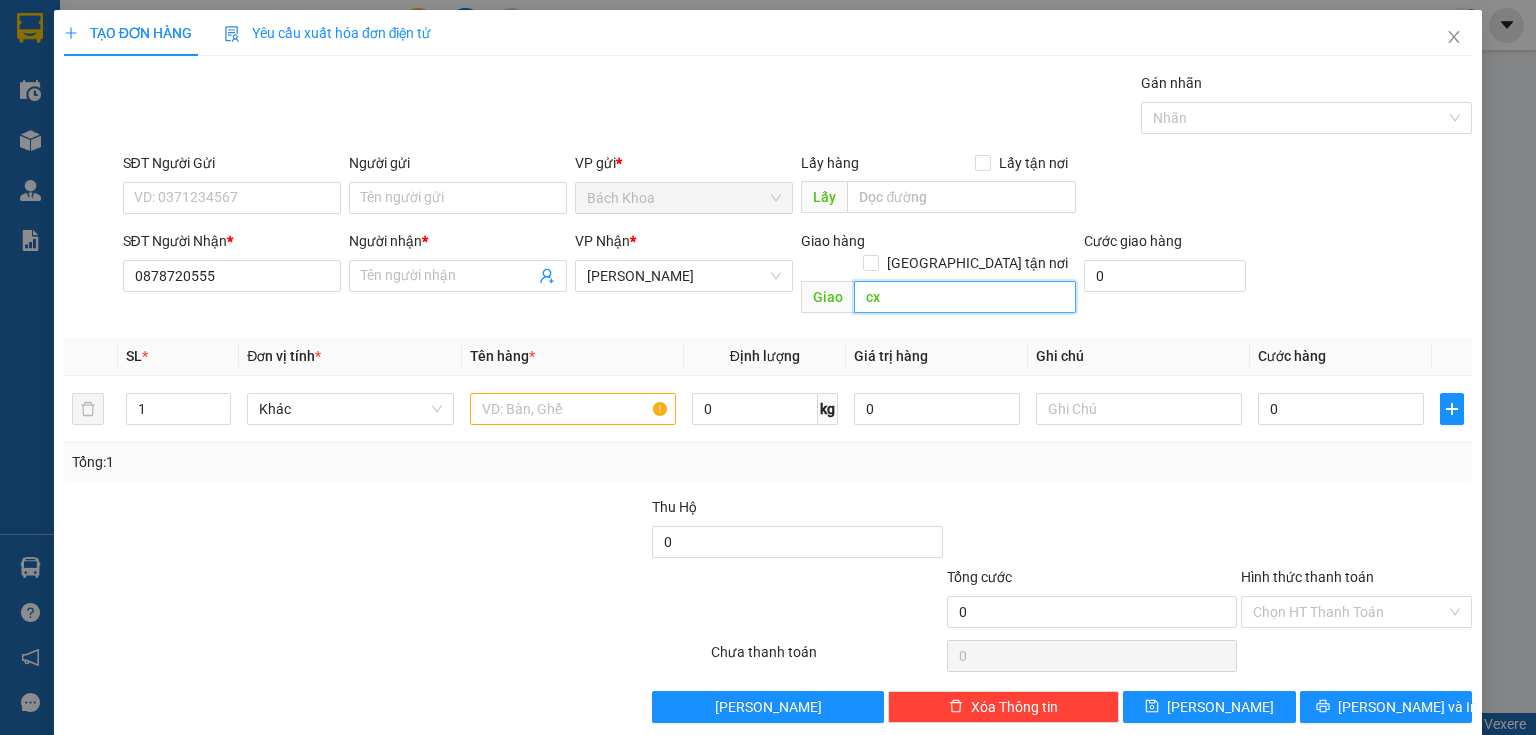 type on "c" 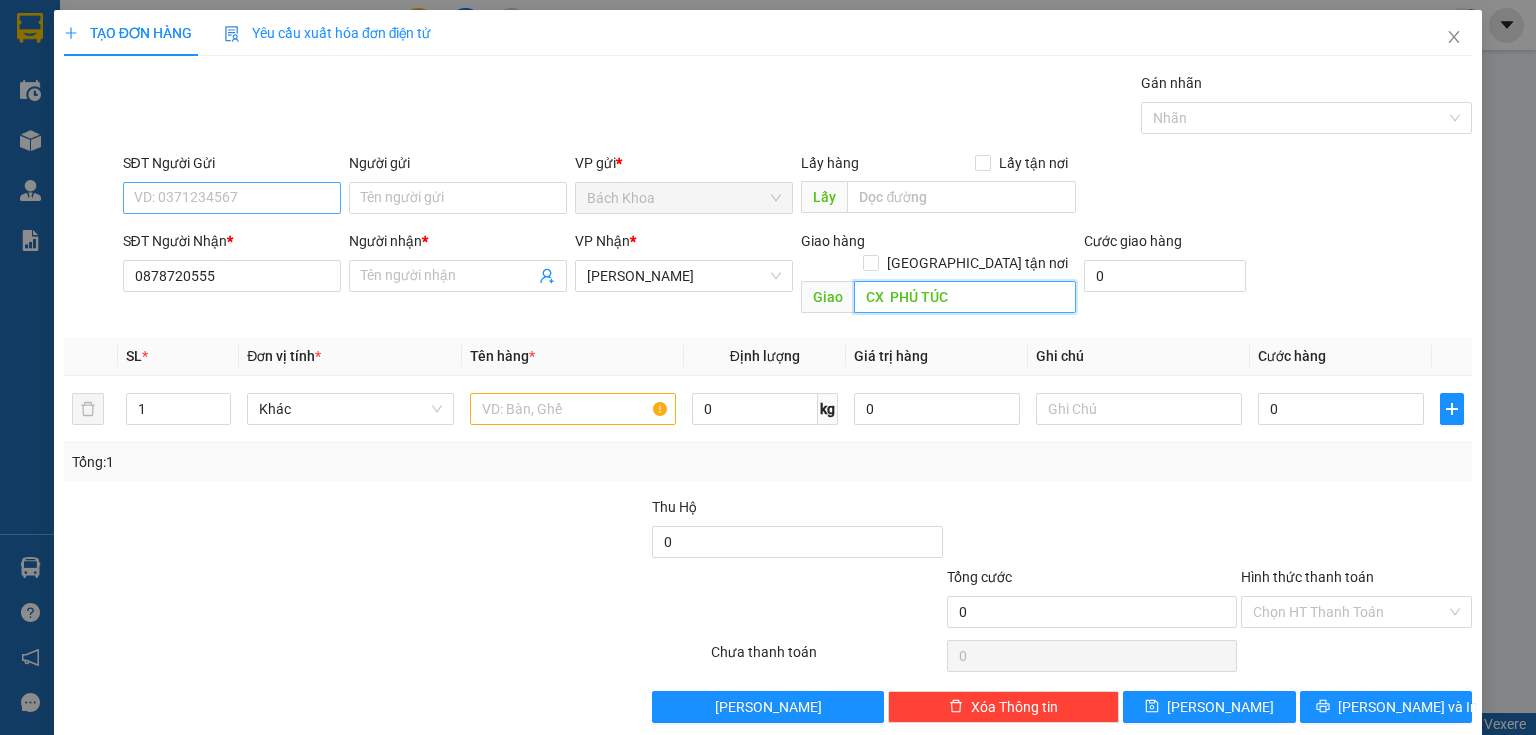 type on "CX  PHÚ TÚC" 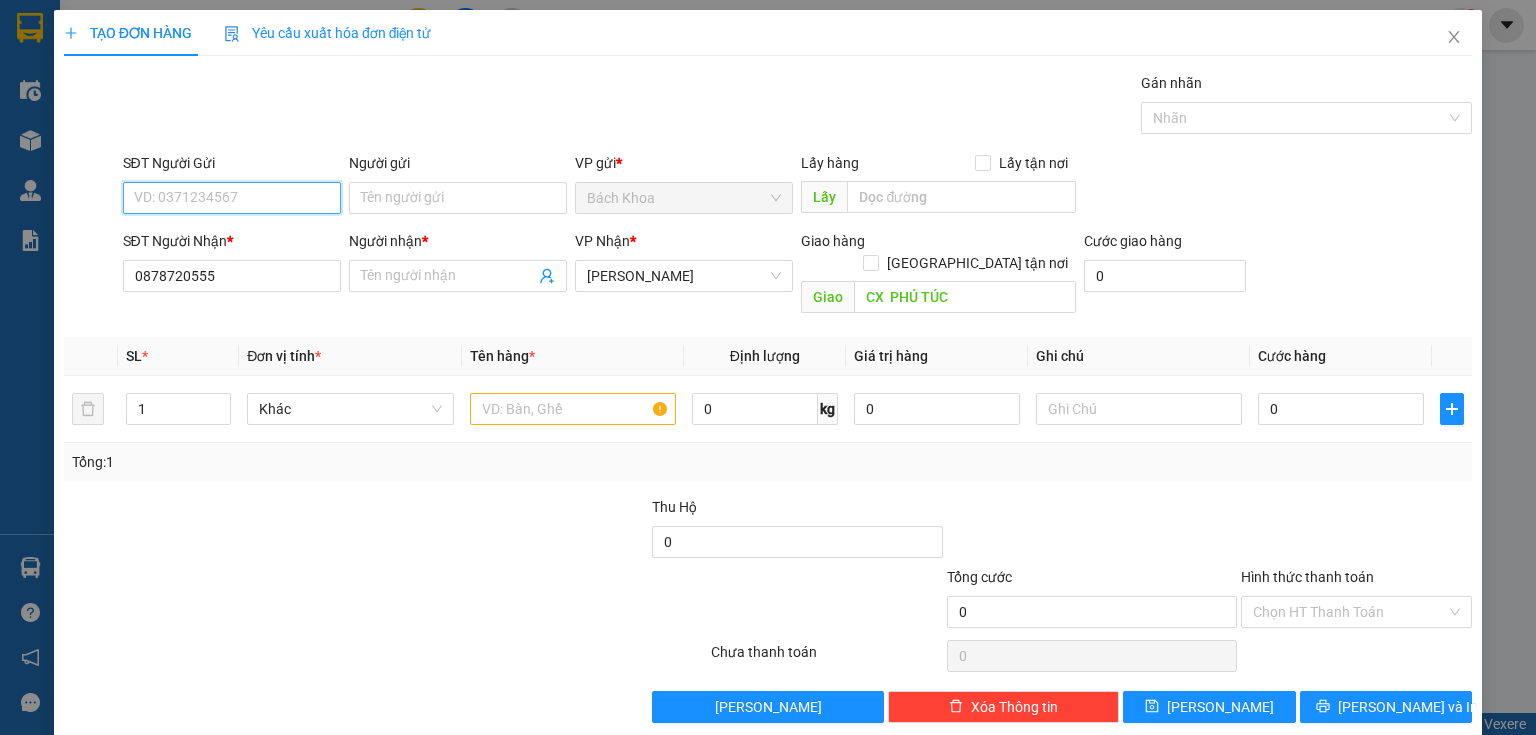 click on "SĐT Người Gửi" at bounding box center [232, 198] 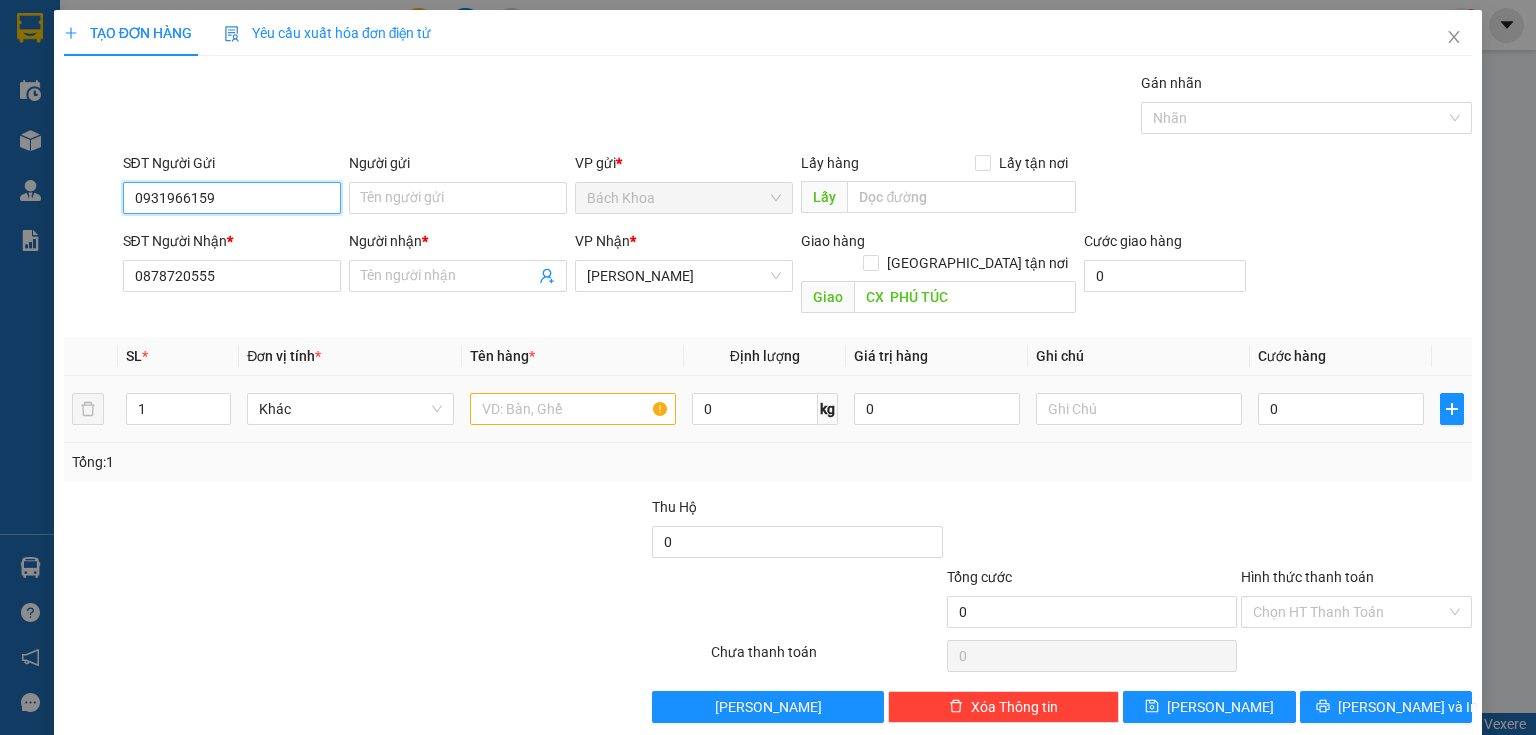 type on "0931966159" 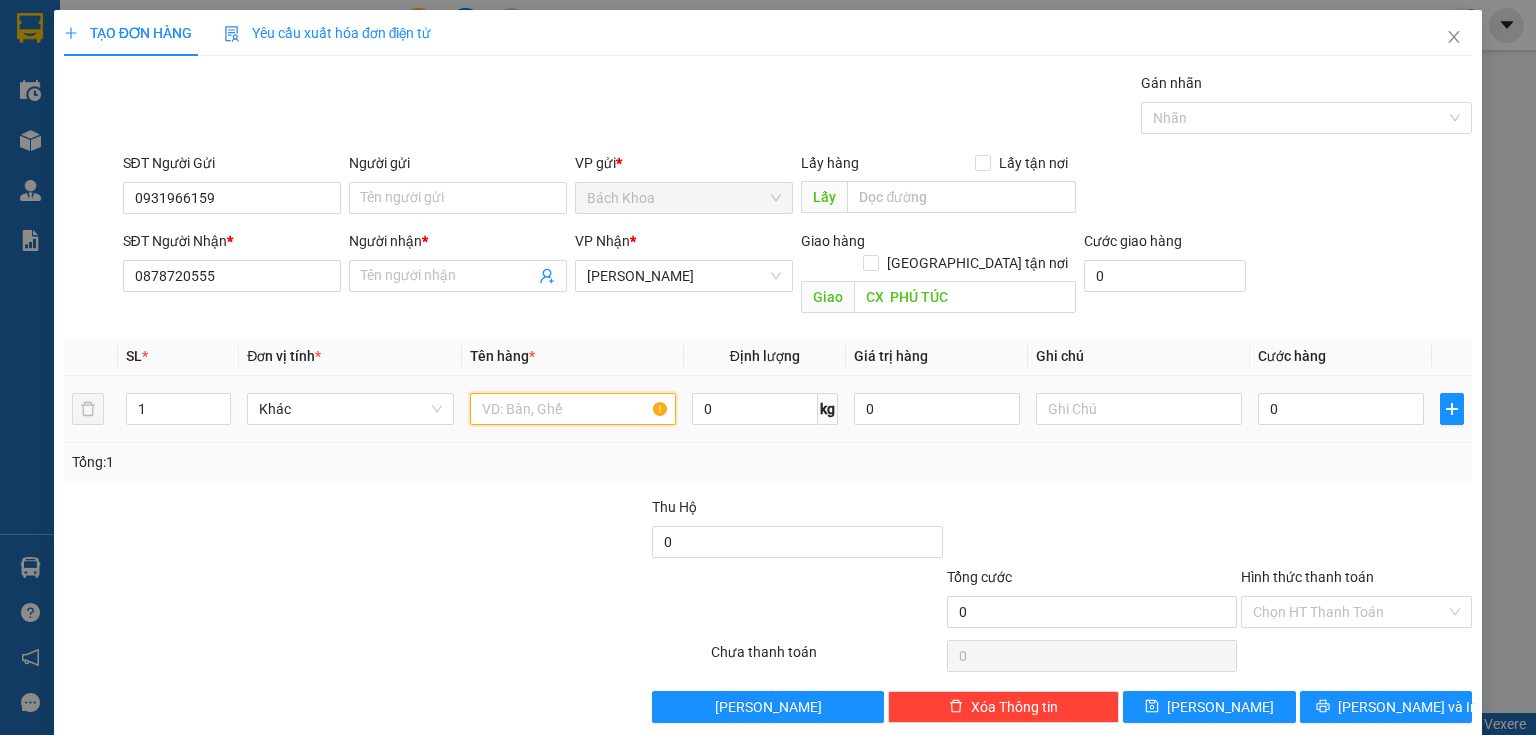 click at bounding box center (573, 409) 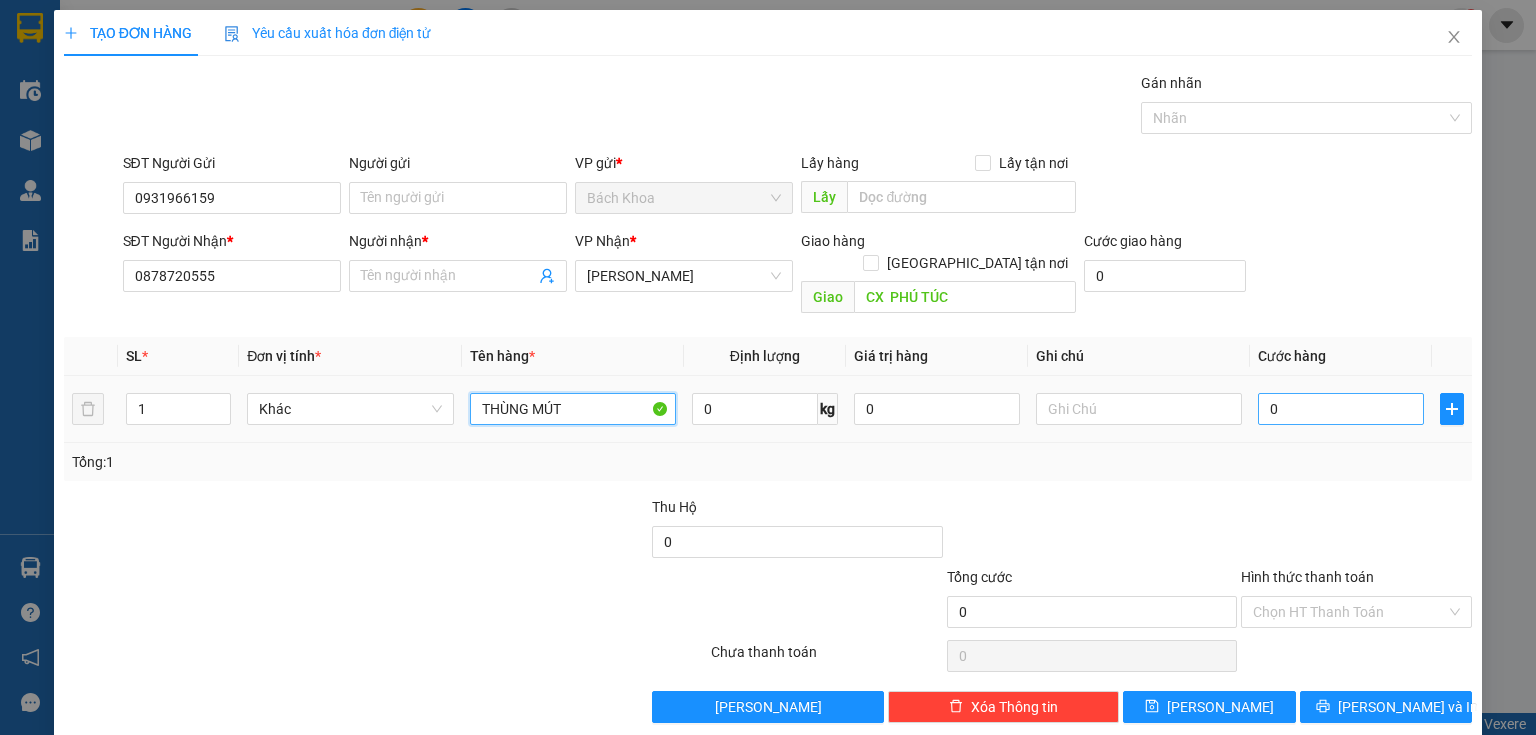 type on "THÙNG MÚT" 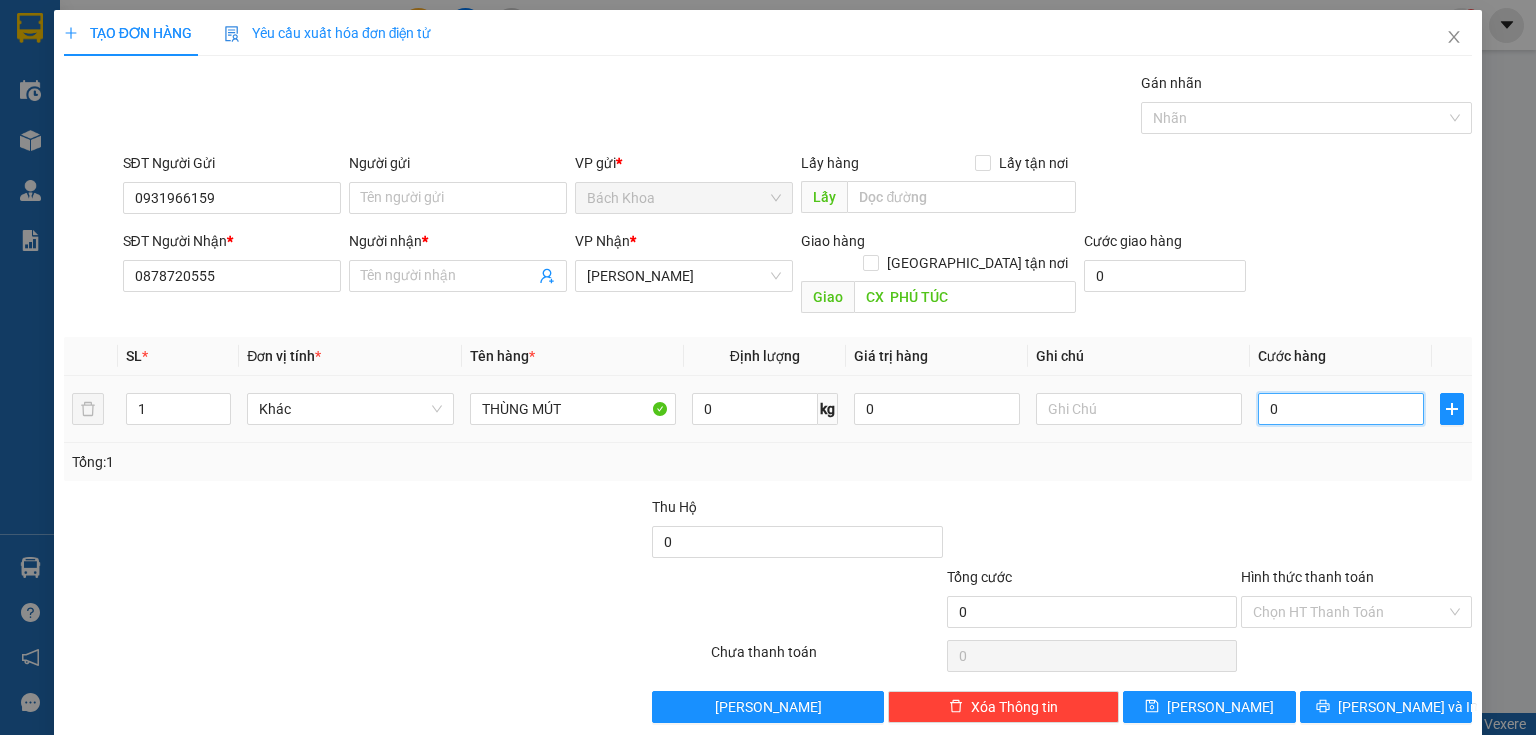 click on "0" at bounding box center [1341, 409] 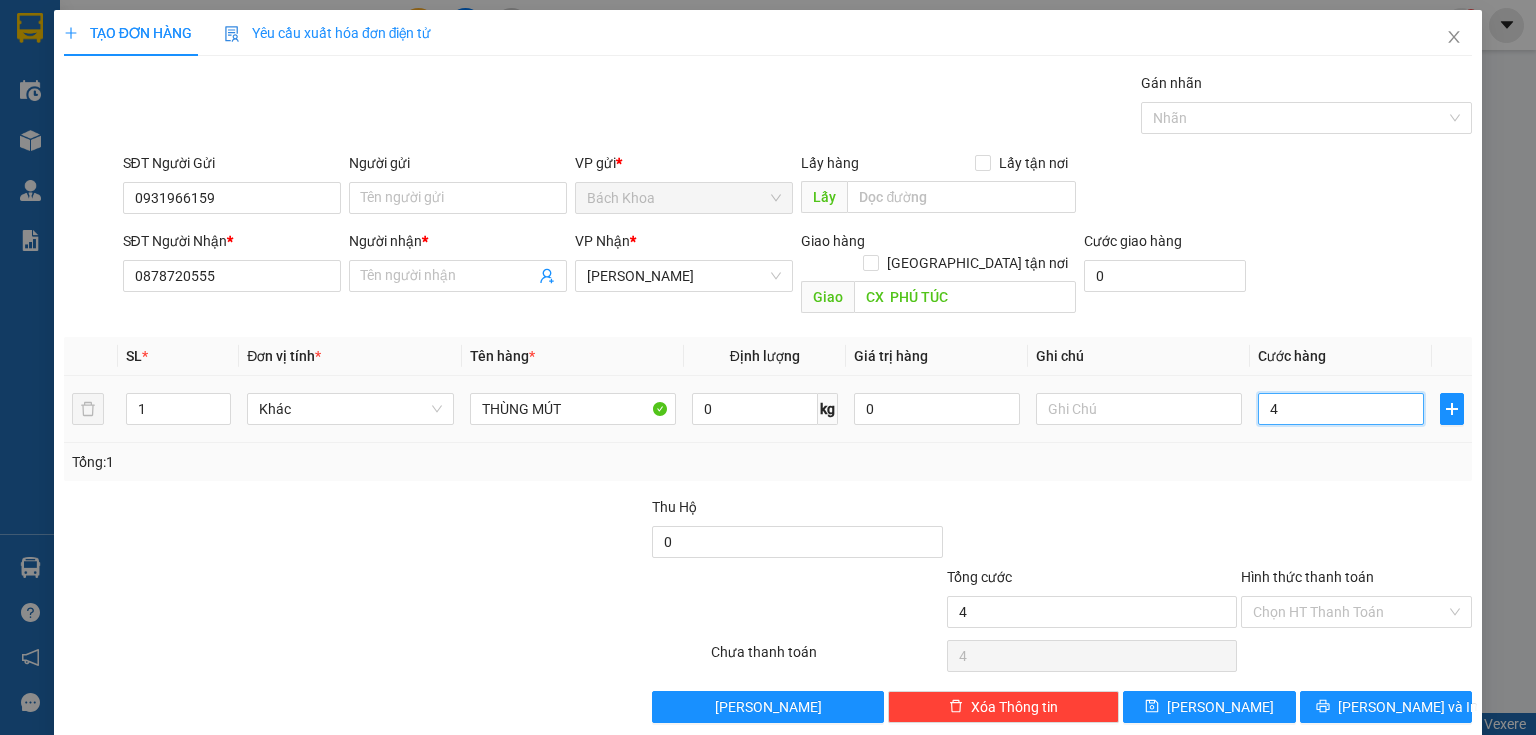 type on "40" 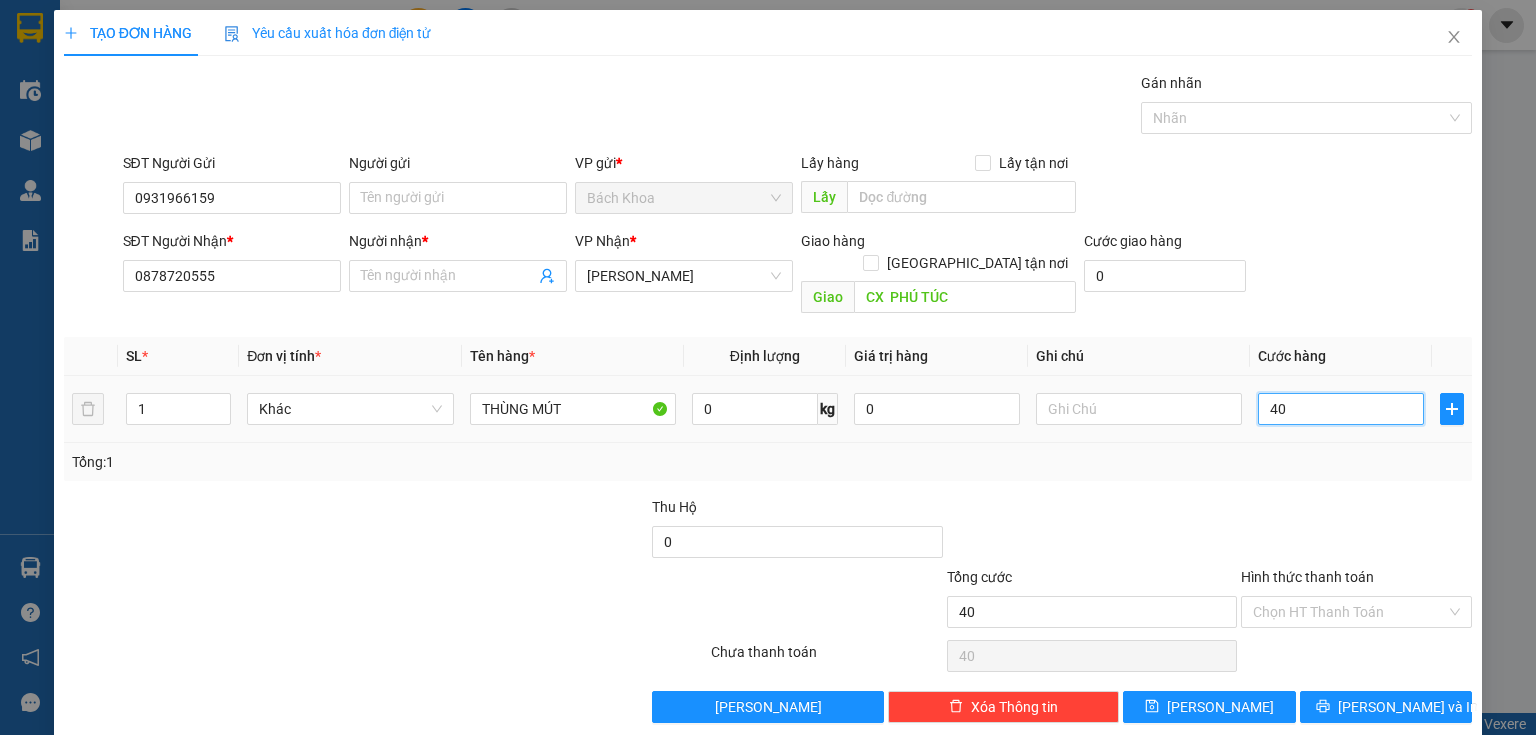 type on "400" 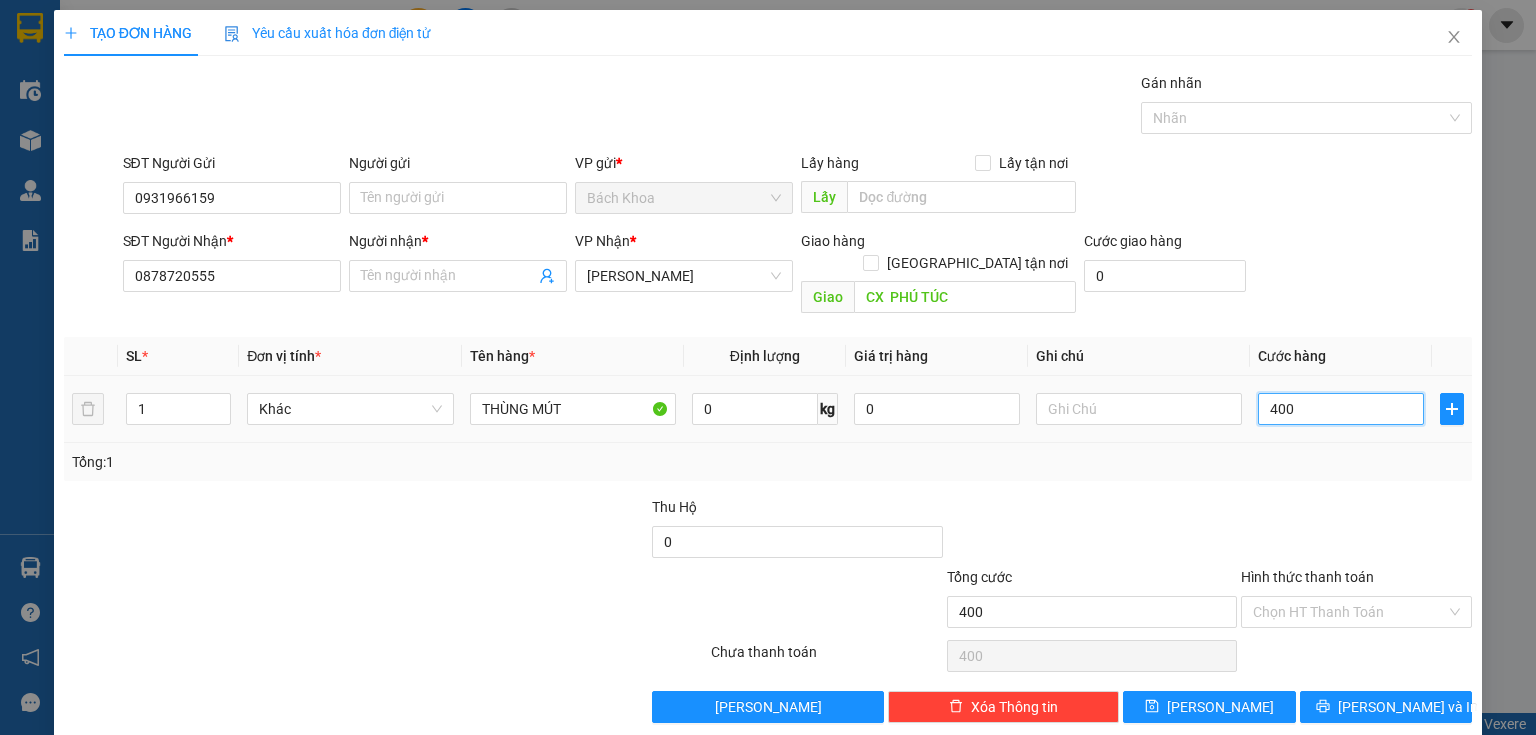 type on "4.000" 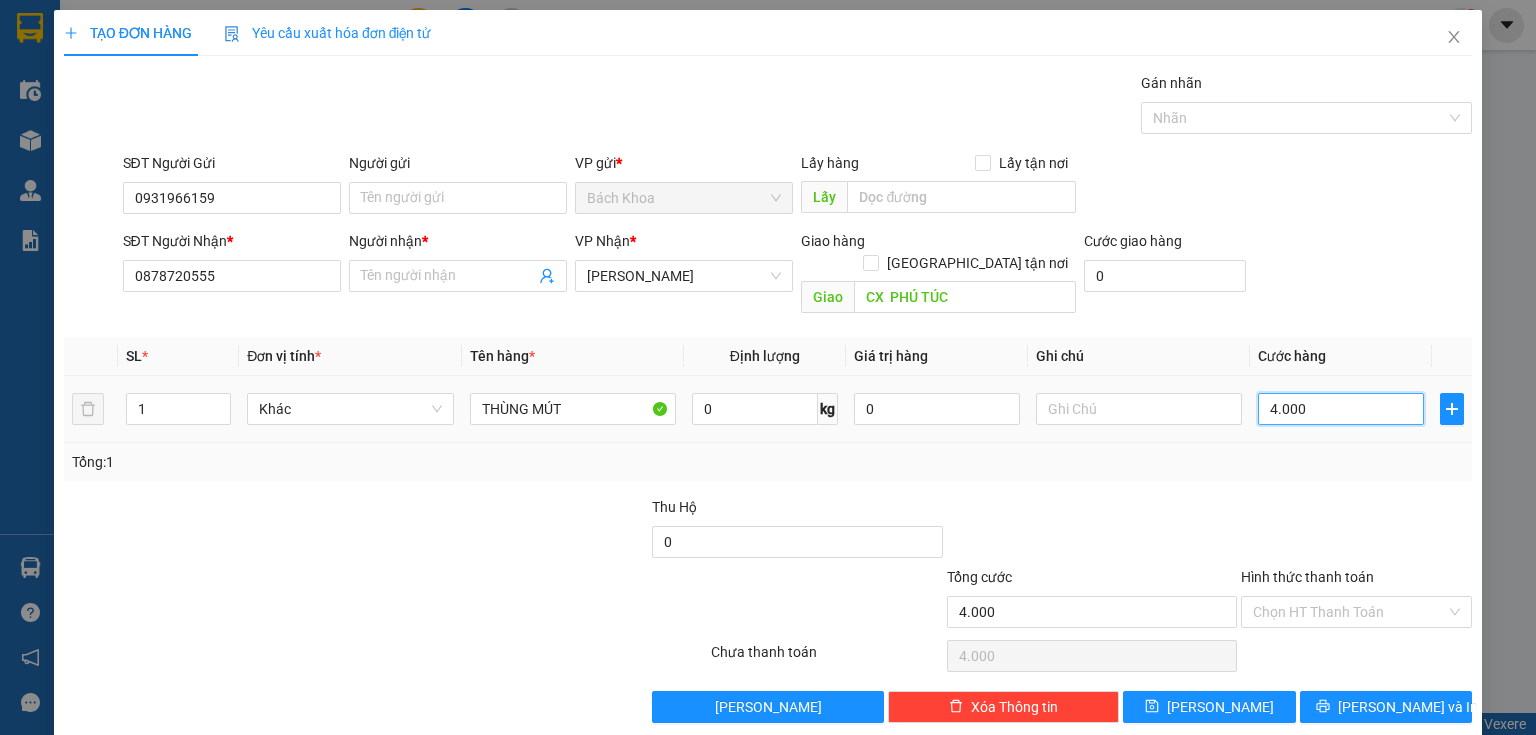 type on "40.000" 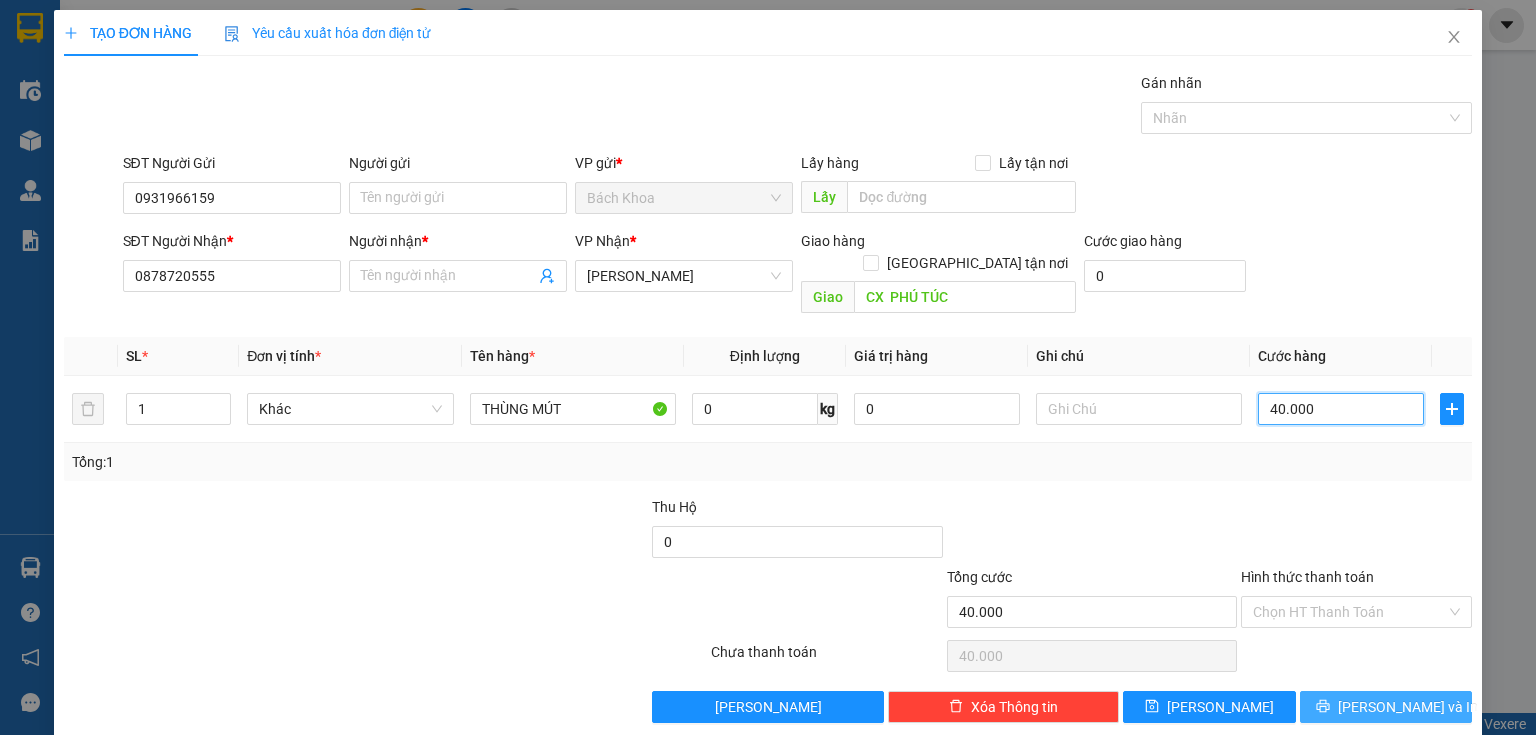 type on "40.000" 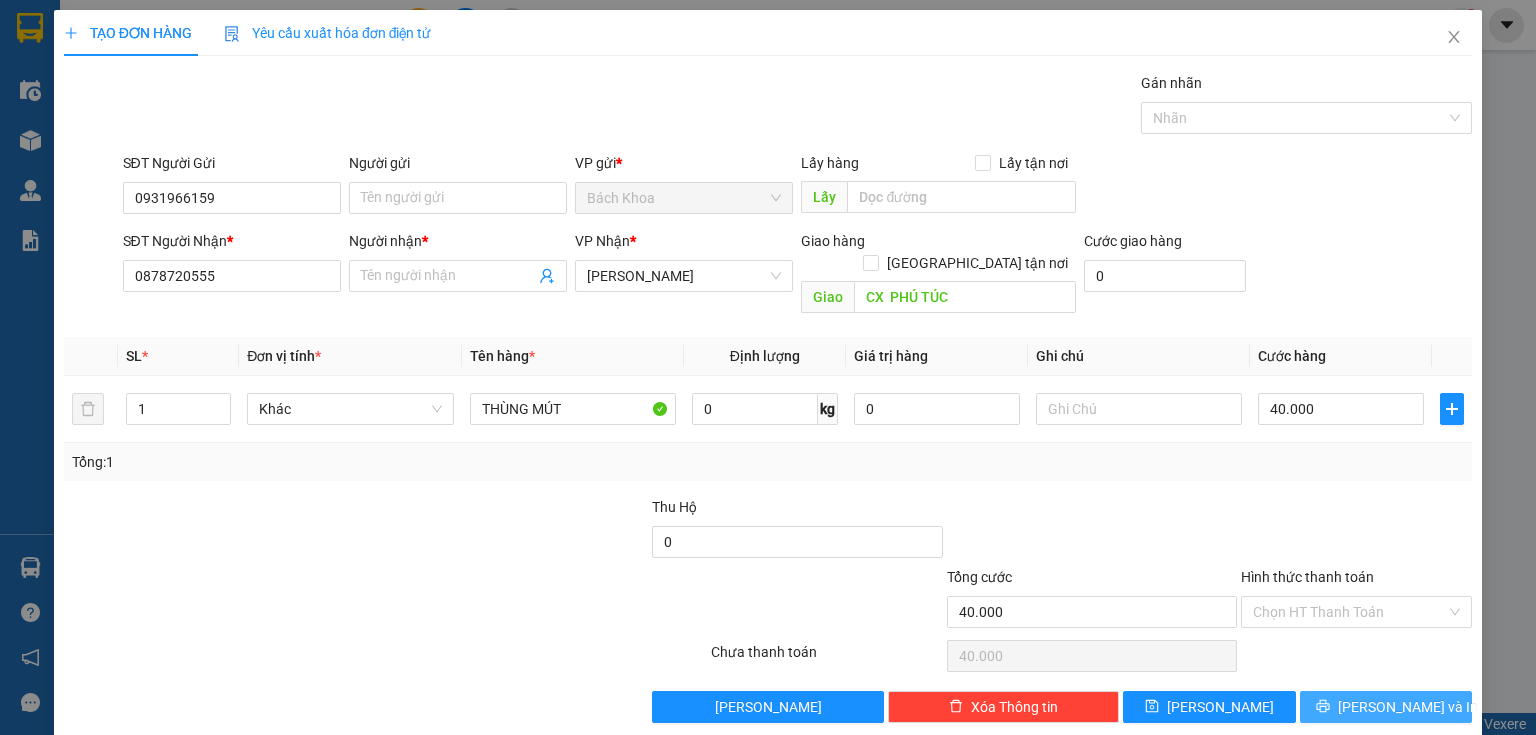 click on "[PERSON_NAME] và In" at bounding box center [1386, 707] 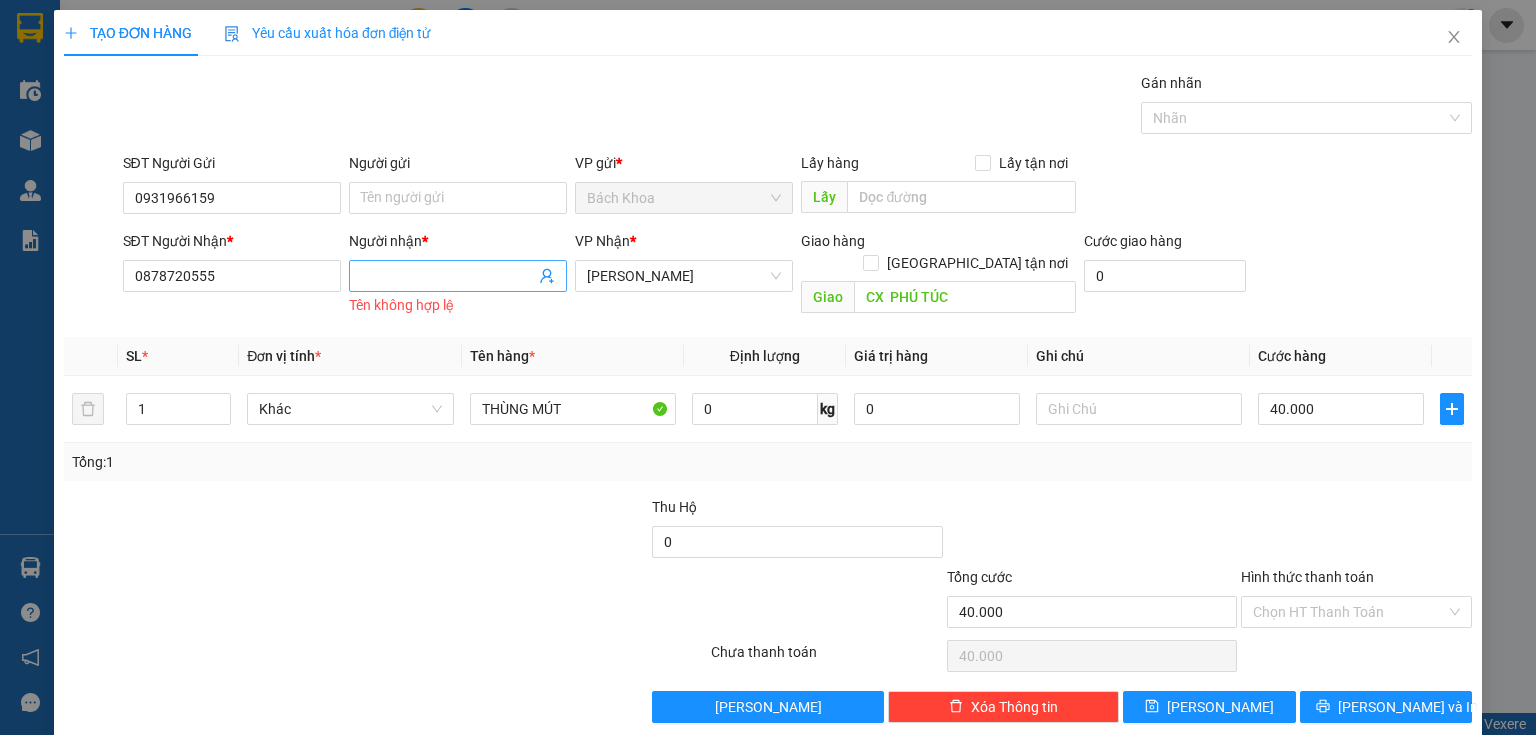 click on "Người nhận  *" at bounding box center [448, 276] 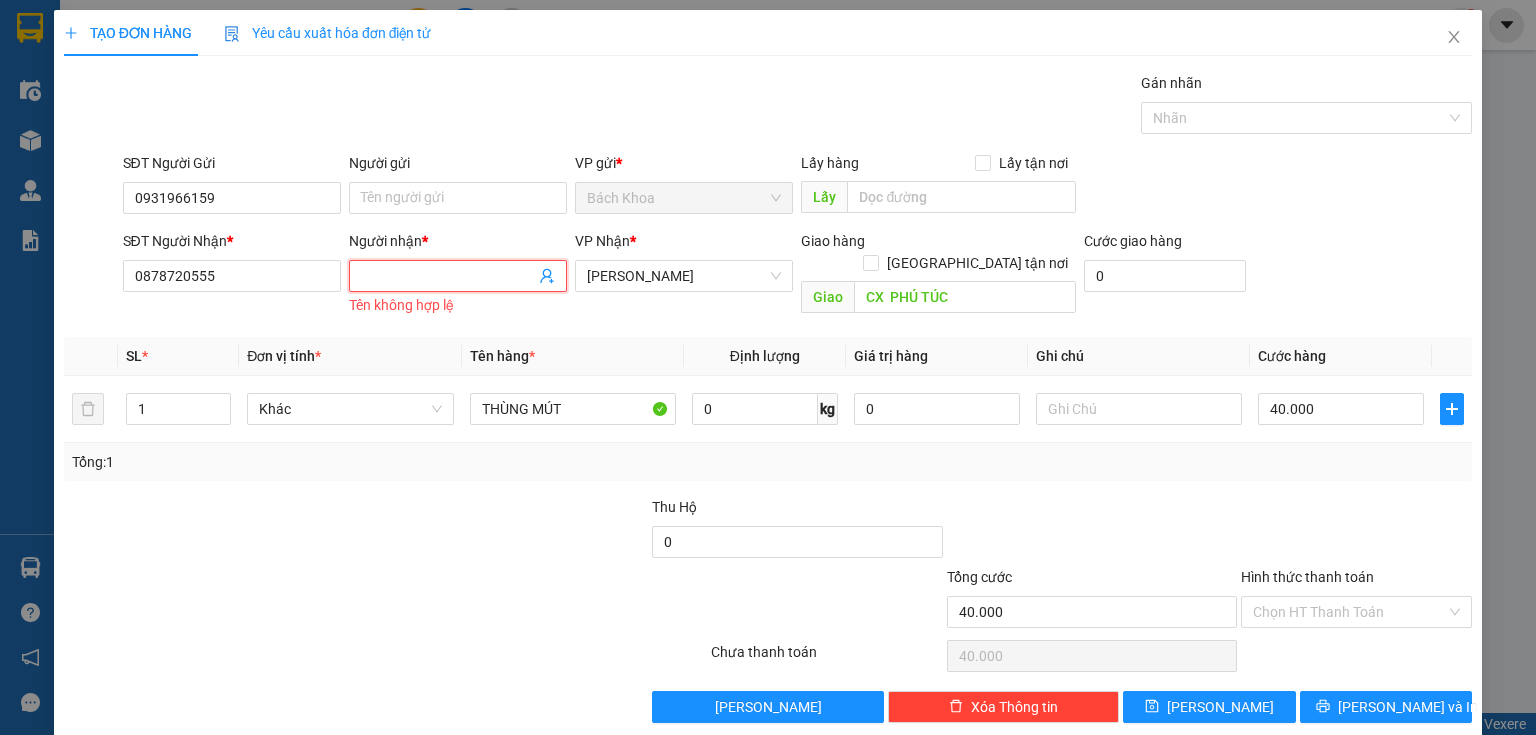 type on "." 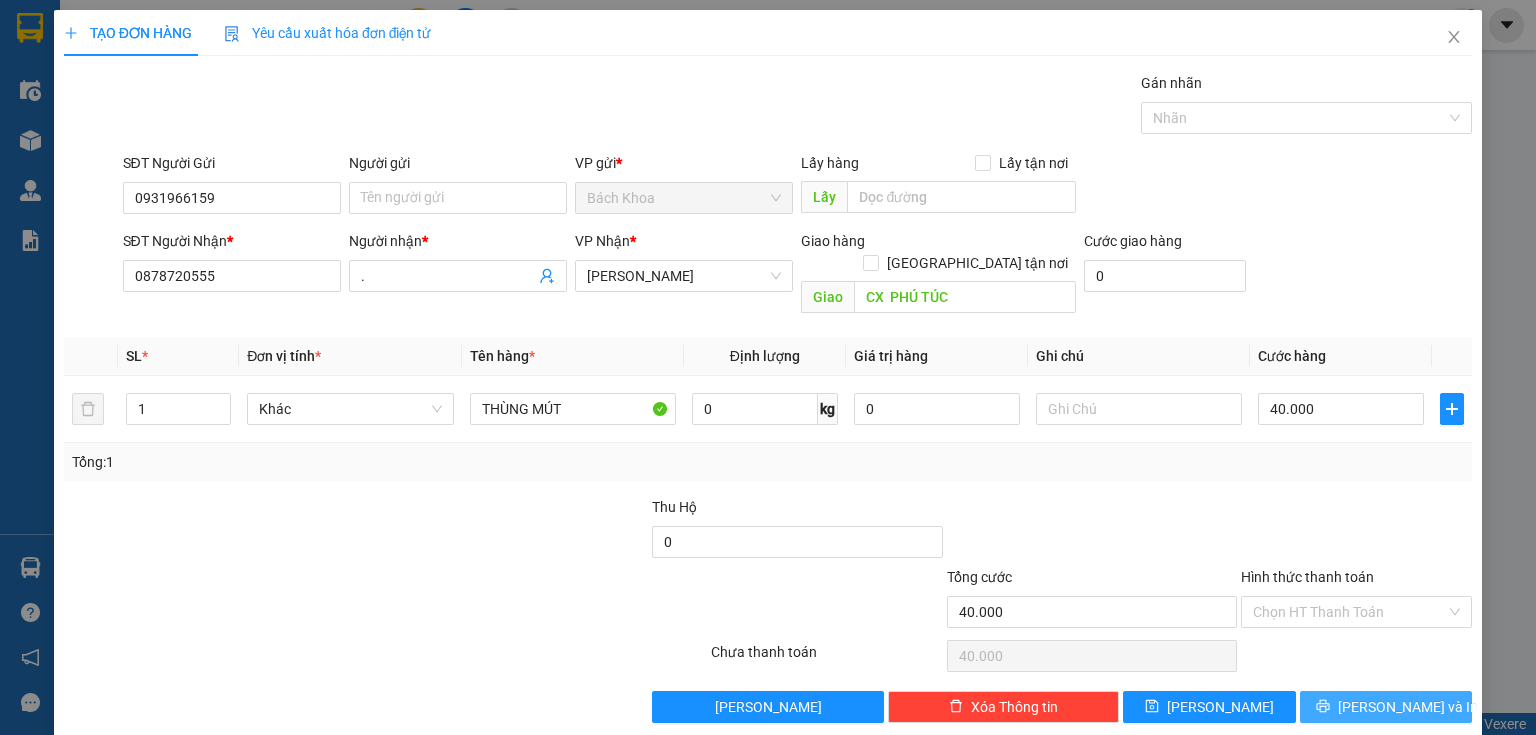click on "[PERSON_NAME] và In" at bounding box center [1386, 707] 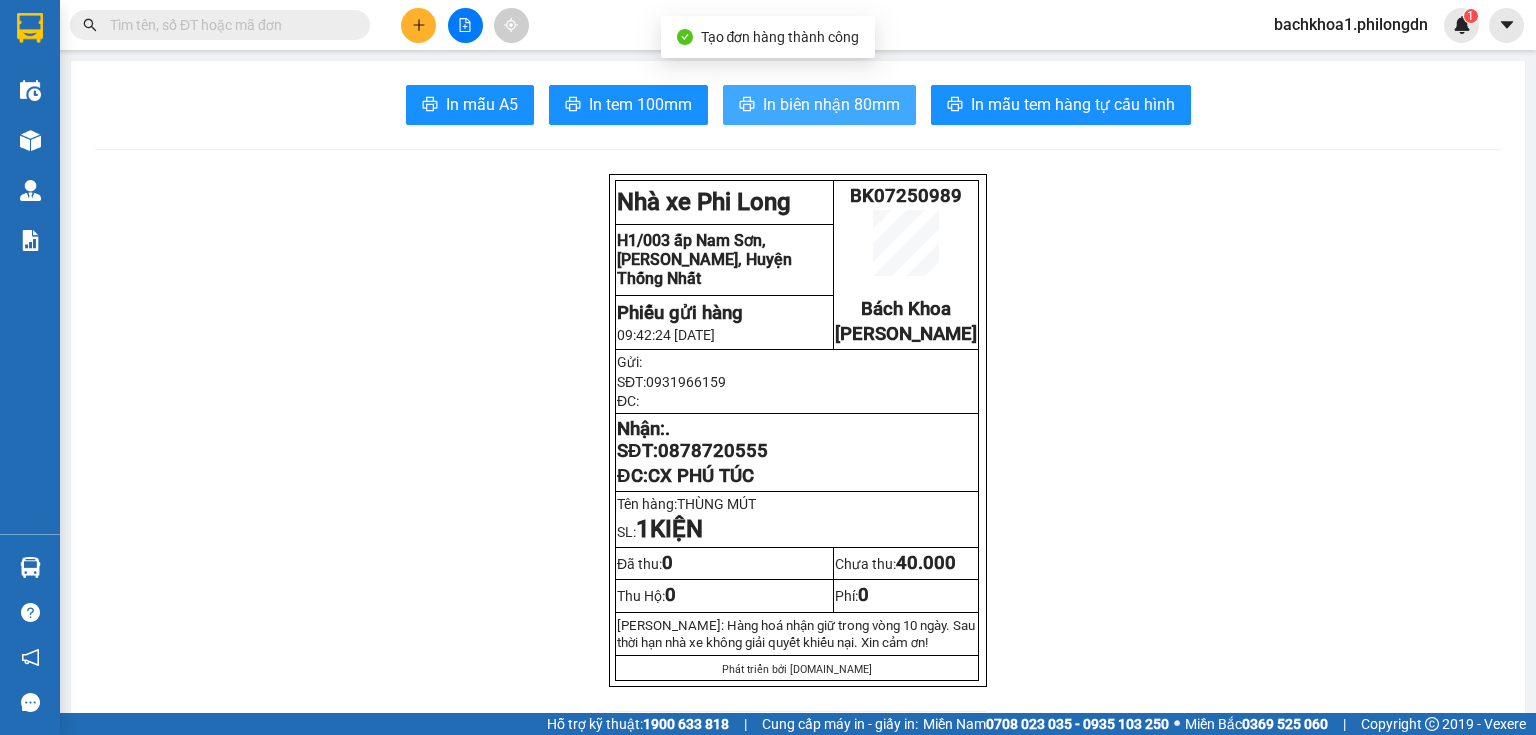 click on "In biên nhận 80mm" at bounding box center (819, 105) 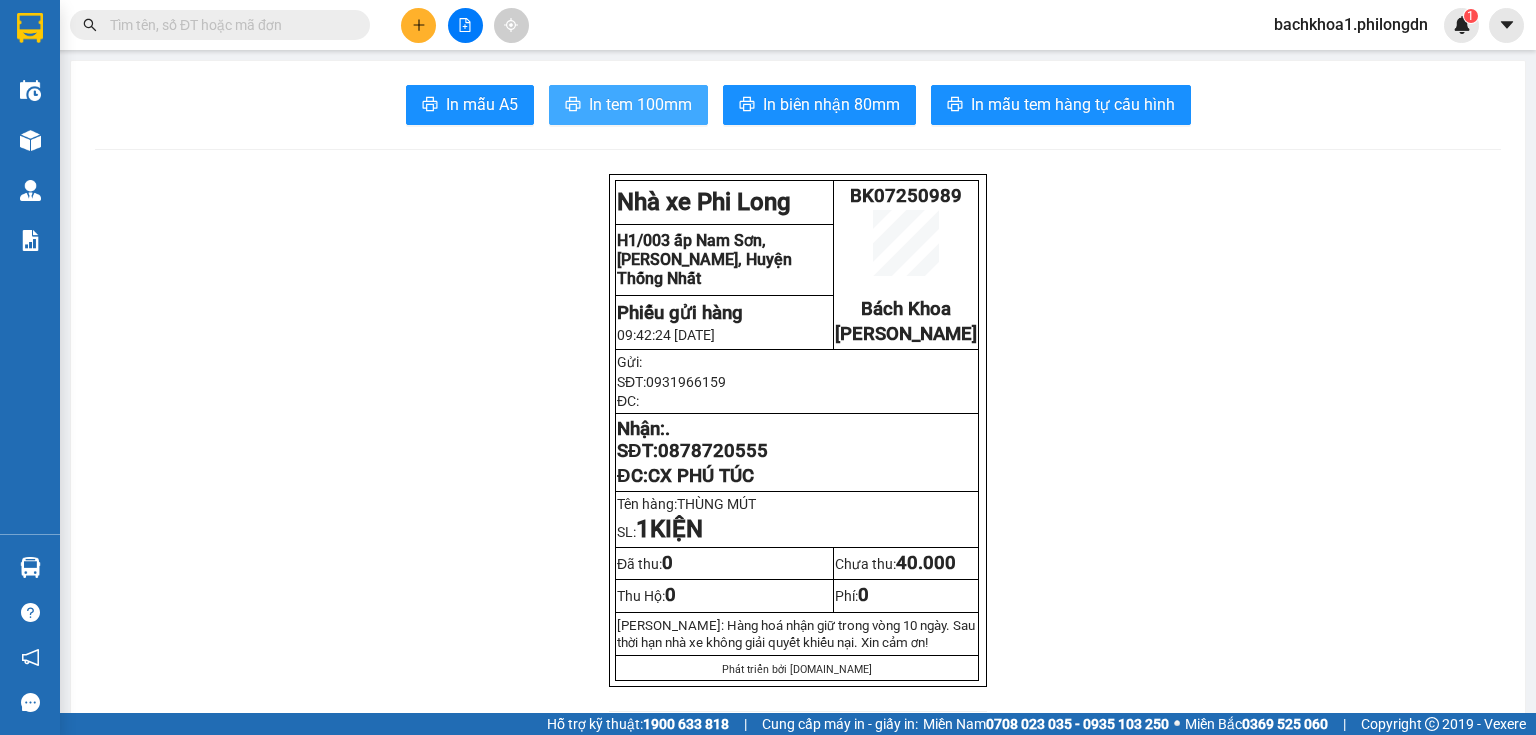 click on "In tem 100mm" at bounding box center (628, 105) 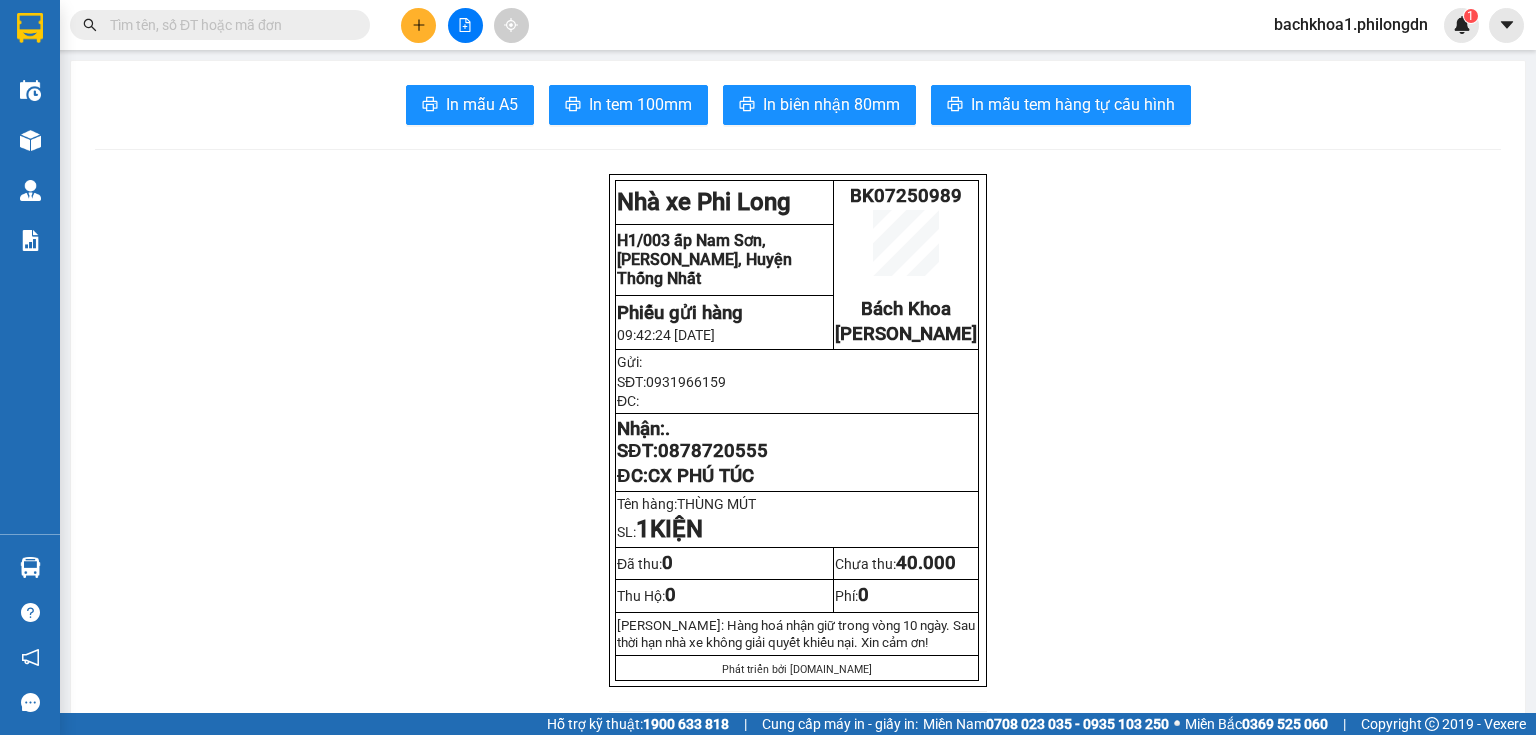 click on "0878720555" at bounding box center (713, 451) 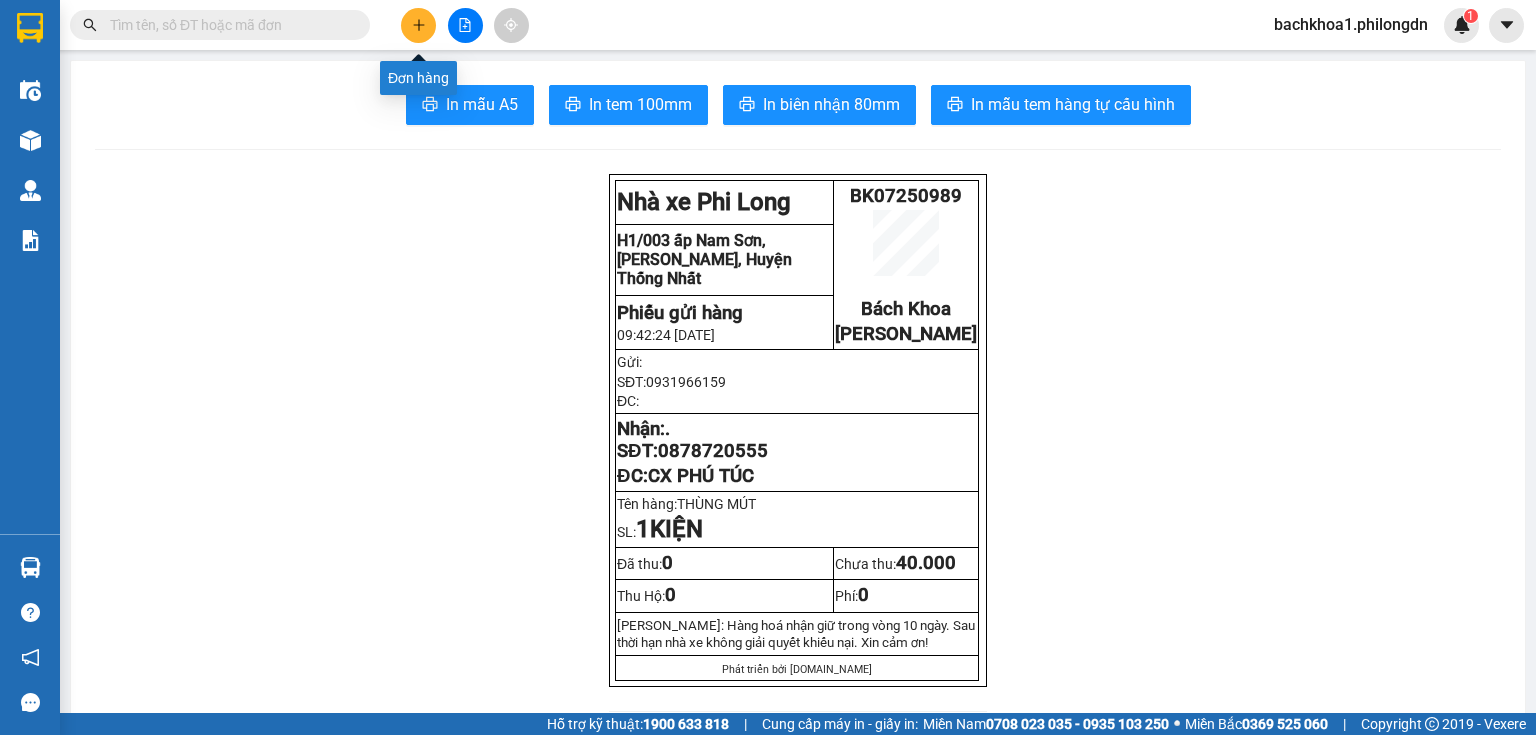click 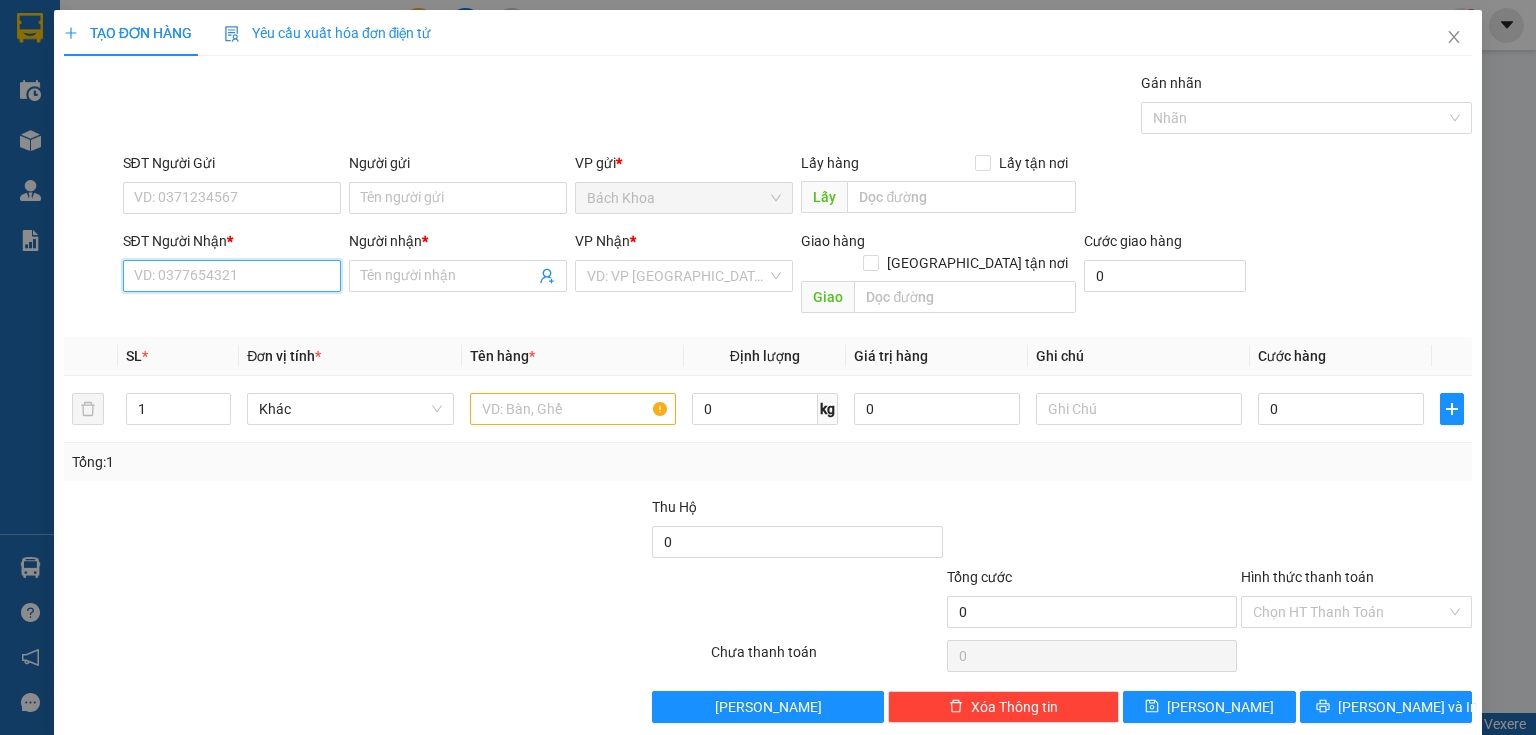 click on "SĐT Người Nhận  *" at bounding box center [232, 276] 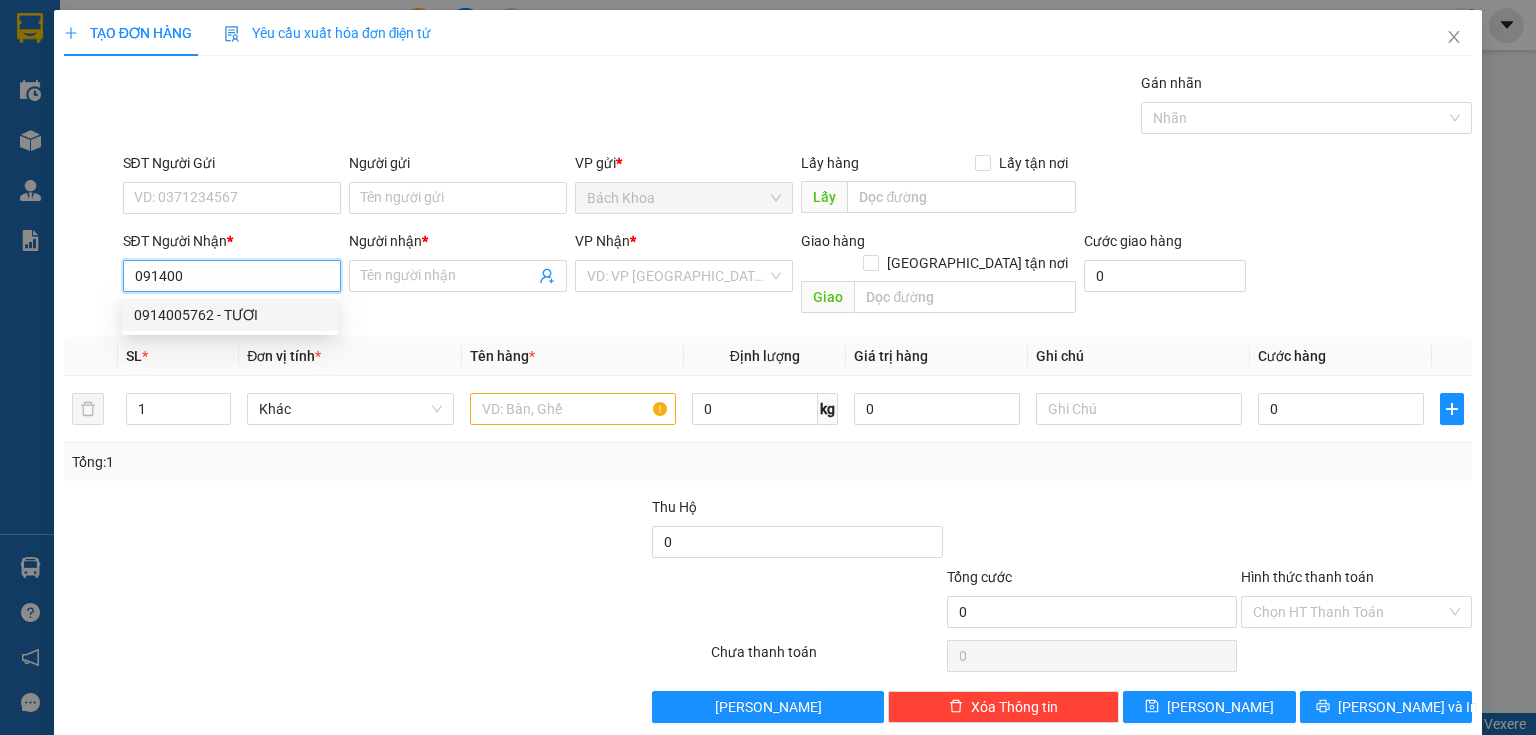 click on "0914005762 - TƯƠI" at bounding box center (230, 315) 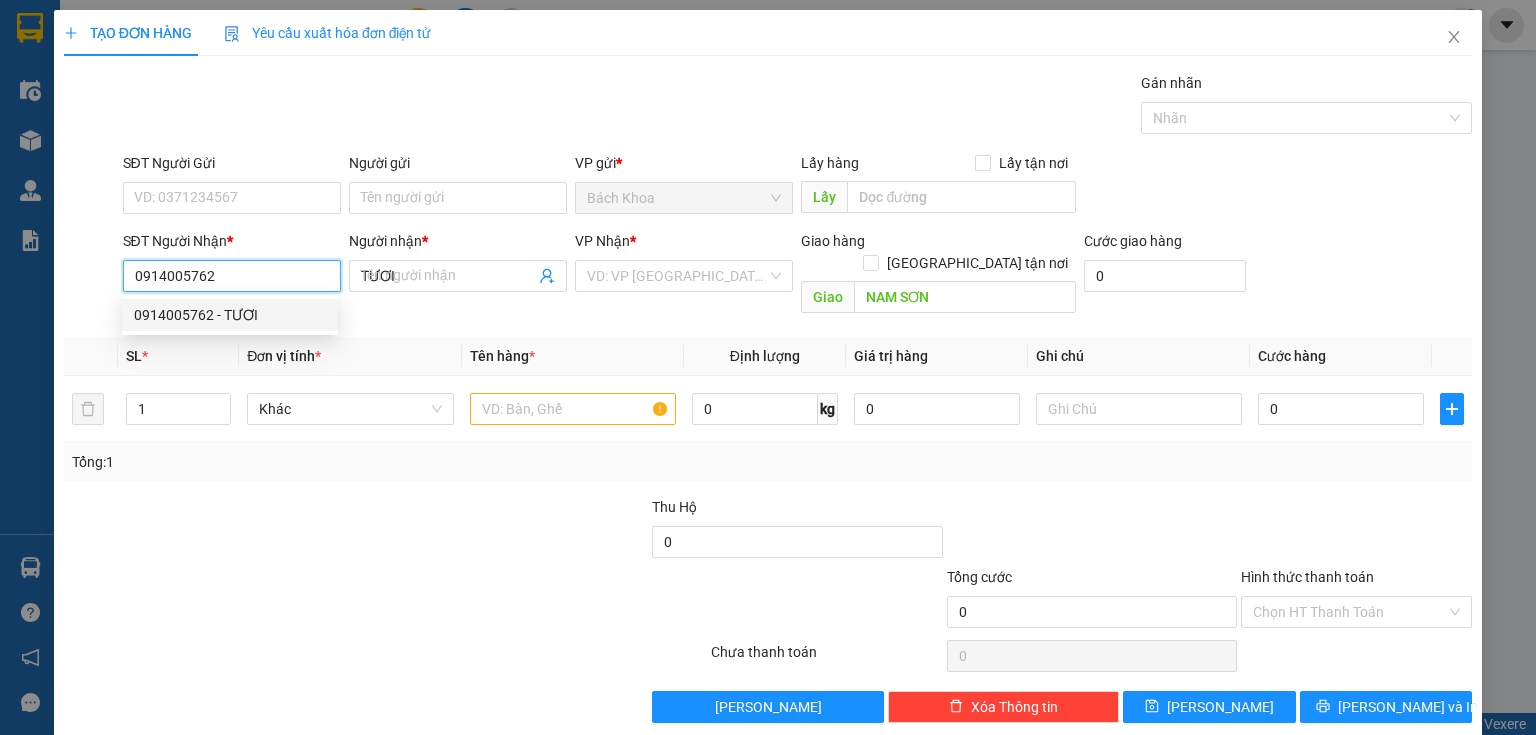 type on "80.000" 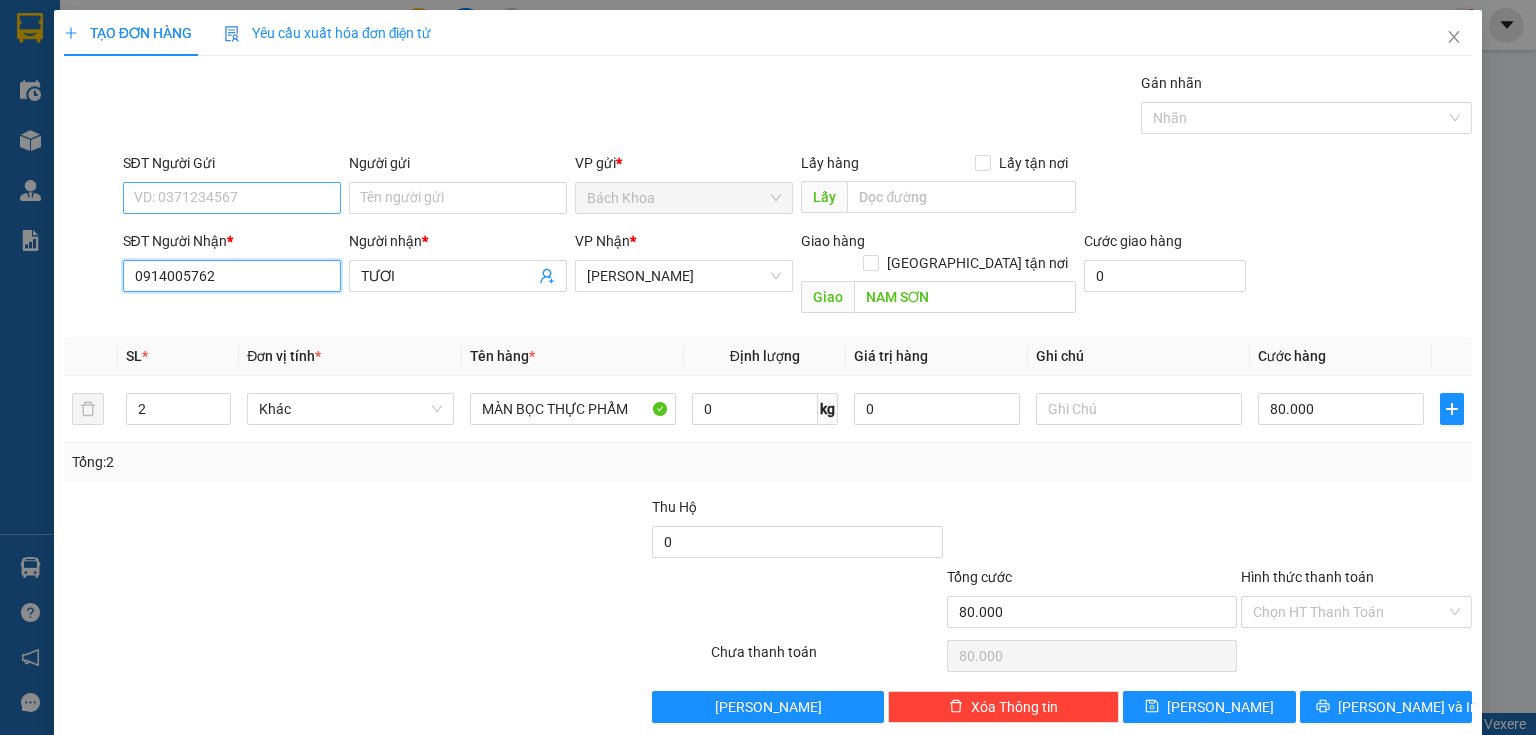 type on "0914005762" 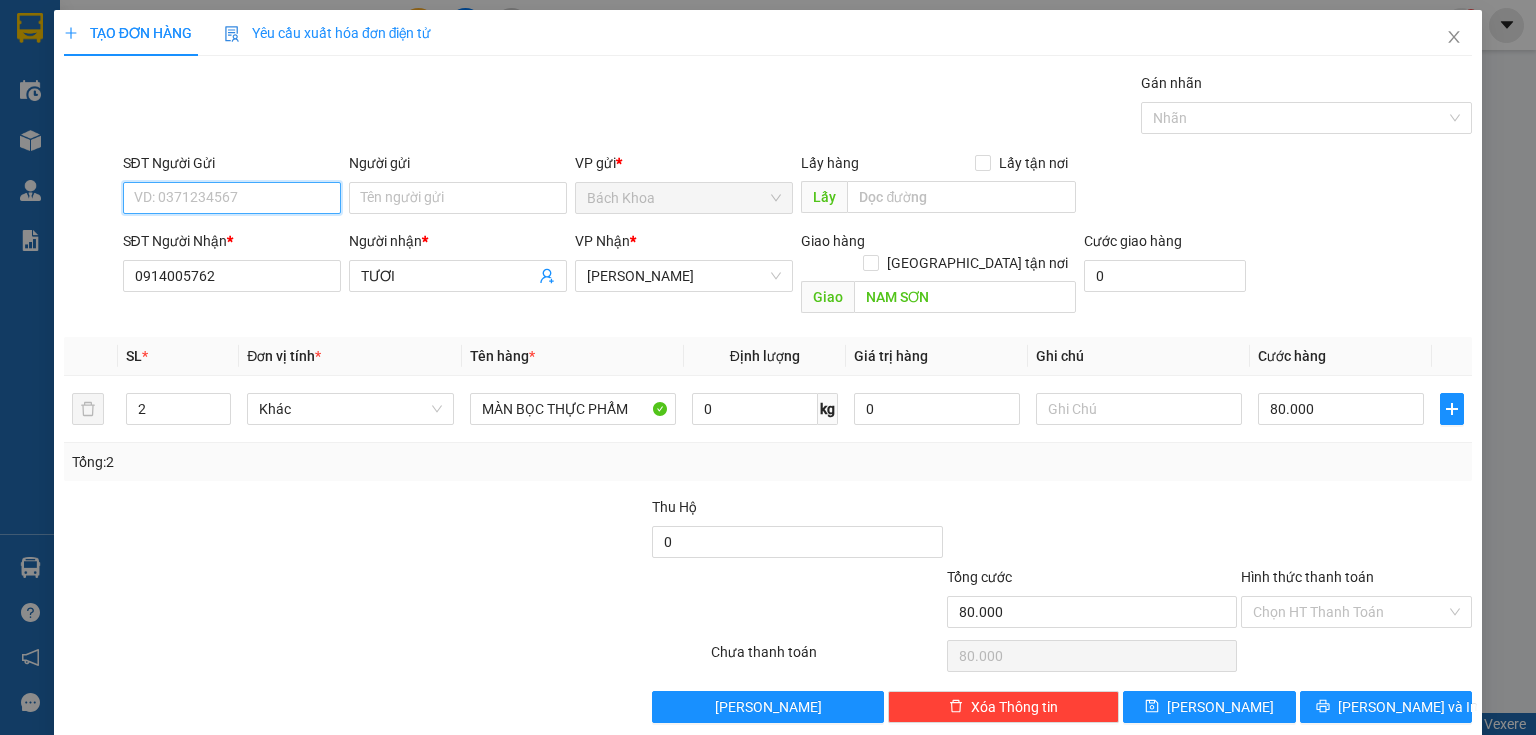 click on "SĐT Người Gửi" at bounding box center (232, 198) 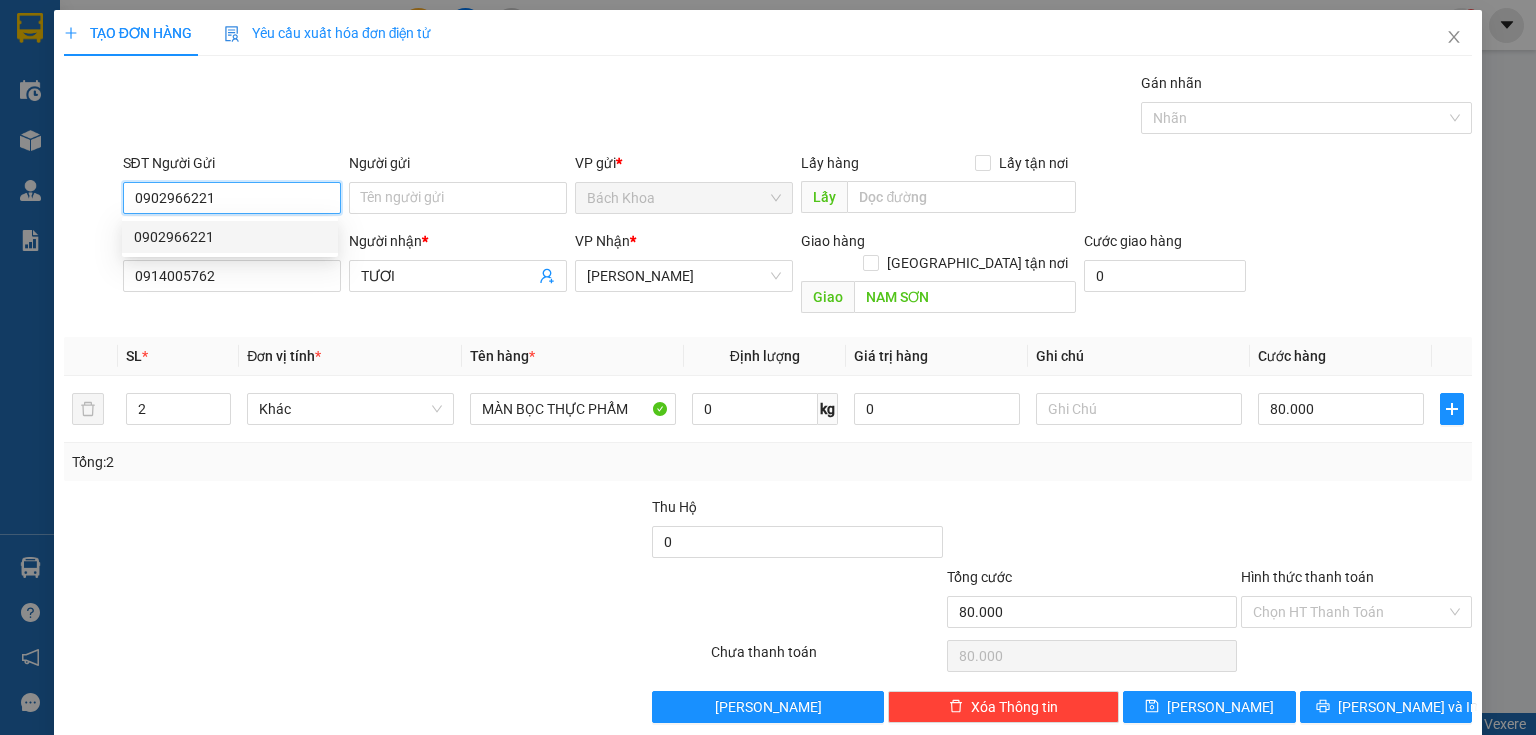 type on "0902966221" 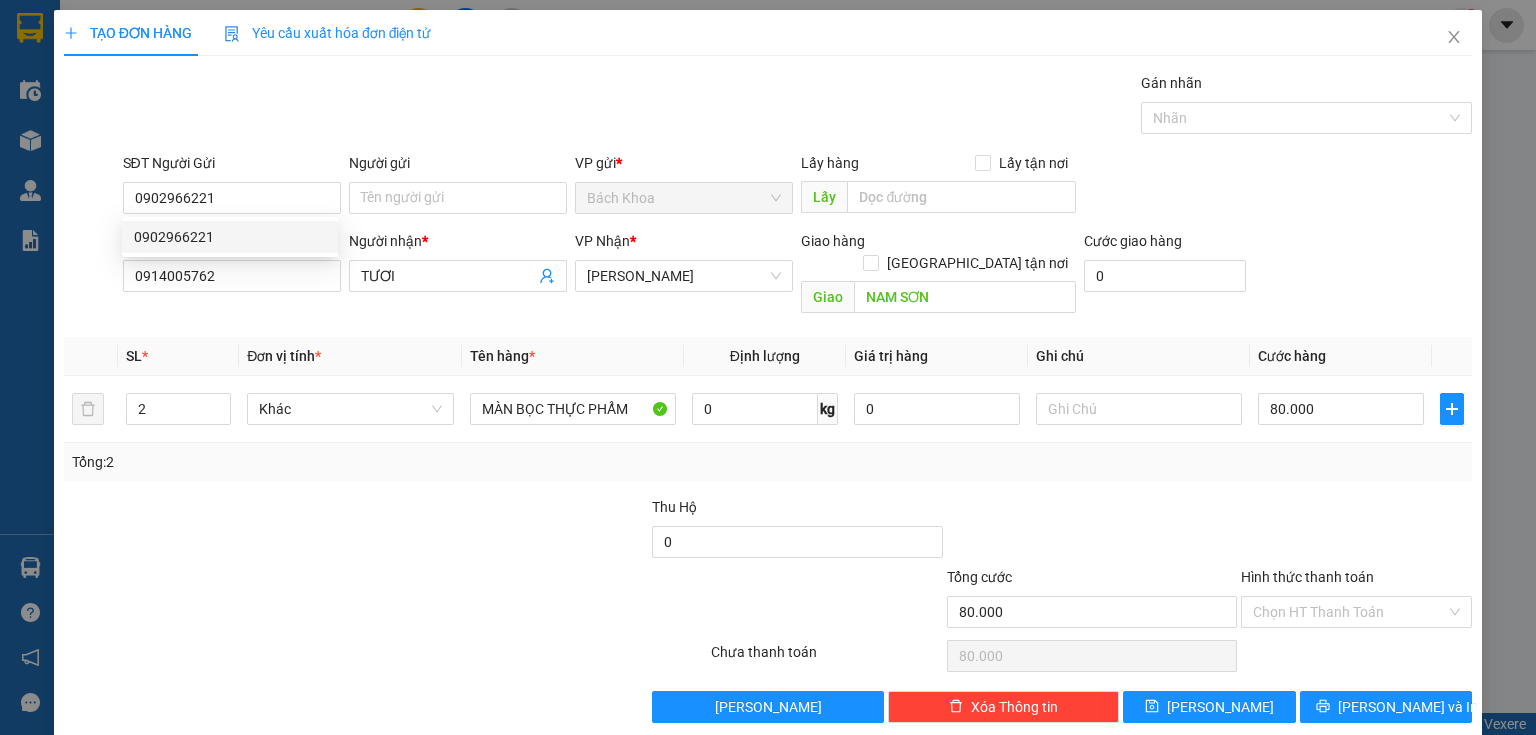 click at bounding box center [209, 531] 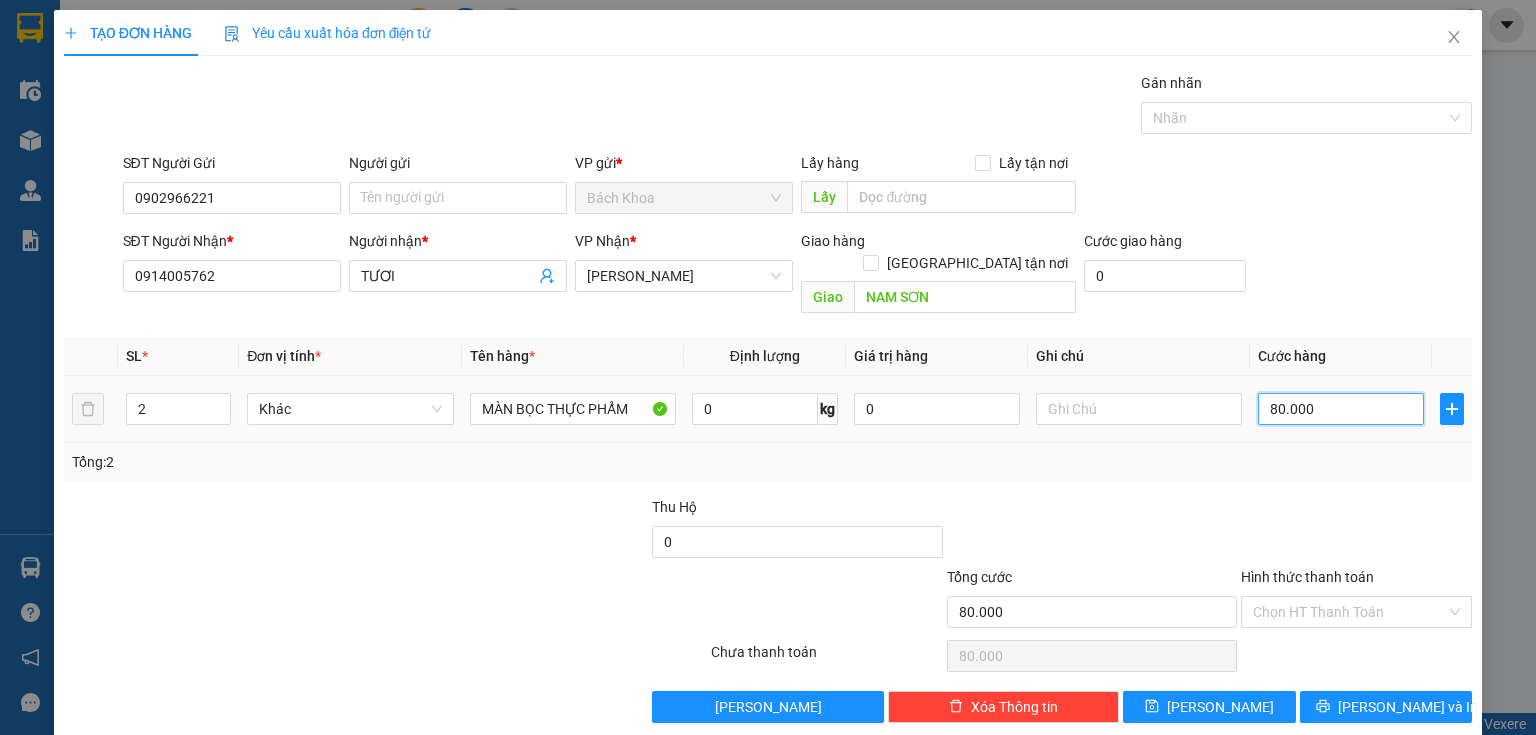 click on "80.000" at bounding box center [1341, 409] 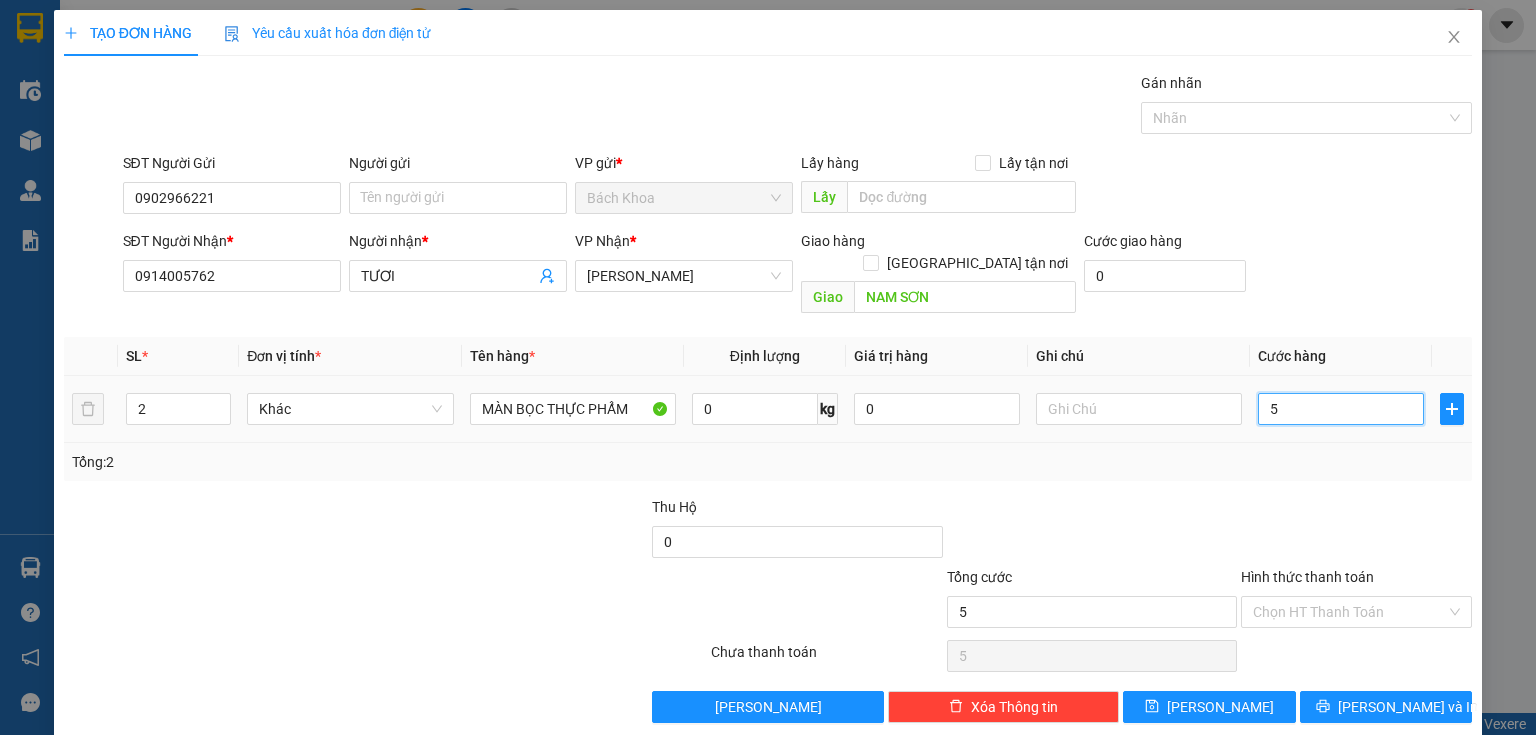 type on "50" 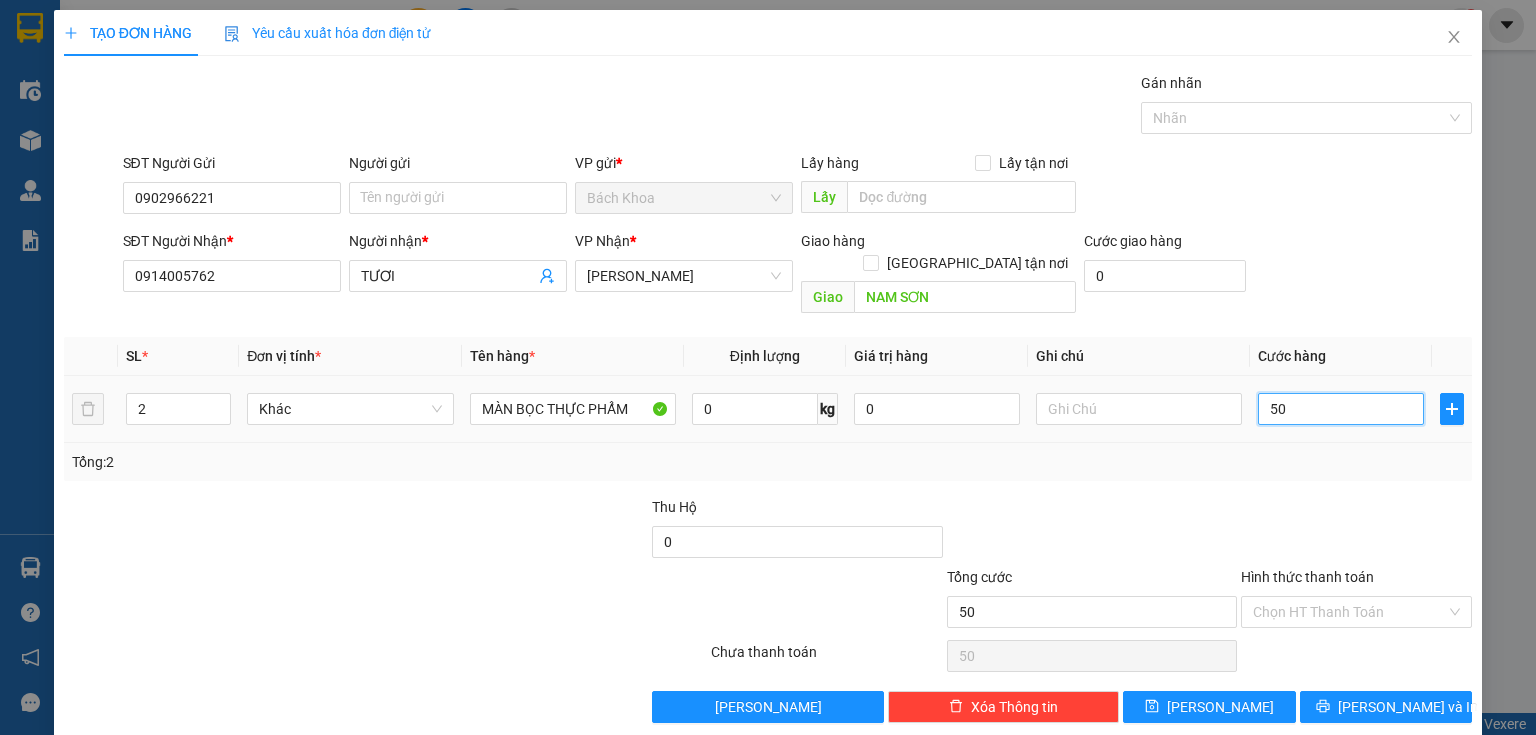 type on "500" 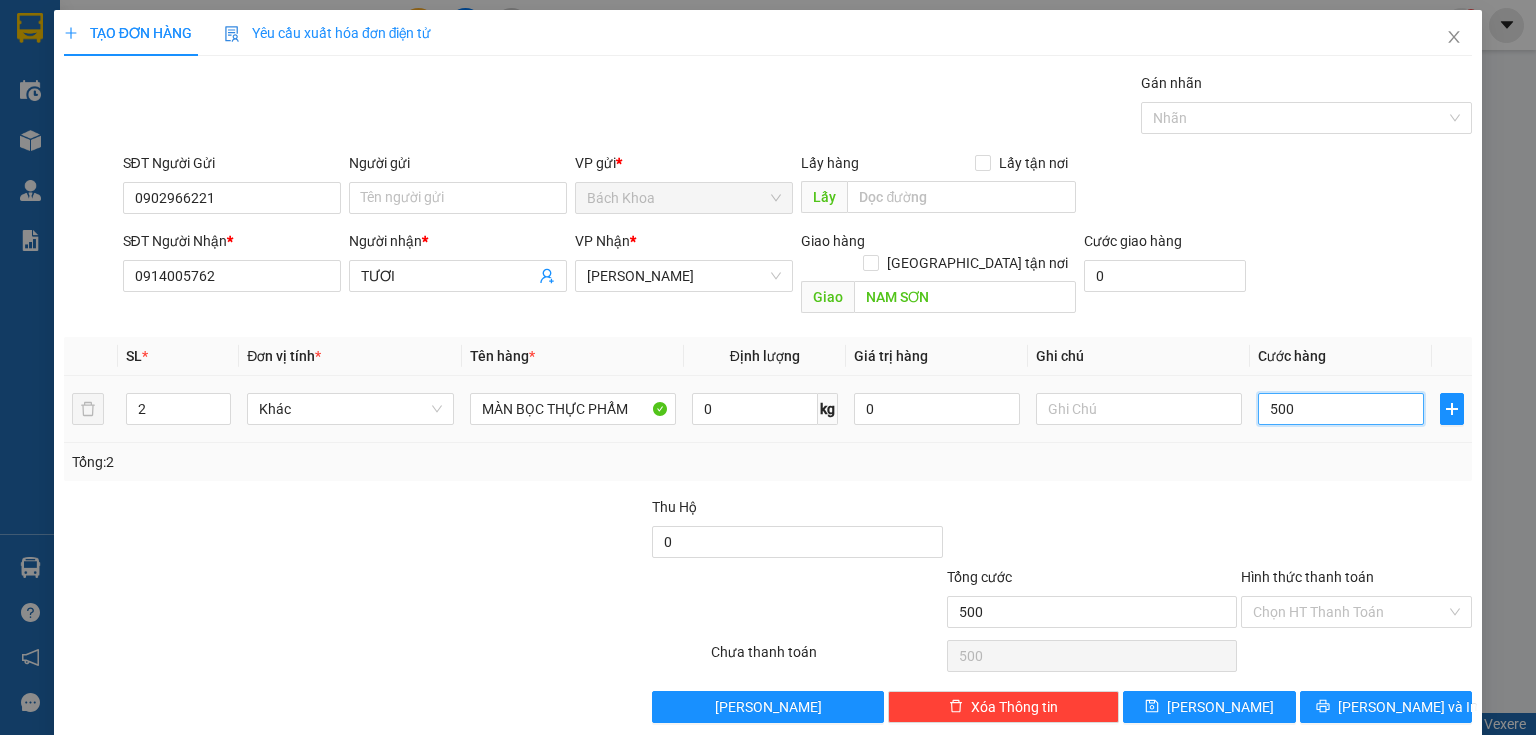 type on "5.000" 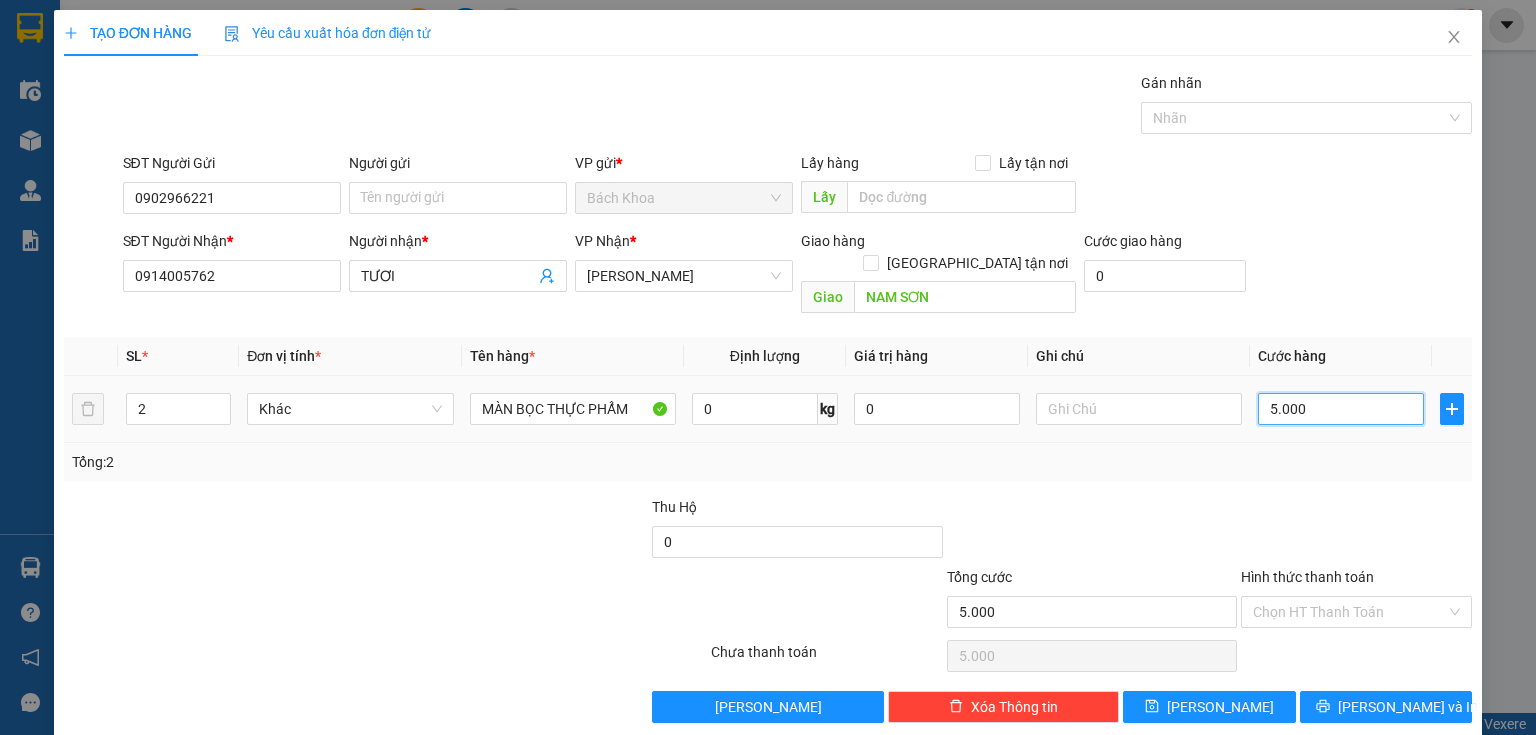 type on "50.000" 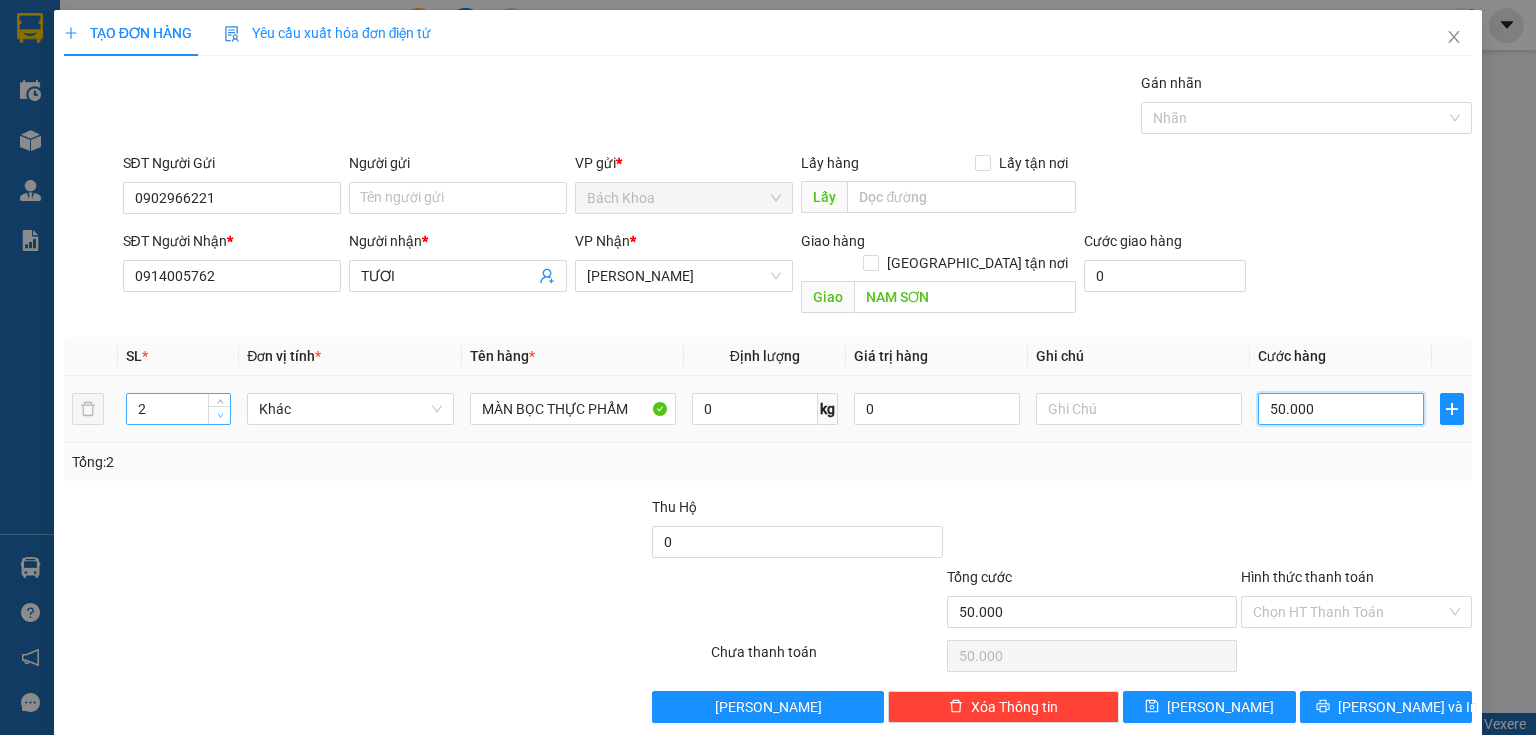 type on "50.000" 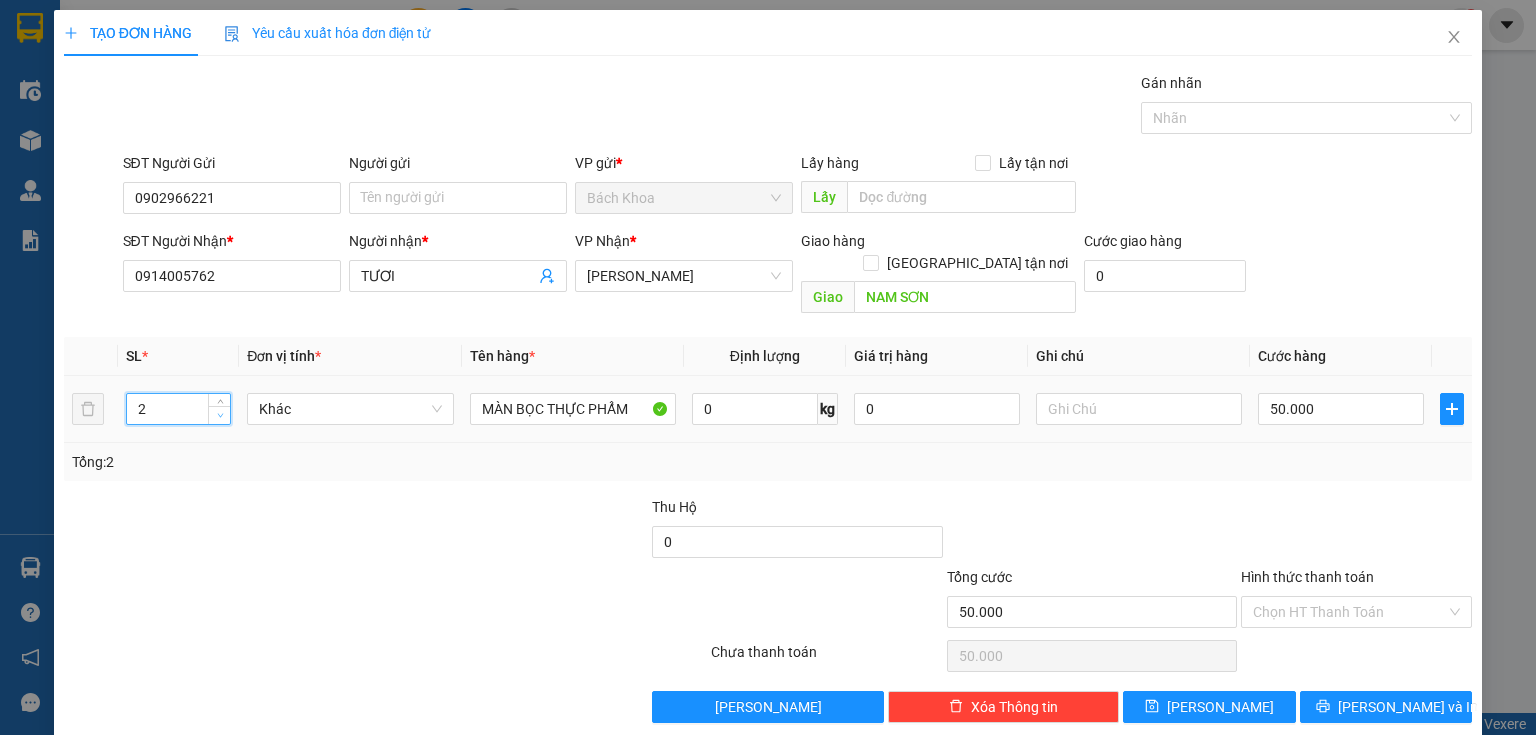 click at bounding box center (219, 415) 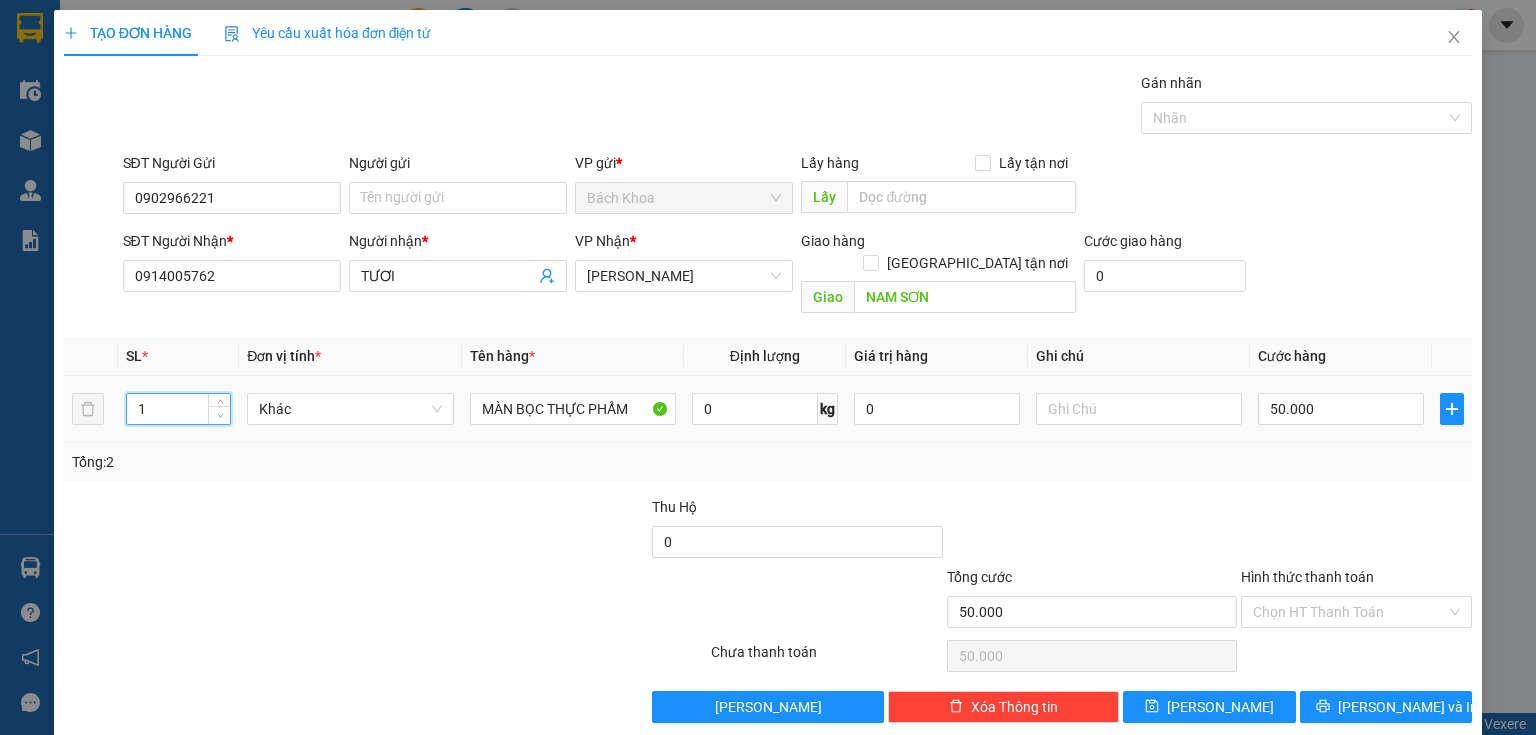 click 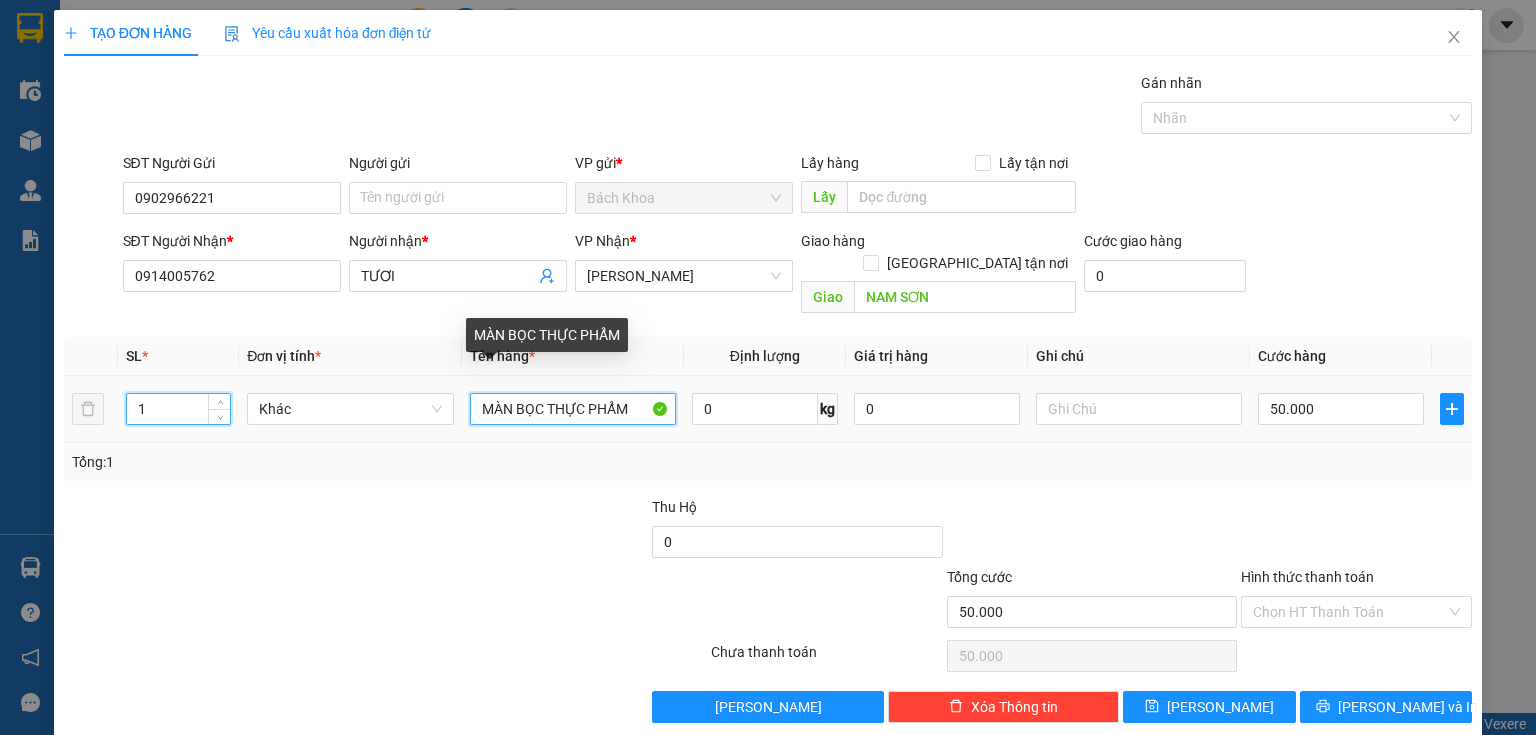 click on "MÀN BỌC THỰC PHẨM" at bounding box center (573, 409) 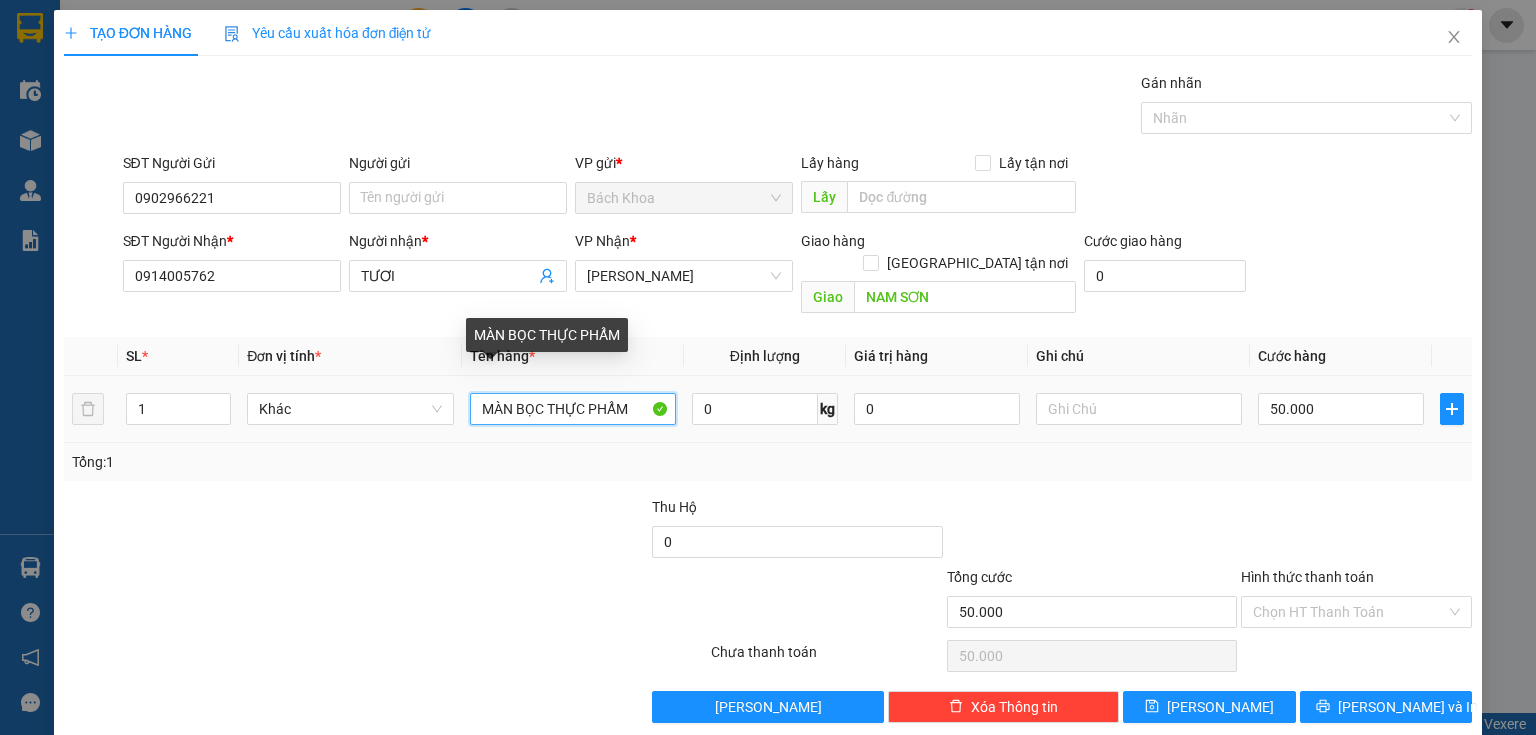 click on "MÀN BỌC THỰC PHẨM" at bounding box center [573, 409] 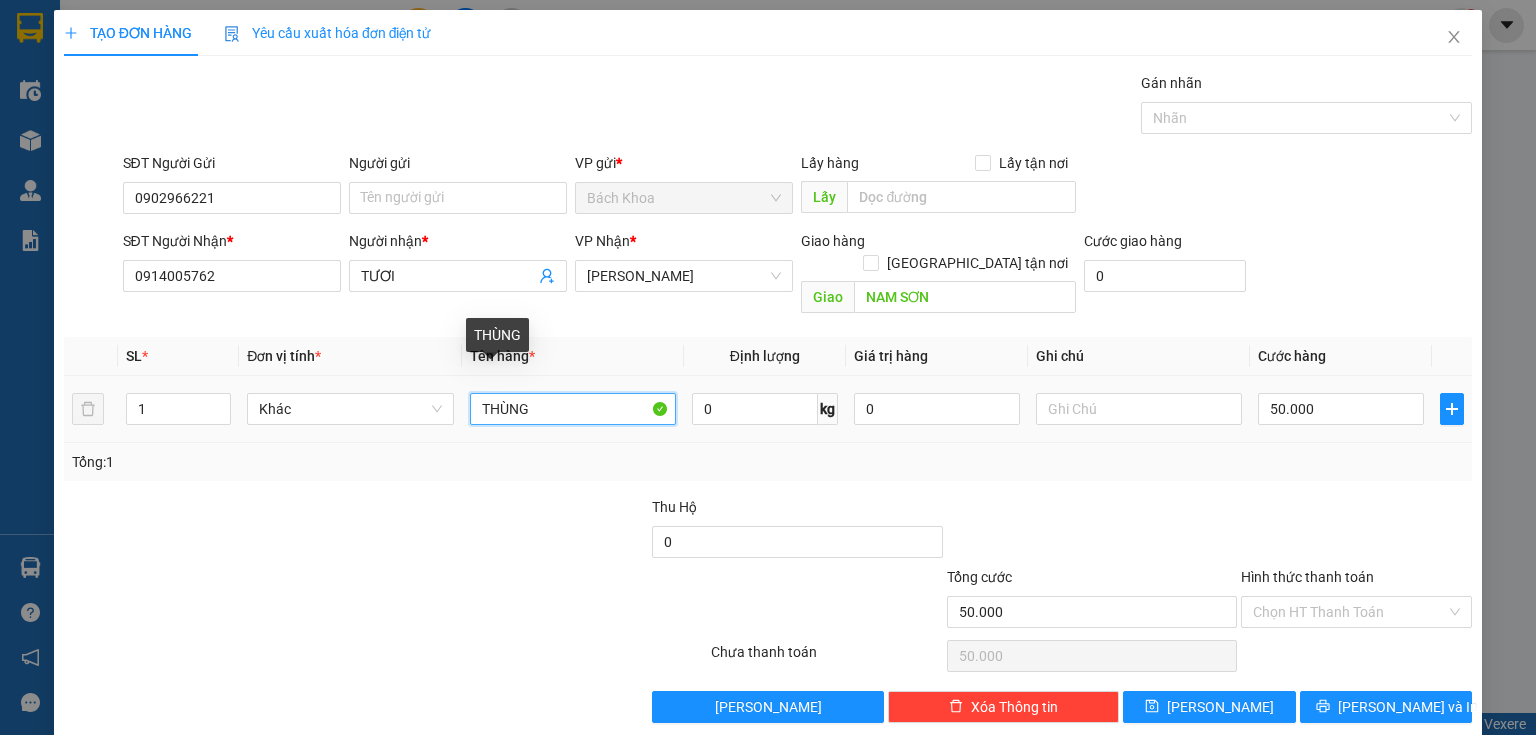 type on "THÙNG Đ" 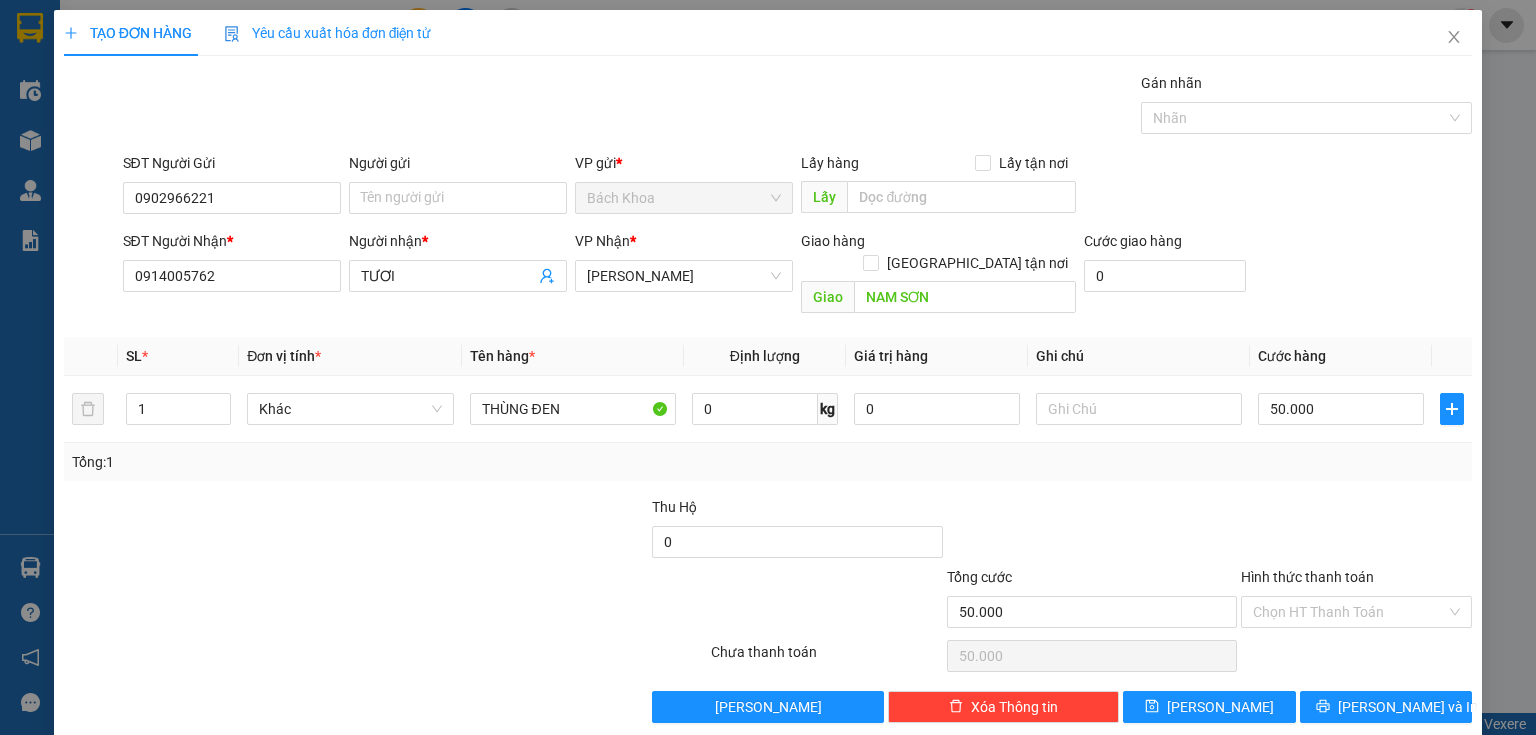 click on "Transit Pickup Surcharge Ids Transit Deliver Surcharge Ids Transit Deliver Surcharge Transit Deliver Surcharge Gán nhãn   Nhãn SĐT Người Gửi 0902966221 Người gửi Tên người gửi VP gửi  * Bách Khoa Lấy hàng Lấy tận nơi Lấy SĐT Người Nhận  * 0914005762 Người nhận  * TƯƠI VP Nhận  * Gia Kiệm Giao hàng Giao tận nơi Giao NAM SƠN Cước giao hàng 0 SL  * Đơn vị tính  * Tên hàng  * Định lượng Giá trị hàng Ghi chú Cước hàng                   1 Khác THÙNG ĐEN 0 kg 0 50.000 Tổng:  1 Thu Hộ 0 Tổng cước 50.000 Hình thức thanh toán Chọn HT Thanh Toán Số tiền thu trước 0 Chưa thanh toán 50.000 Chọn HT Thanh Toán Lưu nháp Xóa Thông tin Lưu Lưu và In THÙNG ĐEN" at bounding box center (768, 397) 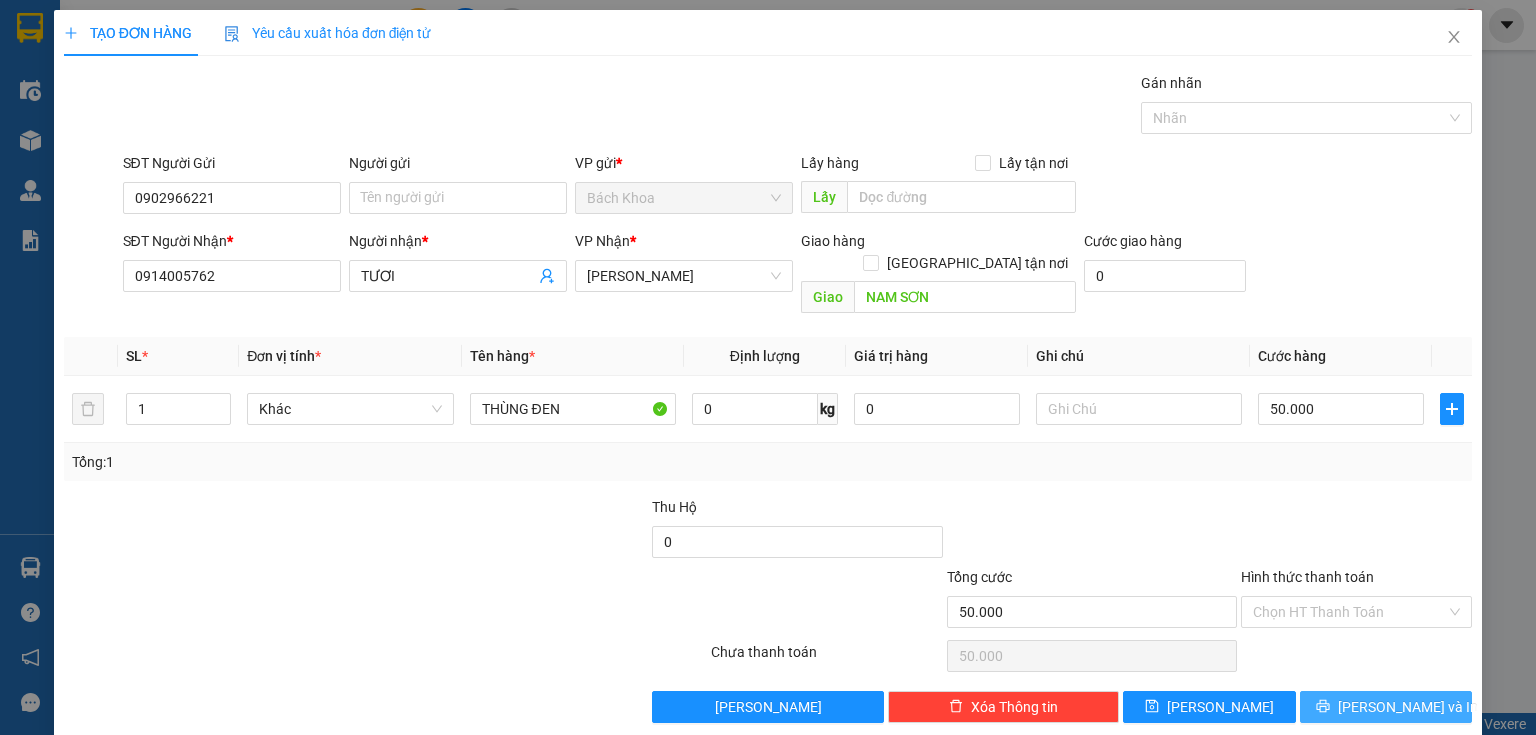 click on "[PERSON_NAME] và In" at bounding box center [1408, 707] 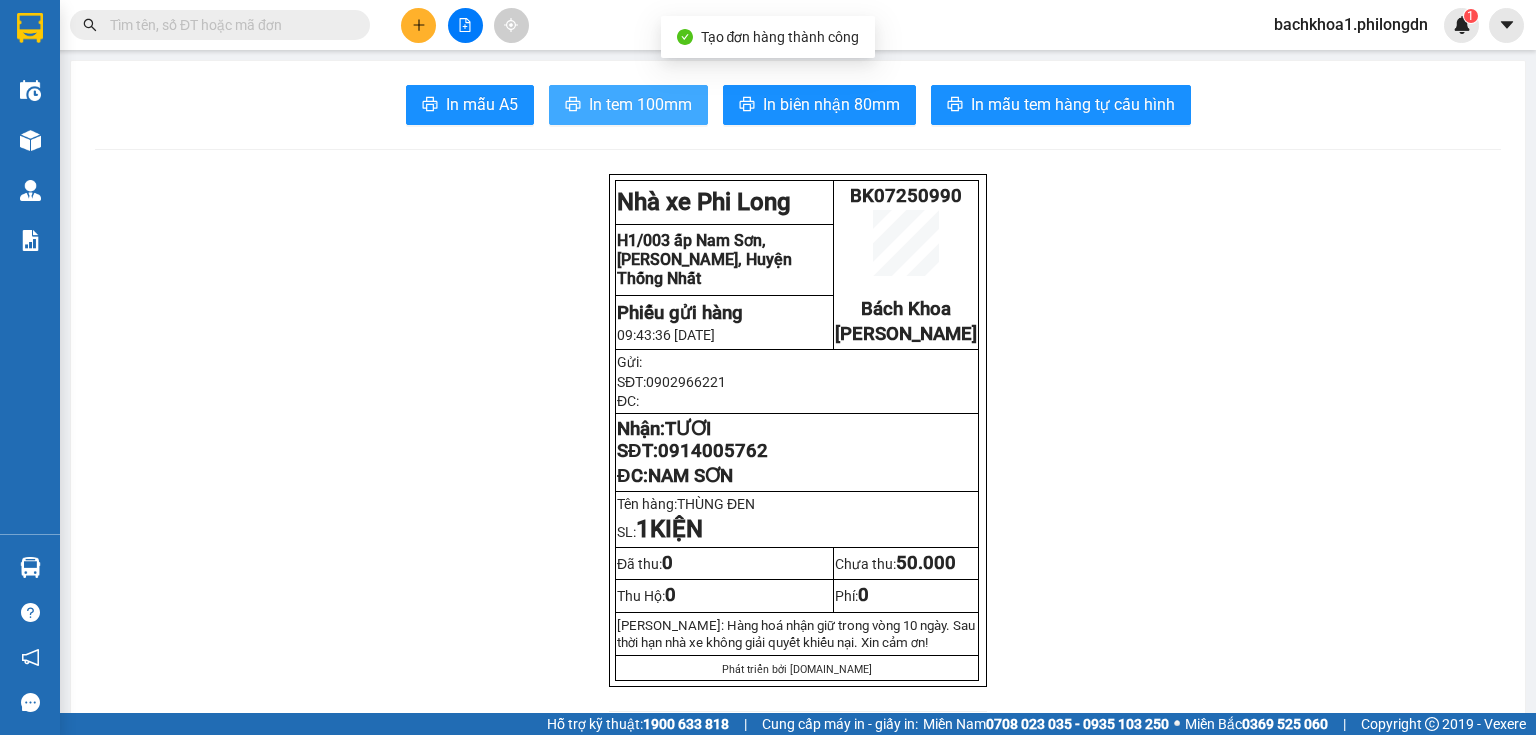 click on "In tem 100mm" at bounding box center [640, 104] 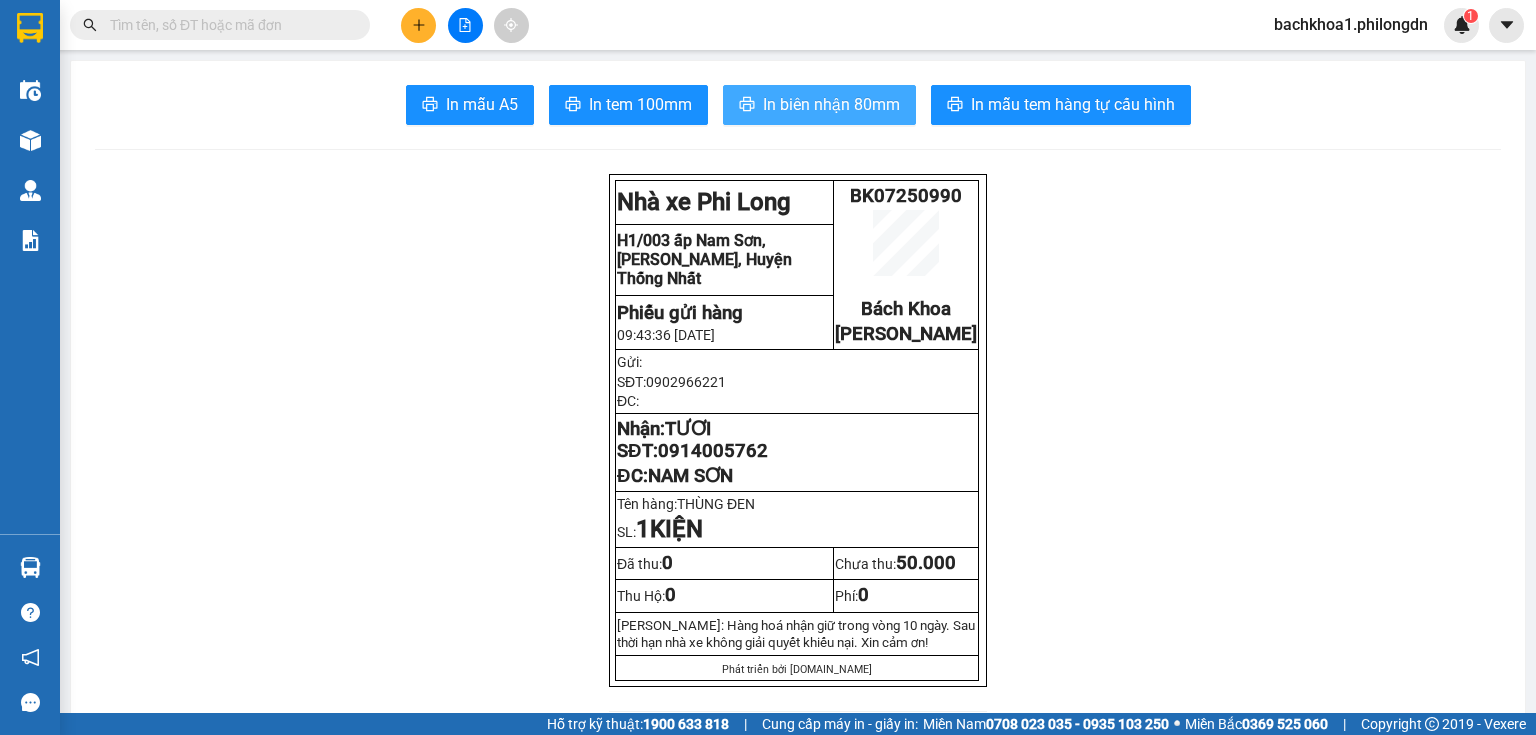 click on "In biên nhận 80mm" at bounding box center [831, 104] 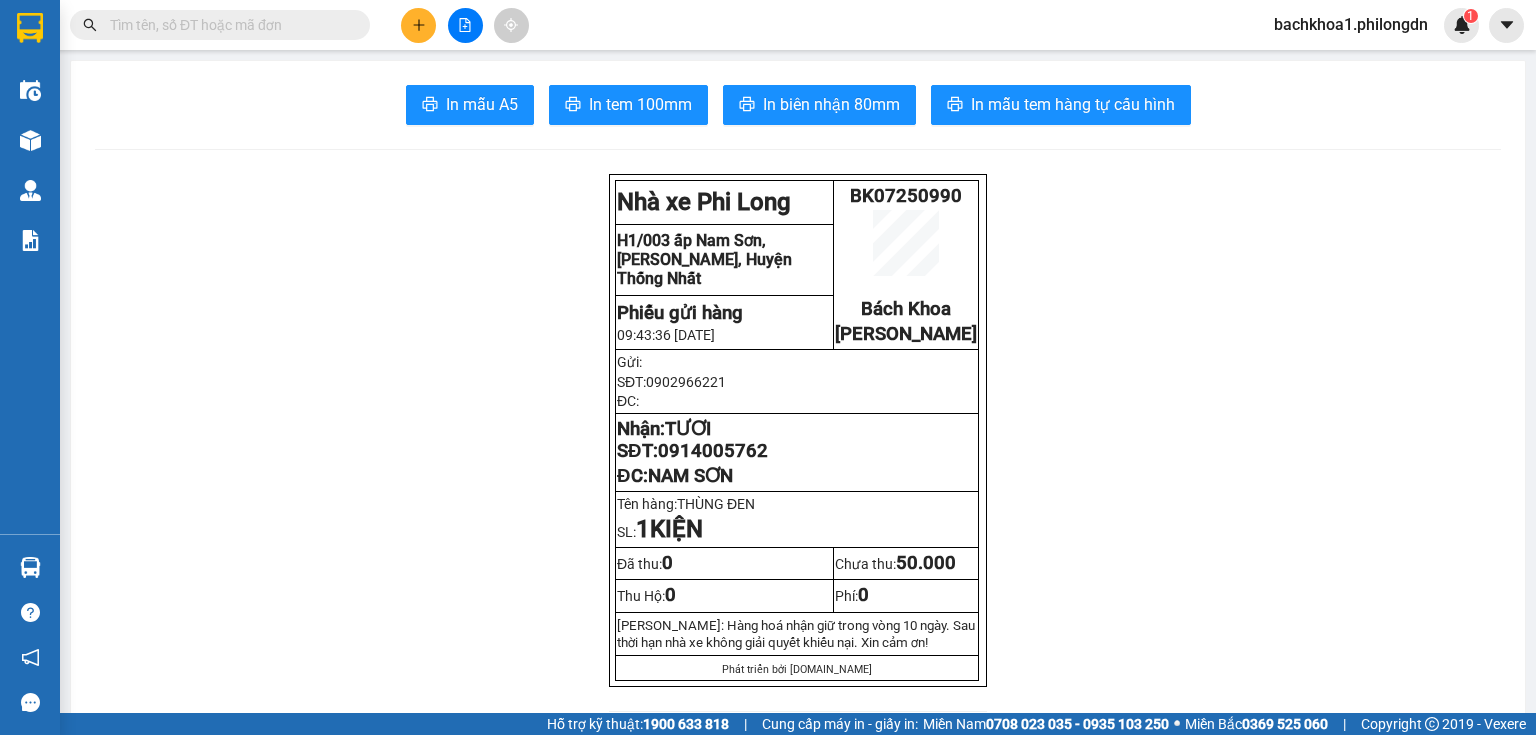 click on "0914005762" at bounding box center (713, 451) 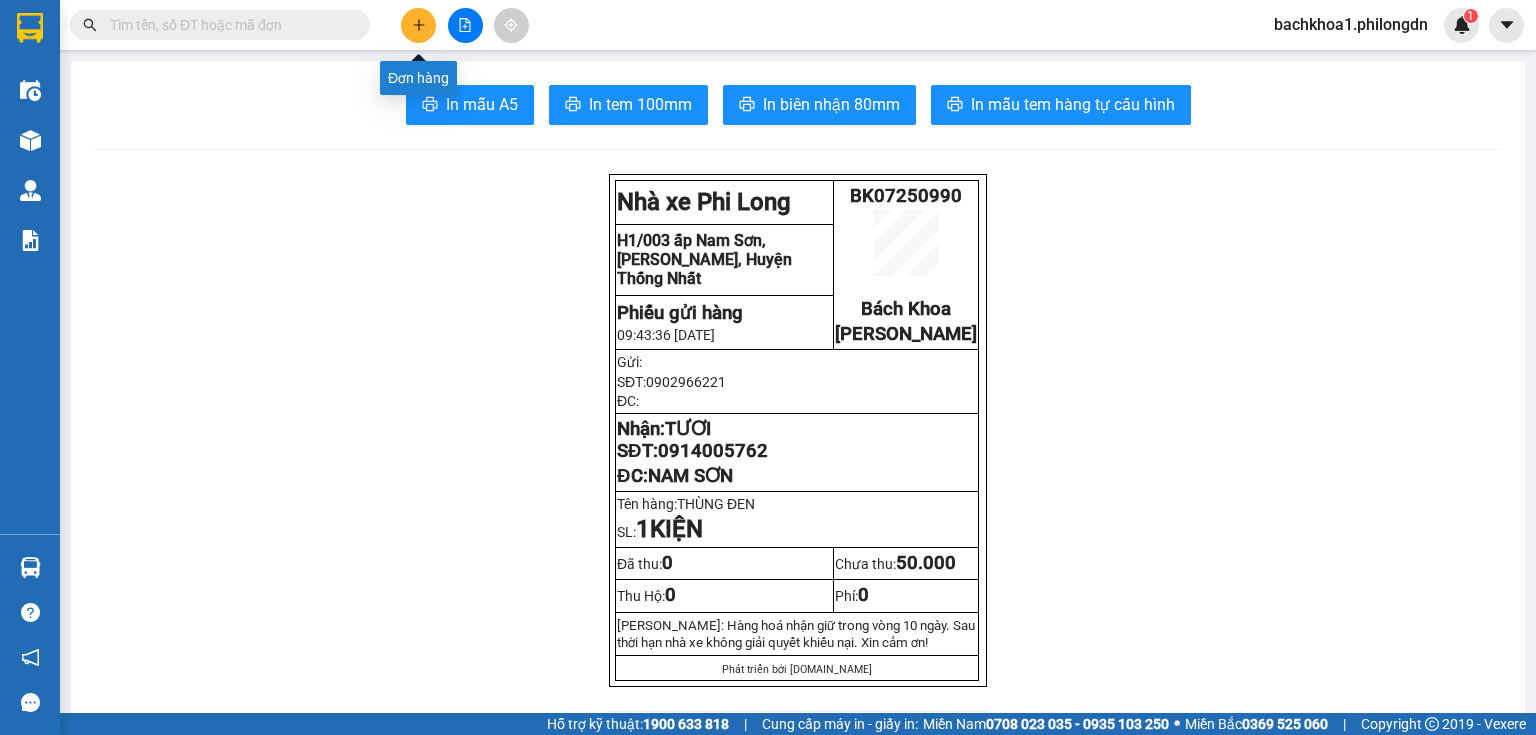 click 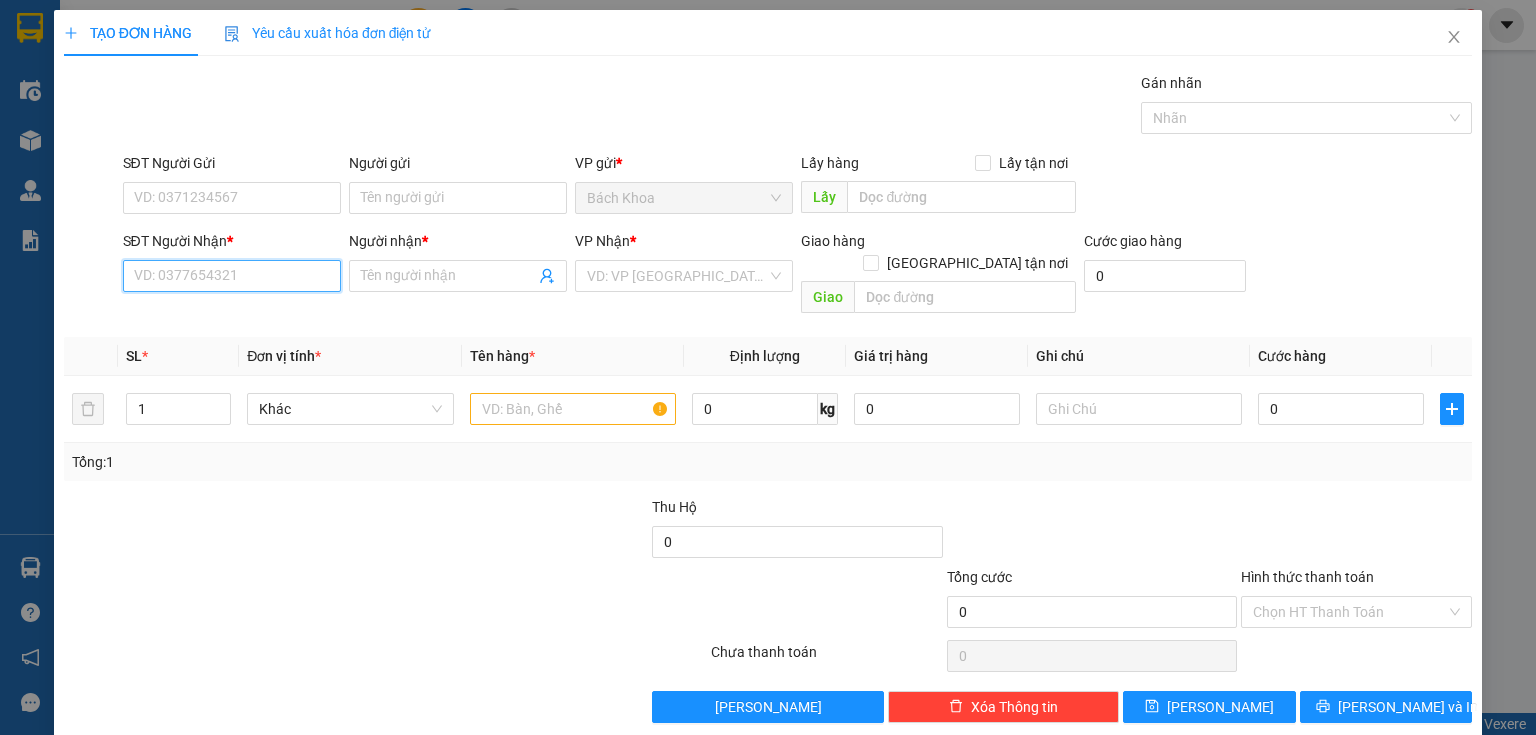 click on "SĐT Người Nhận  *" at bounding box center [232, 276] 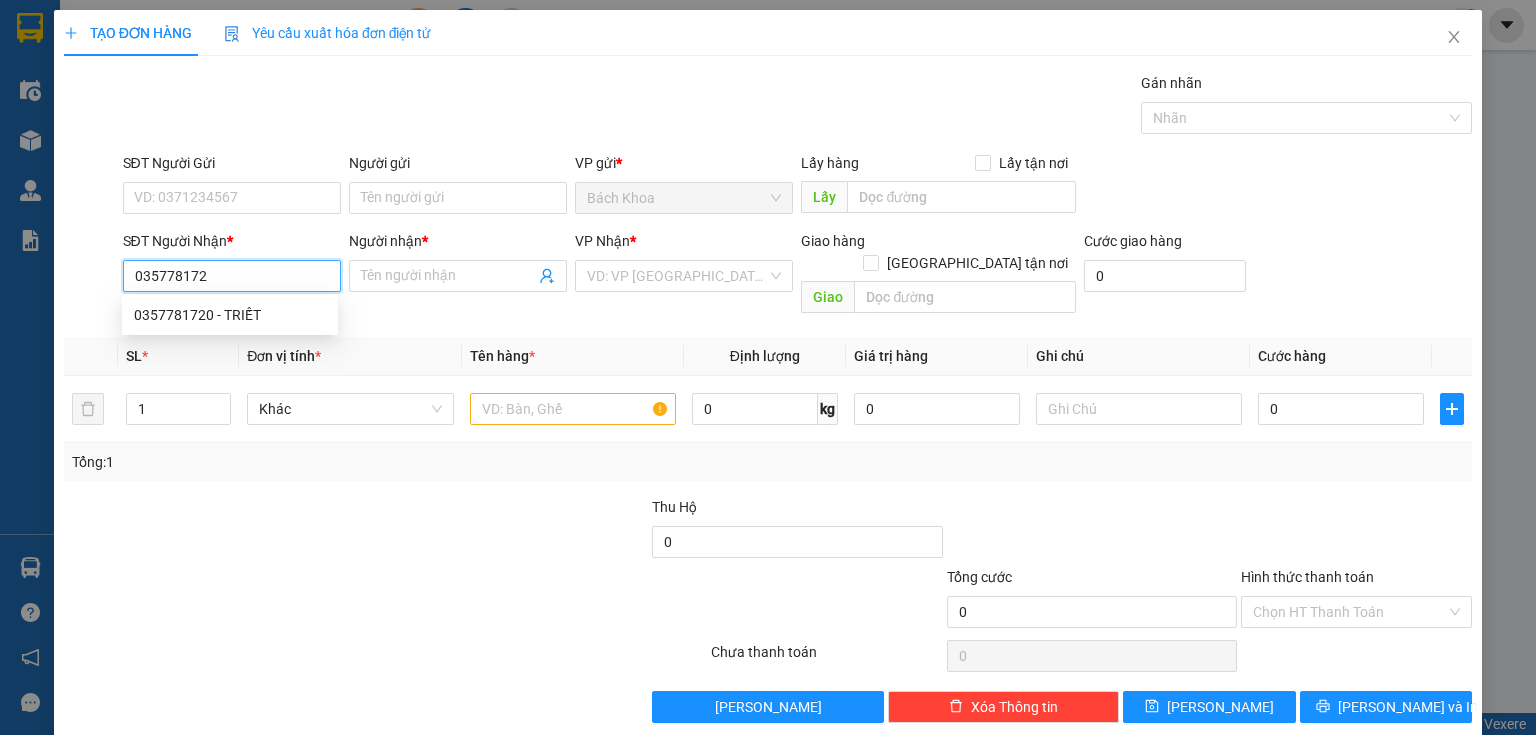 type on "0357781720" 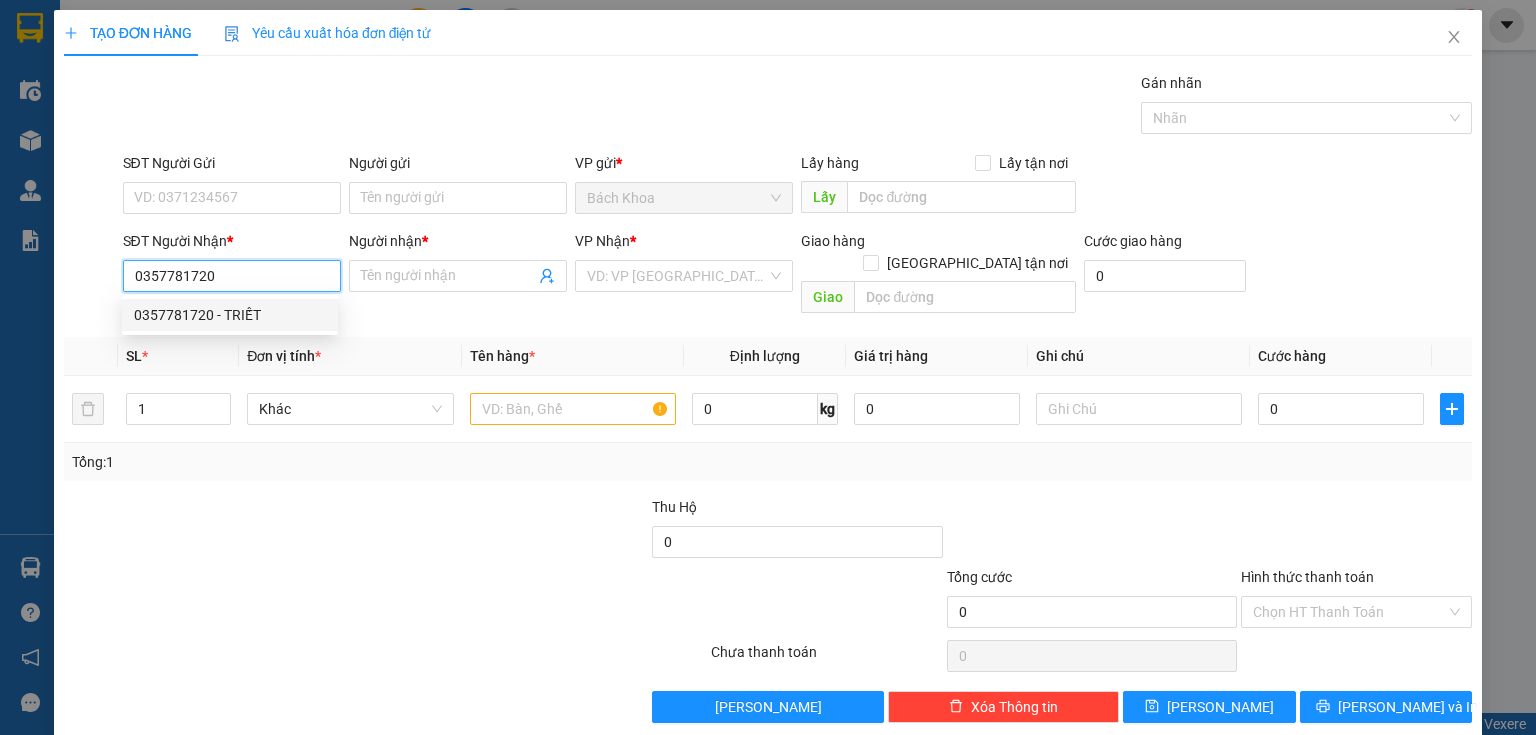 click on "0357781720 - TRIẾT" at bounding box center [230, 315] 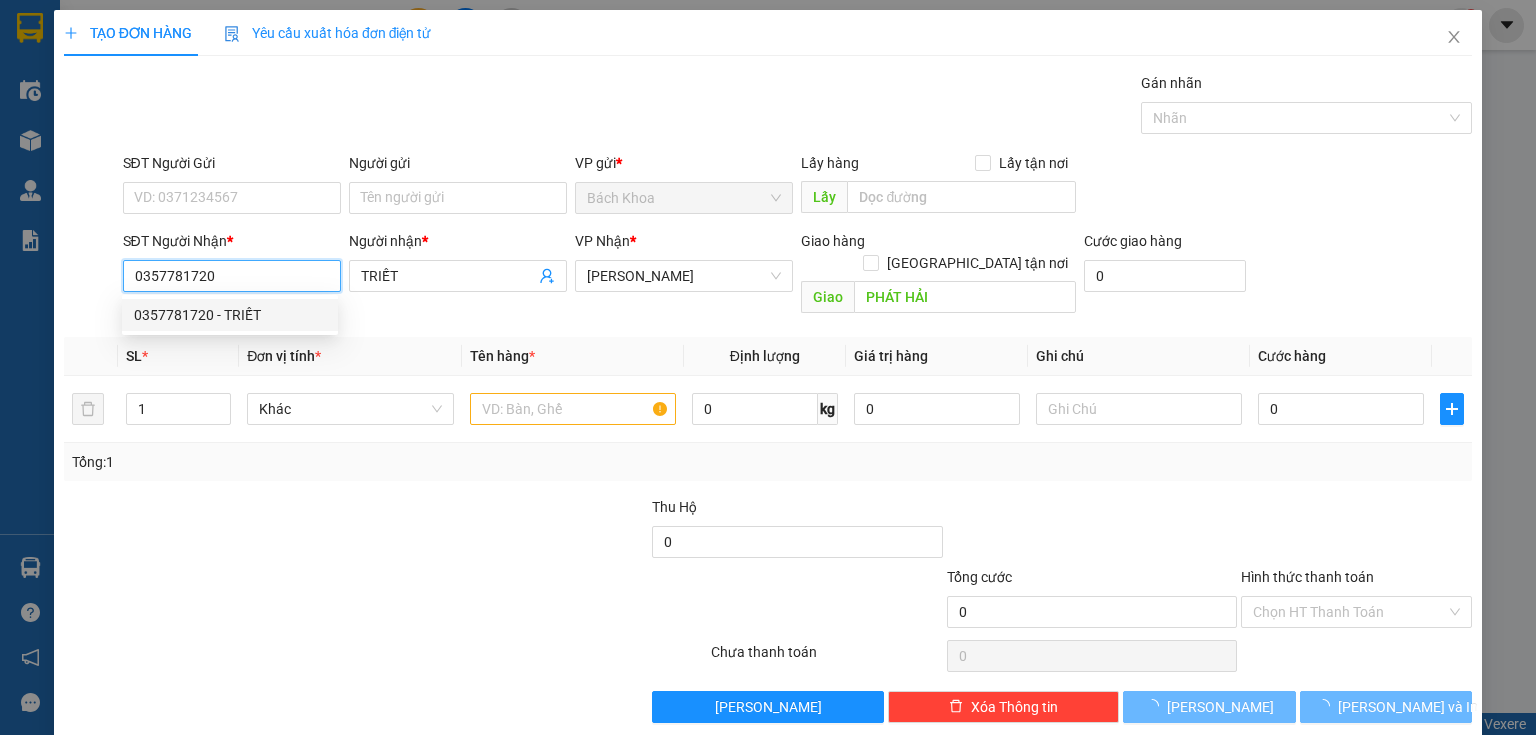 type on "30.000" 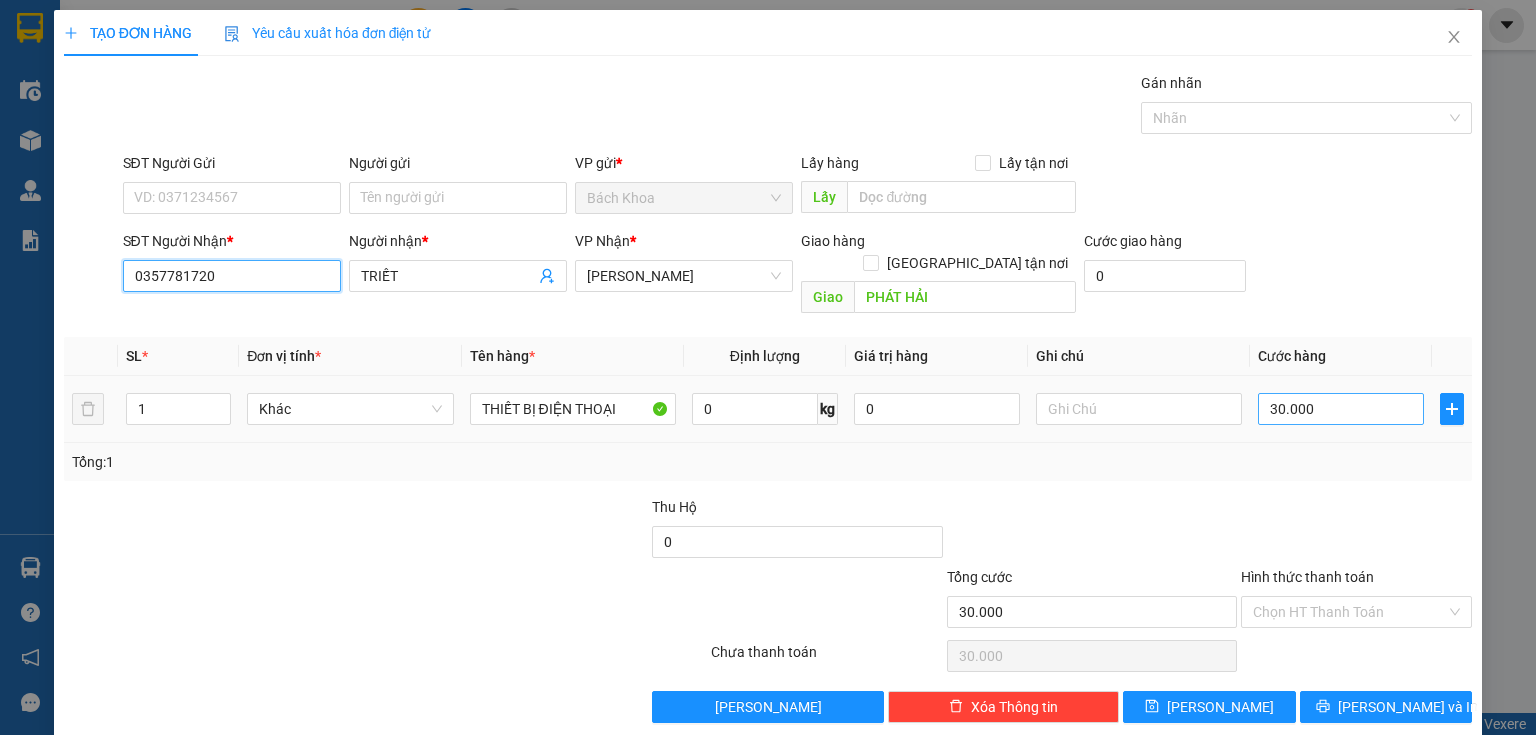 type on "0357781720" 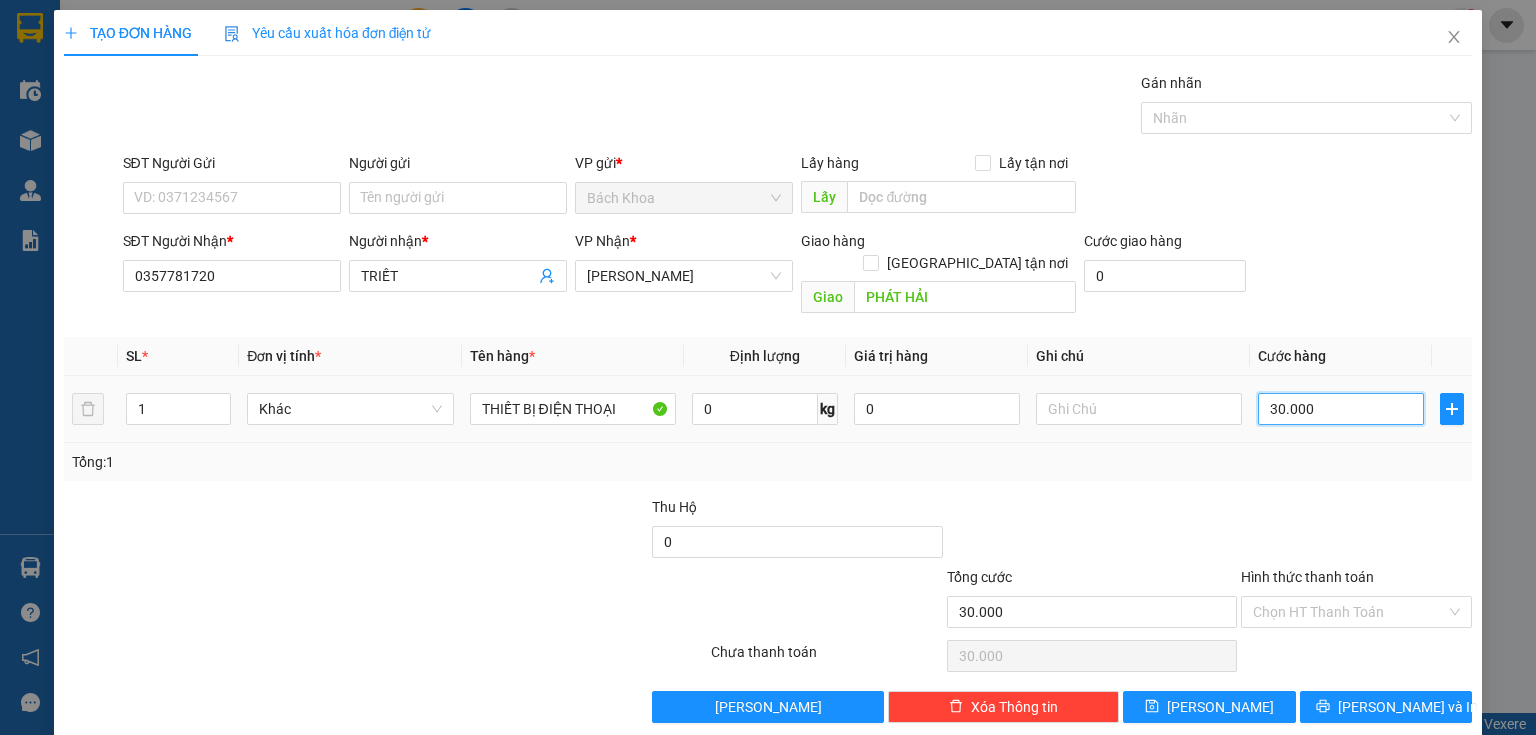 click on "30.000" at bounding box center [1341, 409] 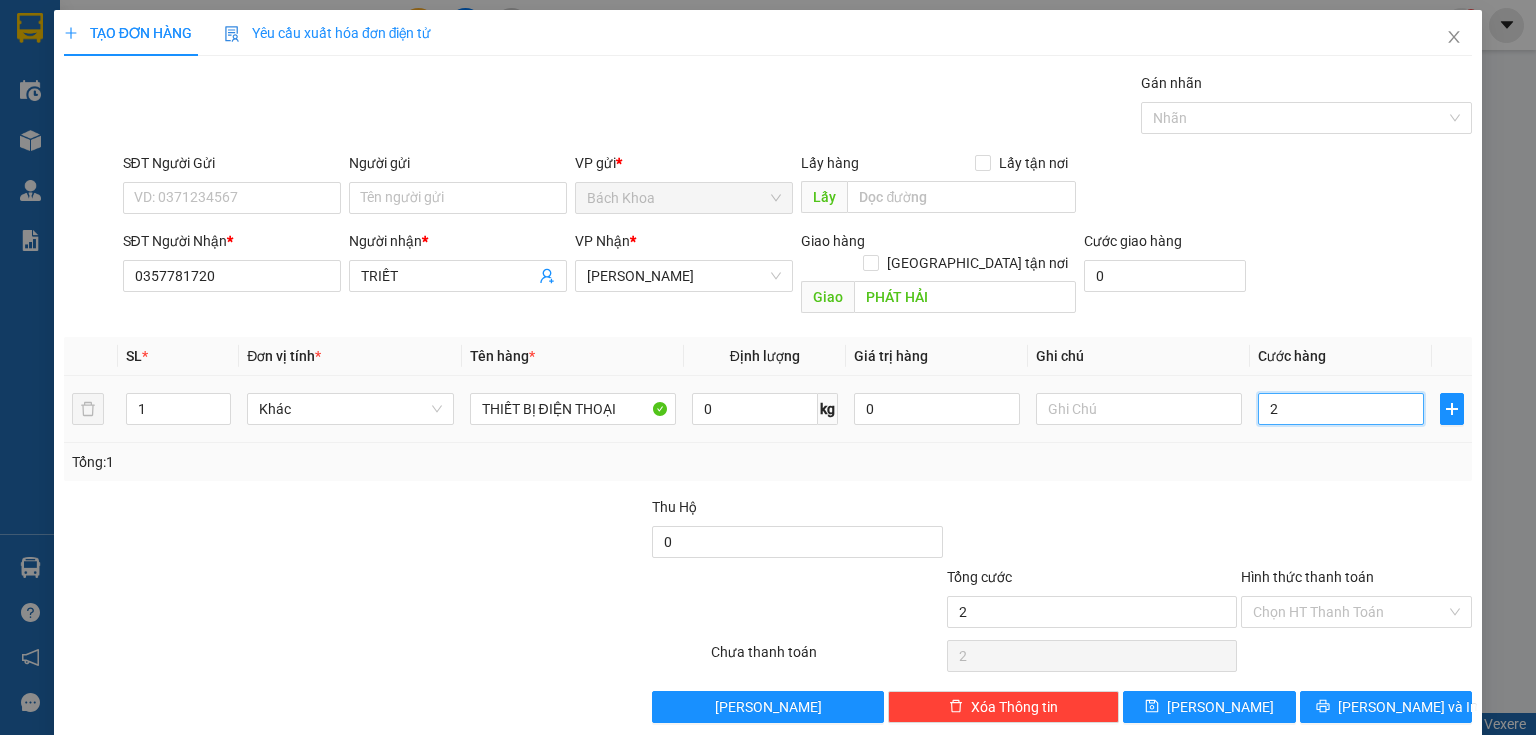 type on "20" 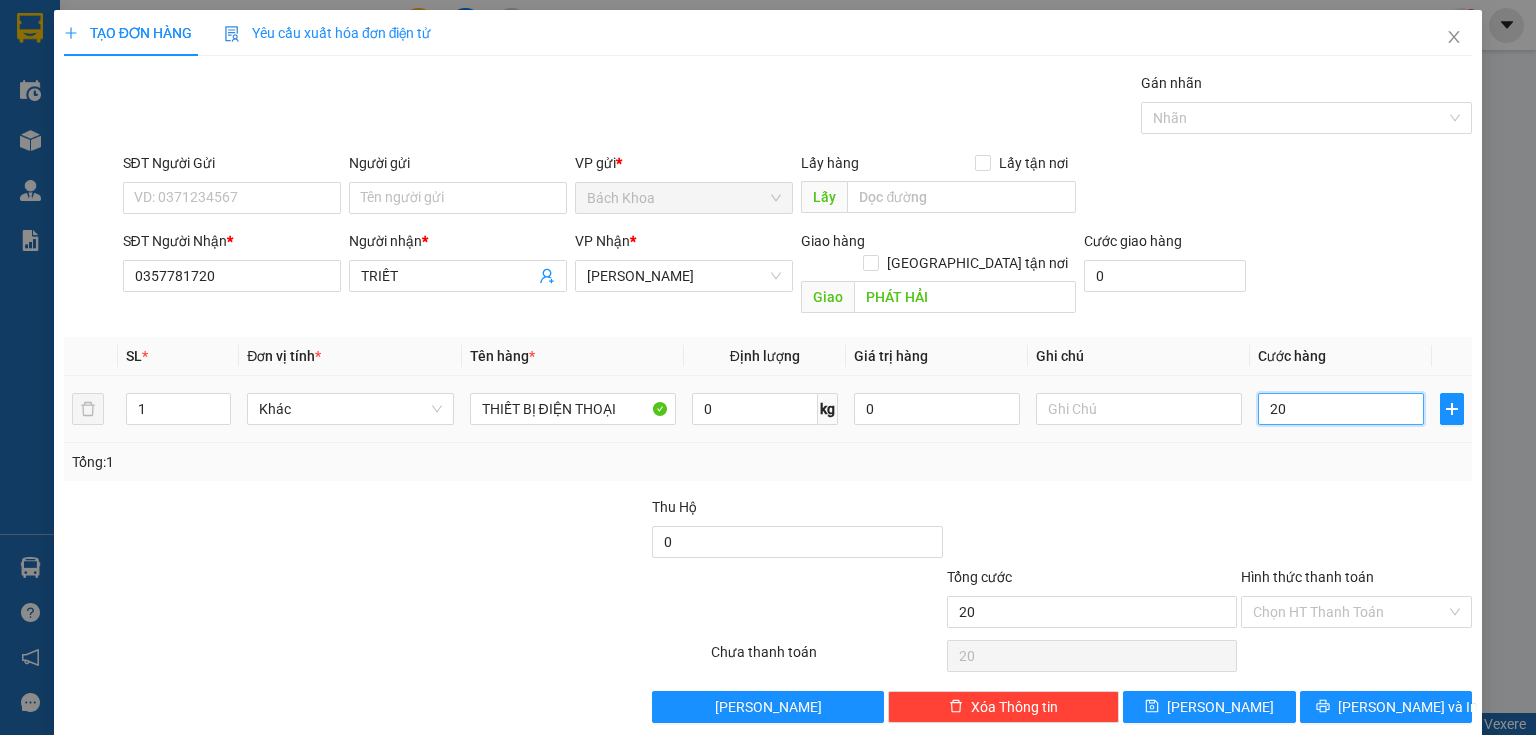 type on "200" 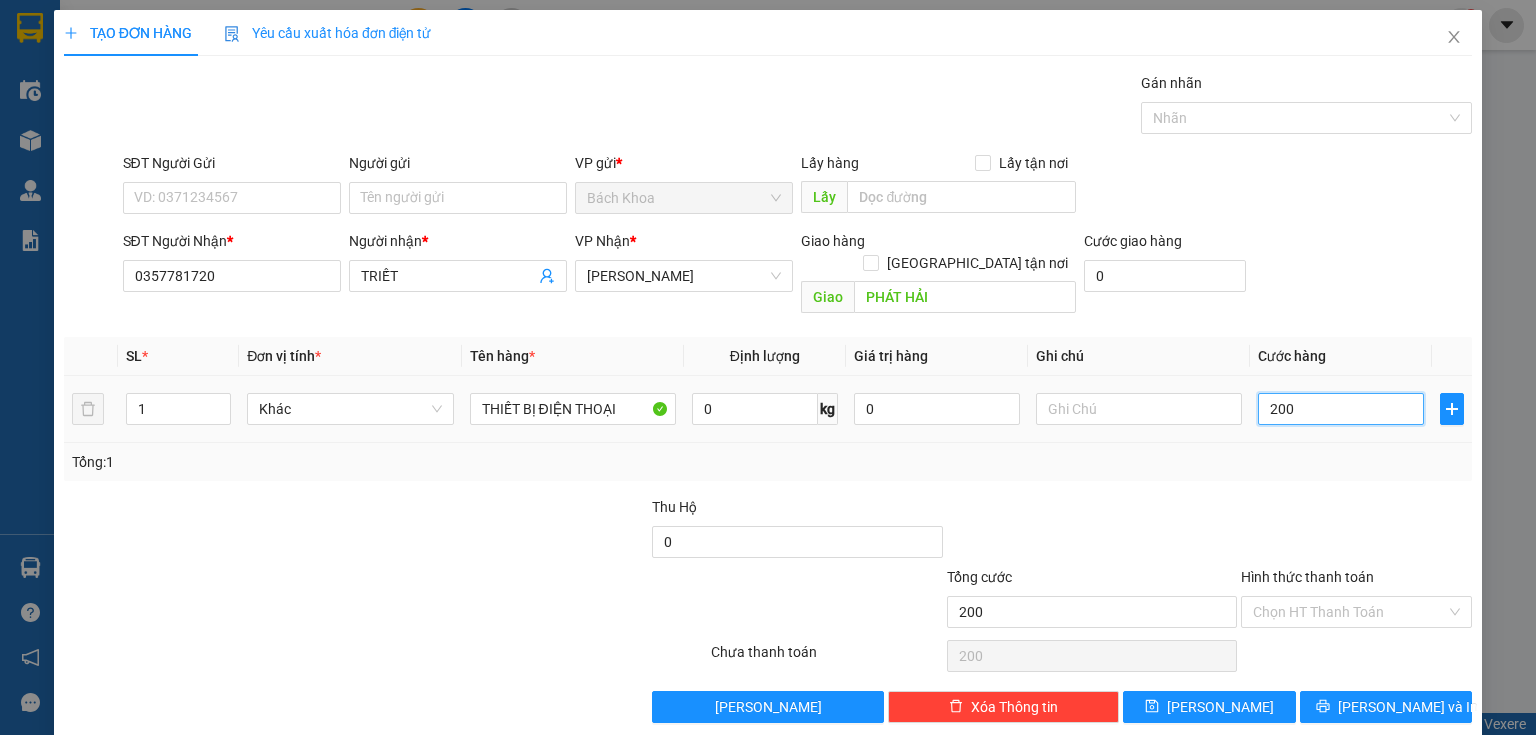 type on "2.000" 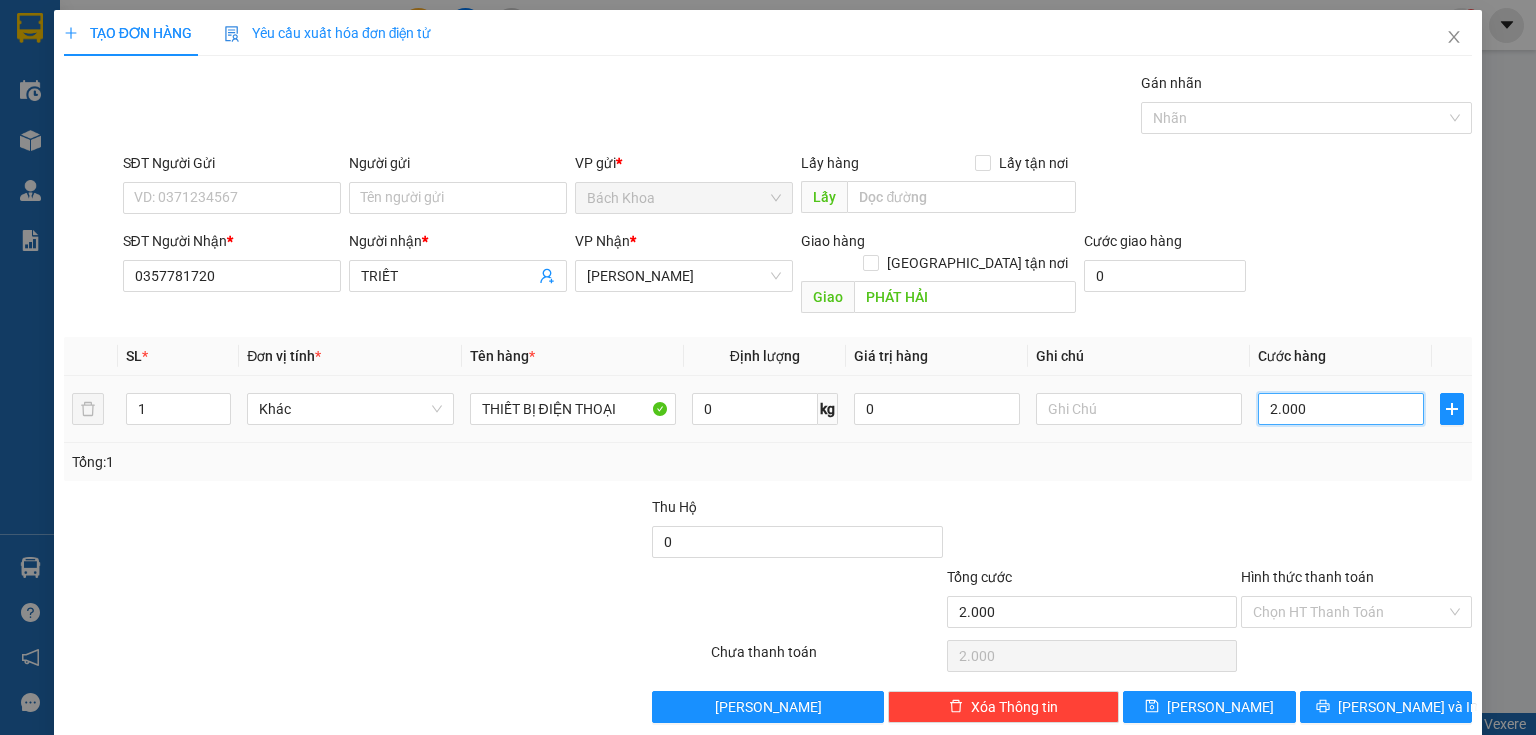 type on "20.000" 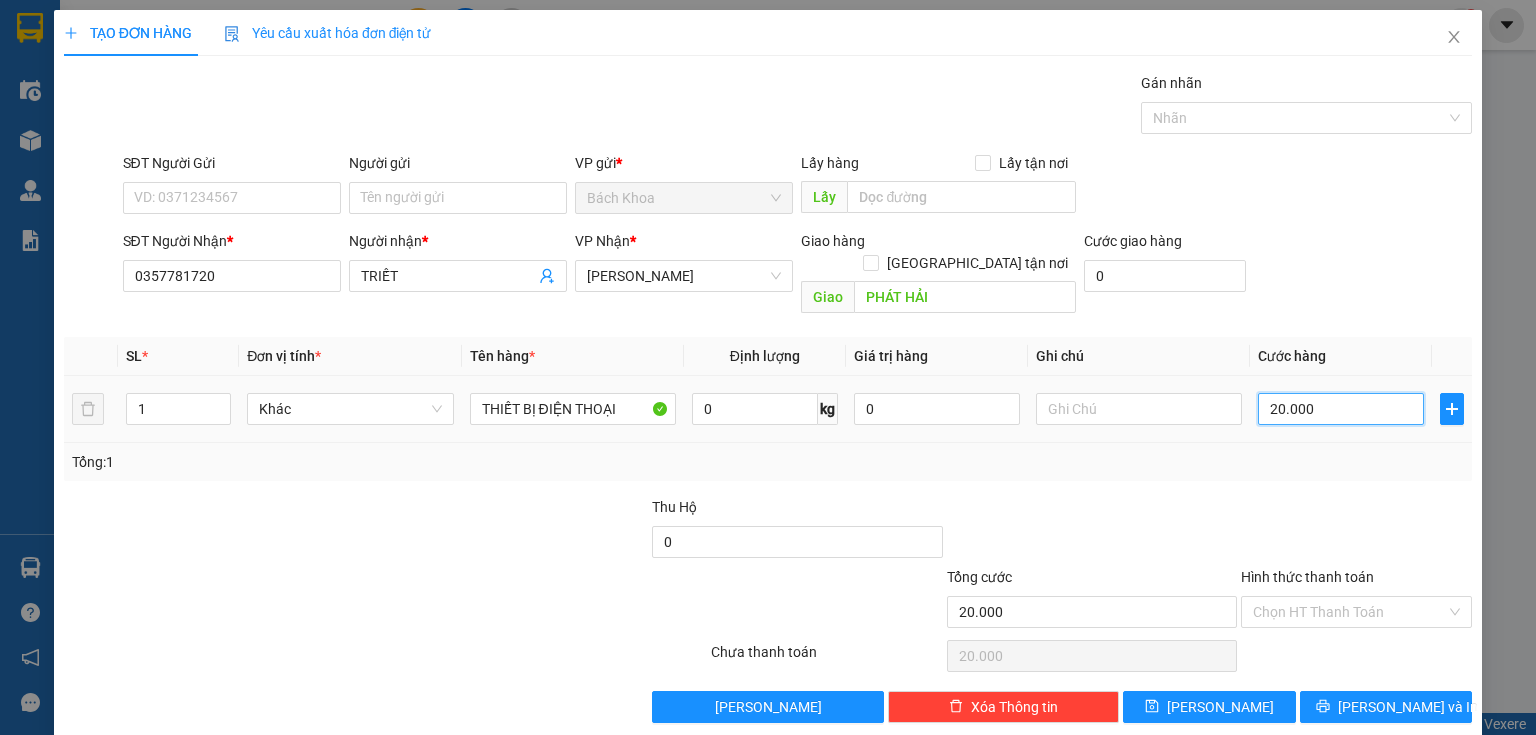 type on "200.000" 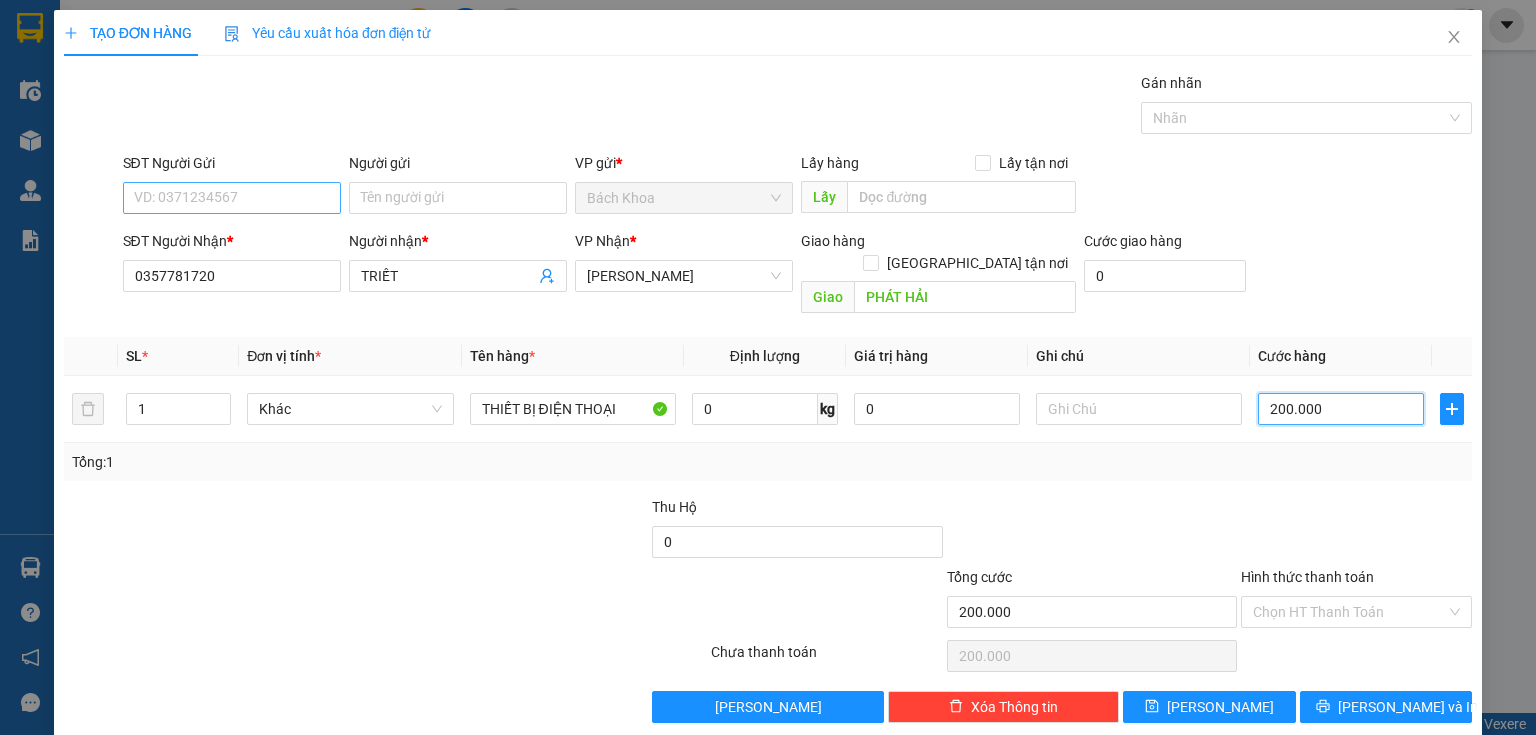 type on "200.000" 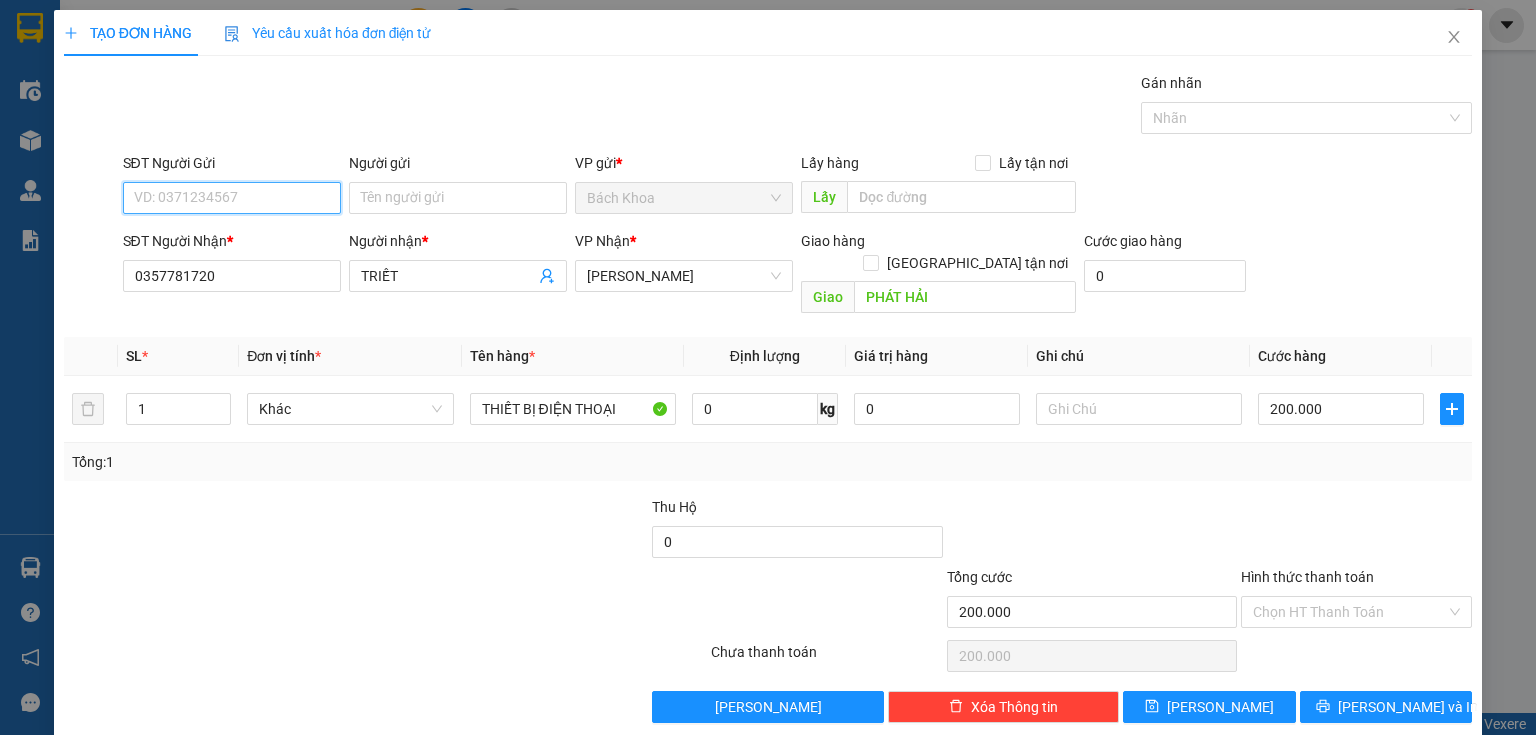 click on "SĐT Người Gửi" at bounding box center [232, 198] 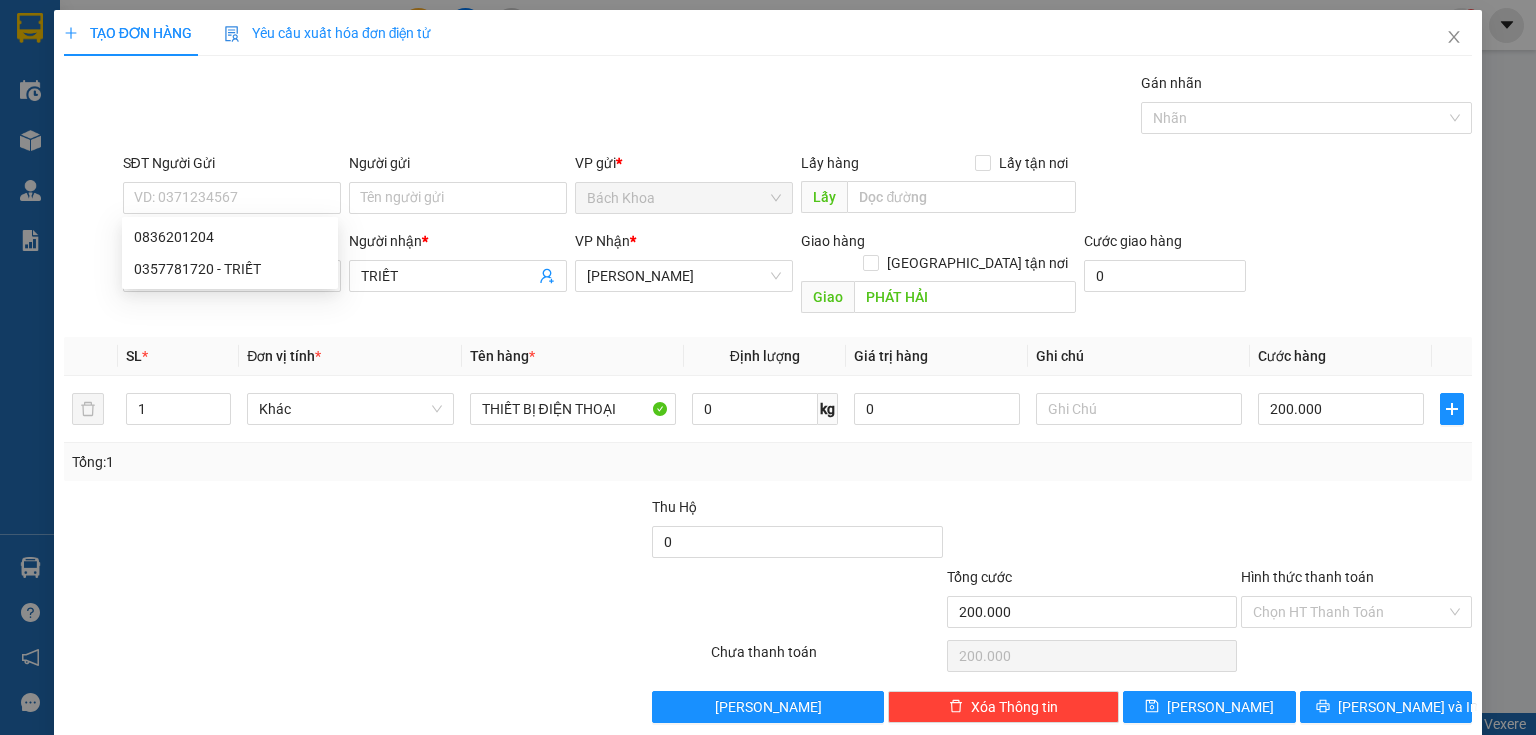 click on "Transit Pickup Surcharge Ids Transit Deliver Surcharge Ids Transit Deliver Surcharge Transit Deliver Surcharge Gán nhãn   Nhãn SĐT Người Gửi VD: 0371234567 Người gửi Tên người gửi VP gửi  * Bách Khoa Lấy hàng Lấy tận nơi Lấy SĐT Người Nhận  * 0357781720 Người nhận  * TRIẾT VP Nhận  * Gia Kiệm Giao hàng Giao tận nơi Giao PHÁT HẢI Cước giao hàng 0 SL  * Đơn vị tính  * Tên hàng  * Định lượng Giá trị hàng Ghi chú Cước hàng                   1 Khác THIẾT BỊ ĐIỆN THOẠI 0 kg 0 200.000 Tổng:  1 Thu Hộ 0 Tổng cước 200.000 Hình thức thanh toán Chọn HT Thanh Toán Số tiền thu trước 0 Chưa thanh toán 200.000 Chọn HT Thanh Toán Lưu nháp Xóa Thông tin Lưu Lưu và In" at bounding box center [768, 397] 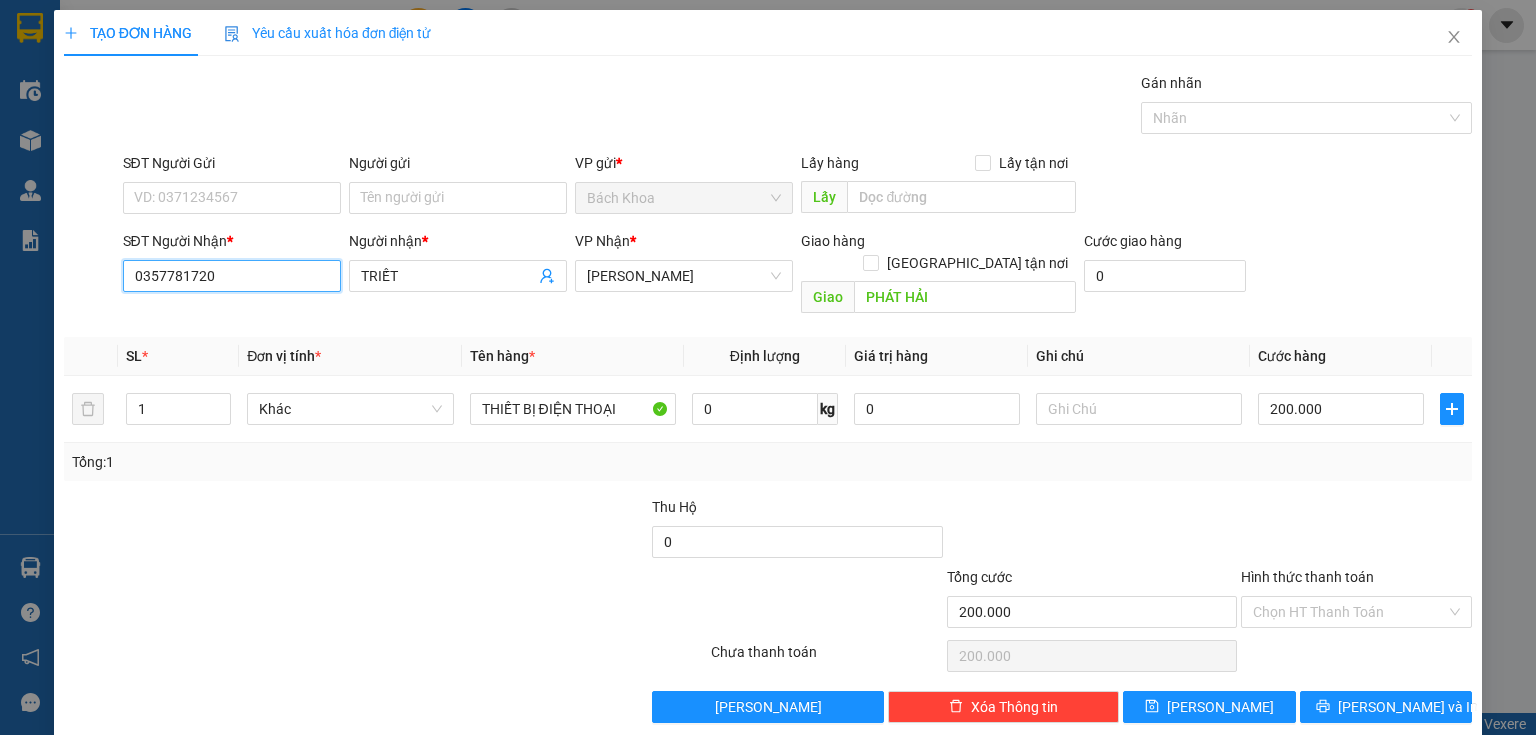 click on "0357781720" at bounding box center [232, 276] 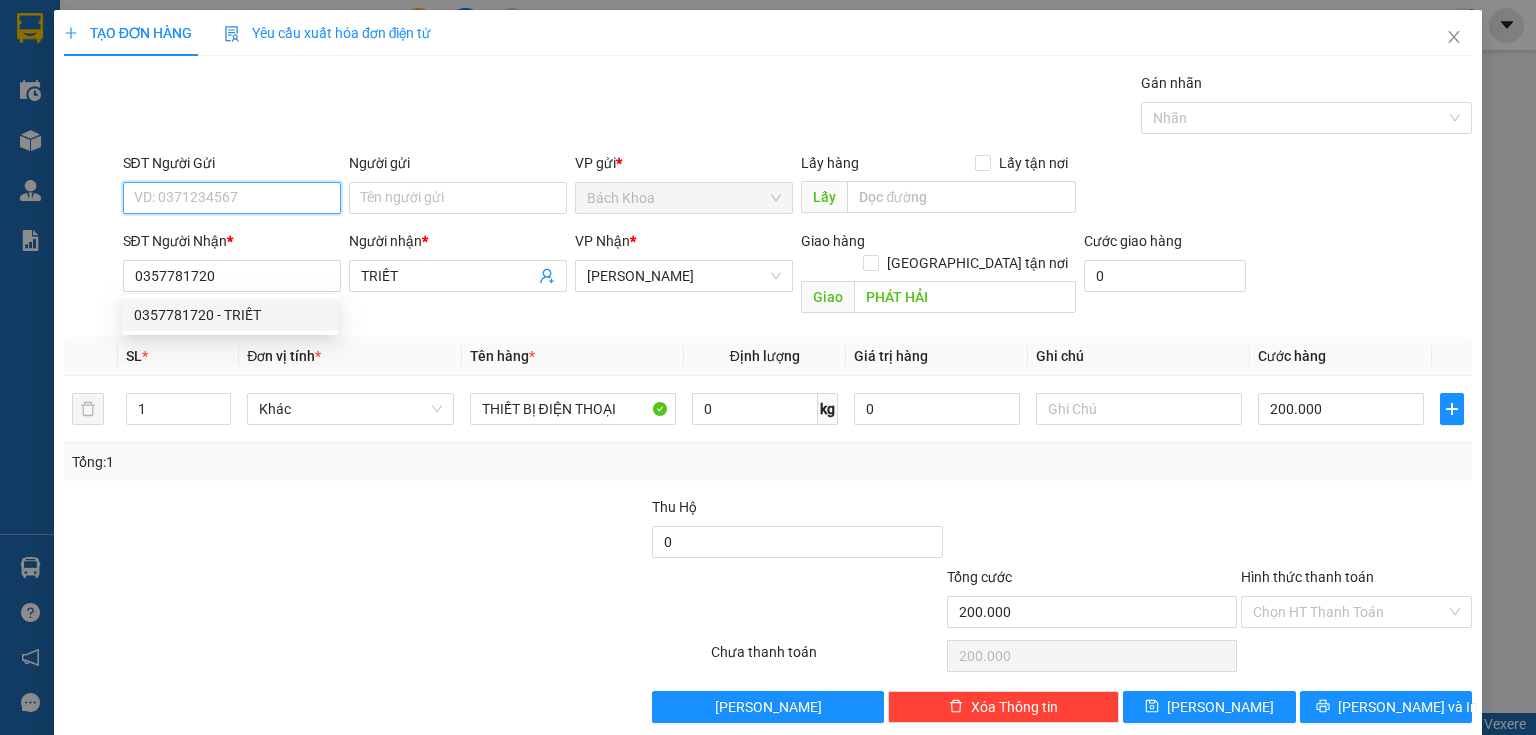 click on "SĐT Người Gửi" at bounding box center [232, 198] 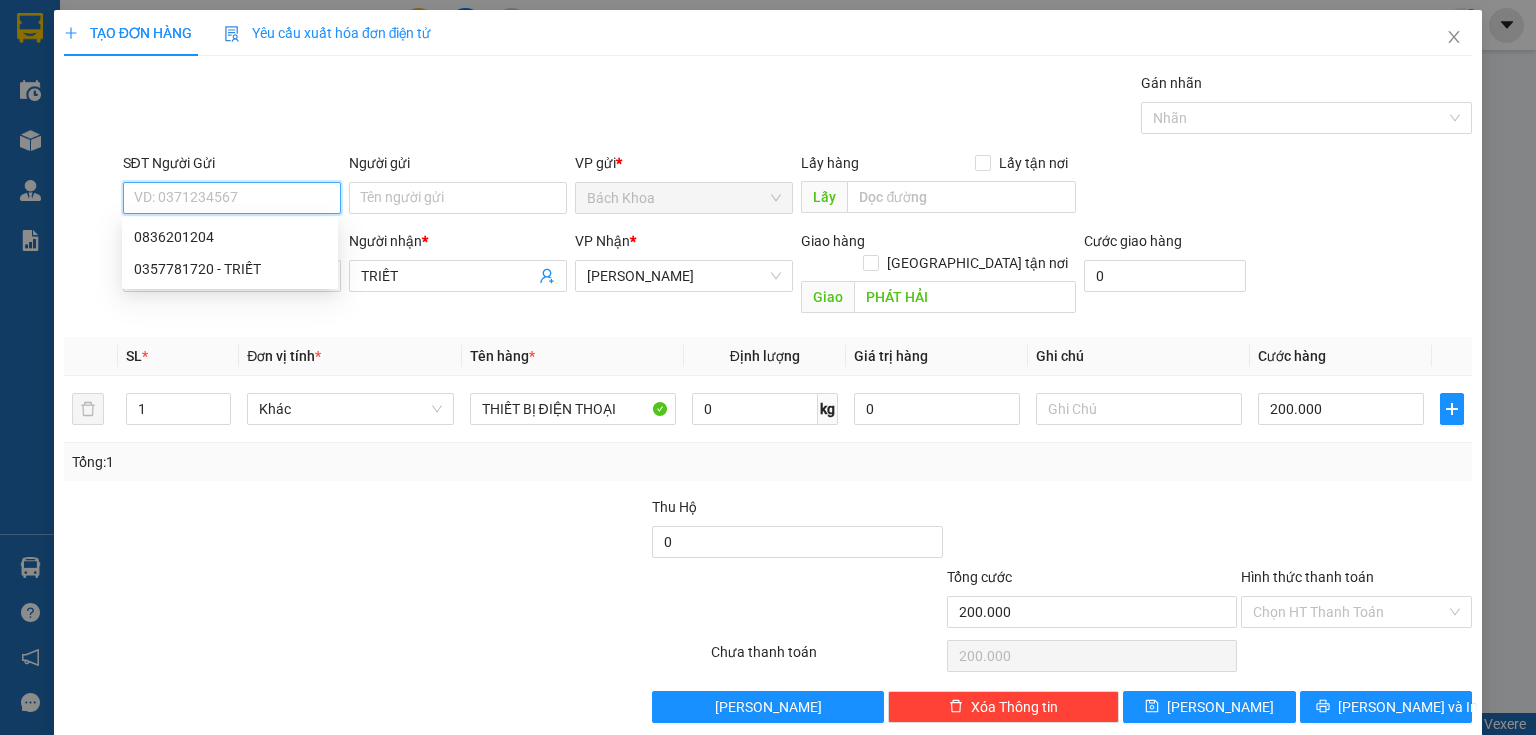 paste on "0357781720" 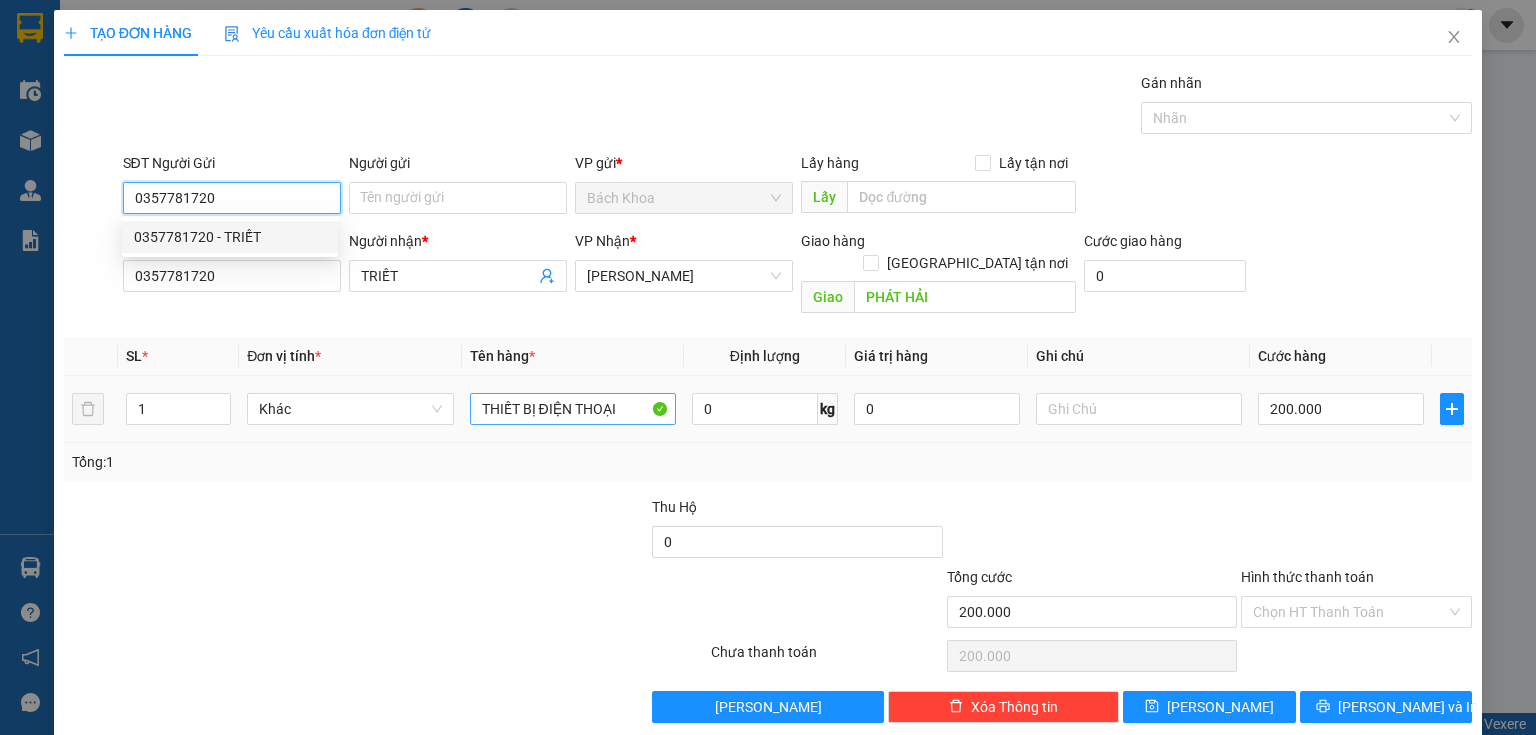 type on "0357781720" 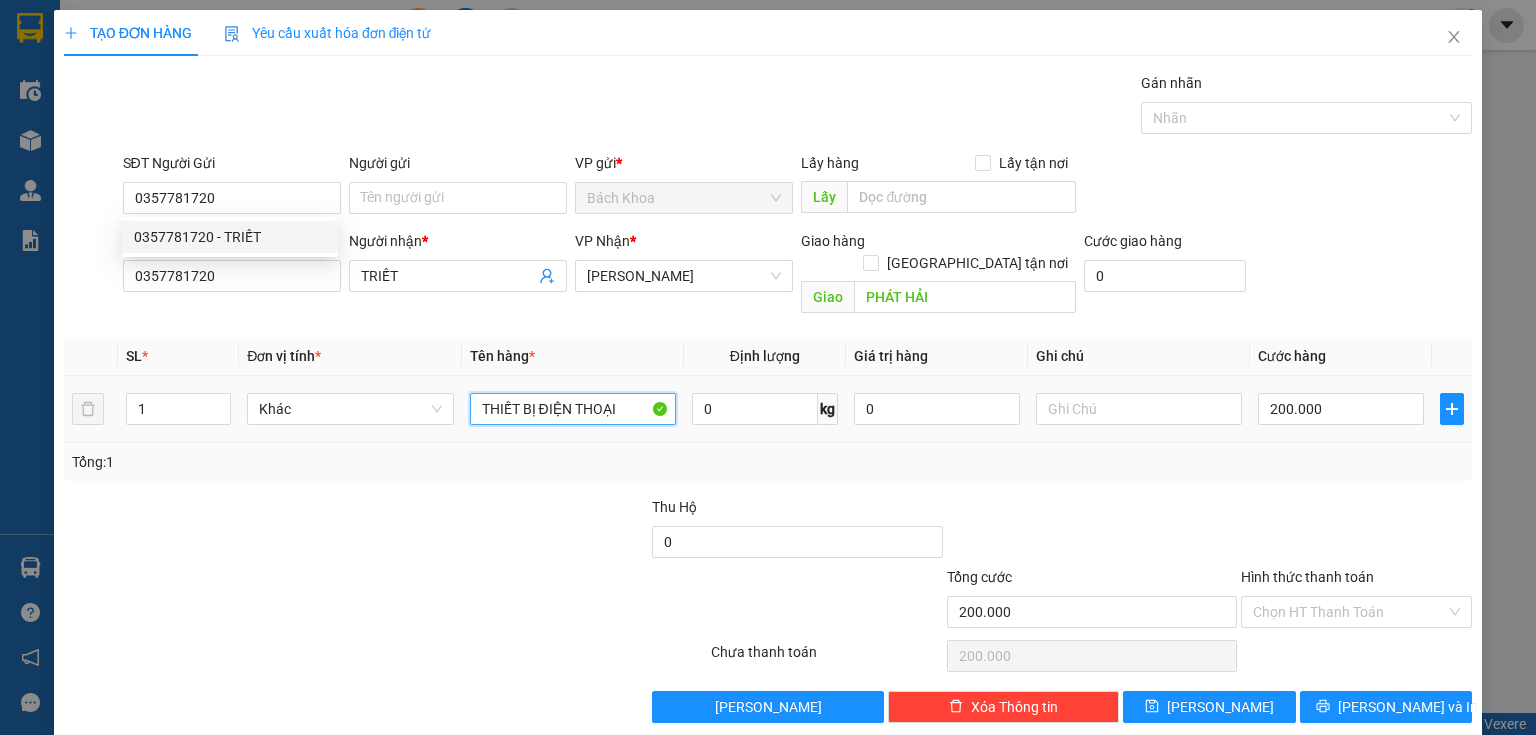 click on "THIẾT BỊ ĐIỆN THOẠI" at bounding box center (573, 409) 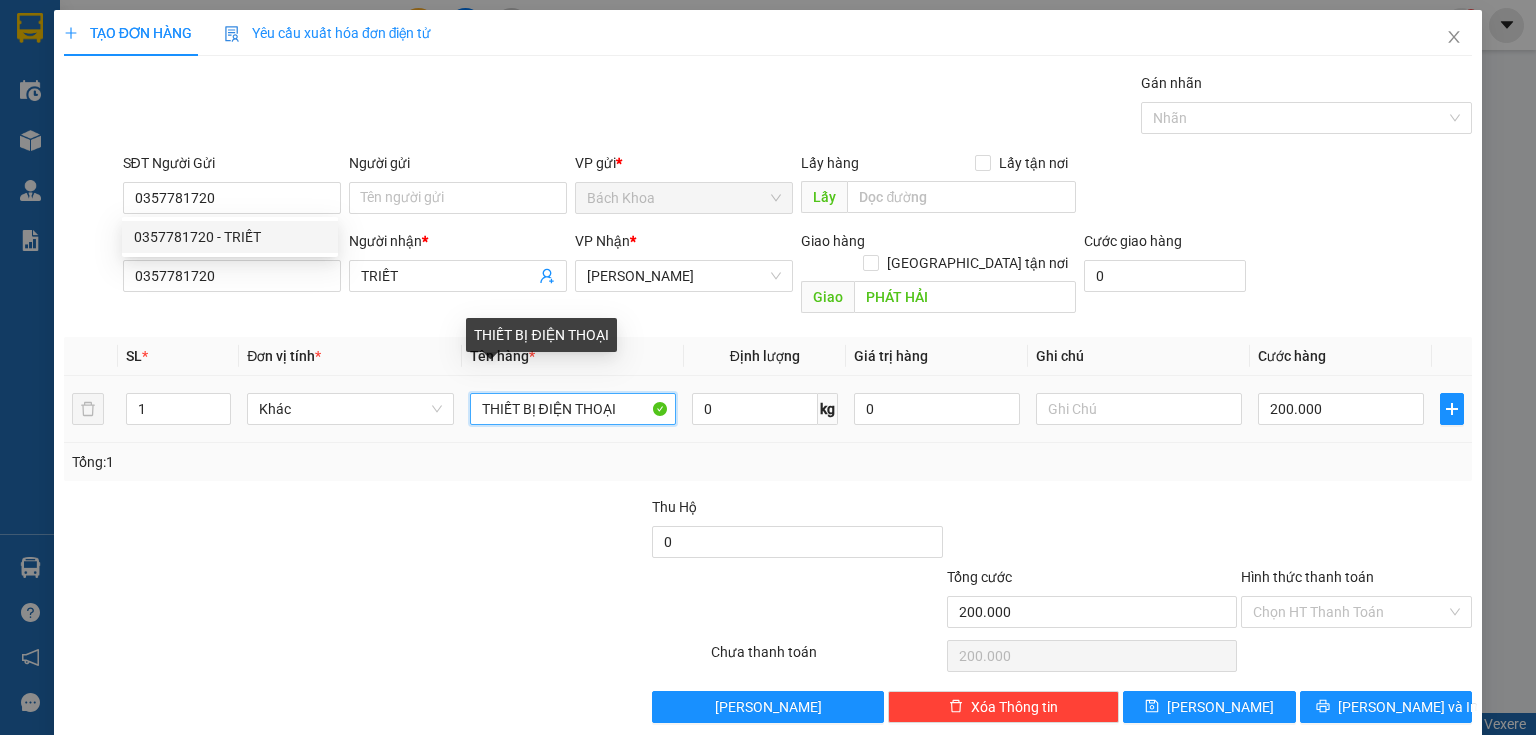 click on "THIẾT BỊ ĐIỆN THOẠI" at bounding box center (573, 409) 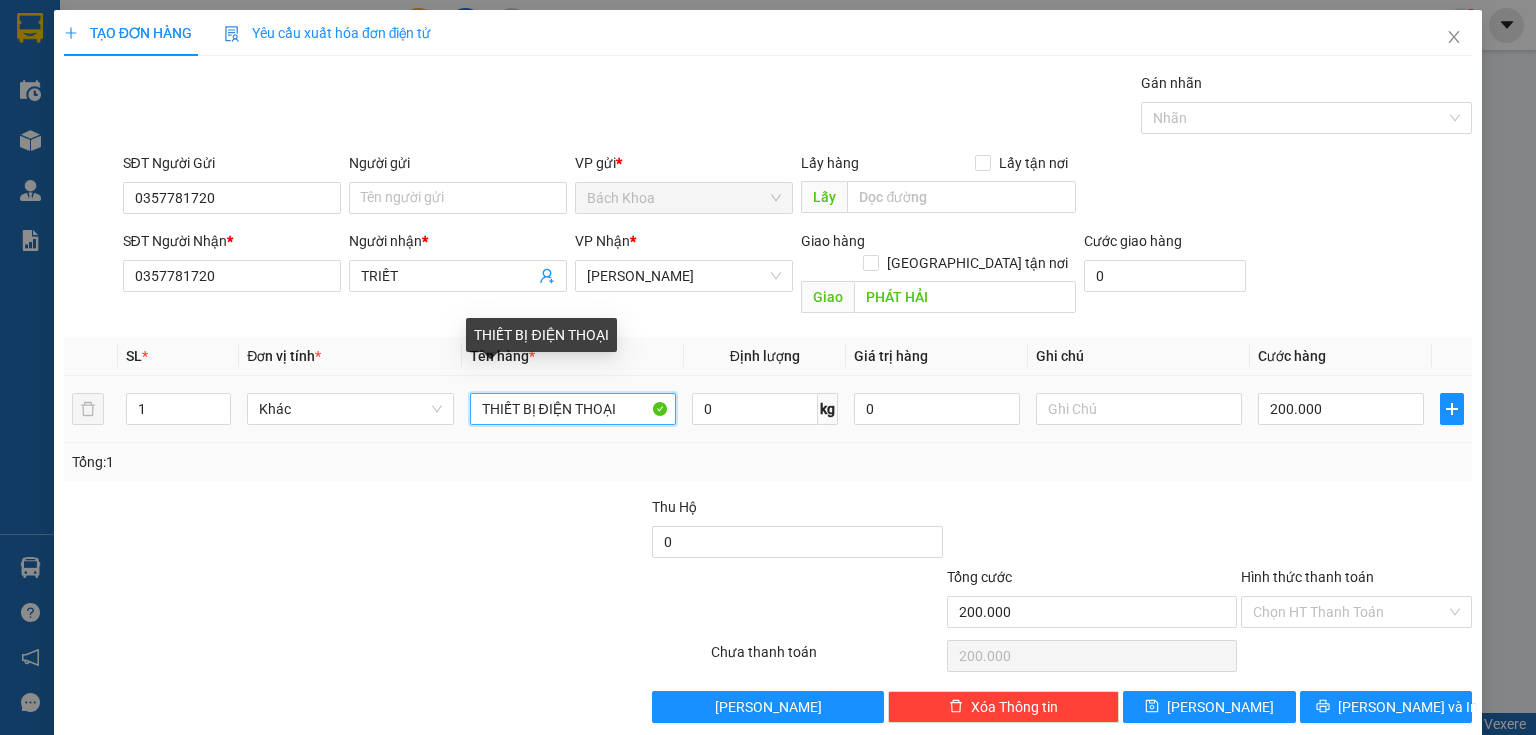 type on "X" 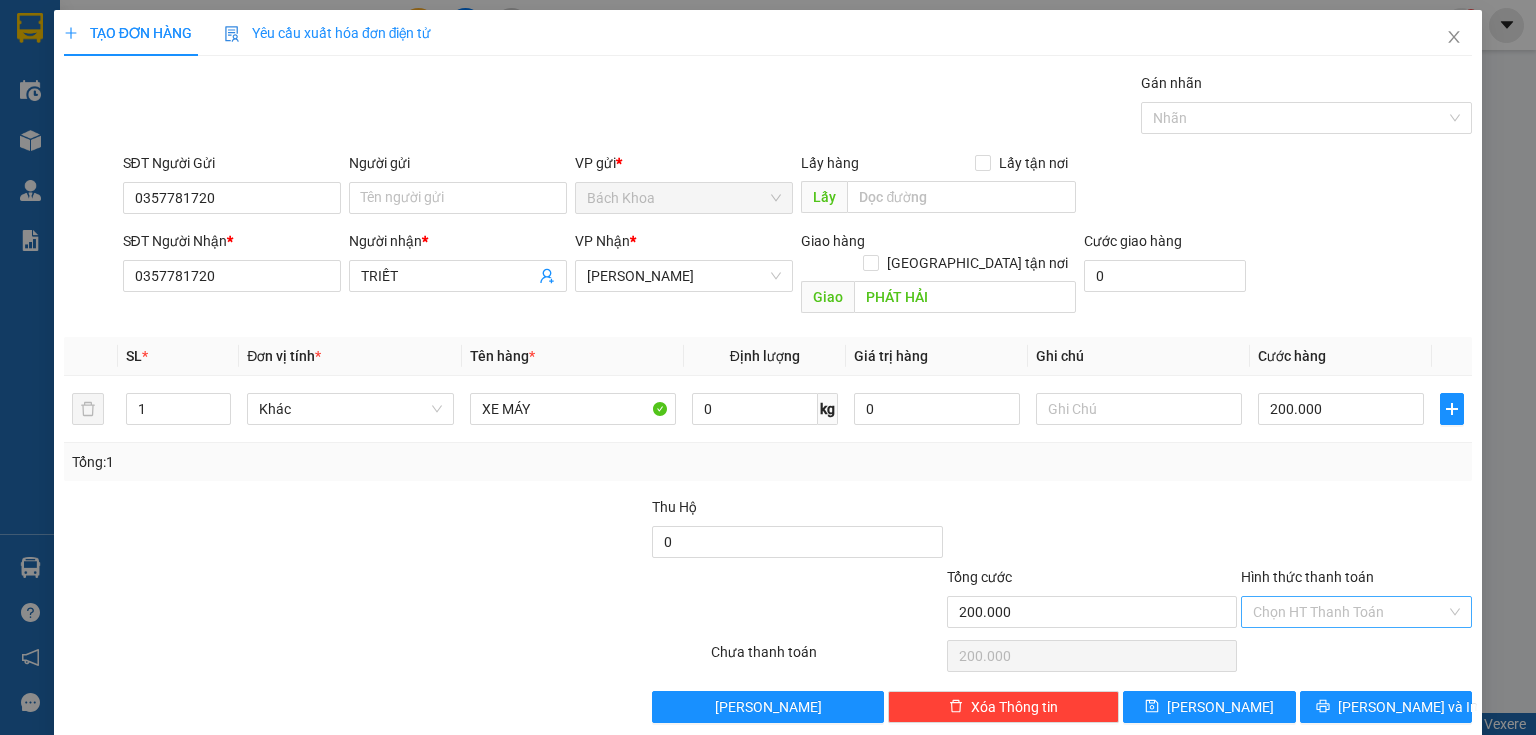 click on "Hình thức thanh toán" at bounding box center [1349, 612] 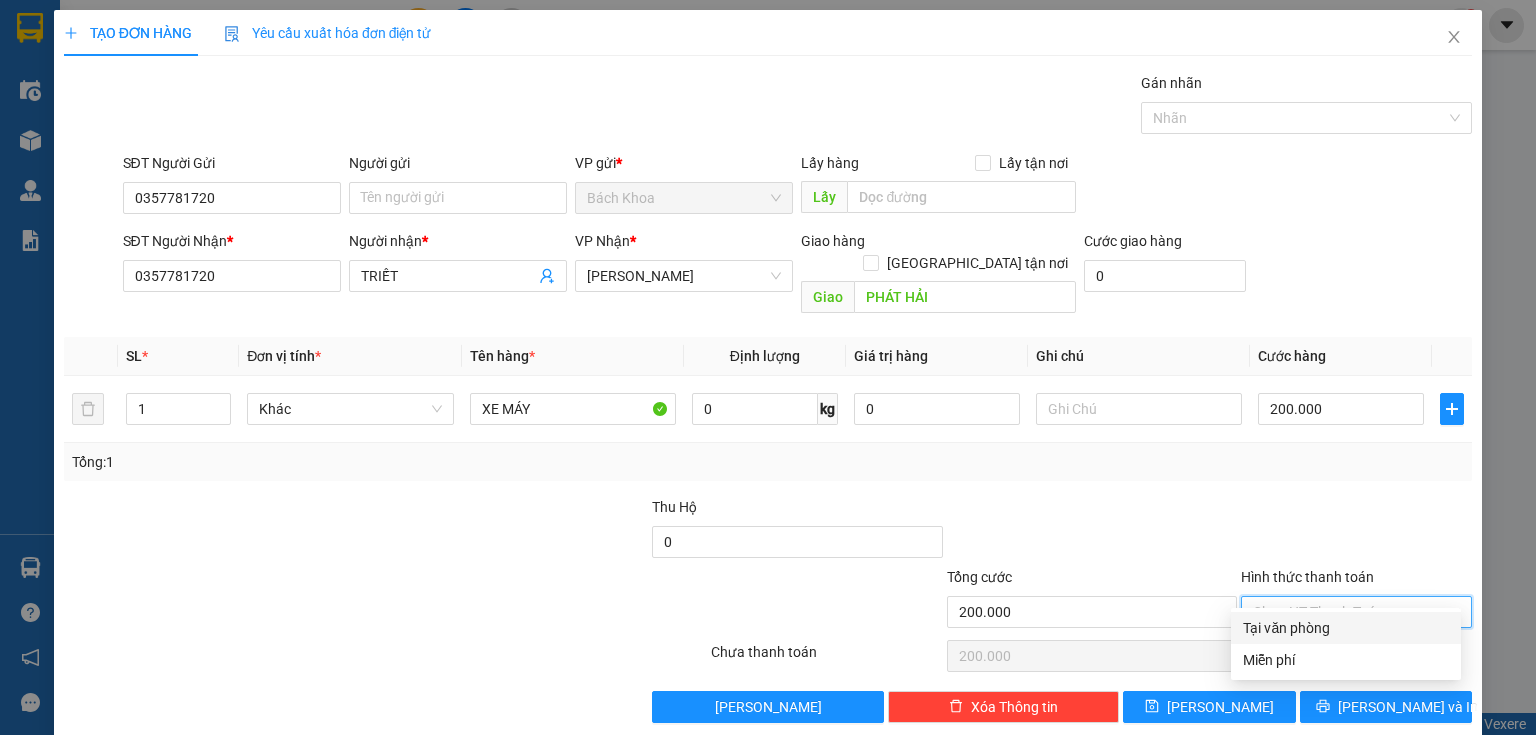 click on "Tại văn phòng" at bounding box center [1346, 628] 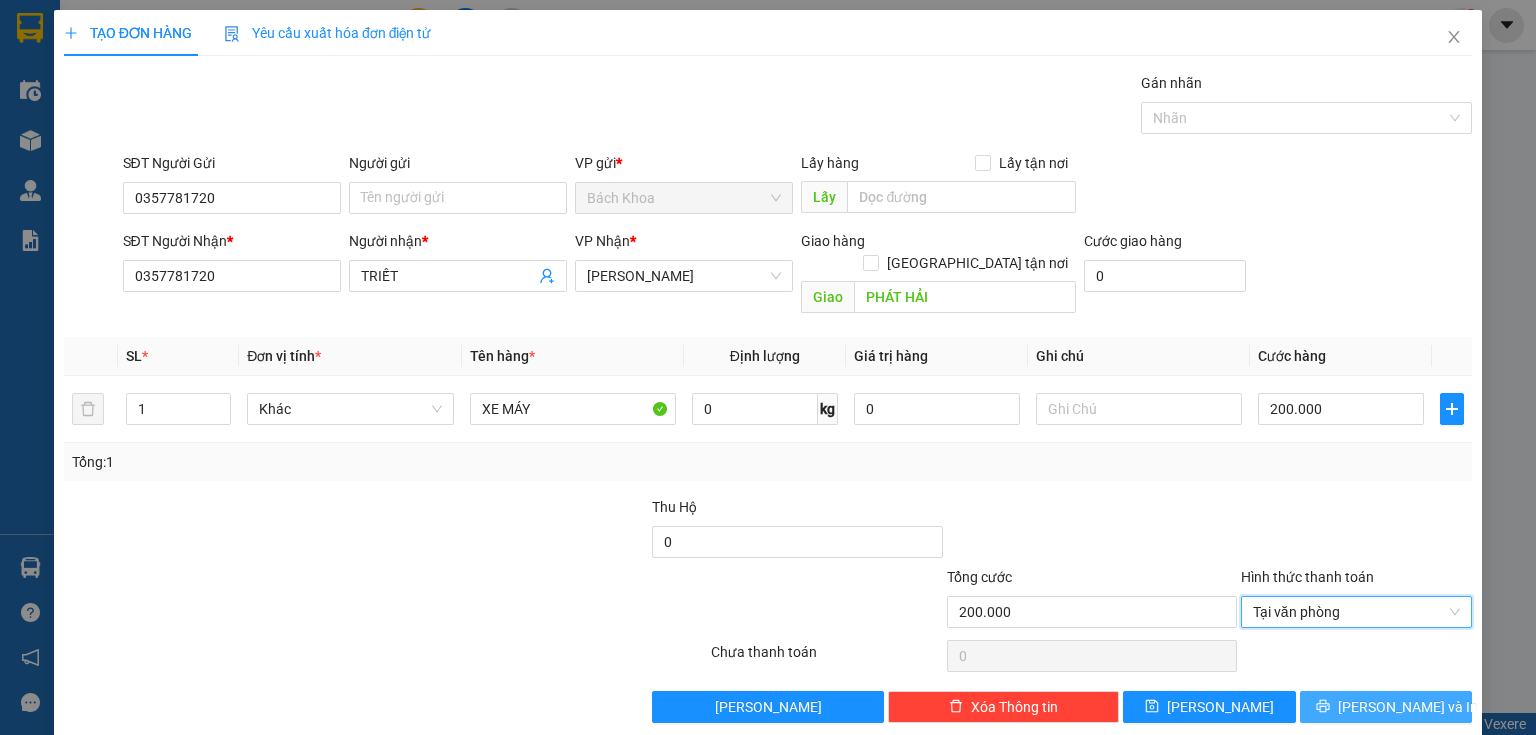 click 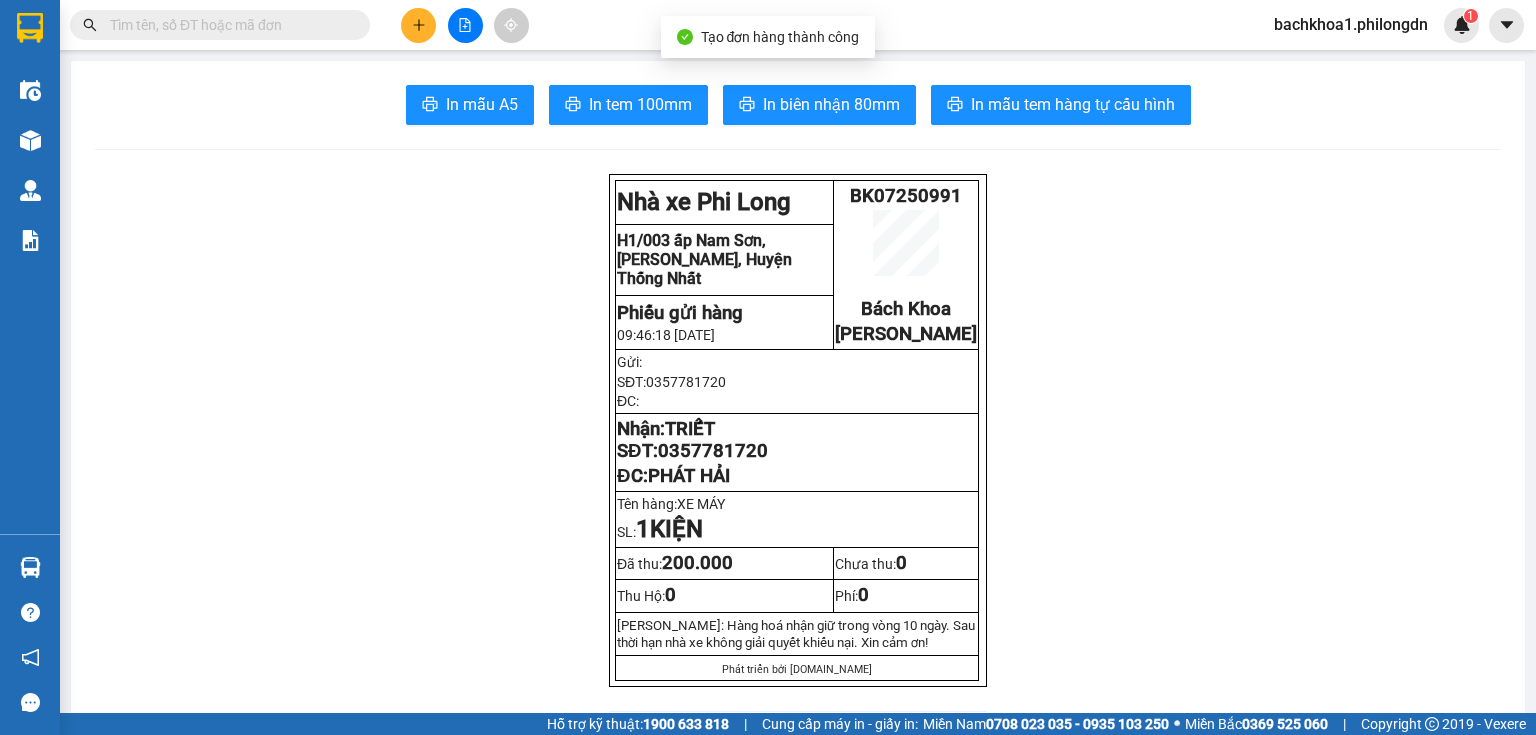 click on "In mẫu A5
In tem 100mm
In biên nhận 80mm In mẫu tem hàng tự cấu hình
Nhà xe Phi Long
BK07250991
Bách Khoa
Gia Kiệm
H1/003 ấp Nam Sơn, xã Quang Trung, Huyện Thống Nhất
Phiếu gửi hàng
09:46:18 - 14/07/2025
Gửi:
SĐT:  0357781720
ĐC:
Nhận:  TRIẾT SĐT:  0357781720
ĐC:  PHÁT HẢI
Tên hàng:  XE MÁY
SL:  1  KIỆN
Đã thu:  200.000
Chưa thu:  0
Thu Hộ: 0
Phí:  0
Lưu ý: Hàng hoá nhận giữ trong vòng 10 ngày. Sau thời hạn nhà xe không giải quyết khiếu nại. Xin cảm ơn!
Phát triển bởi Vexere.com
Phi Long (Đồng Nai) BK07250991 14/07 09:46 Giao dọc đường   PHÁT HẢI VP Nhận:   Gia Kiệm TRIẾT 0357781720 SL:  1 CR :   200.000 Tên Số lượng Khối lượng Cước món hàng Ghi chú XE MÁY  (Khác) 1 0 200.000 Tổng cộng 1" at bounding box center (798, 1810) 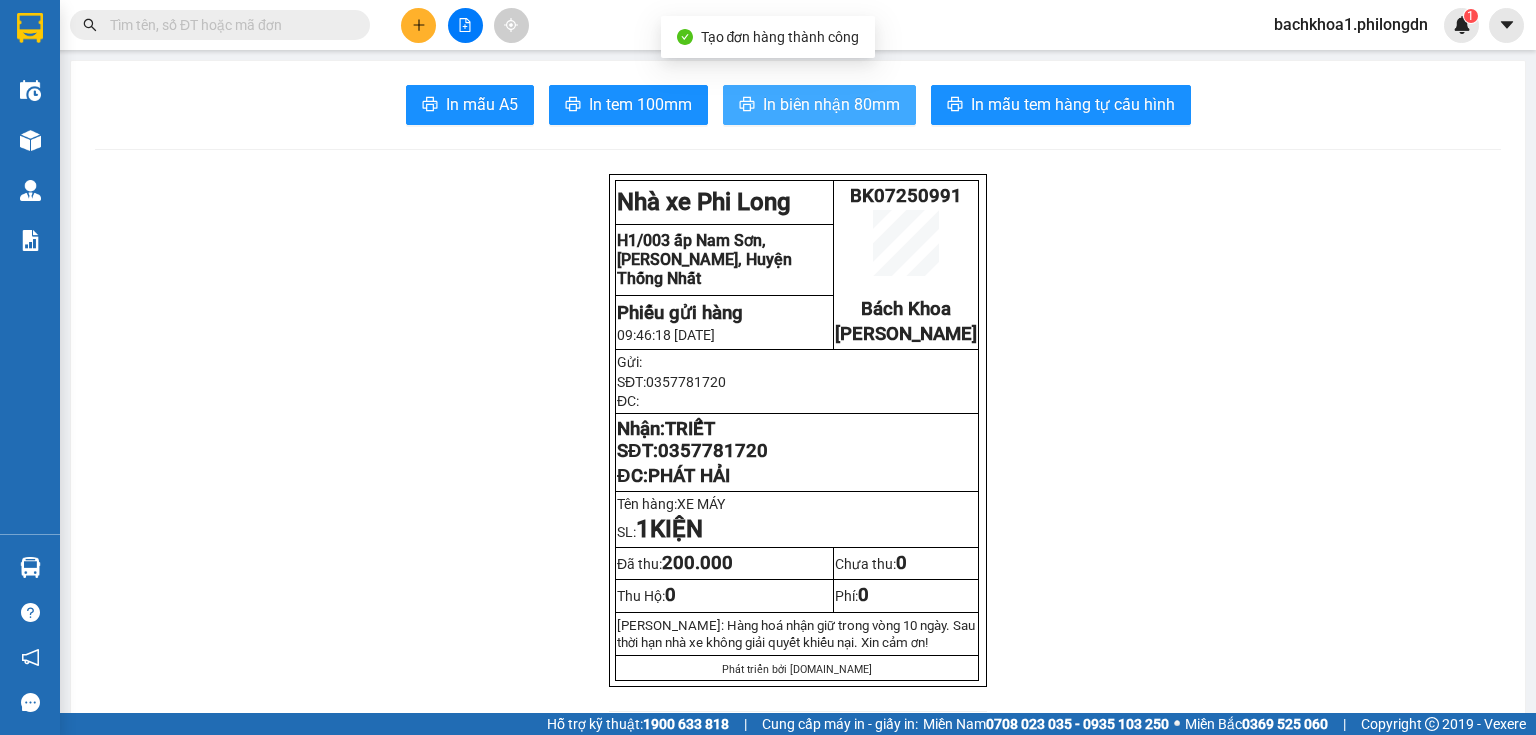 click on "In biên nhận 80mm" at bounding box center (831, 104) 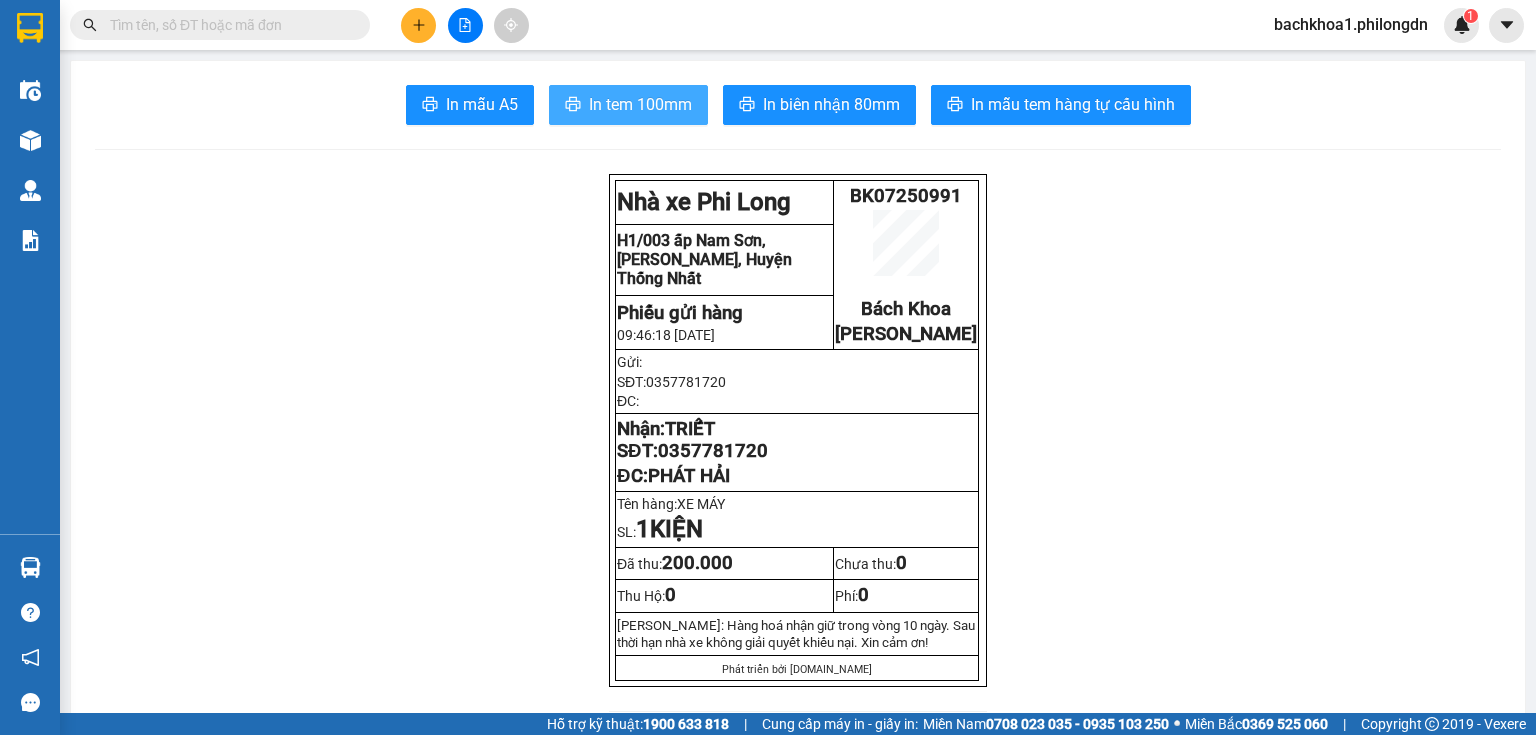 click on "In tem 100mm" at bounding box center [640, 104] 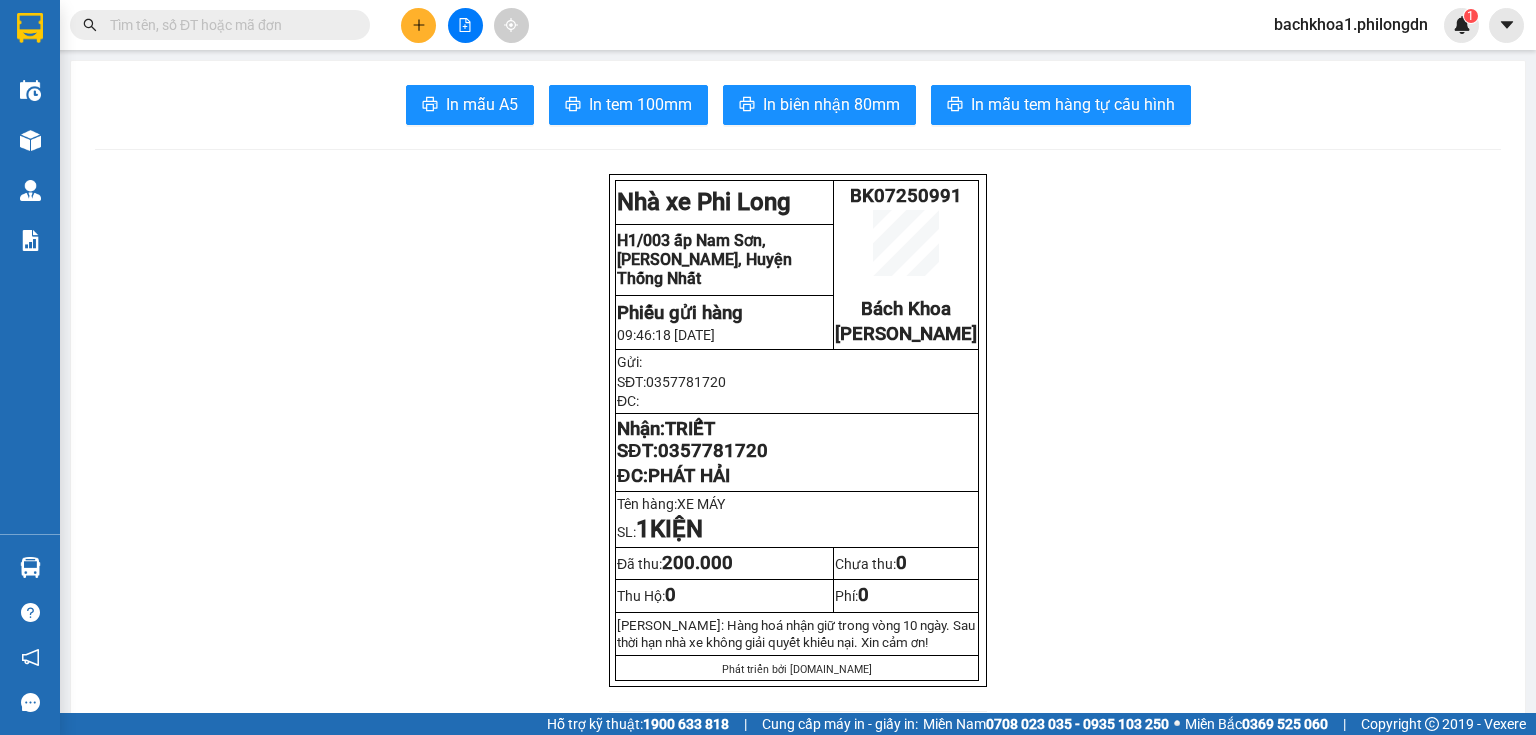 click at bounding box center [465, 25] 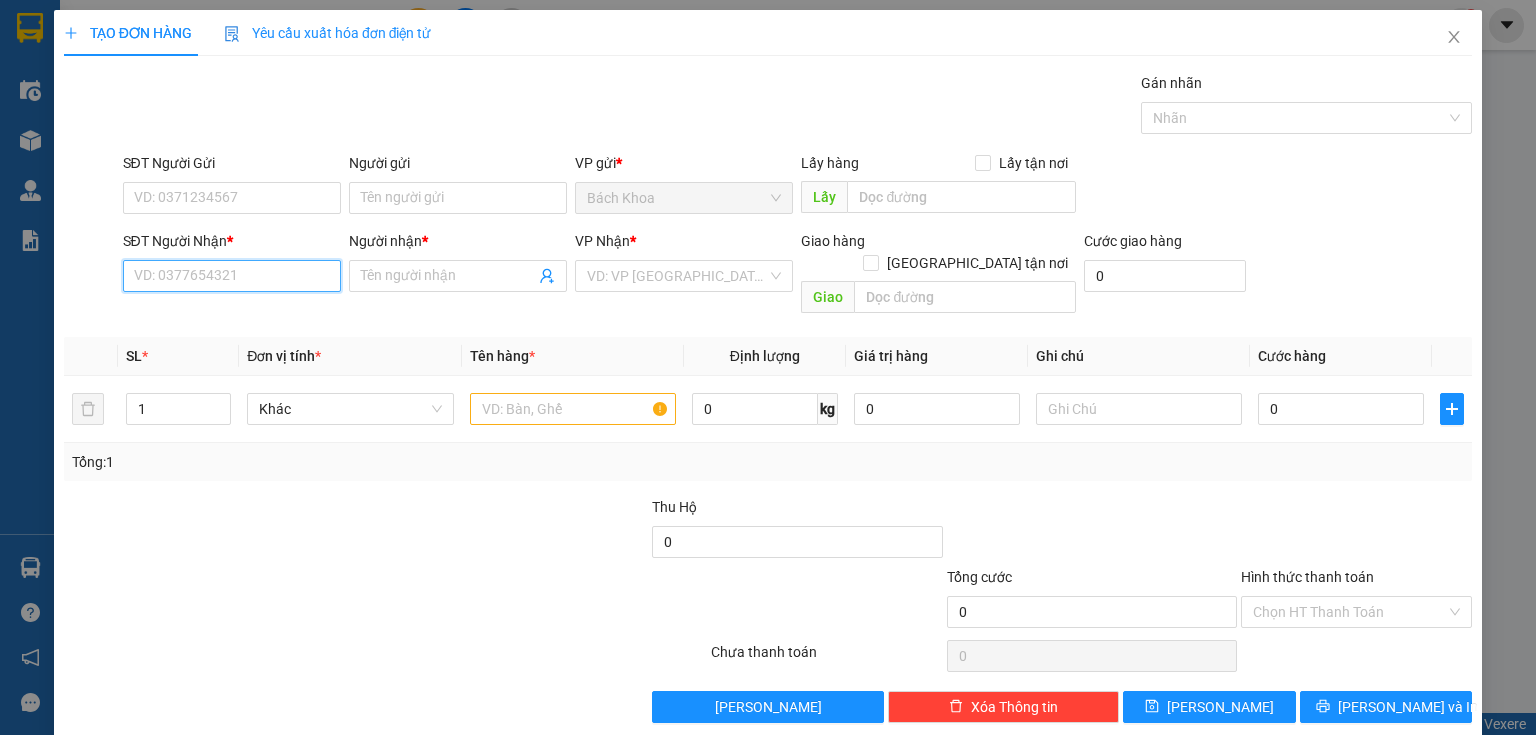 drag, startPoint x: 225, startPoint y: 259, endPoint x: 222, endPoint y: 225, distance: 34.132095 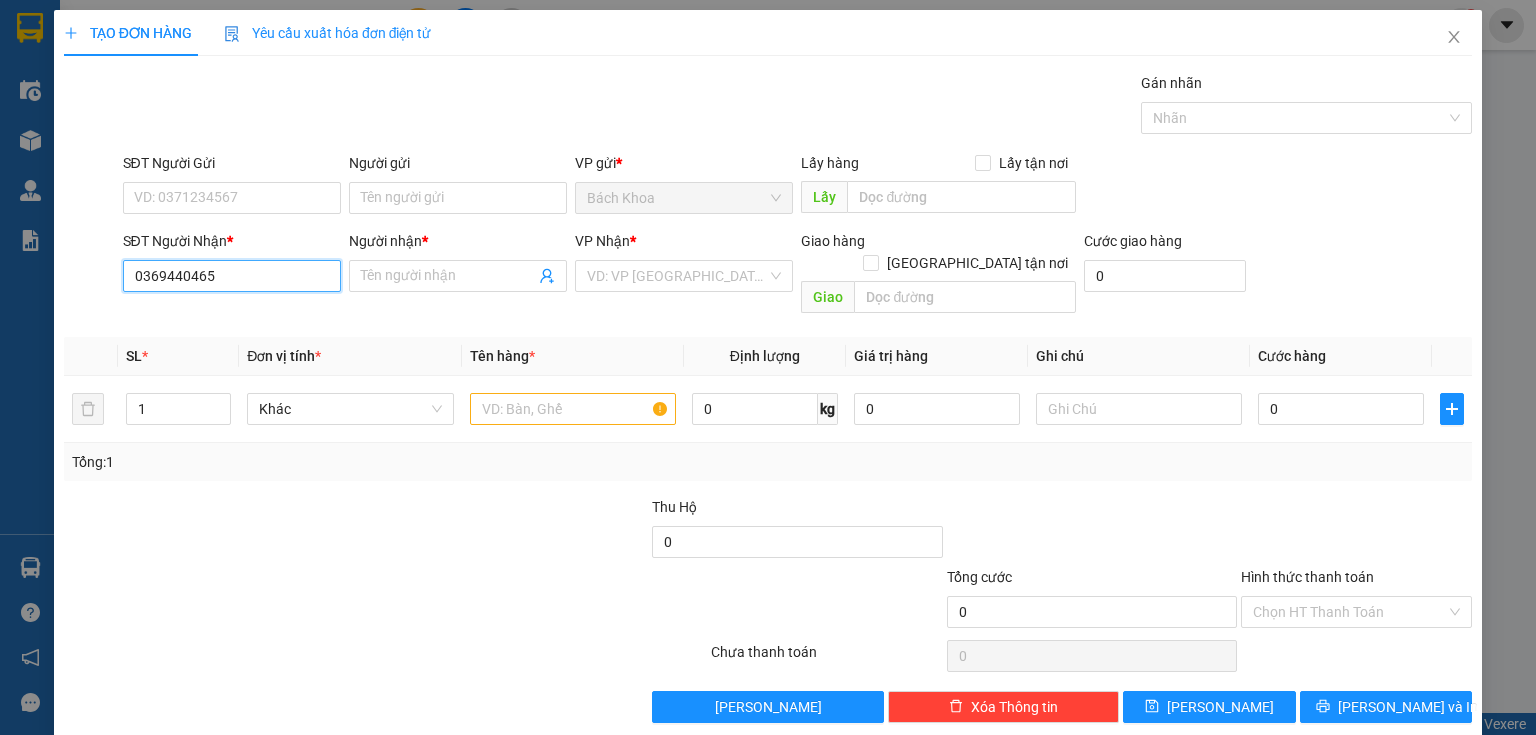 click on "0369440465" at bounding box center [232, 276] 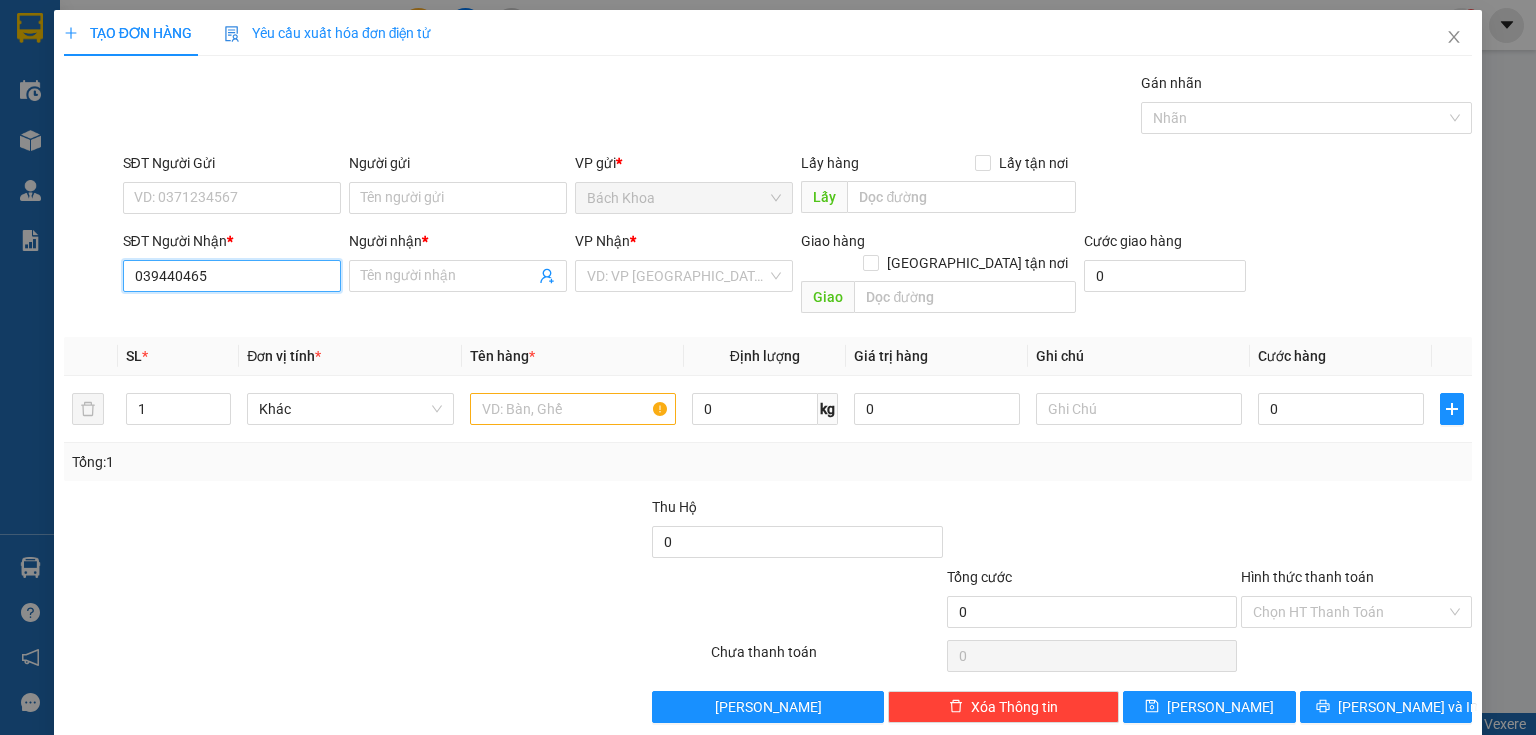 type on "0389440465" 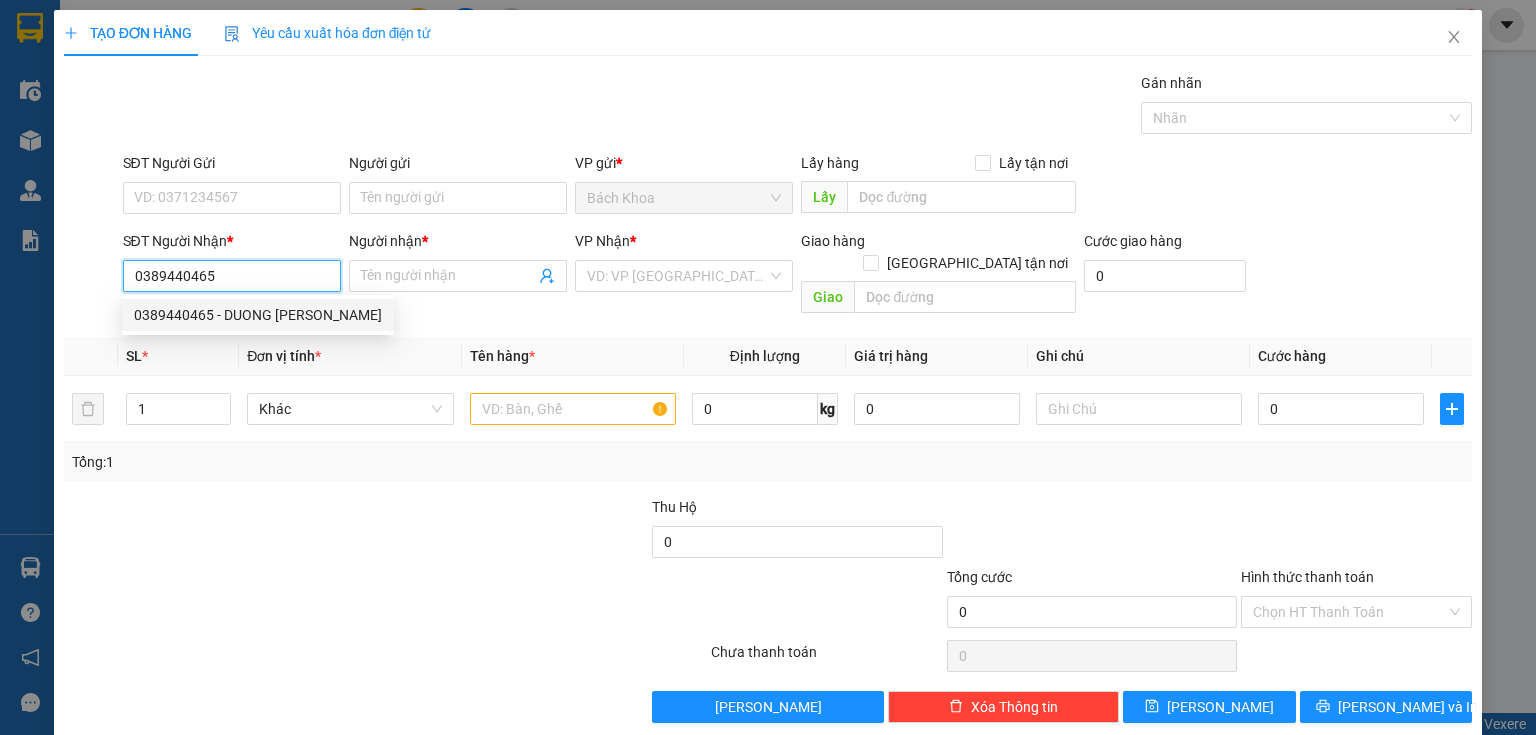 click on "0389440465 - DUONG HÀ" at bounding box center (258, 315) 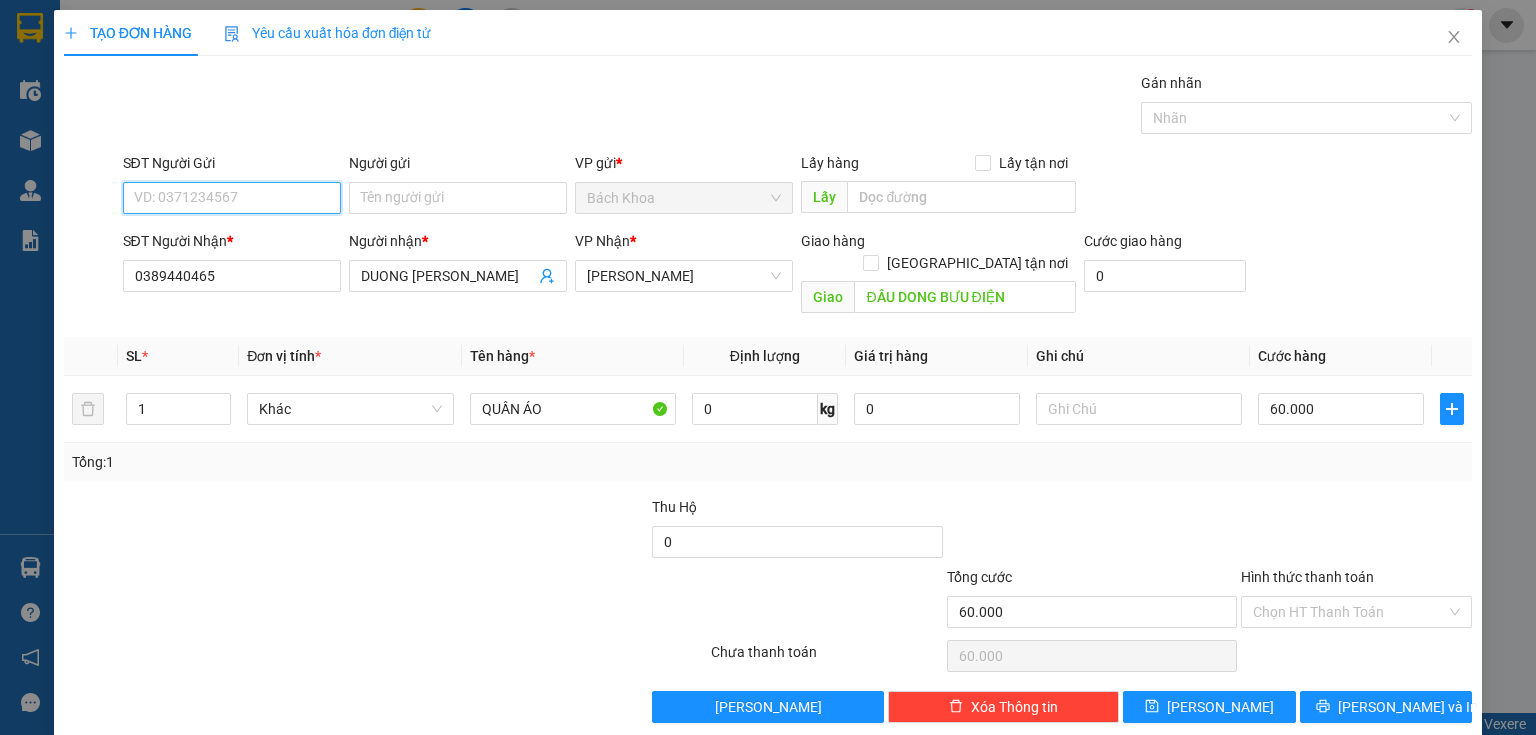click on "SĐT Người Gửi" at bounding box center [232, 198] 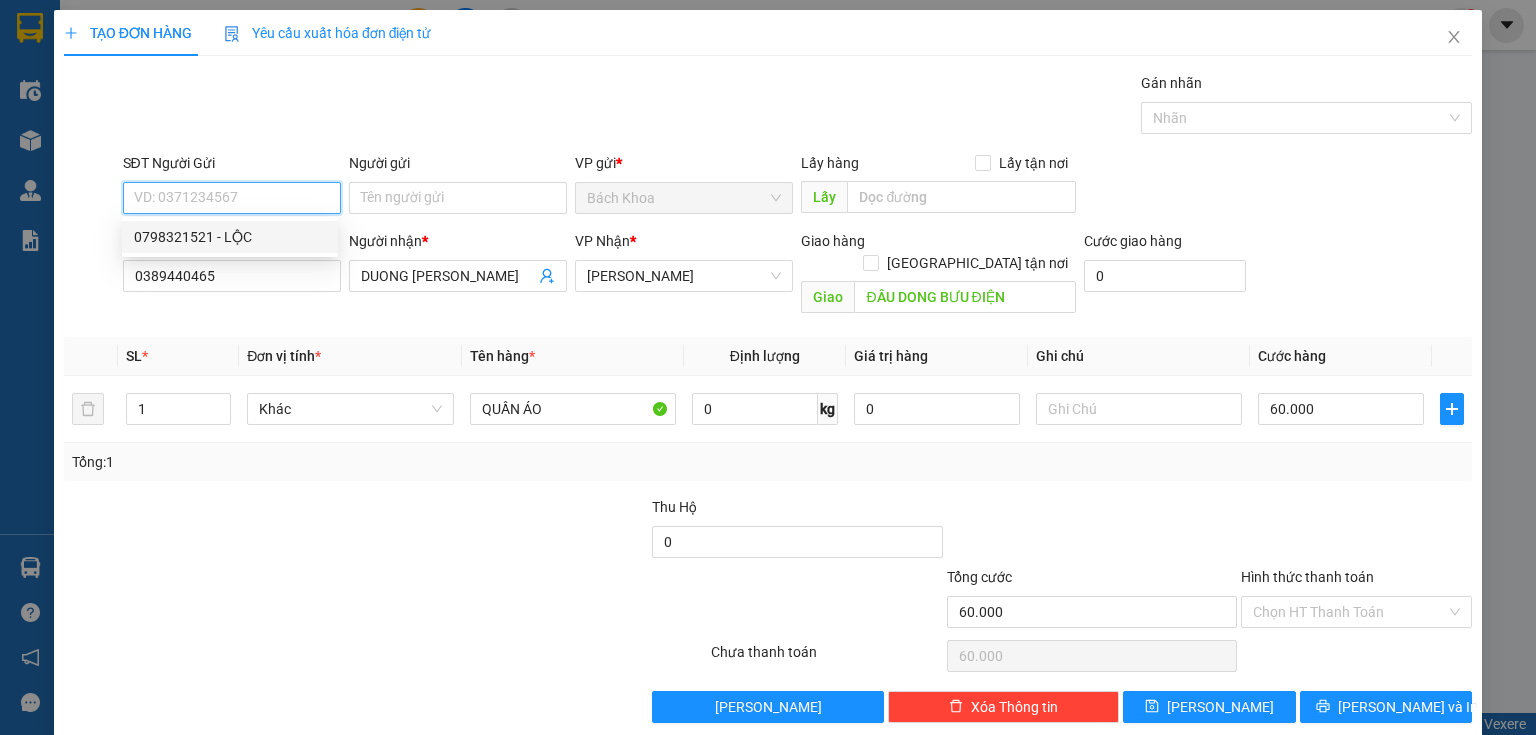 click on "0798321521 - LỘC" at bounding box center (230, 237) 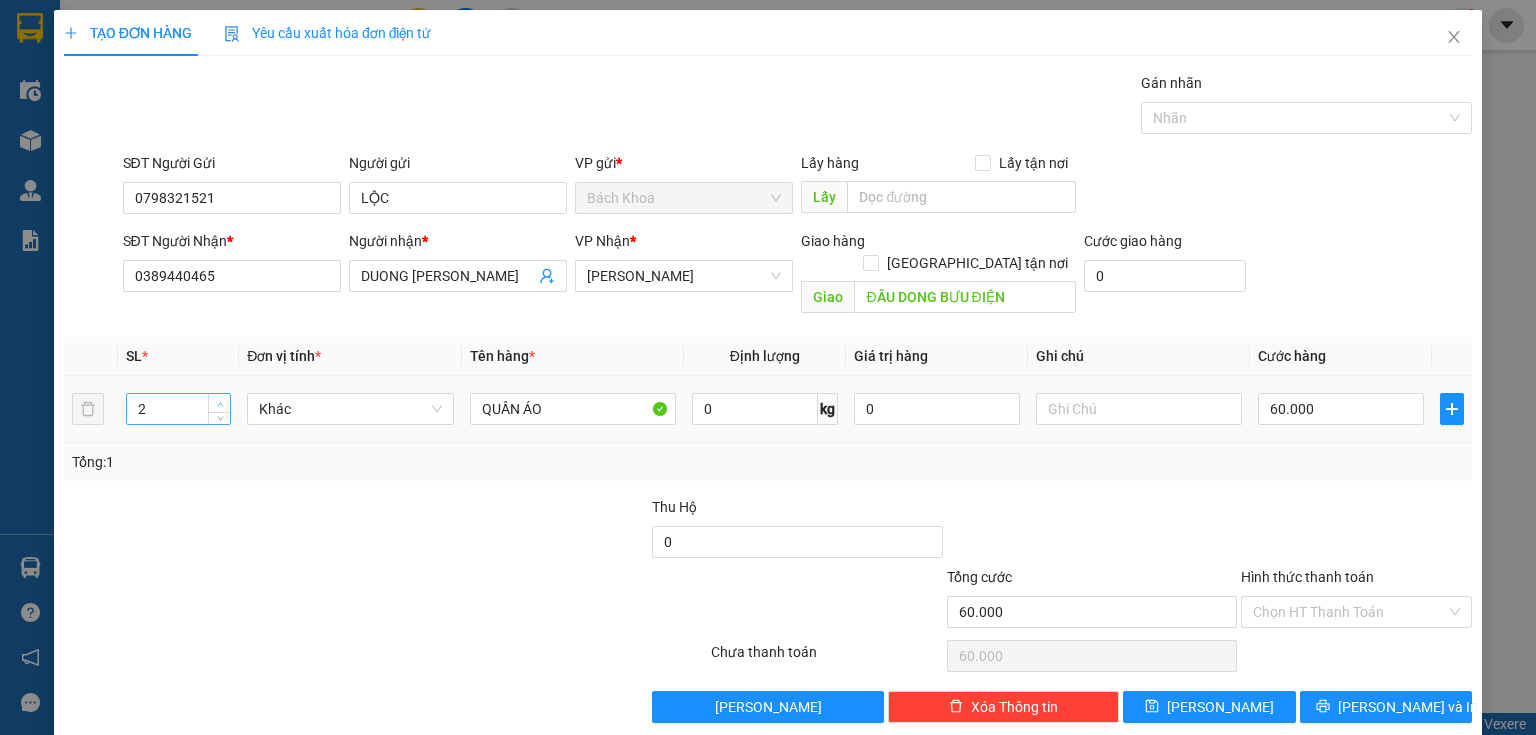 click 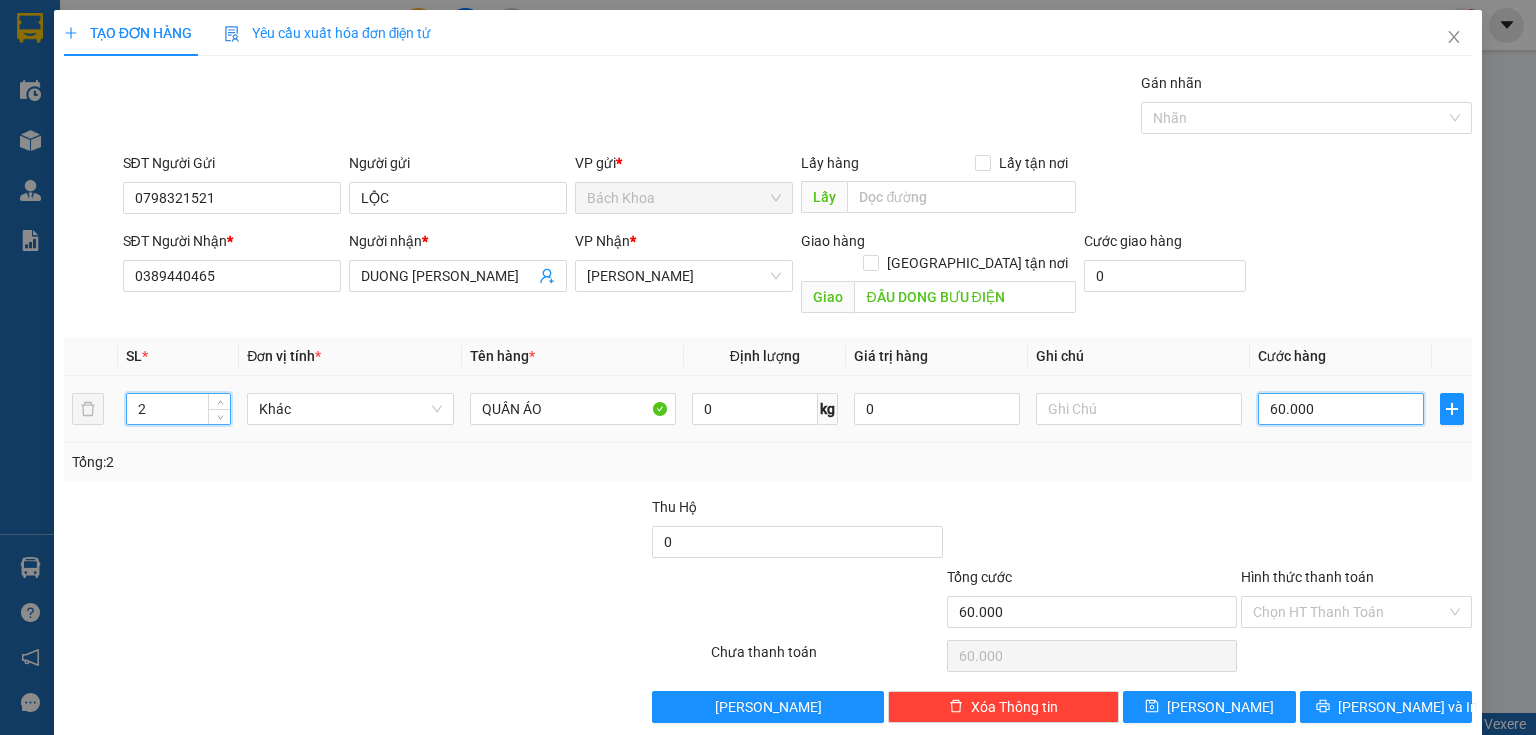 click on "60.000" at bounding box center [1341, 409] 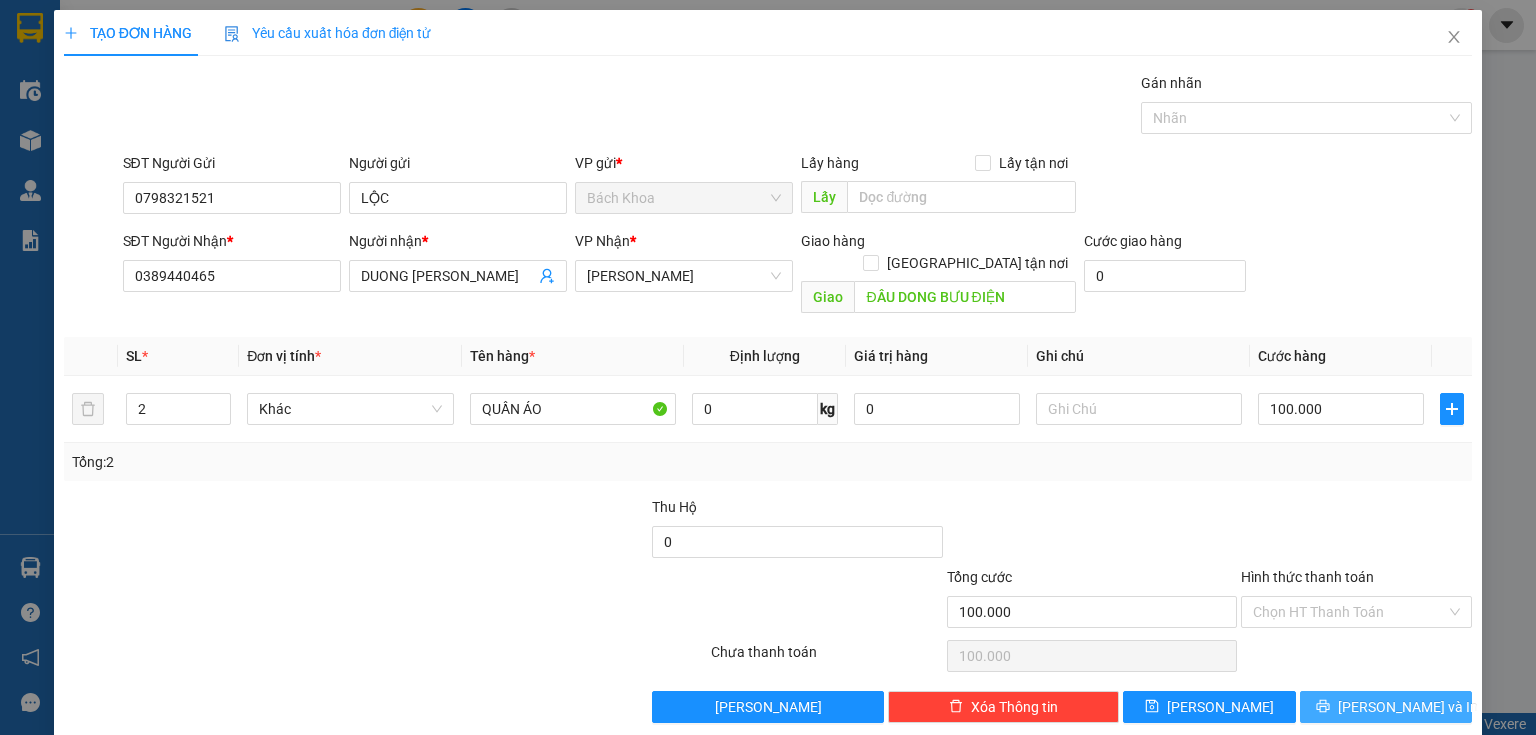 click on "[PERSON_NAME] và In" at bounding box center [1386, 707] 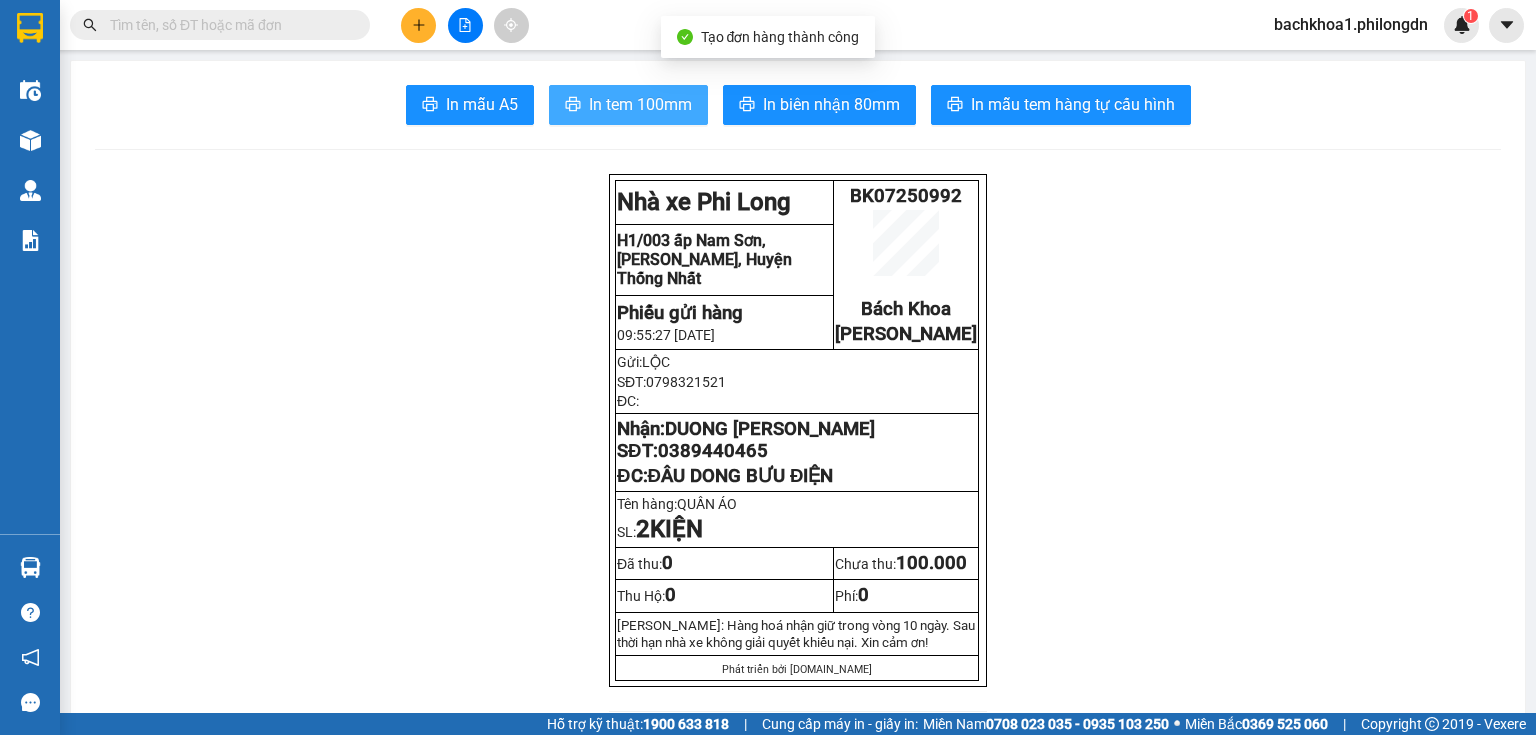 click on "In tem 100mm" at bounding box center [628, 105] 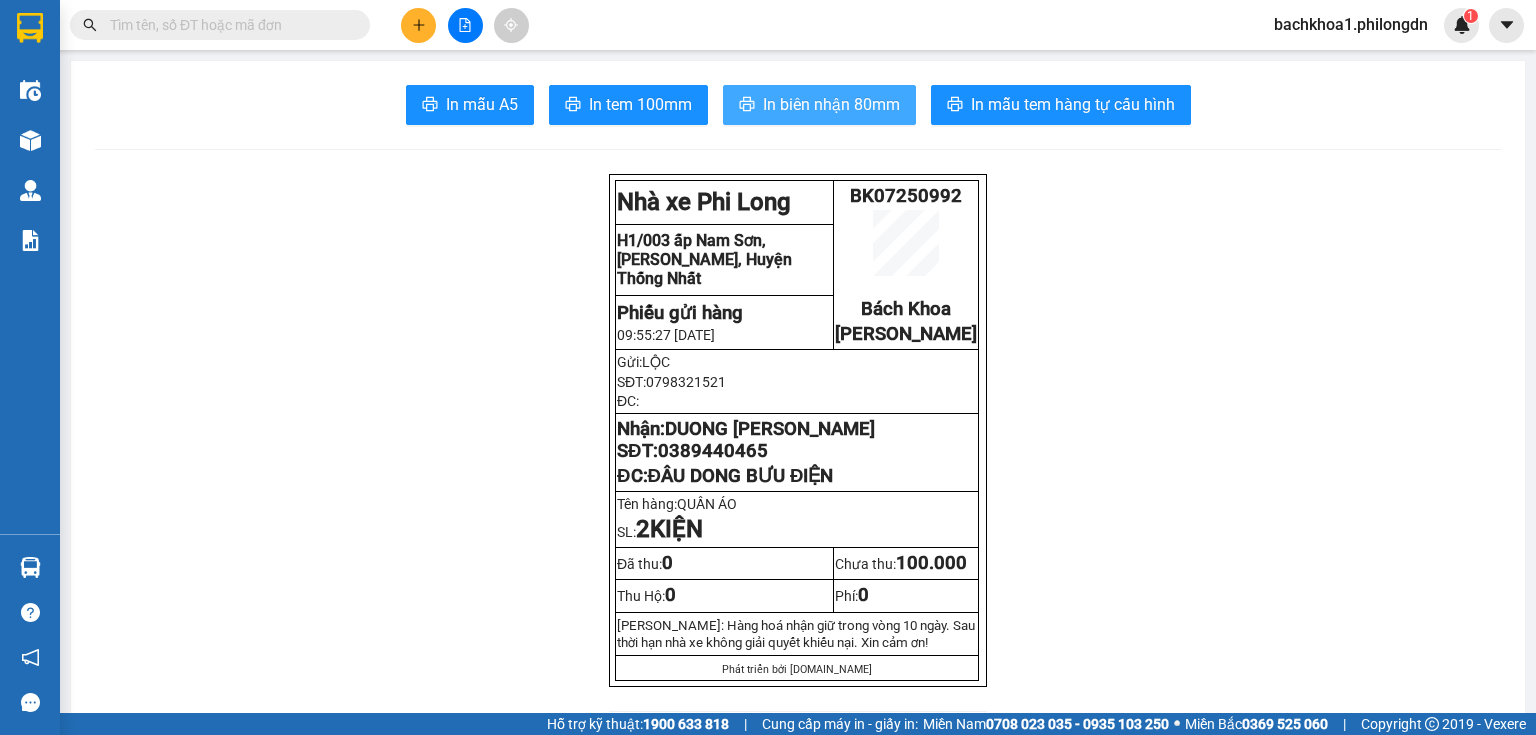 click on "In biên nhận 80mm" at bounding box center (831, 104) 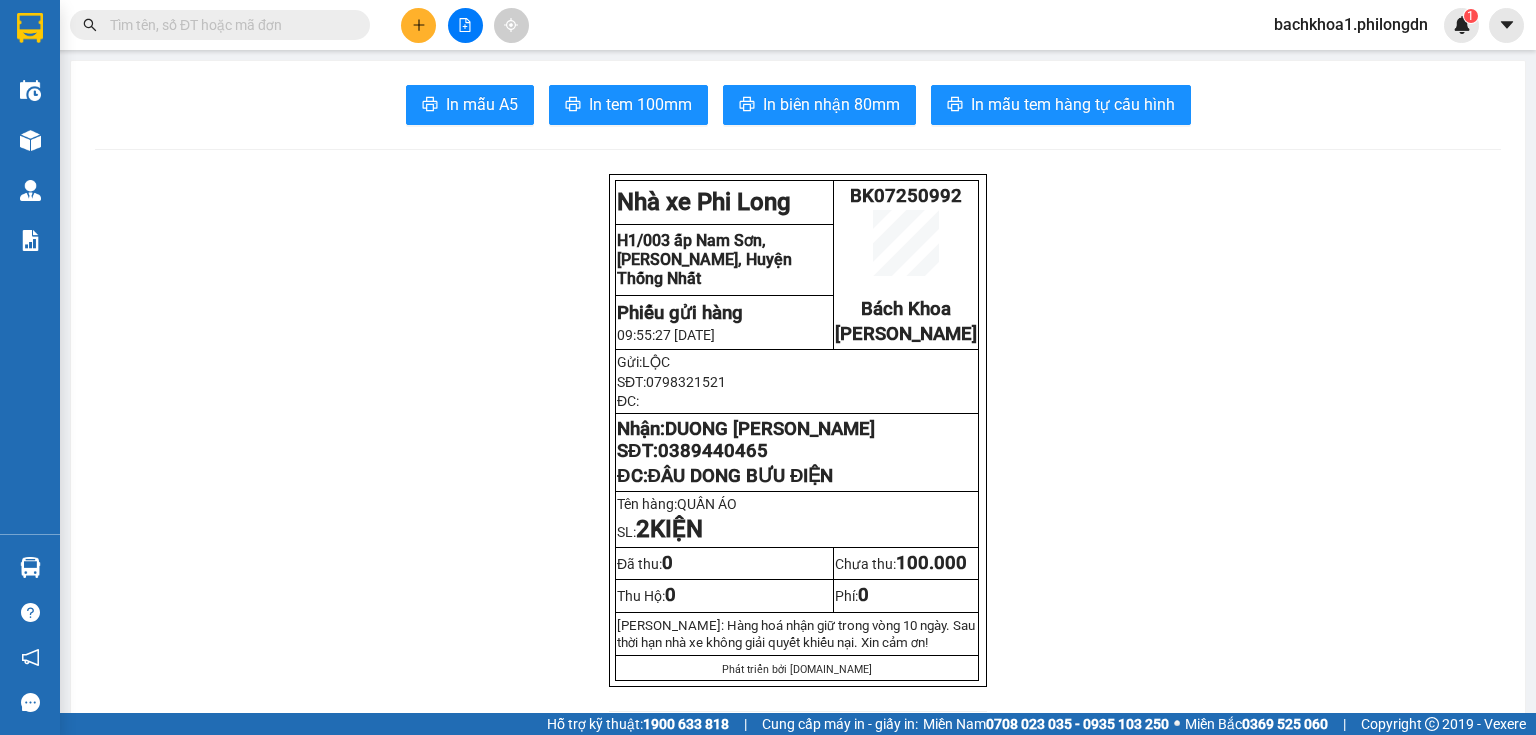 click on "0389440465" at bounding box center (713, 451) 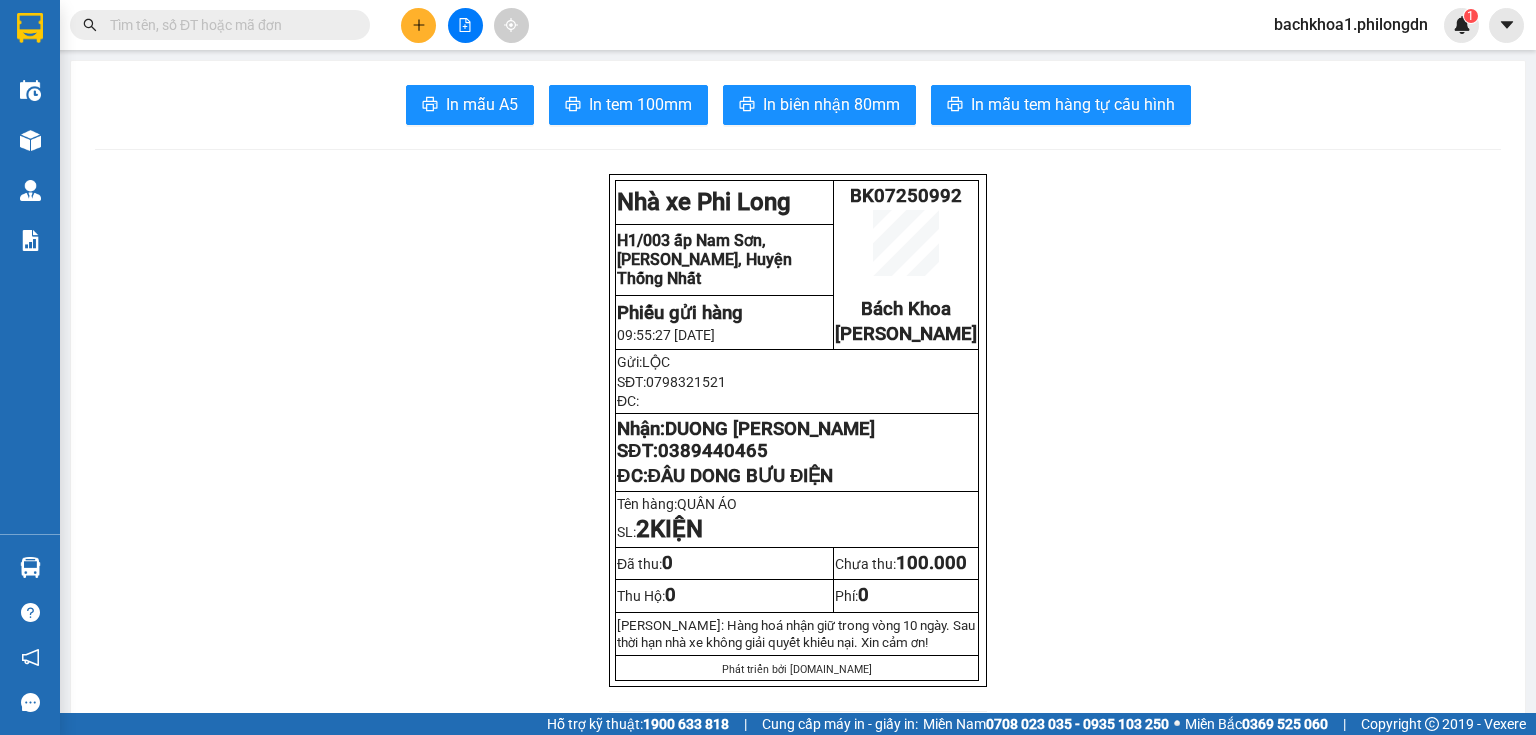 click at bounding box center [418, 25] 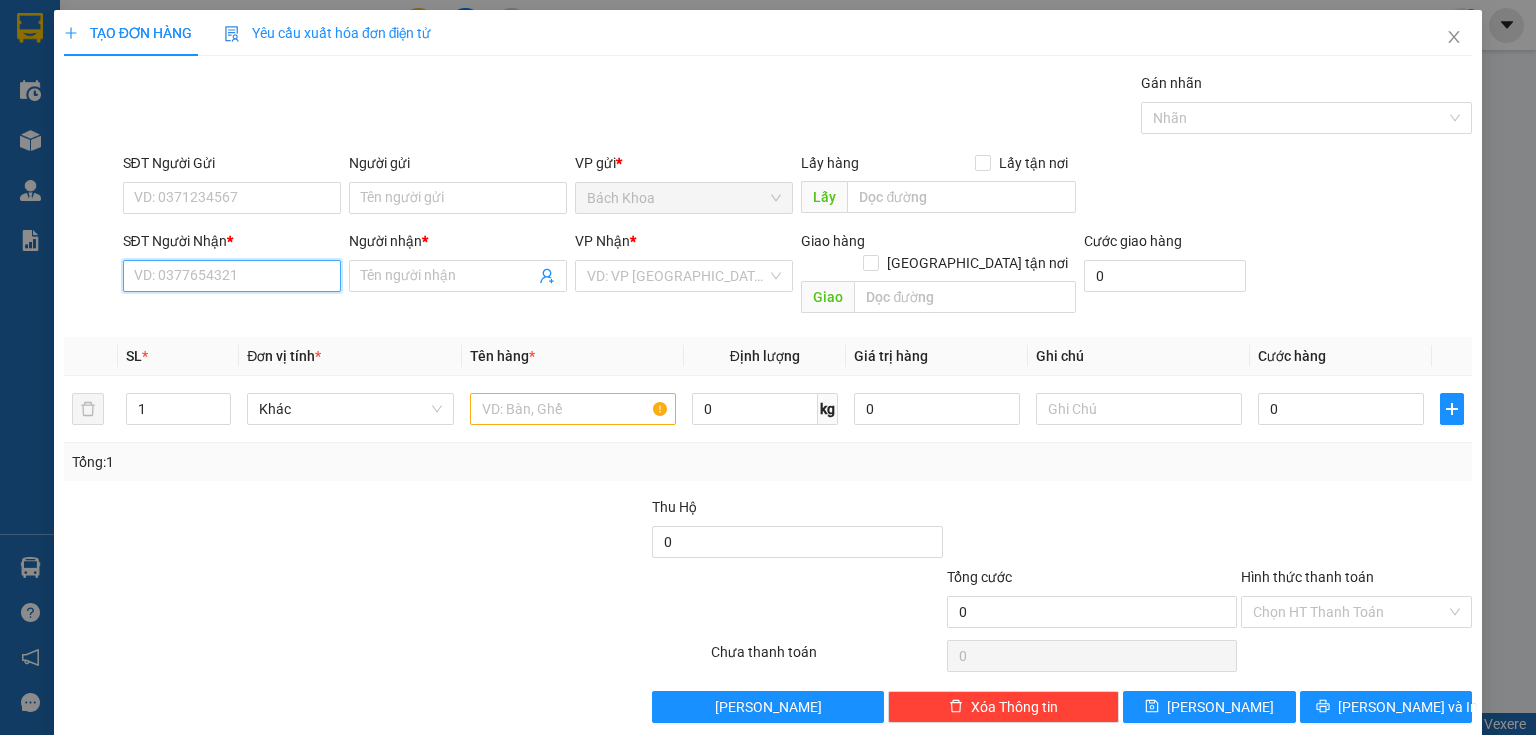 click on "SĐT Người Nhận  *" at bounding box center [232, 276] 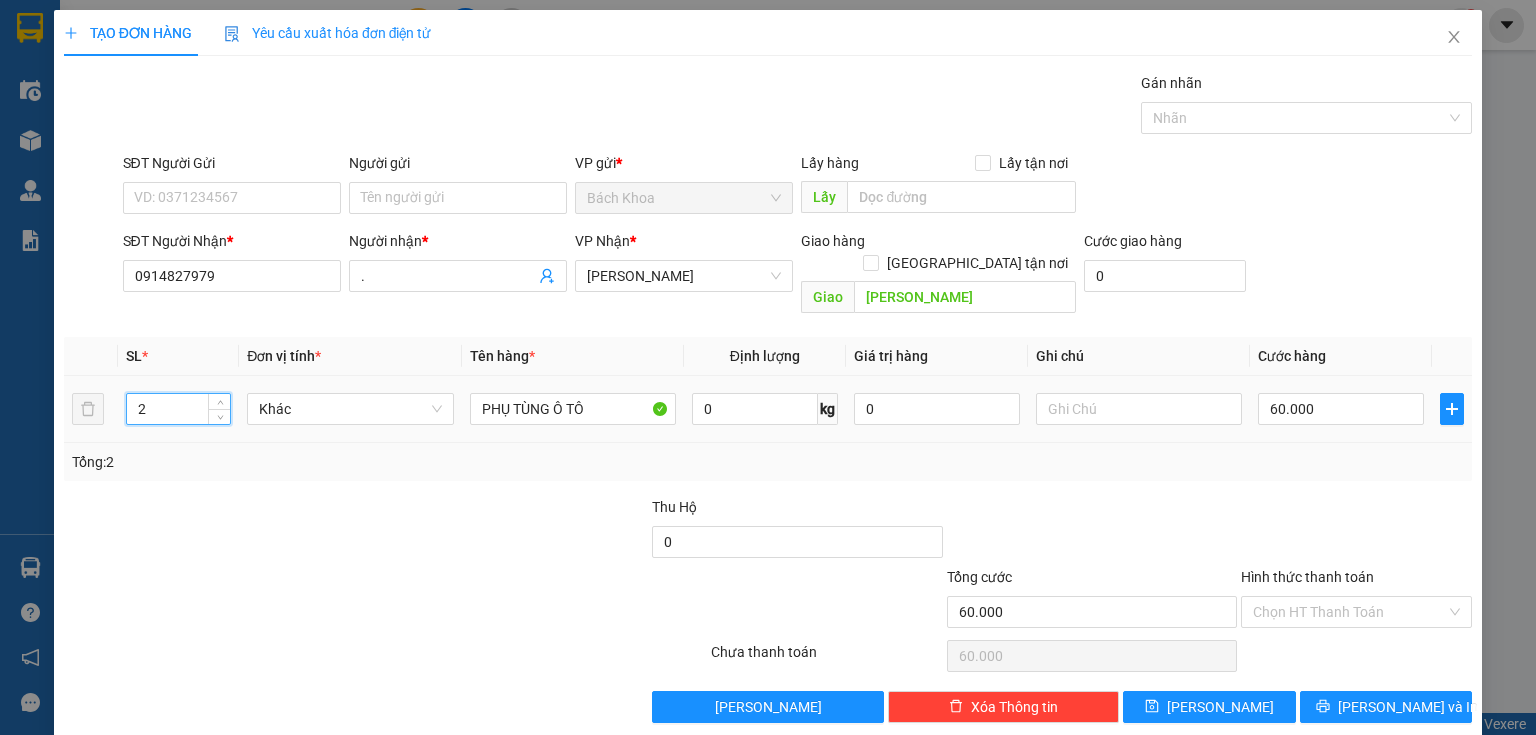 click on "2" at bounding box center [178, 409] 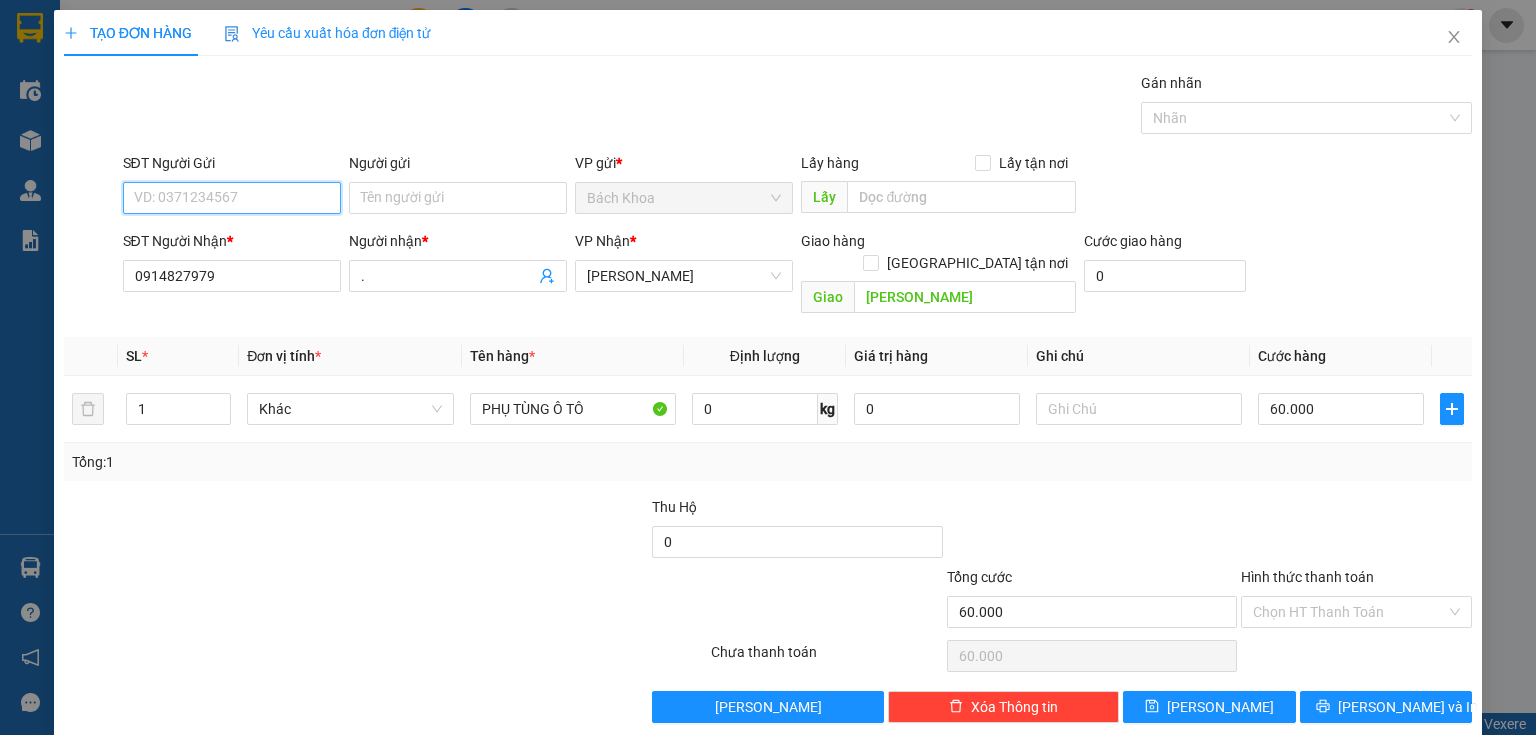 click on "SĐT Người Gửi" at bounding box center (232, 198) 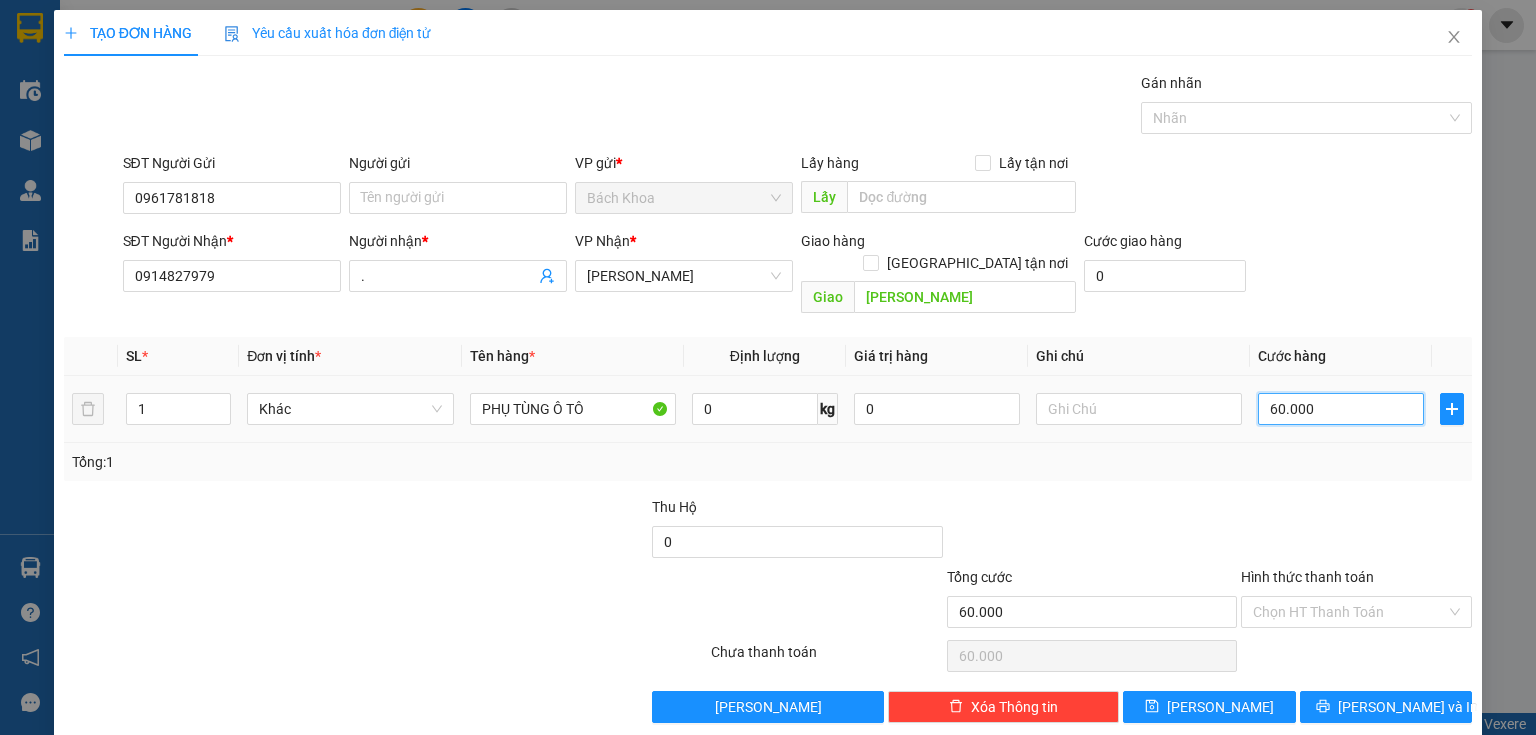 click on "60.000" at bounding box center [1341, 409] 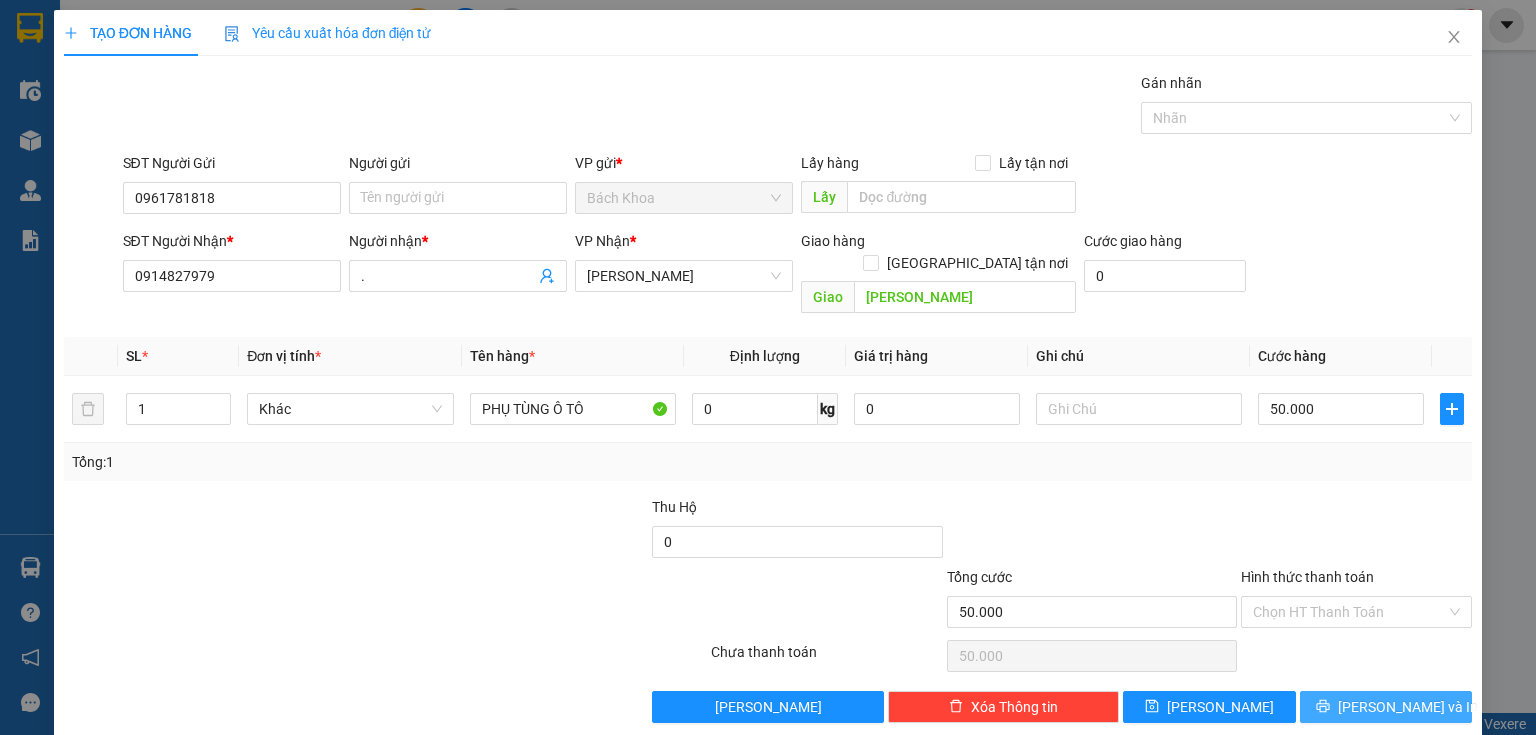 click on "[PERSON_NAME] và In" at bounding box center [1386, 707] 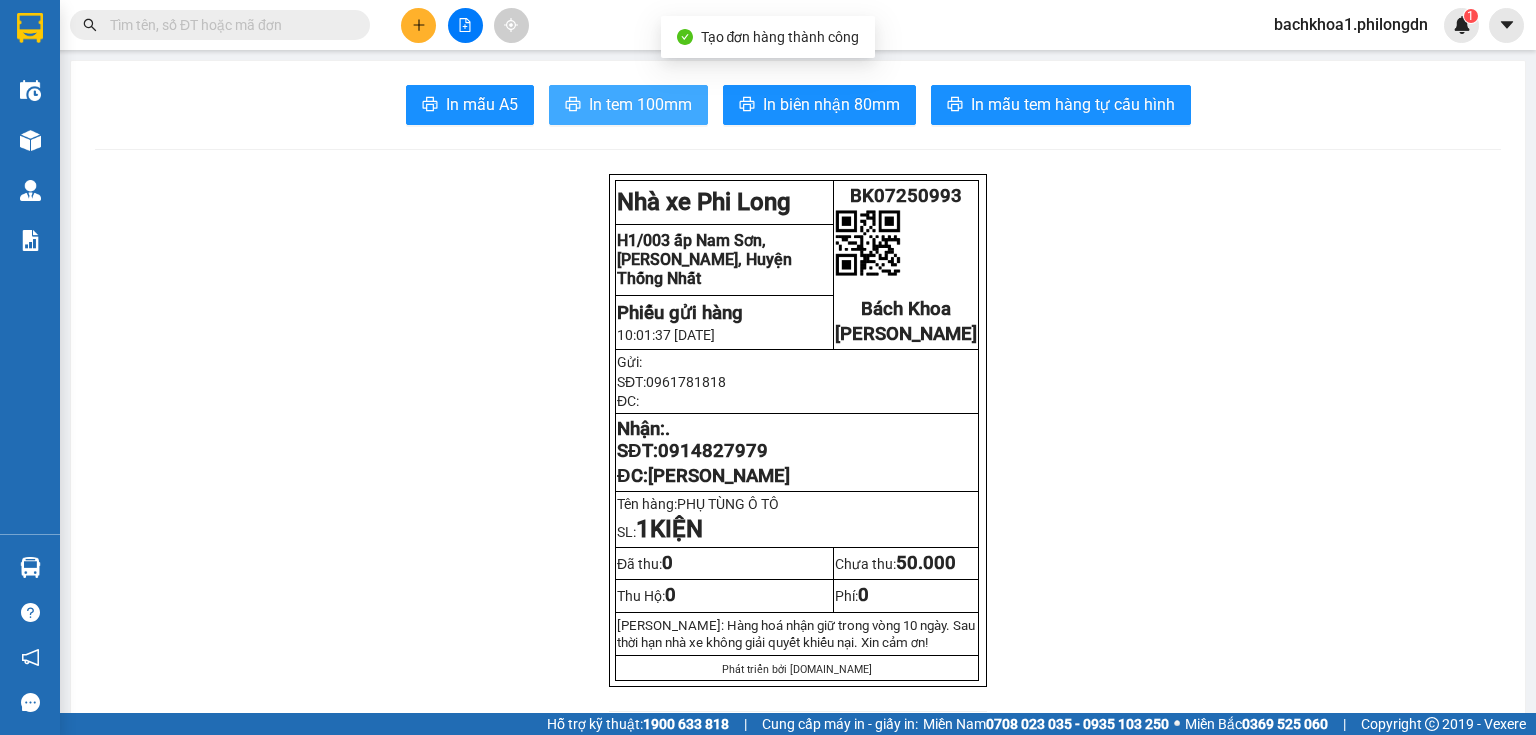 click on "In tem 100mm" at bounding box center [640, 104] 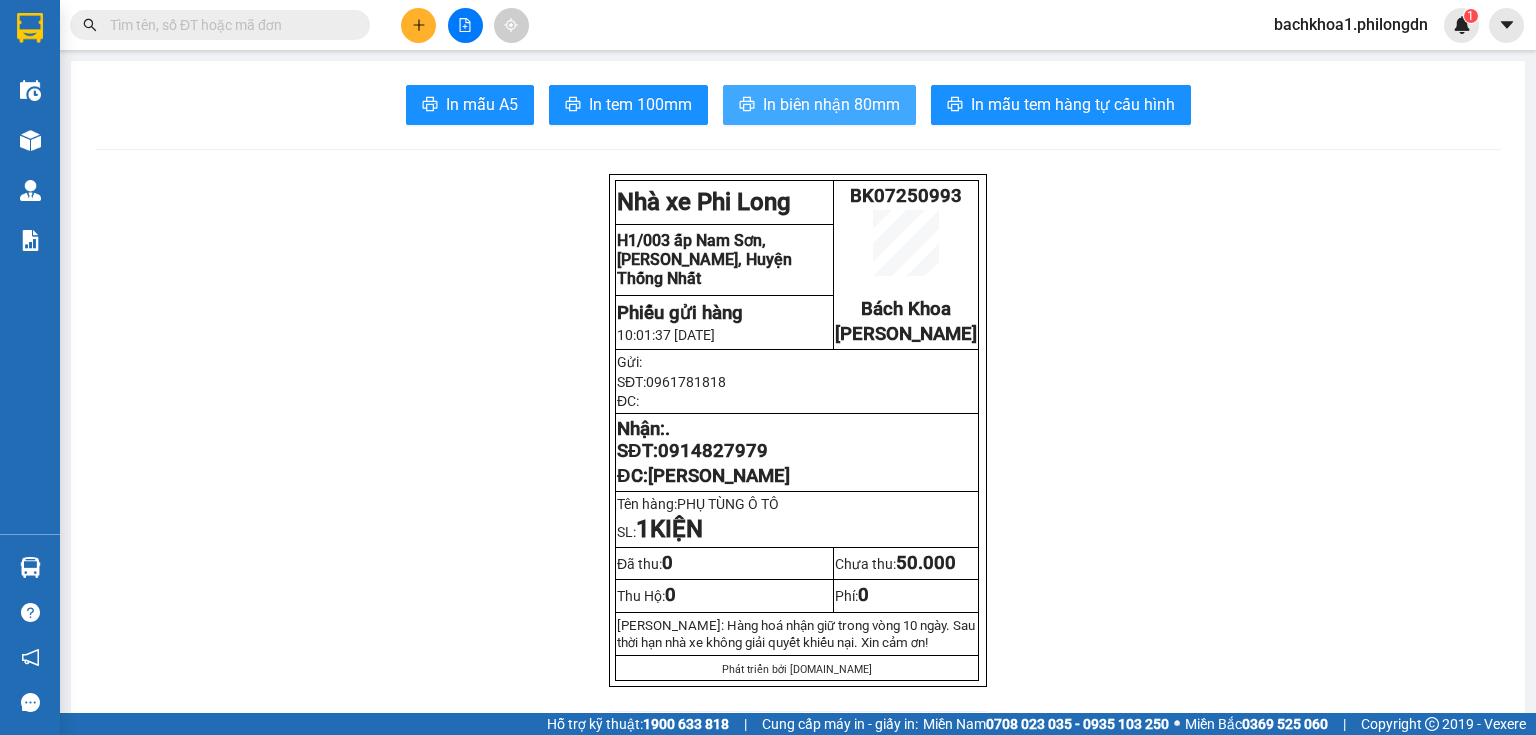 click on "In biên nhận 80mm" at bounding box center (831, 104) 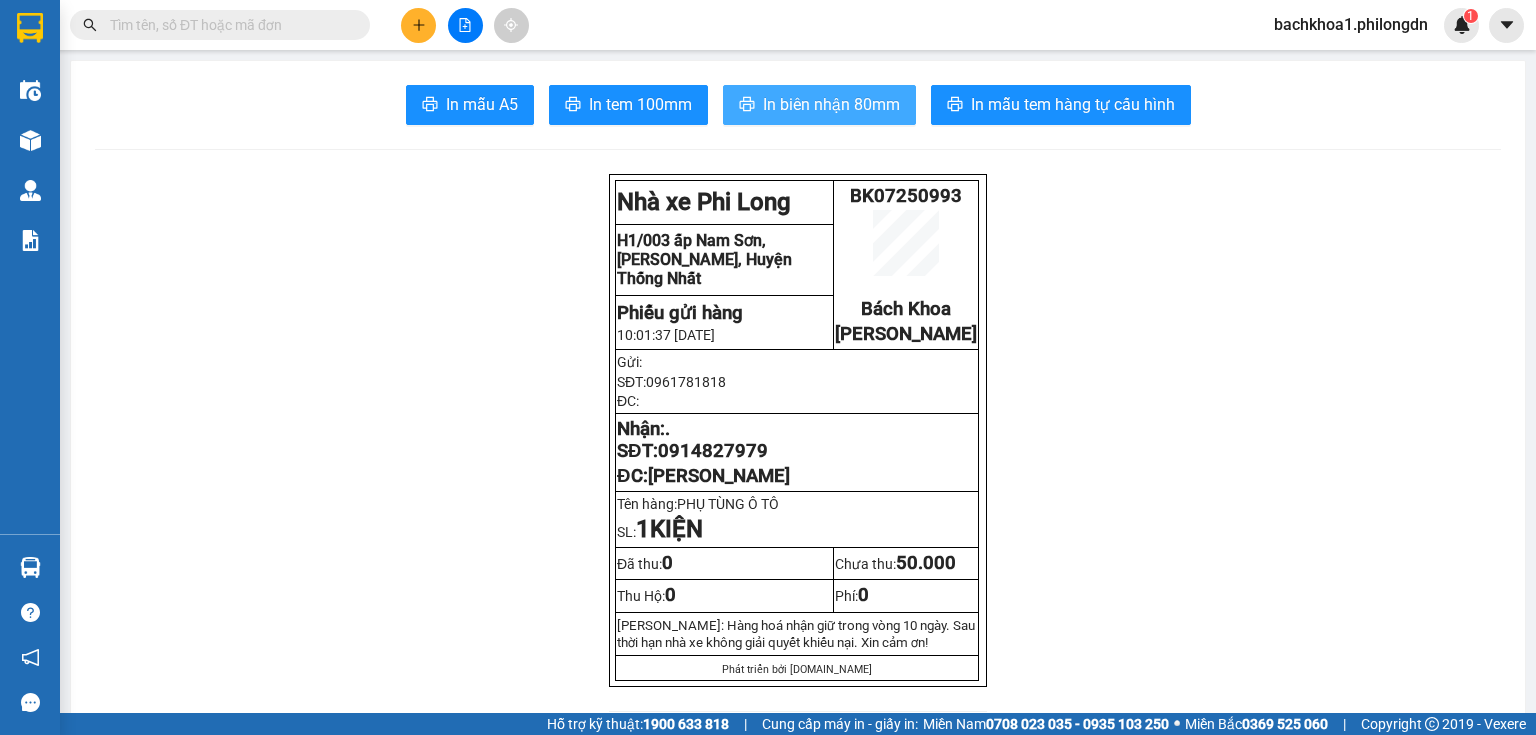 click on "In biên nhận 80mm" at bounding box center (831, 104) 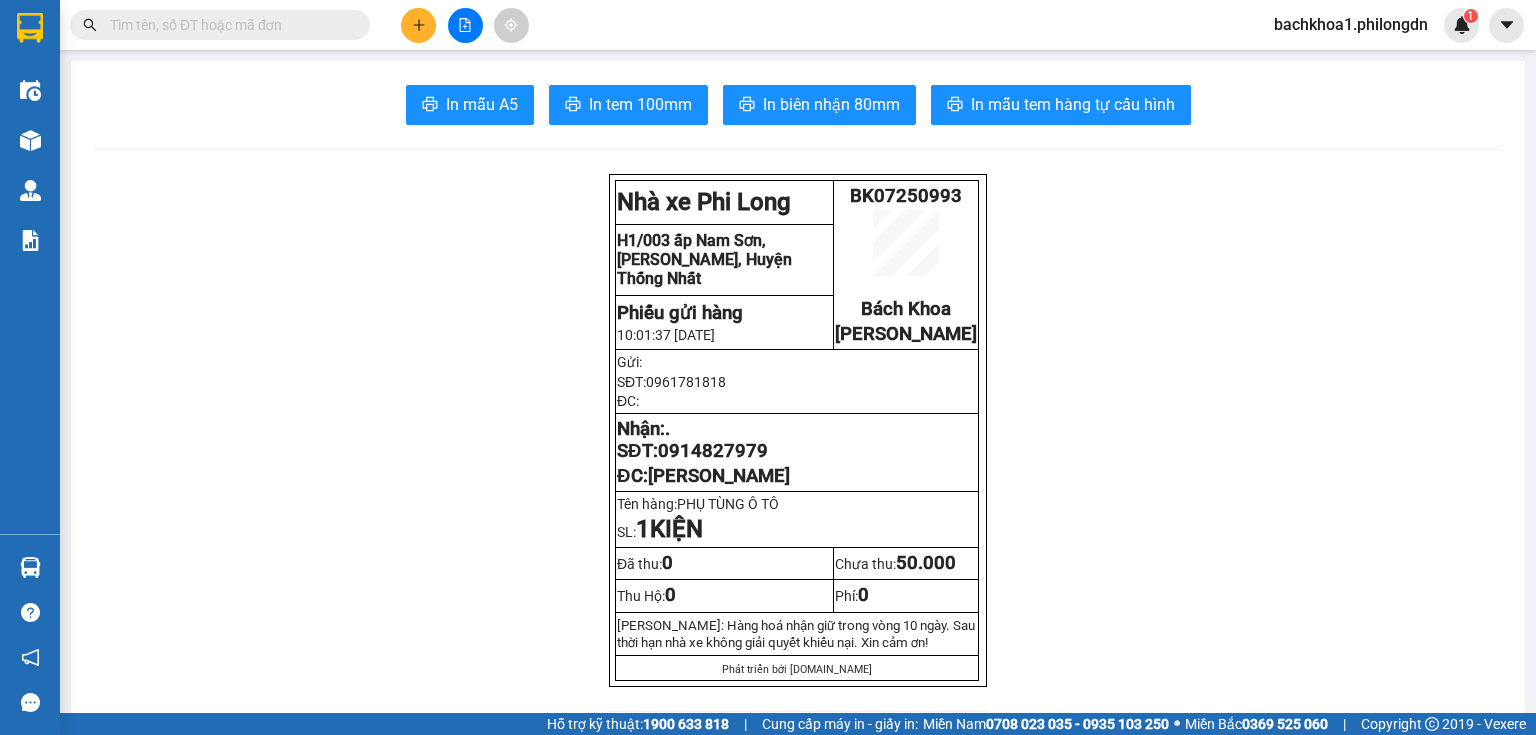 click on "0914827979" at bounding box center [713, 451] 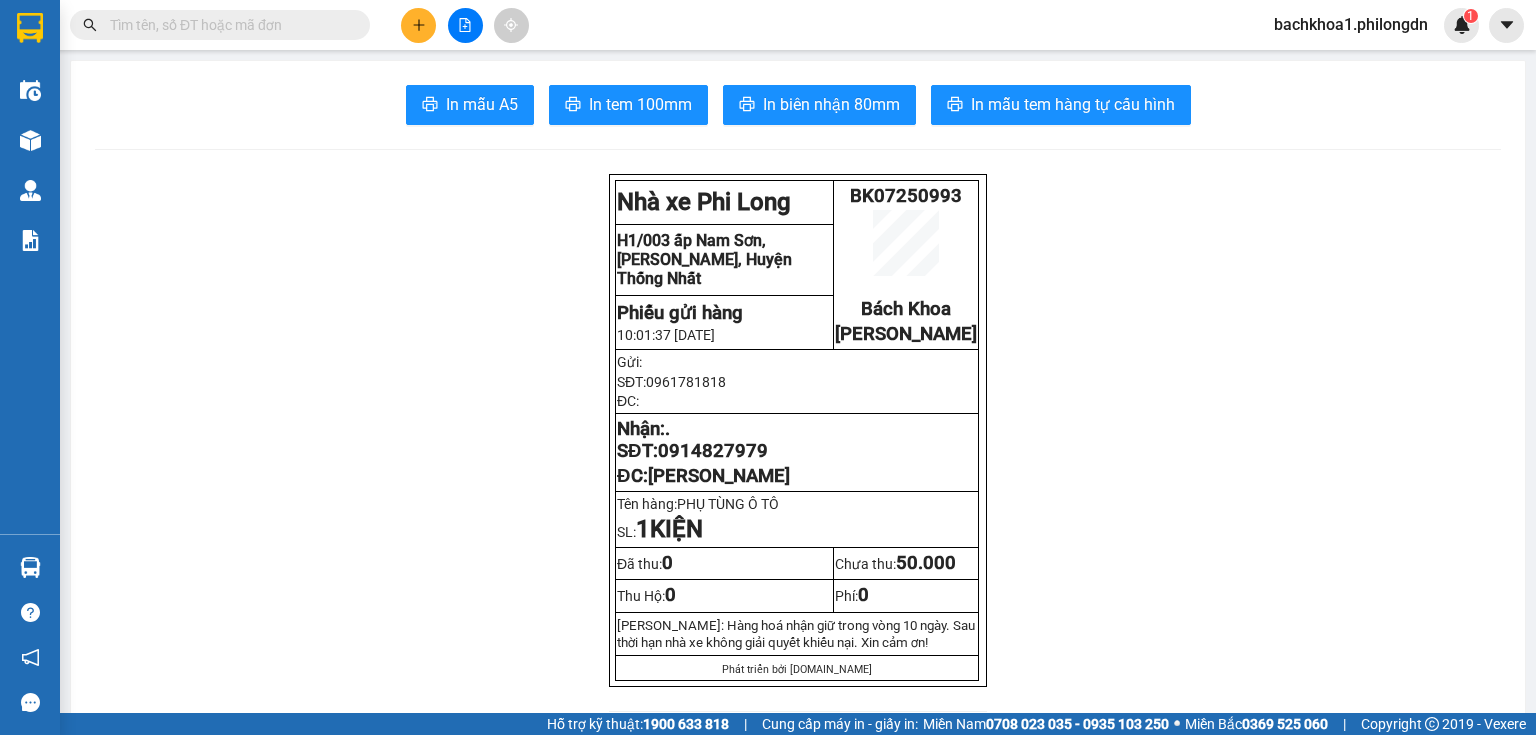 click at bounding box center [418, 25] 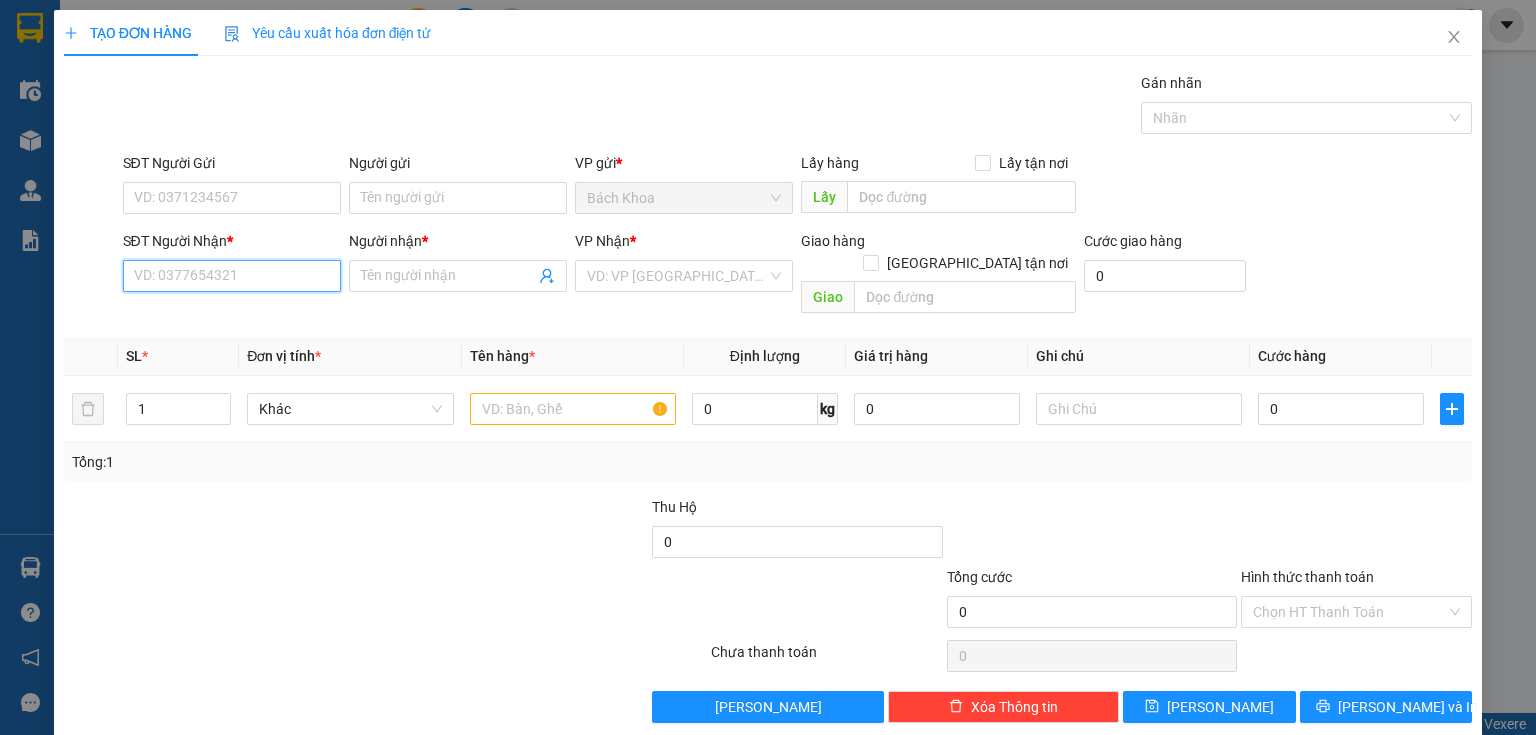 click on "SĐT Người Nhận  *" at bounding box center [232, 276] 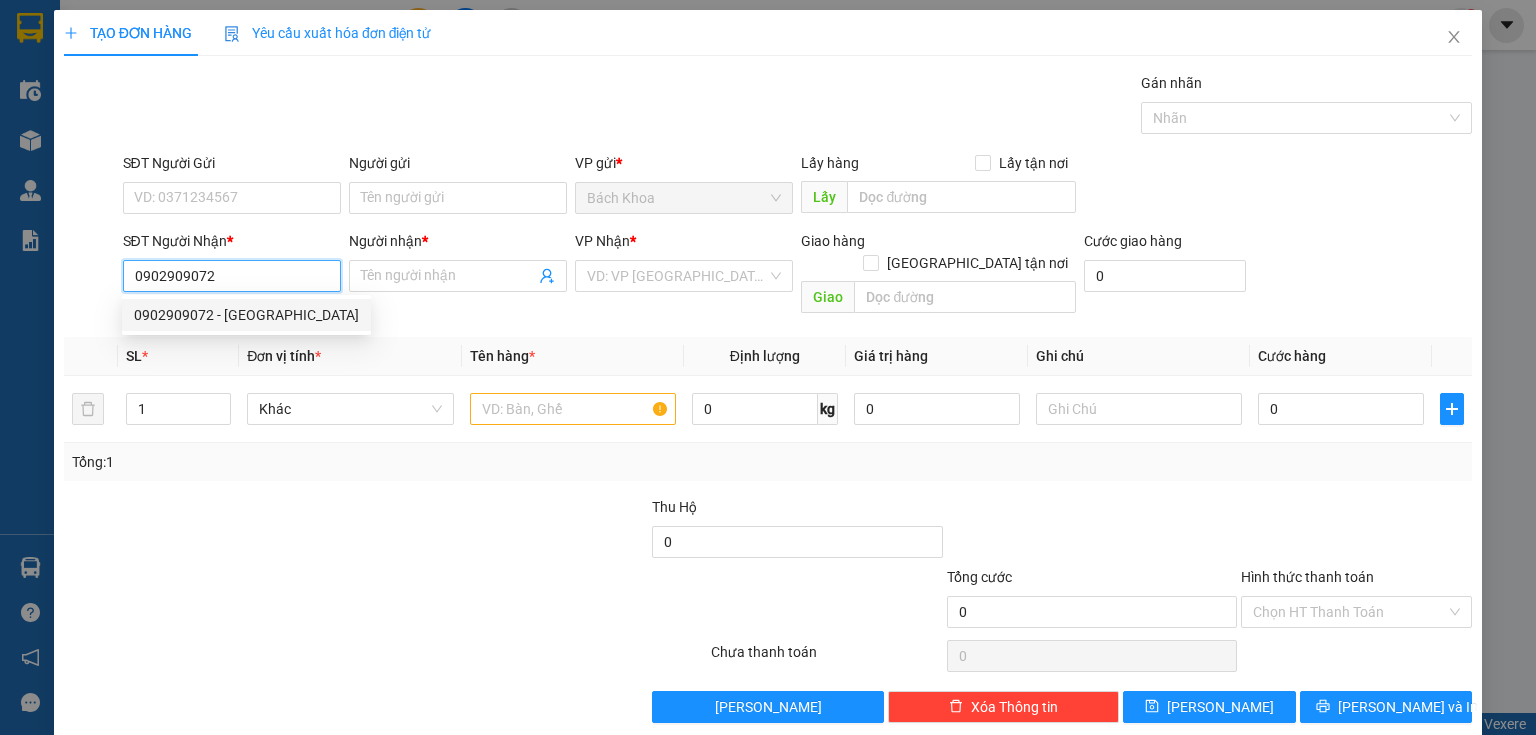 click on "0902909072 - [GEOGRAPHIC_DATA]" at bounding box center (246, 315) 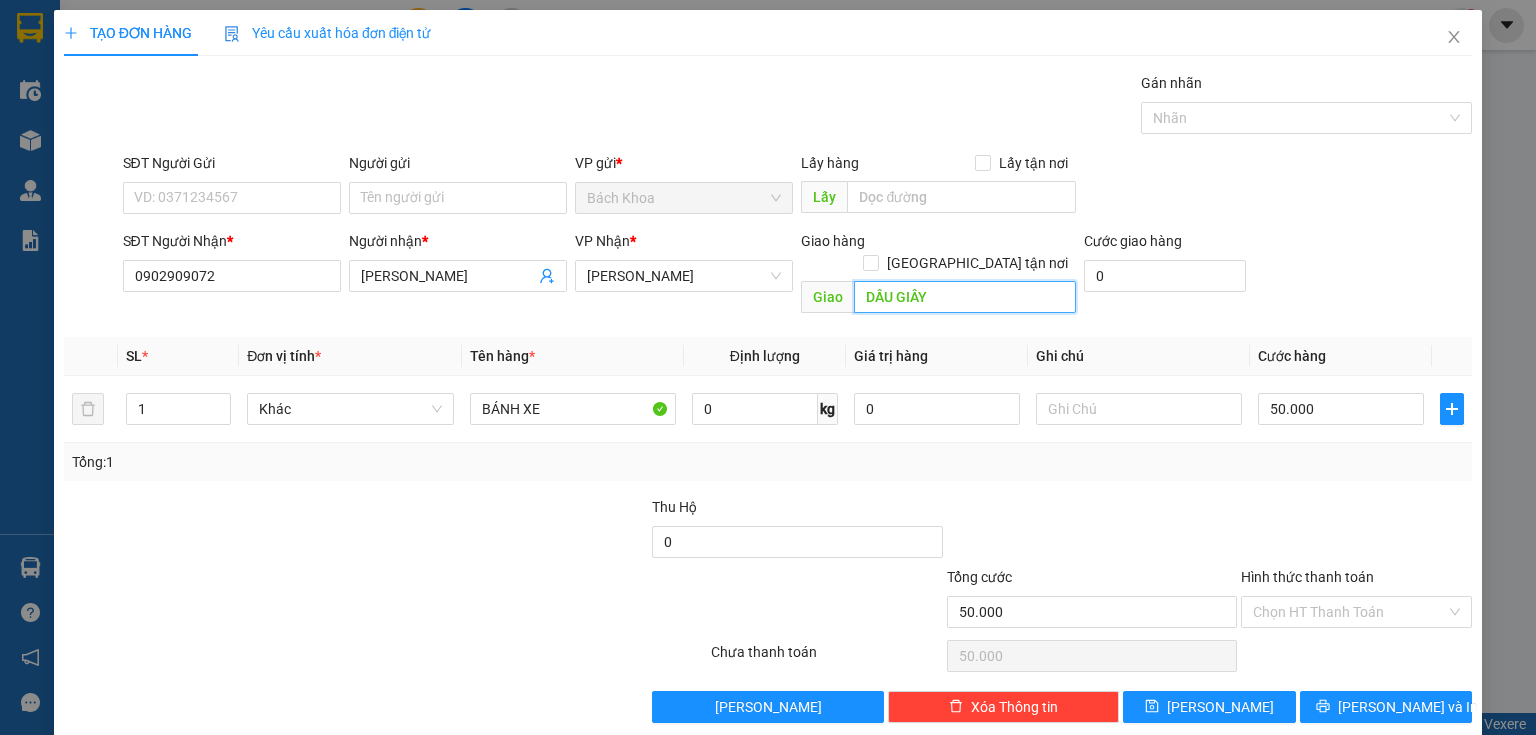 click on "DẦU GIÂY" at bounding box center [965, 297] 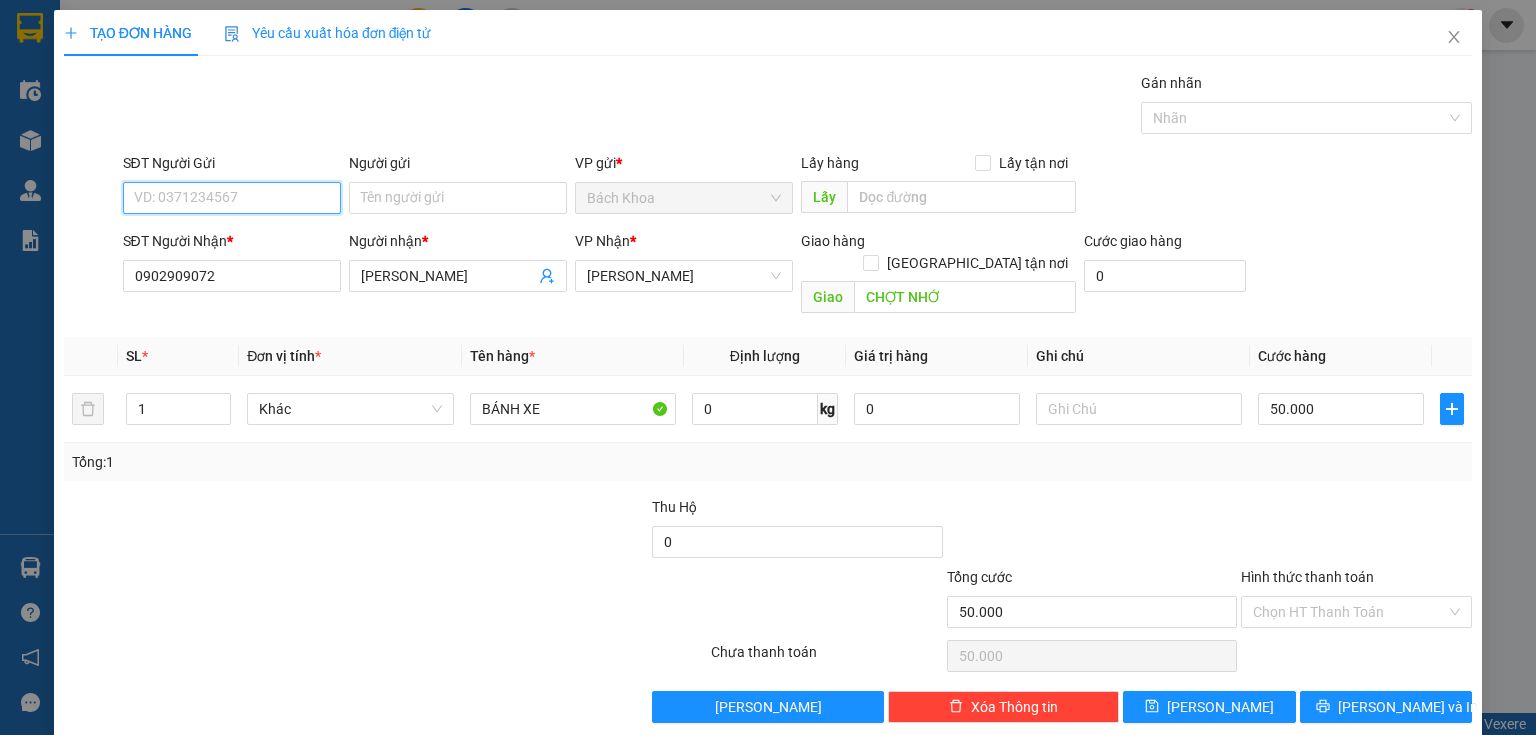 click on "SĐT Người Gửi" at bounding box center (232, 198) 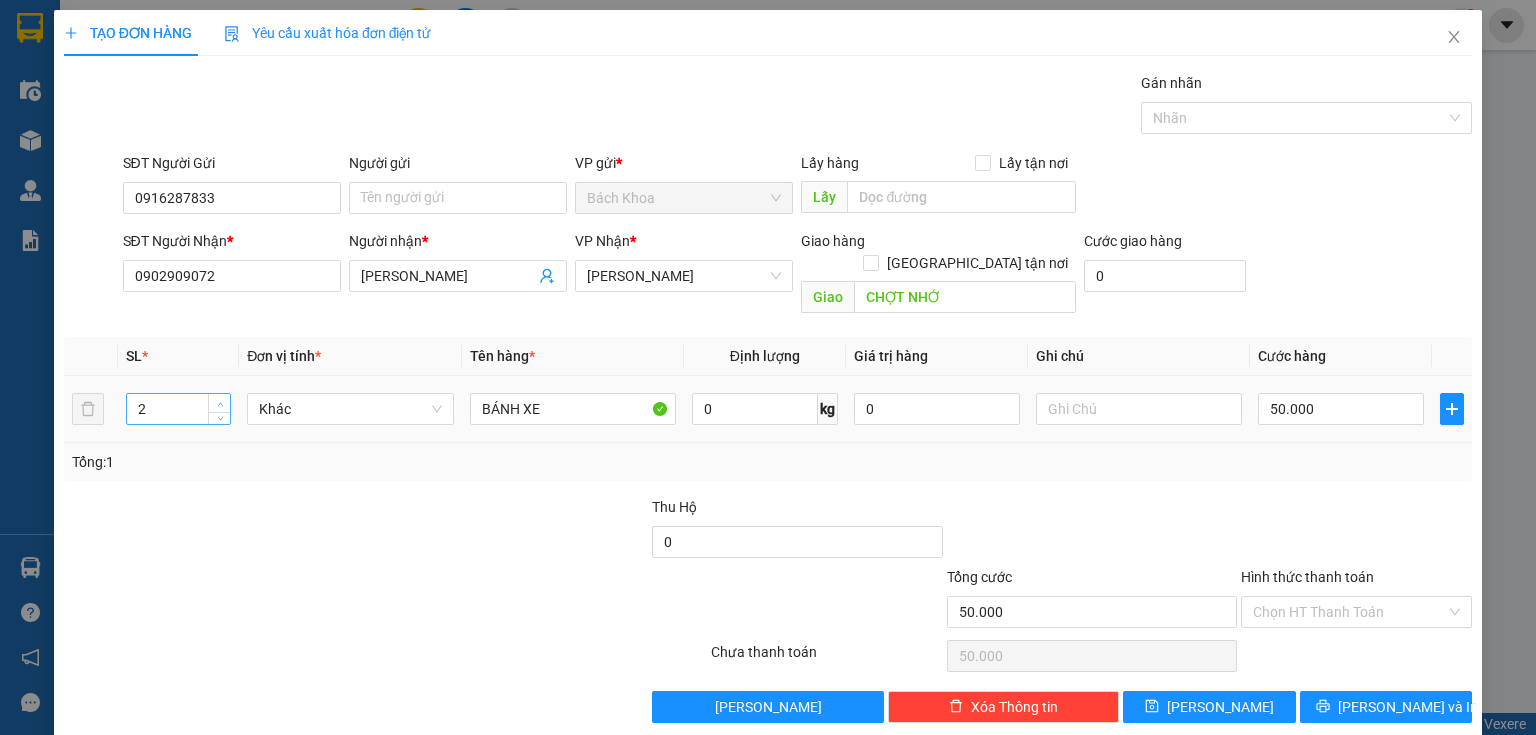 click at bounding box center (220, 404) 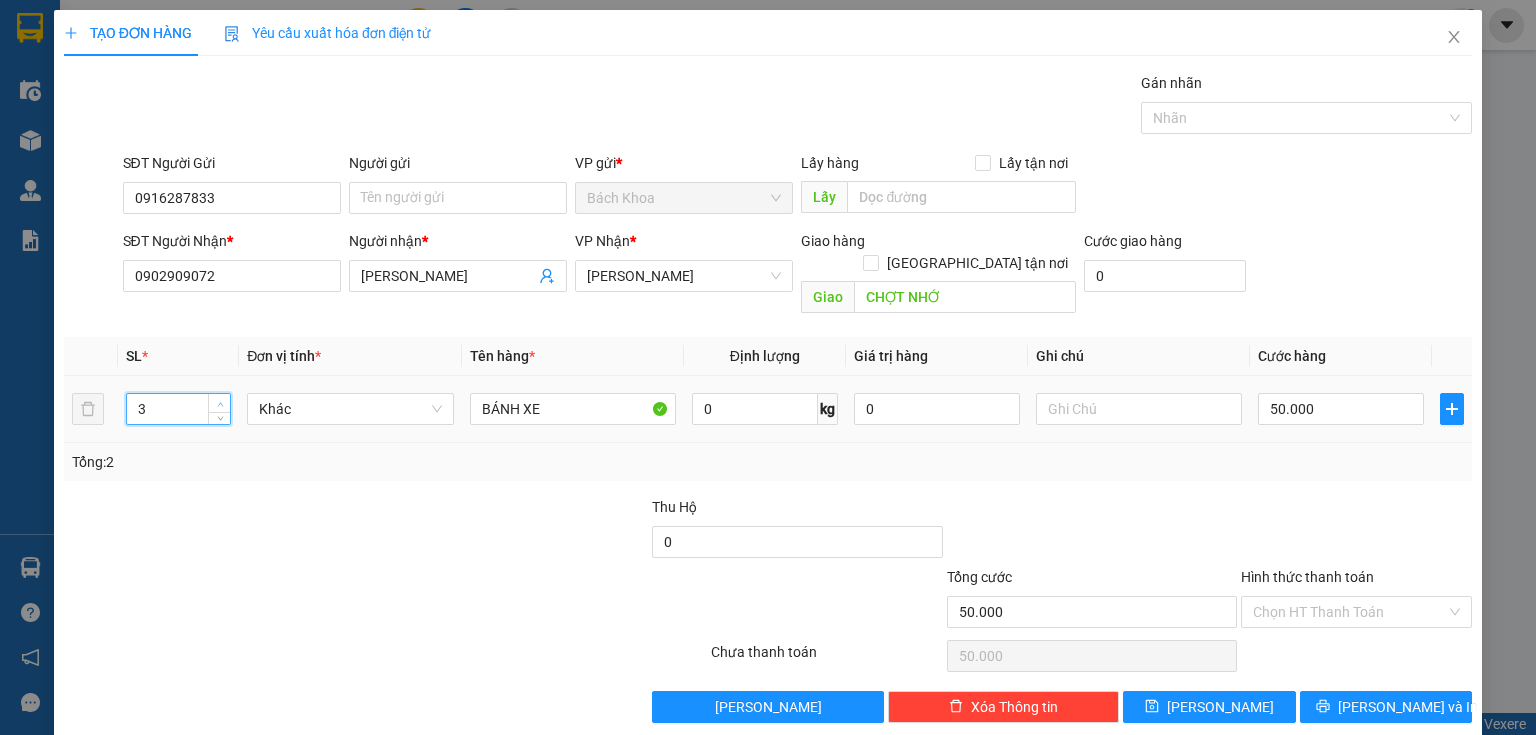 click at bounding box center [220, 404] 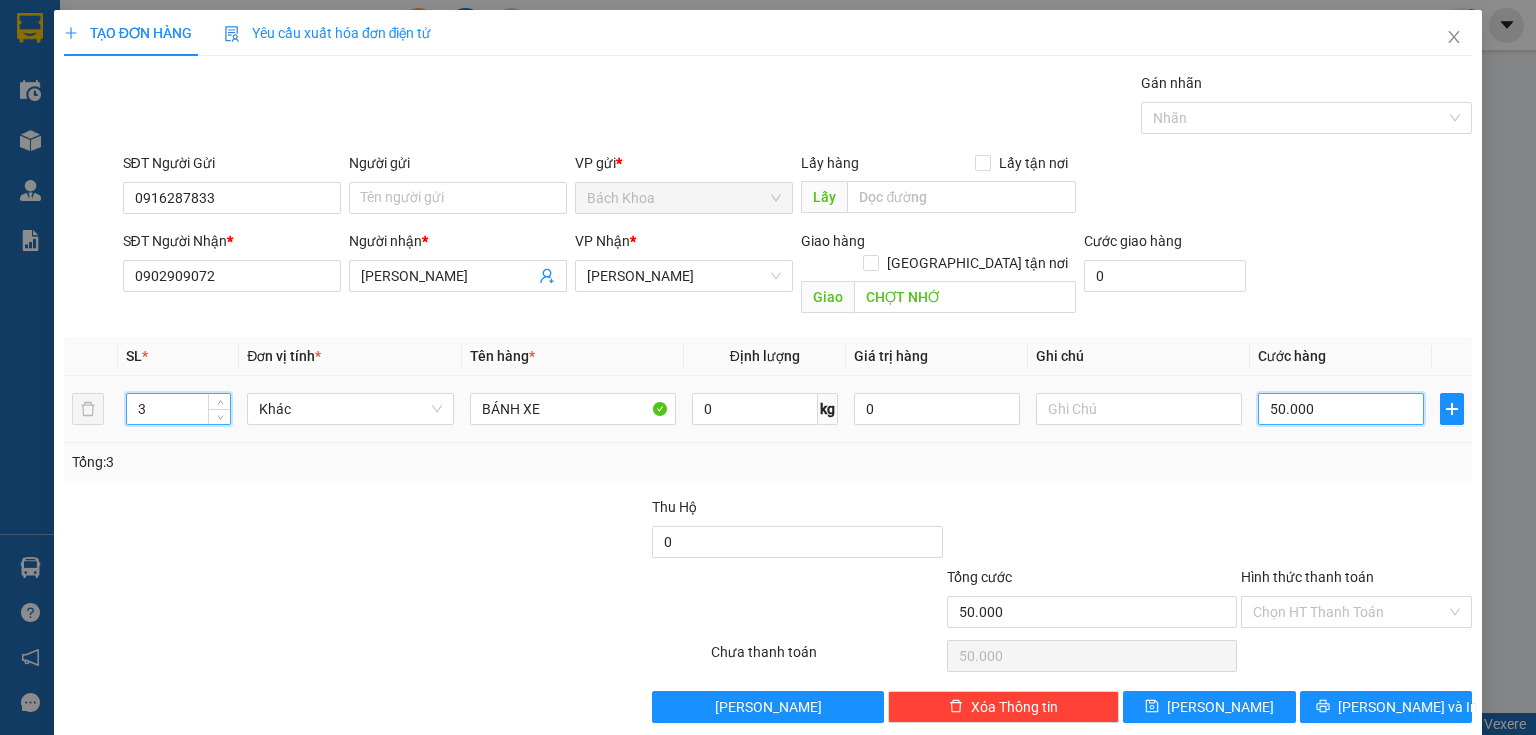 click on "50.000" at bounding box center (1341, 409) 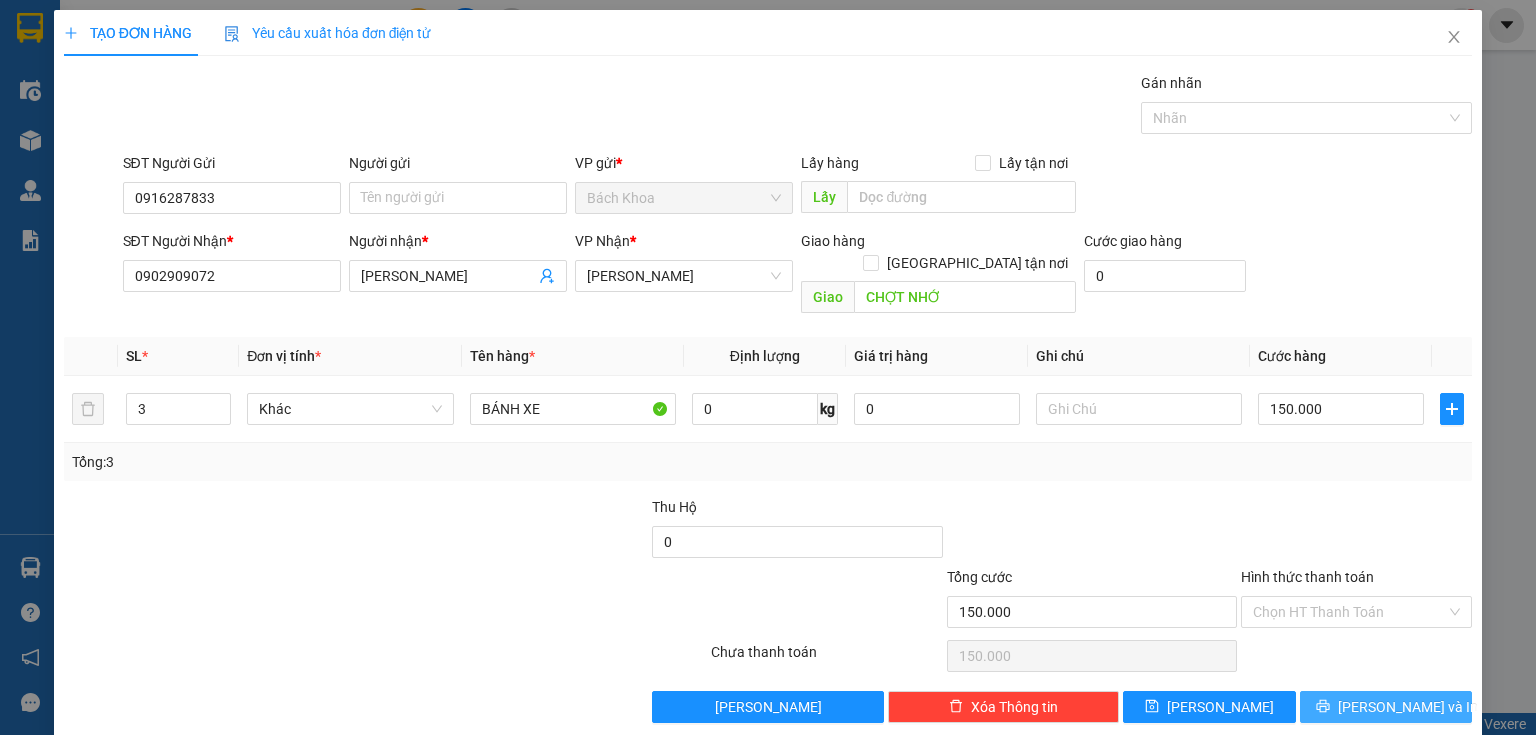 click on "[PERSON_NAME] và In" at bounding box center (1408, 707) 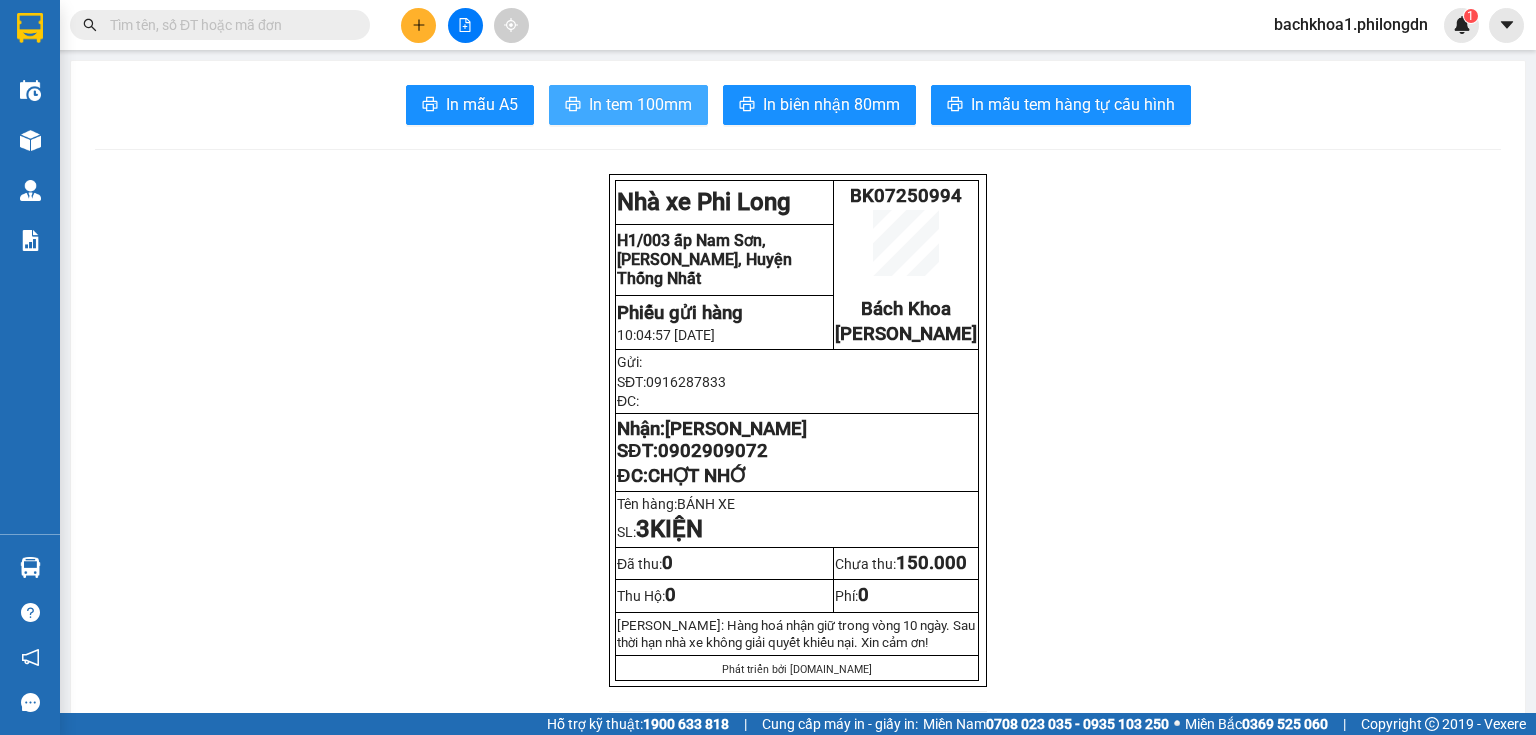 click on "In tem 100mm" at bounding box center [640, 104] 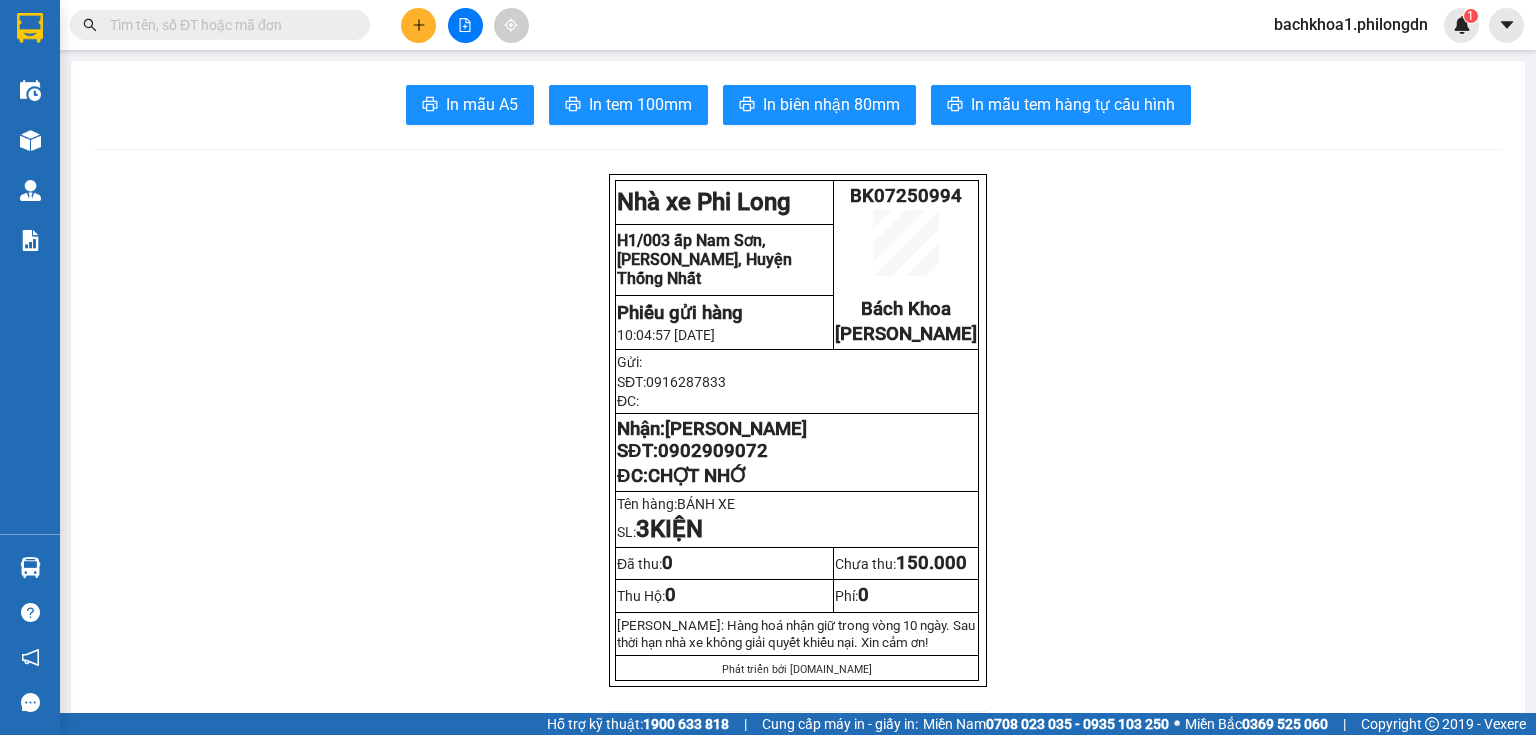 click on "In mẫu A5
In tem 100mm
In biên nhận 80mm In mẫu tem hàng tự cấu hình
Nhà xe Phi Long
BK07250994
Bách Khoa
Gia Kiệm
H1/003 ấp Nam Sơn, xã Quang Trung, Huyện Thống Nhất
Phiếu gửi hàng
10:04:57 - 14/07/2025
Gửi:
SĐT:  0916287833
ĐC:
Nhận:  SƠN NGỌC SĐT:  0902909072
ĐC:  CHỢT NHỚ
Tên hàng:  BÁNH XE
SL:  3  KIỆN
Đã thu:  0
Chưa thu:  150.000
Thu Hộ: 0
Phí:  0
Lưu ý: Hàng hoá nhận giữ trong vòng 10 ngày. Sau thời hạn nhà xe không giải quyết khiếu nại. Xin cảm ơn!
Phát triển bởi Vexere.com
Phi Long (Đồng Nai) BK07250994 14/07 10:05 Giao dọc đường   CHỢT NHỚ  VP Nhận:   Gia Kiệm SƠN NGỌC 0902909072 SL:  3 CC : 150.000 Tên Số lượng Khối lượng Cước món hàng Ghi chú BÁNH XE (Khác) 3 0 150.000 3 0" at bounding box center (798, 1818) 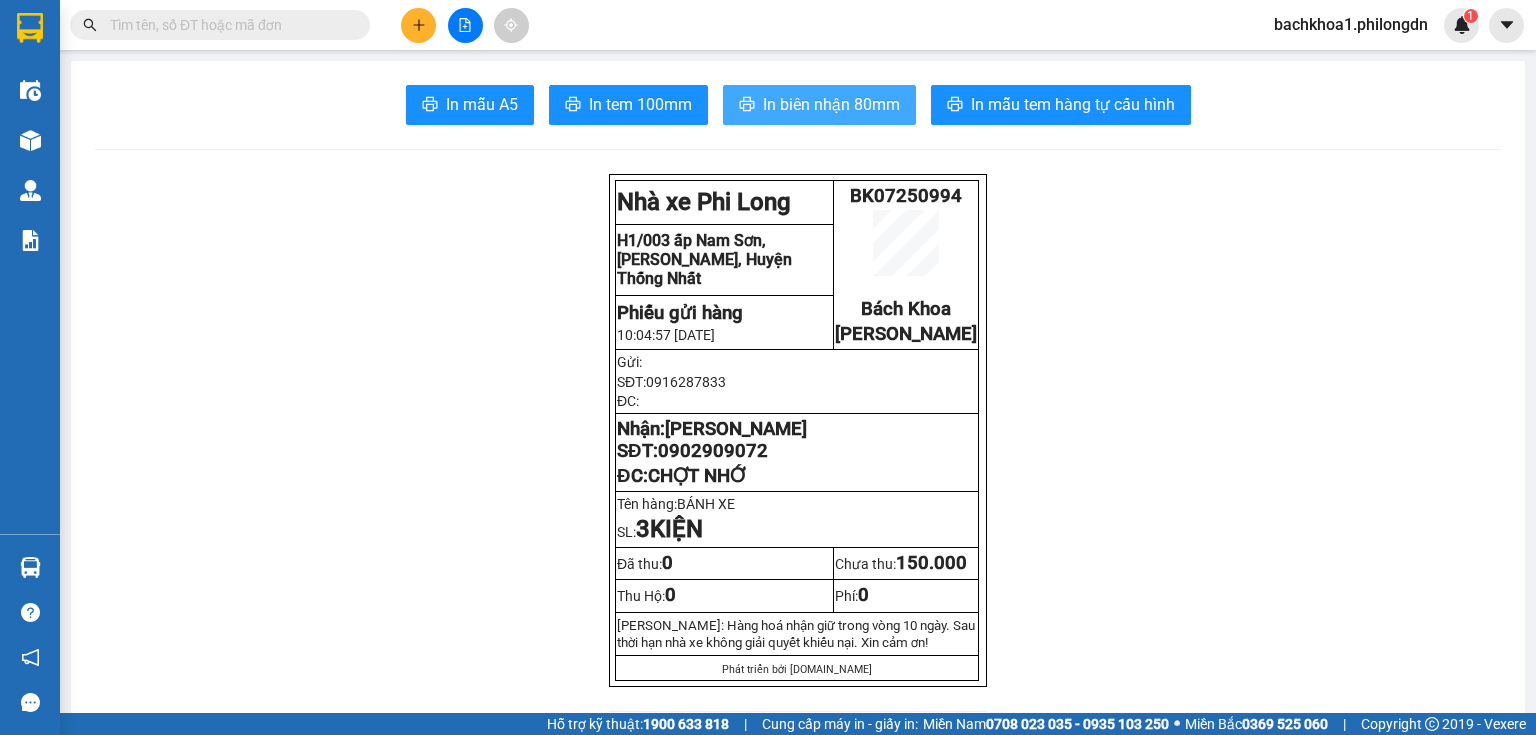 click on "In biên nhận 80mm" at bounding box center [831, 104] 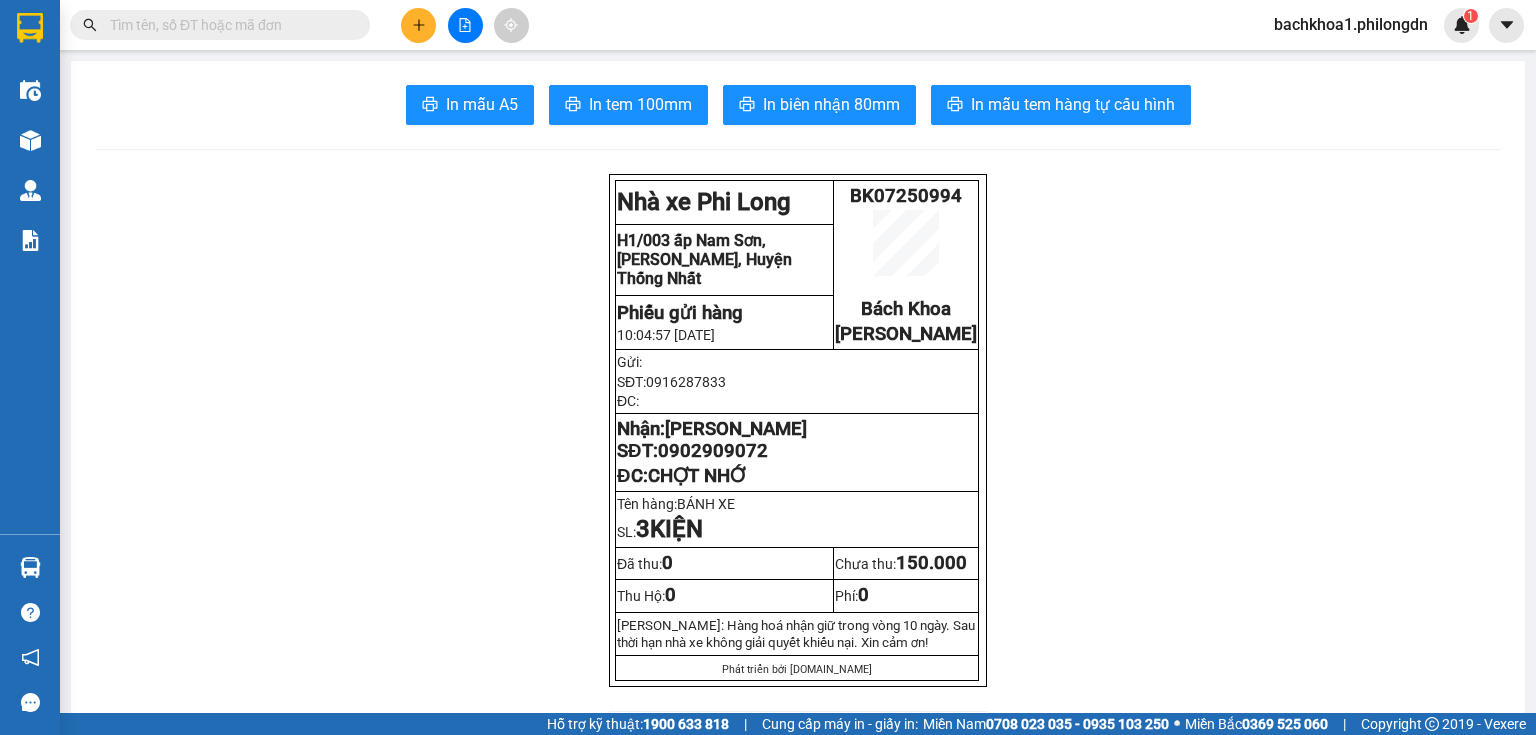 click on "In mẫu A5
In tem 100mm
In biên nhận 80mm In mẫu tem hàng tự cấu hình
Nhà xe Phi Long
BK07250994
Bách Khoa
Gia Kiệm
H1/003 ấp Nam Sơn, xã Quang Trung, Huyện Thống Nhất
Phiếu gửi hàng
10:04:57 - 14/07/2025
Gửi:
SĐT:  0916287833
ĐC:
Nhận:  SƠN NGỌC SĐT:  0902909072
ĐC:  CHỢT NHỚ
Tên hàng:  BÁNH XE
SL:  3  KIỆN
Đã thu:  0
Chưa thu:  150.000
Thu Hộ: 0
Phí:  0
Lưu ý: Hàng hoá nhận giữ trong vòng 10 ngày. Sau thời hạn nhà xe không giải quyết khiếu nại. Xin cảm ơn!
Phát triển bởi Vexere.com
Phi Long (Đồng Nai) BK07250994 14/07 10:05 Giao dọc đường   CHỢT NHỚ  VP Nhận:   Gia Kiệm SƠN NGỌC 0902909072 SL:  3 CC : 150.000 Tên Số lượng Khối lượng Cước món hàng Ghi chú BÁNH XE (Khác) 3 0 150.000 3 0" at bounding box center [798, 1818] 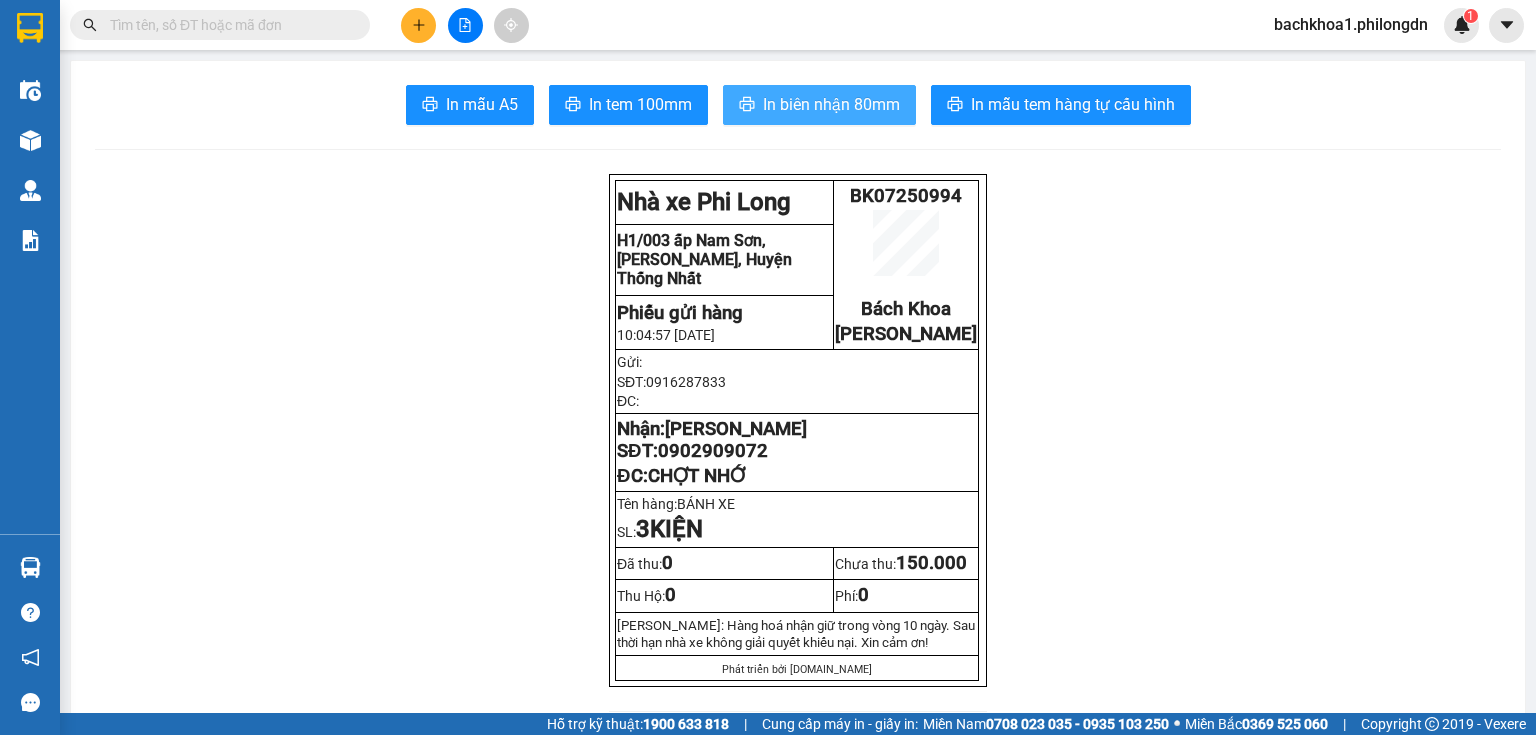click on "In biên nhận 80mm" at bounding box center [831, 104] 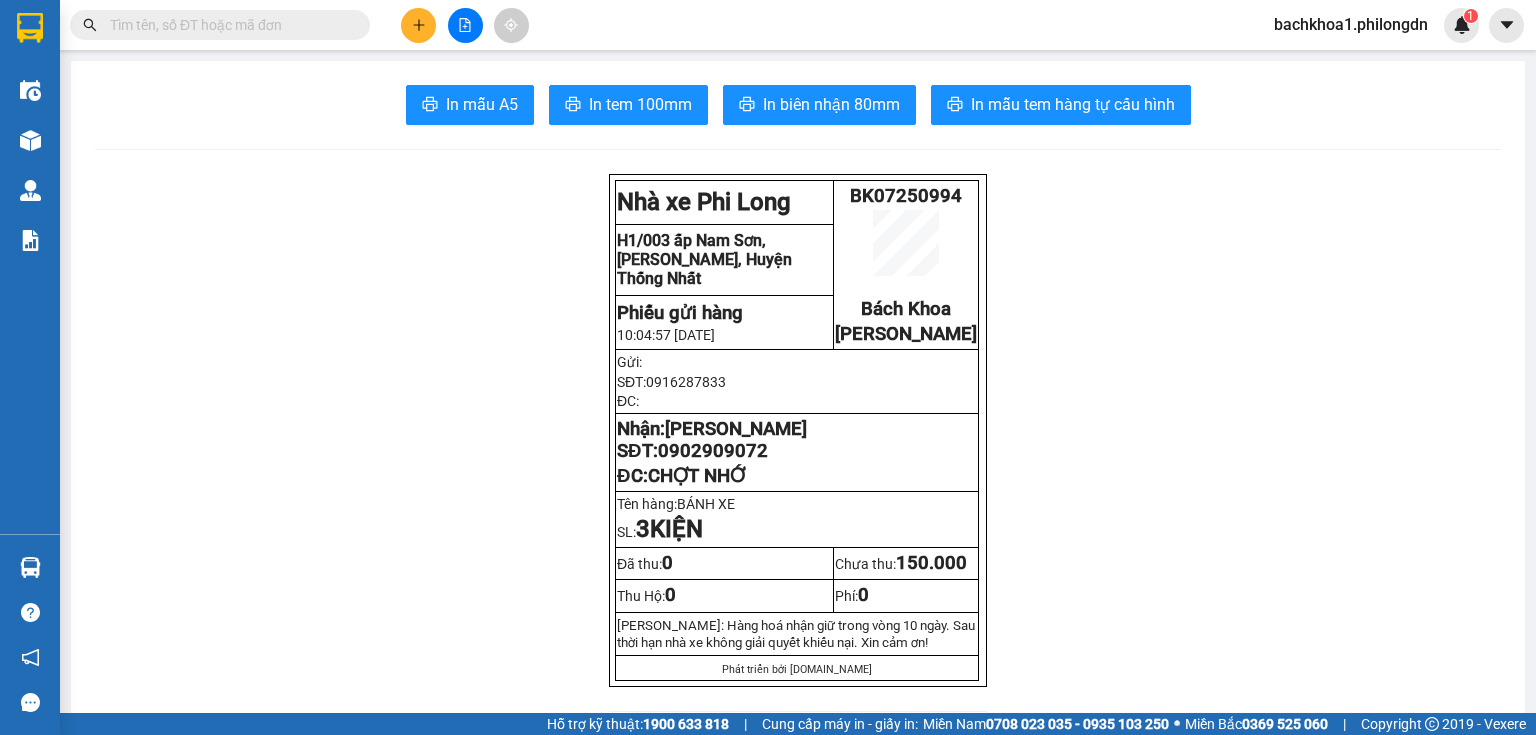 click on "0902909072" at bounding box center (713, 451) 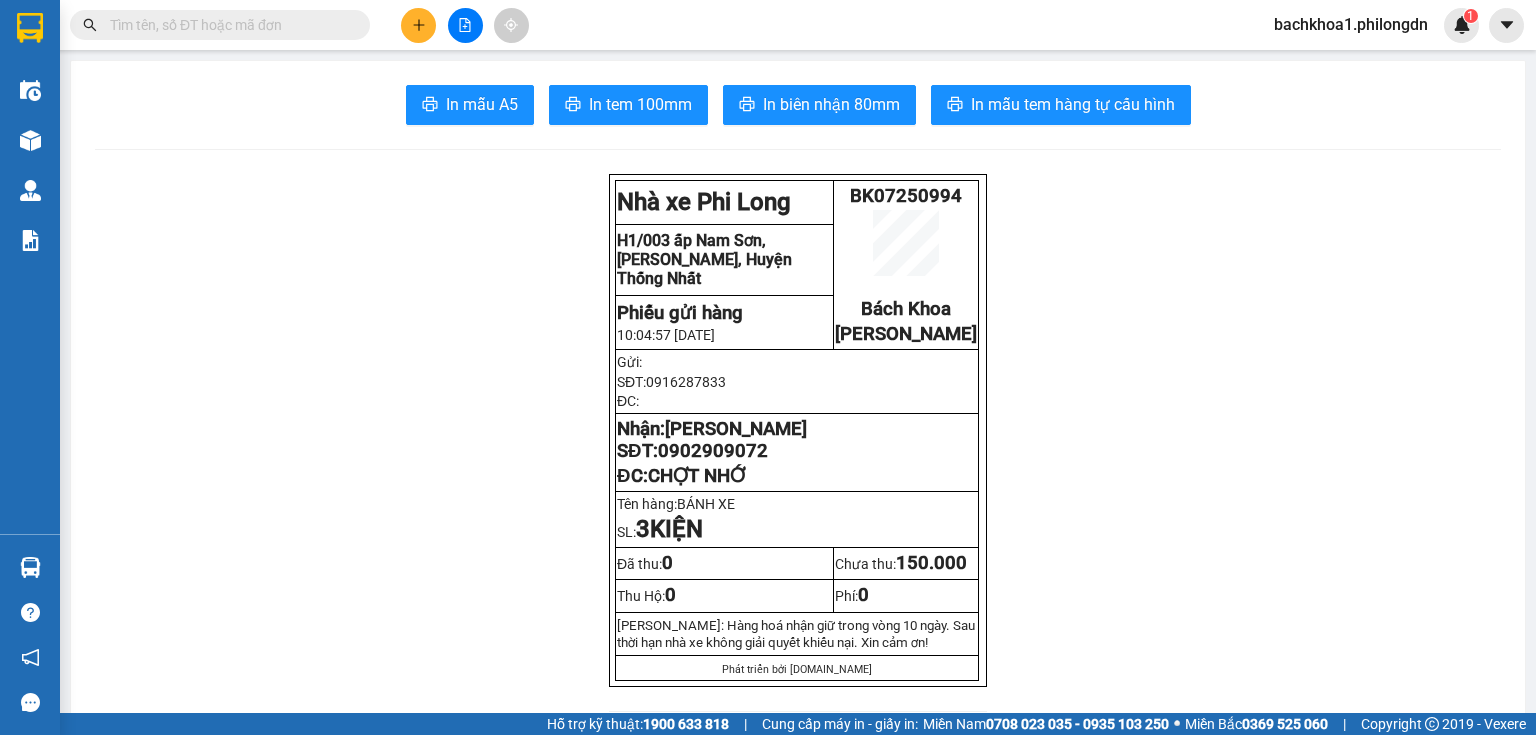 click at bounding box center [418, 25] 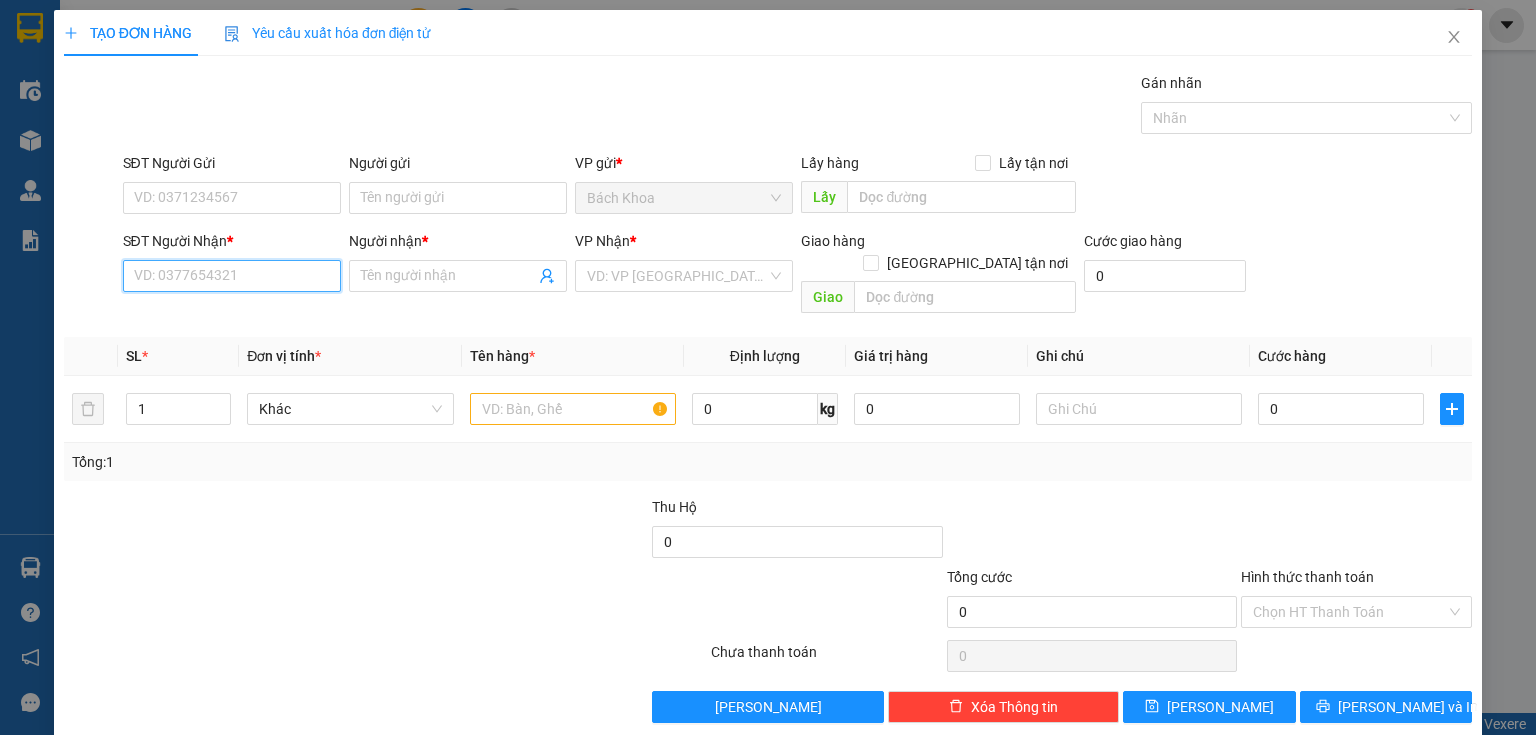 click on "SĐT Người Nhận  *" at bounding box center [232, 276] 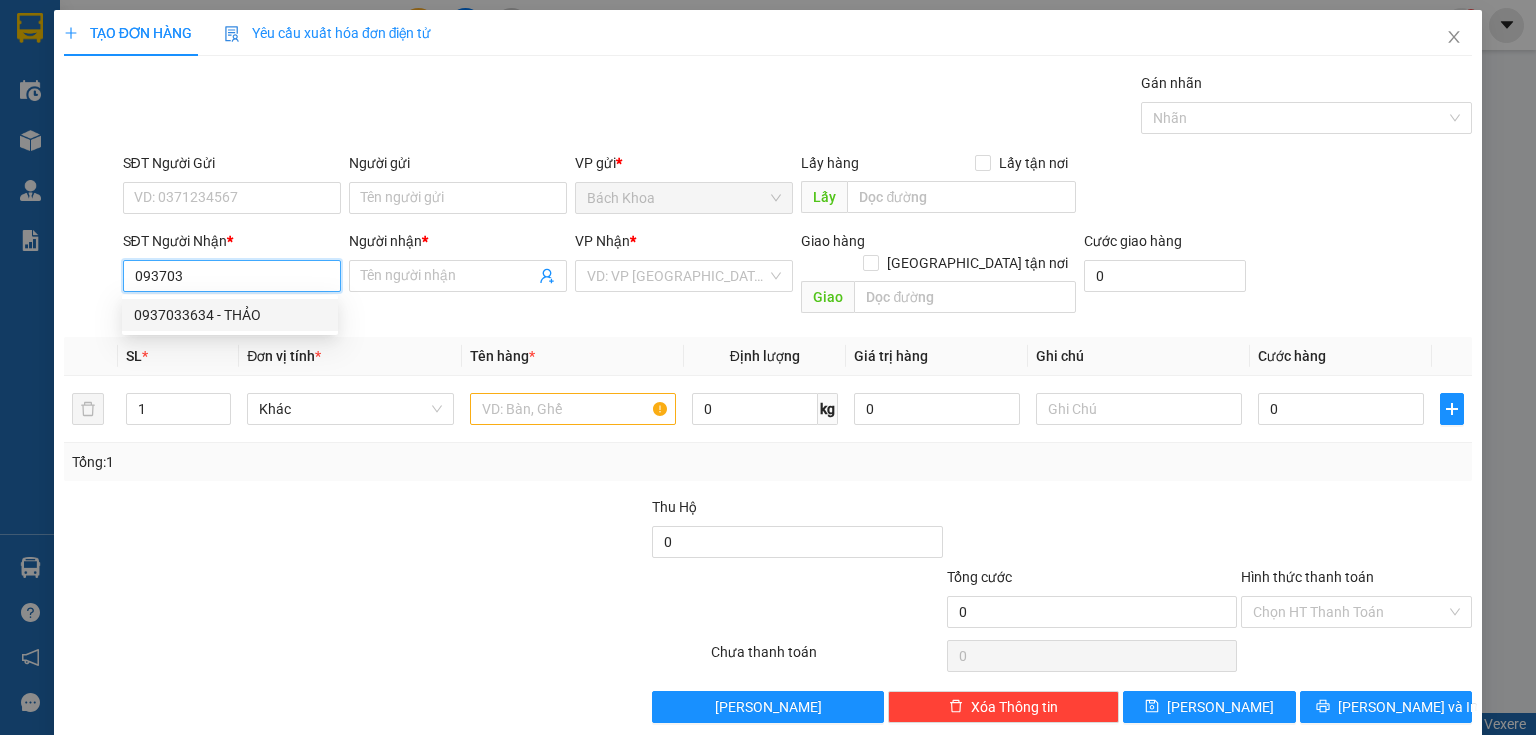 click on "0937033634 - THẢO" at bounding box center (230, 315) 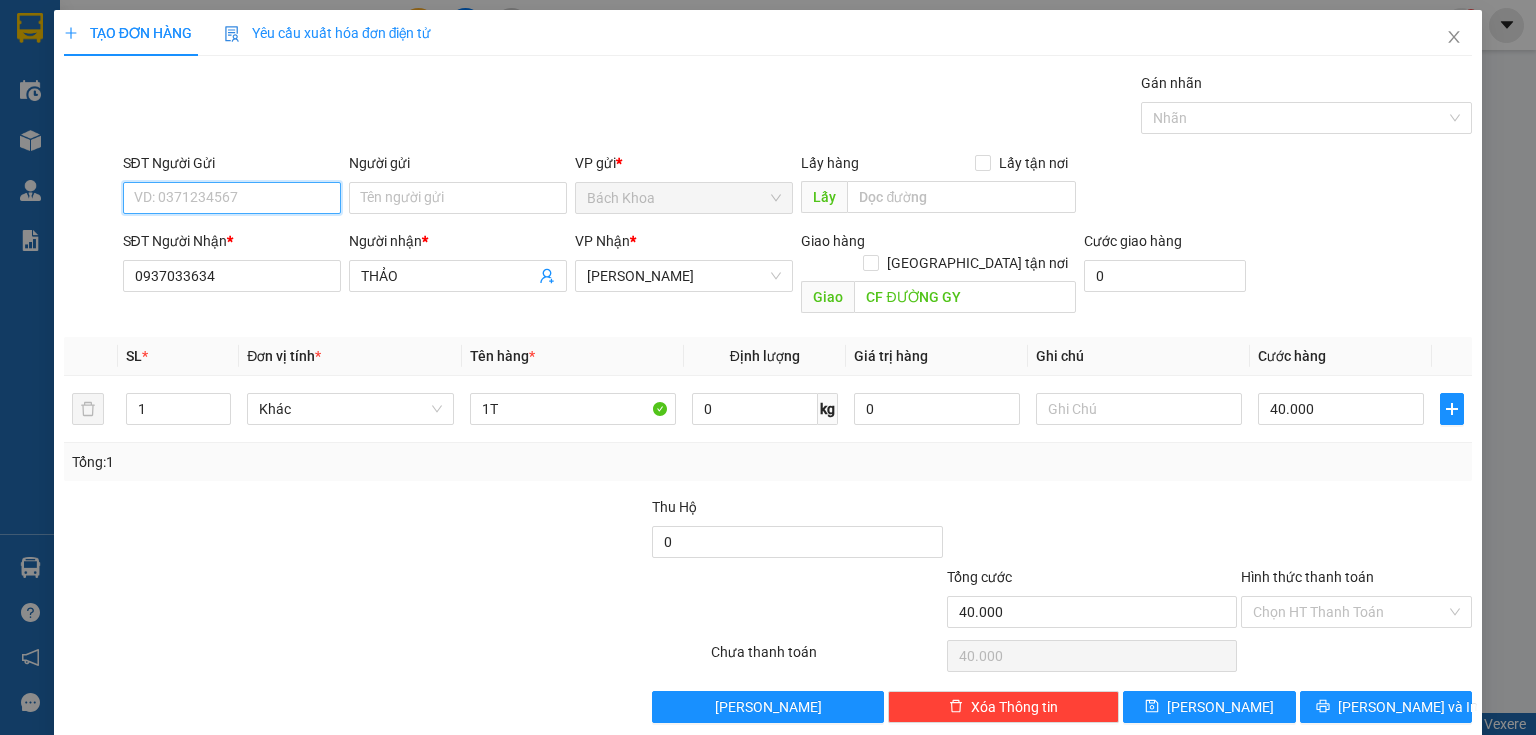click on "SĐT Người Gửi" at bounding box center (232, 198) 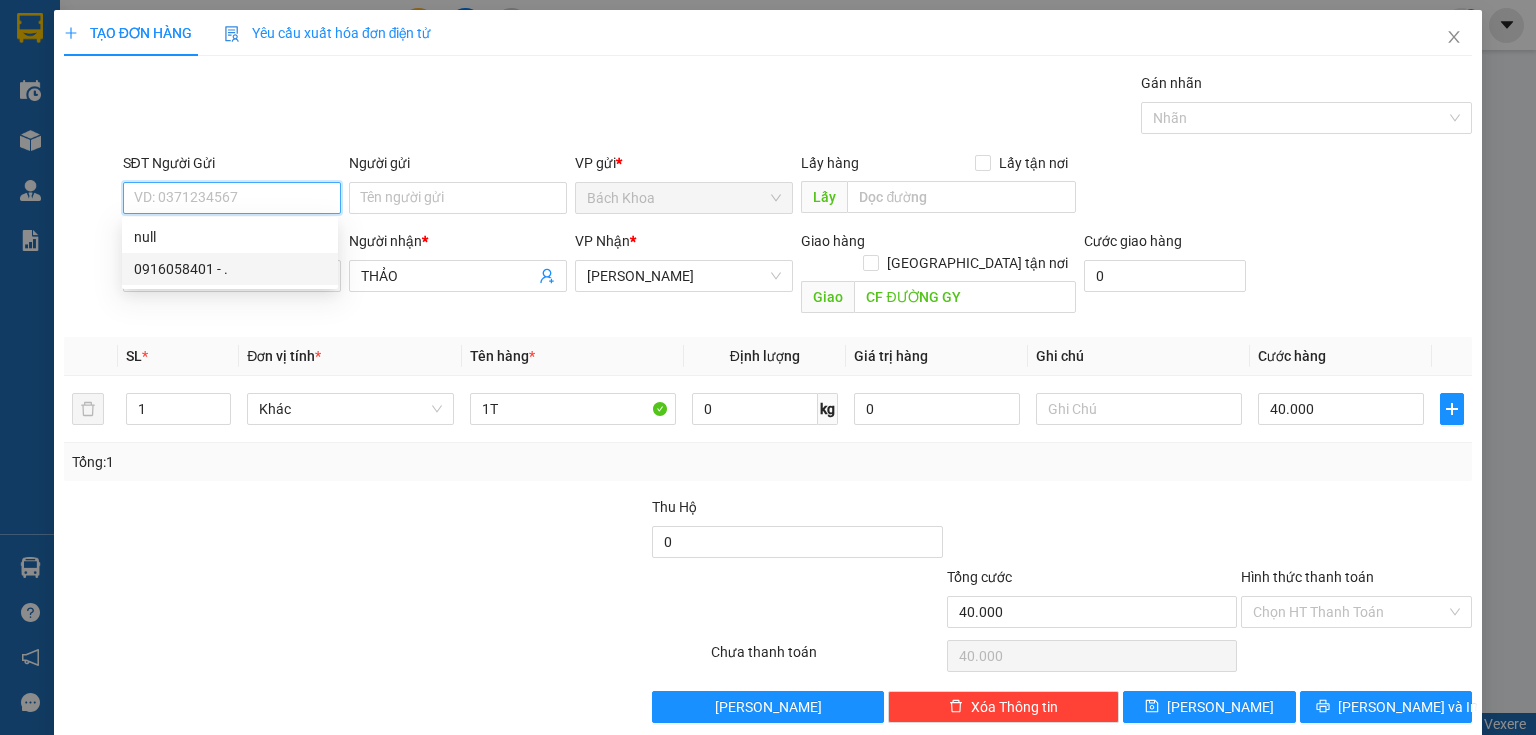 click on "0916058401 - ." at bounding box center [230, 269] 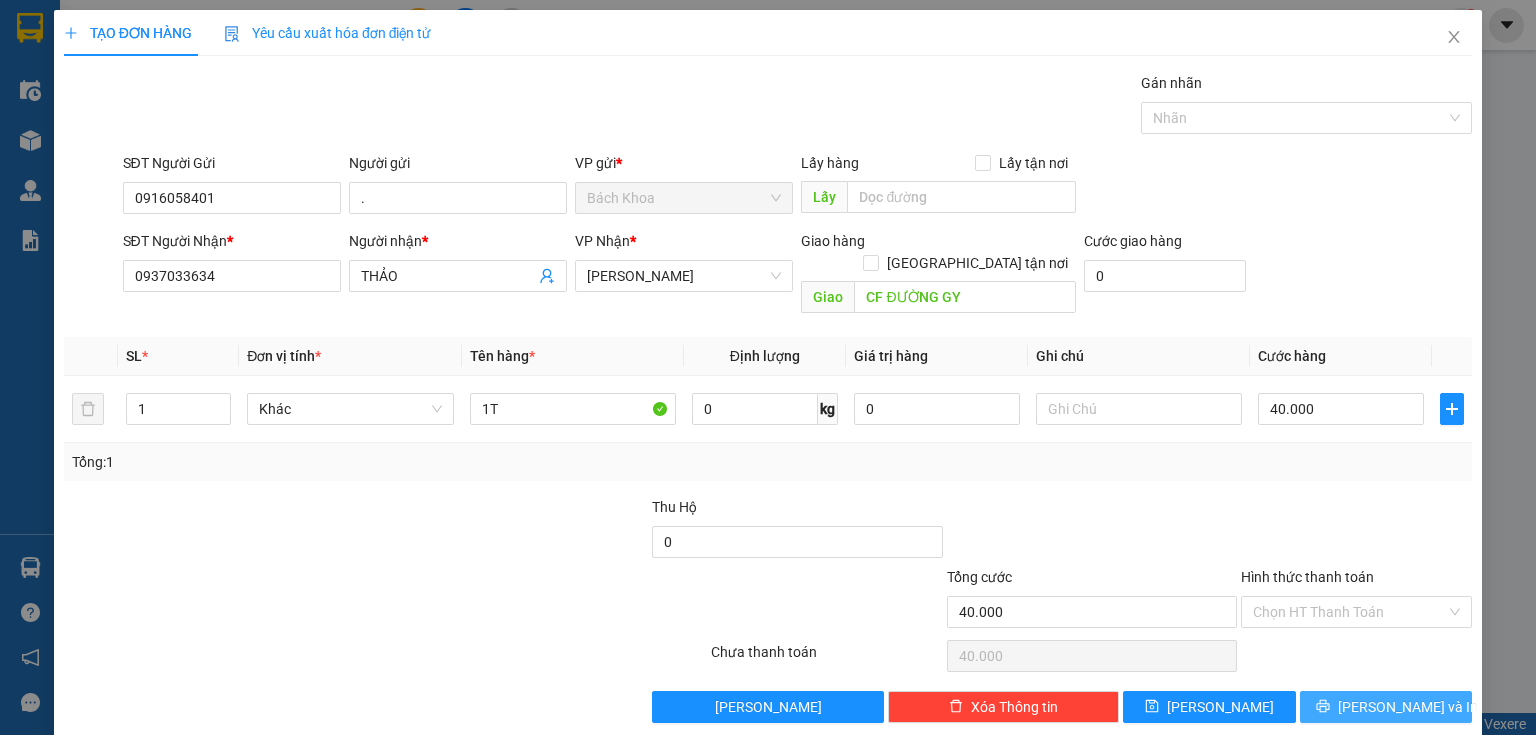 click on "[PERSON_NAME] và In" at bounding box center [1386, 707] 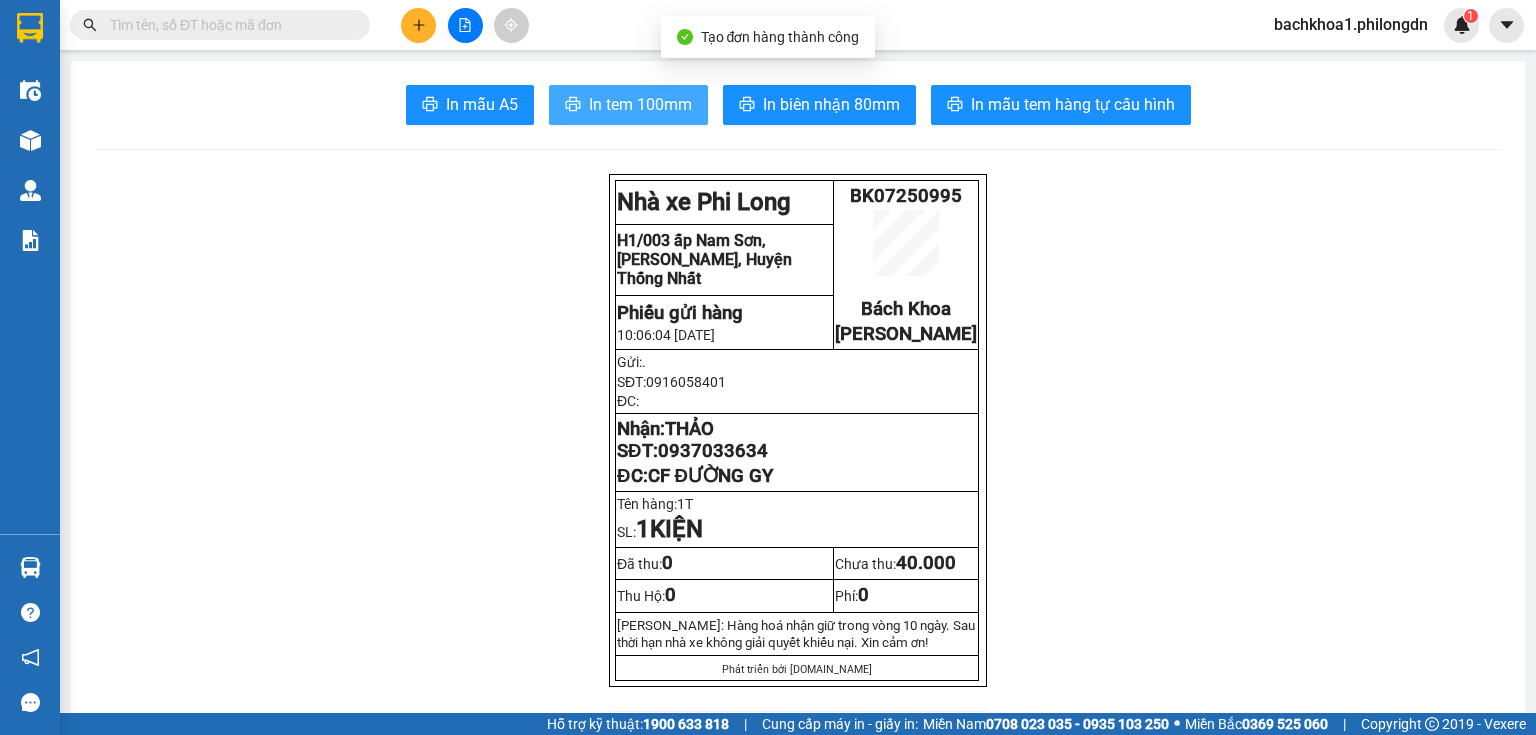 click on "In tem 100mm" at bounding box center [640, 104] 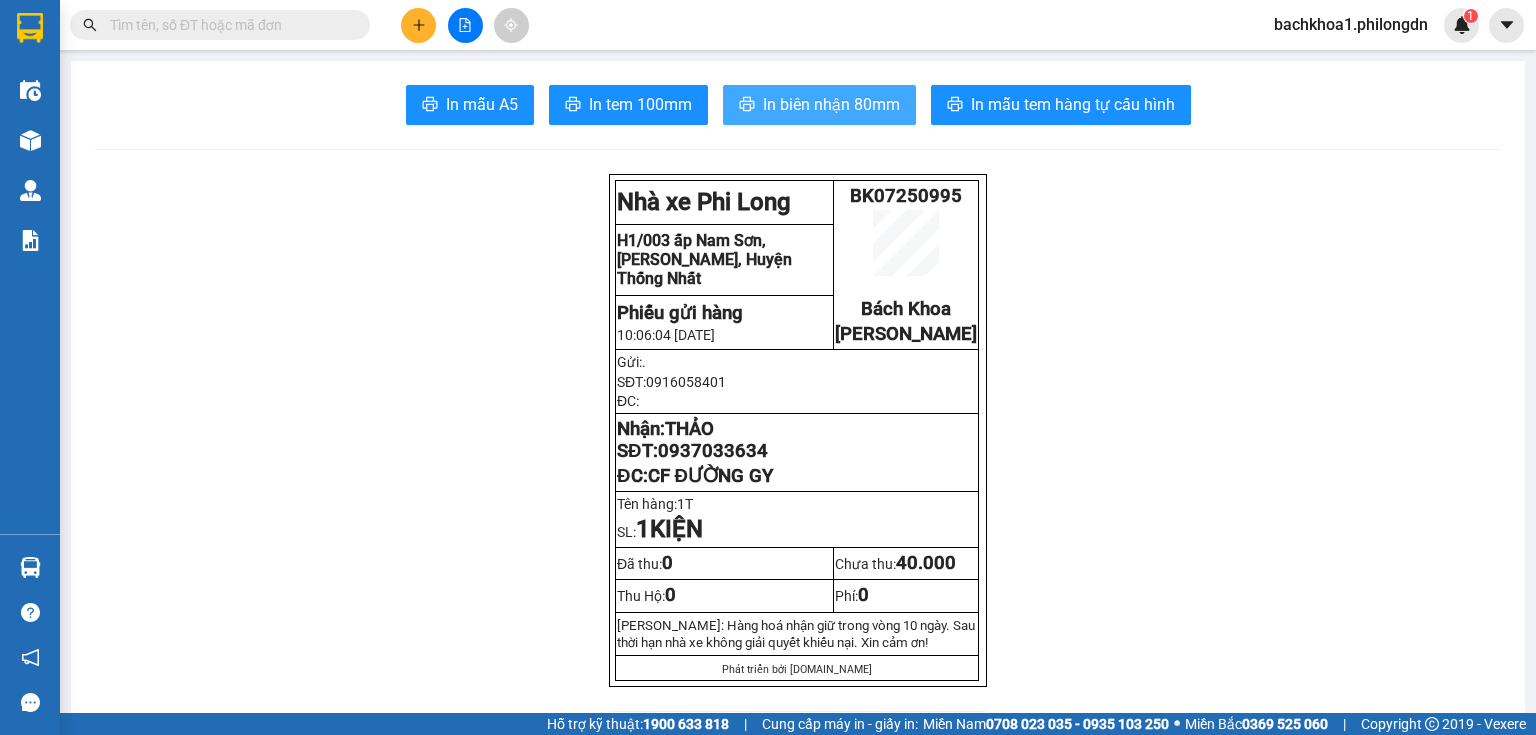 click on "In biên nhận 80mm" at bounding box center [831, 104] 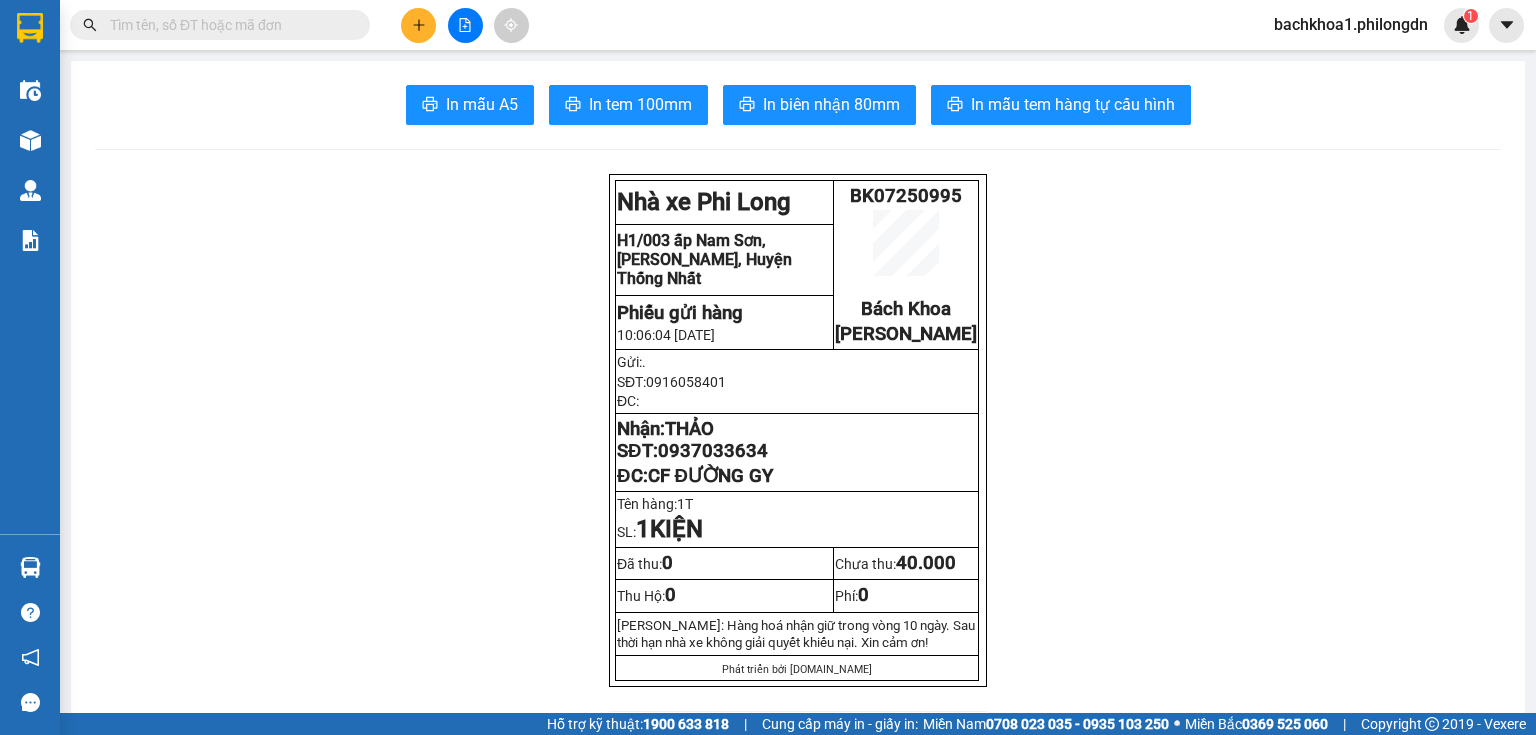 click on "0937033634" at bounding box center (713, 451) 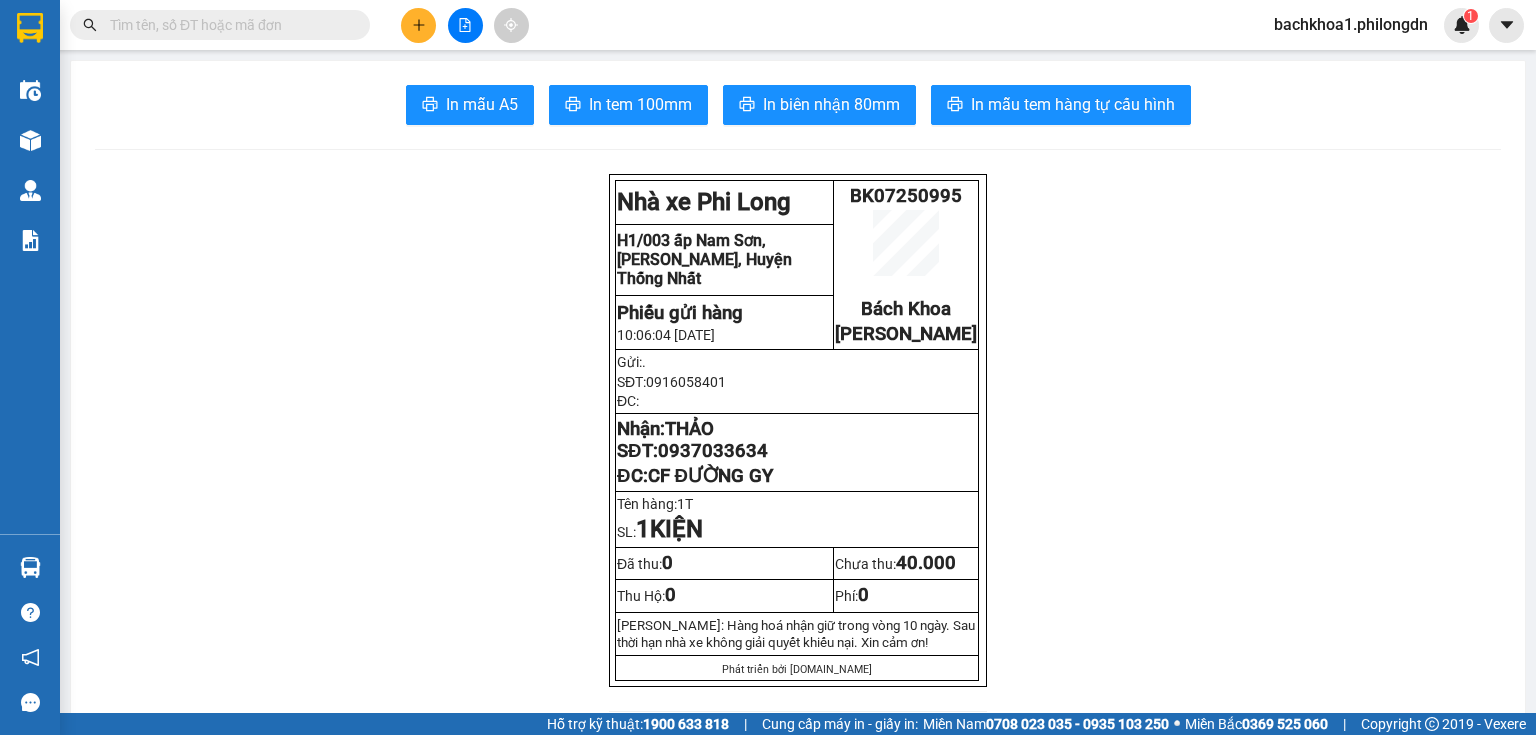 drag, startPoint x: 706, startPoint y: 469, endPoint x: 884, endPoint y: 487, distance: 178.90779 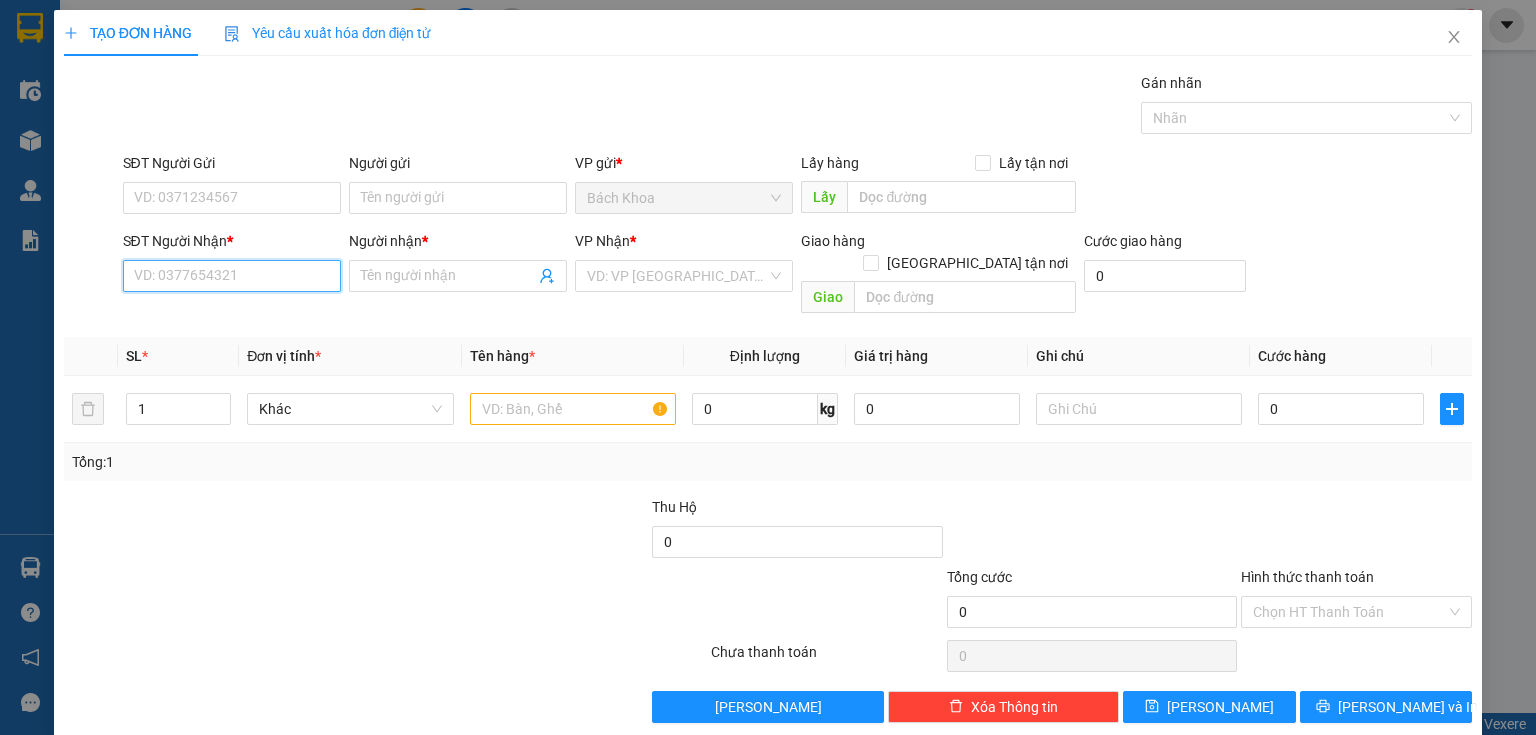 click on "SĐT Người Nhận  *" at bounding box center [232, 276] 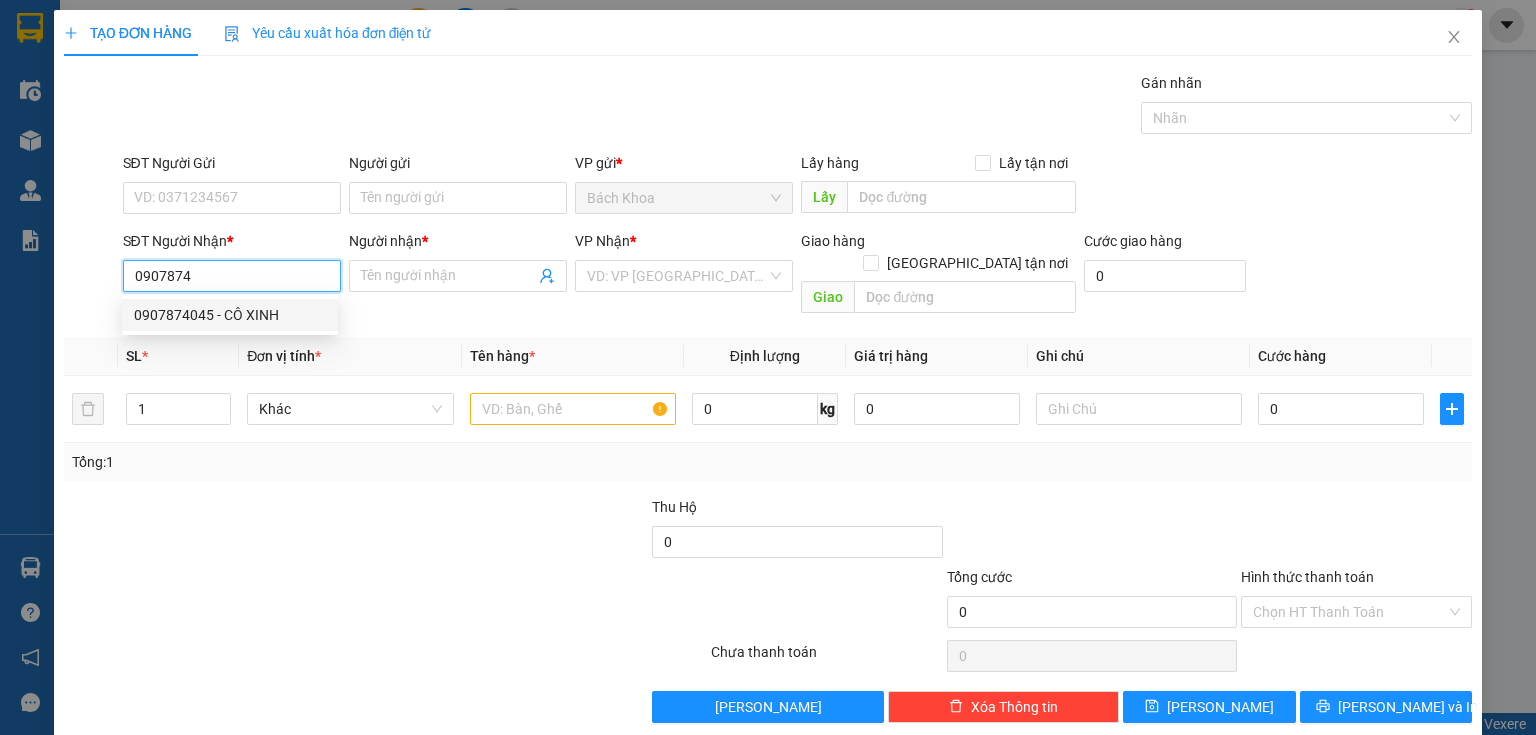 click on "0907874045 - CÔ XINH" at bounding box center [230, 315] 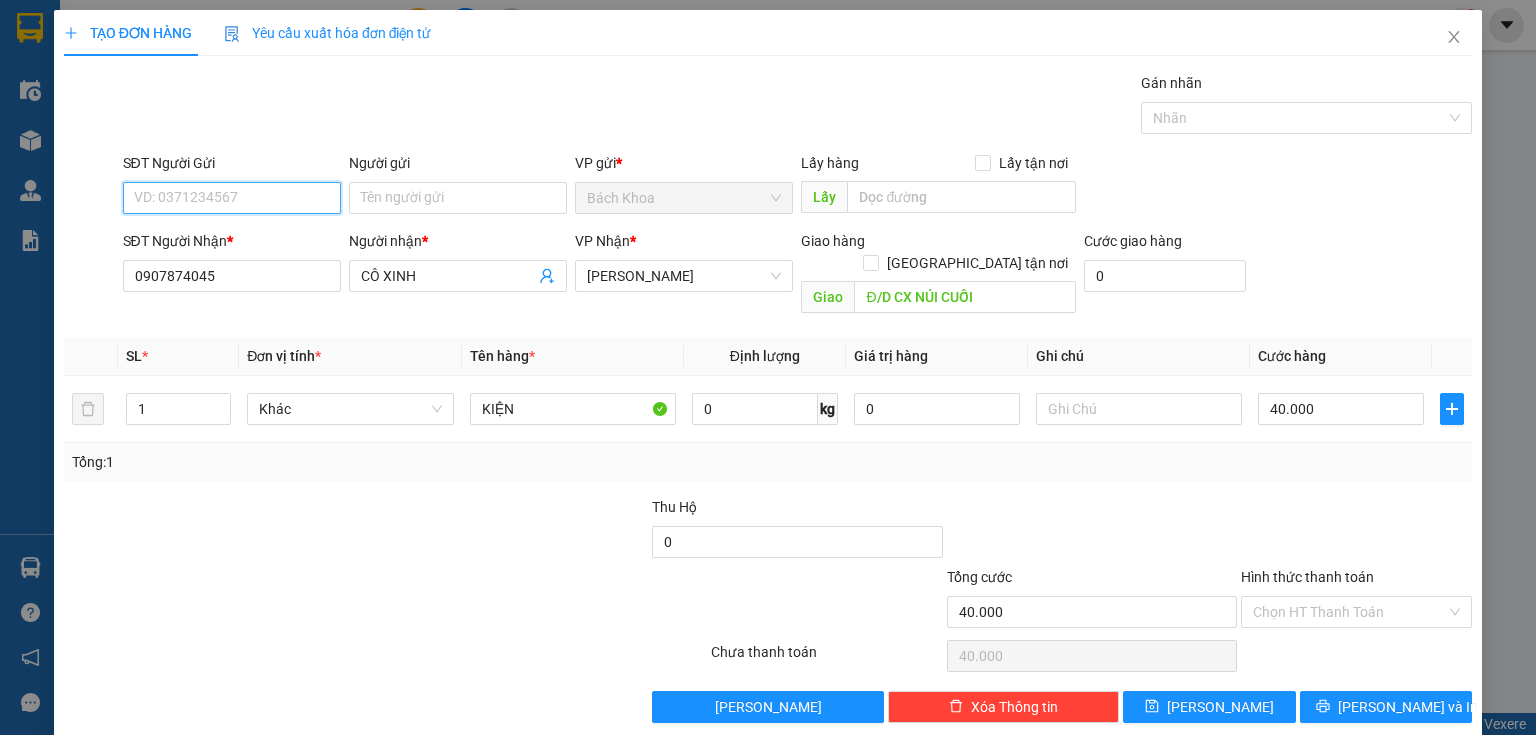 click on "SĐT Người Gửi" at bounding box center [232, 198] 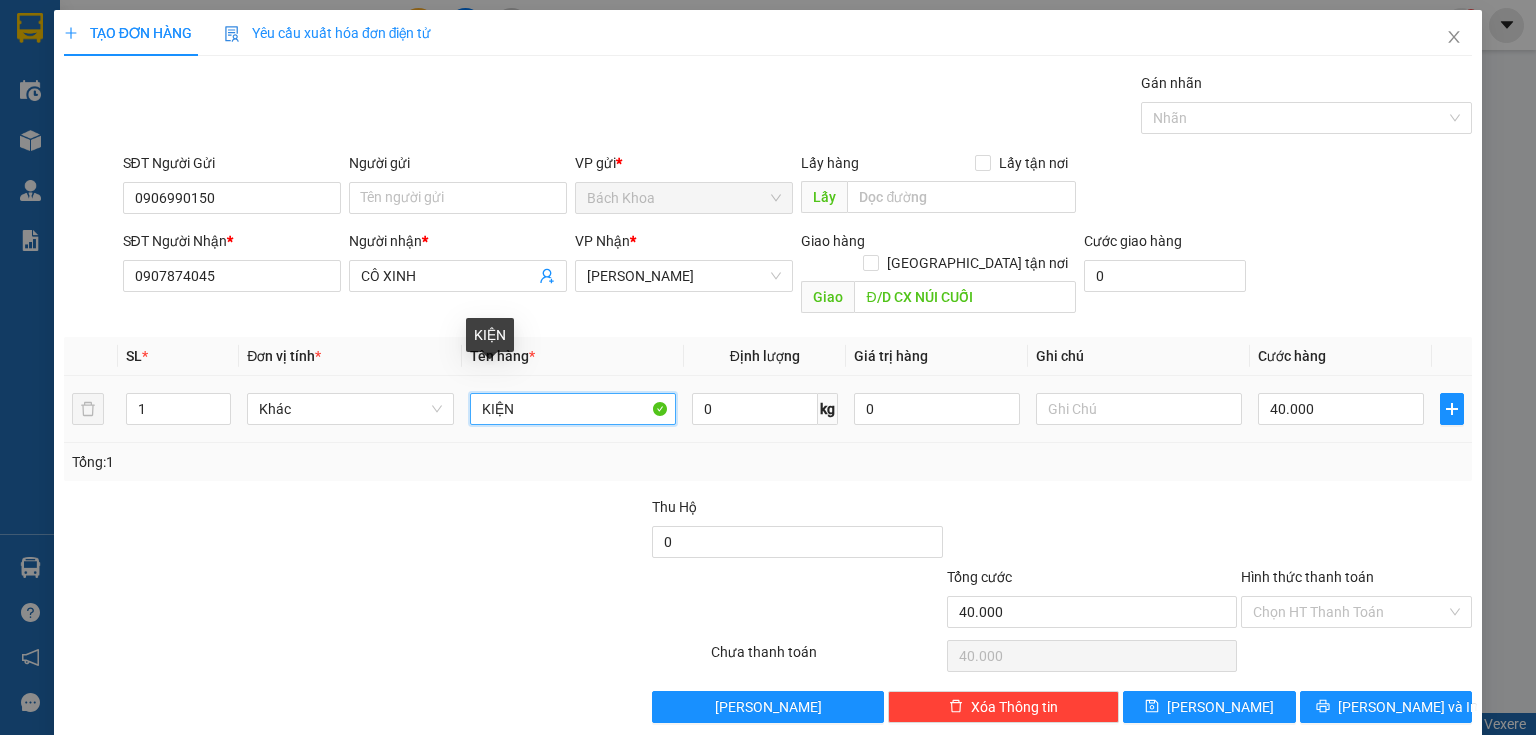 click on "KIỆN" at bounding box center [573, 409] 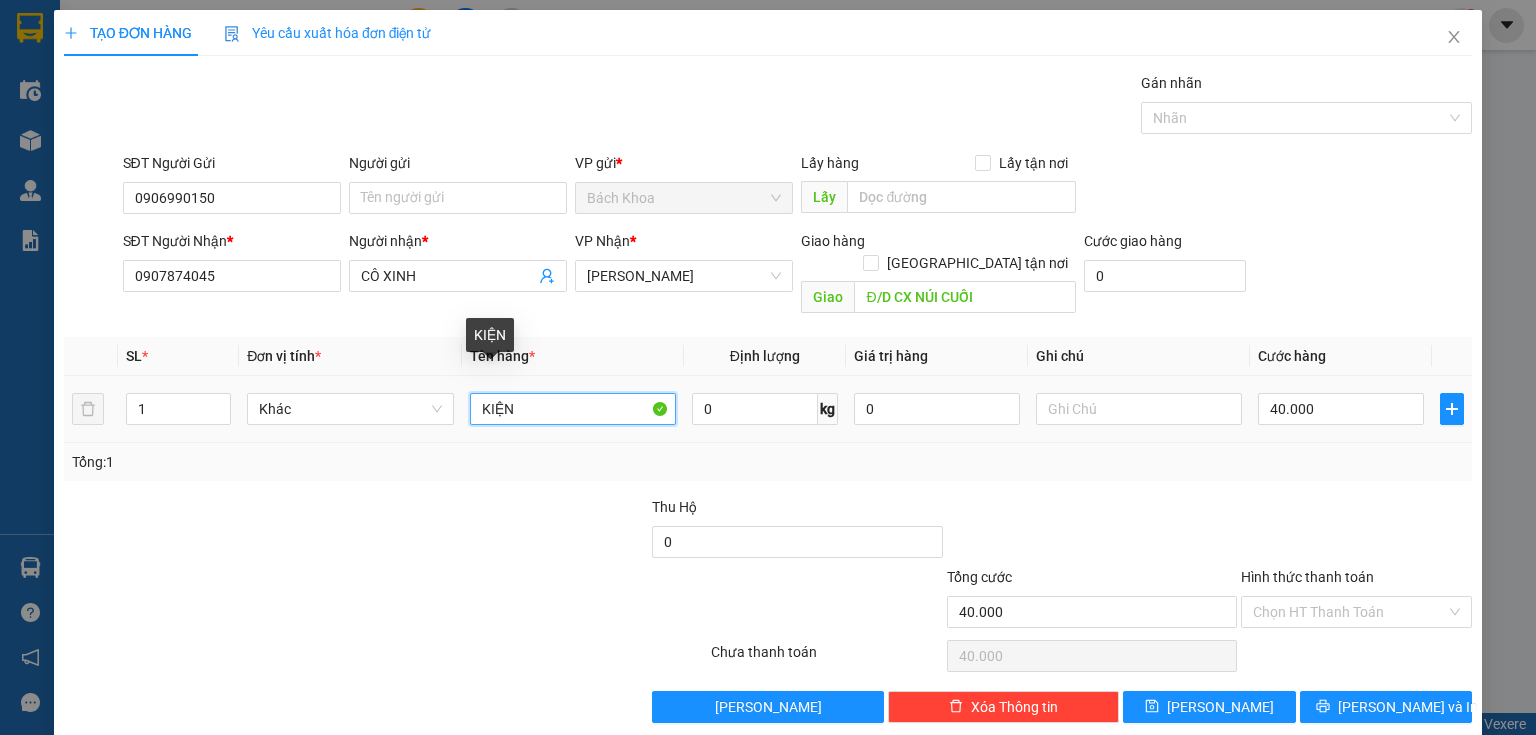 click on "KIỆN" at bounding box center [573, 409] 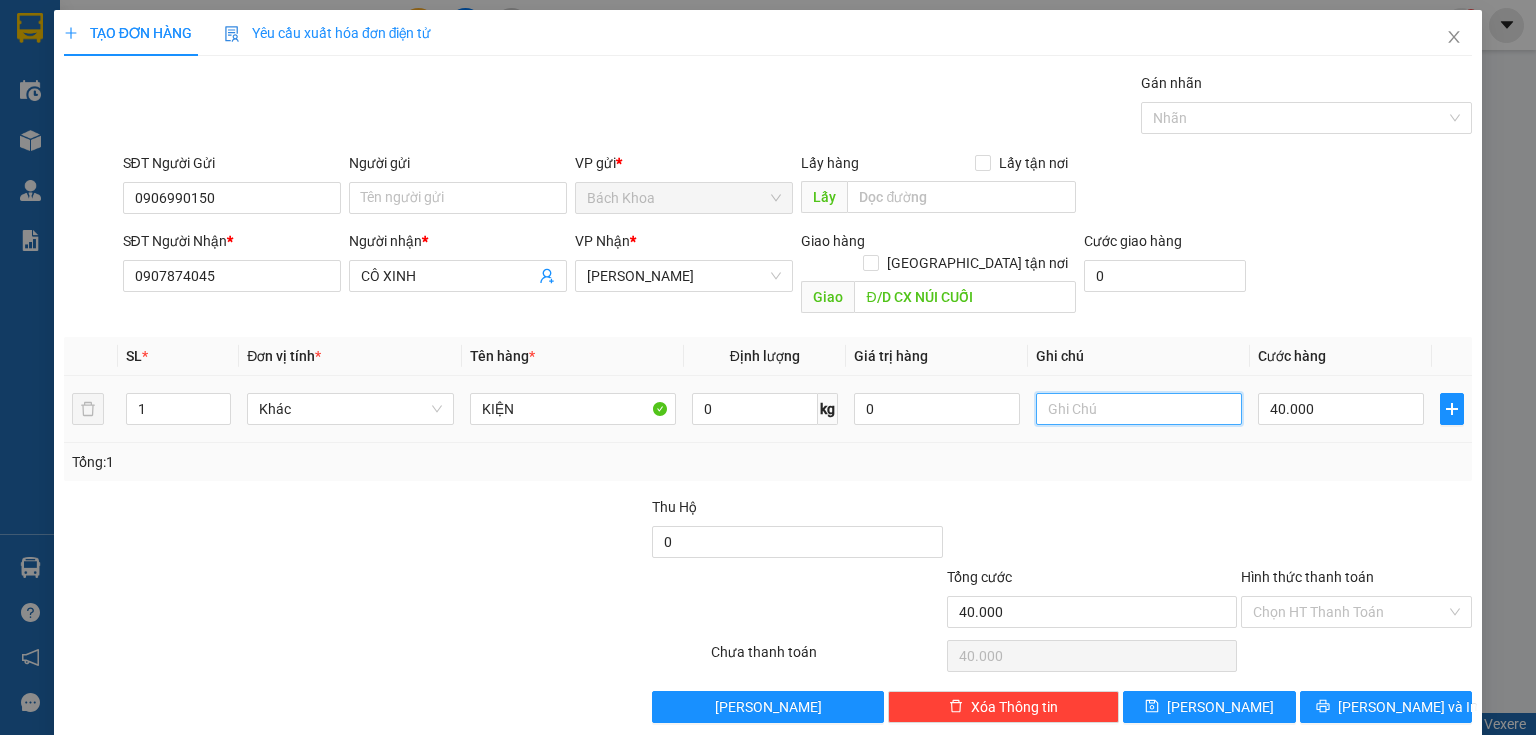 click at bounding box center (1139, 409) 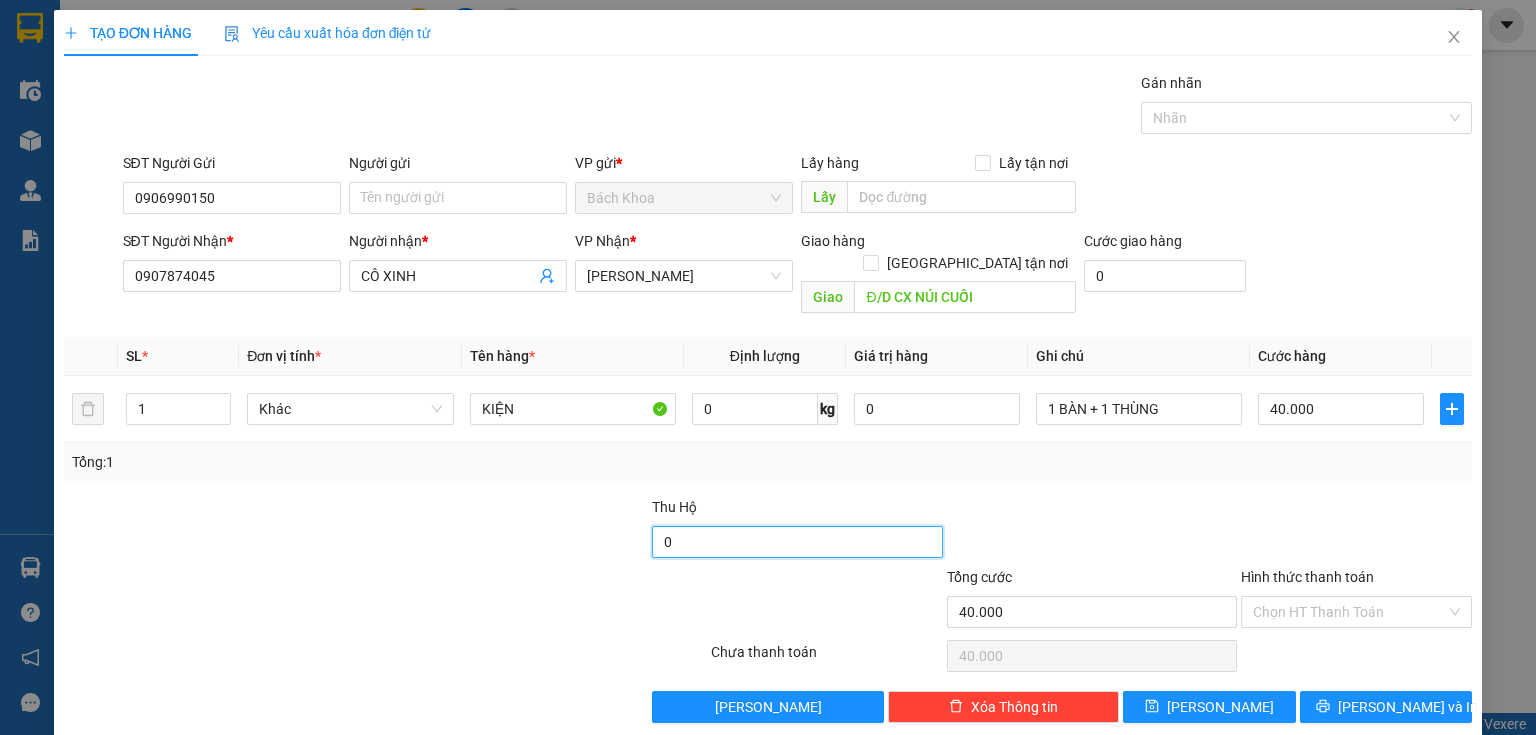 click on "0" at bounding box center [797, 542] 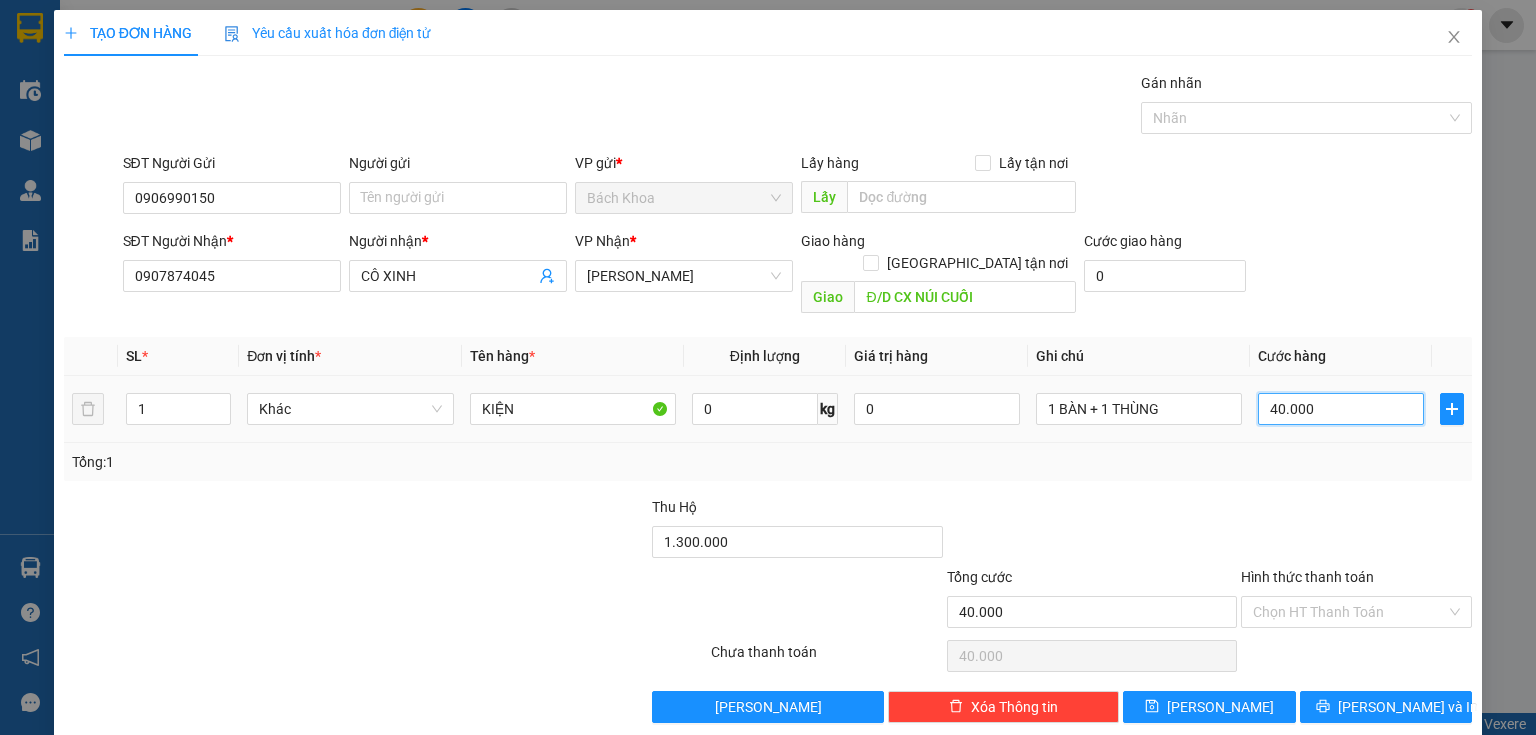 click on "40.000" at bounding box center (1341, 409) 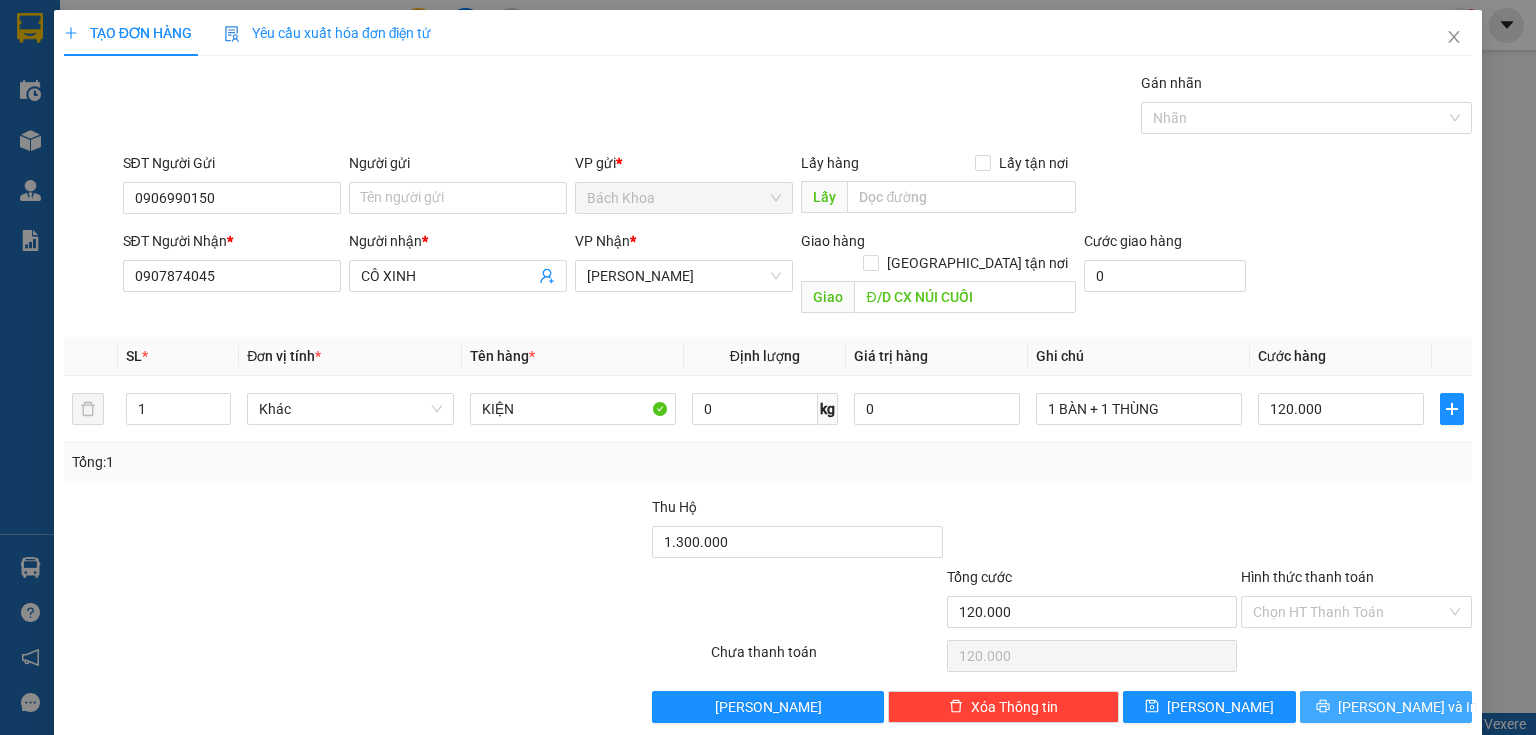 click on "[PERSON_NAME] và In" at bounding box center [1408, 707] 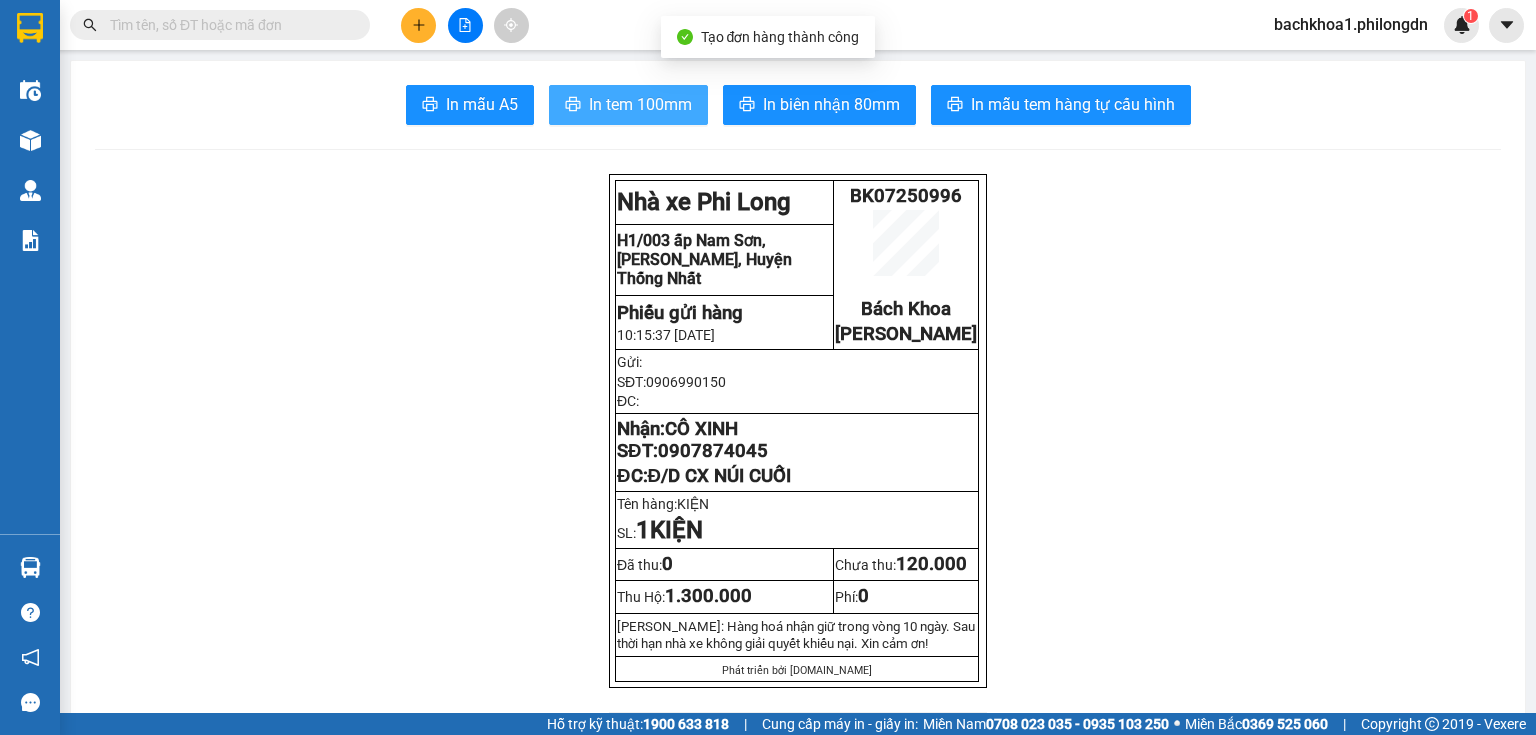 click on "In tem 100mm" at bounding box center (640, 104) 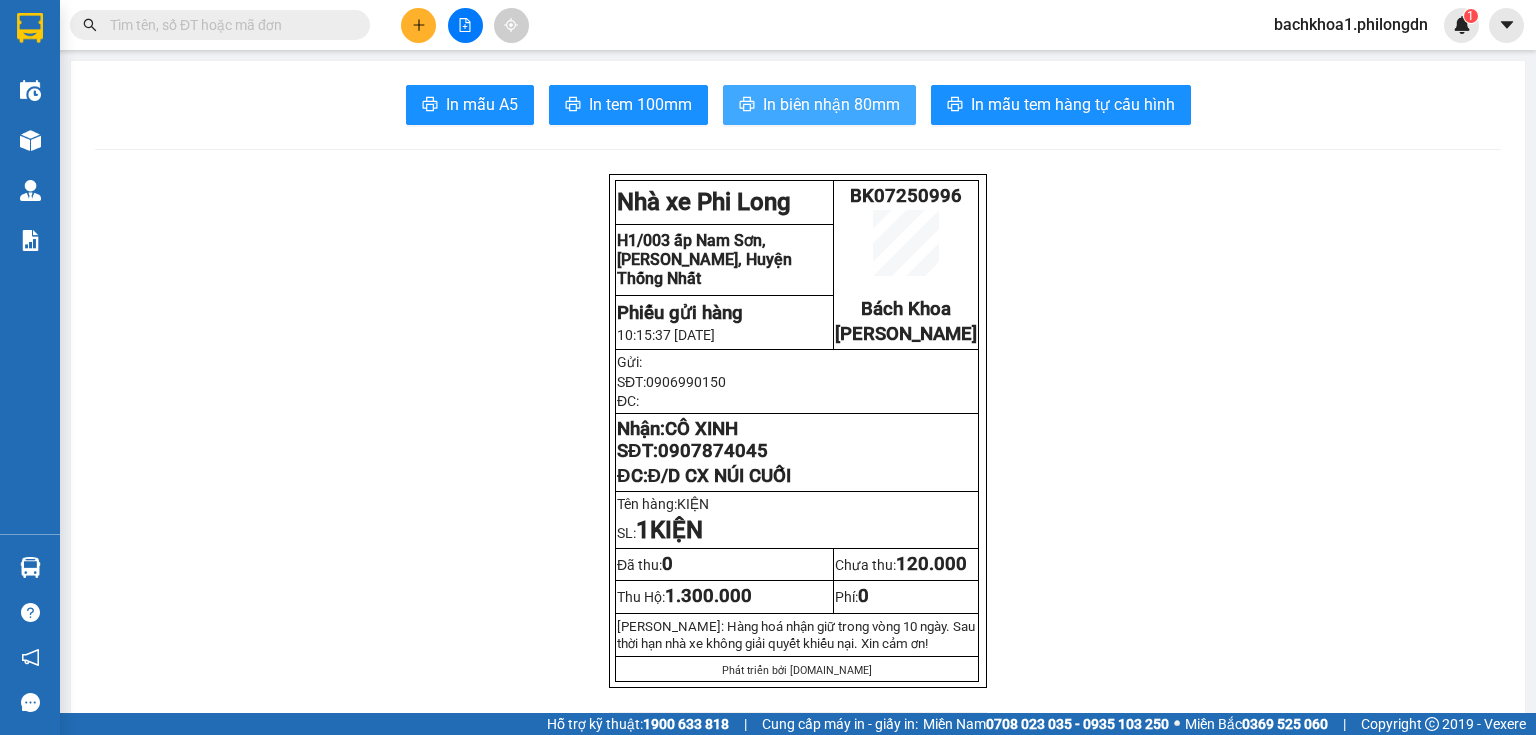 drag, startPoint x: 879, startPoint y: 80, endPoint x: 871, endPoint y: 88, distance: 11.313708 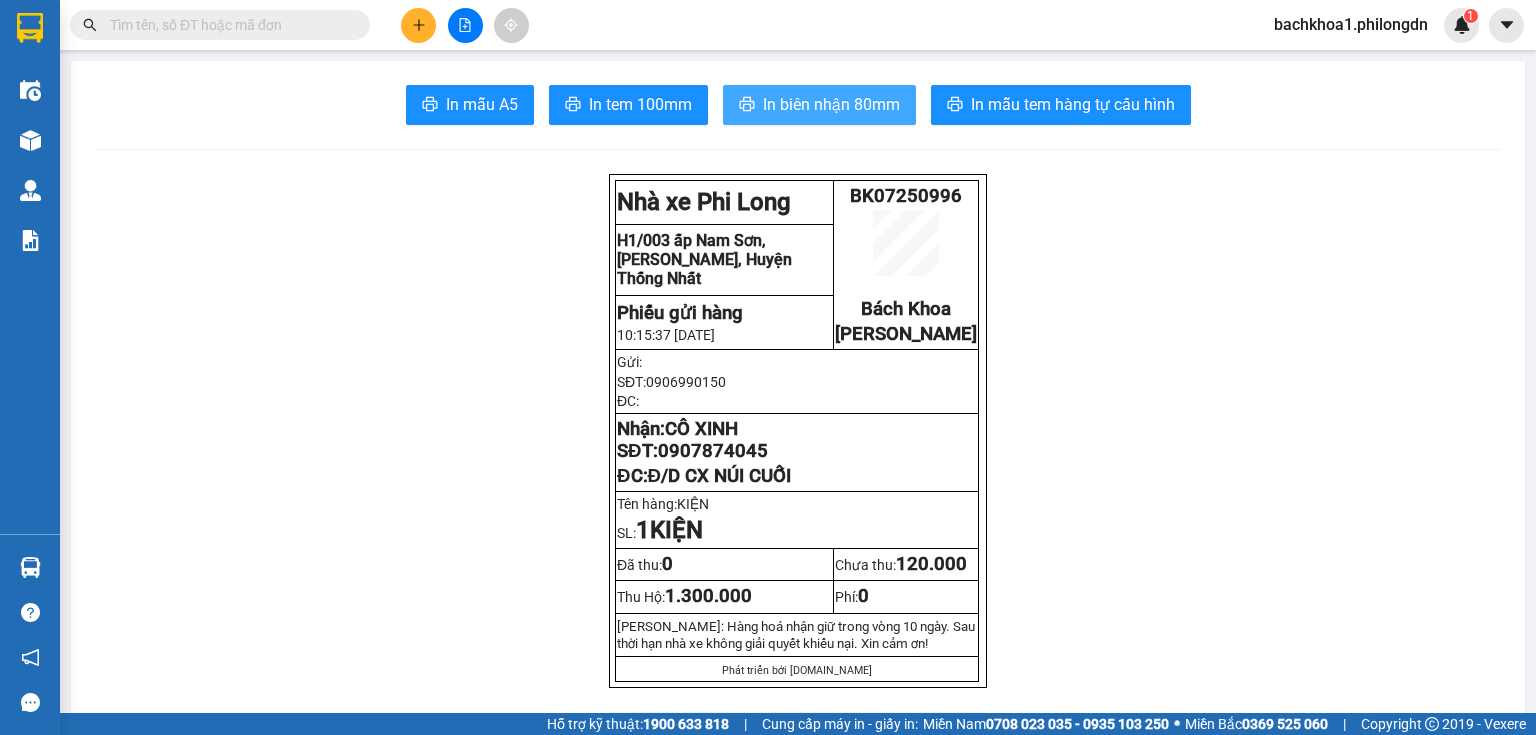 click on "In biên nhận 80mm" at bounding box center [819, 105] 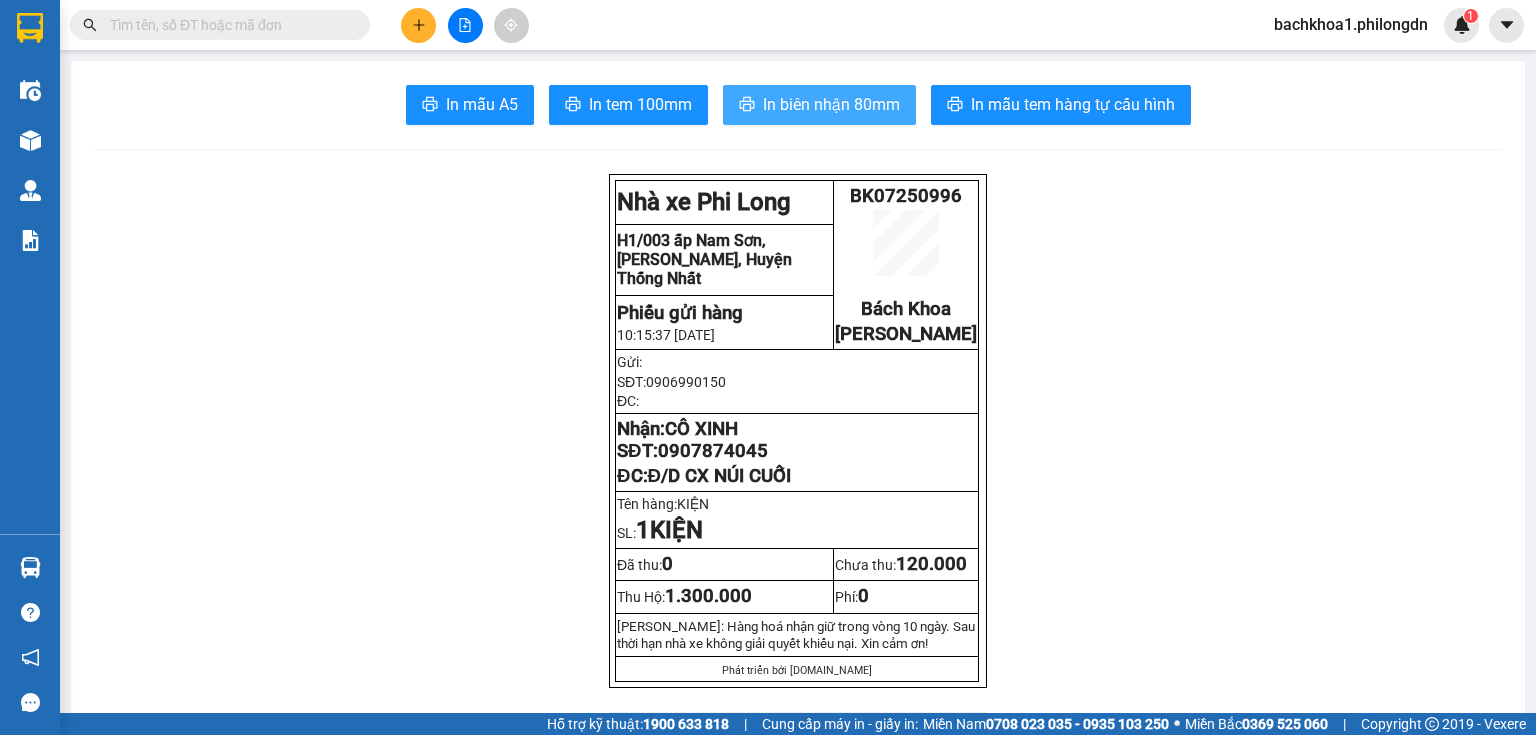 click on "In biên nhận 80mm" at bounding box center (831, 104) 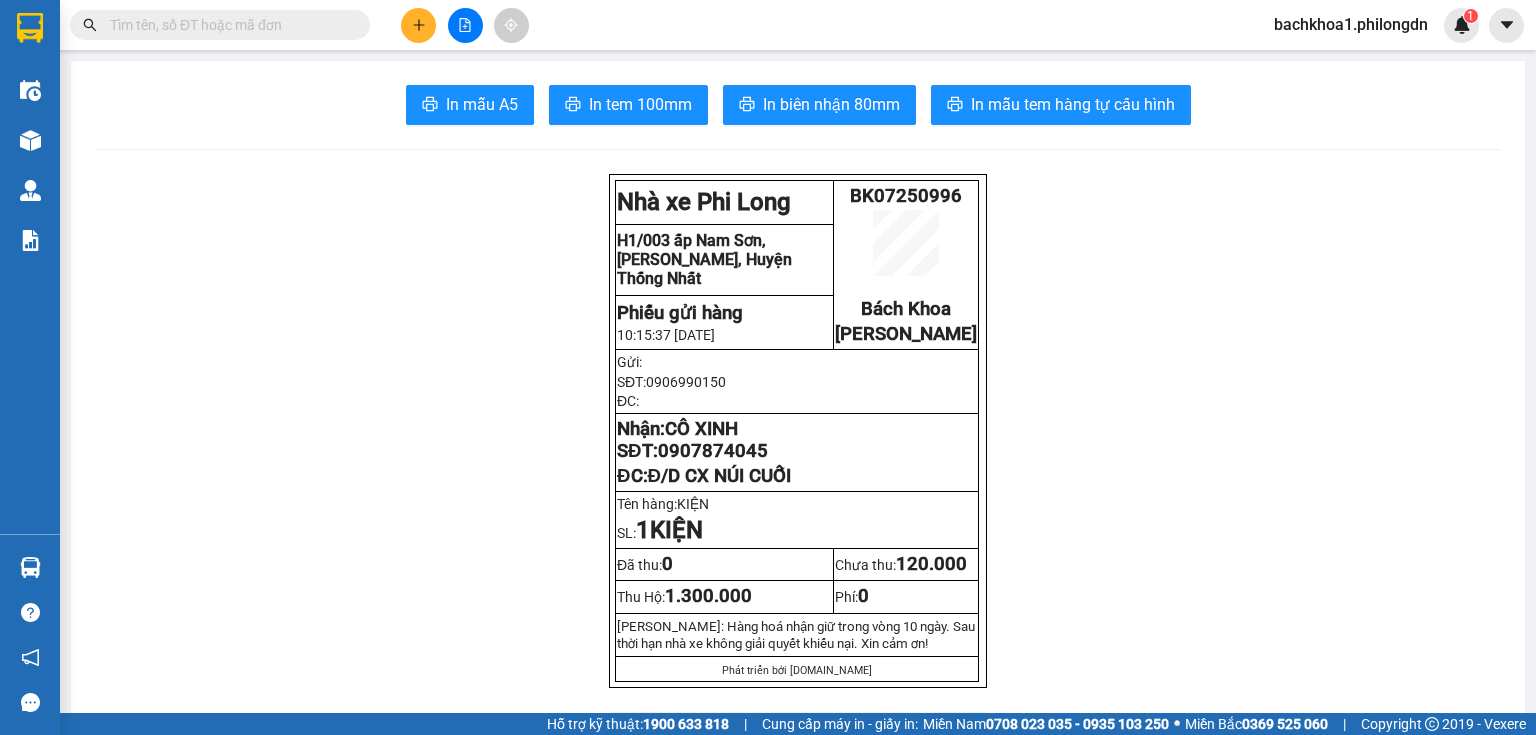 click on "0907874045" at bounding box center (713, 451) 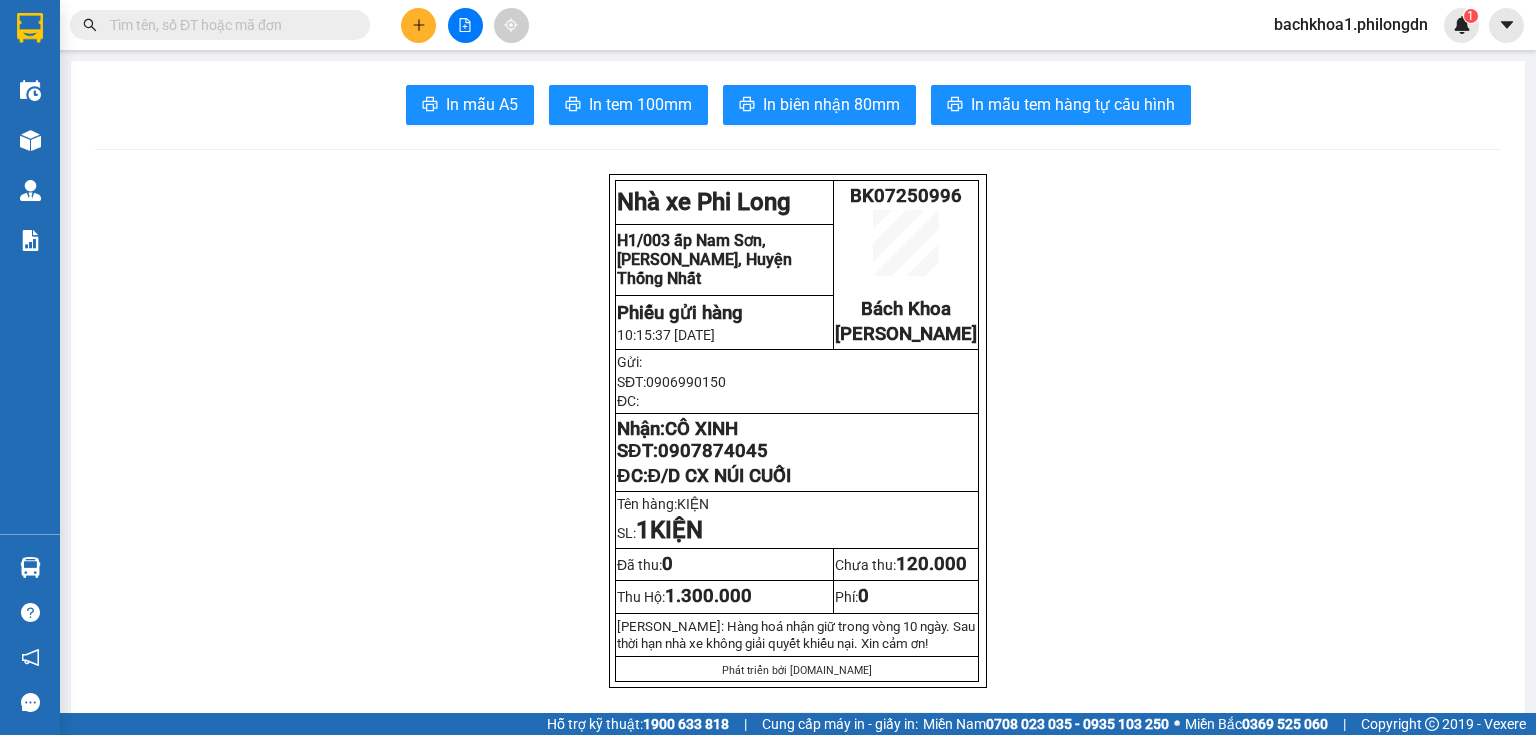 click 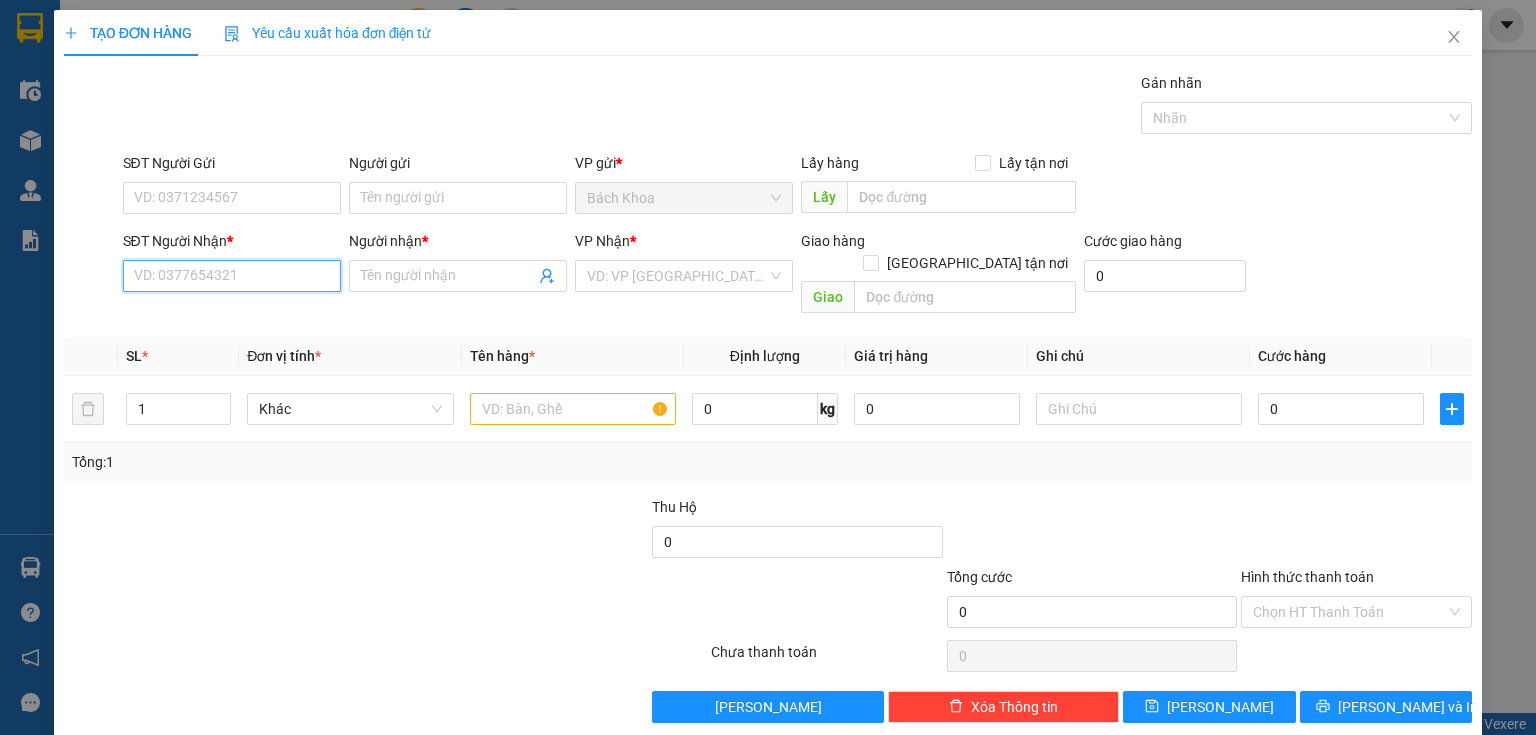 click on "SĐT Người Nhận  *" at bounding box center [232, 276] 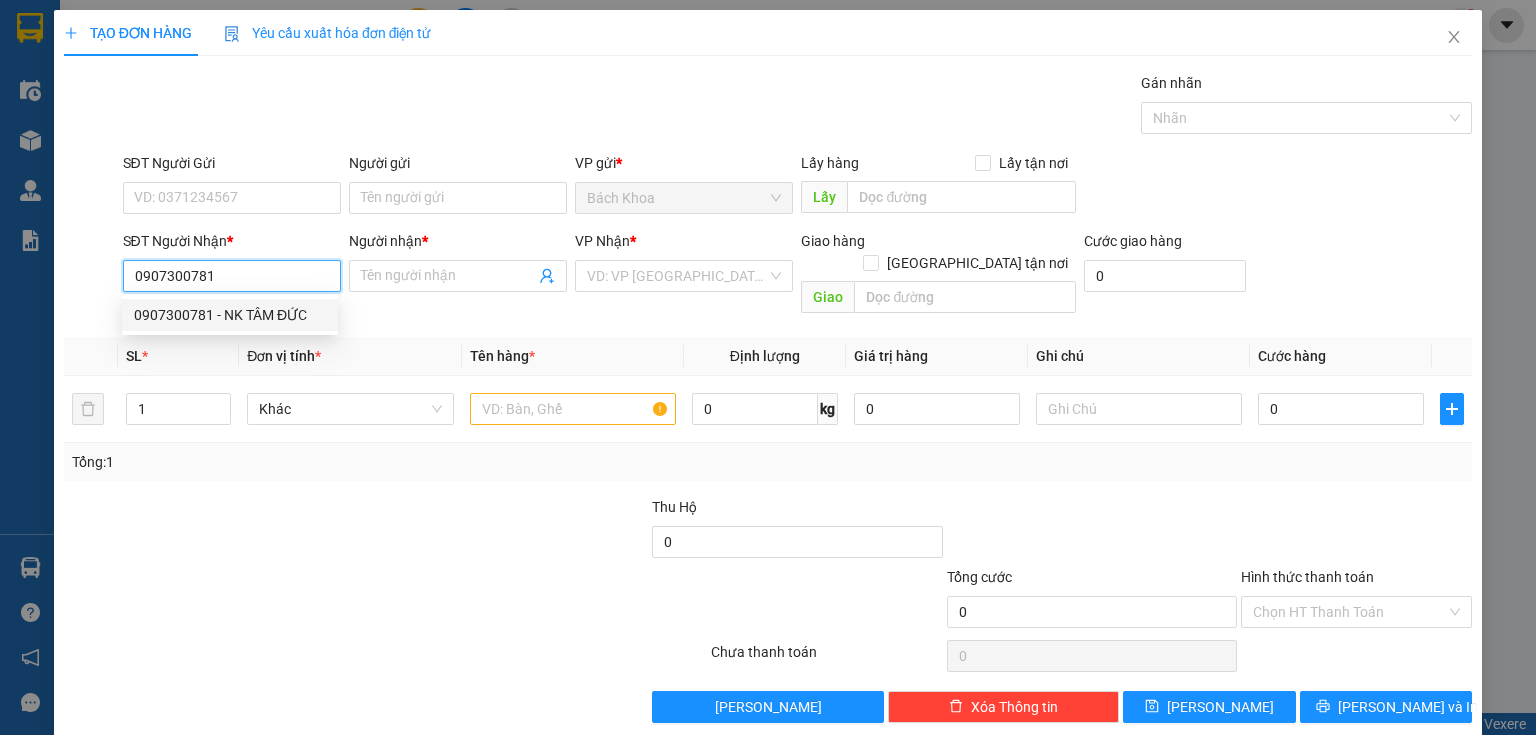 click on "0907300781 - NK TÂM ĐỨC" at bounding box center [230, 315] 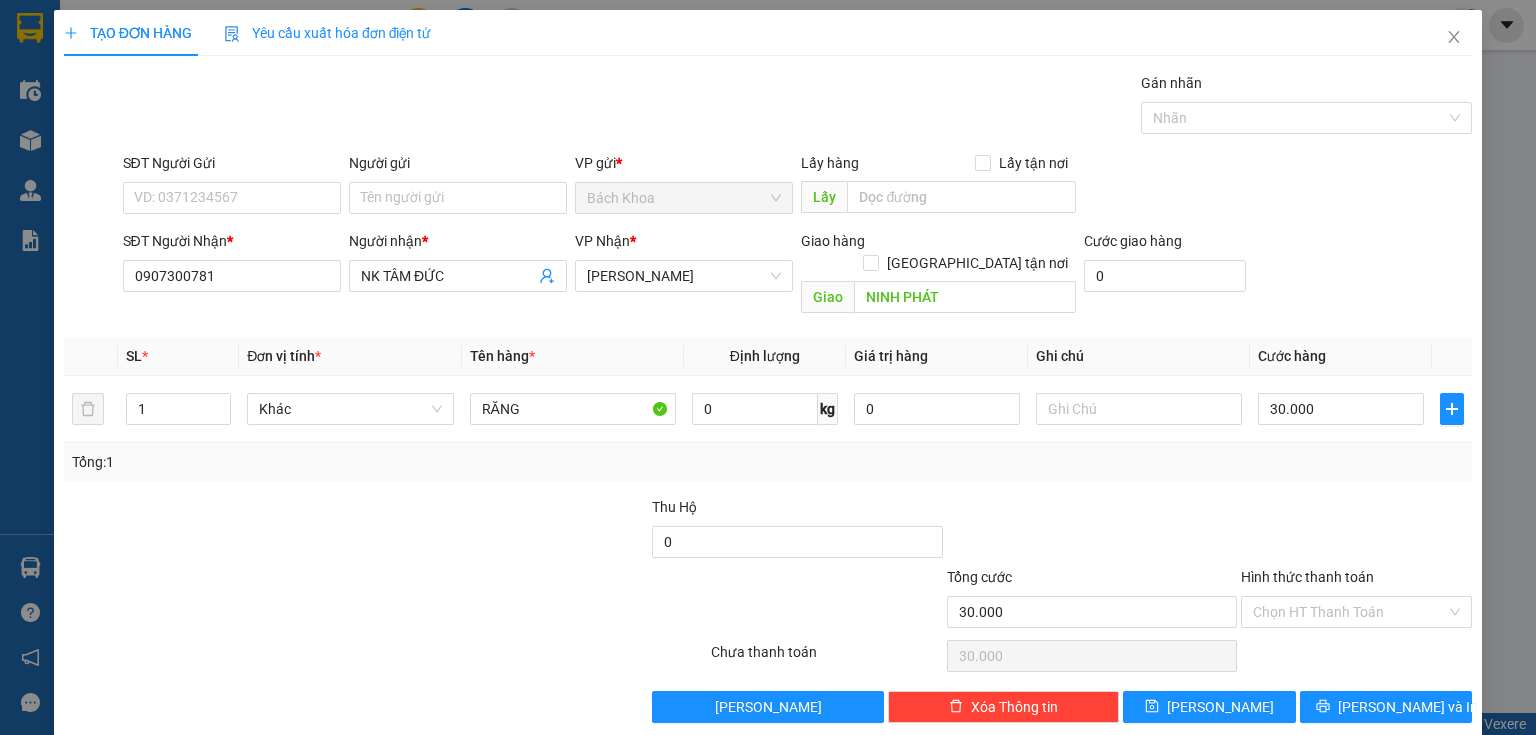drag, startPoint x: 240, startPoint y: 299, endPoint x: 1354, endPoint y: 236, distance: 1115.78 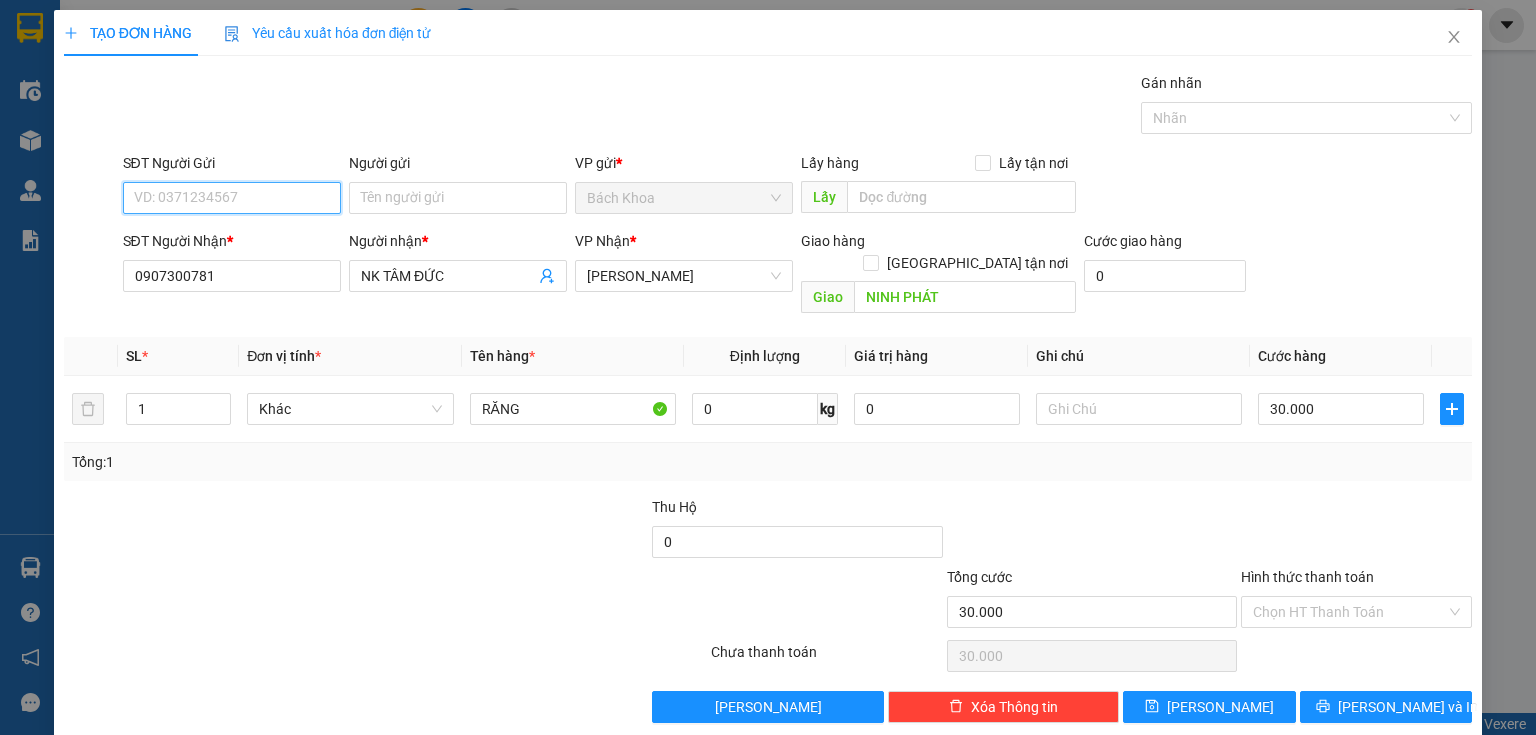 click on "SĐT Người Gửi" at bounding box center [232, 198] 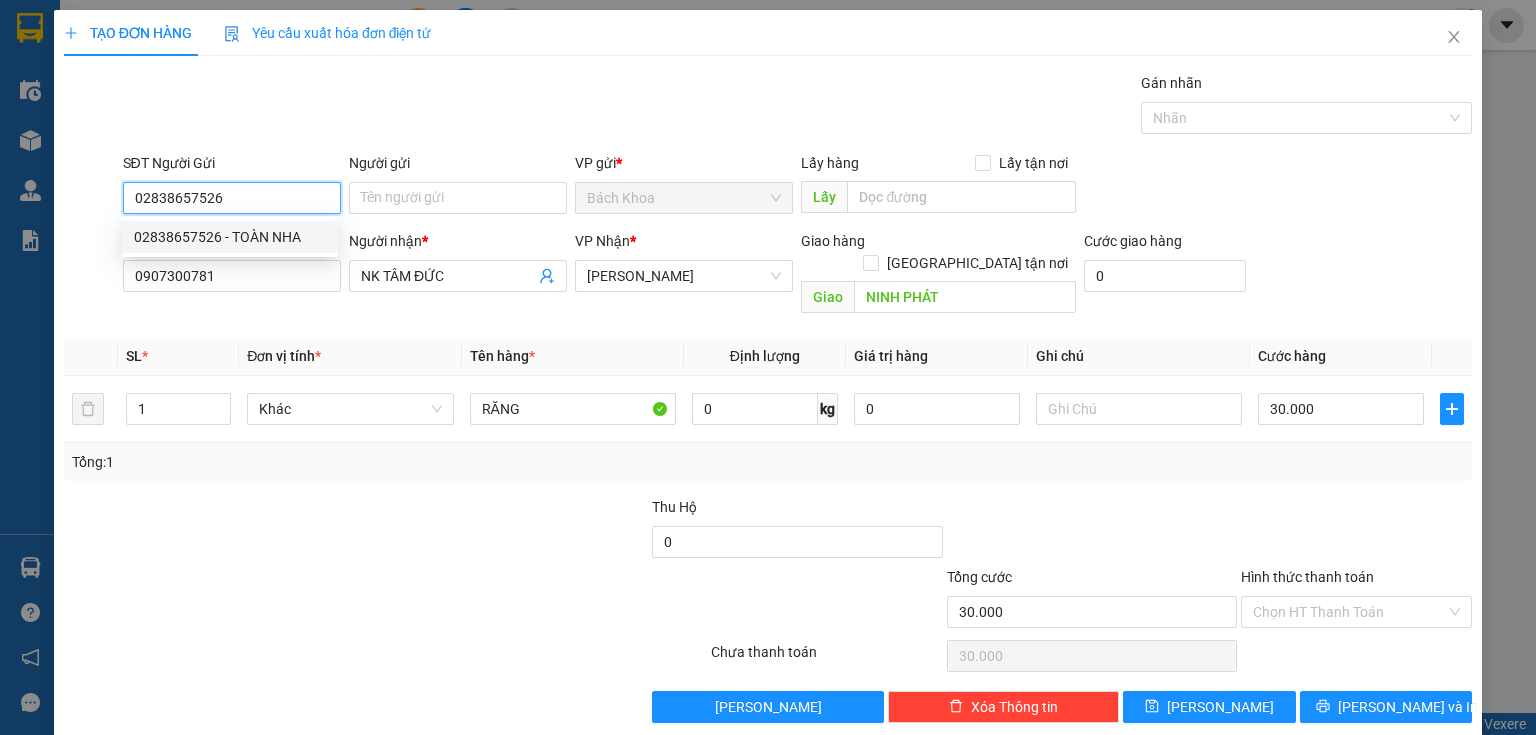 click on "02838657526 - TOÀN NHA" at bounding box center [230, 237] 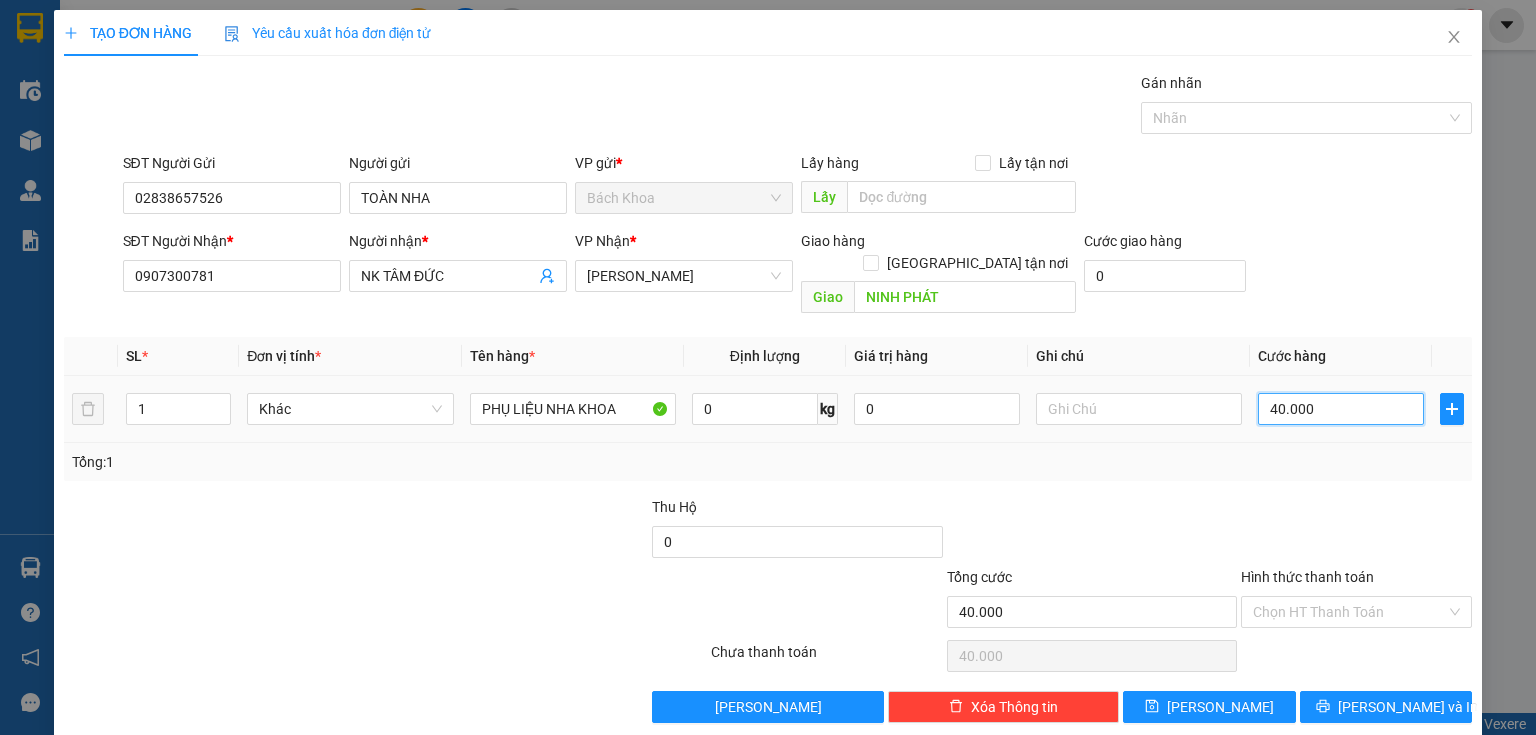 click on "40.000" at bounding box center [1341, 409] 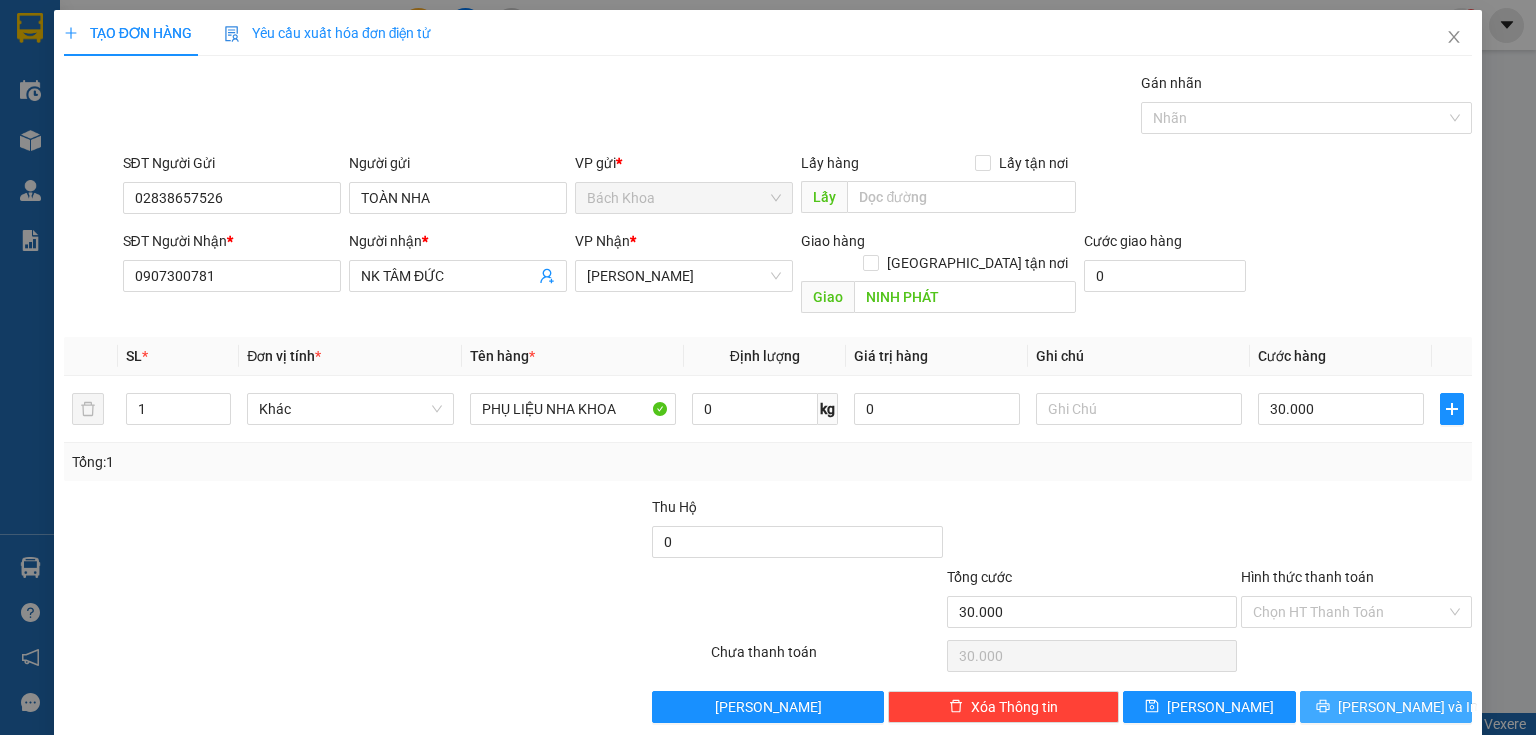 click on "[PERSON_NAME] và In" at bounding box center [1386, 707] 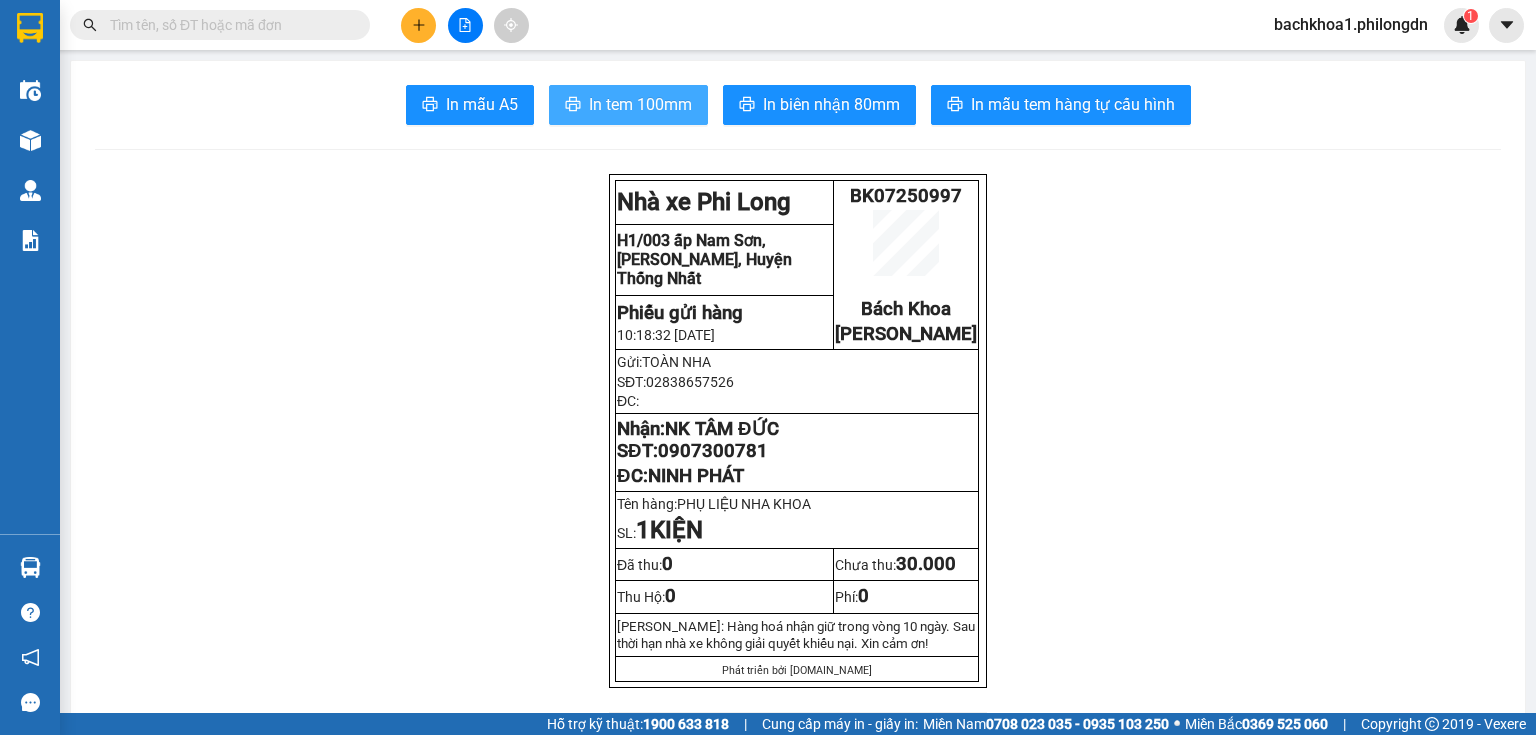 click on "In tem 100mm" at bounding box center [640, 104] 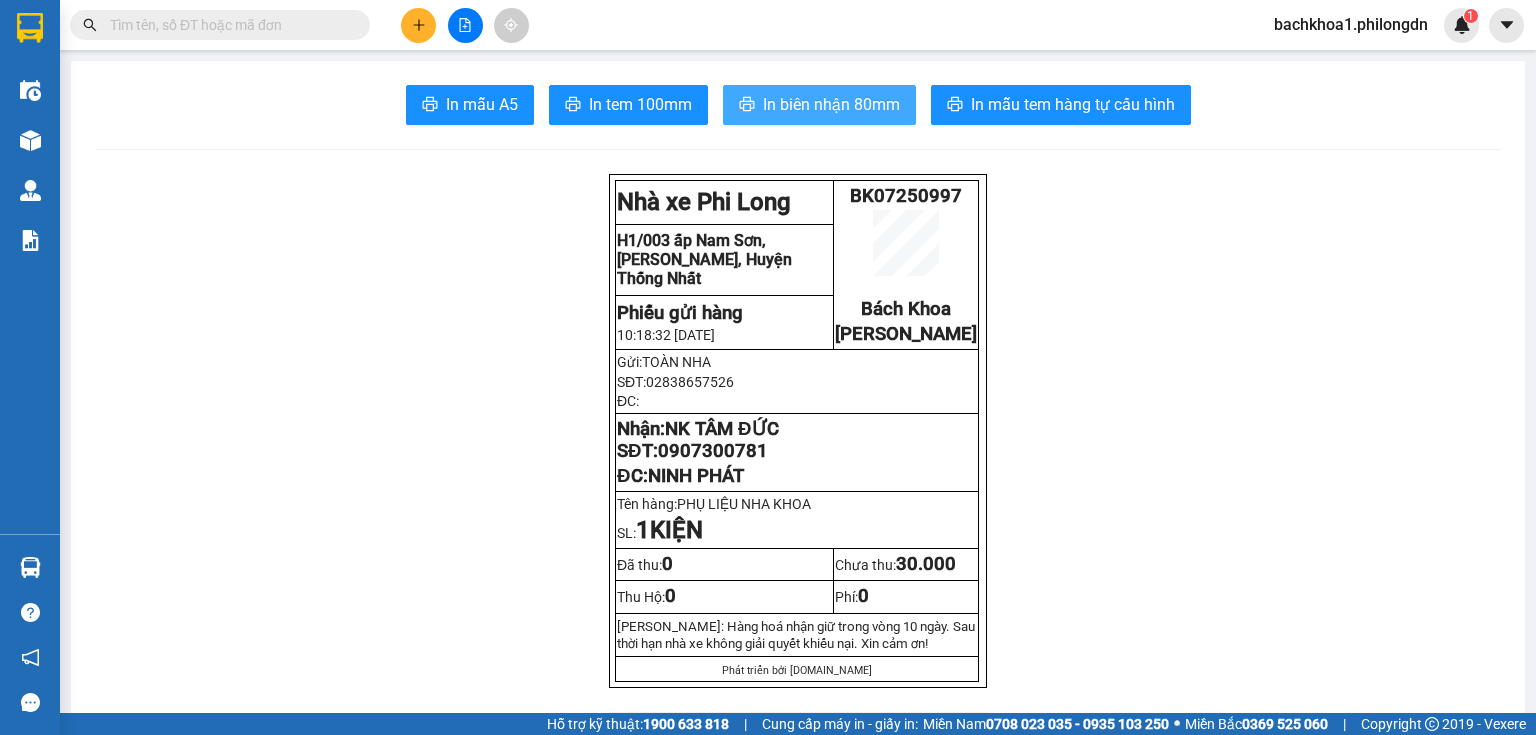 click on "In biên nhận 80mm" at bounding box center (831, 104) 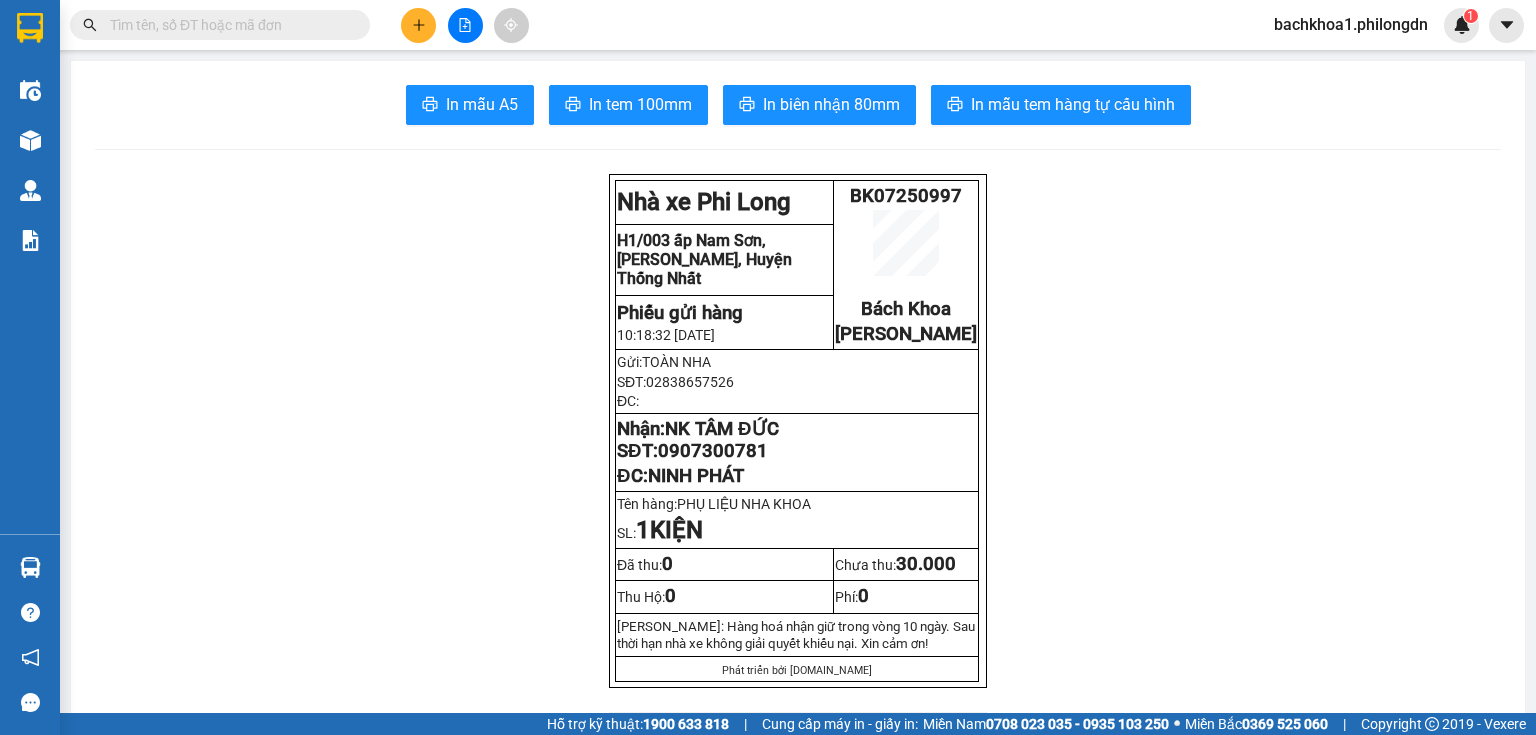 click on "0907300781" at bounding box center [713, 451] 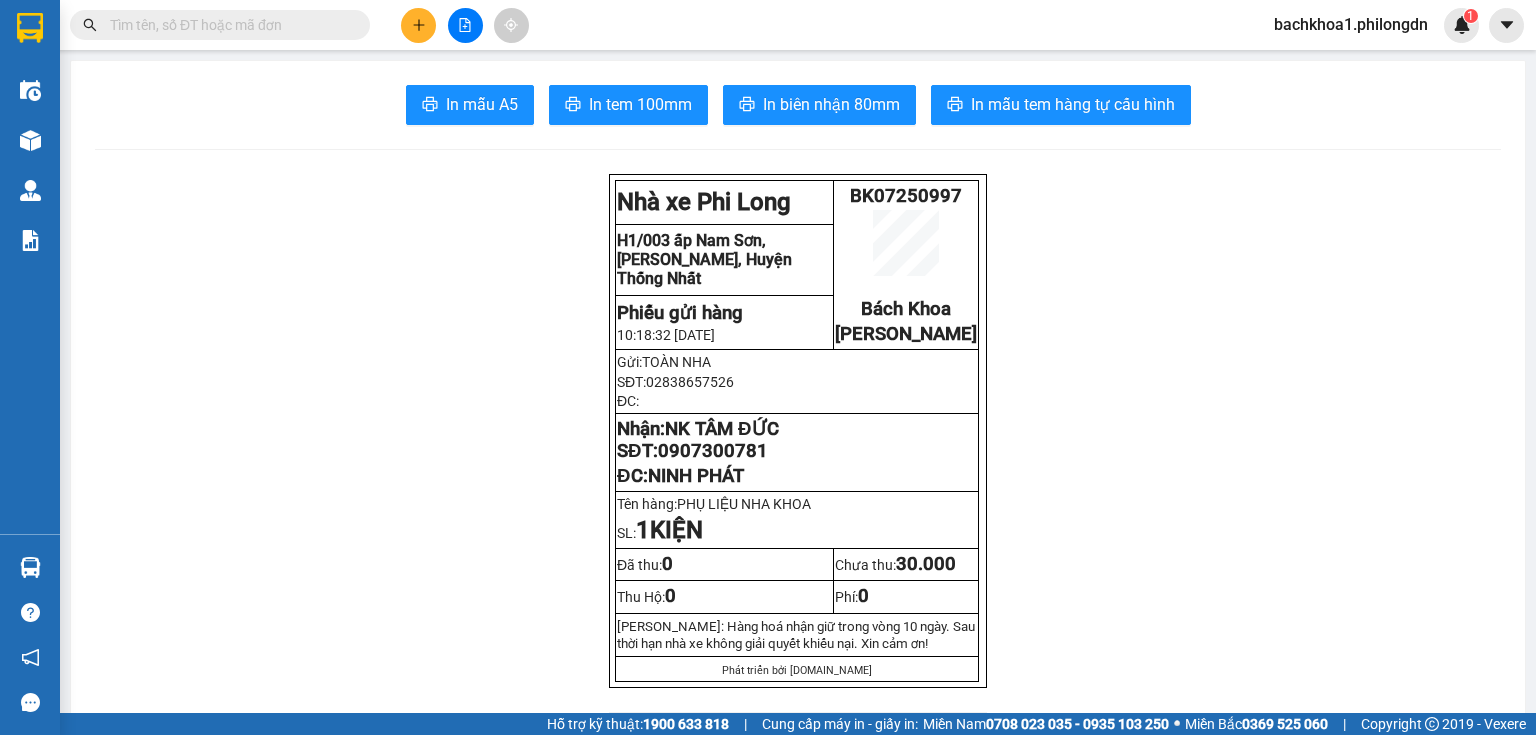 click at bounding box center (465, 25) 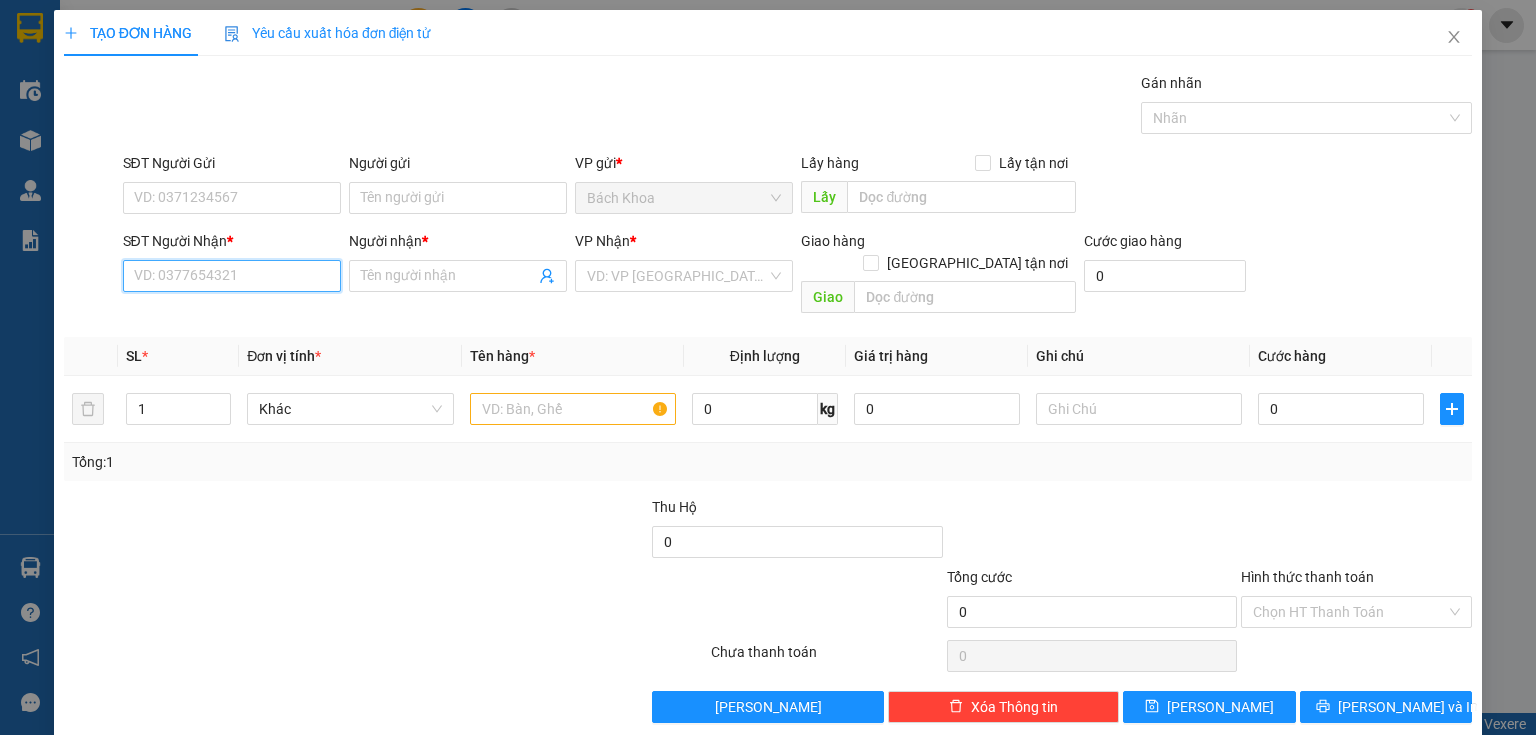 click on "SĐT Người Nhận  *" at bounding box center (232, 276) 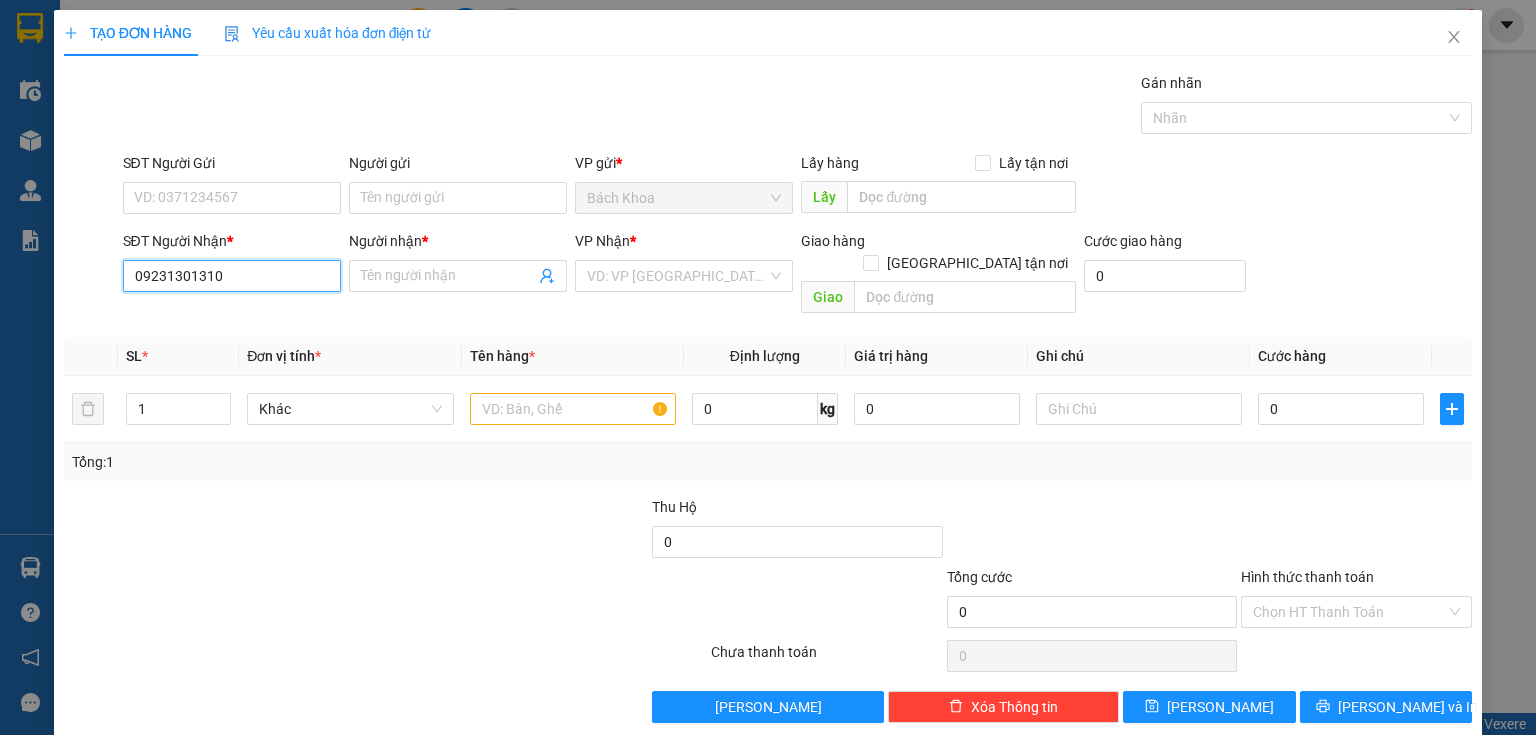 click on "09231301310" at bounding box center [232, 276] 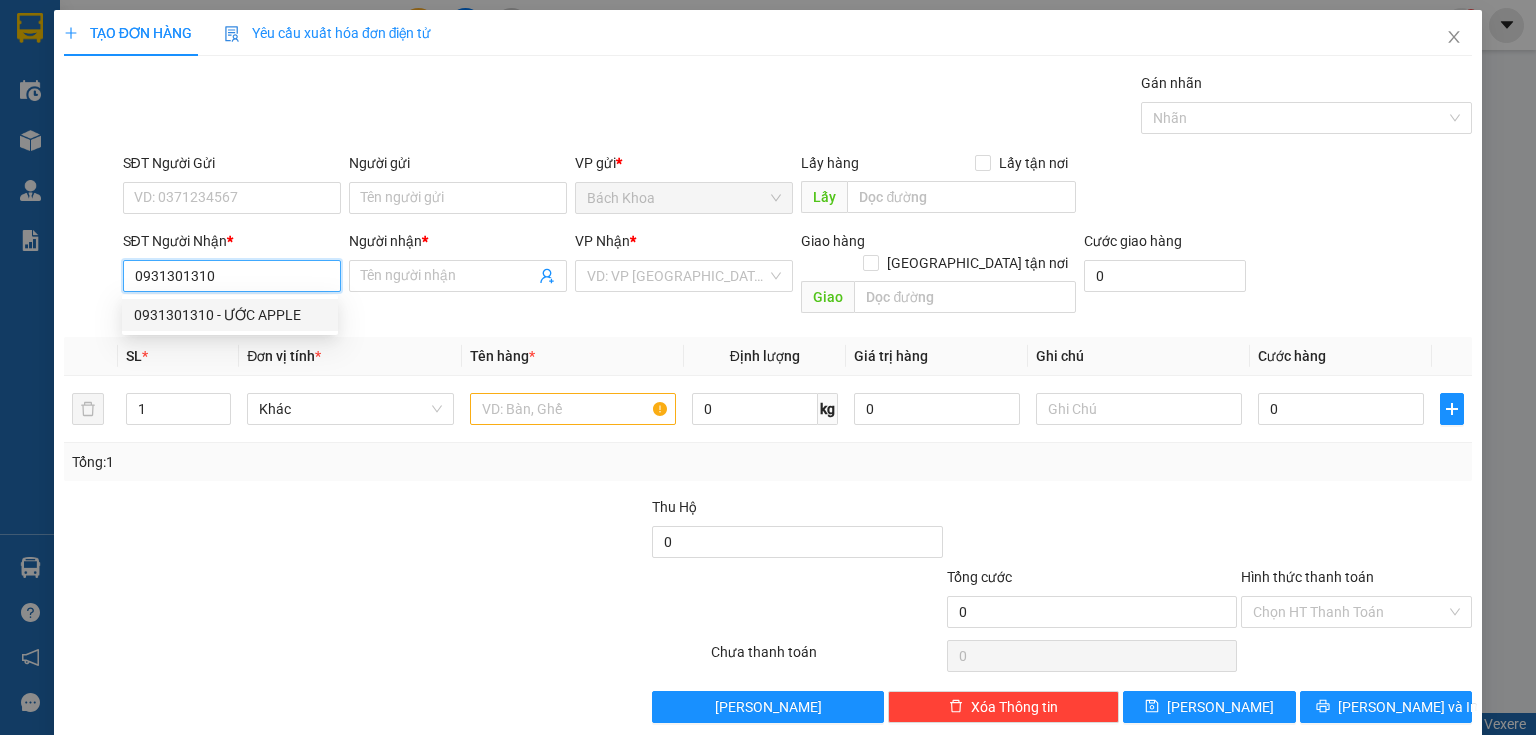 click on "0931301310 - ƯỚC APPLE" at bounding box center [230, 315] 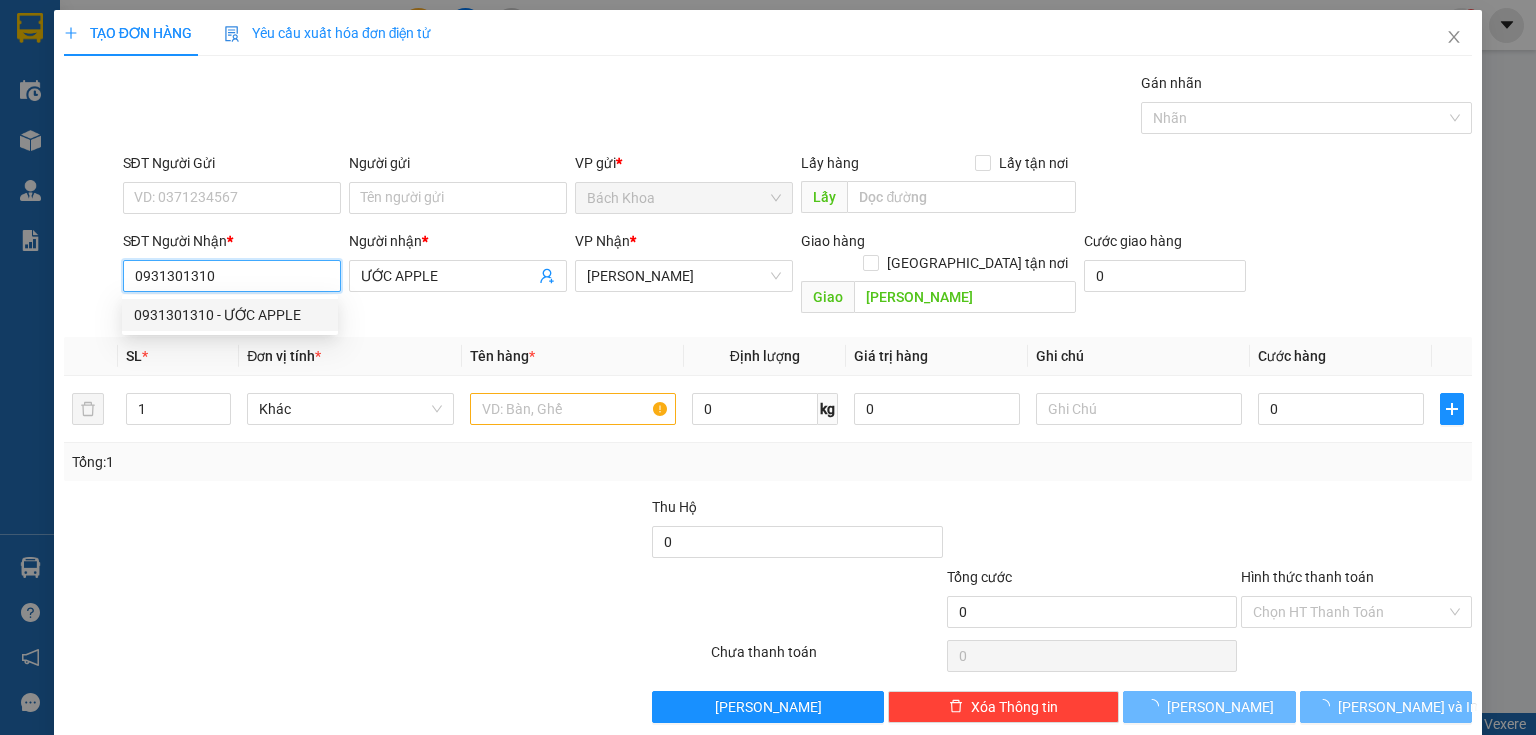 click on "Kết quả tìm kiếm ( 0 )  Bộ lọc  No Data bachkhoa1.philongdn 1     Điều hành xe     Kho hàng mới     Quản Lý Quản lý chuyến Quản lý khách hàng mới     Báo cáo Mẫu 1: Báo cáo dòng tiền theo nhân viên (VP) Mẫu 3.1: Thống kê đơn hàng văn phòng gửi (VP) Hàng sắp về Hướng dẫn sử dụng Giới thiệu Vexere, nhận hoa hồng Phản hồi Phần mềm hỗ trợ bạn tốt chứ? Hỗ trợ kỹ thuật:  1900 633 818 | Cung cấp máy in - giấy in:  Miền Nam  0708 023 035 - 0935 103 250 ⚪️ Miền Bắc  0369 525 060 | Copyright   2019 - Vexere Thông báo Thông báo của bạn Tính năng mới Chưa có thông báo mới  TẠO ĐƠN HÀNG Yêu cầu xuất hóa đơn điện tử Transit Pickup Surcharge Ids Transit Deliver Surcharge Ids Transit Deliver Surcharge Transit Deliver Surcharge Gán nhãn   Nhãn SĐT Người Gửi VD: 0371234567 Người gửi Tên người gửi VP gửi  * Bách Khoa Lấy hàng Lấy tận nơi  *" at bounding box center (768, 367) 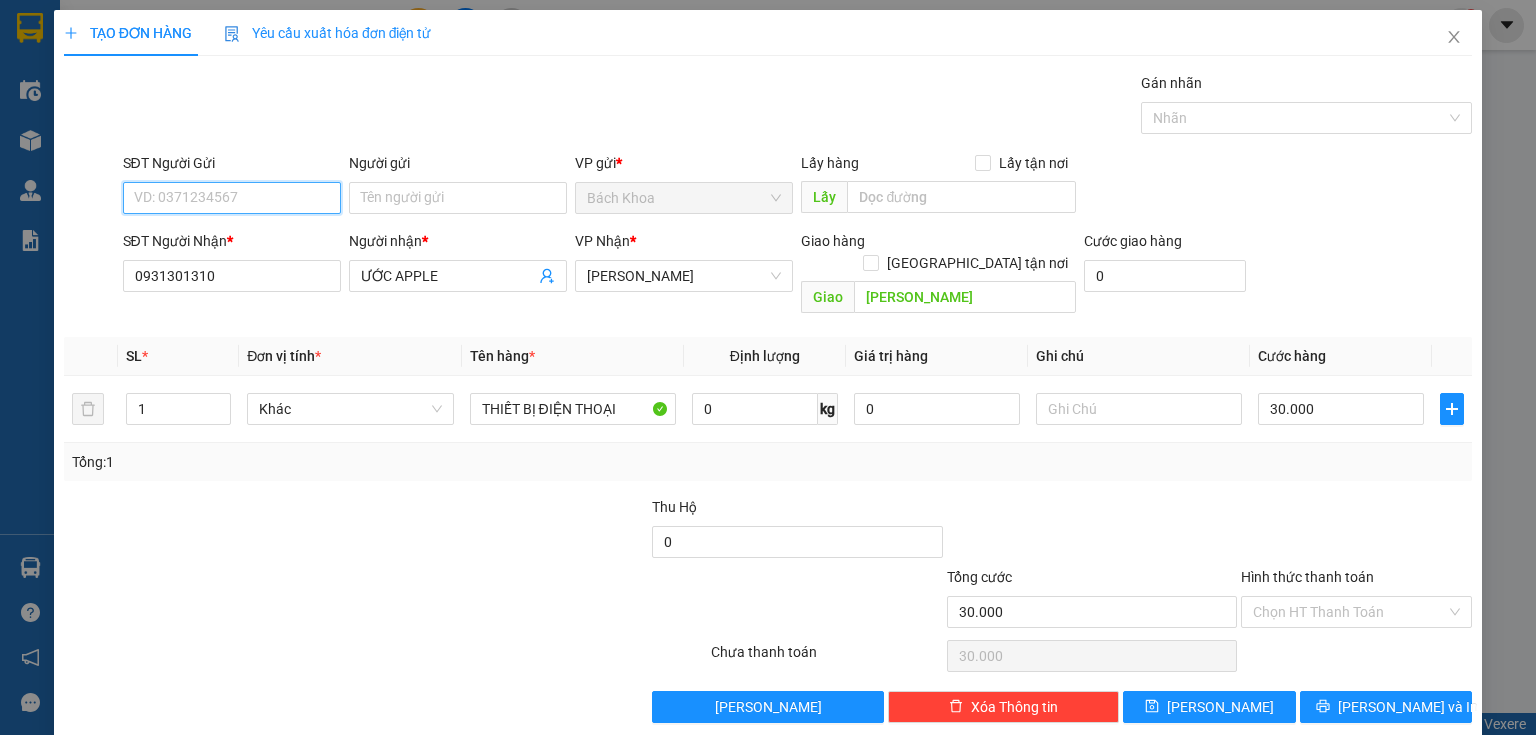 click on "SĐT Người Gửi" at bounding box center [232, 198] 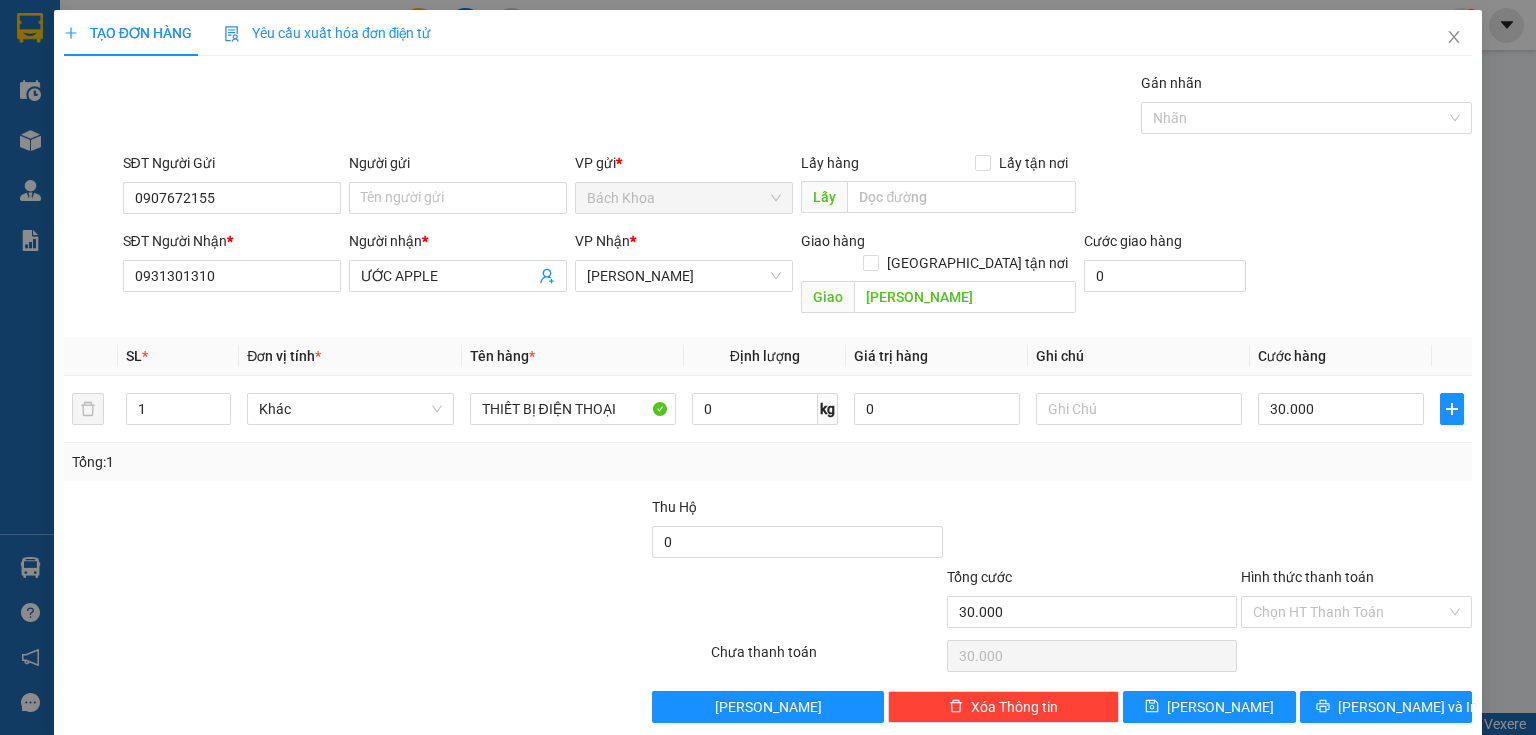 click at bounding box center [1356, 531] 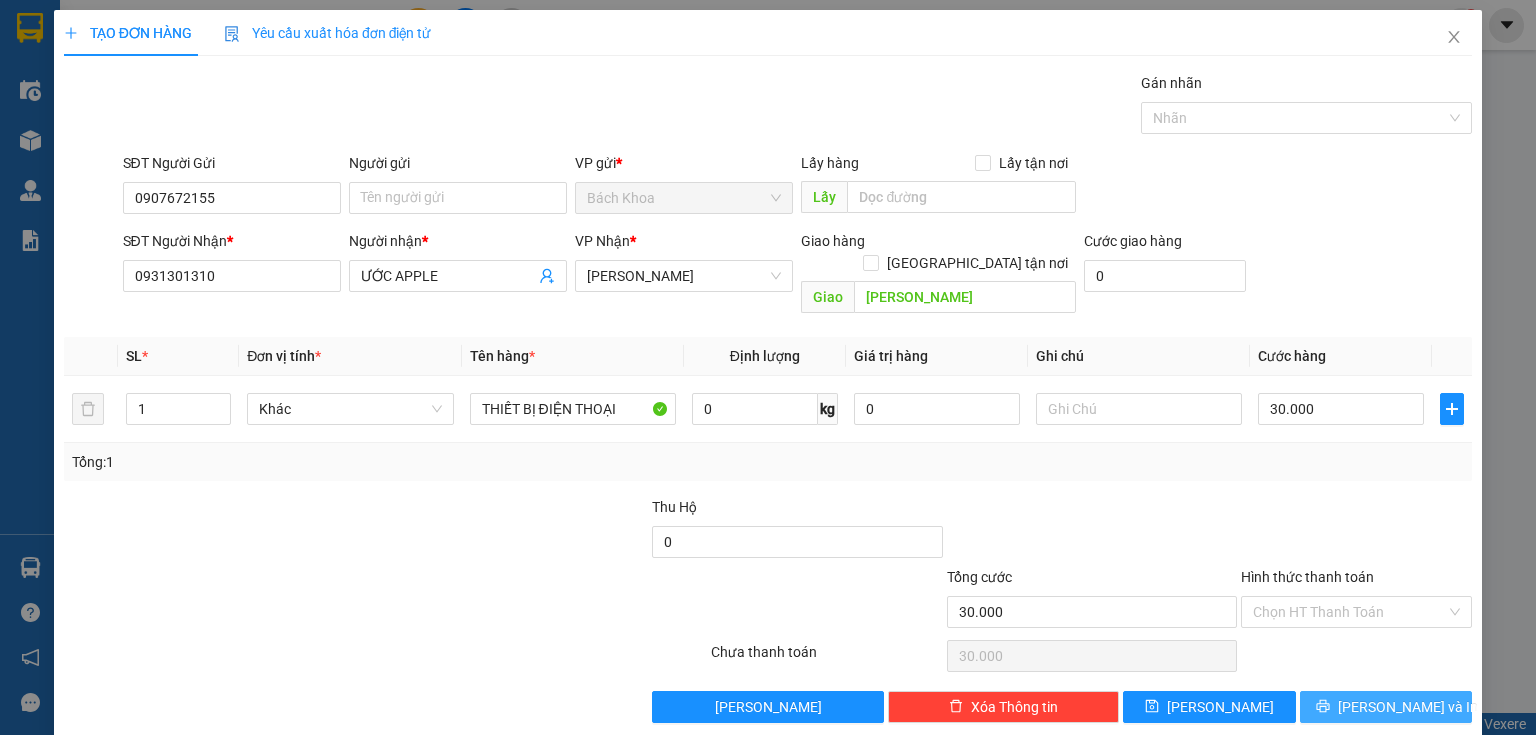 click at bounding box center (1323, 707) 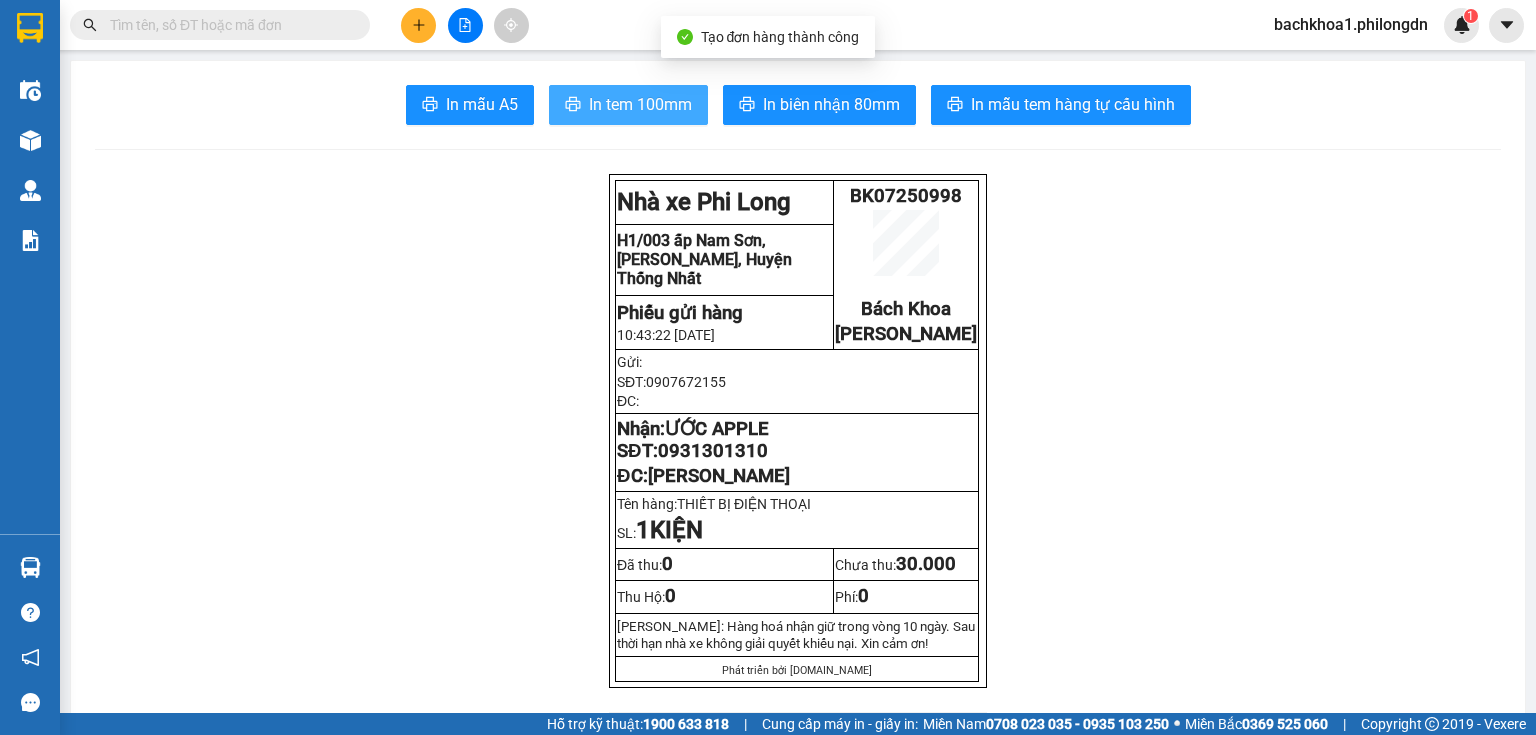 click on "In tem 100mm" at bounding box center (640, 104) 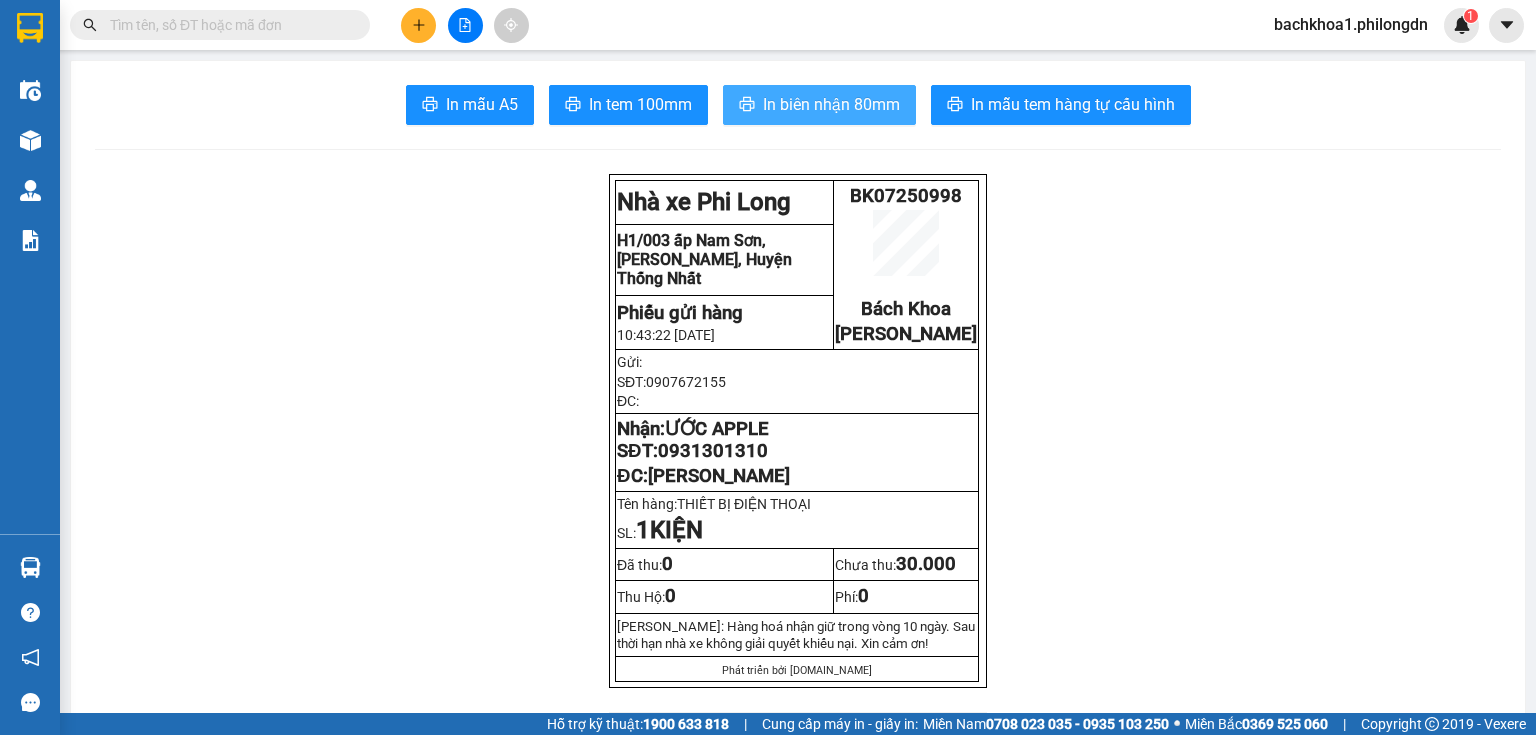 click on "In biên nhận 80mm" at bounding box center [831, 104] 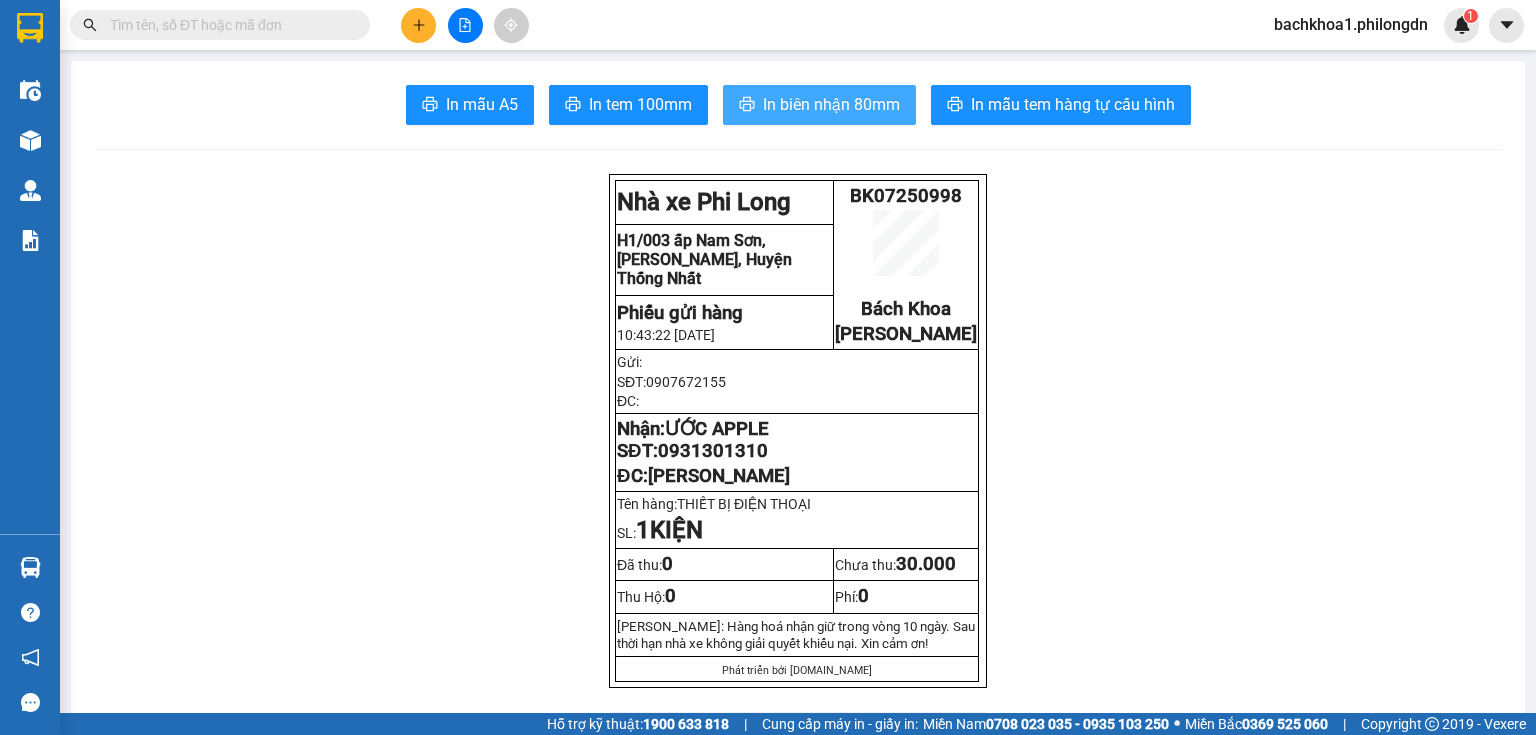 click on "In biên nhận 80mm" at bounding box center [831, 104] 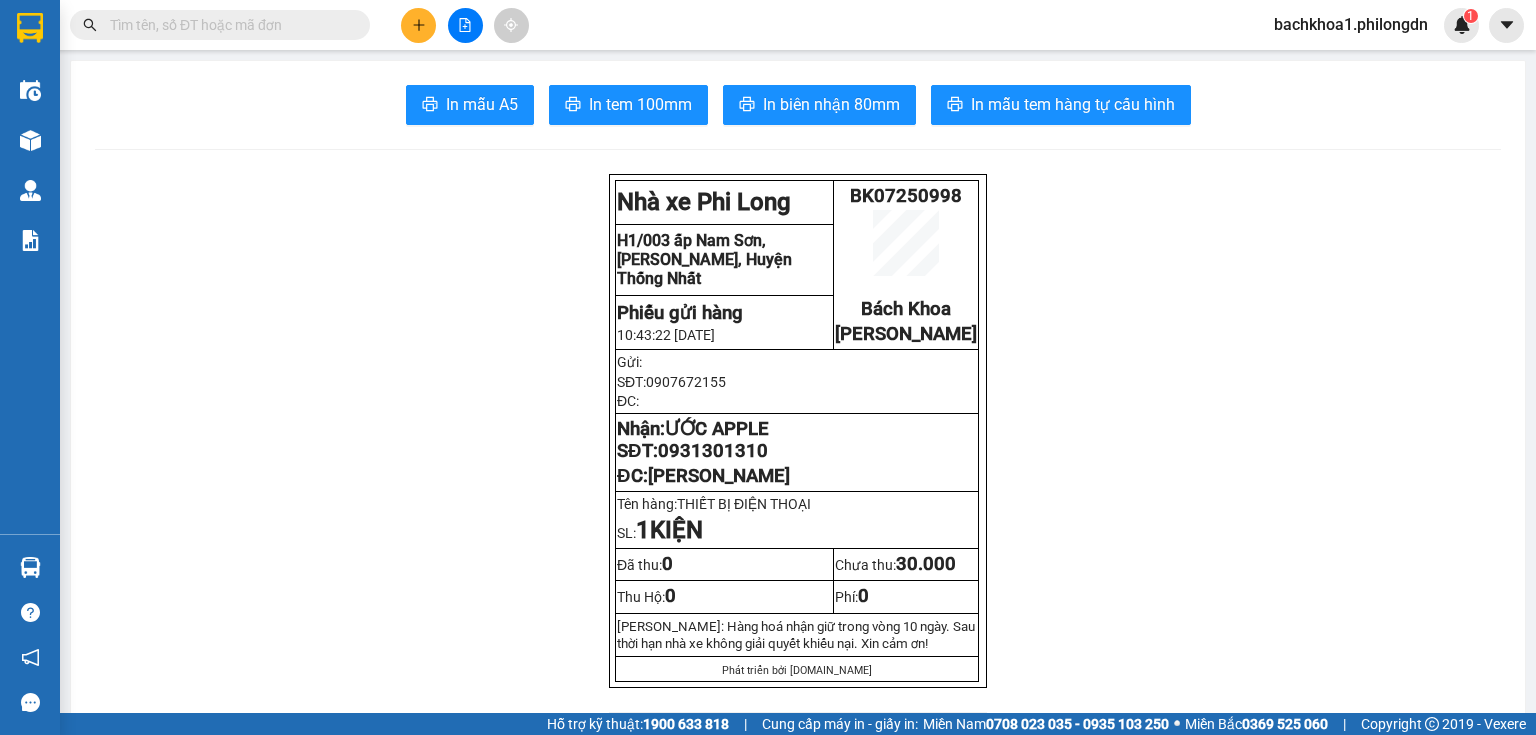 click 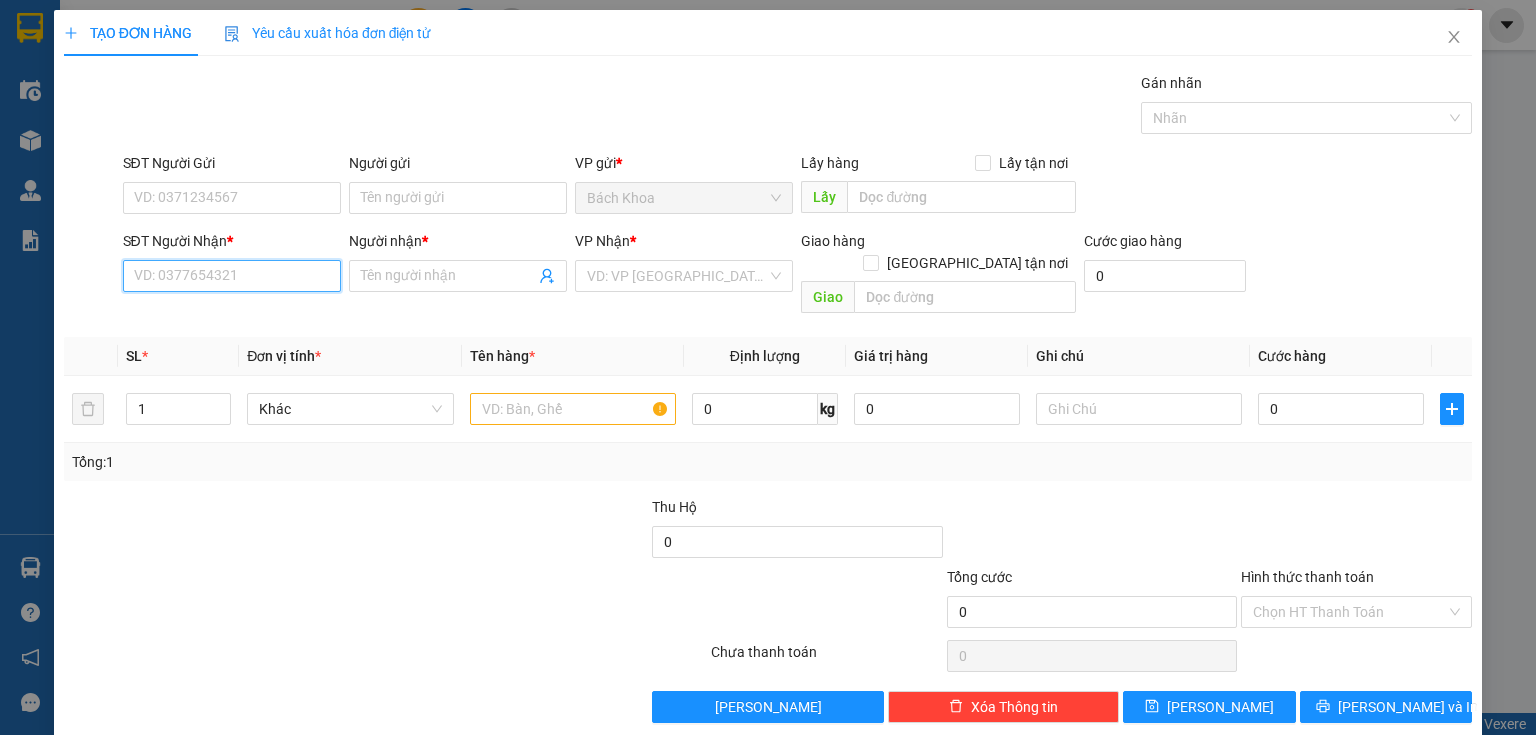 click on "SĐT Người Nhận  *" at bounding box center (232, 276) 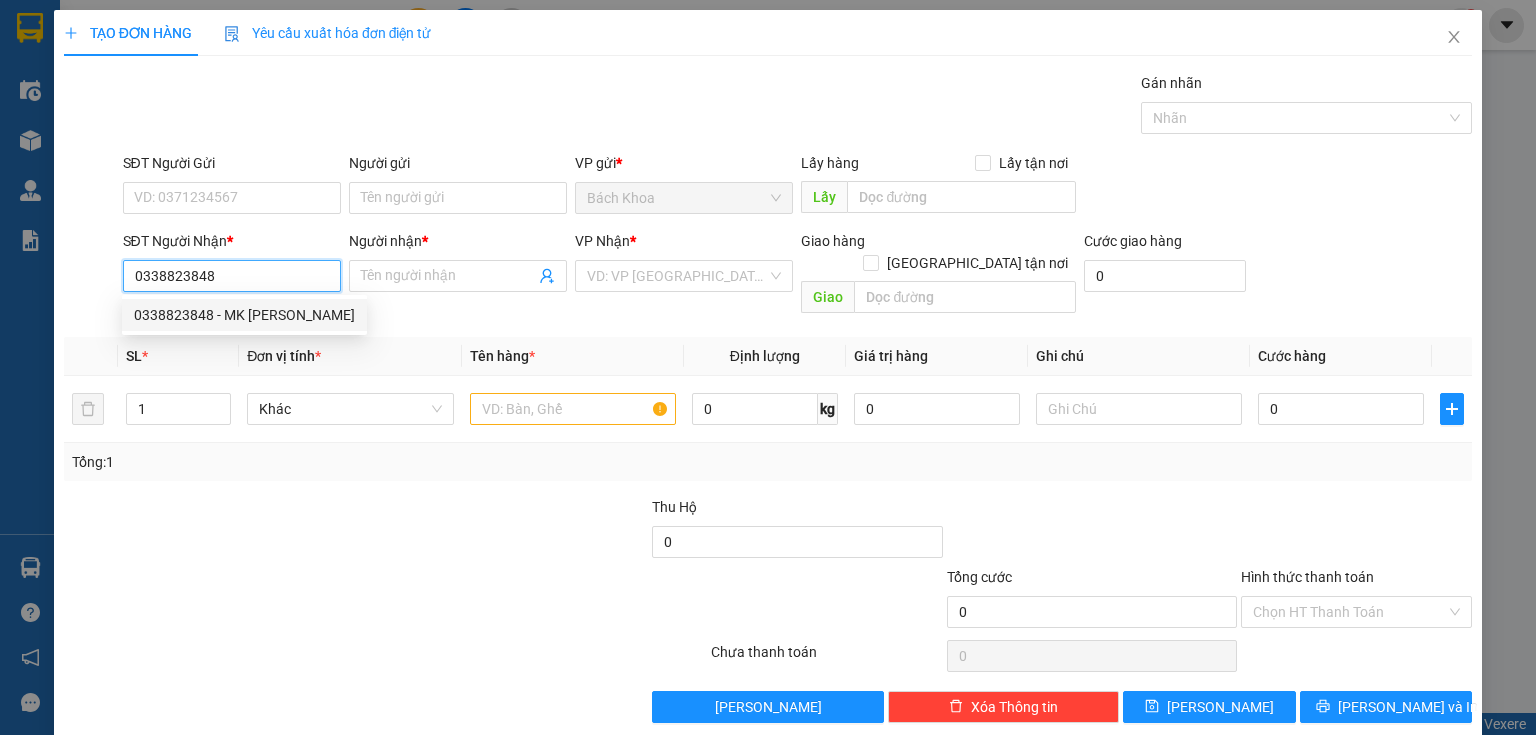 click on "0338823848 - MK [PERSON_NAME]" at bounding box center (244, 315) 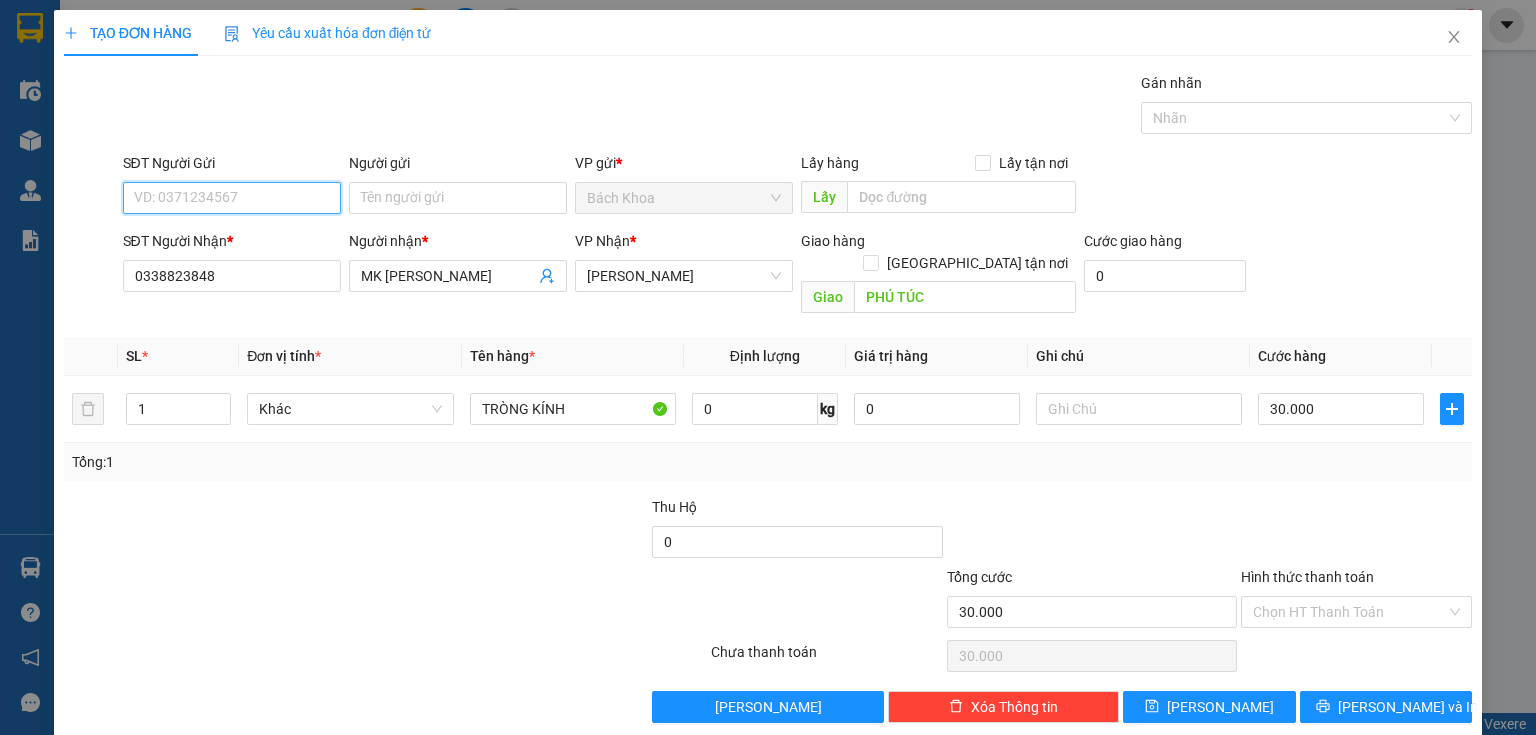 click on "SĐT Người Gửi" at bounding box center (232, 198) 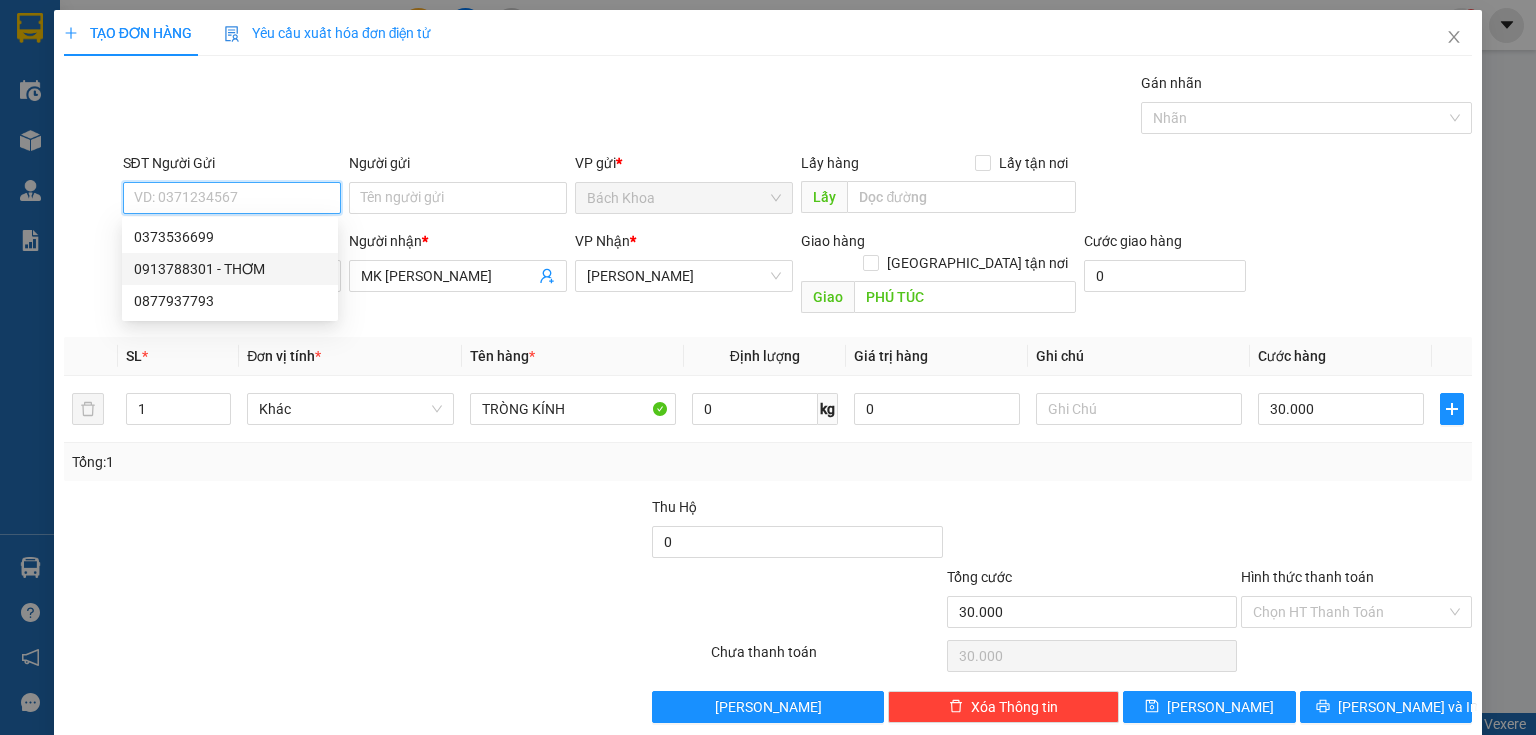click on "0913788301 - THƠM" at bounding box center [230, 269] 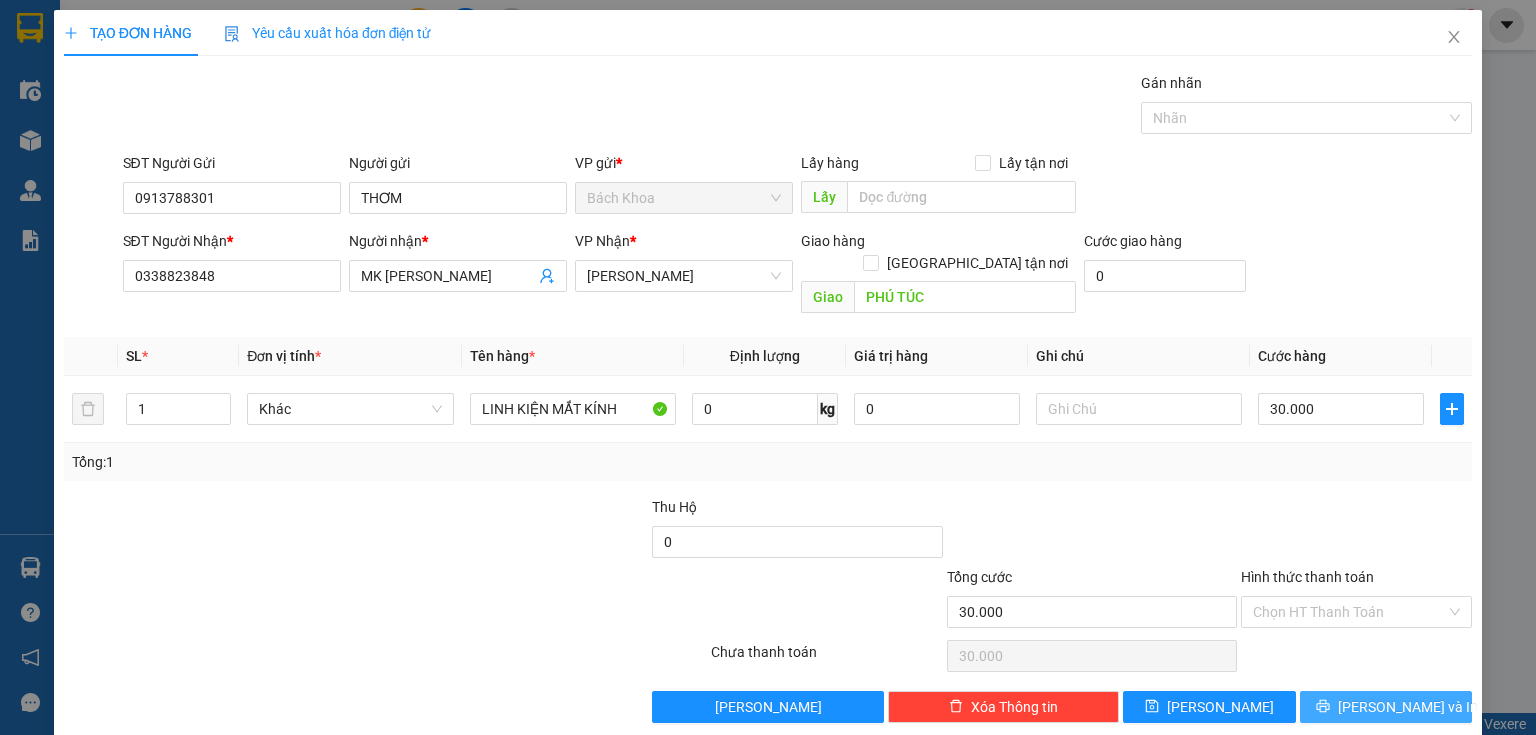 click on "[PERSON_NAME] và In" at bounding box center [1386, 707] 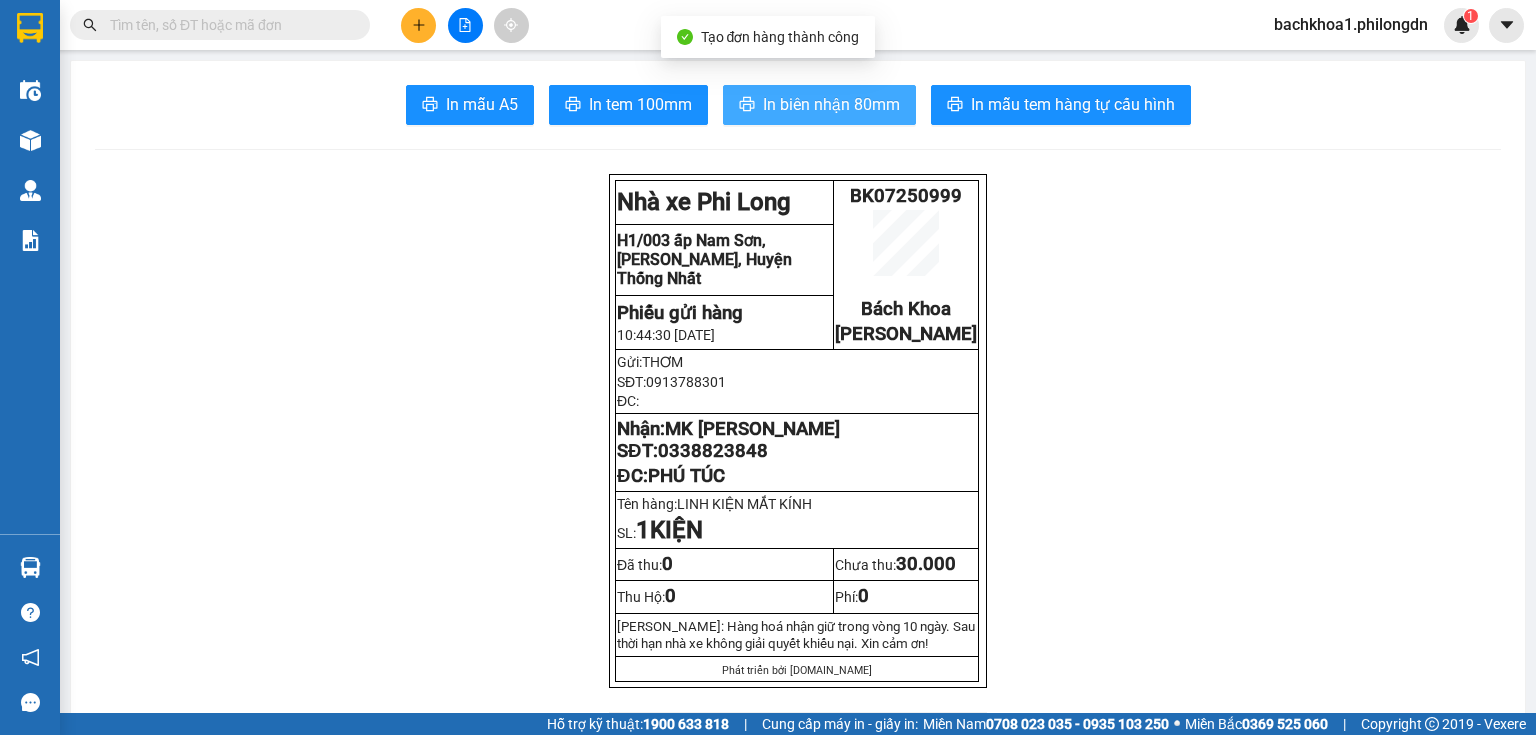 click on "In biên nhận 80mm" at bounding box center [831, 104] 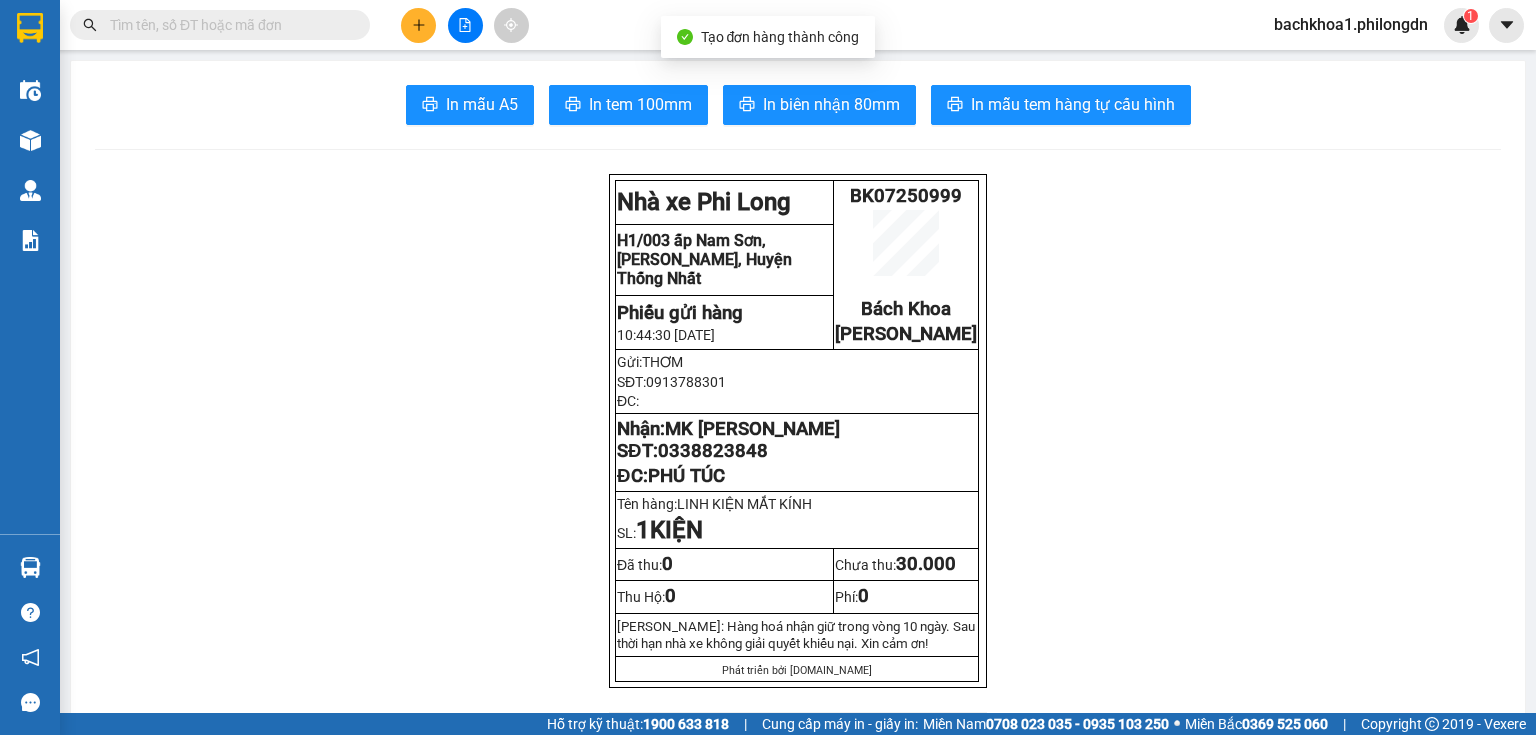 click on "In tem 100mm" at bounding box center [640, 104] 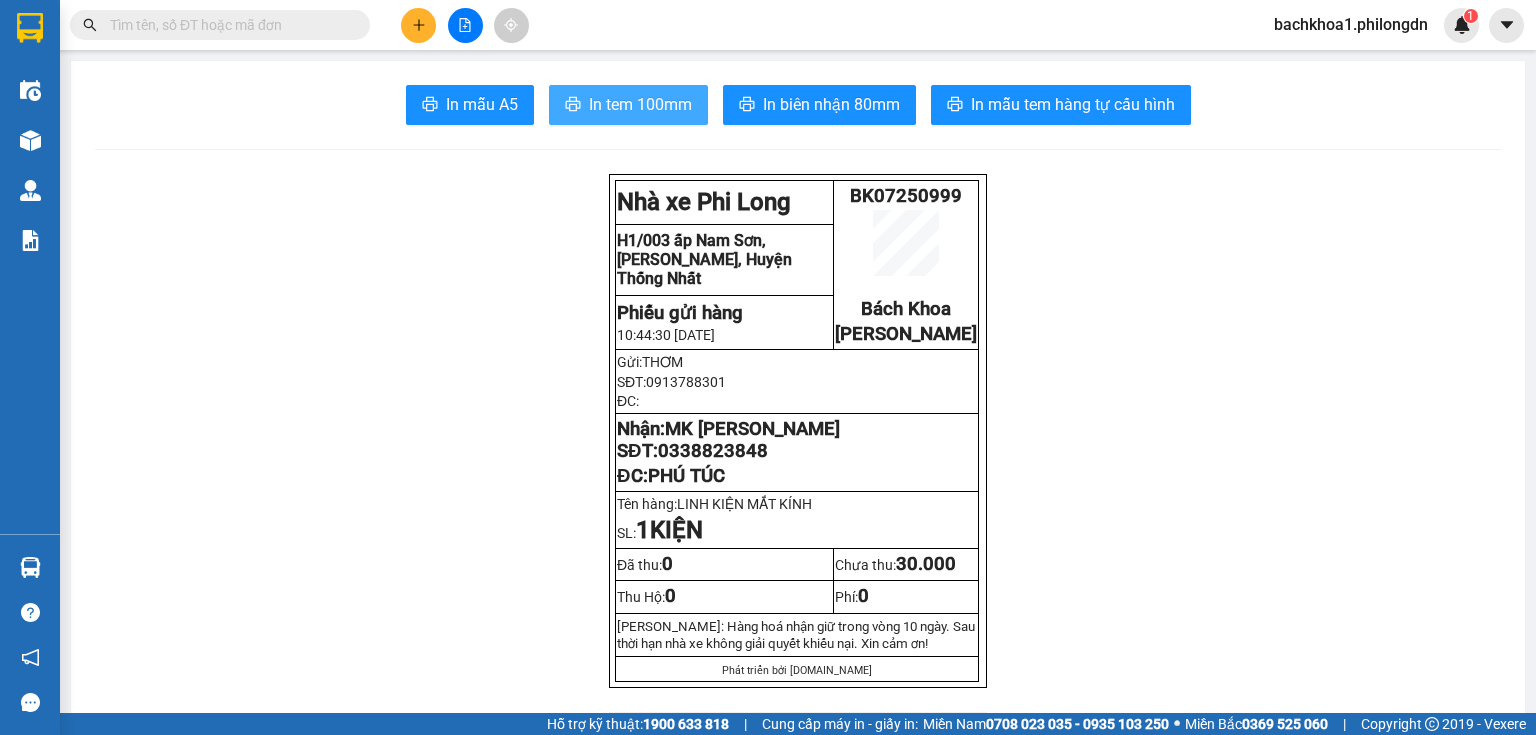 click on "In tem 100mm" at bounding box center (640, 104) 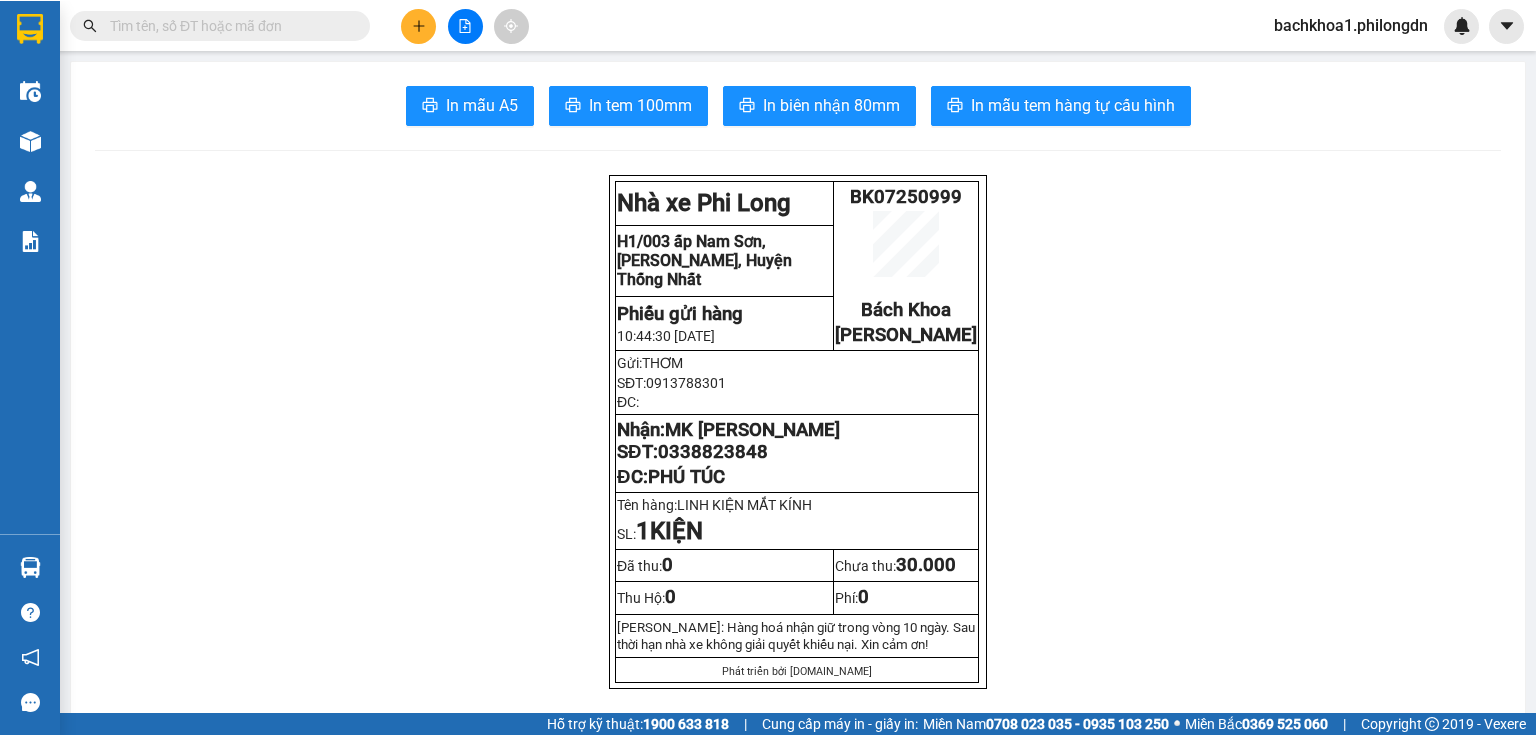 scroll, scrollTop: 0, scrollLeft: 0, axis: both 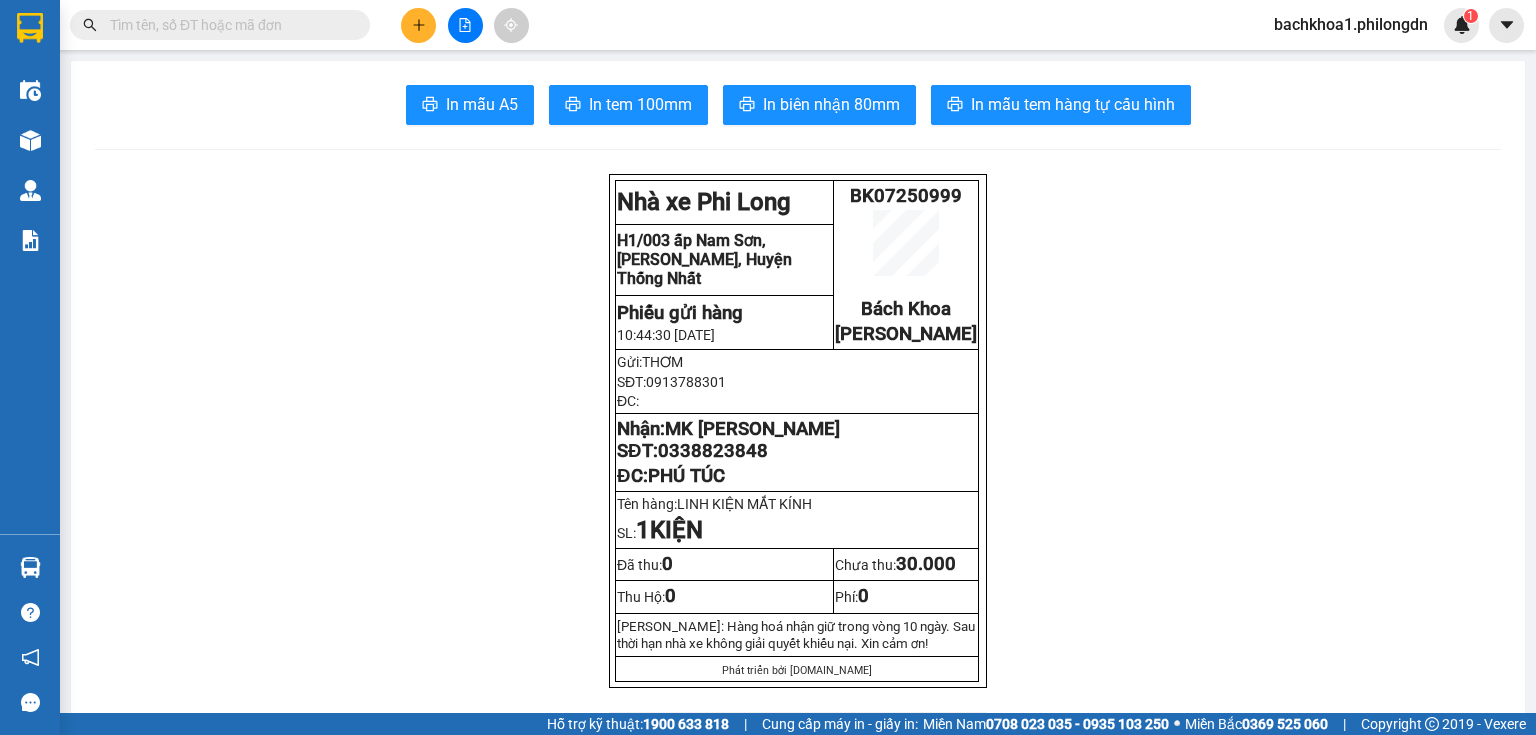 click at bounding box center (418, 25) 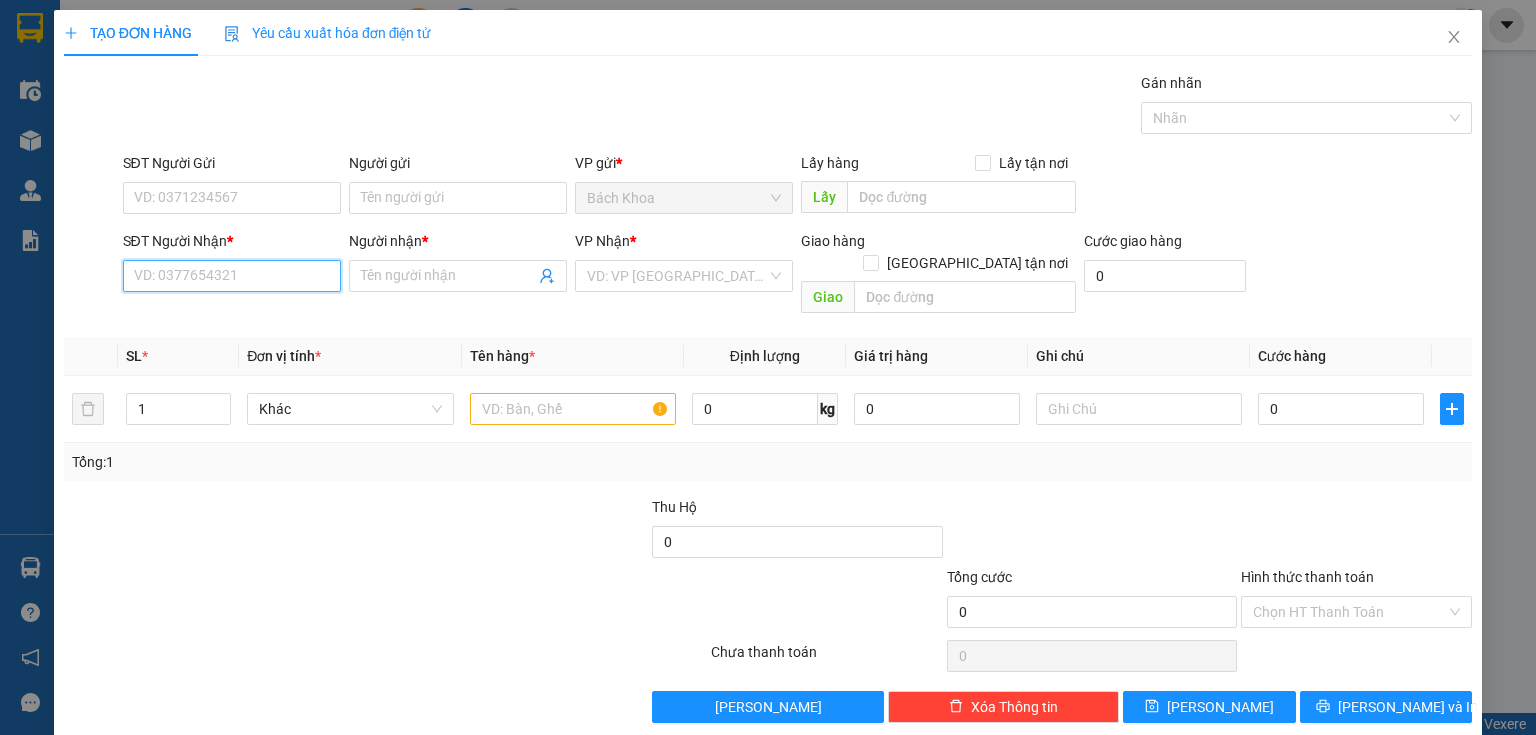 click on "SĐT Người Nhận  *" at bounding box center [232, 276] 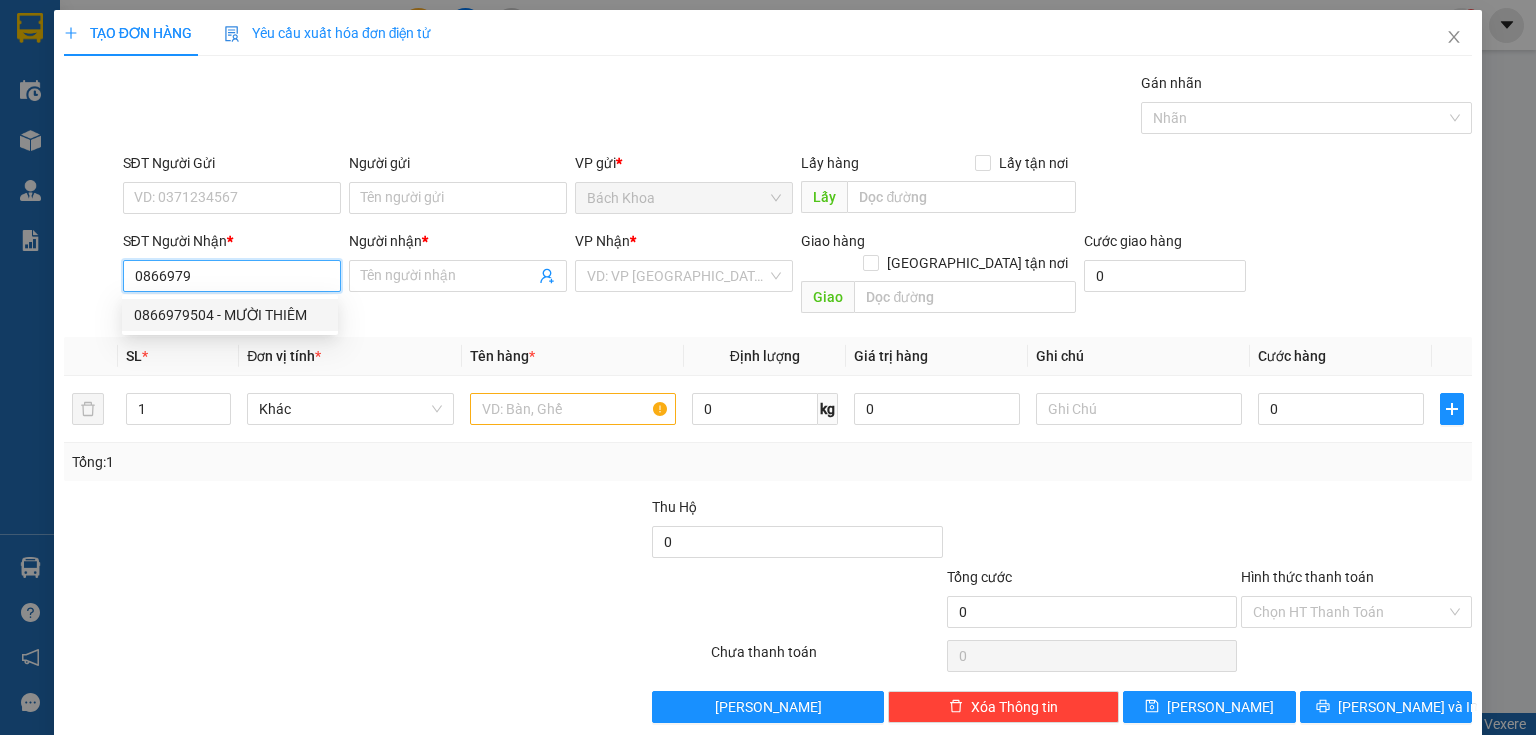 click on "0866979504 - MƯỜI THIÊM" at bounding box center [230, 315] 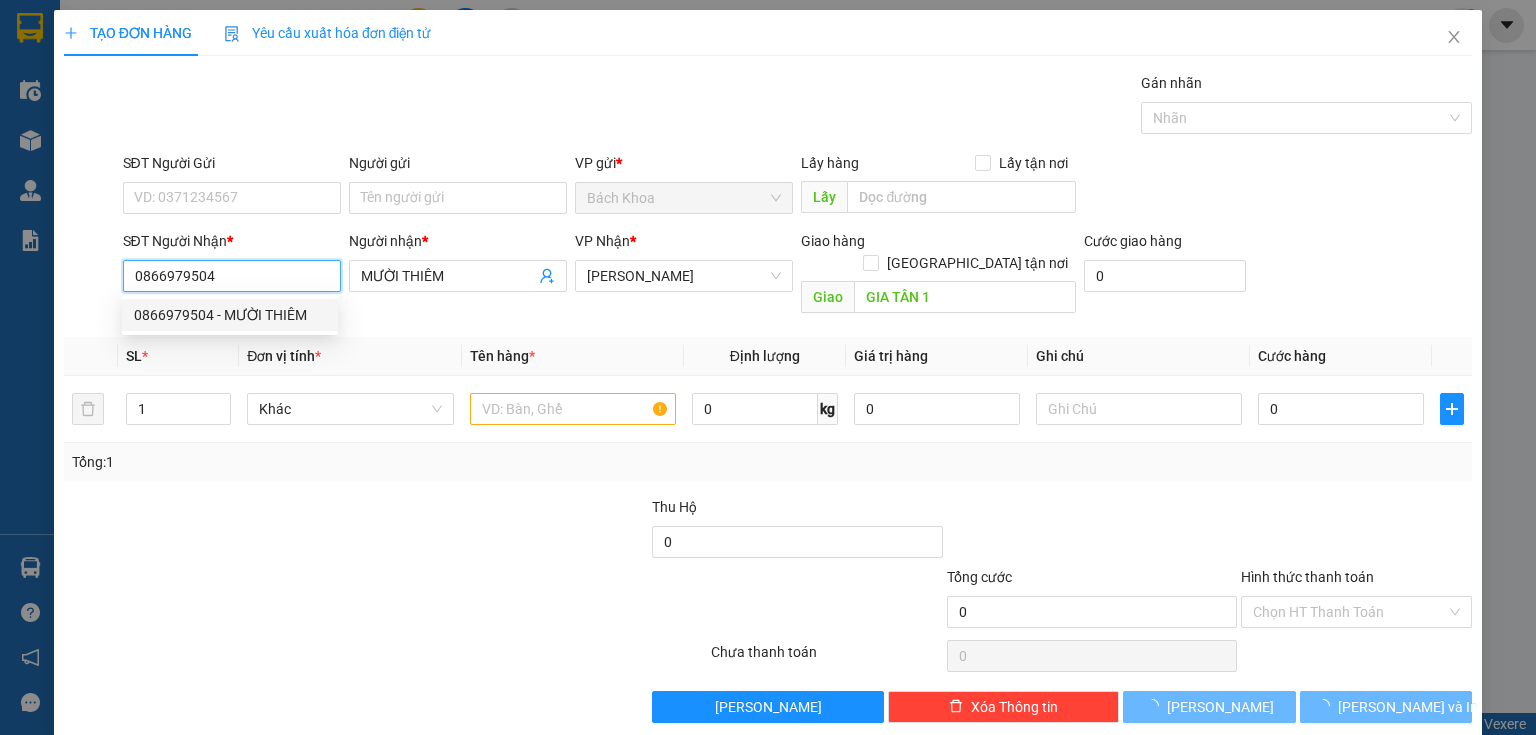 type on "100.000" 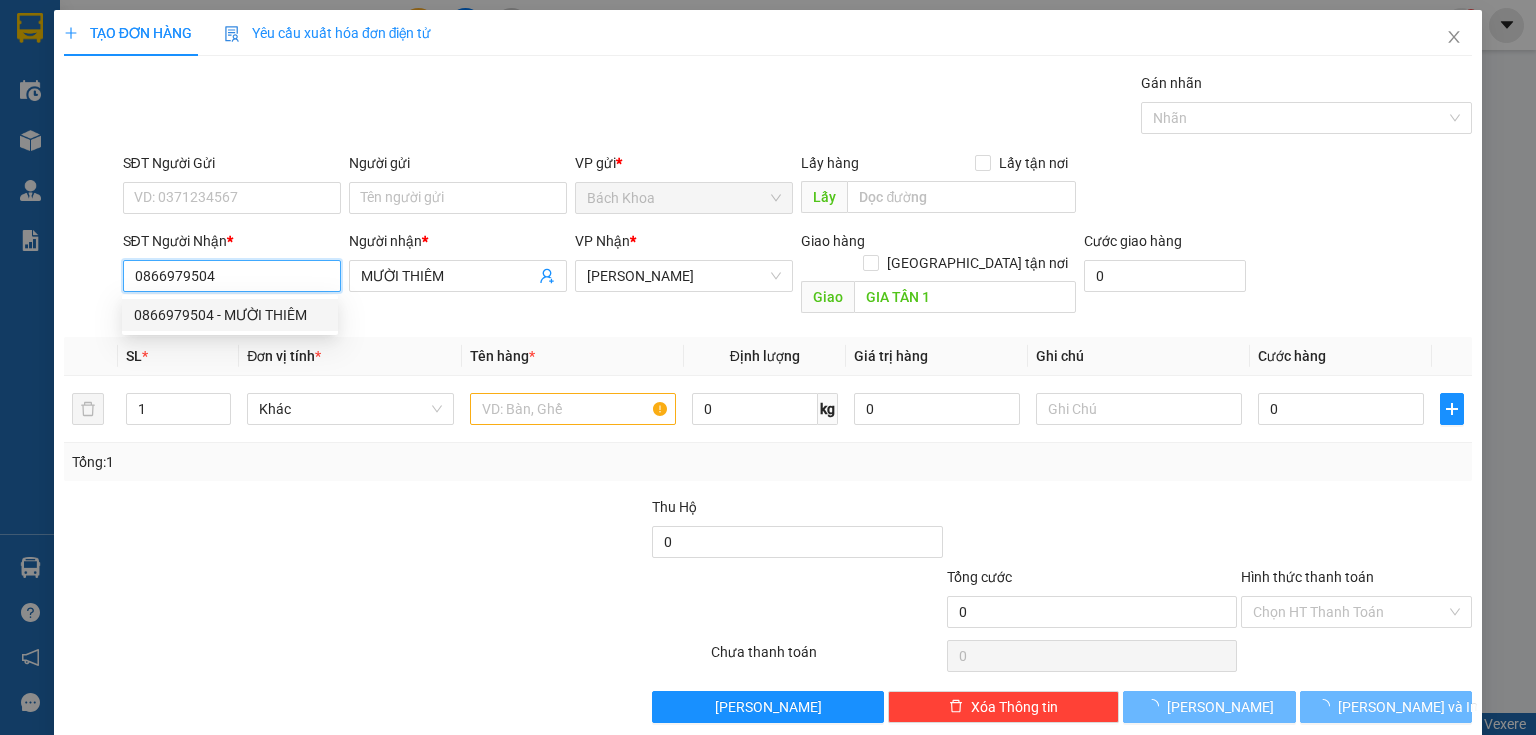 type on "100.000" 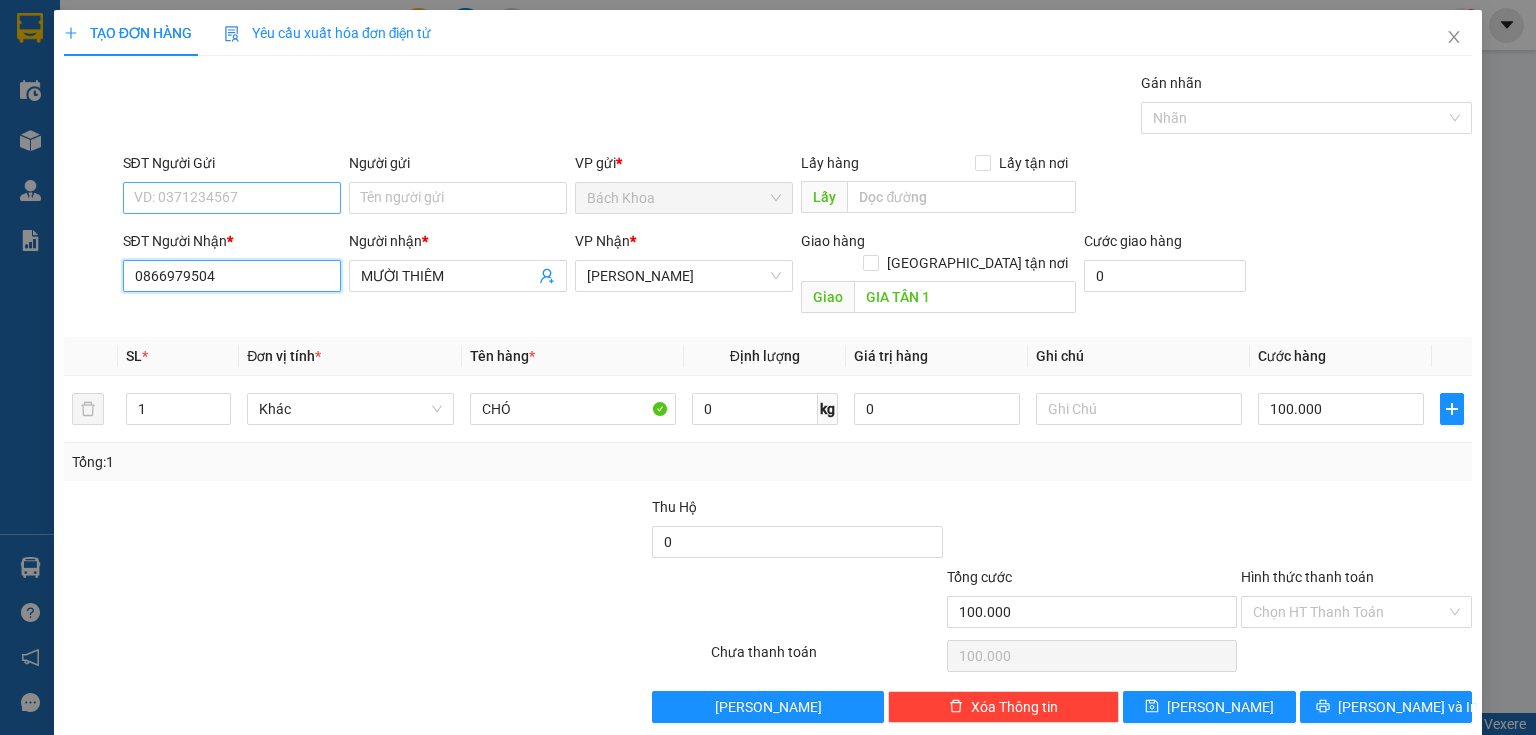 type on "0866979504" 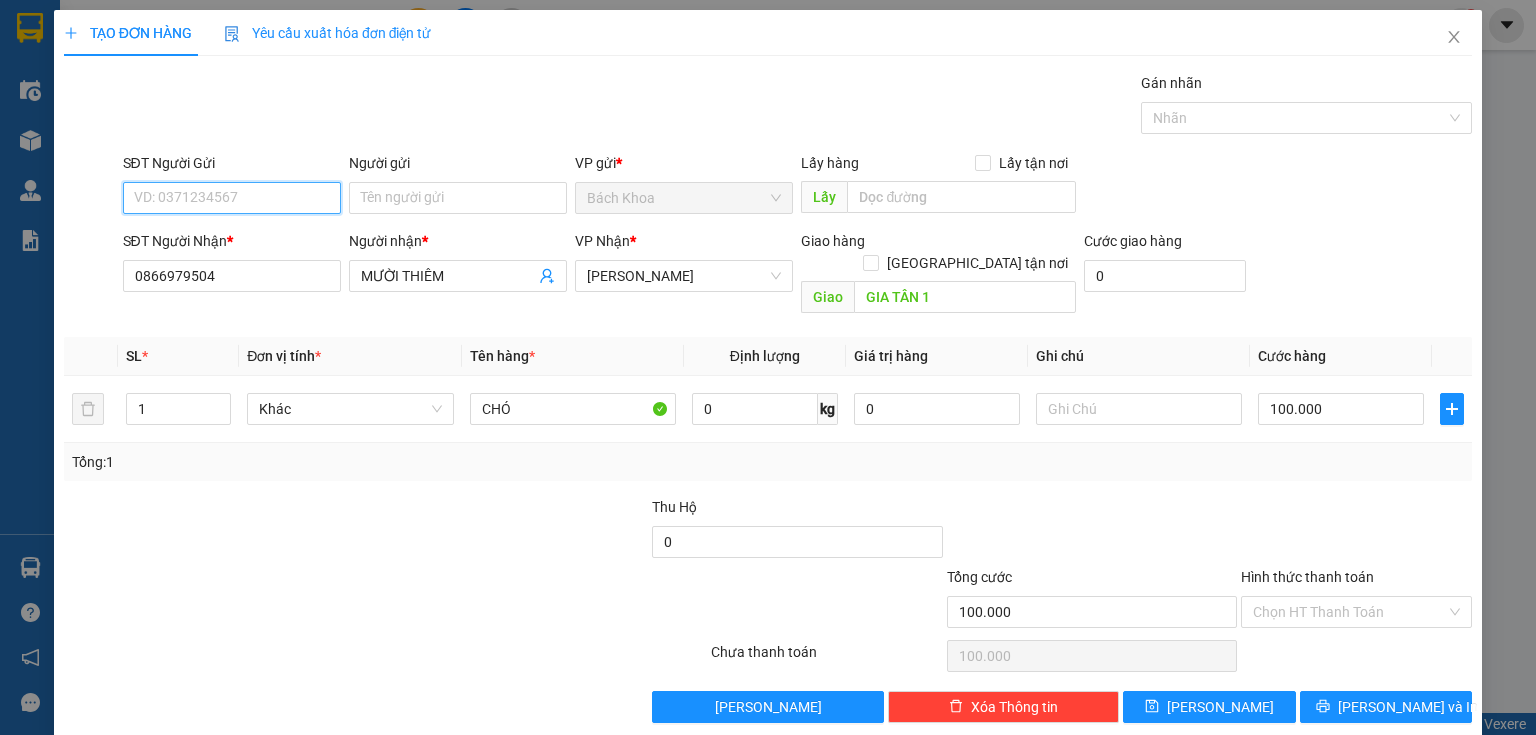 click on "SĐT Người Gửi" at bounding box center [232, 198] 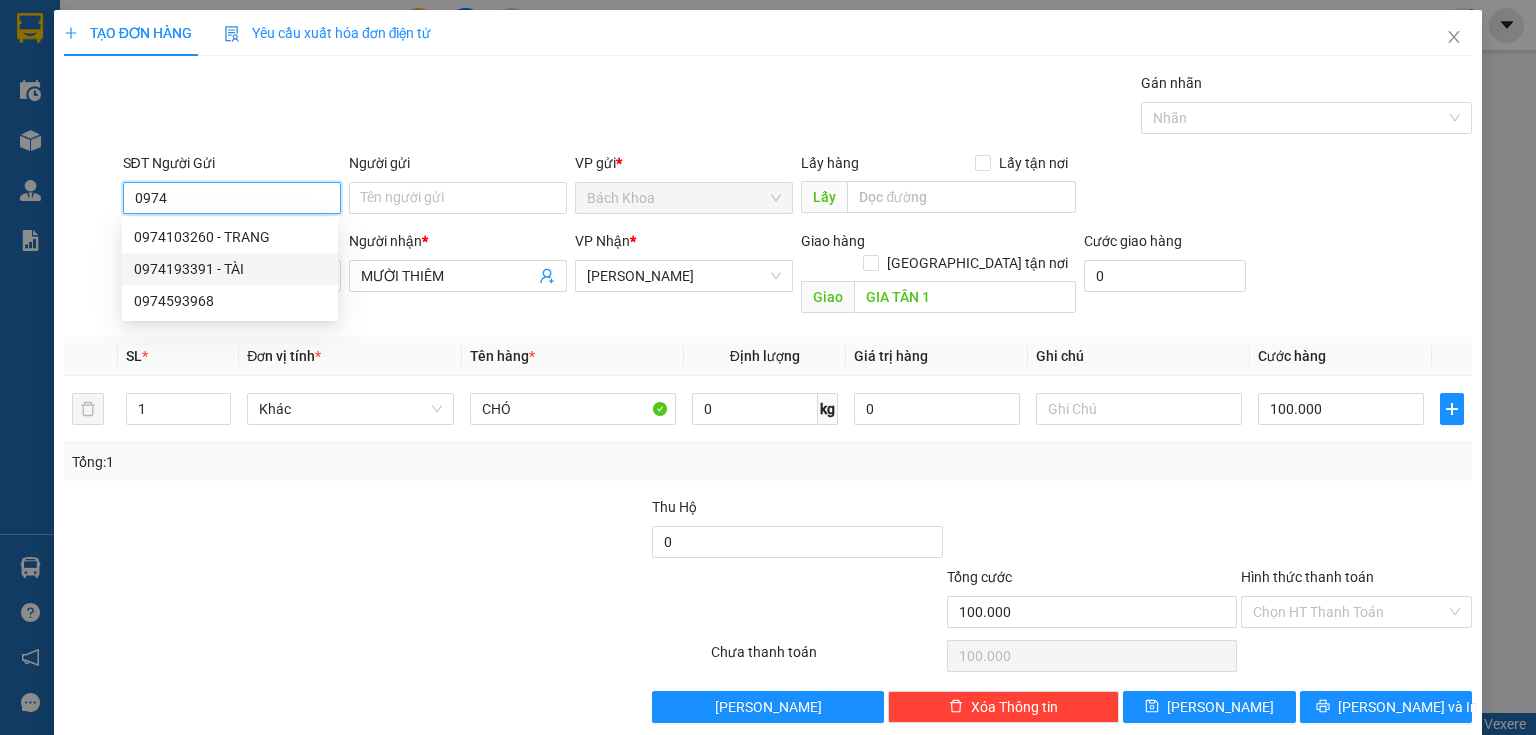 click on "0974193391 - TÀI" at bounding box center [230, 269] 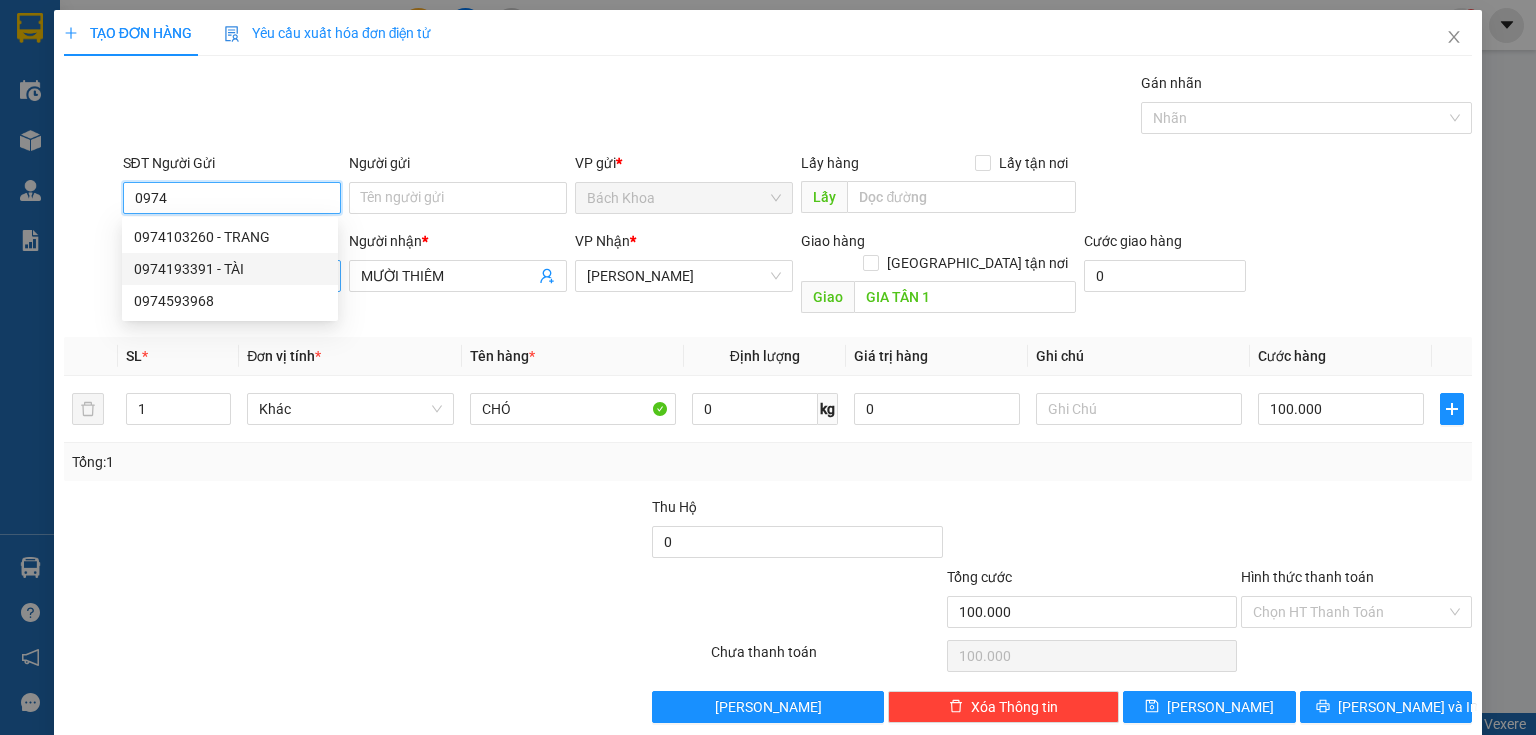 type on "0974193391" 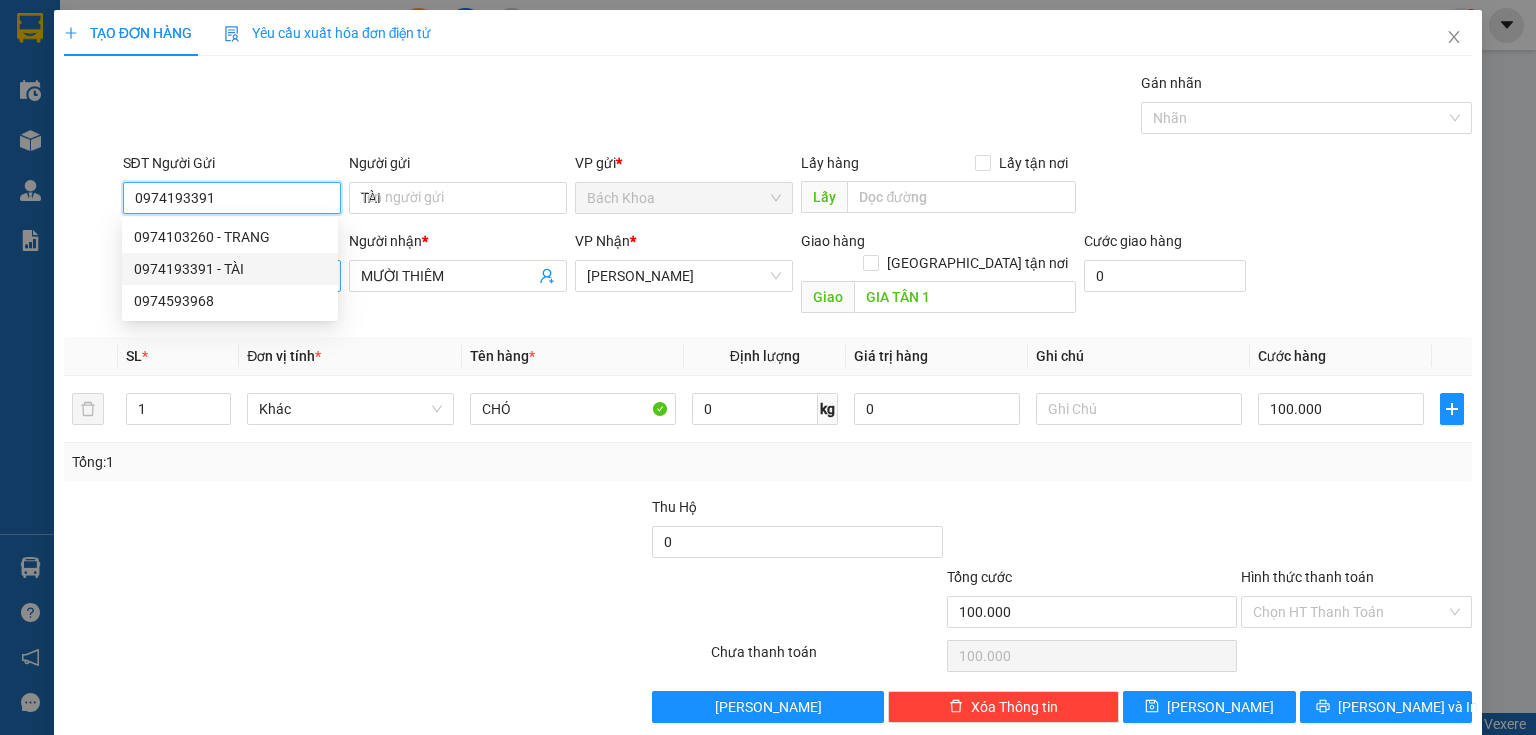 type on "50.000" 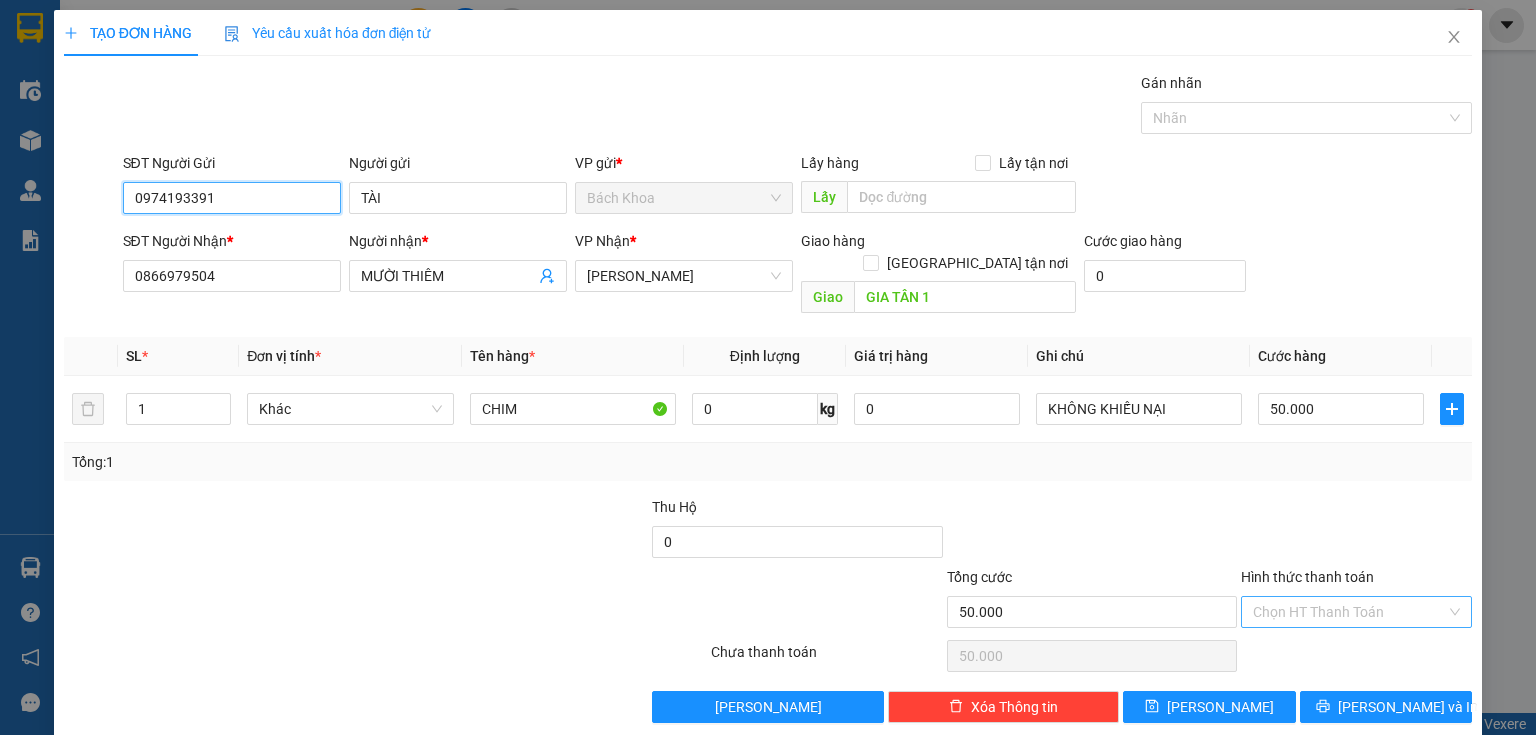 type on "0974193391" 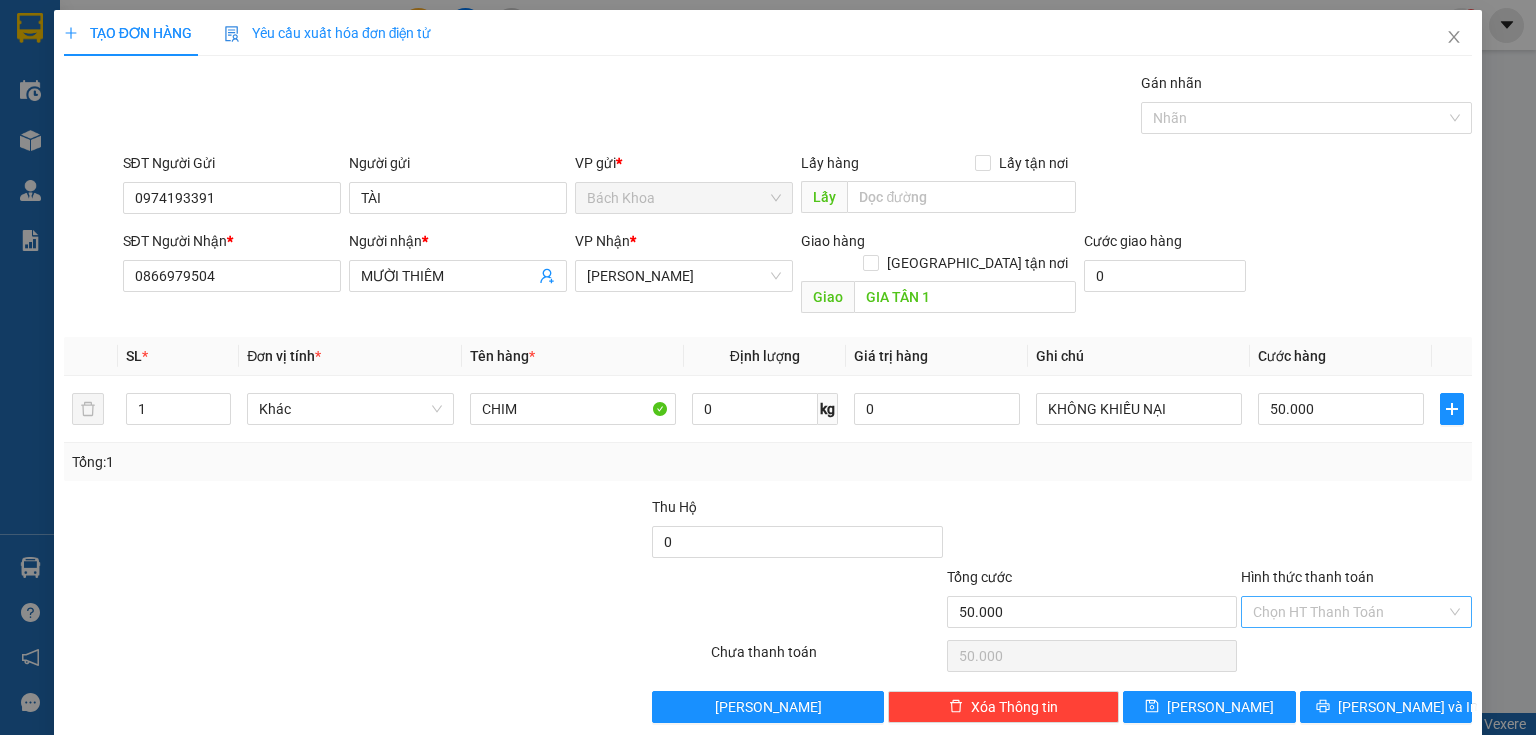 click on "Hình thức thanh toán" at bounding box center [1349, 612] 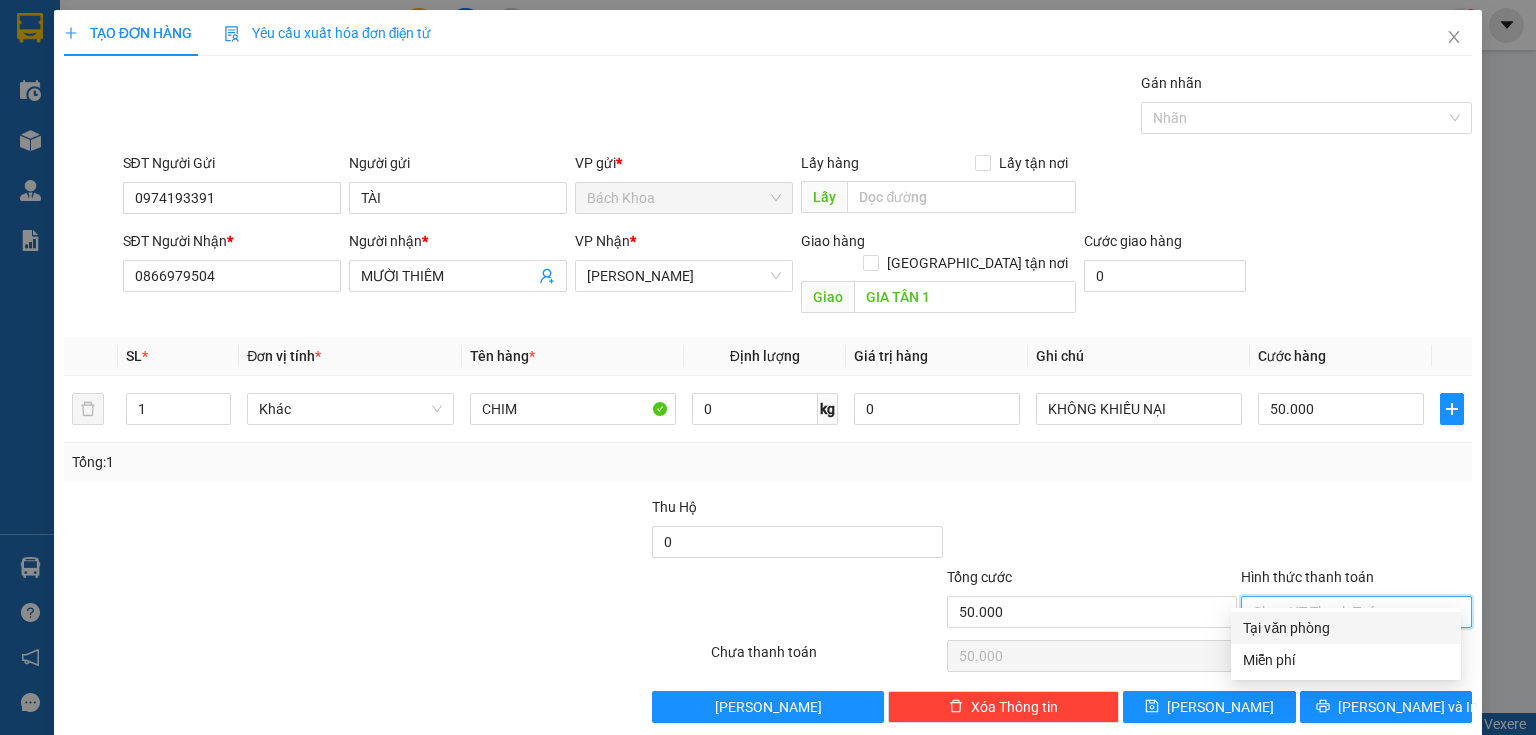 click on "Tại văn phòng" at bounding box center (1346, 628) 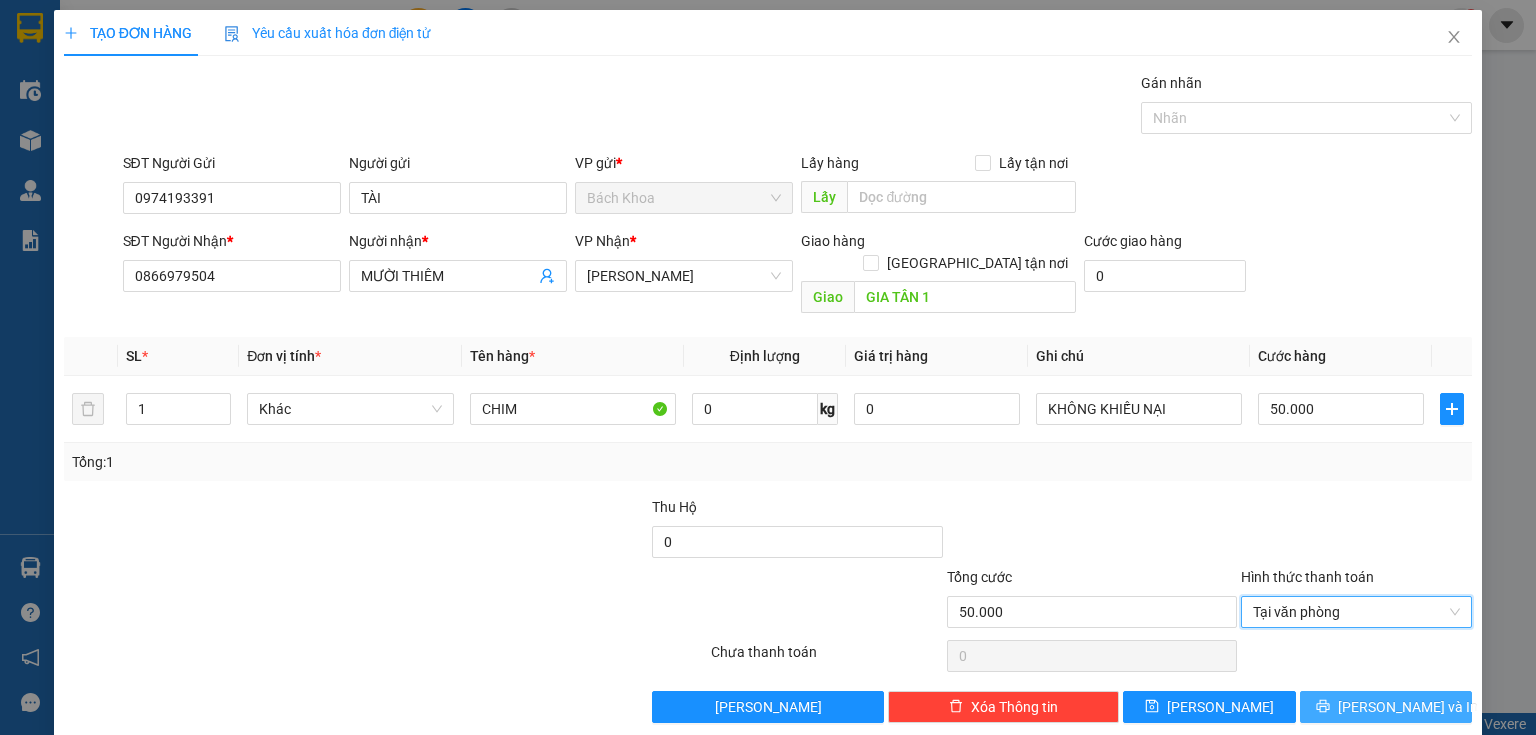 click on "[PERSON_NAME] và In" at bounding box center (1408, 707) 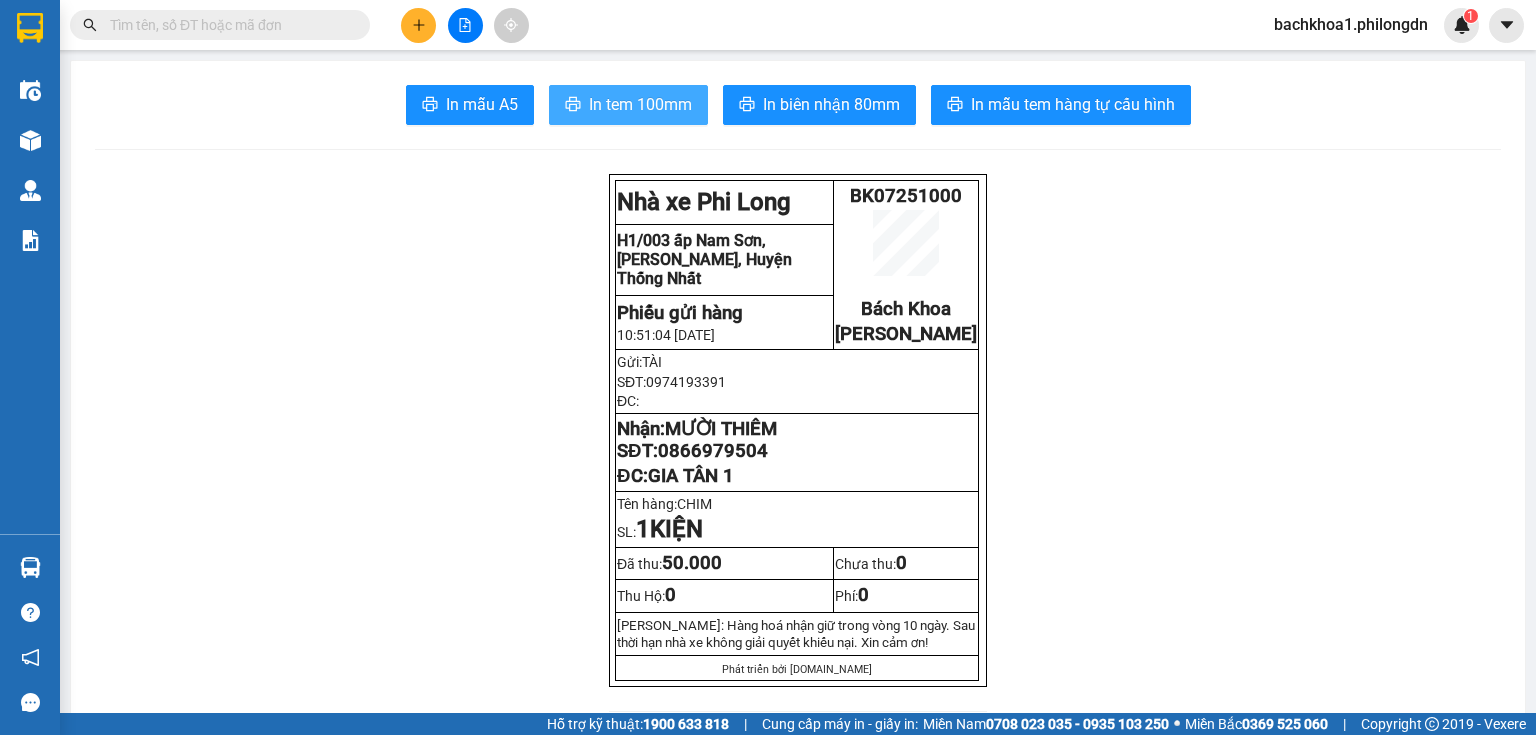 click on "In tem 100mm" at bounding box center (640, 104) 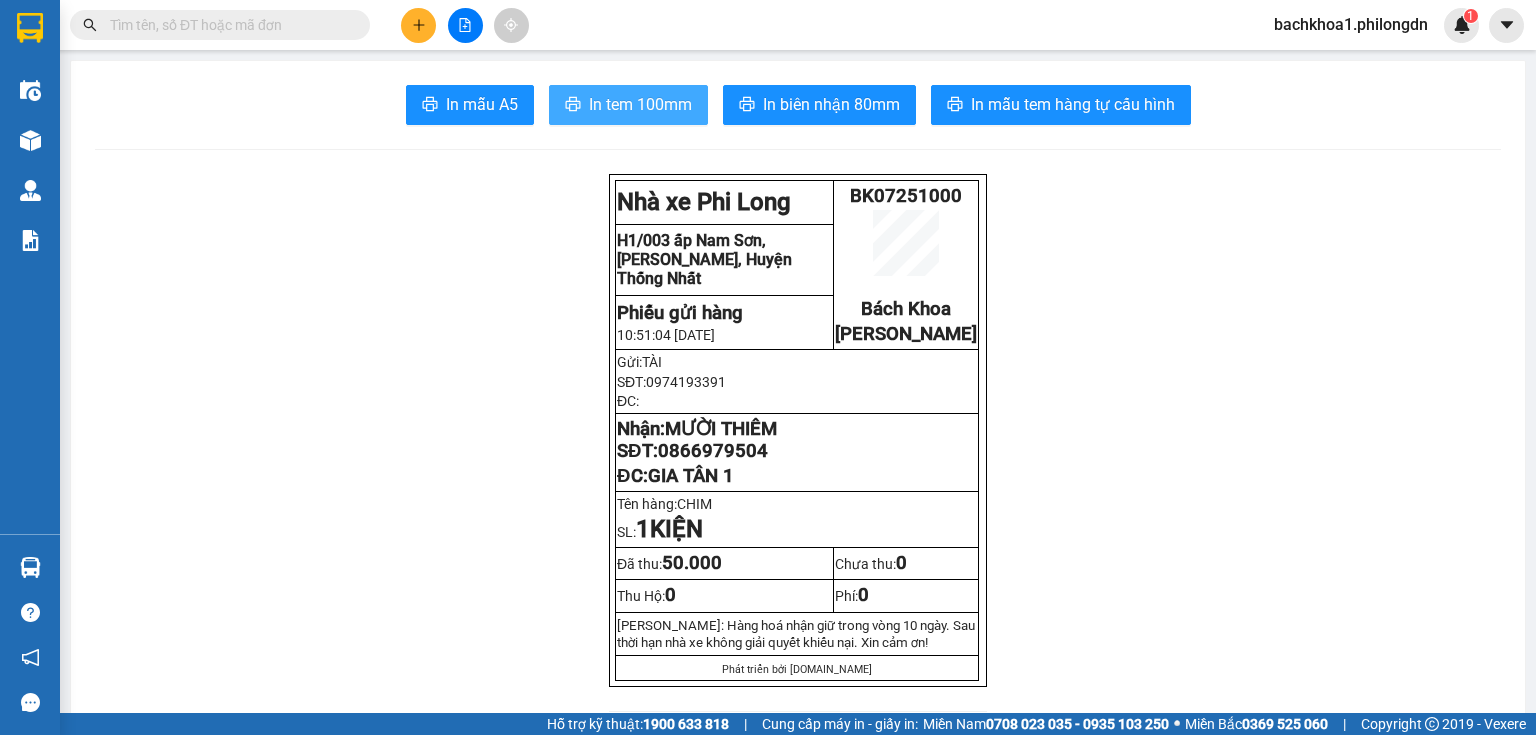 scroll, scrollTop: 0, scrollLeft: 0, axis: both 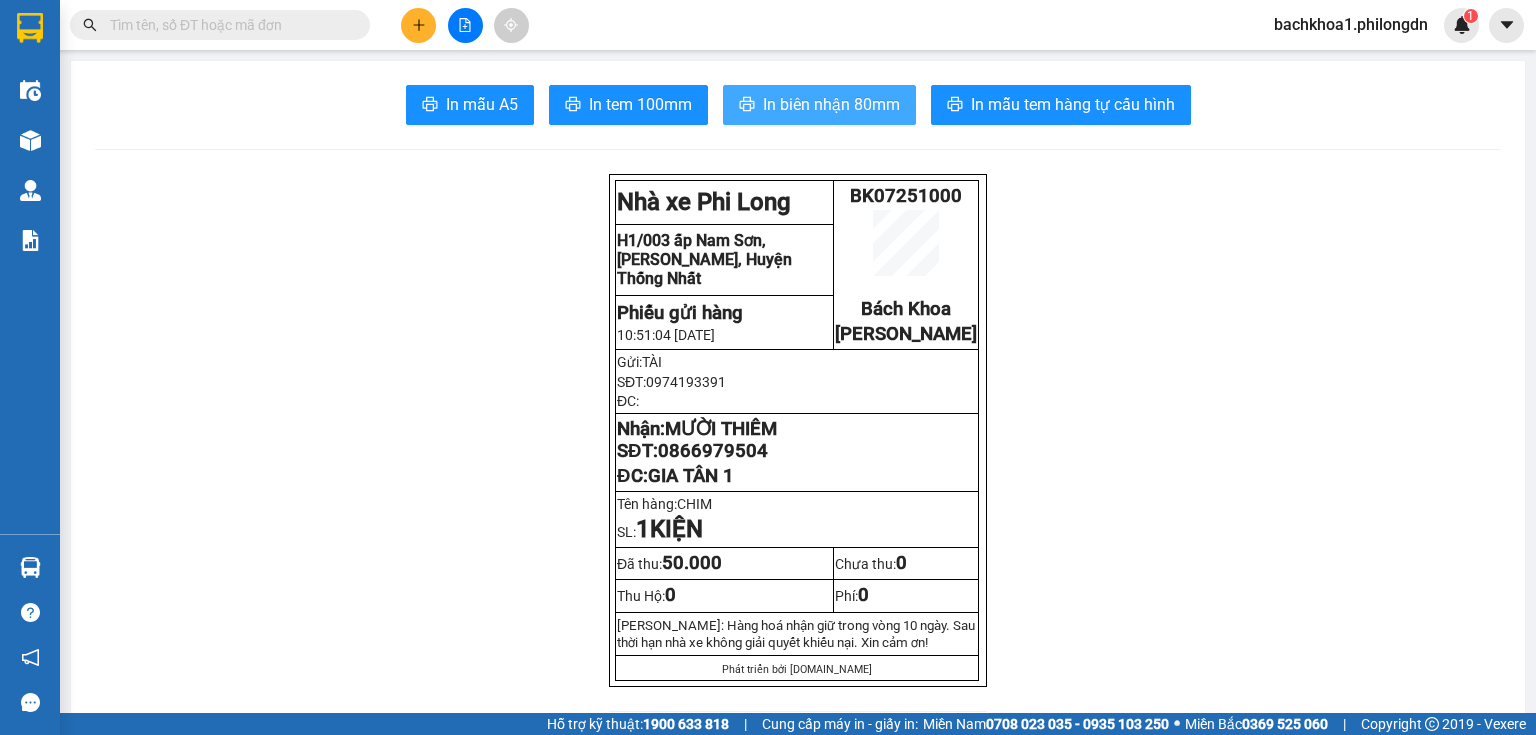 click on "In biên nhận 80mm" at bounding box center (831, 104) 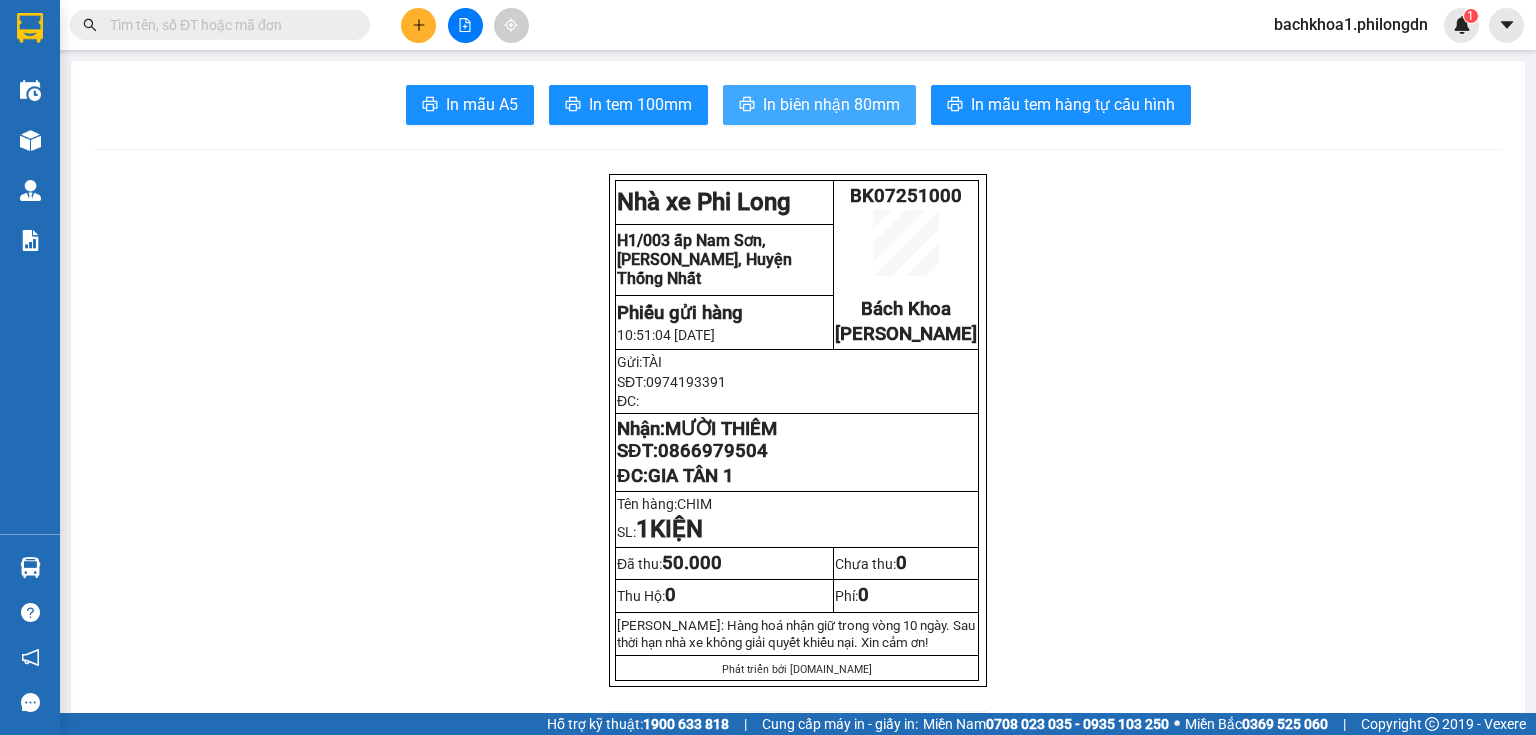 scroll, scrollTop: 0, scrollLeft: 0, axis: both 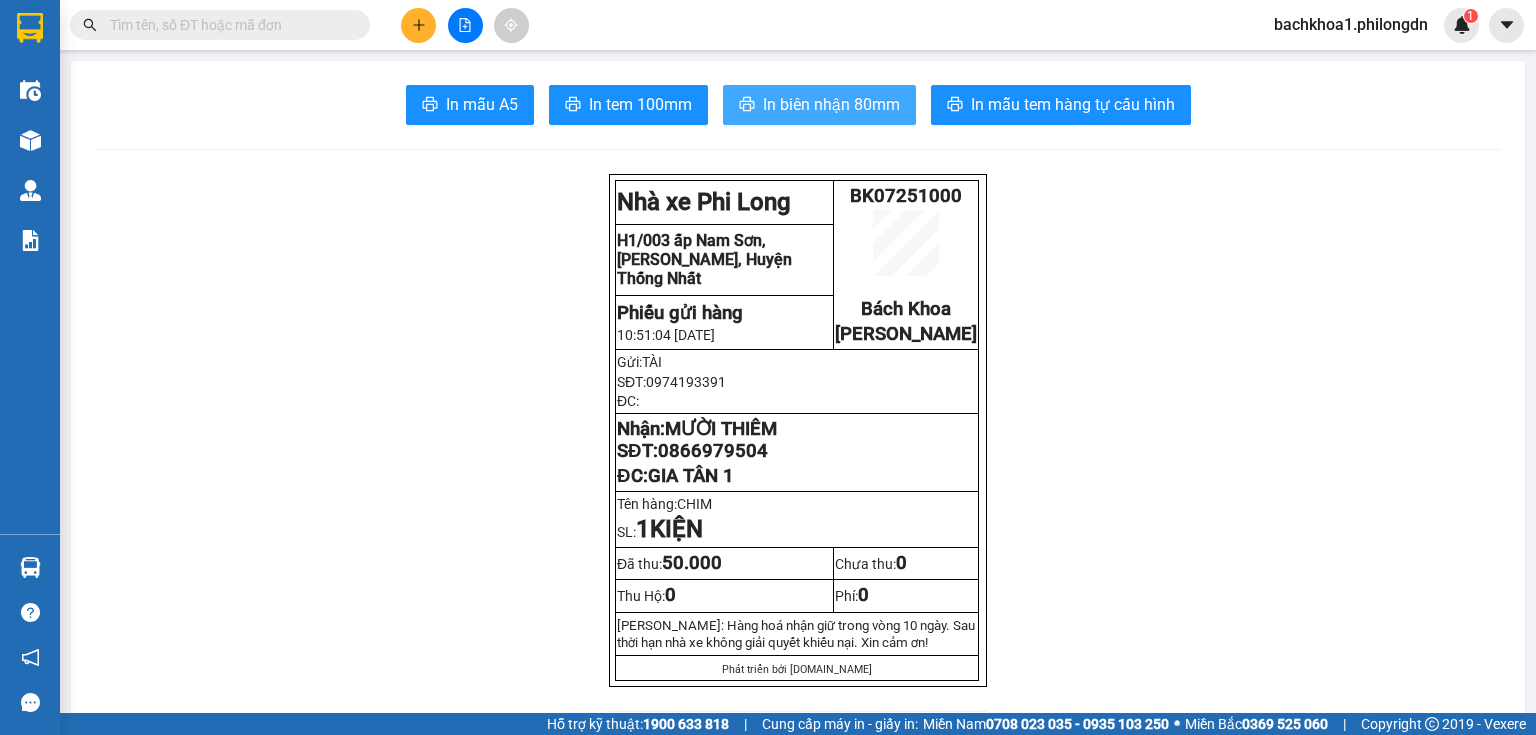 click on "In biên nhận 80mm" at bounding box center (831, 104) 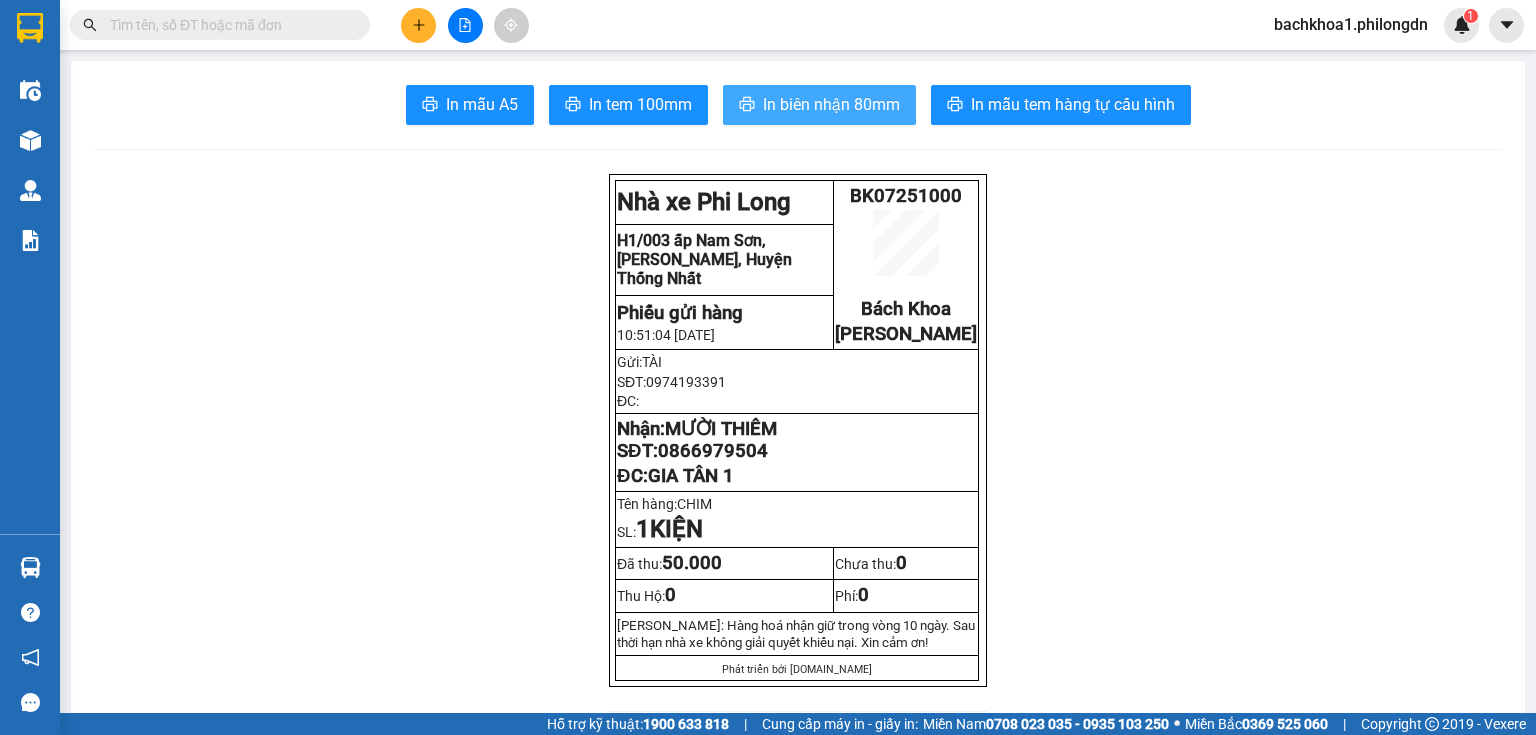 scroll, scrollTop: 0, scrollLeft: 0, axis: both 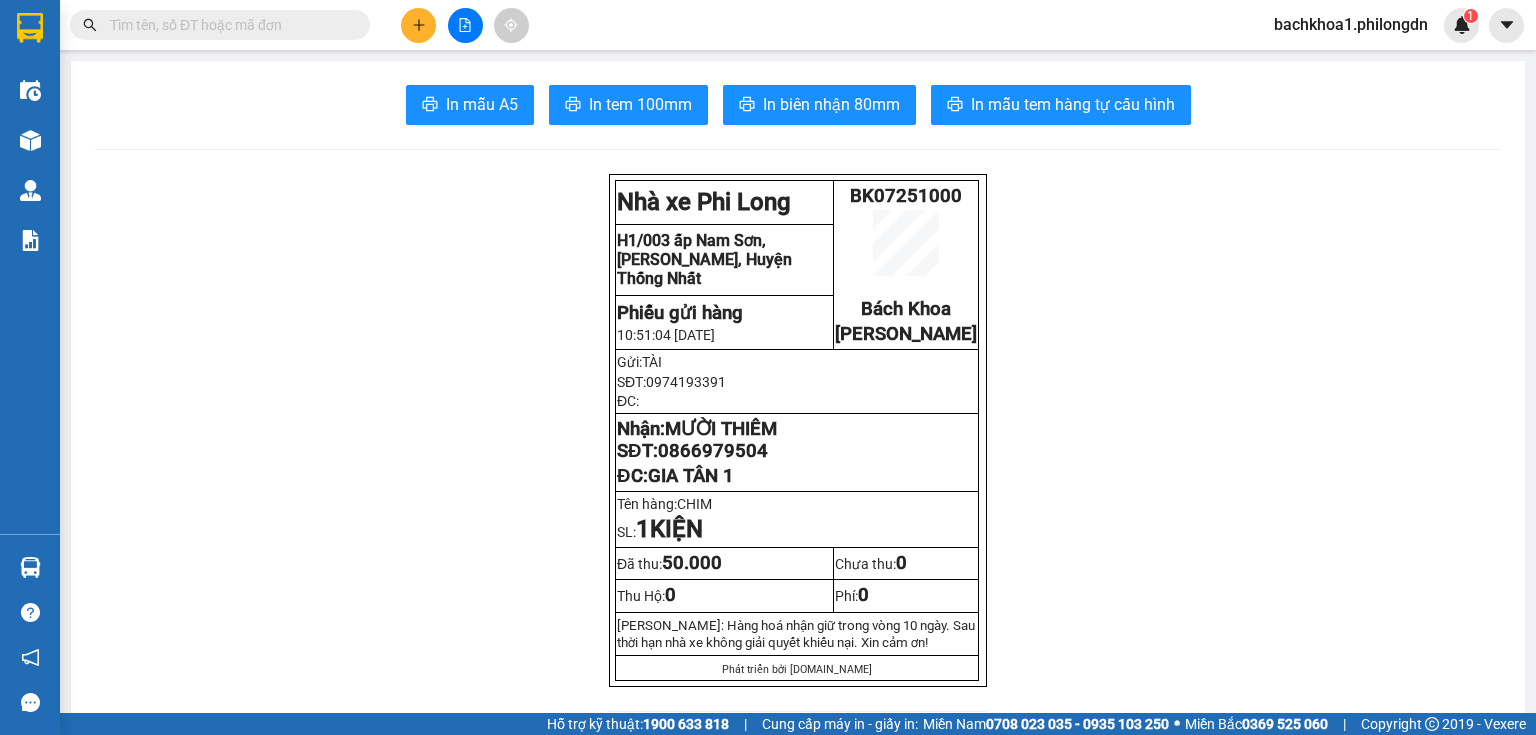 click on "0866979504" at bounding box center (713, 451) 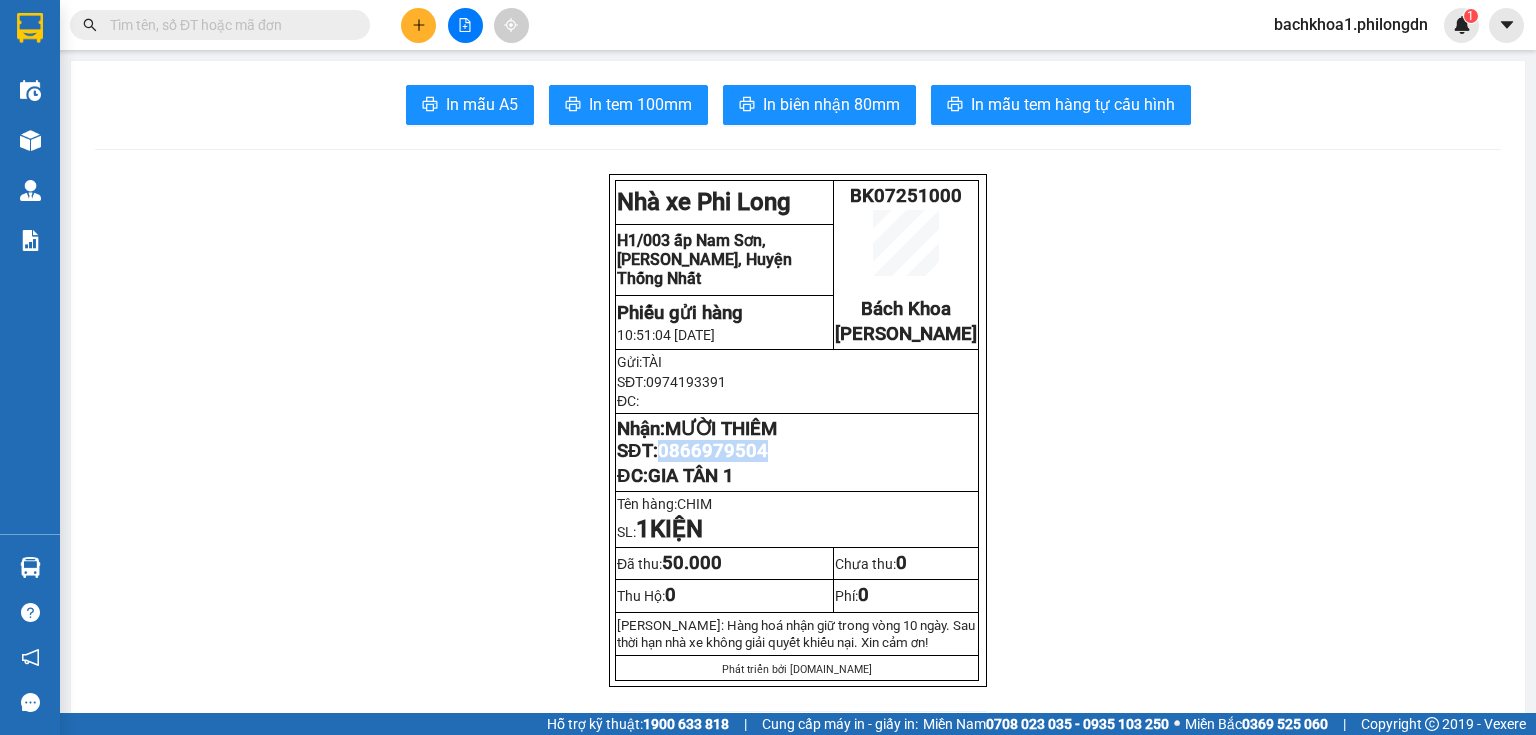 click on "0866979504" at bounding box center [713, 451] 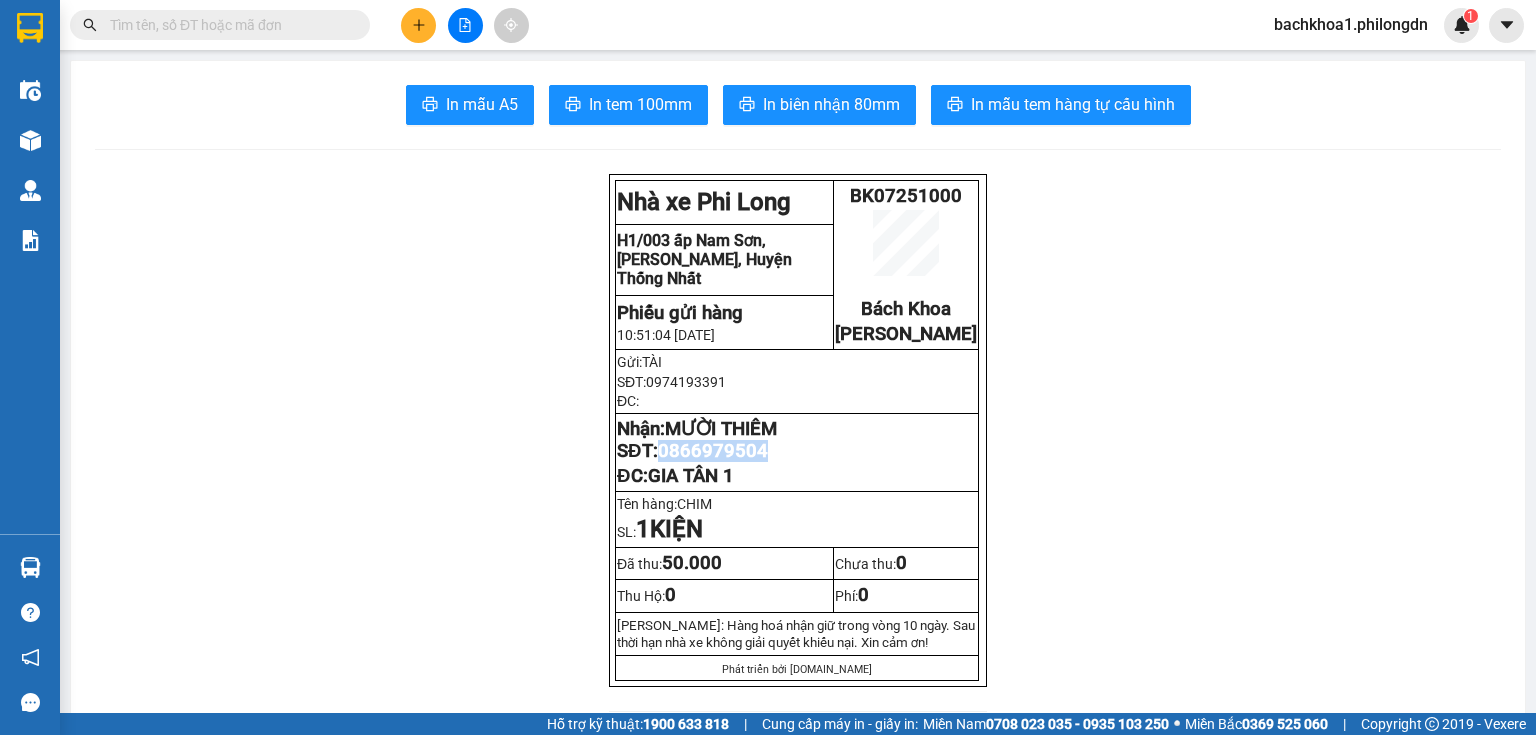 click at bounding box center (418, 25) 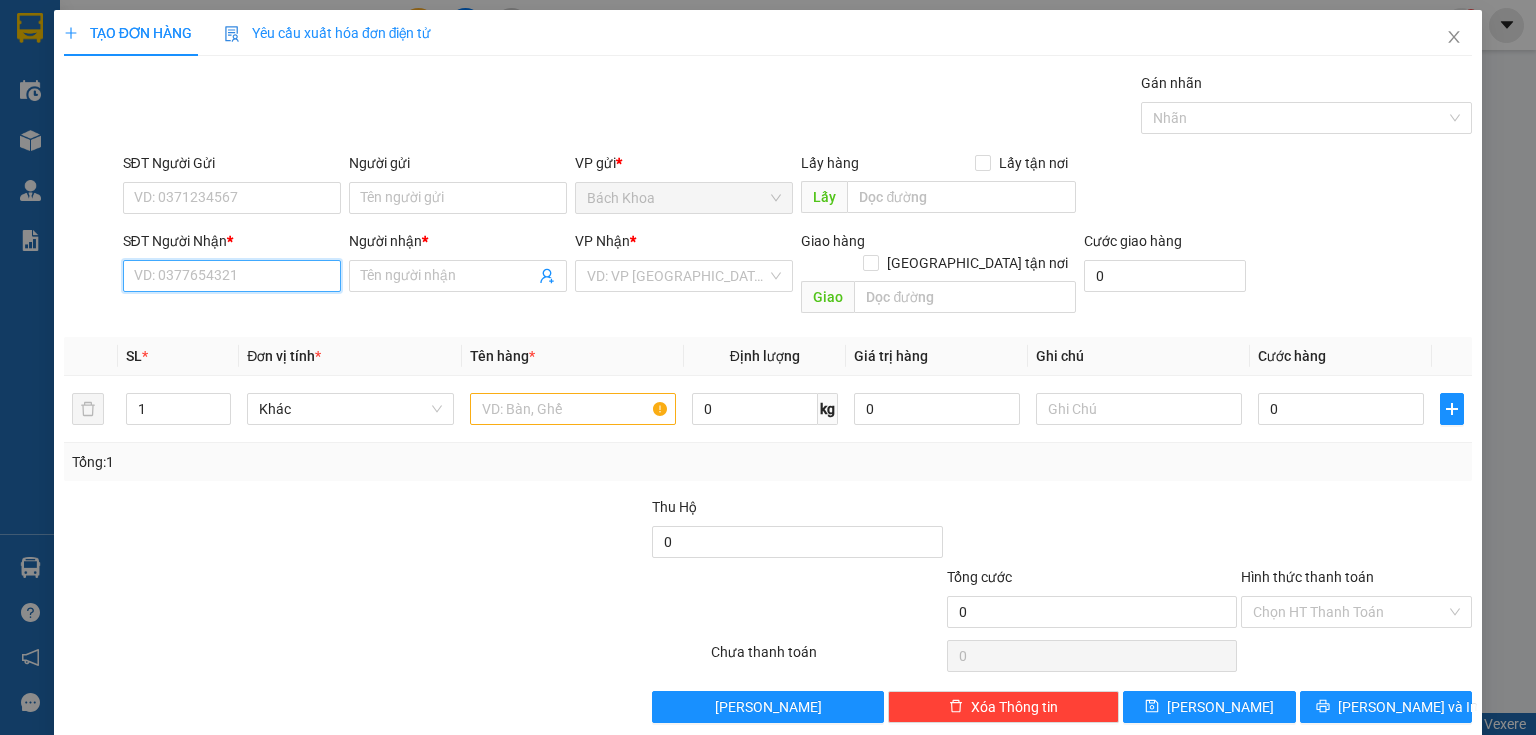 click on "SĐT Người Nhận  *" at bounding box center (232, 276) 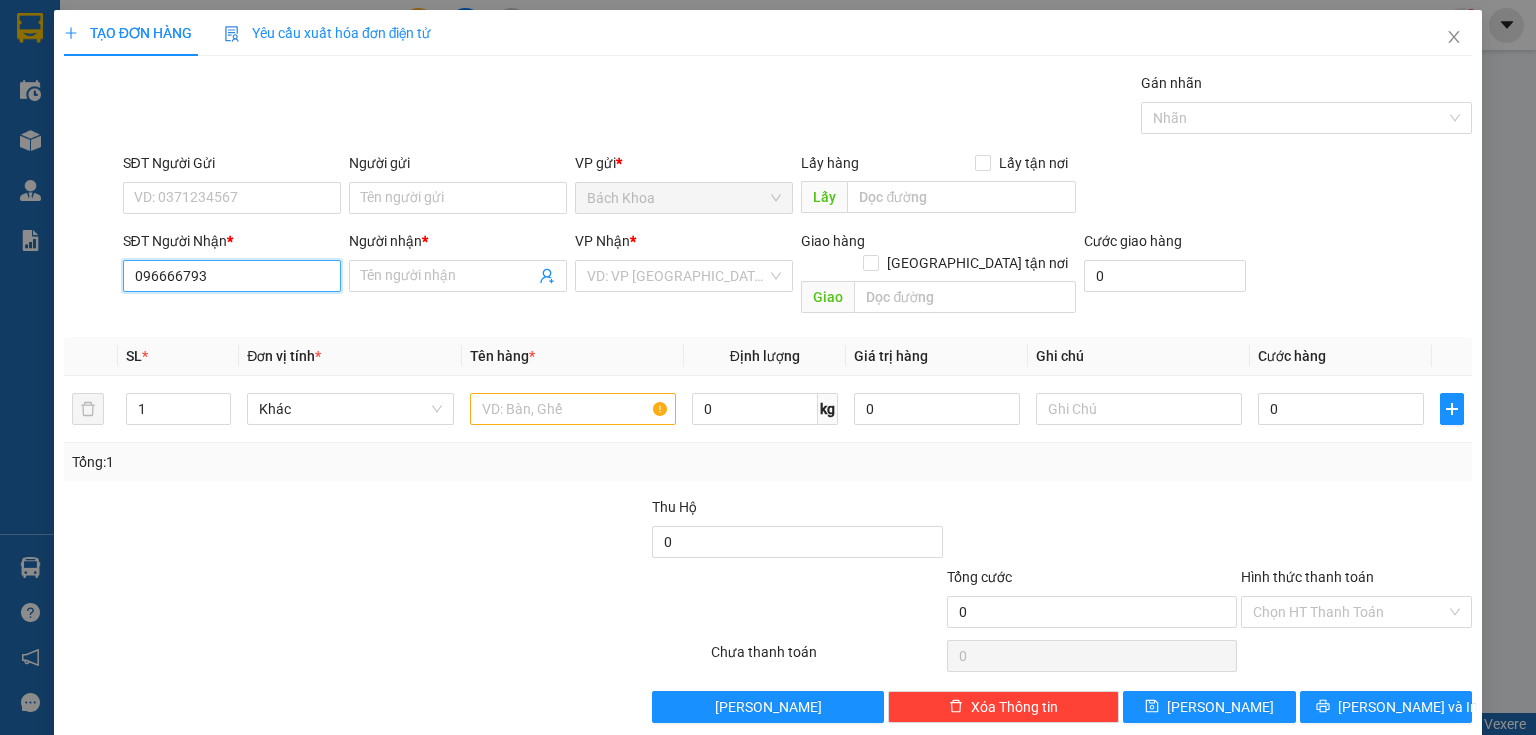 type on "0966667937" 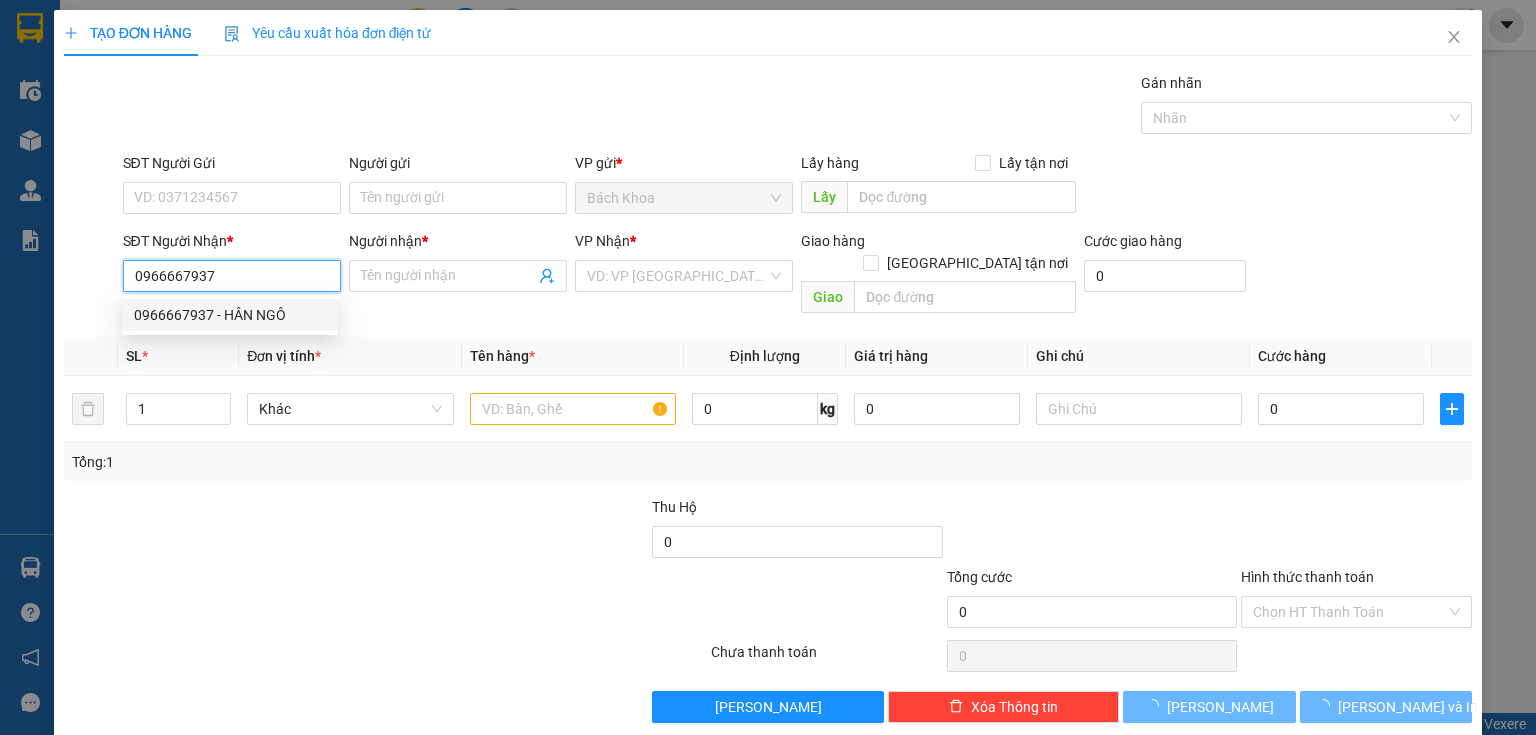 click on "0966667937 - HÂN NGÔ" at bounding box center [230, 315] 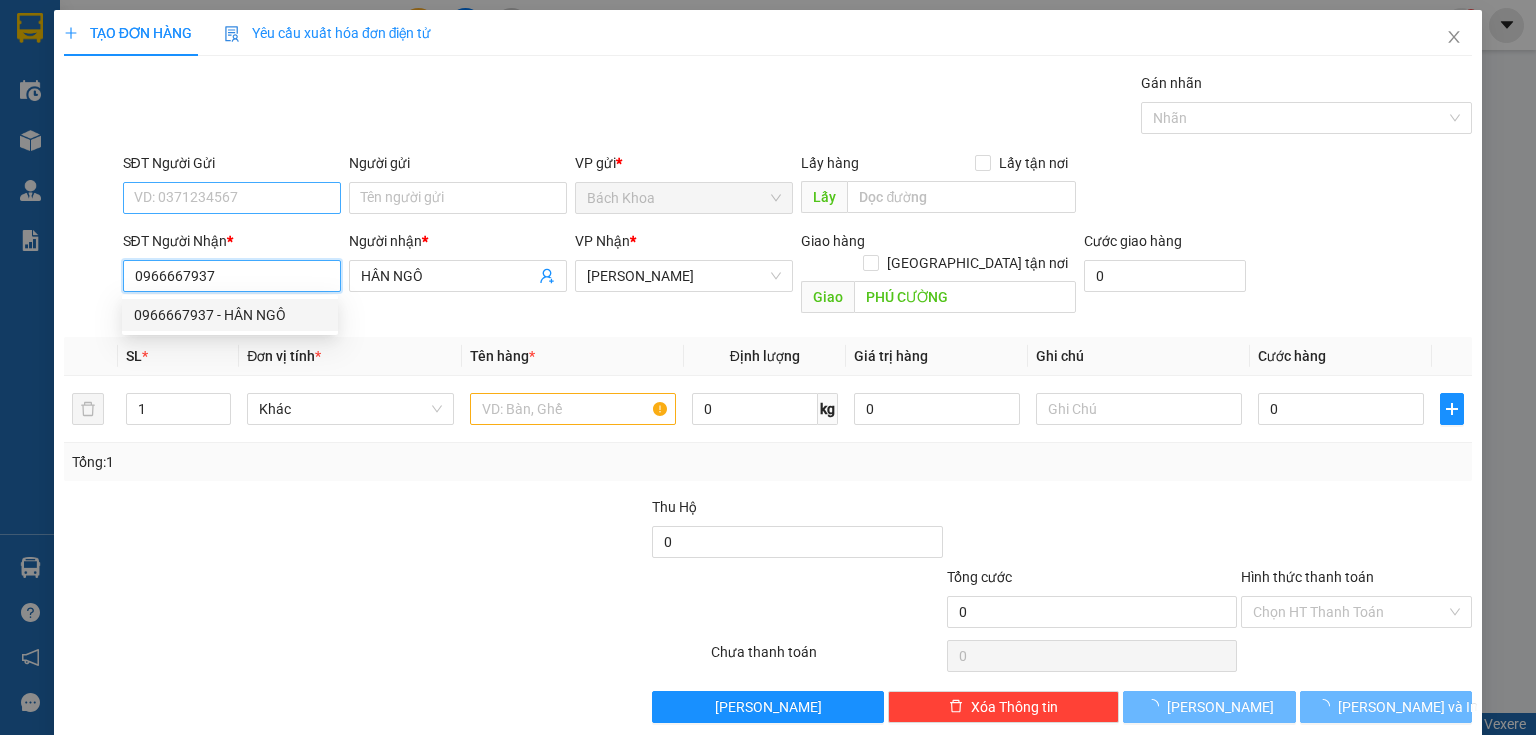 type on "HÂN NGÔ" 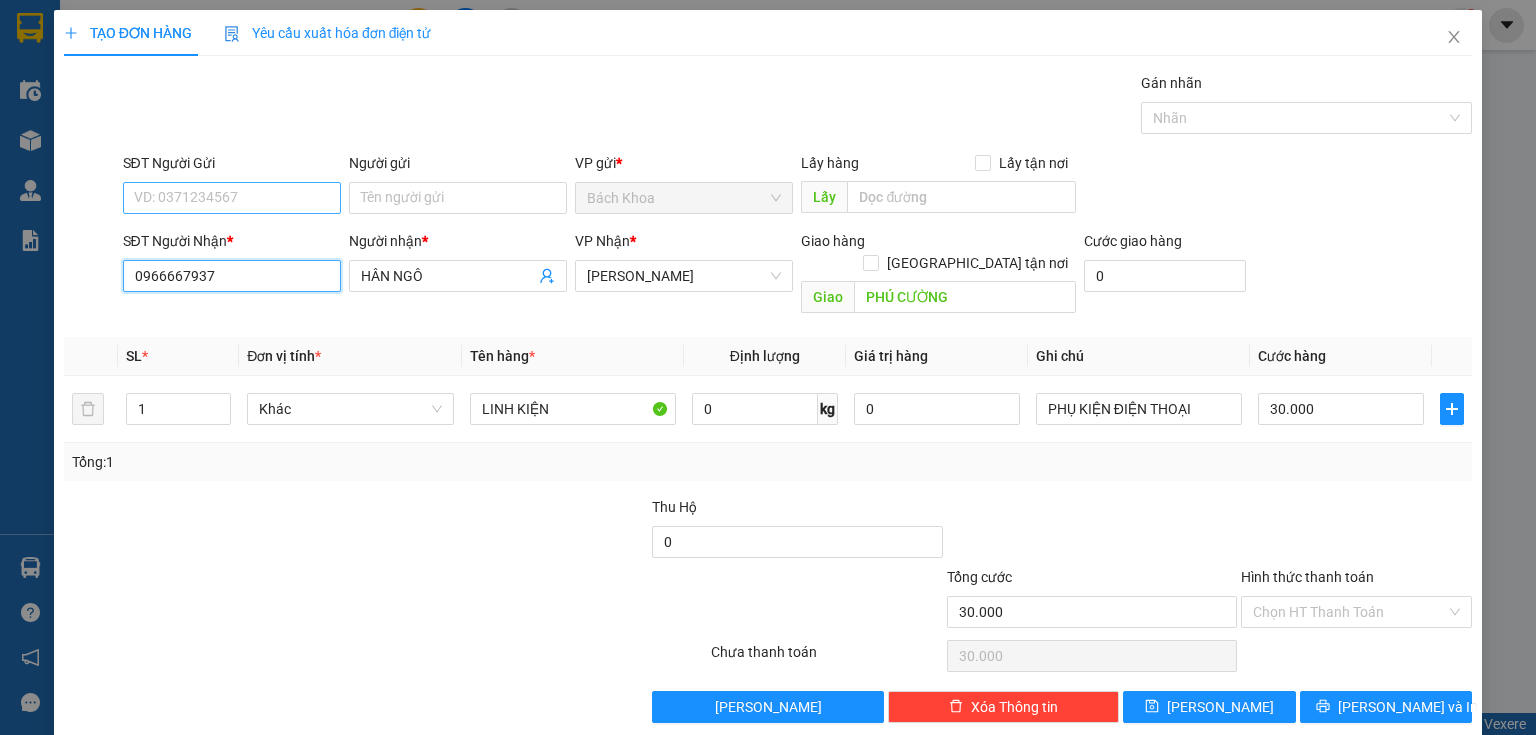 type on "30.000" 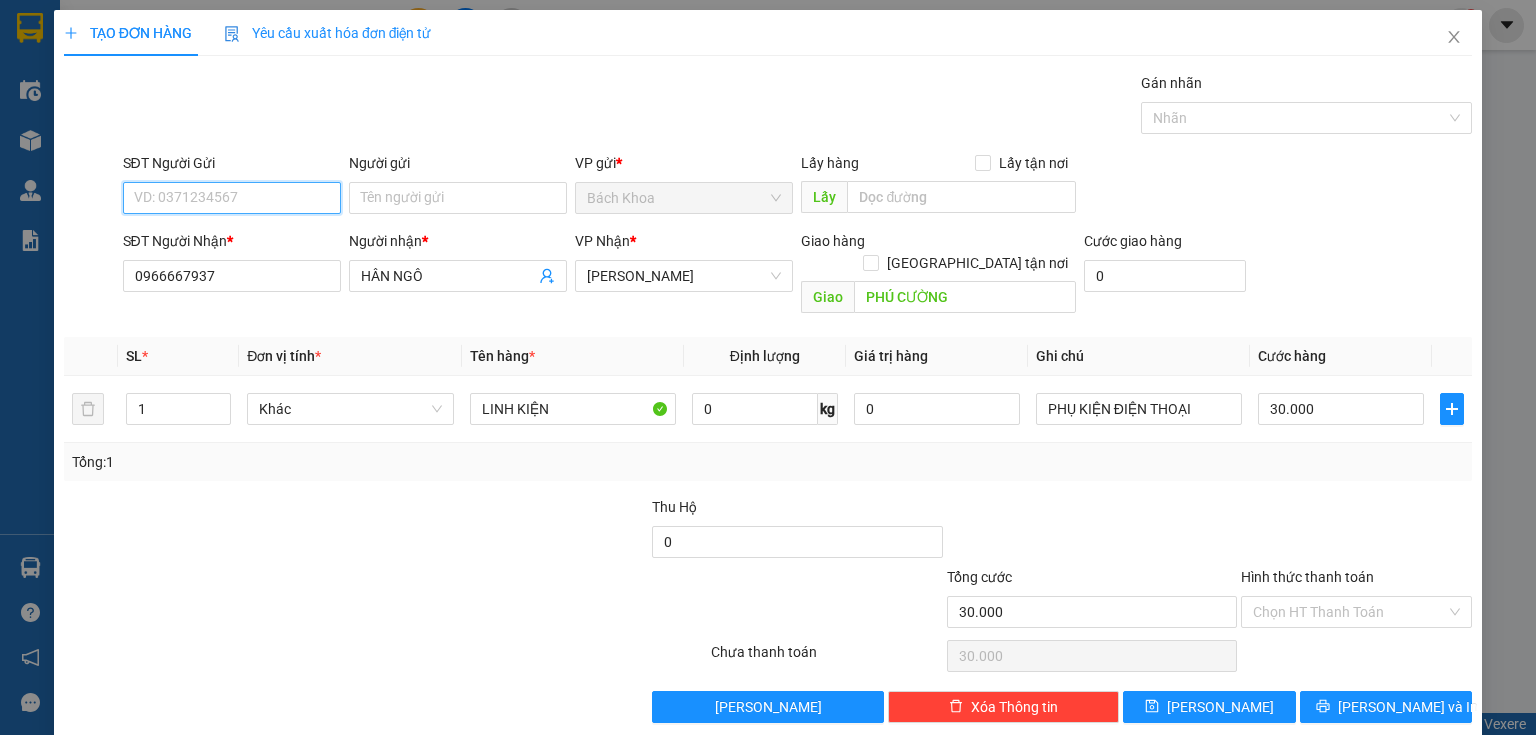click on "SĐT Người Gửi" at bounding box center [232, 198] 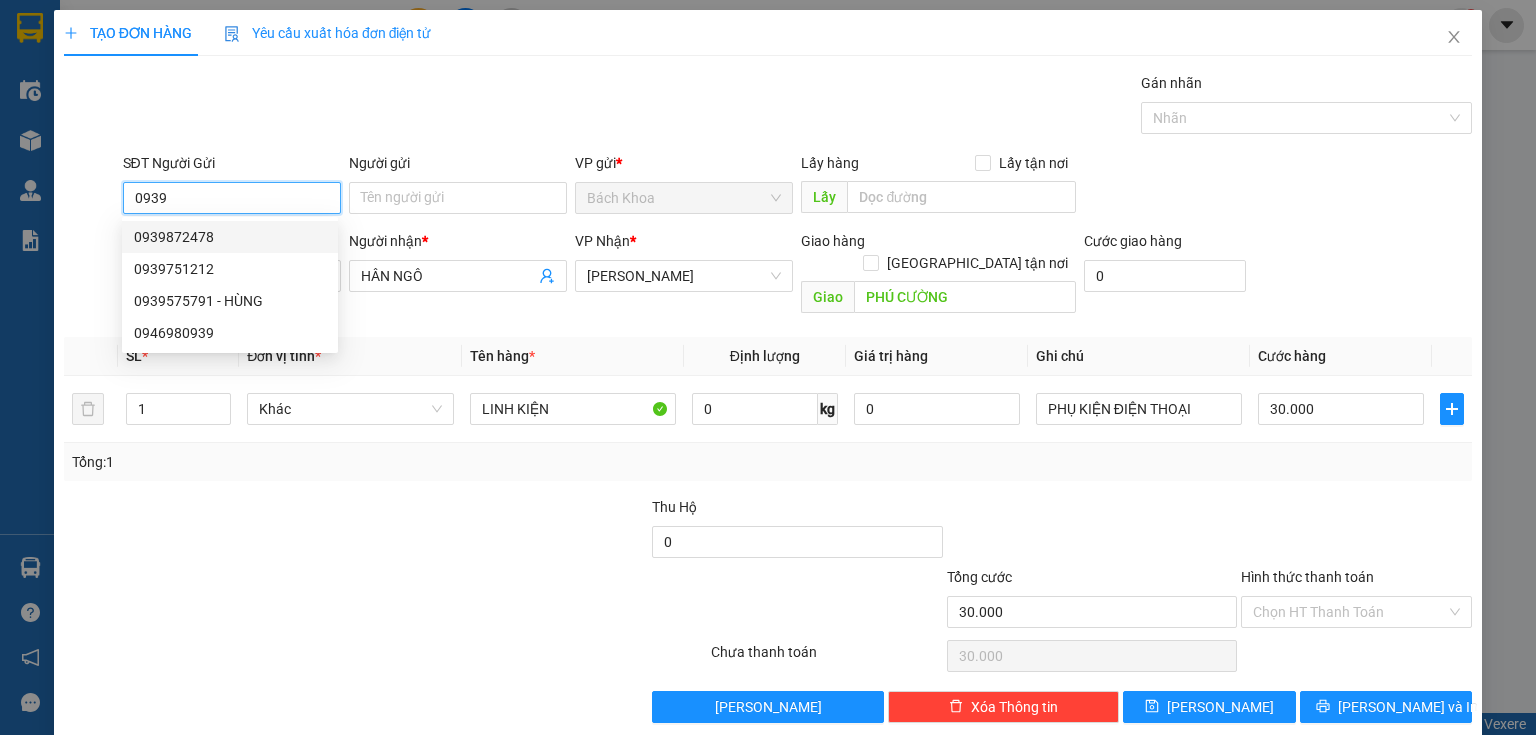 click on "0939872478" at bounding box center (230, 237) 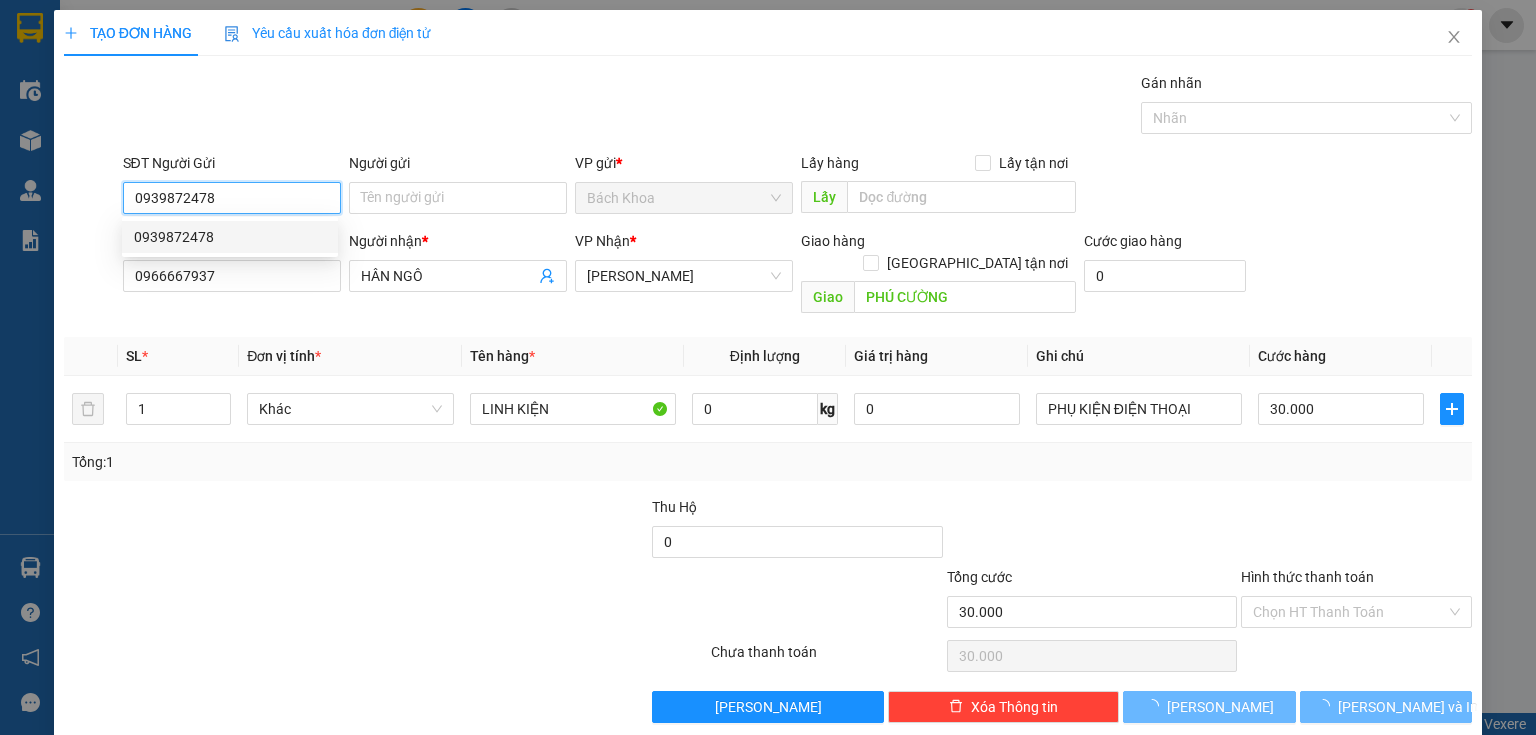 click on "0939872478" at bounding box center (232, 198) 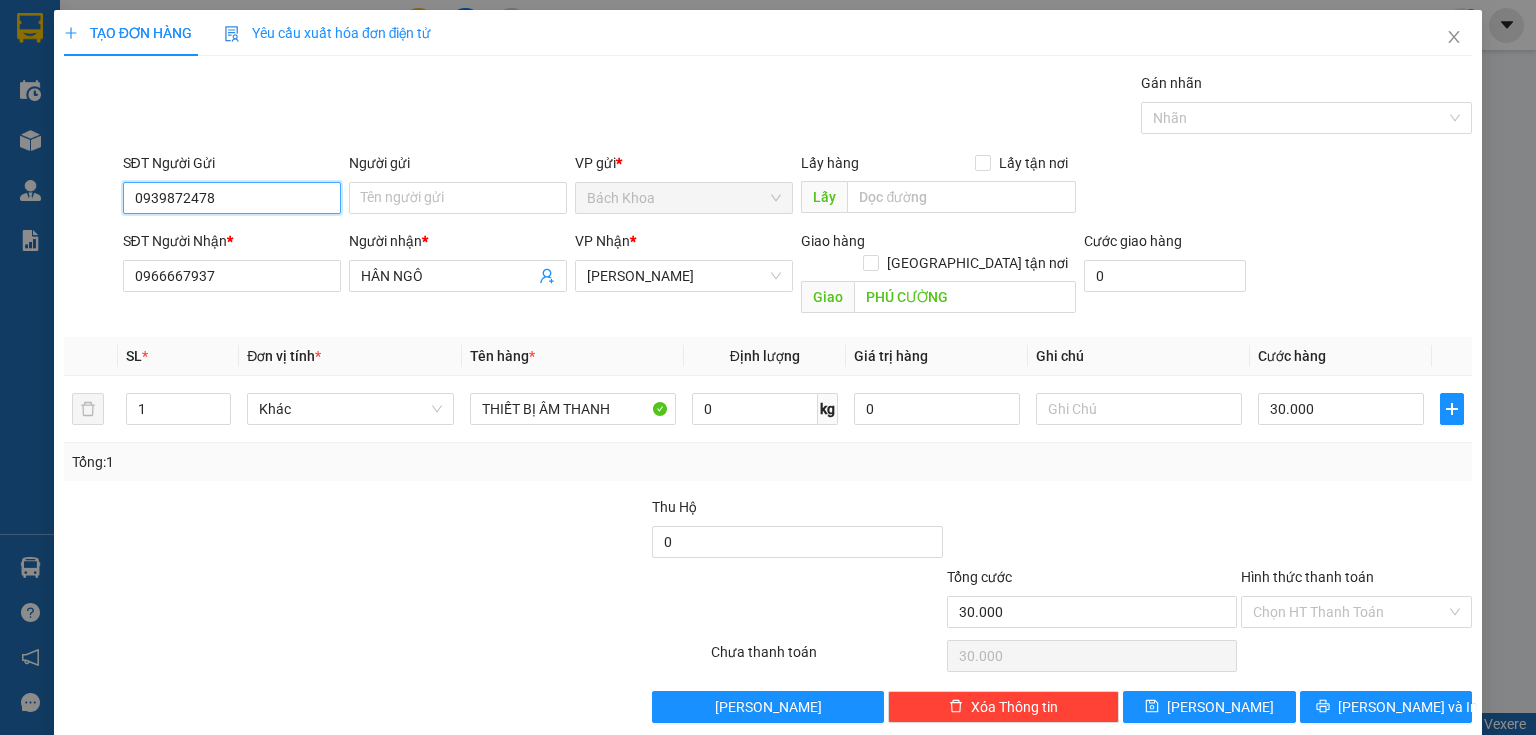 click on "0939872478" at bounding box center (232, 198) 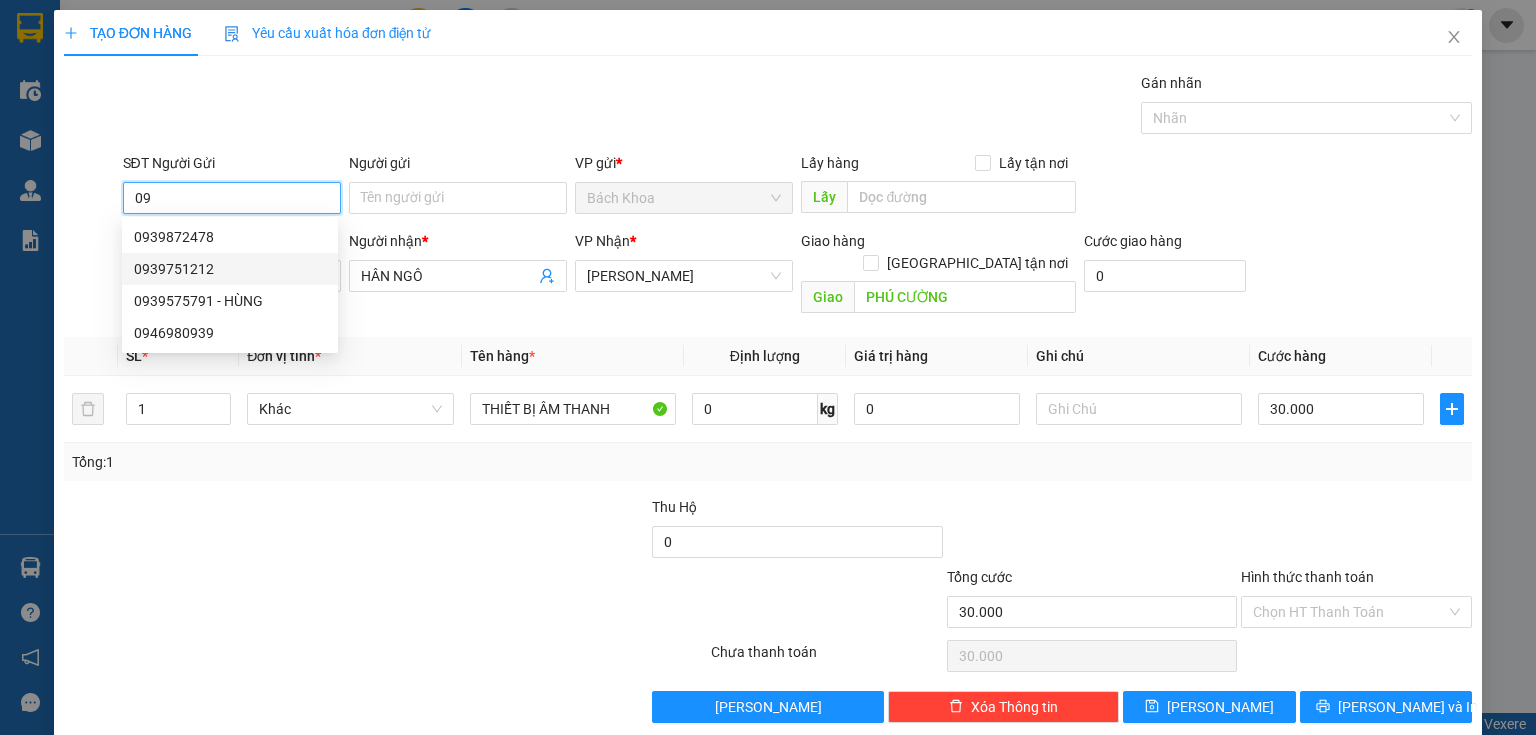 click on "0939751212" at bounding box center [230, 269] 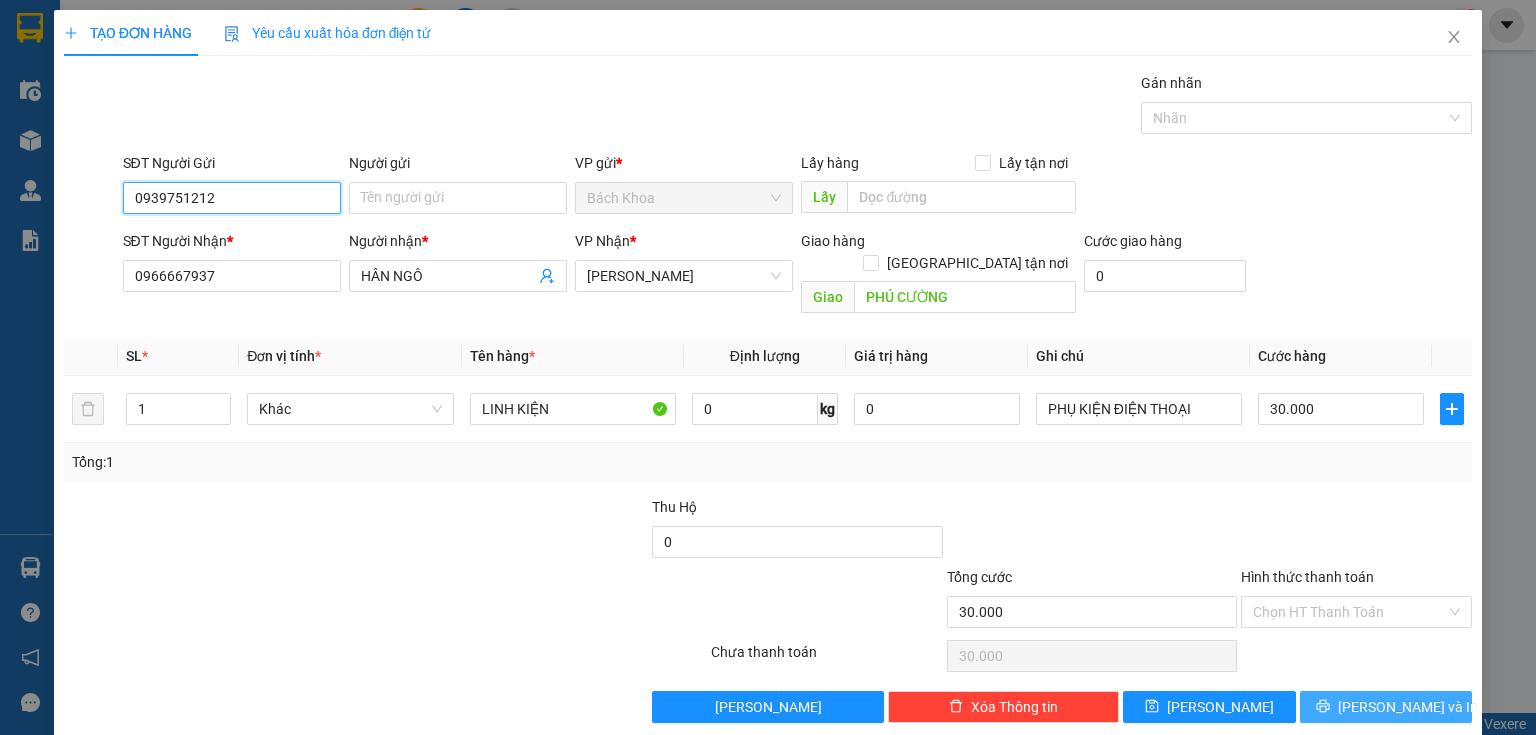 type on "0939751212" 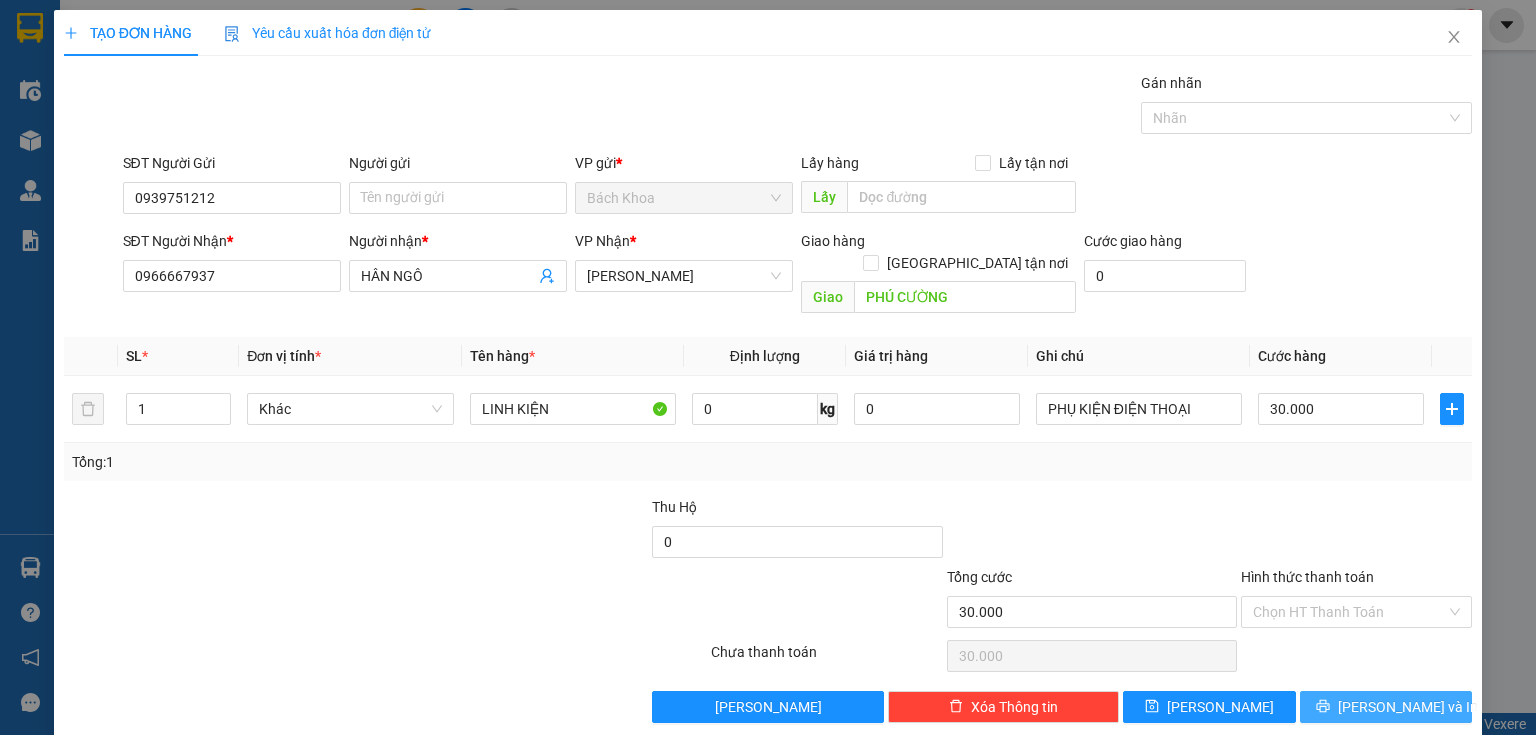 click on "[PERSON_NAME] và In" at bounding box center [1408, 707] 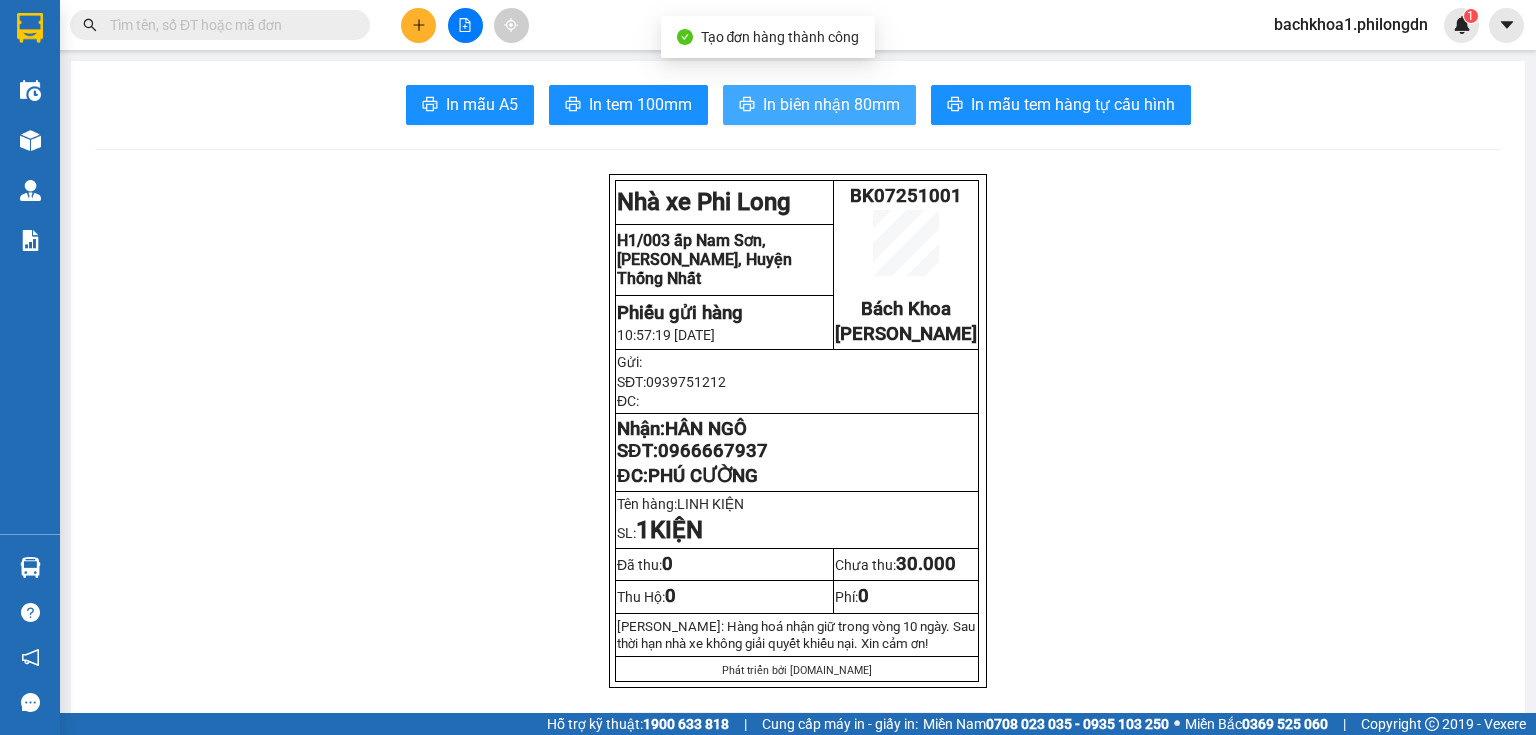 click on "In biên nhận 80mm" at bounding box center [819, 105] 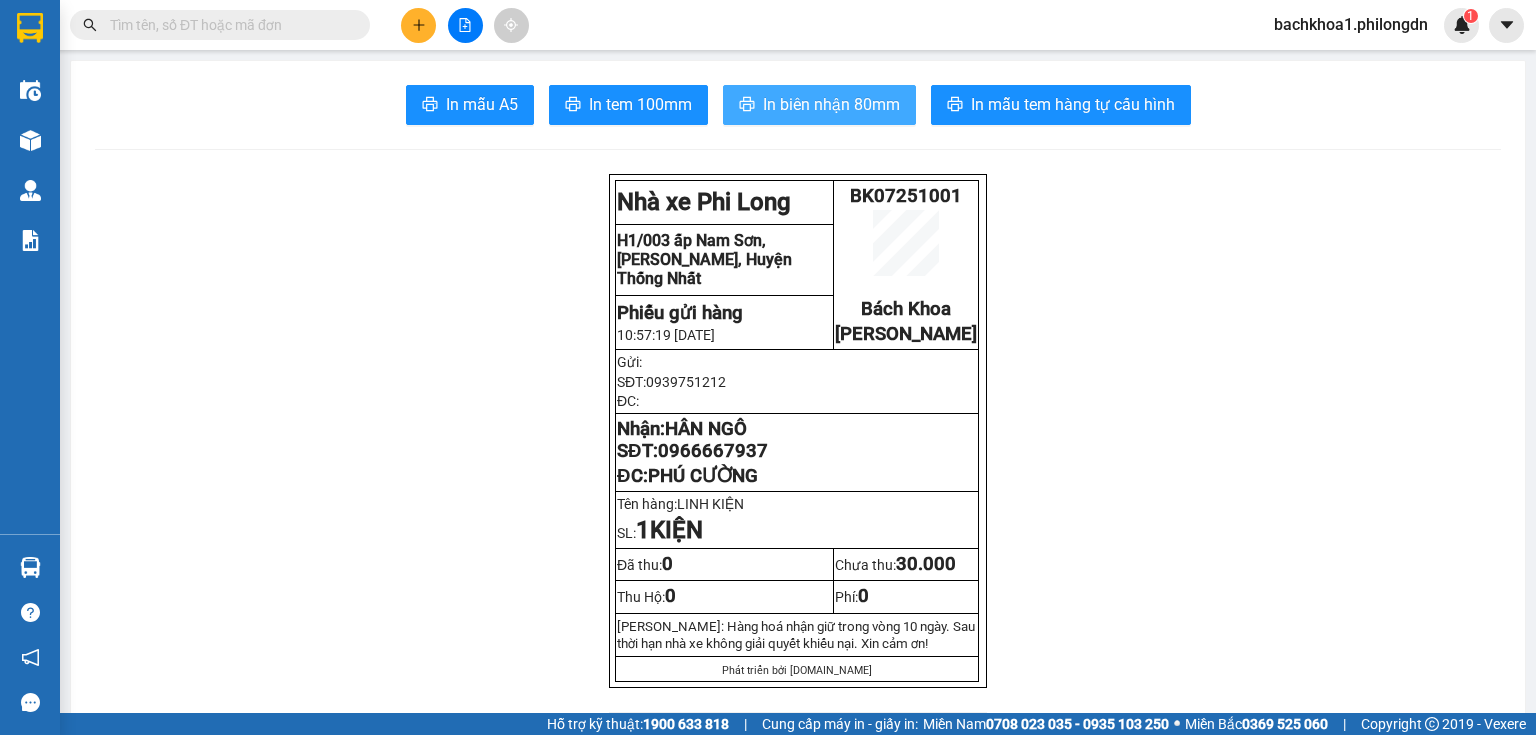 scroll, scrollTop: 0, scrollLeft: 0, axis: both 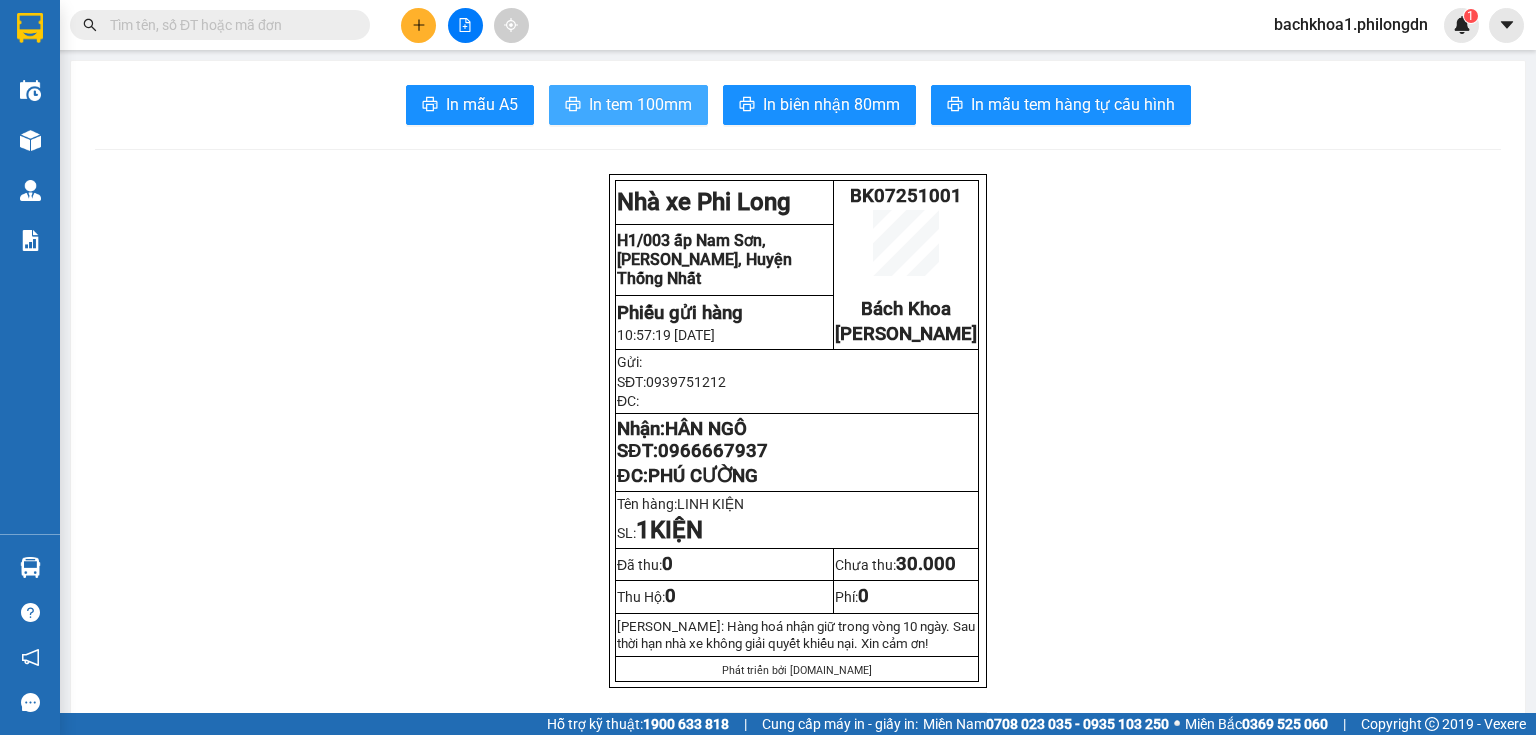 click on "In tem 100mm" at bounding box center (640, 104) 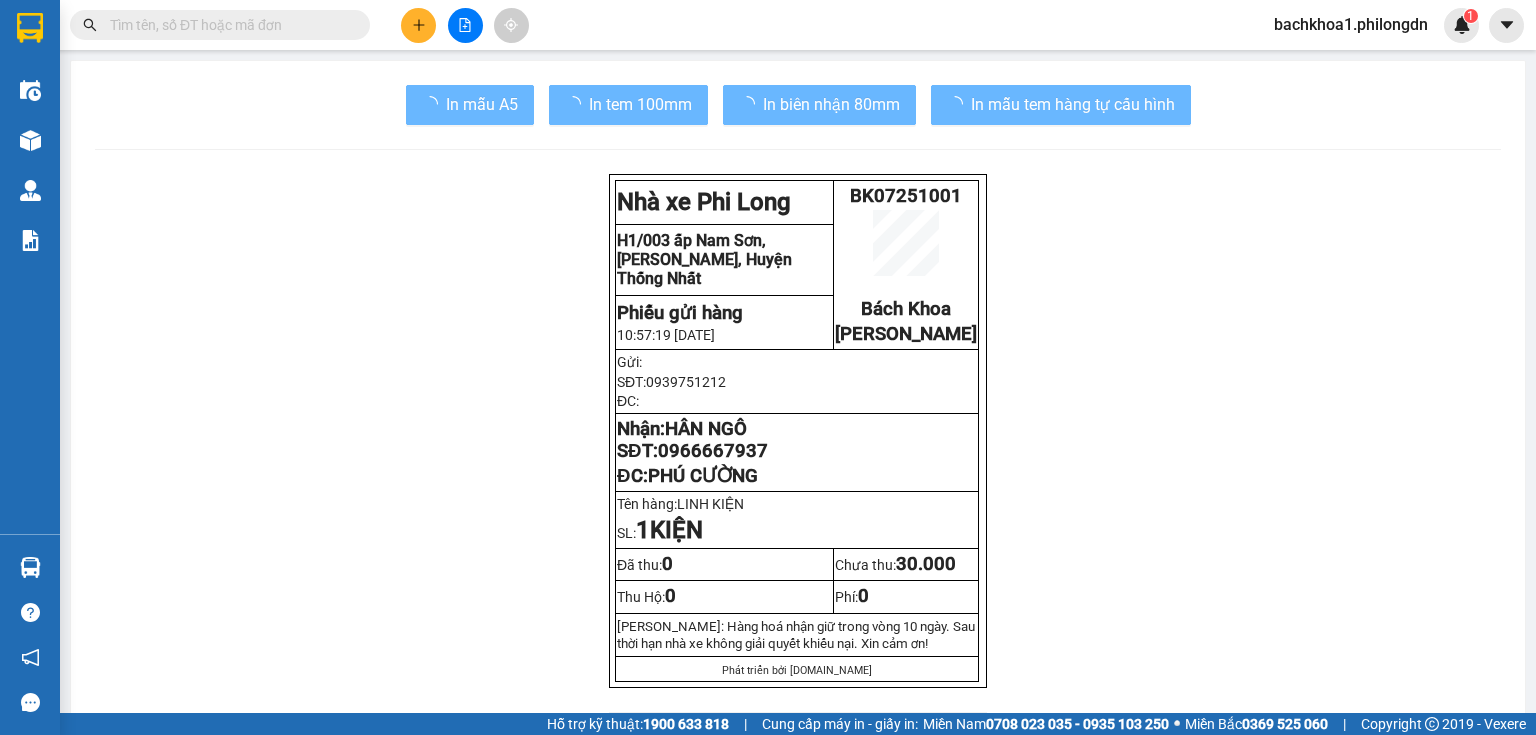scroll, scrollTop: 0, scrollLeft: 0, axis: both 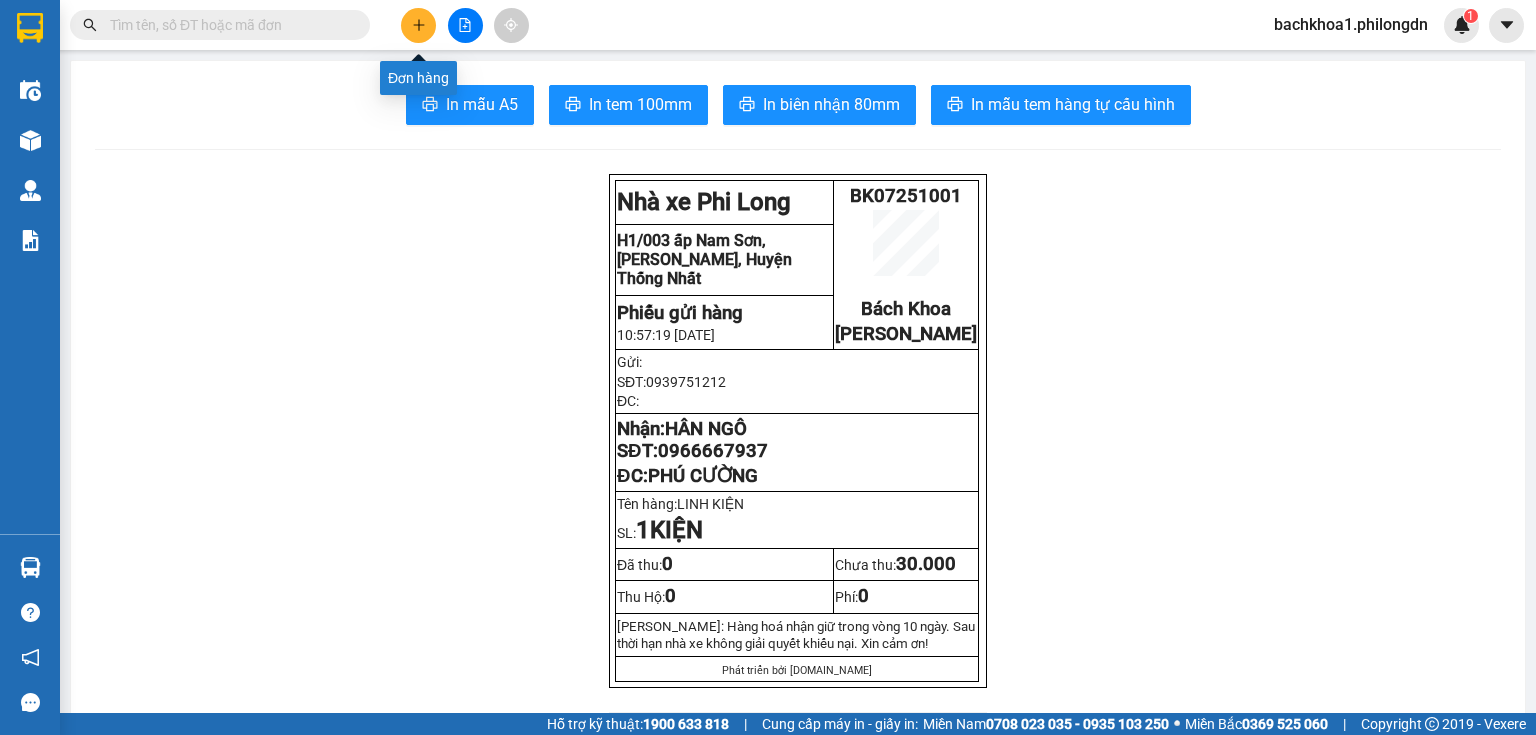 click 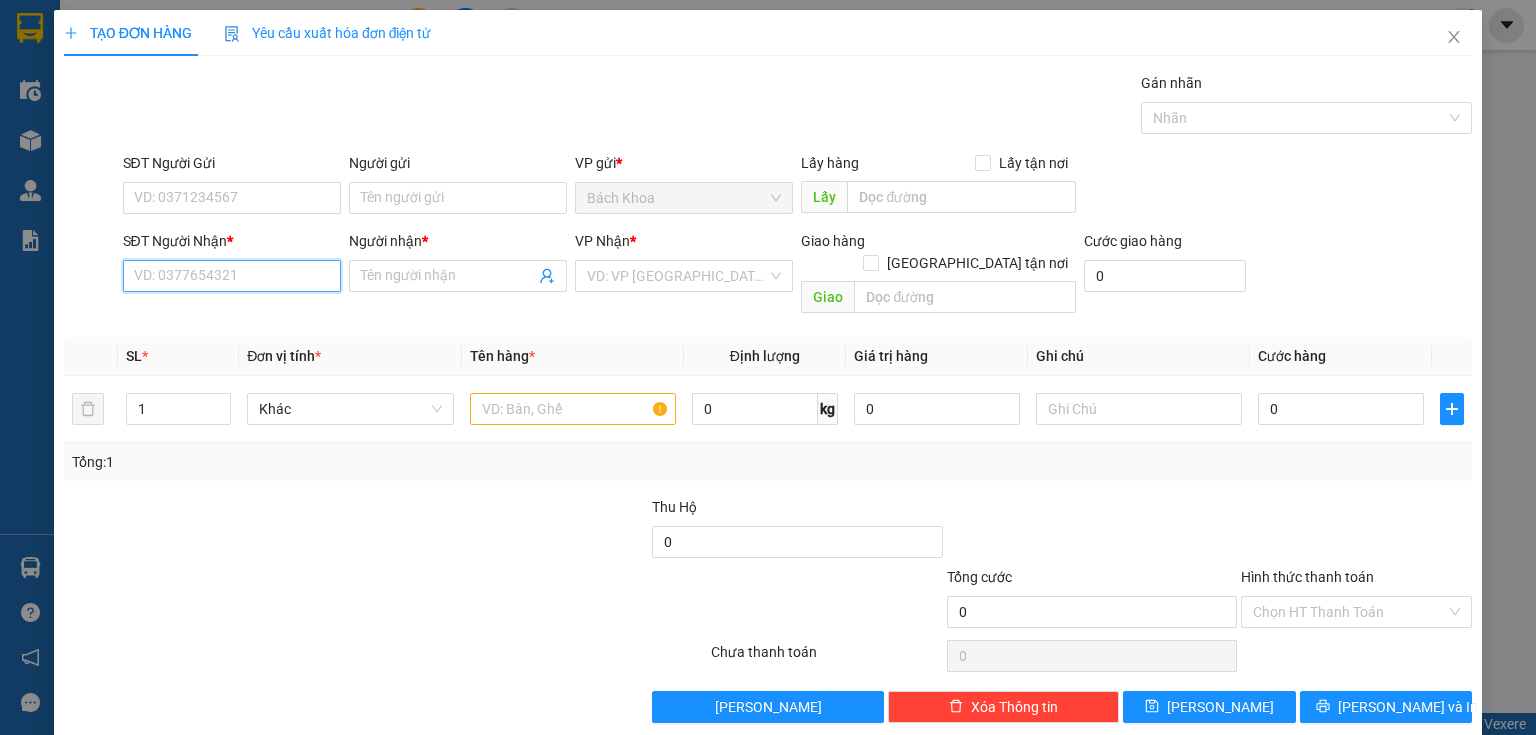 click on "SĐT Người Nhận  *" at bounding box center (232, 276) 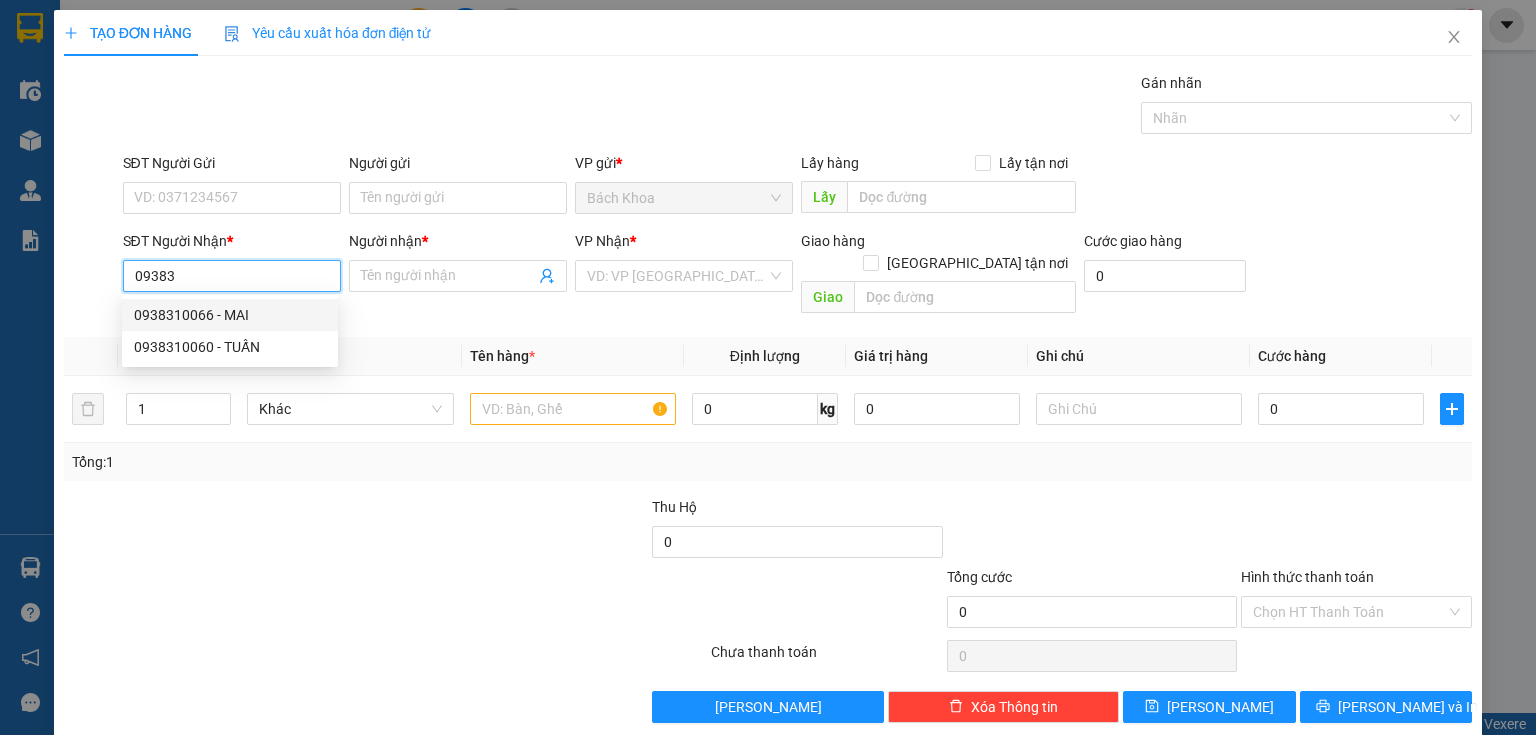 click on "0938310066 - MAI" at bounding box center (230, 315) 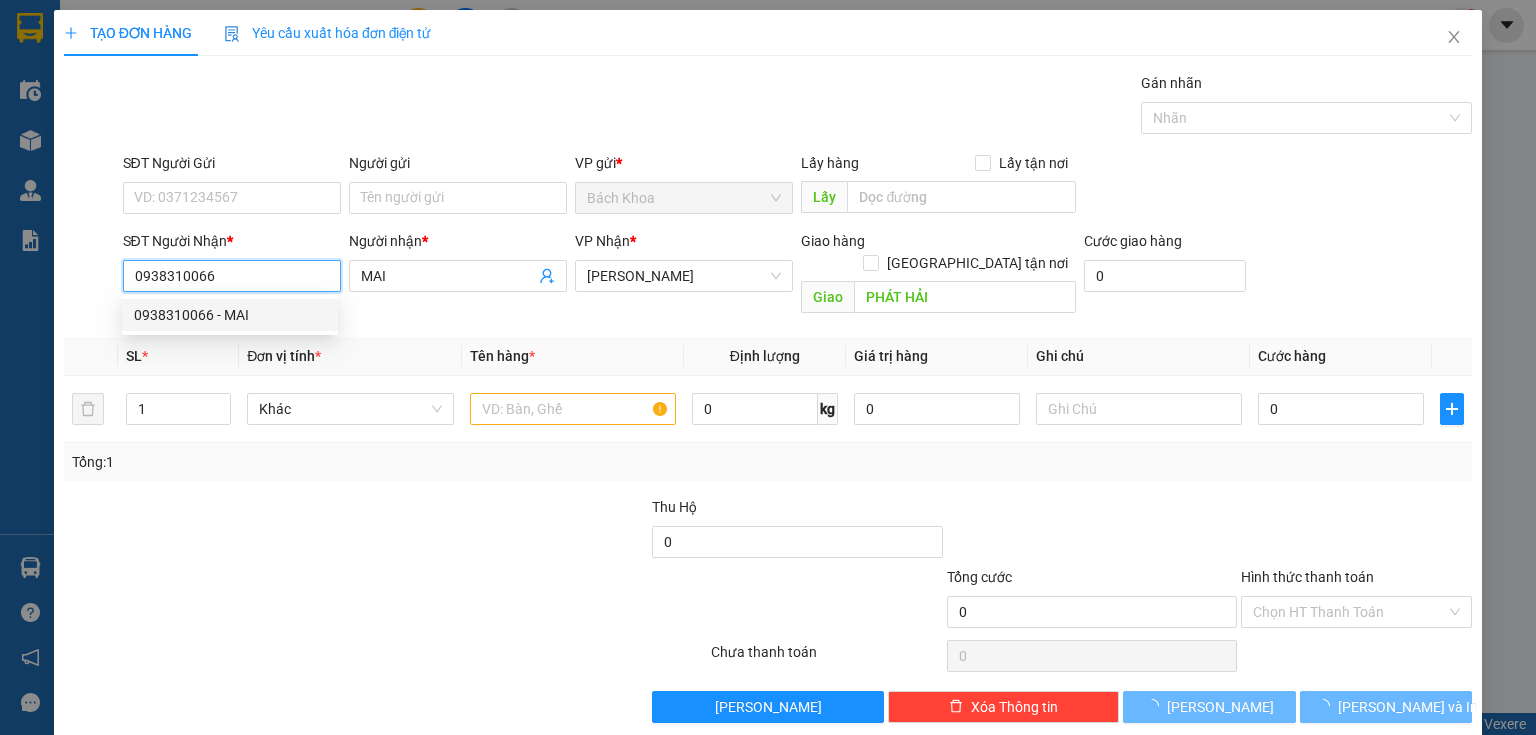 type on "80.000" 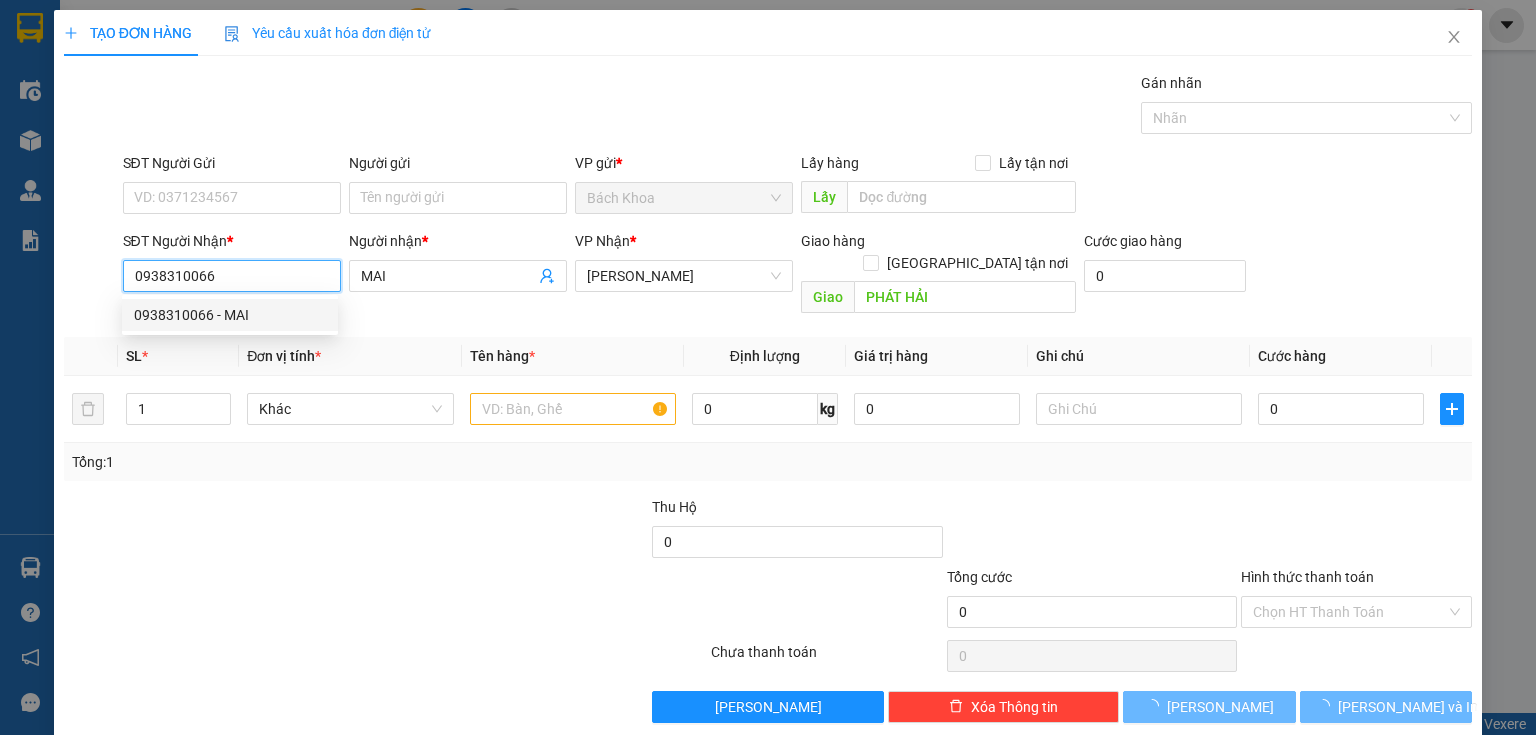 type on "80.000" 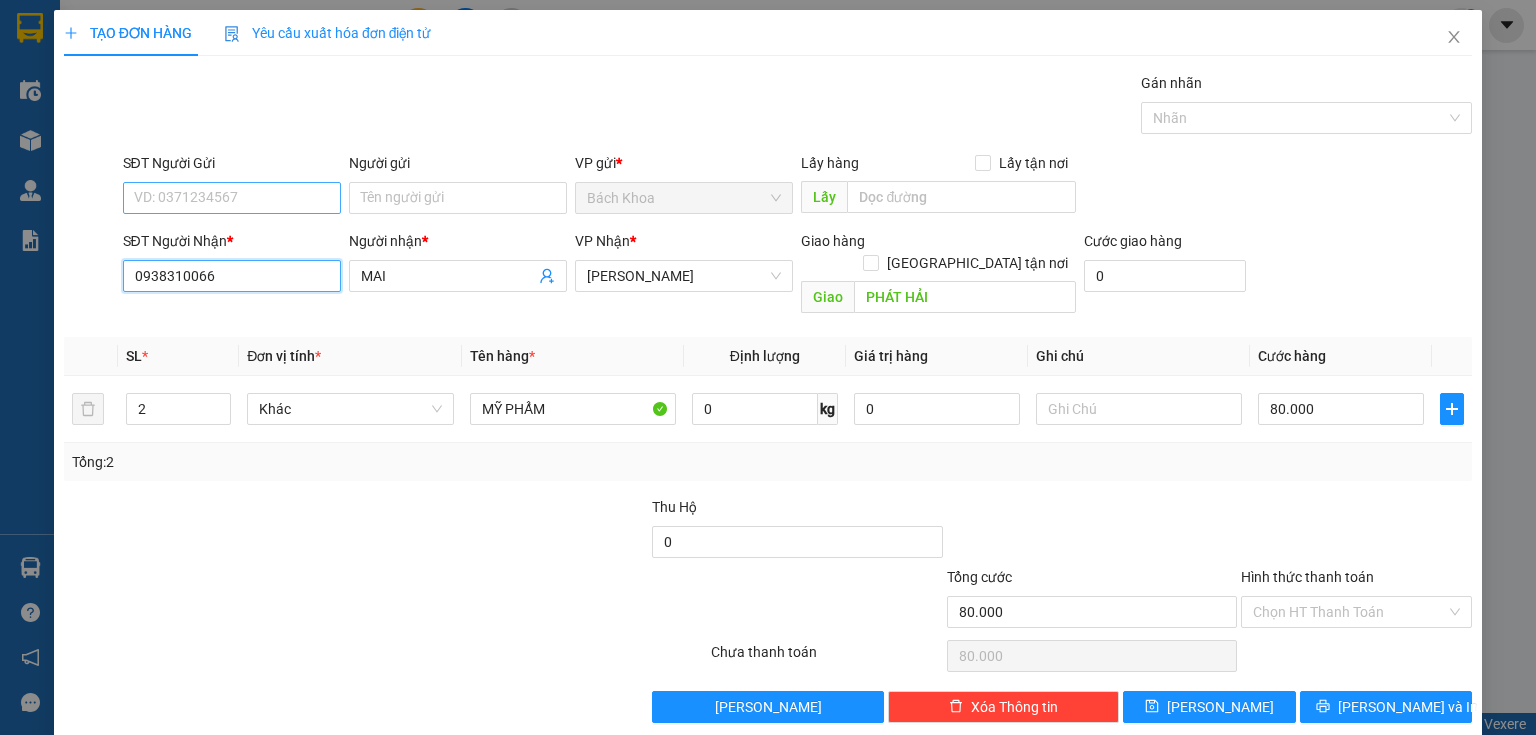 type on "0938310066" 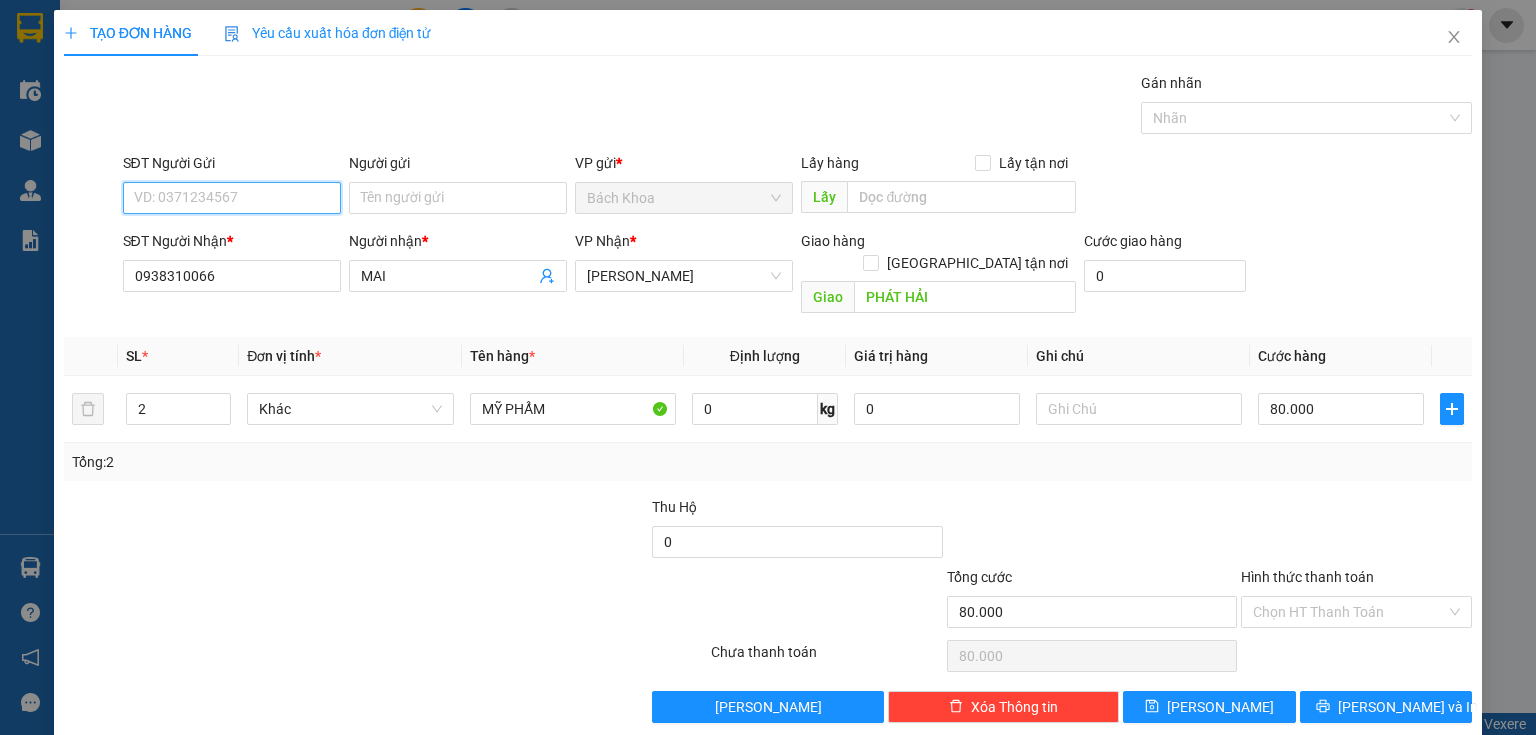 click on "SĐT Người Gửi" at bounding box center [232, 198] 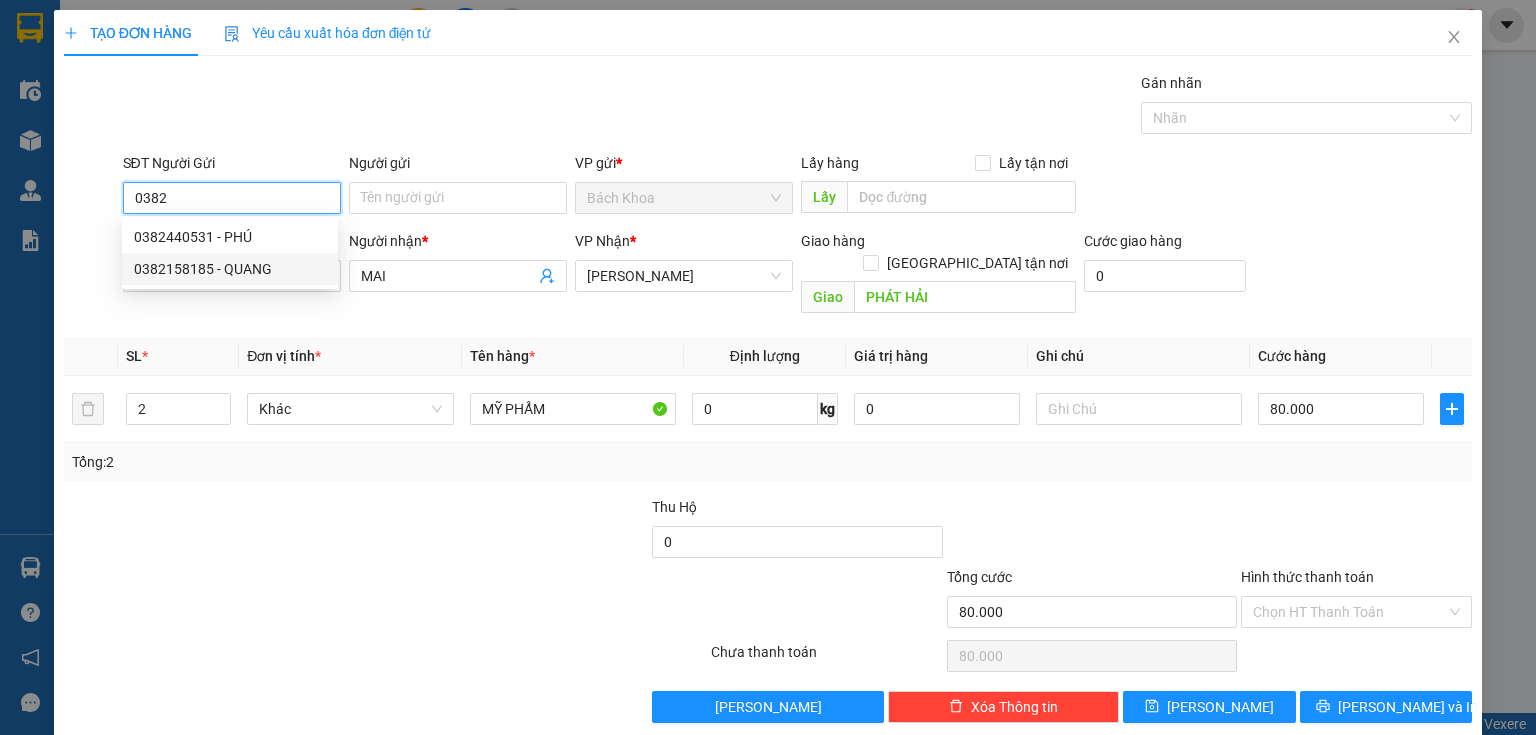 click on "0382158185 - QUANG" at bounding box center [230, 269] 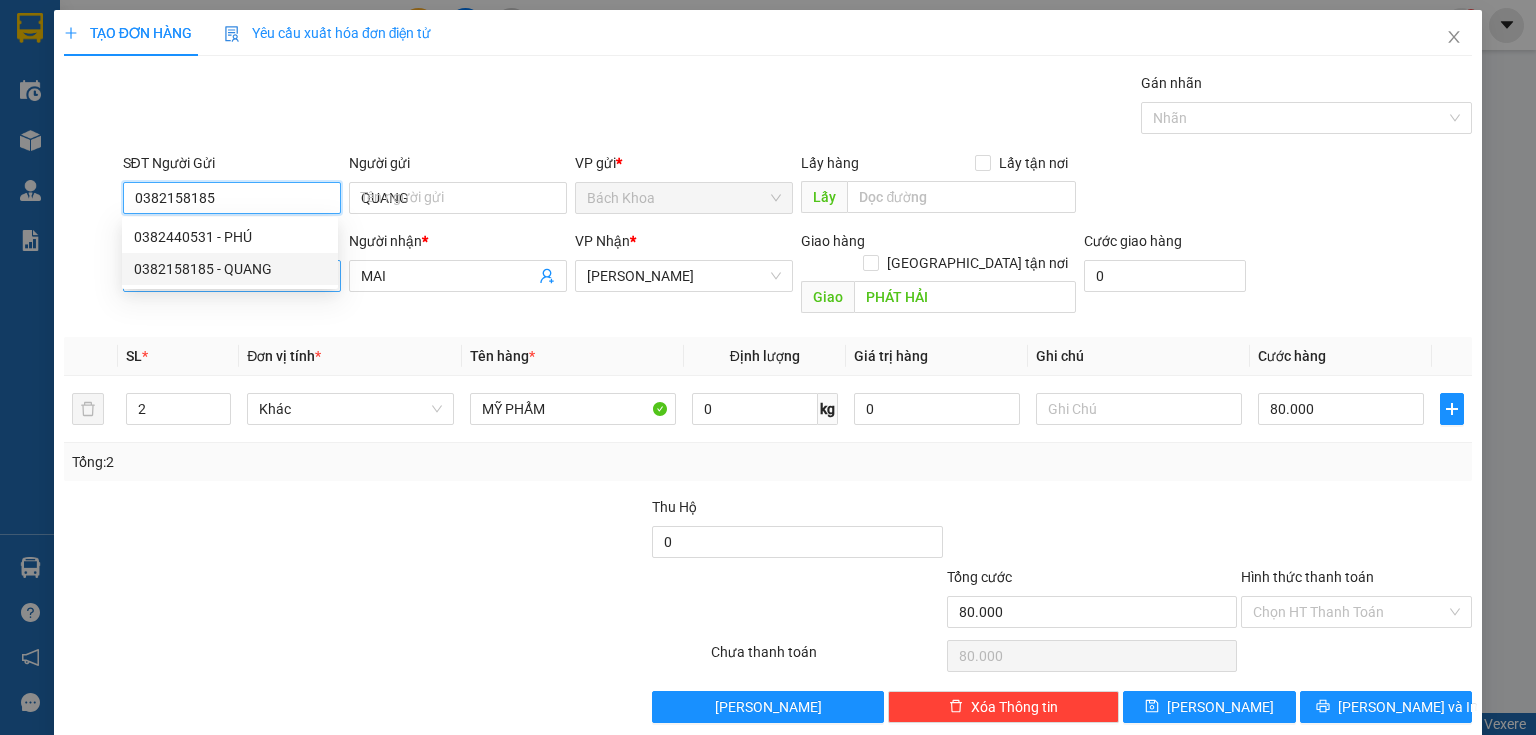 type on "160.000" 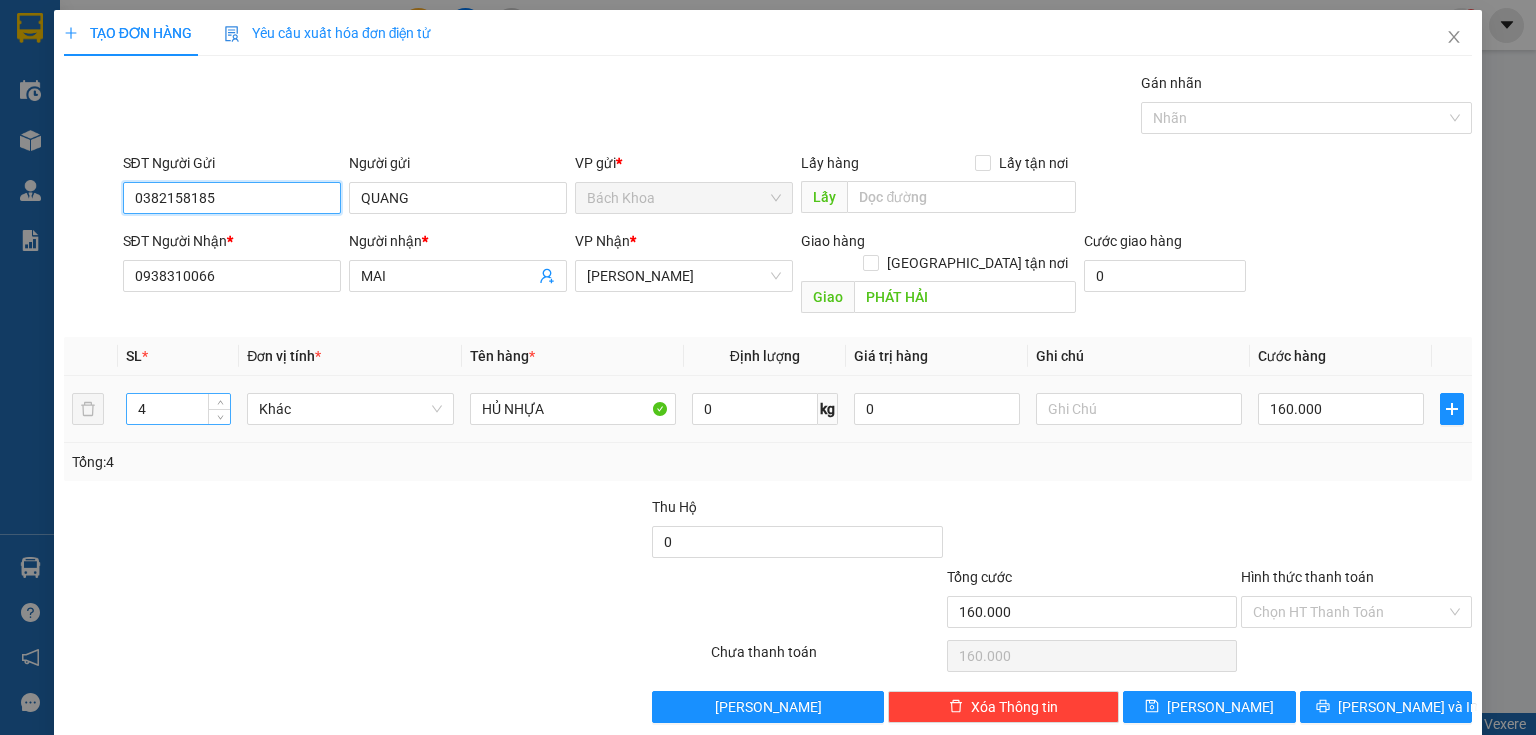 type on "0382158185" 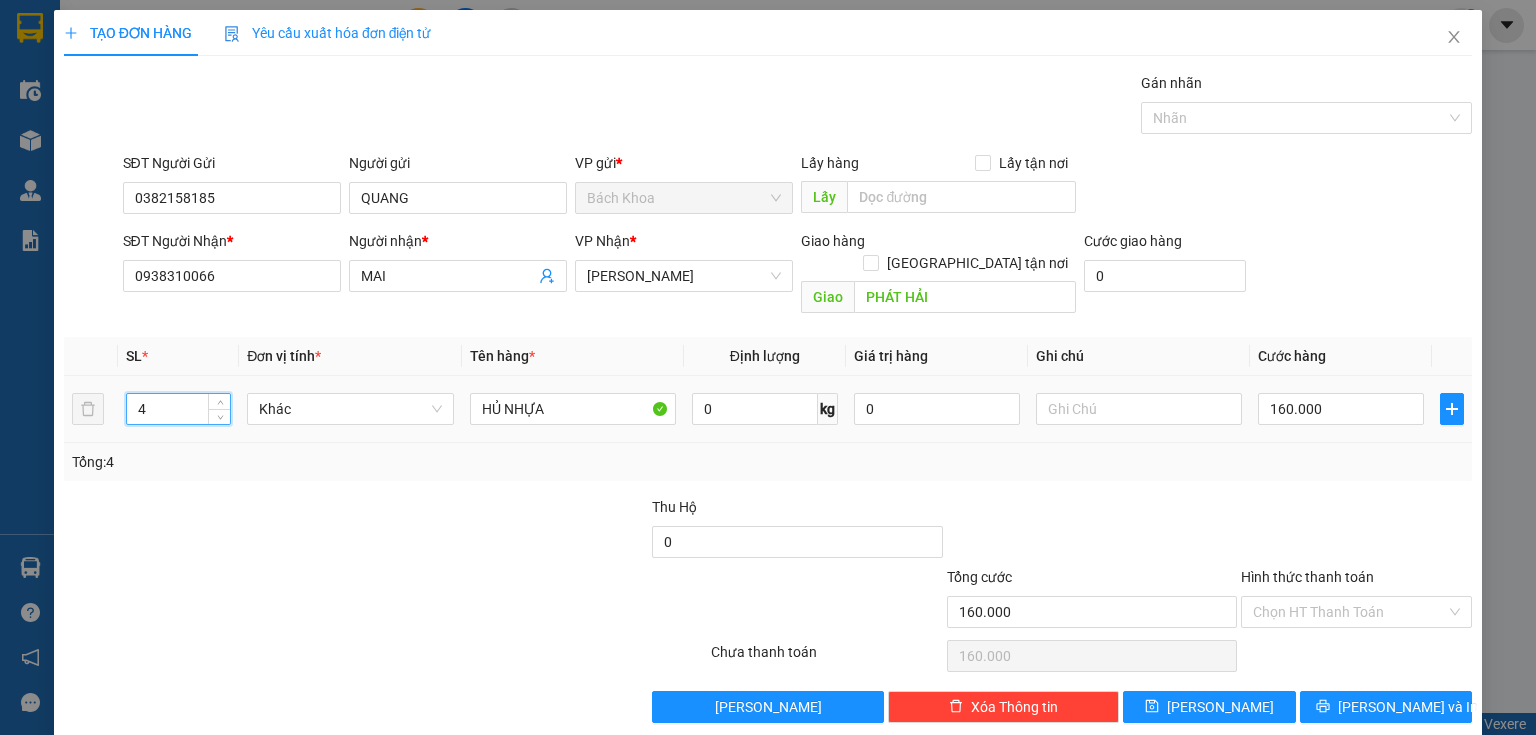 click on "4" at bounding box center [178, 409] 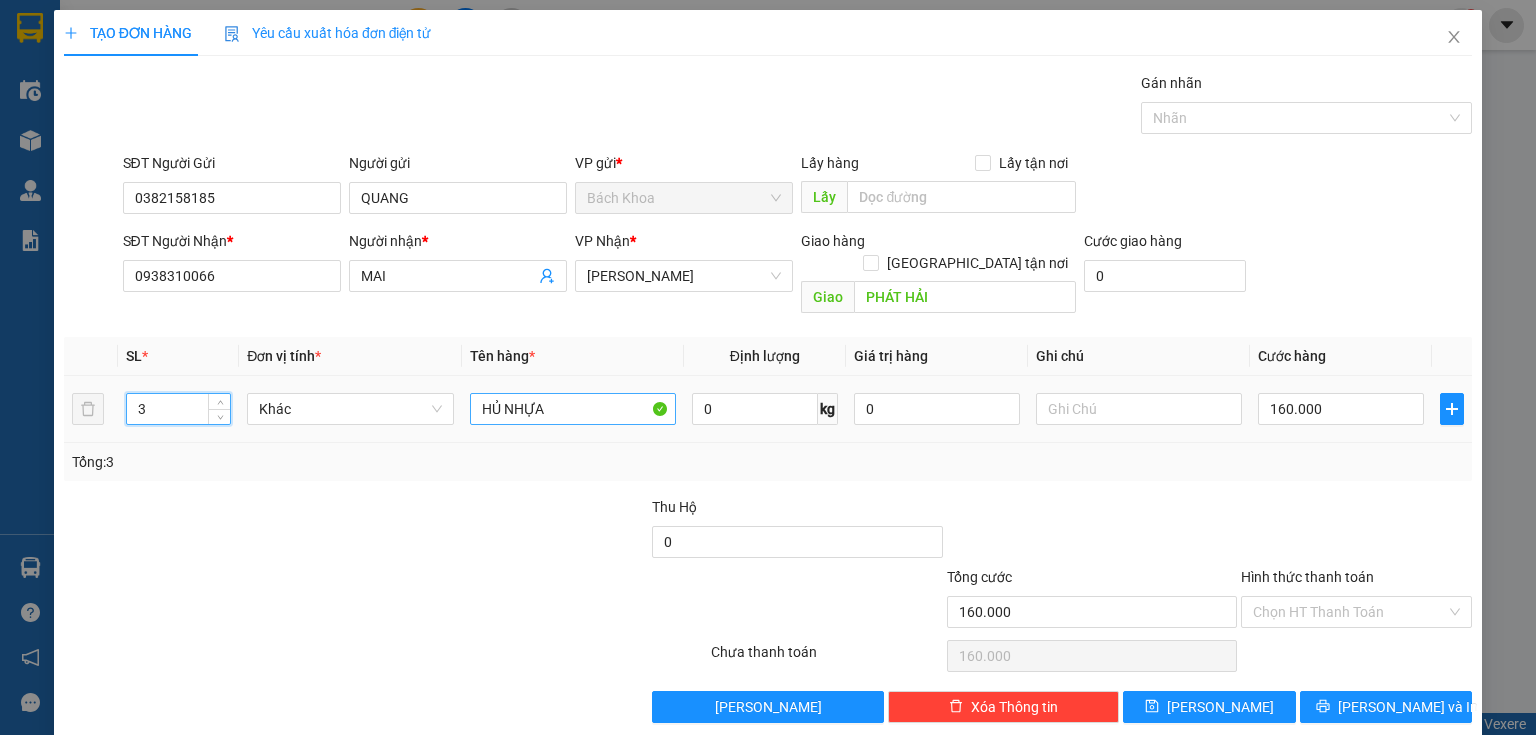 type on "3" 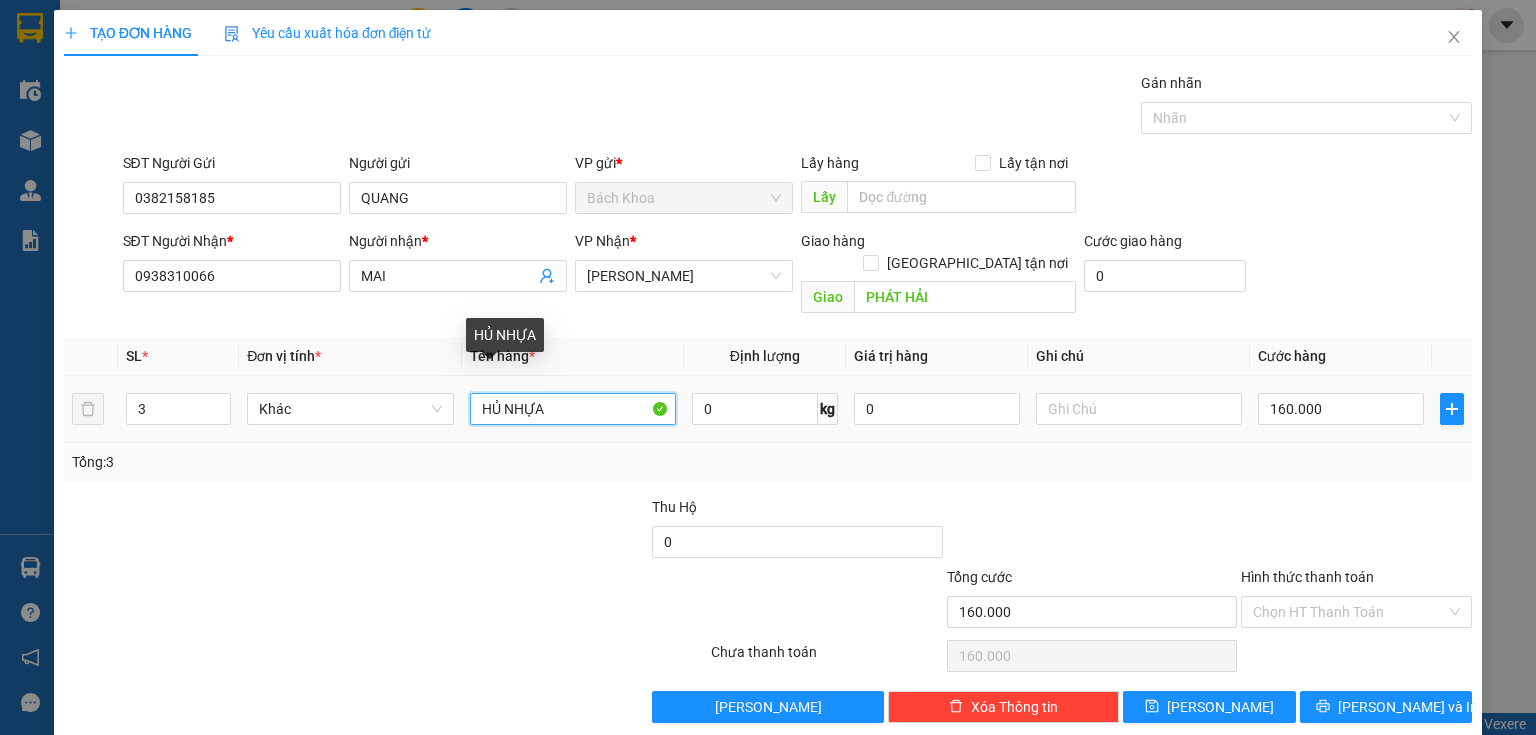 click on "HỦ NHỰA" at bounding box center (573, 409) 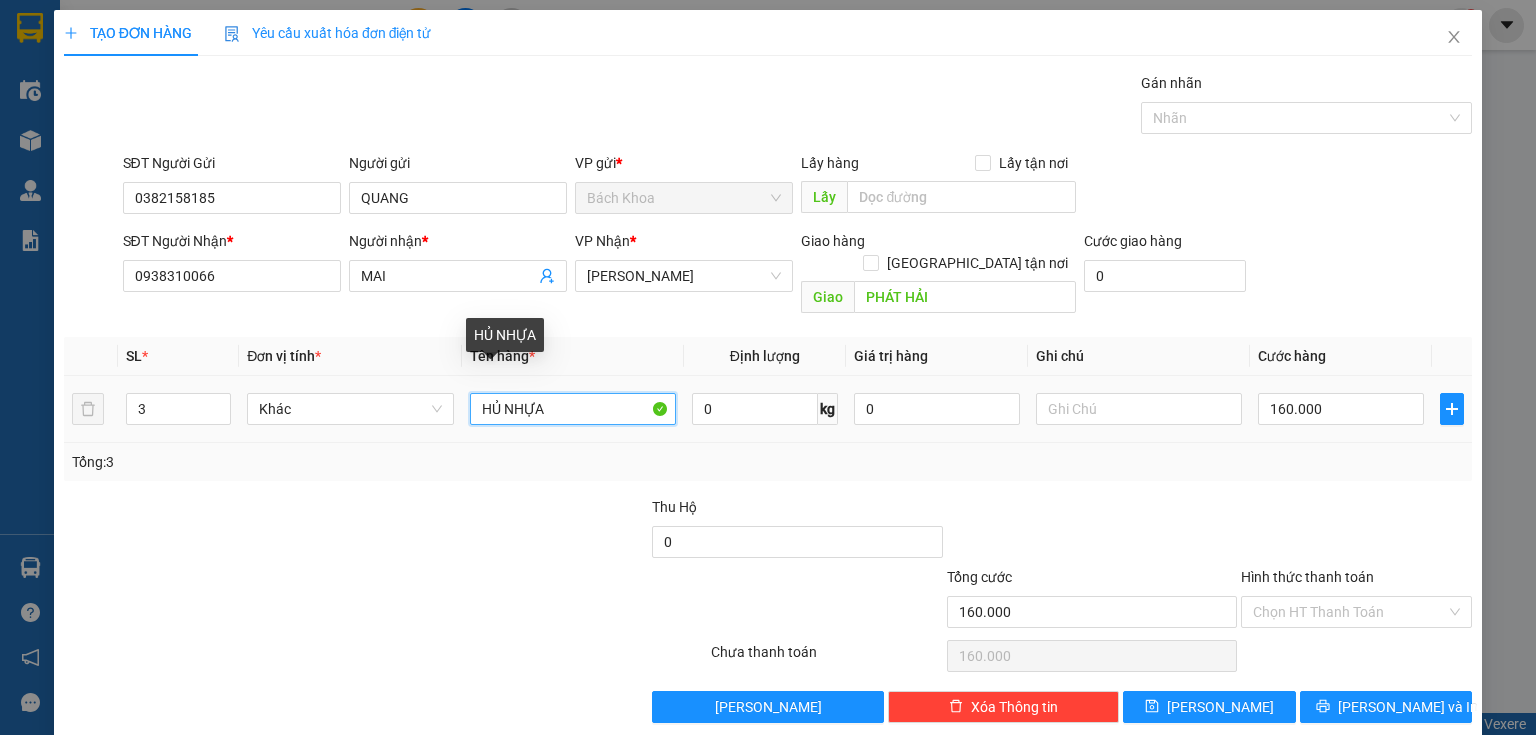 click on "HỦ NHỰA" at bounding box center (573, 409) 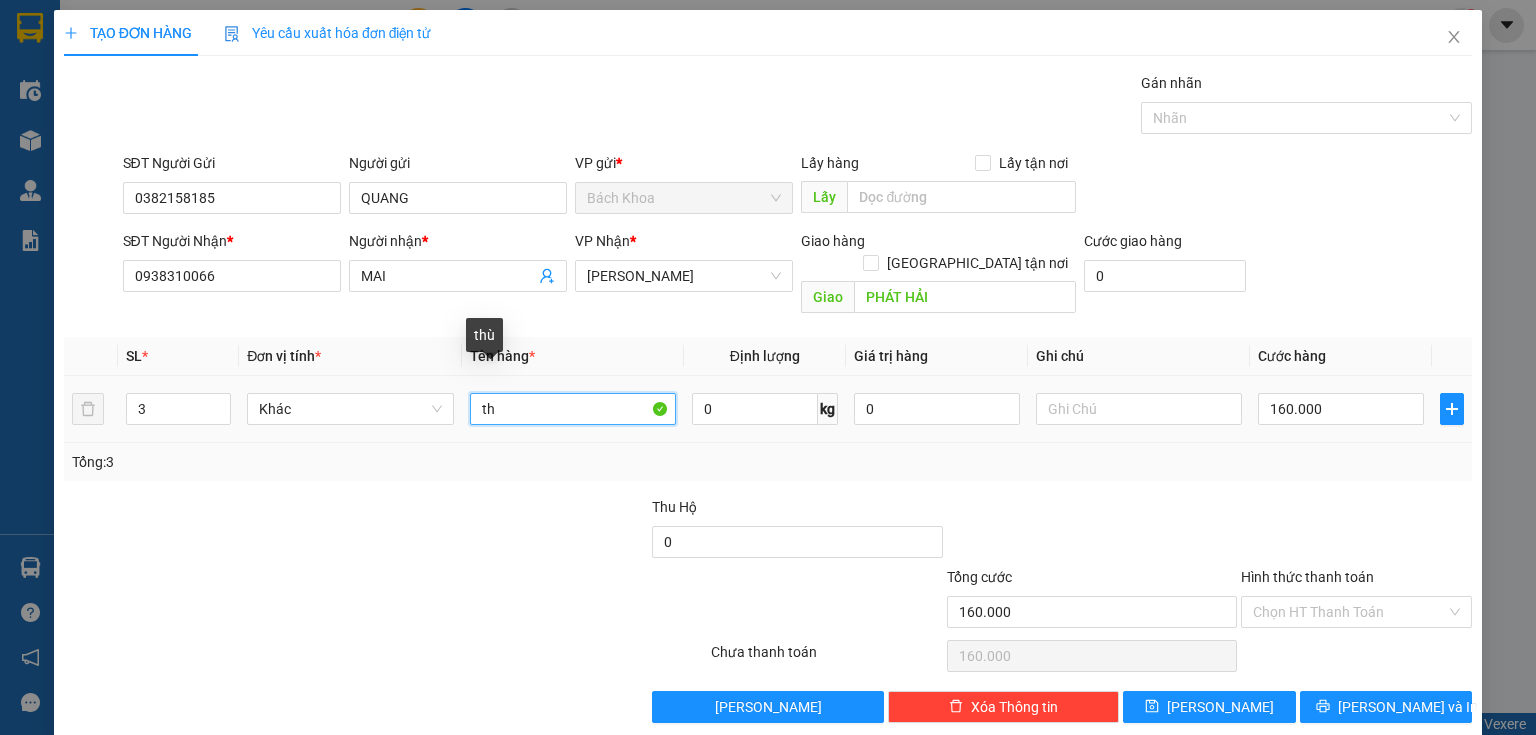 type on "t" 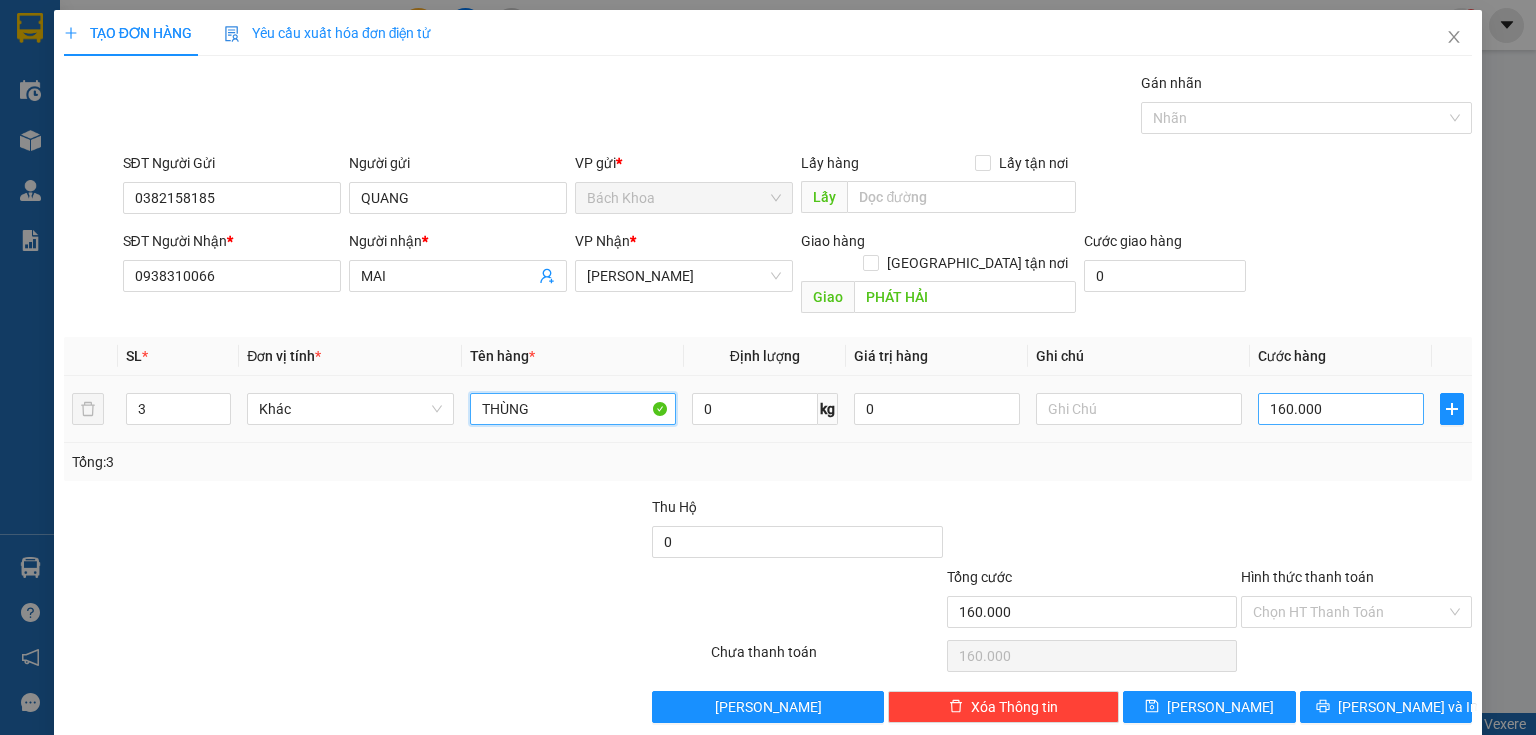 type on "THÙNG" 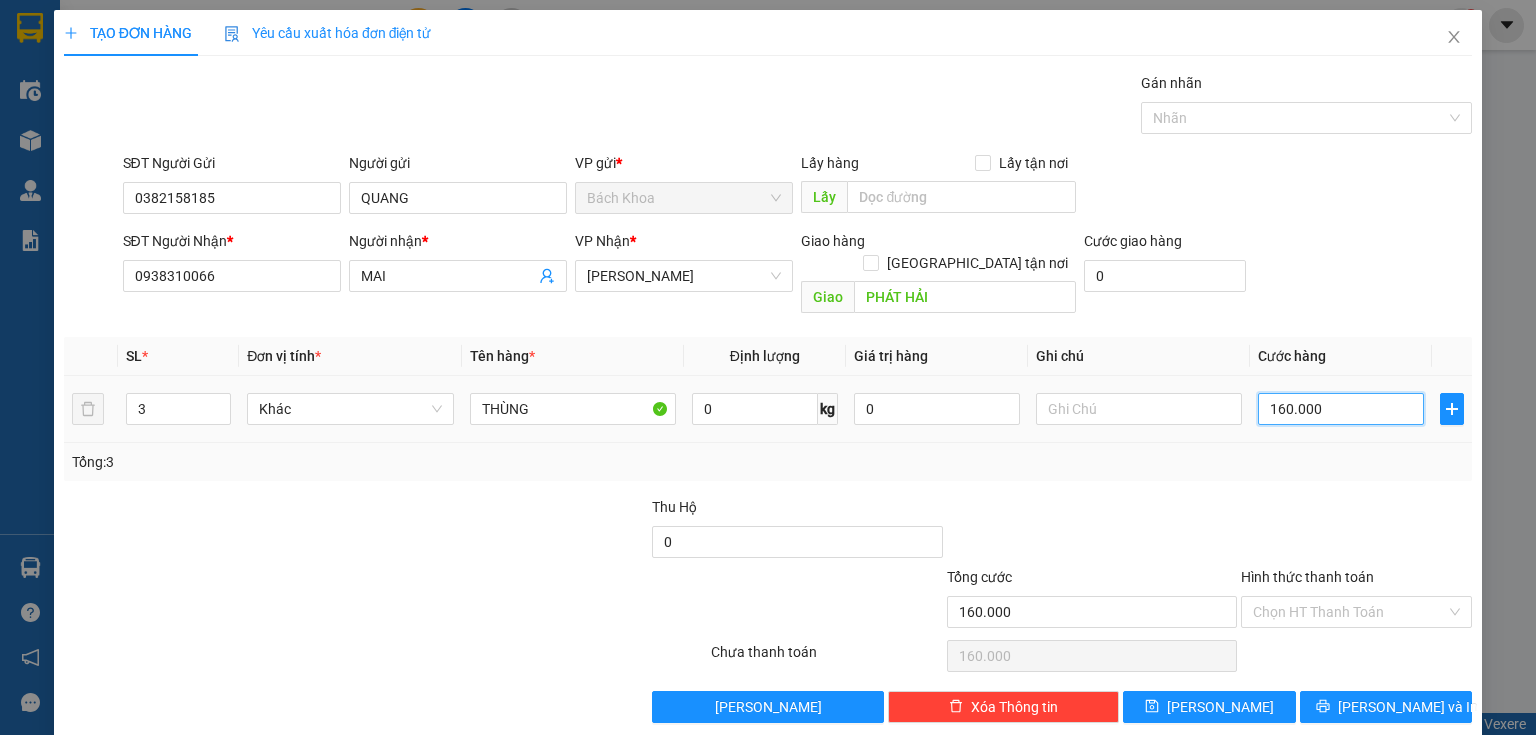 click on "160.000" at bounding box center [1341, 409] 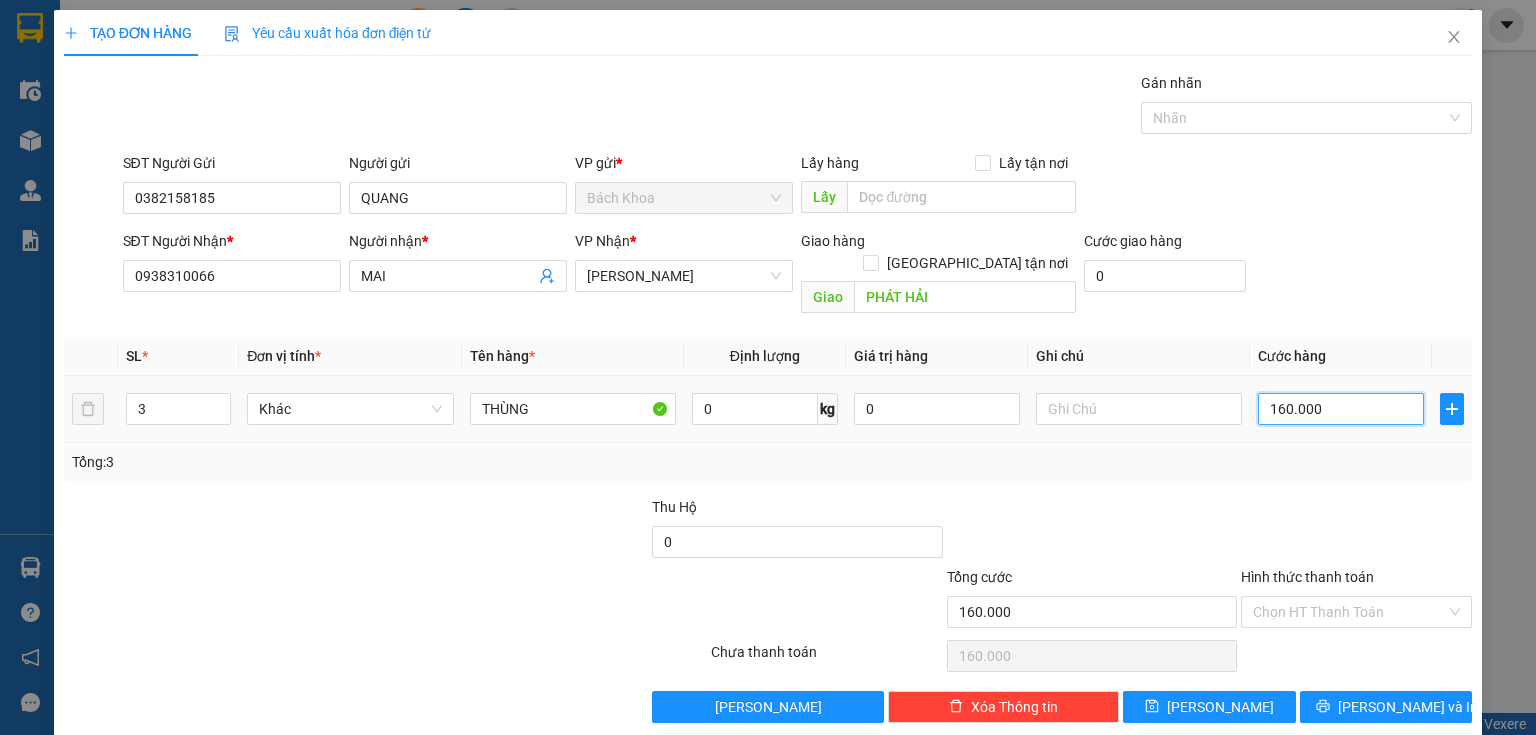 type on "1" 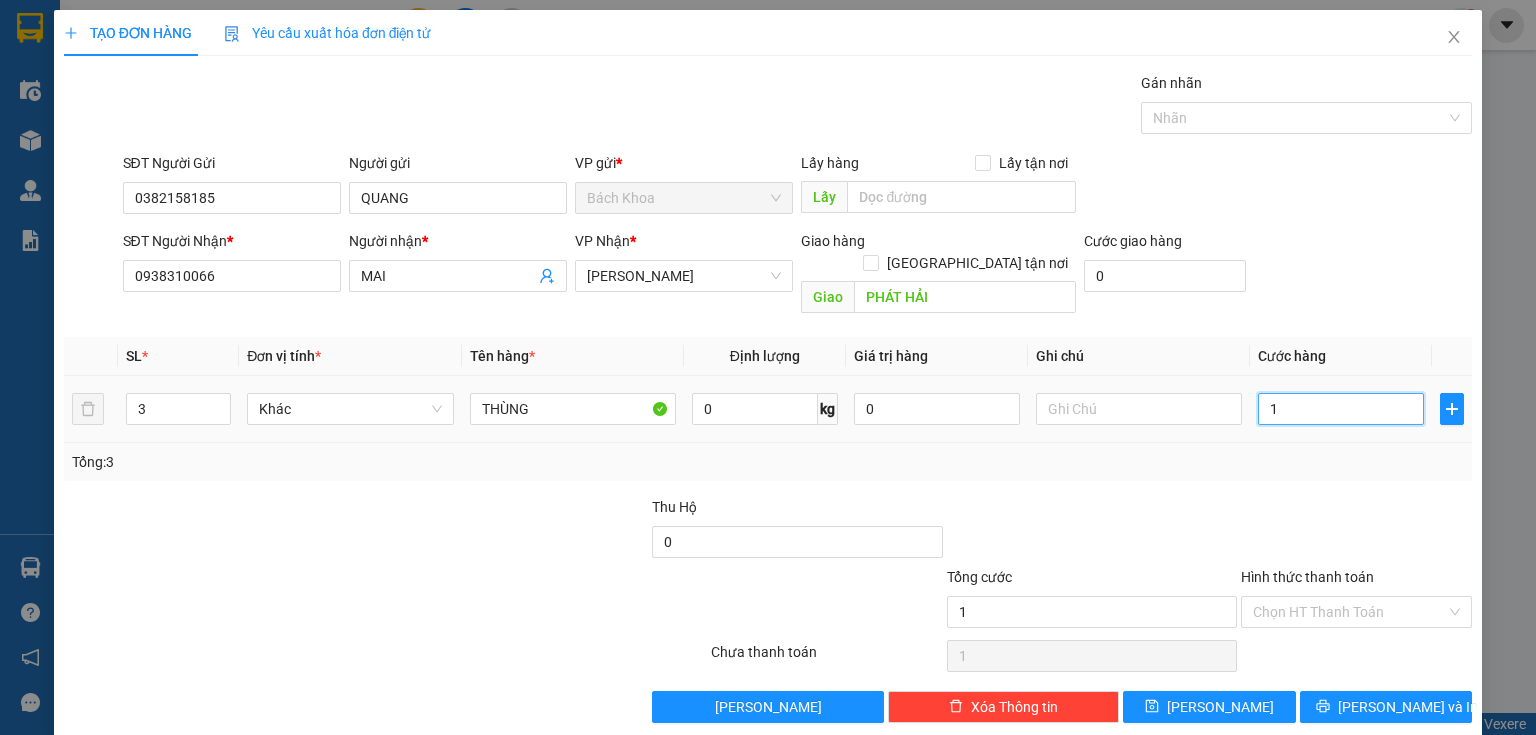 type on "15" 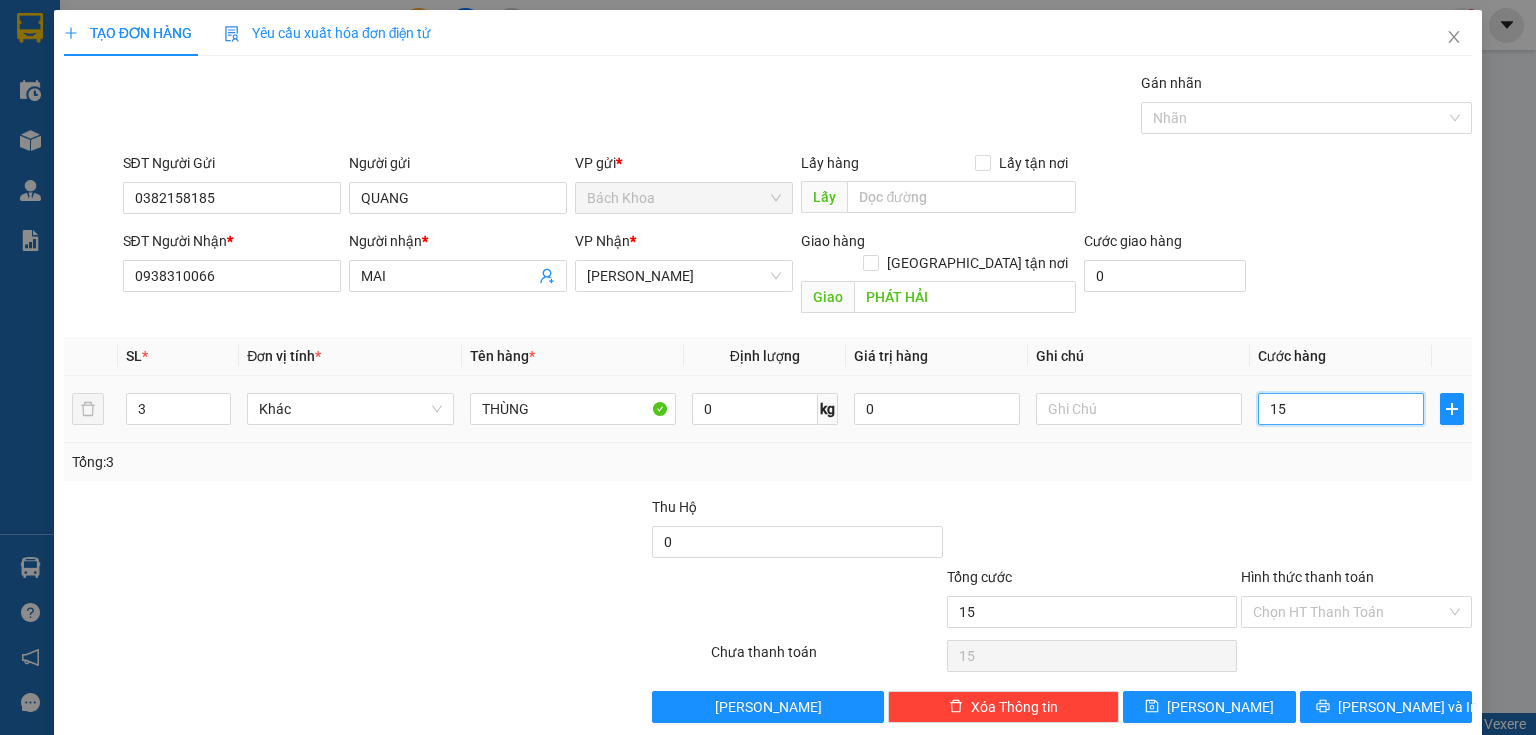 type on "150" 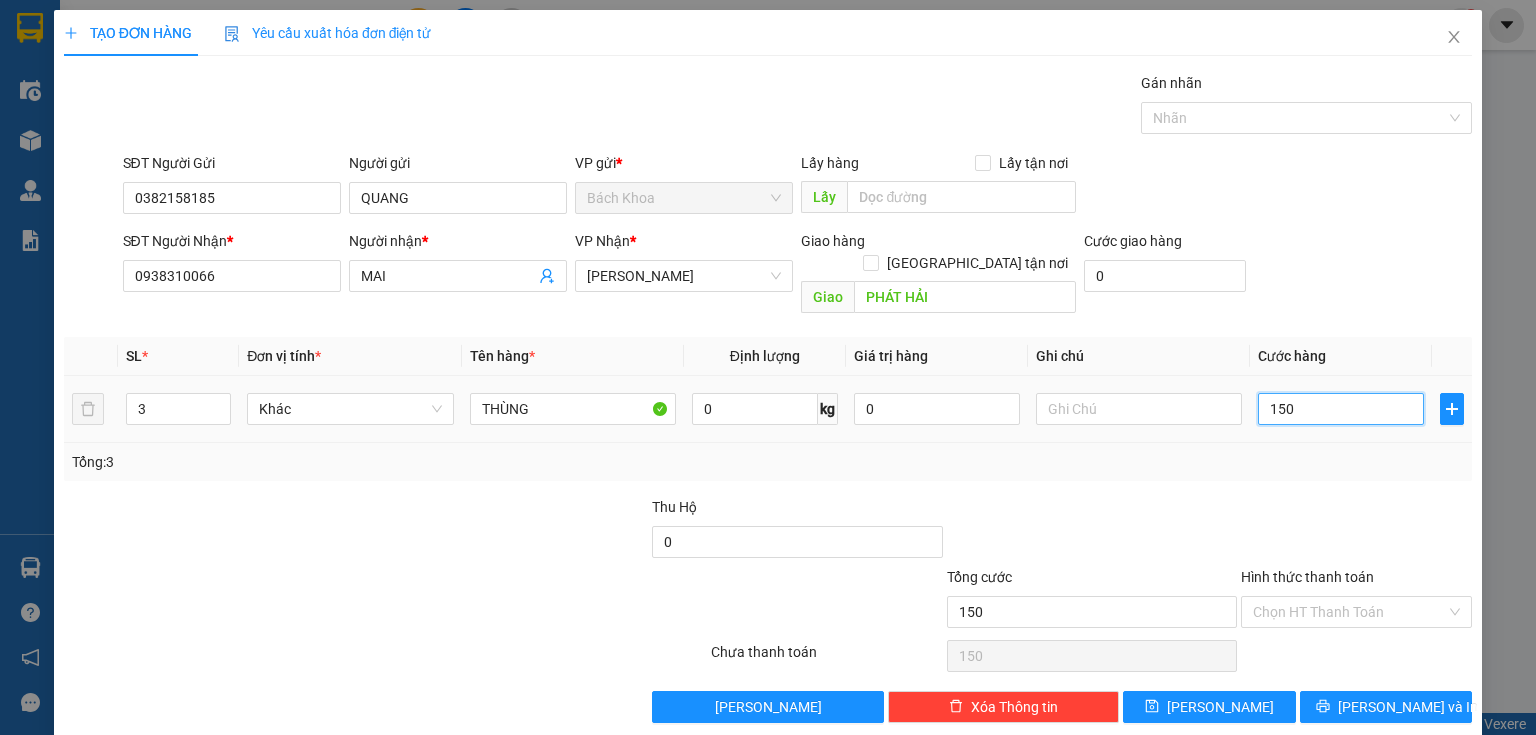 type on "1.500" 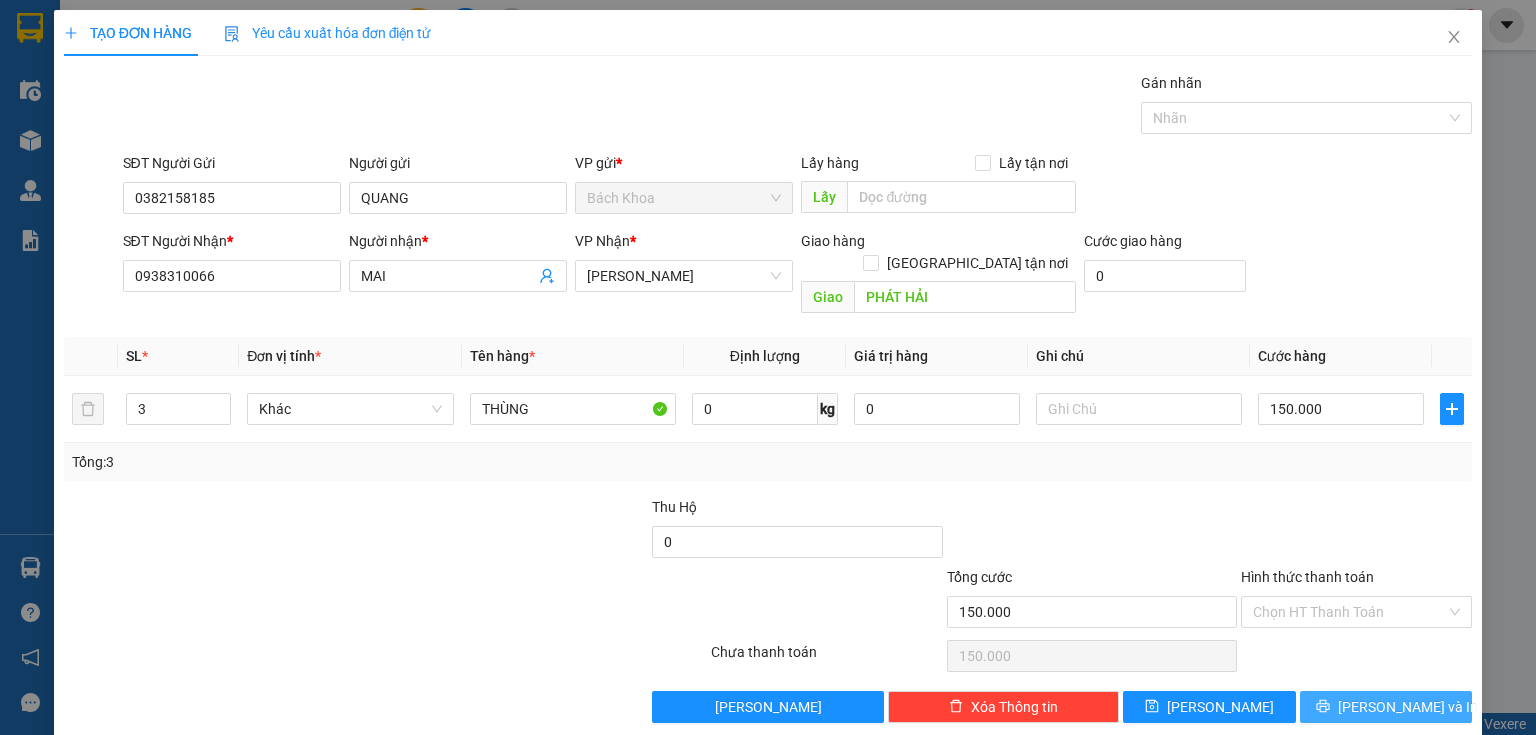 click on "[PERSON_NAME] và In" at bounding box center [1408, 707] 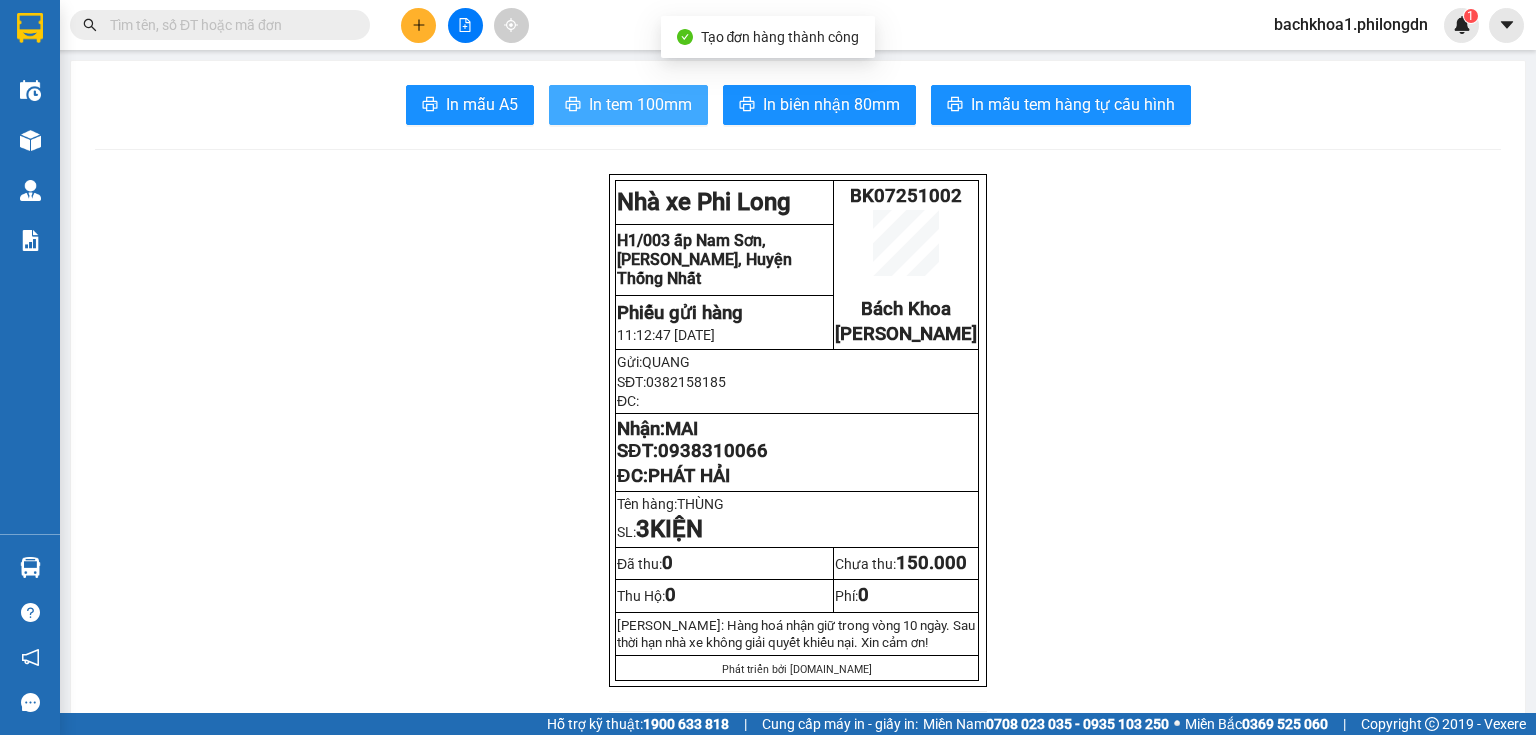 click on "In tem 100mm" at bounding box center (640, 104) 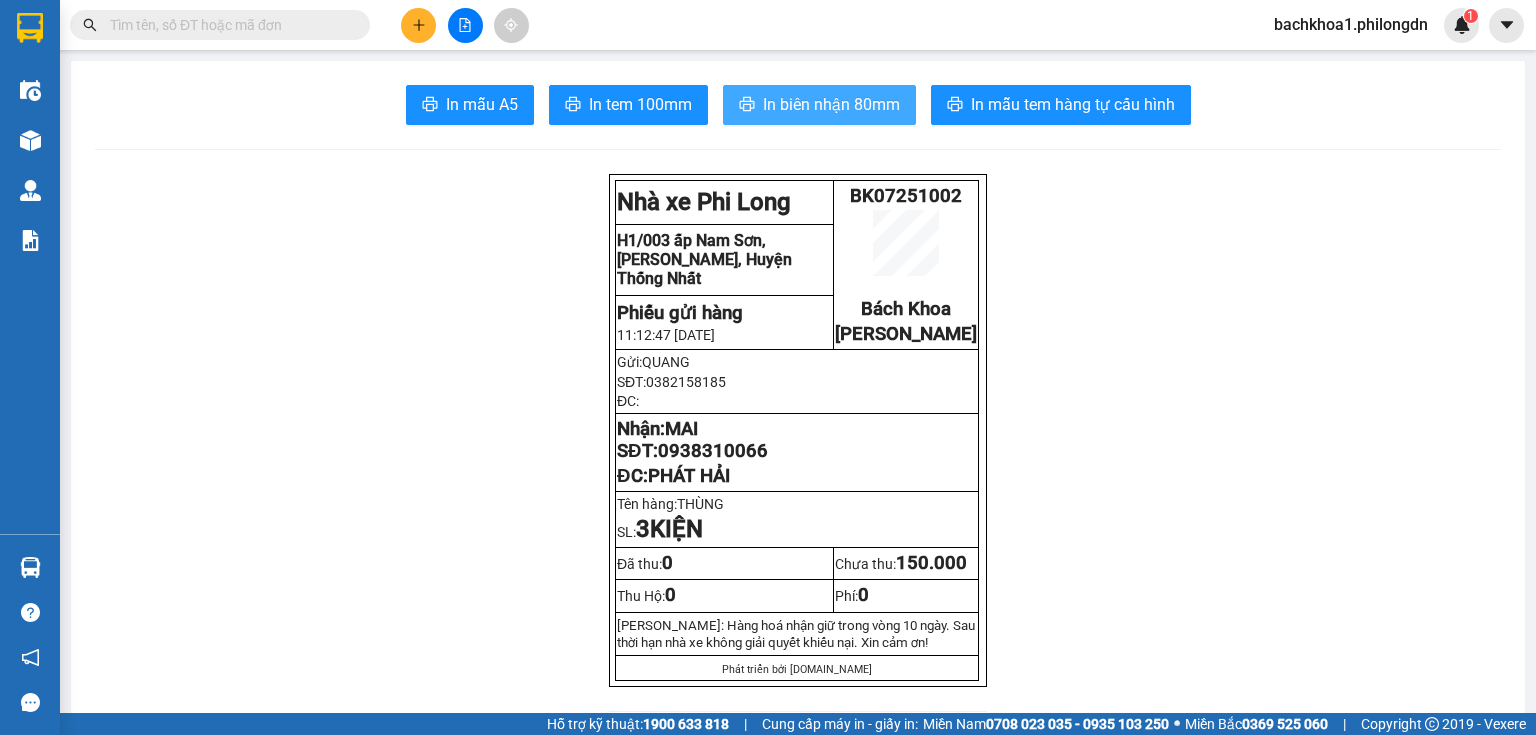 click on "In biên nhận 80mm" at bounding box center [819, 105] 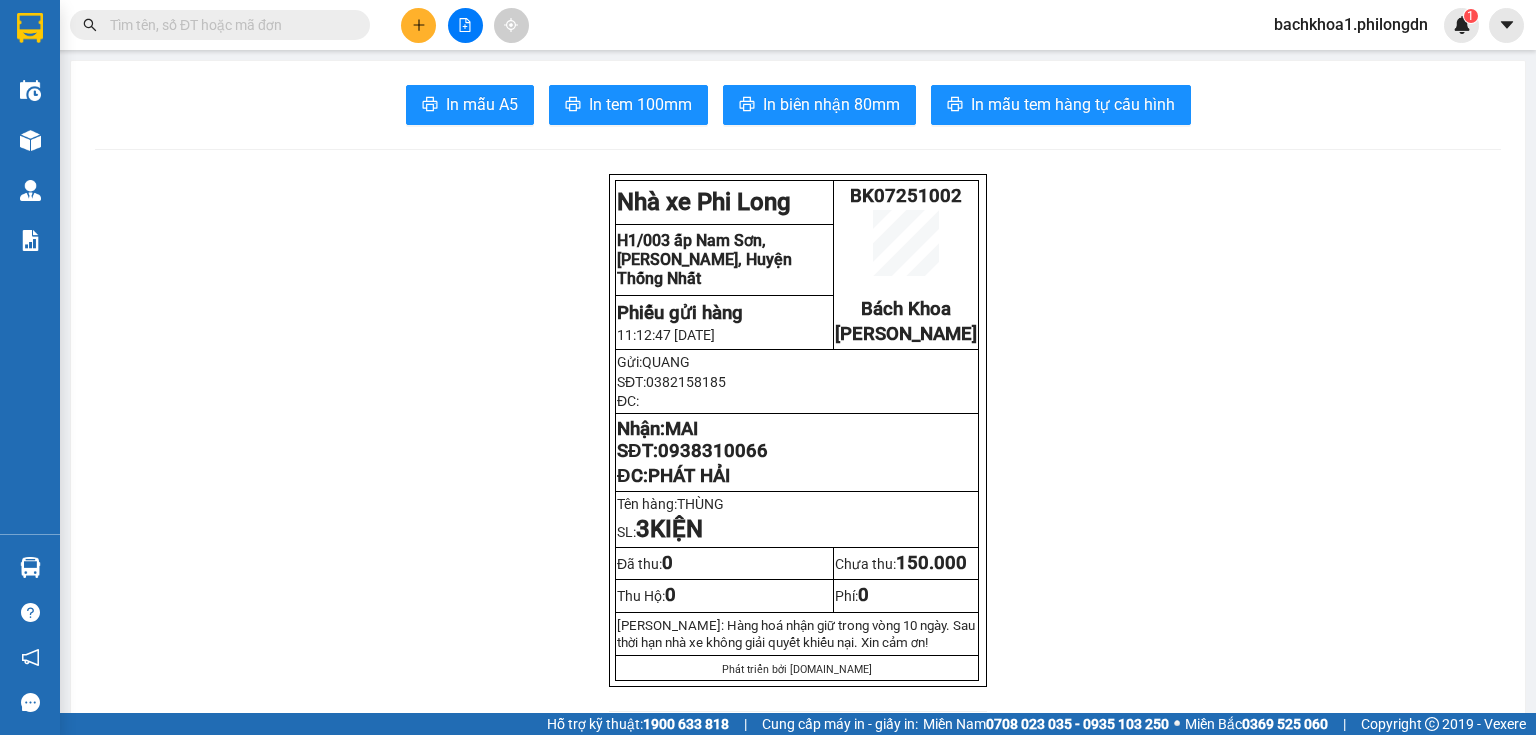 click on "0938310066" at bounding box center [713, 451] 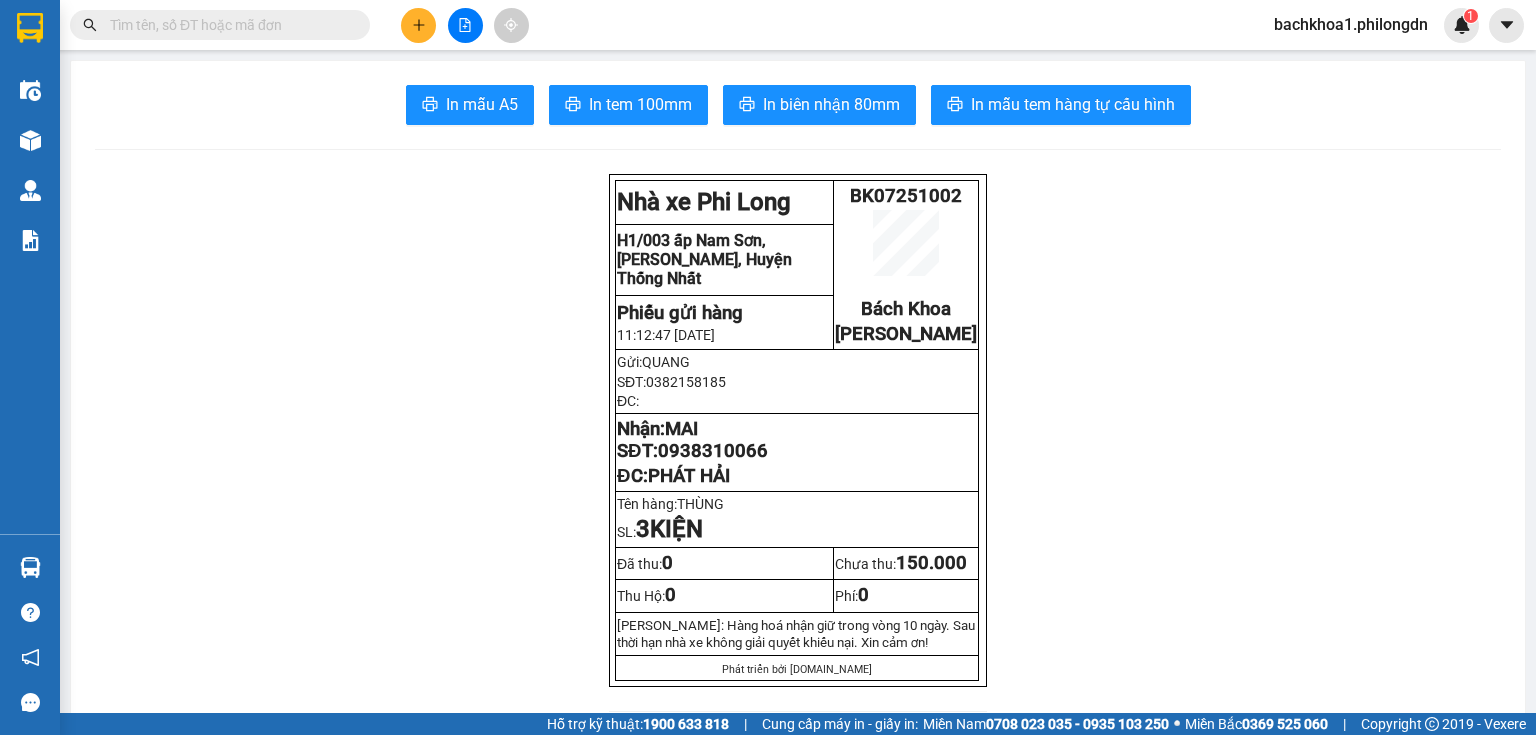 click 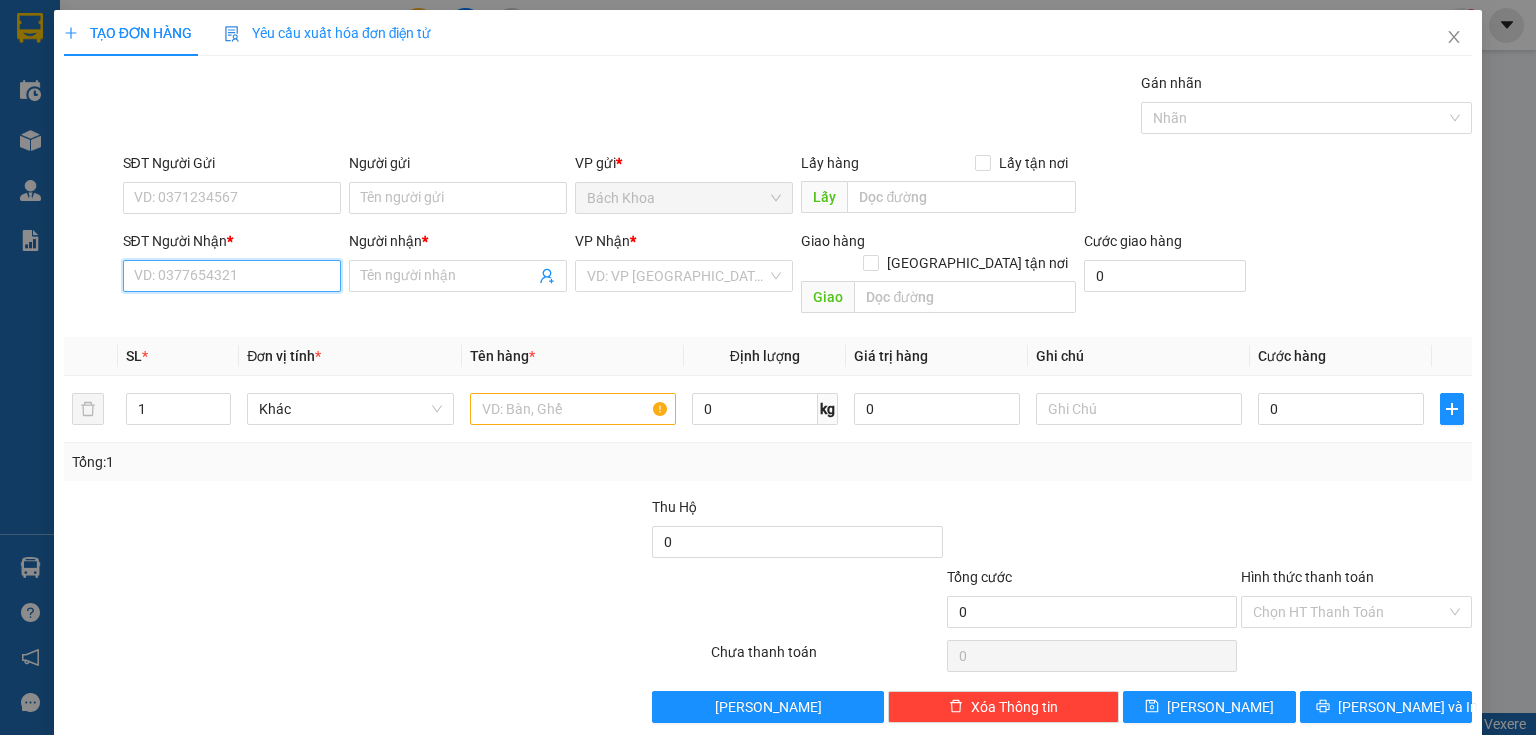 click on "SĐT Người Nhận  *" at bounding box center (232, 276) 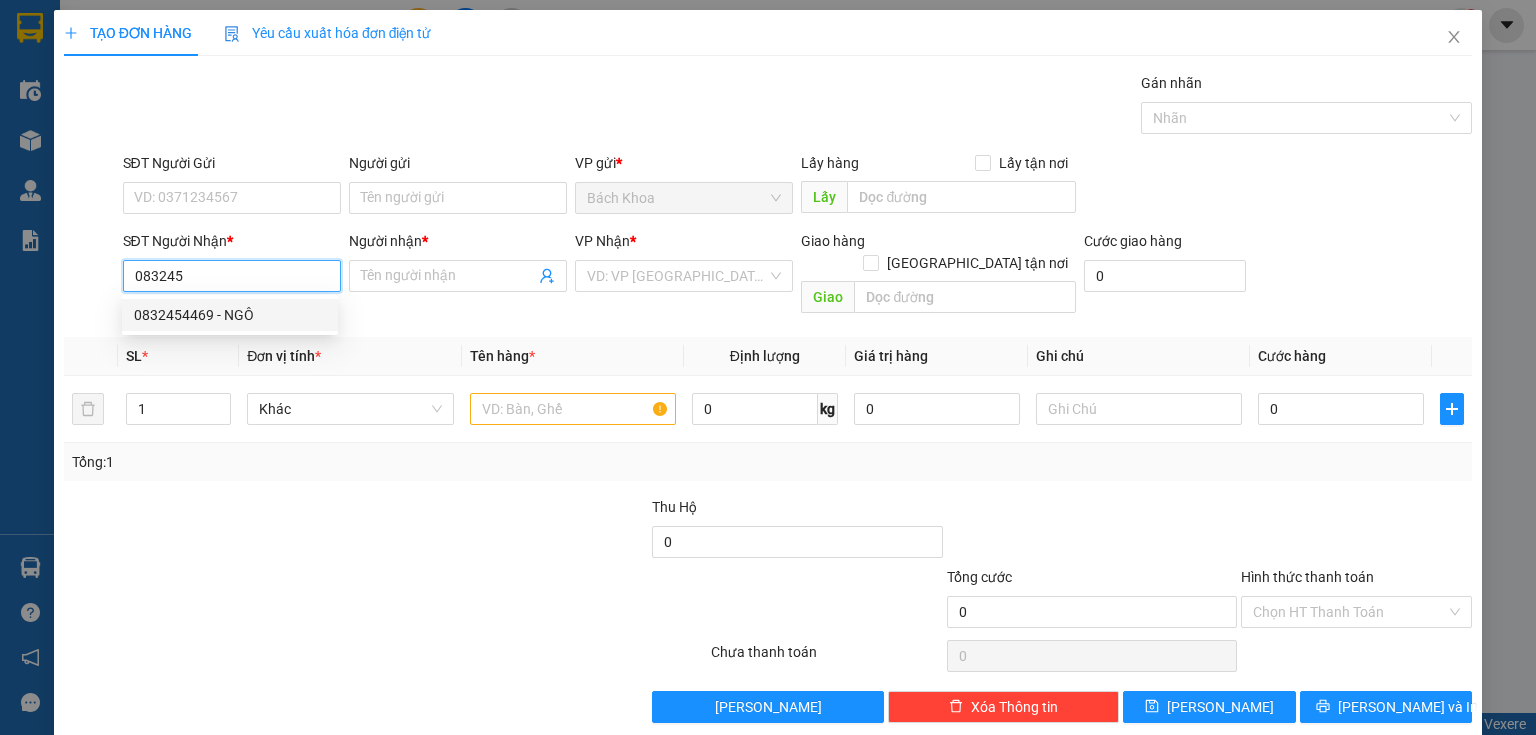 click on "0832454469 - NGÔ" at bounding box center (230, 315) 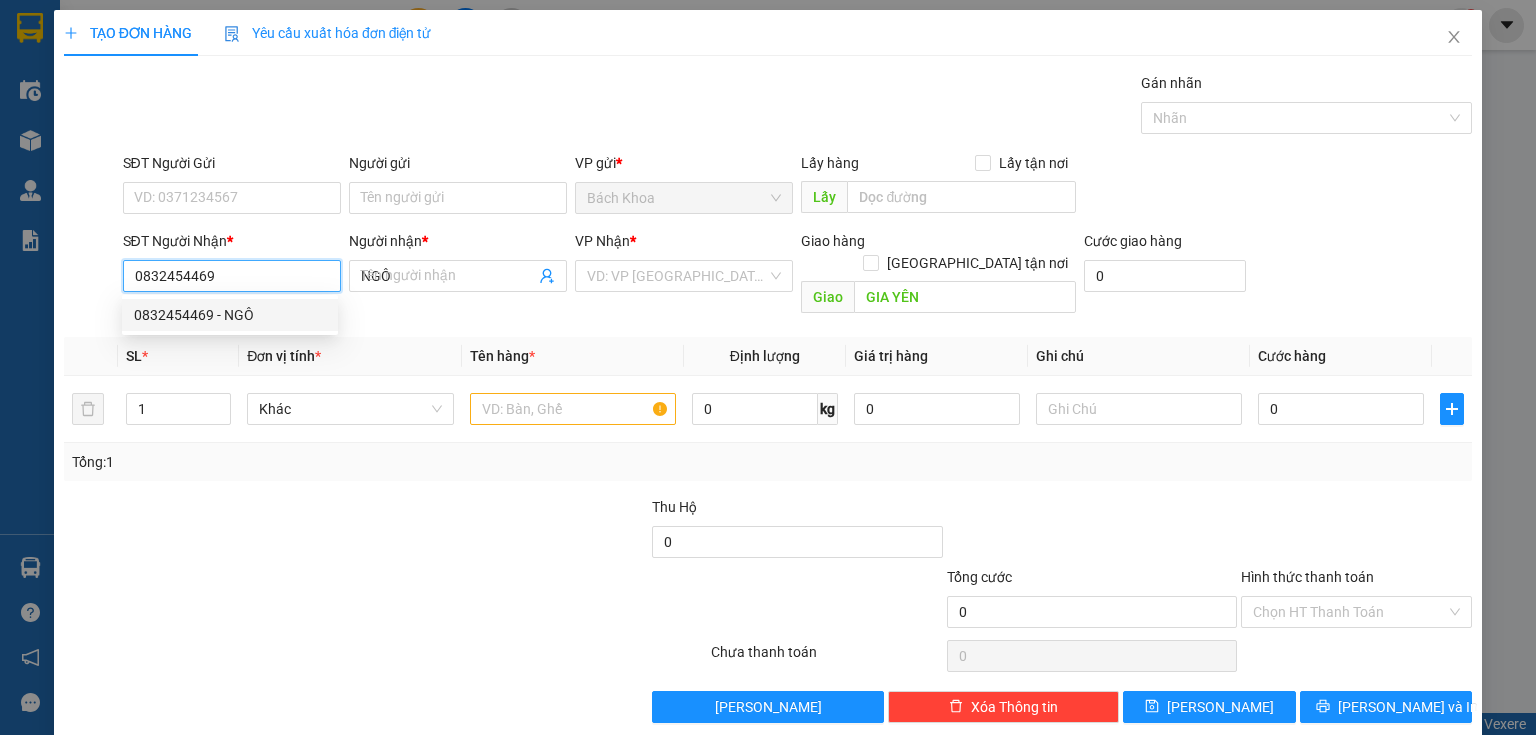 type on "30.000" 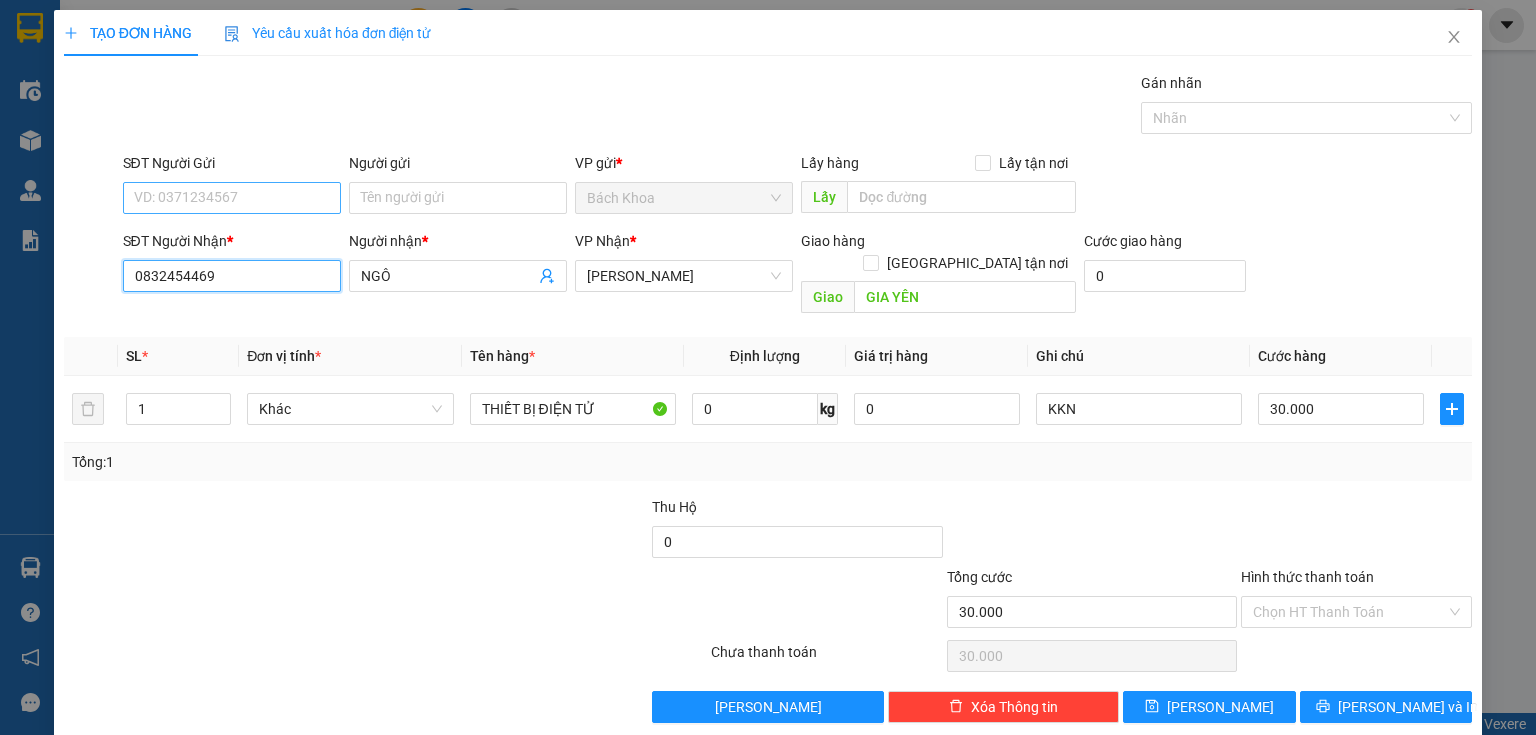 type on "0832454469" 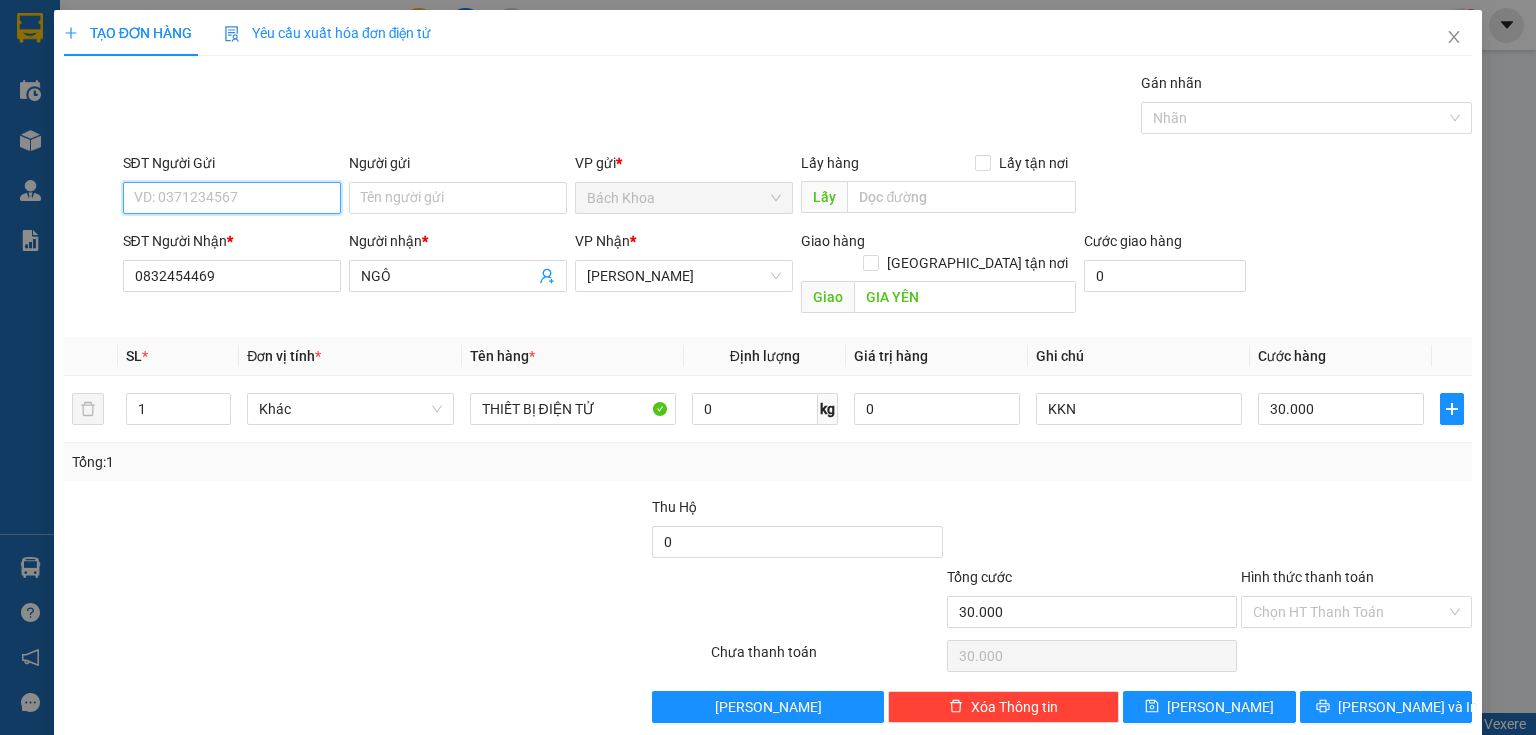 click on "SĐT Người Gửi" at bounding box center [232, 198] 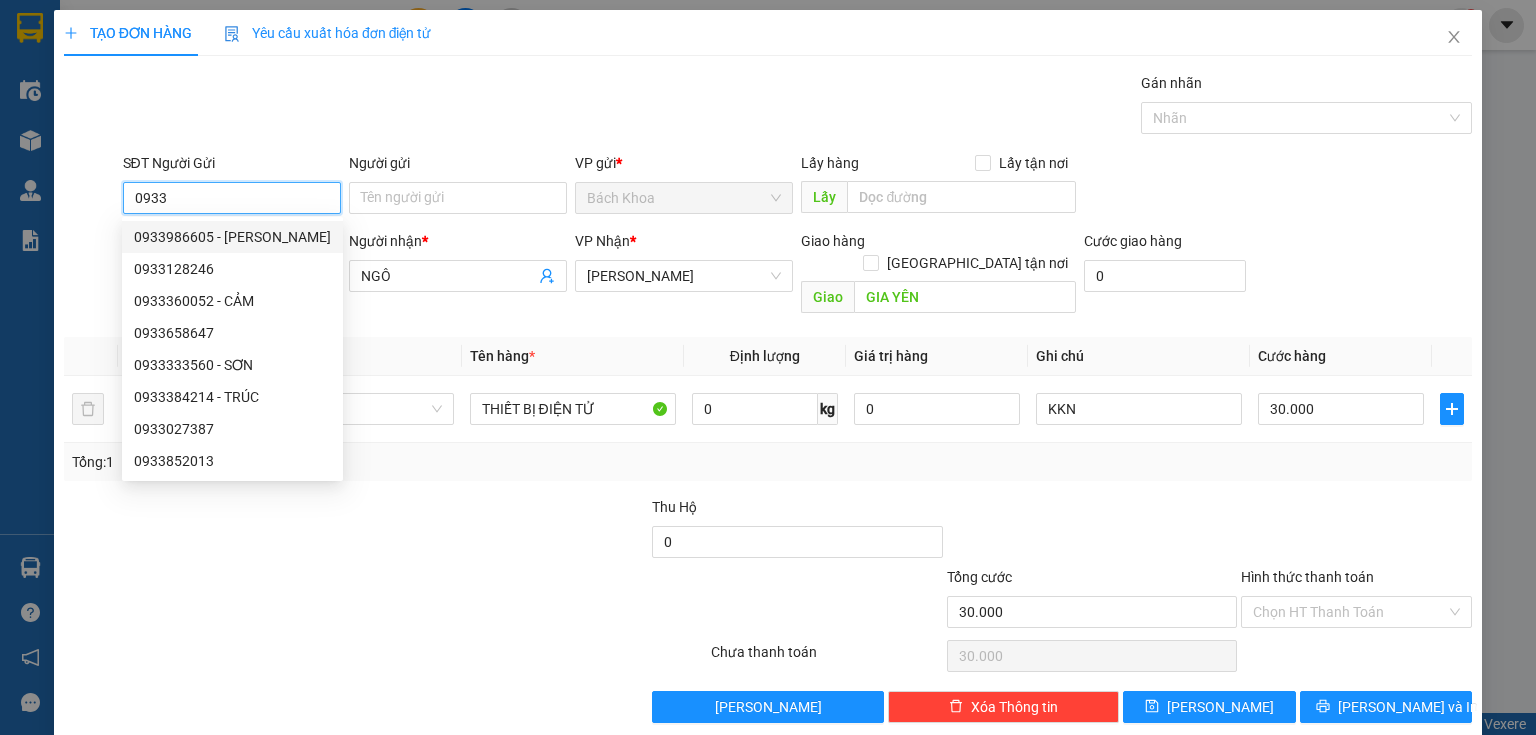 type on "09338" 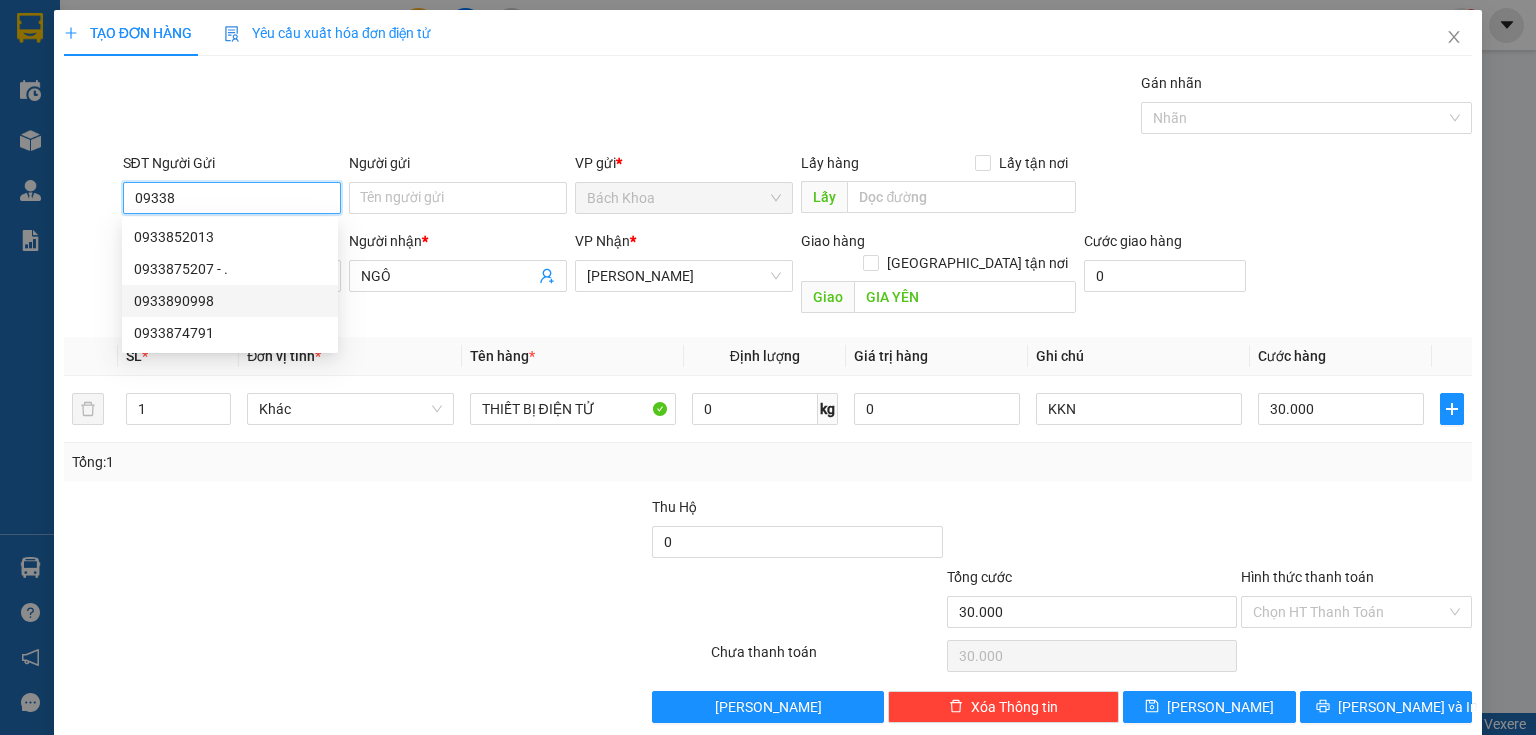 click on "0933890998" at bounding box center (230, 301) 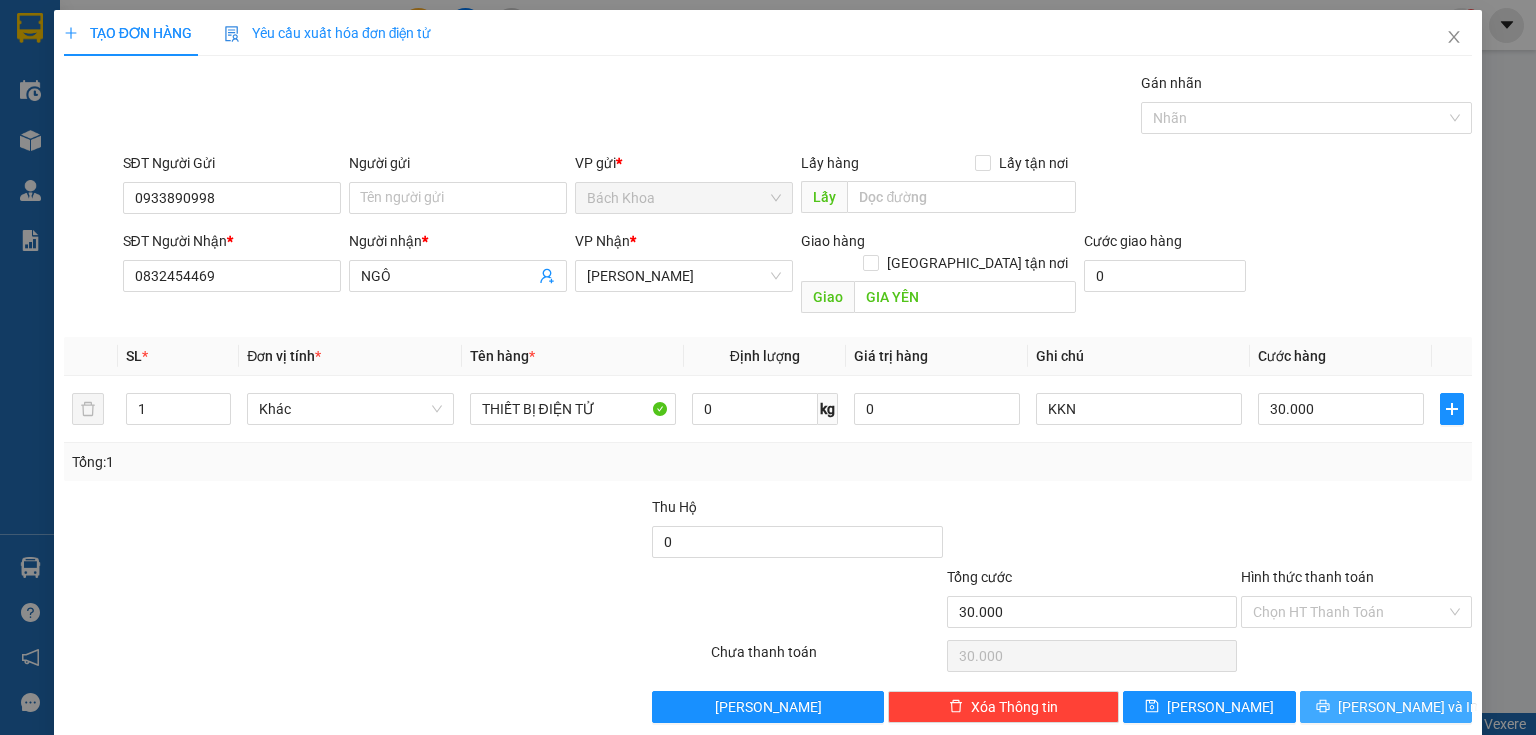 click on "[PERSON_NAME] và In" at bounding box center (1386, 707) 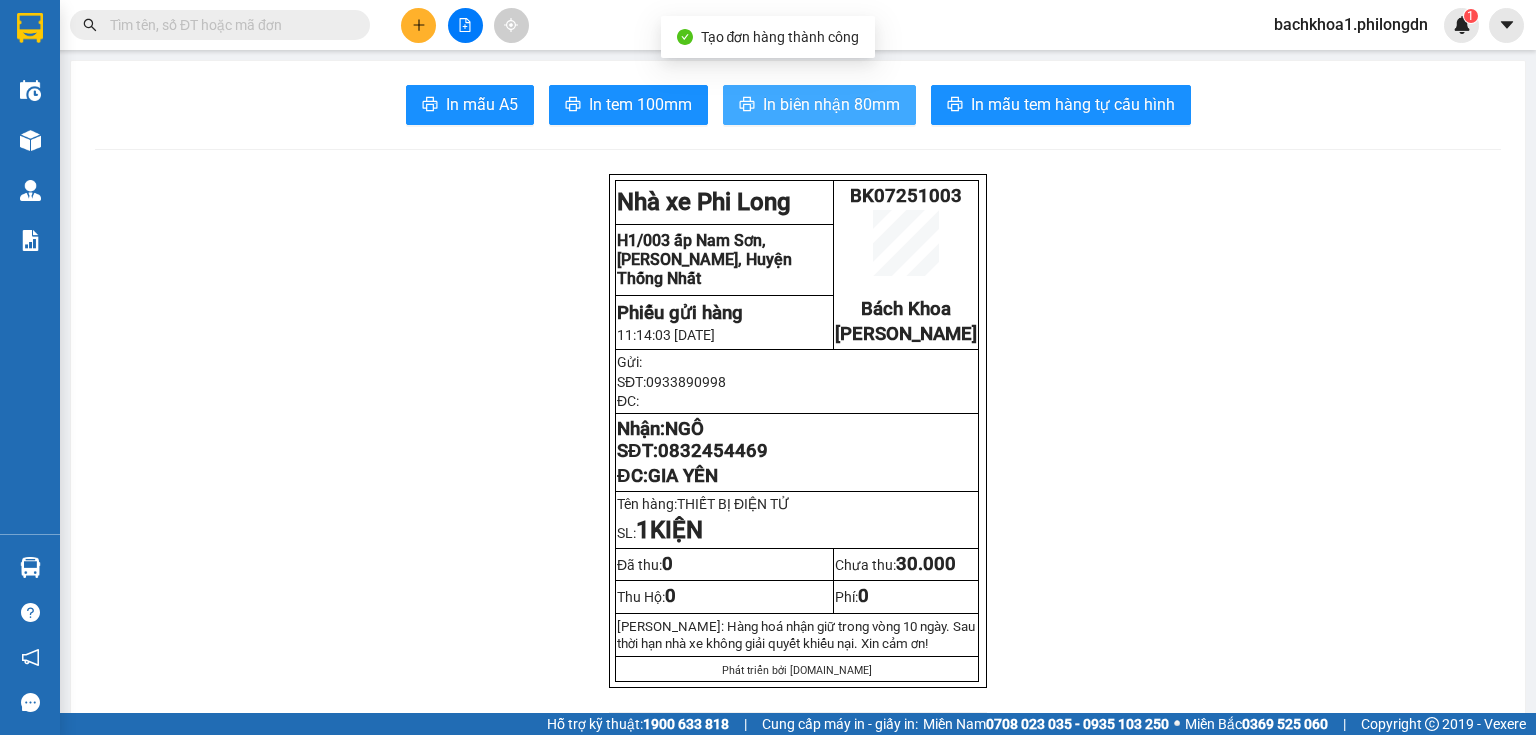 click on "In biên nhận 80mm" at bounding box center (831, 104) 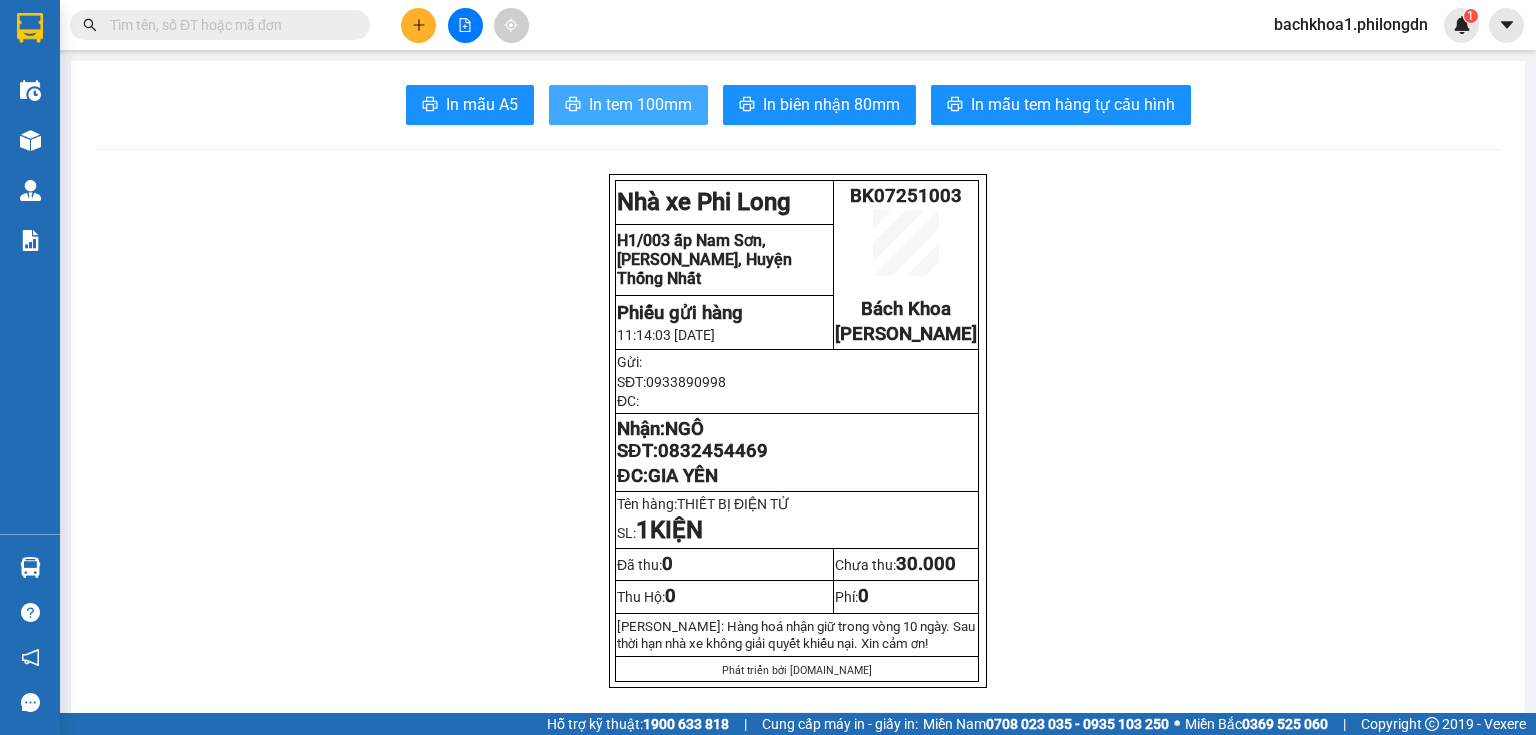 click on "In tem 100mm" at bounding box center (640, 104) 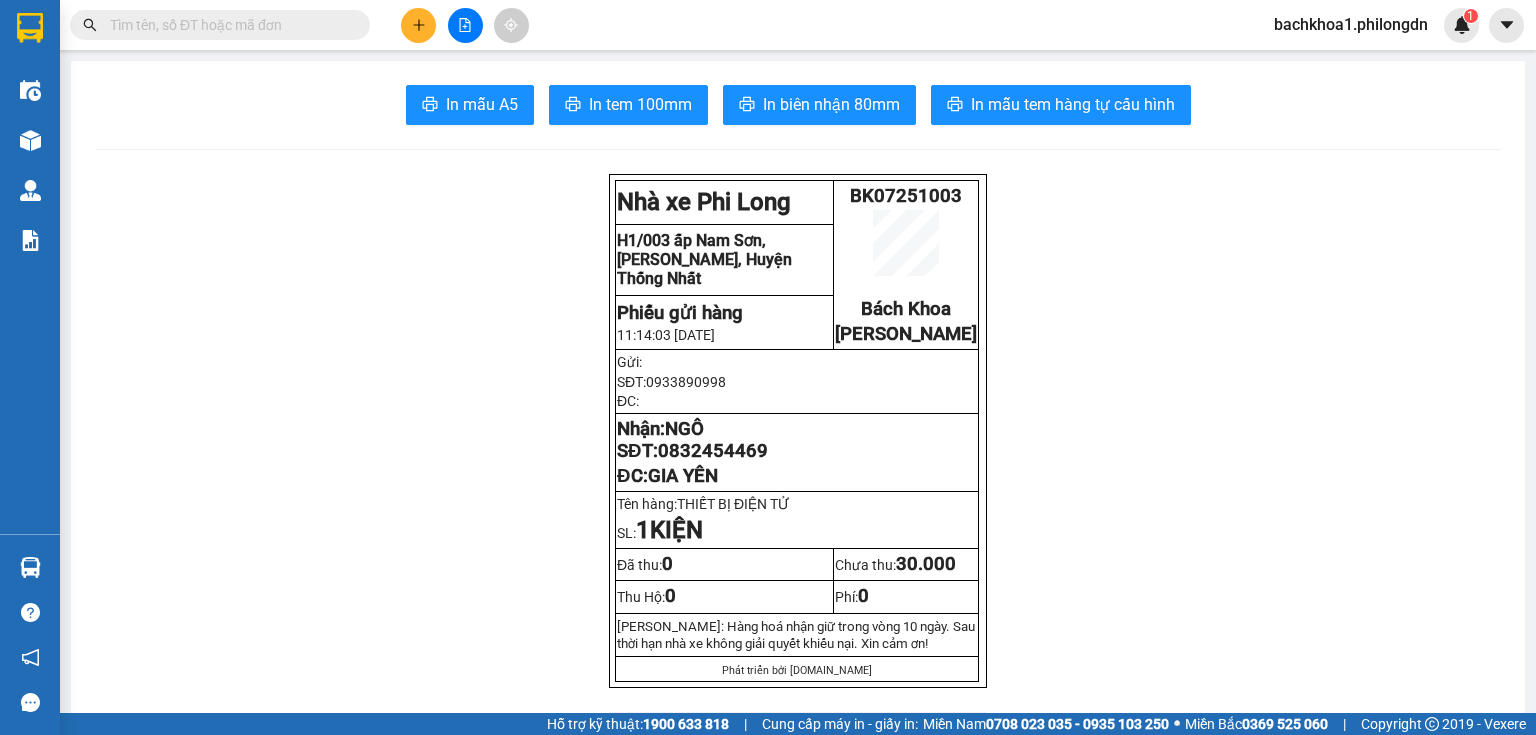click on "0832454469" at bounding box center (713, 451) 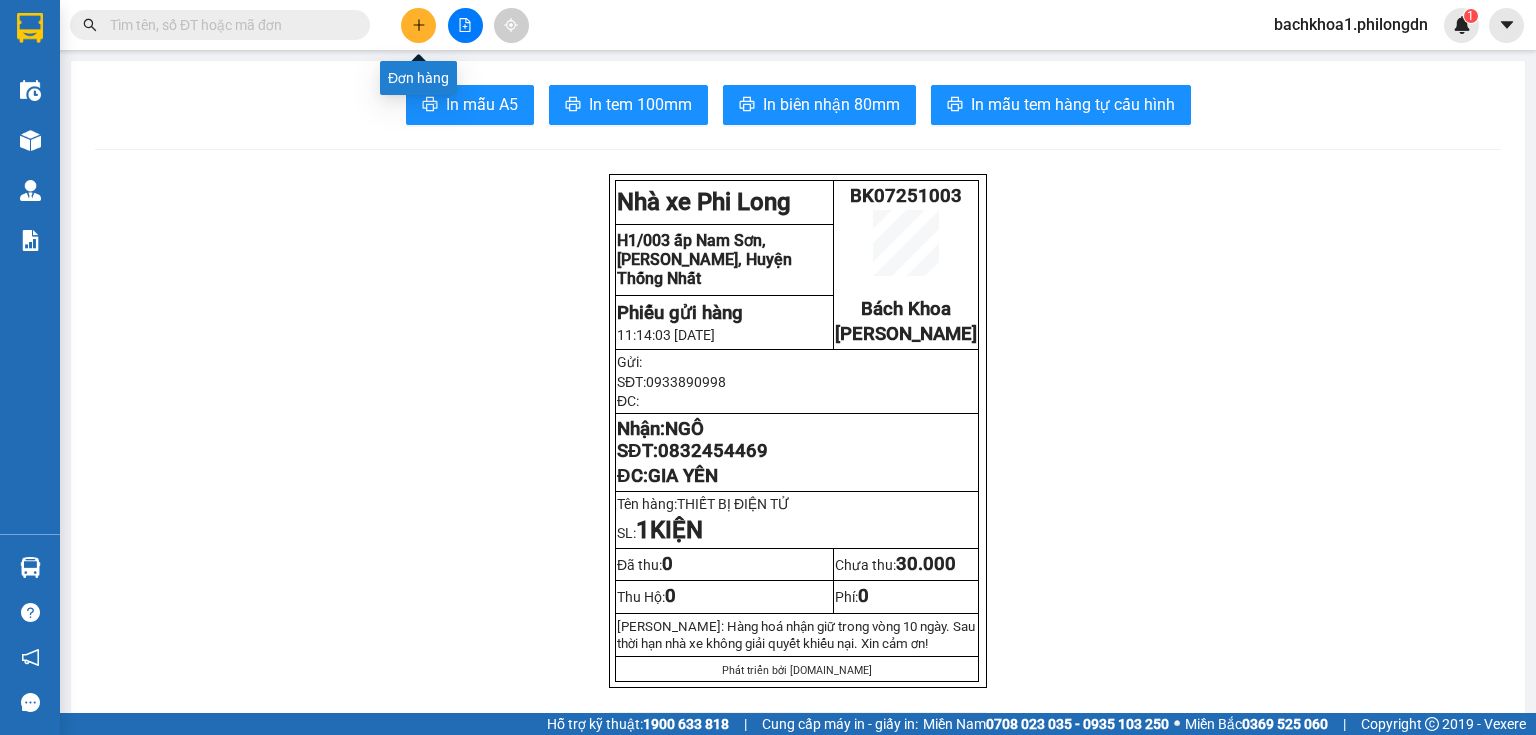 click 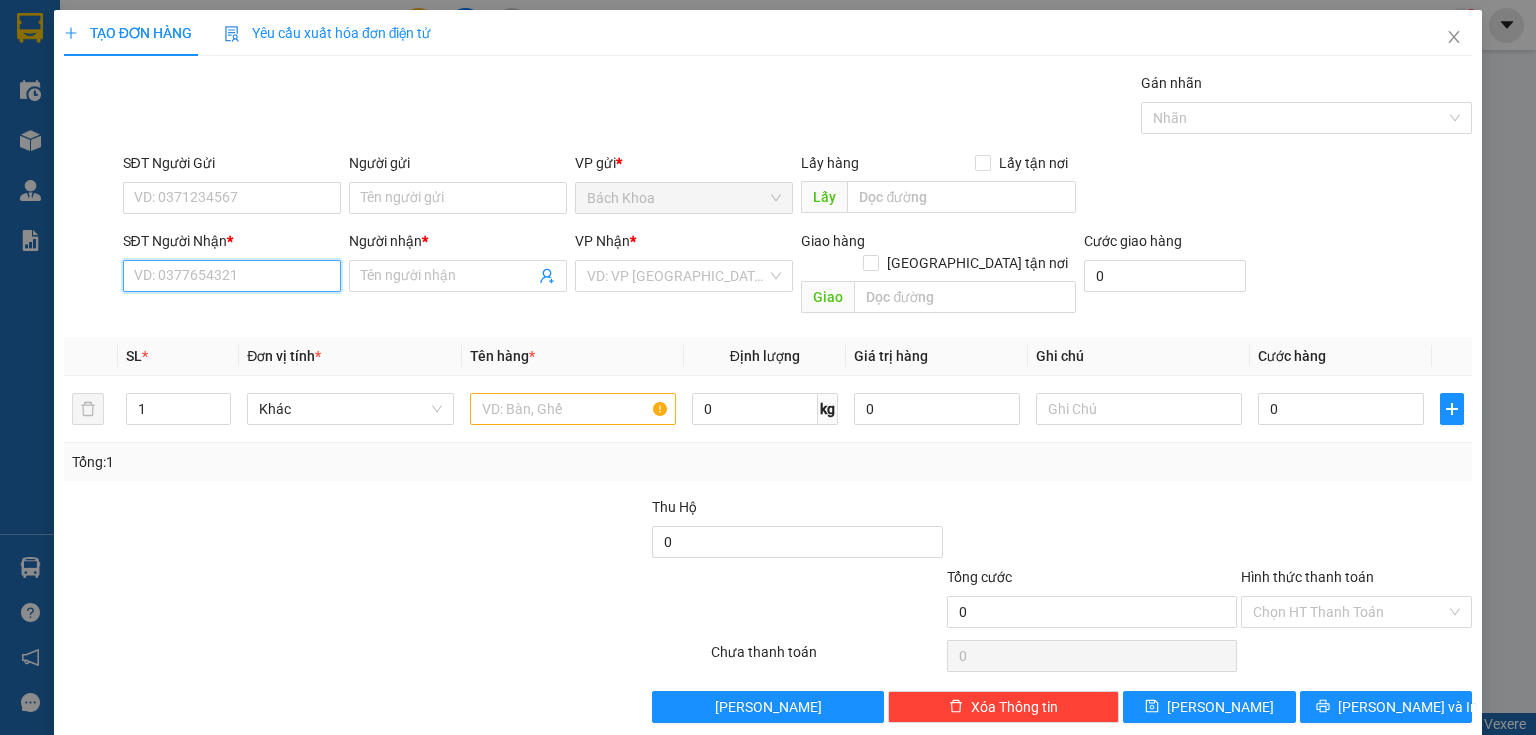 click on "SĐT Người Nhận  *" at bounding box center [232, 276] 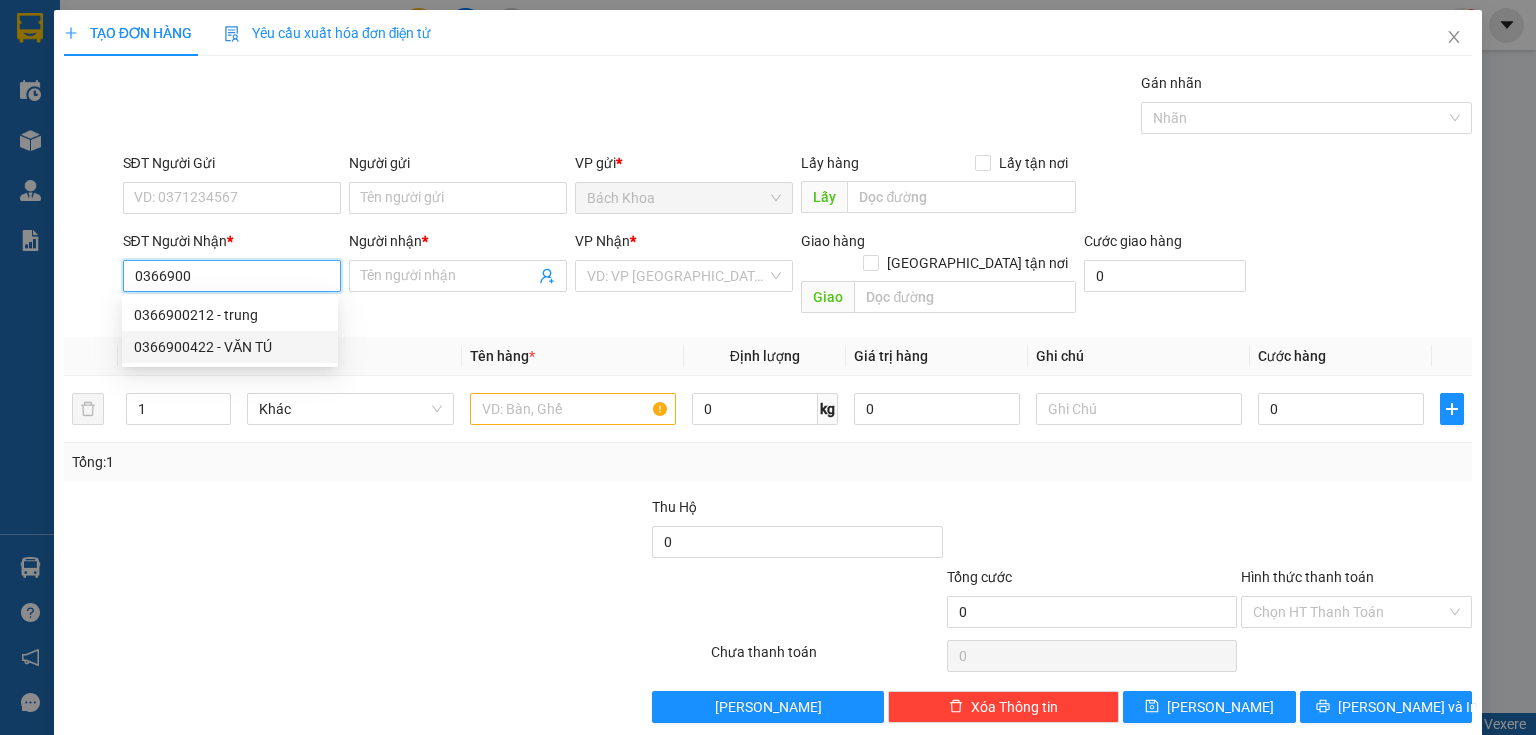 click on "0366900422 - VĂN TÚ" at bounding box center (230, 347) 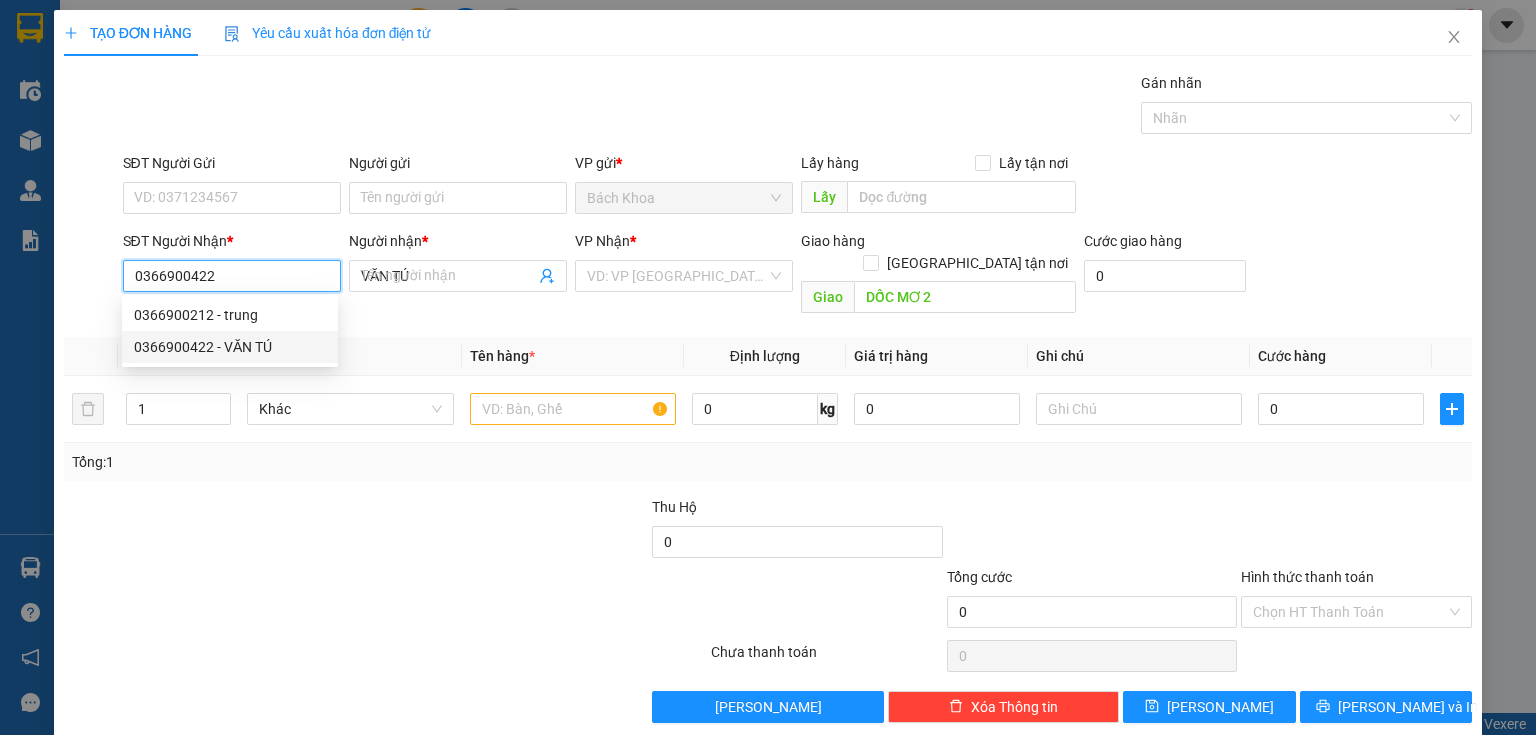 type on "40.000" 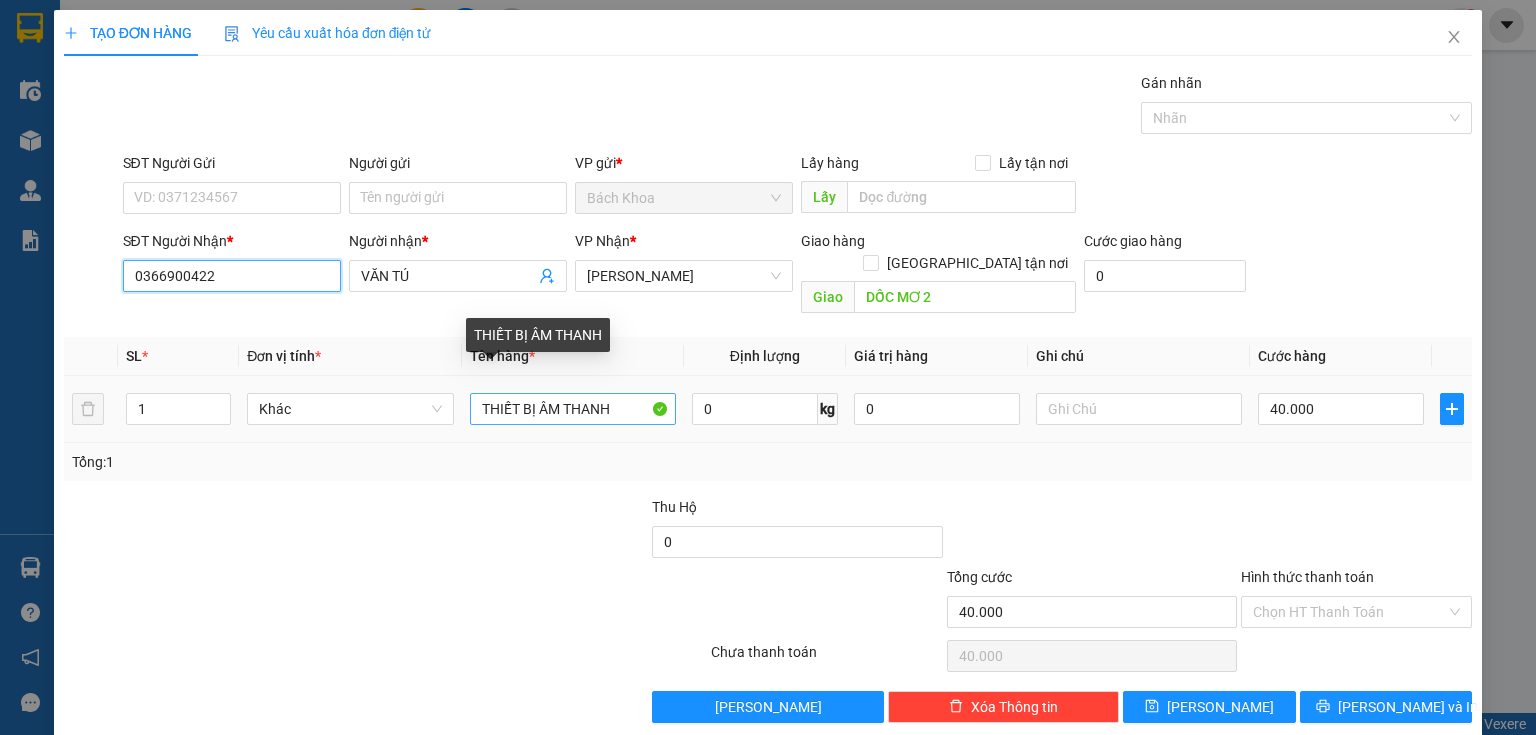 type on "0366900422" 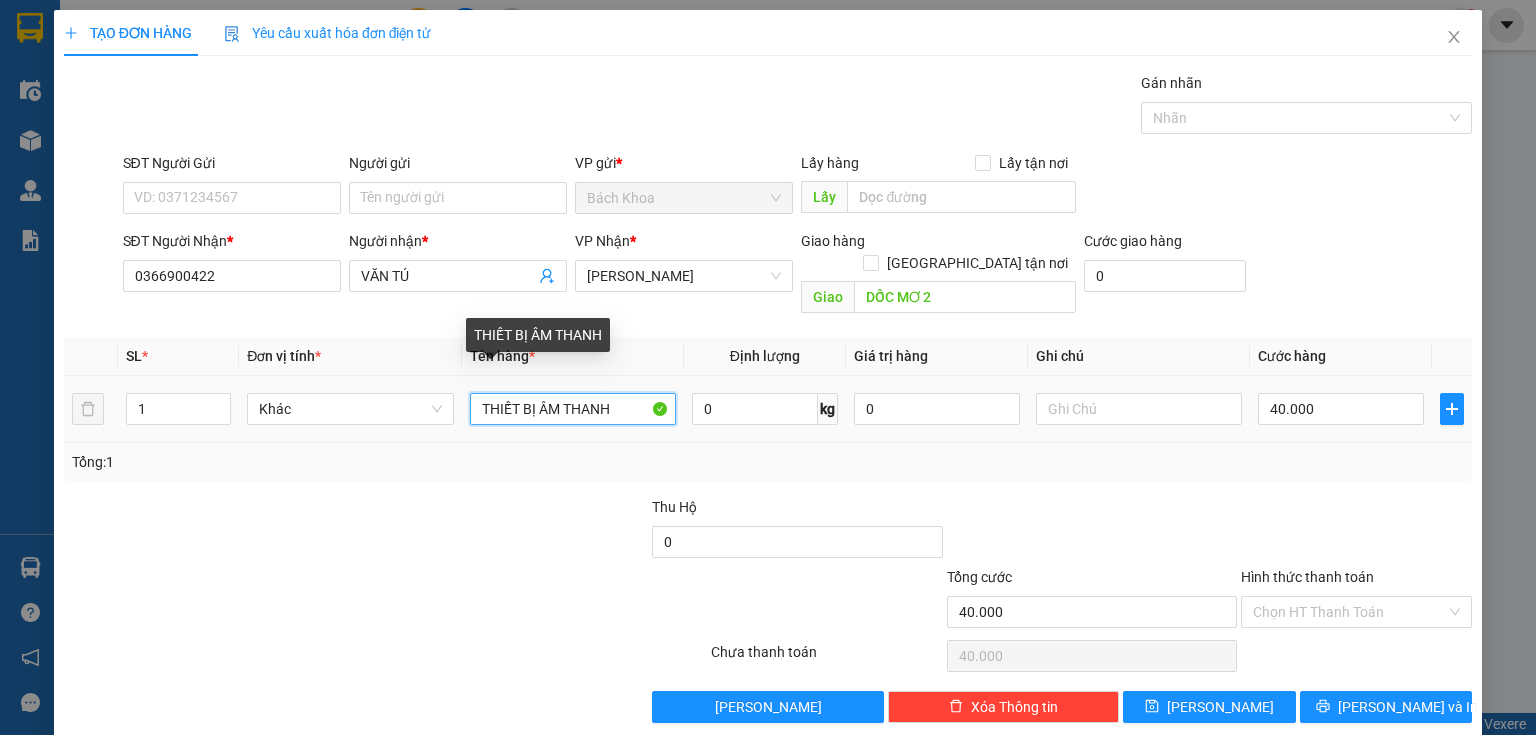 click on "THIẾT BỊ ÂM THANH" at bounding box center (573, 409) 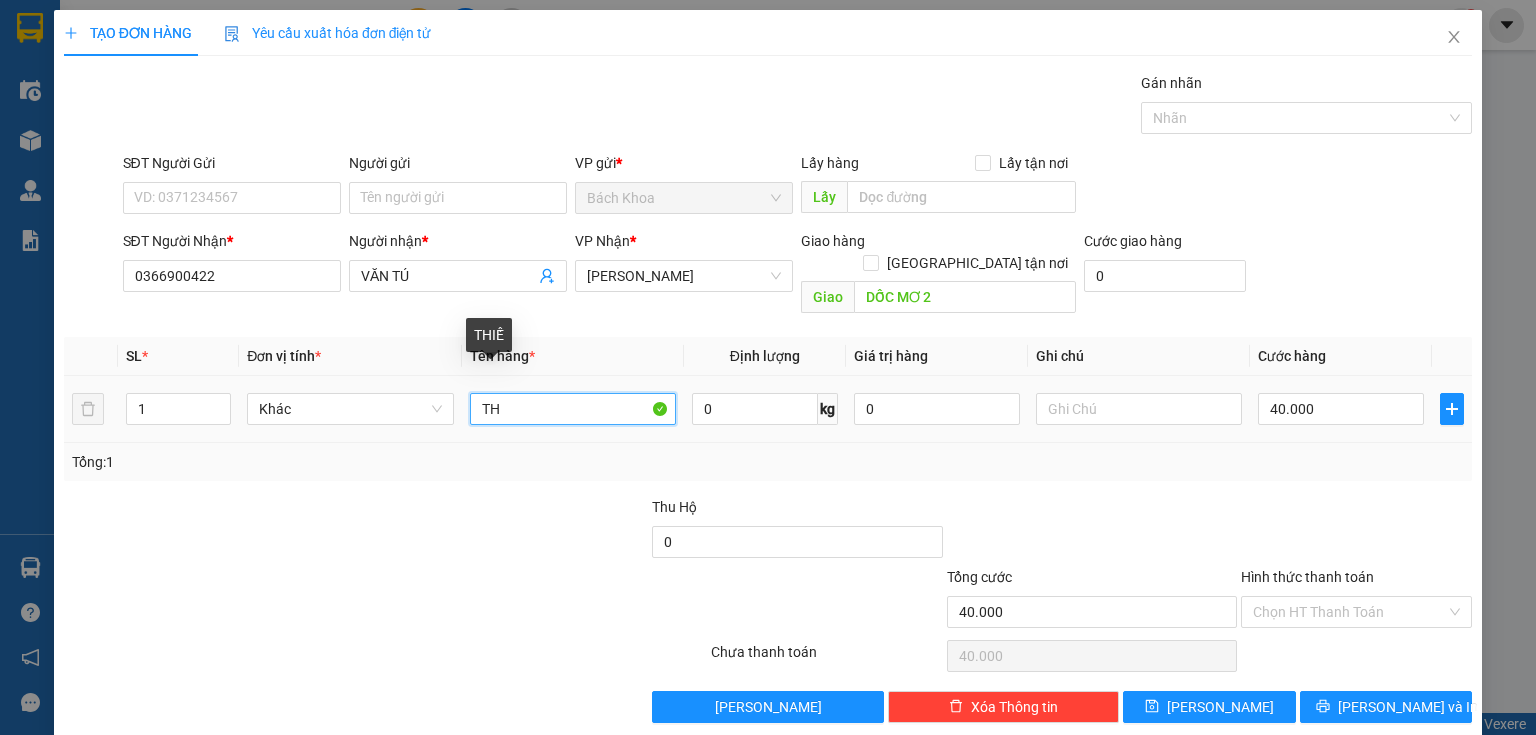 type on "T" 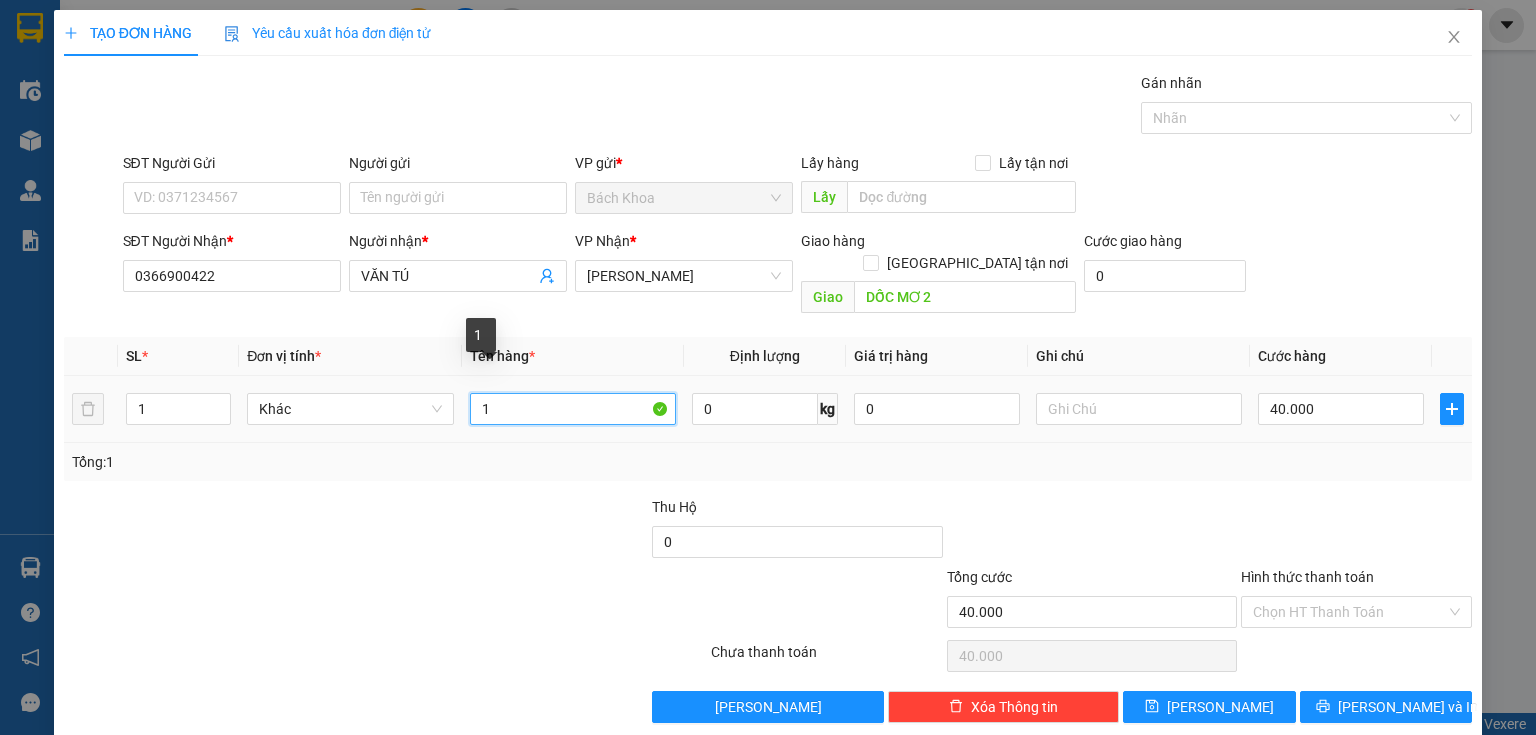 type on "1K" 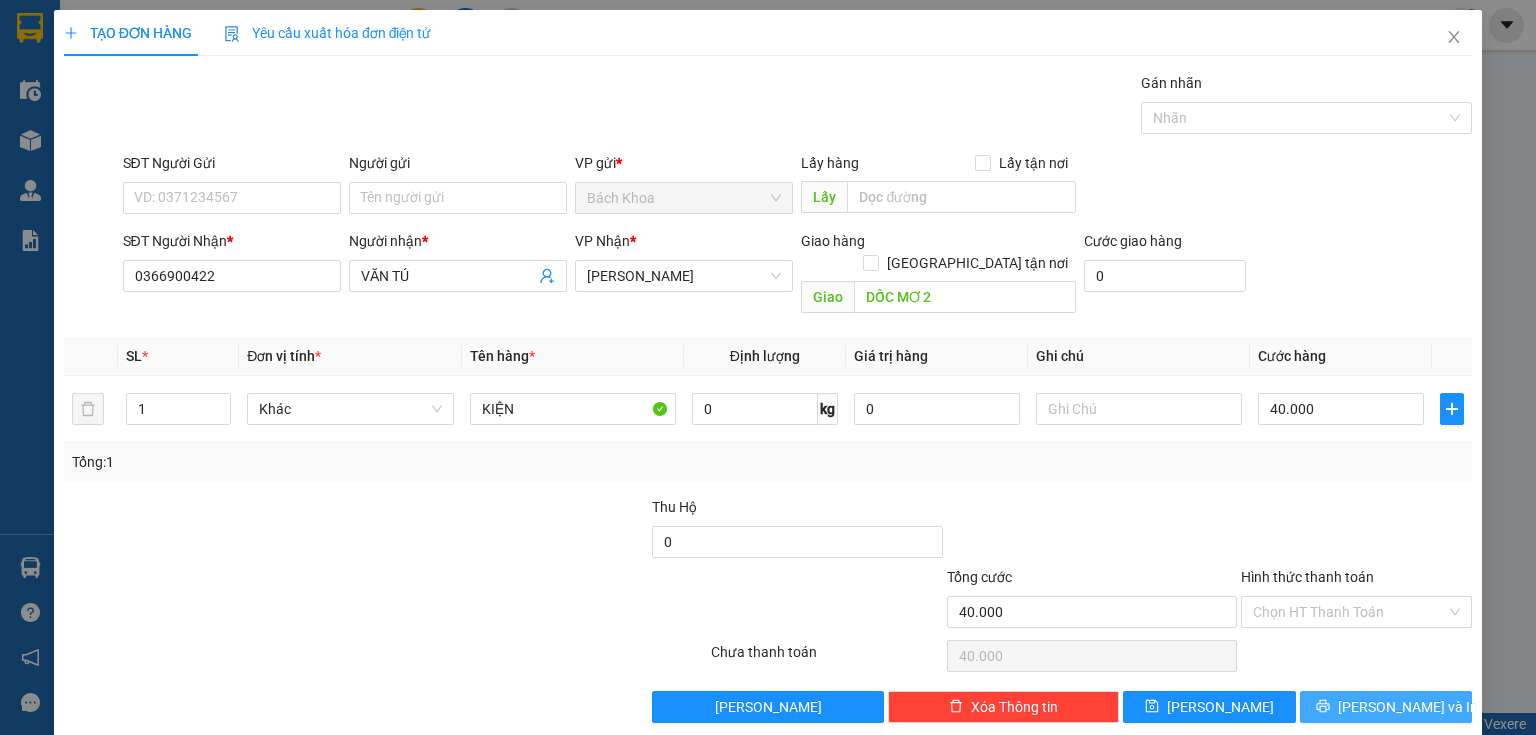 click on "[PERSON_NAME] và In" at bounding box center (1386, 707) 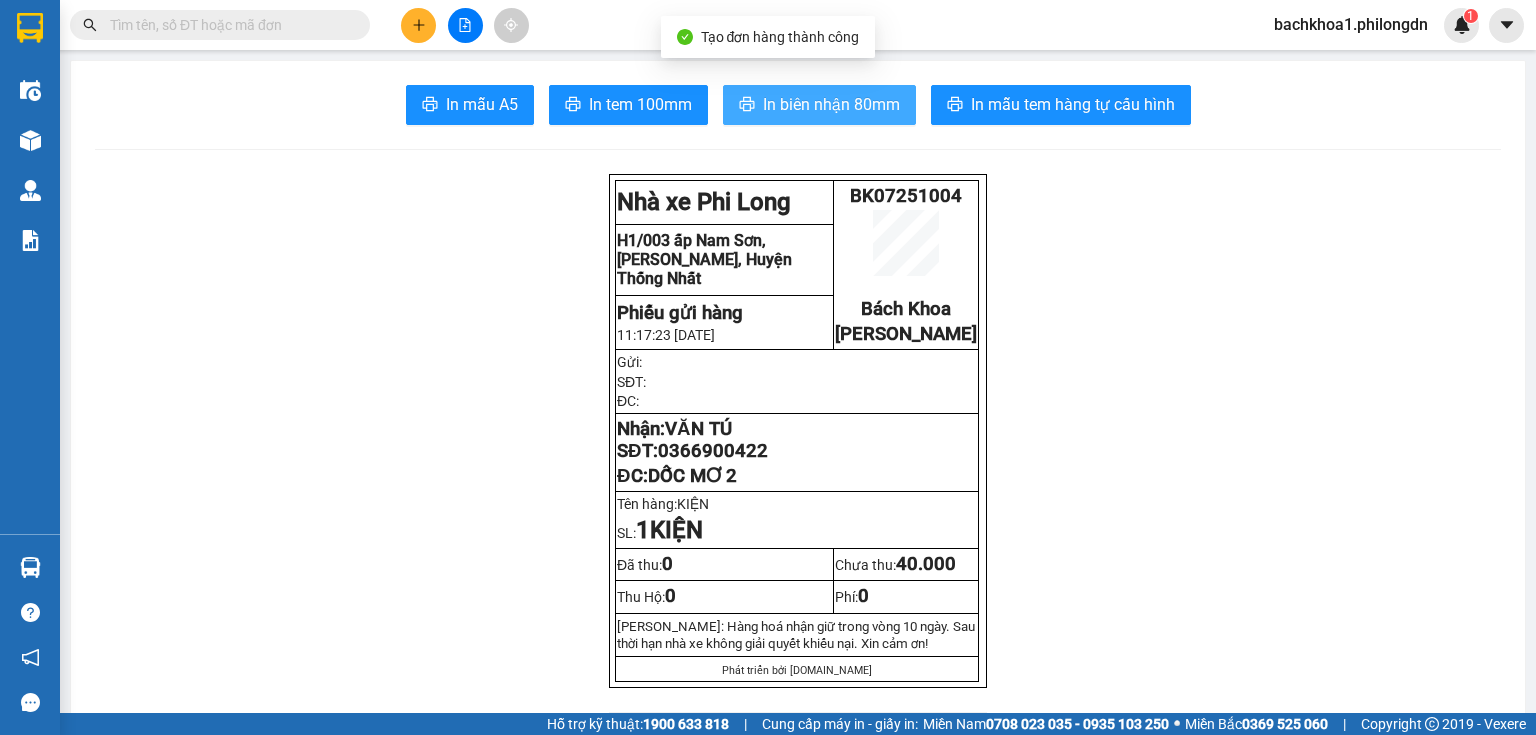 click on "In biên nhận 80mm" at bounding box center [831, 104] 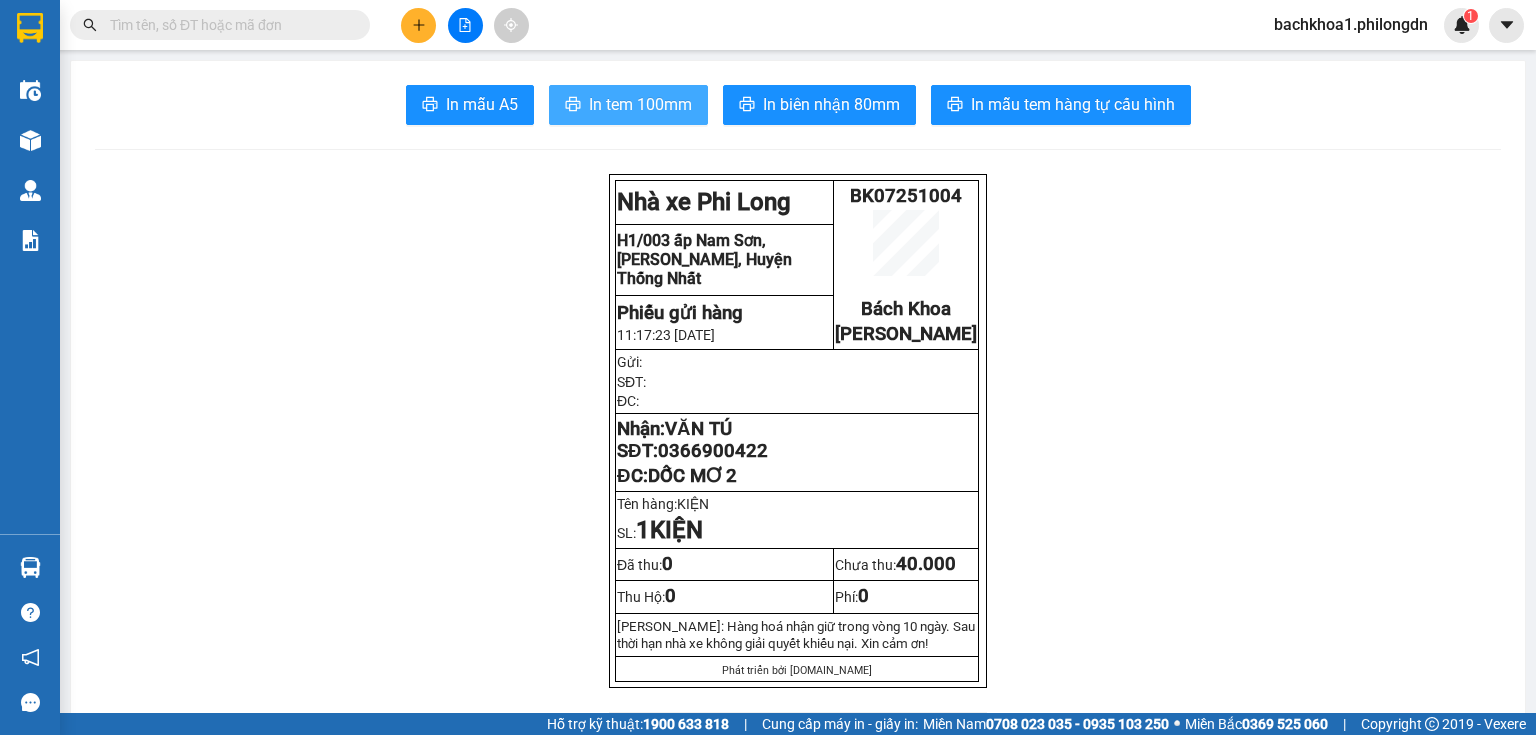 click on "In tem 100mm" at bounding box center (628, 105) 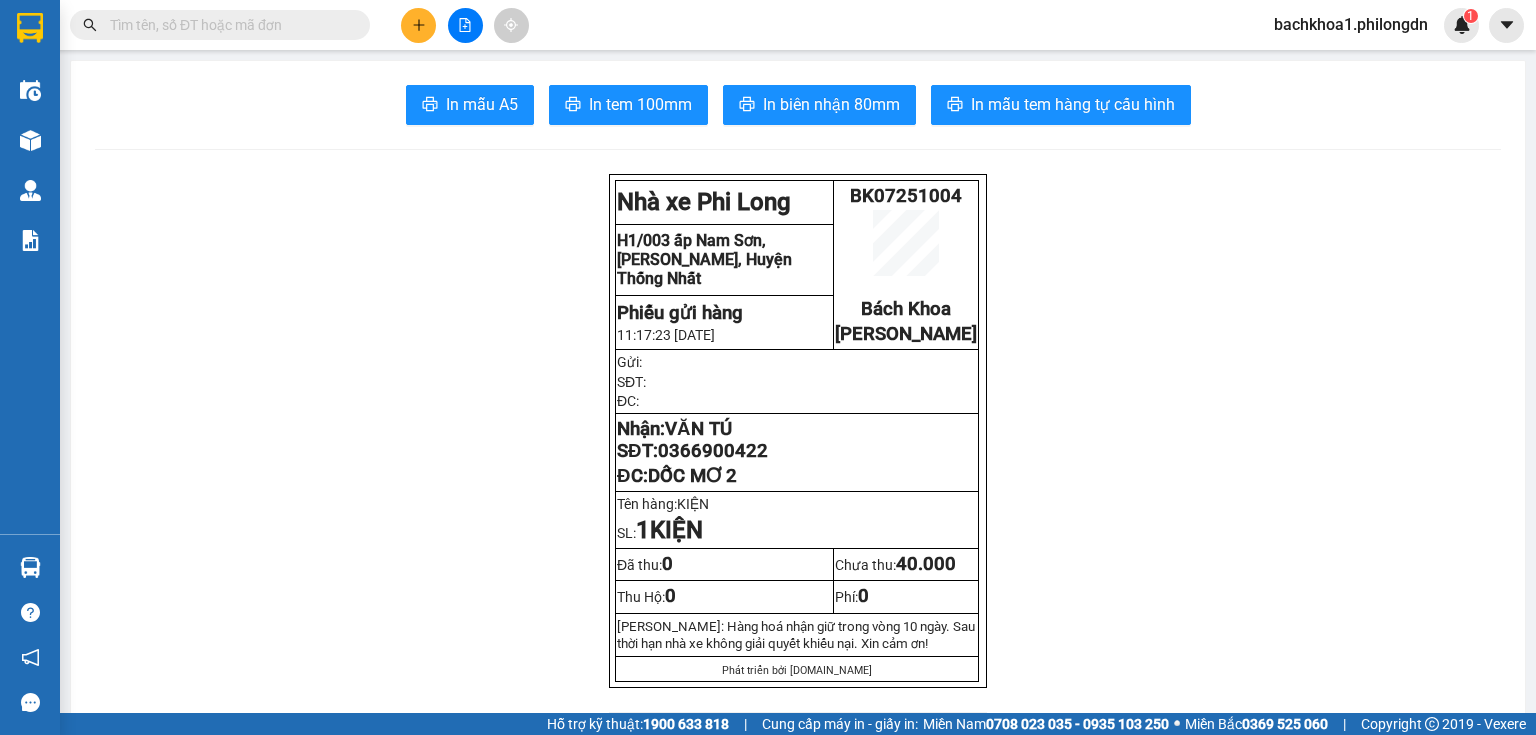 click on "0366900422" at bounding box center (713, 451) 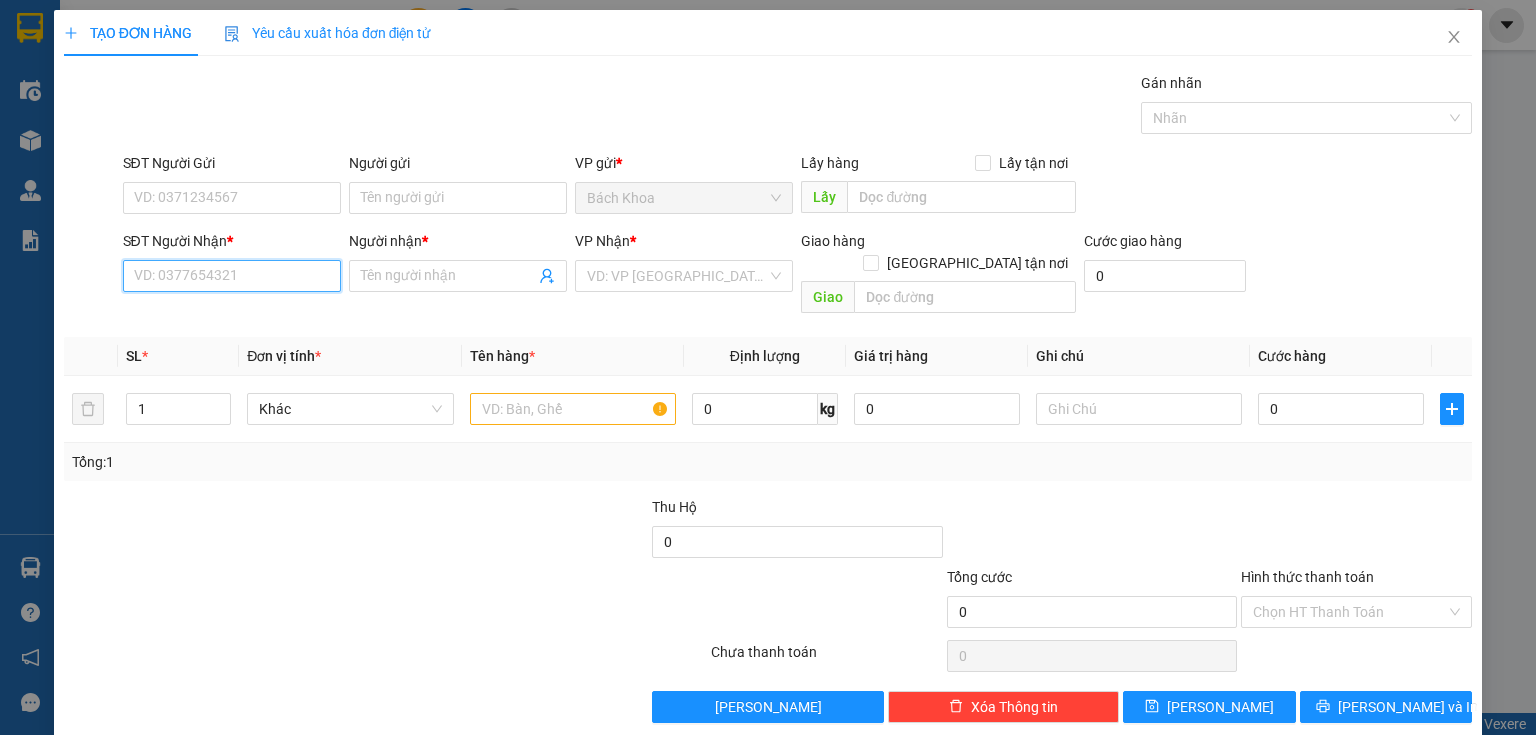 click on "SĐT Người Nhận  *" at bounding box center (232, 276) 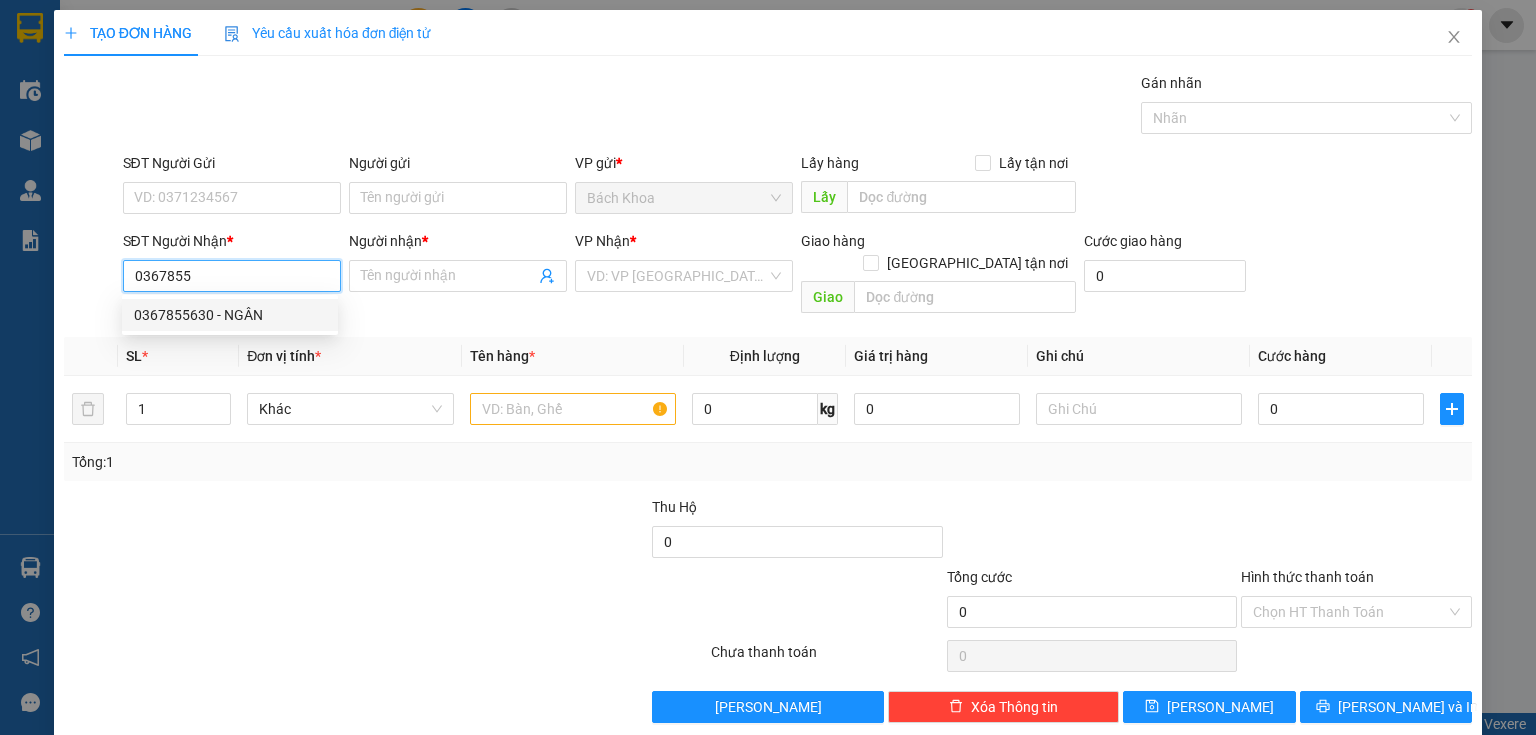 click on "0367855630 - NGÂN" at bounding box center (230, 315) 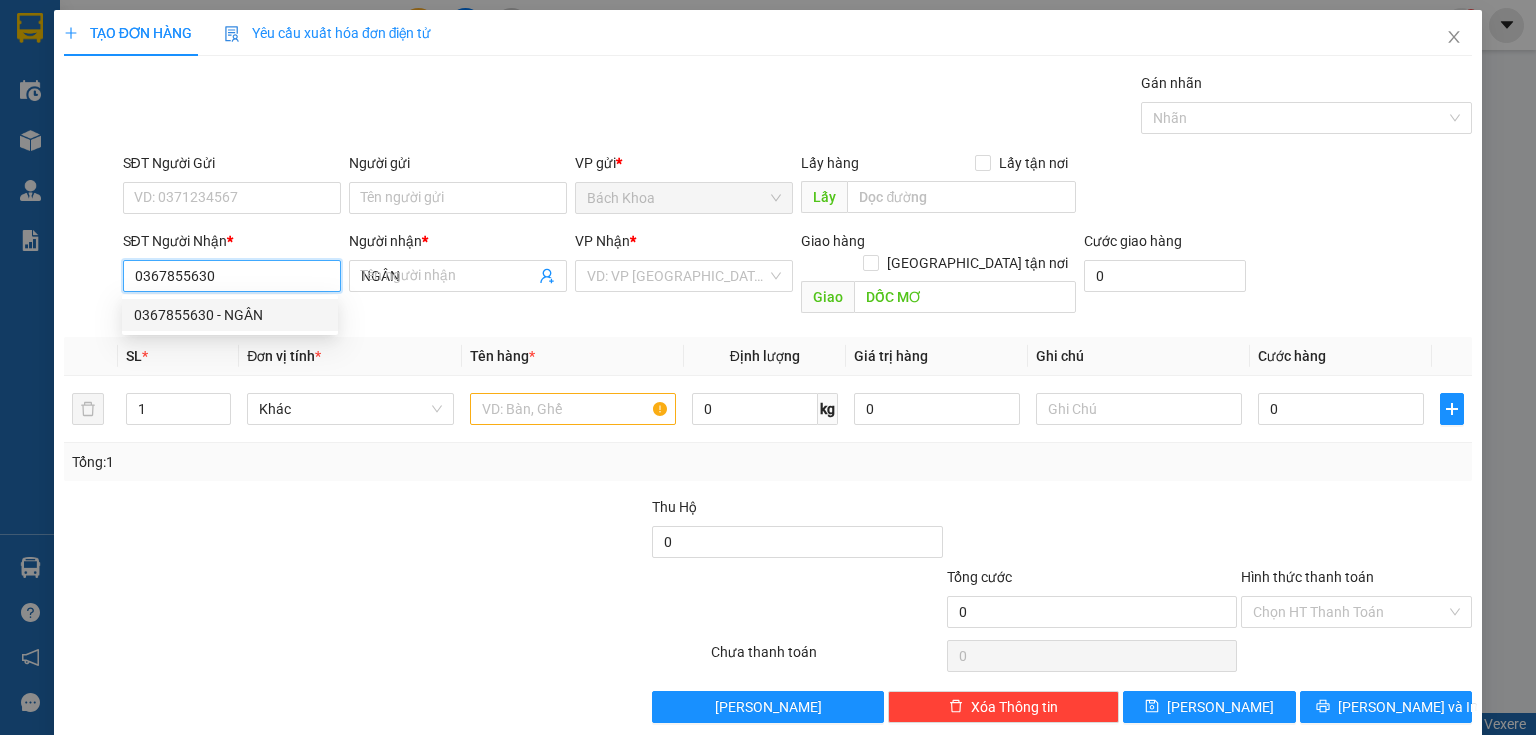type on "50.000" 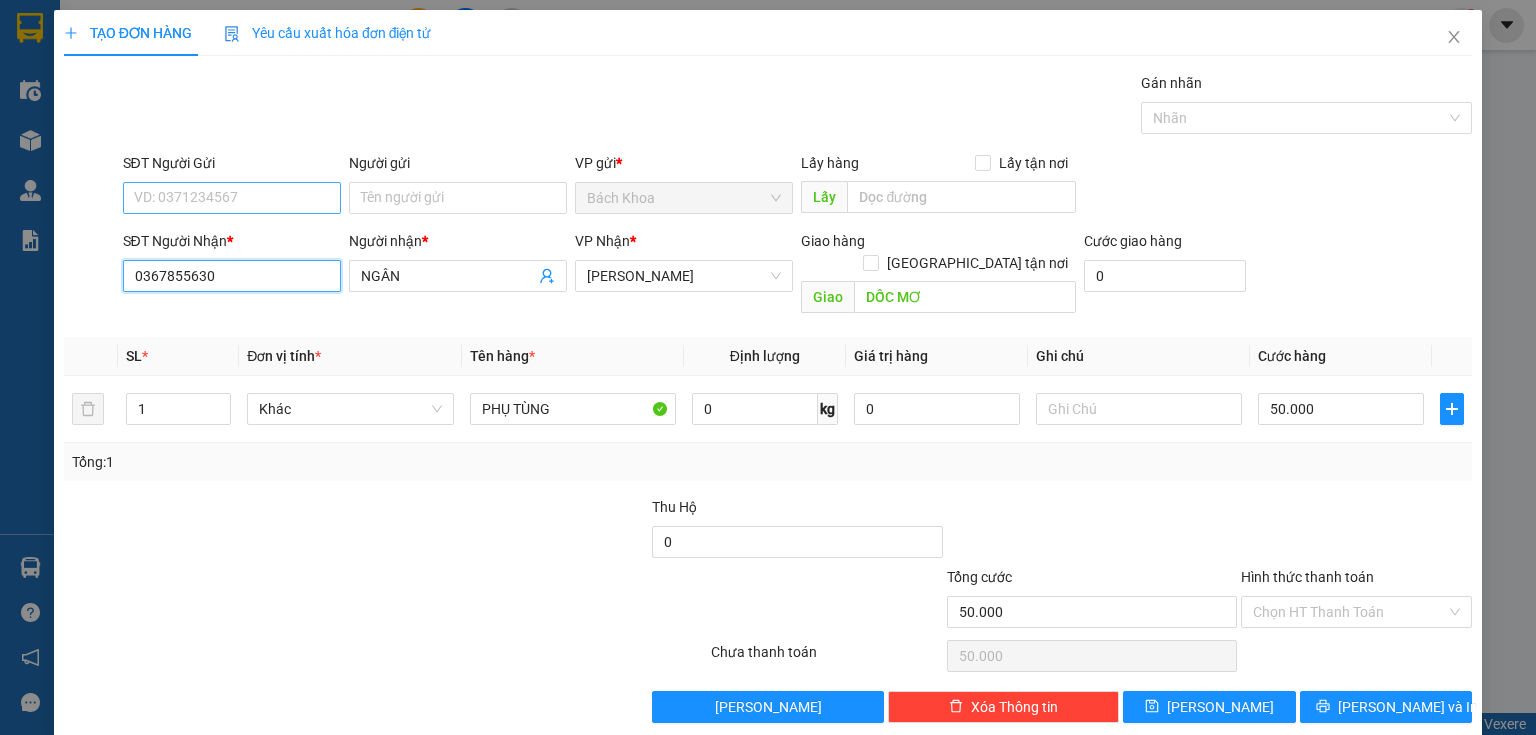 type on "0367855630" 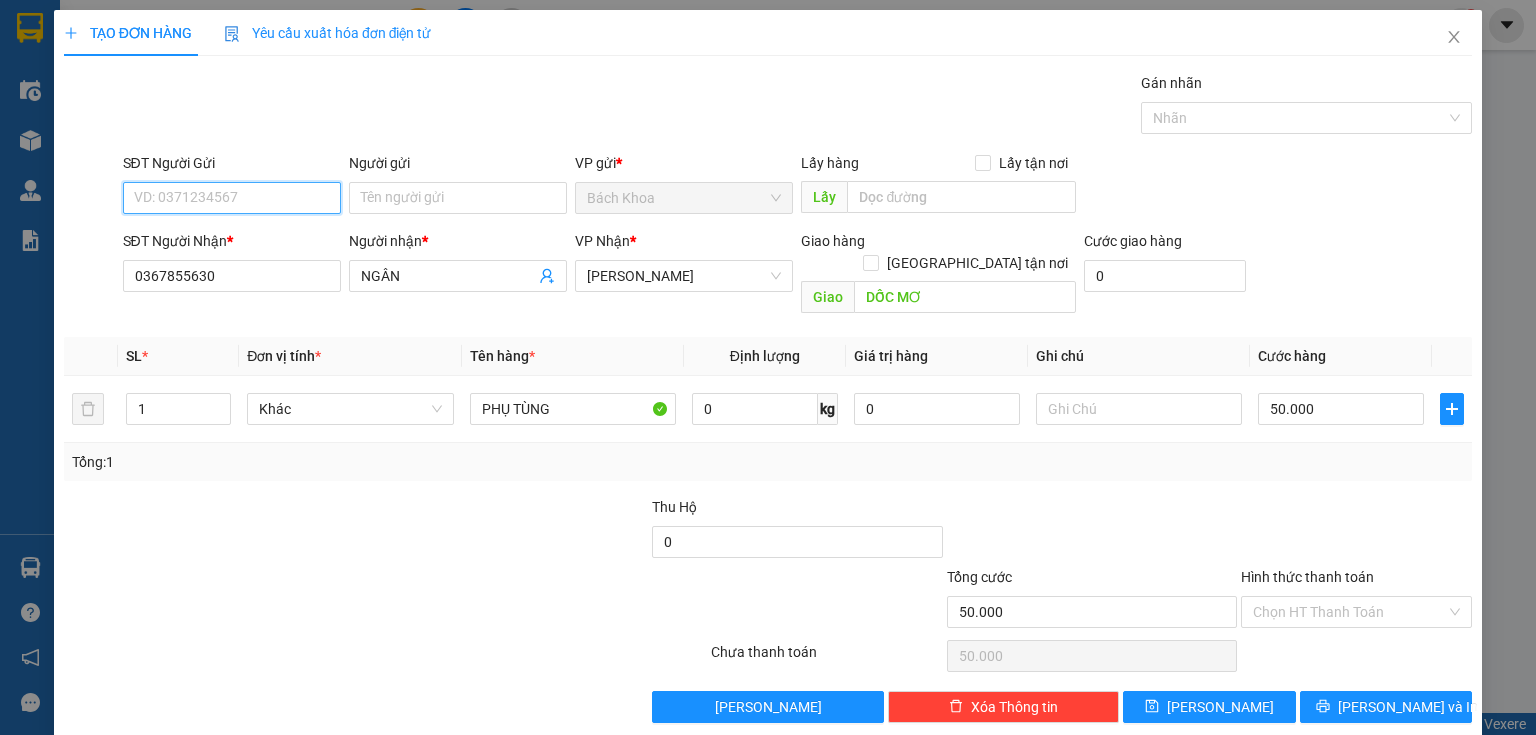 click on "SĐT Người Gửi" at bounding box center [232, 198] 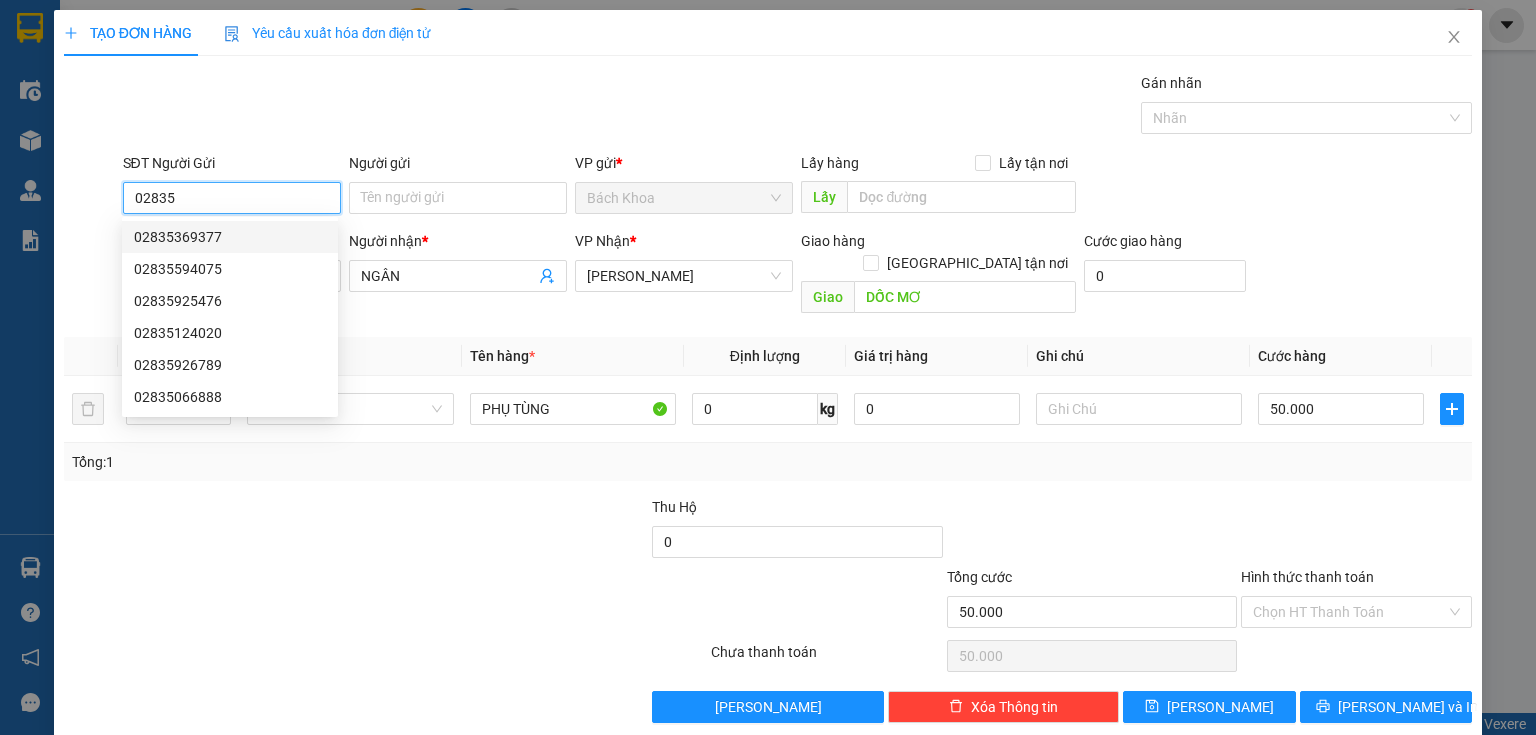 click on "02835369377" at bounding box center [230, 237] 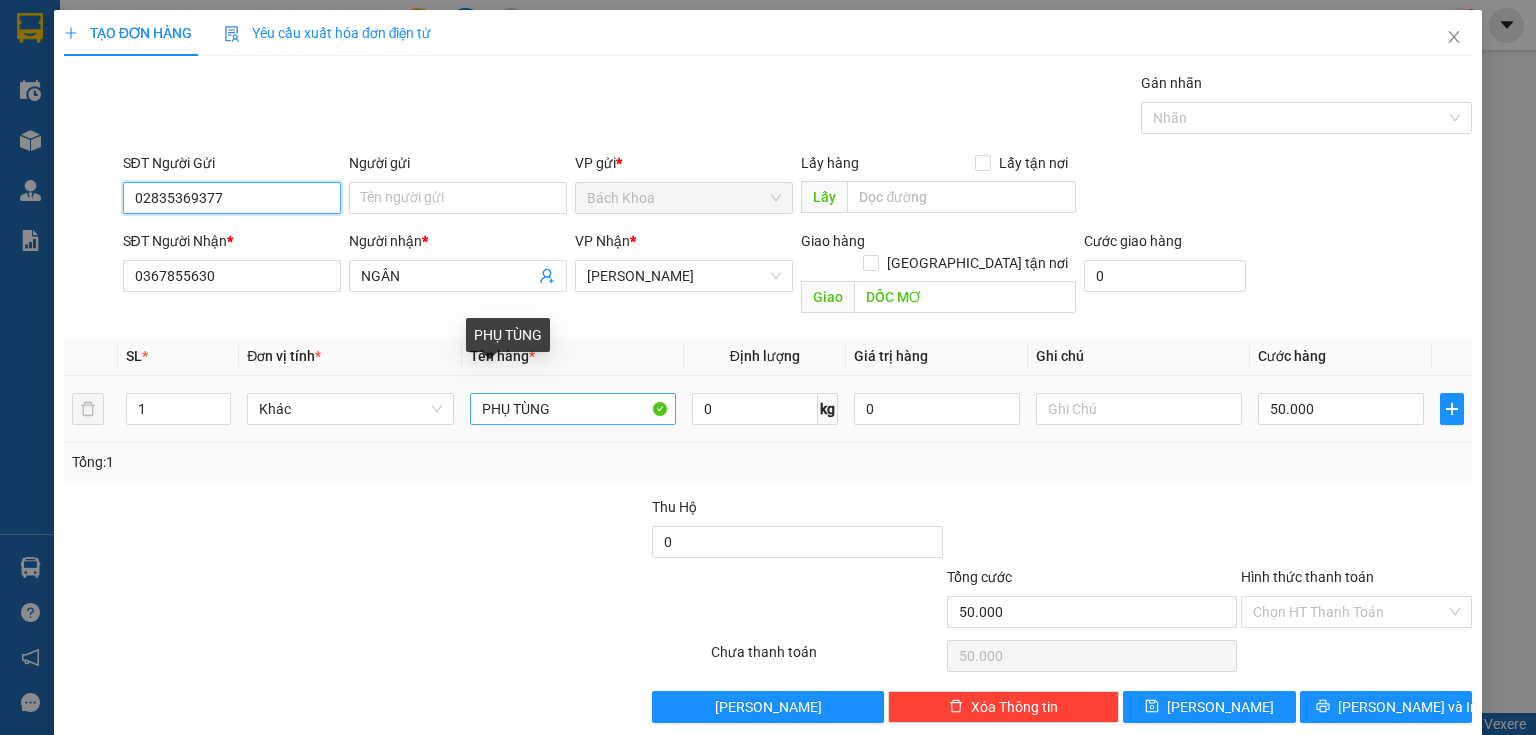 type on "02835369377" 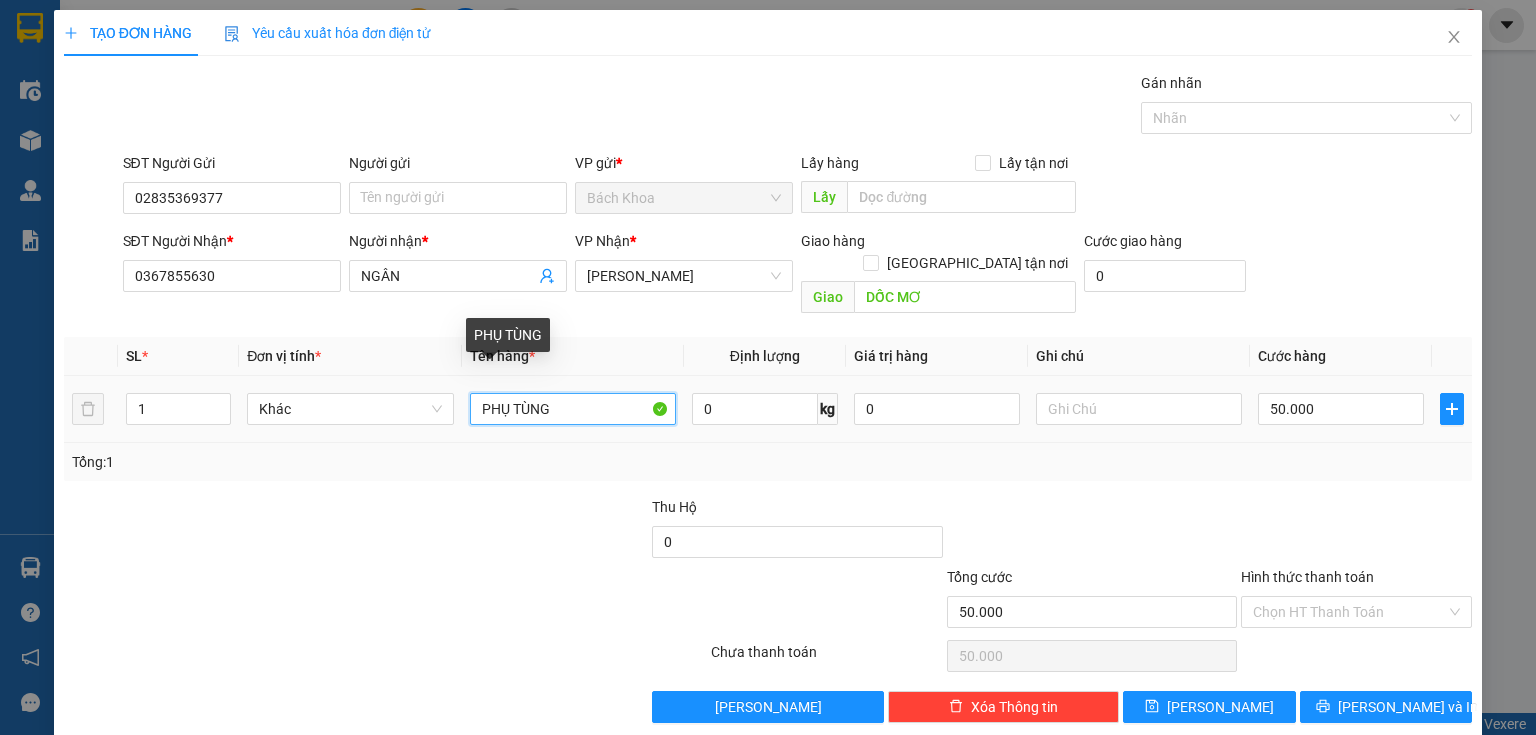 click on "PHỤ TÙNG" at bounding box center [573, 409] 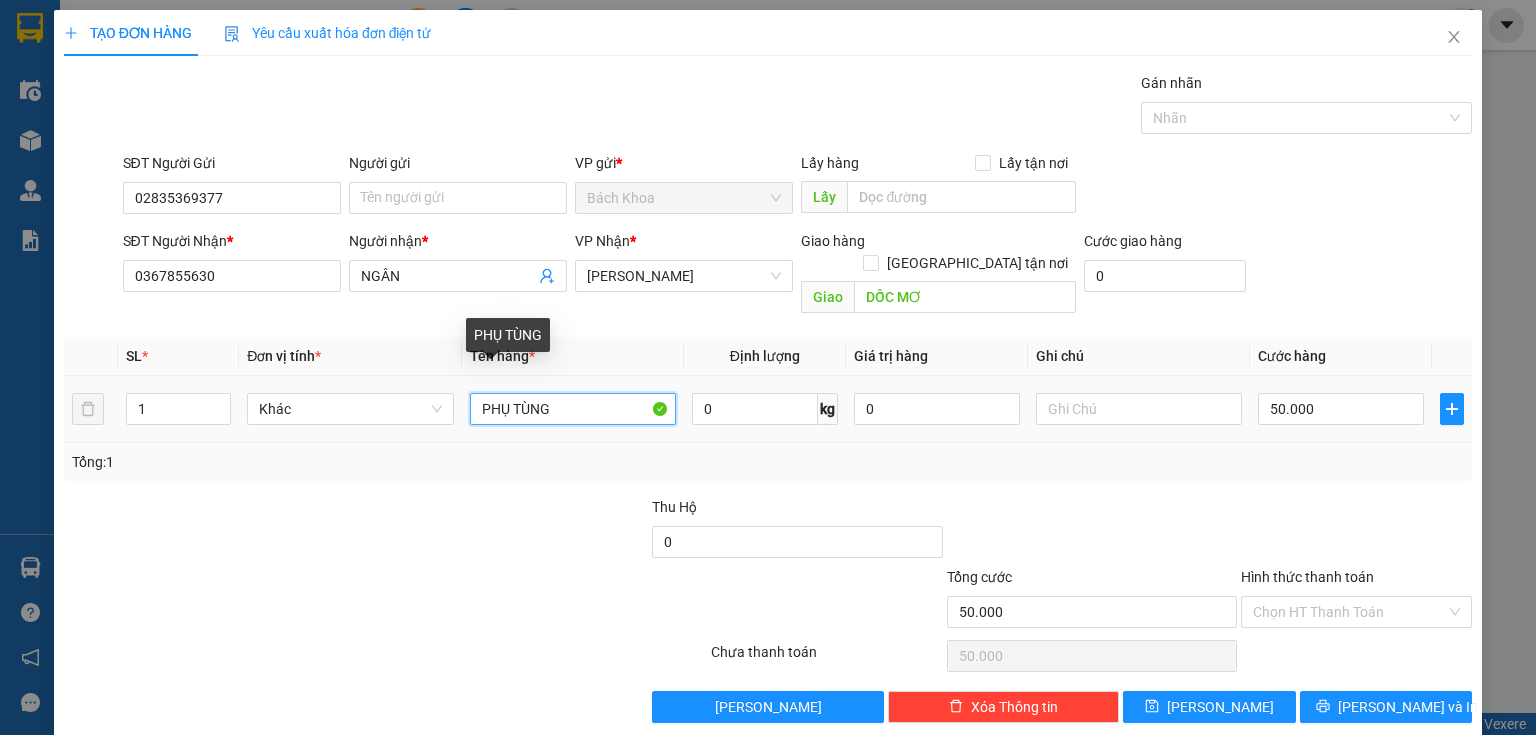 click on "PHỤ TÙNG" at bounding box center [573, 409] 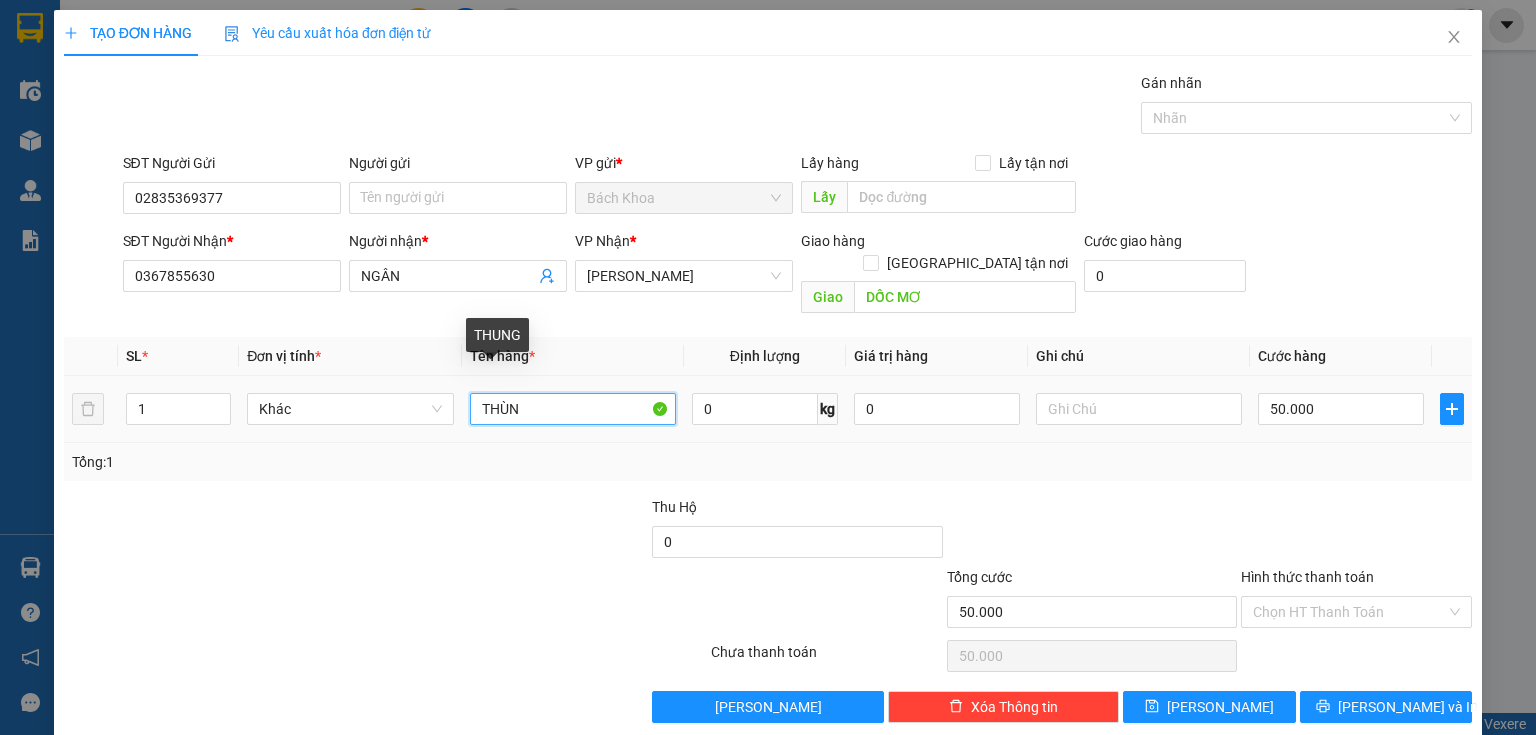 type on "THÙNG" 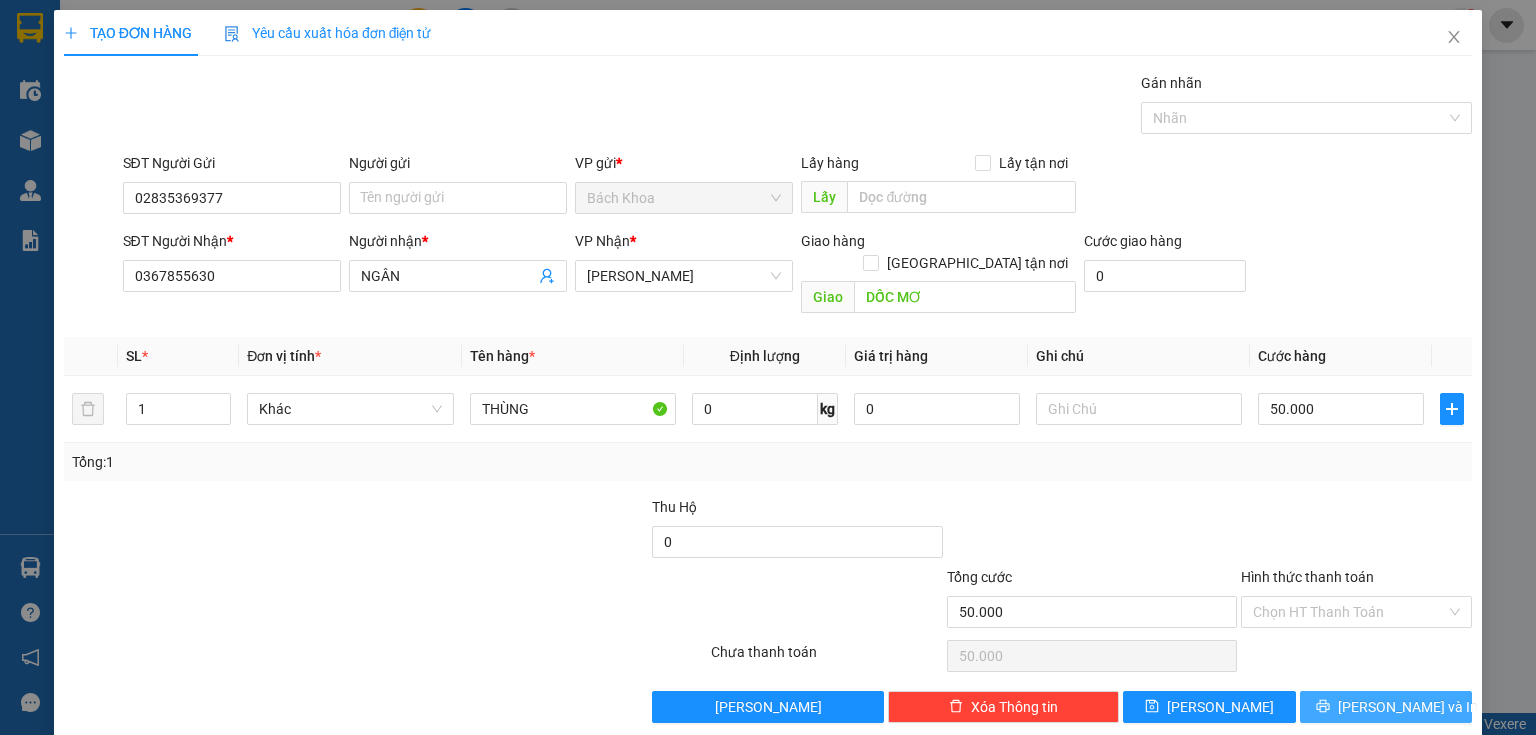 click on "[PERSON_NAME] và In" at bounding box center [1386, 707] 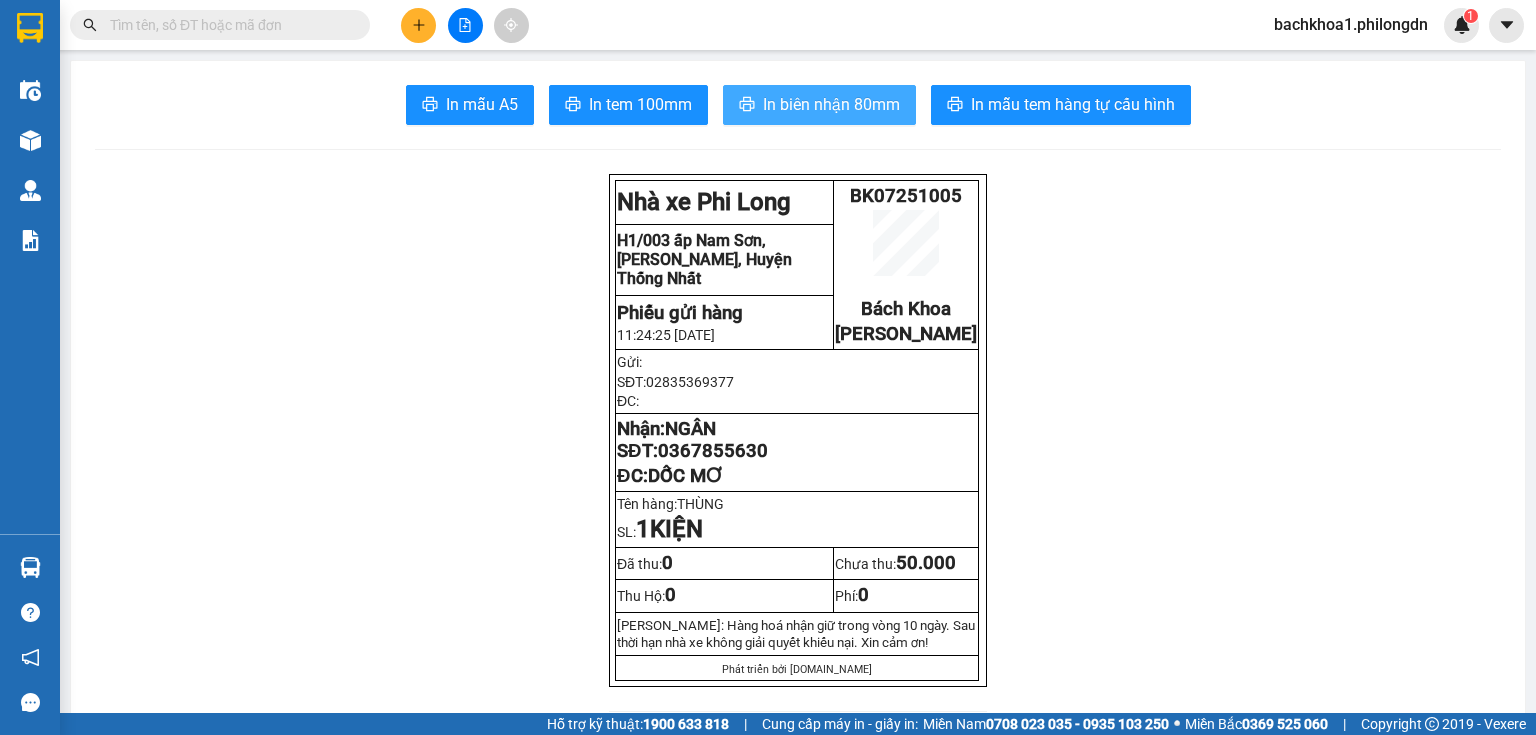 click on "In biên nhận 80mm" at bounding box center (831, 104) 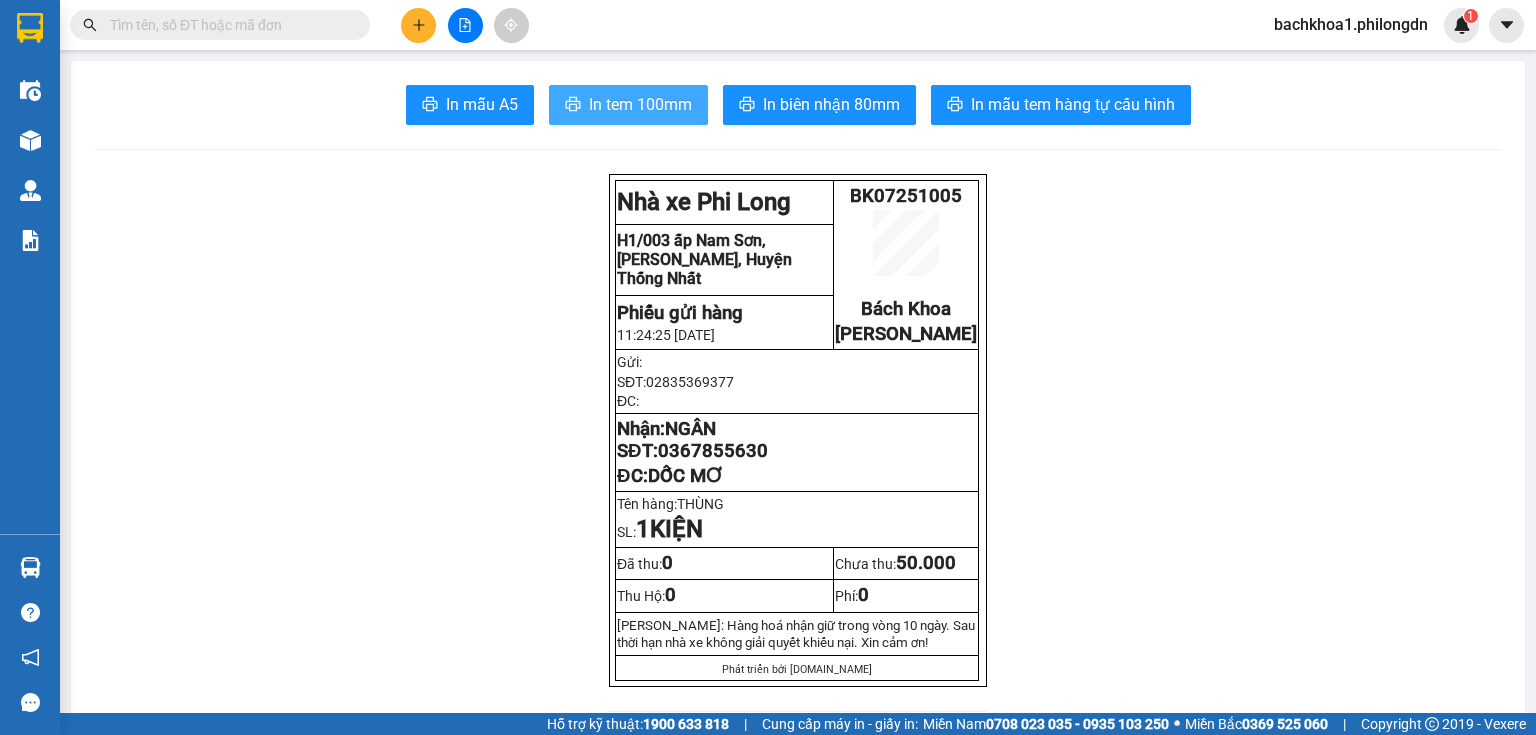 click on "In tem 100mm" at bounding box center (640, 104) 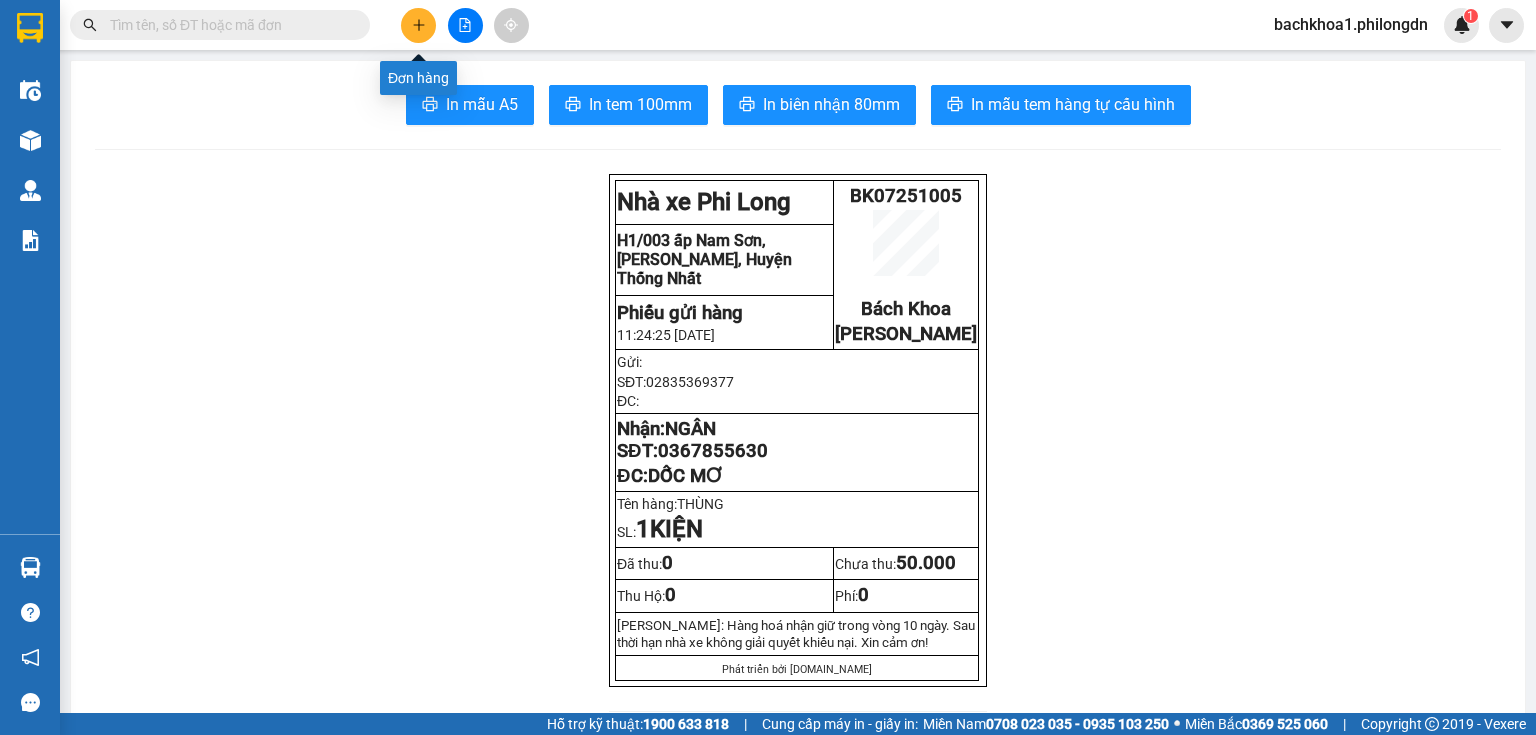 click at bounding box center (418, 25) 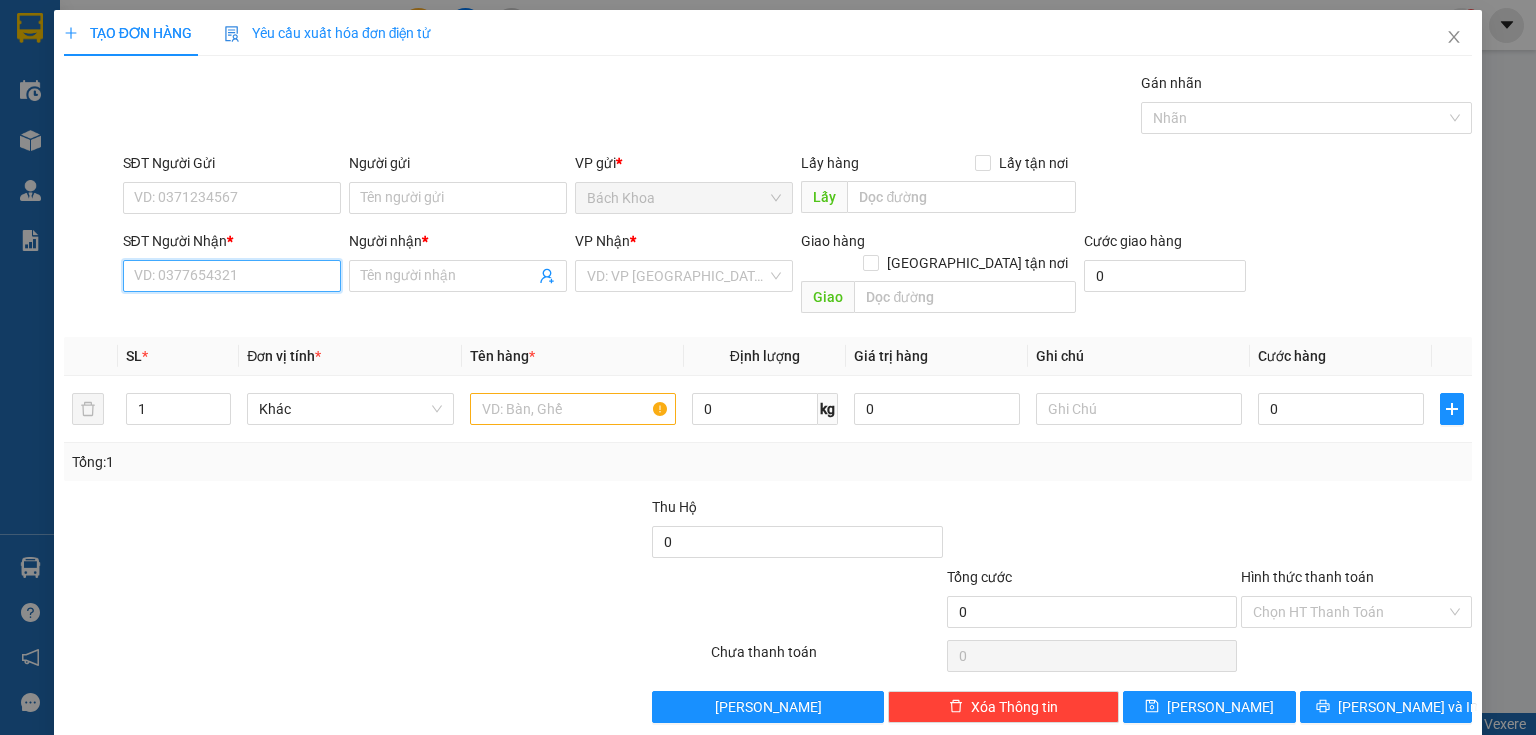 click on "SĐT Người Nhận  *" at bounding box center (232, 276) 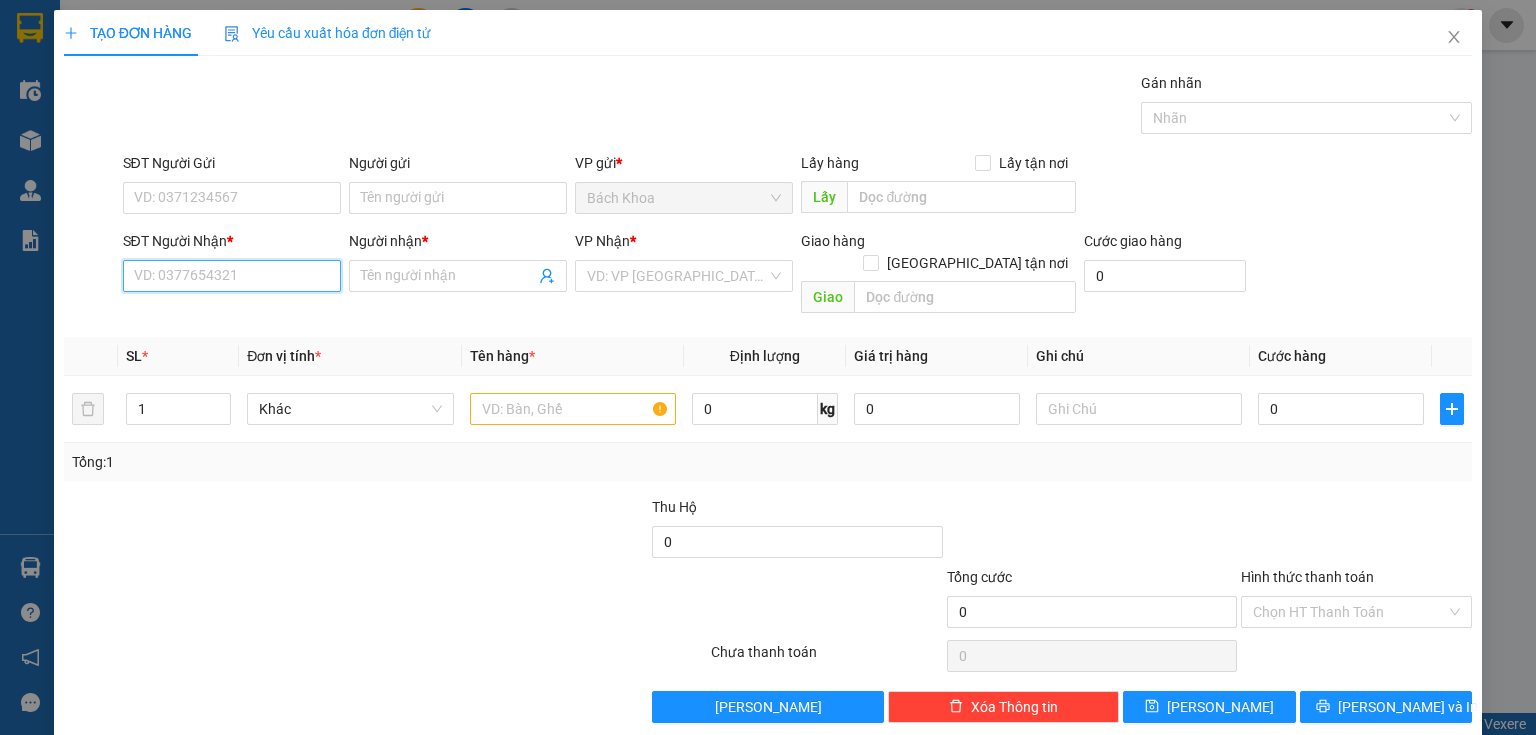 click on "SĐT Người Nhận  *" at bounding box center [232, 276] 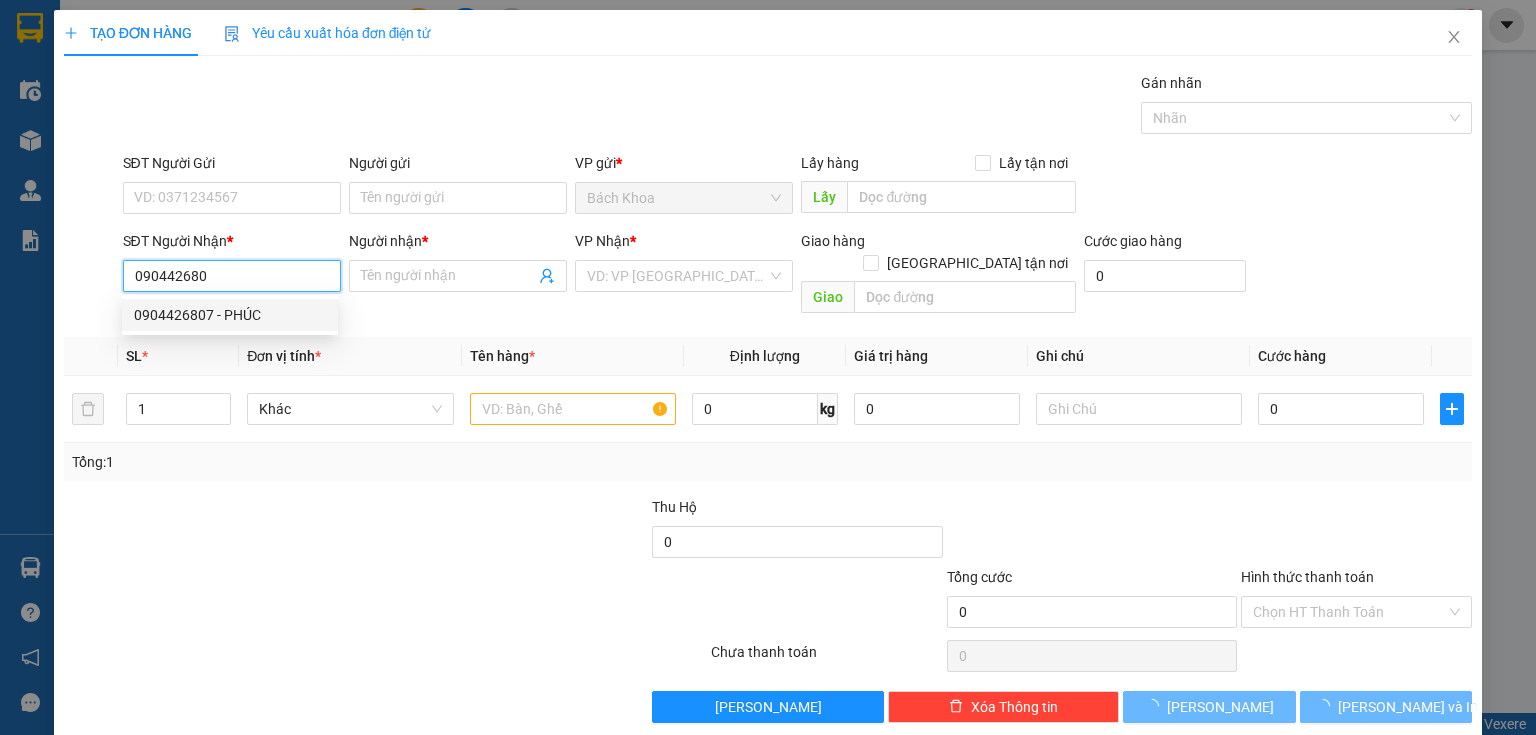 click on "0904426807 - PHÚC" at bounding box center [230, 315] 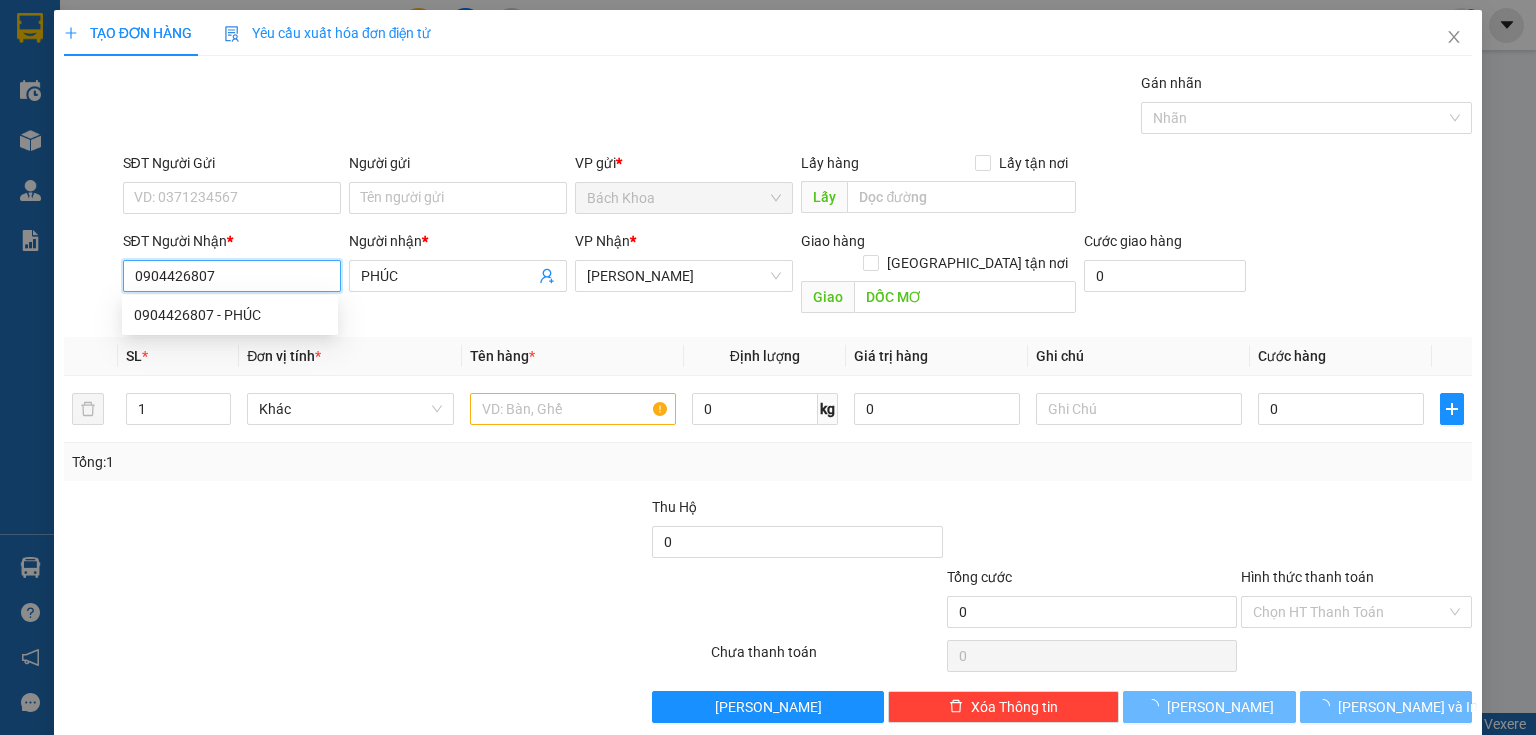 type on "40.000" 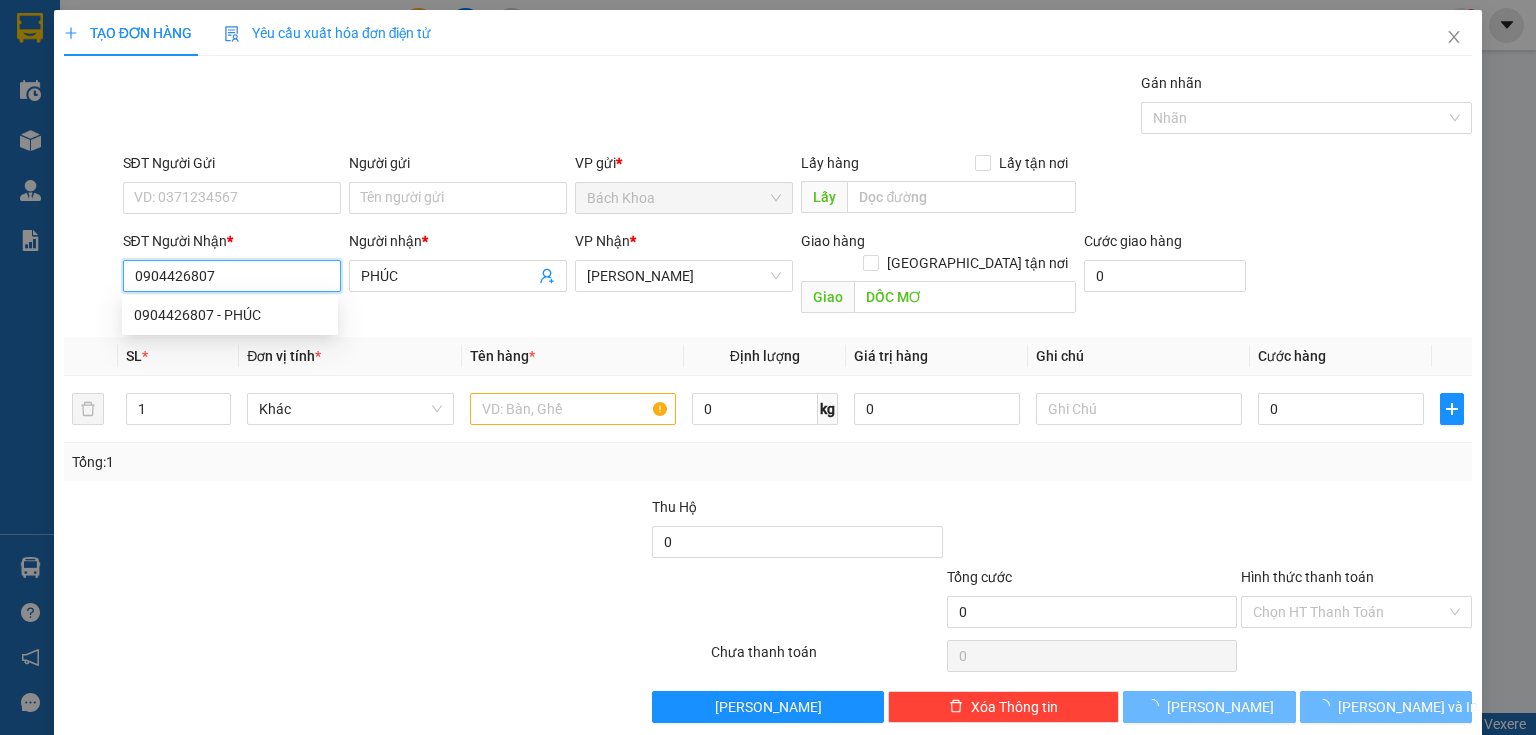 type on "40.000" 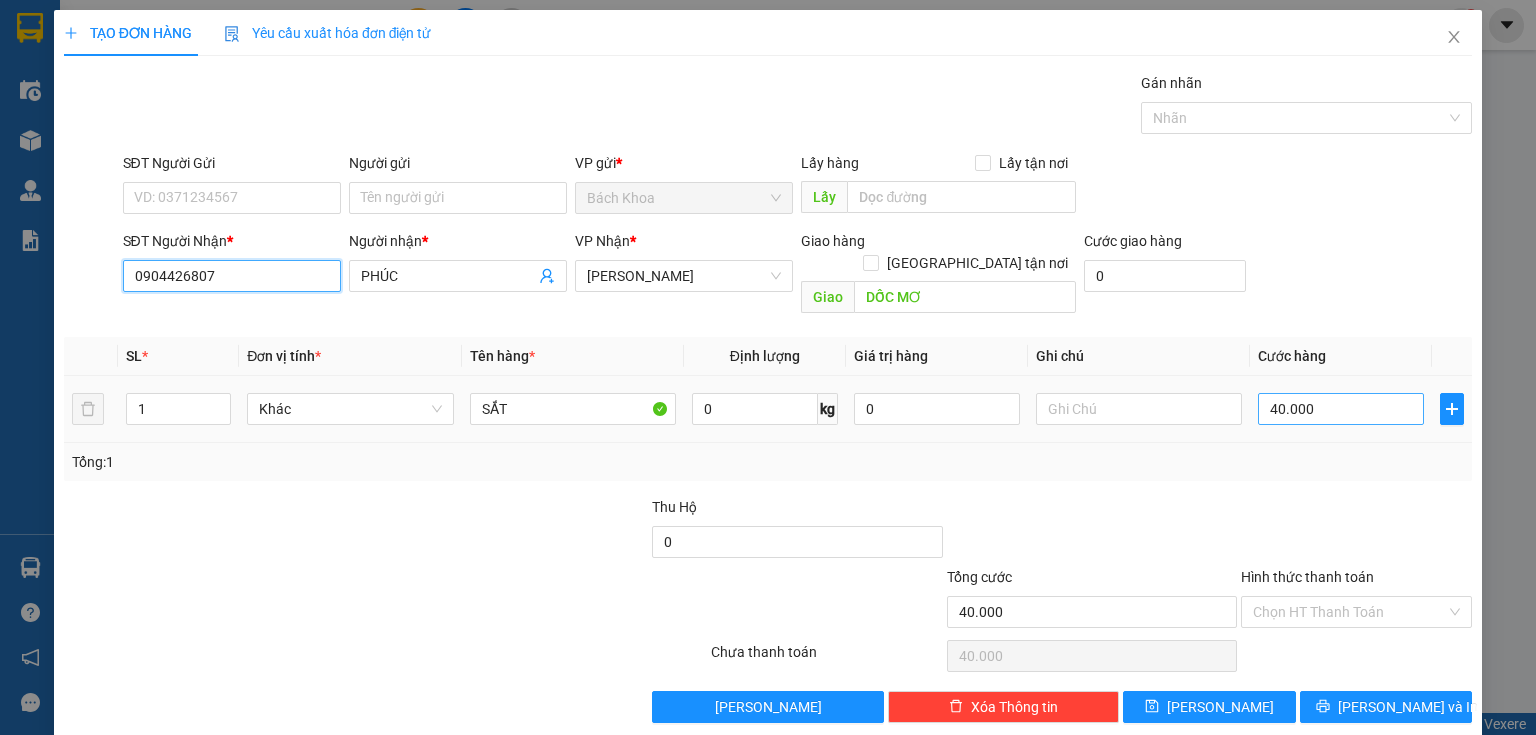 type on "0904426807" 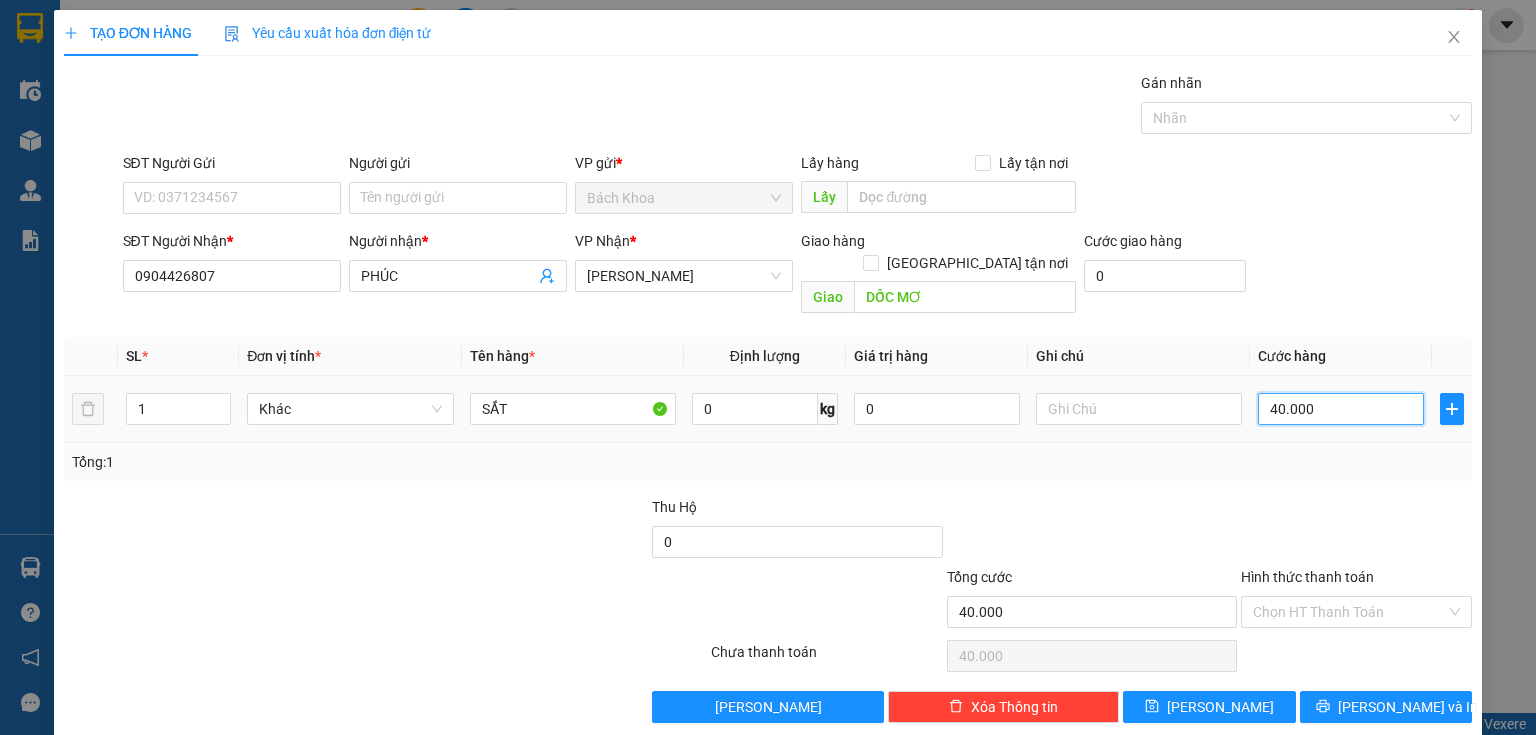 click on "40.000" at bounding box center (1341, 409) 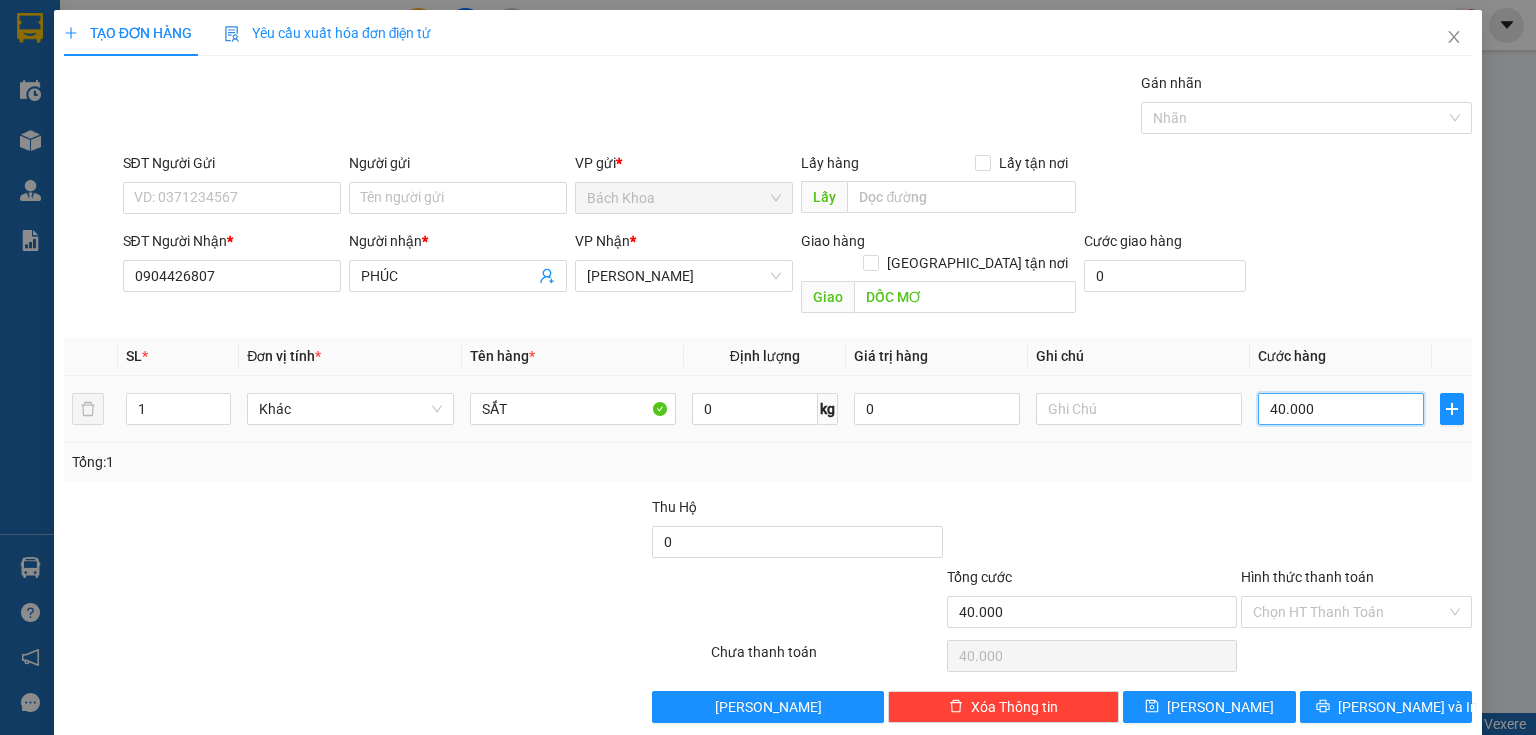 type on "6" 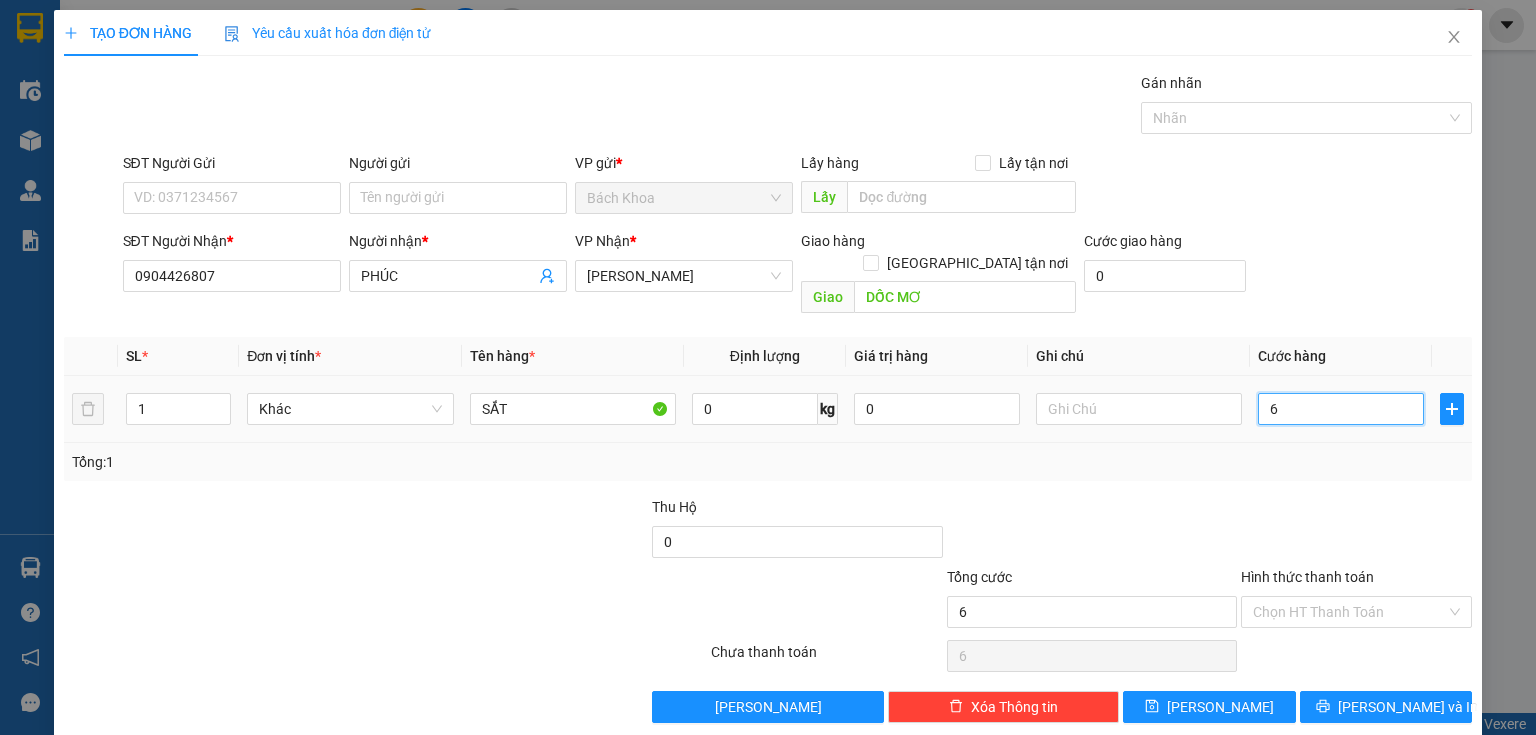 type on "60" 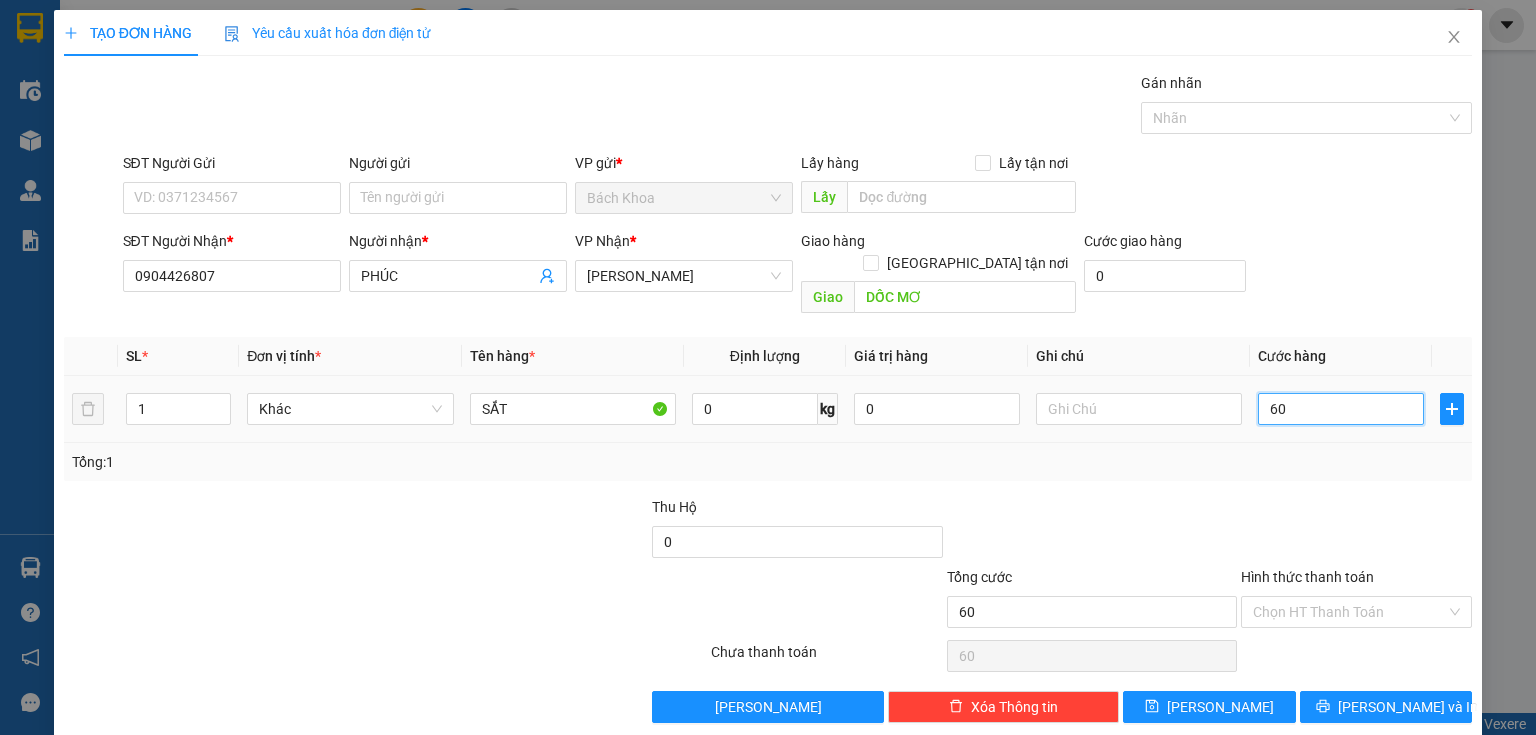 type on "600" 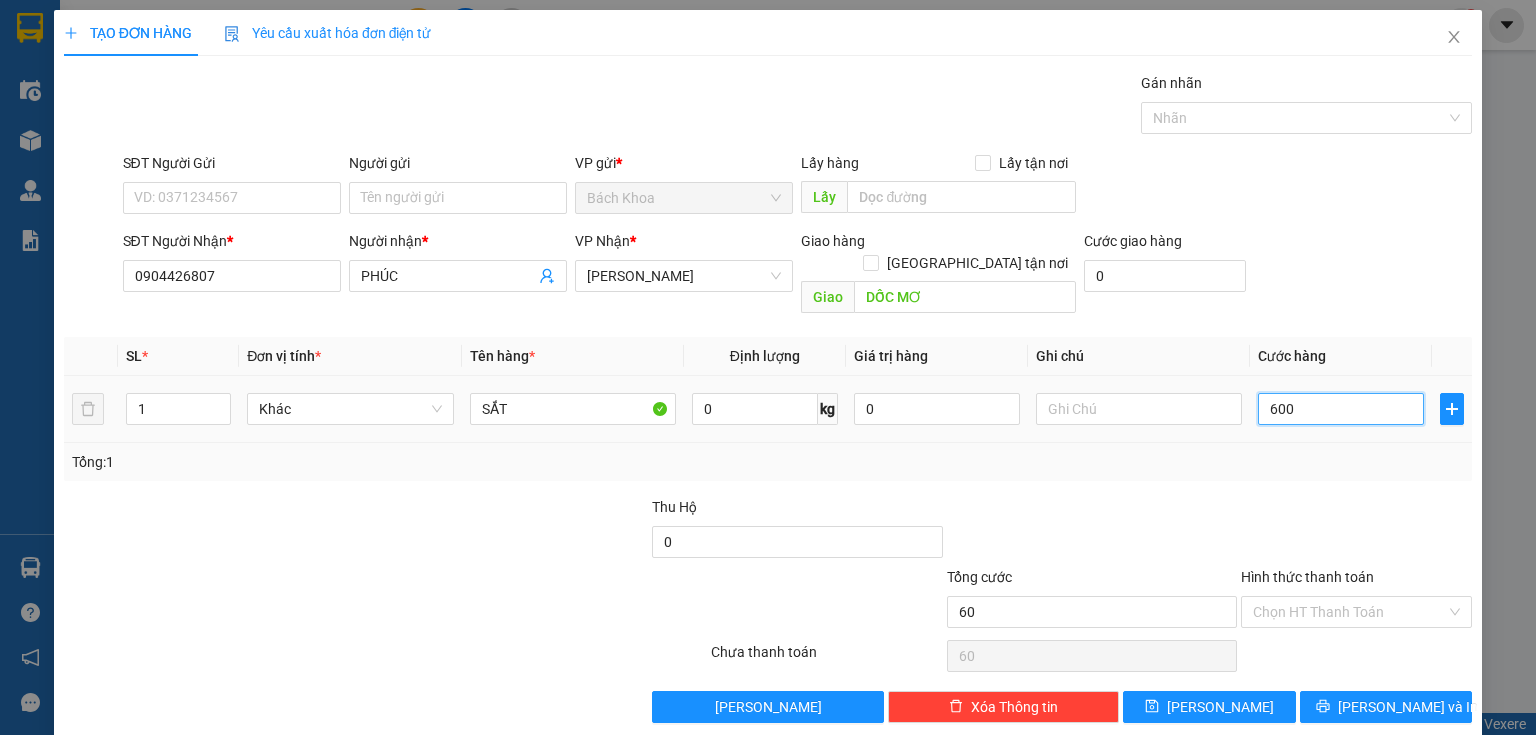 type on "600" 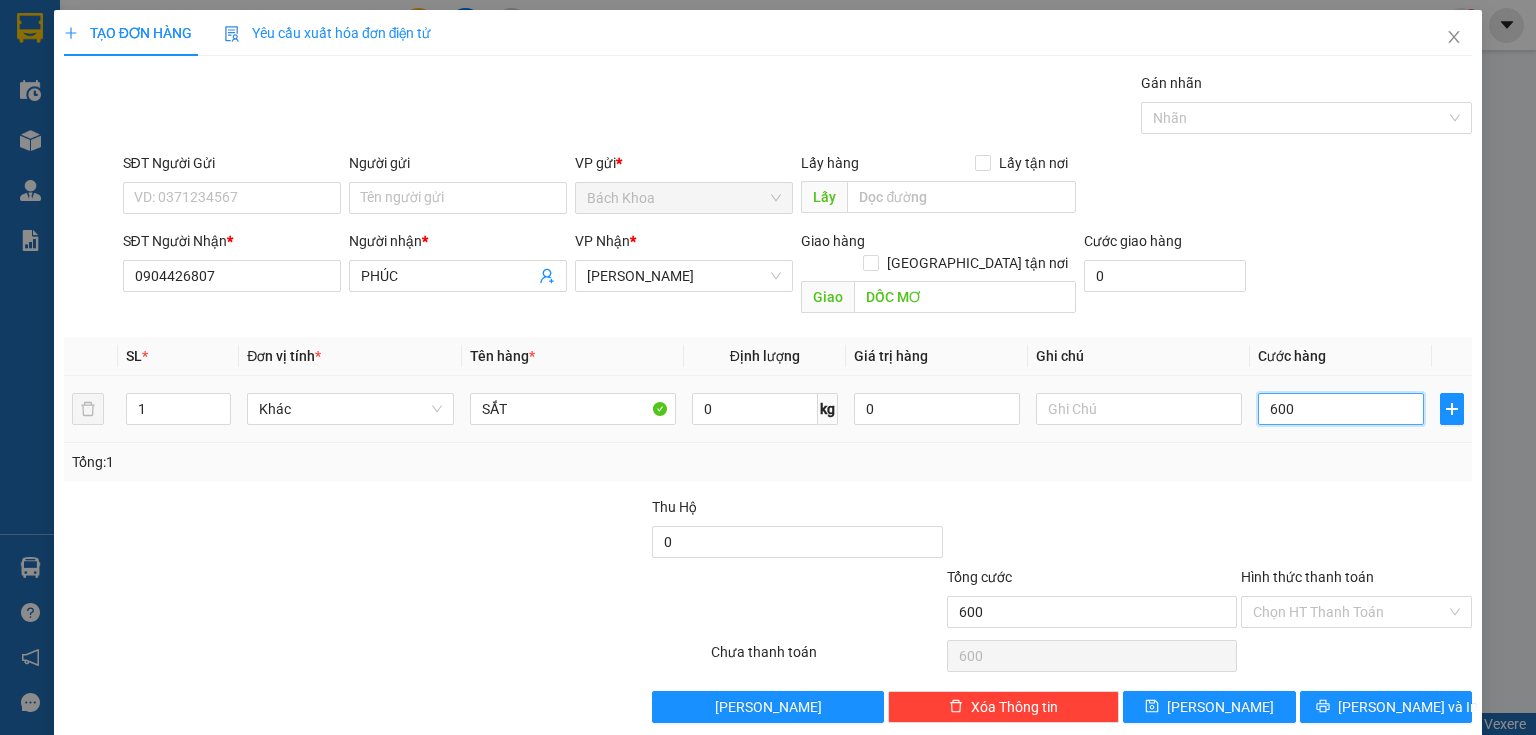 type on "6.000" 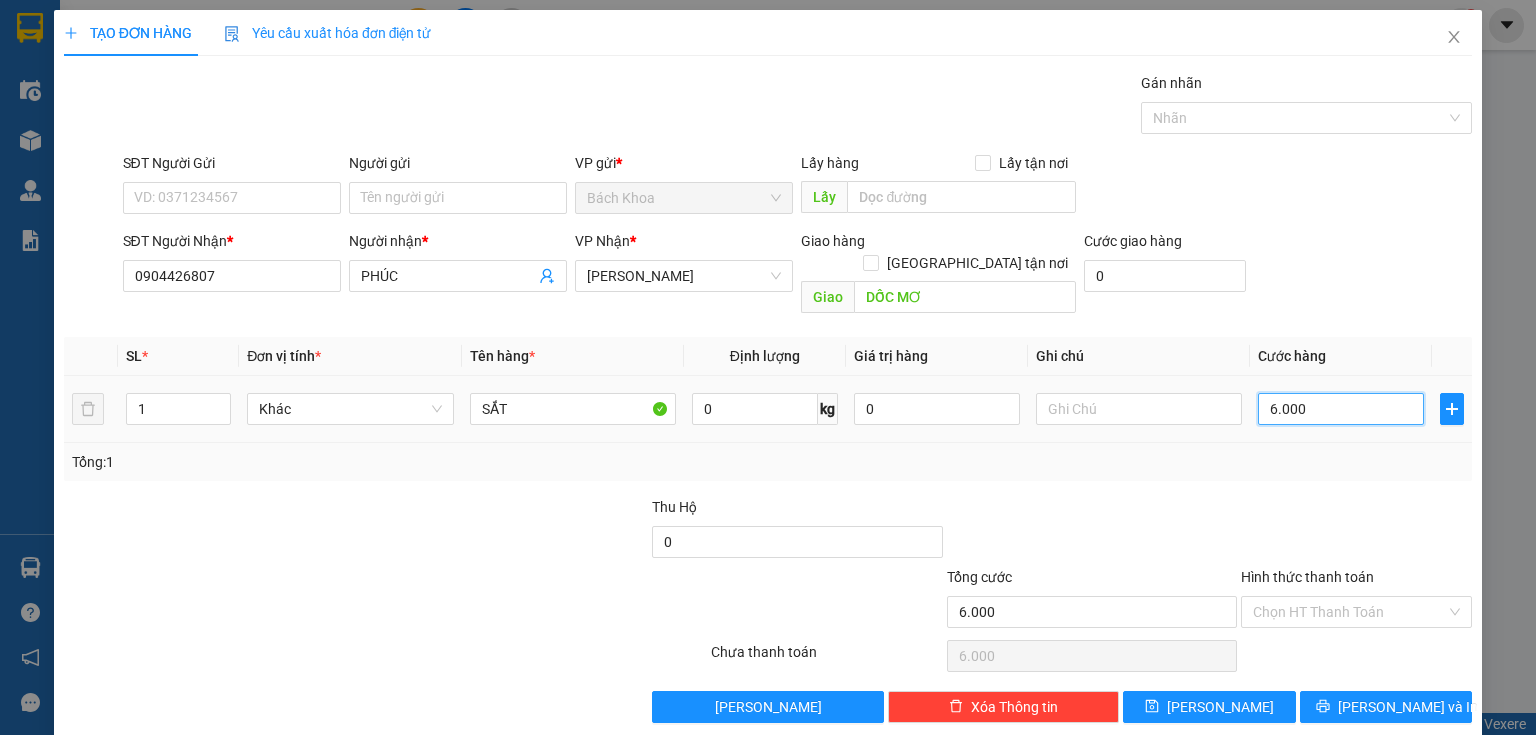 type on "60.000" 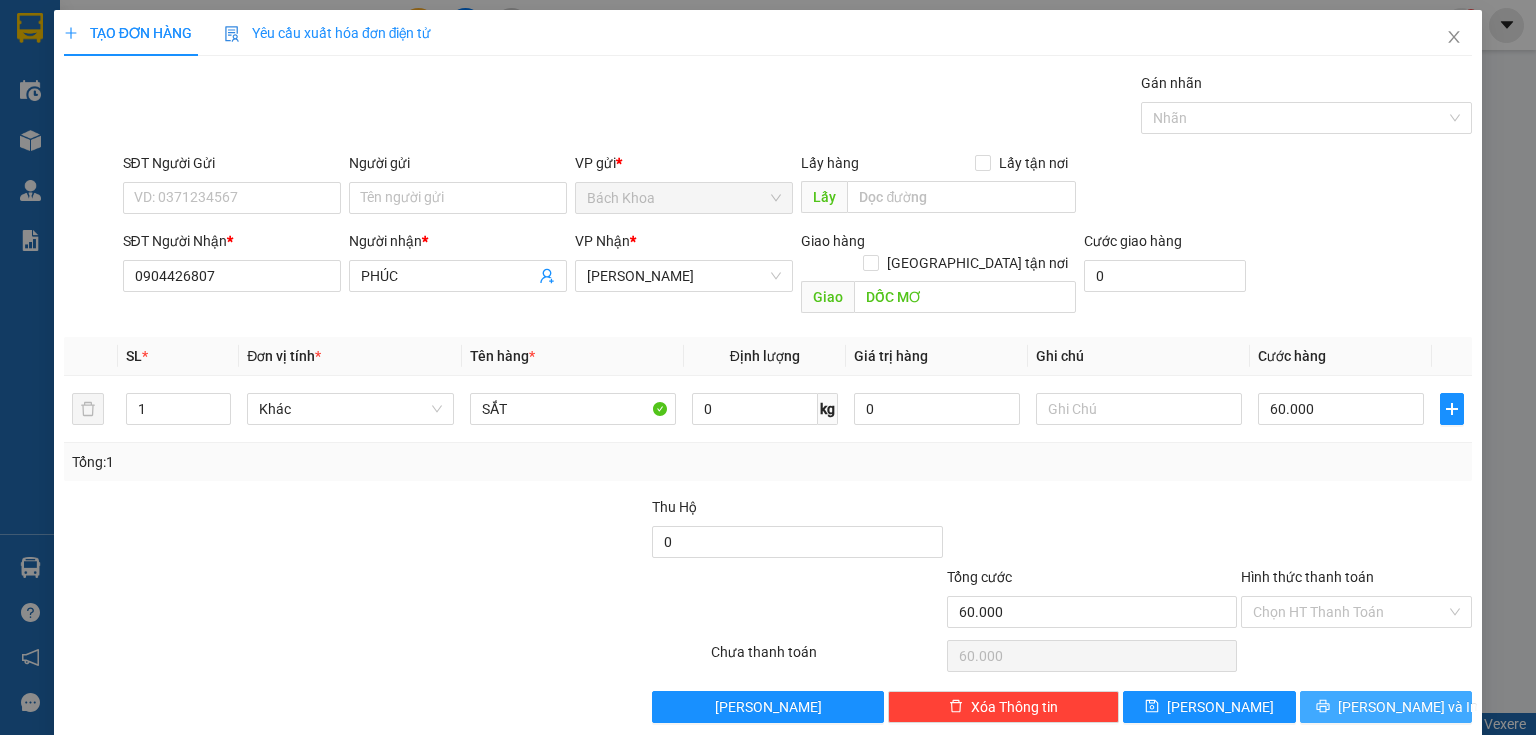 click on "[PERSON_NAME] và In" at bounding box center (1408, 707) 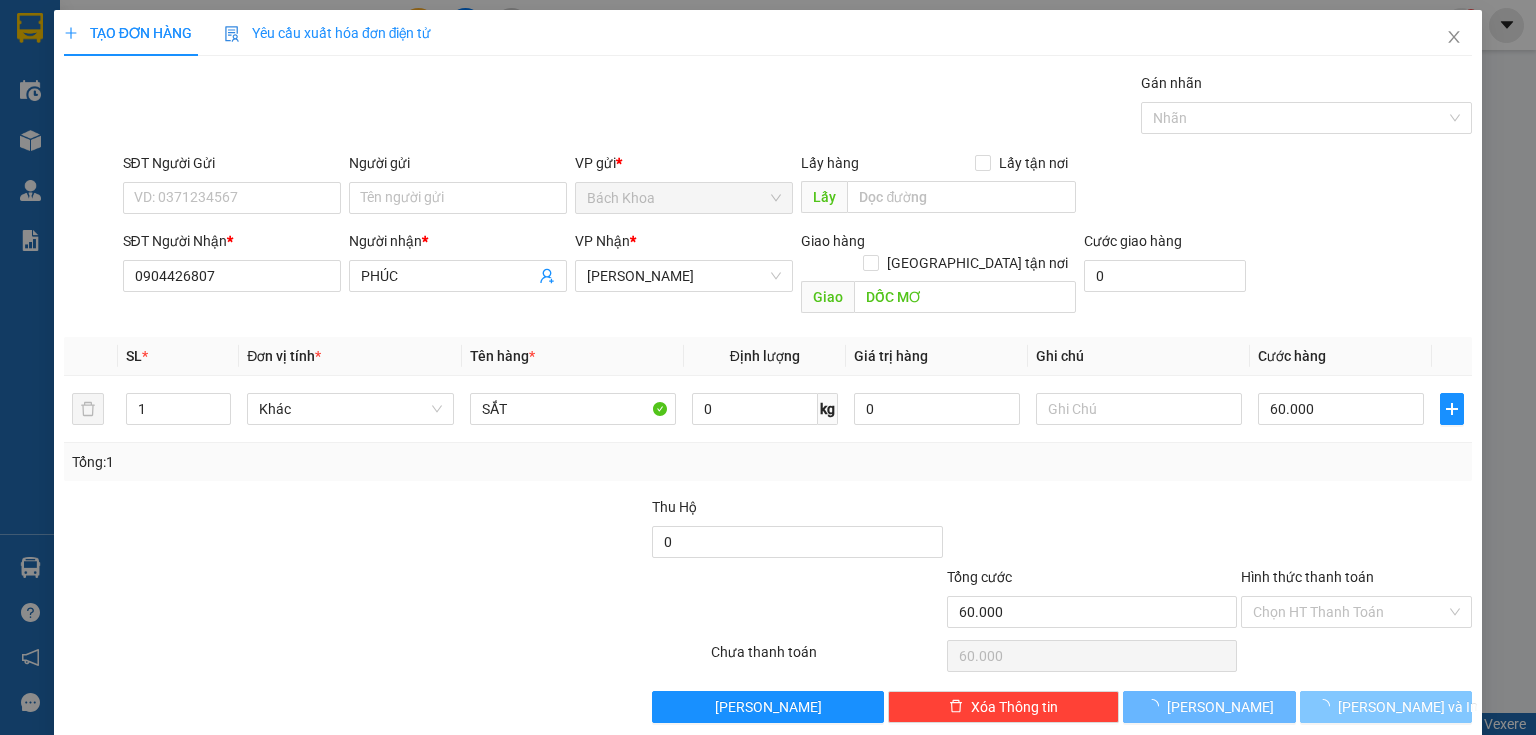 click on "[PERSON_NAME] và In" at bounding box center (1408, 707) 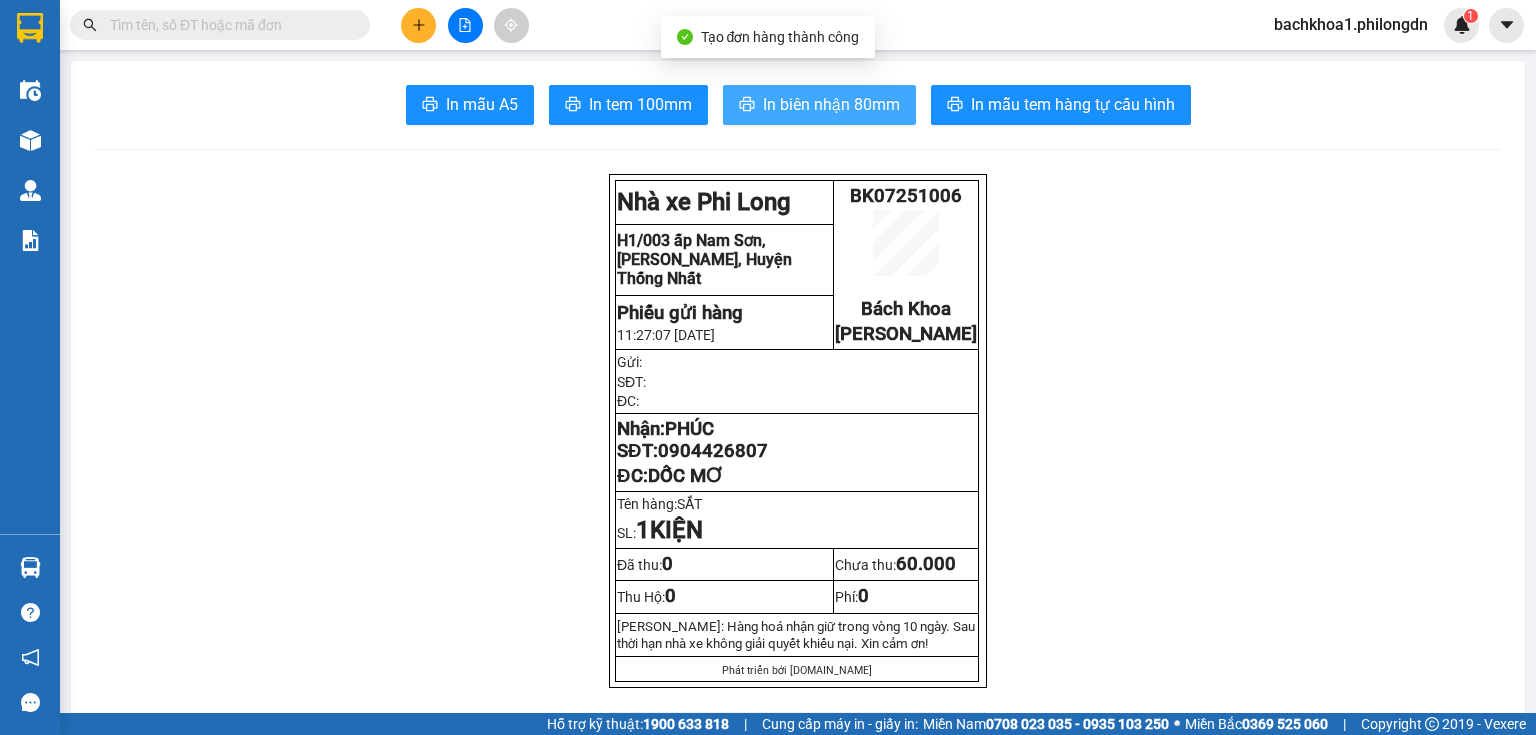 click on "In biên nhận 80mm" at bounding box center (819, 105) 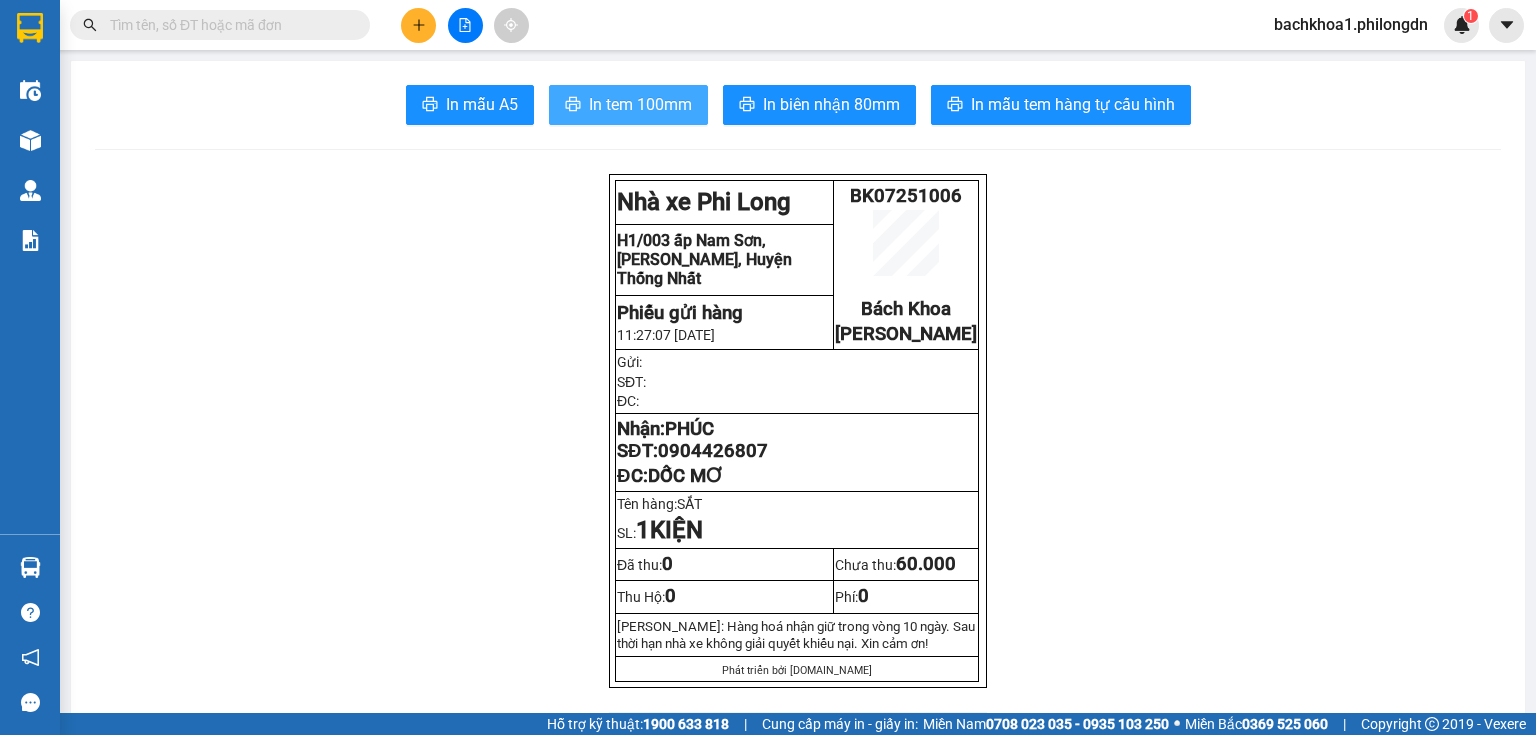 click on "In tem 100mm" at bounding box center [640, 104] 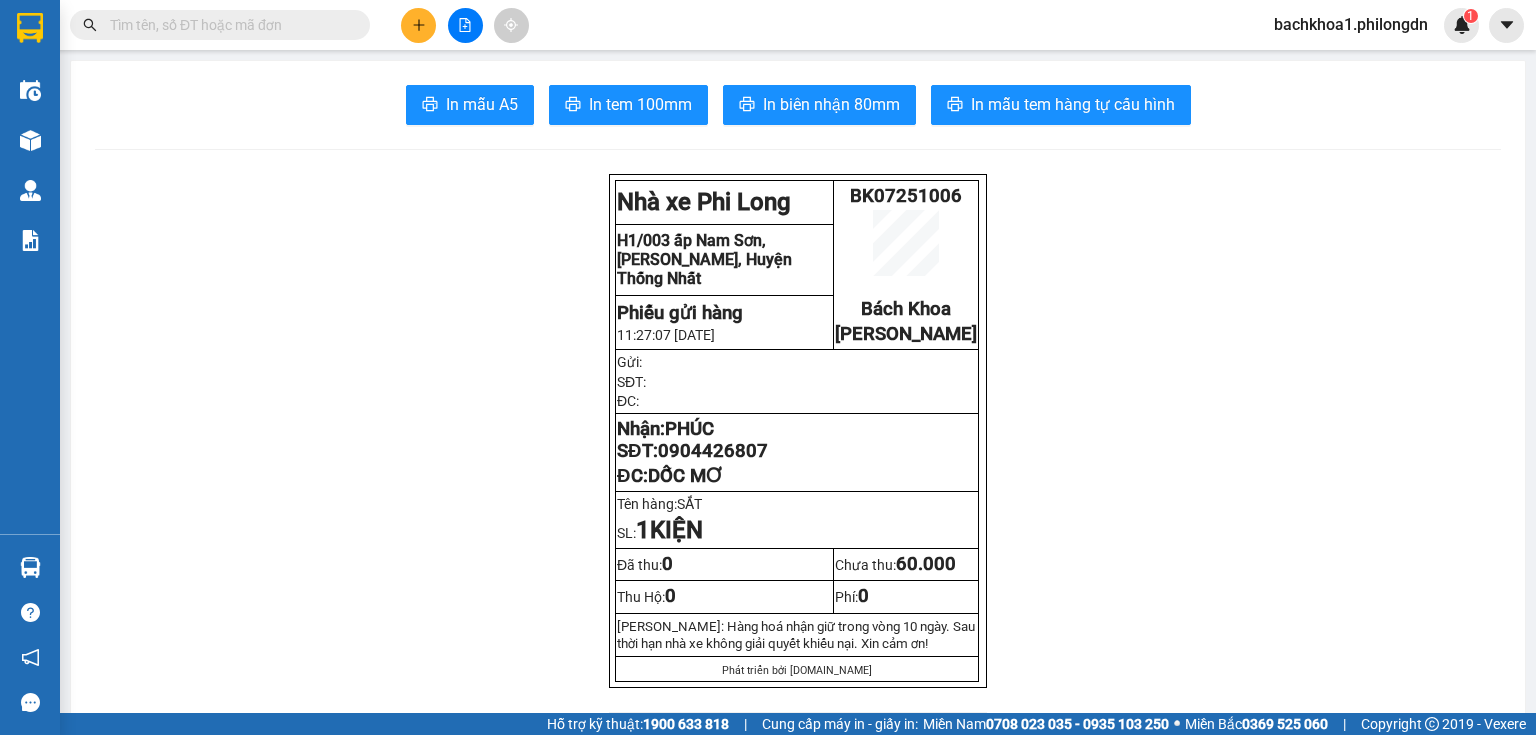 click on "0904426807" at bounding box center [713, 451] 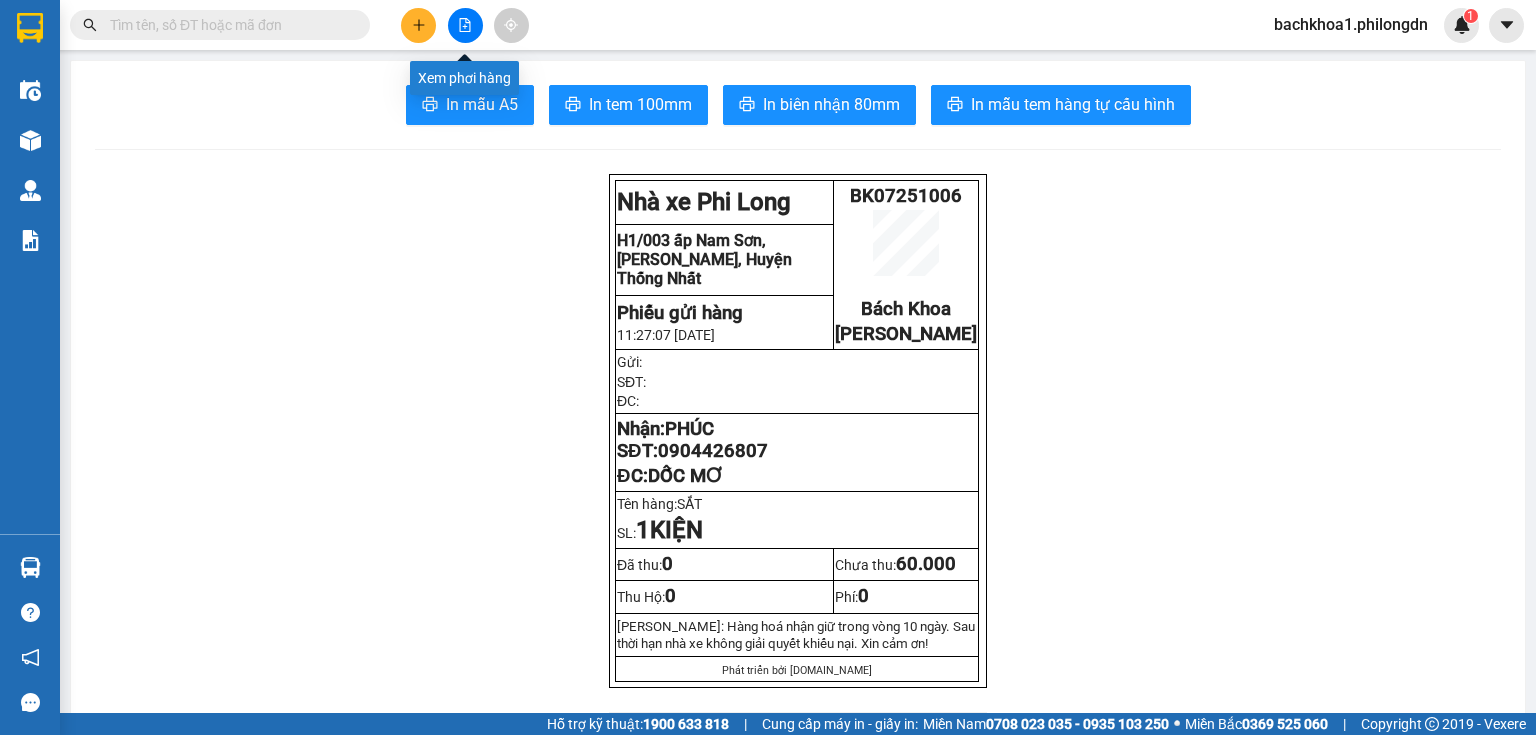 click at bounding box center [418, 25] 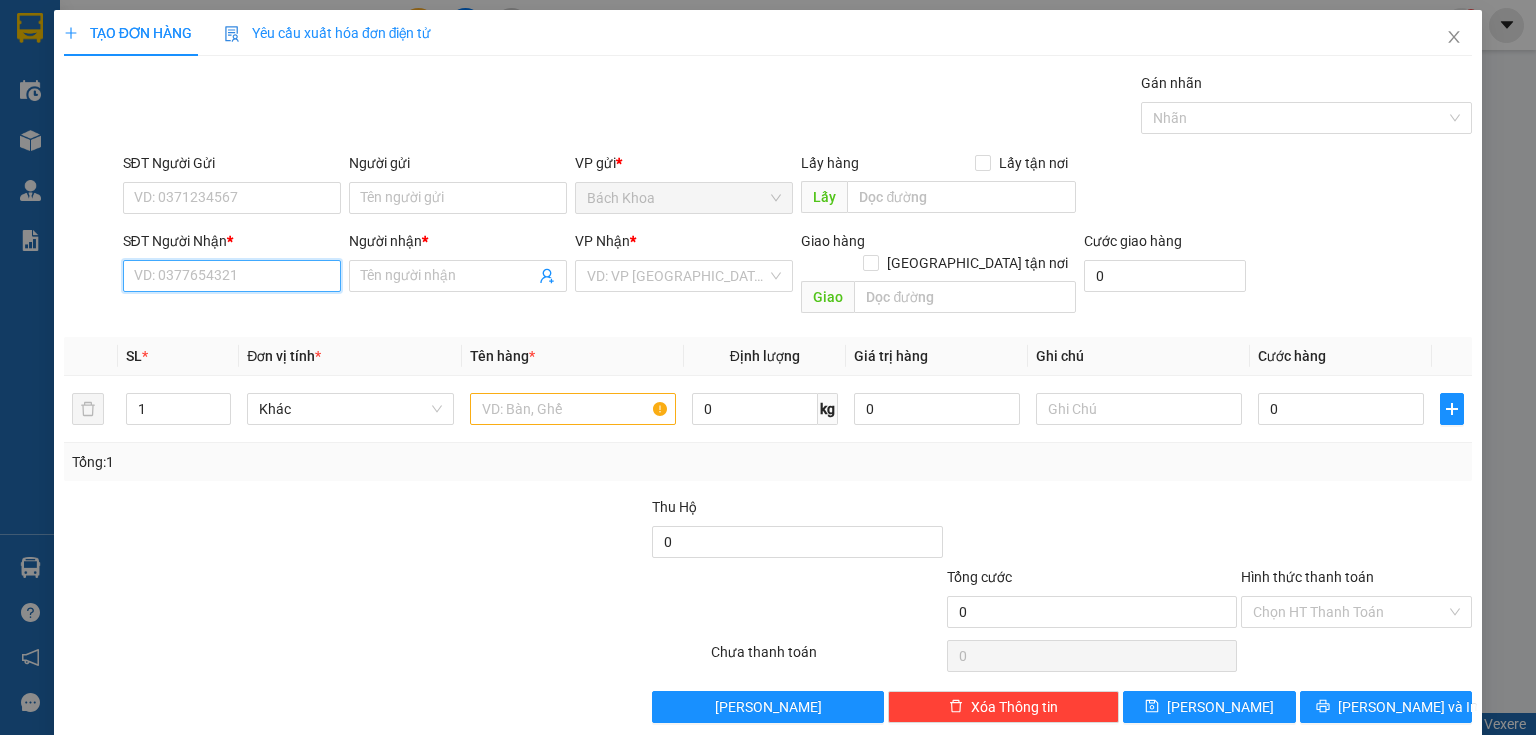 click on "SĐT Người Nhận  *" at bounding box center (232, 276) 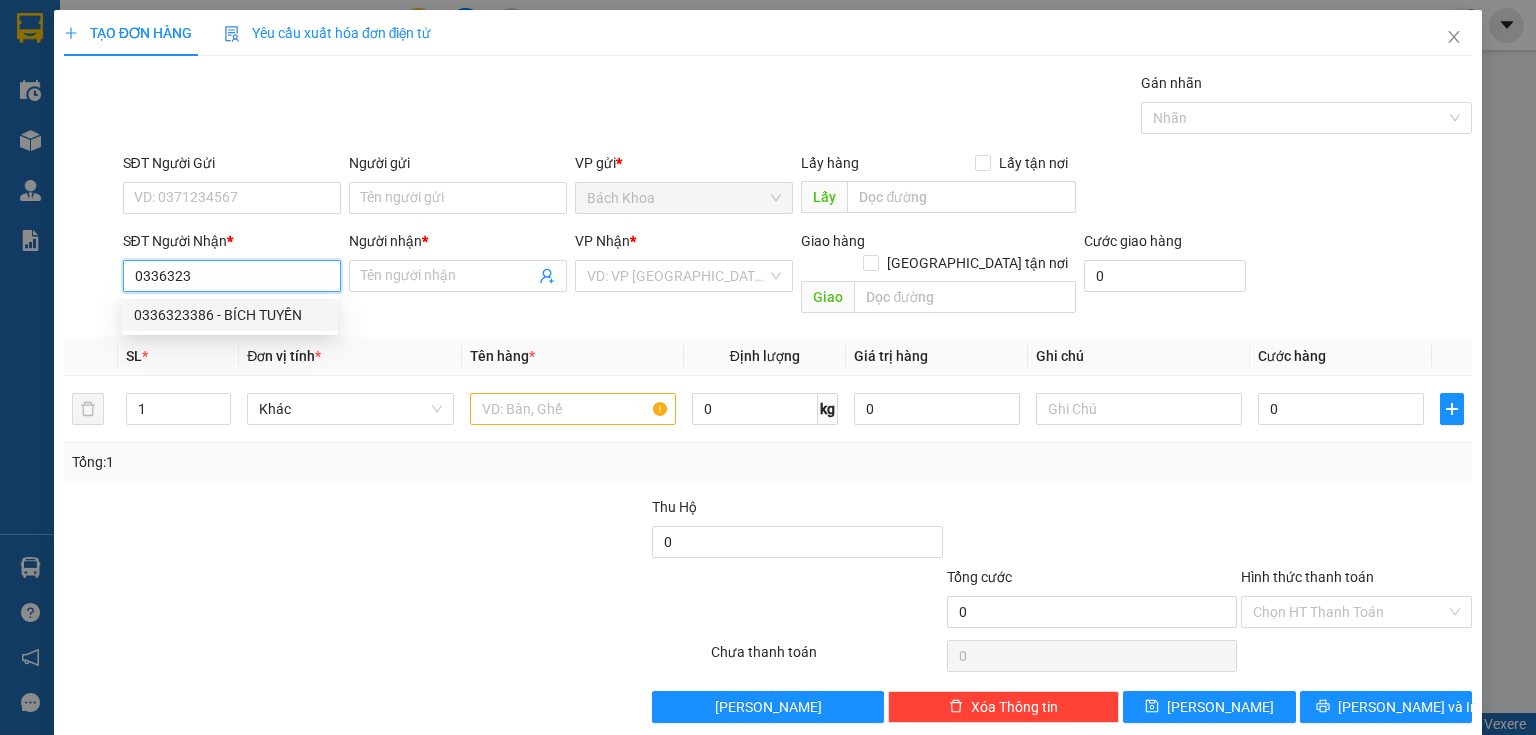 click on "0336323386 - BÍCH TUYỀN" at bounding box center (230, 315) 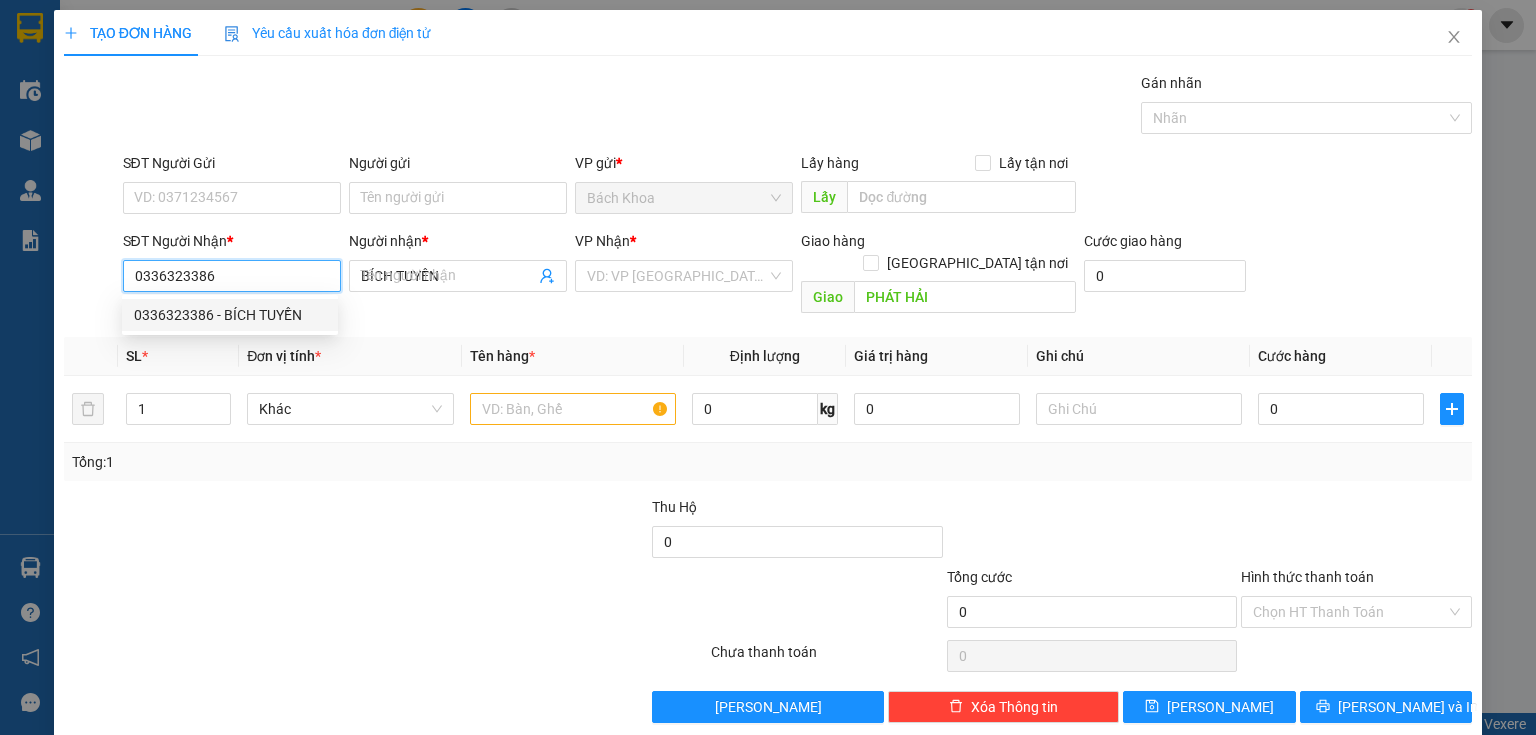 type on "60.000" 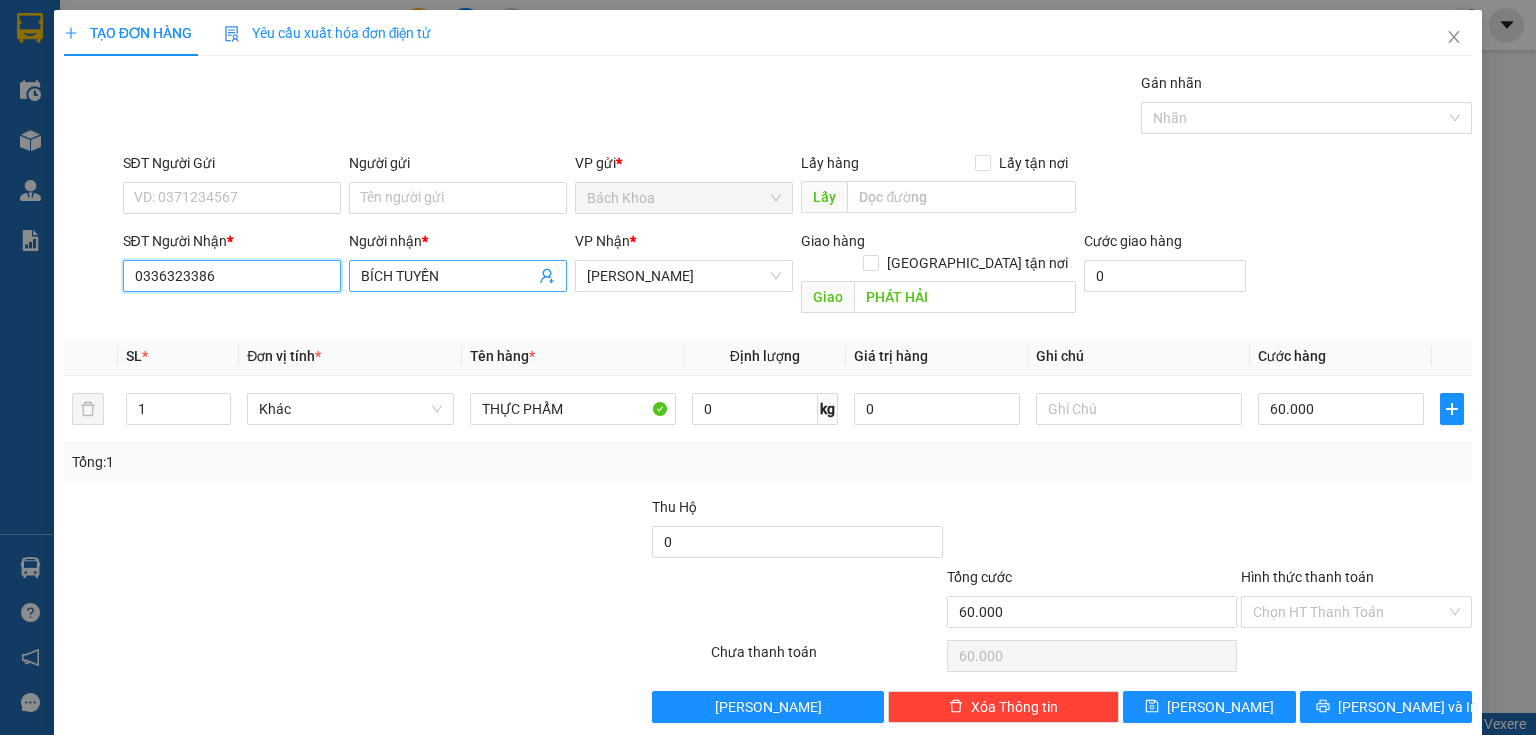 type on "0336323386" 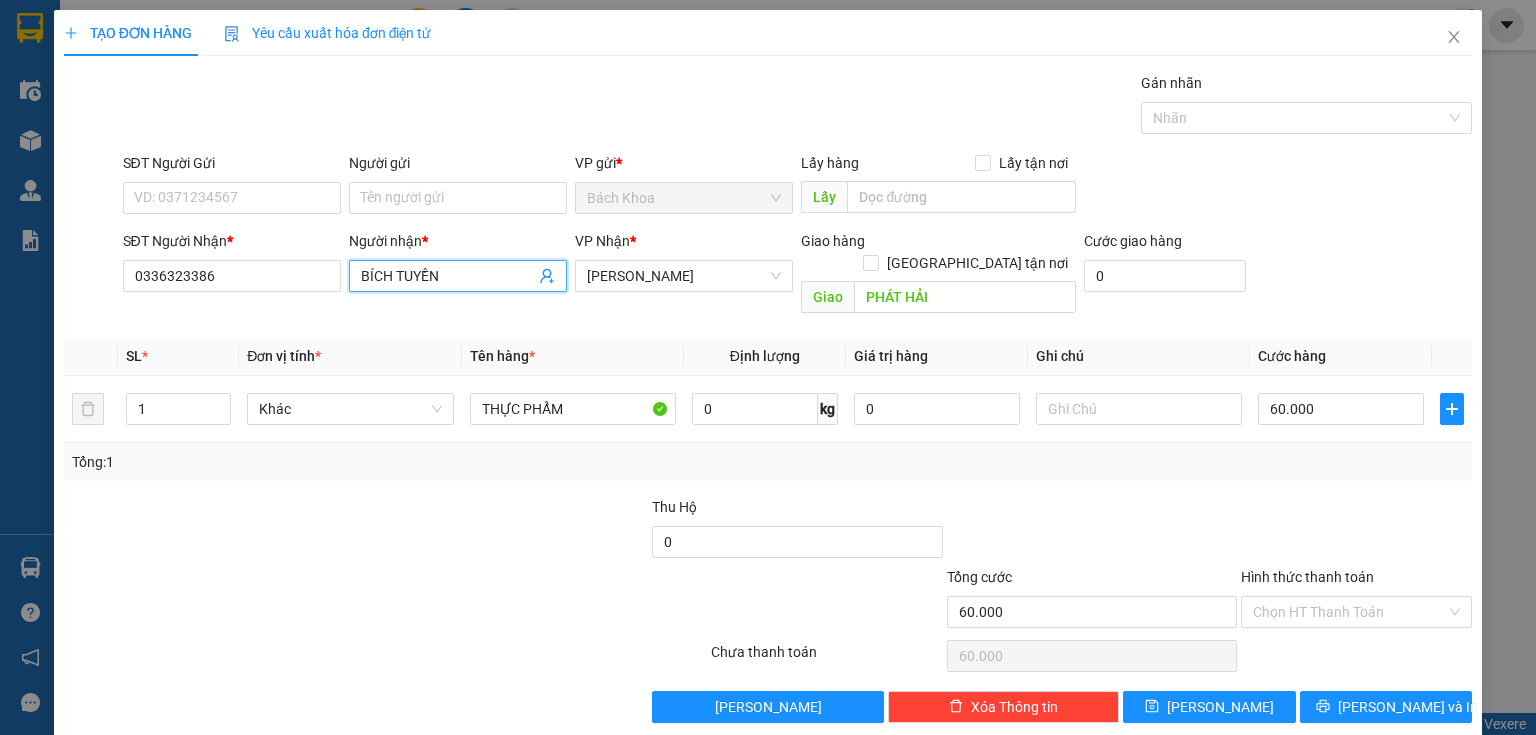 click on "BÍCH TUYỀN" at bounding box center [448, 276] 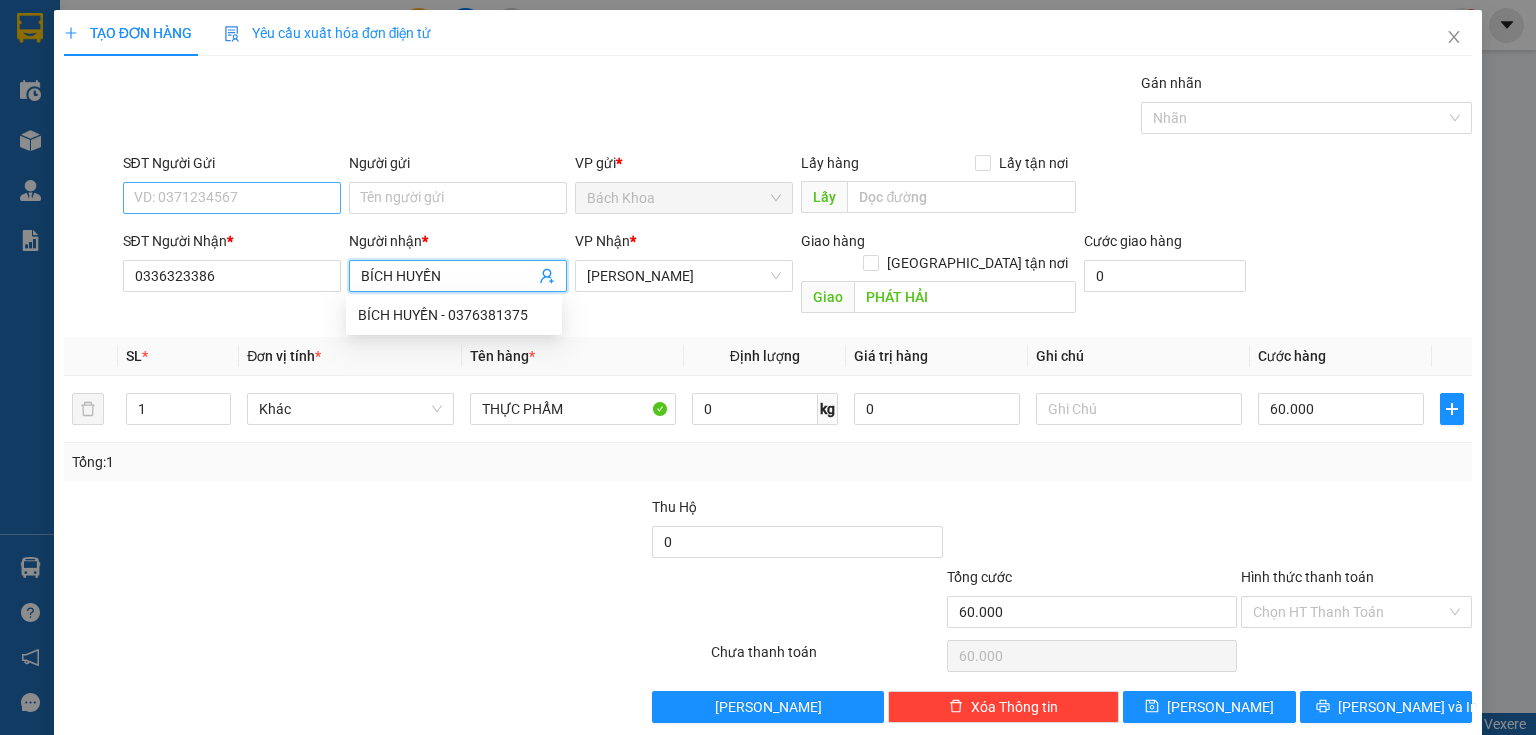 type on "BÍCH HUYỀN" 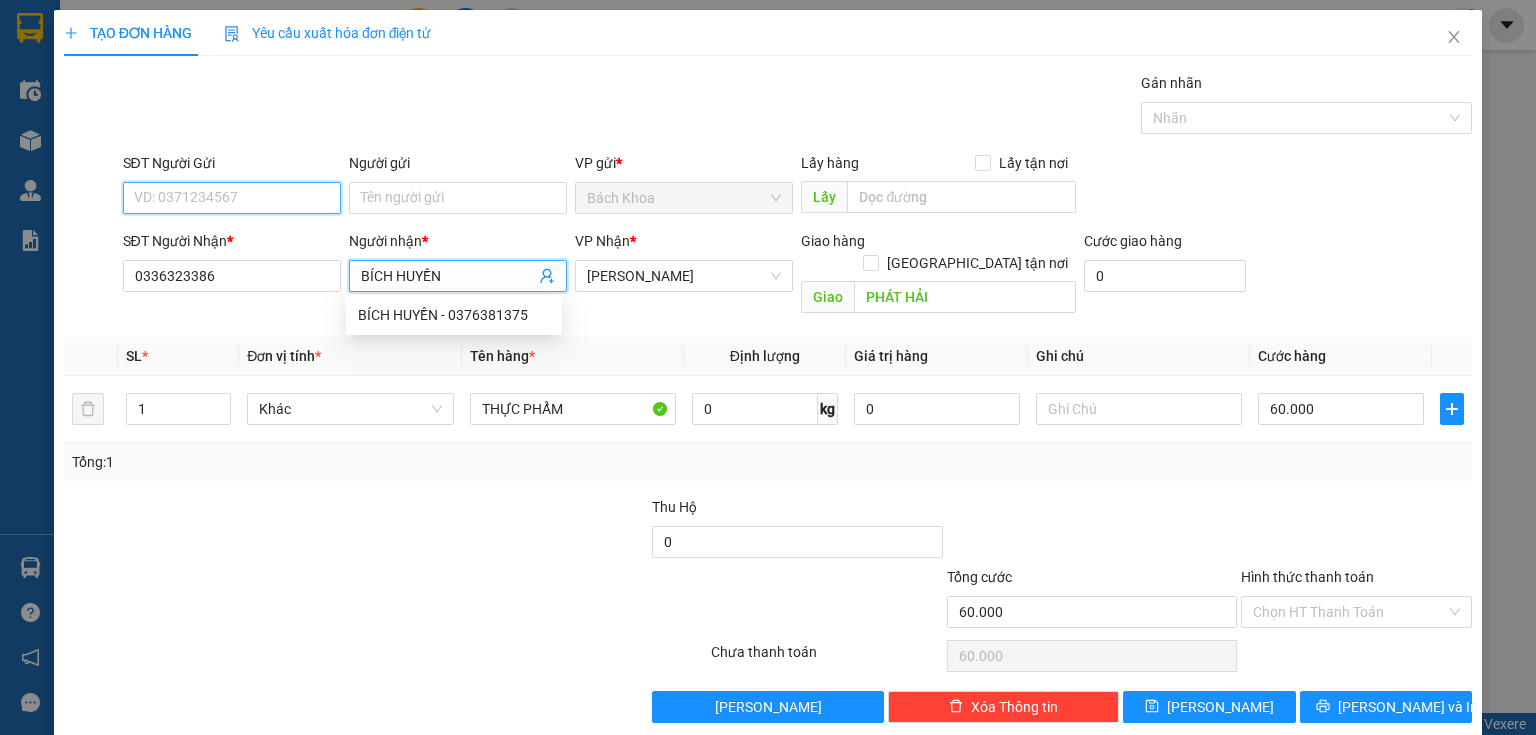 click on "SĐT Người Gửi" at bounding box center (232, 198) 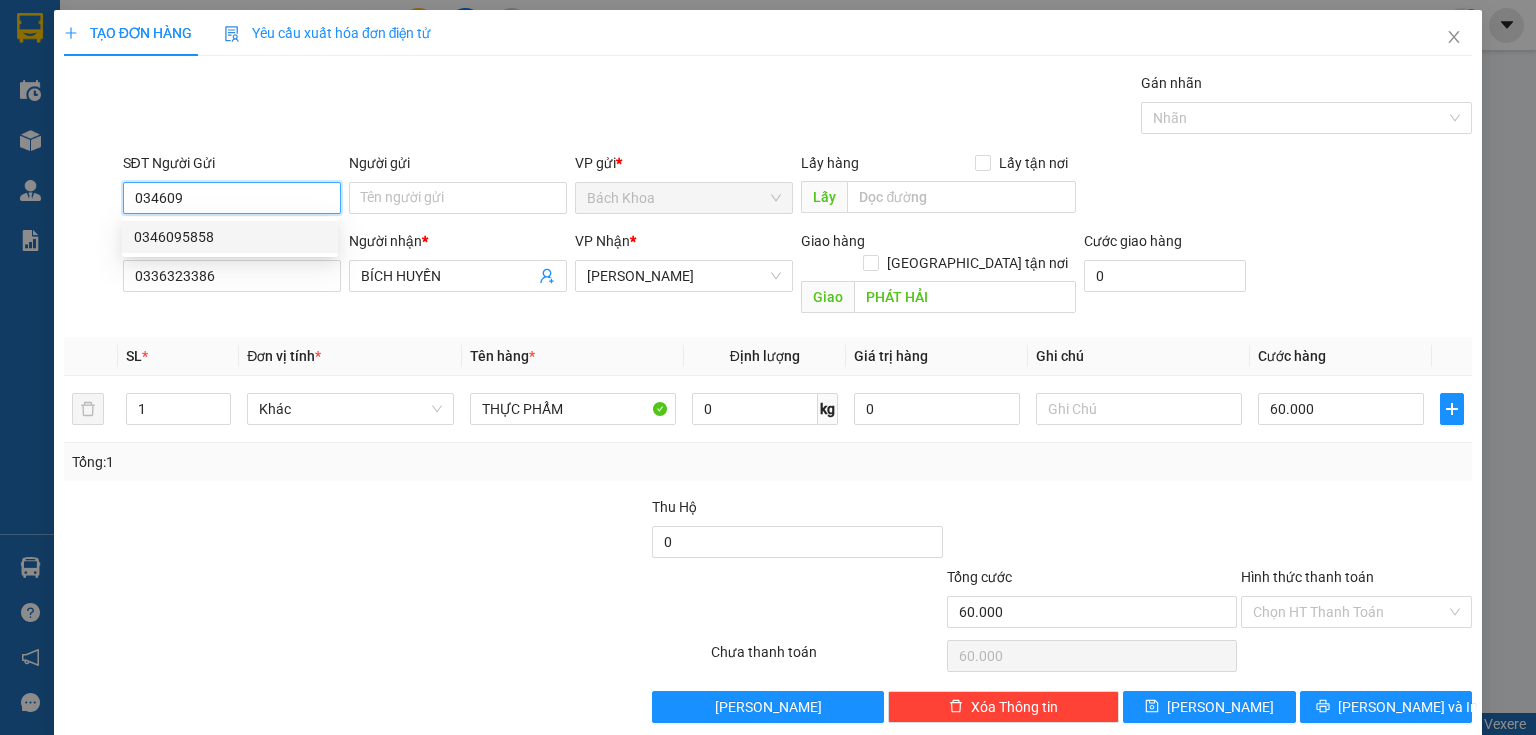 click on "0346095858" at bounding box center [230, 237] 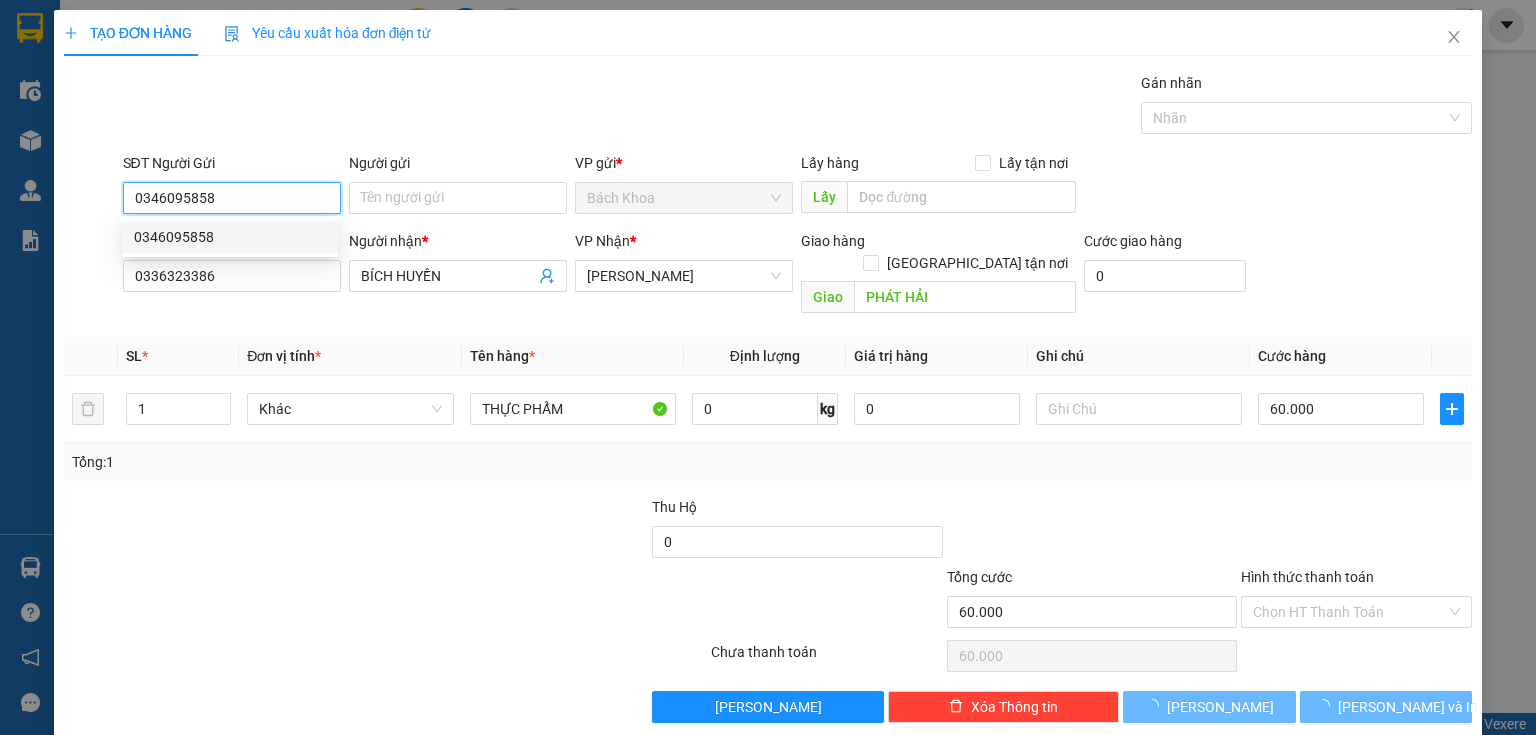 type on "100.000" 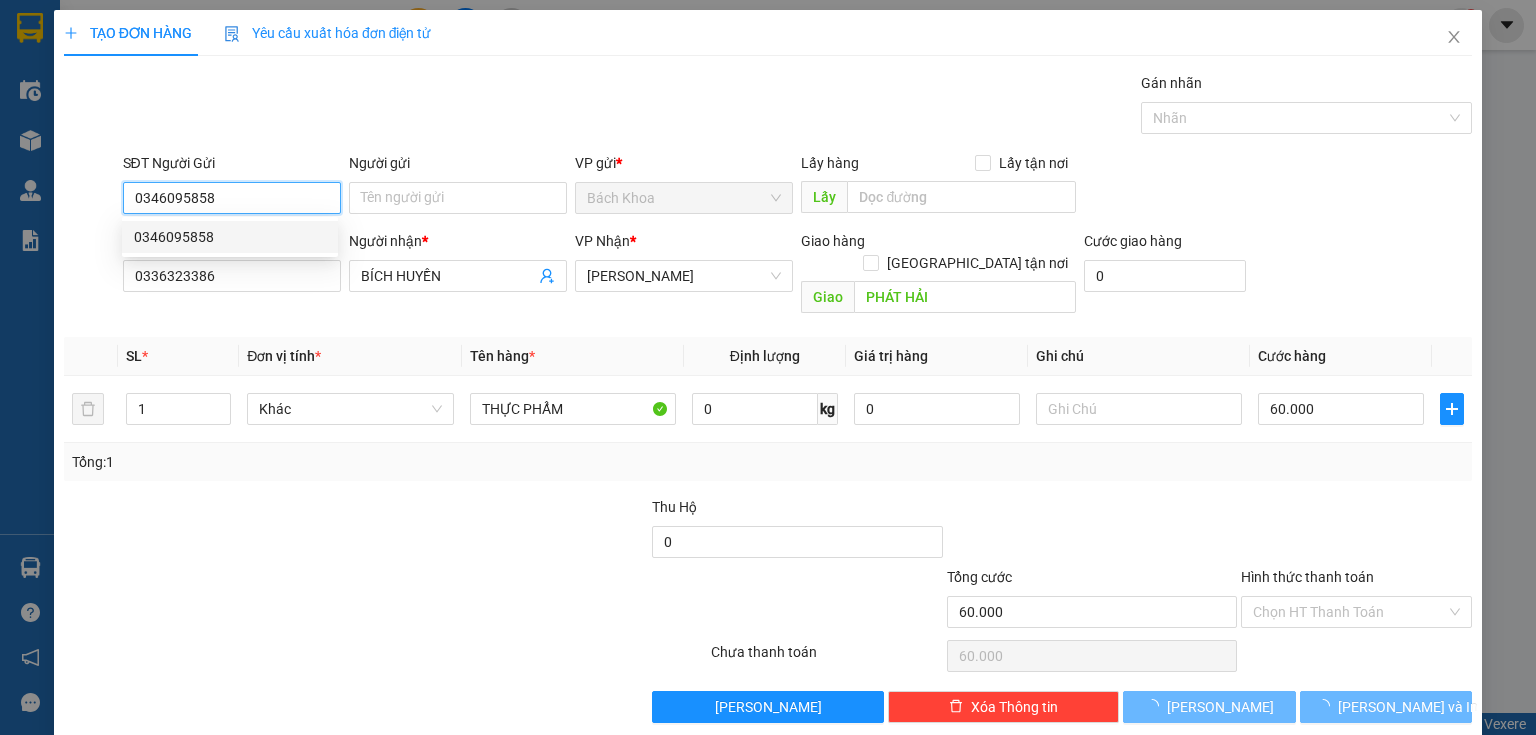 type on "100.000" 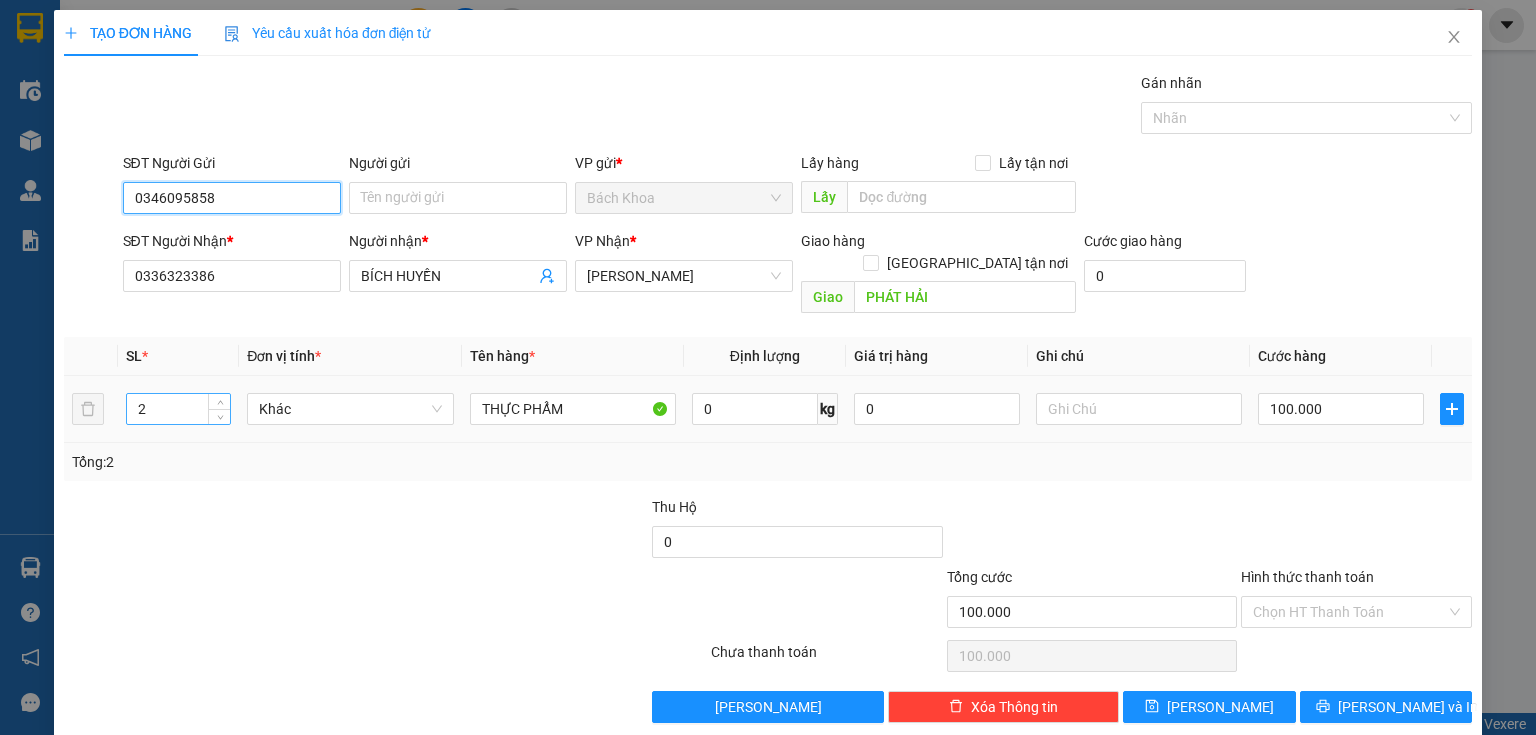 type on "0346095858" 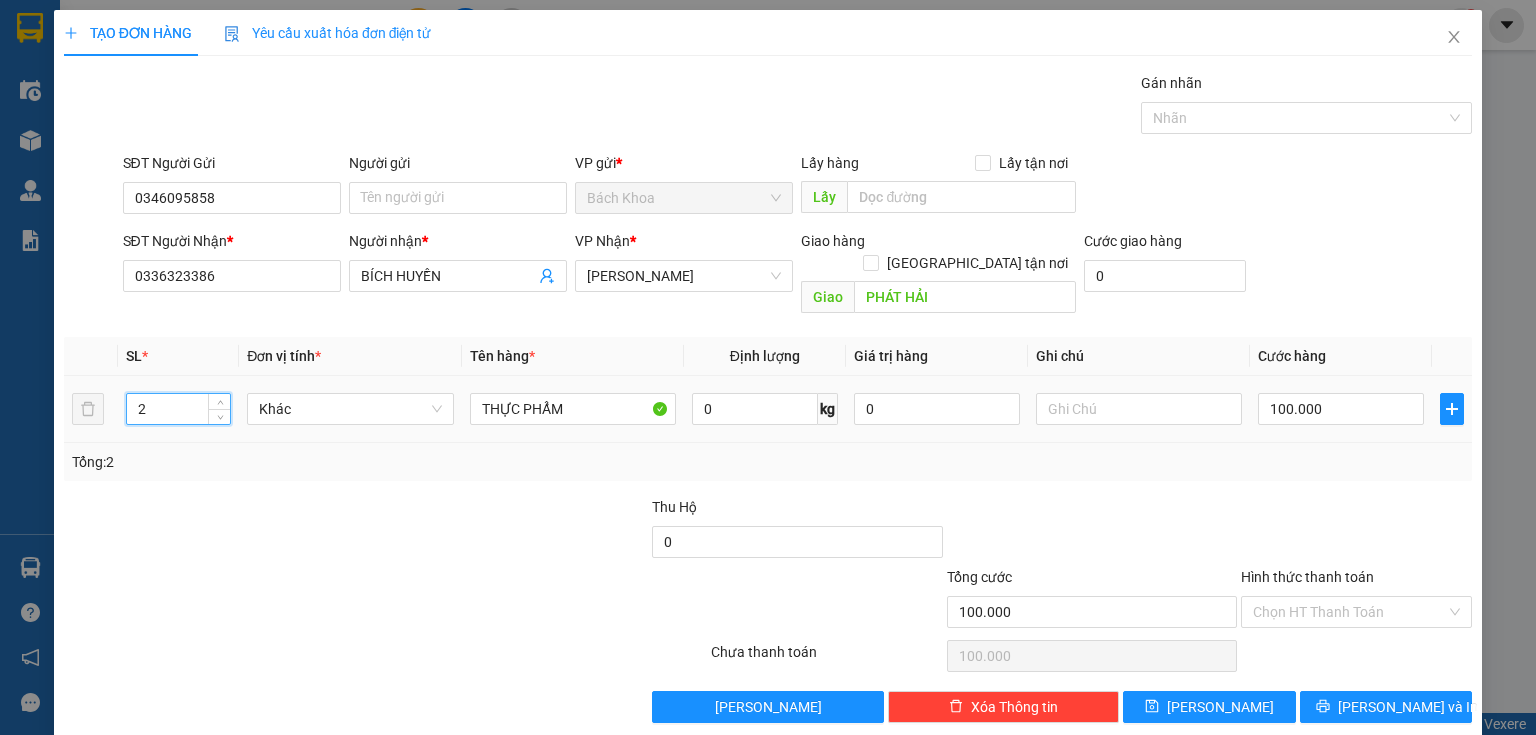click on "2" at bounding box center [178, 409] 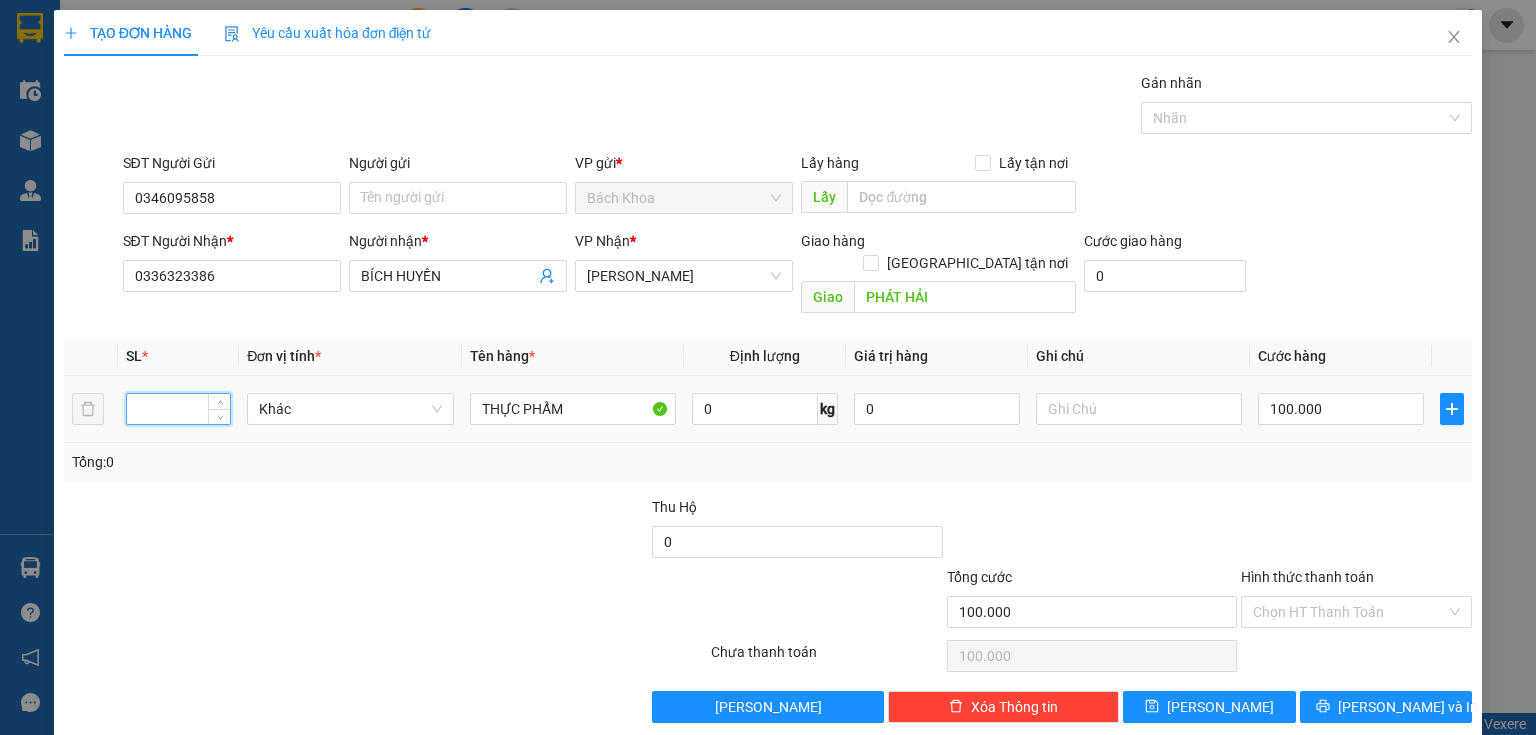 type on "3" 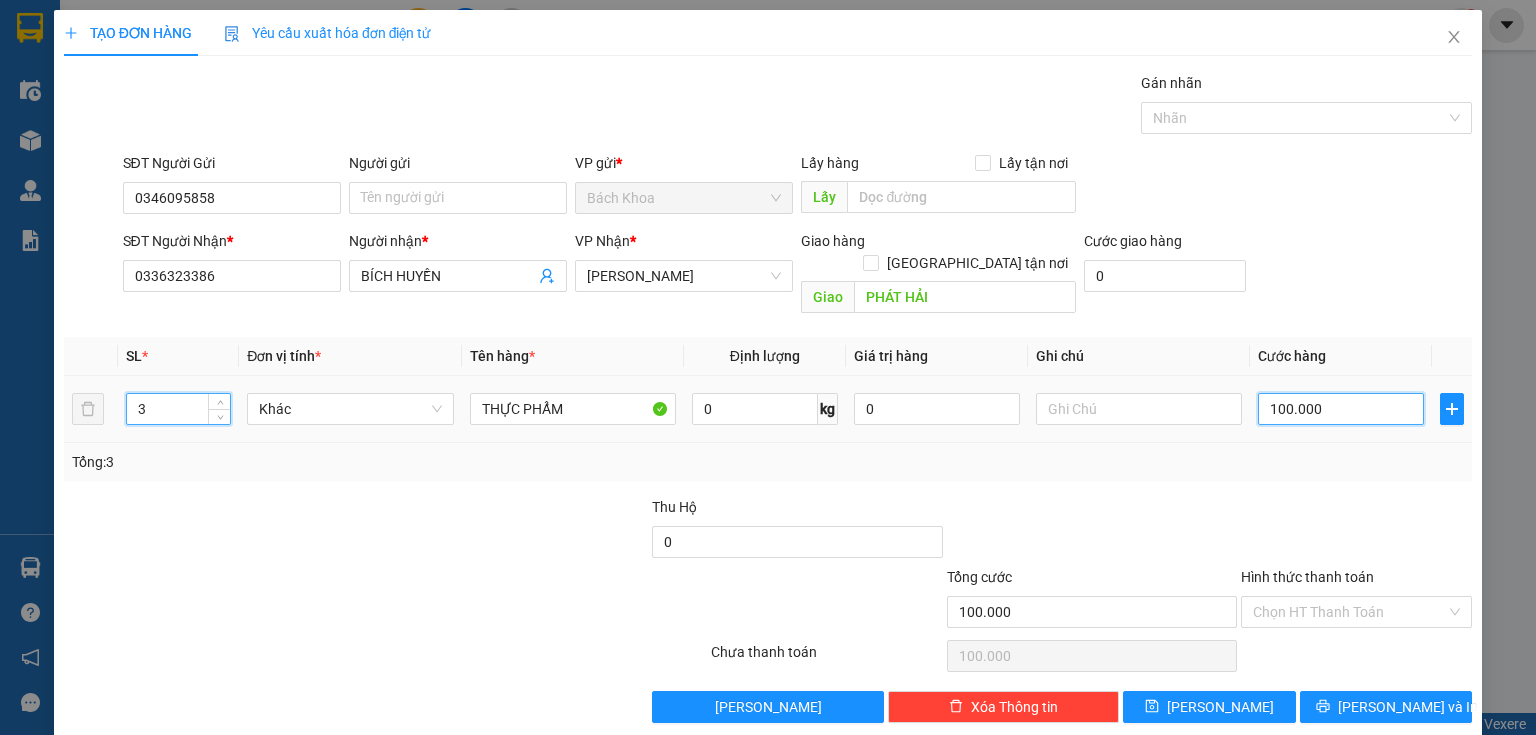 click on "100.000" at bounding box center (1341, 409) 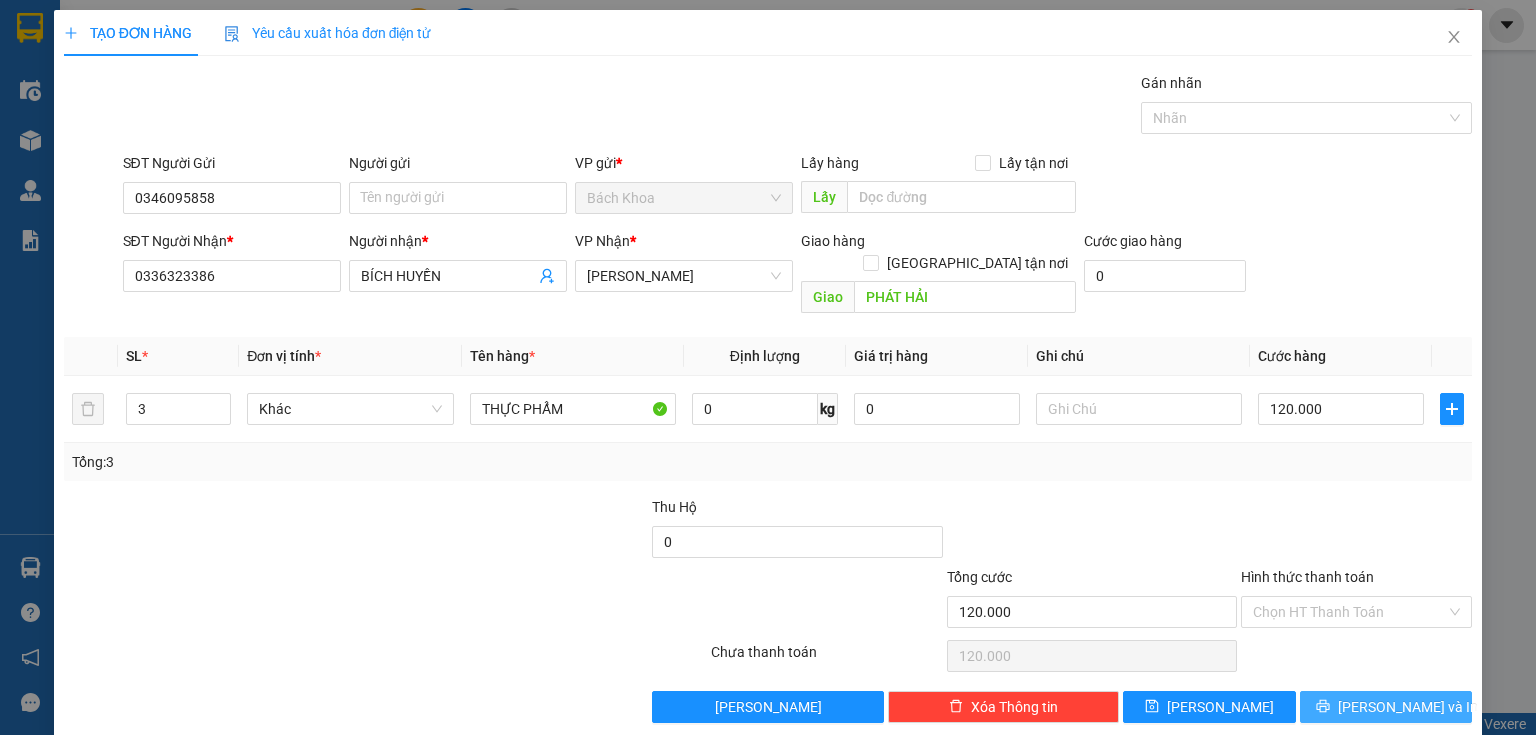 click on "[PERSON_NAME] và In" at bounding box center (1408, 707) 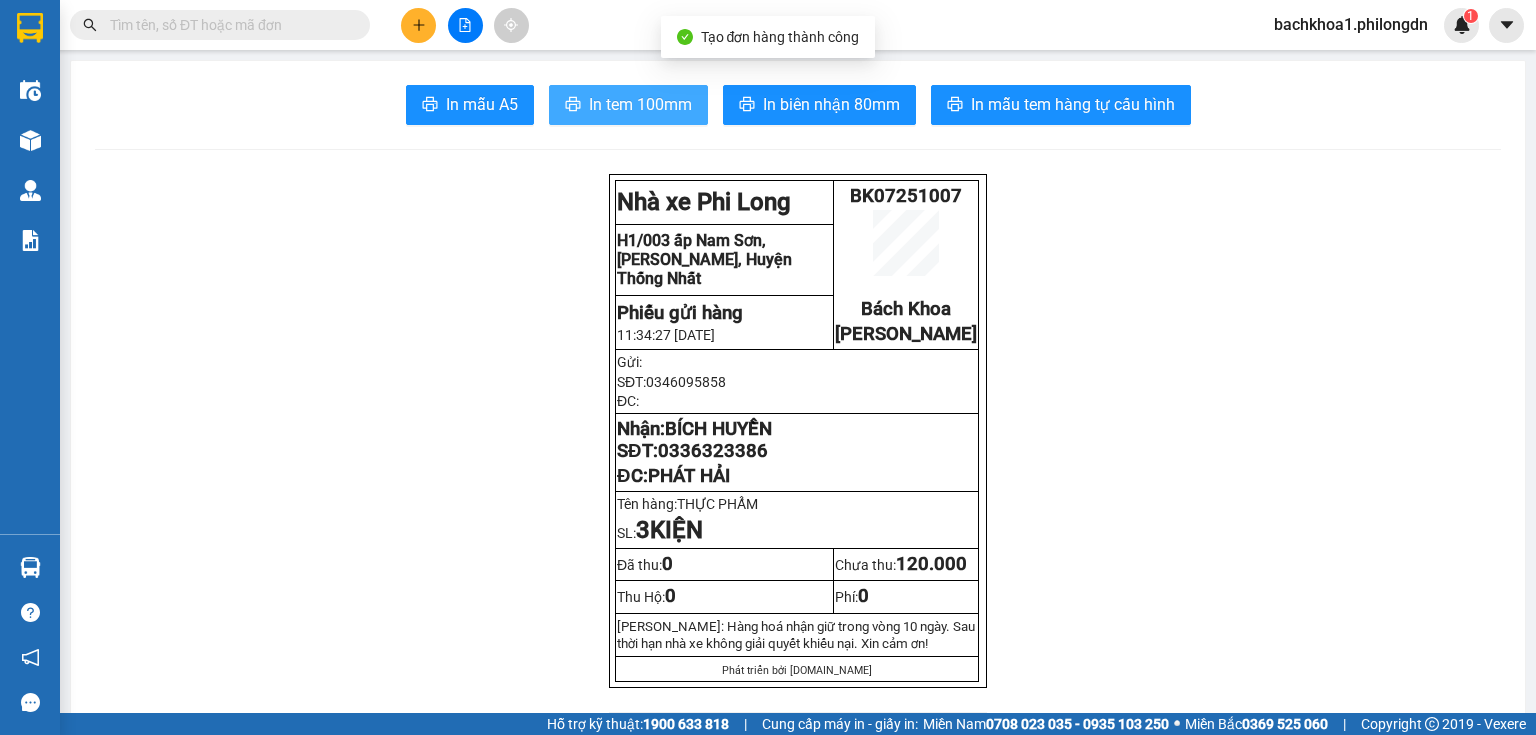 click on "In tem 100mm" at bounding box center (640, 104) 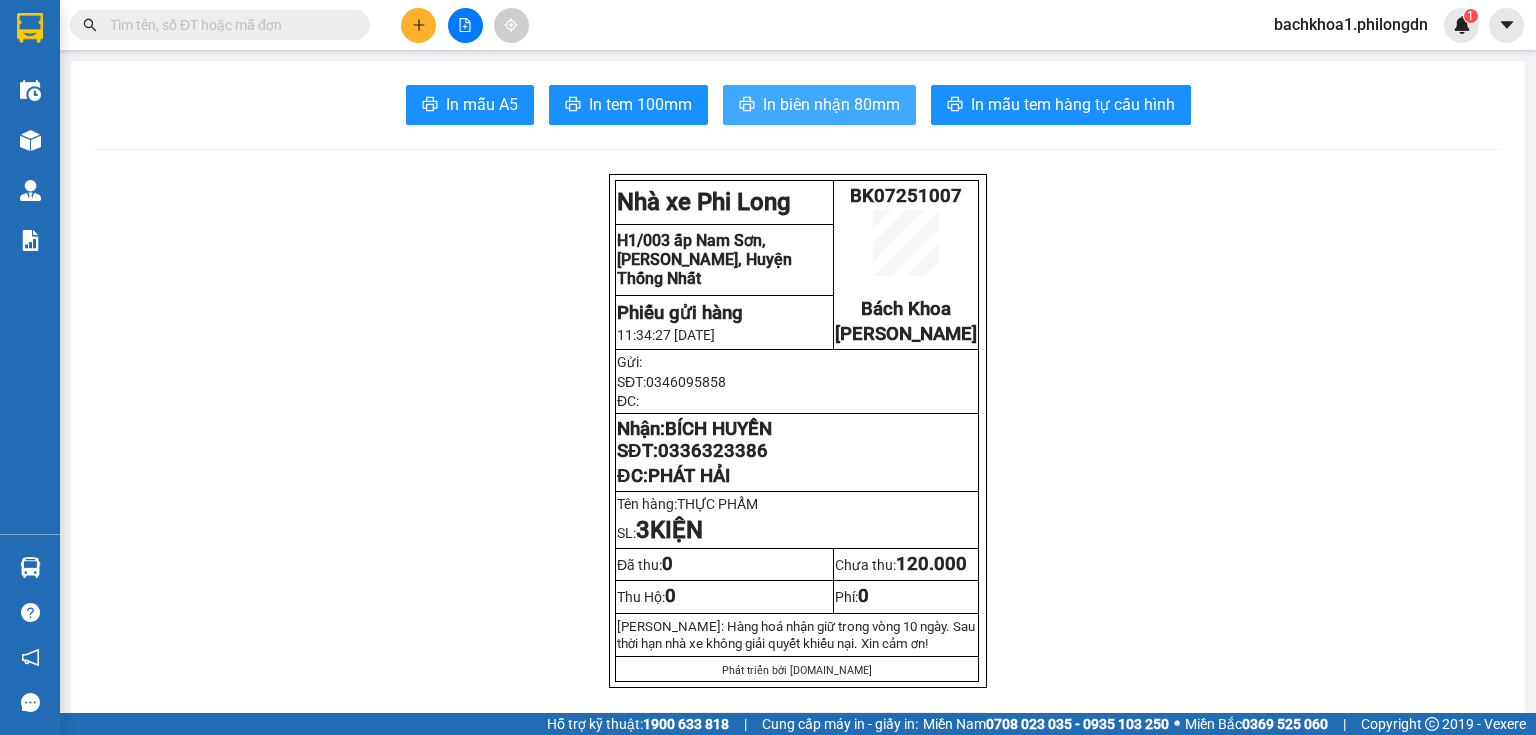 click on "In biên nhận 80mm" at bounding box center [831, 104] 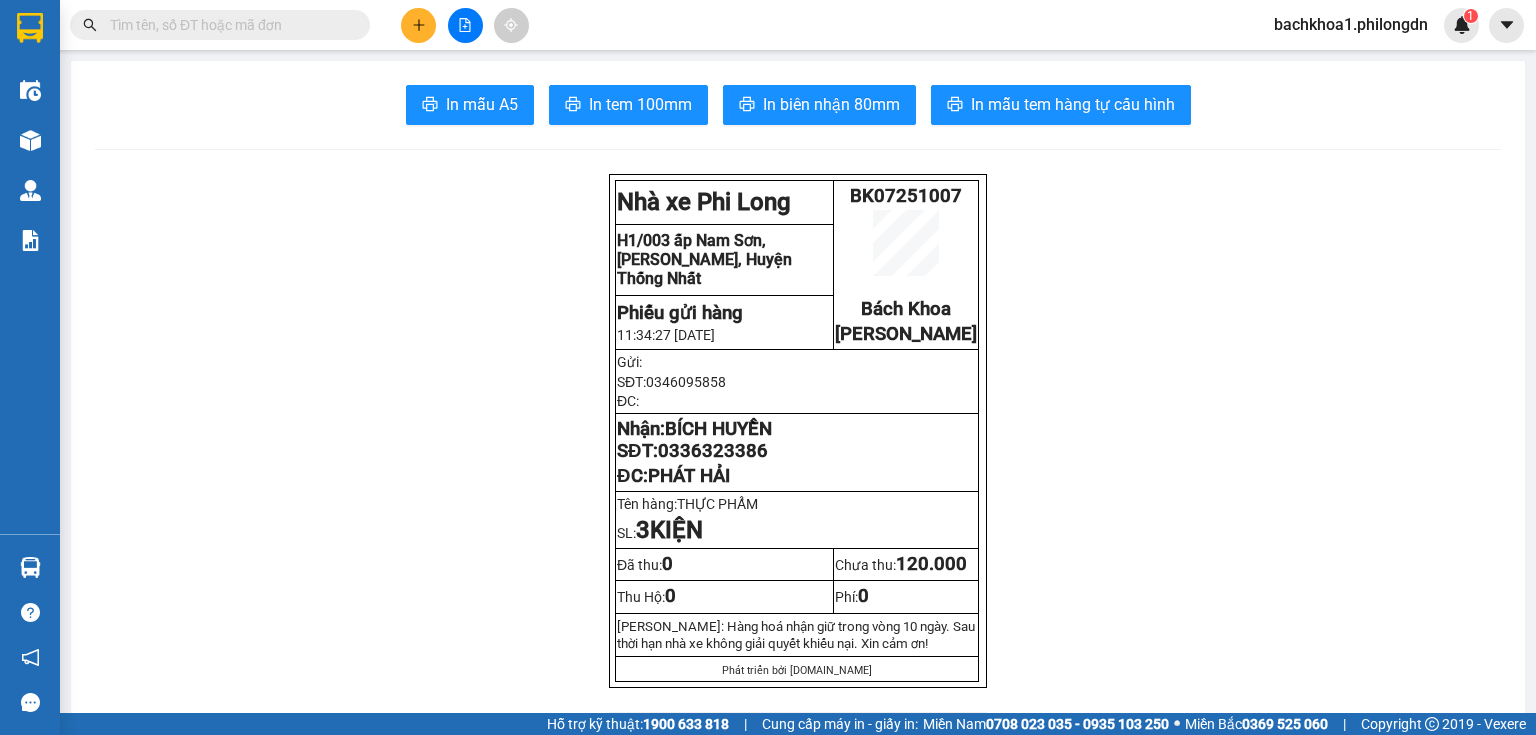 click on "0336323386" at bounding box center [713, 451] 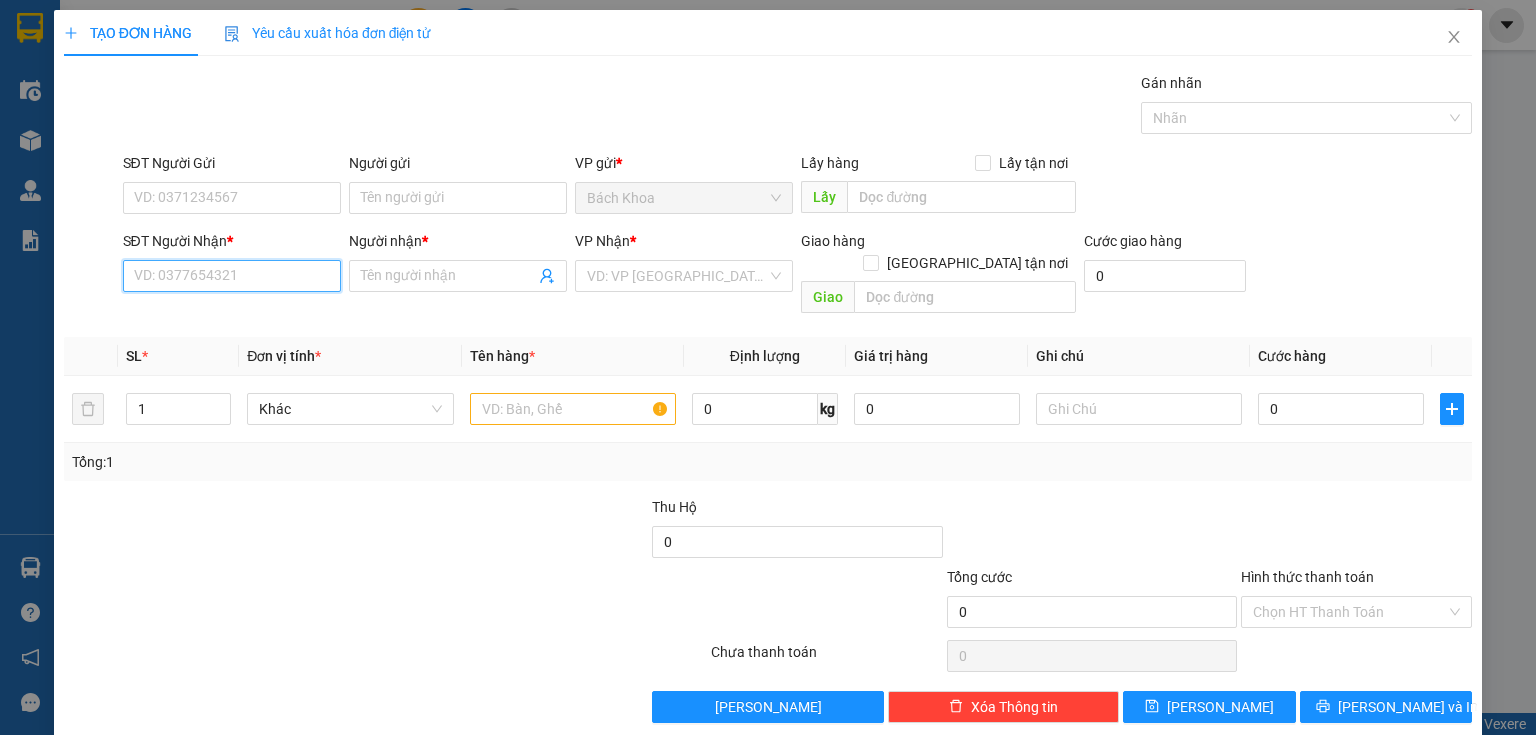 click on "SĐT Người Nhận  *" at bounding box center (232, 276) 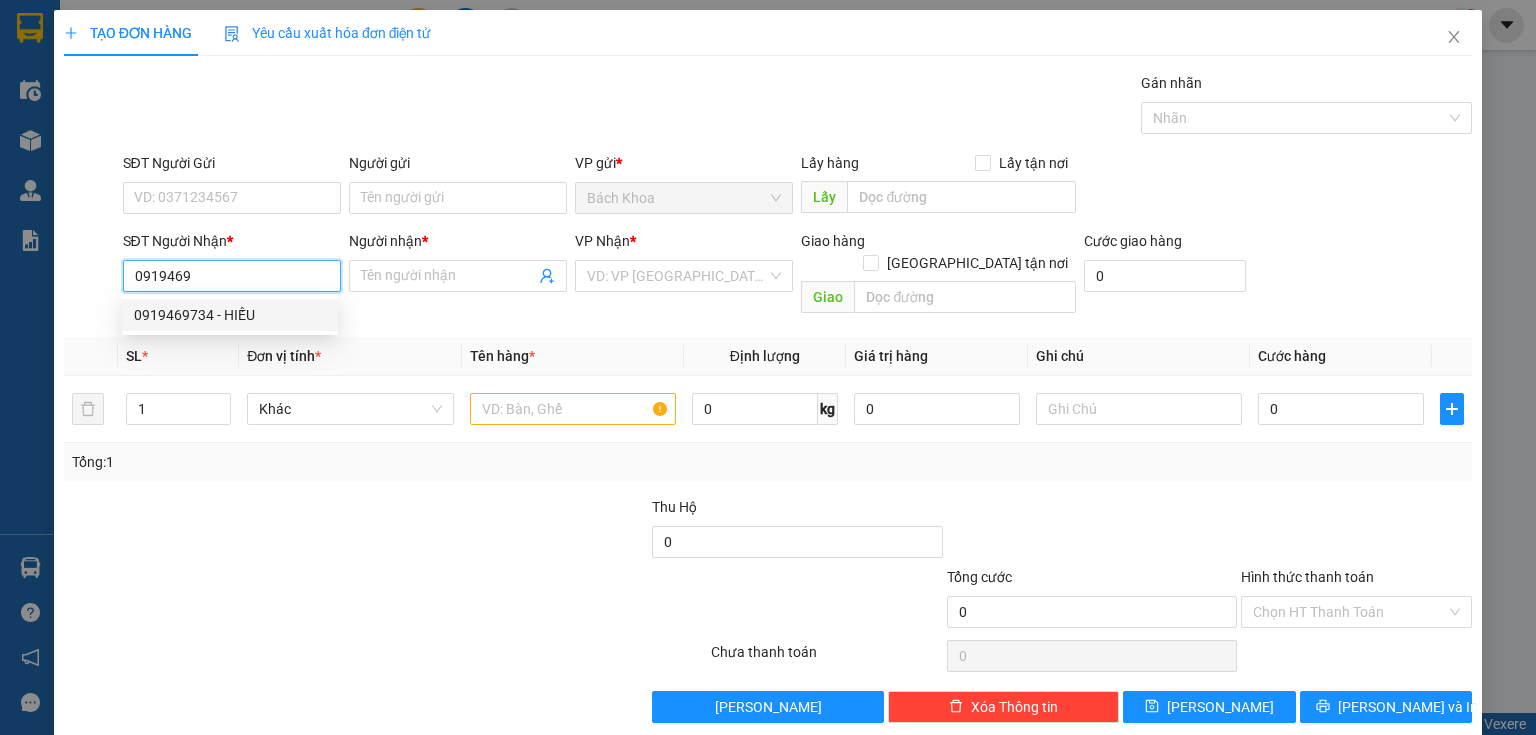 type on "0919469734" 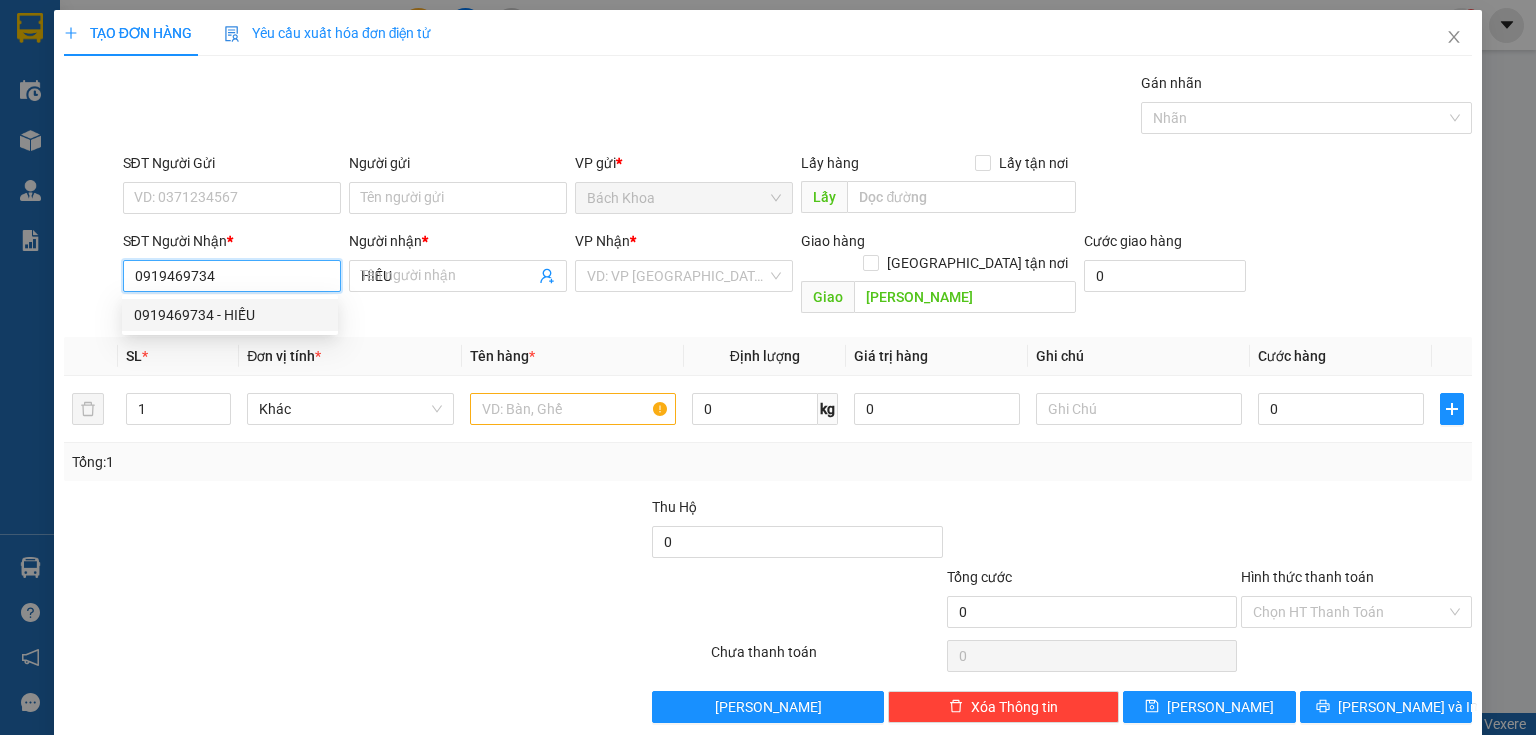 type on "40.000" 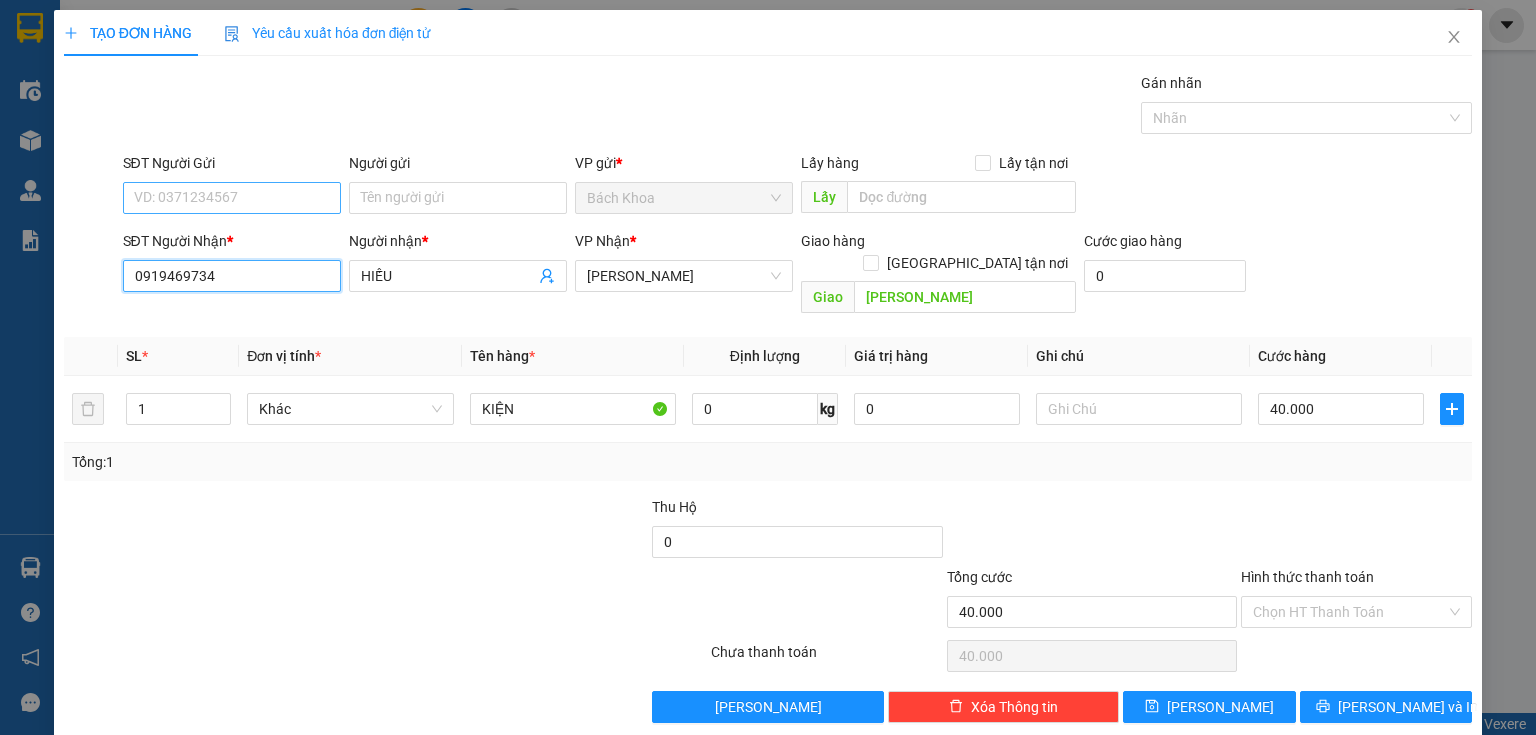 type on "0919469734" 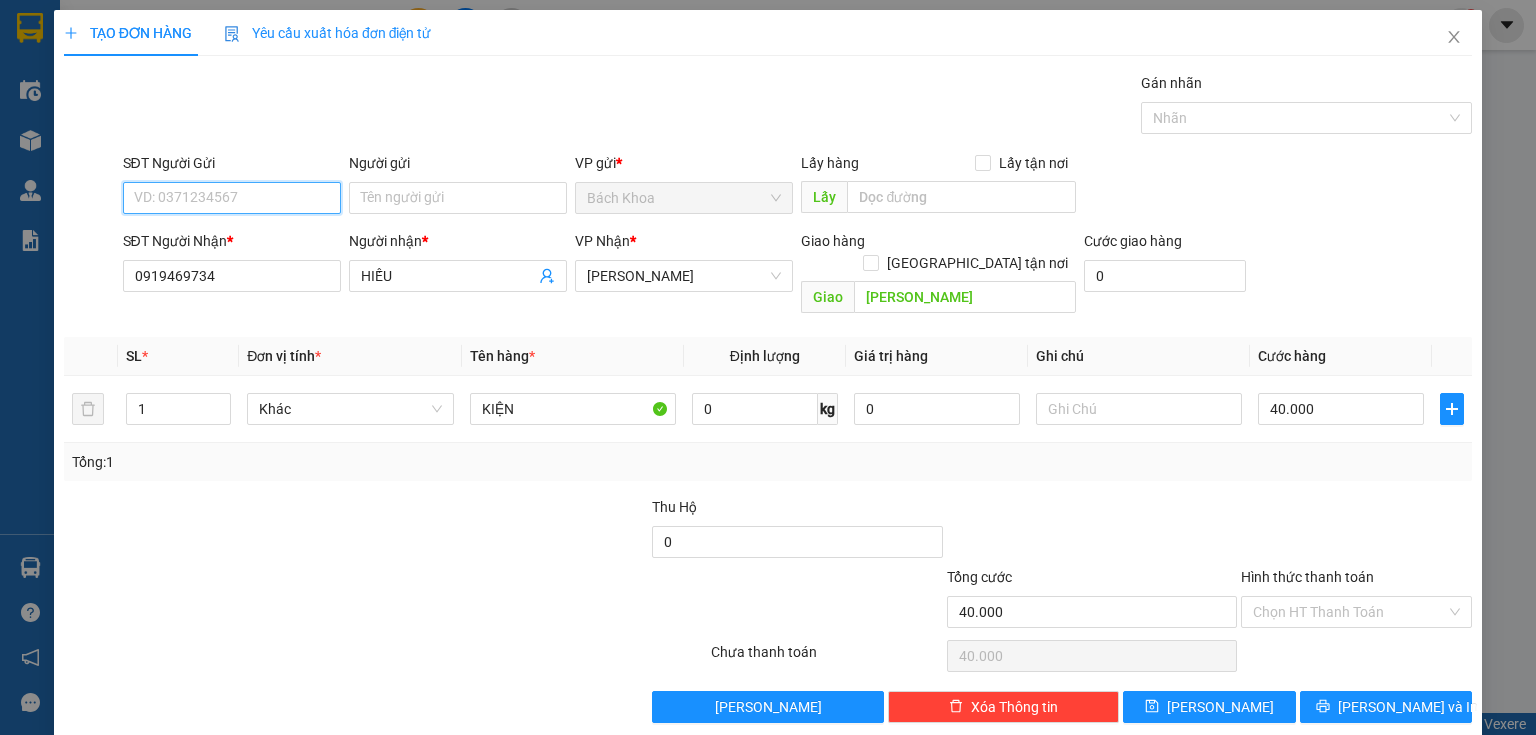 click on "SĐT Người Gửi" at bounding box center (232, 198) 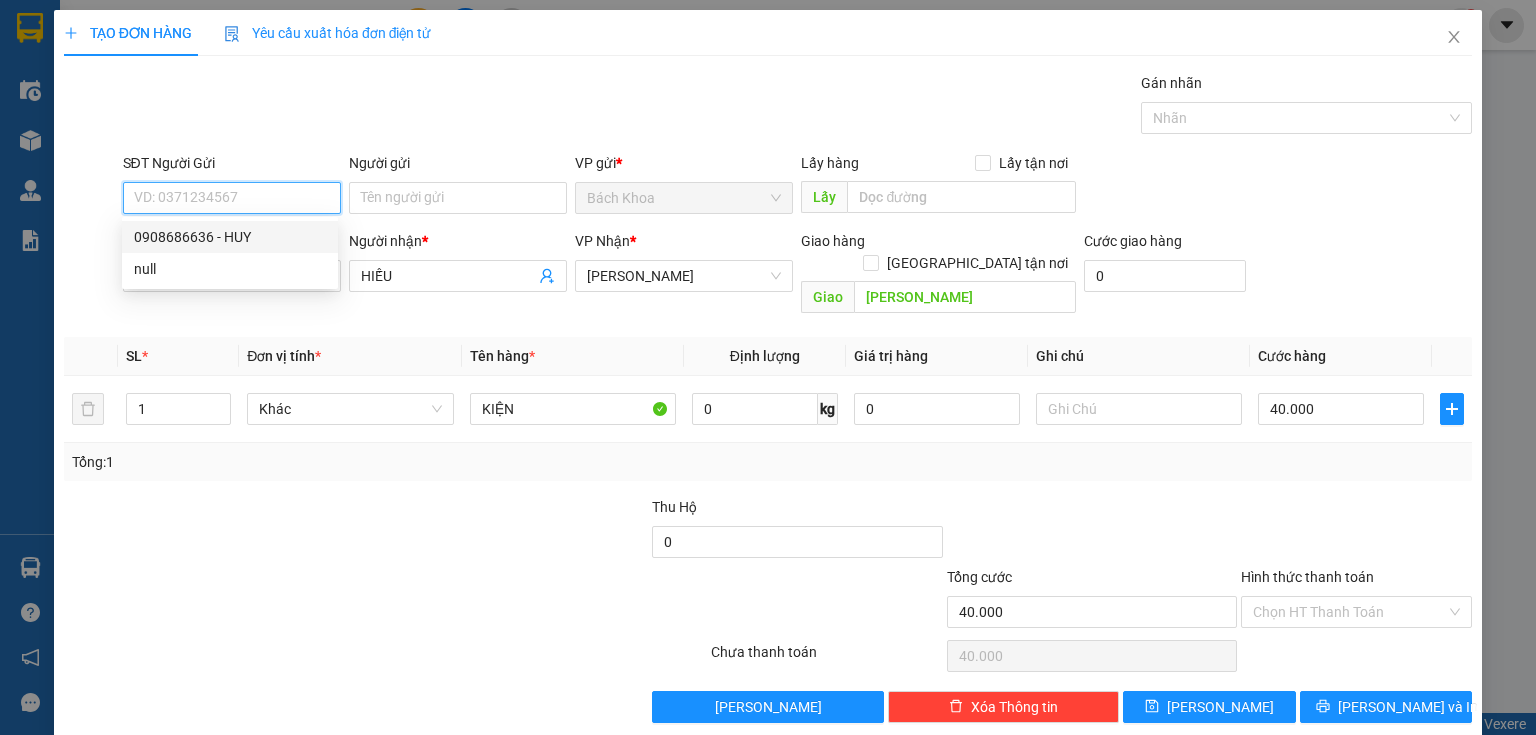 click on "0908686636 - HUY" at bounding box center (230, 237) 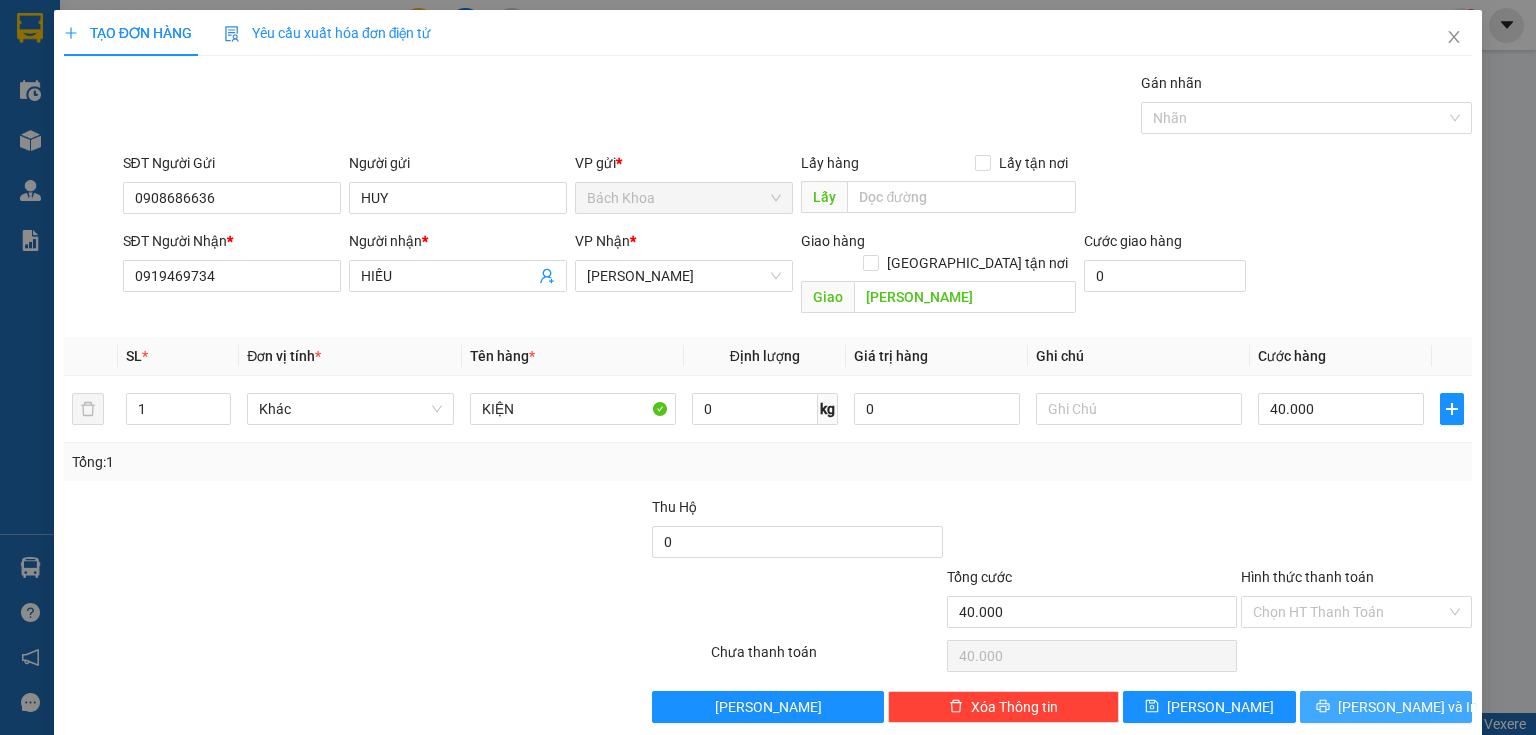 click on "[PERSON_NAME] và In" at bounding box center (1386, 707) 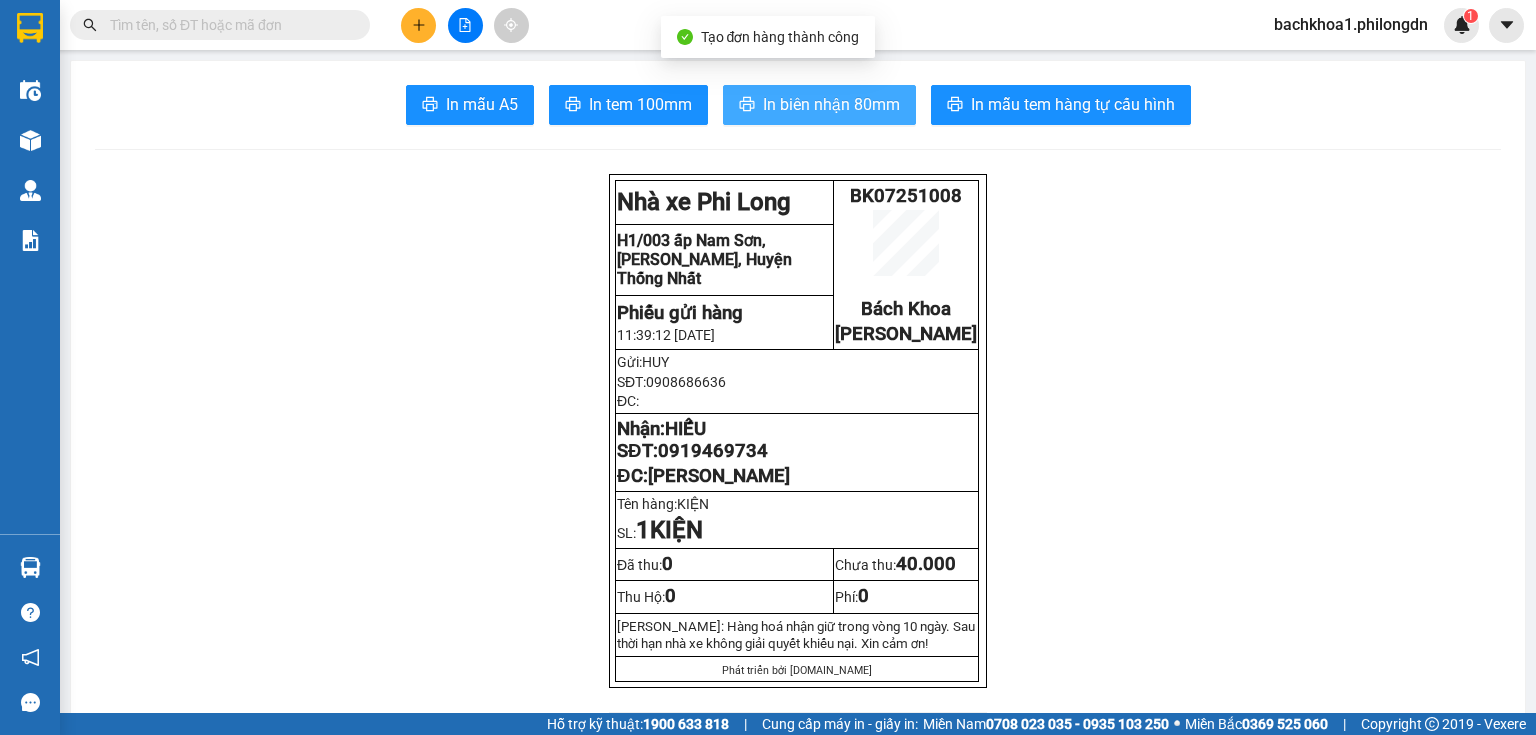 click on "In biên nhận 80mm" at bounding box center [831, 104] 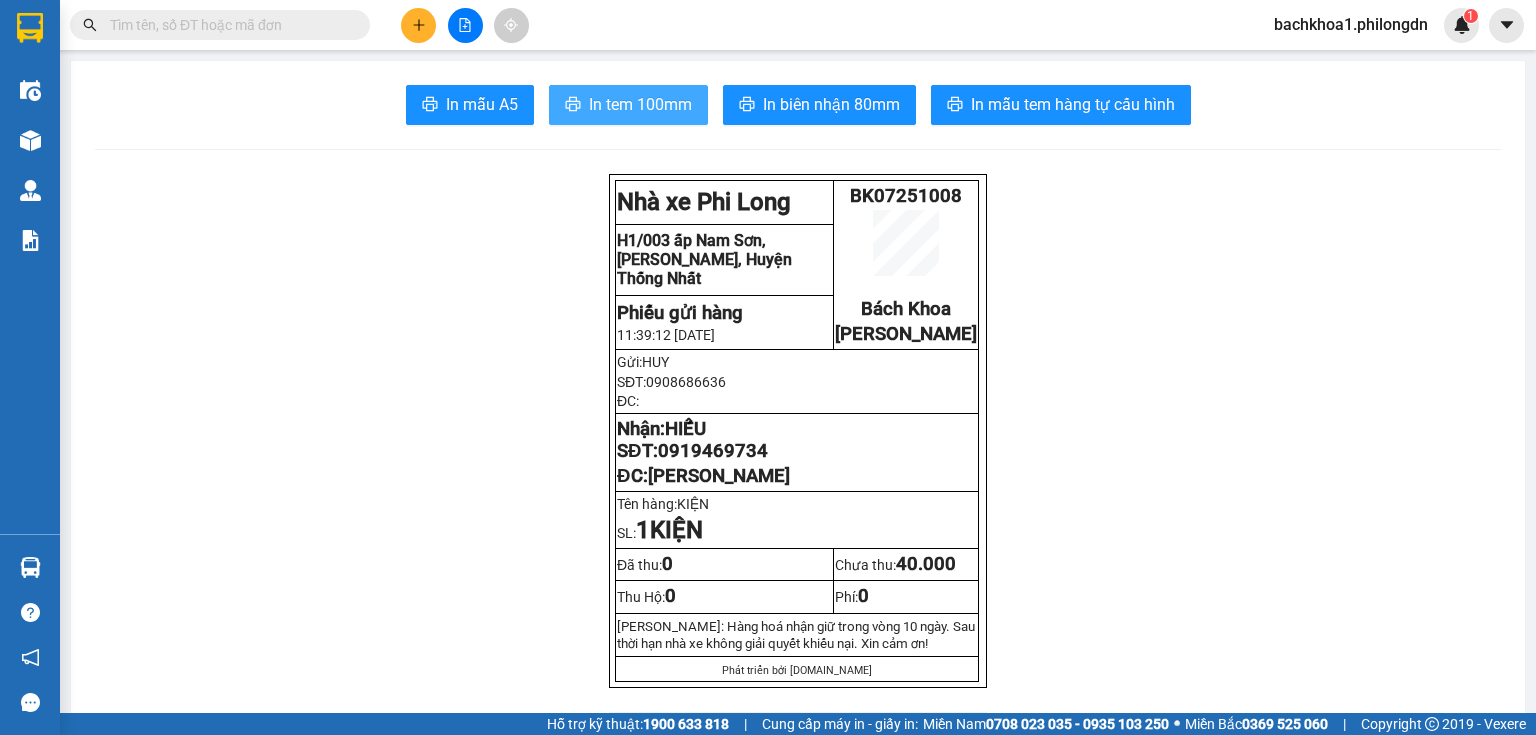 click on "In tem 100mm" at bounding box center [640, 104] 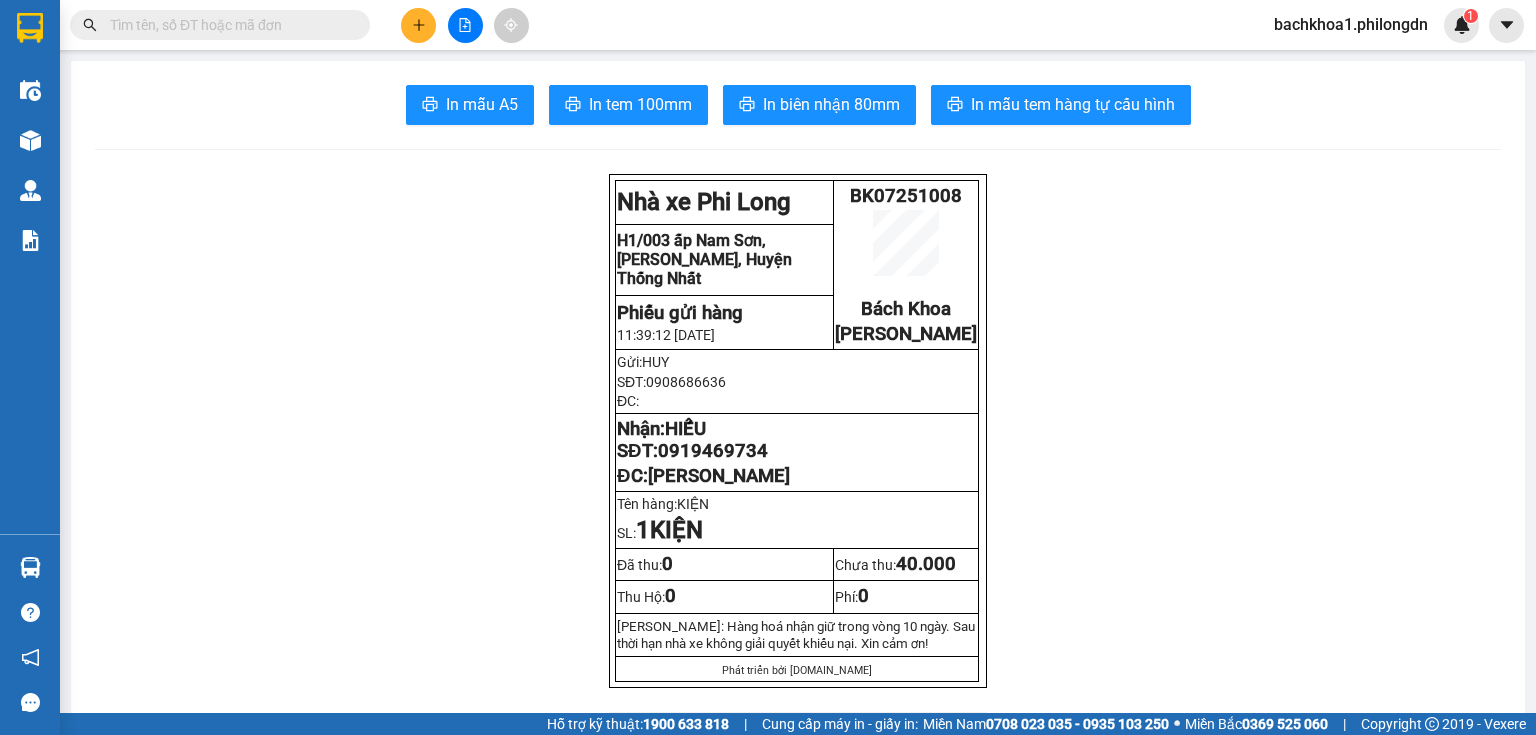 click on "0919469734" at bounding box center (713, 451) 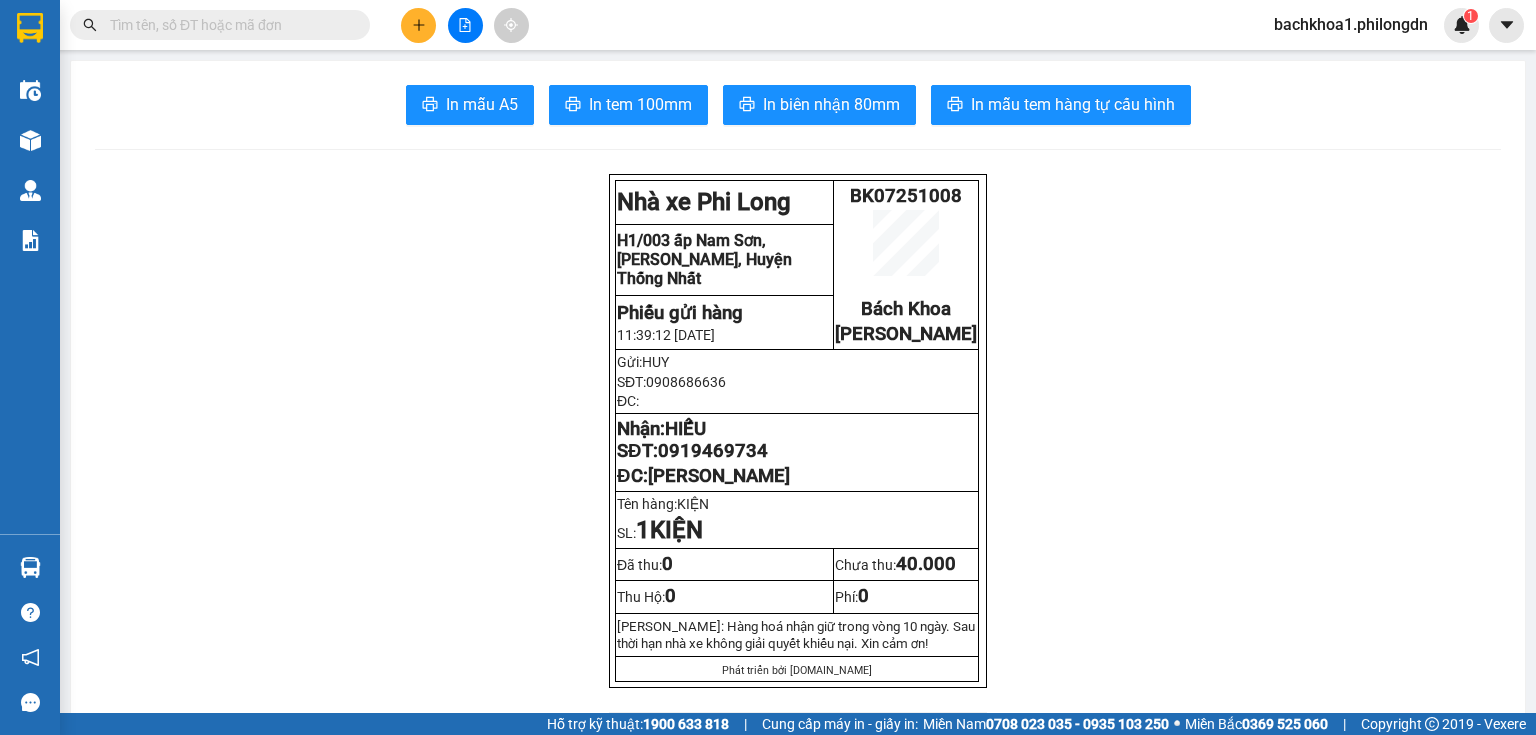 click at bounding box center [418, 25] 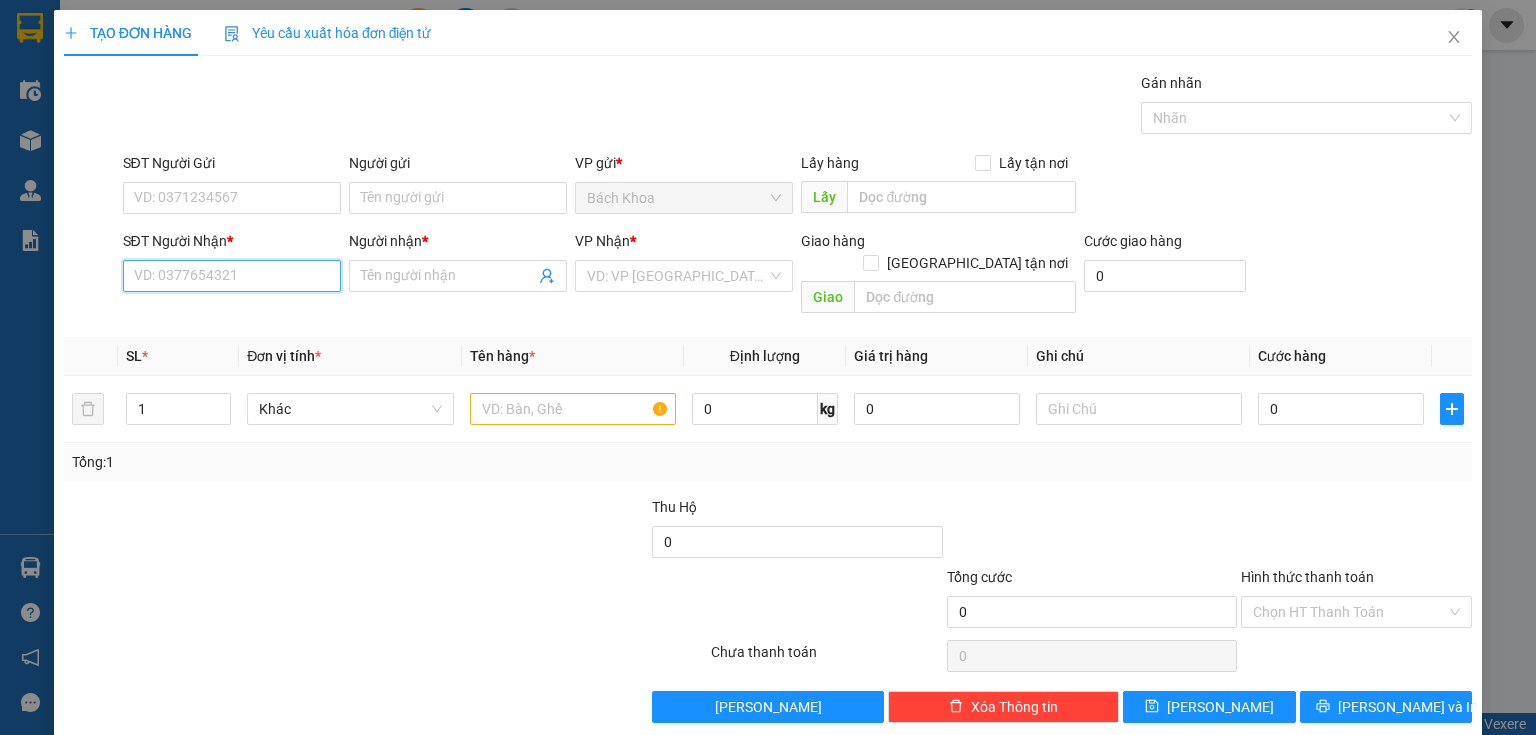 click on "SĐT Người Nhận  *" at bounding box center (232, 276) 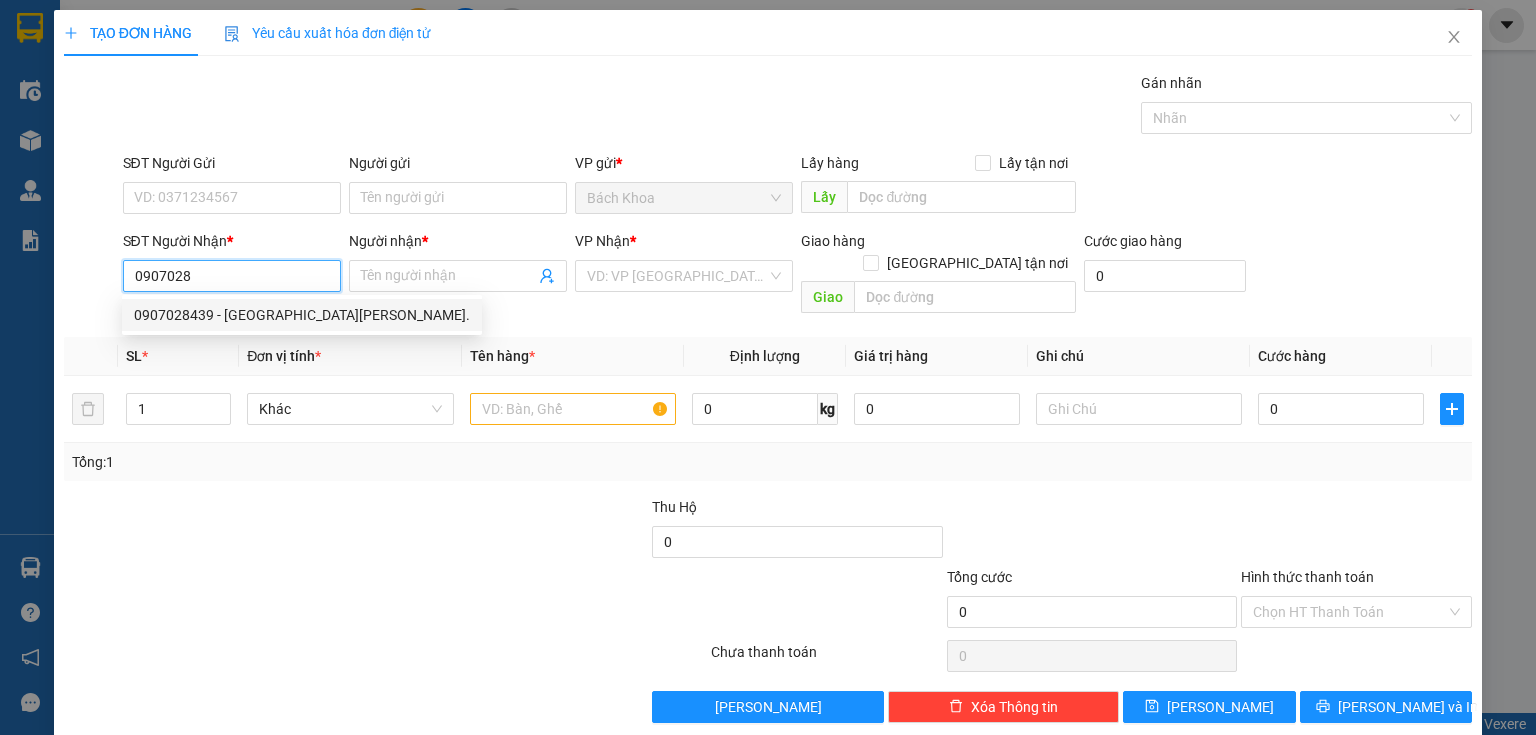 click on "0907028439 - [GEOGRAPHIC_DATA][PERSON_NAME]." at bounding box center (302, 315) 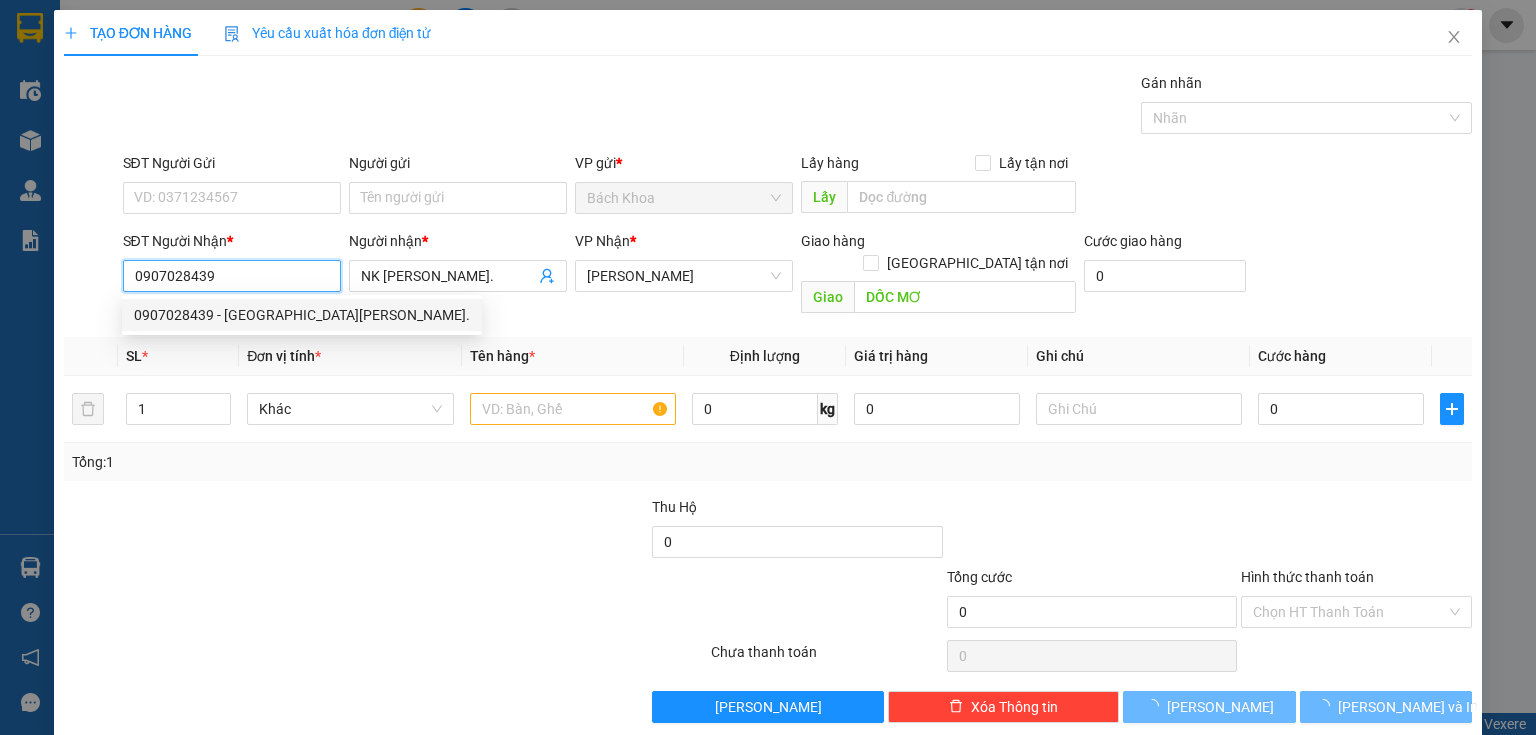 type on "30.000" 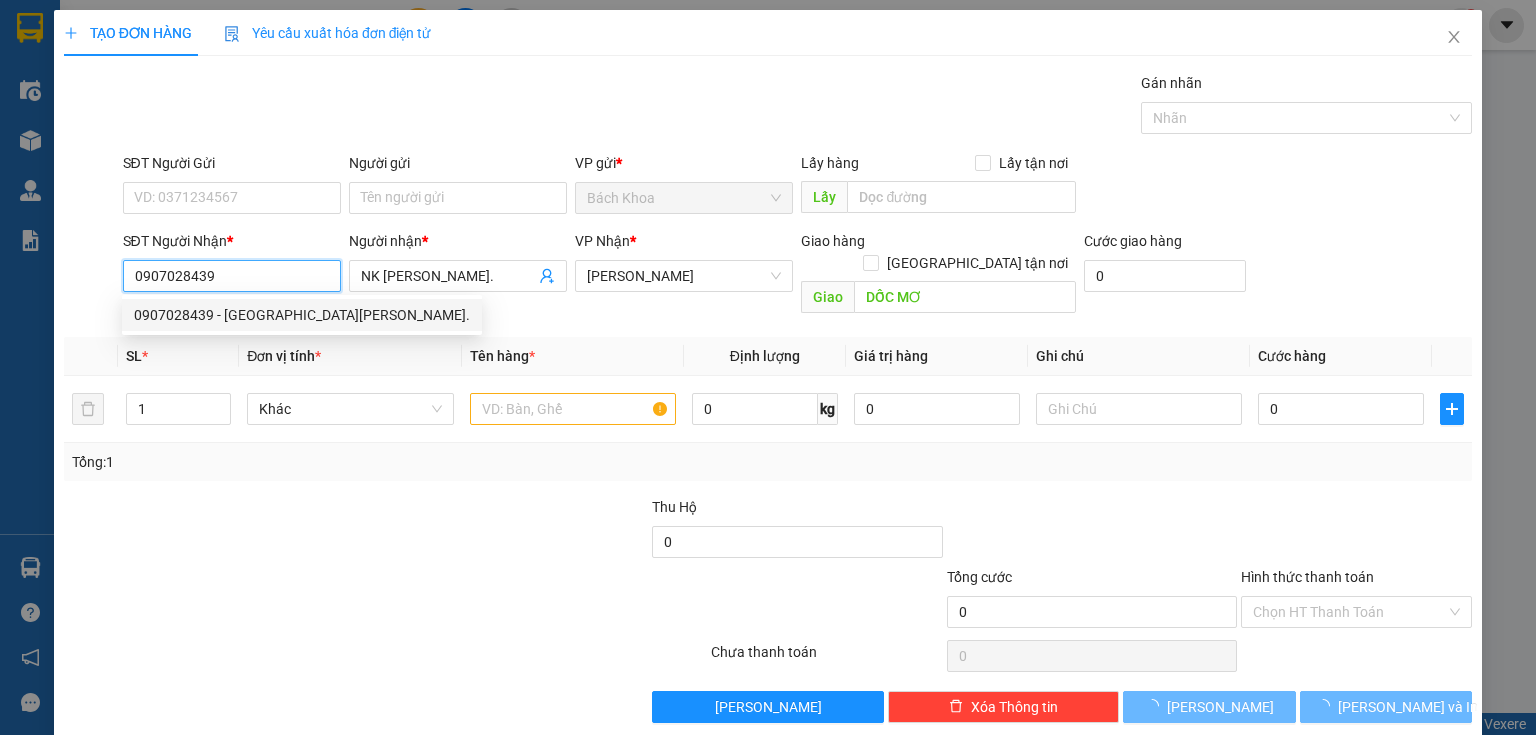 type on "30.000" 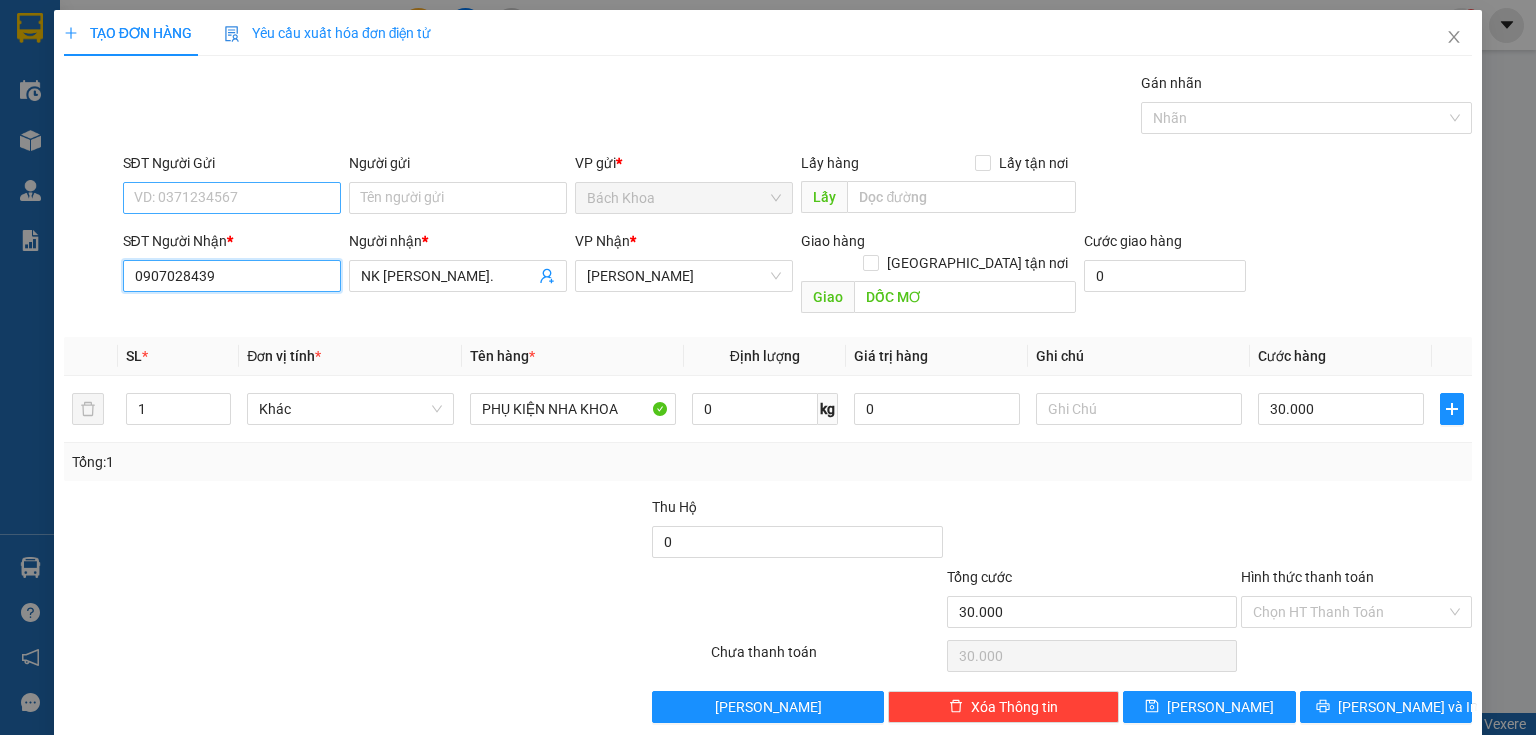 type on "0907028439" 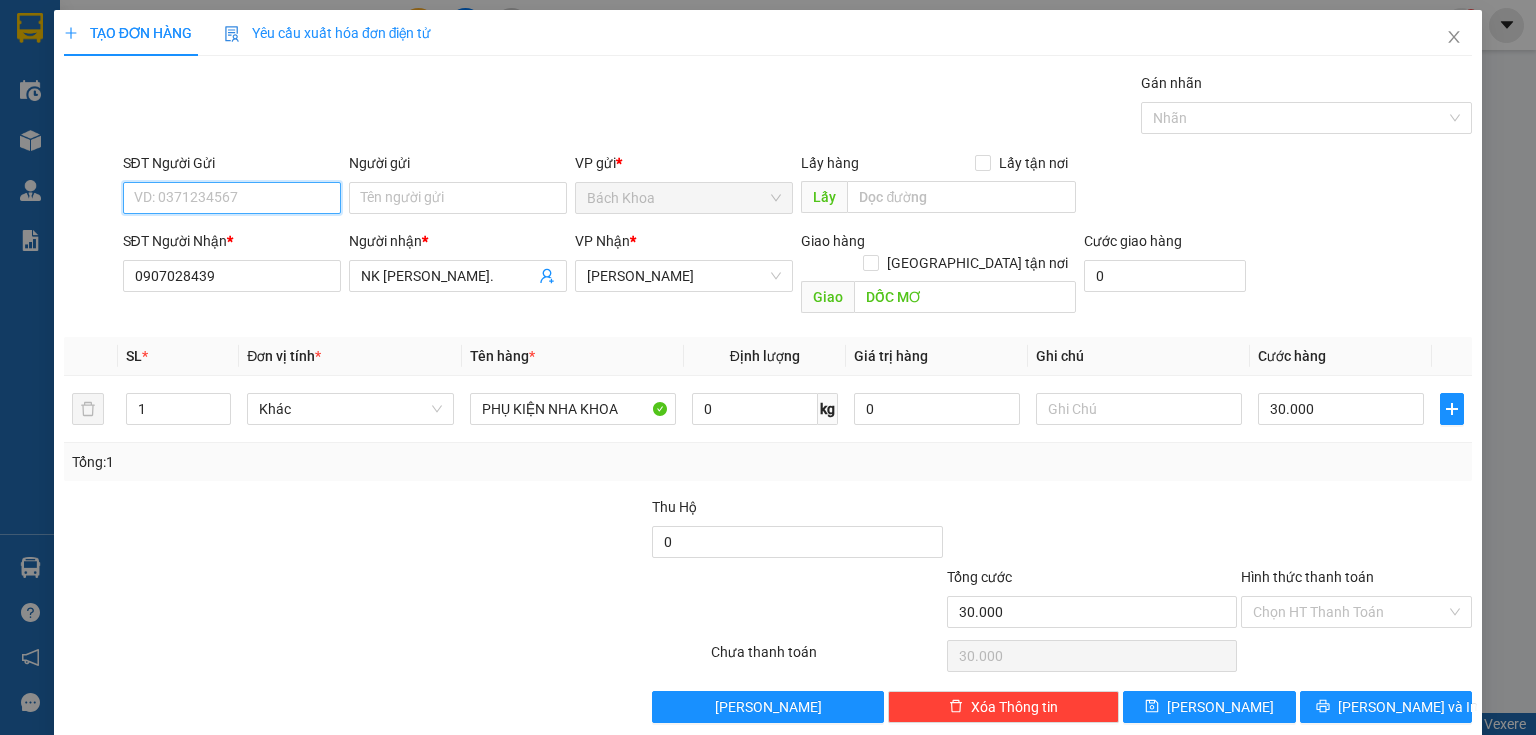 click on "SĐT Người Gửi" at bounding box center (232, 198) 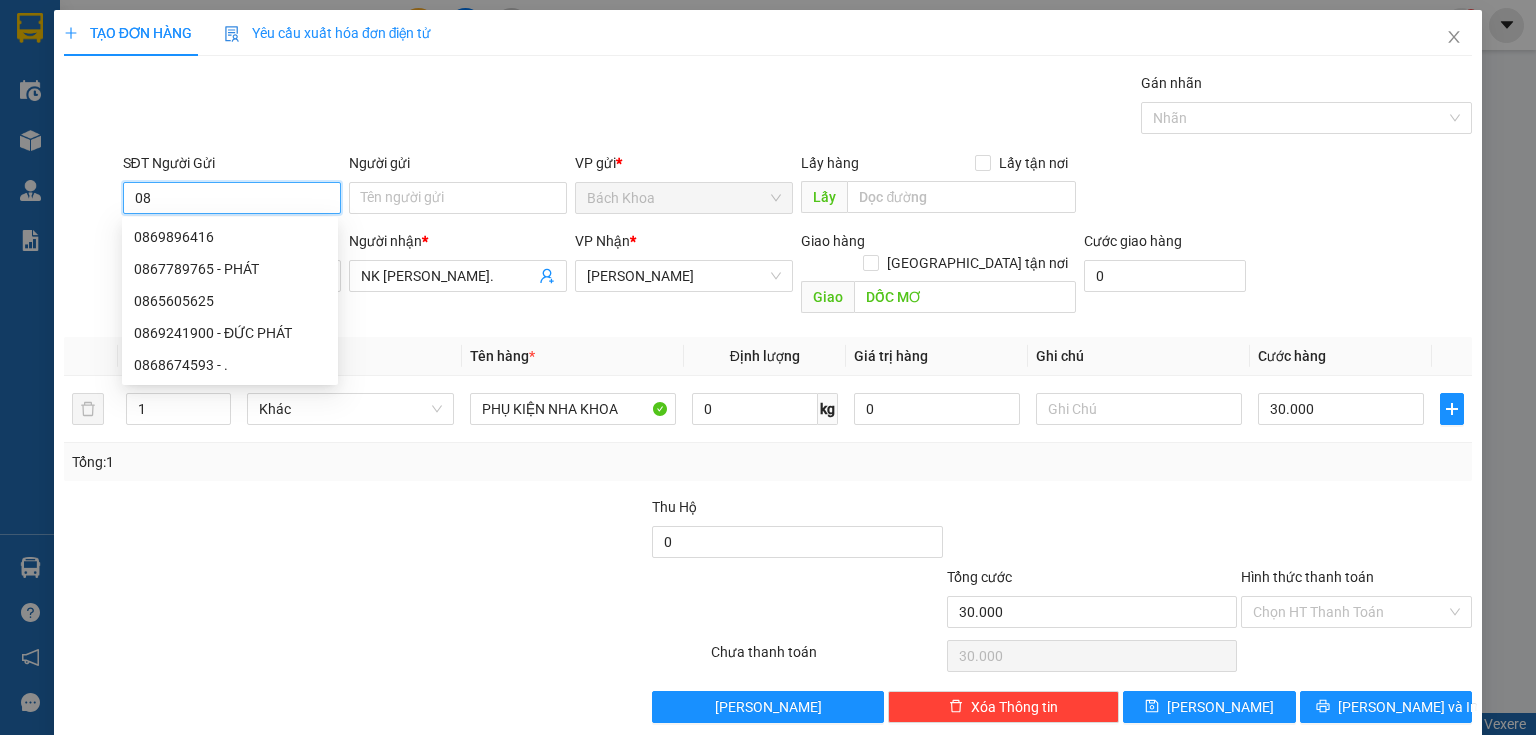 type on "0" 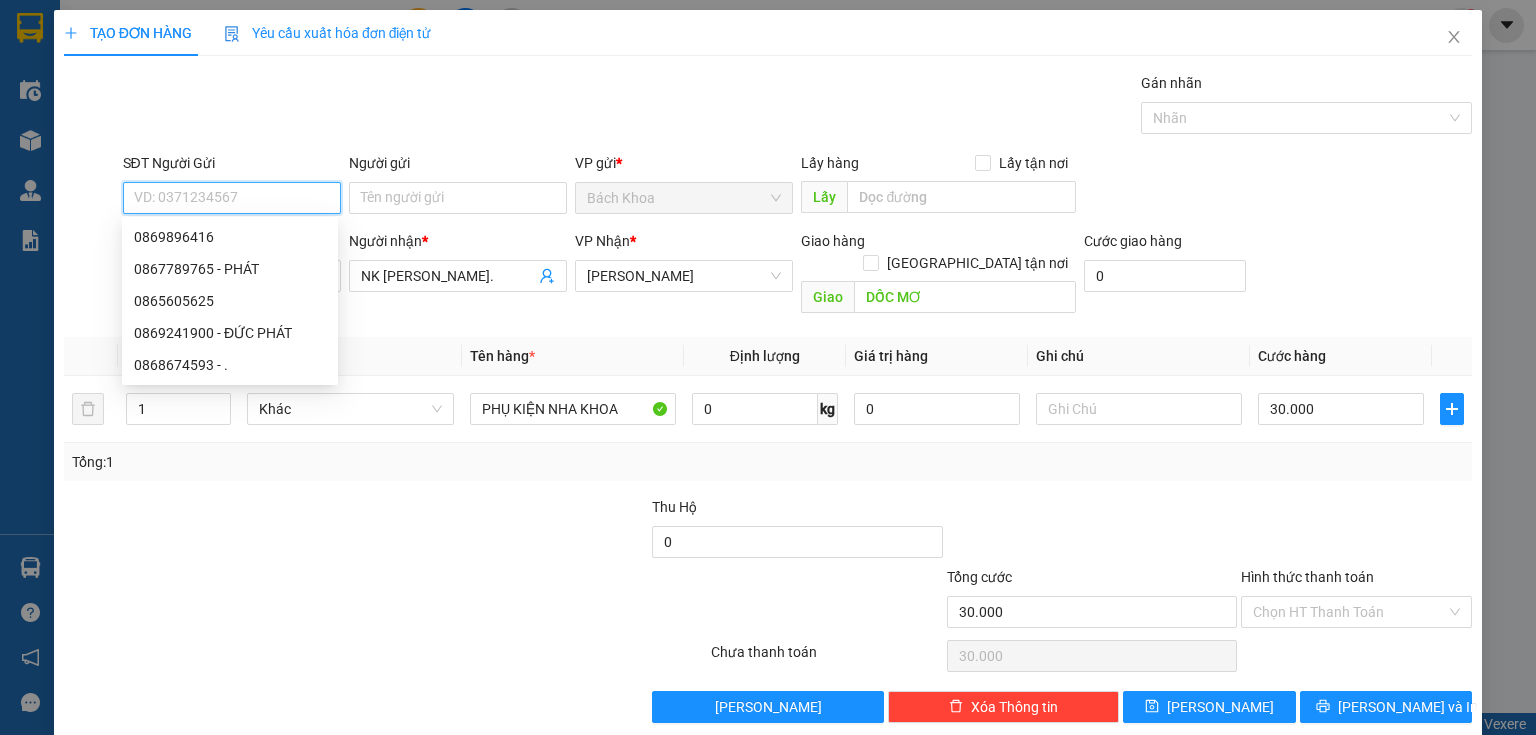 click on "SĐT Người Gửi" at bounding box center [232, 198] 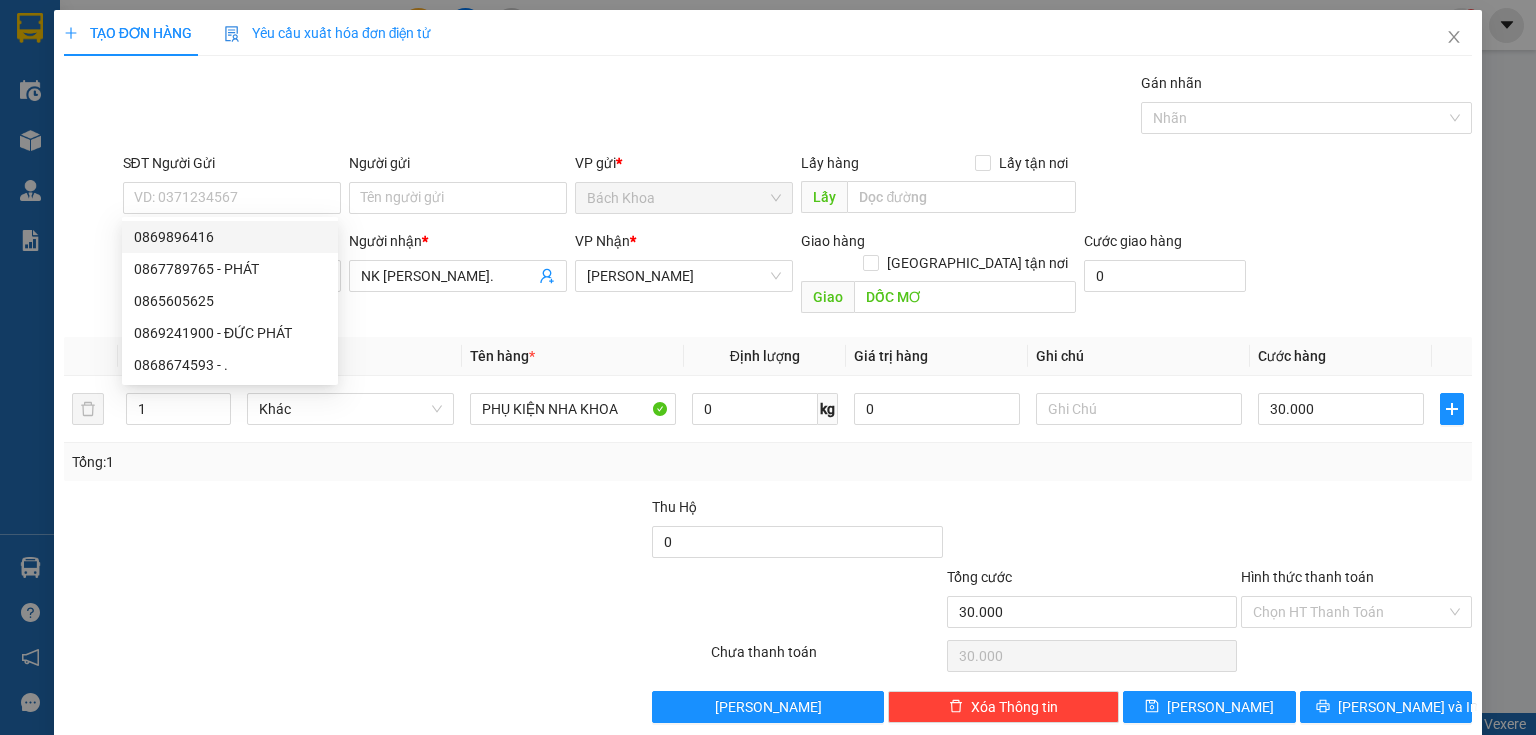 click on "Tên hàng  *" at bounding box center [573, 356] 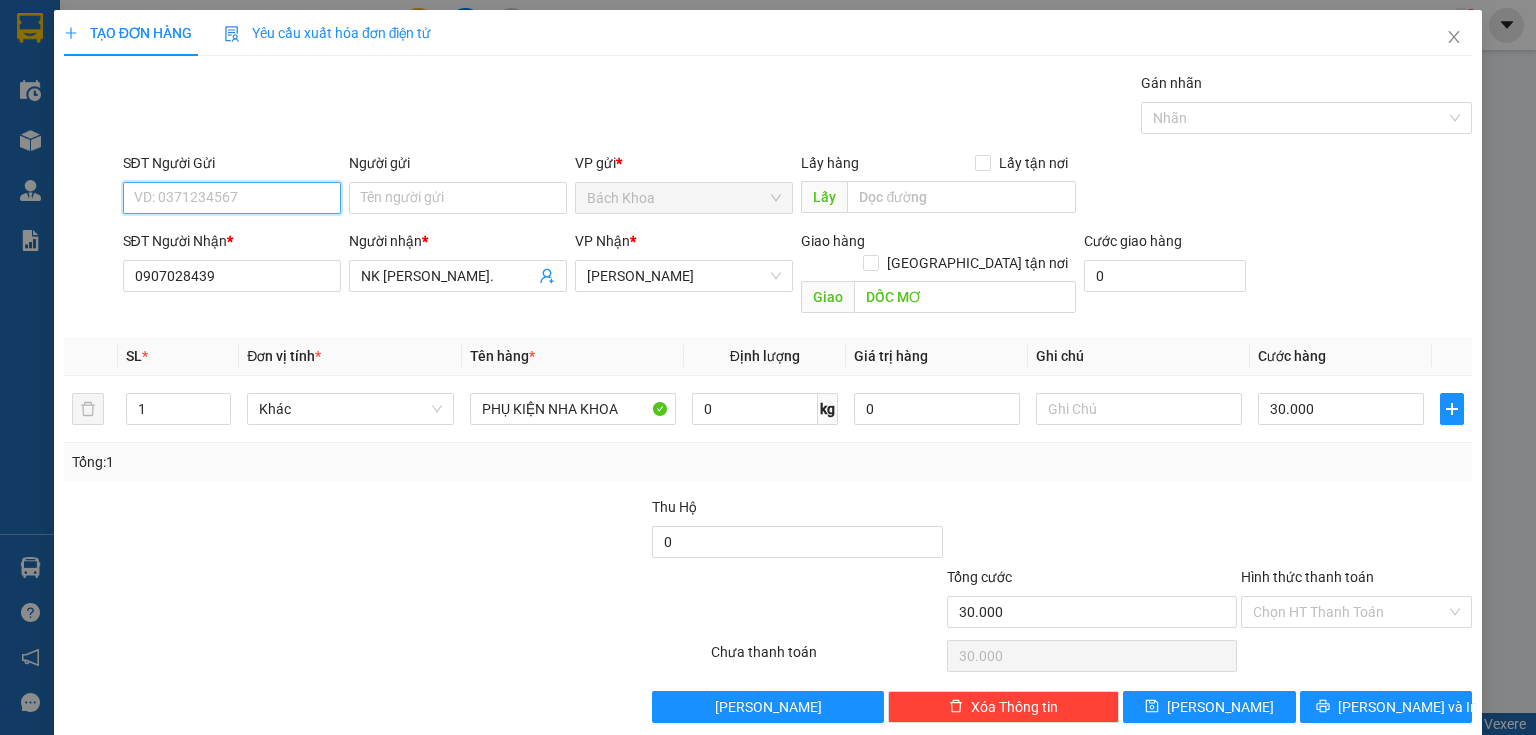 click on "SĐT Người Gửi" at bounding box center [232, 198] 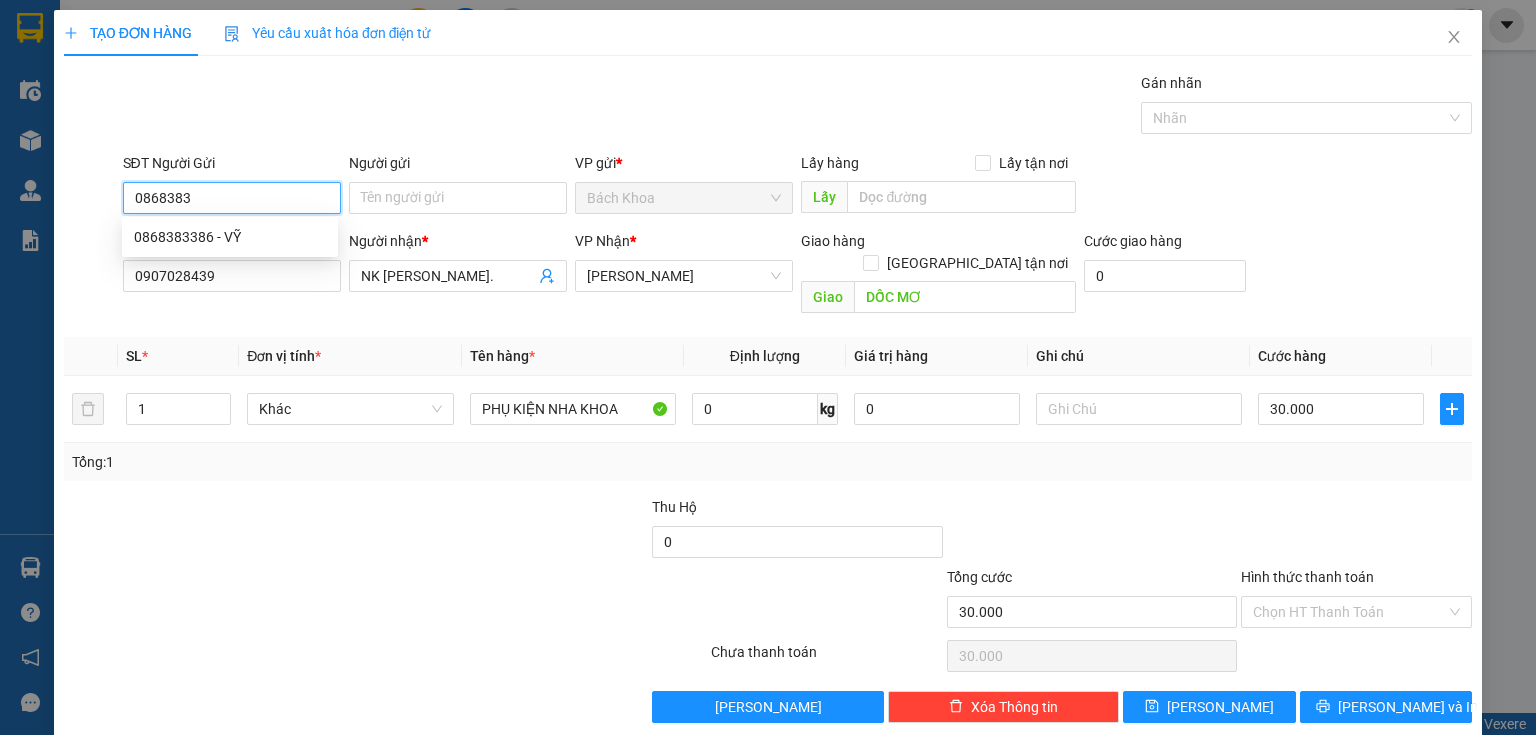 type on "0868383" 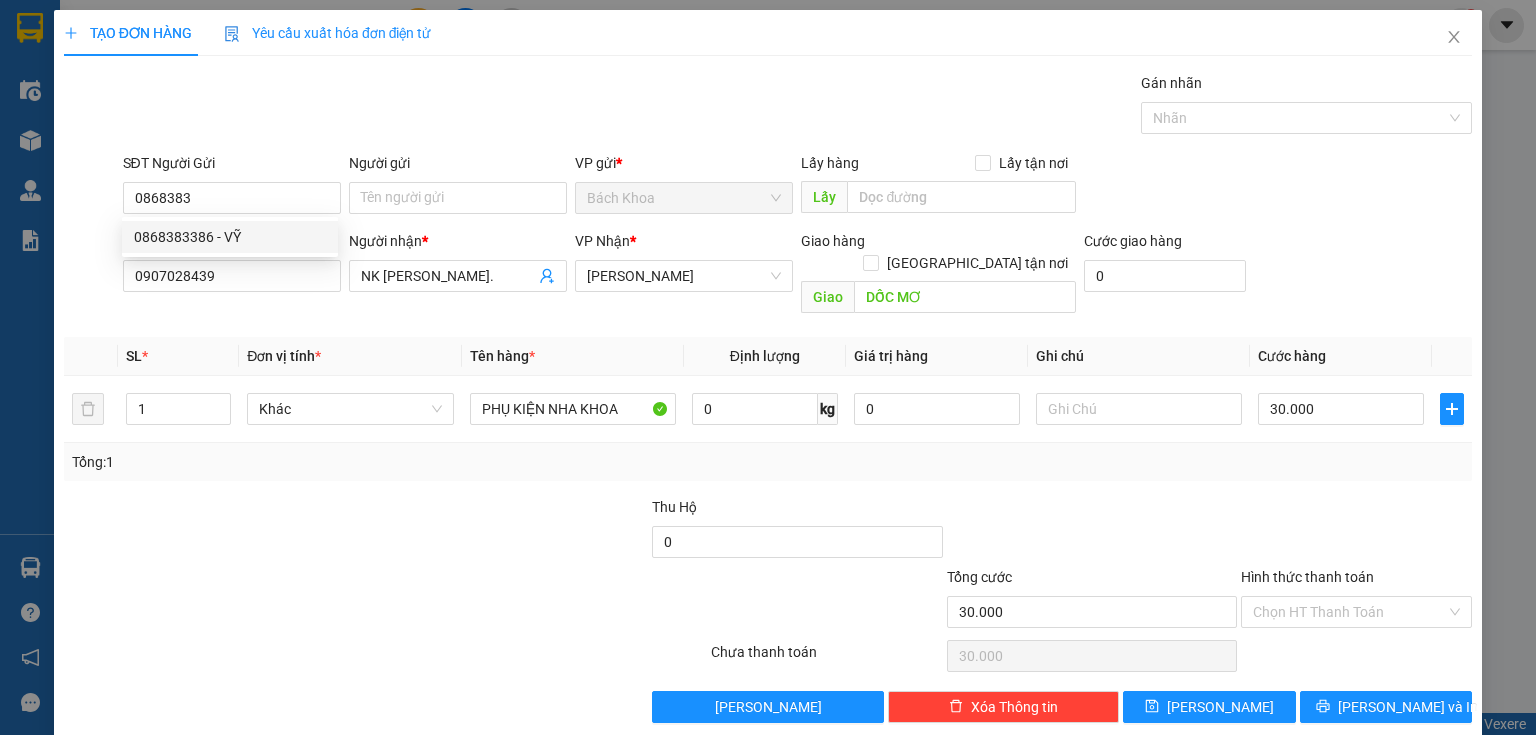 click on "0868383386 0868383386 - VỸ" at bounding box center [230, 237] 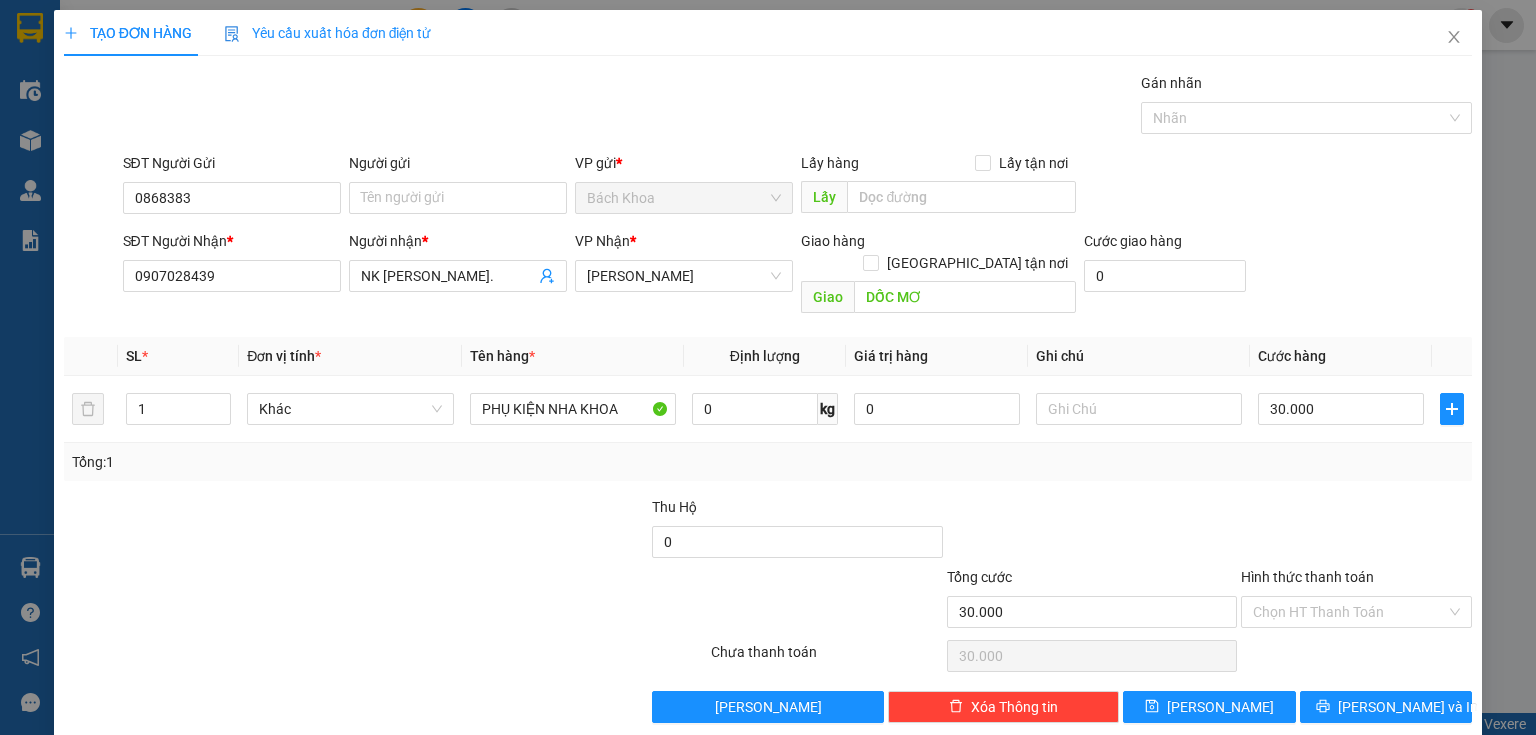 click on "SĐT Người Nhận  *" at bounding box center (232, 241) 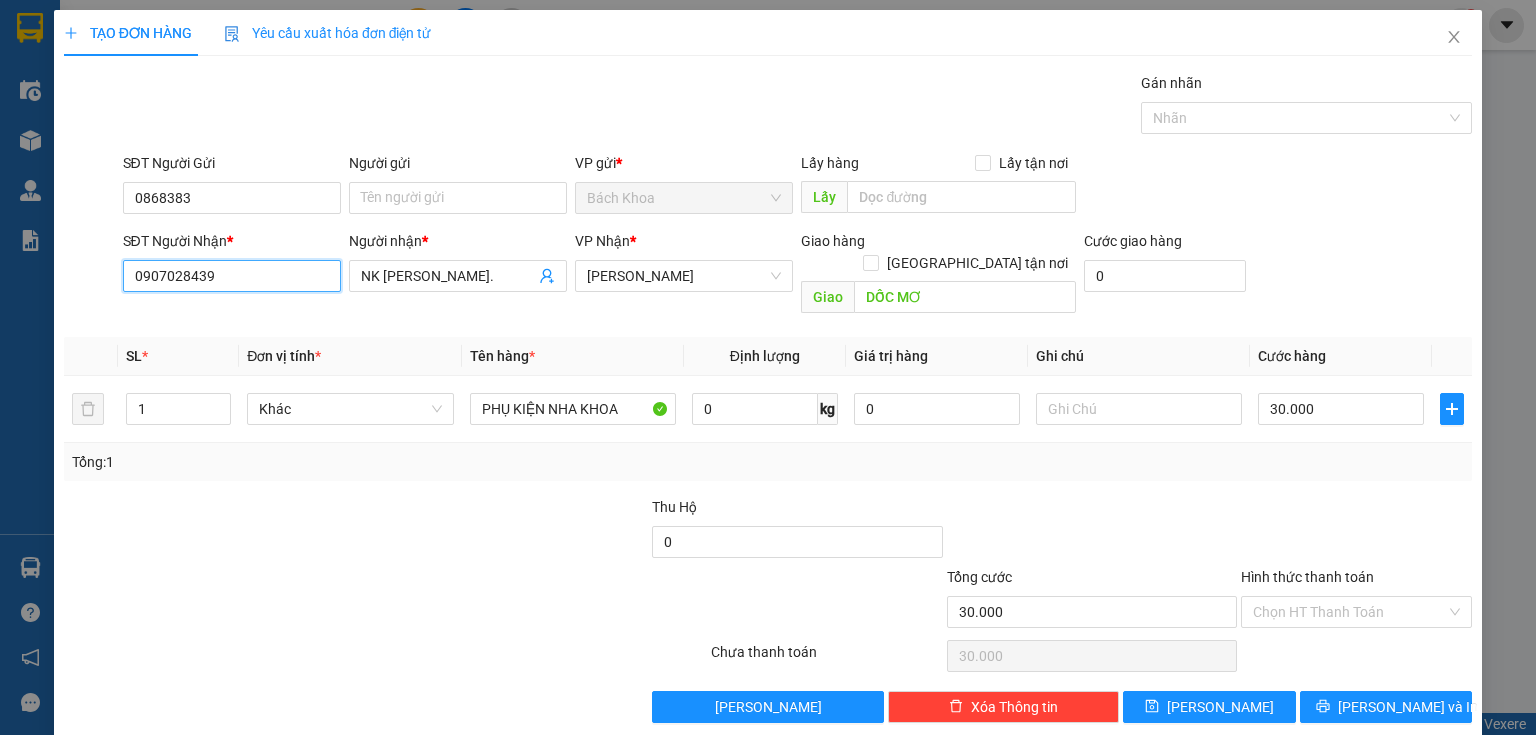 click on "0907028439" at bounding box center (232, 276) 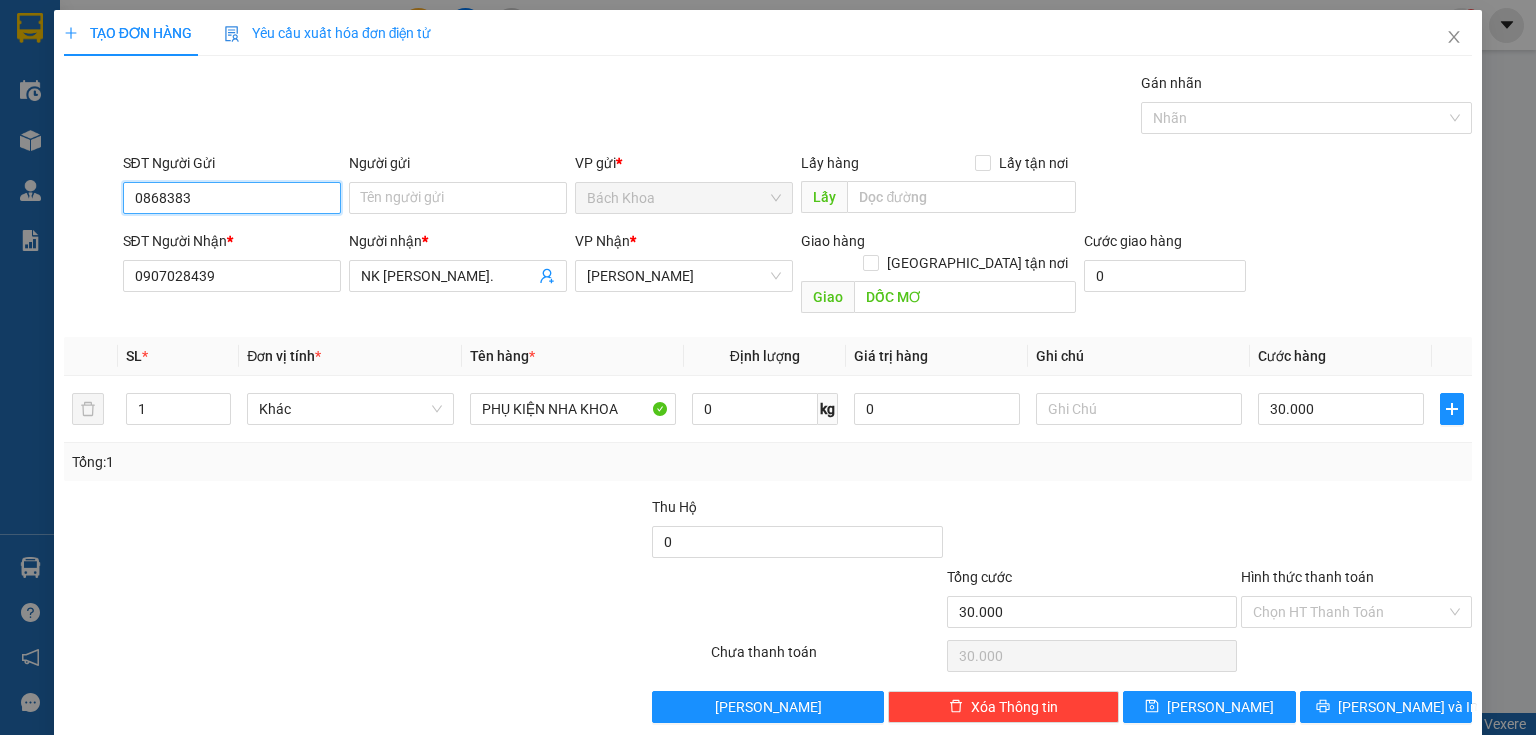 click on "0868383" at bounding box center [232, 198] 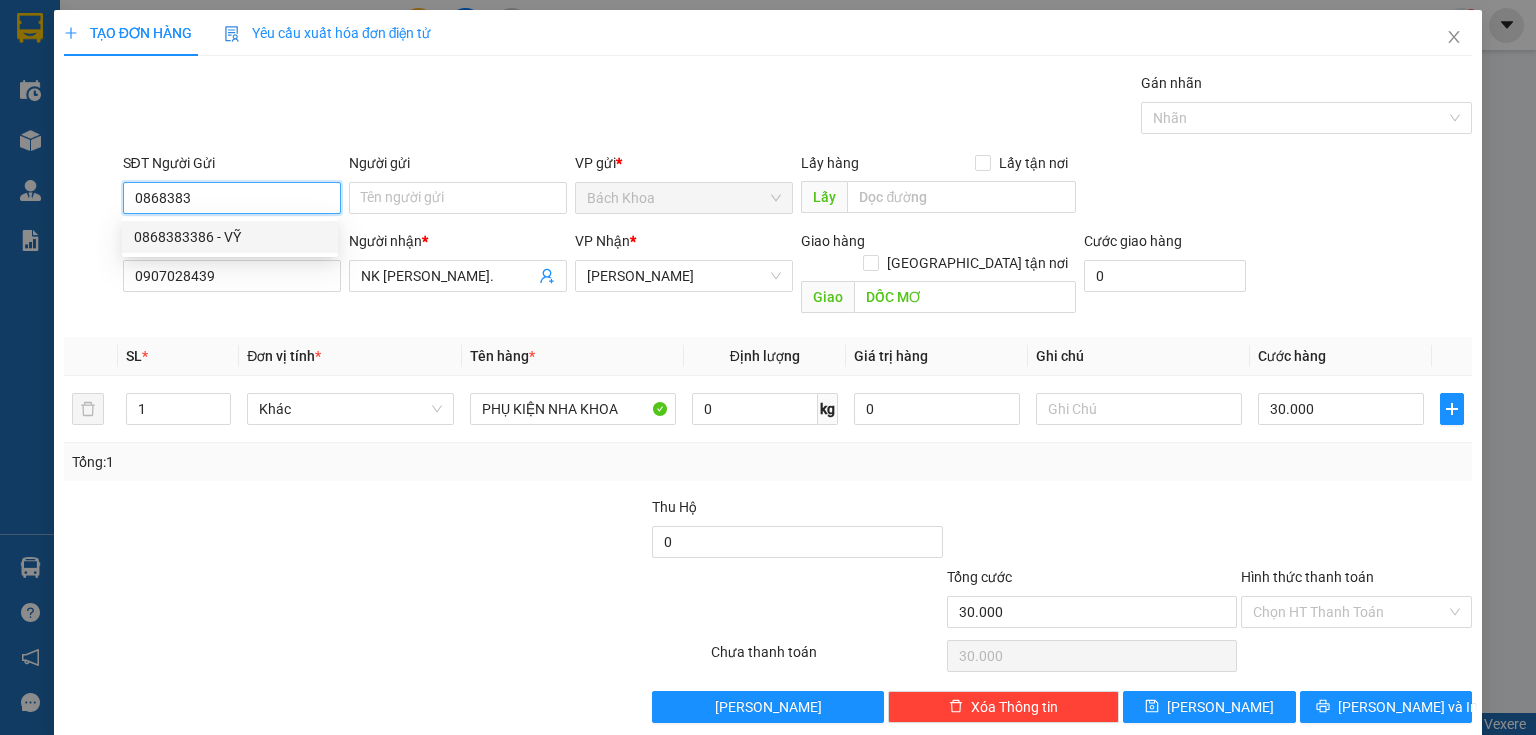 click on "0868383386 - VỸ" at bounding box center (230, 237) 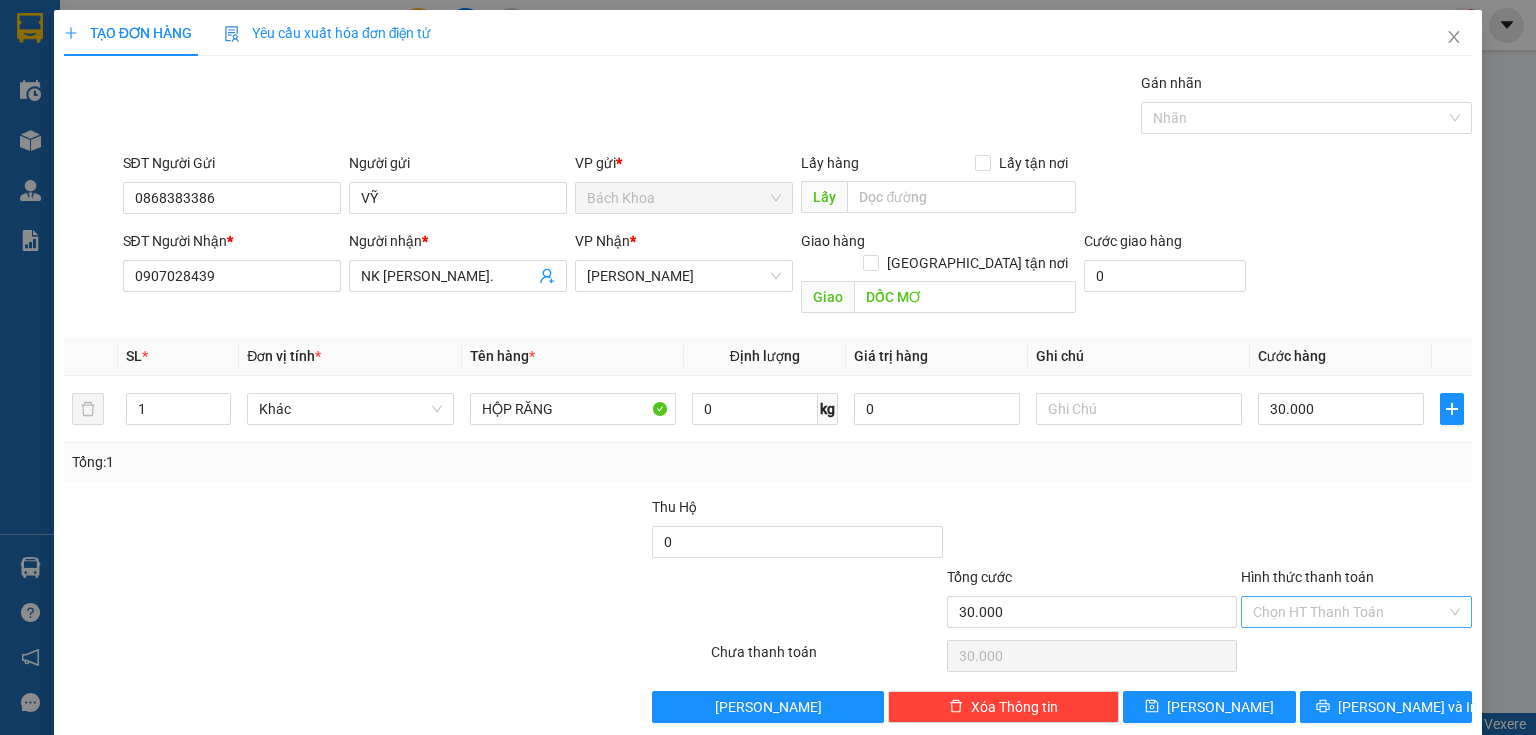 click on "Hình thức thanh toán" at bounding box center [1349, 612] 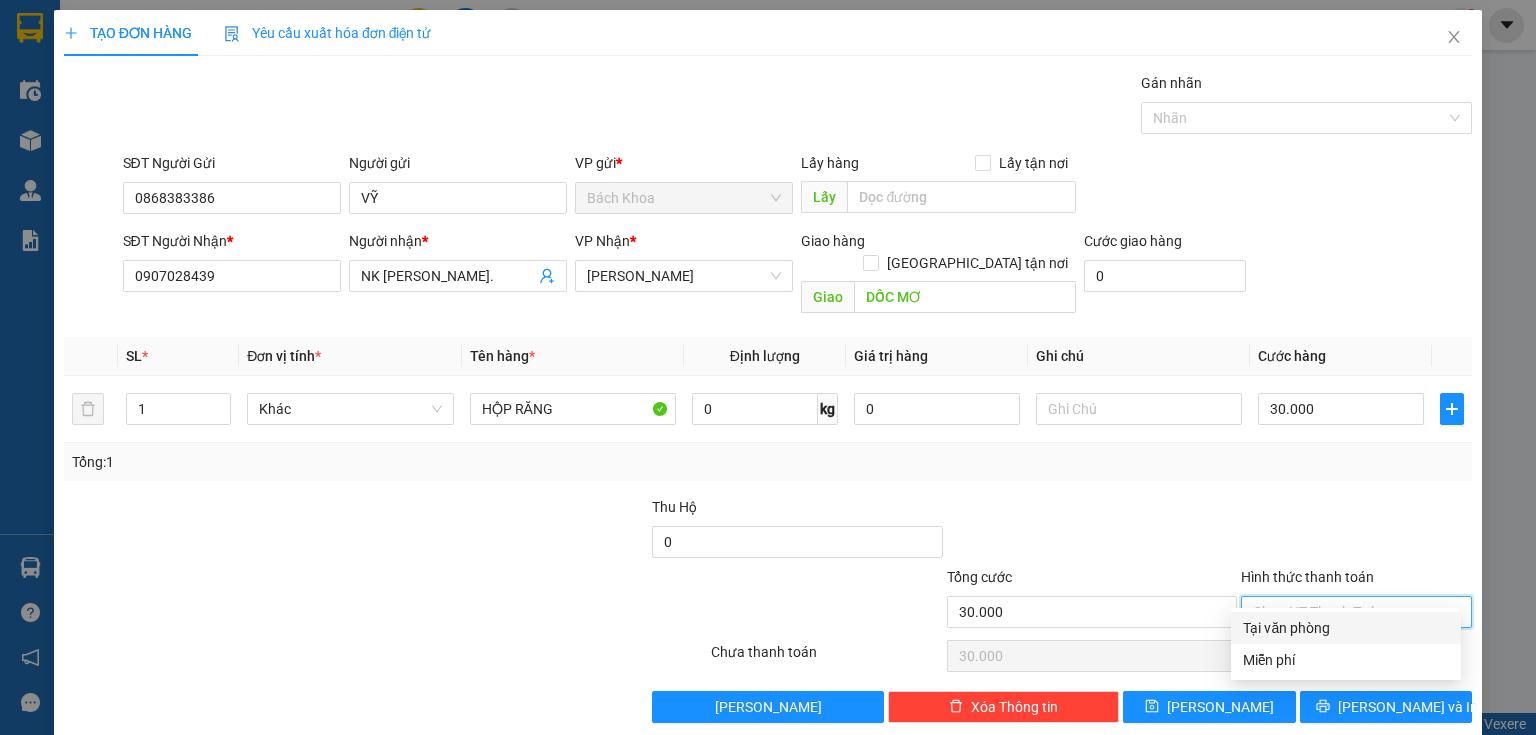 click on "Tại văn phòng" at bounding box center (1346, 628) 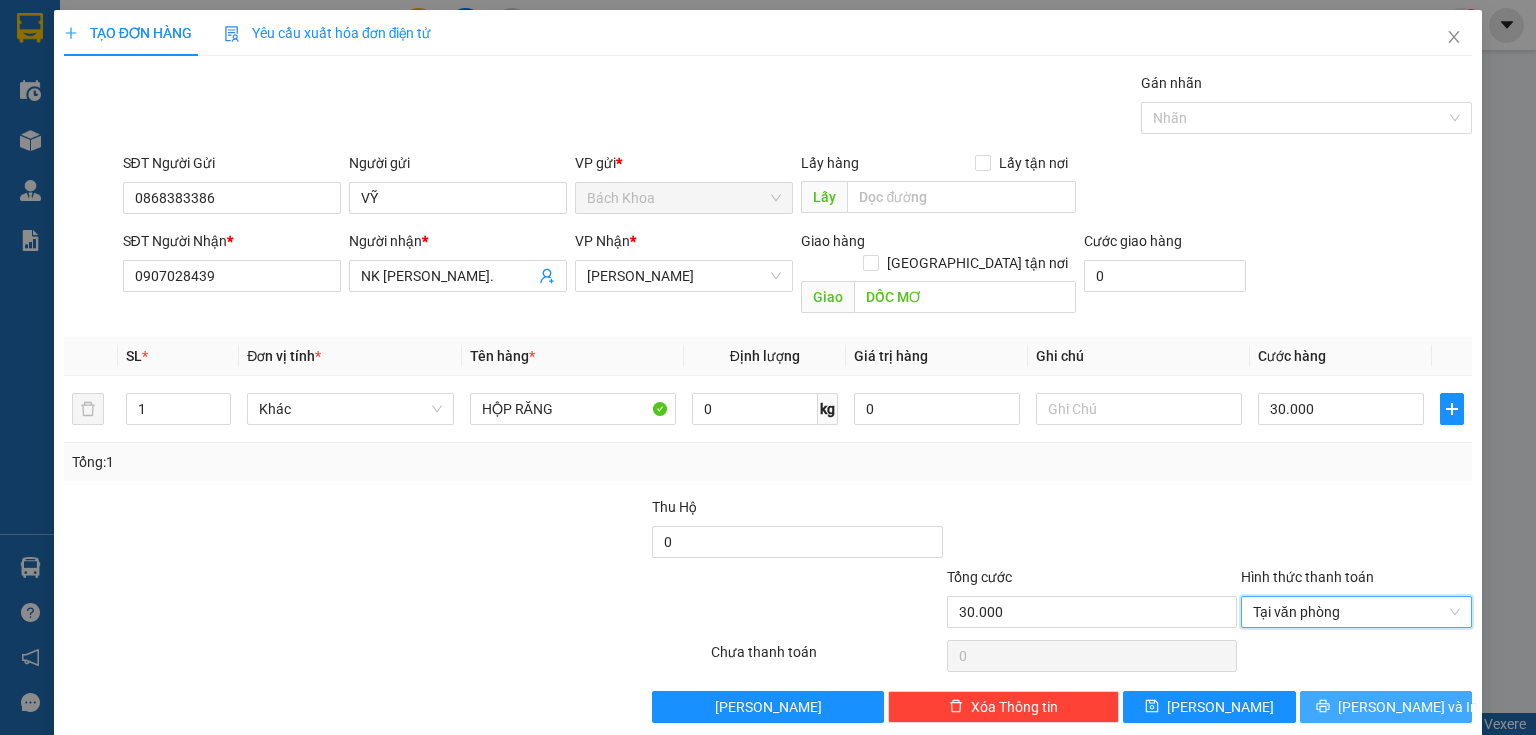 click on "[PERSON_NAME] và In" at bounding box center [1386, 707] 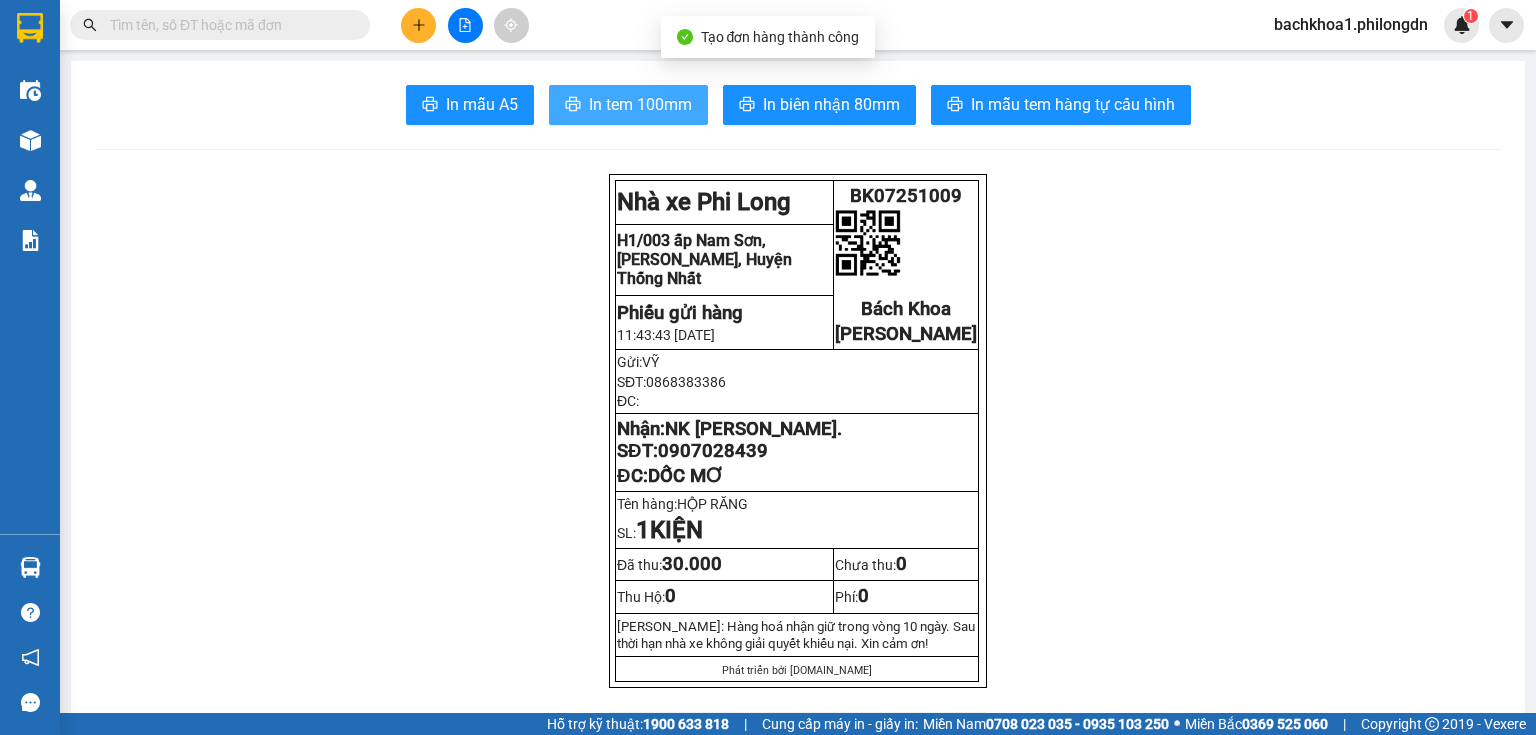 click on "In tem 100mm" at bounding box center (640, 104) 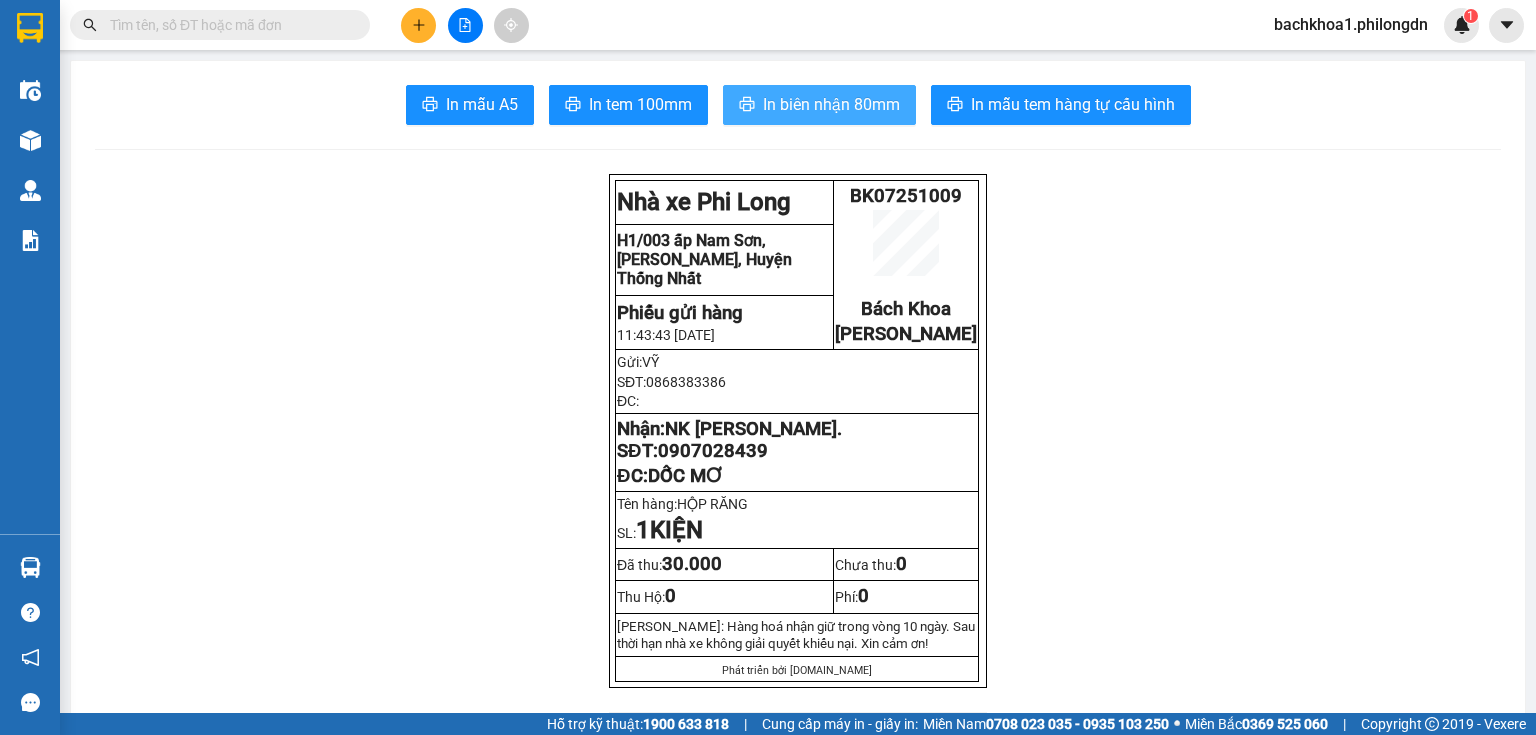 click on "In biên nhận 80mm" at bounding box center [831, 104] 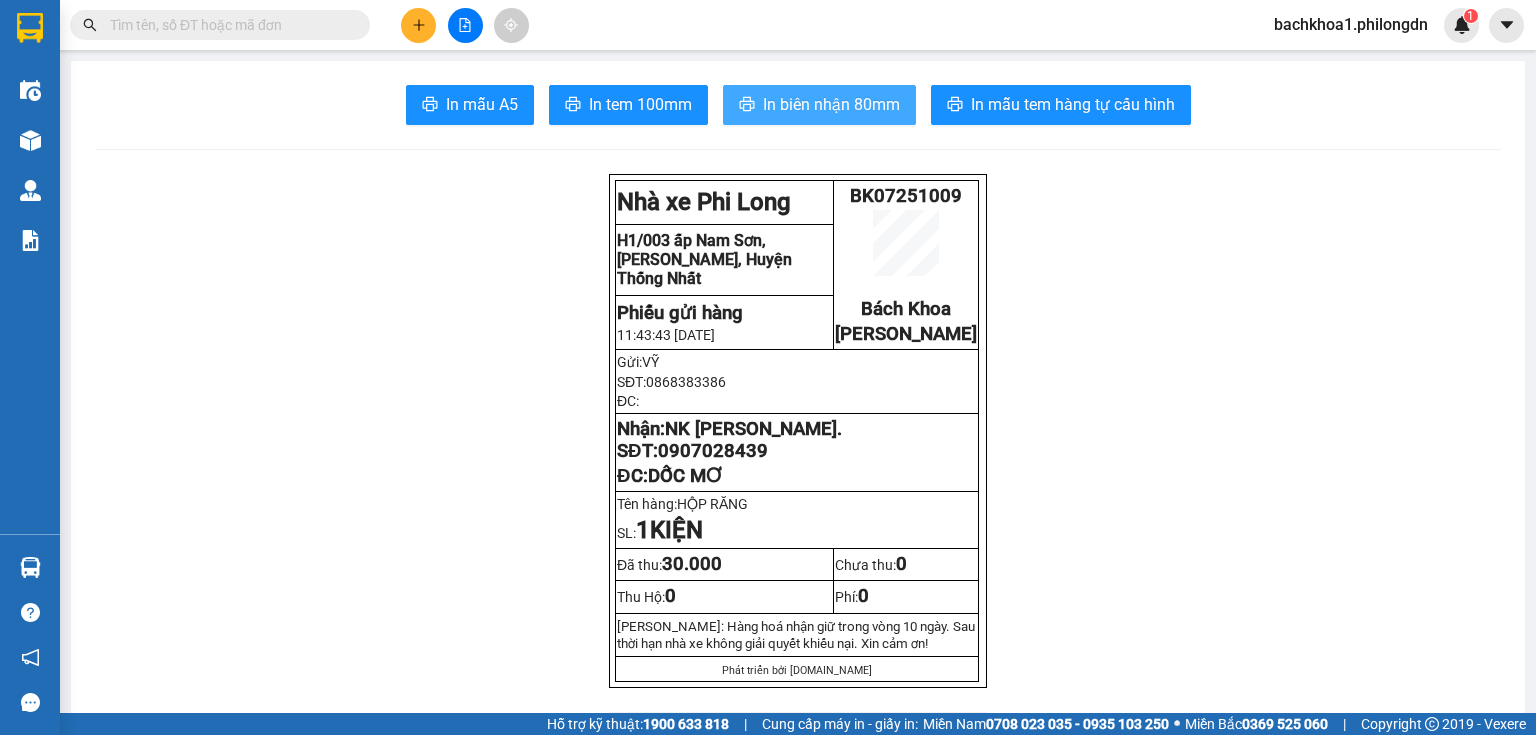 click on "In biên nhận 80mm" at bounding box center (831, 104) 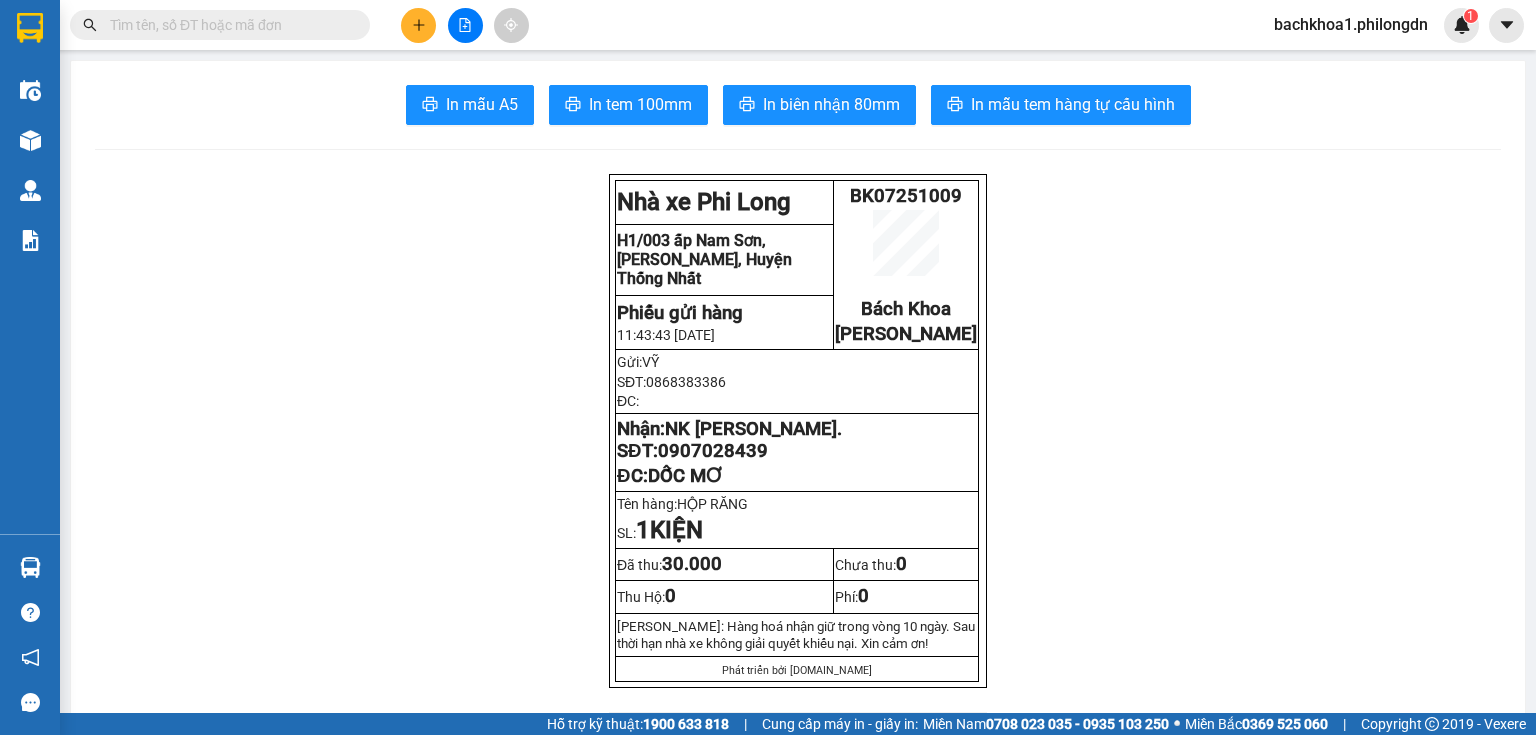 click on "DỐC MƠ" at bounding box center (684, 476) 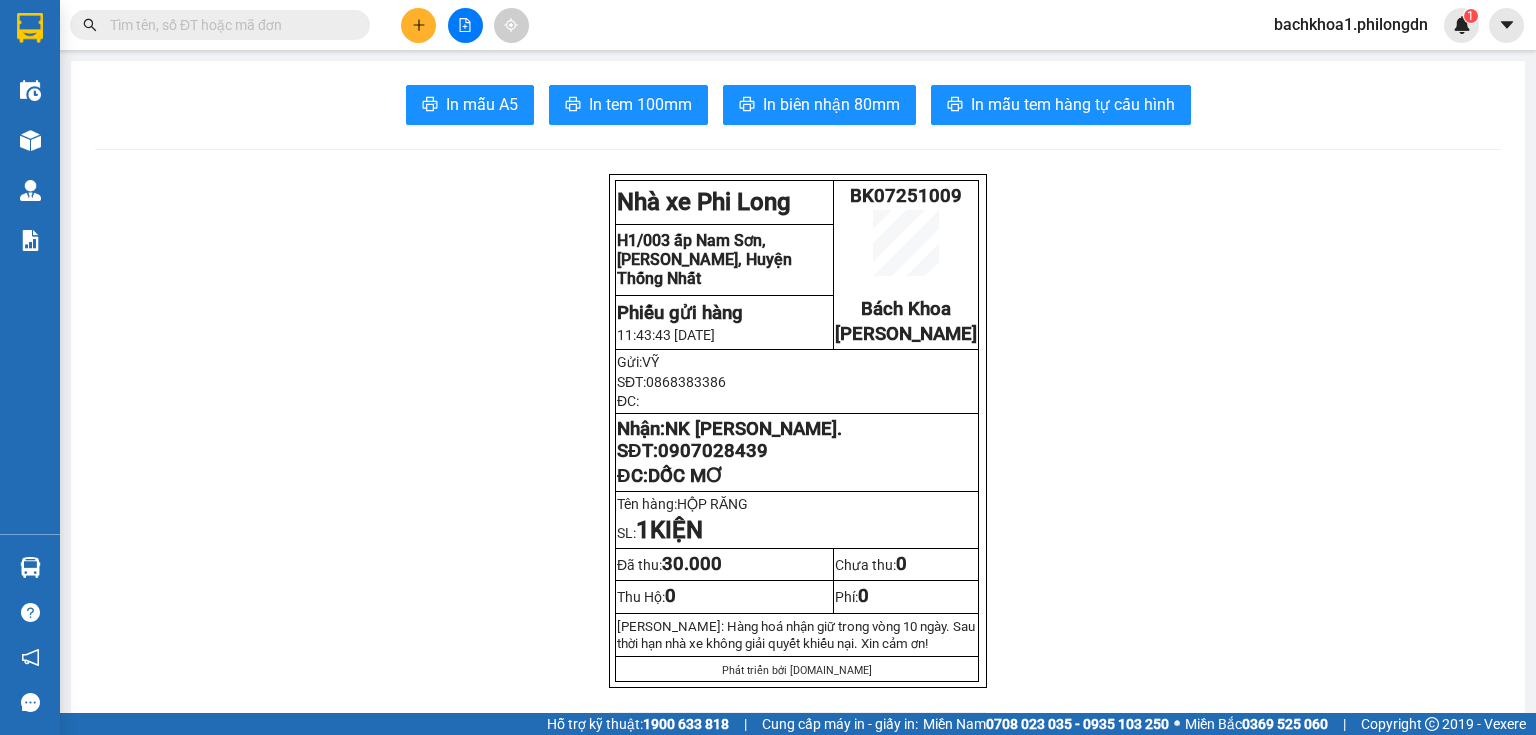 click 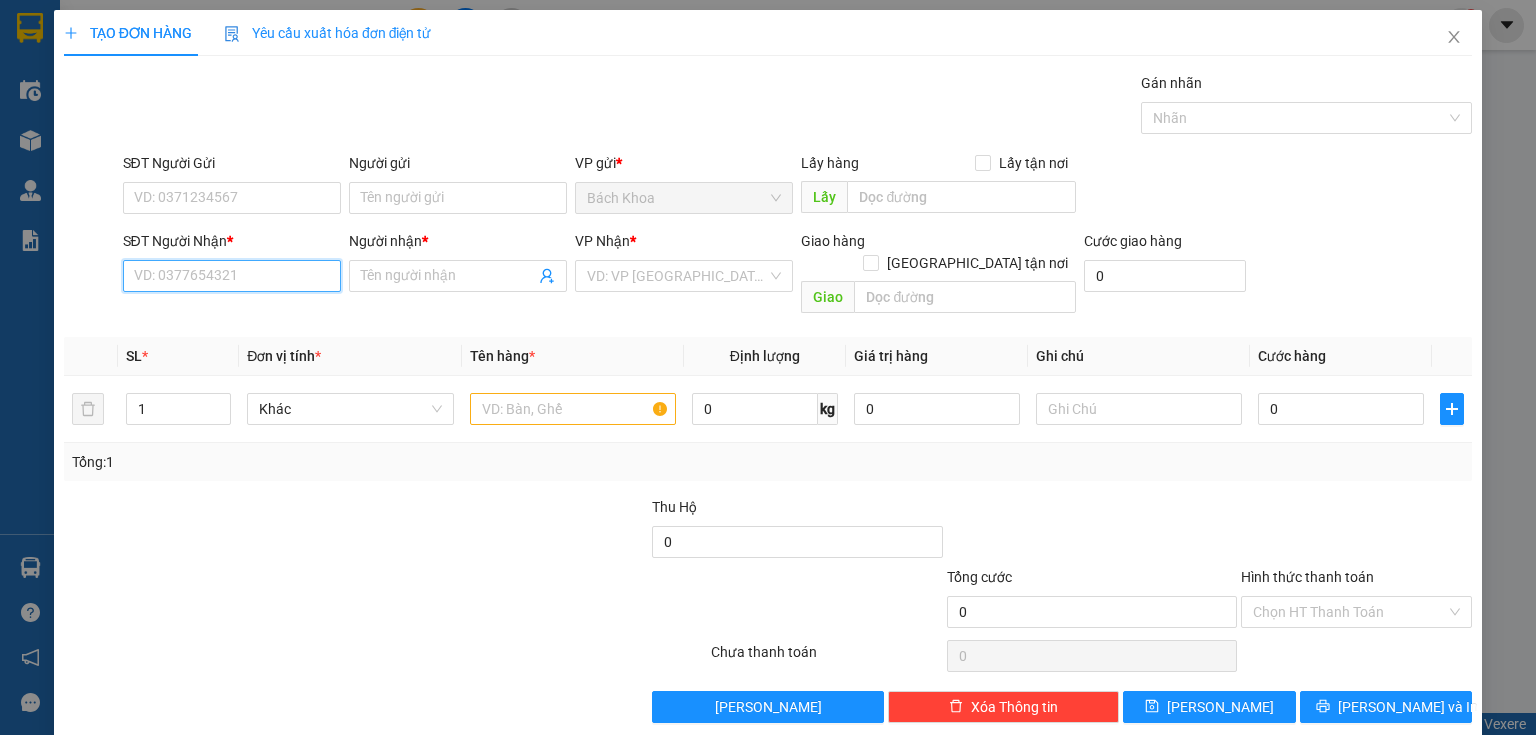 click on "SĐT Người Nhận  *" at bounding box center (232, 276) 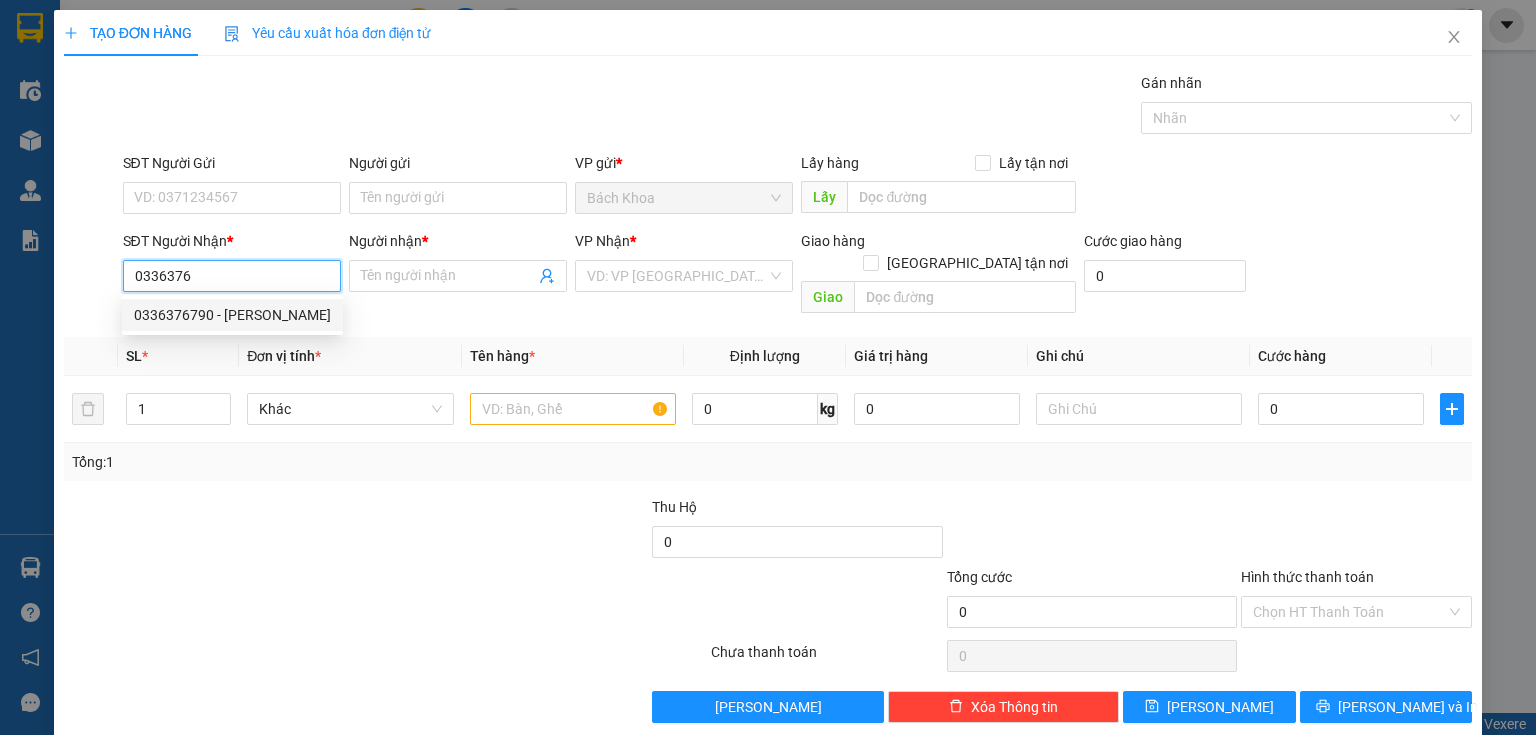 click on "0336376790 - [PERSON_NAME]" at bounding box center (232, 315) 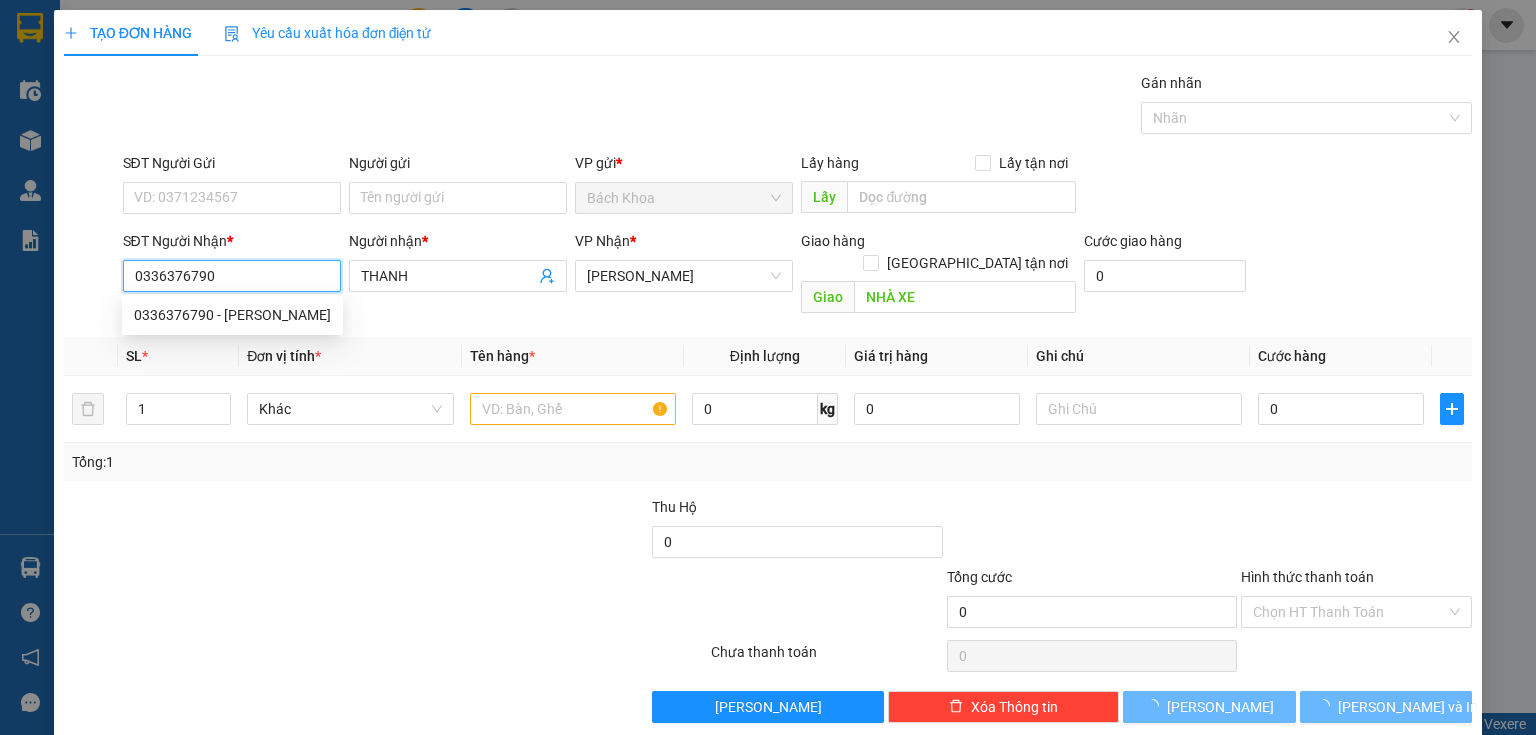 type on "40.000" 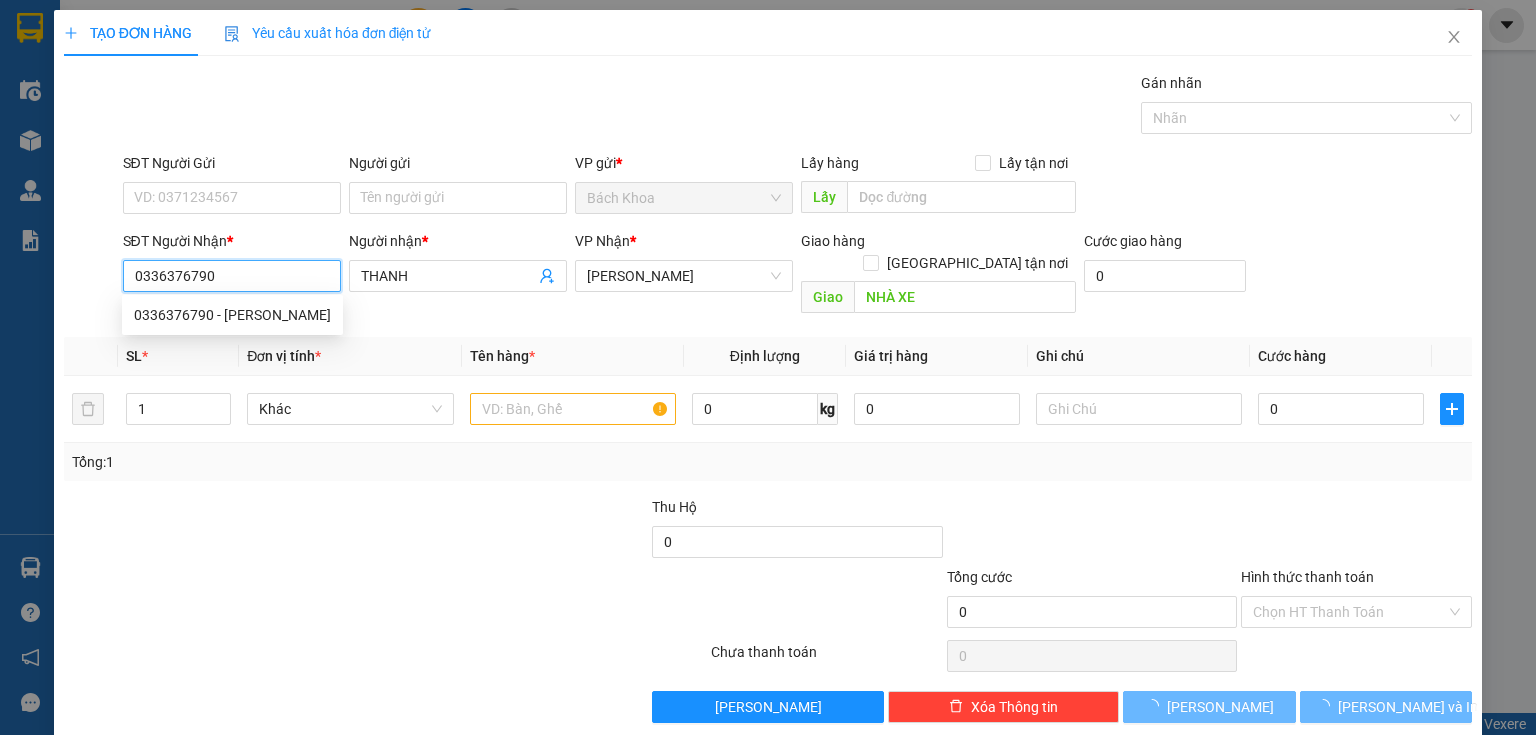 type on "40.000" 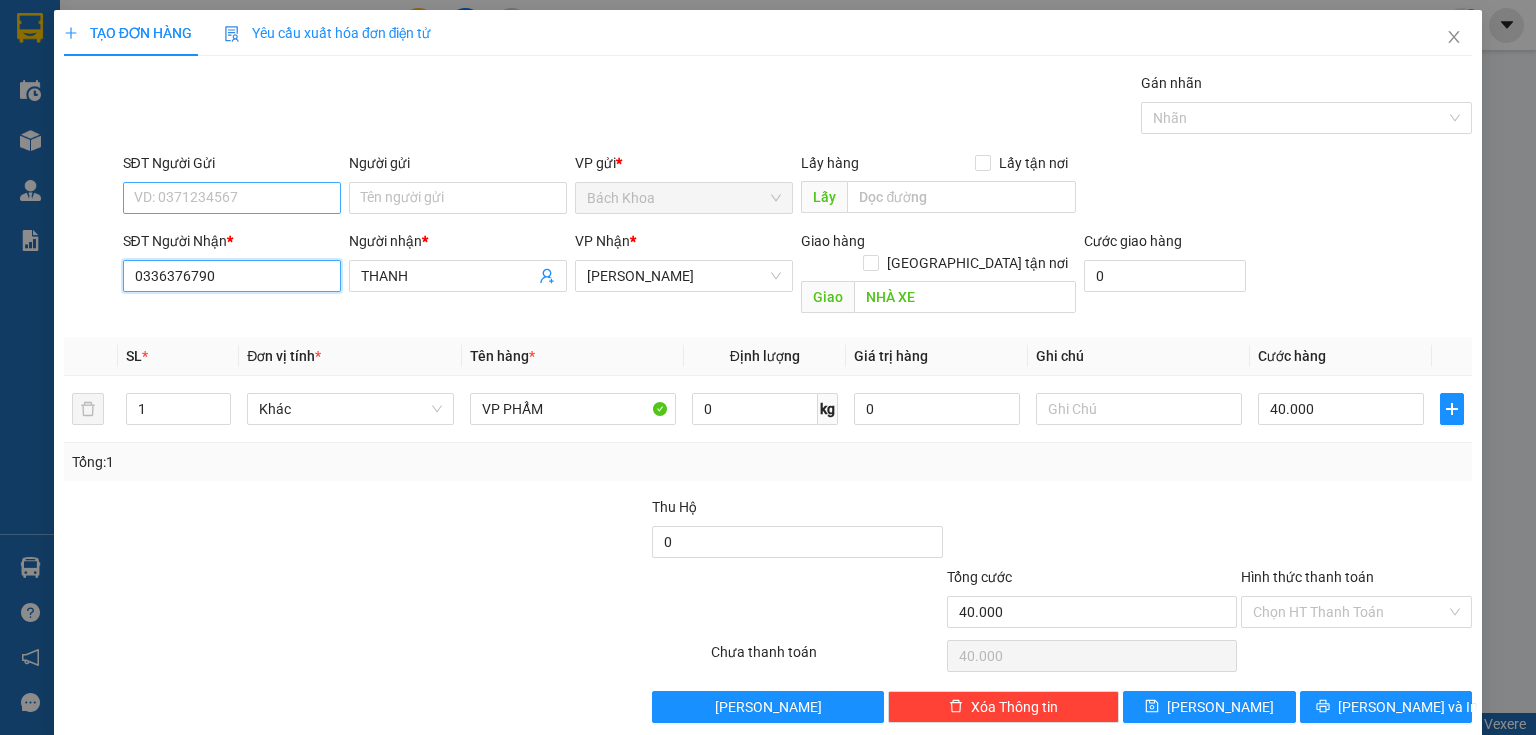 type on "0336376790" 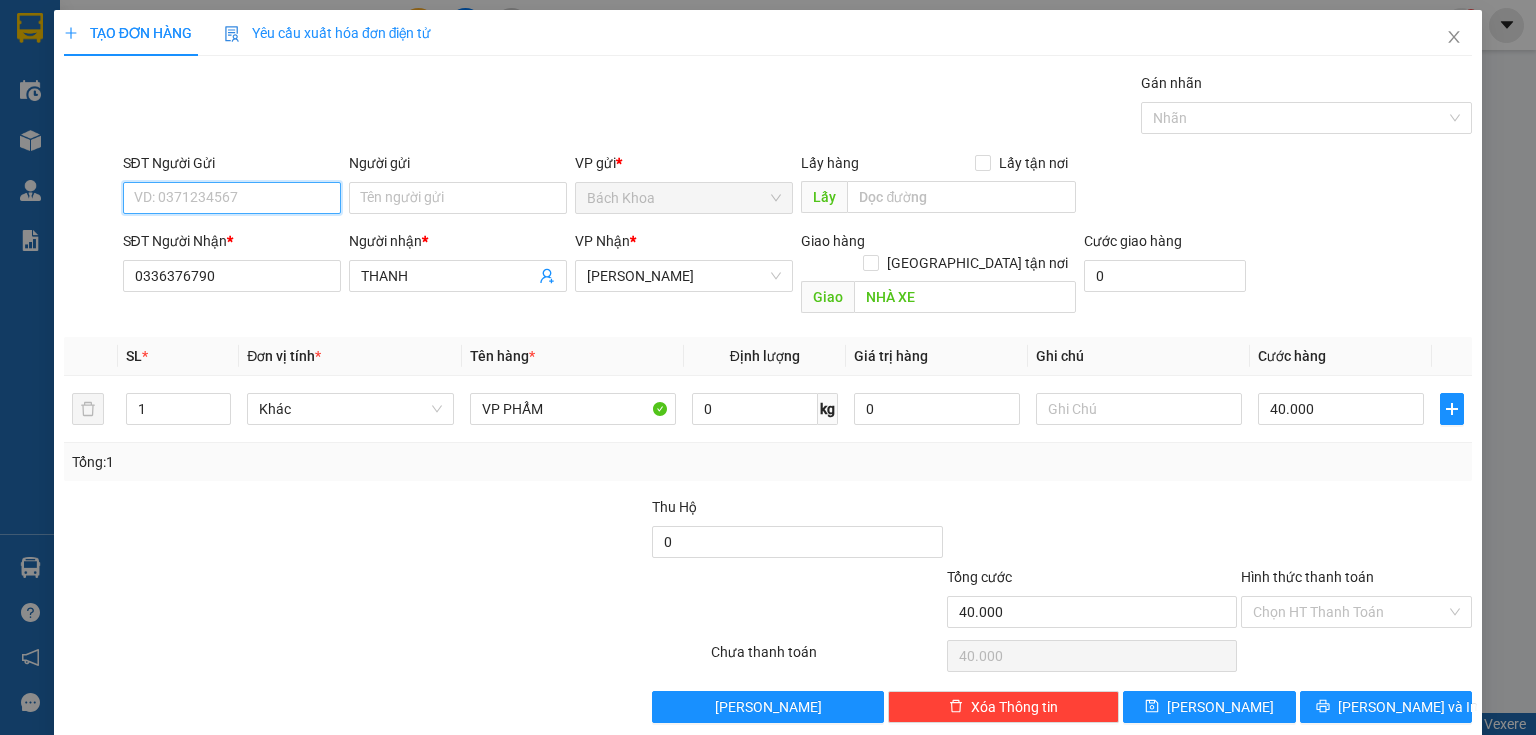 click on "SĐT Người Gửi" at bounding box center [232, 198] 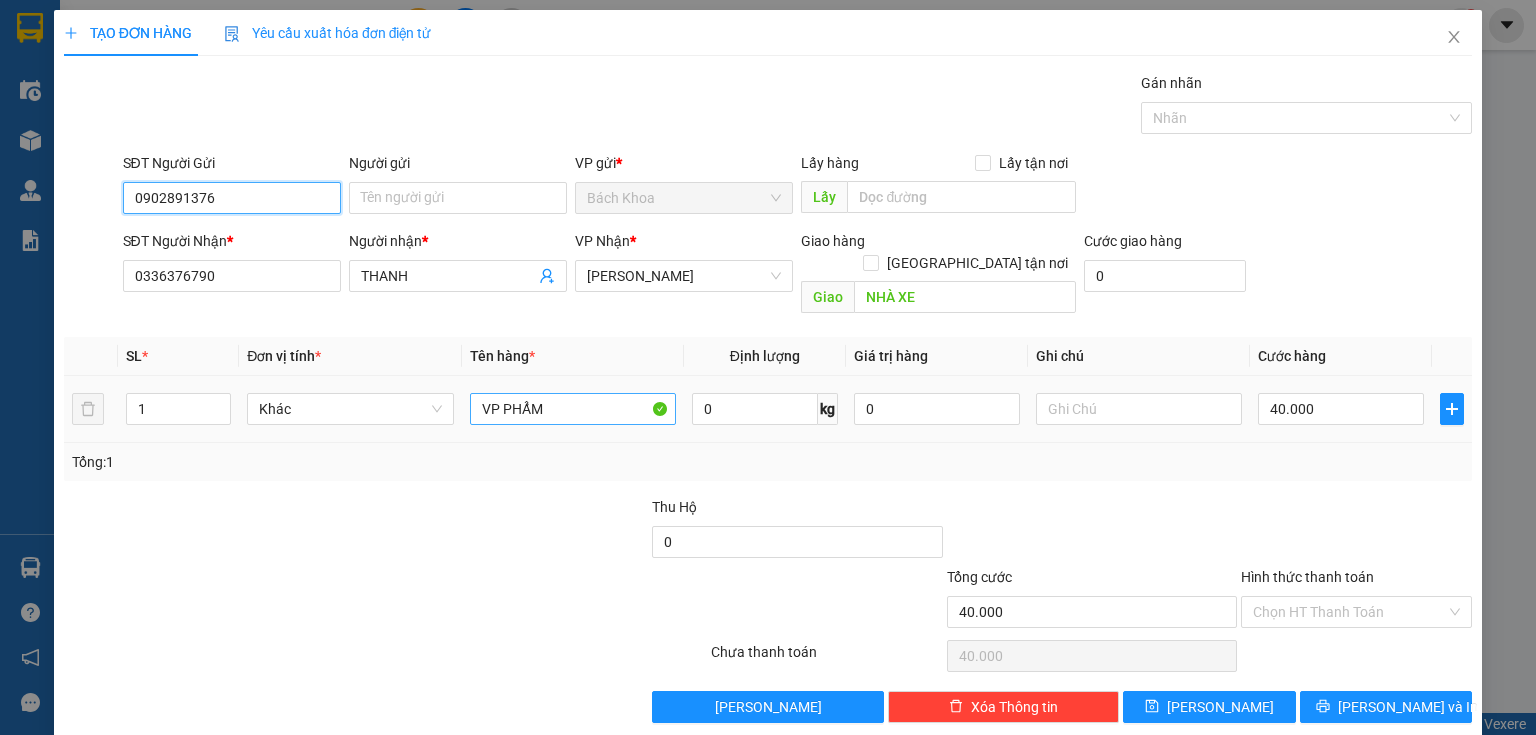type on "0902891376" 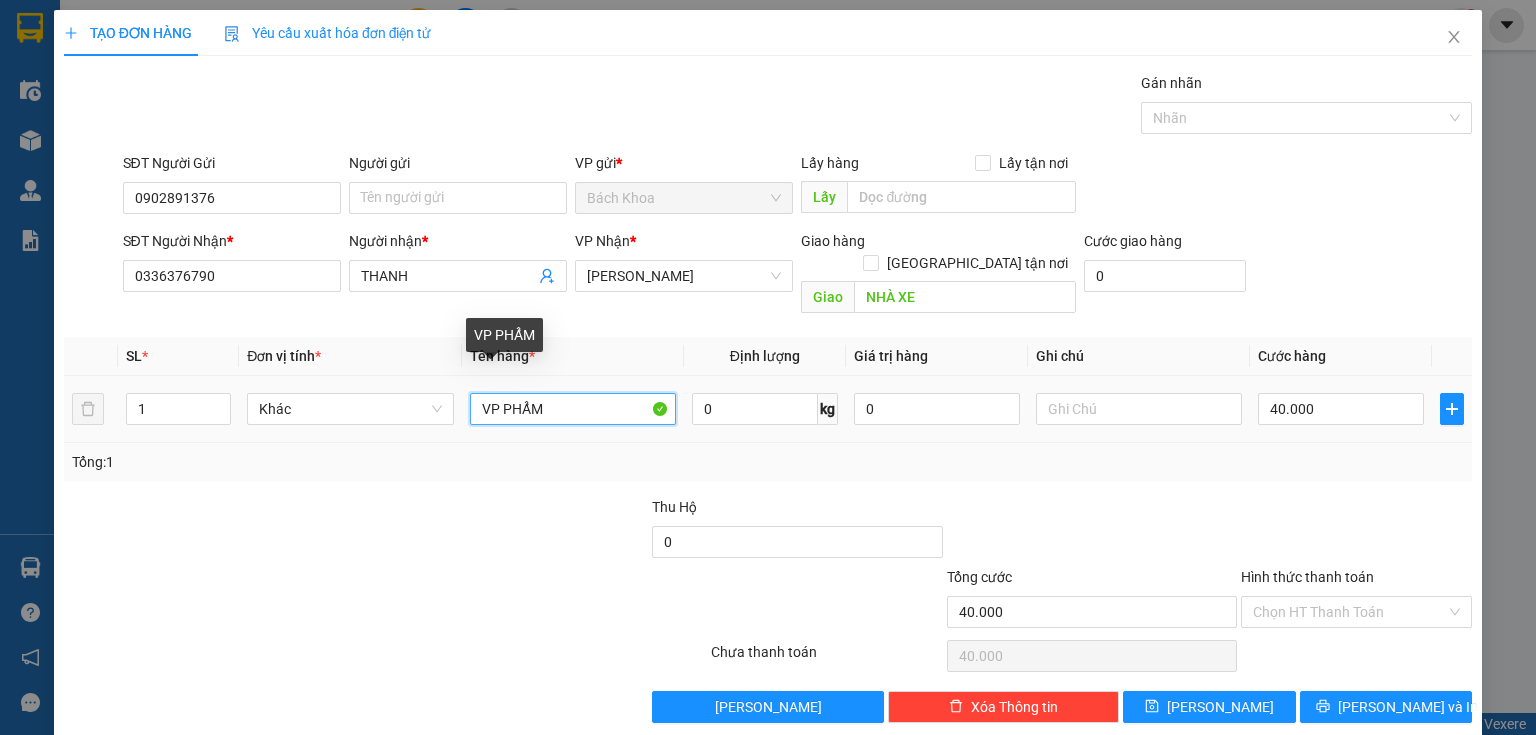 click on "VP PHẨM" at bounding box center [573, 409] 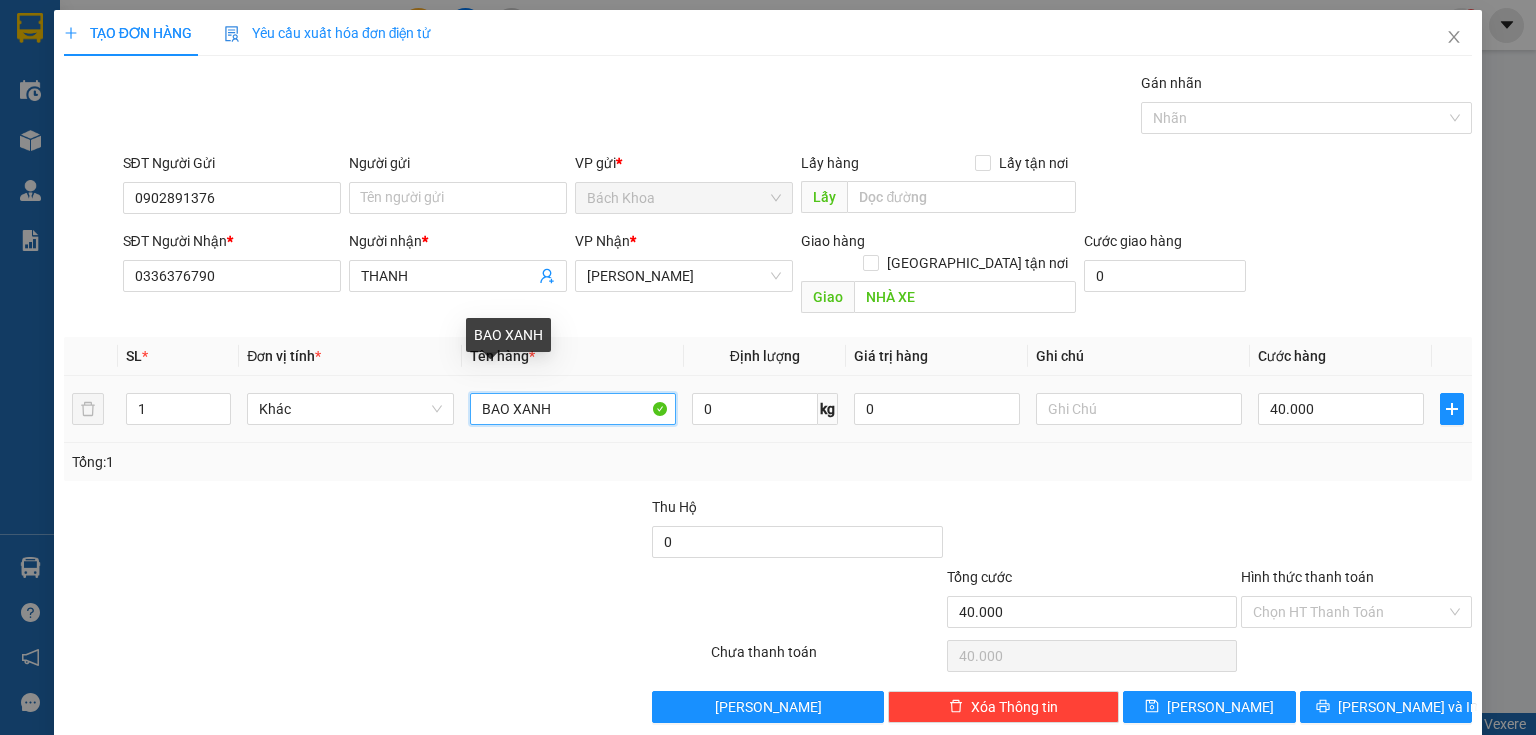 type on "BAO XANH" 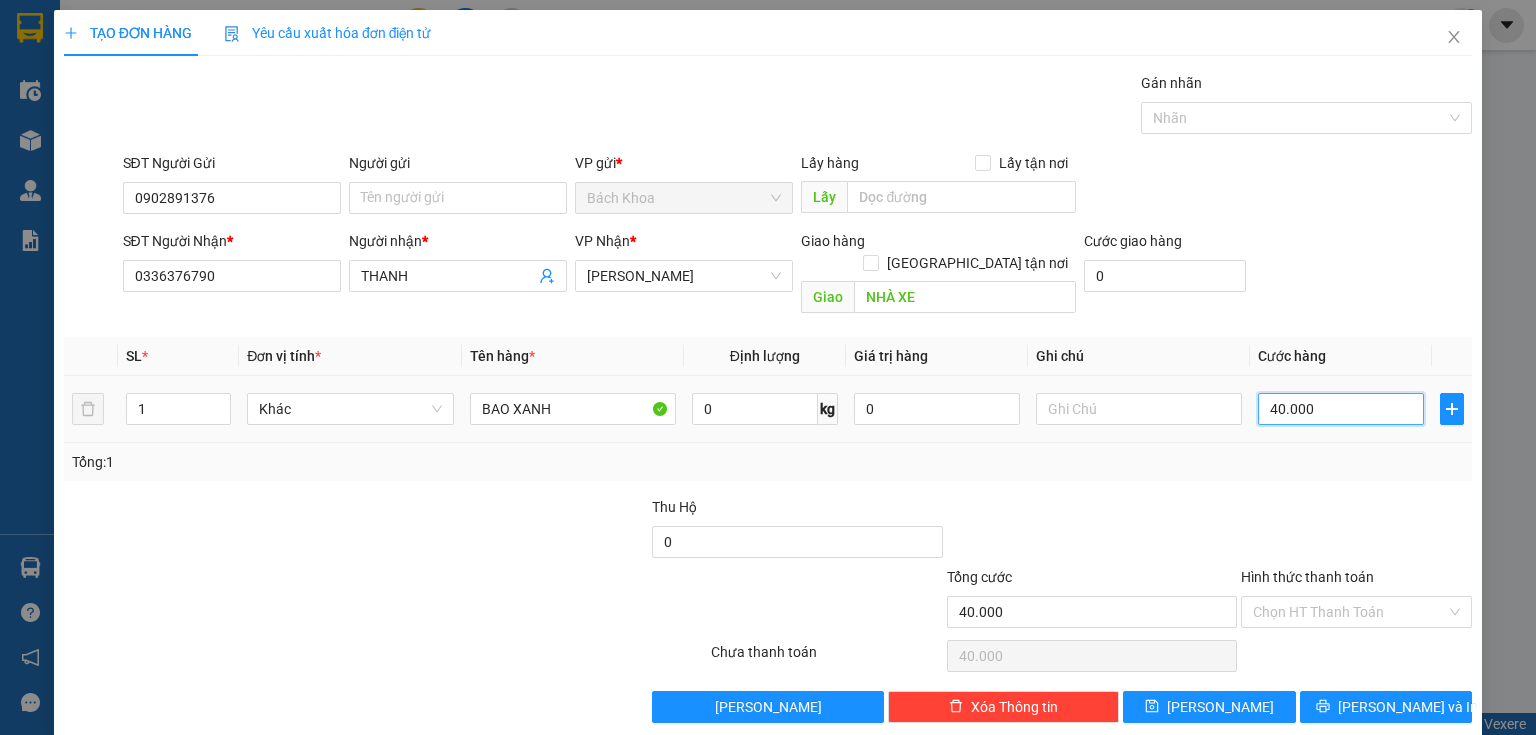 click on "40.000" at bounding box center (1341, 409) 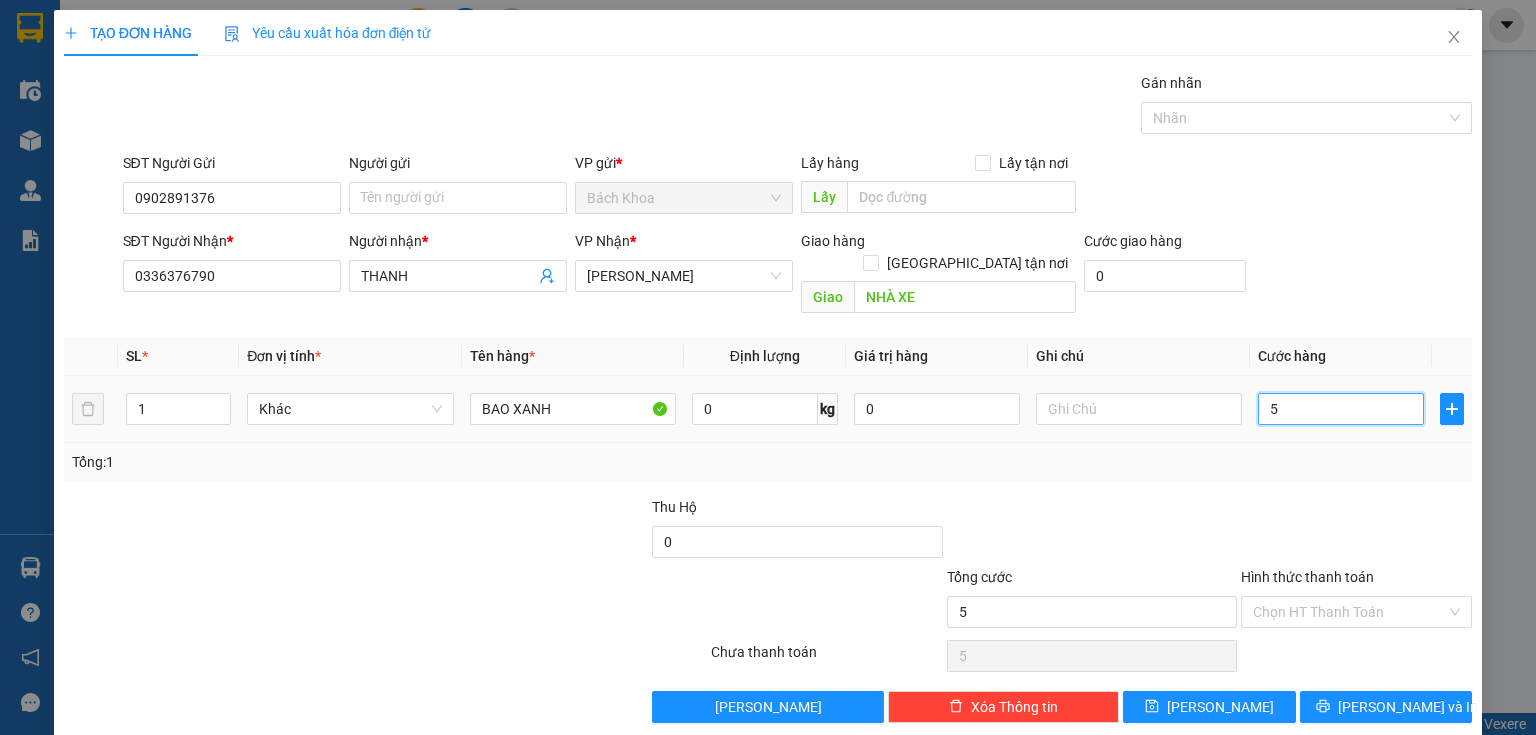 type on "50" 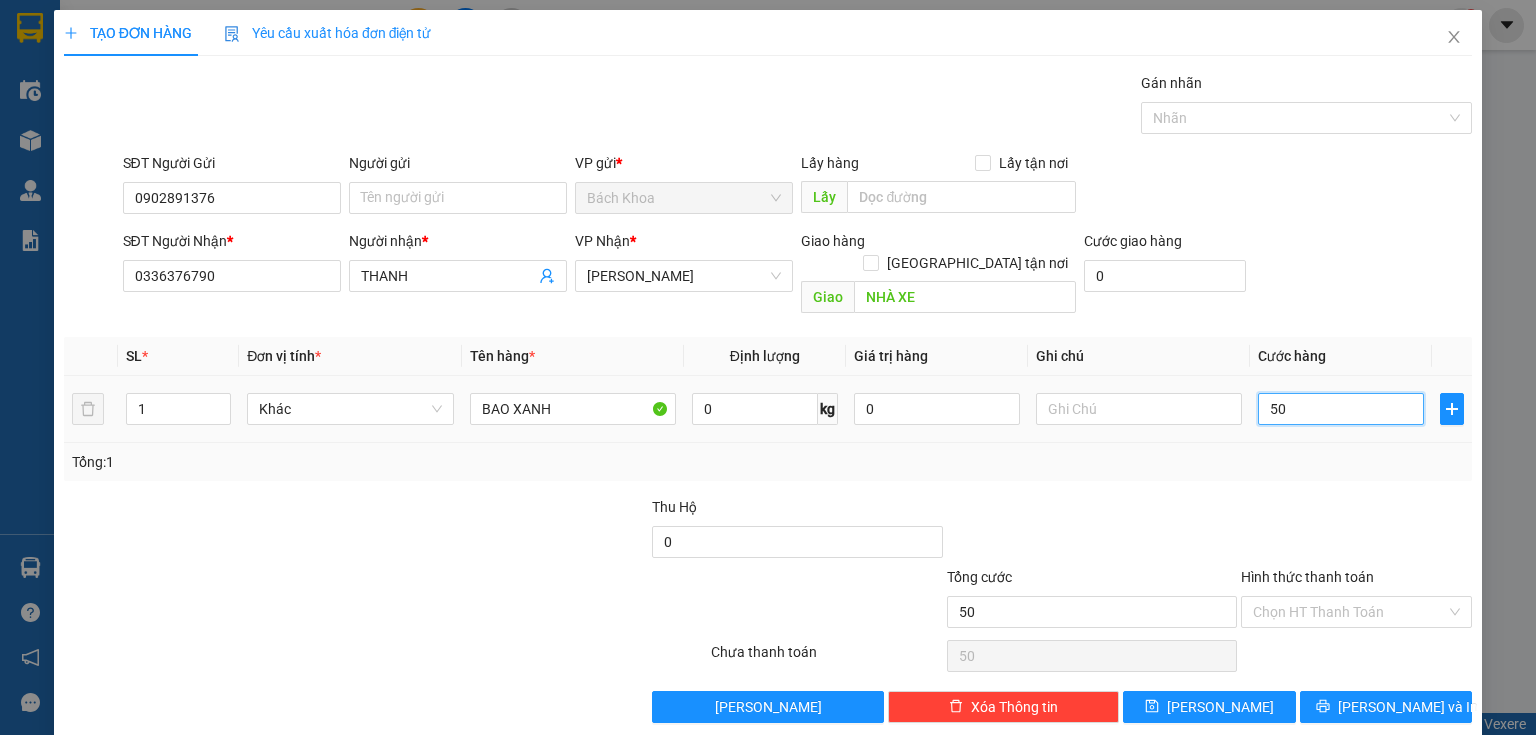 type on "500" 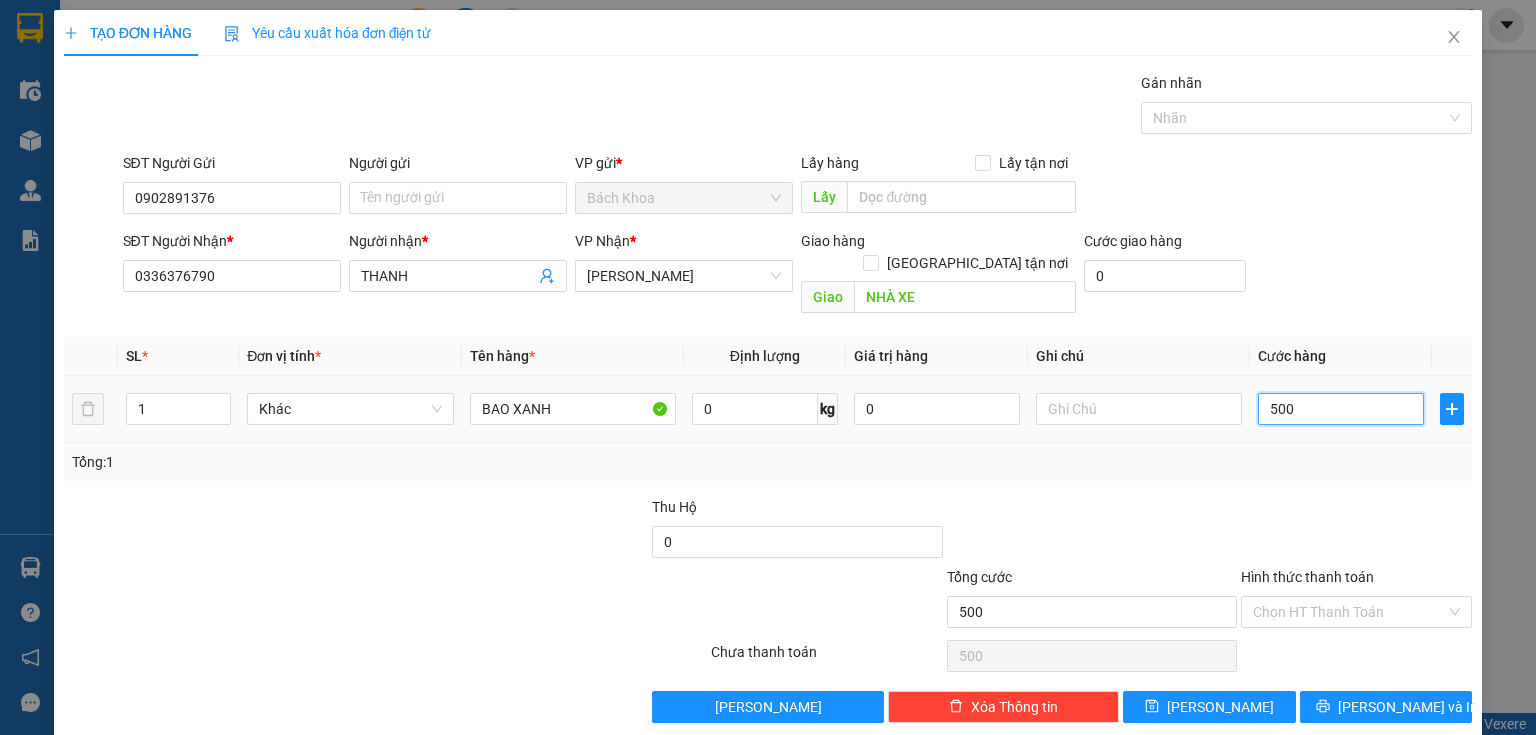 type on "5.000" 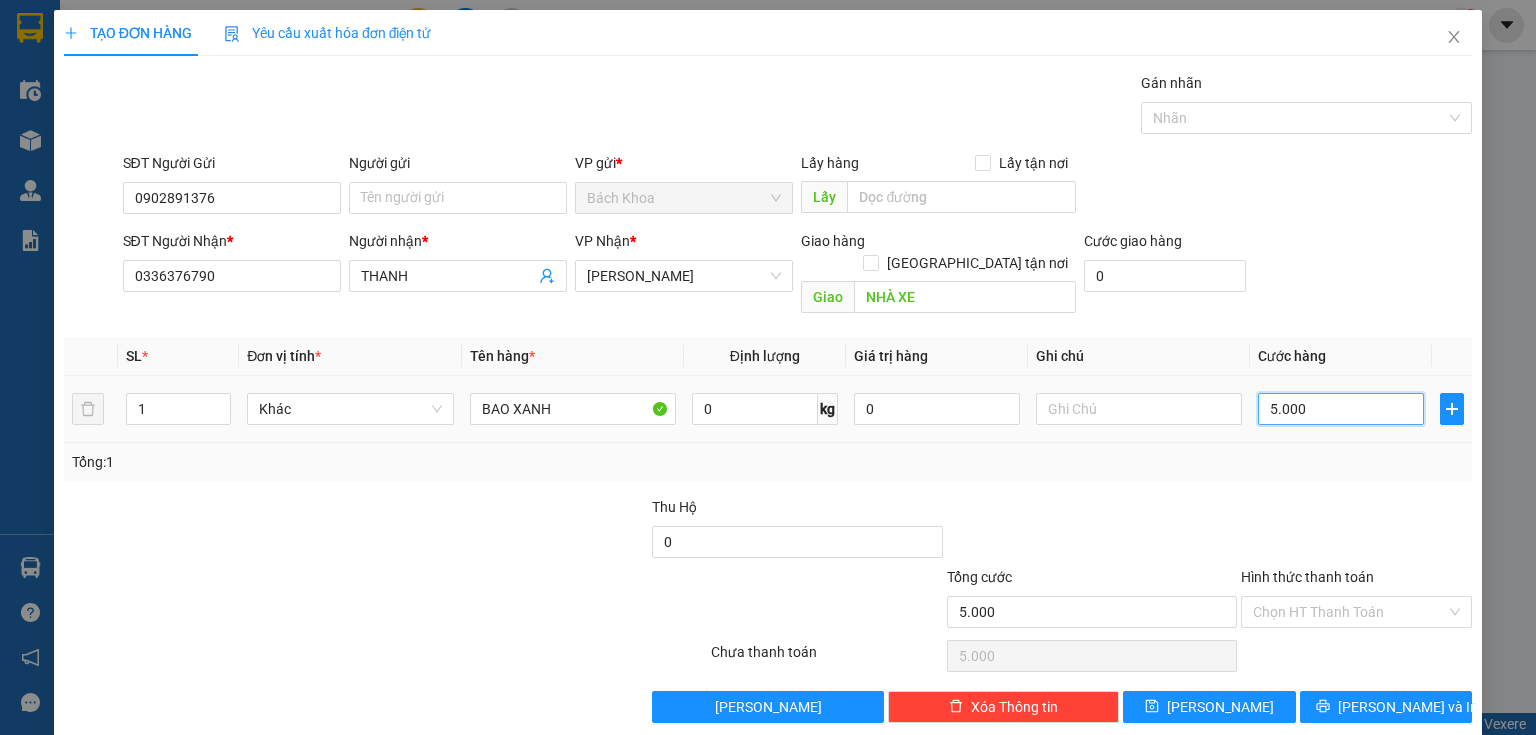 type on "50.000" 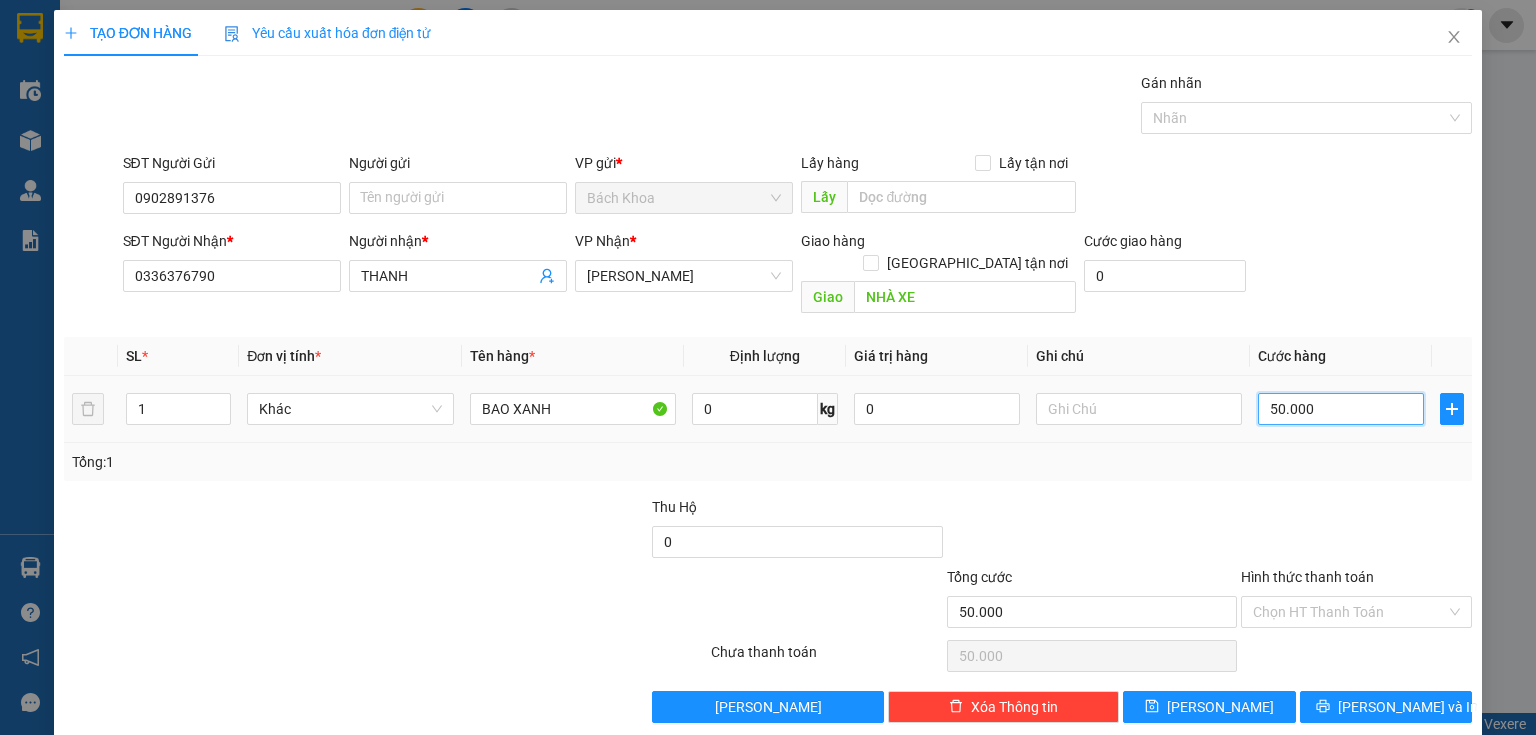 type on "500.000" 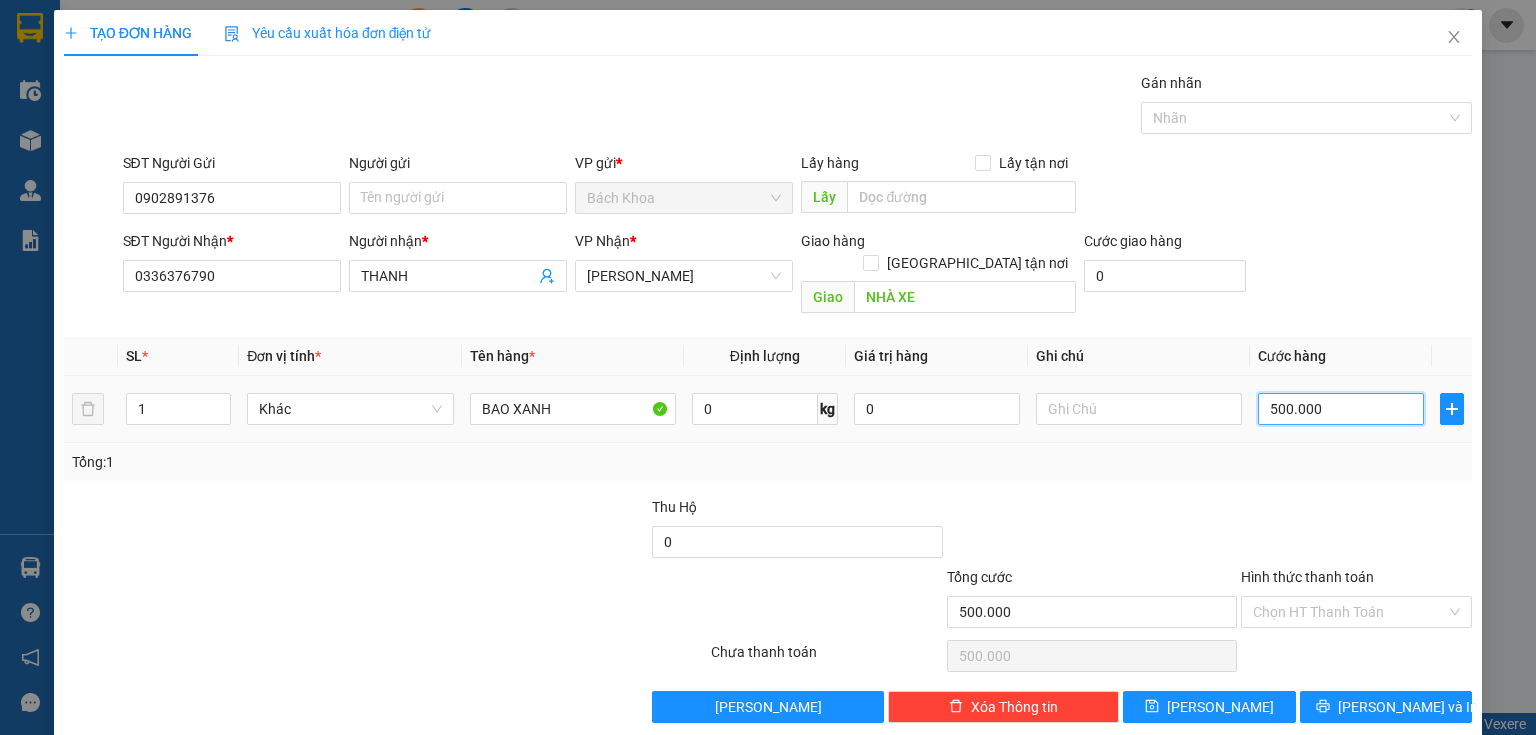 type on "50.000" 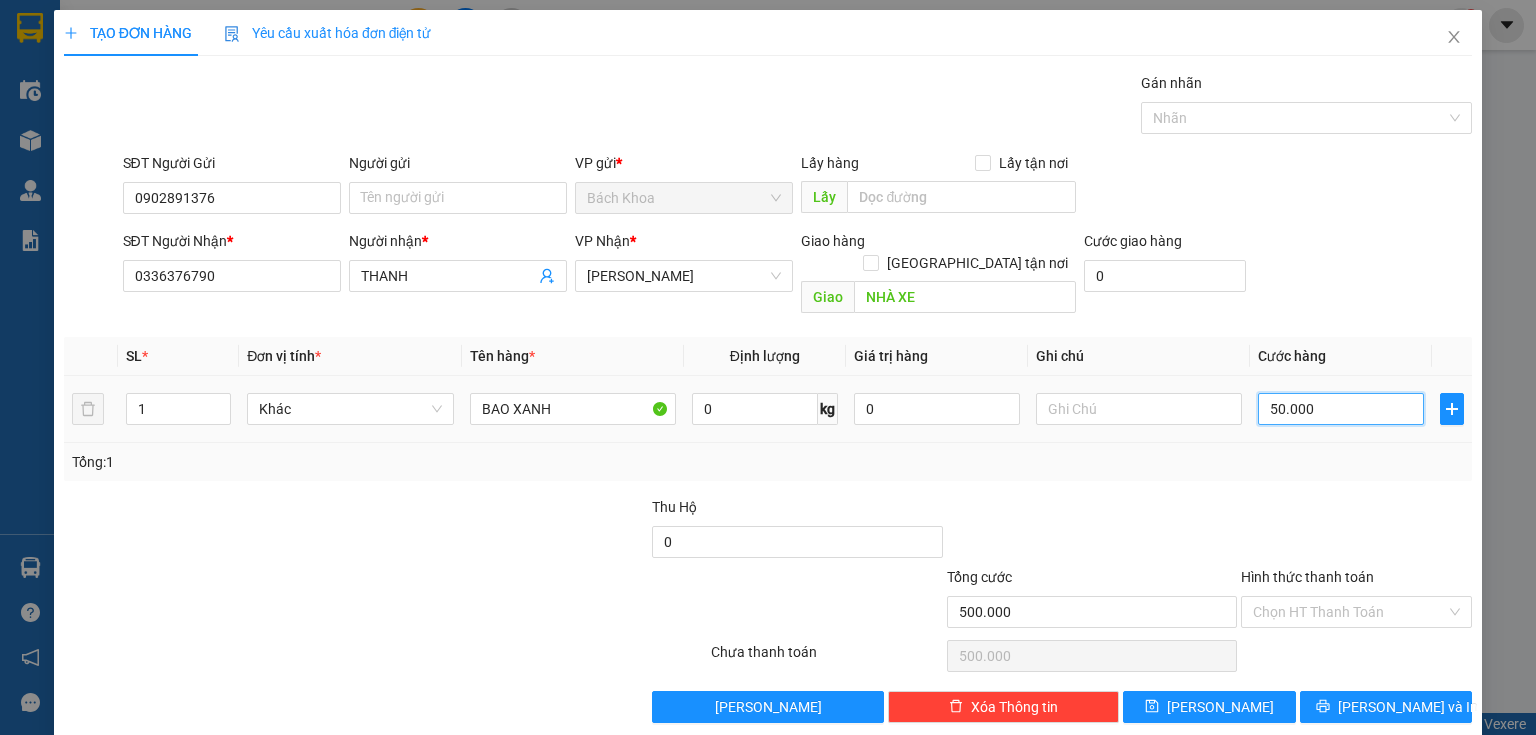 type on "50.000" 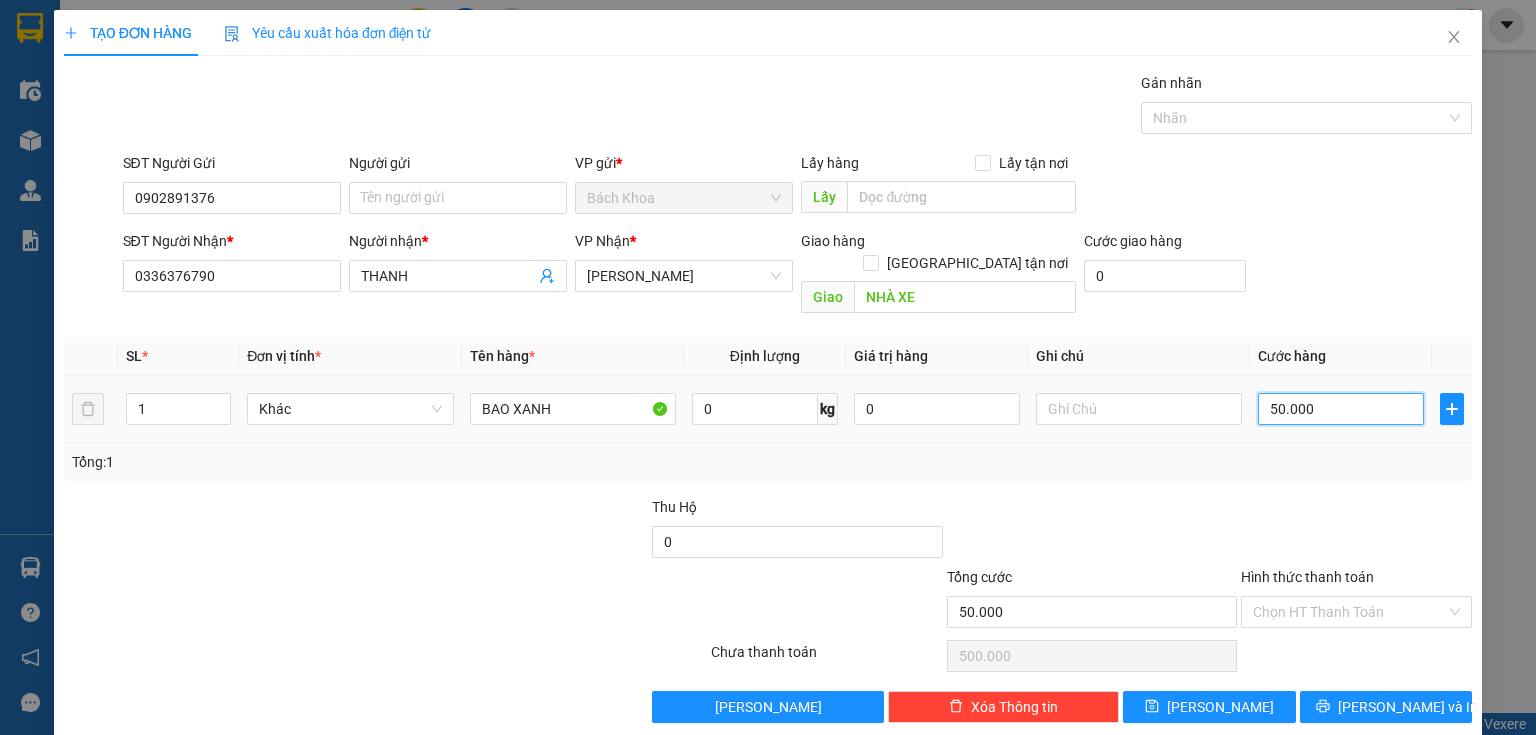 type on "50.000" 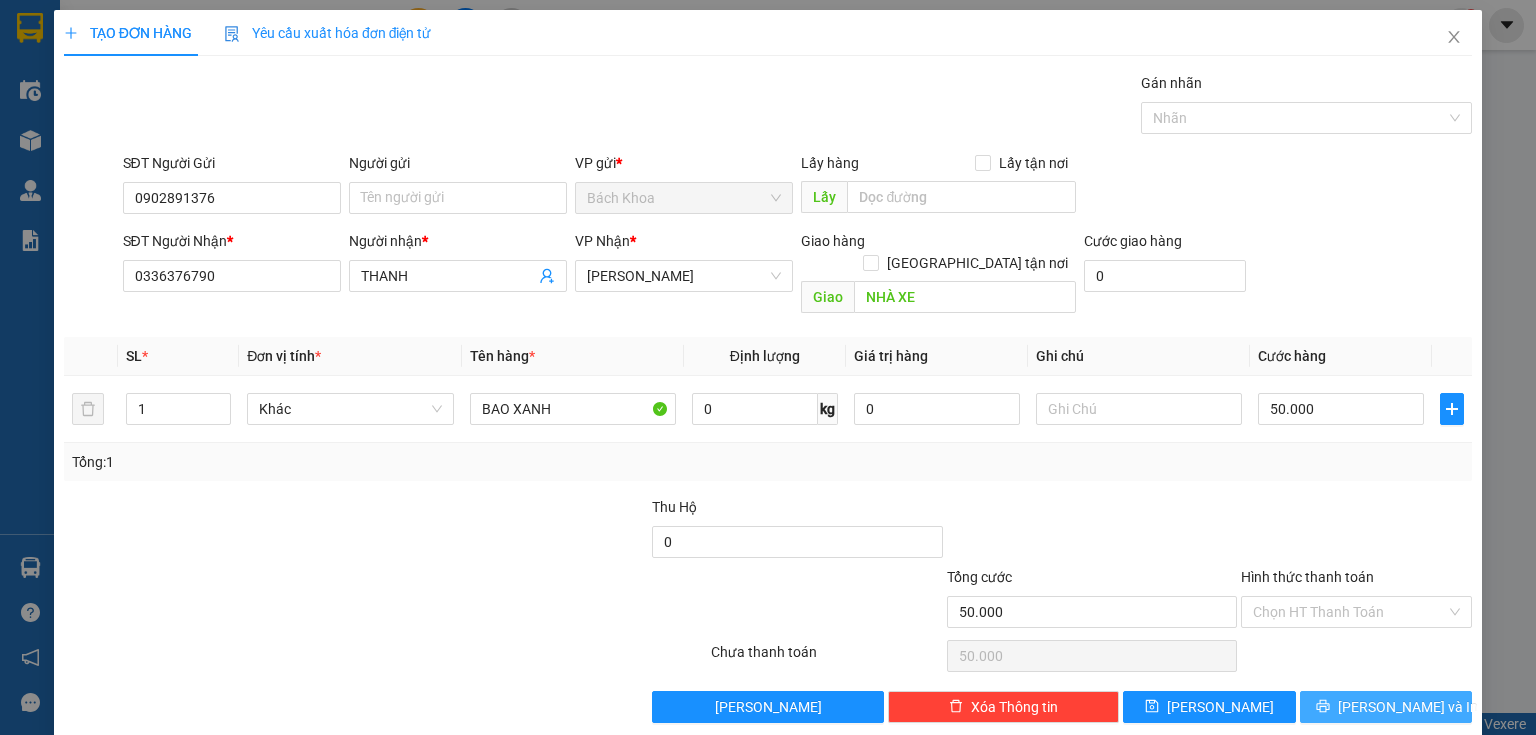 click on "[PERSON_NAME] và In" at bounding box center [1386, 707] 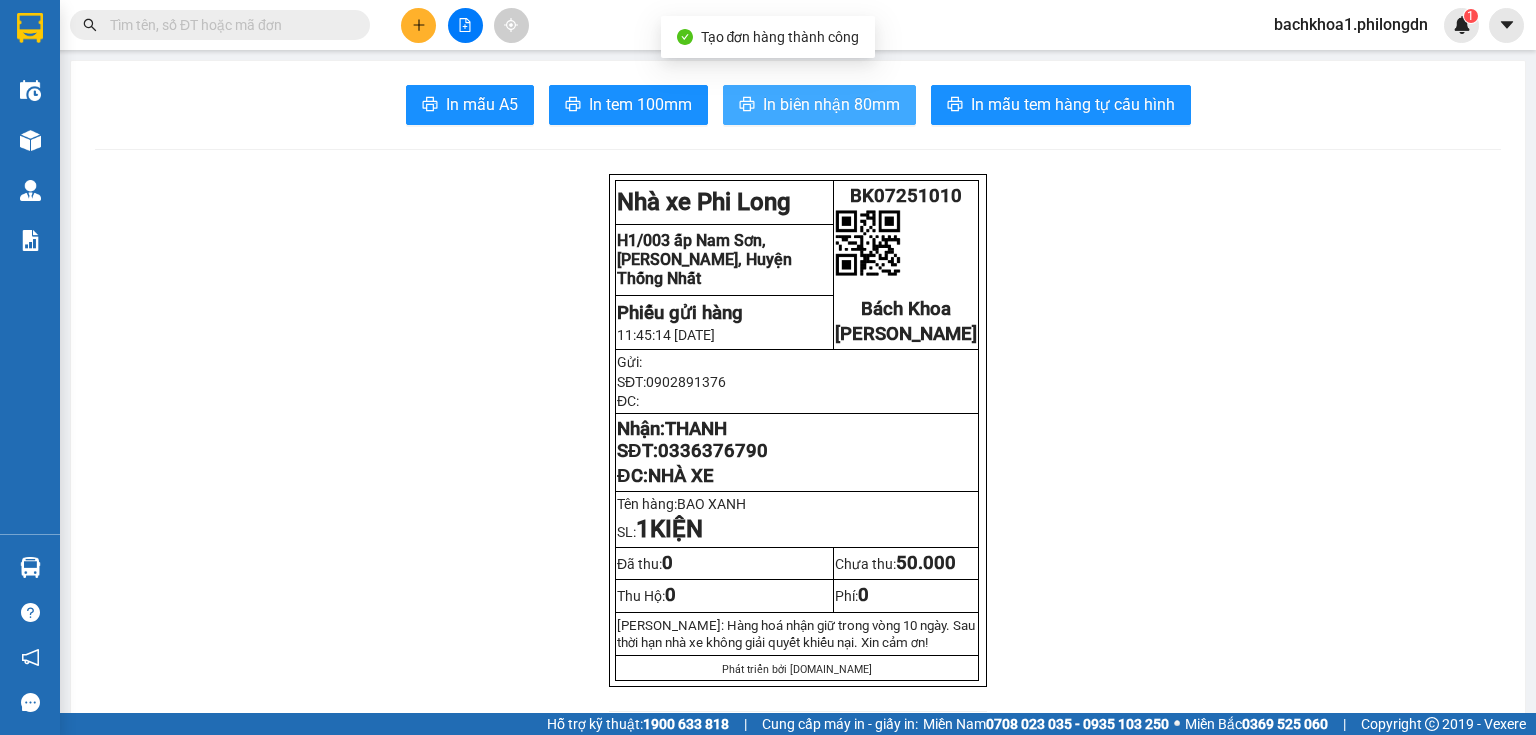 click on "In biên nhận 80mm" at bounding box center [831, 104] 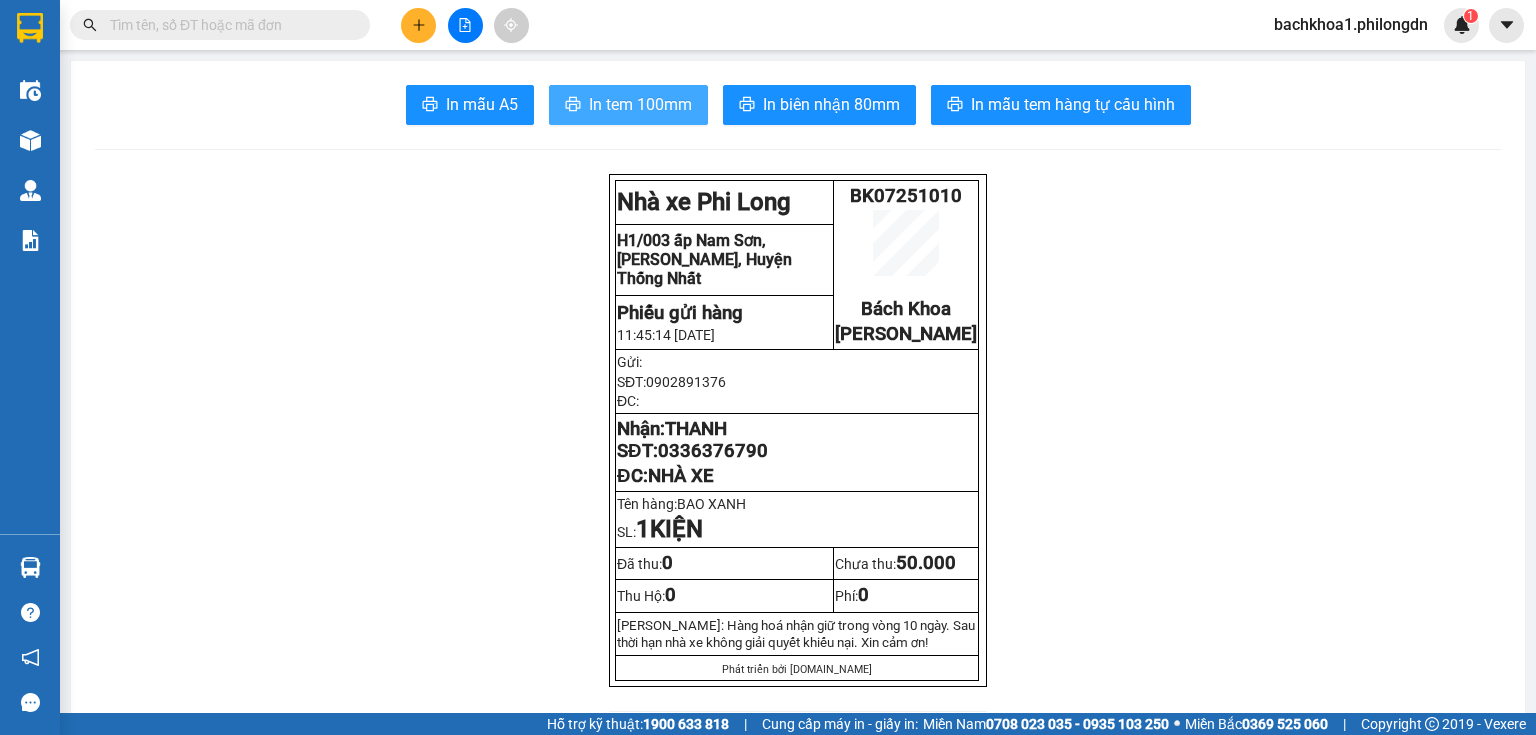 click on "In tem 100mm" at bounding box center [640, 104] 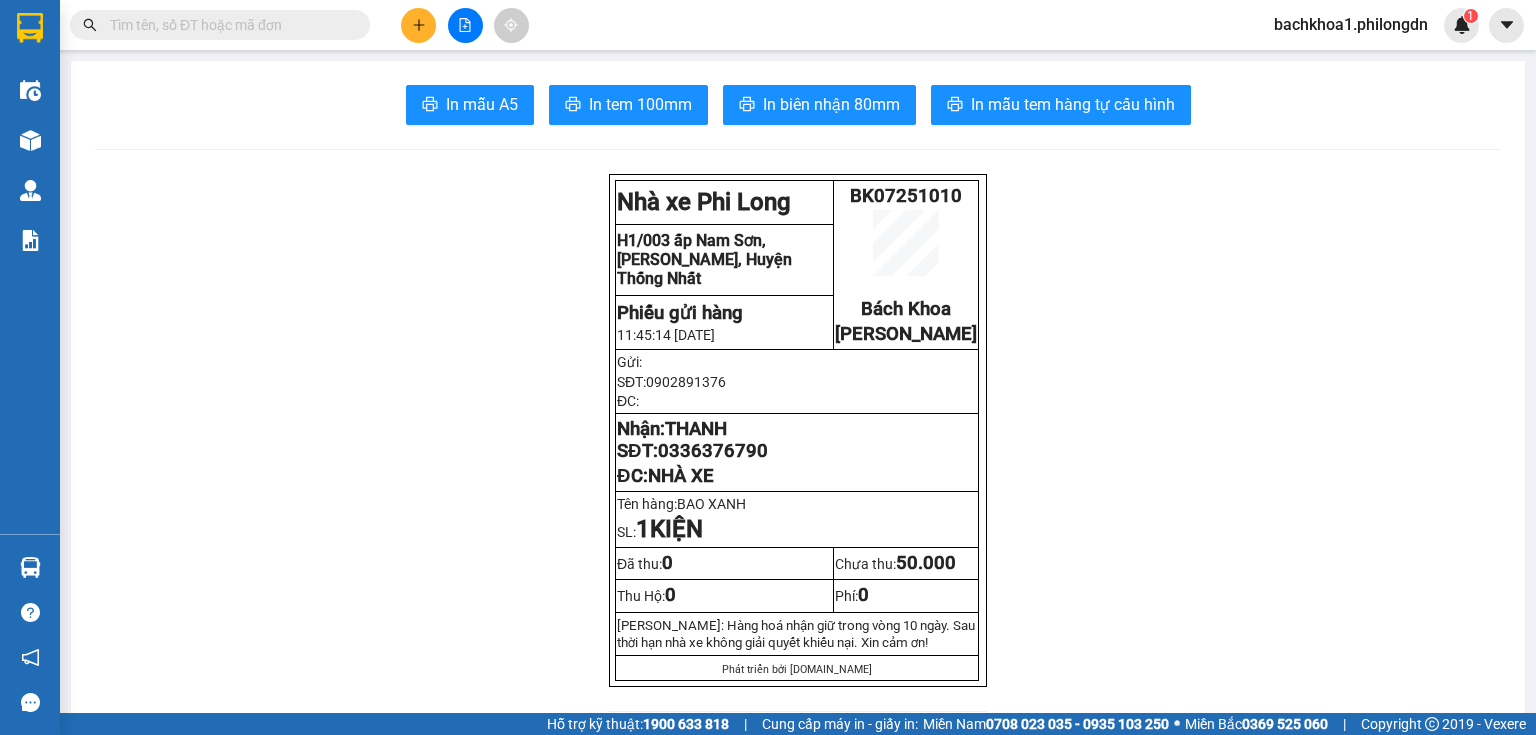 click on "0336376790" at bounding box center [713, 451] 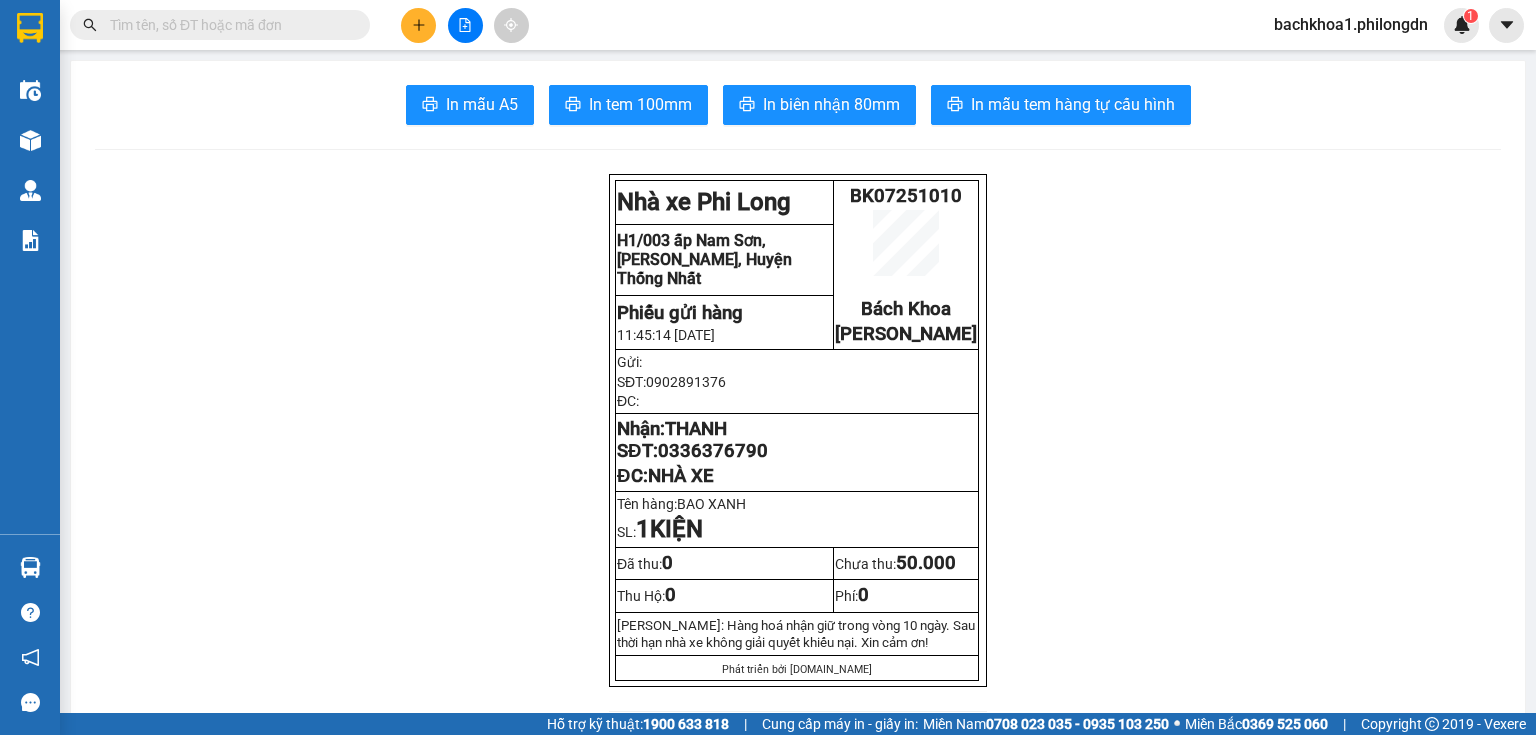click on "0336376790" at bounding box center [713, 451] 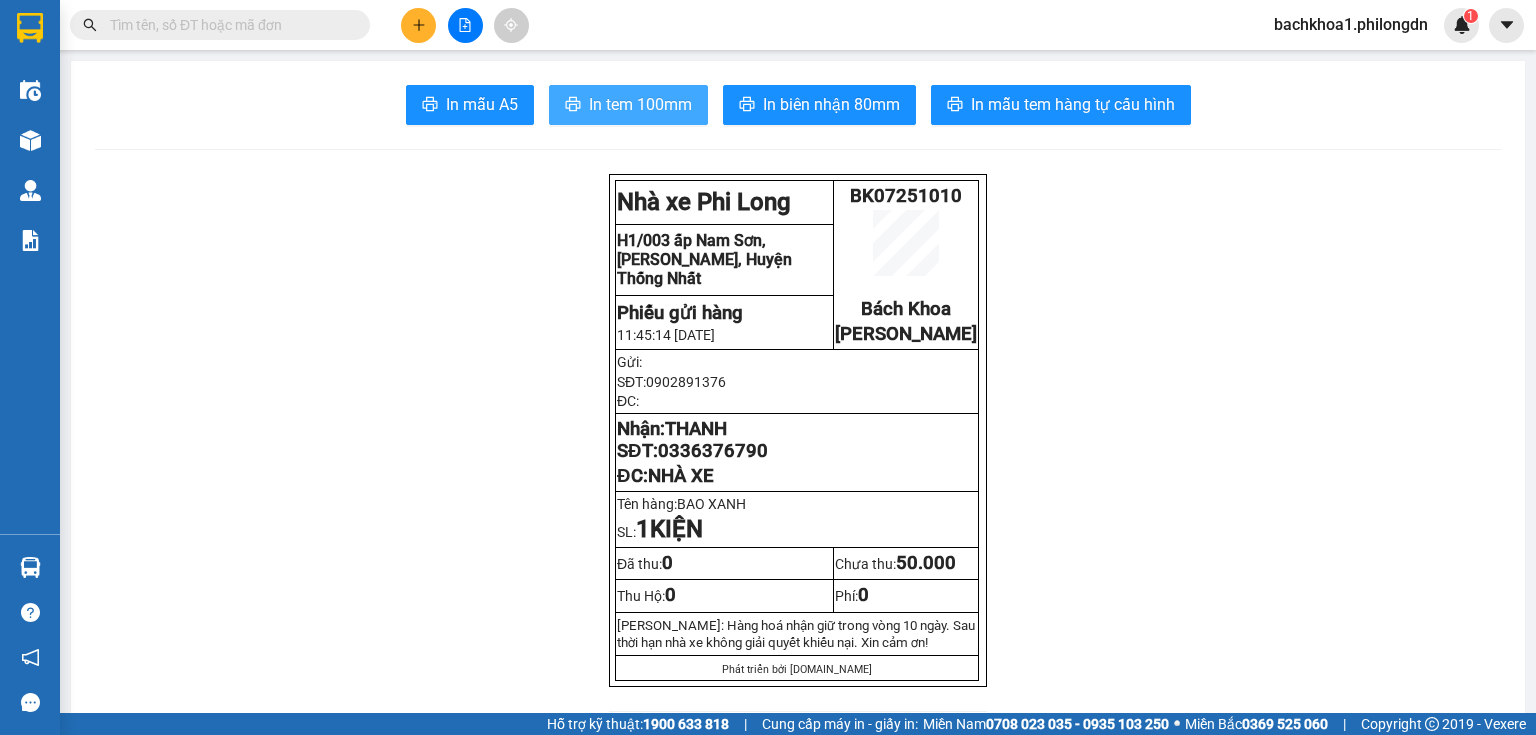 click on "In tem 100mm" at bounding box center [640, 104] 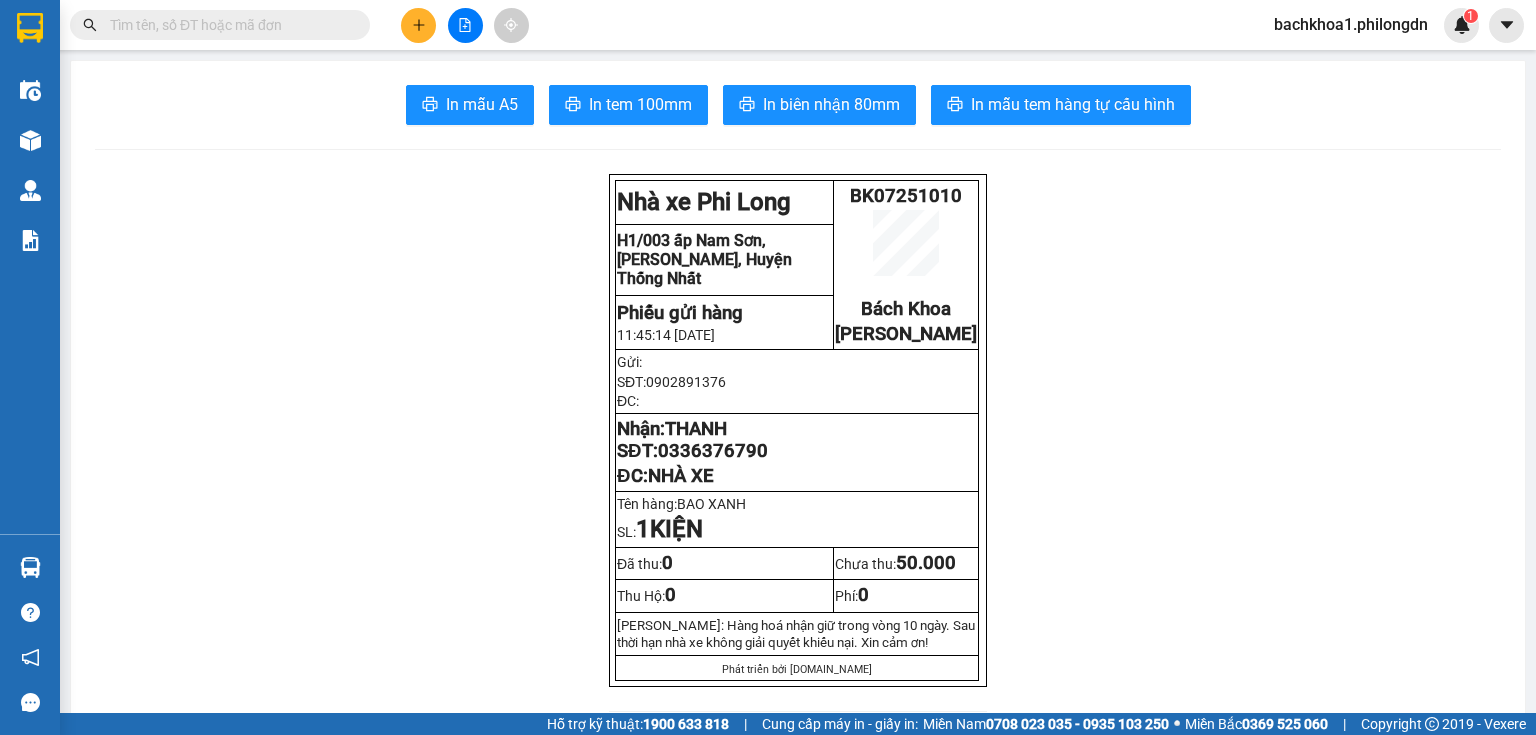 click on "THANH" at bounding box center (696, 429) 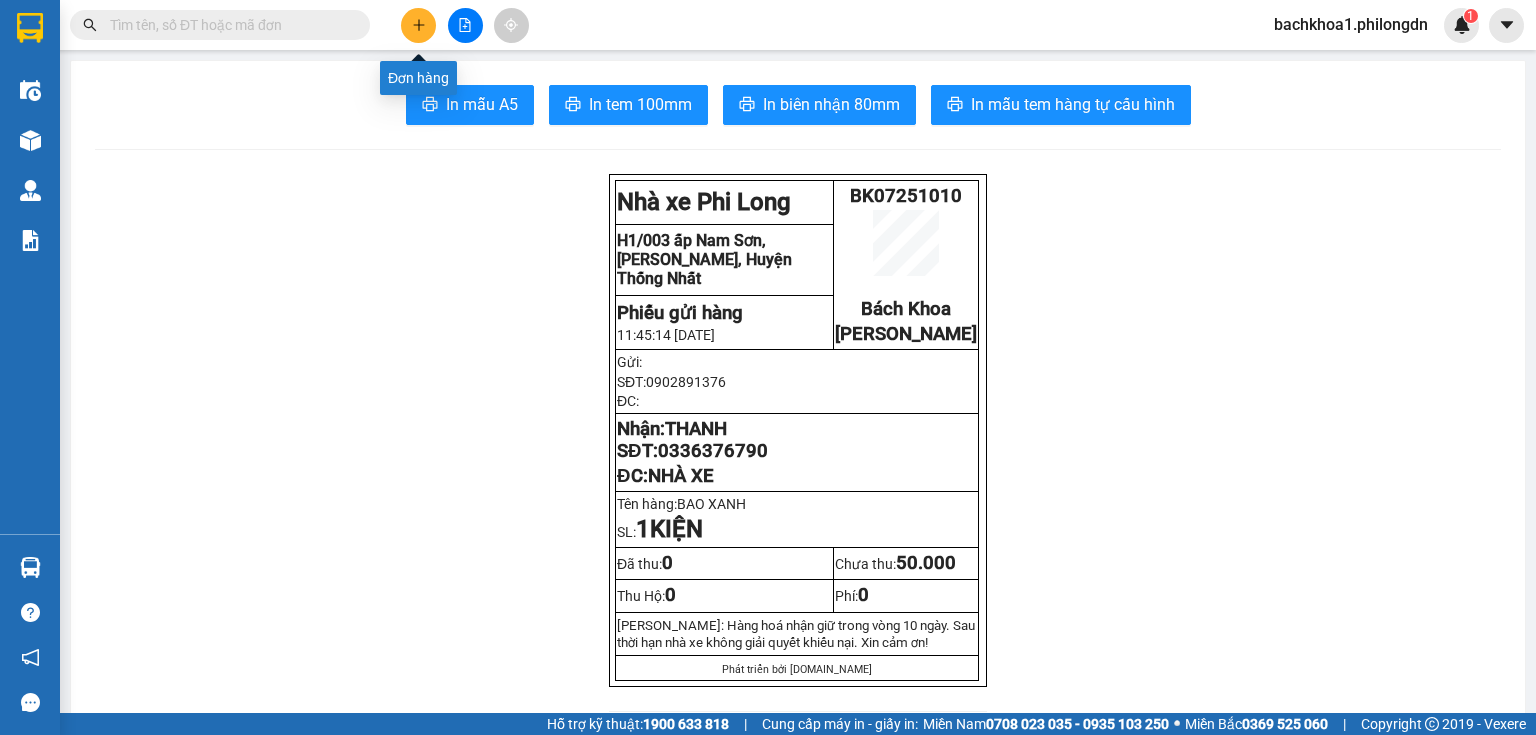 click at bounding box center [418, 25] 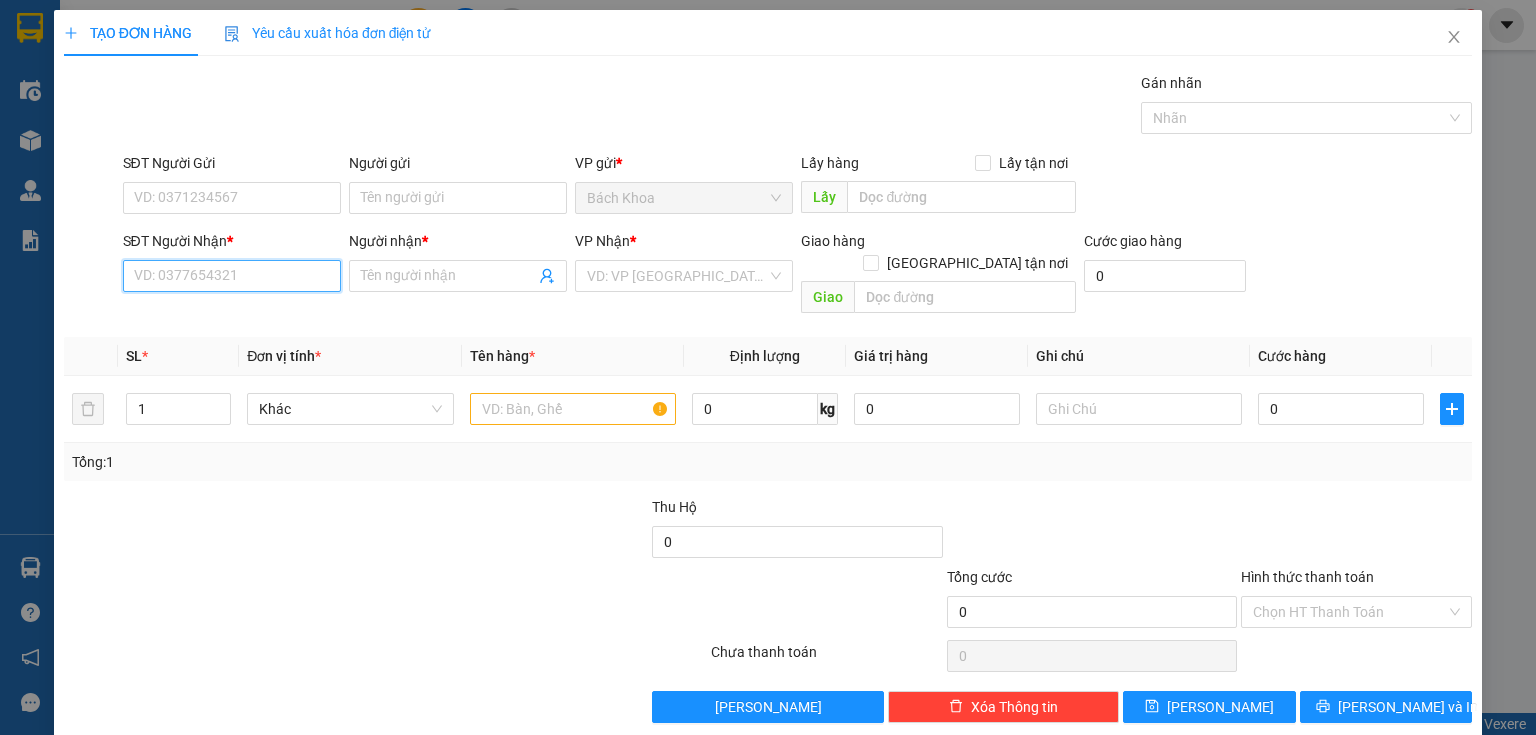 click on "SĐT Người Nhận  *" at bounding box center (232, 276) 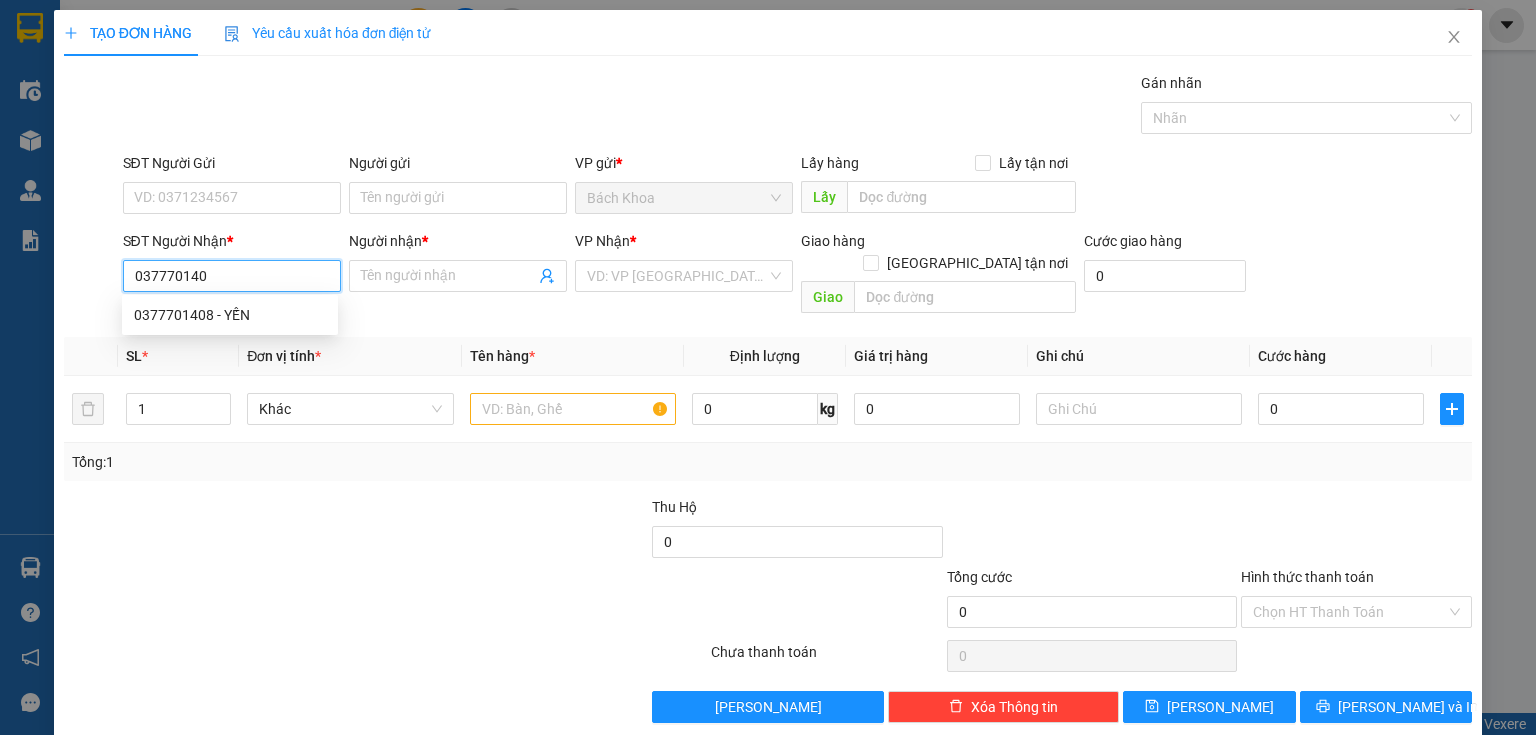 type on "0377701408" 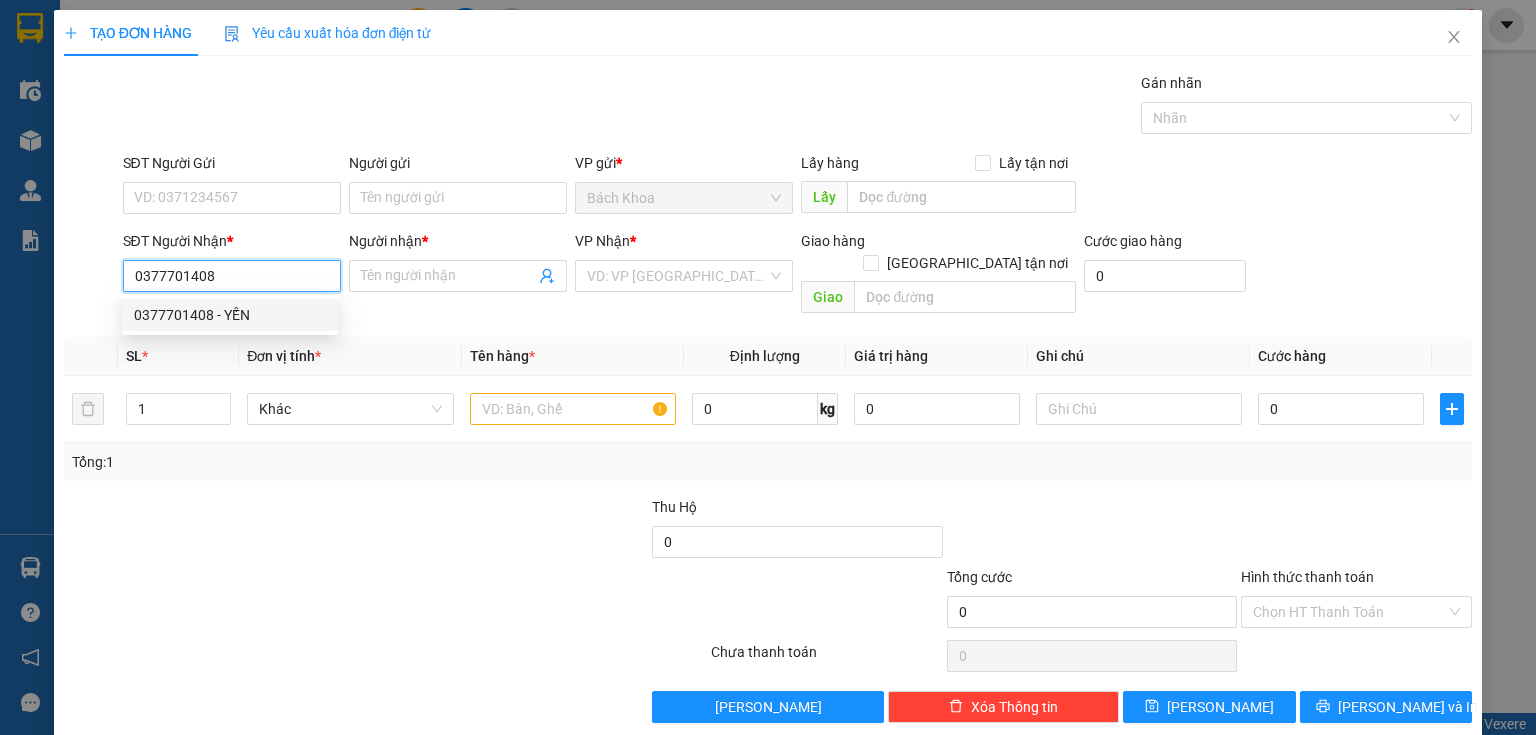 click on "0377701408 - YẾN" at bounding box center (230, 315) 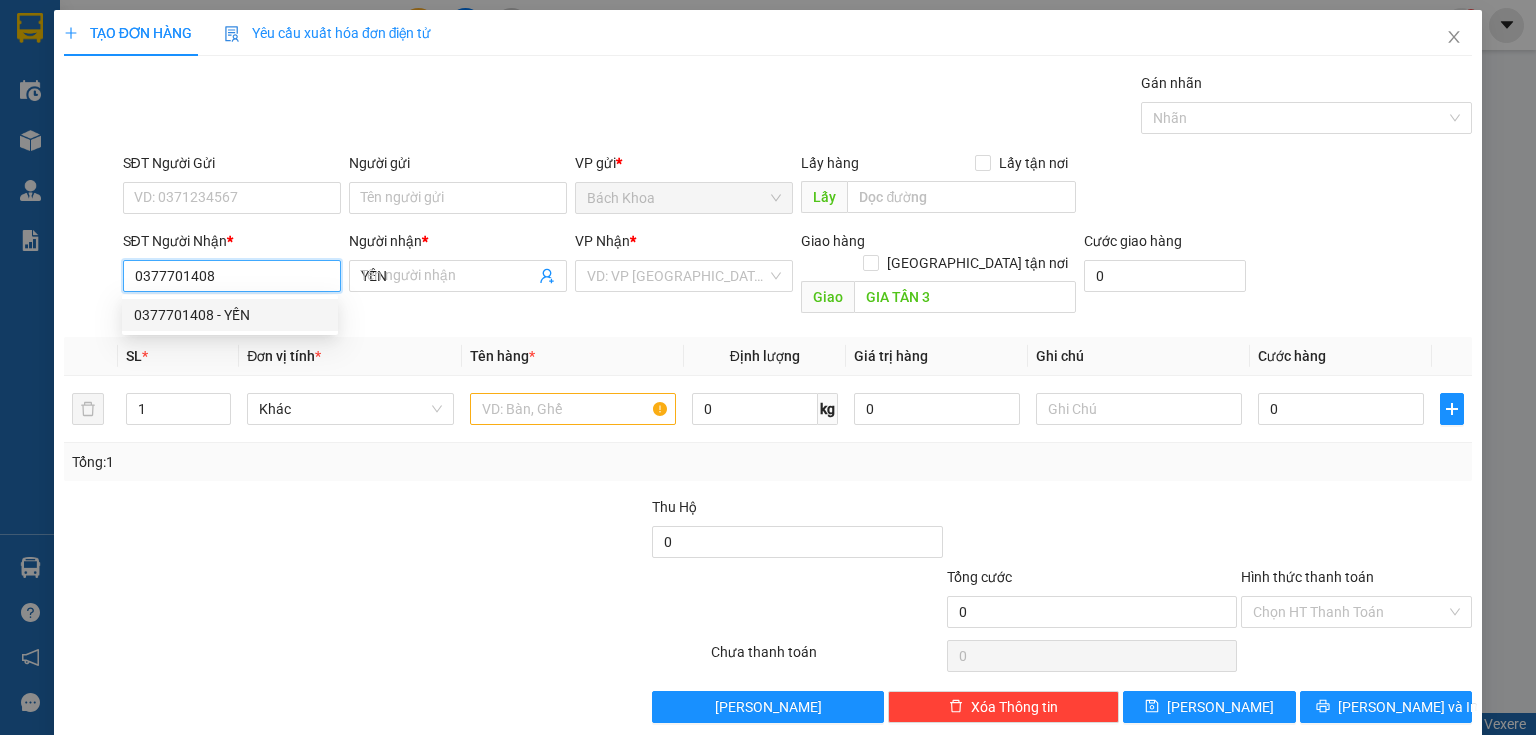 type on "40.000" 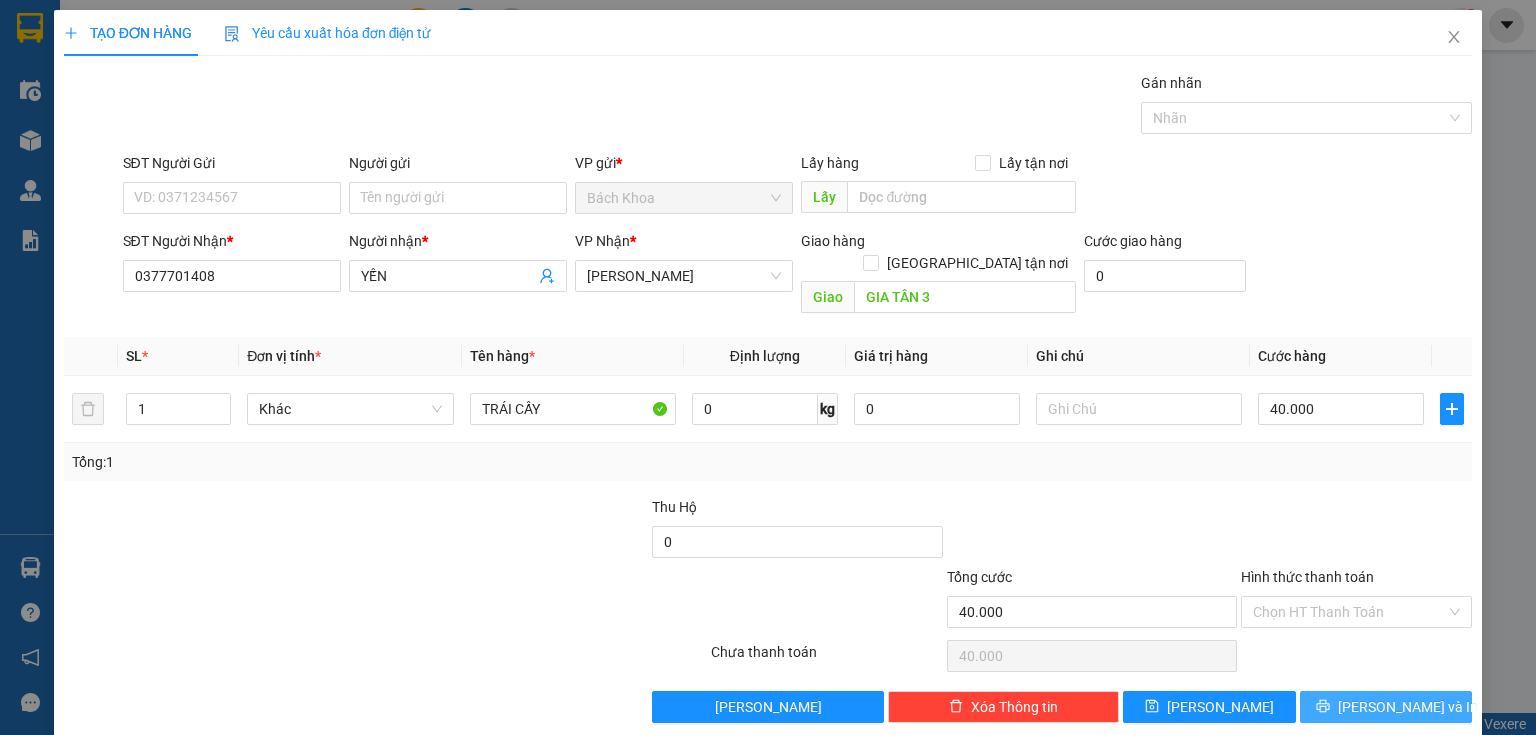 click 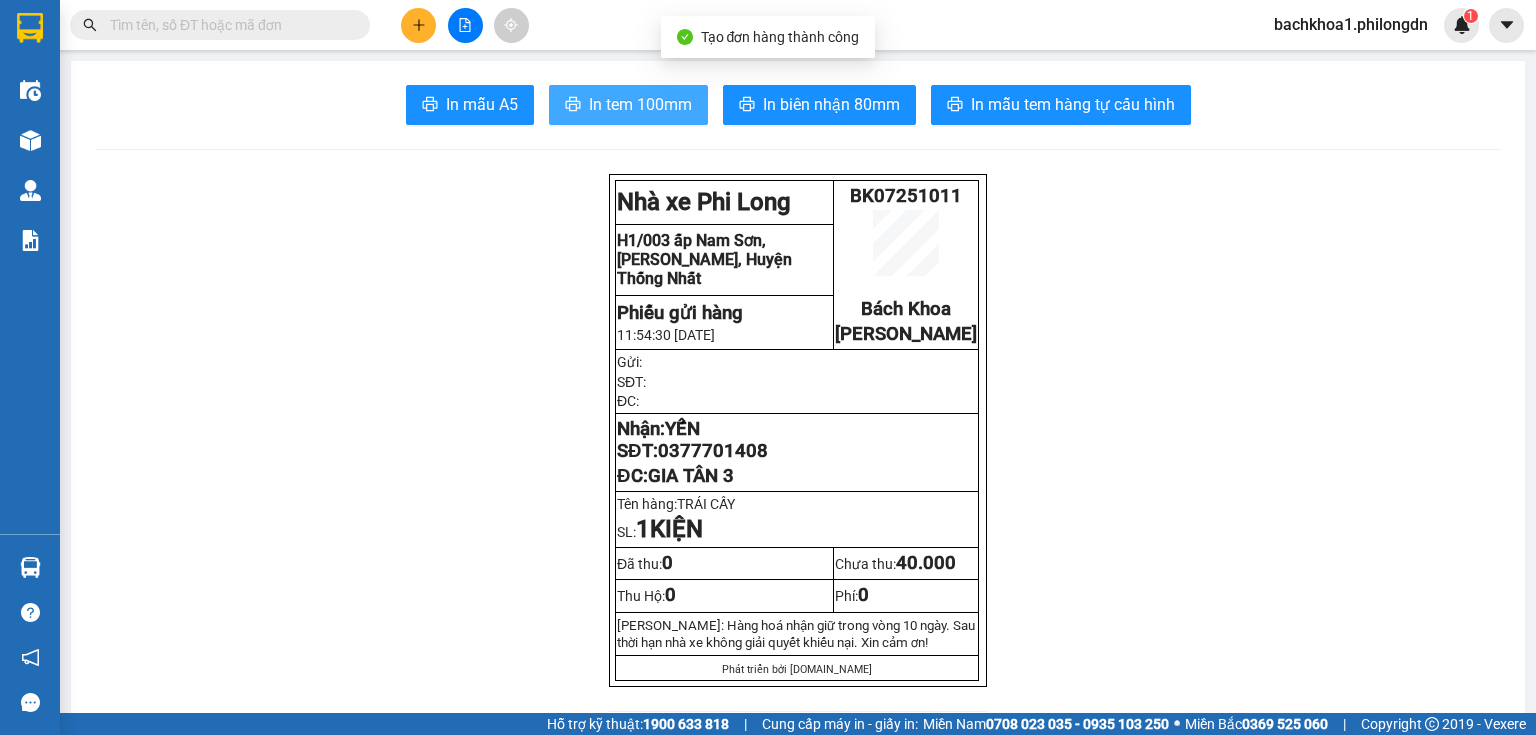 click on "In tem 100mm" at bounding box center (628, 105) 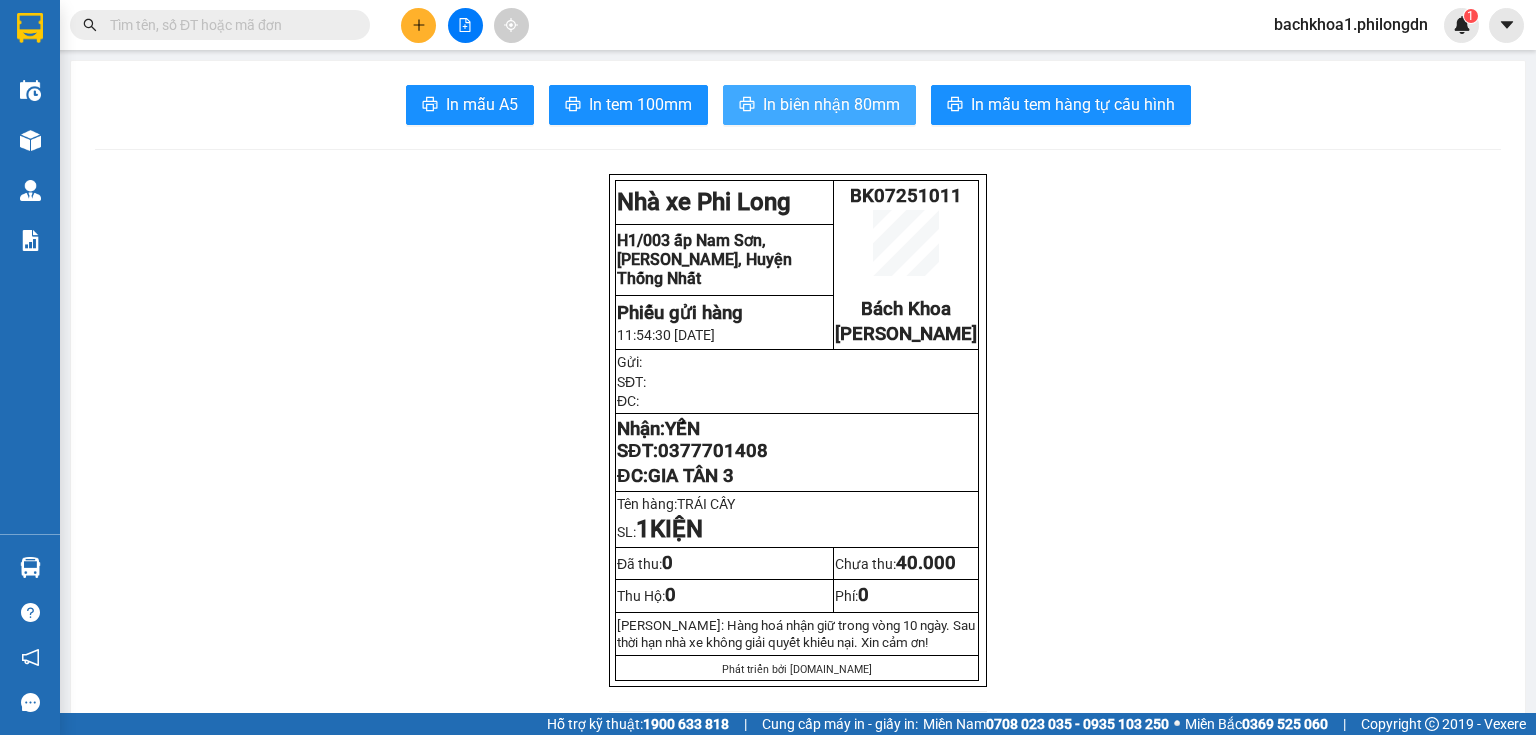 click on "In biên nhận 80mm" at bounding box center [831, 104] 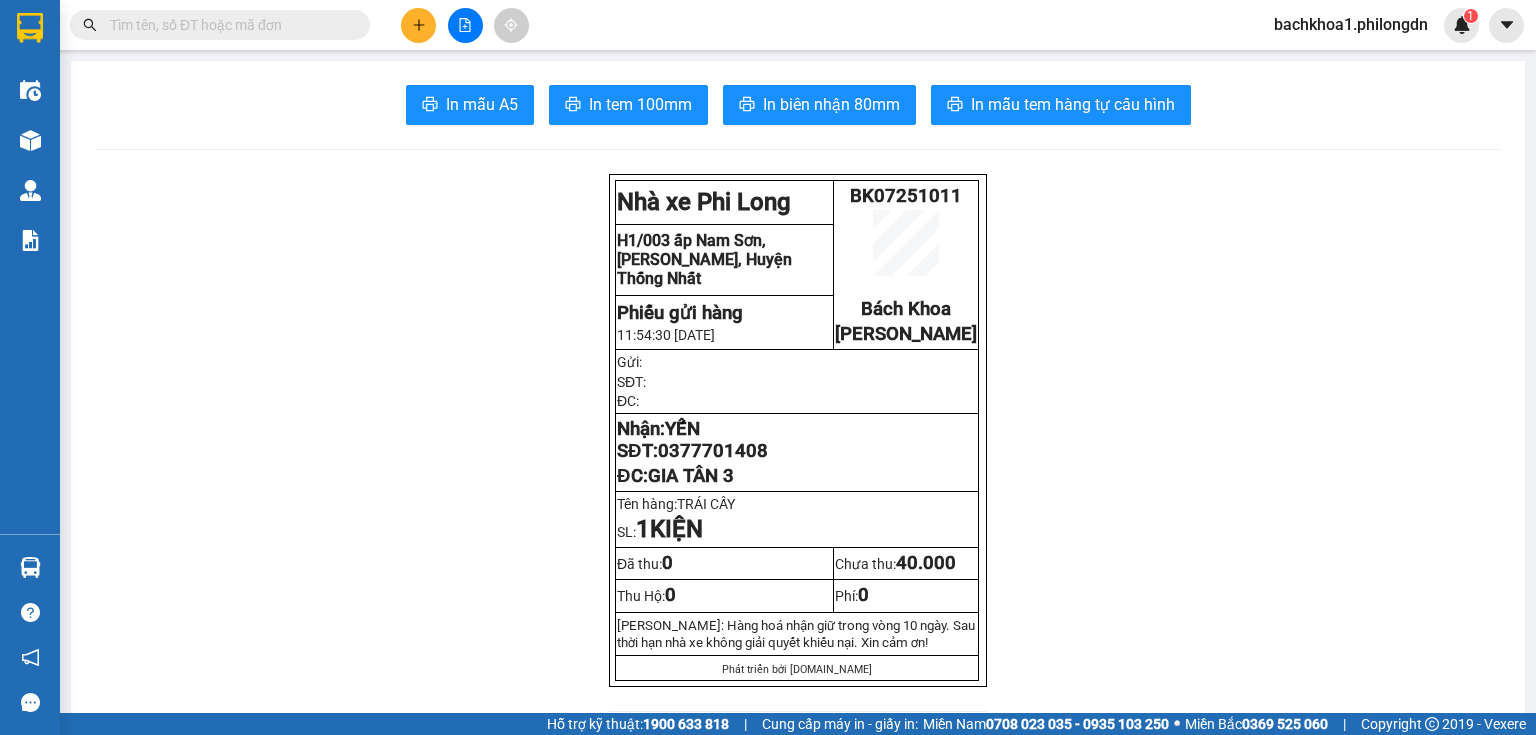 click on "0377701408" at bounding box center (713, 451) 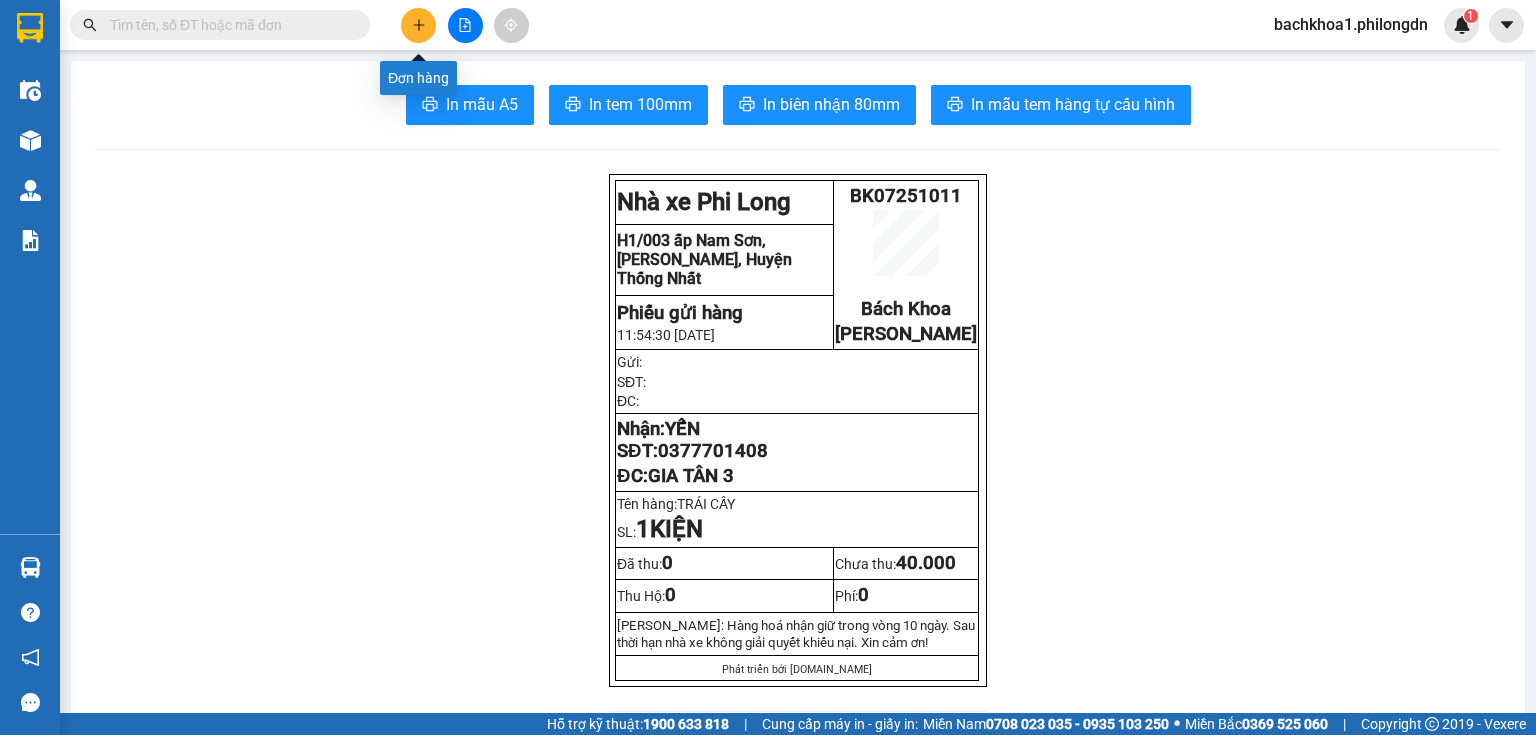 click 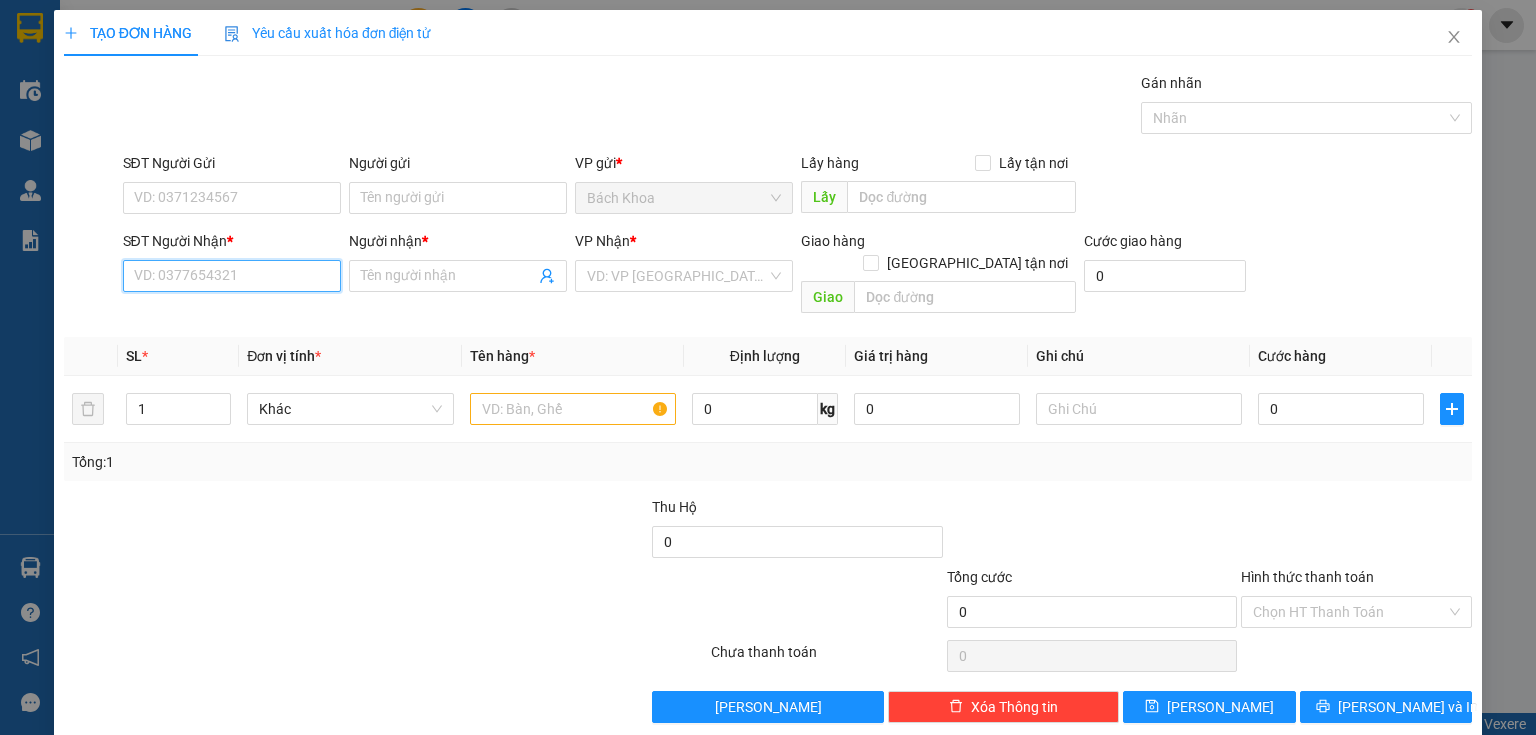 click on "SĐT Người Nhận  *" at bounding box center (232, 276) 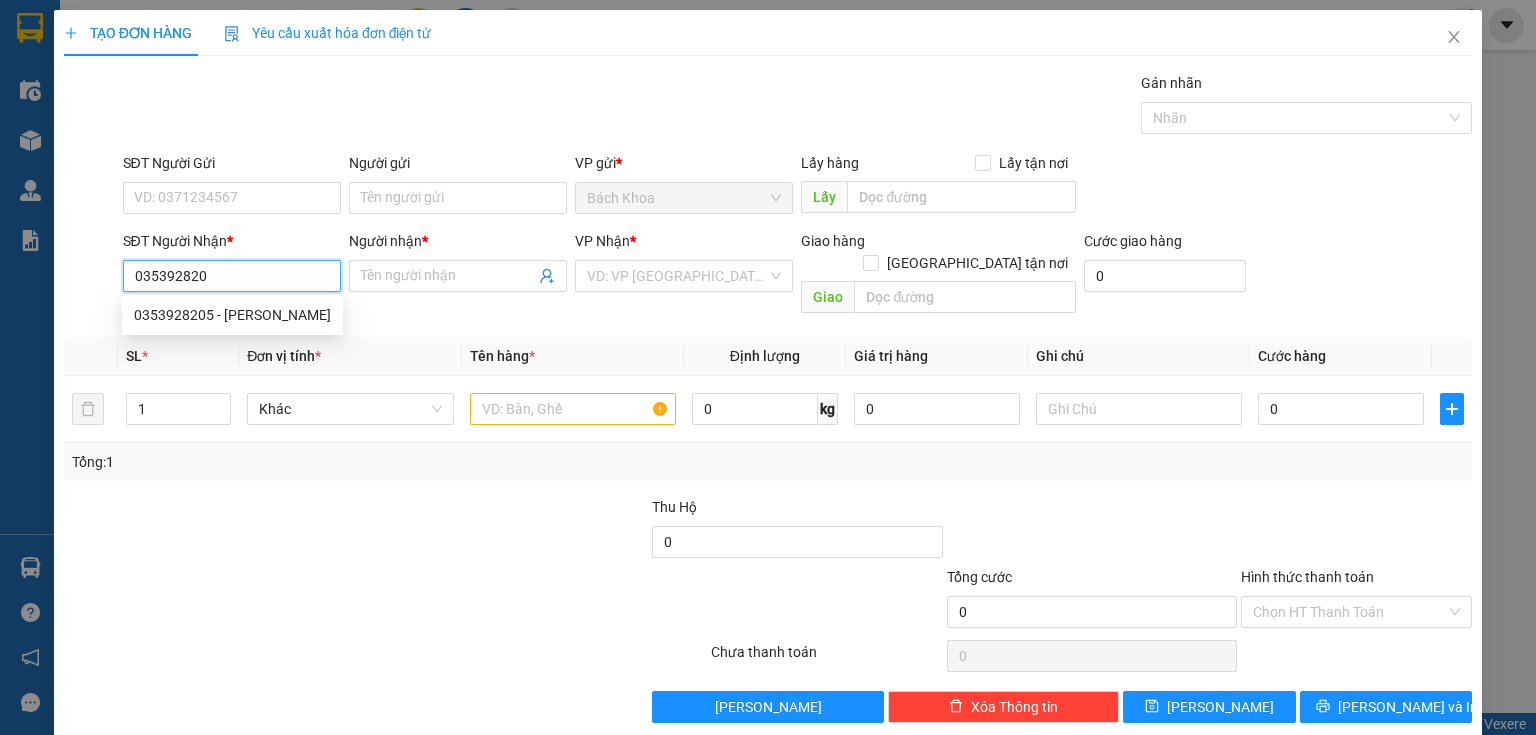 type on "0353928205" 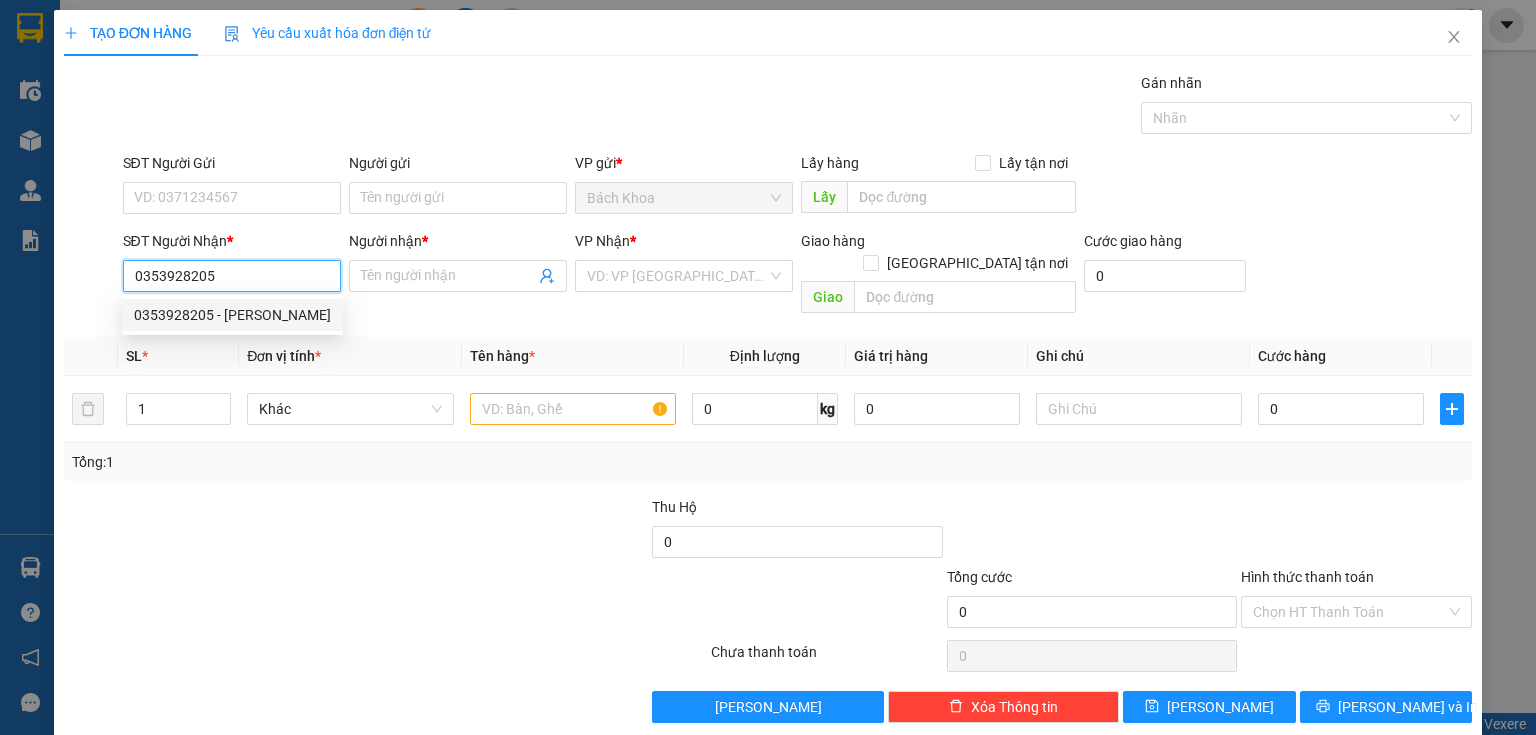 click on "0353928205 - [PERSON_NAME]" at bounding box center (232, 315) 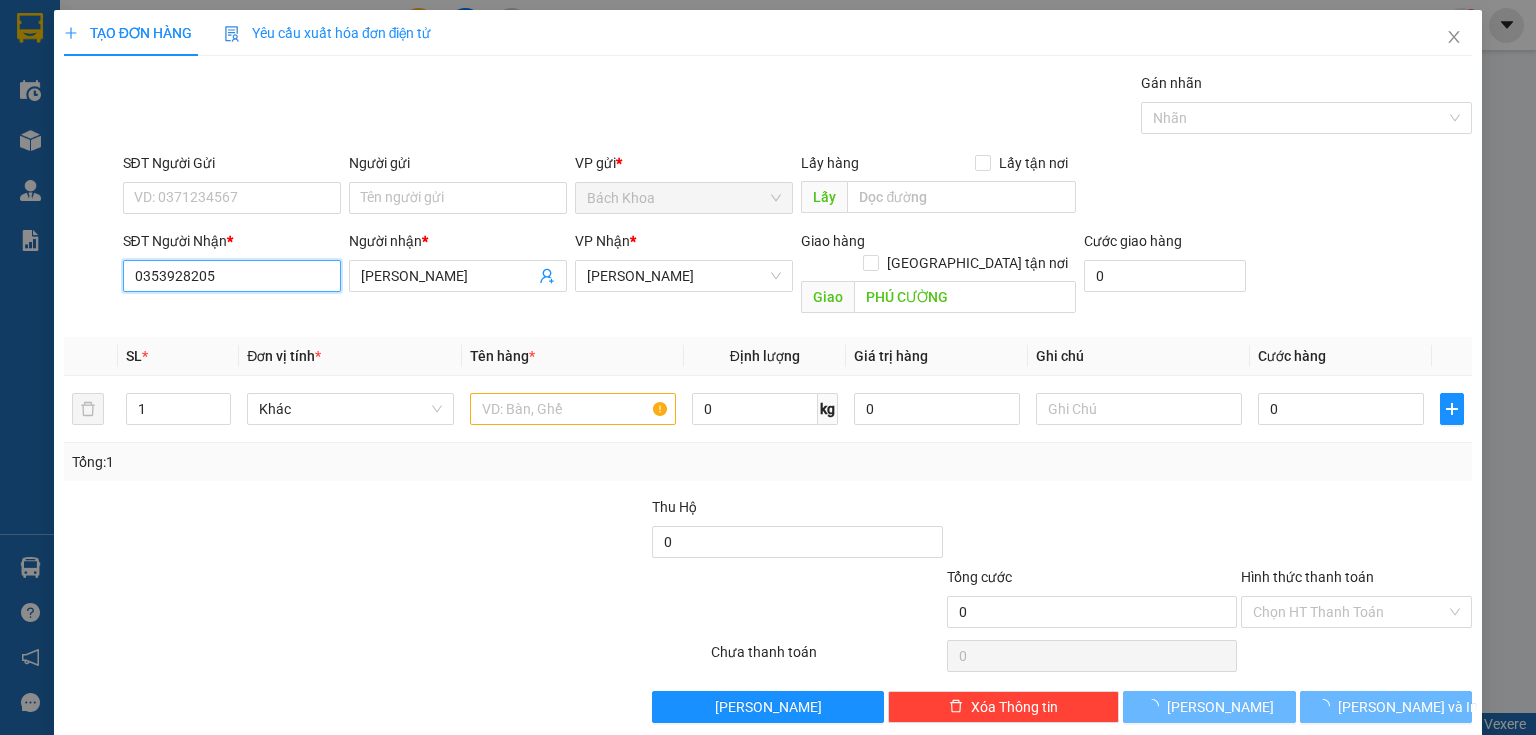type on "50.000" 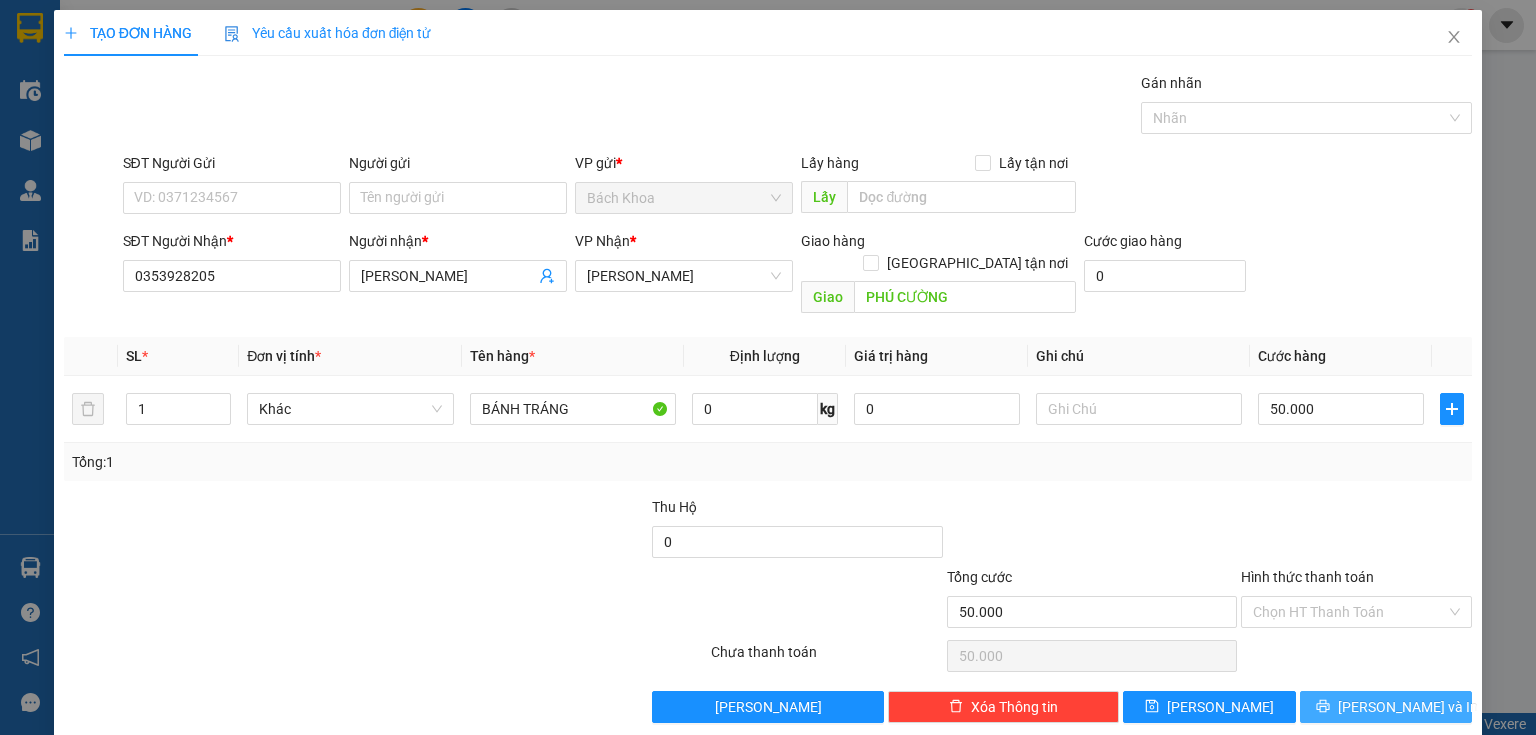 click on "[PERSON_NAME] và In" at bounding box center (1386, 707) 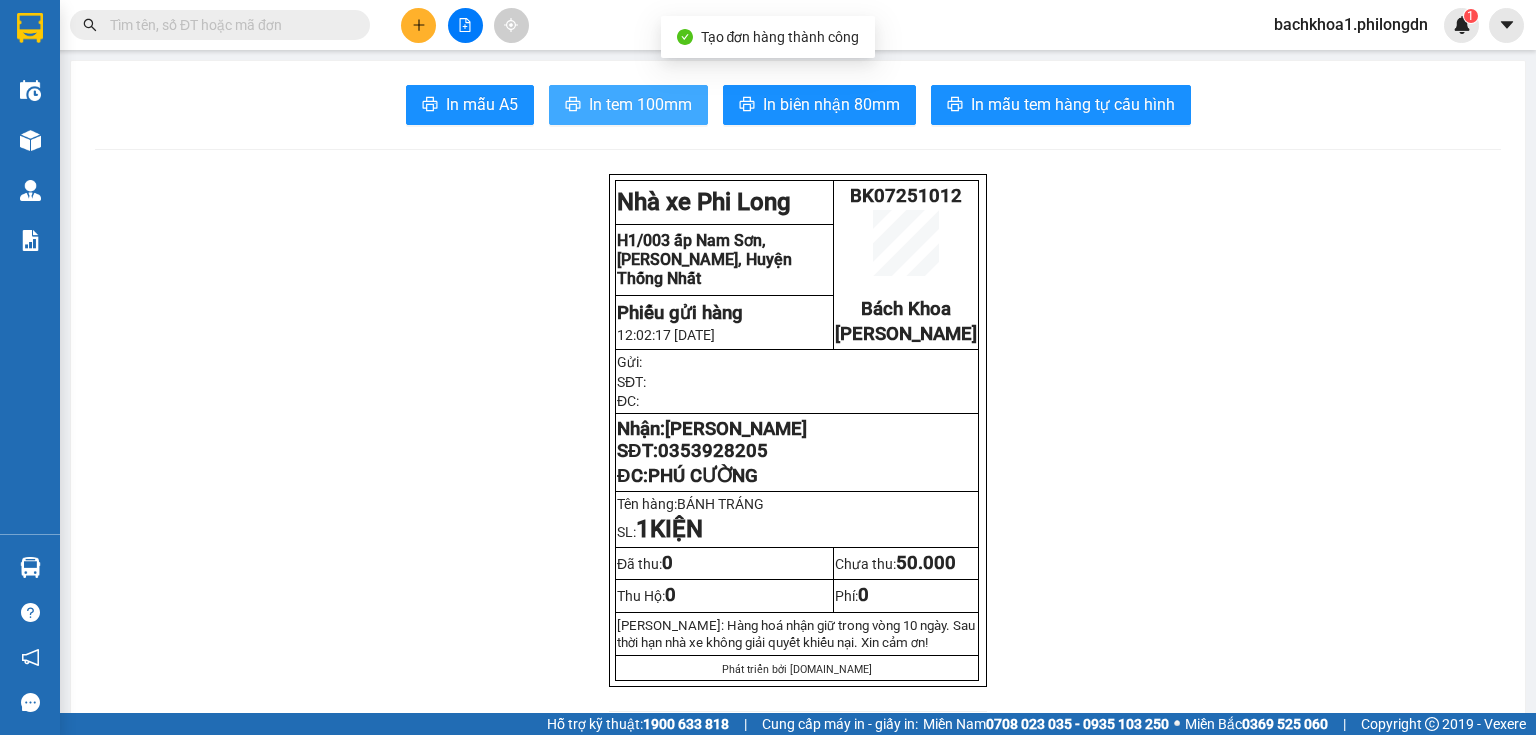 click on "In tem 100mm" at bounding box center (640, 104) 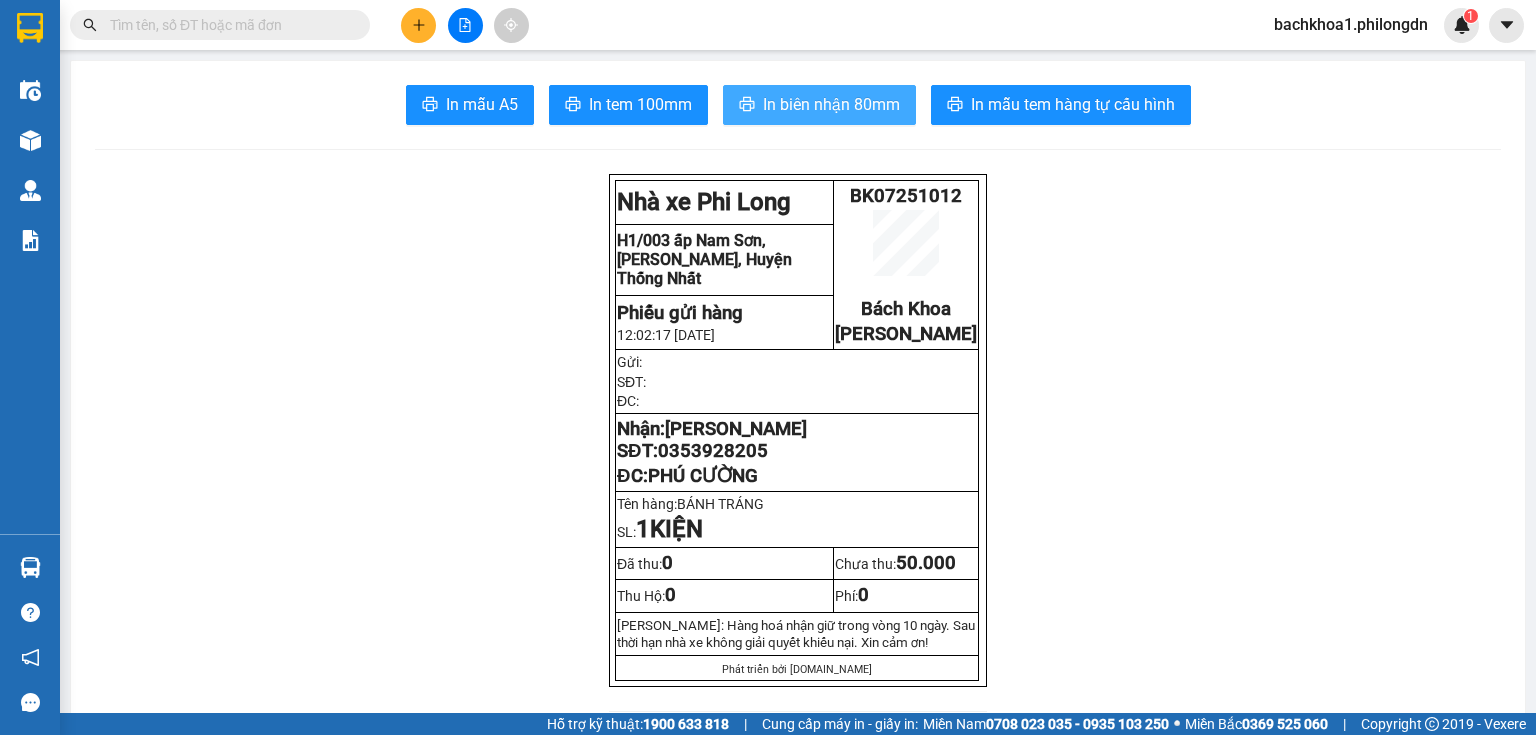 click on "In biên nhận 80mm" at bounding box center (831, 104) 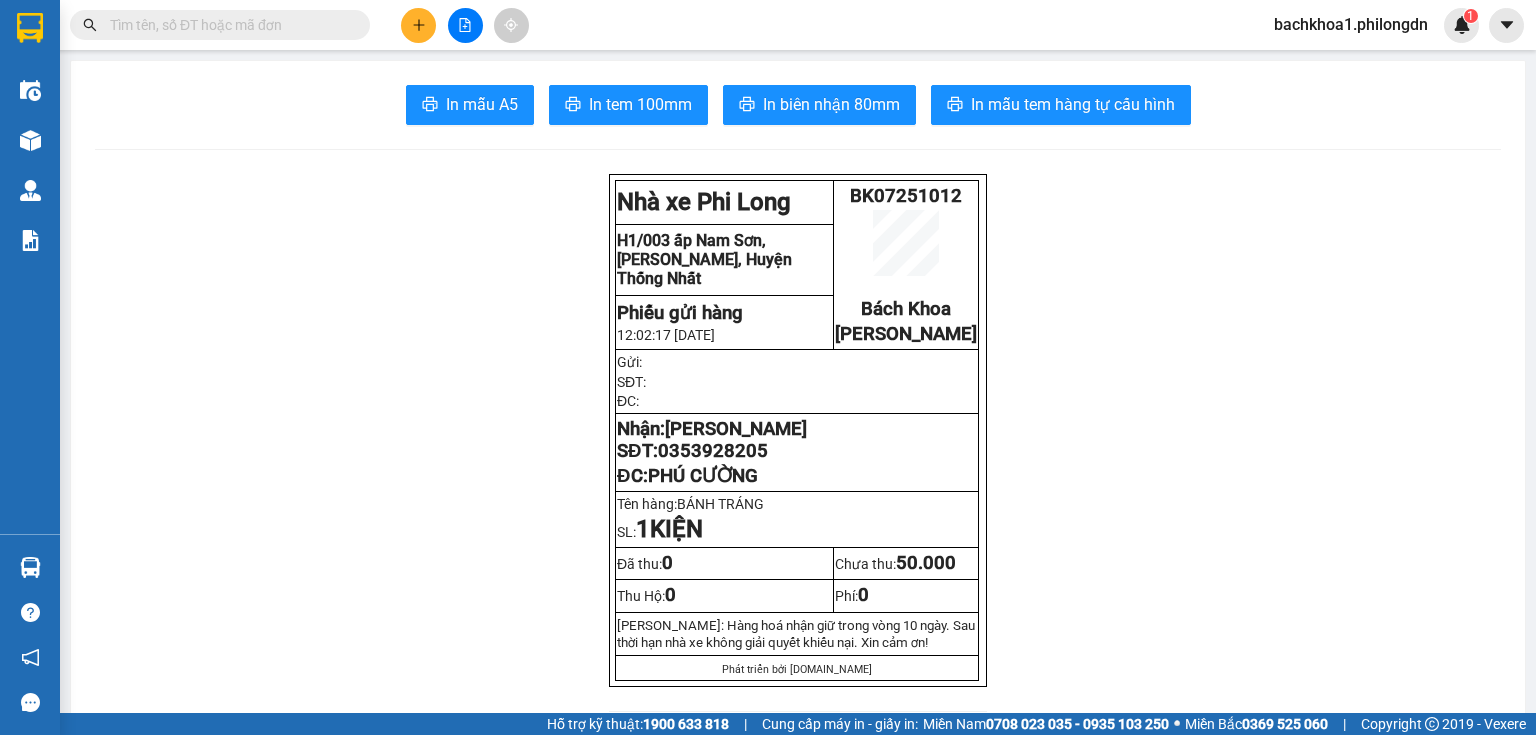 click on "[PERSON_NAME]" at bounding box center (736, 429) 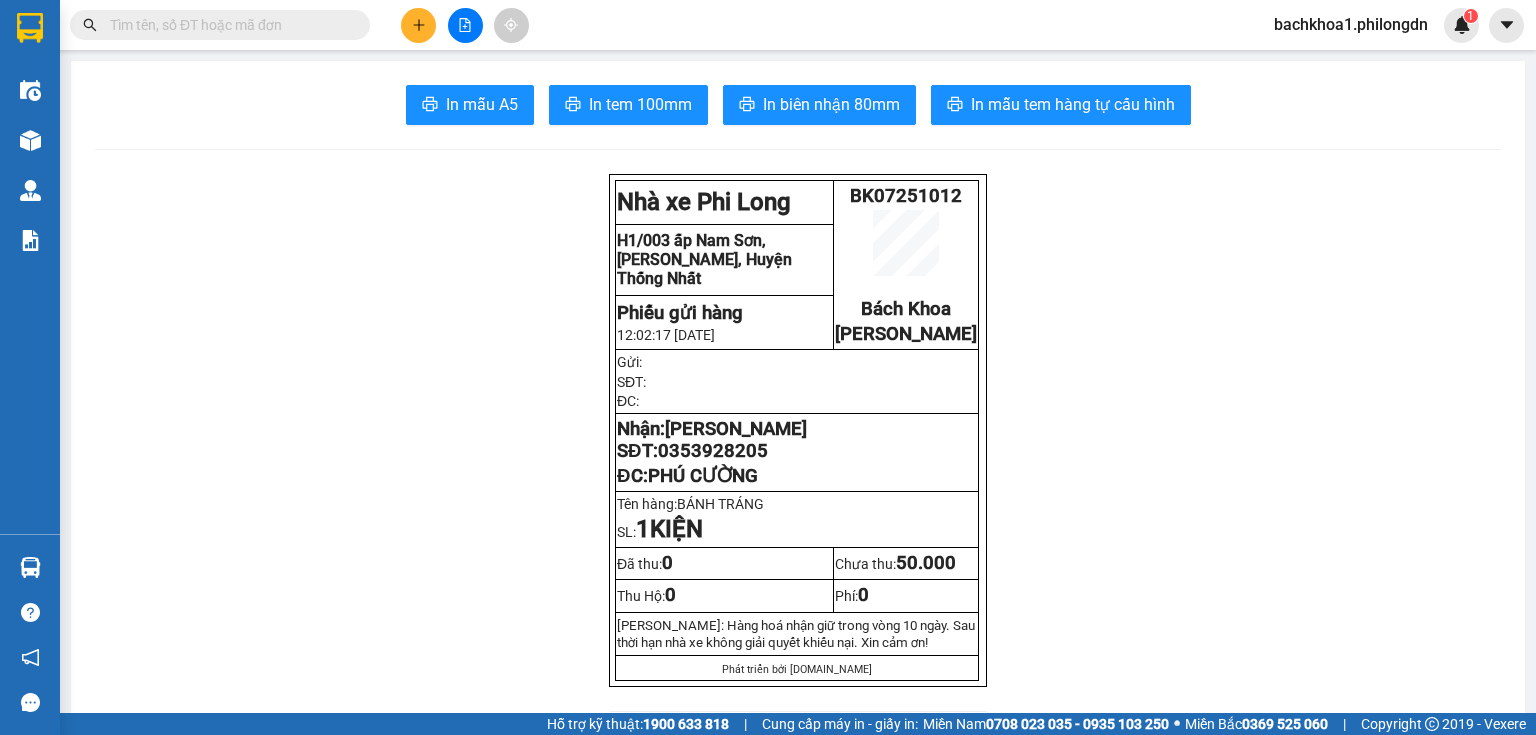 click at bounding box center [418, 25] 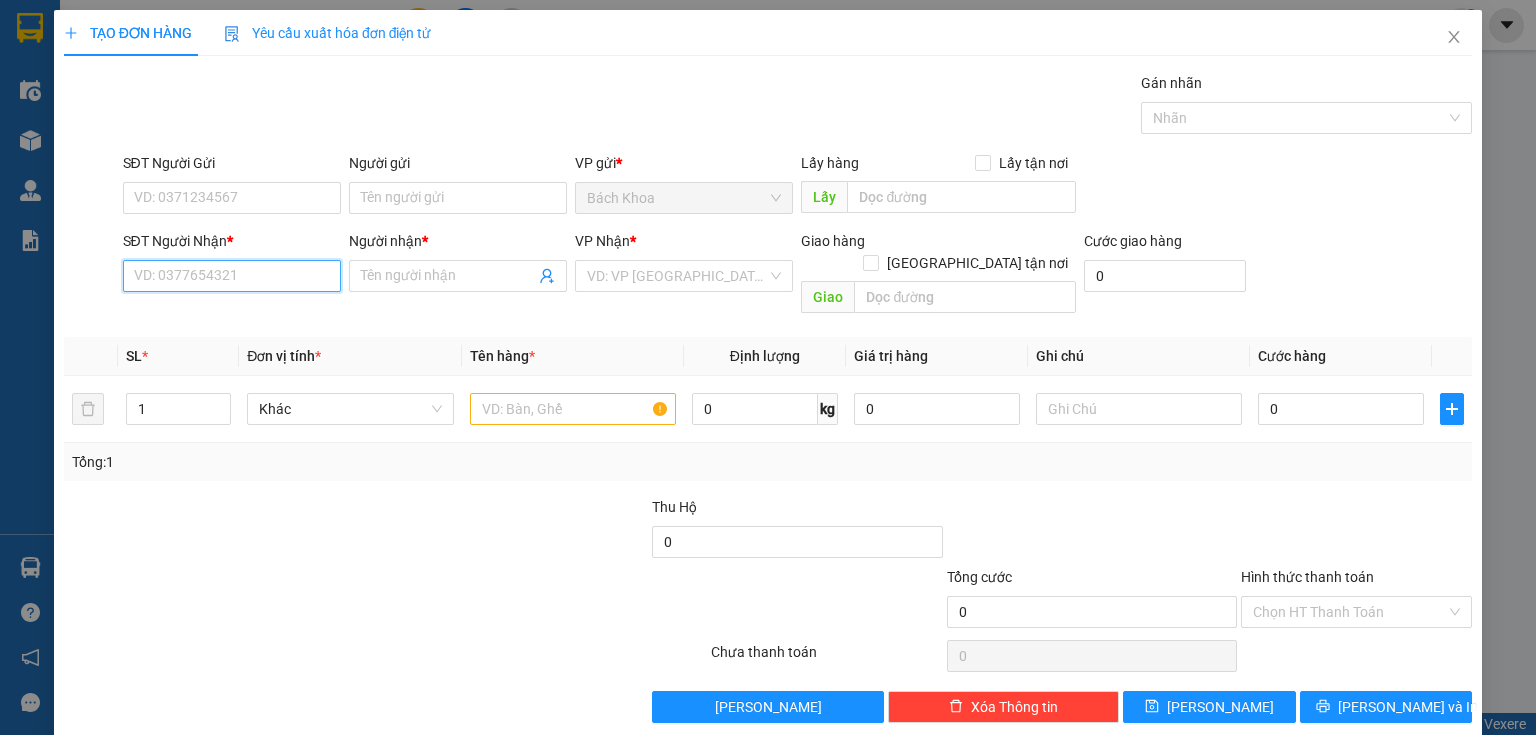 click on "SĐT Người Nhận  *" at bounding box center [232, 276] 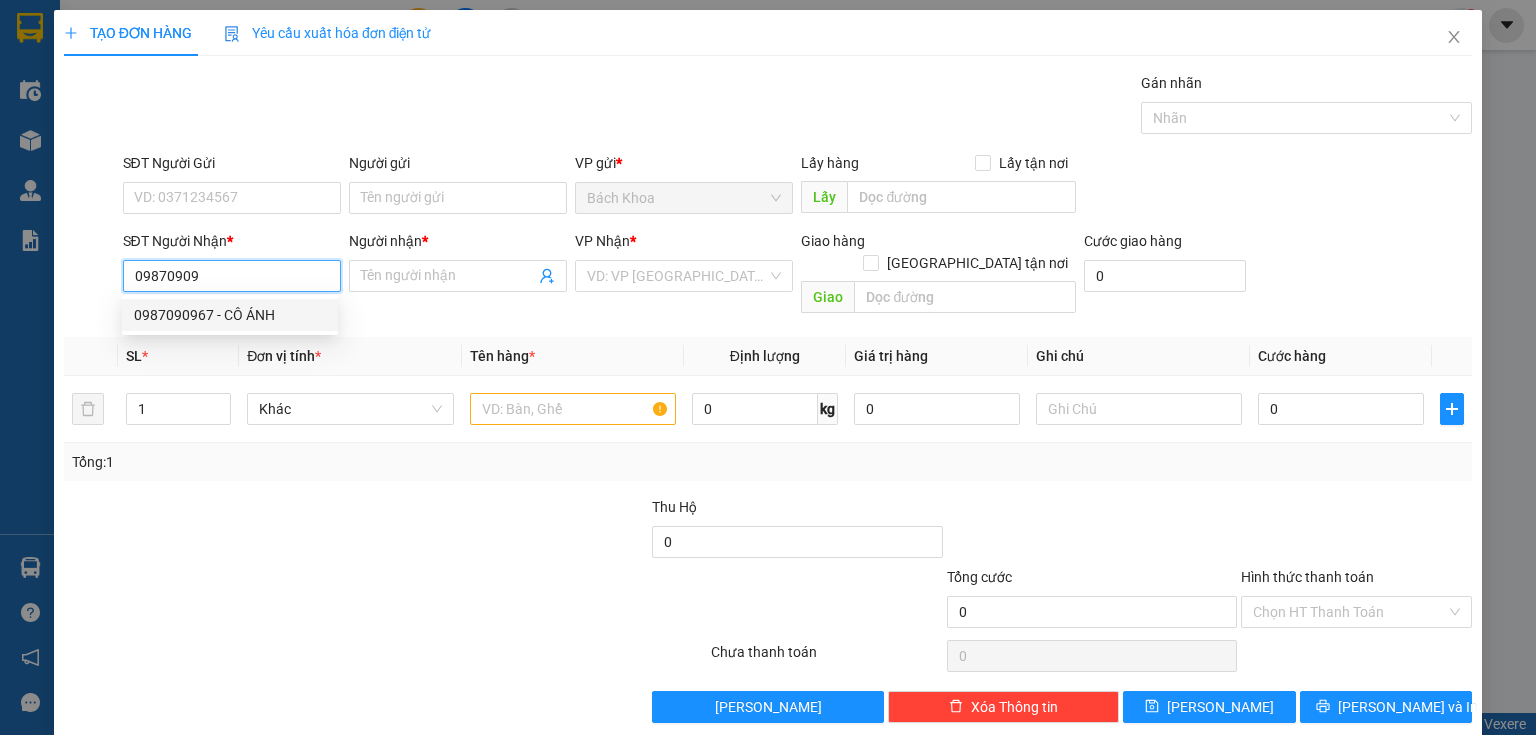 click on "0987090967 - CÔ ÁNH" at bounding box center [230, 315] 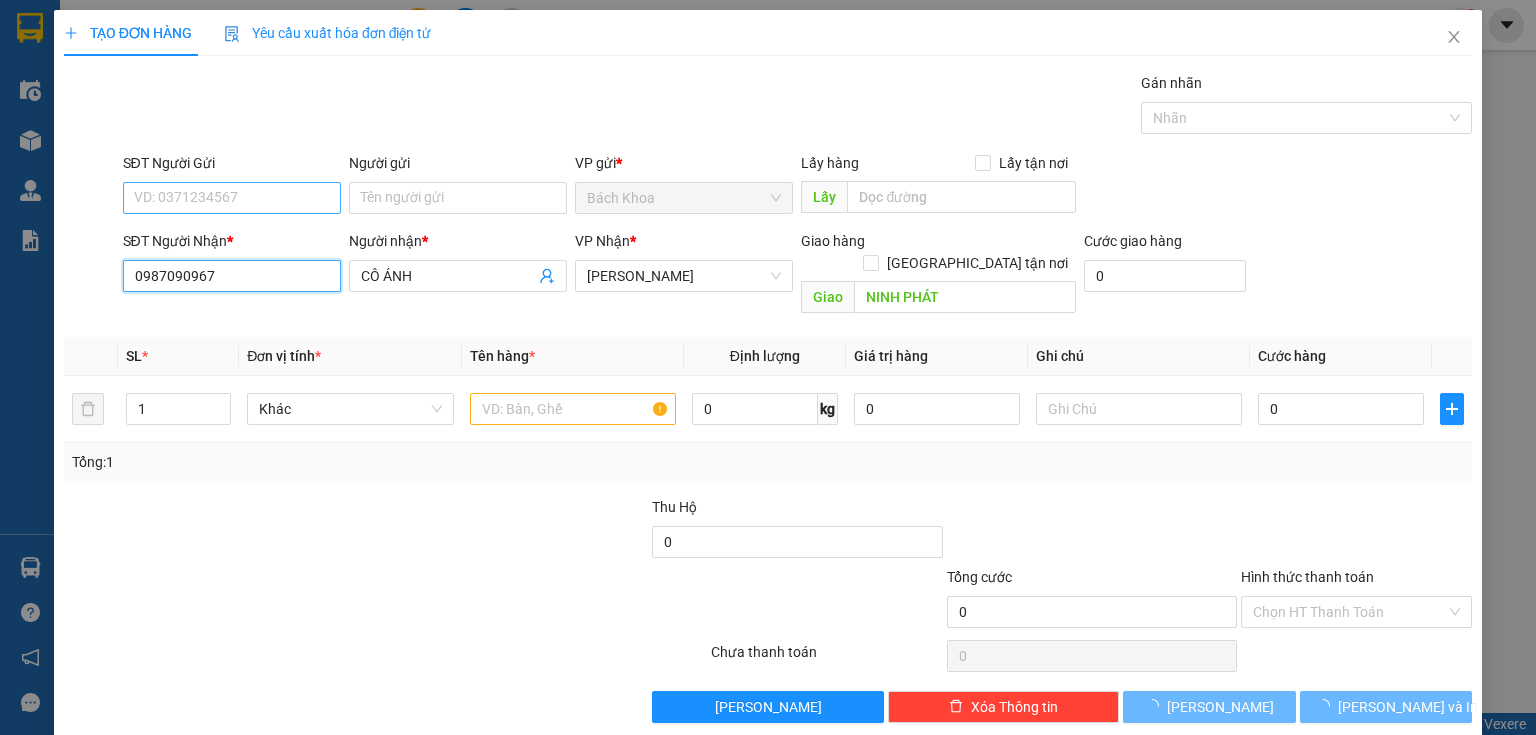 type on "40.000" 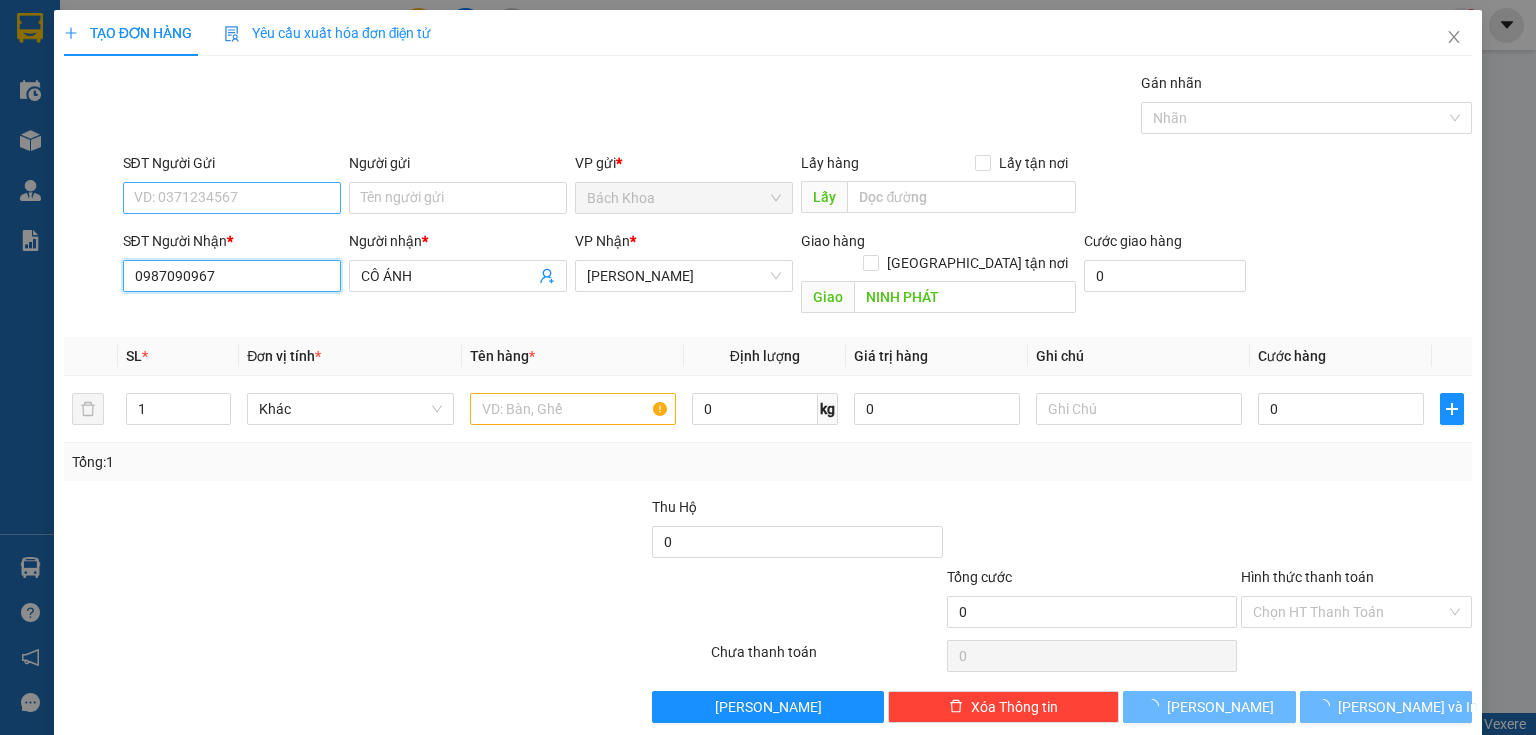 type on "40.000" 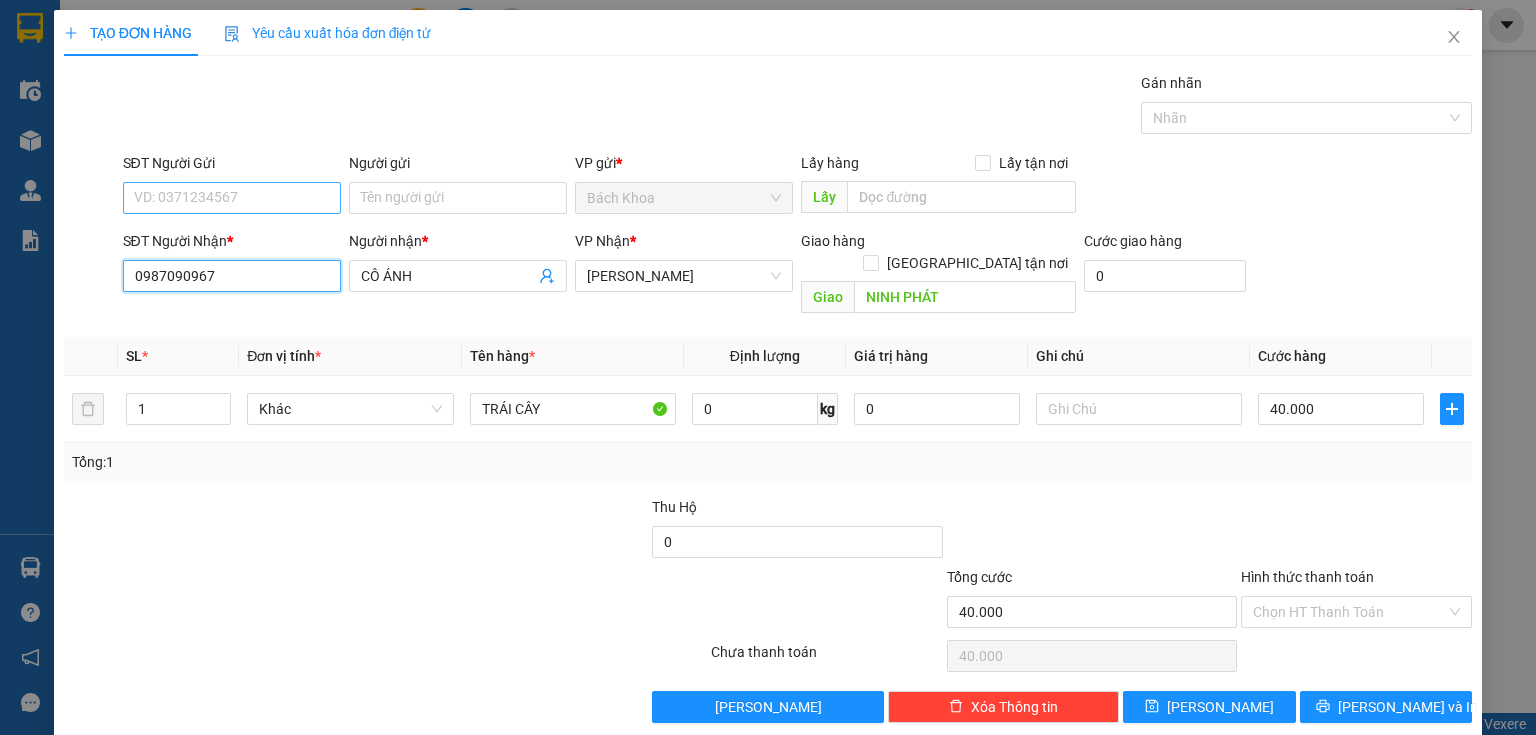 type on "0987090967" 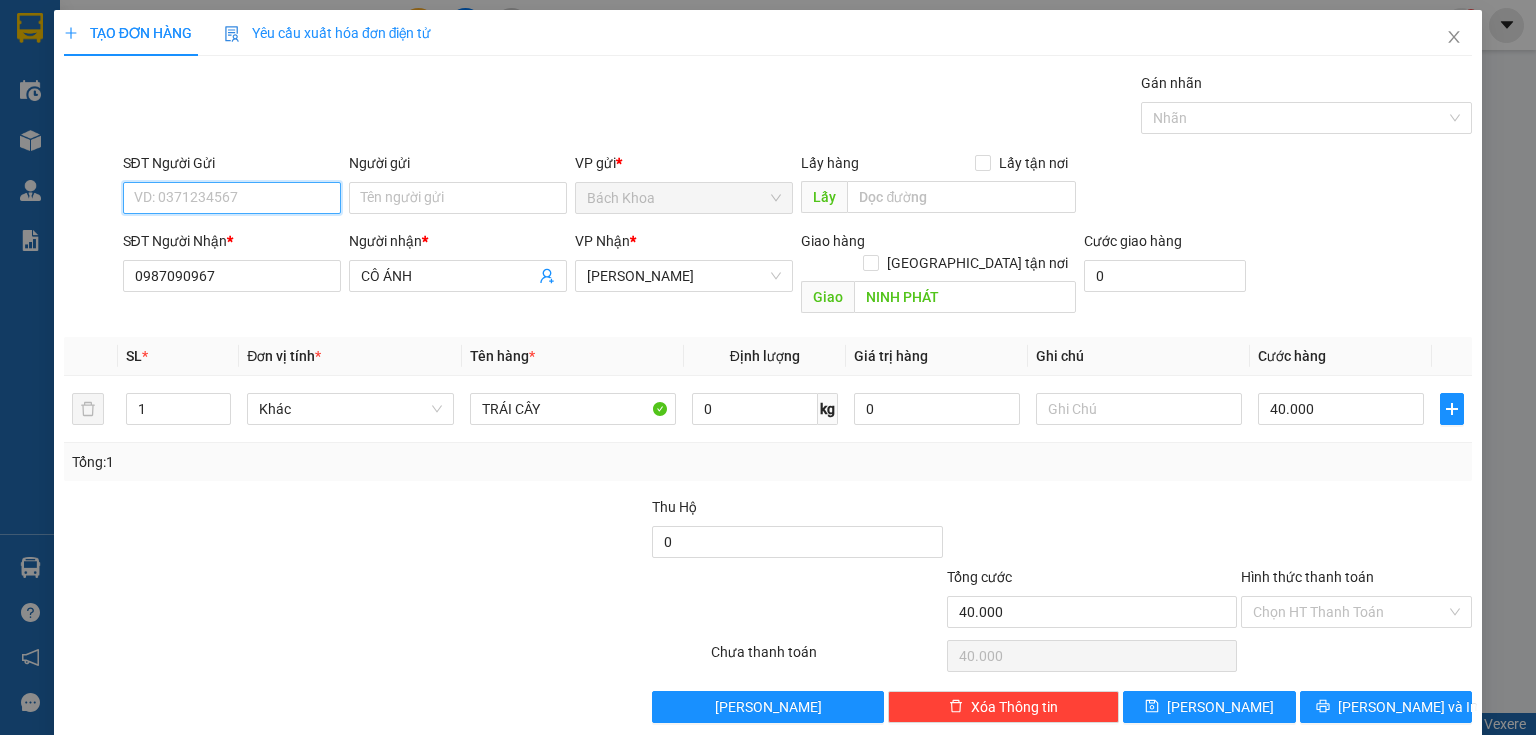 click on "SĐT Người Gửi" at bounding box center (232, 198) 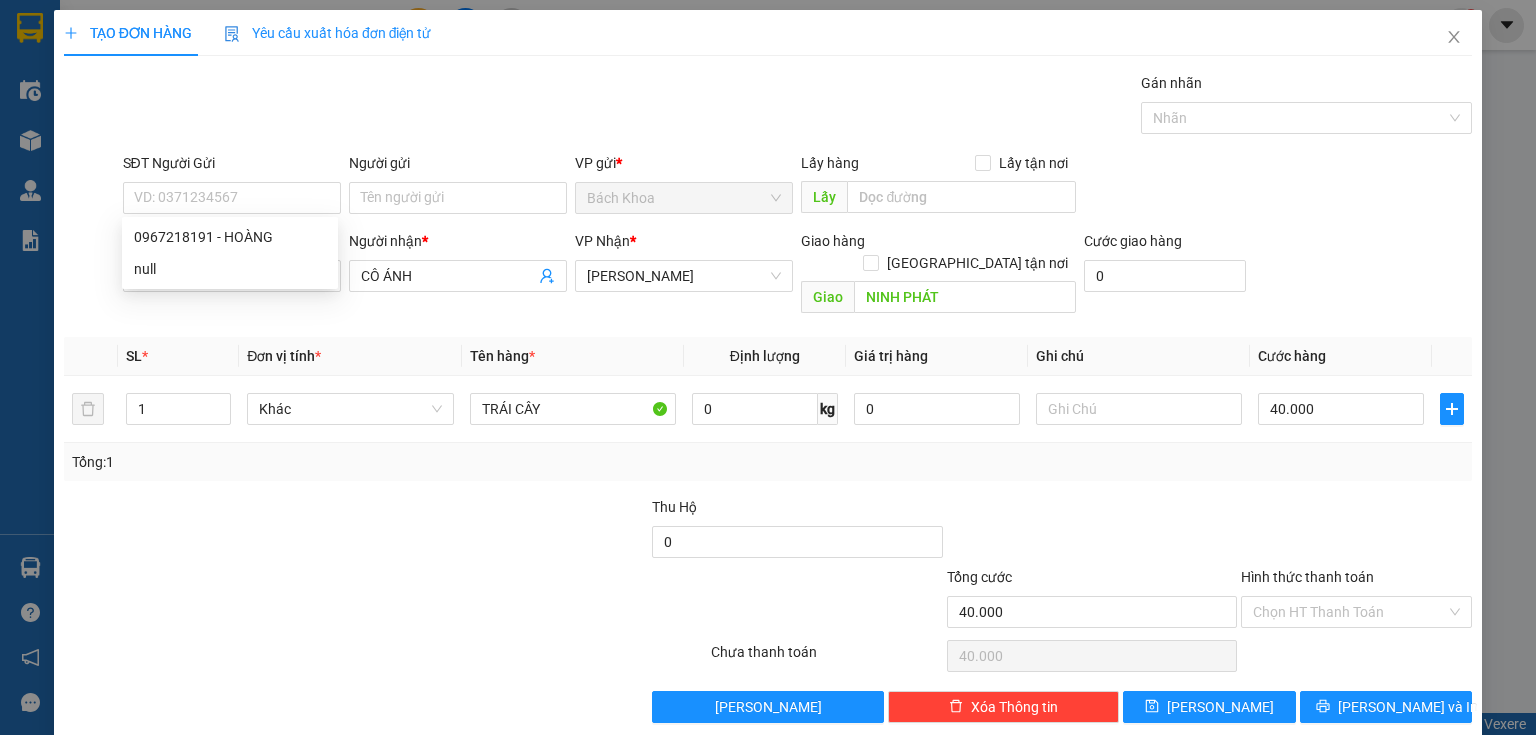 click on "SĐT Người Gửi VD: 0371234567" at bounding box center (232, 187) 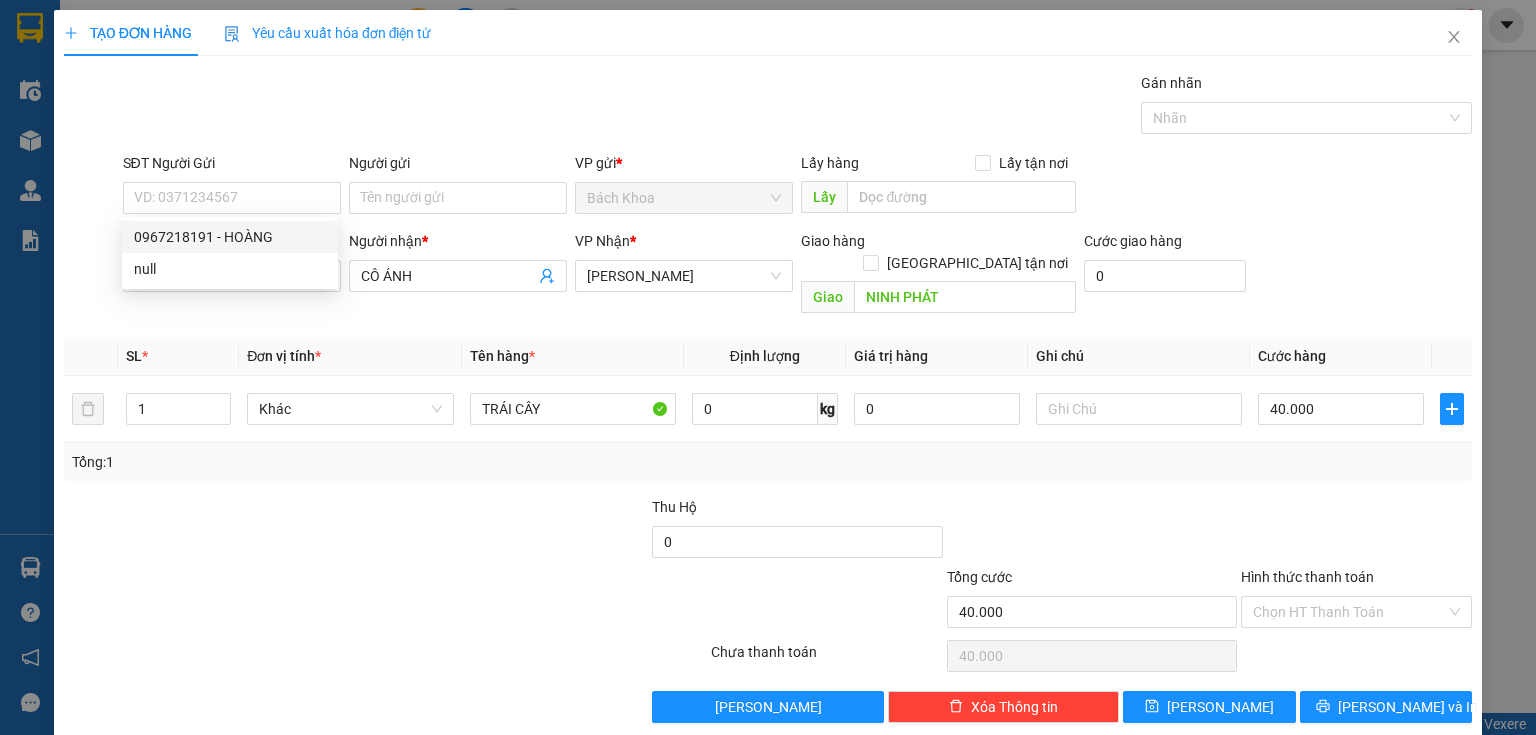 click on "SĐT Người Nhận  *" at bounding box center [232, 241] 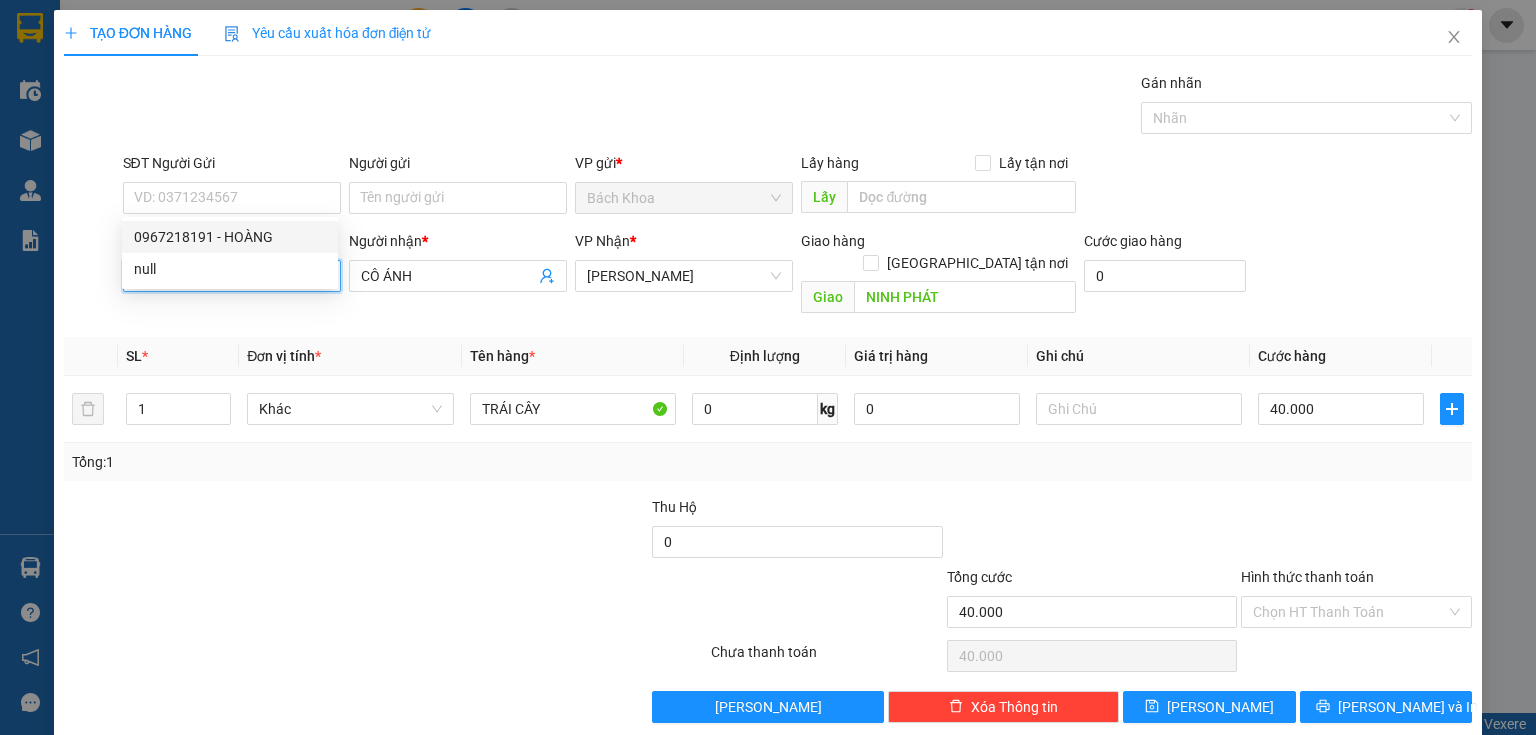click on "0987090967" at bounding box center (232, 276) 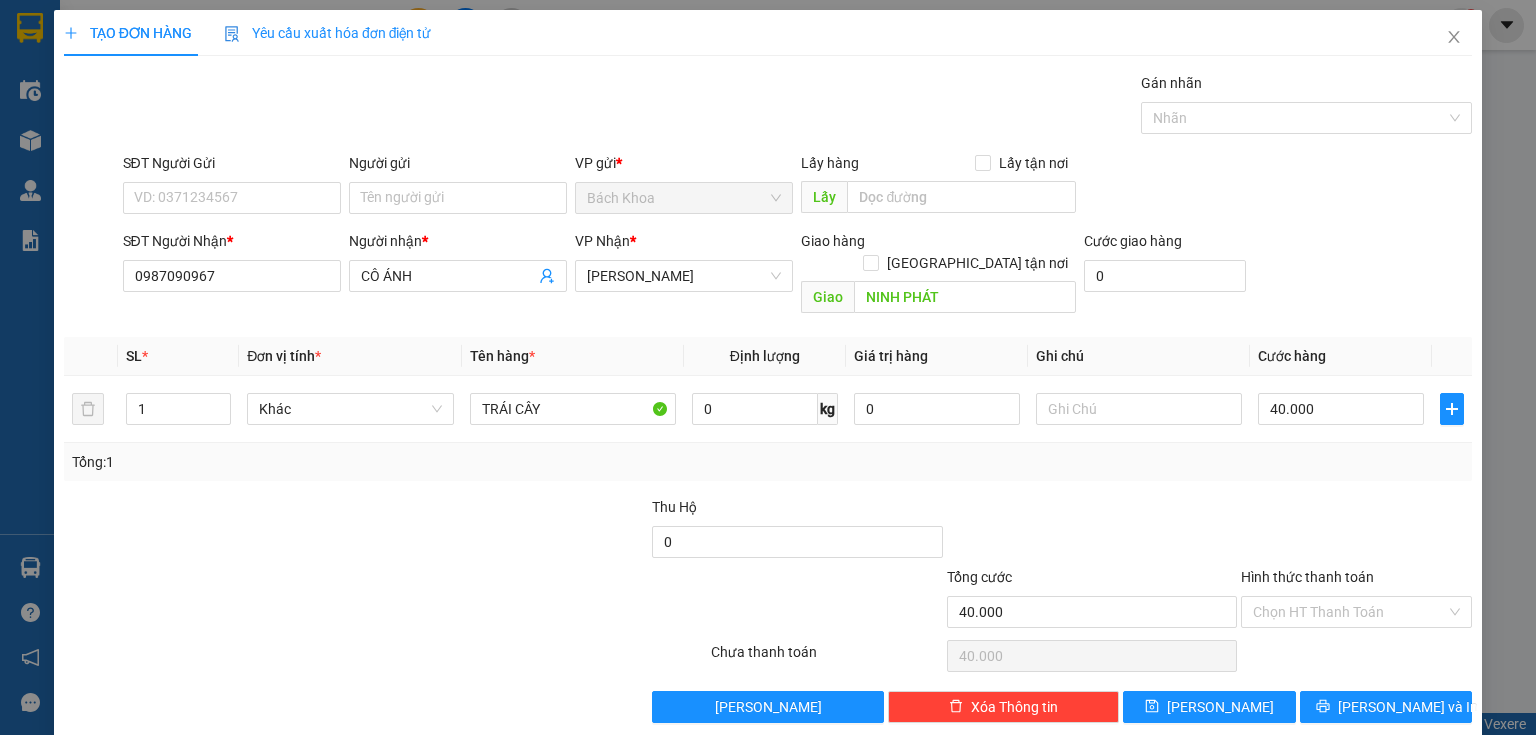 click on "SĐT Người Gửi" at bounding box center [232, 167] 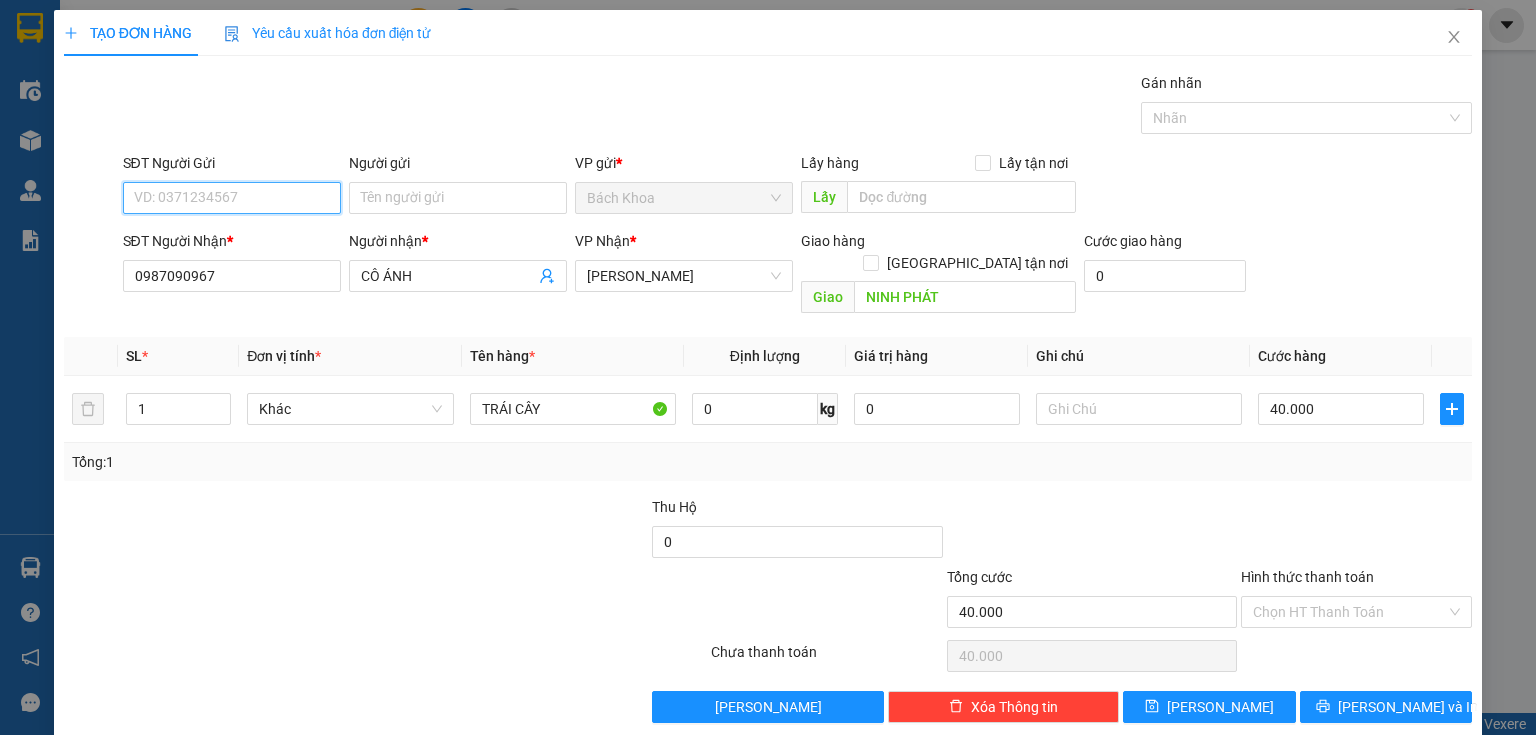 drag, startPoint x: 262, startPoint y: 192, endPoint x: 272, endPoint y: 207, distance: 18.027756 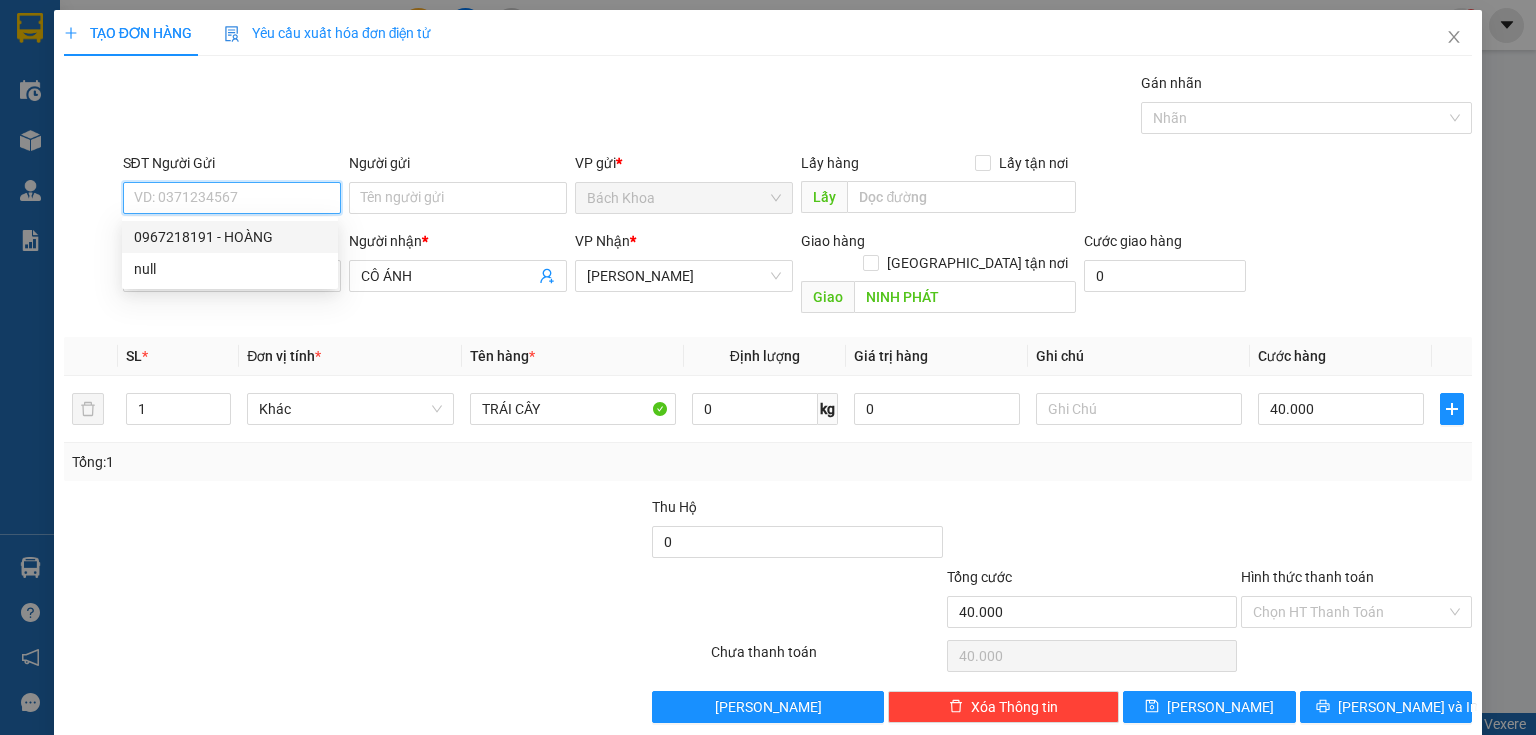 click on "0967218191 - HOÀNG" at bounding box center (230, 237) 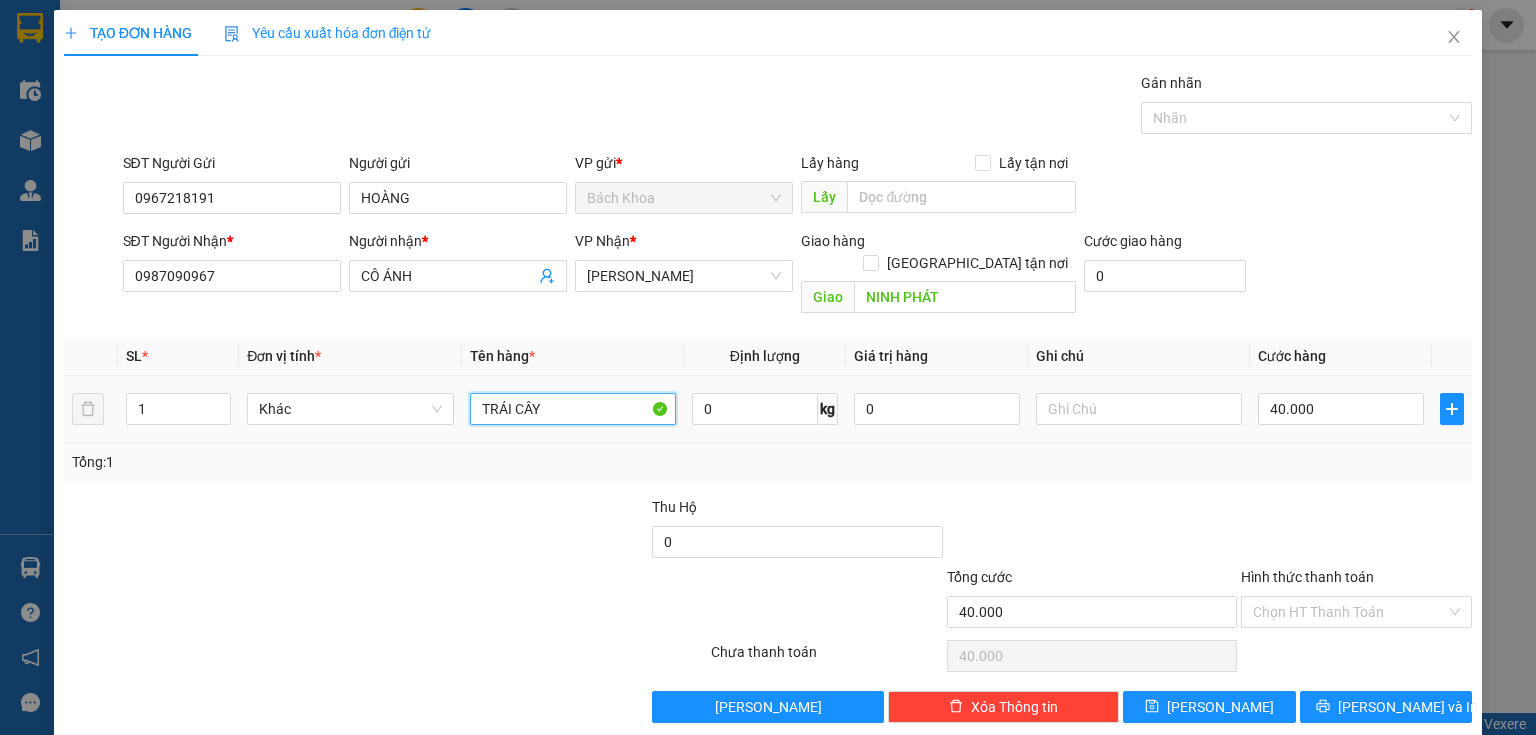 click on "TRÁI CÂY" at bounding box center (573, 409) 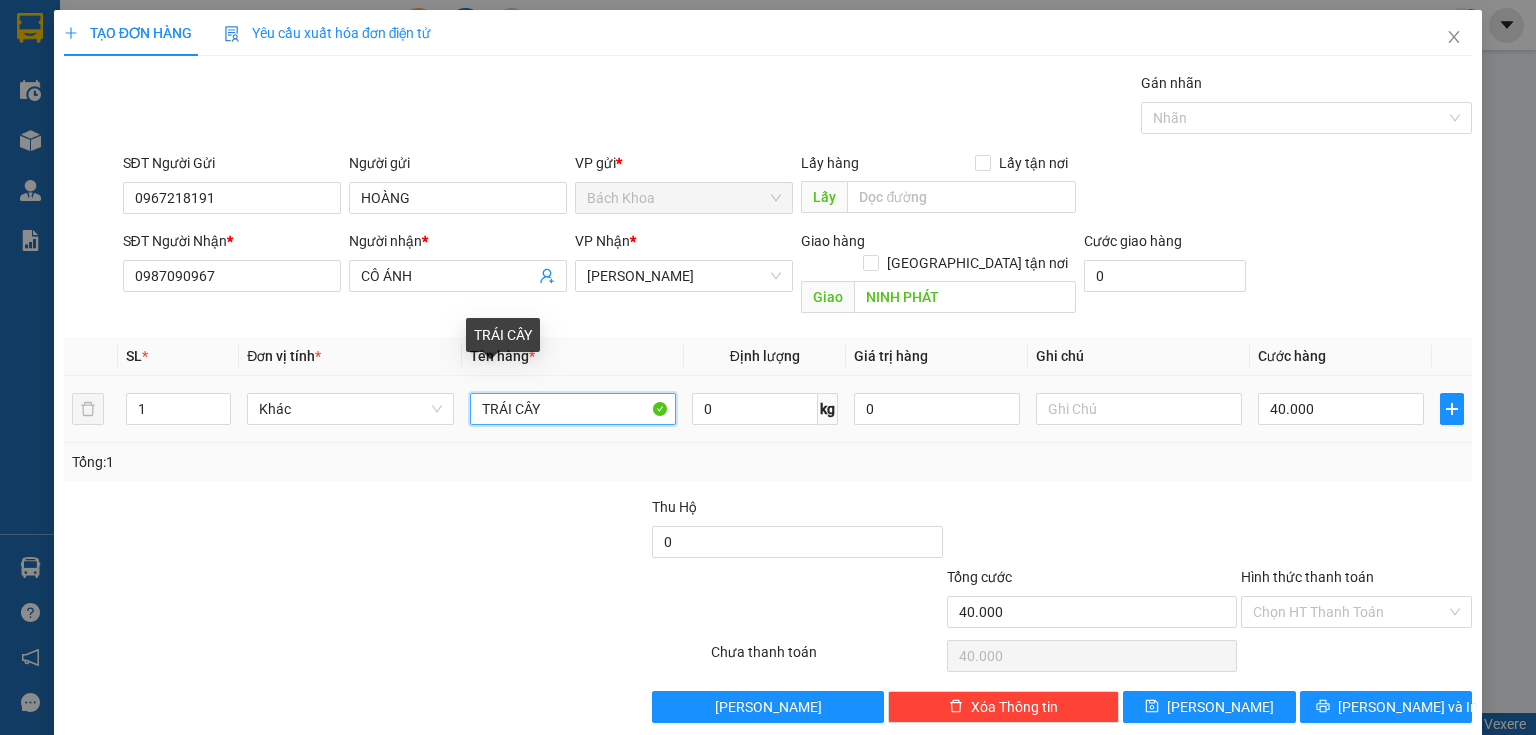 click on "TRÁI CÂY" at bounding box center [573, 409] 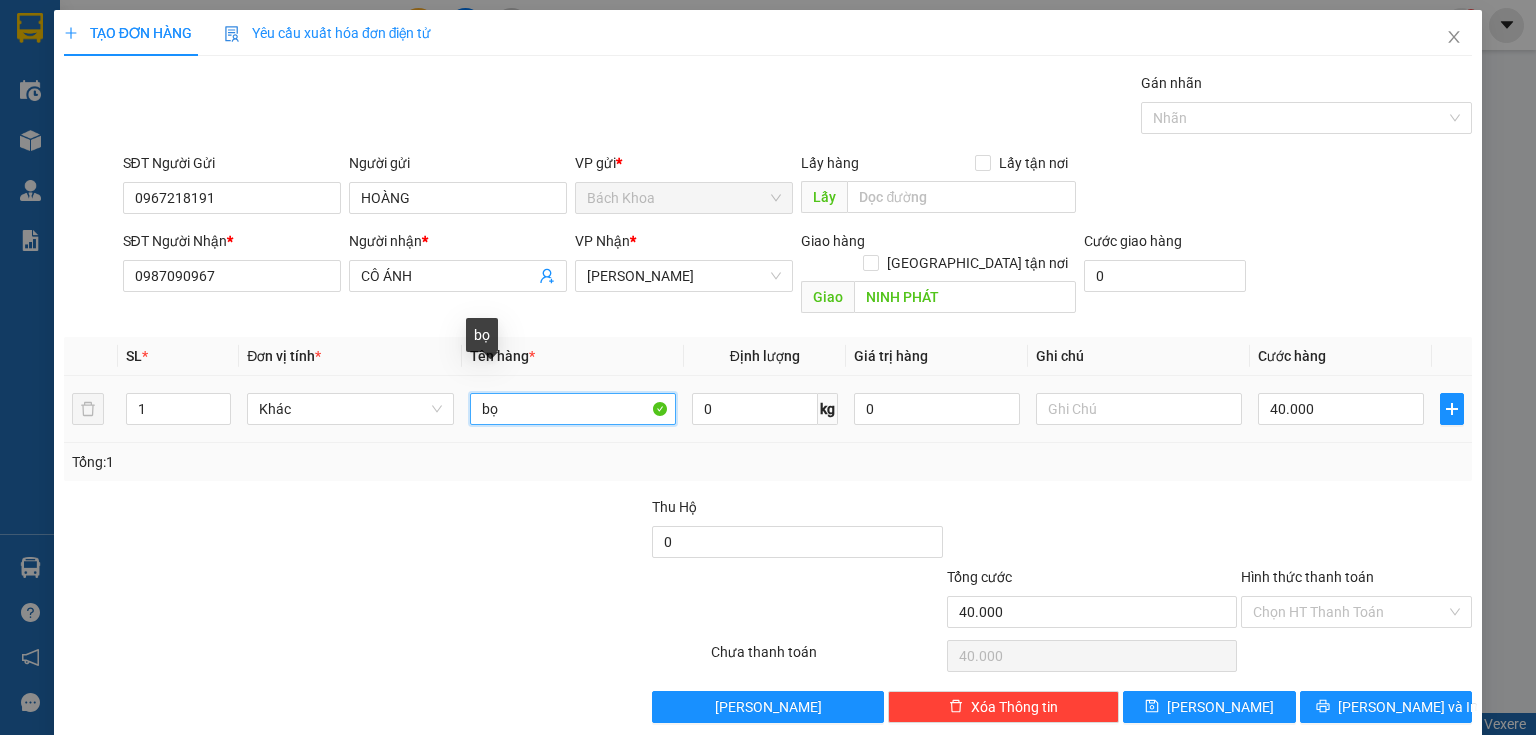 type on "bọc" 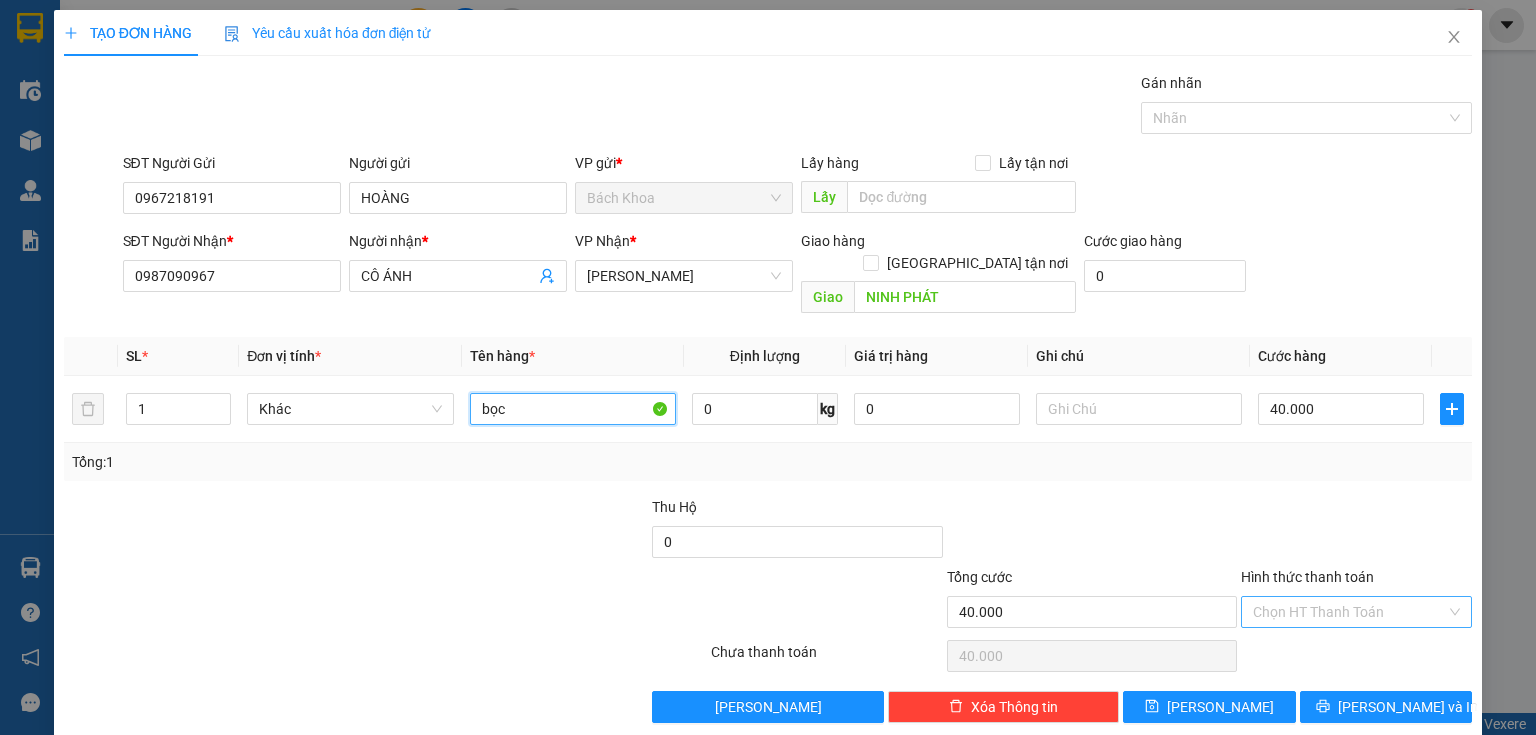 drag, startPoint x: 1372, startPoint y: 572, endPoint x: 1369, endPoint y: 586, distance: 14.3178215 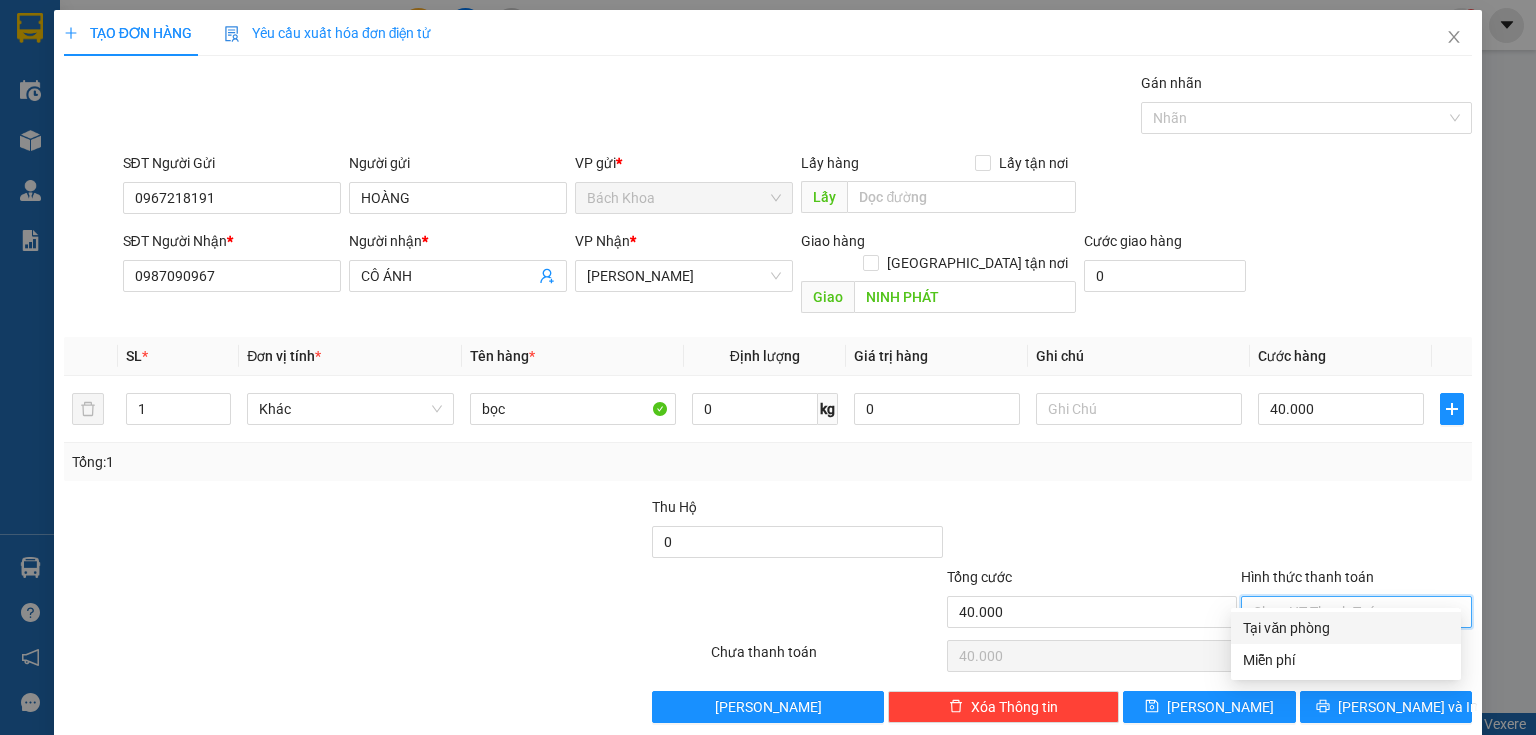 click on "Tại văn phòng" at bounding box center [1346, 628] 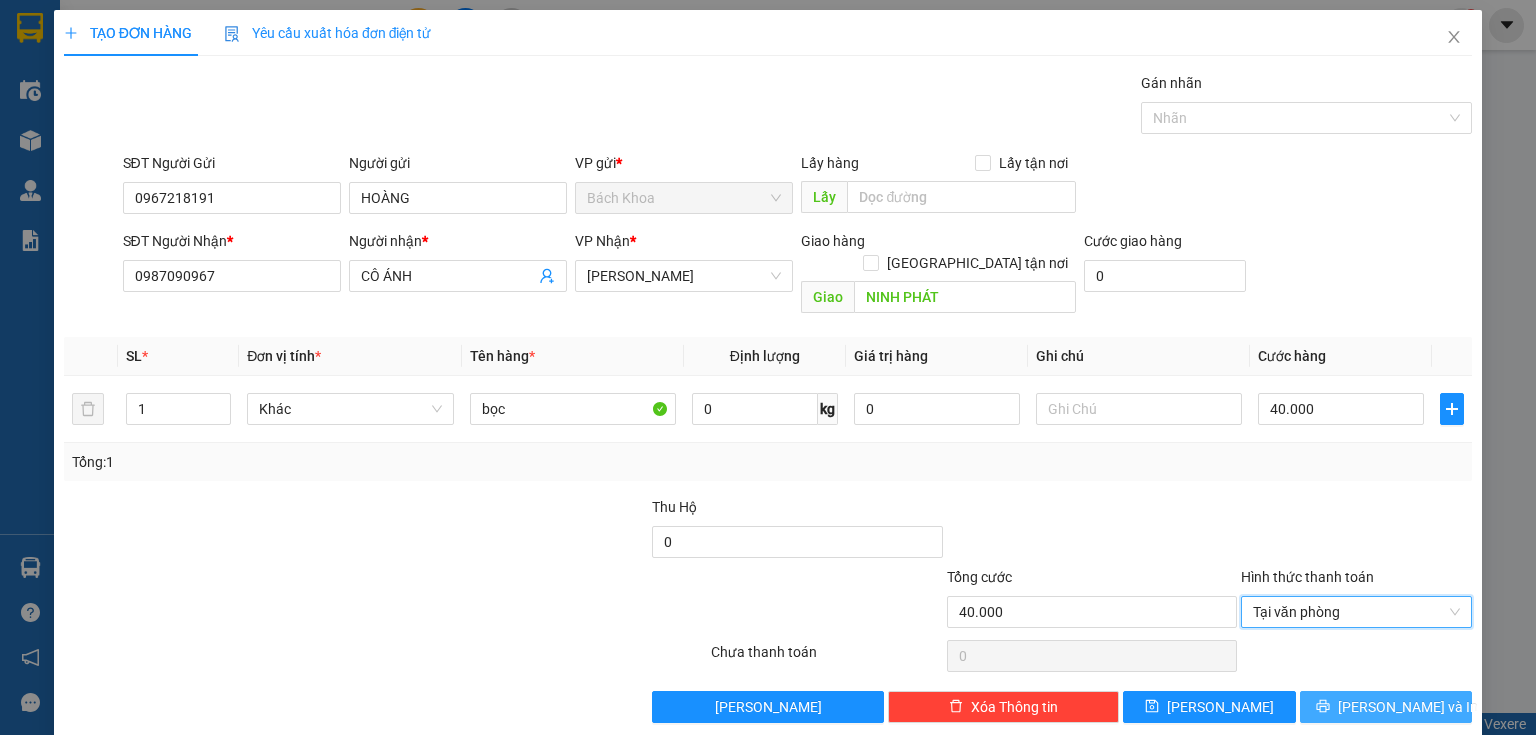 click on "[PERSON_NAME] và In" at bounding box center (1408, 707) 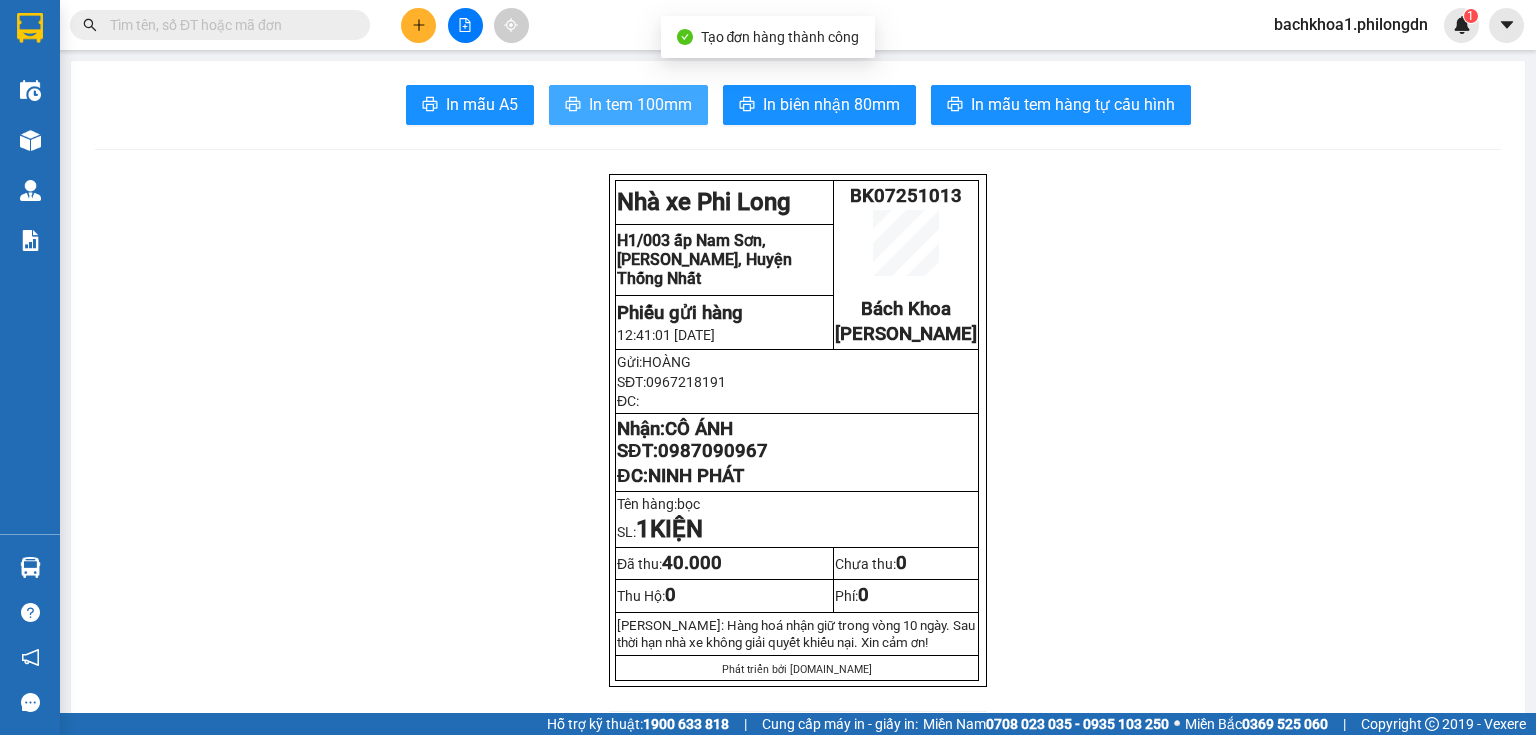 click on "In tem 100mm" at bounding box center [628, 105] 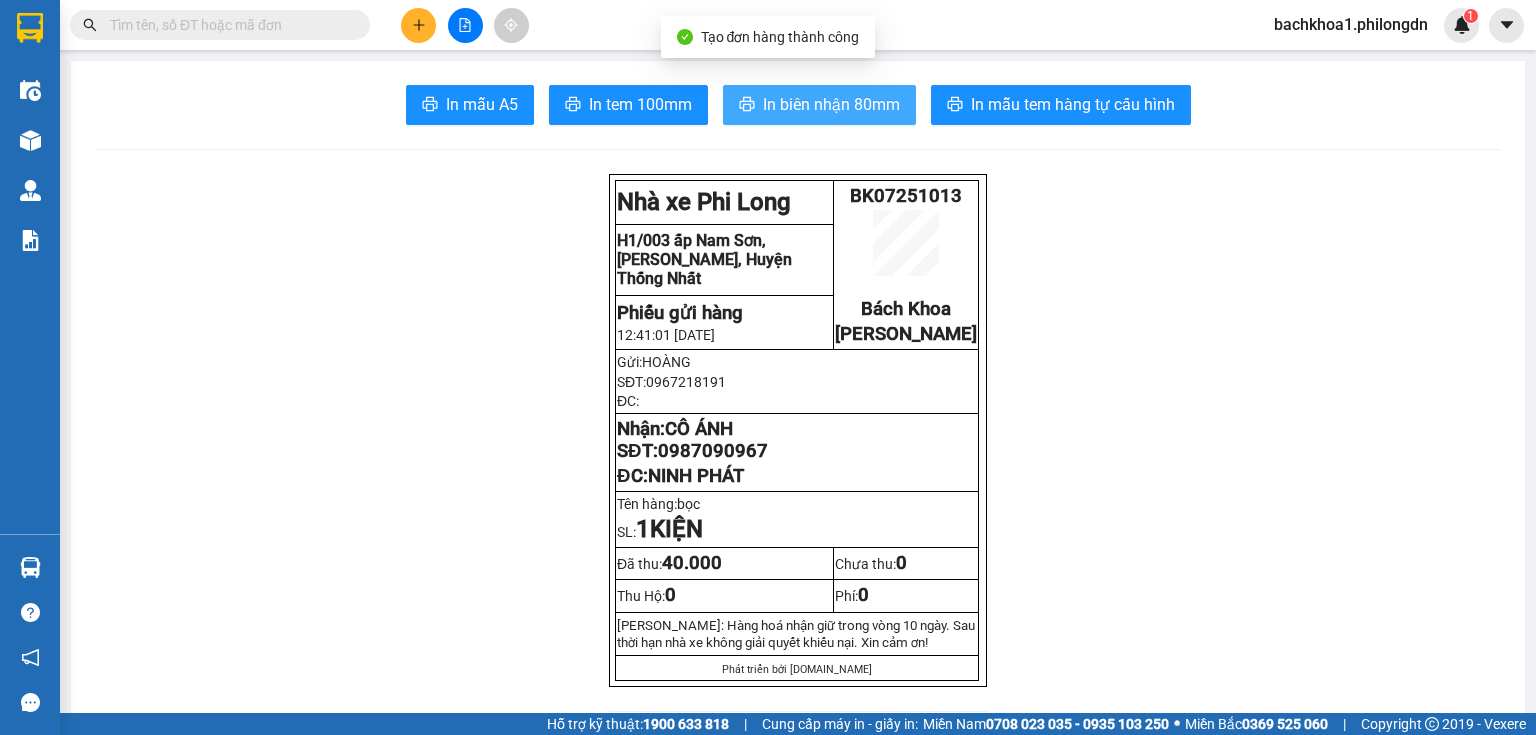 click on "In biên nhận 80mm" at bounding box center (819, 105) 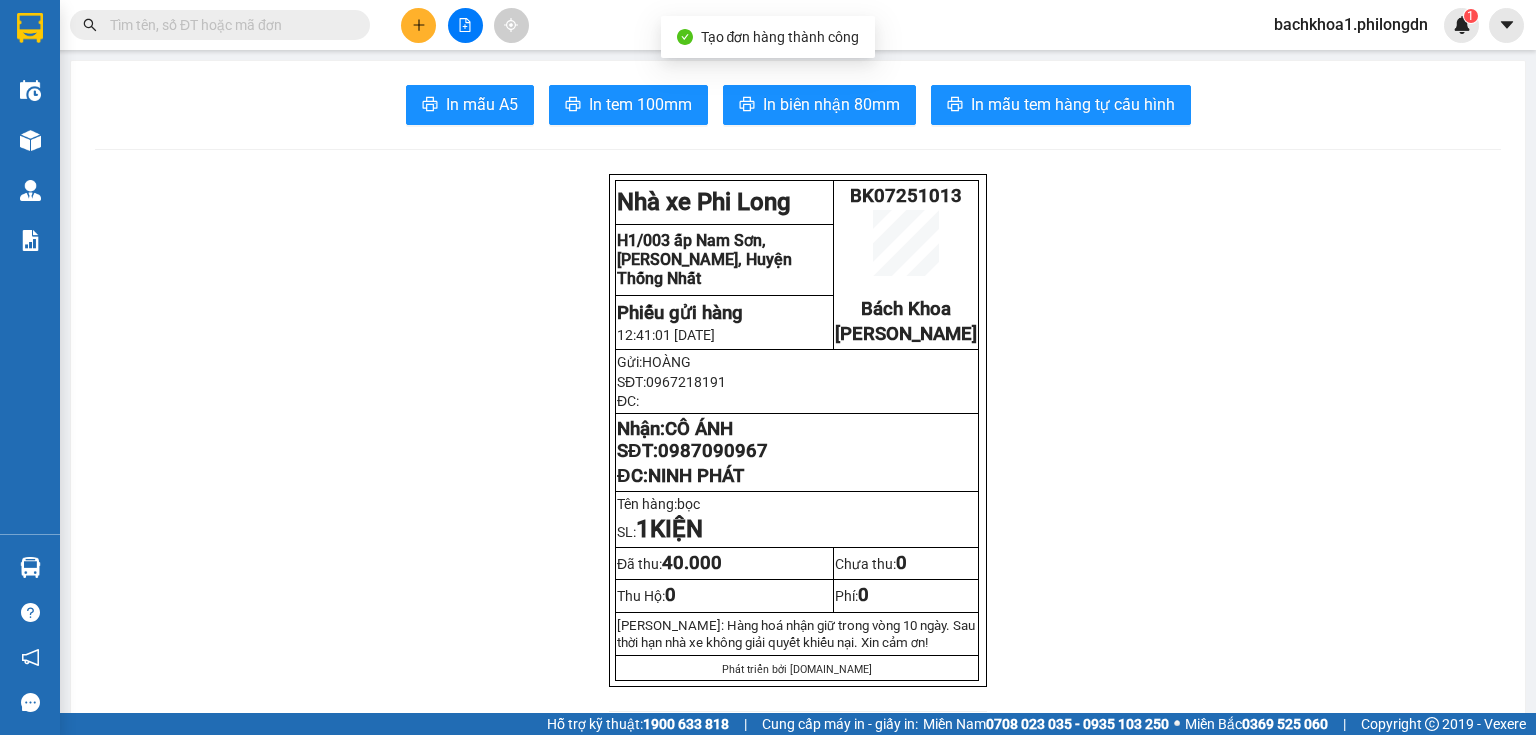 click on "0987090967" at bounding box center [713, 451] 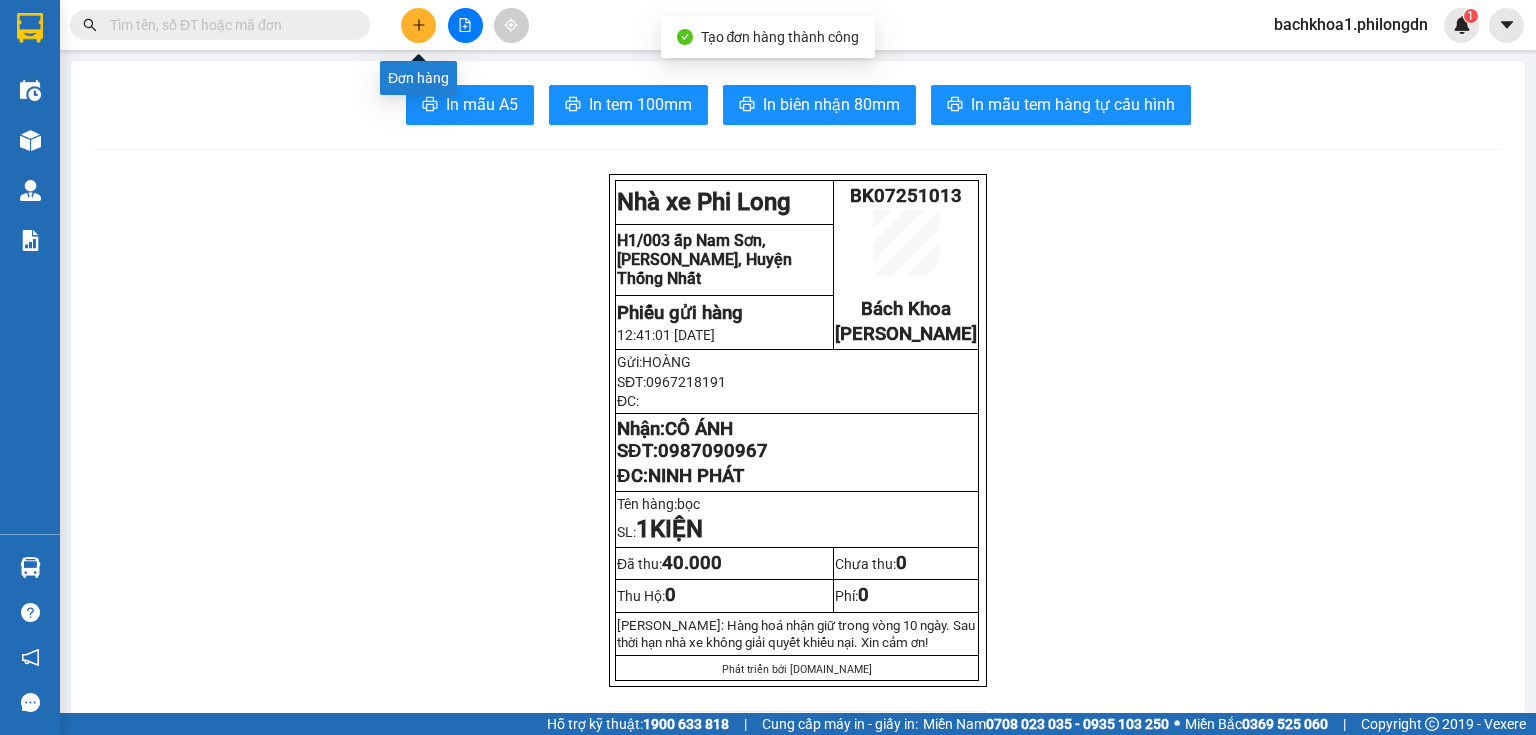 click at bounding box center [418, 25] 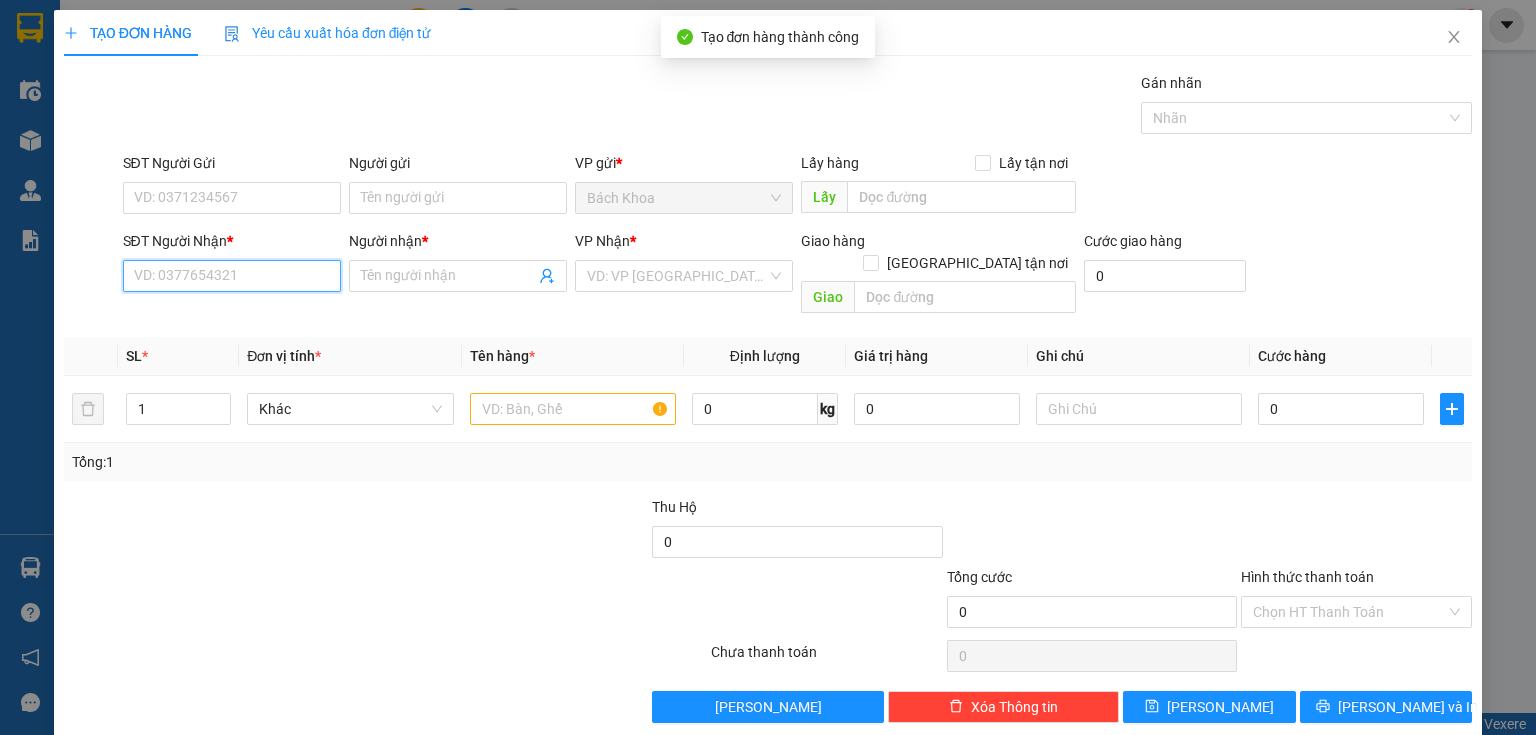 click on "SĐT Người Nhận  *" at bounding box center (232, 276) 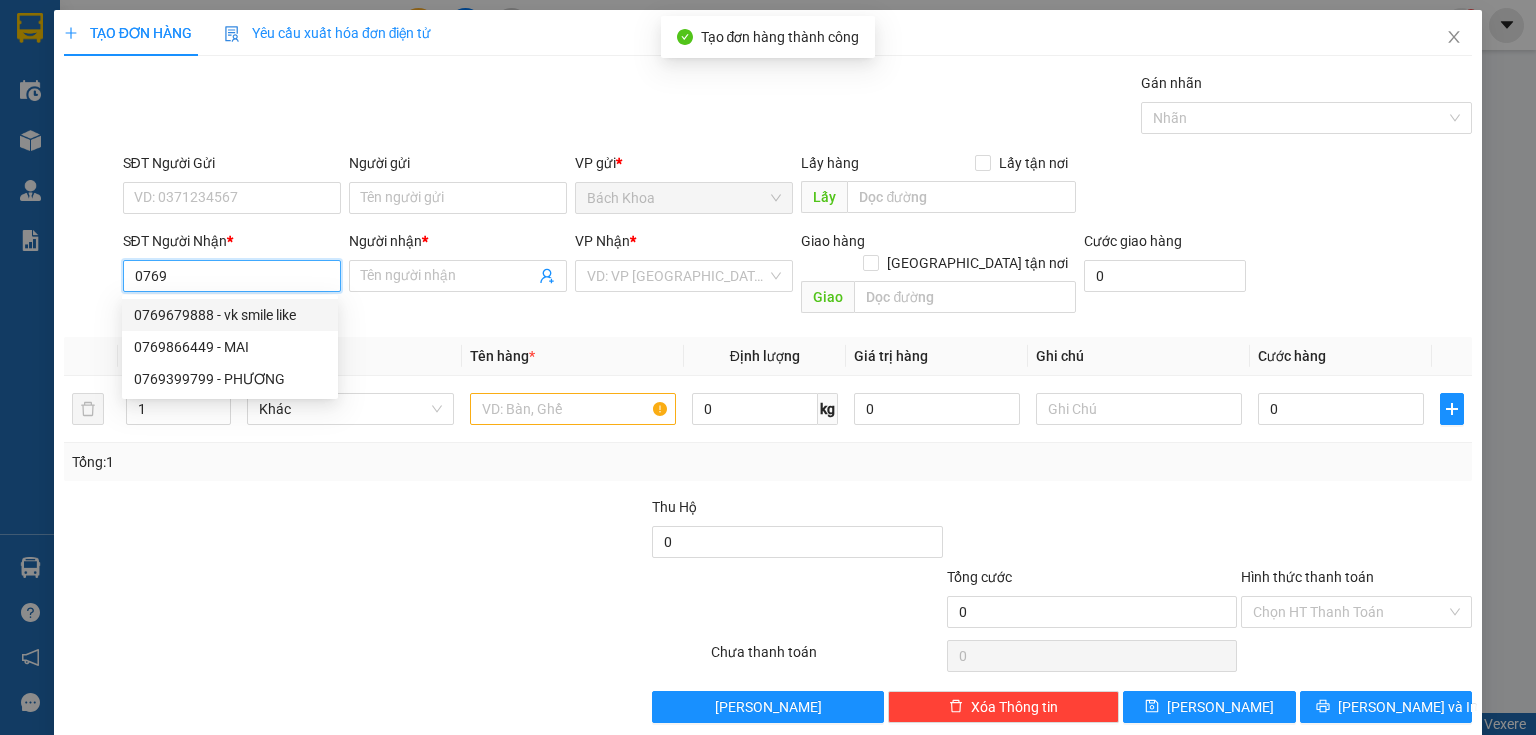 click on "0769679888 - vk smile like" at bounding box center (230, 315) 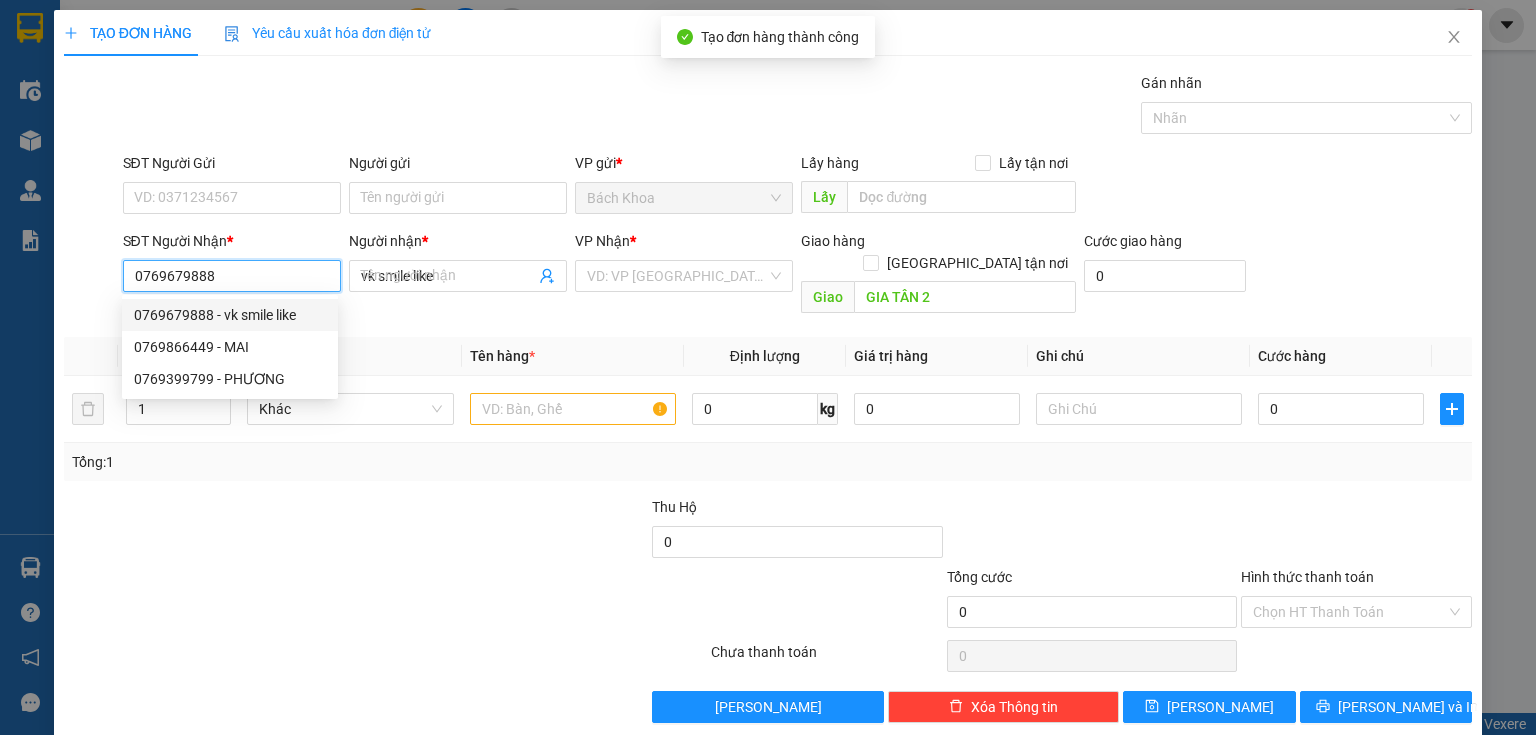 type on "40.000" 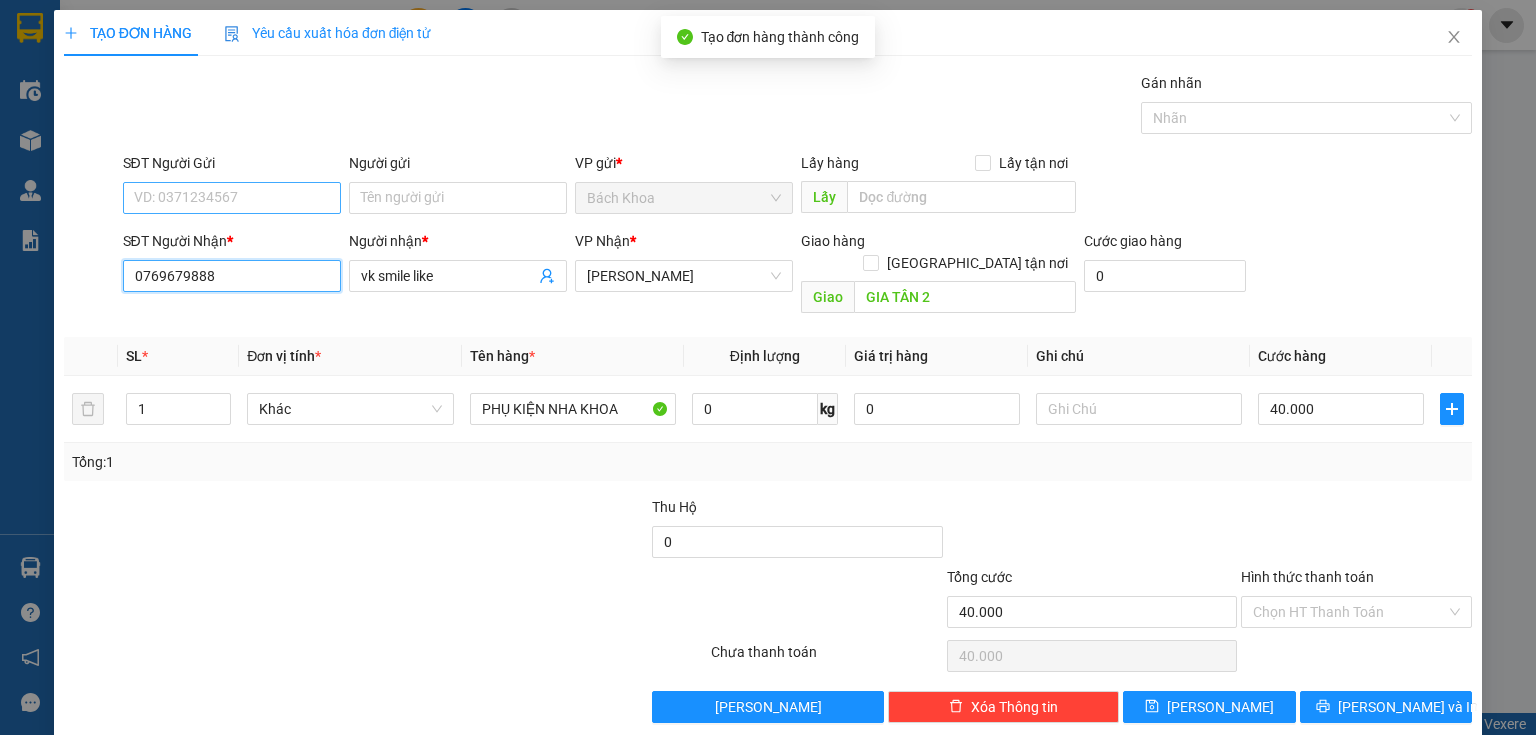 type on "0769679888" 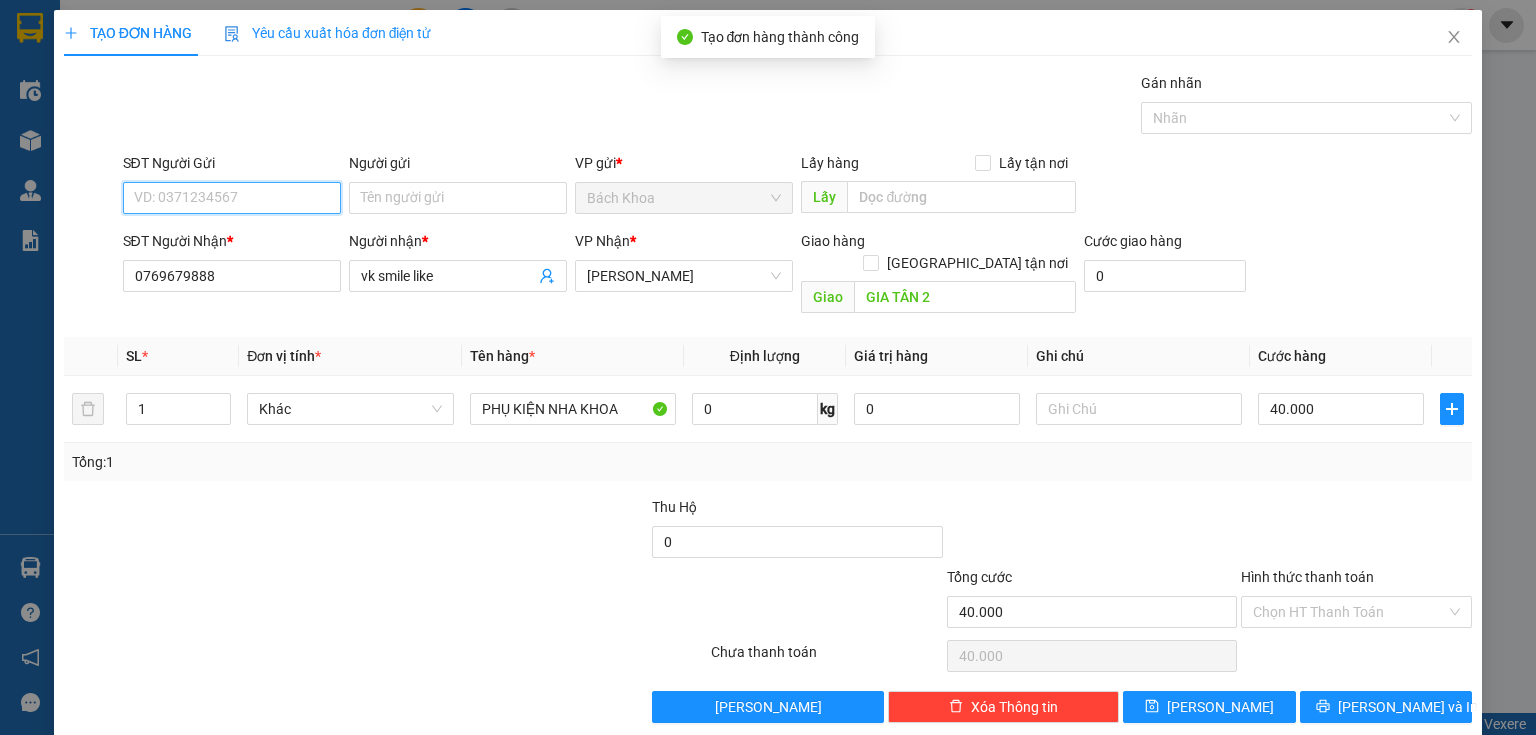 click on "SĐT Người Gửi" at bounding box center [232, 198] 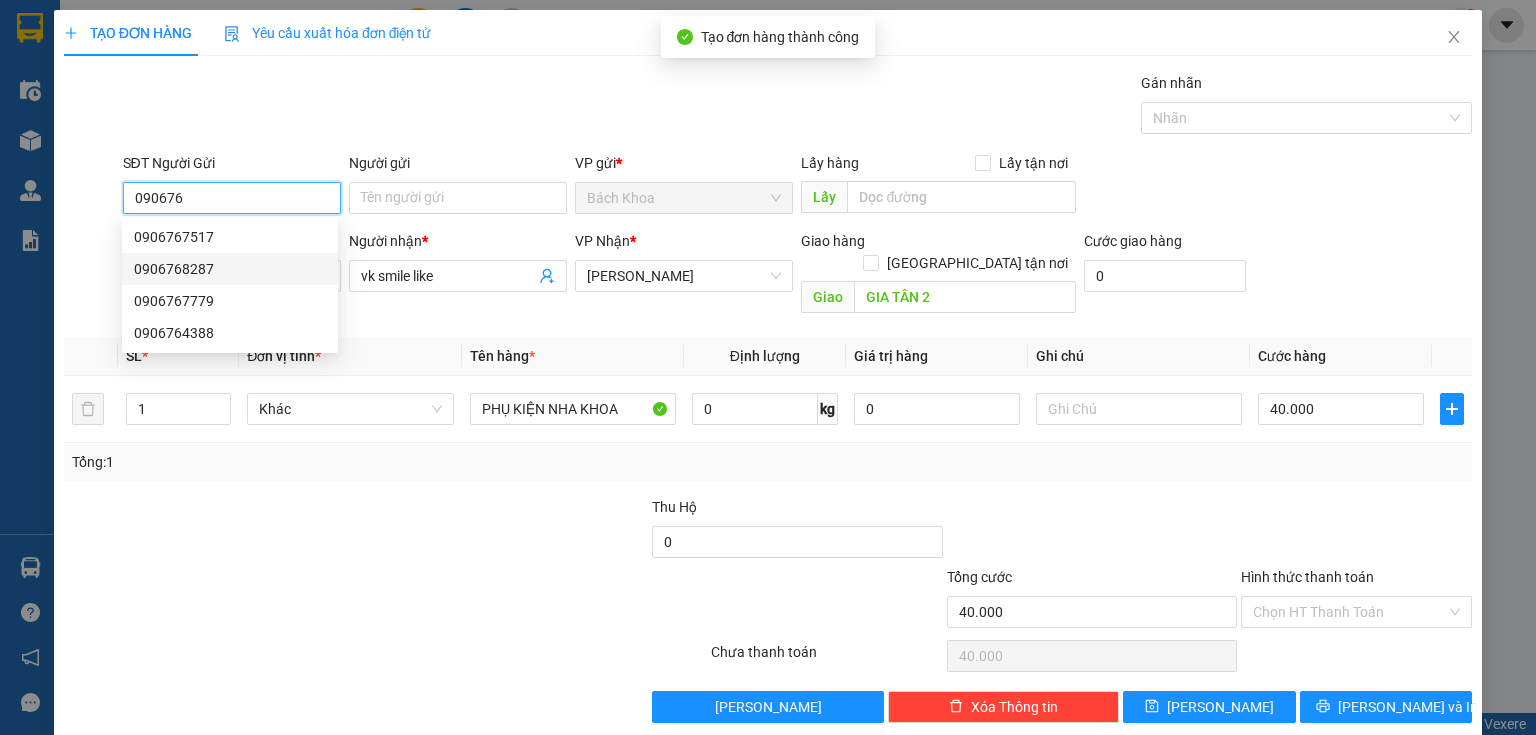click on "0906768287" at bounding box center [230, 269] 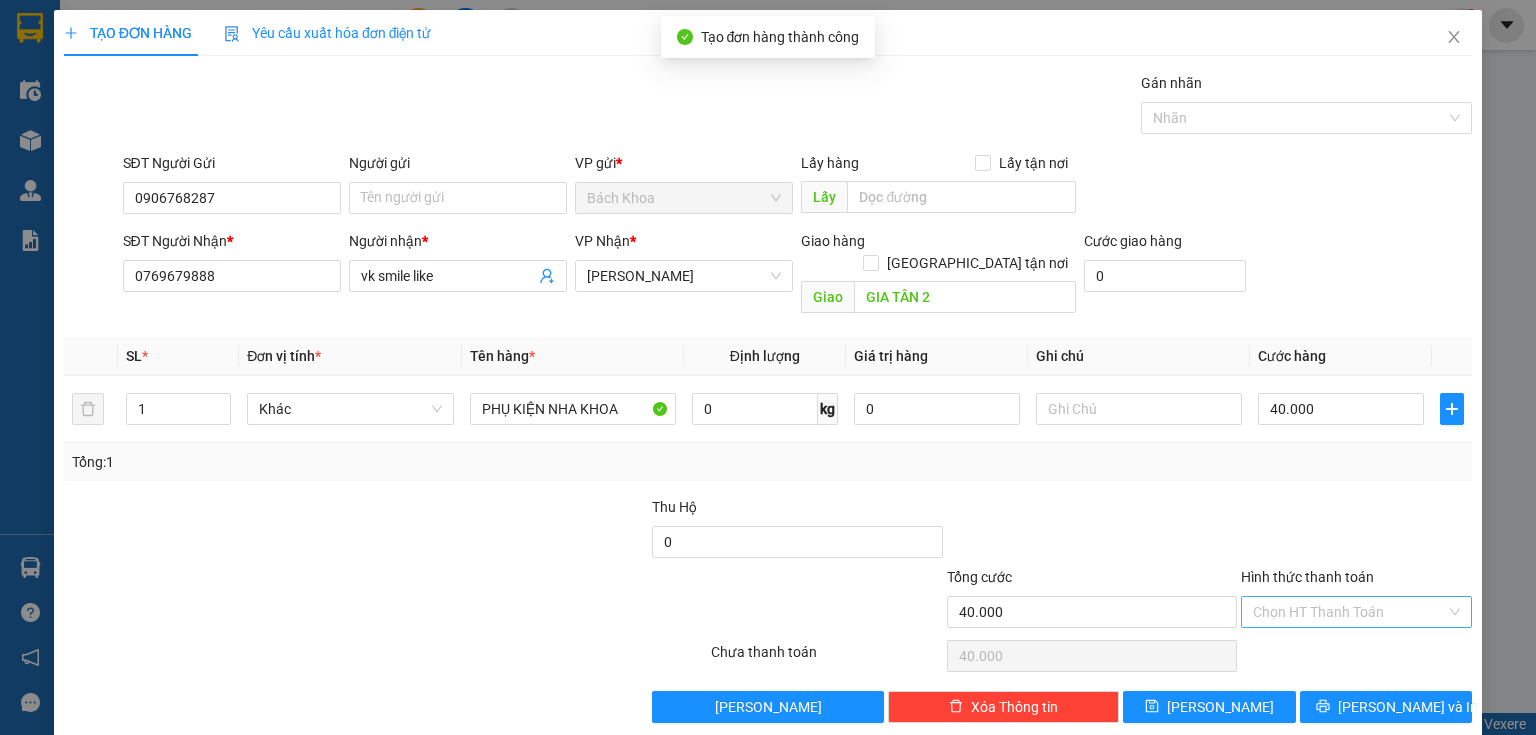 click on "Hình thức thanh toán" at bounding box center [1349, 612] 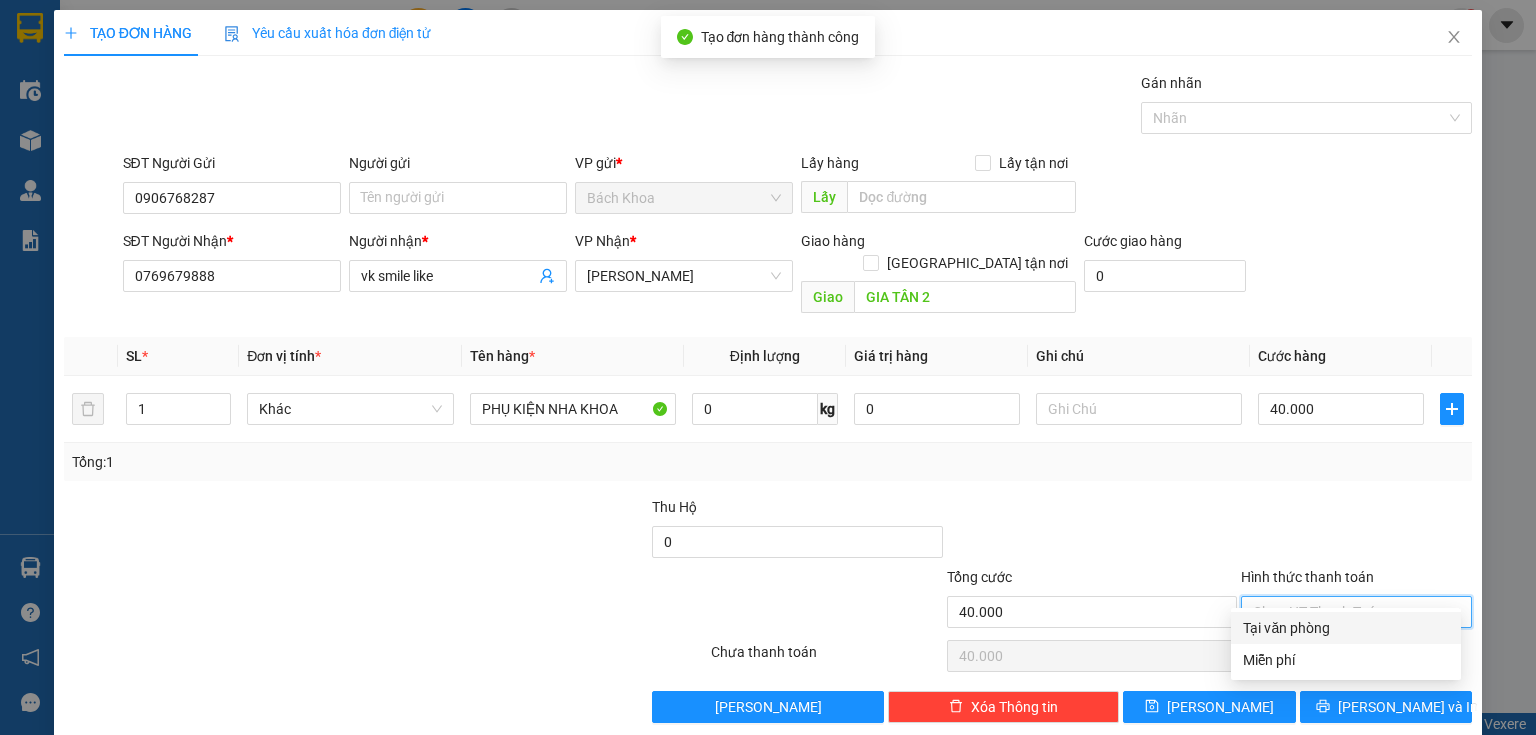 click on "Tại văn phòng" at bounding box center [1346, 628] 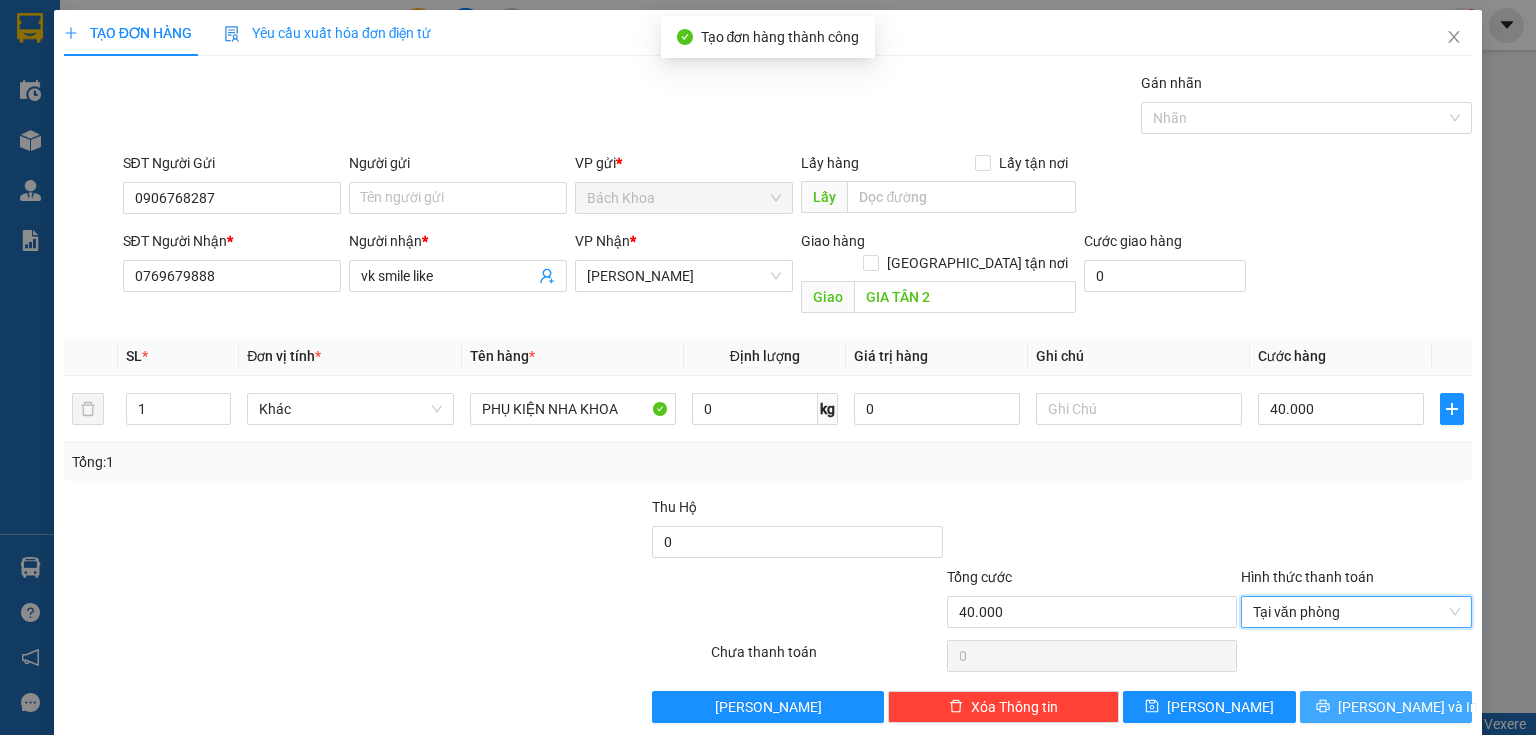 click on "[PERSON_NAME] và In" at bounding box center [1386, 707] 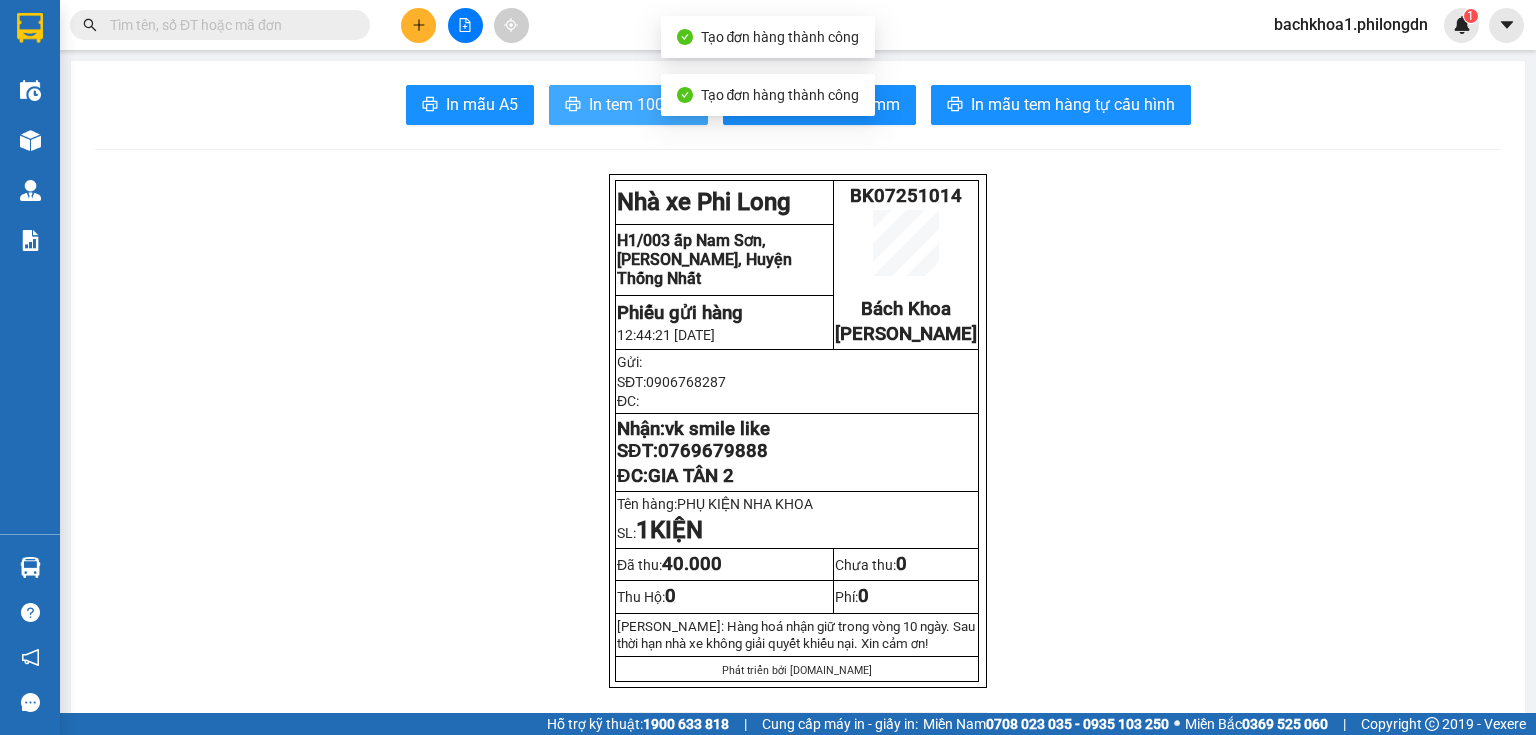 click on "In tem 100mm" at bounding box center (640, 104) 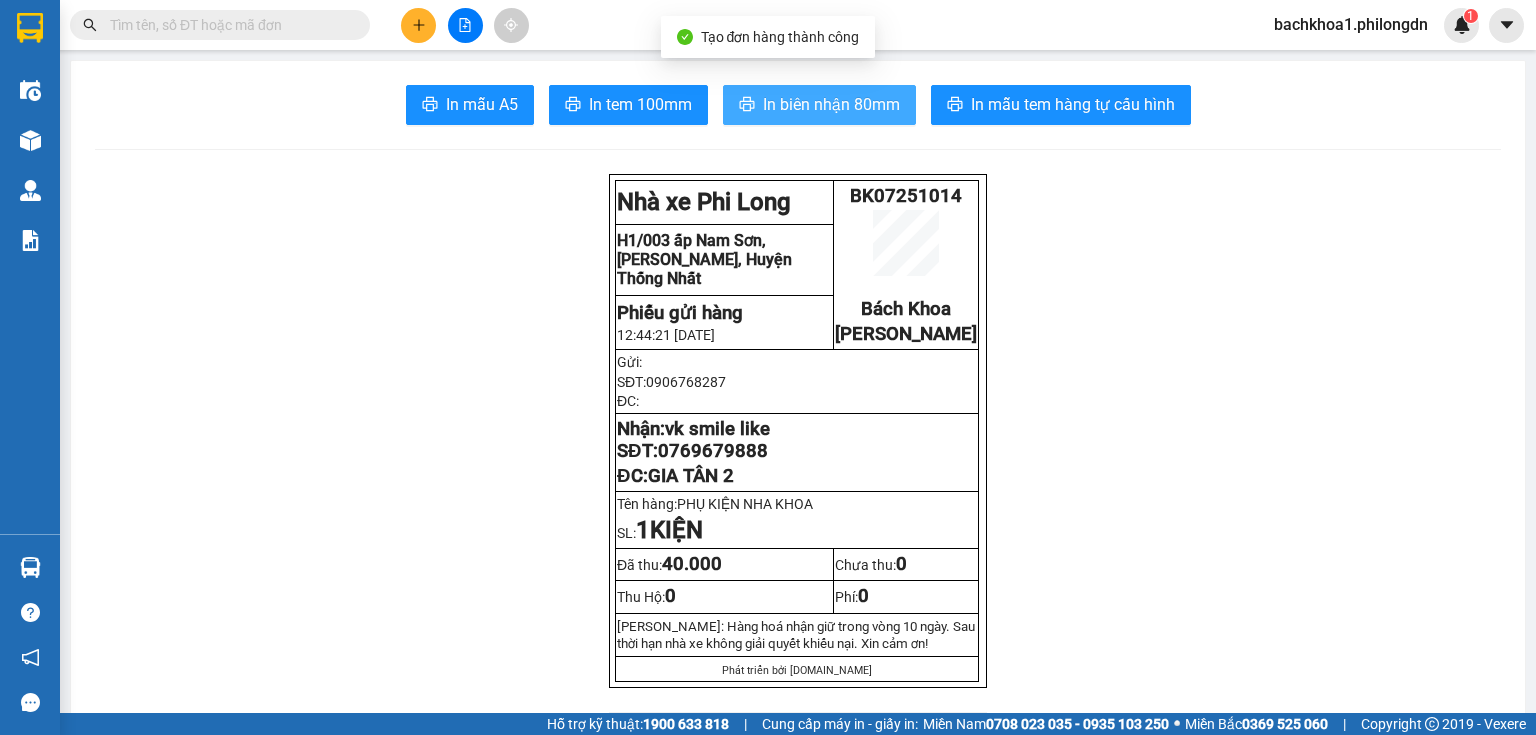 click on "In biên nhận 80mm" at bounding box center (831, 104) 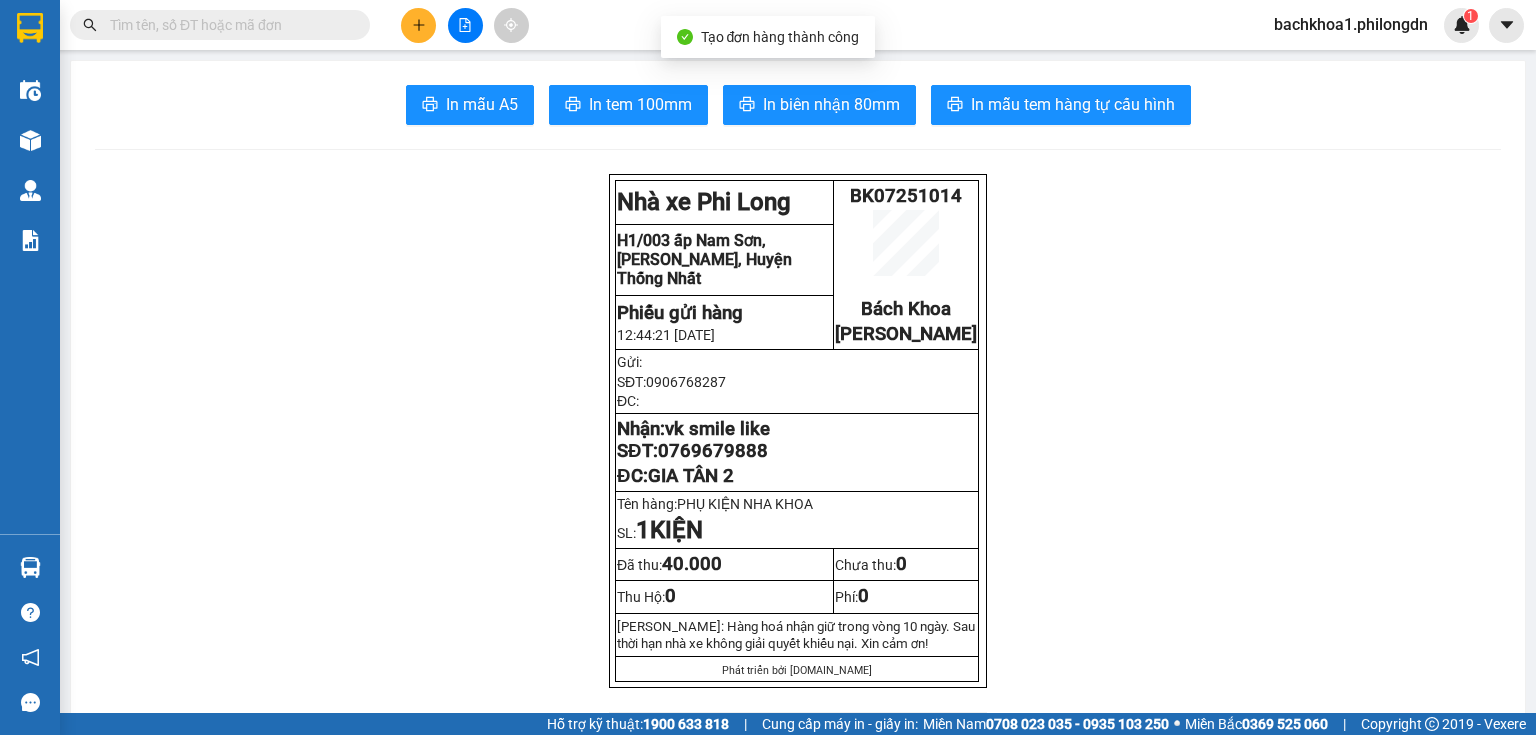click on "0769679888" at bounding box center (713, 451) 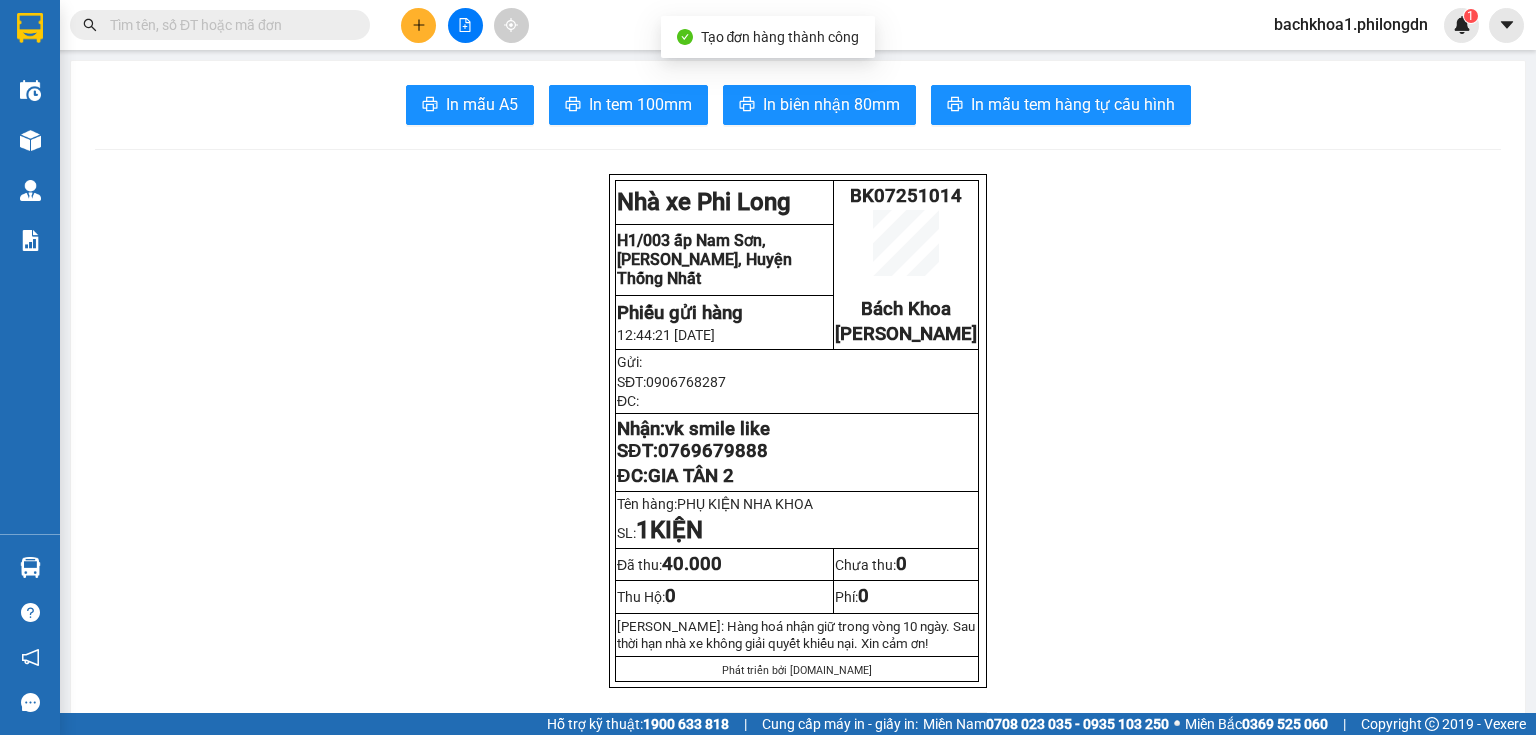 click at bounding box center (418, 25) 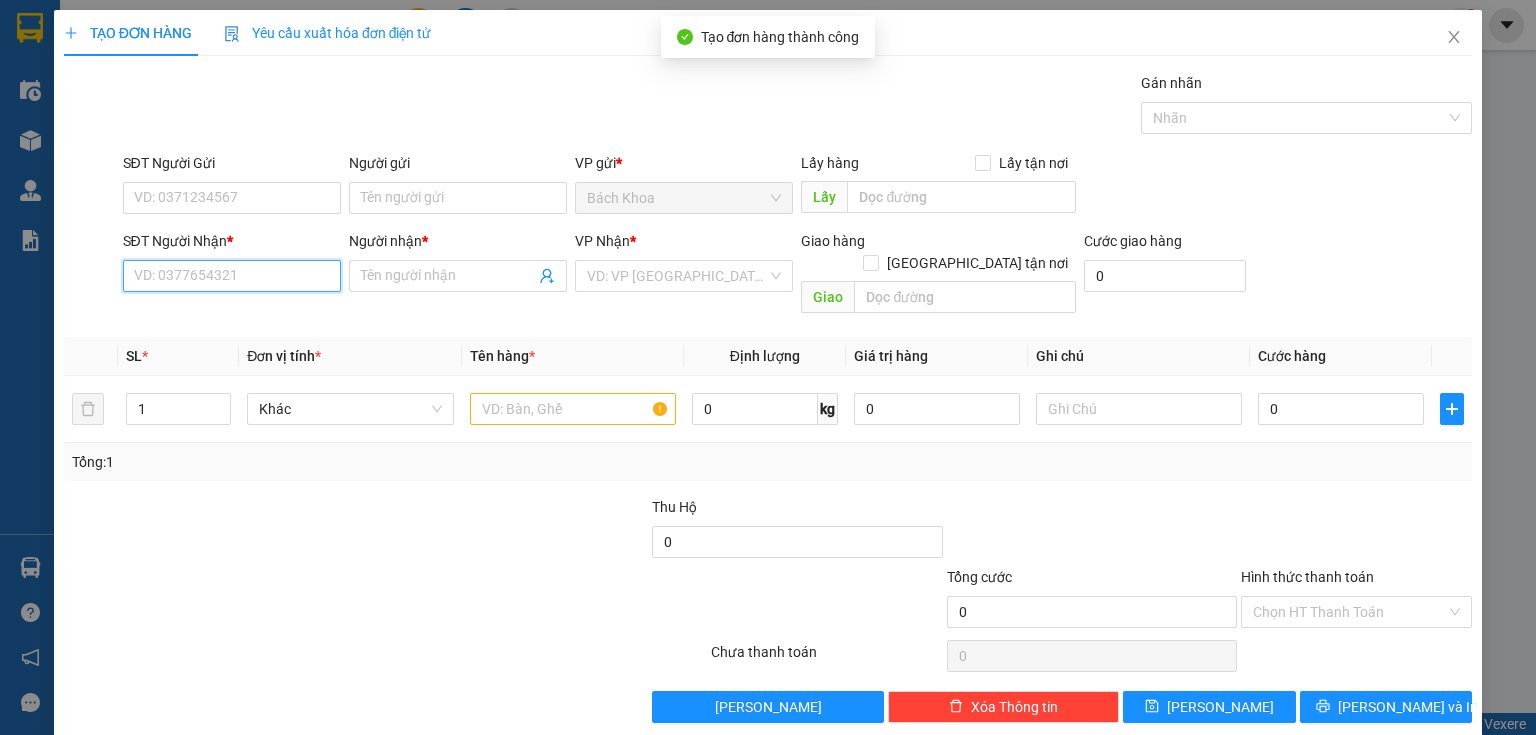 click on "SĐT Người Nhận  *" at bounding box center [232, 276] 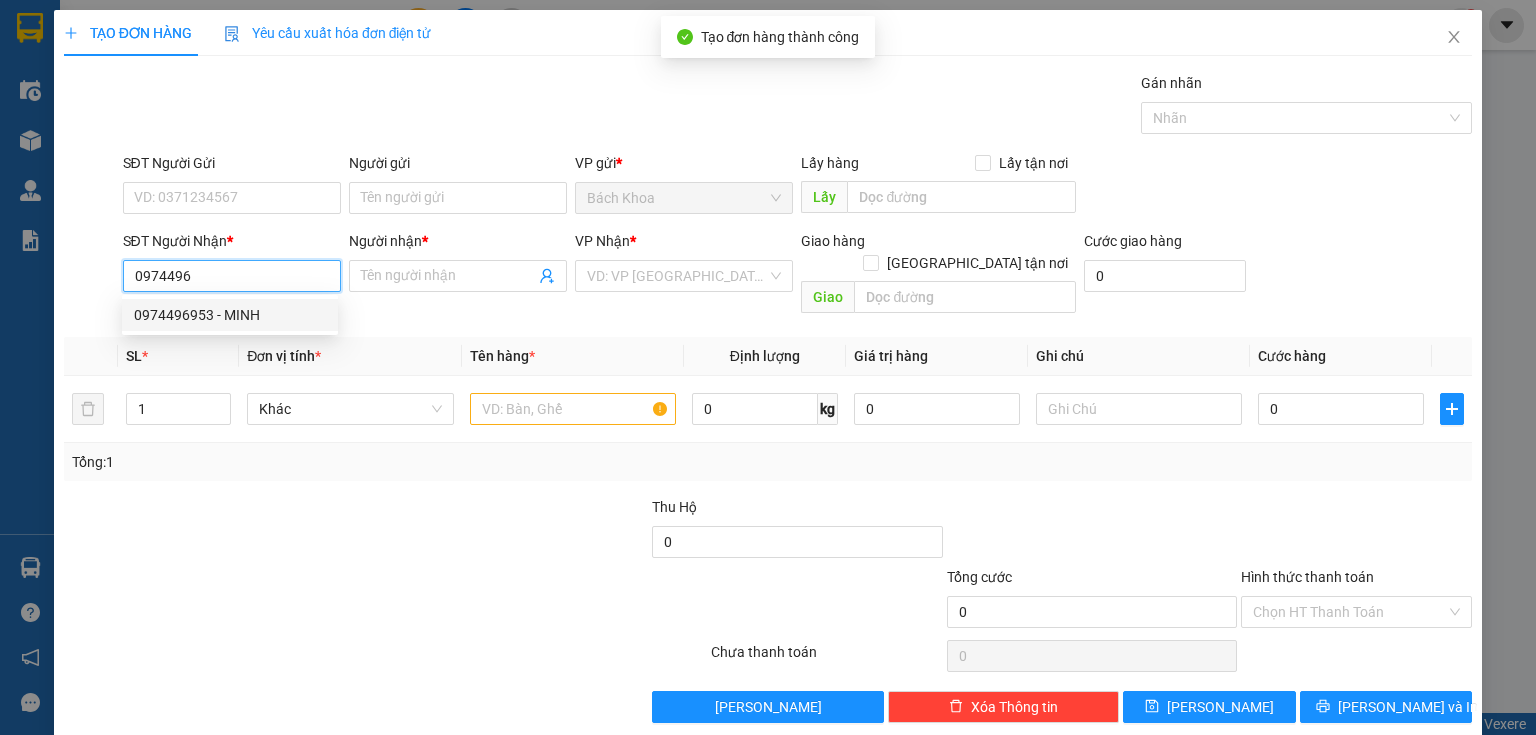 click on "0974496953 - MINH" at bounding box center (230, 315) 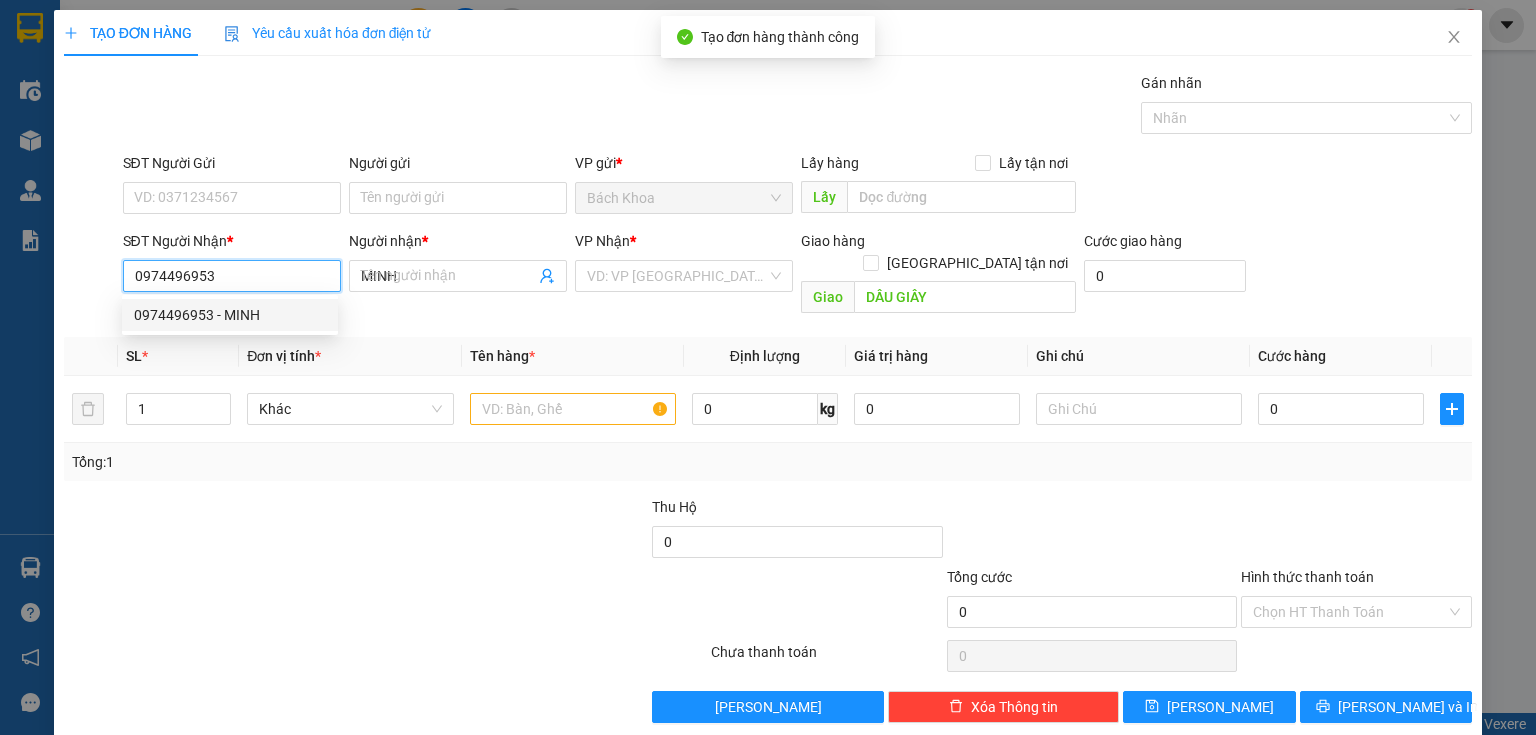 type on "40.000" 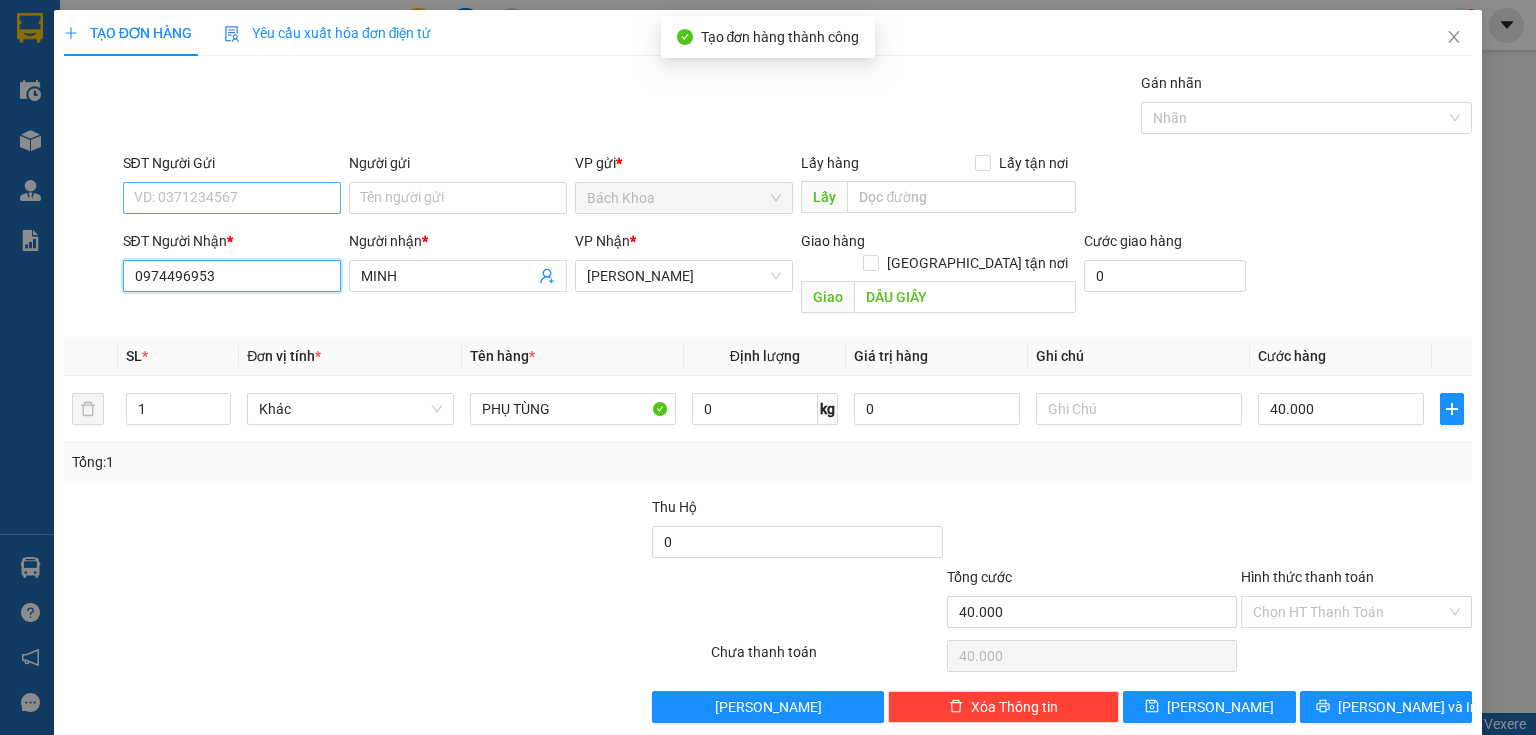 type on "0974496953" 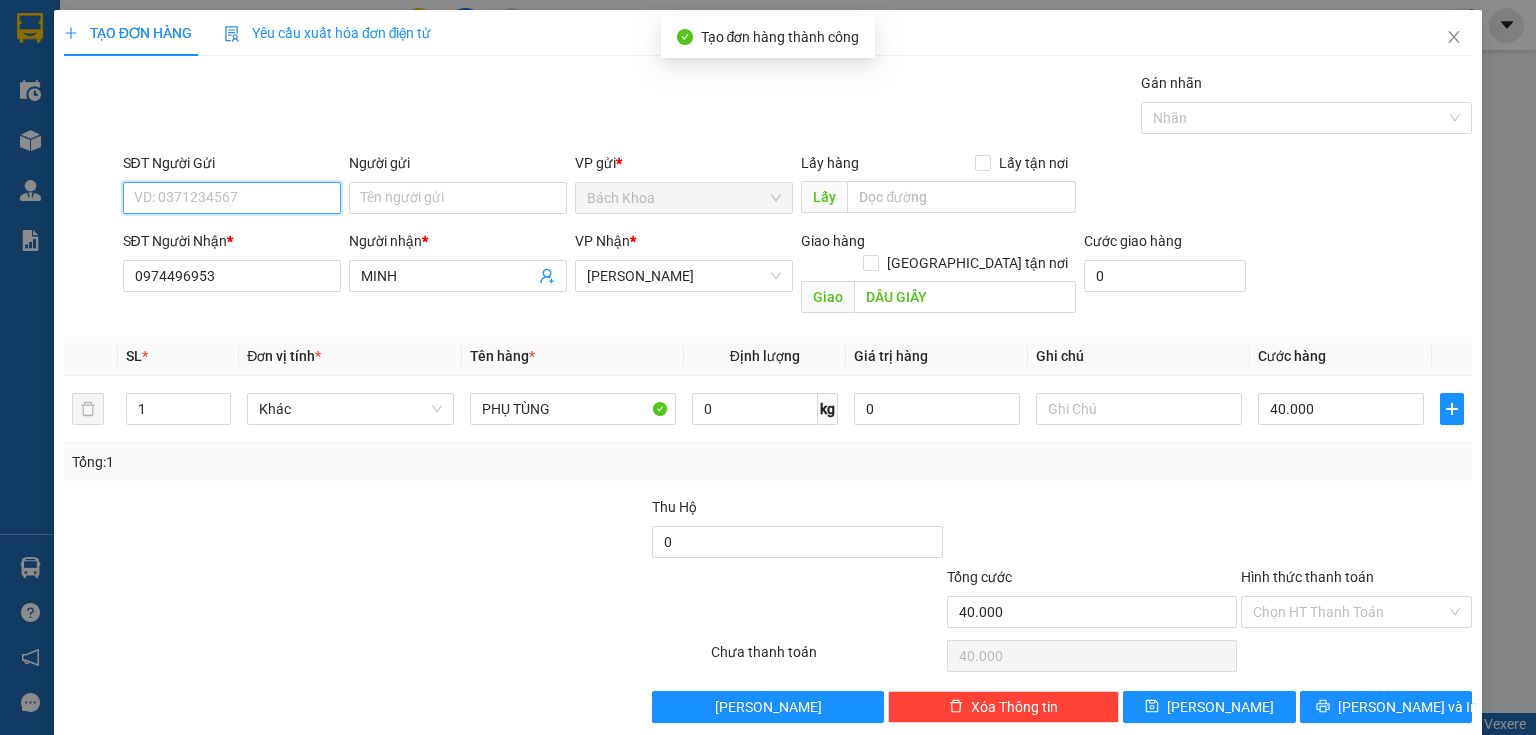 click on "SĐT Người Gửi" at bounding box center [232, 198] 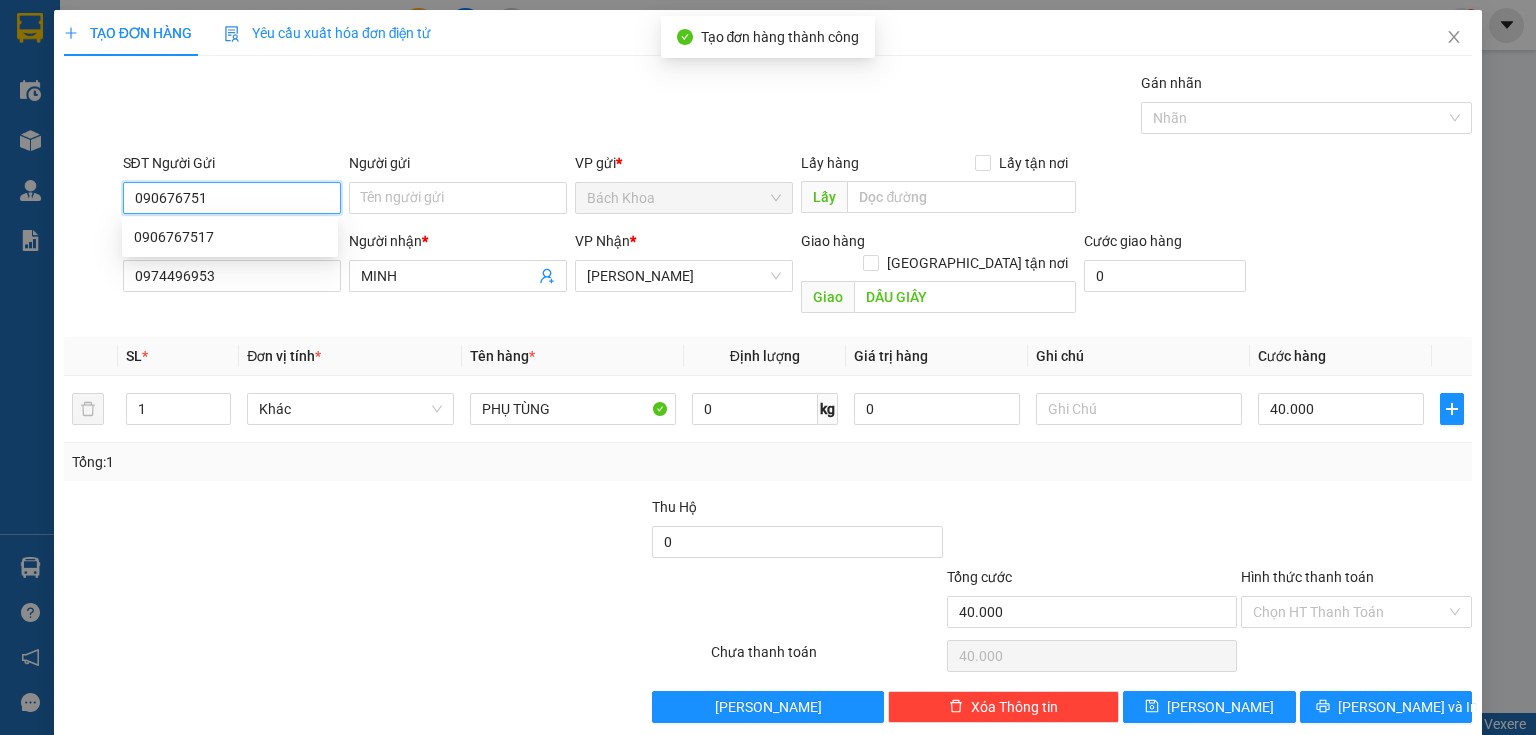type on "0906767517" 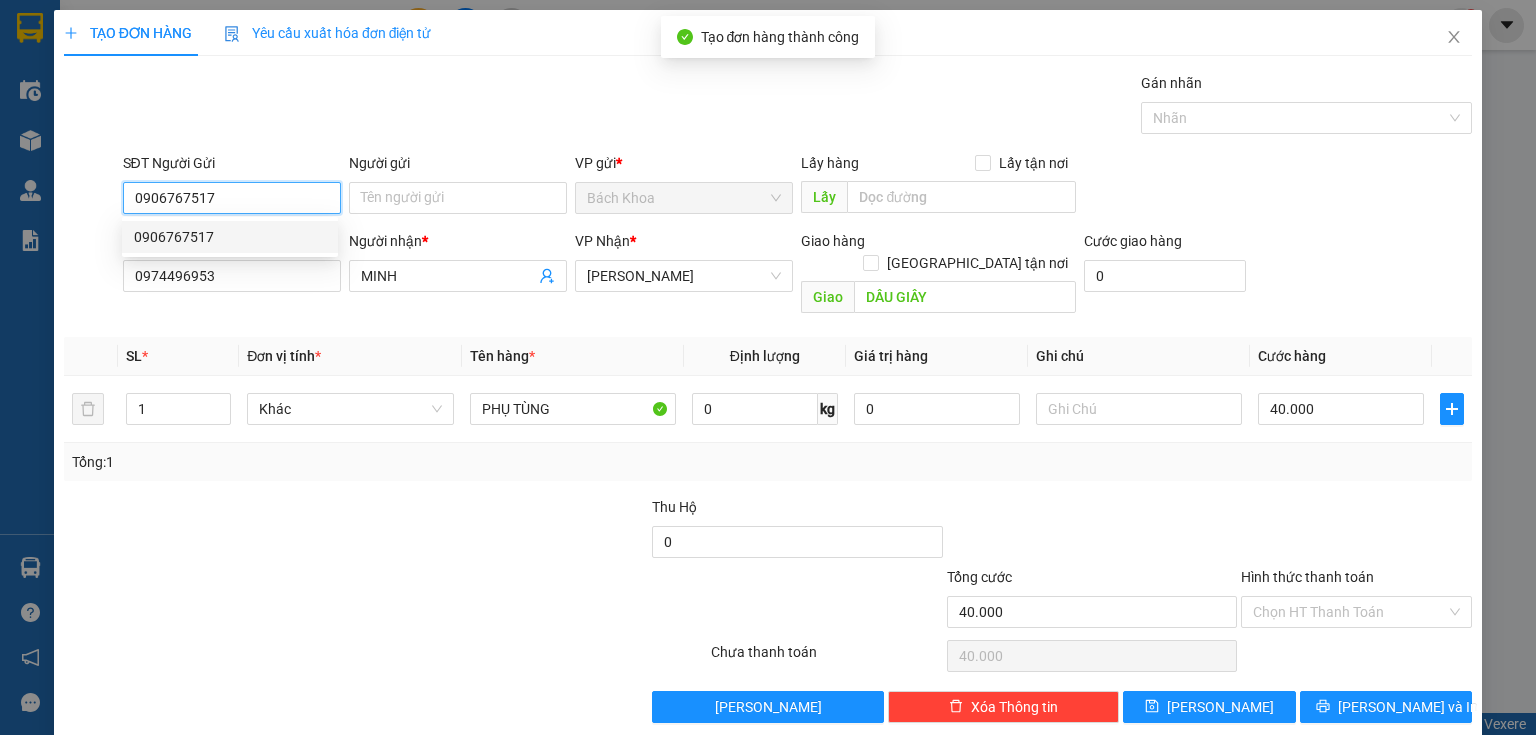 click on "0906767517" at bounding box center [230, 237] 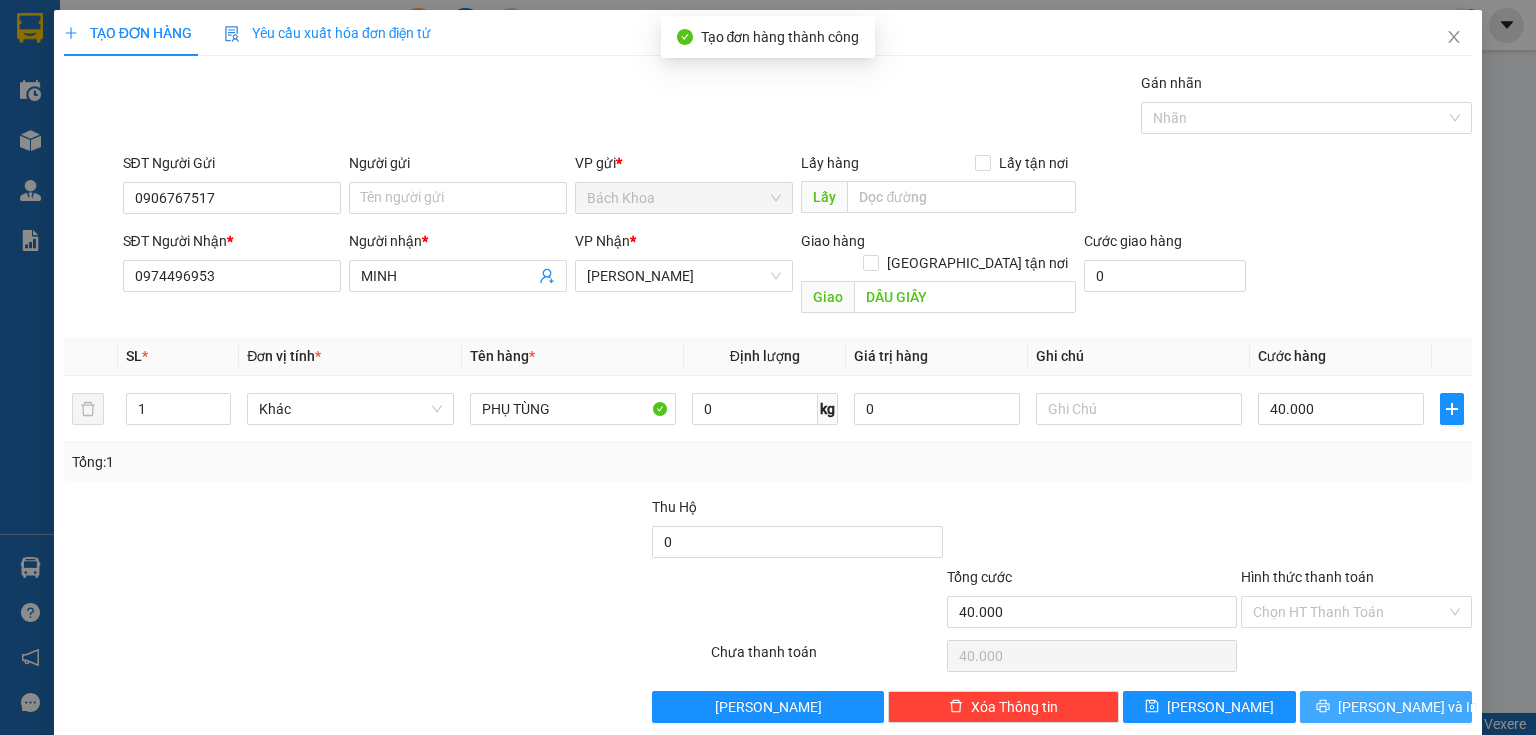 click on "[PERSON_NAME] và In" at bounding box center (1408, 707) 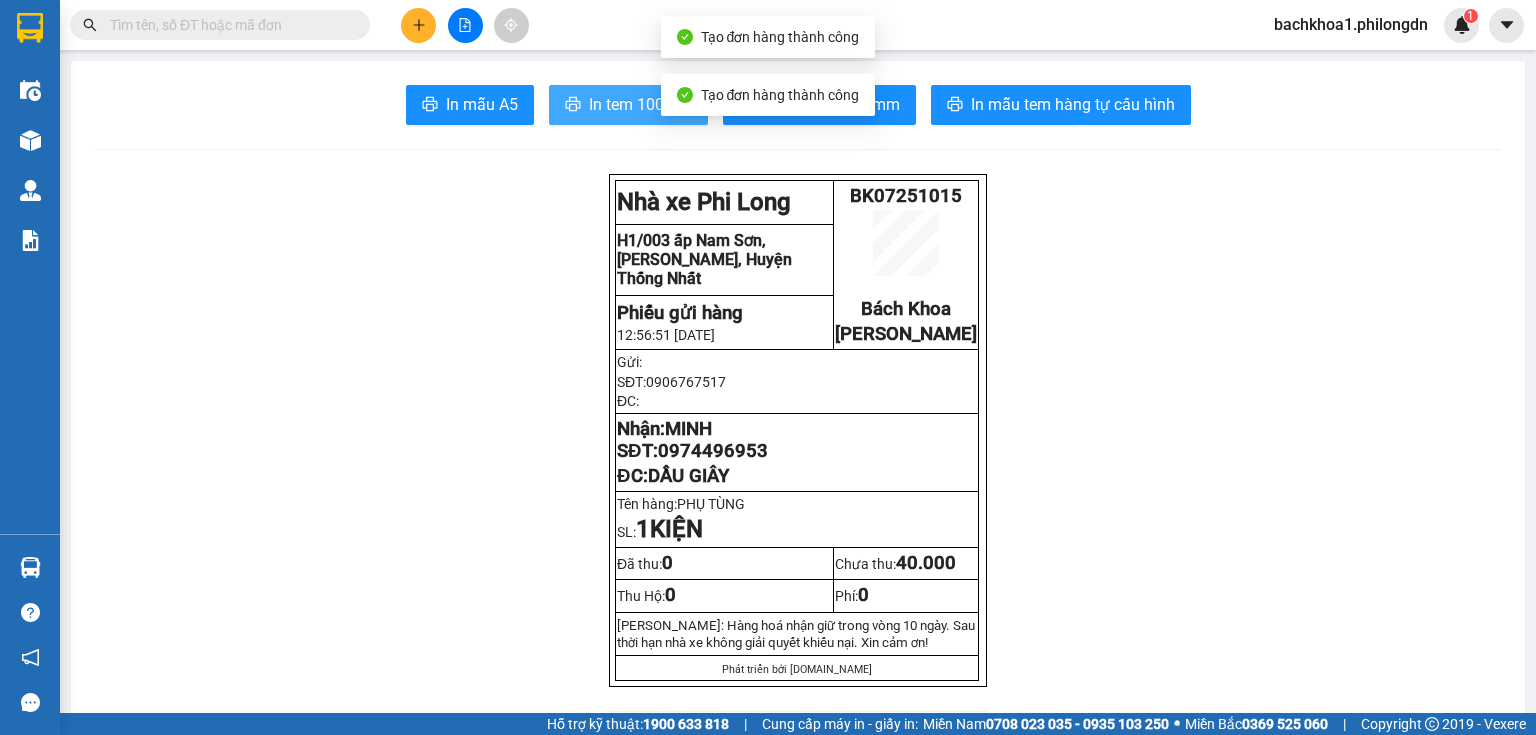 click on "In tem 100mm" at bounding box center (640, 104) 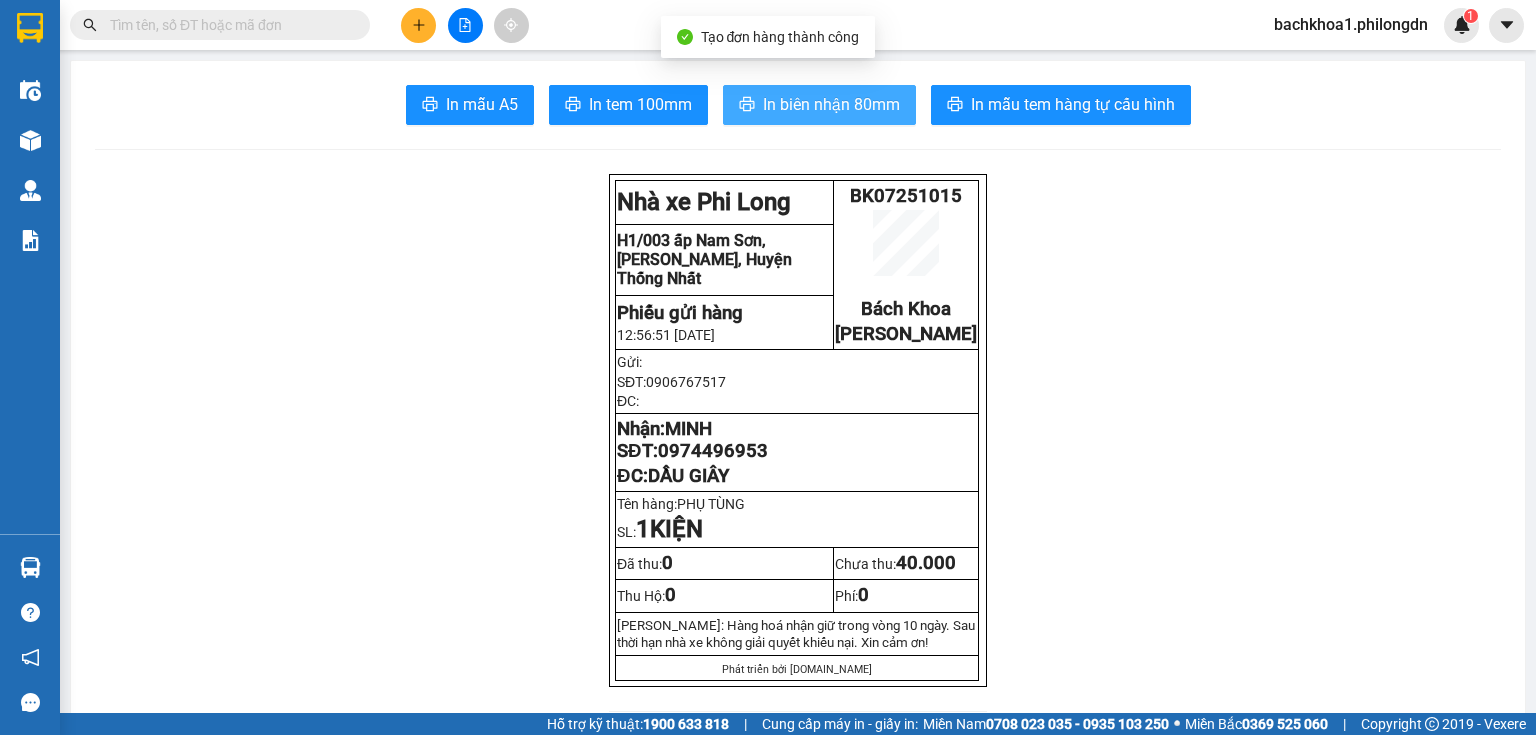click on "In biên nhận 80mm" at bounding box center (831, 104) 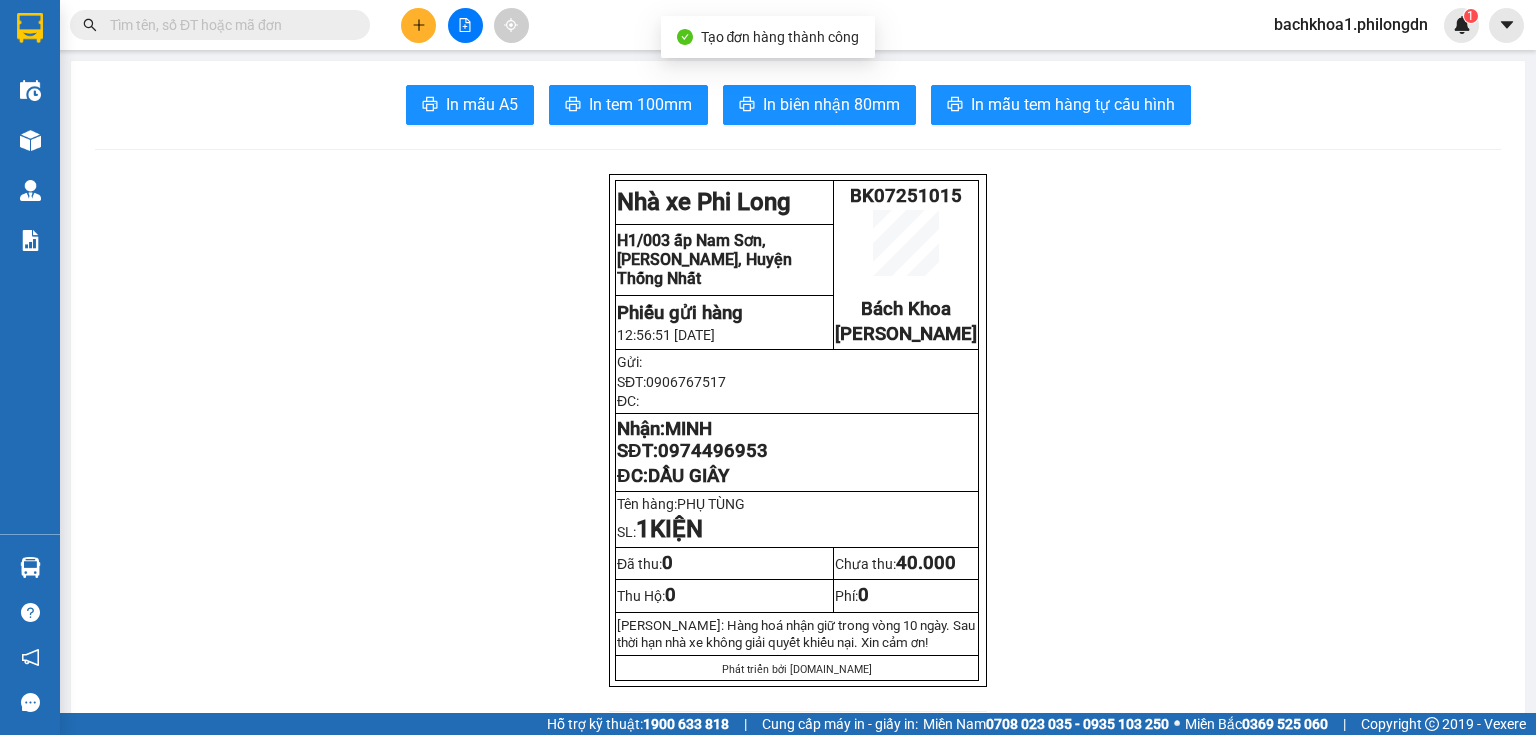 click at bounding box center (418, 25) 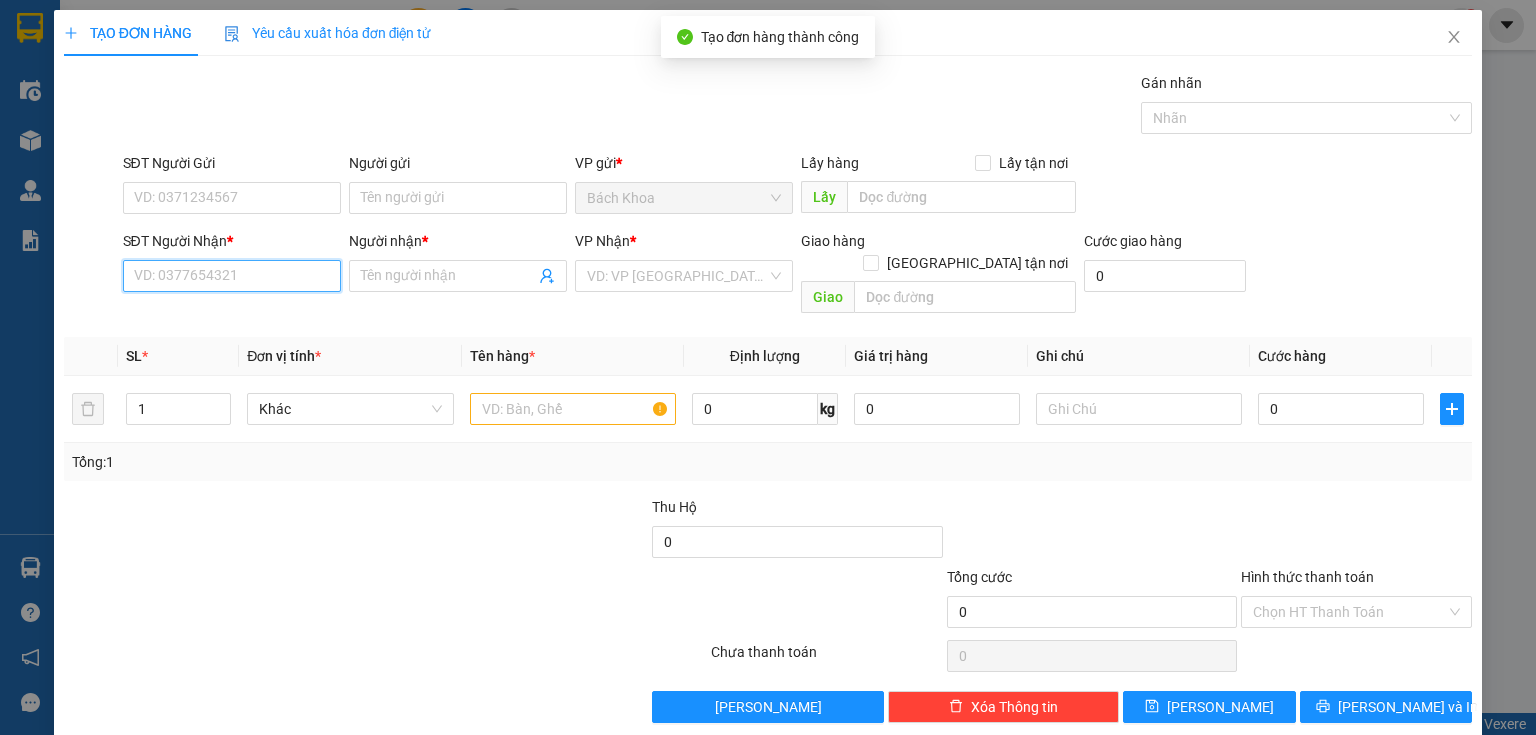 click on "SĐT Người Nhận  *" at bounding box center [232, 276] 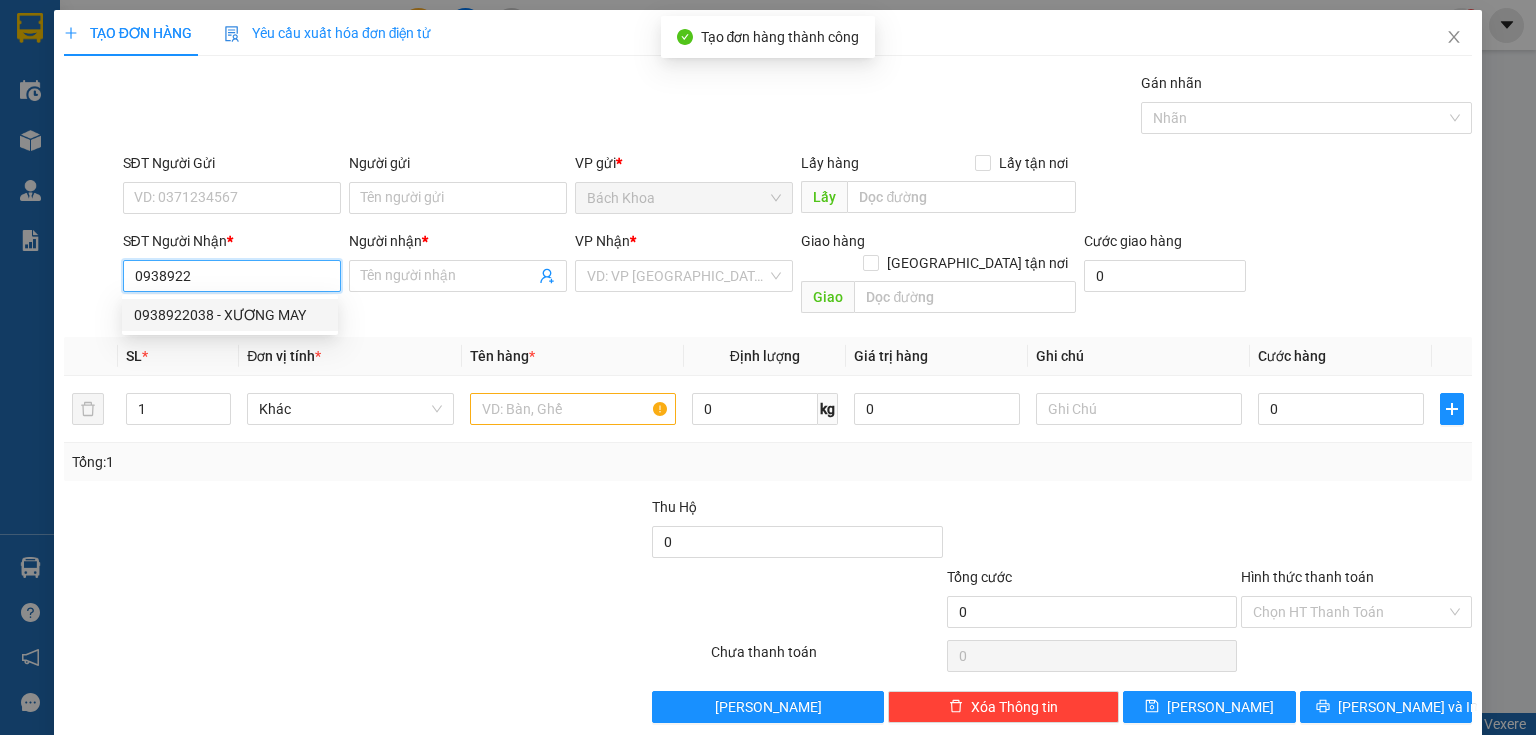 click on "0938922038 - XƯƠNG MAY" at bounding box center (230, 315) 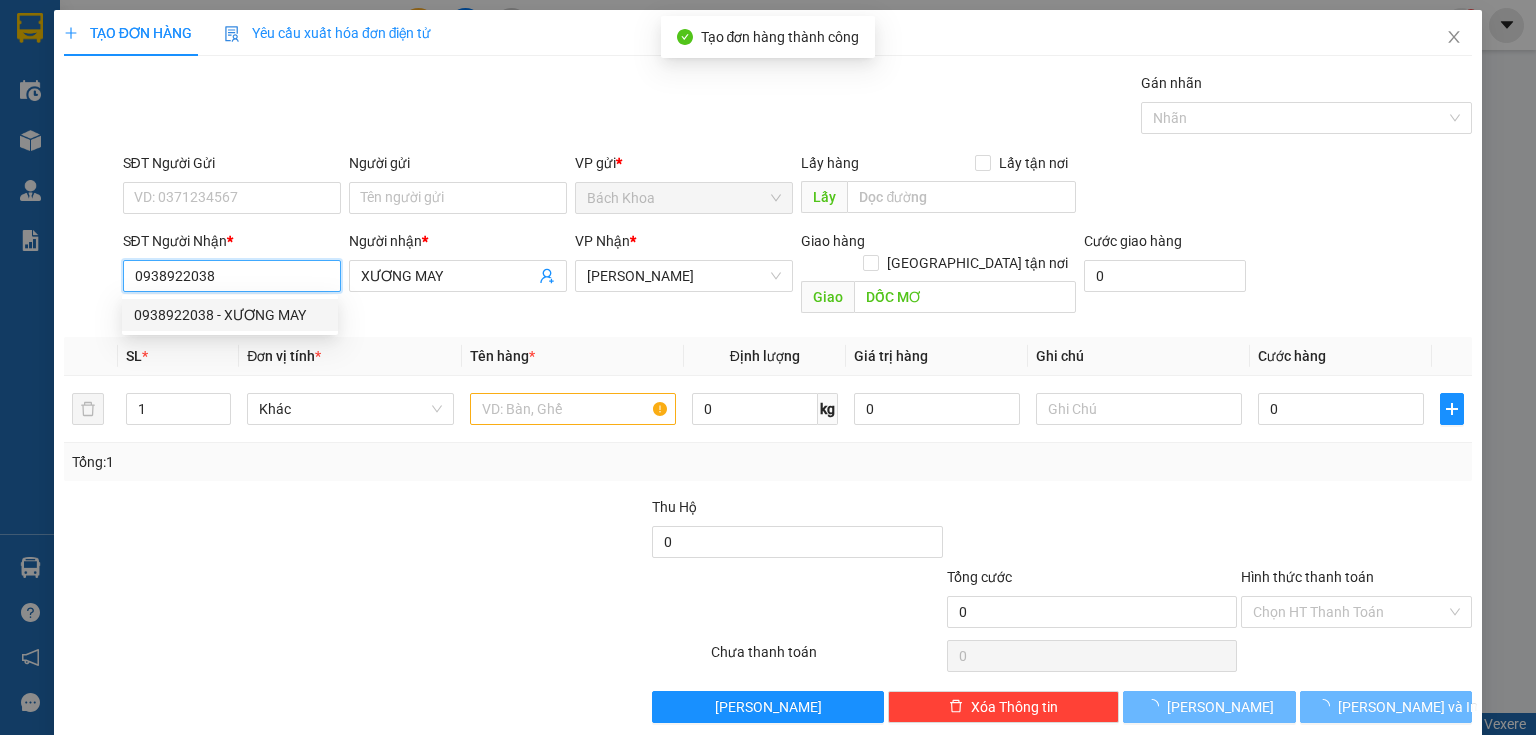 type on "100.000" 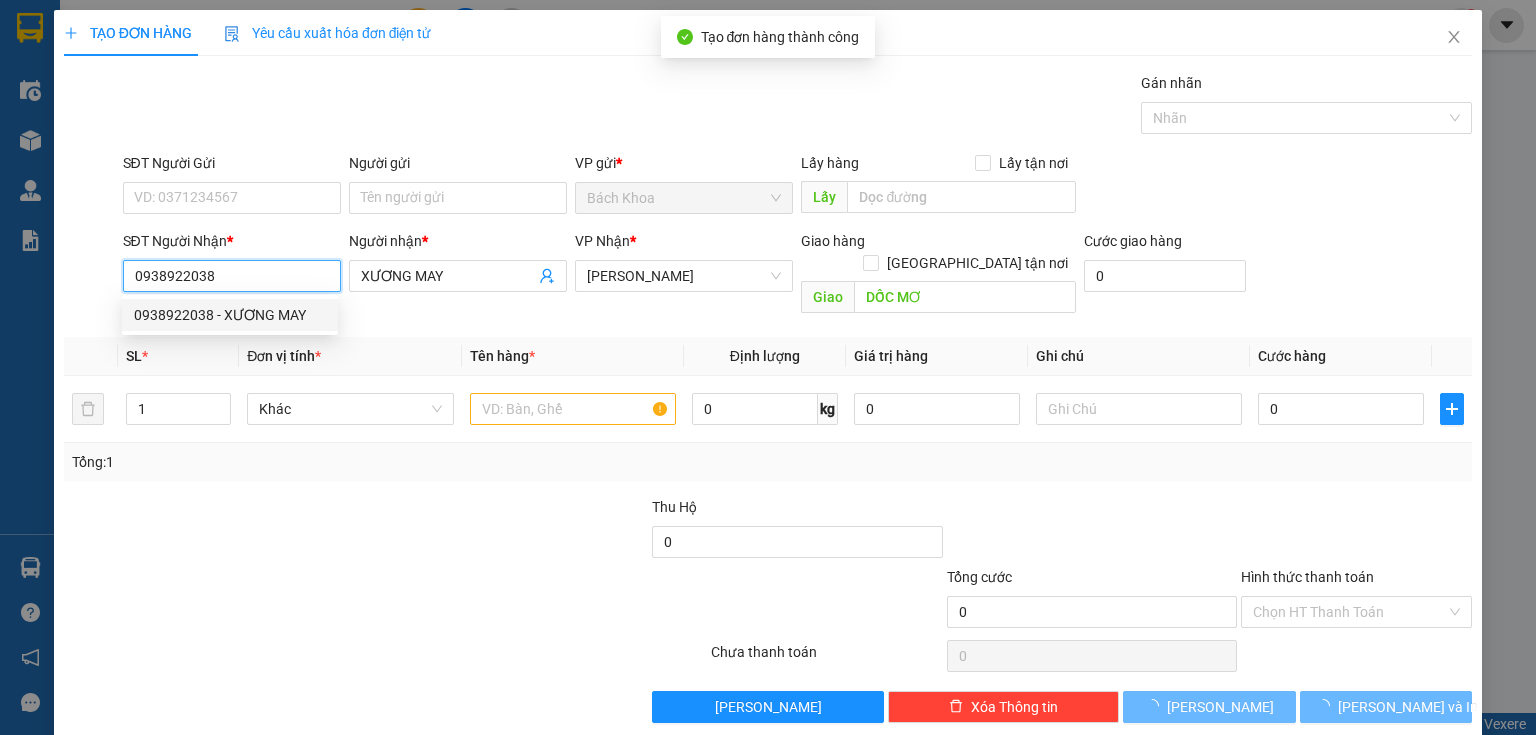 type on "100.000" 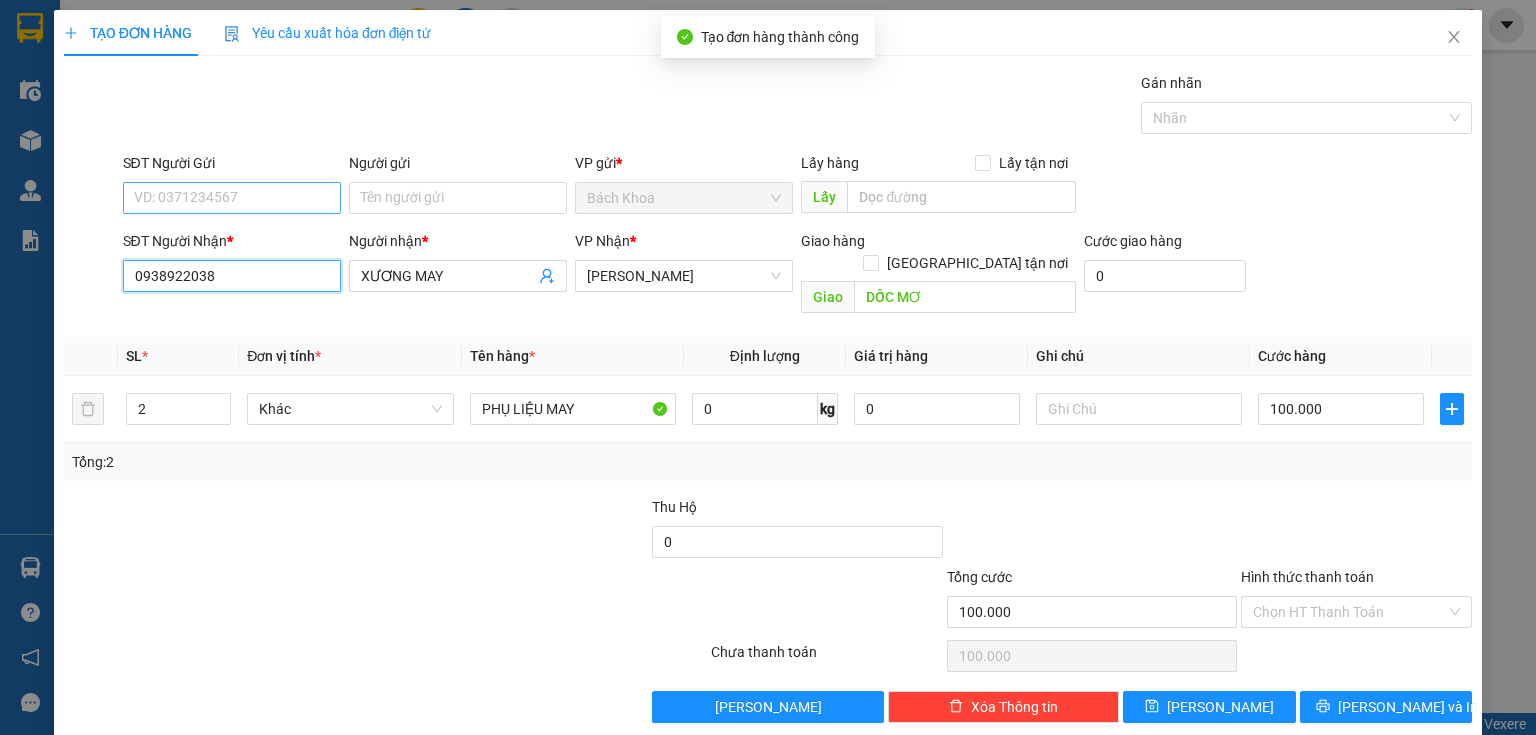 type on "0938922038" 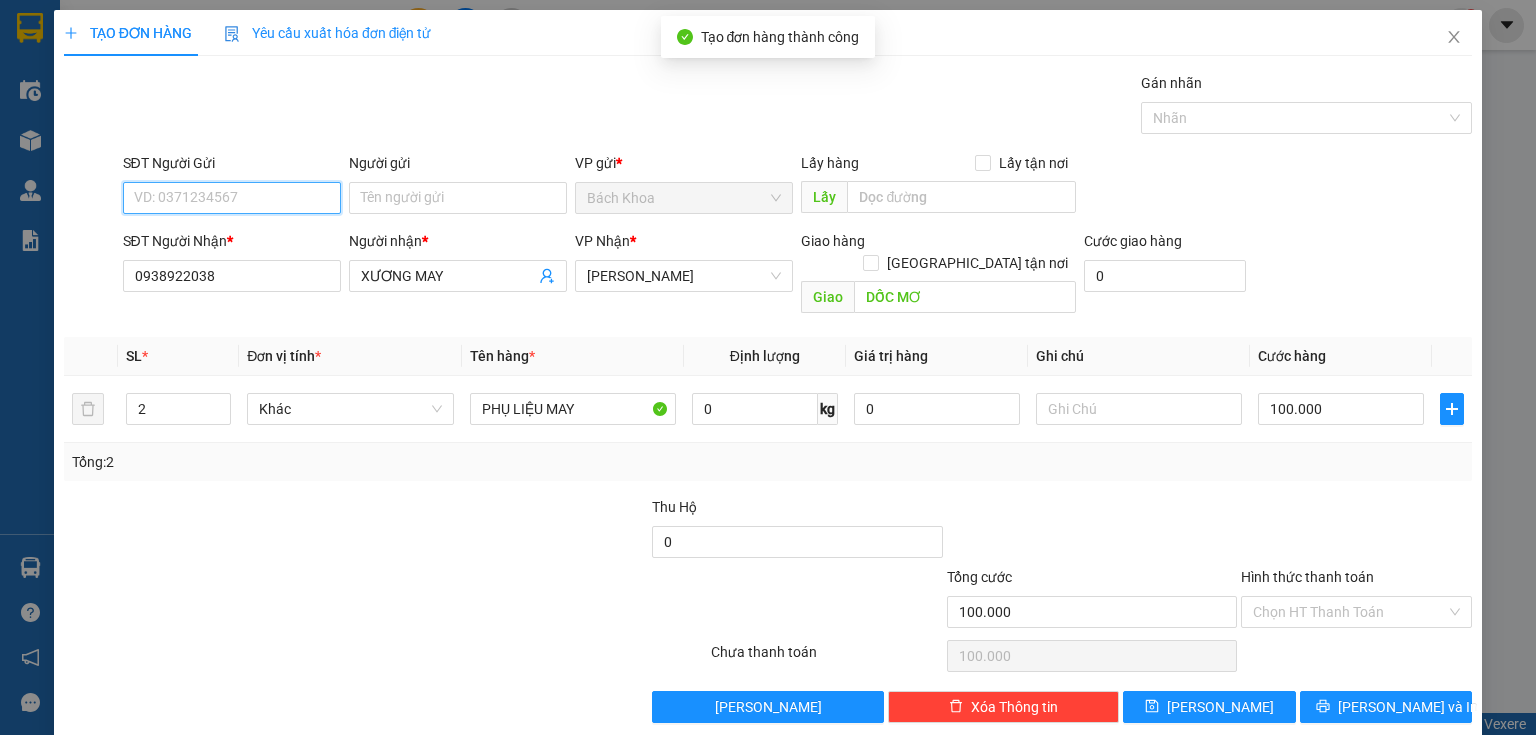 click on "SĐT Người Gửi" at bounding box center (232, 198) 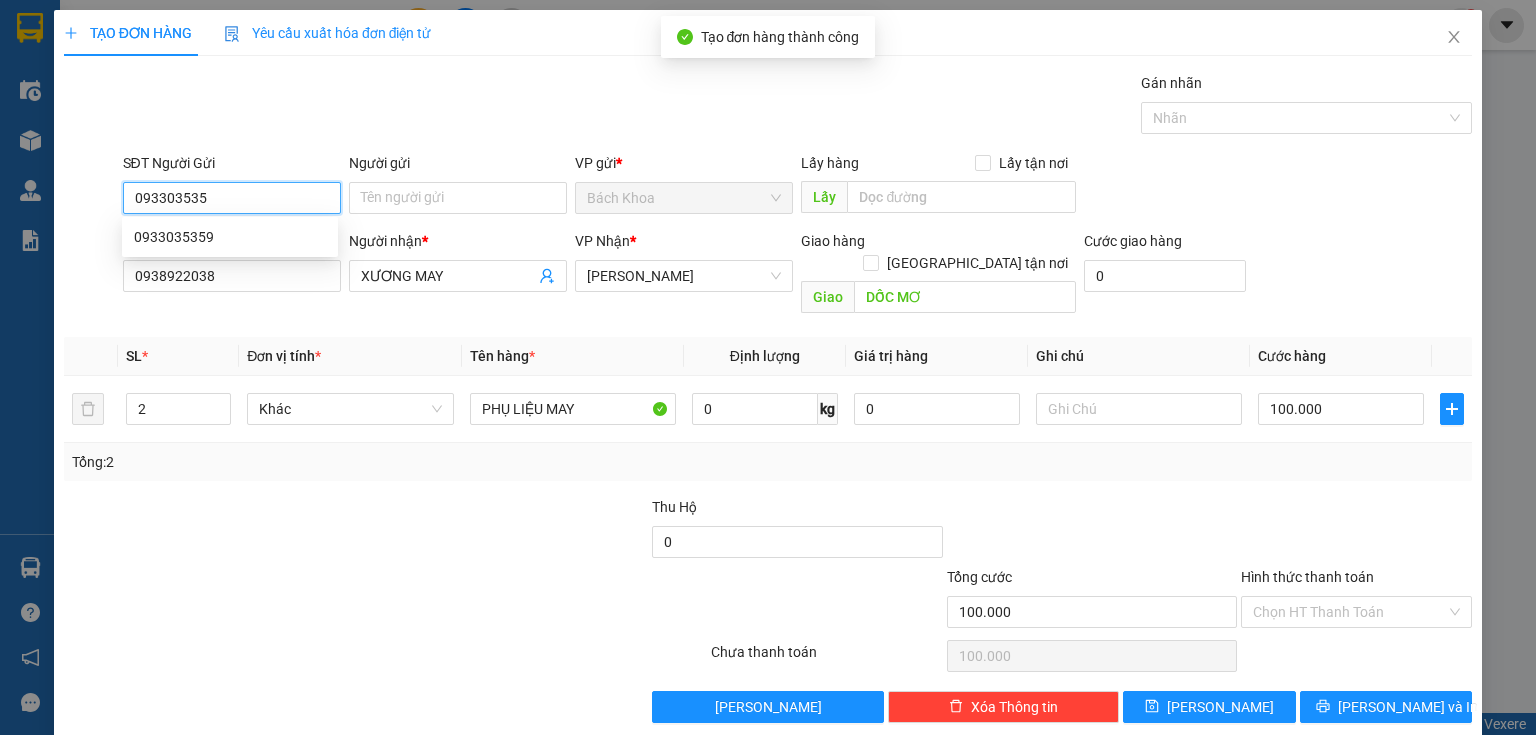 type on "0933035359" 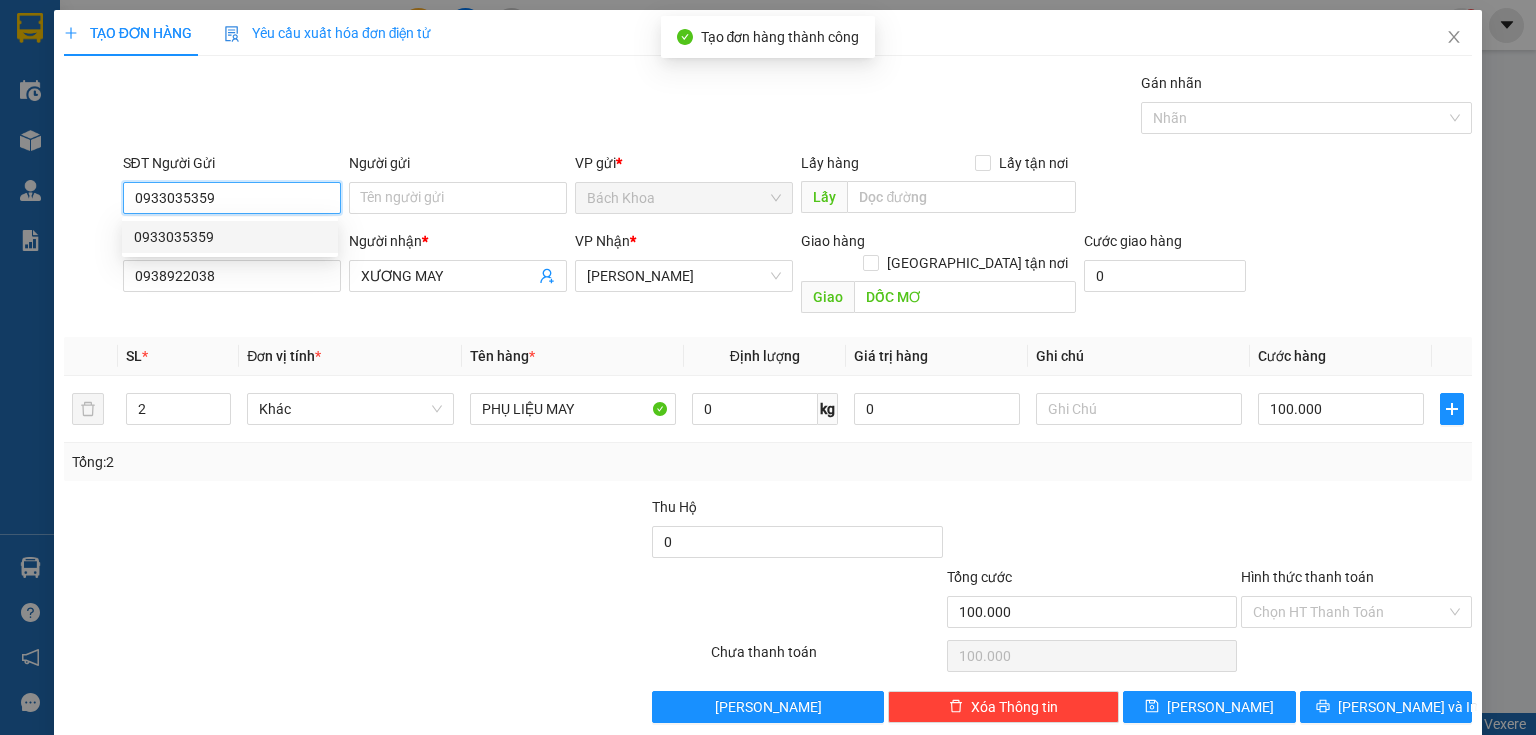 click on "0933035359" at bounding box center (230, 237) 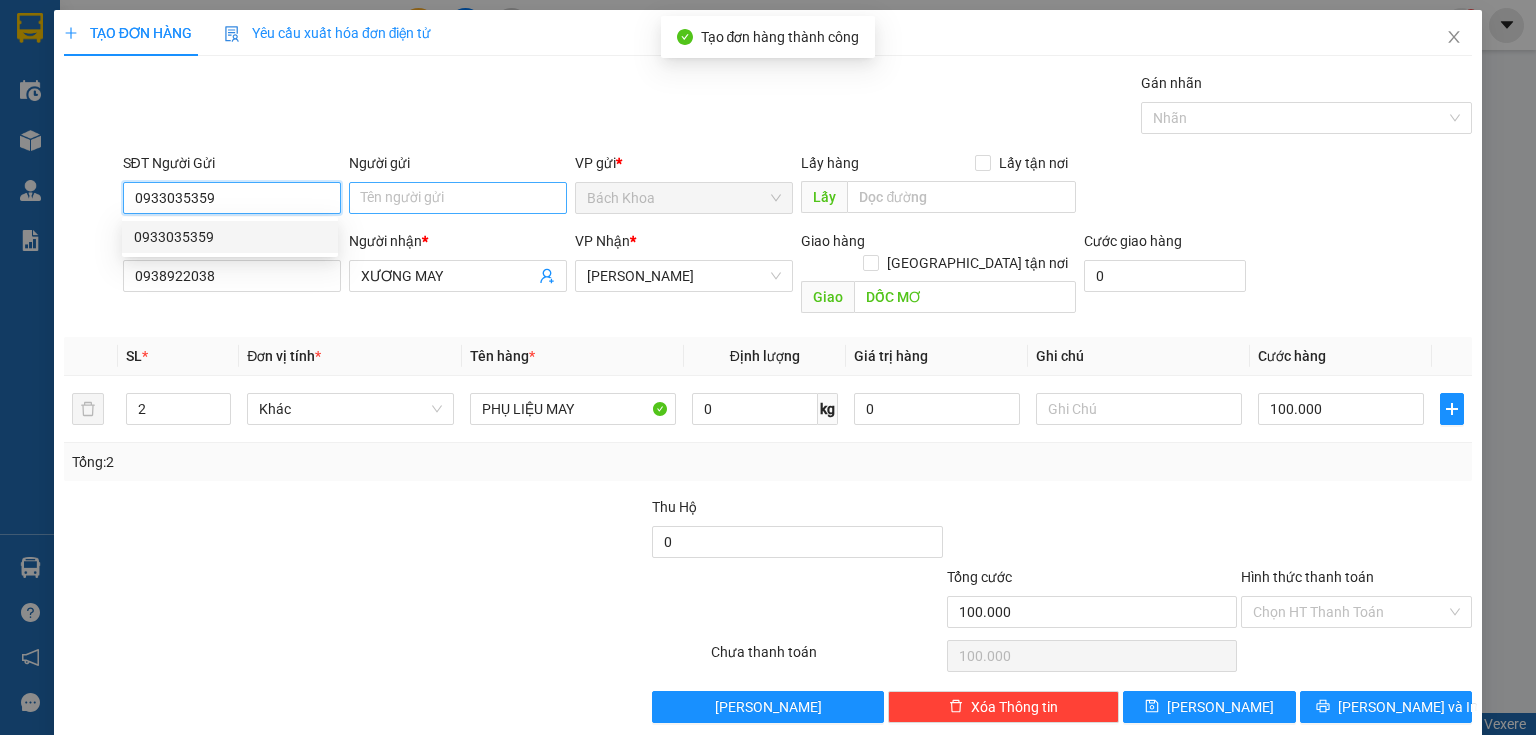 type on "40.000" 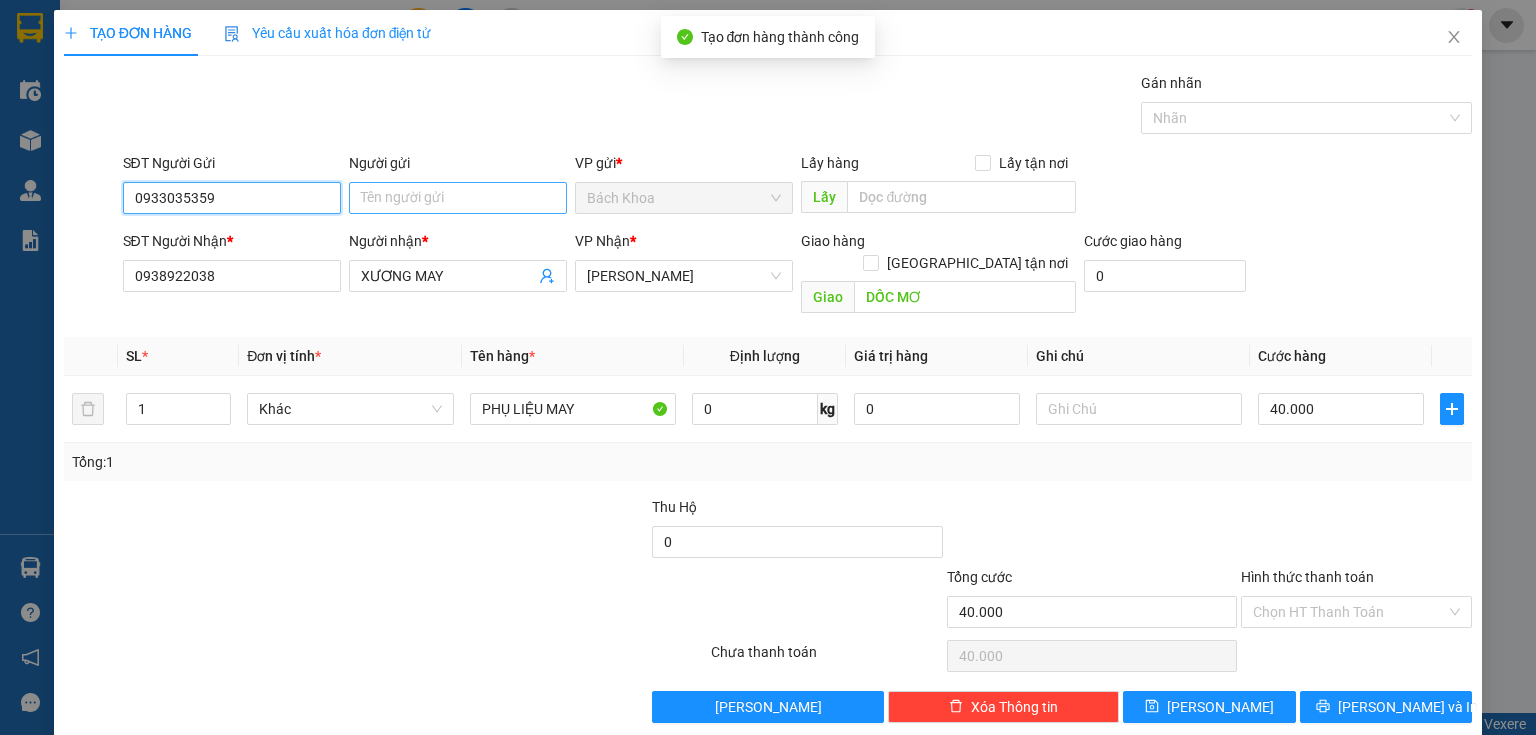 type on "0933035359" 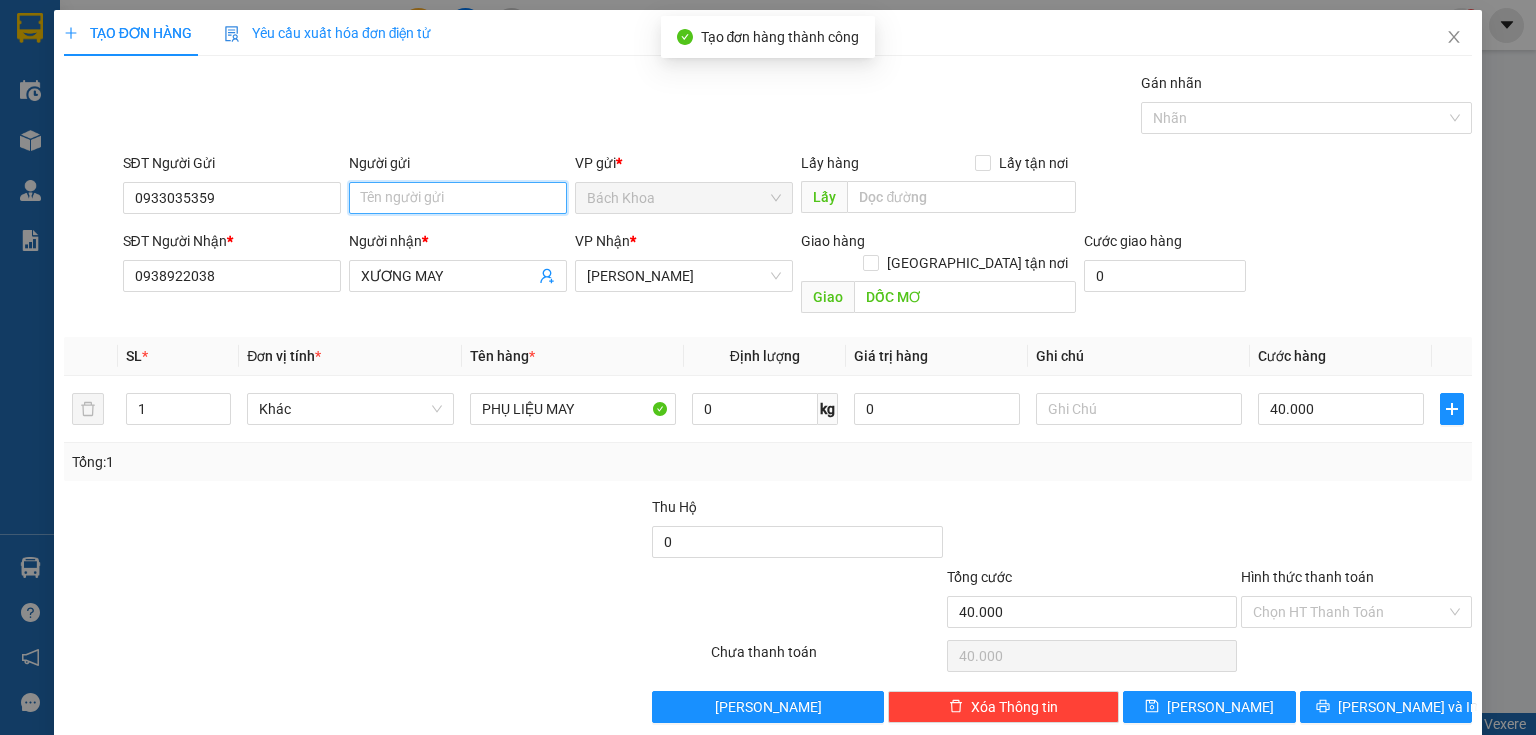 click on "Người gửi" at bounding box center (458, 198) 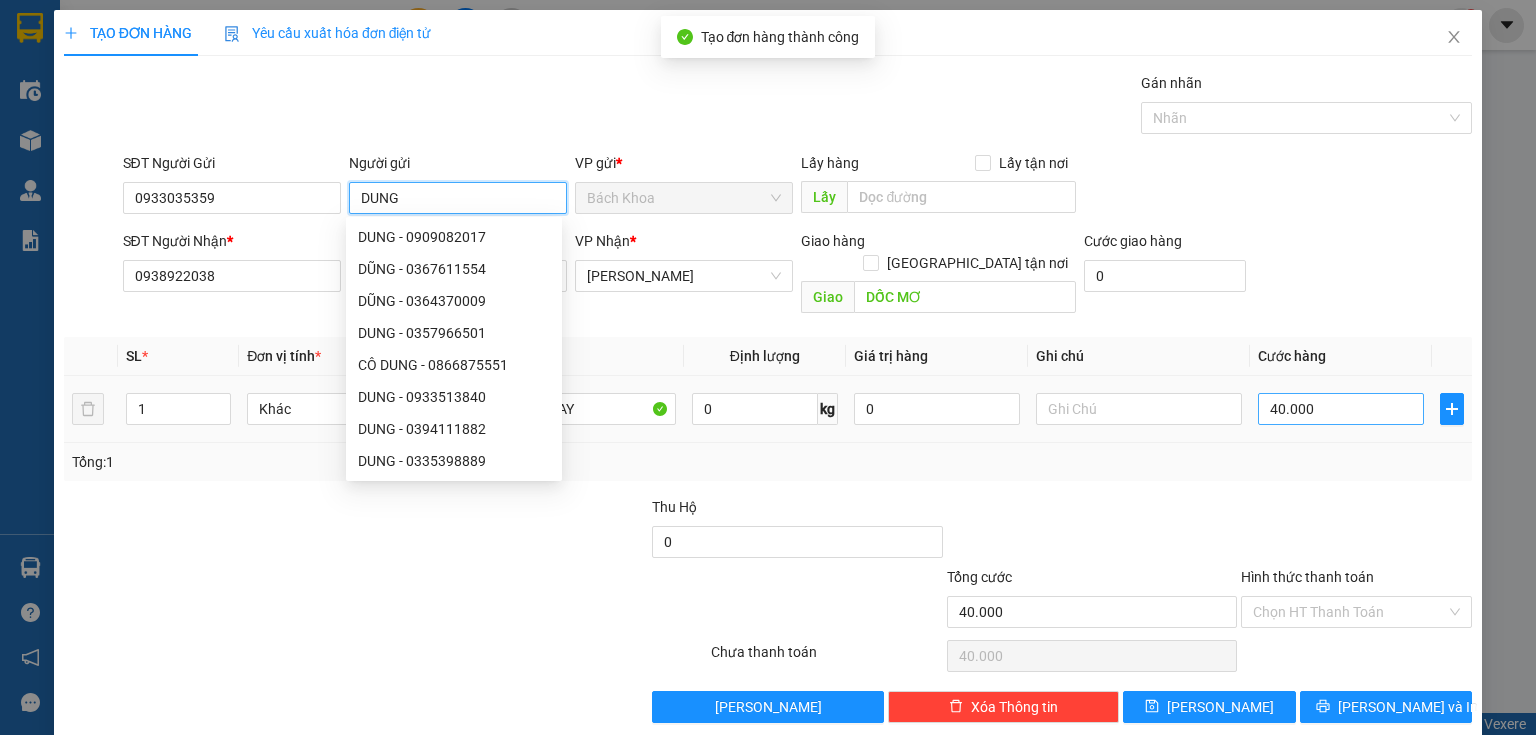 type on "DUNG" 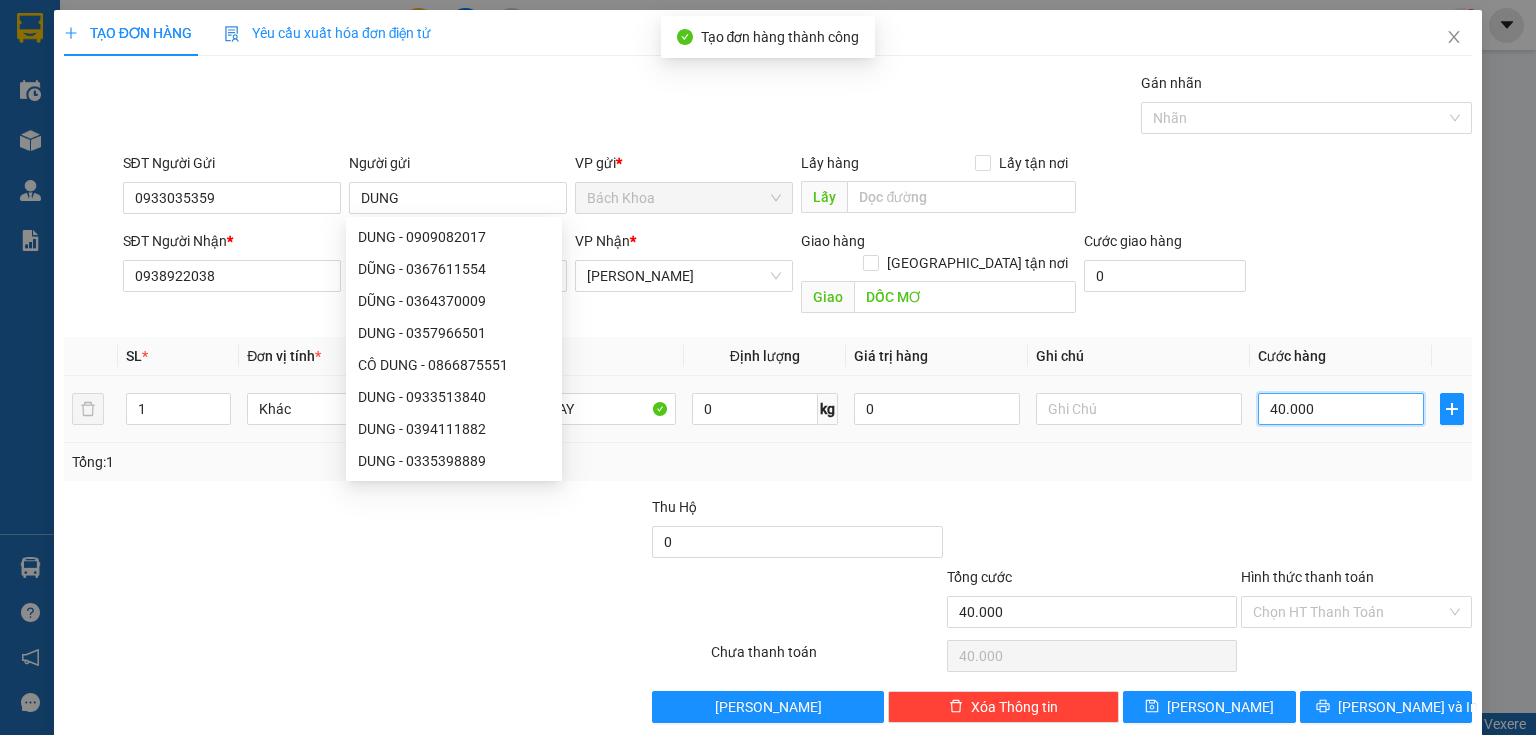 click on "40.000" at bounding box center [1341, 409] 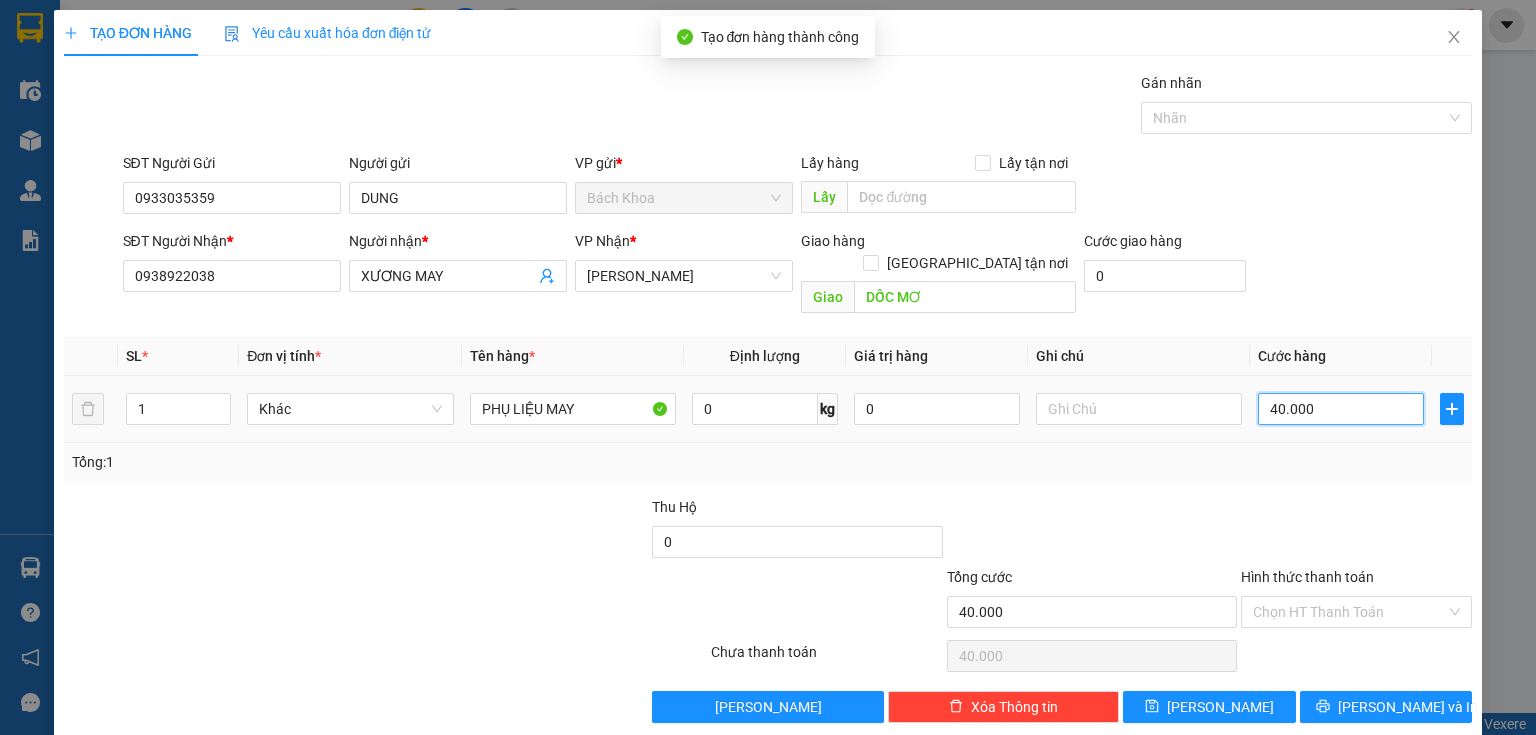 type on "8" 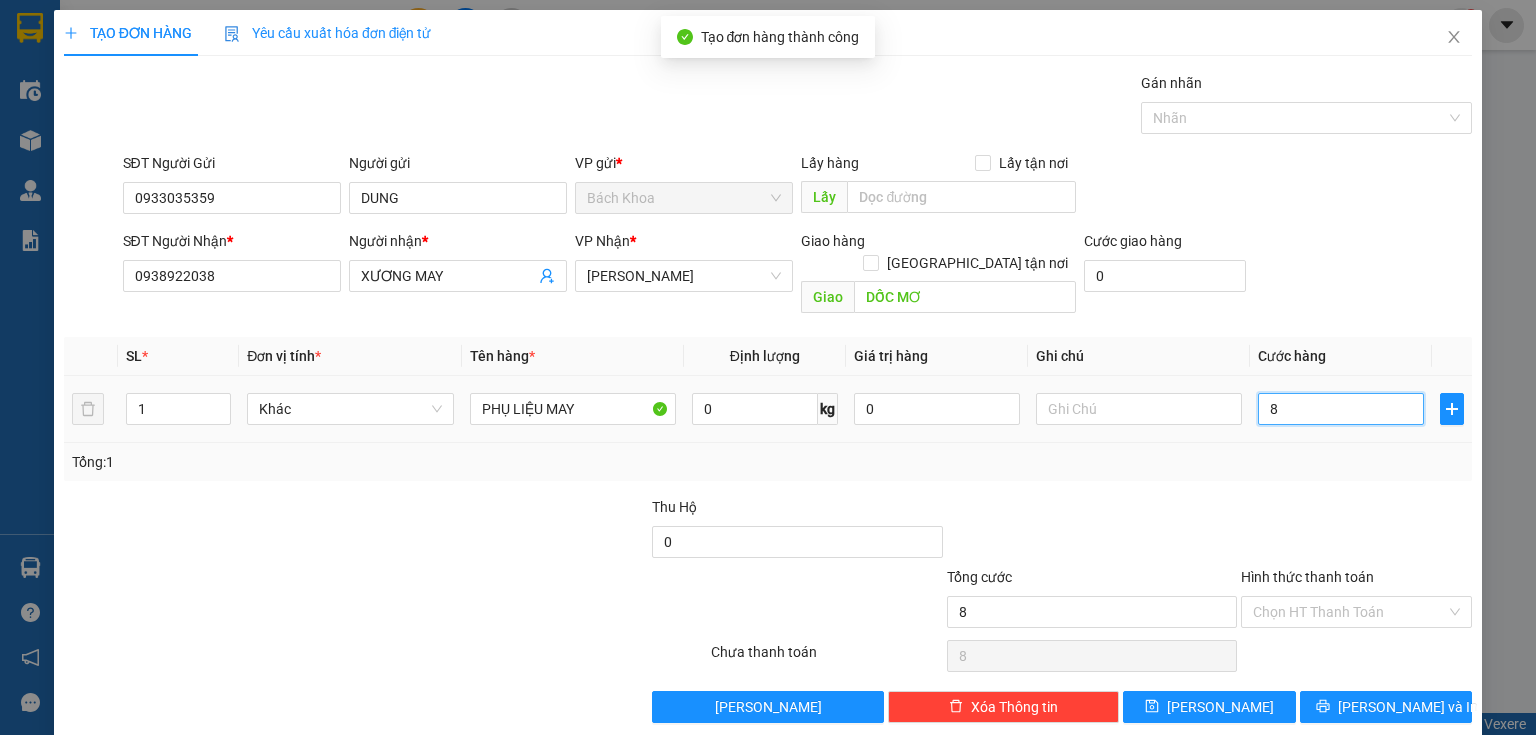 type on "80" 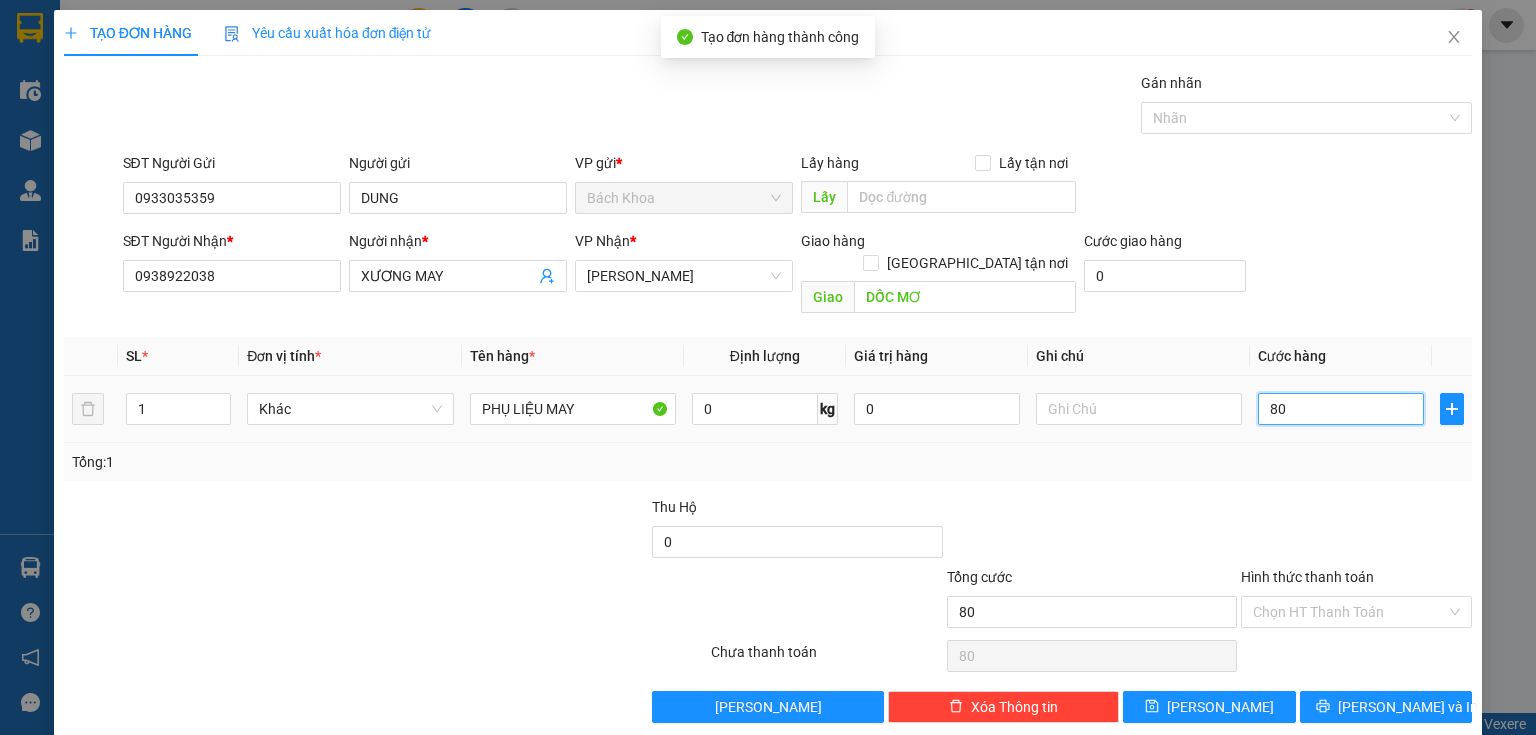 type on "800" 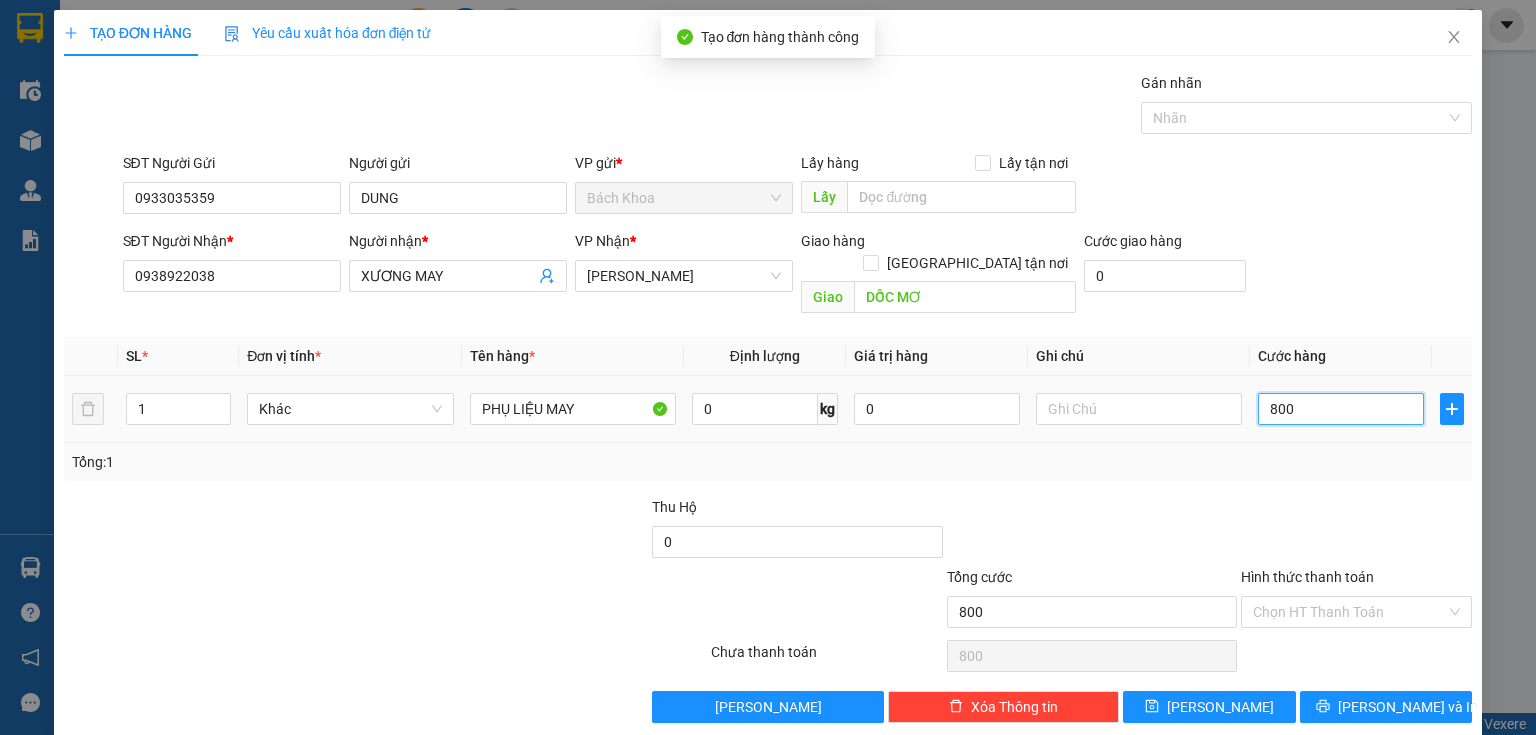 type on "8.000" 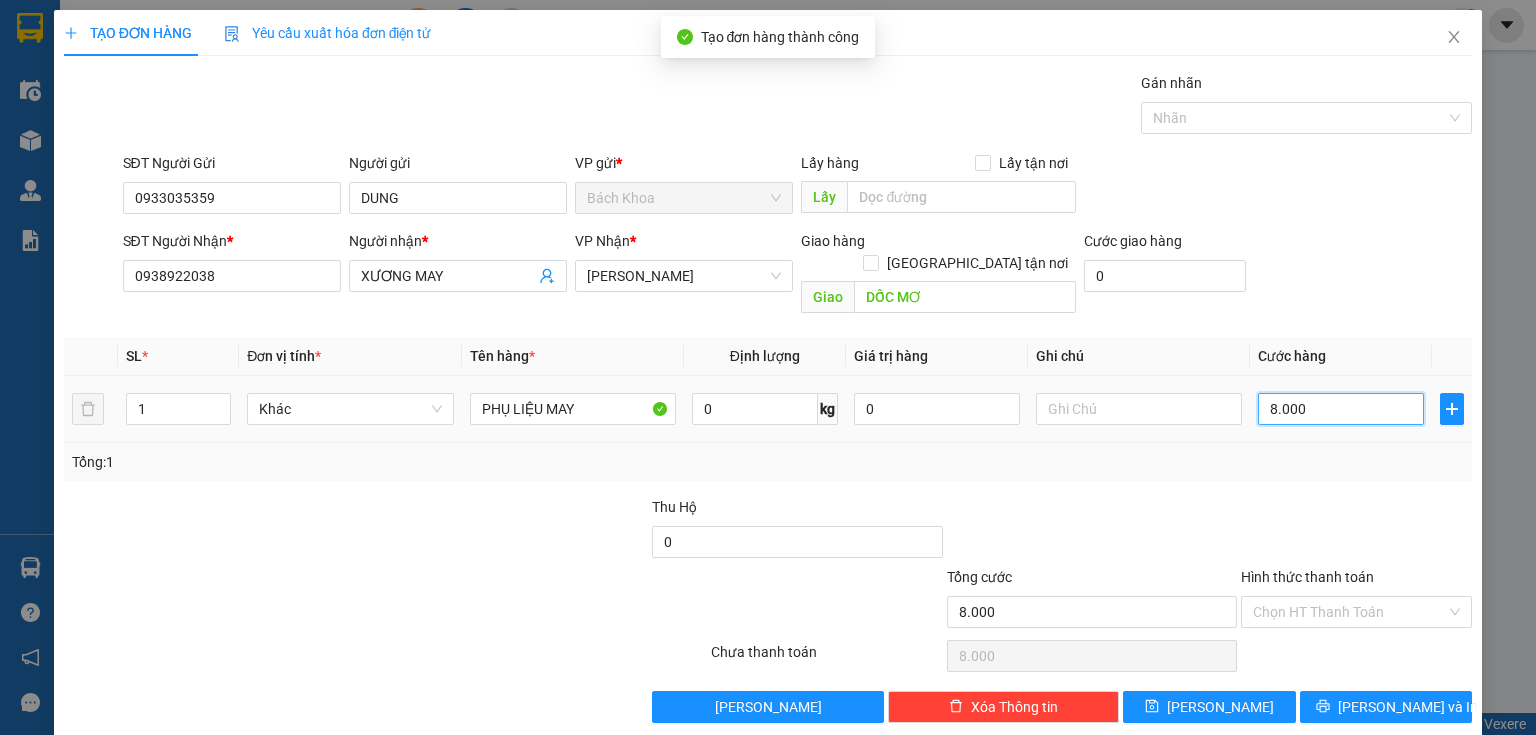 type on "80.000" 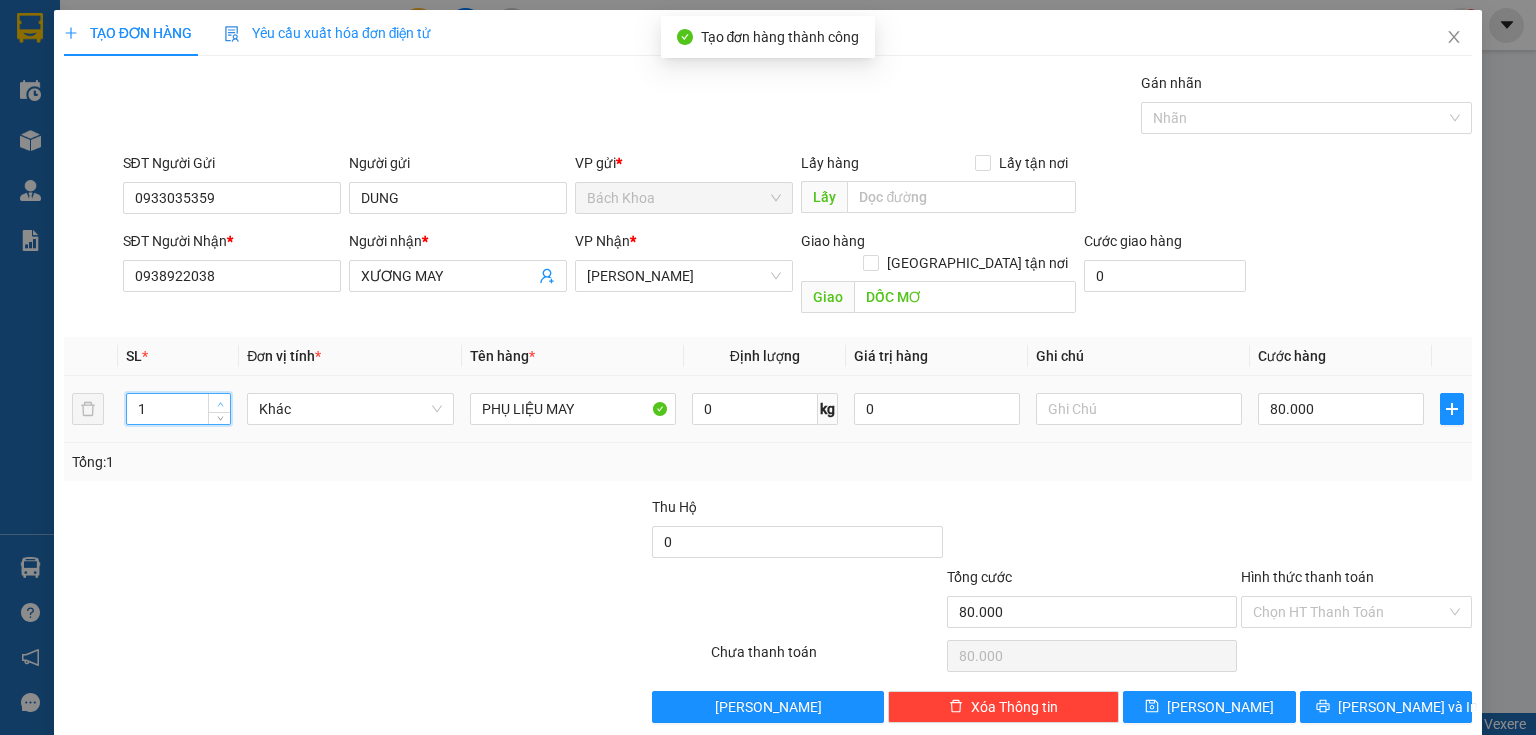 click at bounding box center (220, 404) 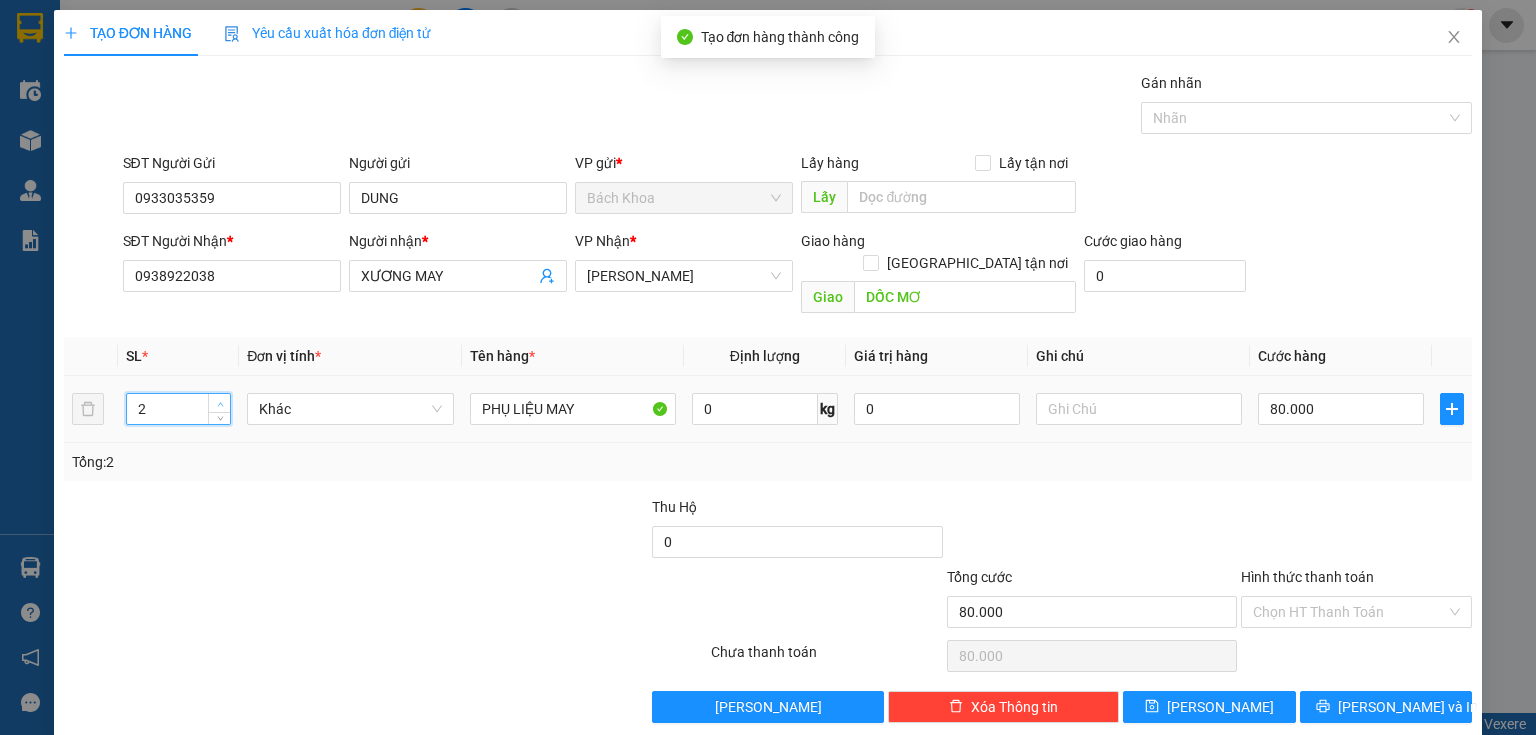 click 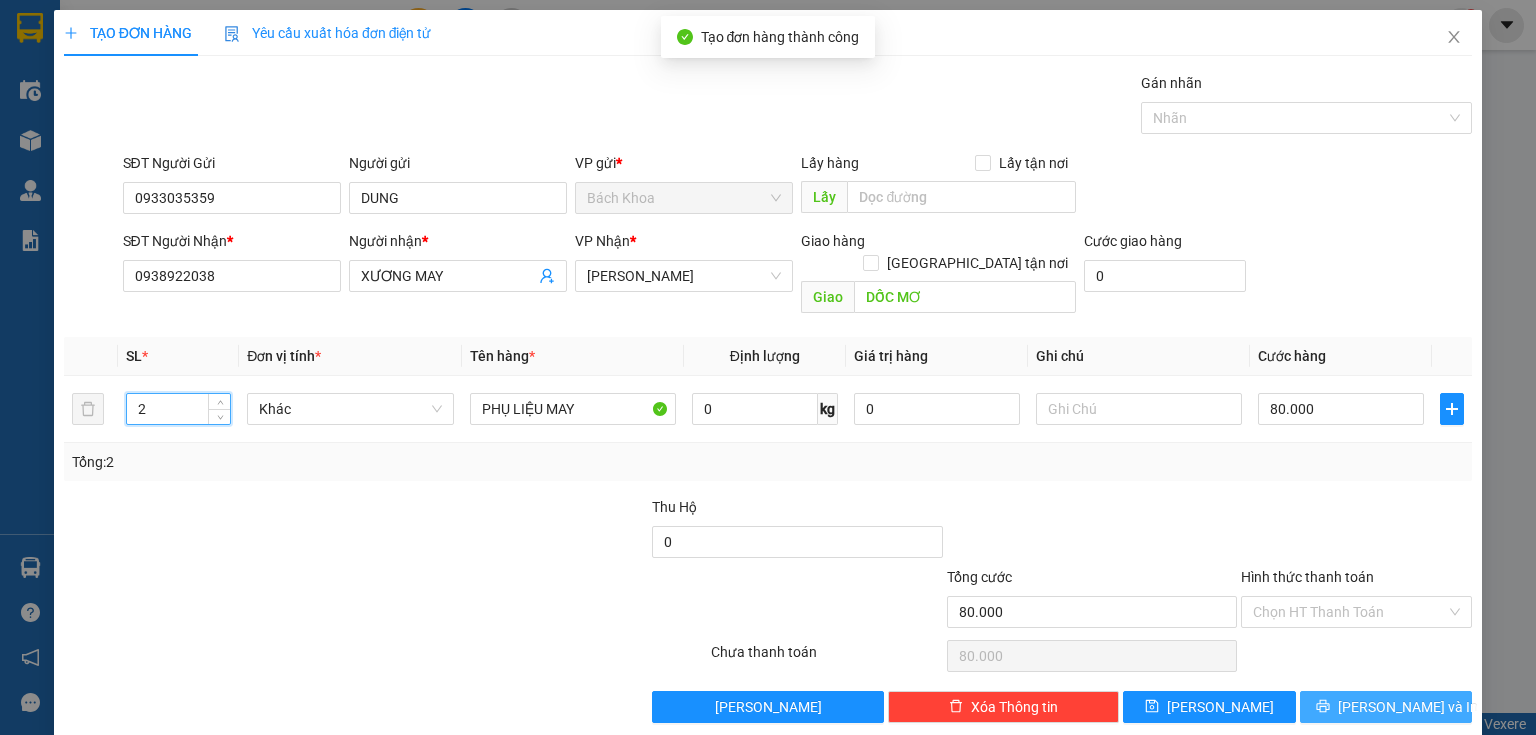 click on "[PERSON_NAME] và In" at bounding box center [1408, 707] 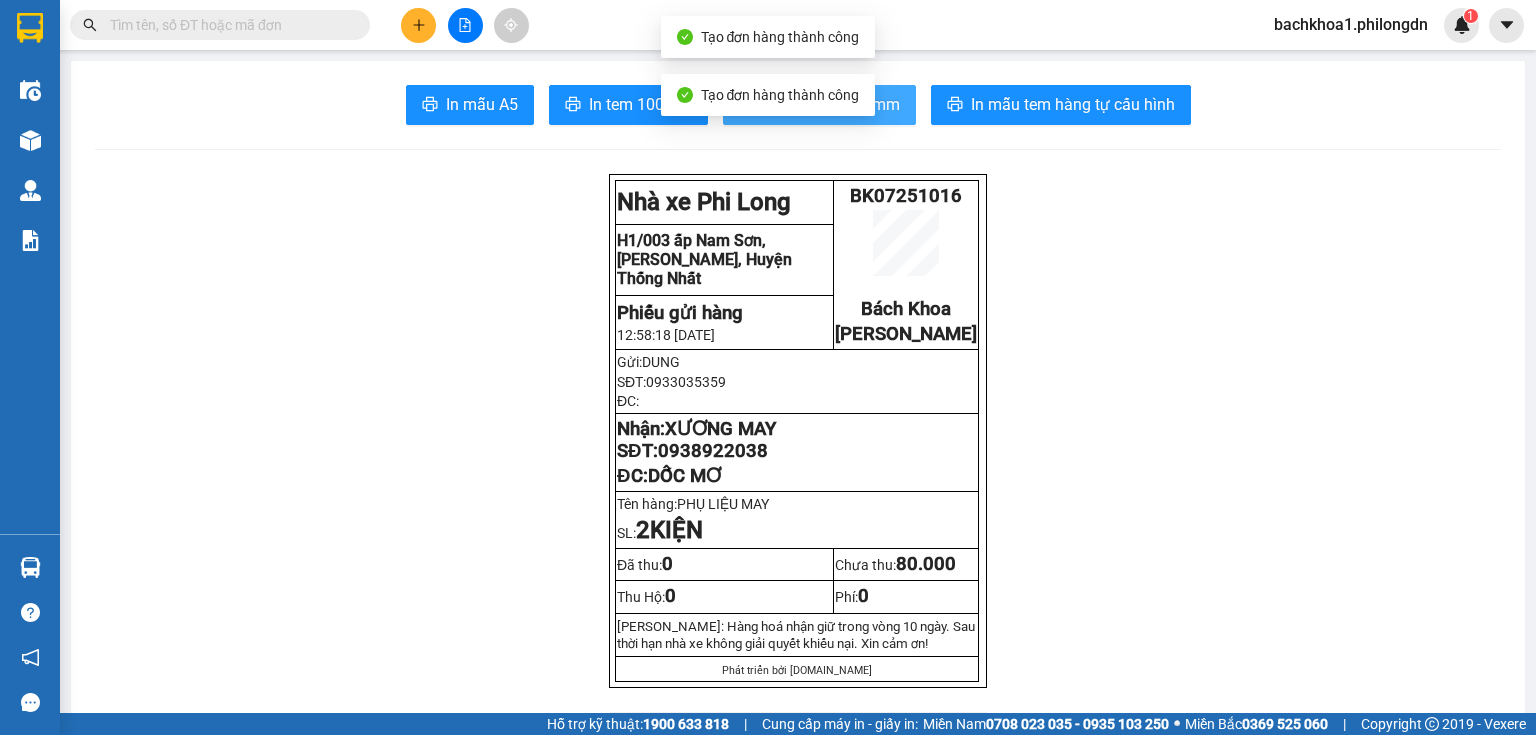 click on "In biên nhận 80mm" at bounding box center [831, 104] 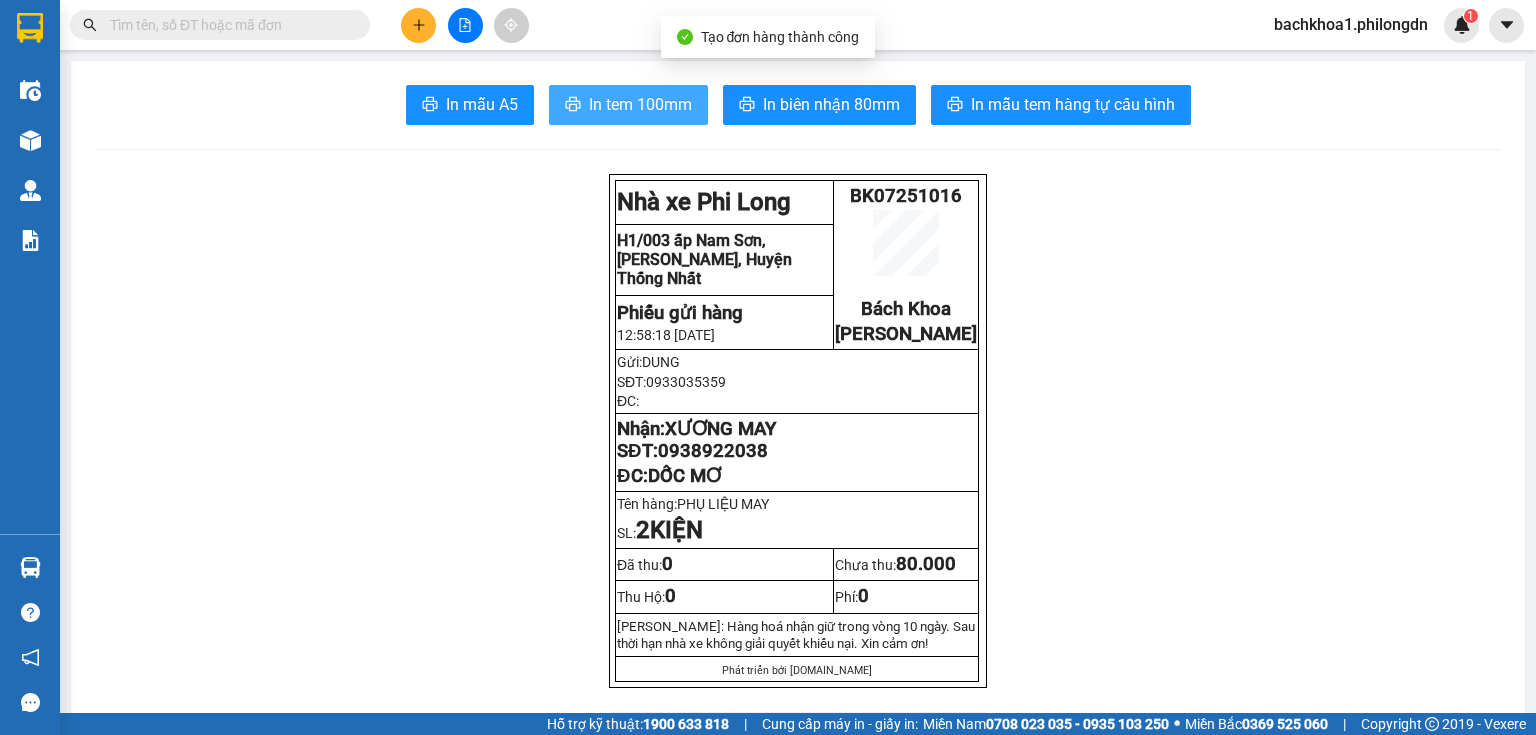 click on "In tem 100mm" at bounding box center (640, 104) 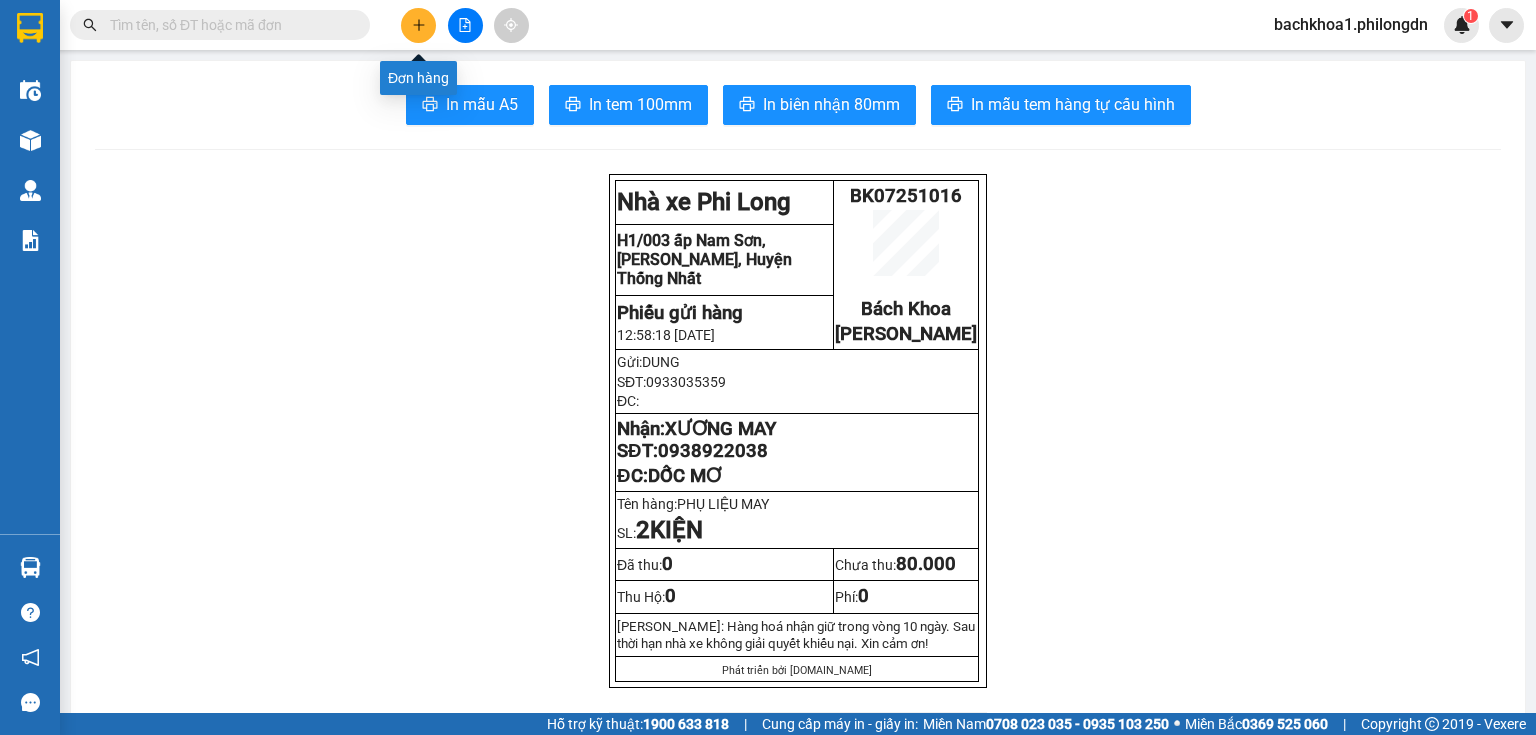 click at bounding box center (418, 25) 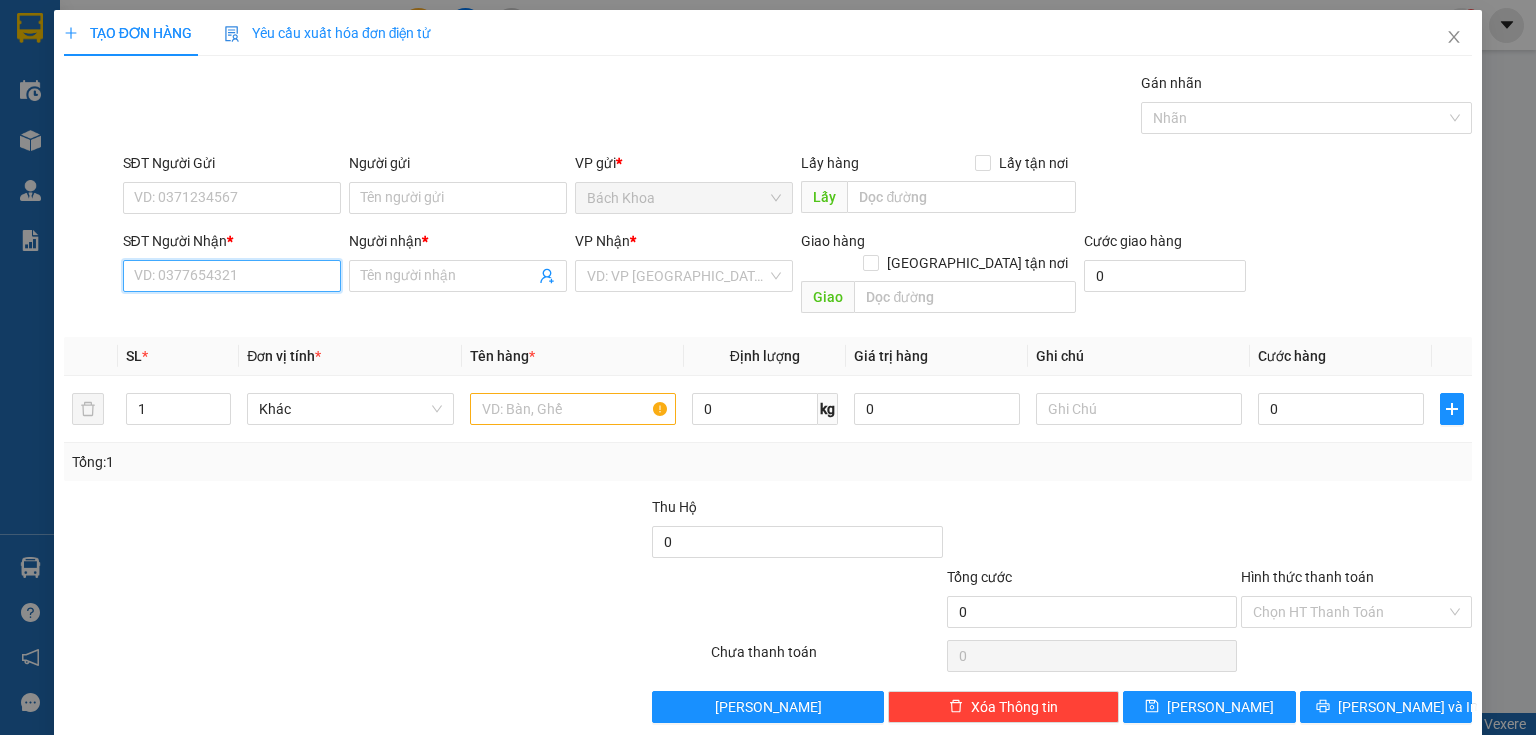 click on "SĐT Người Nhận  *" at bounding box center [232, 276] 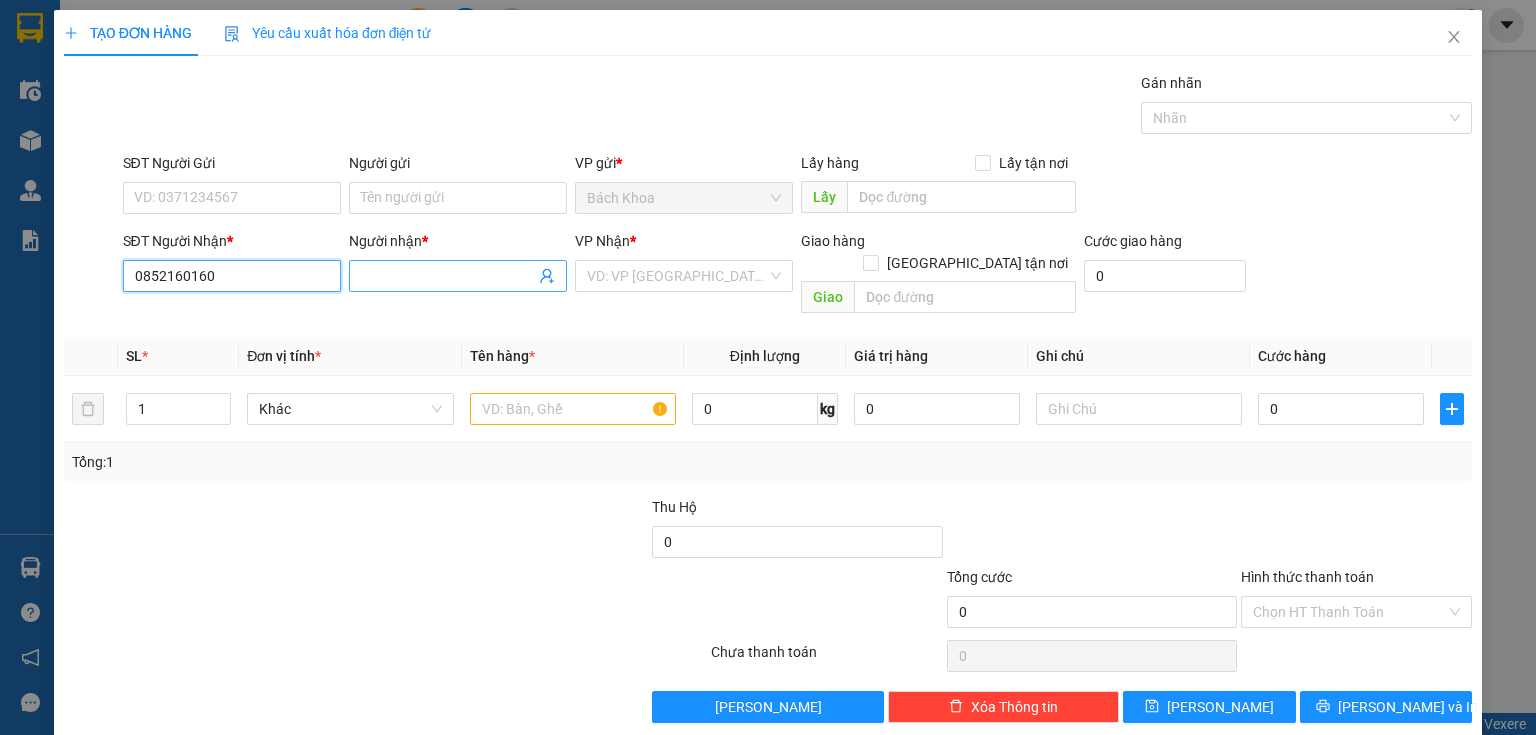type on "0852160160" 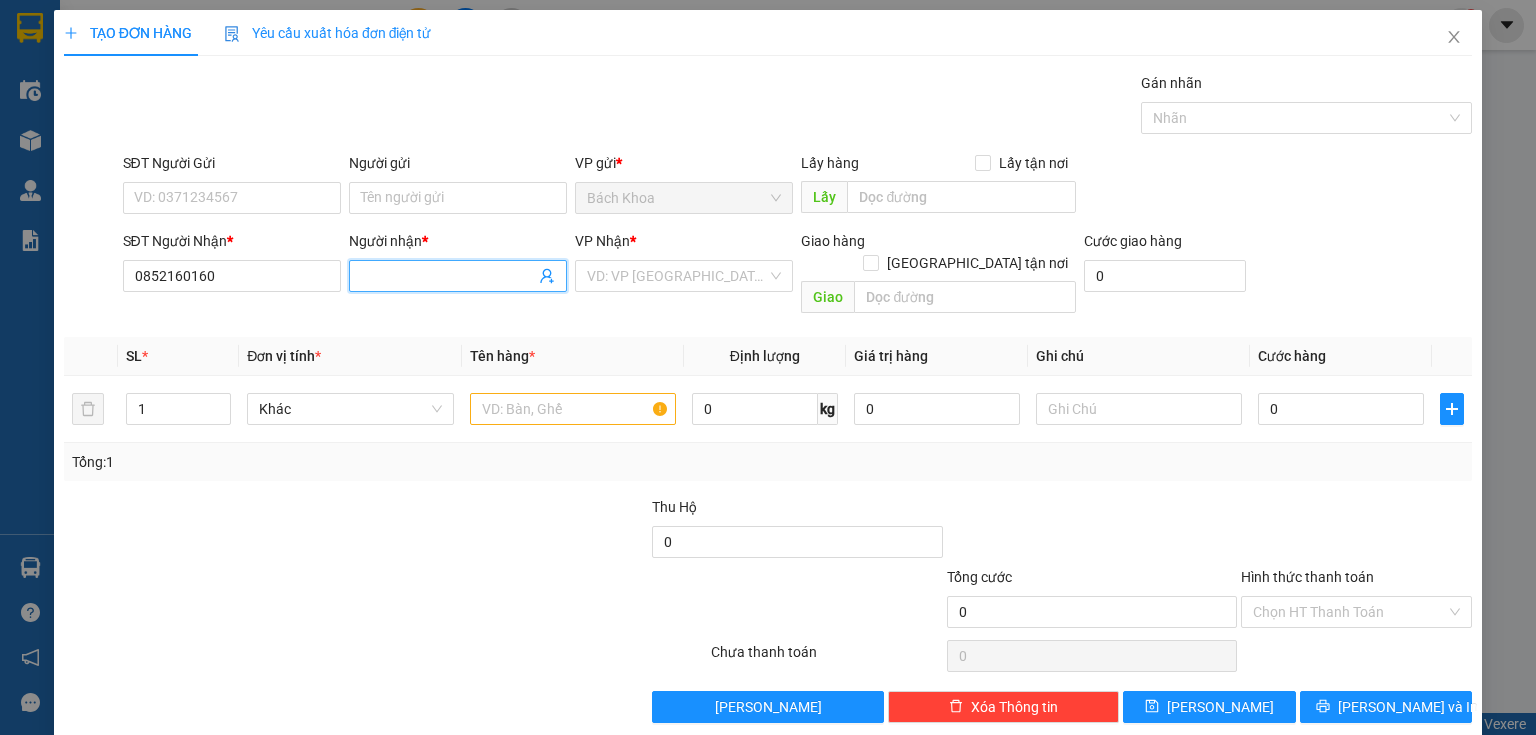 click on "Người nhận  *" at bounding box center (448, 276) 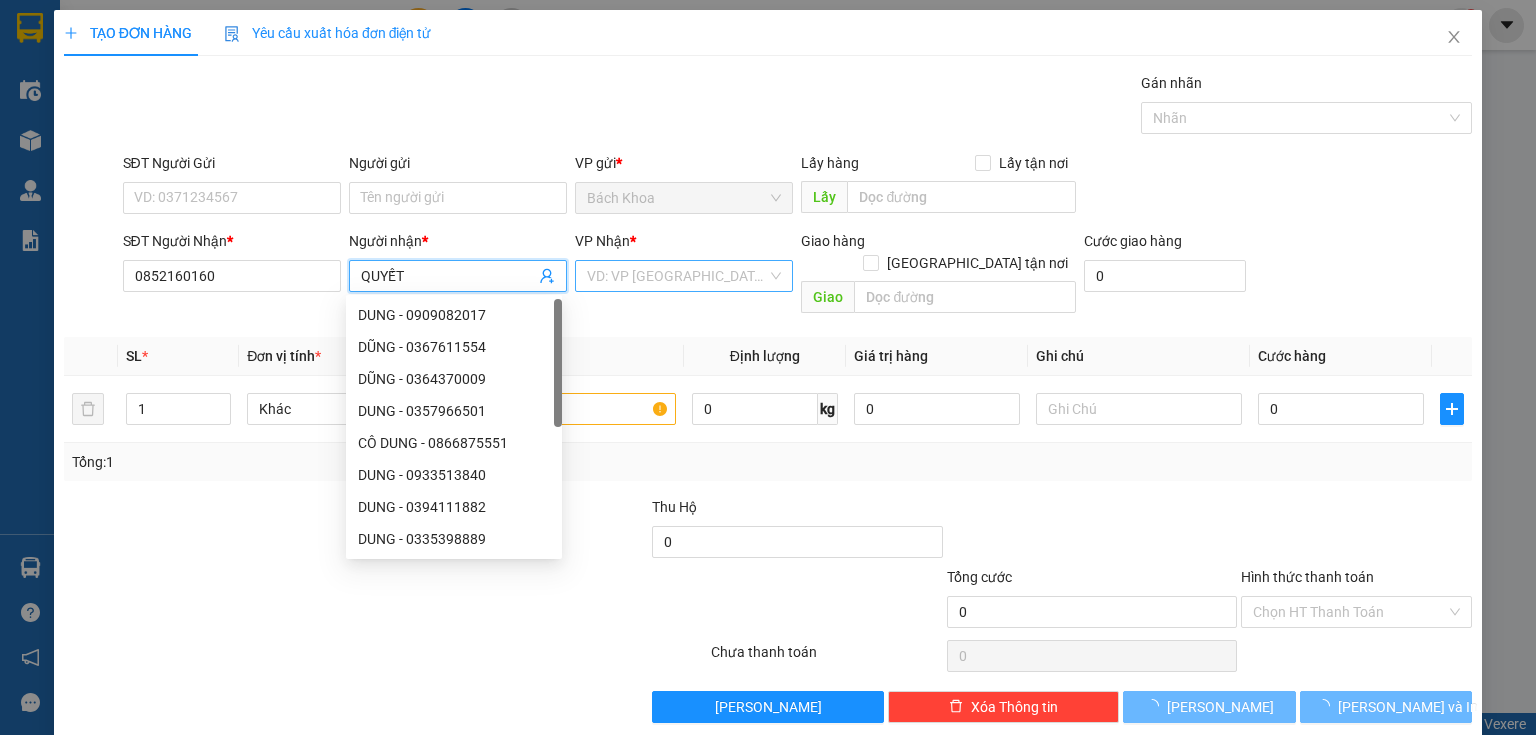 type on "QUYẾT" 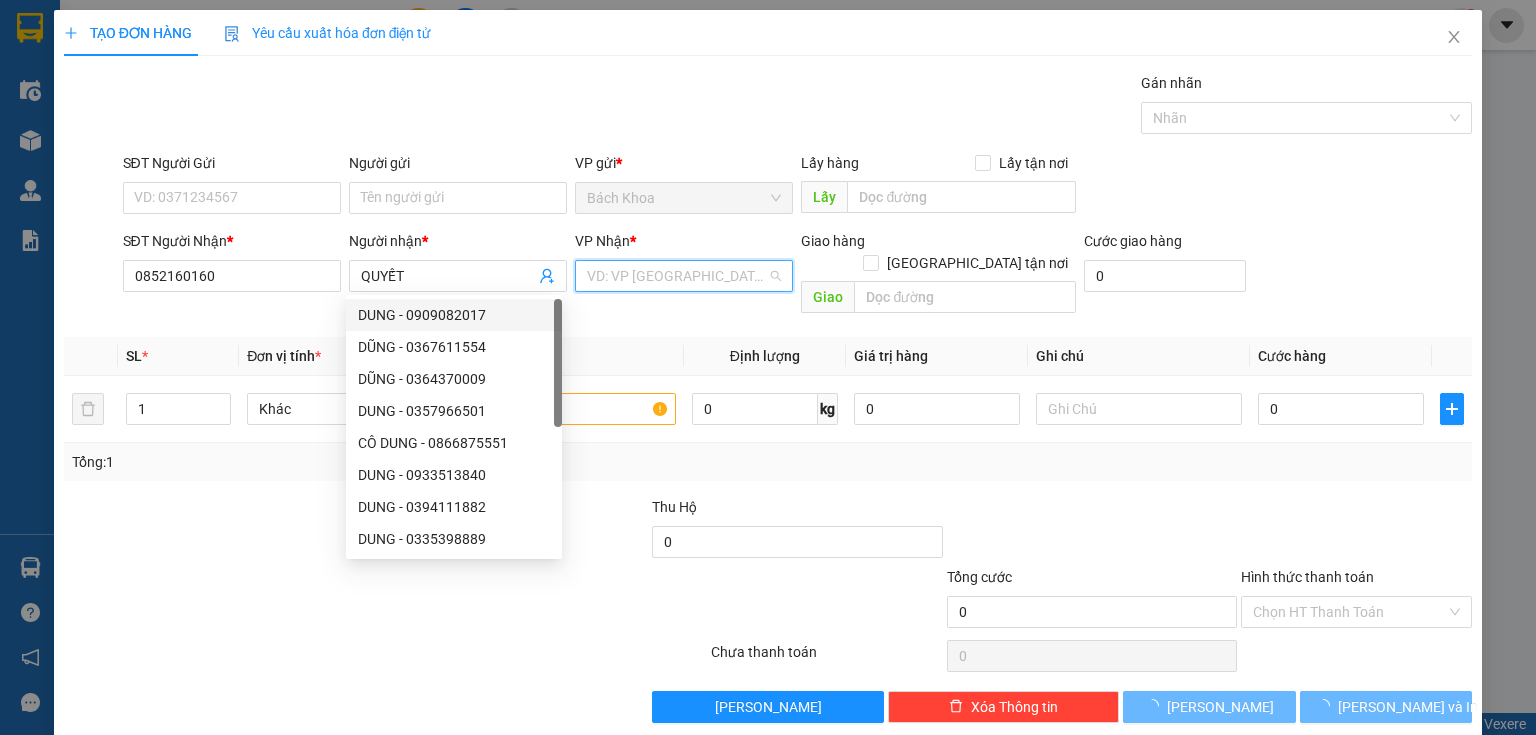 click at bounding box center [677, 276] 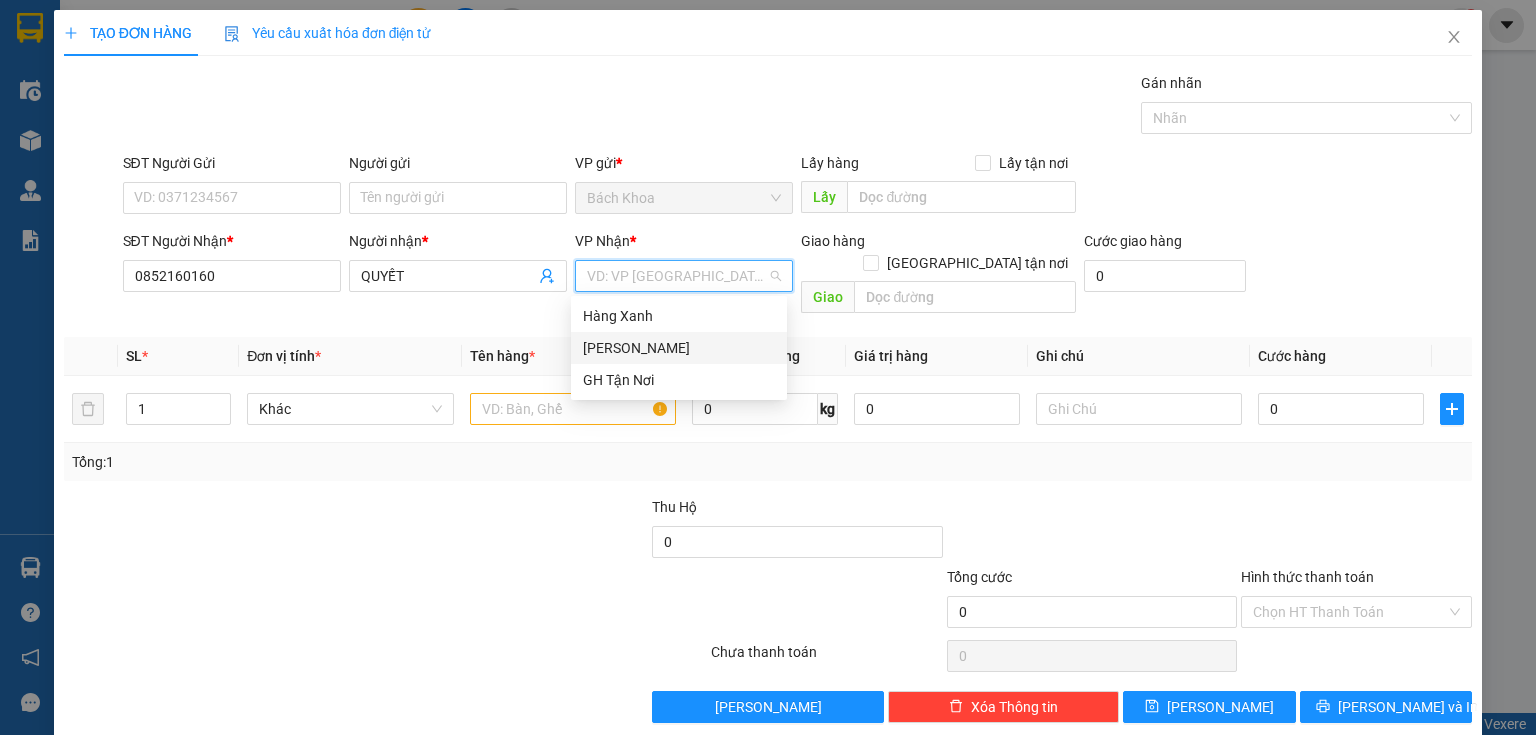 click on "[PERSON_NAME]" at bounding box center [679, 348] 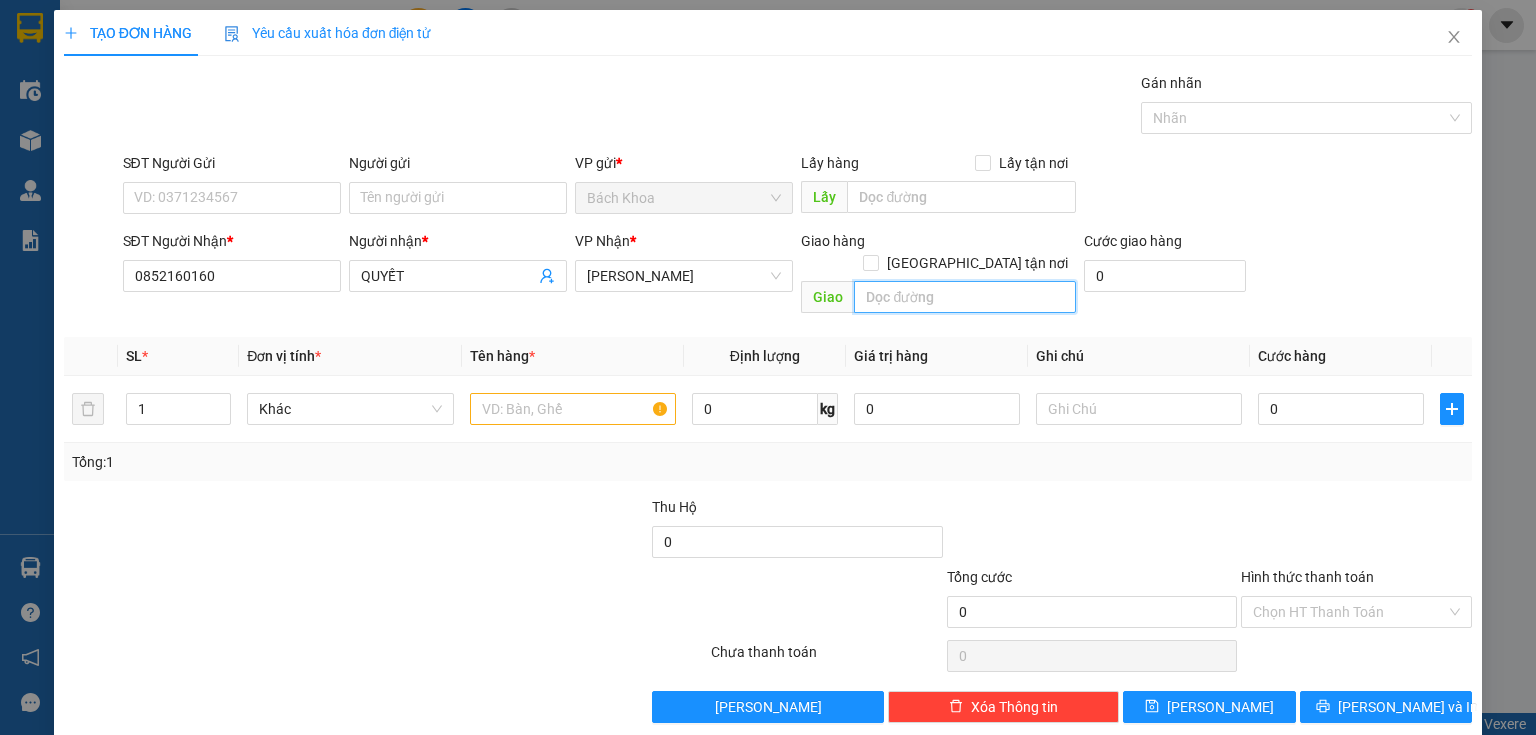 click at bounding box center (965, 297) 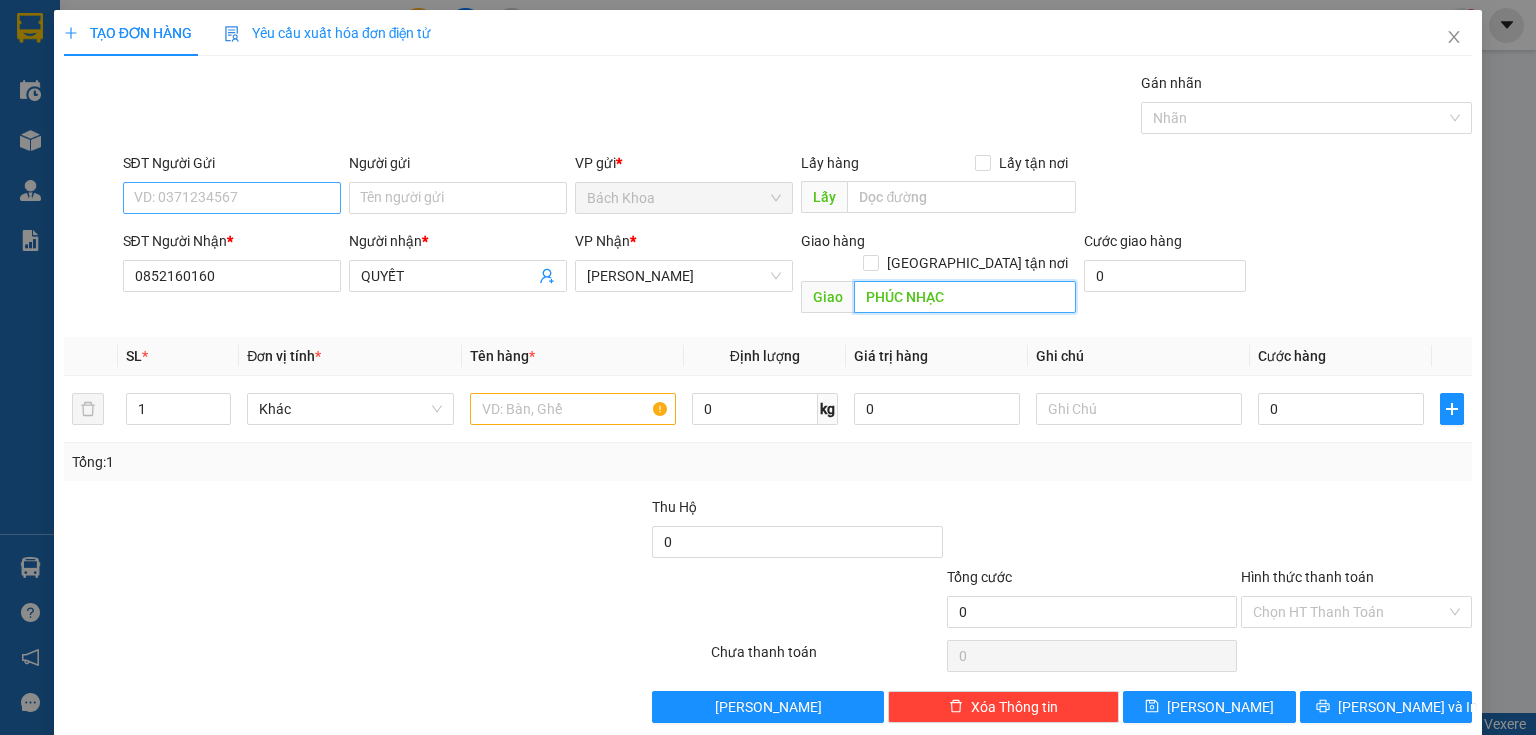 type on "PHÚC NHẠC" 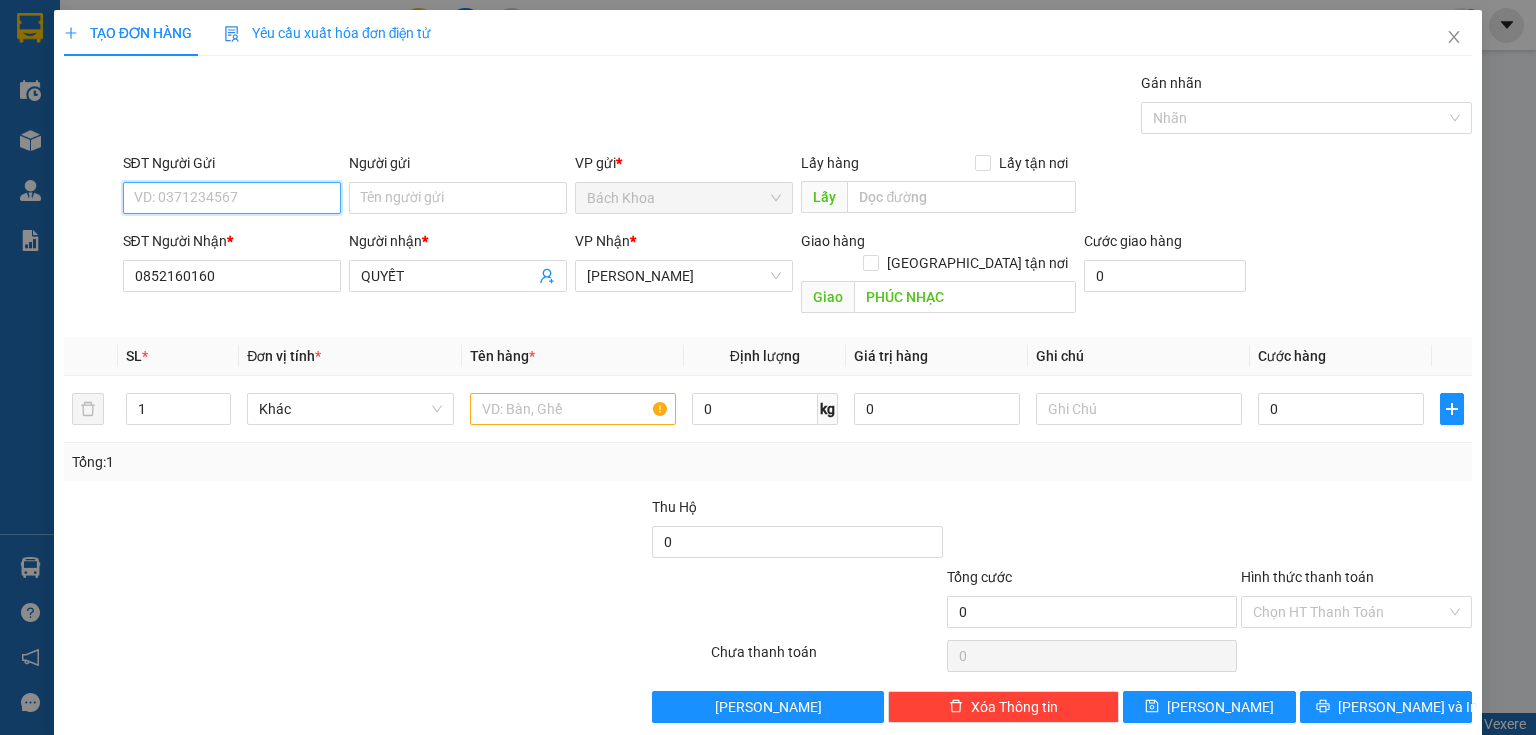 click on "SĐT Người Gửi" at bounding box center [232, 198] 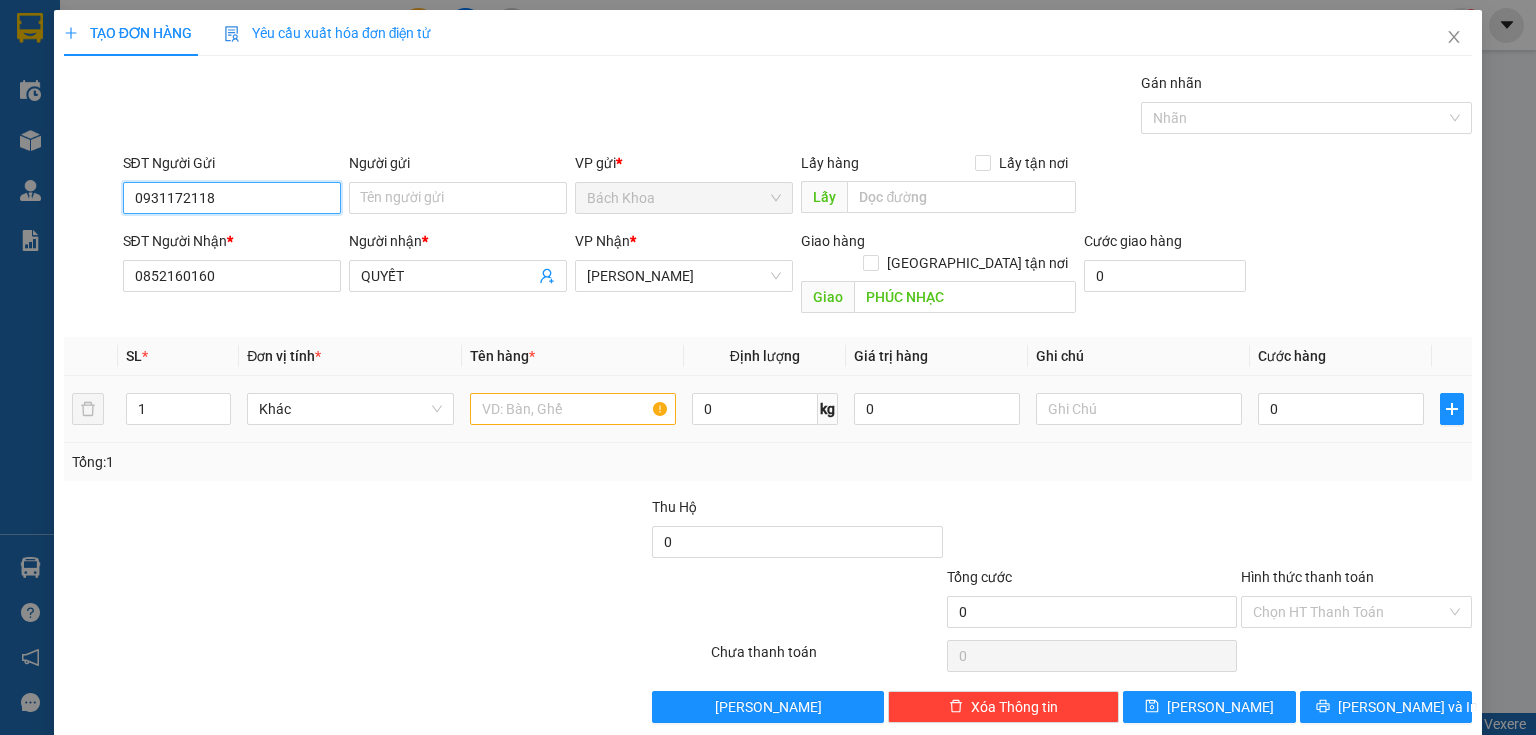 type on "0931172118" 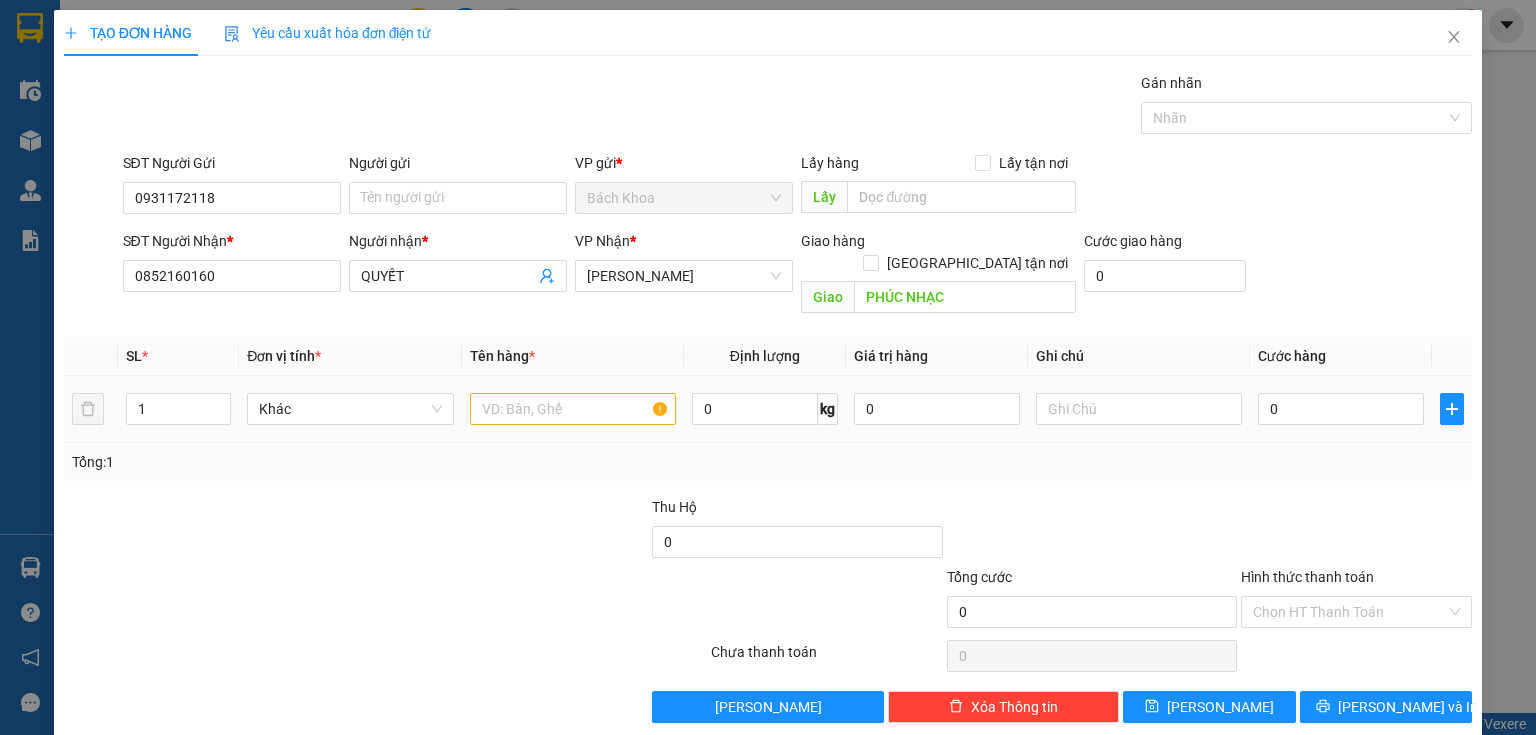 click at bounding box center (573, 409) 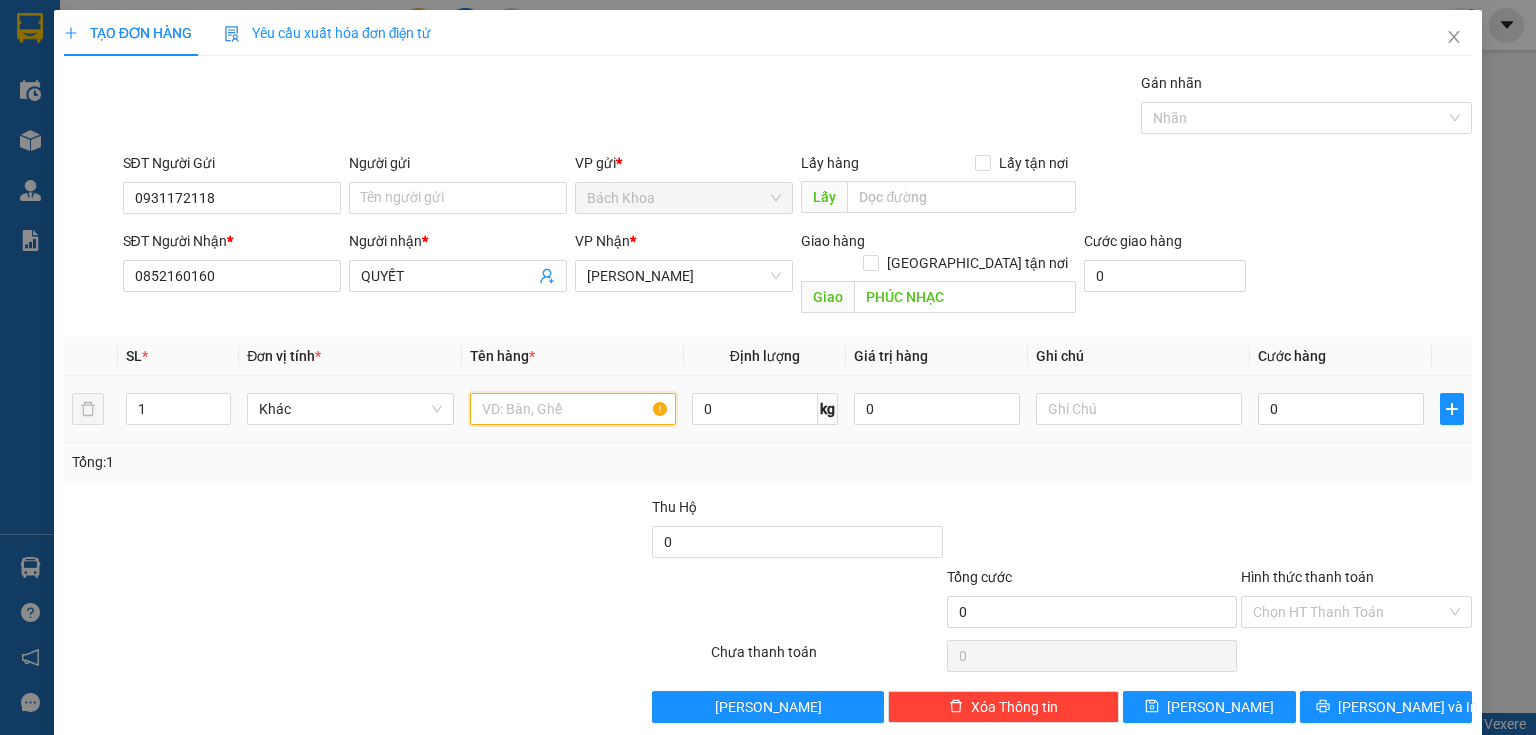 click at bounding box center [573, 409] 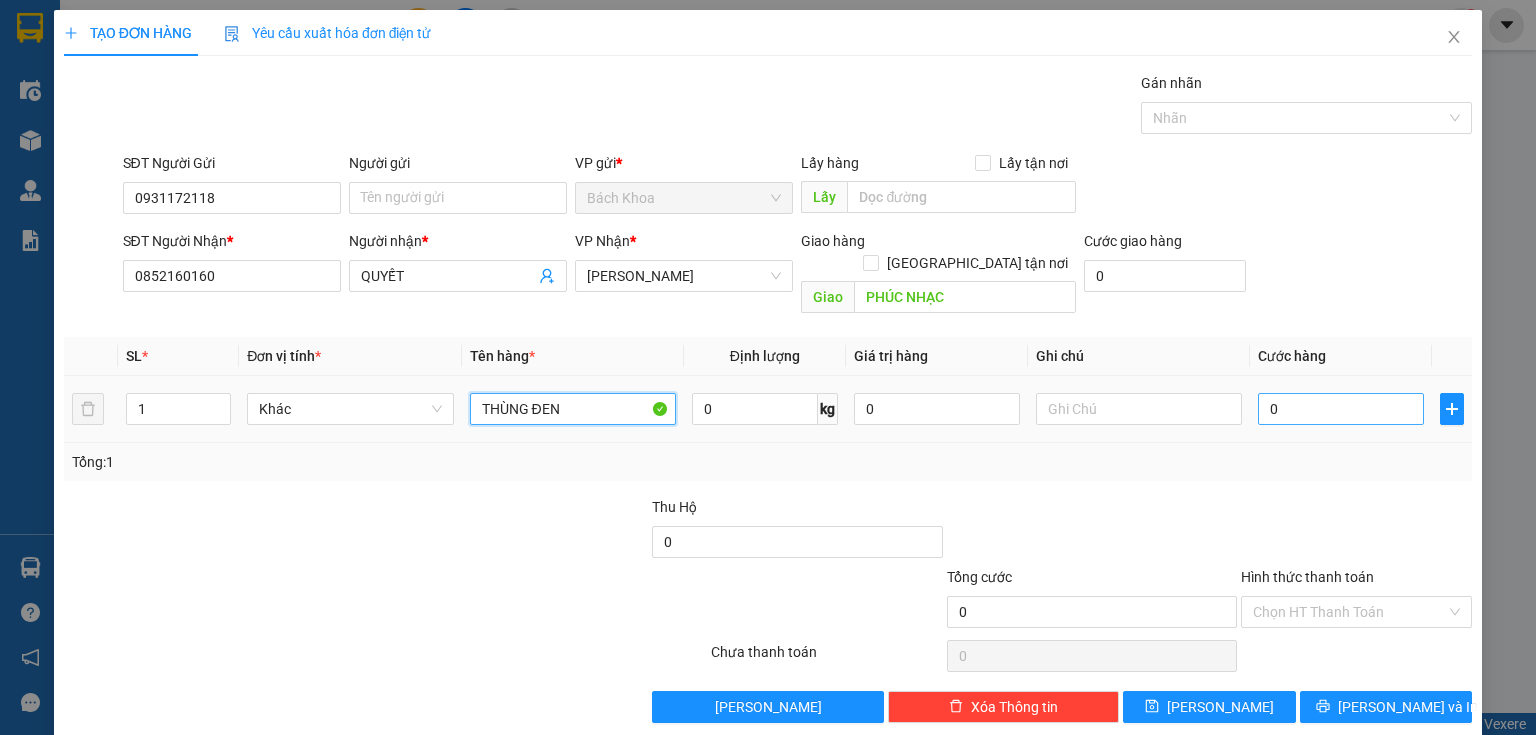 type on "THÙNG ĐEN" 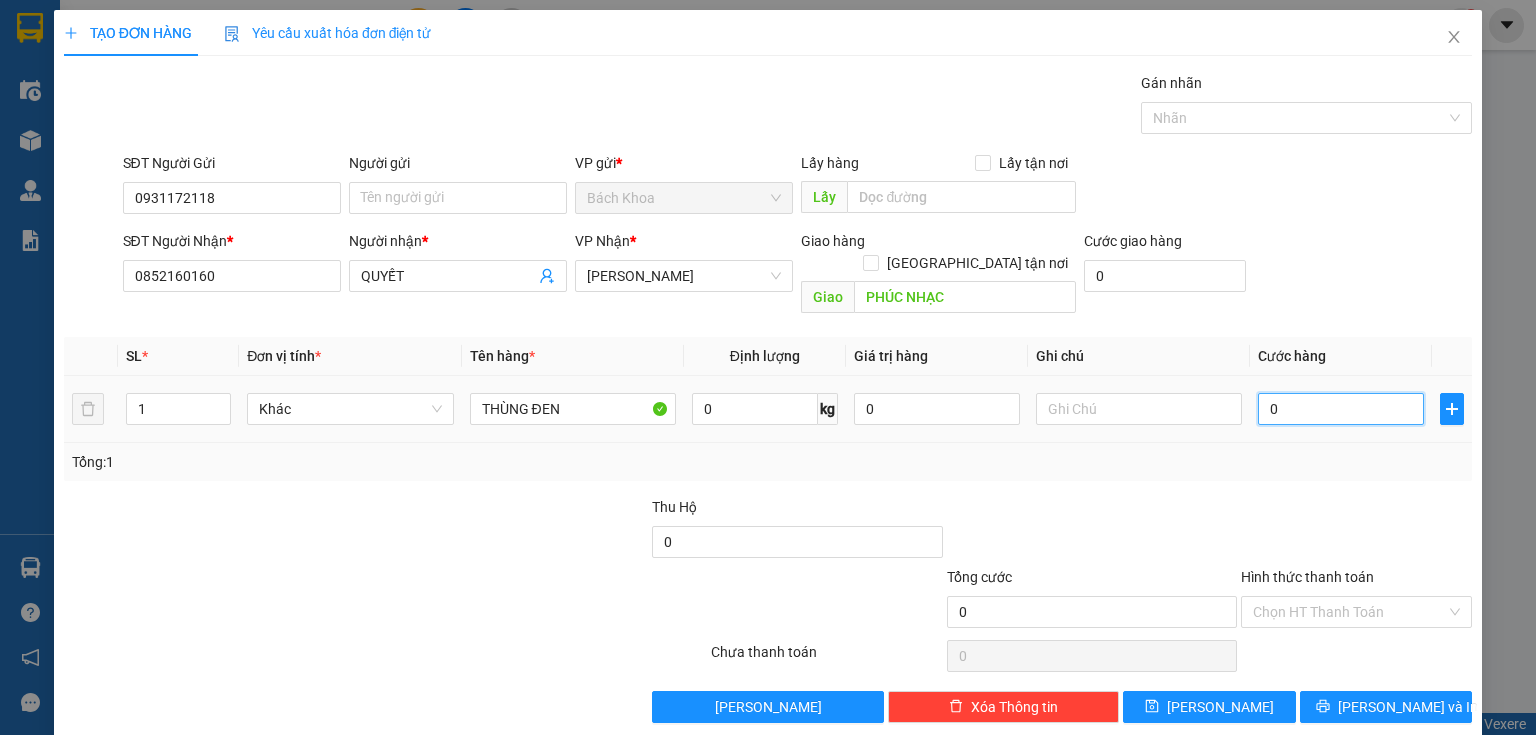 click on "0" at bounding box center (1341, 409) 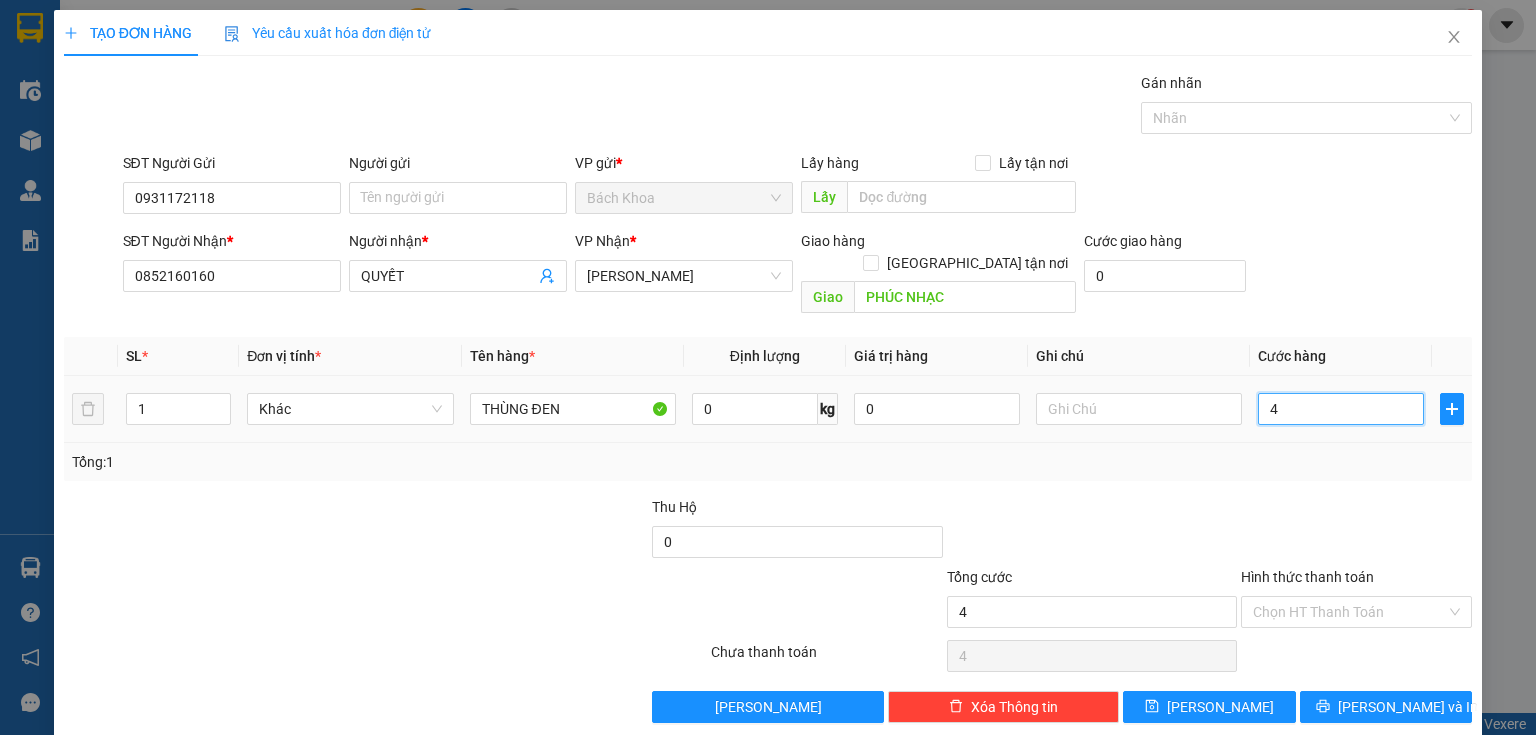 type on "40" 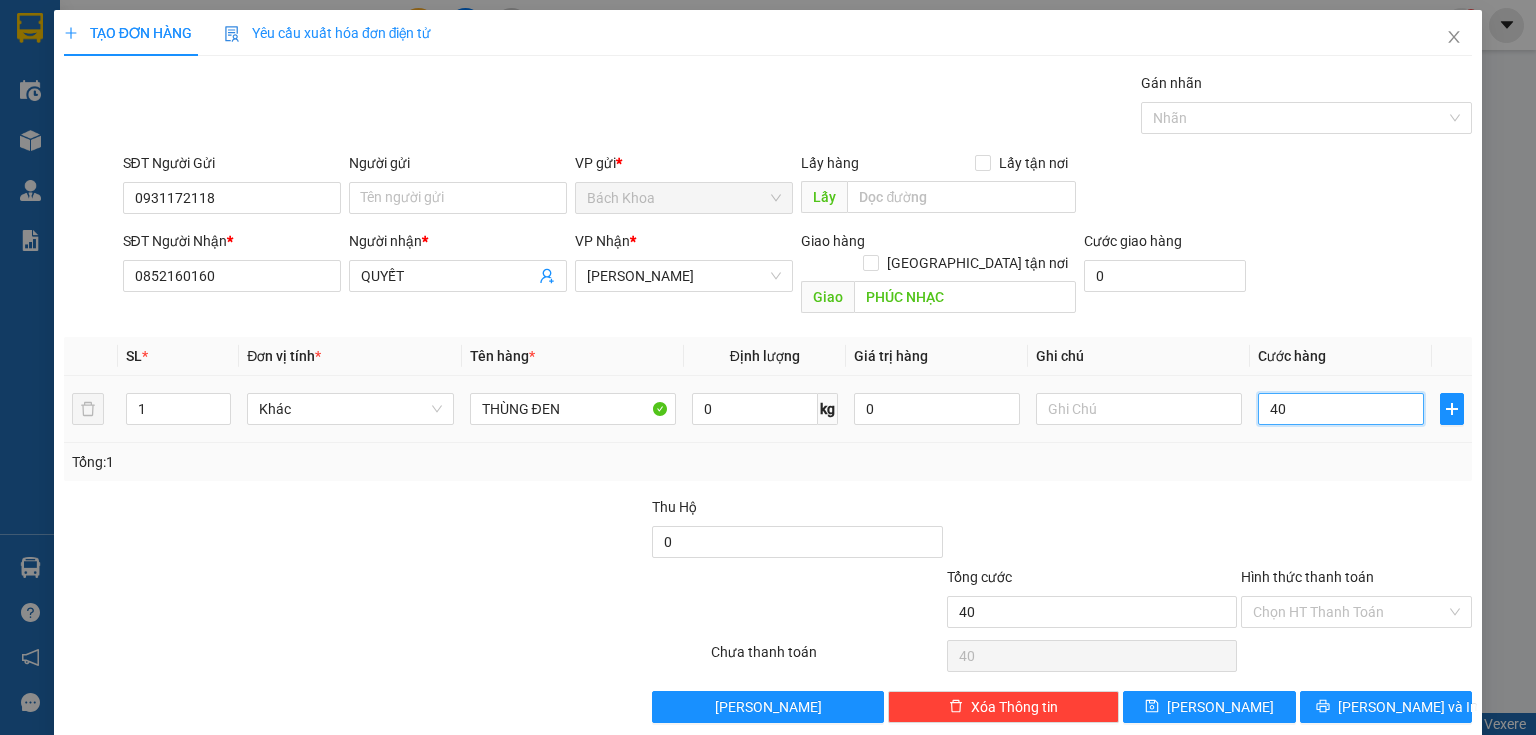 type on "400" 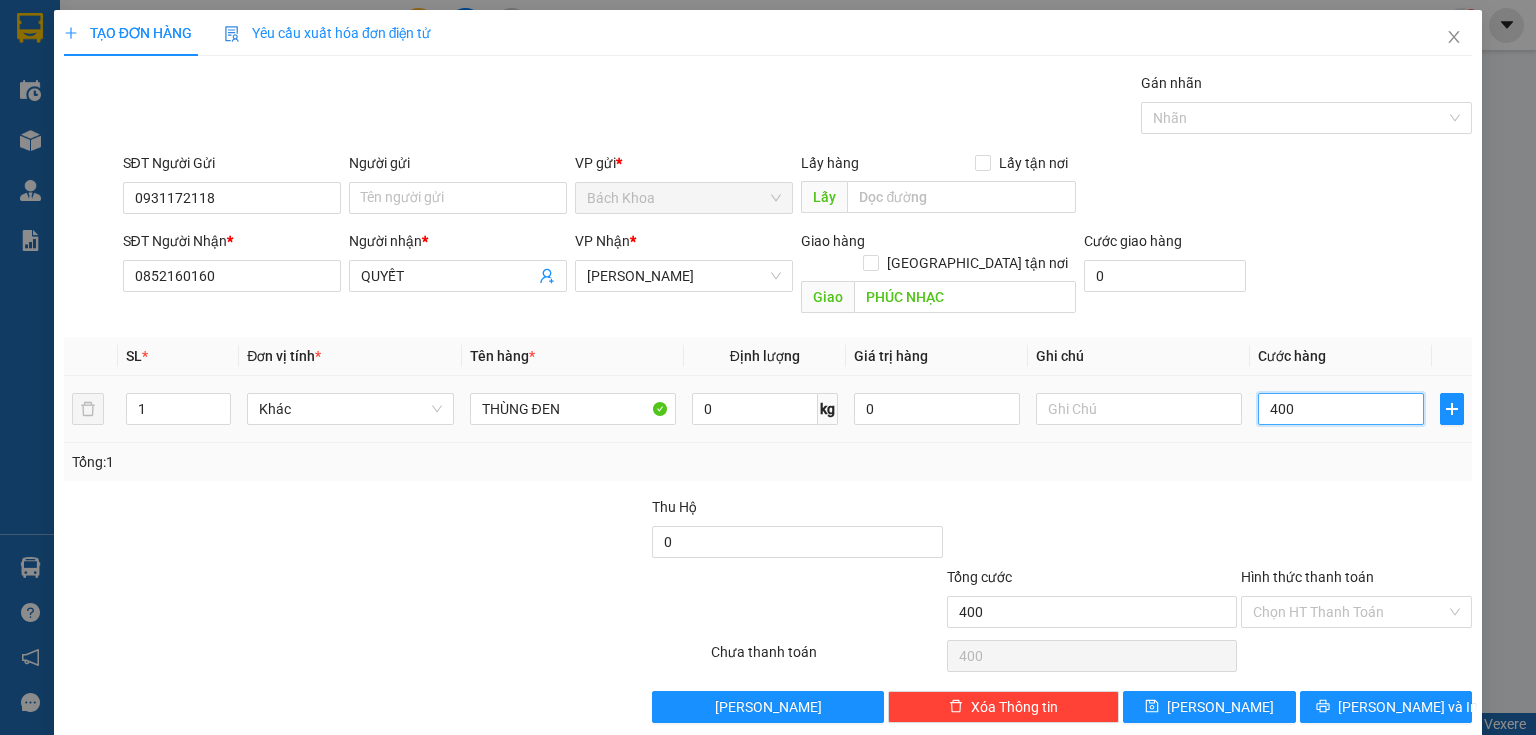 type on "4.000" 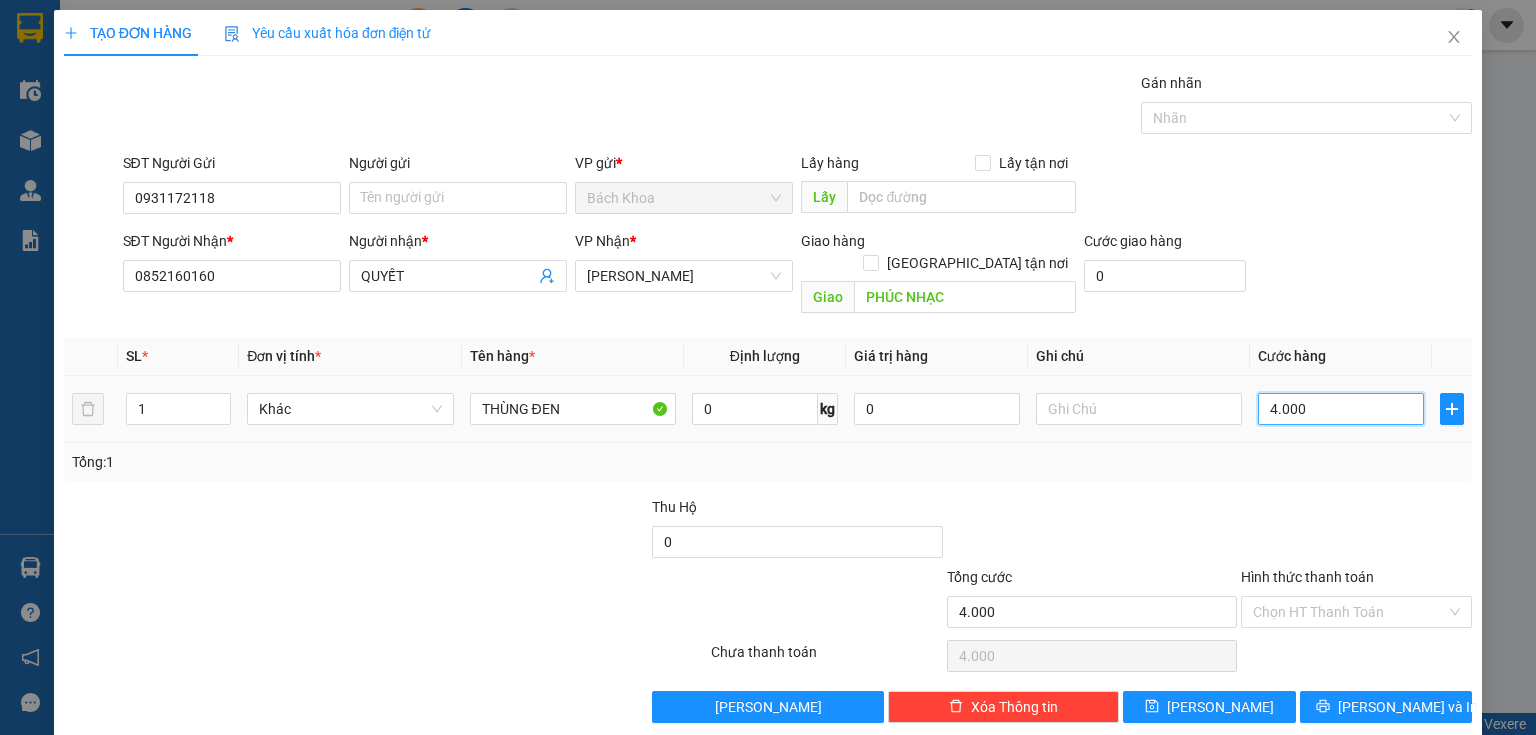 type on "40.000" 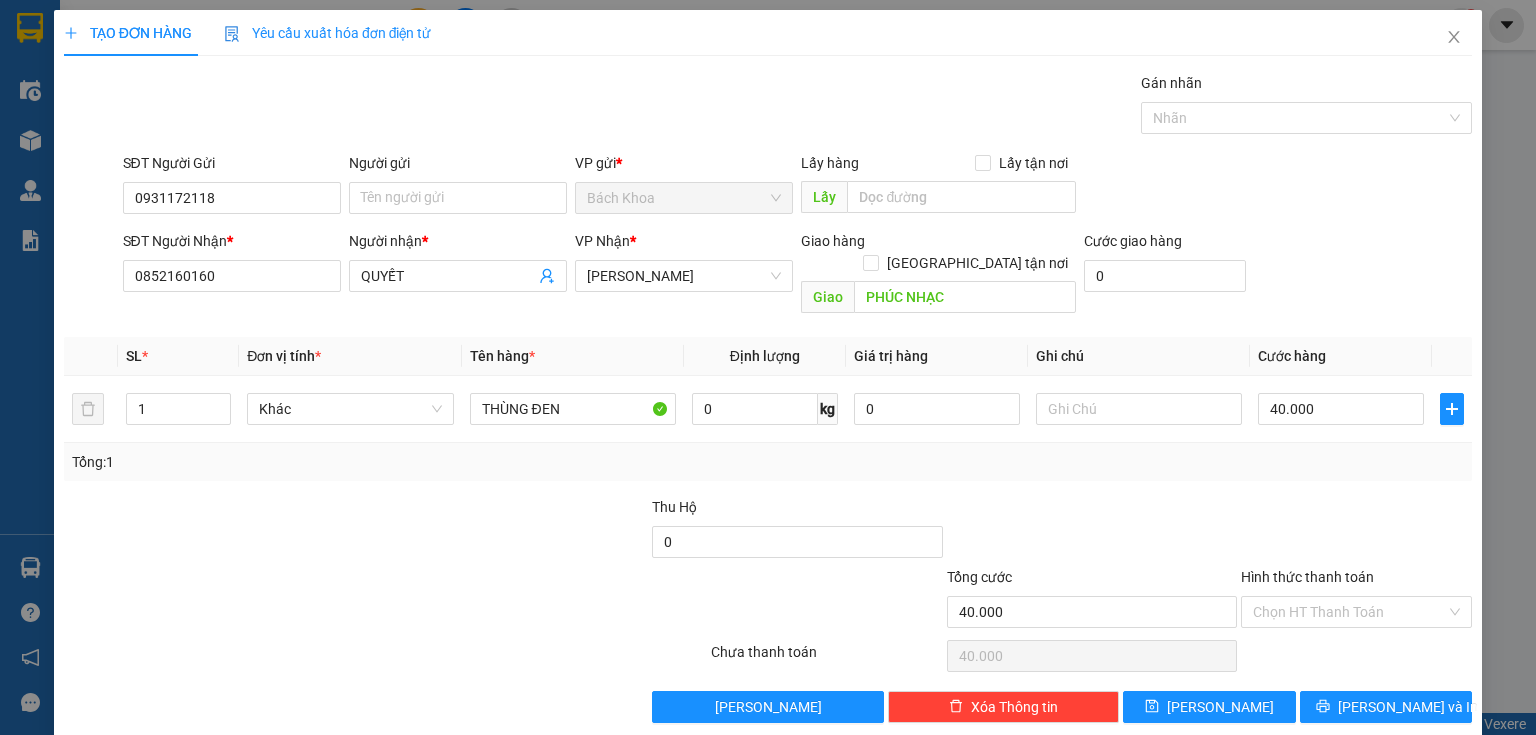 click on "Hình thức thanh toán Chọn HT Thanh Toán" at bounding box center [1356, 601] 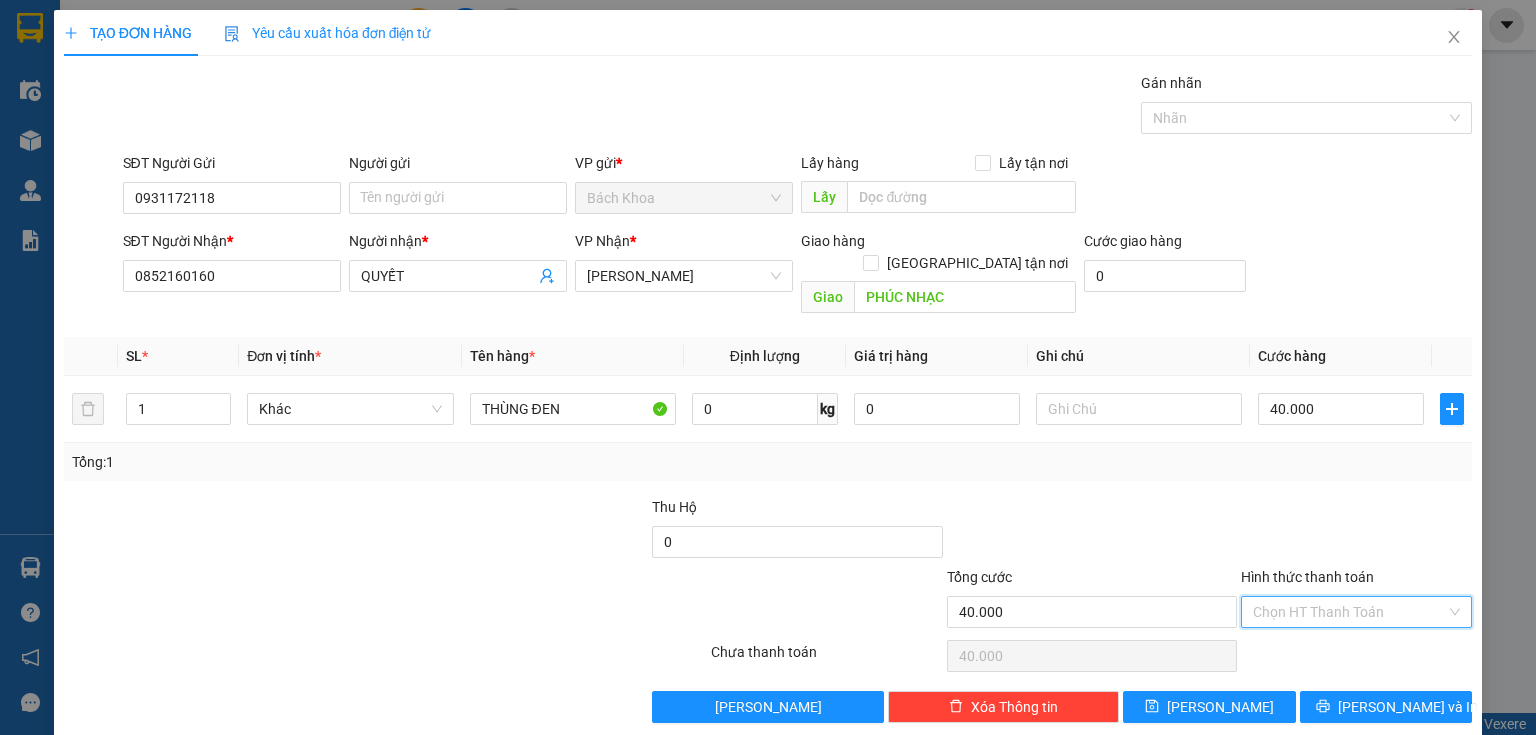 click on "Hình thức thanh toán" at bounding box center (1349, 612) 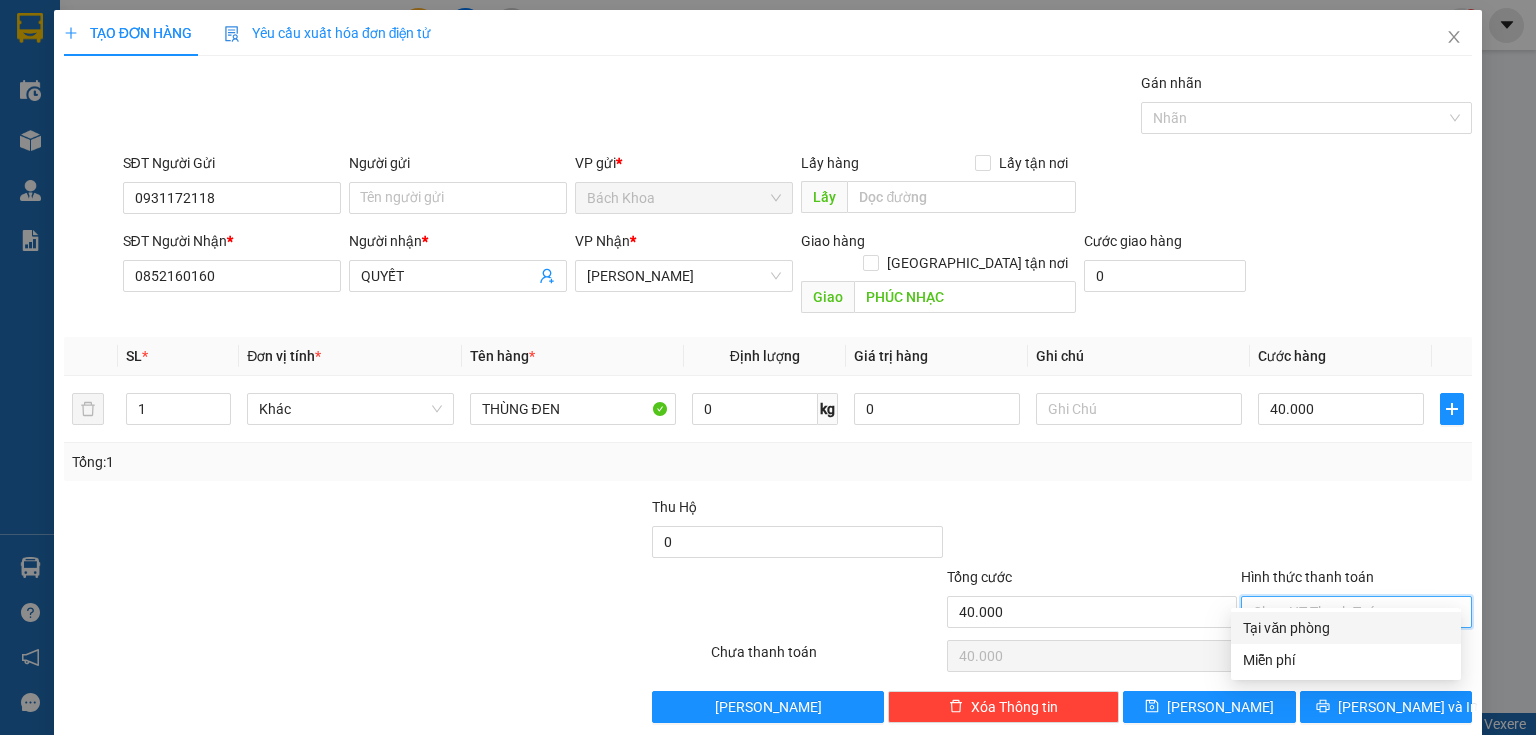 click on "Tại văn phòng" at bounding box center [1346, 628] 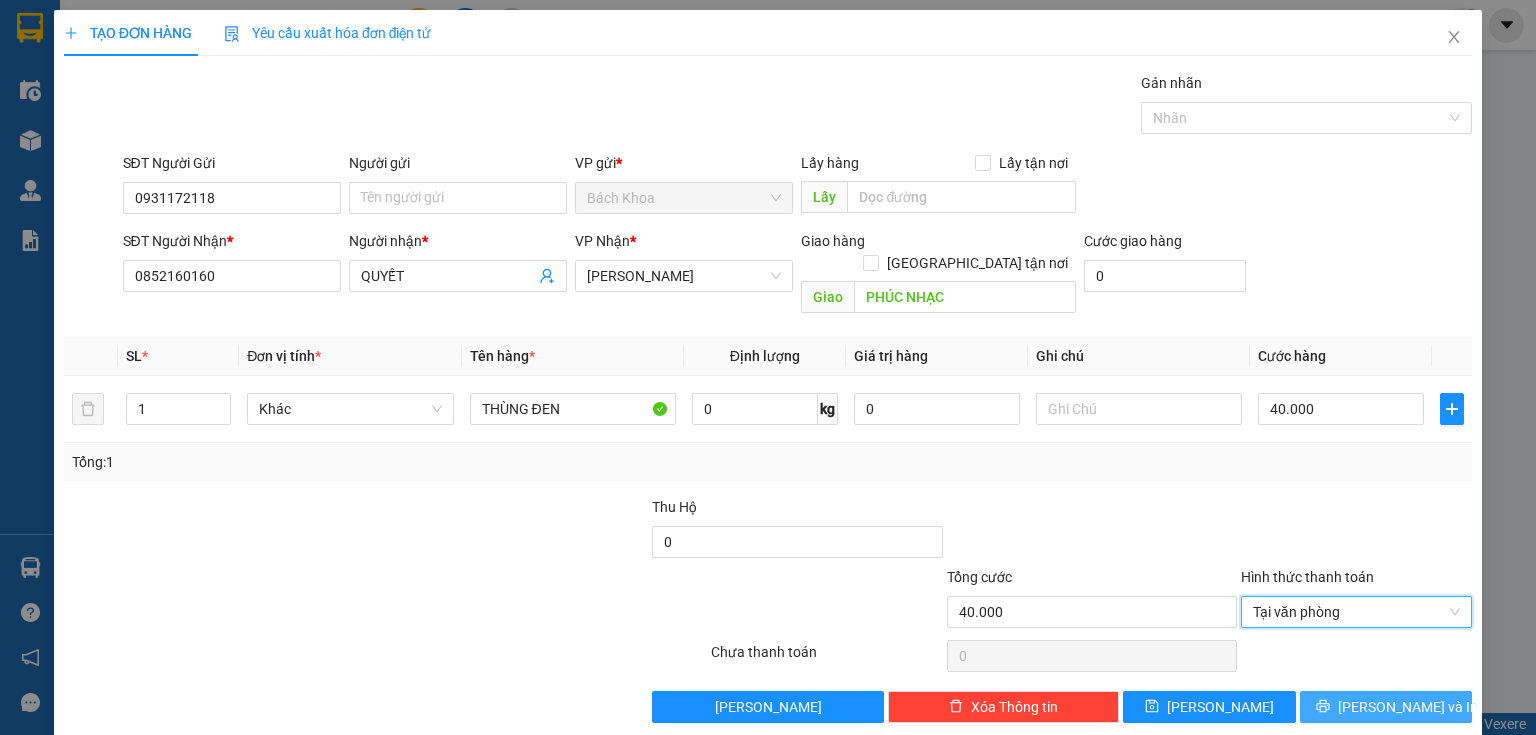 click on "[PERSON_NAME] và In" at bounding box center [1386, 707] 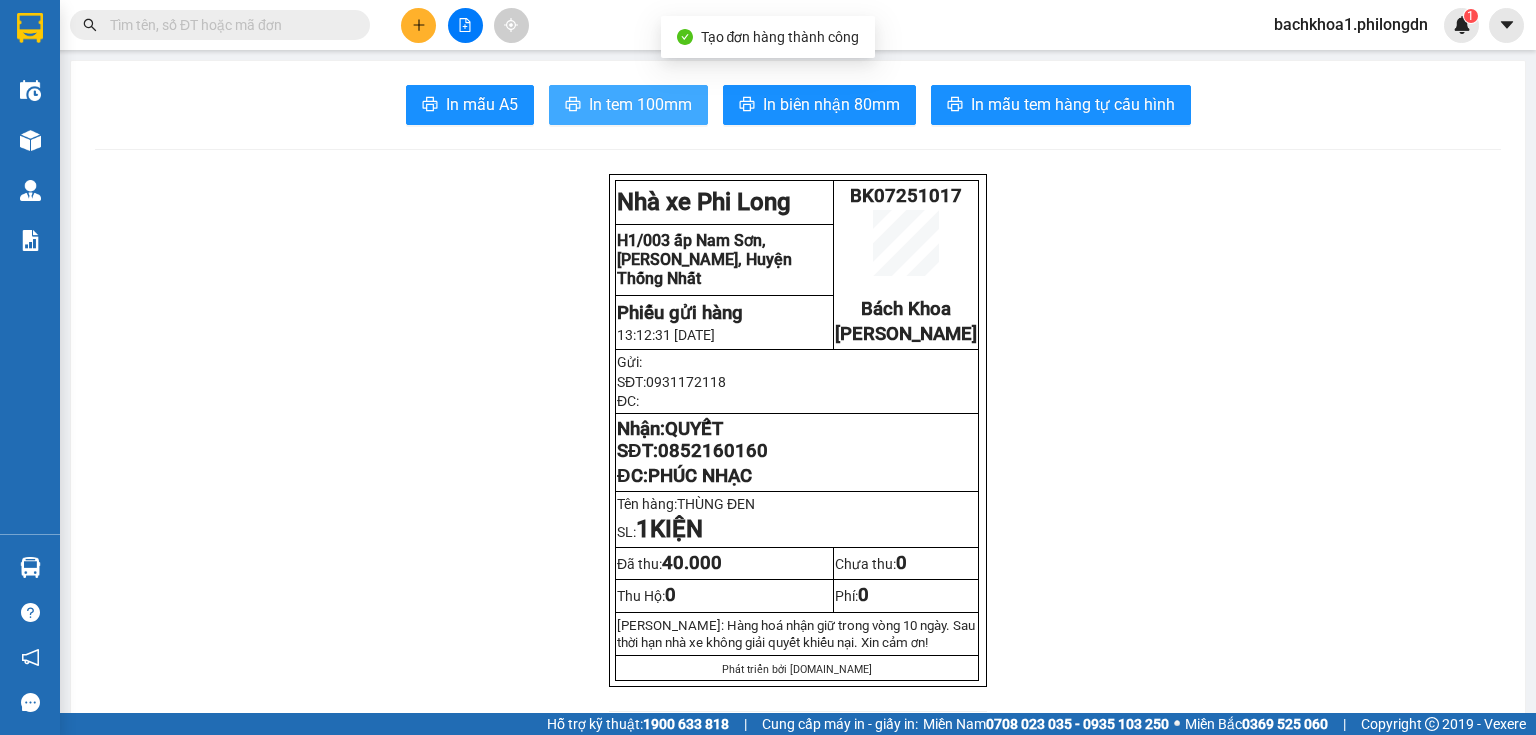 click on "In tem 100mm" at bounding box center [628, 105] 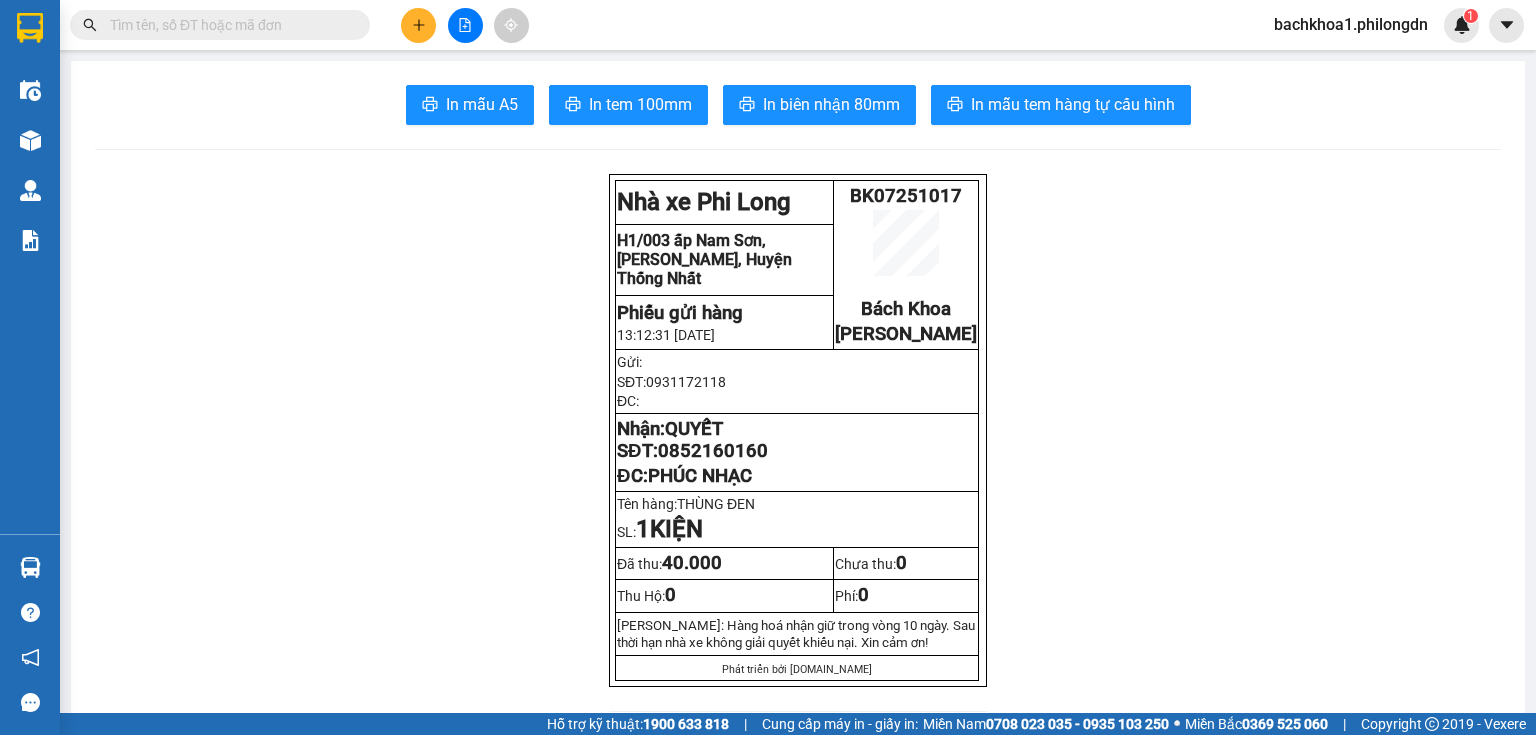 click on "In mẫu A5
In tem 100mm
In biên nhận 80mm In mẫu tem hàng tự cấu hình
Nhà xe Phi Long
BK07251017
Bách Khoa
Gia Kiệm
H1/003 [GEOGRAPHIC_DATA], [PERSON_NAME][GEOGRAPHIC_DATA], Huyện Thống Nhất
Phiếu gửi hàng
13:12:31 [DATE]
Gửi:
SĐT:  0931172118
ĐC:
Nhận:  QUYẾT SĐT:  0852160160
ĐC:  PHÚC NHẠC
Tên hàng:  THÙNG ĐEN
SL:  1  KIỆN
Đã thu:  40.000
Chưa thu:  0
Thu Hộ: 0
Phí:  0
[PERSON_NAME]: Hàng hoá nhận giữ trong vòng 10 ngày. Sau thời hạn nhà xe không giải quyết khiếu nại. Xin cảm ơn!
Phát triển bởi [DOMAIN_NAME]
Phi Long (Đồng Nai) BK07251017 [DATE] 13:12 Giao dọc đường   PHÚC NHẠC VP Nhận:   Gia Kiệm QUYẾT 0852160160 SL:  1 CR :   40.000 Tên Số lượng Khối lượng Cước món hàng Ghi chú THÙNG ĐEN  (Khác) 1 0 40.000 1 0" at bounding box center [798, 1810] 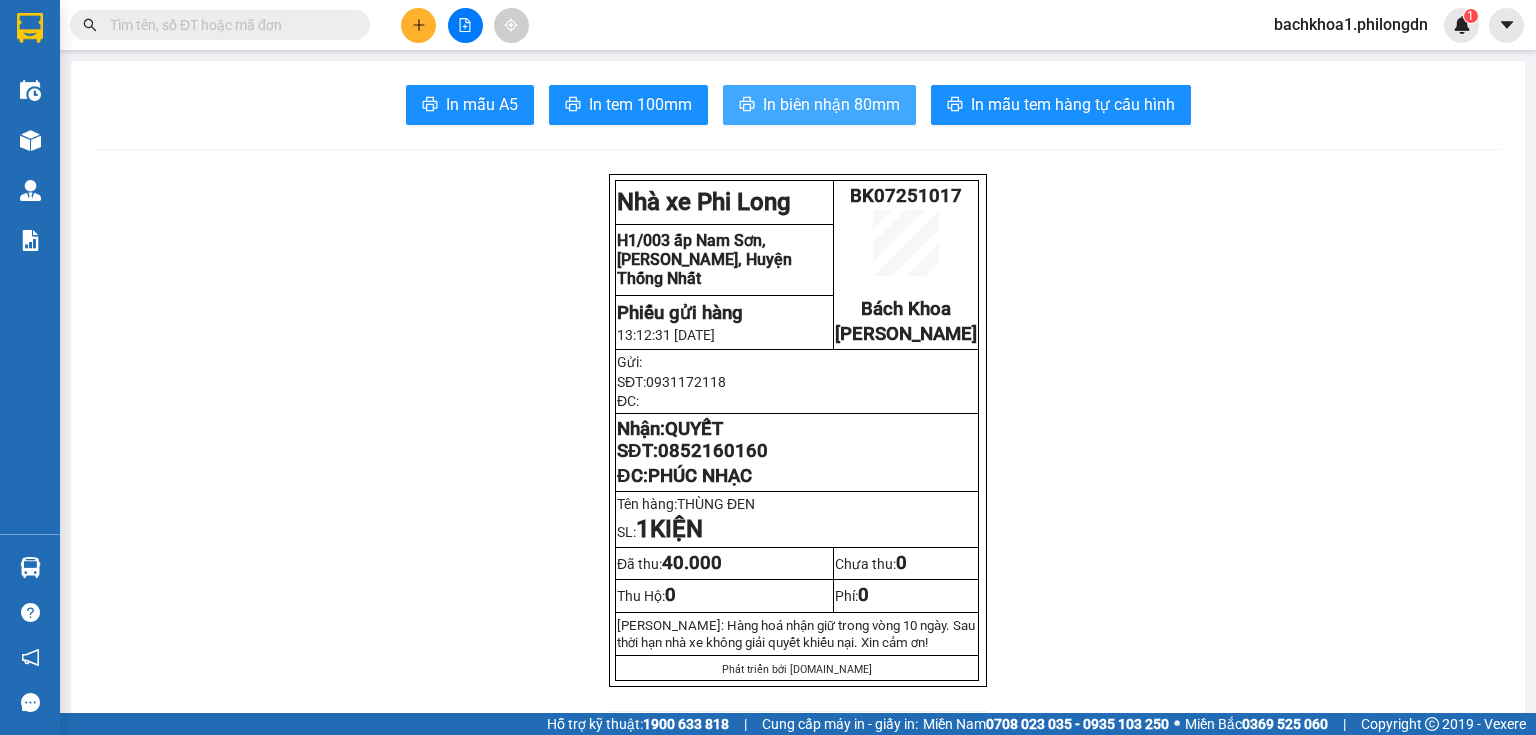 drag, startPoint x: 840, startPoint y: 90, endPoint x: 876, endPoint y: 96, distance: 36.496574 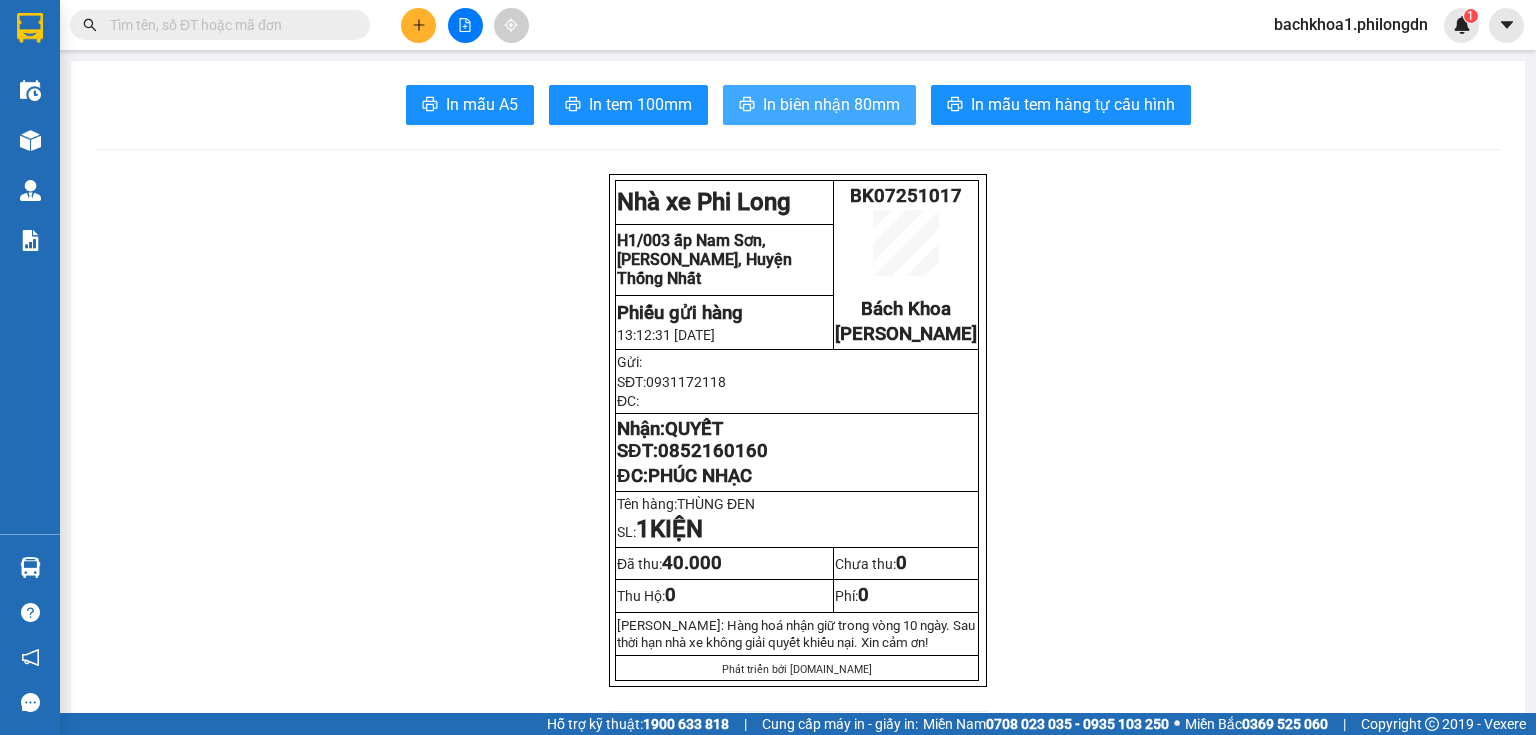 click on "In biên nhận 80mm" at bounding box center [831, 104] 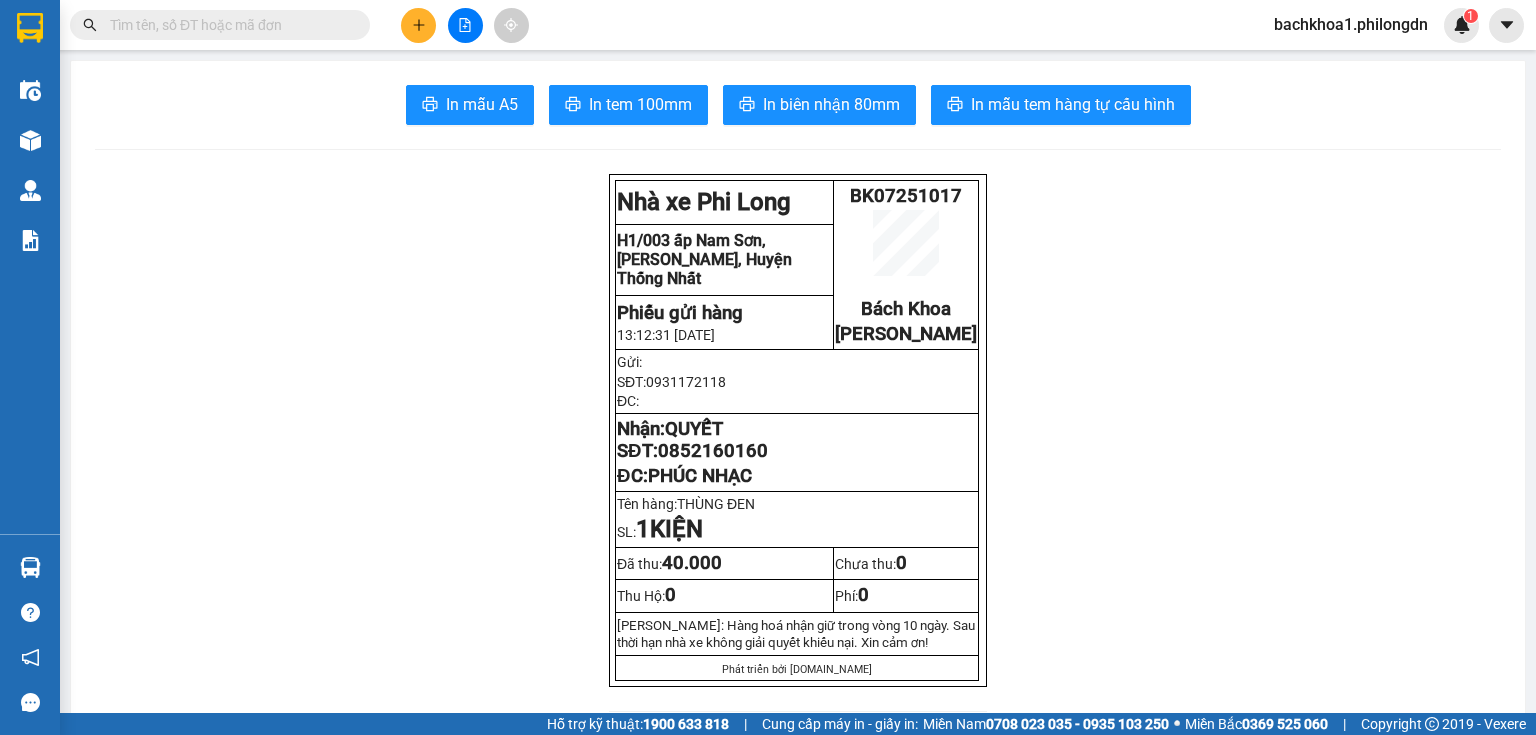 click on "0852160160" at bounding box center [713, 451] 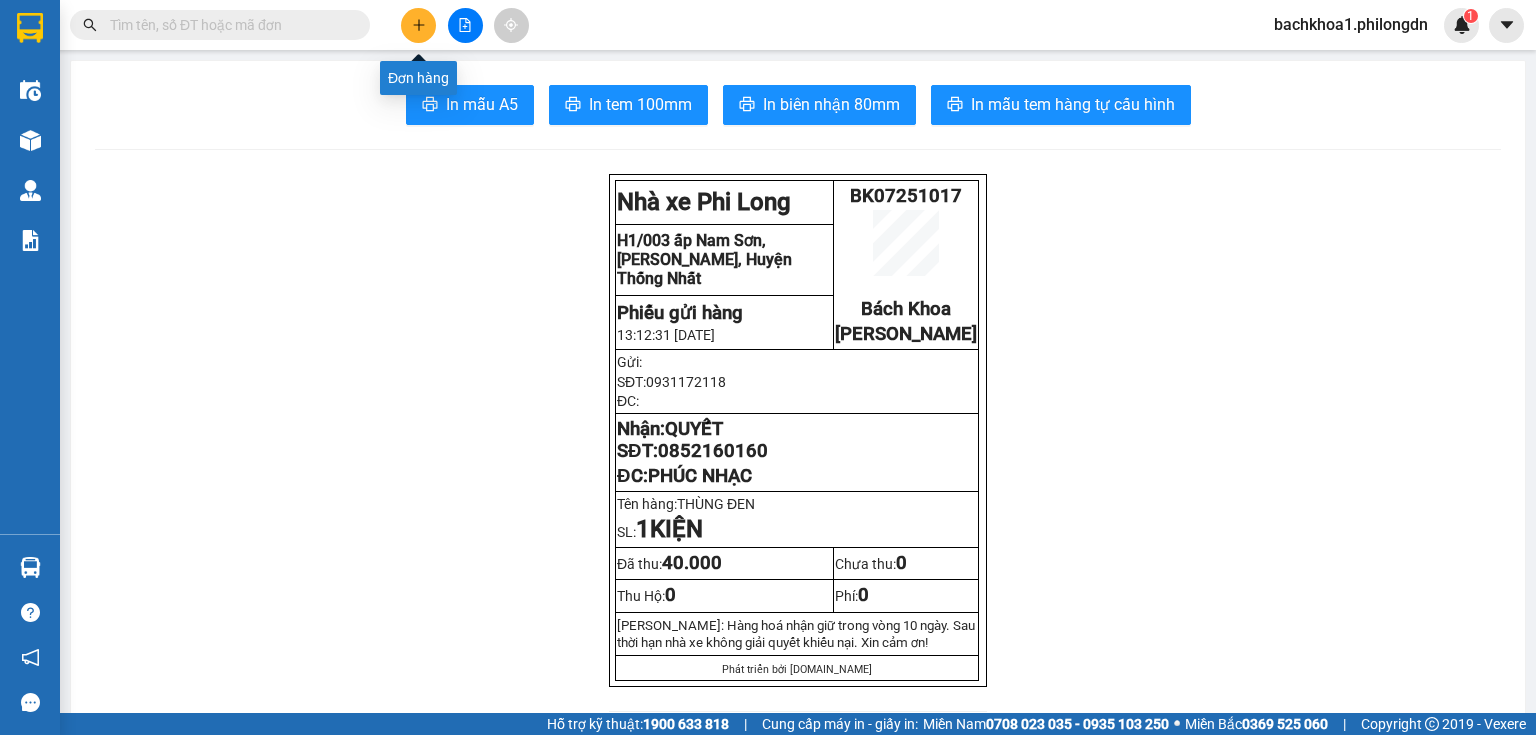 click 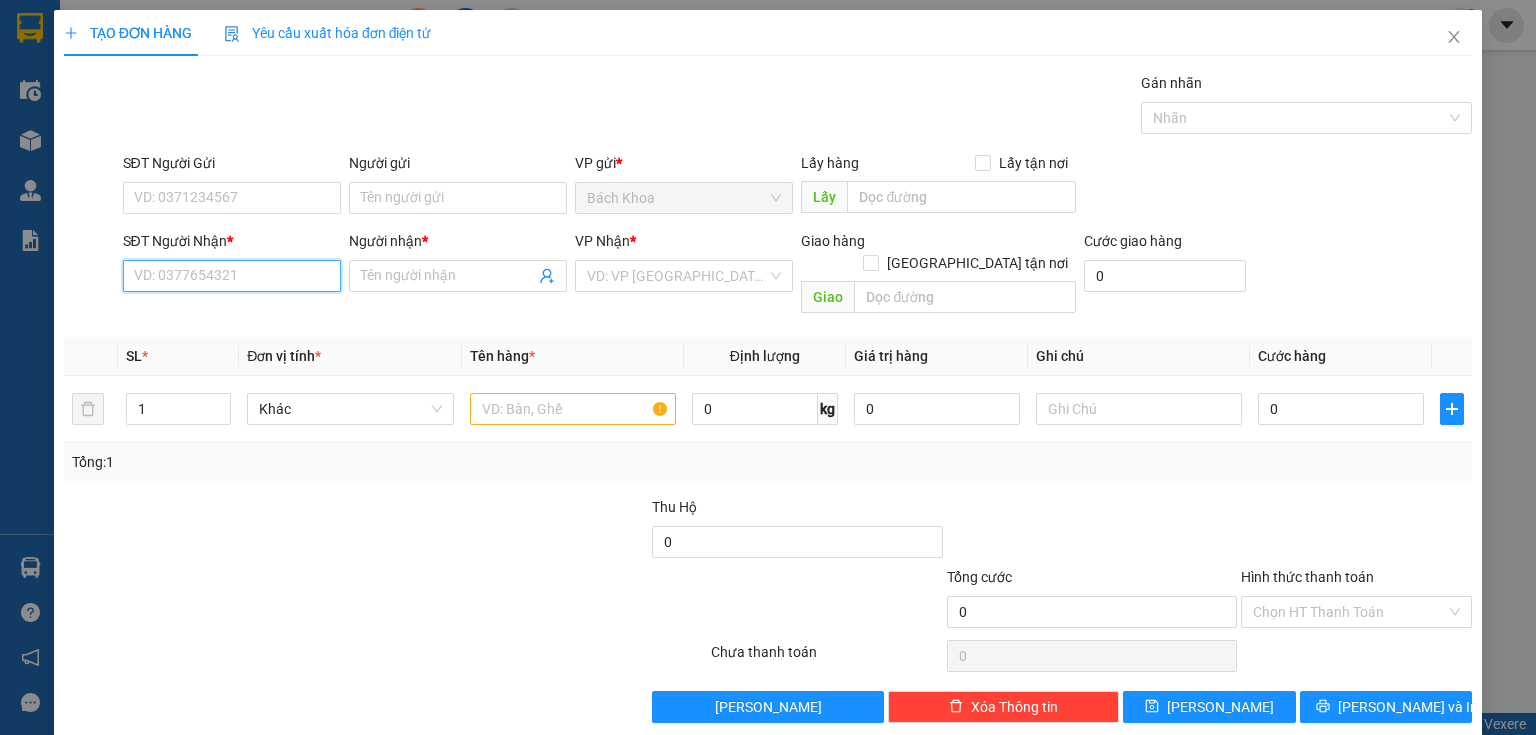 click on "SĐT Người Nhận  *" at bounding box center [232, 276] 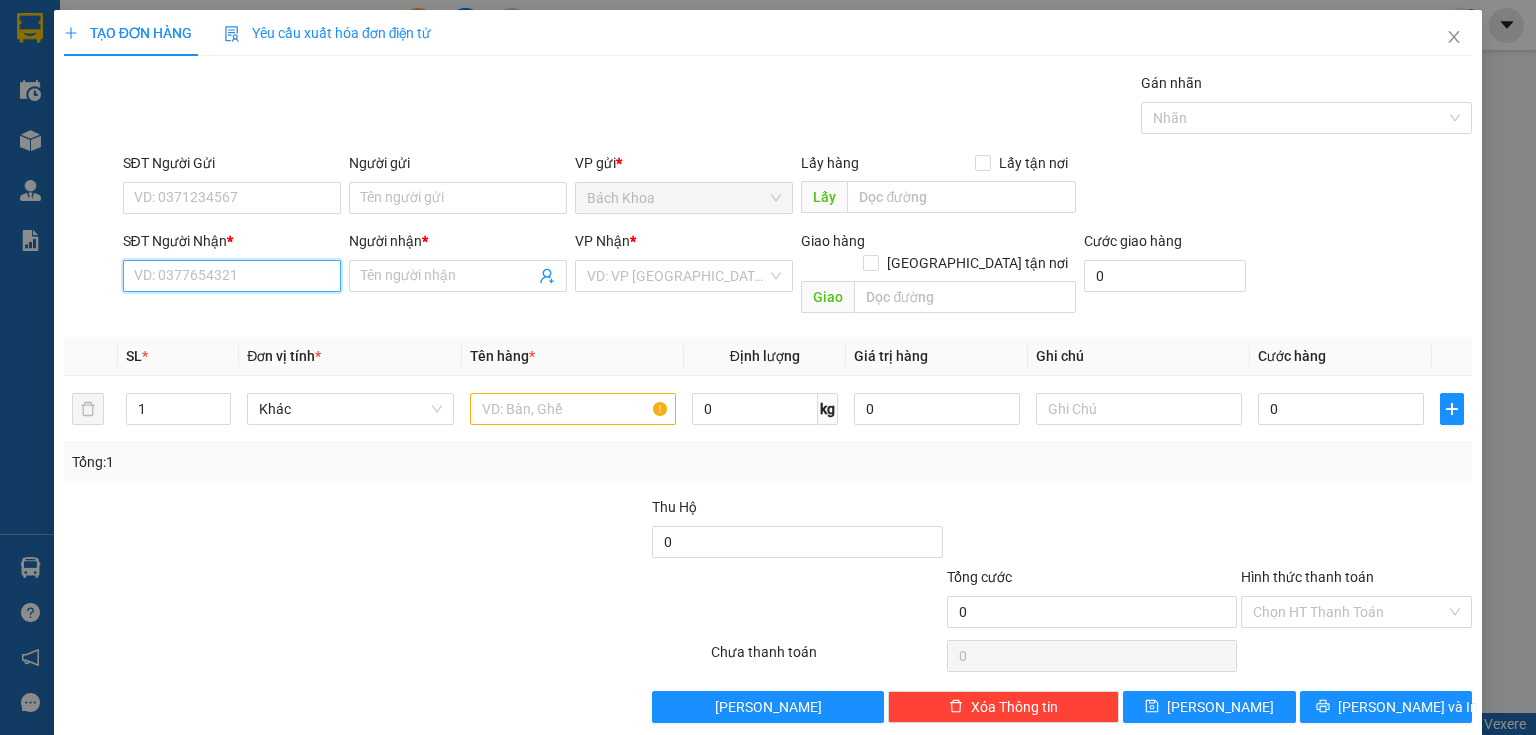 click on "SĐT Người Nhận  *" at bounding box center [232, 276] 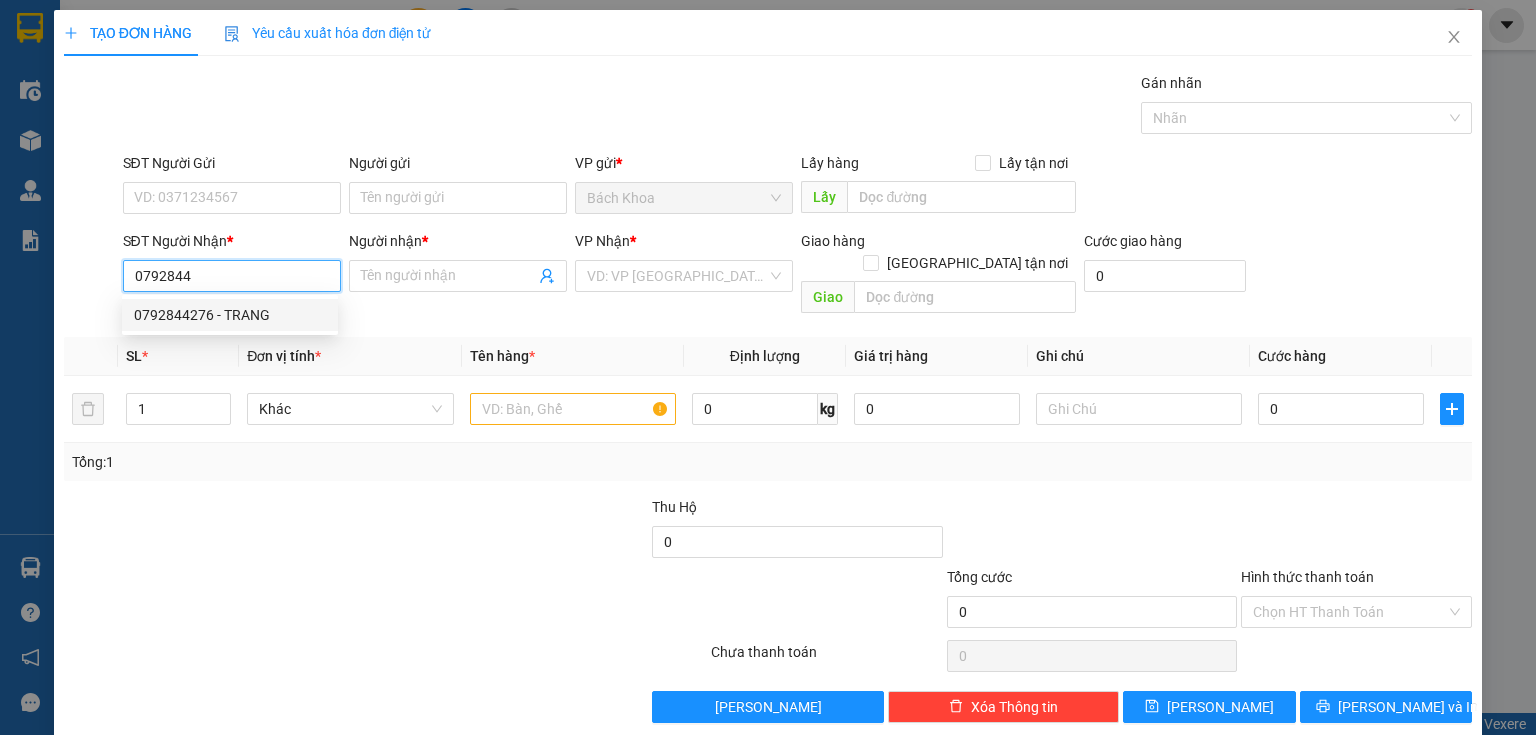 click on "0792844276 - TRANG" at bounding box center (230, 315) 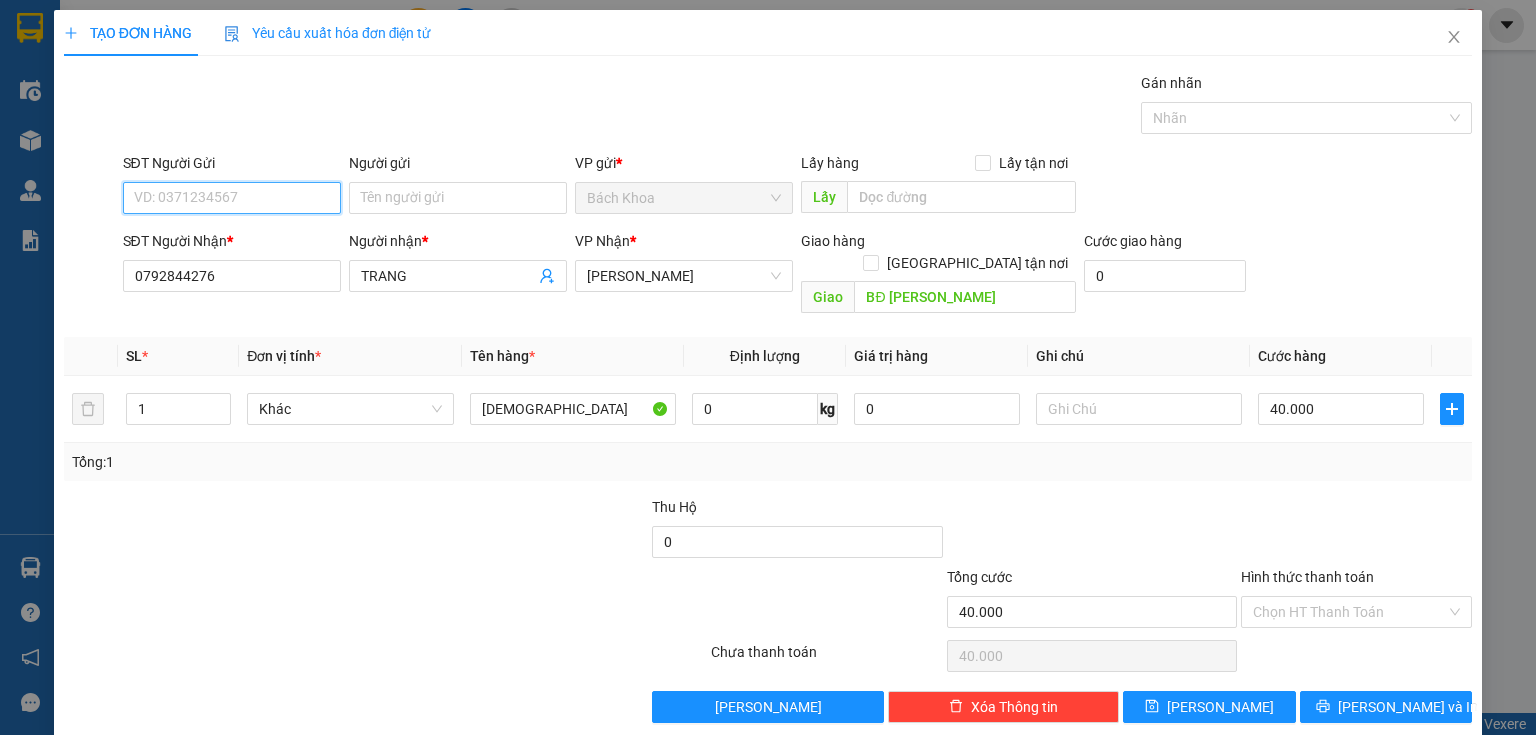 click on "SĐT Người Gửi" at bounding box center [232, 198] 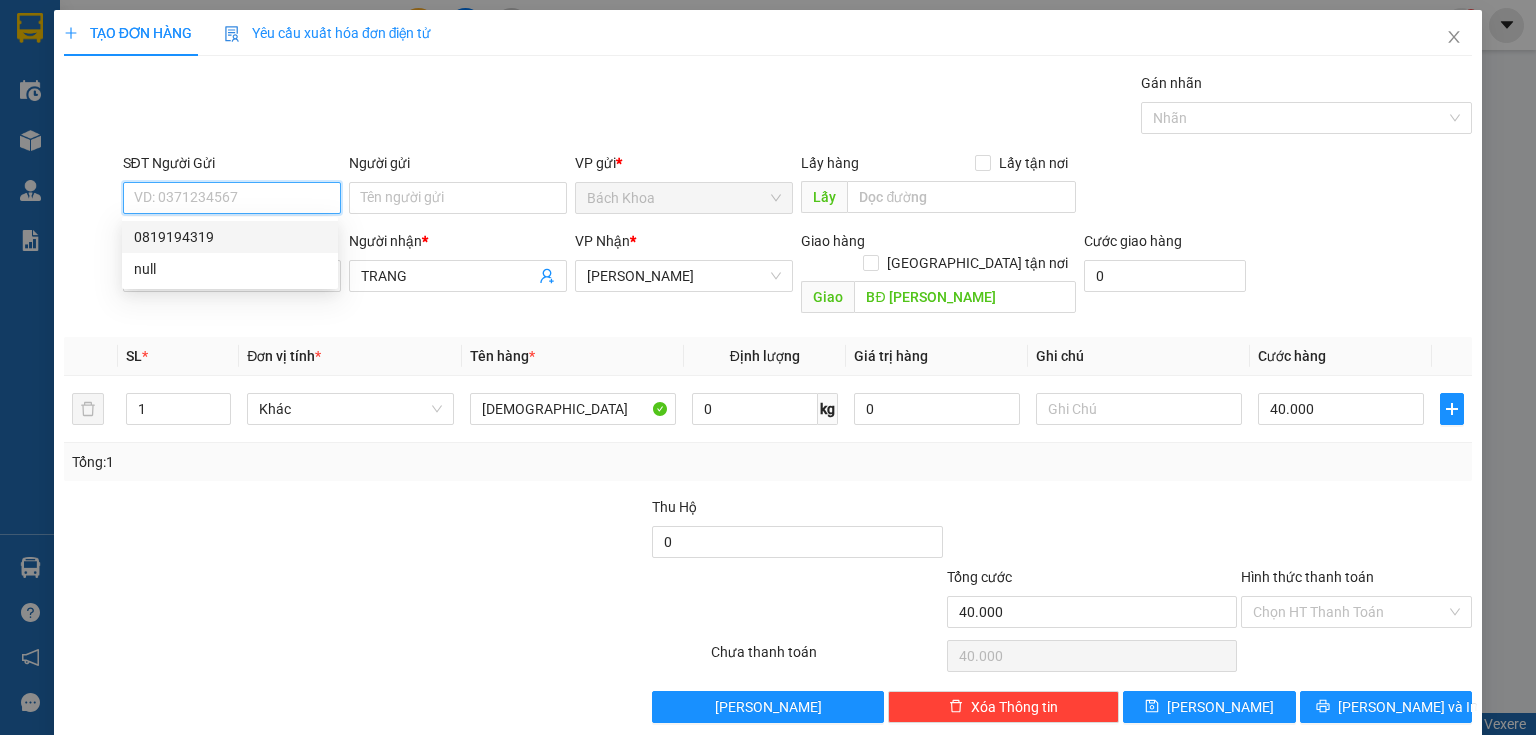click on "0819194319" at bounding box center (230, 237) 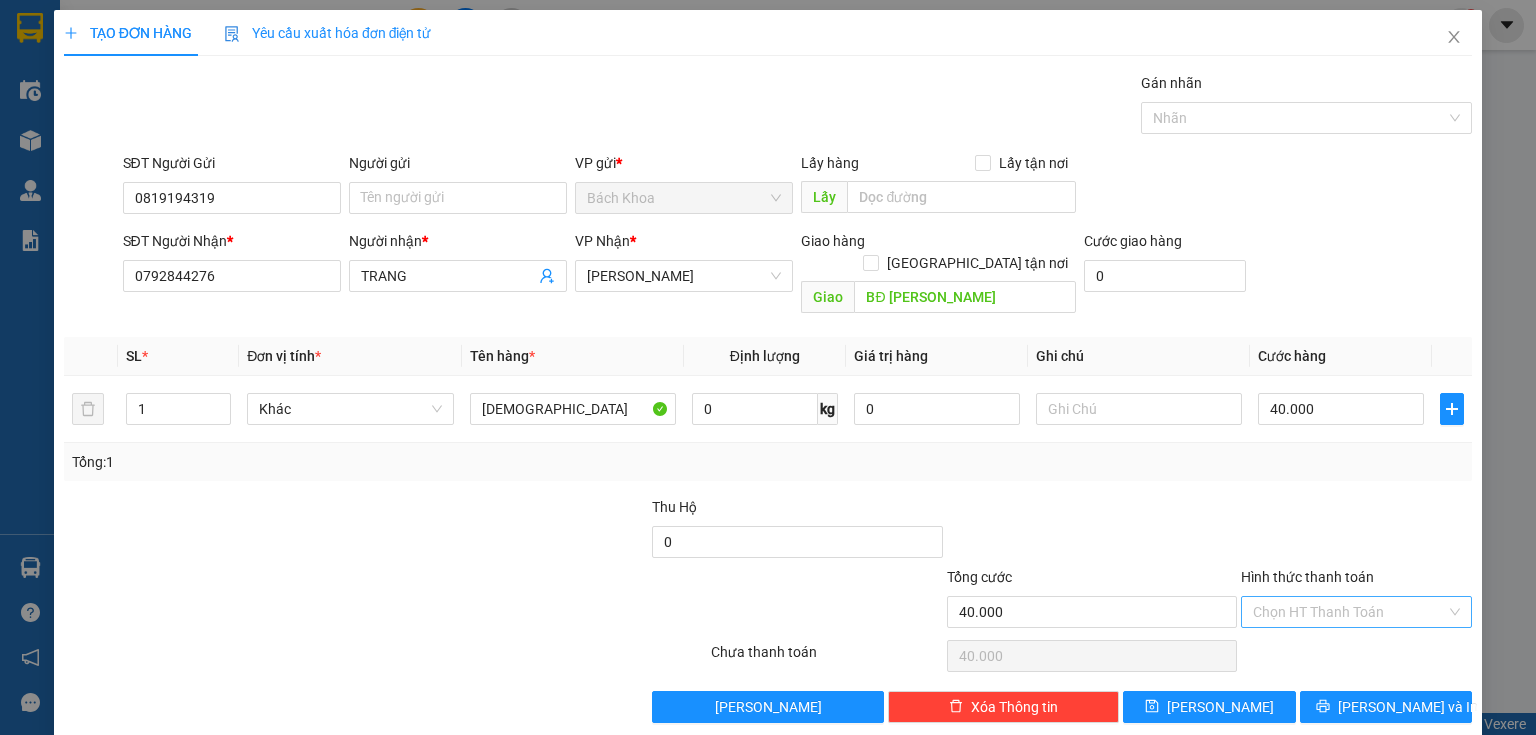 click on "Hình thức thanh toán" at bounding box center [1349, 612] 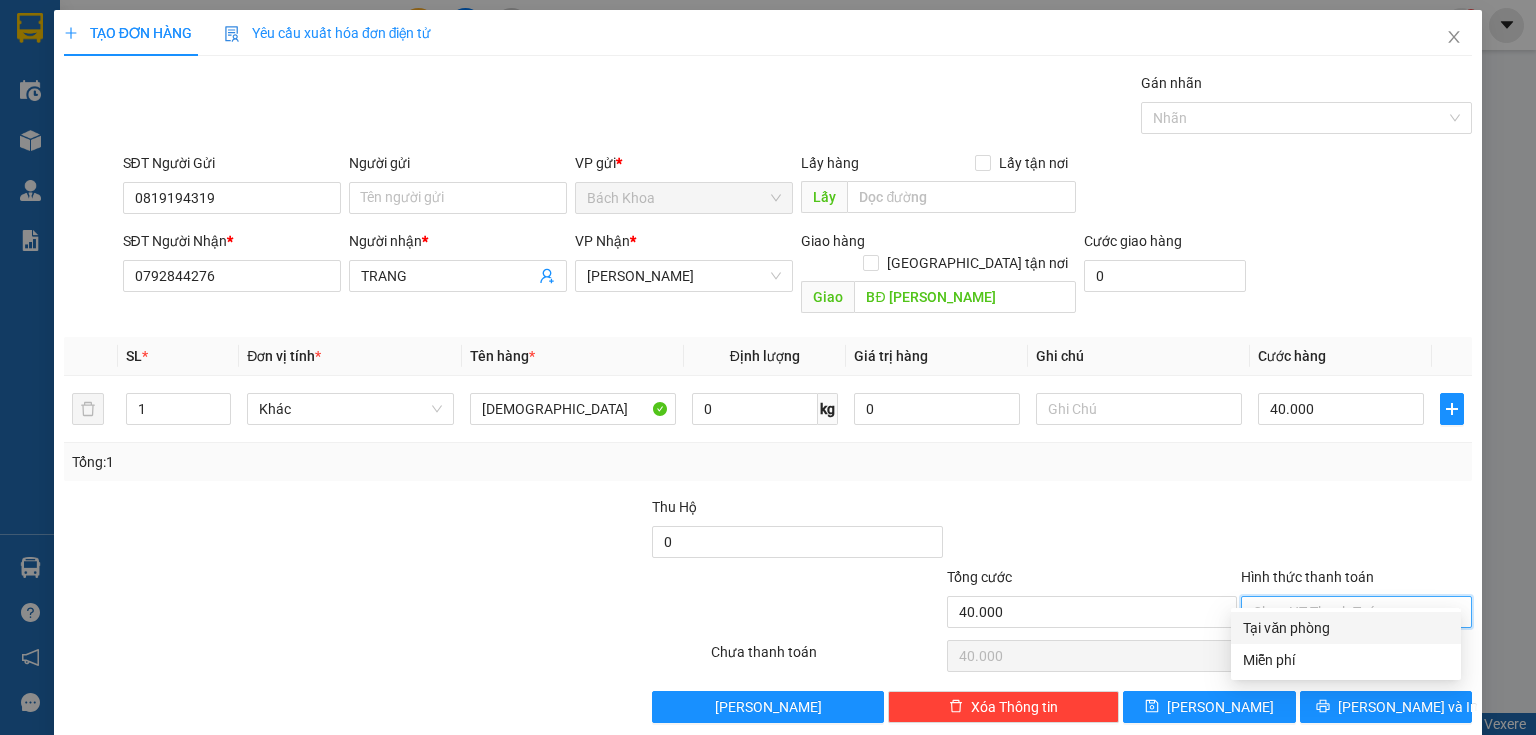 click on "Tại văn phòng" at bounding box center [1346, 628] 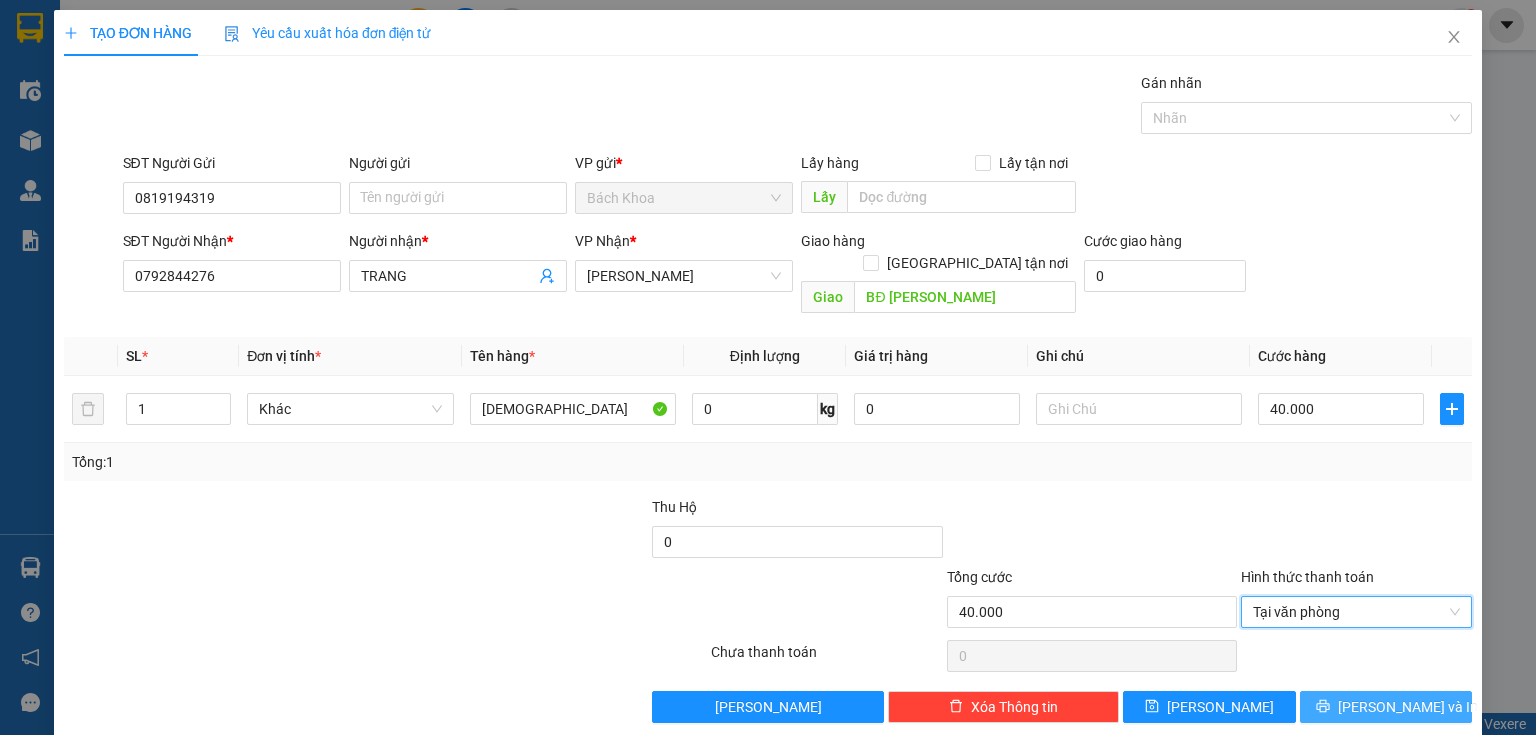 click on "[PERSON_NAME] và In" at bounding box center [1386, 707] 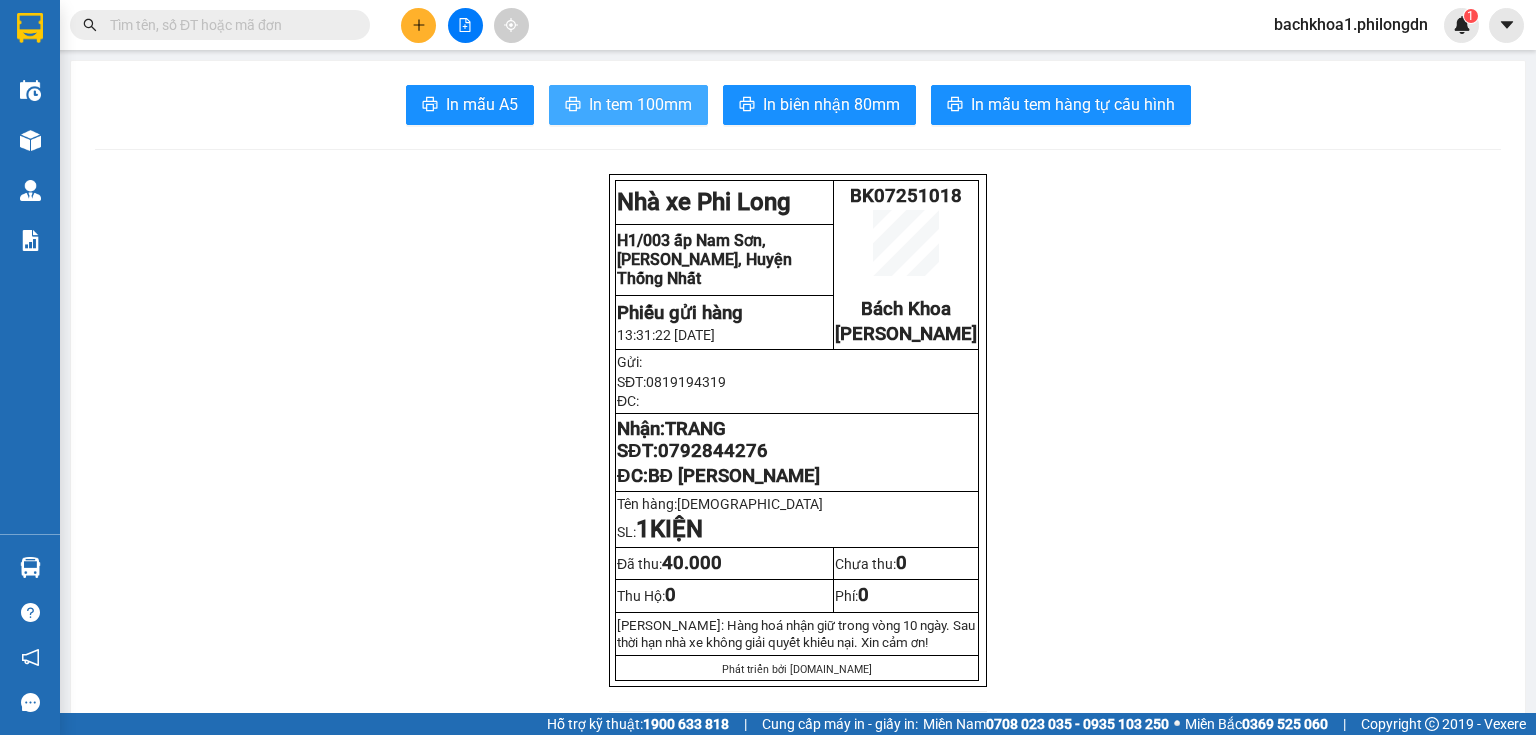click on "In tem 100mm" at bounding box center [628, 105] 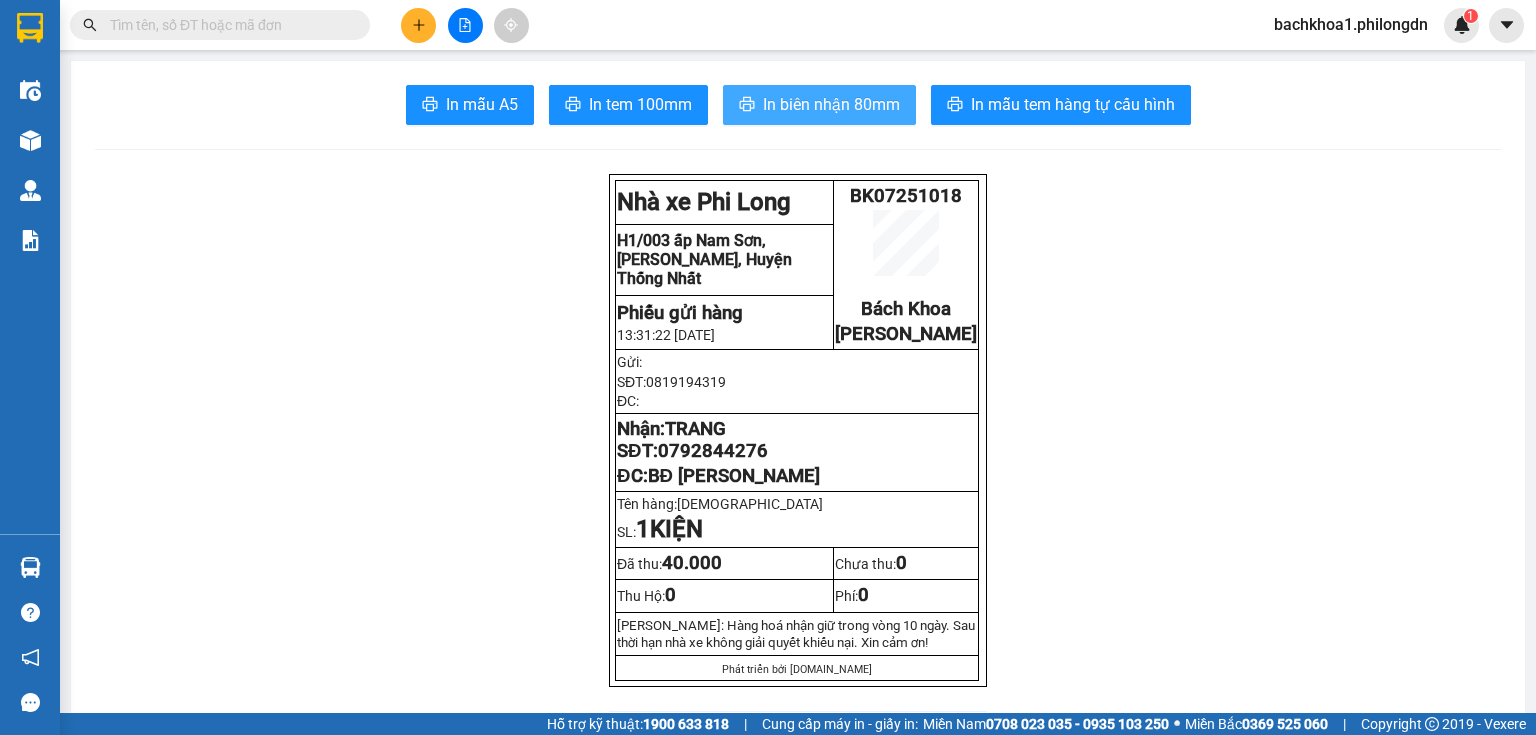 click on "In biên nhận 80mm" at bounding box center [831, 104] 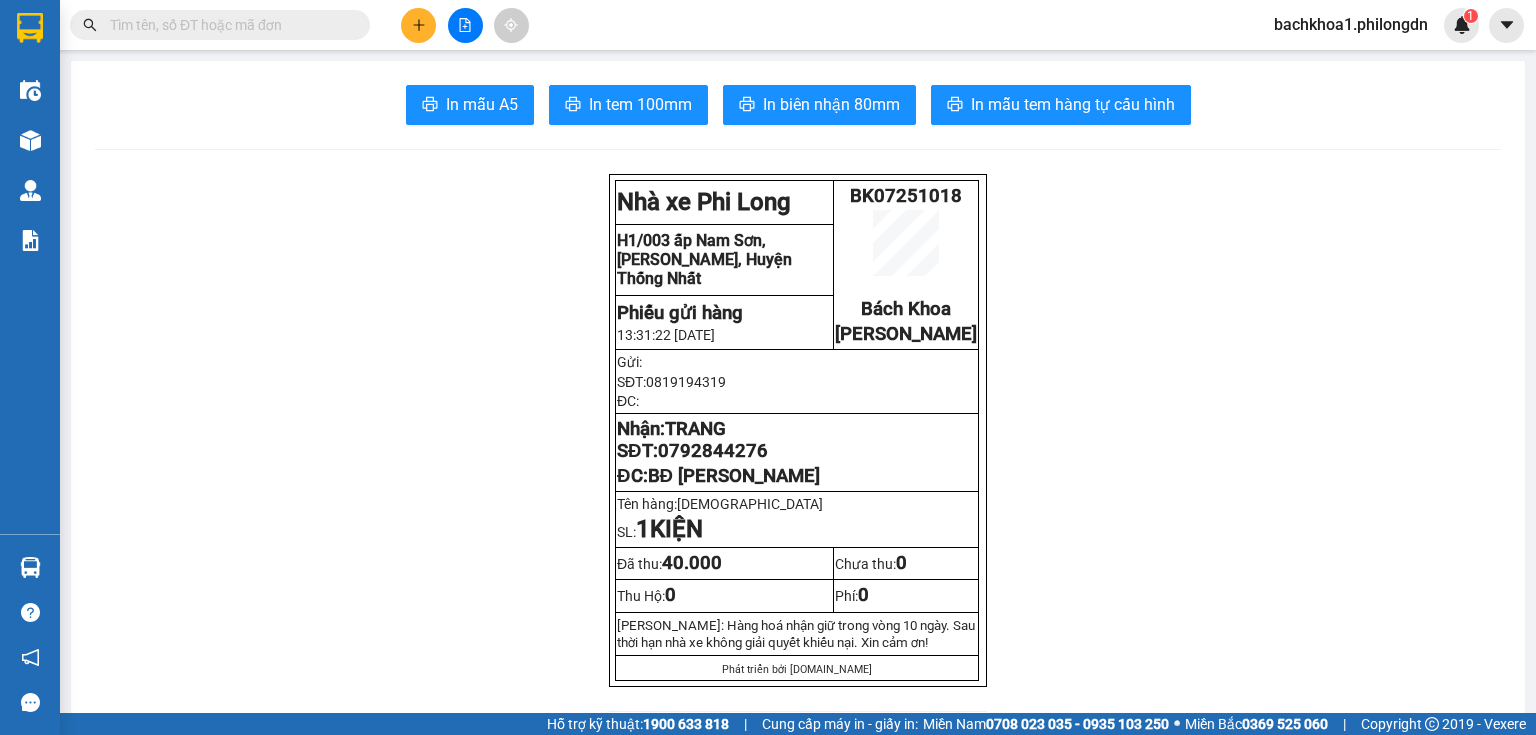 click on "0792844276" at bounding box center (713, 451) 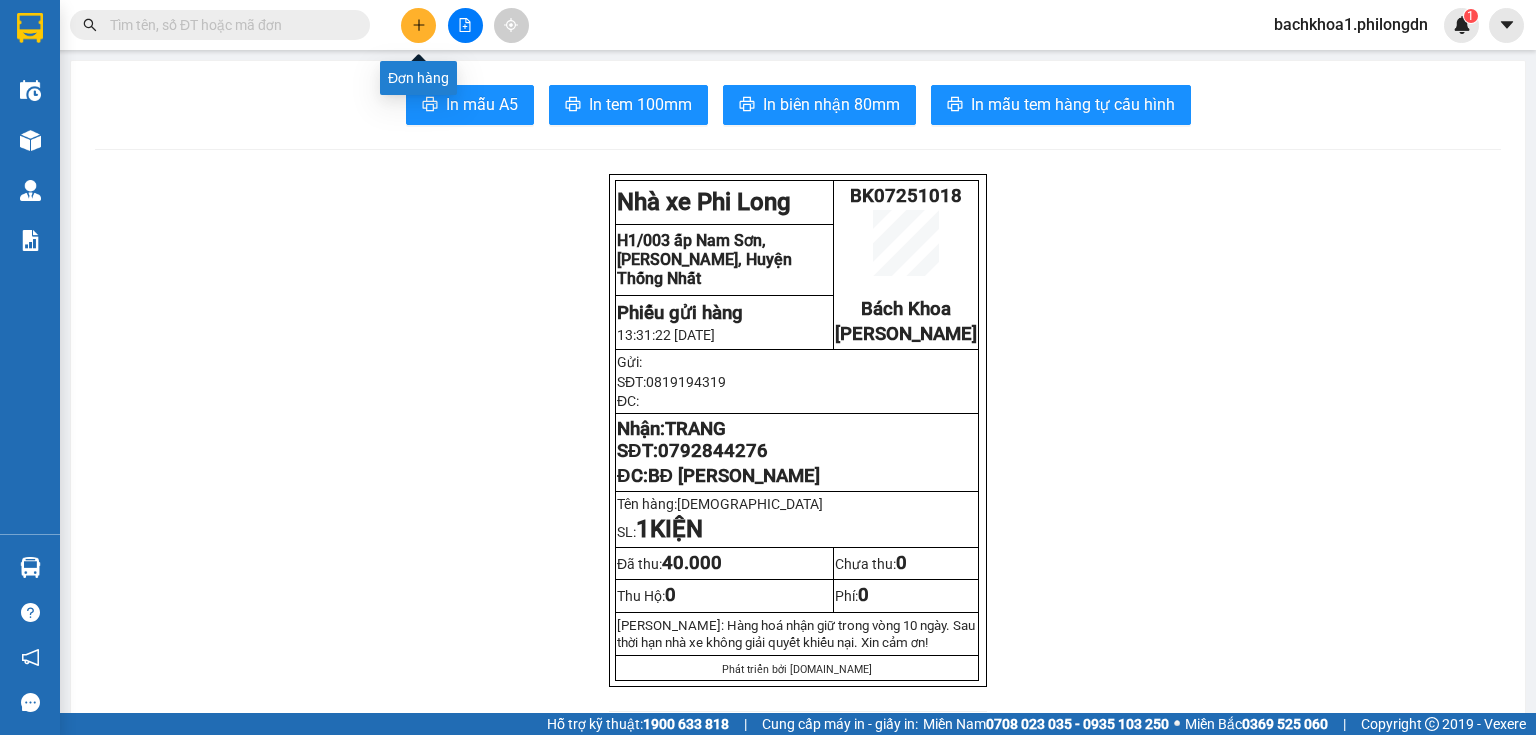 click 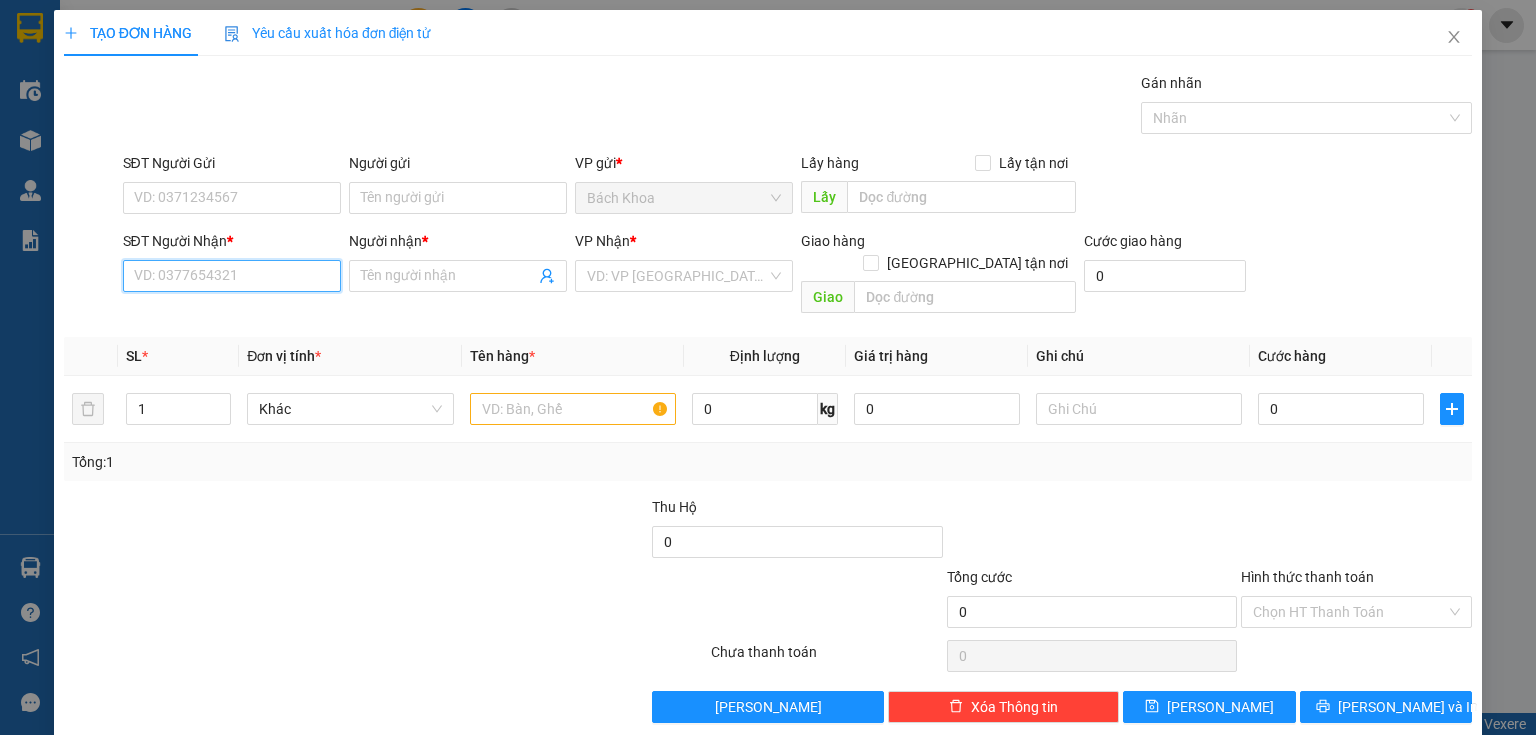 click on "SĐT Người Nhận  *" at bounding box center [232, 276] 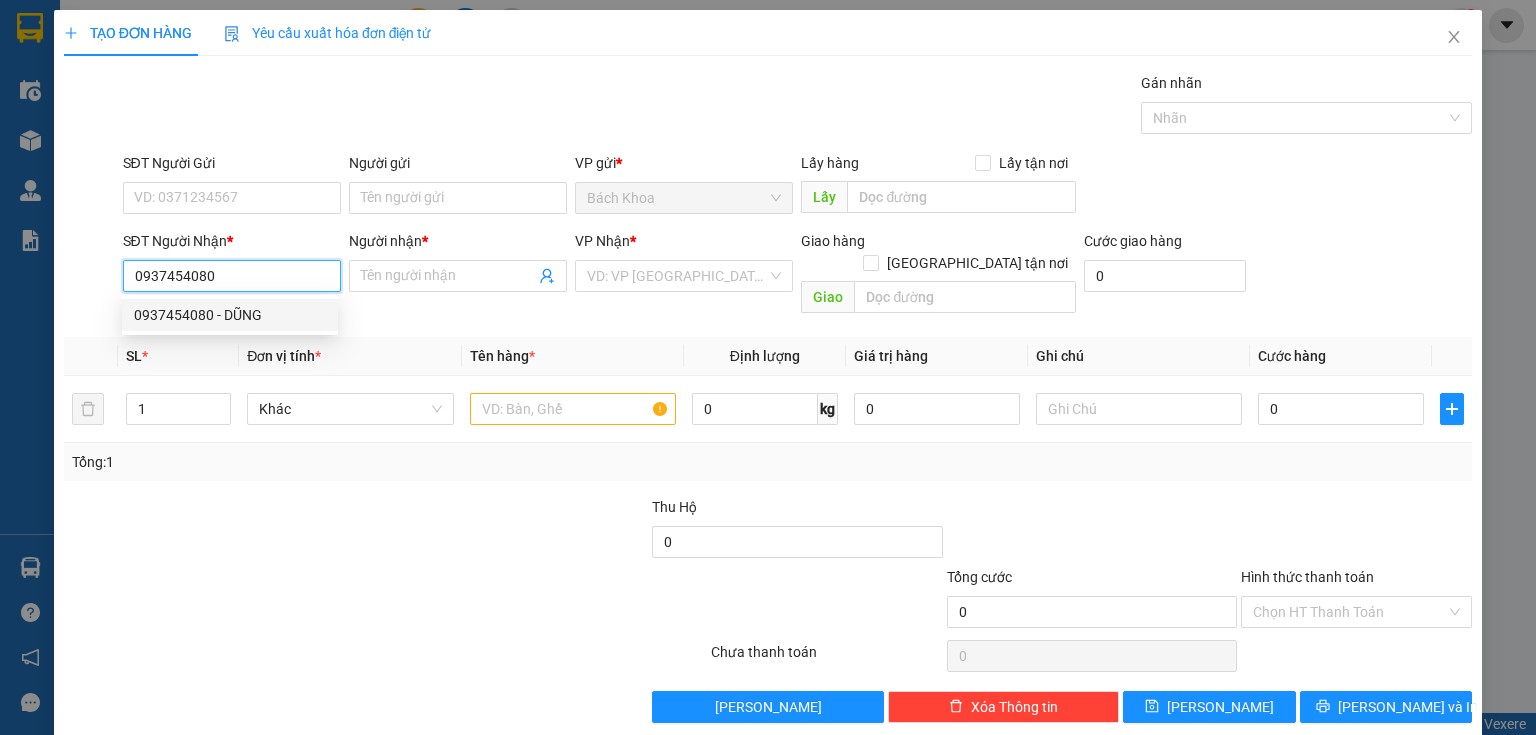 click on "0937454080 - DŨNG" at bounding box center (230, 315) 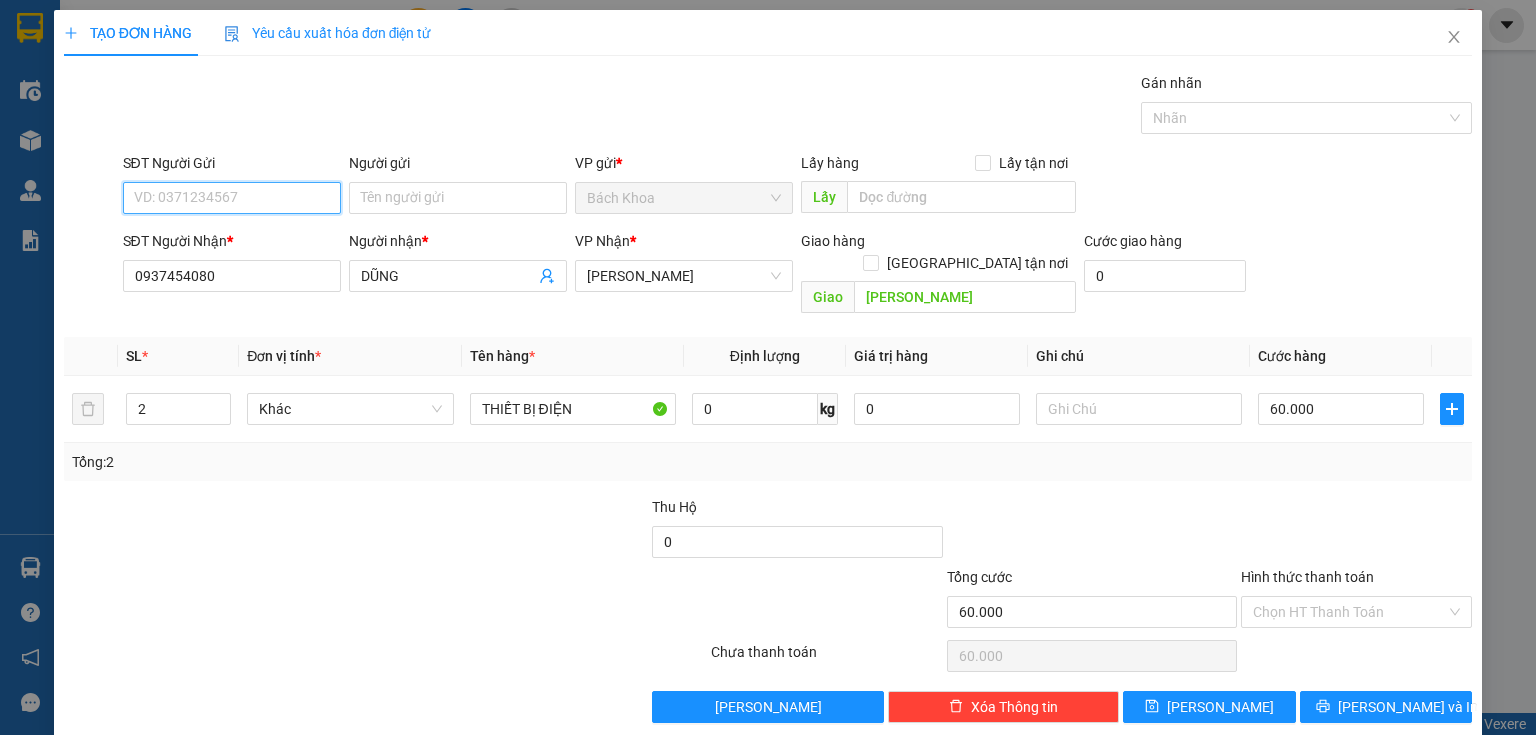 click on "SĐT Người Gửi" at bounding box center (232, 198) 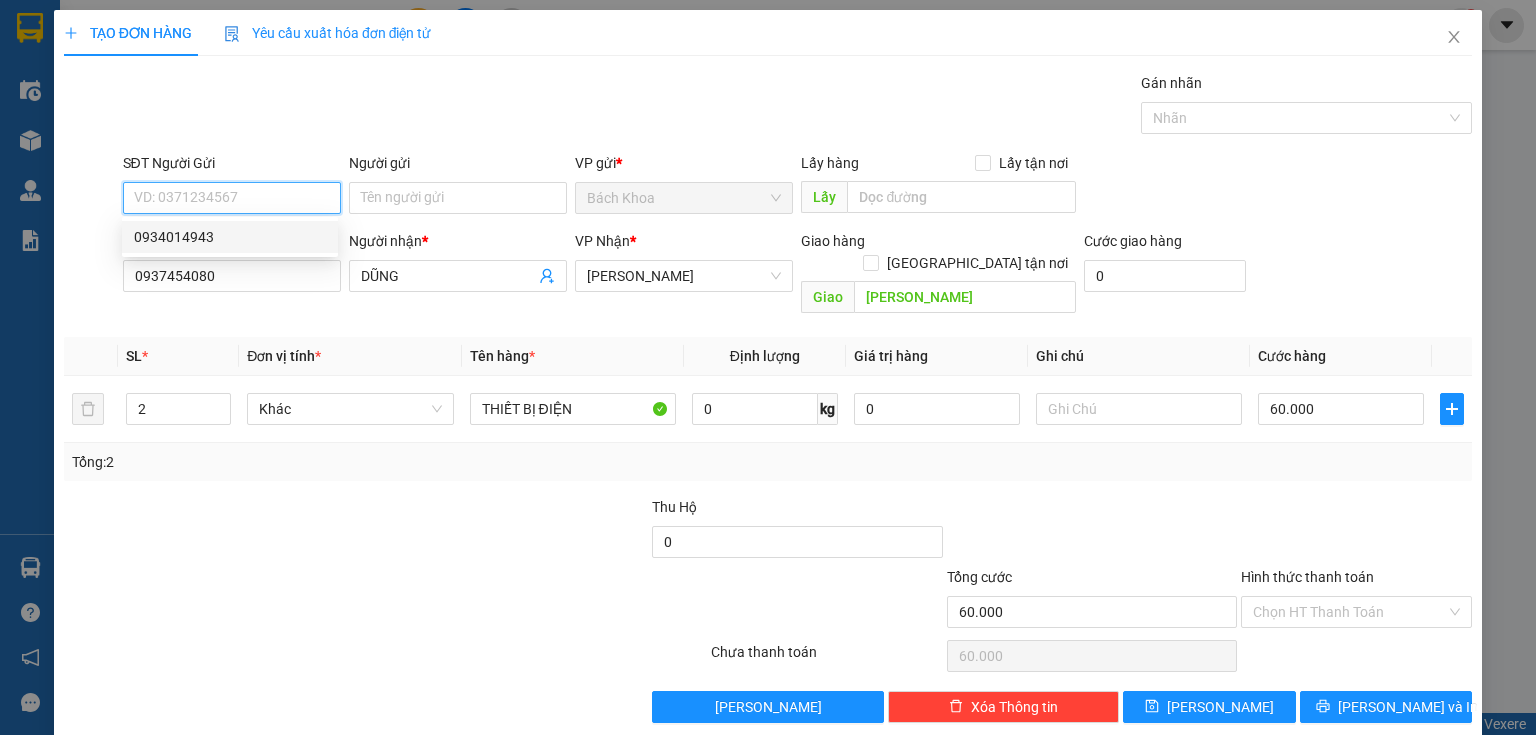 click on "0934014943" at bounding box center (230, 237) 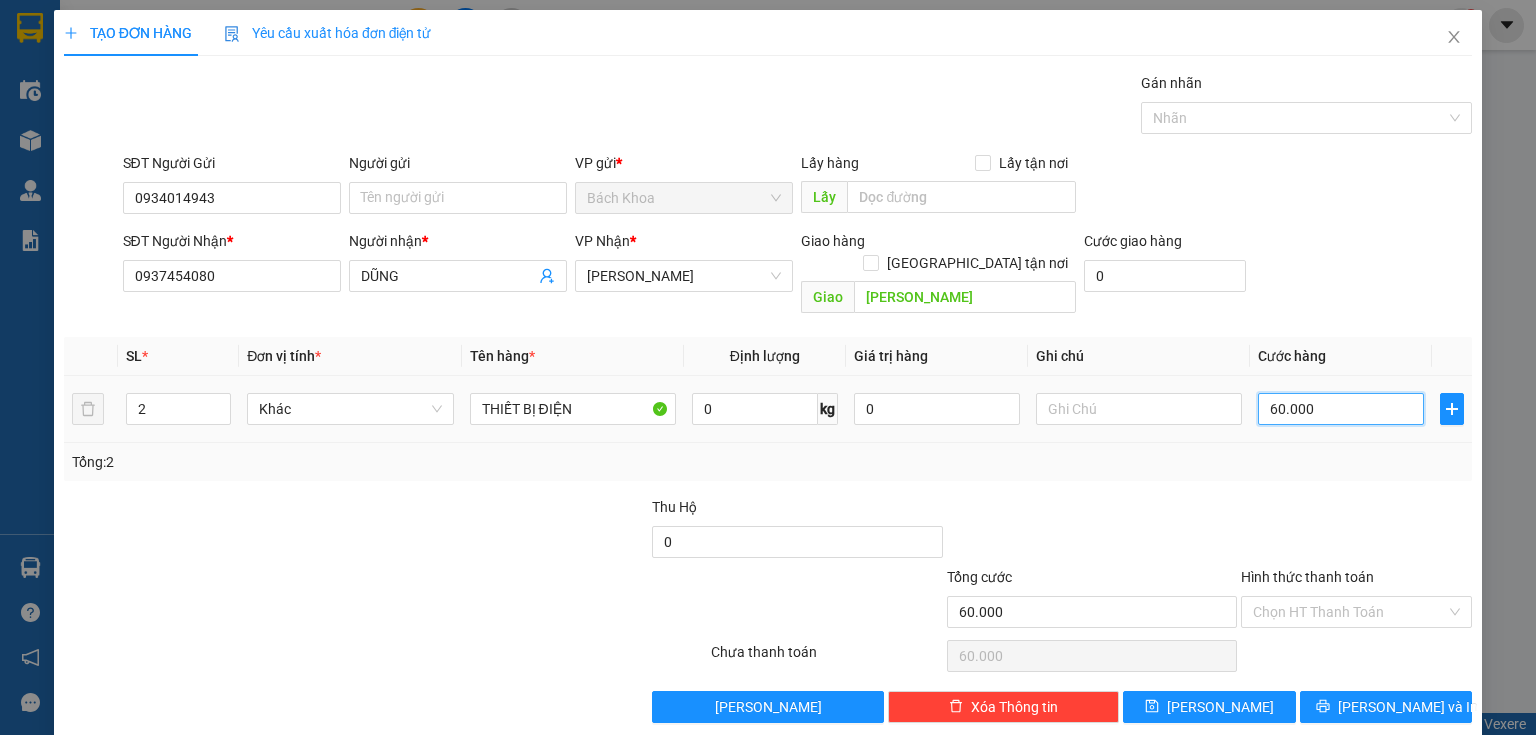click on "60.000" at bounding box center [1341, 409] 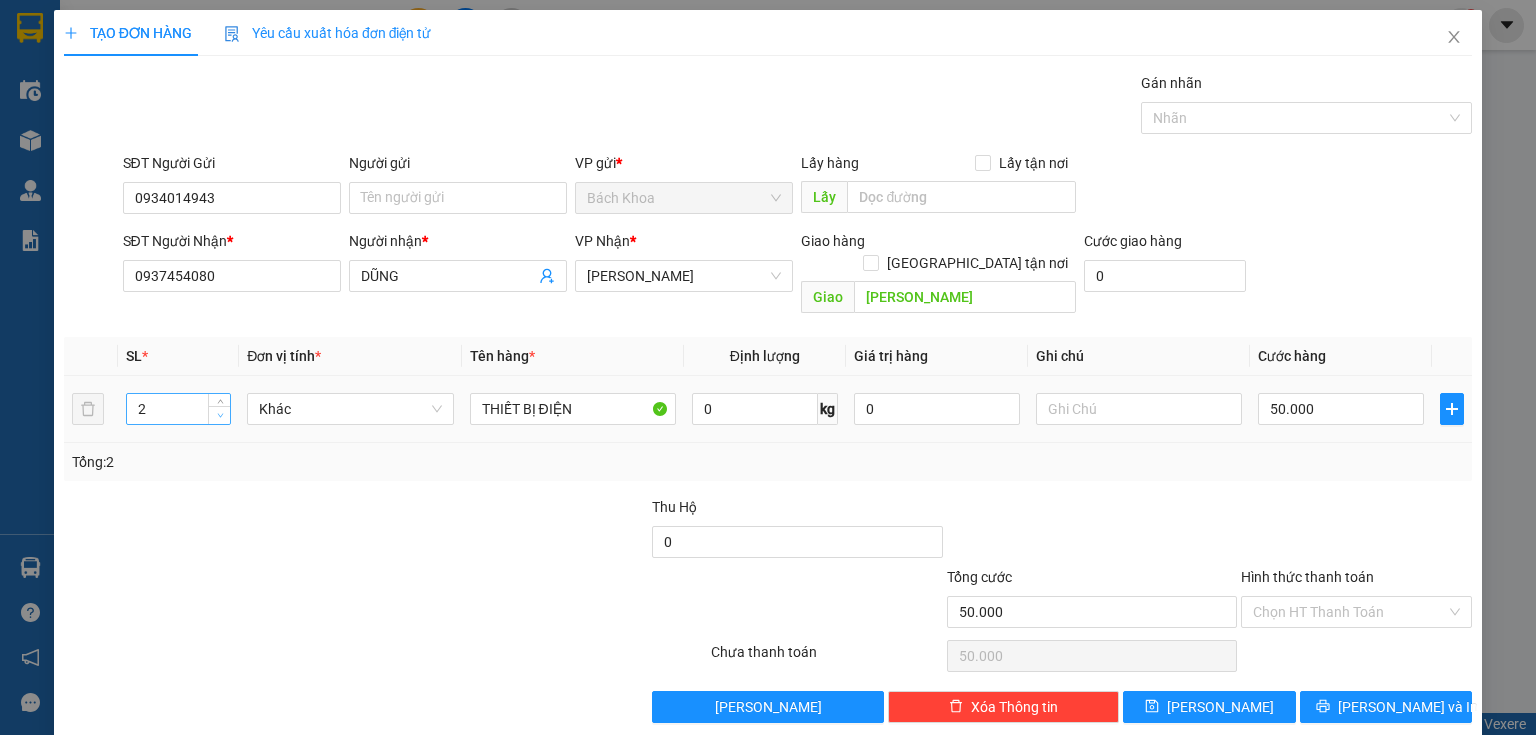 click 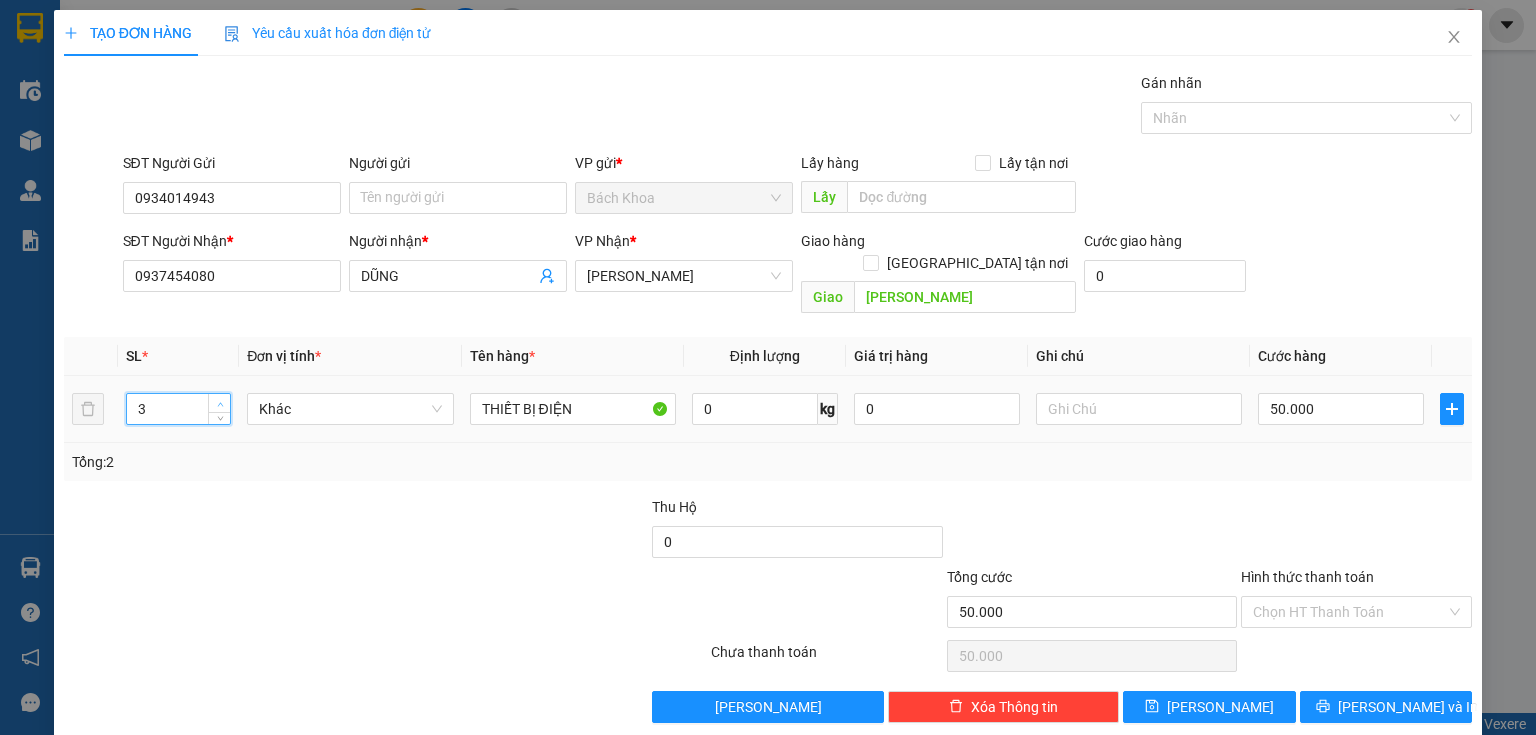 click at bounding box center [219, 403] 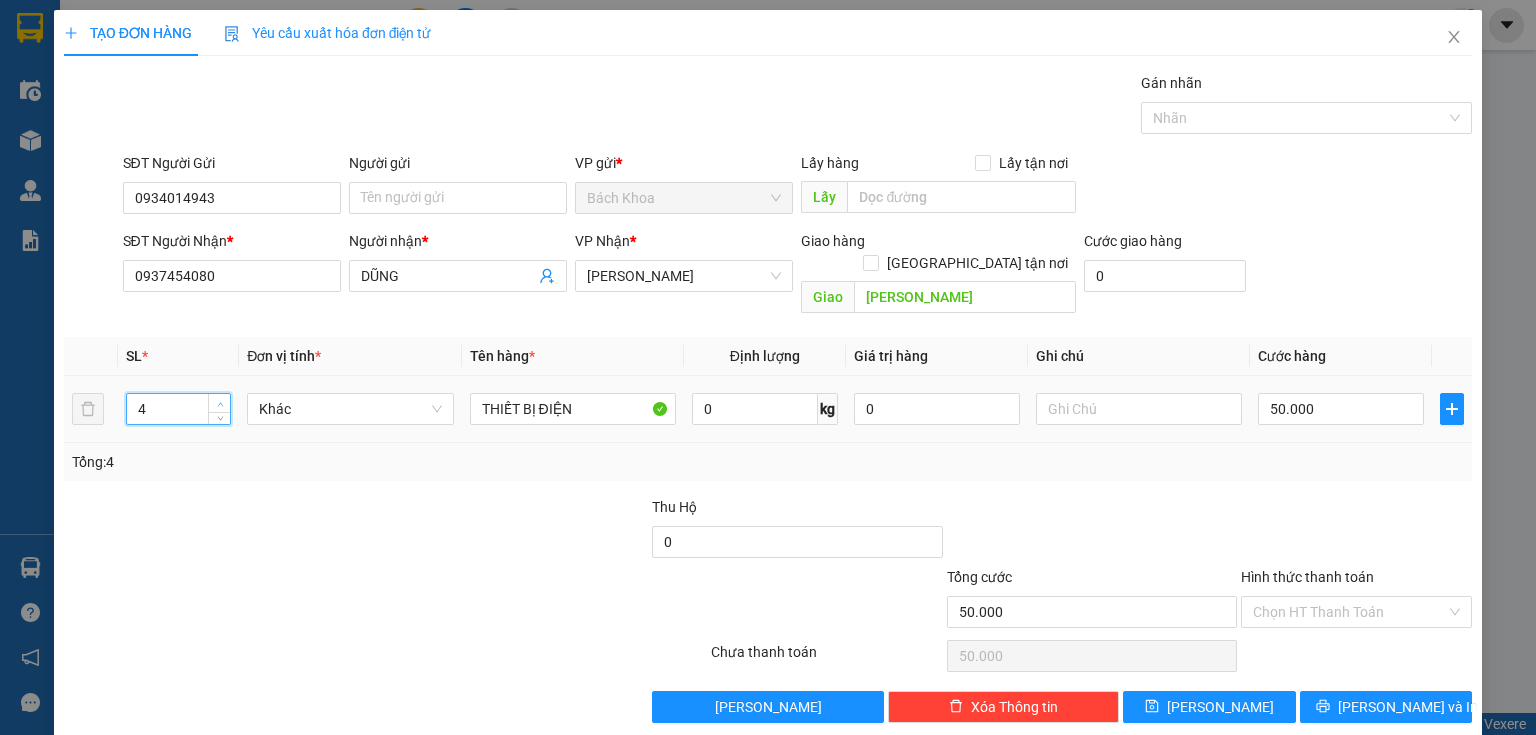 click at bounding box center [219, 403] 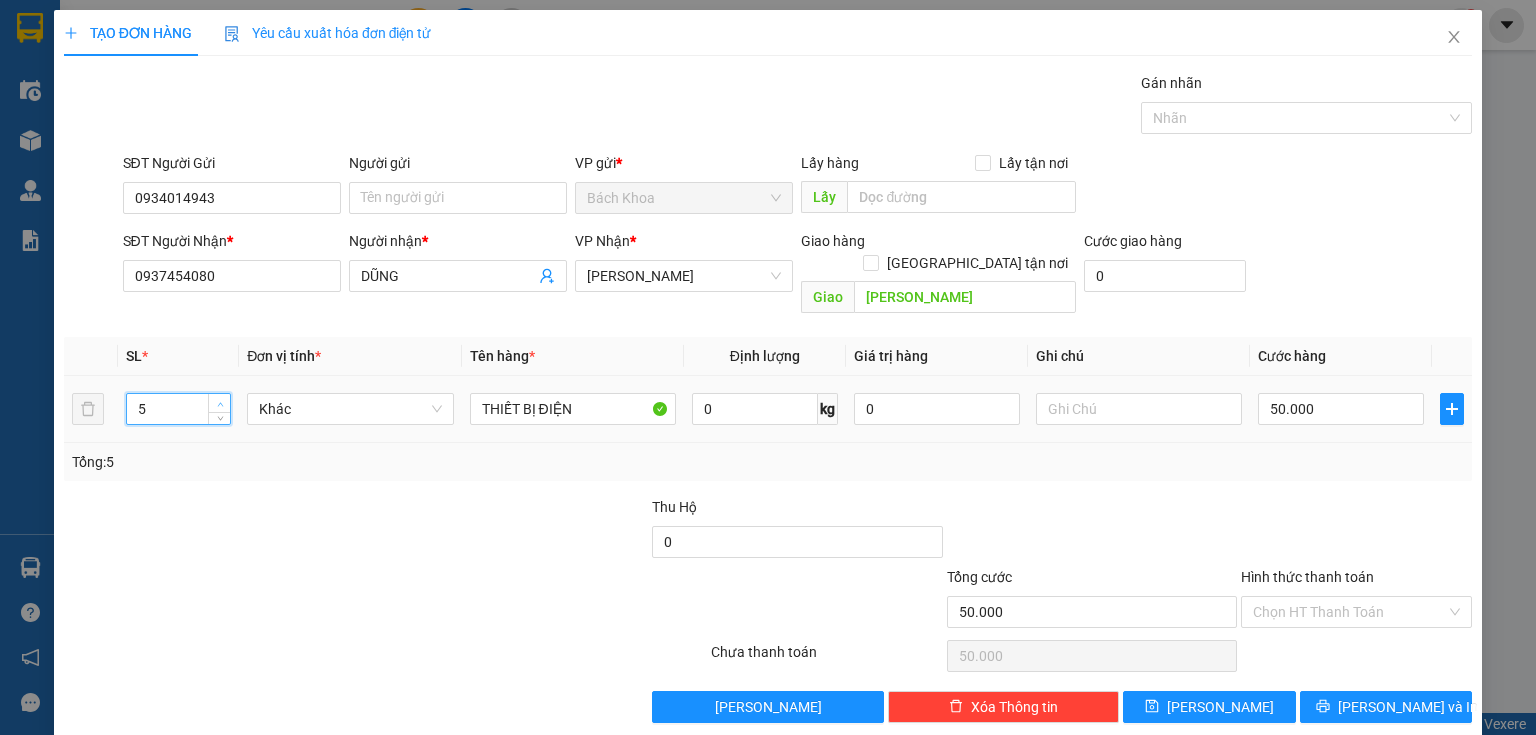 click at bounding box center [220, 404] 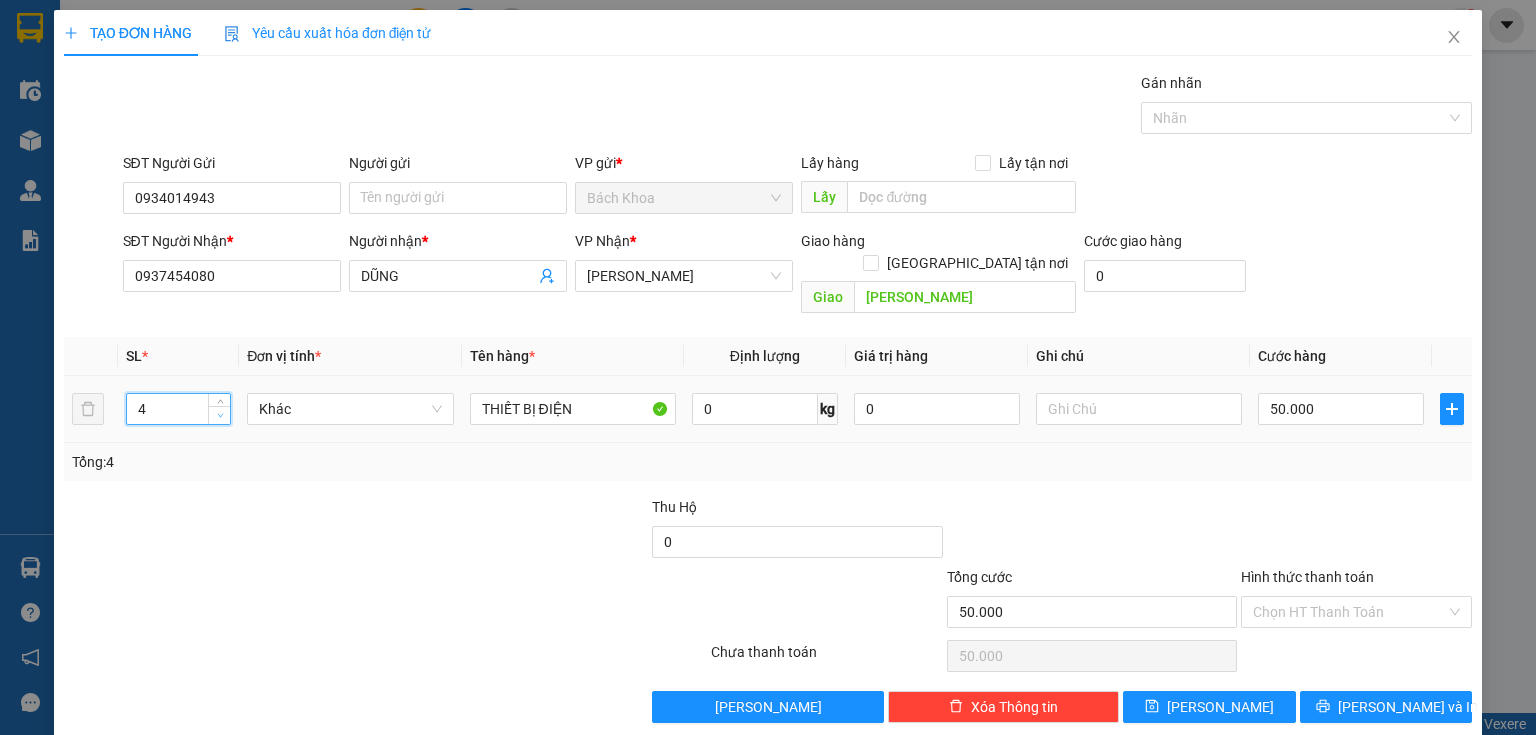 click at bounding box center (220, 416) 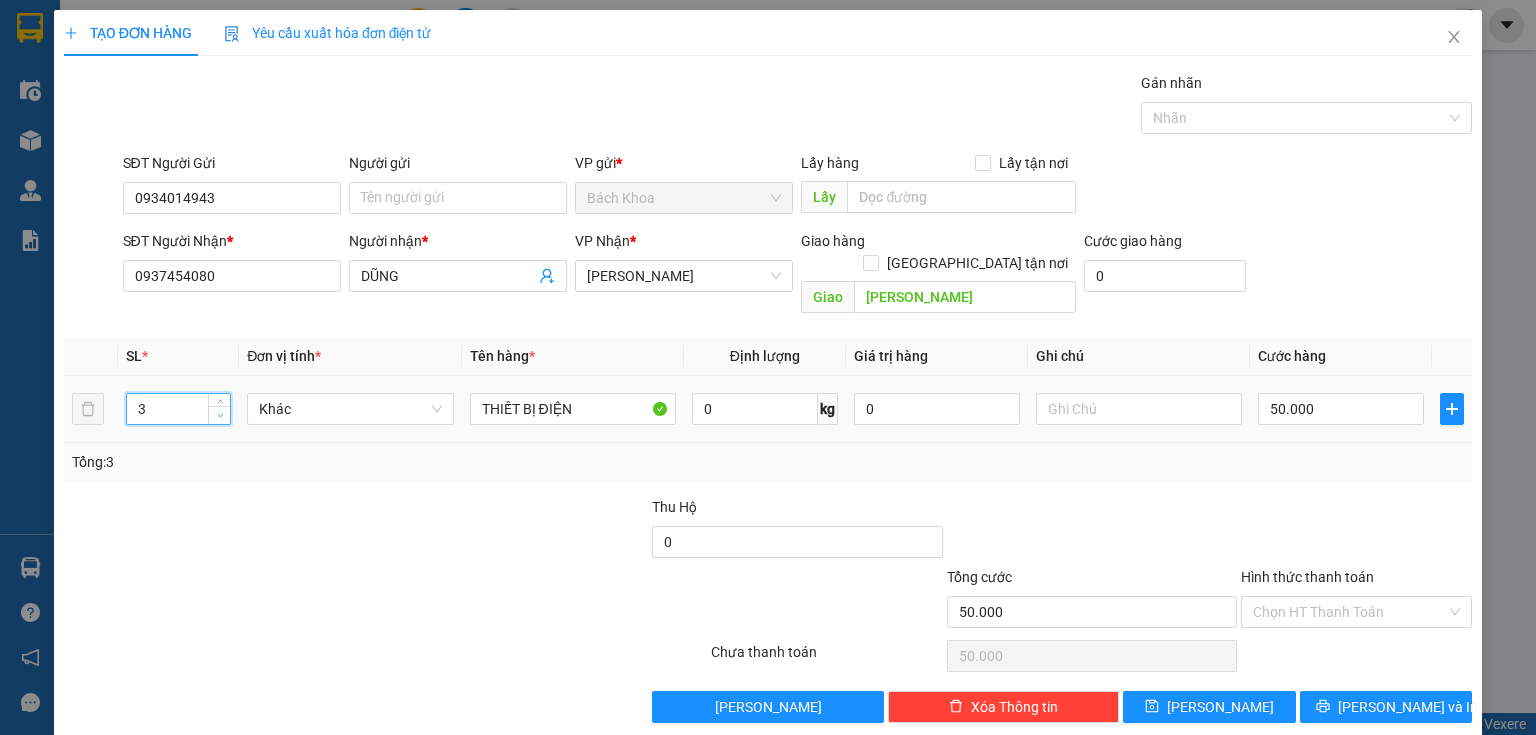 click at bounding box center [220, 416] 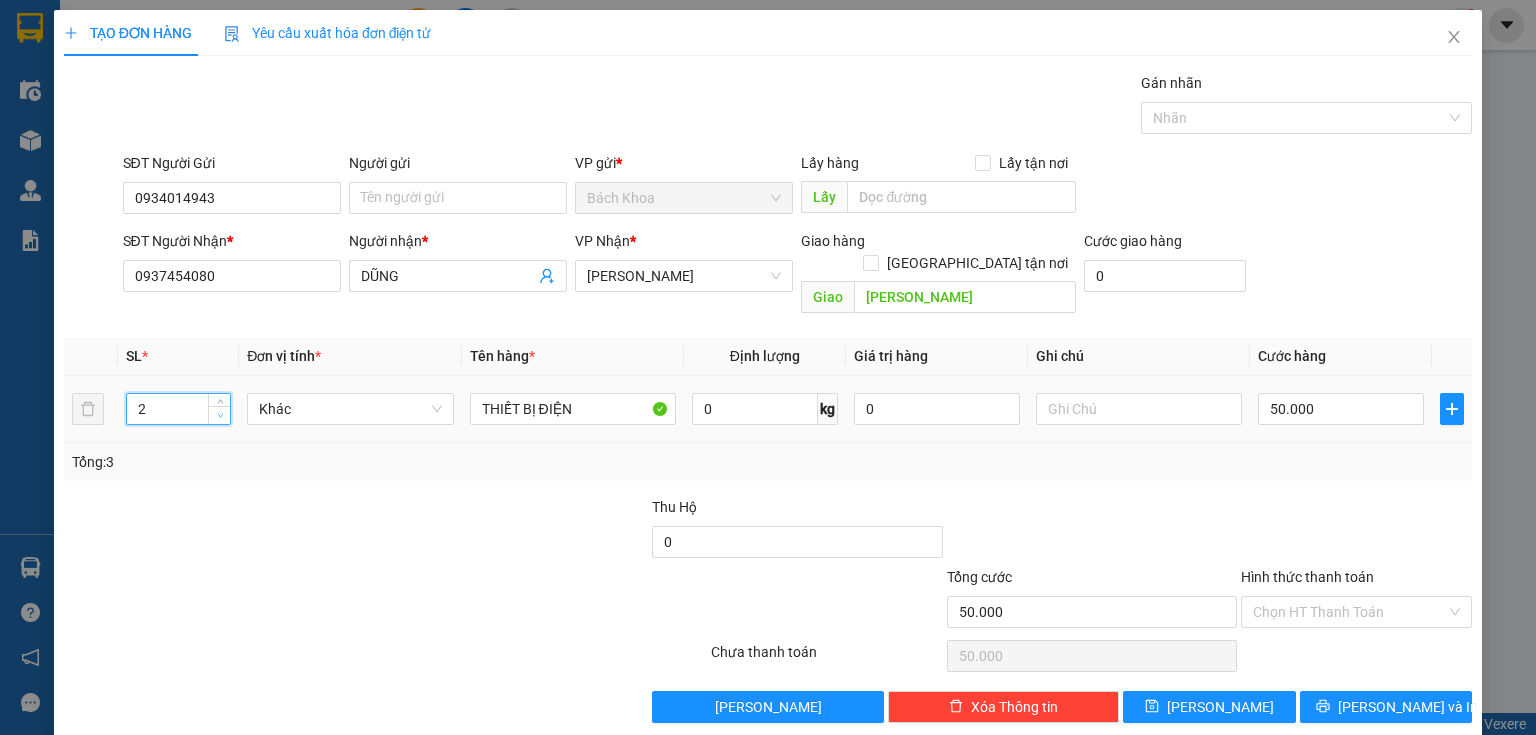 click at bounding box center [220, 416] 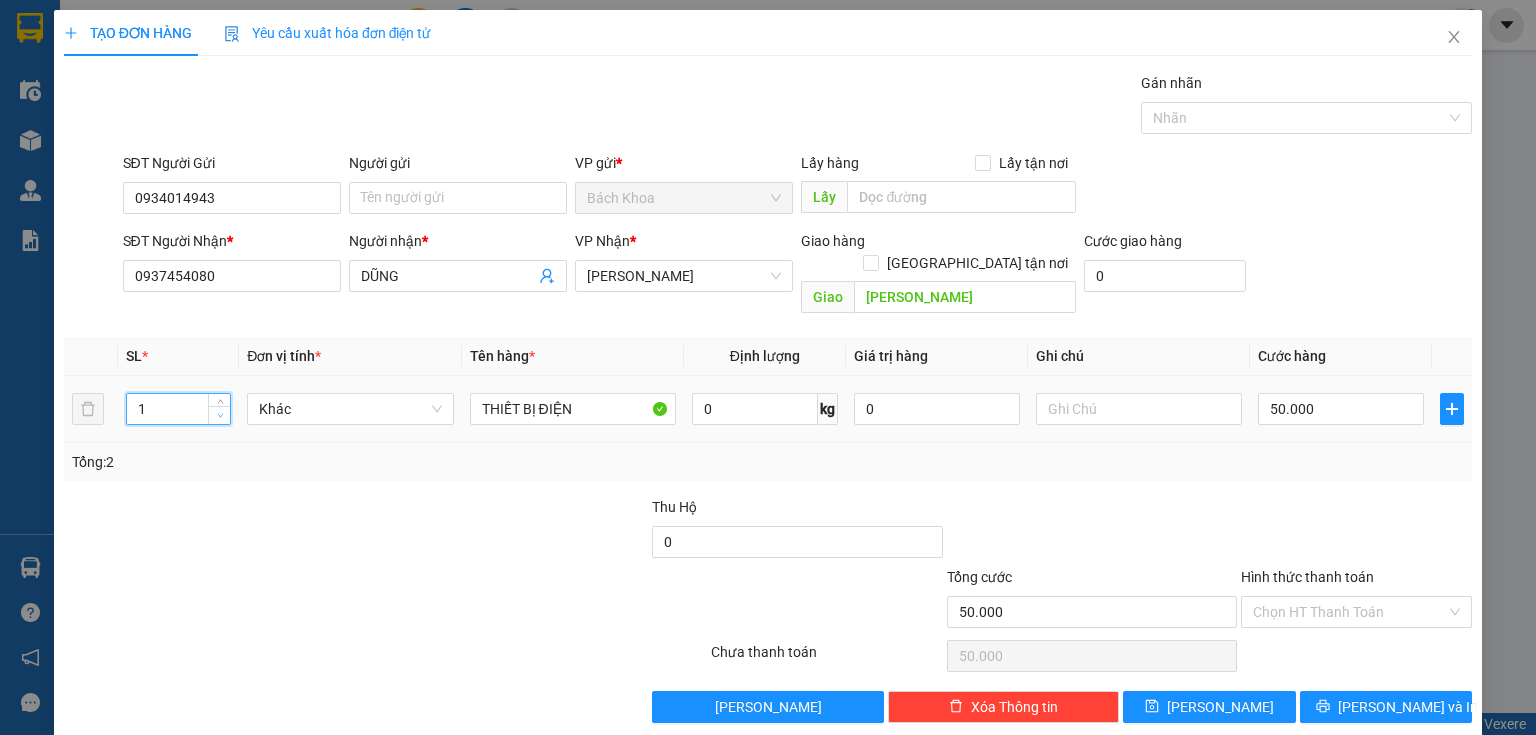 click at bounding box center [220, 416] 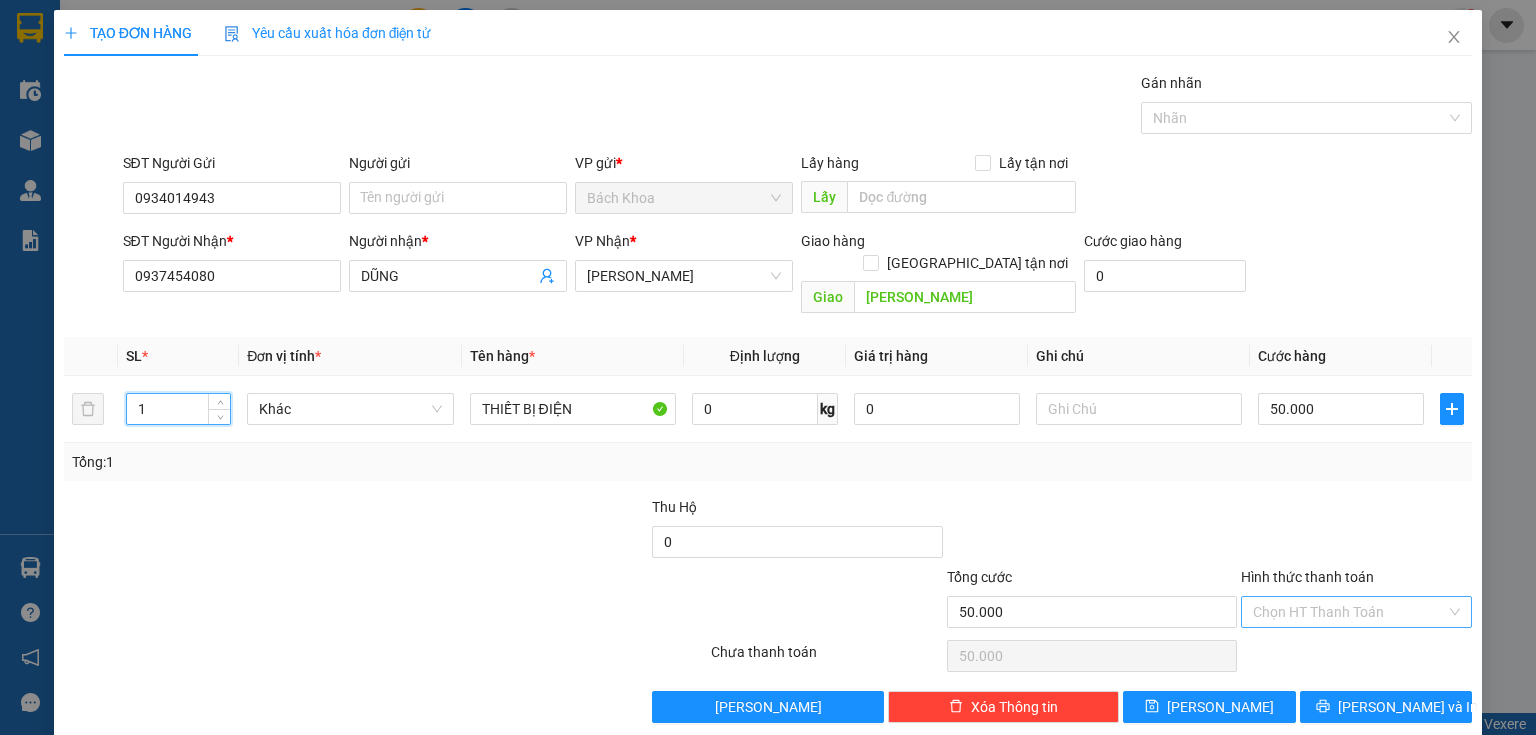 click on "Hình thức thanh toán" at bounding box center (1349, 612) 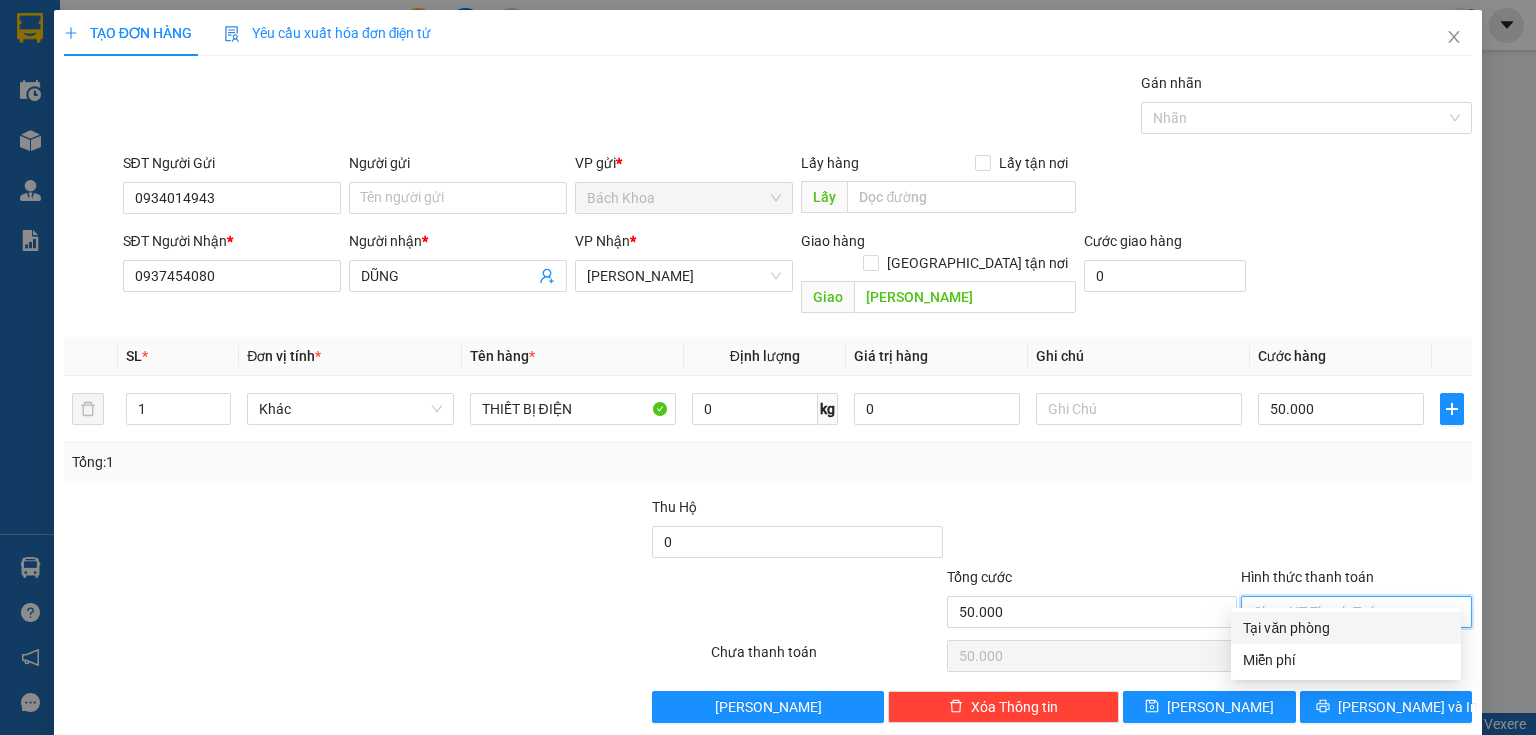 click on "Tại văn phòng" at bounding box center [1346, 628] 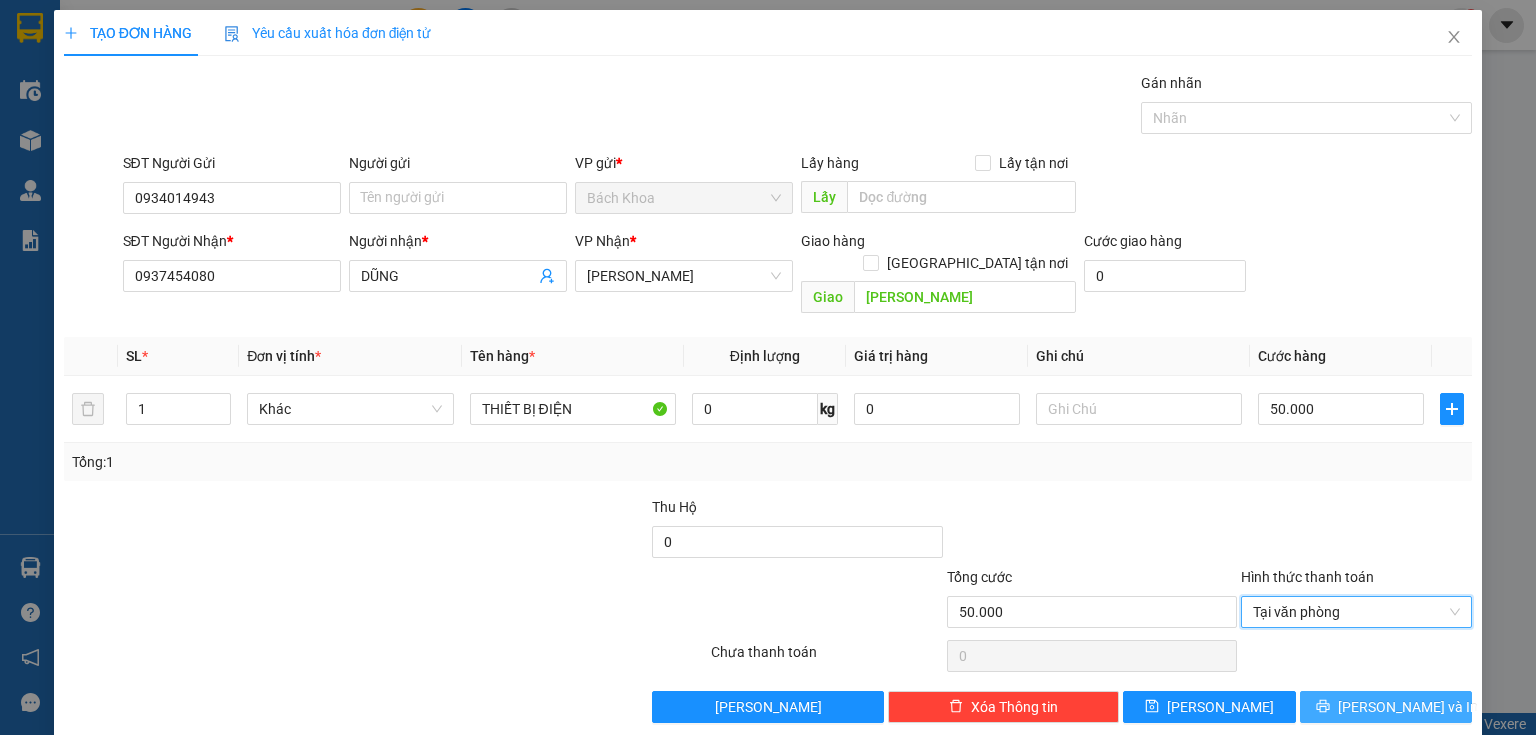click 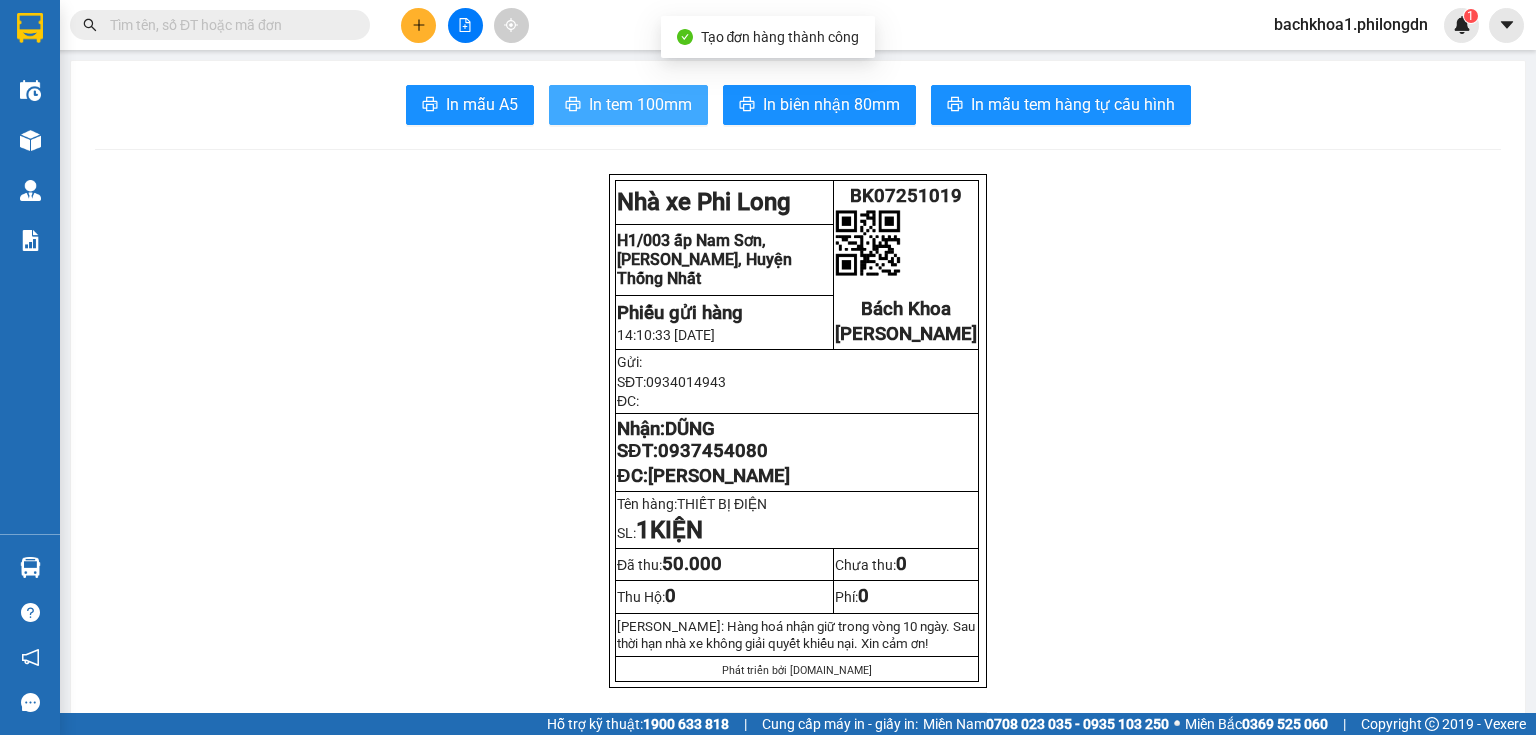 click on "In tem 100mm" at bounding box center [640, 104] 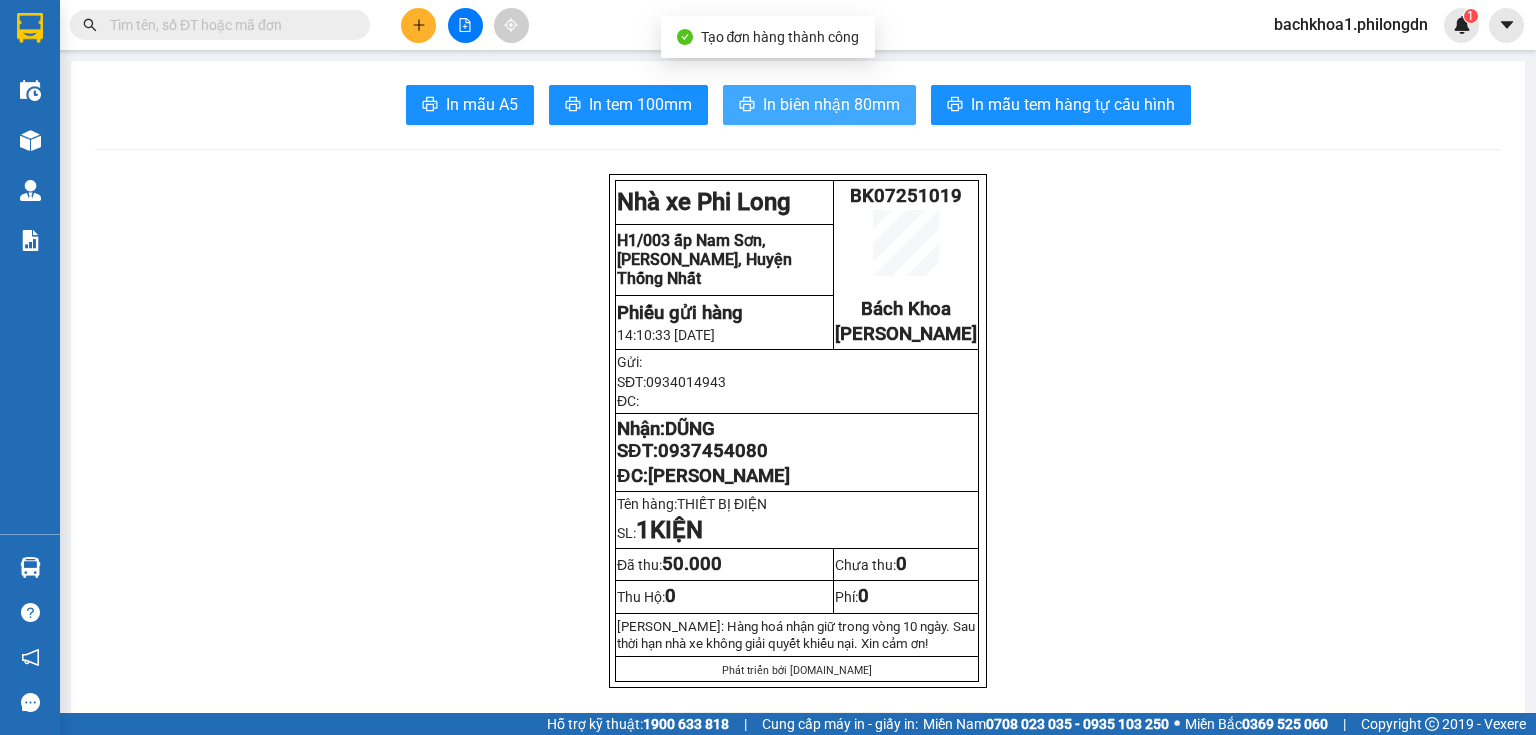 click on "In biên nhận 80mm" at bounding box center [831, 104] 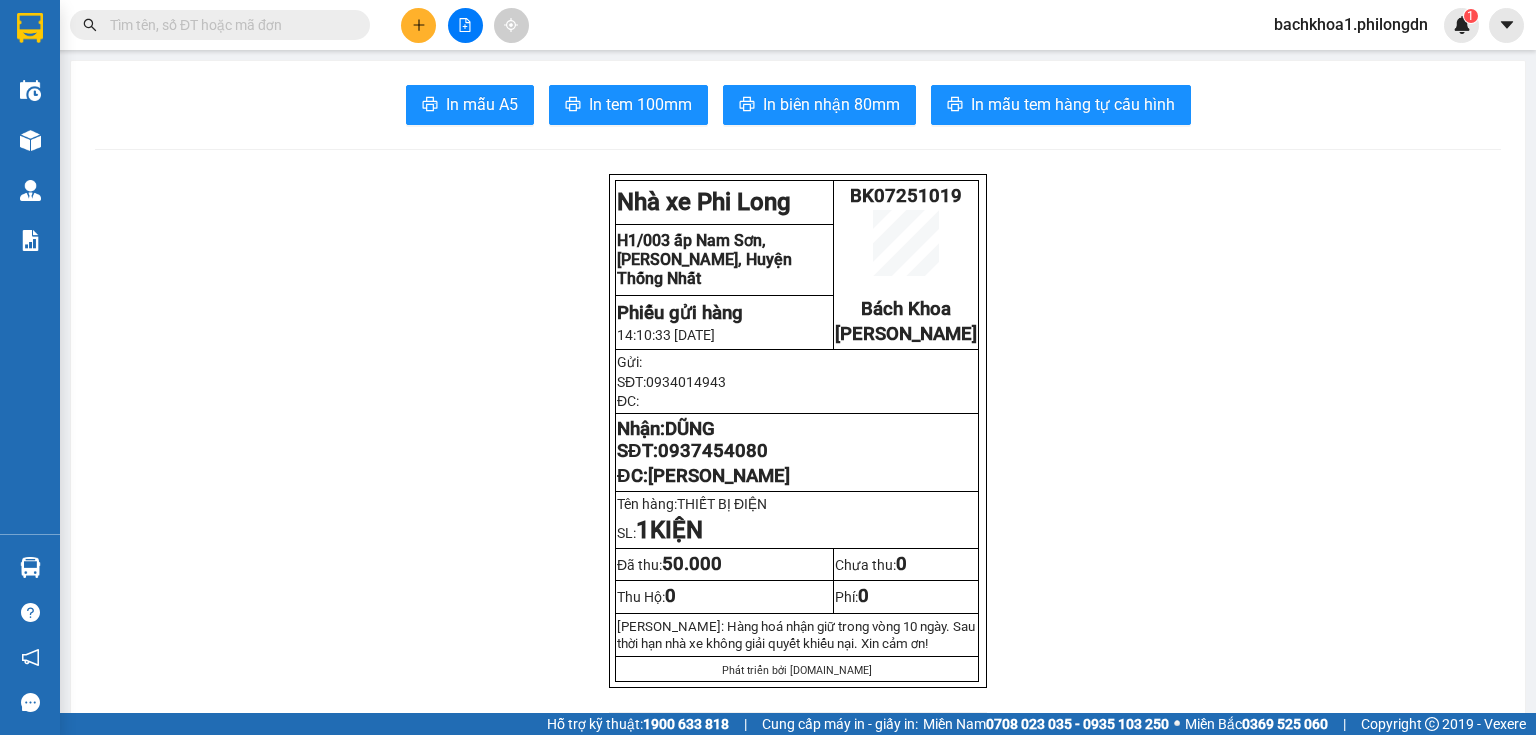 click on "0937454080" at bounding box center (713, 451) 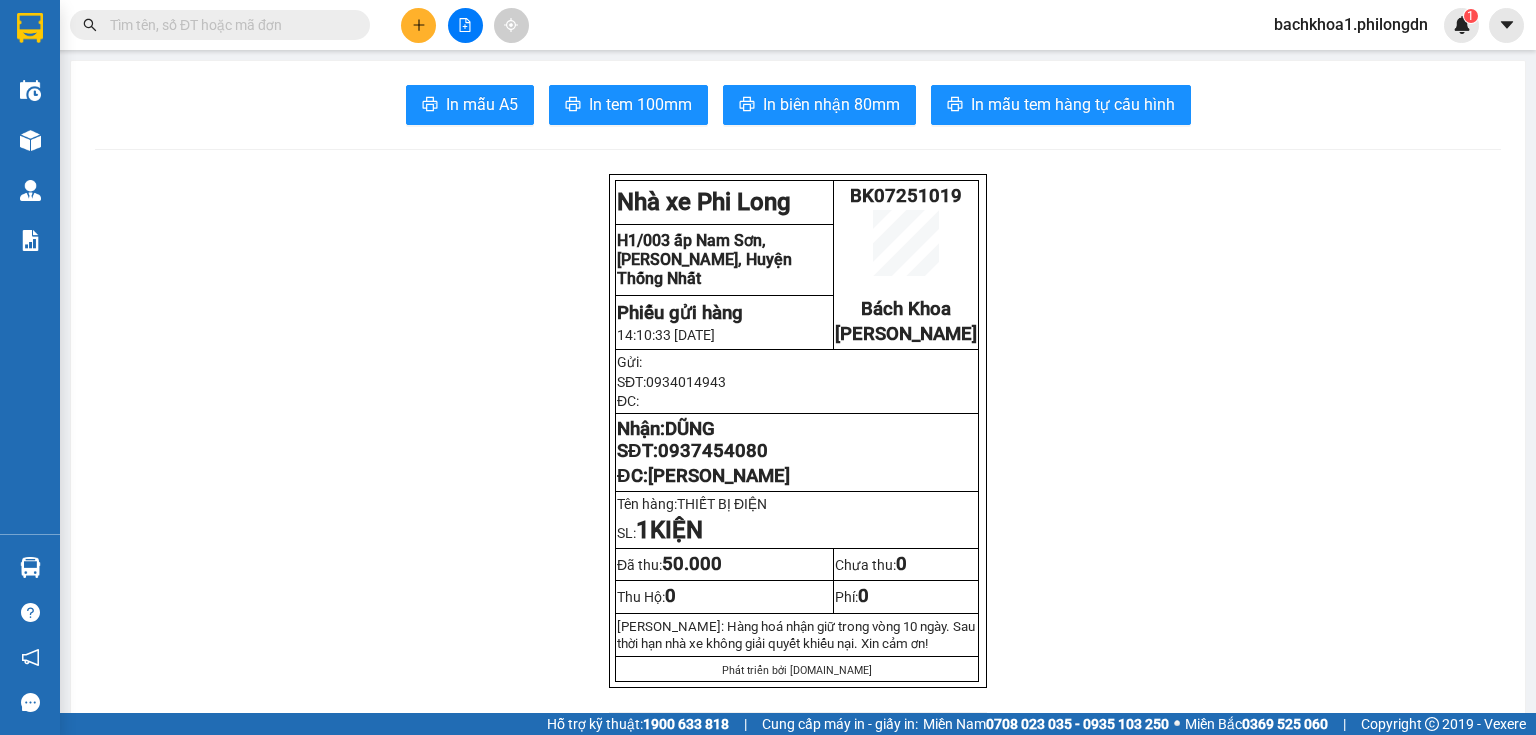 click at bounding box center [418, 25] 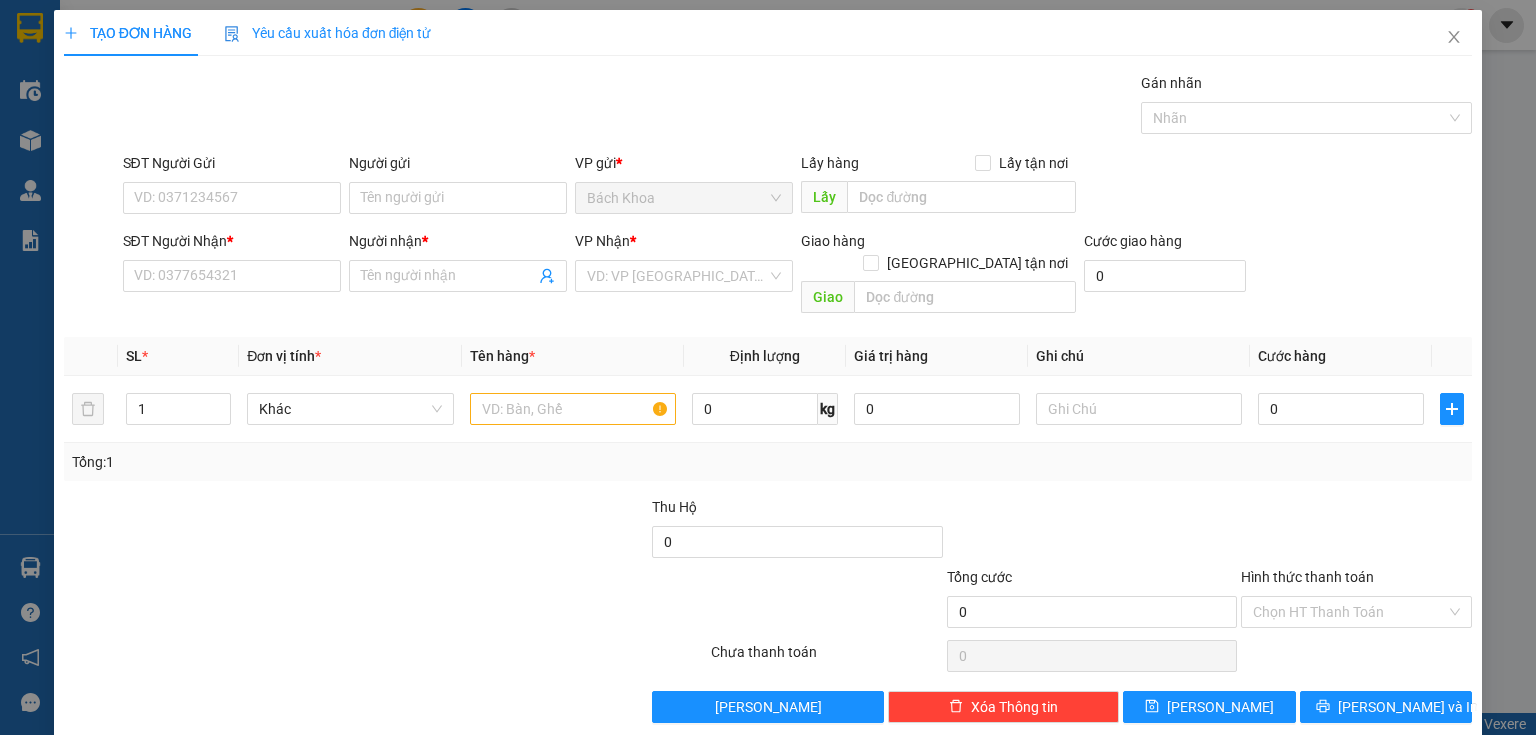 click on "SĐT Người Nhận  * VD: 0377654321" at bounding box center (232, 265) 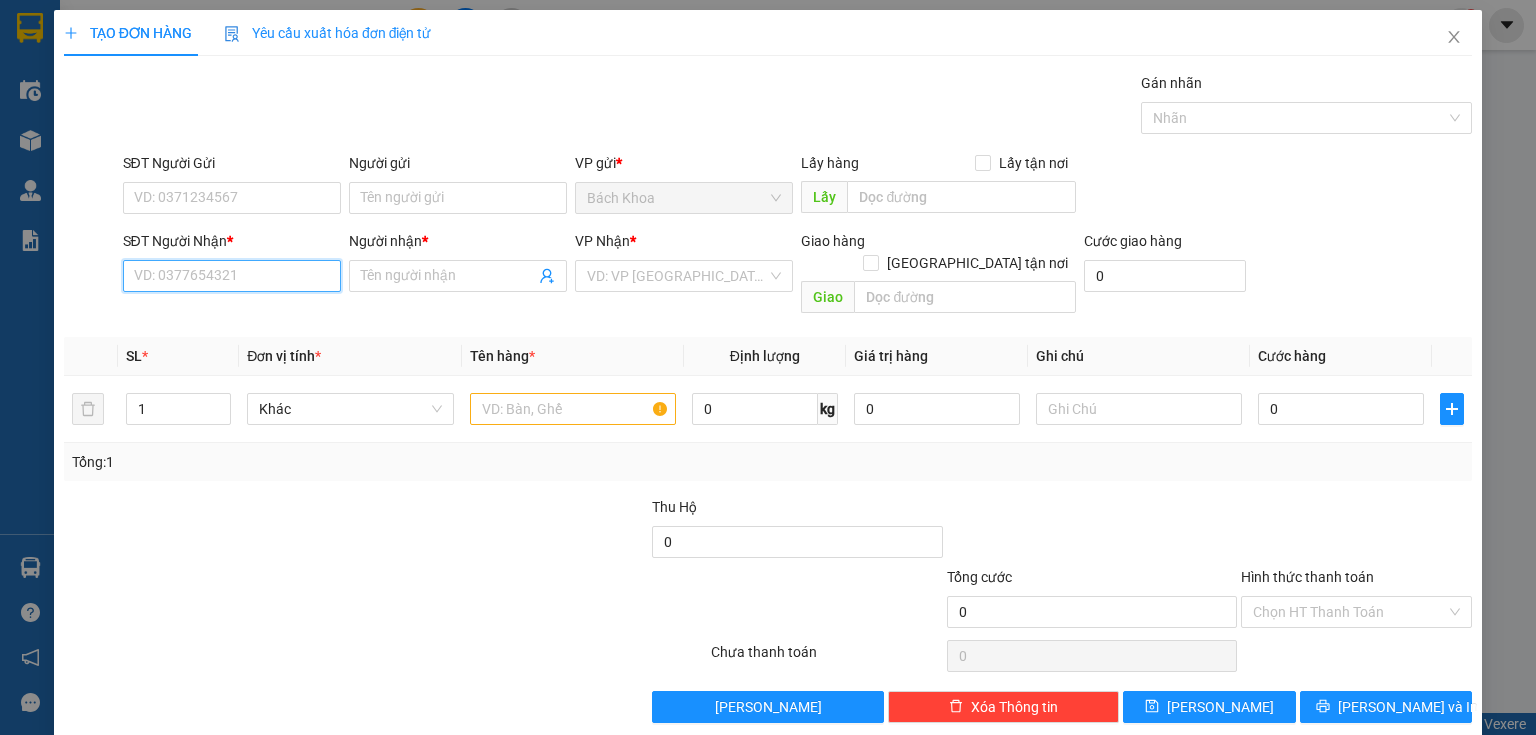 click on "SĐT Người Nhận  *" at bounding box center [232, 276] 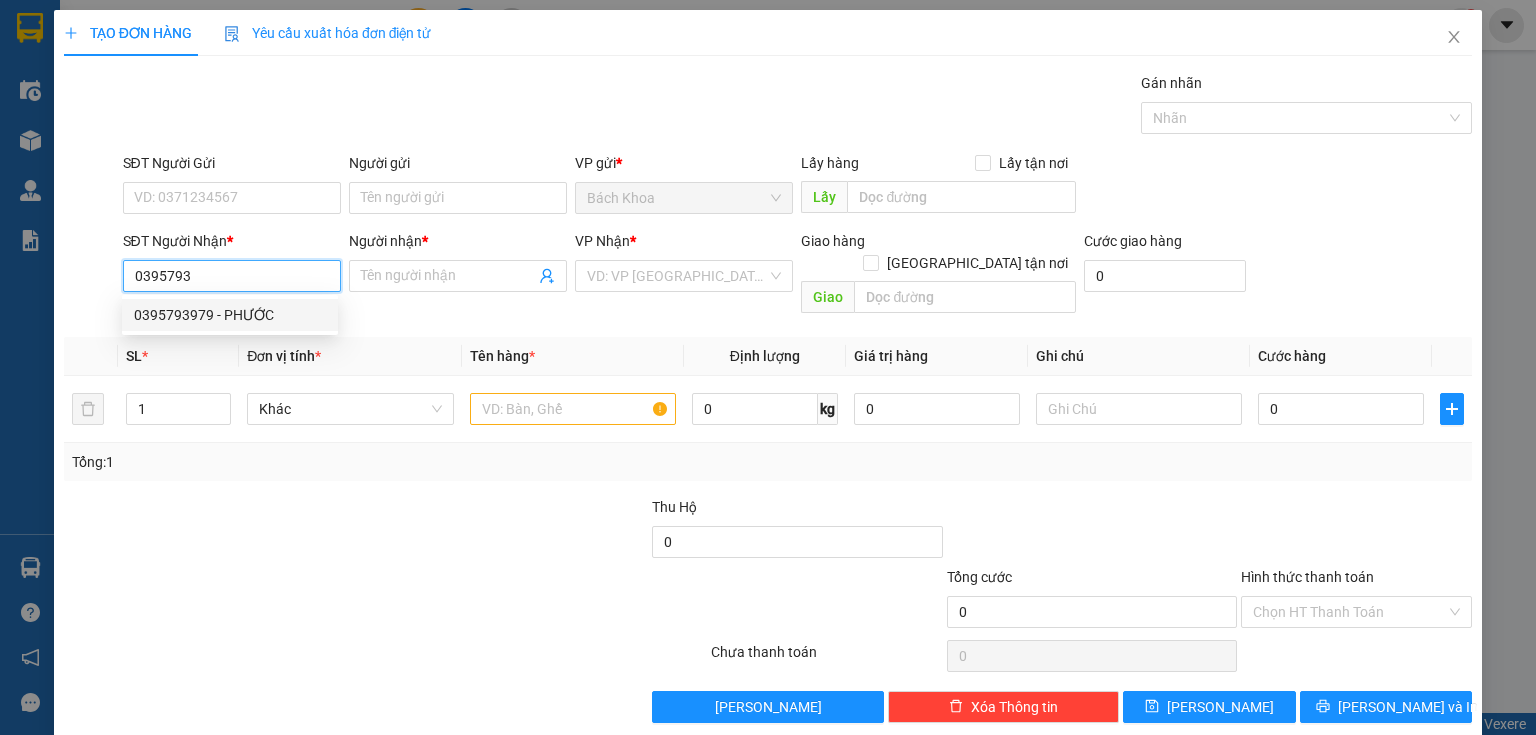 click on "0395793979 - PHƯỚC" at bounding box center [230, 315] 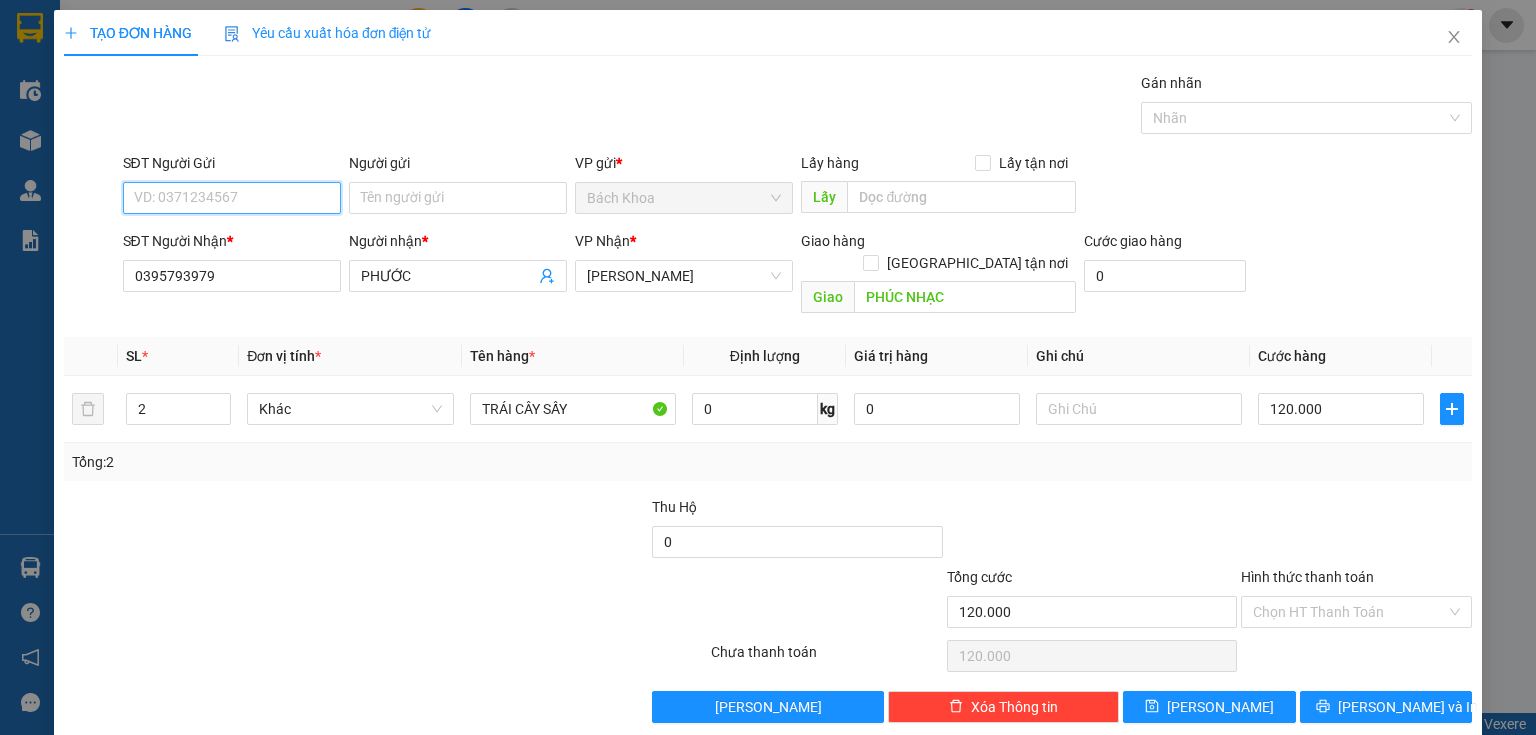 click on "SĐT Người Gửi" at bounding box center [232, 198] 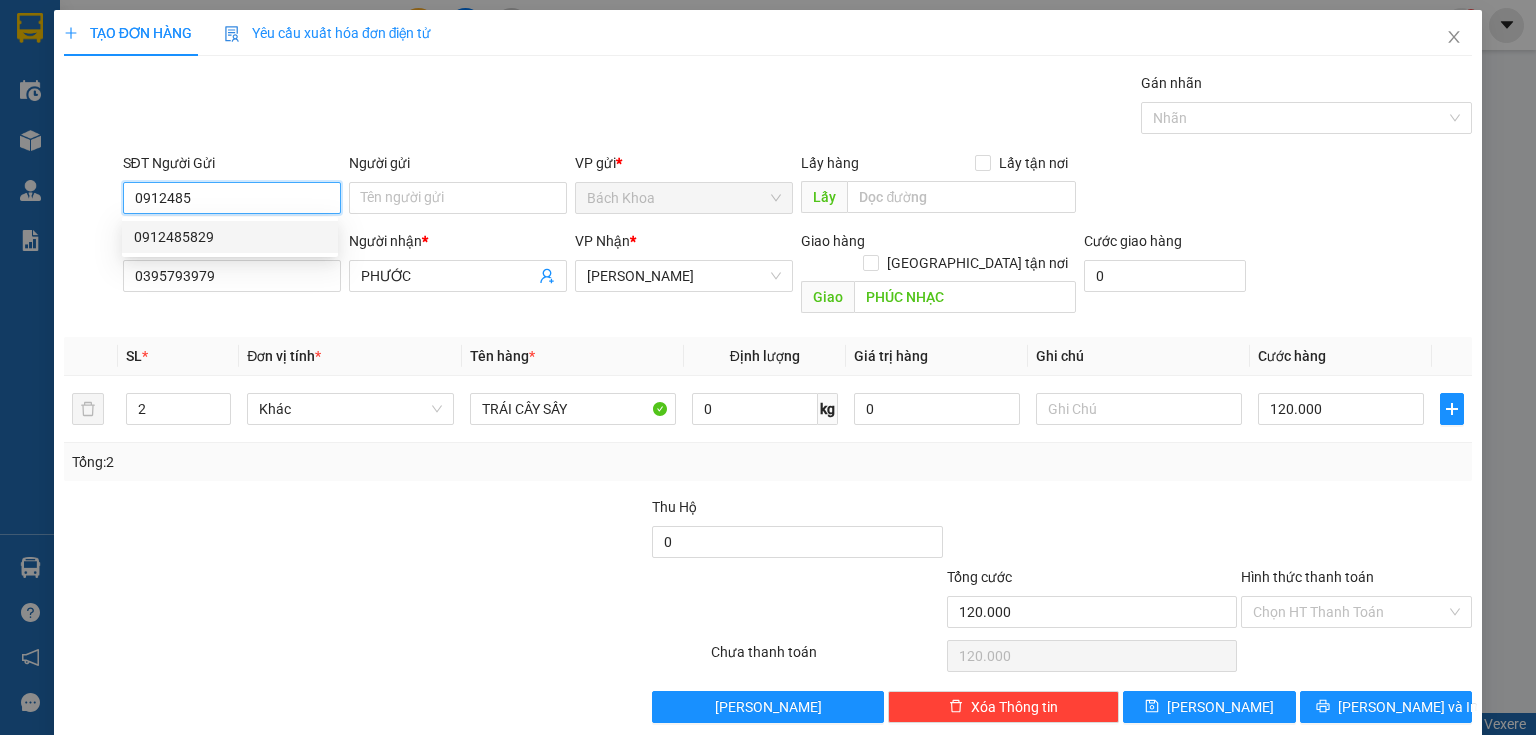 click on "0912485829" at bounding box center (230, 237) 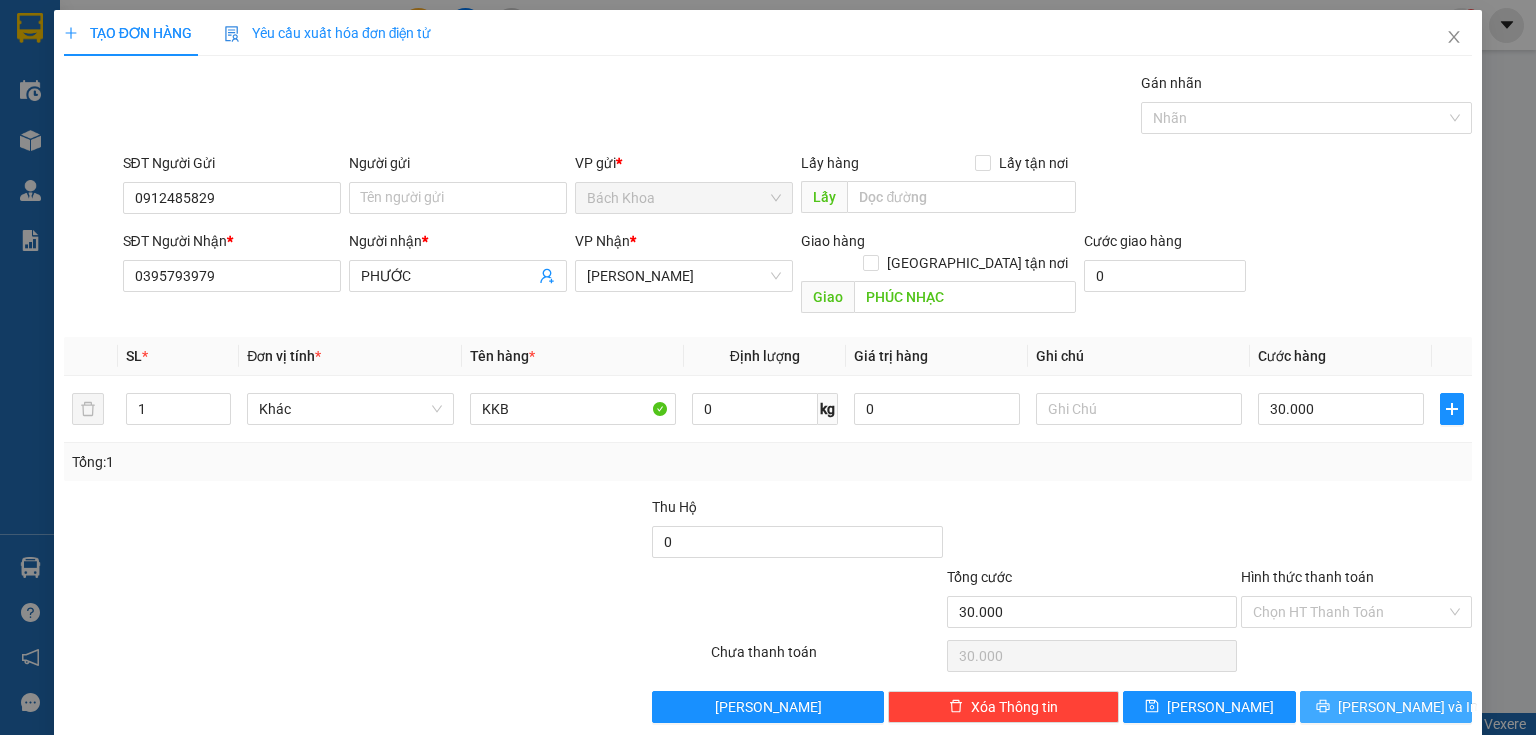 click on "[PERSON_NAME] và In" at bounding box center (1386, 707) 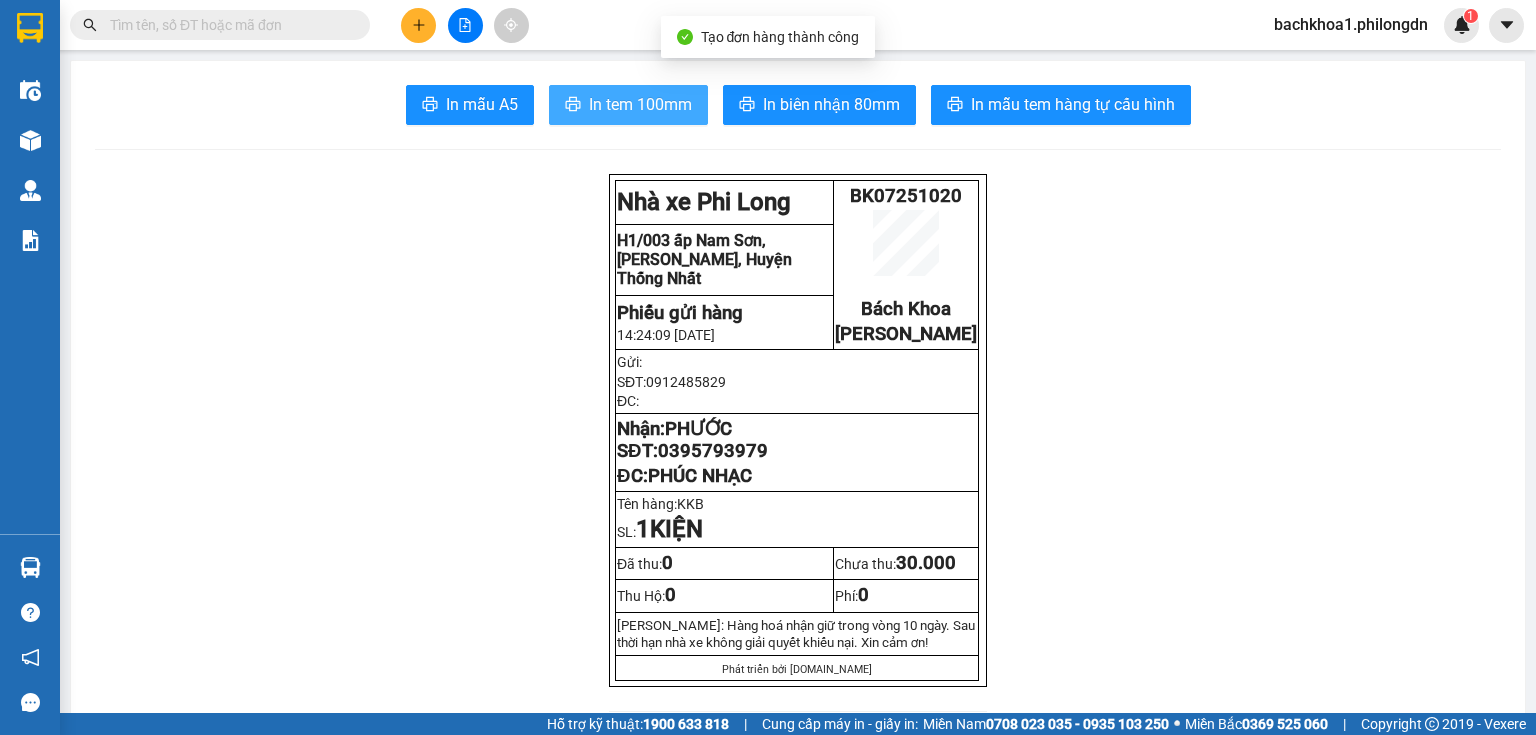 click on "In tem 100mm" at bounding box center [640, 104] 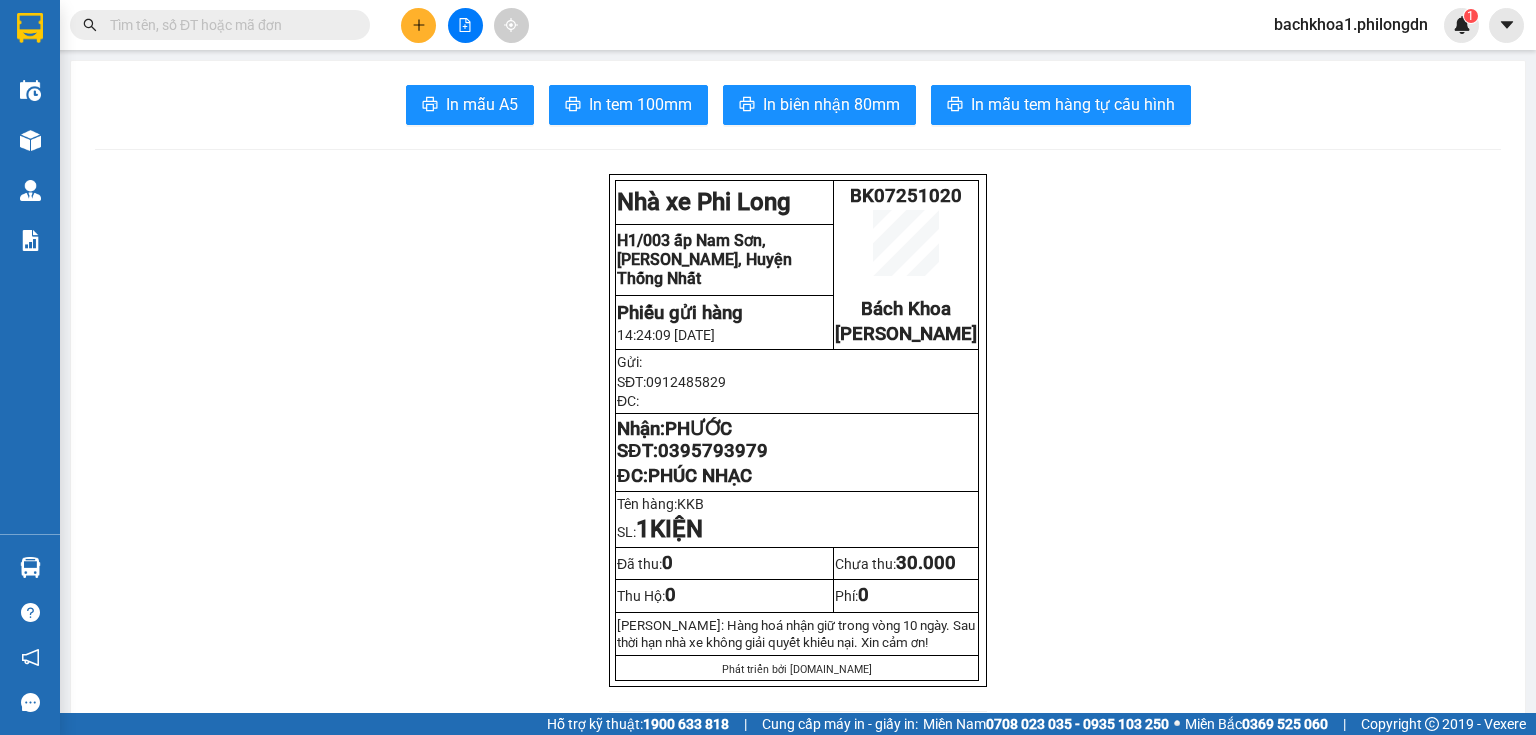 click on "In mẫu A5
In tem 100mm
In biên nhận 80mm In mẫu tem hàng tự cấu hình
Nhà xe Phi Long
BK07251020
Bách Khoa
Gia Kiệm
H1/003 [GEOGRAPHIC_DATA], [PERSON_NAME][GEOGRAPHIC_DATA], Huyện Thống Nhất
Phiếu gửi hàng
14:24:09 [DATE]
Gửi:
SĐT:  0912485829
ĐC:
Nhận:  PHƯỚC SĐT:  0395793979
ĐC:  PHÚC NHẠC
Tên hàng:  KKB
SL:  1  KIỆN
Đã thu:  0
Chưa thu:  30.000
Thu Hộ: 0
Phí:  0
[PERSON_NAME]: Hàng hoá nhận giữ trong vòng 10 ngày. Sau thời hạn nhà xe không giải quyết khiếu nại. Xin cảm ơn!
Phát triển bởi [DOMAIN_NAME]
Phi Long (Đồng Nai) BK07251020 [DATE] 14:24 Giao dọc đường   PHÚC NHẠC VP Nhận:   Gia Kiệm PHƯỚC 0395793979 SL:  1 CC : 30.000 Tên Số lượng Khối lượng Cước món hàng Ghi chú KKB (Khác) 1 0 30.000 Tổng cộng 1 0 30.000" at bounding box center [798, 1818] 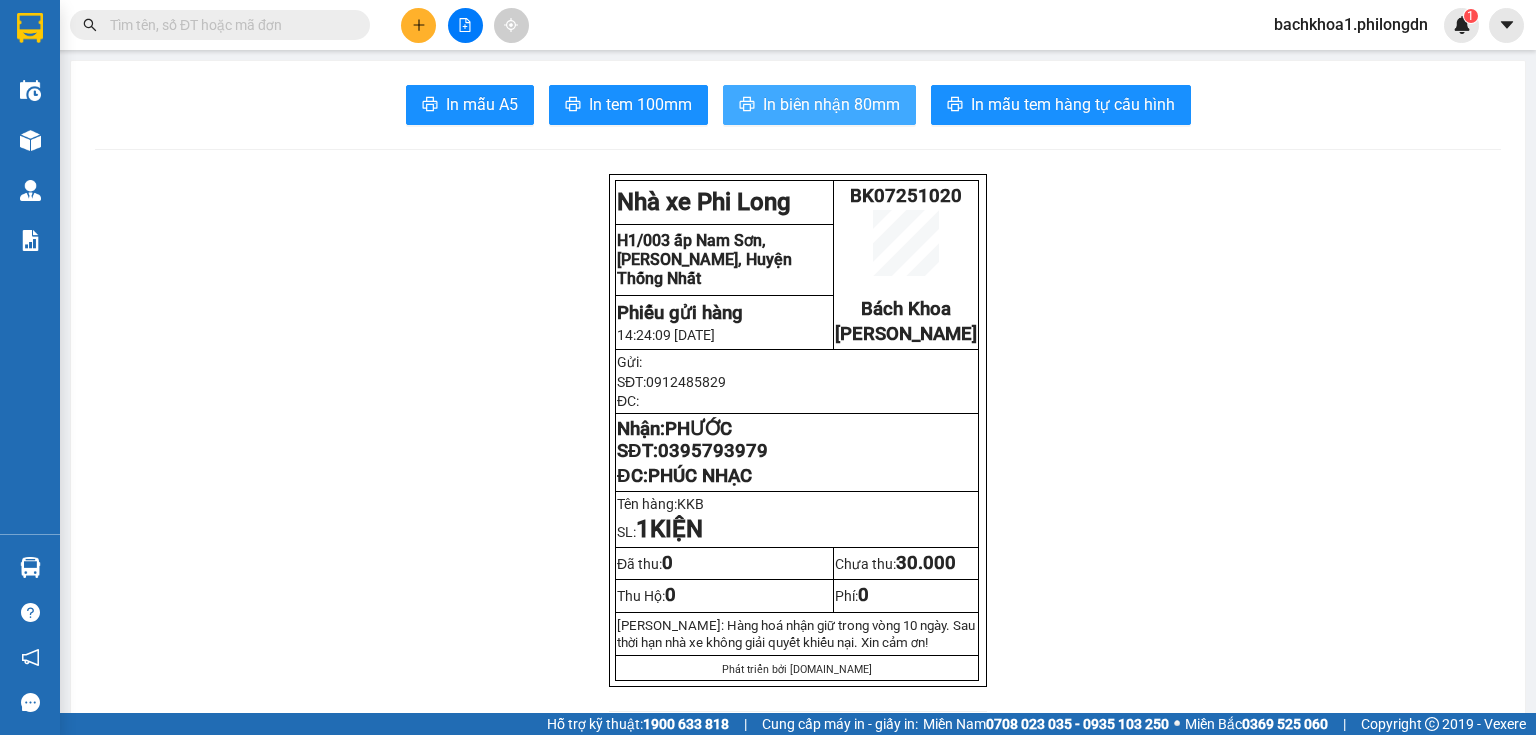 click on "In biên nhận 80mm" at bounding box center [831, 104] 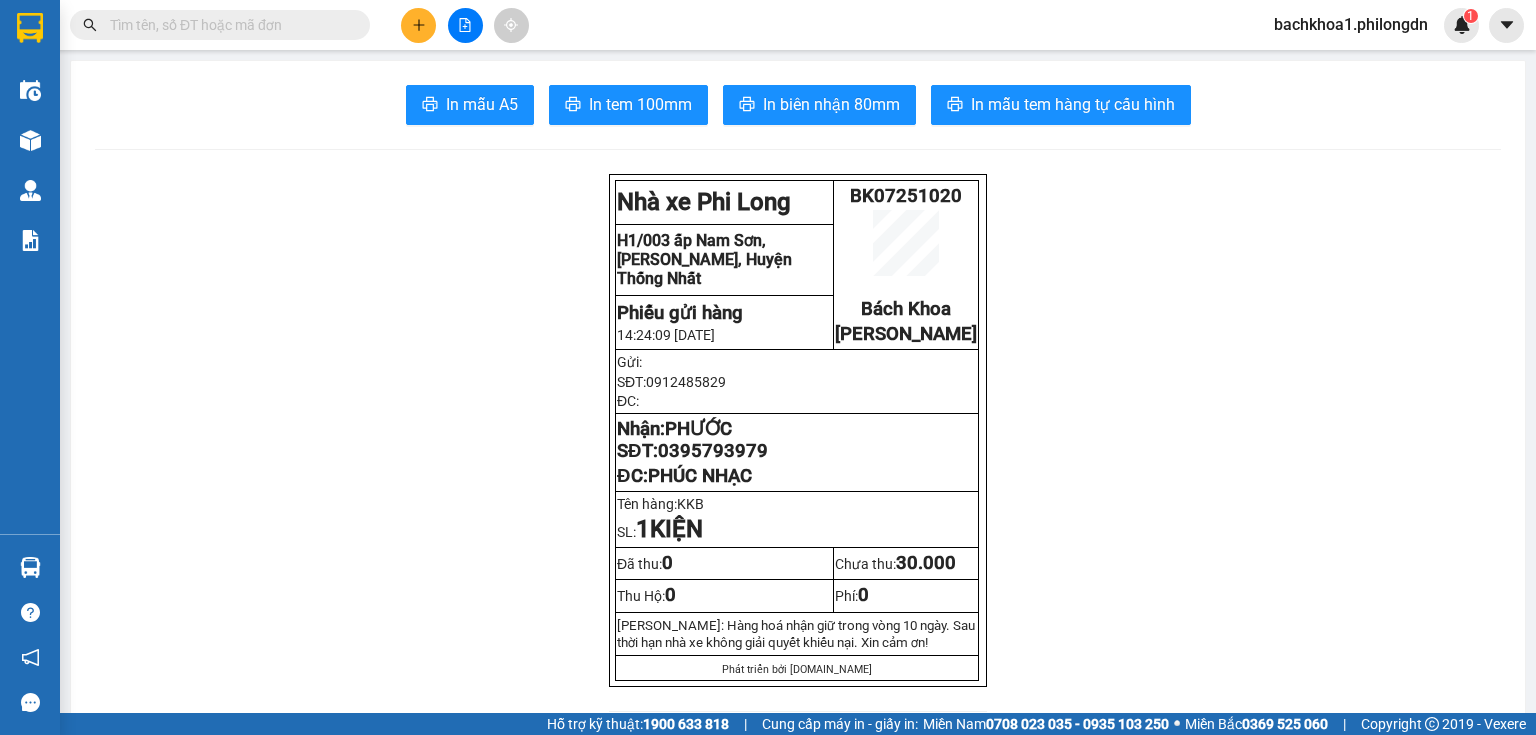 click on "0395793979" at bounding box center (713, 451) 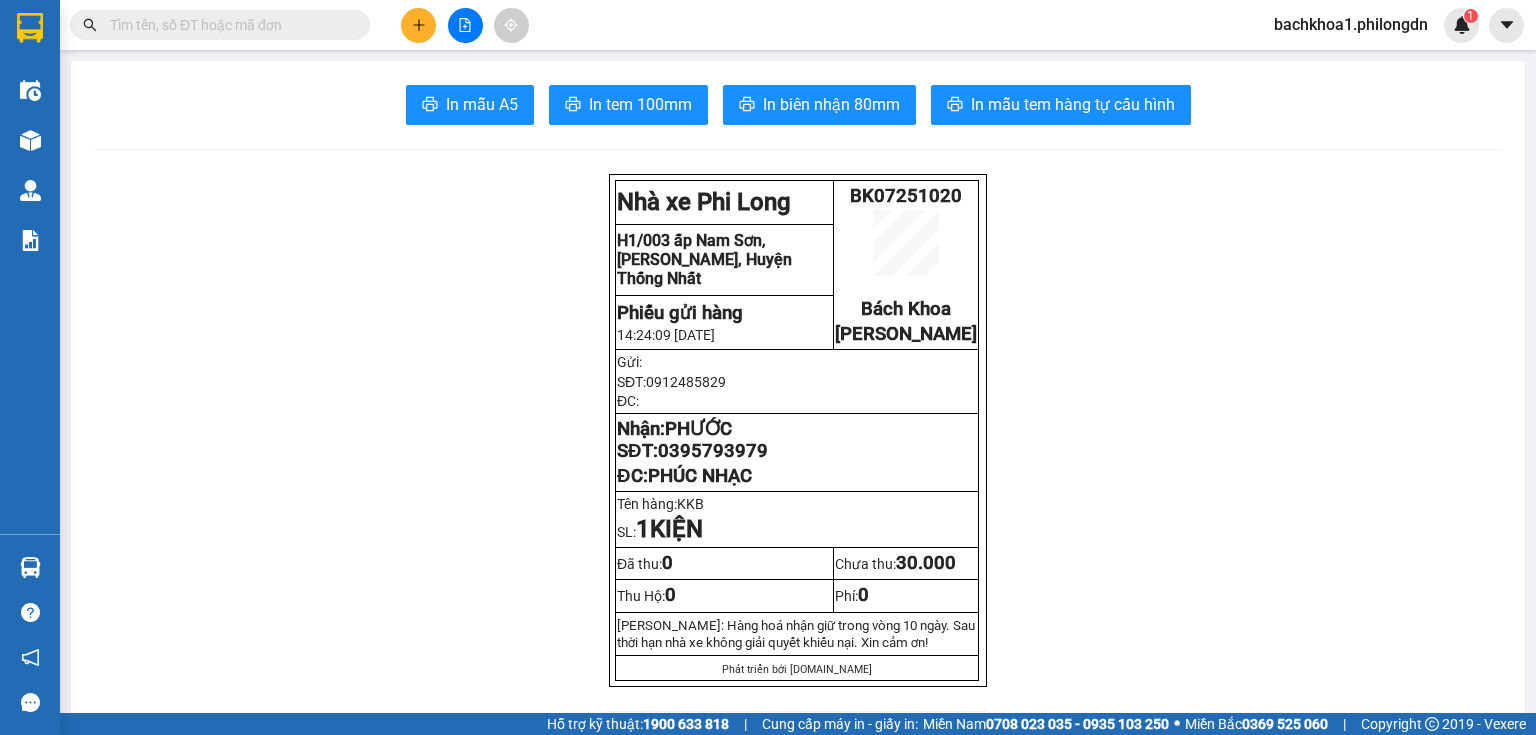 click at bounding box center [418, 25] 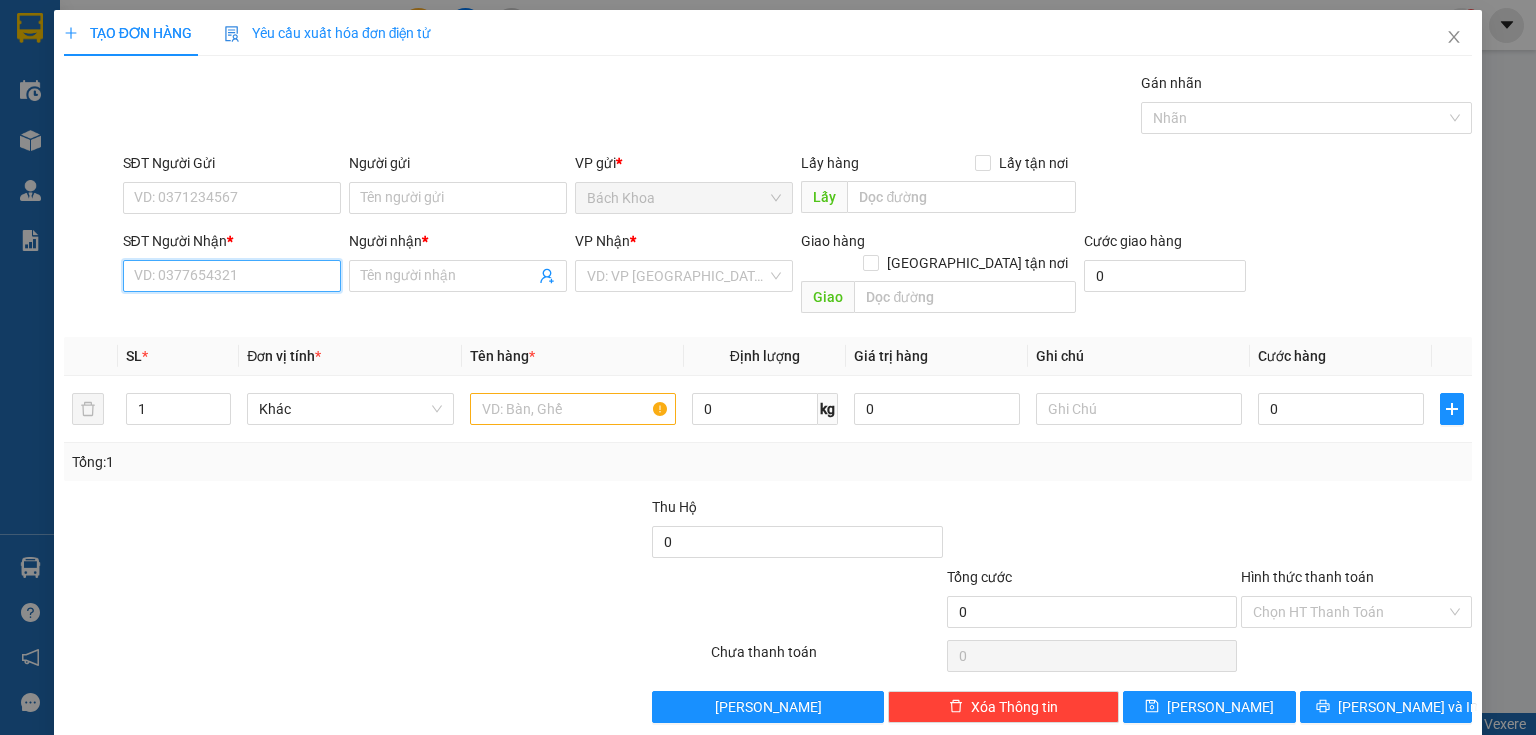 click on "SĐT Người Nhận  *" at bounding box center [232, 276] 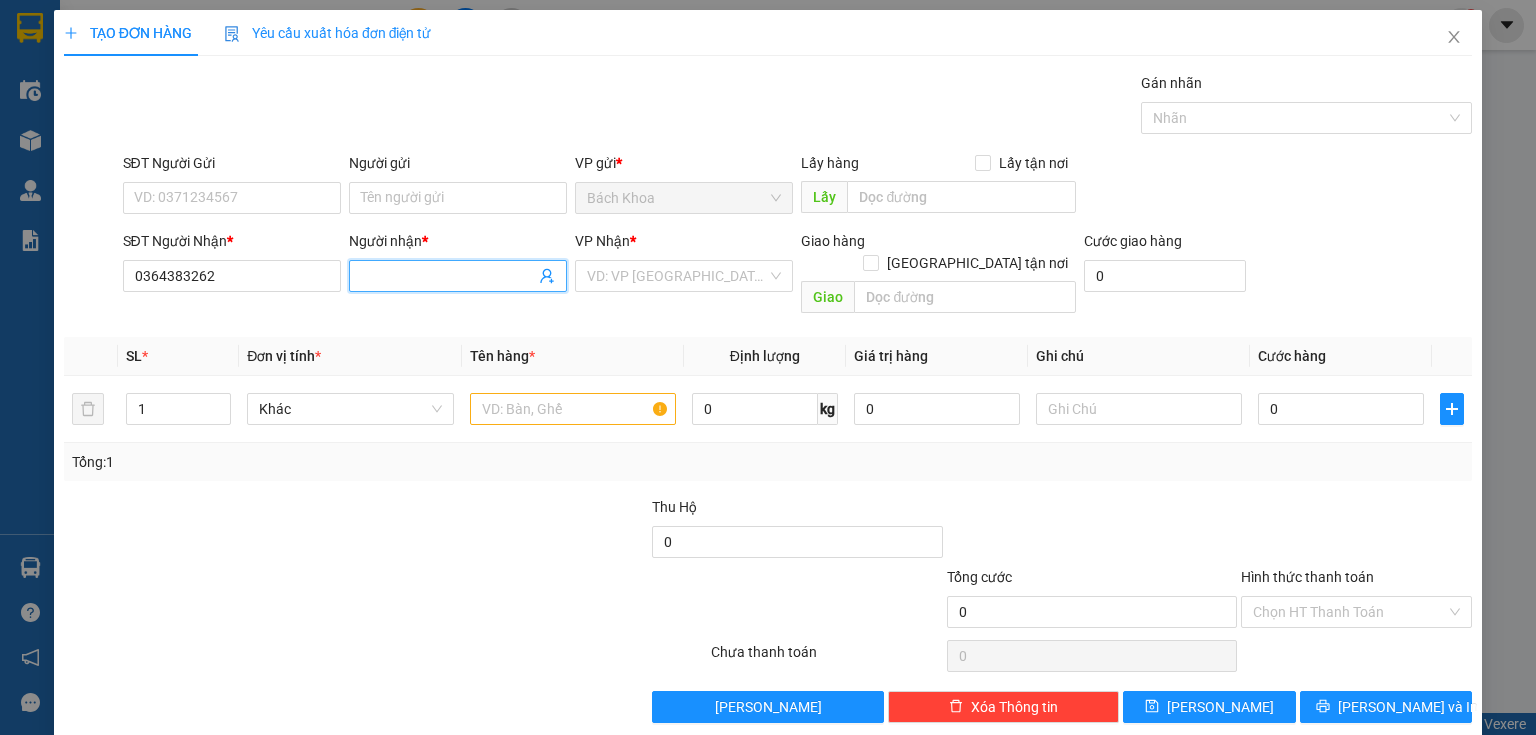 click on "Người nhận  *" at bounding box center [448, 276] 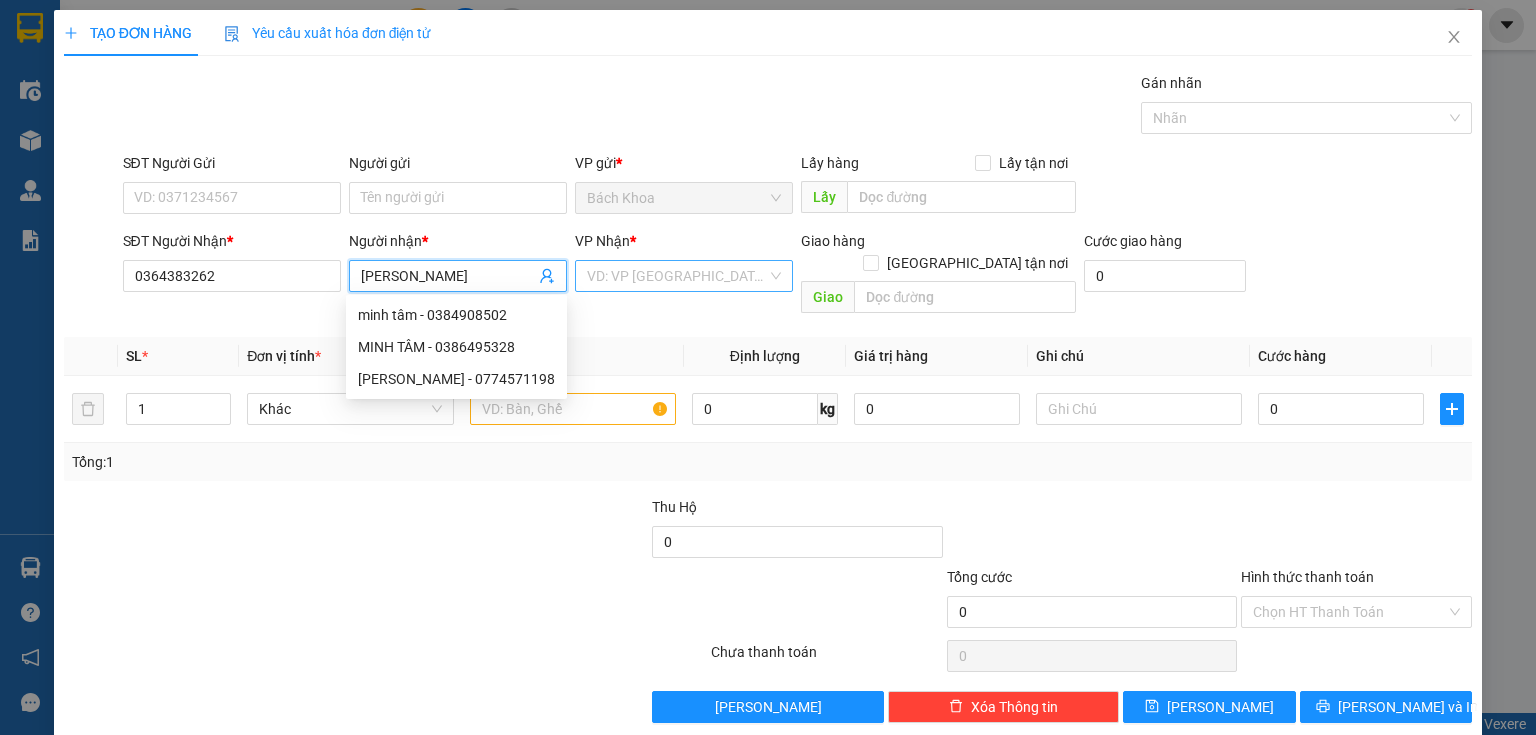 click at bounding box center [677, 276] 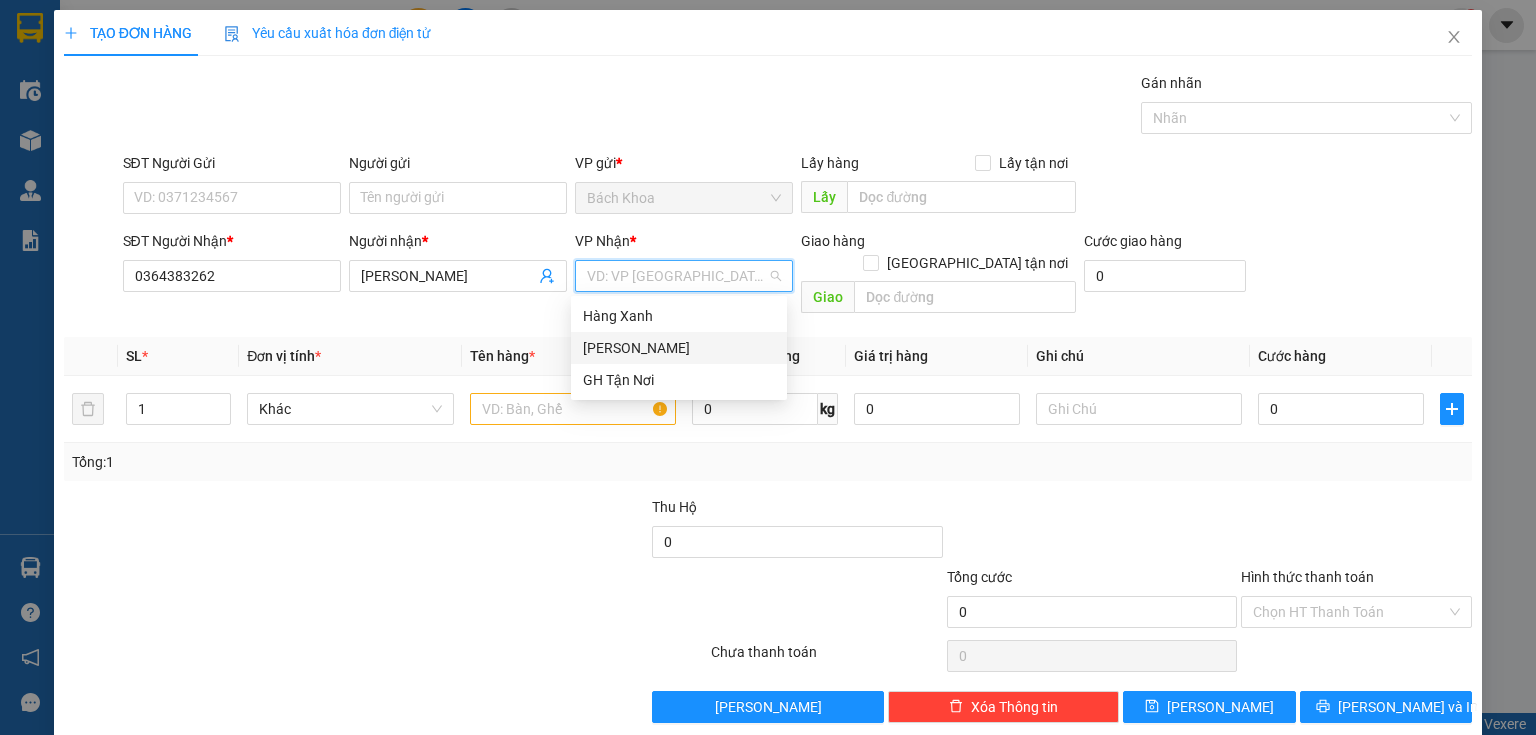 click on "[PERSON_NAME]" at bounding box center (679, 348) 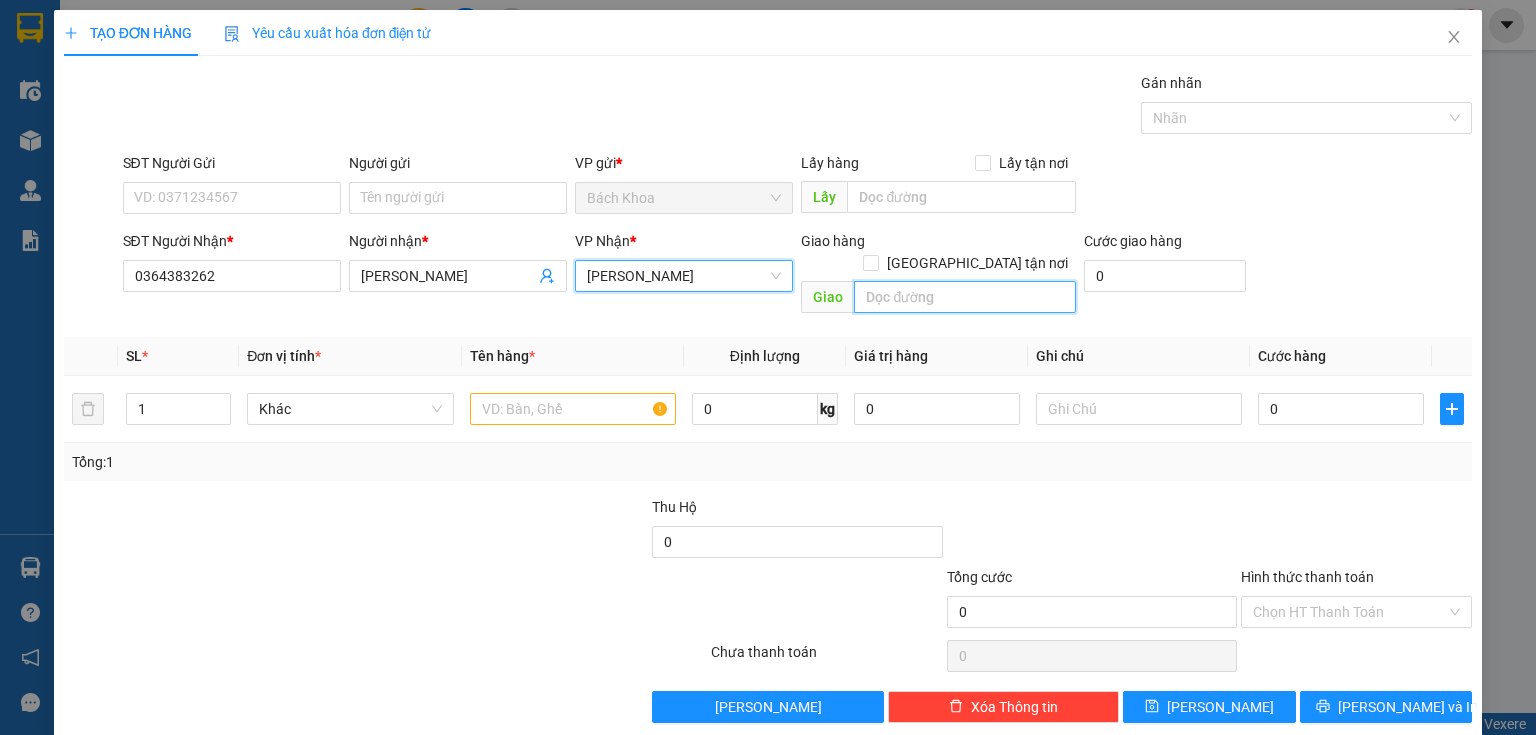 click at bounding box center (965, 297) 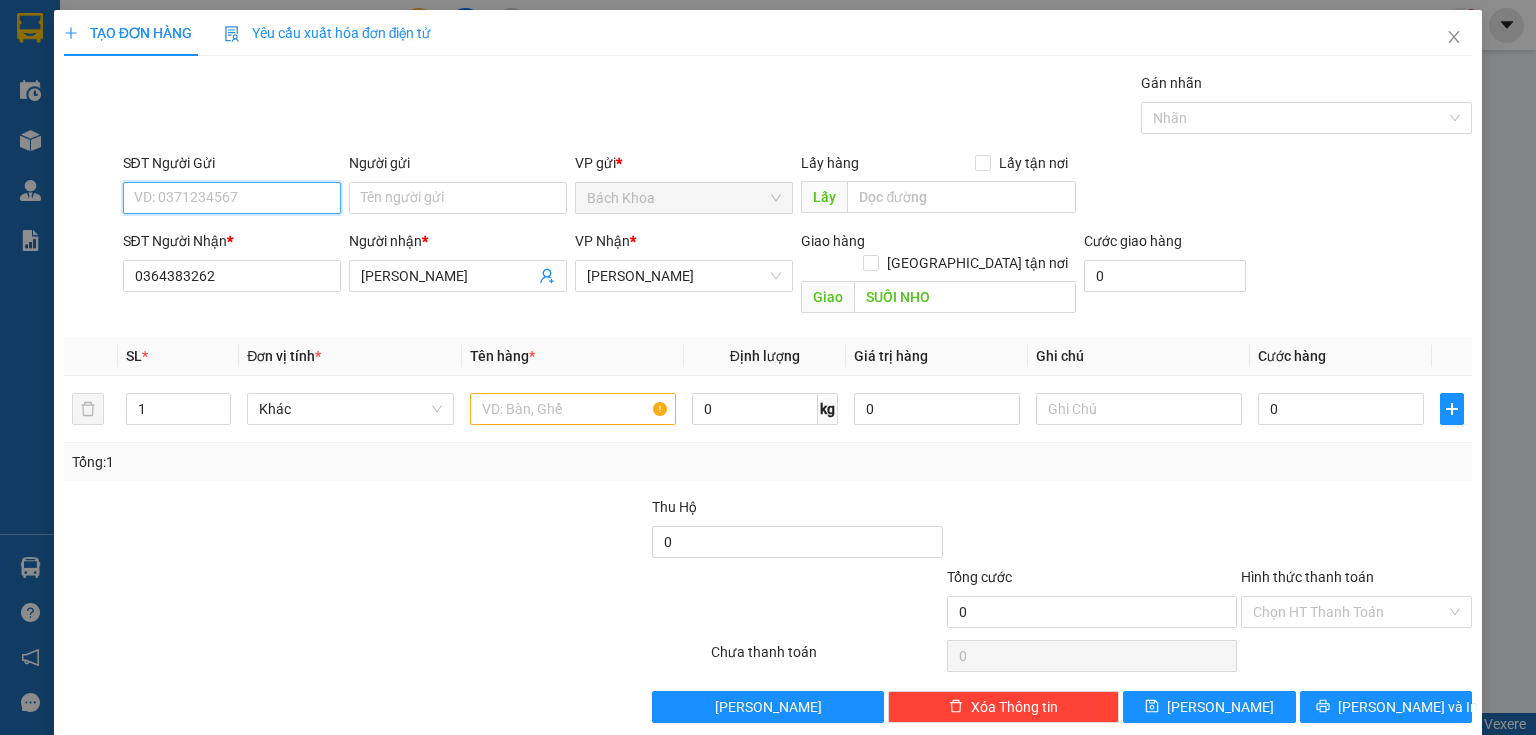 click on "SĐT Người Gửi" at bounding box center (232, 198) 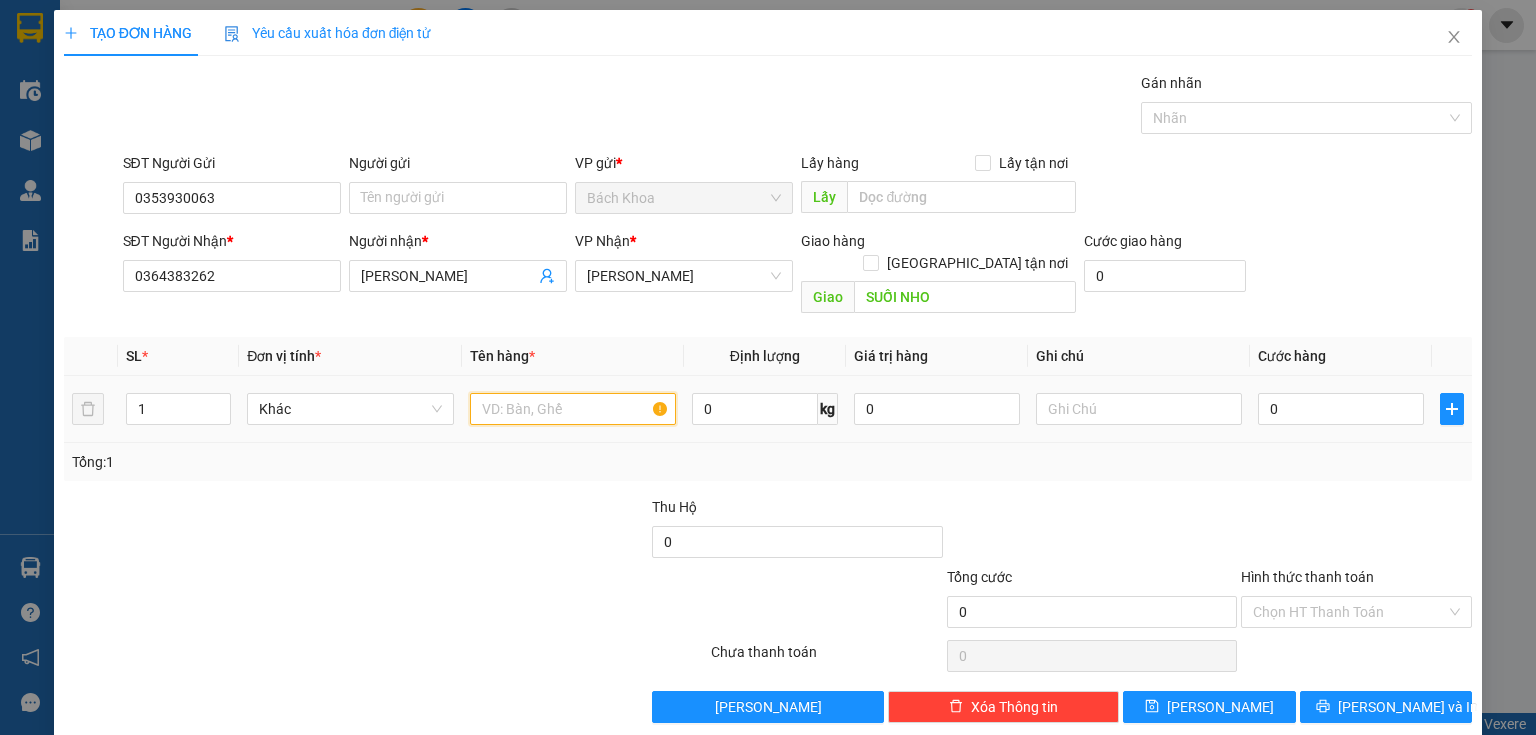 click at bounding box center (573, 409) 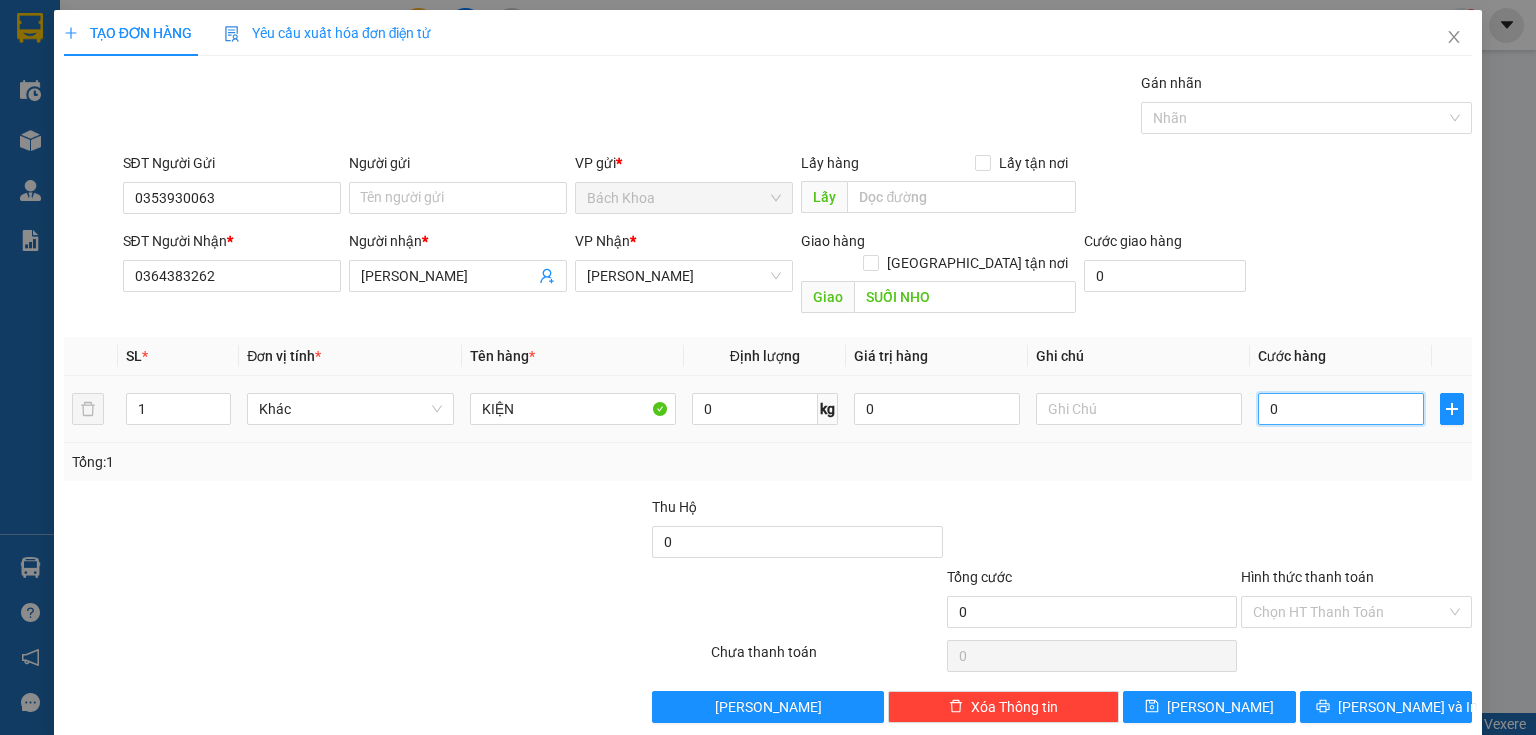 click on "0" at bounding box center (1341, 409) 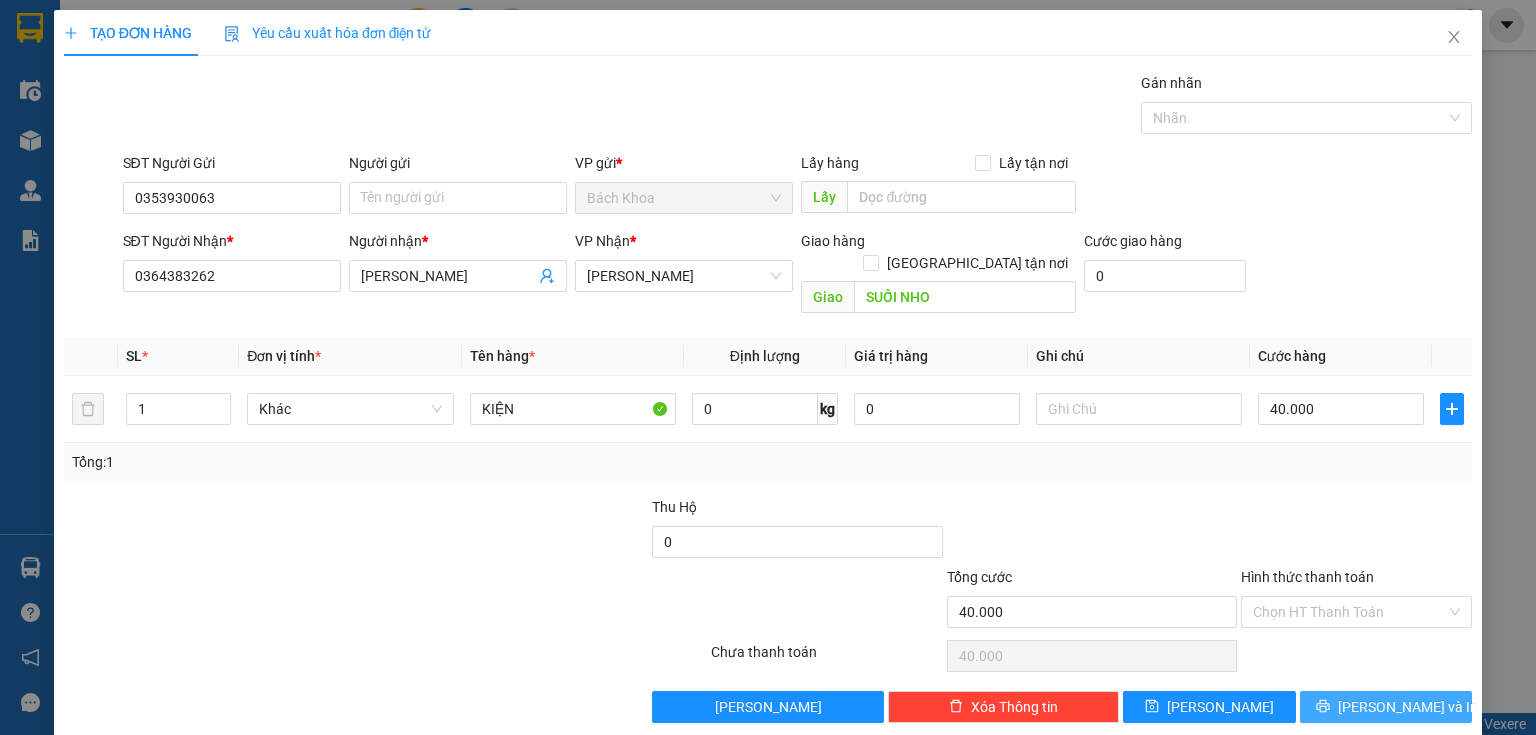 click on "[PERSON_NAME] và In" at bounding box center [1386, 707] 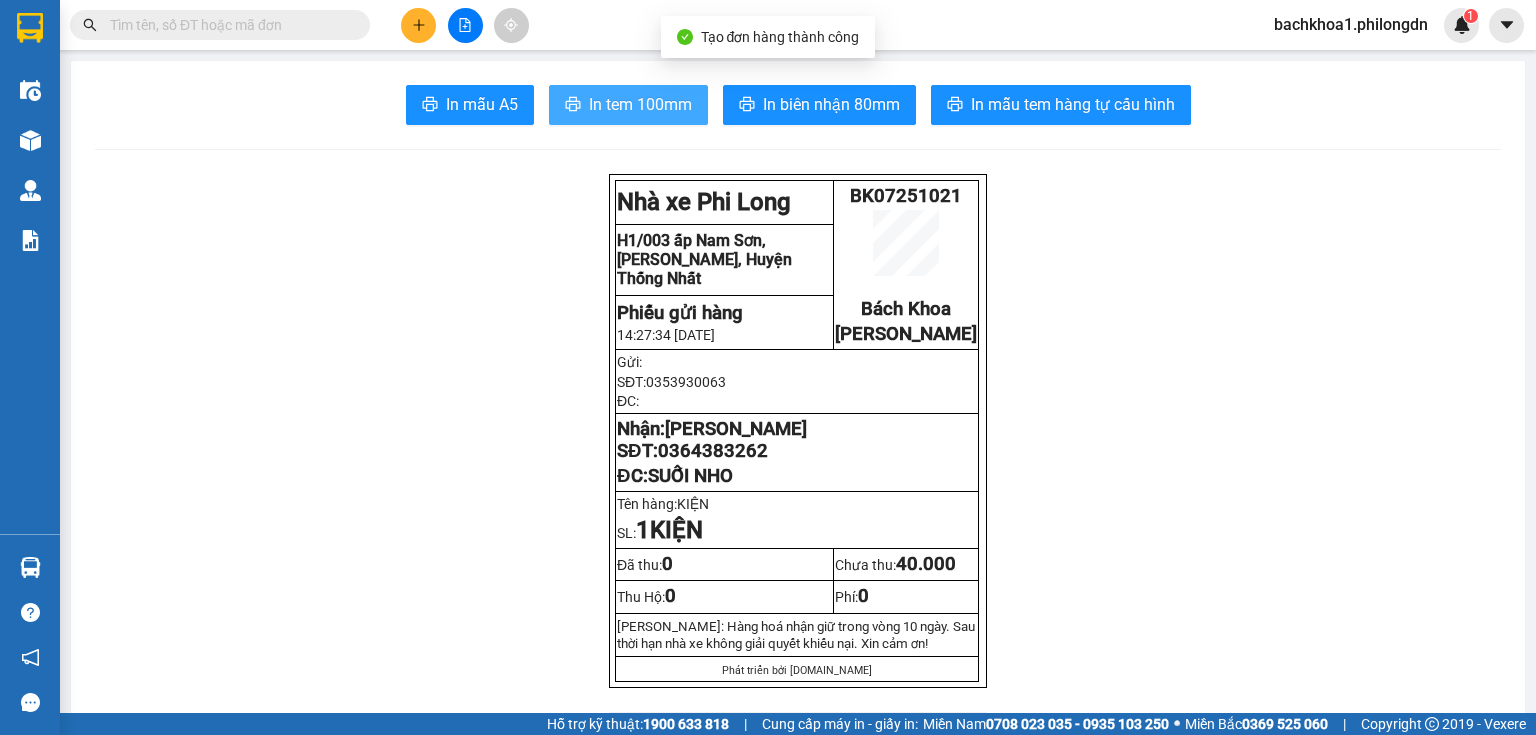 click on "In tem 100mm" at bounding box center (628, 105) 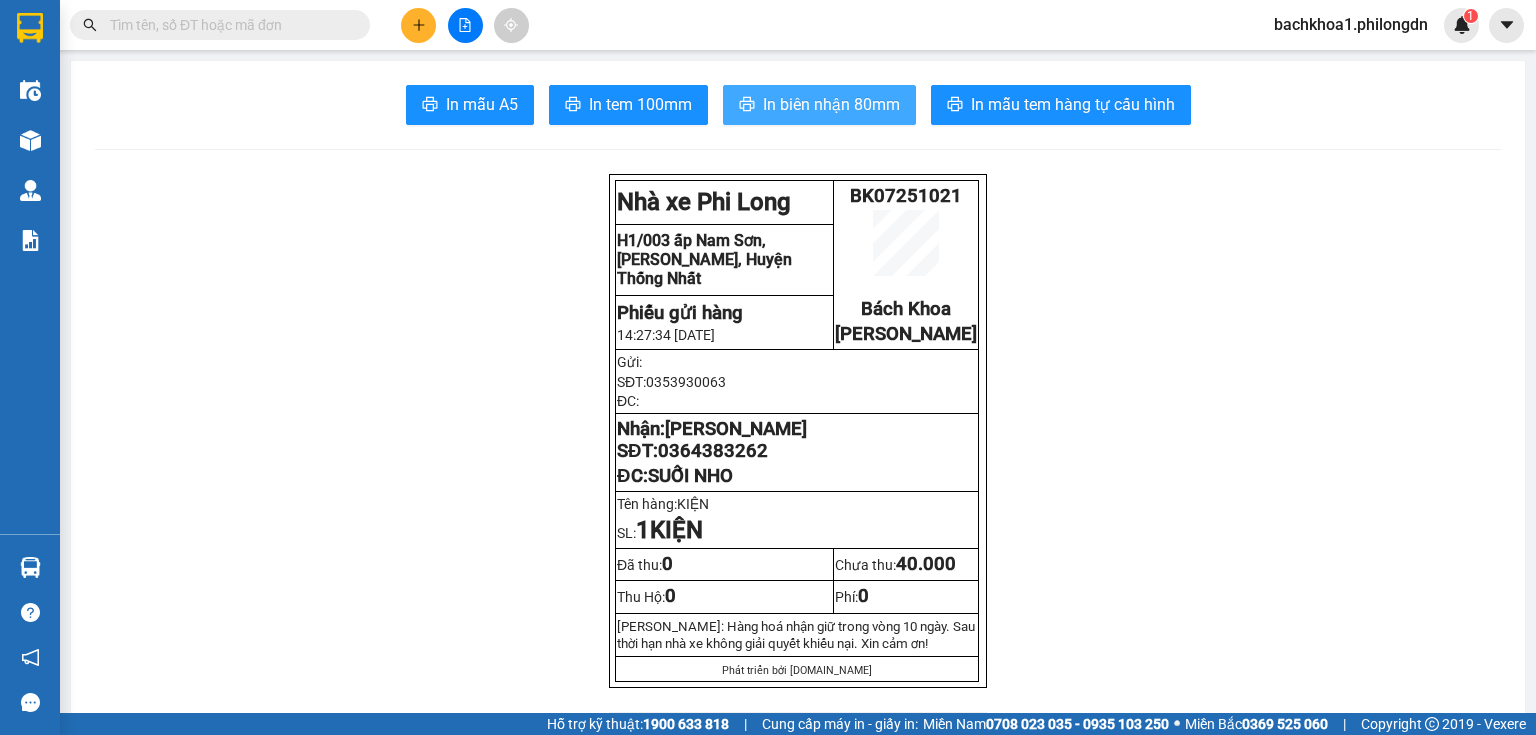 click on "In biên nhận 80mm" at bounding box center (831, 104) 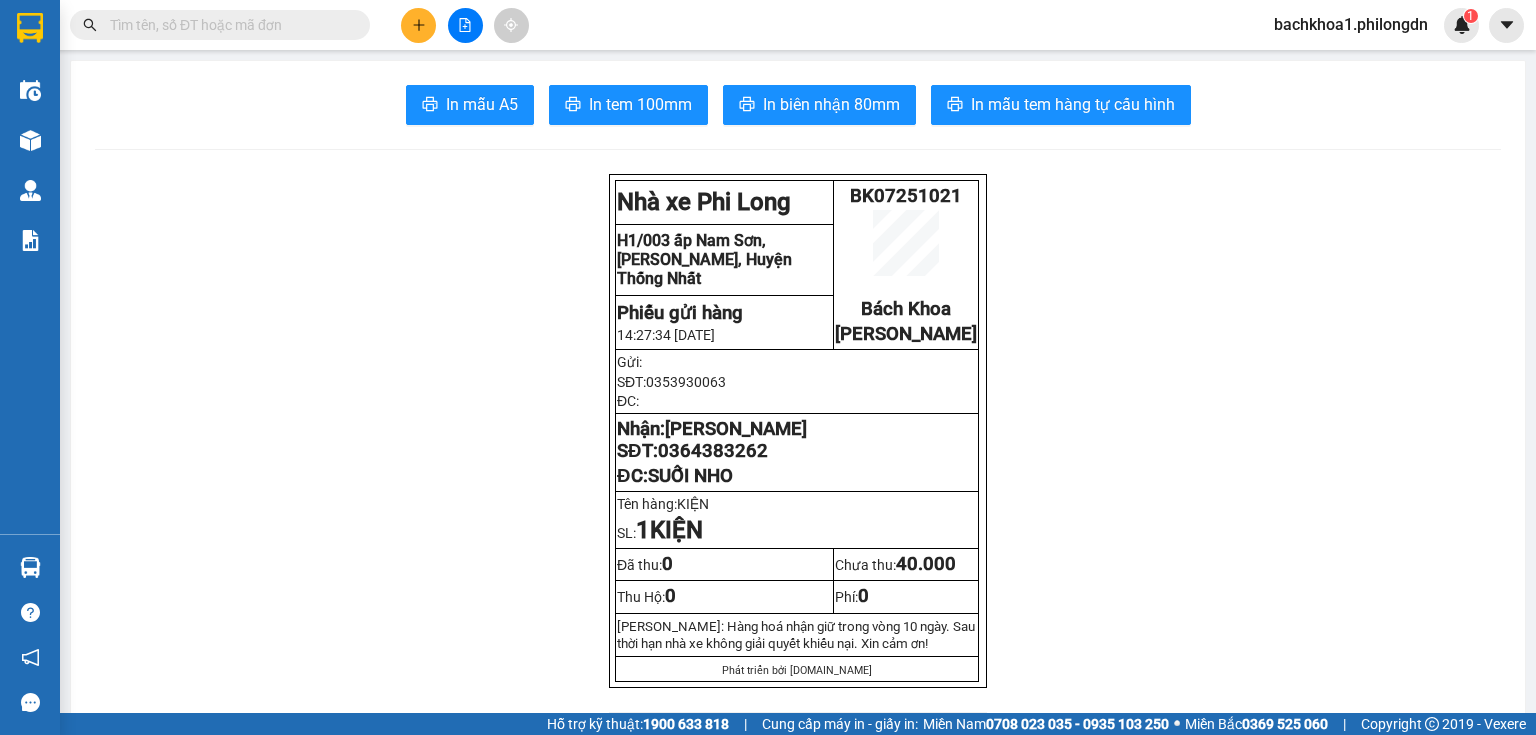 click on "0364383262" at bounding box center [713, 451] 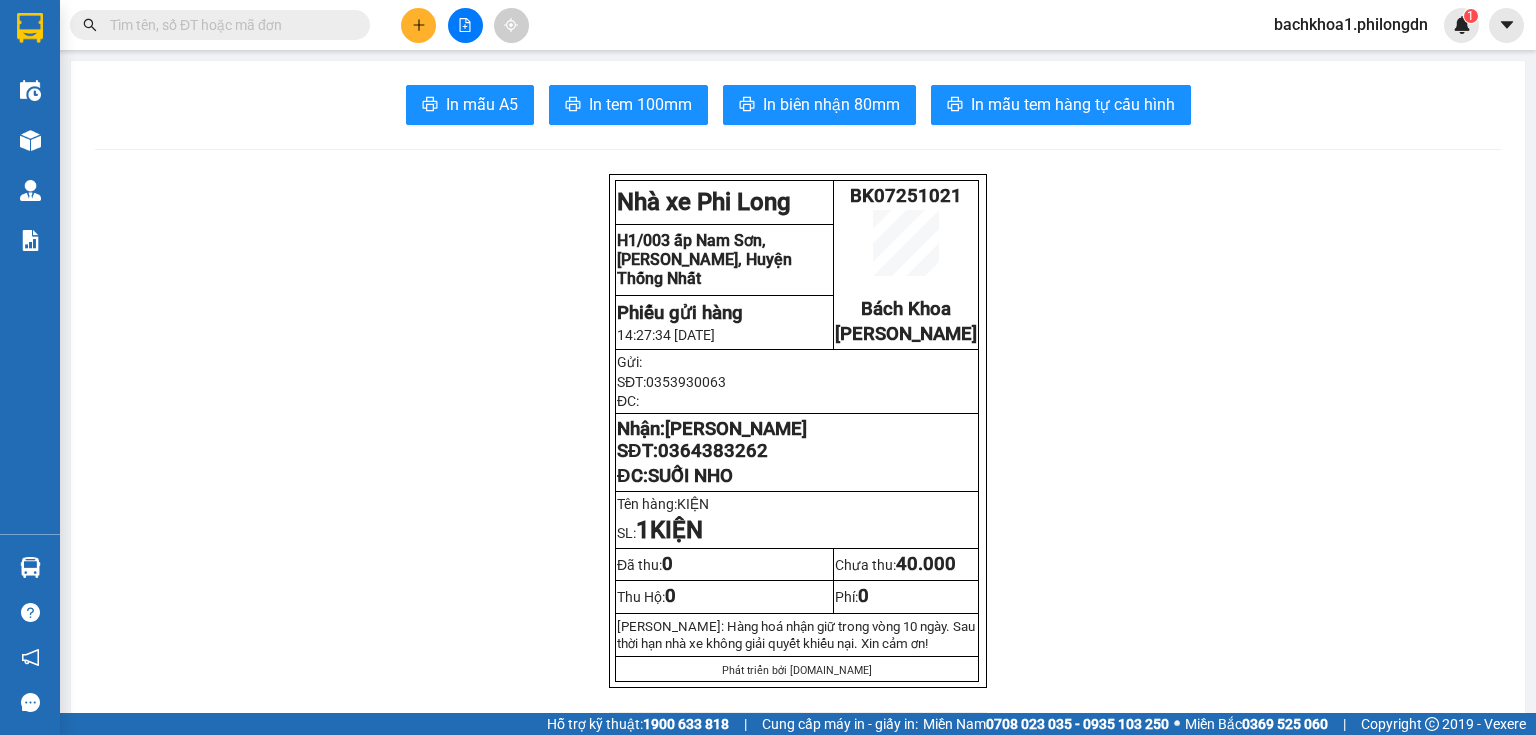 click at bounding box center [418, 25] 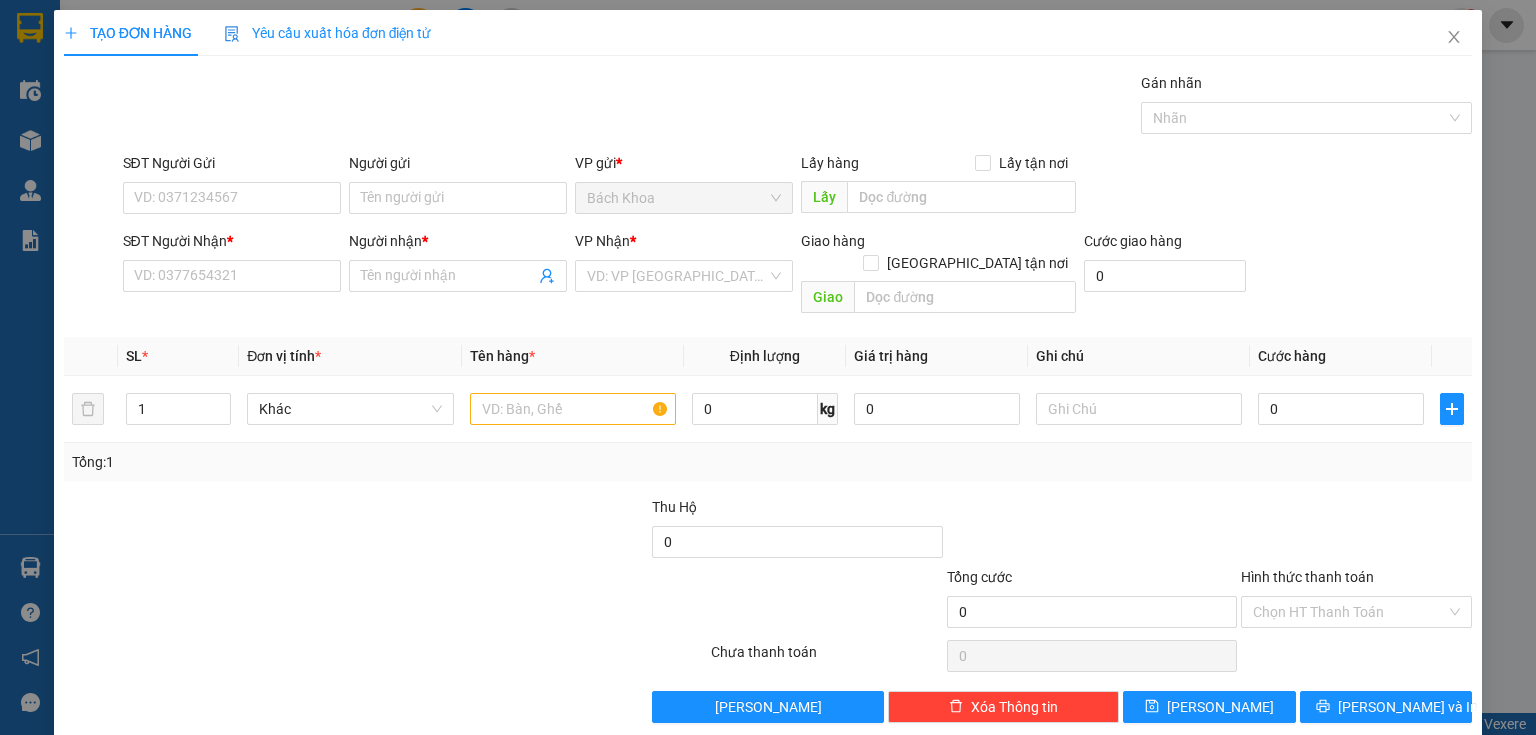 click on "SĐT Người Nhận  * VD: 0377654321" at bounding box center (232, 265) 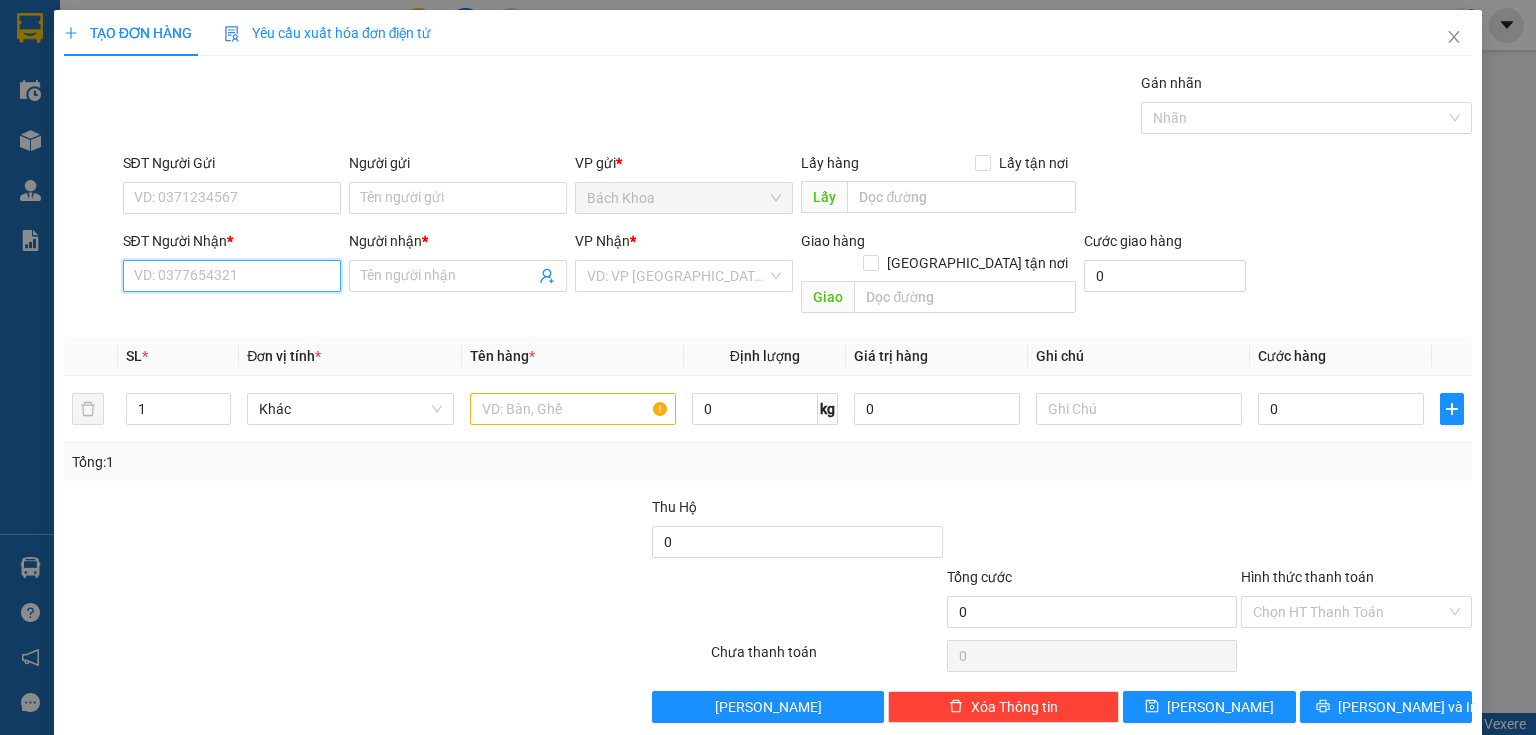 click on "SĐT Người Nhận  *" at bounding box center (232, 276) 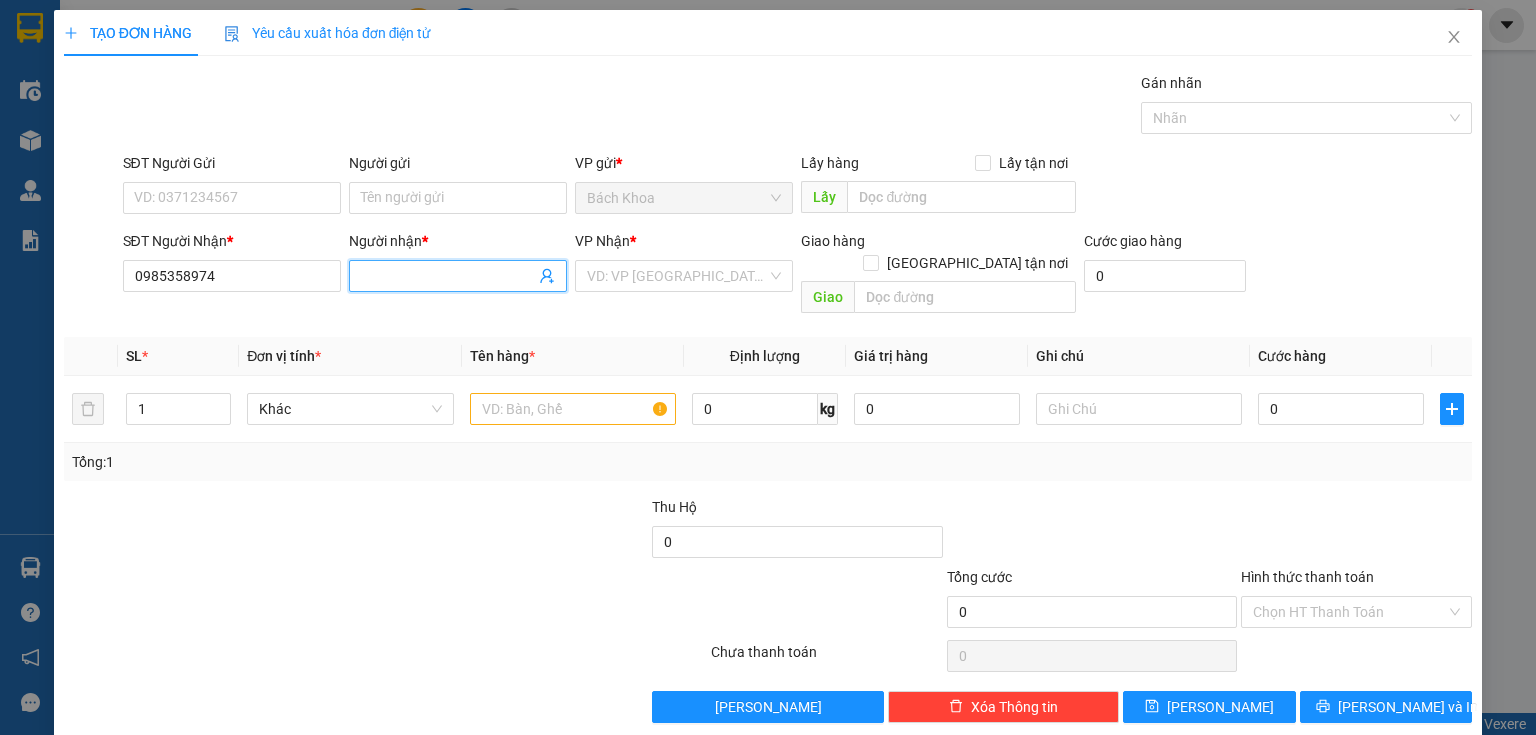 click on "Người nhận  *" at bounding box center (448, 276) 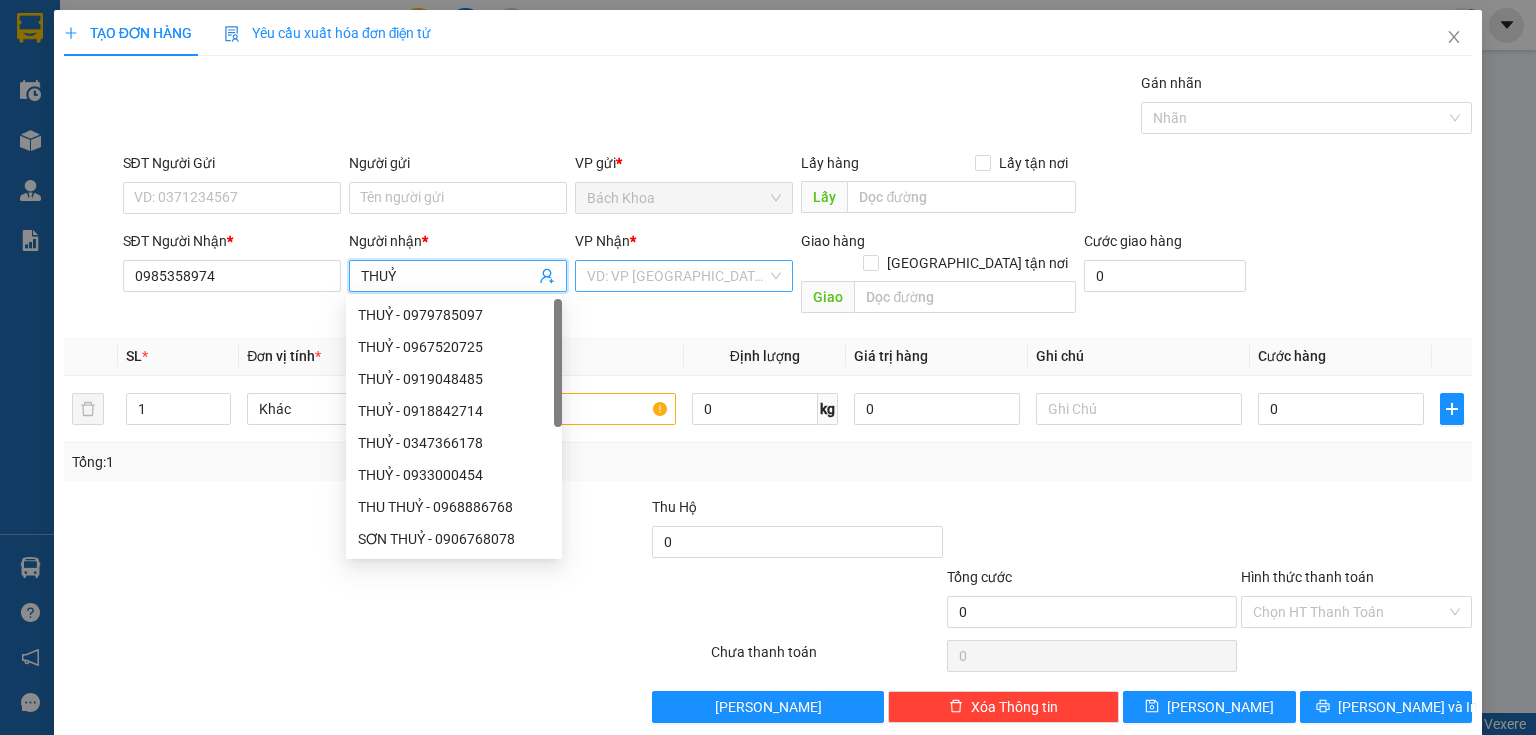 click at bounding box center [677, 276] 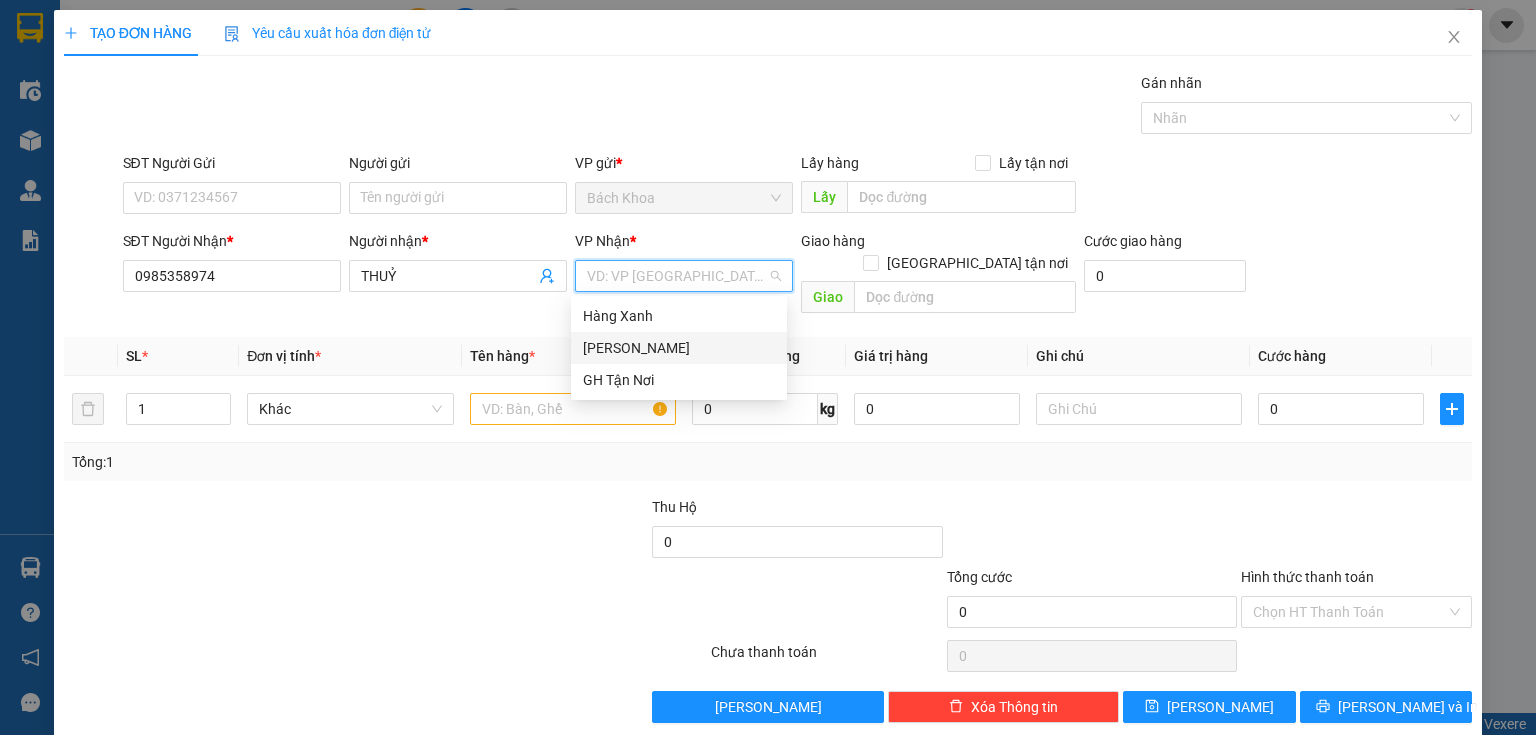 click on "[PERSON_NAME]" at bounding box center [679, 348] 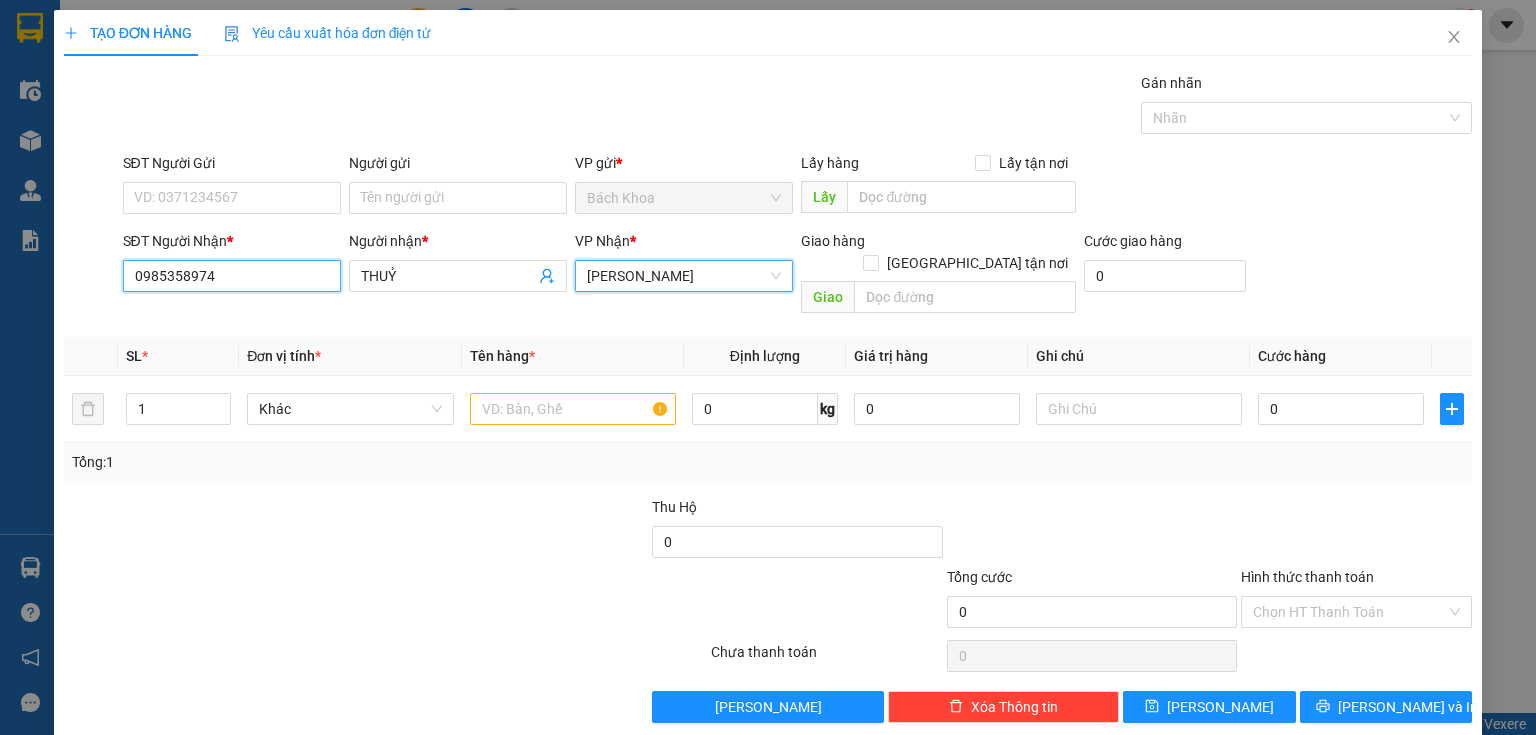 click on "0985358974" at bounding box center [232, 276] 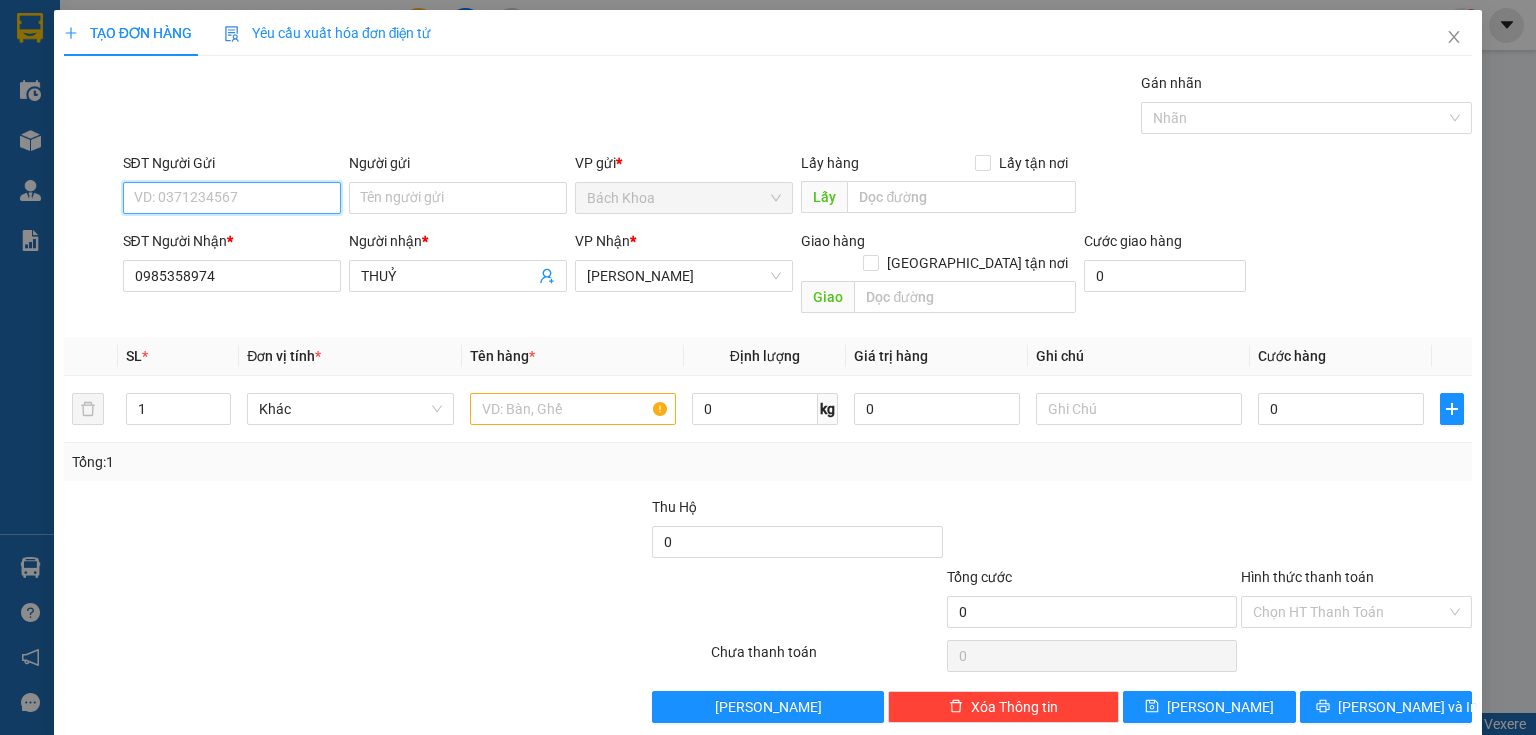 click on "SĐT Người Gửi" at bounding box center [232, 198] 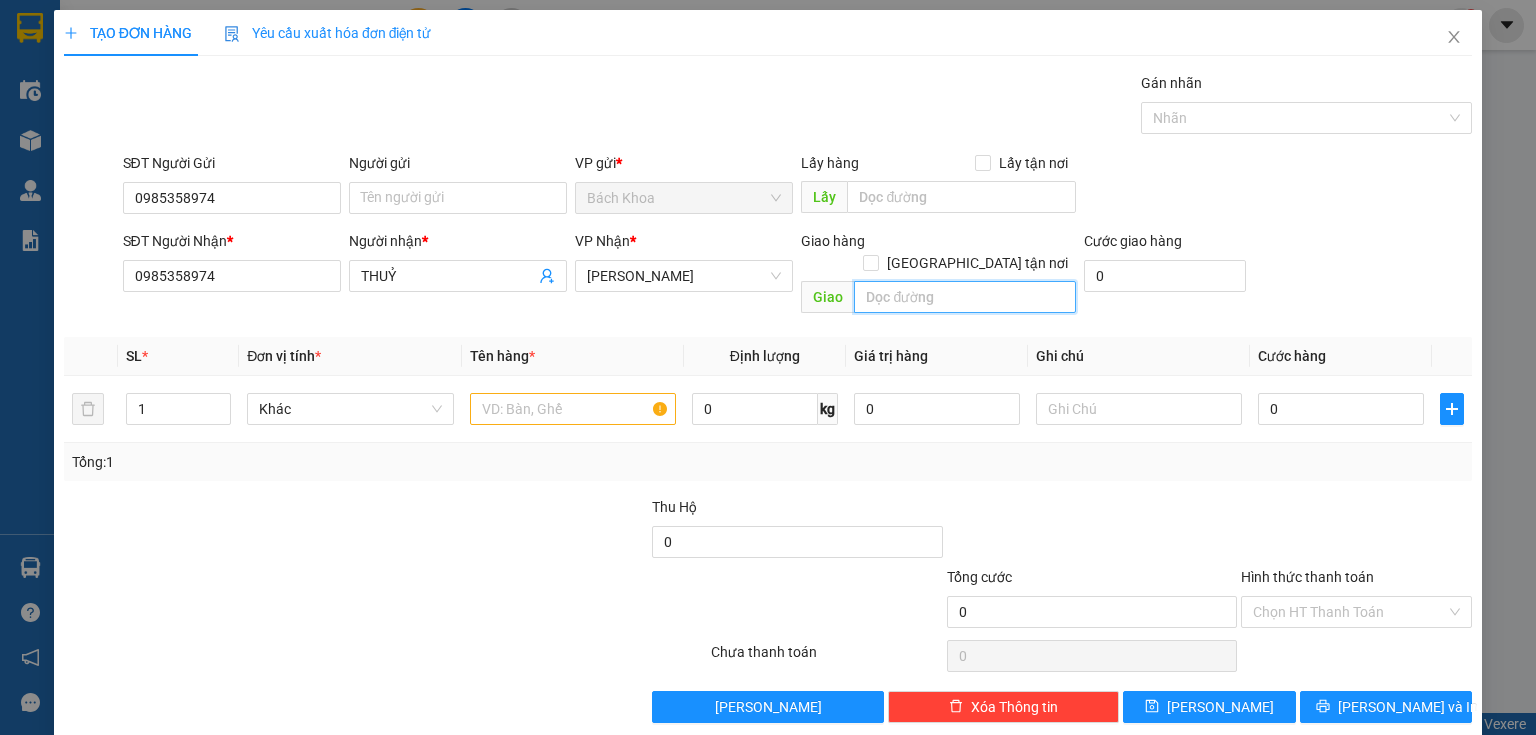 click at bounding box center [965, 297] 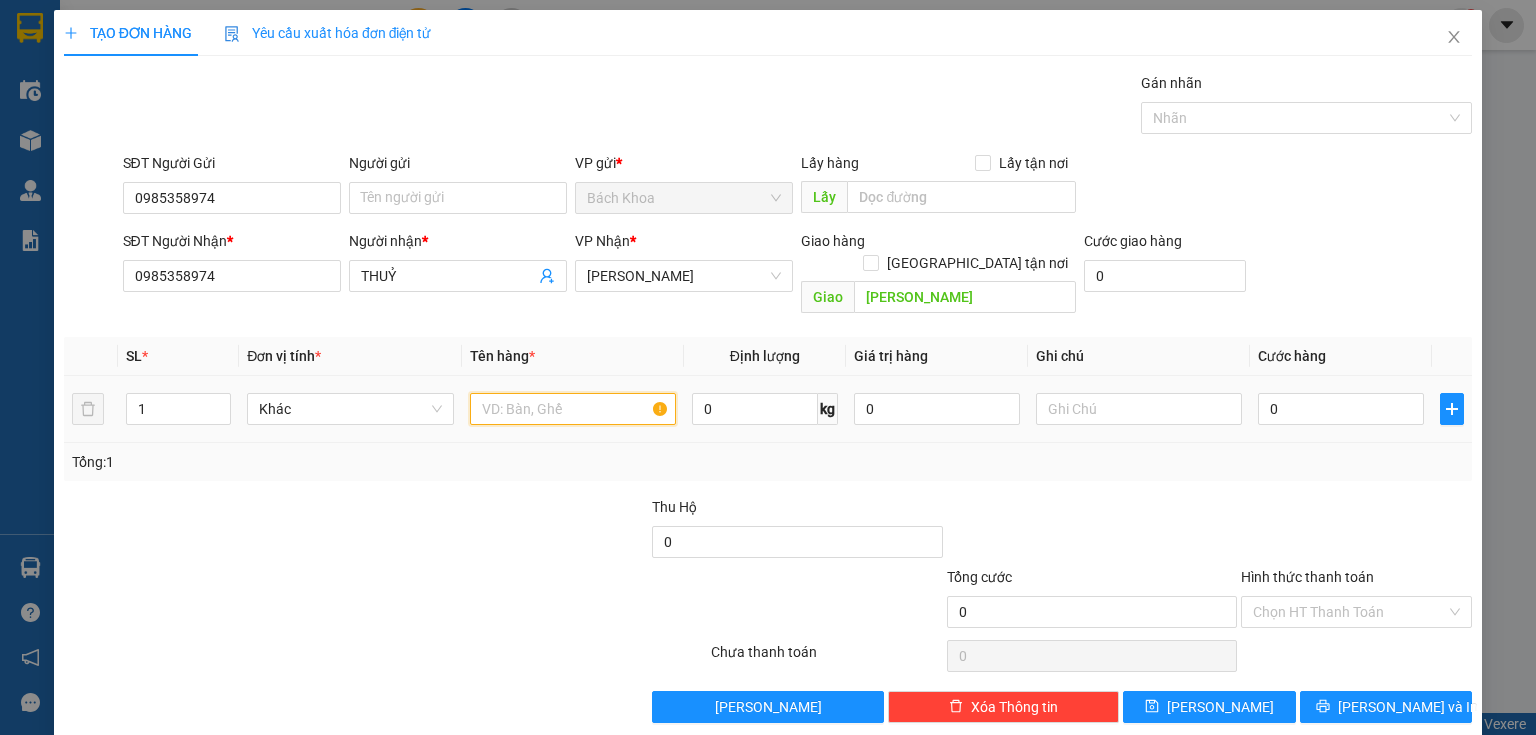 click at bounding box center [573, 409] 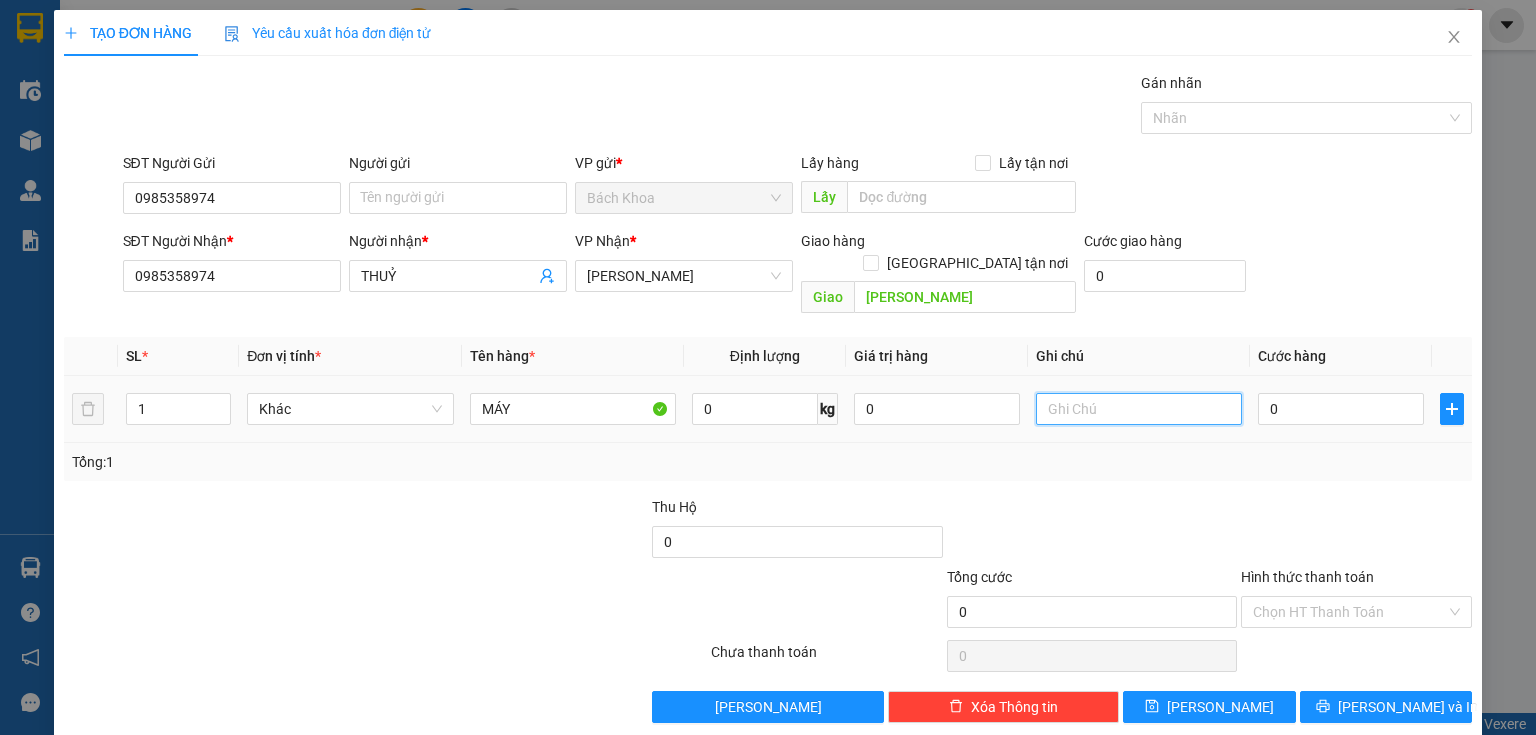 click at bounding box center (1139, 409) 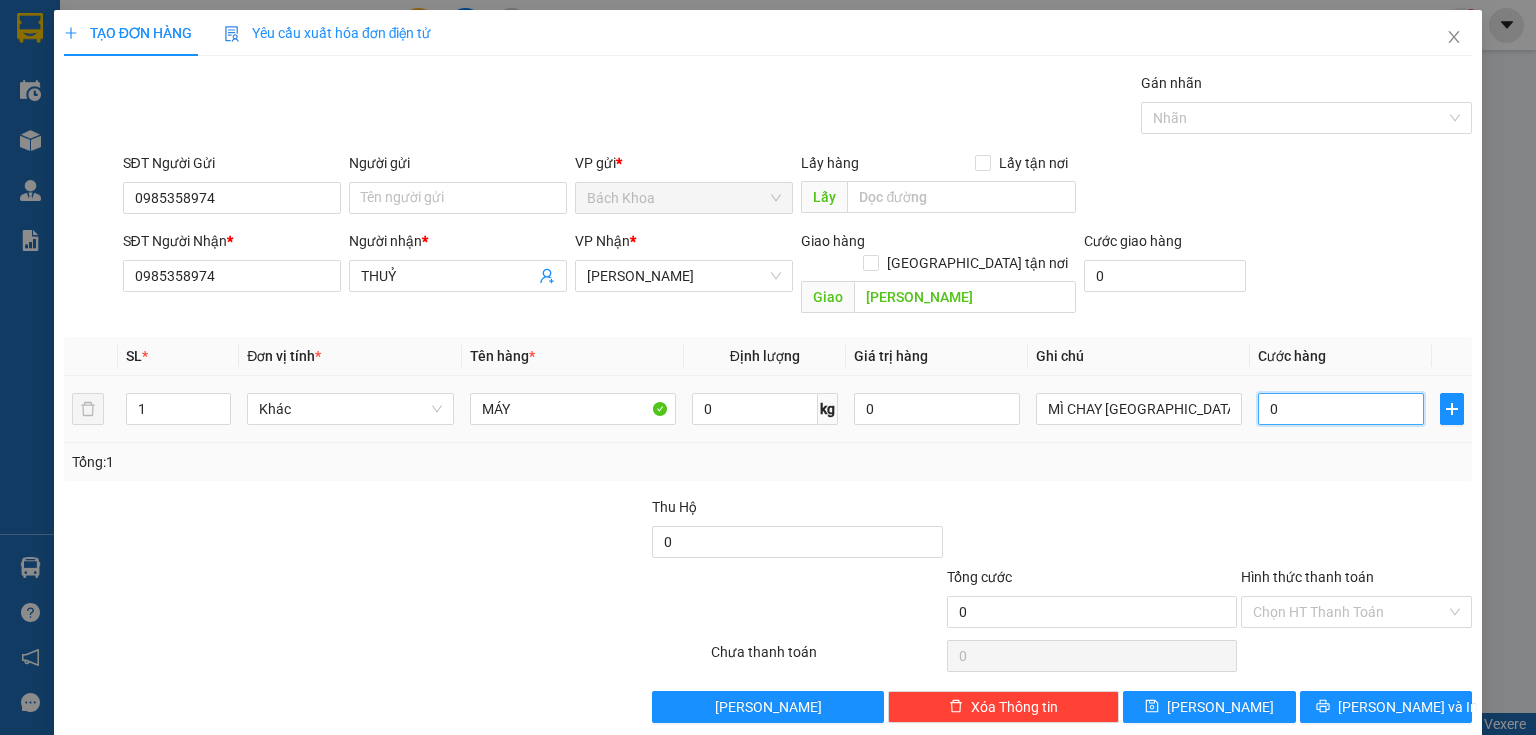 click on "0" at bounding box center (1341, 409) 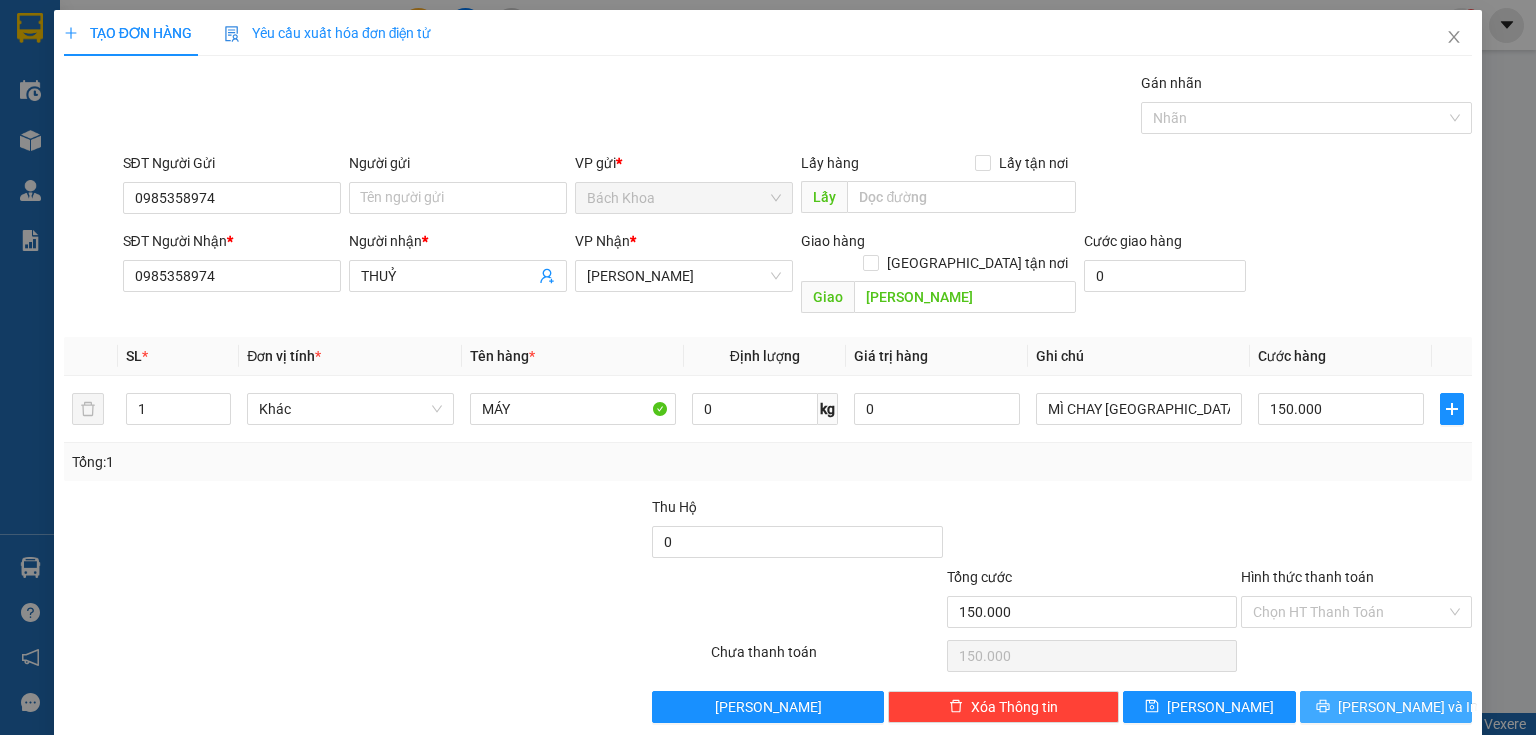 click 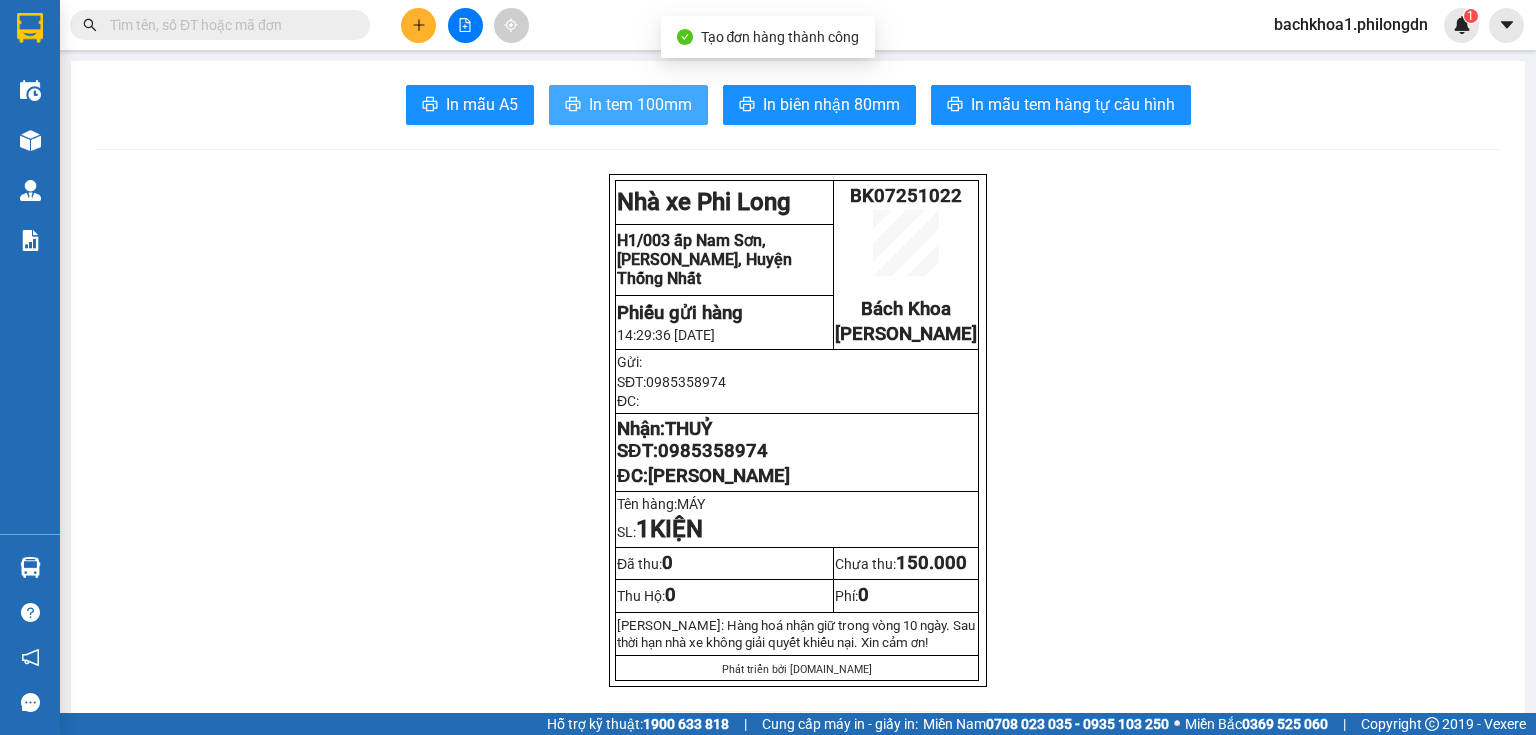 click on "In tem 100mm" at bounding box center [640, 104] 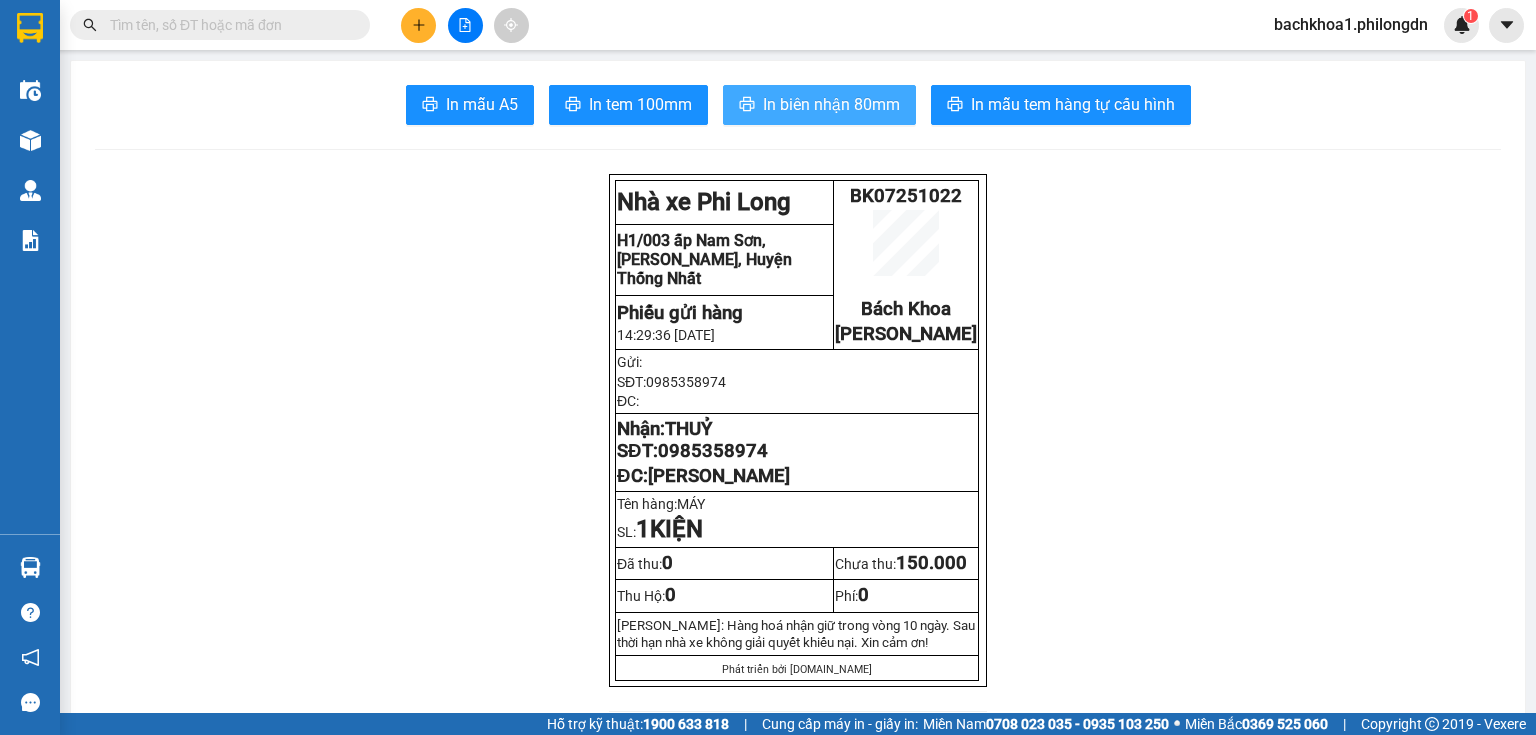 drag, startPoint x: 758, startPoint y: 87, endPoint x: 773, endPoint y: 86, distance: 15.033297 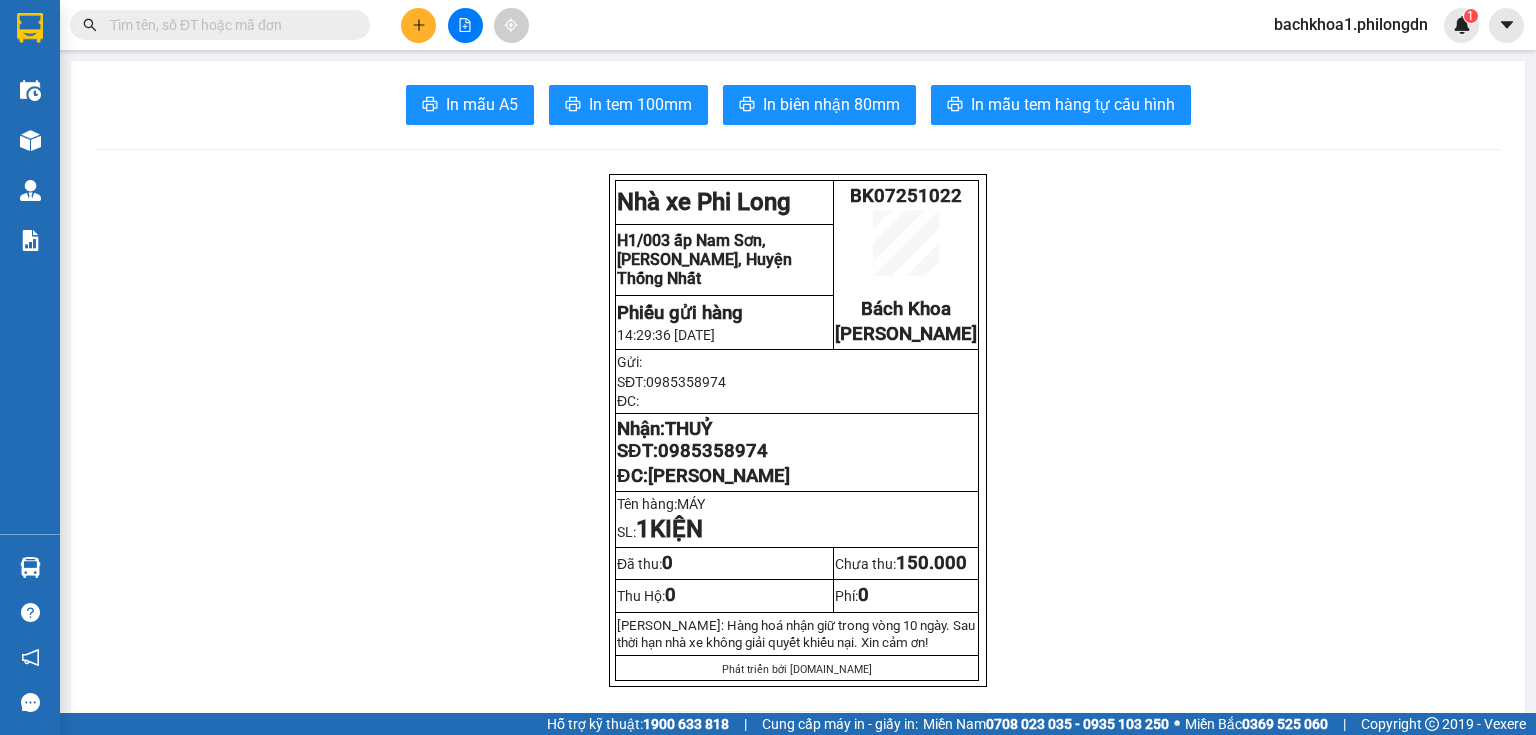 click on "0985358974" at bounding box center [713, 451] 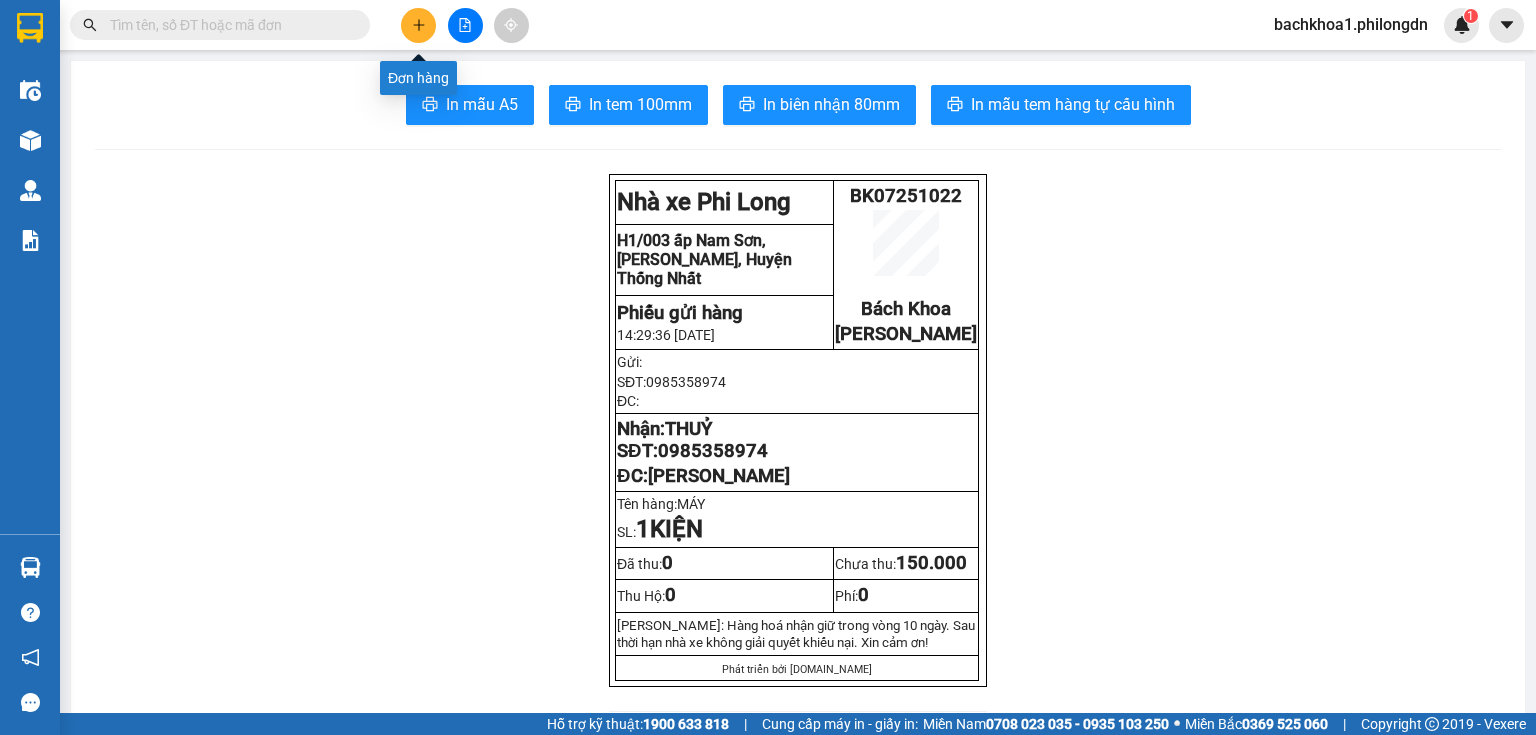 click at bounding box center (418, 25) 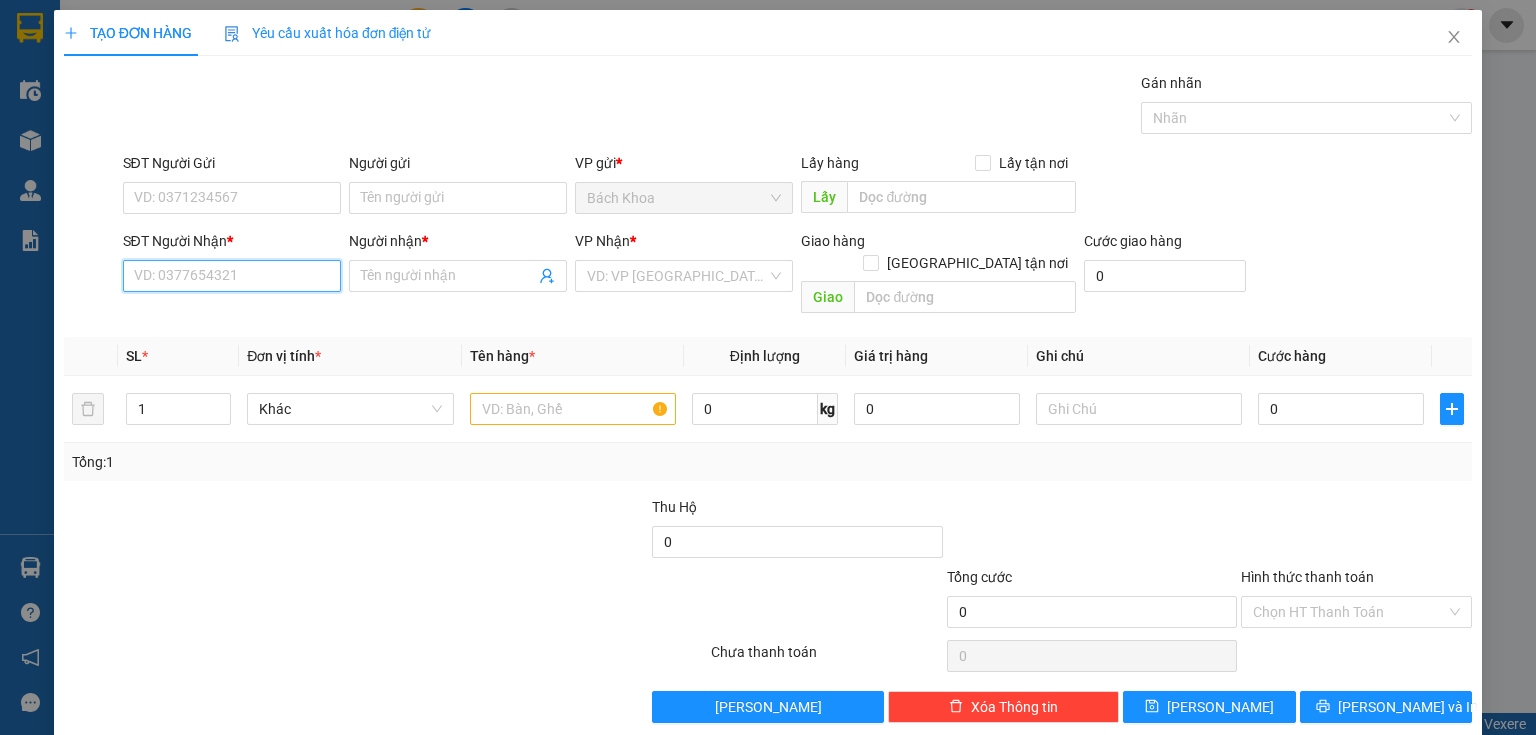 click on "SĐT Người Nhận  *" at bounding box center (232, 276) 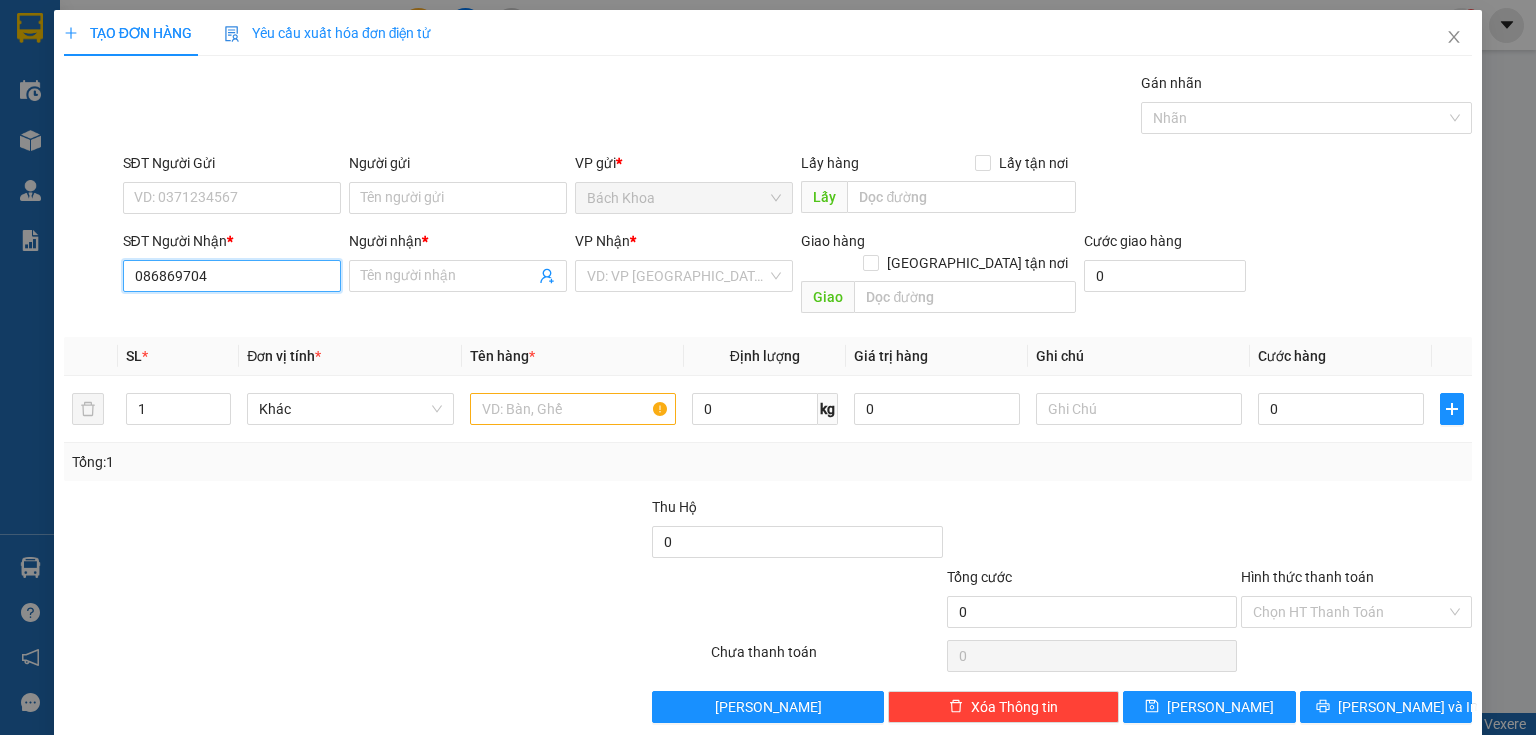 click on "086869704" at bounding box center [232, 276] 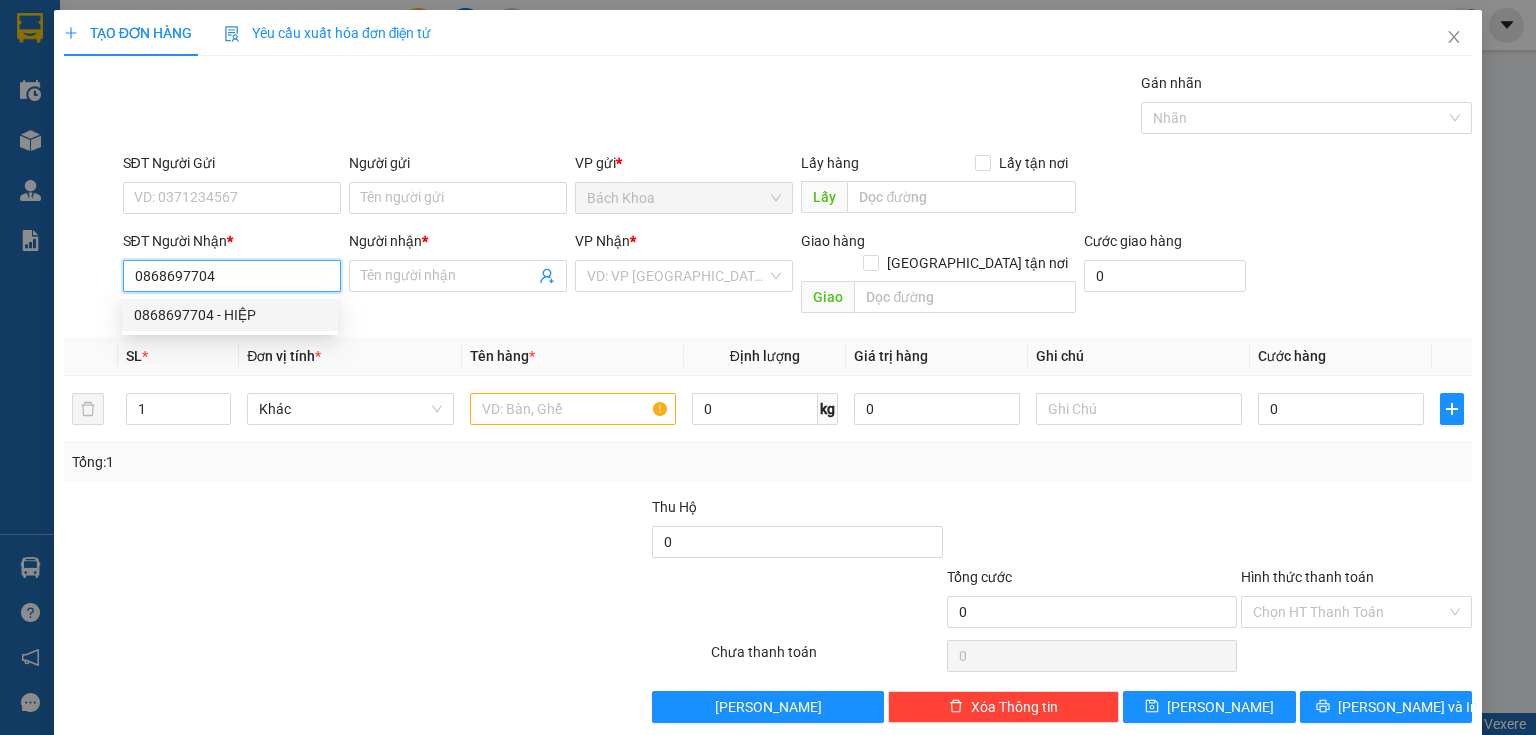 click on "0868697704 - HIỆP" at bounding box center [230, 315] 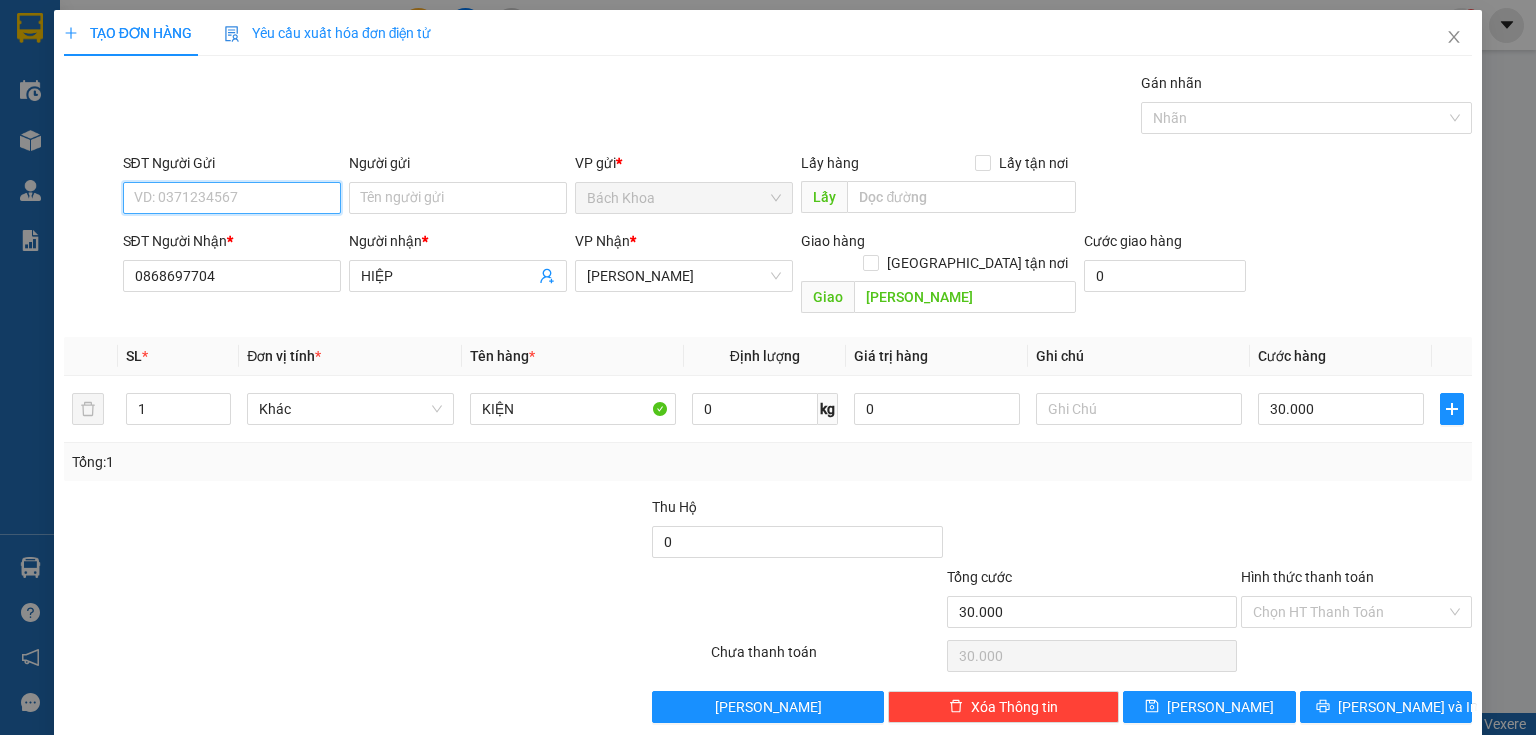 click on "SĐT Người Gửi" at bounding box center [232, 198] 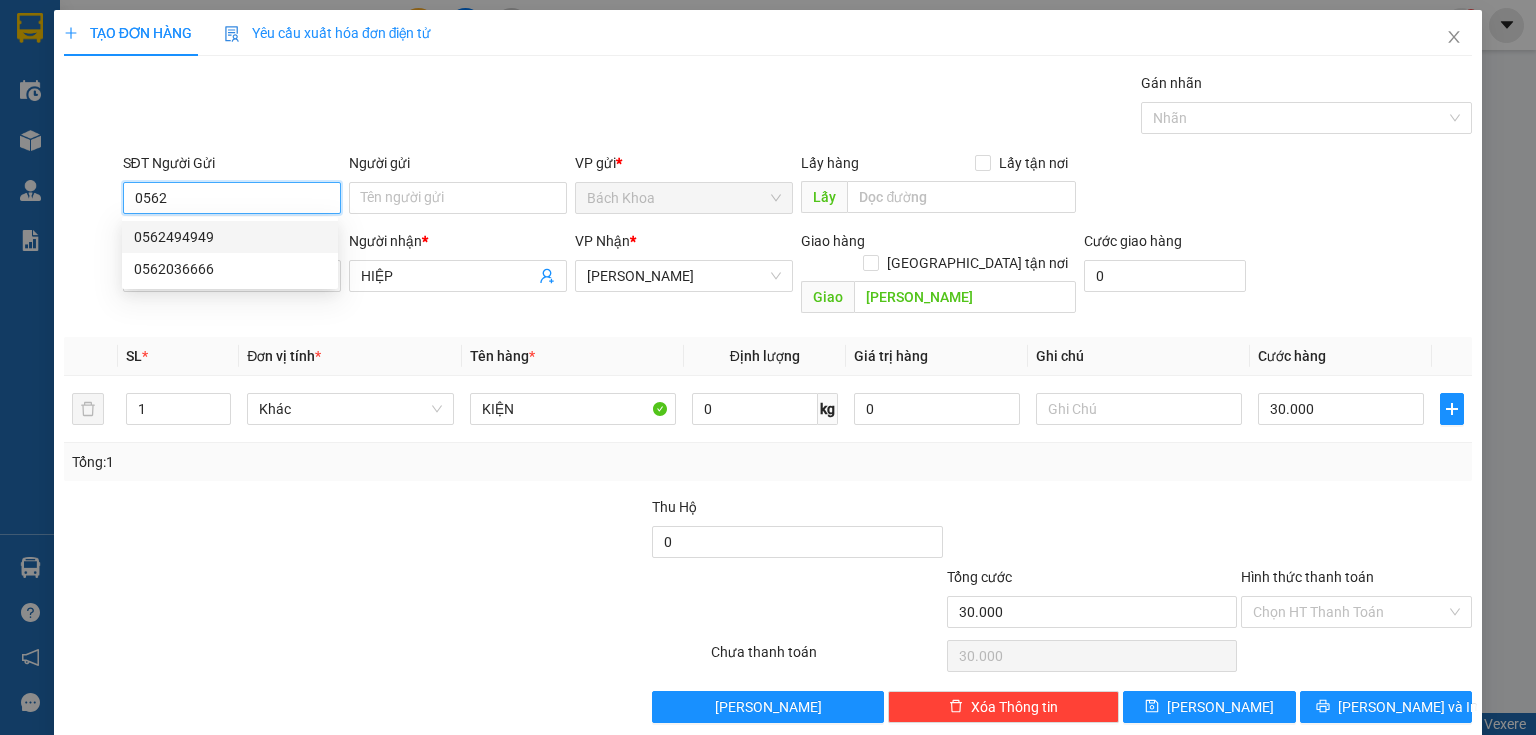 click on "0562494949" at bounding box center (230, 237) 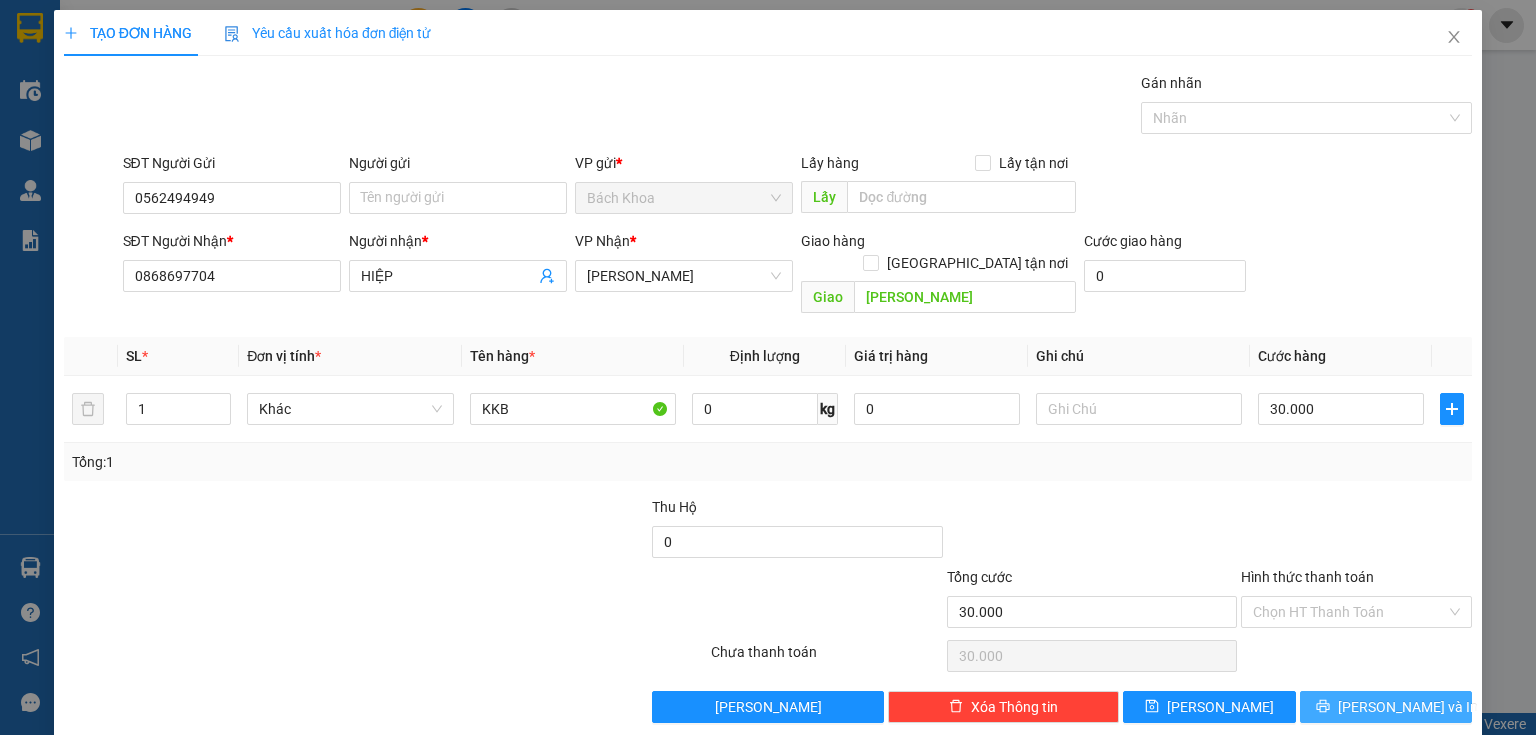 click on "[PERSON_NAME] và In" at bounding box center [1386, 707] 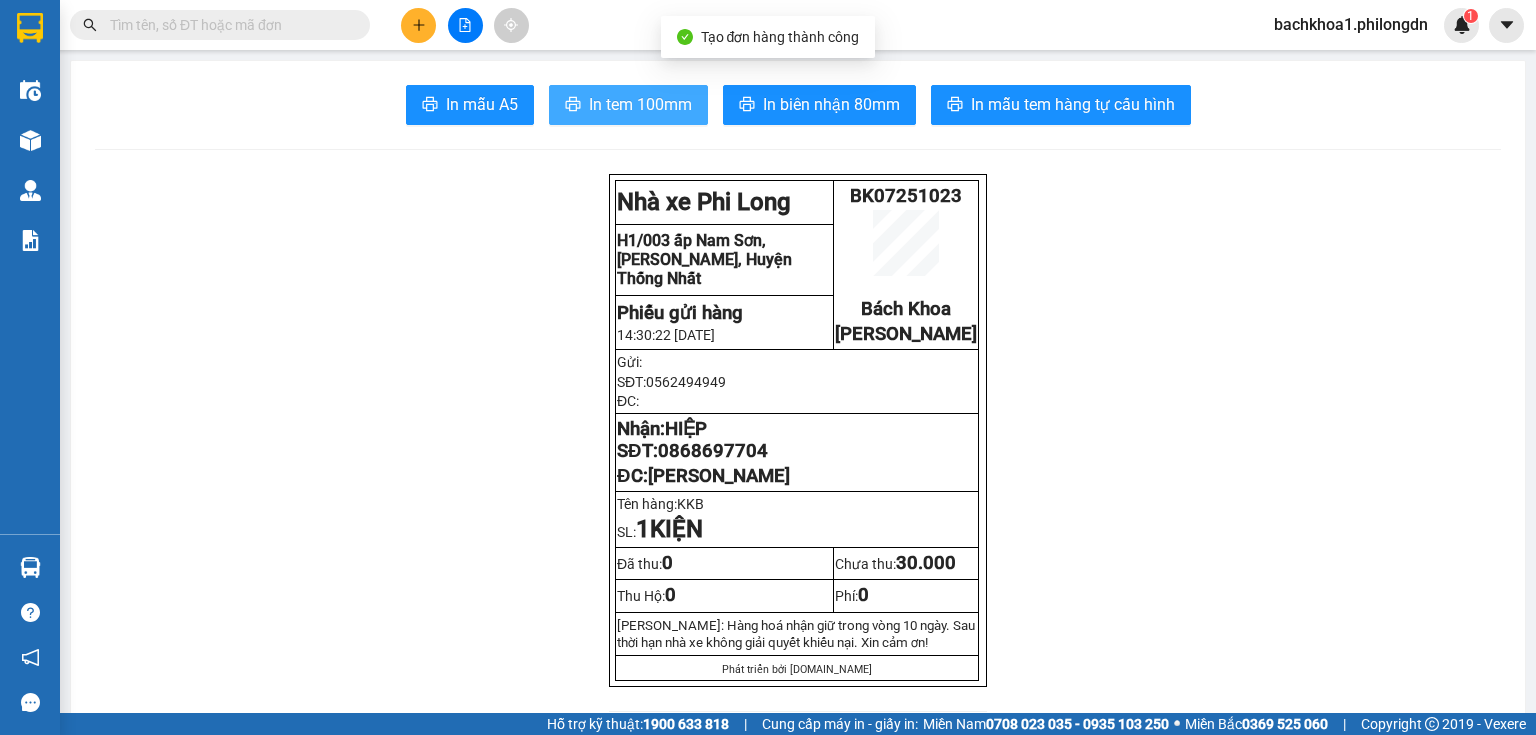 click on "In tem 100mm" at bounding box center (640, 104) 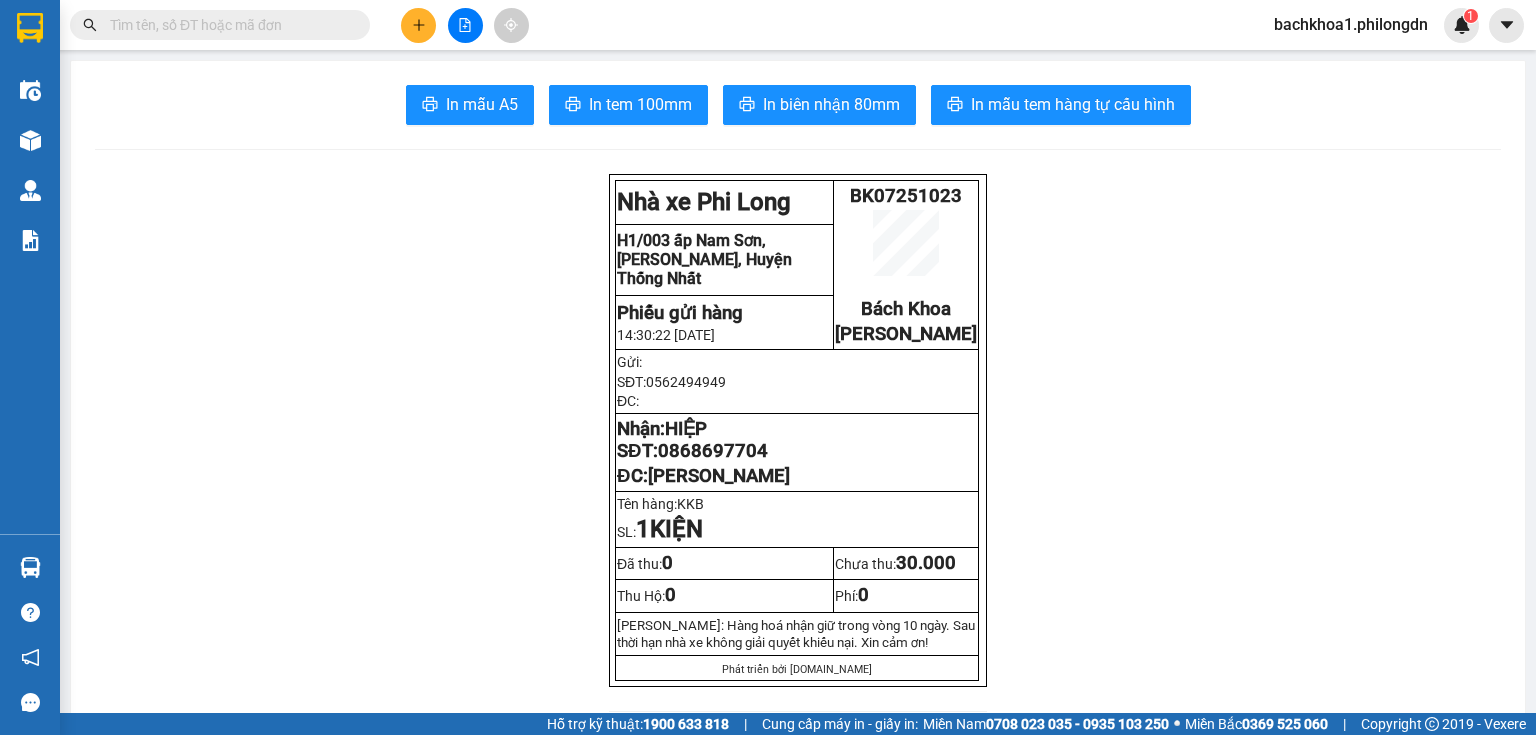 click on "In mẫu A5
In tem 100mm
In biên nhận 80mm In mẫu tem hàng tự cấu hình
Nhà xe Phi Long
BK07251023
Bách Khoa
Gia Kiệm
H1/003 [GEOGRAPHIC_DATA], [PERSON_NAME][GEOGRAPHIC_DATA], Huyện Thống Nhất
Phiếu gửi hàng
14:30:22 [DATE]
Gửi:
SĐT:  0562494949
ĐC:
Nhận:  HIỆP SĐT:  0868697704
ĐC:  [GEOGRAPHIC_DATA]
Tên hàng:  KKB
SL:  1  KIỆN
Đã thu:  0
Chưa thu:  30.000
Thu Hộ: 0
Phí:  0
[PERSON_NAME]: Hàng hoá nhận giữ trong vòng 10 ngày. Sau thời hạn nhà xe không giải quyết khiếu nại. Xin cảm ơn!
Phát triển bởi [DOMAIN_NAME]
Phi Long (Đồng Nai) BK07251023 [DATE] 14:30 Giao dọc đường   BẠCH LÂM VP Nhận:   Gia Kiệm HIỆP 0868697704 SL:  1 CC : 30.000 Tên Số lượng Khối lượng Cước món hàng Ghi chú KKB (Khác) 1 0 30.000 Tổng cộng 1 0 30.000" at bounding box center [798, 1829] 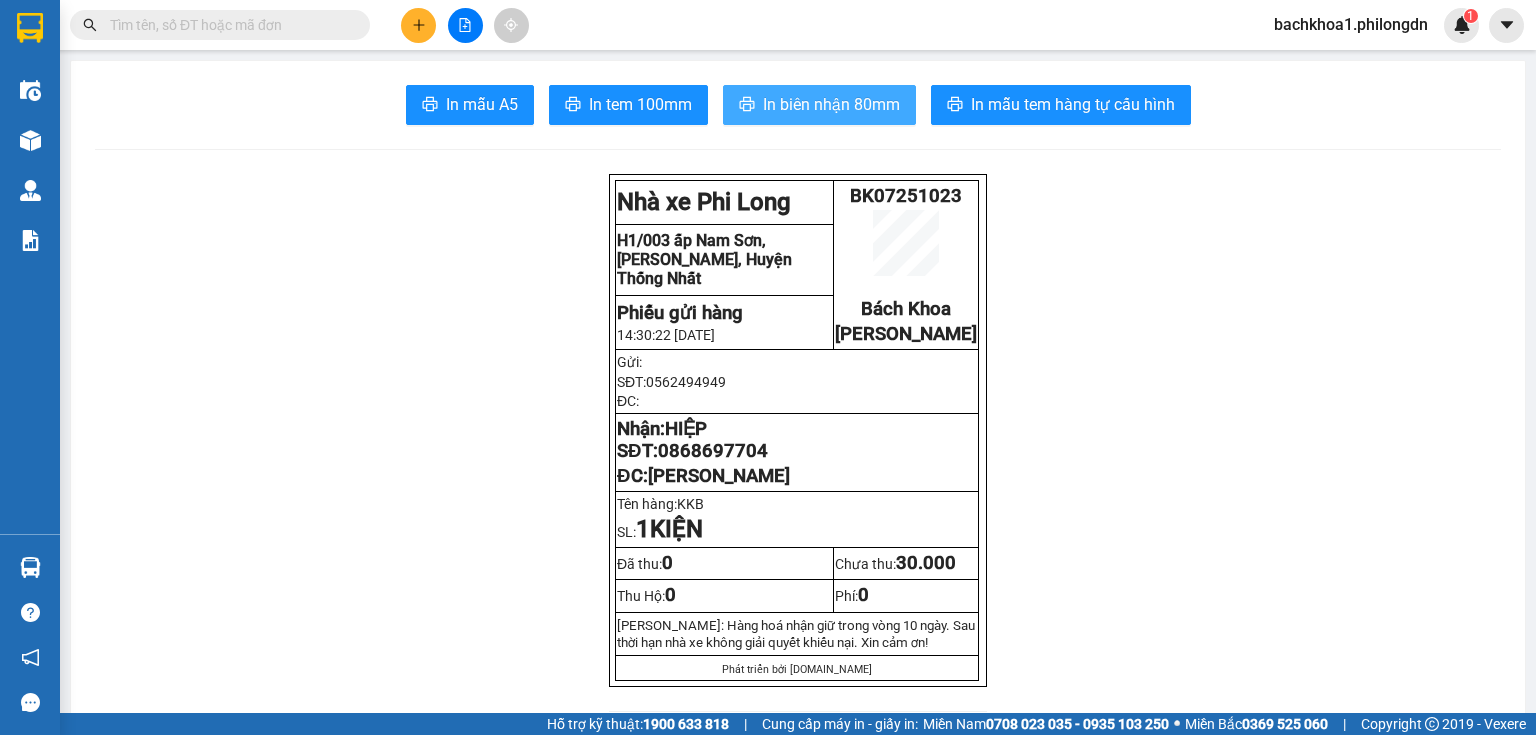 click on "In biên nhận 80mm" at bounding box center [831, 104] 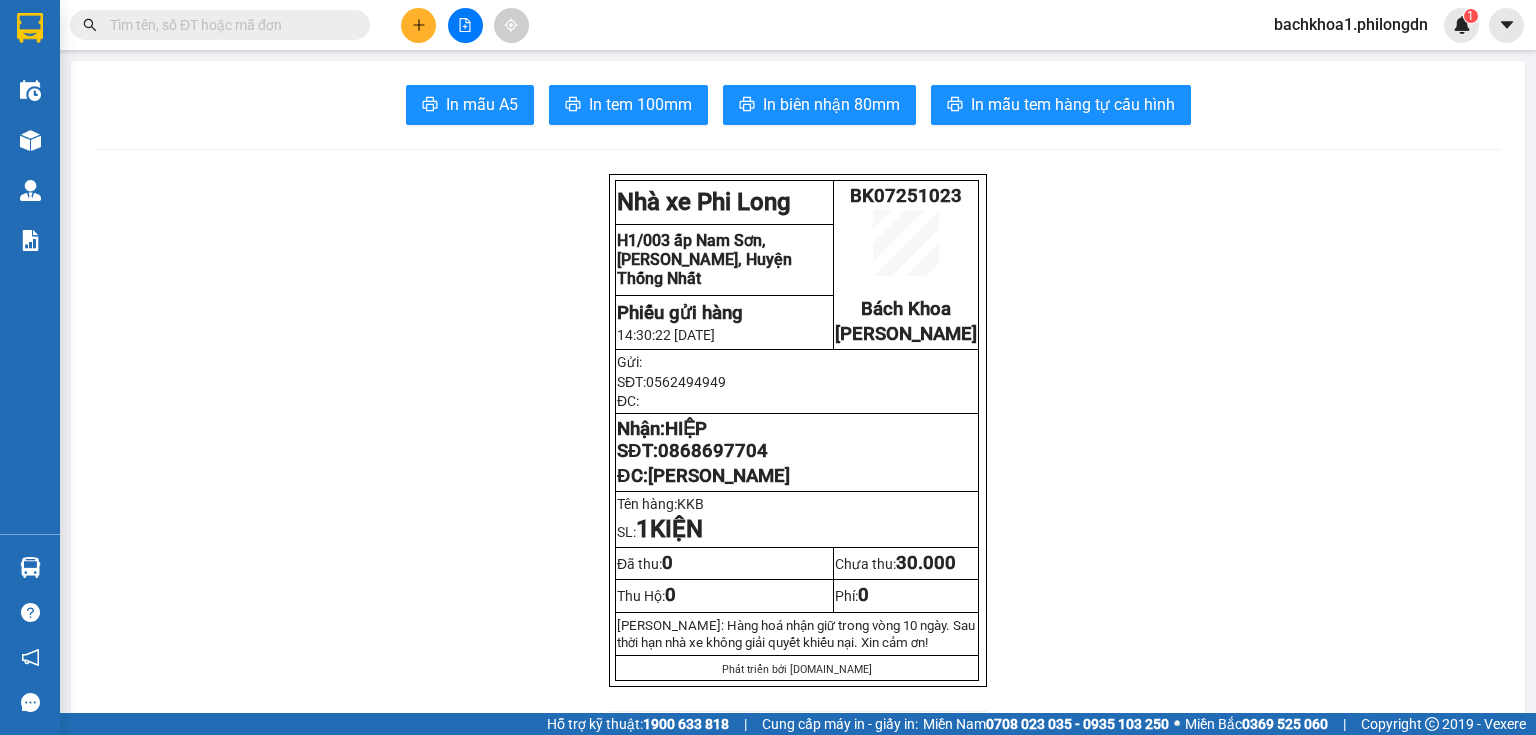 click at bounding box center [465, 25] 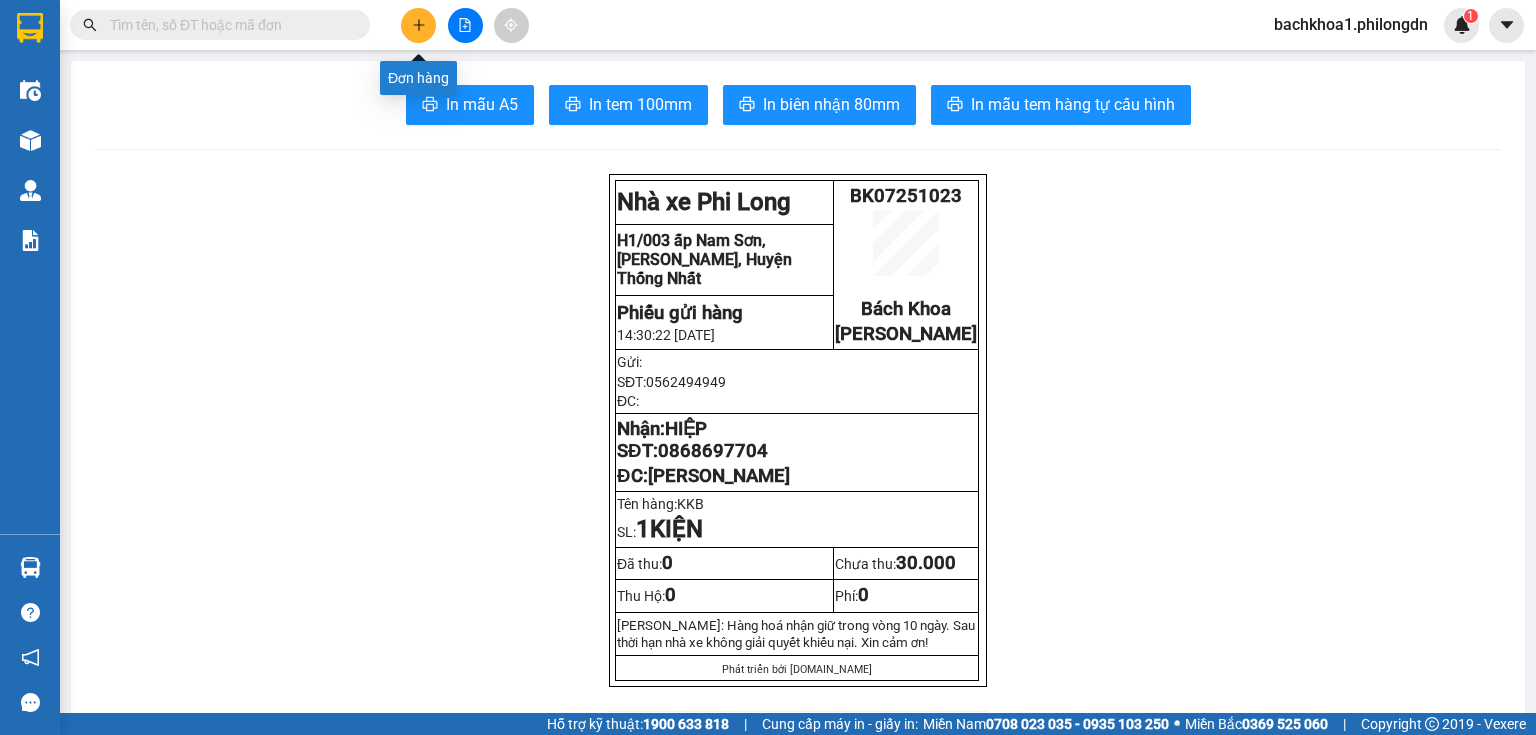 click 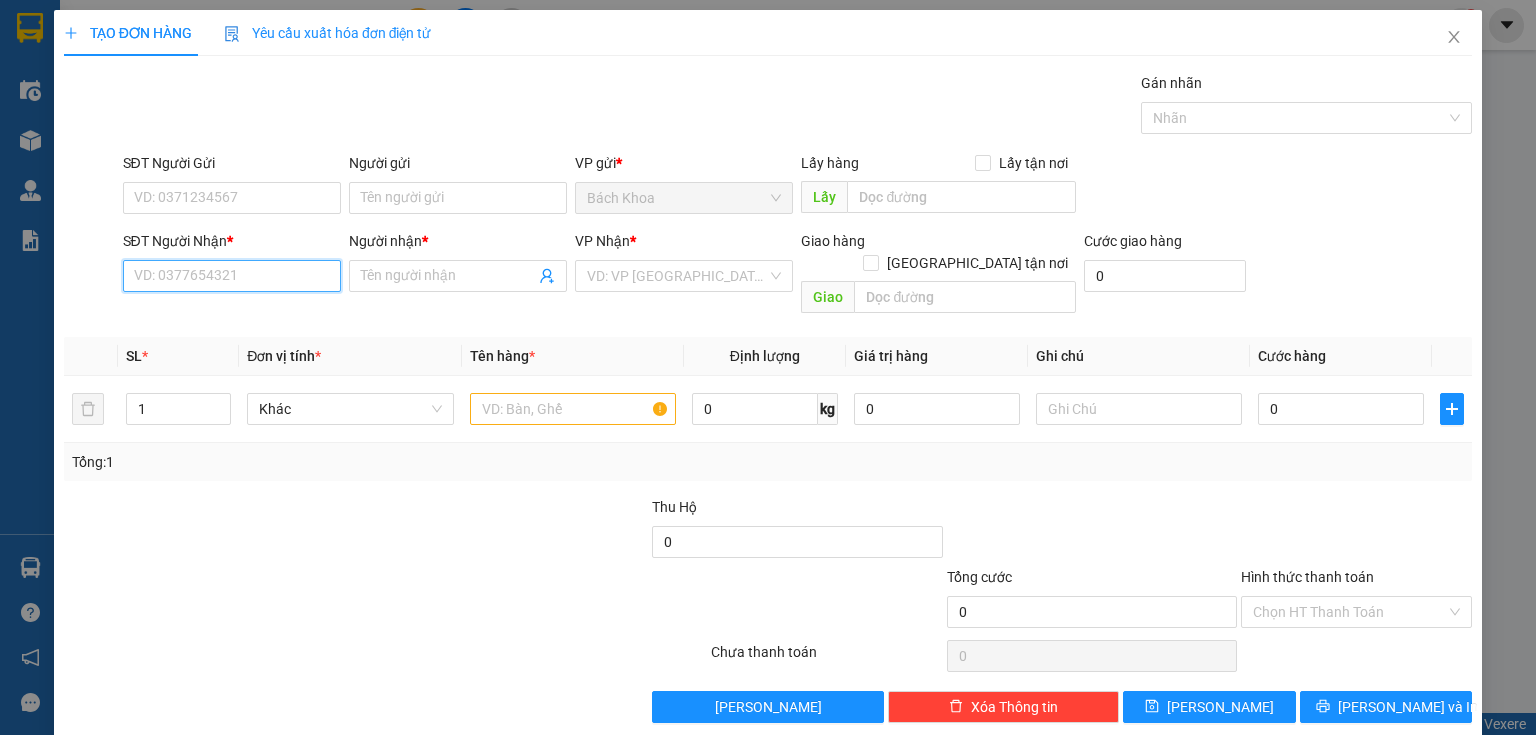 click on "SĐT Người Nhận  *" at bounding box center (232, 276) 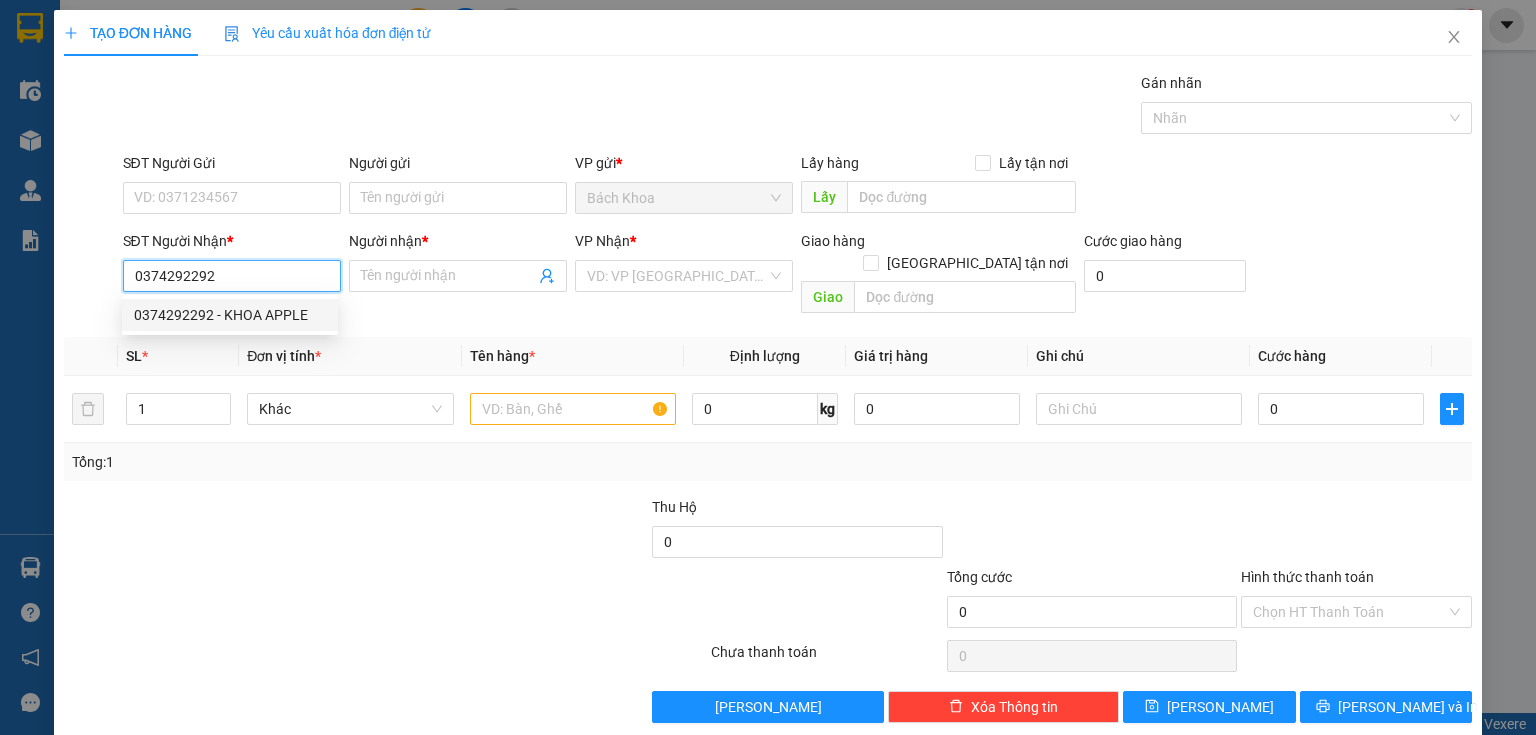 click on "0374292292 - KHOA APPLE" at bounding box center [230, 315] 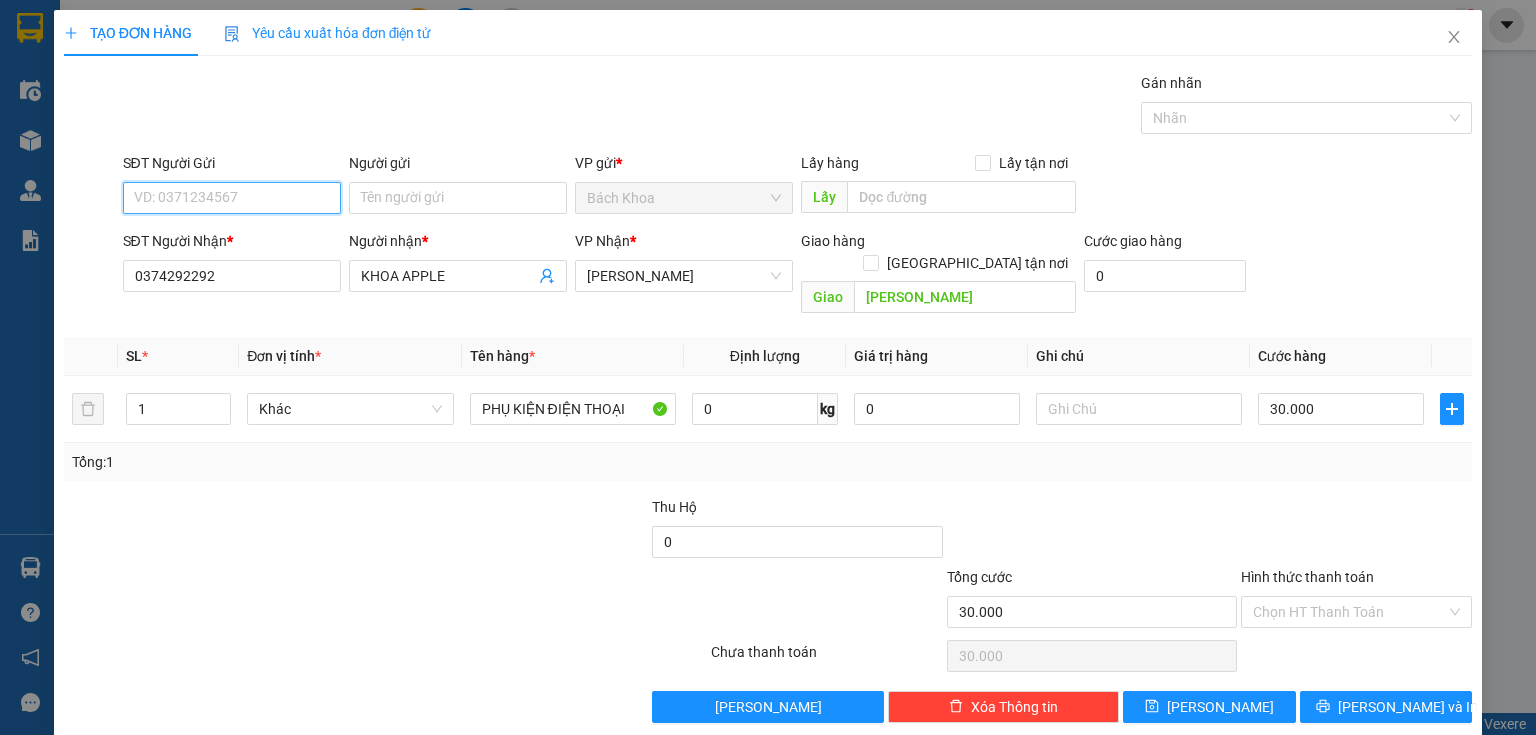 click on "SĐT Người Gửi" at bounding box center [232, 198] 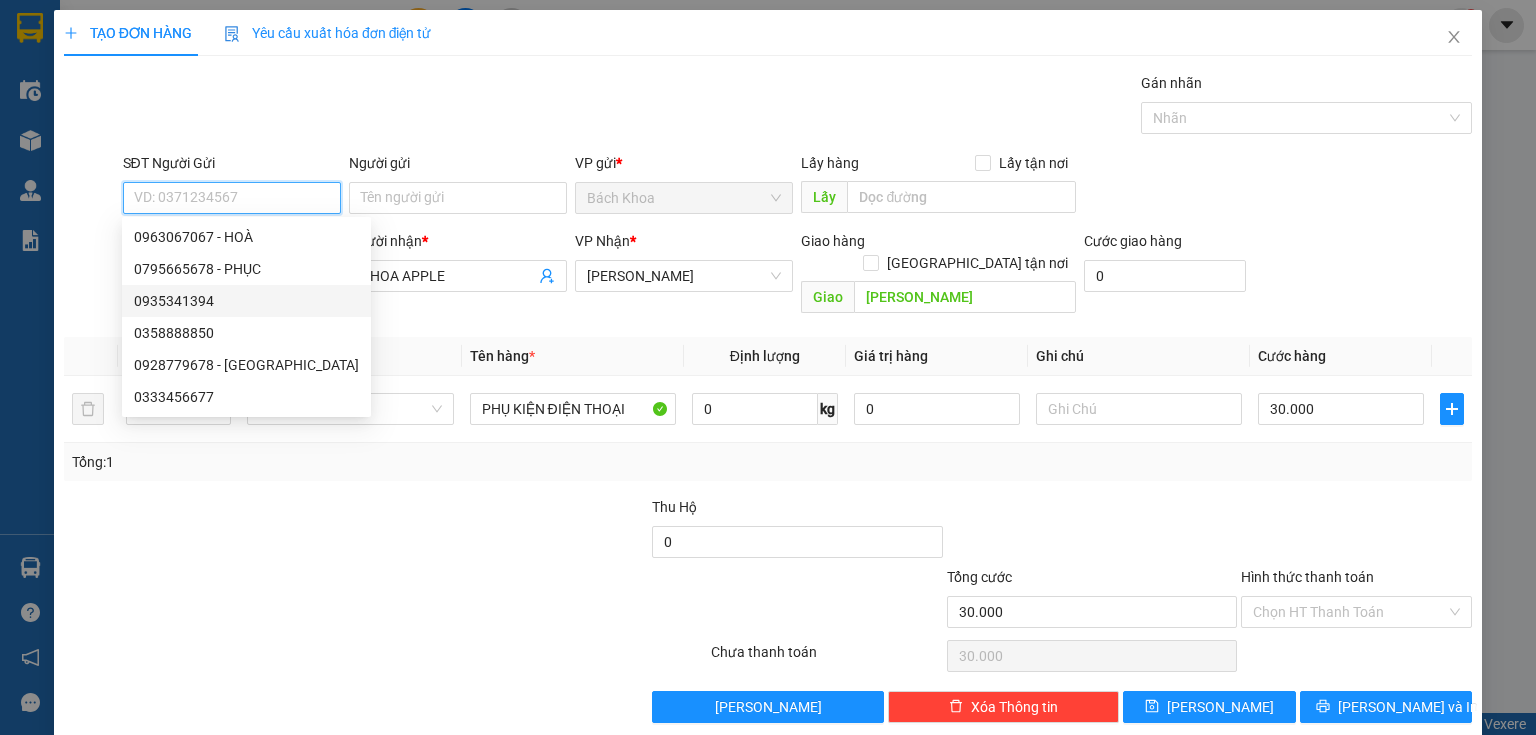 drag, startPoint x: 252, startPoint y: 296, endPoint x: 341, endPoint y: 248, distance: 101.118744 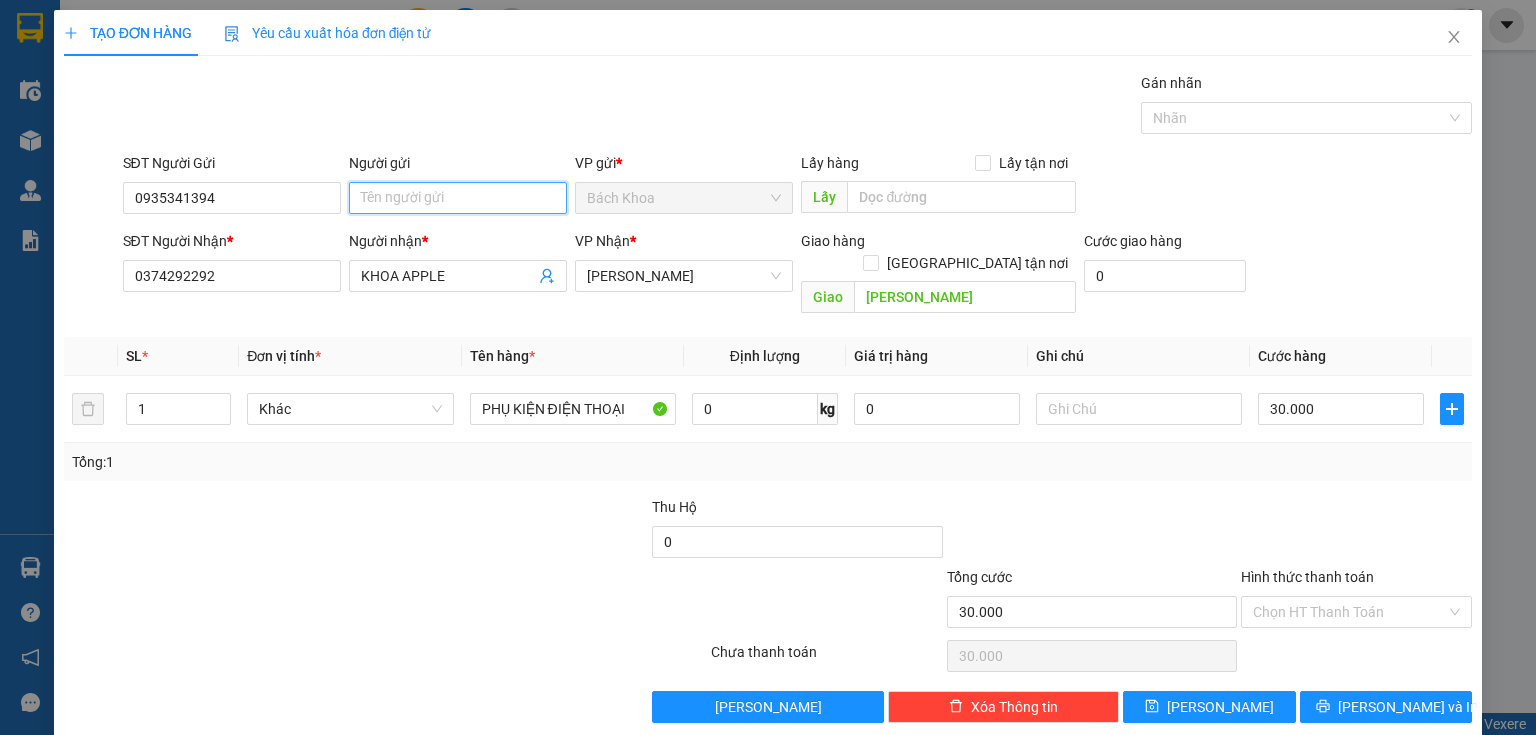 click on "Người gửi" at bounding box center [458, 198] 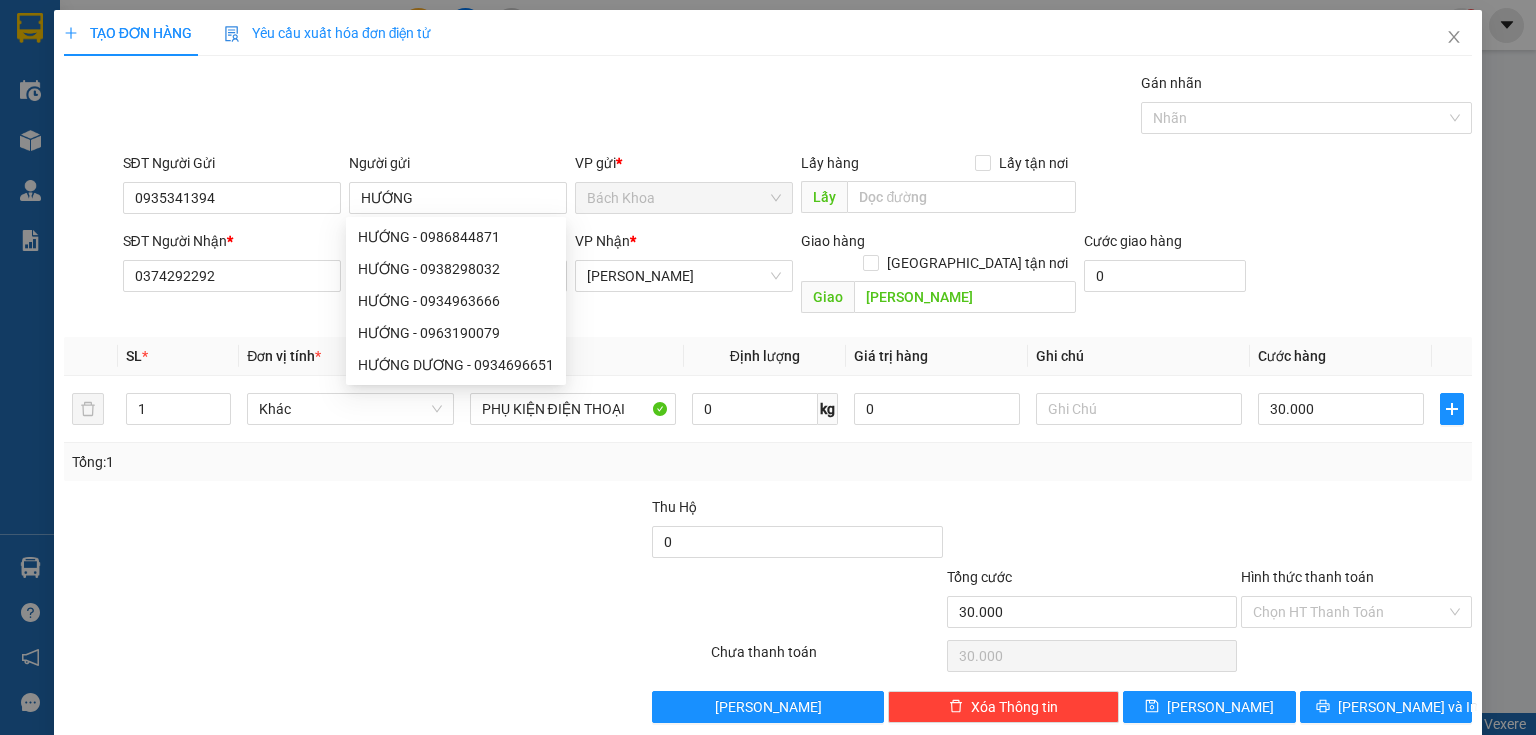 click on "Transit Pickup Surcharge Ids Transit Deliver Surcharge Ids Transit Deliver Surcharge Transit Deliver Surcharge Gán nhãn   Nhãn SĐT Người Gửi 0935341394 Người gửi HƯỚNG VP gửi  * Bách Khoa Lấy hàng Lấy tận nơi Lấy SĐT Người Nhận  * 0374292292 Người nhận  * KHOA APPLE VP Nhận  * Gia Kiệm Giao hàng Giao tận nơi Giao BẠCH LÂM Cước giao hàng 0 SL  * Đơn vị tính  * Tên hàng  * Định lượng Giá trị hàng Ghi chú Cước hàng                   1 Khác PHỤ KIỆN ĐIỆN THOẠI 0 kg 0 30.000 Tổng:  1 Thu Hộ 0 Tổng cước 30.000 Hình thức thanh toán Chọn HT Thanh Toán Số tiền thu trước 0 Chưa thanh toán 30.000 Chọn HT Thanh Toán Lưu nháp Xóa Thông tin [PERSON_NAME] và In" at bounding box center (768, 397) 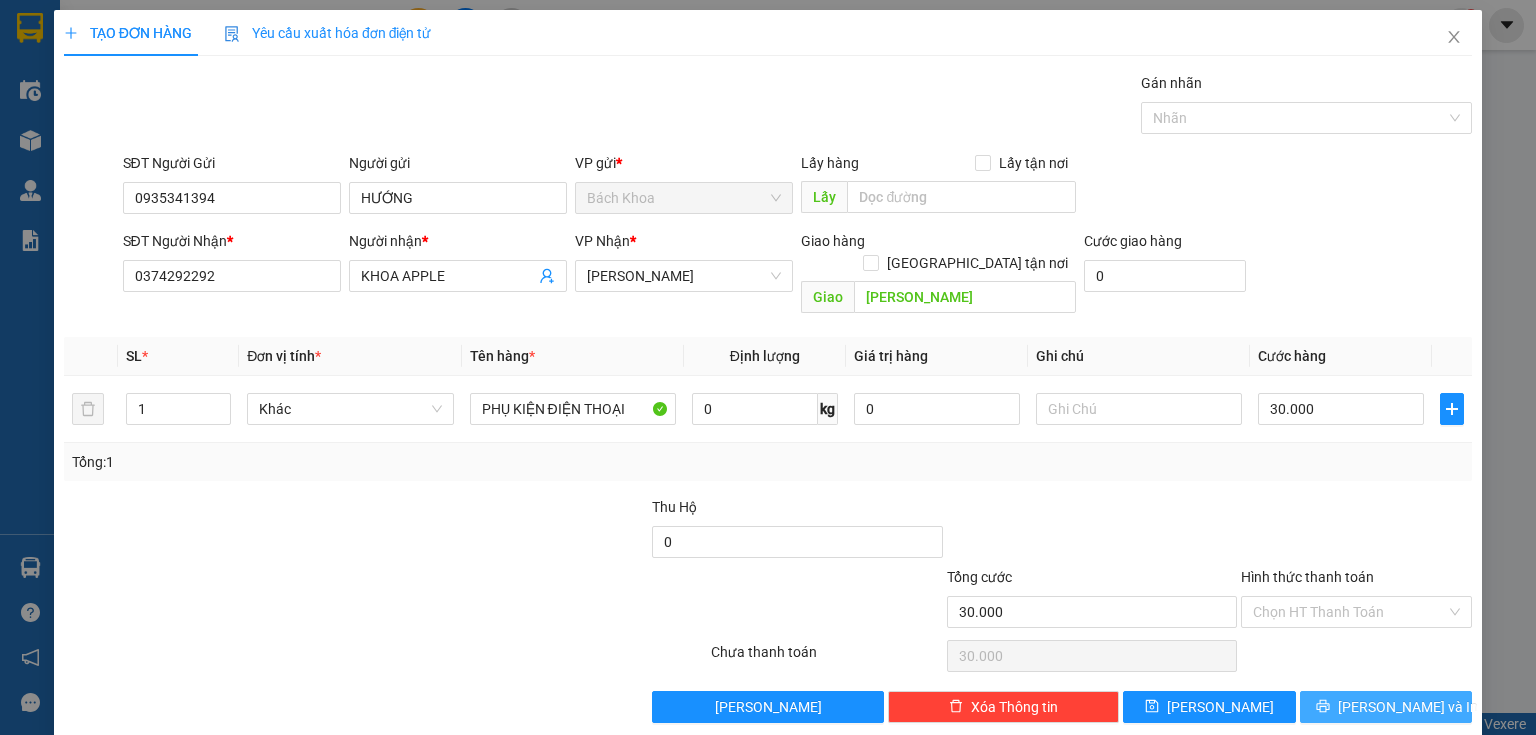 click on "[PERSON_NAME] và In" at bounding box center [1386, 707] 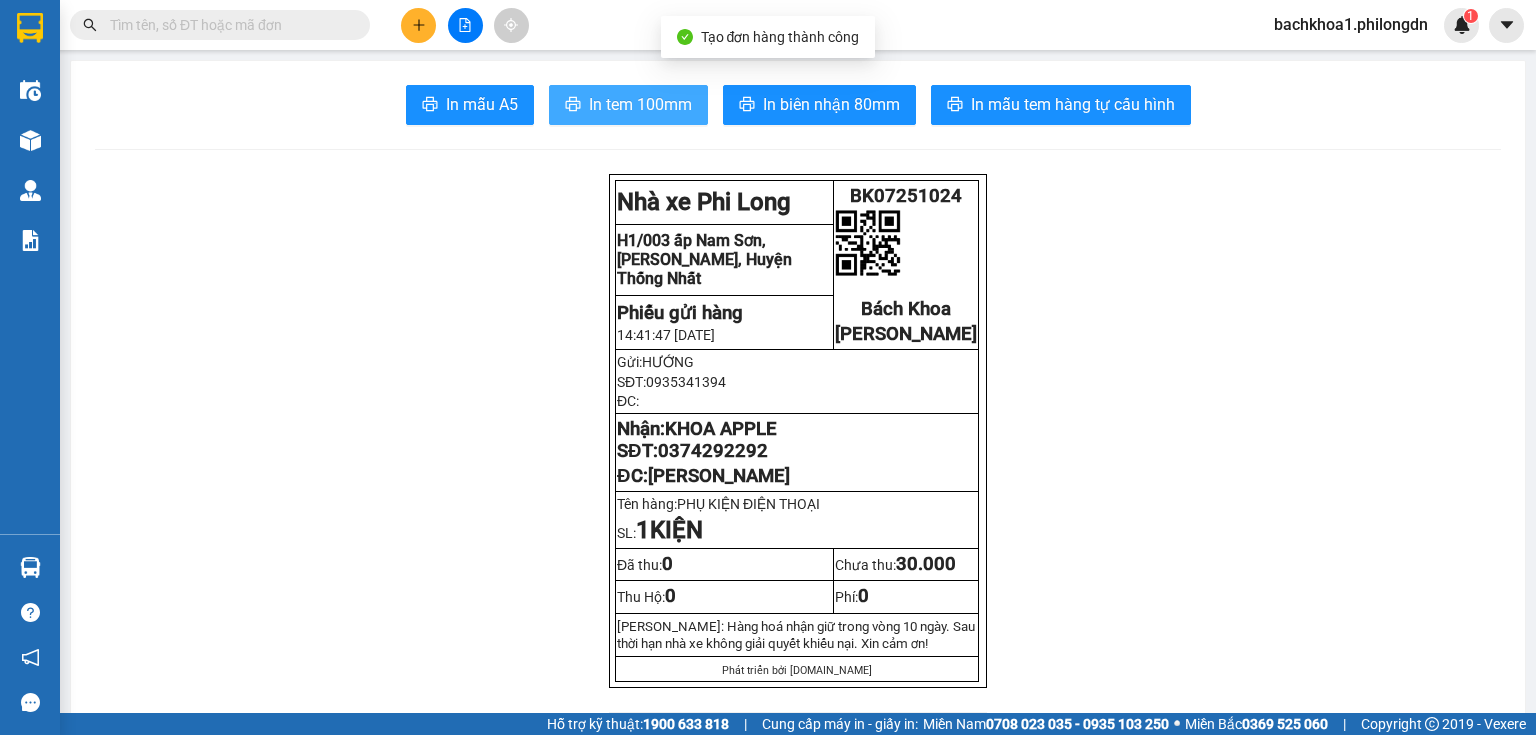 click on "In tem 100mm" at bounding box center (628, 105) 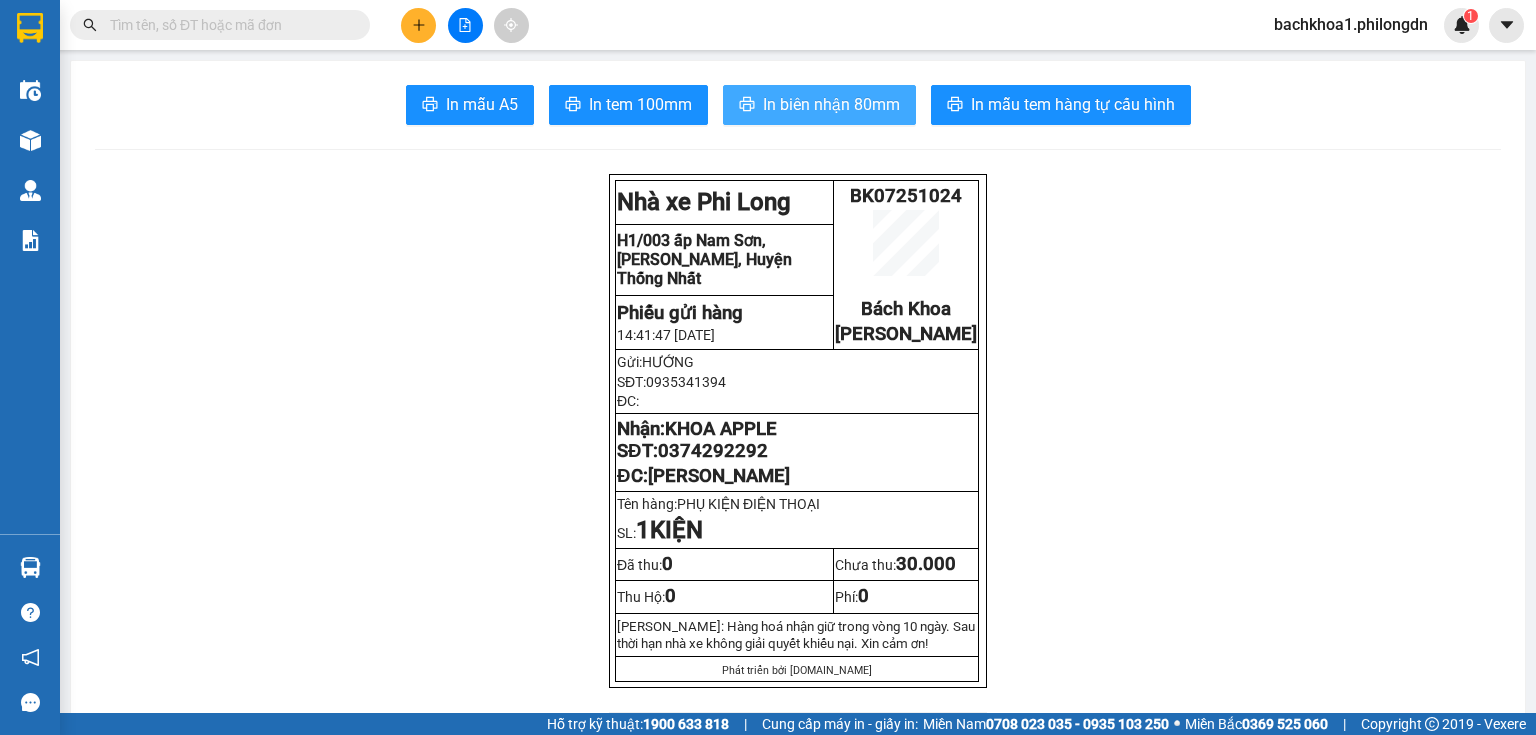 click on "In biên nhận 80mm" at bounding box center (831, 104) 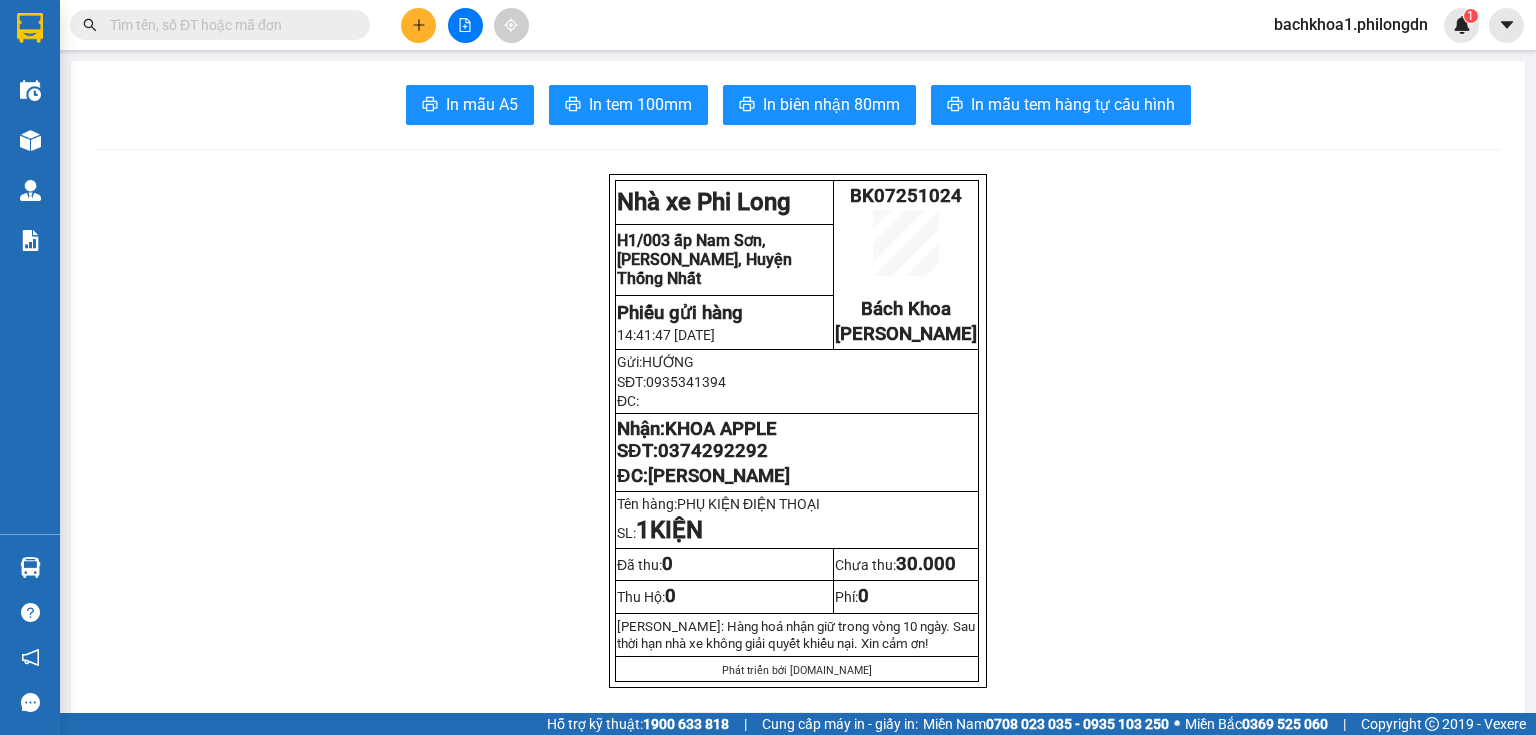 click on "0374292292" at bounding box center [713, 451] 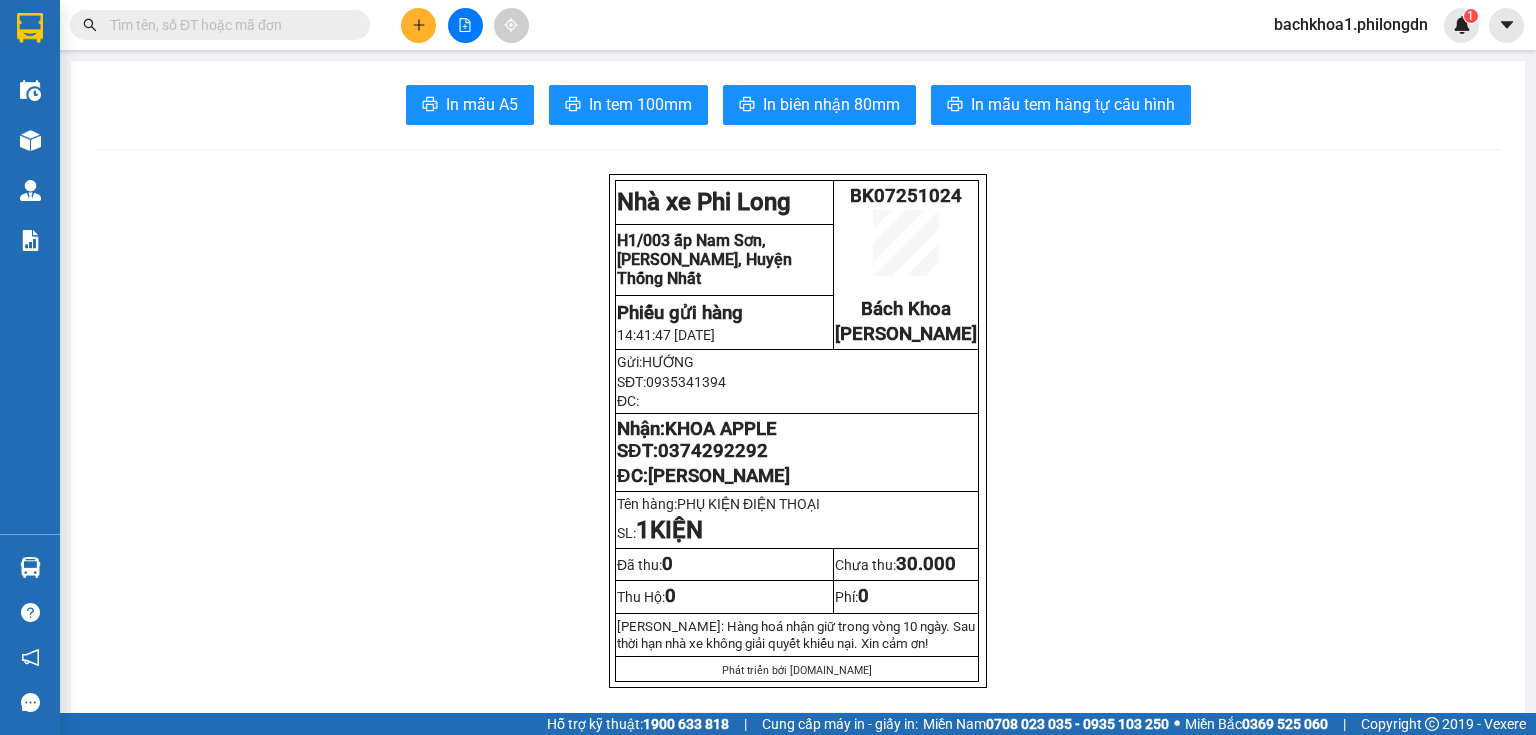 click 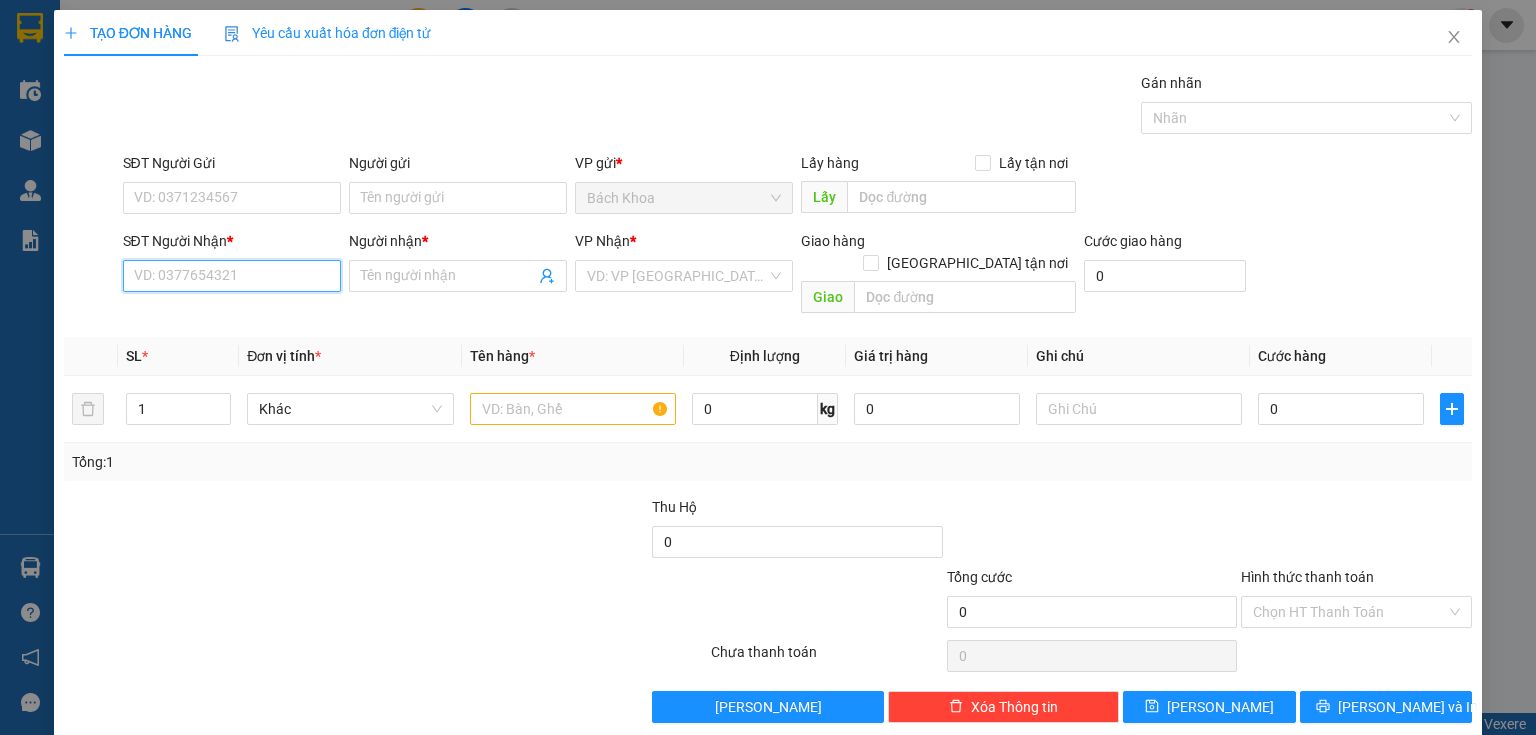 click on "SĐT Người Nhận  *" at bounding box center [232, 276] 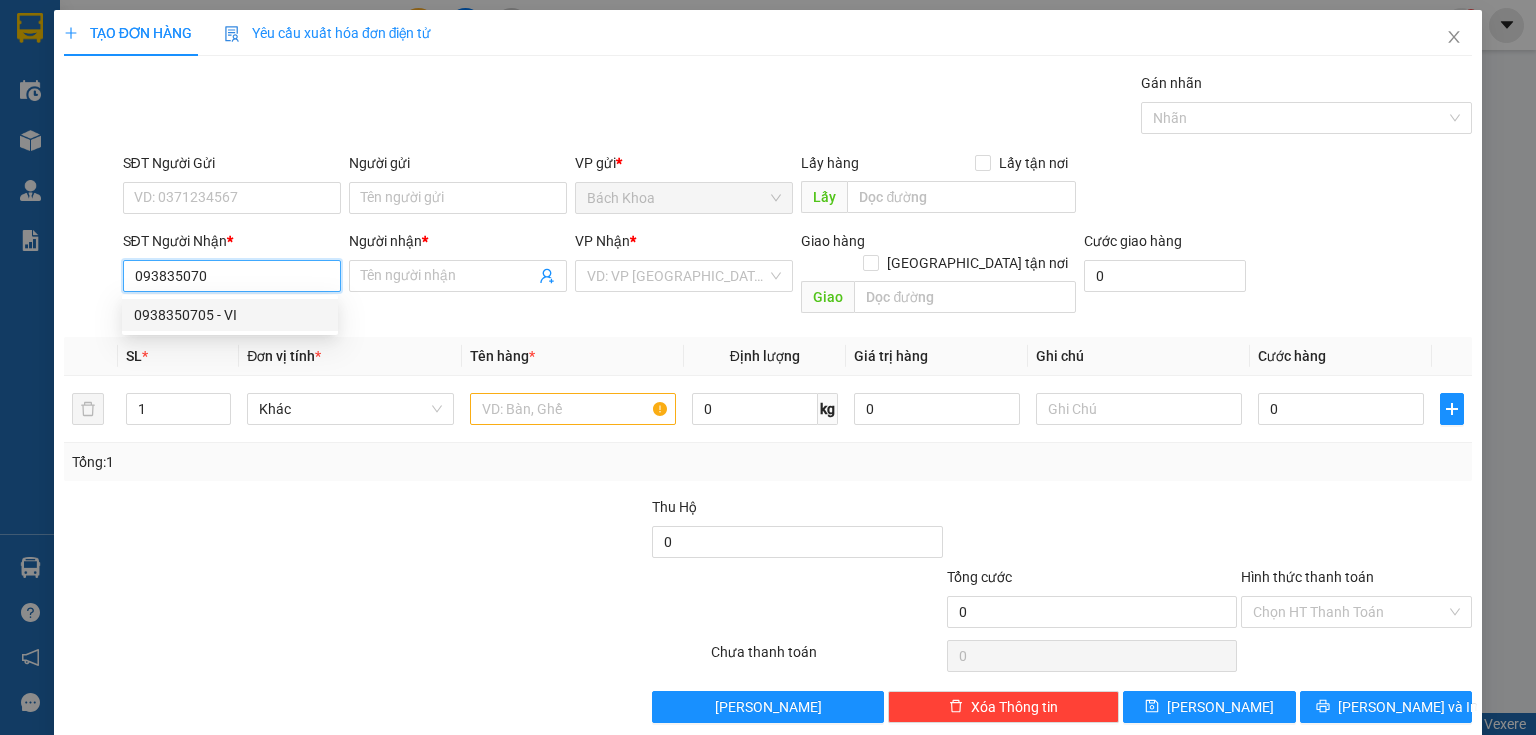 click on "0938350705 - VI" at bounding box center [230, 315] 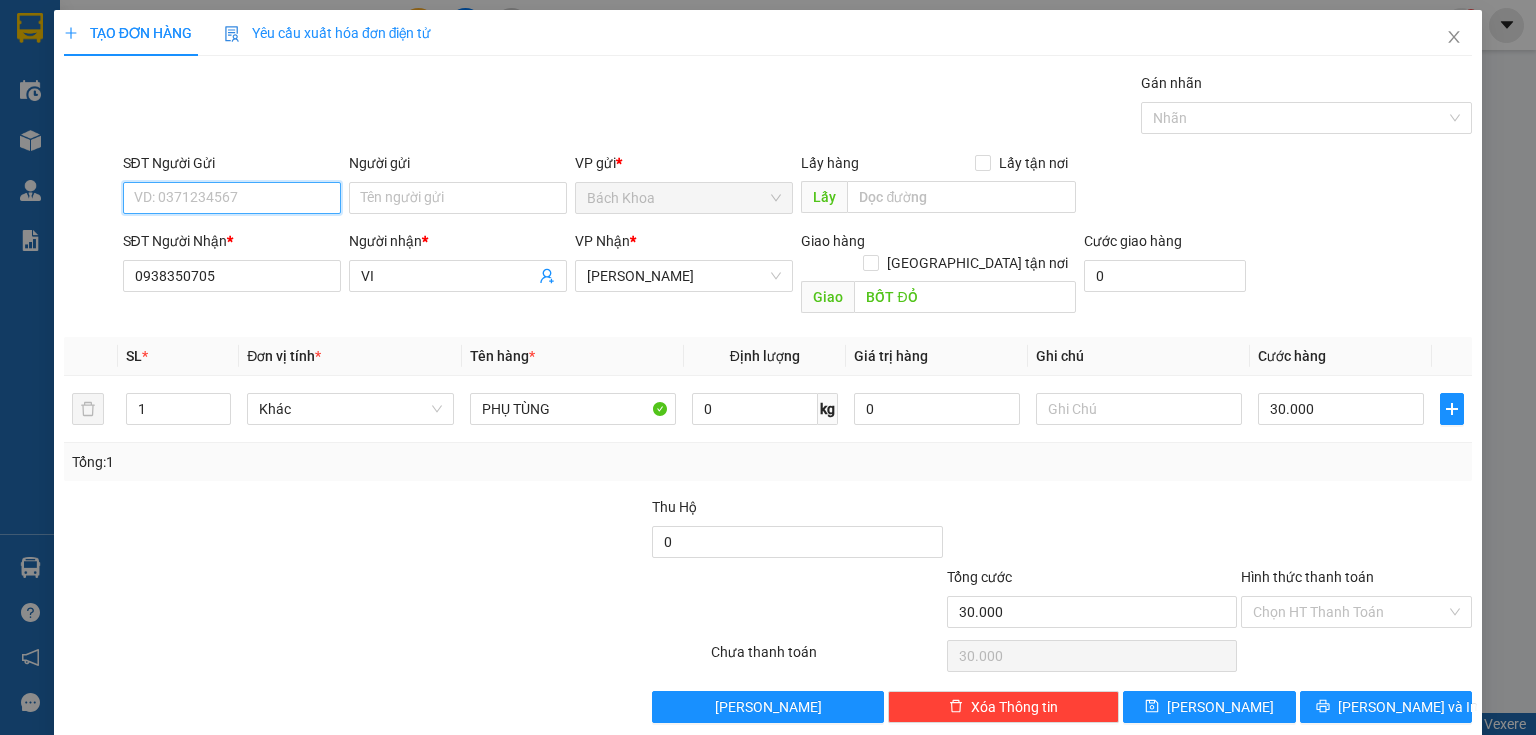 click on "SĐT Người Gửi" at bounding box center [232, 198] 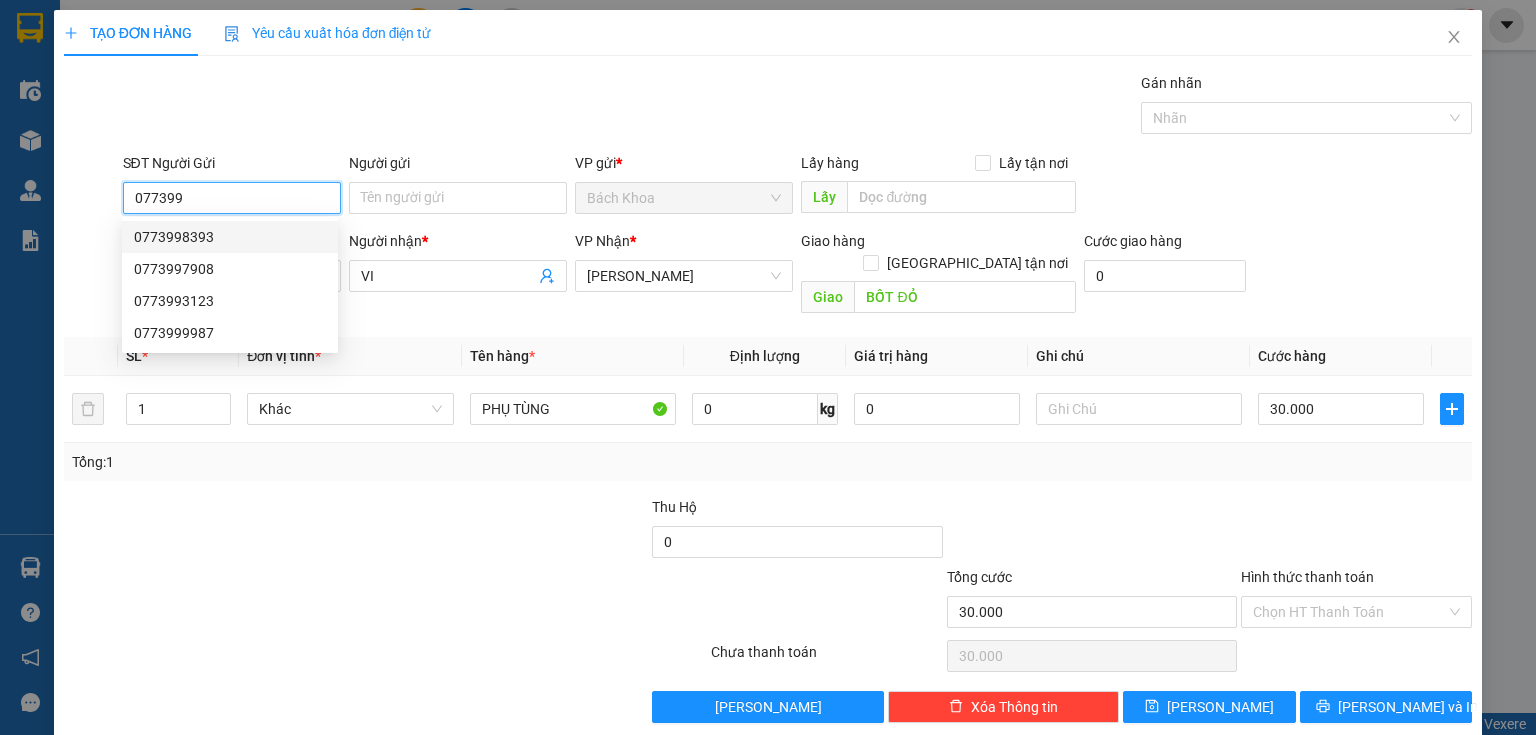 click on "0773998393" at bounding box center (230, 237) 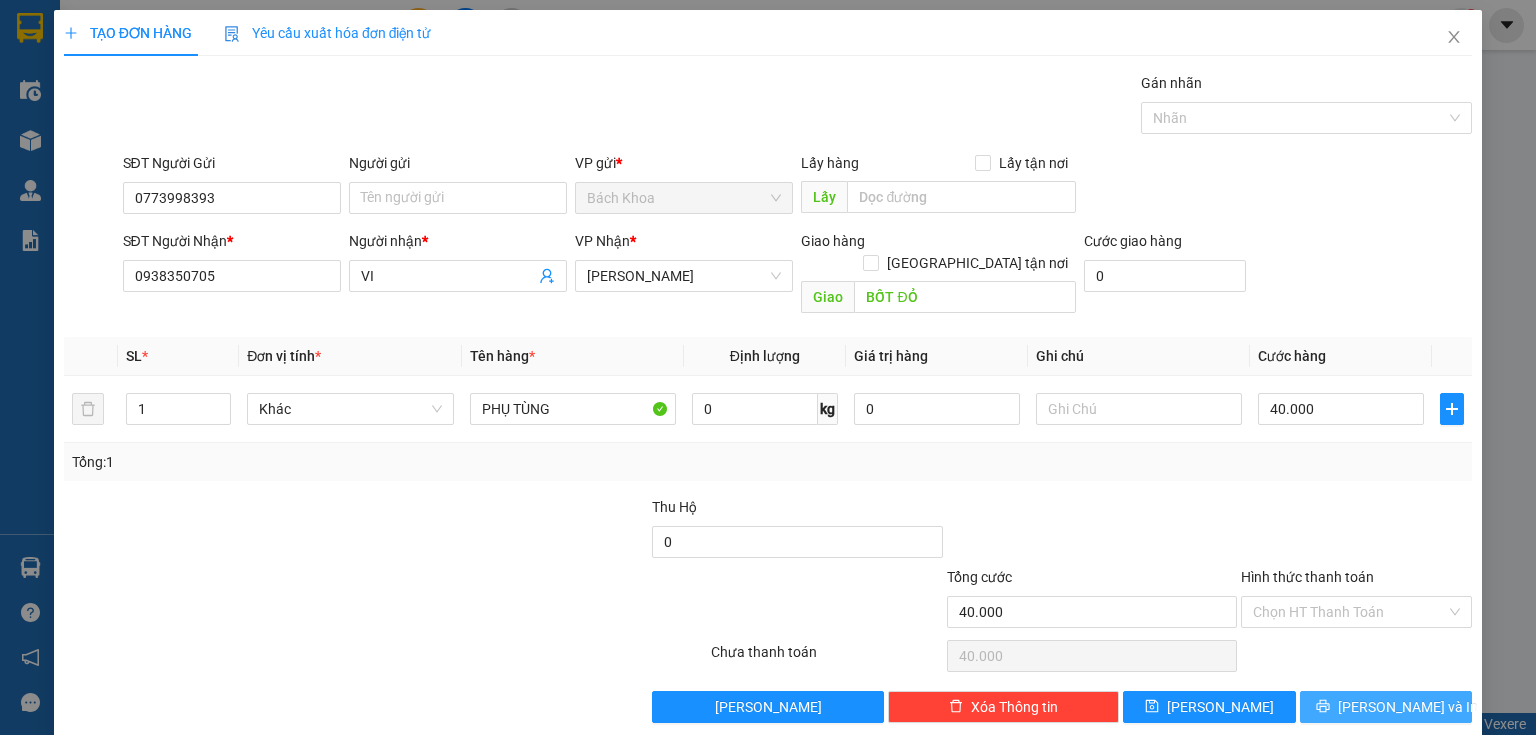 click 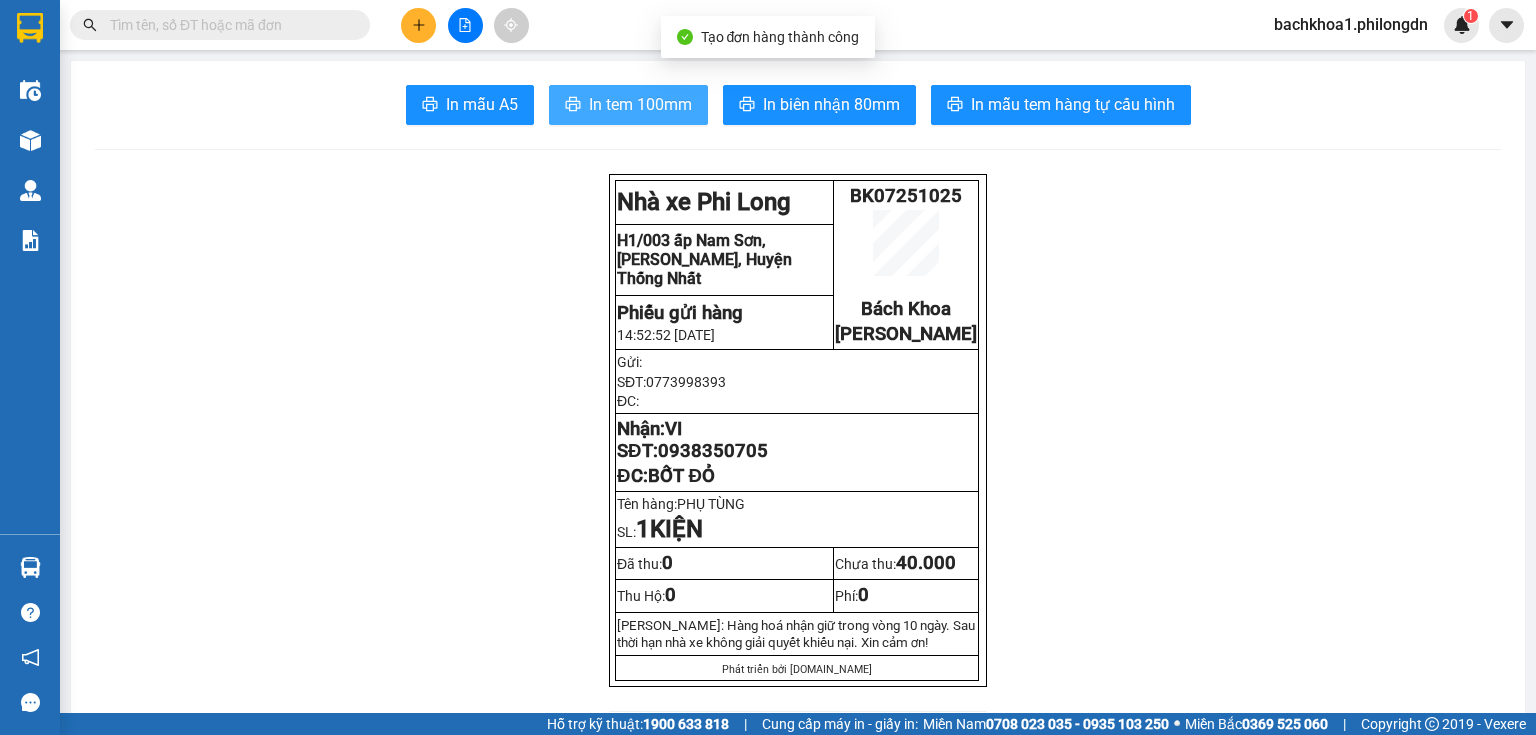 click on "In tem 100mm" at bounding box center (640, 104) 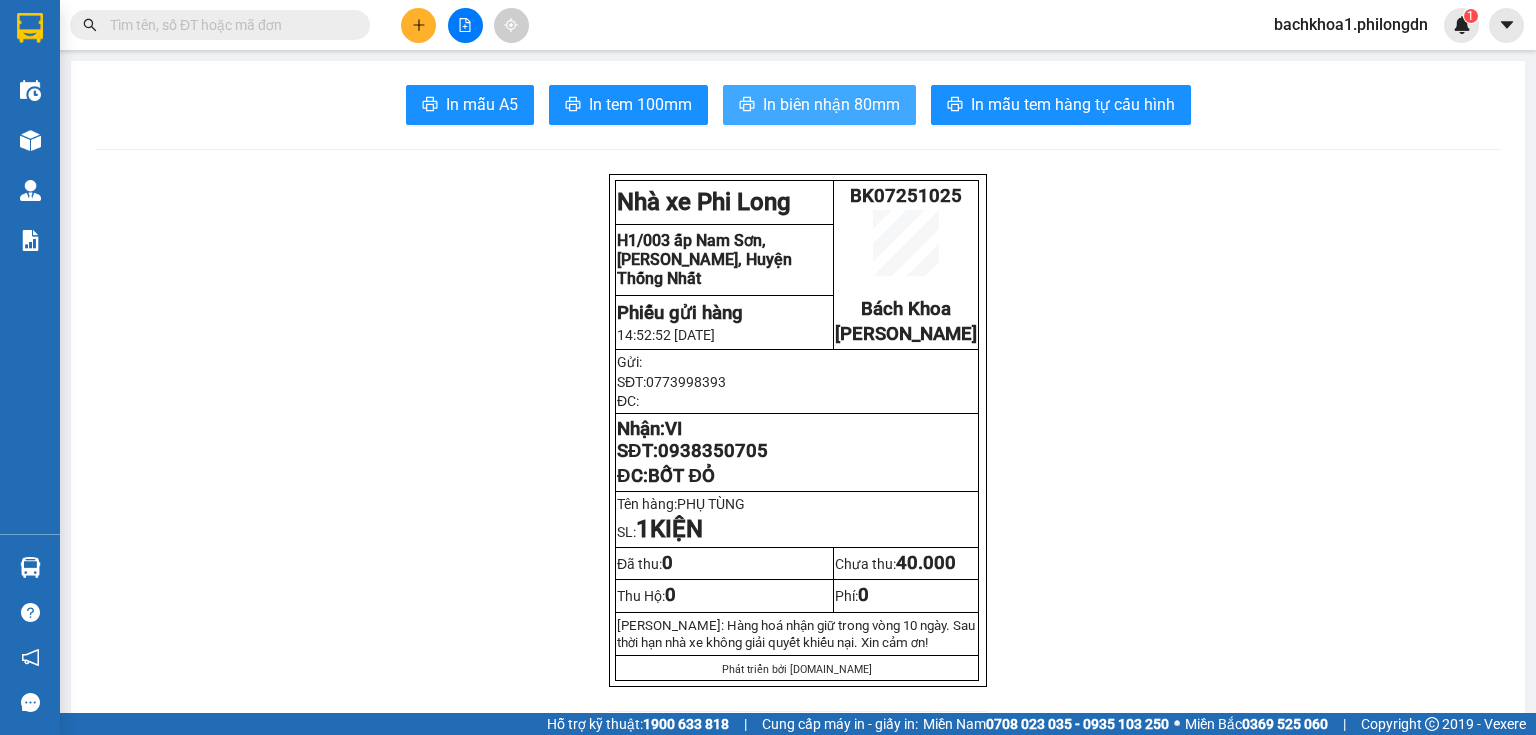 click on "In biên nhận 80mm" at bounding box center (819, 105) 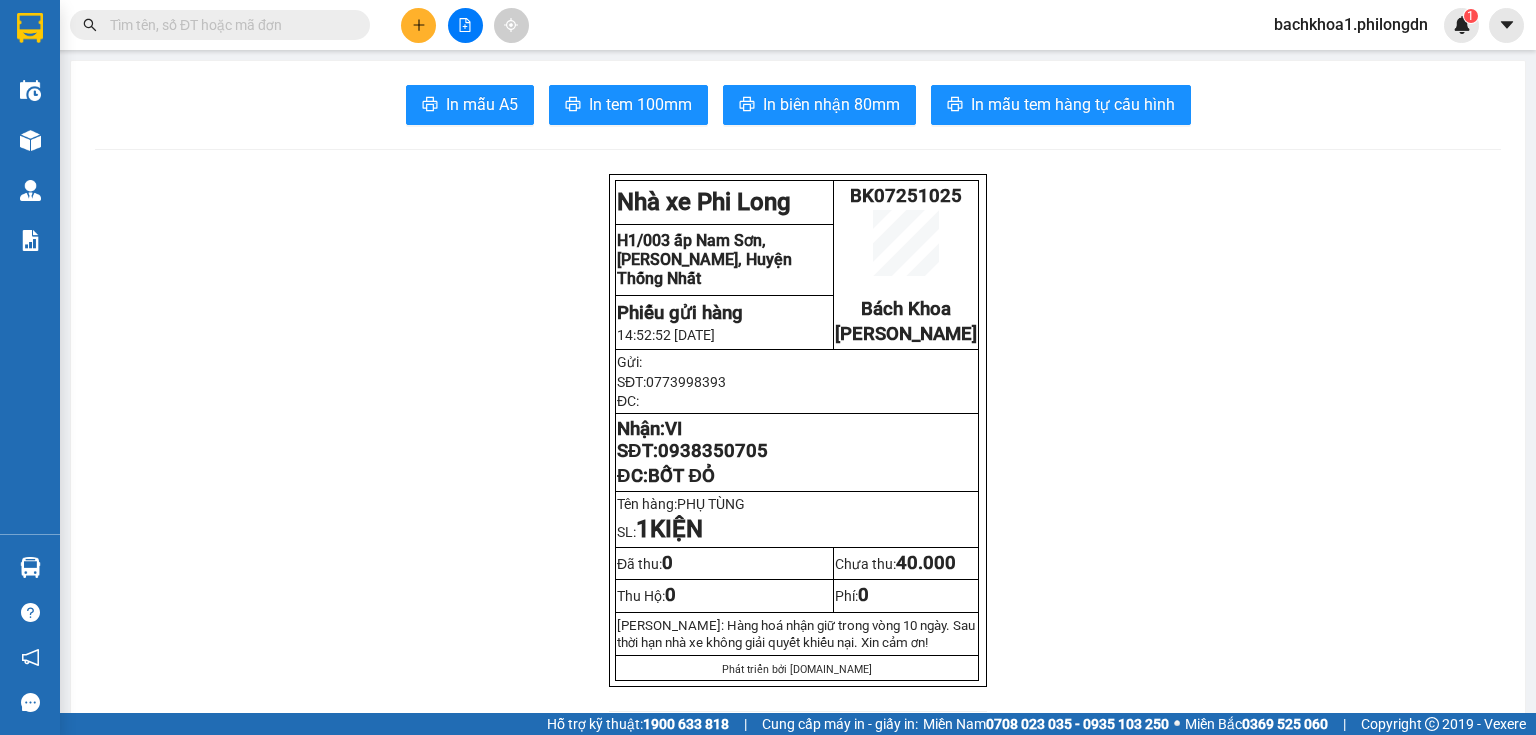 click on "0938350705" at bounding box center [713, 451] 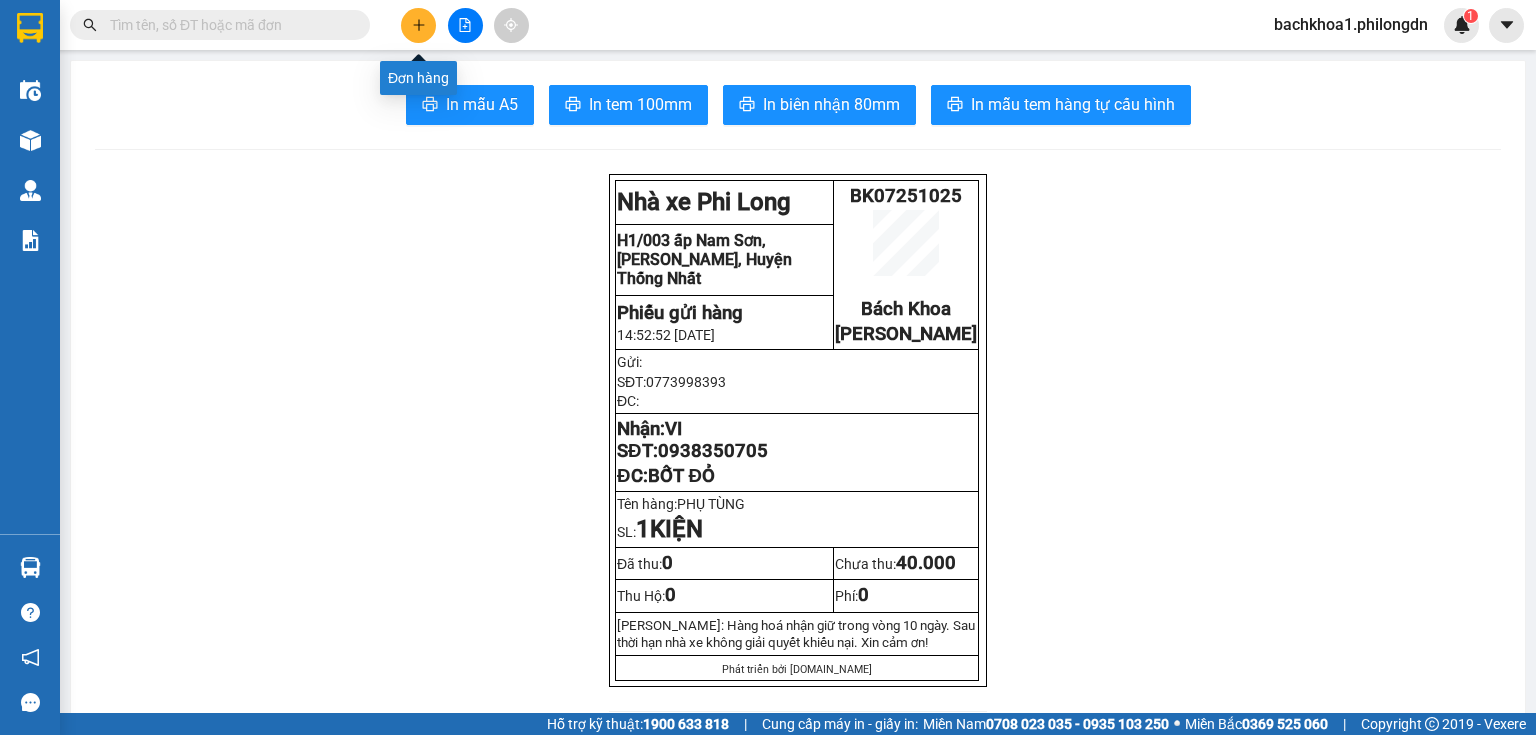click at bounding box center (418, 25) 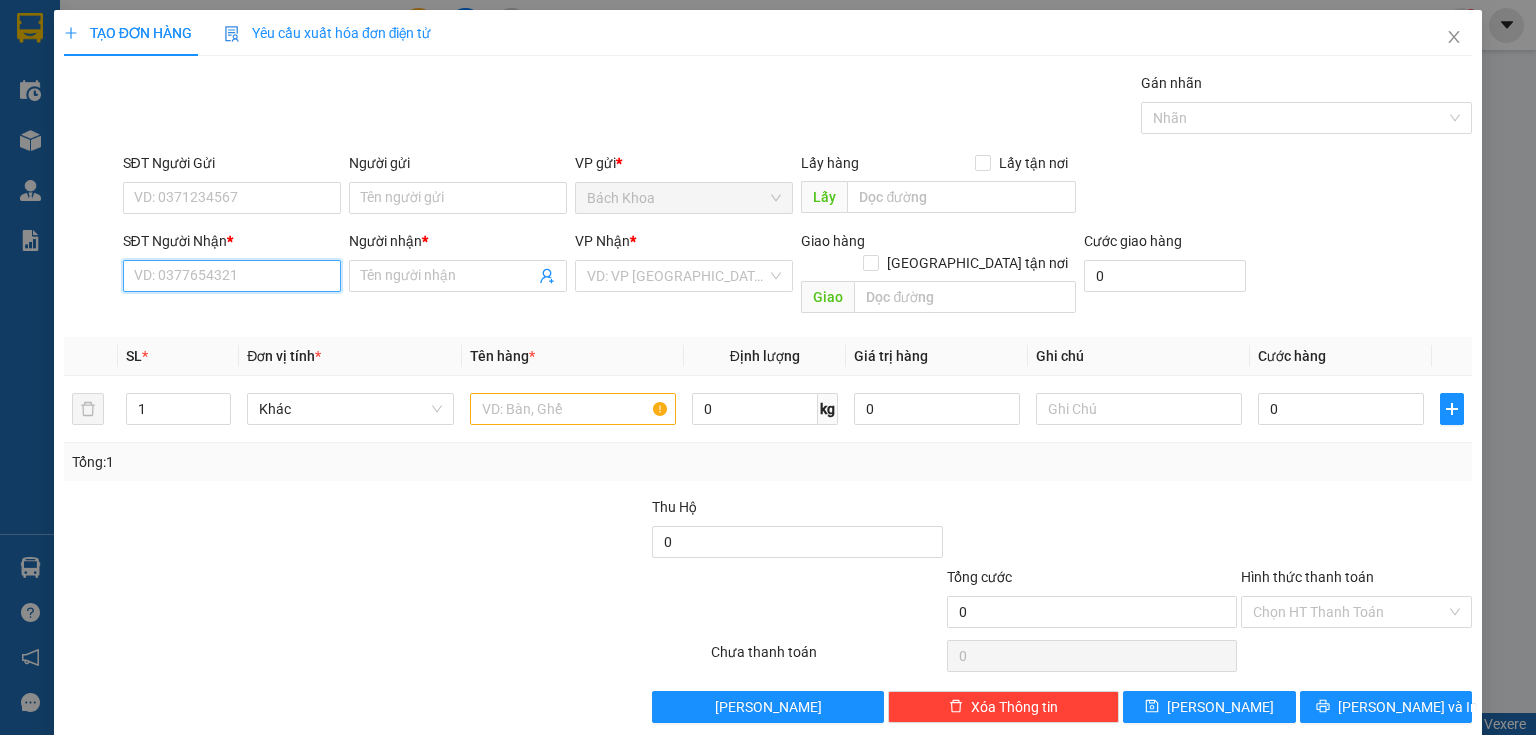 click on "SĐT Người Nhận  *" at bounding box center [232, 276] 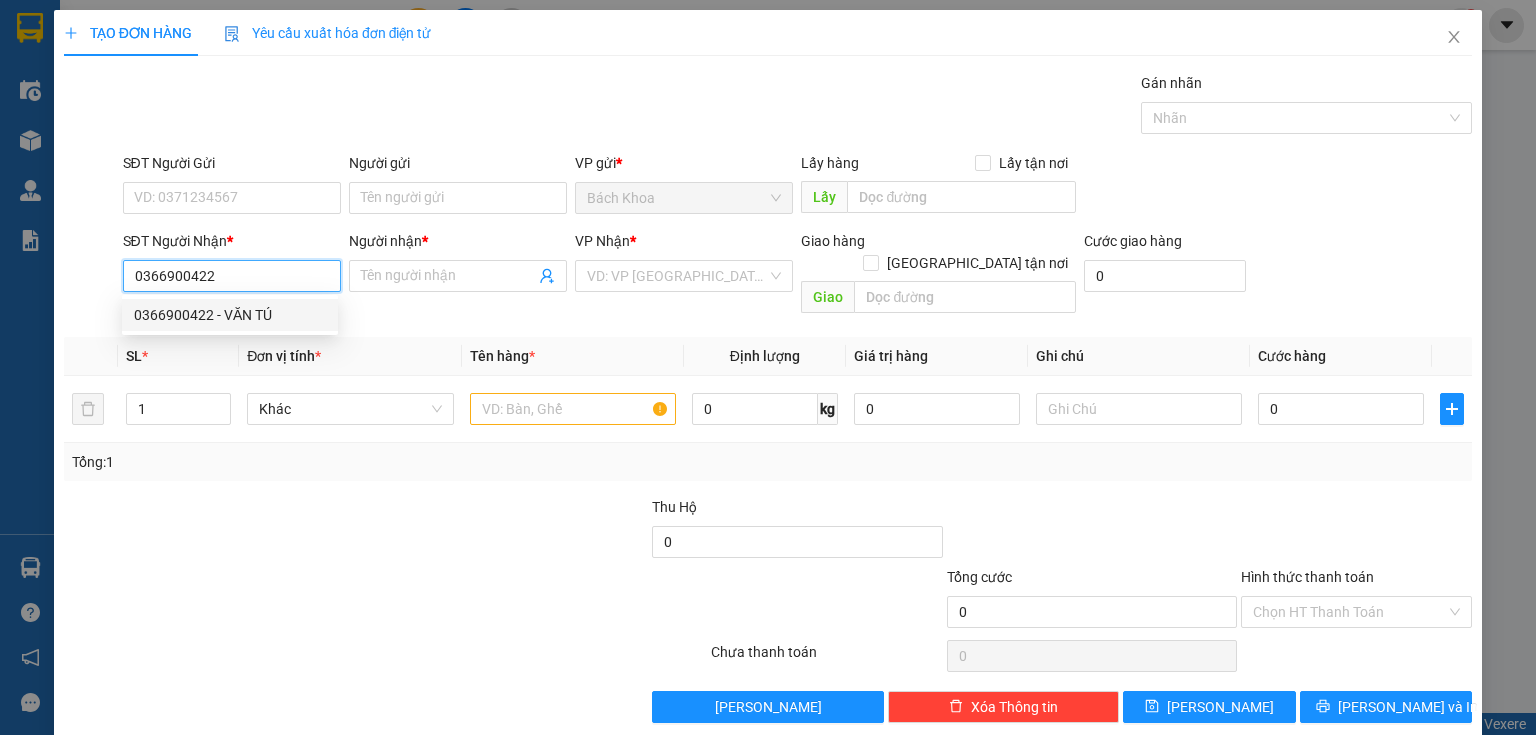 click on "0366900422 - VĂN TÚ" at bounding box center (230, 315) 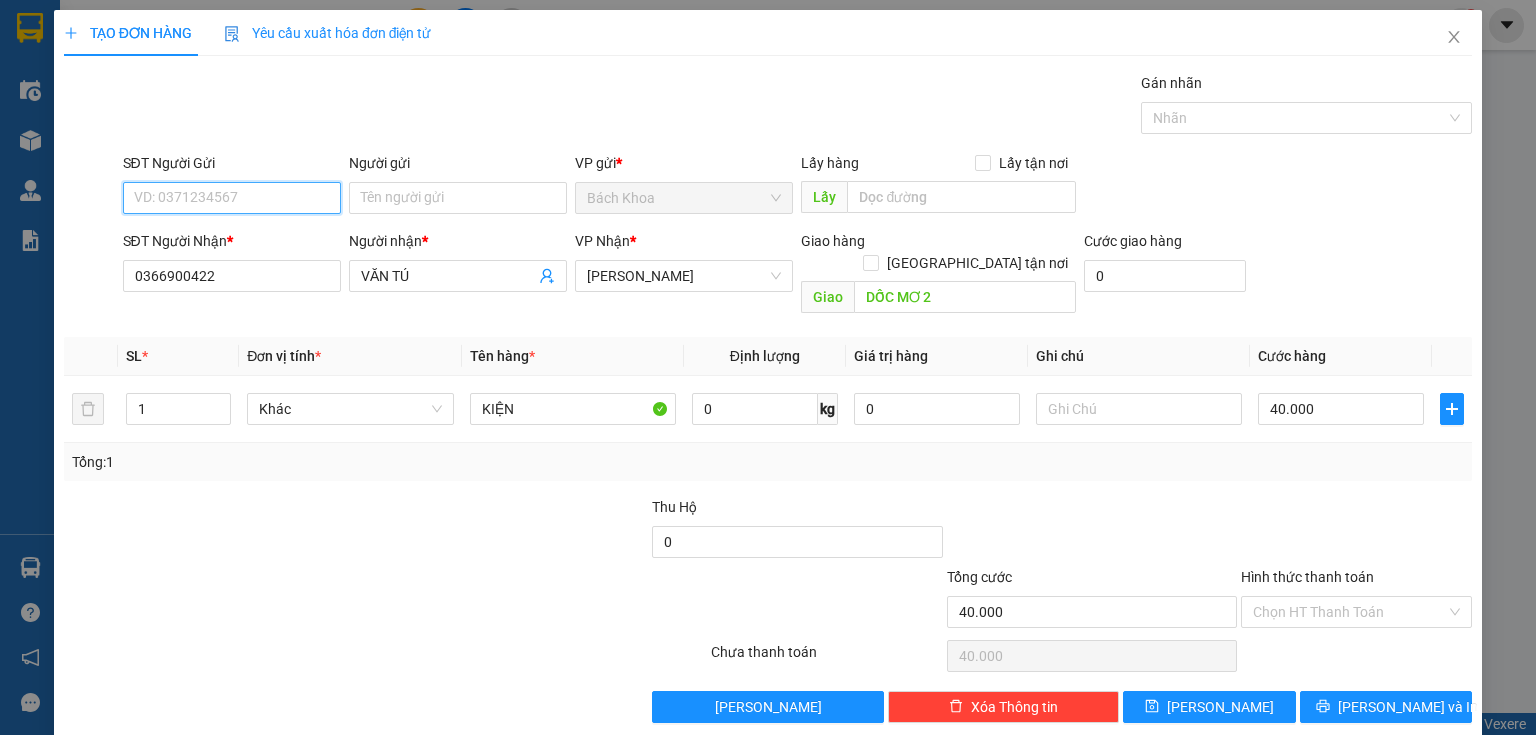 click on "SĐT Người Gửi" at bounding box center [232, 198] 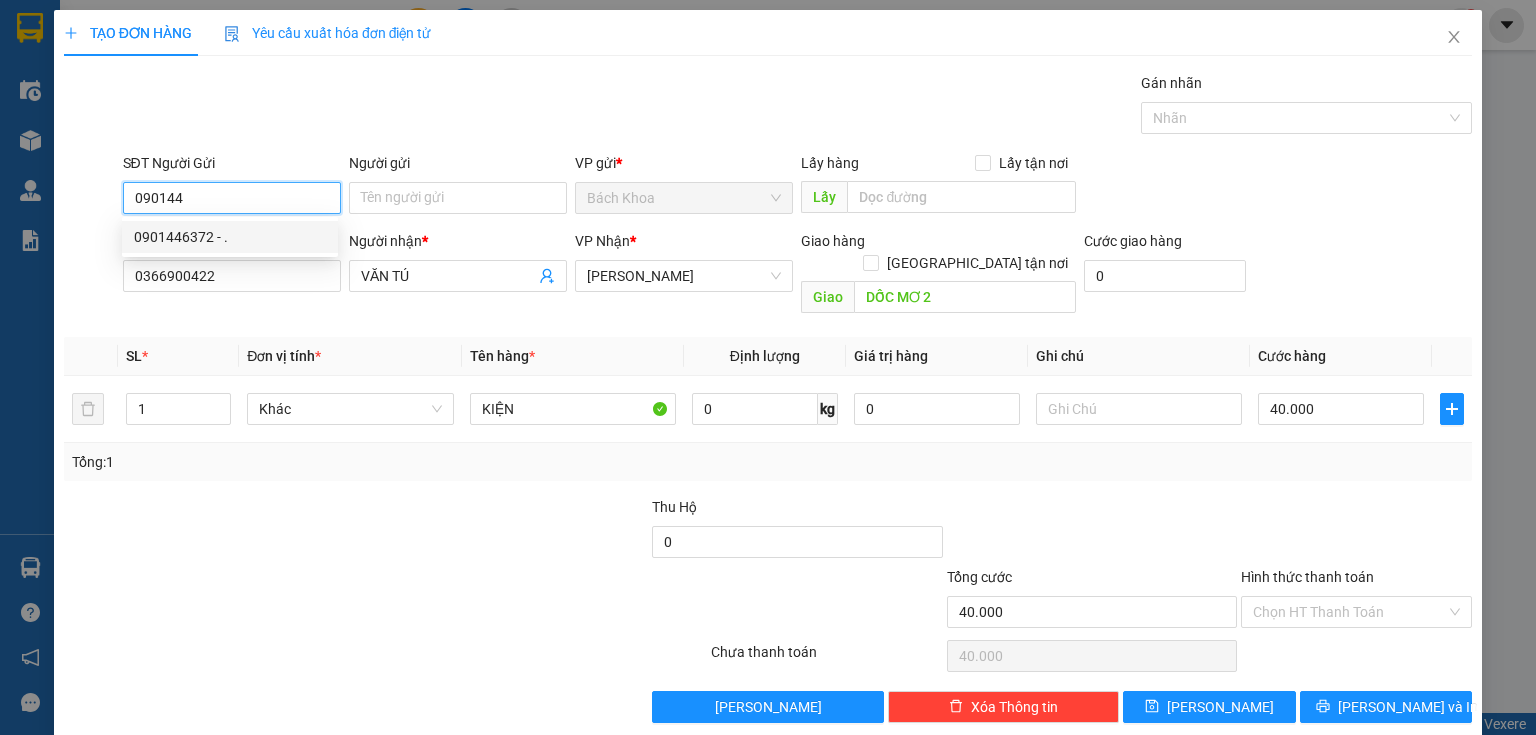 click on "0901446372 - ." at bounding box center [230, 237] 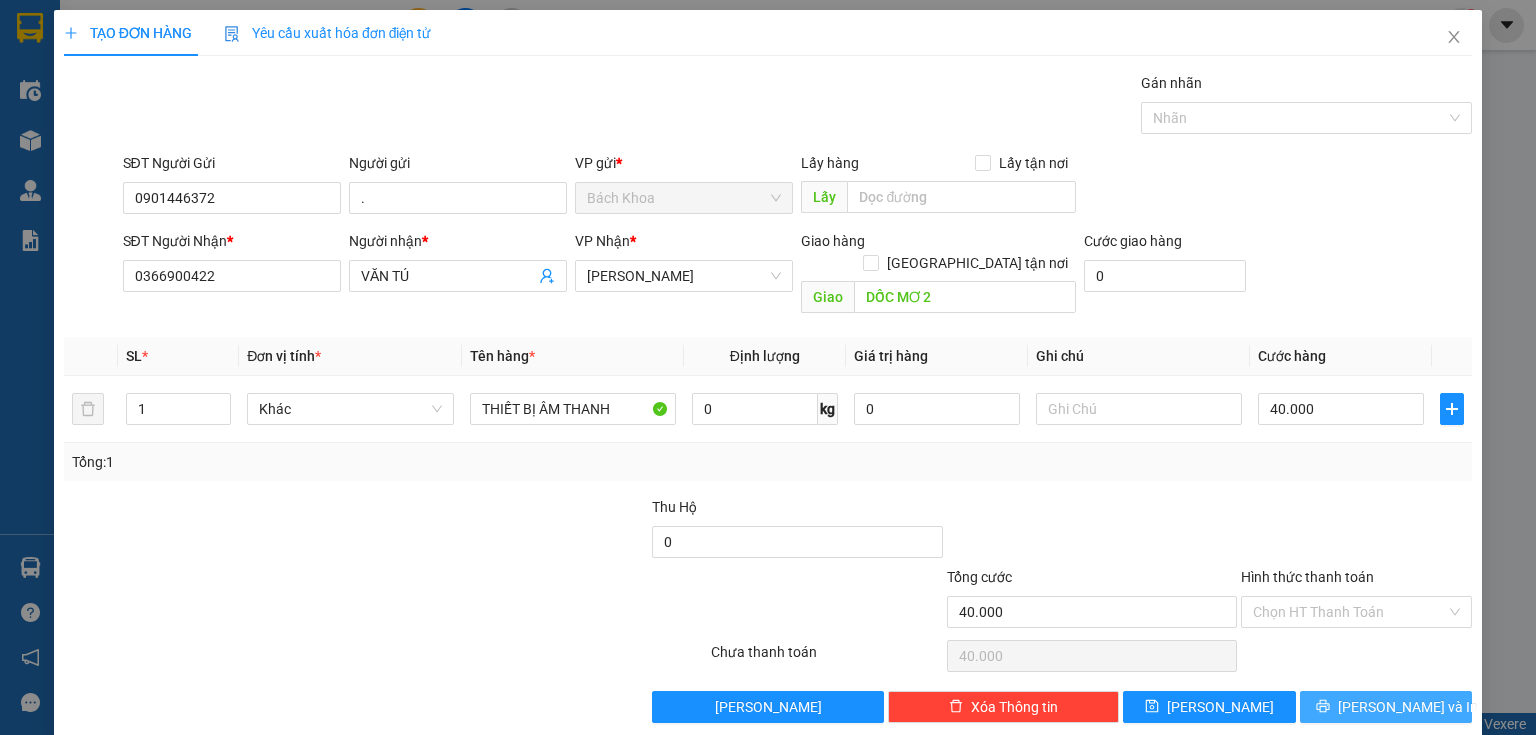 click on "[PERSON_NAME] và In" at bounding box center [1386, 707] 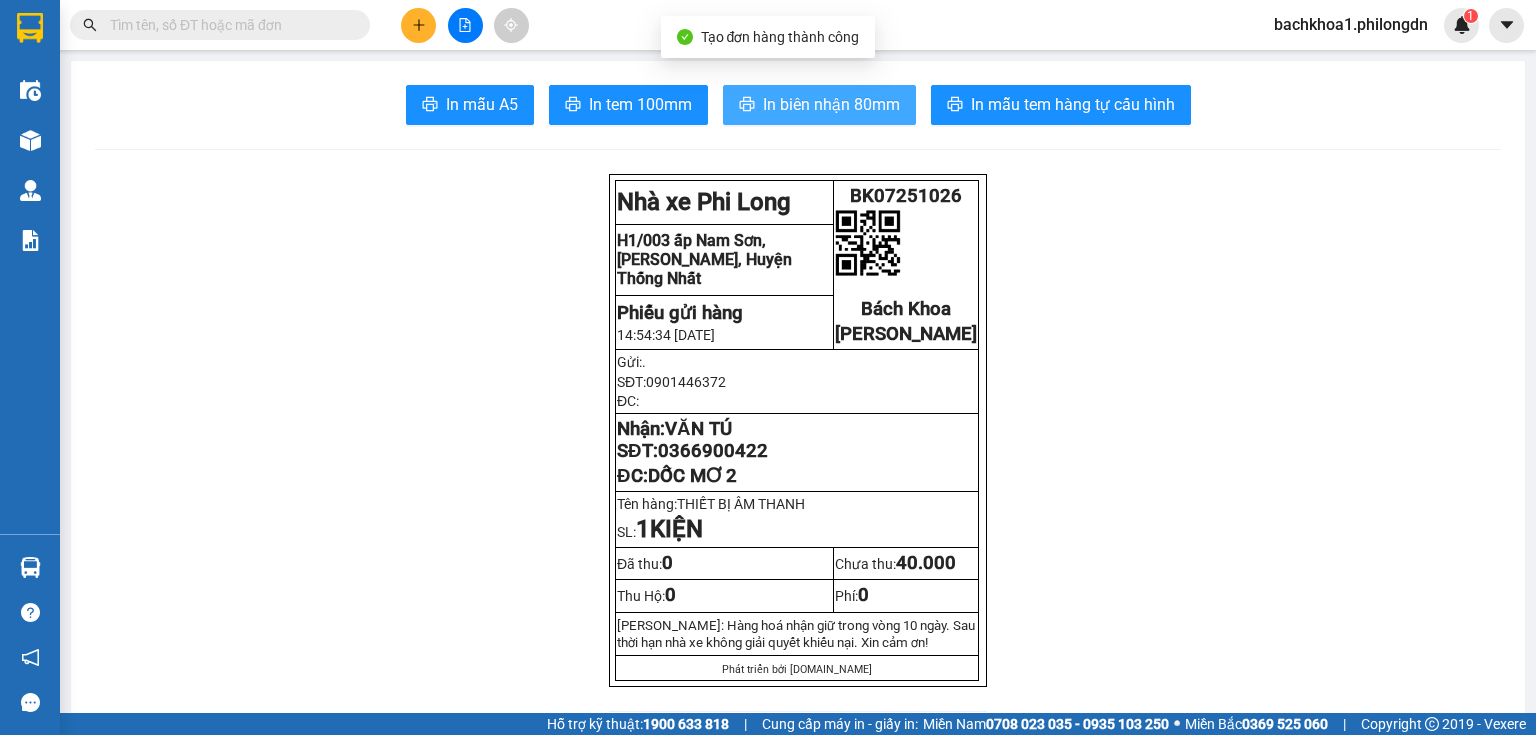 click on "In biên nhận 80mm" at bounding box center [831, 104] 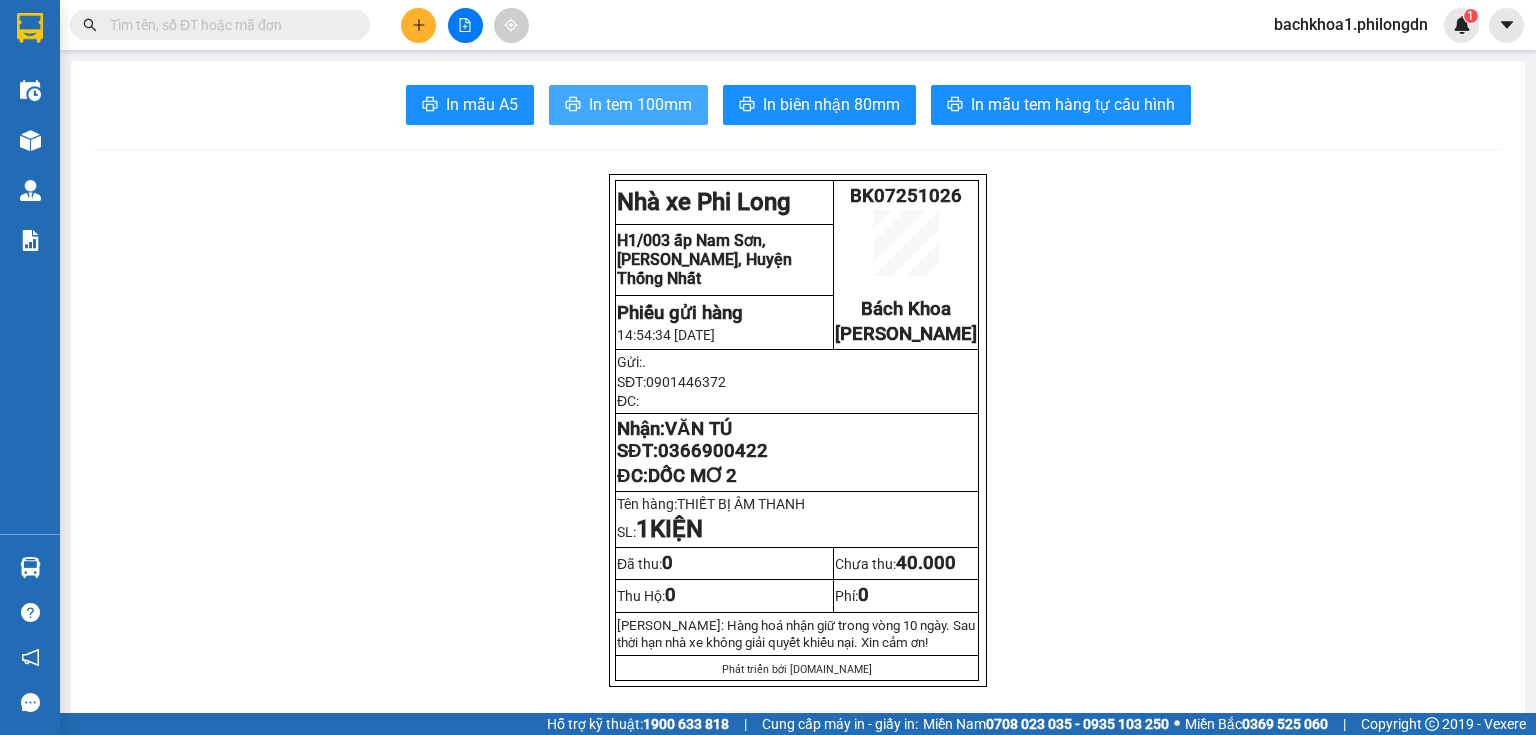 click on "In tem 100mm" at bounding box center (640, 104) 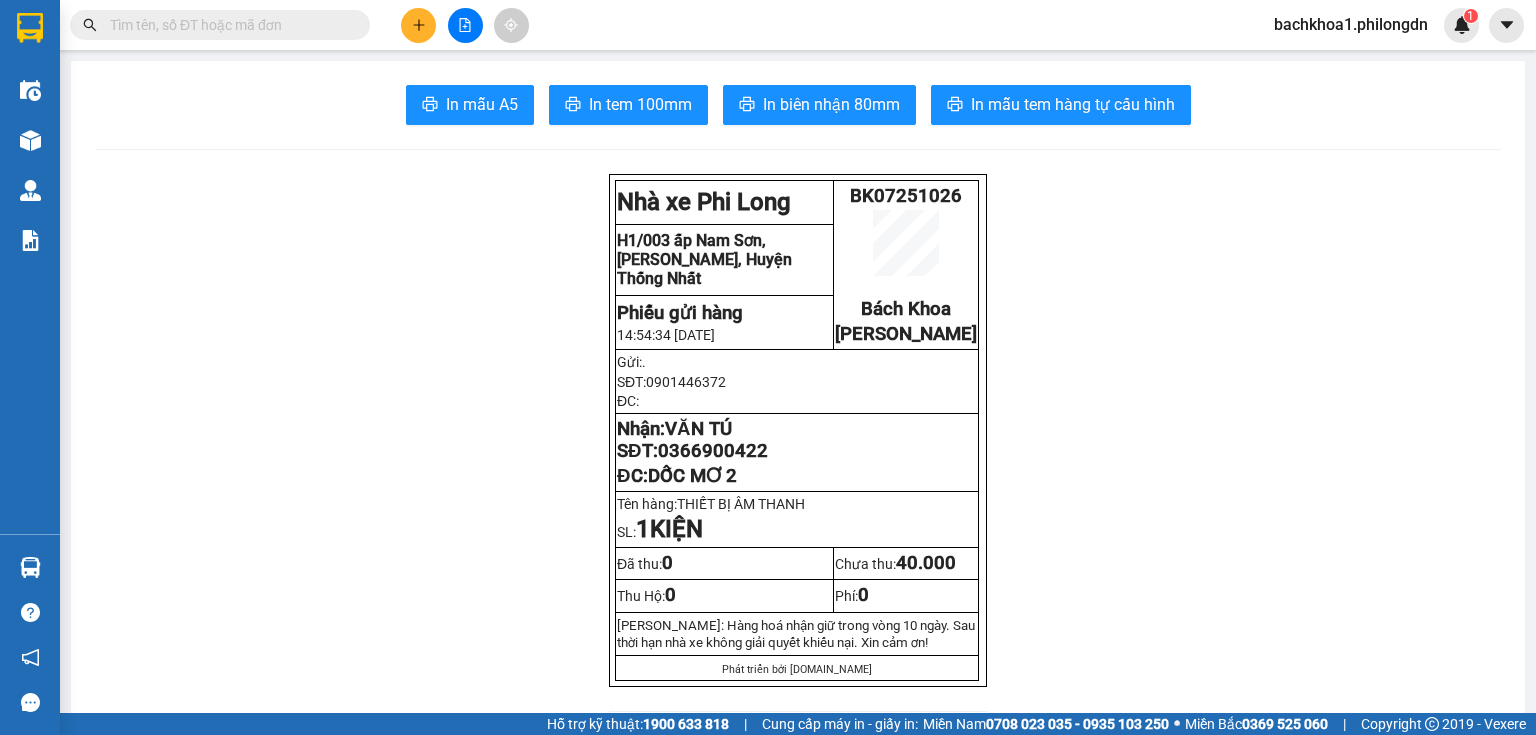 click on "Kết quả tìm kiếm ( 0 )  Bộ lọc  No Data bachkhoa1.philongdn 1" at bounding box center (768, 25) 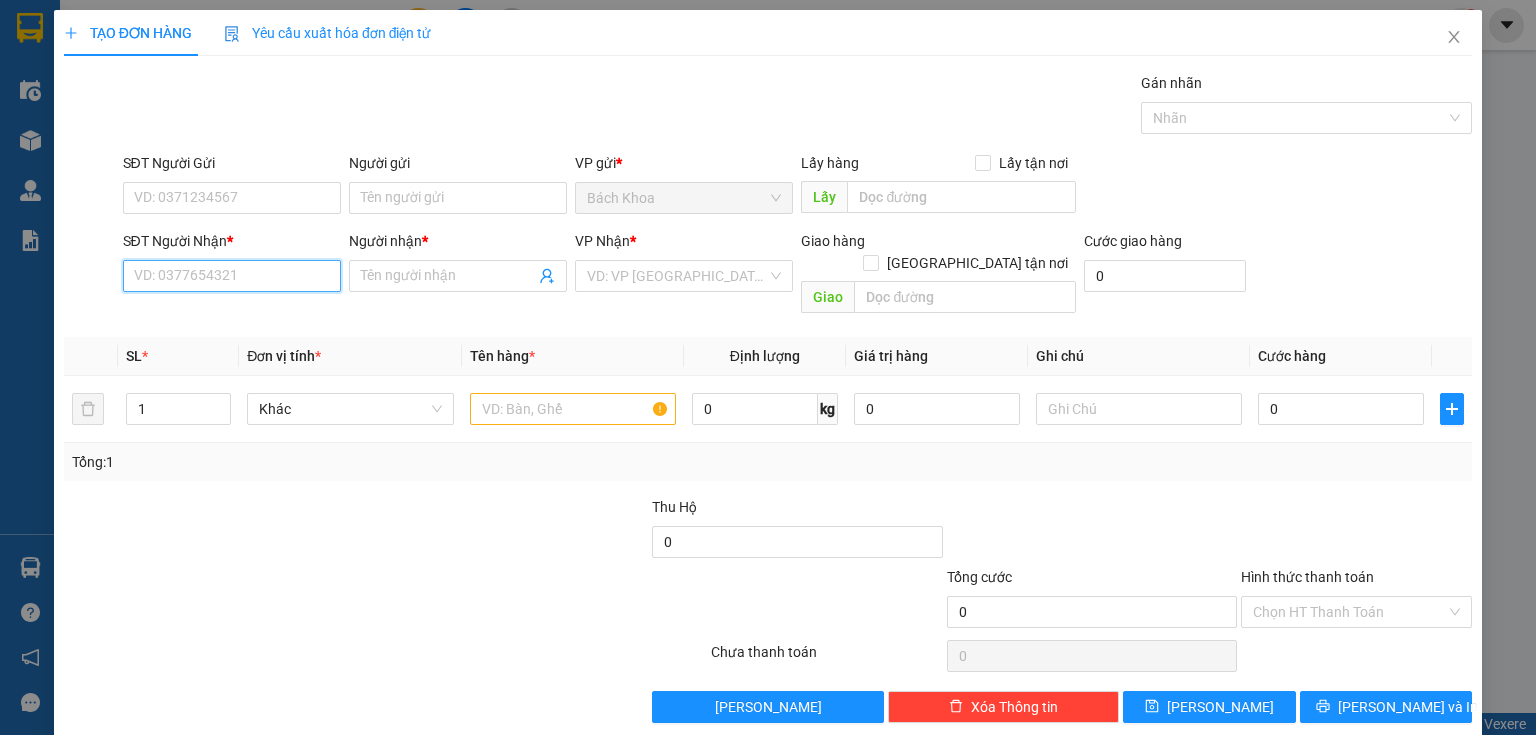 click on "SĐT Người Nhận  *" at bounding box center [232, 276] 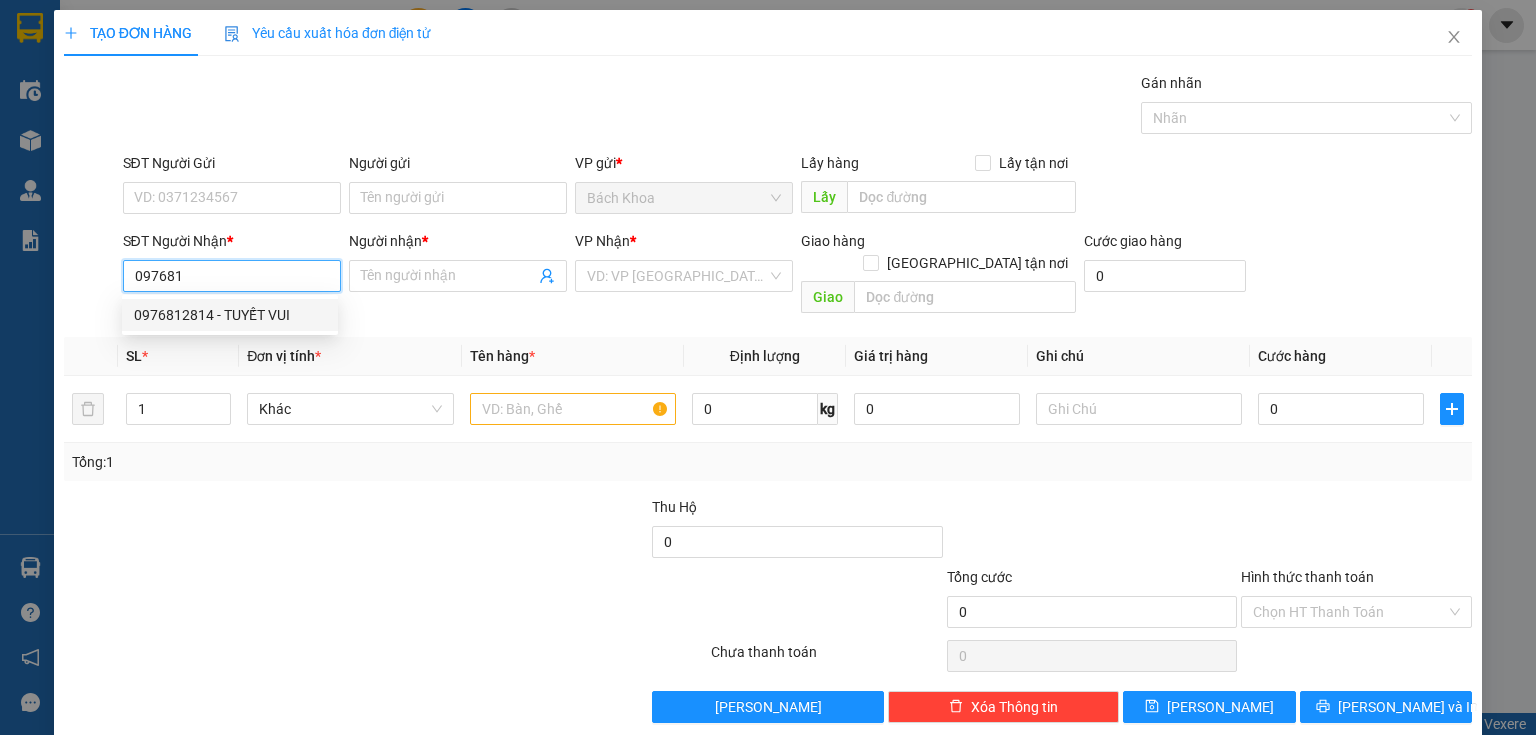click on "0976812814 - TUYẾT VUI" at bounding box center [230, 315] 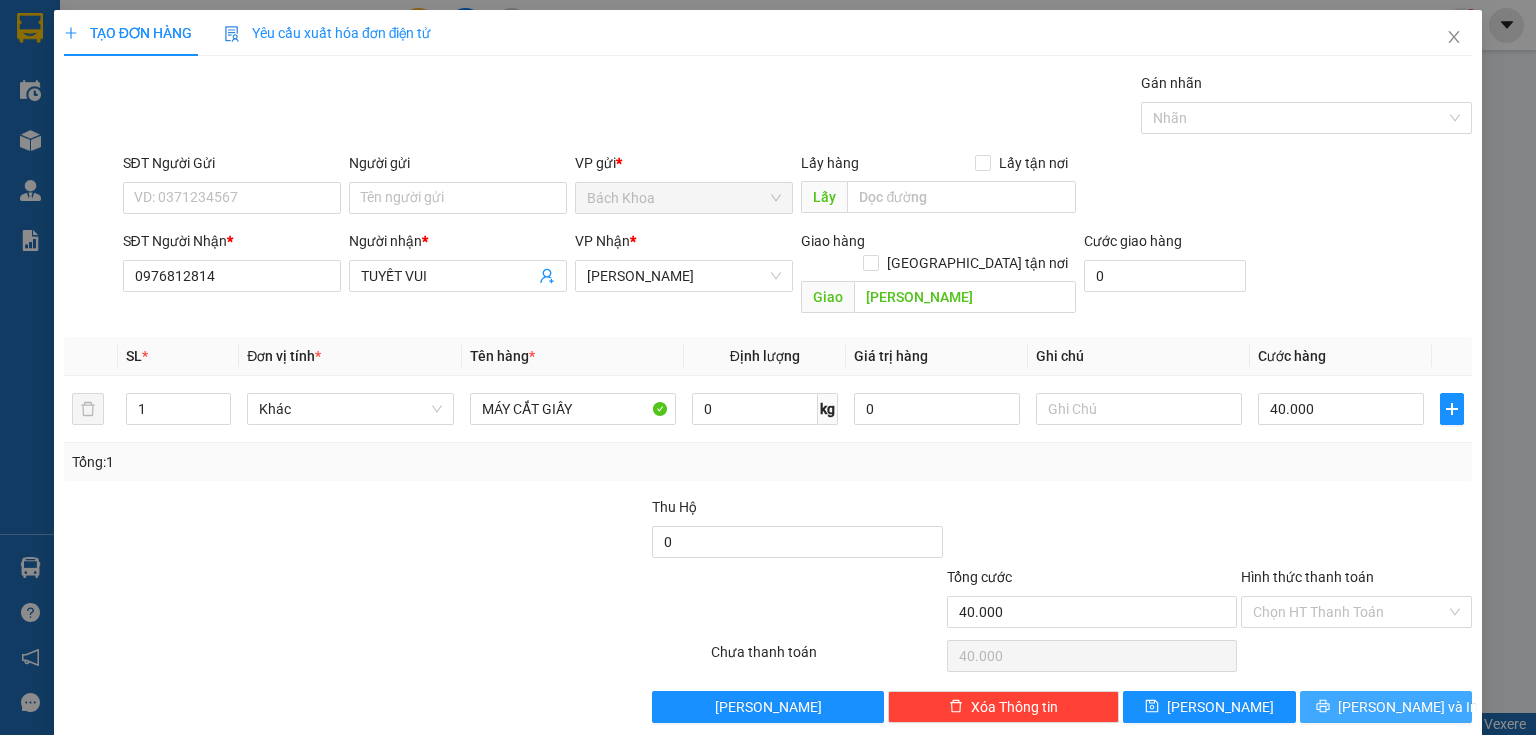 click on "[PERSON_NAME] và In" at bounding box center (1408, 707) 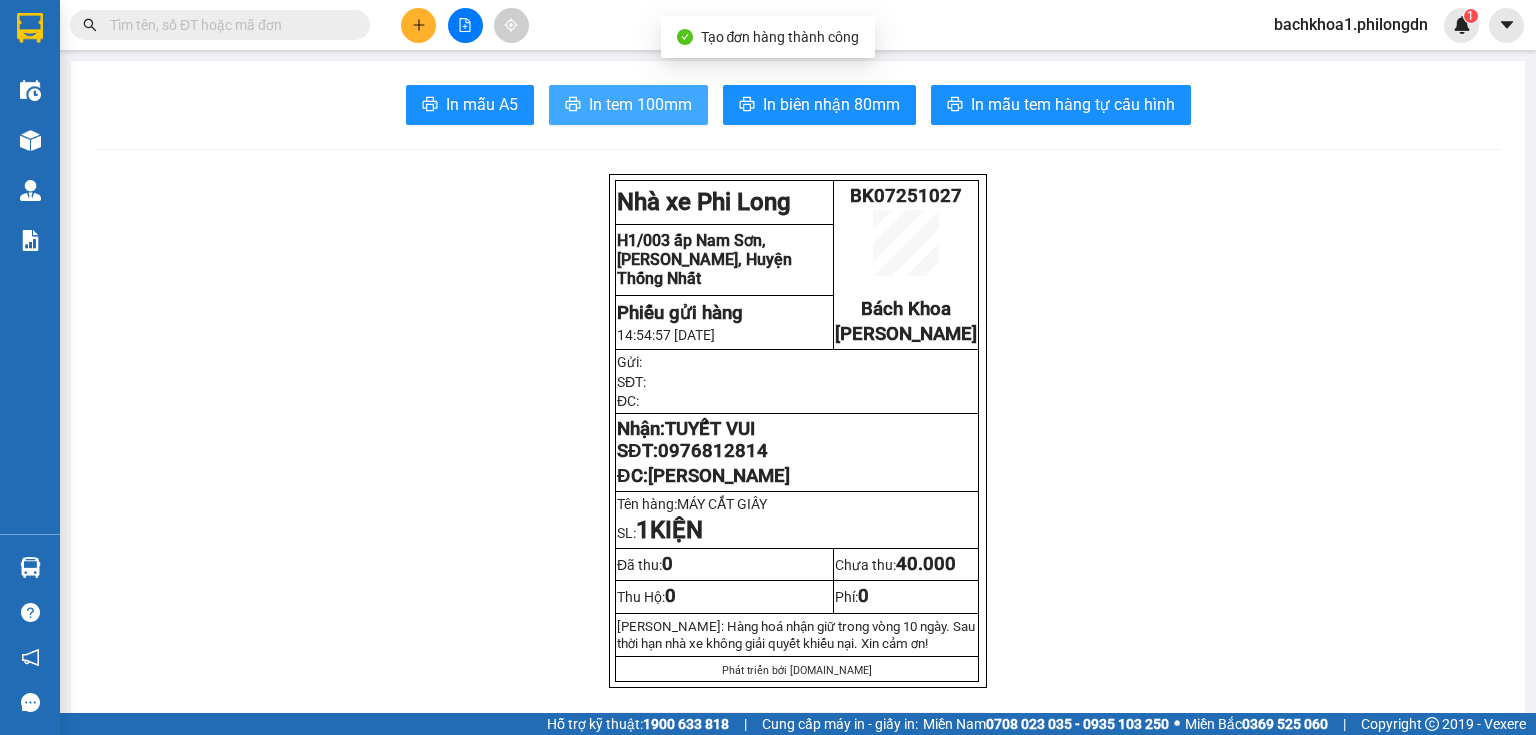 click on "In tem 100mm" at bounding box center [640, 104] 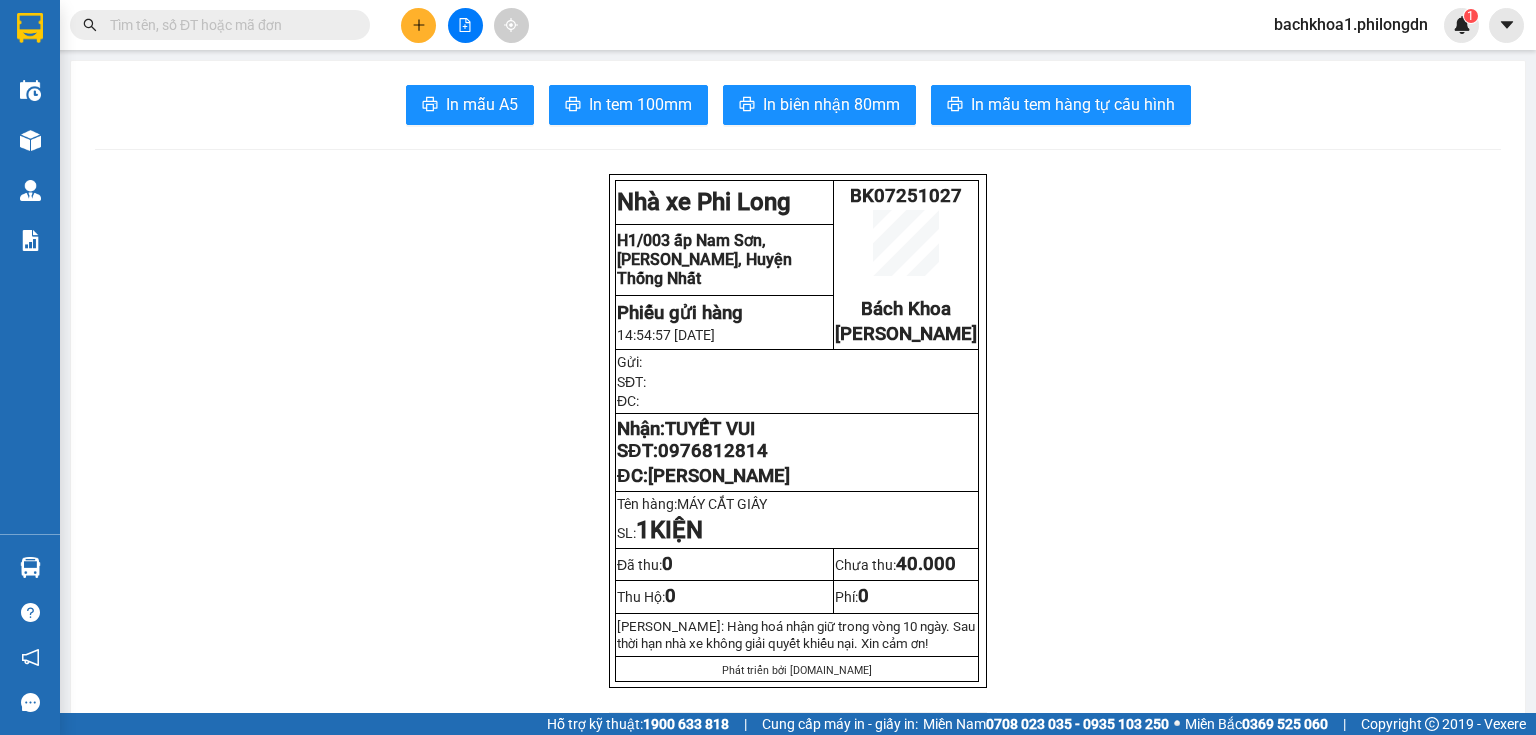 click at bounding box center [418, 25] 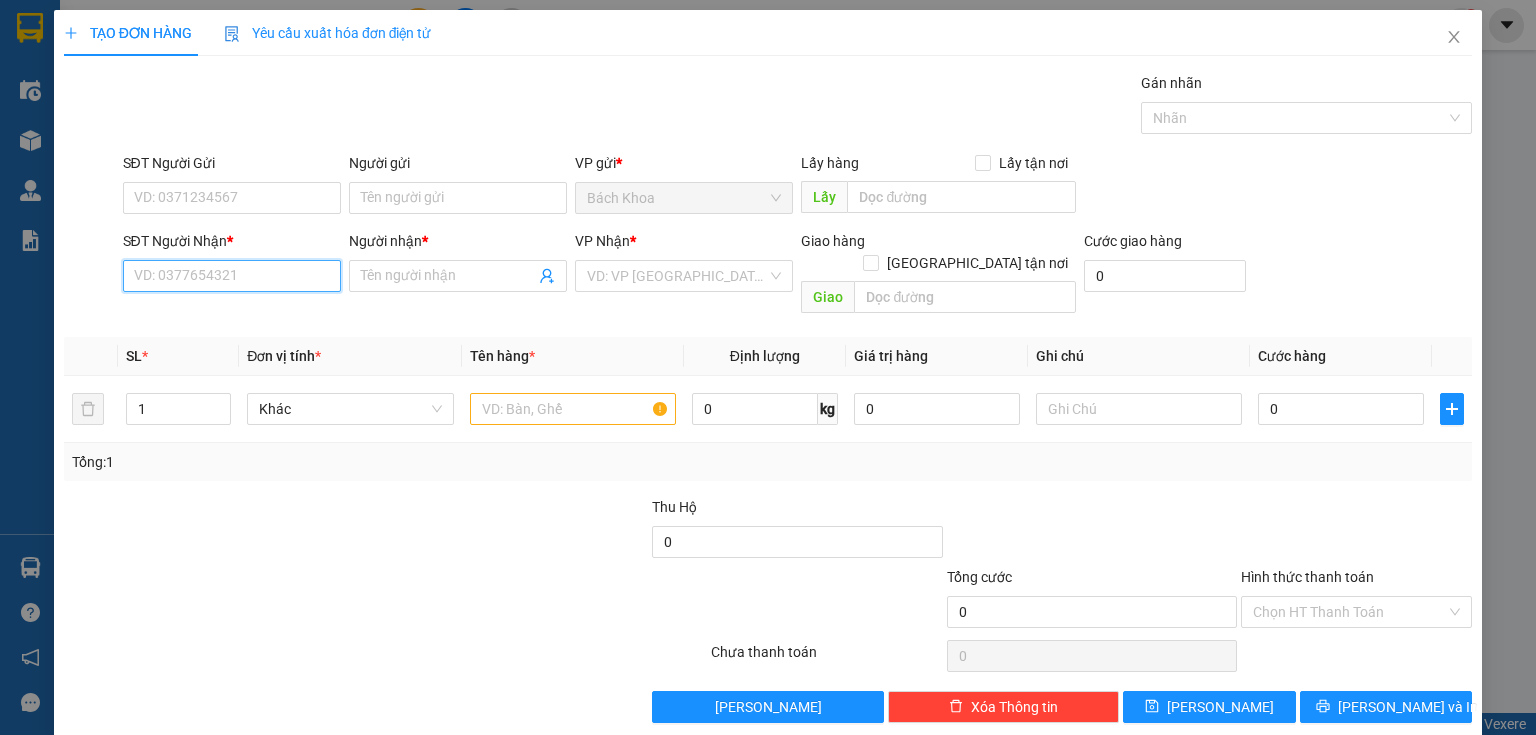 click on "SĐT Người Nhận  *" at bounding box center [232, 276] 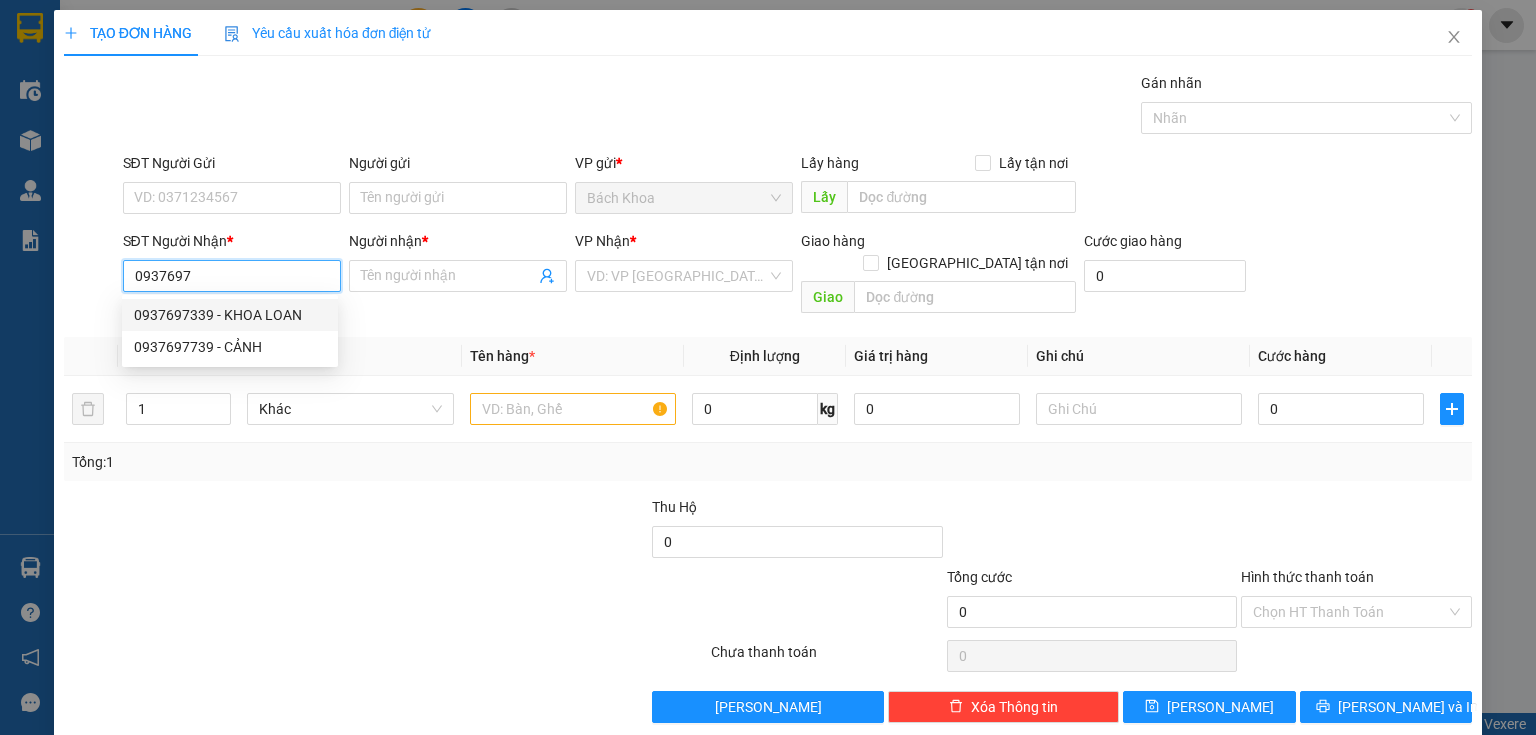 click on "0937697339 - KHOA LOAN" at bounding box center (230, 315) 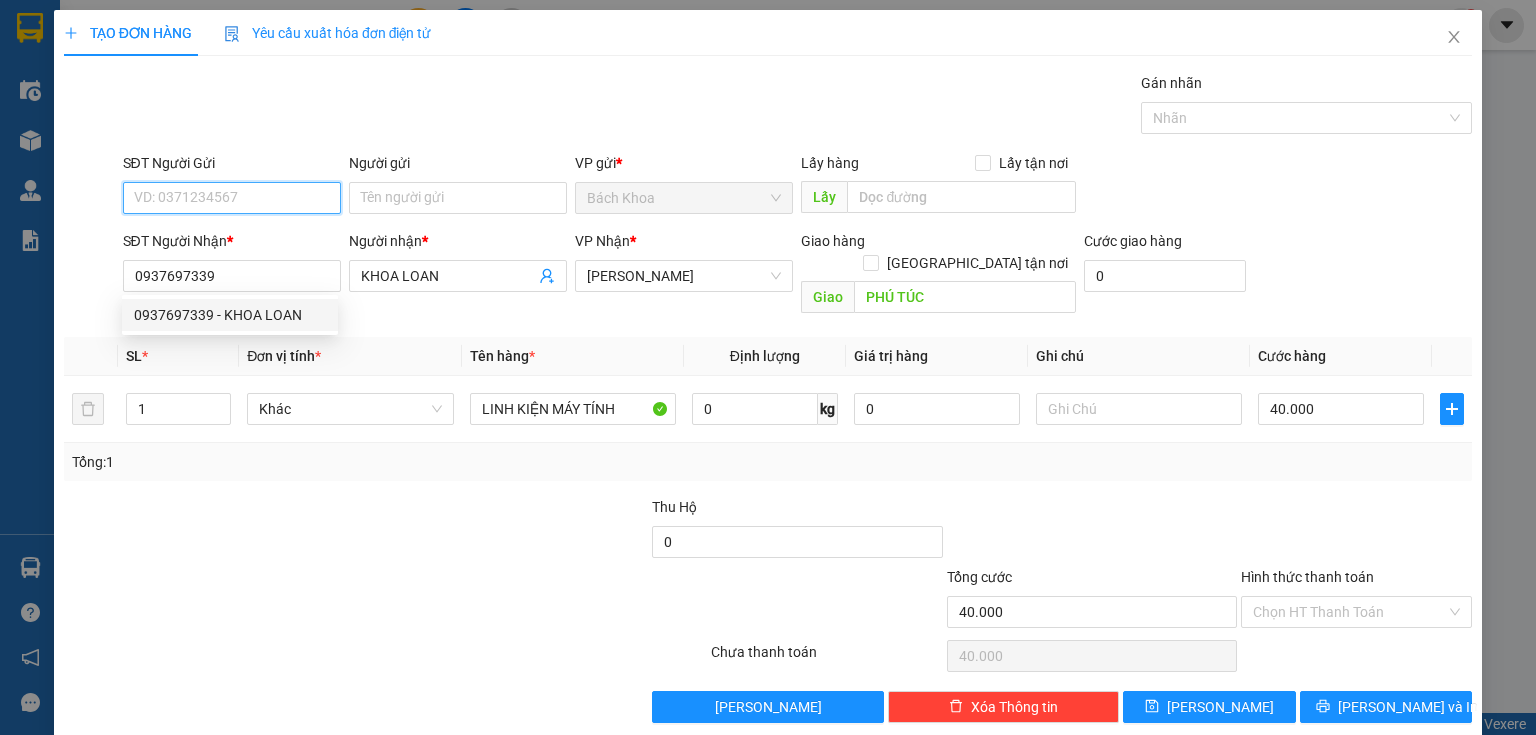 click on "SĐT Người Gửi" at bounding box center (232, 198) 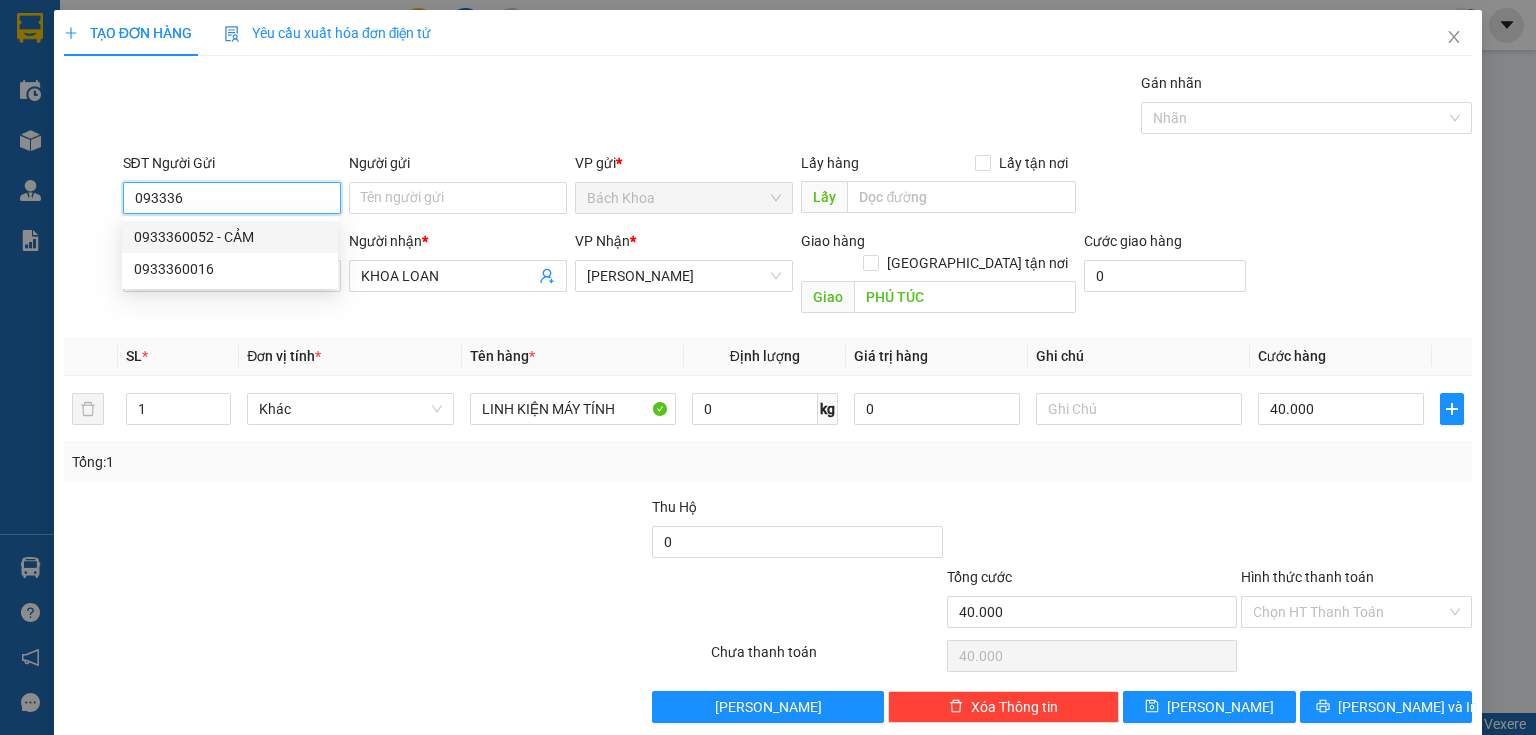 click on "0933360052 - CẢM" at bounding box center [230, 237] 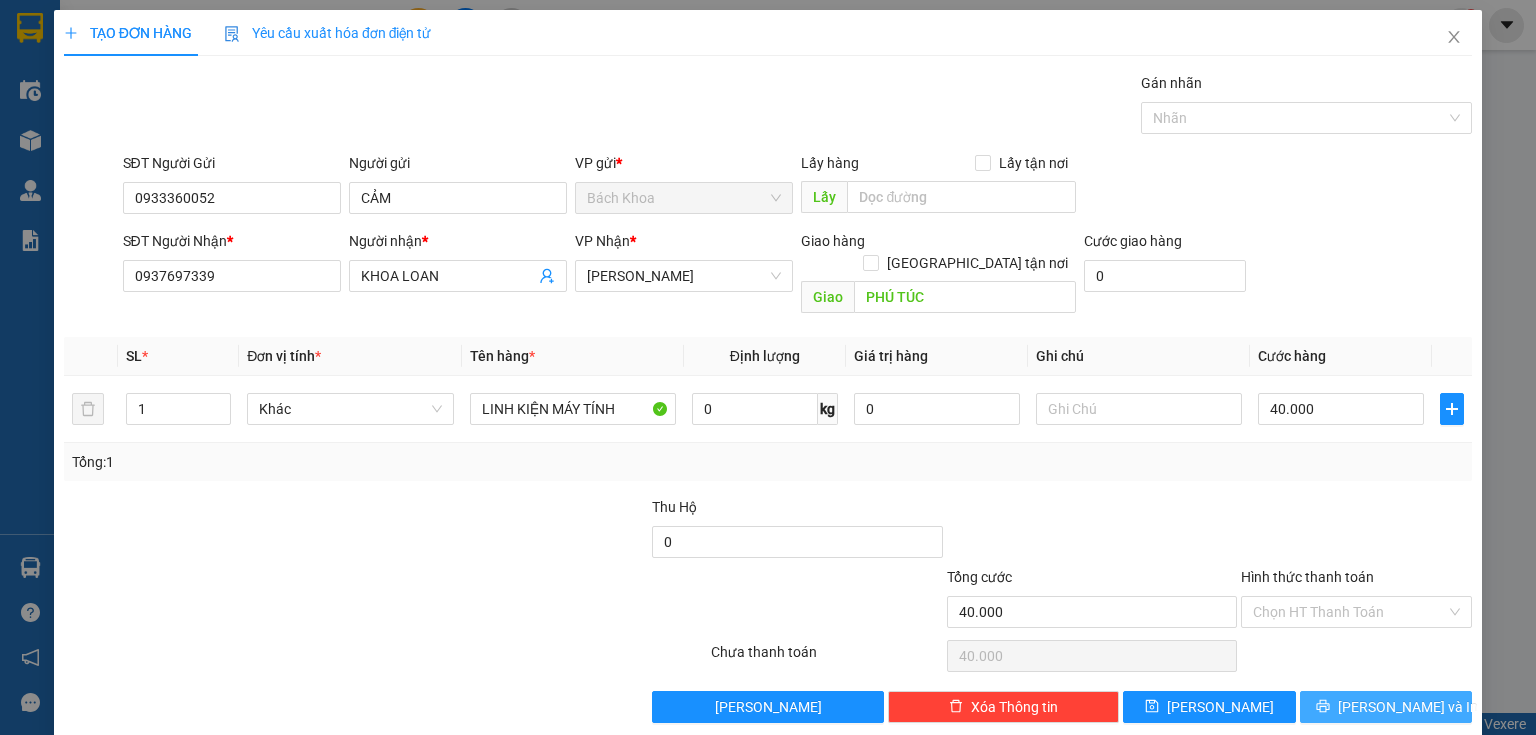 click on "[PERSON_NAME] và In" at bounding box center (1408, 707) 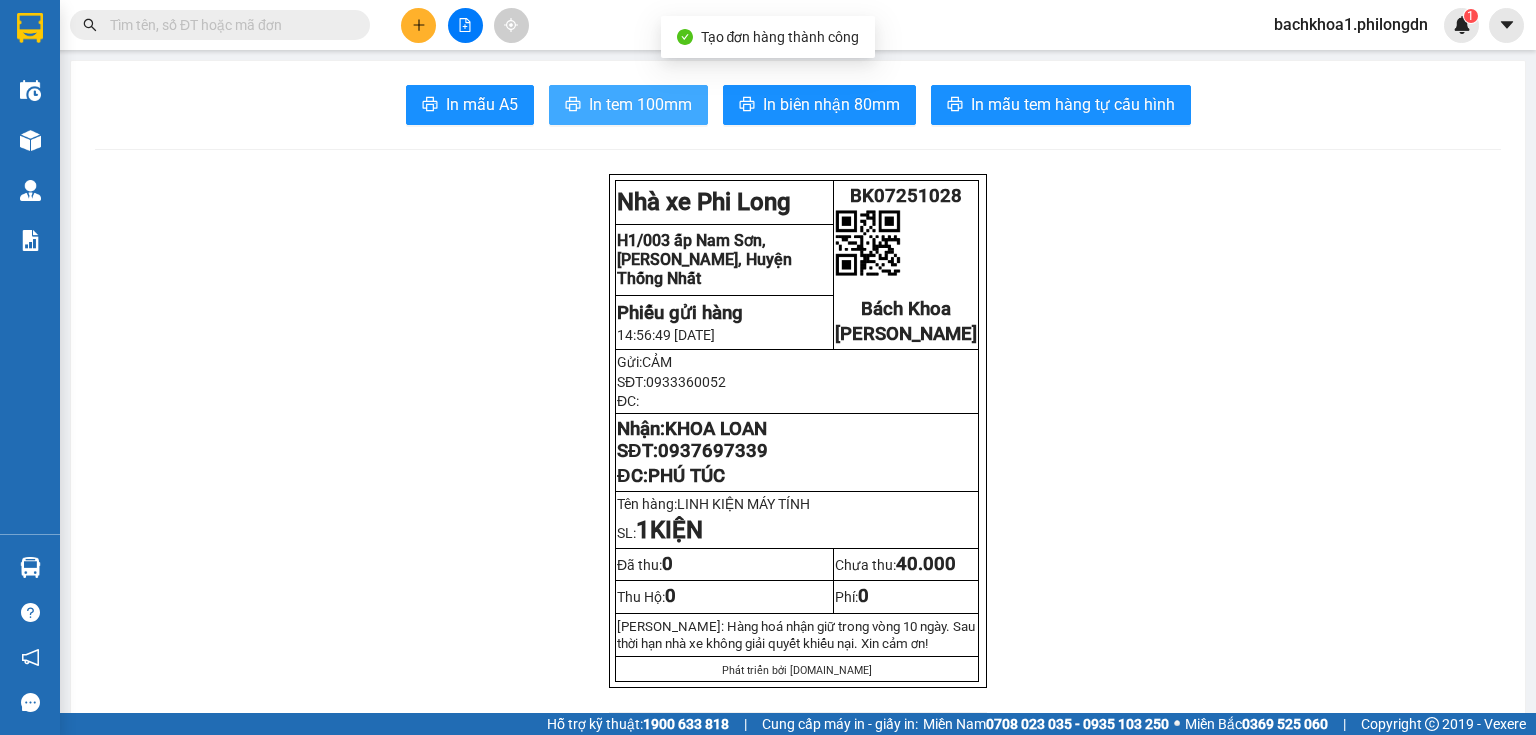 click on "In tem 100mm" at bounding box center [640, 104] 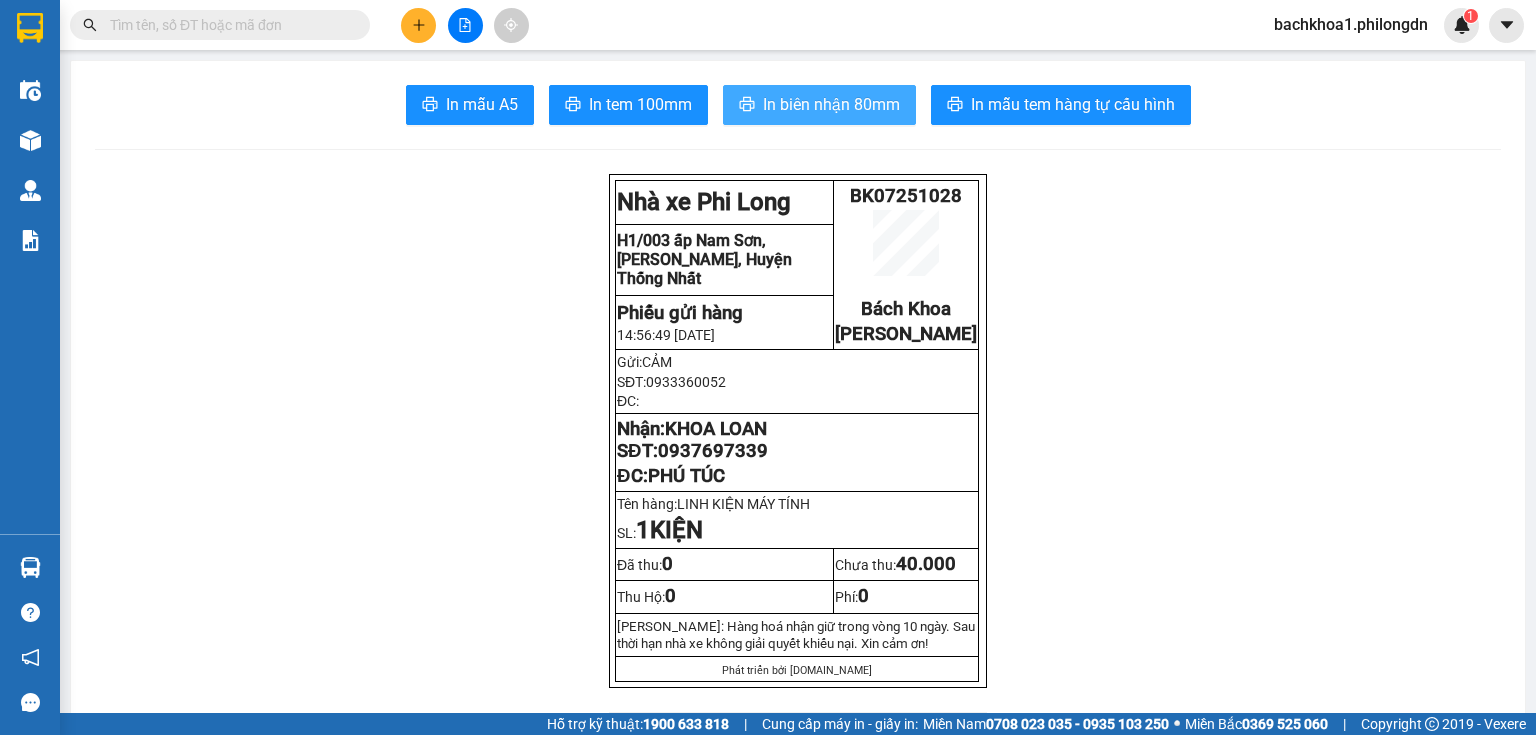 click on "In biên nhận 80mm" at bounding box center (819, 105) 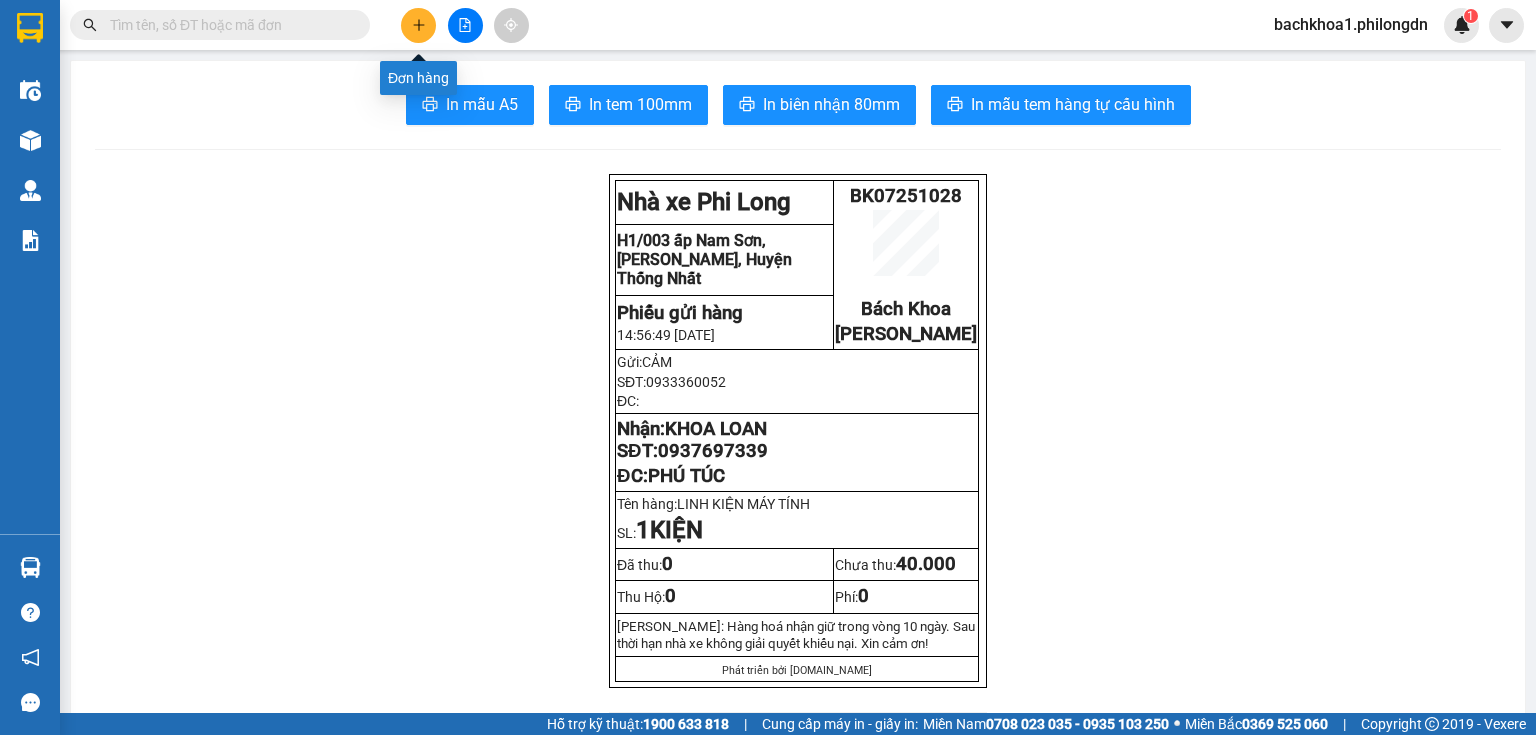 click at bounding box center [418, 25] 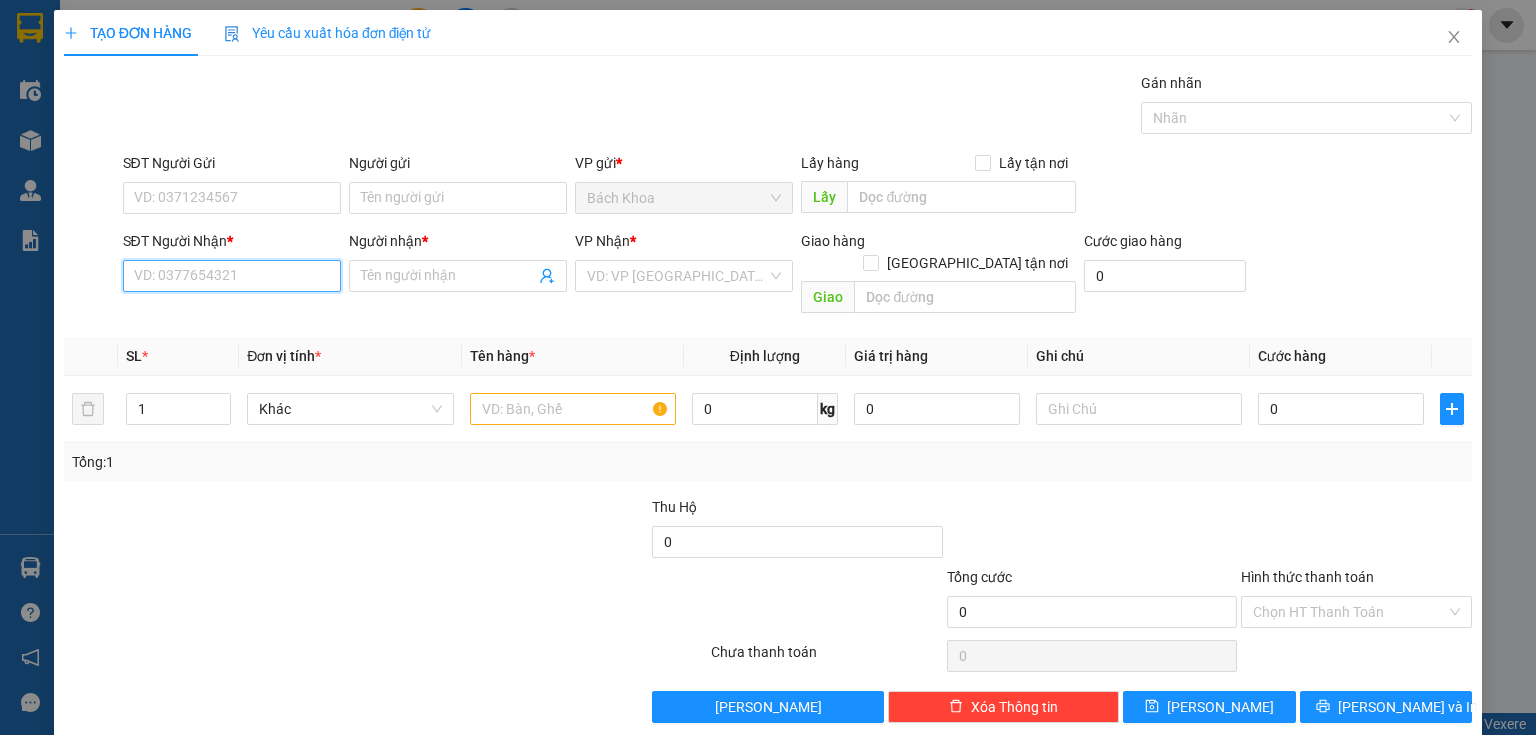 click on "SĐT Người Nhận  *" at bounding box center (232, 276) 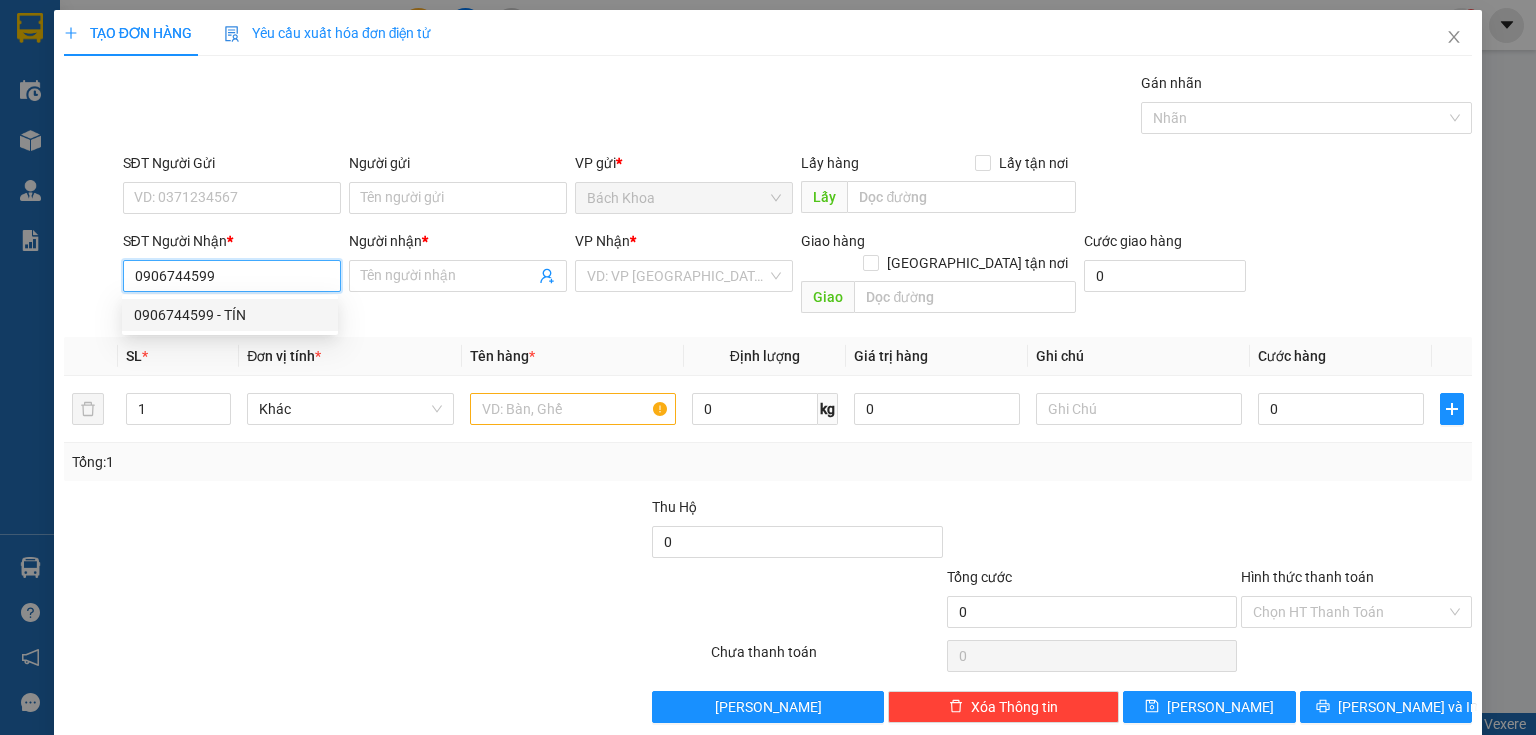 click on "0906744599 - TÍN" at bounding box center (230, 315) 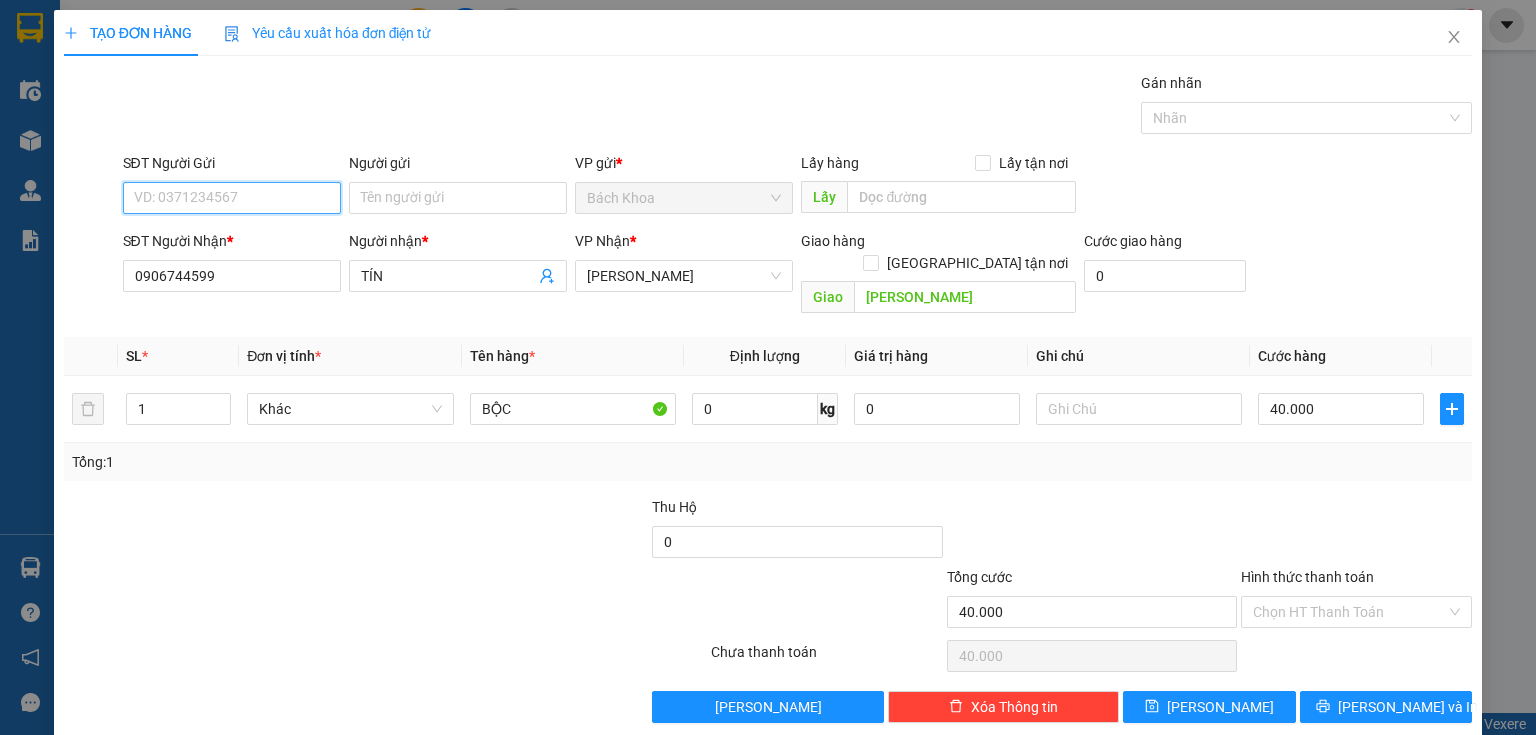 click on "SĐT Người Gửi" at bounding box center (232, 198) 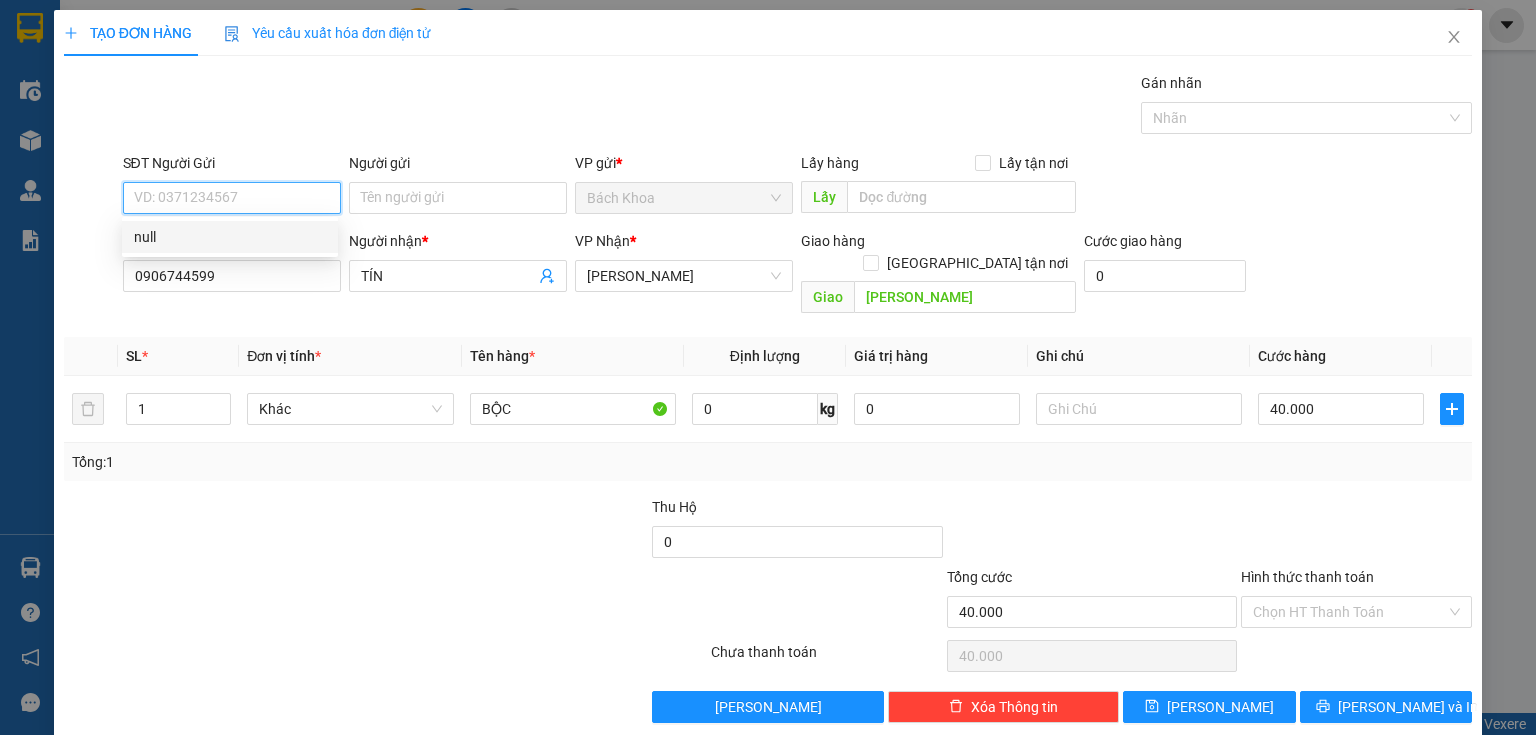 click on "null" at bounding box center (230, 237) 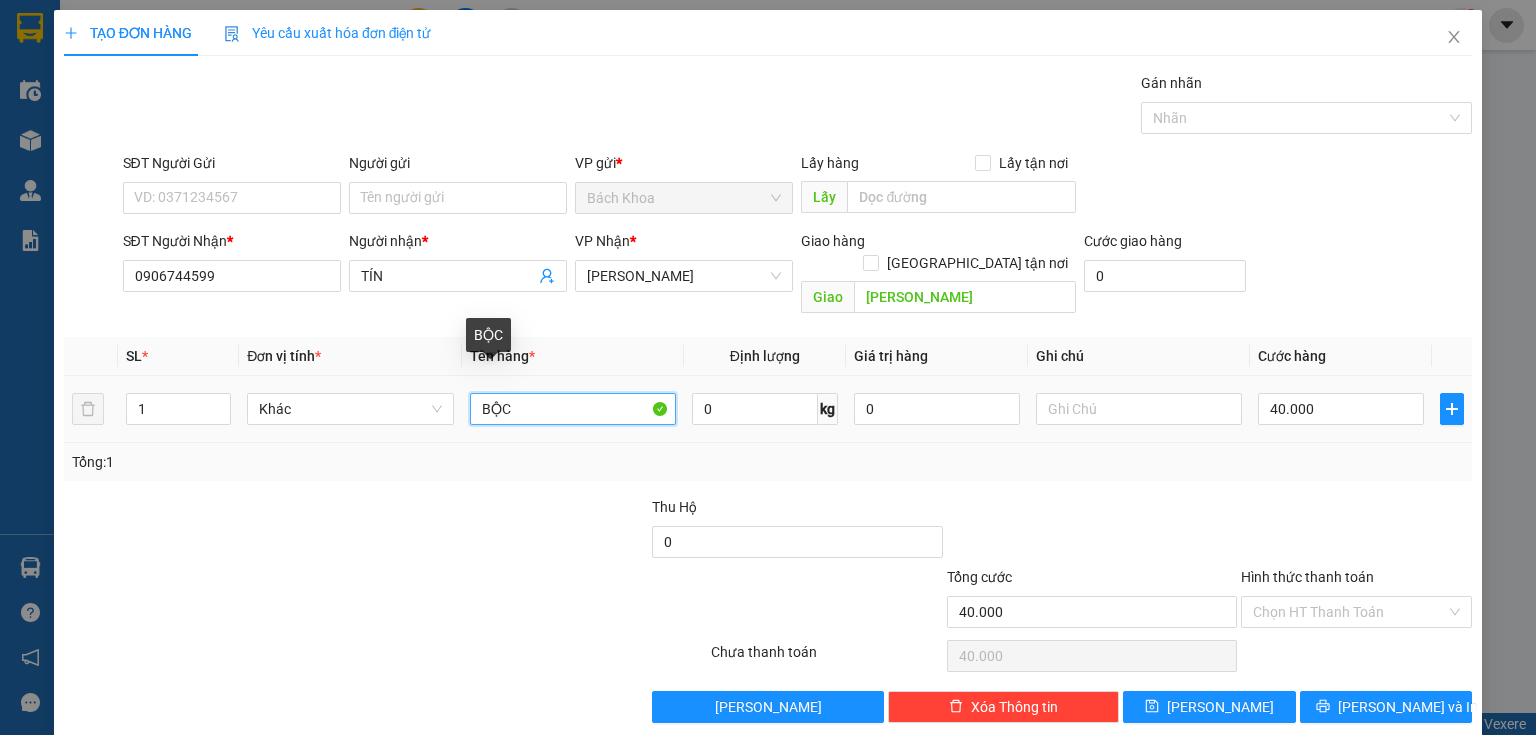 click on "BỘC" at bounding box center [573, 409] 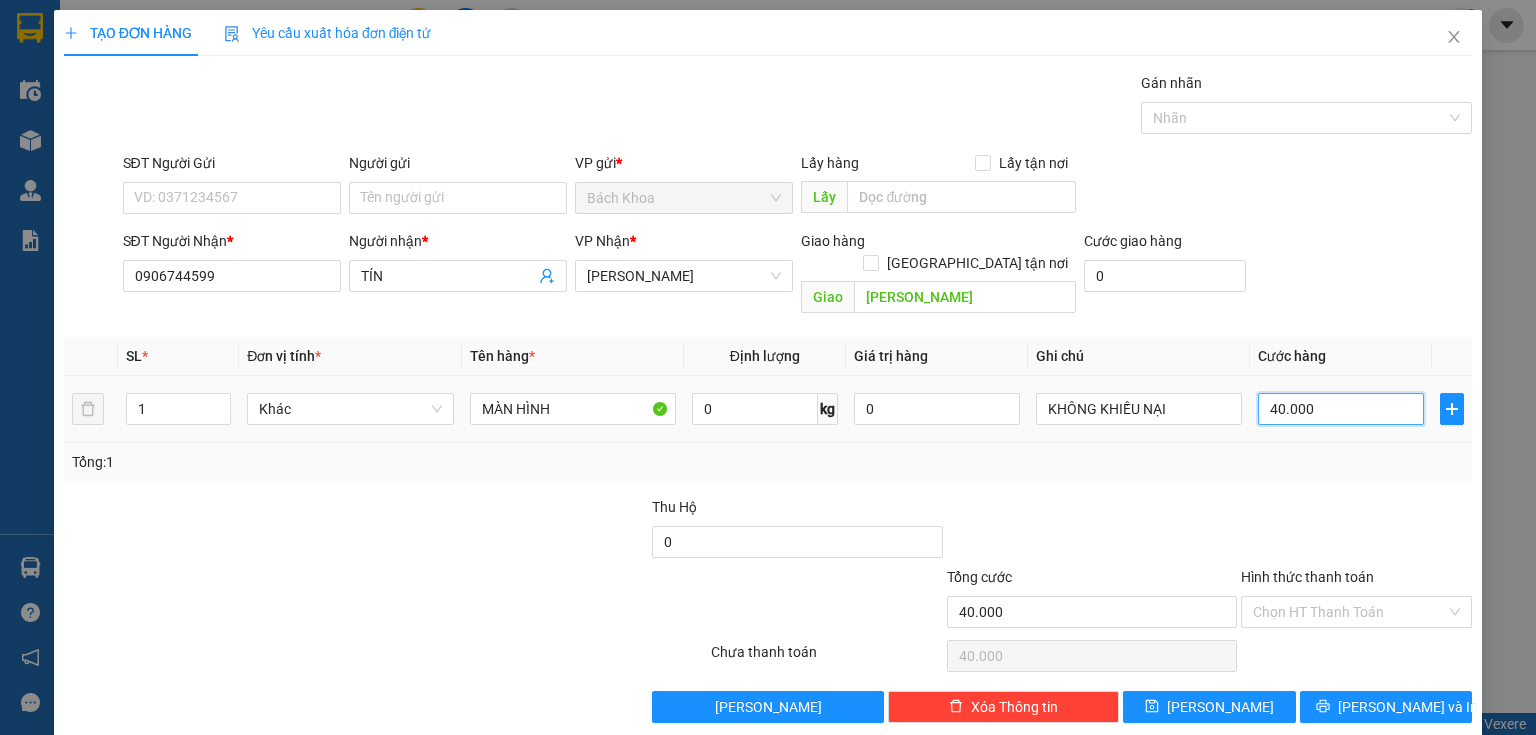click on "40.000" at bounding box center (1341, 409) 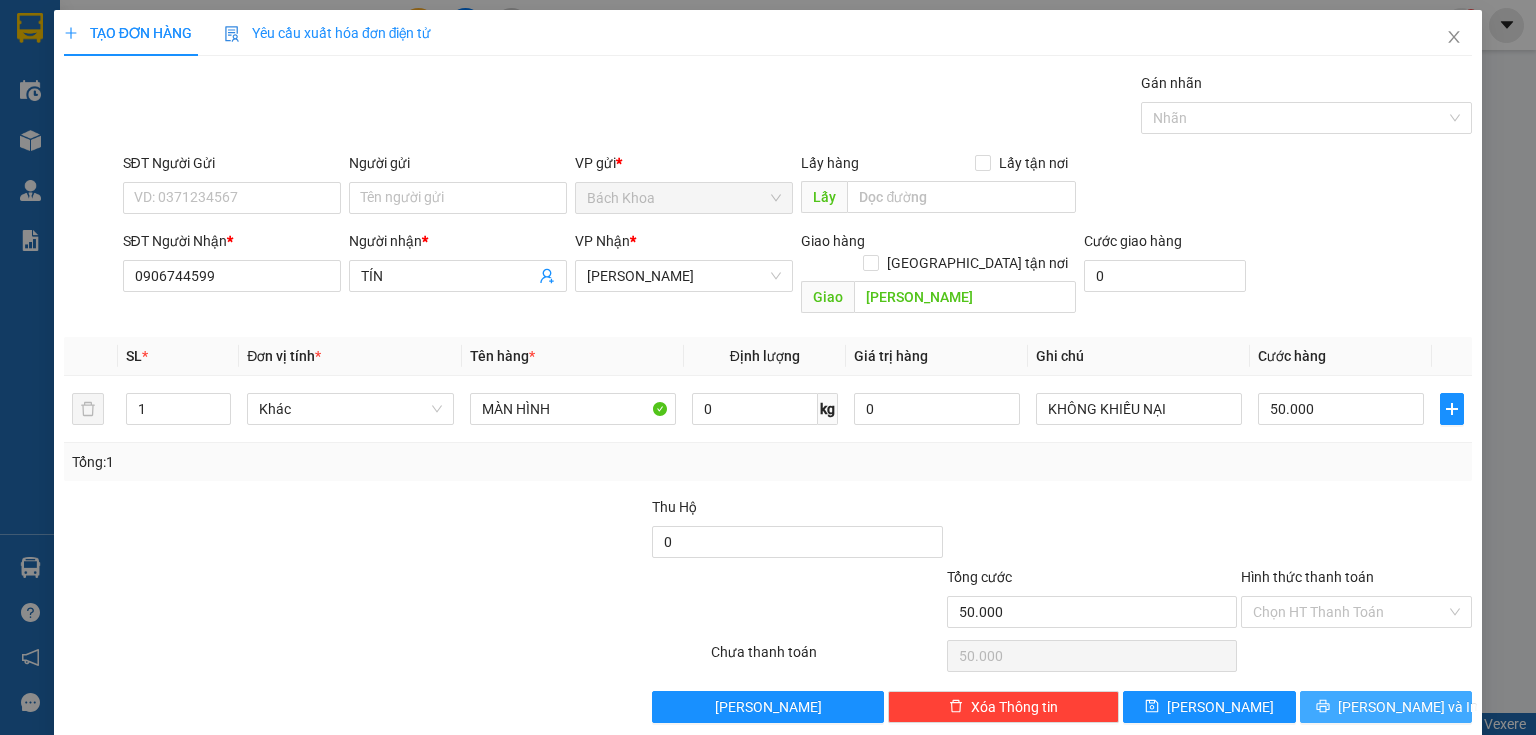 click on "[PERSON_NAME] và In" at bounding box center [1386, 707] 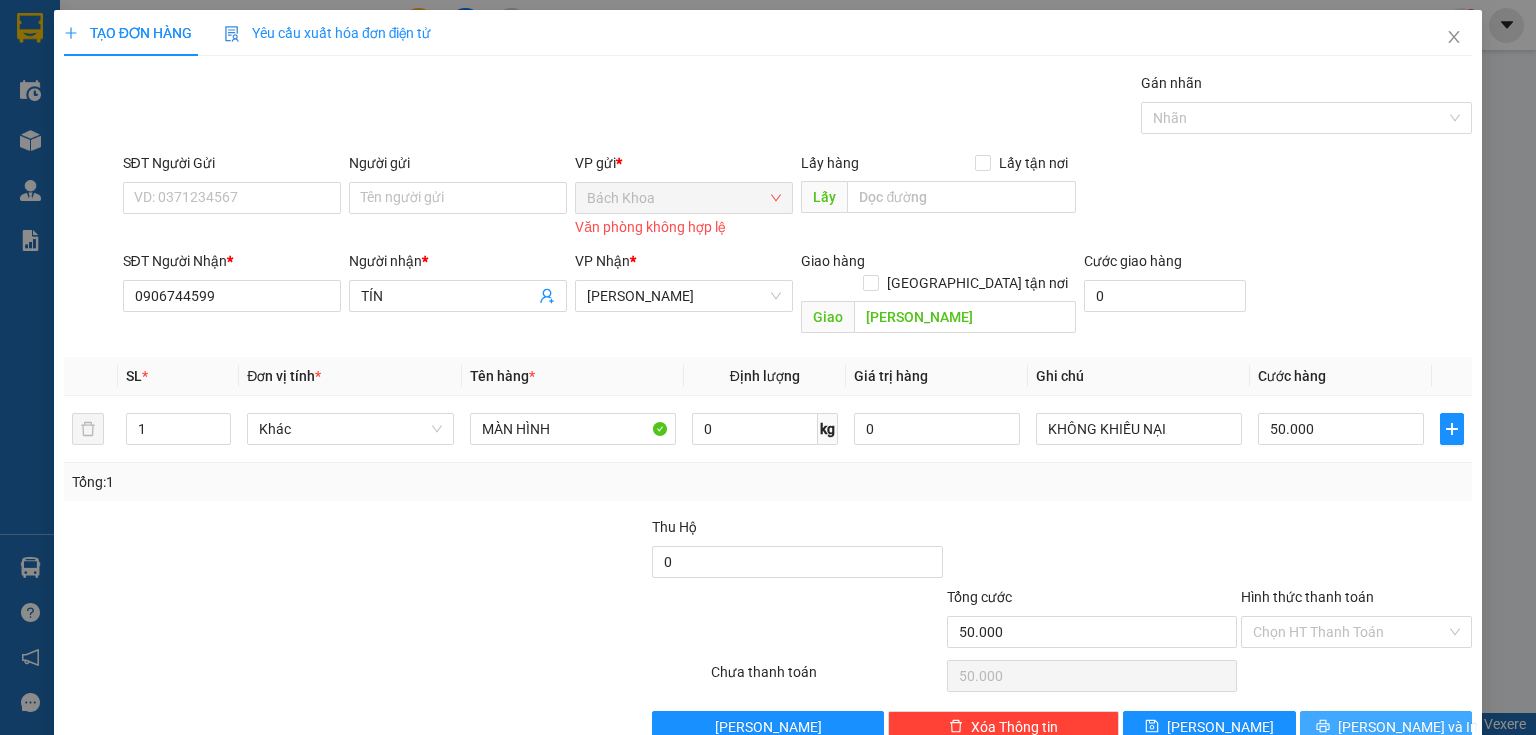 click on "Bách Khoa" at bounding box center (684, 198) 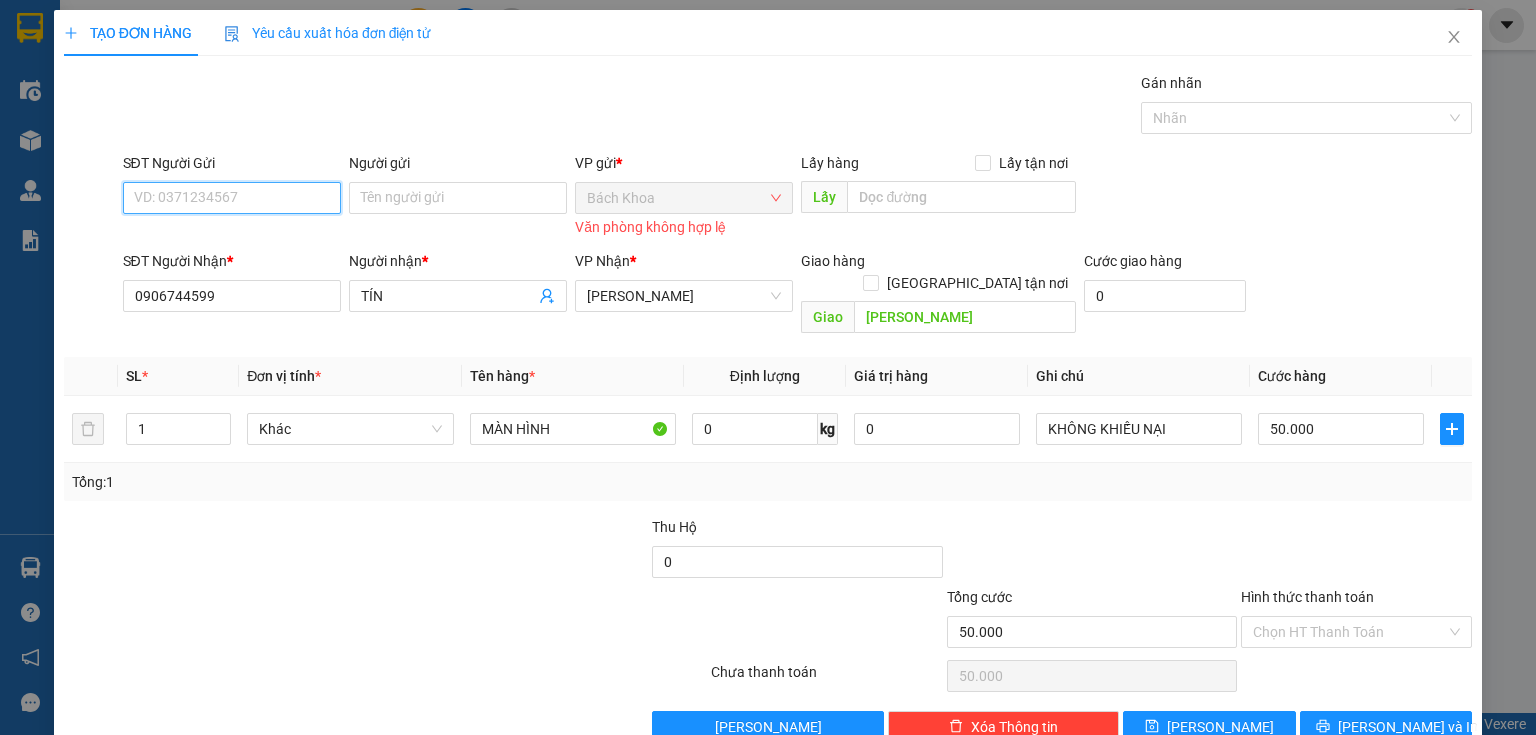 click on "SĐT Người Gửi" at bounding box center [232, 198] 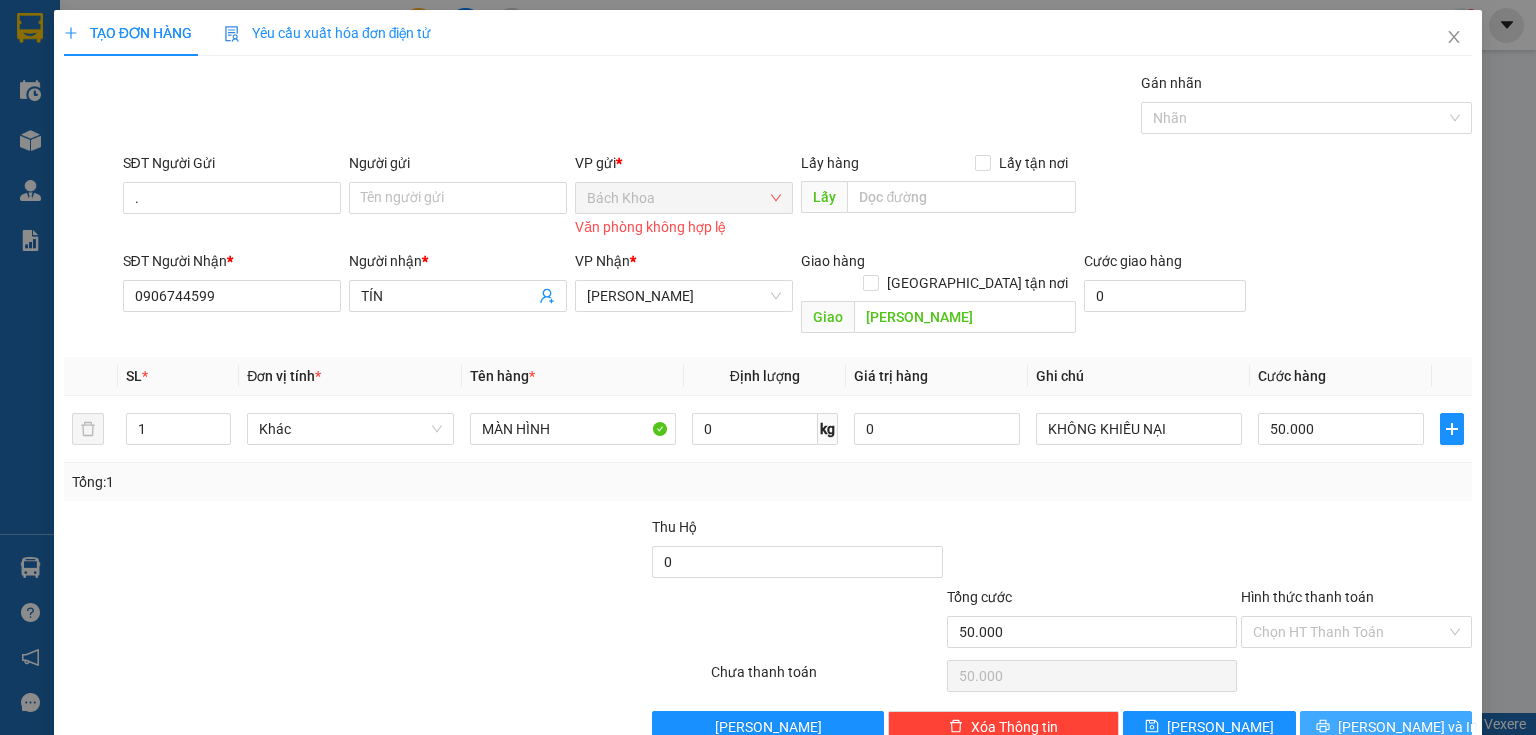 click on "[PERSON_NAME] và In" at bounding box center [1408, 727] 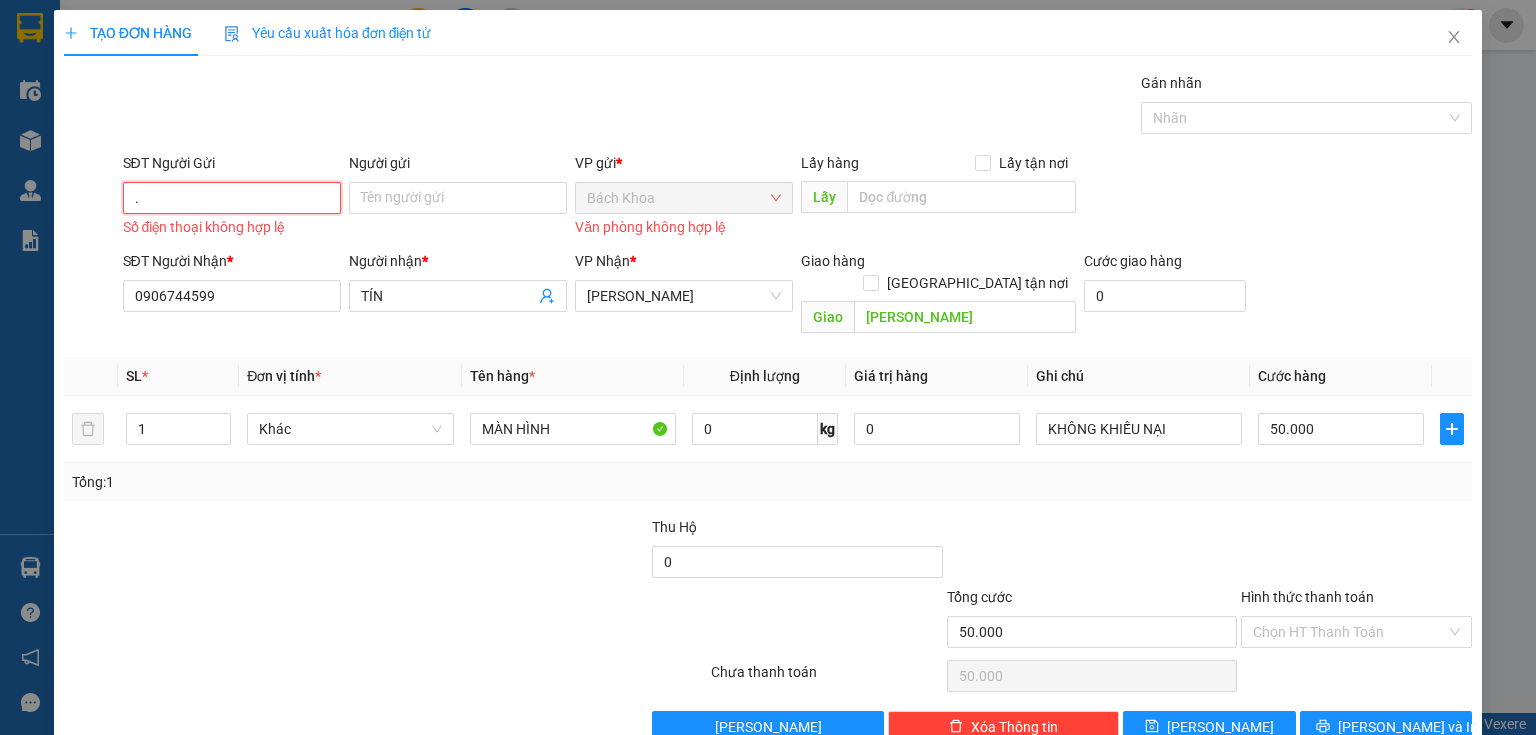click on "." at bounding box center (232, 198) 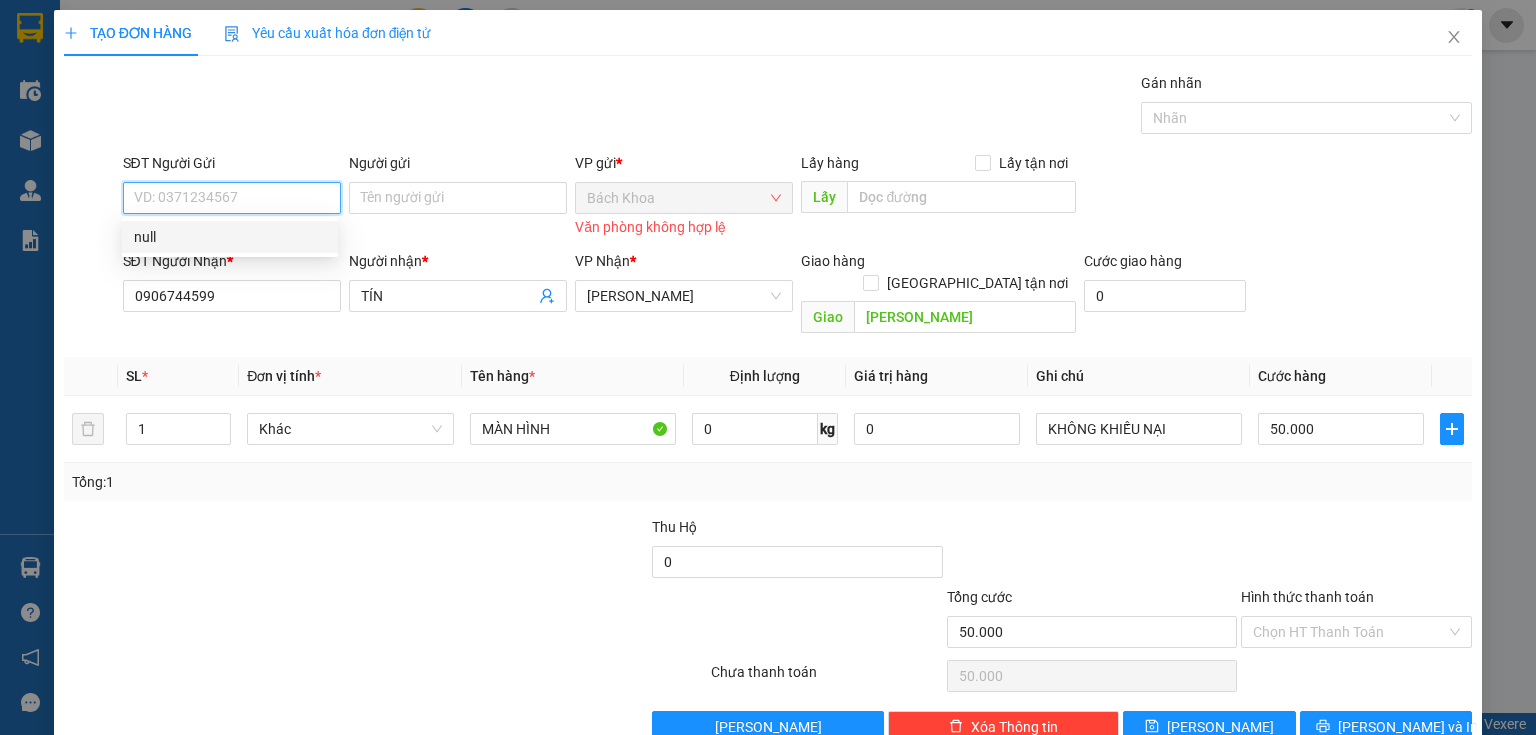 click on "null" at bounding box center (230, 237) 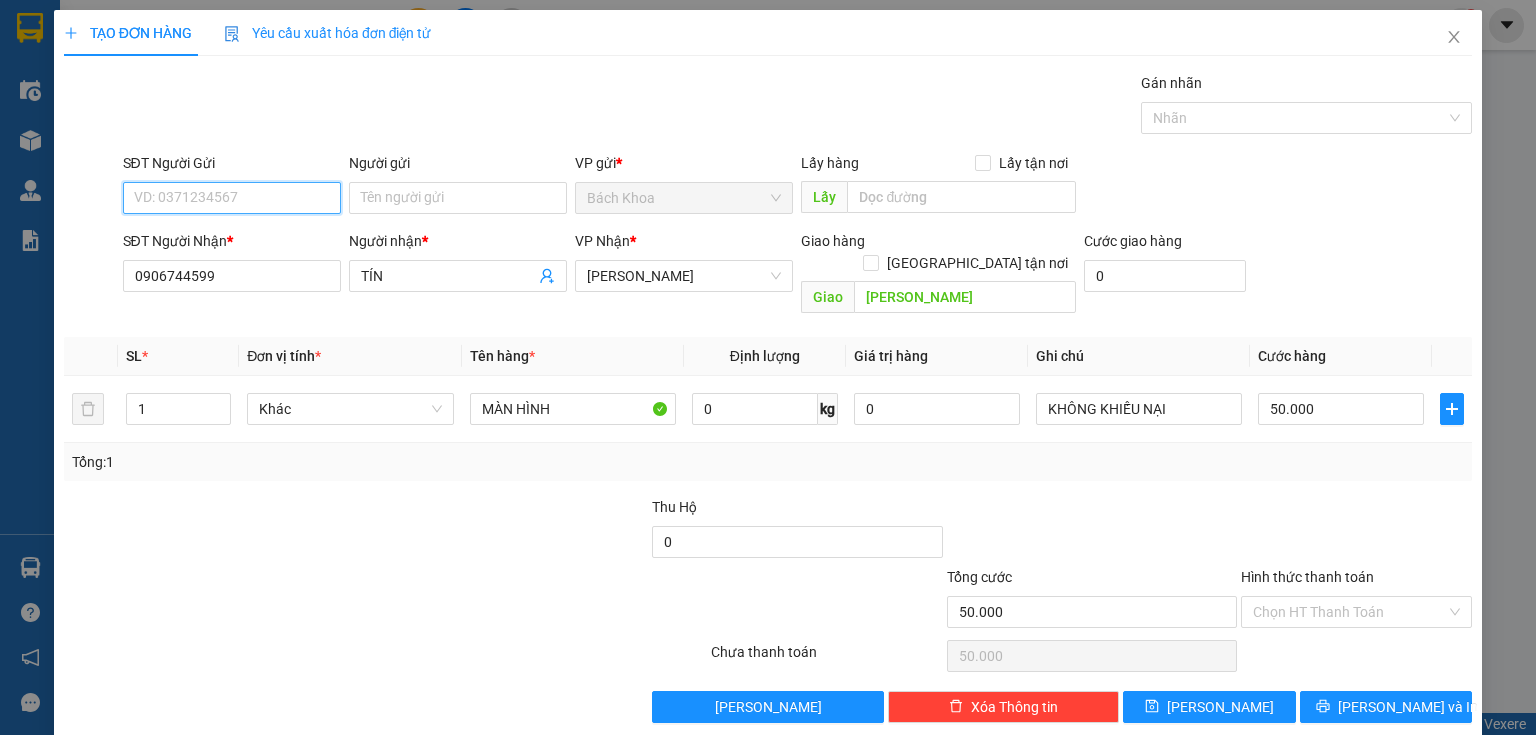 click on "SĐT Người Gửi" at bounding box center [232, 198] 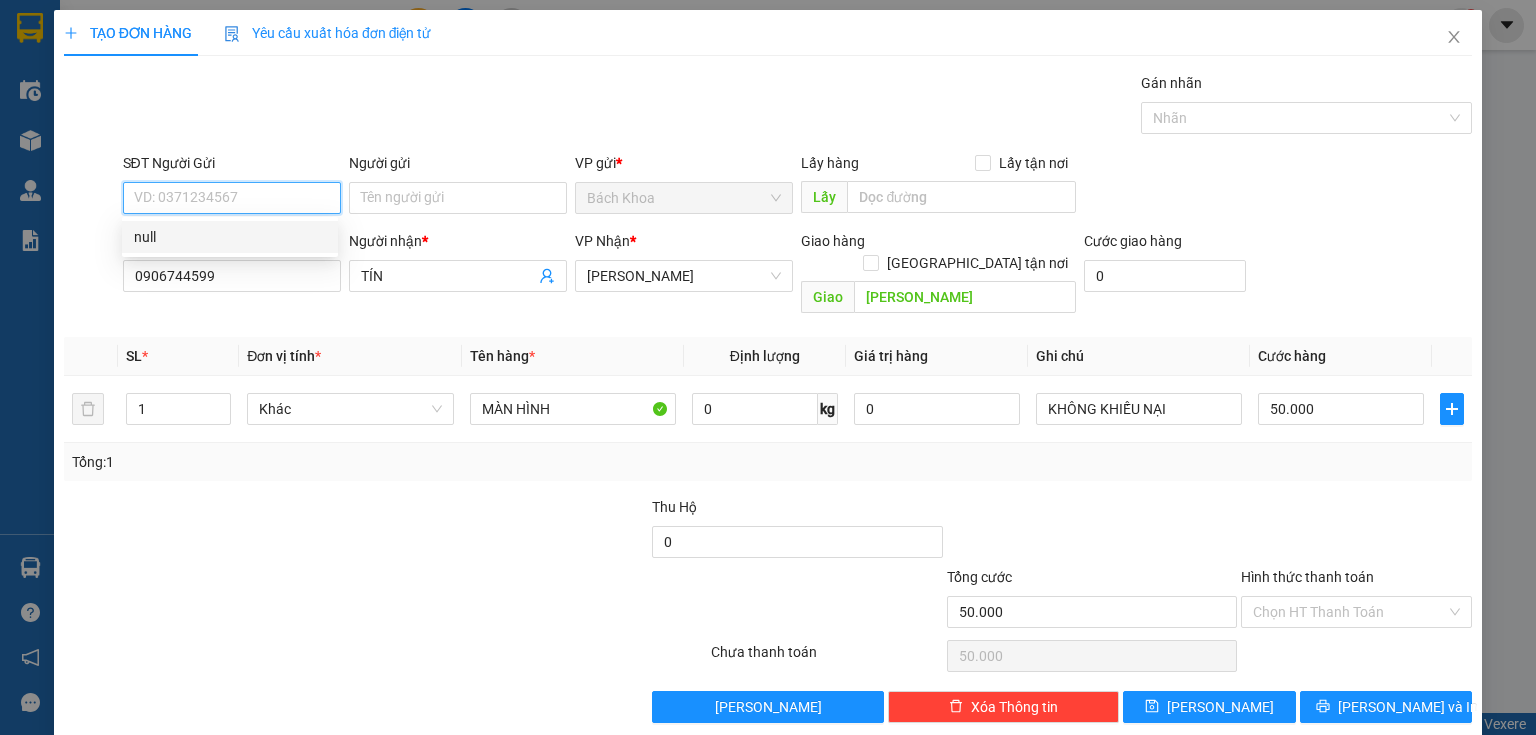 click on "null" at bounding box center [230, 237] 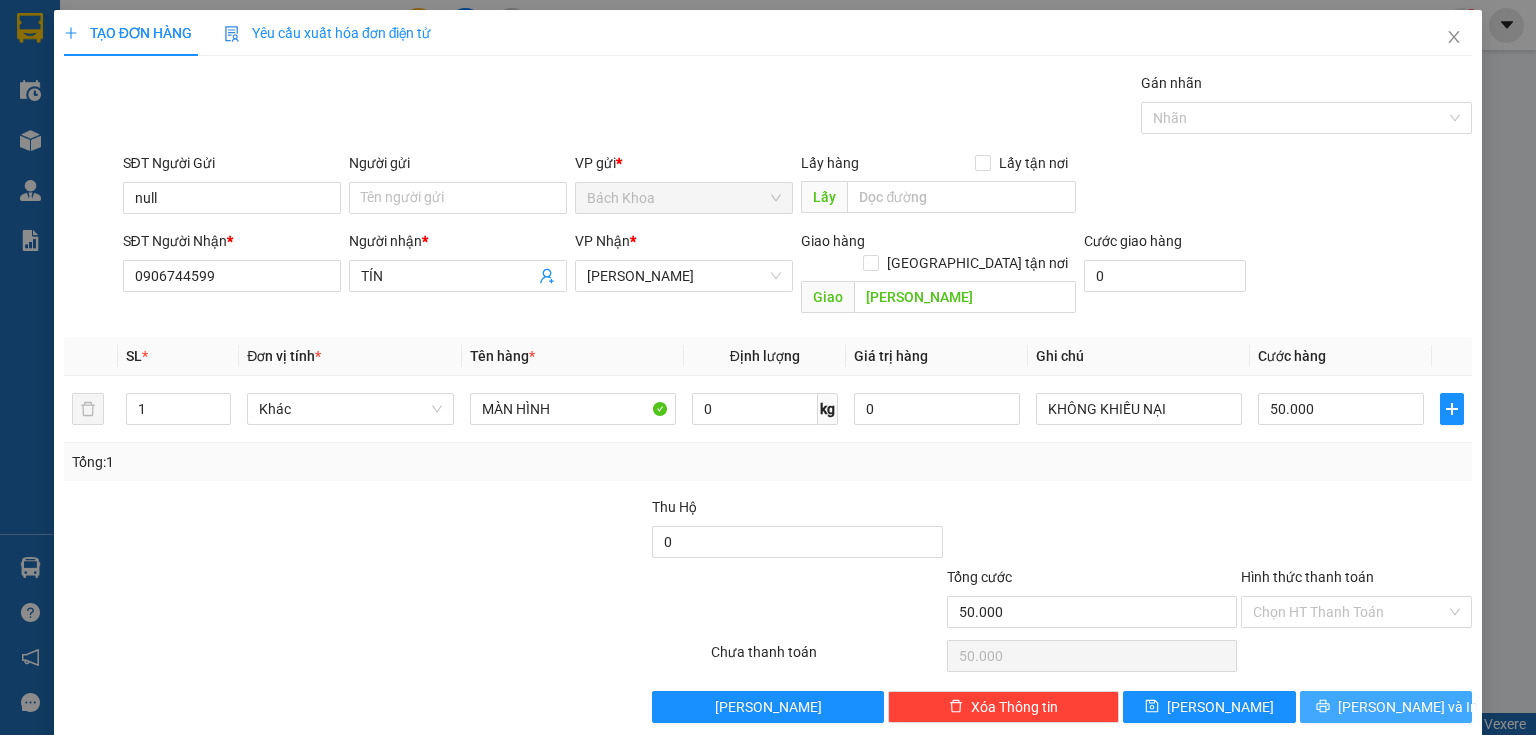 click on "[PERSON_NAME] và In" at bounding box center (1408, 707) 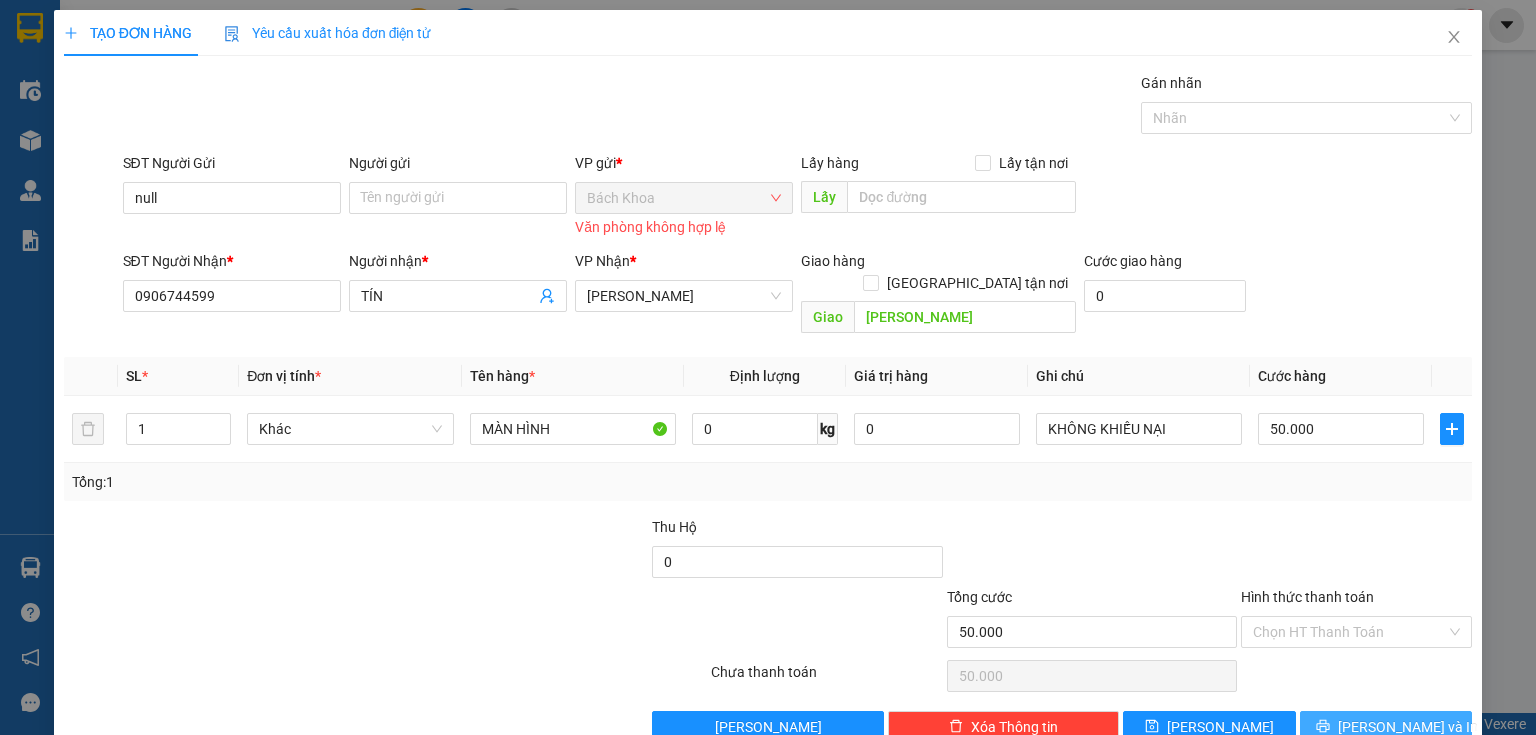 drag, startPoint x: 694, startPoint y: 181, endPoint x: 708, endPoint y: 199, distance: 22.803509 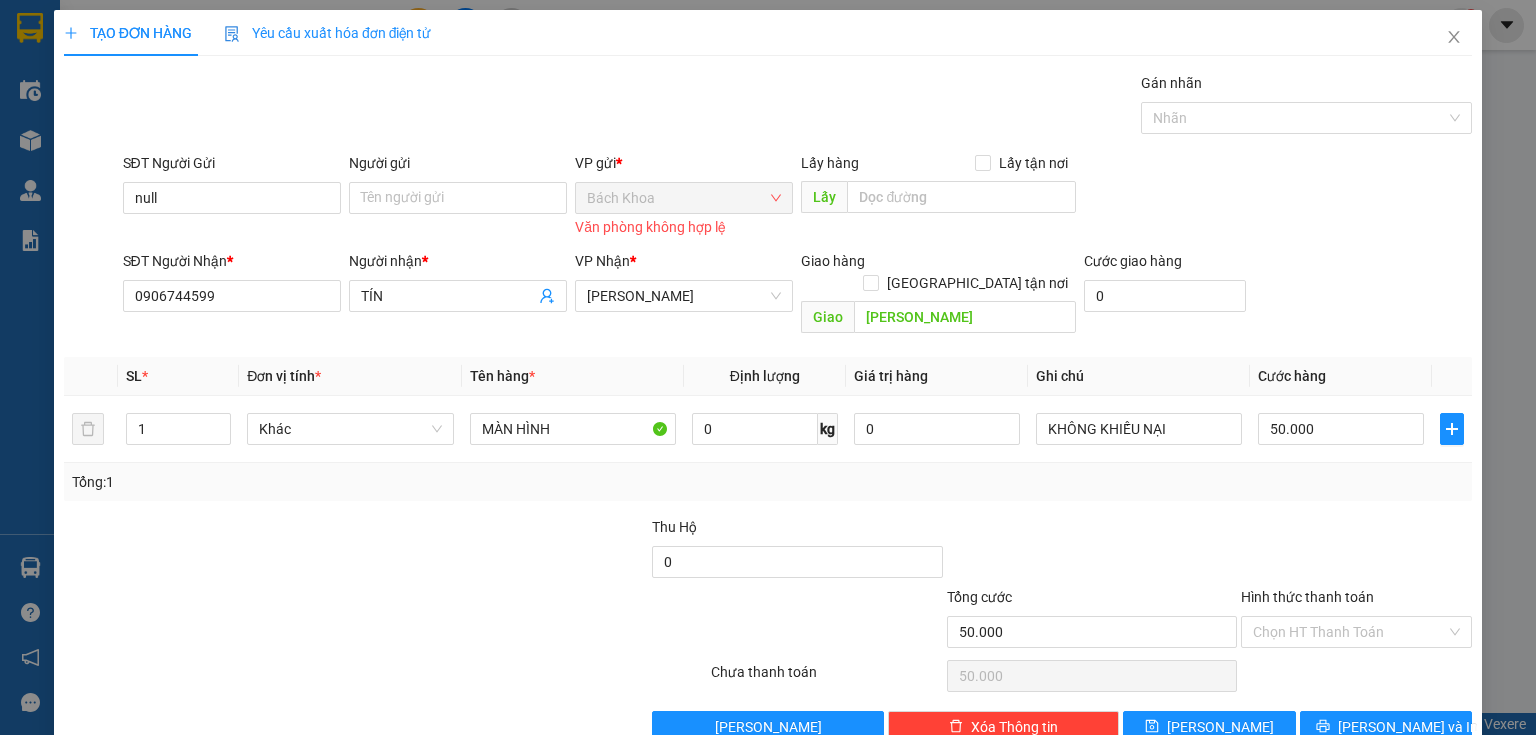 click on "Văn phòng không hợp lệ" at bounding box center (684, 227) 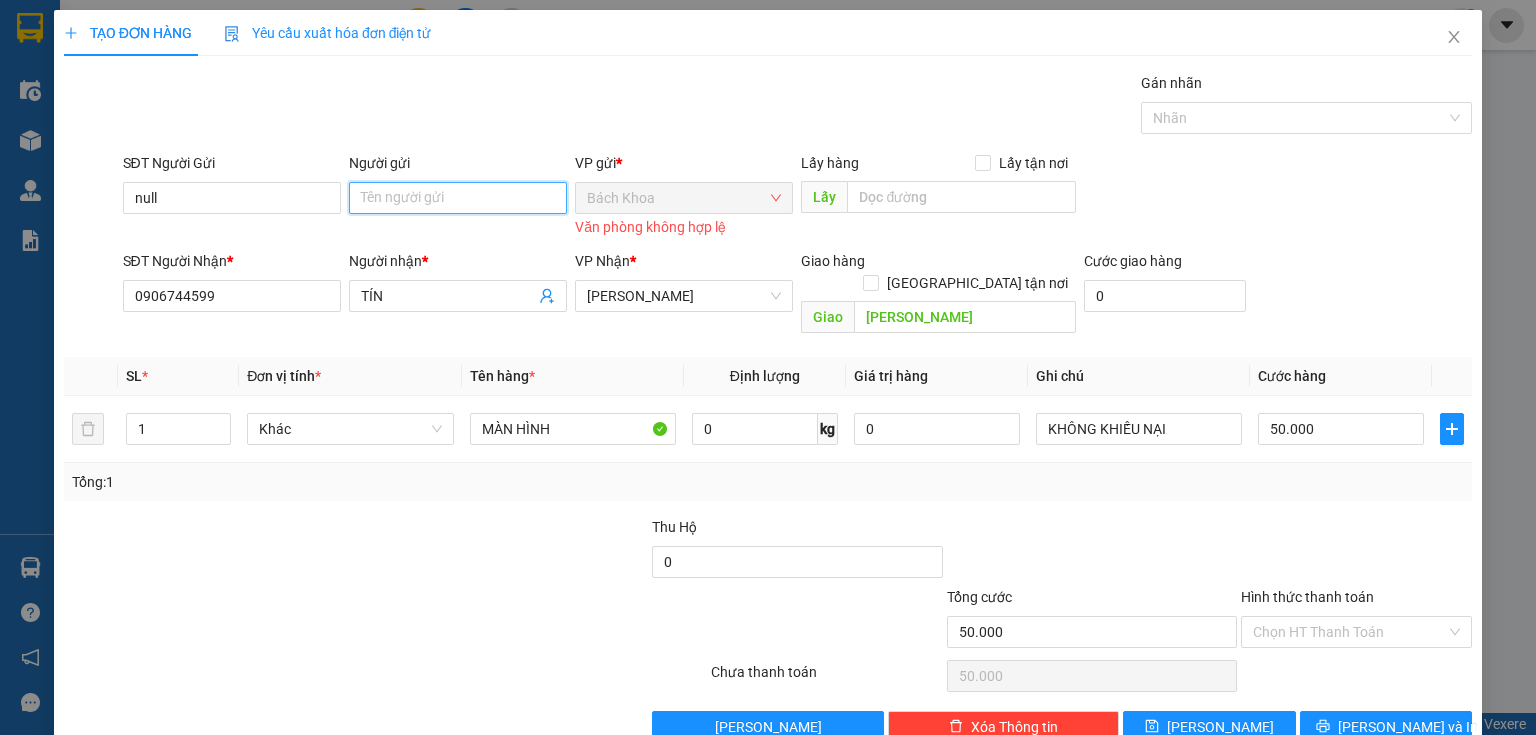 click on "Người gửi" at bounding box center (458, 198) 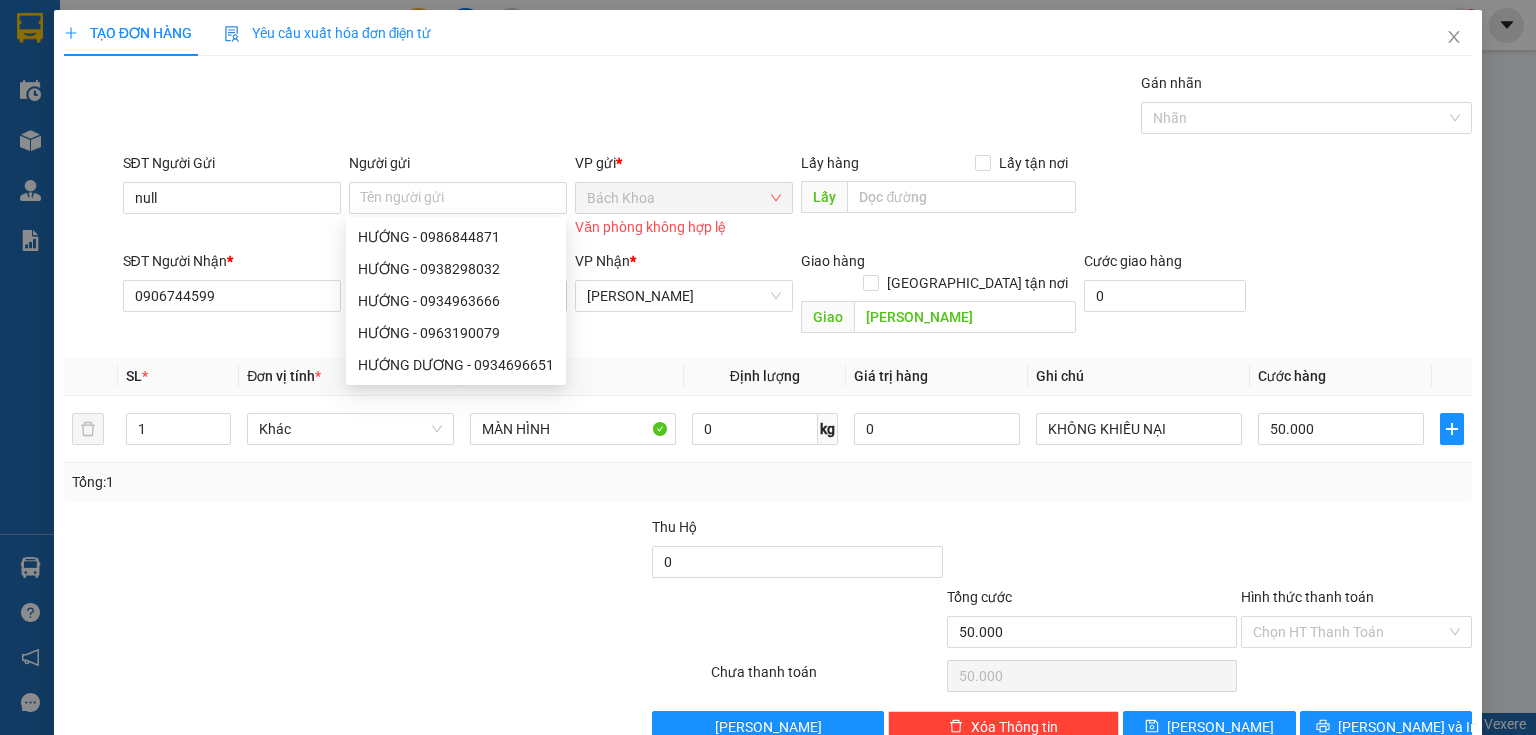 click on "SĐT Người Gửi null Người gửi Tên người gửi VP gửi  * [PERSON_NAME] phòng không hợp lệ Lấy hàng Lấy tận nơi Lấy SĐT Người Nhận  * 0906744599 Người nhận  * TÍN VP Nhận  * Gia Kiệm Giao hàng Giao tận nơi [PERSON_NAME] Cước giao hàng 0" at bounding box center (768, 247) 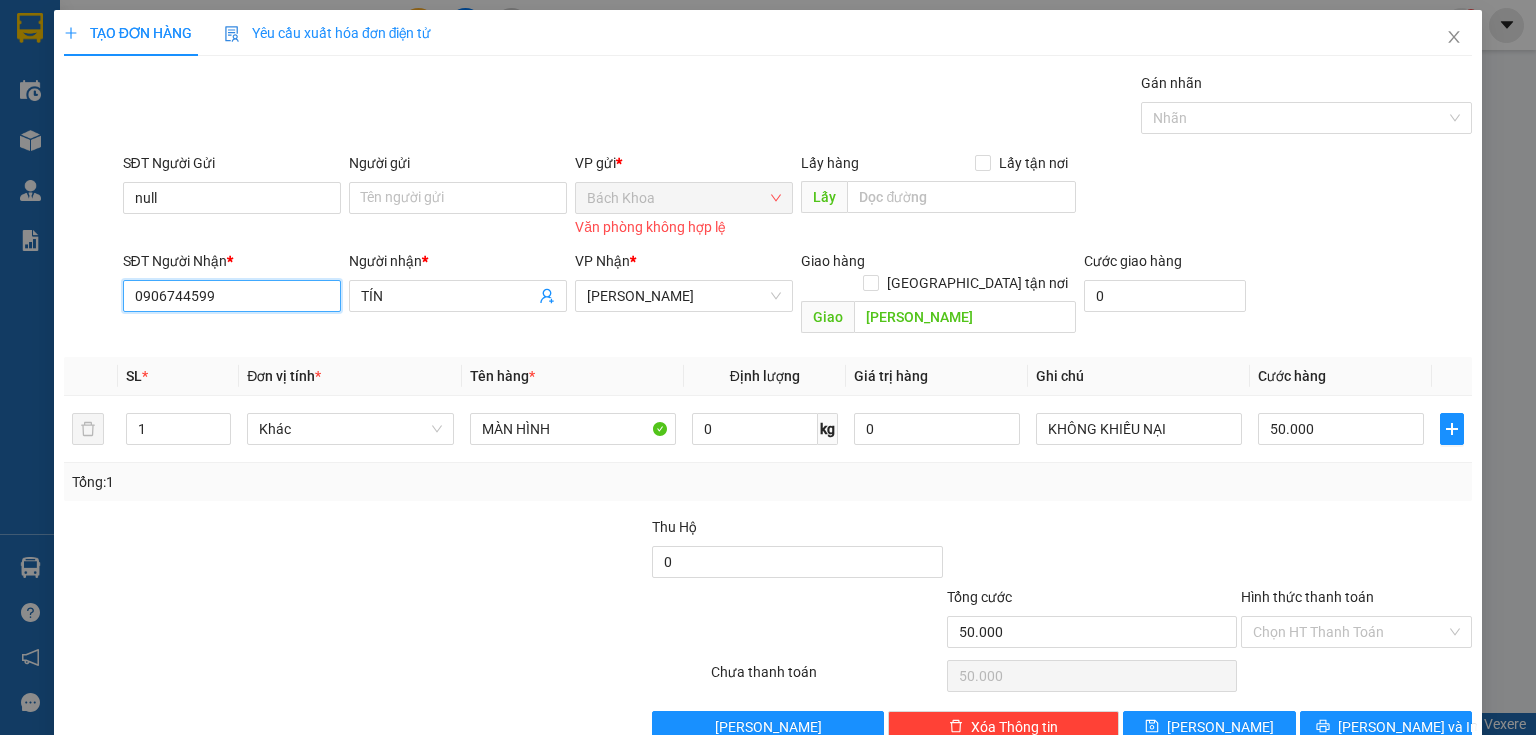 click on "0906744599" at bounding box center [232, 296] 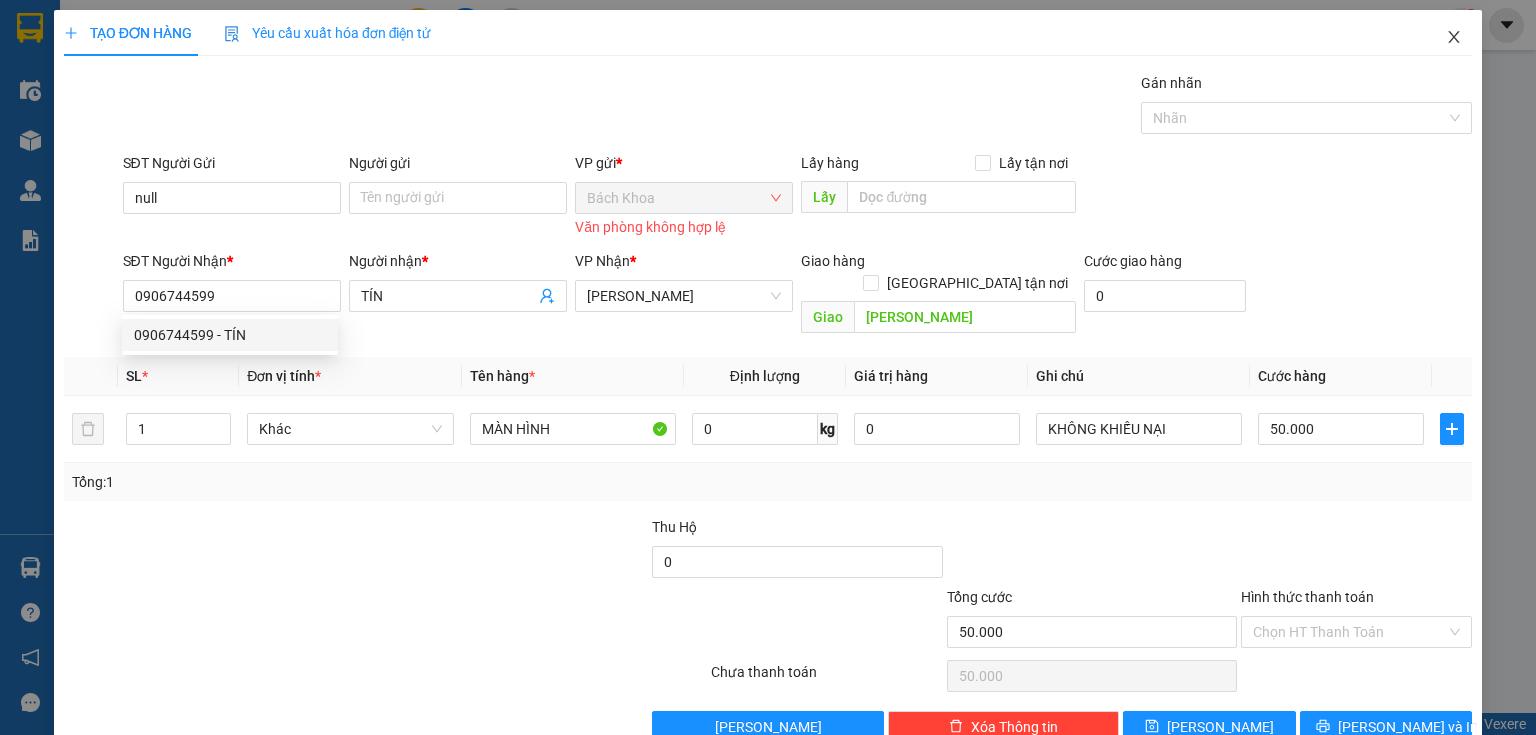 click at bounding box center (1454, 38) 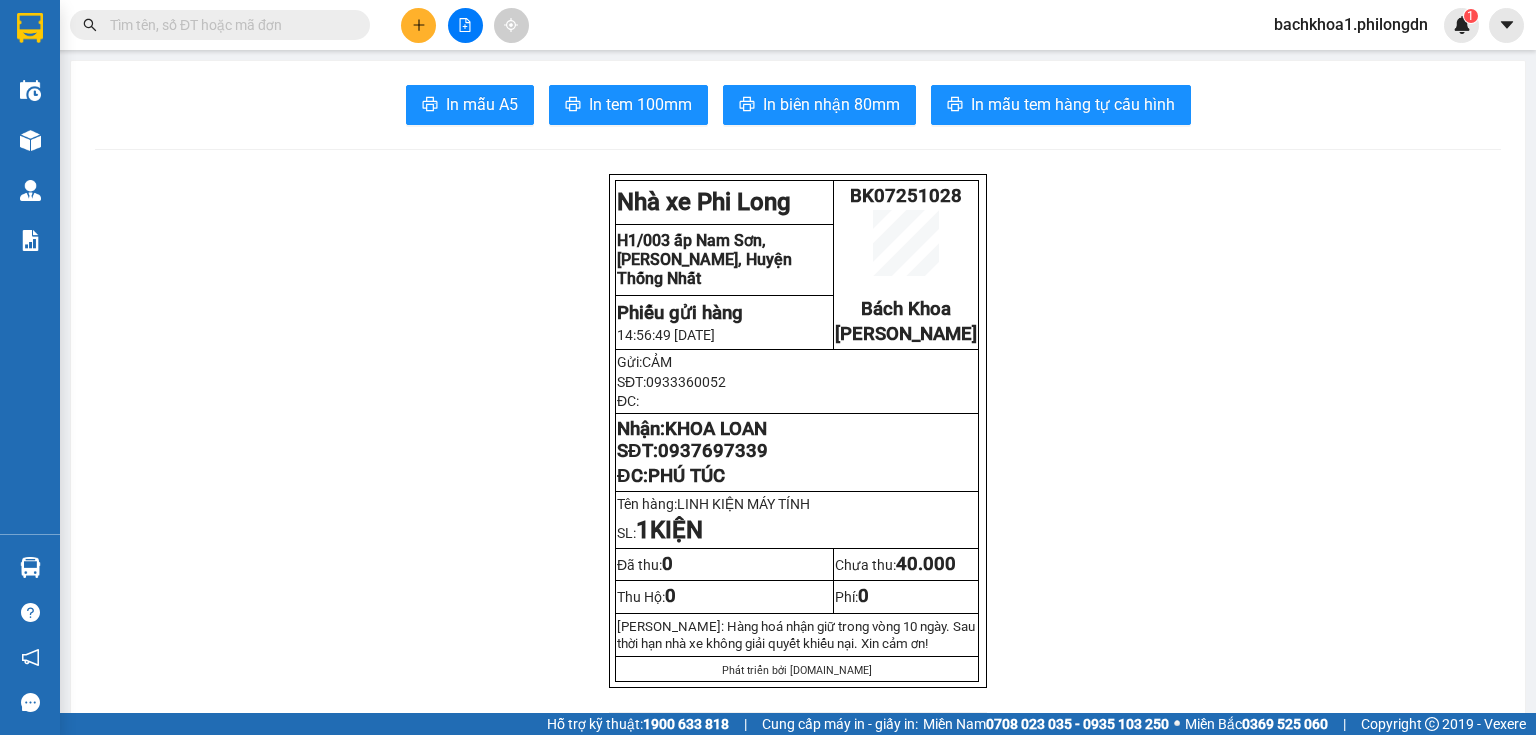 click at bounding box center (418, 25) 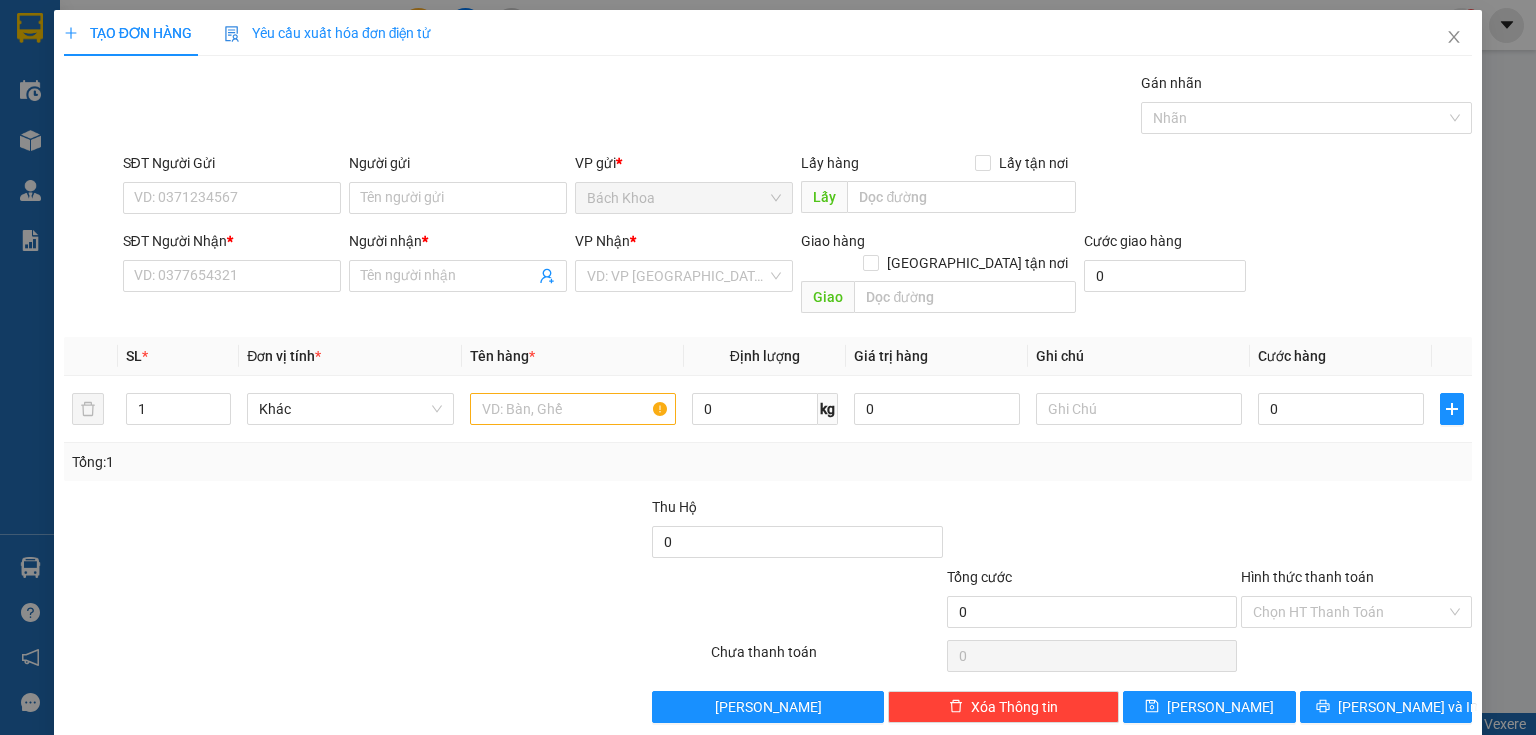 click on "SĐT Người Nhận  *" at bounding box center (232, 245) 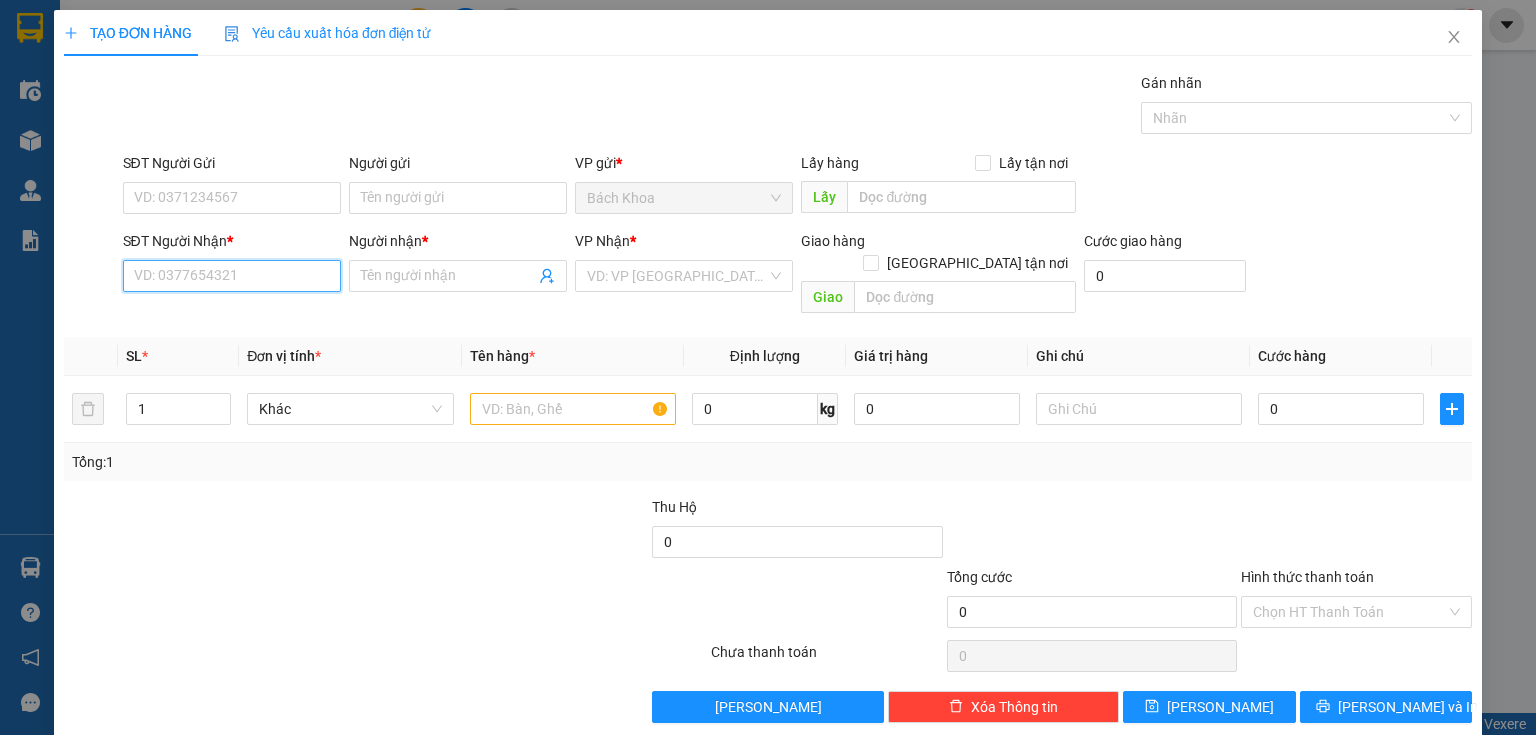 click on "SĐT Người Nhận  *" at bounding box center [232, 276] 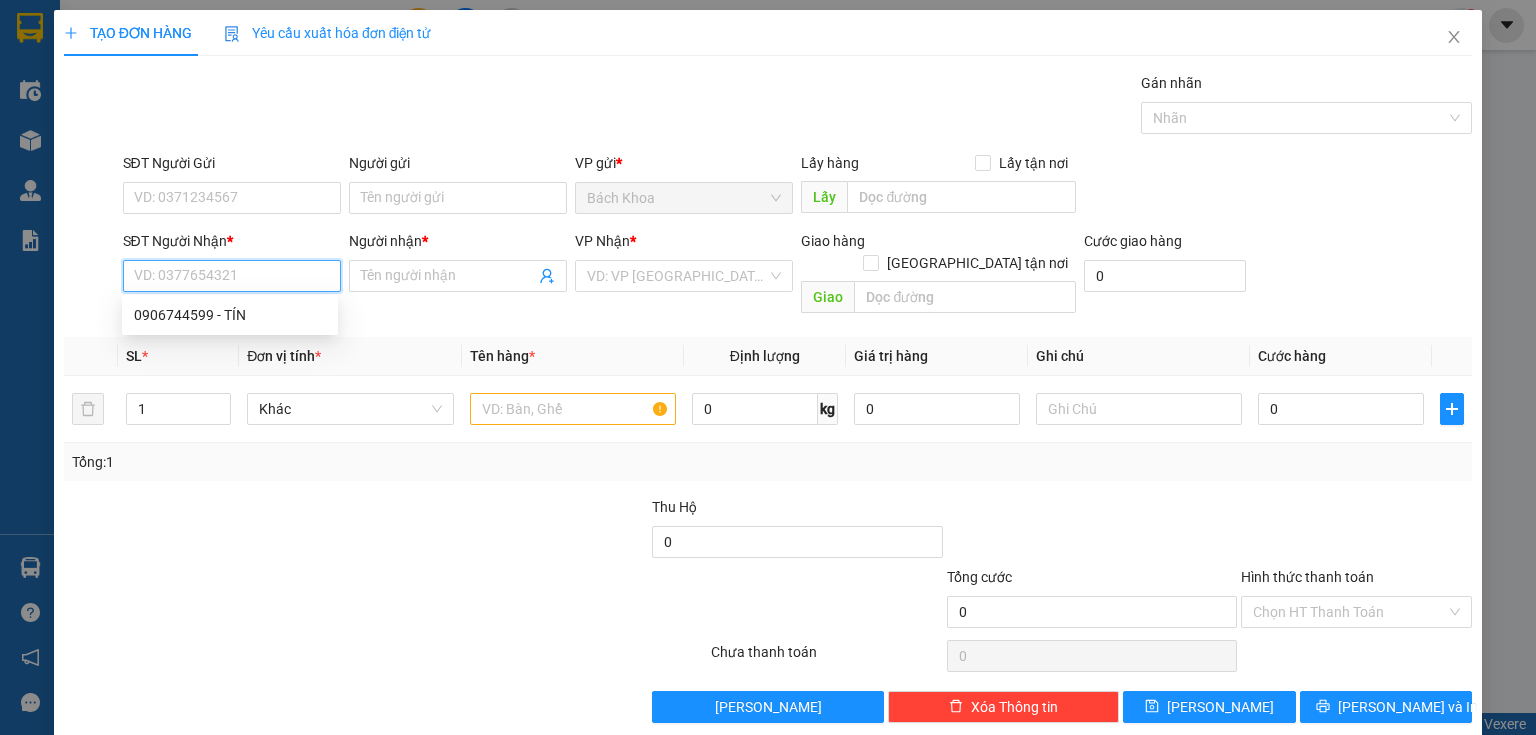 paste on "0906744599" 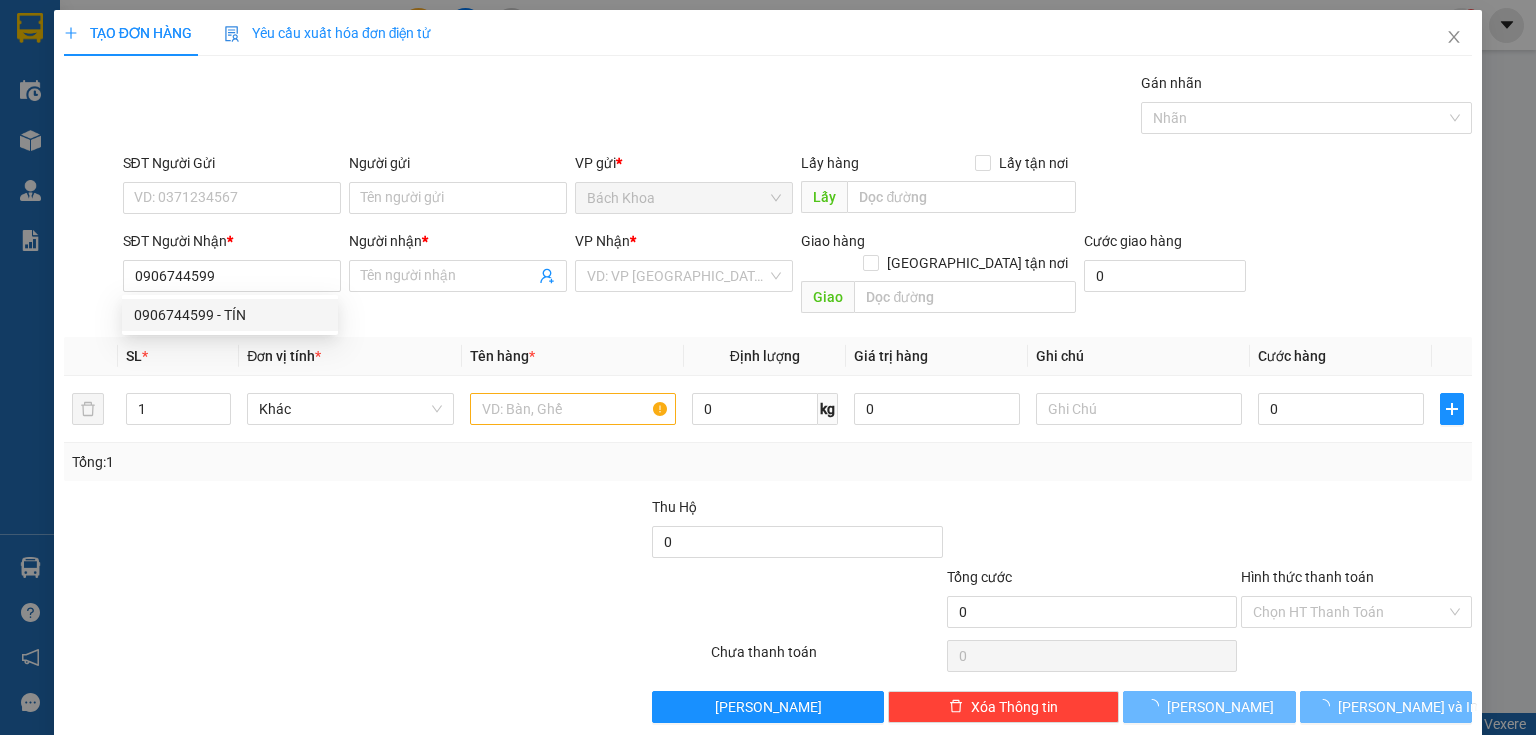 click on "Đơn vị tính  *" at bounding box center [284, 356] 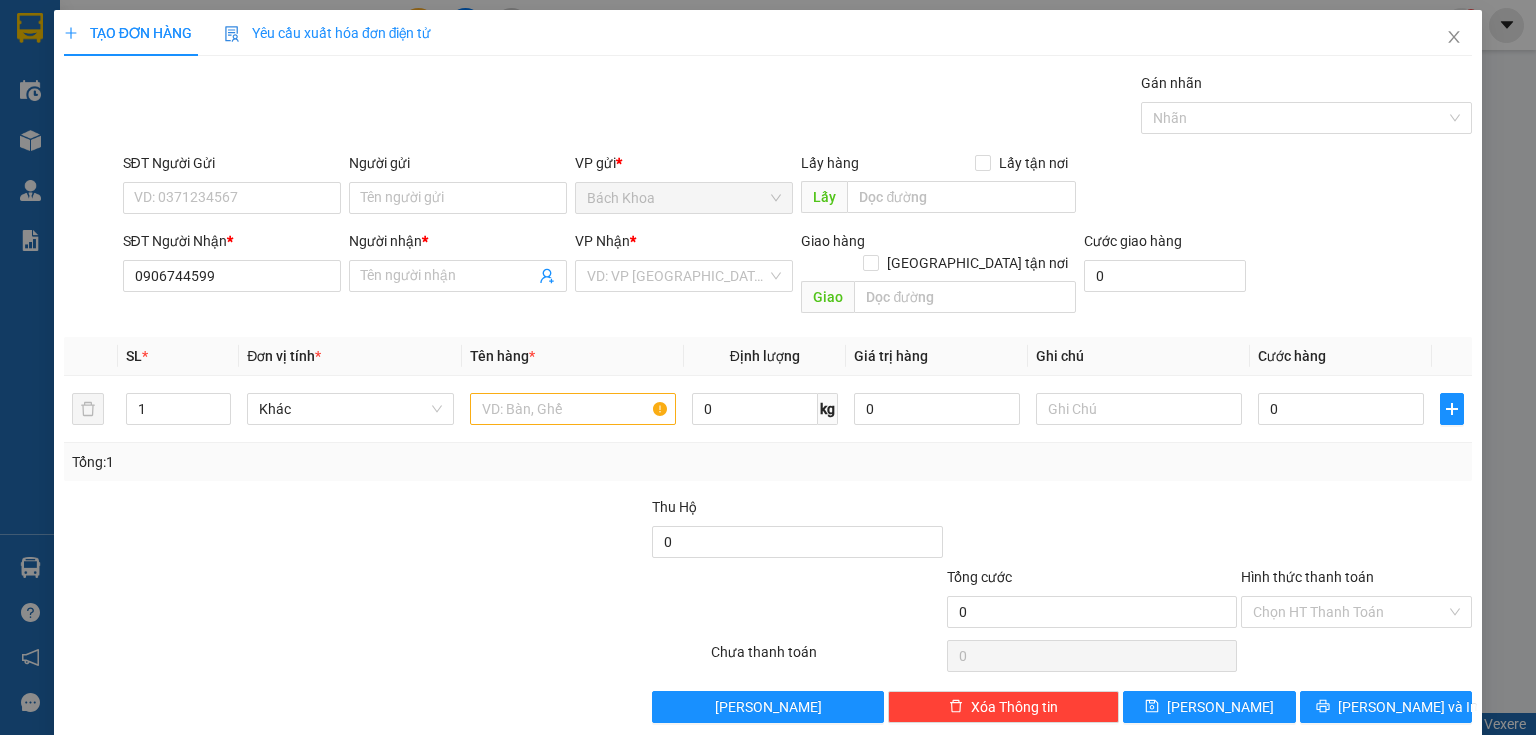 click on "Đơn vị tính  *" at bounding box center [350, 356] 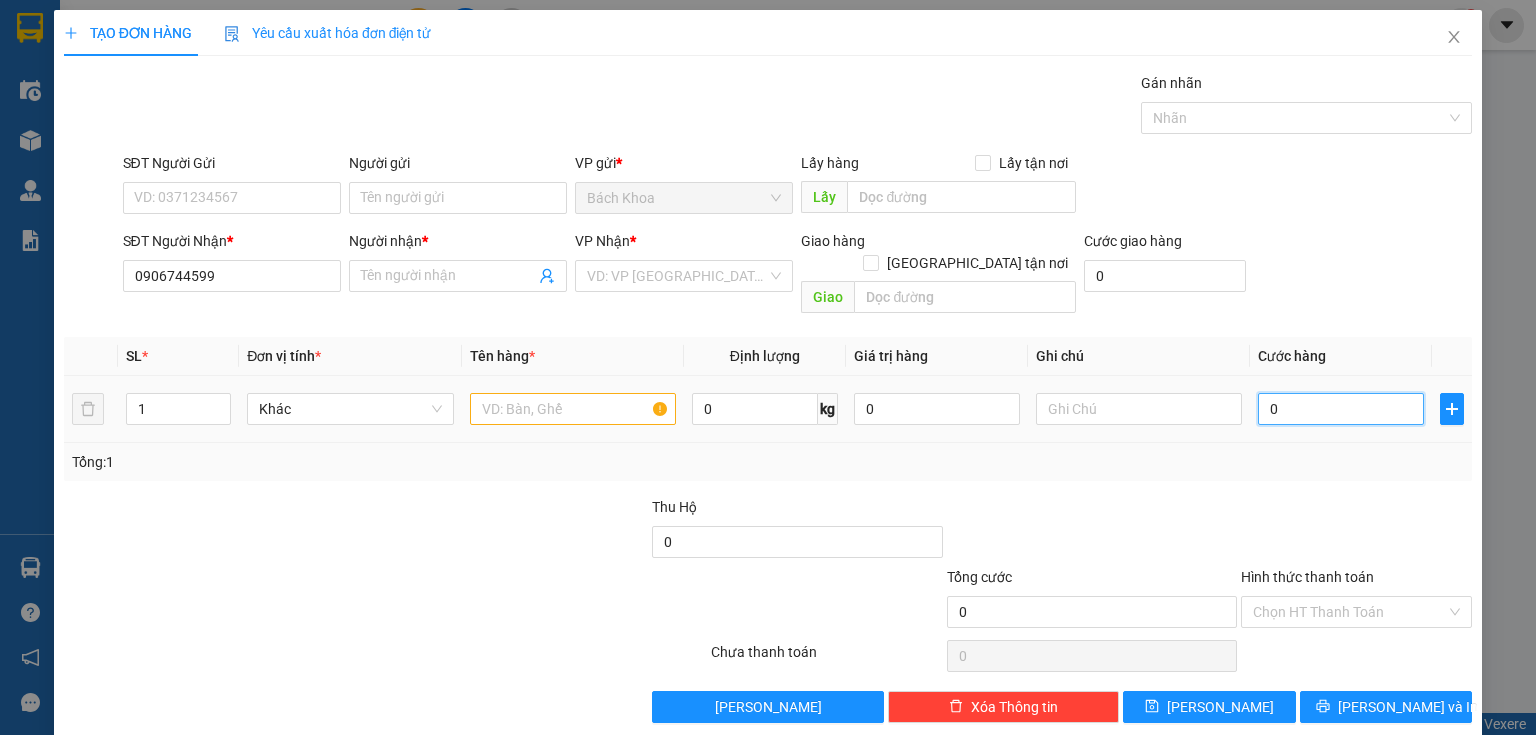 click on "0" at bounding box center (1341, 409) 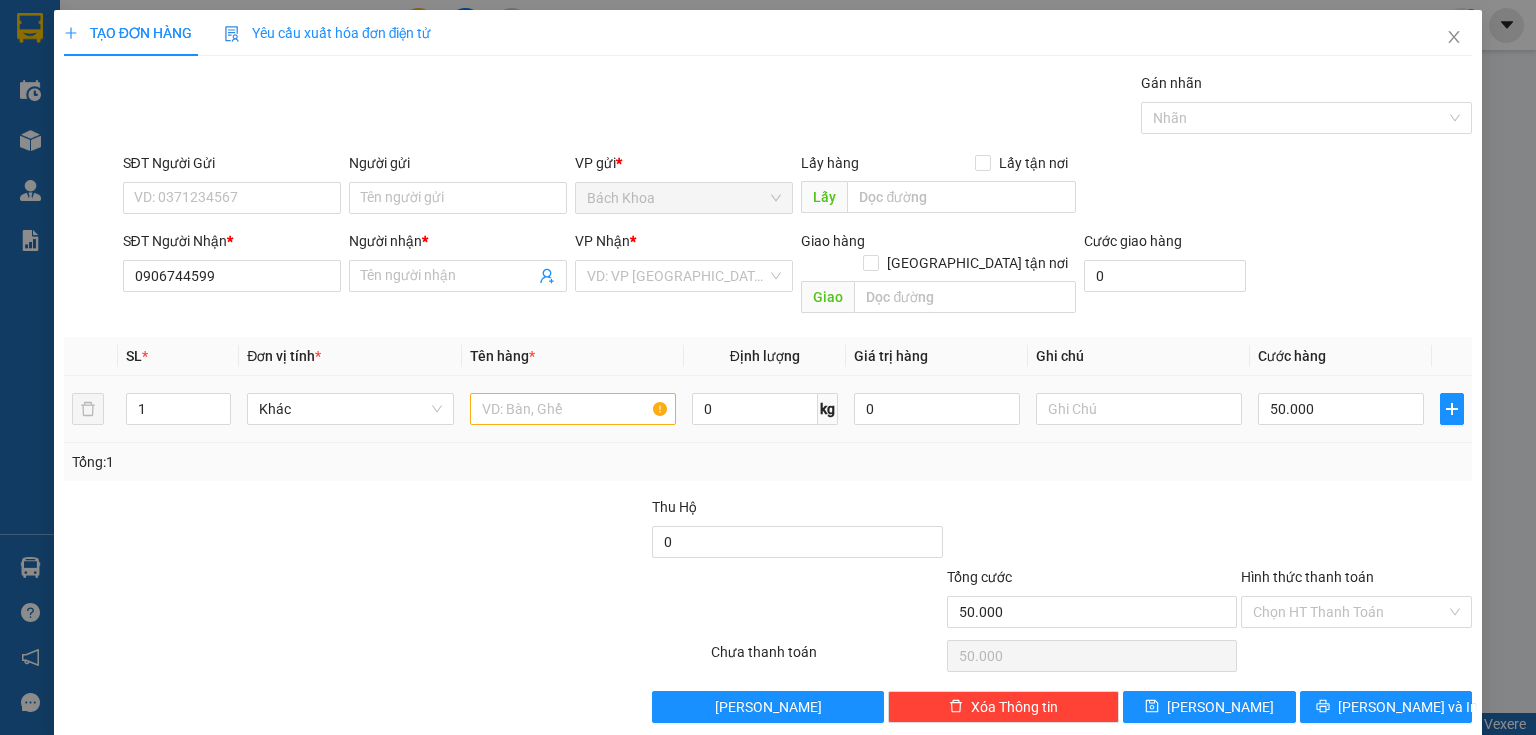 drag, startPoint x: 592, startPoint y: 351, endPoint x: 590, endPoint y: 364, distance: 13.152946 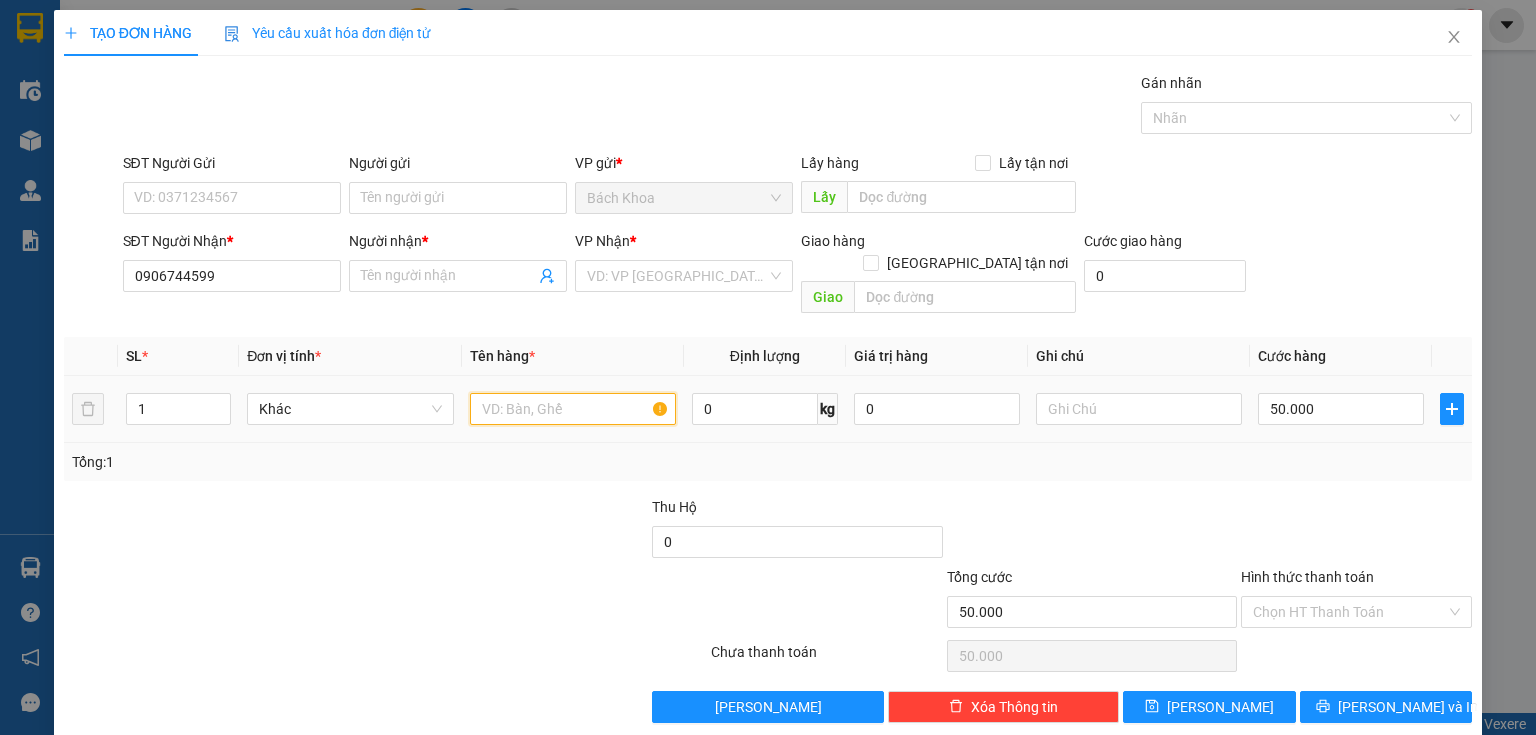 click at bounding box center (573, 409) 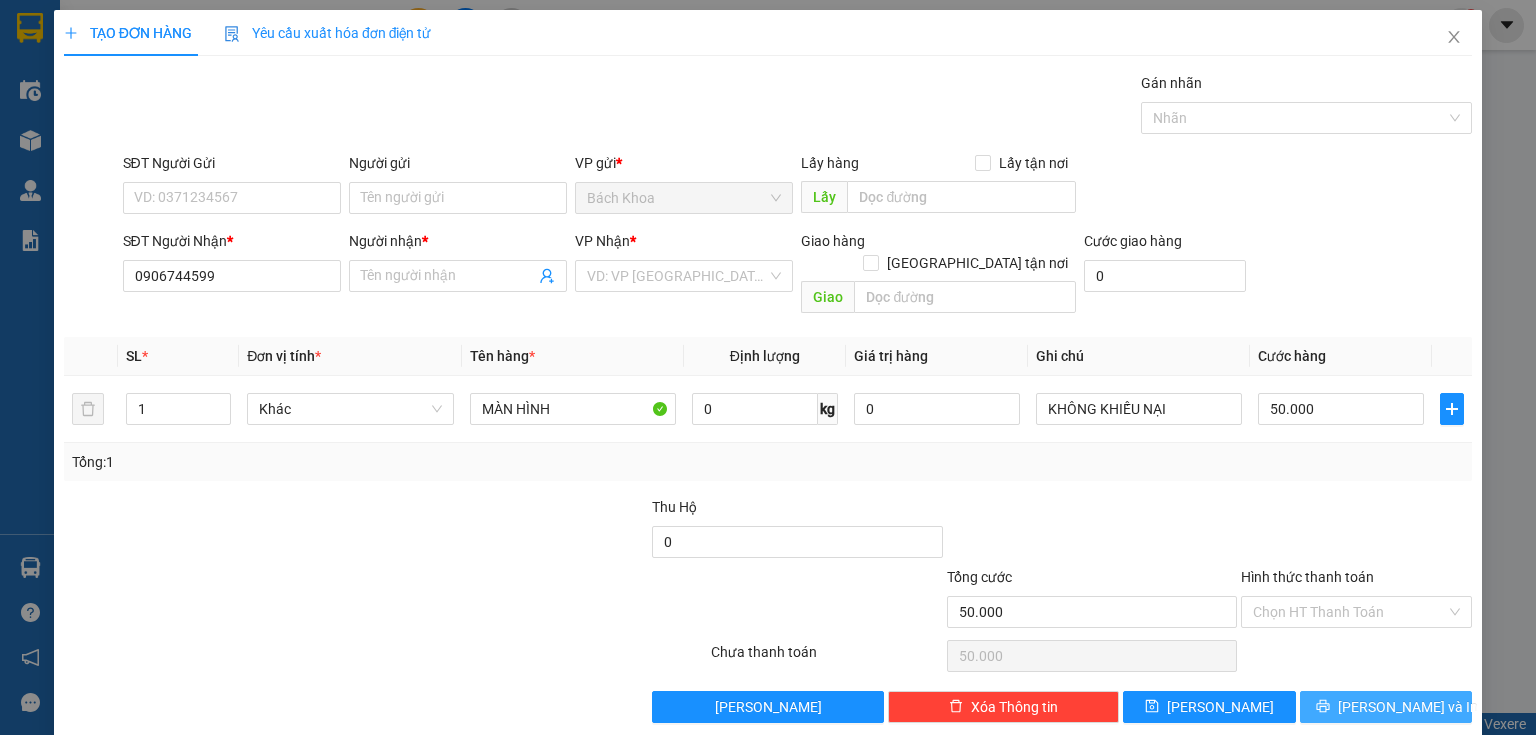 click on "[PERSON_NAME] và In" at bounding box center [1386, 707] 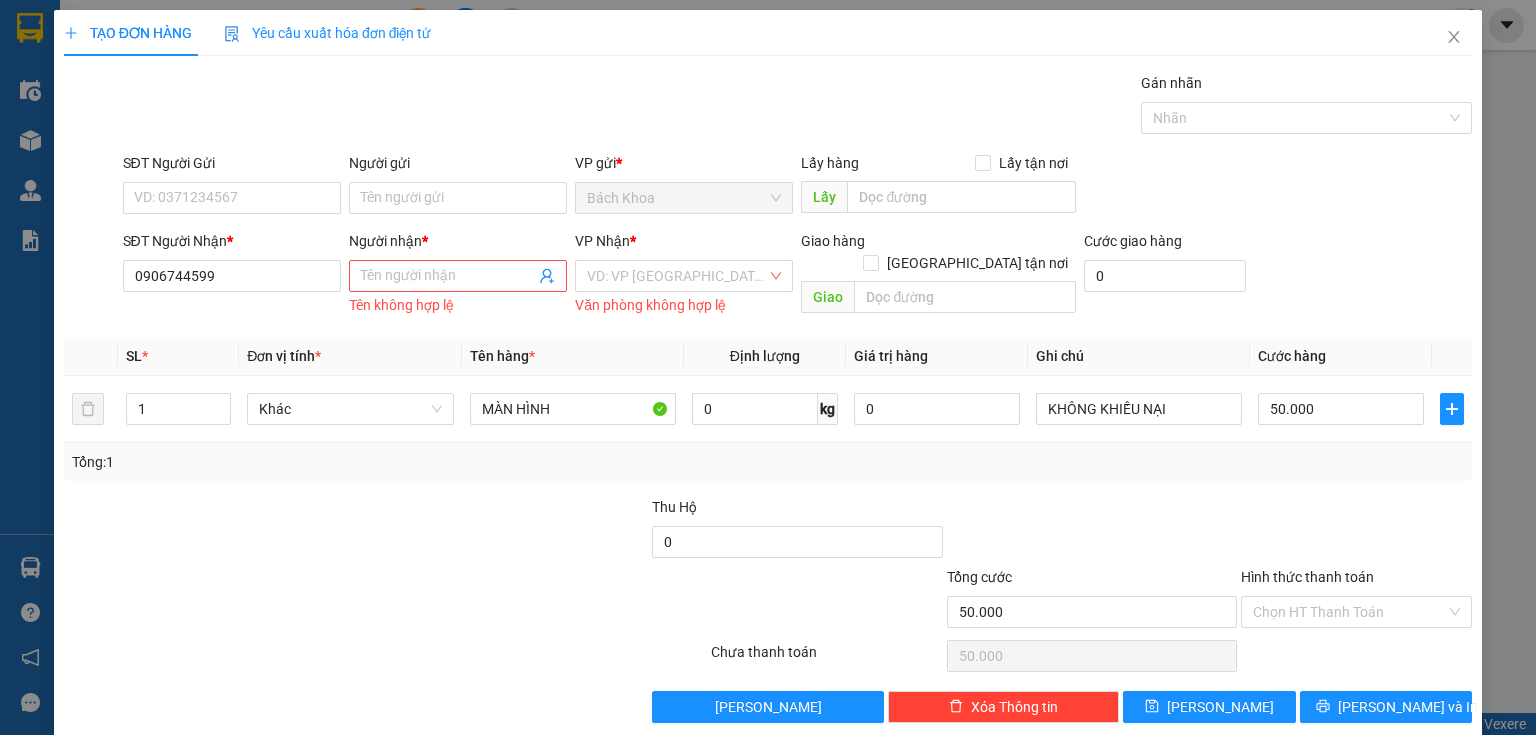 click on "Người nhận  *" at bounding box center (458, 245) 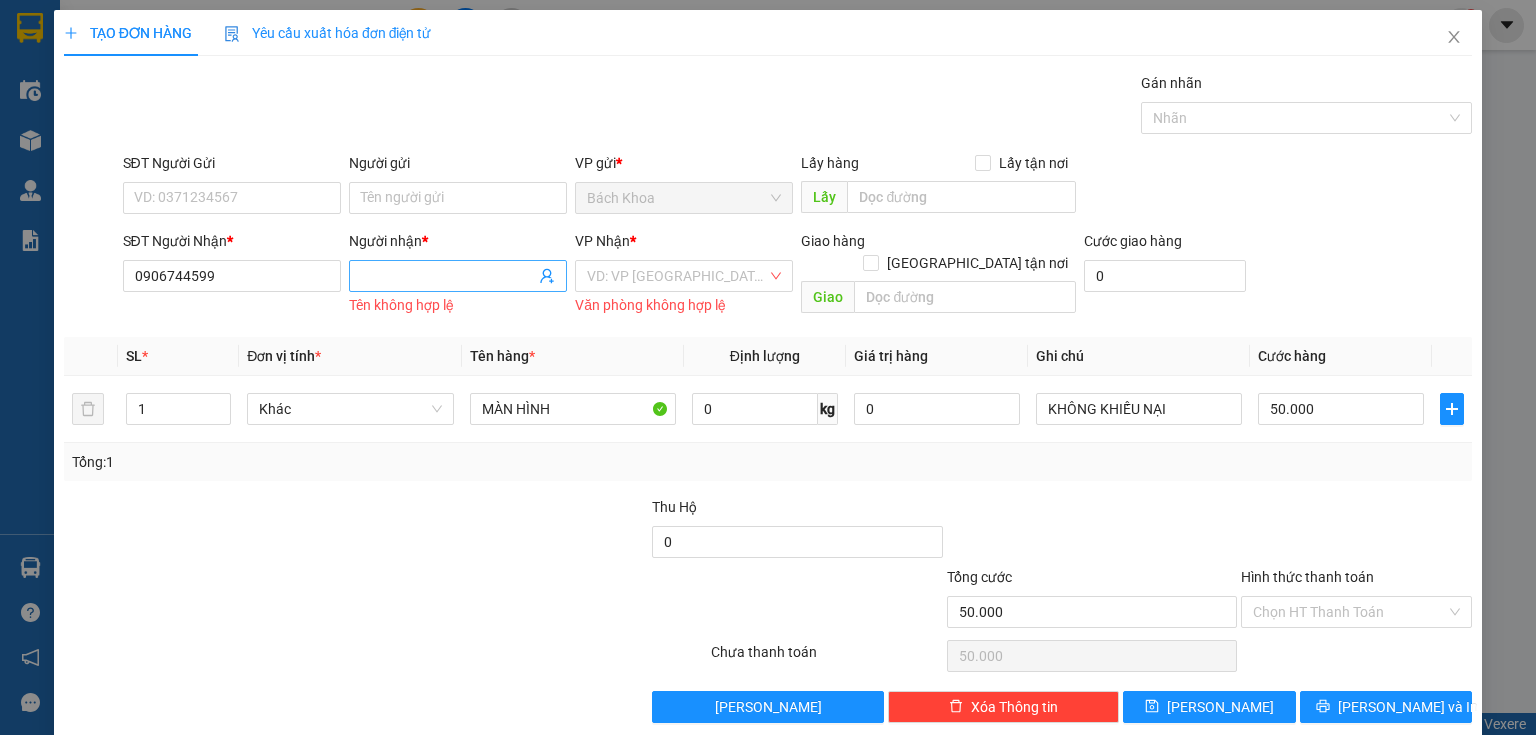 click on "Người nhận  *" at bounding box center [448, 276] 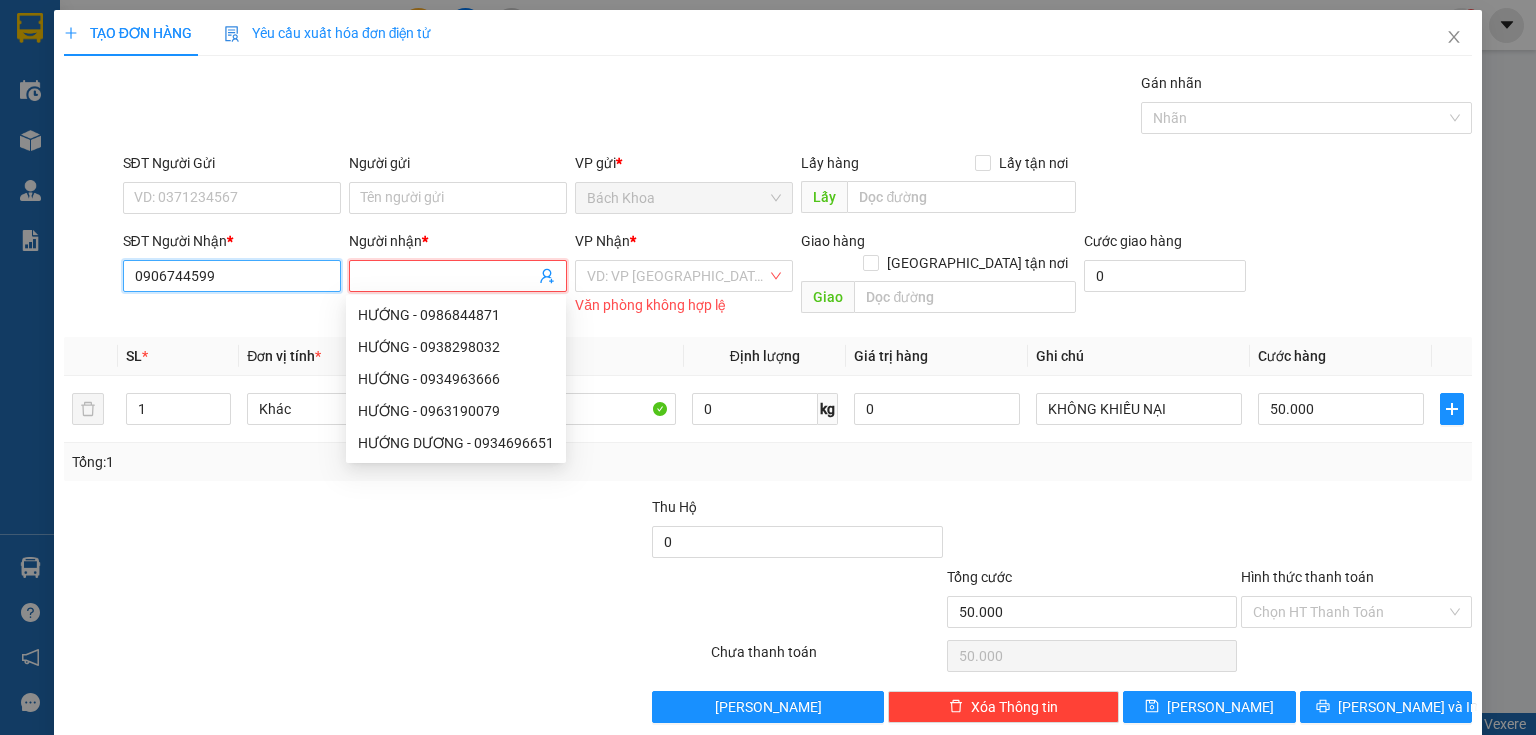 click on "0906744599" at bounding box center (232, 276) 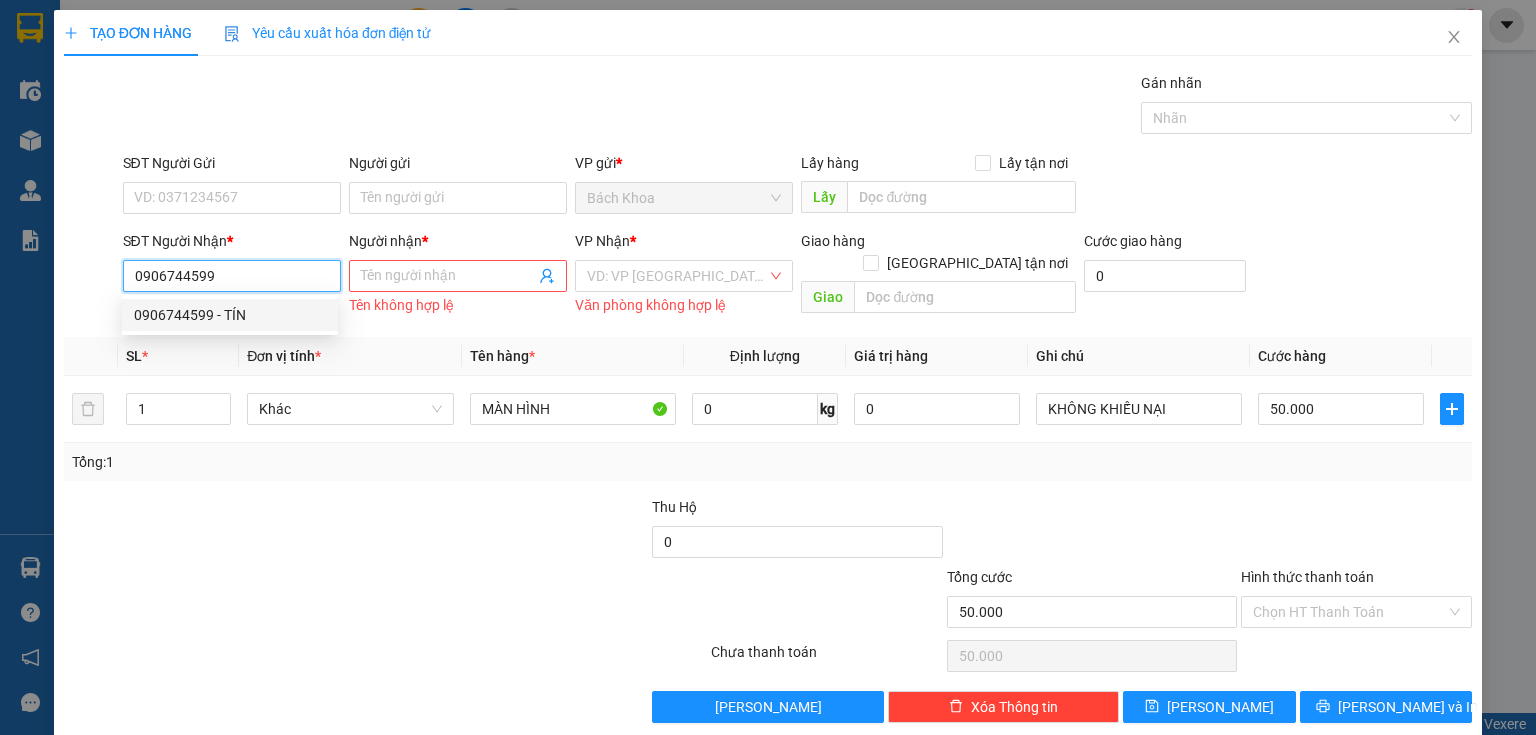 click on "0906744599 - TÍN" at bounding box center (230, 315) 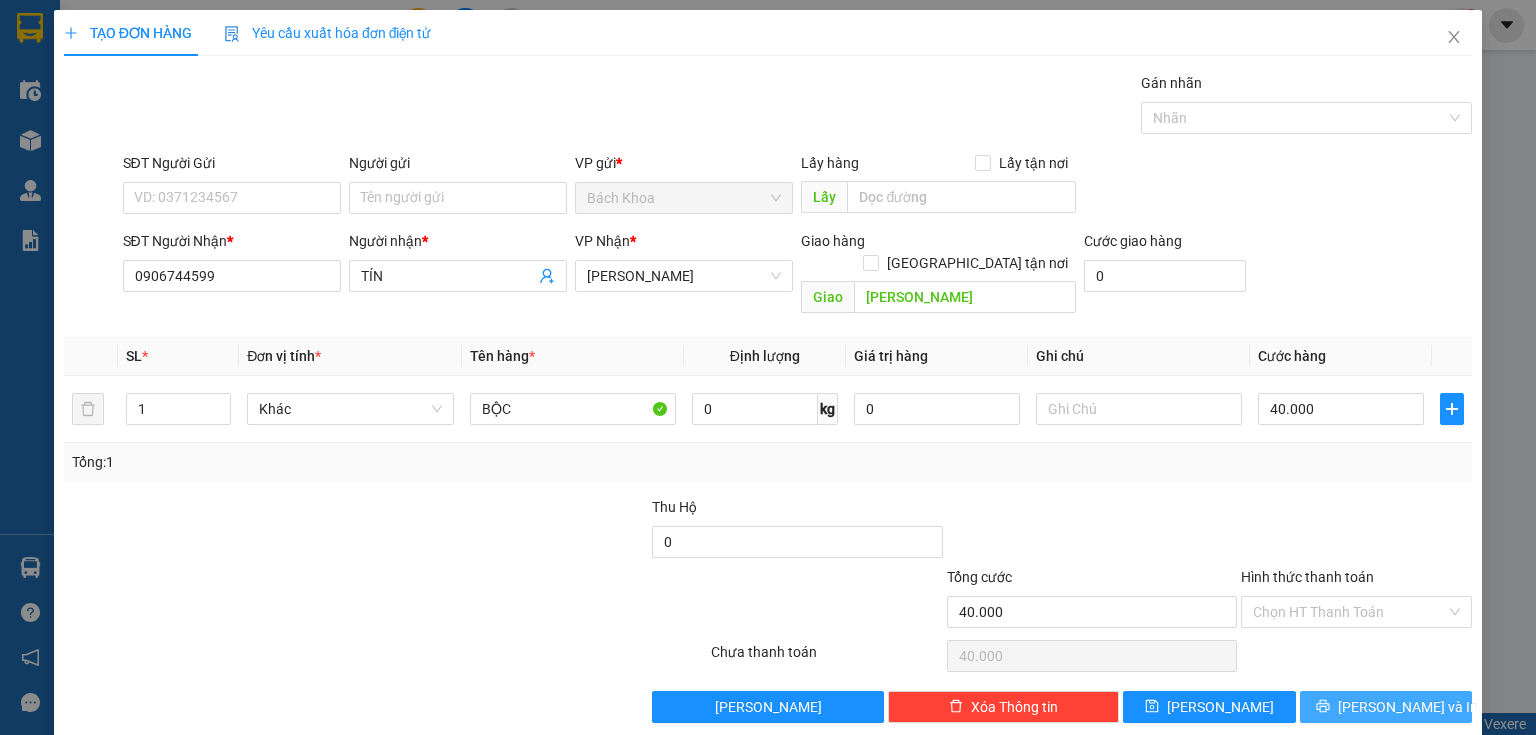 click on "[PERSON_NAME] và In" at bounding box center (1386, 707) 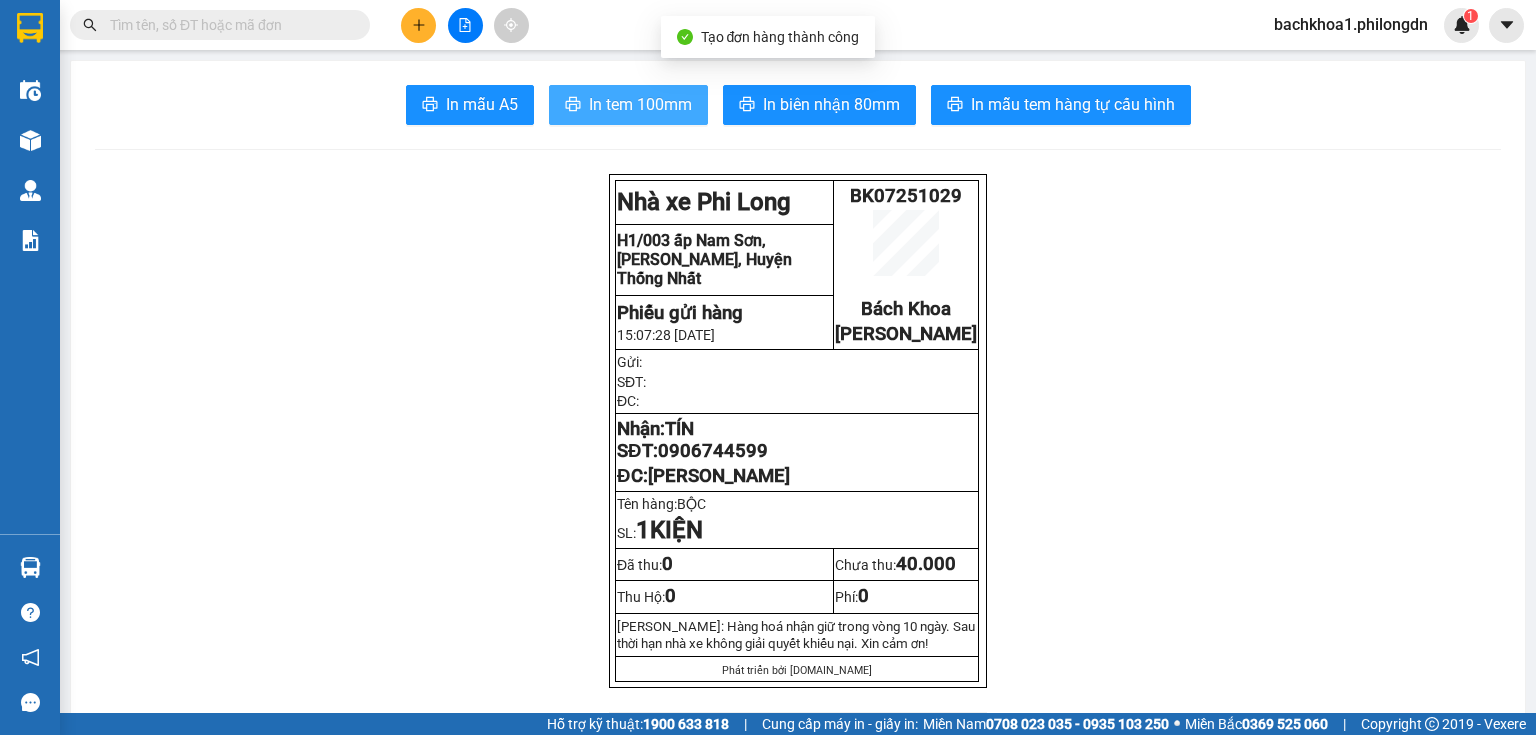 click on "In tem 100mm" at bounding box center [640, 104] 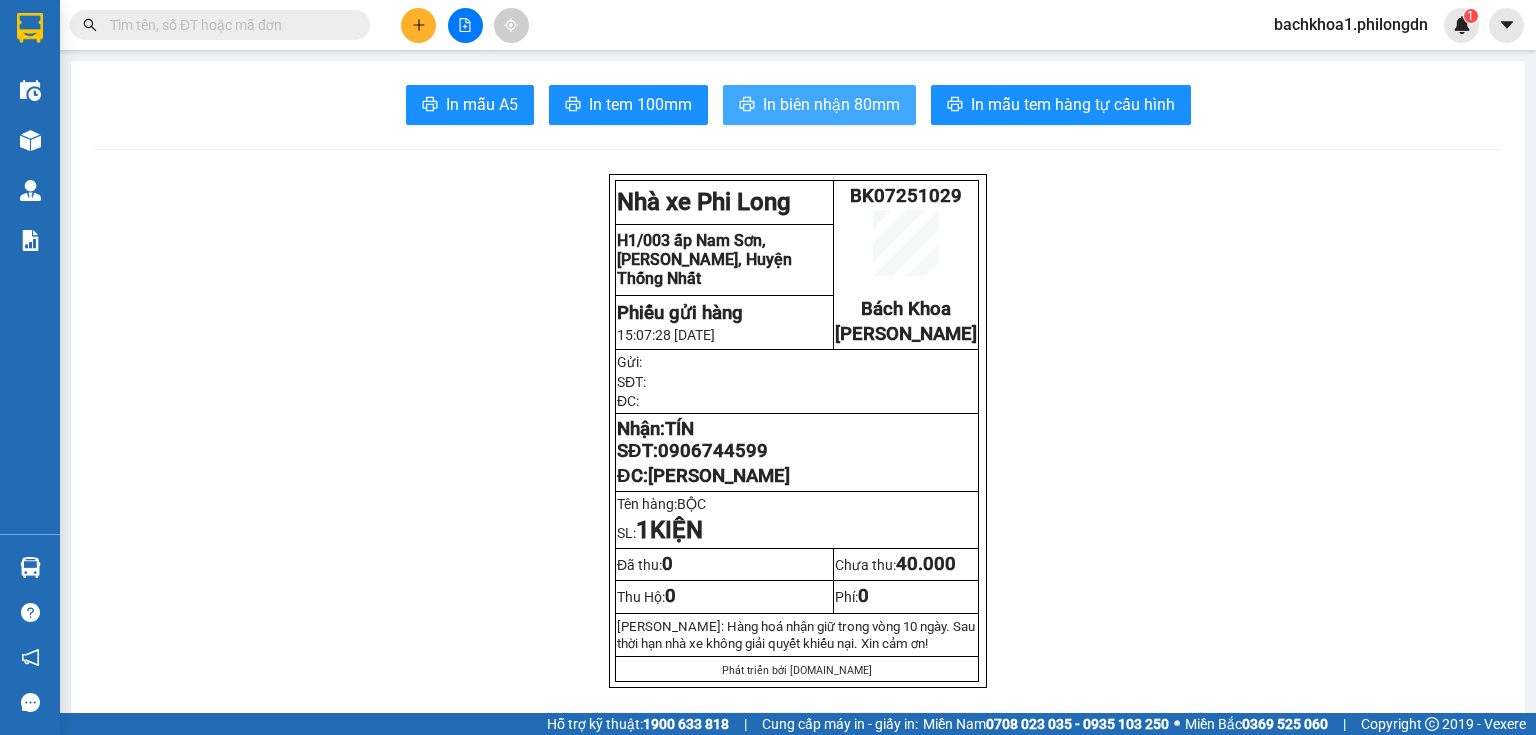 click on "In biên nhận 80mm" at bounding box center [831, 104] 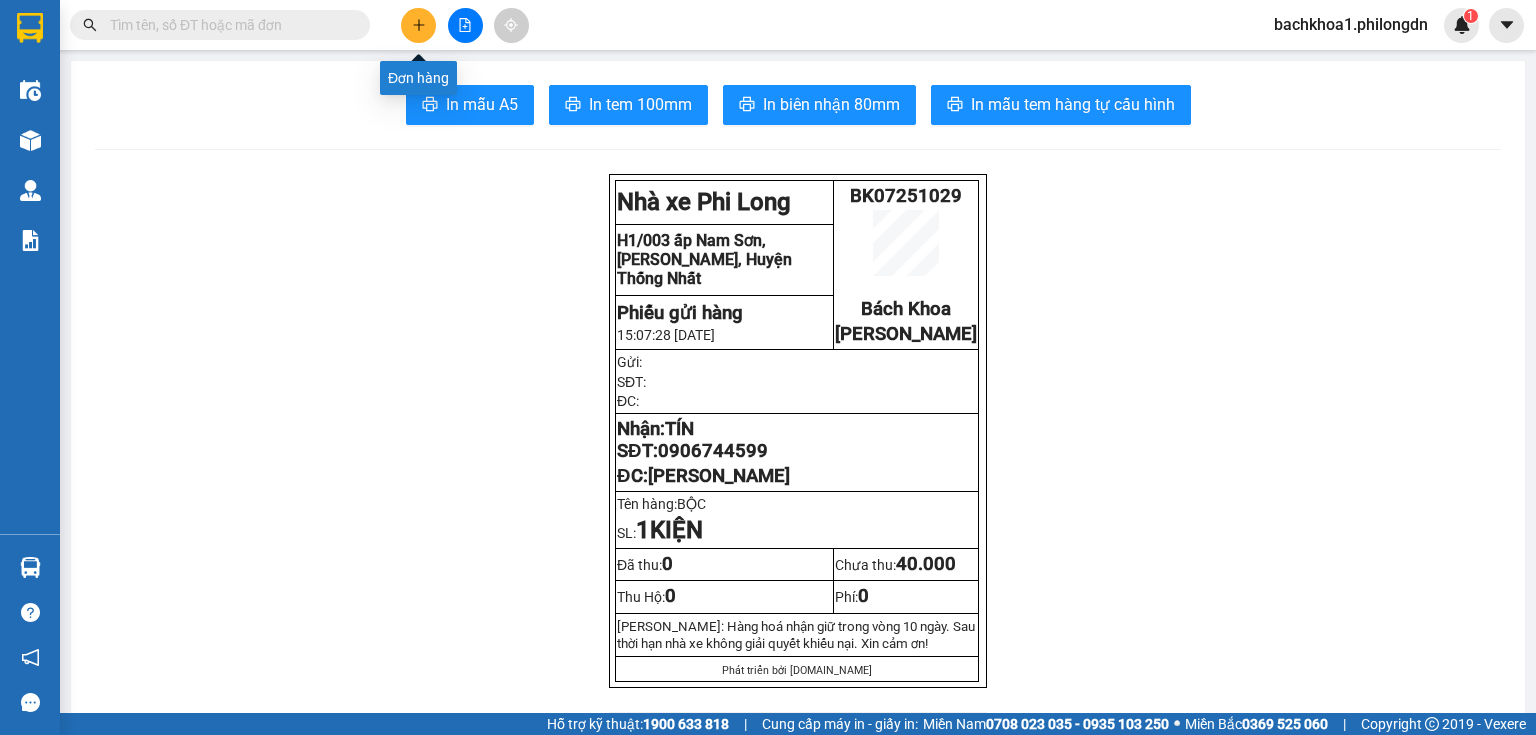 click 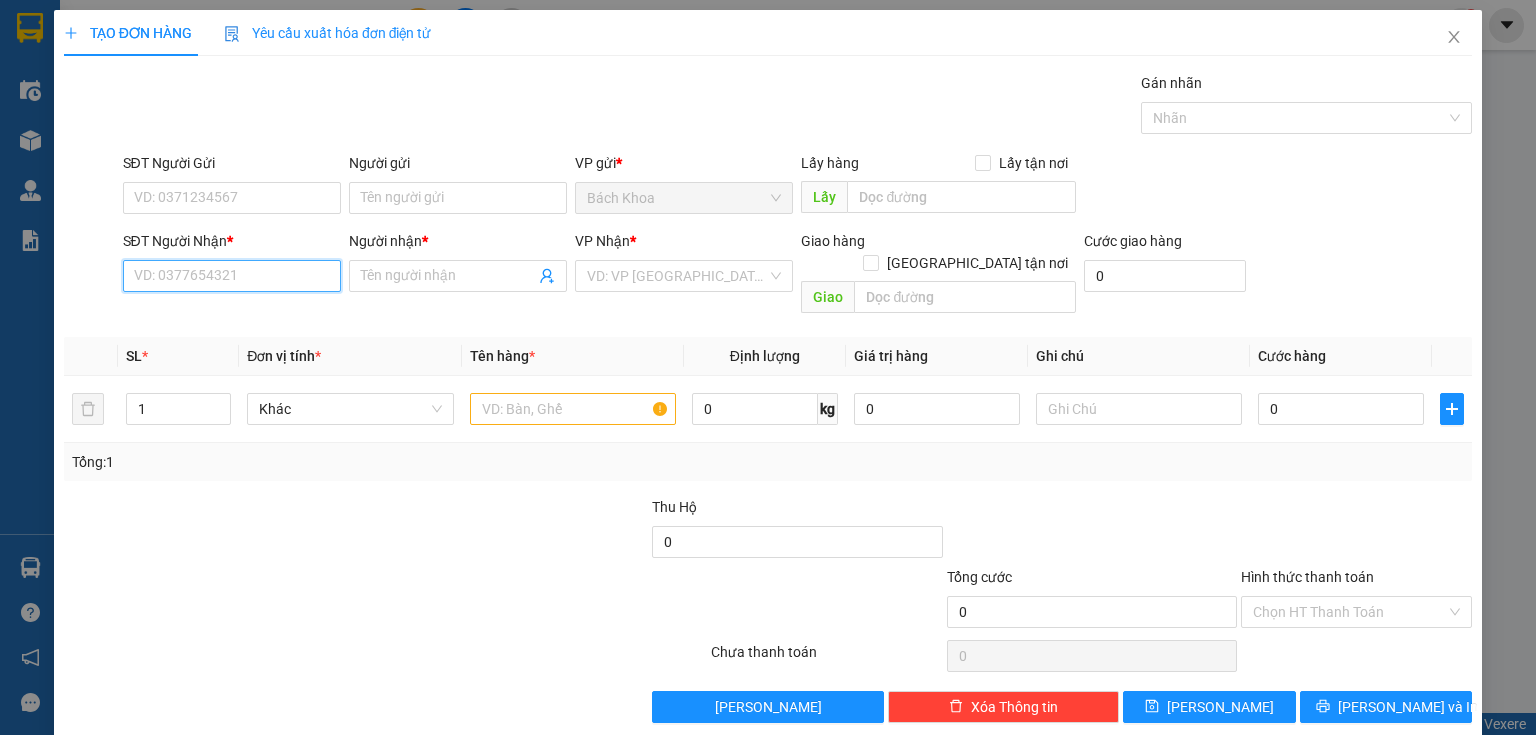 click on "SĐT Người Nhận  *" at bounding box center (232, 276) 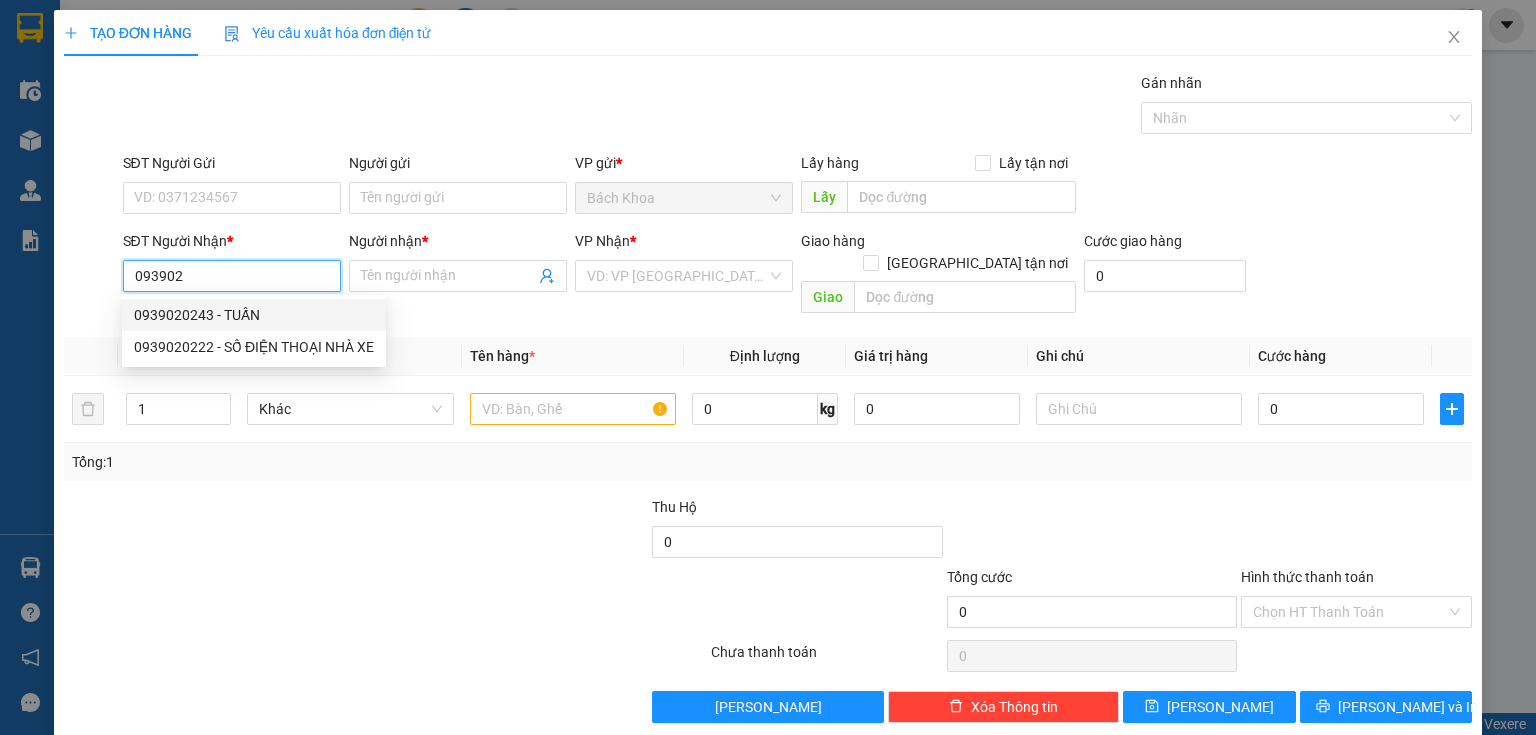 click on "093902" at bounding box center [232, 276] 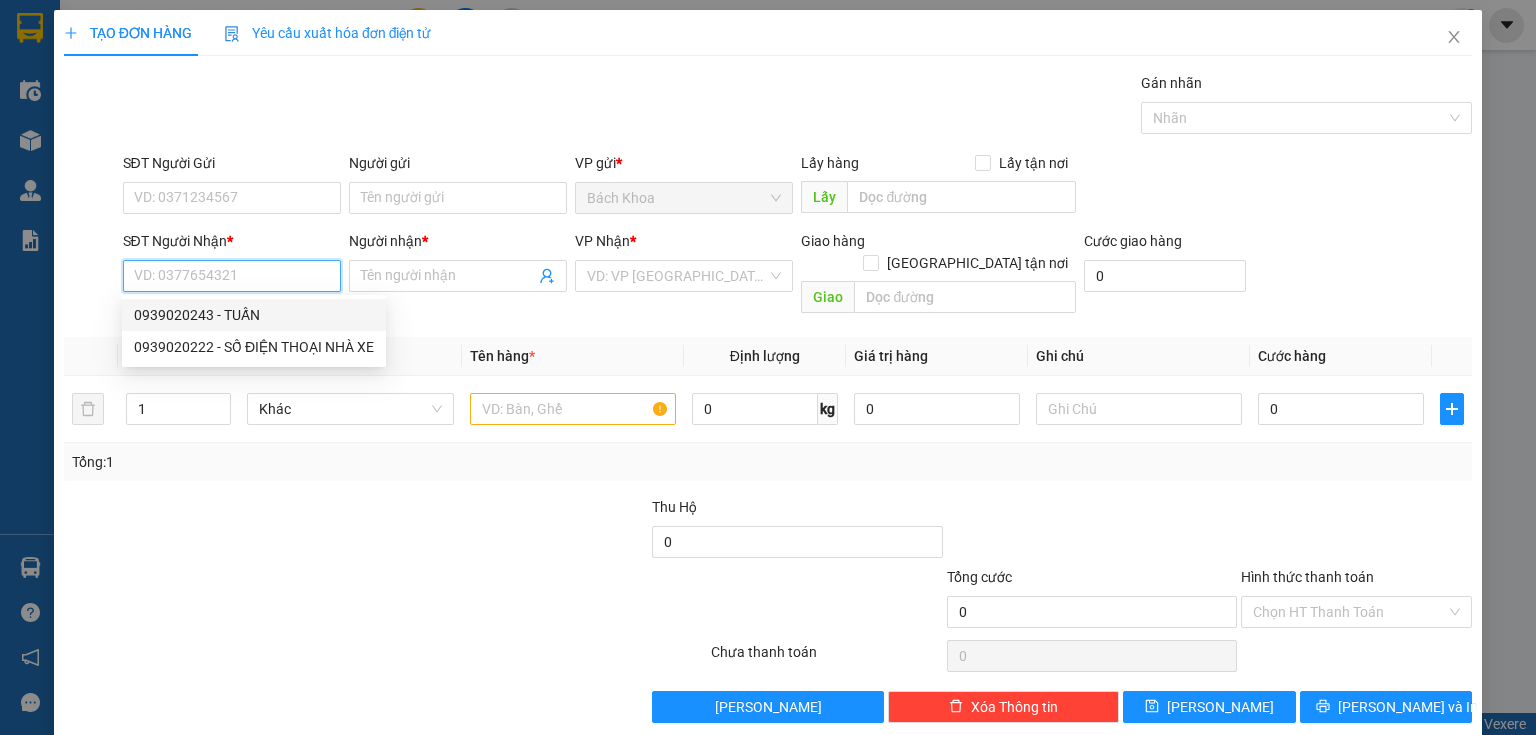 click on "SĐT Người Nhận  *" at bounding box center [232, 276] 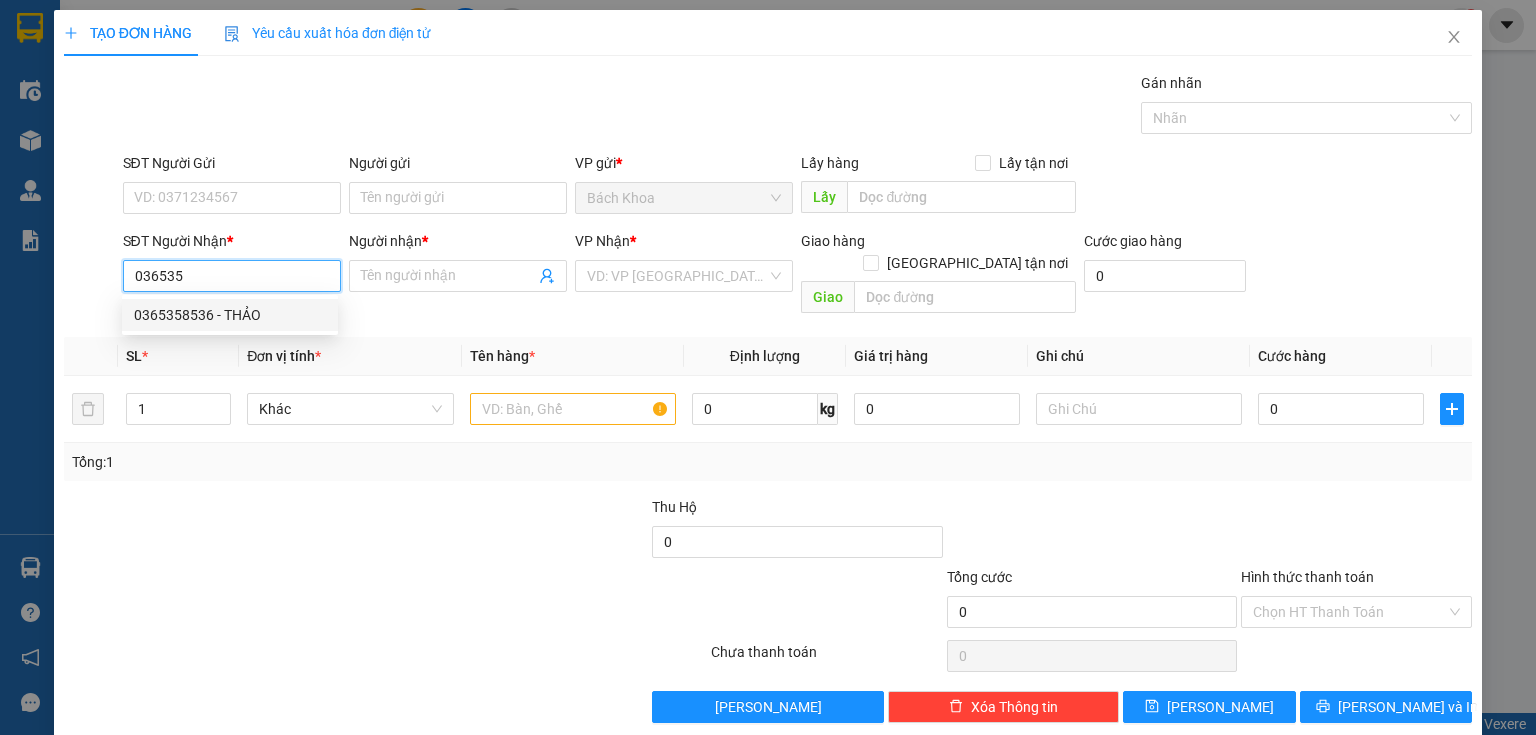 click on "0365358536 - THẢO" at bounding box center (230, 315) 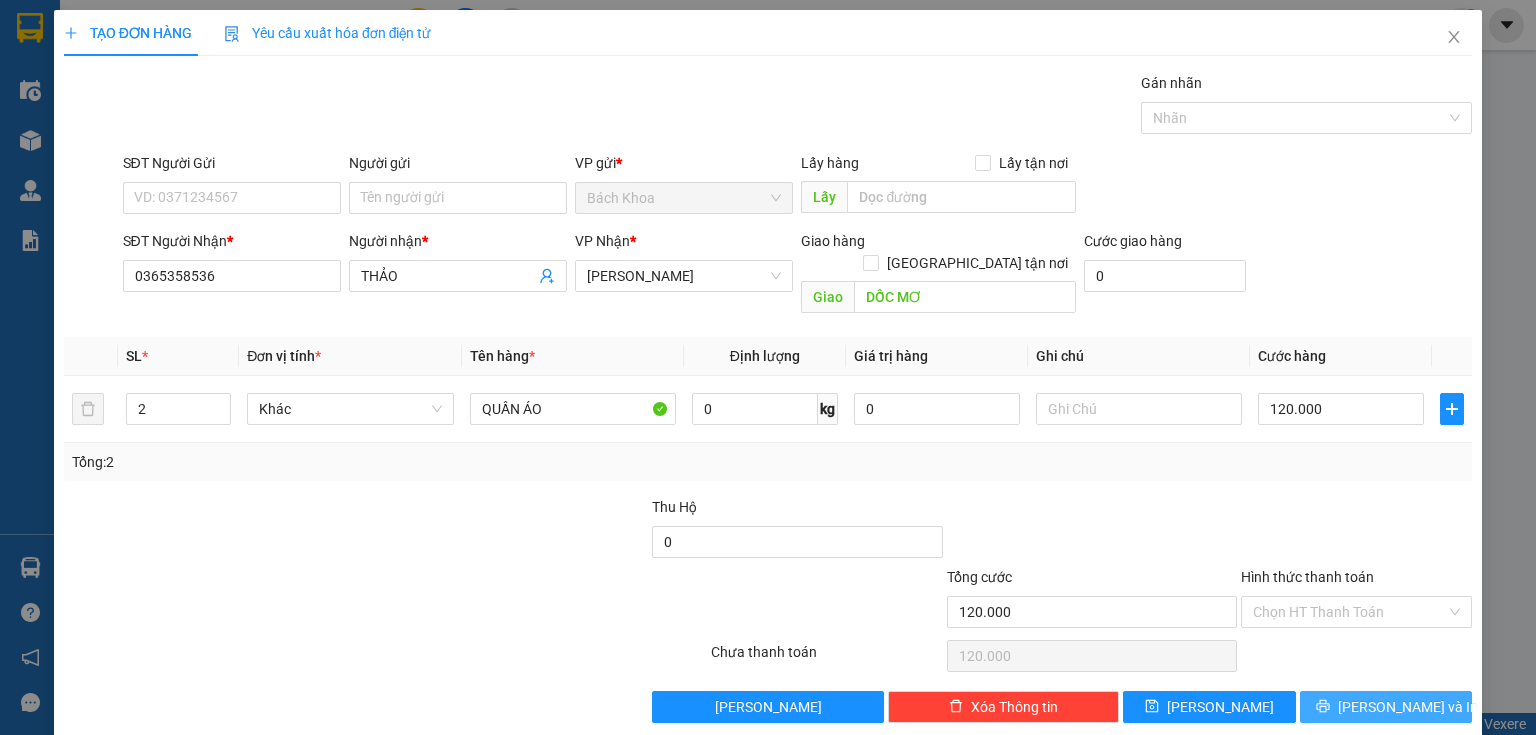 click on "[PERSON_NAME] và In" at bounding box center [1386, 707] 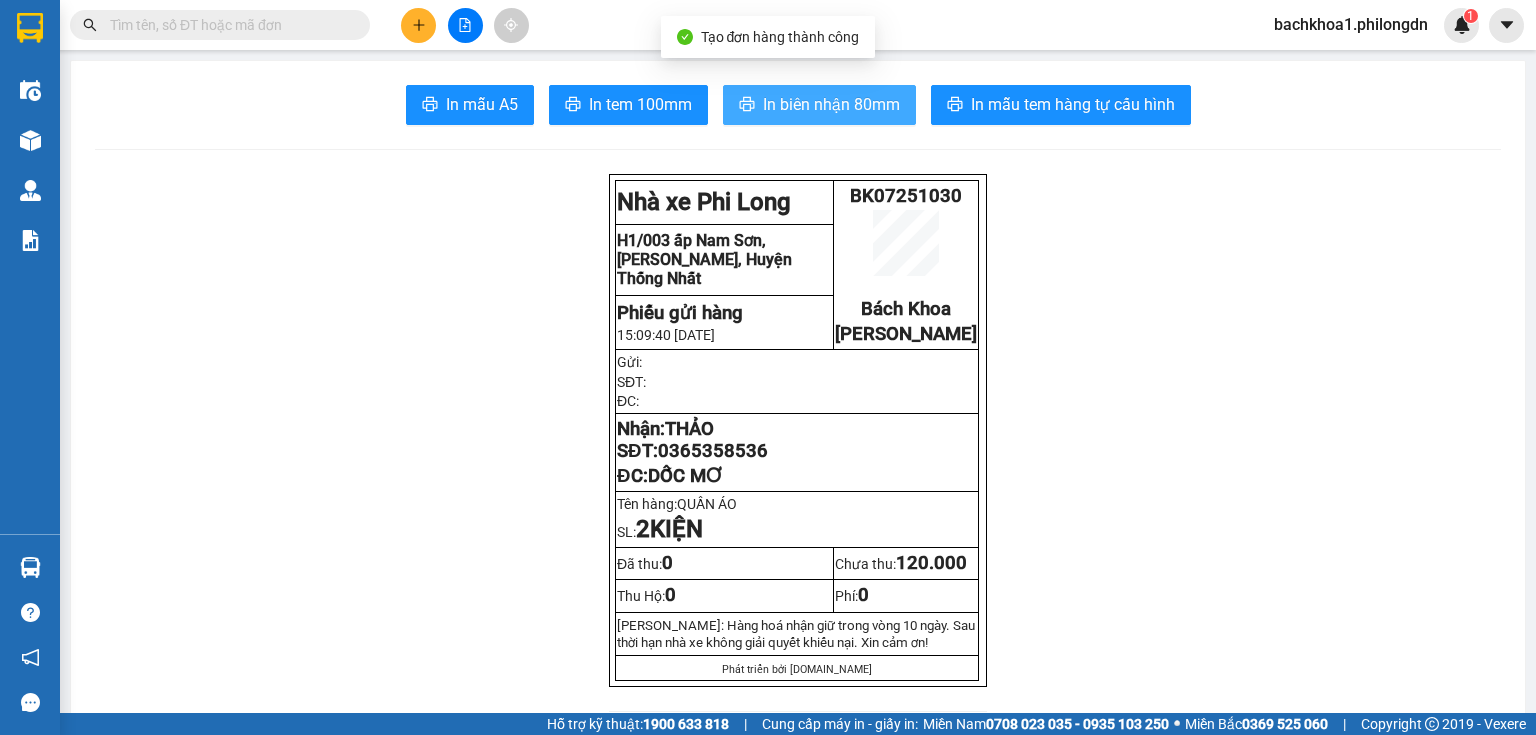 click on "In biên nhận 80mm" at bounding box center [819, 105] 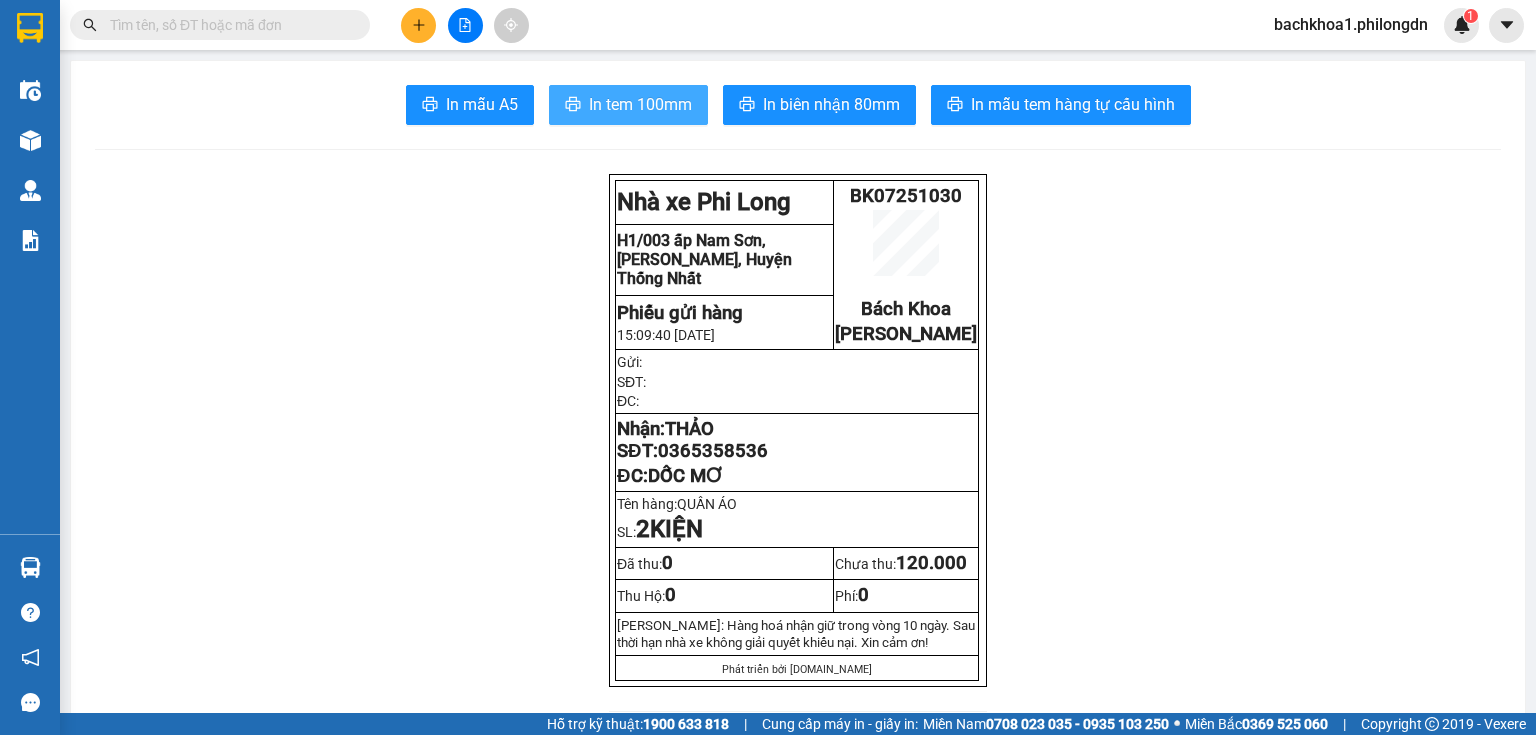 click on "In tem 100mm" at bounding box center (628, 105) 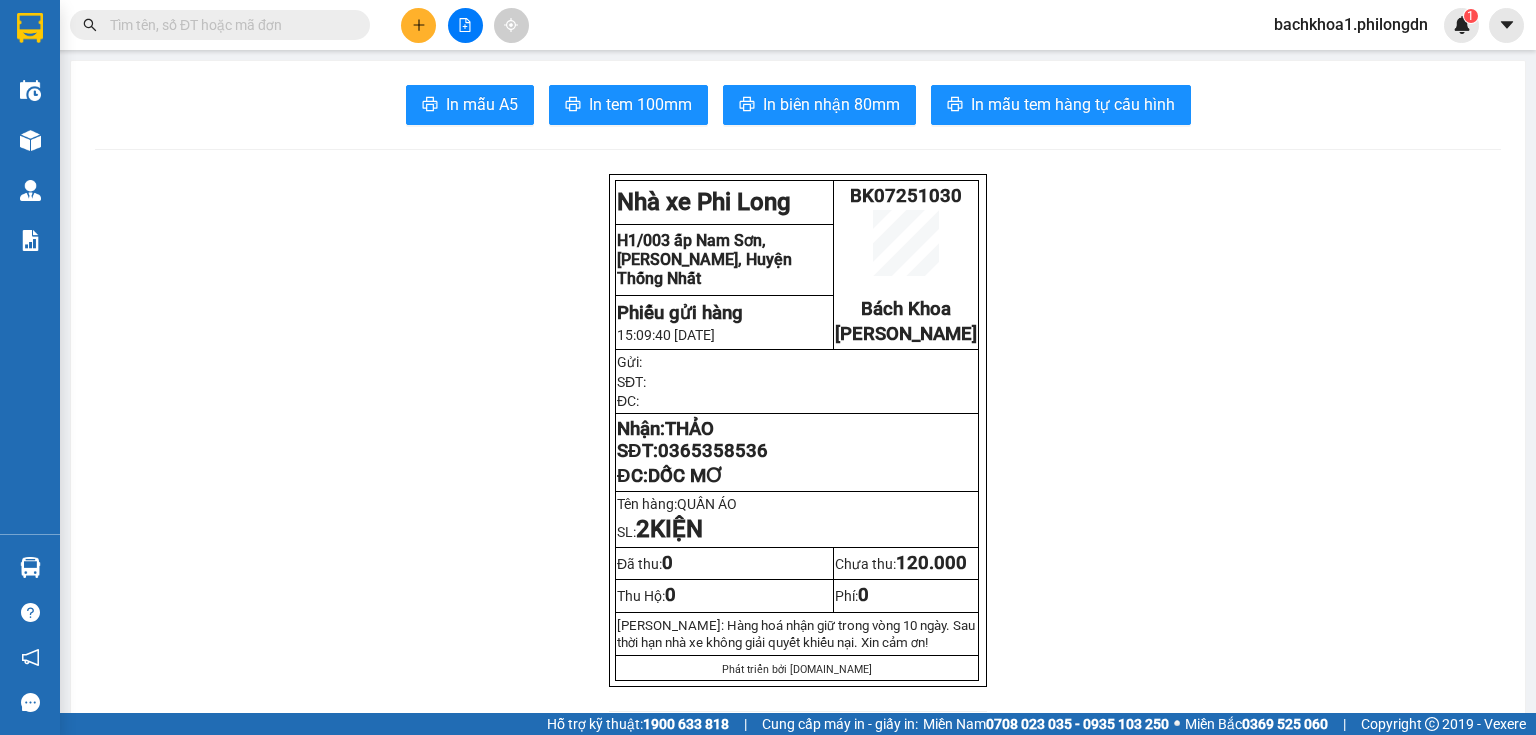click at bounding box center [418, 25] 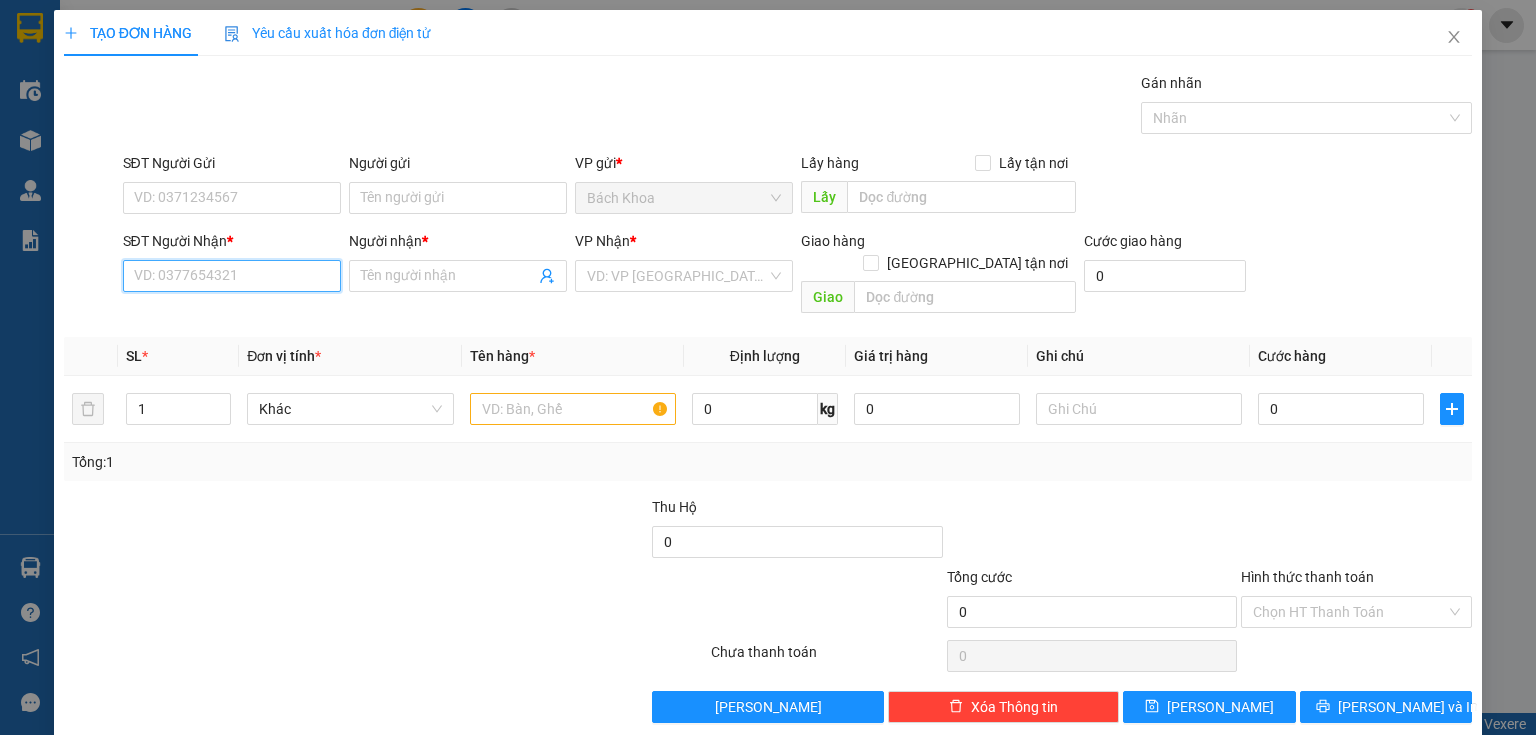 click on "SĐT Người Nhận  *" at bounding box center [232, 276] 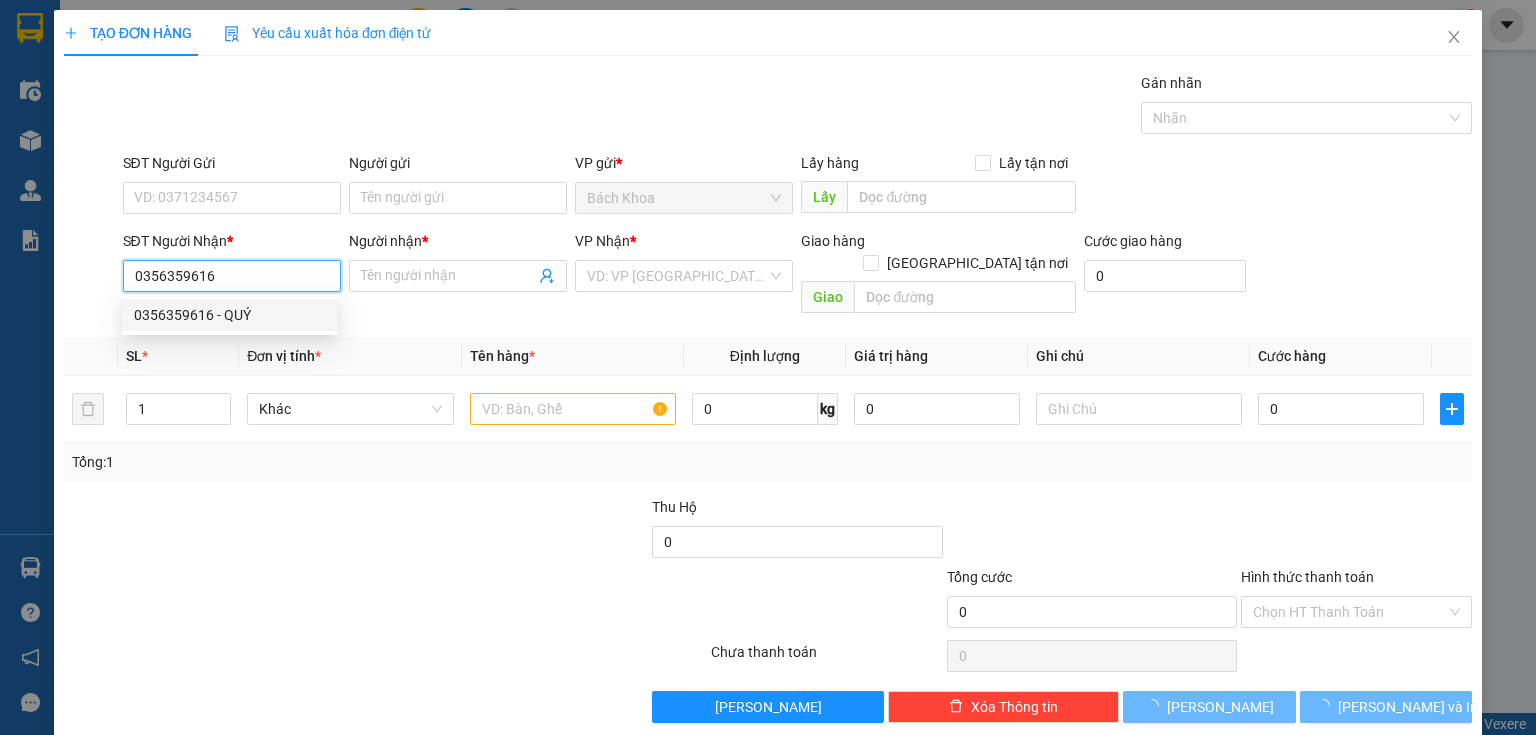 click on "0356359616 - QUÝ" at bounding box center [230, 315] 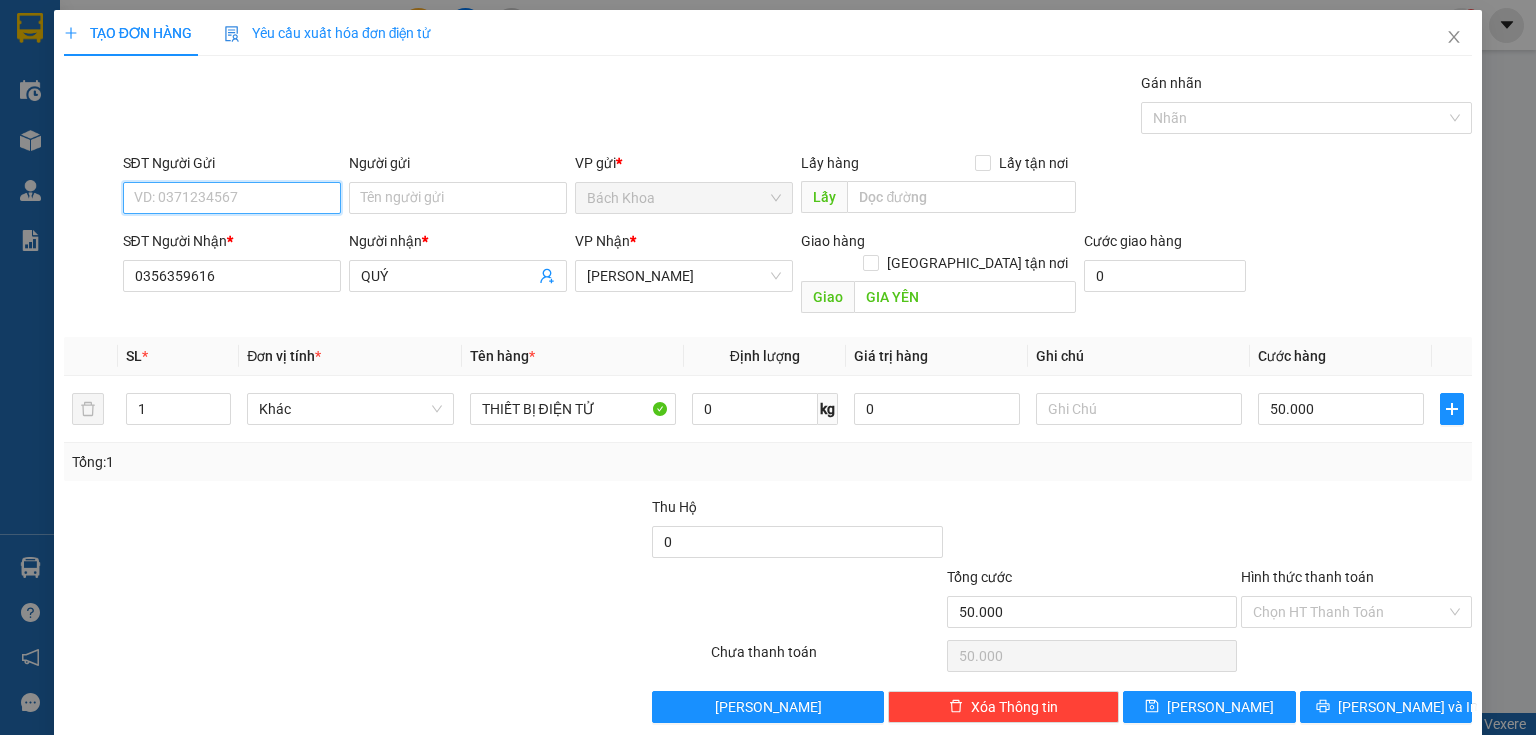 click on "SĐT Người Gửi" at bounding box center [232, 198] 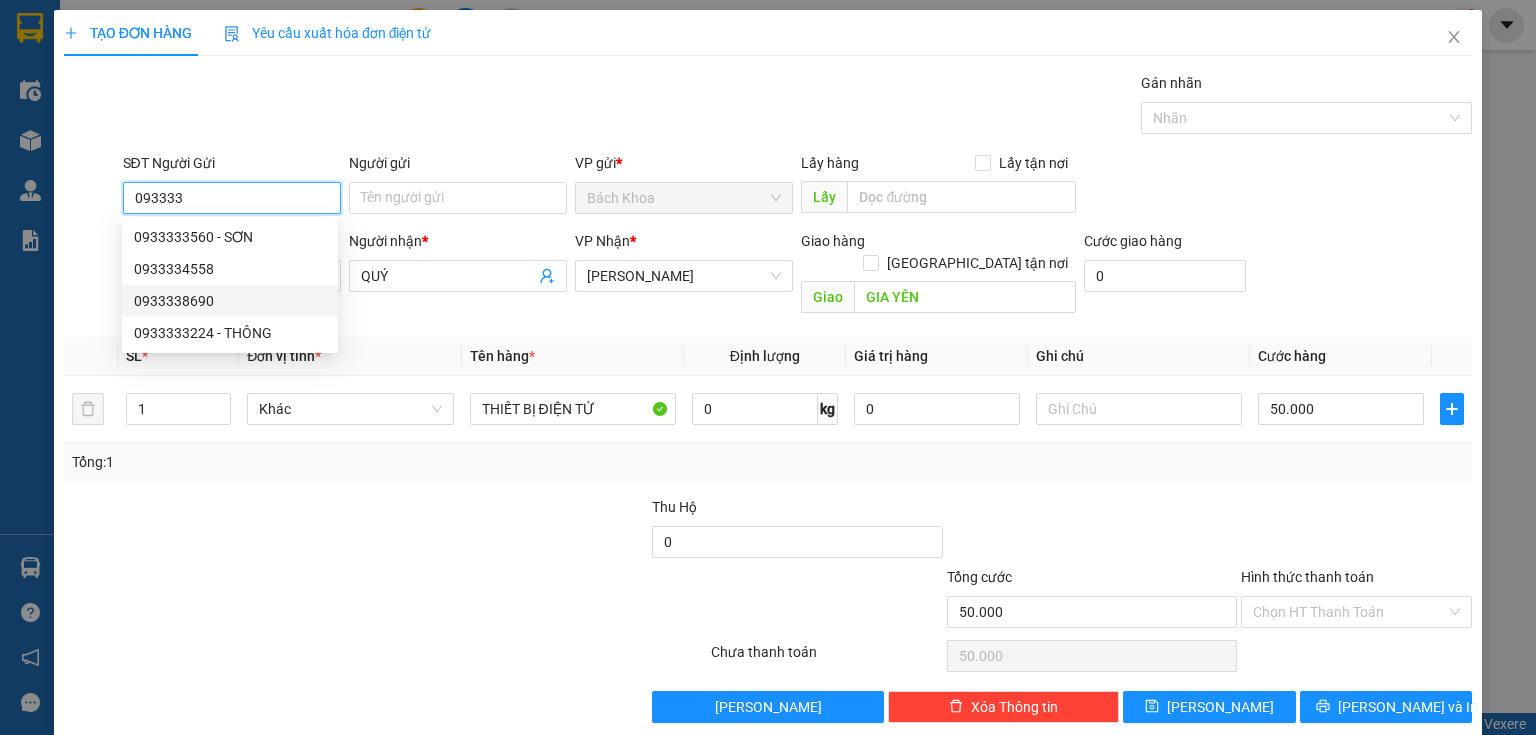 click on "0933338690" at bounding box center [230, 301] 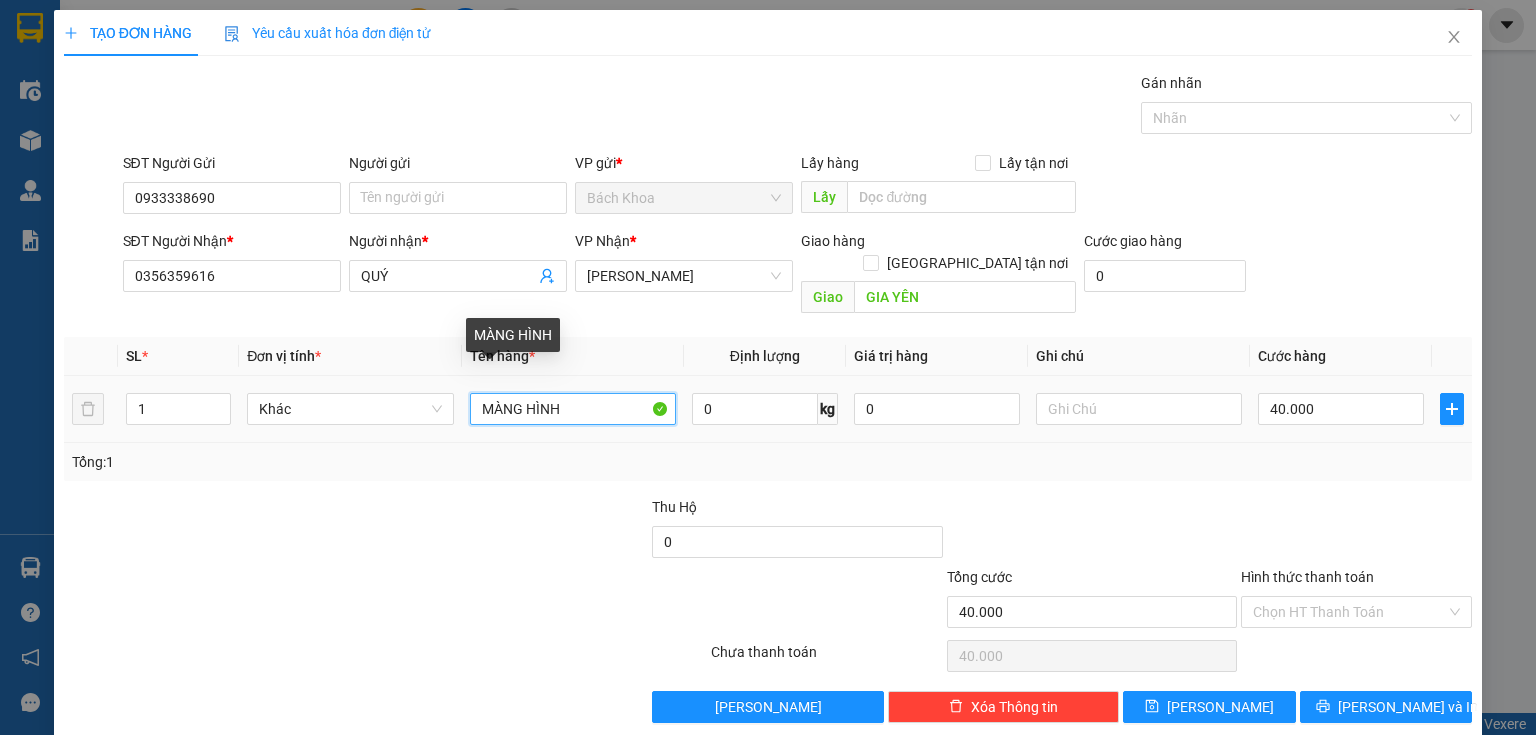 click on "MÀNG HÌNH" at bounding box center [573, 409] 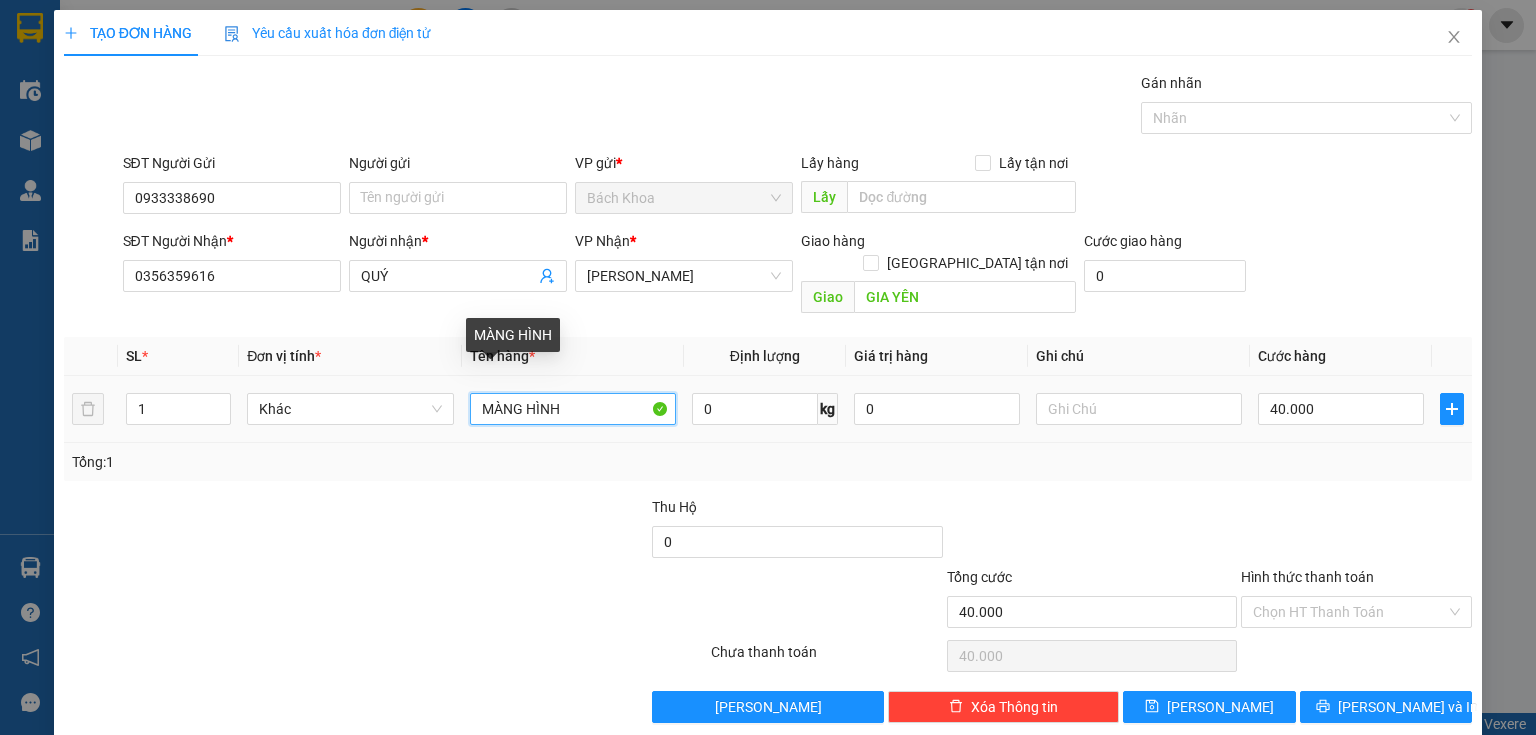 click on "MÀNG HÌNH" at bounding box center [573, 409] 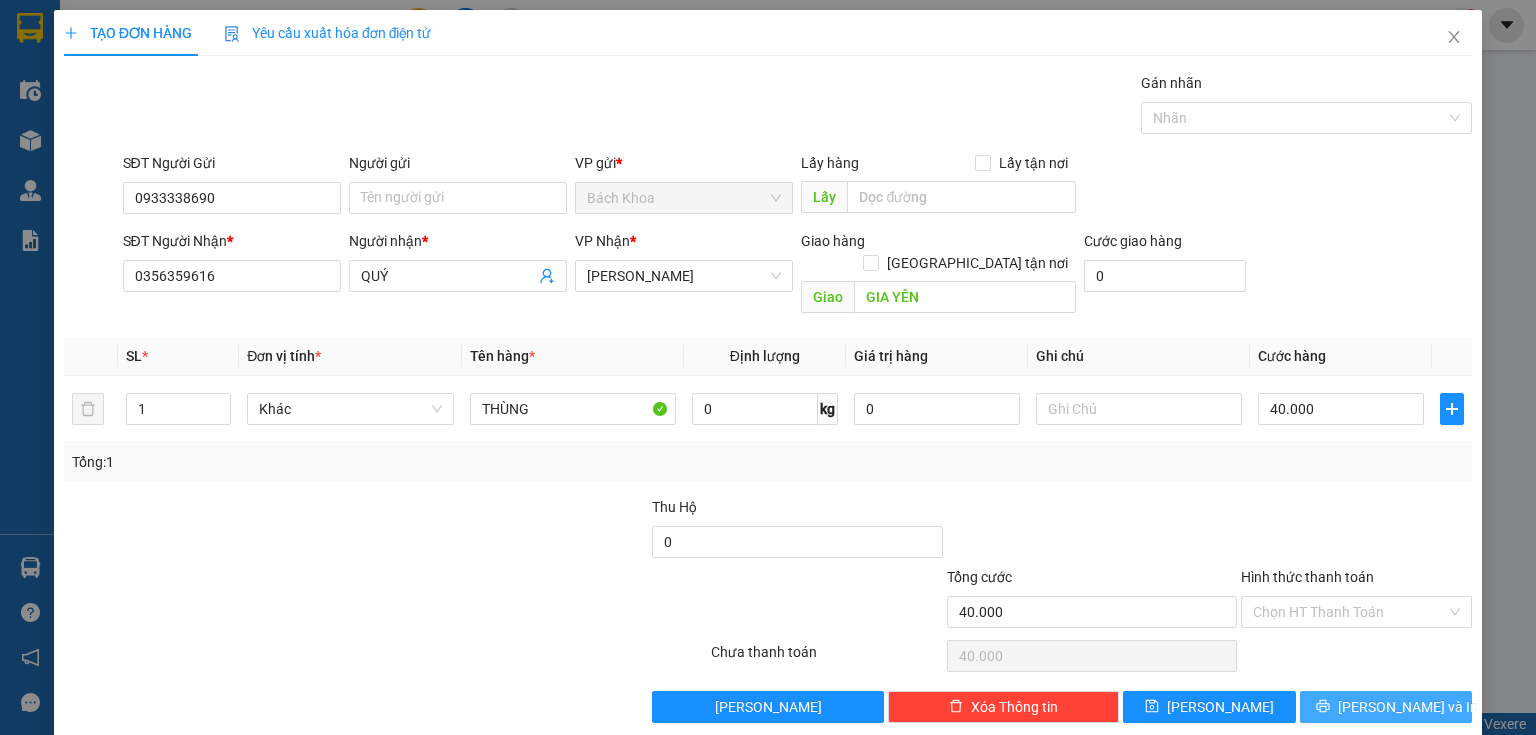 click on "[PERSON_NAME] và In" at bounding box center [1386, 707] 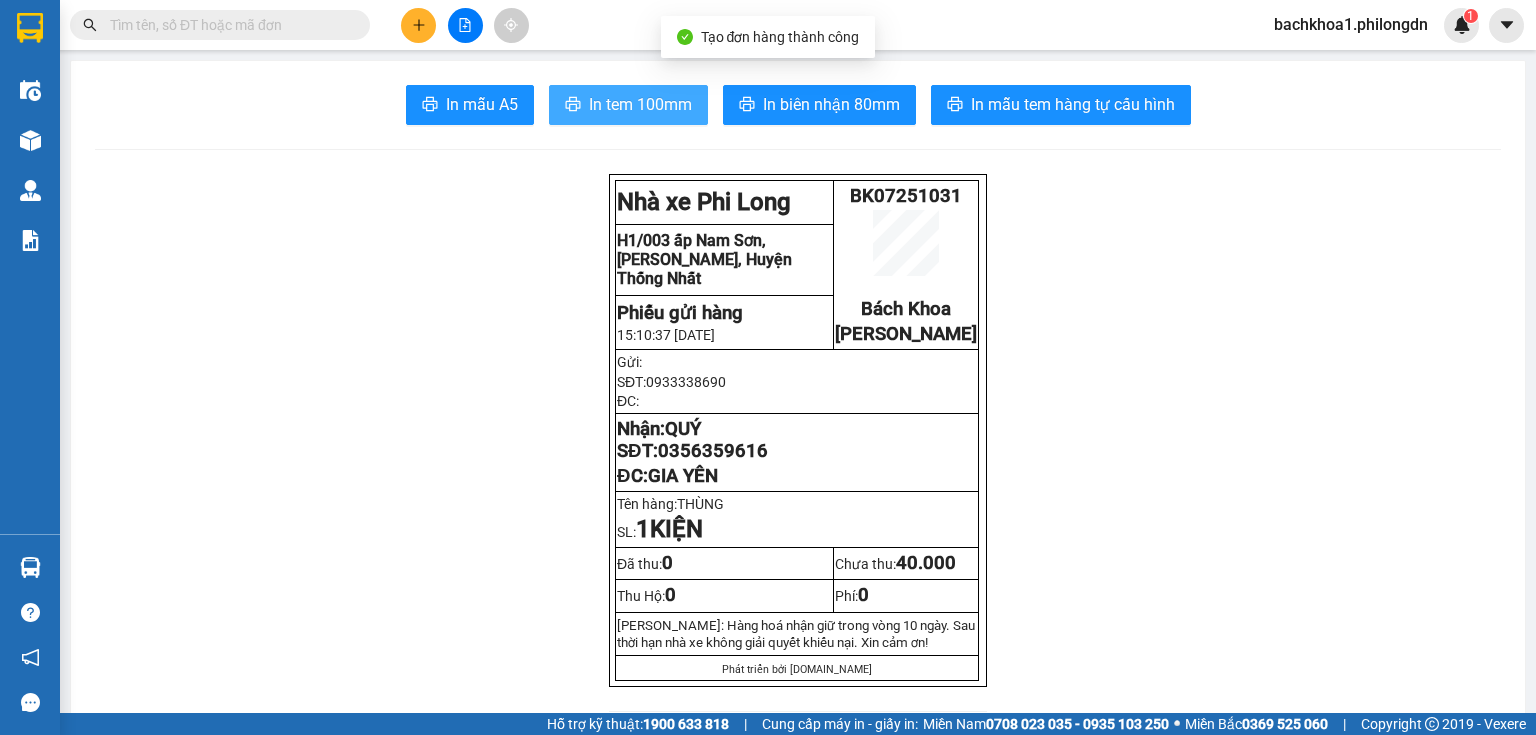 click on "In tem 100mm" at bounding box center (640, 104) 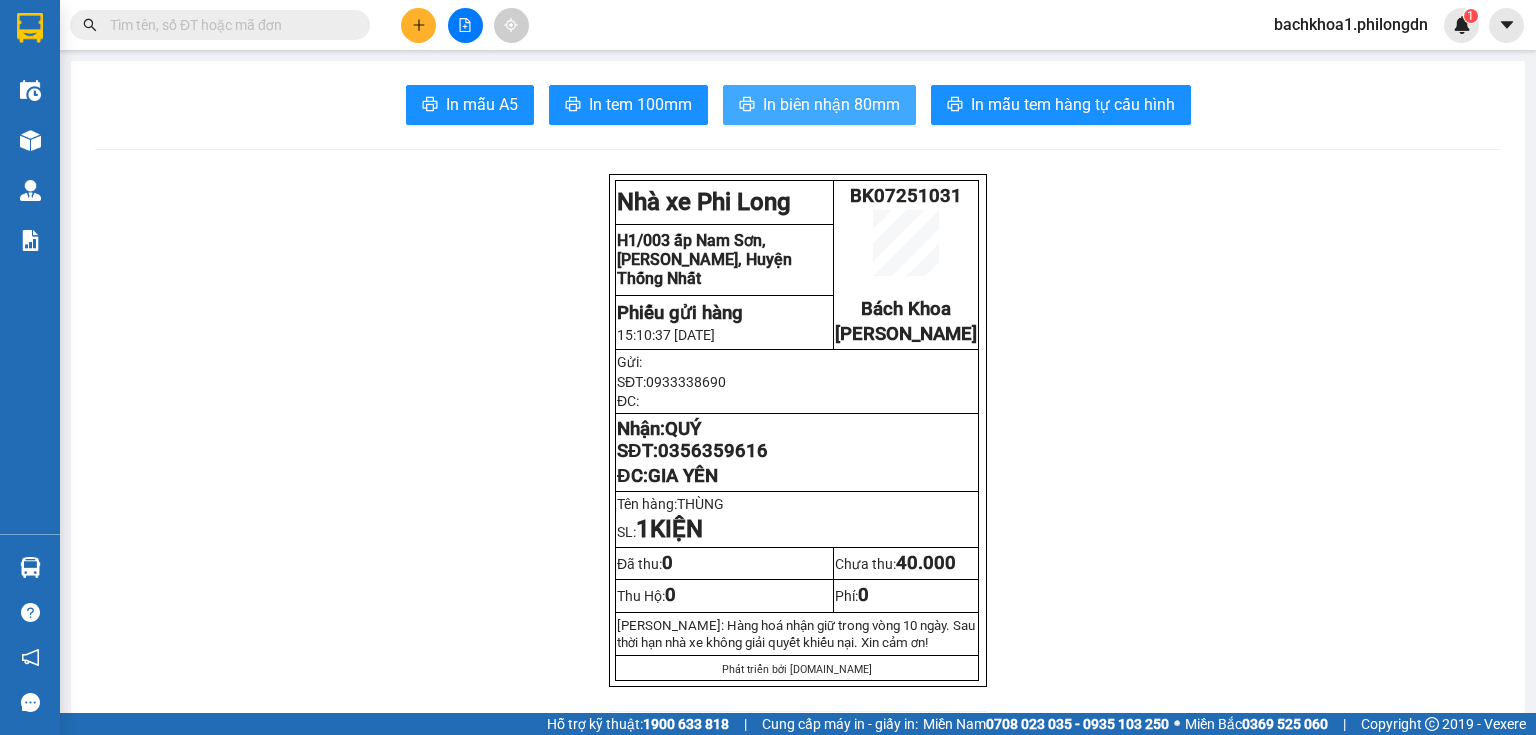 click on "In biên nhận 80mm" at bounding box center (819, 105) 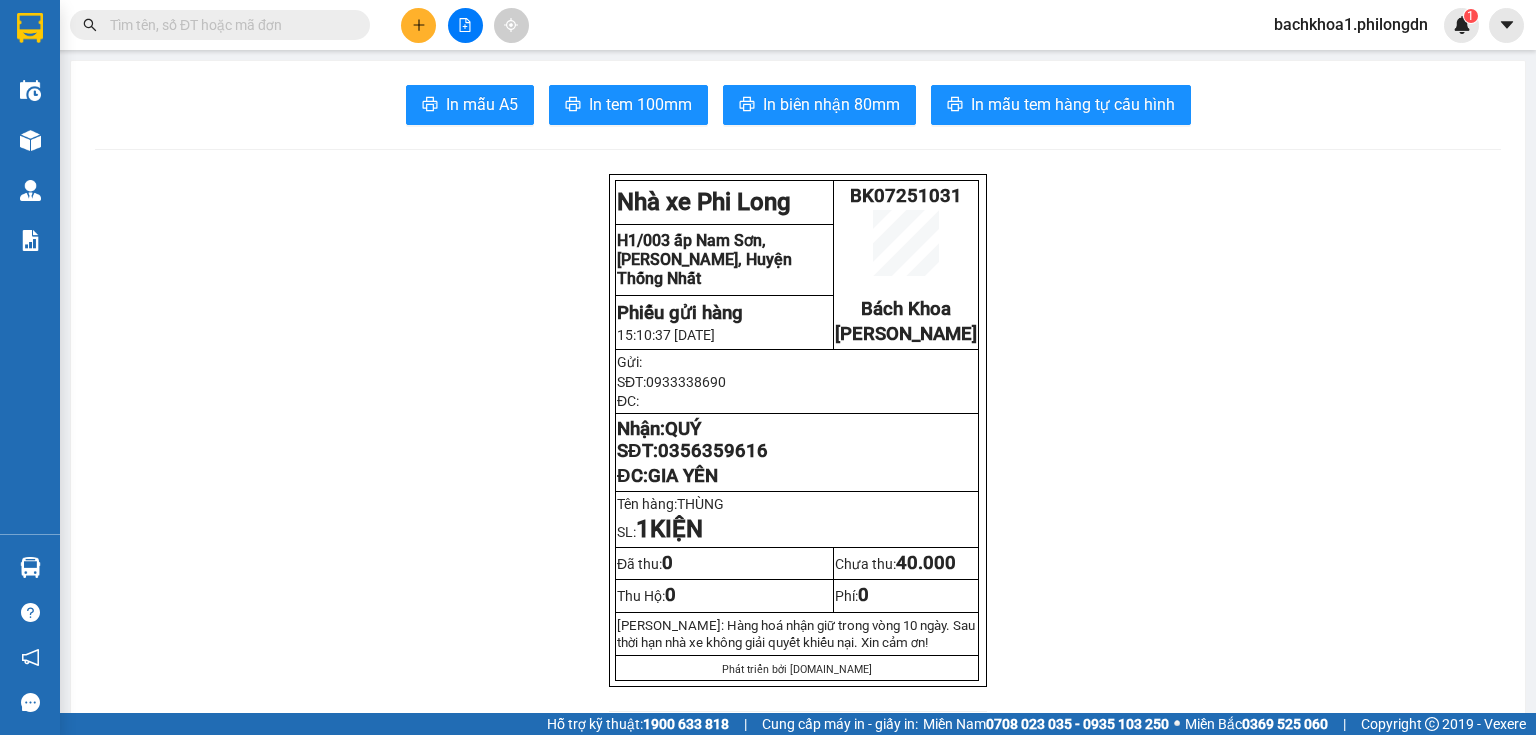 click on "0356359616" at bounding box center [713, 451] 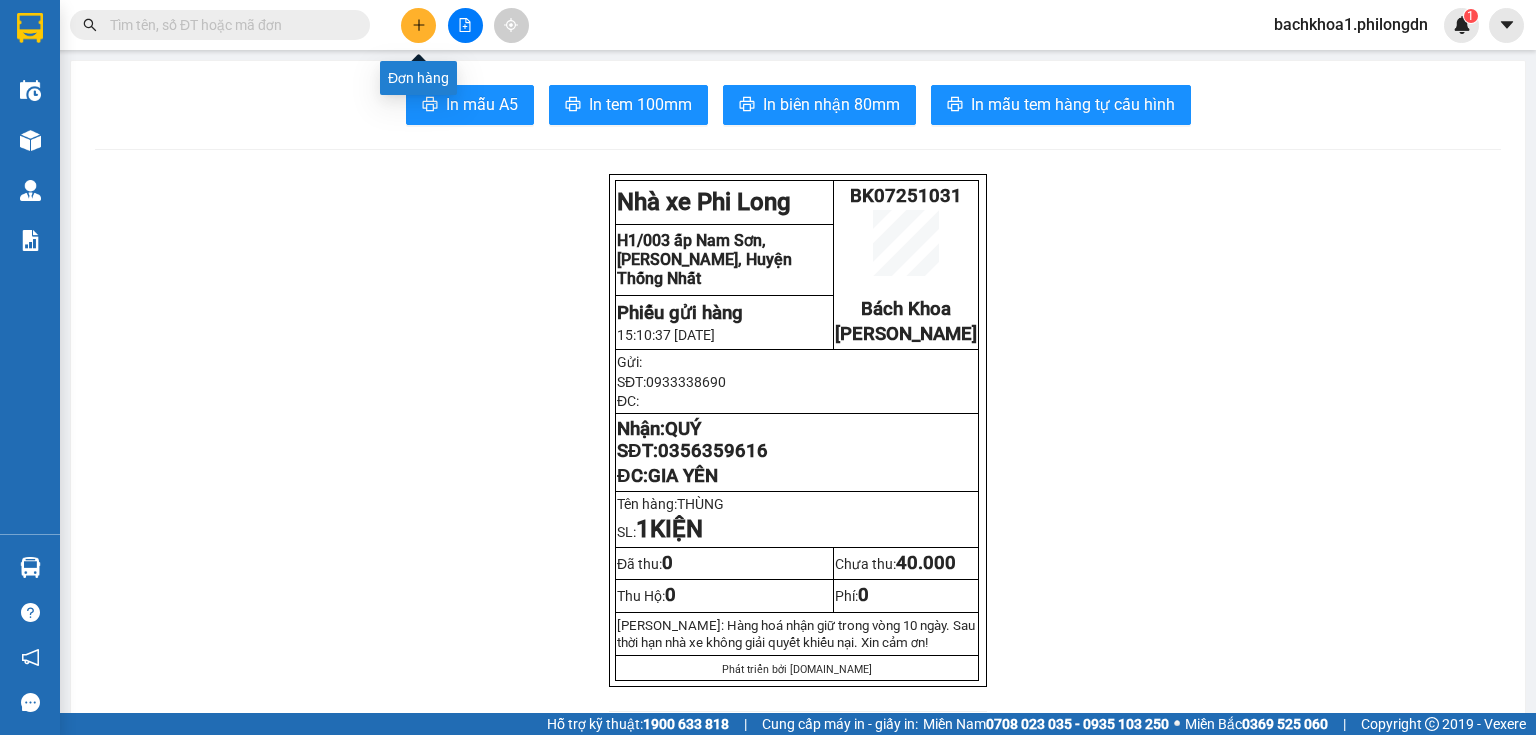 click 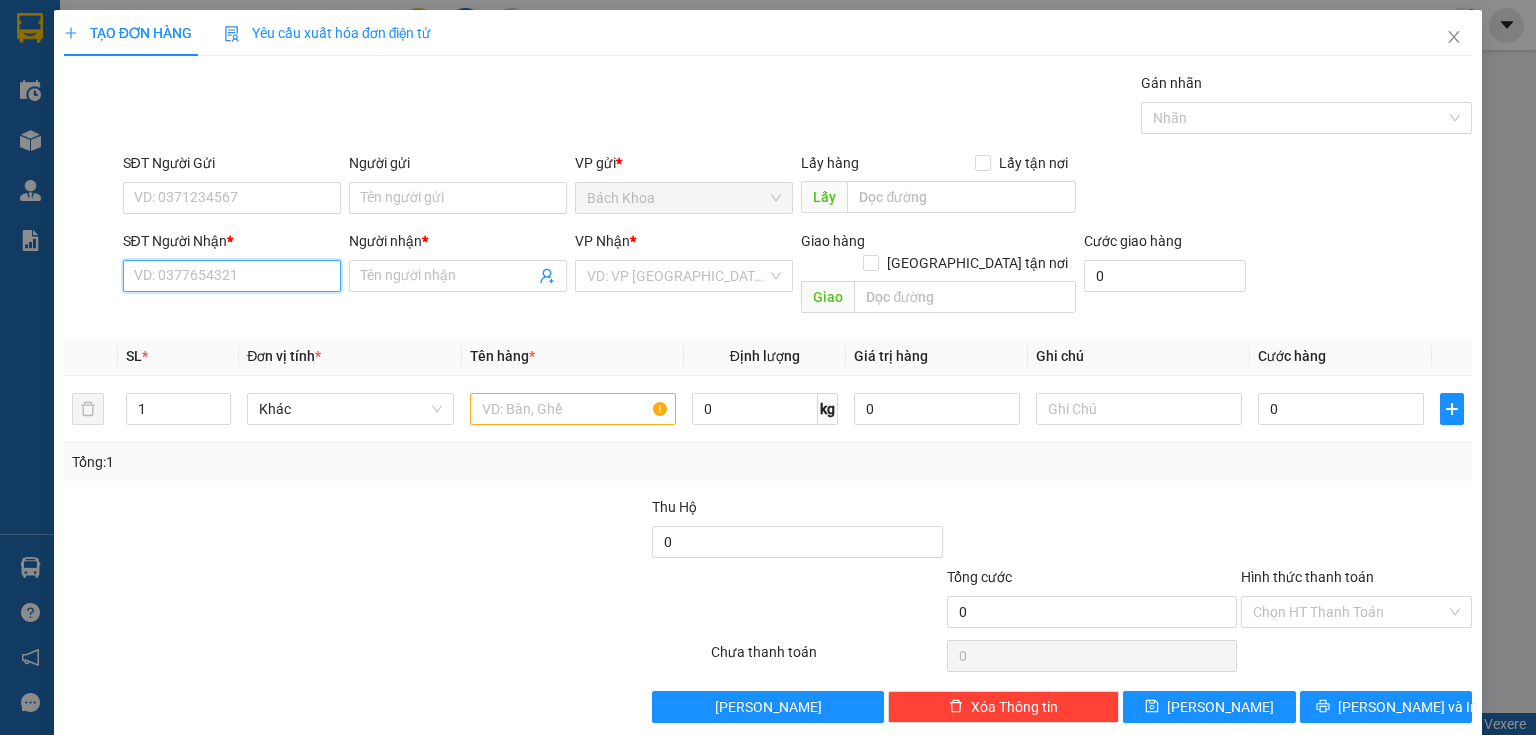 click on "SĐT Người Nhận  *" at bounding box center (232, 276) 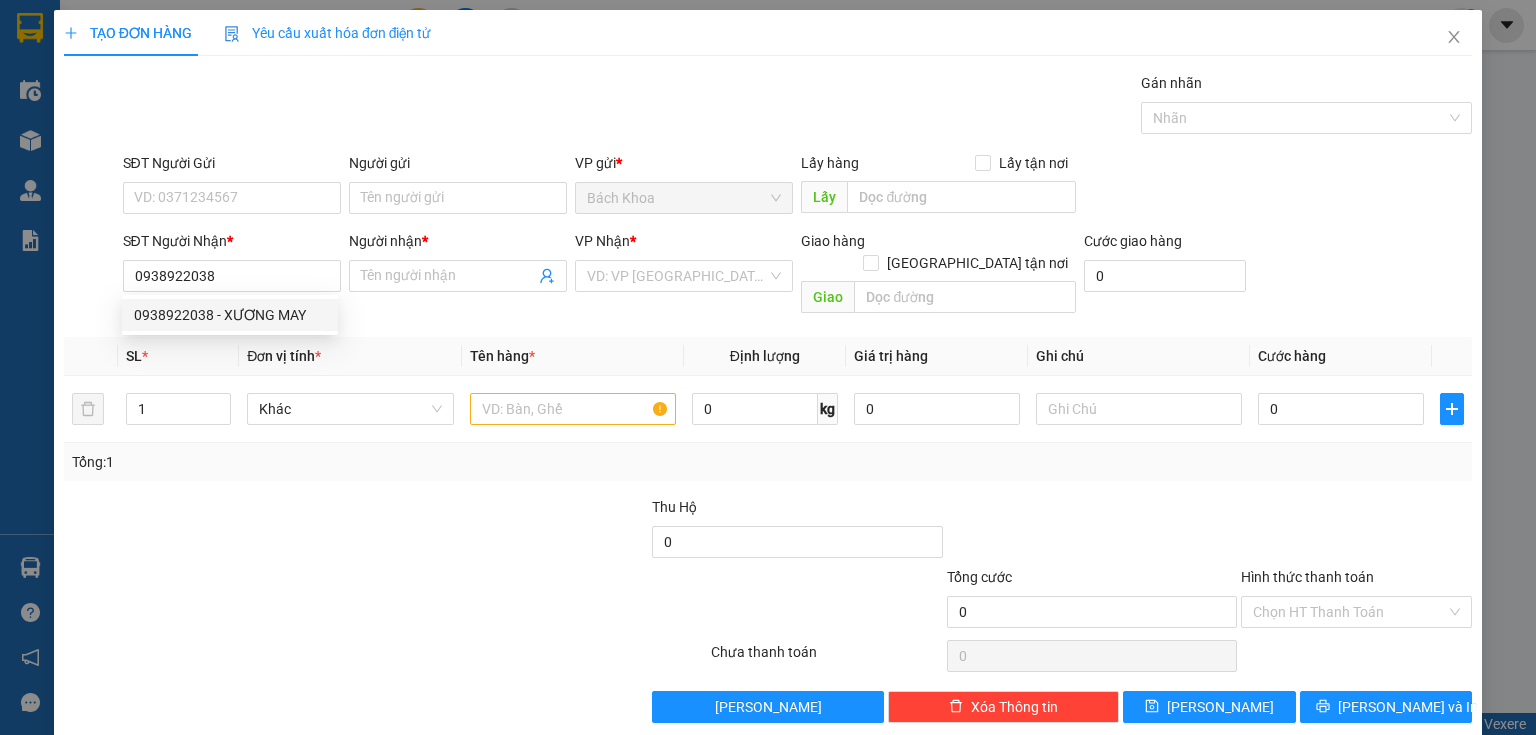 click on "0938922038 0938922038 - XƯƠNG MAY" at bounding box center [230, 315] 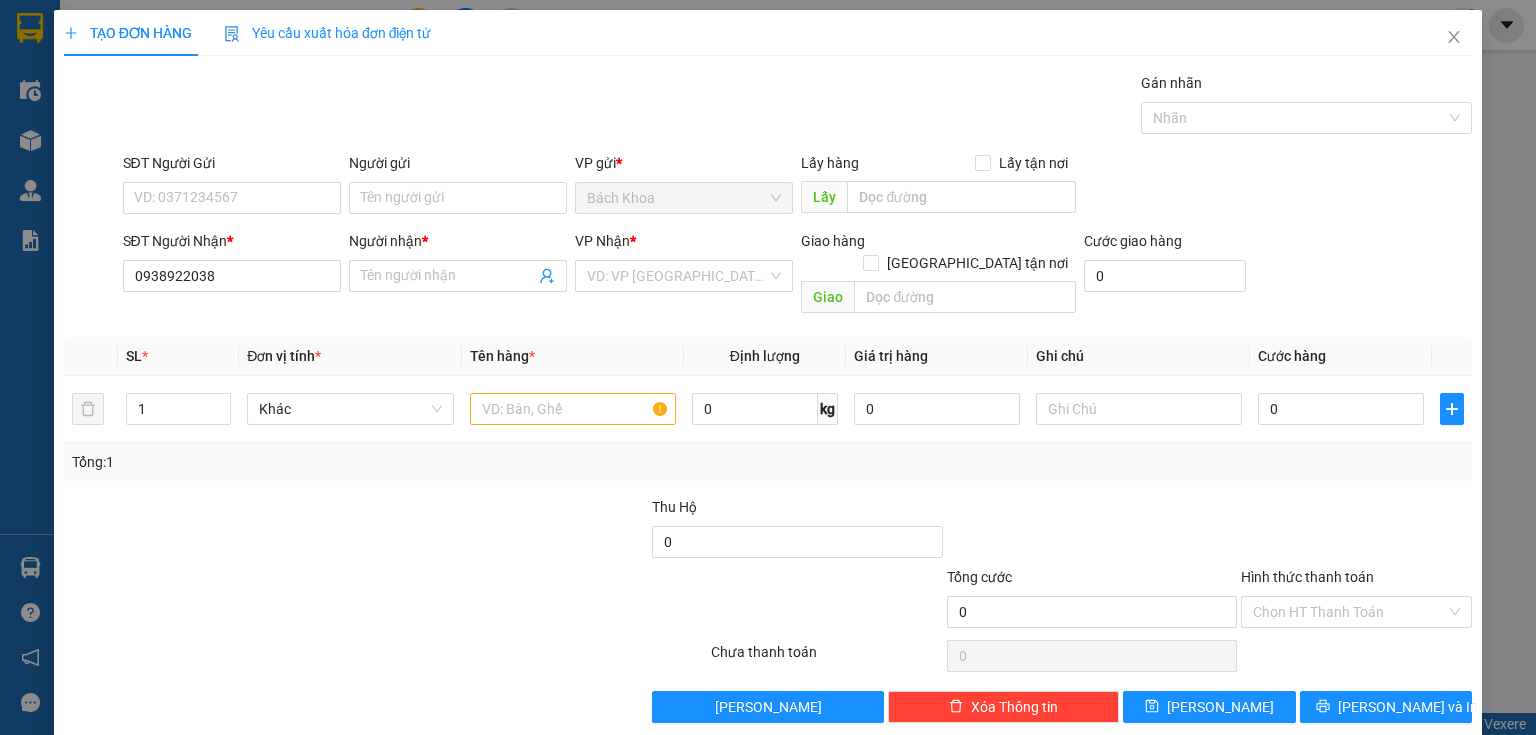 click on "Transit Pickup Surcharge Ids Transit Deliver Surcharge Ids Transit Deliver Surcharge Transit Deliver Surcharge Gán nhãn   Nhãn SĐT Người Gửi VD: 0371234567 Người gửi Tên người gửi VP gửi  * Bách Khoa Lấy hàng Lấy tận nơi Lấy SĐT Người Nhận  * 0938922038 Người nhận  * Tên người nhận VP Nhận  * VD: VP [GEOGRAPHIC_DATA] Giao hàng [GEOGRAPHIC_DATA] tận nơi Giao Cước giao hàng 0 SL  * Đơn vị tính  * Tên hàng  * Định lượng Giá trị hàng Ghi chú Cước hàng                   1 Khác 0 kg 0 0 Tổng:  1 Thu Hộ 0 Tổng cước 0 Hình thức thanh toán Chọn HT Thanh Toán Số tiền thu trước 0 Chưa thanh toán 0 Chọn HT Thanh Toán Lưu nháp Xóa Thông tin [PERSON_NAME] và In" at bounding box center [768, 397] 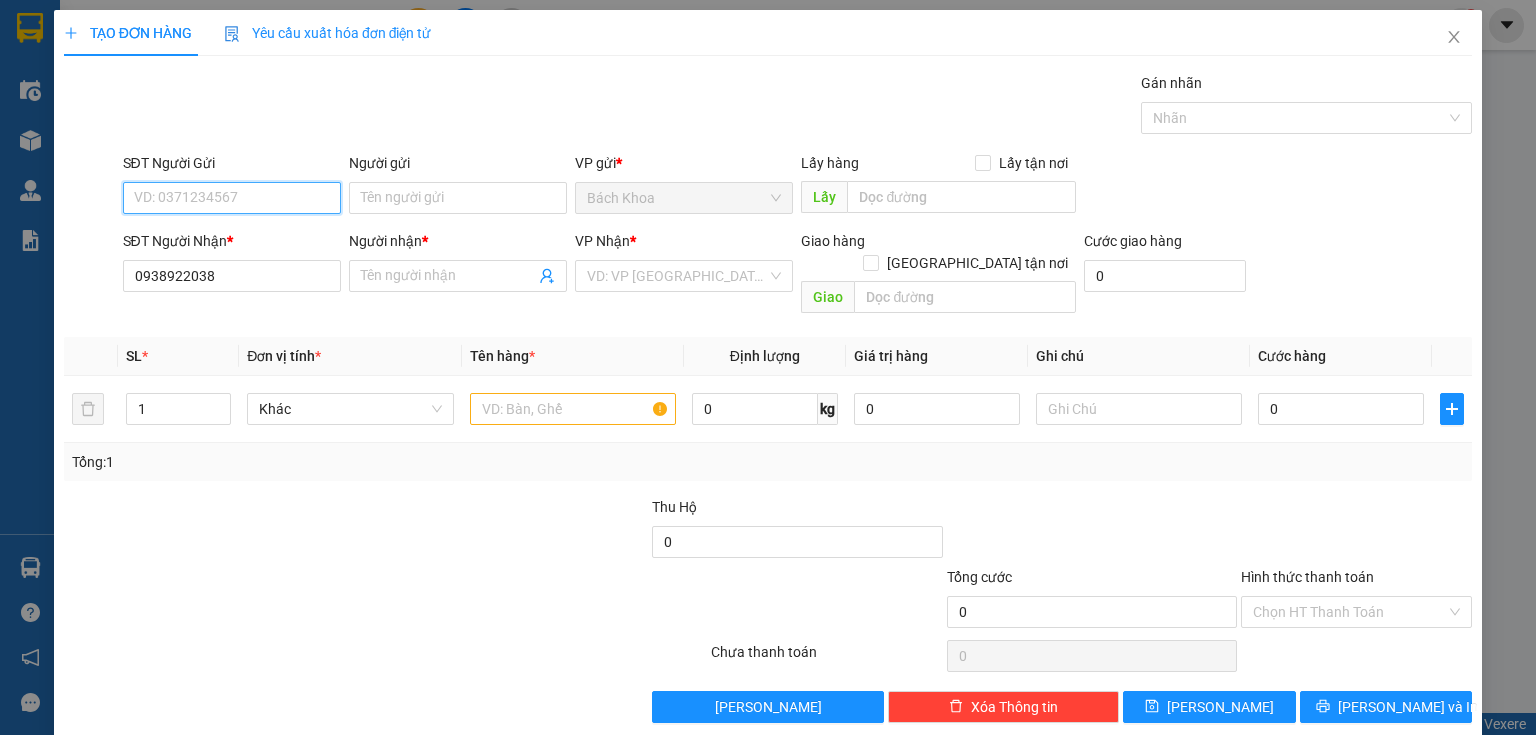click on "SĐT Người Gửi" at bounding box center [232, 198] 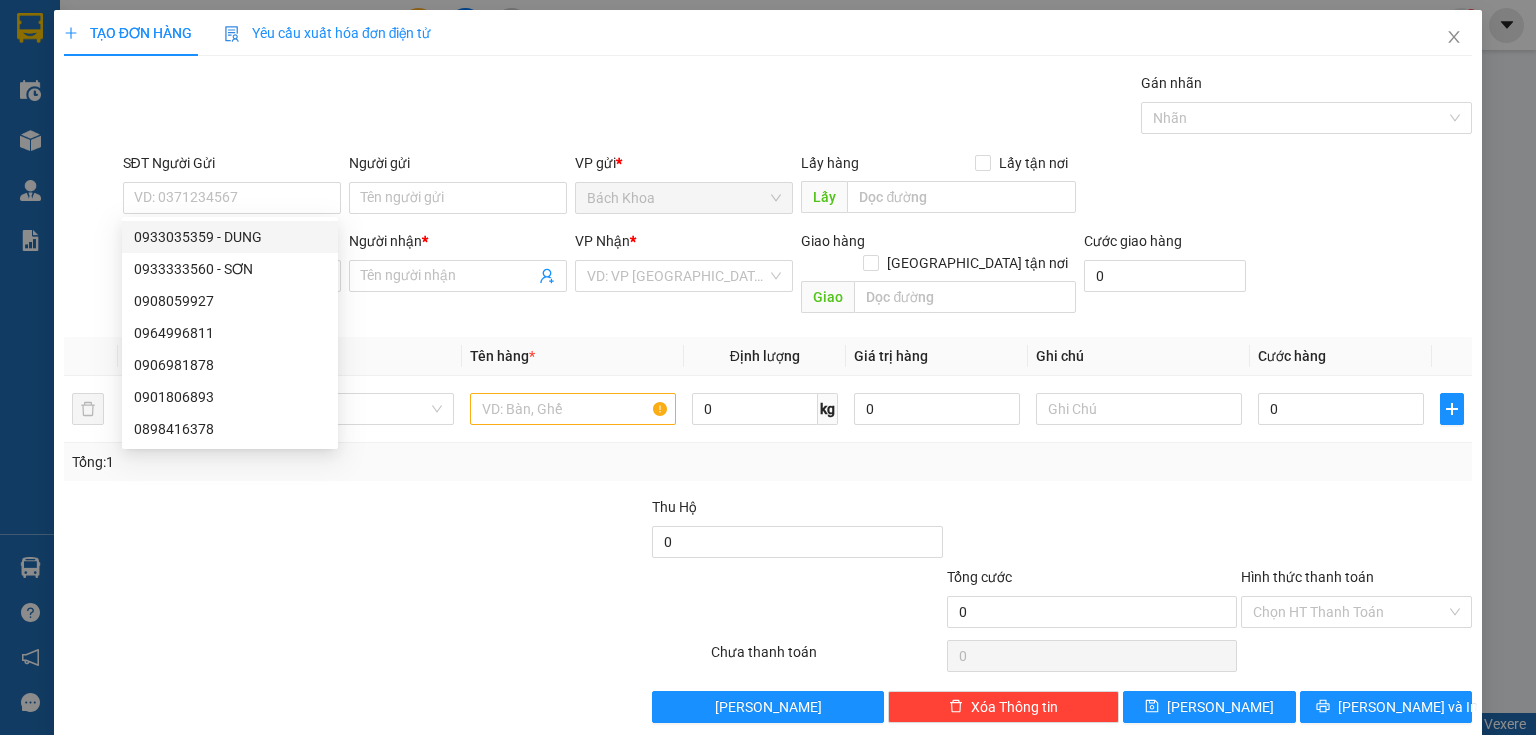 click on "Transit Pickup Surcharge Ids Transit Deliver Surcharge Ids Transit Deliver Surcharge Transit Deliver Surcharge Gán nhãn   Nhãn SĐT Người Gửi VD: 0371234567 Người gửi Tên người gửi VP gửi  * Bách Khoa Lấy hàng Lấy tận nơi Lấy SĐT Người Nhận  * 0938922038 Người nhận  * Tên người nhận VP Nhận  * VD: VP [GEOGRAPHIC_DATA] Giao hàng [GEOGRAPHIC_DATA] tận nơi Giao Cước giao hàng 0 SL  * Đơn vị tính  * Tên hàng  * Định lượng Giá trị hàng Ghi chú Cước hàng                   1 Khác 0 kg 0 0 Tổng:  1 Thu Hộ 0 Tổng cước 0 Hình thức thanh toán Chọn HT Thanh Toán Số tiền thu trước 0 Chưa thanh toán 0 Chọn HT Thanh Toán Lưu nháp Xóa Thông tin [PERSON_NAME] và In" at bounding box center [768, 397] 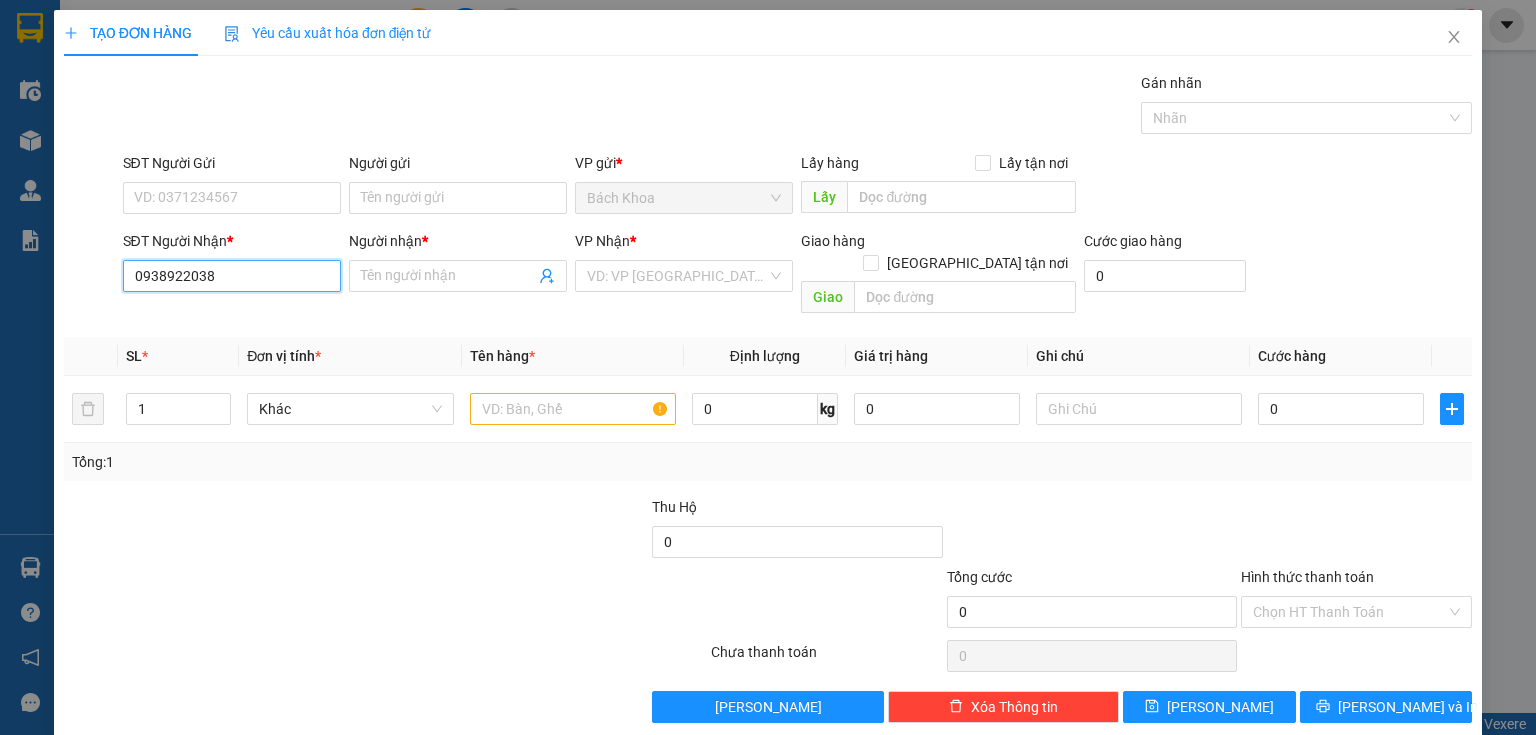 click on "0938922038" at bounding box center [232, 276] 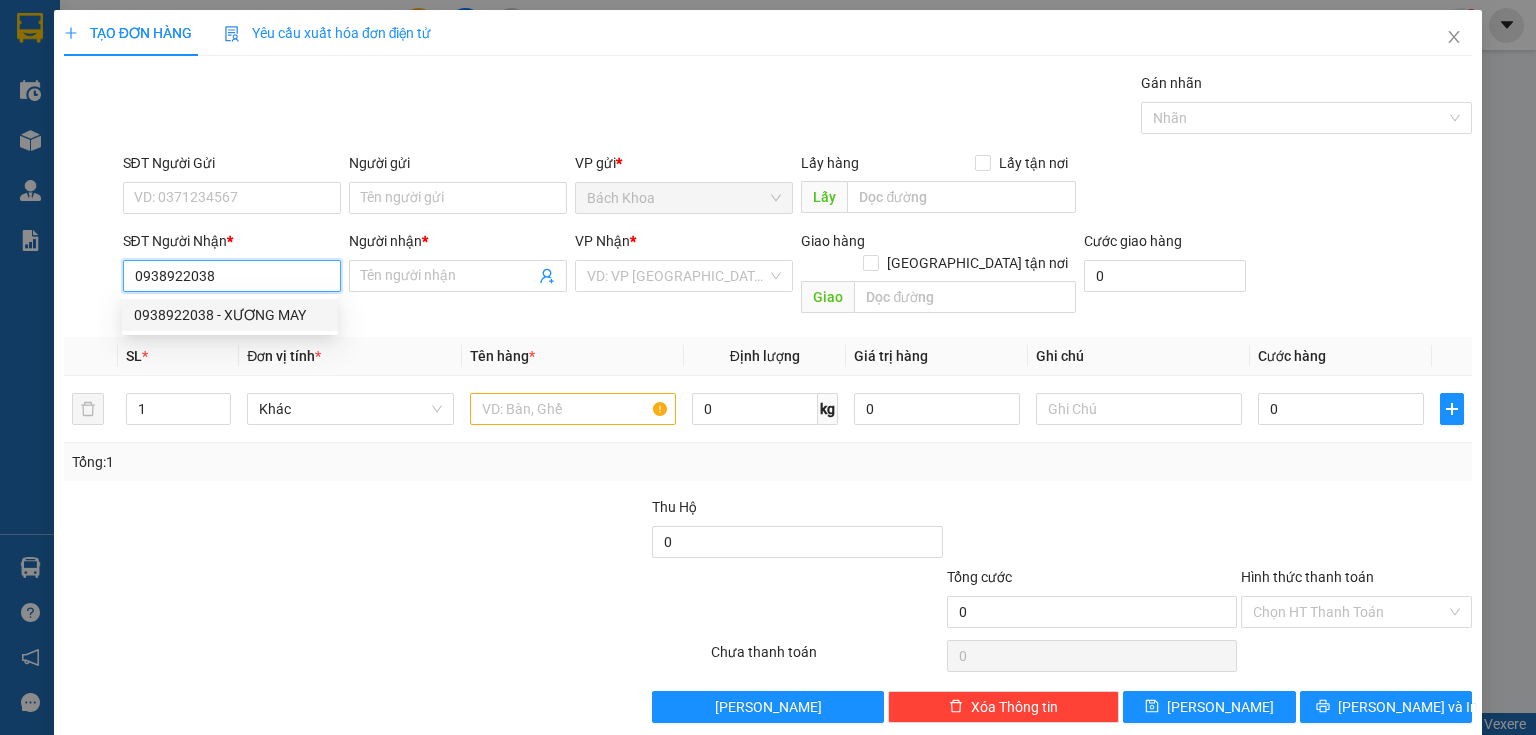 click on "0938922038 - XƯƠNG MAY" at bounding box center (230, 315) 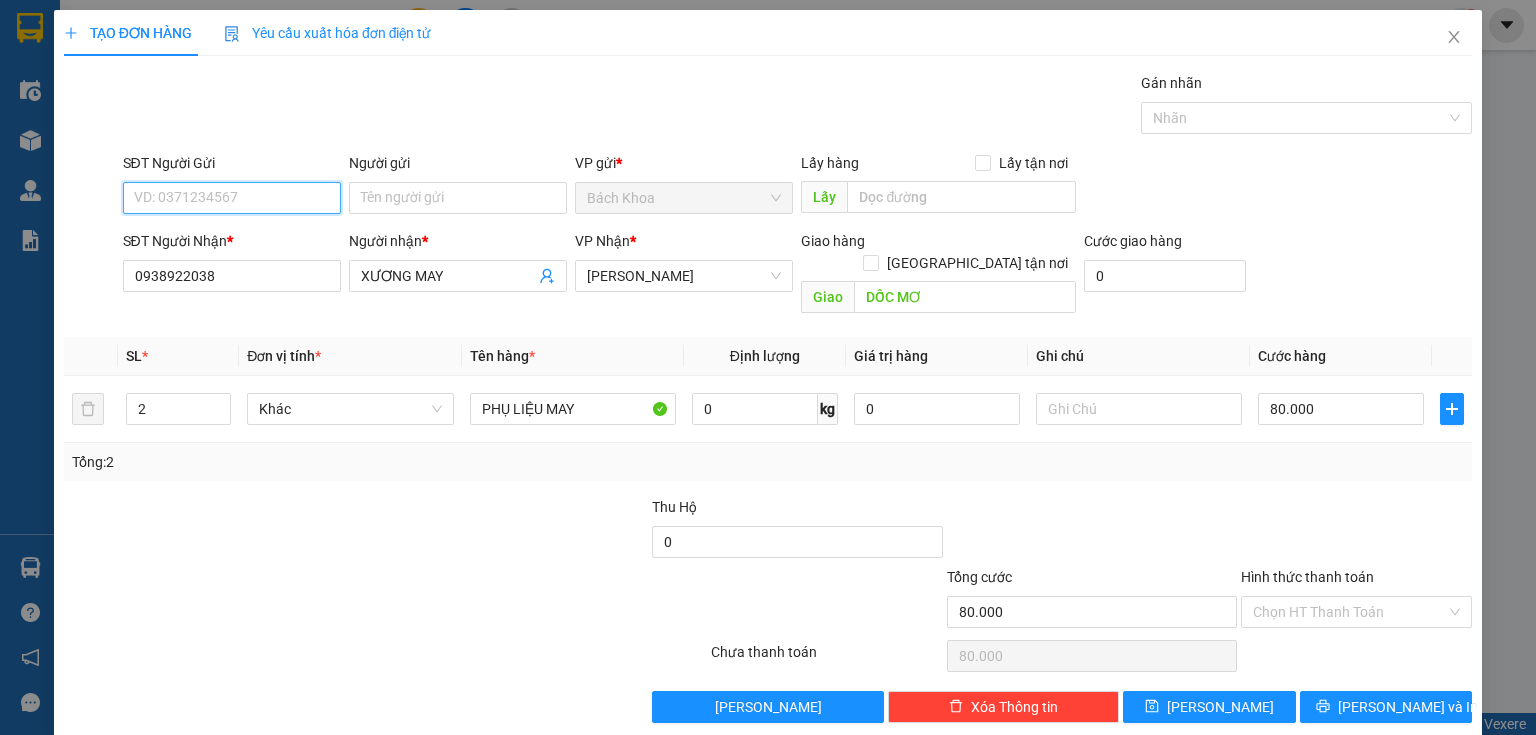 click on "SĐT Người Gửi" at bounding box center (232, 198) 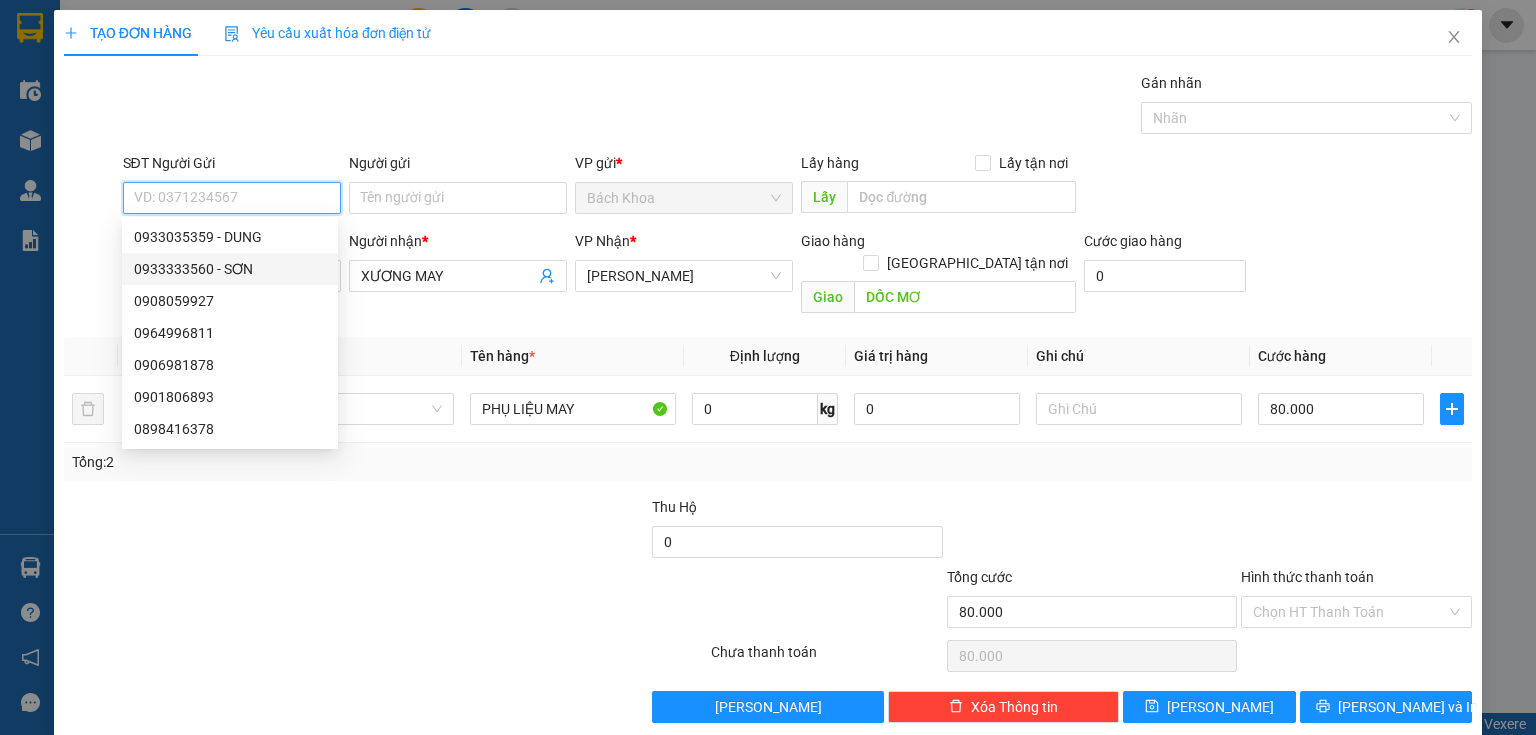click on "0933333560 - SƠN" at bounding box center (230, 269) 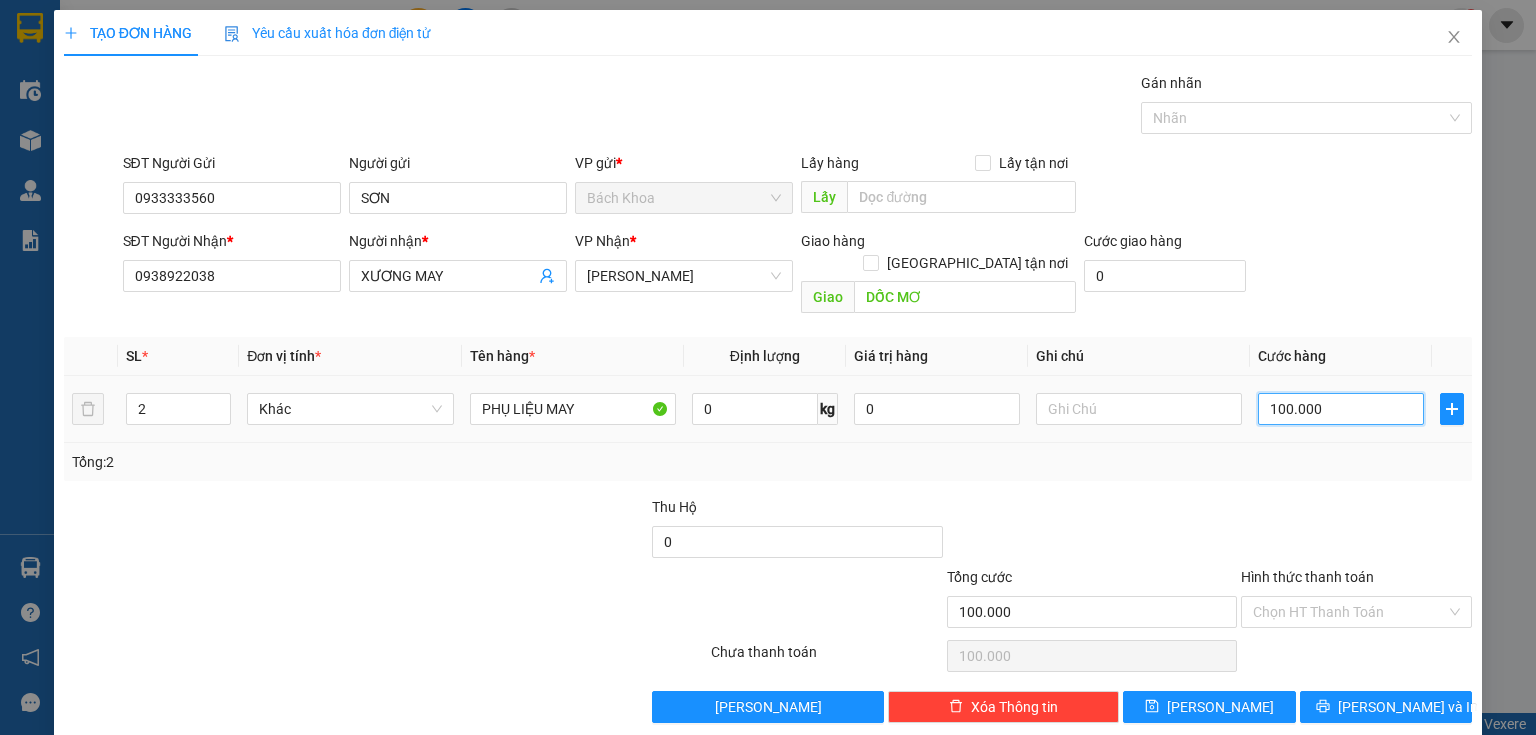 click on "100.000" at bounding box center (1341, 409) 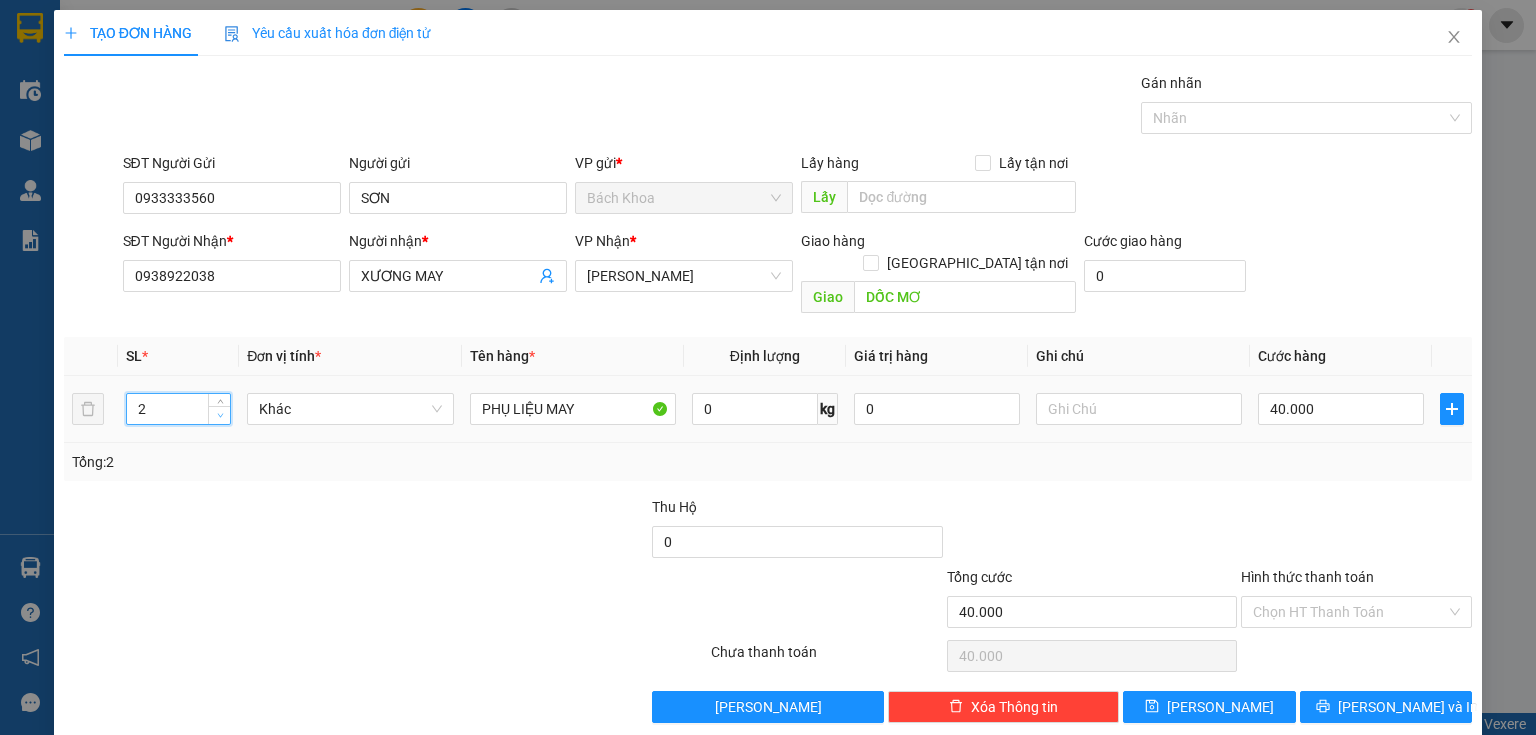 click at bounding box center (219, 415) 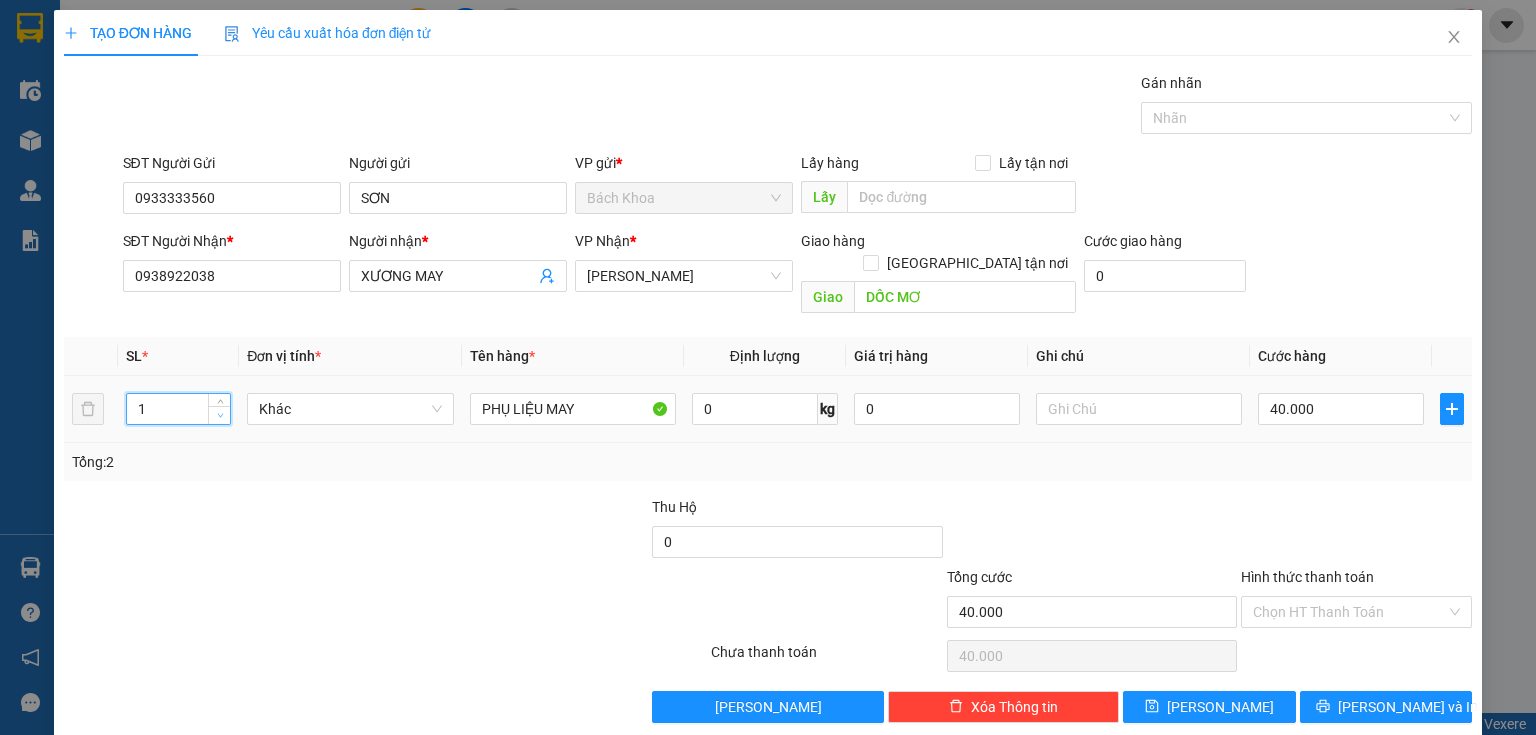 click at bounding box center [219, 415] 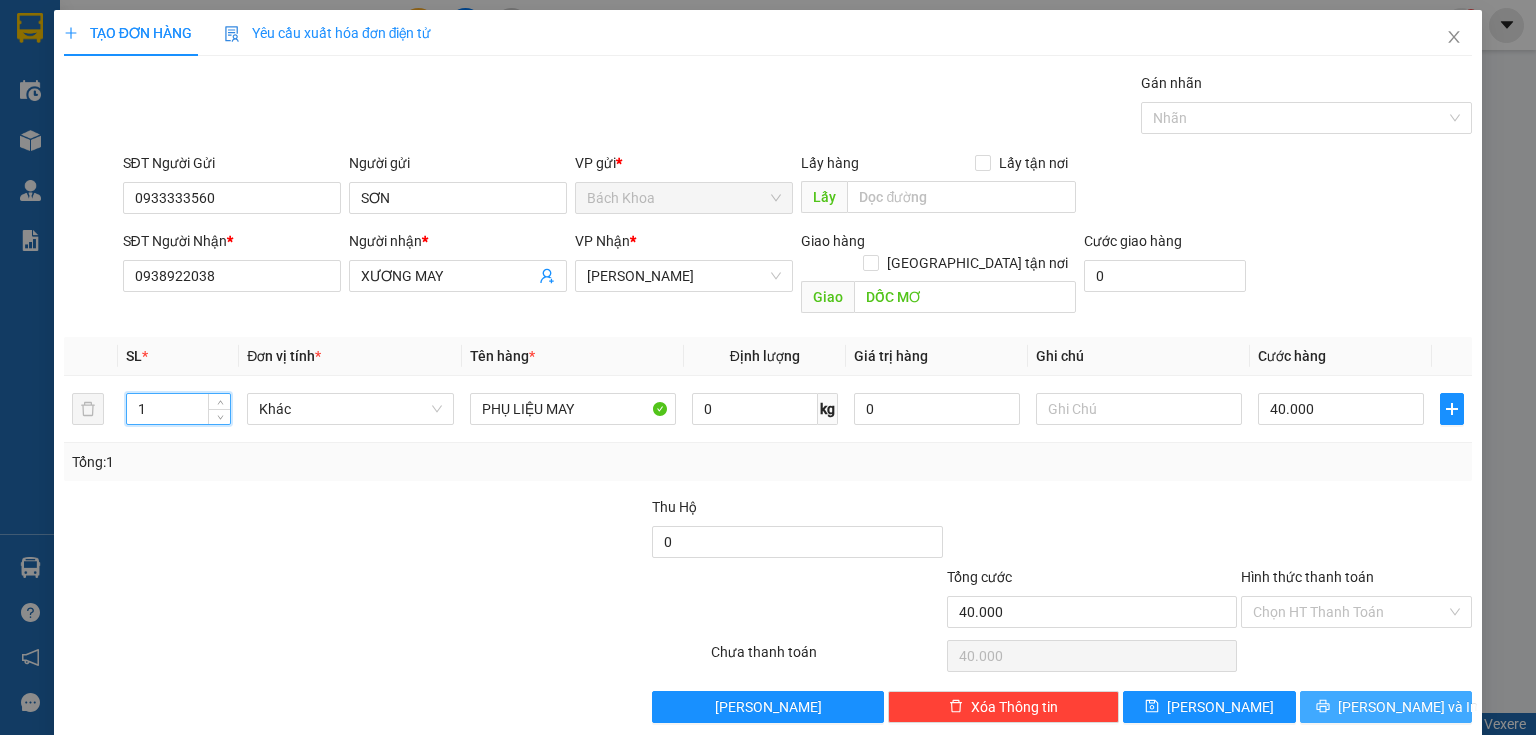 click on "[PERSON_NAME] và In" at bounding box center [1408, 707] 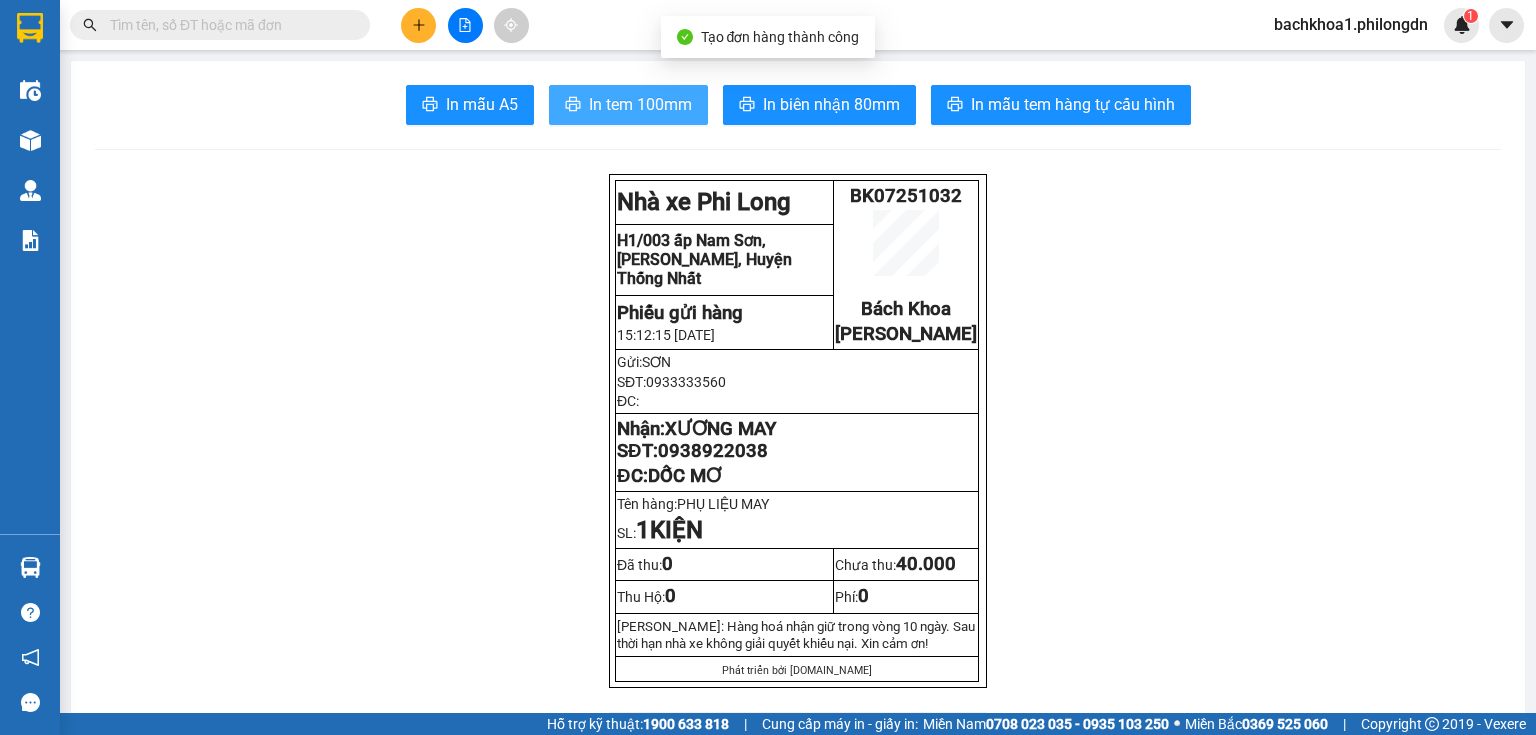 click on "In tem 100mm" at bounding box center [640, 104] 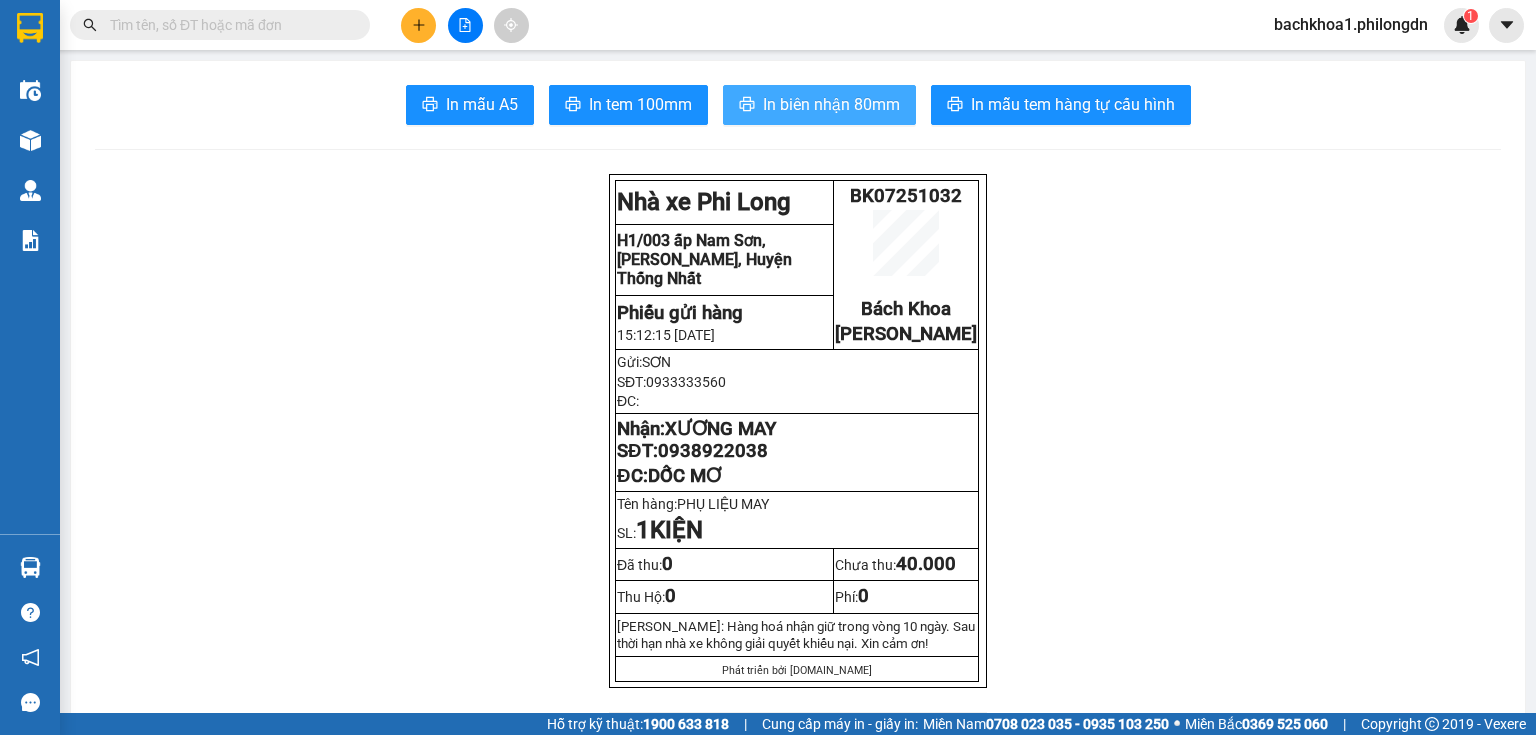 click on "In biên nhận 80mm" at bounding box center (819, 105) 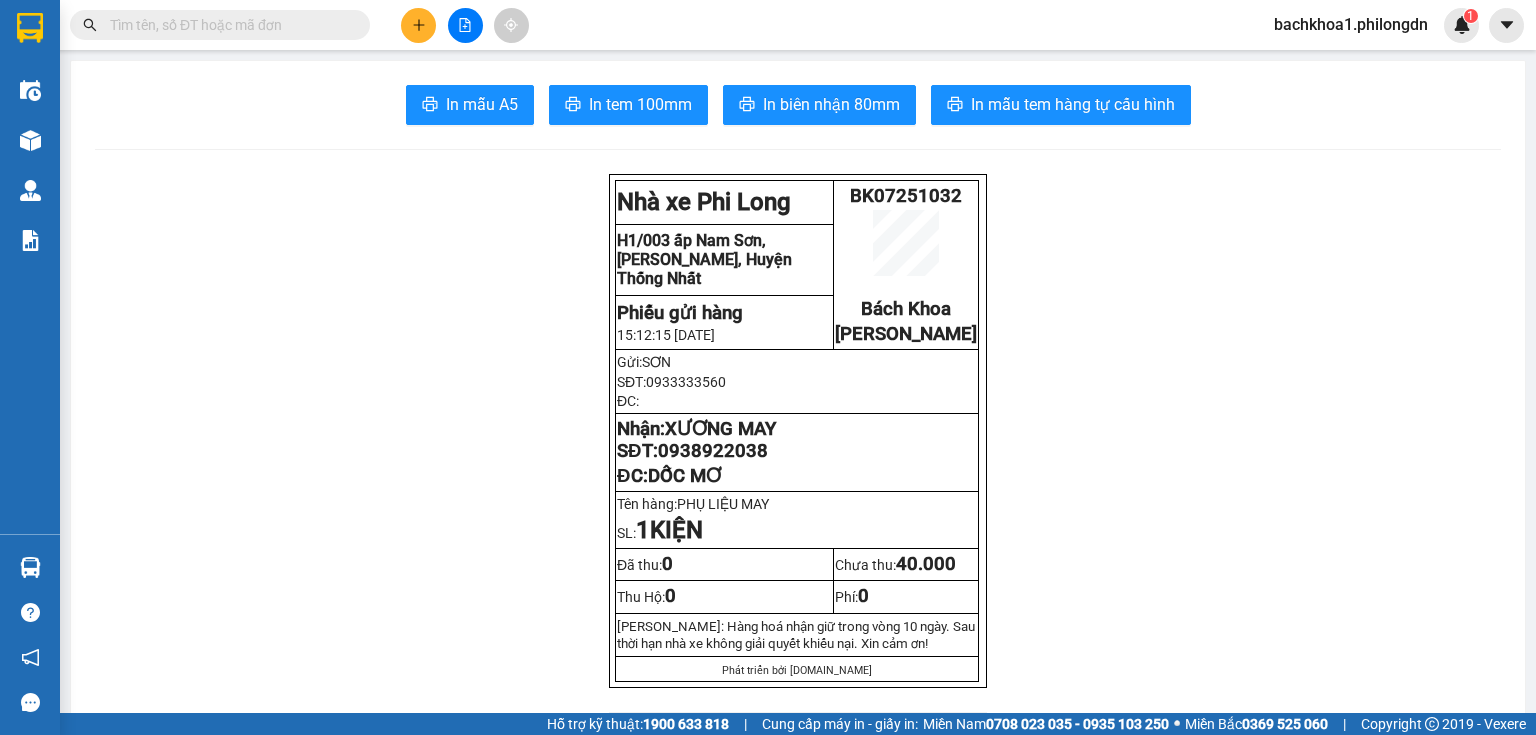 click on "0938922038" at bounding box center (713, 451) 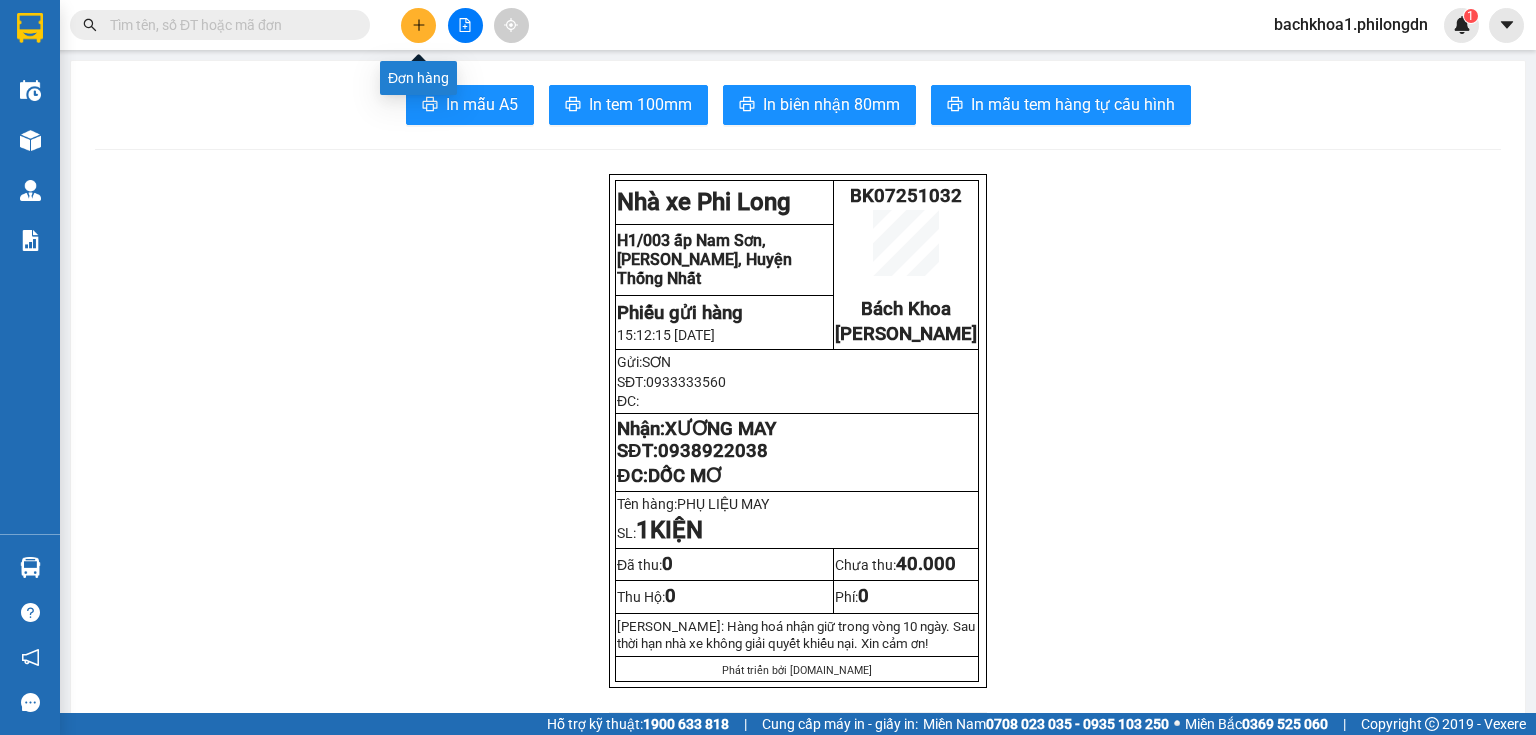 click at bounding box center (418, 25) 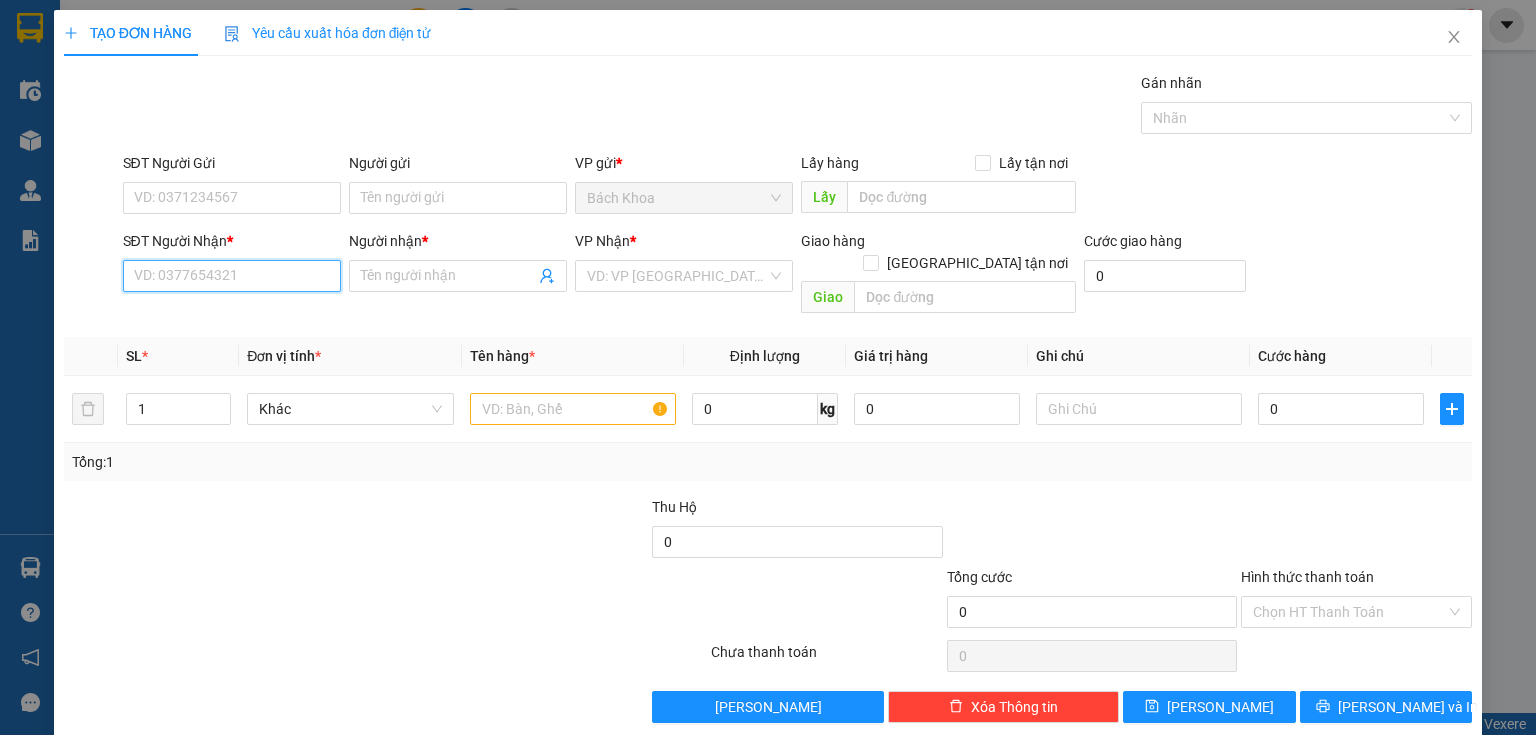 click on "SĐT Người Nhận  *" at bounding box center [232, 276] 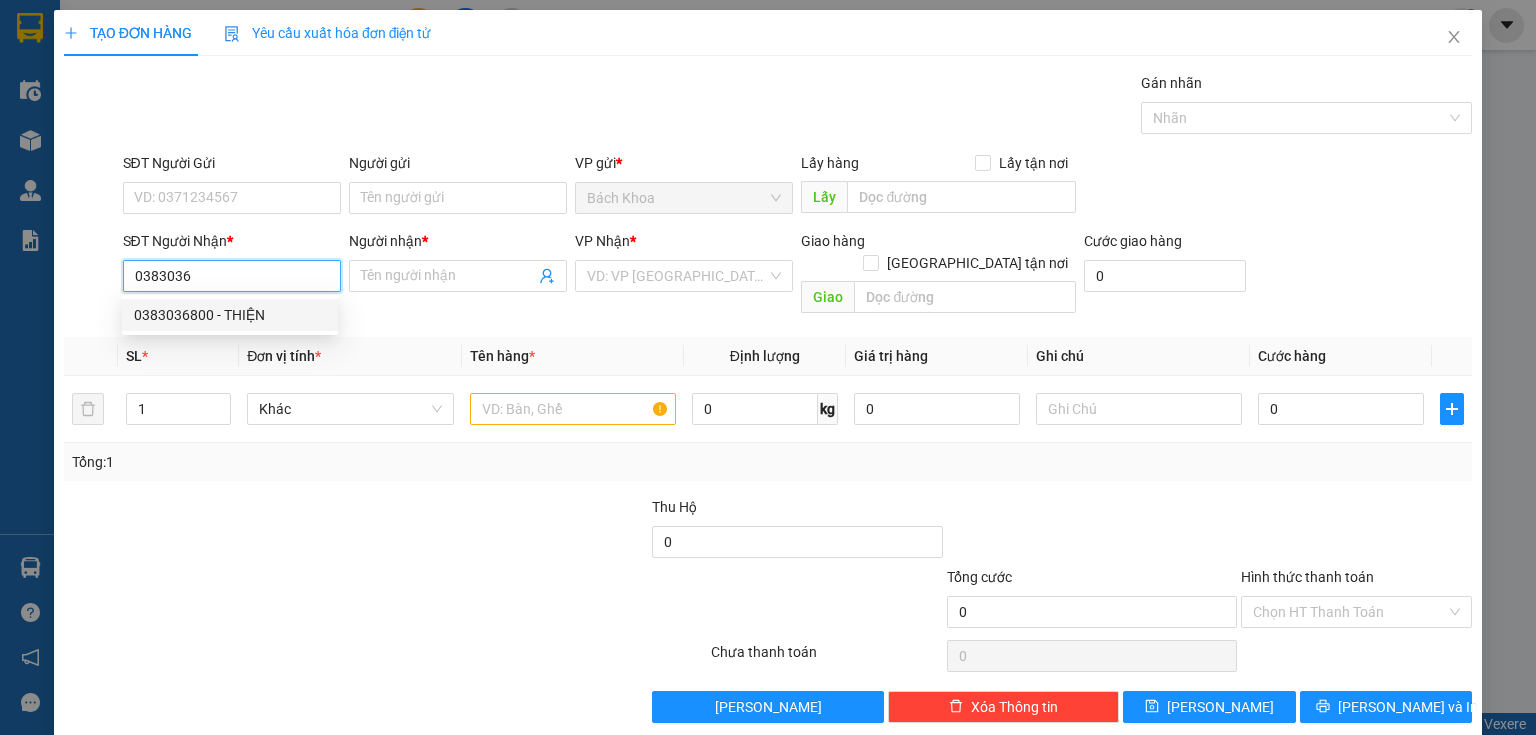 click on "0383036800 - THIỆN" at bounding box center [230, 315] 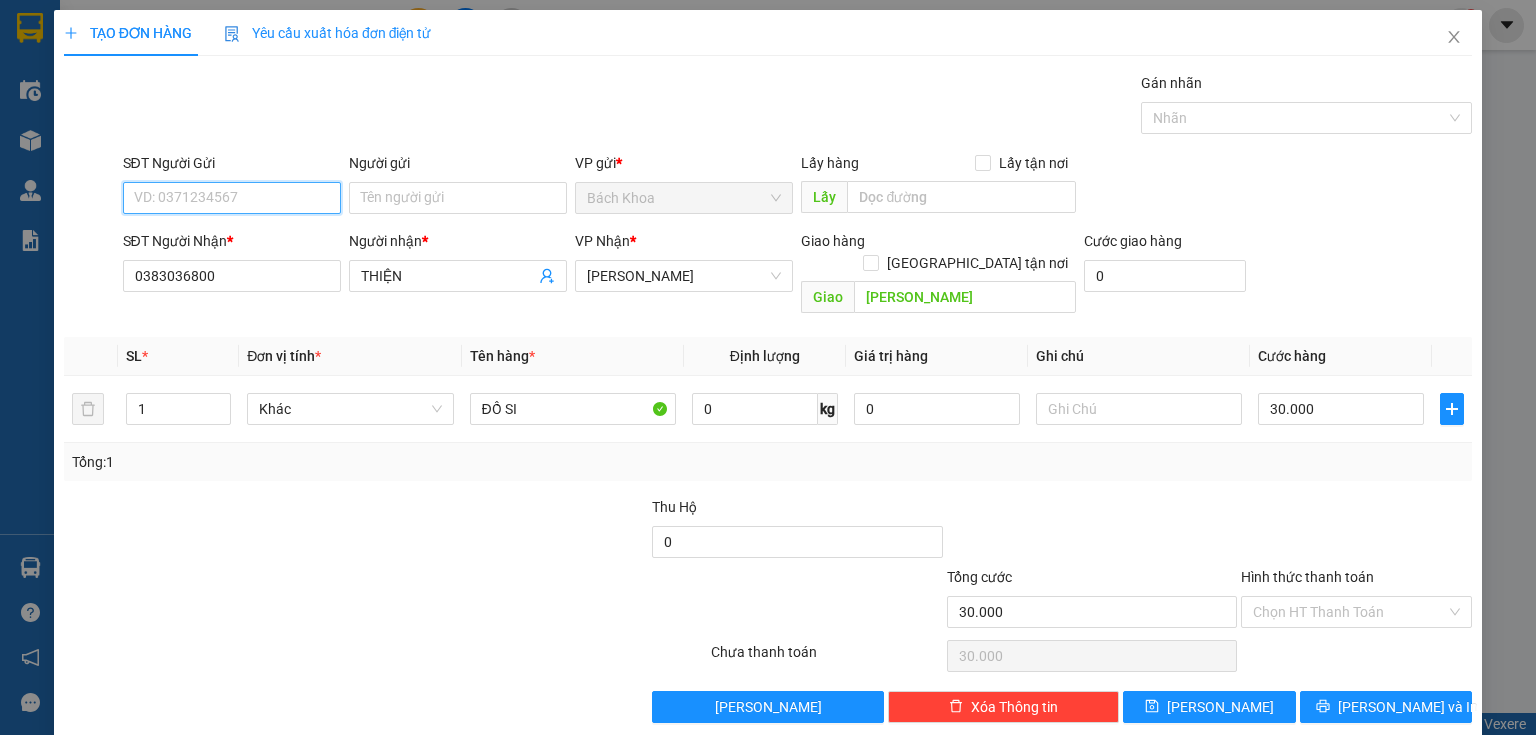 click on "SĐT Người Gửi" at bounding box center [232, 198] 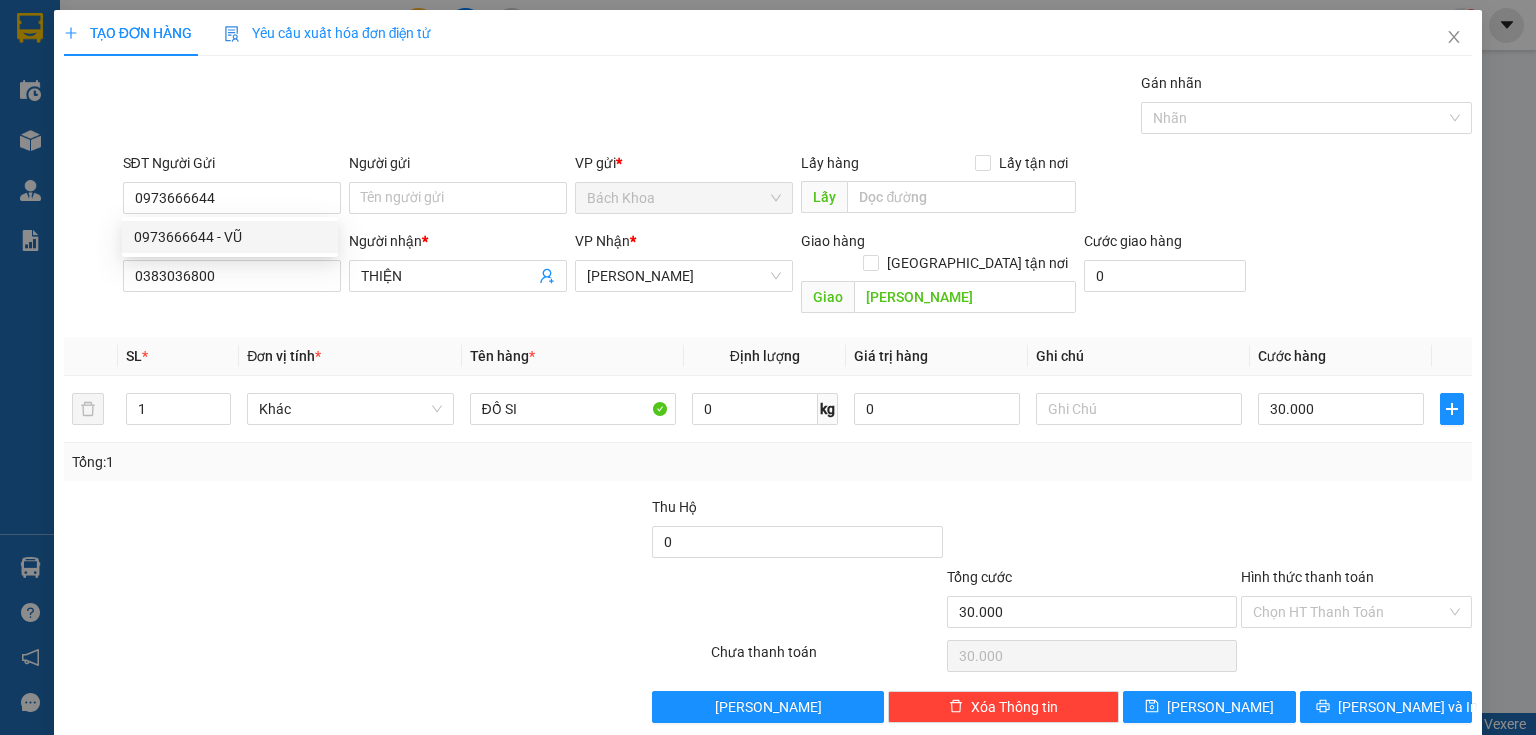 click on "Transit Pickup Surcharge Ids Transit Deliver Surcharge Ids Transit Deliver Surcharge Transit Deliver Surcharge Gán nhãn   Nhãn SĐT Người Gửi 0973666644 Người gửi Tên người gửi VP gửi  * Bách Khoa Lấy hàng Lấy tận nơi Lấy SĐT Người Nhận  * 0383036800 Người nhận  * THIỆN VP Nhận  * Gia Kiệm Giao hàng Giao tận nơi Giao HỒNG TIÊN Cước giao hàng 0 SL  * Đơn vị tính  * Tên hàng  * Định lượng Giá trị hàng Ghi chú Cước hàng                   1 Khác ĐỒ SI 0 kg 0 30.000 Tổng:  1 Thu Hộ 0 Tổng cước 30.000 Hình thức thanh toán Chọn HT Thanh Toán Số tiền thu trước 0 Chưa thanh toán 30.000 Chọn HT Thanh Toán Lưu nháp Xóa Thông tin [PERSON_NAME] và In" at bounding box center [768, 397] 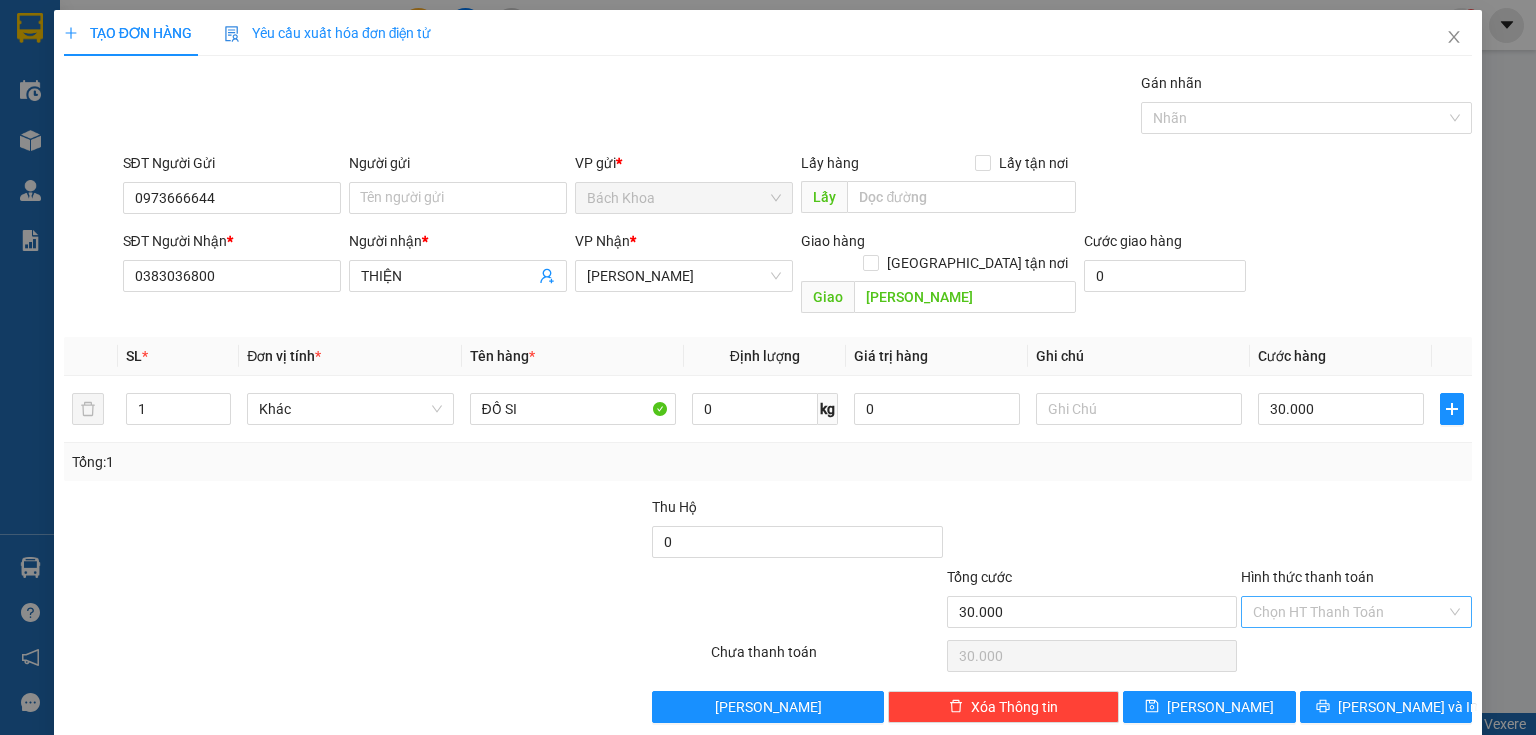 click on "Hình thức thanh toán" at bounding box center [1349, 612] 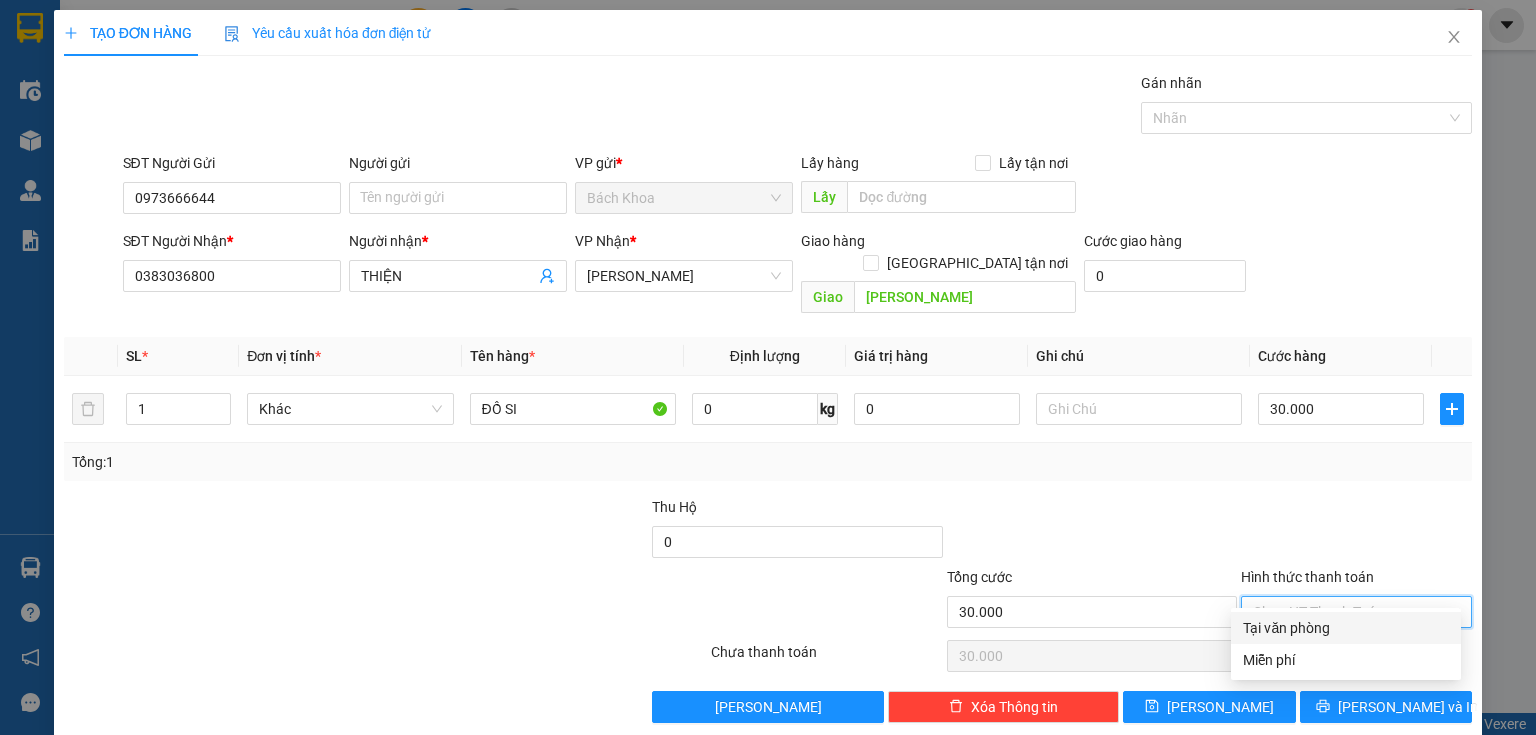 click on "Tại văn phòng" at bounding box center [1346, 628] 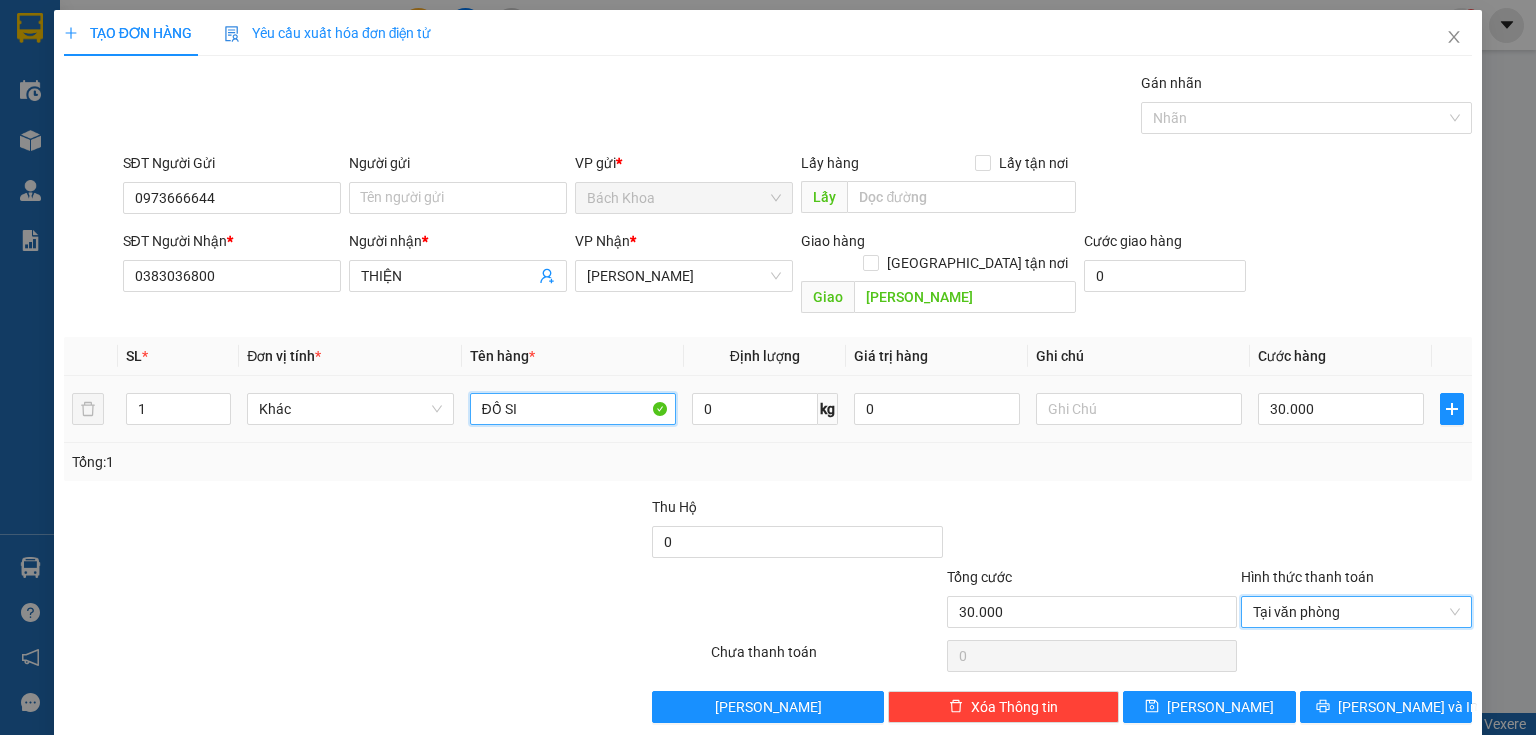 click on "ĐỒ SI" at bounding box center [573, 409] 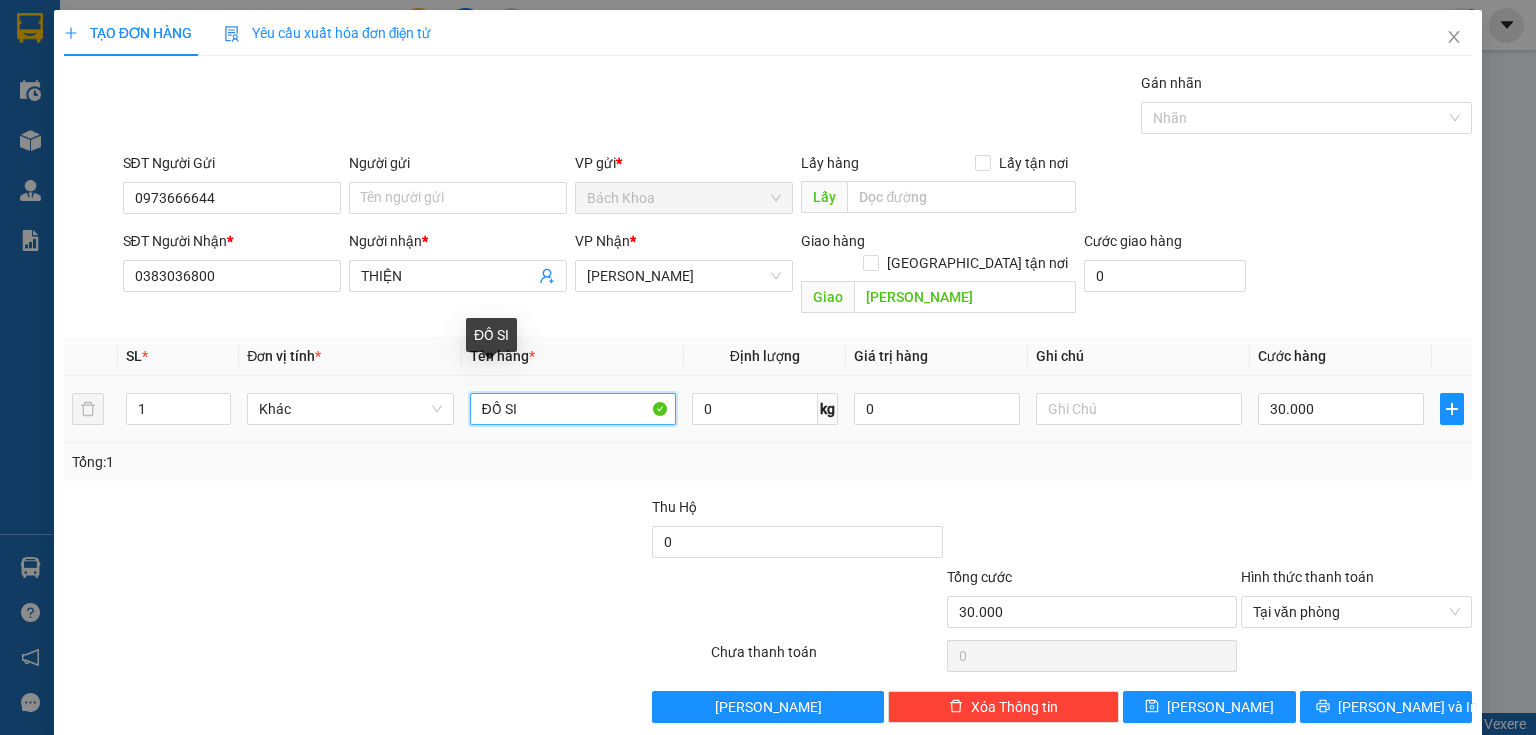 click on "ĐỒ SI" at bounding box center [573, 409] 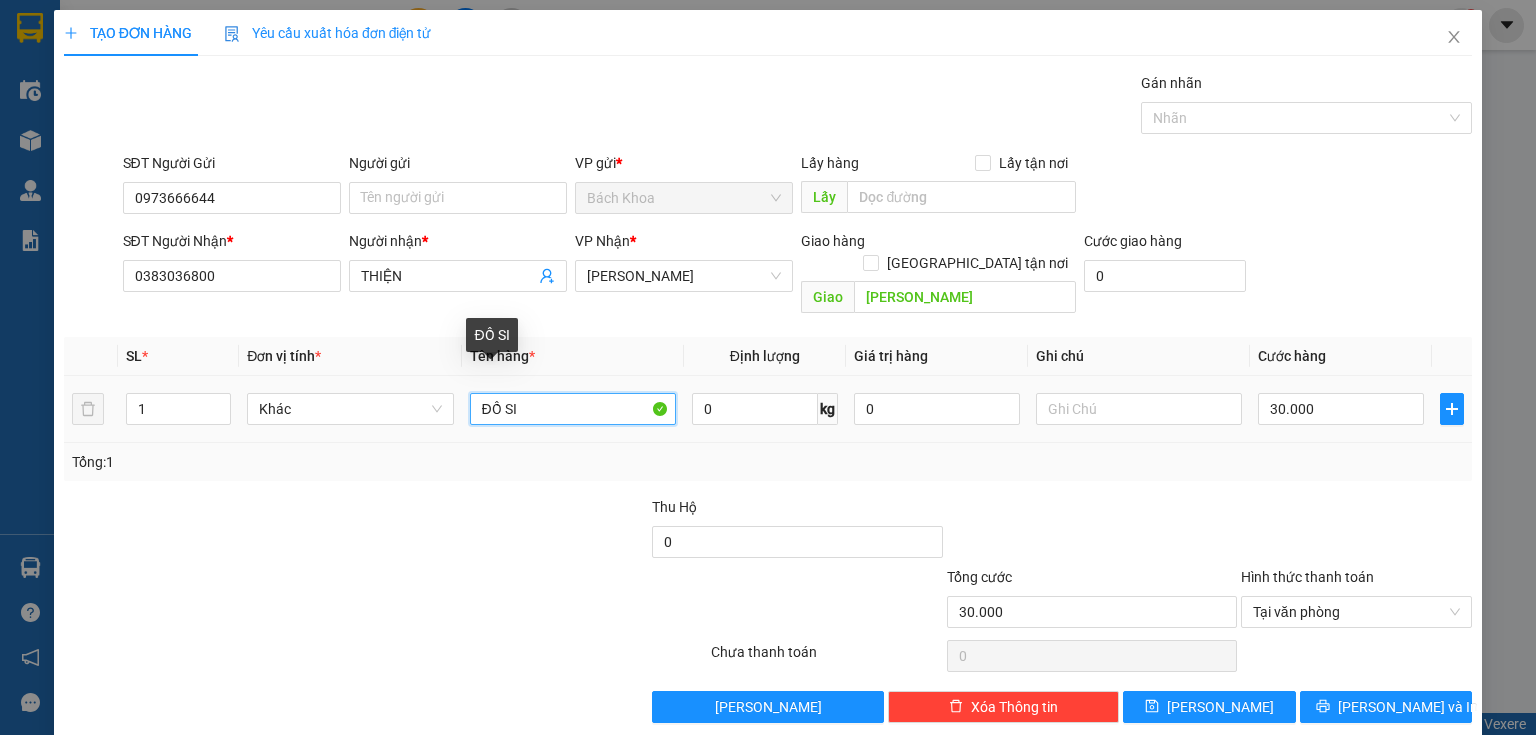 click on "ĐỒ SI" at bounding box center (573, 409) 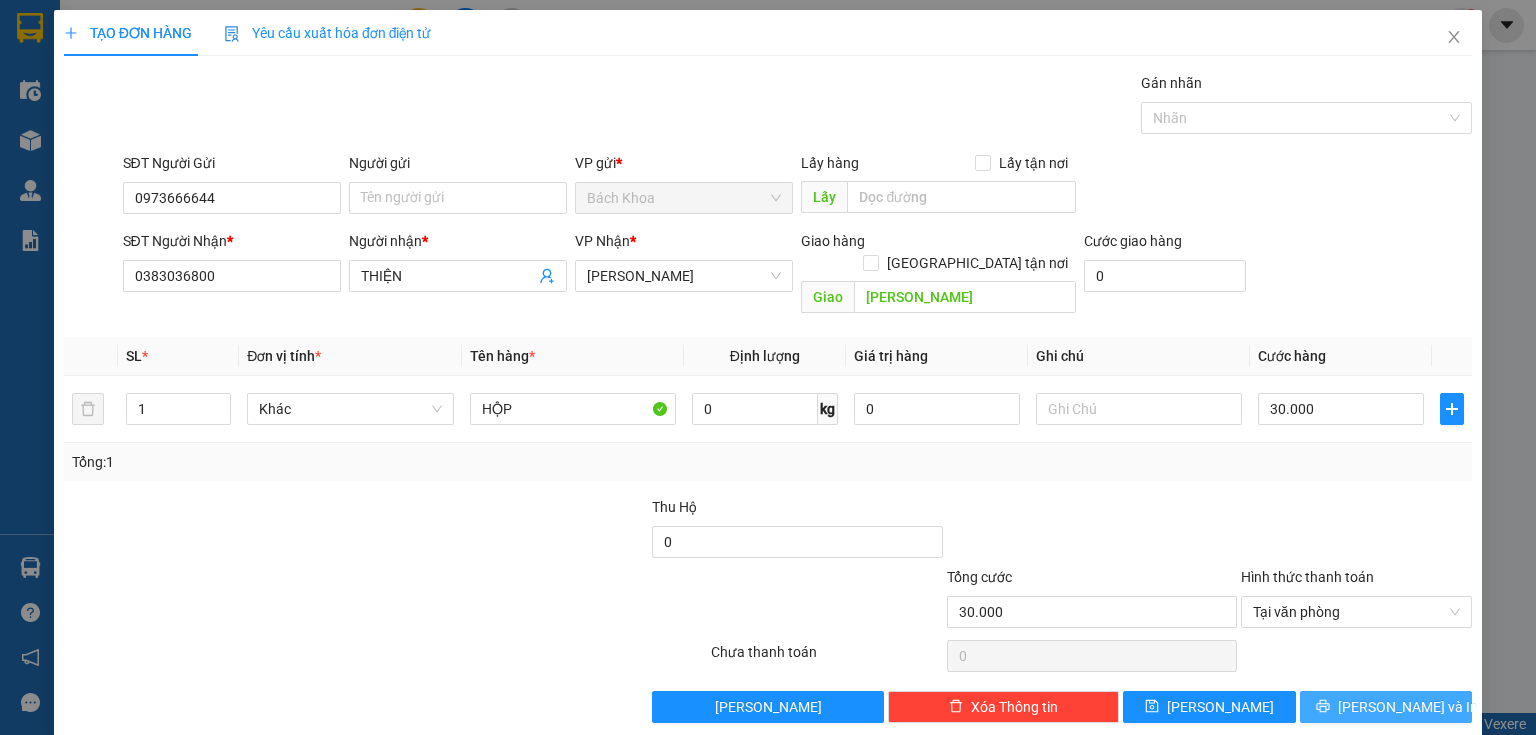 click on "[PERSON_NAME] và In" at bounding box center (1386, 707) 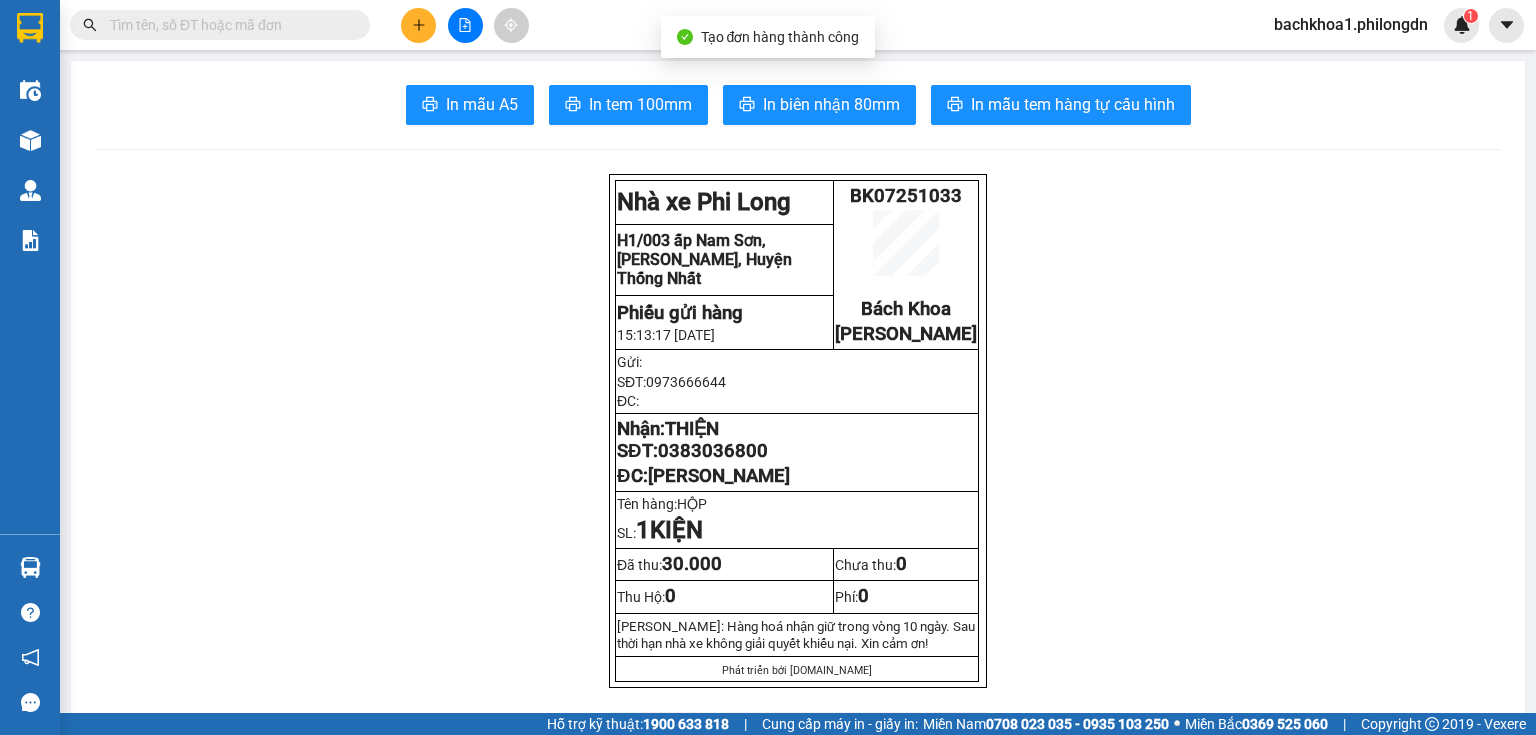 click on "In mẫu A5
In tem 100mm
In biên nhận 80mm In mẫu tem hàng tự cấu hình
Nhà xe Phi Long
BK07251033
Bách Khoa
Gia Kiệm
H1/003 [GEOGRAPHIC_DATA], [PERSON_NAME][GEOGRAPHIC_DATA], Huyện Thống Nhất
Phiếu gửi hàng
15:13:17 [DATE]
Gửi:
SĐT:  0973666644
ĐC:
Nhận:  THIỆN SĐT:  0383036800
ĐC:  [GEOGRAPHIC_DATA]
Tên hàng:  HỘP
SL:  1  KIỆN
Đã thu:  30.000
Chưa thu:  0
Thu Hộ: 0
Phí:  0
[PERSON_NAME]: Hàng hoá nhận giữ trong vòng 10 ngày. Sau thời hạn nhà xe không giải quyết khiếu nại. Xin cảm ơn!
Phát triển bởi [DOMAIN_NAME]
Phi Long (Đồng Nai) BK07251033 [DATE] 15:13 Giao dọc đường   HỒNG TIÊN VP Nhận:   Gia Kiệm THIỆN 0383036800 SL:  1 CR :   30.000 Tên Số lượng Khối lượng Cước món hàng Ghi chú HỘP (Khác) 1 0 30.000 Tổng cộng 1 0" at bounding box center [798, 1827] 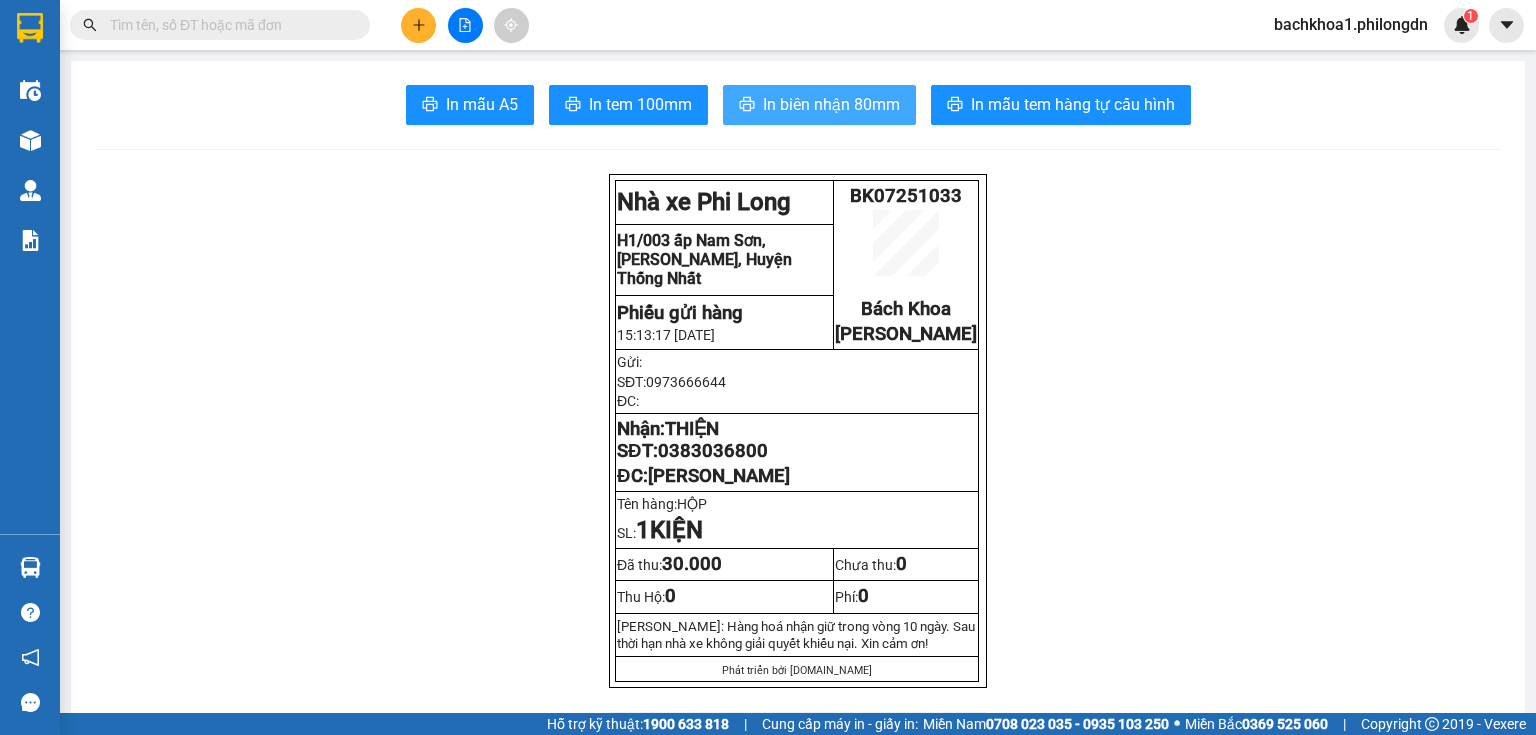 click on "In biên nhận 80mm" at bounding box center [831, 104] 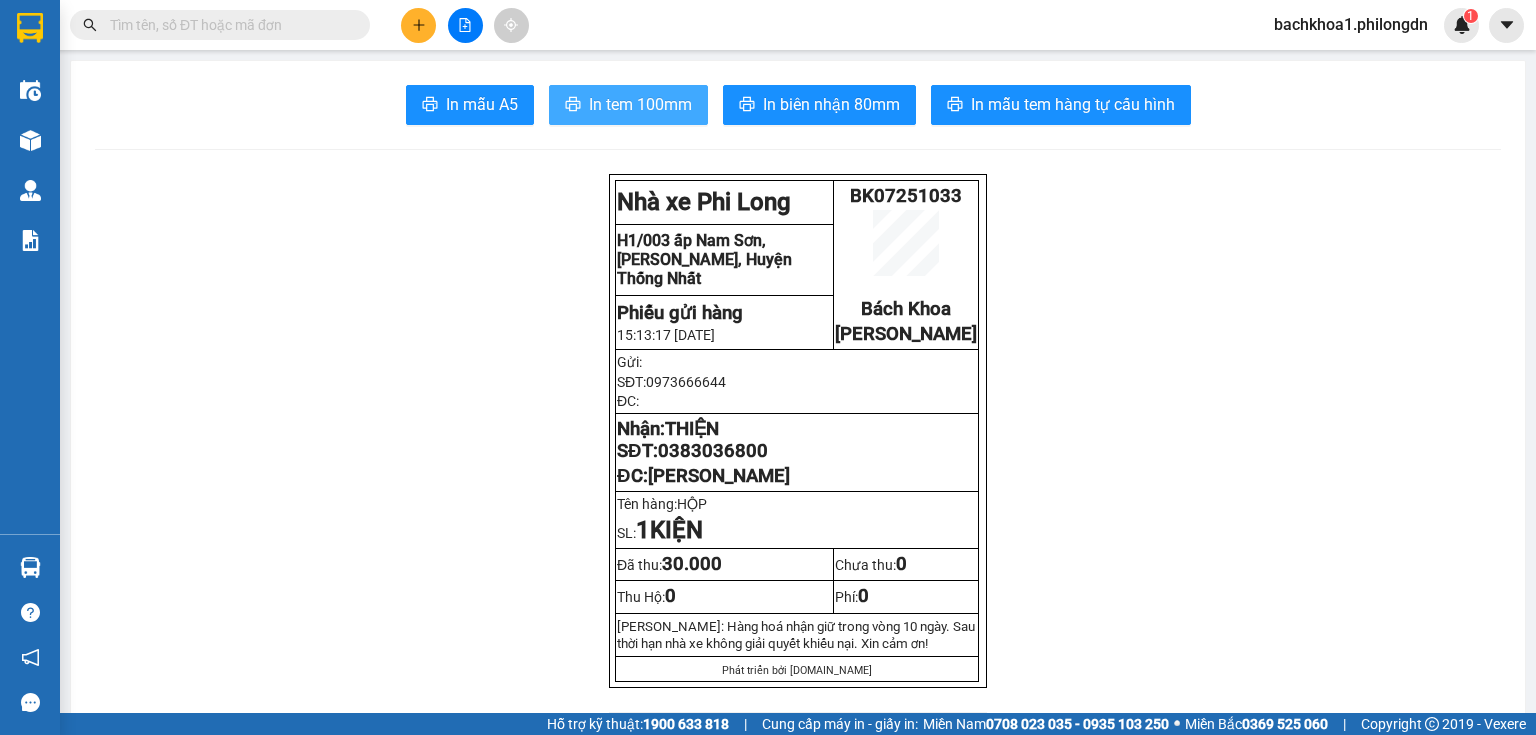 click on "In tem 100mm" at bounding box center (640, 104) 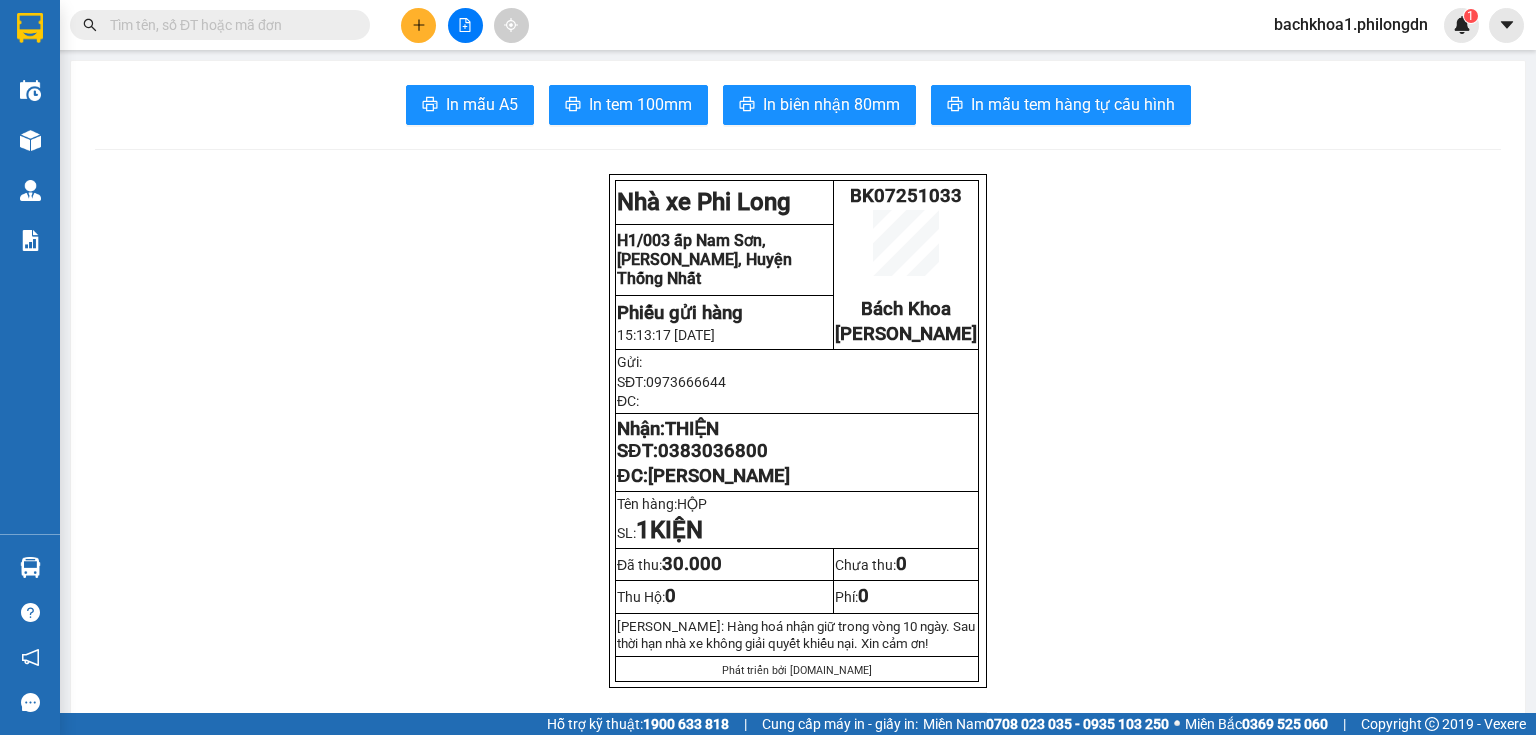 click on "0383036800" at bounding box center [713, 451] 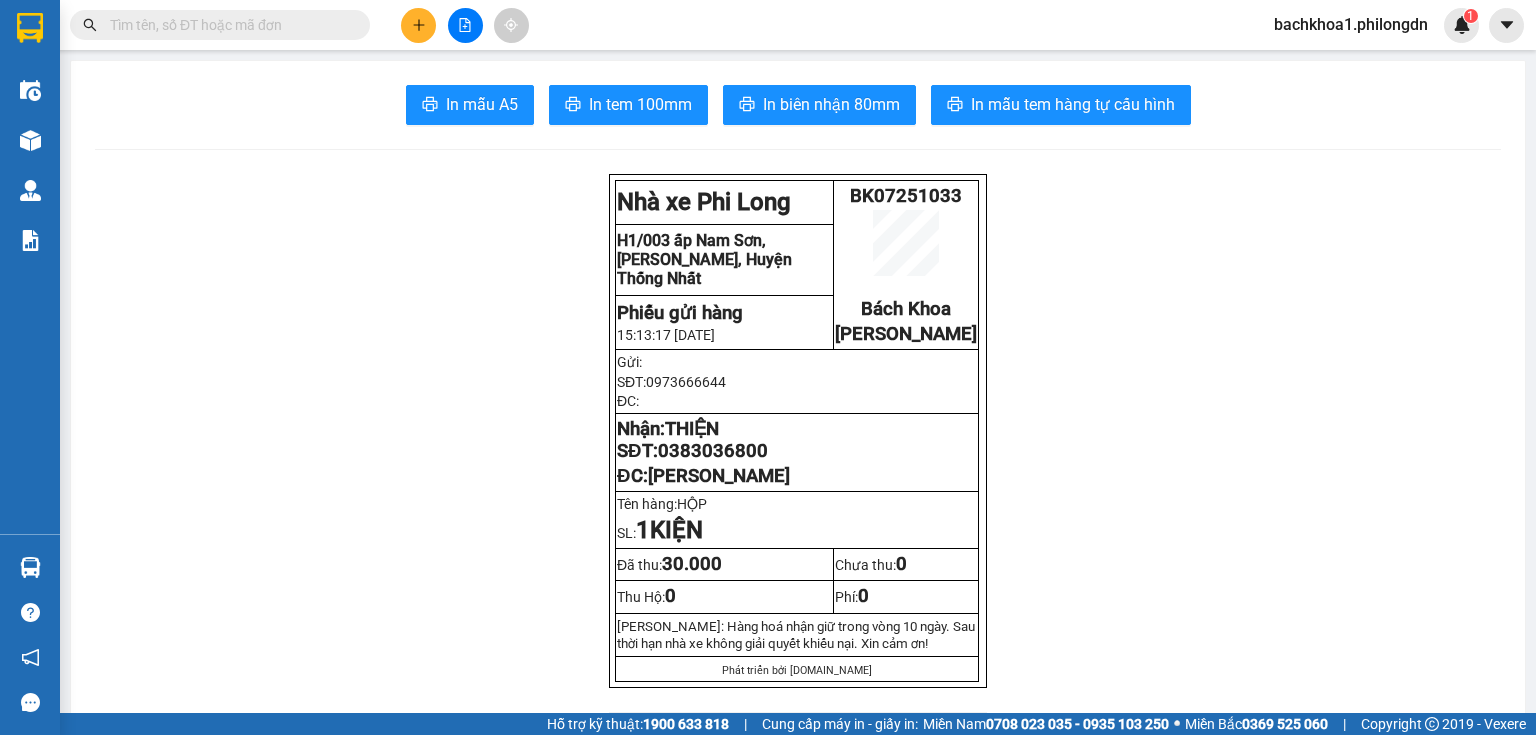 click 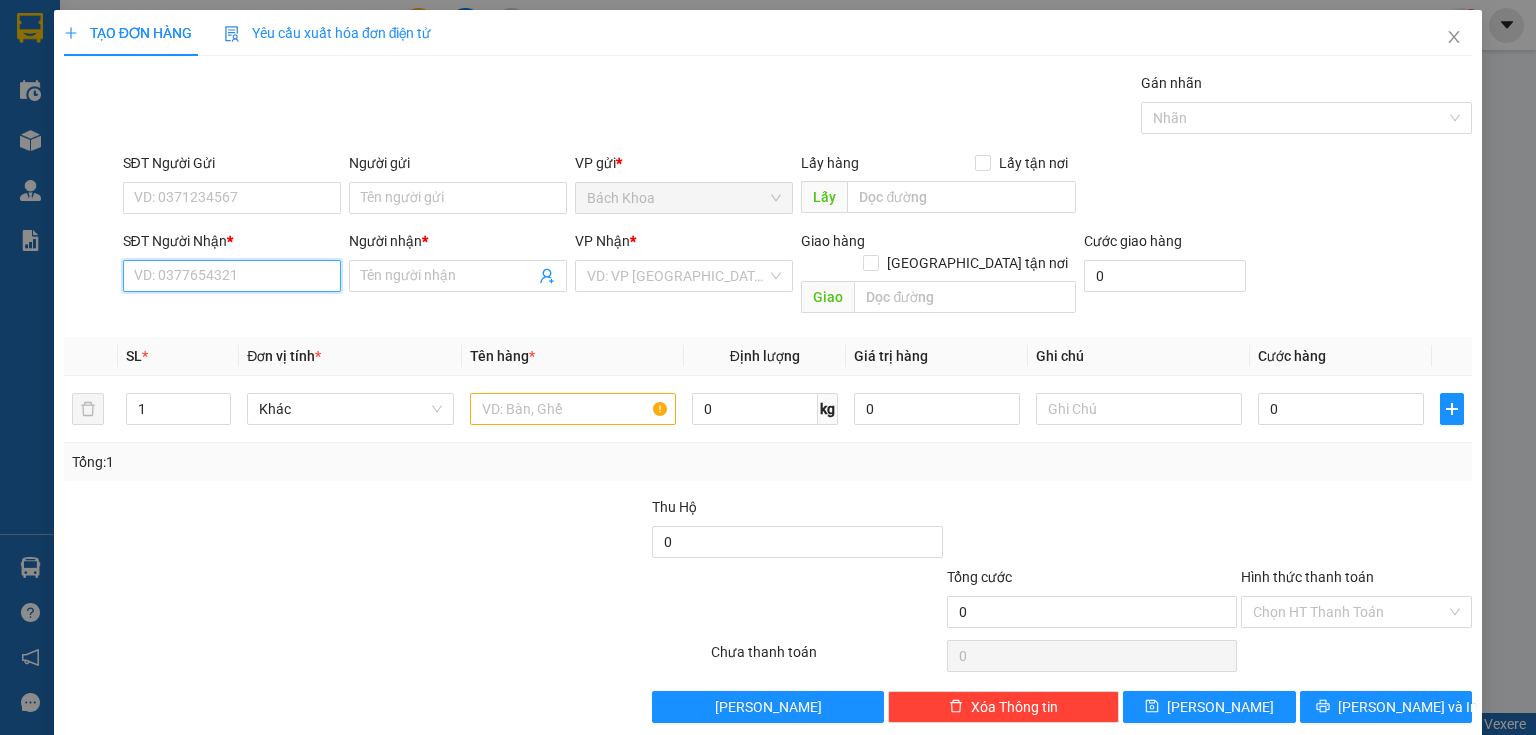 click on "SĐT Người Nhận  *" at bounding box center [232, 276] 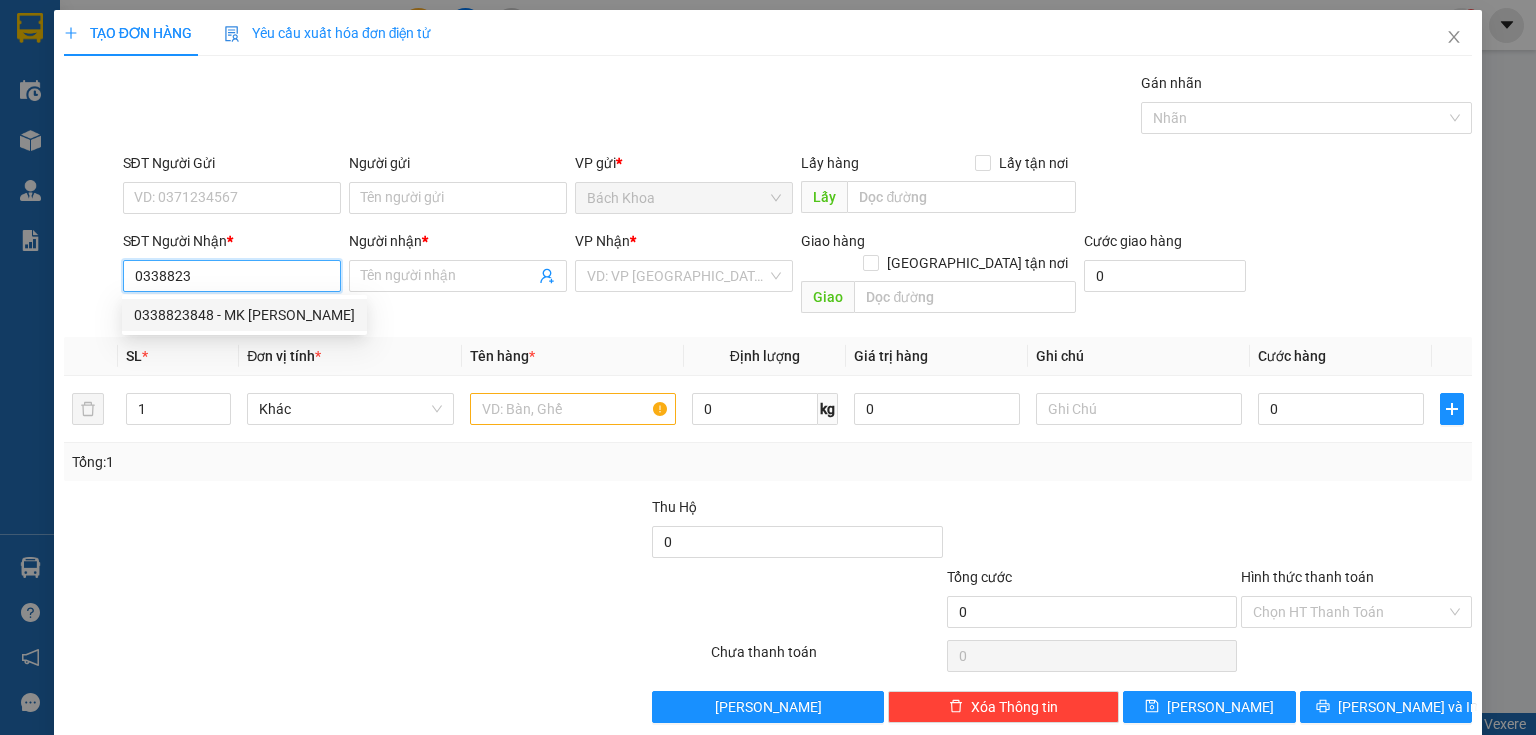 click on "0338823848 - MK [PERSON_NAME]" at bounding box center [244, 315] 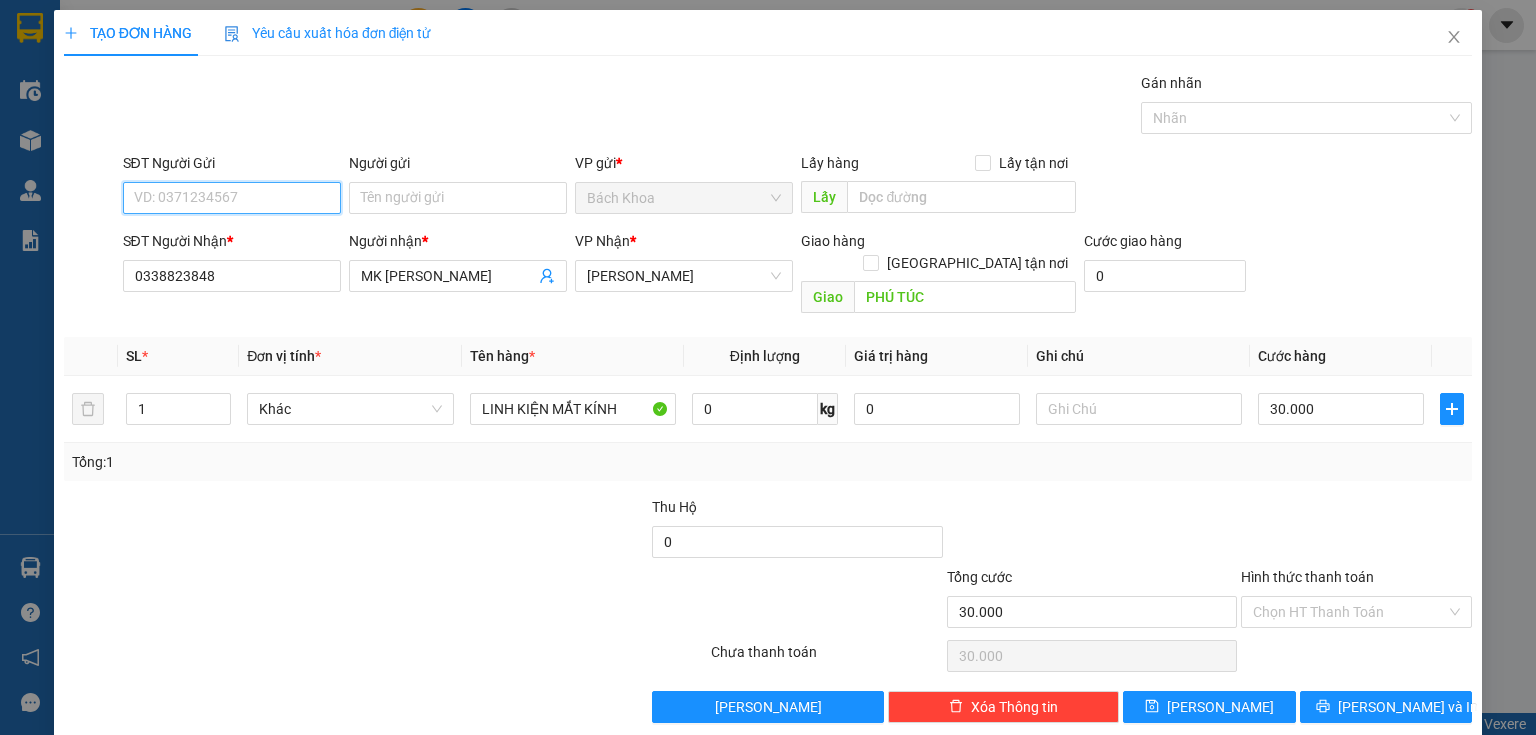 click on "SĐT Người Gửi" at bounding box center (232, 198) 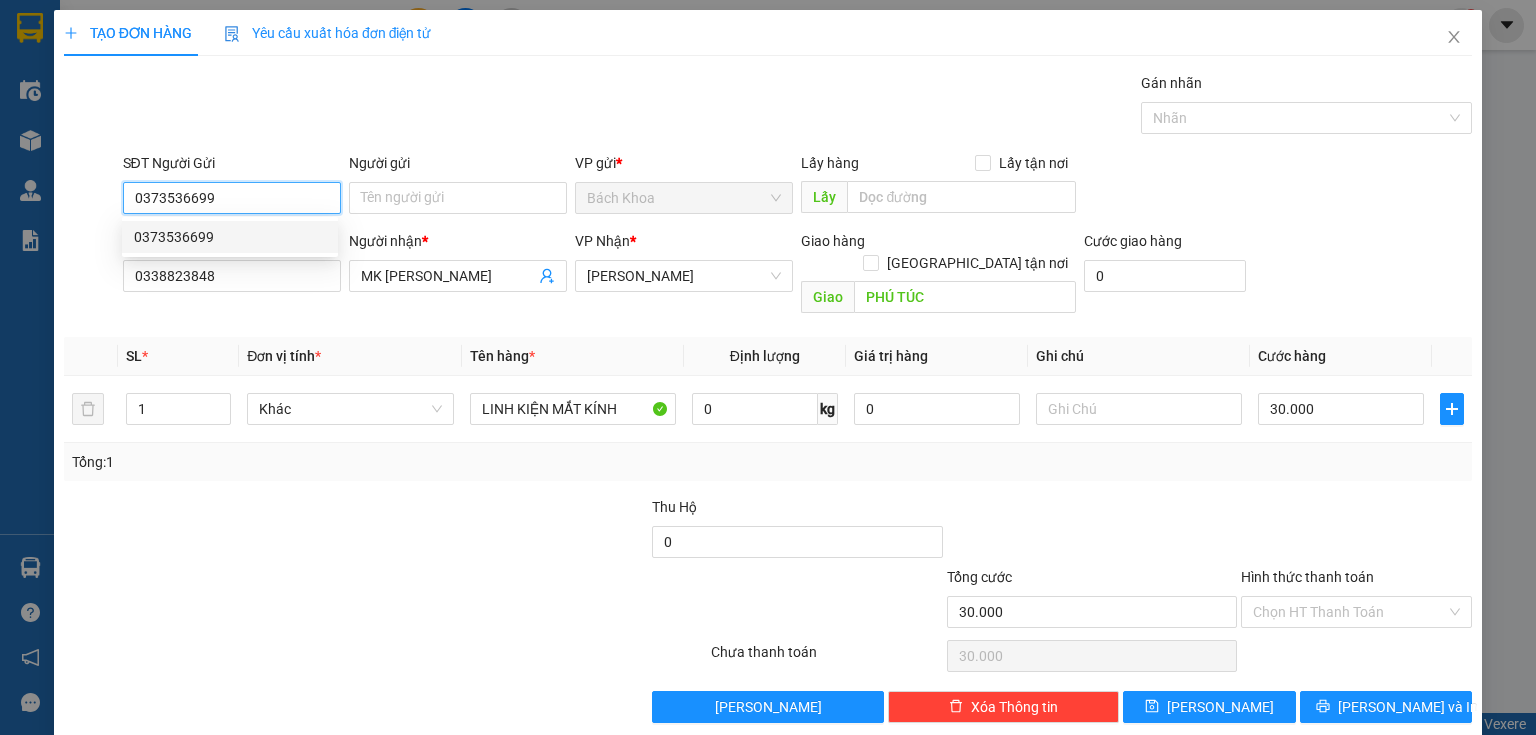 click on "0373536699" at bounding box center (230, 237) 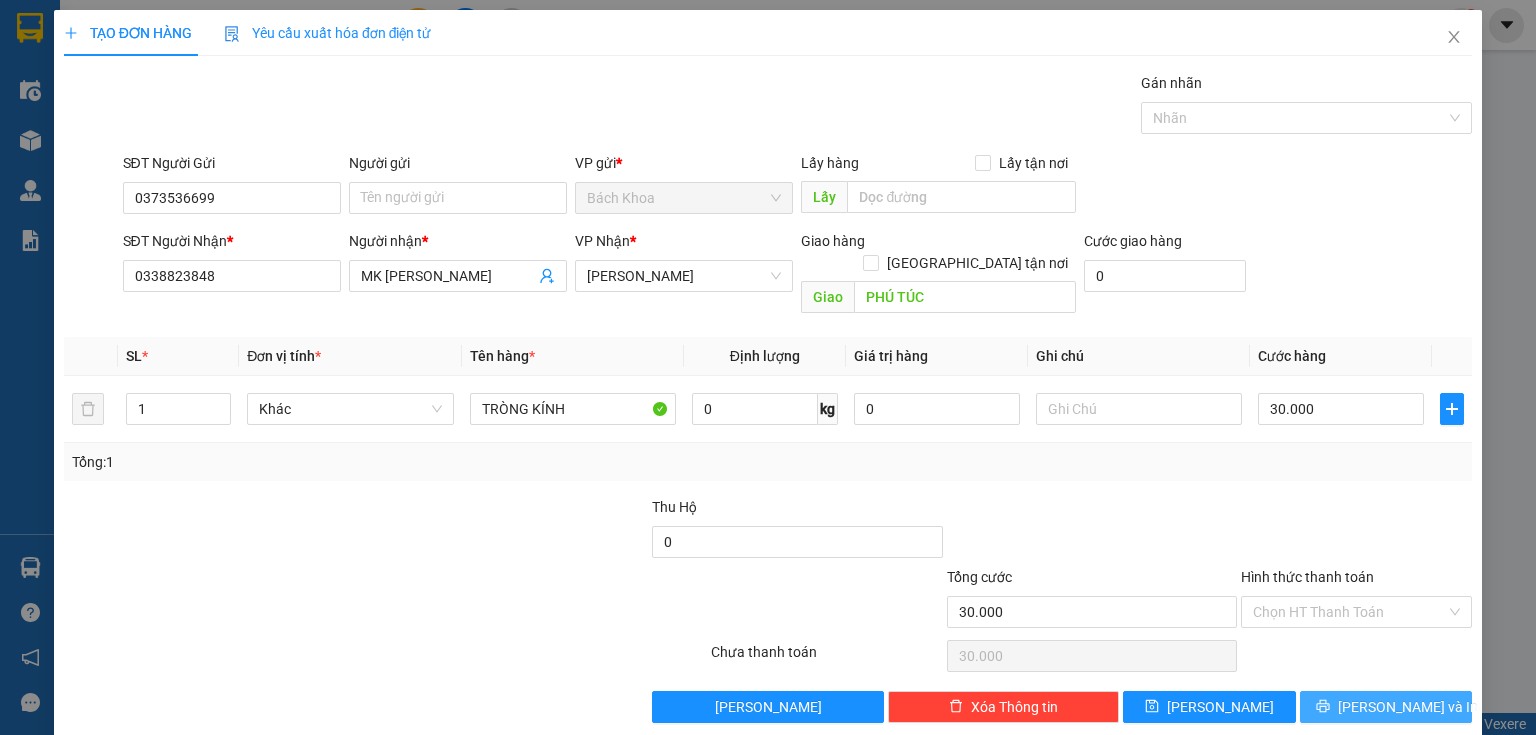 click on "[PERSON_NAME] và In" at bounding box center (1408, 707) 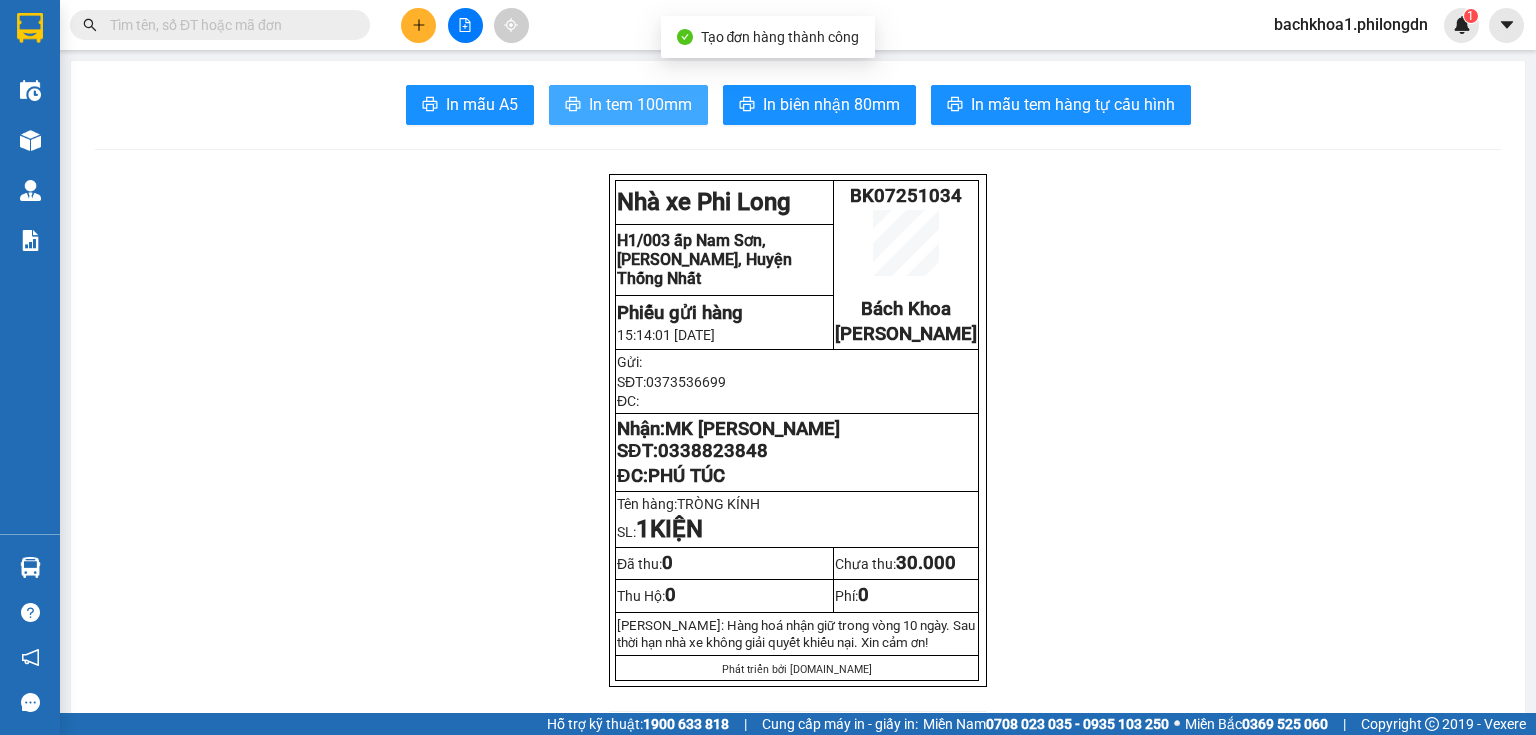 click on "In tem 100mm" at bounding box center (628, 105) 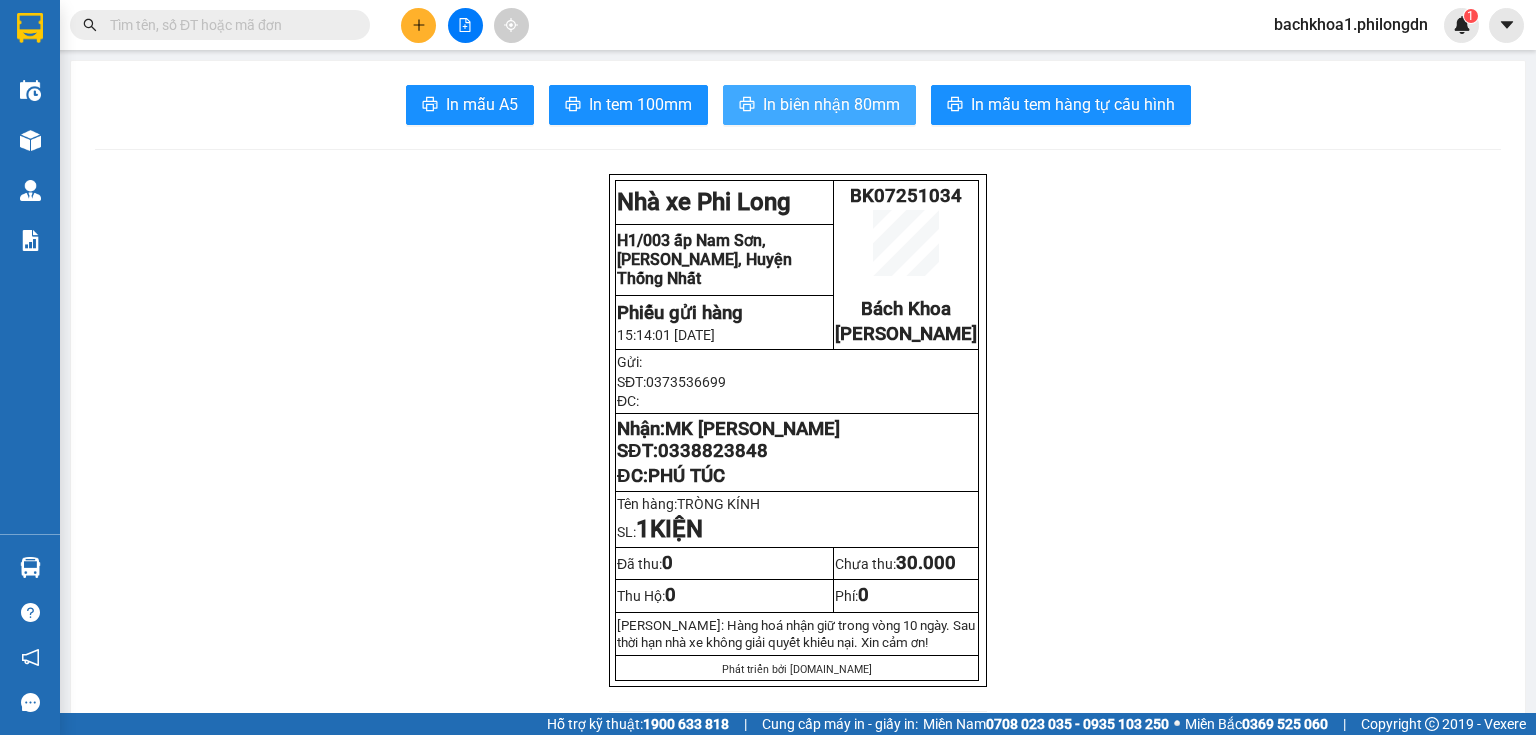 click on "In biên nhận 80mm" at bounding box center [831, 104] 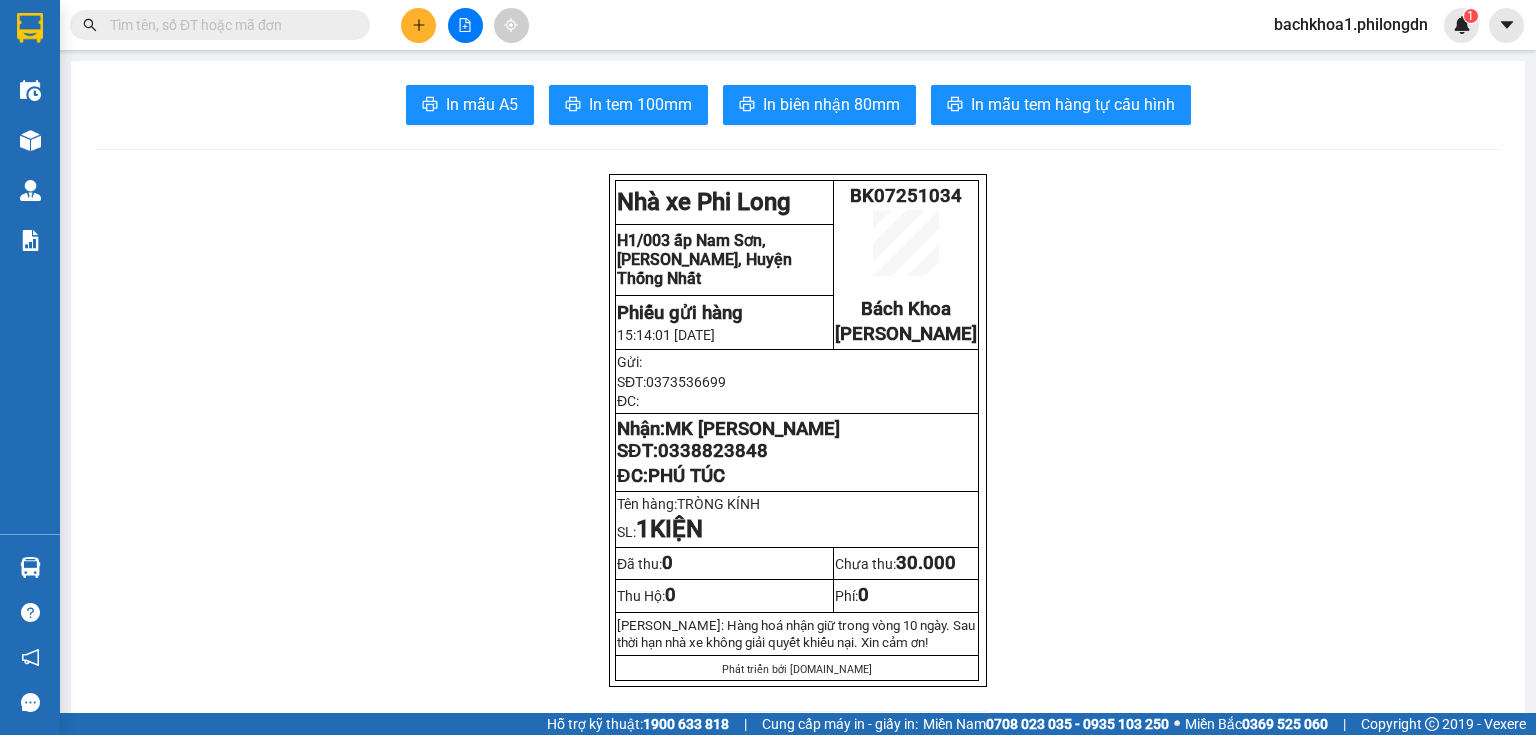 click on "In mẫu A5
In tem 100mm
In biên nhận 80mm In mẫu tem hàng tự cấu hình
Nhà xe Phi Long
BK07251034
Bách Khoa
Gia Kiệm
H1/003 [GEOGRAPHIC_DATA], [PERSON_NAME][GEOGRAPHIC_DATA], Huyện Thống Nhất
Phiếu gửi hàng
15:14:01 [DATE]
Gửi:
SĐT:  0373536699
ĐC:
Nhận:  MK HOÀNG LONG SĐT:  0338823848
ĐC:  [GEOGRAPHIC_DATA]
Tên hàng:  TRÒNG KÍNH
SL:  1  KIỆN
Đã thu:  0
Chưa thu:  30.000
Thu Hộ: 0
Phí:  0
[PERSON_NAME]: Hàng hoá nhận giữ trong vòng 10 ngày. Sau thời hạn nhà xe không giải quyết khiếu nại. Xin cảm ơn!
Phát triển bởi [DOMAIN_NAME]
Phi Long (Đồng Nai) BK07251034 [DATE] 15:14 Giao dọc đường   [GEOGRAPHIC_DATA] VP Nhận:   Gia Kiệm MK HOÀNG LONG 0338823848 SL:  1 CC : 30.000 Tên Số lượng Khối lượng Cước món hàng Ghi chú TRÒNG KÍNH (Khác) 1 0 30.000 1 0" at bounding box center (798, 1818) 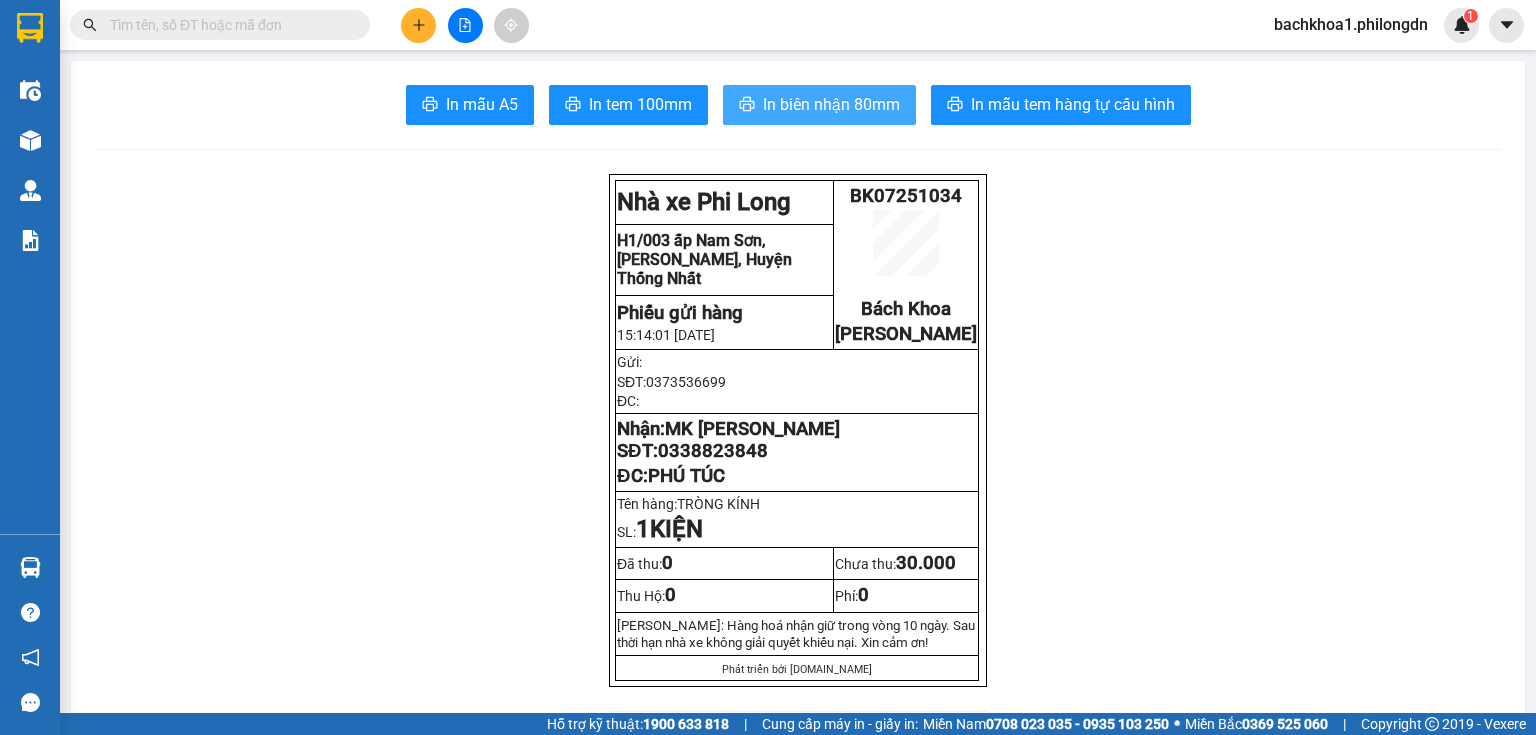click on "In biên nhận 80mm" at bounding box center (831, 104) 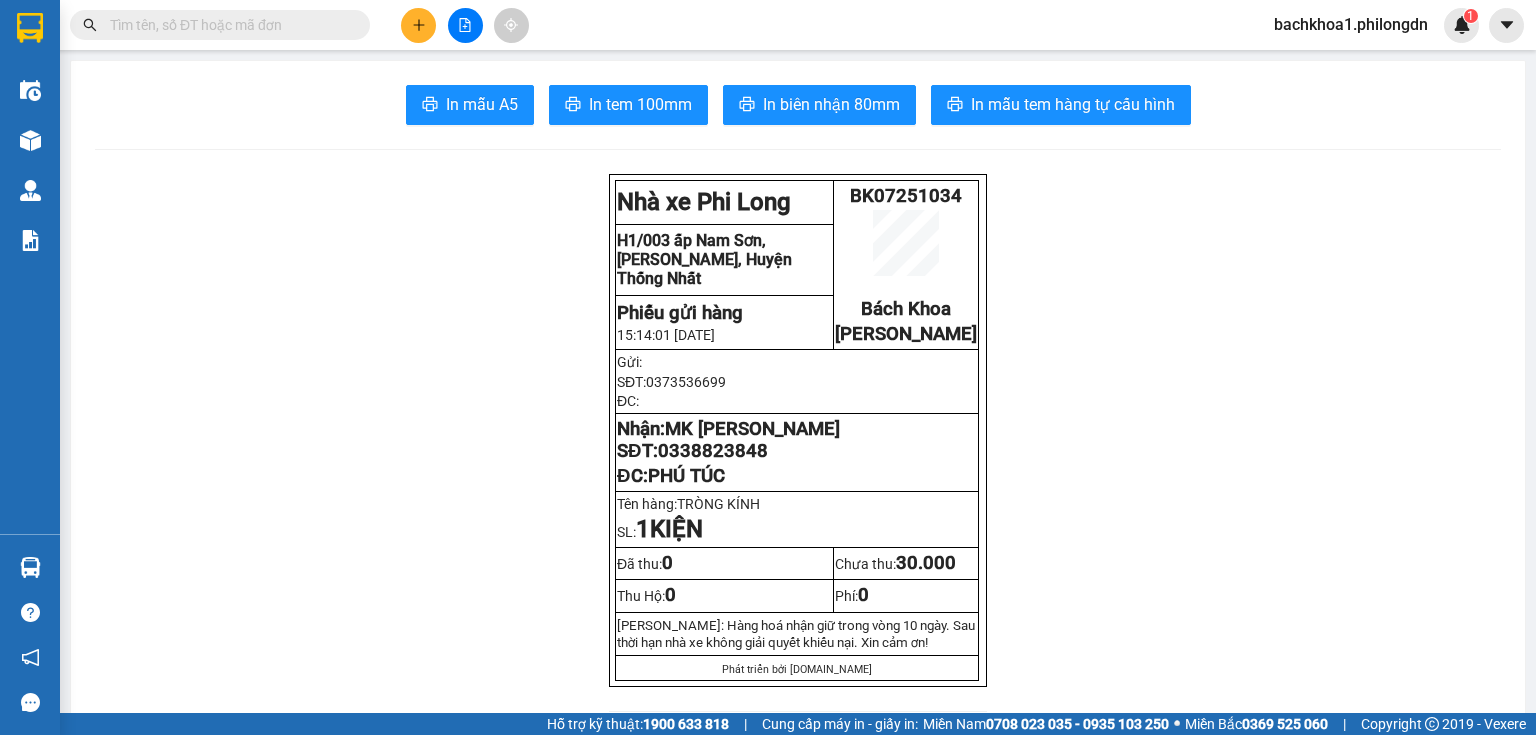 click on "0338823848" at bounding box center (713, 451) 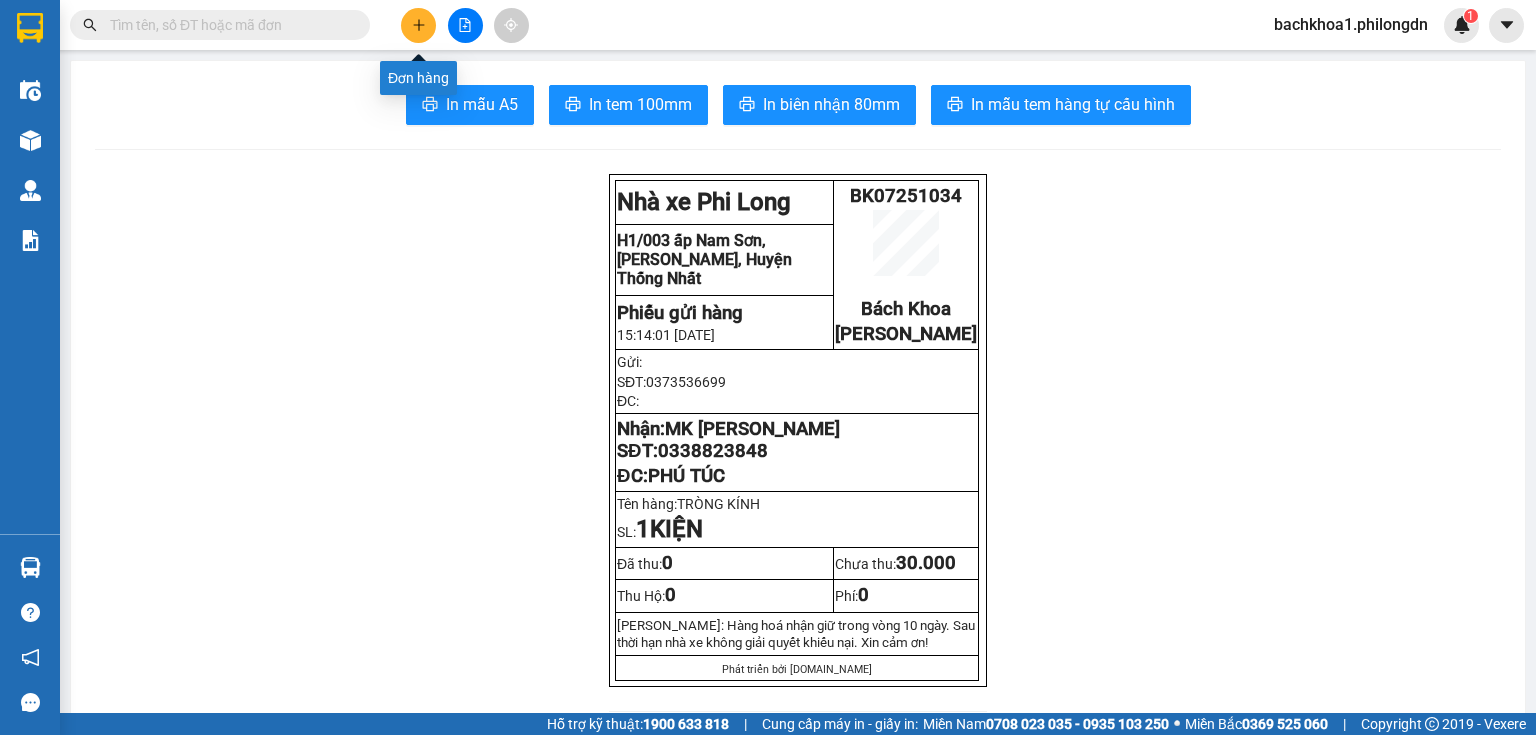 click 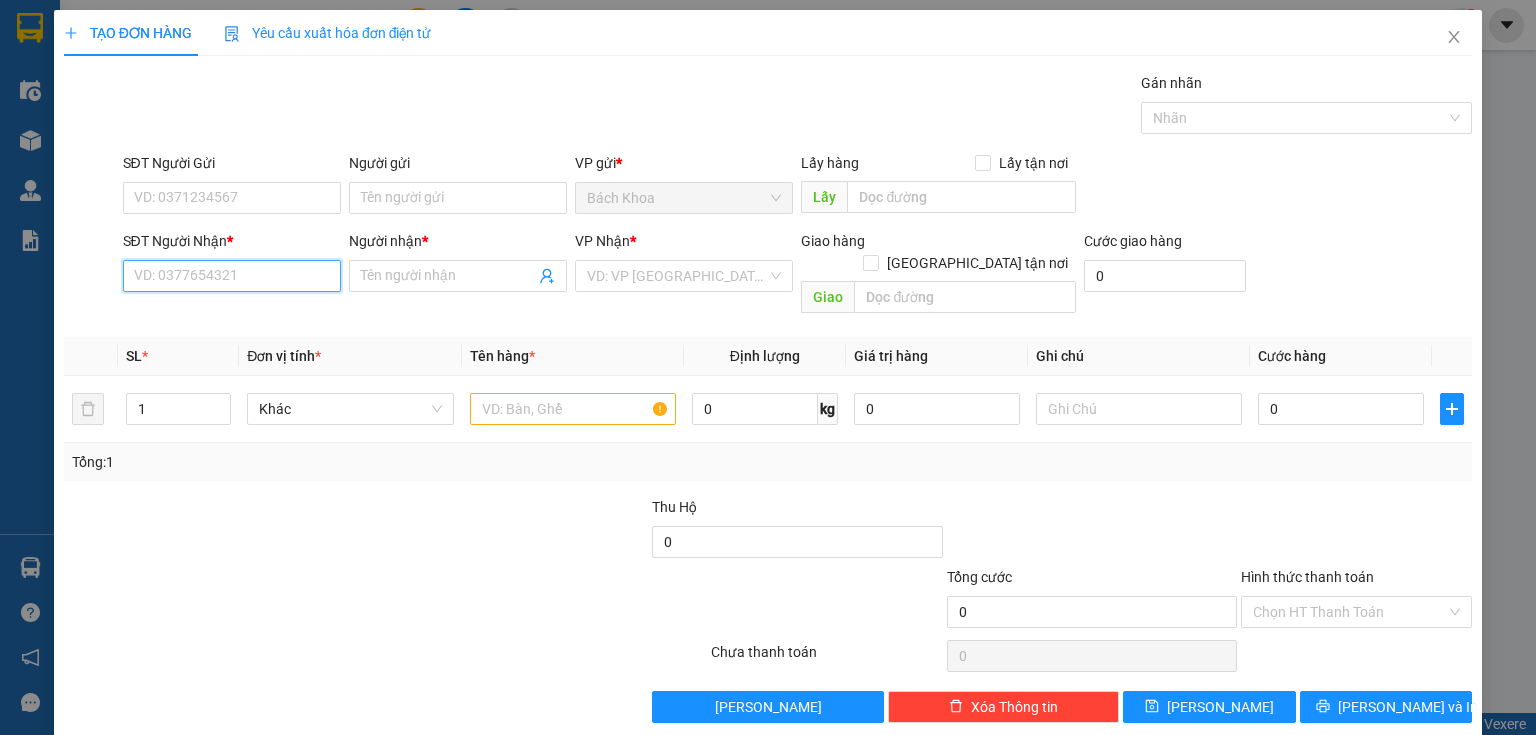 click on "SĐT Người Nhận  *" at bounding box center [232, 276] 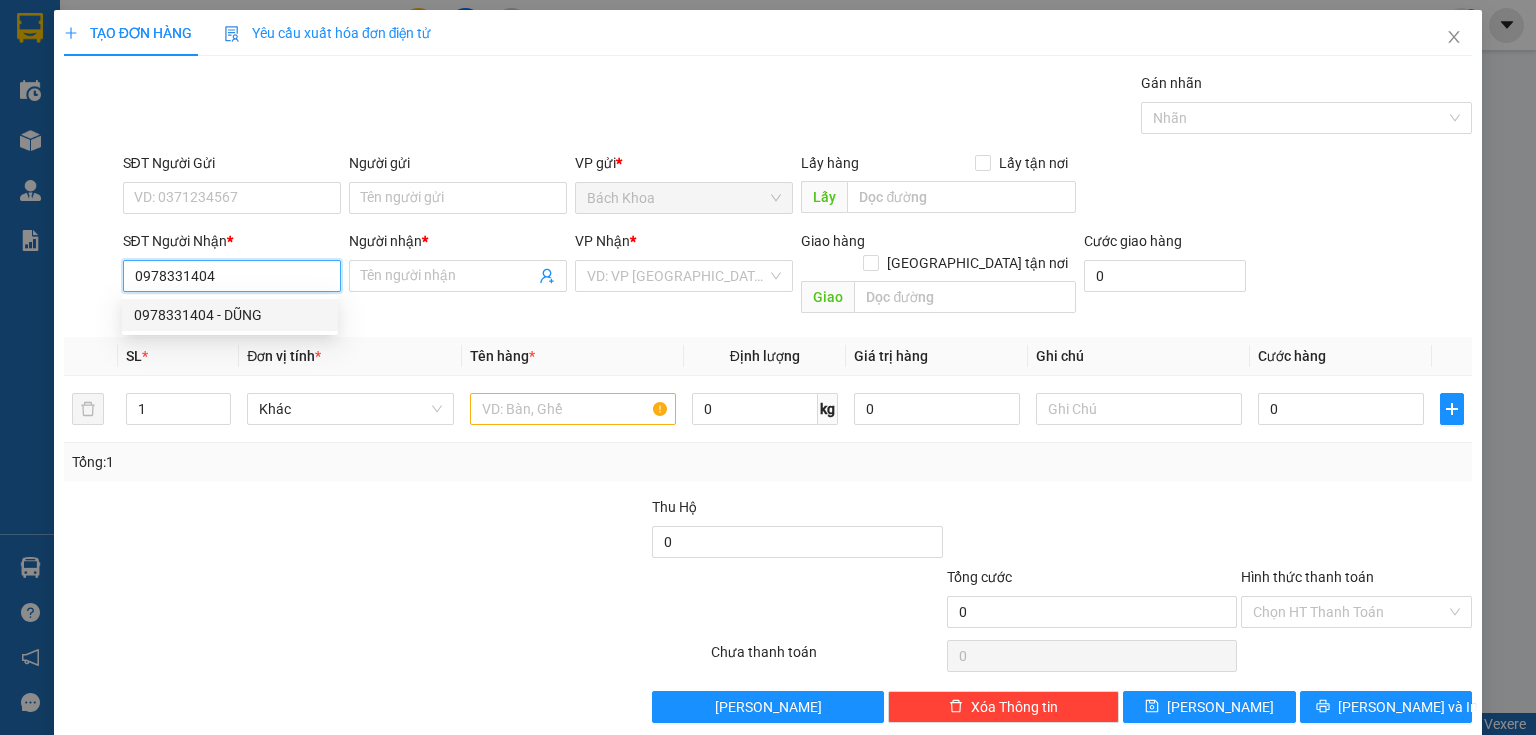 click on "0978331404 - DŨNG" at bounding box center (230, 315) 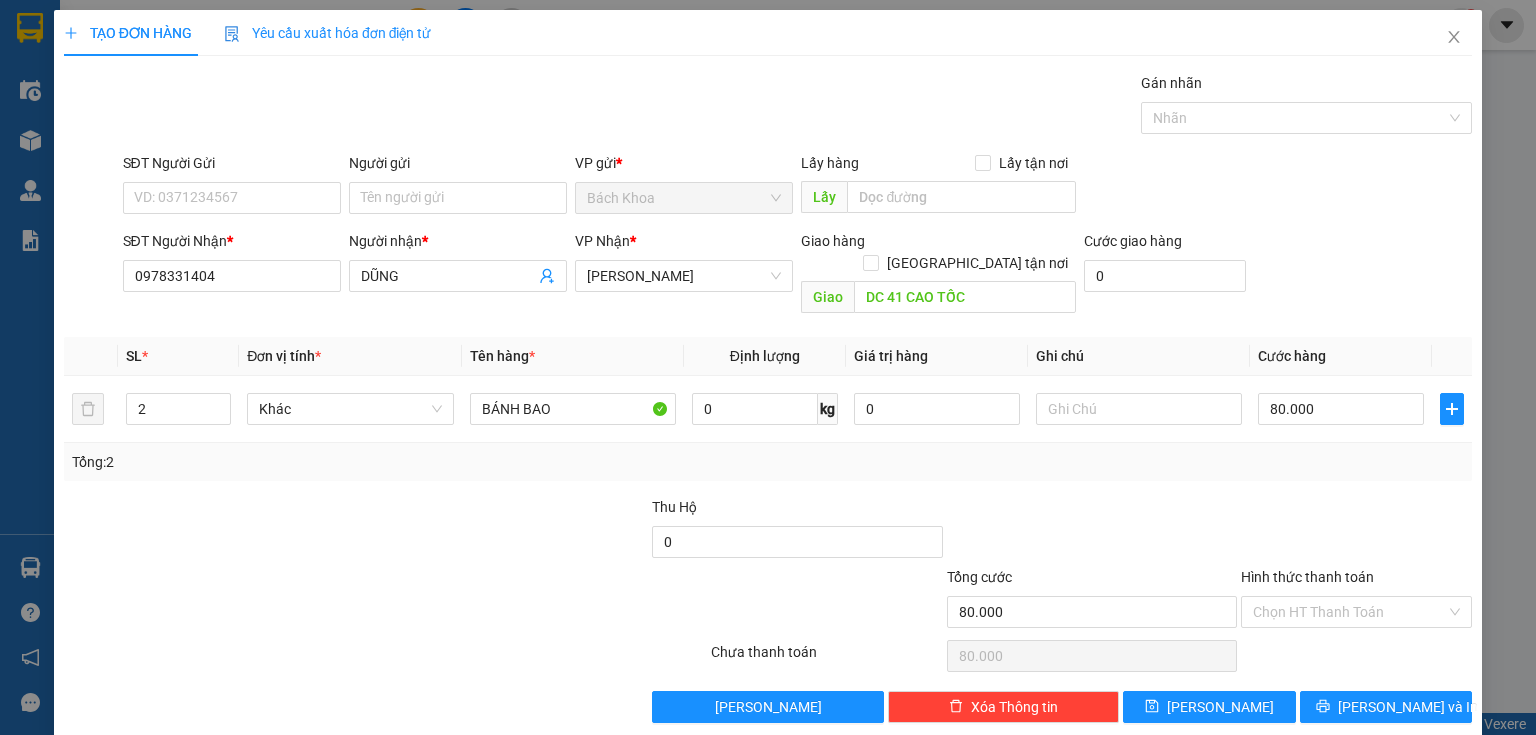click on "SĐT Người Gửi" at bounding box center (232, 167) 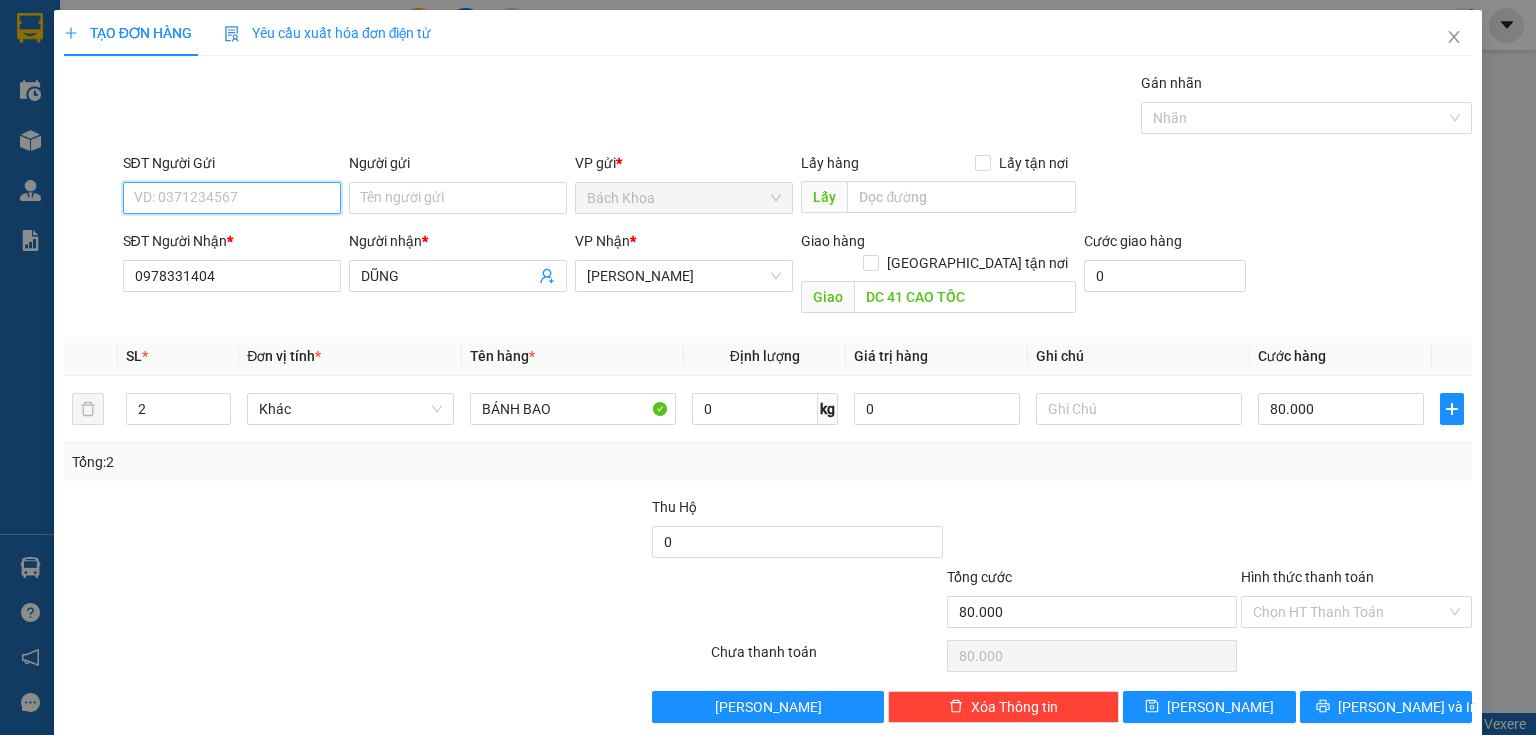 click on "SĐT Người Gửi" at bounding box center (232, 198) 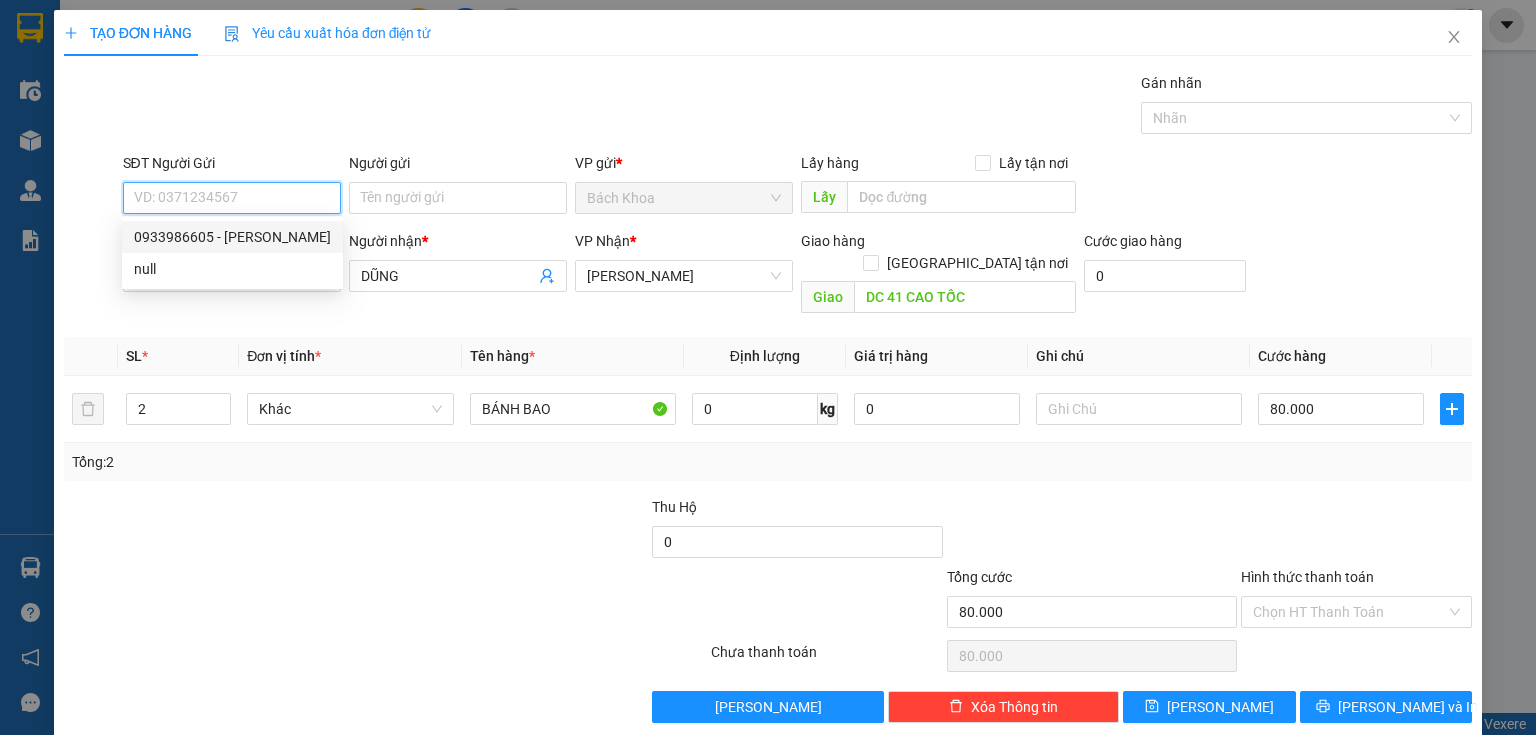 drag, startPoint x: 273, startPoint y: 237, endPoint x: 289, endPoint y: 241, distance: 16.492422 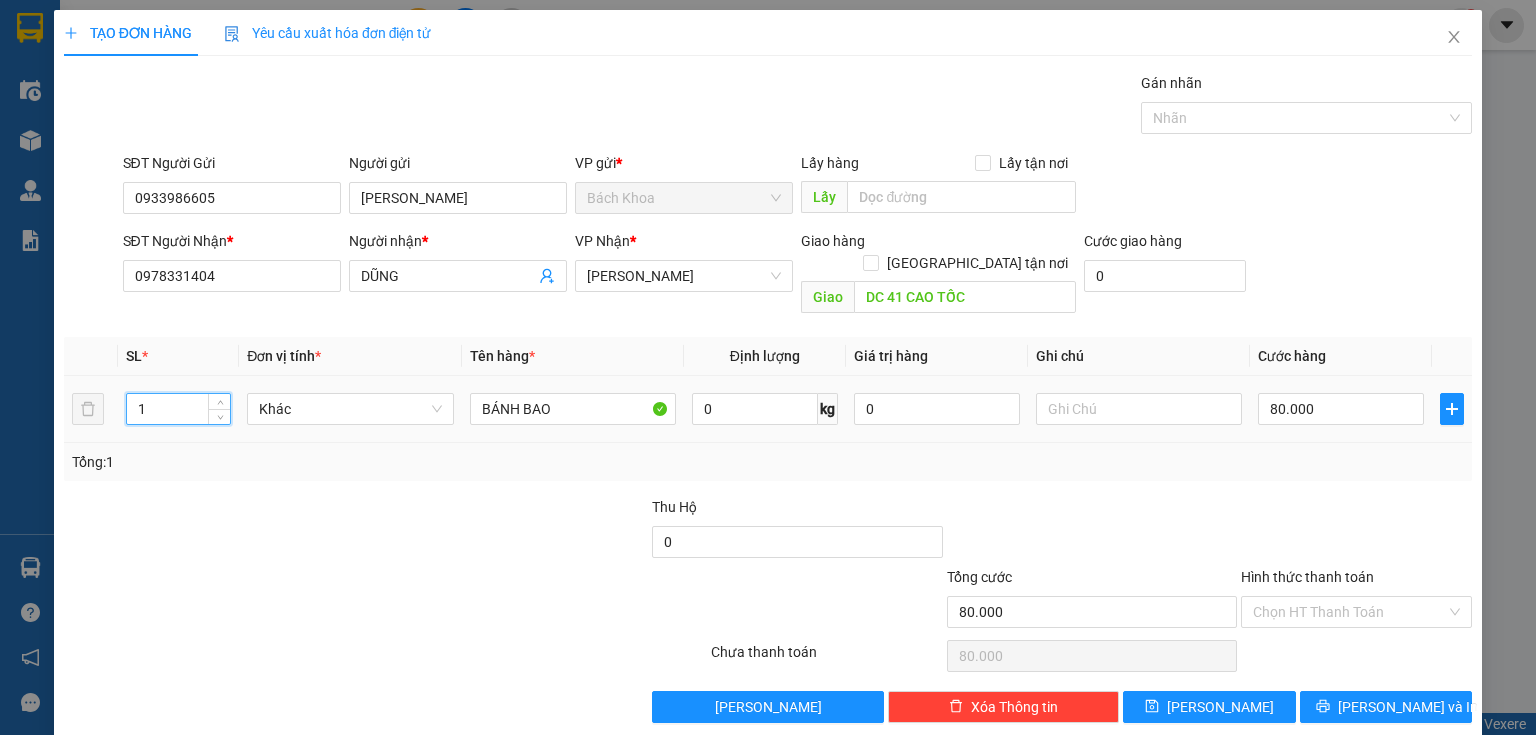 drag, startPoint x: 207, startPoint y: 393, endPoint x: 181, endPoint y: 383, distance: 27.856777 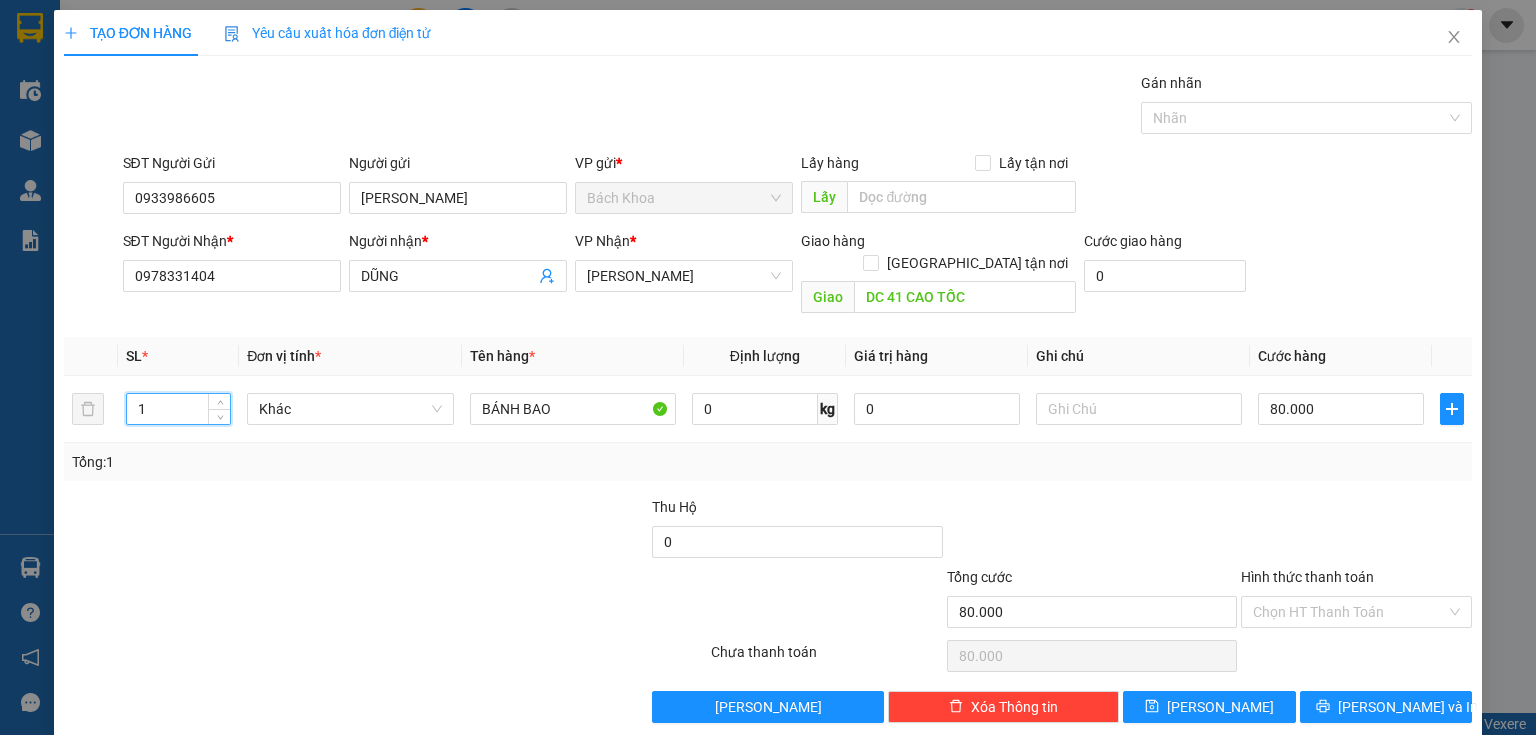 click on "Hình thức thanh toán Chọn HT Thanh Toán" at bounding box center [1356, 601] 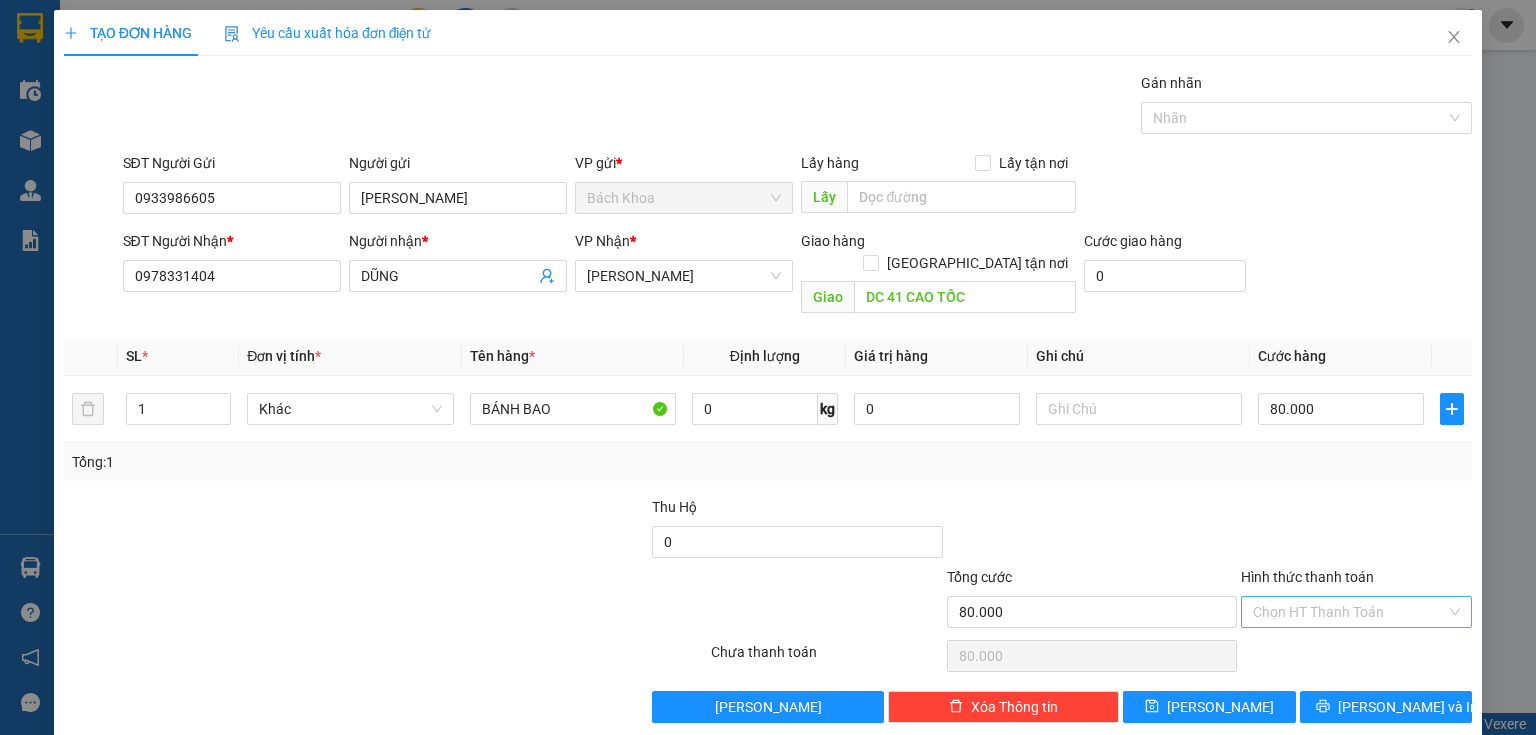 click on "Hình thức thanh toán" at bounding box center (1349, 612) 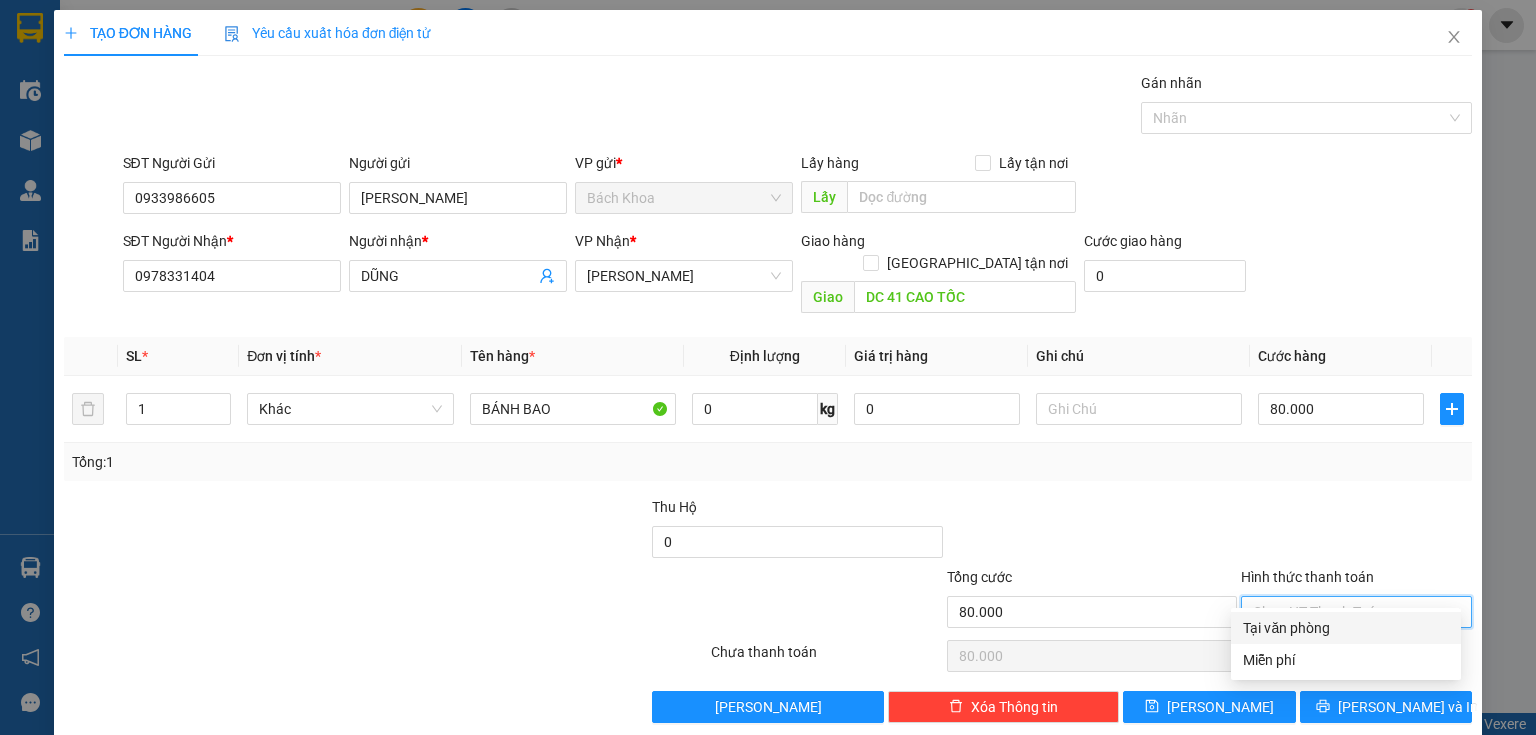 click on "Tại văn phòng" at bounding box center [1346, 628] 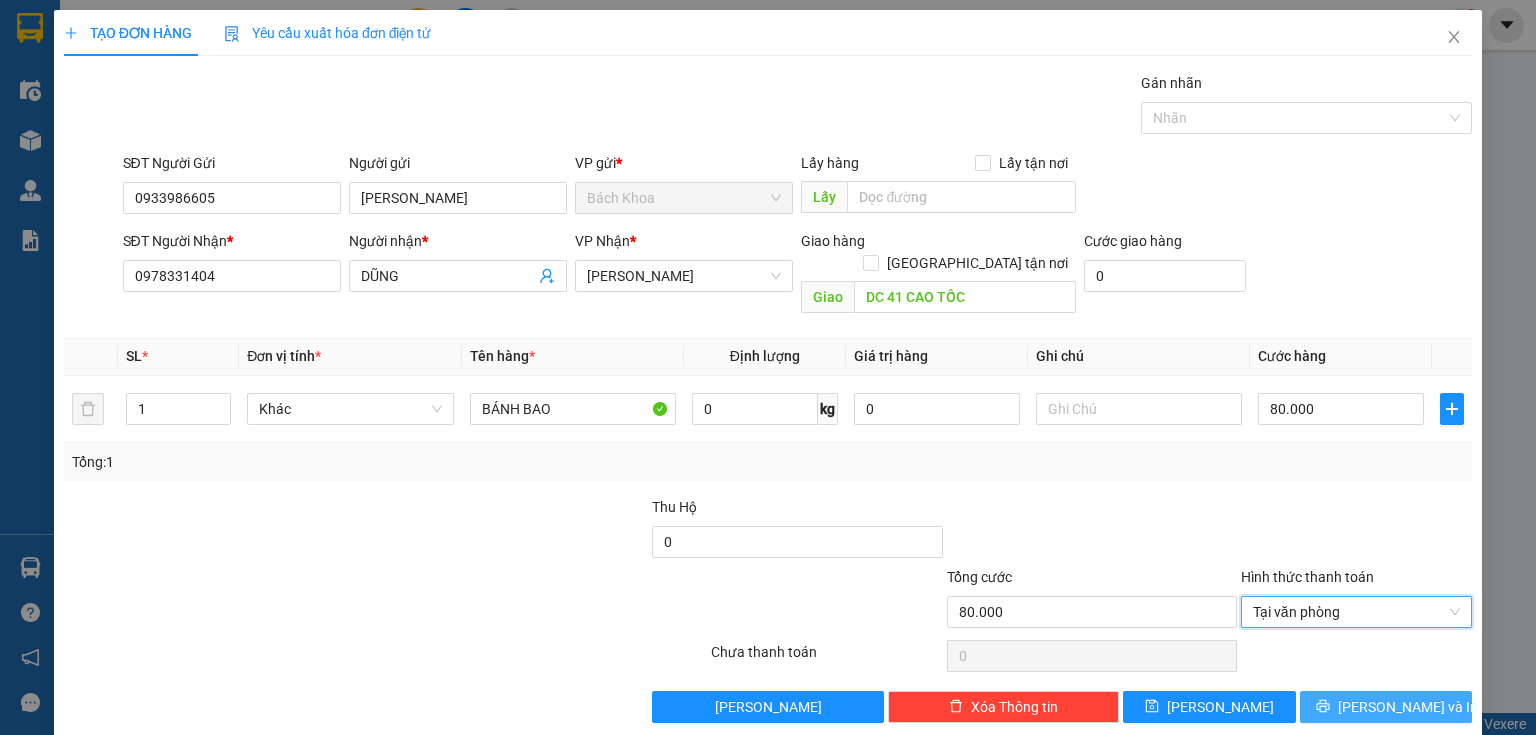 click on "[PERSON_NAME] và In" at bounding box center (1408, 707) 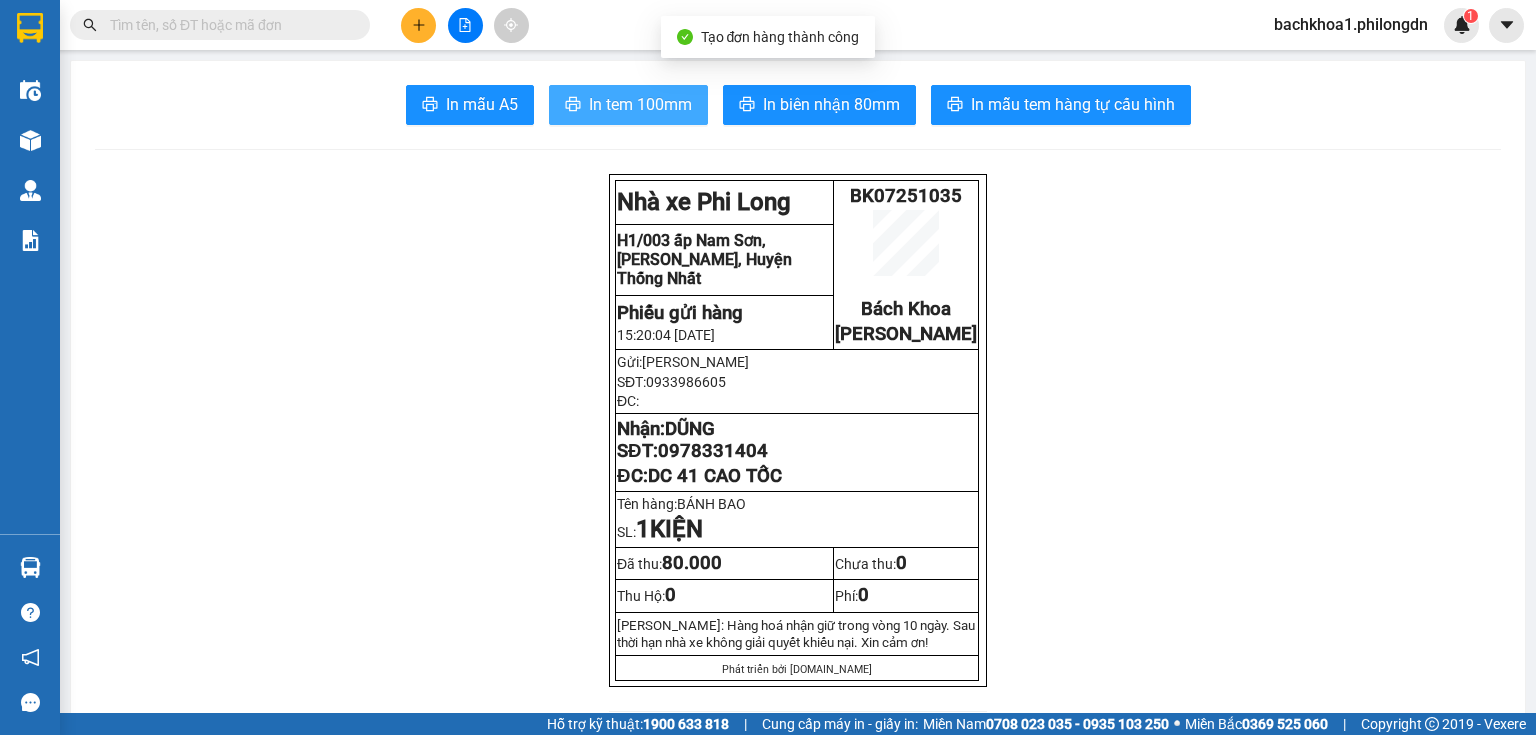click on "In tem 100mm" at bounding box center (640, 104) 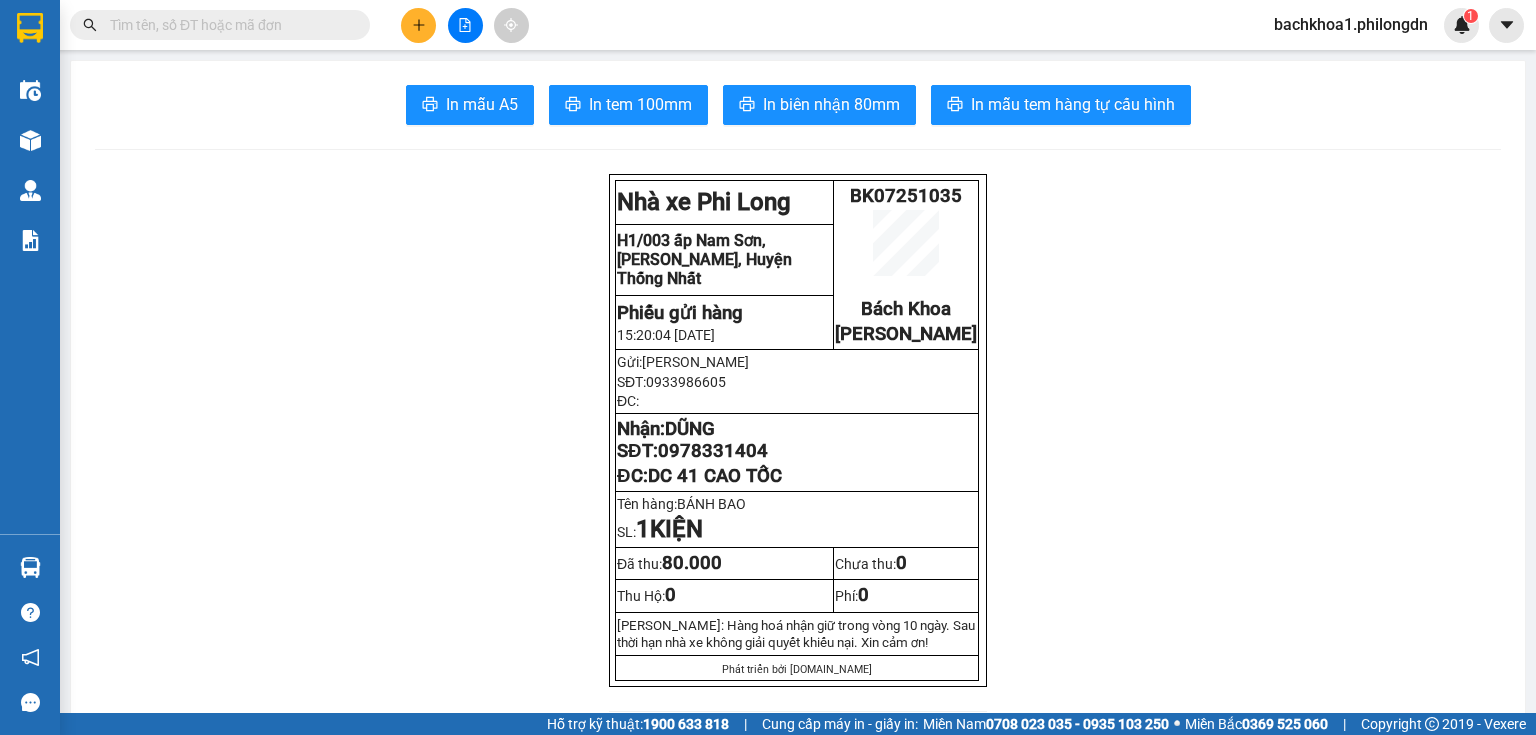 click on "0978331404" at bounding box center (713, 451) 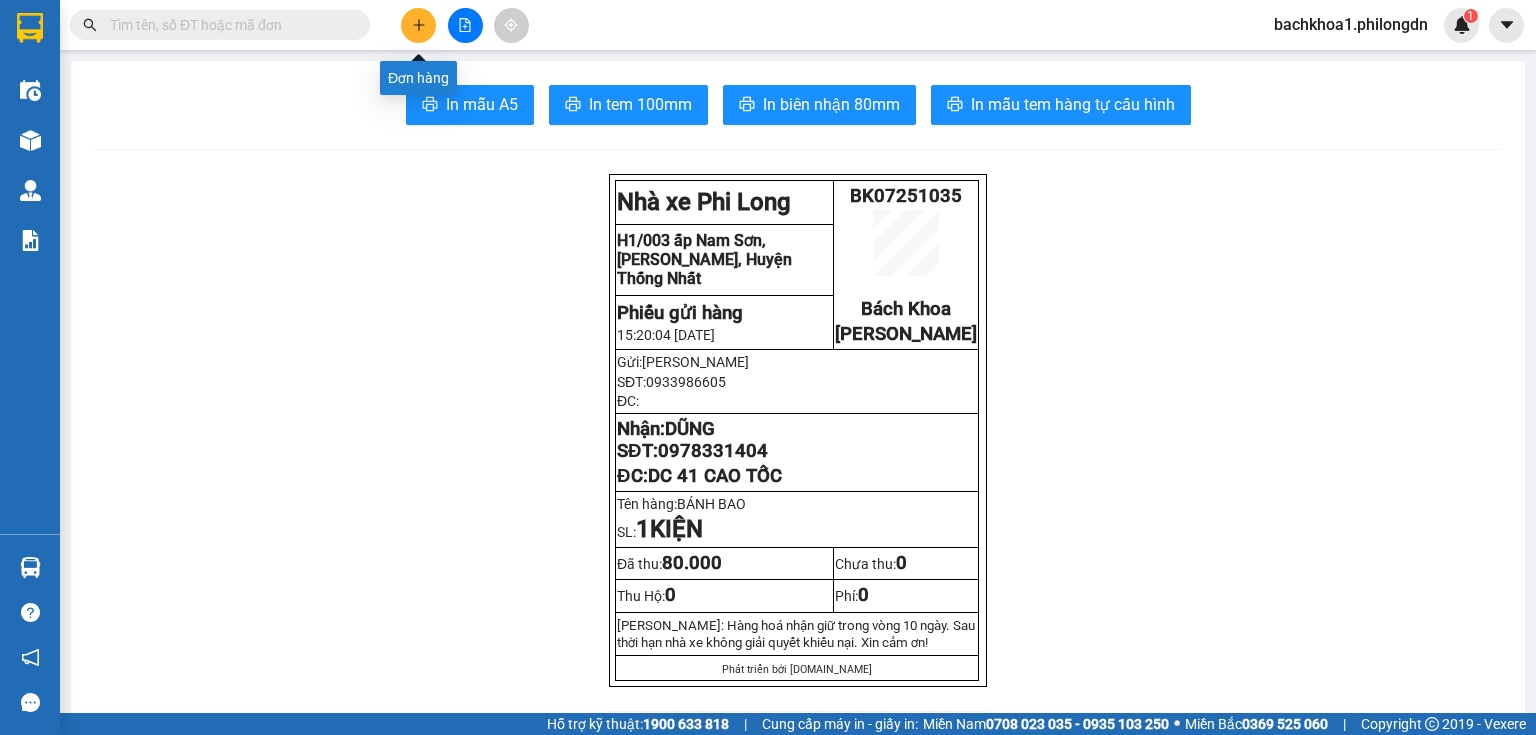 click 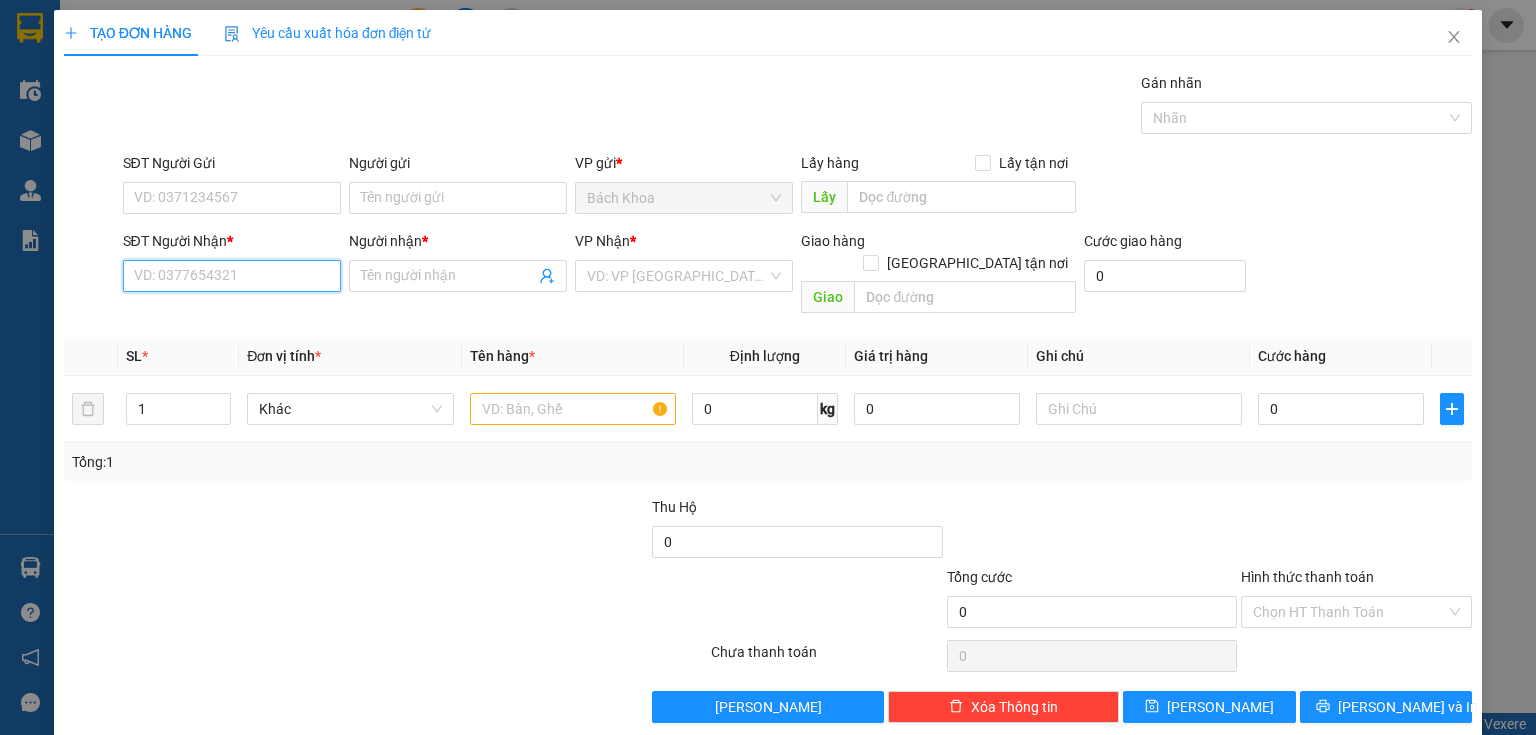 click on "SĐT Người Nhận  *" at bounding box center (232, 276) 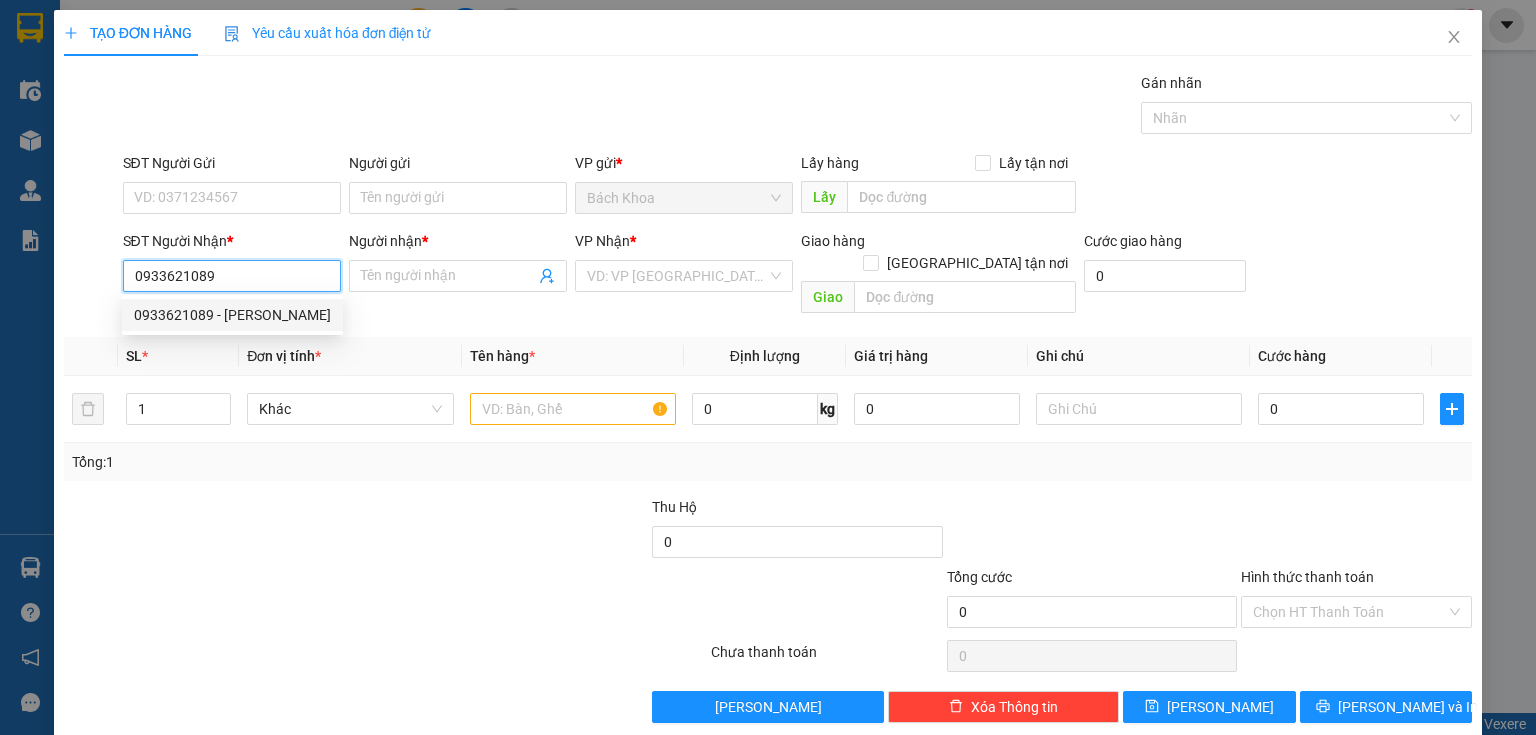 click on "0933621089 - [PERSON_NAME]" at bounding box center (232, 315) 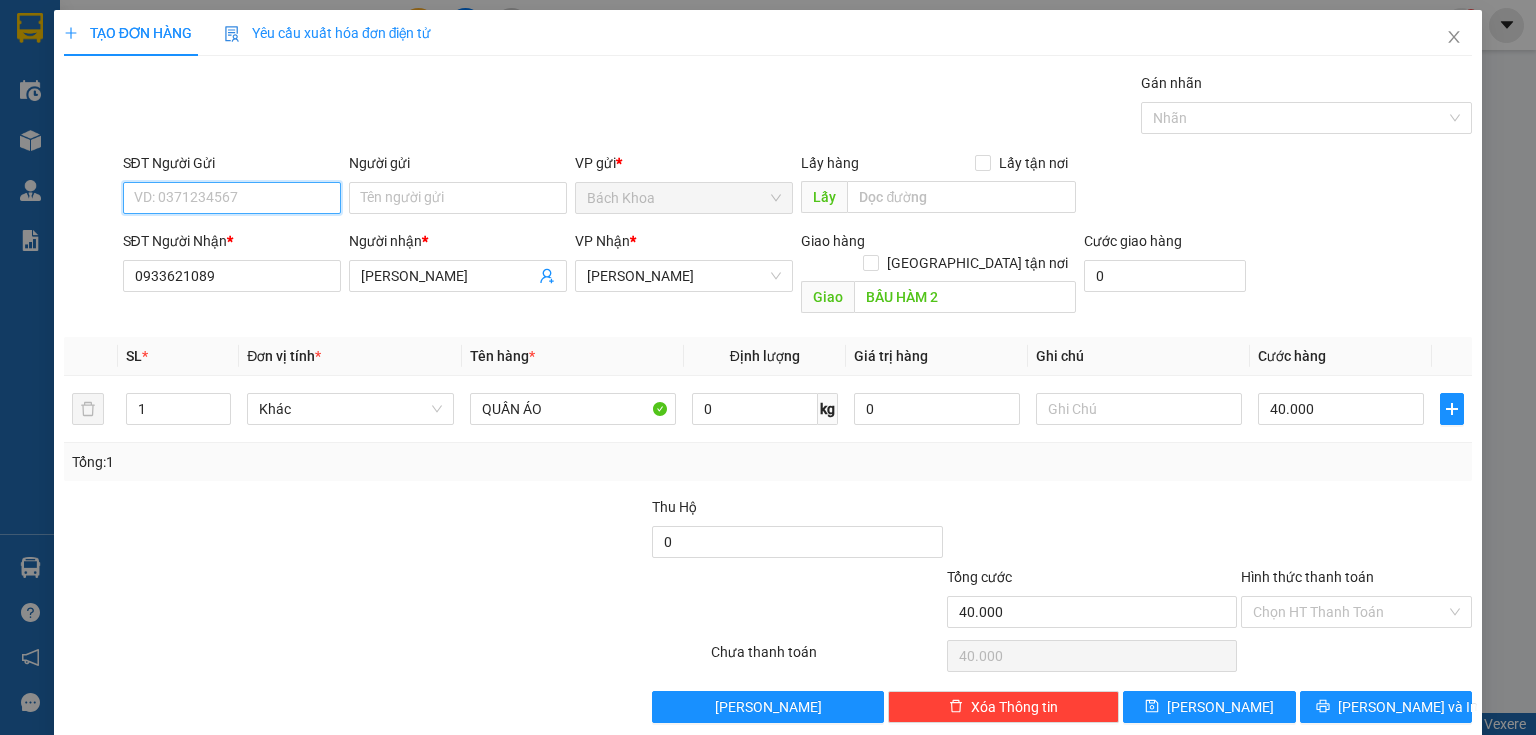 click on "SĐT Người Gửi" at bounding box center (232, 198) 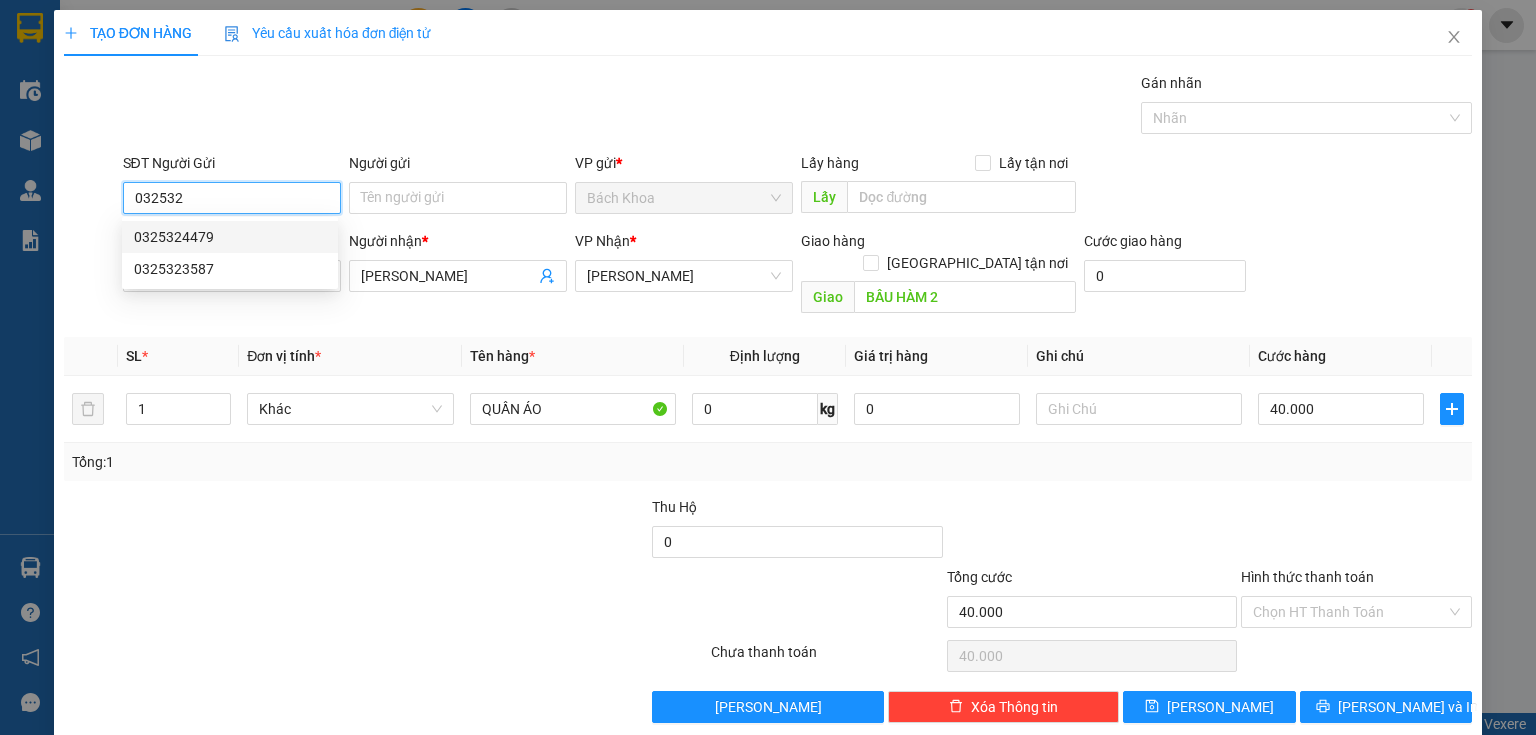 click on "0325324479" at bounding box center (230, 237) 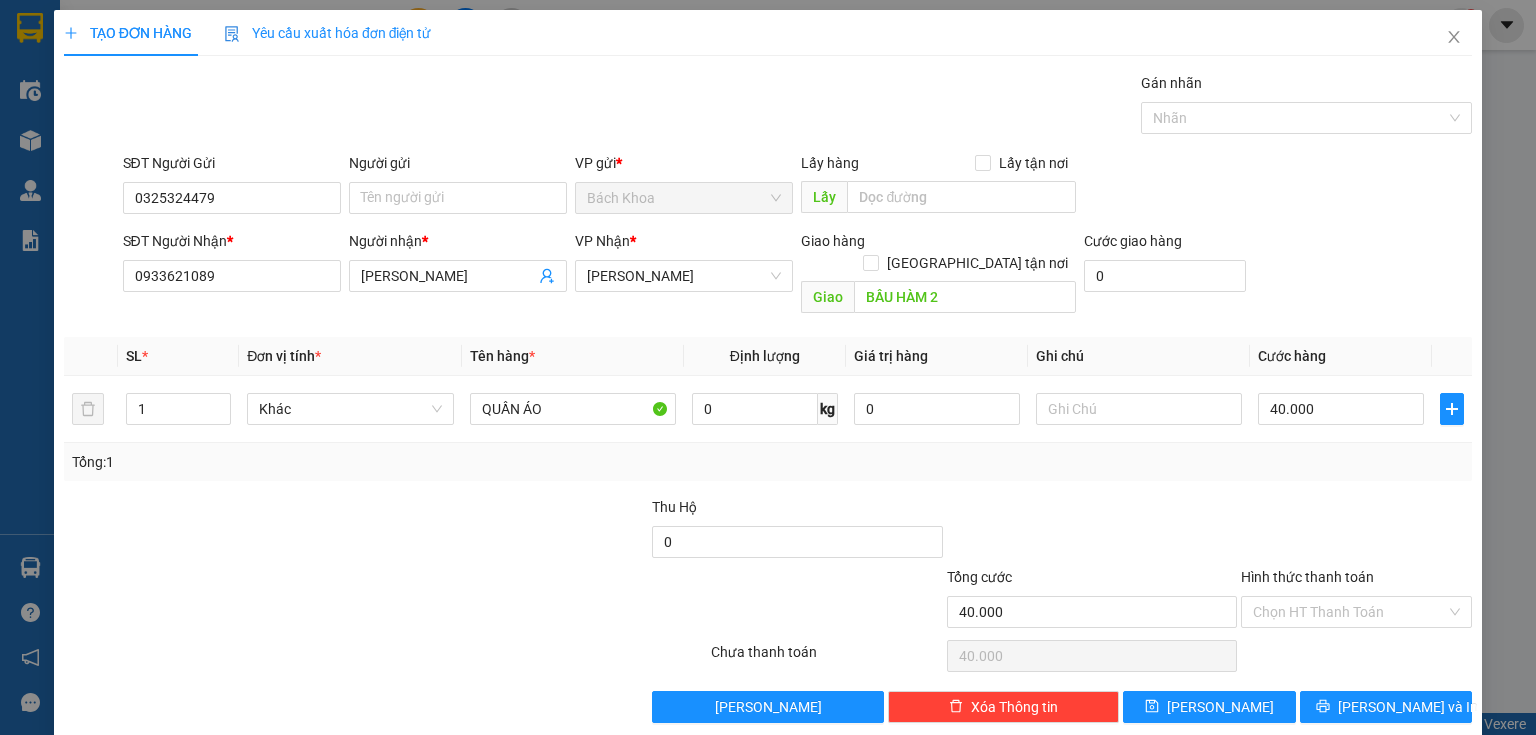 click on "Cước hàng" at bounding box center [1292, 356] 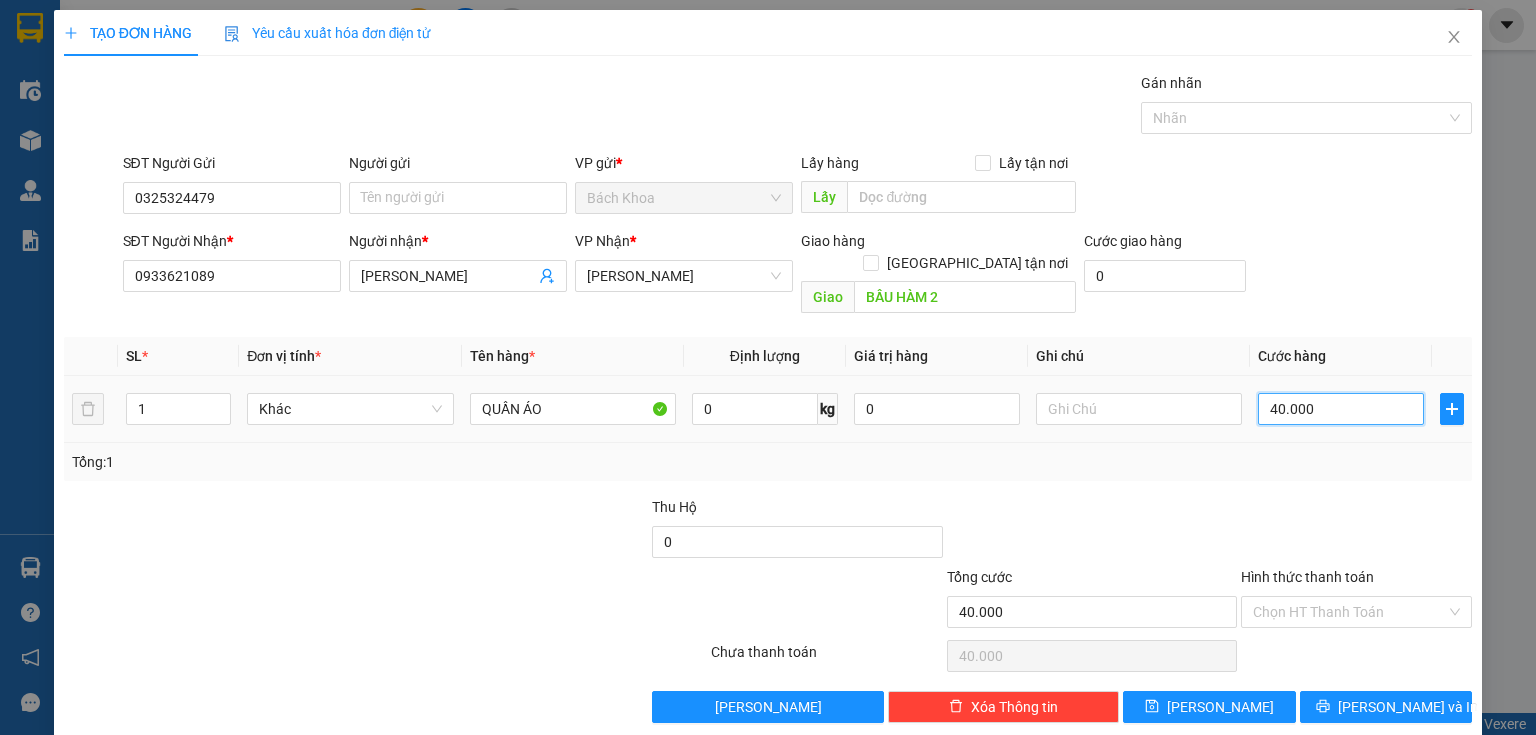 click on "40.000" at bounding box center [1341, 409] 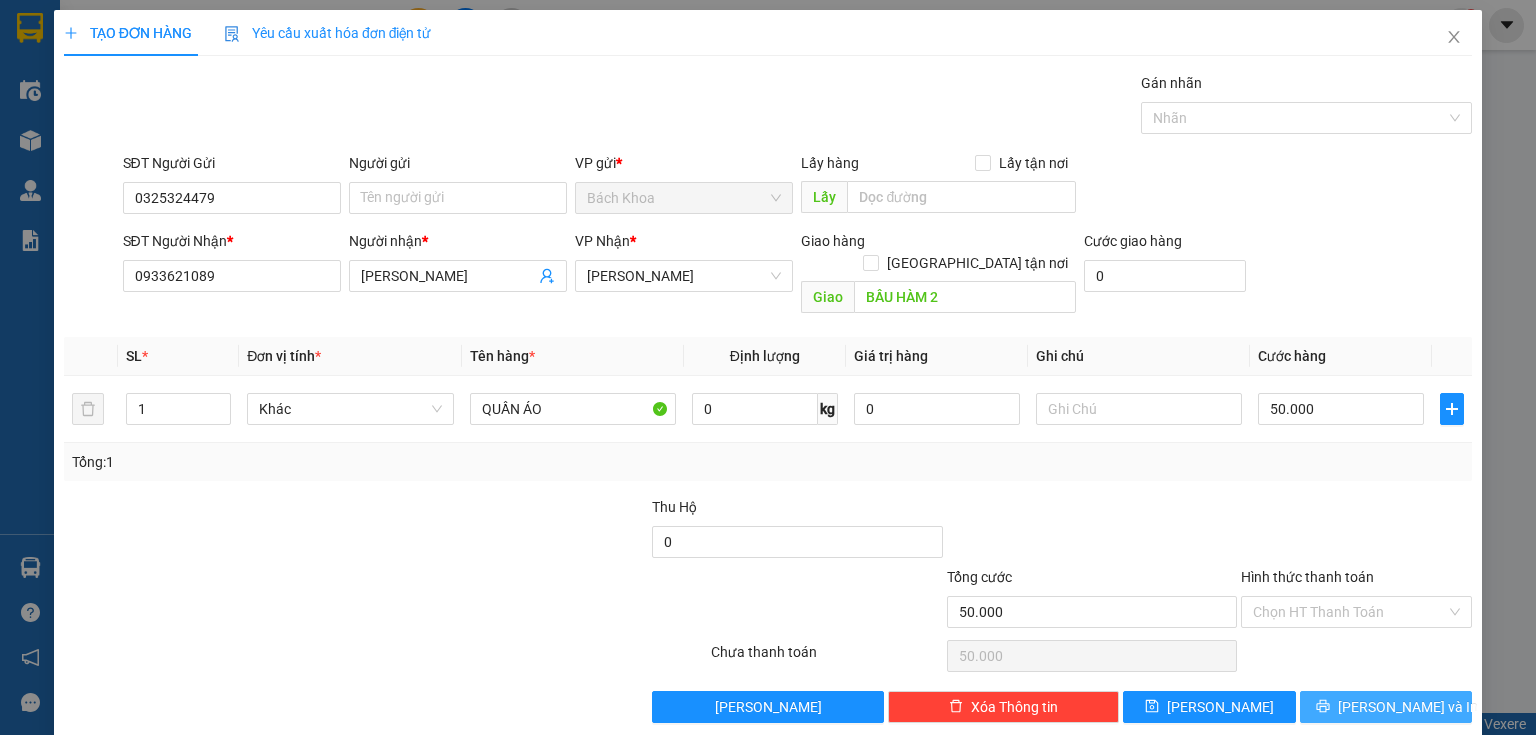 click on "[PERSON_NAME] và In" at bounding box center [1408, 707] 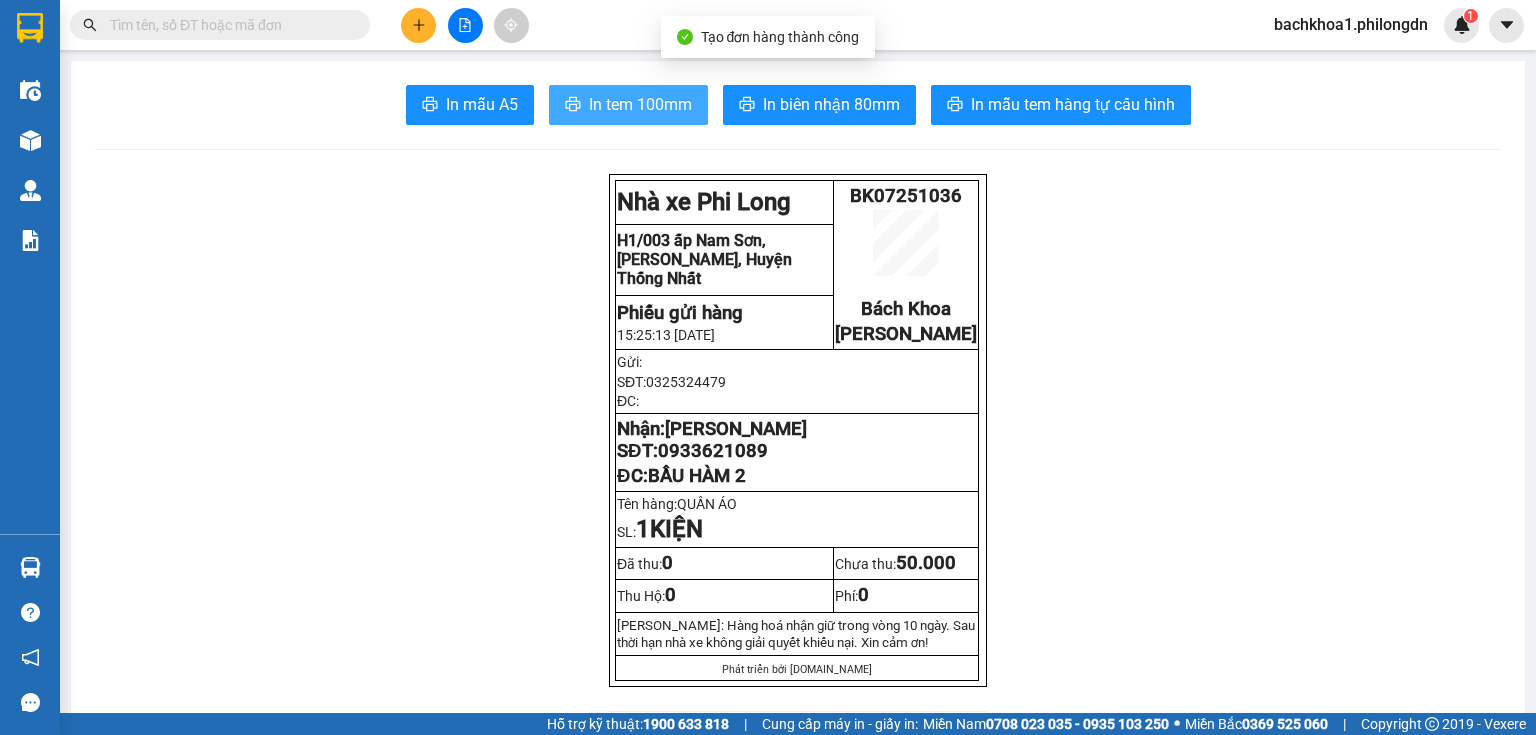 click on "In tem 100mm" at bounding box center (640, 104) 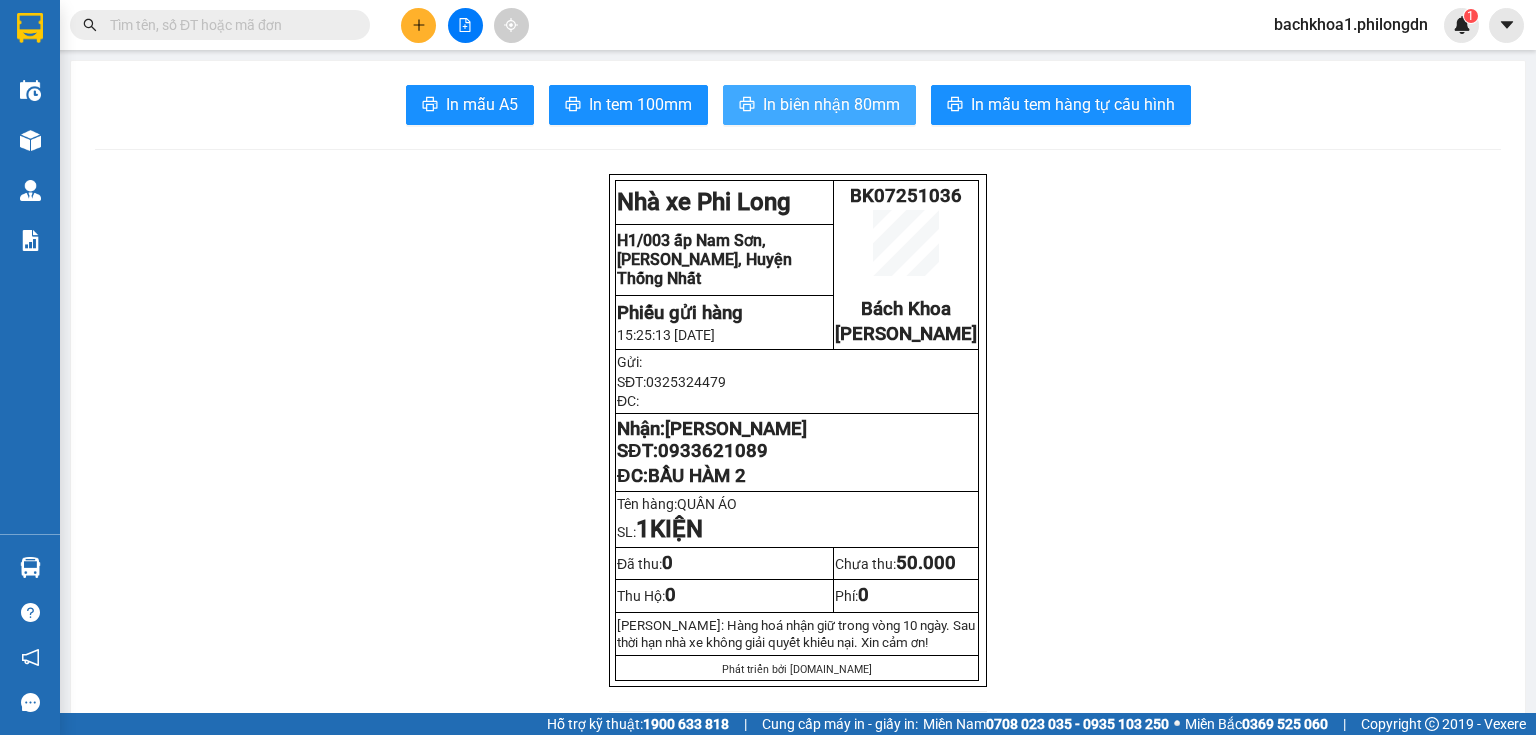 click on "In biên nhận 80mm" at bounding box center [831, 104] 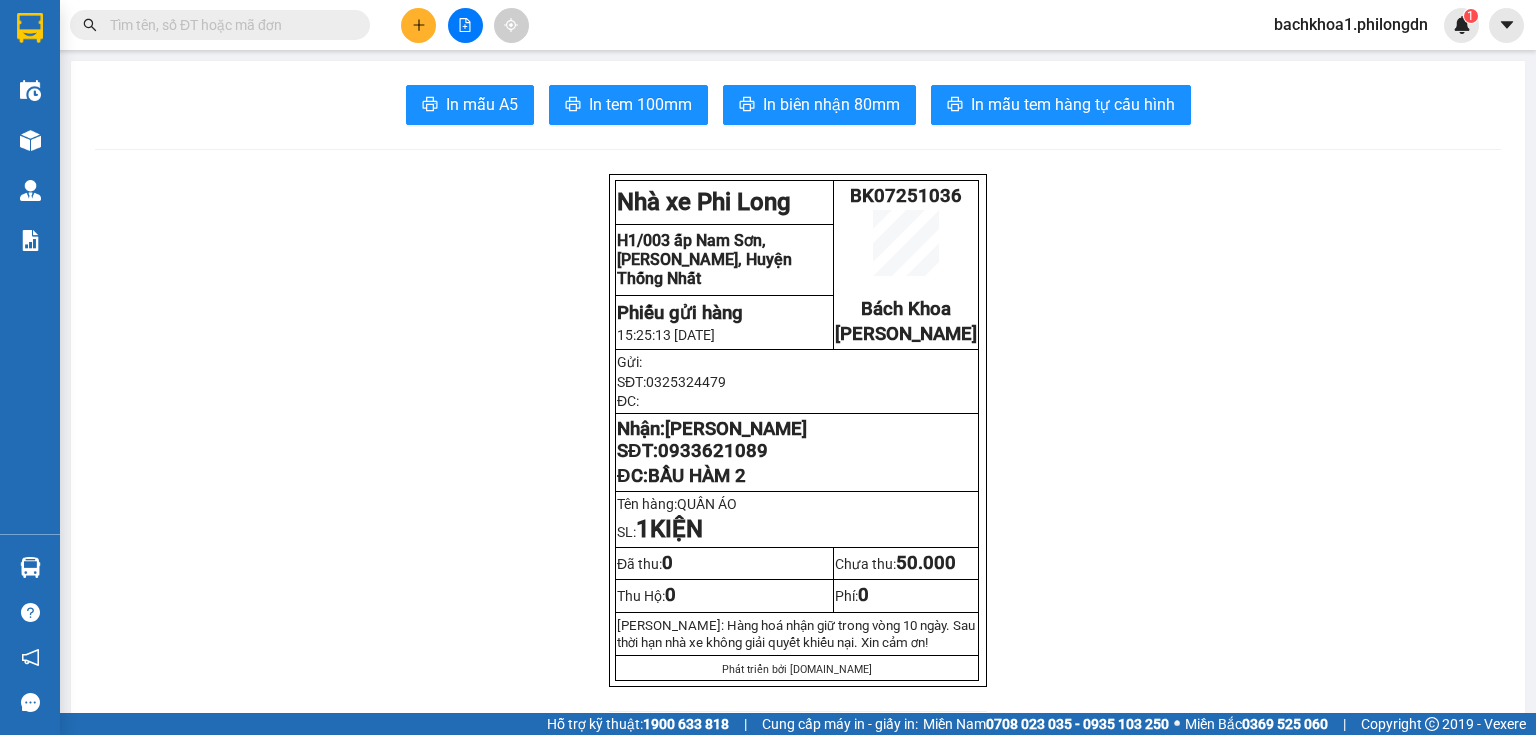 click on "0933621089" at bounding box center [713, 451] 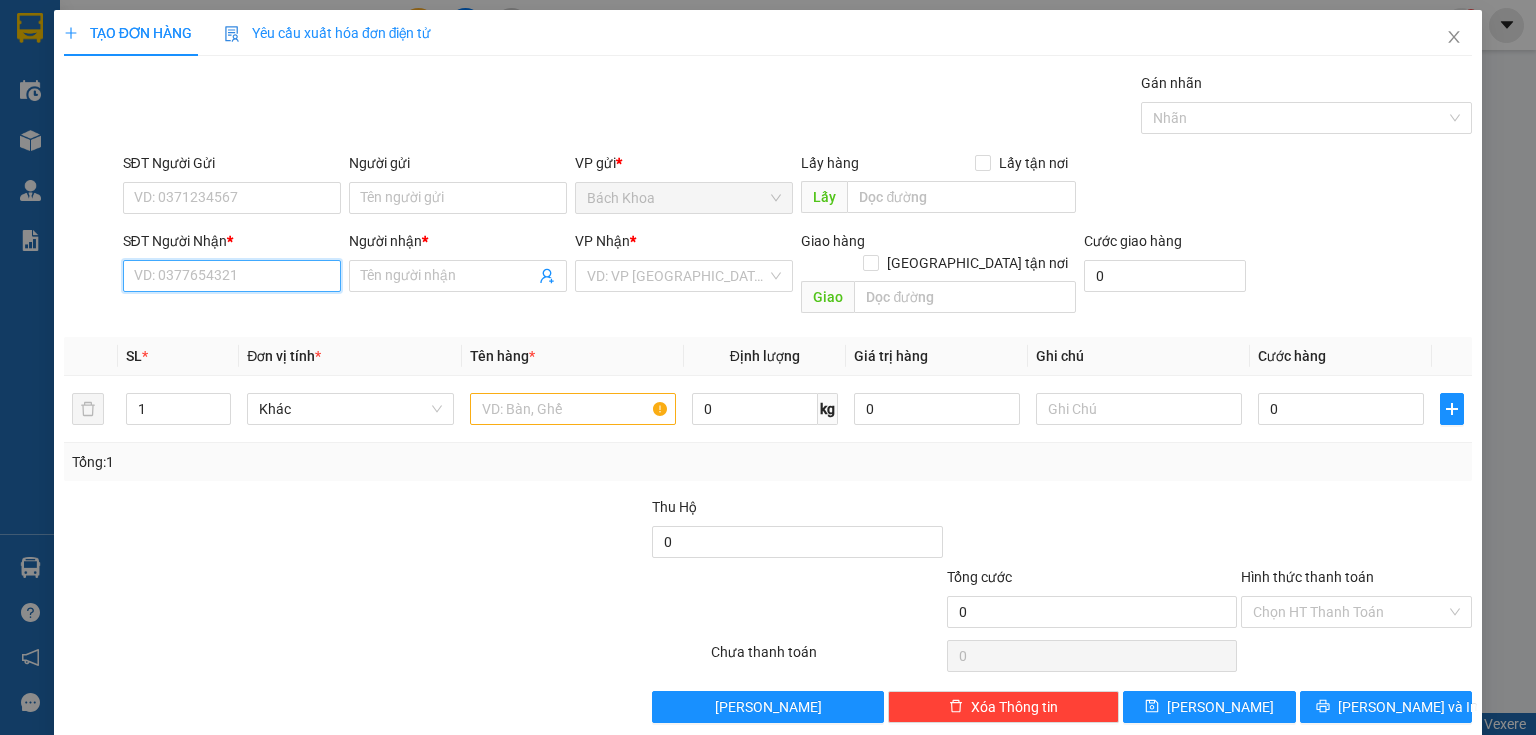 click on "SĐT Người Nhận  *" at bounding box center [232, 276] 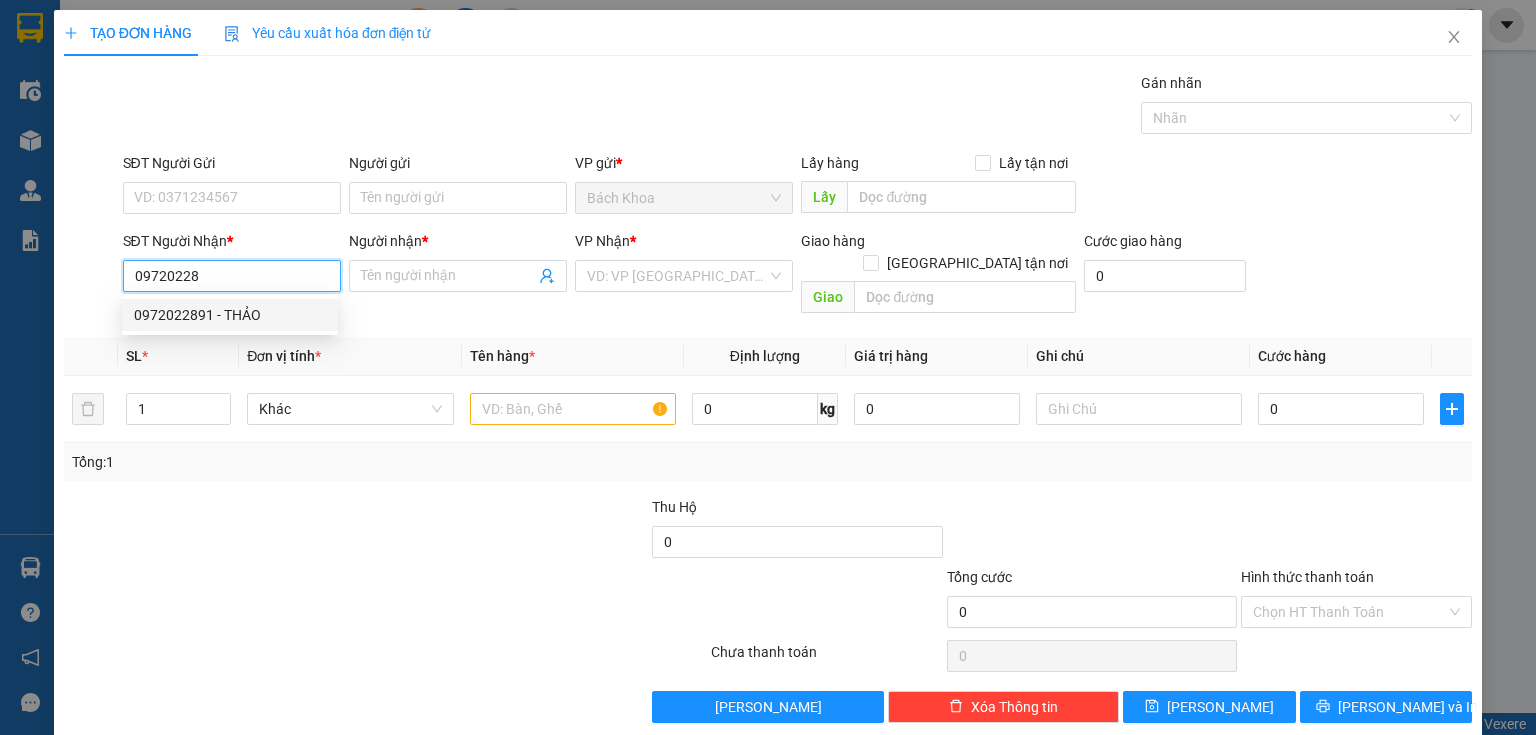 click on "0972022891 - THẢO" at bounding box center [230, 315] 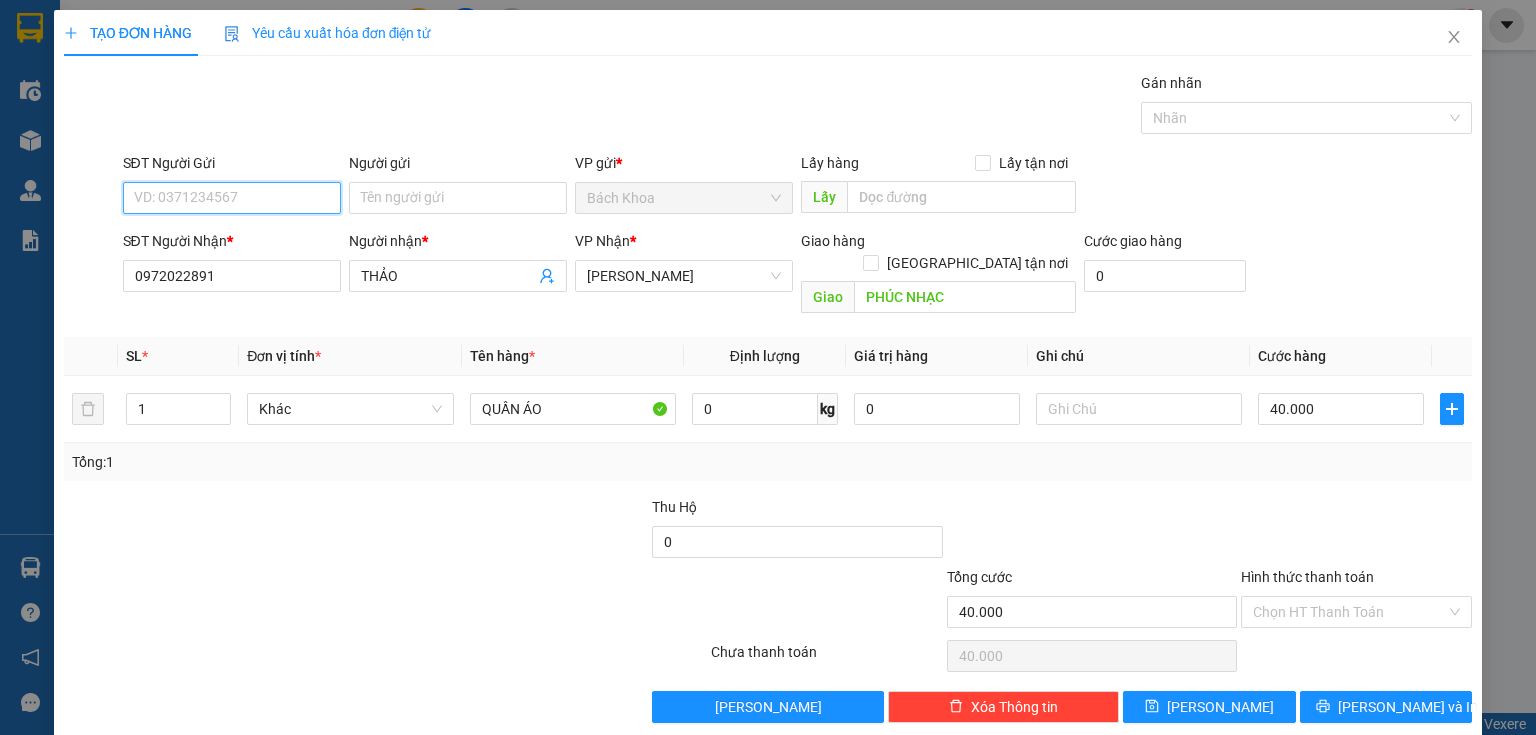 click on "SĐT Người Gửi" at bounding box center [232, 198] 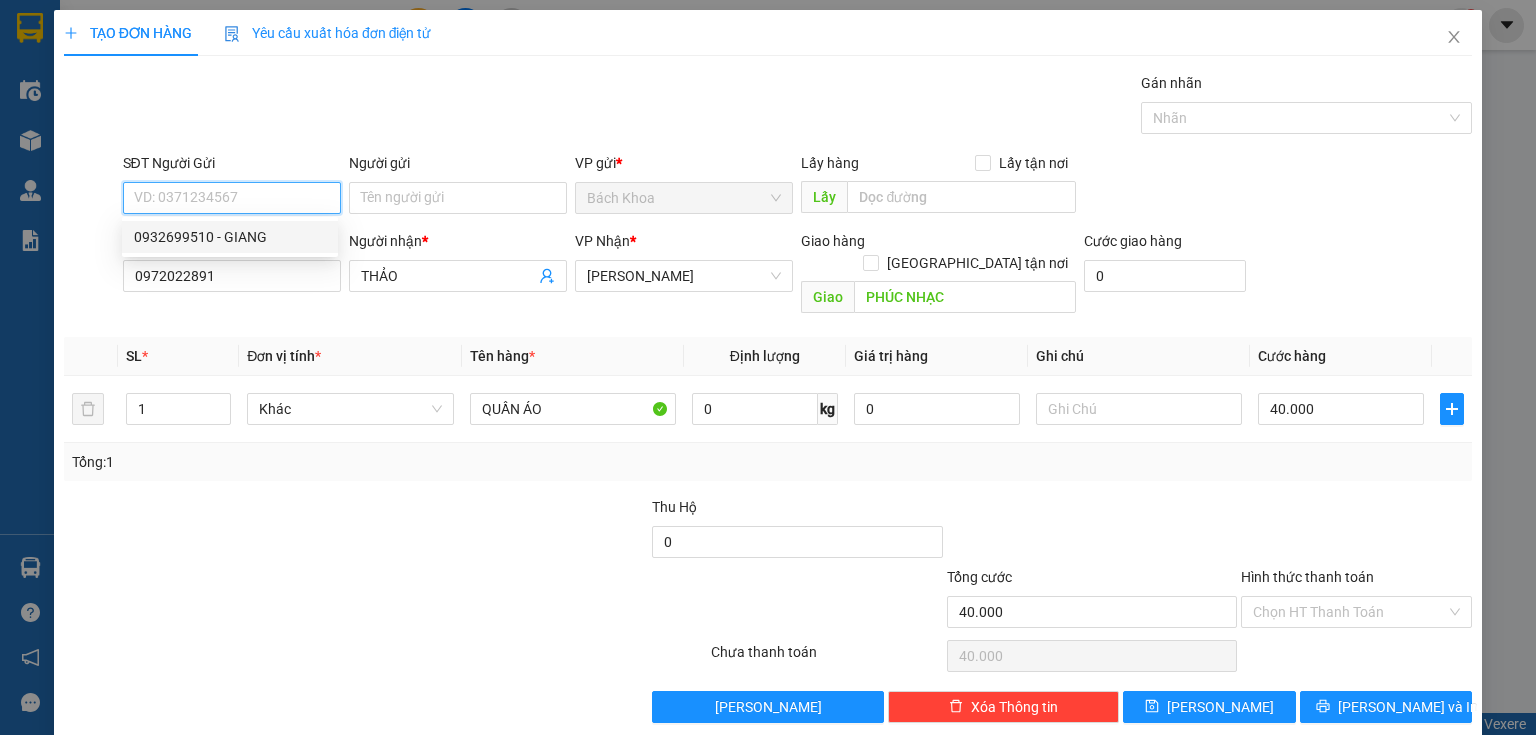 click on "0932699510 - GIANG" at bounding box center (230, 237) 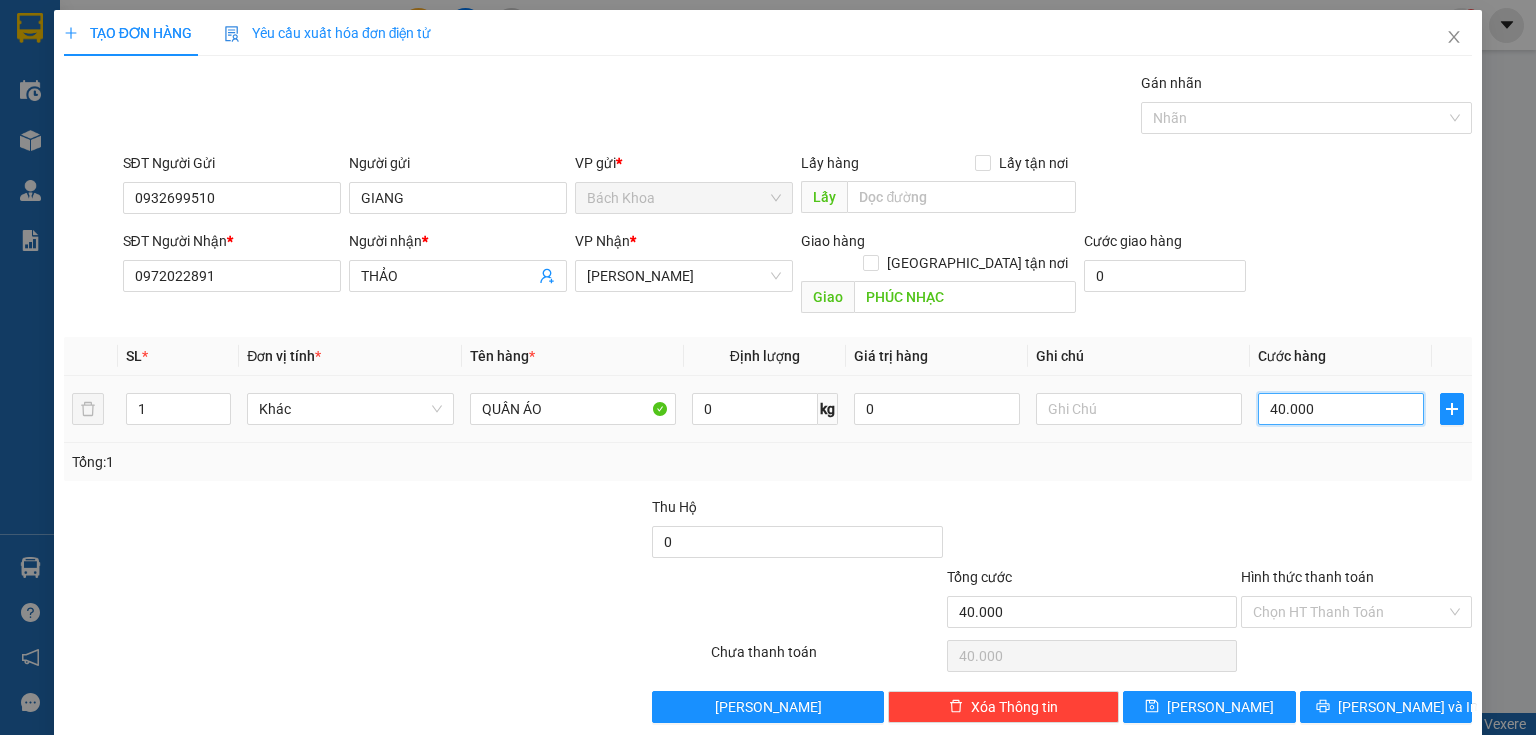 click on "40.000" at bounding box center (1341, 409) 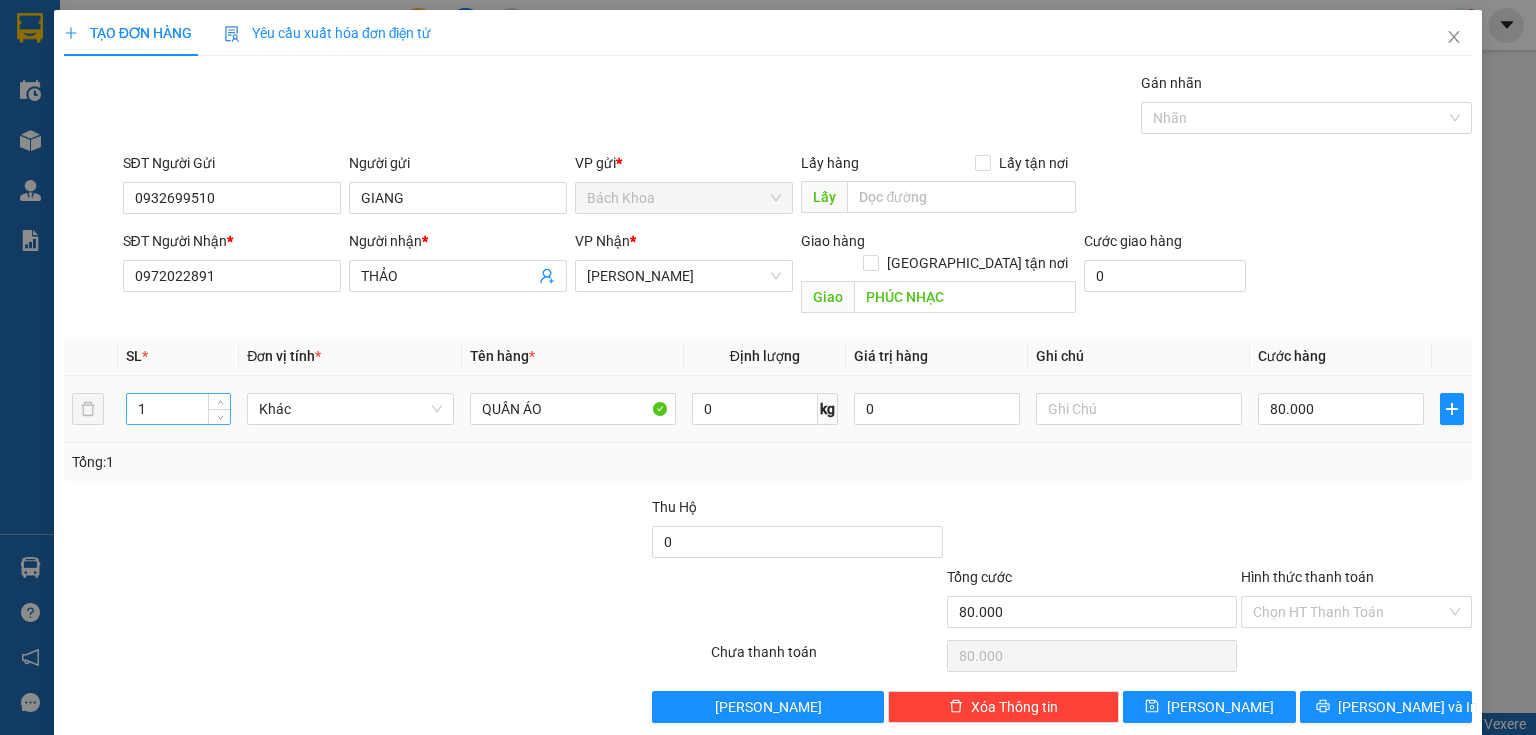 click on "1" at bounding box center [178, 409] 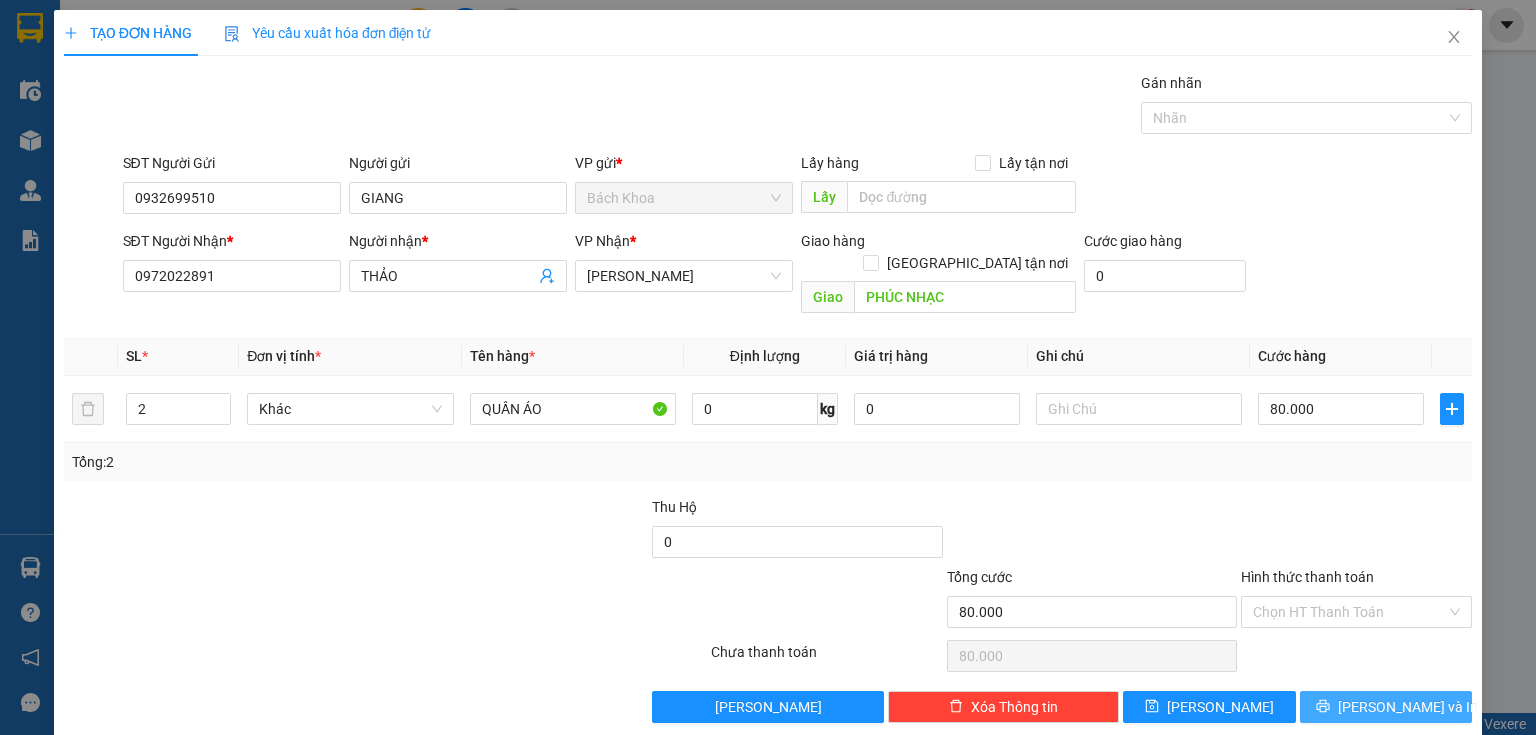 click on "[PERSON_NAME] và In" at bounding box center (1386, 707) 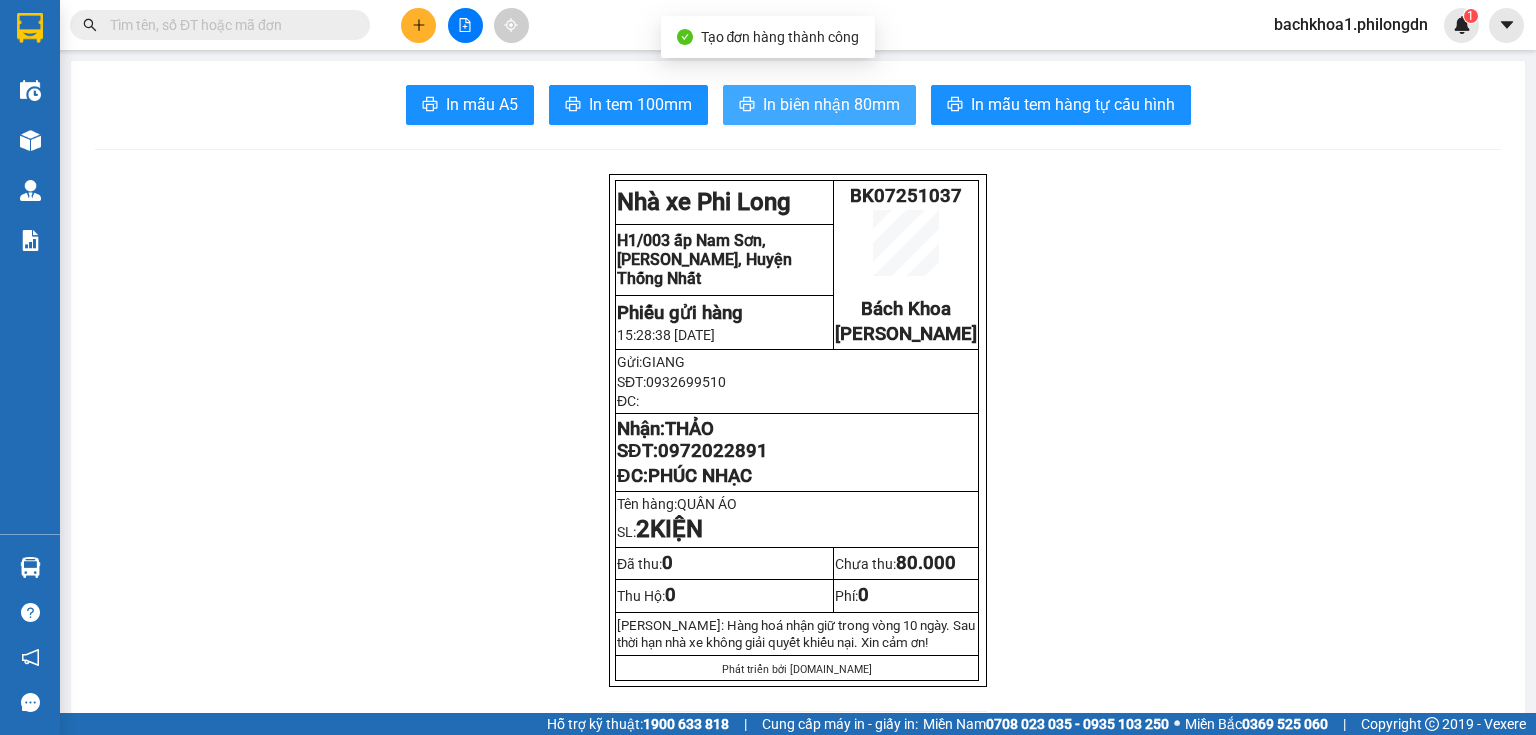 click on "In biên nhận 80mm" at bounding box center (831, 104) 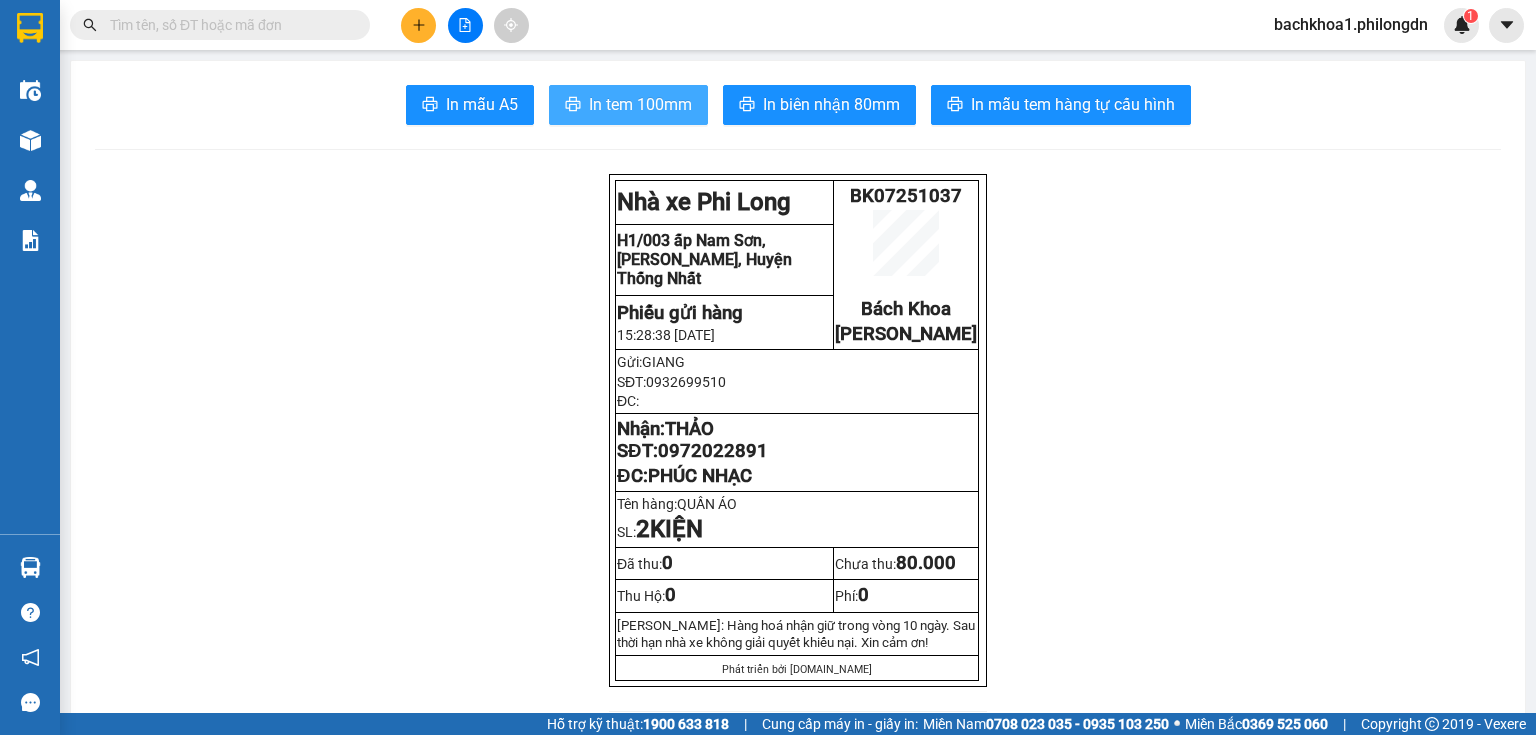 click on "In tem 100mm" at bounding box center [640, 104] 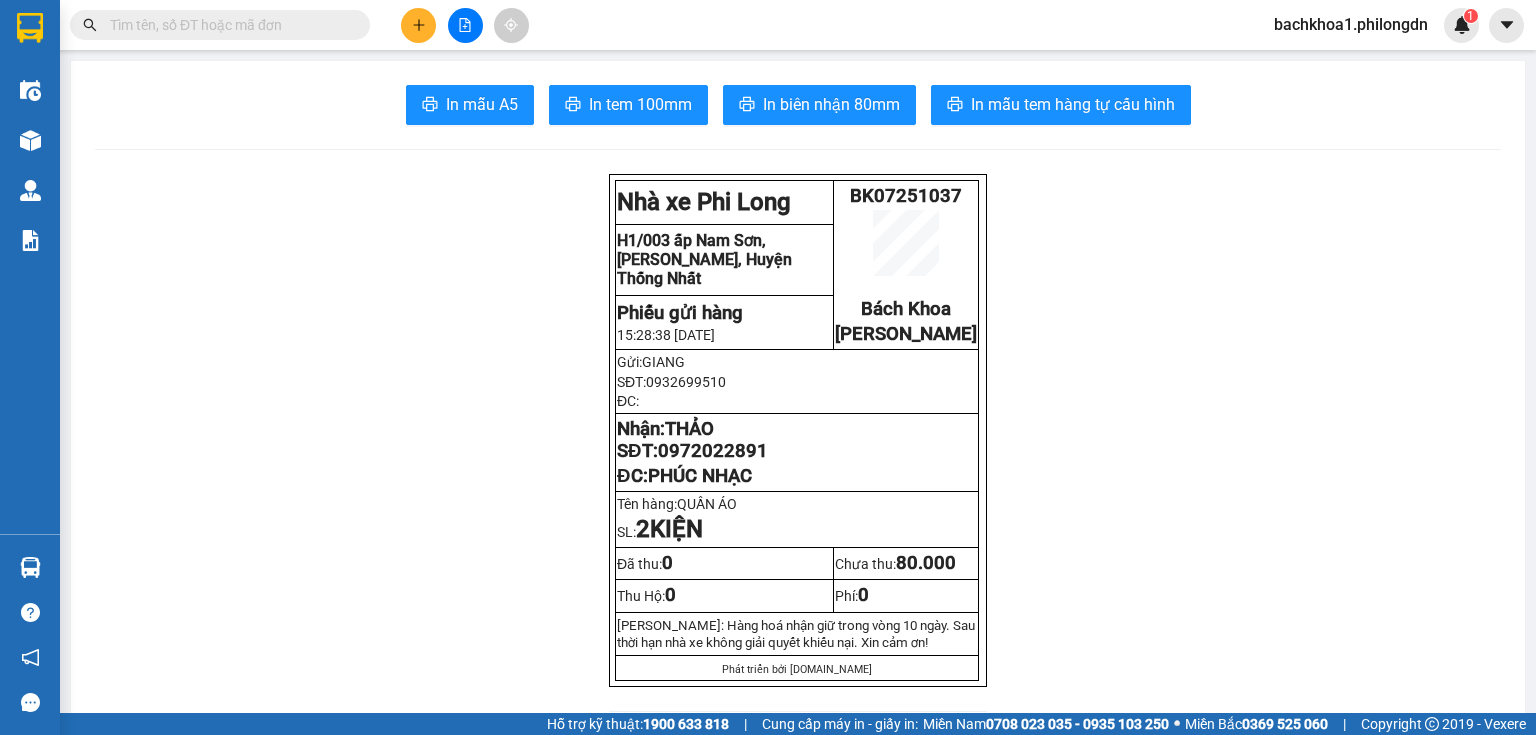 click on "0972022891" at bounding box center [713, 451] 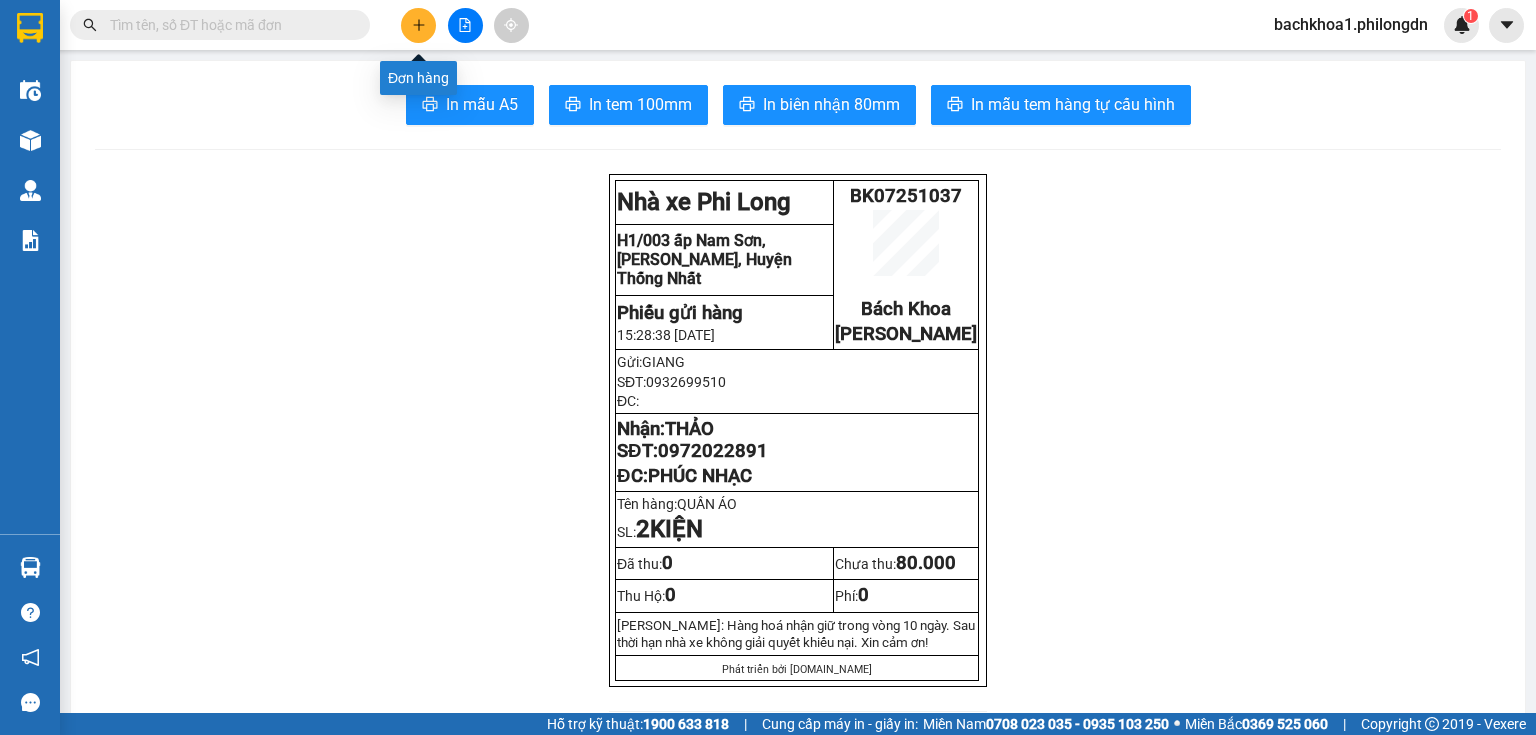 click at bounding box center (418, 25) 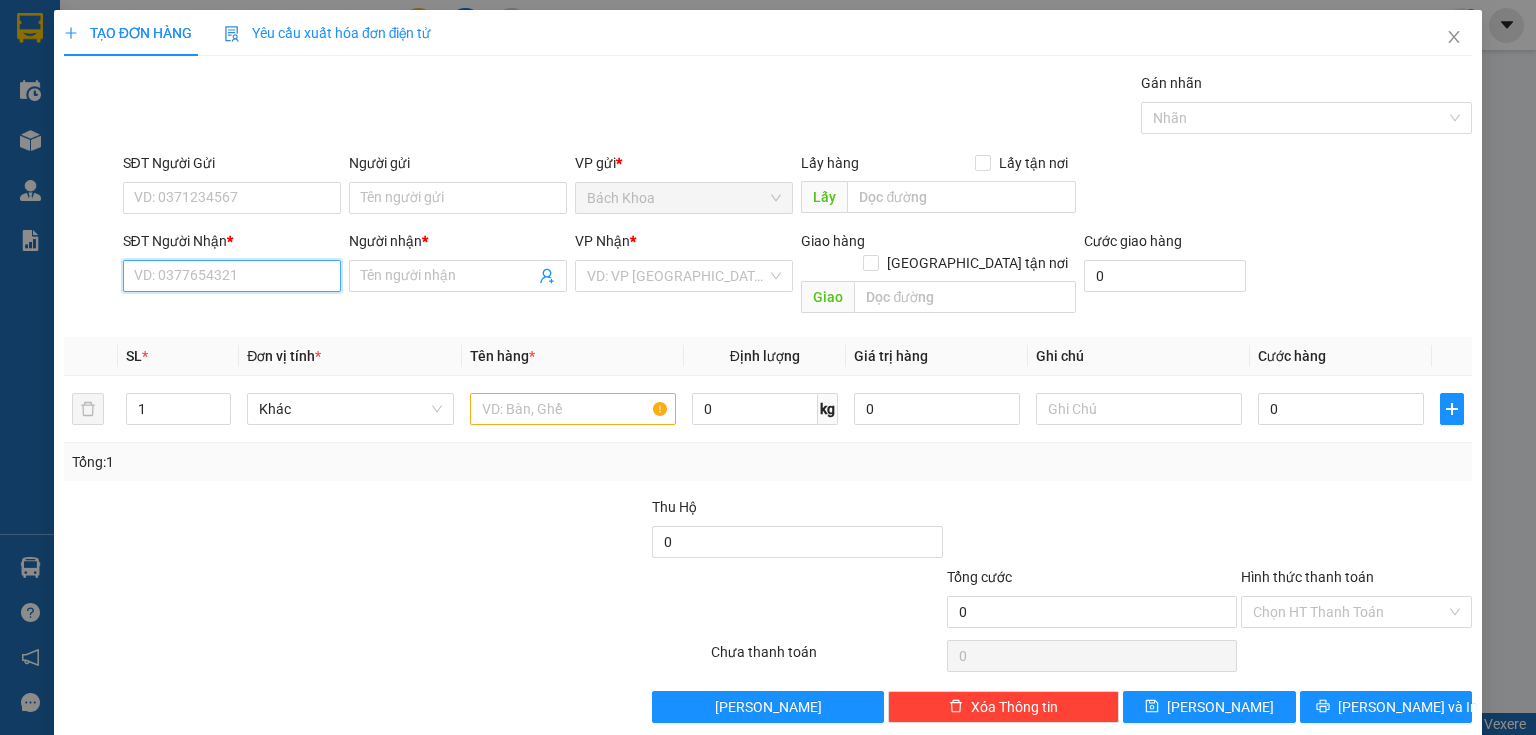 click on "SĐT Người Nhận  *" at bounding box center [232, 276] 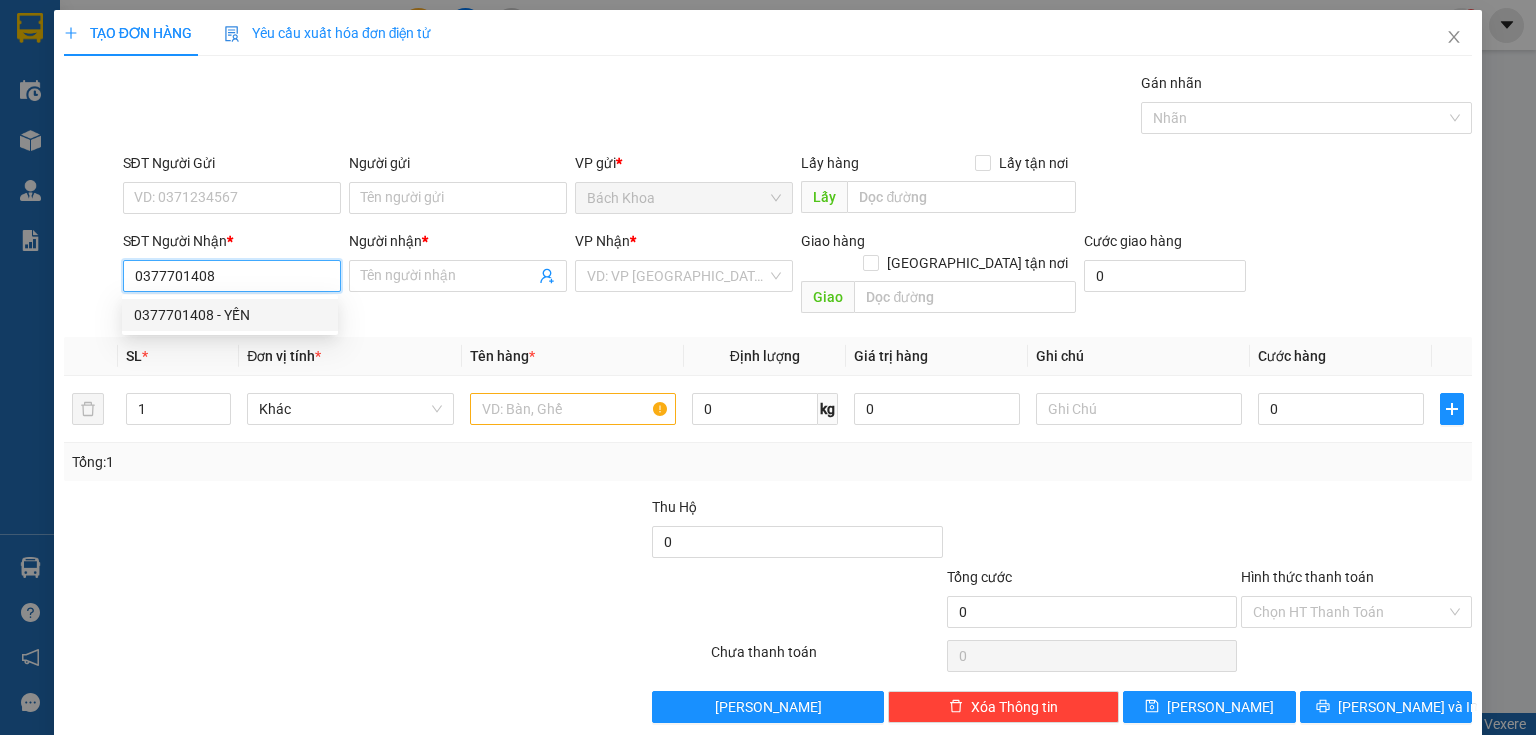 click on "0377701408 - YẾN" at bounding box center (230, 315) 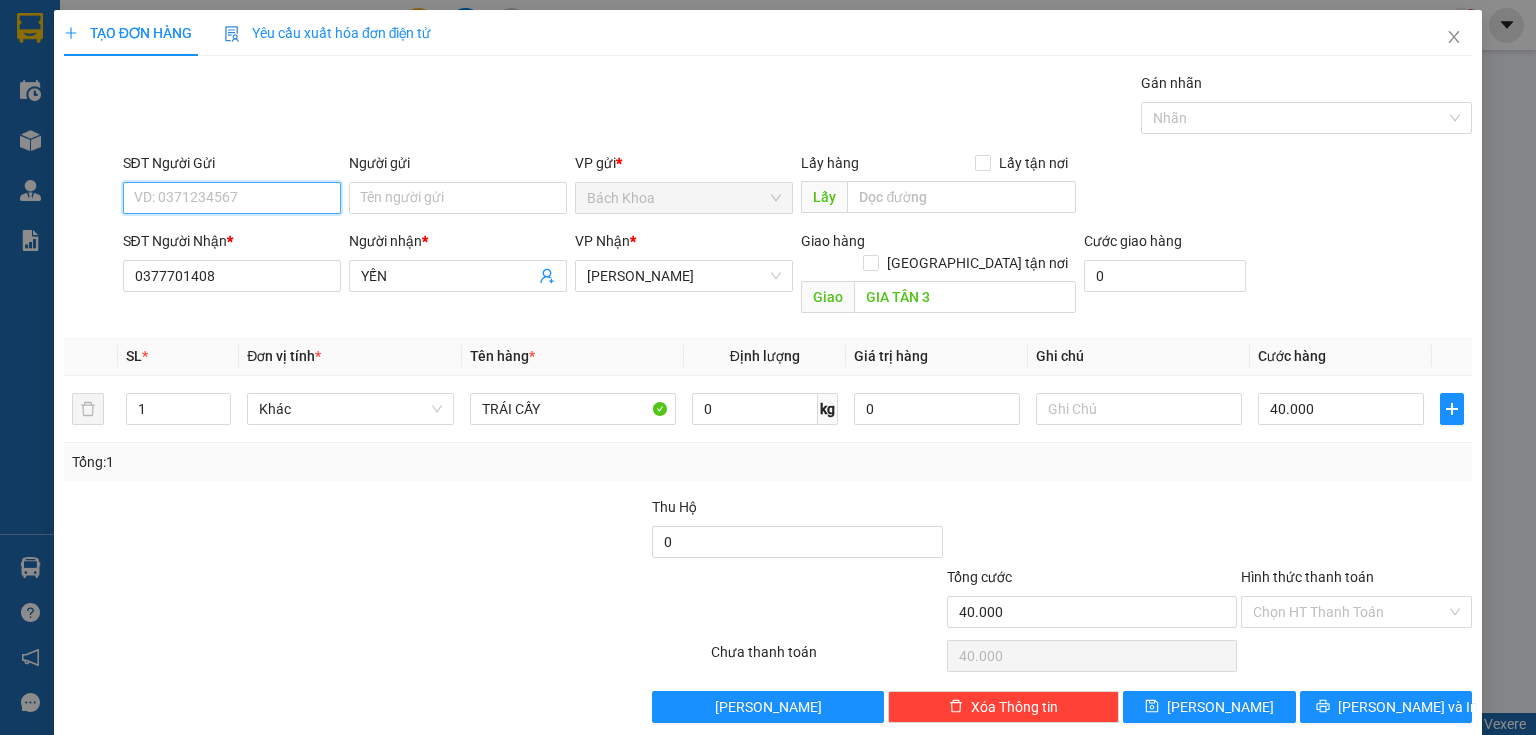 click on "SĐT Người Gửi" at bounding box center (232, 198) 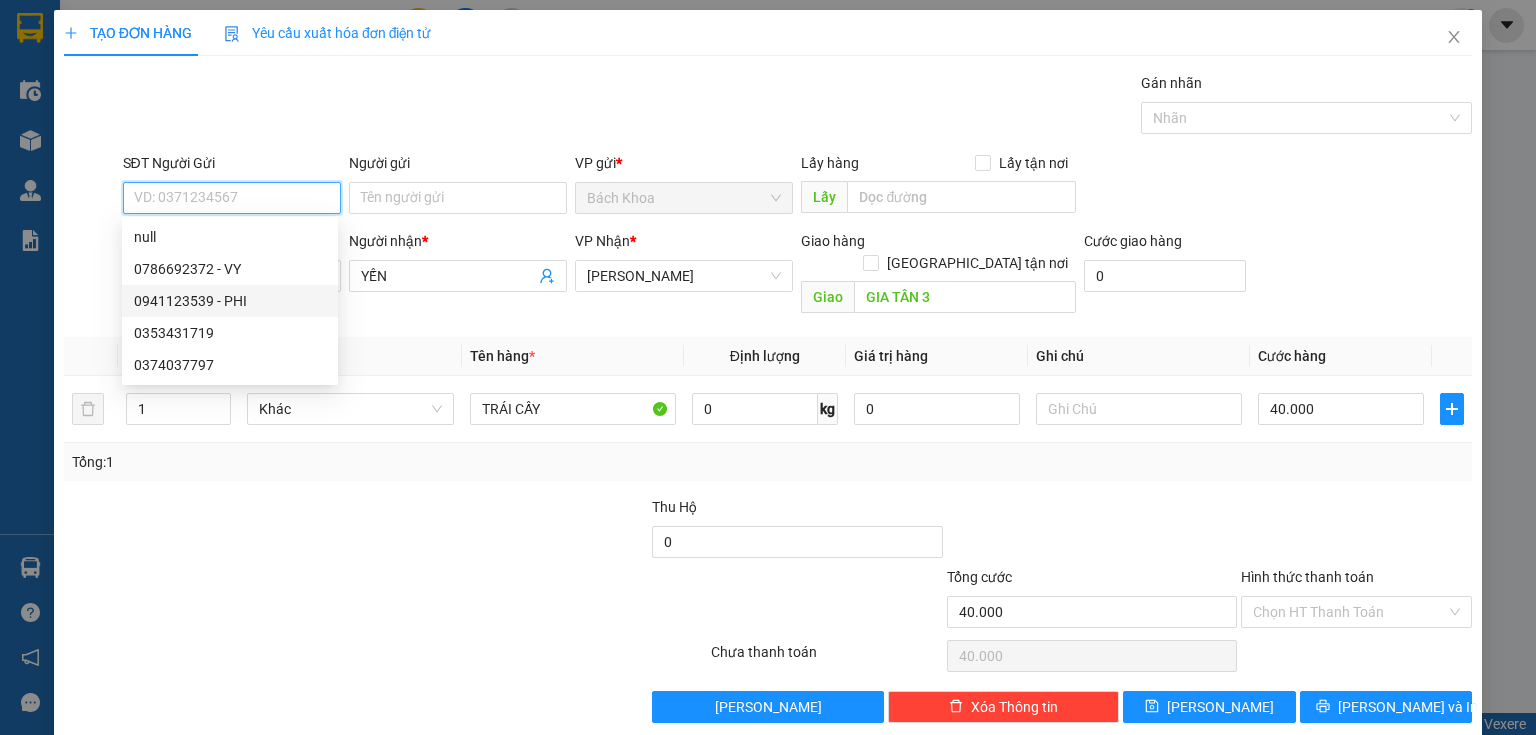 click on "0941123539 - PHI" at bounding box center (230, 301) 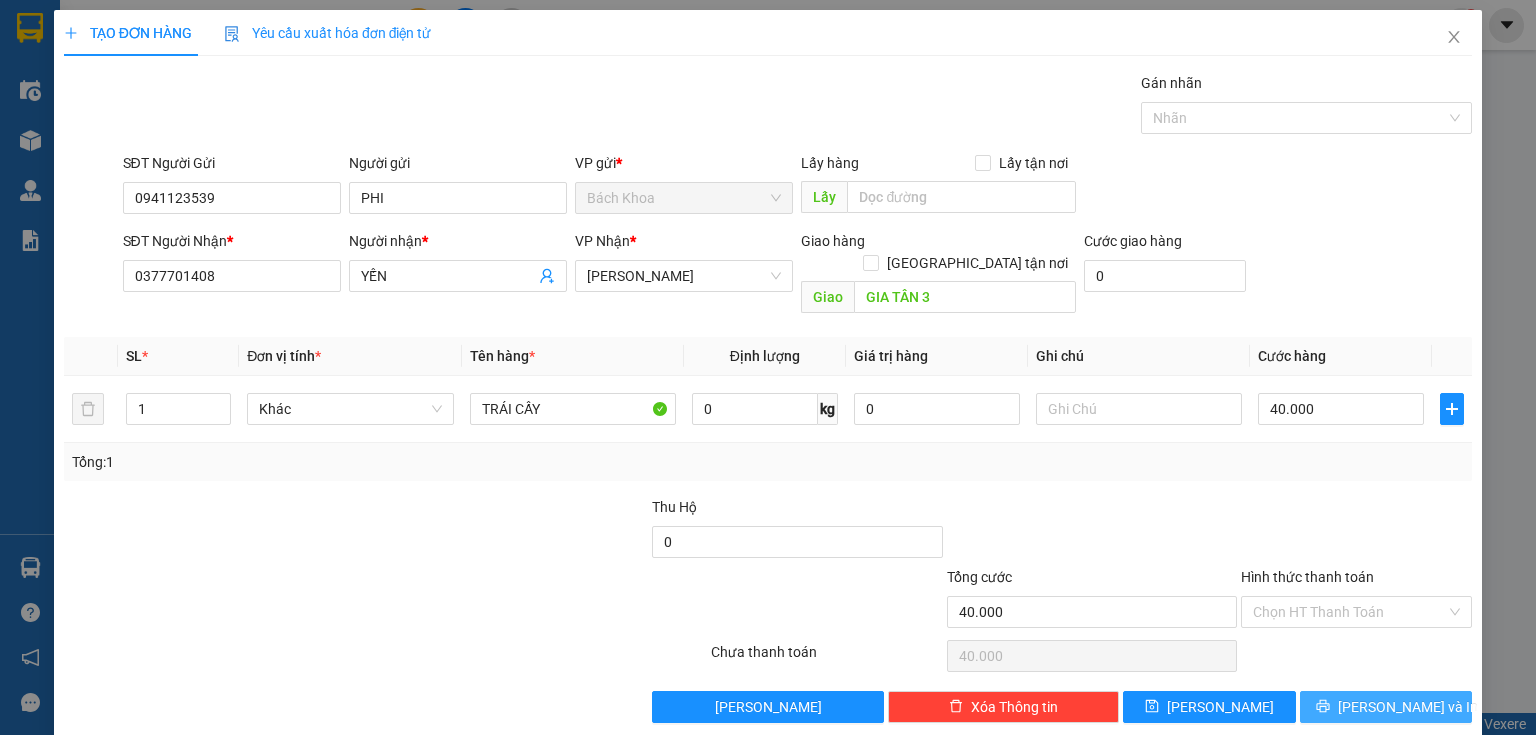 click 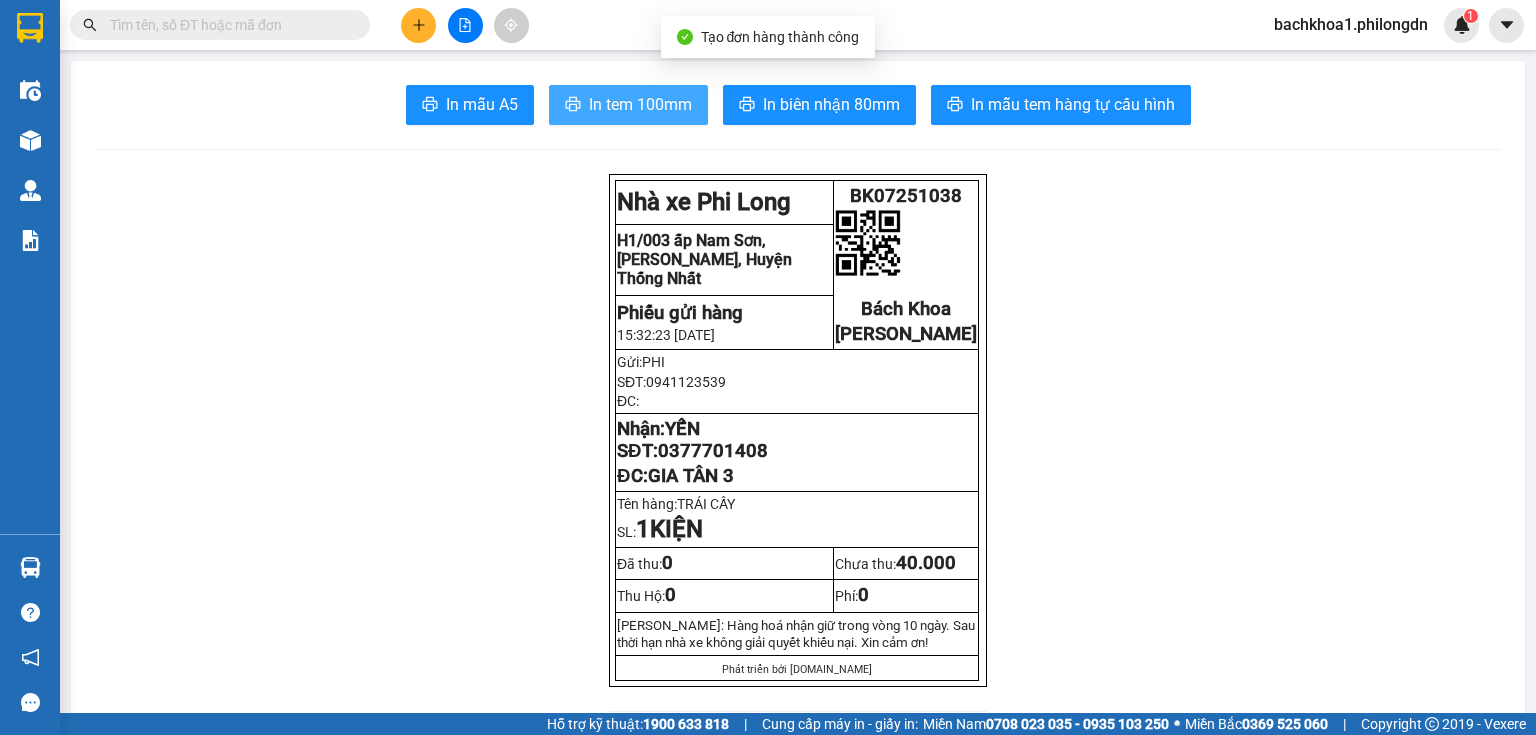 click on "In tem 100mm" at bounding box center (628, 105) 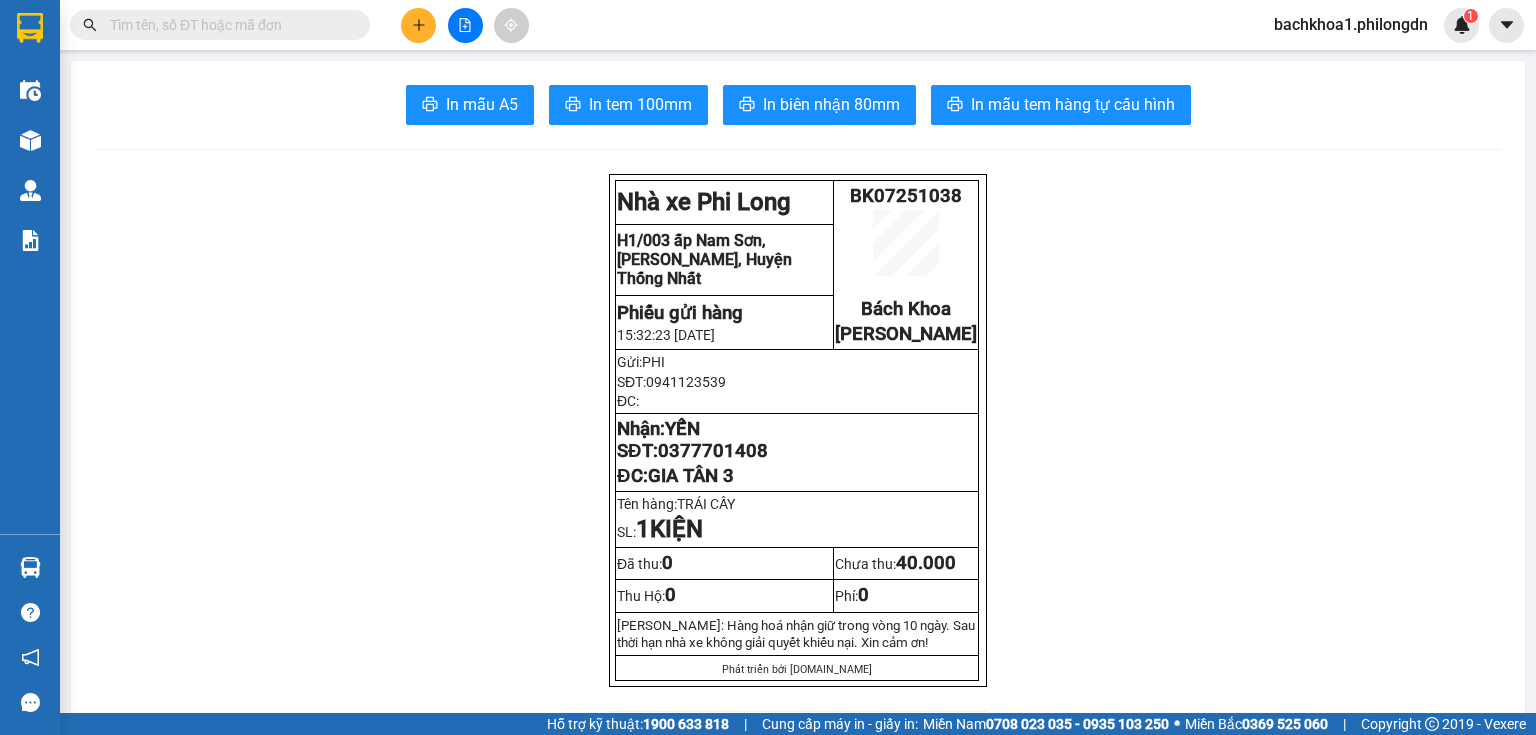 click on "0377701408" at bounding box center [713, 451] 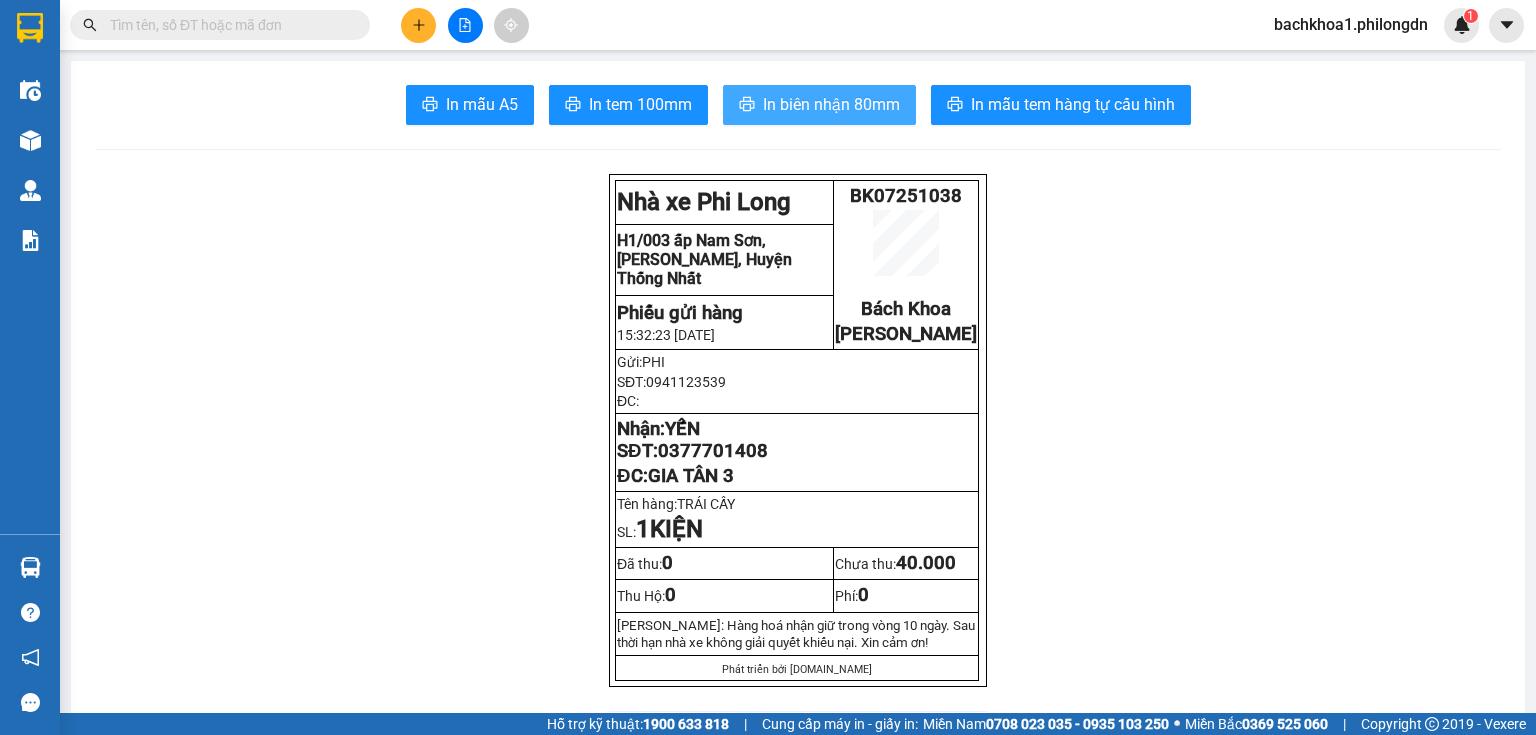 click on "In biên nhận 80mm" at bounding box center (831, 104) 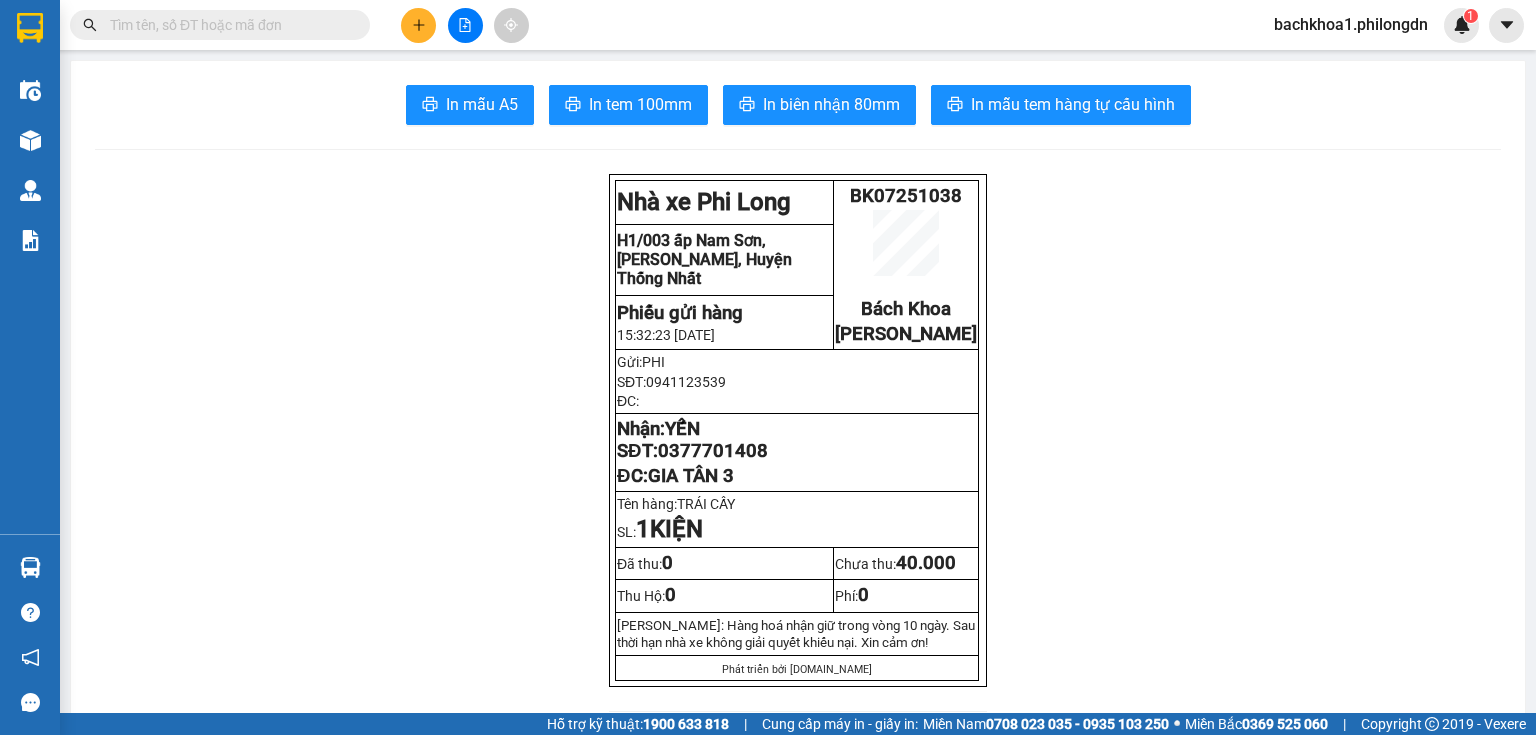 click at bounding box center (418, 25) 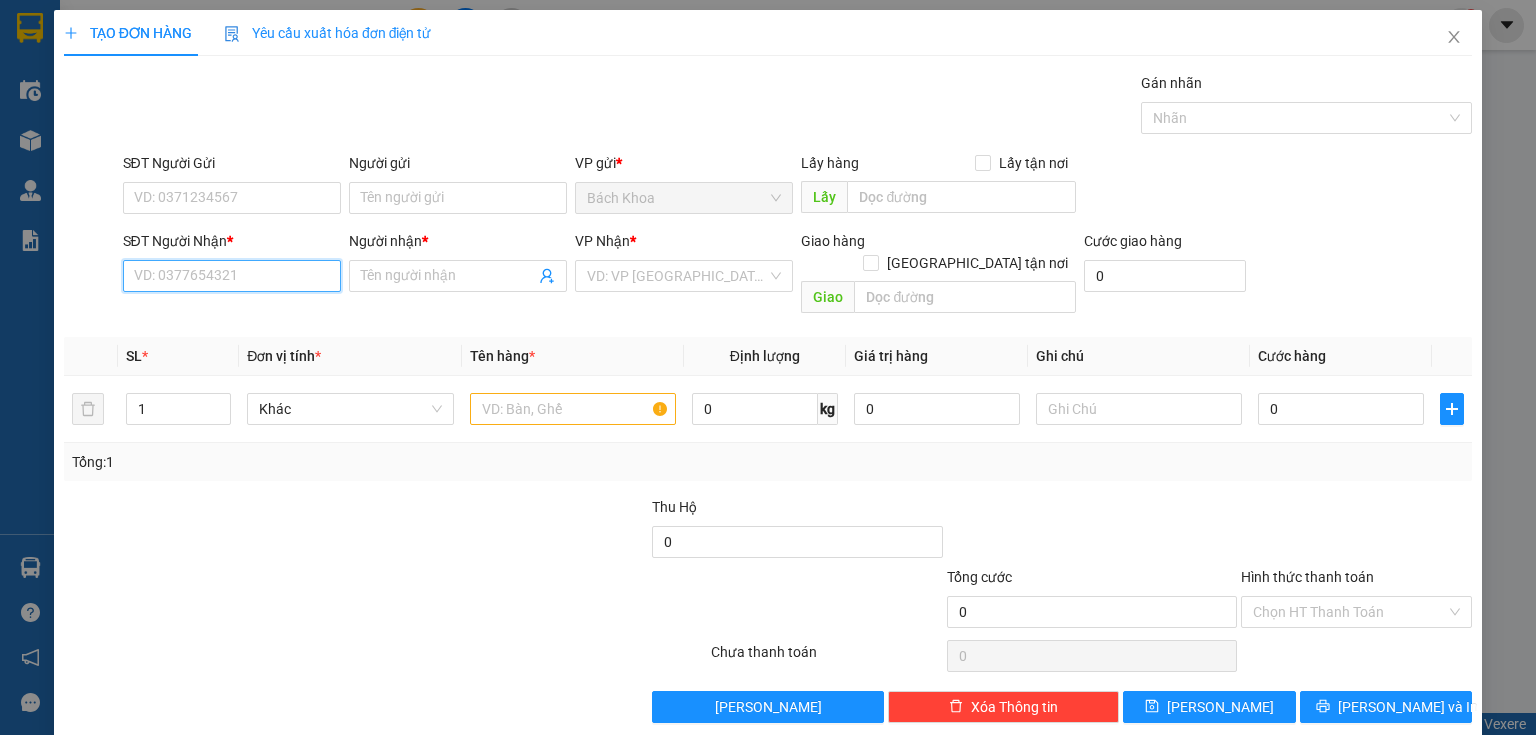 click on "SĐT Người Nhận  *" at bounding box center (232, 276) 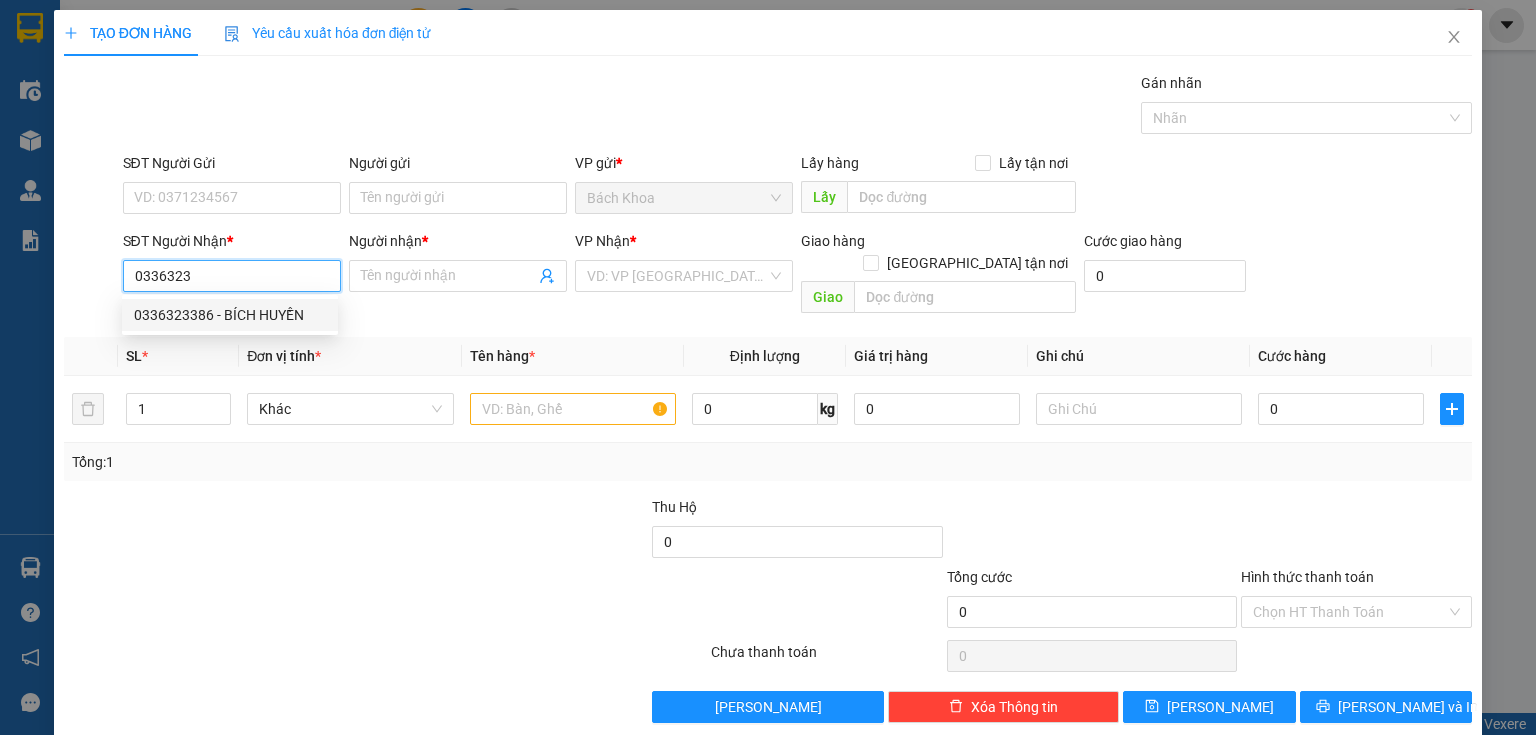 click on "0336323386 - BÍCH HUYỀN" at bounding box center [230, 315] 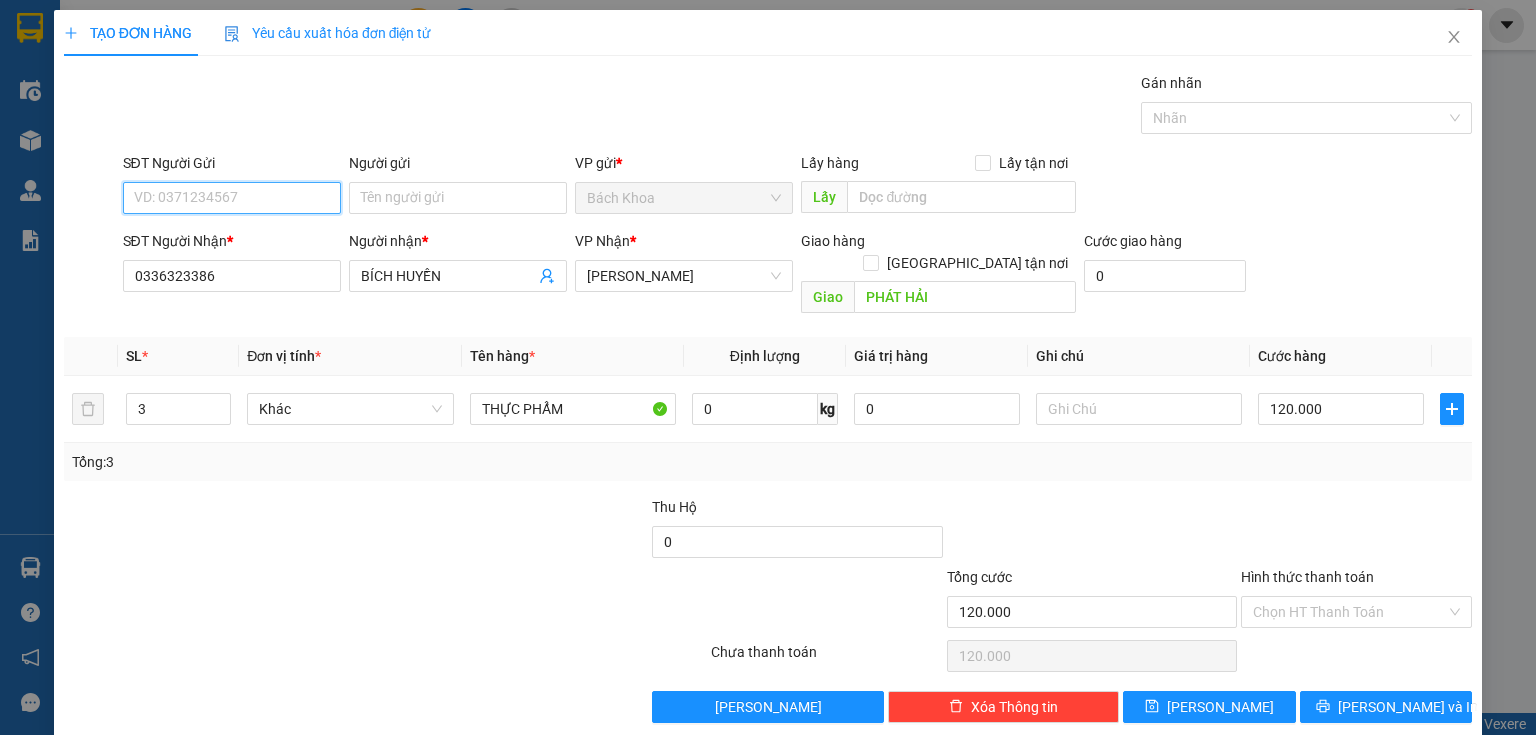 click on "SĐT Người Gửi" at bounding box center (232, 198) 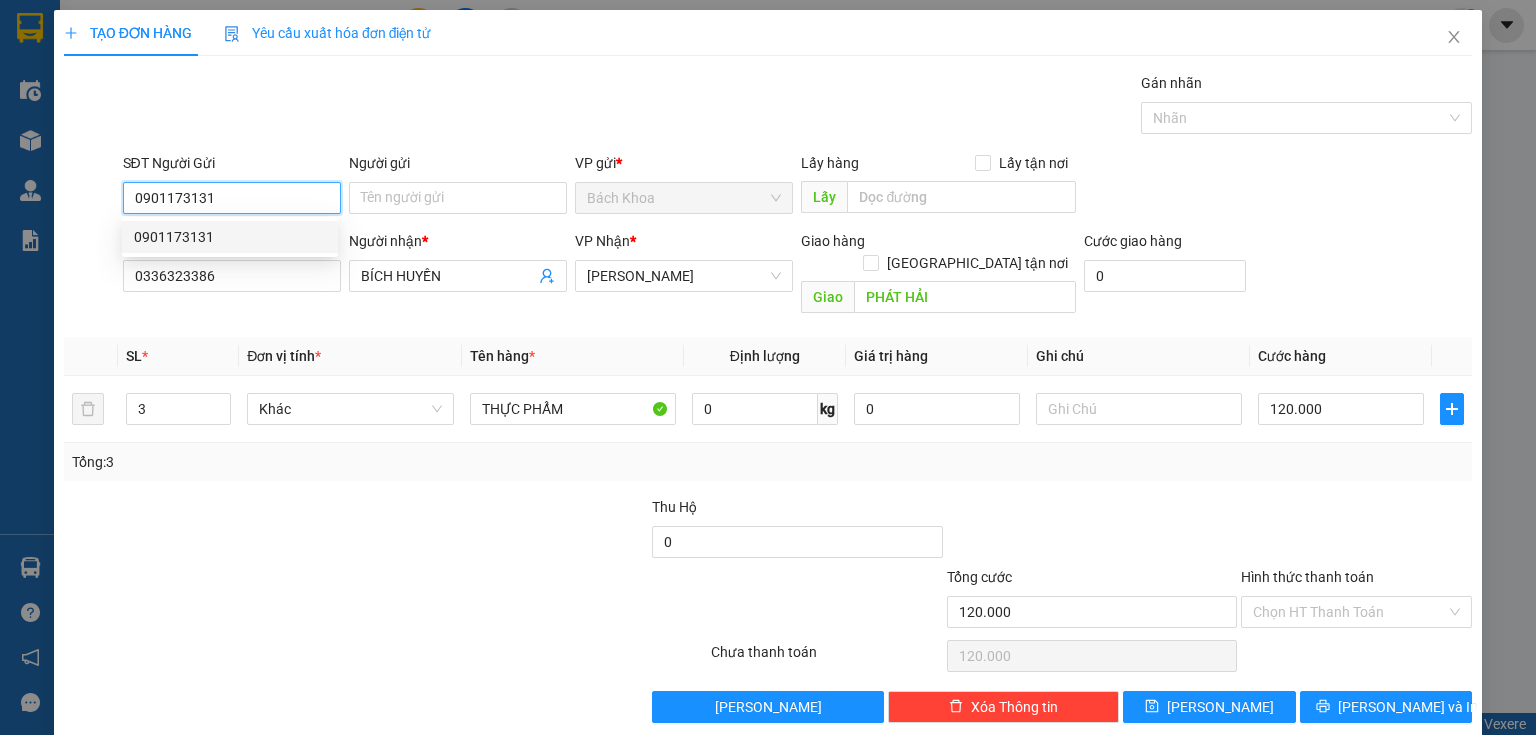 click on "0901173131" at bounding box center (230, 237) 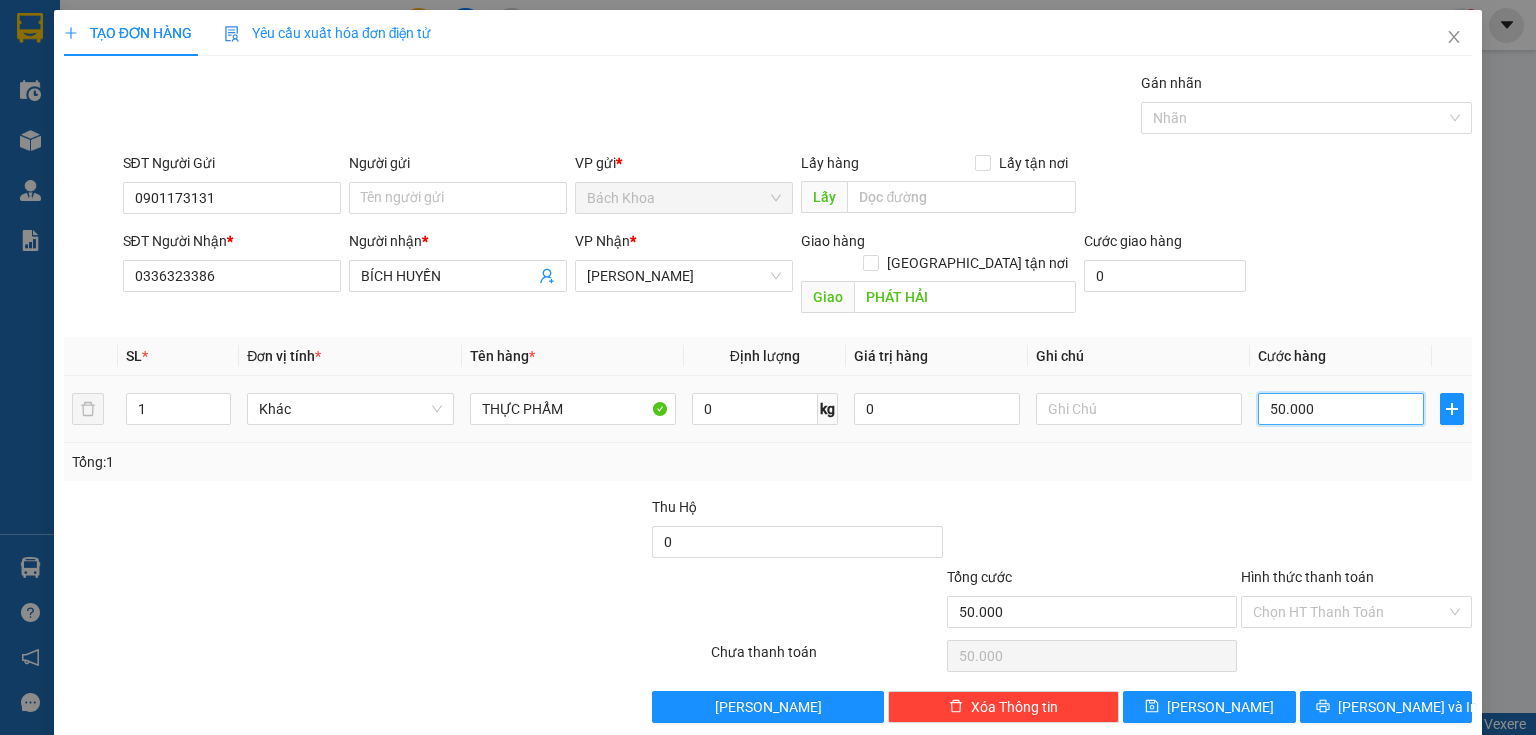 click on "50.000" at bounding box center [1341, 409] 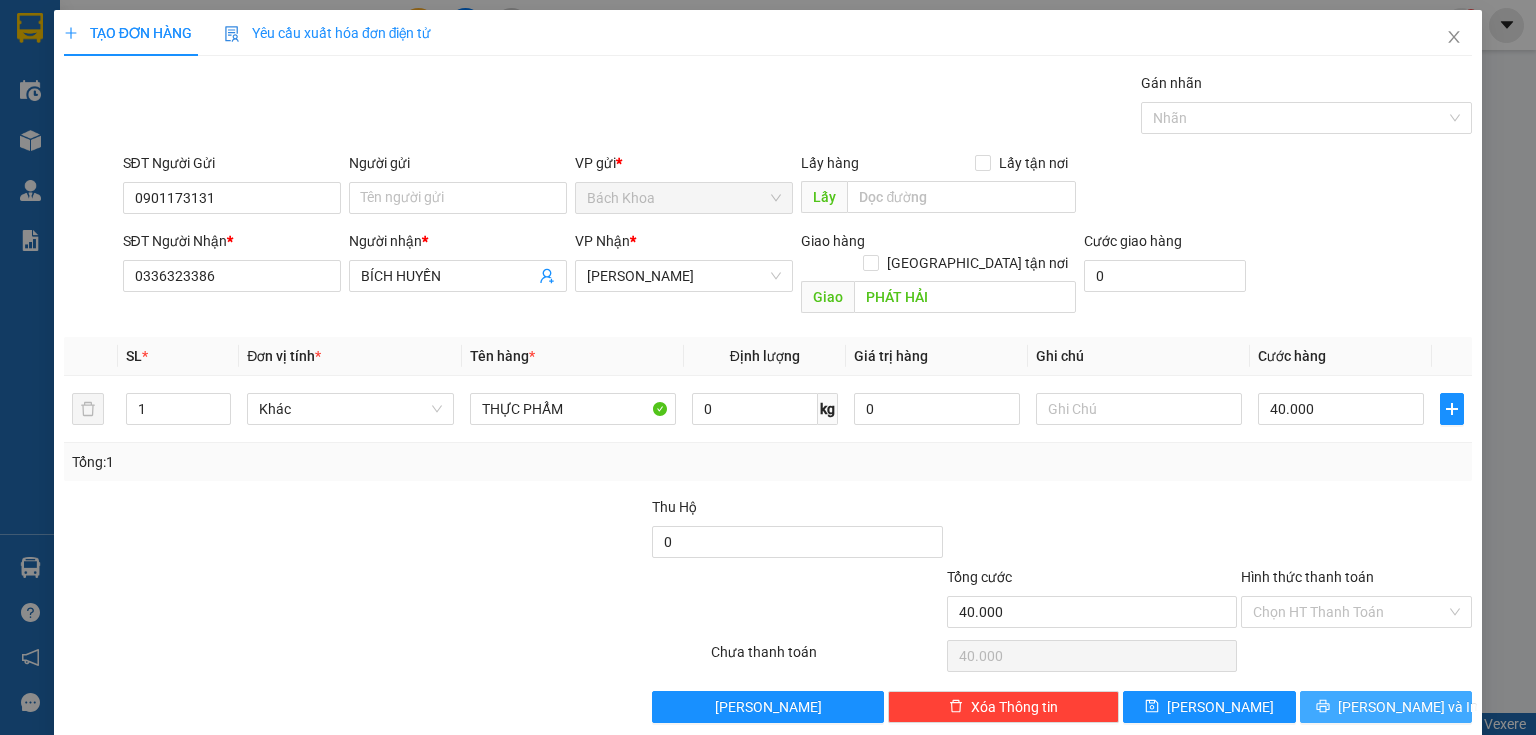 click on "[PERSON_NAME] và In" at bounding box center [1408, 707] 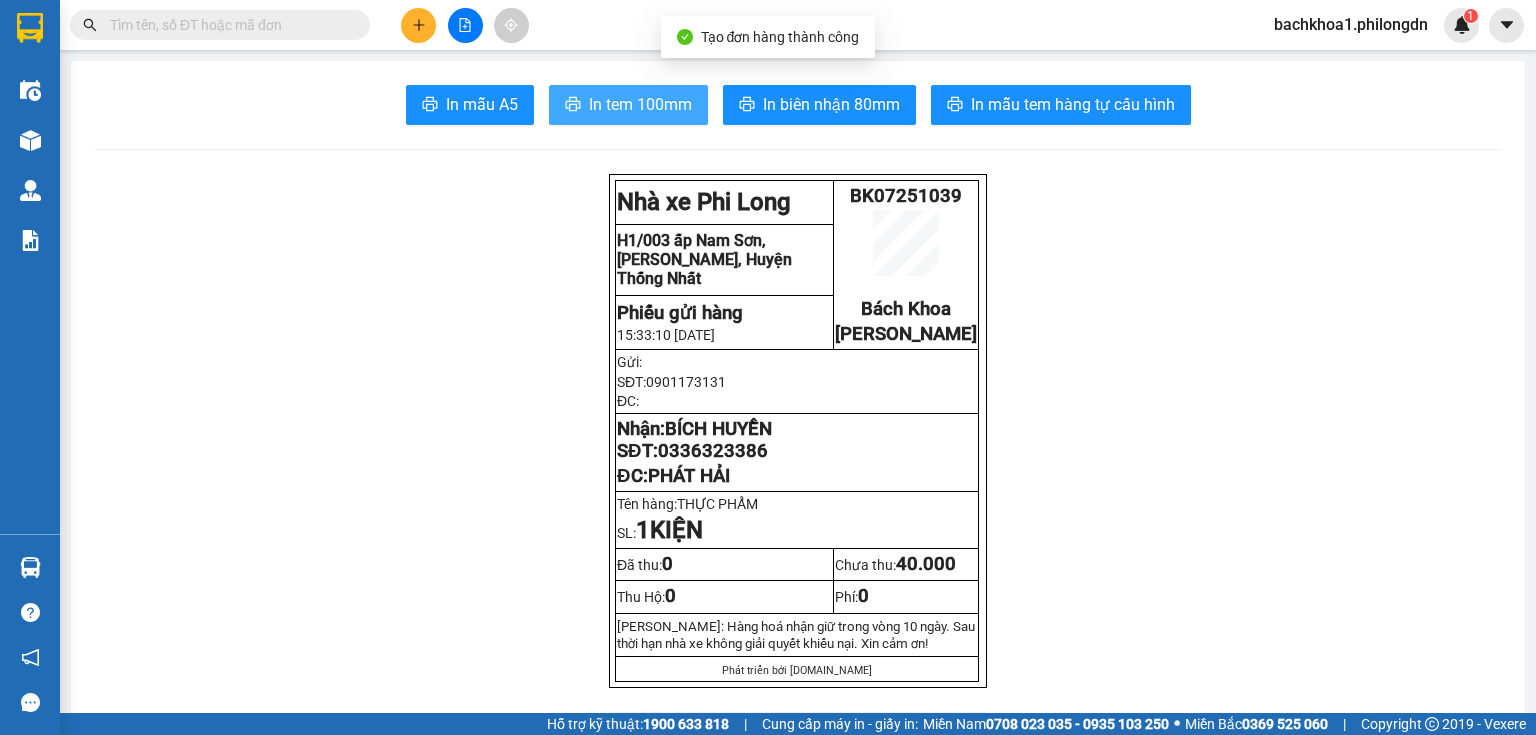 click on "In tem 100mm" at bounding box center [640, 104] 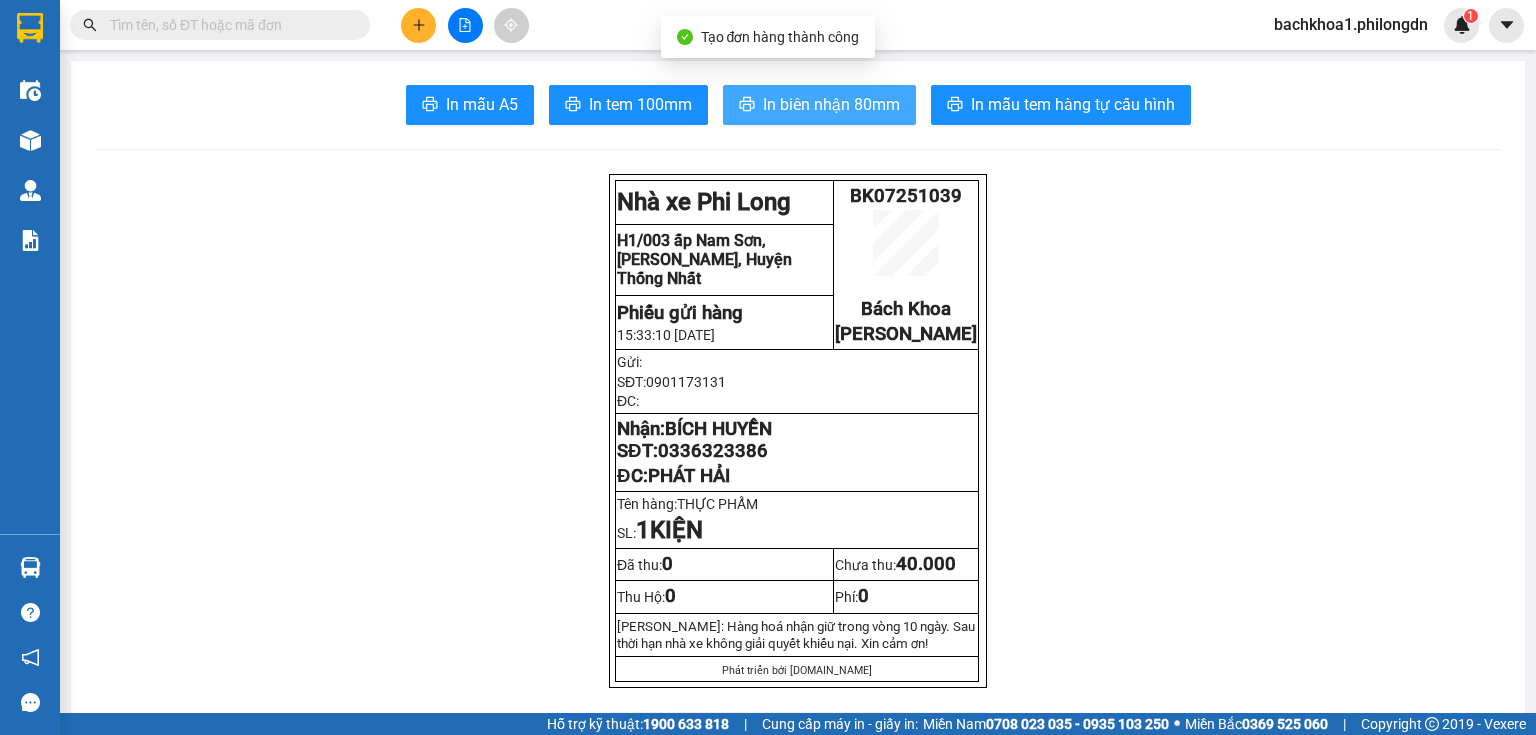 click on "In biên nhận 80mm" at bounding box center [831, 104] 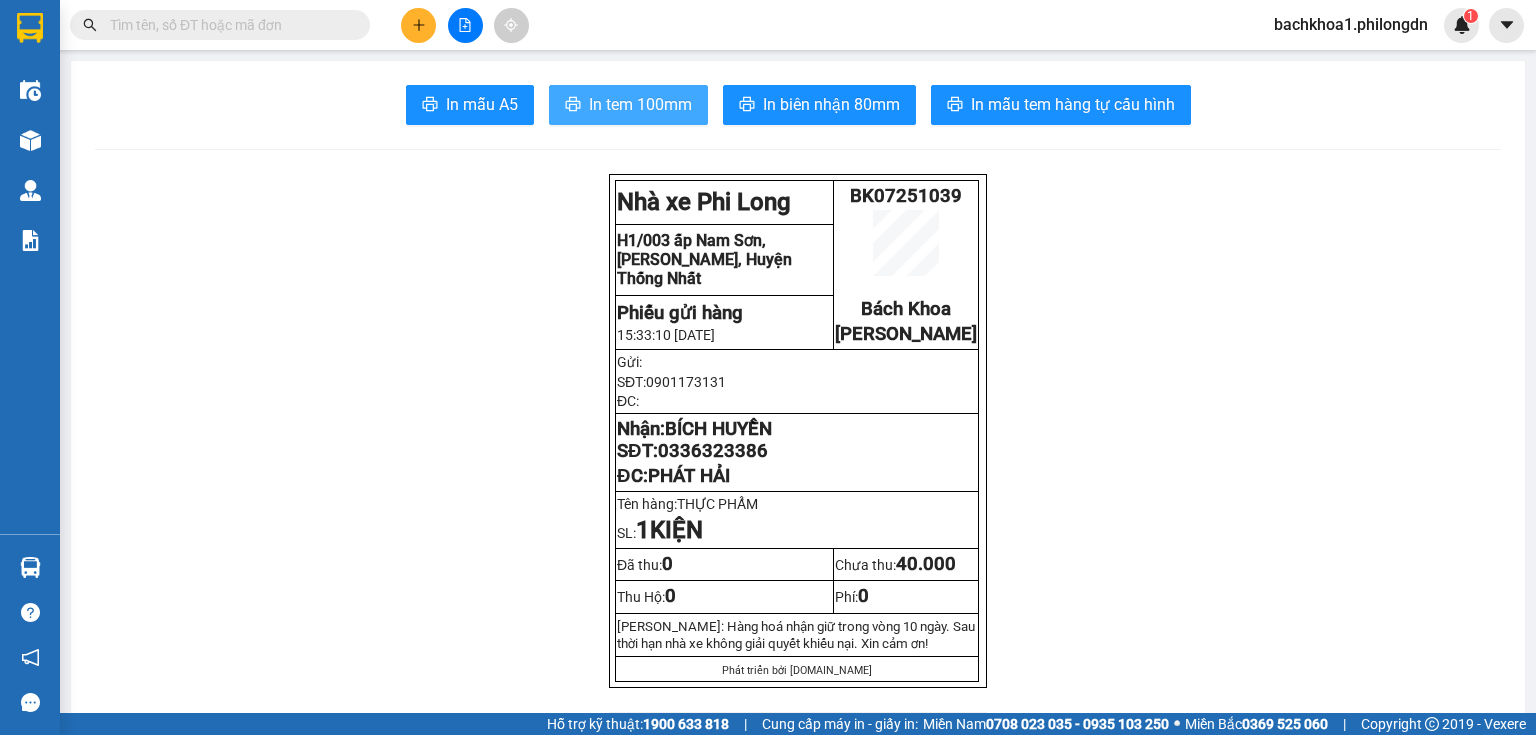 click on "In tem 100mm" at bounding box center [640, 104] 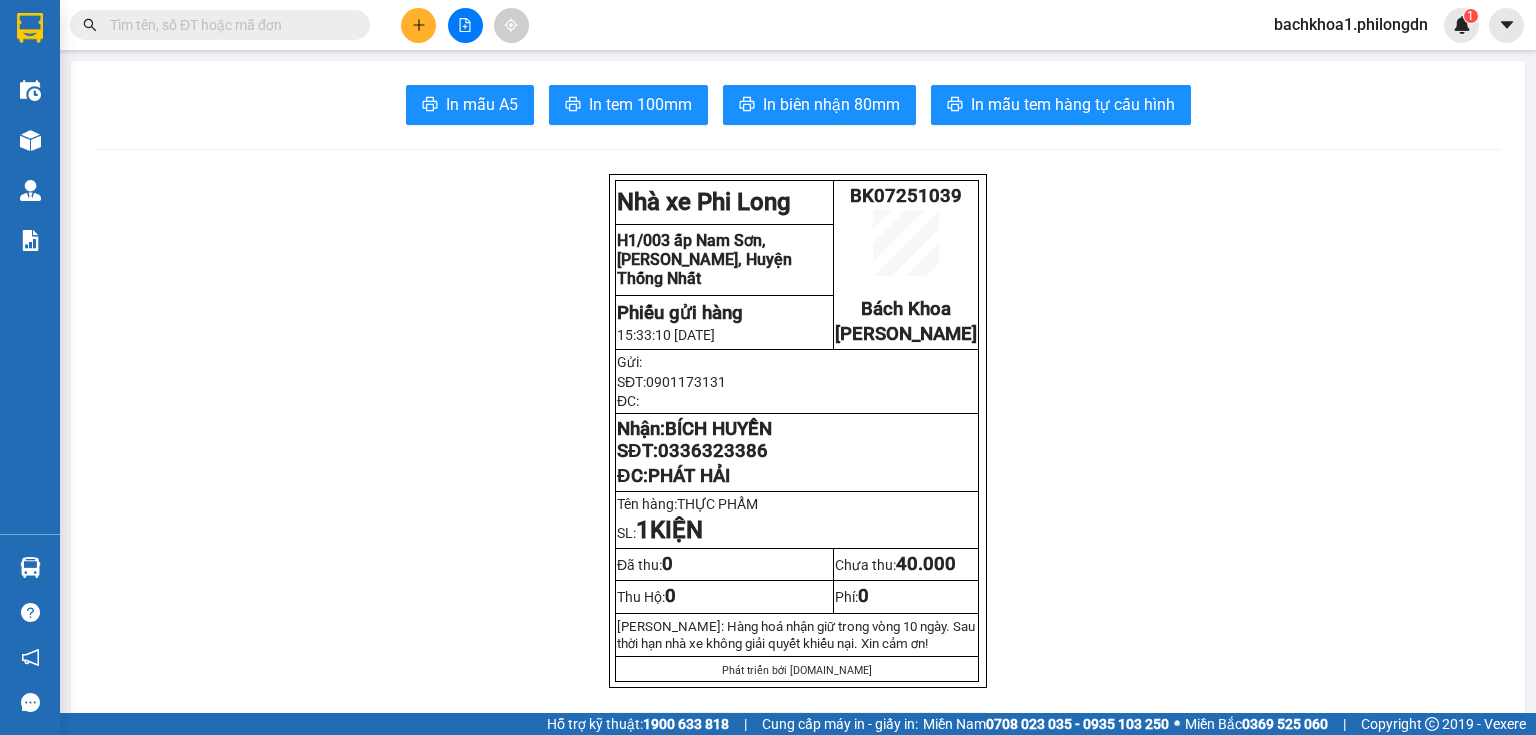 click on "0336323386" at bounding box center [713, 451] 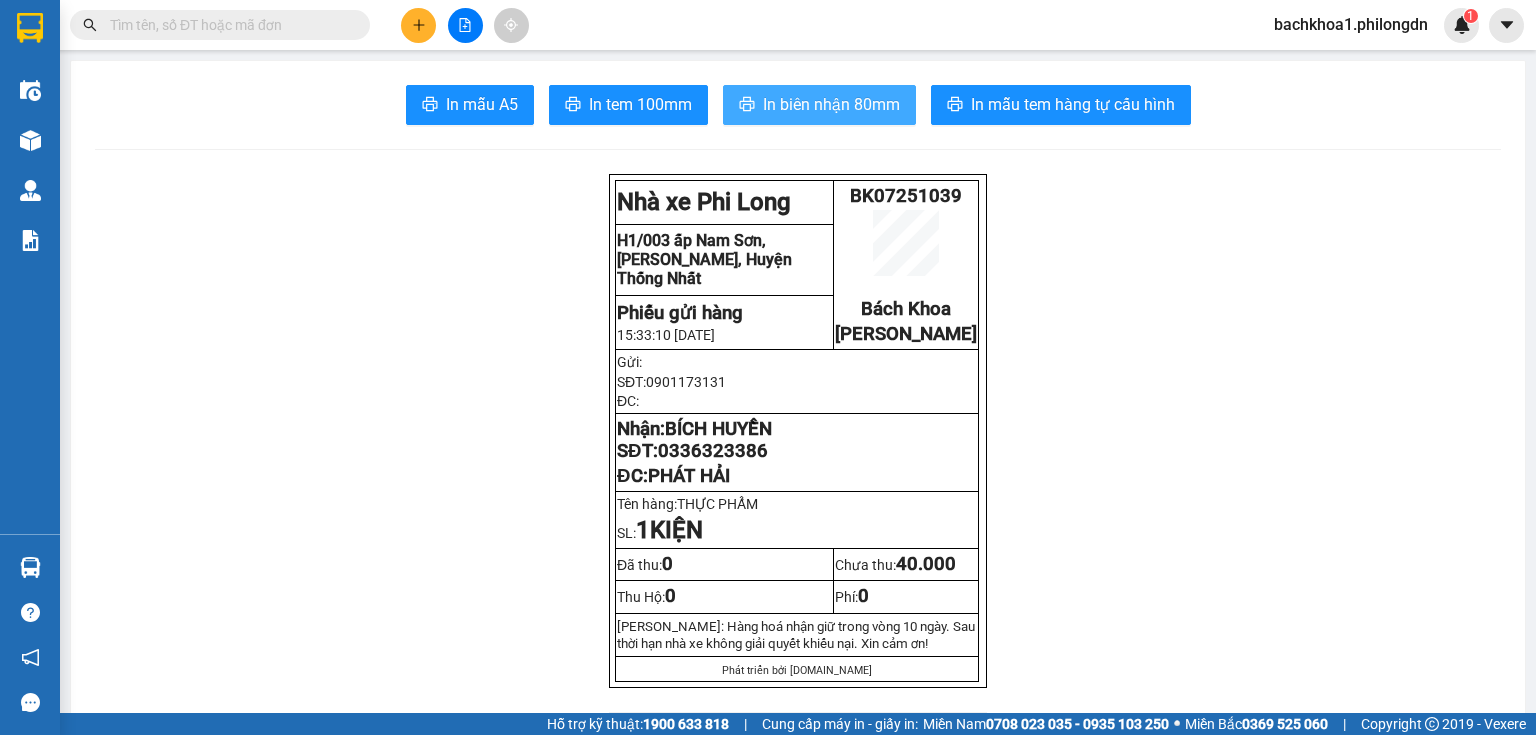click on "In biên nhận 80mm" at bounding box center [831, 104] 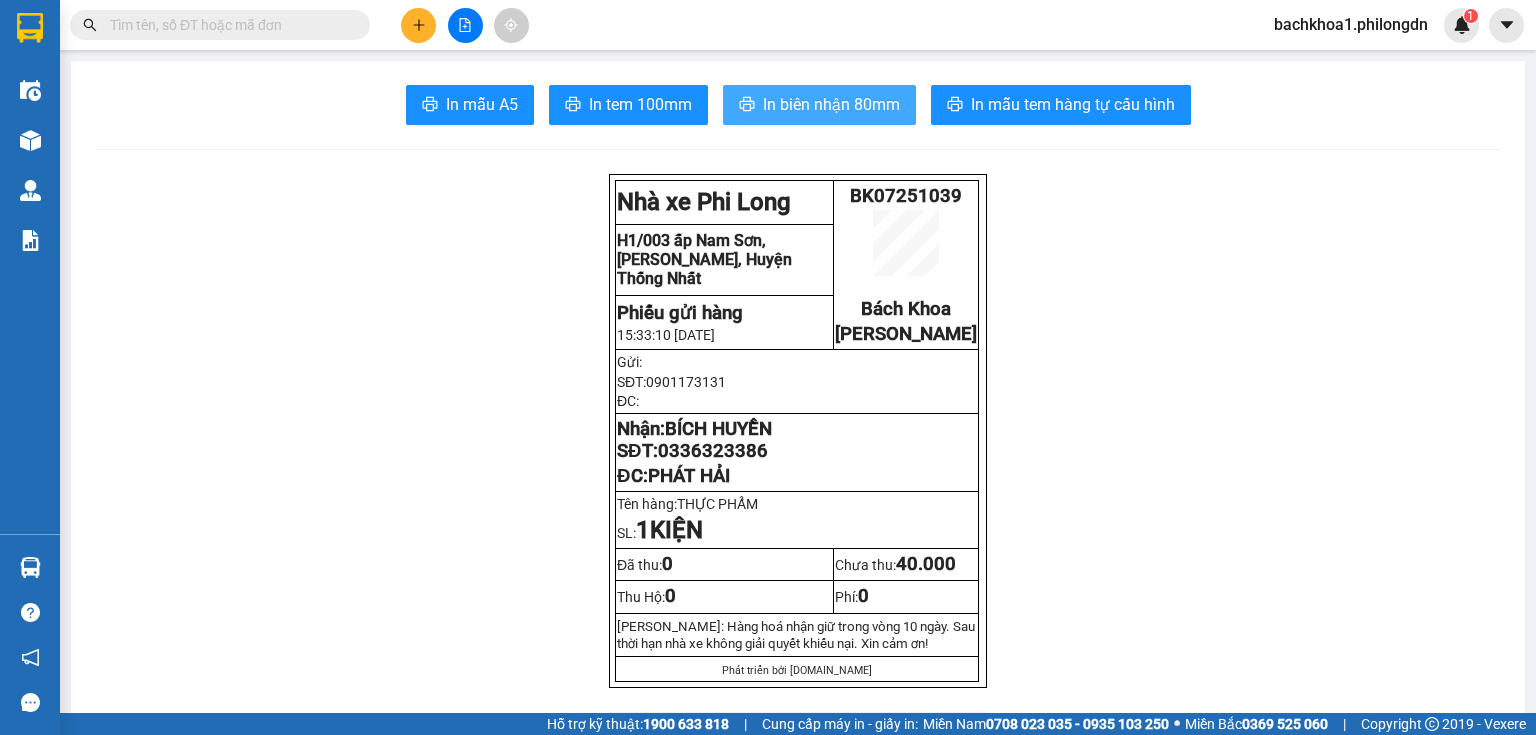 click on "In biên nhận 80mm" at bounding box center [831, 104] 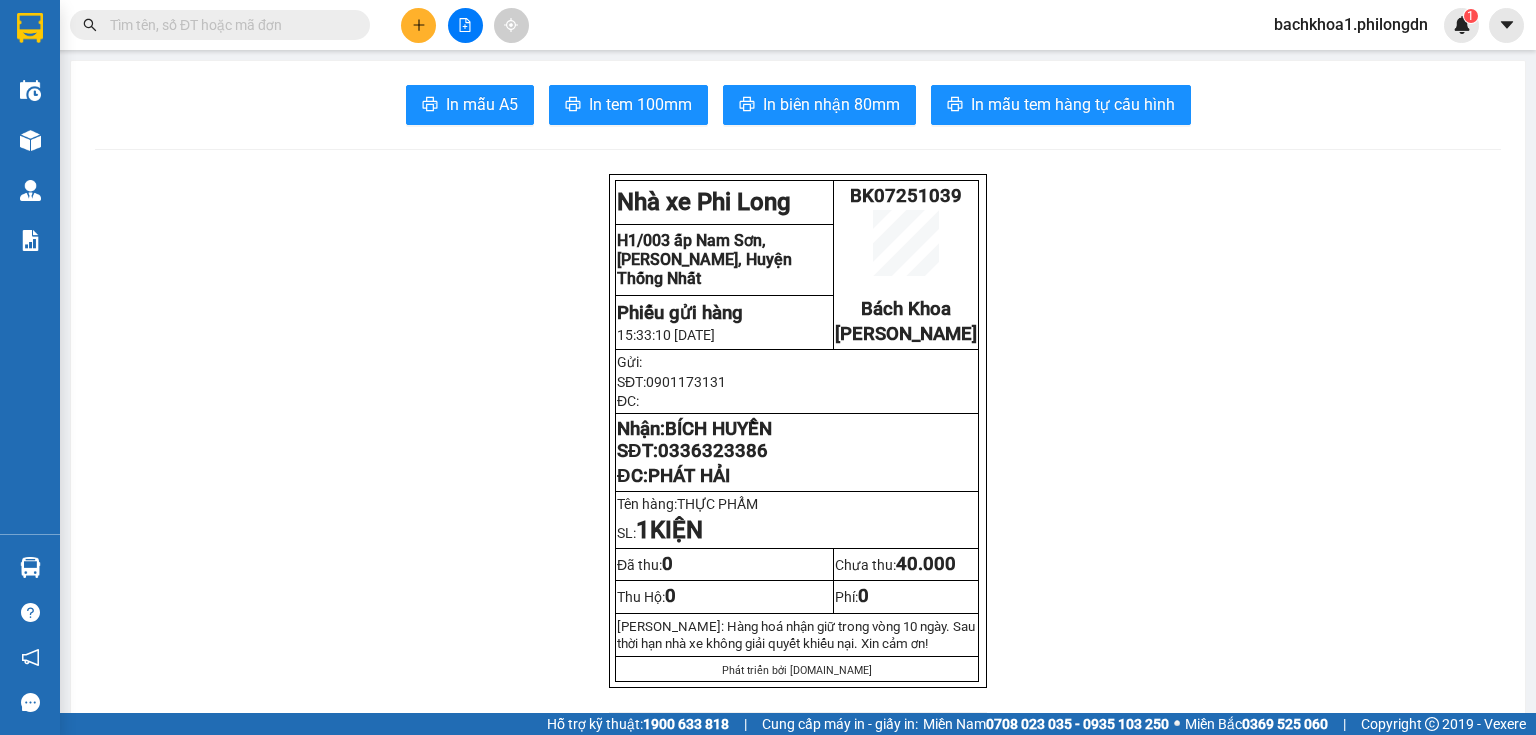 click at bounding box center (465, 25) 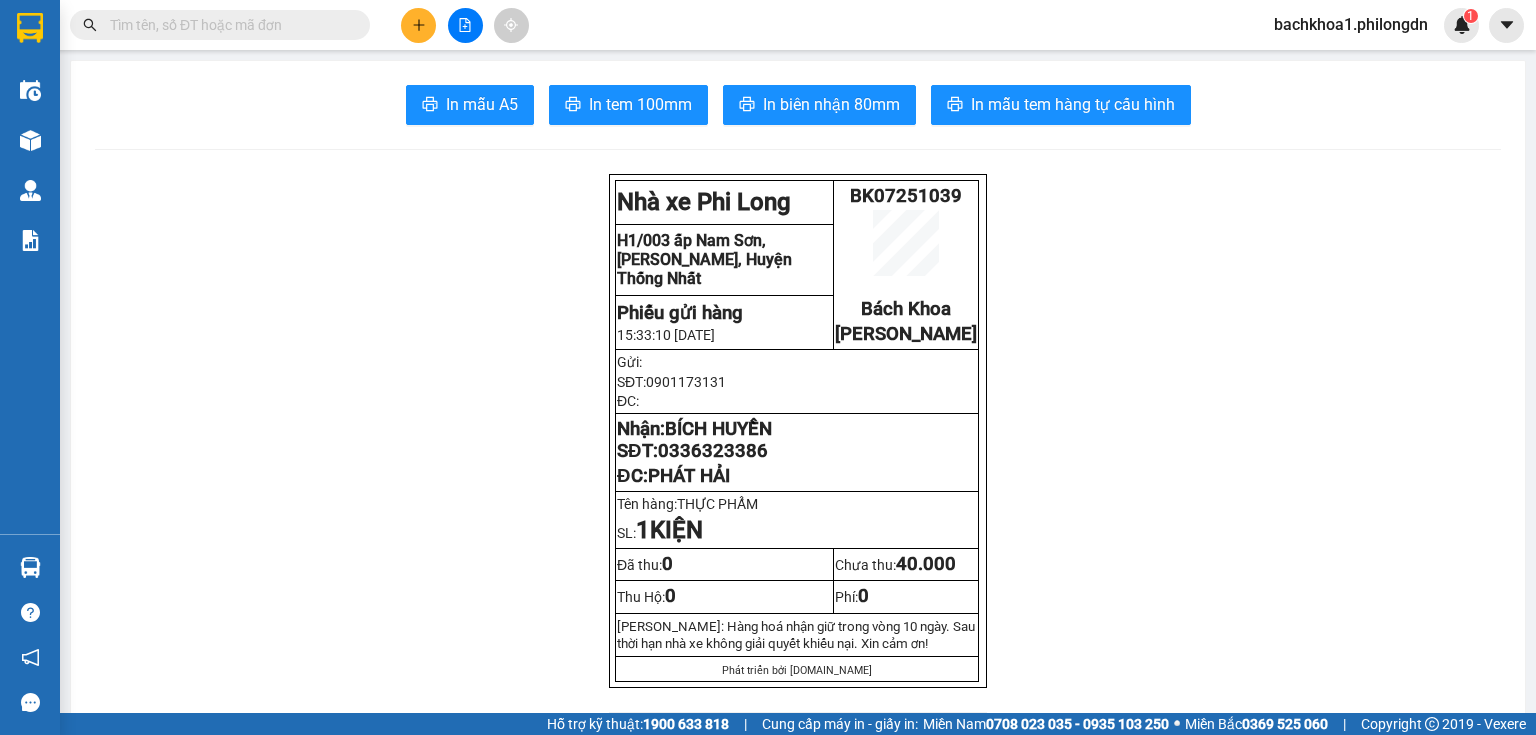 click 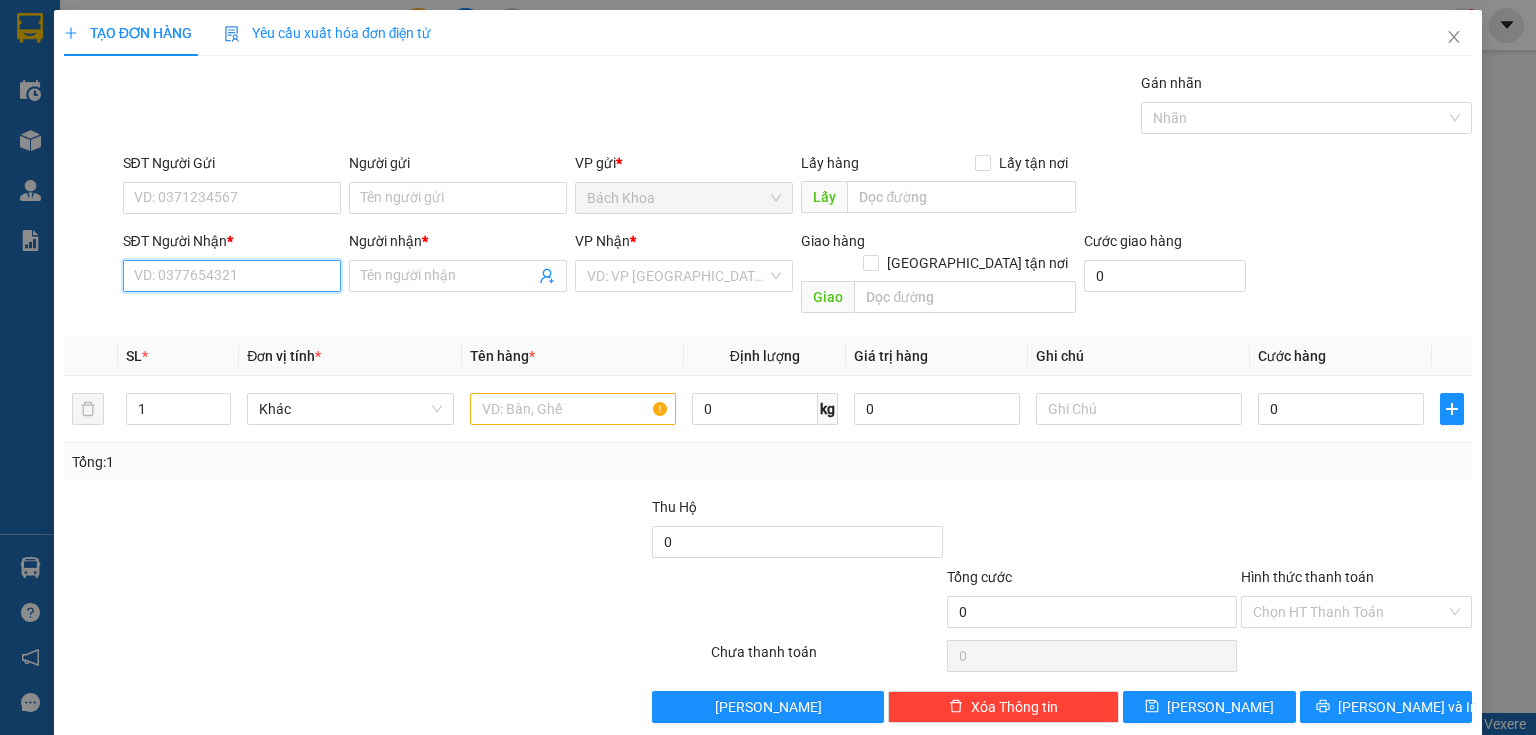 click on "SĐT Người Nhận  *" at bounding box center [232, 276] 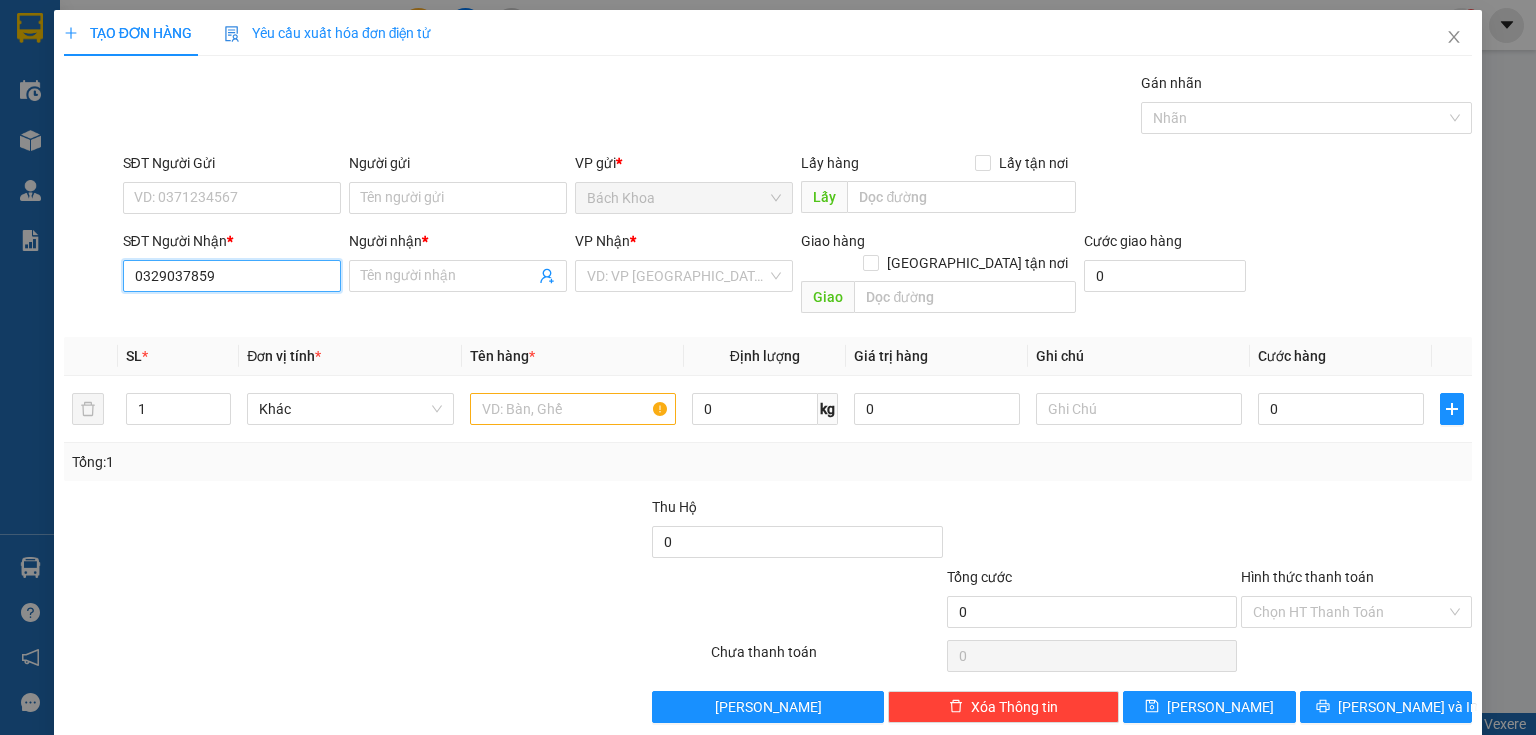 click on "0329037859" at bounding box center (232, 276) 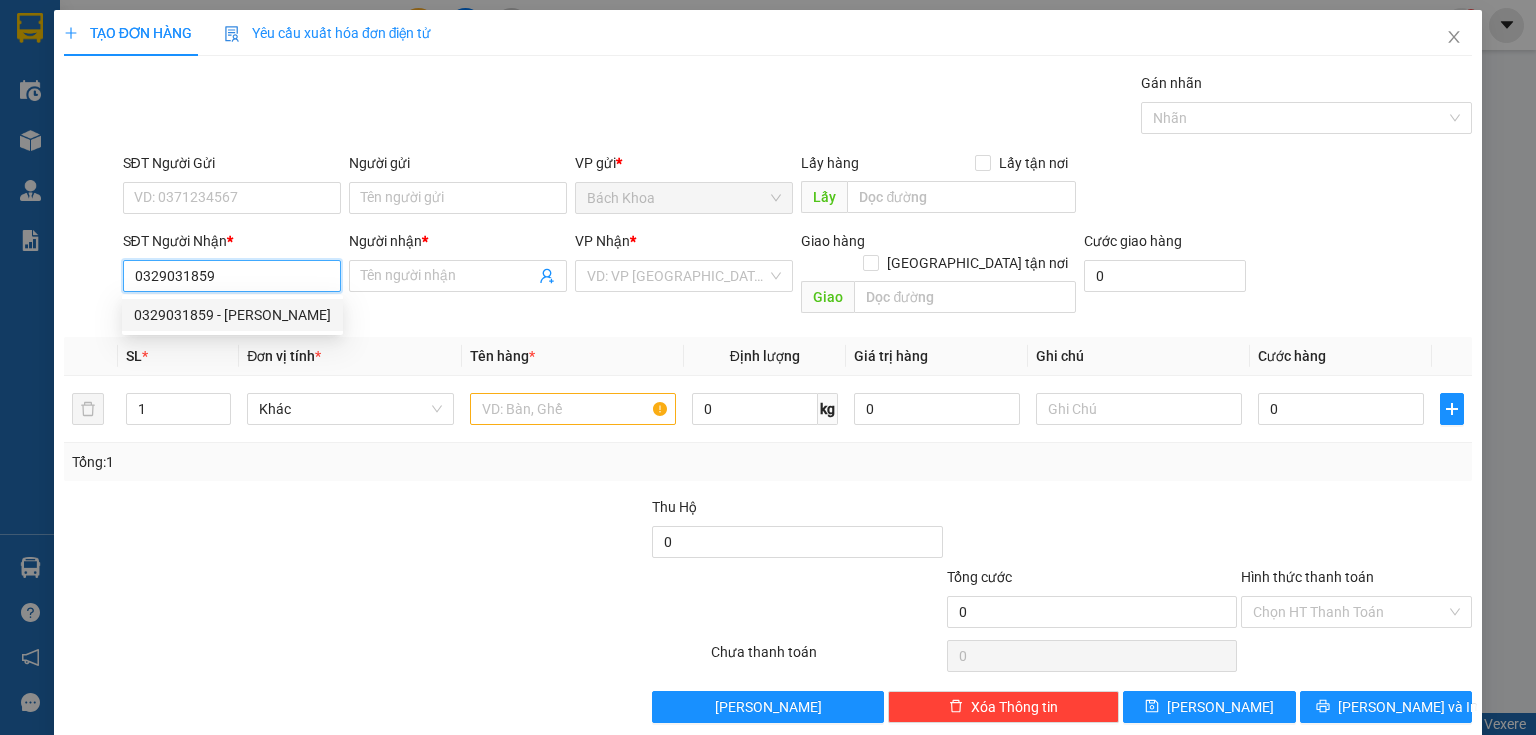click on "0329031859 - [PERSON_NAME]" at bounding box center (232, 315) 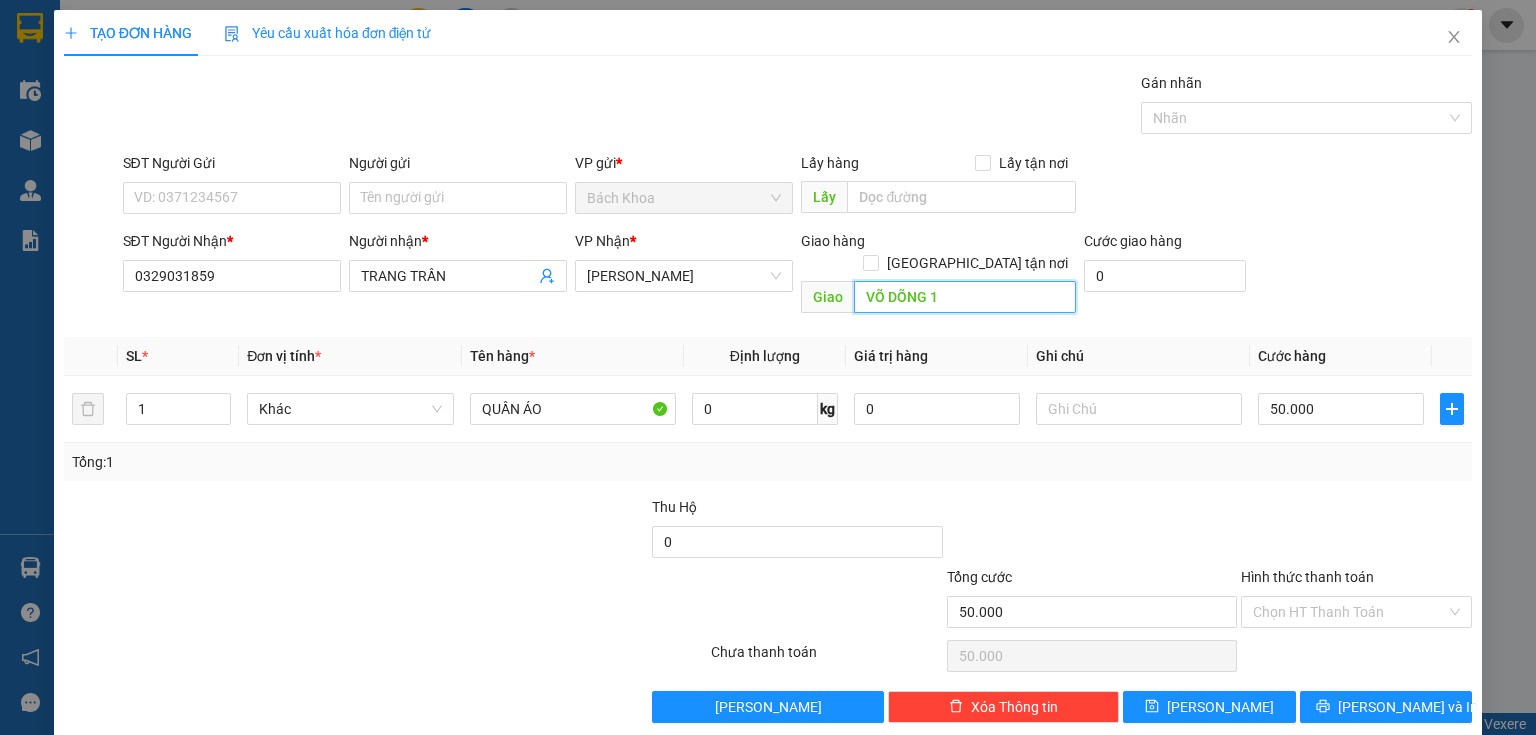 click on "VÕ DÕNG 1" at bounding box center [965, 297] 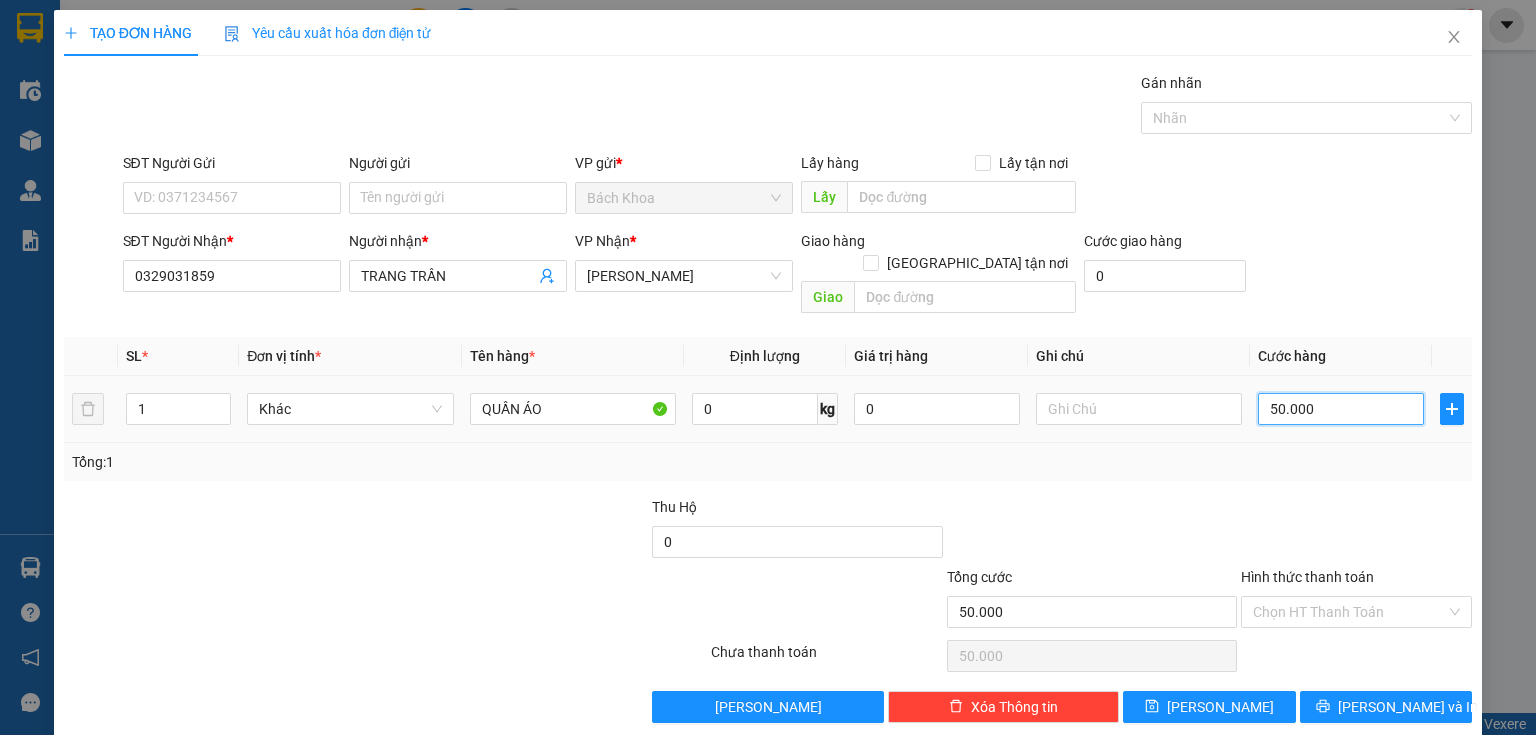 click on "50.000" at bounding box center [1341, 409] 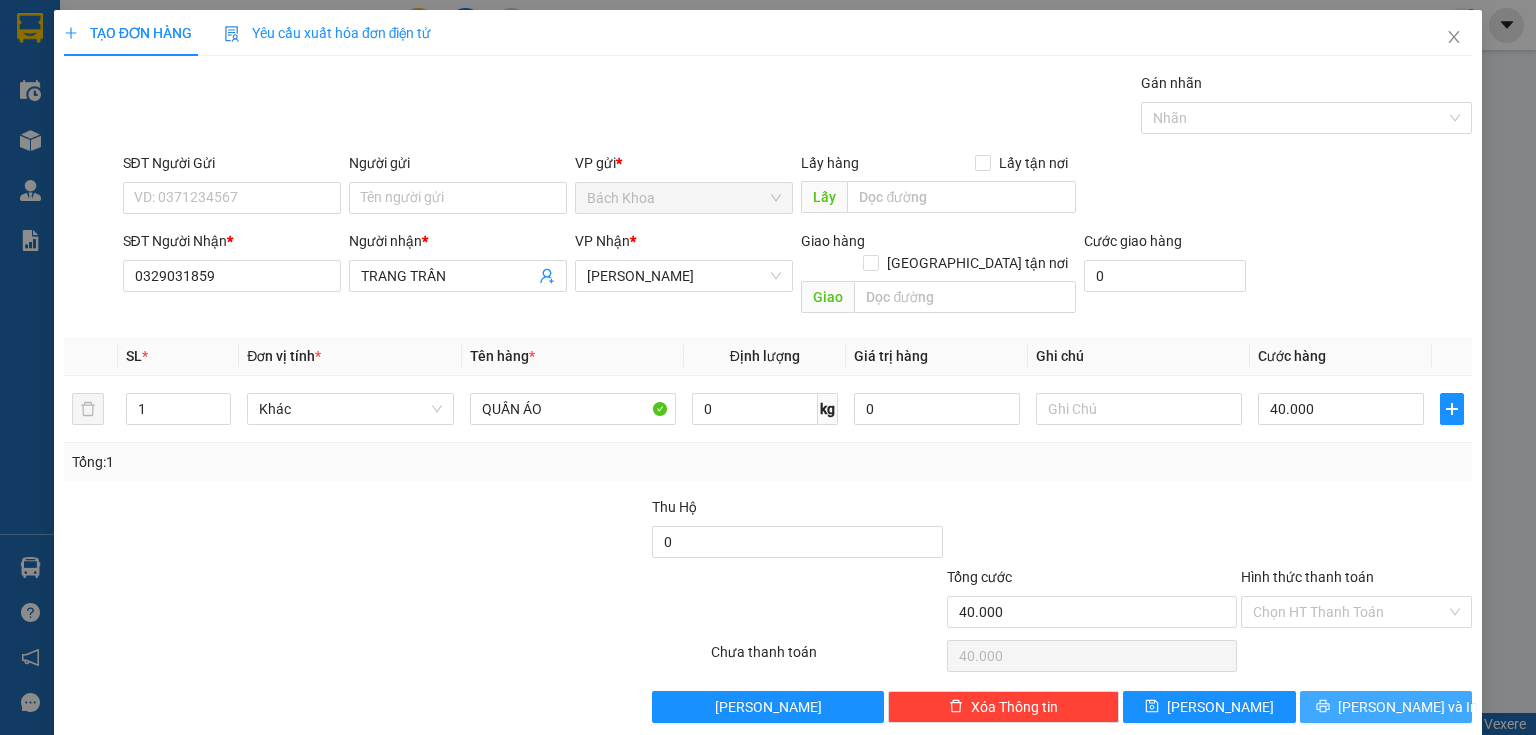 click on "[PERSON_NAME] và In" at bounding box center [1408, 707] 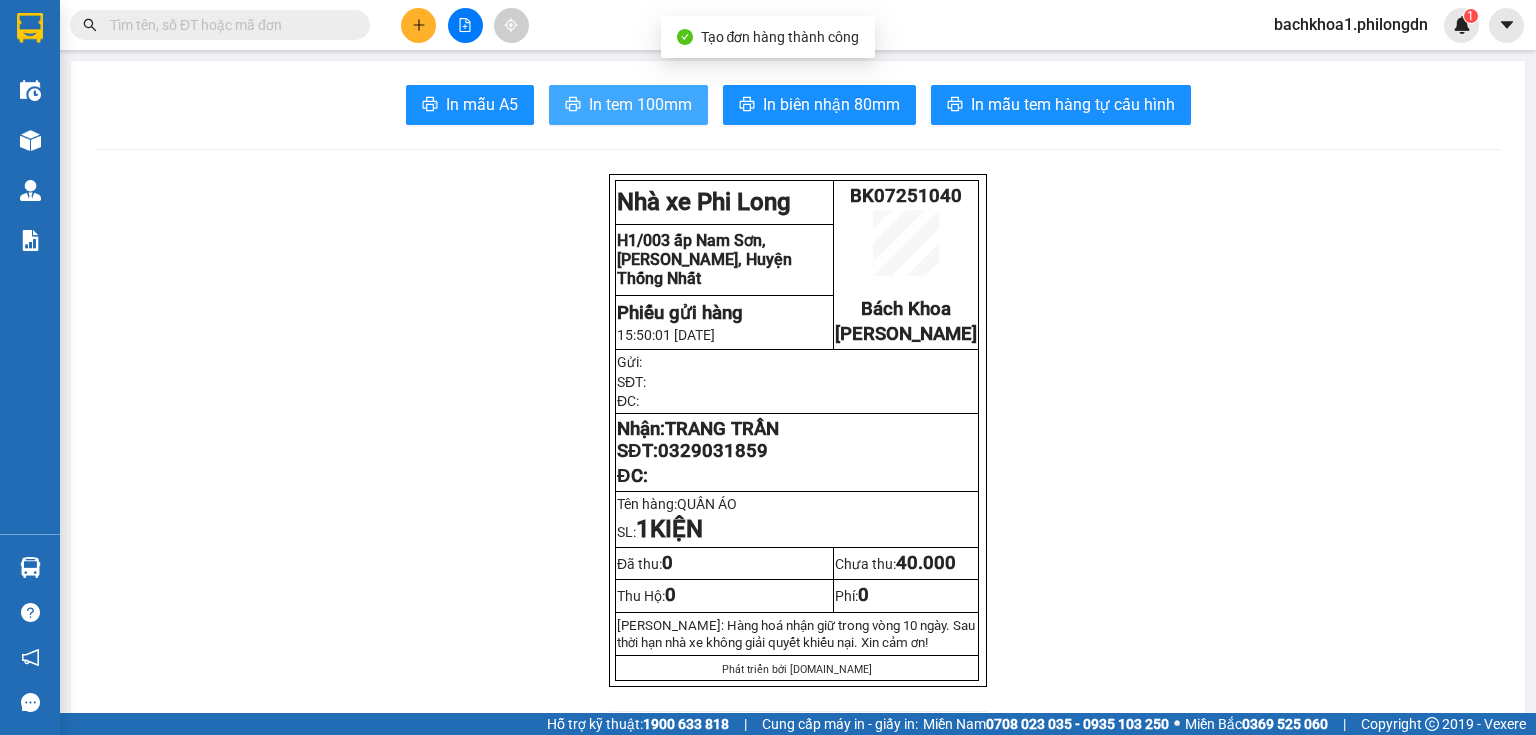 click on "In tem 100mm" at bounding box center (628, 105) 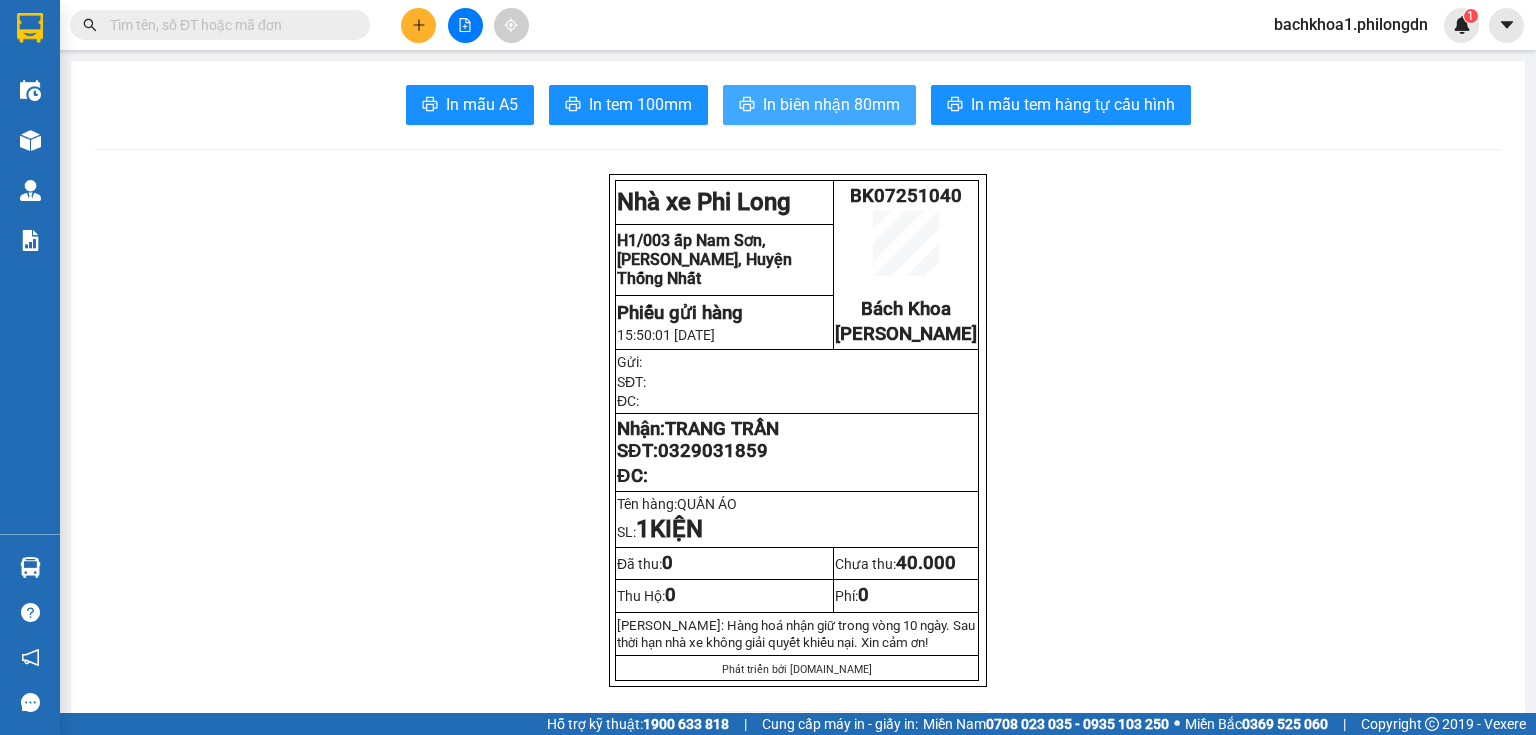 click on "In biên nhận 80mm" at bounding box center [819, 105] 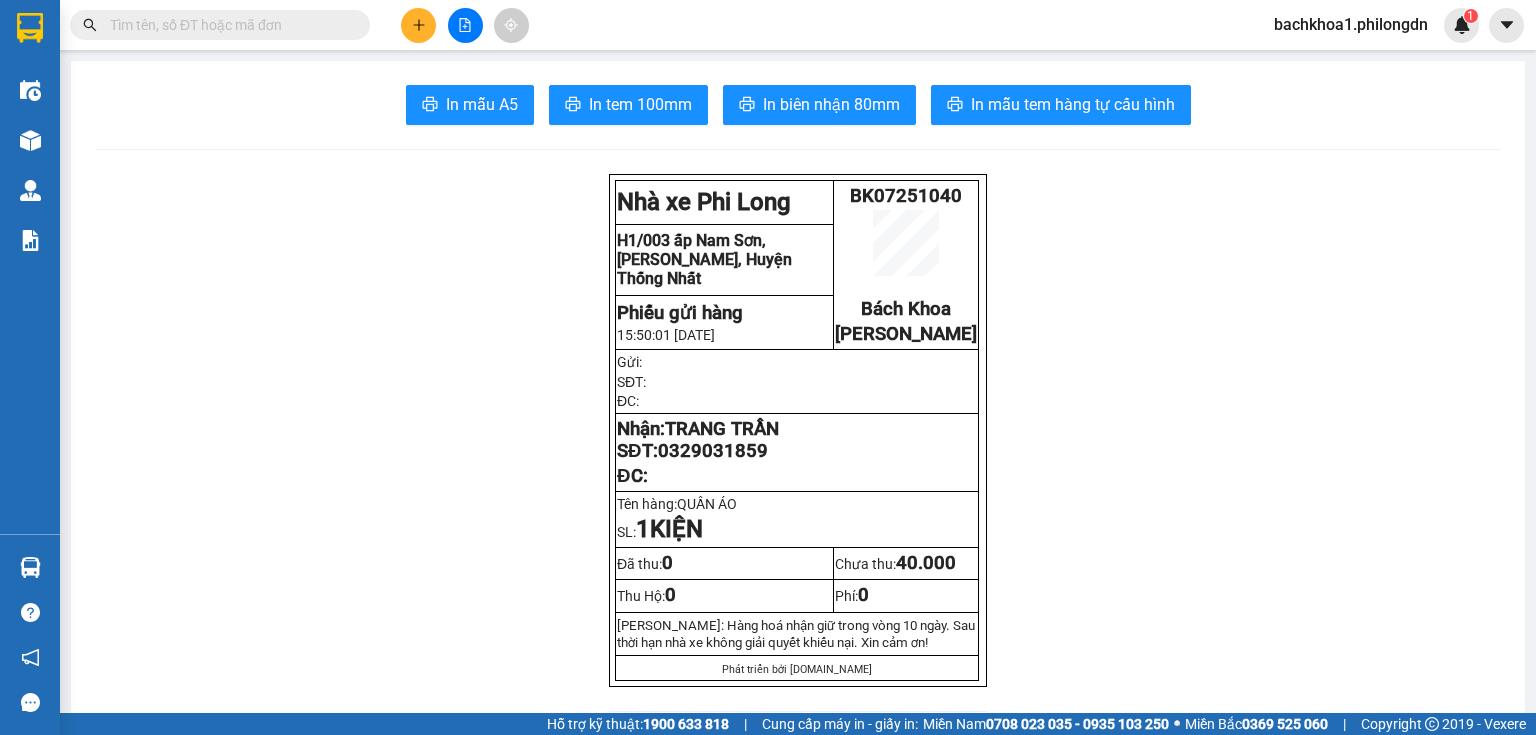 click on "0329031859" at bounding box center [713, 451] 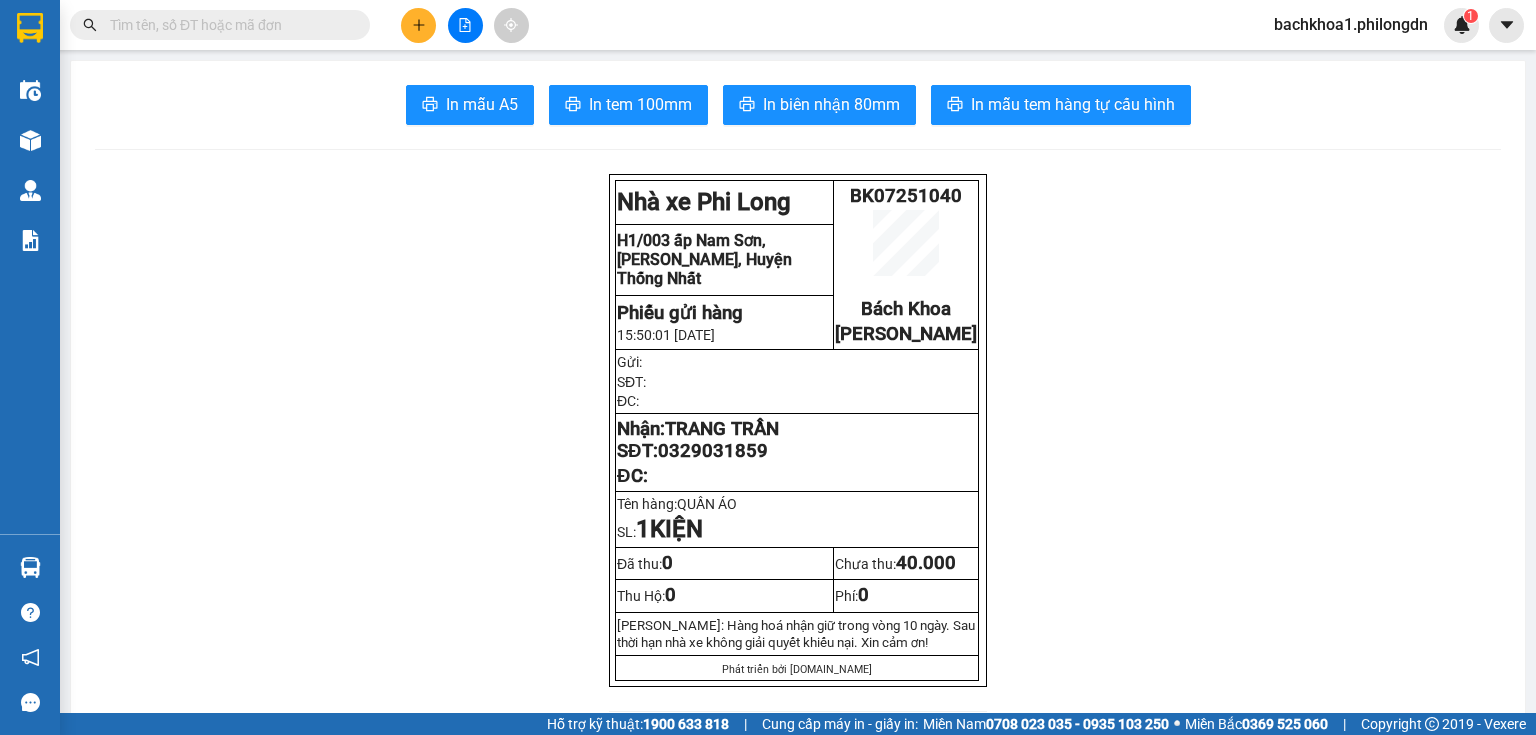 click at bounding box center [418, 25] 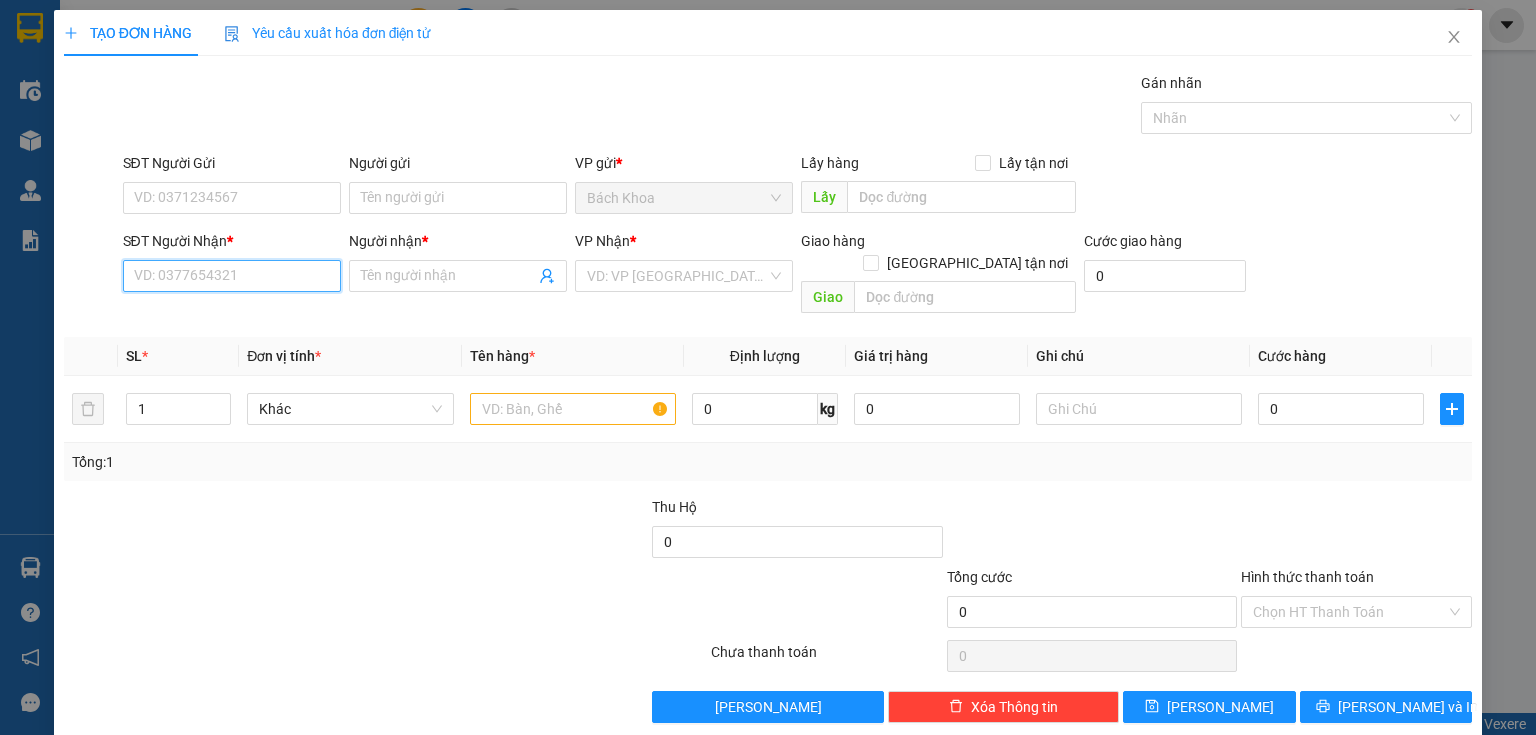 click on "SĐT Người Nhận  *" at bounding box center (232, 276) 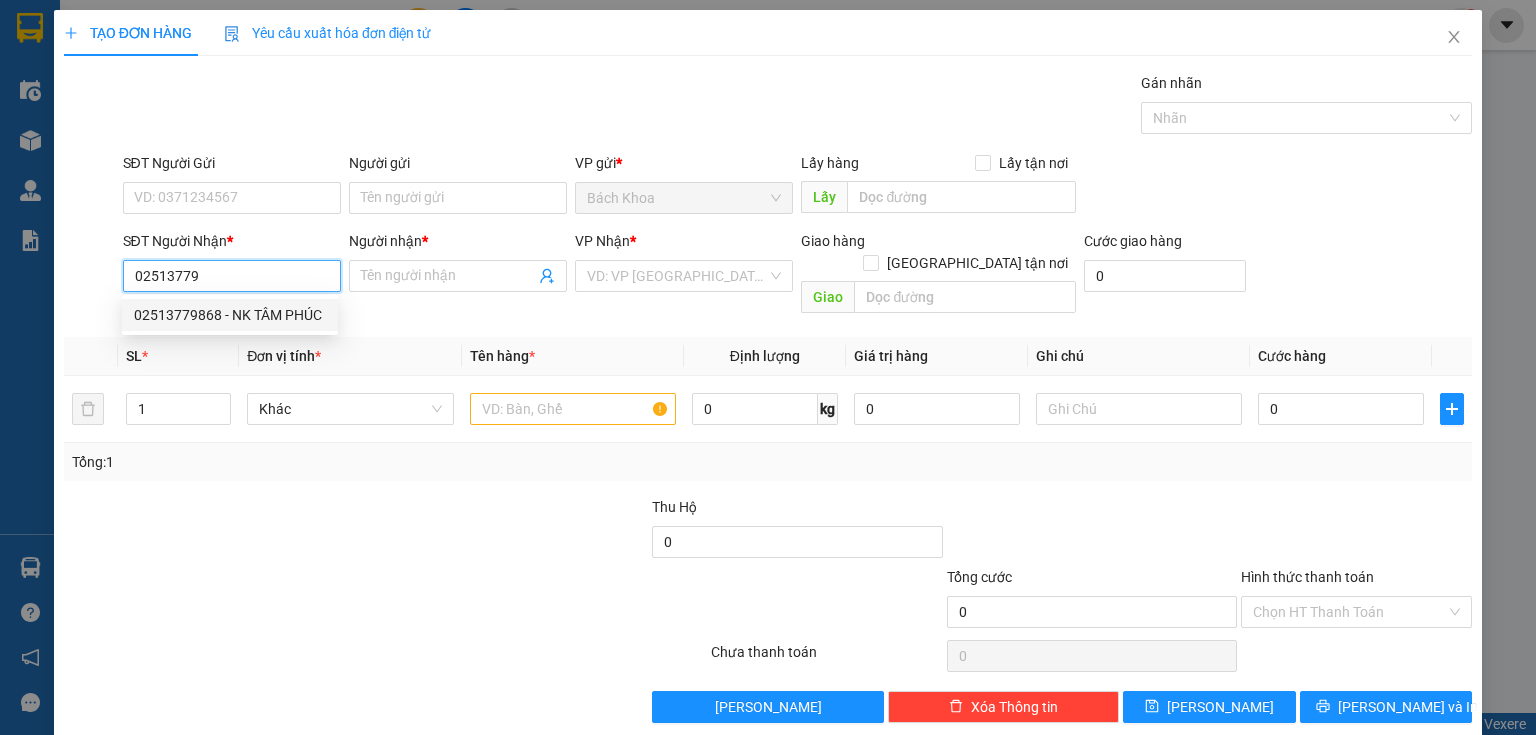 click on "02513779868 - NK TÂM PHÚC" at bounding box center [230, 315] 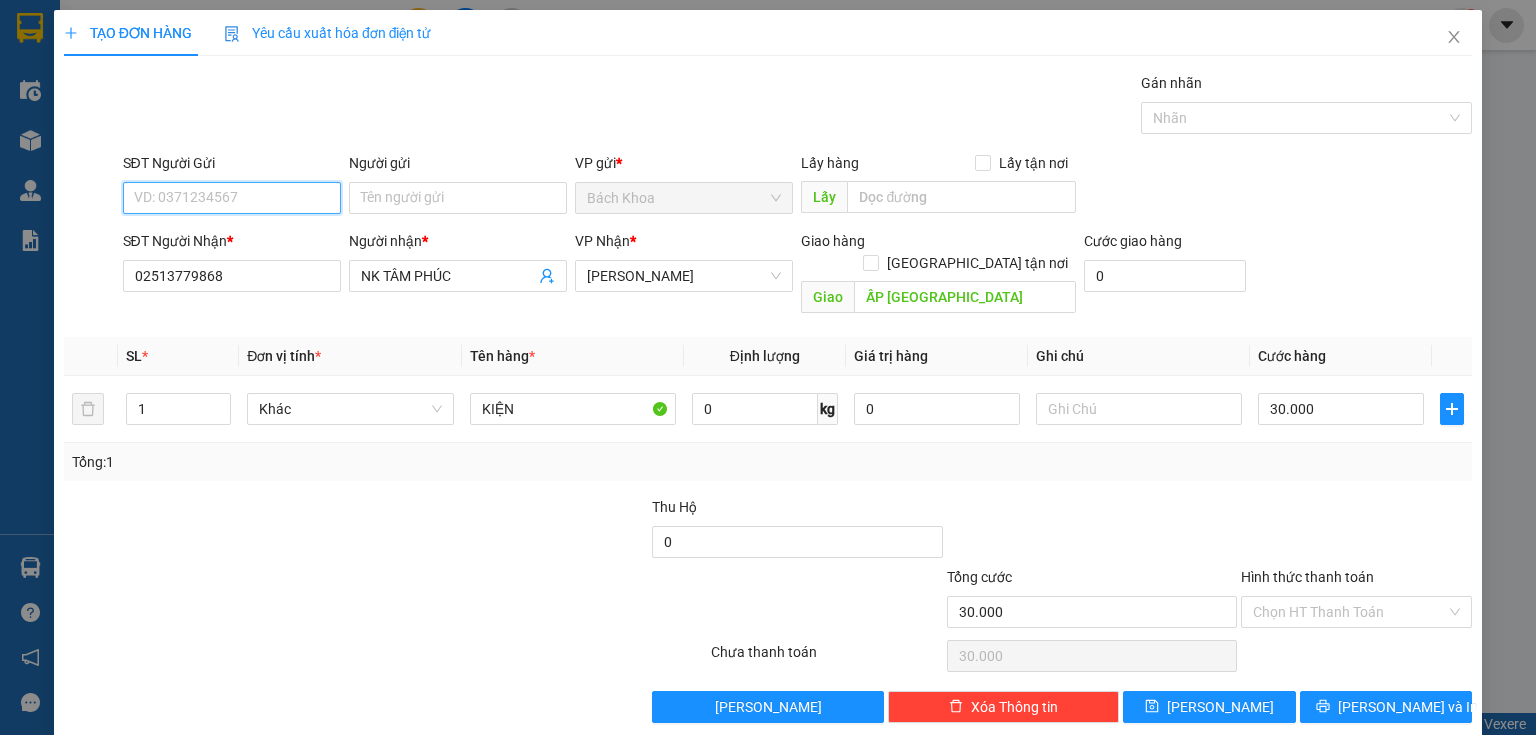 click on "SĐT Người Gửi" at bounding box center [232, 198] 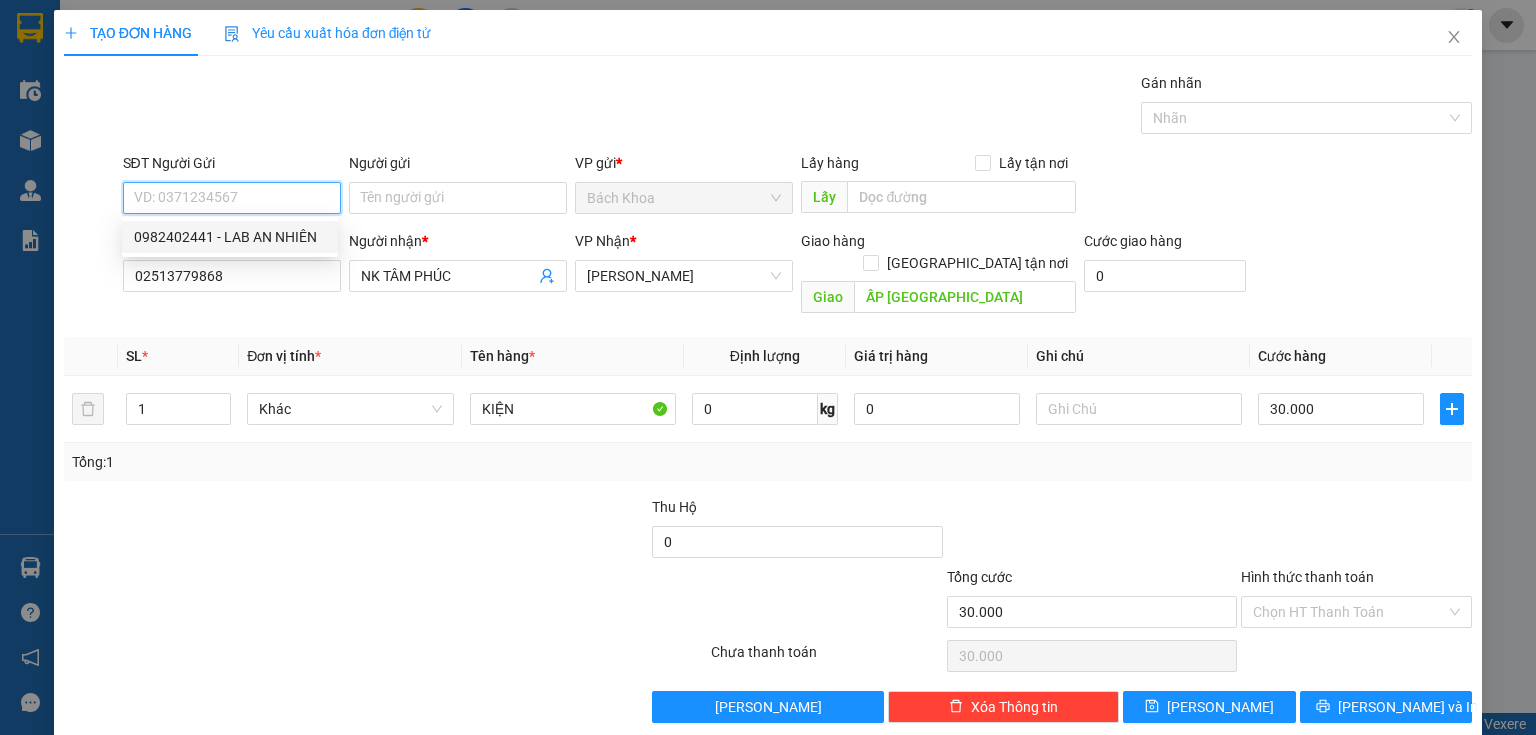 click on "SĐT Người Gửi" at bounding box center [232, 198] 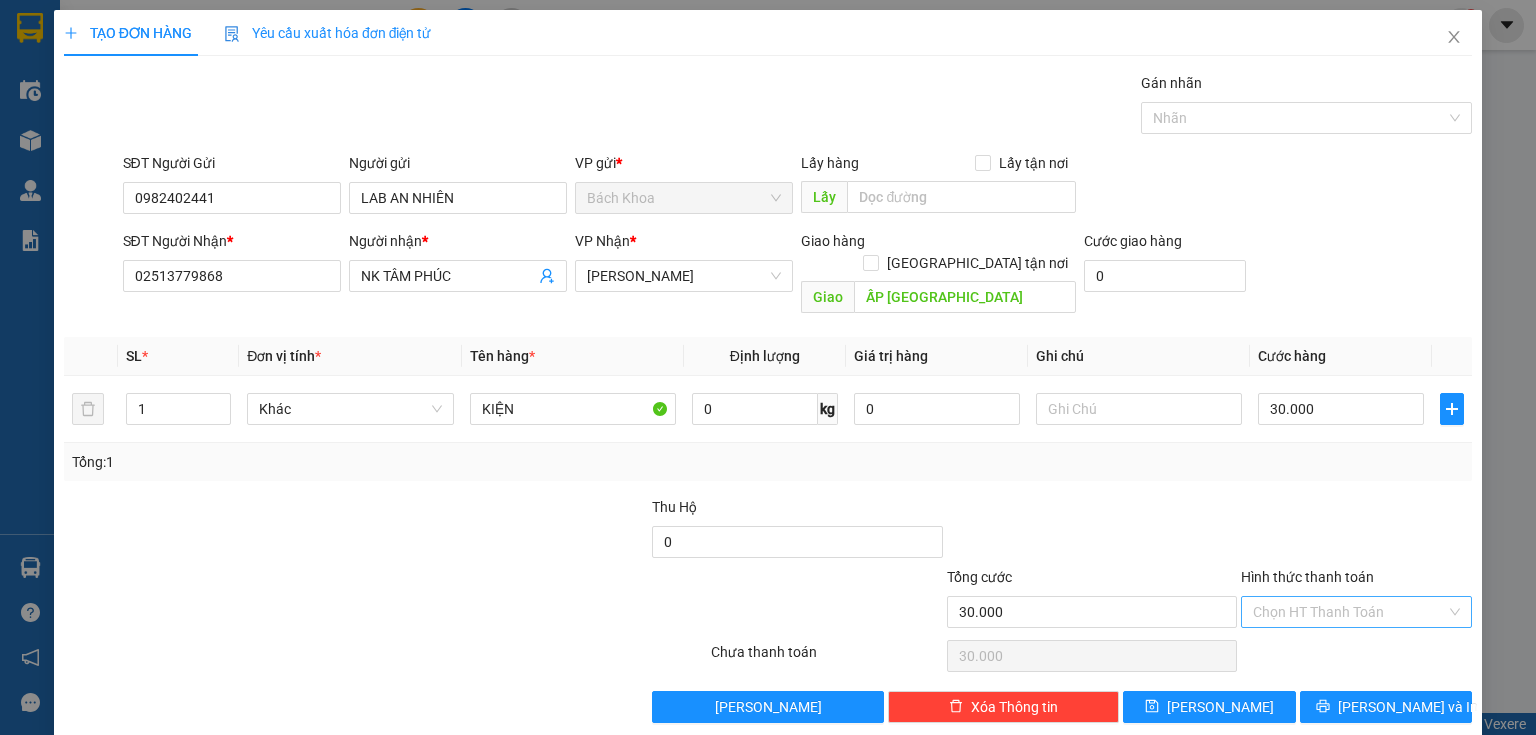 click on "Hình thức thanh toán" at bounding box center [1349, 612] 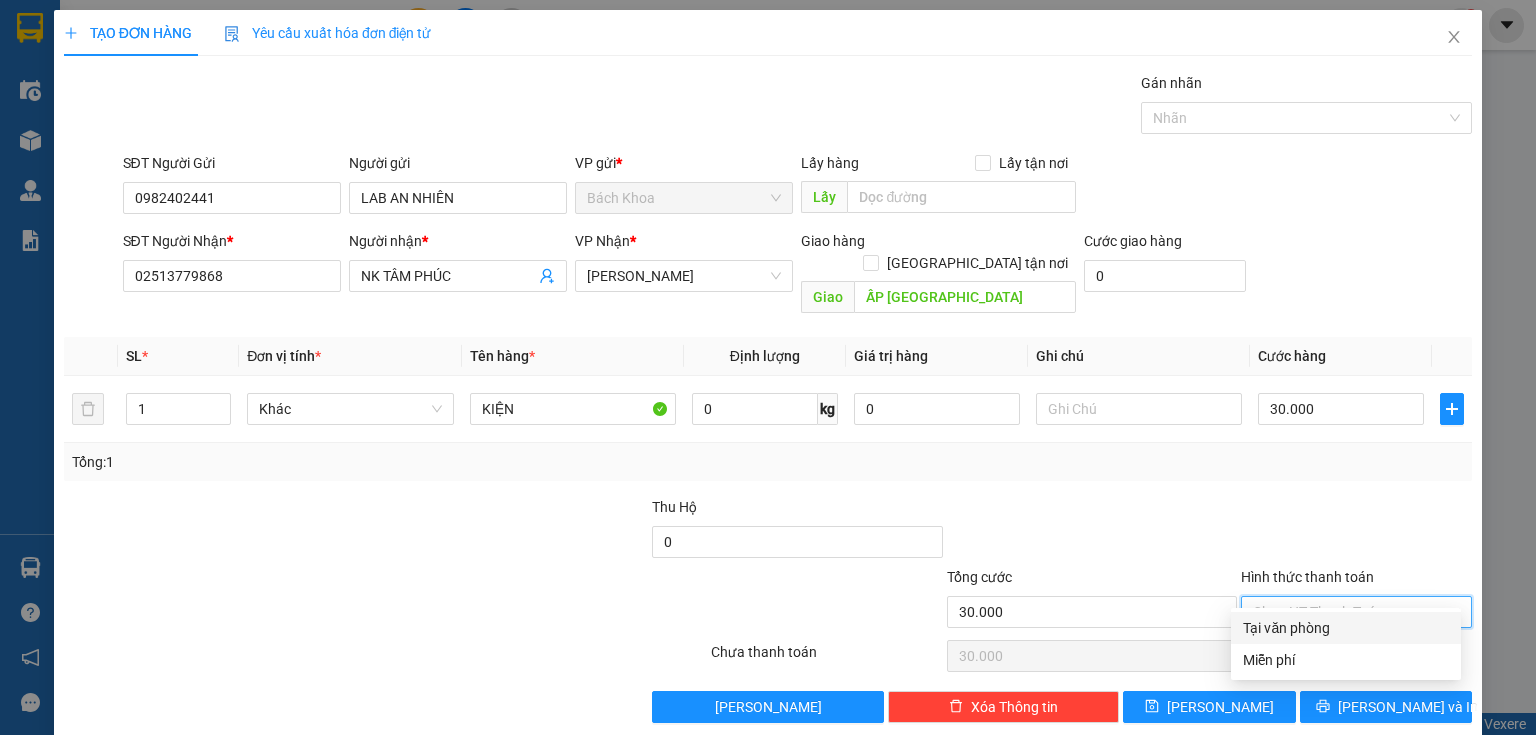 click on "Tại văn phòng" at bounding box center [1346, 628] 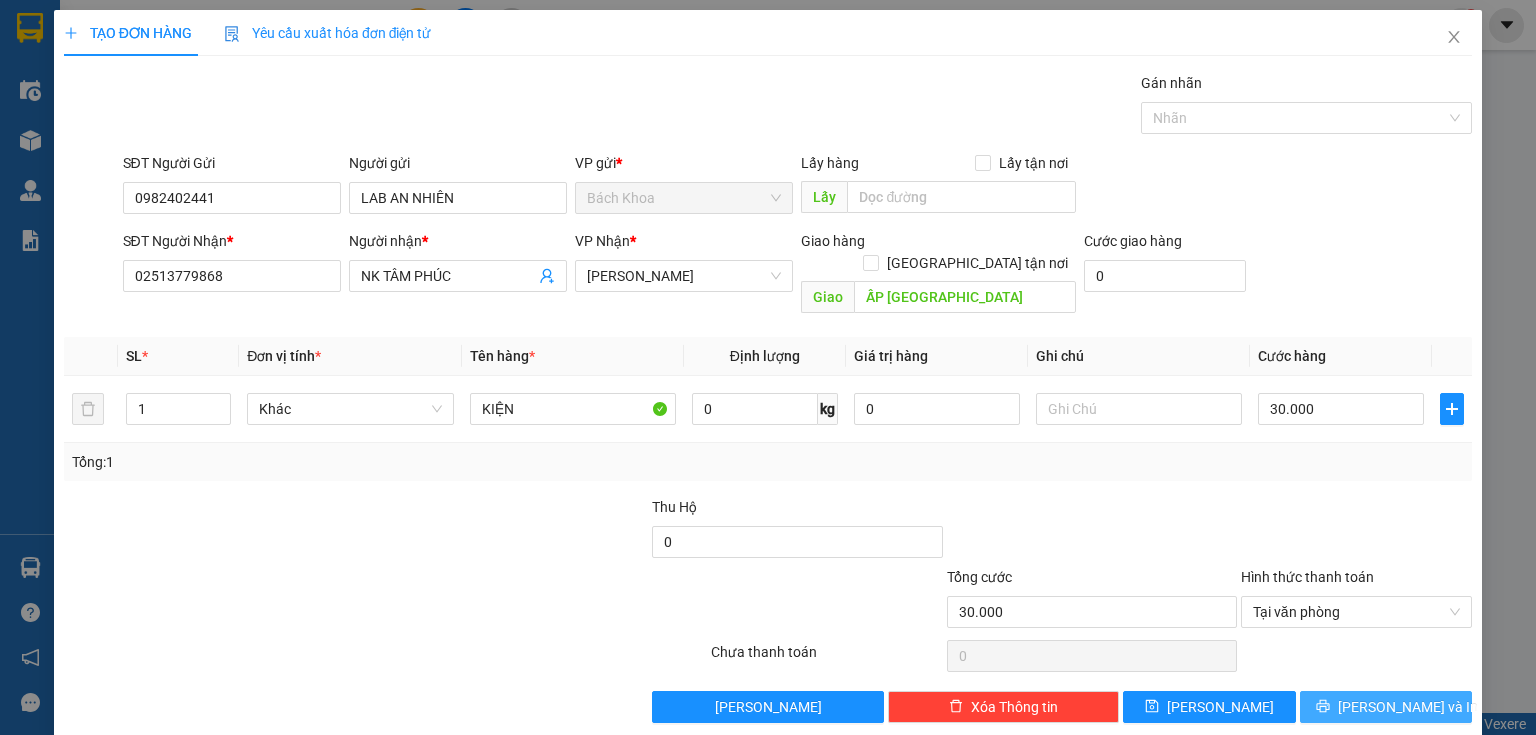 click on "[PERSON_NAME] và In" at bounding box center [1386, 707] 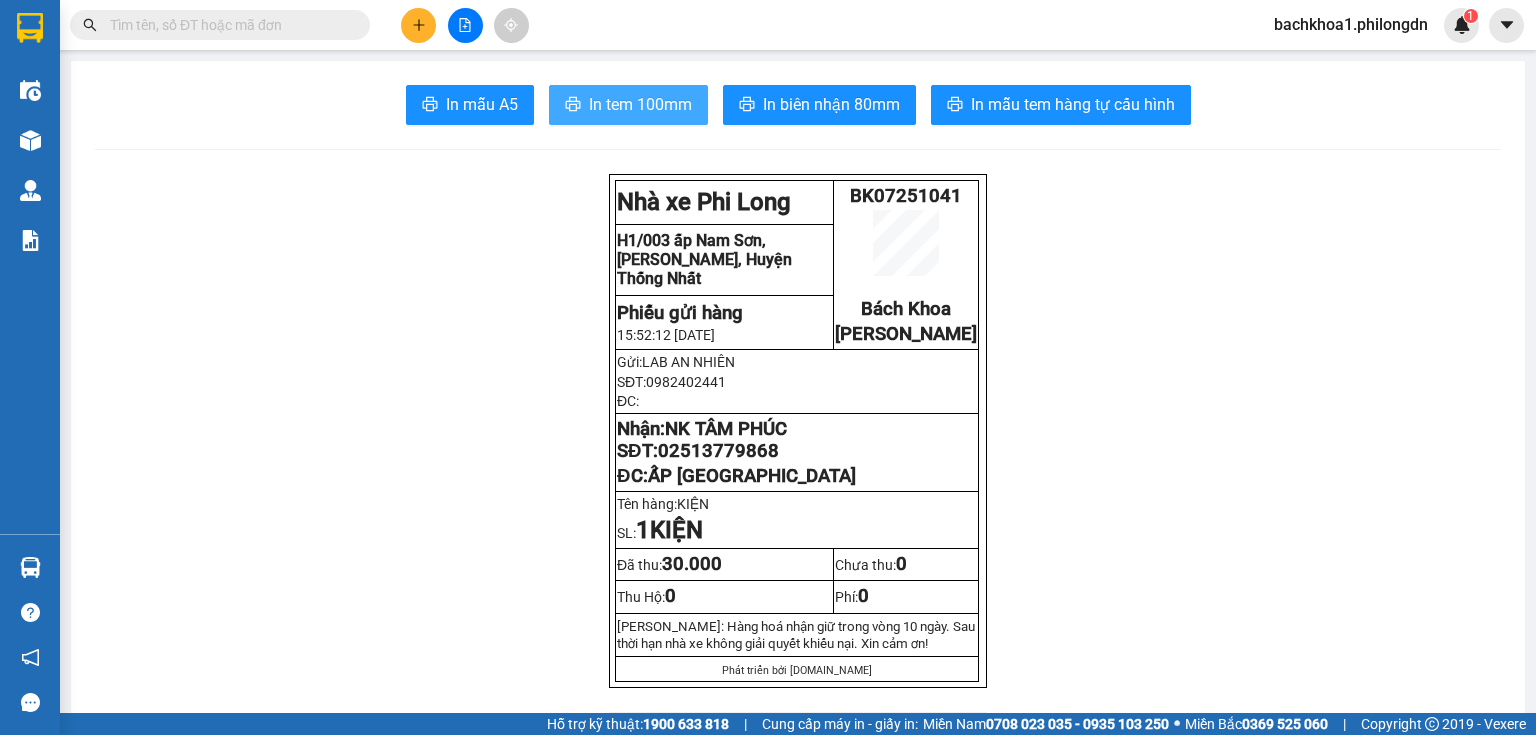 click 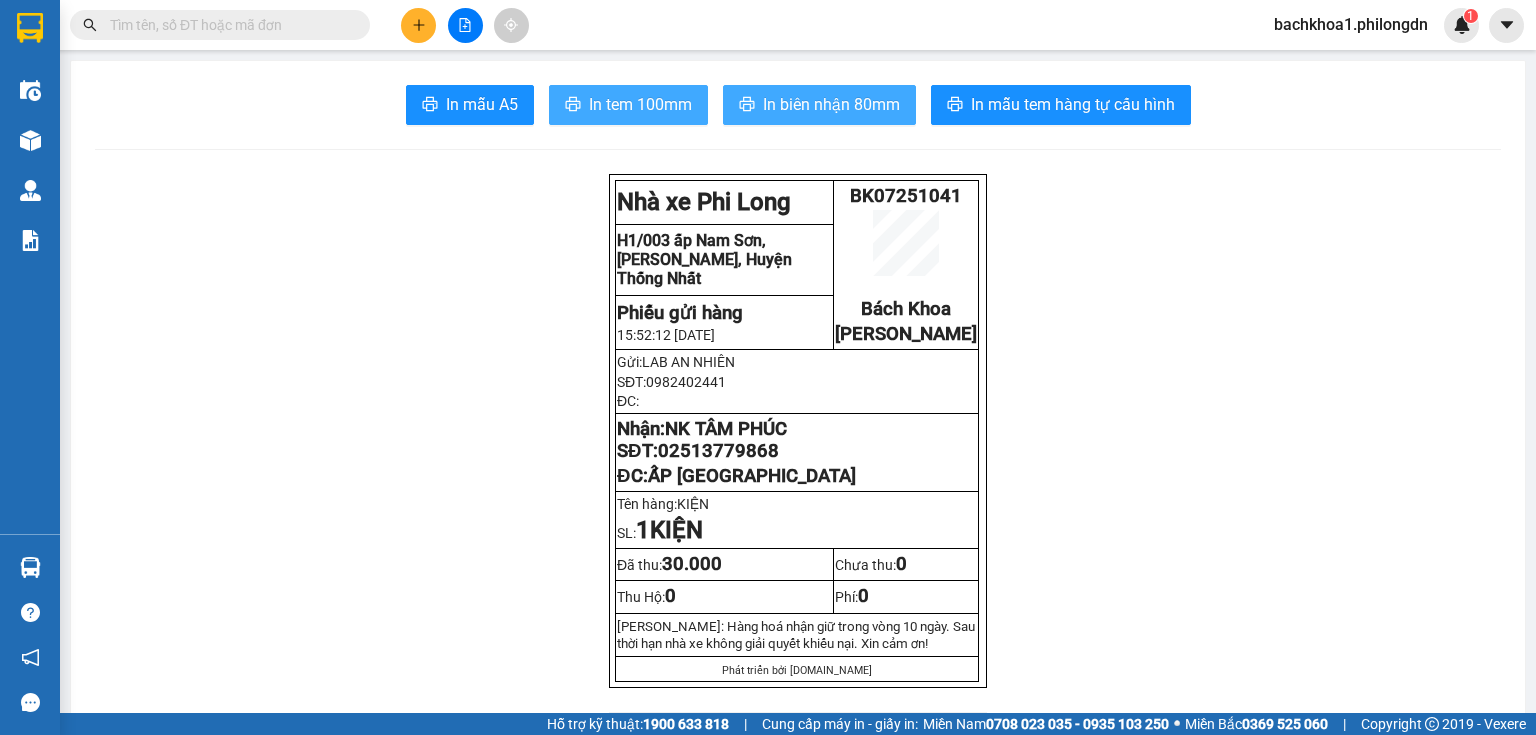 click on "In biên nhận 80mm" at bounding box center [831, 104] 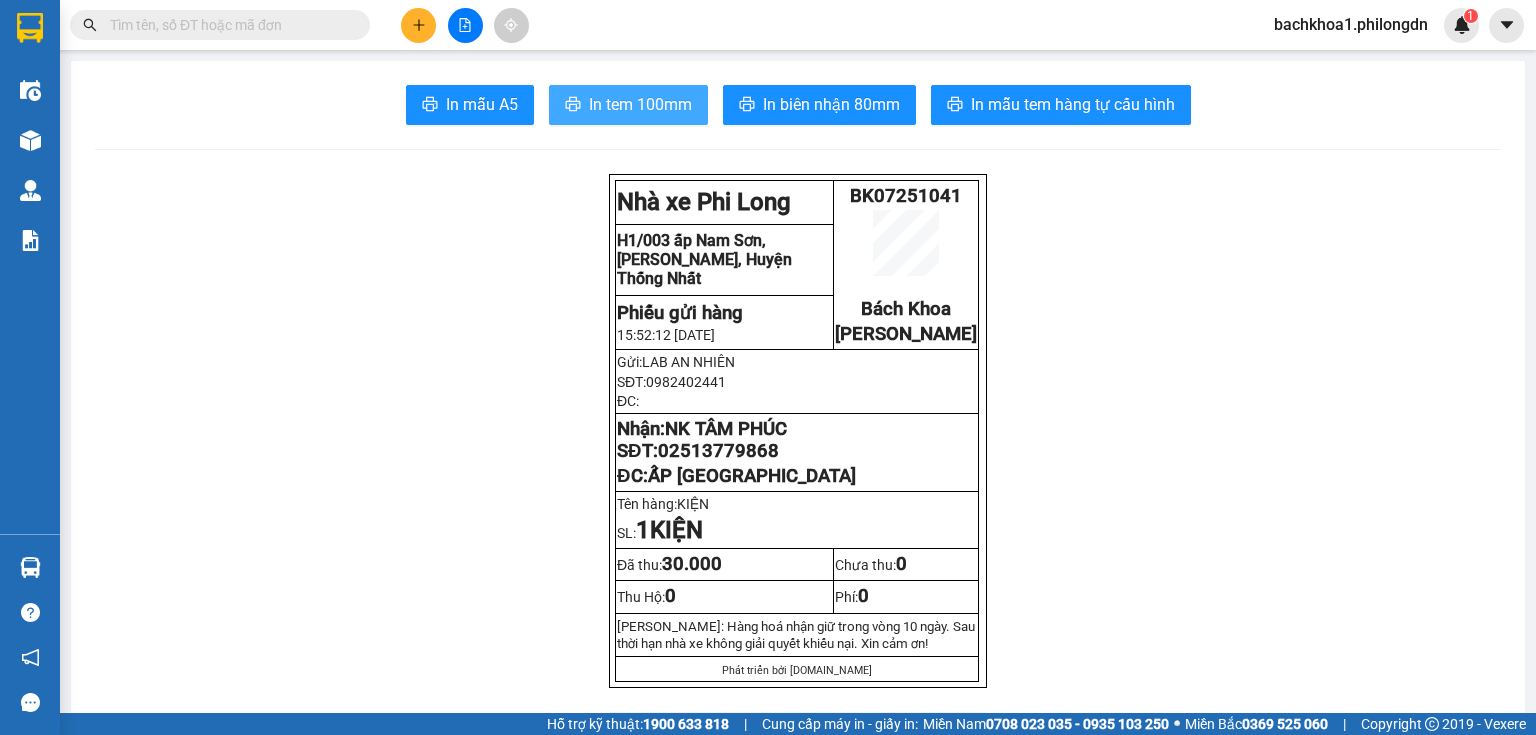 click on "02513779868" at bounding box center (718, 451) 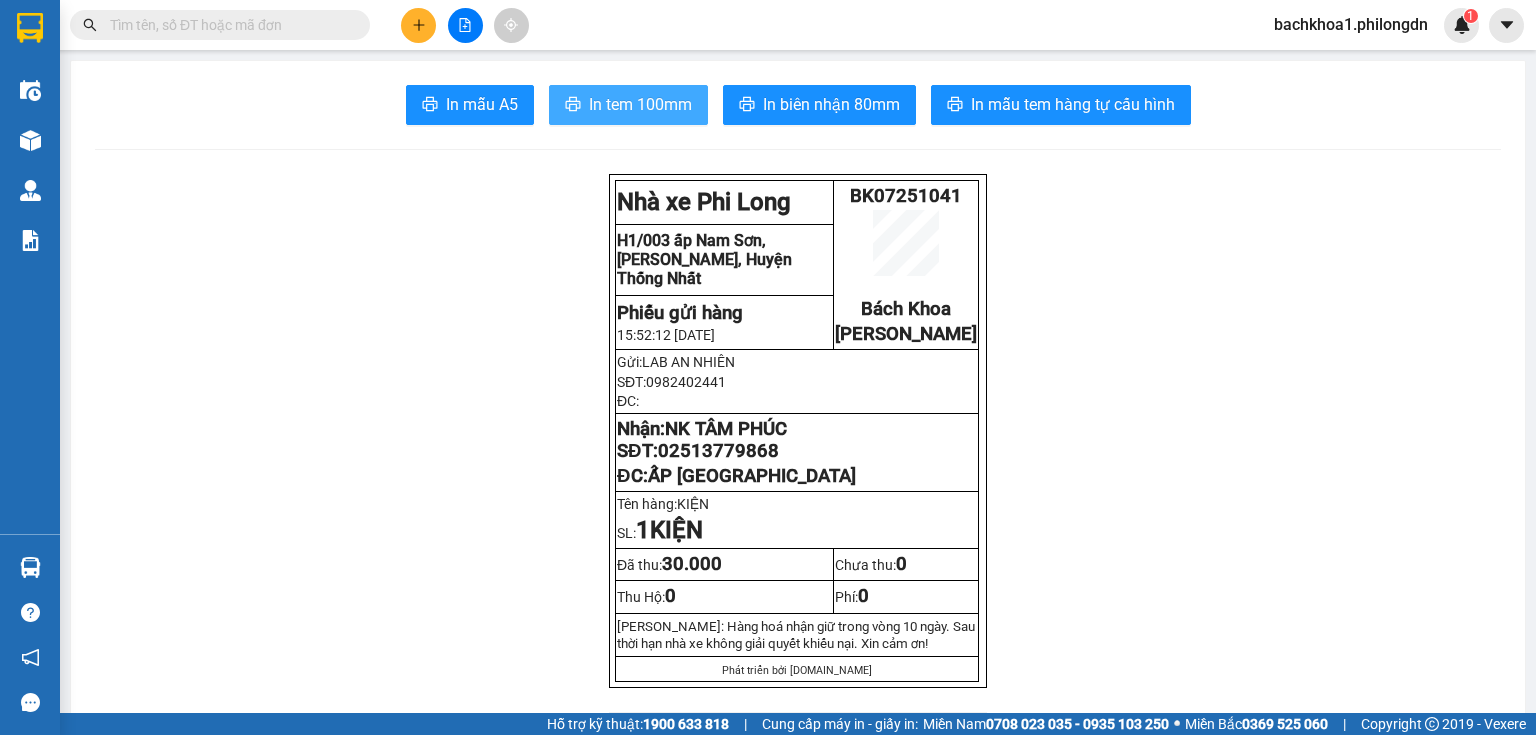 click 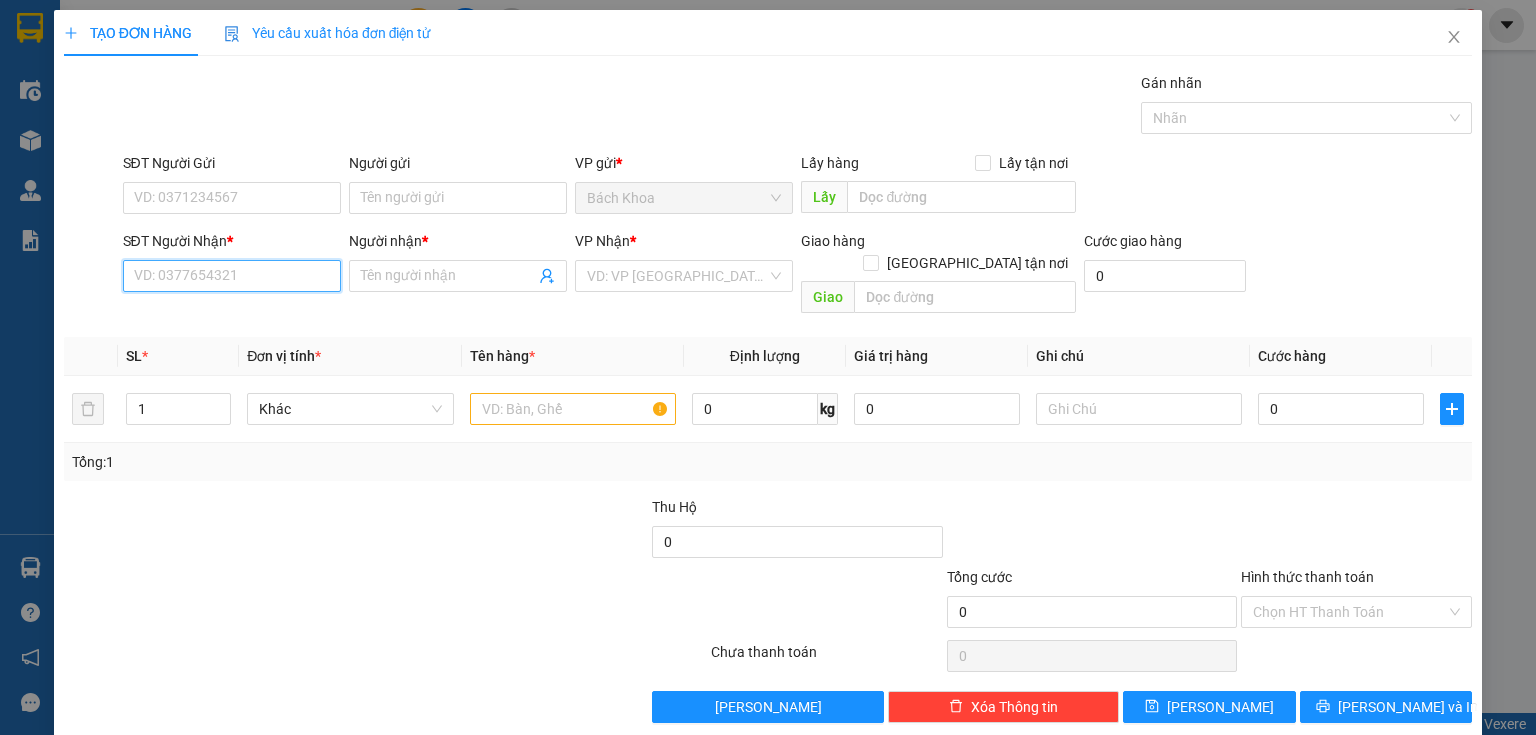 click on "SĐT Người Nhận  *" at bounding box center [232, 276] 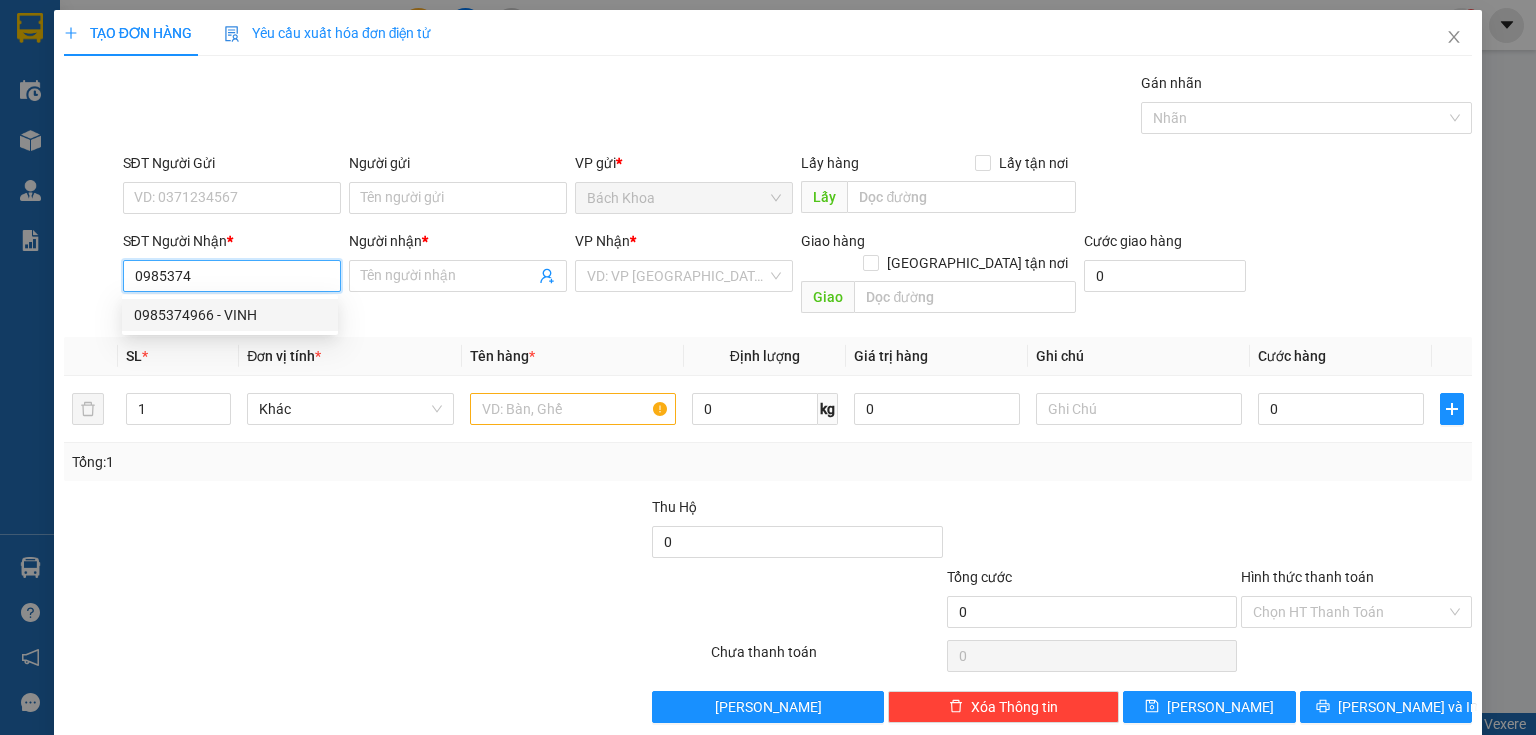 click on "0985374966 - VINH" at bounding box center [230, 315] 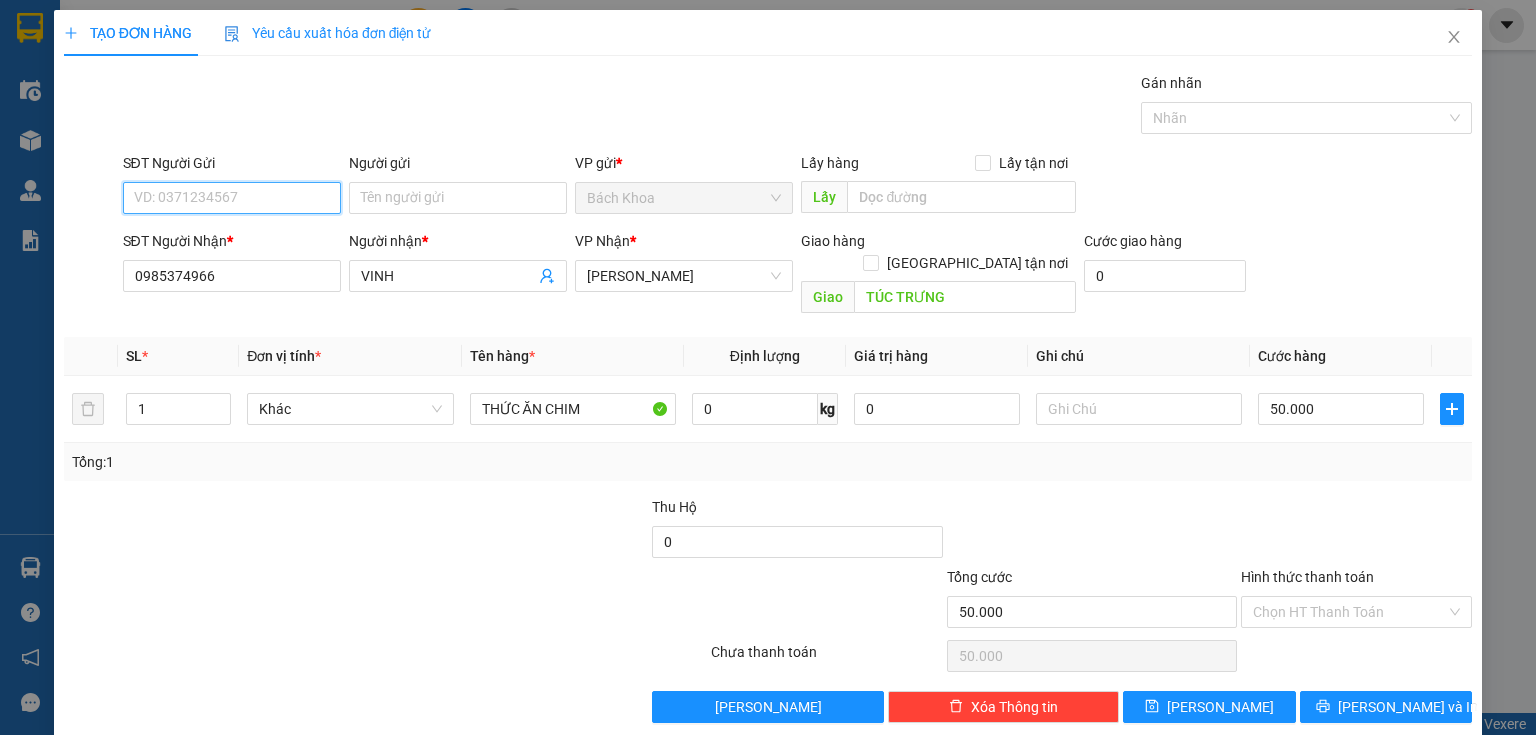 click on "SĐT Người Gửi" at bounding box center [232, 198] 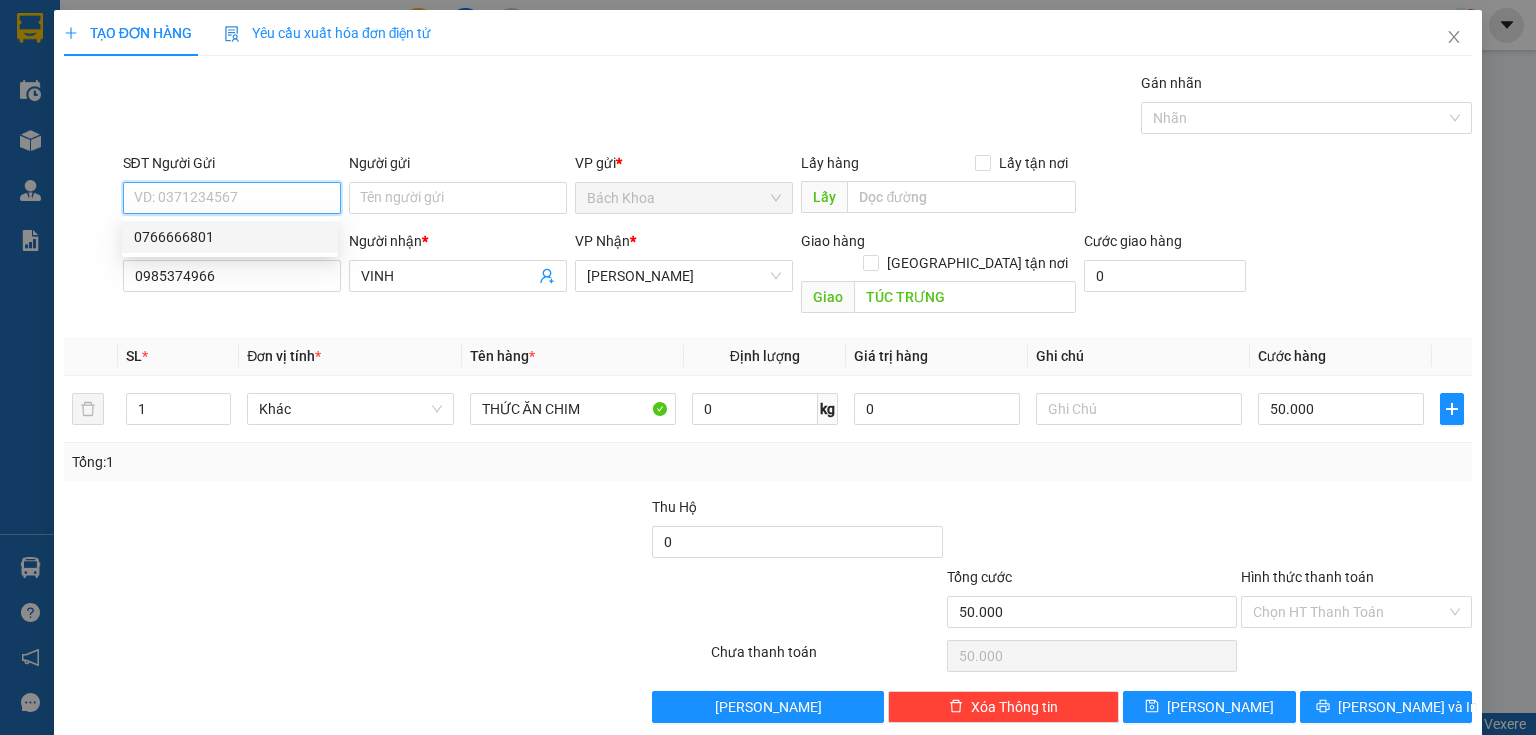 click on "0766666801" at bounding box center [230, 237] 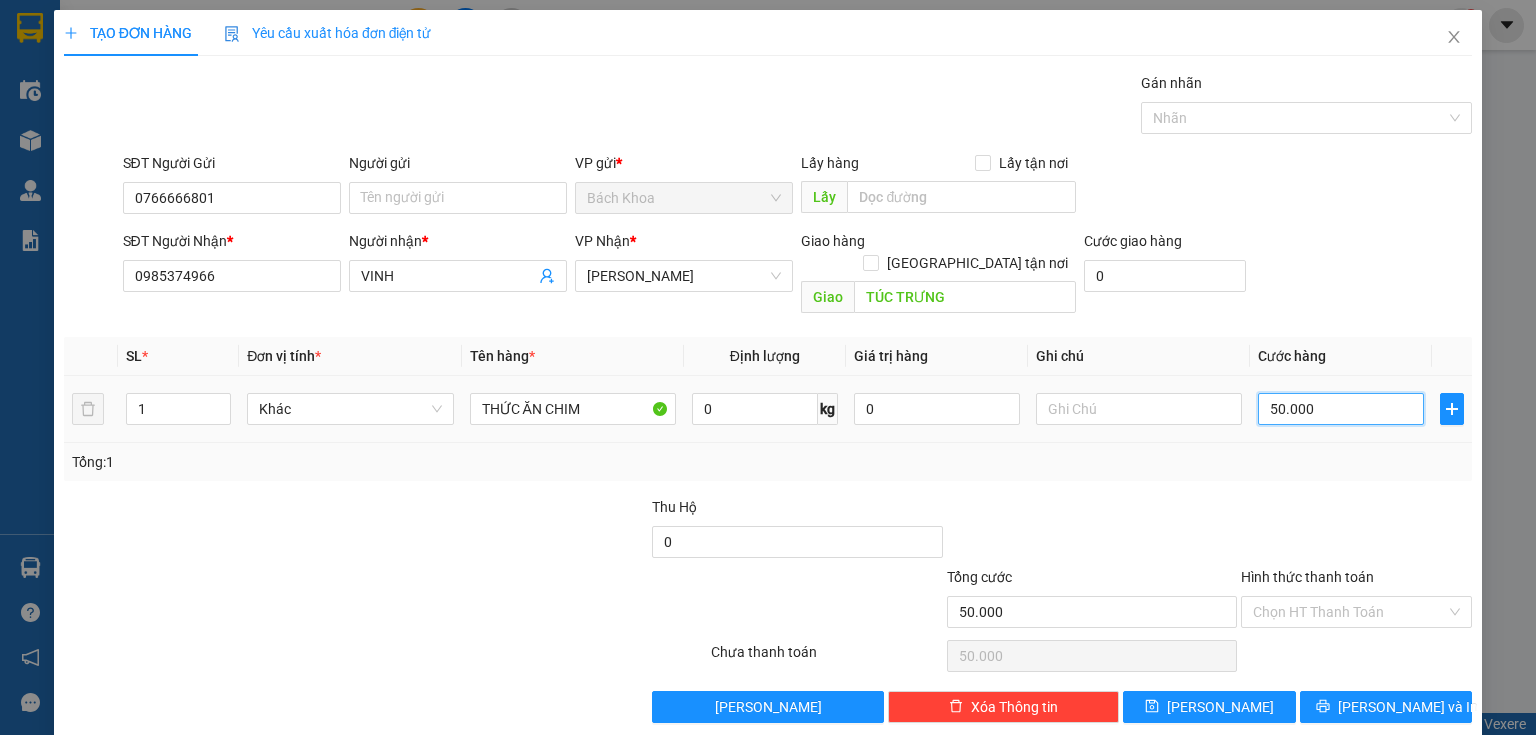click on "50.000" at bounding box center [1341, 409] 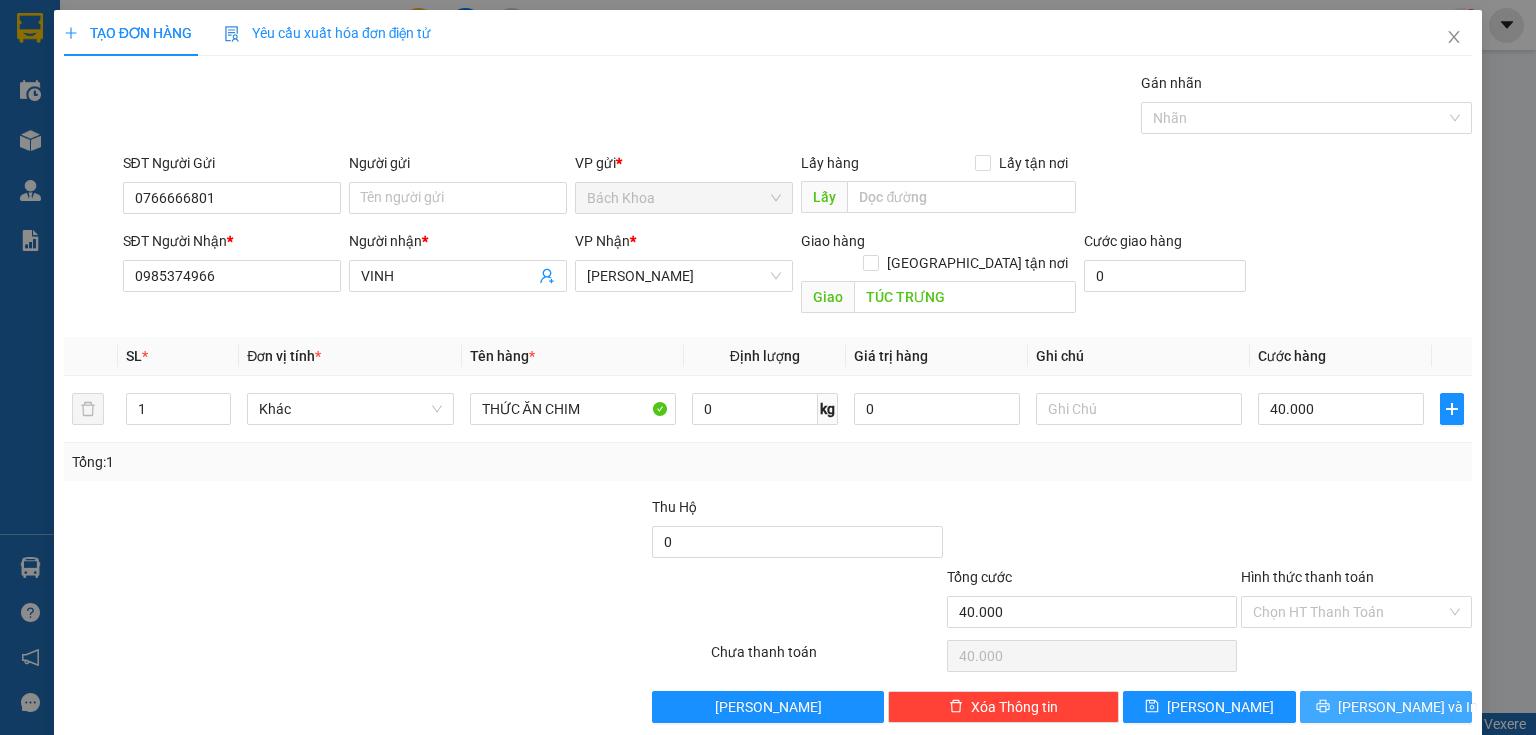 click on "[PERSON_NAME] và In" at bounding box center (1386, 707) 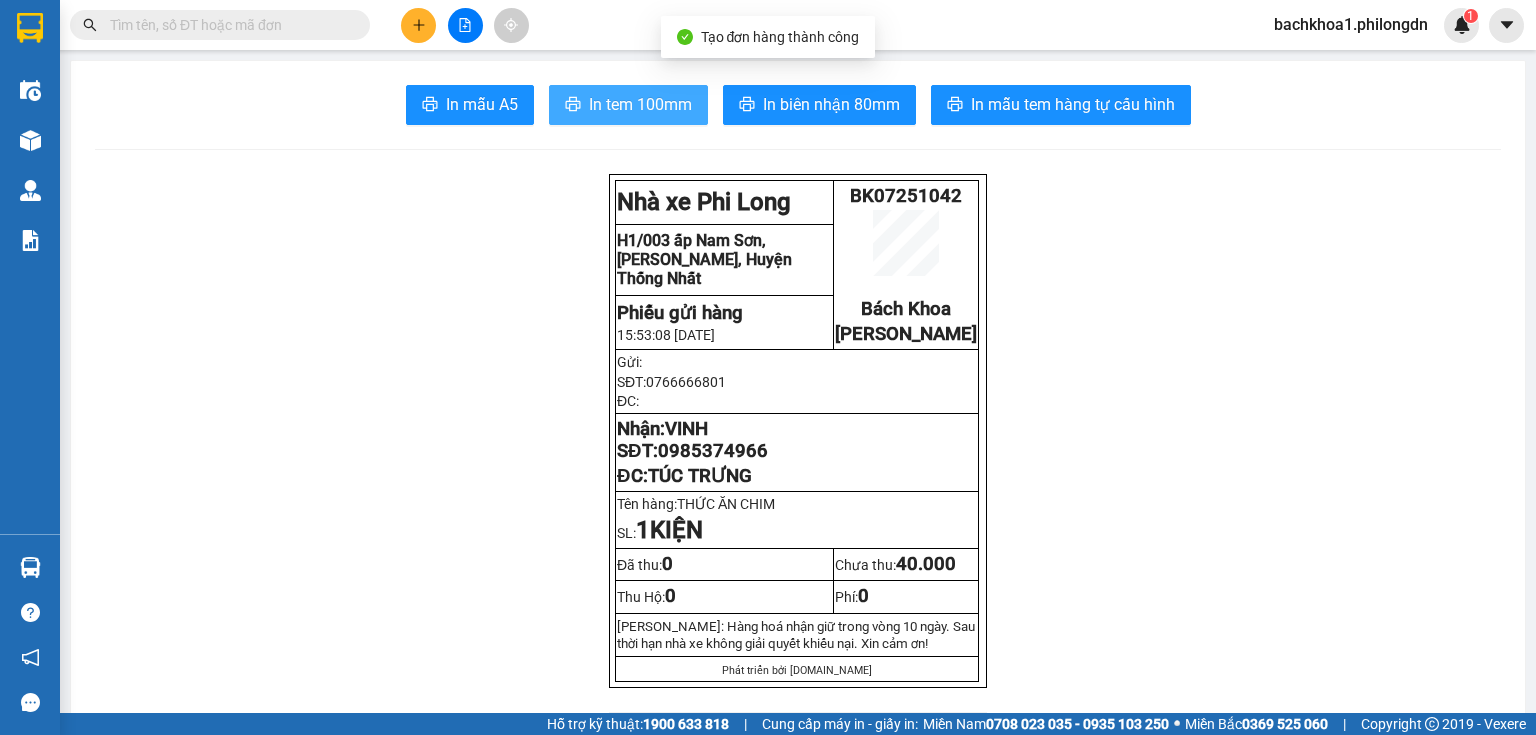 click on "In tem 100mm" at bounding box center (640, 104) 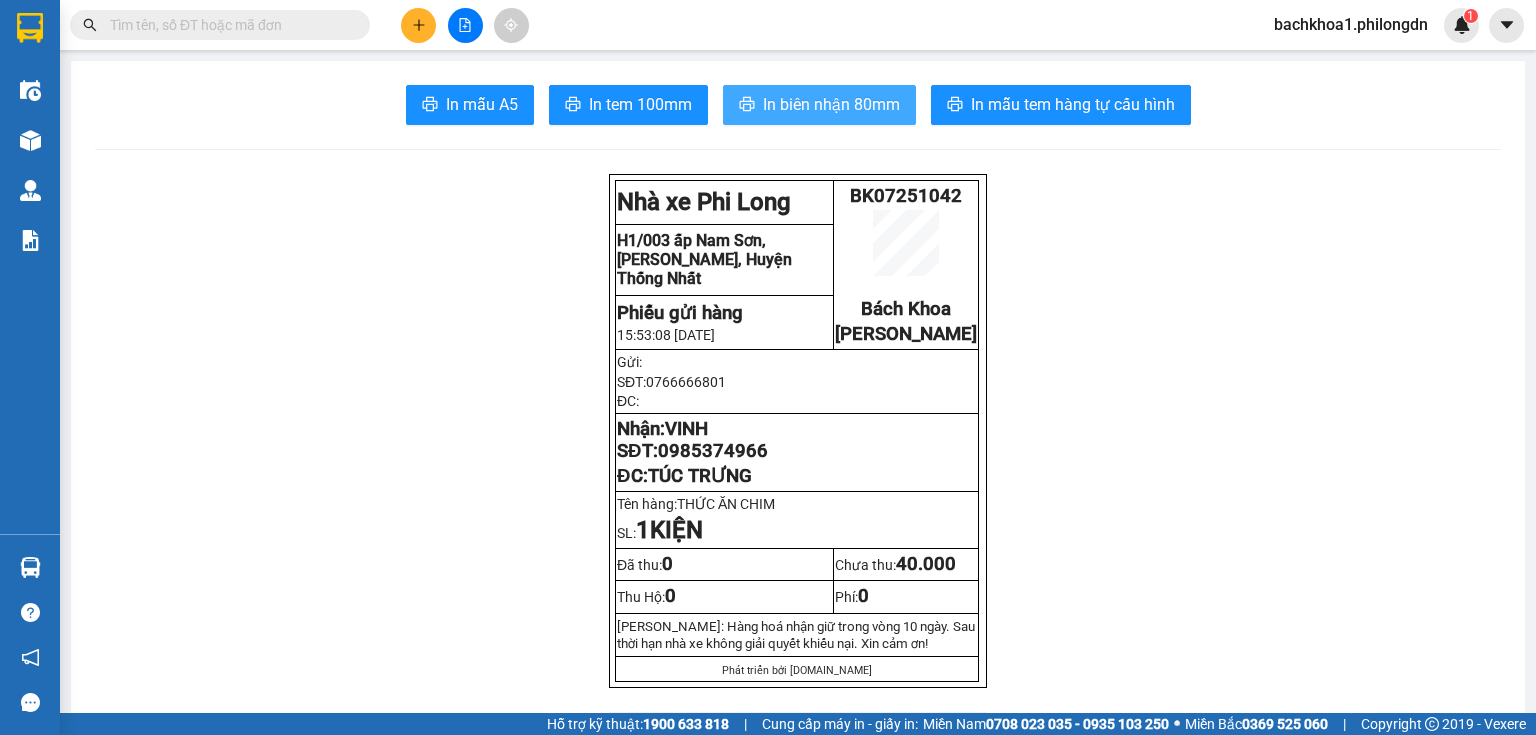 click on "In biên nhận 80mm" at bounding box center [831, 104] 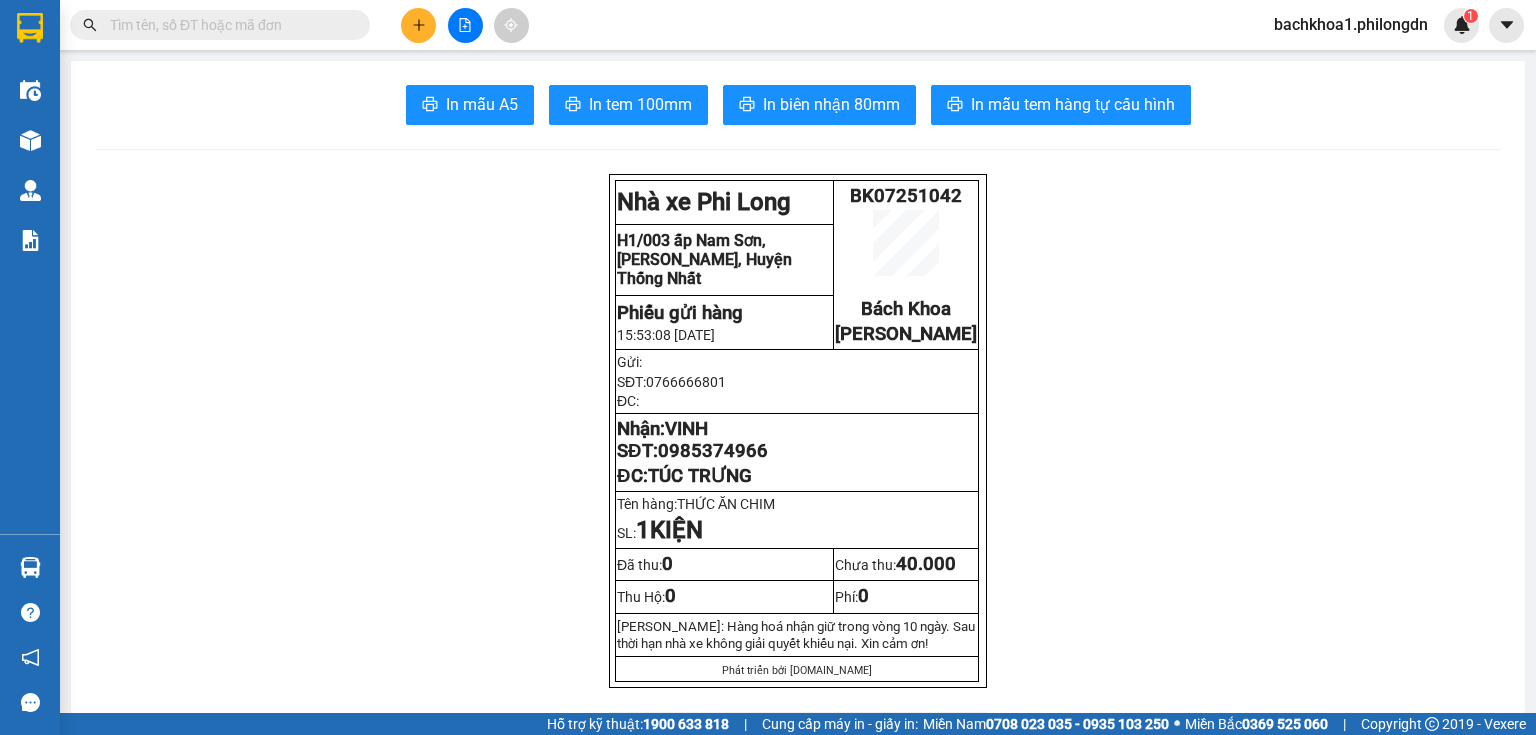 click on "0985374966" at bounding box center [713, 451] 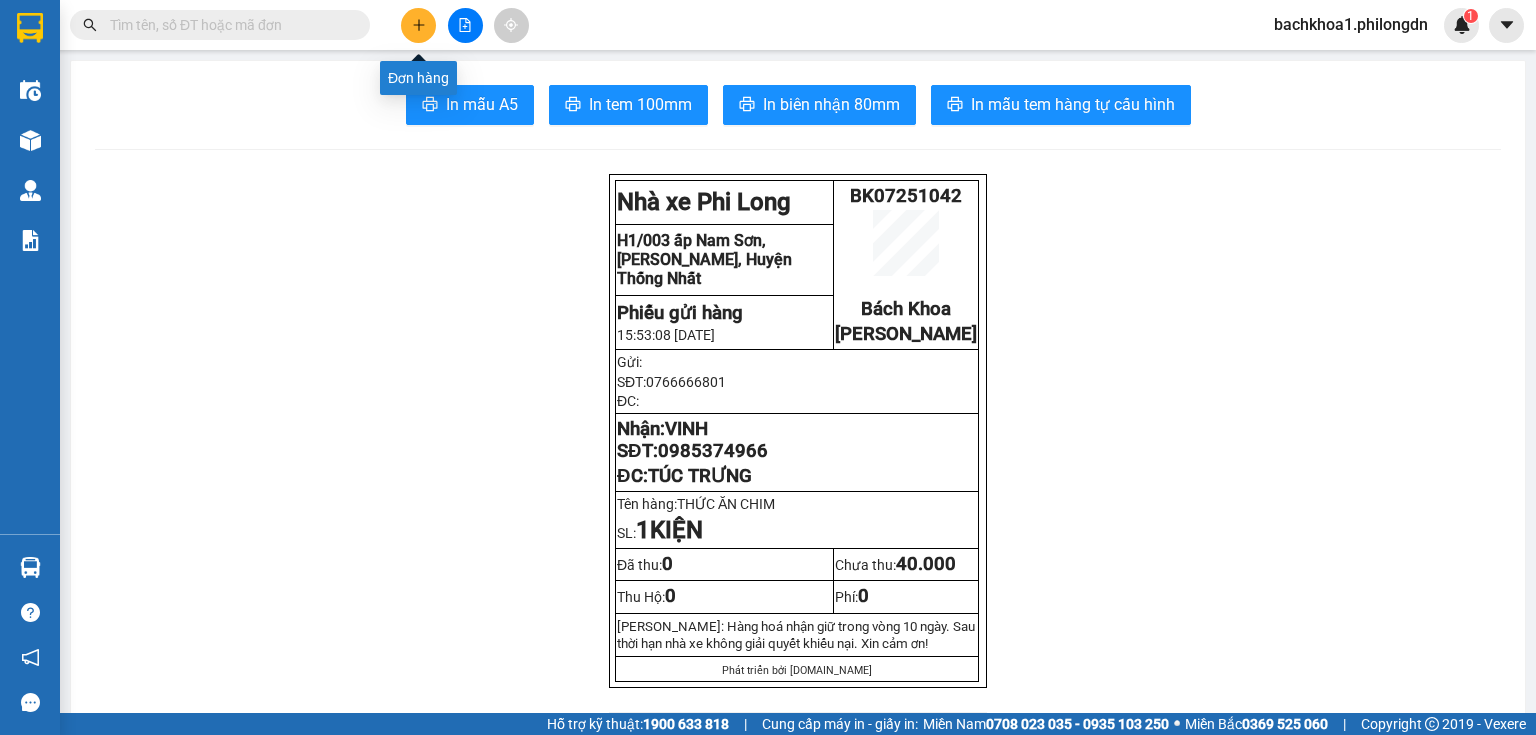 click at bounding box center [418, 25] 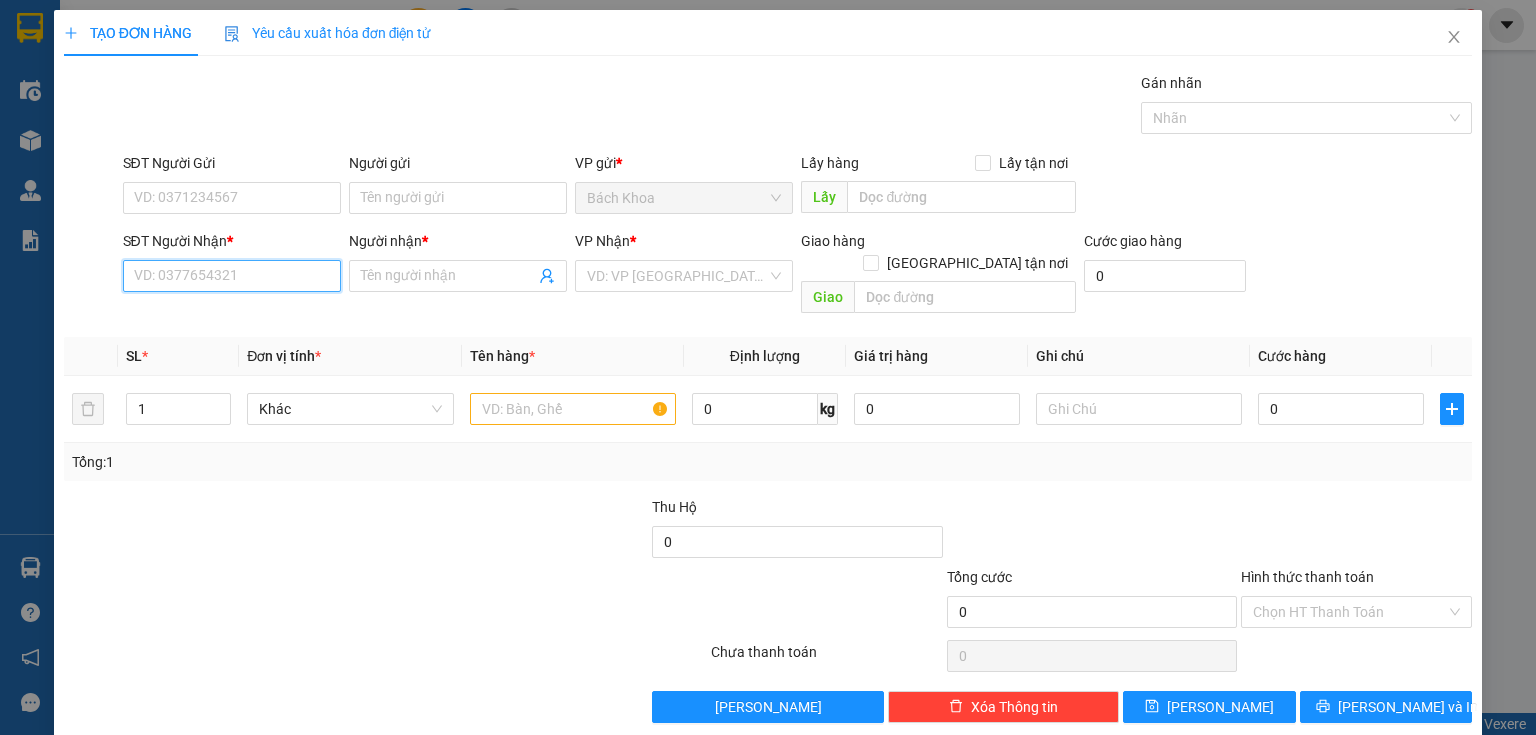 click on "SĐT Người Nhận  *" at bounding box center [232, 276] 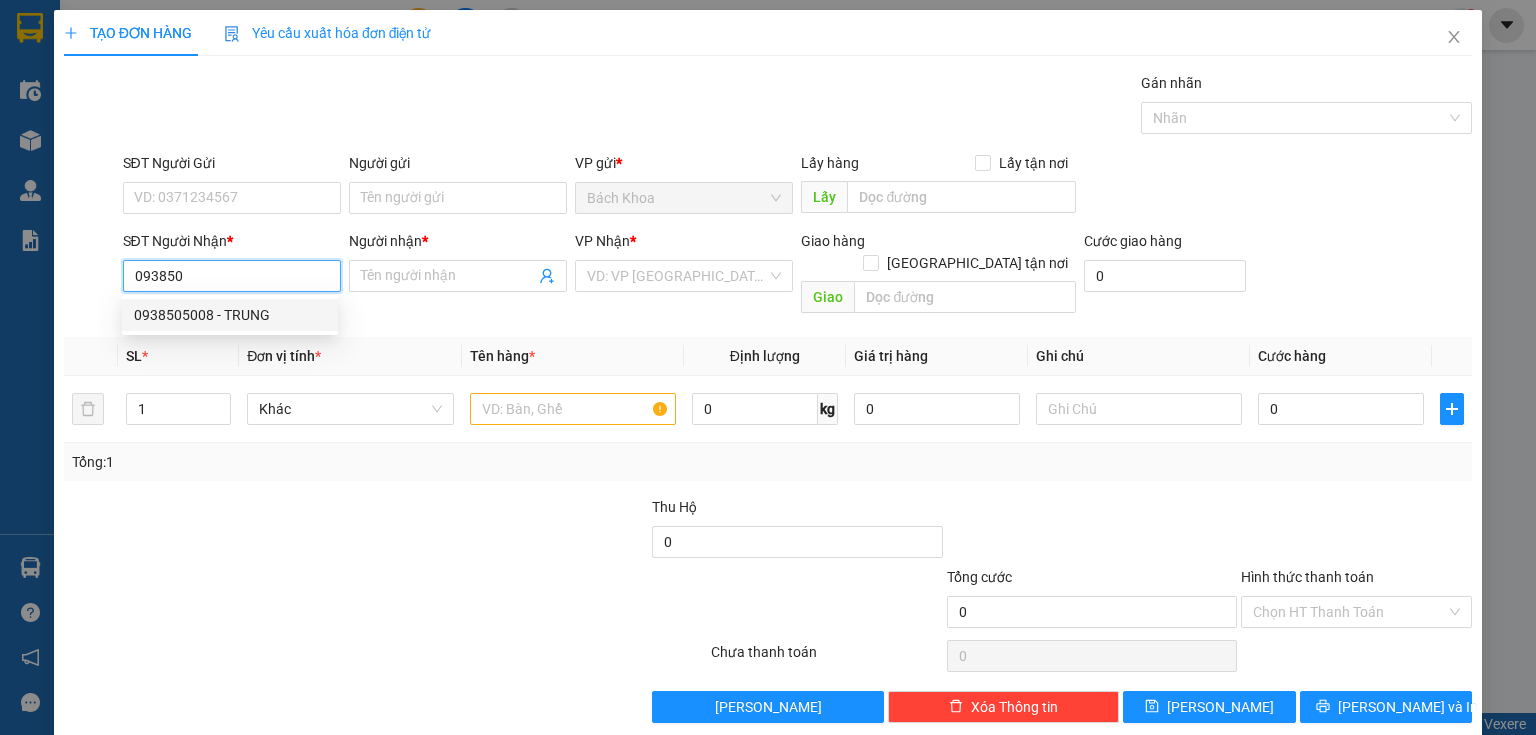 click on "0938505008 - TRUNG" at bounding box center [230, 315] 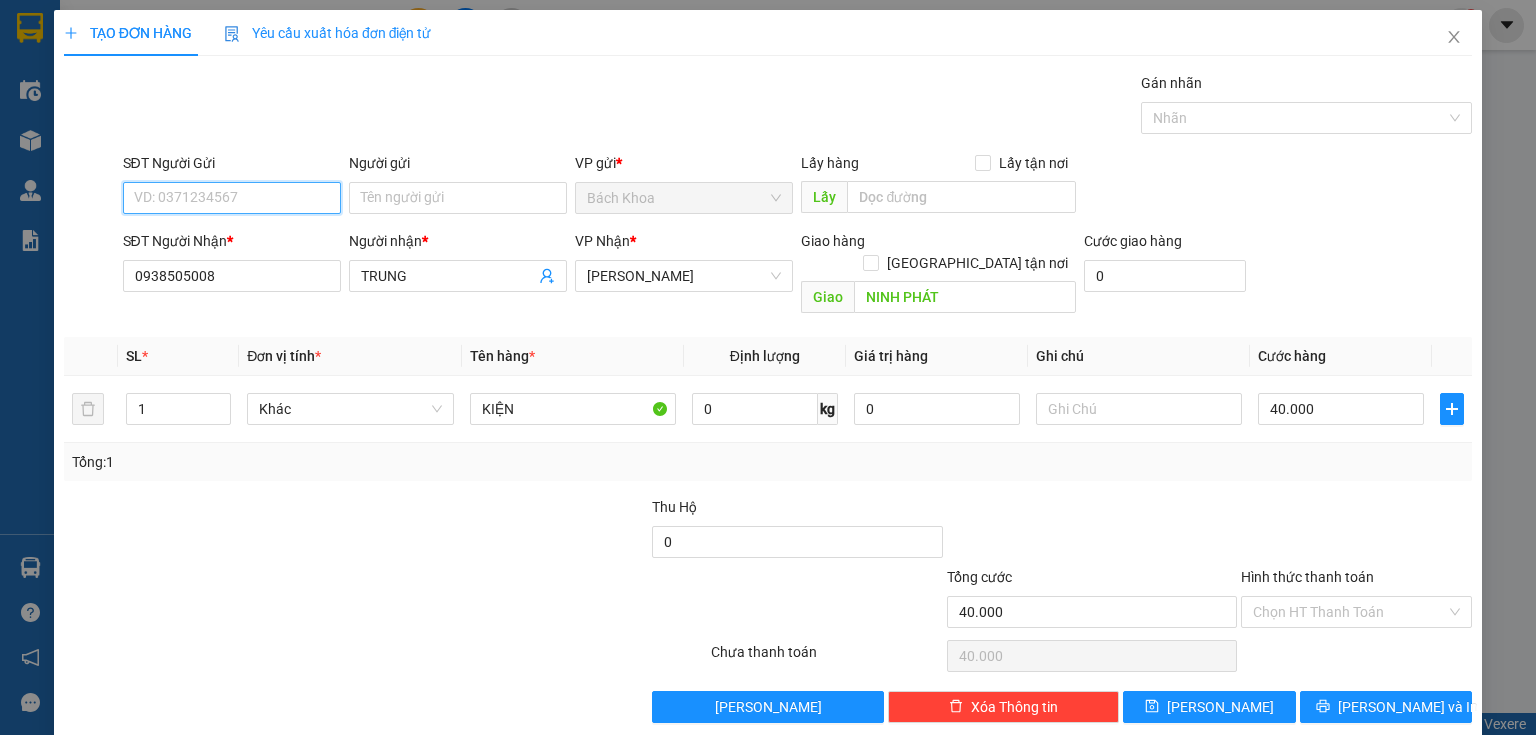 click on "SĐT Người Gửi" at bounding box center (232, 198) 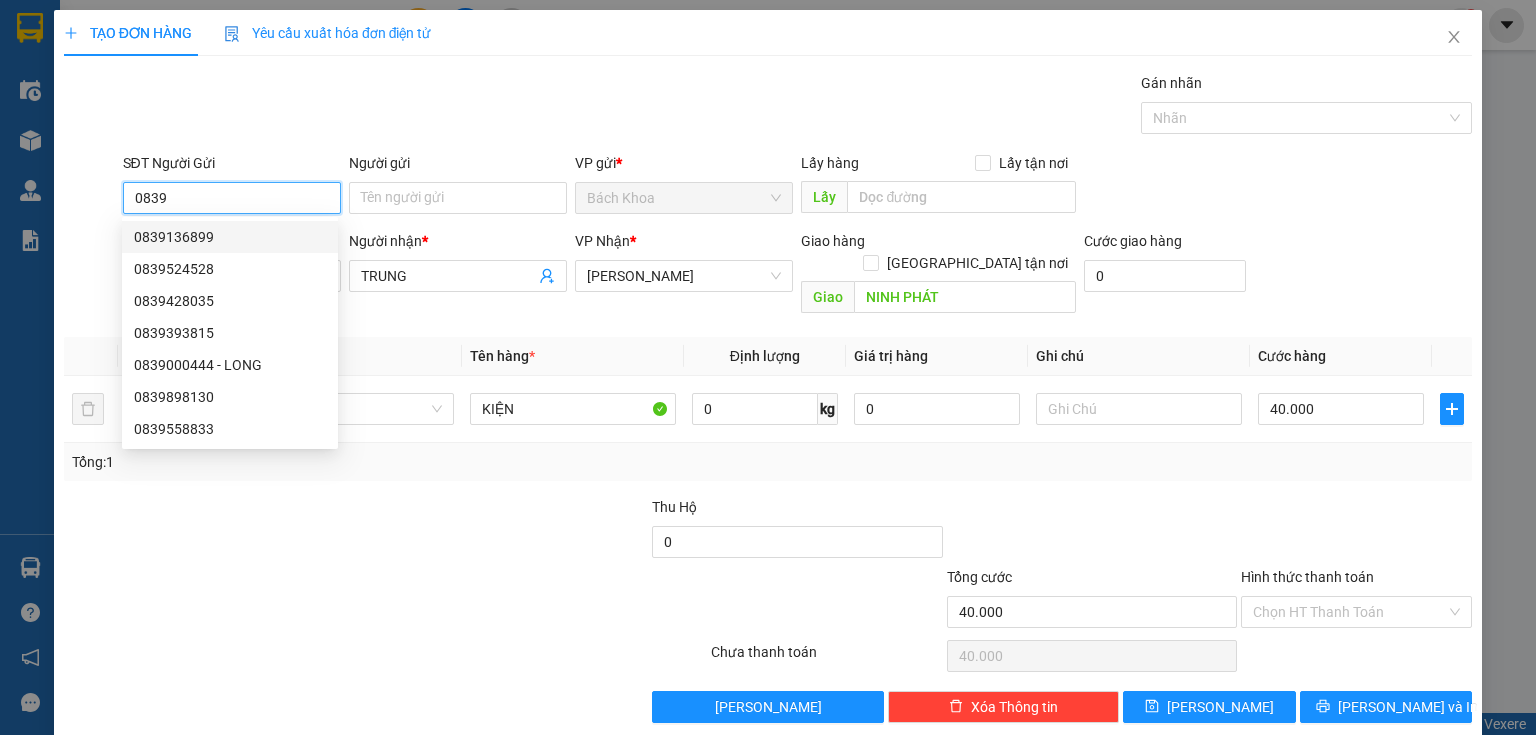click on "0839136899" at bounding box center (230, 237) 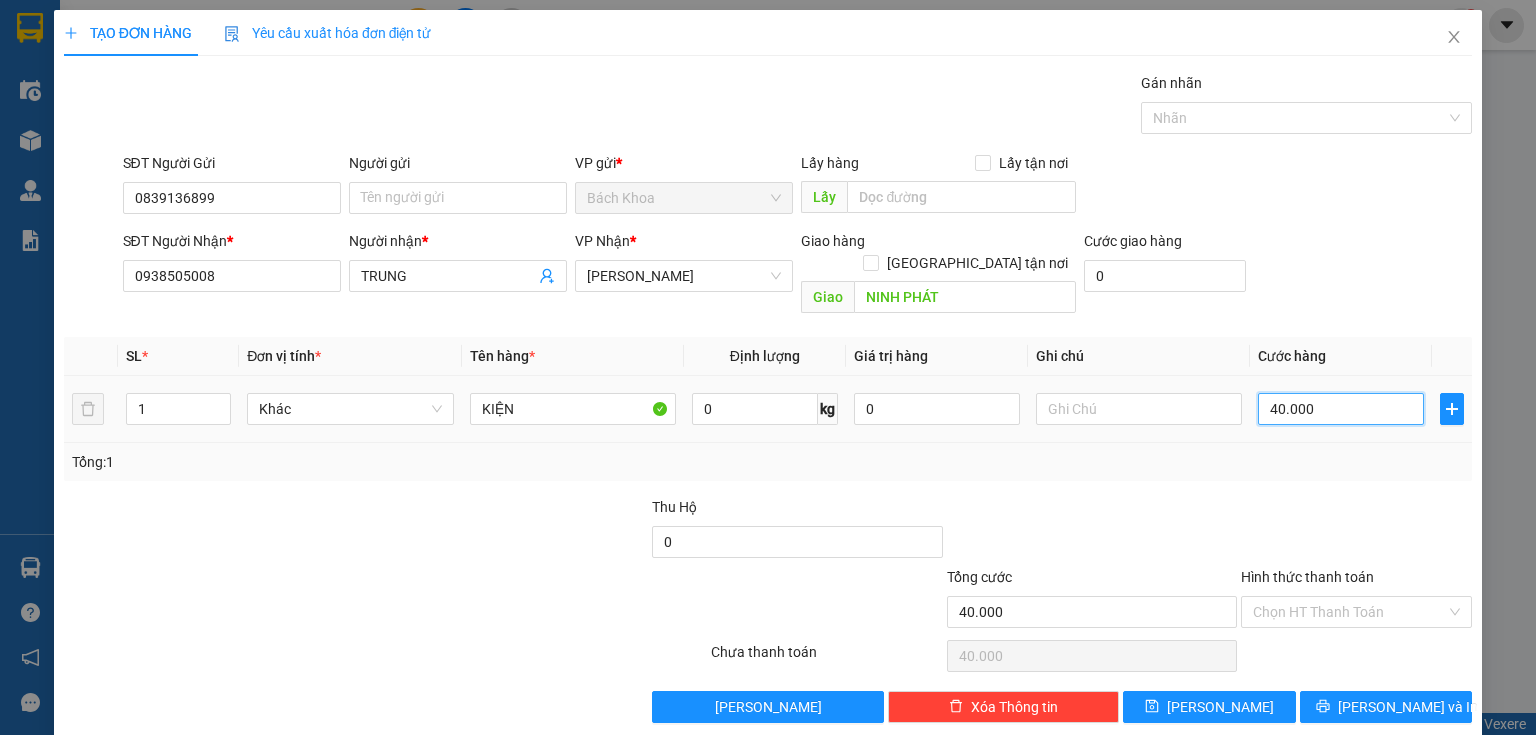 click on "40.000" at bounding box center (1341, 409) 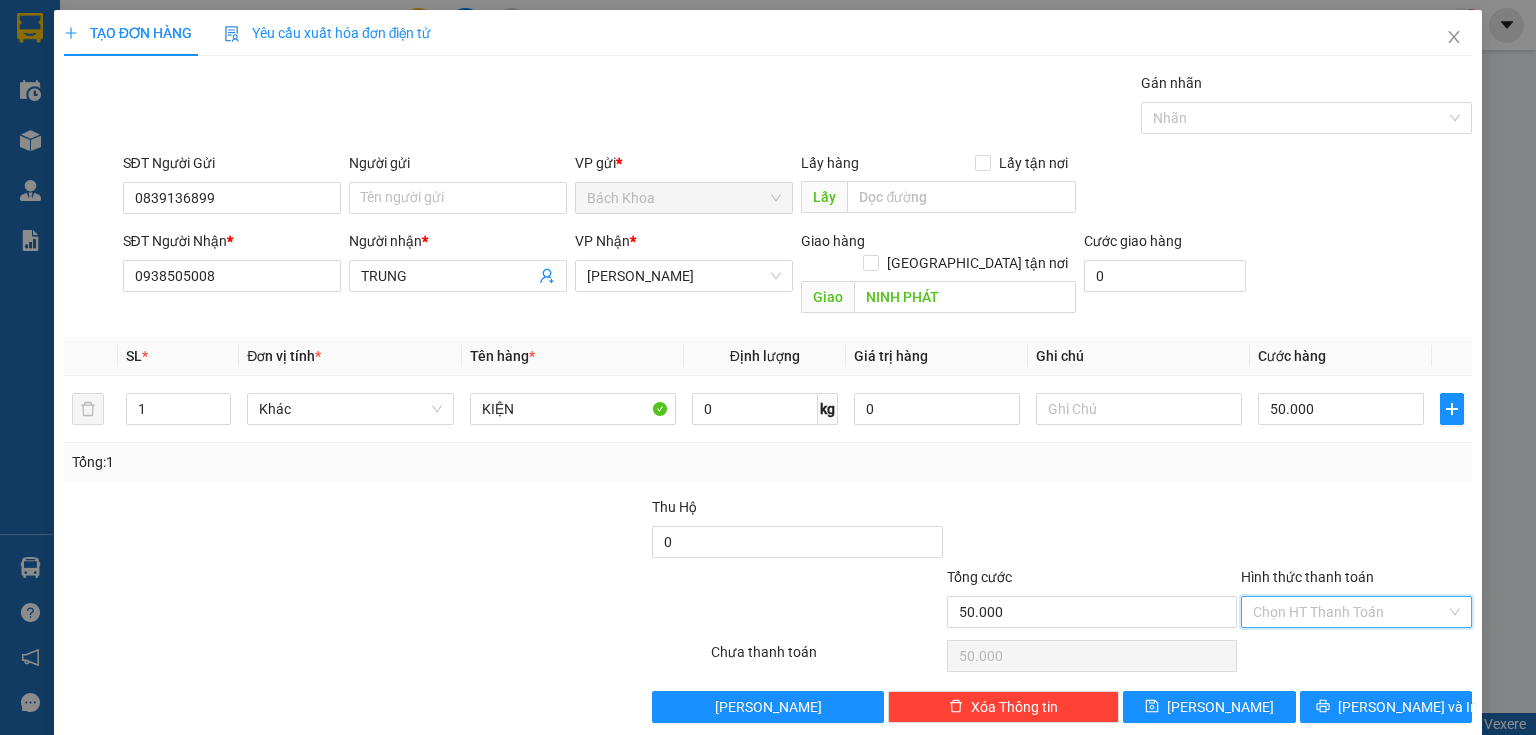 click on "Hình thức thanh toán" at bounding box center [1349, 612] 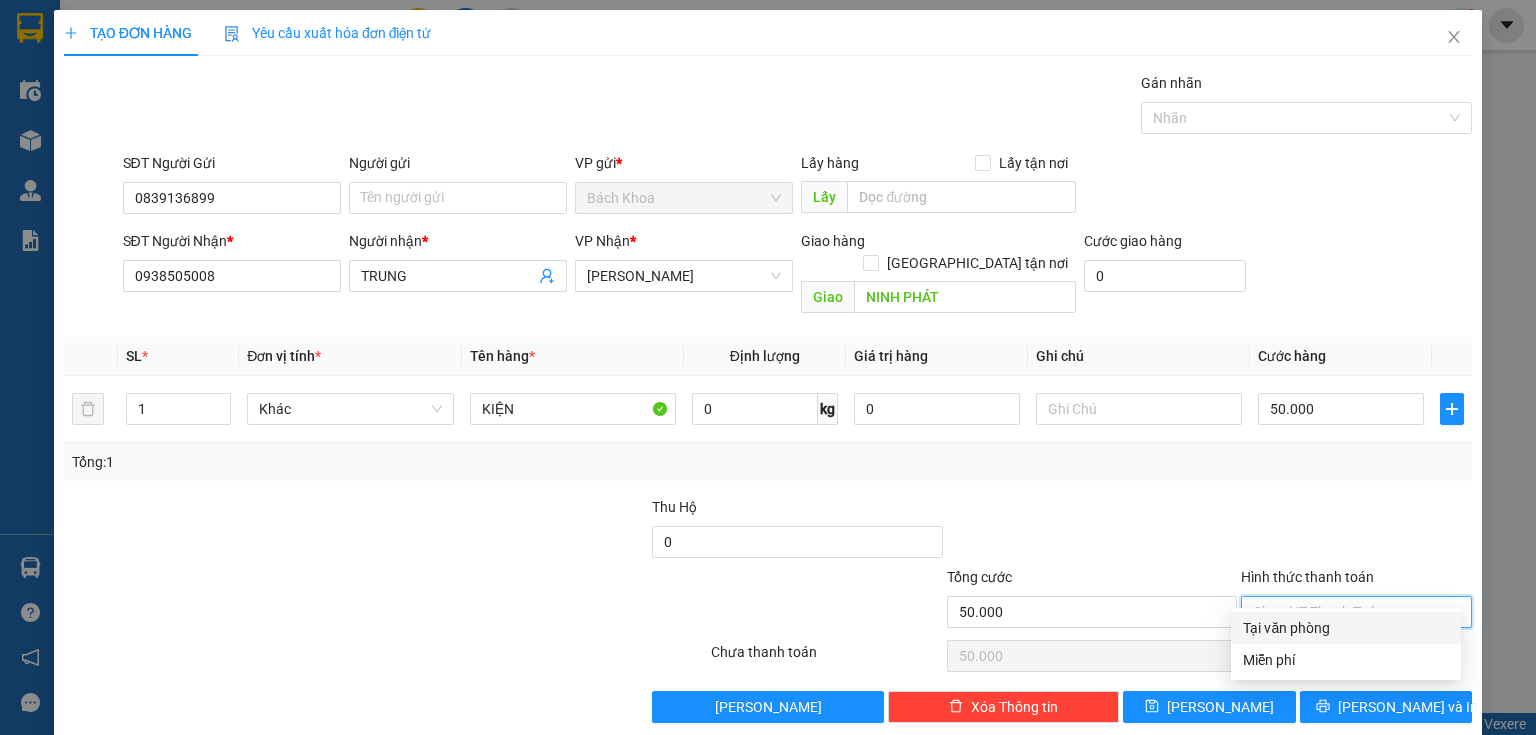 click on "Tại văn phòng" at bounding box center (1346, 628) 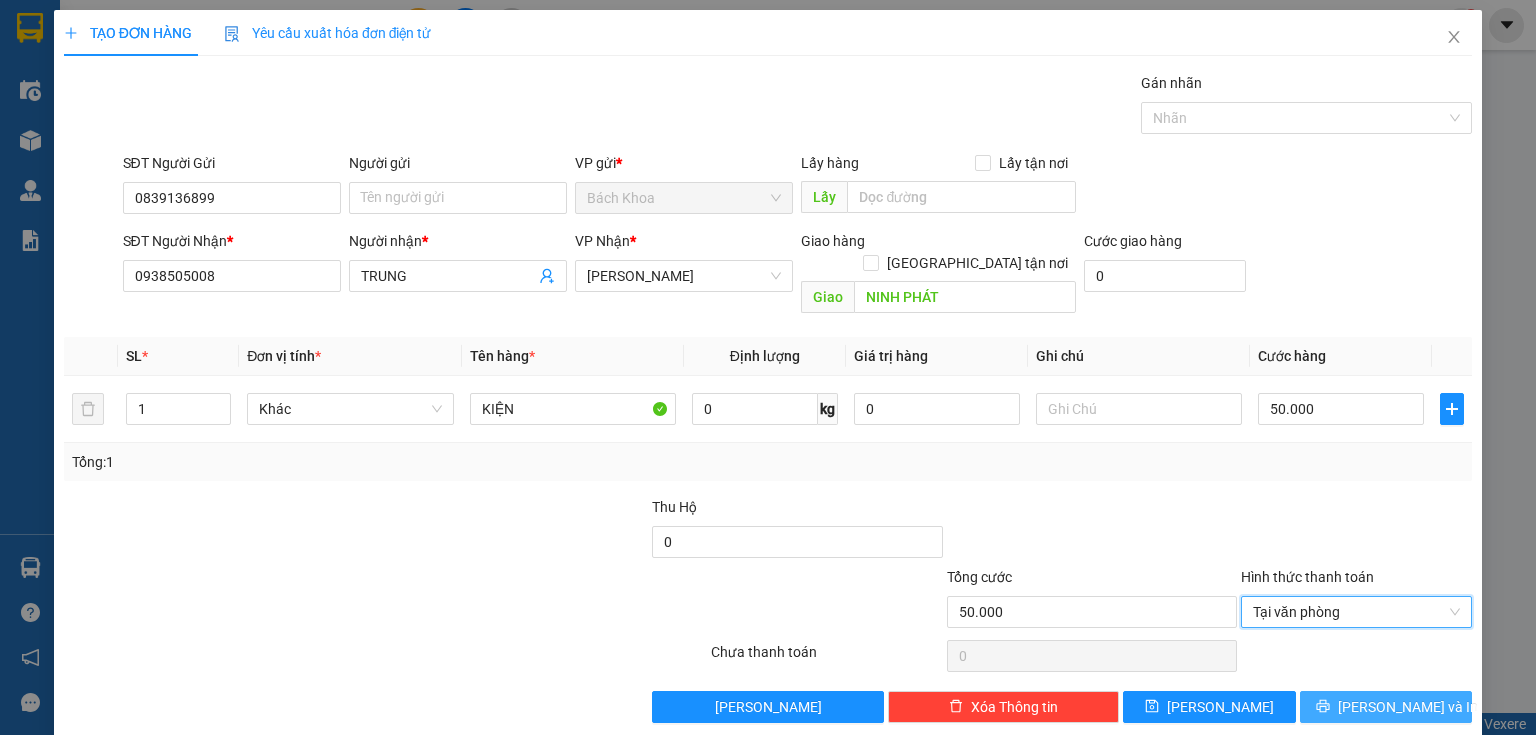 click on "[PERSON_NAME] và In" at bounding box center (1386, 707) 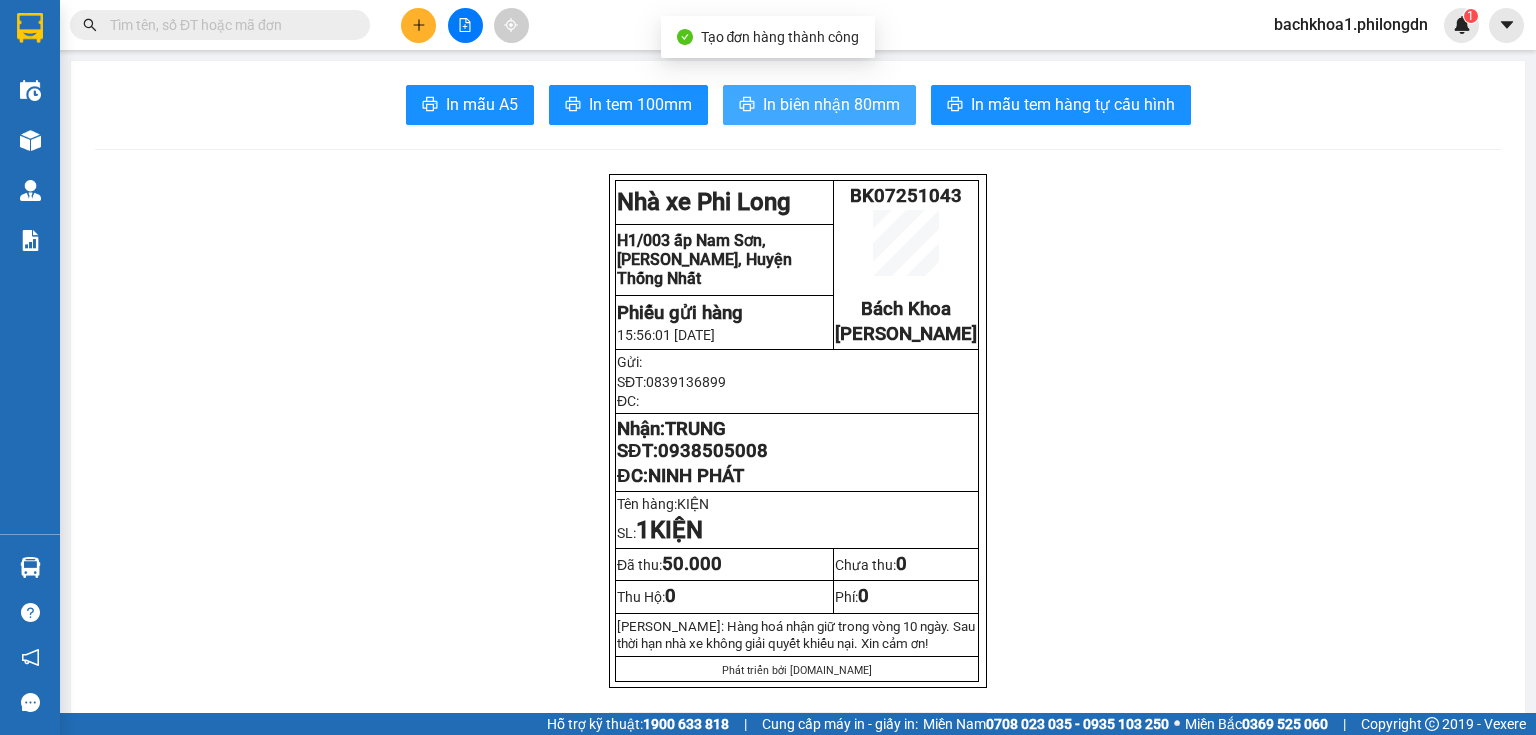 click on "In biên nhận 80mm" at bounding box center [819, 105] 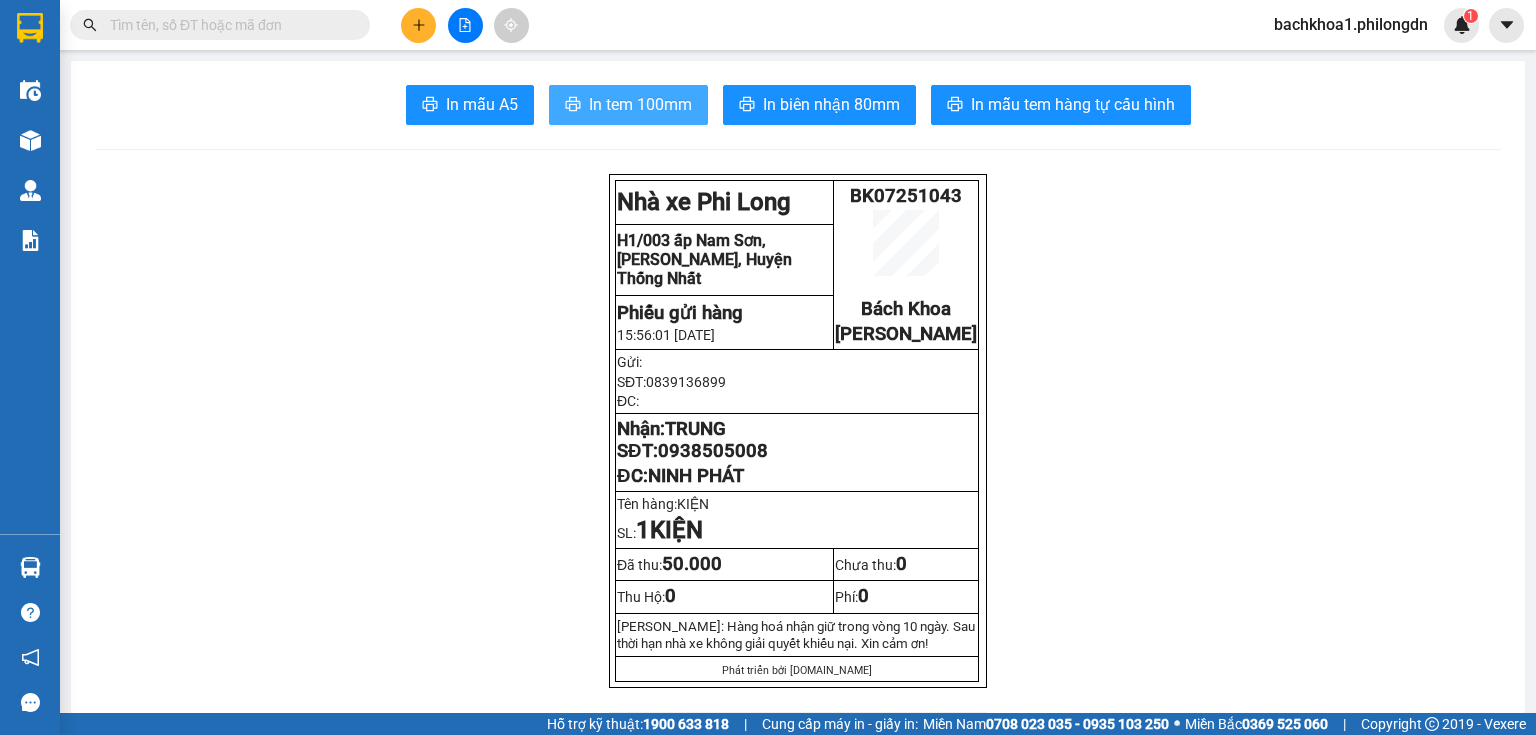 click on "In tem 100mm" at bounding box center [640, 104] 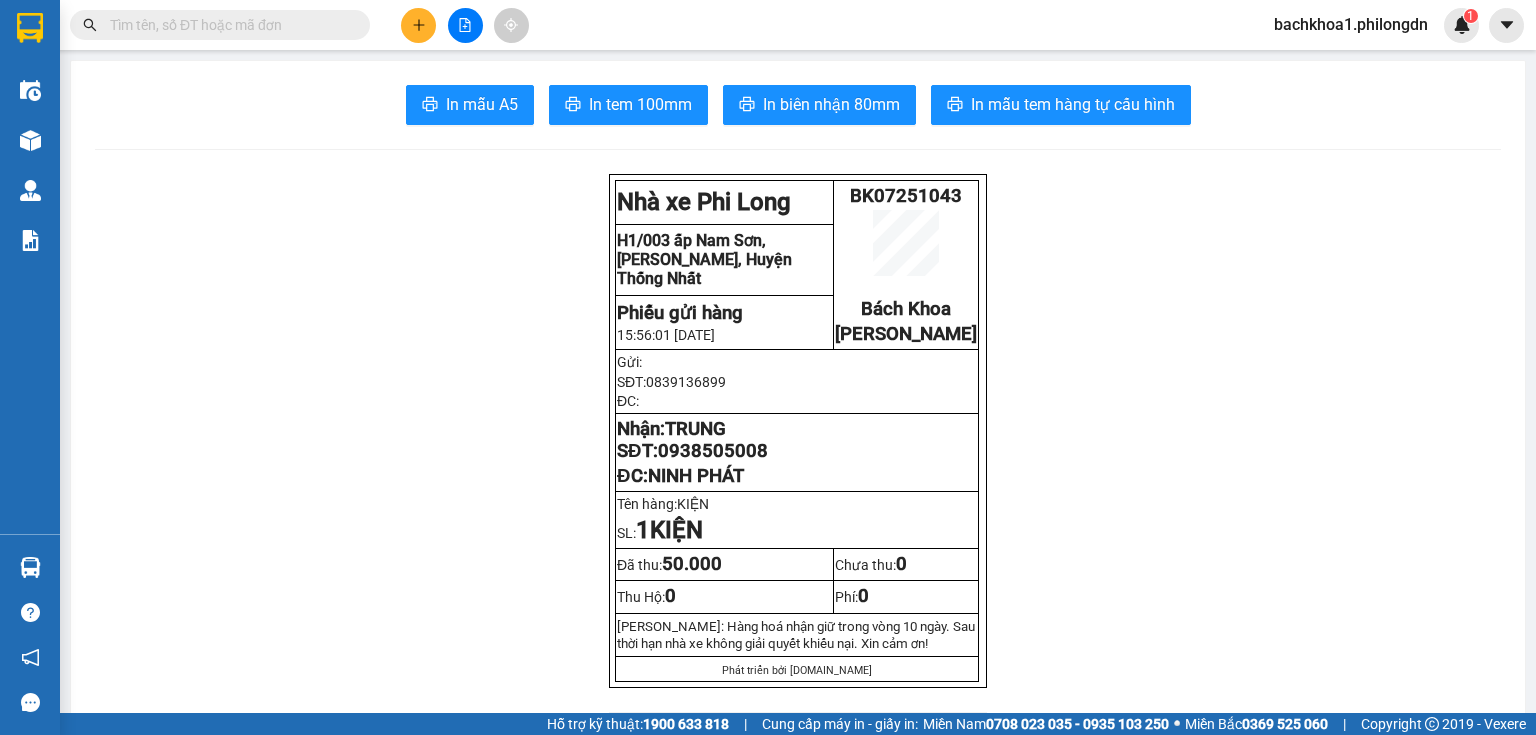 click on "0938505008" at bounding box center [713, 451] 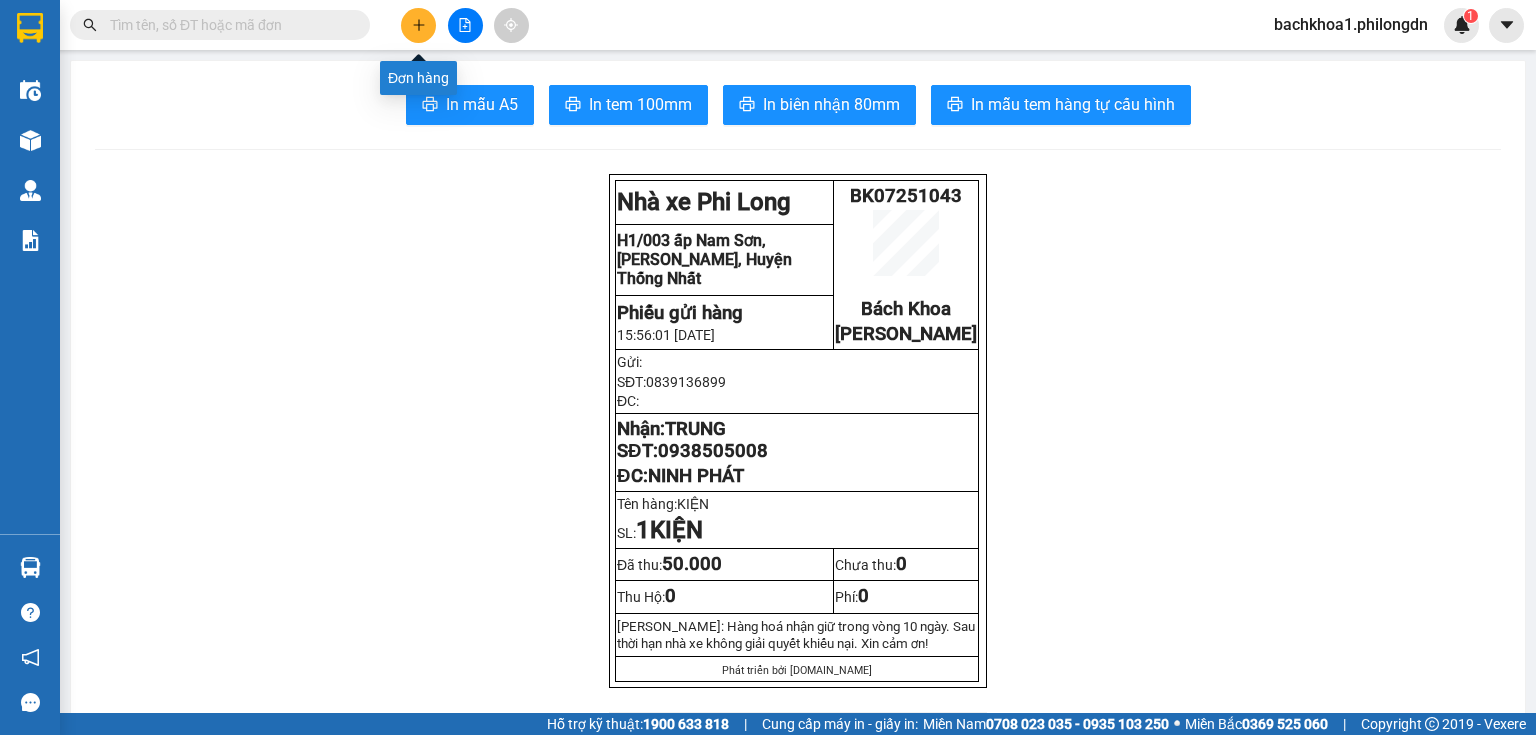 click 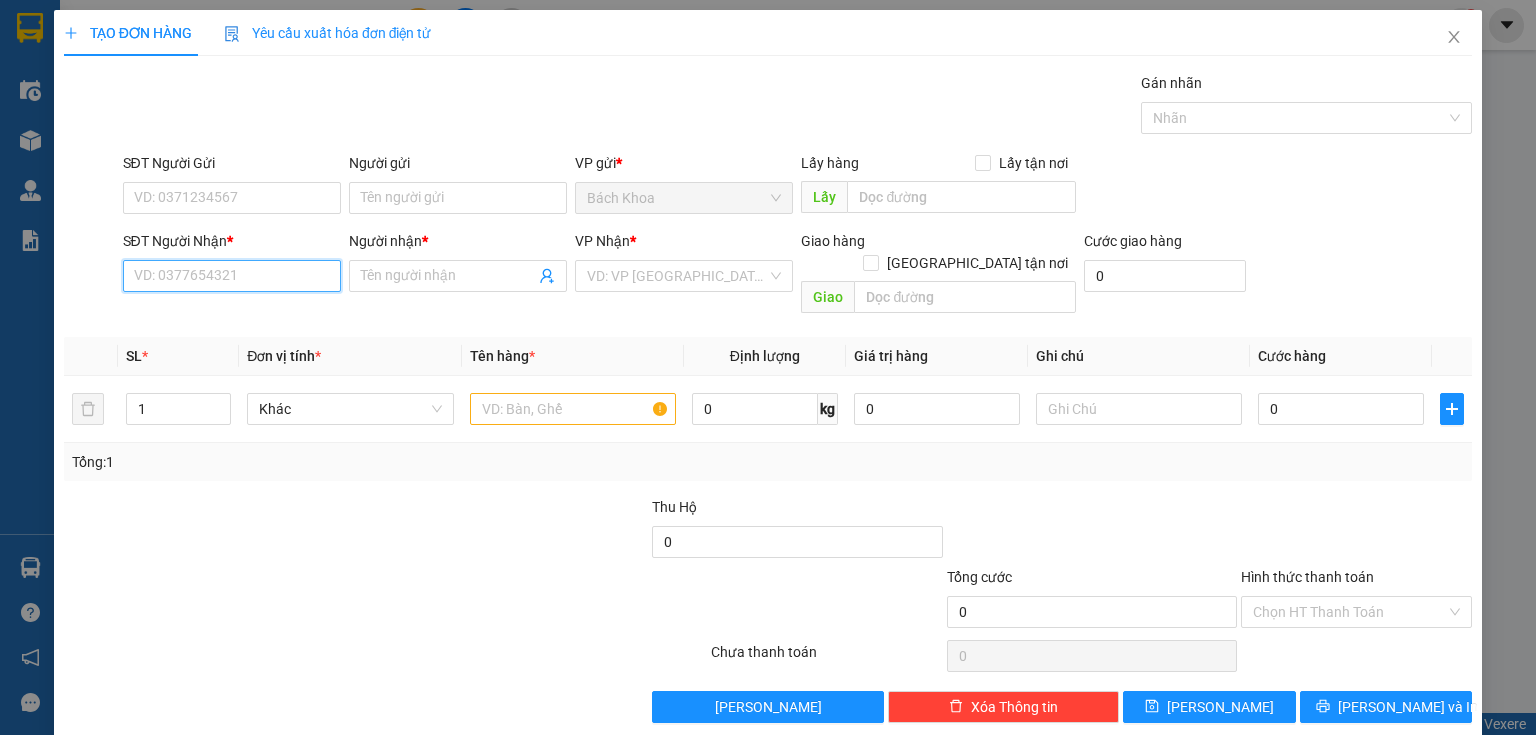 click on "SĐT Người Nhận  *" at bounding box center [232, 276] 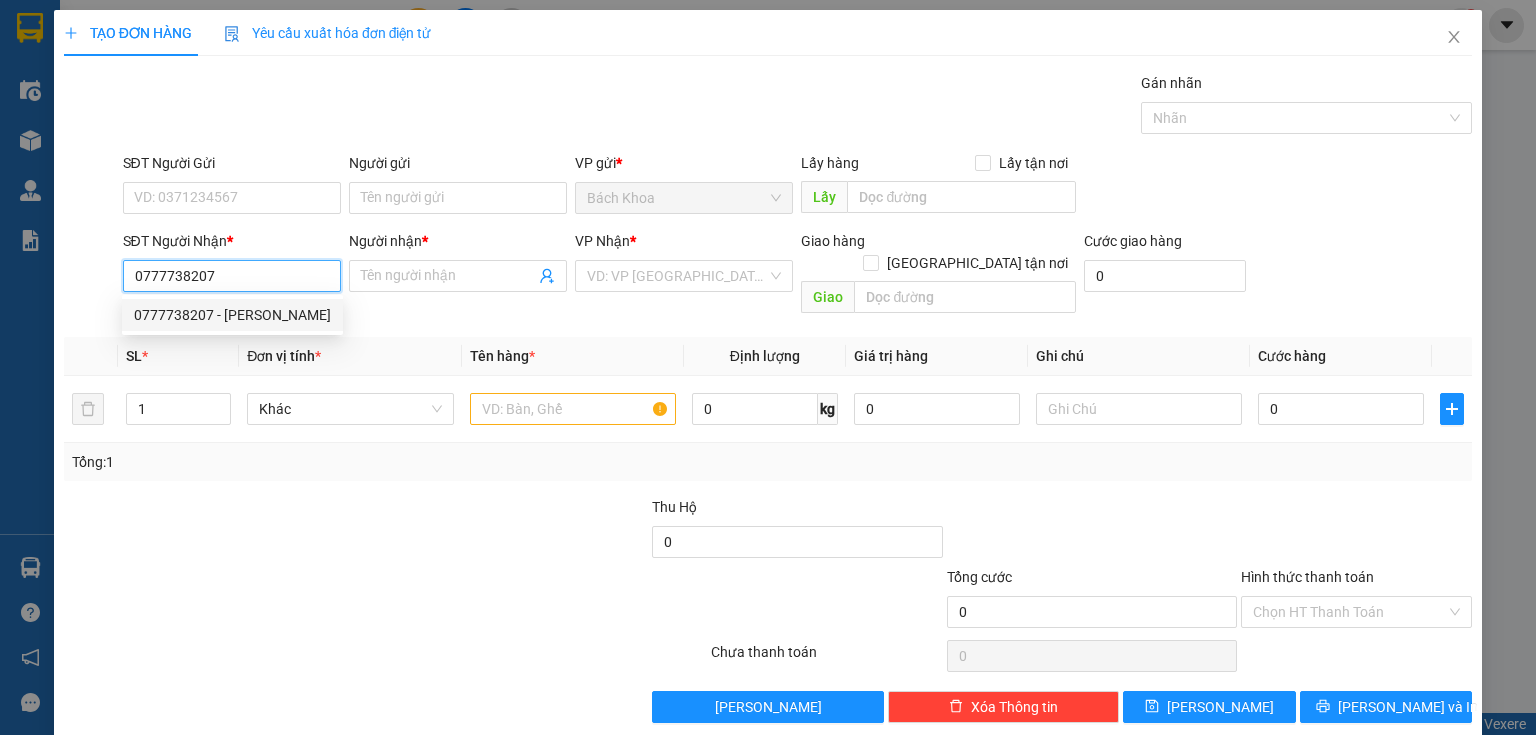 click on "0777738207 - [PERSON_NAME]" at bounding box center (232, 315) 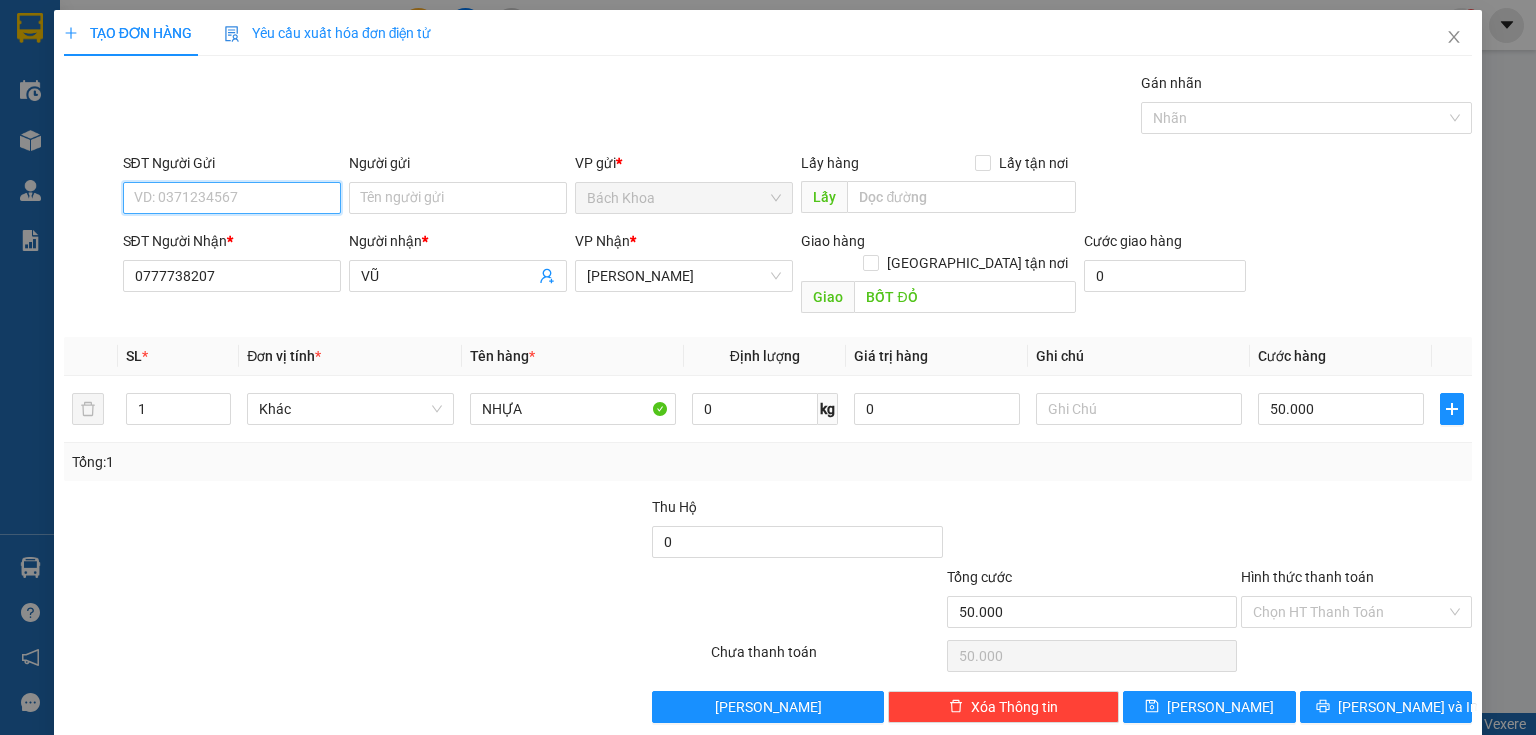 click on "SĐT Người Gửi" at bounding box center (232, 198) 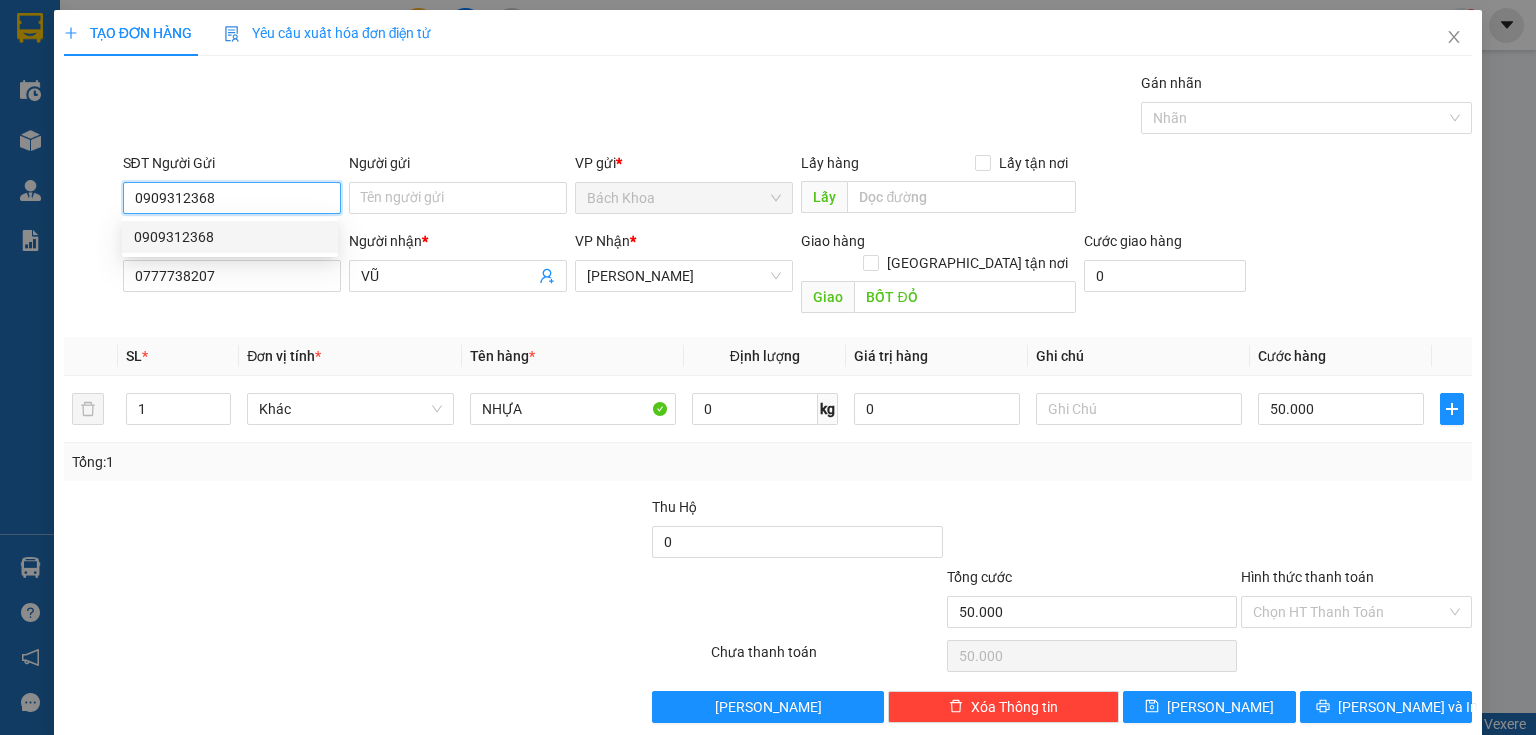 click on "0909312368" at bounding box center (230, 237) 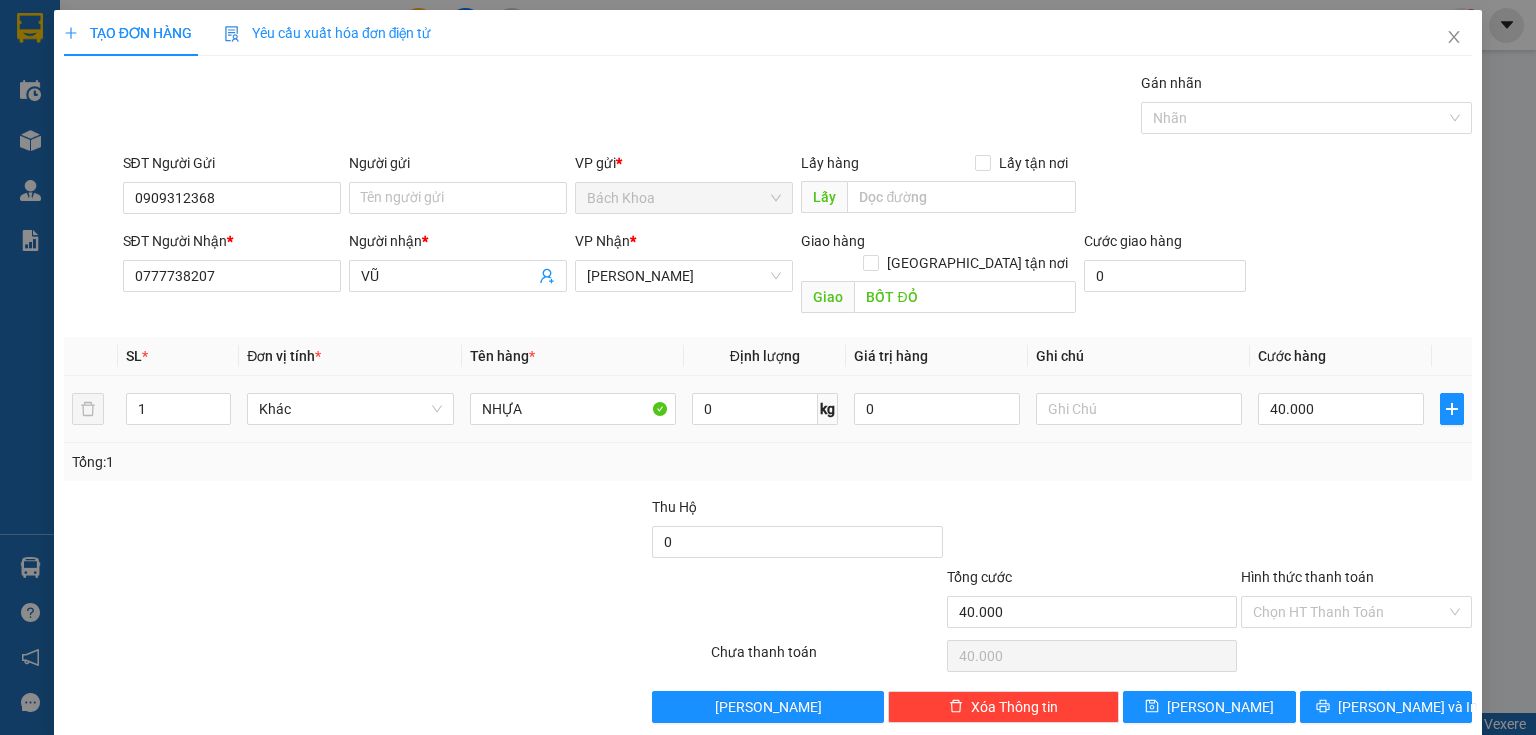 click on "NHỰA" at bounding box center (573, 409) 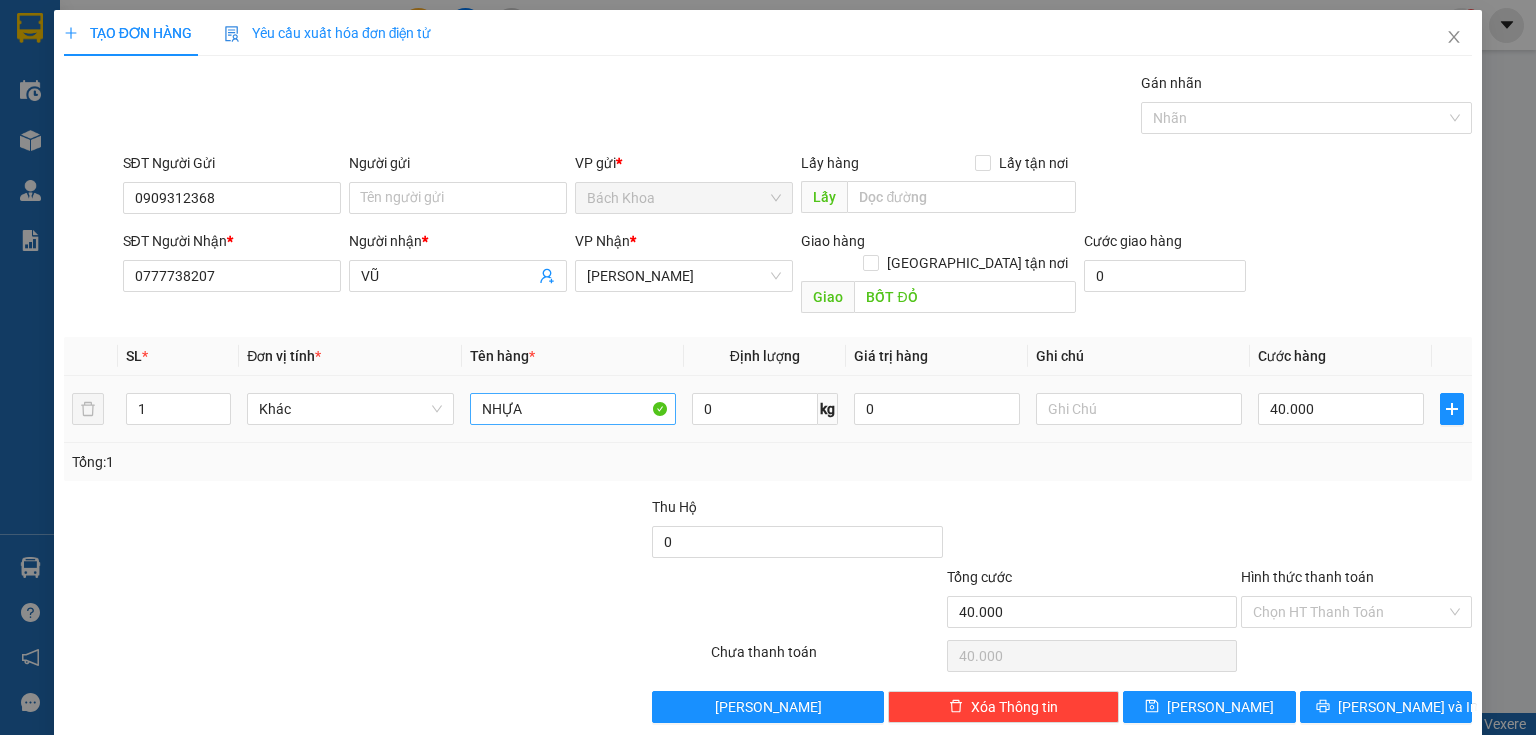 click on "NHỰA" at bounding box center (573, 409) 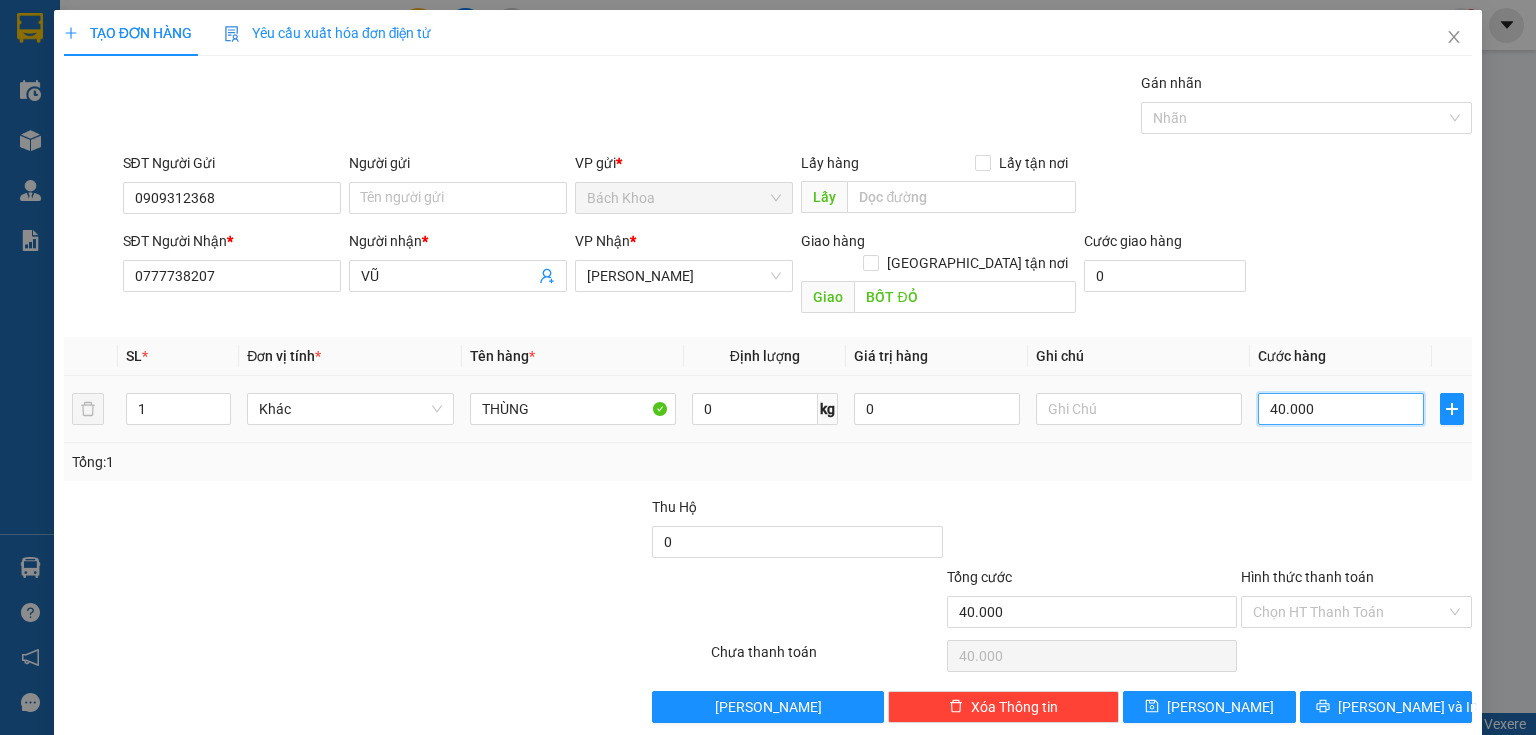 click on "40.000" at bounding box center (1341, 409) 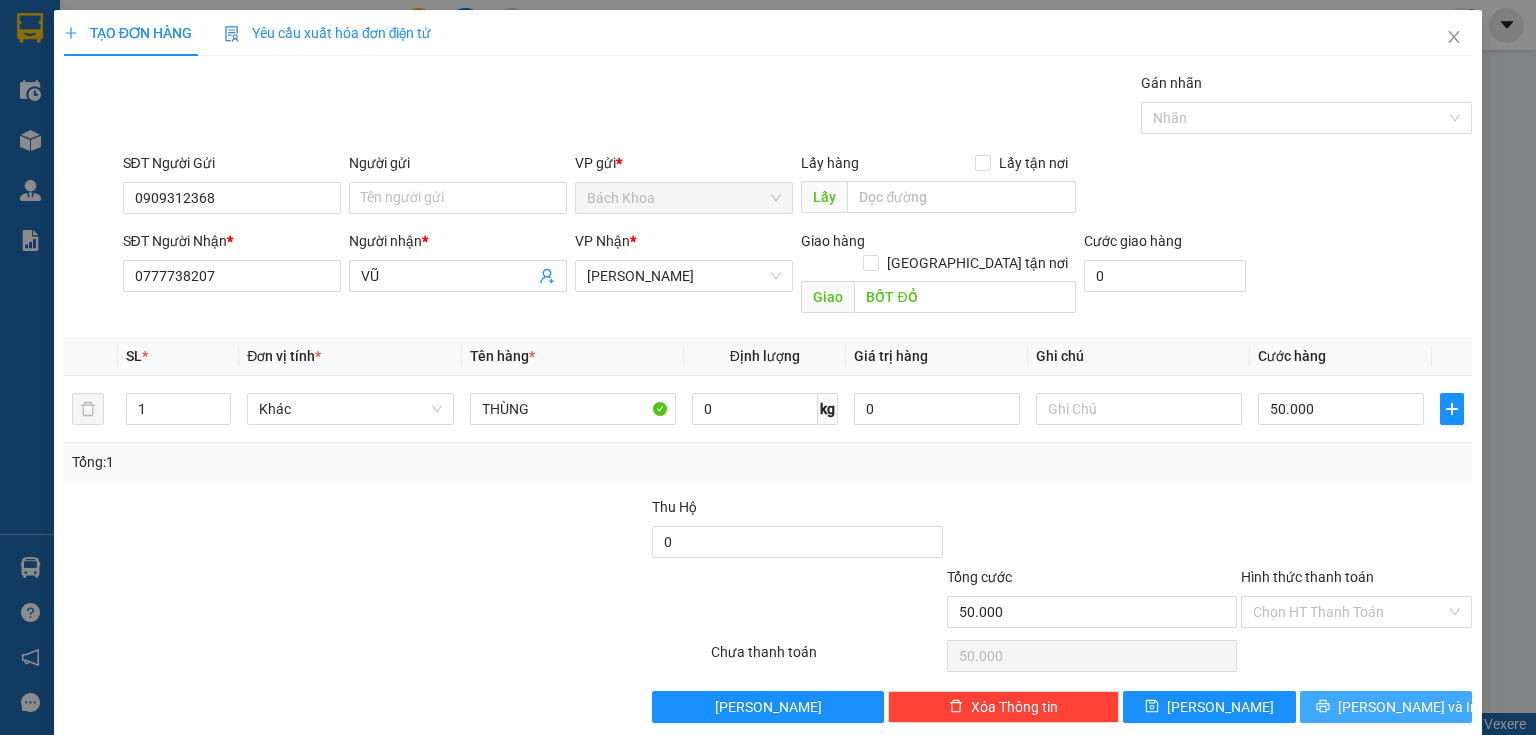 click on "[PERSON_NAME] và In" at bounding box center (1408, 707) 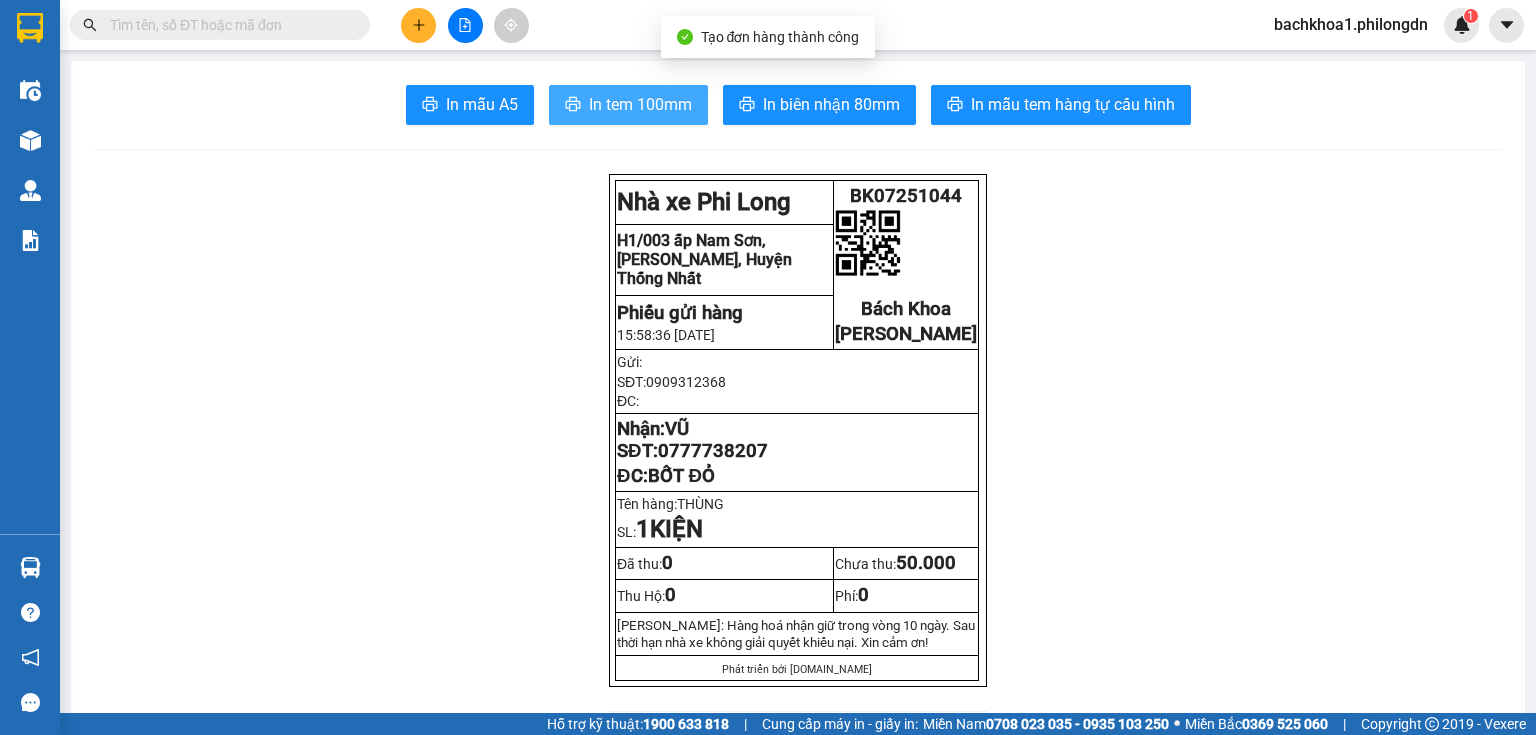 click on "In tem 100mm" at bounding box center [640, 104] 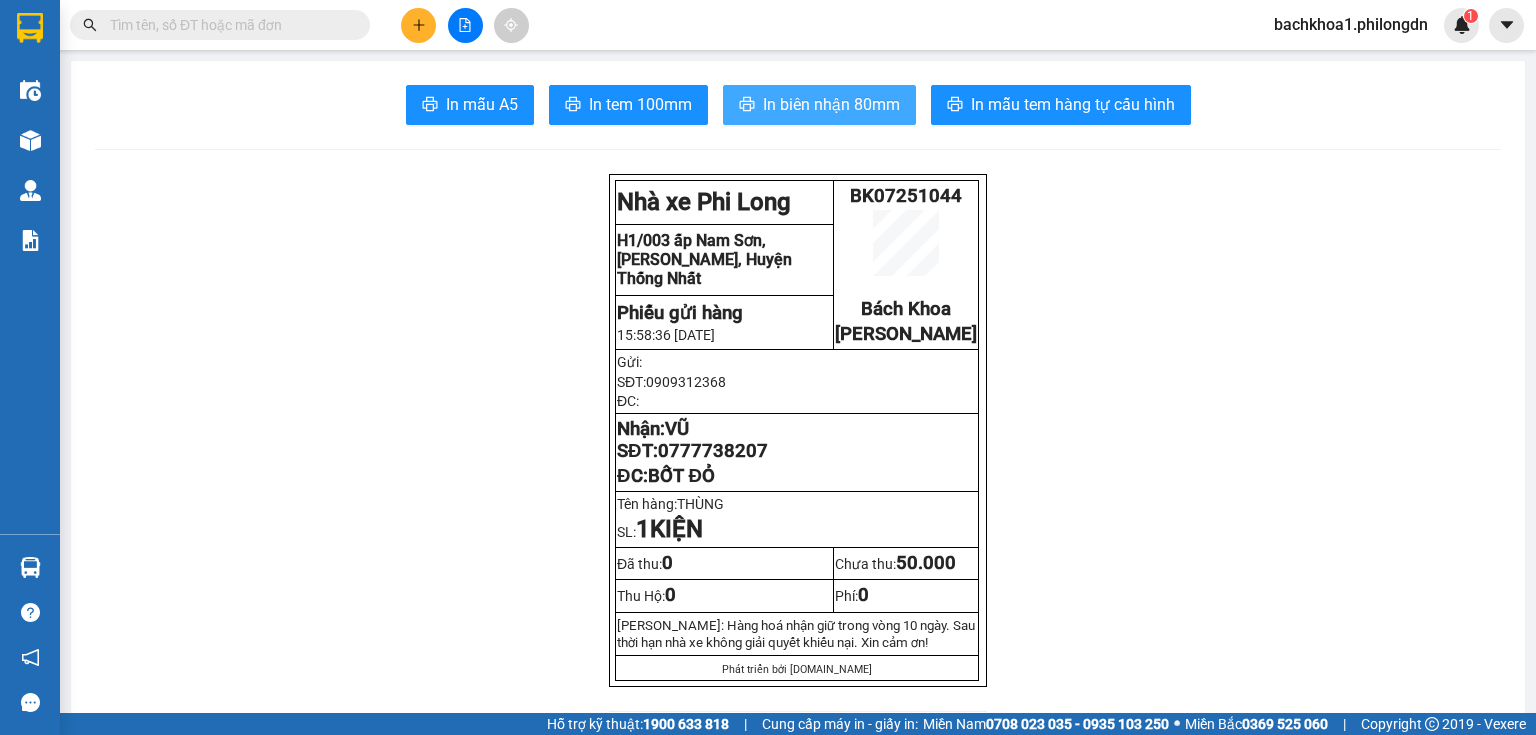click on "In biên nhận 80mm" at bounding box center (831, 104) 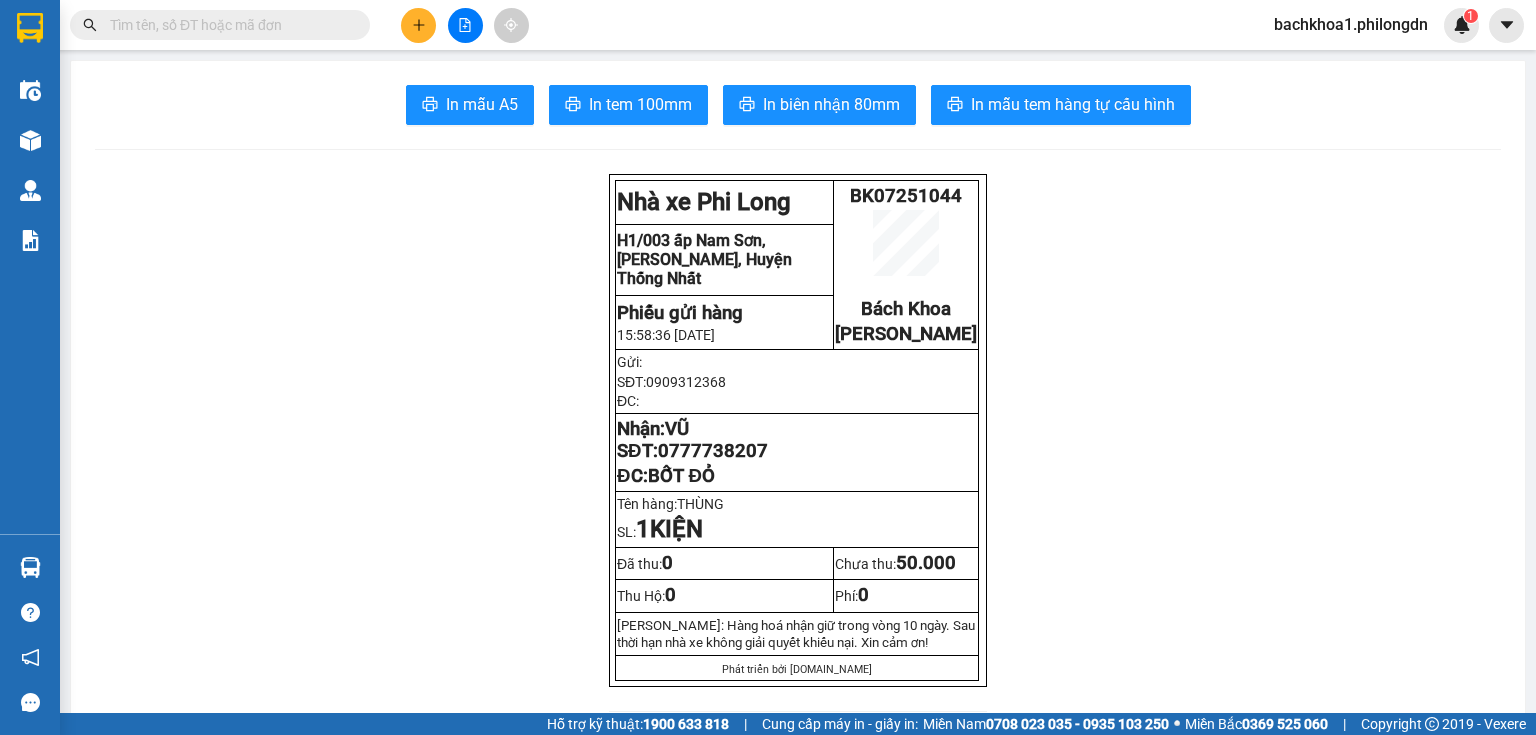 click on "0777738207" at bounding box center [713, 451] 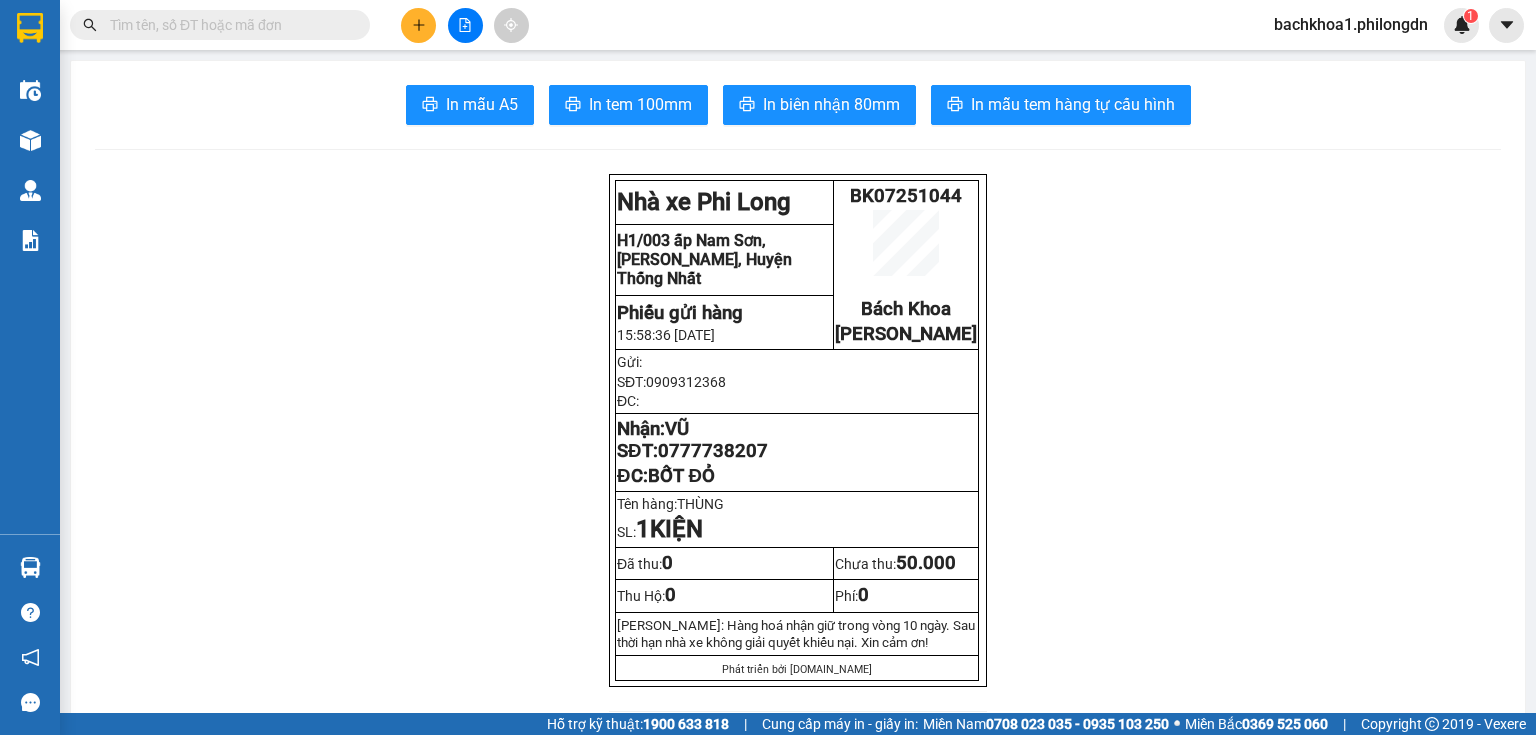 click at bounding box center (418, 25) 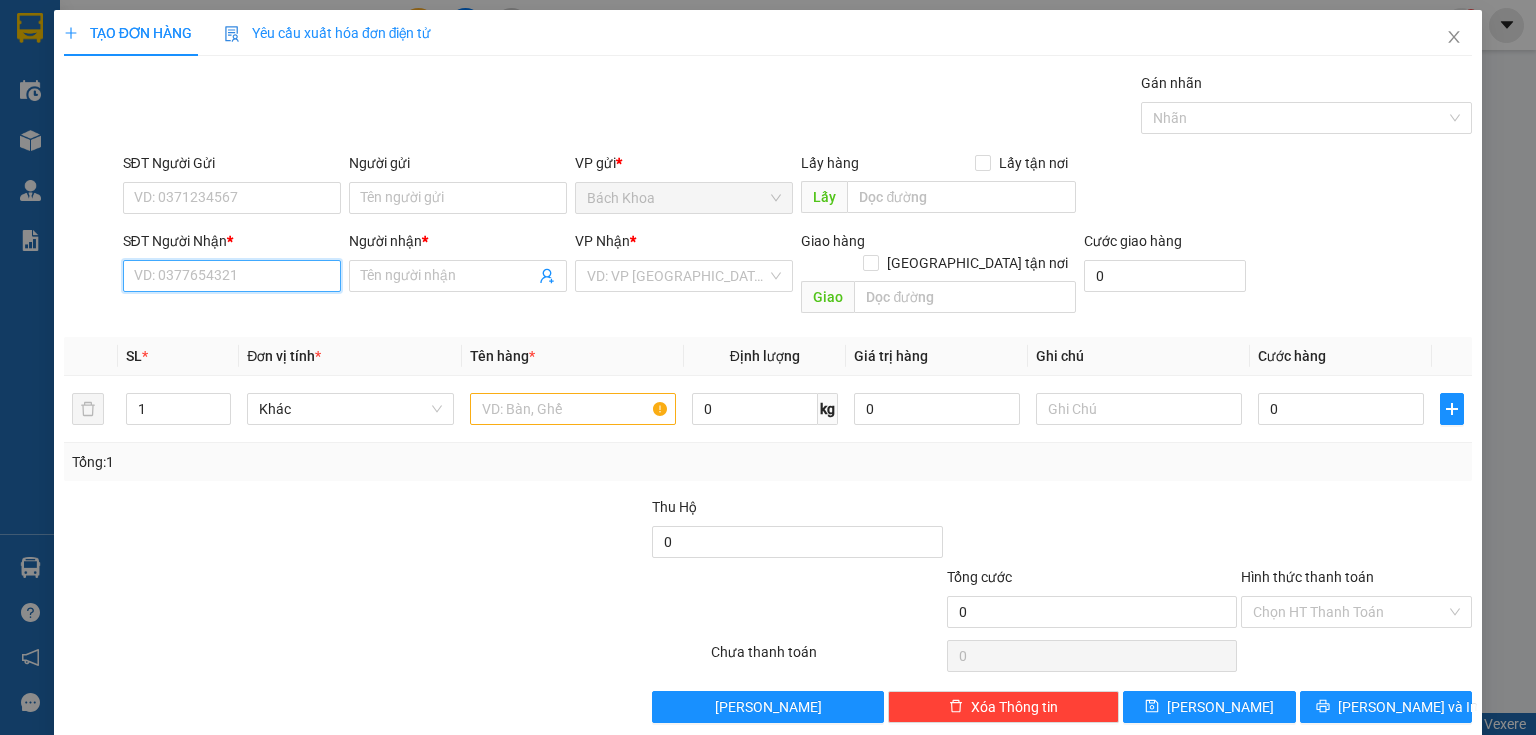 click on "SĐT Người Nhận  *" at bounding box center (232, 276) 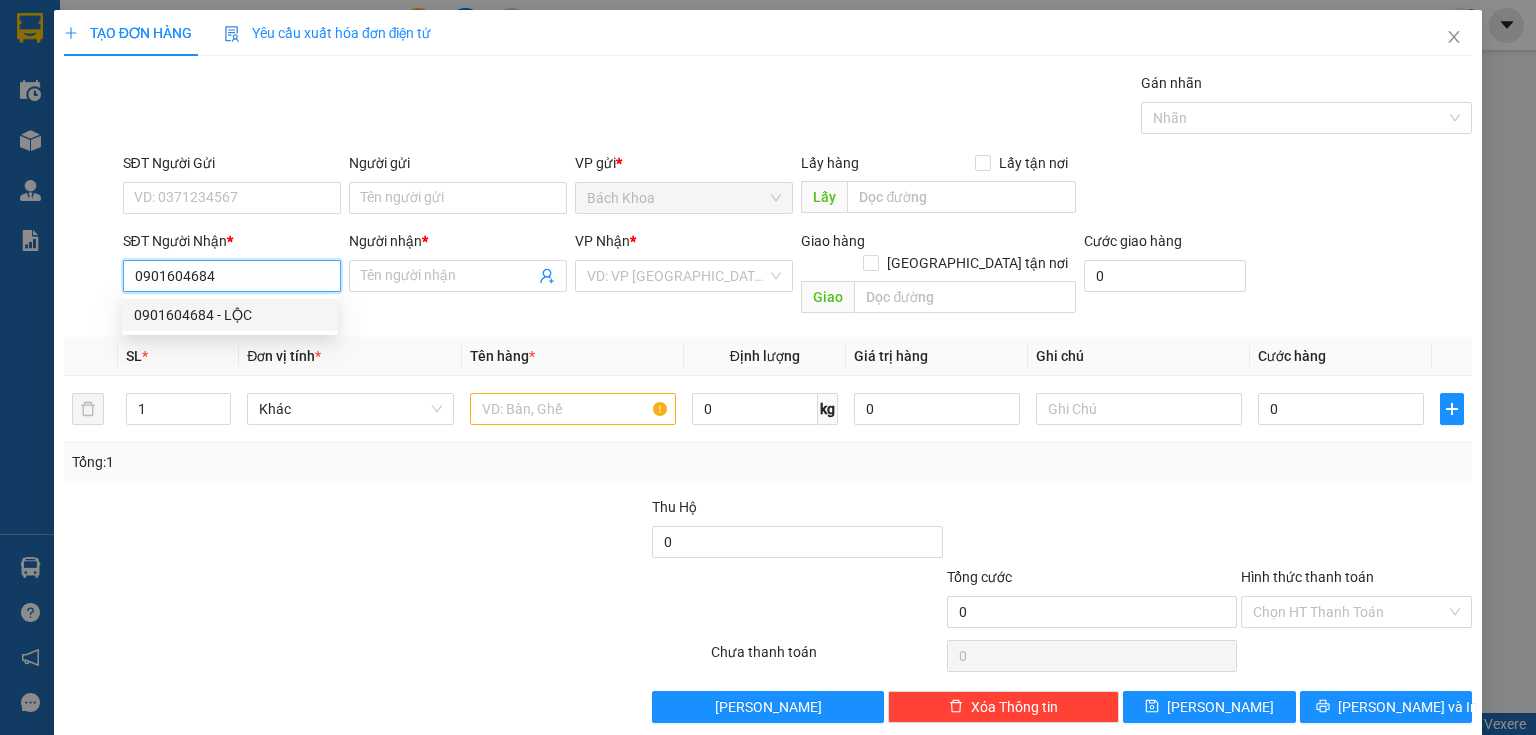 click on "0901604684 - LỘC" at bounding box center (230, 315) 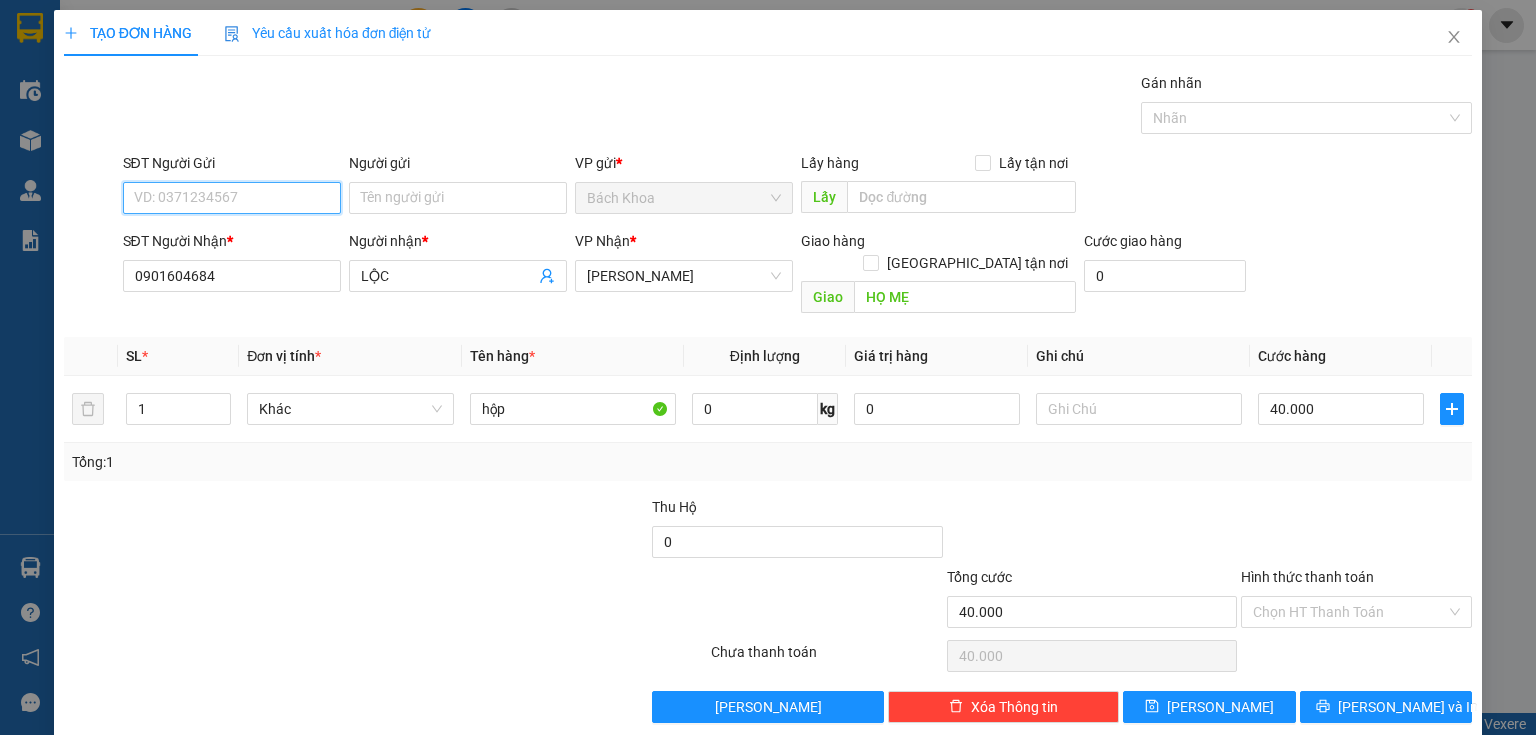 click on "SĐT Người Gửi" at bounding box center (232, 198) 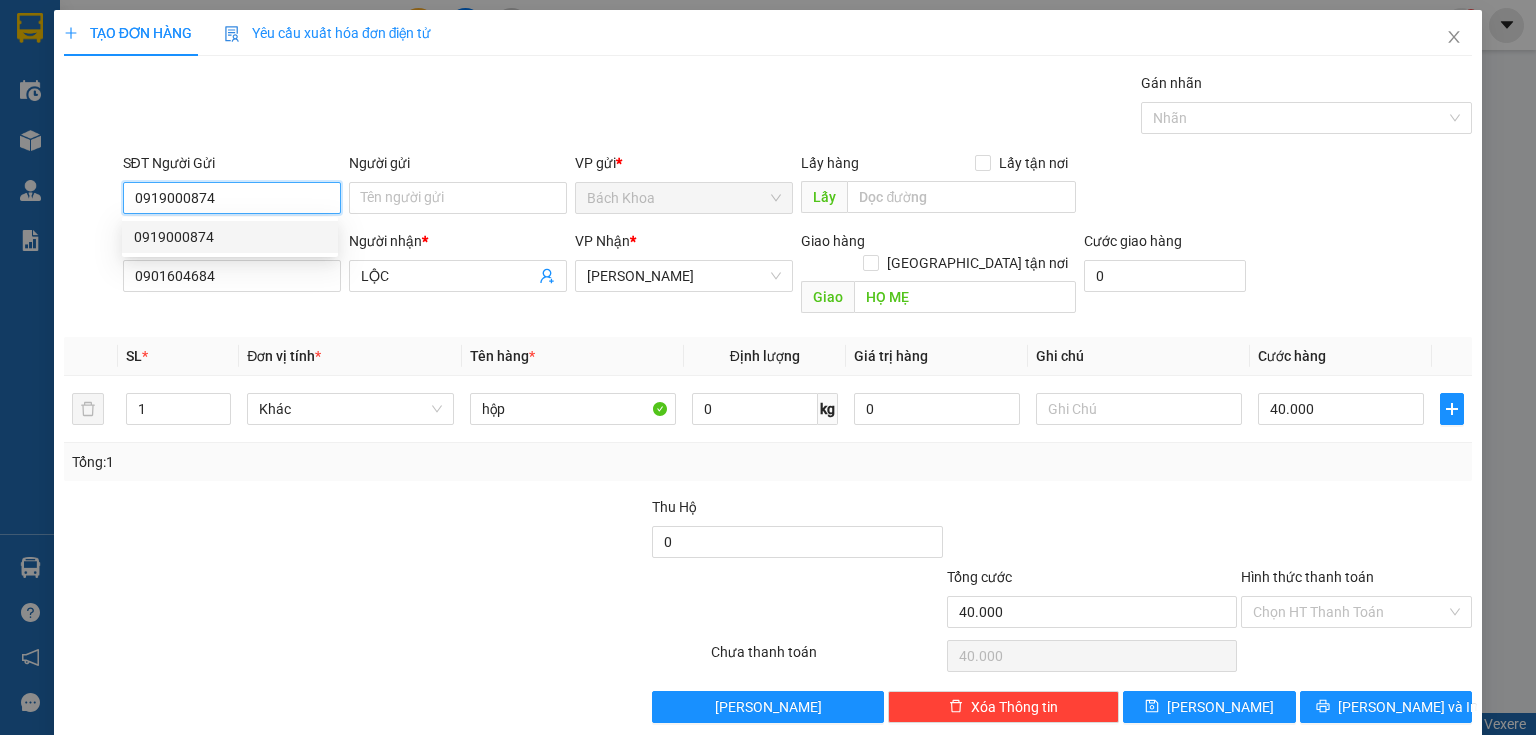 click on "0919000874" at bounding box center [230, 237] 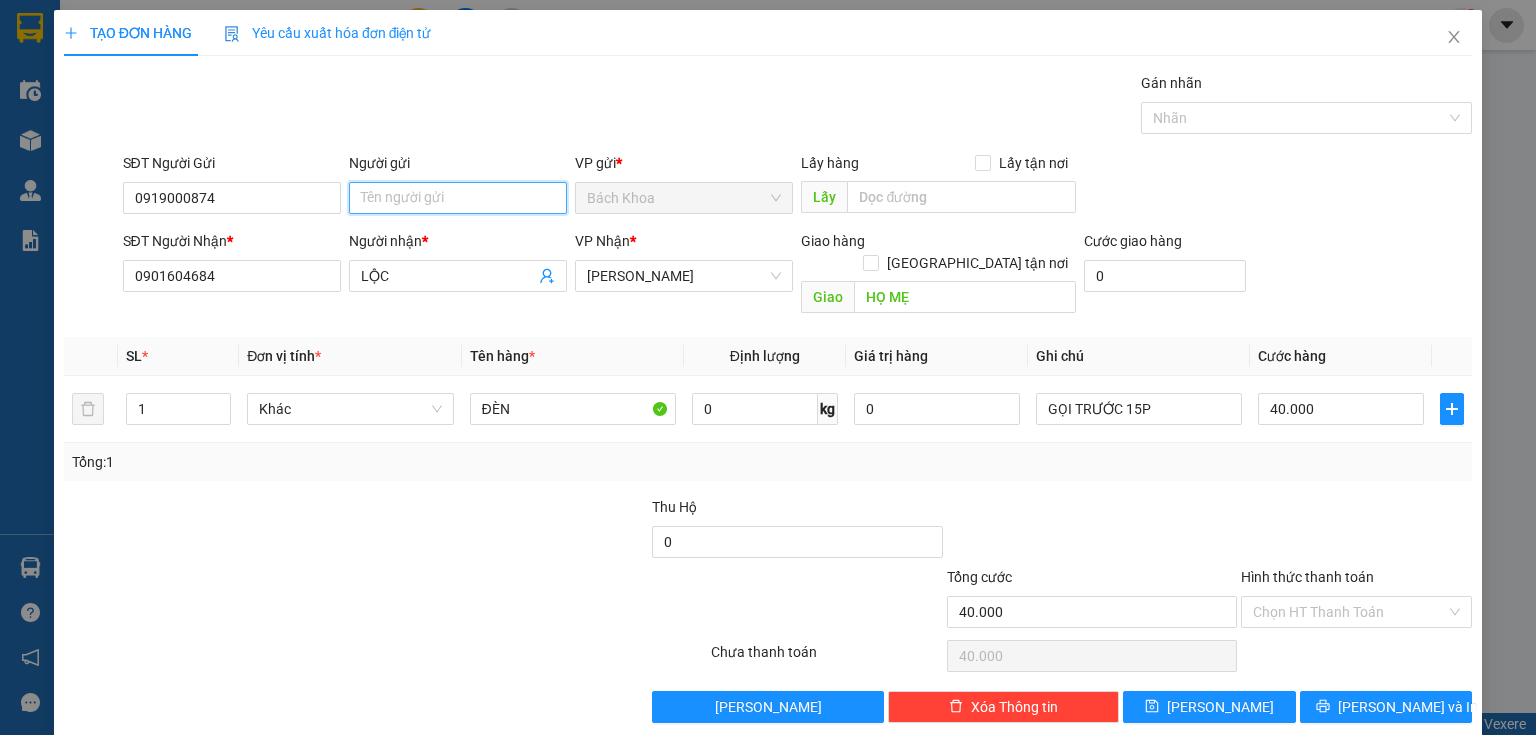 click on "Người gửi" at bounding box center (458, 198) 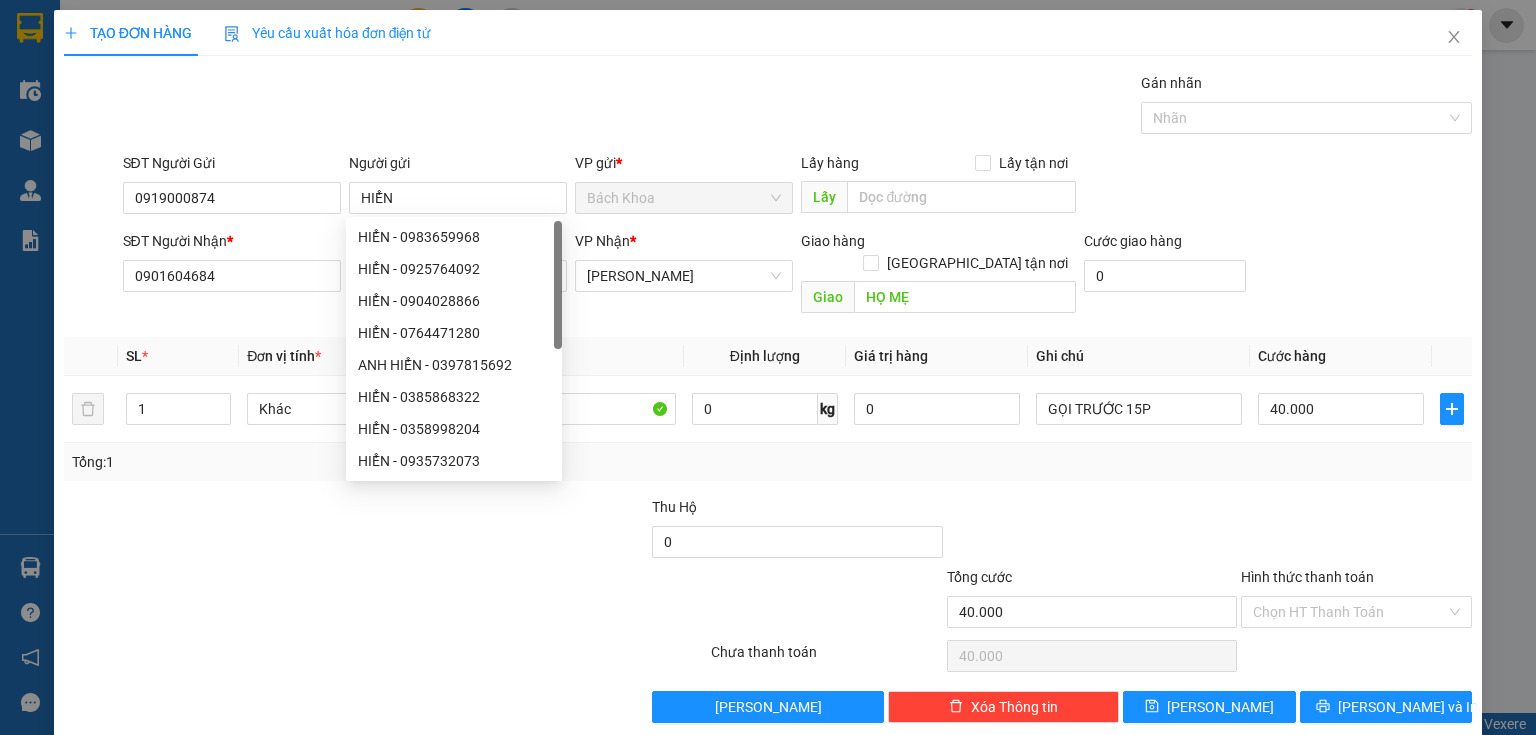 click at bounding box center [1092, 531] 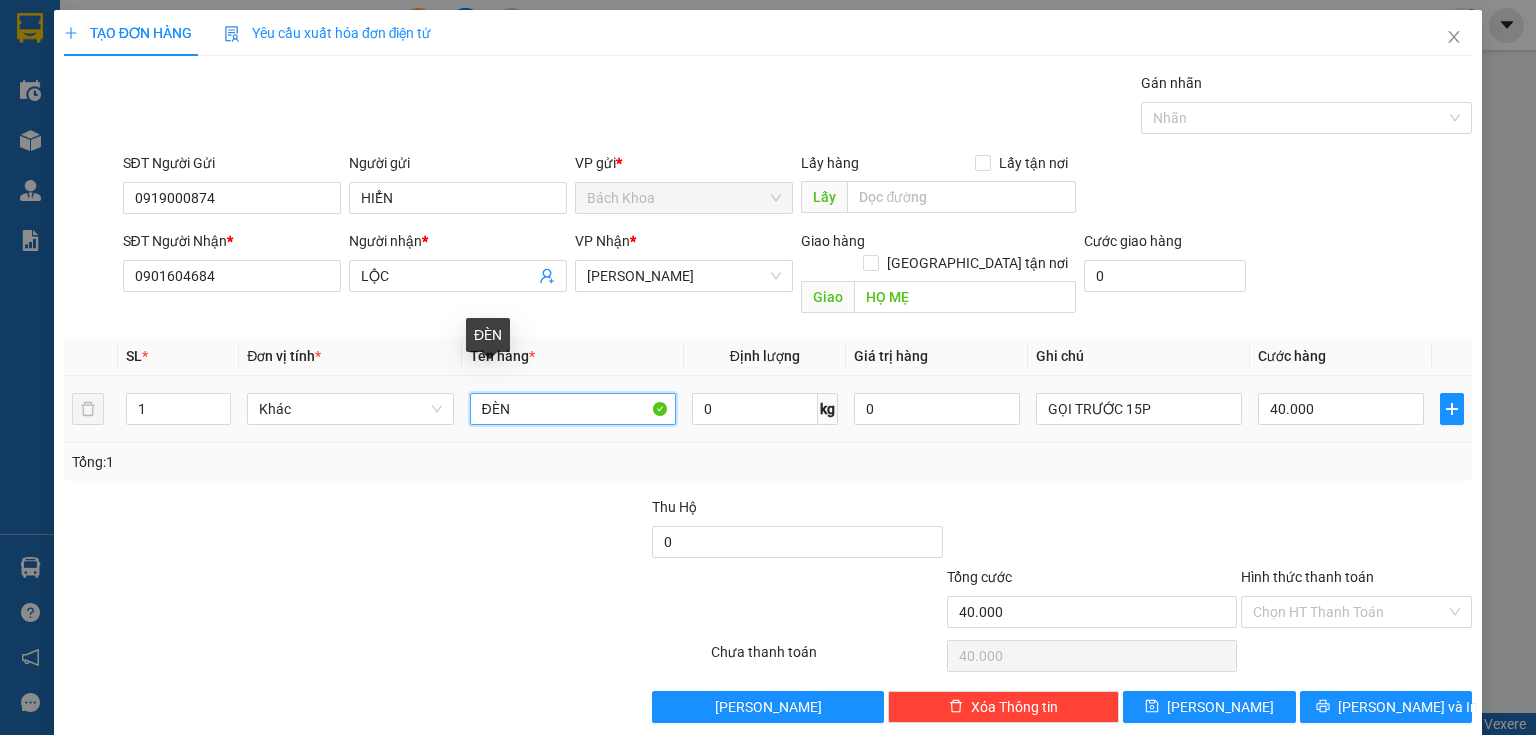 click on "ĐÈN" at bounding box center [573, 409] 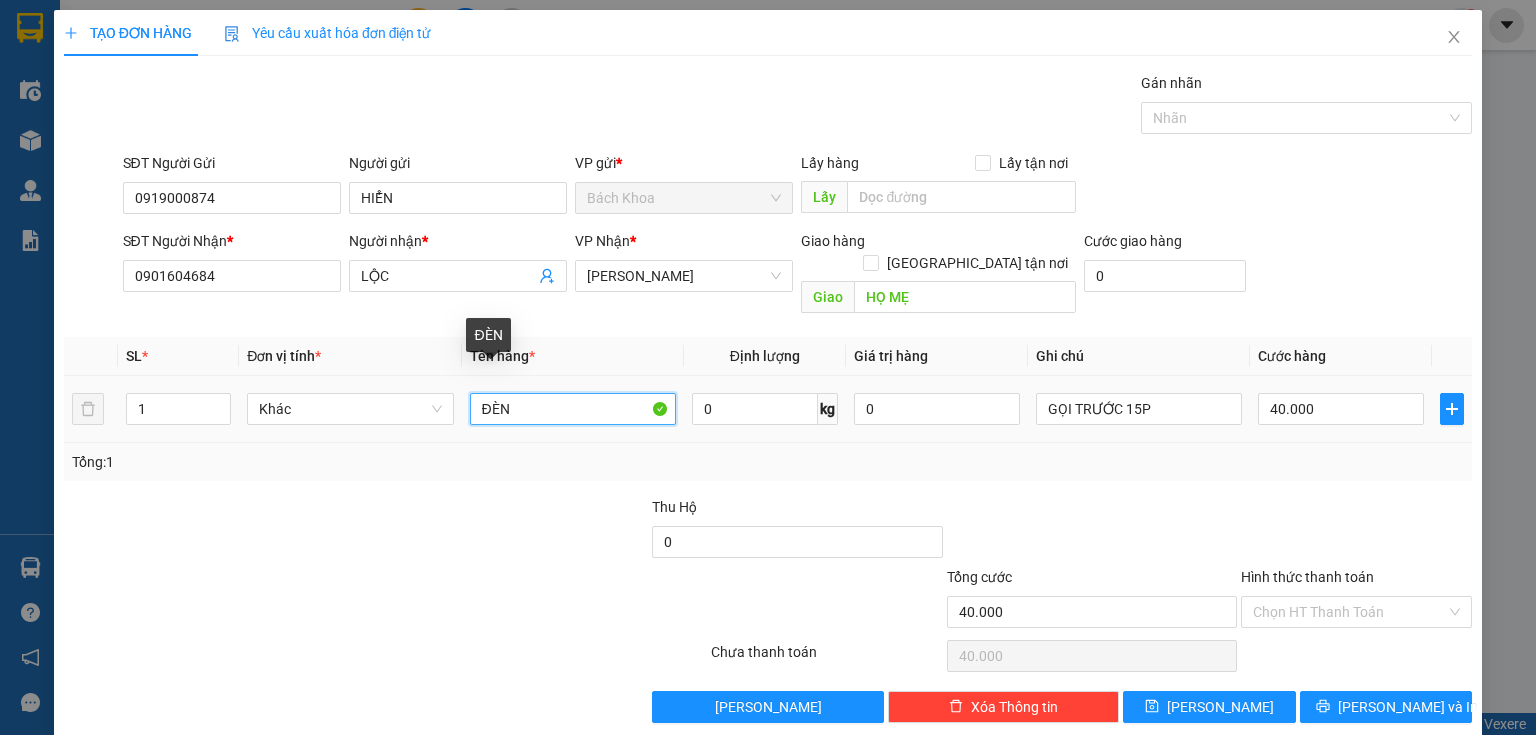 click on "ĐÈN" at bounding box center [573, 409] 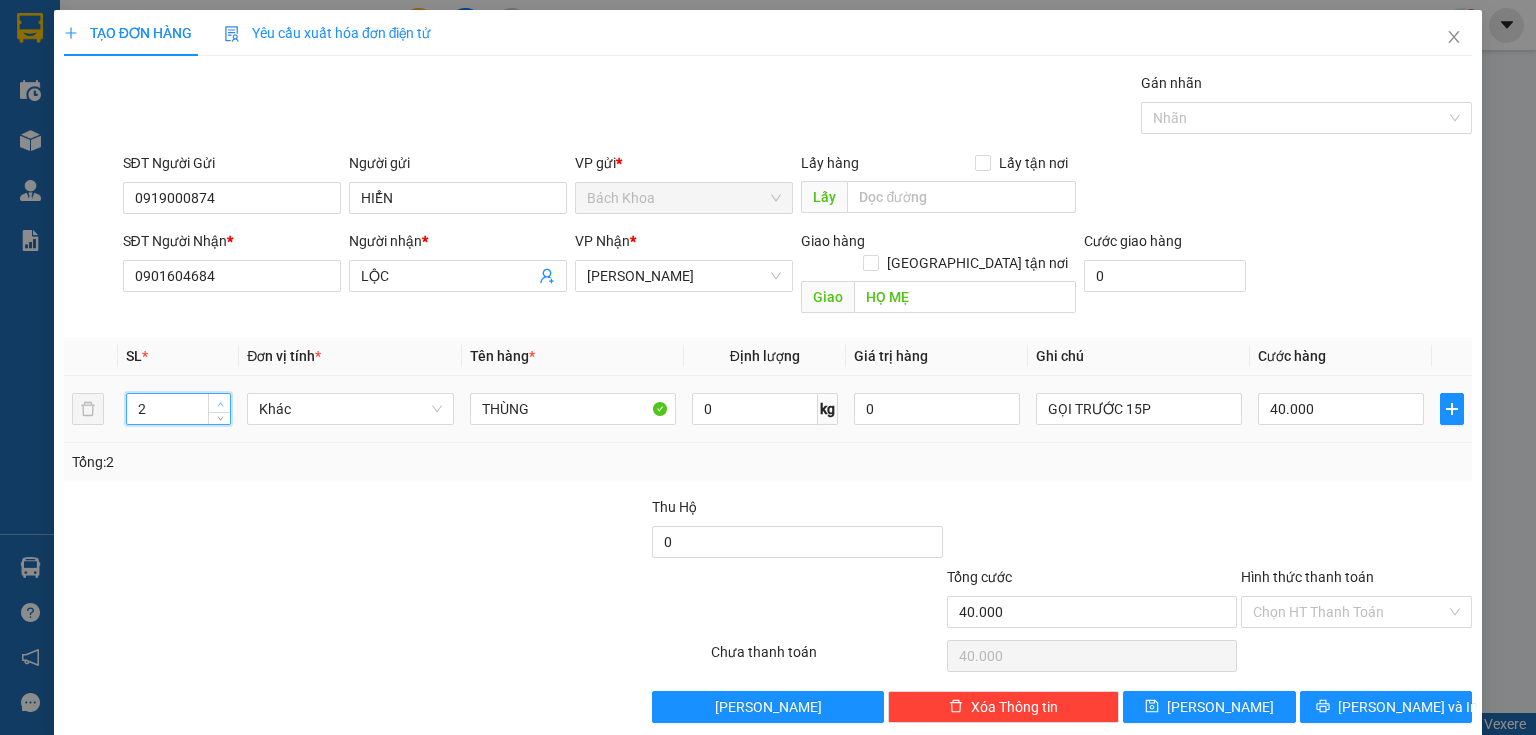 click 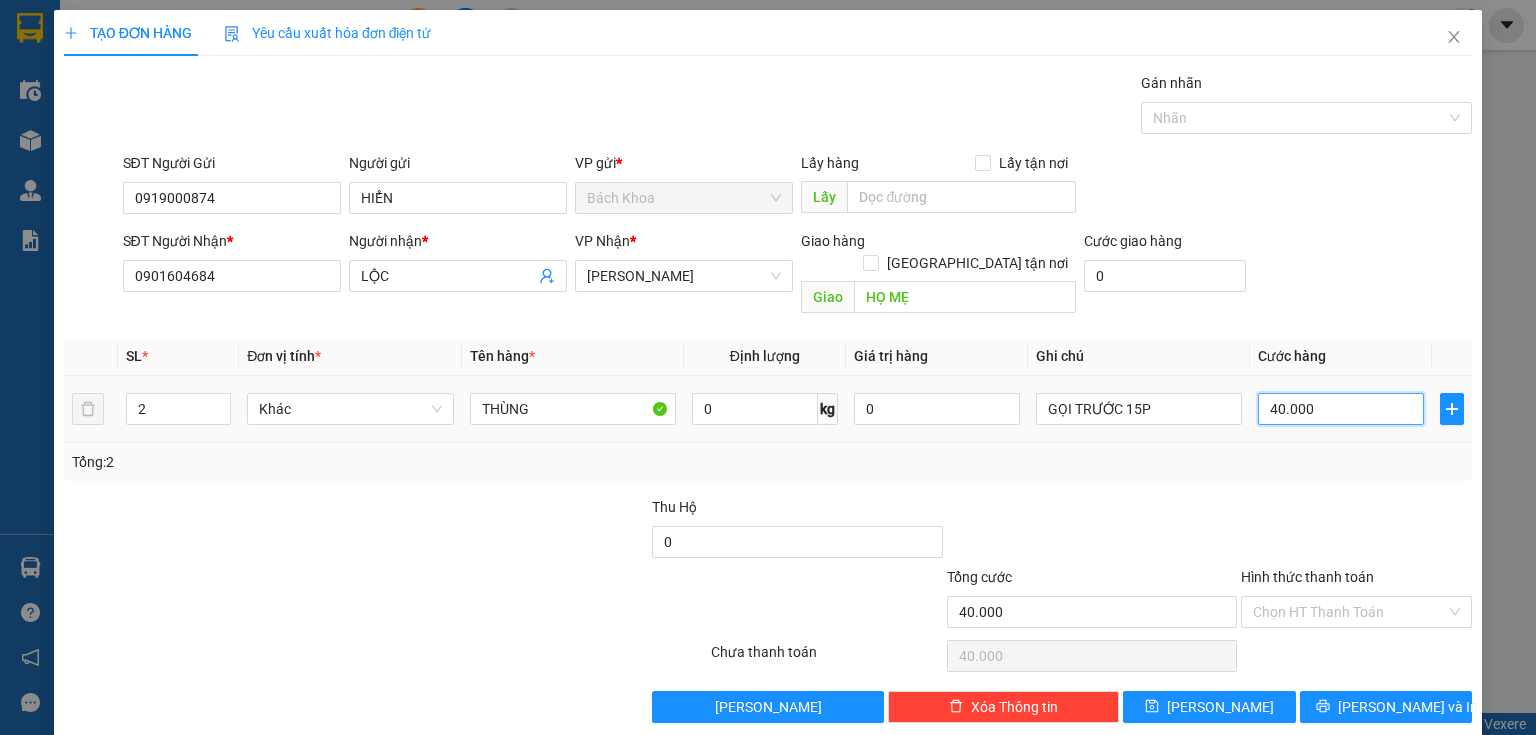 click on "40.000" at bounding box center [1341, 409] 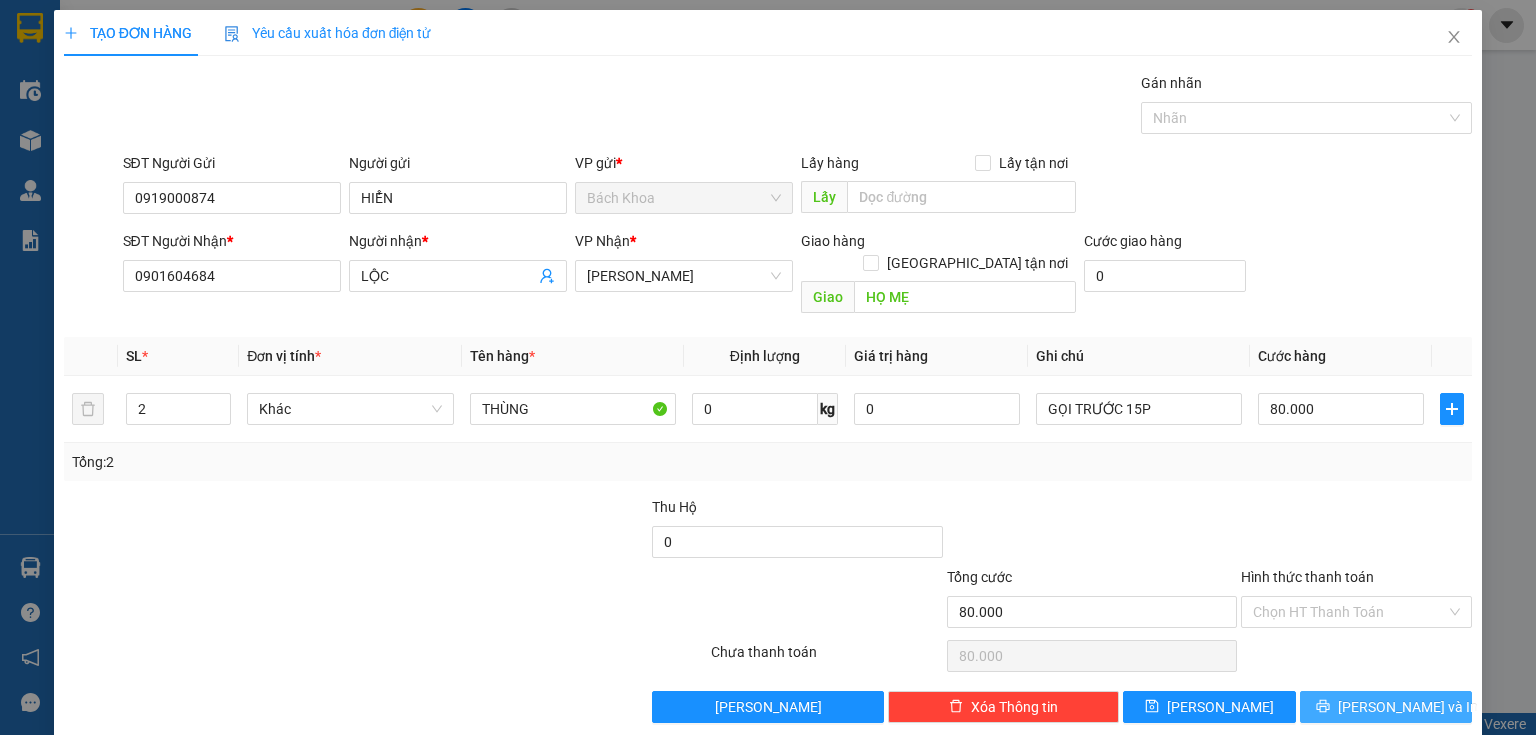 click on "[PERSON_NAME] và In" at bounding box center (1386, 707) 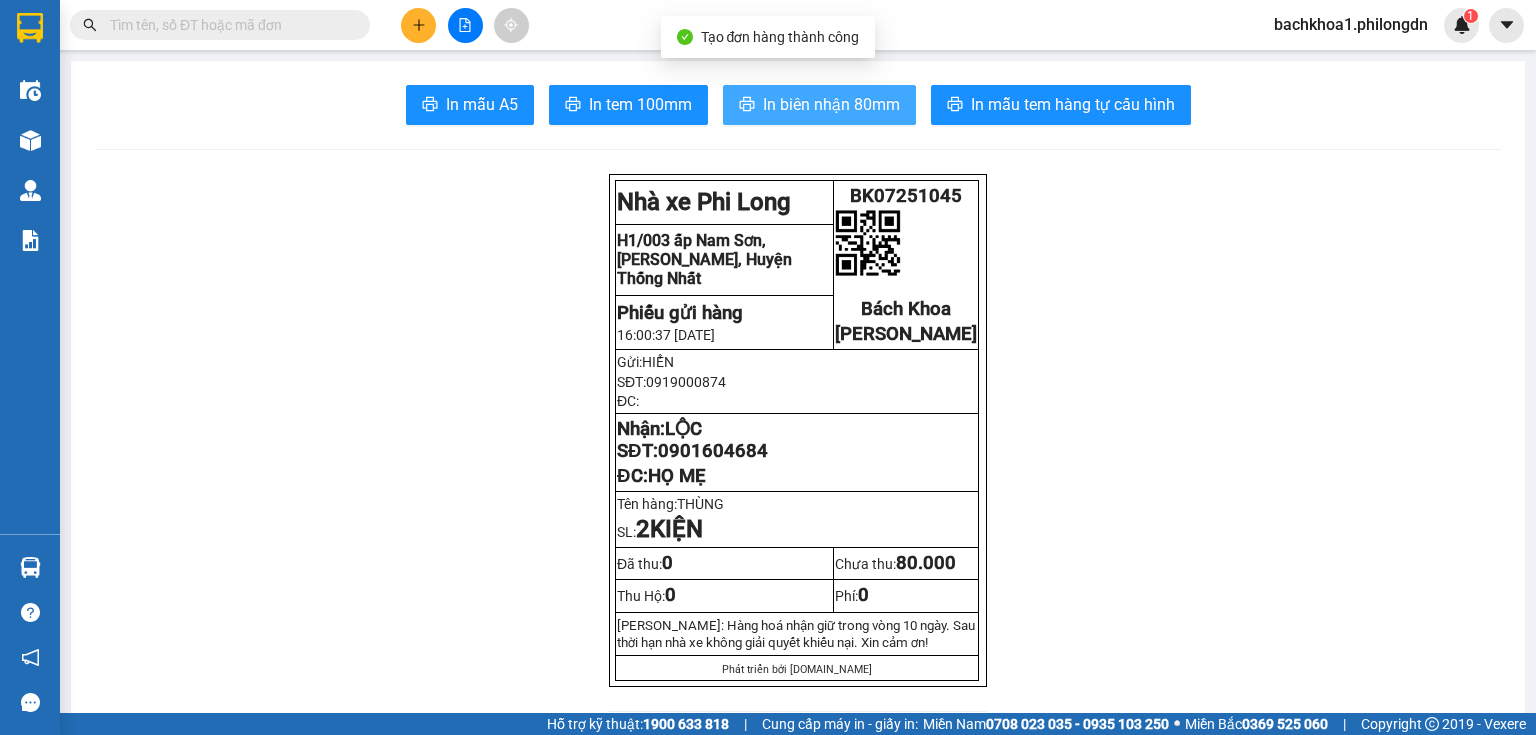 click on "In biên nhận 80mm" at bounding box center (831, 104) 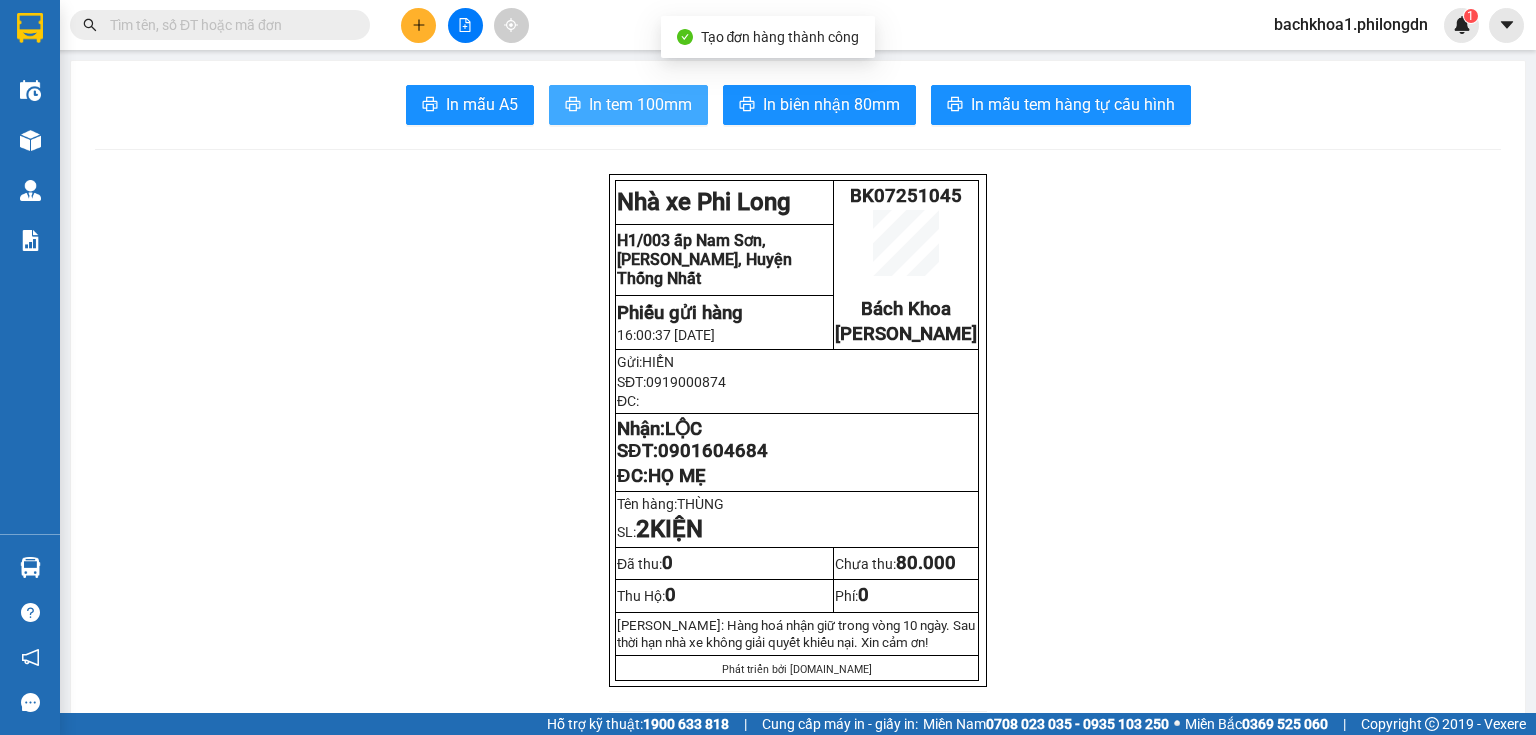 click 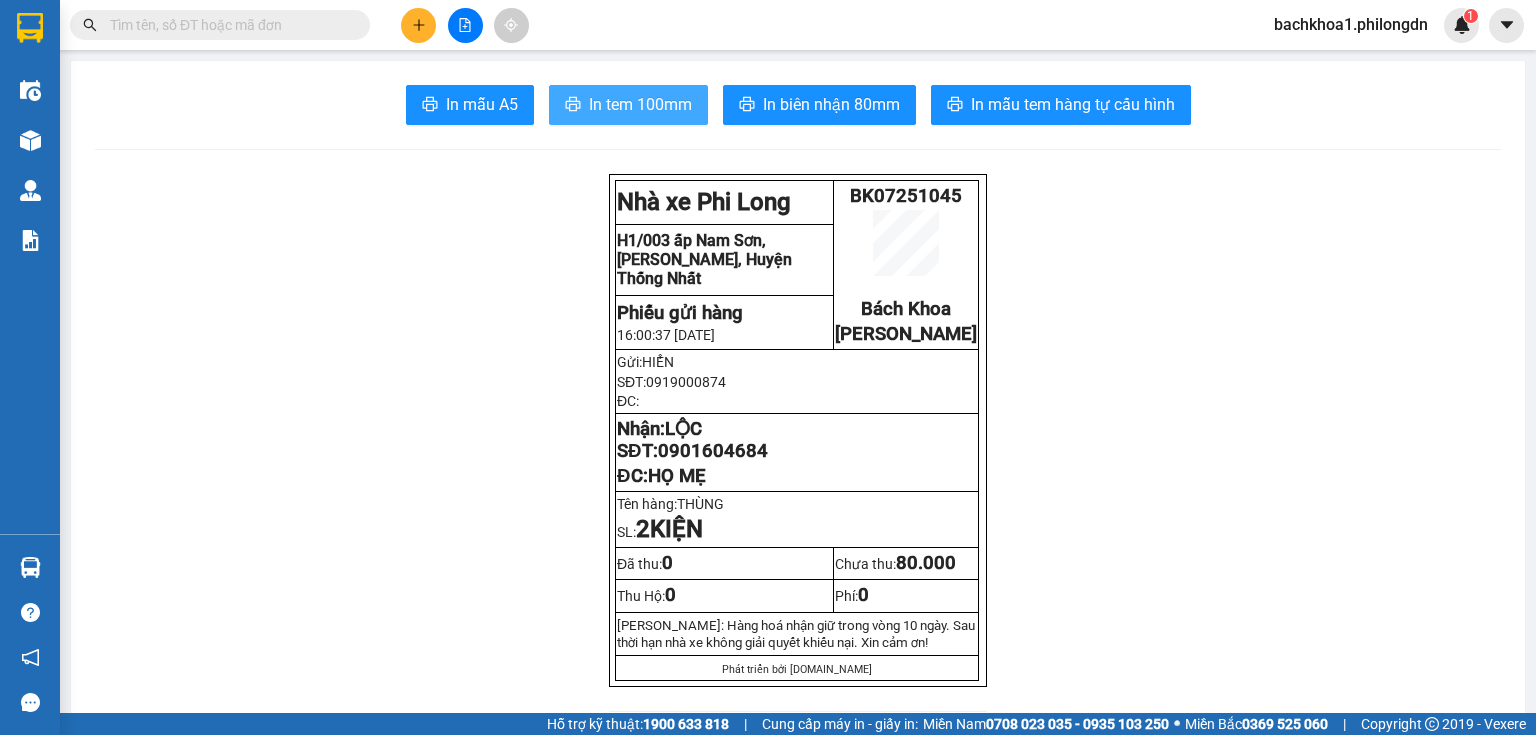 click on "0901604684" at bounding box center (713, 451) 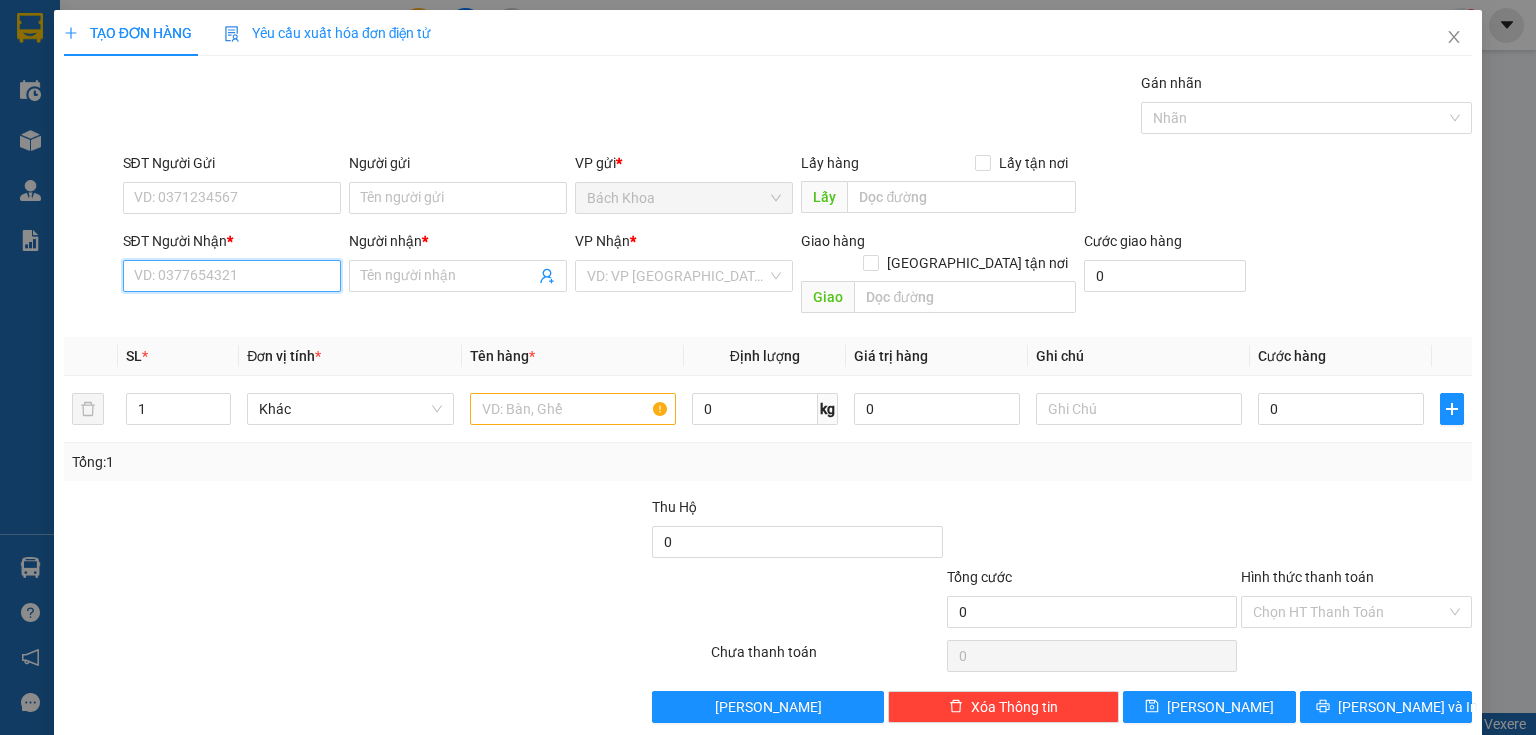 click on "SĐT Người Nhận  *" at bounding box center (232, 276) 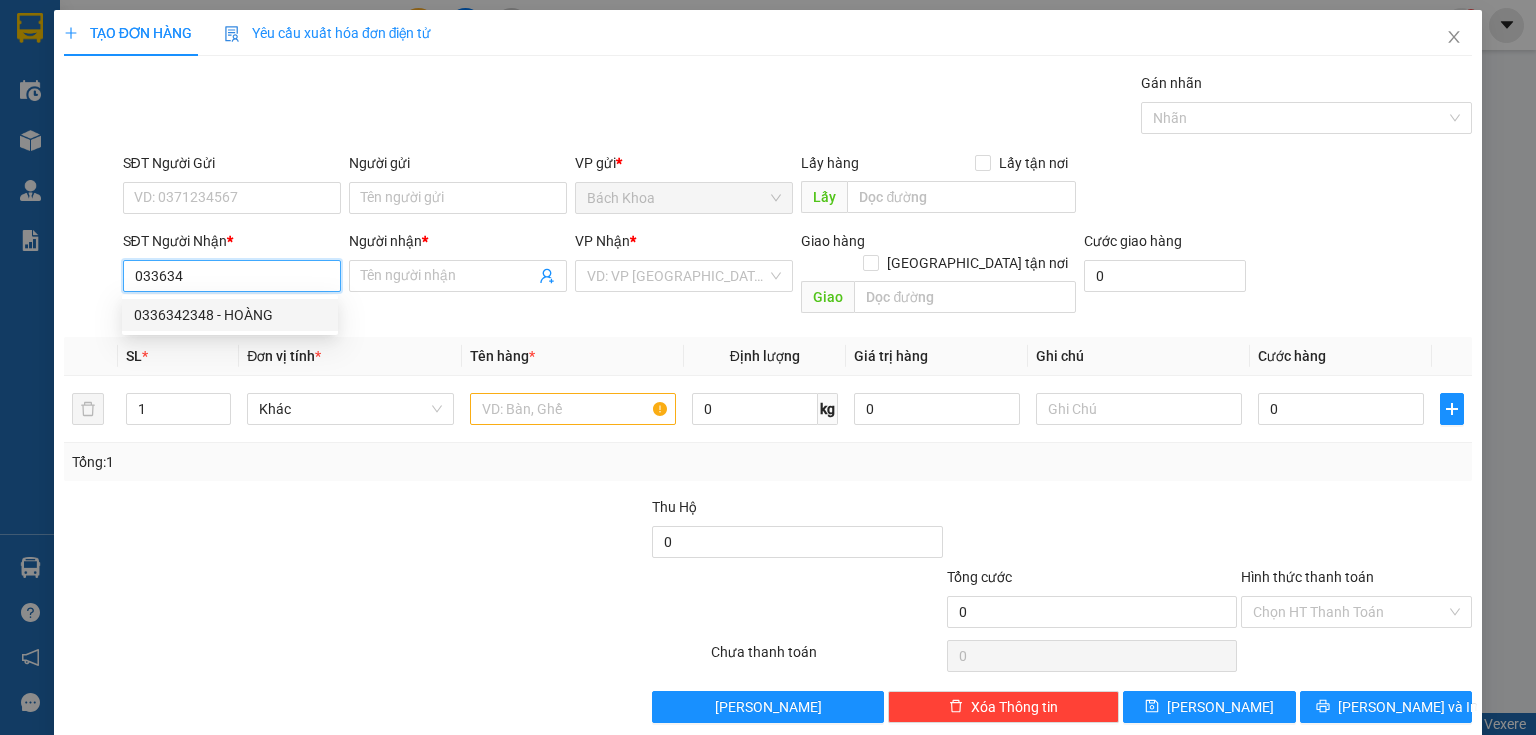 click on "0336342348 - HOÀNG" at bounding box center (230, 315) 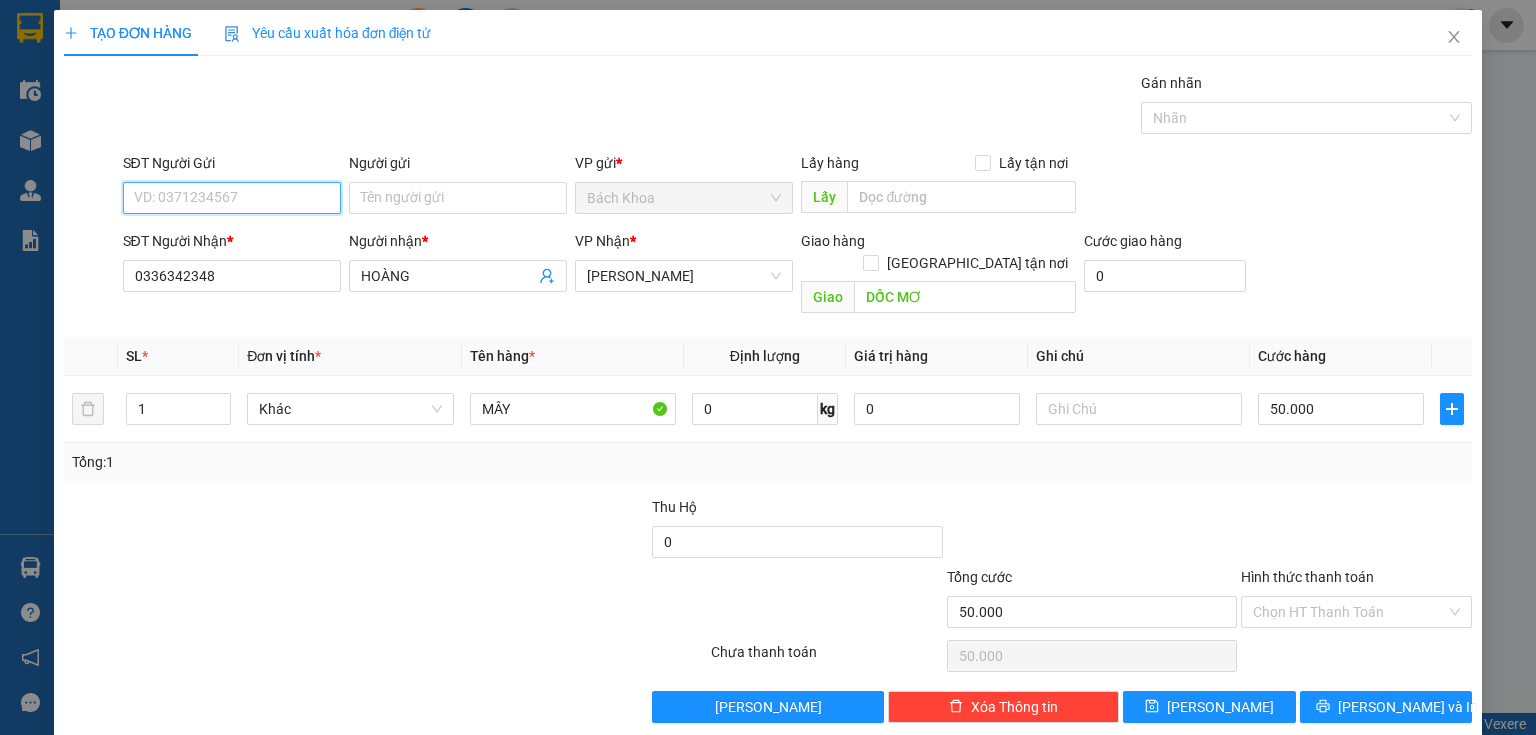 click on "SĐT Người Gửi" at bounding box center (232, 198) 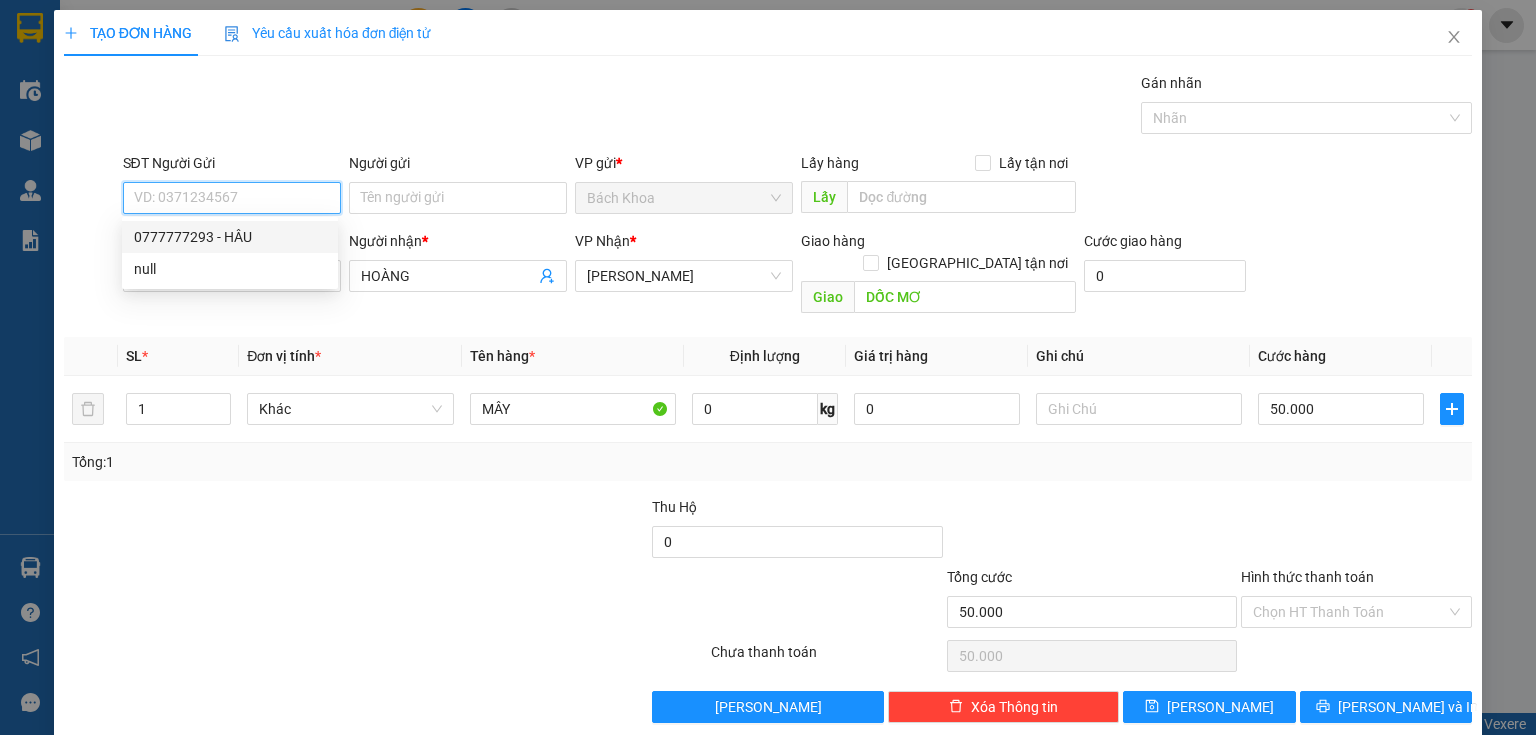 click on "0777777293 - HÂU" at bounding box center (230, 237) 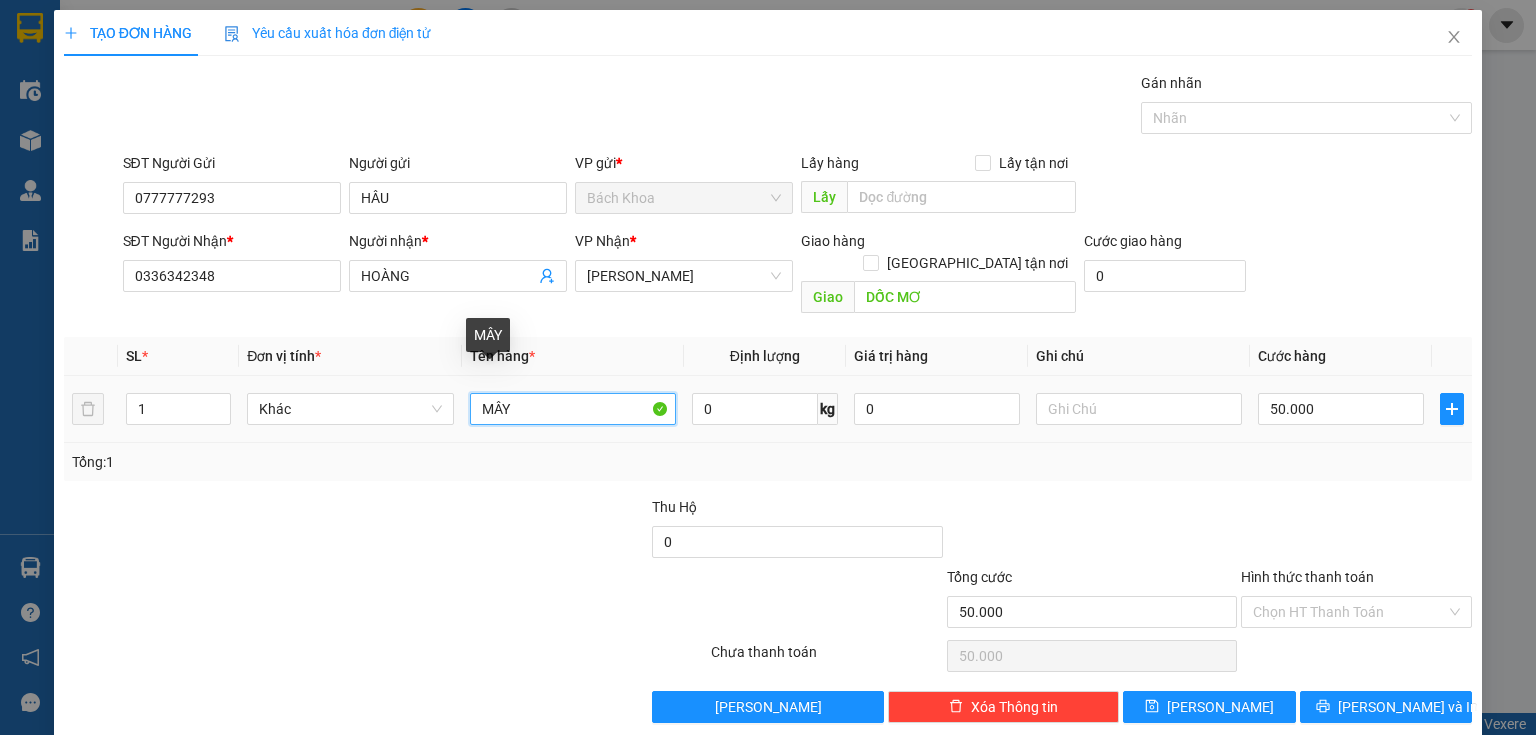 click on "MÂY" at bounding box center (573, 409) 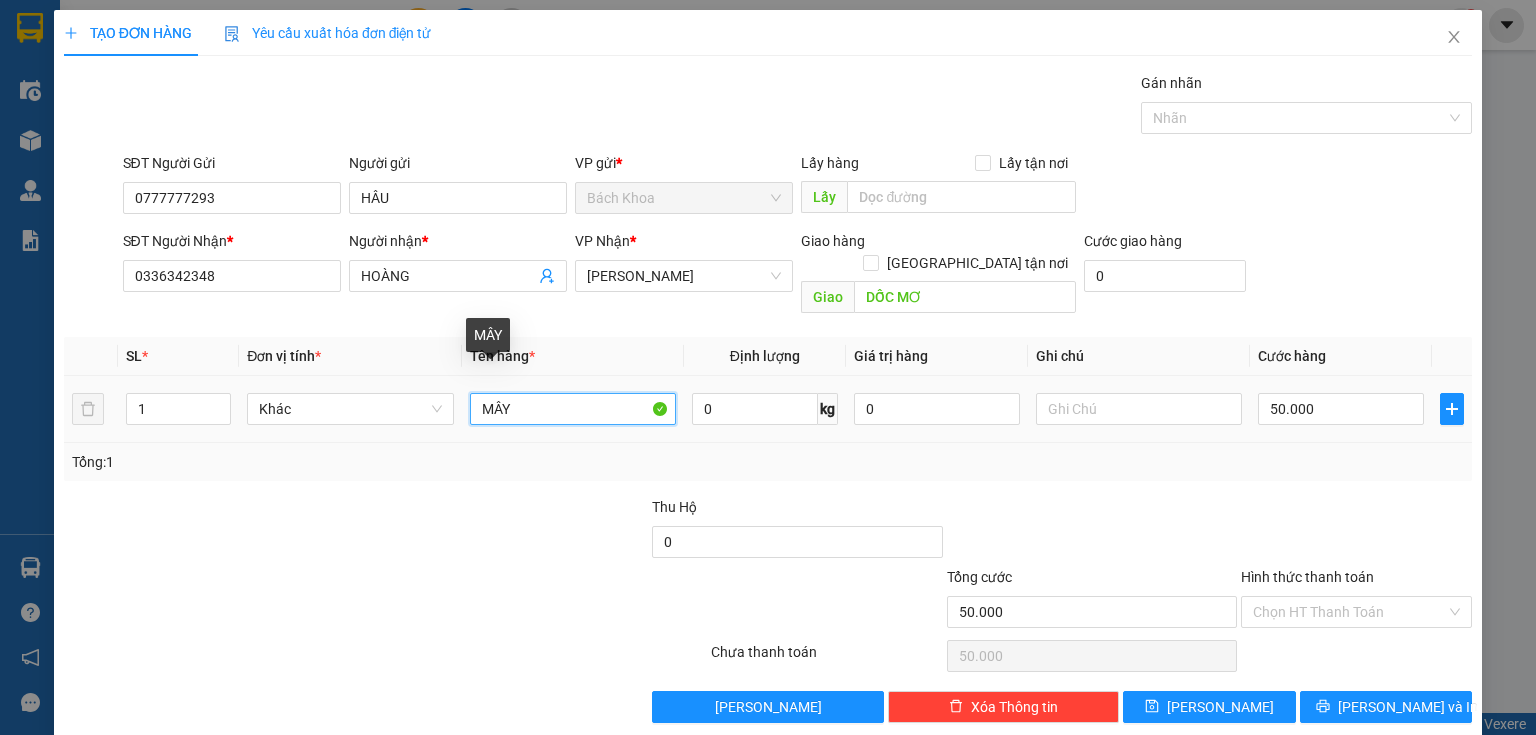 click on "MÂY" at bounding box center (573, 409) 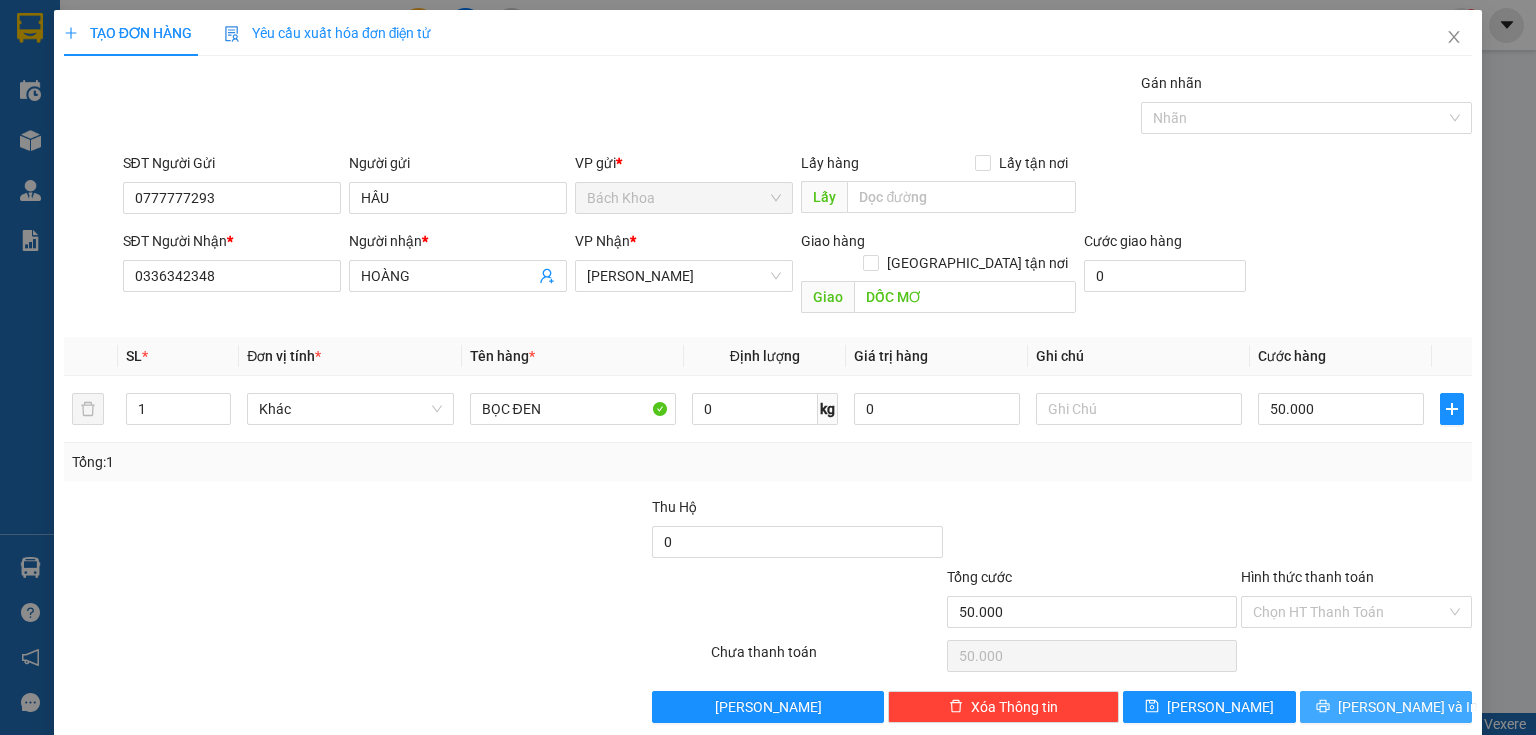 click on "[PERSON_NAME] và In" at bounding box center (1408, 707) 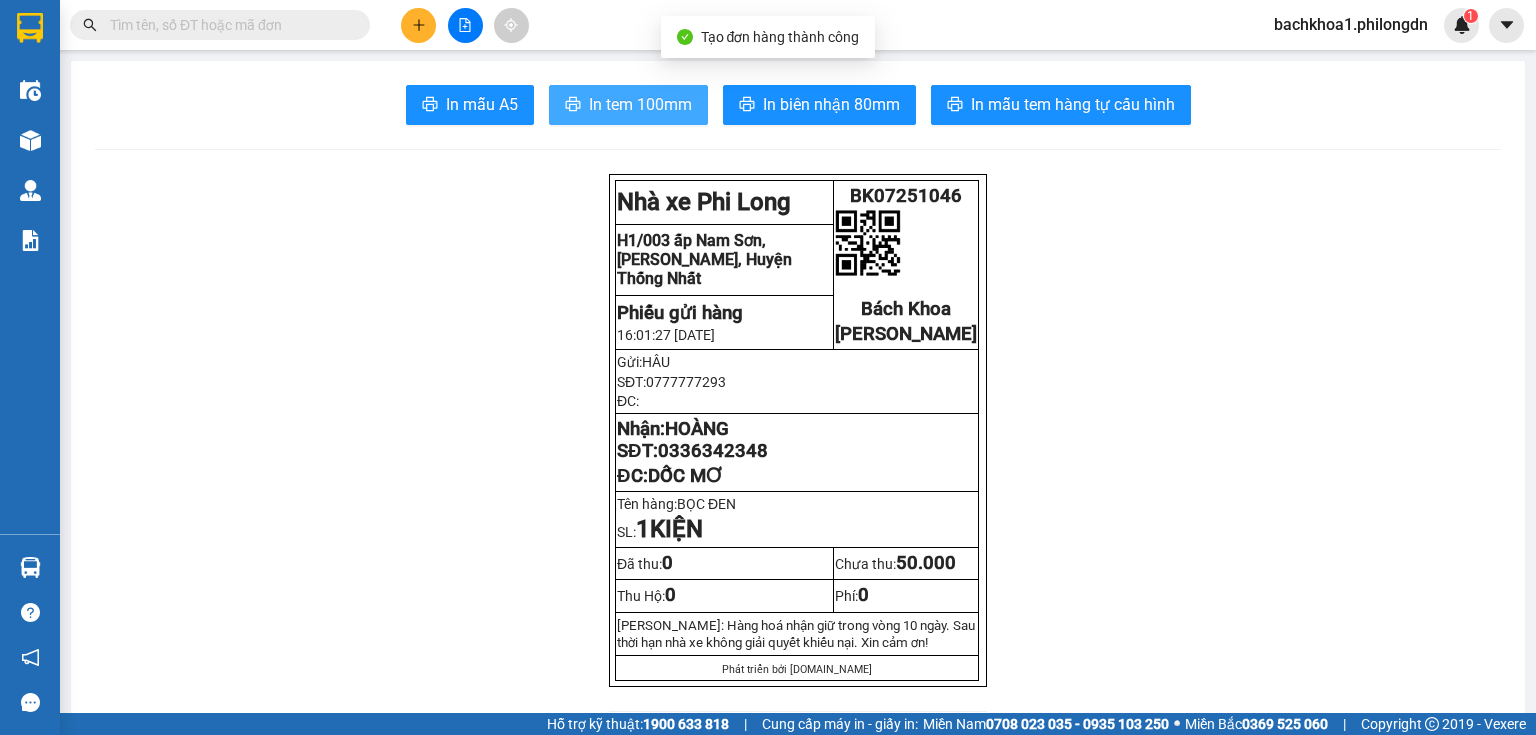 drag, startPoint x: 658, startPoint y: 94, endPoint x: 966, endPoint y: 286, distance: 362.9435 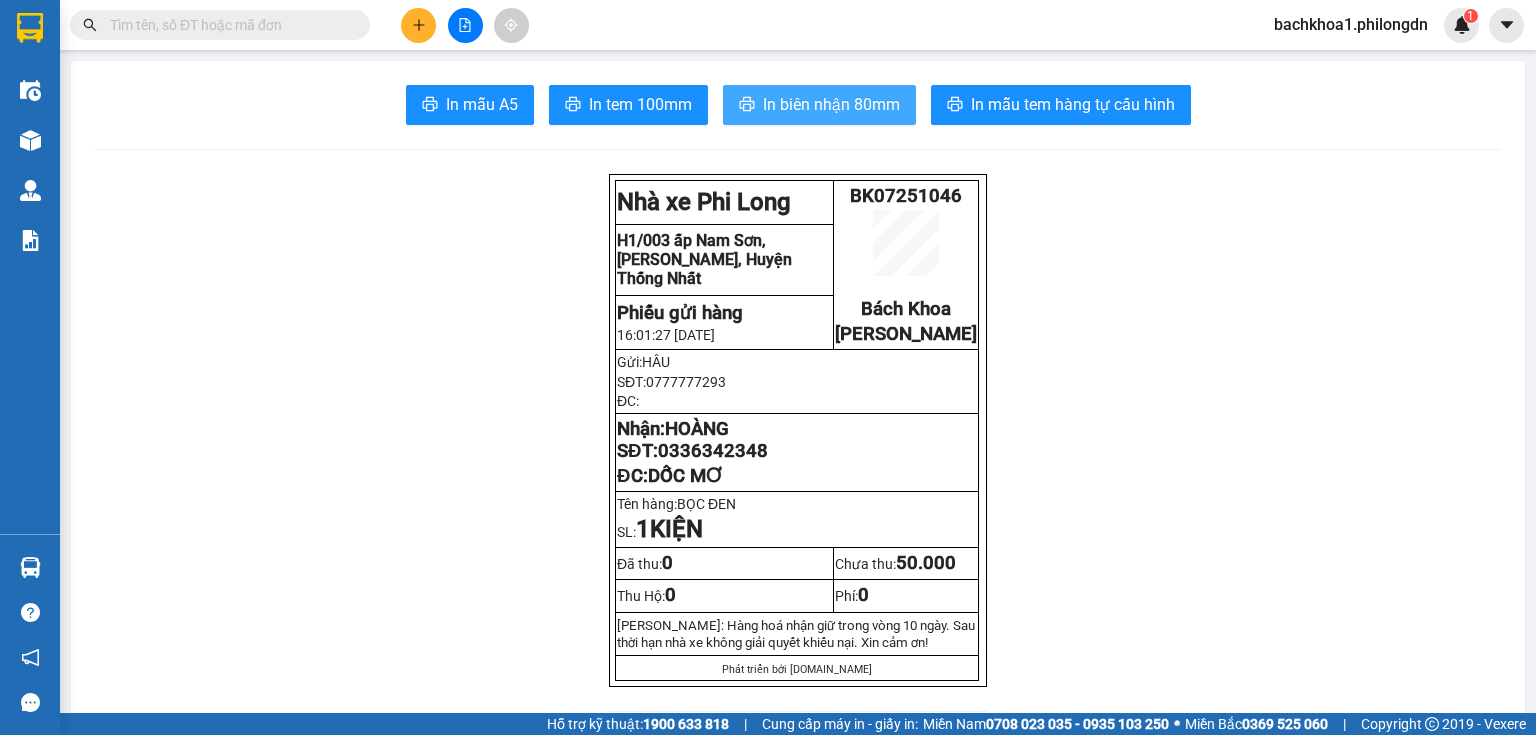 click on "In biên nhận 80mm" at bounding box center (819, 105) 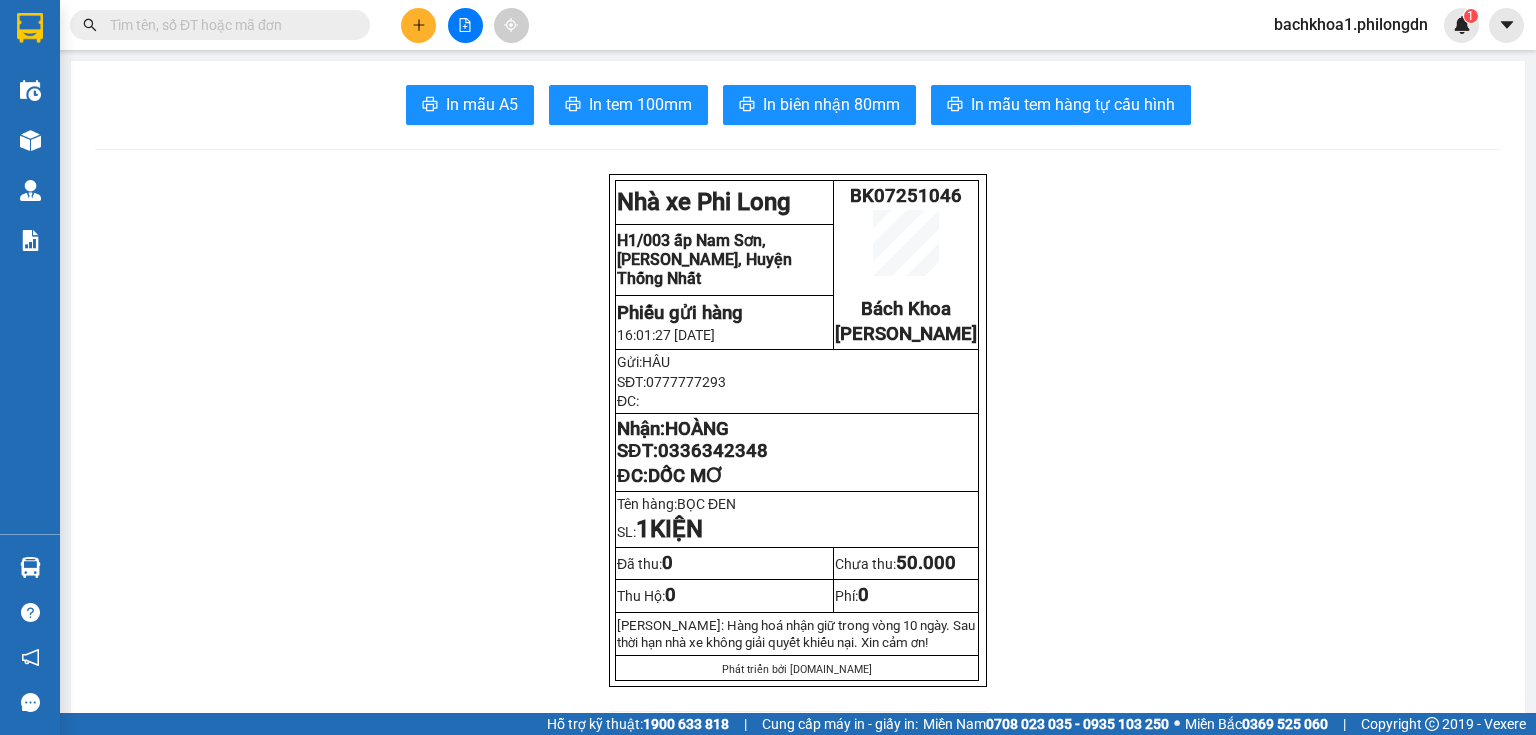 click on "0336342348" at bounding box center (713, 451) 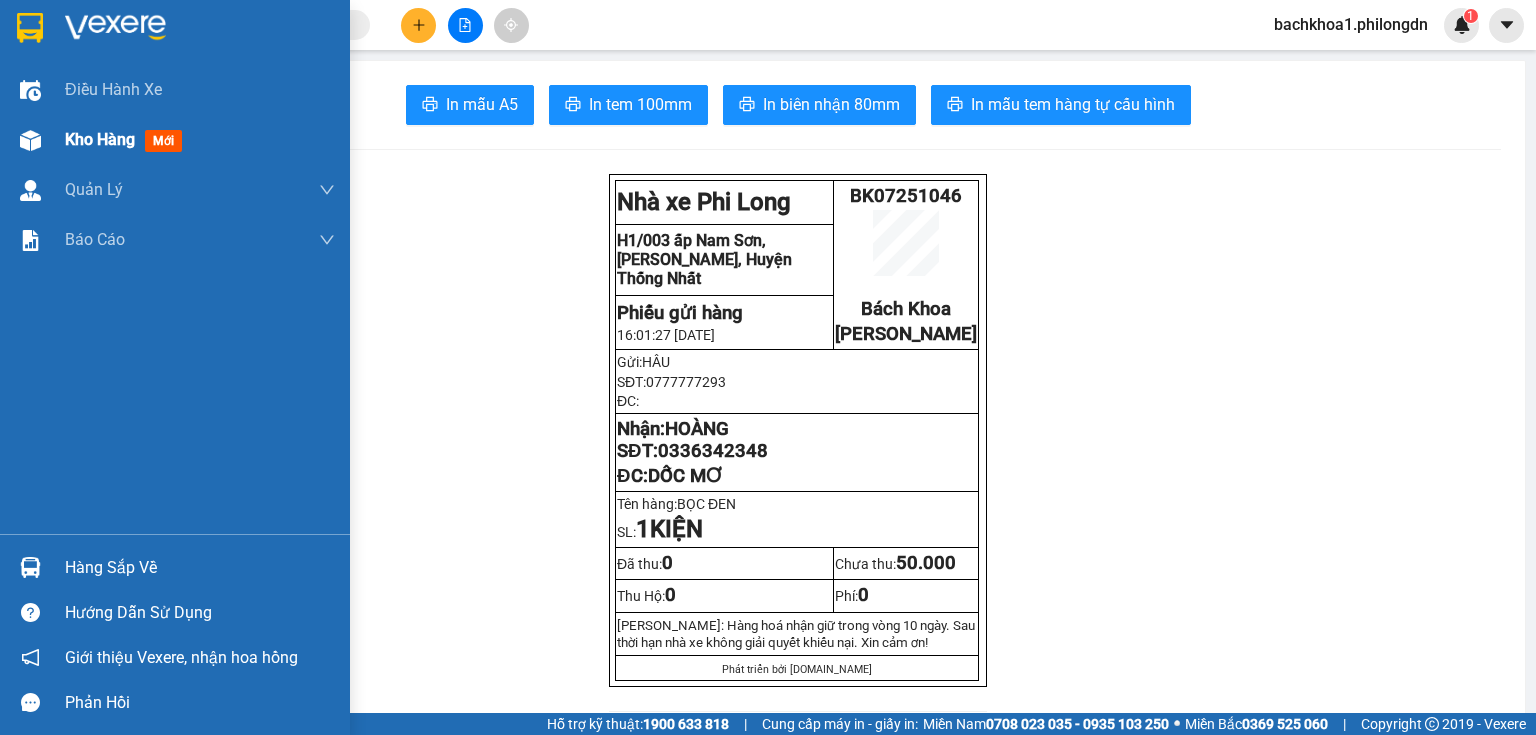 click on "Kho hàng" at bounding box center (100, 139) 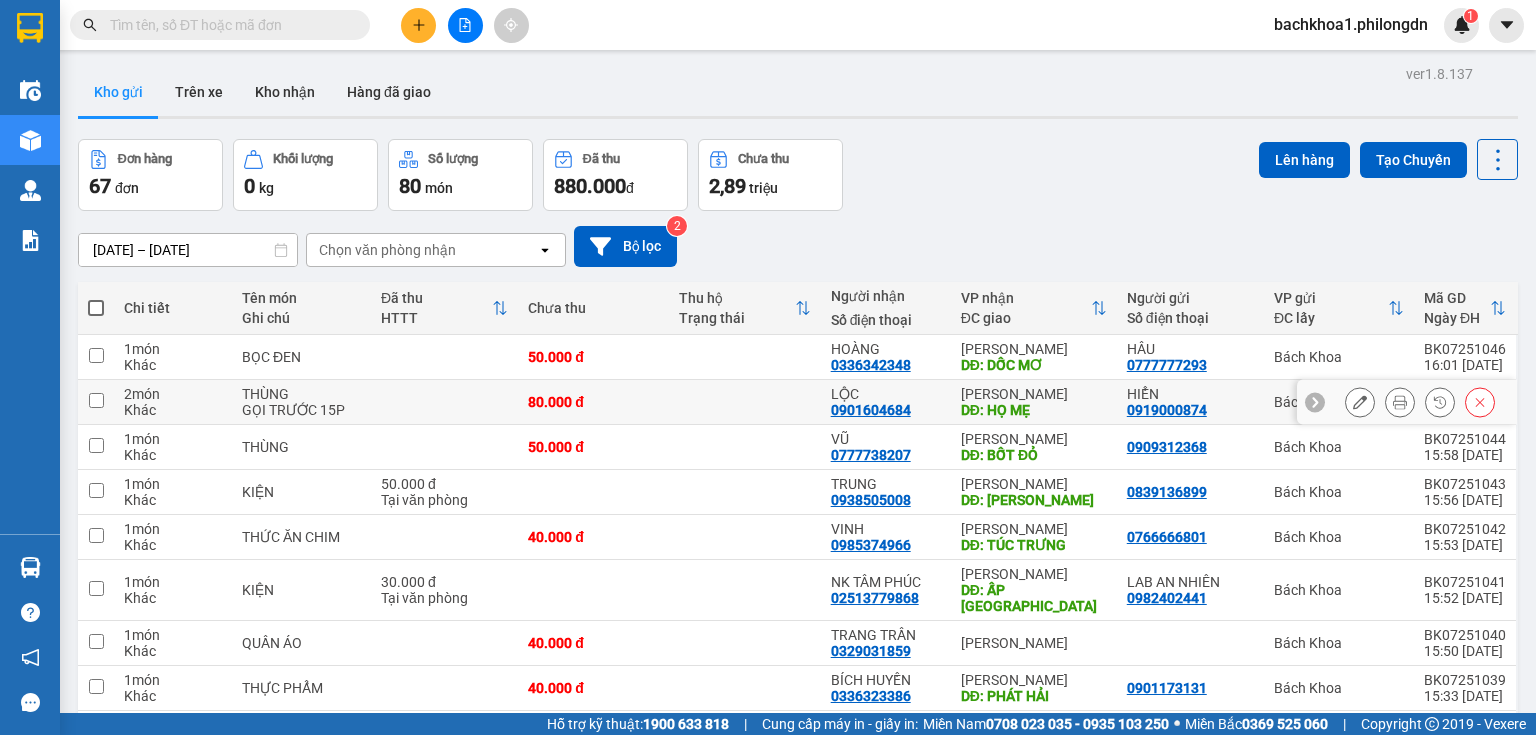 click 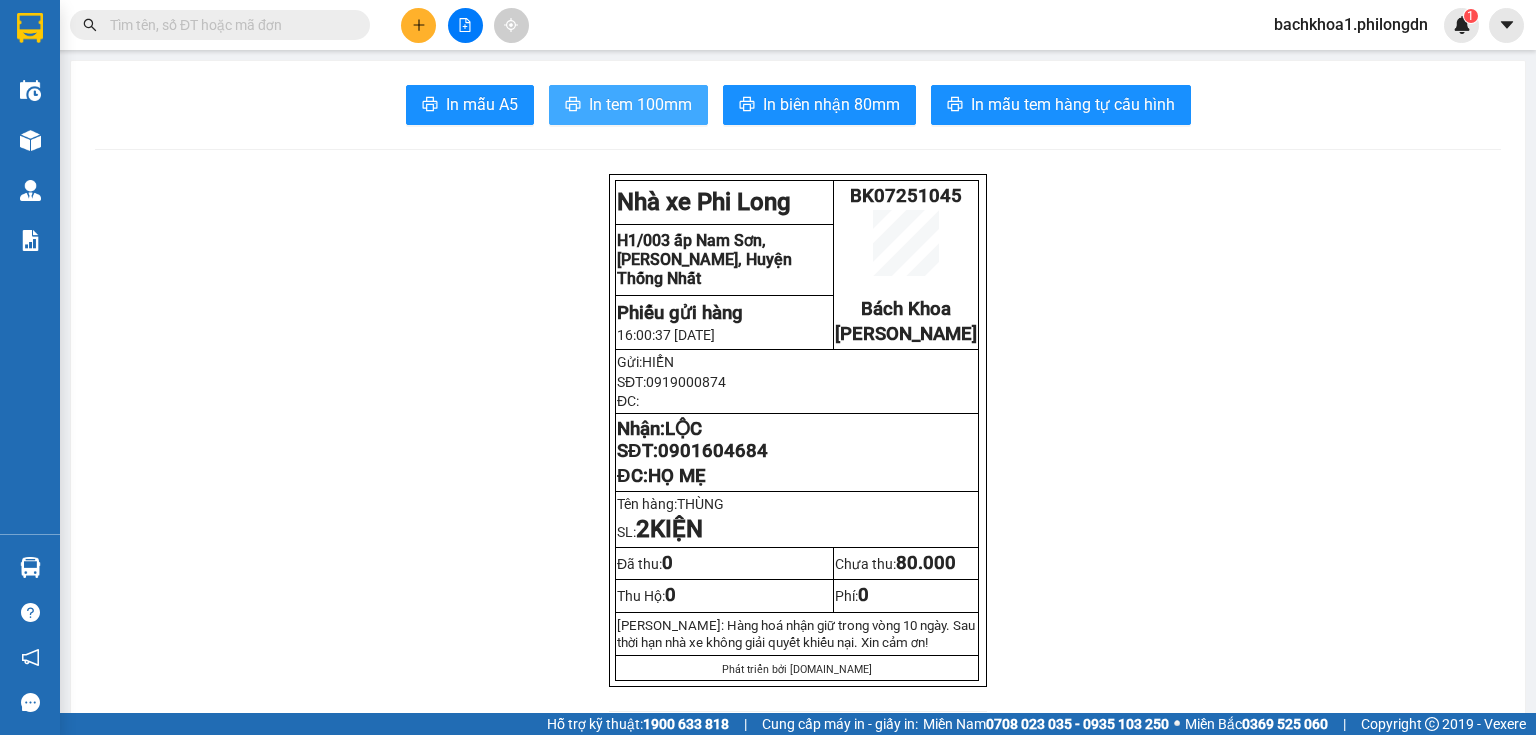 click on "In tem 100mm" at bounding box center (640, 104) 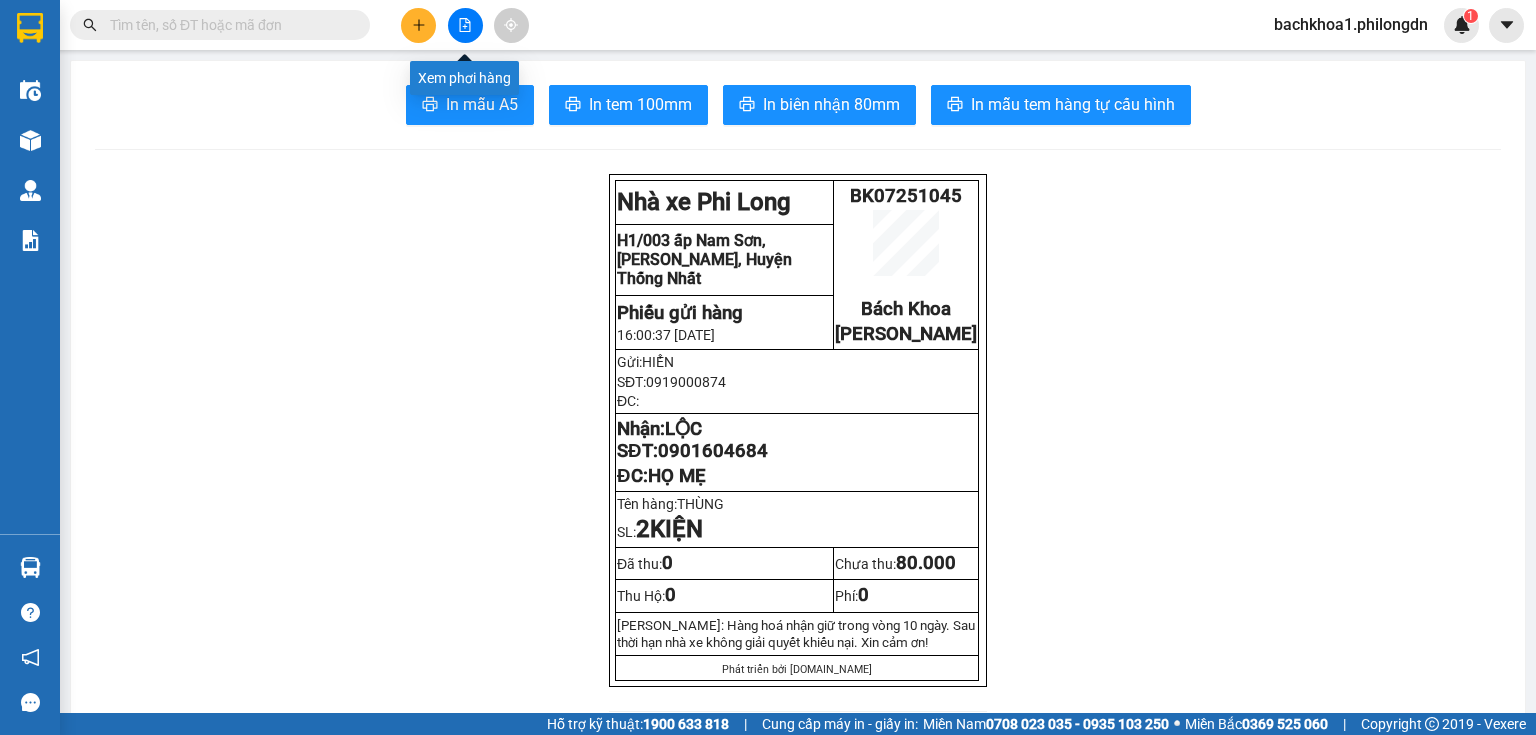 click at bounding box center (418, 25) 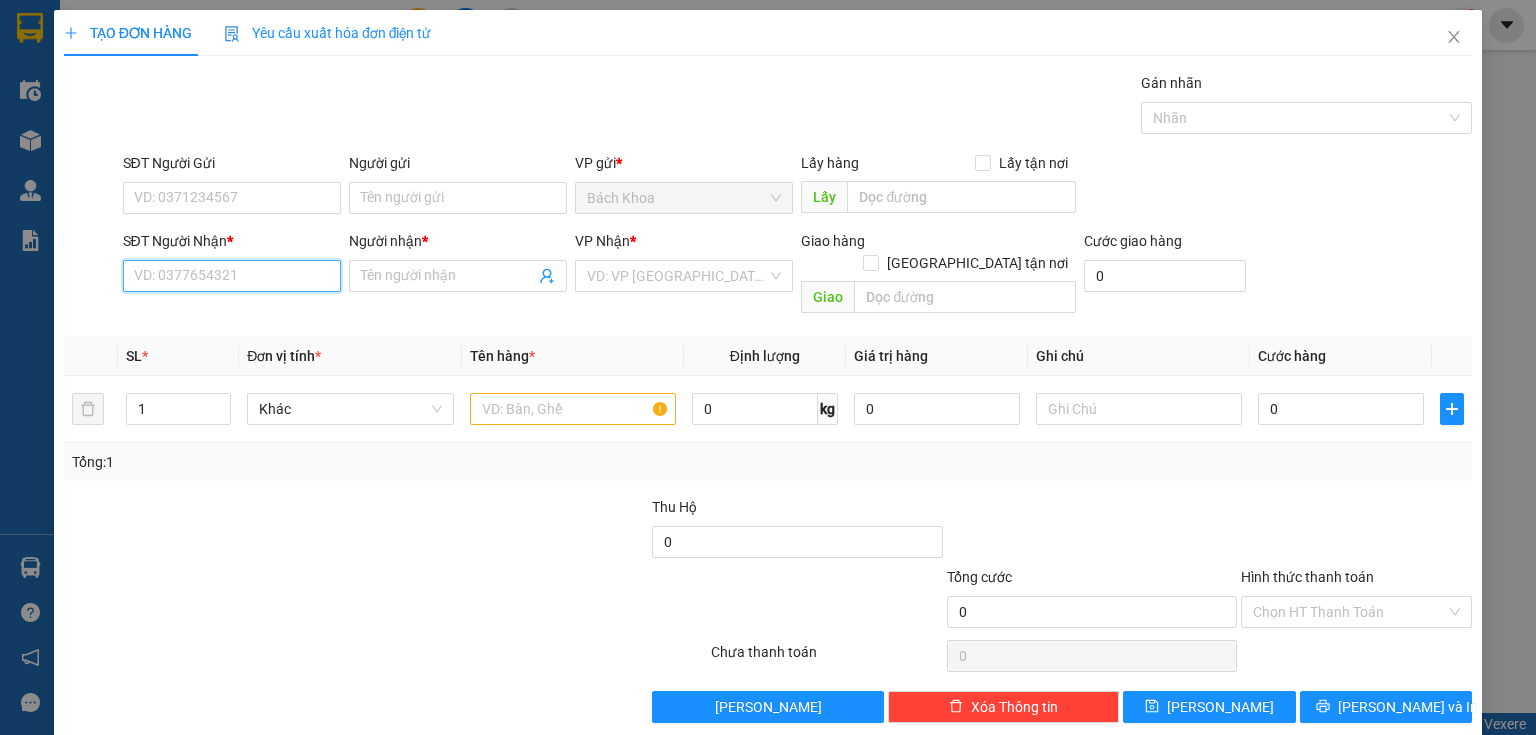 click on "SĐT Người Nhận  *" at bounding box center (232, 276) 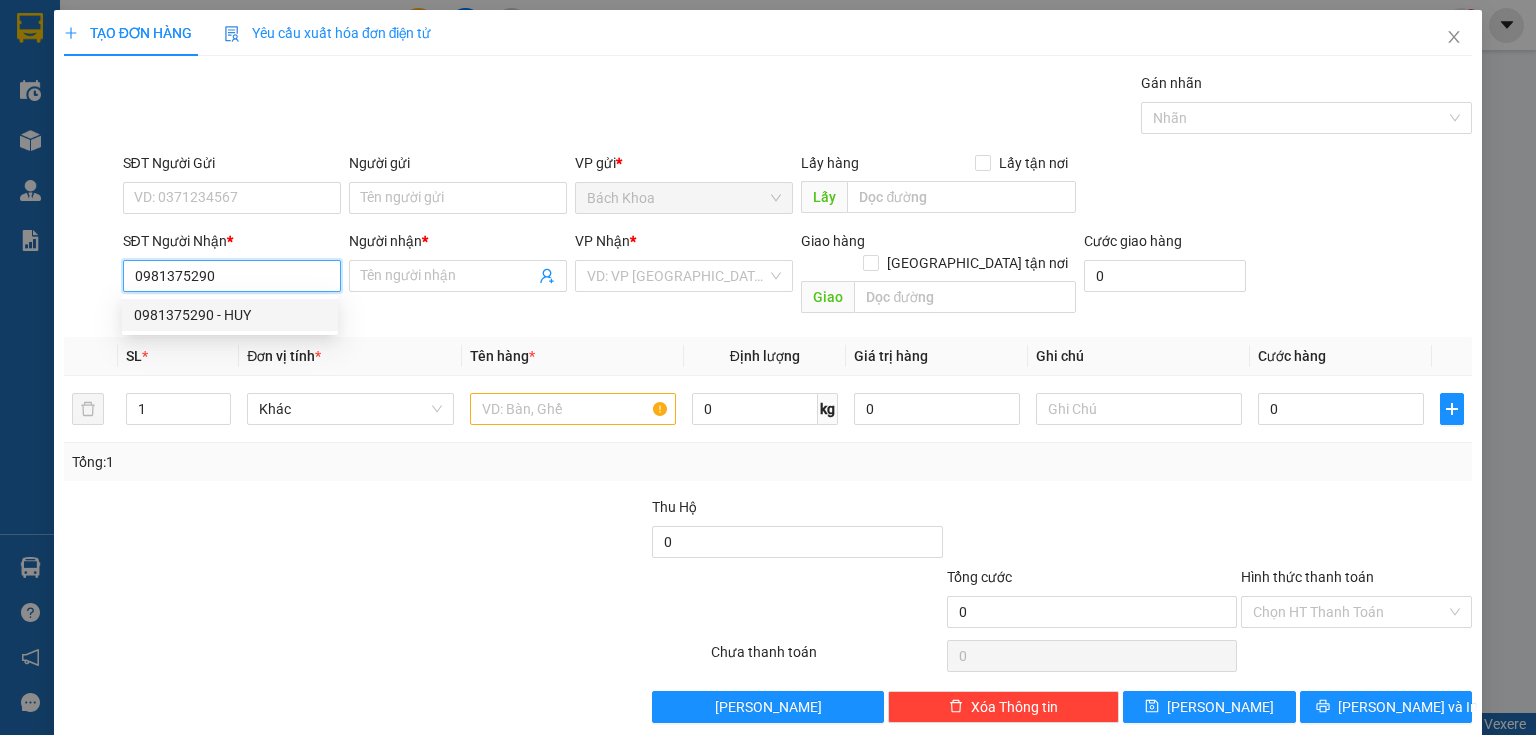 click on "0981375290 - HUY" at bounding box center [230, 315] 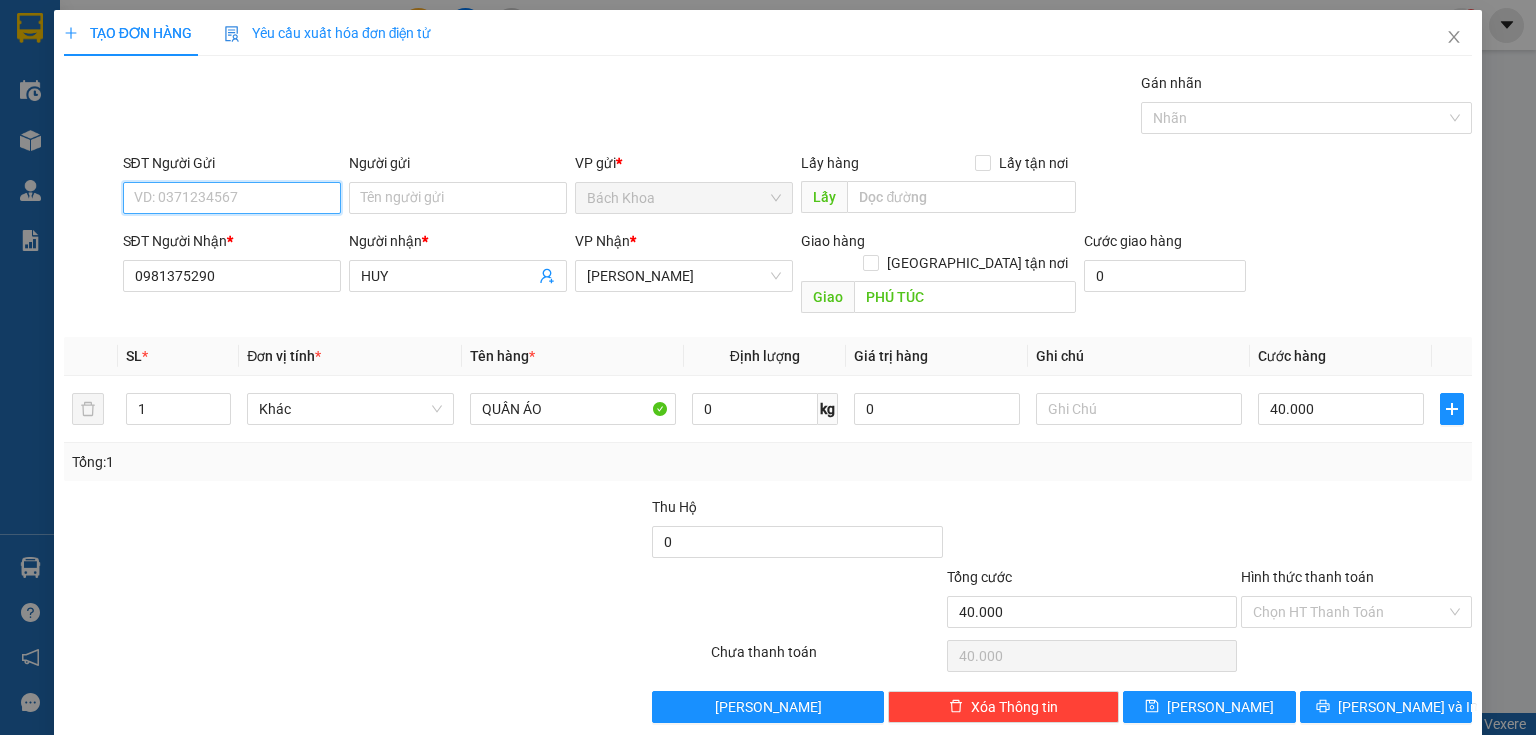 click on "SĐT Người Gửi" at bounding box center (232, 198) 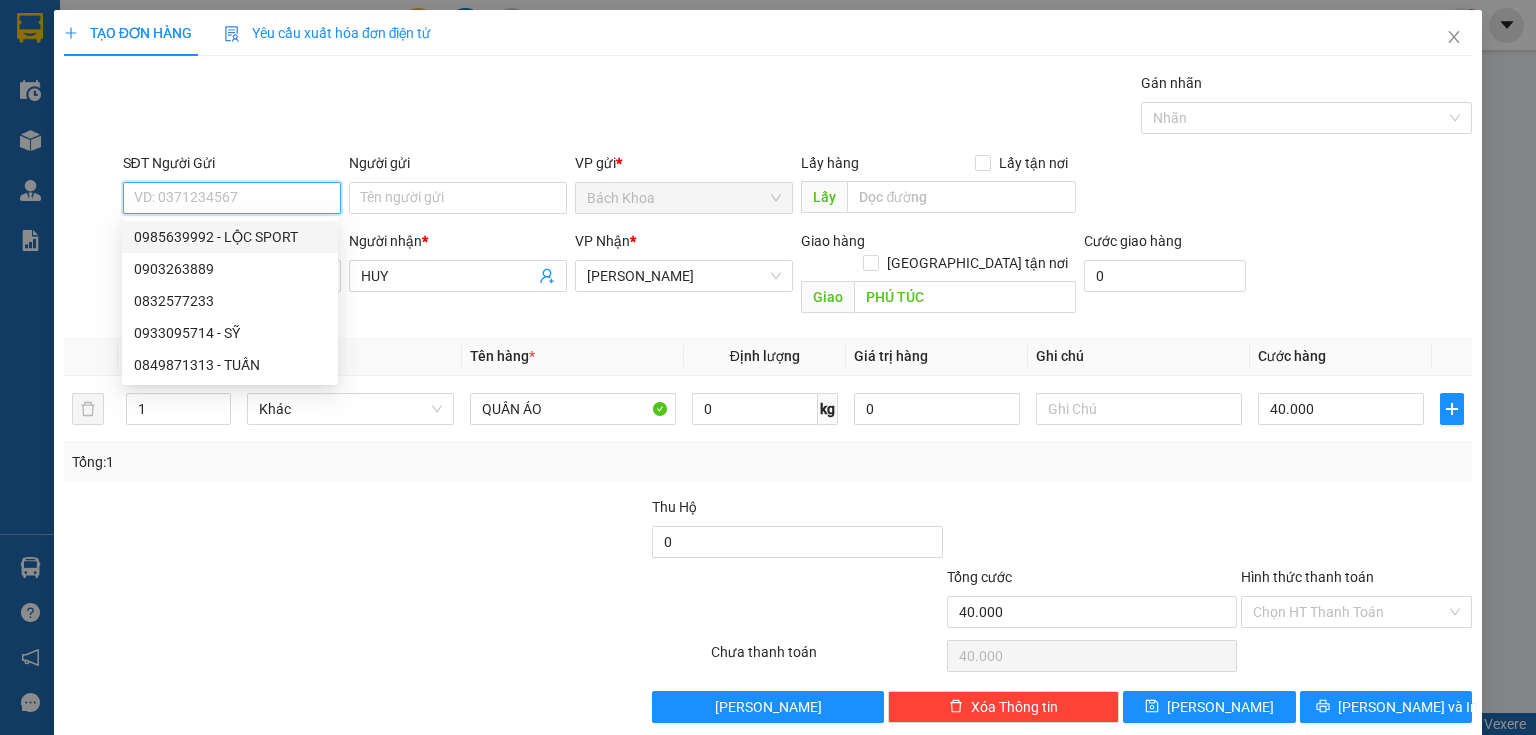 click on "0985639992 - LỘC SPORT" at bounding box center (230, 237) 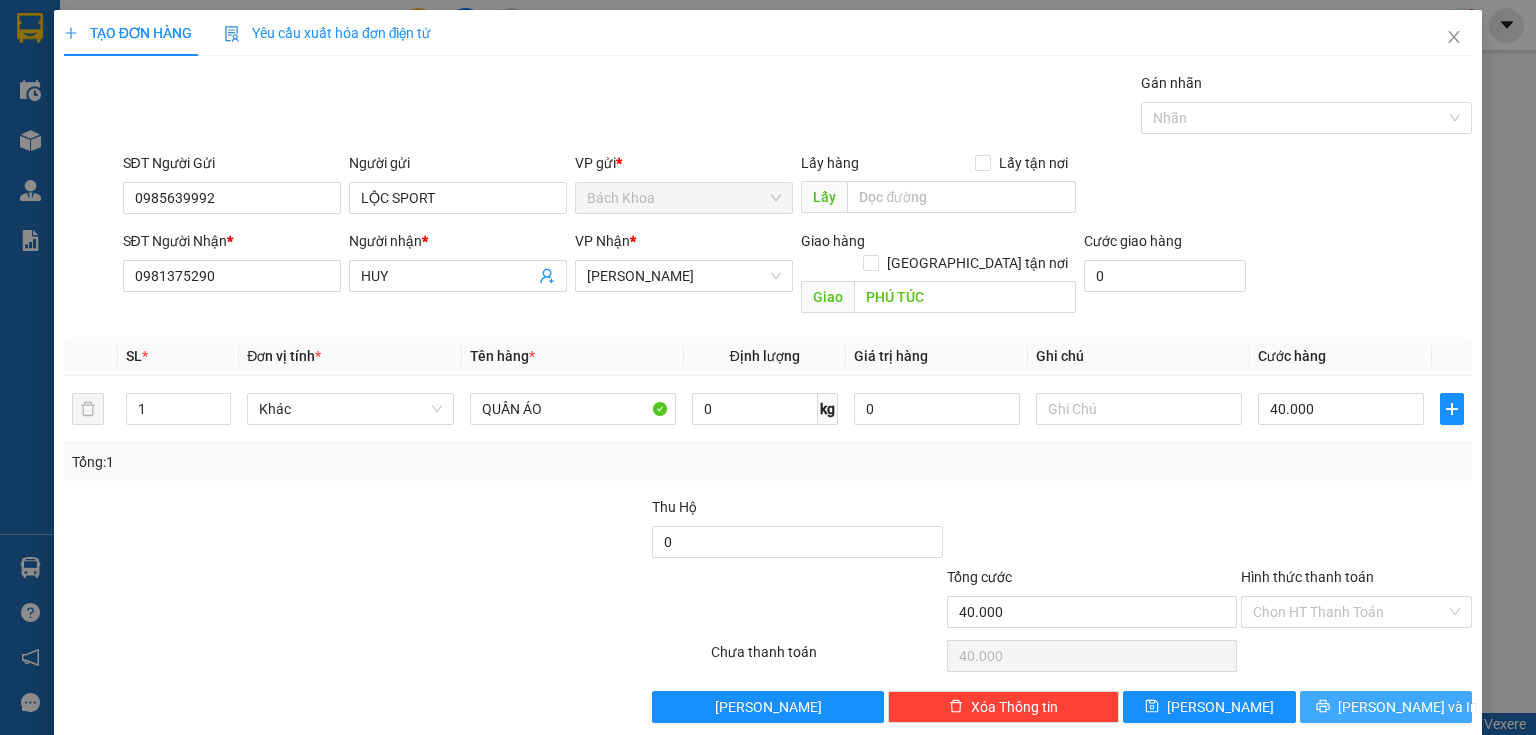 click on "[PERSON_NAME] và In" at bounding box center (1408, 707) 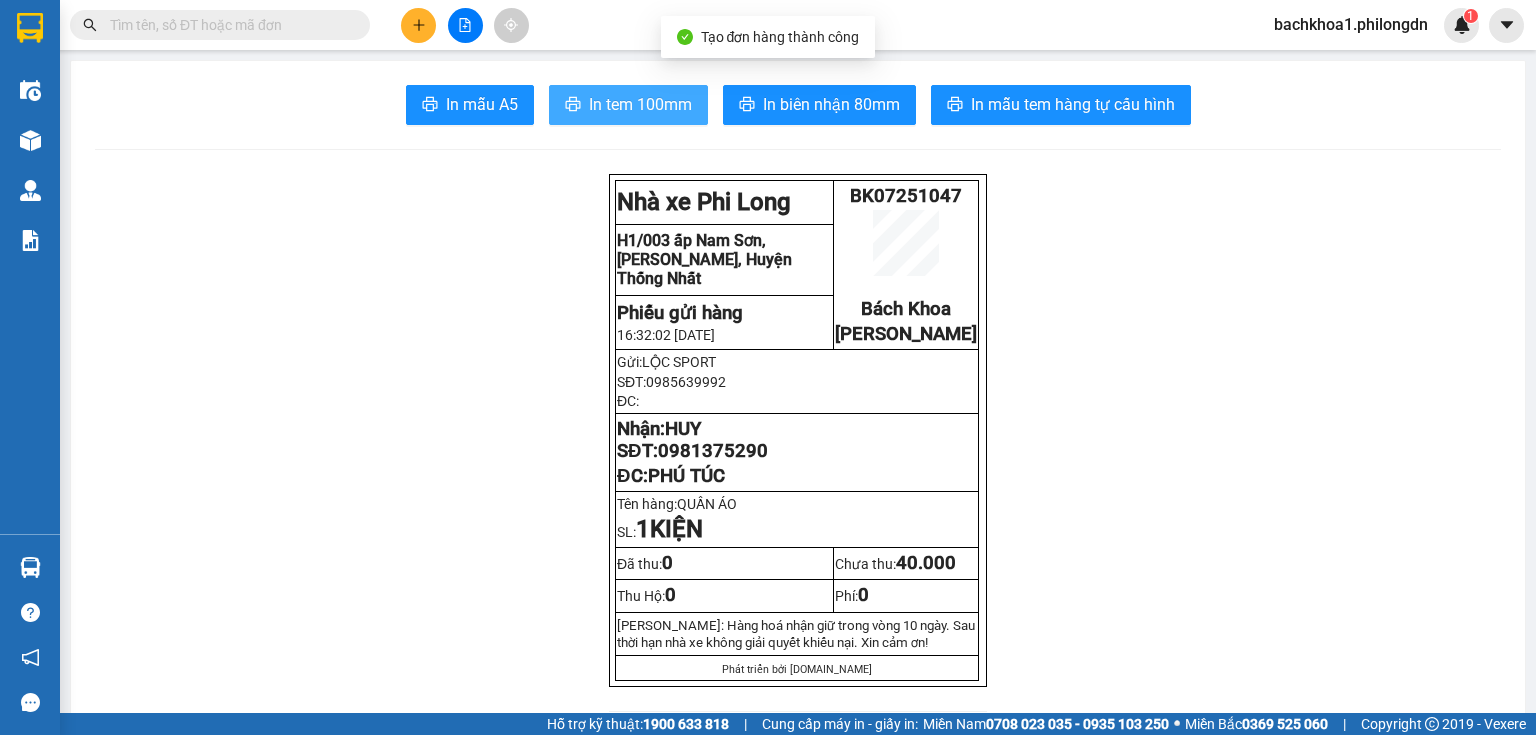 click on "In tem 100mm" at bounding box center (628, 105) 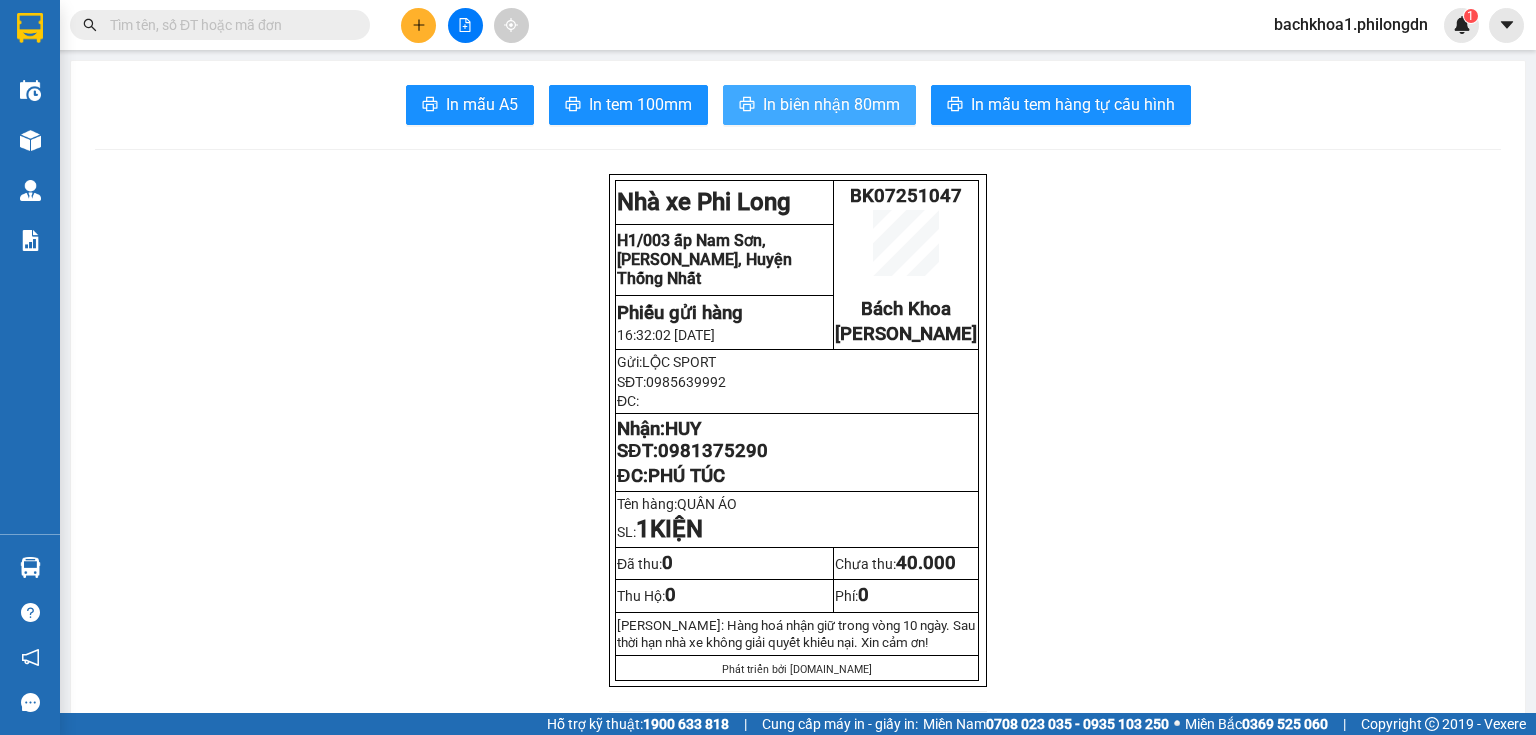 click on "In biên nhận 80mm" at bounding box center (831, 104) 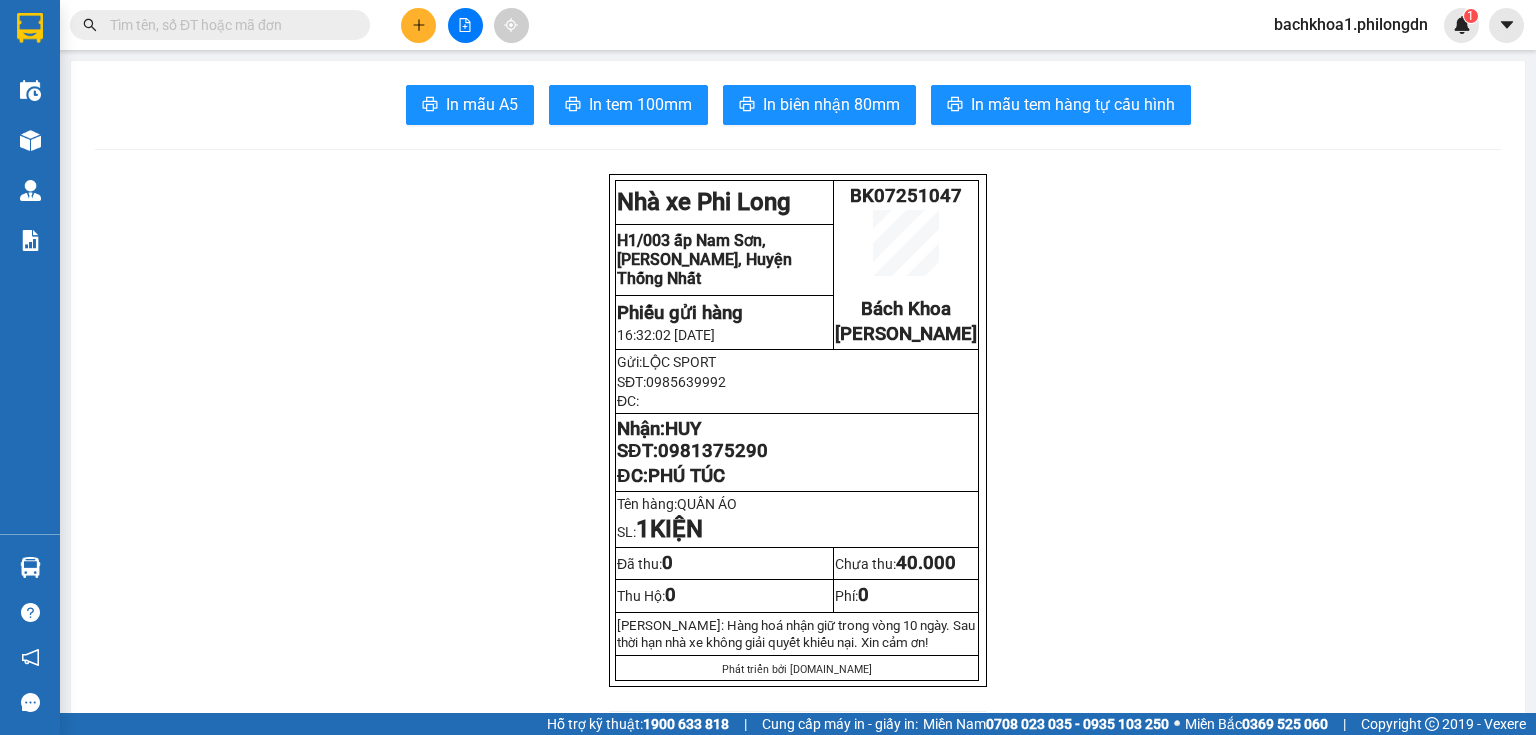 click on "0981375290" at bounding box center [713, 451] 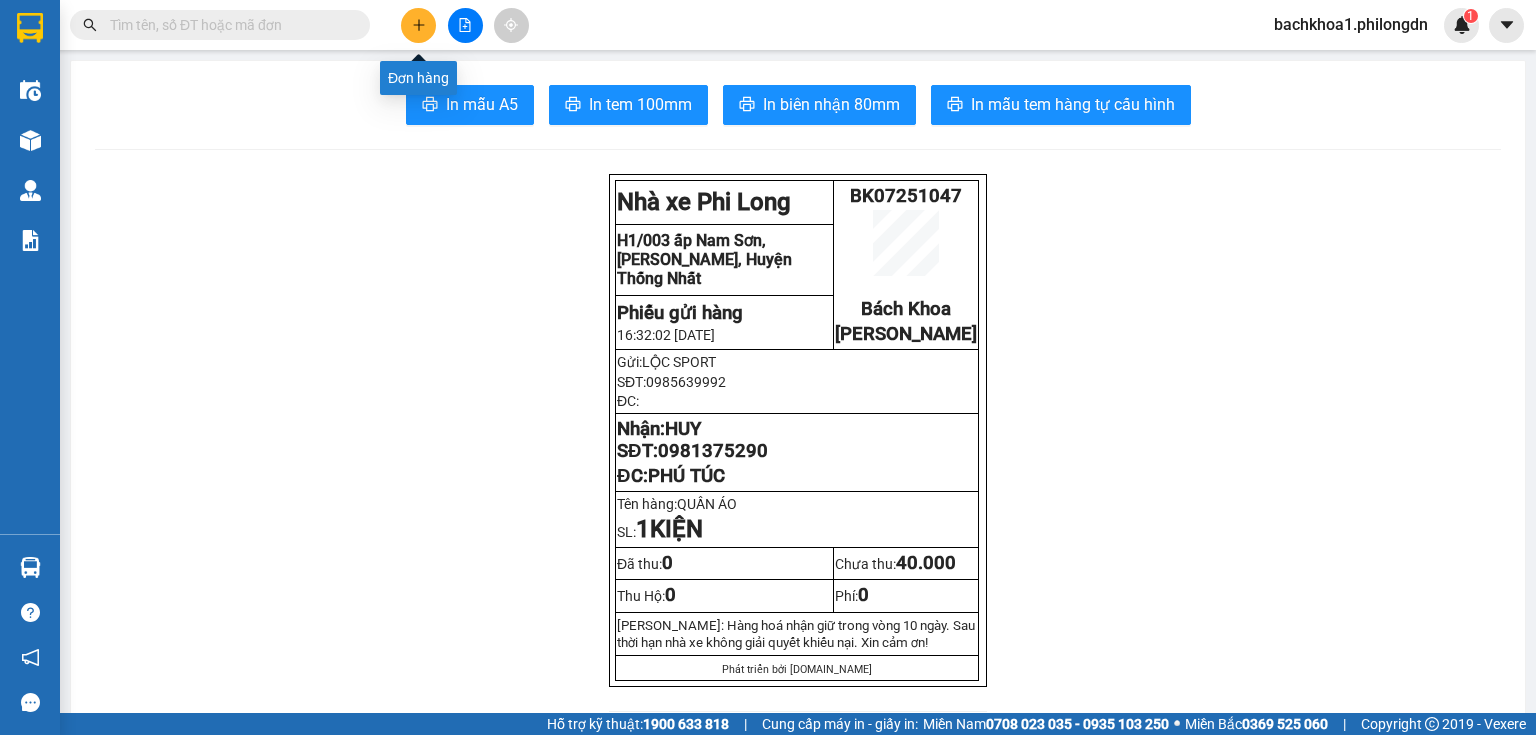 click at bounding box center (418, 25) 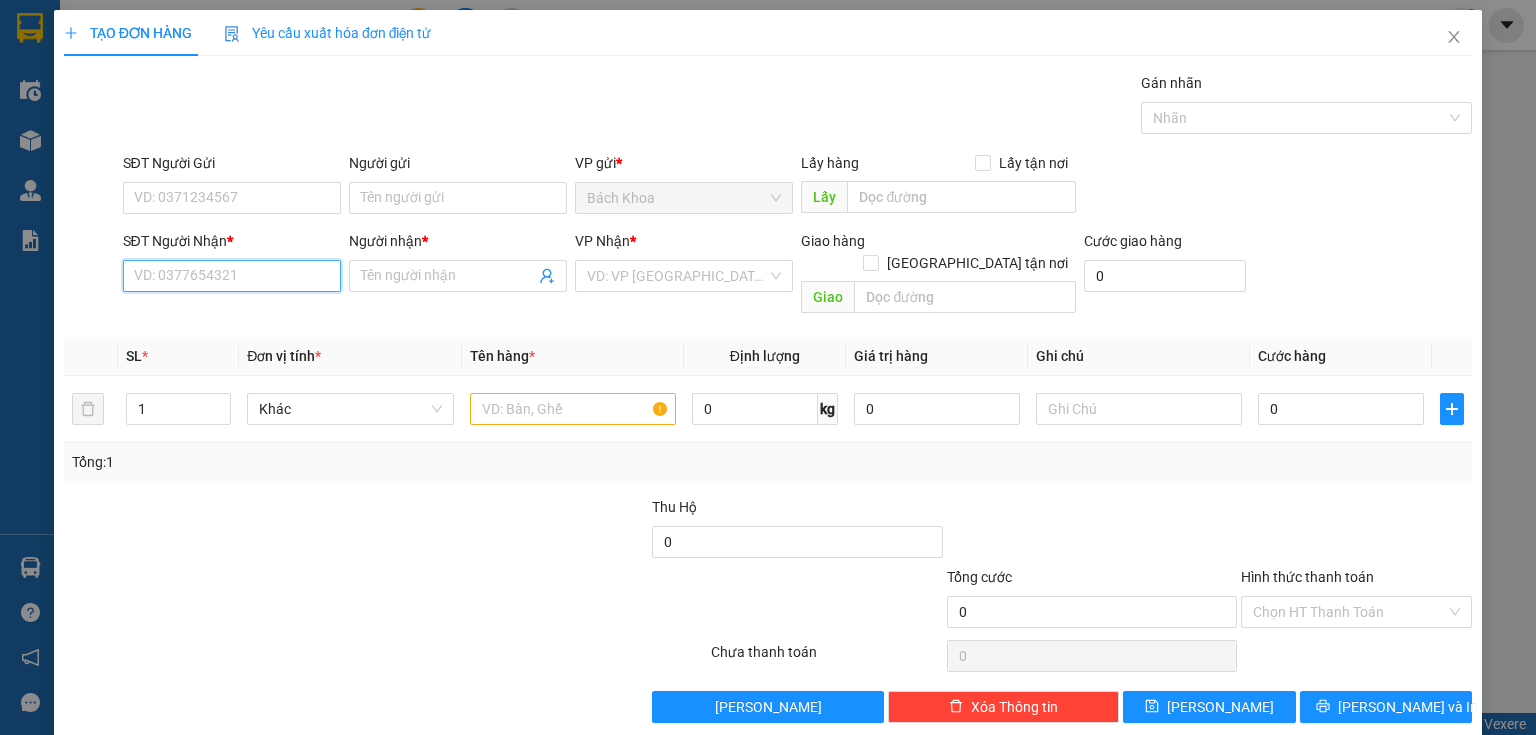 click on "SĐT Người Nhận  *" at bounding box center [232, 276] 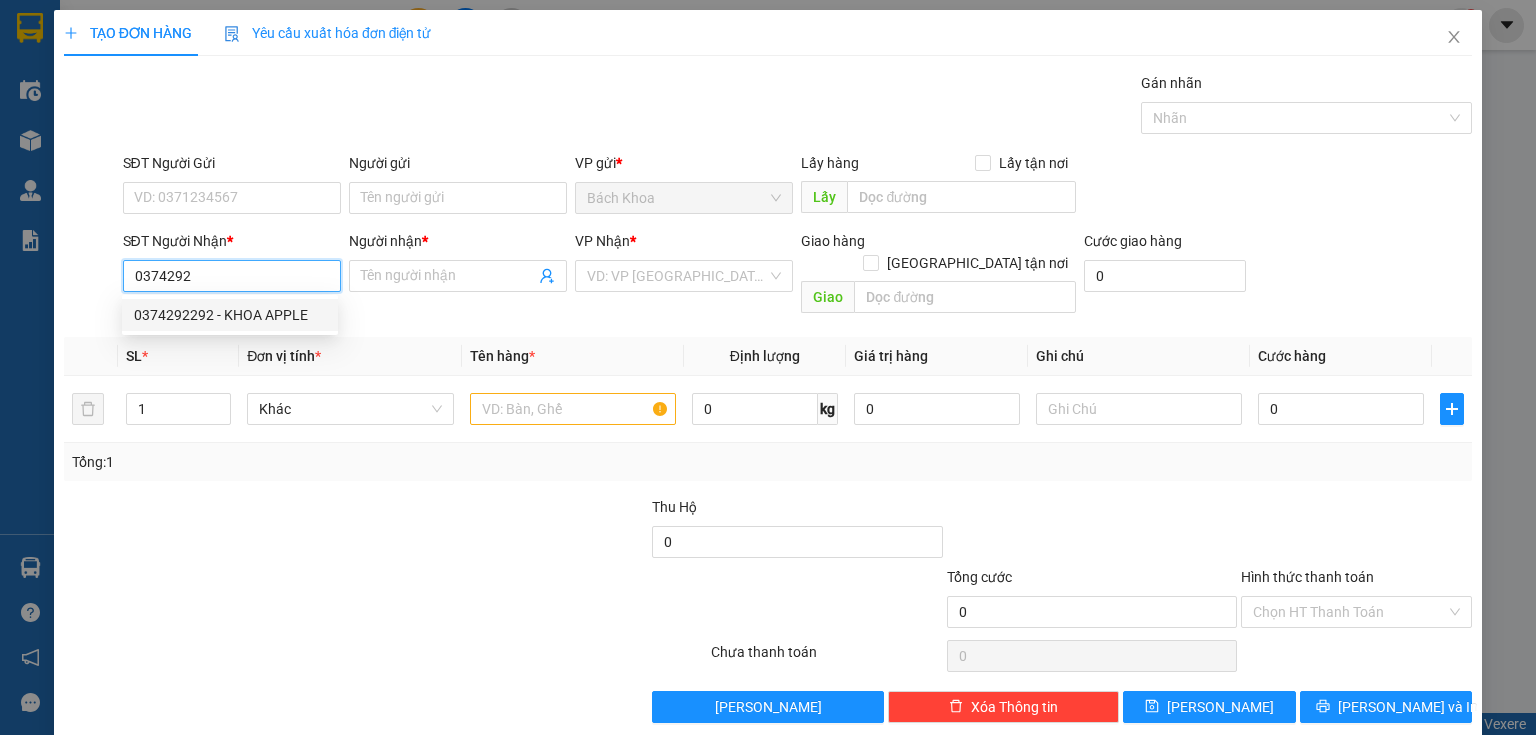 click on "0374292292 - KHOA APPLE" at bounding box center (230, 315) 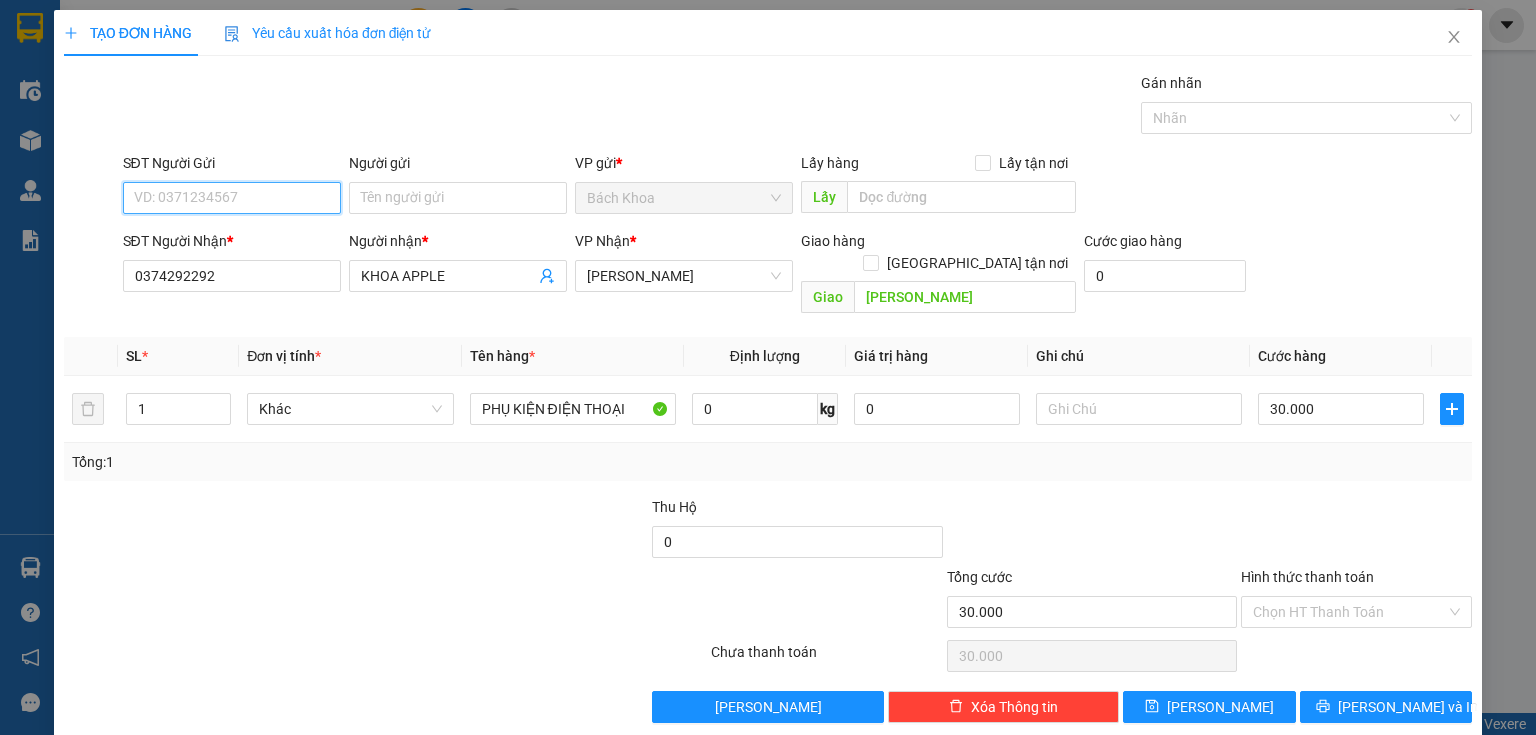 click on "SĐT Người Gửi" at bounding box center (232, 198) 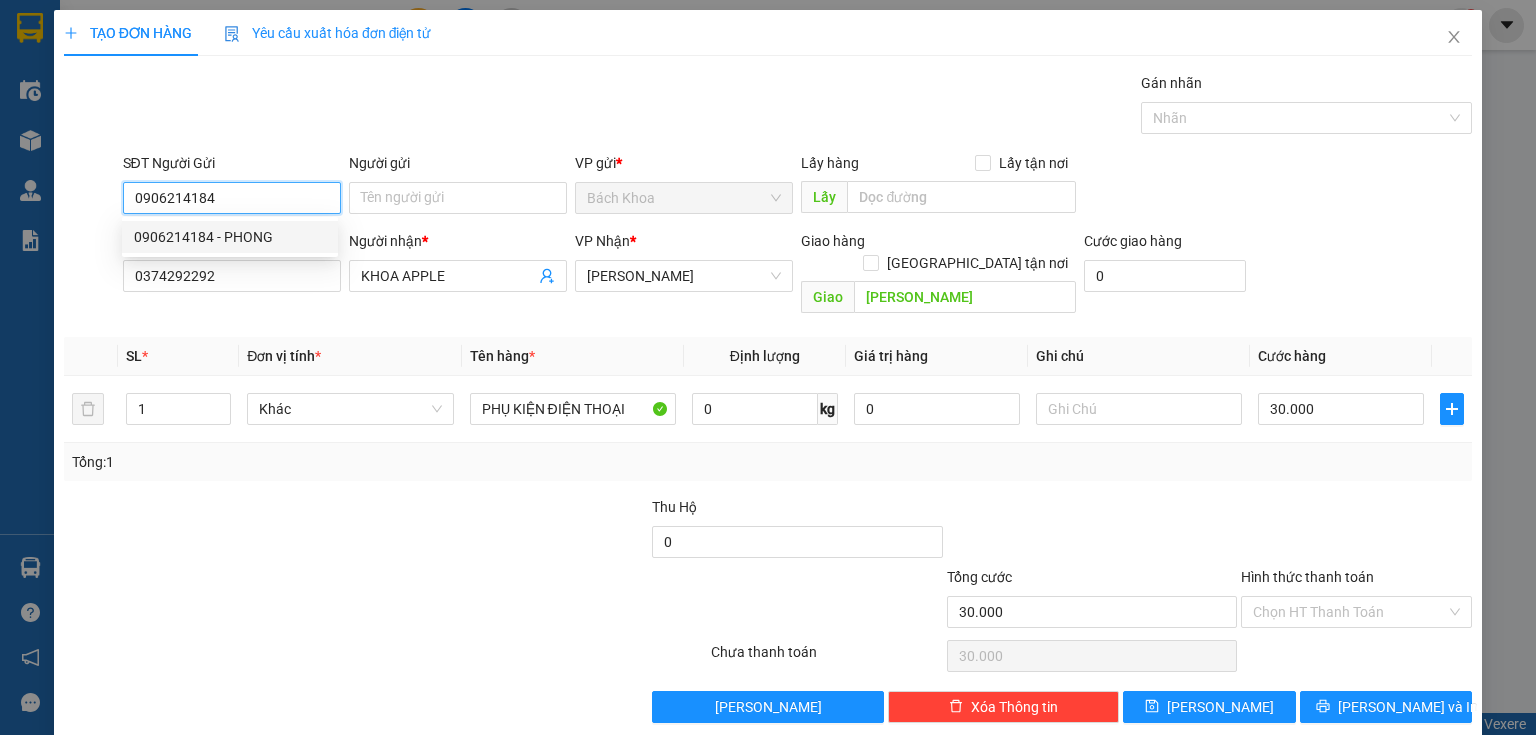 click on "0906214184 - PHONG" at bounding box center [230, 237] 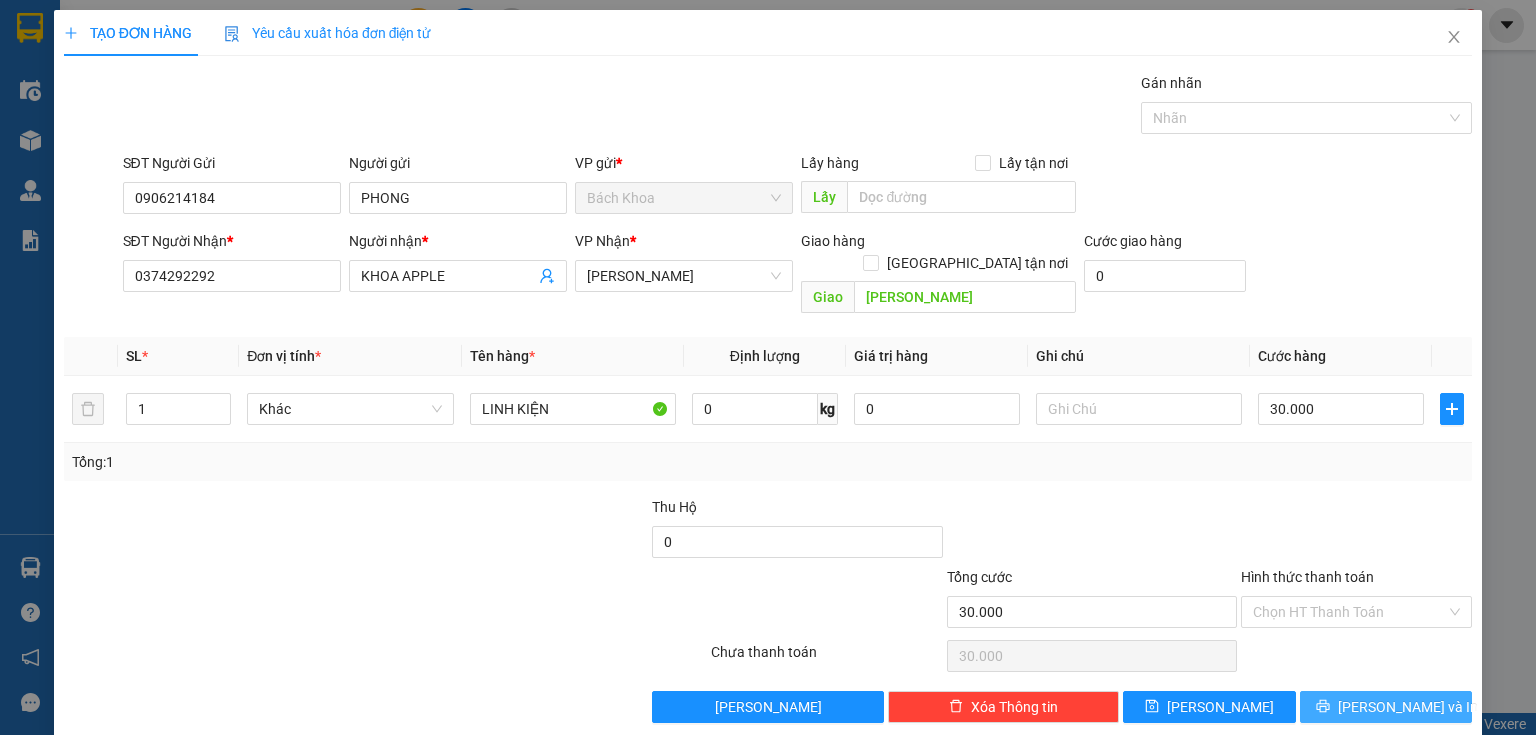 click on "[PERSON_NAME] và In" at bounding box center (1408, 707) 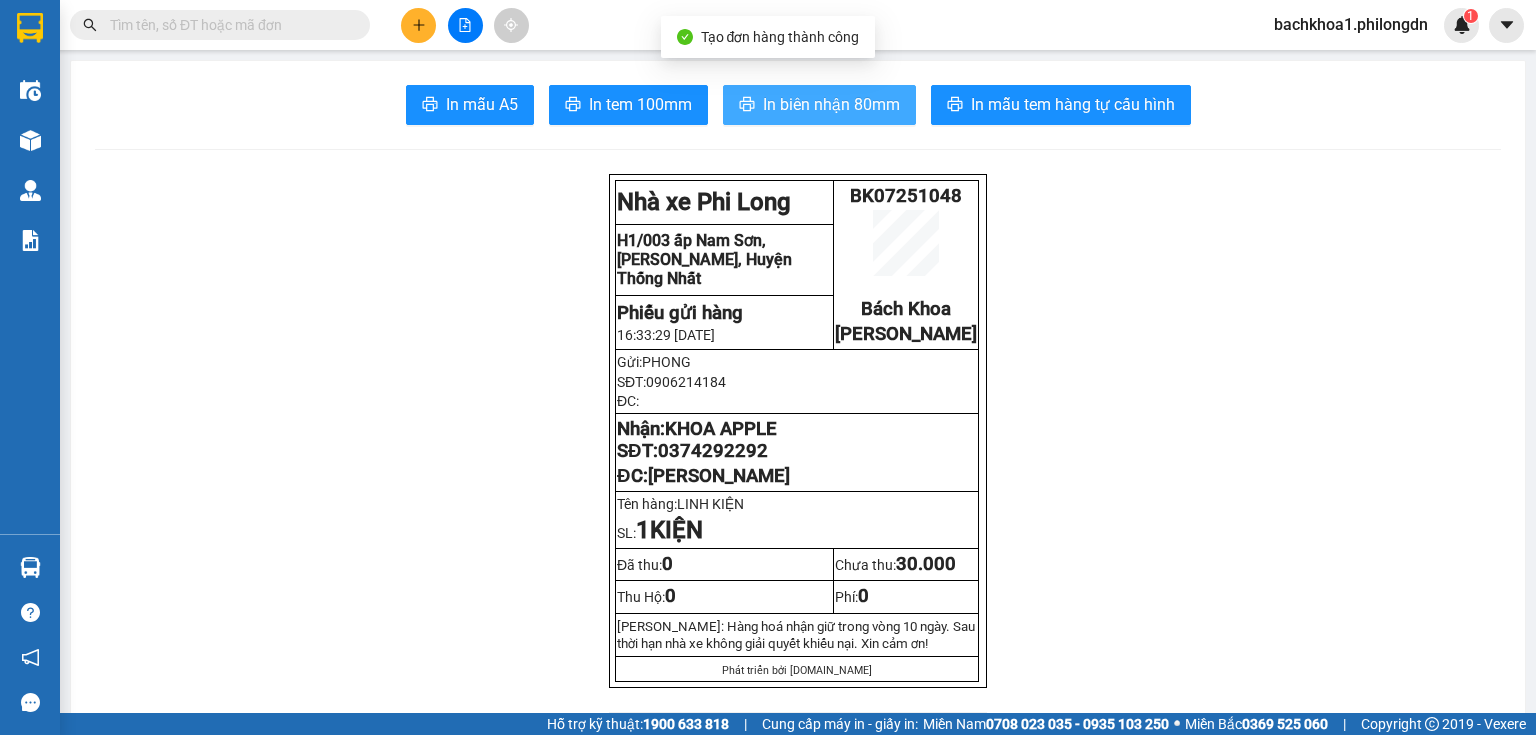 click on "In biên nhận 80mm" at bounding box center [831, 104] 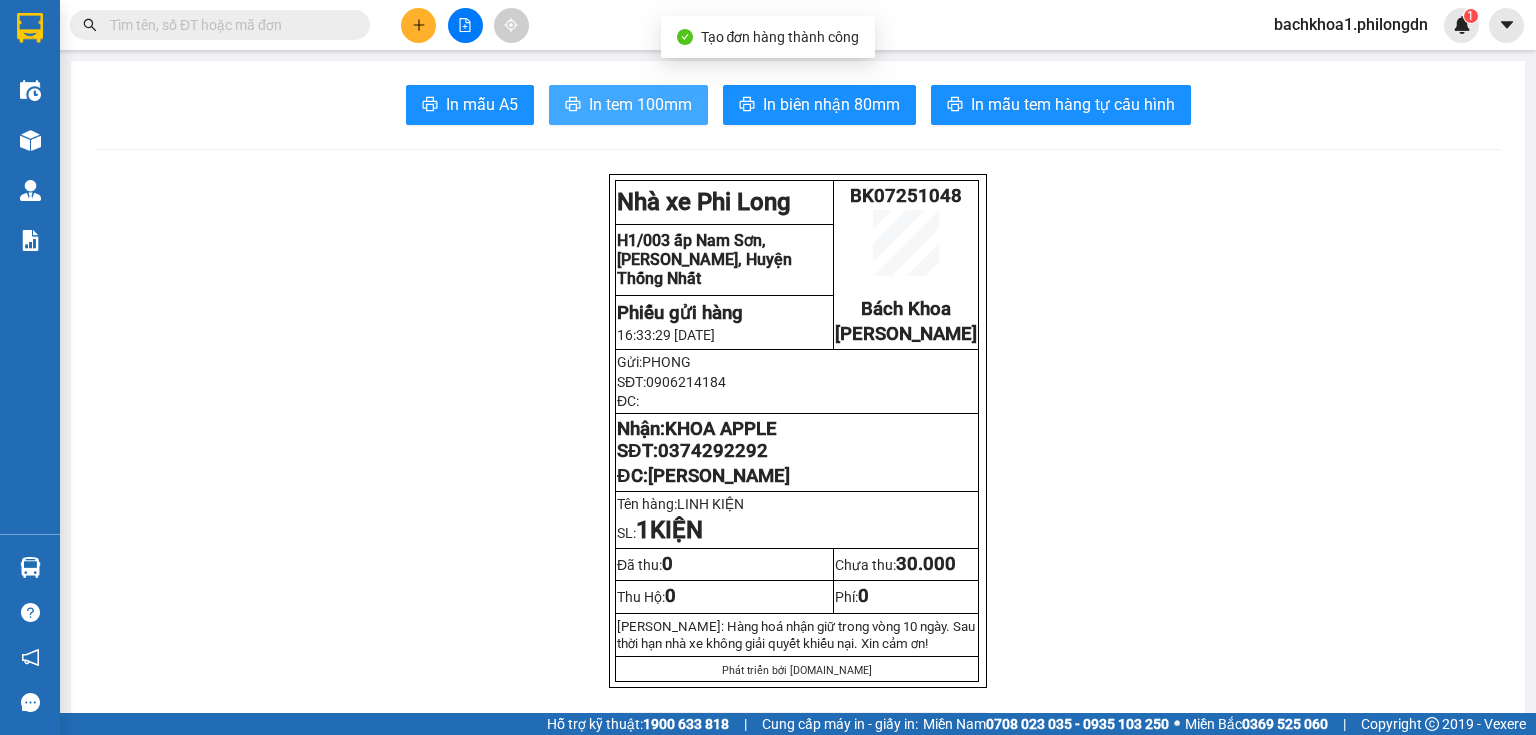 click on "In tem 100mm" at bounding box center (640, 104) 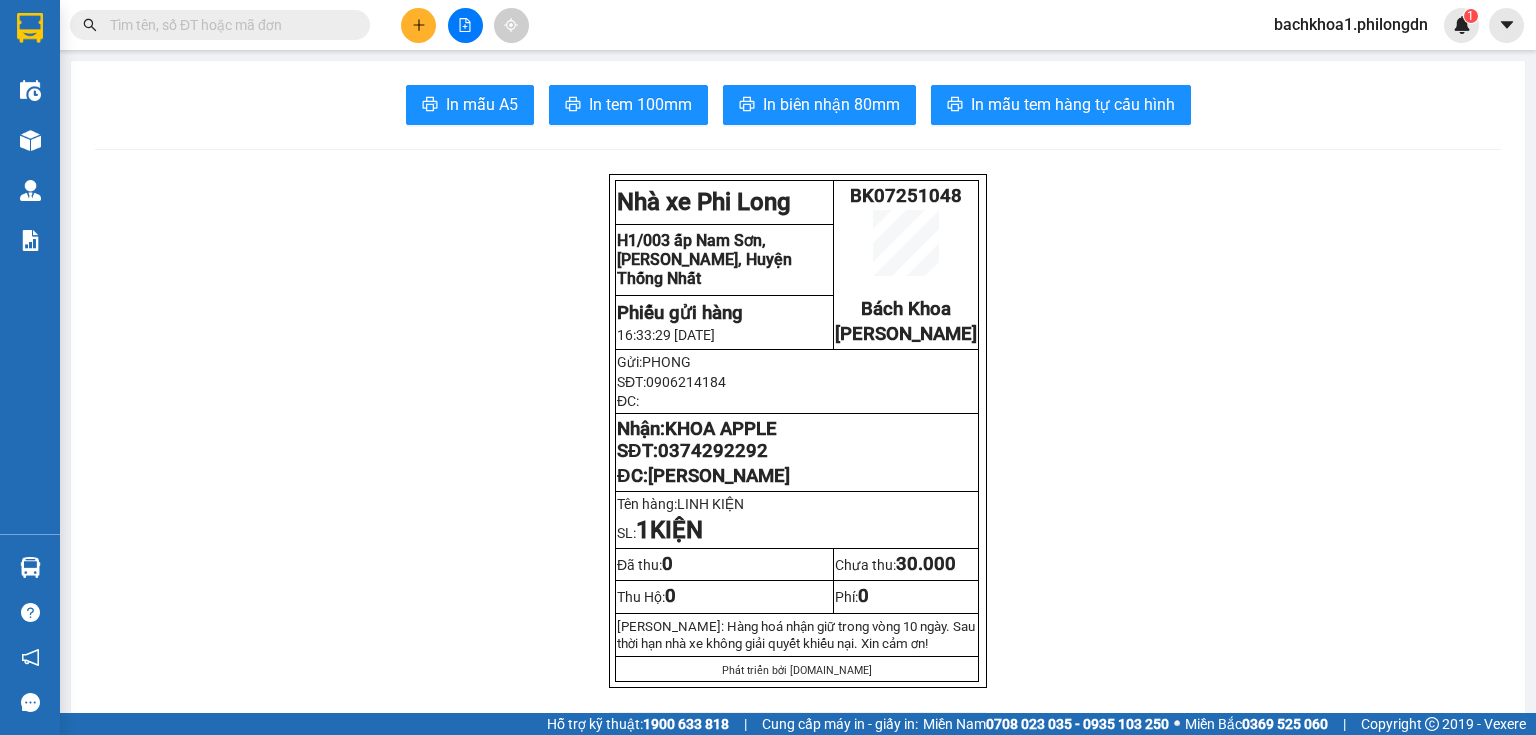 click on "0374292292" at bounding box center (713, 451) 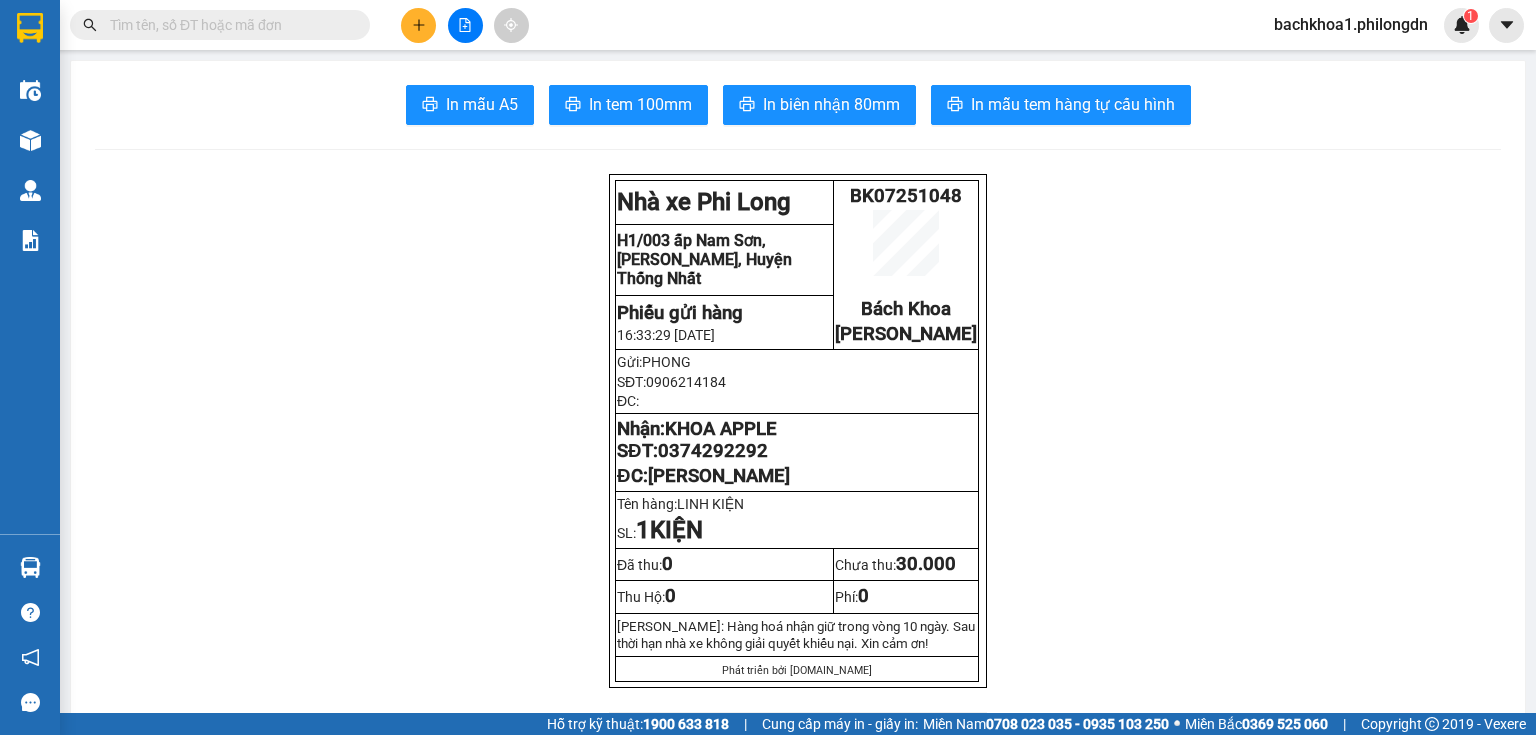 click on "0374292292" at bounding box center (713, 451) 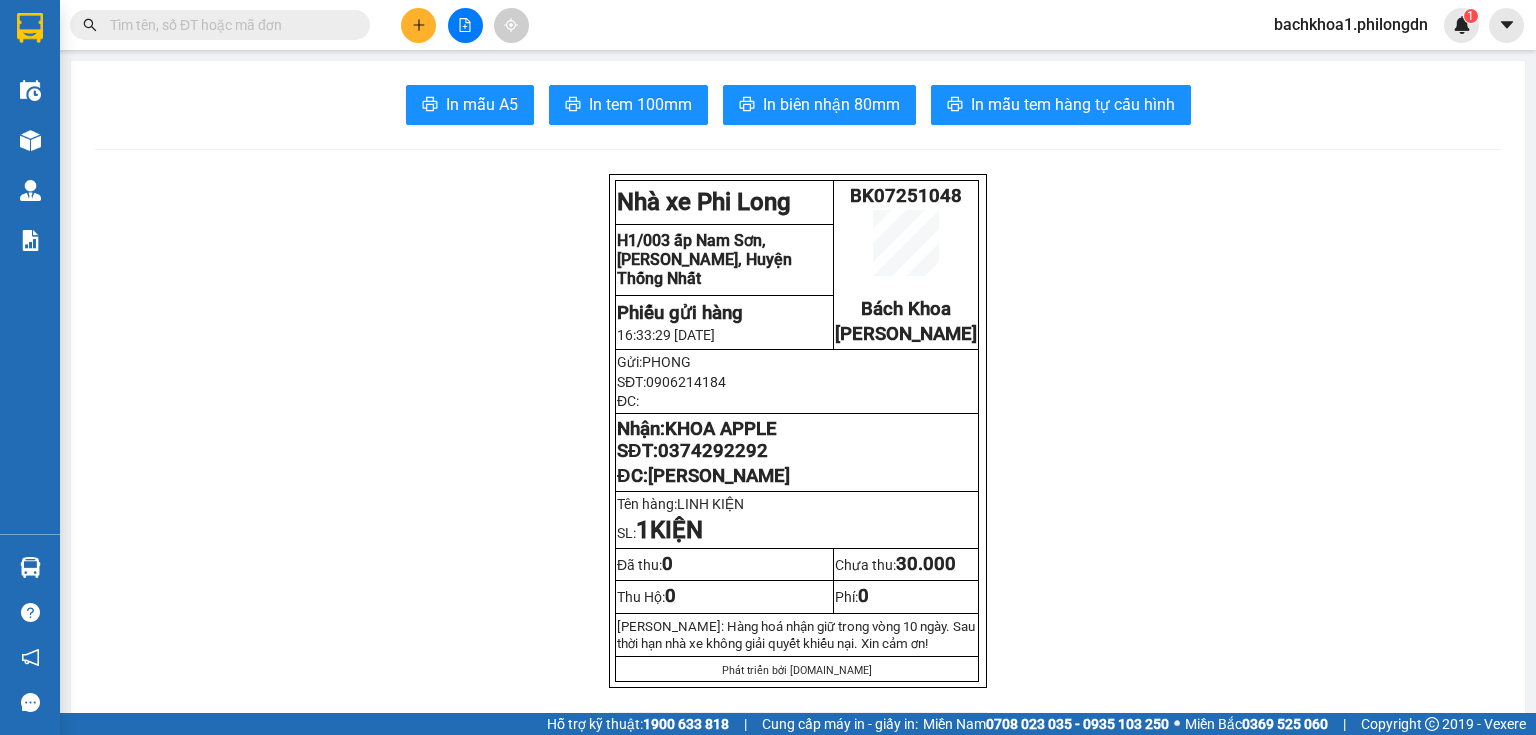 click 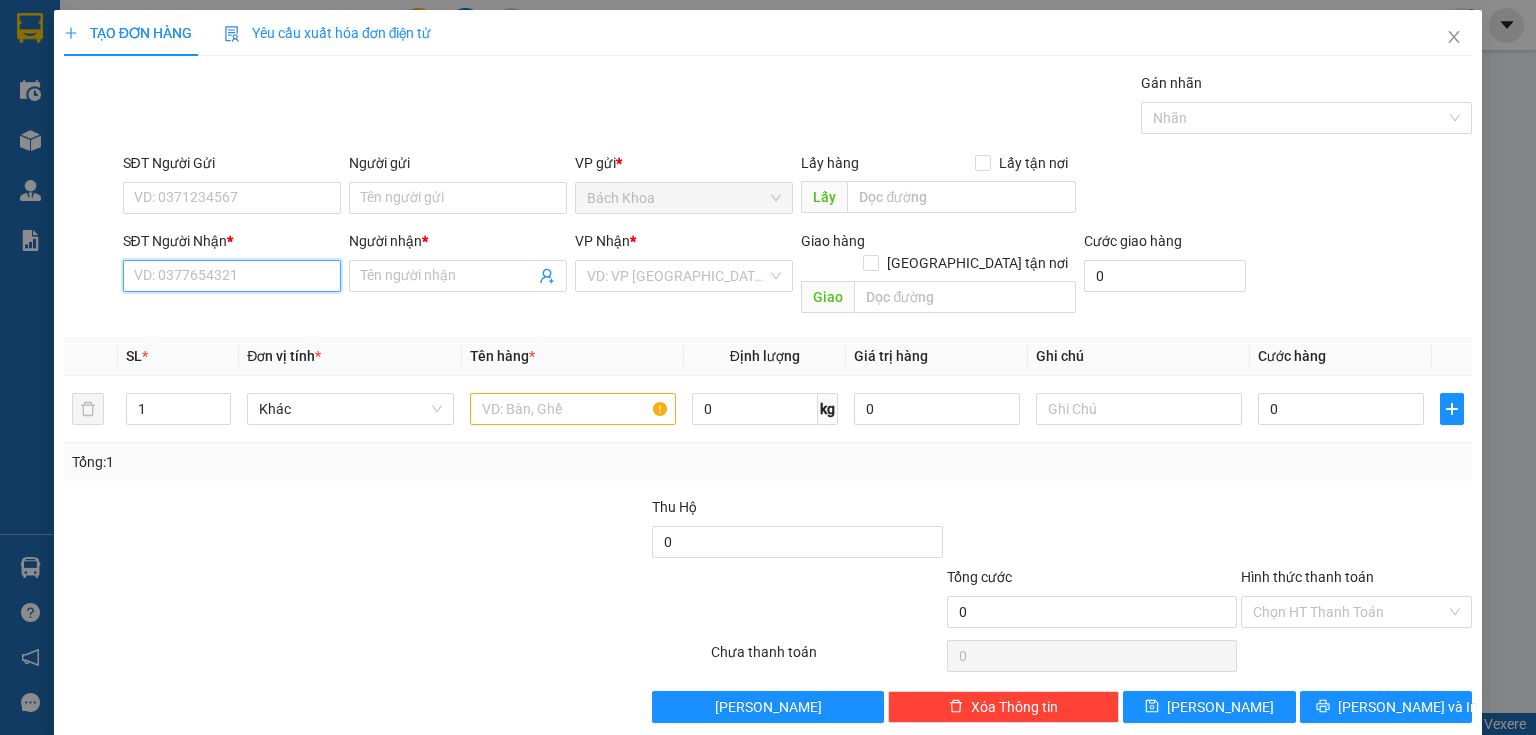 drag, startPoint x: 260, startPoint y: 278, endPoint x: 268, endPoint y: 265, distance: 15.264338 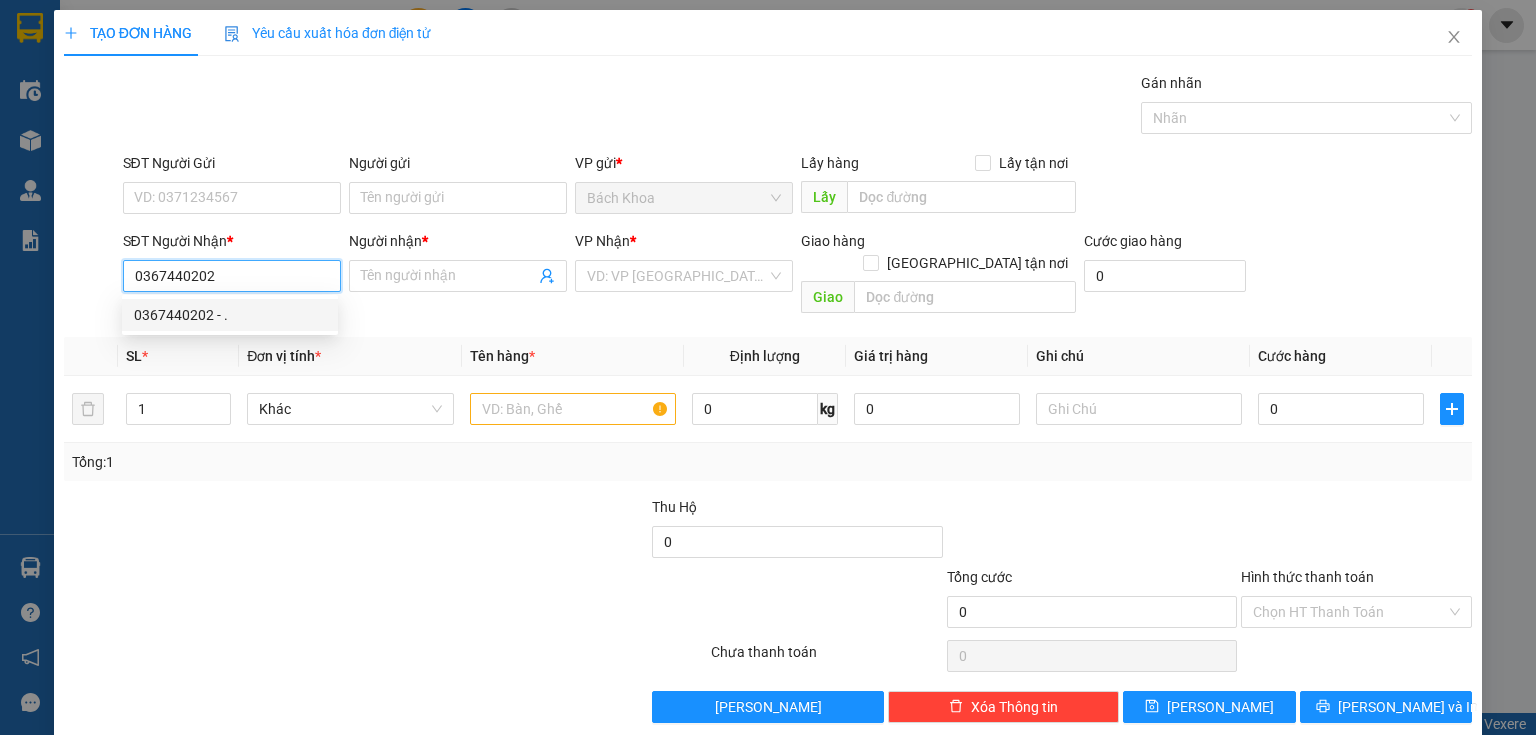 click on "0367440202 - ." at bounding box center (230, 315) 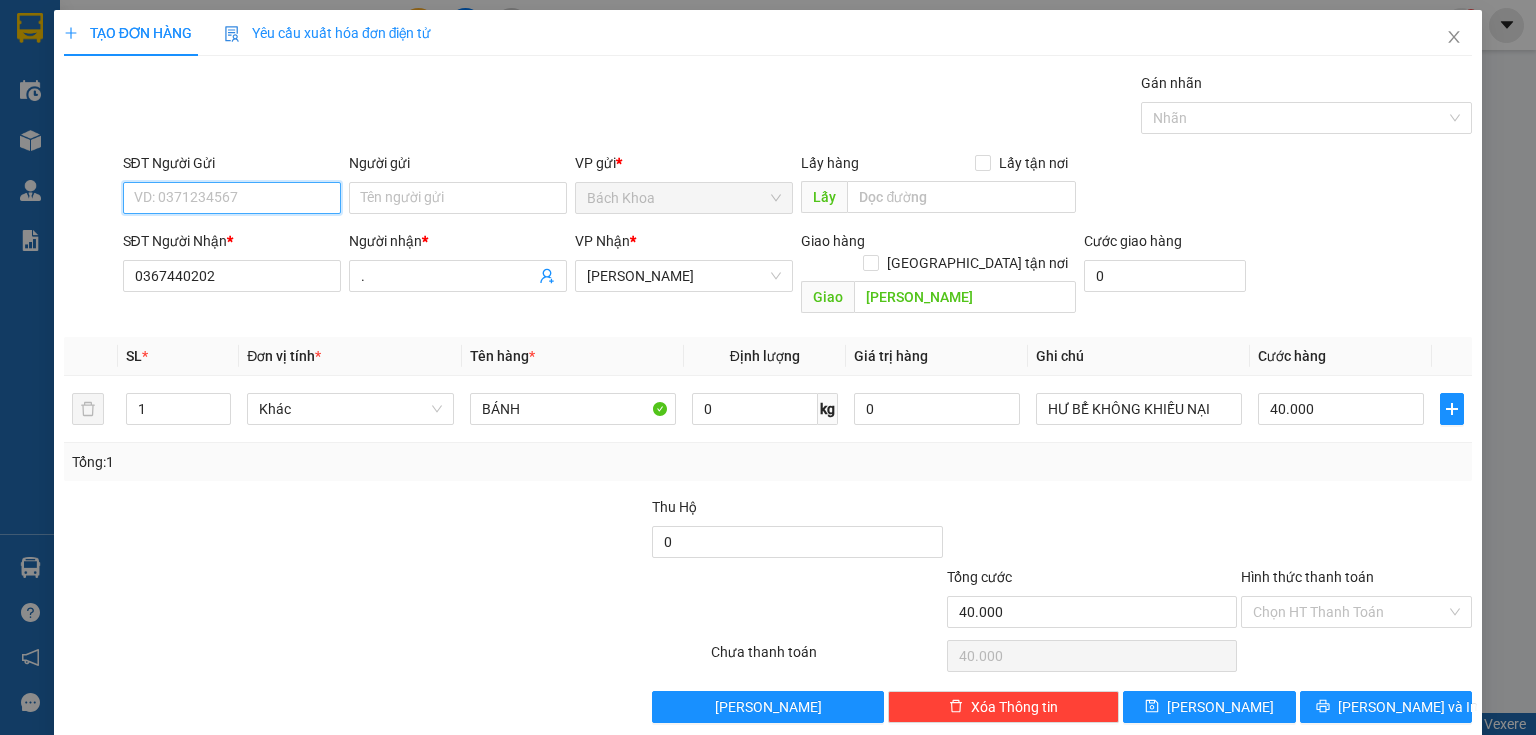 click on "SĐT Người Gửi" at bounding box center (232, 198) 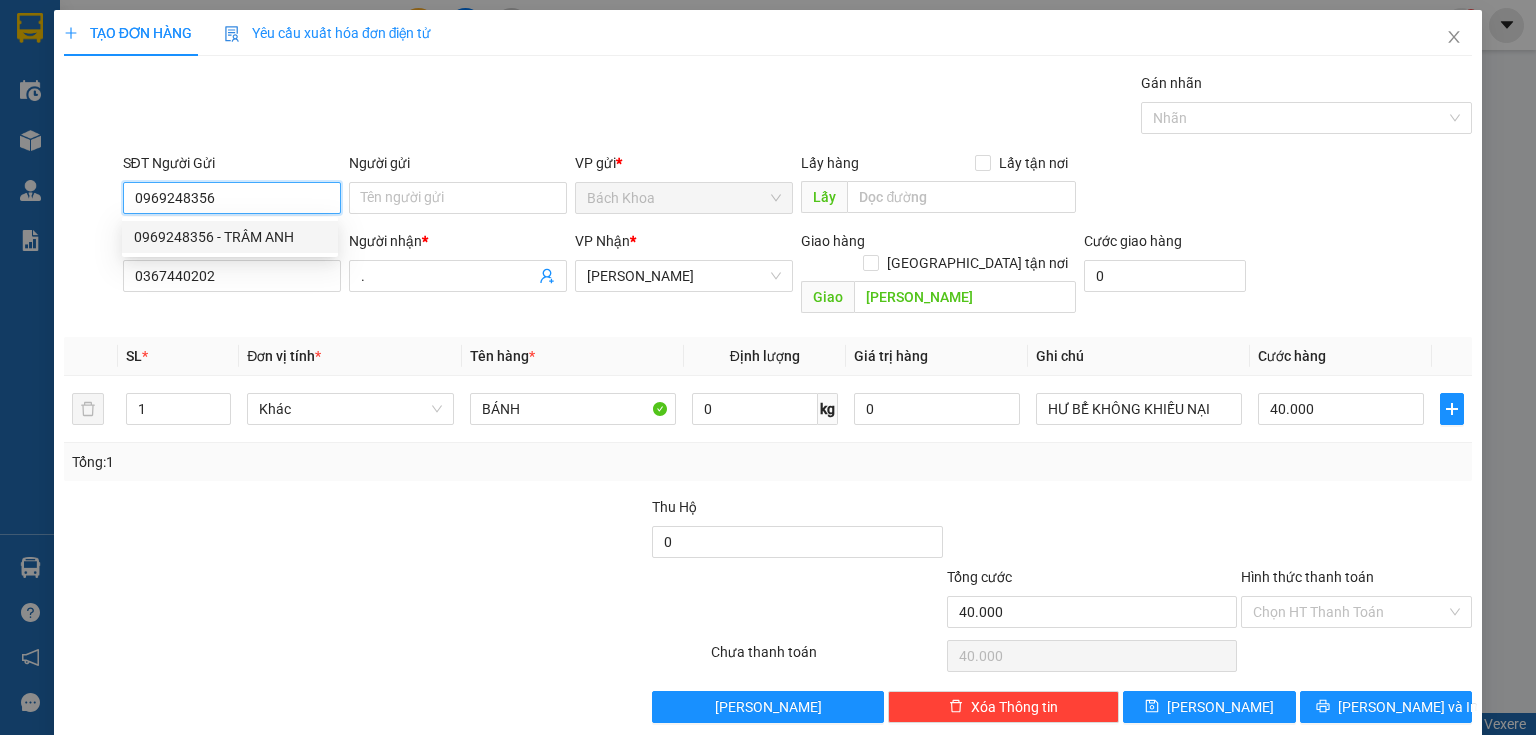 click on "0969248356 - TRÂM ANH" at bounding box center [230, 237] 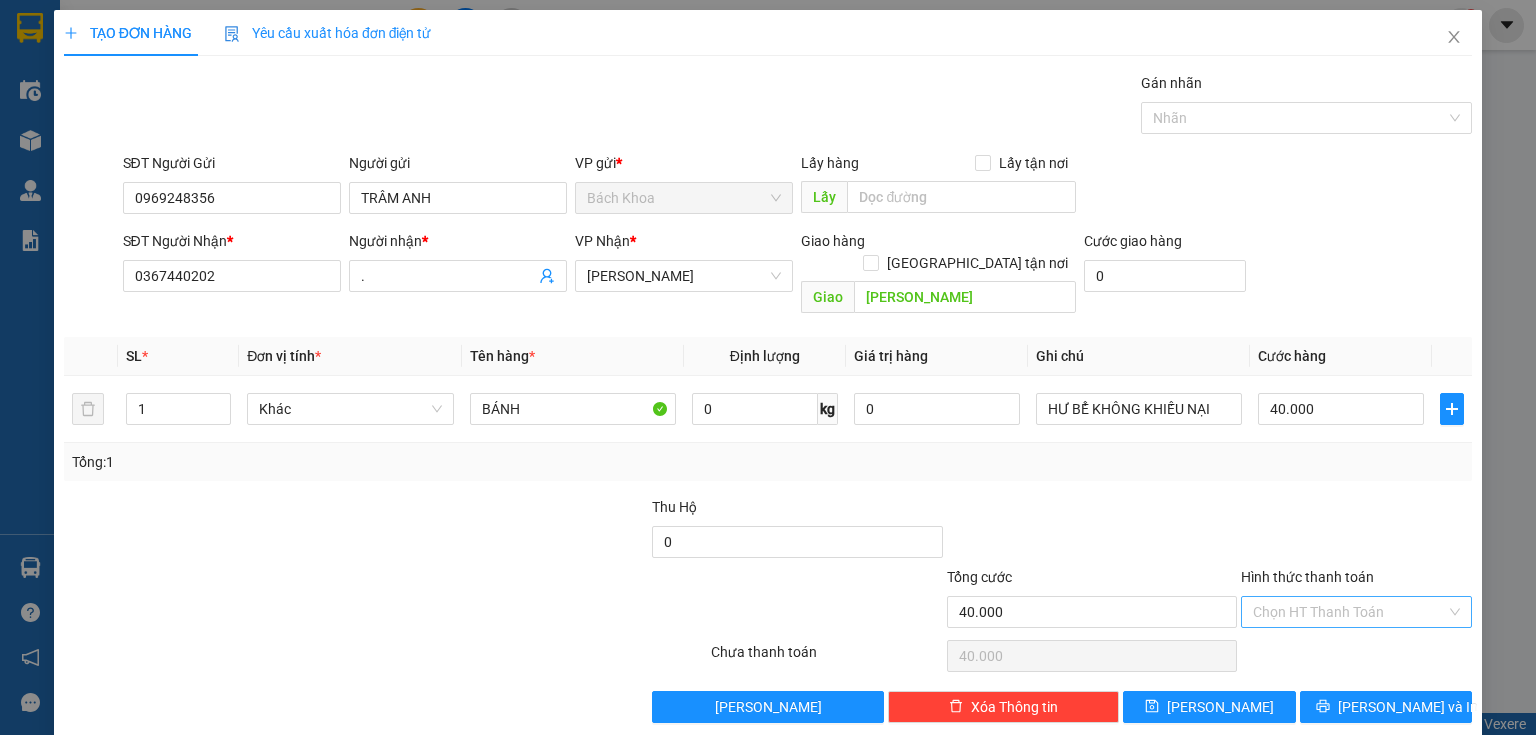 click on "Hình thức thanh toán" at bounding box center [1349, 612] 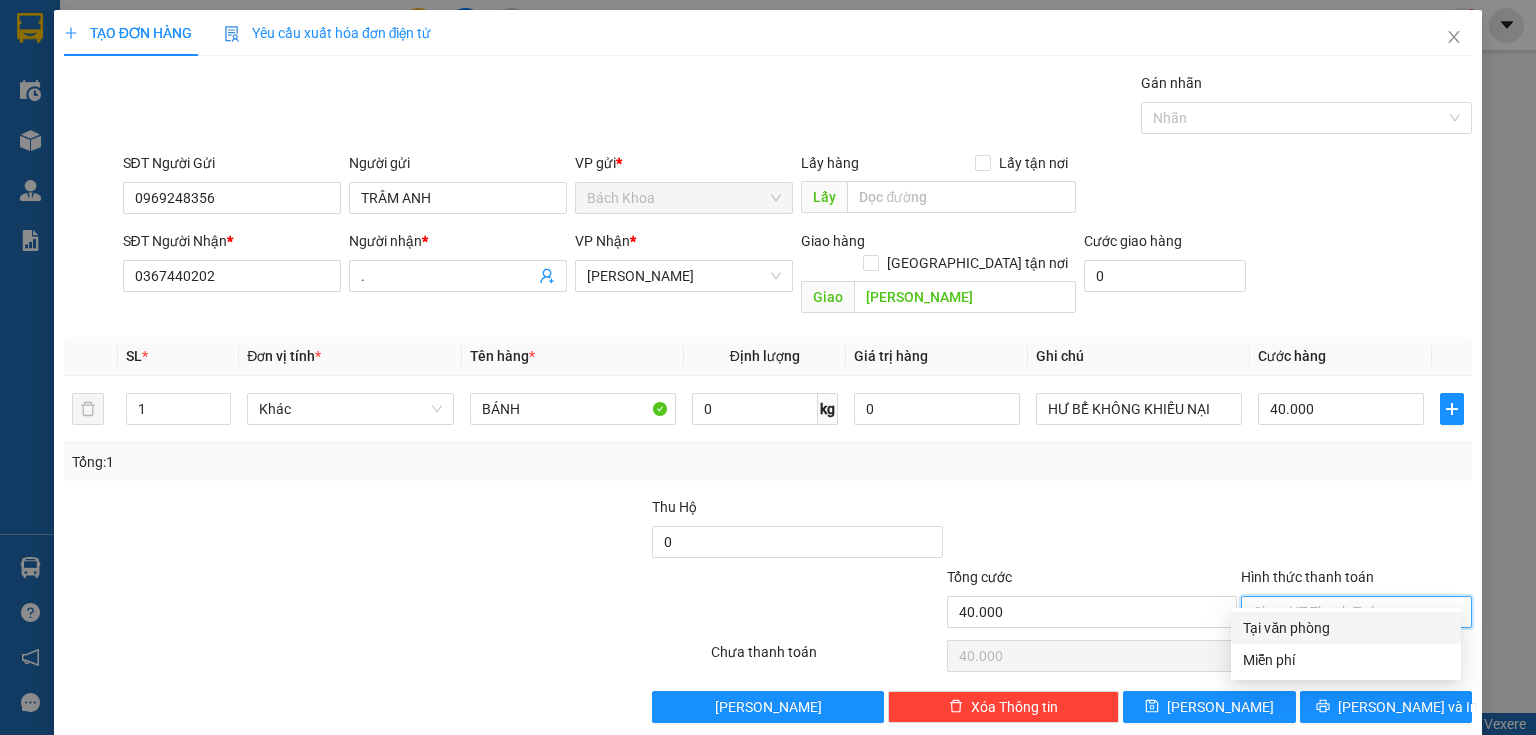 click on "Tại văn phòng" at bounding box center (1346, 628) 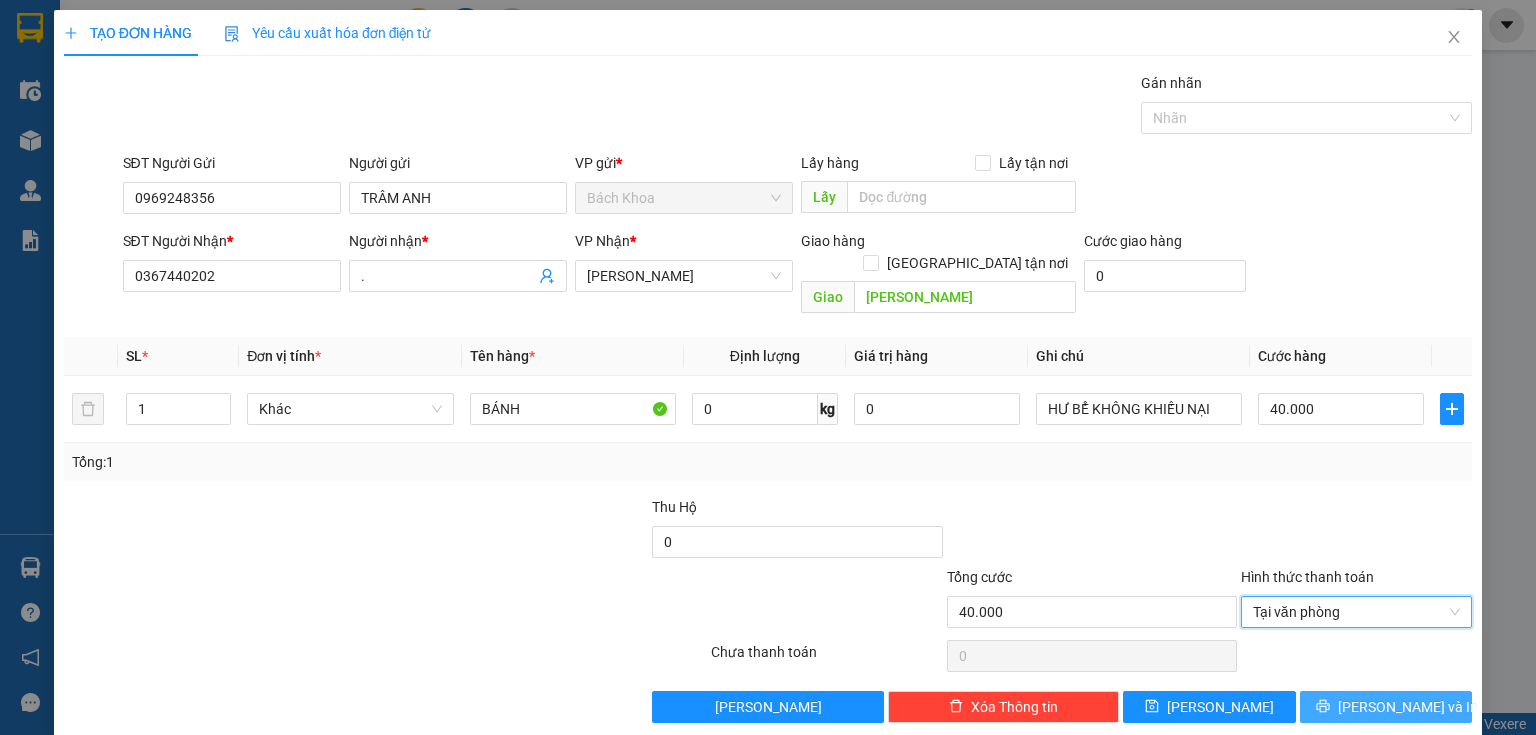 click on "[PERSON_NAME] và In" at bounding box center (1386, 707) 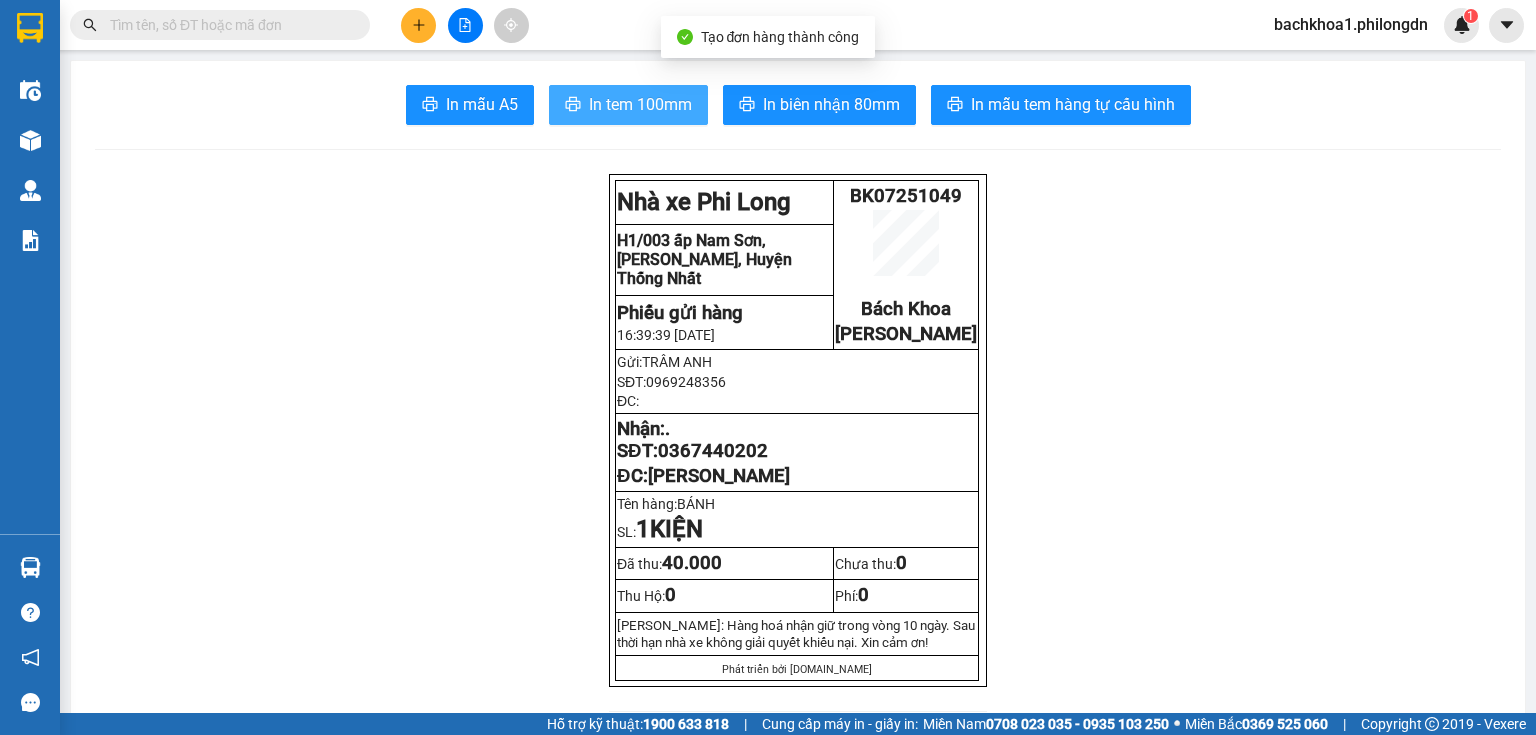 click on "In tem 100mm" at bounding box center [640, 104] 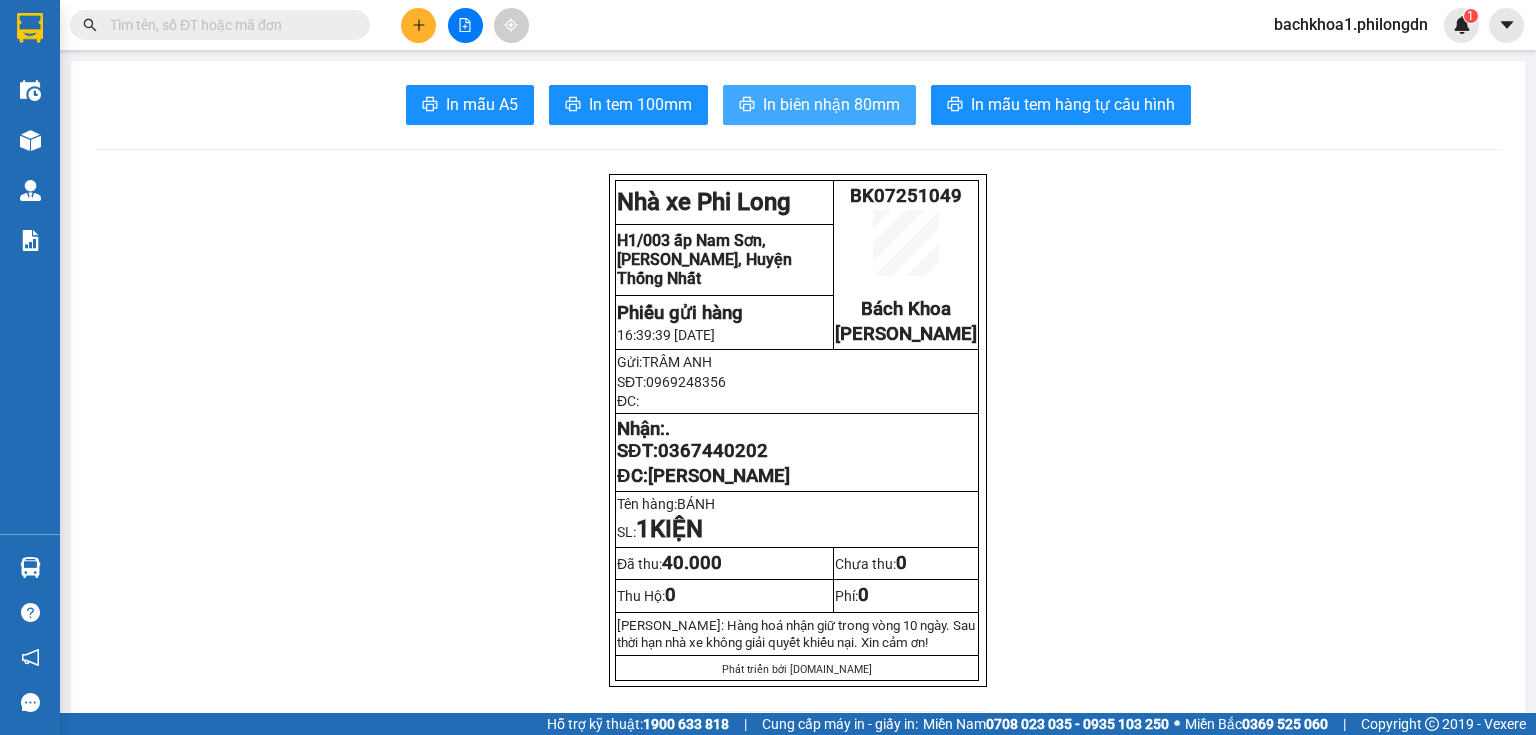 click on "In biên nhận 80mm" at bounding box center [819, 105] 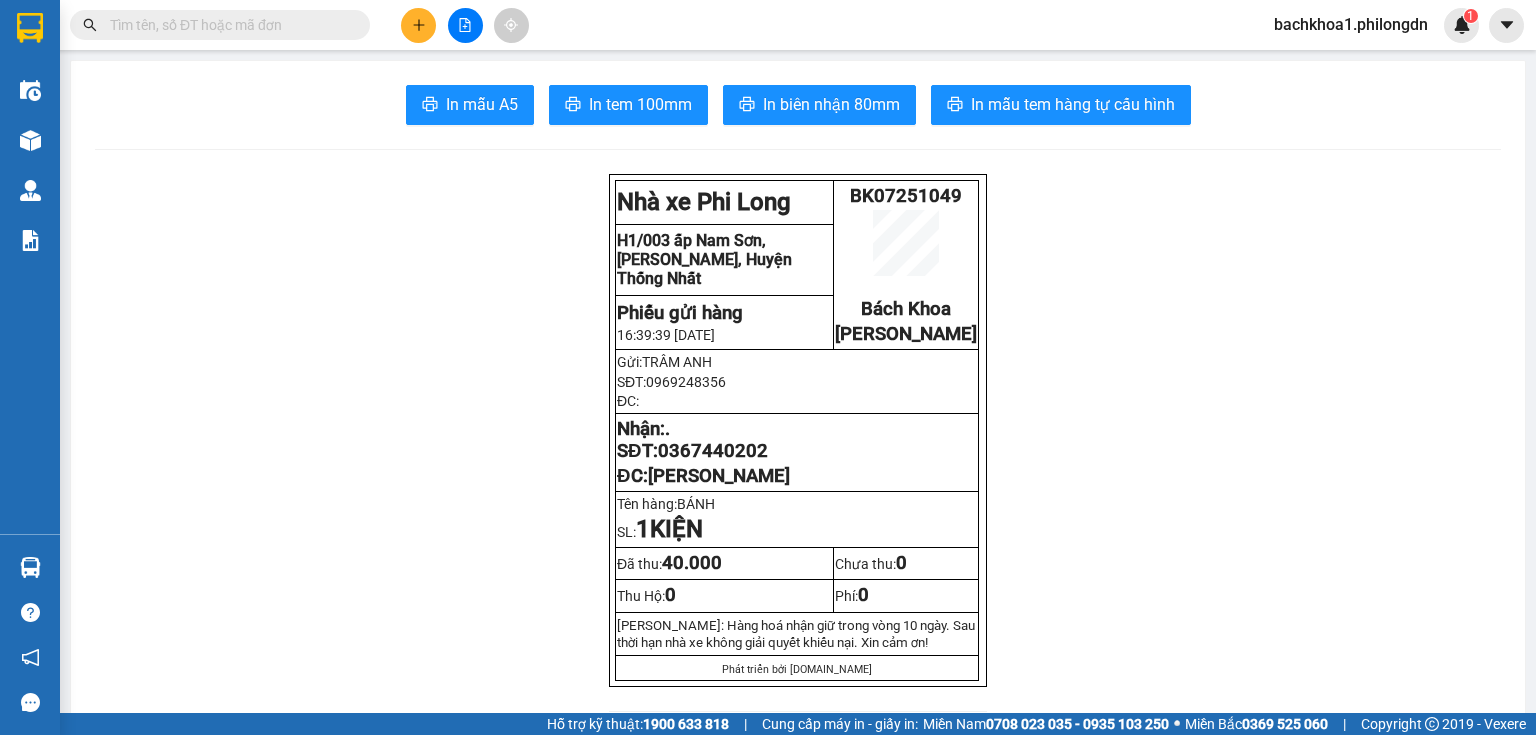 click 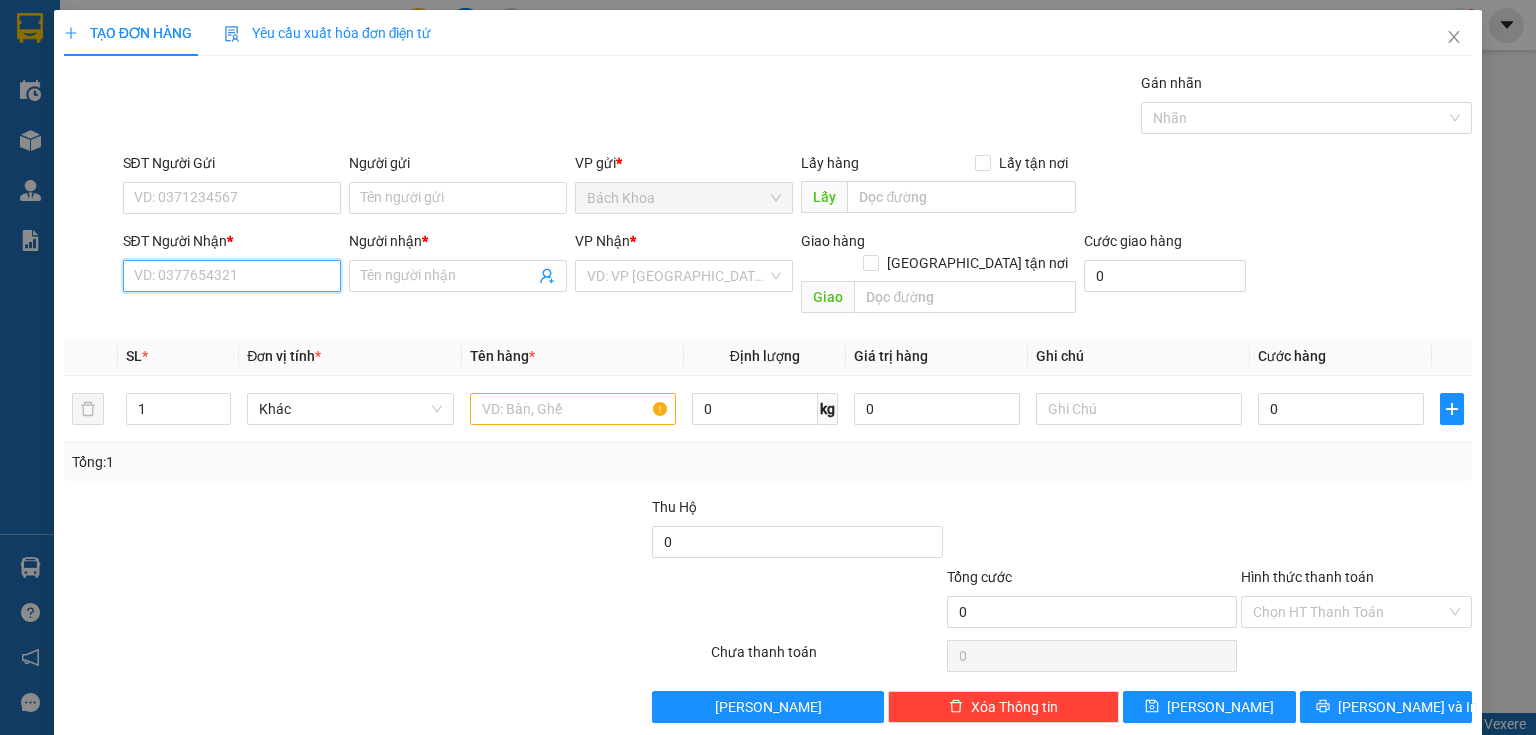 click on "SĐT Người Nhận  *" at bounding box center [232, 276] 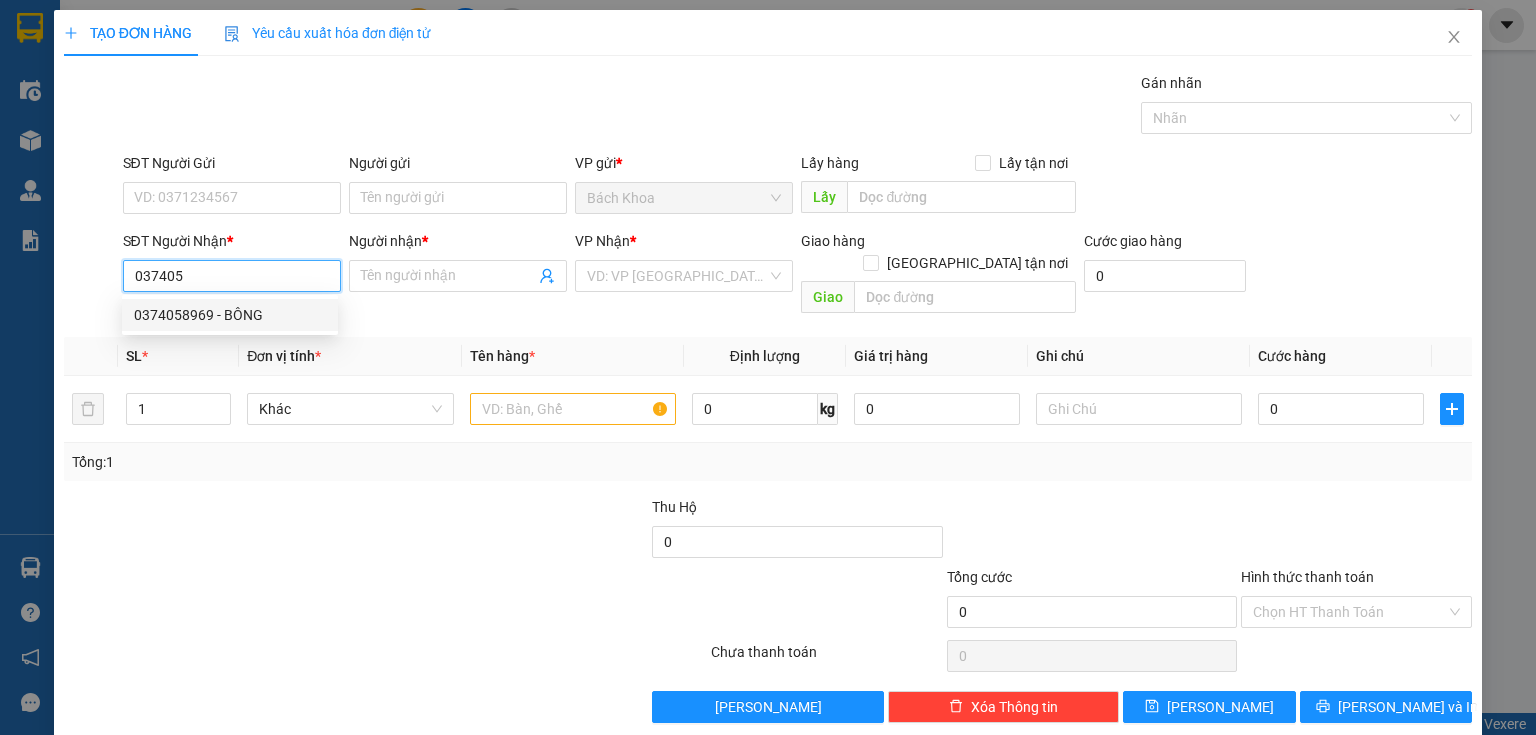 click on "0374058969 - BÔNG" at bounding box center (230, 315) 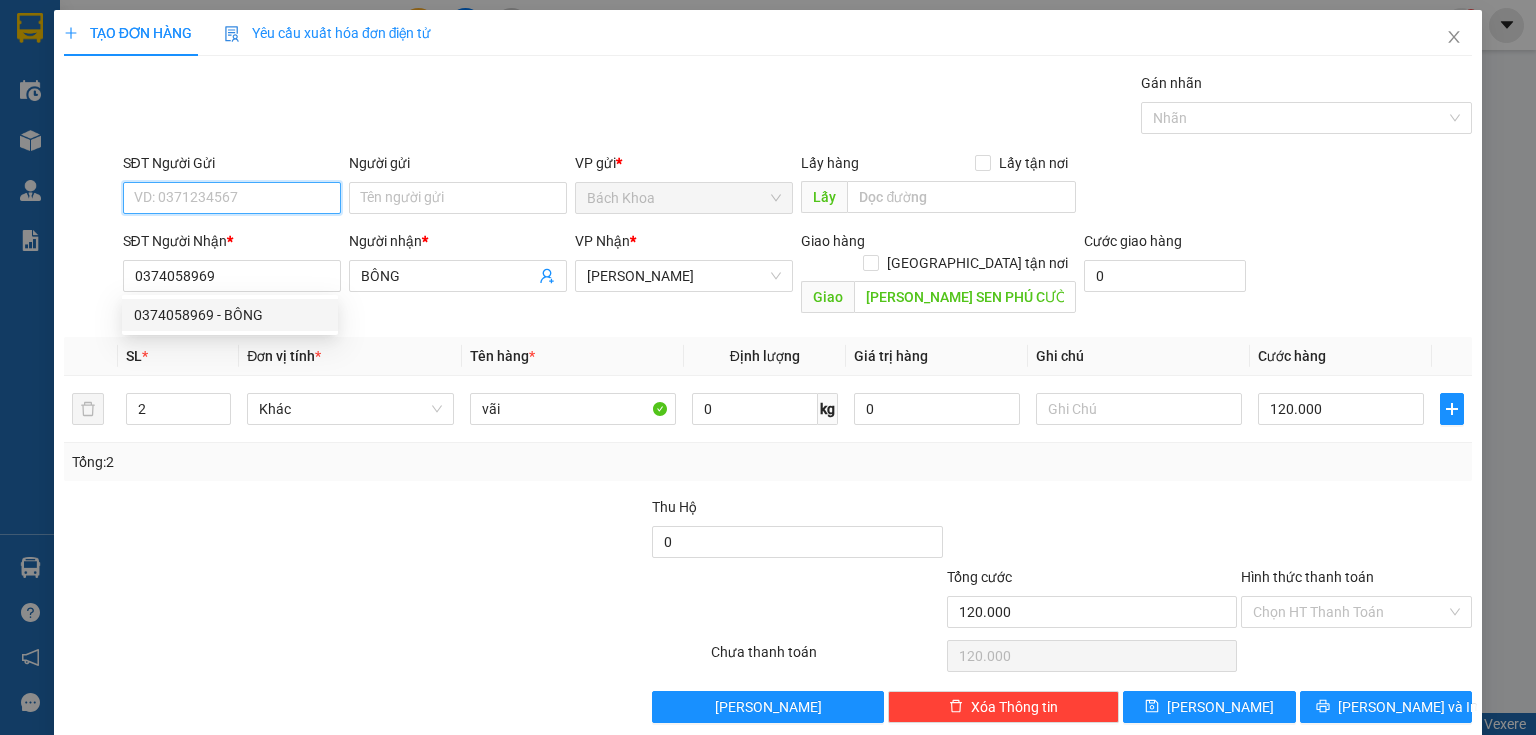 click on "SĐT Người Gửi" at bounding box center (232, 198) 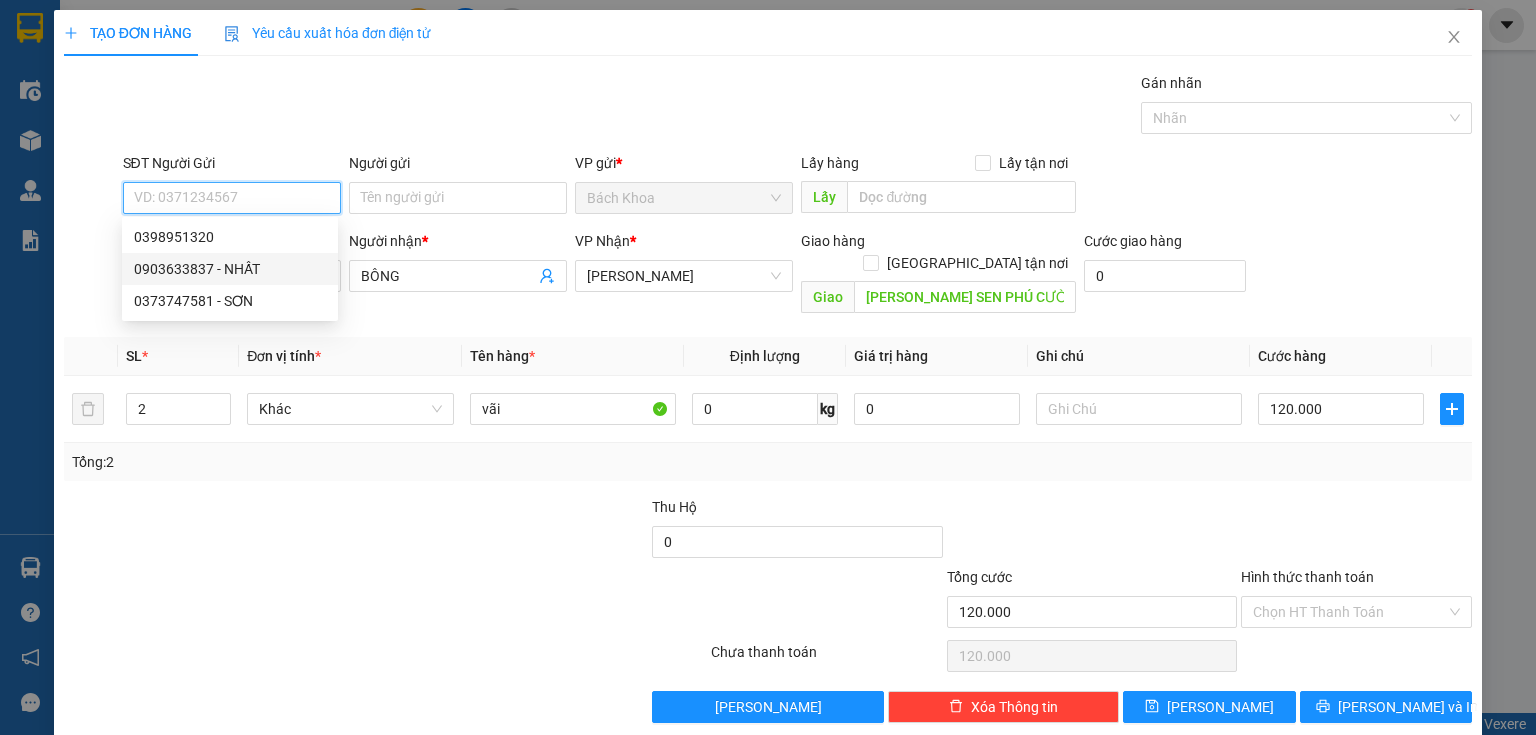 click on "0903633837 - NHẤT" at bounding box center (230, 269) 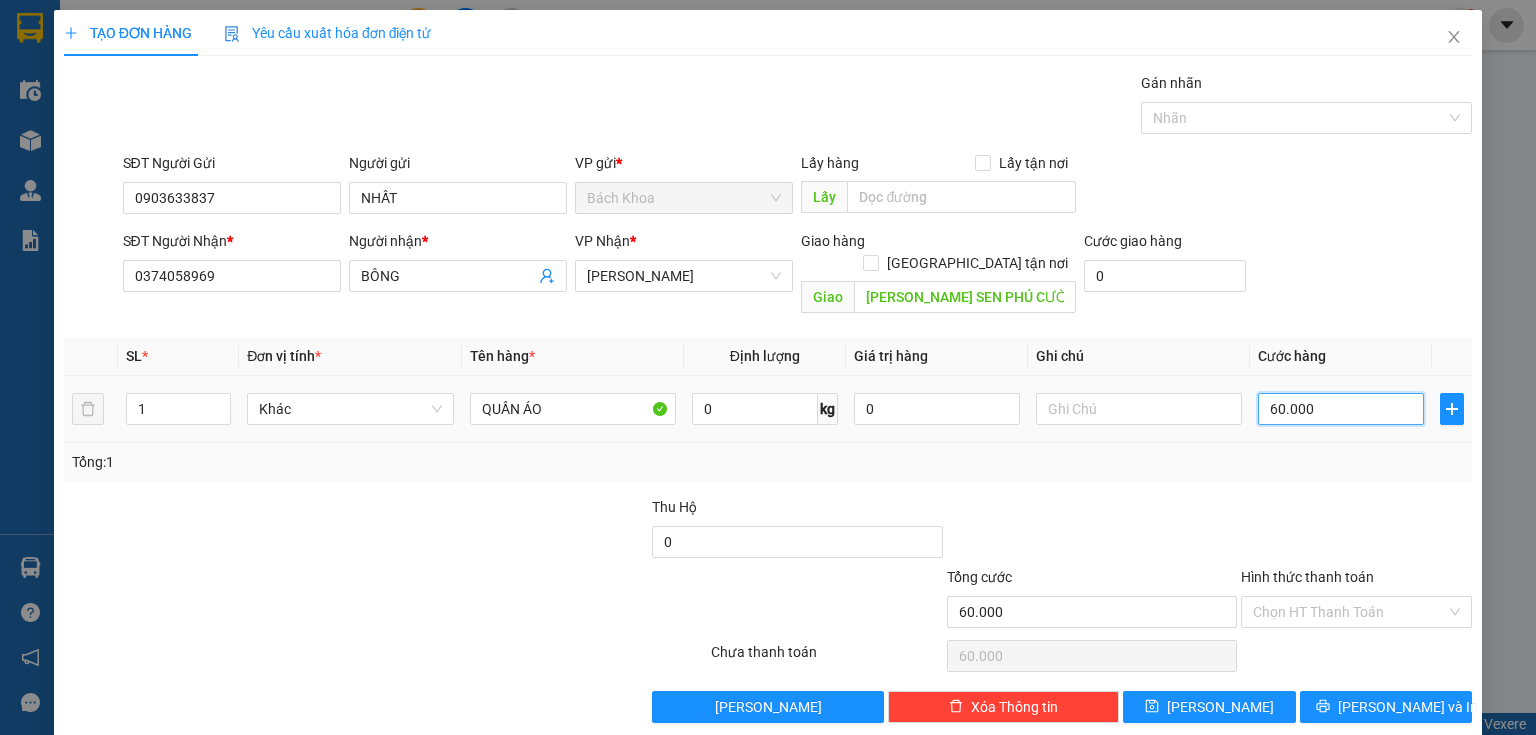 click on "60.000" at bounding box center (1341, 409) 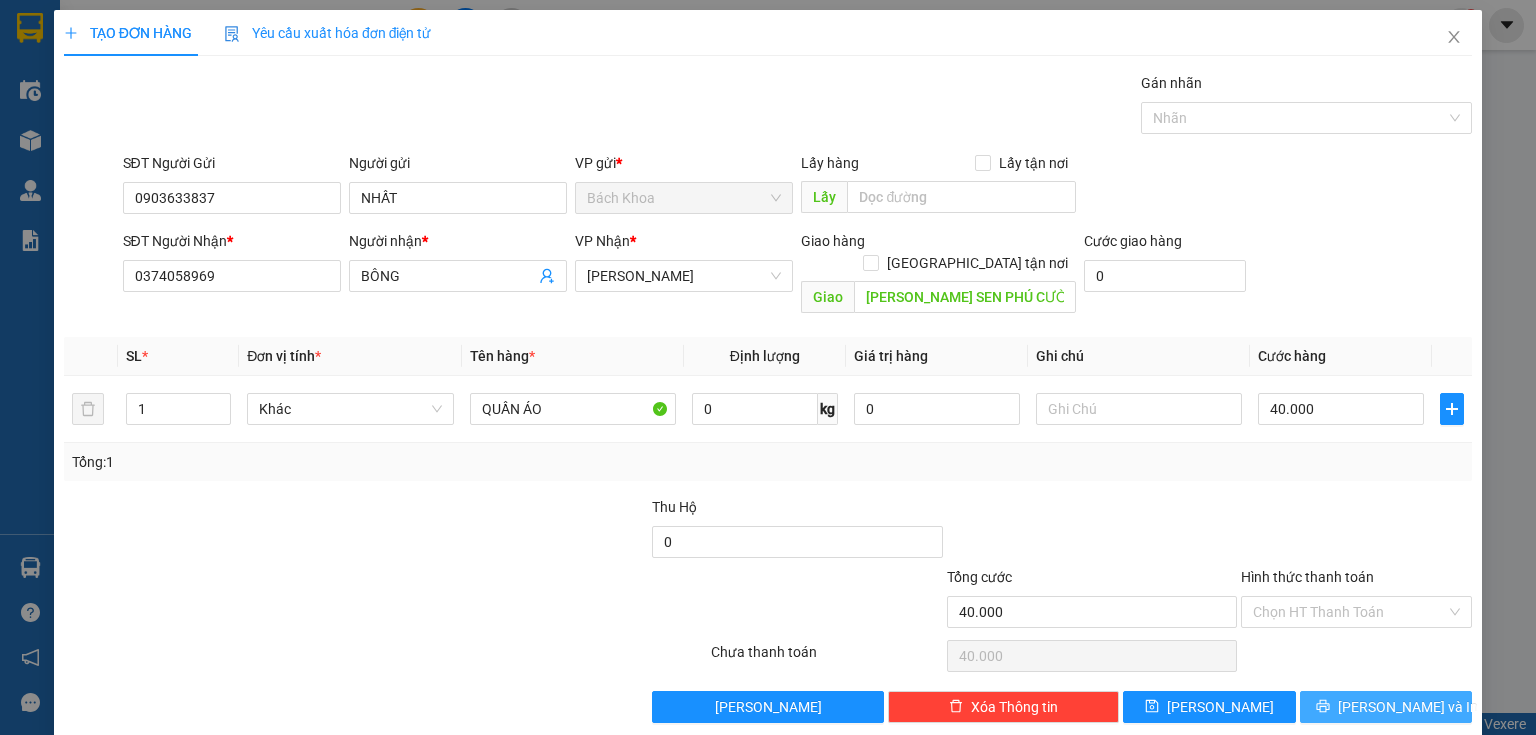 click on "[PERSON_NAME] và In" at bounding box center (1408, 707) 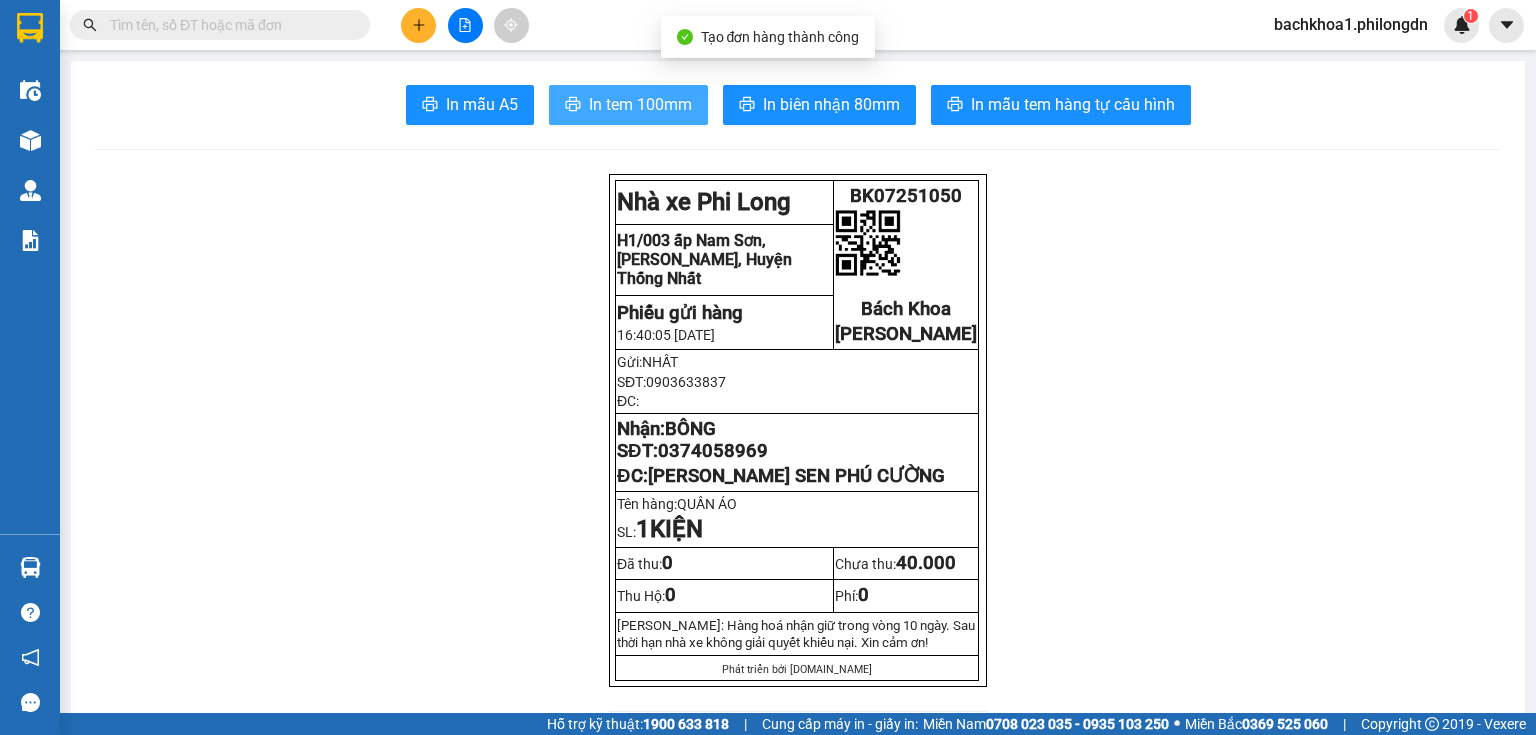 click on "In tem 100mm" at bounding box center (640, 104) 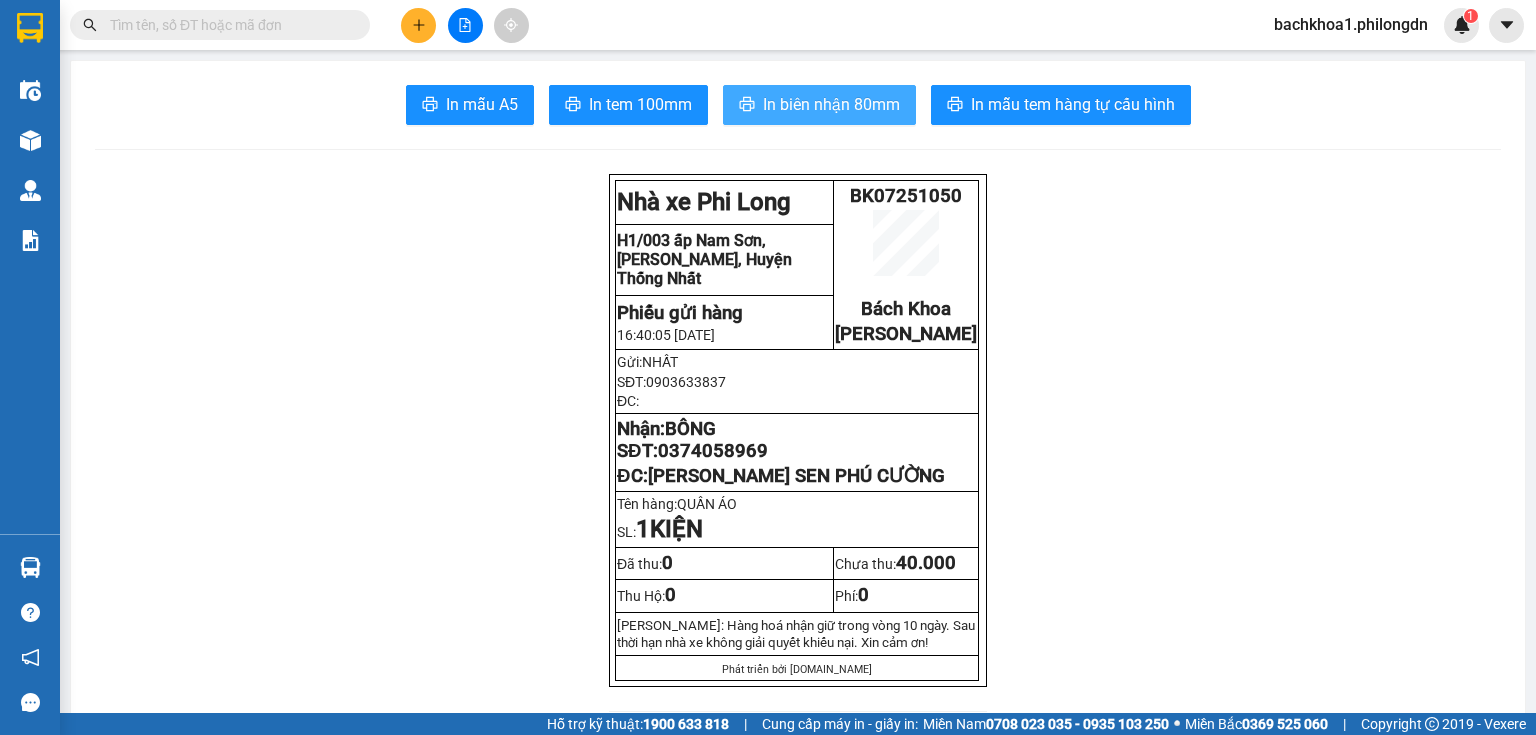 click on "In biên nhận 80mm" at bounding box center (819, 105) 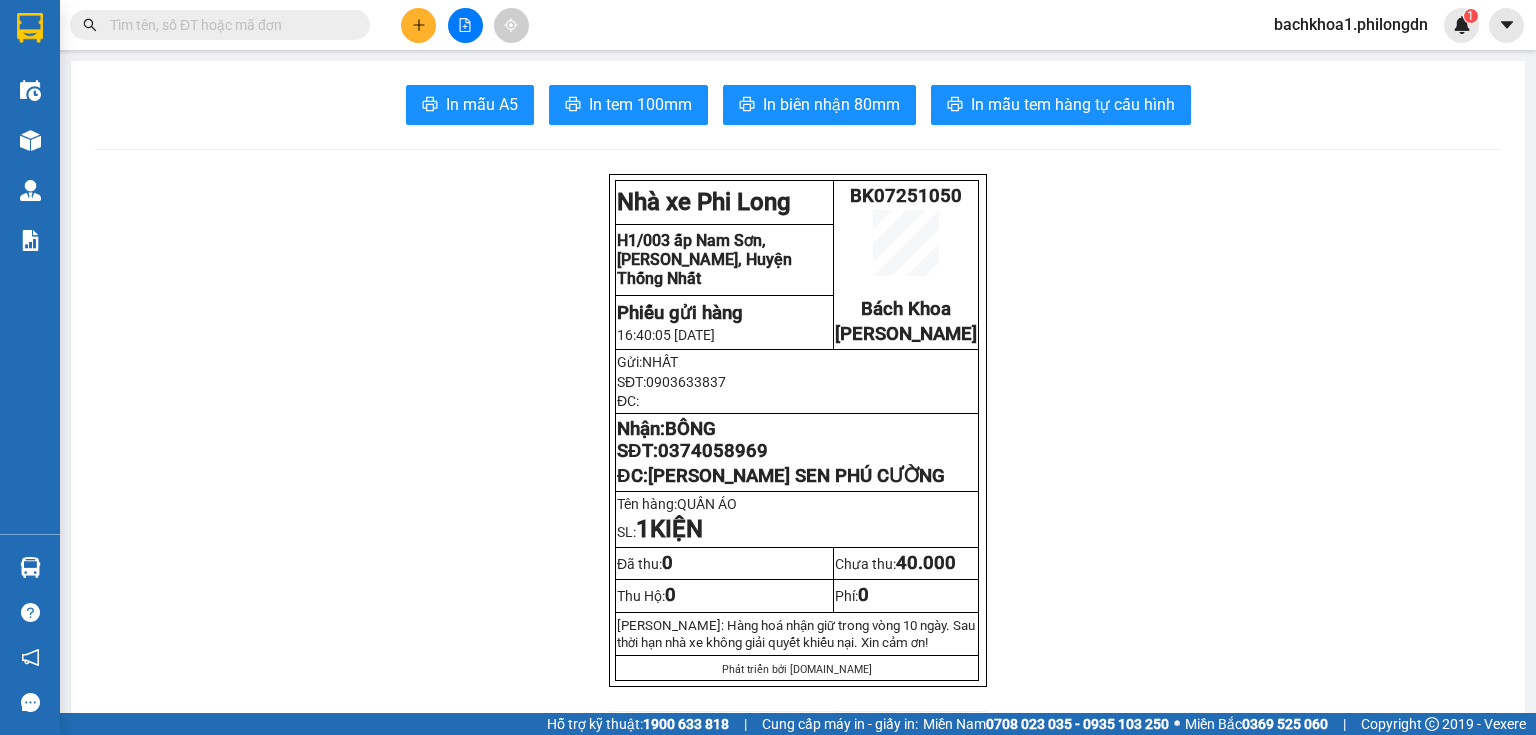 click at bounding box center (418, 25) 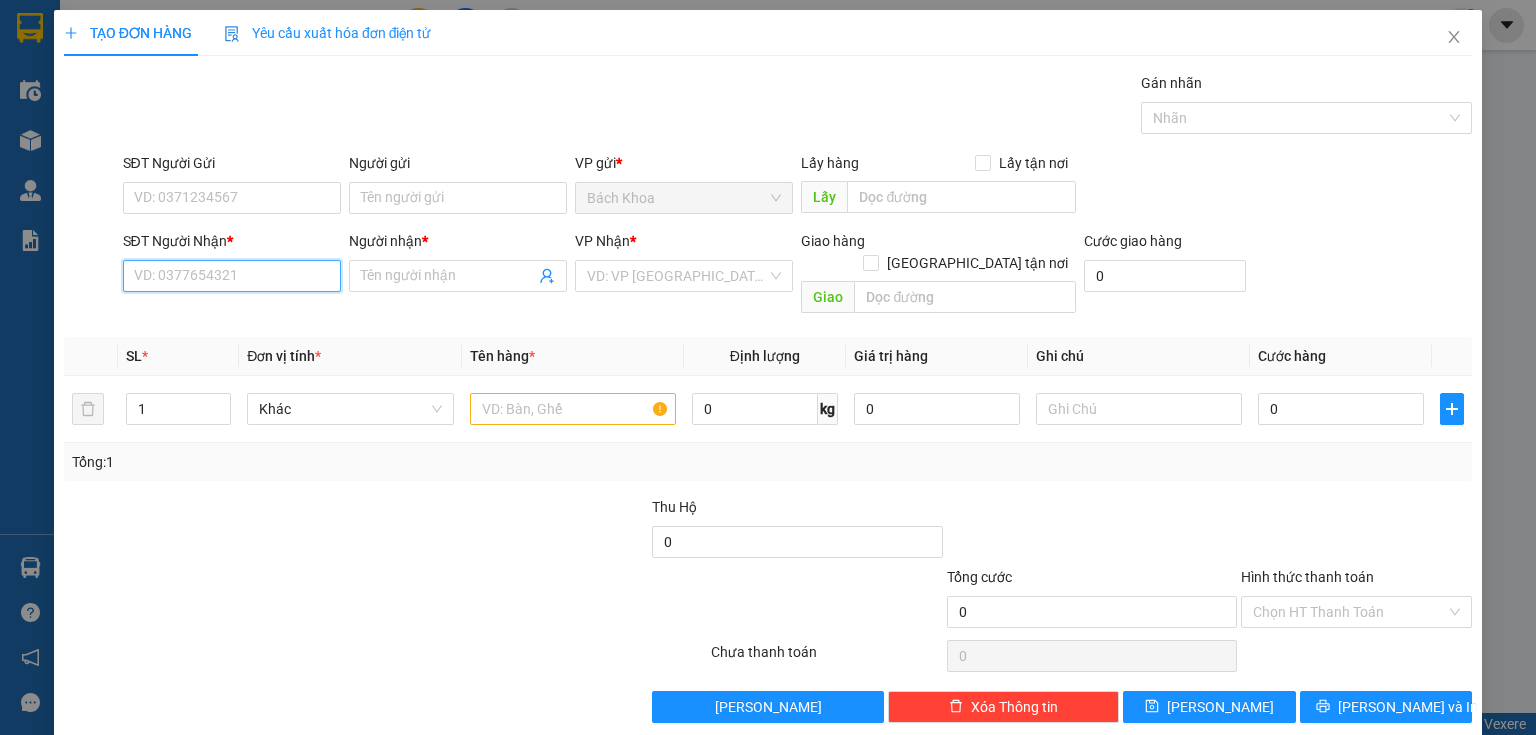 click on "SĐT Người Nhận  *" at bounding box center [232, 276] 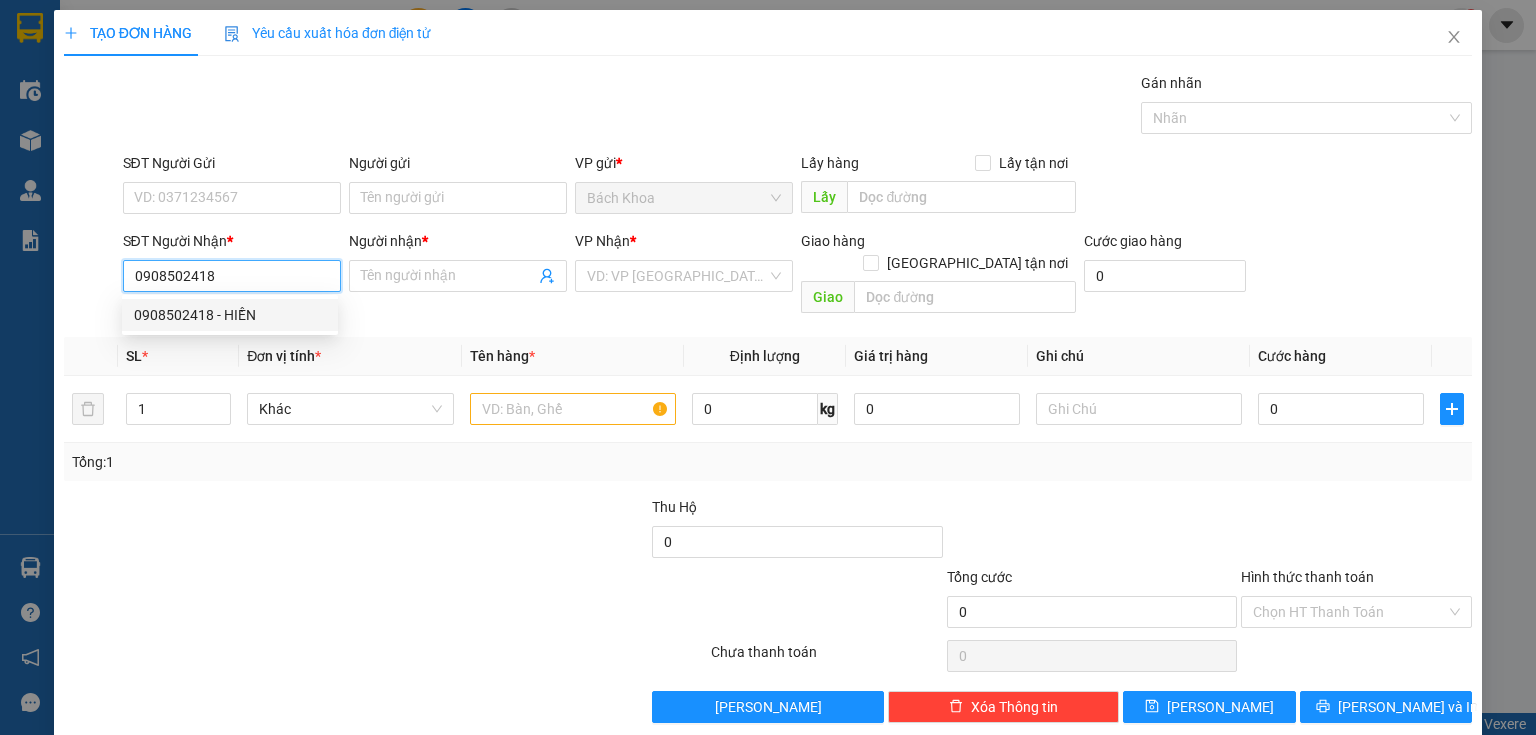 click on "0908502418 - HIỀN" at bounding box center (230, 315) 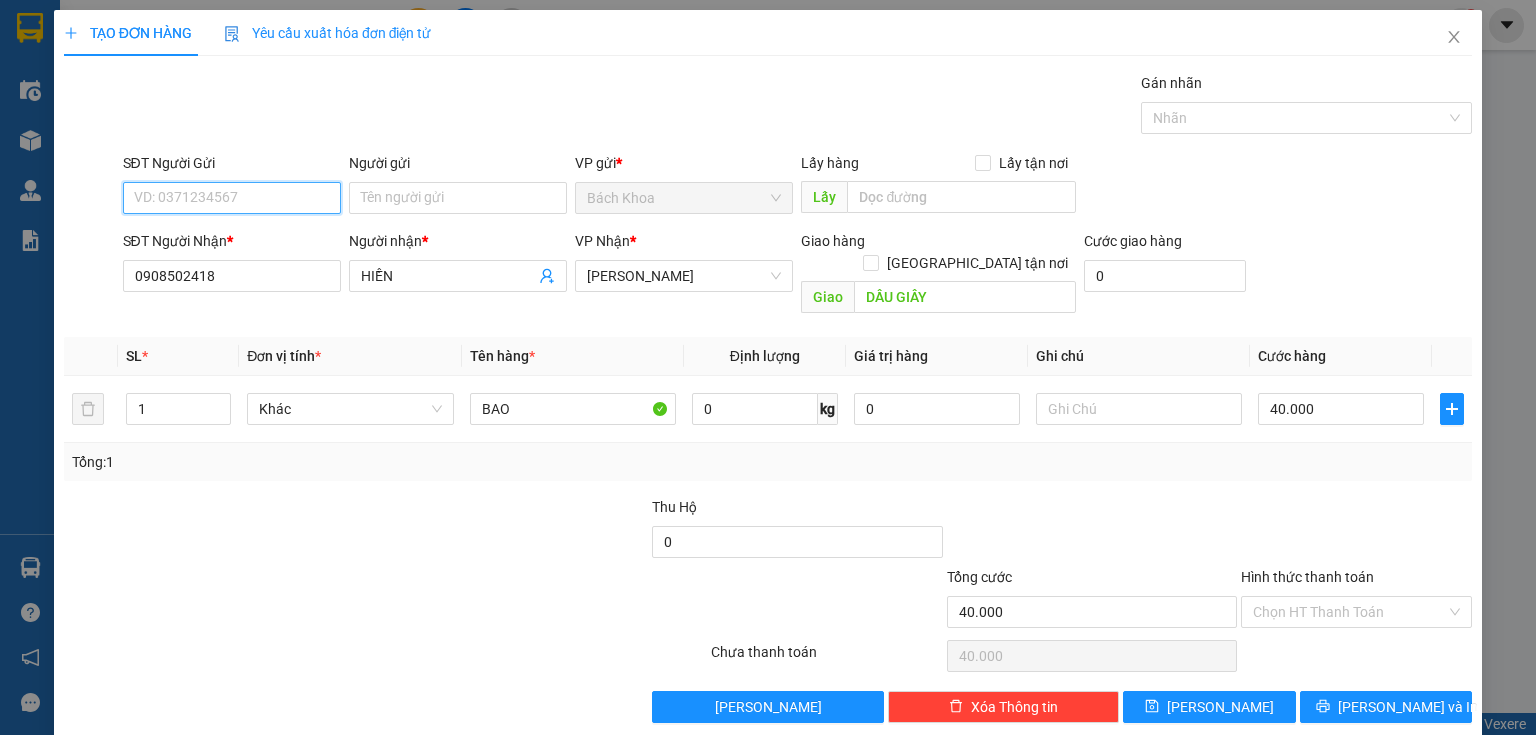 click on "SĐT Người Gửi" at bounding box center (232, 198) 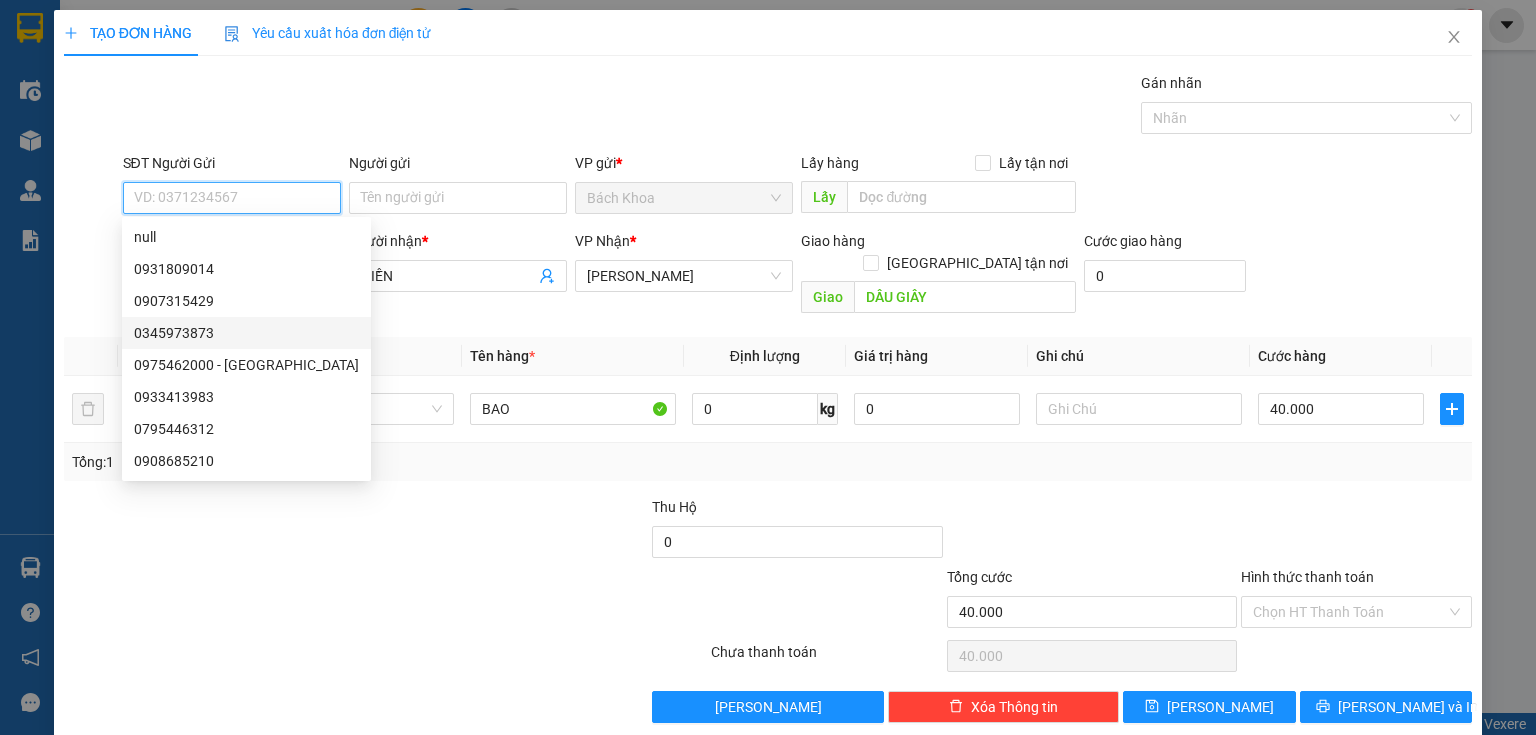 click on "0975462000 - [GEOGRAPHIC_DATA]" at bounding box center (246, 365) 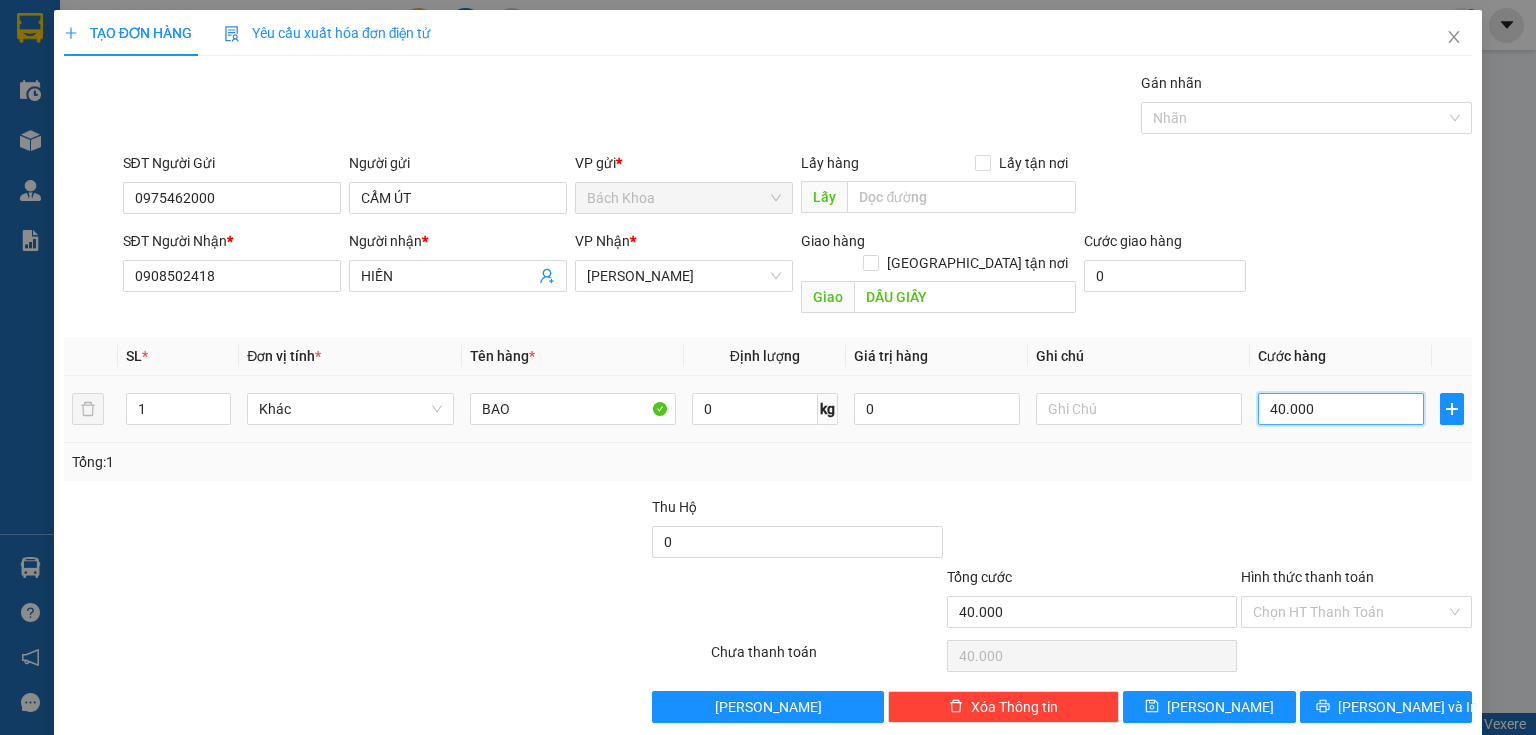 click on "40.000" at bounding box center (1341, 409) 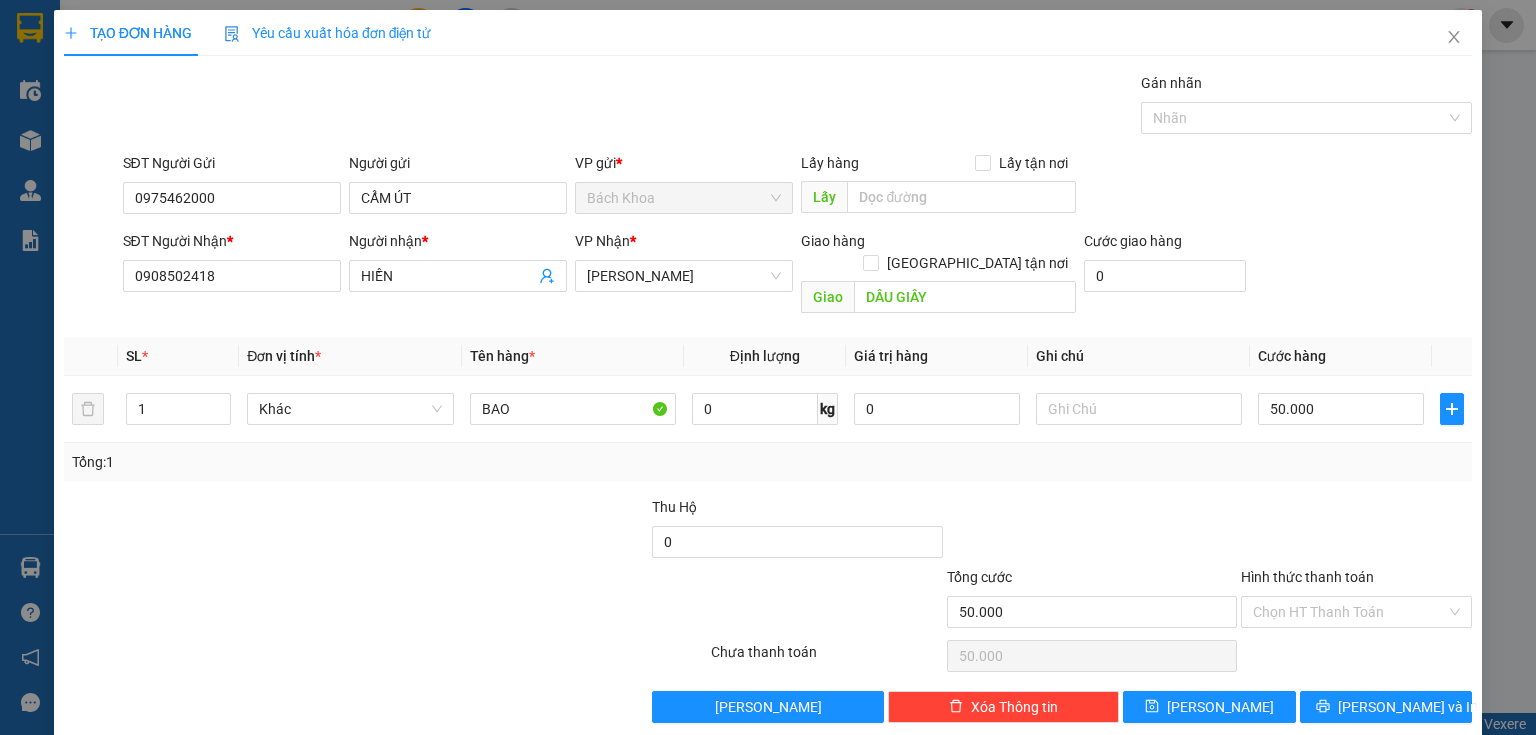 click on "TẠO ĐƠN HÀNG Yêu cầu xuất hóa đơn điện tử Transit Pickup Surcharge Ids Transit Deliver Surcharge Ids Transit Deliver Surcharge Transit Deliver Surcharge Gán nhãn   Nhãn SĐT Người Gửi 0975462000 Người gửi CẨM ÚT VP gửi  * Bách Khoa Lấy hàng Lấy tận nơi Lấy SĐT Người Nhận  * 0908502418 Người nhận  * HIỀN VP Nhận  * Gia Kiệm Giao hàng Giao tận nơi Giao DẦU GIÂY Cước giao hàng 0 SL  * Đơn vị tính  * Tên hàng  * Định lượng Giá trị hàng Ghi chú Cước hàng                   1 Khác BAO 0 kg 0 50.000 Tổng:  1 Thu Hộ 0 Tổng cước 50.000 Hình thức thanh toán Chọn HT Thanh Toán Số tiền thu trước 0 Chưa thanh toán 50.000 Chọn HT Thanh Toán Lưu nháp Xóa Thông tin [PERSON_NAME] và In Văn phòng nhận" at bounding box center (768, 374) 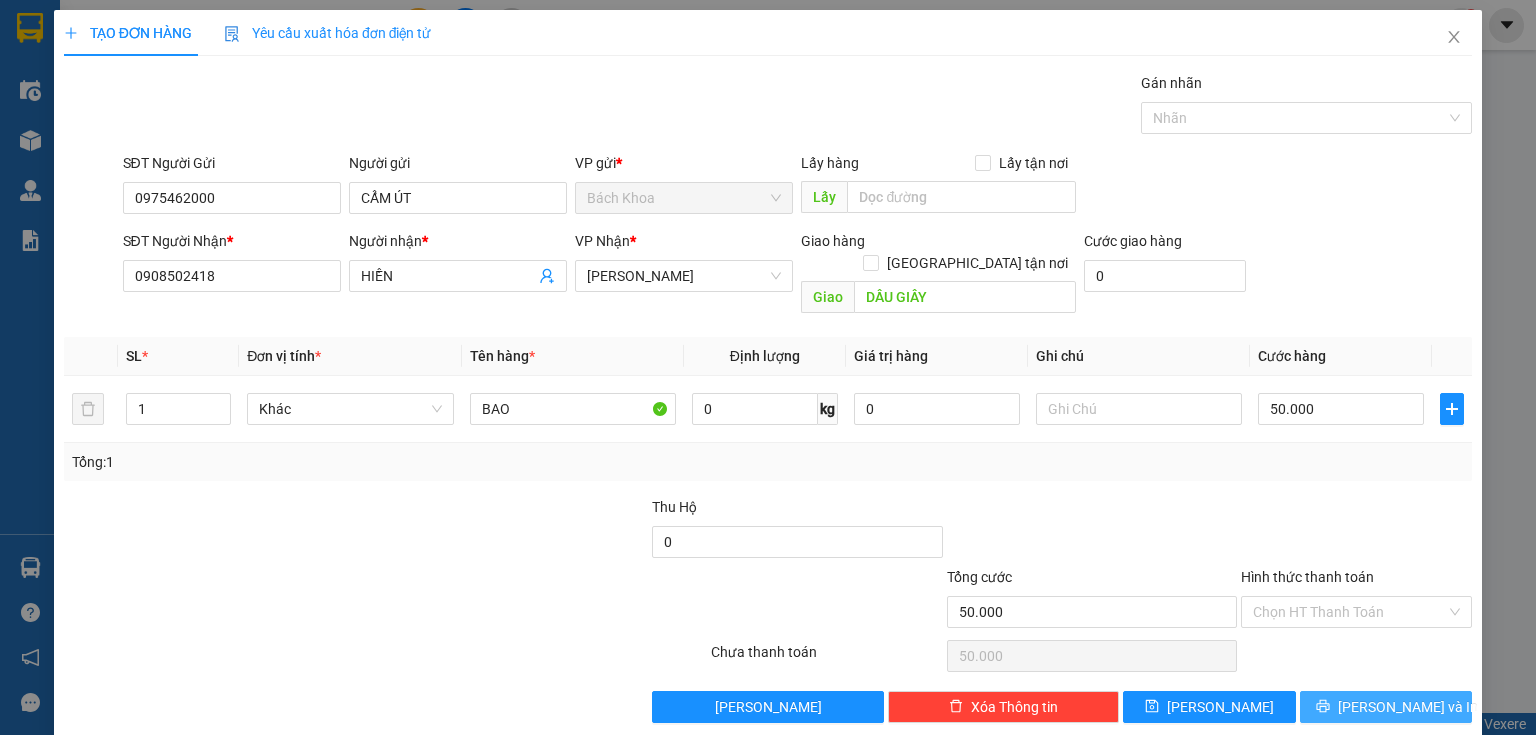 click on "[PERSON_NAME] và In" at bounding box center [1386, 707] 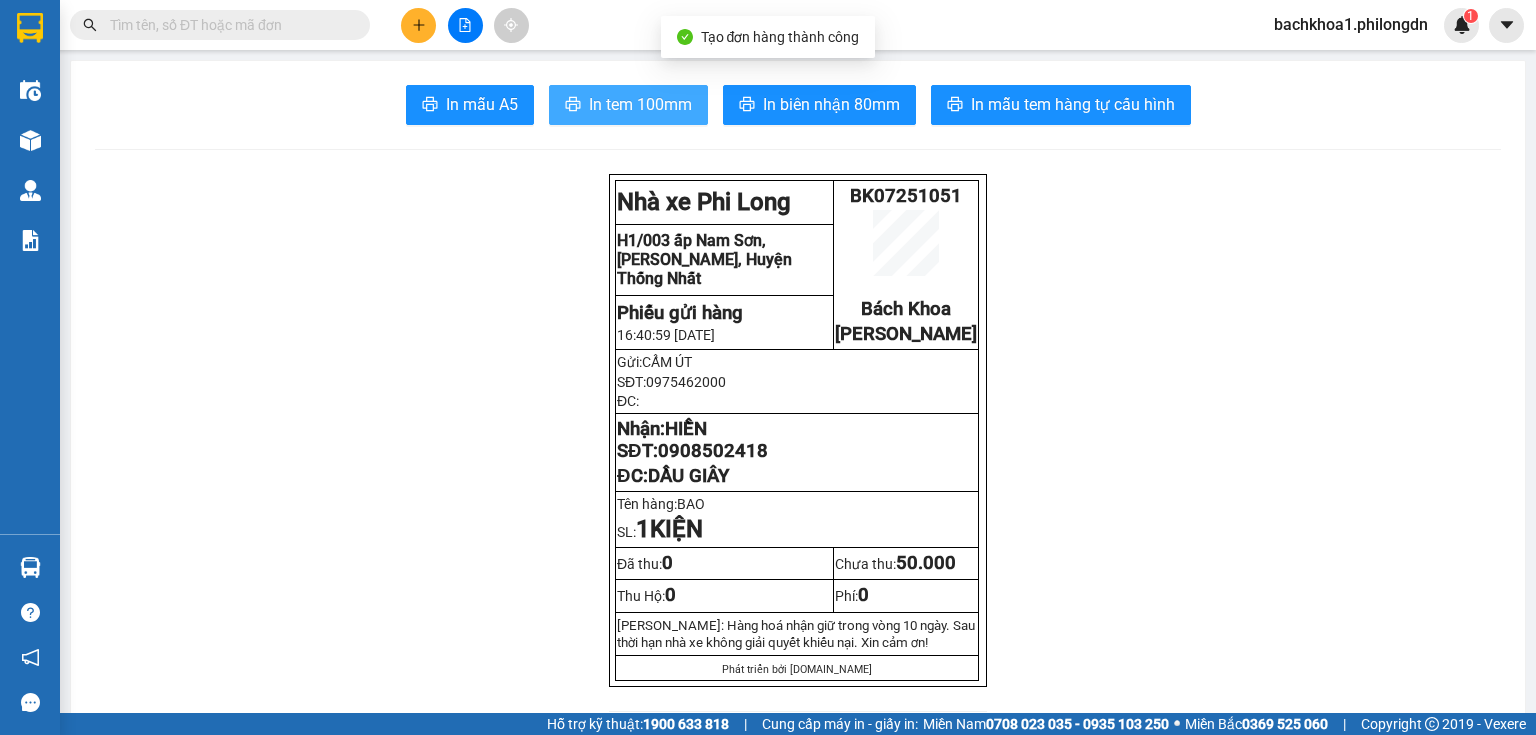click on "In tem 100mm" at bounding box center [640, 104] 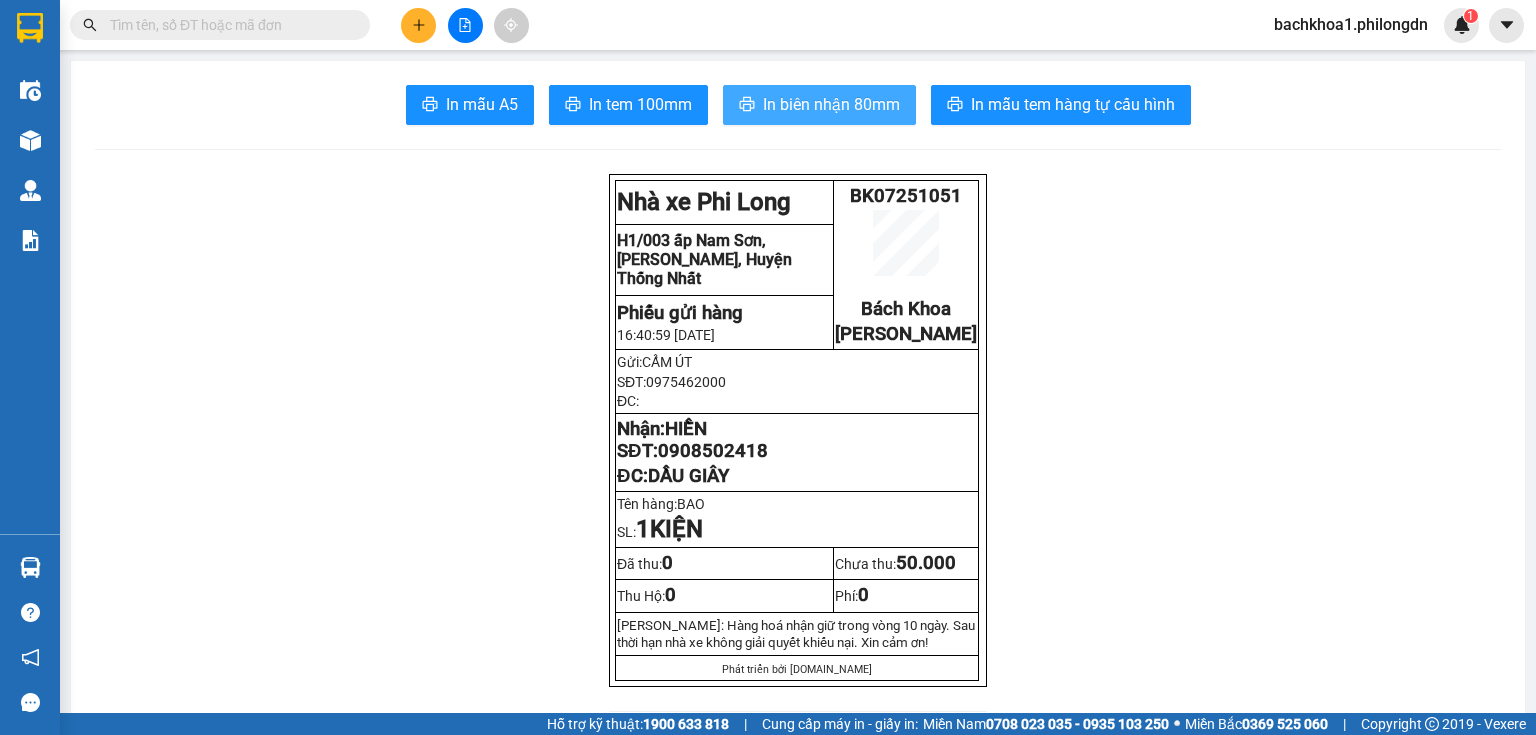 click on "In biên nhận 80mm" at bounding box center [831, 104] 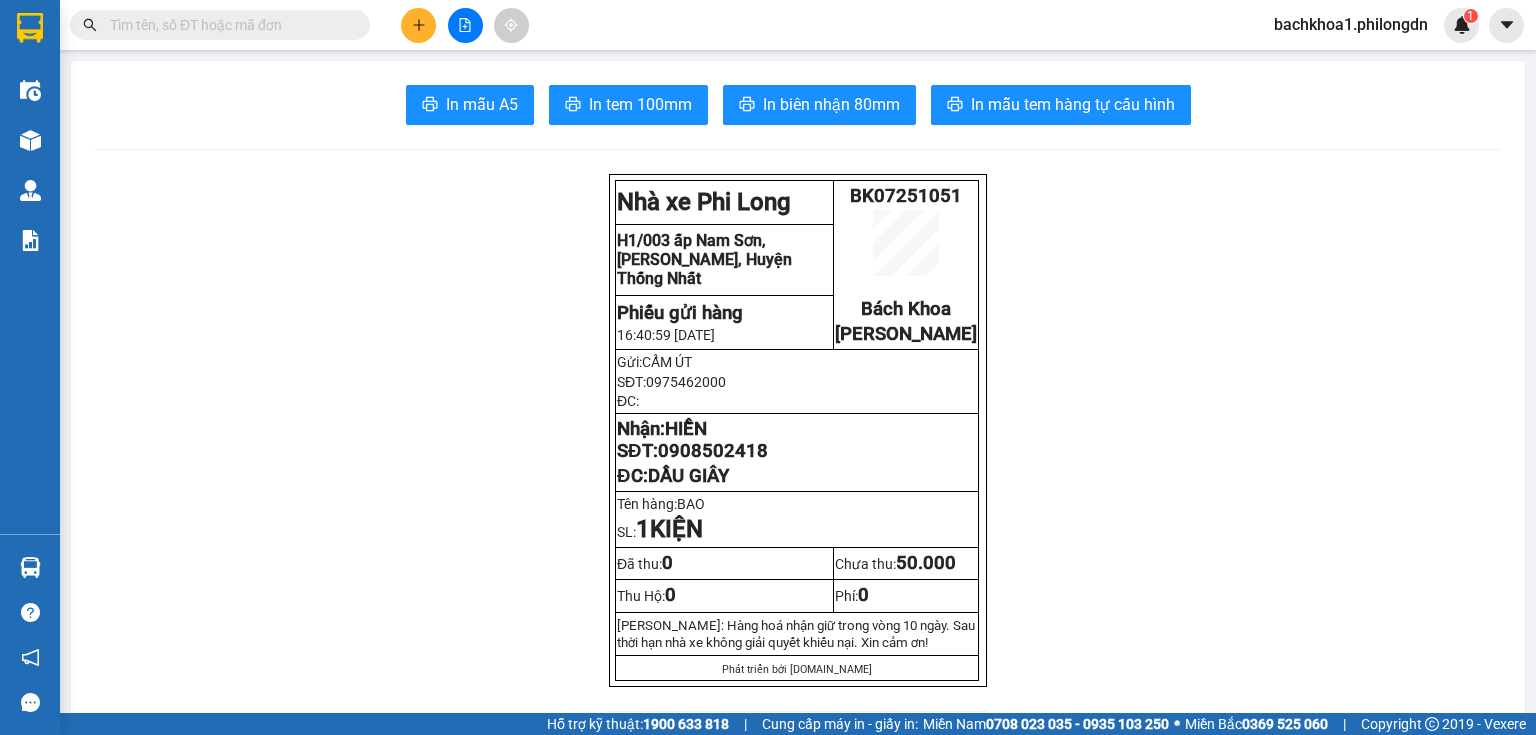 click on "0908502418" at bounding box center (713, 451) 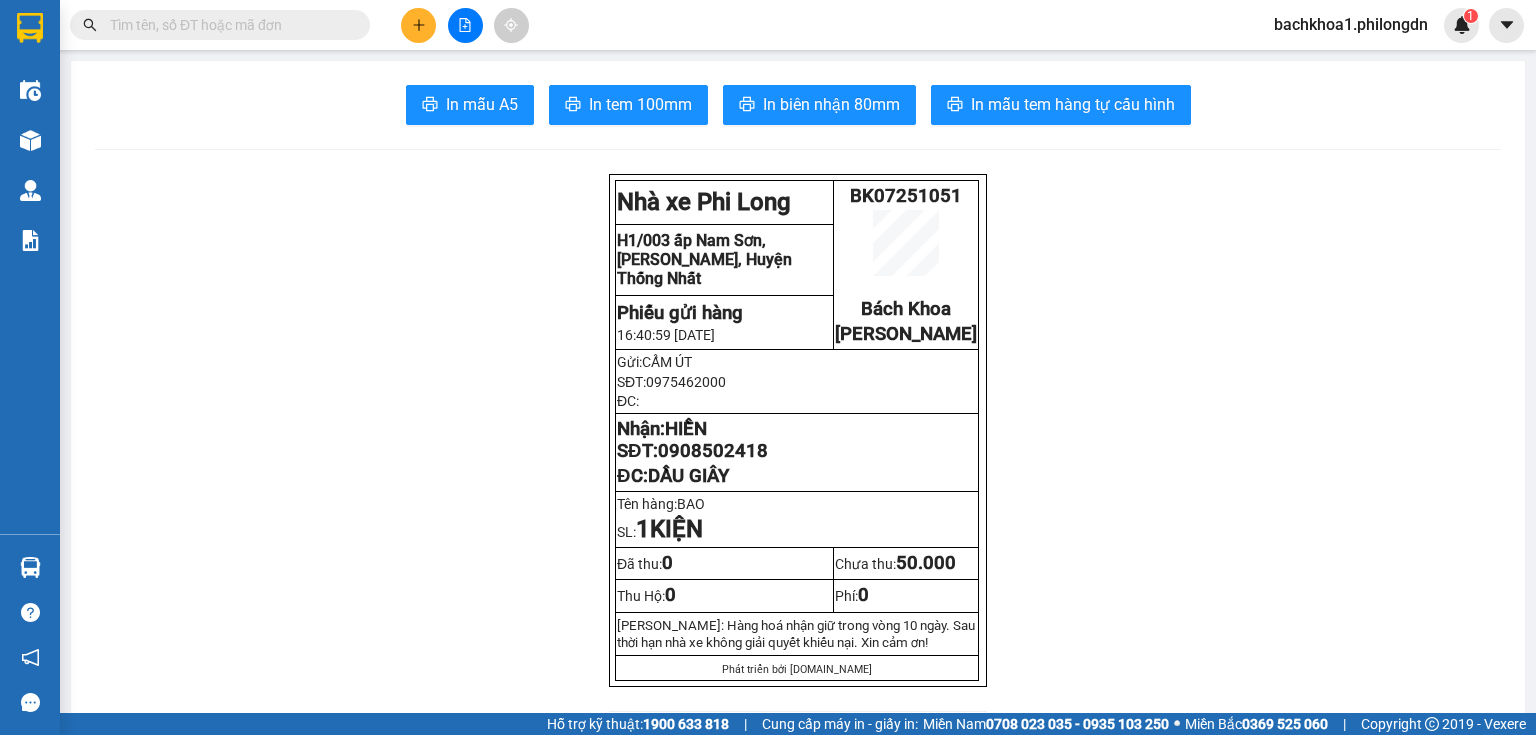 click on "Nhà xe Phi Long
BK07251051
Bách Khoa
Gia Kiệm
H1/003 [GEOGRAPHIC_DATA], [PERSON_NAME][GEOGRAPHIC_DATA], Huyện Thống Nhất
Phiếu gửi hàng
16:40:59 [DATE]
Gửi:  CẨM ÚT
SĐT:  0975462000
ĐC:
Nhận:  HIỀN SĐT:  0908502418
ĐC:  DẦU GIÂY
Tên hàng:  BAO
SL:  1  KIỆN
Đã thu:  0
Chưa thu:  50.000
Thu Hộ: 0
Phí:  0
[PERSON_NAME]: Hàng hoá nhận giữ trong vòng 10 ngày. Sau thời hạn nhà xe không giải quyết khiếu nại. Xin cảm ơn!
Phát triển bởi [DOMAIN_NAME]
Phi Long (Đồng Nai) BK07251051 [DATE] 16:41 Giao dọc đường   DẦU GIÂY VP Nhận:   Gia Kiệm HIỀN 0908502418 SL:  1 CC : 50.000 Tên Số lượng Khối lượng Cước món hàng Ghi chú BAO  (Khác) 1 0 50.000 Tổng cộng 1 0 50.000 Loading... Người gửi:  CẨM ÚT   -   0975462000     VP gửi :   [PERSON_NAME]     GỬI :   :" at bounding box center (798, 1857) 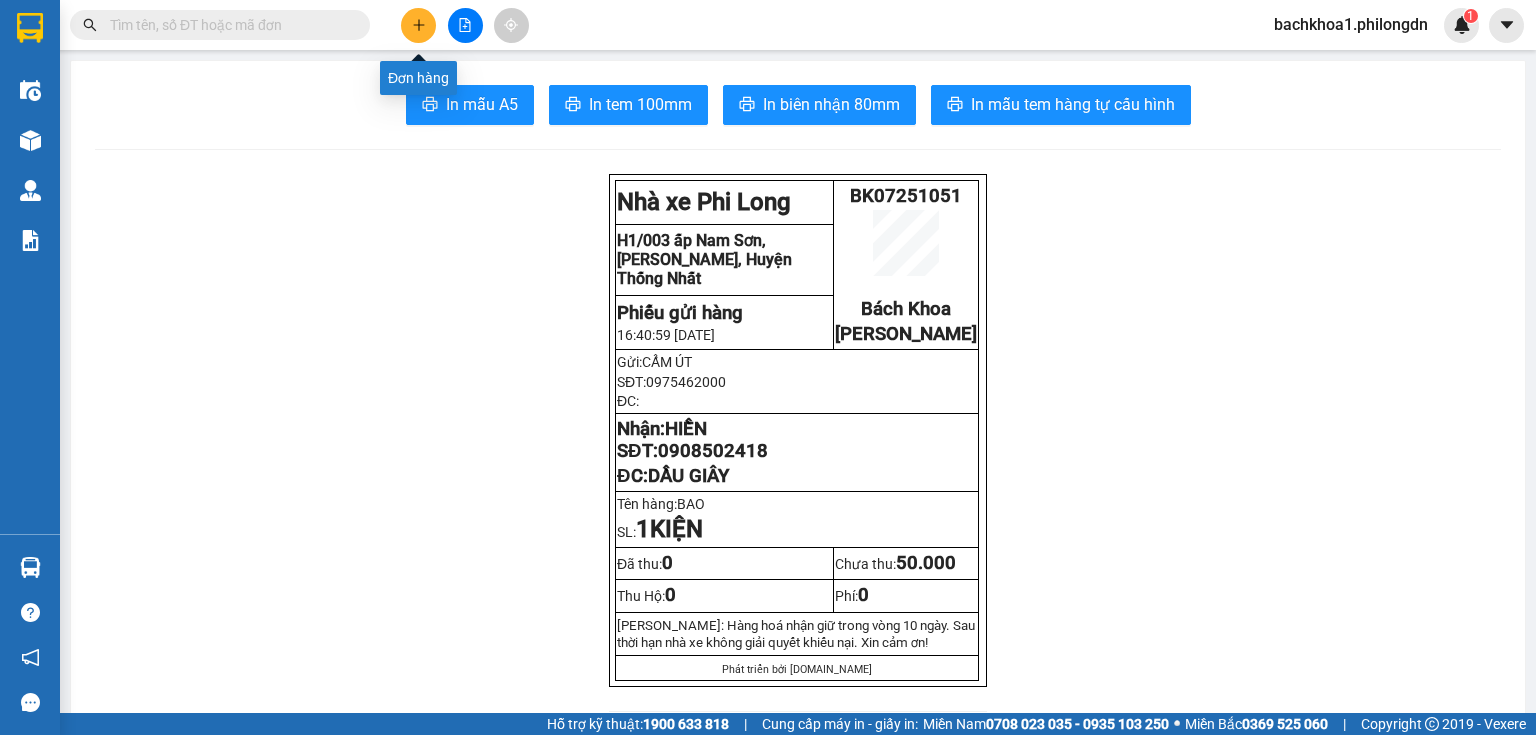 click at bounding box center (418, 25) 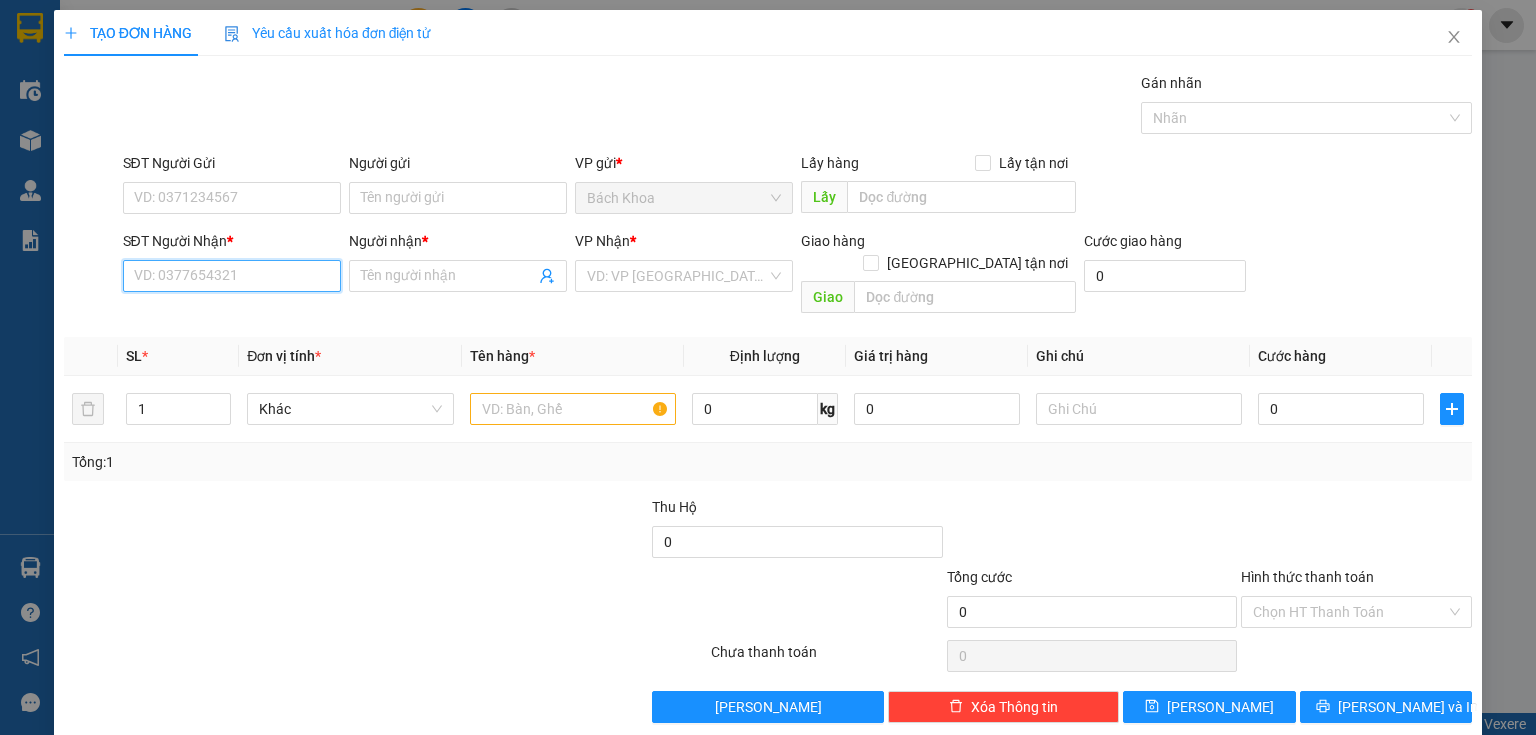 click on "SĐT Người Nhận  *" at bounding box center (232, 276) 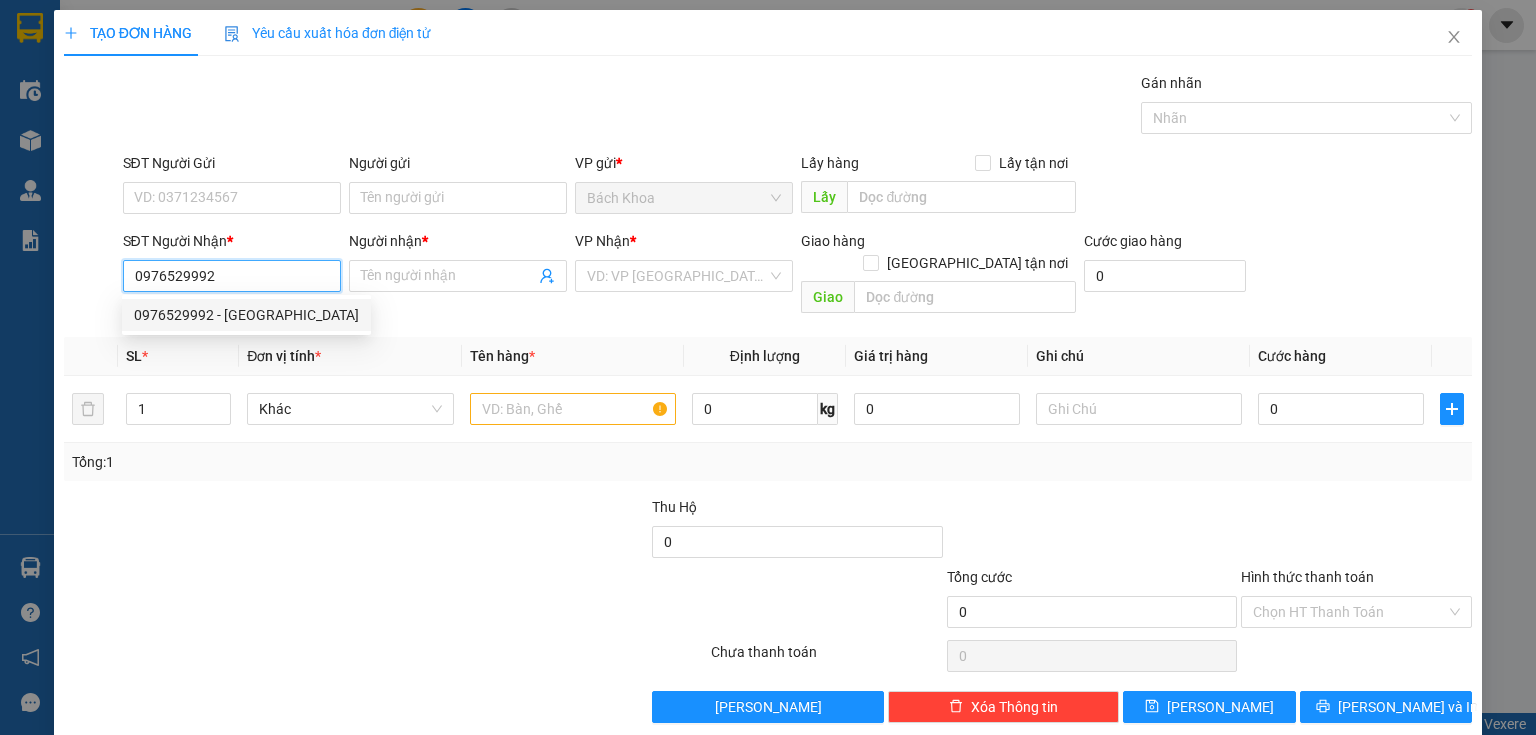 click on "0976529992 - [GEOGRAPHIC_DATA]" at bounding box center [246, 315] 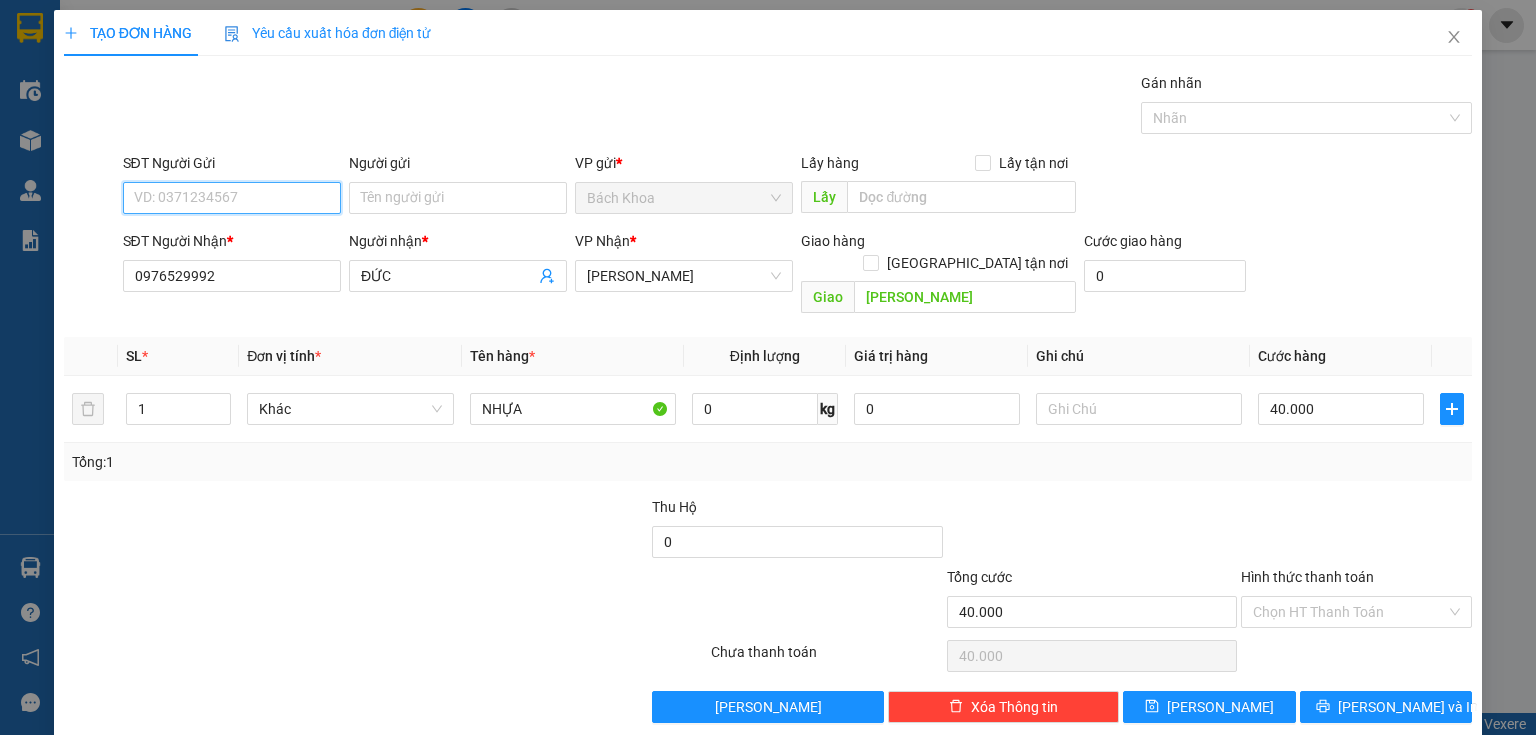 click on "SĐT Người Gửi" at bounding box center [232, 198] 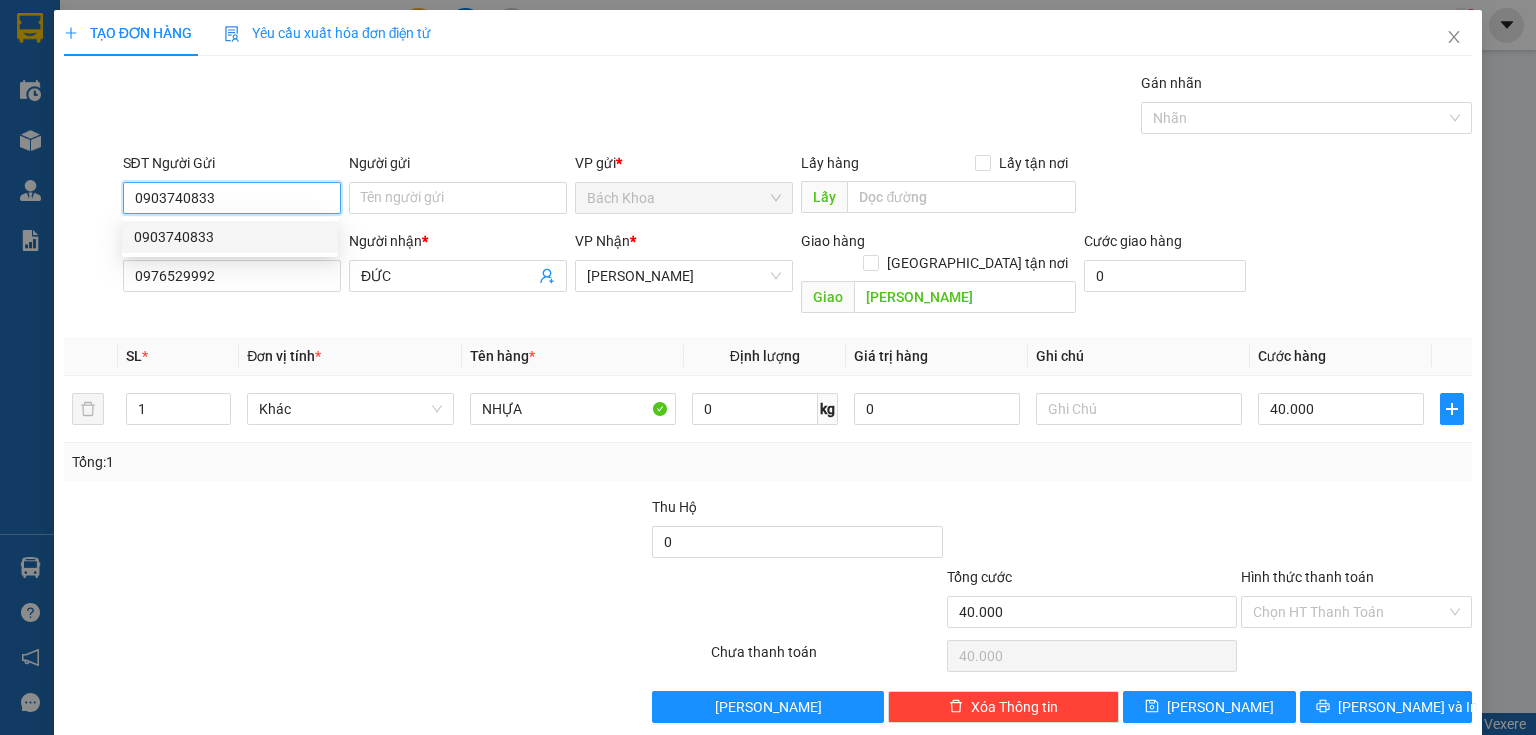 click on "0903740833" at bounding box center [230, 237] 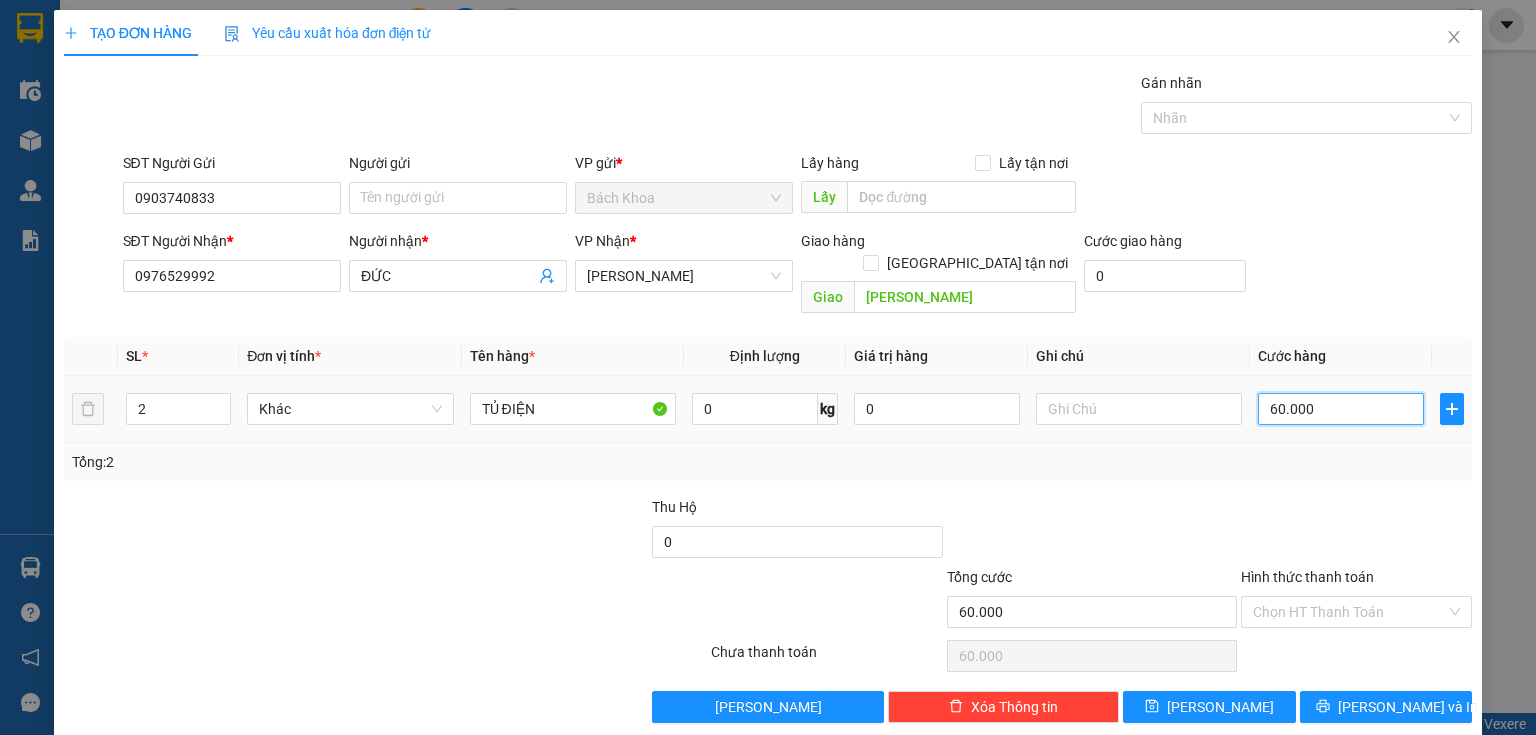 click on "60.000" at bounding box center [1341, 409] 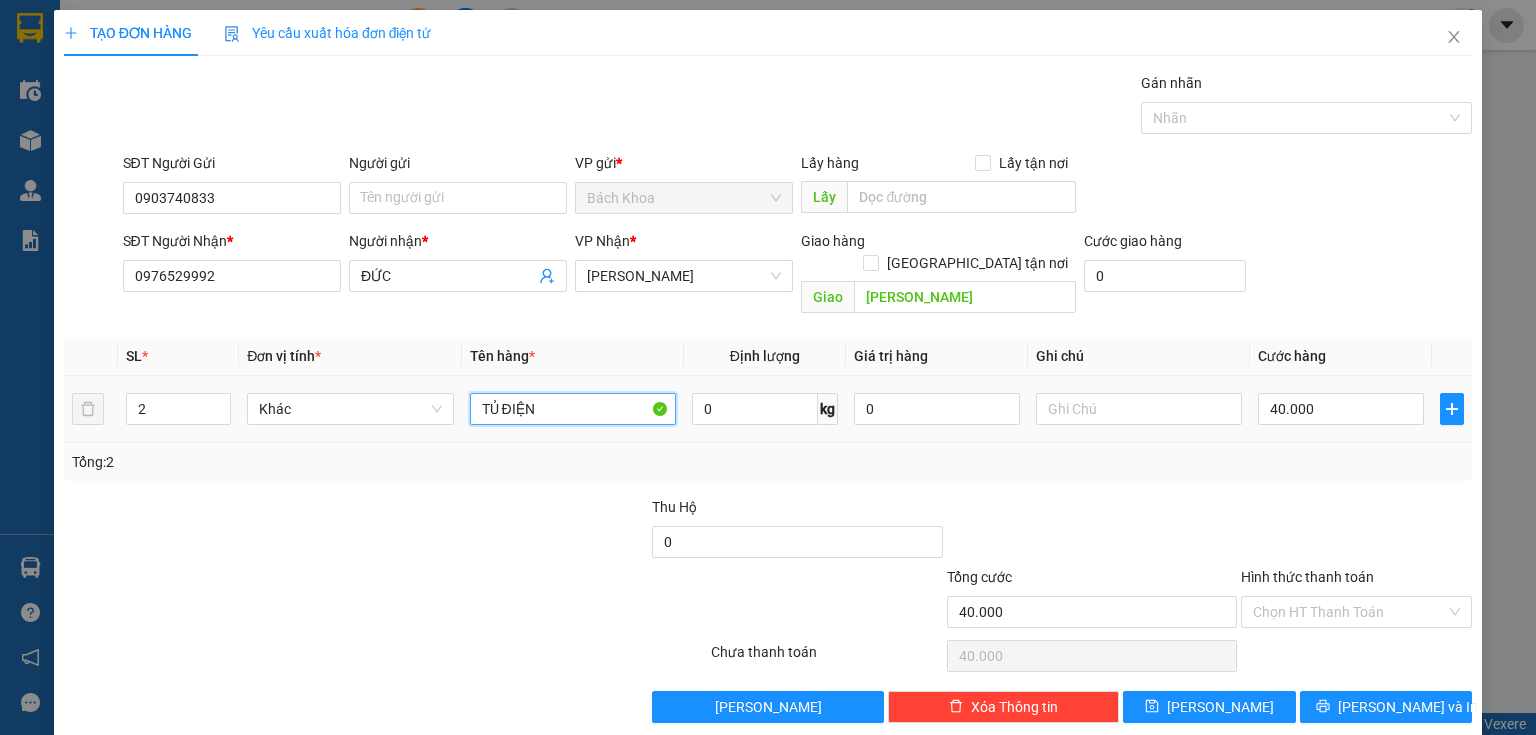 click on "TỦ ĐIỆN" at bounding box center (573, 409) 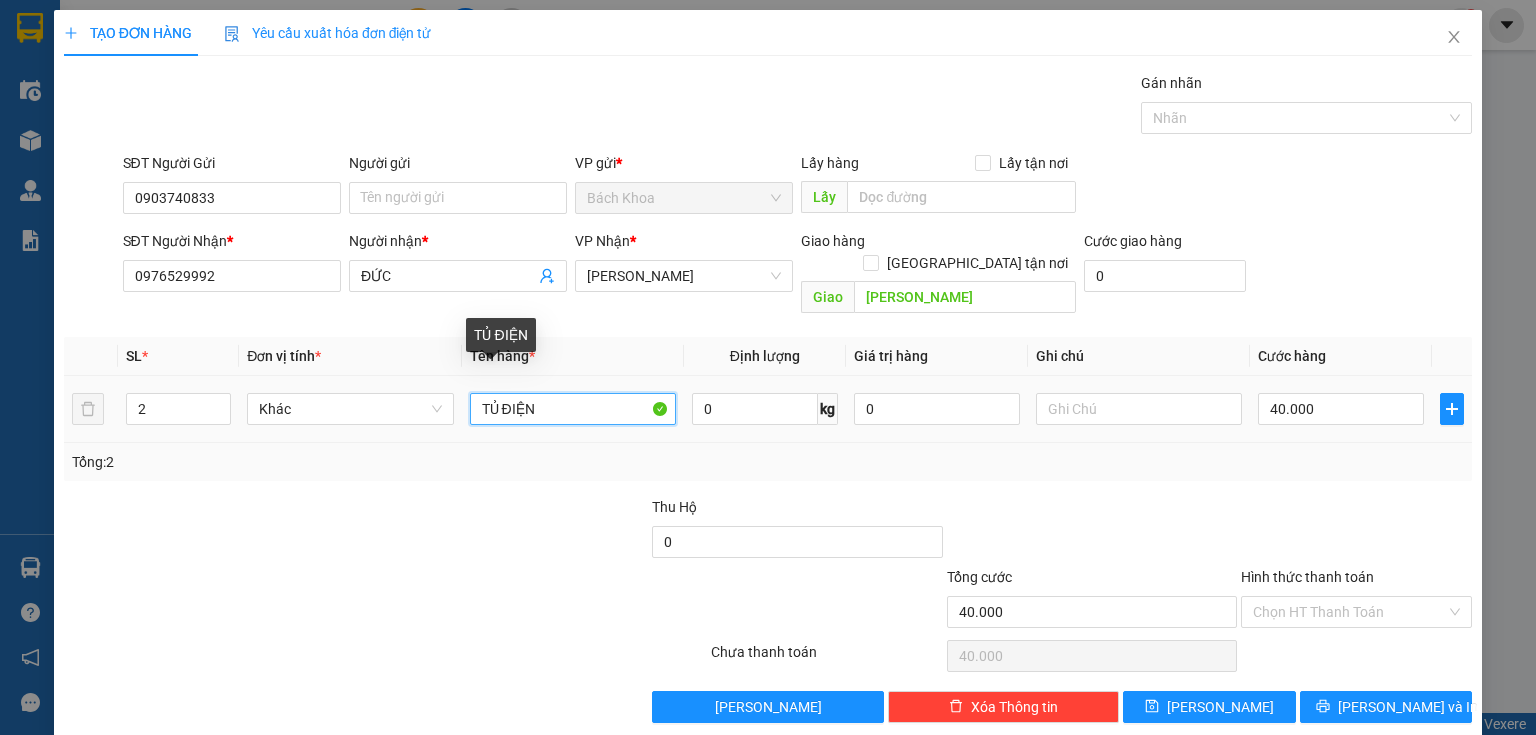 click on "TỦ ĐIỆN" at bounding box center [573, 409] 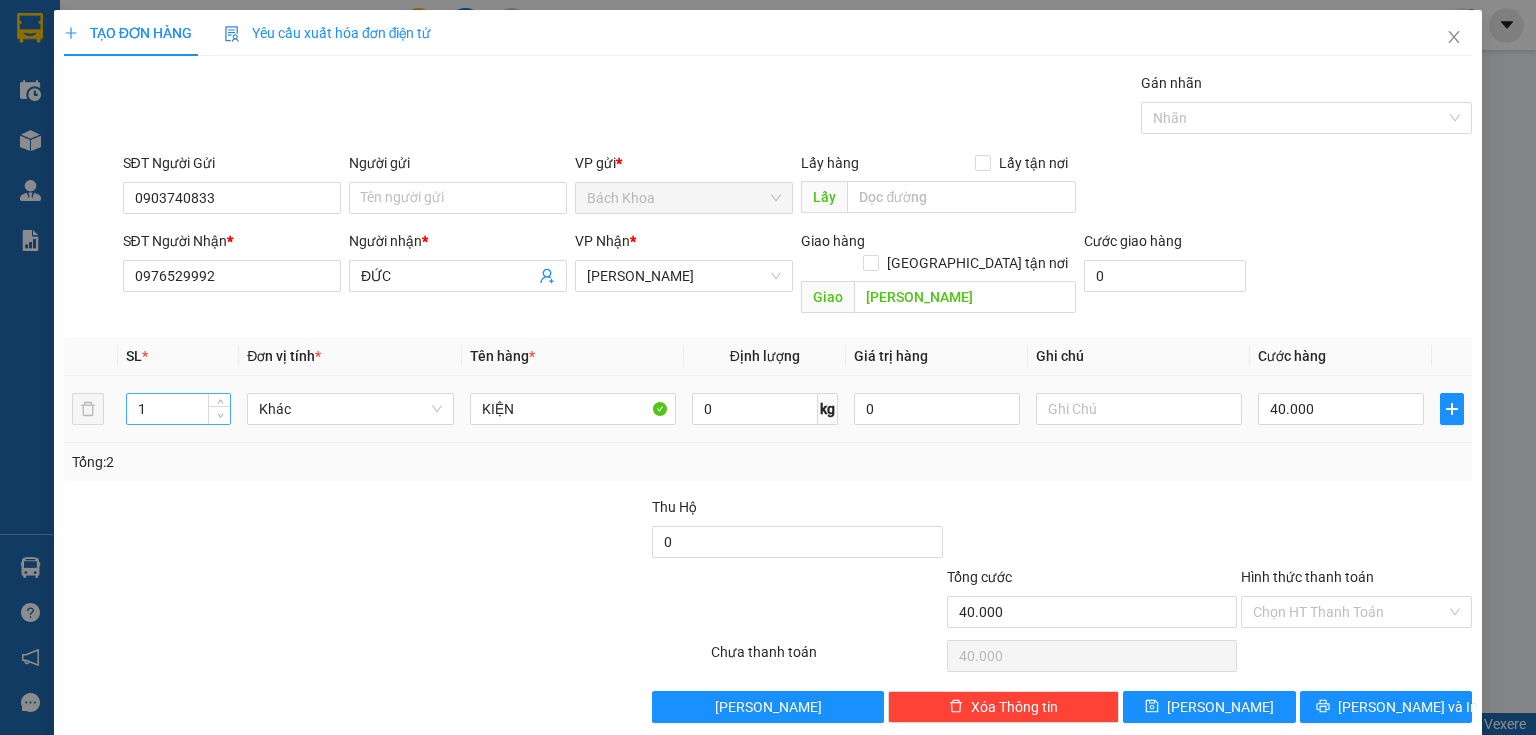 click at bounding box center (220, 416) 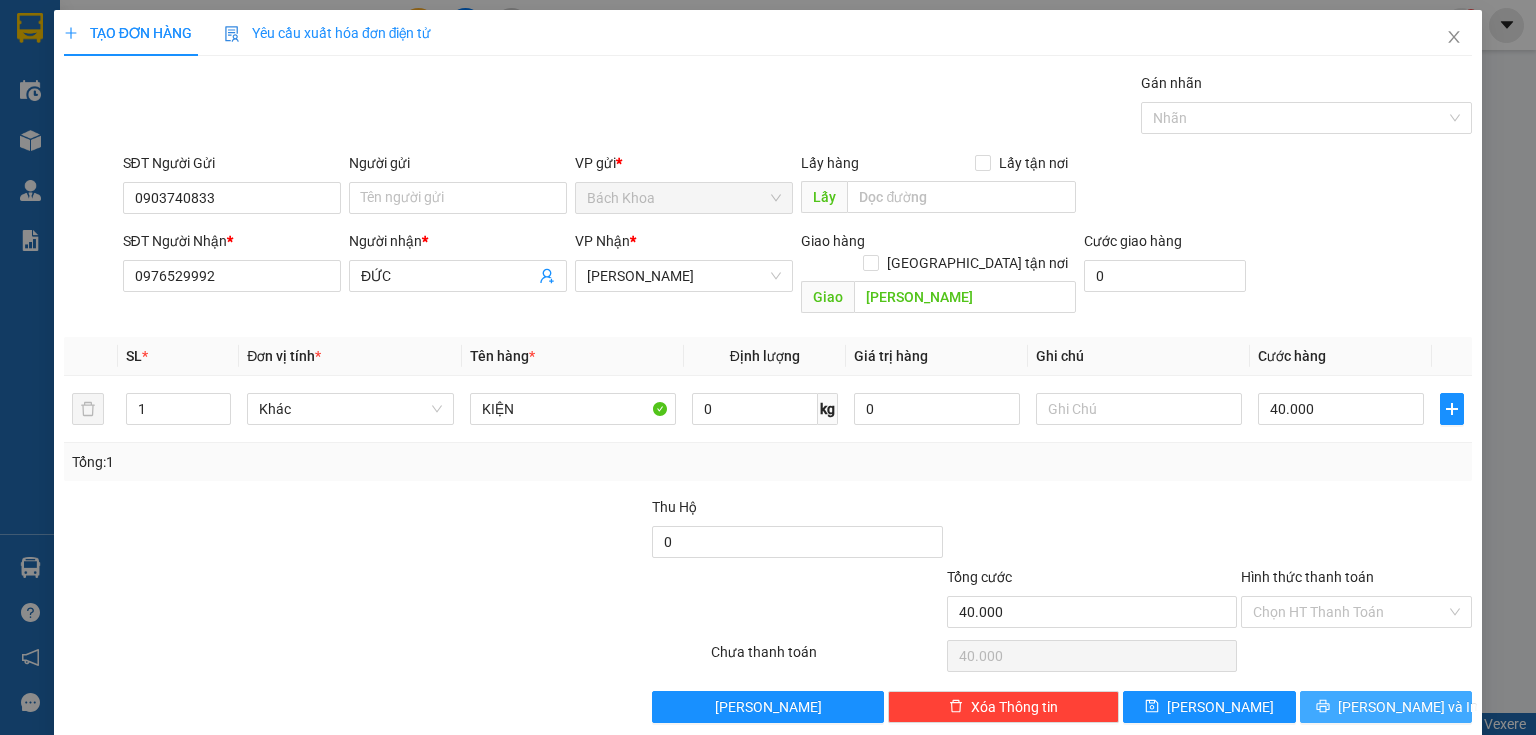 drag, startPoint x: 1344, startPoint y: 674, endPoint x: 1364, endPoint y: 684, distance: 22.36068 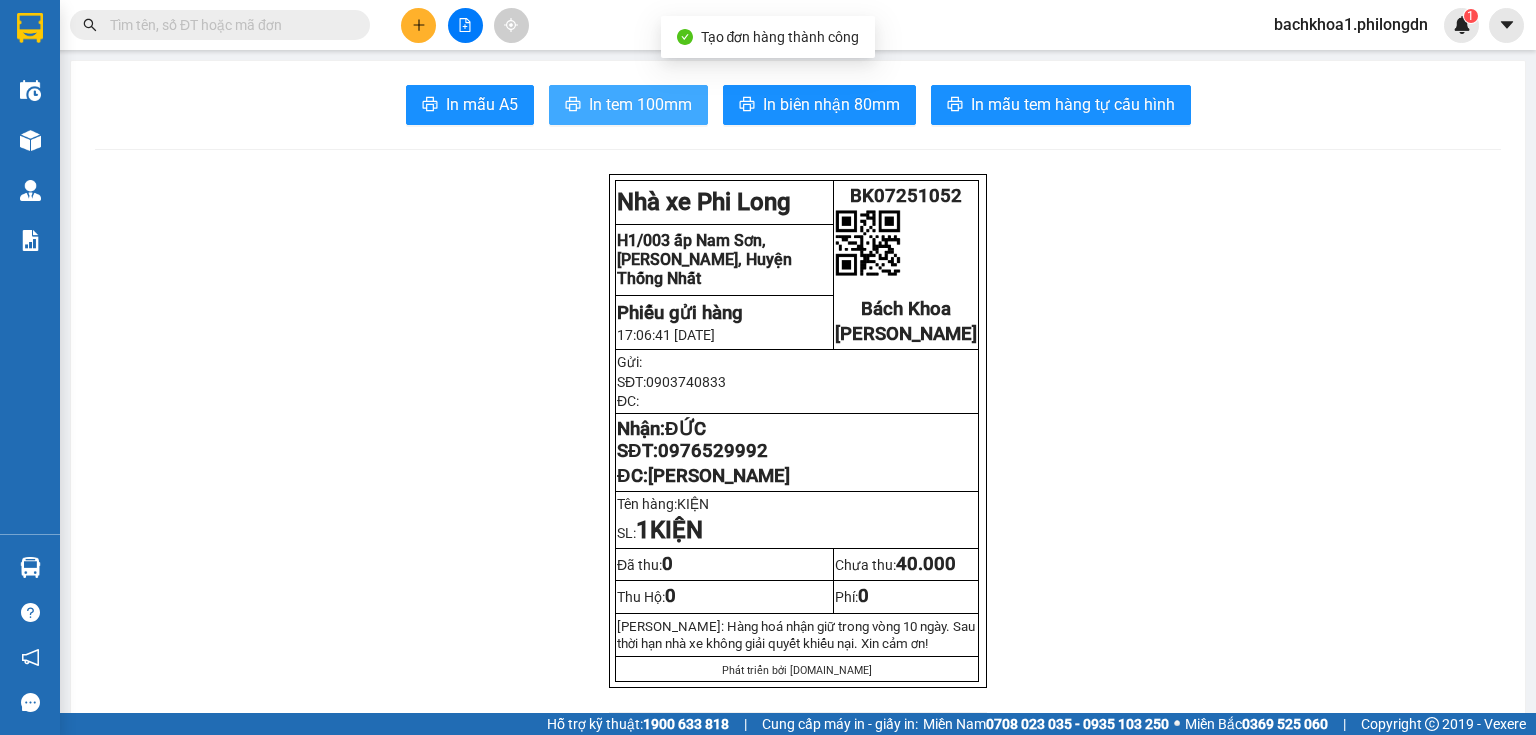click on "In tem 100mm" at bounding box center [640, 104] 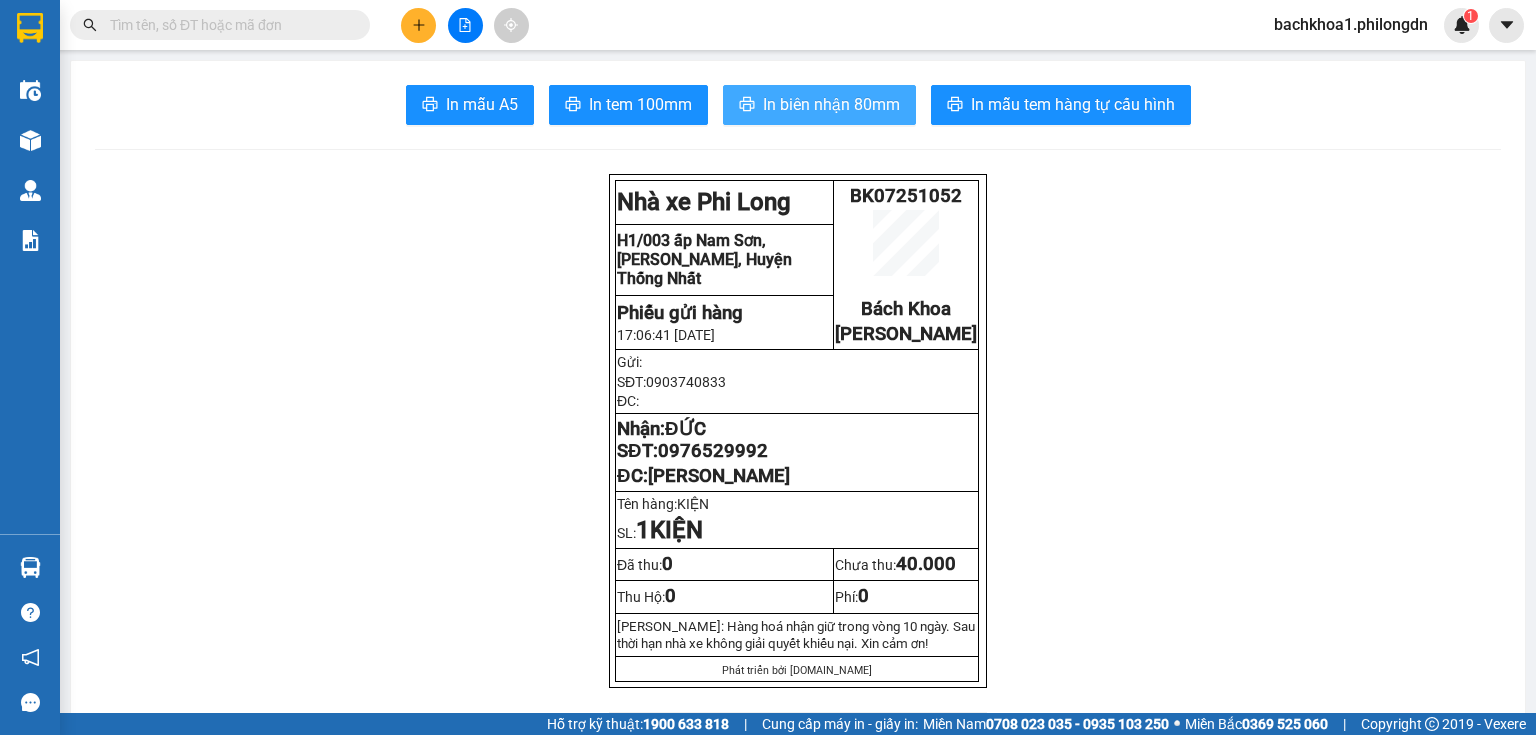 click on "In biên nhận 80mm" at bounding box center [819, 105] 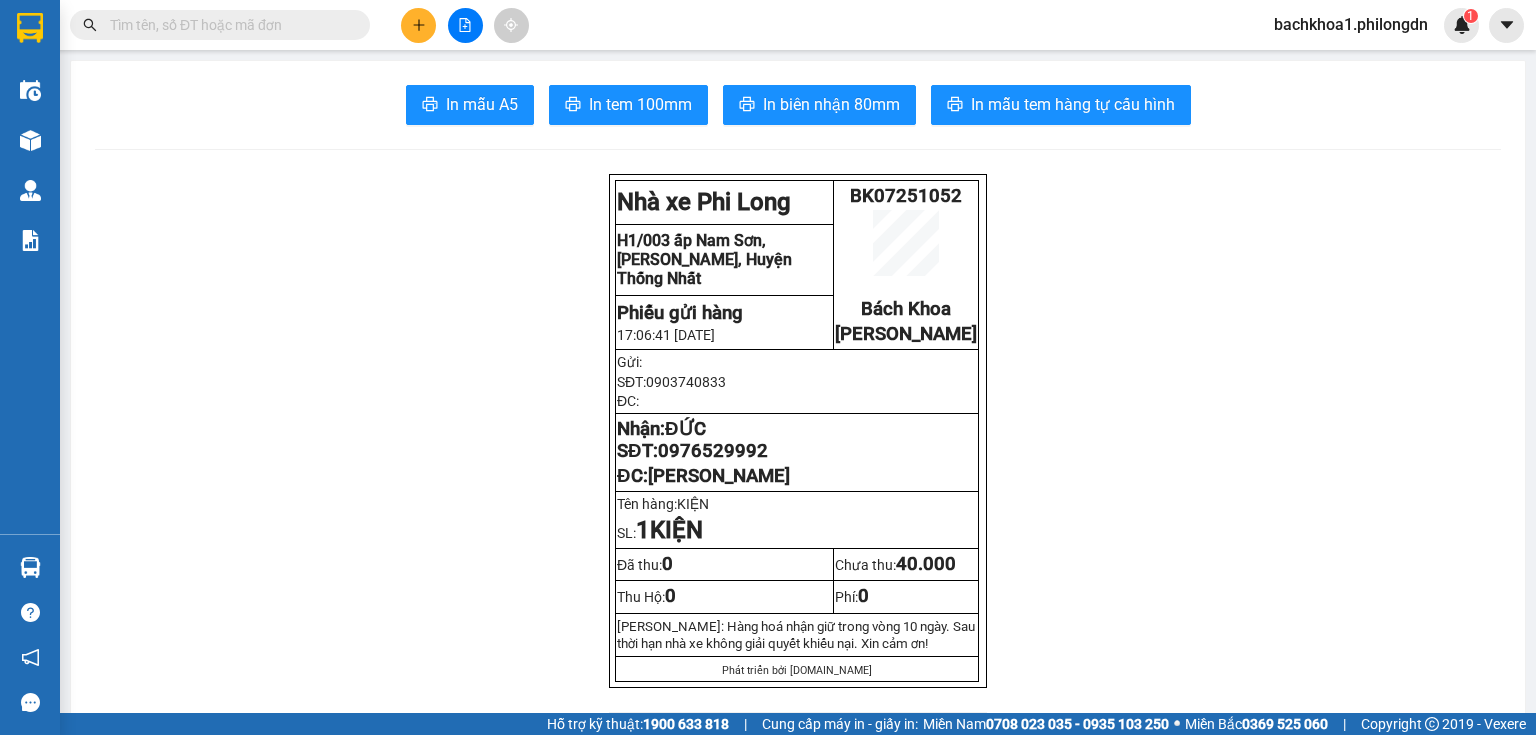 click on "0976529992" at bounding box center [713, 451] 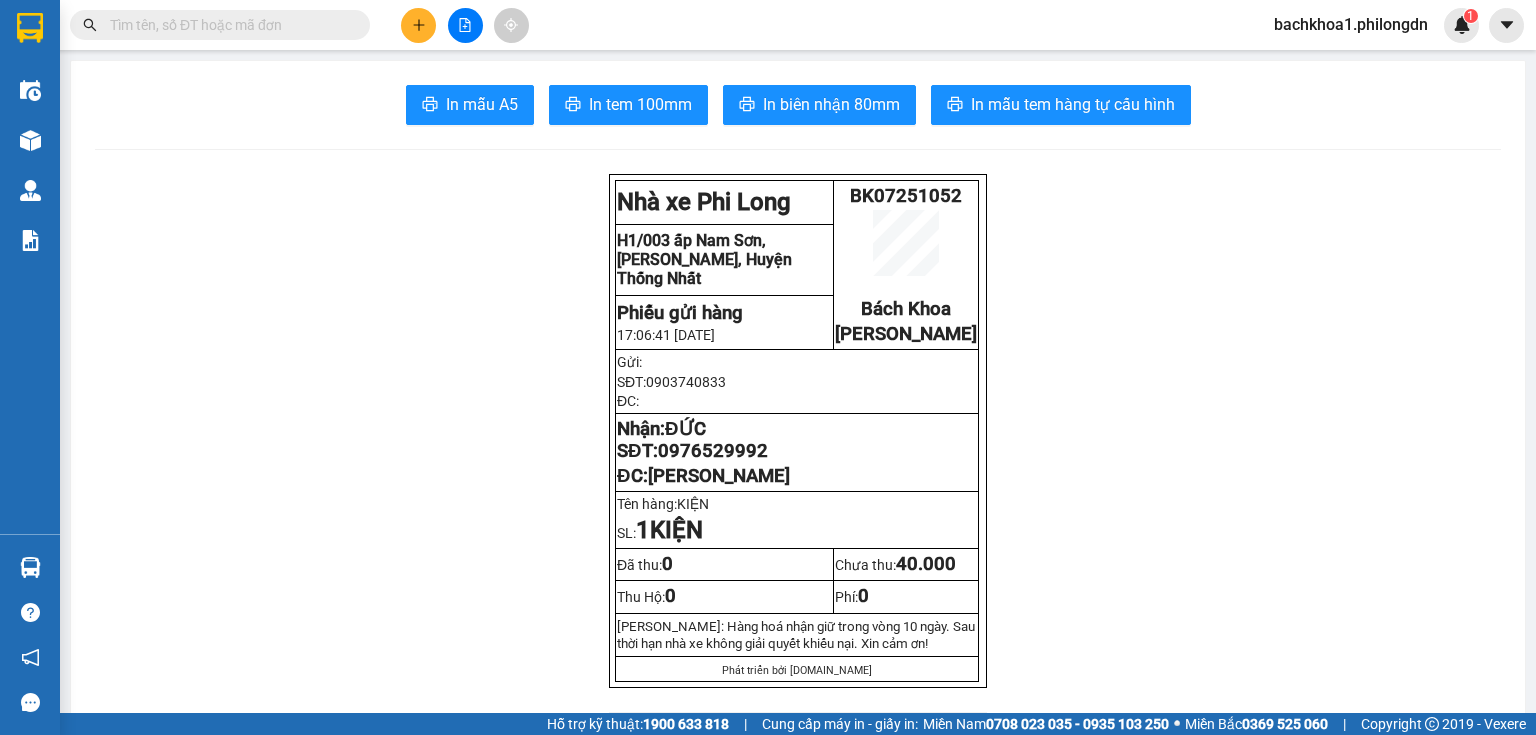 click at bounding box center (418, 25) 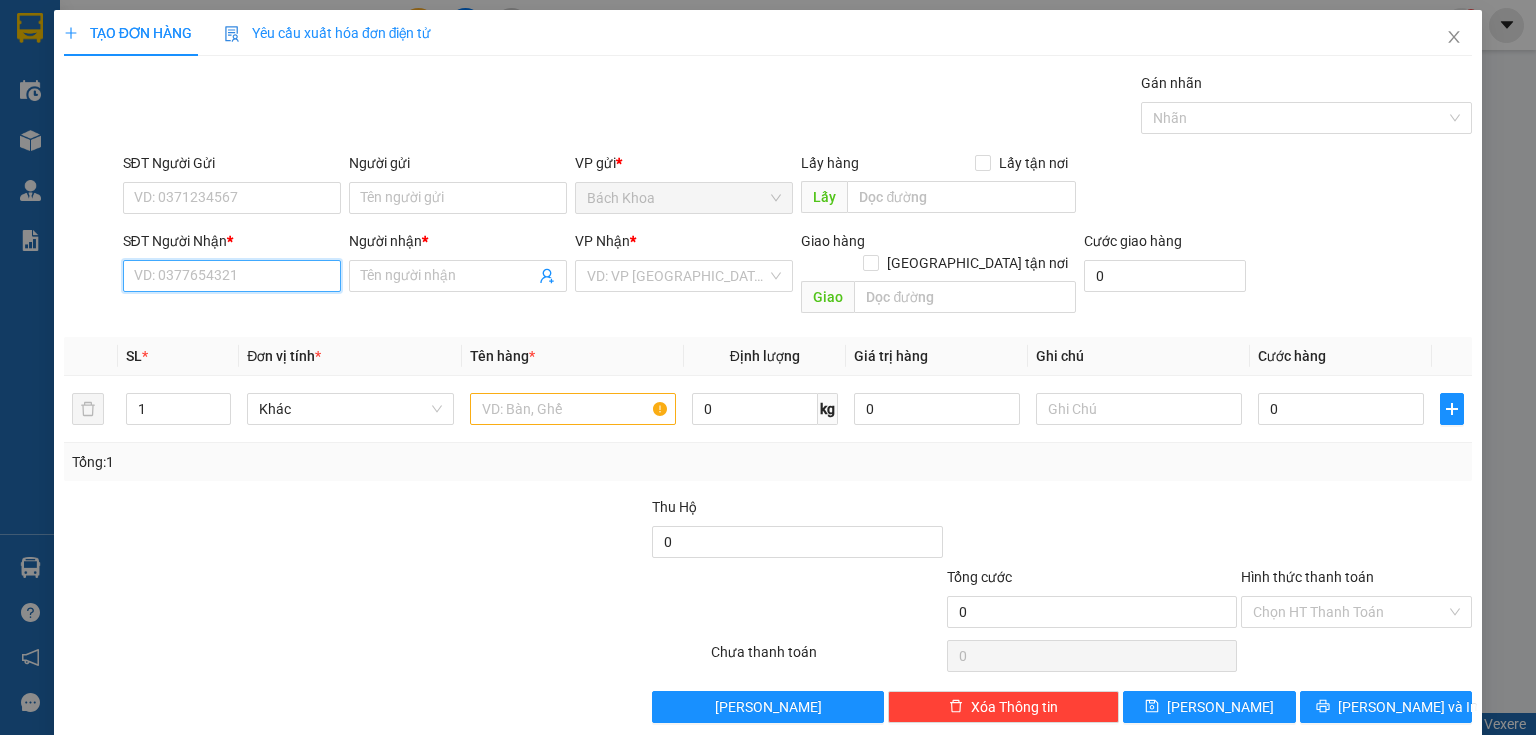 click on "SĐT Người Nhận  *" at bounding box center (232, 276) 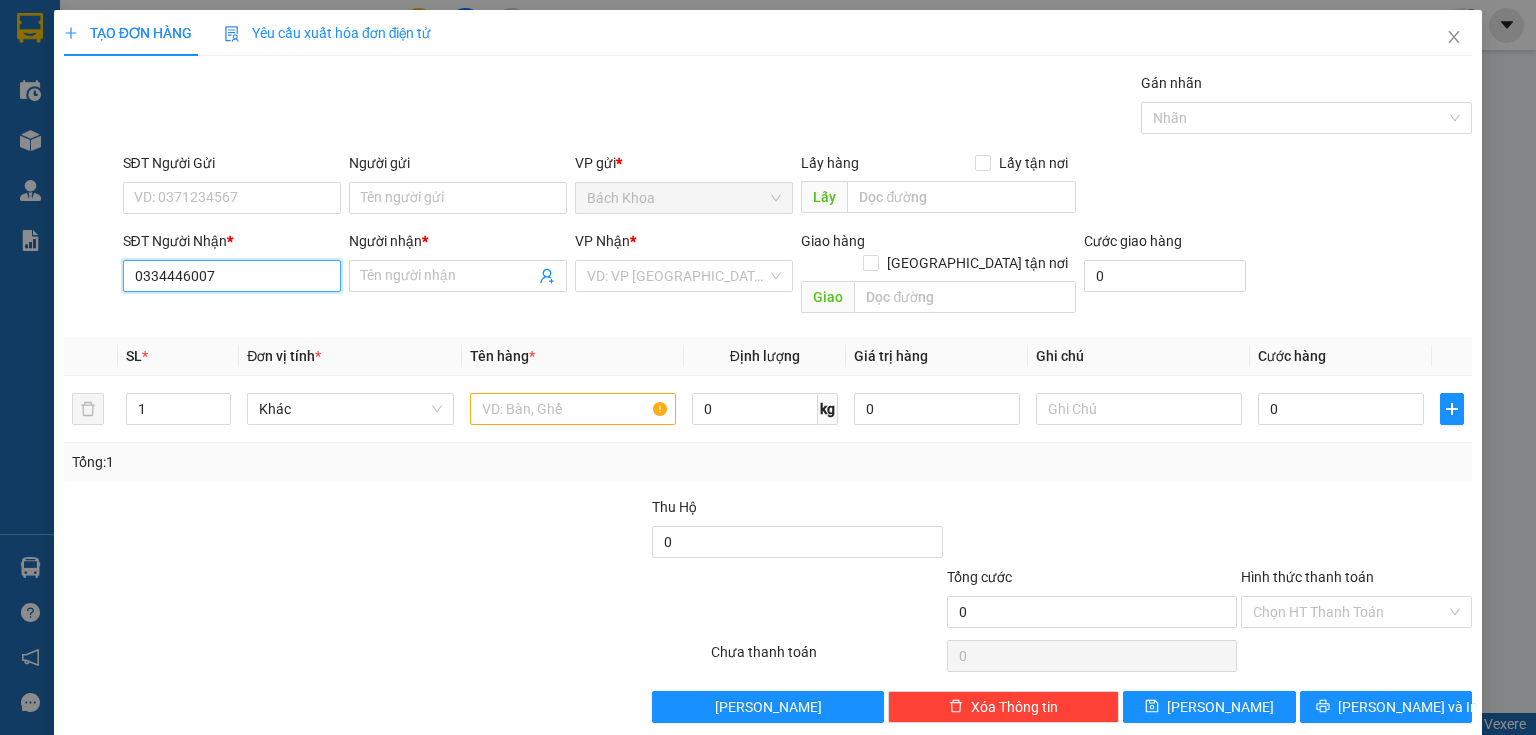 click on "0334446007" at bounding box center [232, 276] 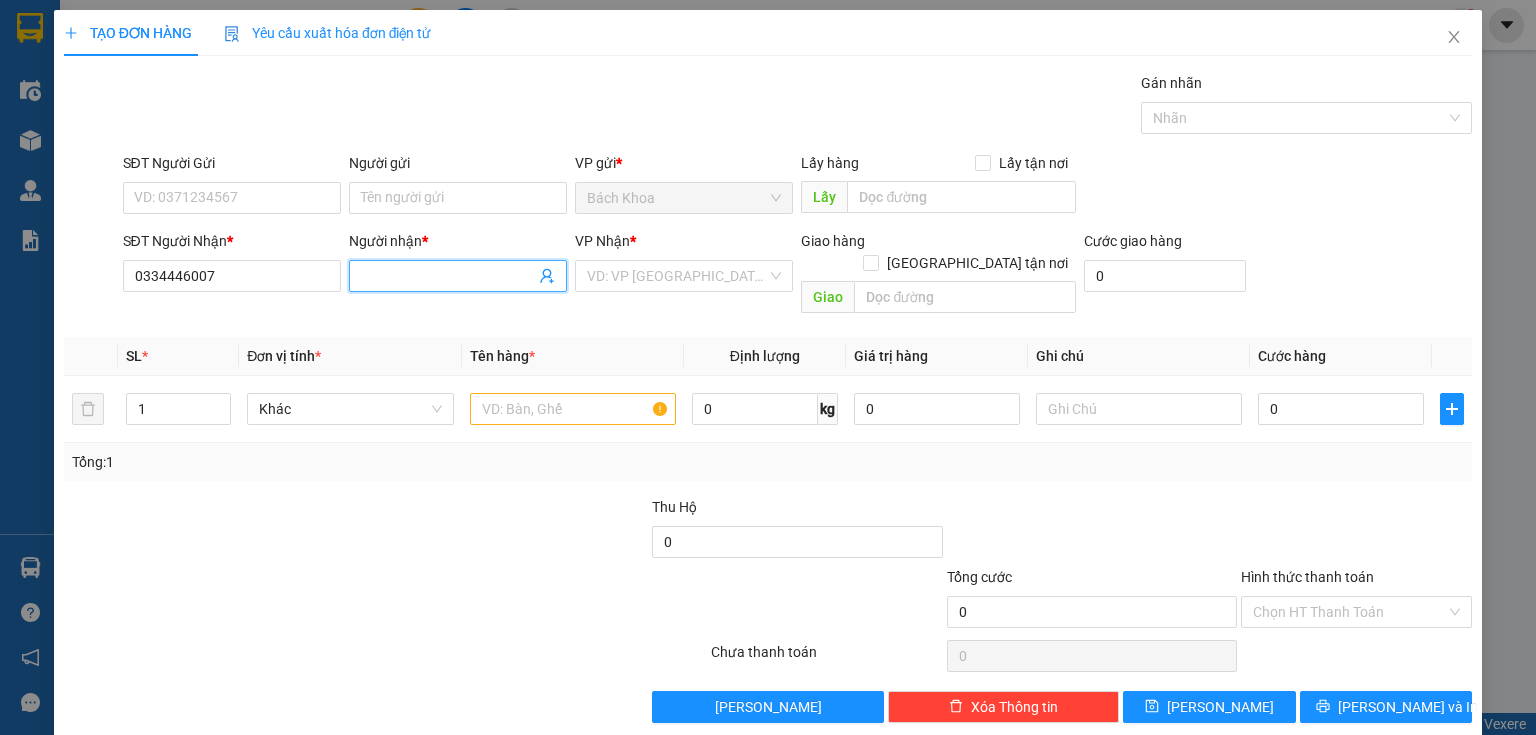 click on "Người nhận  *" at bounding box center [448, 276] 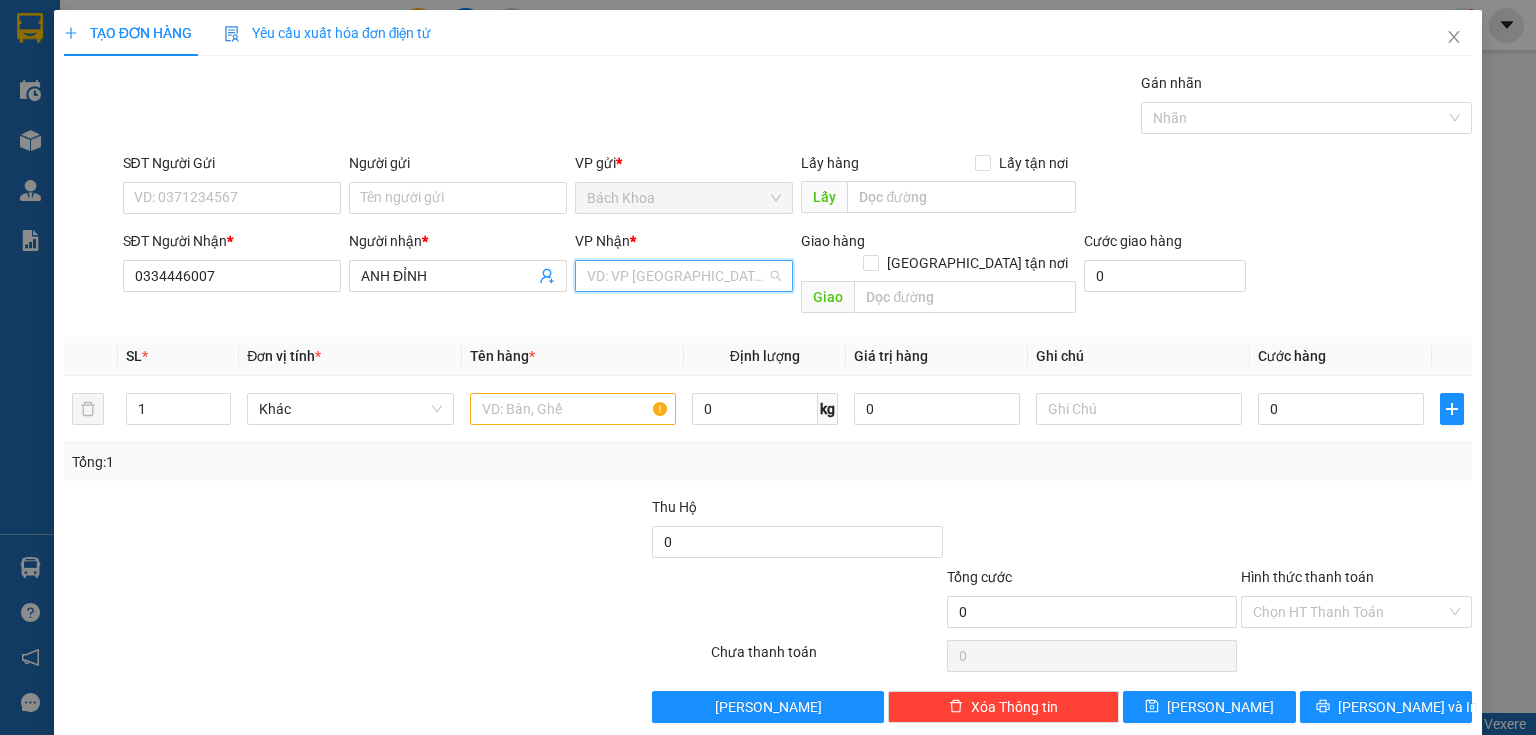 click at bounding box center [677, 276] 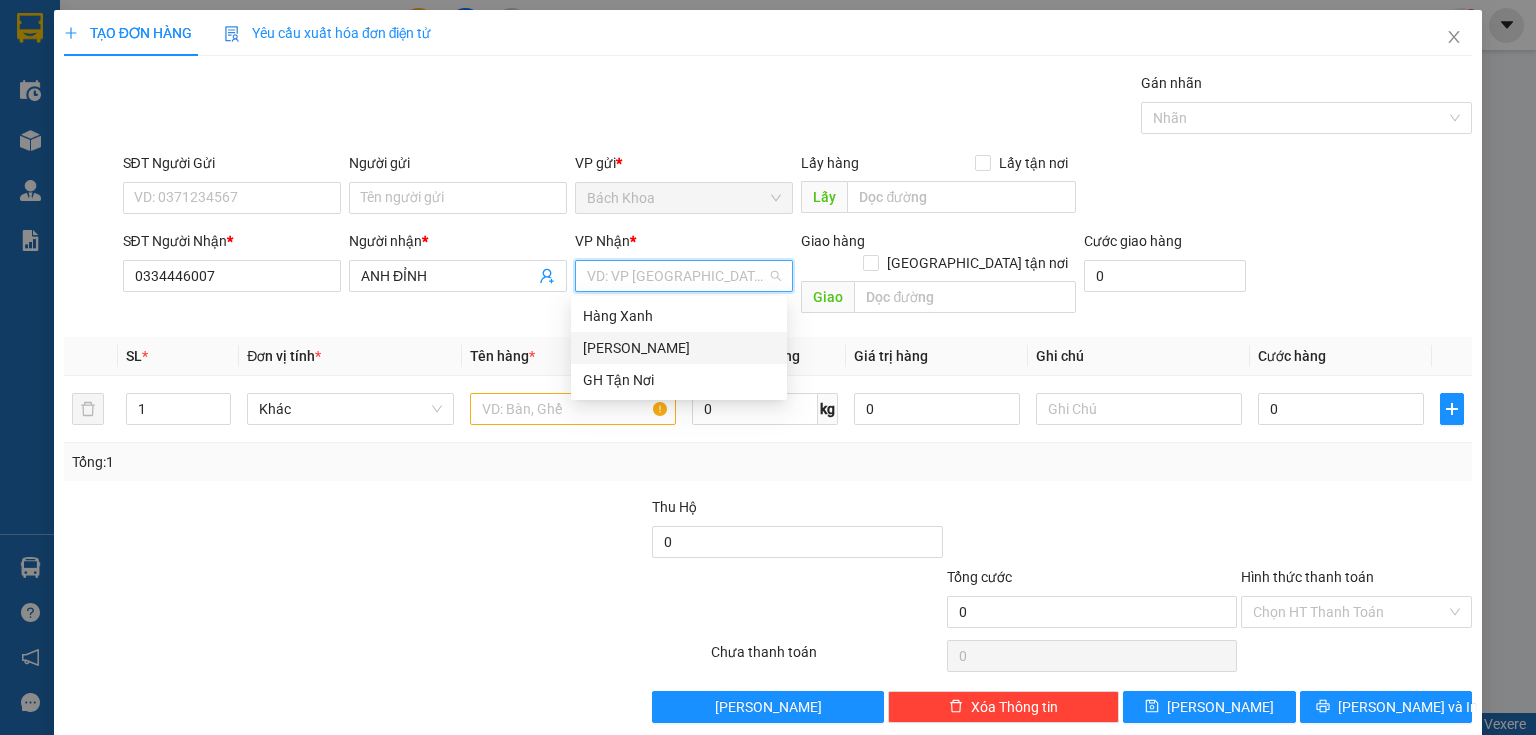click on "[PERSON_NAME]" at bounding box center [679, 348] 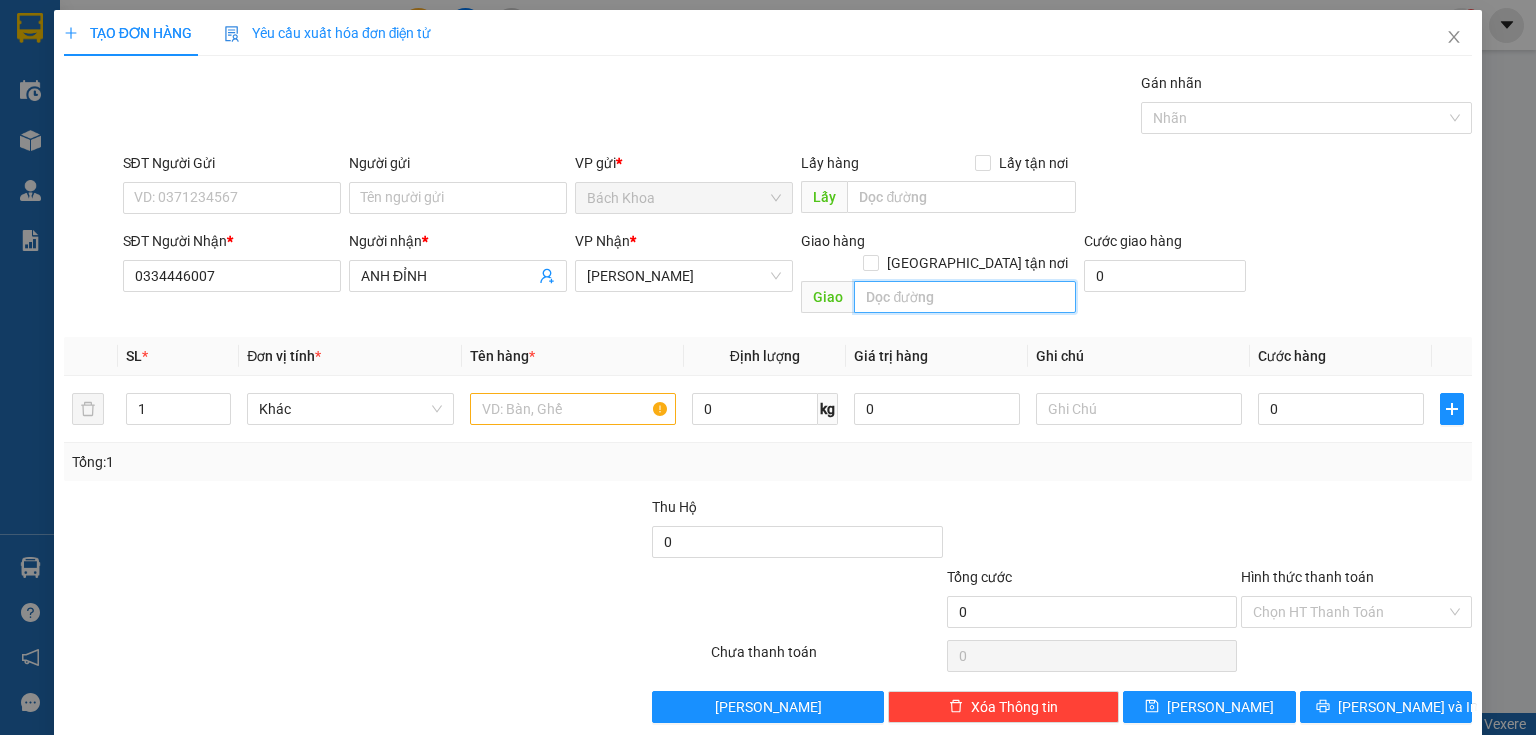 click at bounding box center [965, 297] 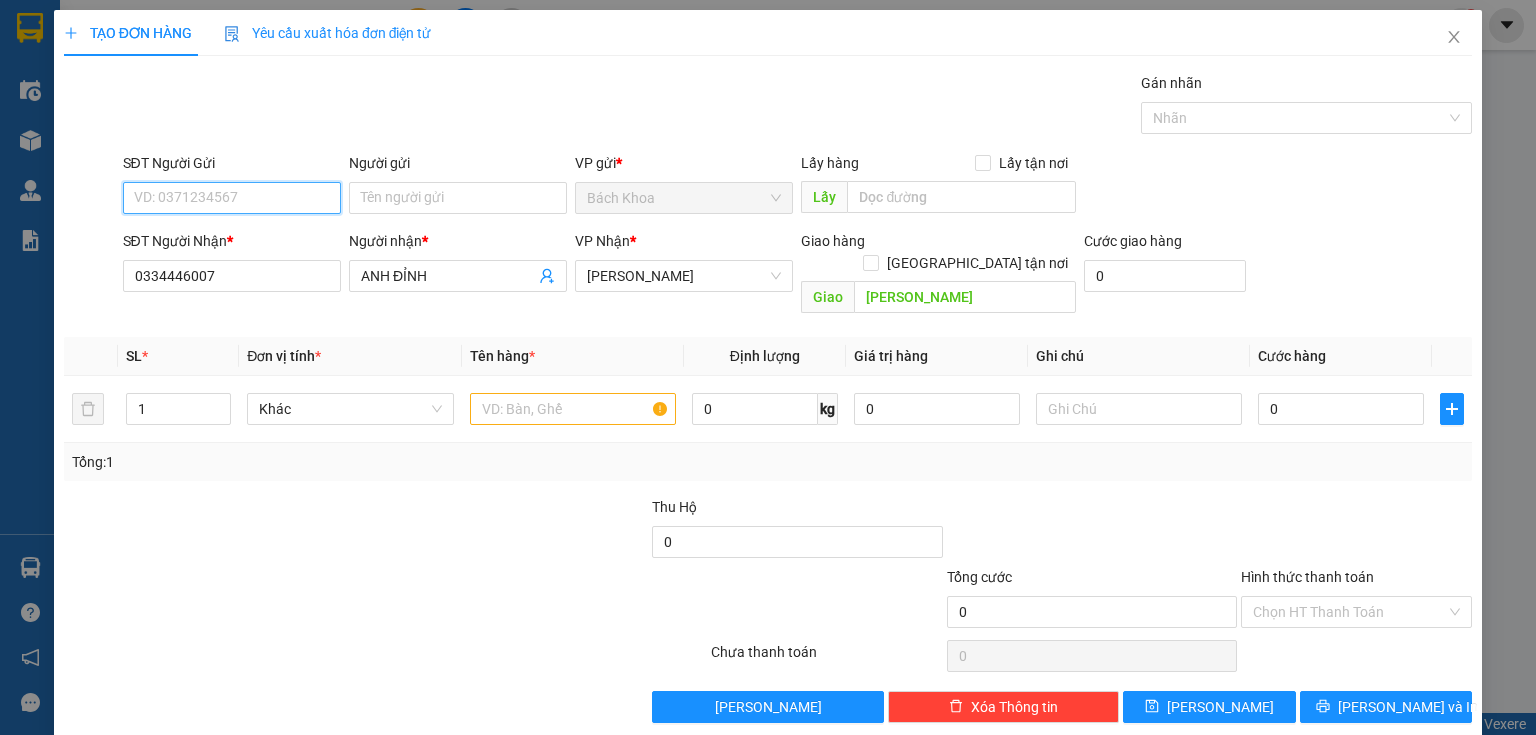 click on "SĐT Người Gửi" at bounding box center [232, 198] 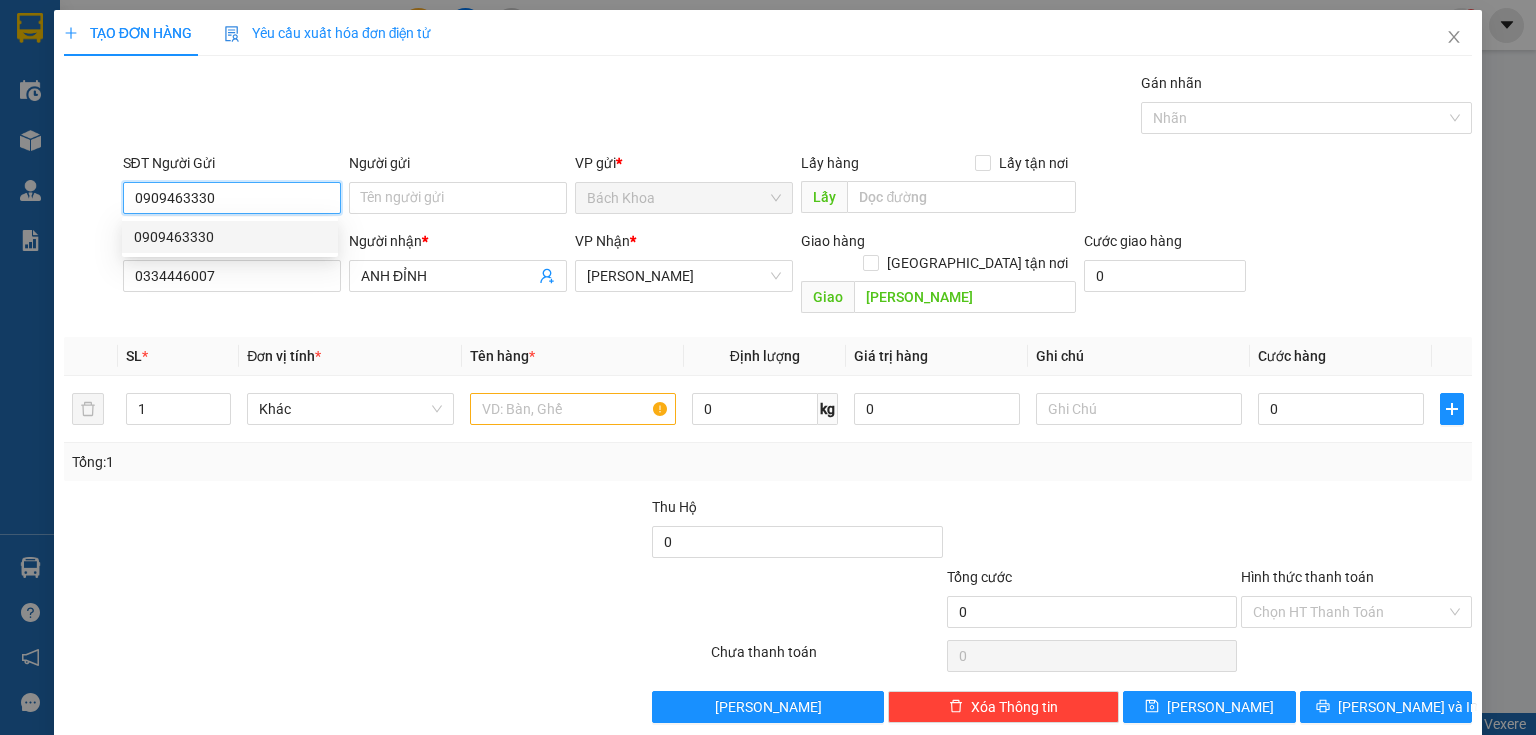 click on "0909463330" at bounding box center (230, 237) 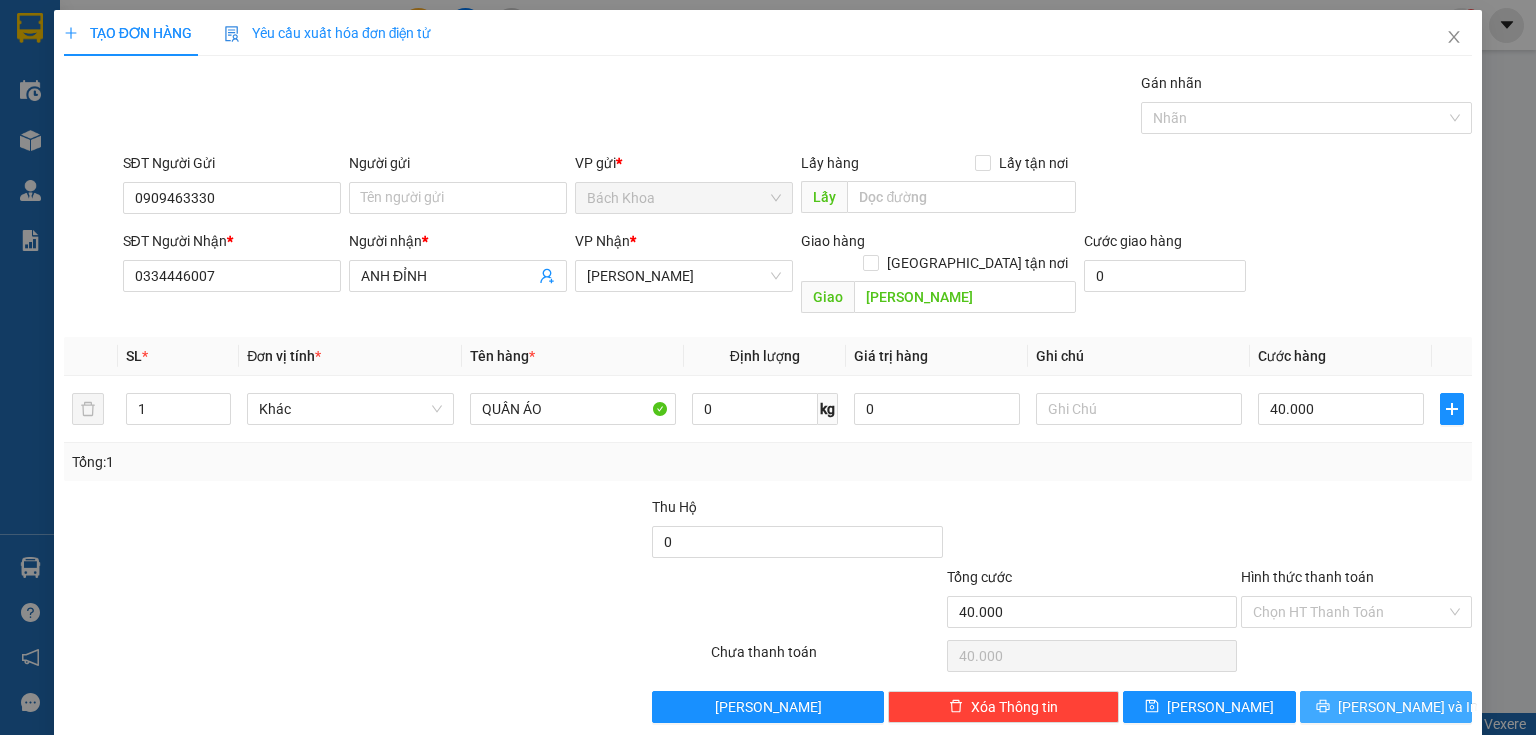 click on "[PERSON_NAME] và In" at bounding box center (1386, 707) 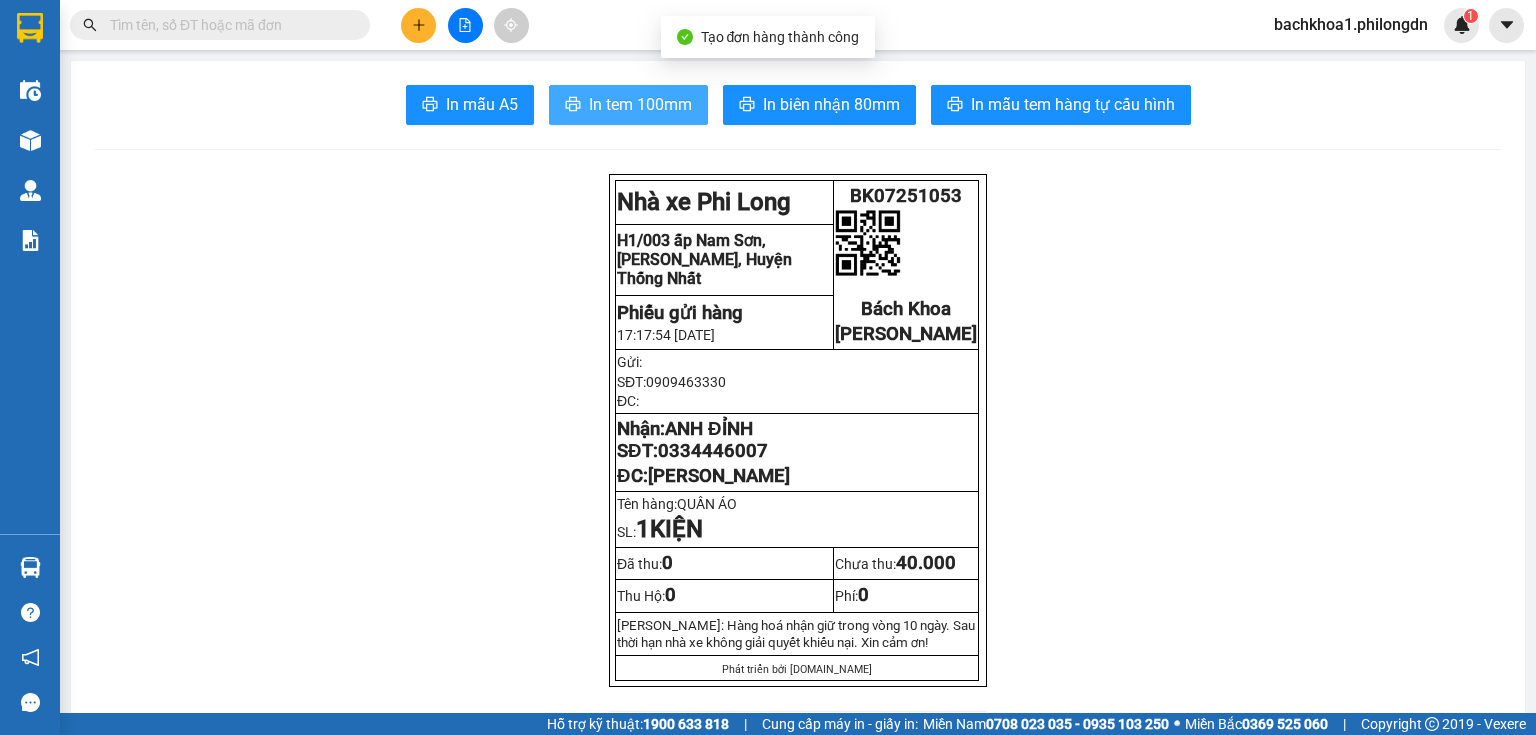 click on "In tem 100mm" at bounding box center [628, 105] 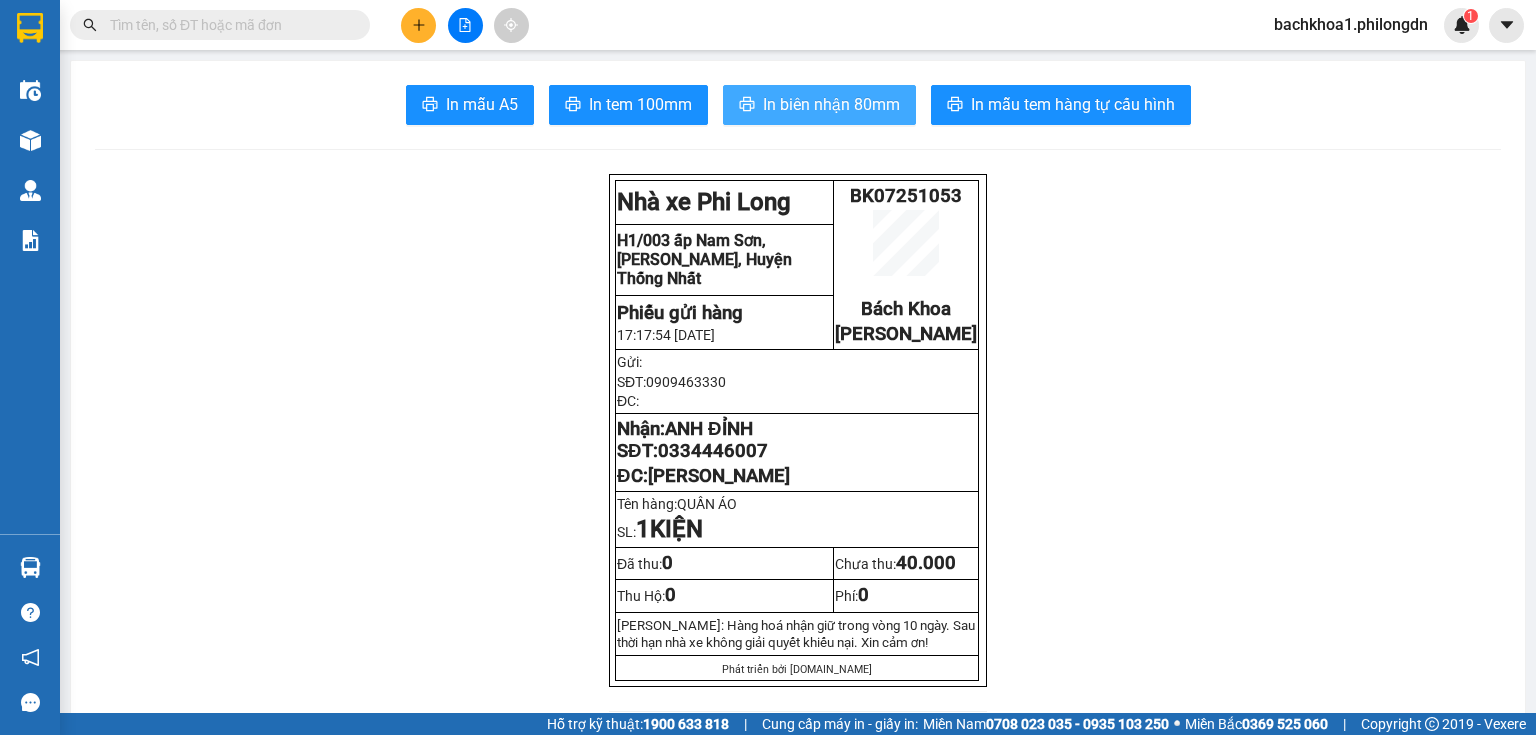 click on "In biên nhận 80mm" at bounding box center (831, 104) 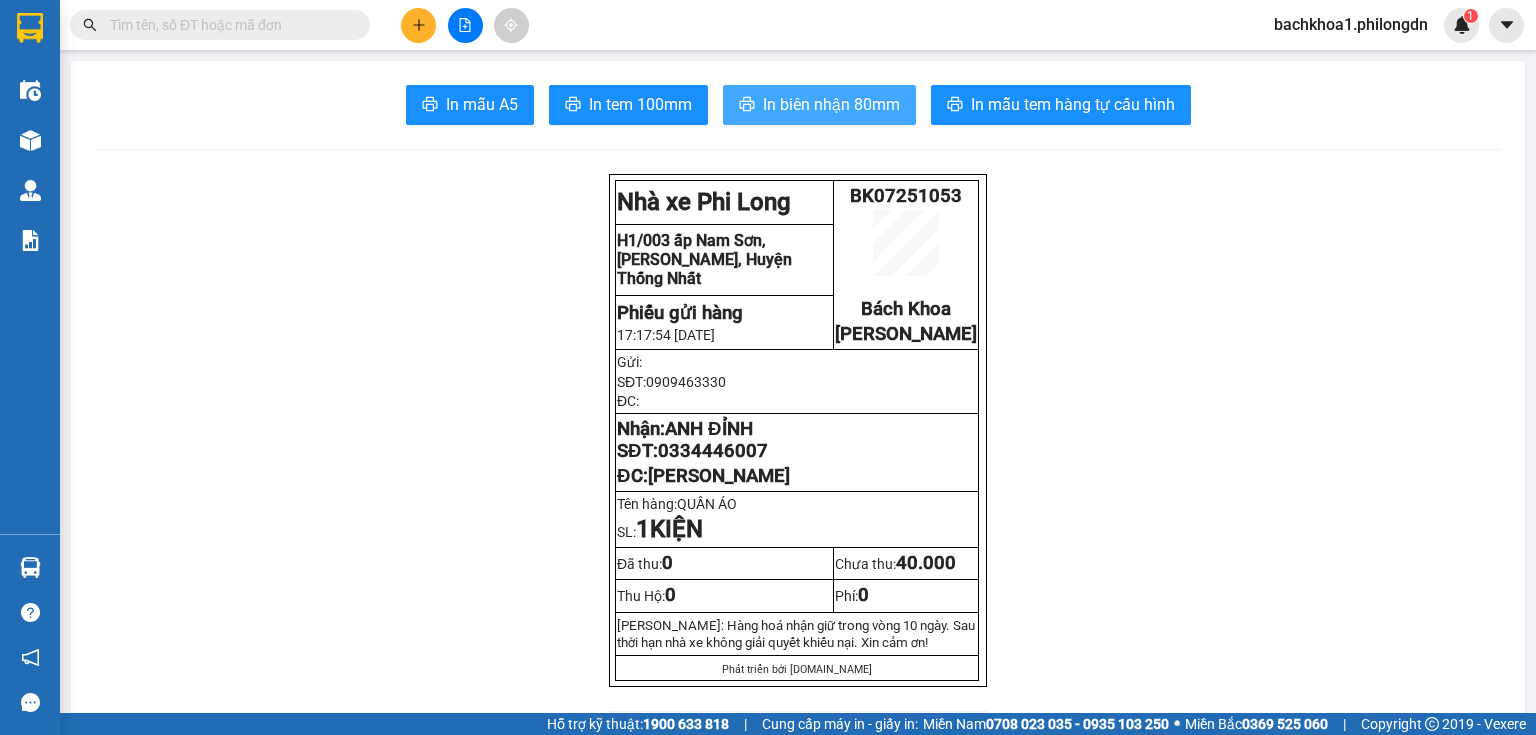 click on "In biên nhận 80mm" at bounding box center [819, 105] 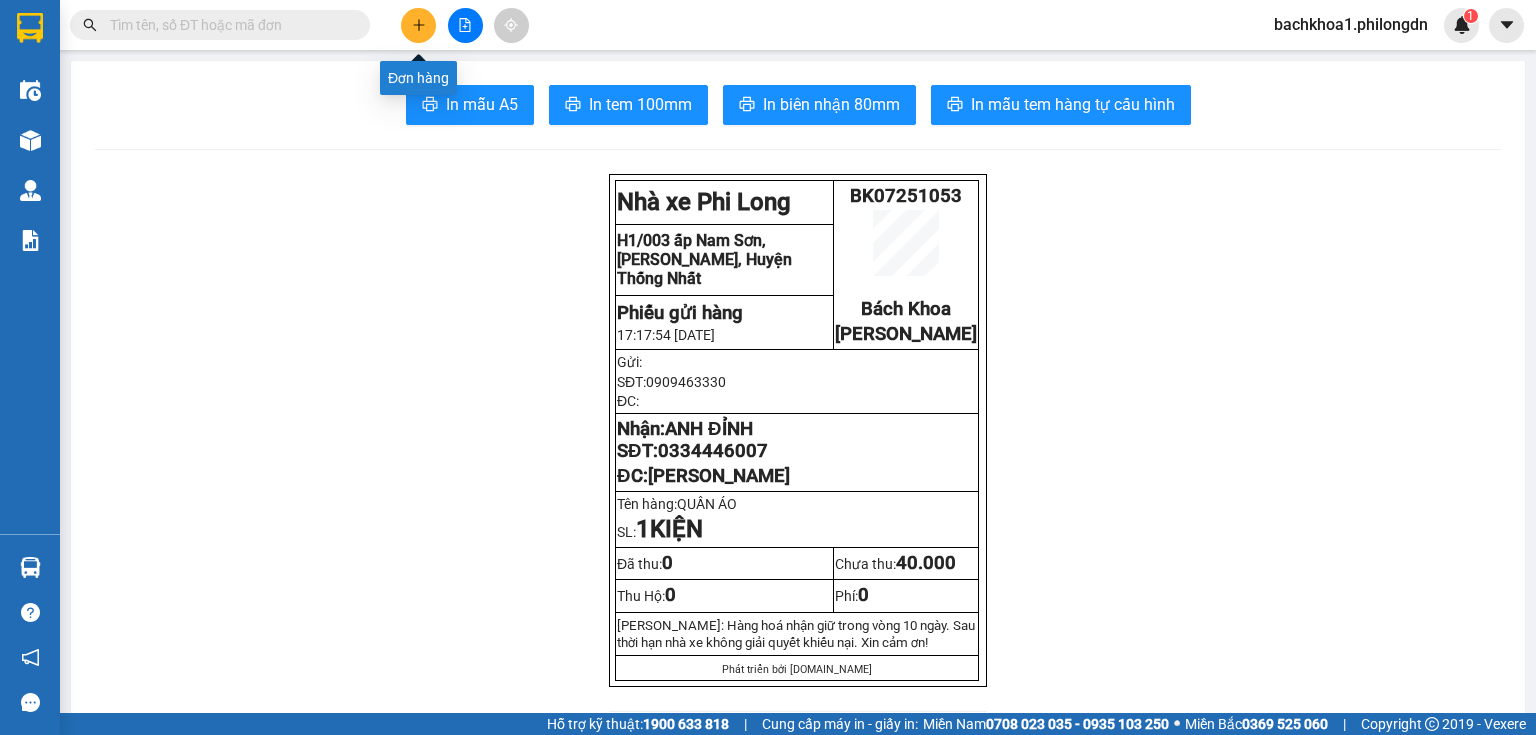 click at bounding box center (418, 25) 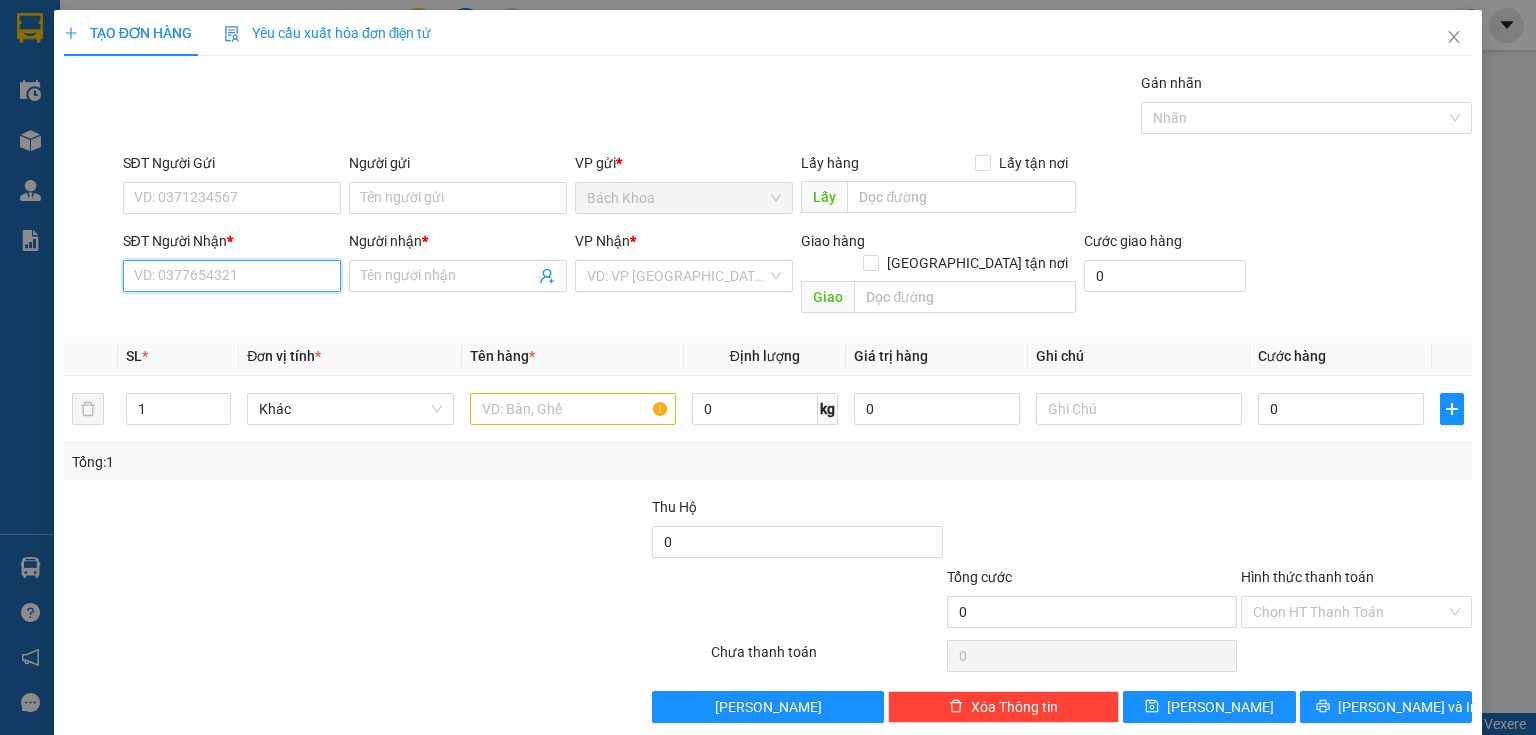 click on "SĐT Người Nhận  *" at bounding box center [232, 276] 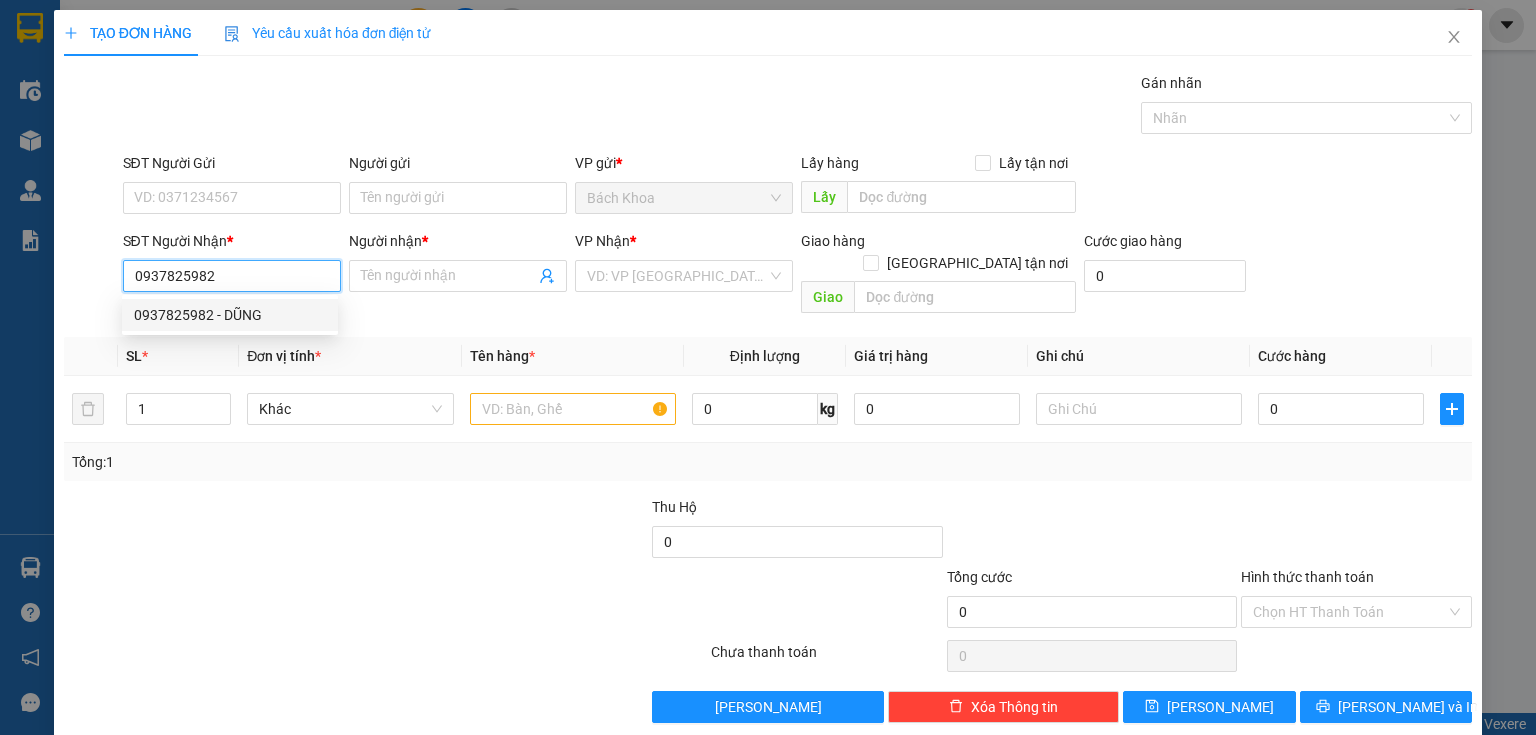 click on "0937825982 - DŨNG" at bounding box center (230, 315) 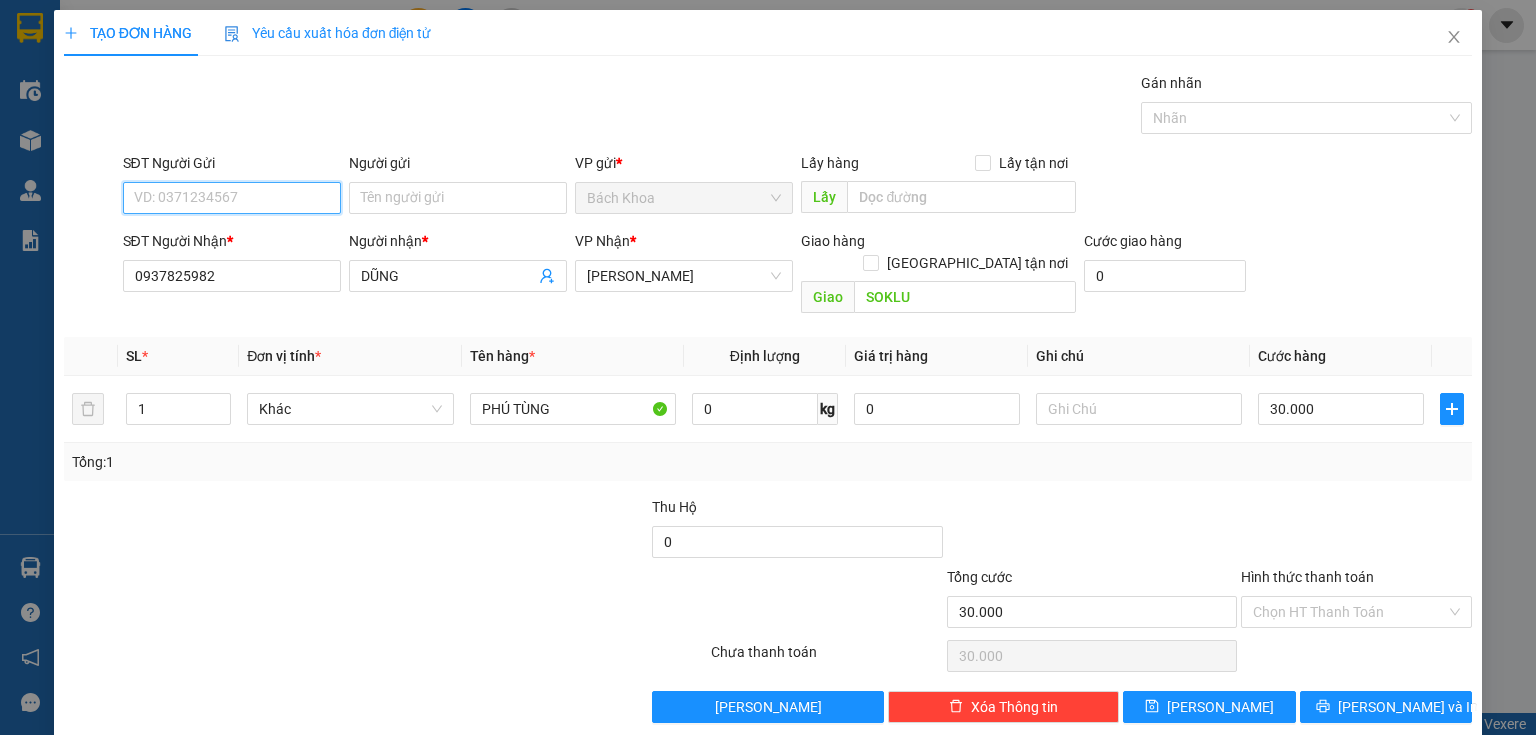 click on "SĐT Người Gửi" at bounding box center (232, 198) 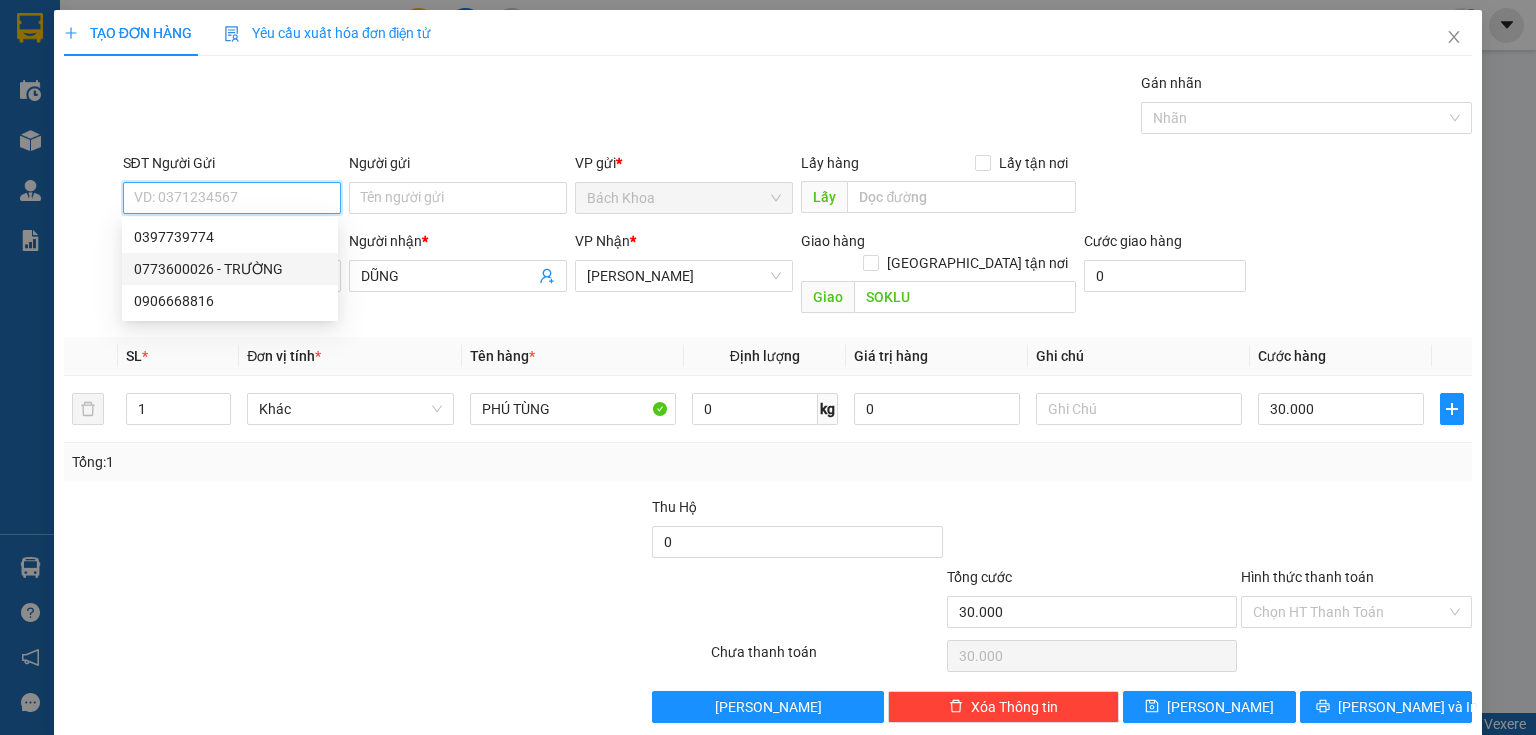 click on "0773600026 - TRƯỜNG" at bounding box center [230, 269] 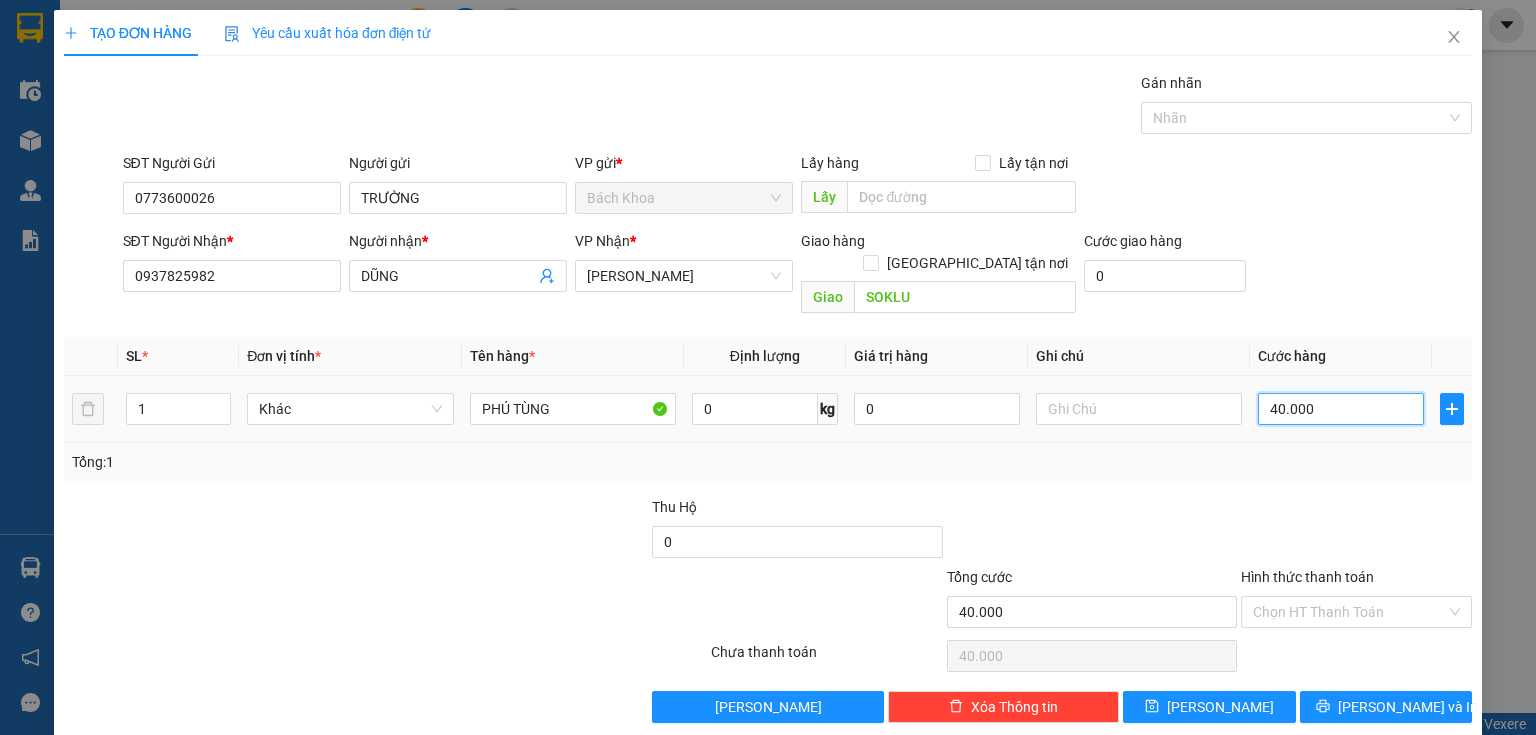 click on "40.000" at bounding box center (1341, 409) 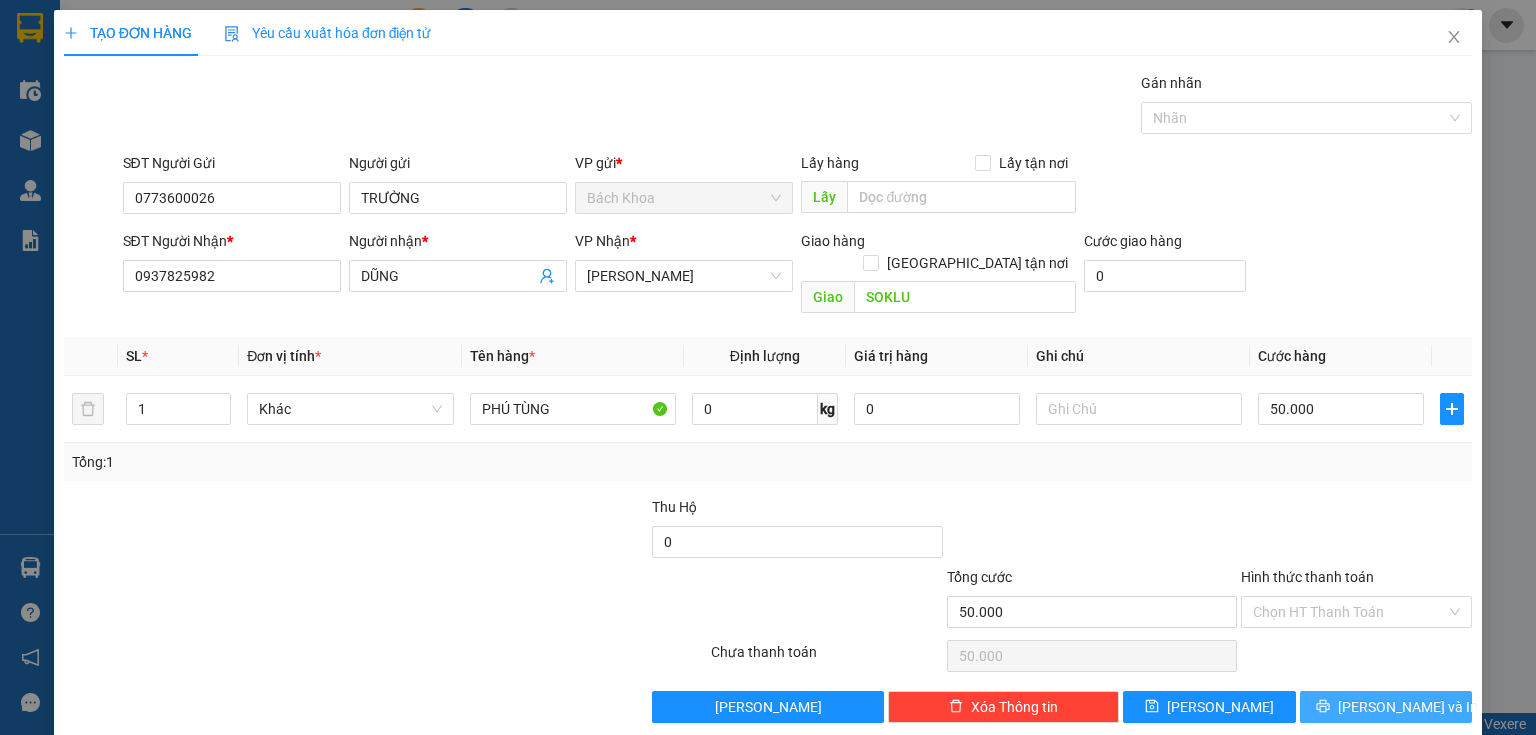 click on "[PERSON_NAME] và In" at bounding box center [1386, 707] 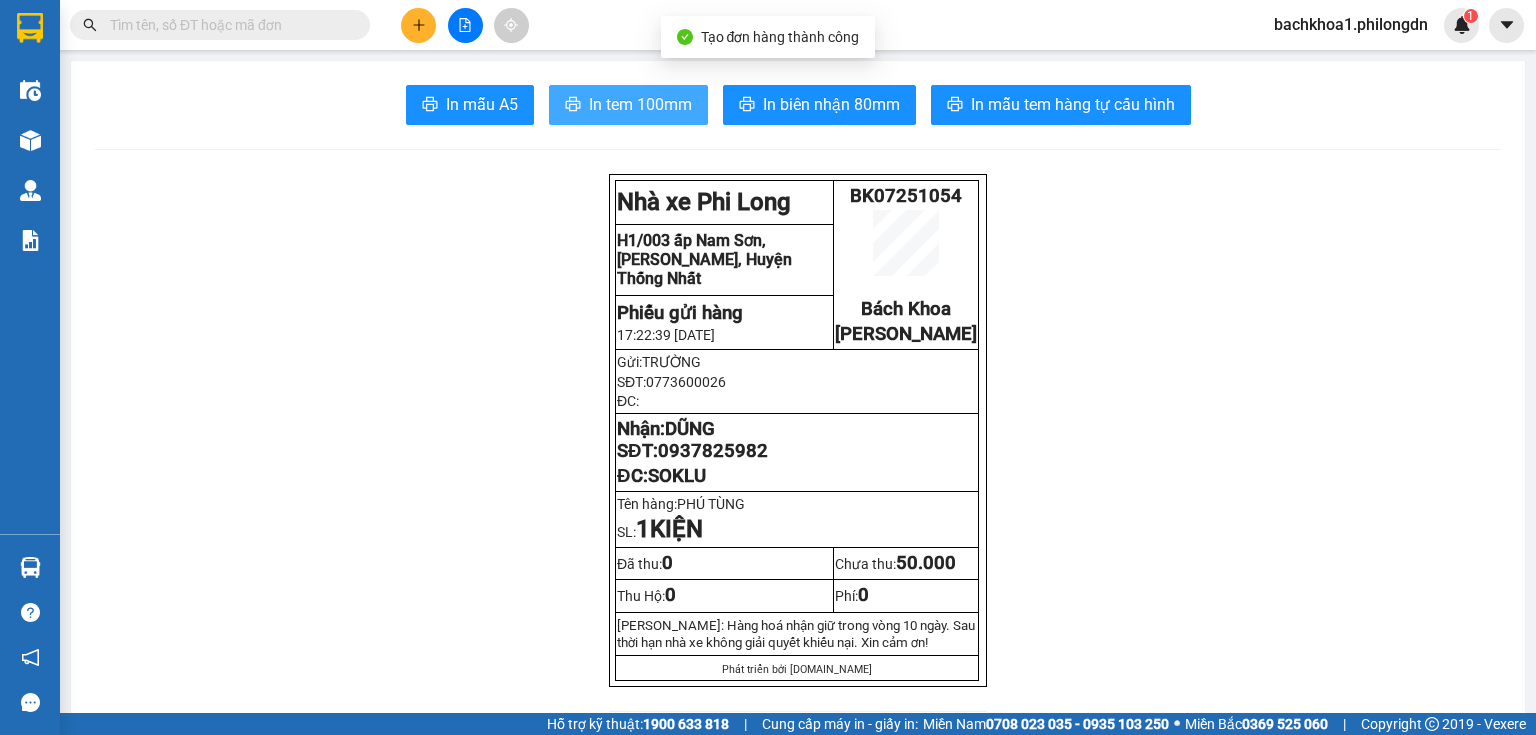 click on "In tem 100mm" at bounding box center [640, 104] 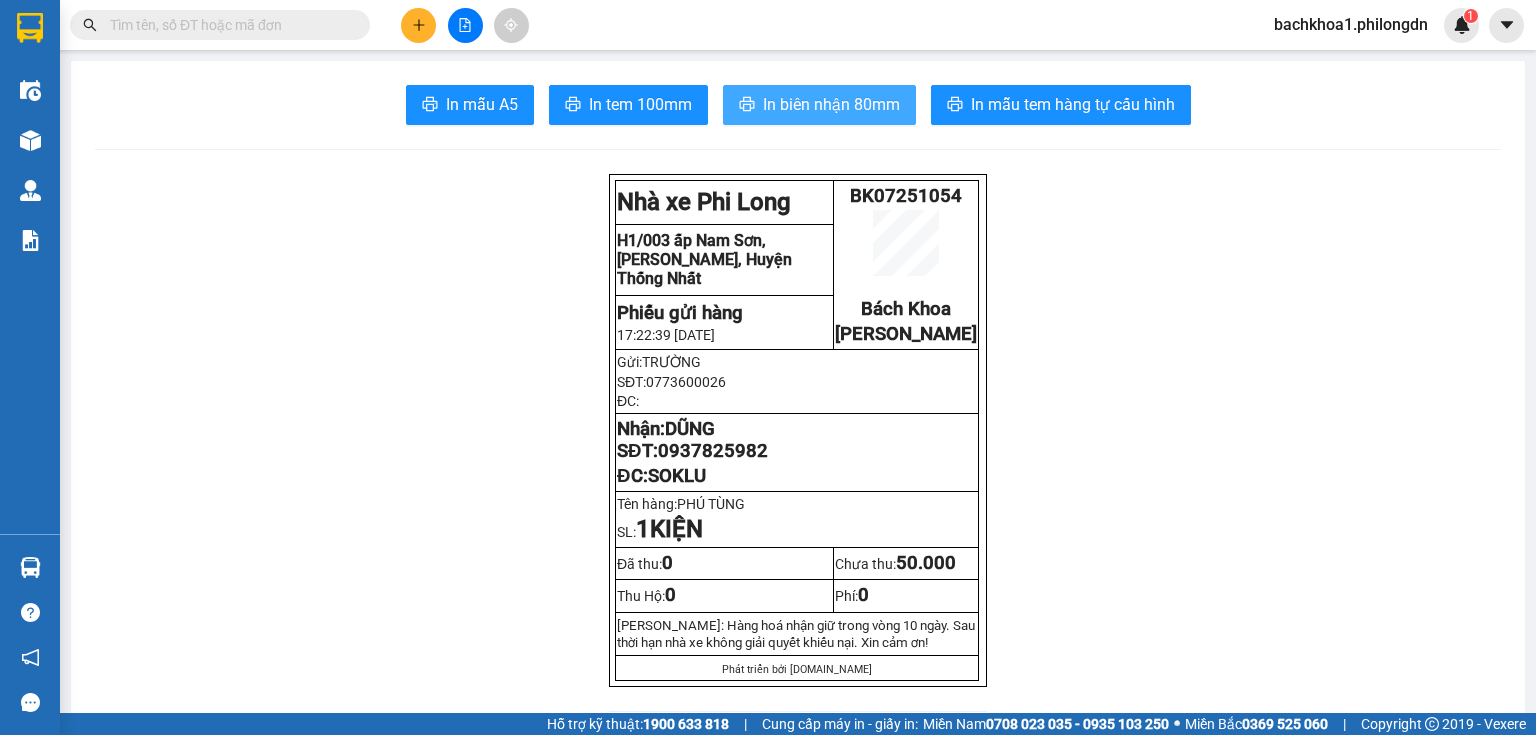 click on "In biên nhận 80mm" at bounding box center [831, 104] 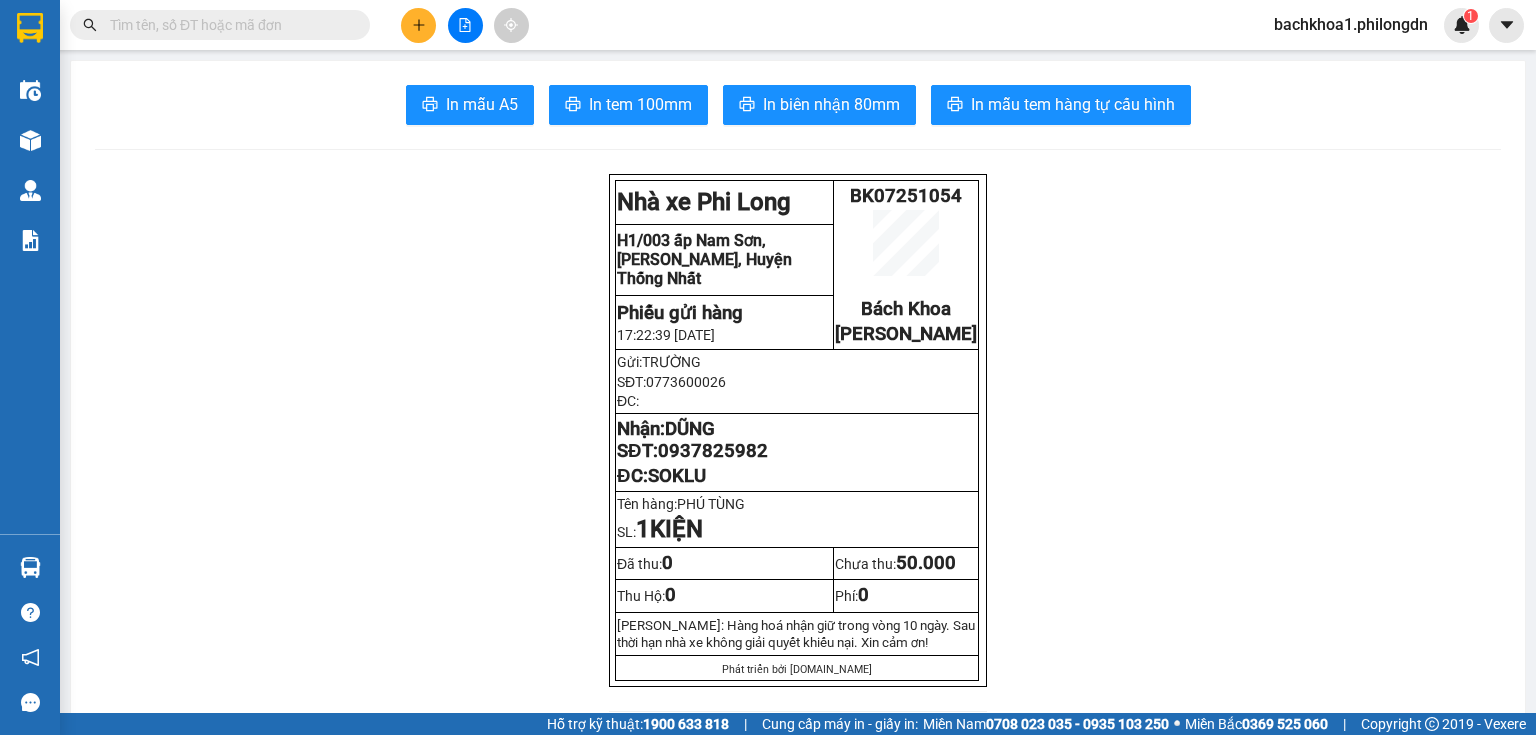 click on "0937825982" at bounding box center [713, 451] 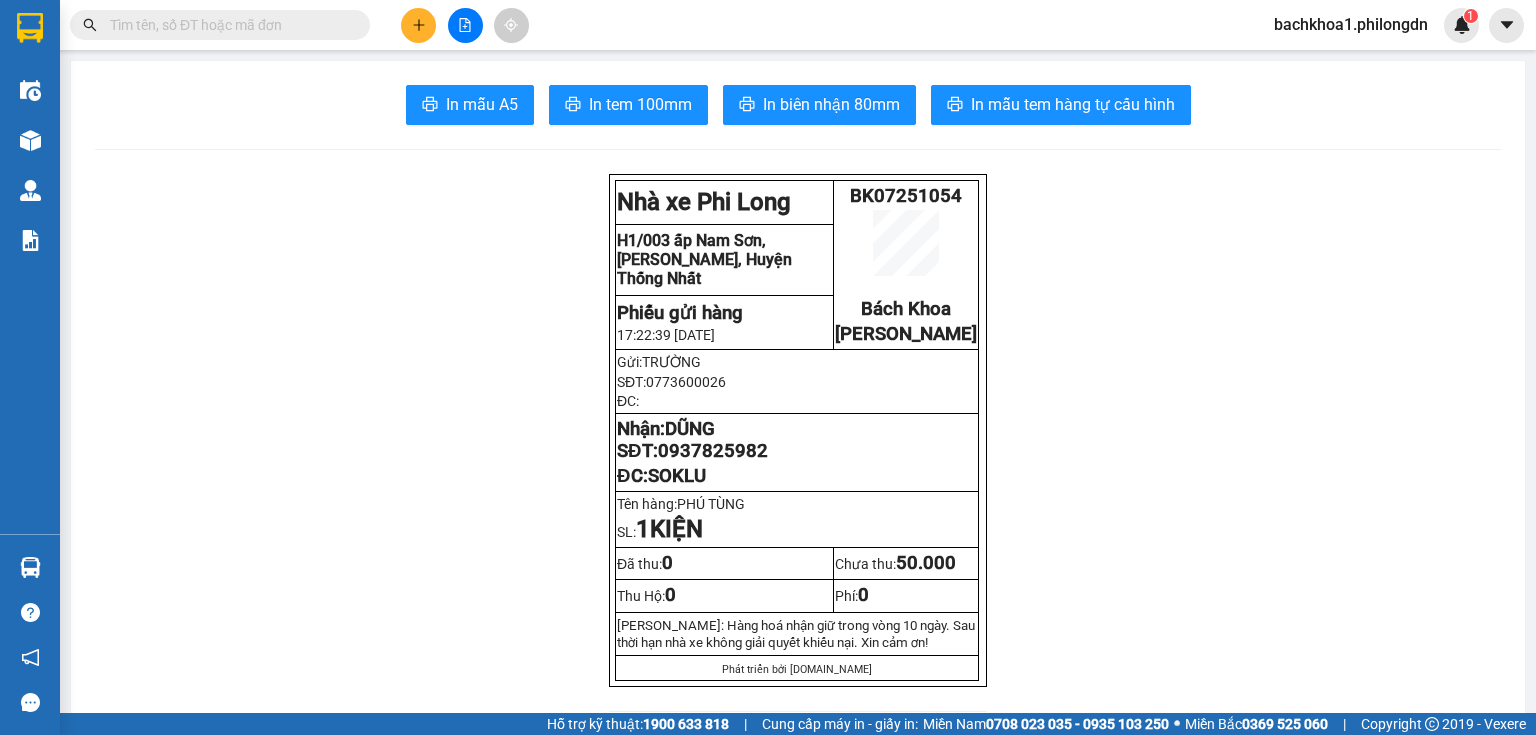 click at bounding box center (418, 25) 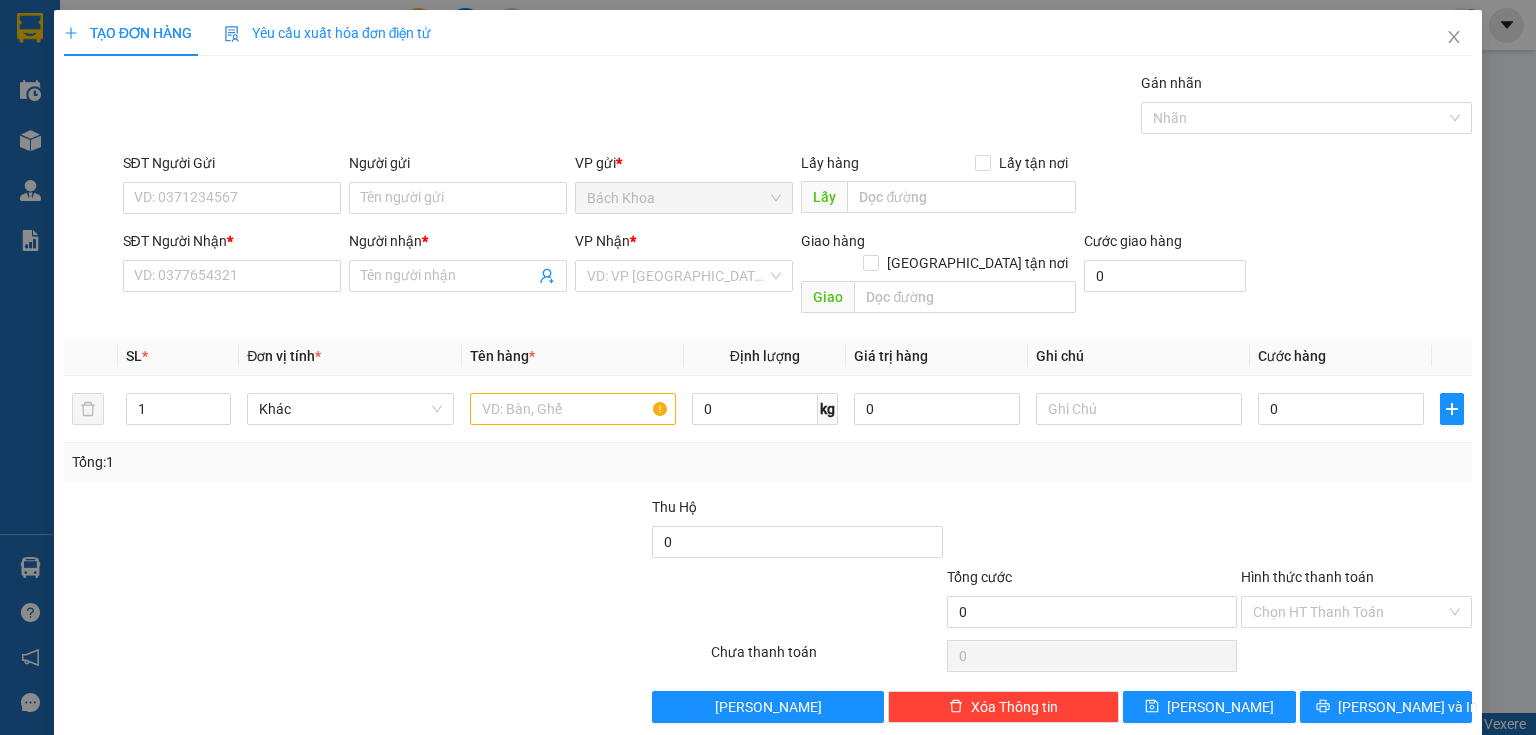 click on "Transit Pickup Surcharge Ids Transit Deliver Surcharge Ids Transit Deliver Surcharge Transit Deliver Surcharge Gán nhãn   Nhãn SĐT Người Gửi VD: 0371234567 Người gửi Tên người gửi VP gửi  * Bách Khoa Lấy hàng Lấy tận nơi Lấy SĐT Người Nhận  * VD: 0377654321 Người nhận  * Tên người nhận VP Nhận  * VD: VP [GEOGRAPHIC_DATA] Giao hàng [GEOGRAPHIC_DATA] tận nơi Giao Cước giao hàng 0 SL  * Đơn vị tính  * Tên hàng  * Định lượng Giá trị hàng Ghi chú Cước hàng                   1 Khác 0 kg 0 0 Tổng:  1 Thu Hộ 0 Tổng cước 0 Hình thức thanh toán Chọn HT Thanh Toán Số tiền thu trước Chưa thanh toán 0 Chọn HT Thanh Toán Lưu nháp Xóa Thông tin [PERSON_NAME] và In" at bounding box center (768, 397) 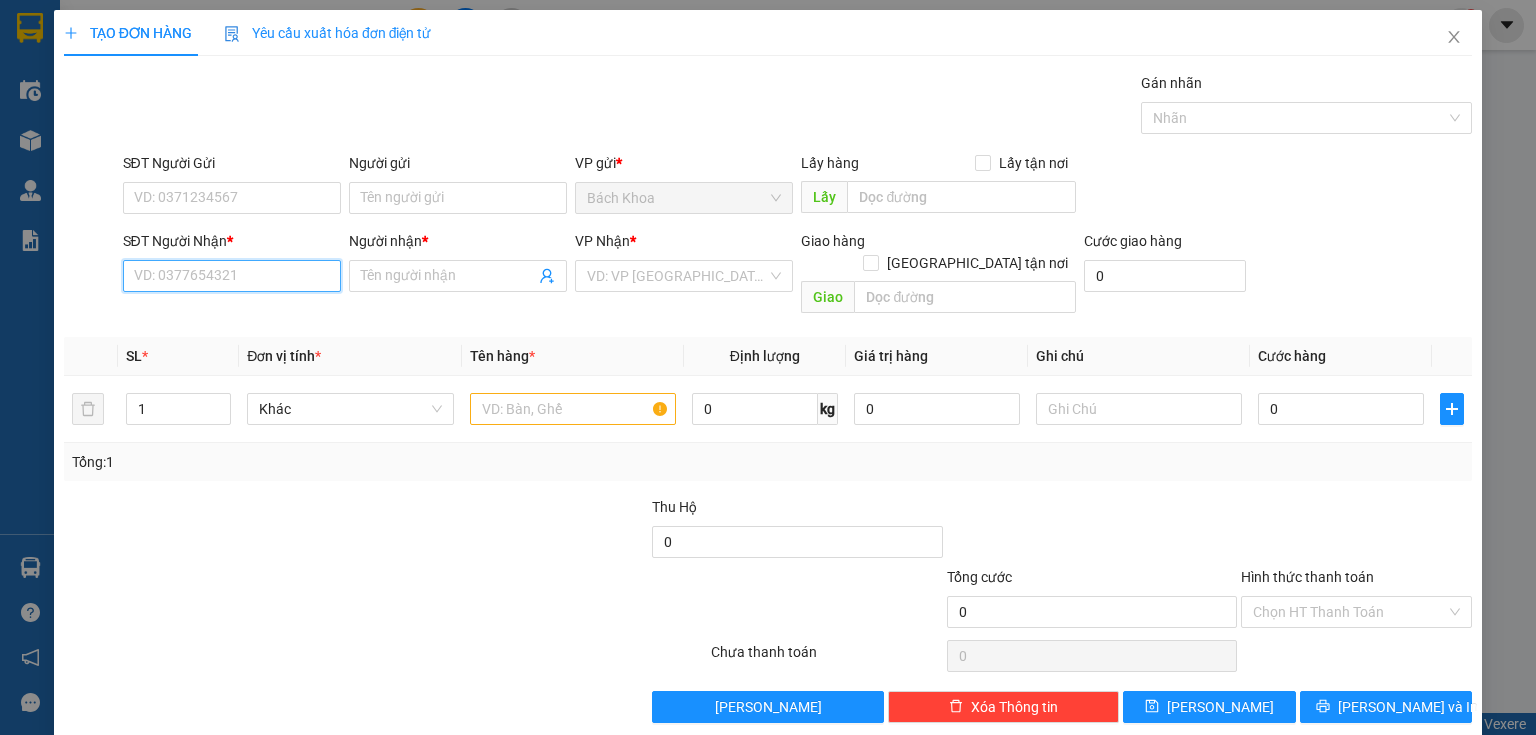 click on "SĐT Người Nhận  *" at bounding box center [232, 276] 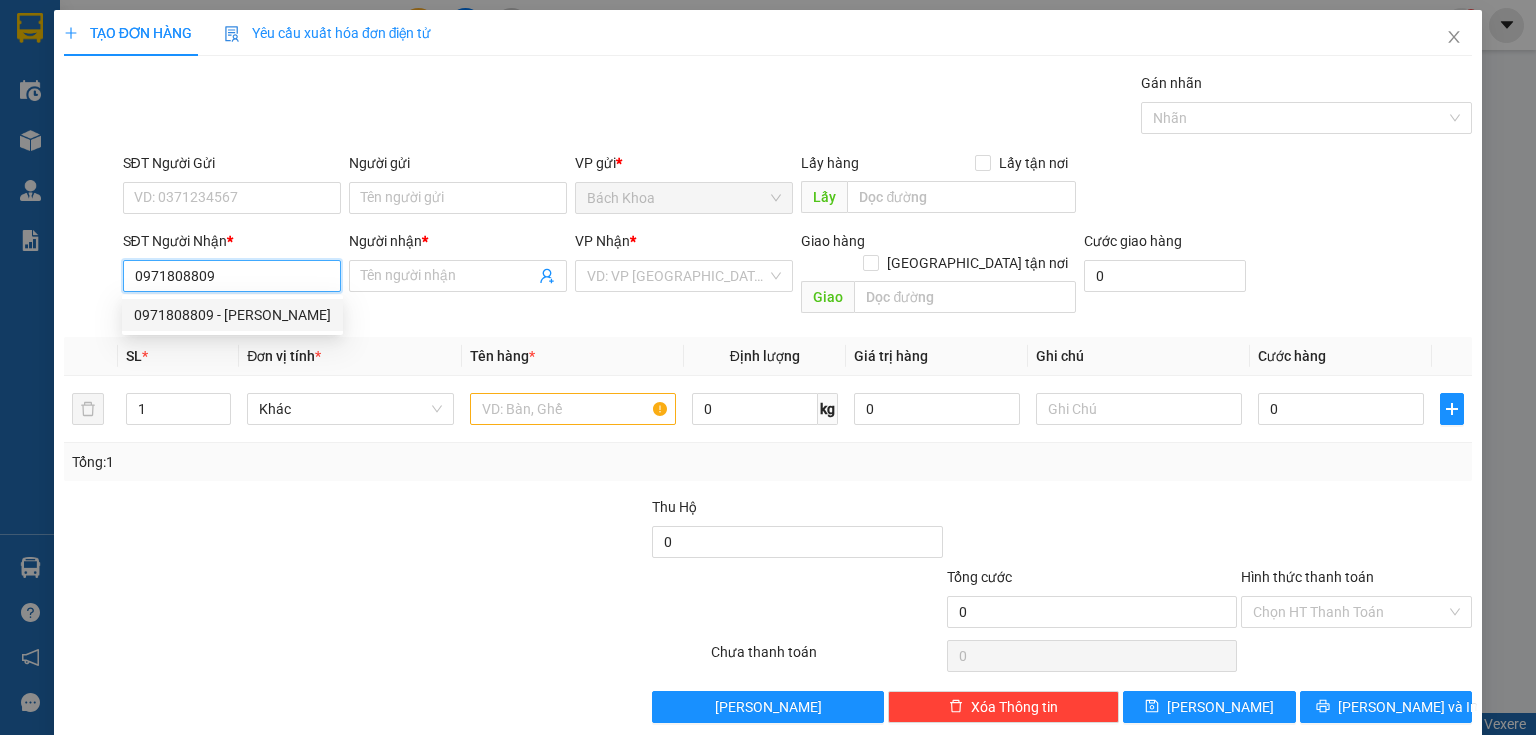 click on "0971808809 - [PERSON_NAME]" at bounding box center [232, 315] 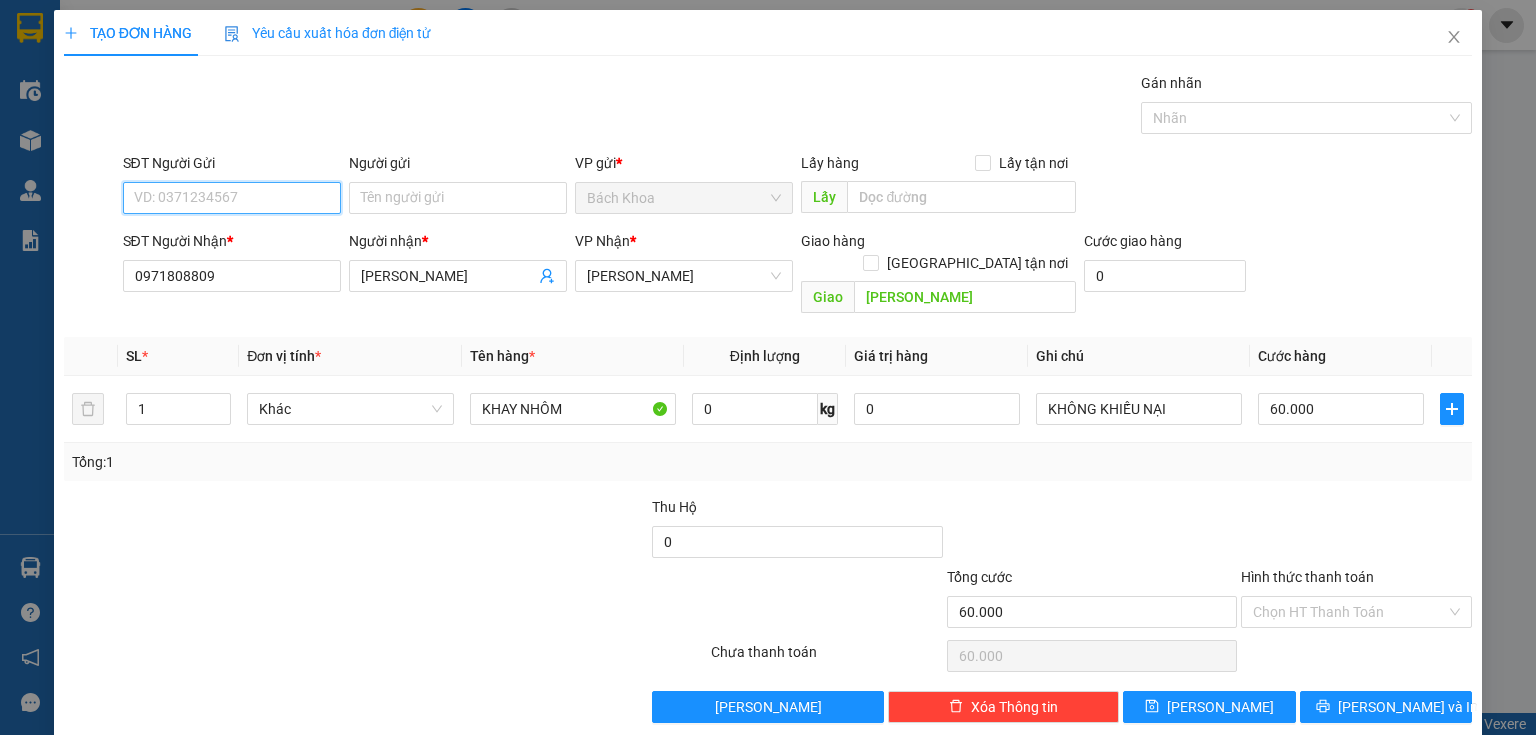 click on "SĐT Người Gửi" at bounding box center (232, 198) 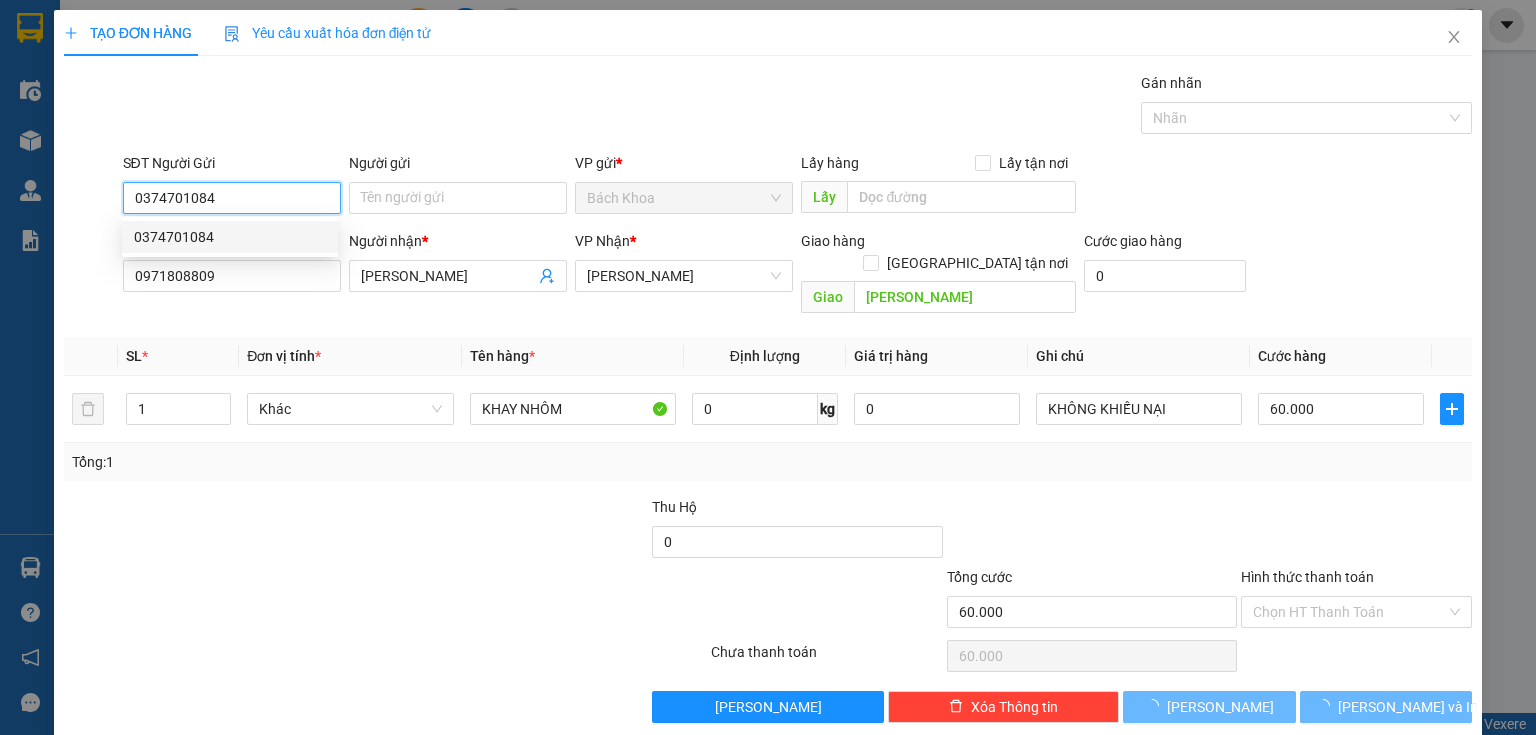 click on "0374701084" at bounding box center [230, 237] 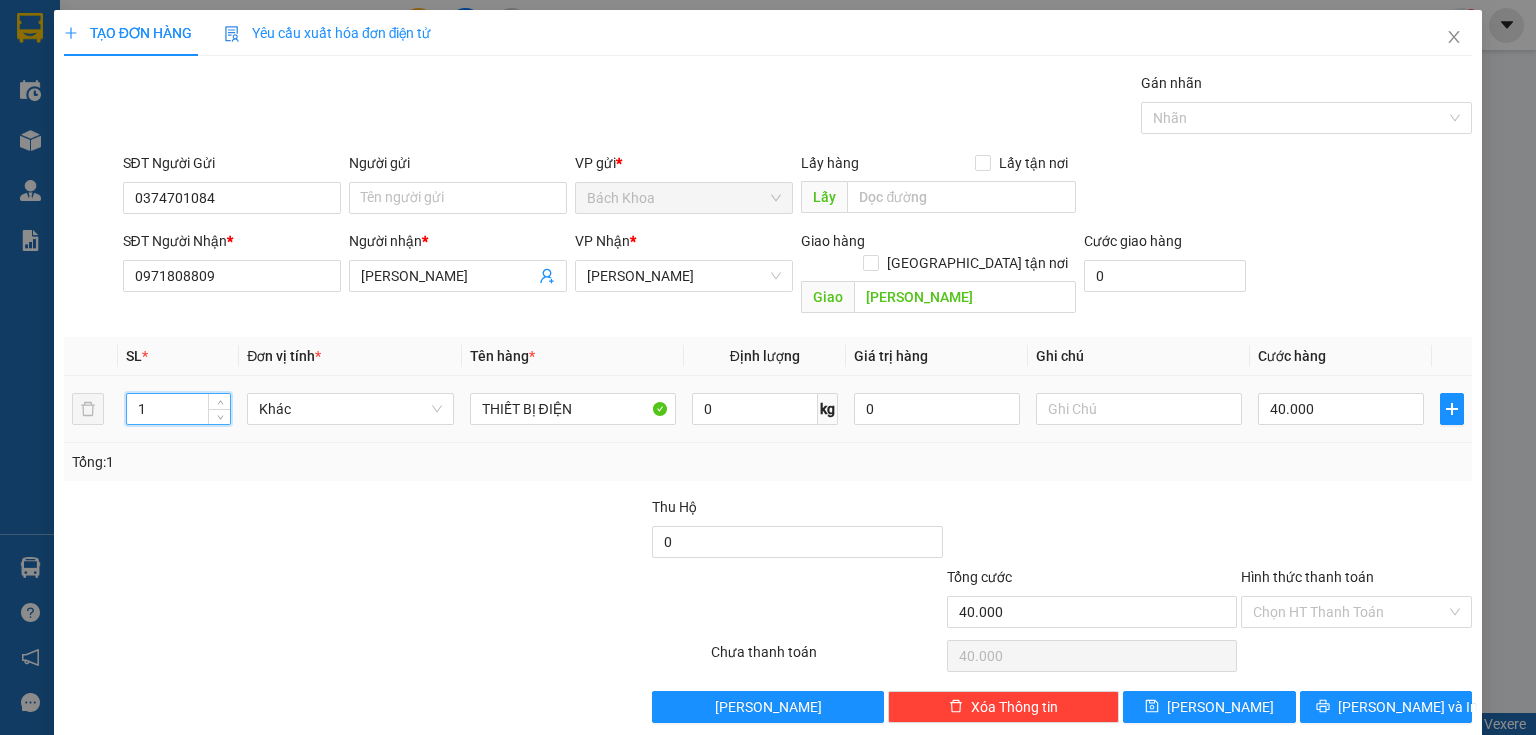 click on "1" at bounding box center [178, 409] 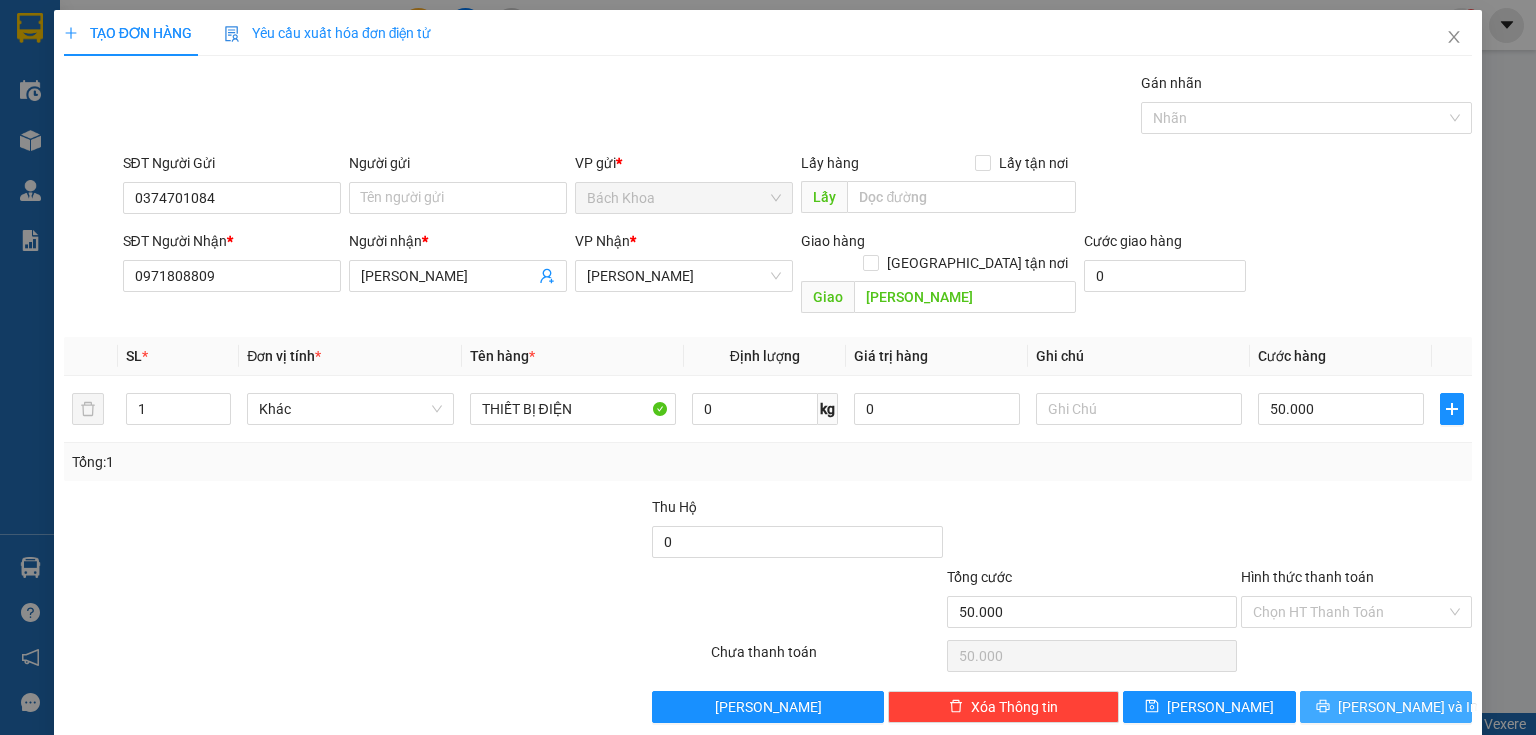 click on "[PERSON_NAME] và In" at bounding box center (1386, 707) 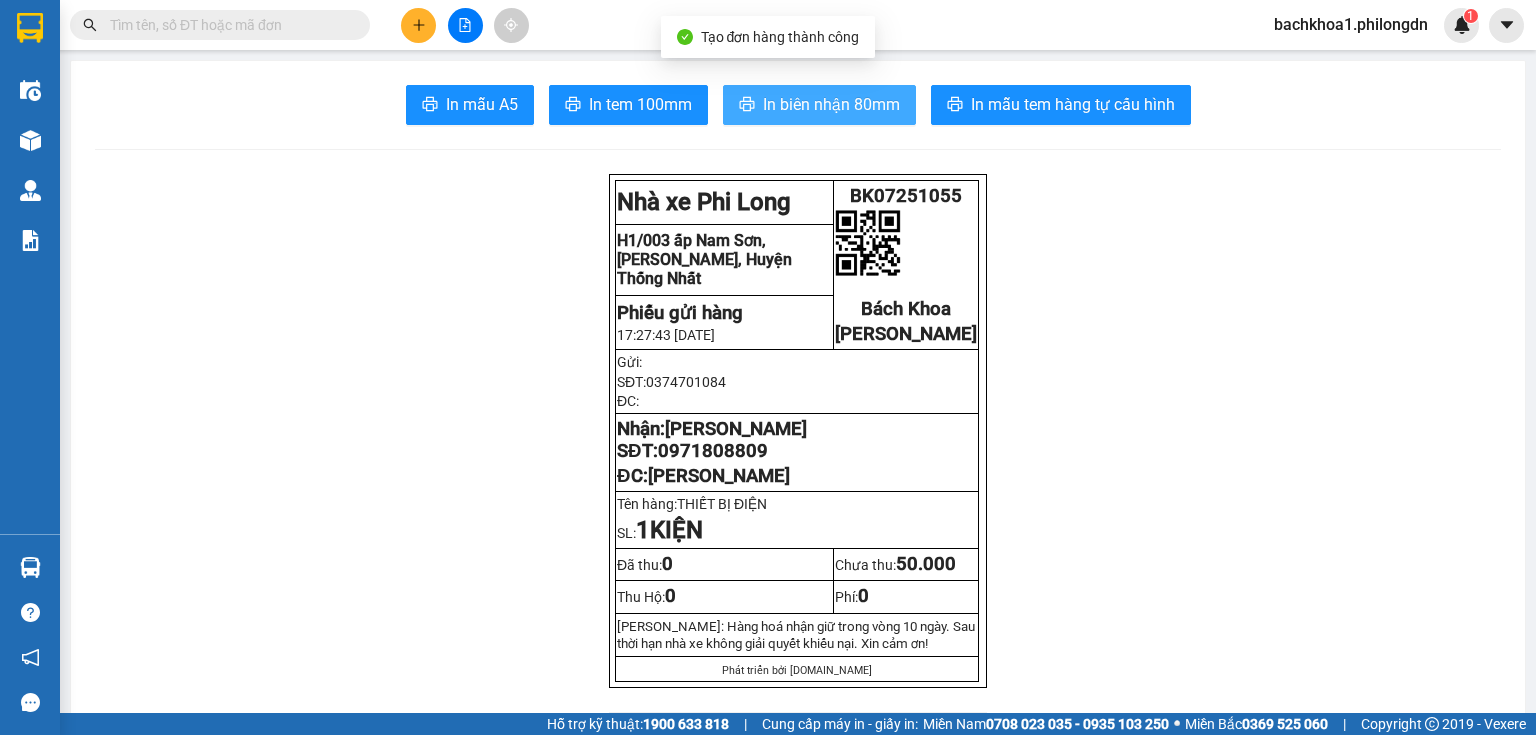 click on "In biên nhận 80mm" at bounding box center (831, 104) 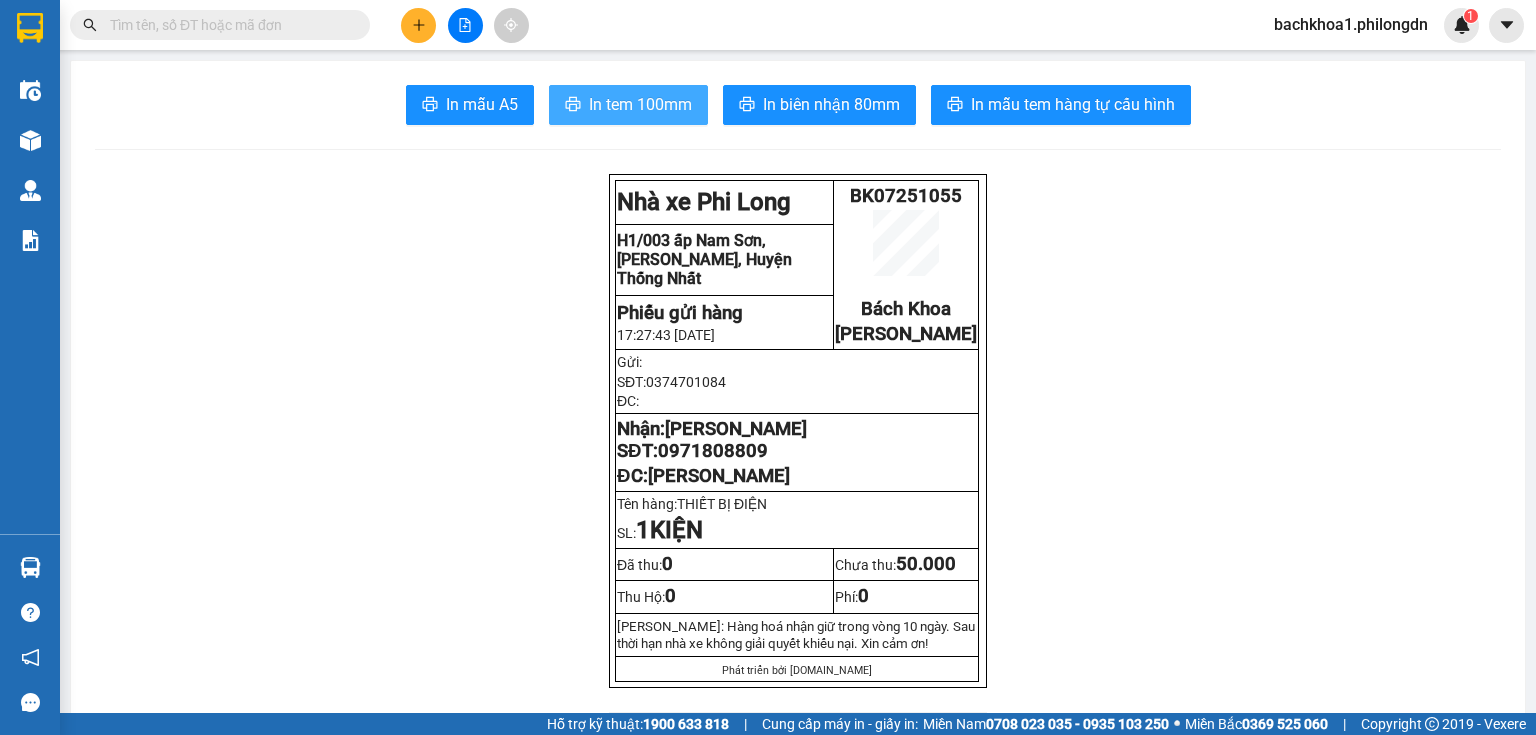 click on "In tem 100mm" at bounding box center (628, 105) 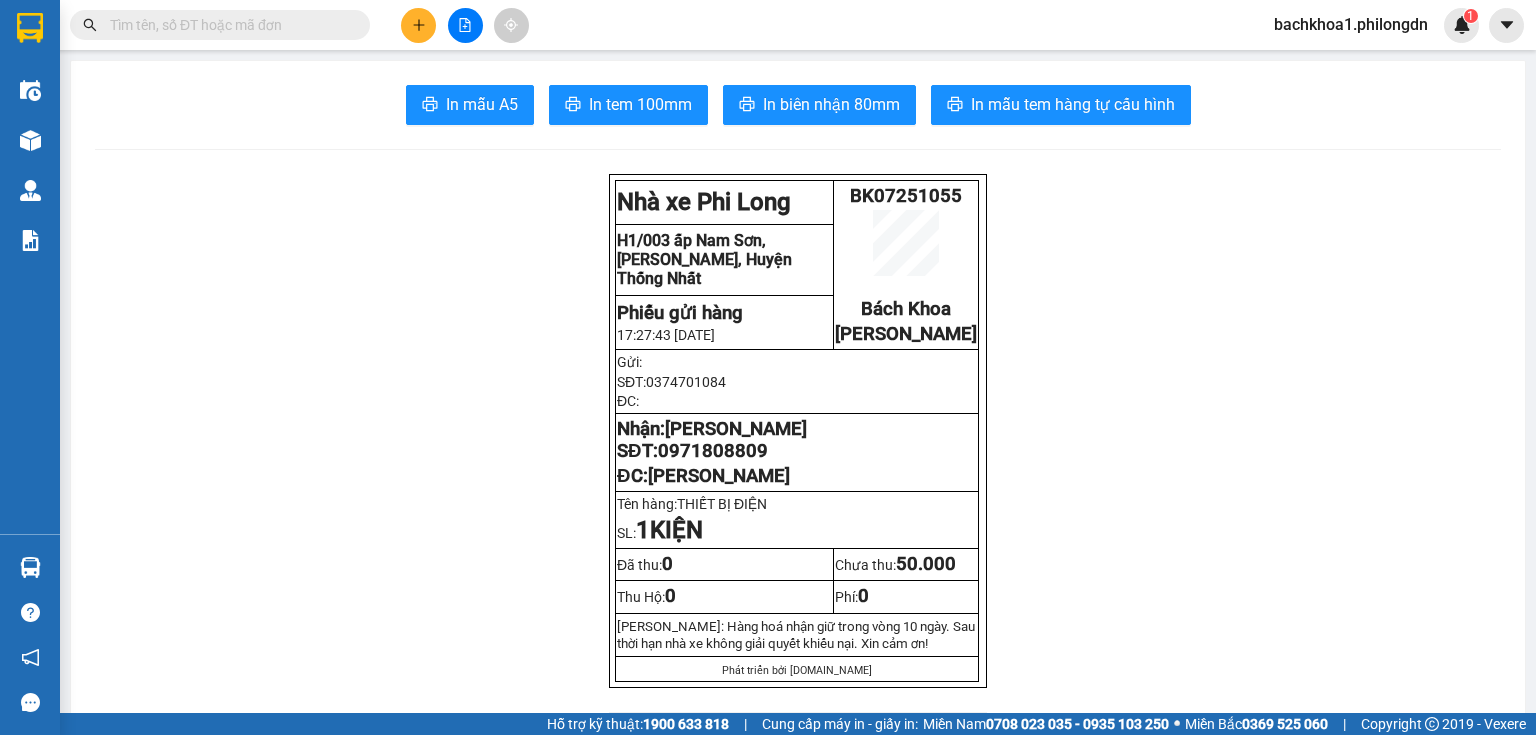 click on "0971808809" at bounding box center [713, 451] 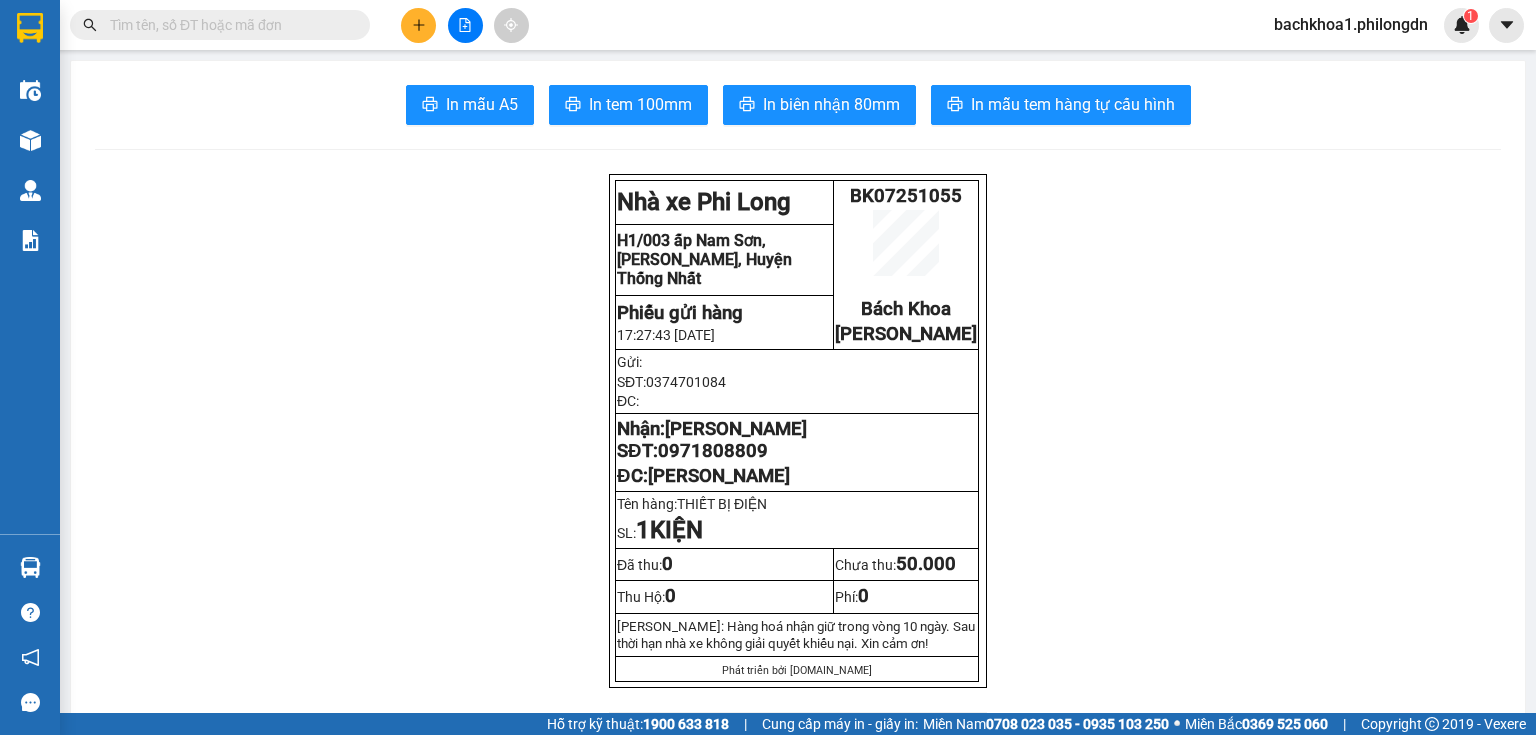 click at bounding box center (418, 25) 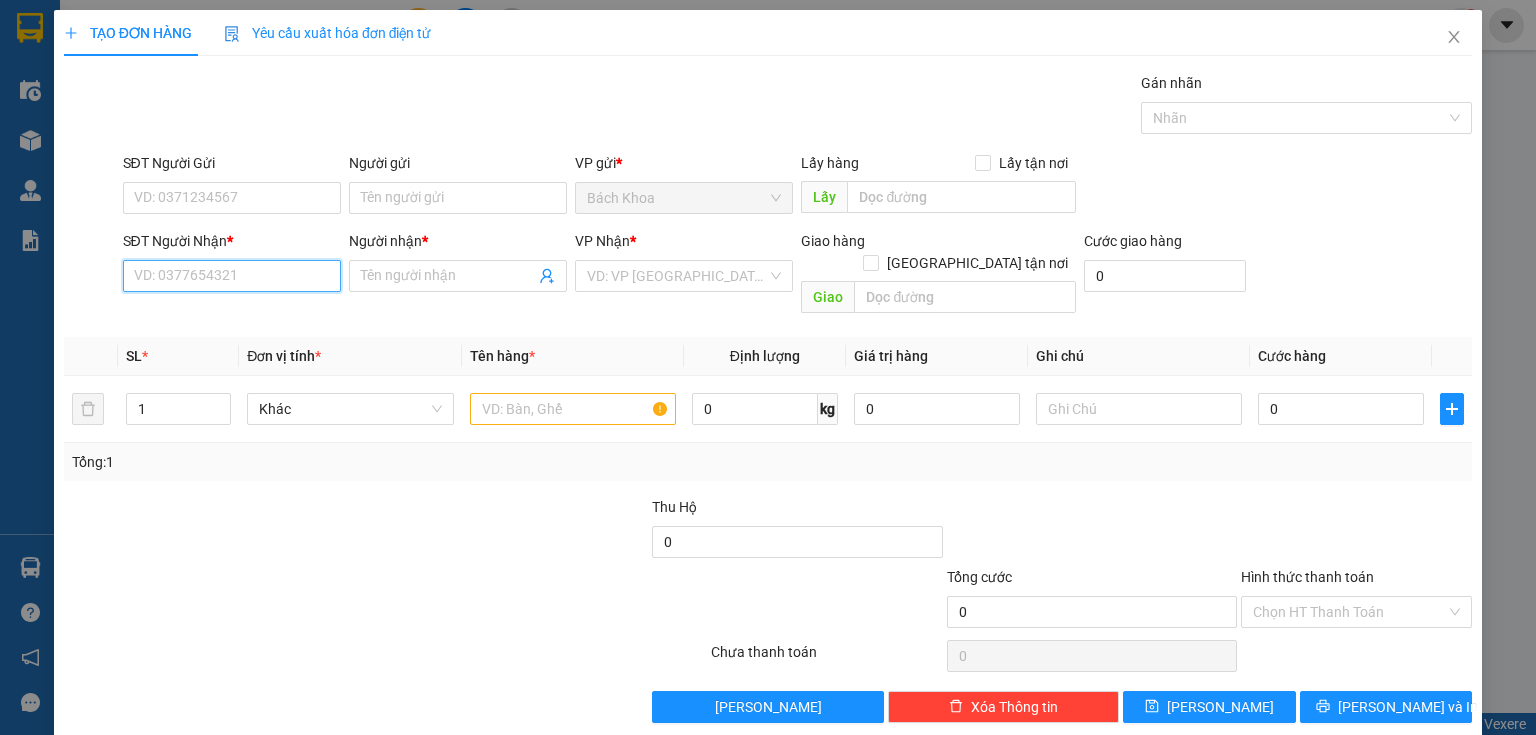 click on "SĐT Người Nhận  *" at bounding box center [232, 276] 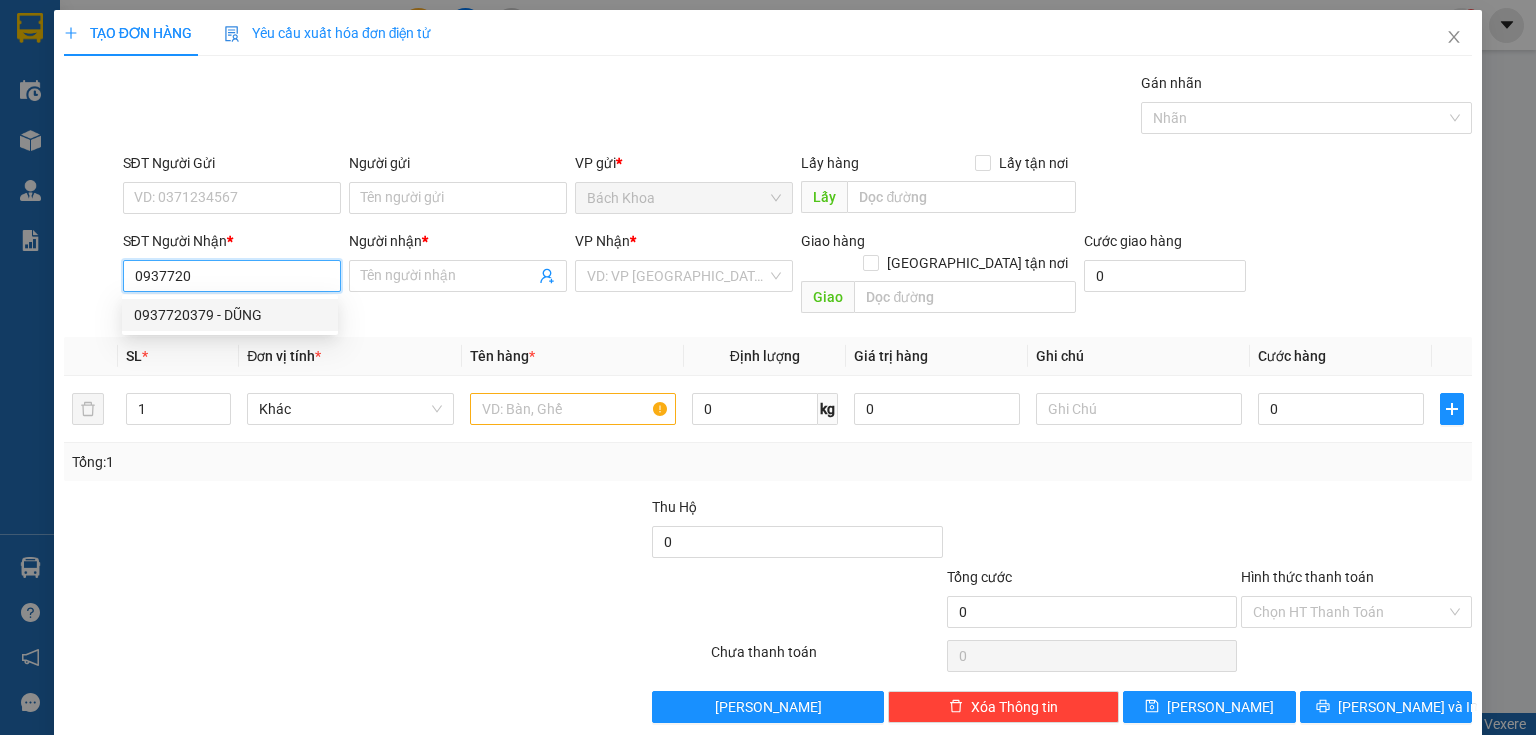 click on "0937720379 - DŨNG" at bounding box center [230, 315] 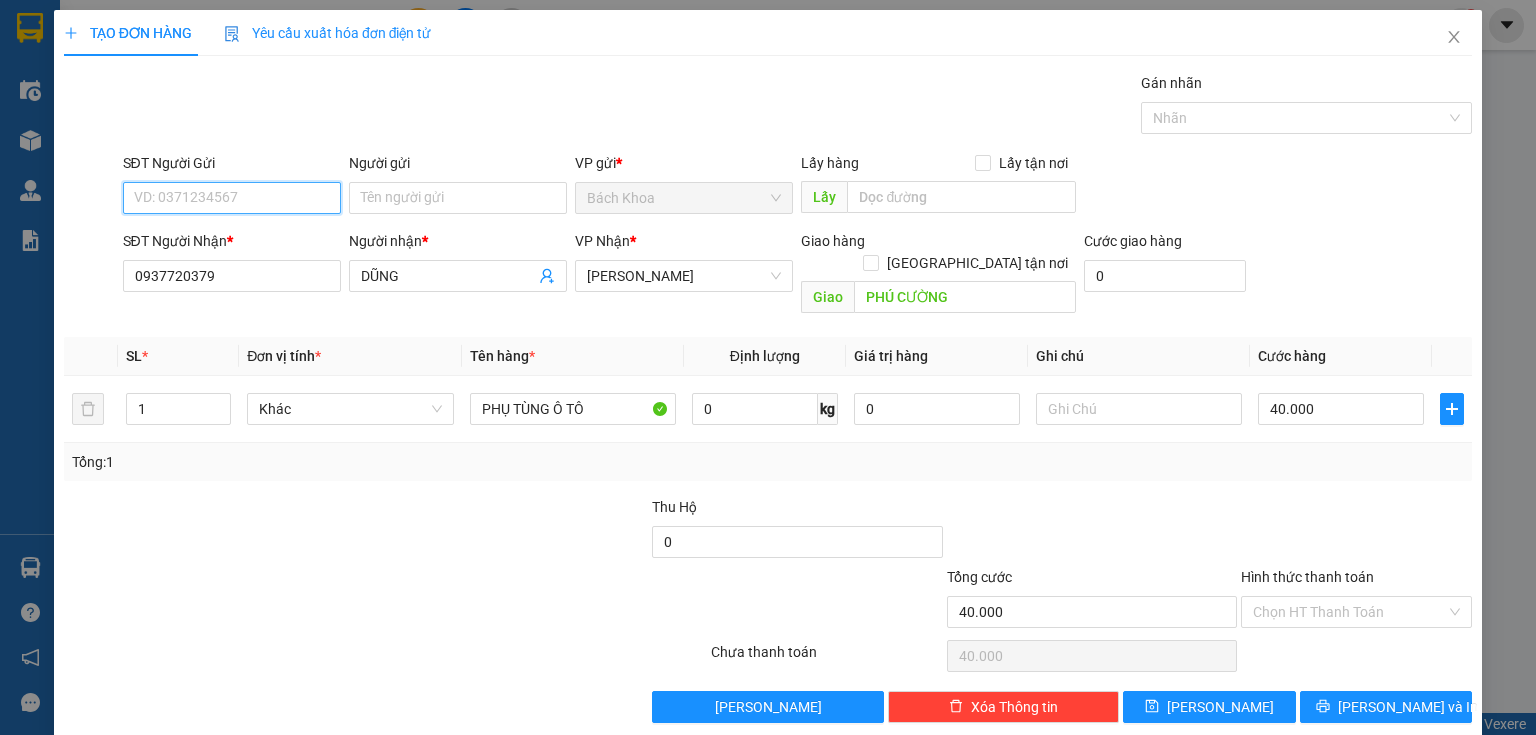 click on "SĐT Người Gửi" at bounding box center [232, 198] 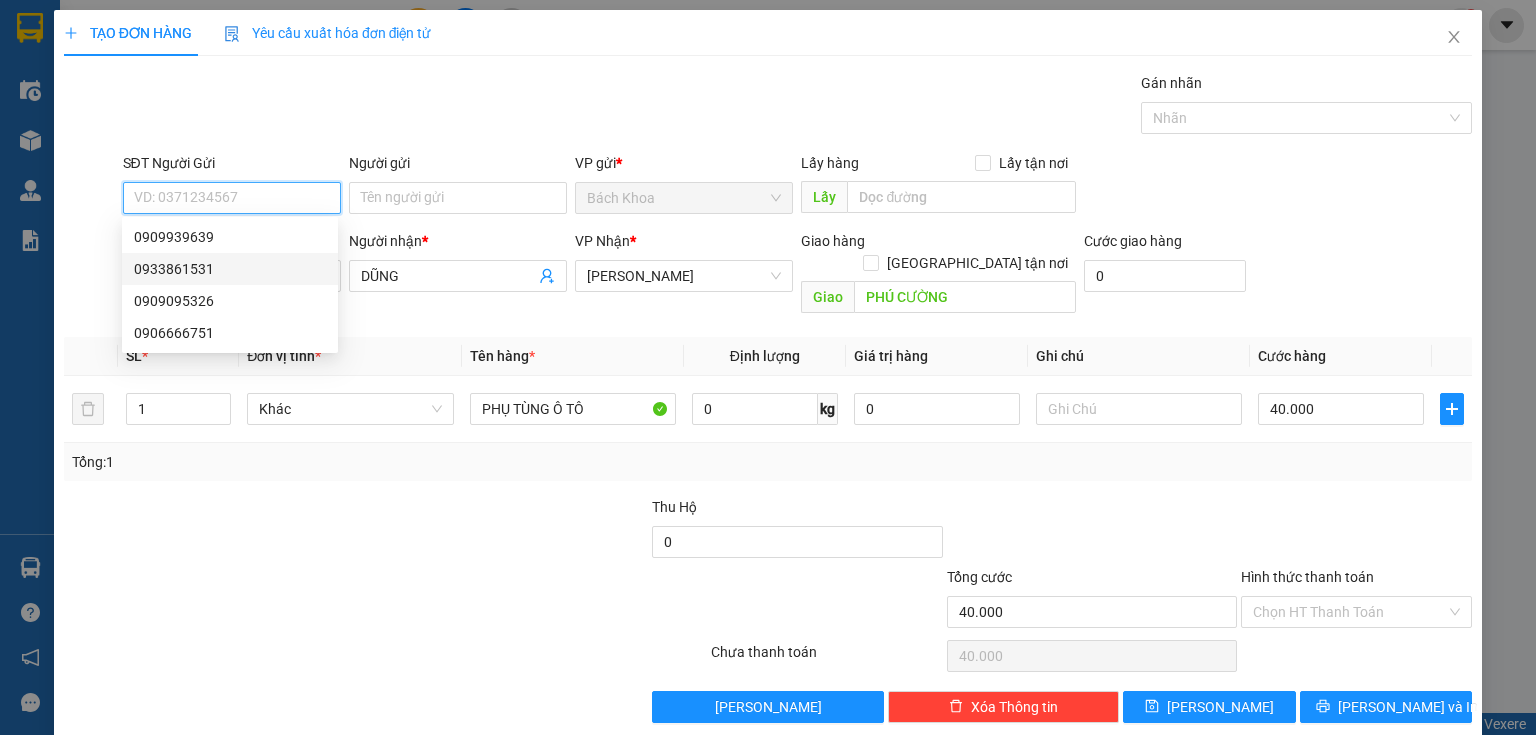 click on "0933861531" at bounding box center (230, 269) 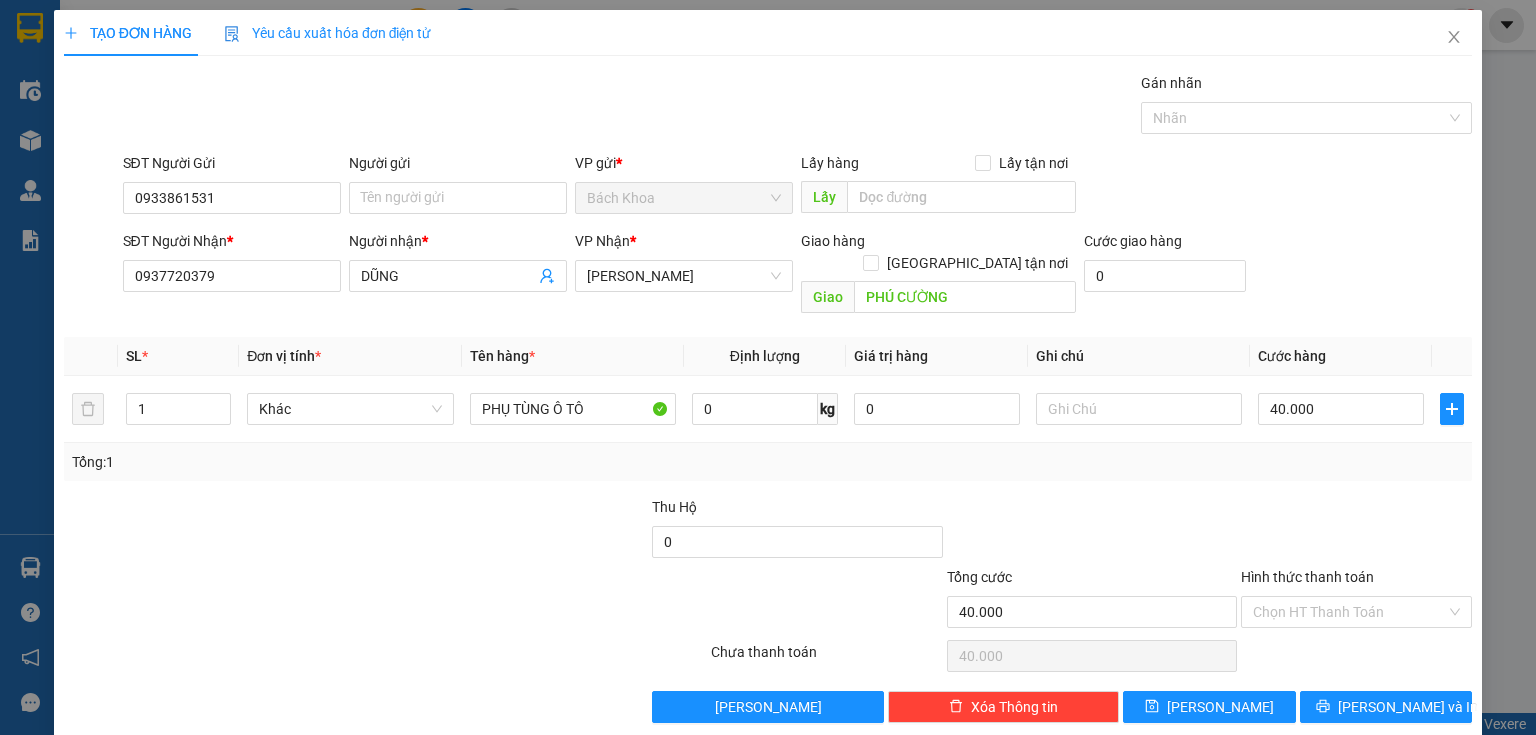 click on "TẠO ĐƠN HÀNG Yêu cầu xuất hóa đơn điện tử Transit Pickup Surcharge Ids Transit Deliver Surcharge Ids Transit Deliver Surcharge Transit Deliver Surcharge Gán nhãn   Nhãn SĐT Người Gửi 0933861531 Người gửi Tên người gửi VP gửi  * Bách Khoa Lấy hàng Lấy tận nơi Lấy SĐT Người Nhận  * 0937720379 Người nhận  * DŨNG VP Nhận  * Gia Kiệm Giao hàng Giao tận nơi Giao PHÚ CƯỜNG Cước giao hàng 0 SL  * Đơn vị tính  * Tên hàng  * Định lượng Giá trị hàng Ghi chú Cước hàng                   1 Khác PHỤ TÙNG Ô TÔ 0 kg 0 40.000 Tổng:  1 Thu Hộ 0 Tổng cước 40.000 Hình thức thanh toán Chọn HT Thanh Toán Số tiền thu trước 0 Chưa thanh toán 40.000 Chọn HT Thanh Toán Lưu nháp Xóa Thông tin [PERSON_NAME] và In" at bounding box center [768, 374] 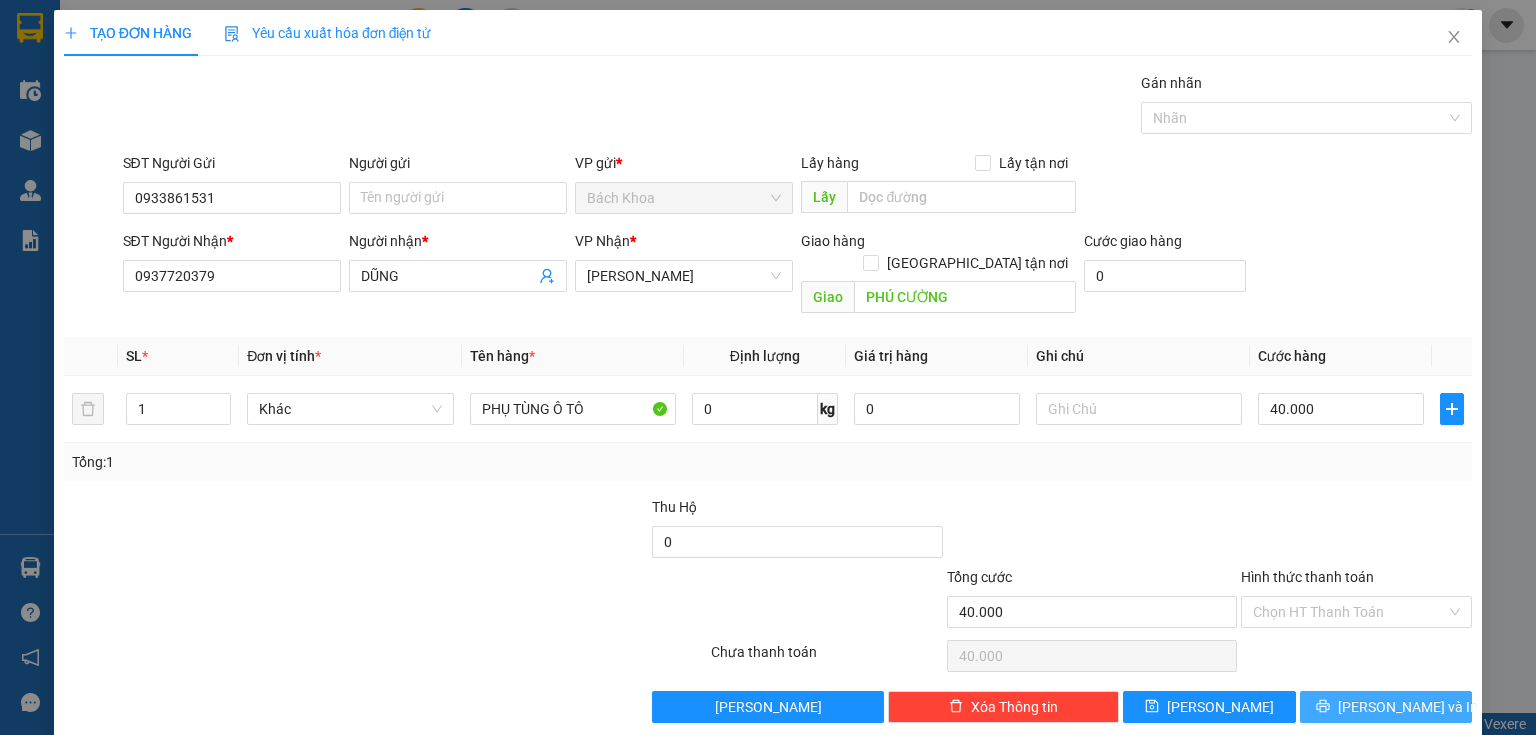 click on "[PERSON_NAME] và In" at bounding box center [1386, 707] 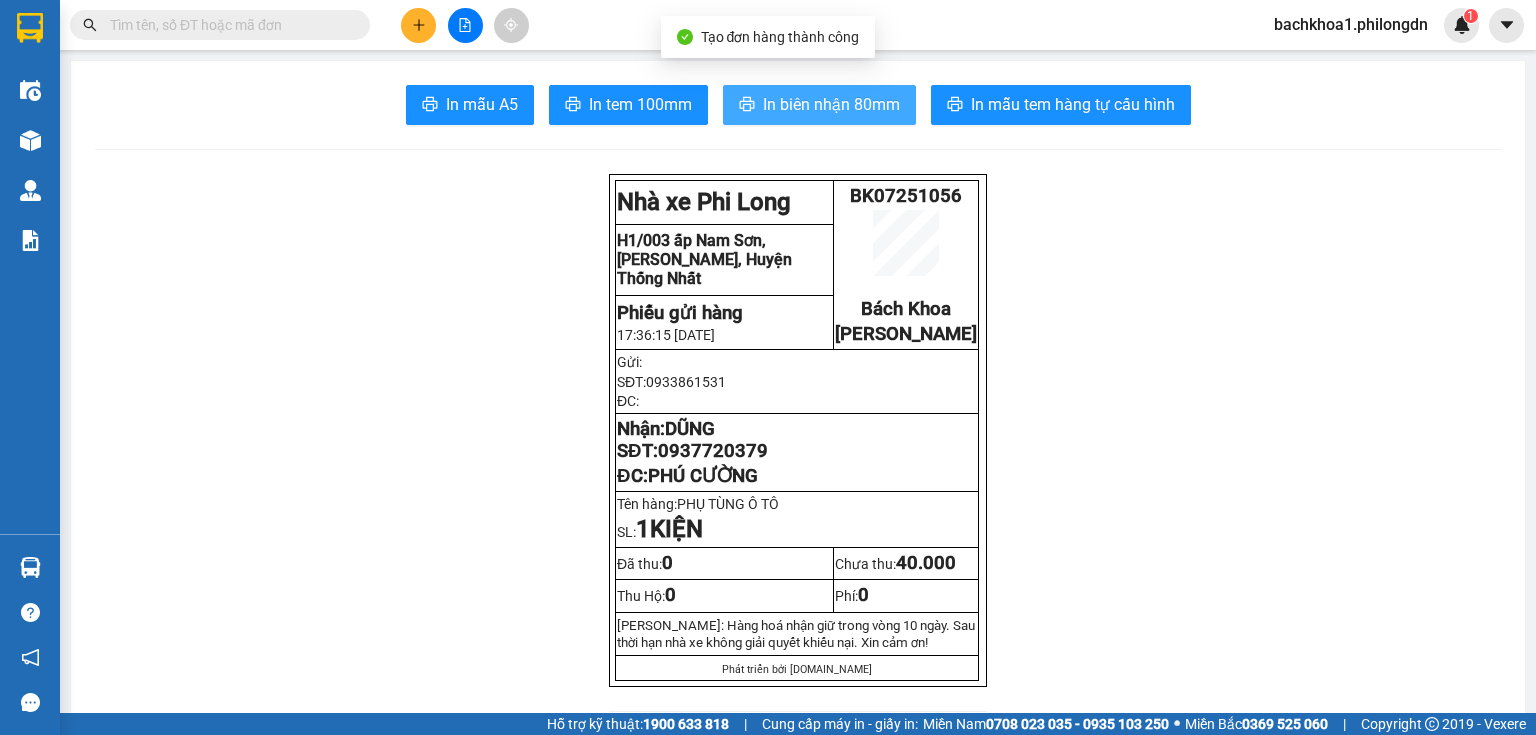 click on "In biên nhận 80mm" at bounding box center (831, 104) 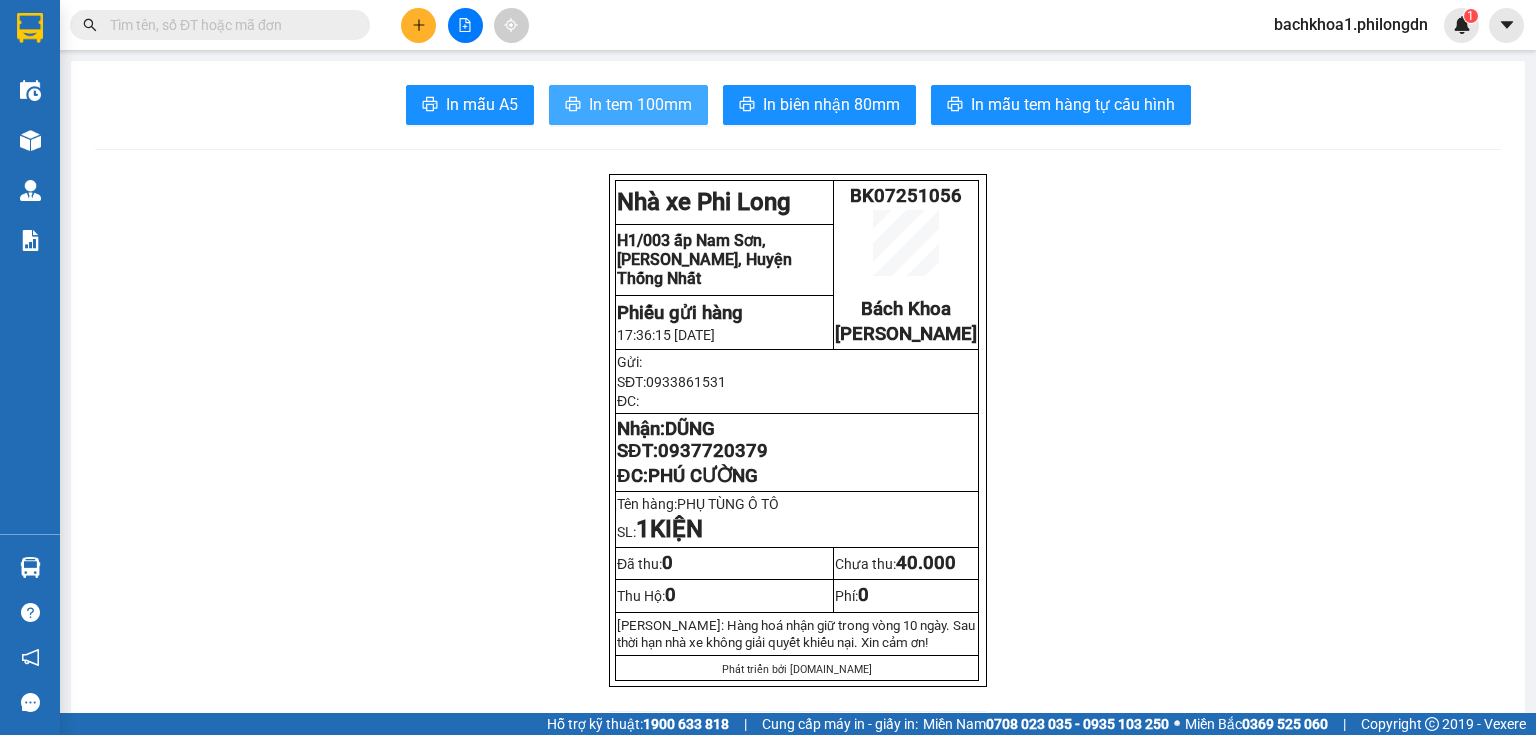 click on "In tem 100mm" at bounding box center (640, 104) 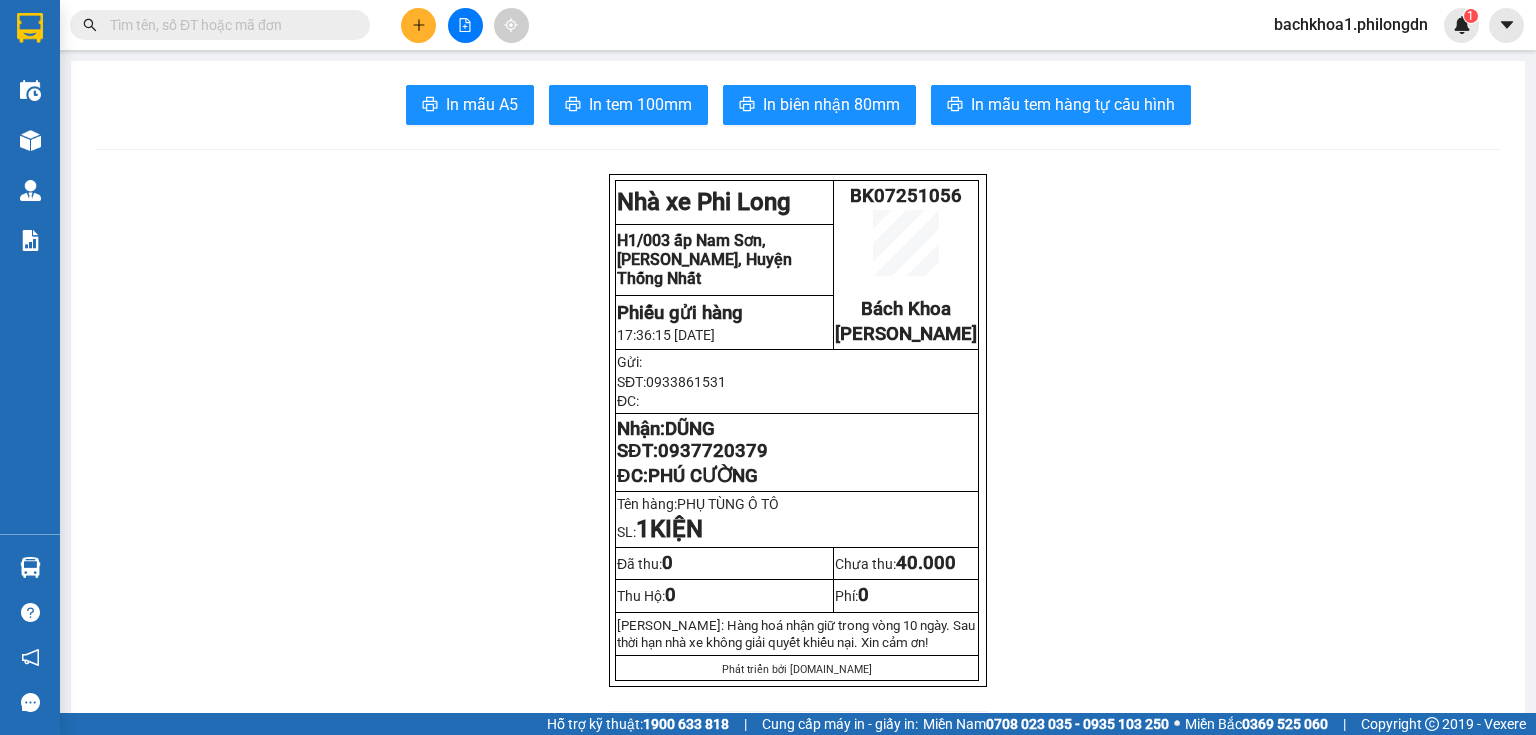 click on "0937720379" at bounding box center [713, 451] 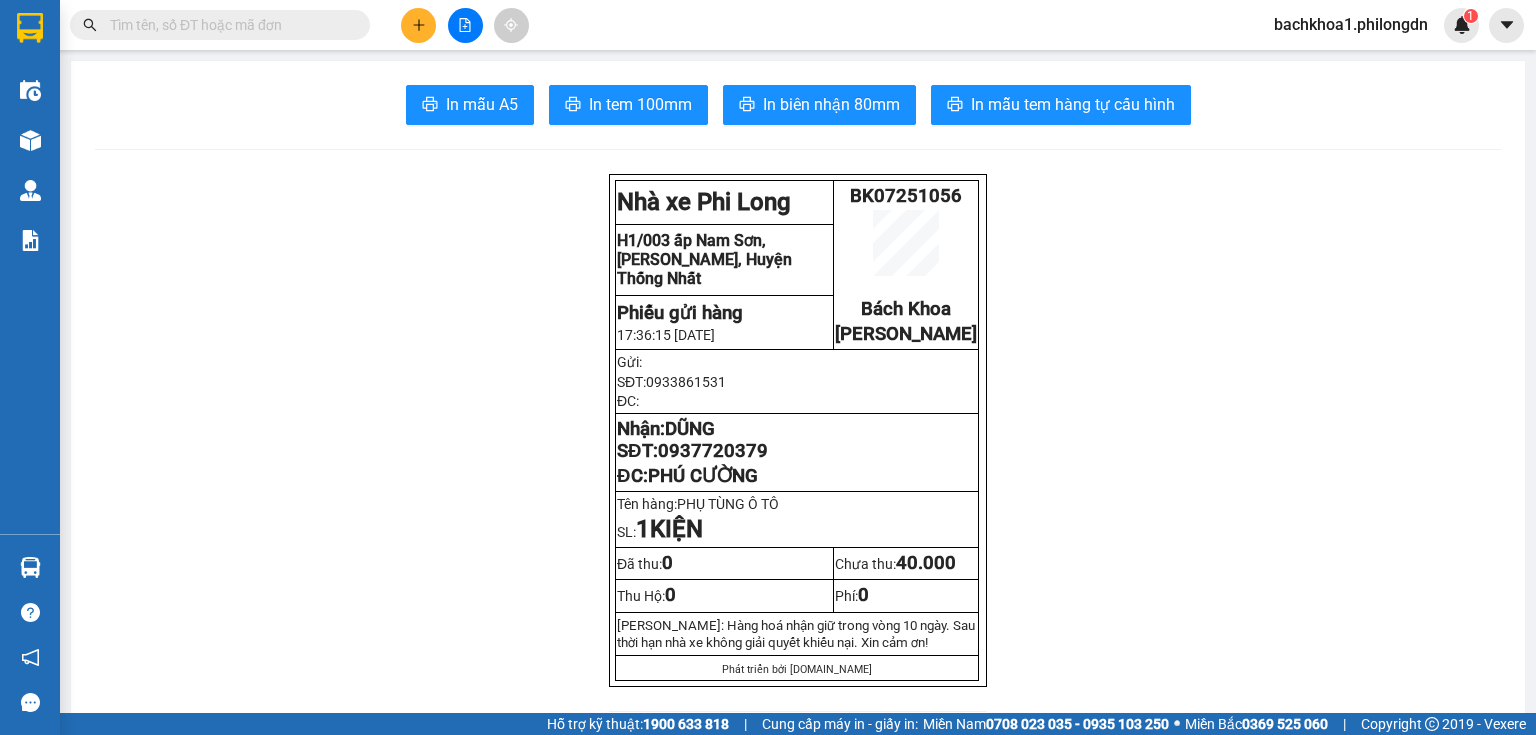 click at bounding box center (418, 25) 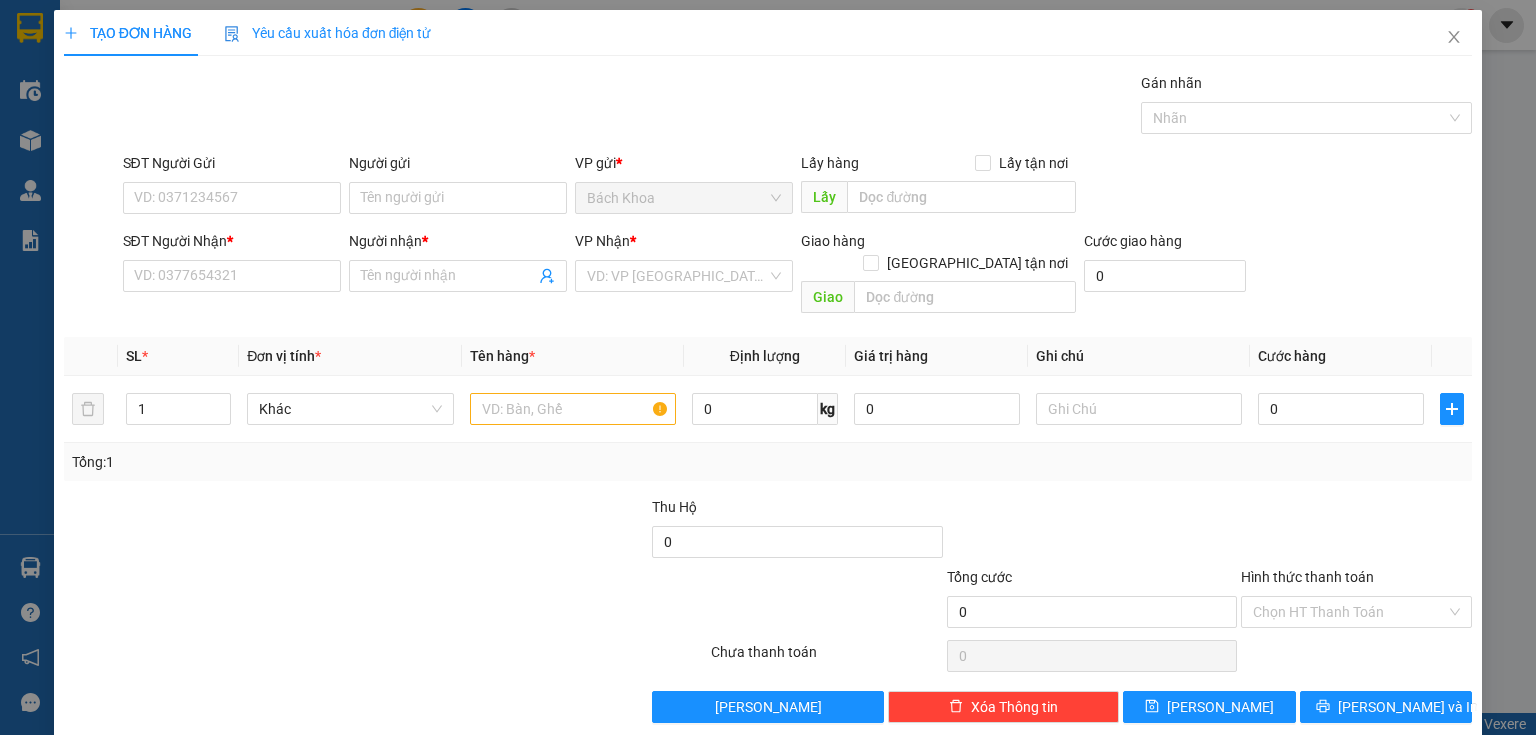 click on "SĐT Người Nhận  *" at bounding box center [232, 245] 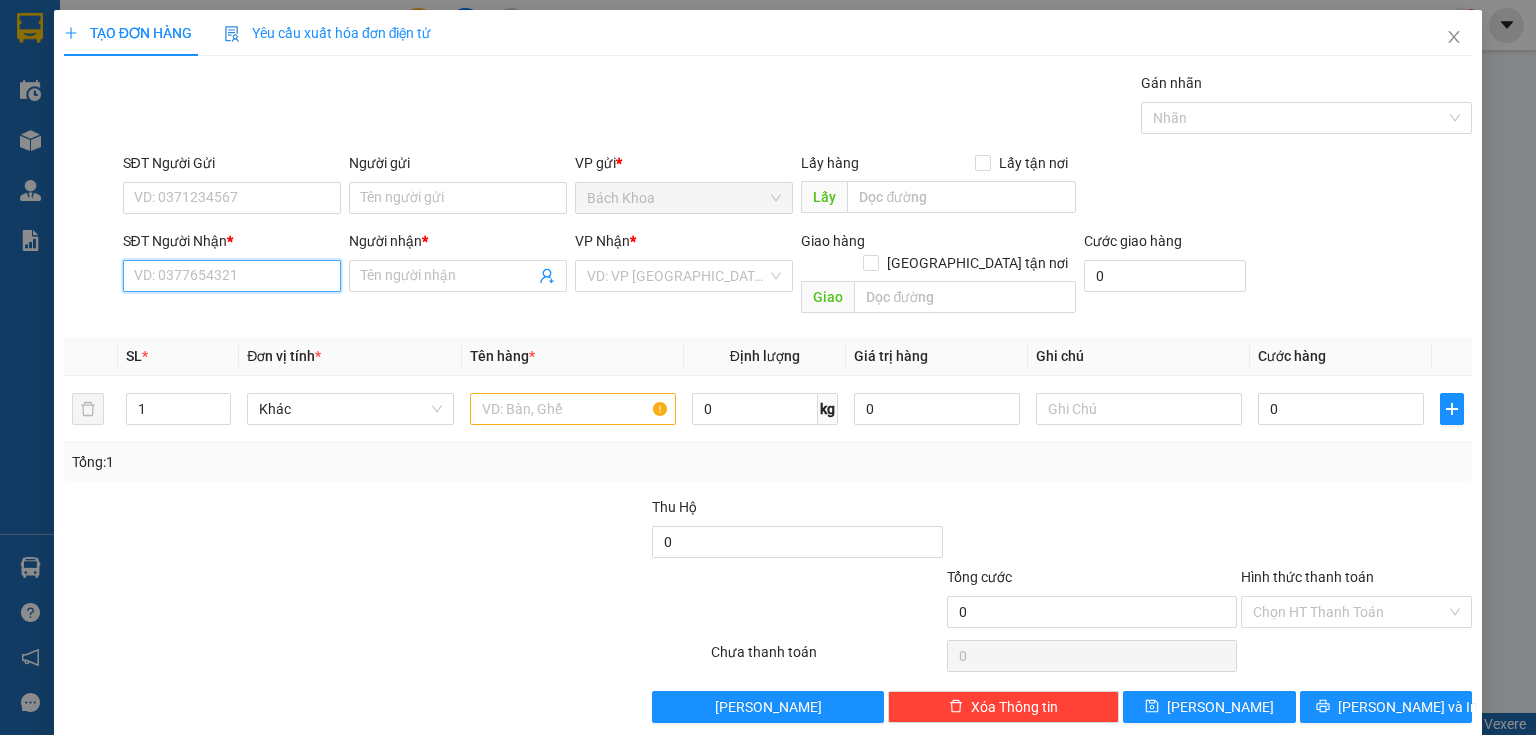 click on "SĐT Người Nhận  *" at bounding box center [232, 276] 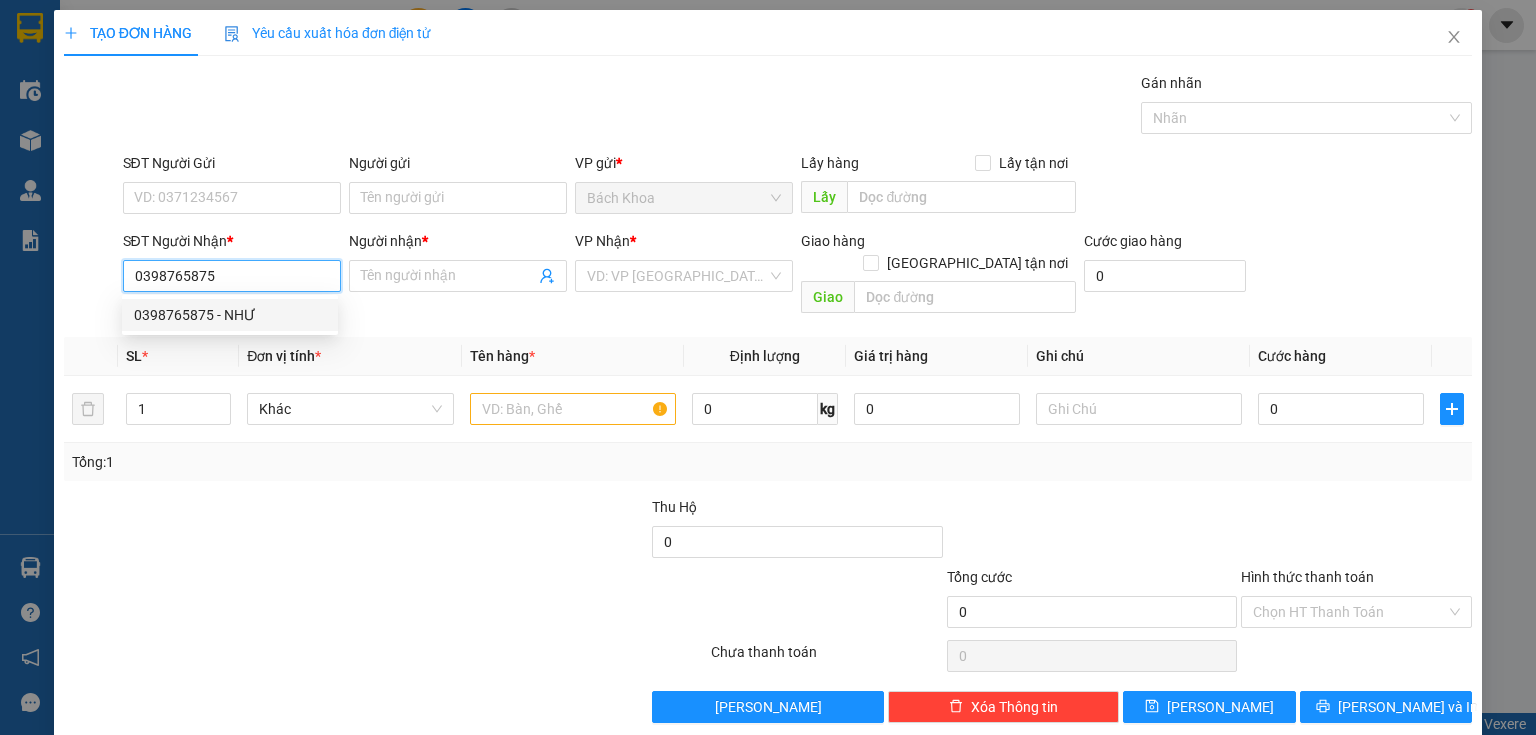 click on "0398765875 - NHƯ" at bounding box center (230, 315) 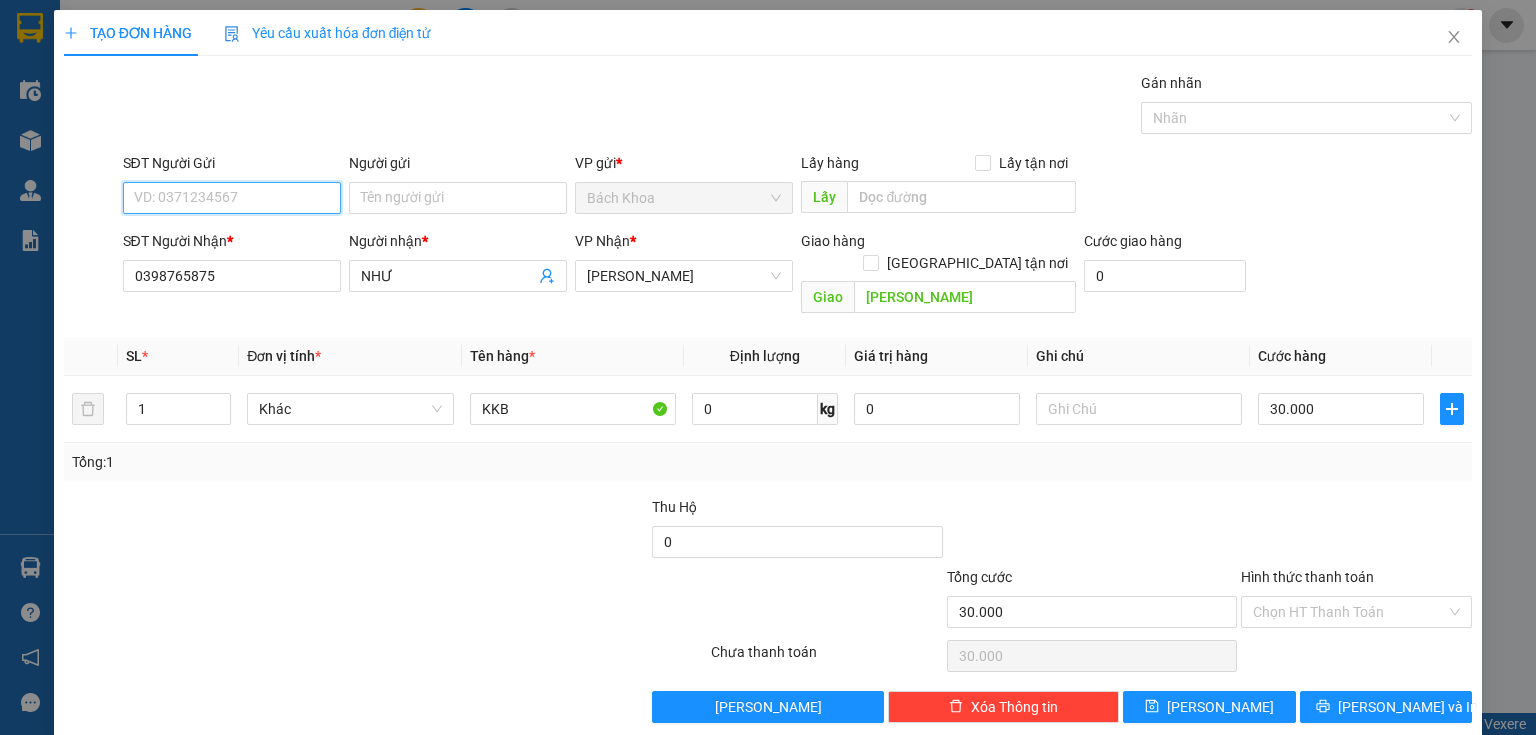 click on "SĐT Người Gửi" at bounding box center (232, 198) 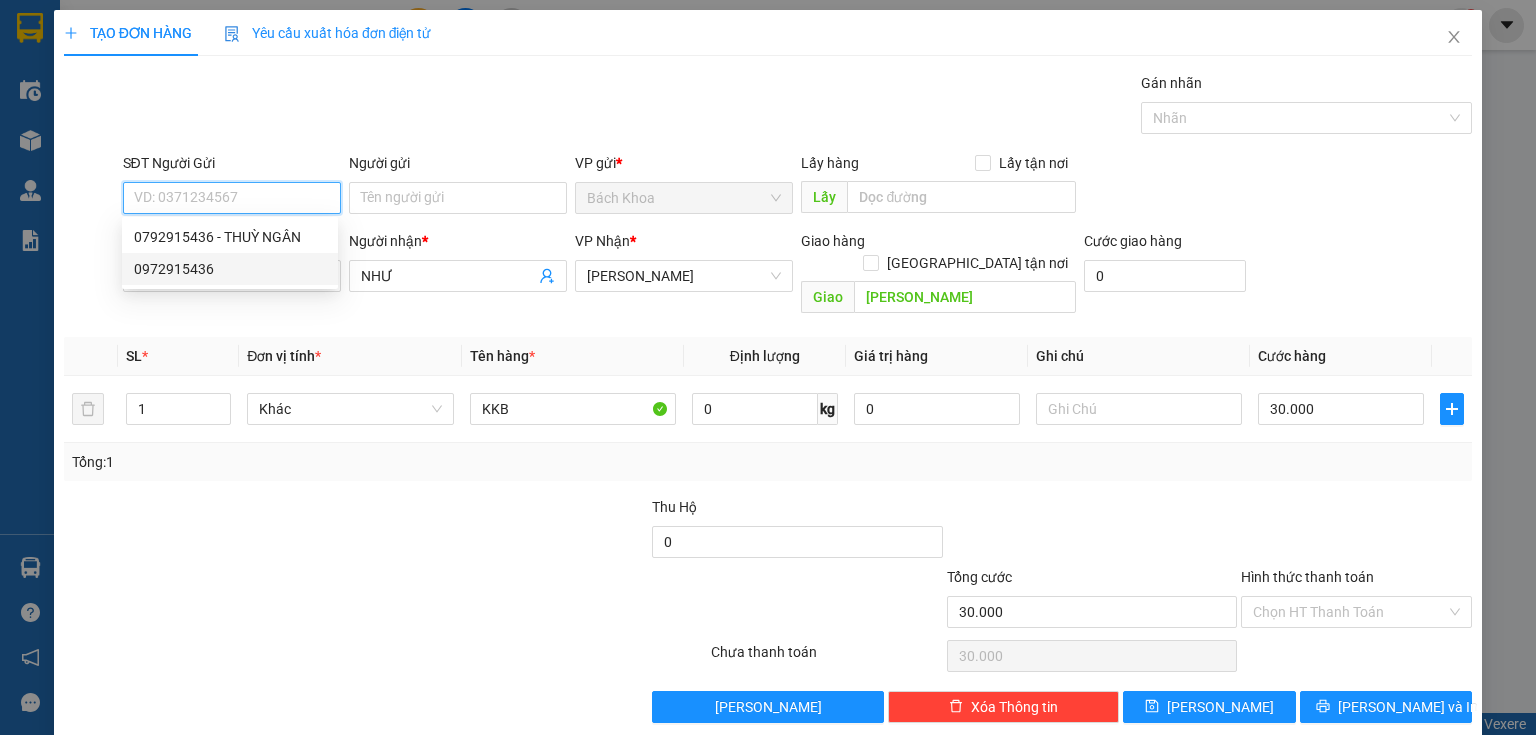 click on "0972915436" at bounding box center [230, 269] 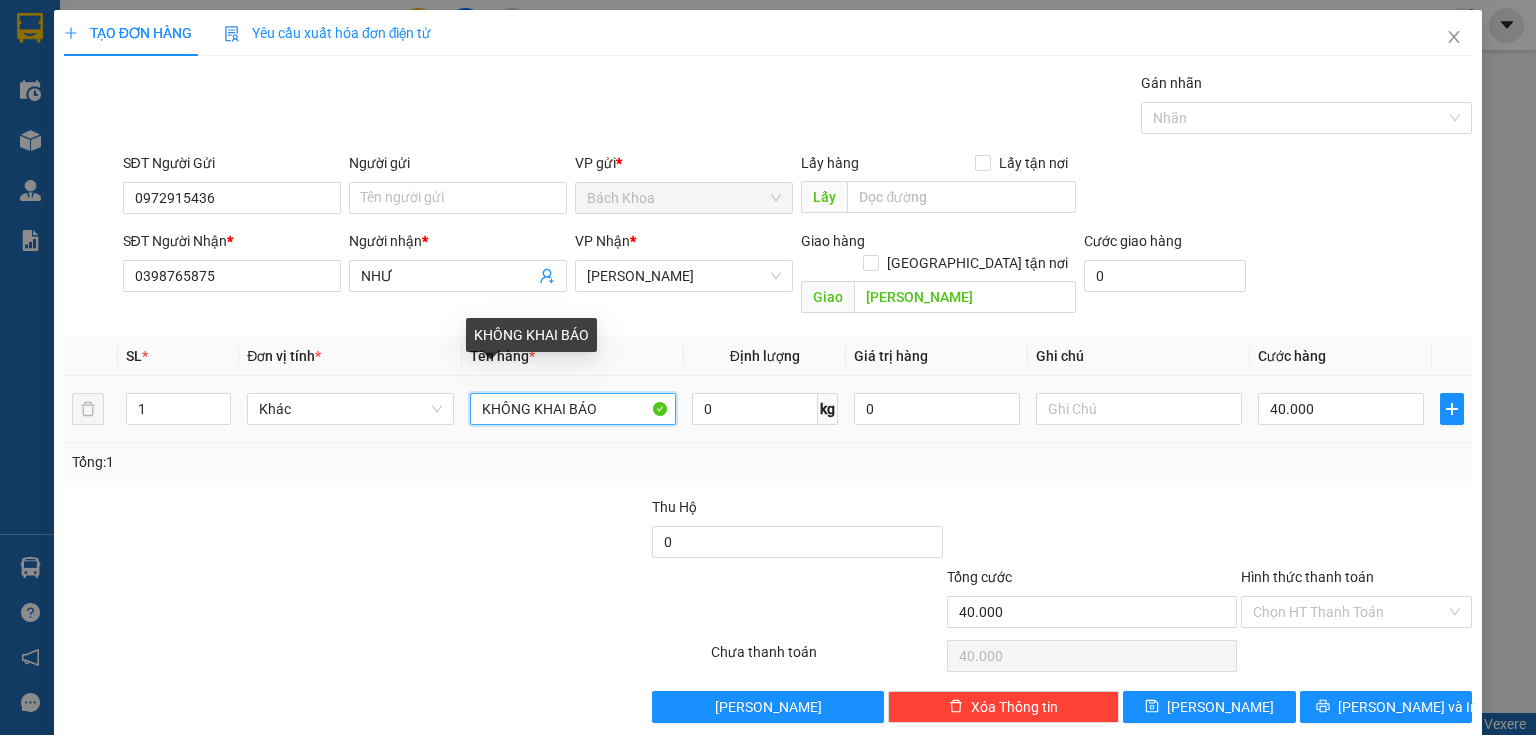 click on "KHÔNG KHAI BÁO" at bounding box center (573, 409) 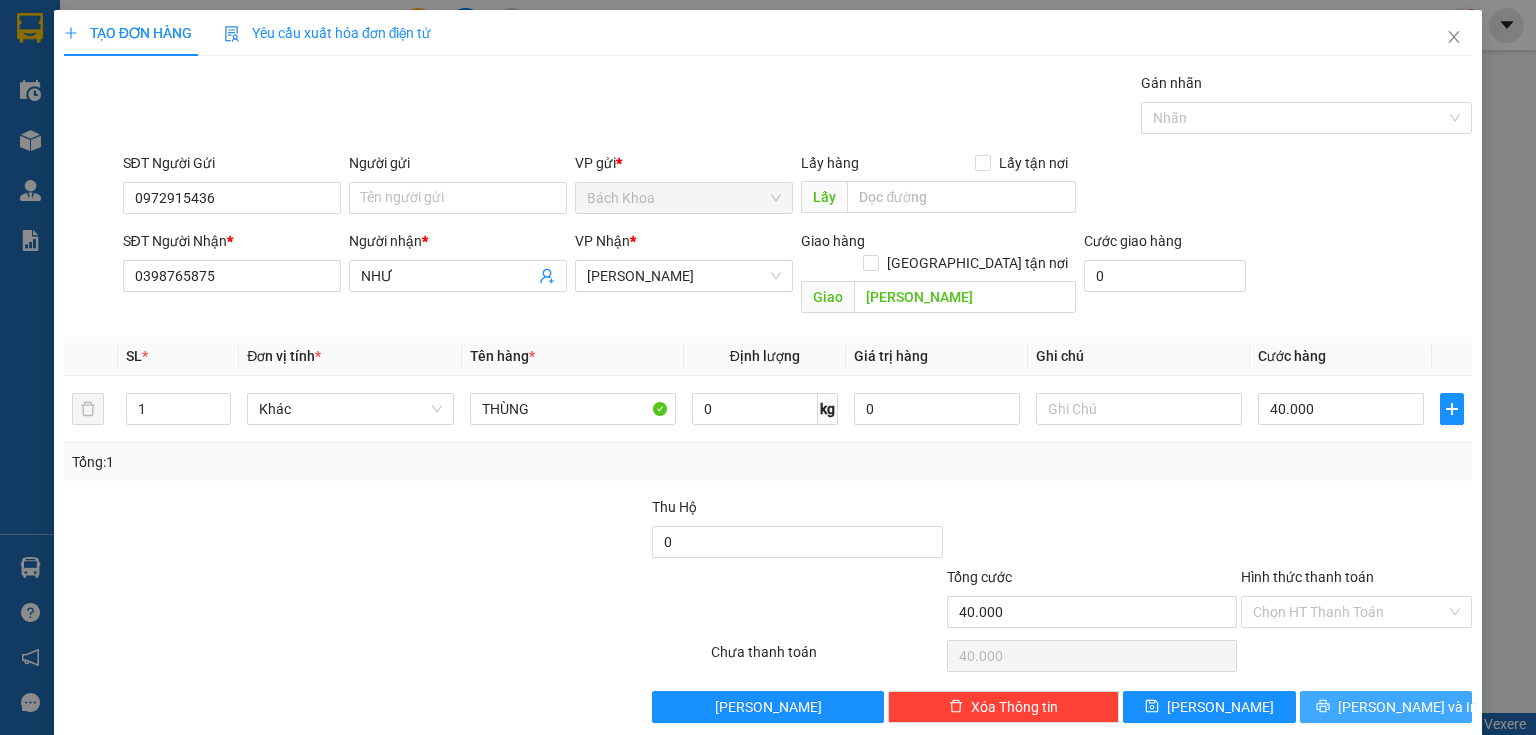 drag, startPoint x: 1348, startPoint y: 677, endPoint x: 1361, endPoint y: 672, distance: 13.928389 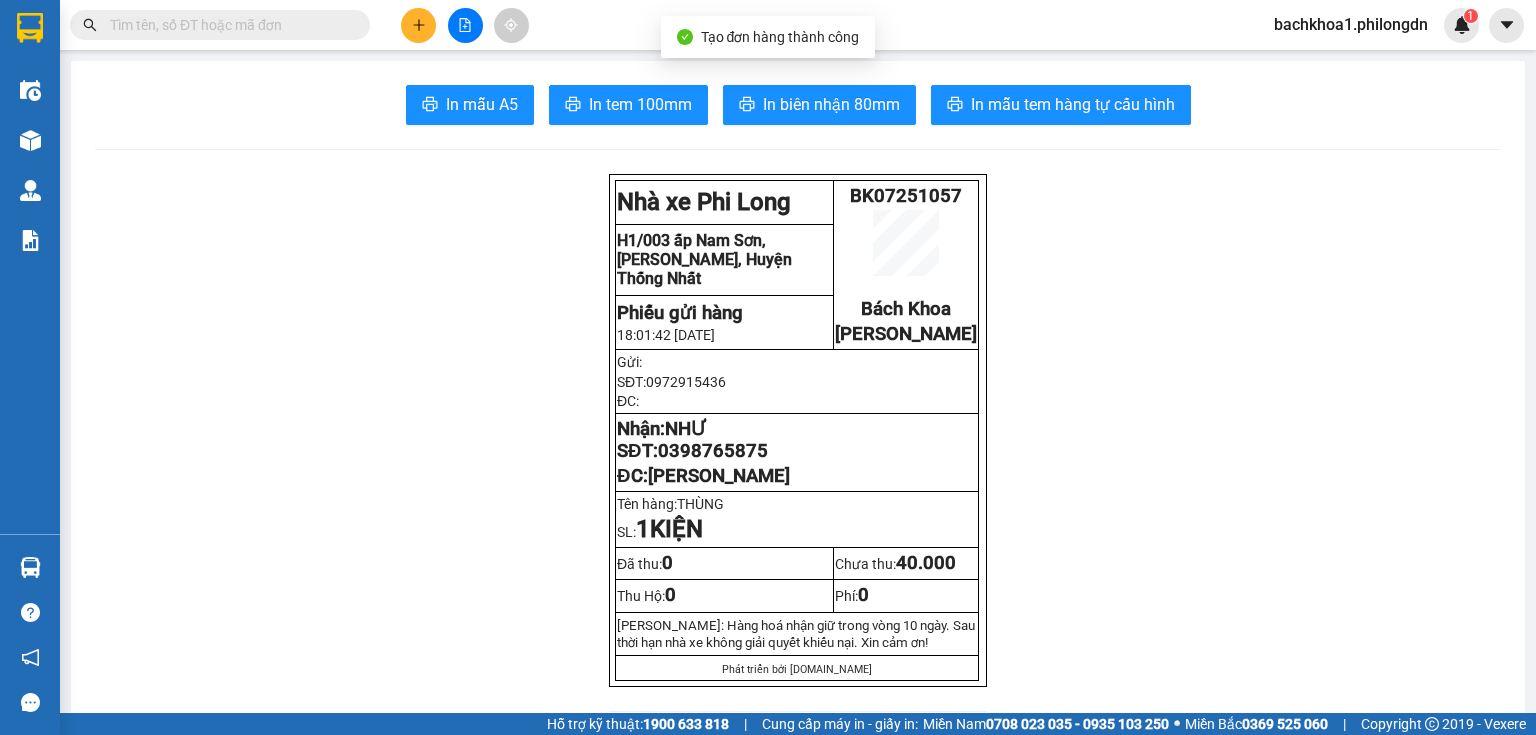 click on "In mẫu A5
In tem 100mm
In biên nhận 80mm In mẫu tem hàng tự cấu hình
Nhà xe Phi Long
BK07251057
Bách Khoa
Gia Kiệm
H1/003 [GEOGRAPHIC_DATA], [PERSON_NAME][GEOGRAPHIC_DATA], Huyện Thống Nhất
Phiếu gửi hàng
18:01:42 [DATE]
Gửi:
SĐT:  0972915436
ĐC:
Nhận:  NHƯ SĐT:  0398765875
ĐC:  [PERSON_NAME]
Tên hàng:  THÙNG
SL:  1  KIỆN
Đã thu:  0
Chưa thu:  40.000
Thu Hộ: 0
Phí:  0
[PERSON_NAME]: Hàng hoá nhận giữ trong vòng 10 ngày. Sau thời hạn nhà xe không giải quyết khiếu nại. Xin cảm ơn!
Phát triển bởi [DOMAIN_NAME]
Phi Long (Đồng Nai) BK07251057 [DATE] 18:01 Giao dọc đường   VÕ DÕNG VP Nhận:   Gia Kiệm NHƯ 0398765875 SL:  1 CC : 40.000 Tên Số lượng Khối lượng Cước món hàng Ghi chú THÙNG (Khác) 1 0 40.000 Tổng cộng 1 0 40.000 Loading..." at bounding box center (798, 1829) 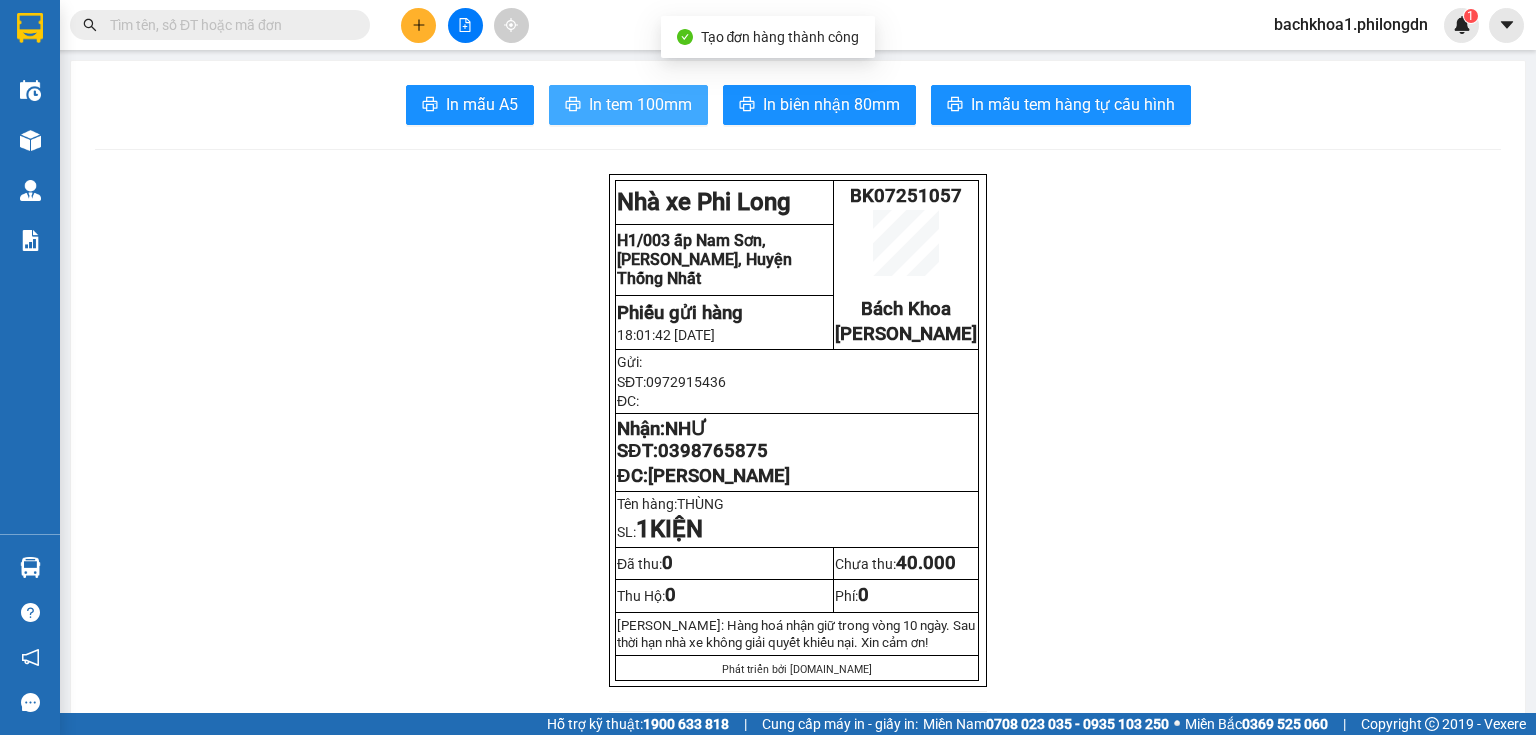 click on "In tem 100mm" at bounding box center (640, 104) 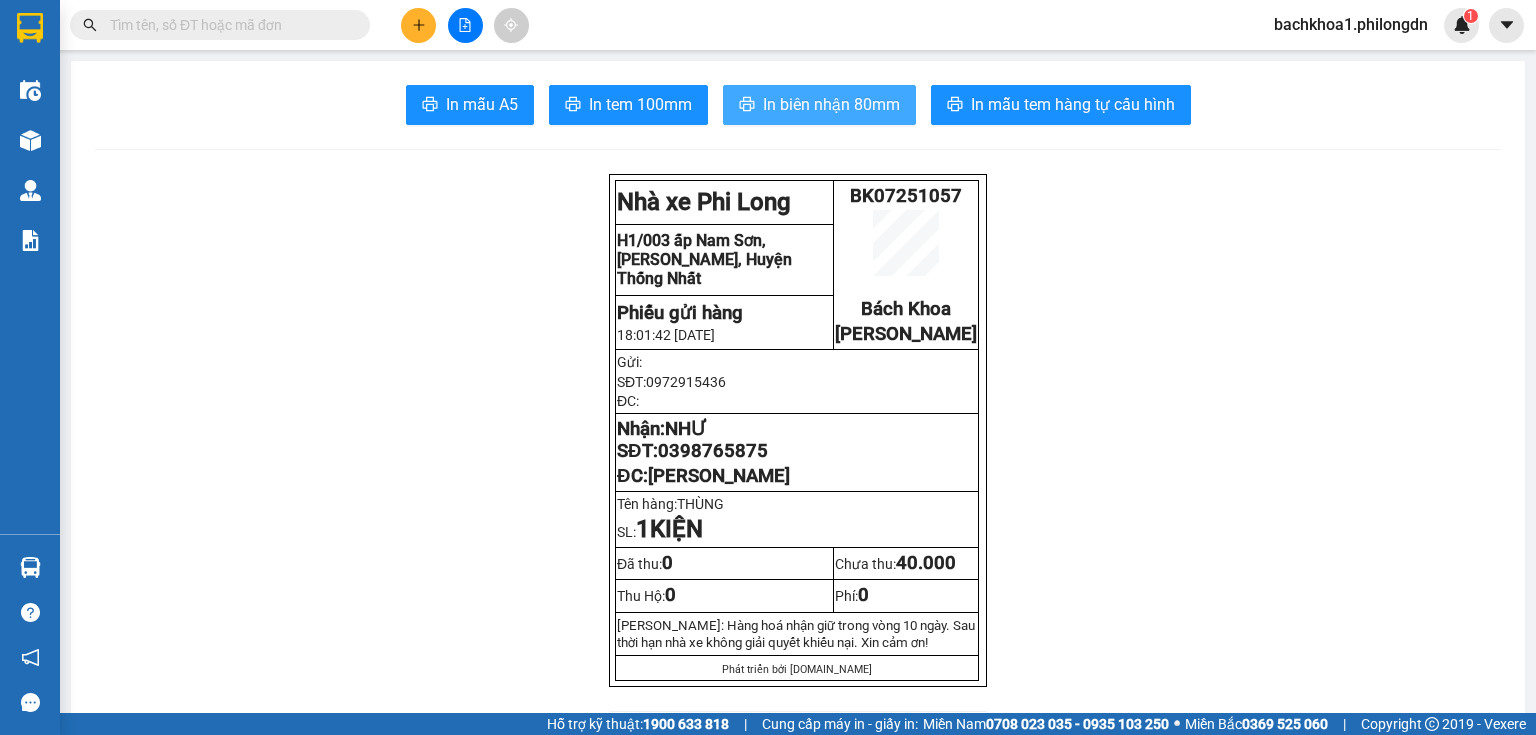click on "In biên nhận 80mm" at bounding box center (819, 105) 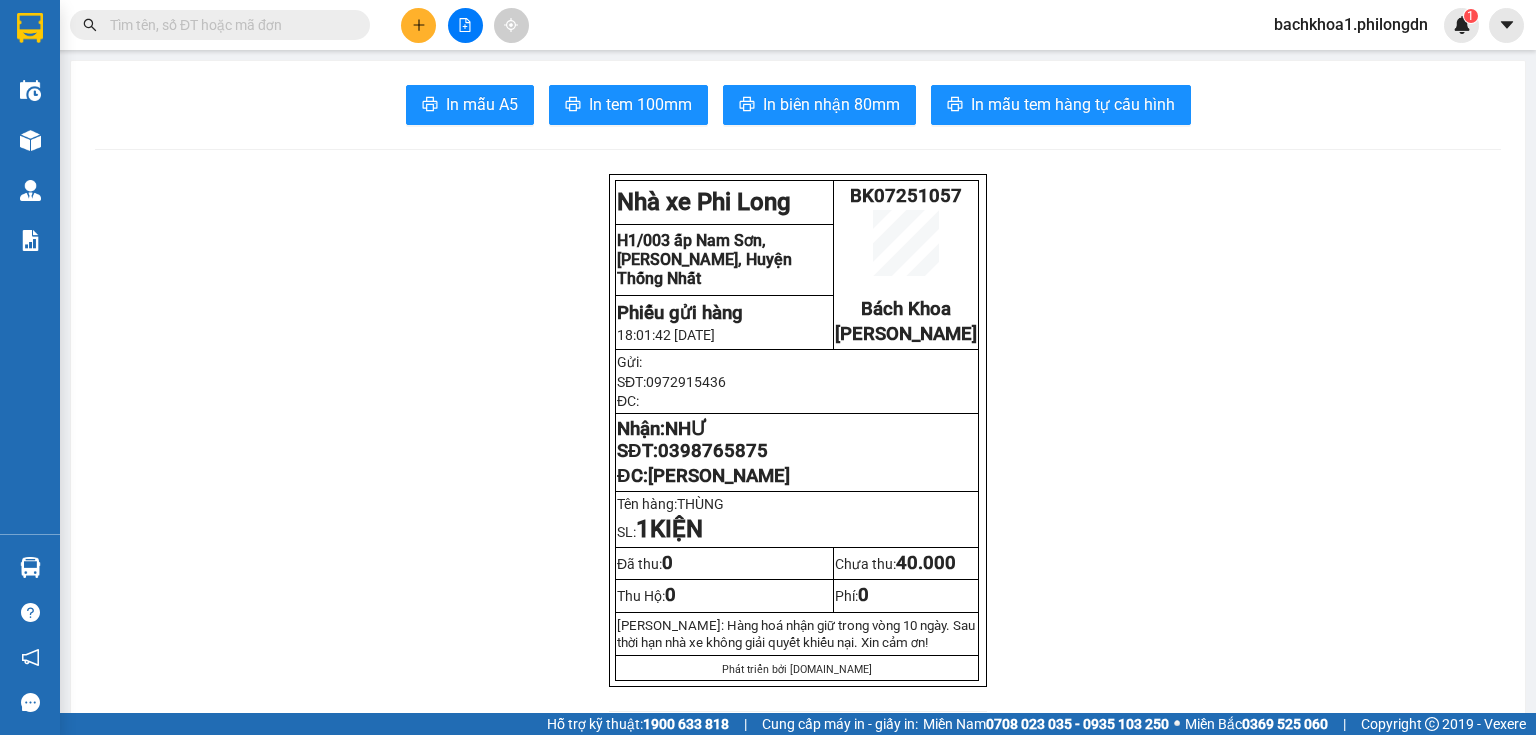 click on "0398765875" at bounding box center [713, 451] 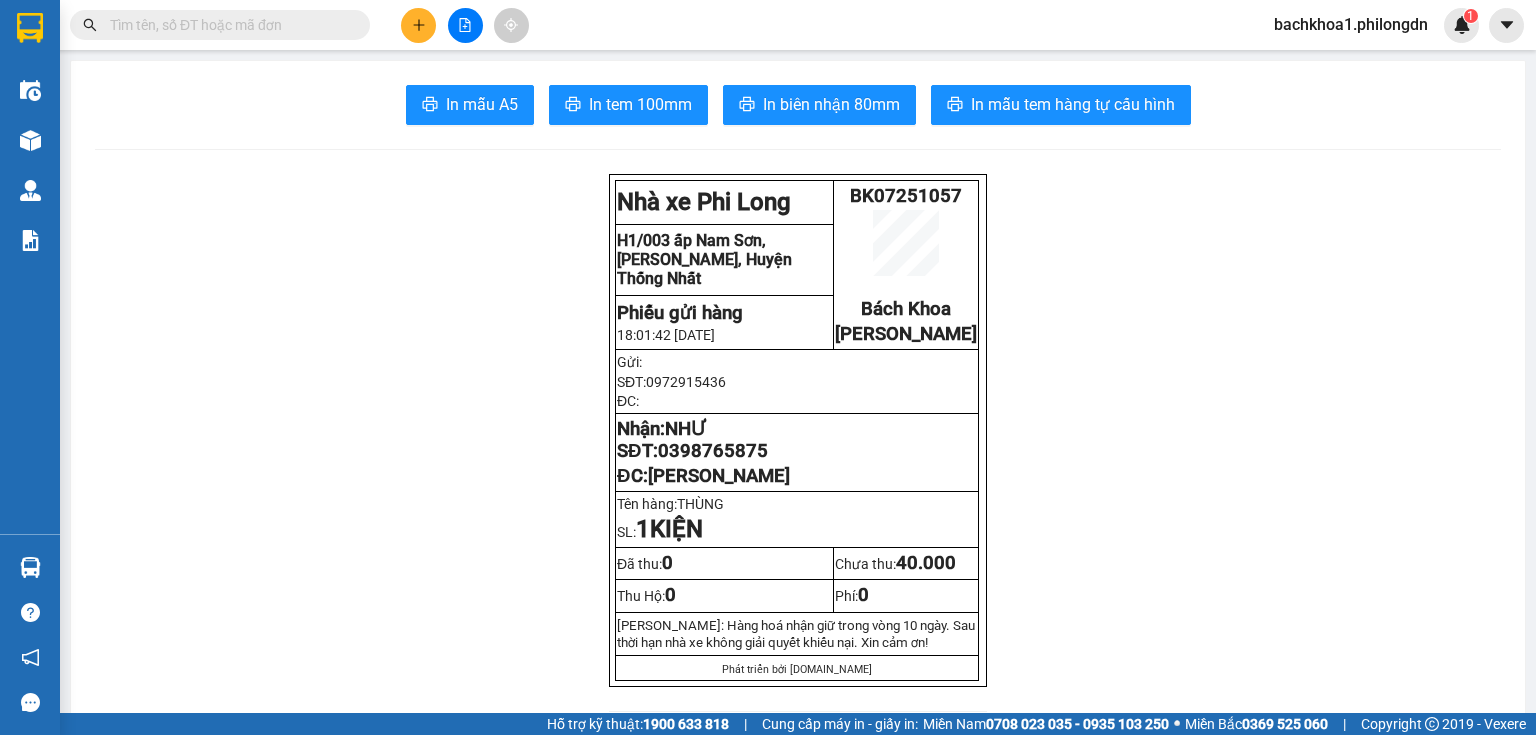 click at bounding box center [418, 25] 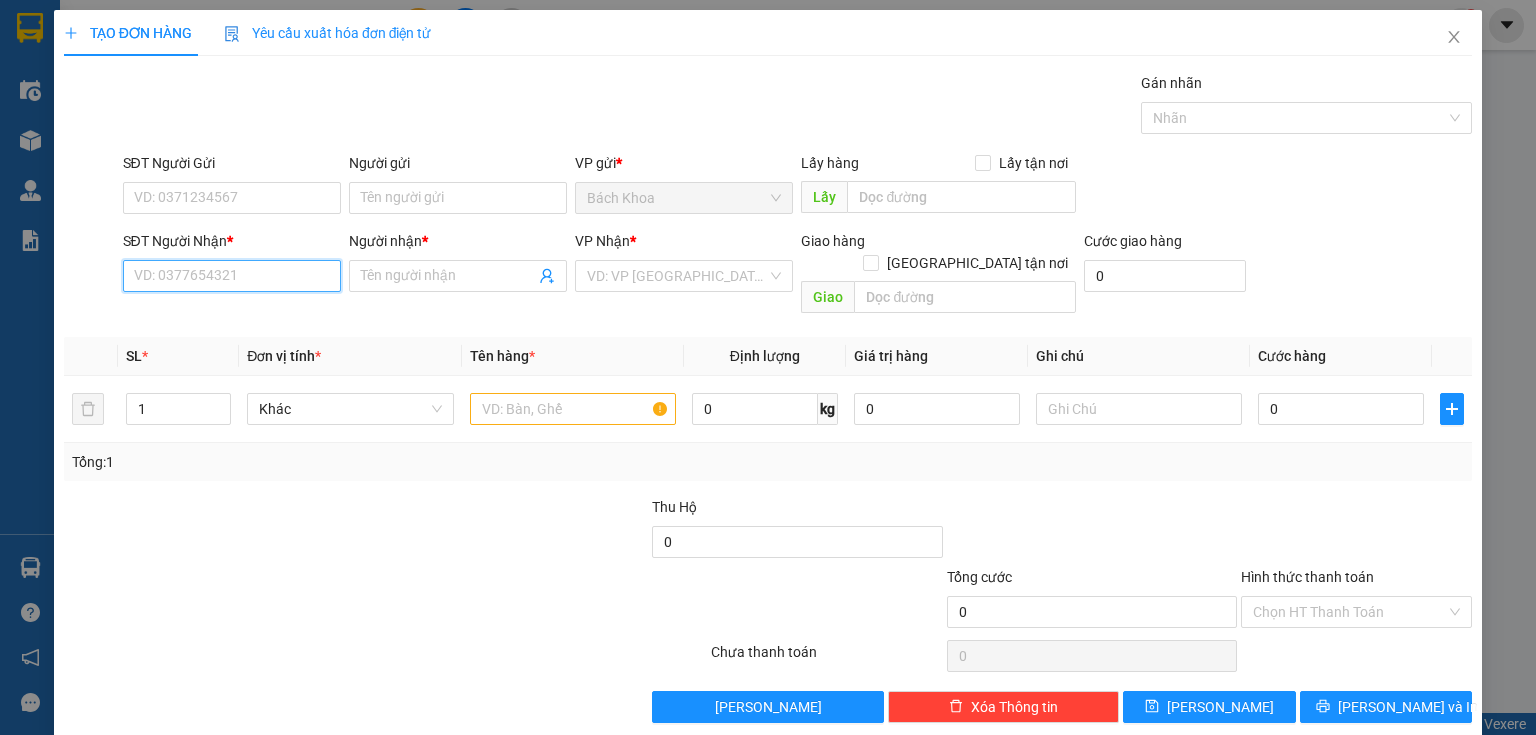 click on "SĐT Người Nhận  *" at bounding box center [232, 276] 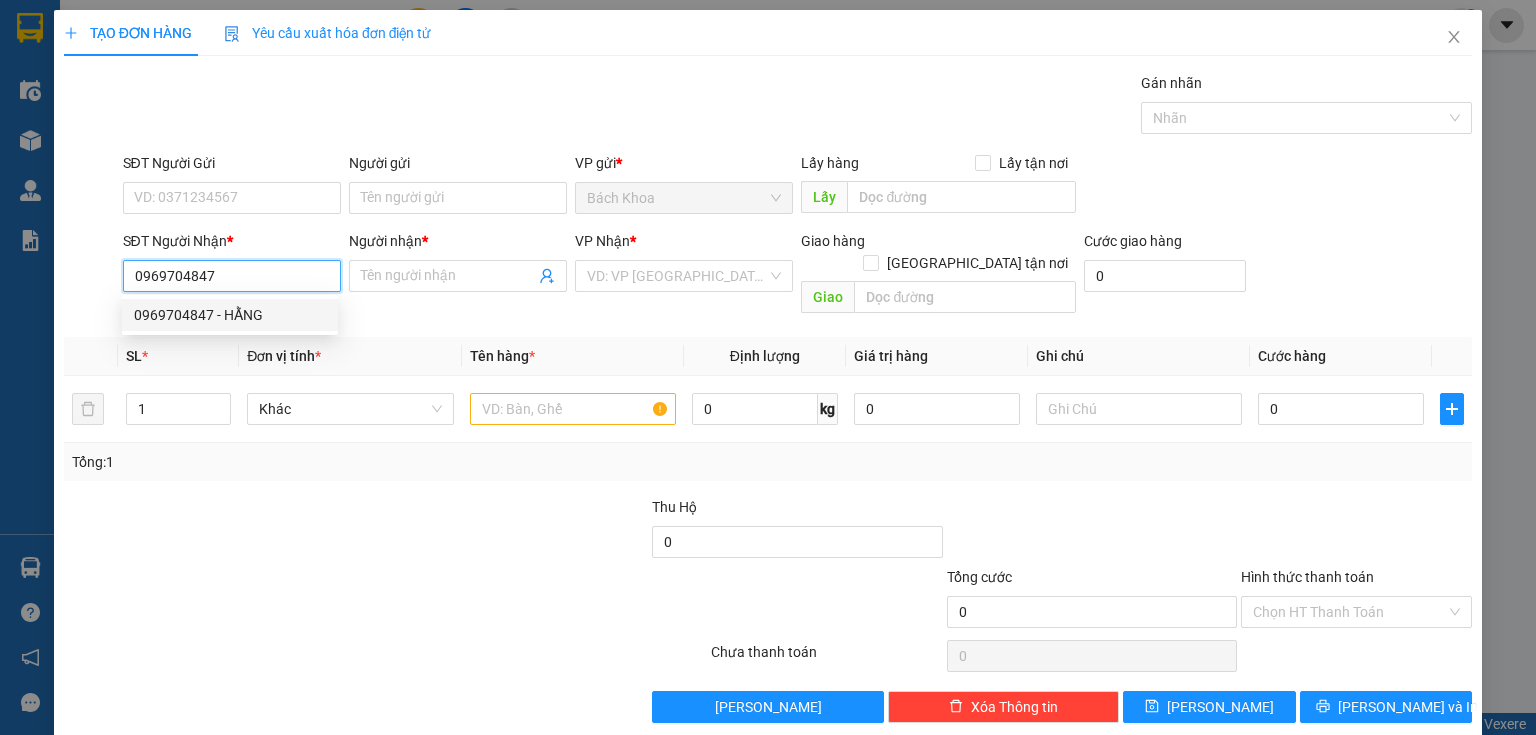 click on "0969704847 - HẰNG" at bounding box center (230, 315) 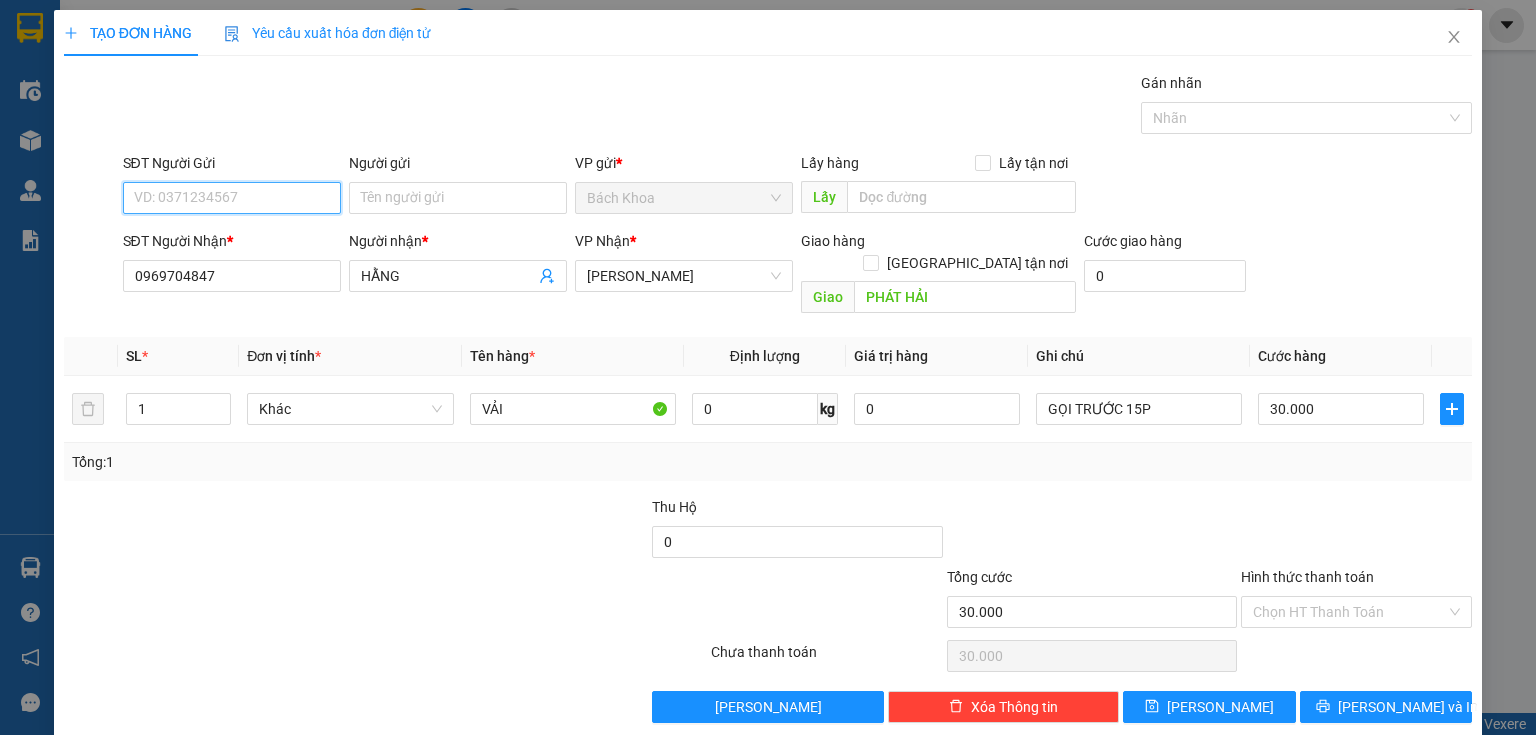 click on "SĐT Người Gửi" at bounding box center (232, 198) 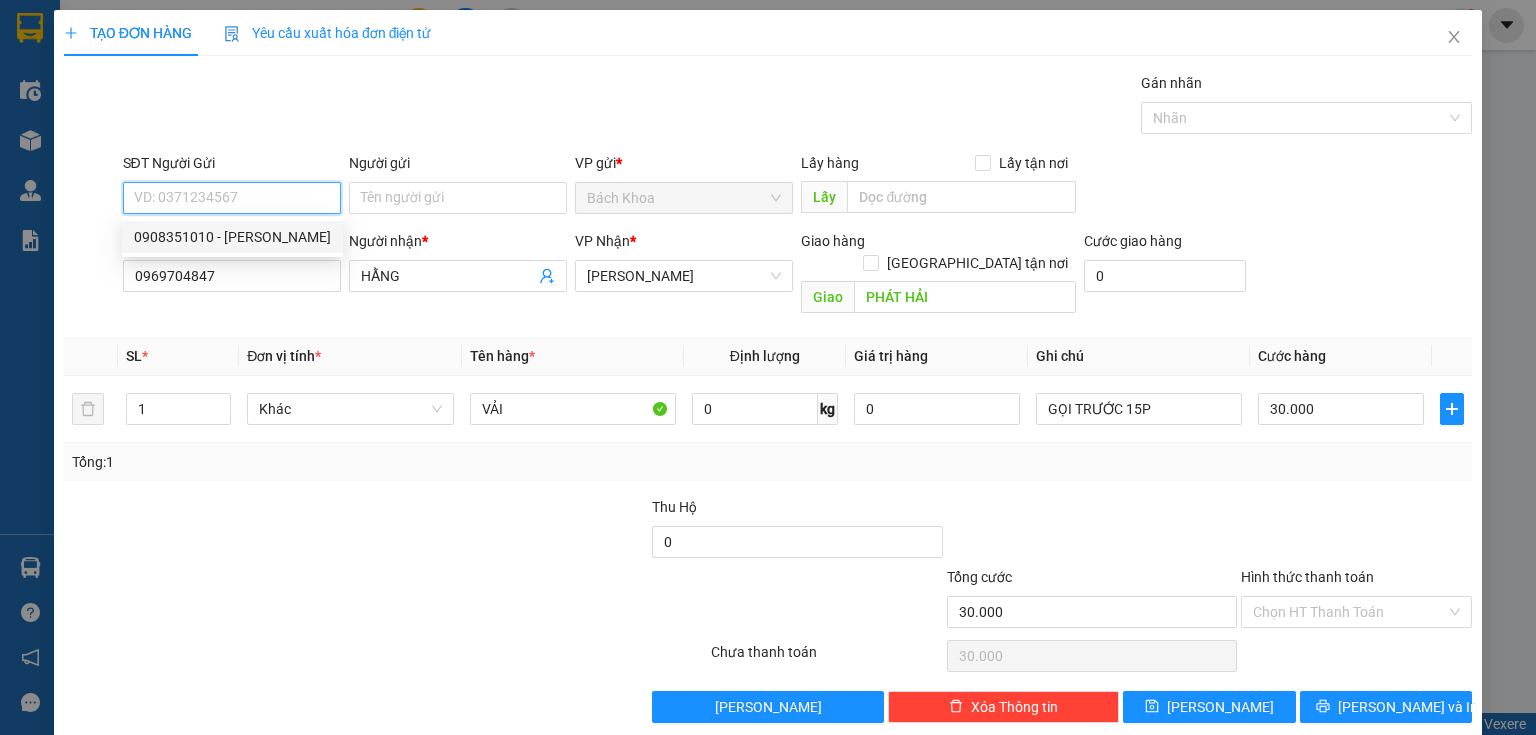 click on "0908351010 - [PERSON_NAME]" at bounding box center [232, 237] 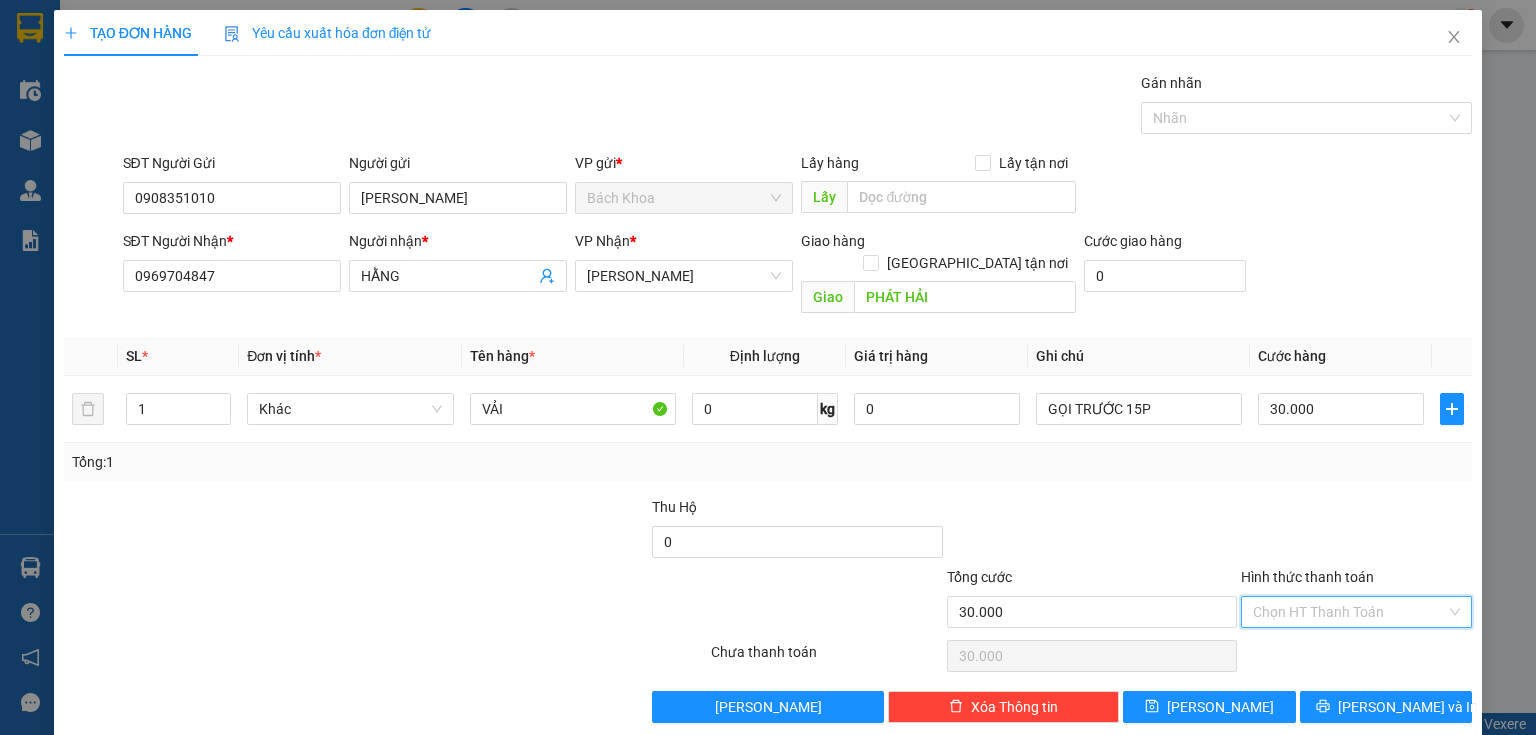 click on "Hình thức thanh toán" at bounding box center [1349, 612] 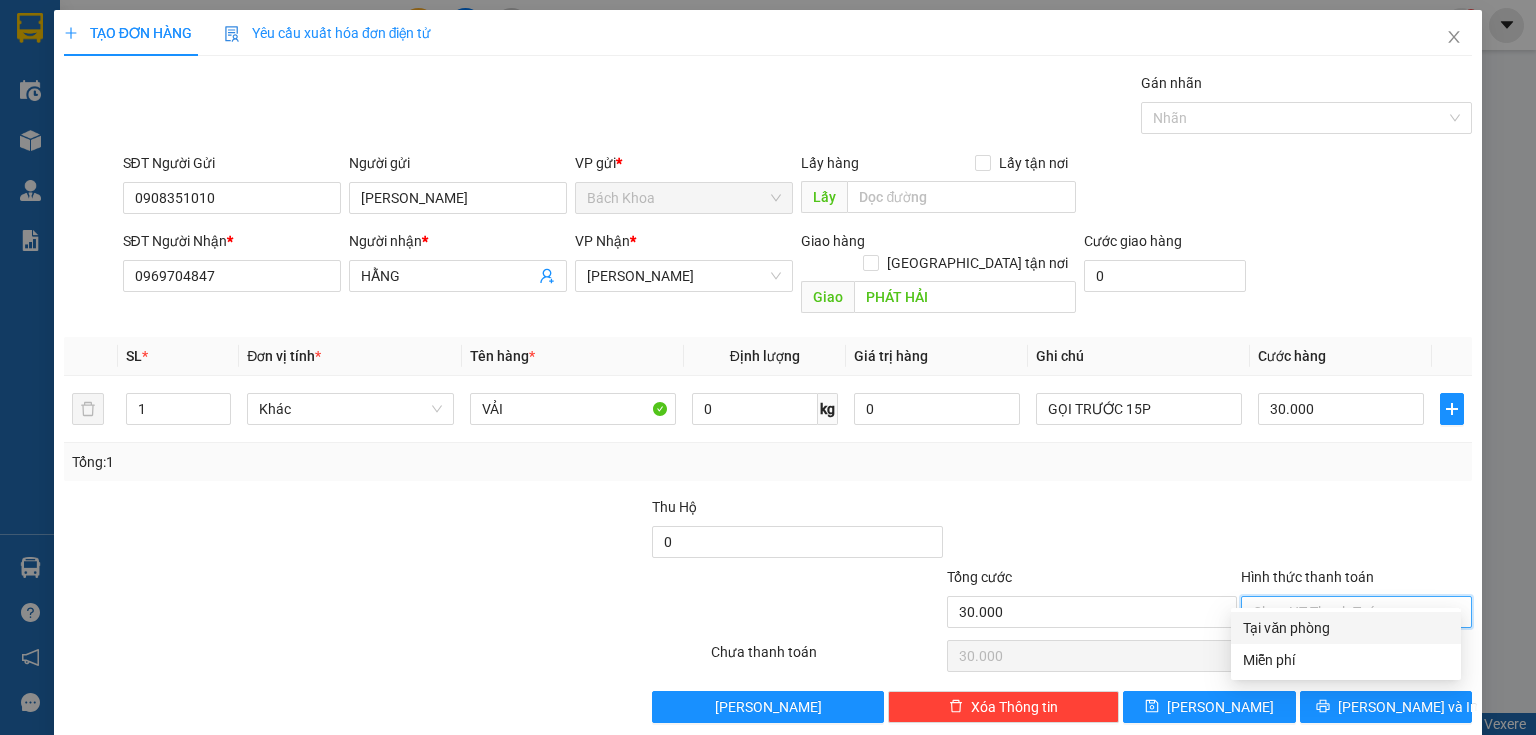 click on "Tại văn phòng" at bounding box center [1346, 628] 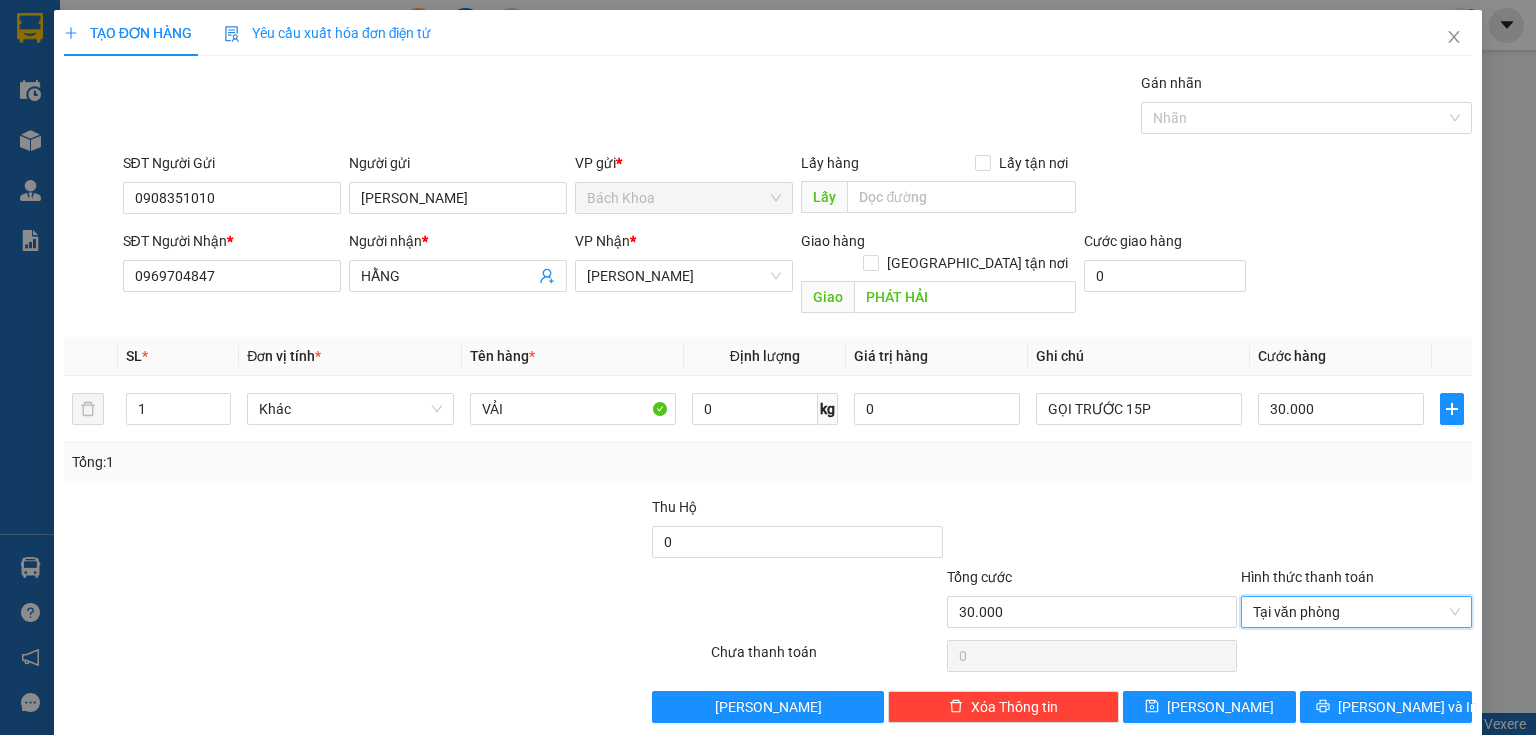 click on "Transit Pickup Surcharge Ids Transit Deliver Surcharge Ids Transit Deliver Surcharge Transit Deliver Surcharge Gán nhãn   Nhãn SĐT Người Gửi 0908351010 Người gửi [PERSON_NAME] VP gửi  * Bách Khoa Lấy hàng Lấy tận nơi Lấy SĐT Người Nhận  * 0969704847 Người nhận  * HẰNG VP Nhận  * Gia Kiệm Giao hàng Giao tận nơi Giao PHÁT HẢI Cước giao hàng 0 SL  * Đơn vị tính  * Tên hàng  * Định lượng Giá trị hàng Ghi chú Cước hàng                   1 Khác VẢI 0 kg 0 GỌI TRƯỚC 15P 30.000 Tổng:  1 Thu Hộ 0 Tổng cước 30.000 Hình thức thanh toán Tại văn phòng Tại văn phòng Số tiền thu trước 0 Tại văn phòng Chưa thanh toán 0 Lưu nháp Xóa Thông tin [PERSON_NAME] và In GỌI TRƯỚC 15P Tại văn phòng Miễn phí Tại văn phòng Miễn phí" at bounding box center [768, 397] 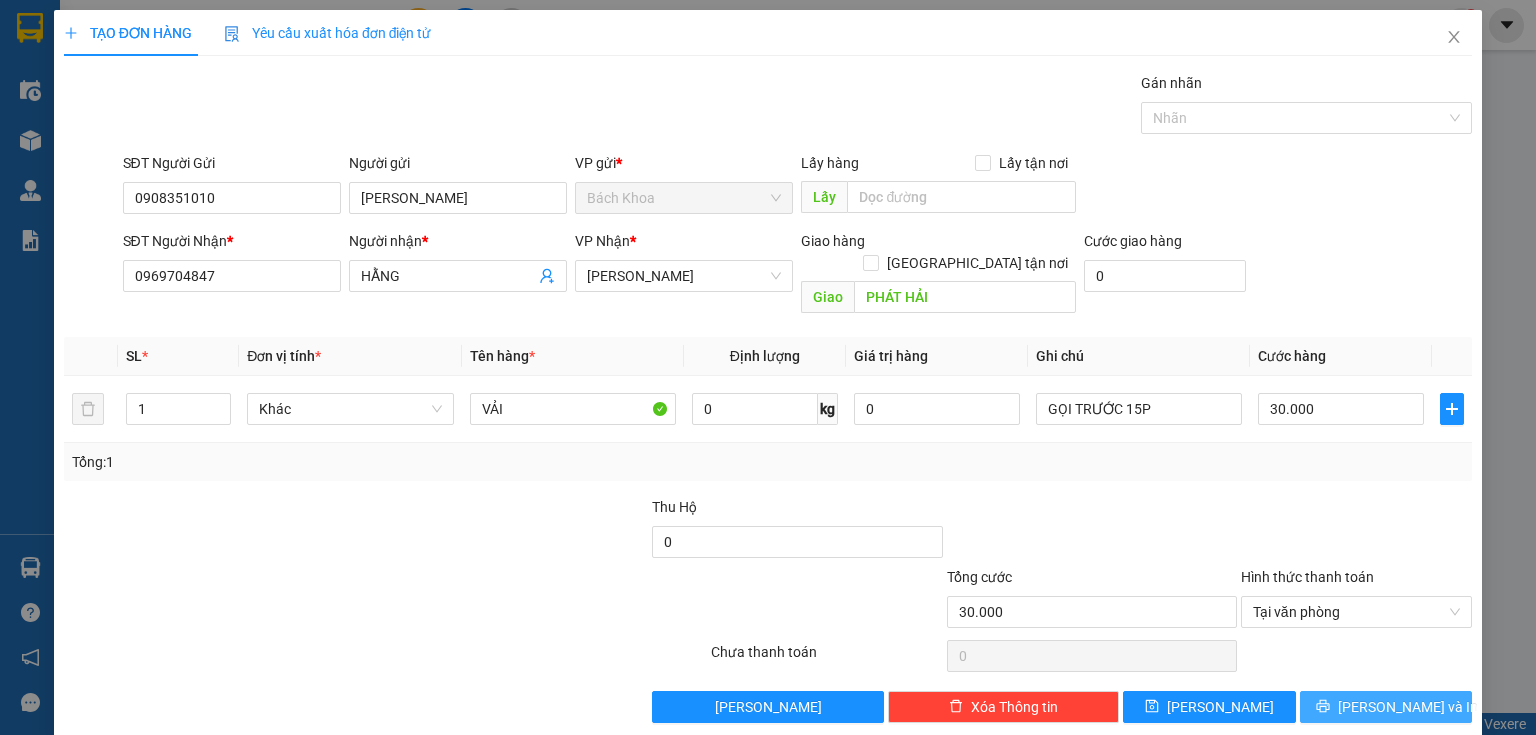 click on "[PERSON_NAME] và In" at bounding box center [1386, 707] 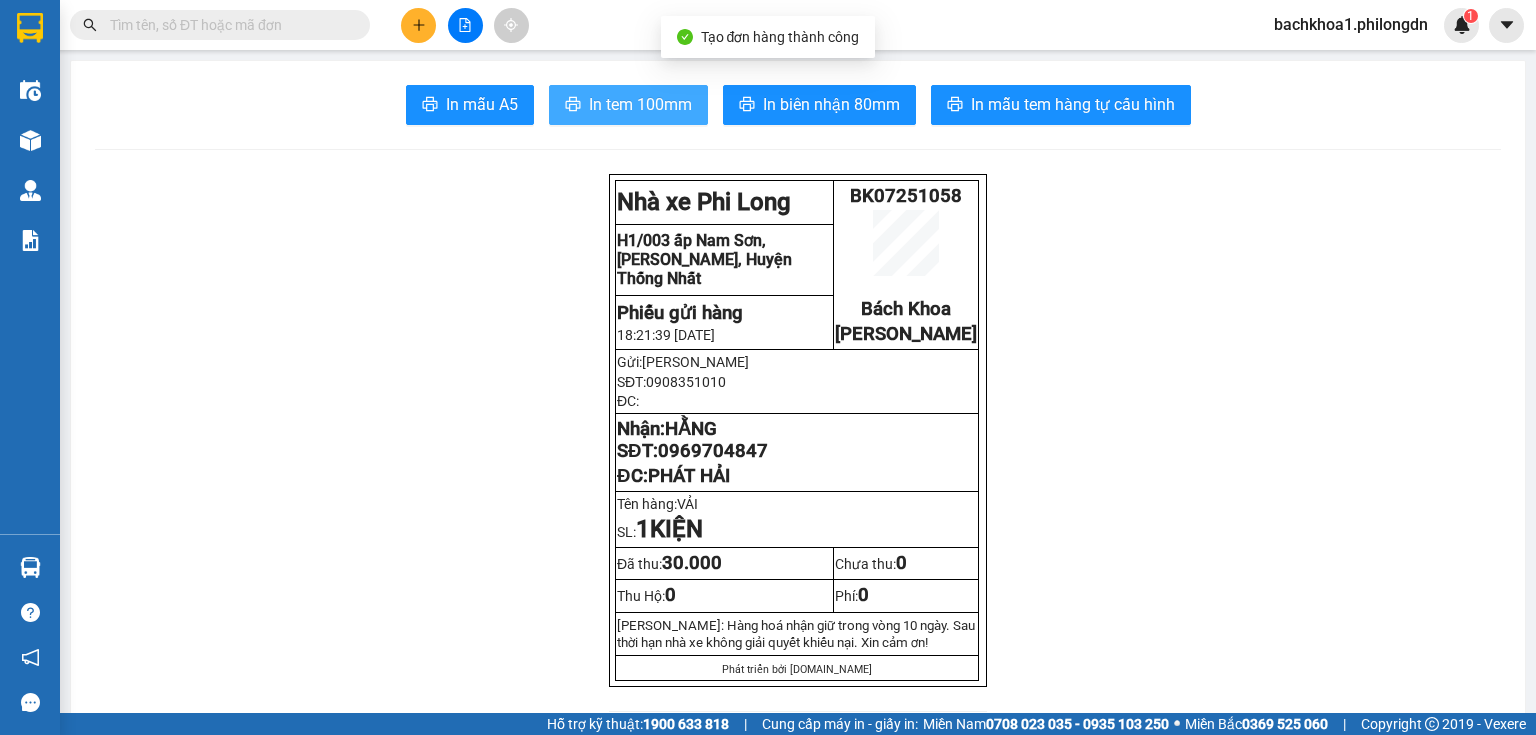 click on "In tem 100mm" at bounding box center [640, 104] 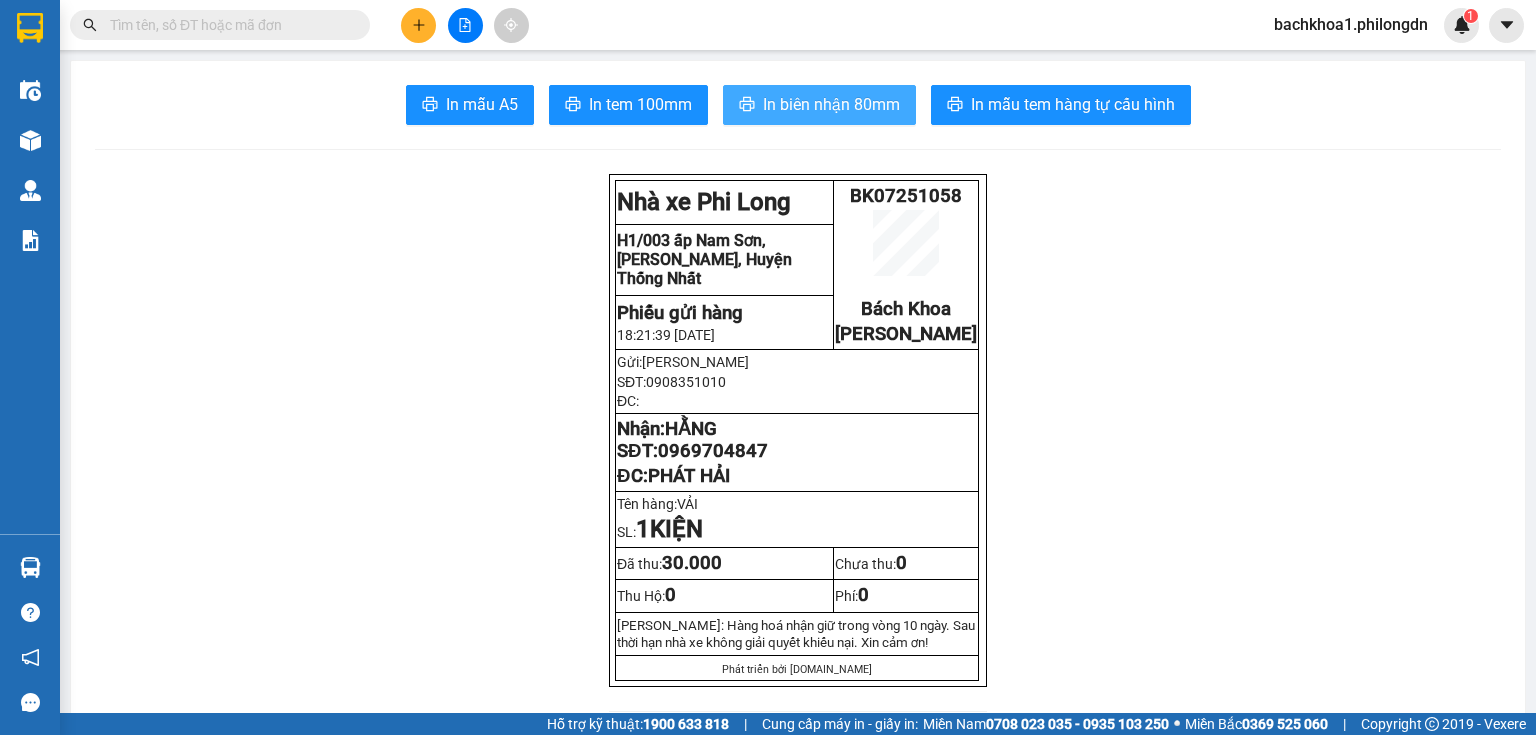 click on "In biên nhận 80mm" at bounding box center (831, 104) 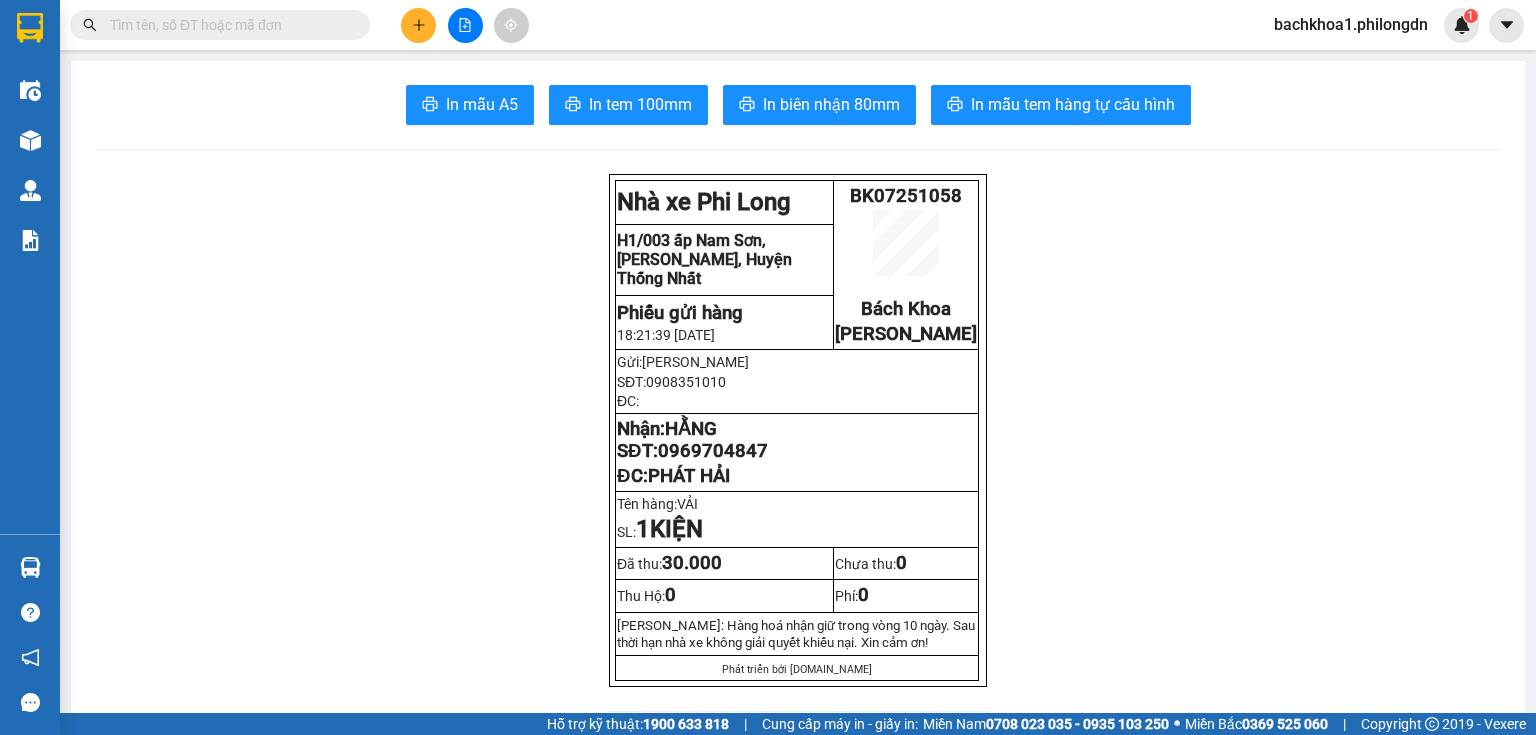 click on "0969704847" at bounding box center (713, 451) 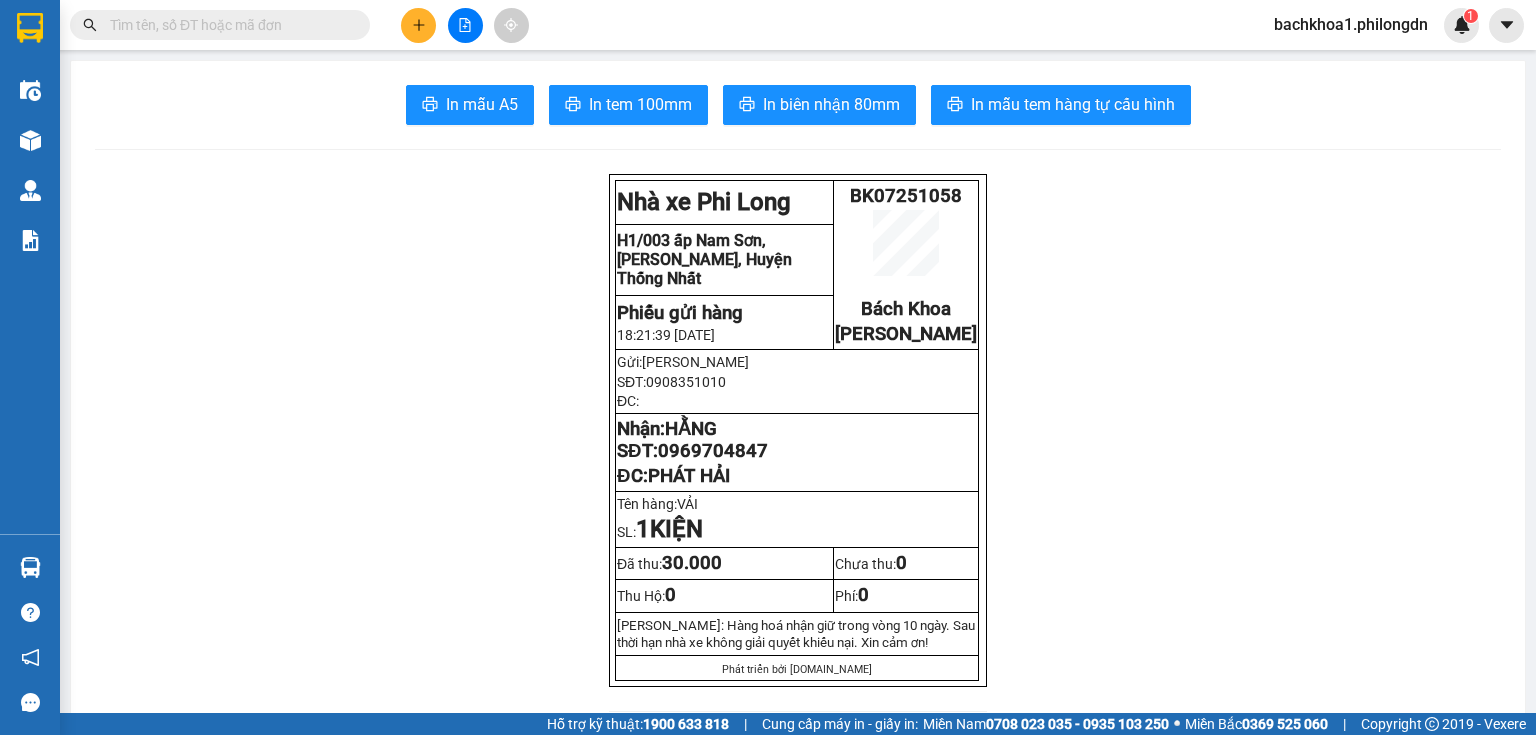 click at bounding box center [465, 25] 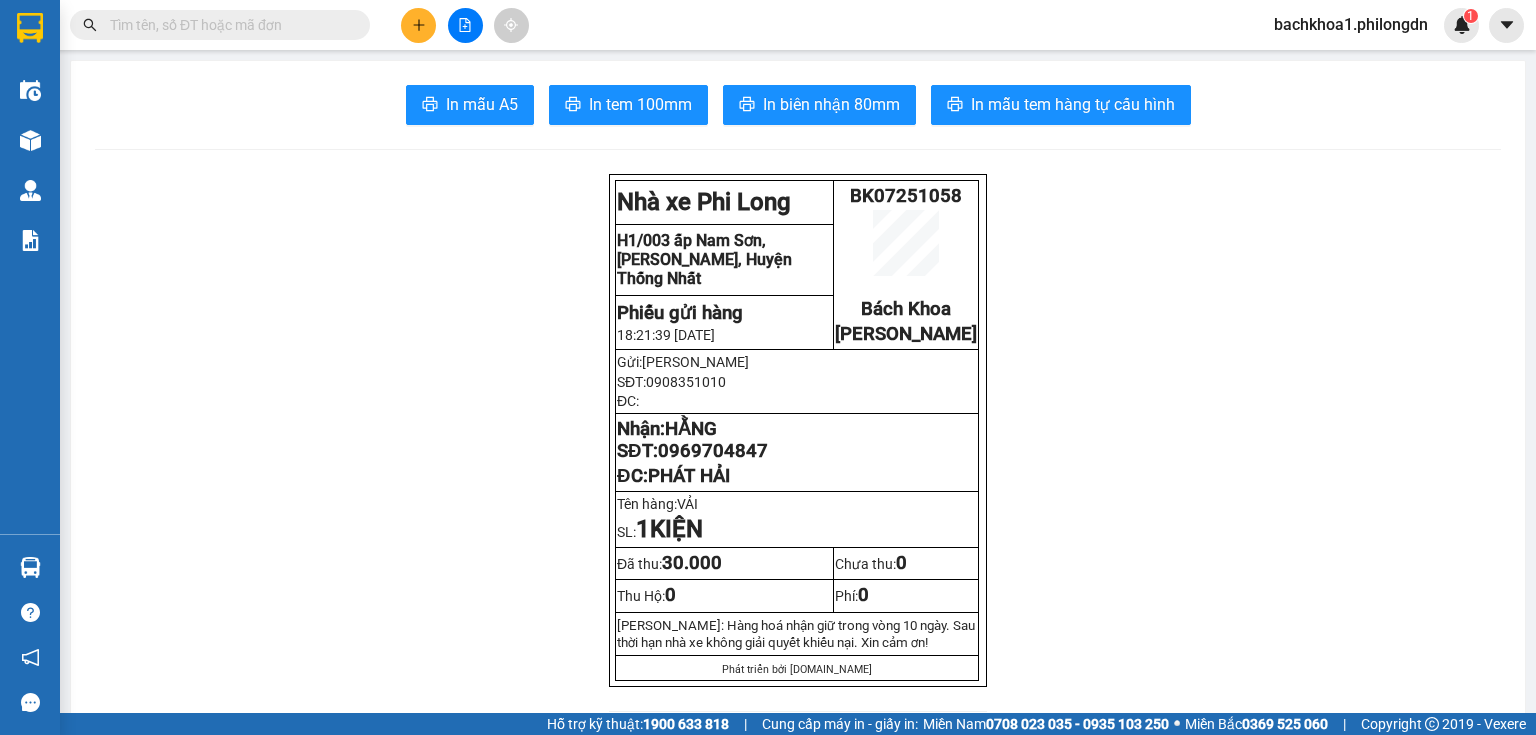 click at bounding box center (465, 25) 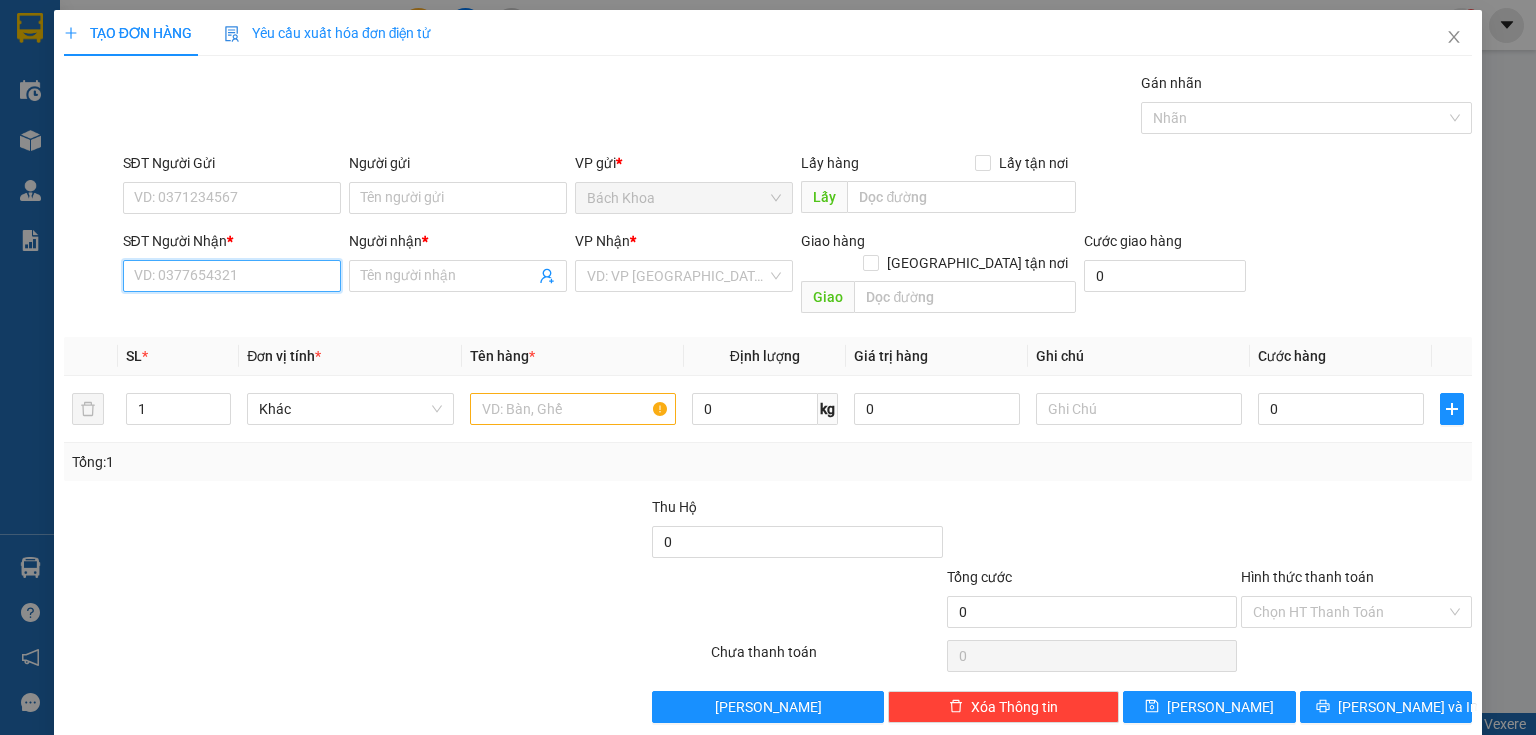 click on "SĐT Người Nhận  *" at bounding box center [232, 276] 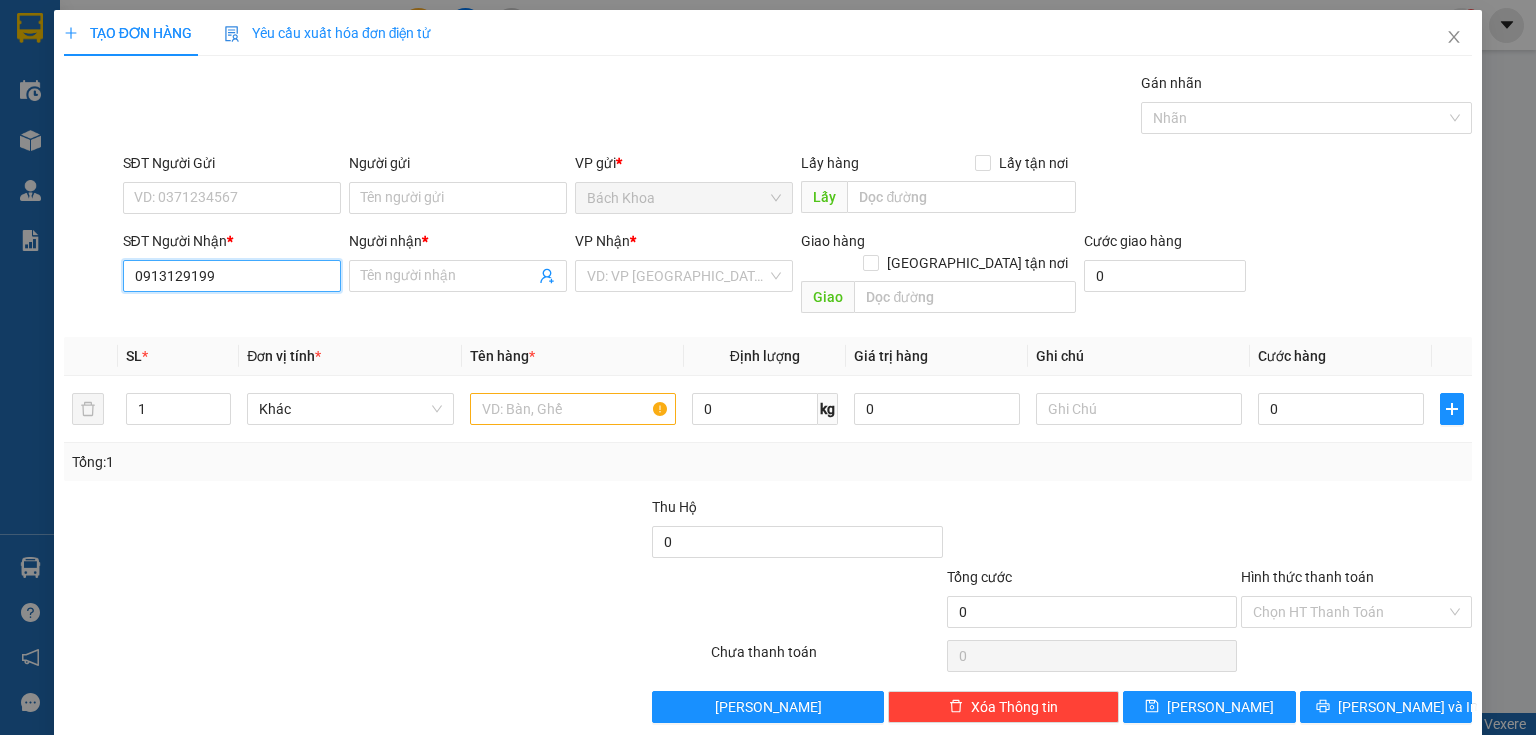click on "0913129199" at bounding box center [232, 276] 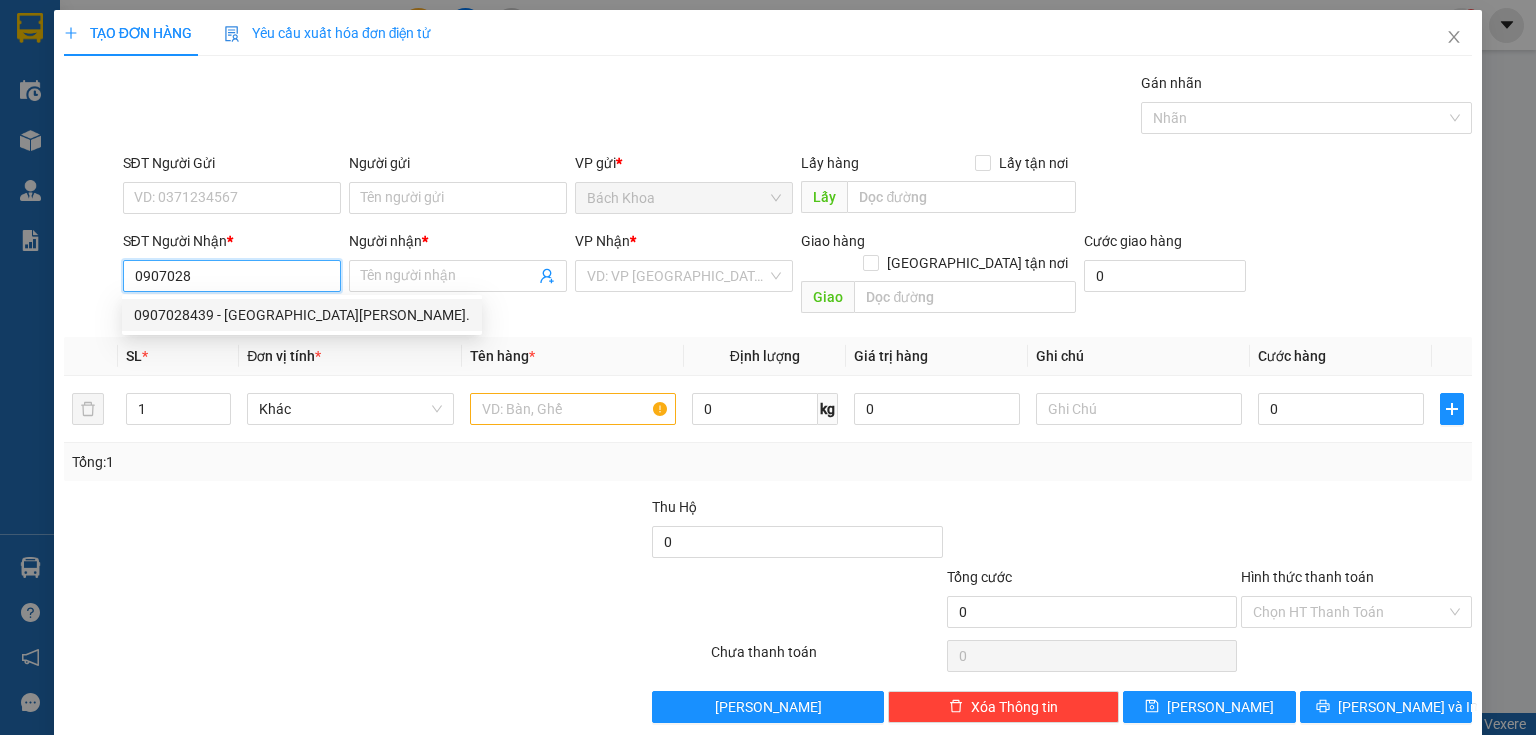 click on "0907028439 - [GEOGRAPHIC_DATA][PERSON_NAME]." at bounding box center [302, 315] 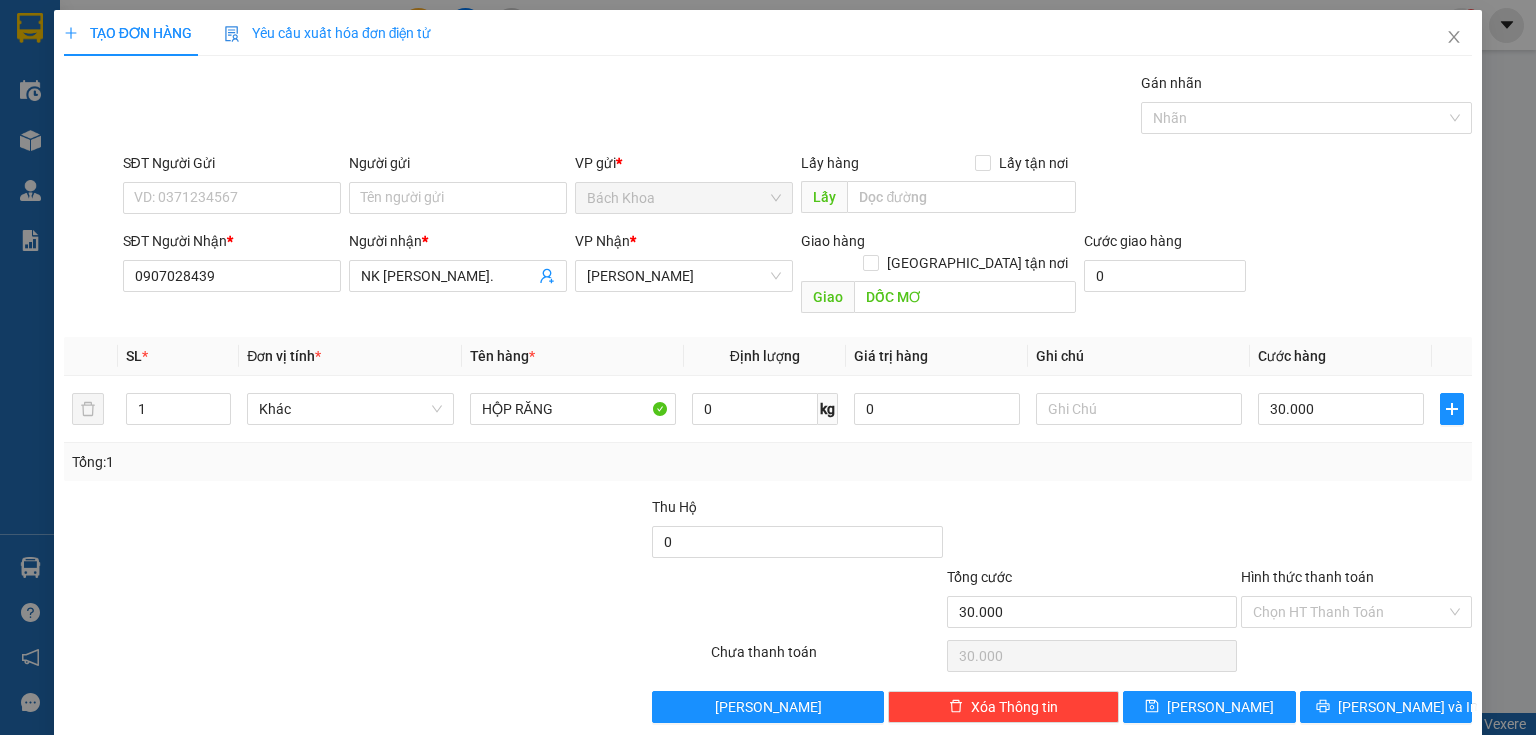 click on "SĐT Người Gửi VD: 0371234567" at bounding box center (232, 187) 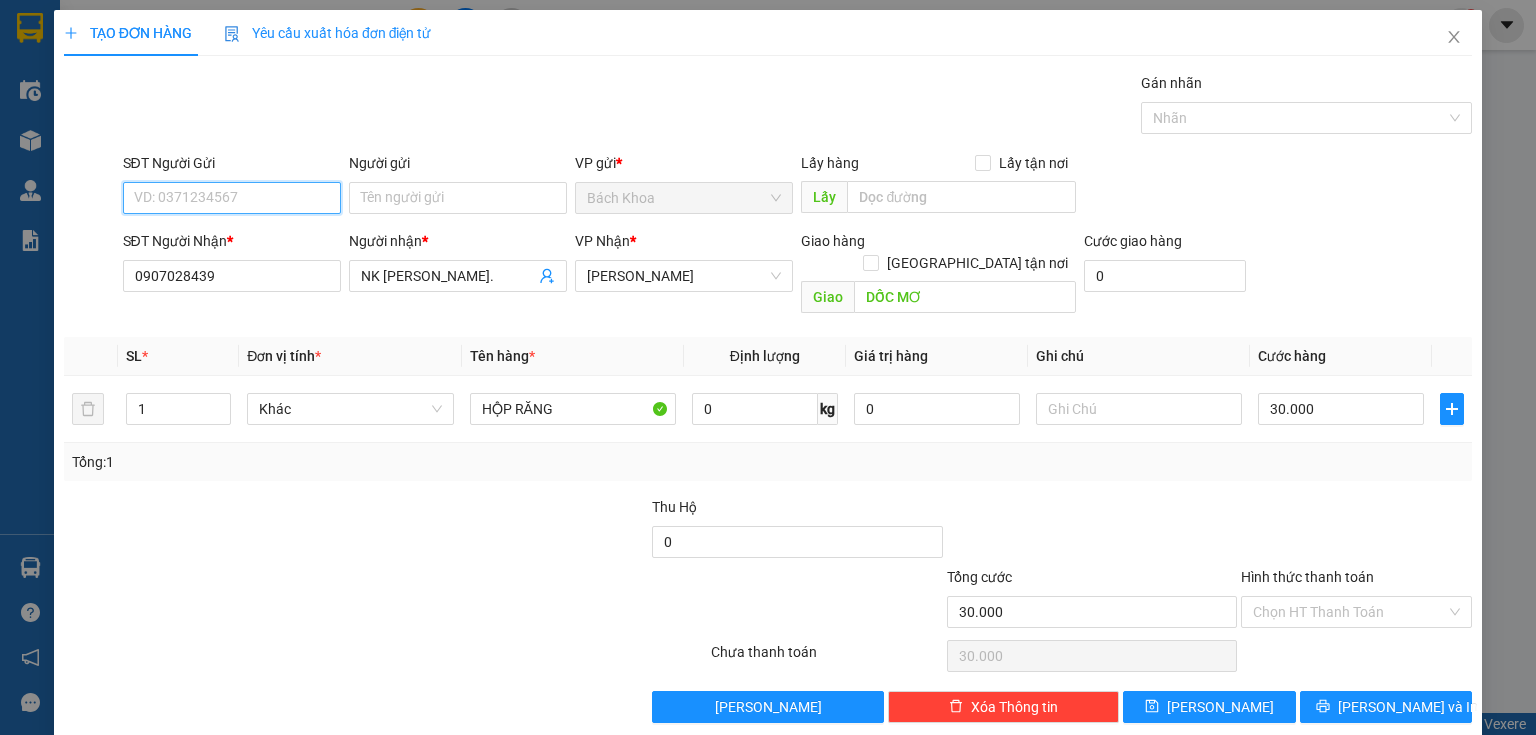 click on "SĐT Người Gửi" at bounding box center [232, 198] 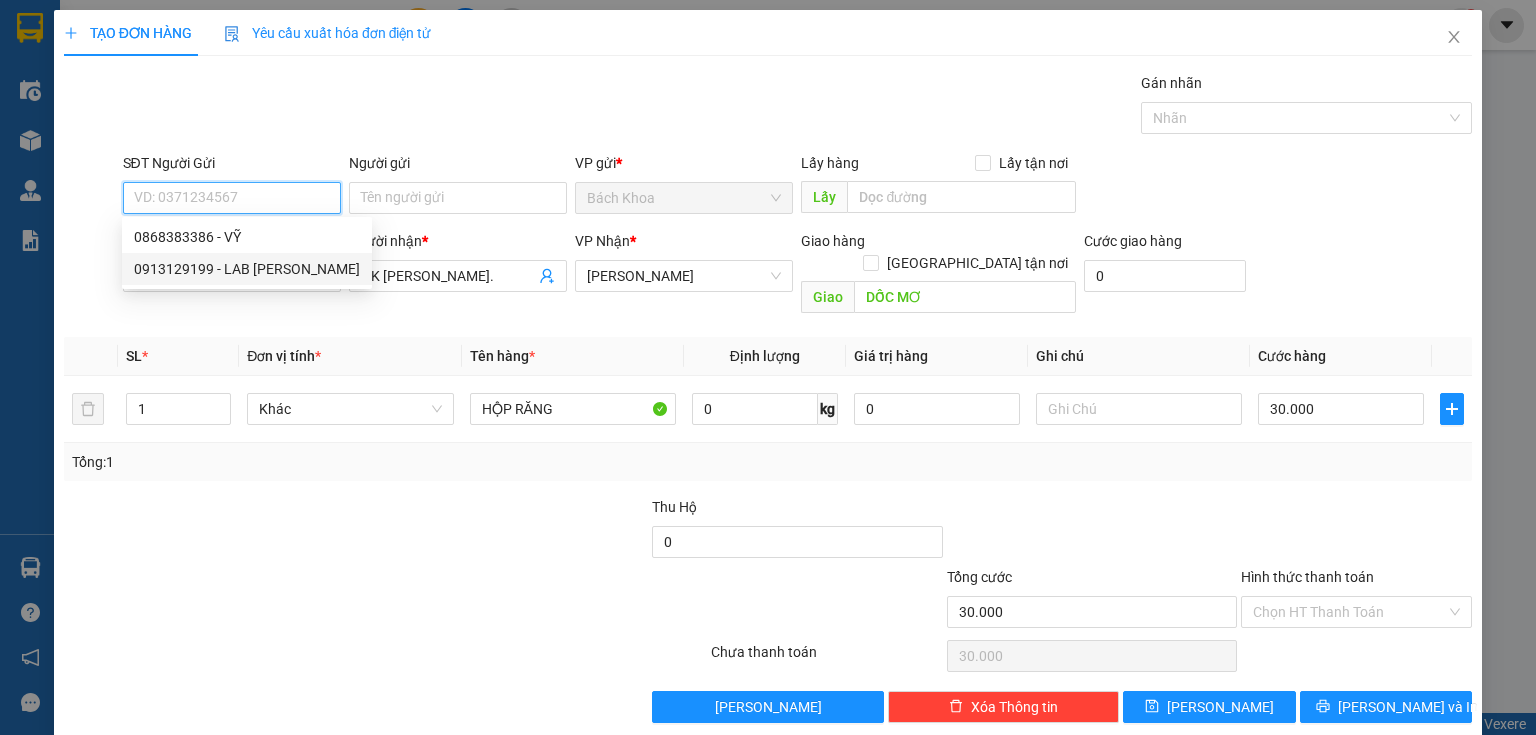 click on "0913129199 - LAB [PERSON_NAME]" at bounding box center [247, 269] 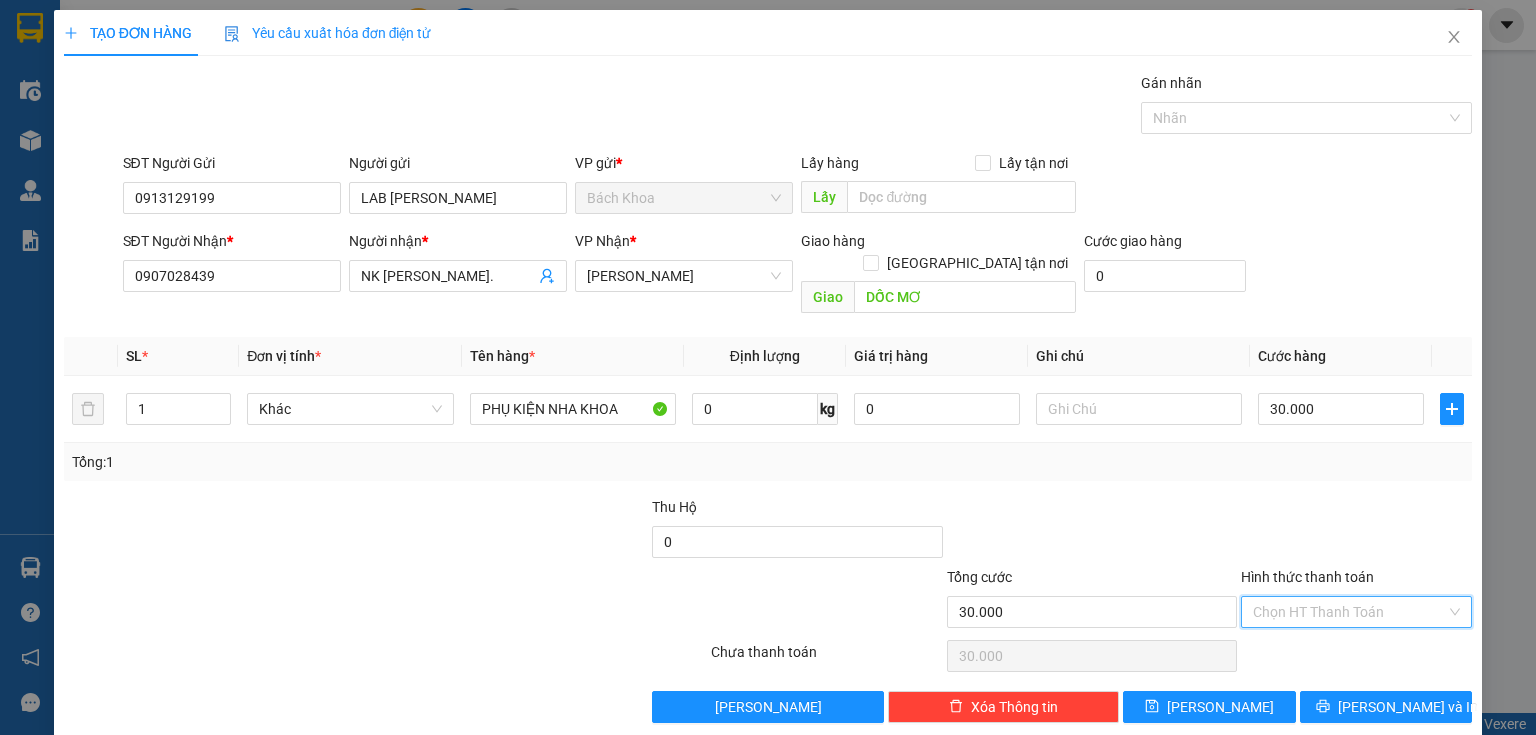 click on "Hình thức thanh toán" at bounding box center [1349, 612] 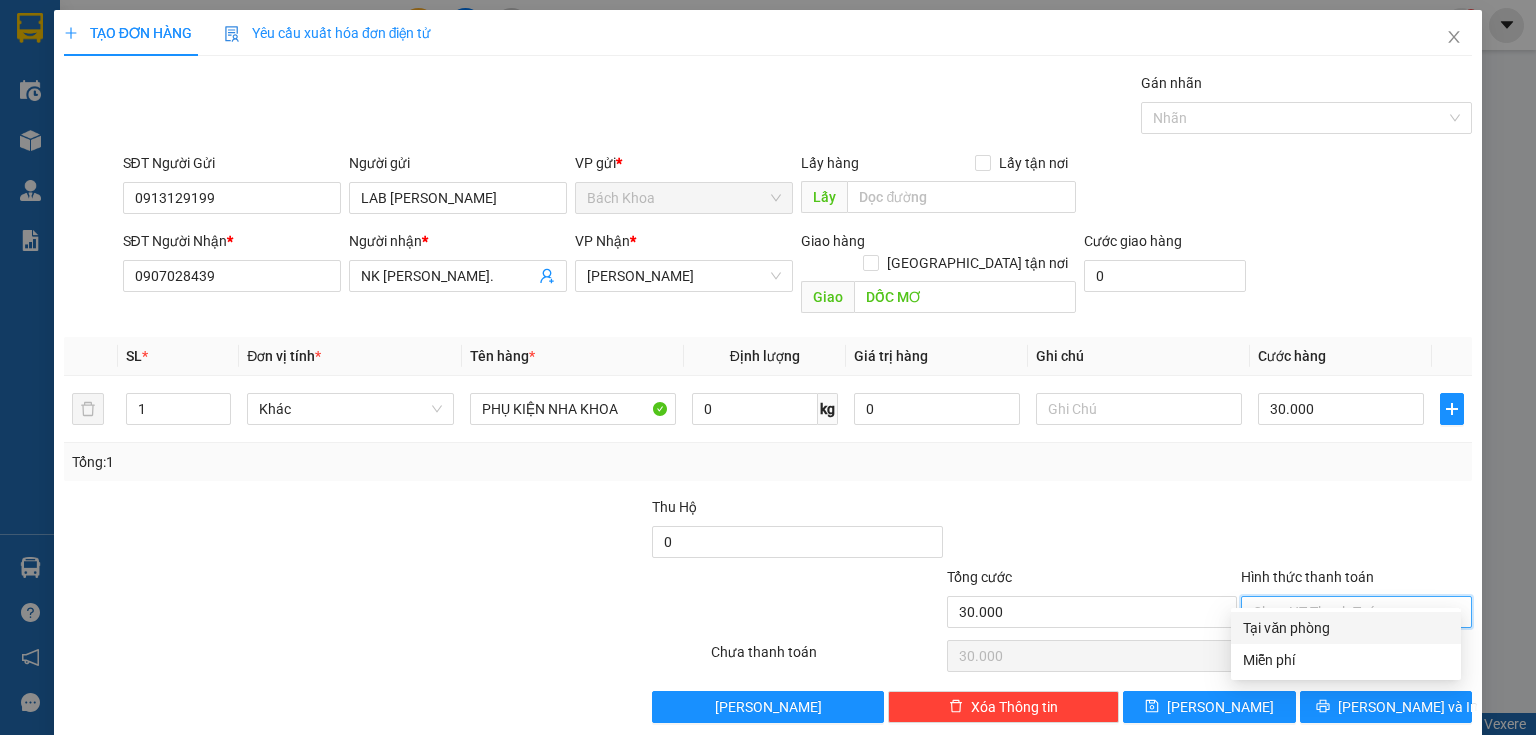 click on "Tại văn phòng" at bounding box center (1346, 628) 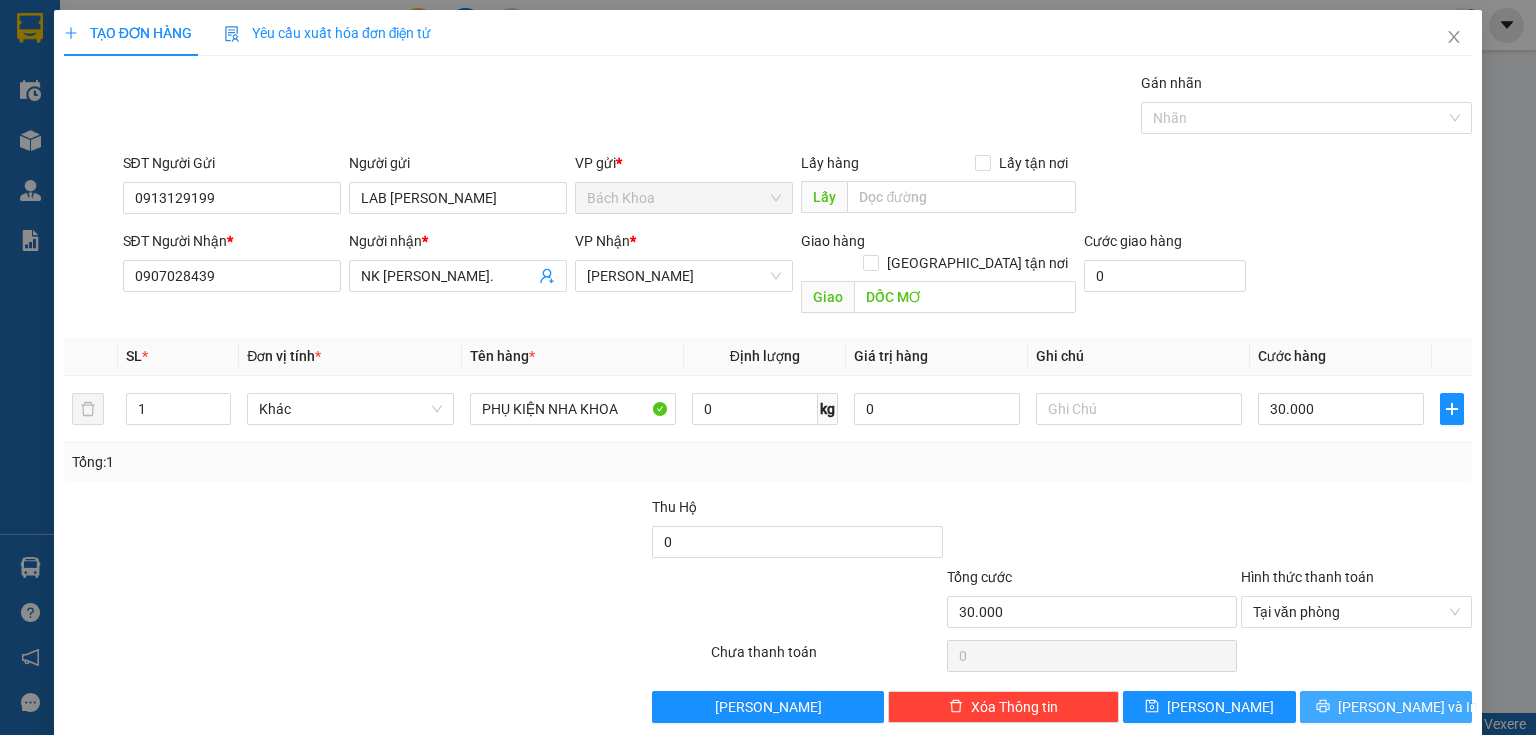 click on "[PERSON_NAME] và In" at bounding box center (1386, 707) 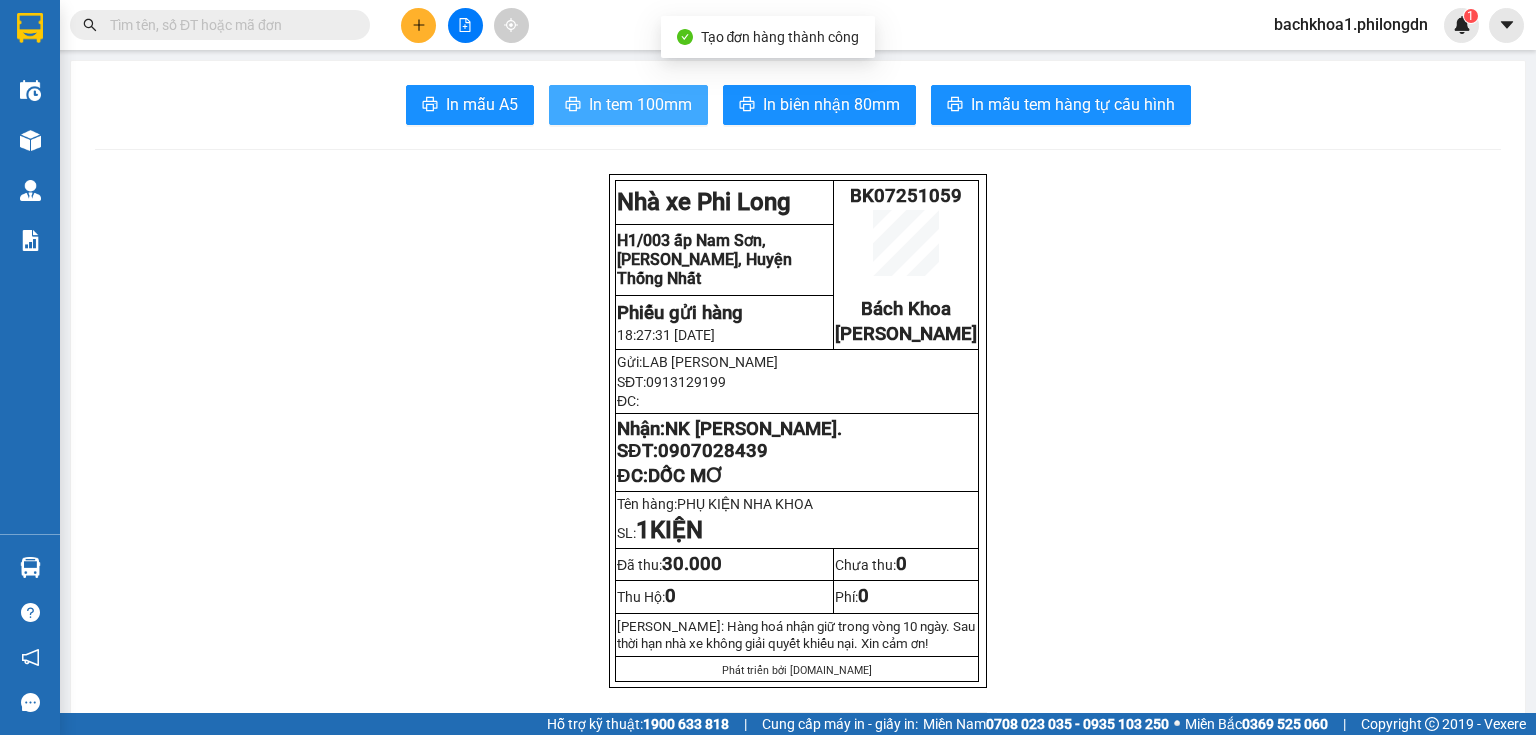 click on "In tem 100mm" at bounding box center (640, 104) 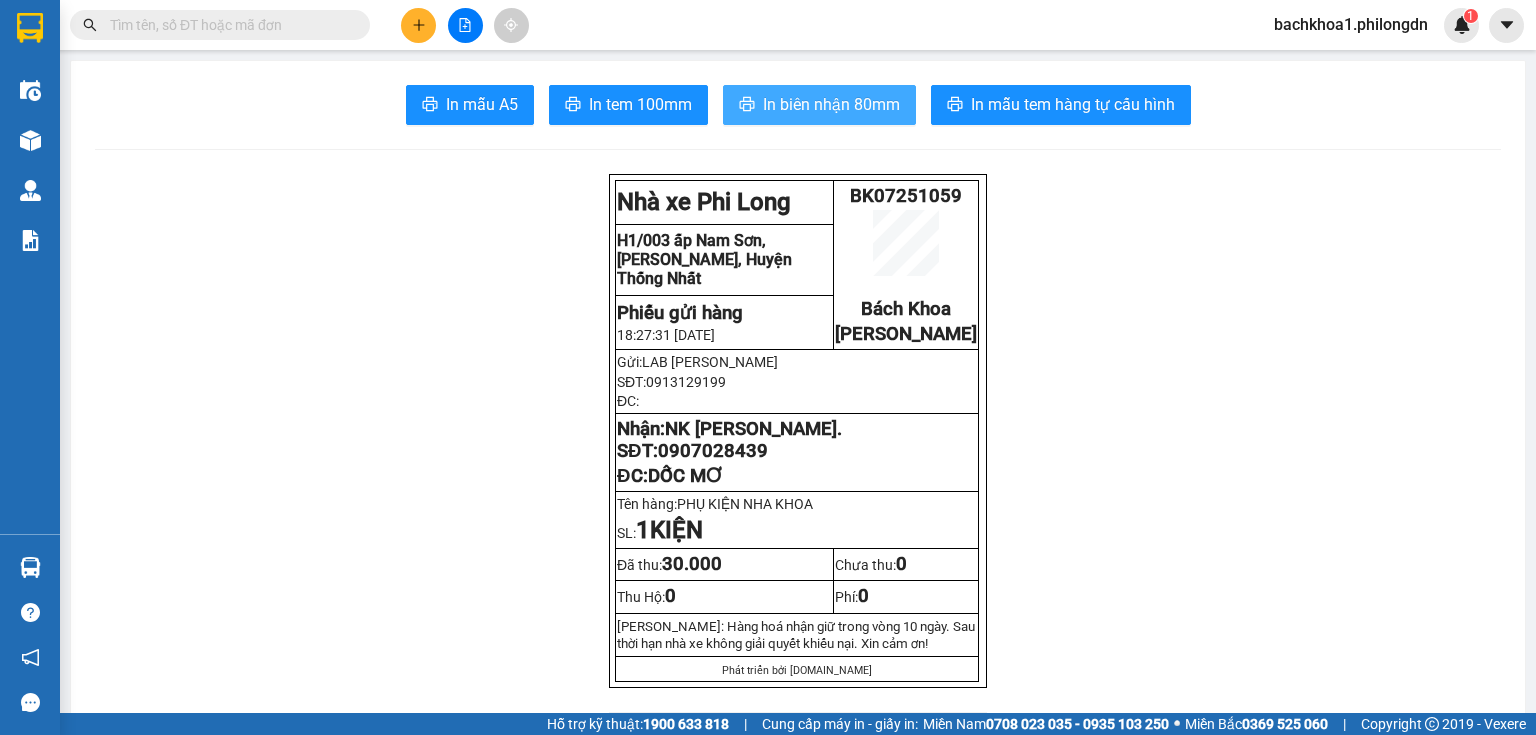 click on "In biên nhận 80mm" at bounding box center (831, 104) 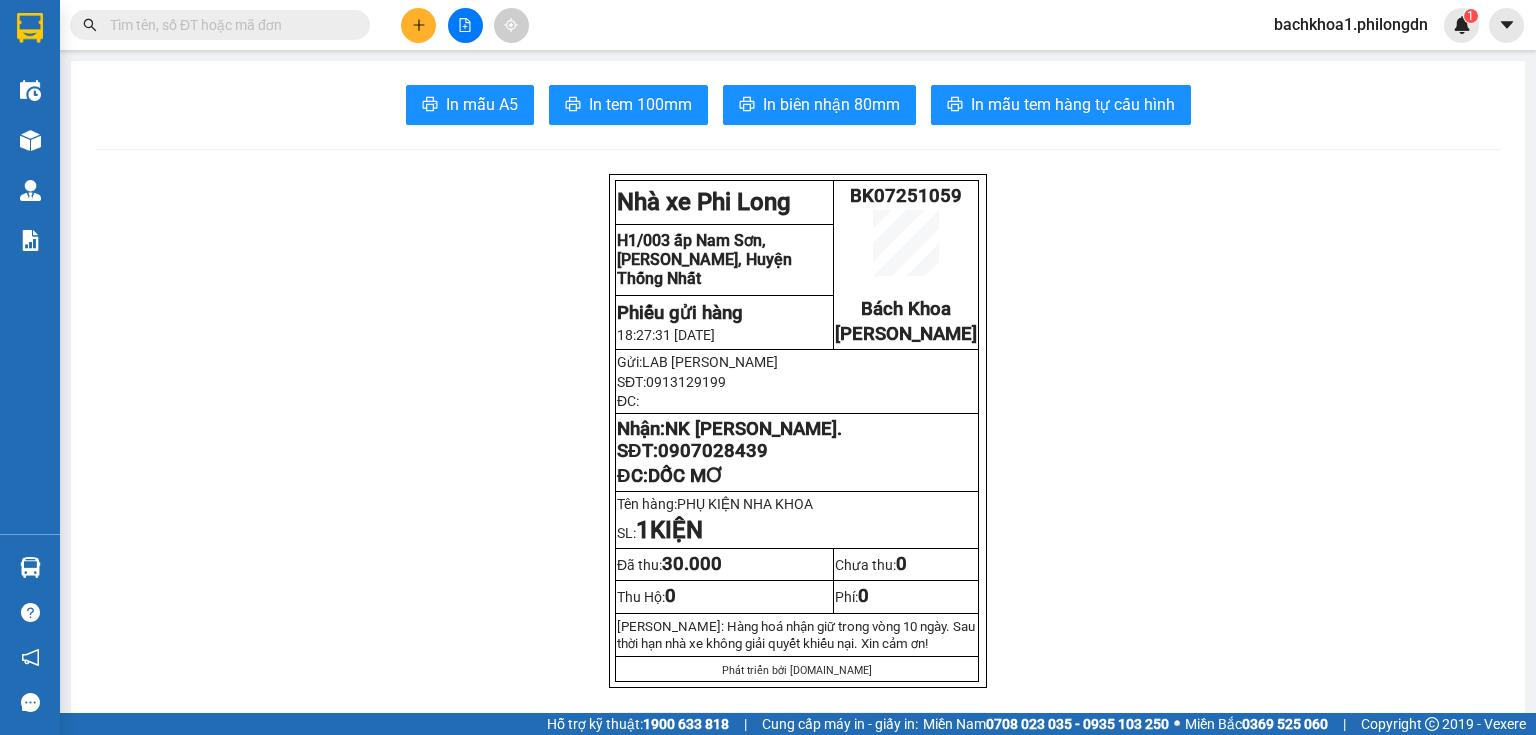 click on "0907028439" at bounding box center [713, 451] 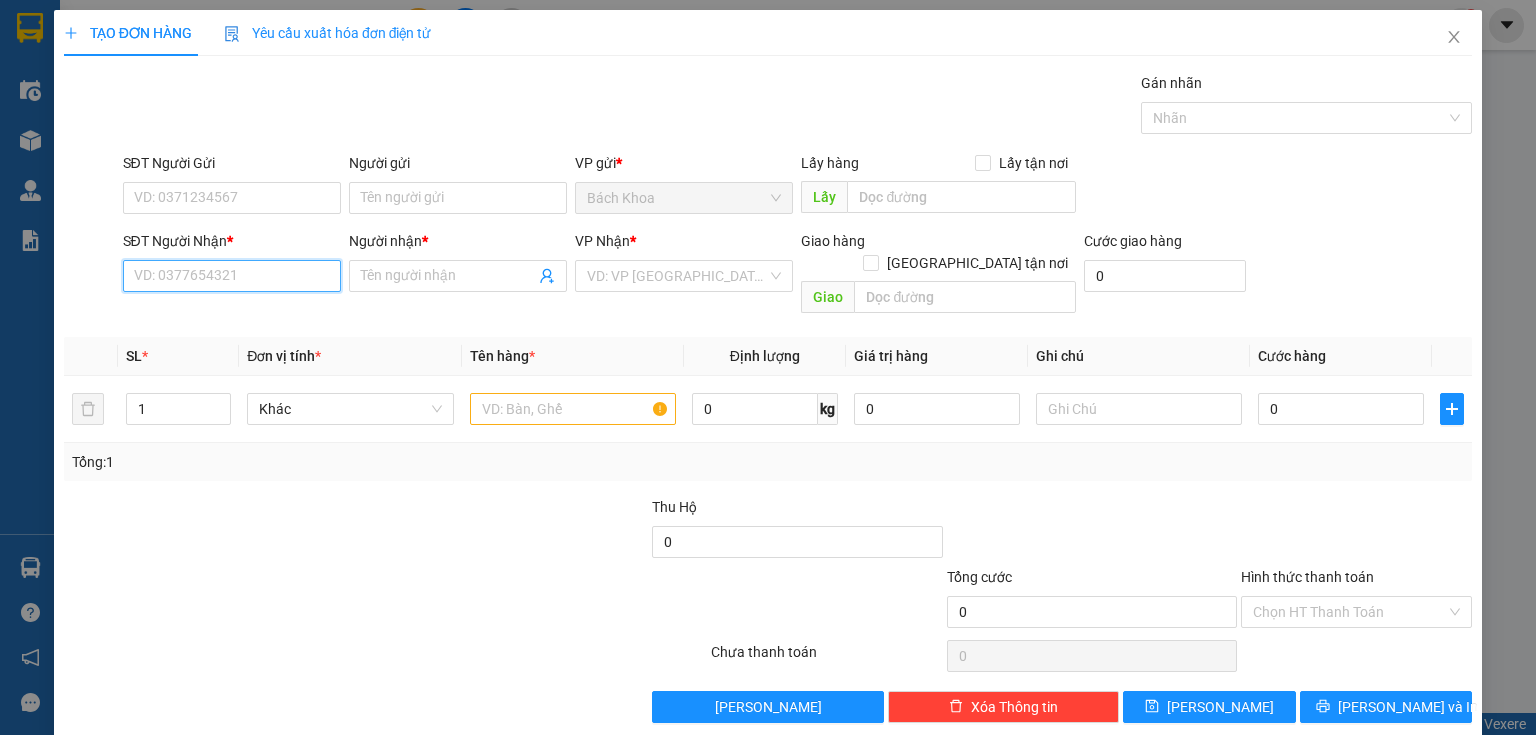 click on "SĐT Người Nhận  *" at bounding box center (232, 276) 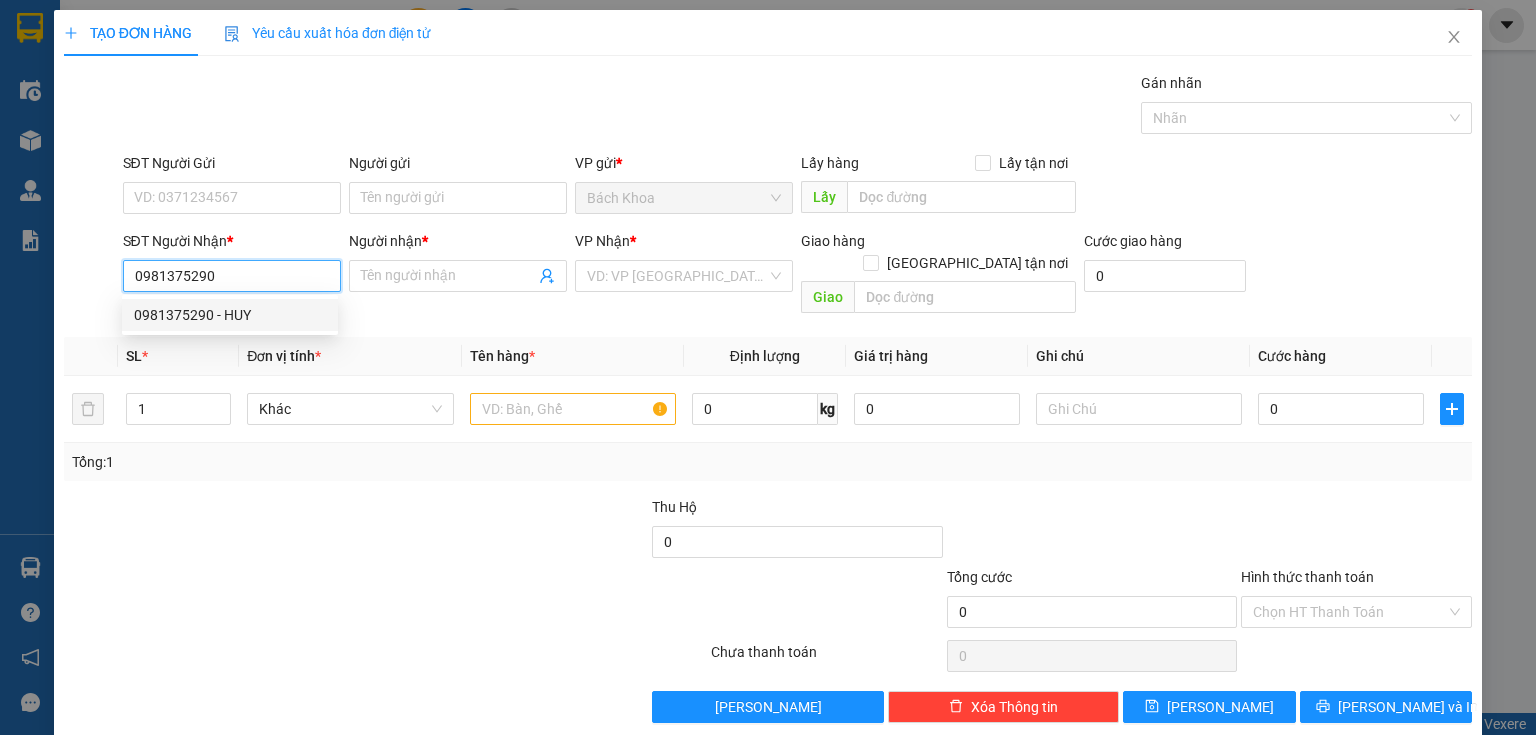 click on "0981375290 - HUY" at bounding box center (230, 315) 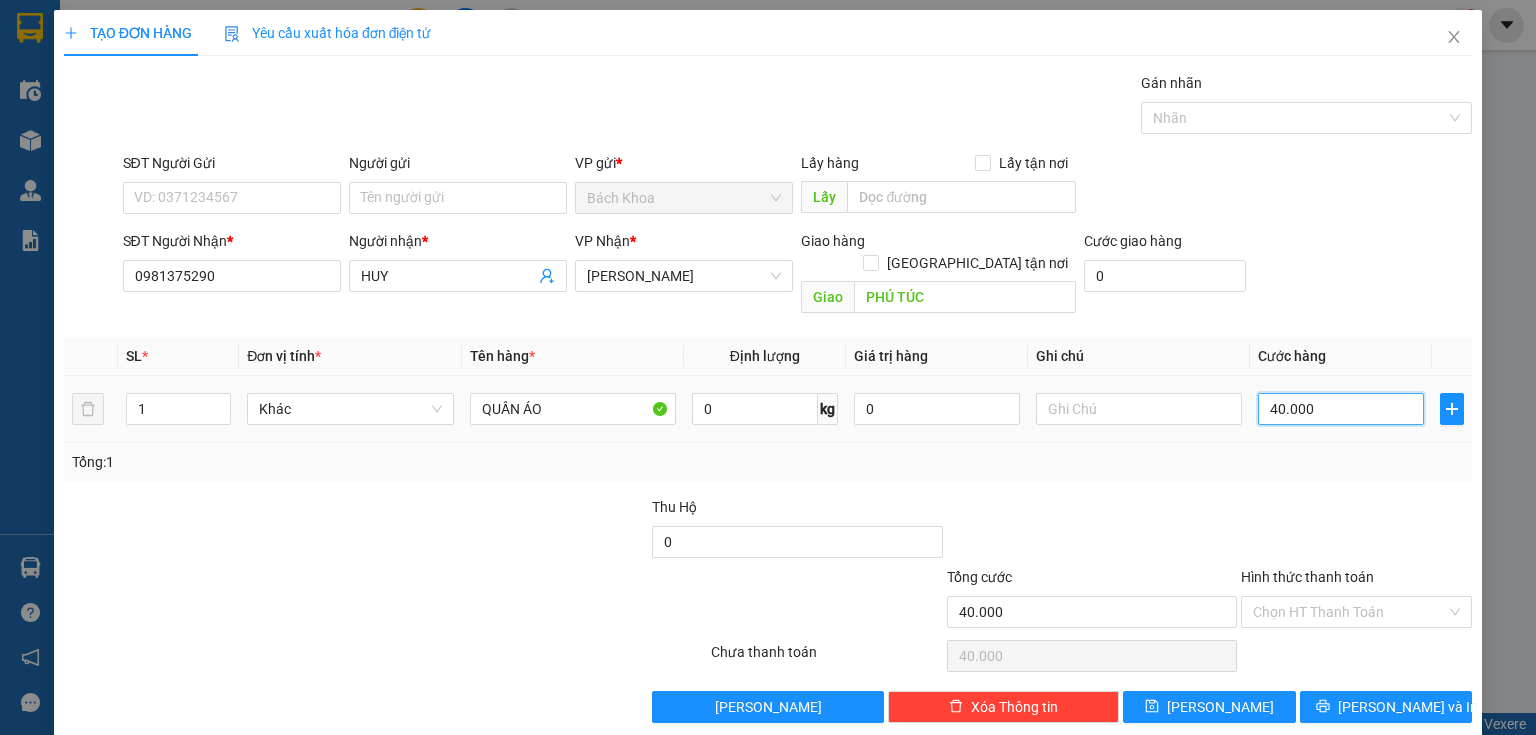 click on "40.000" at bounding box center [1341, 409] 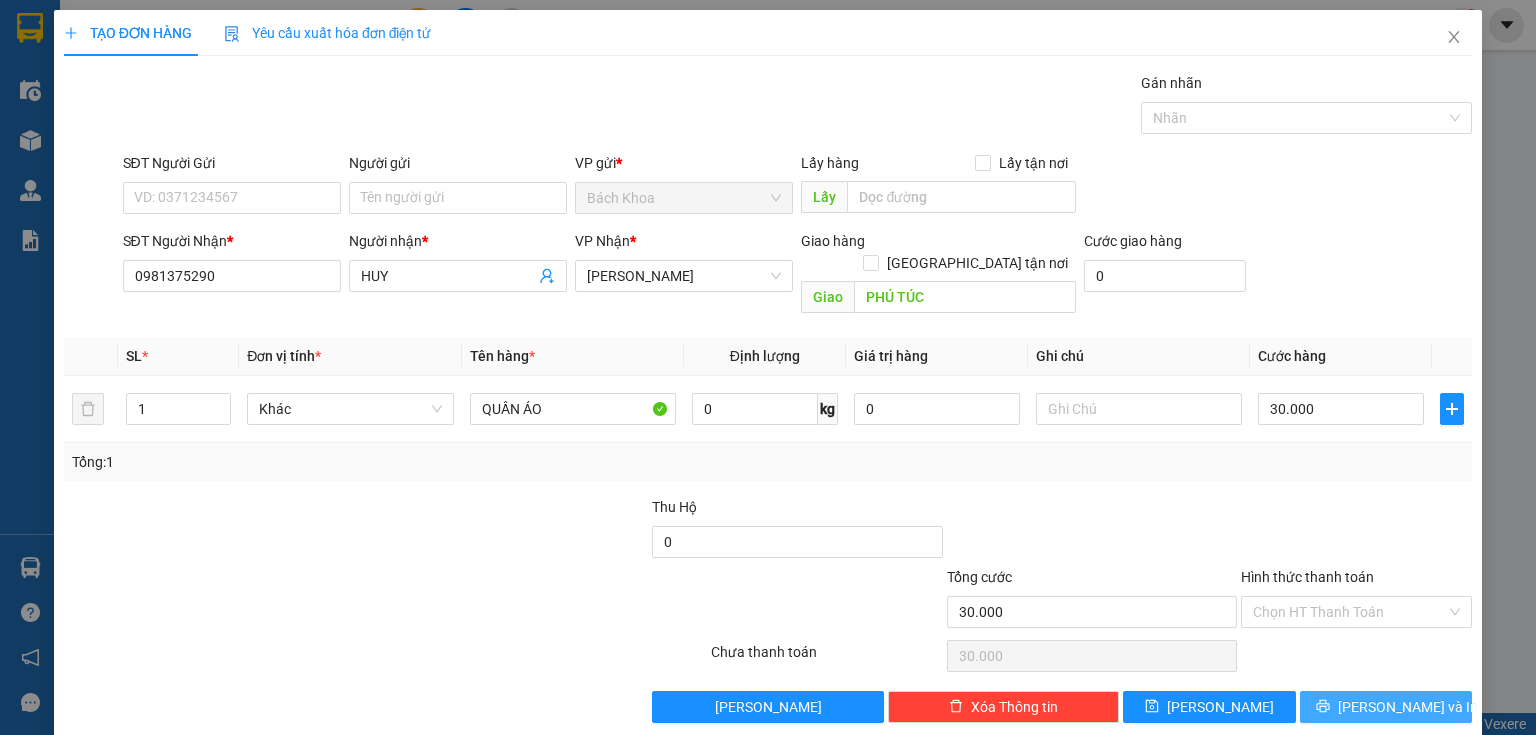 click on "[PERSON_NAME] và In" at bounding box center [1408, 707] 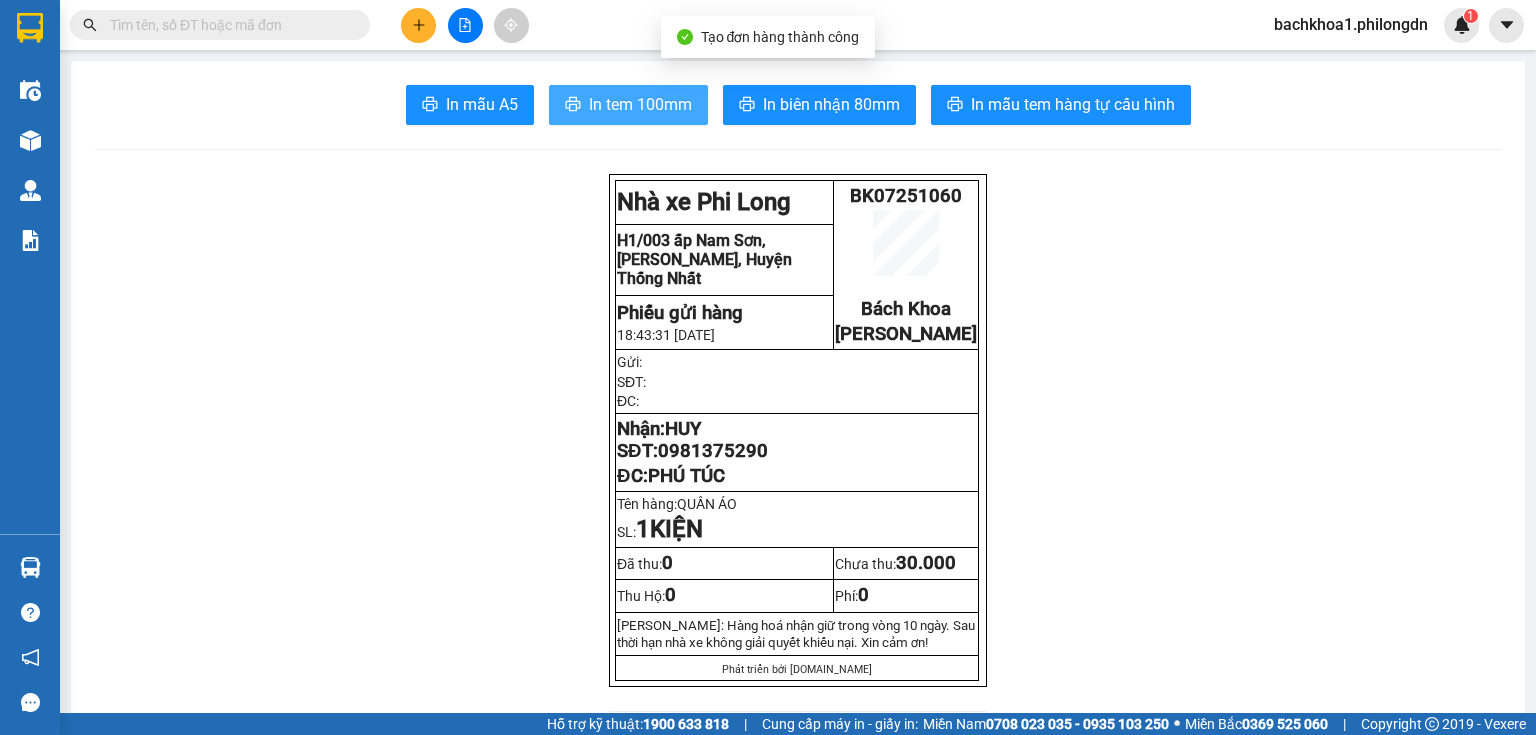 click on "In tem 100mm" at bounding box center [628, 105] 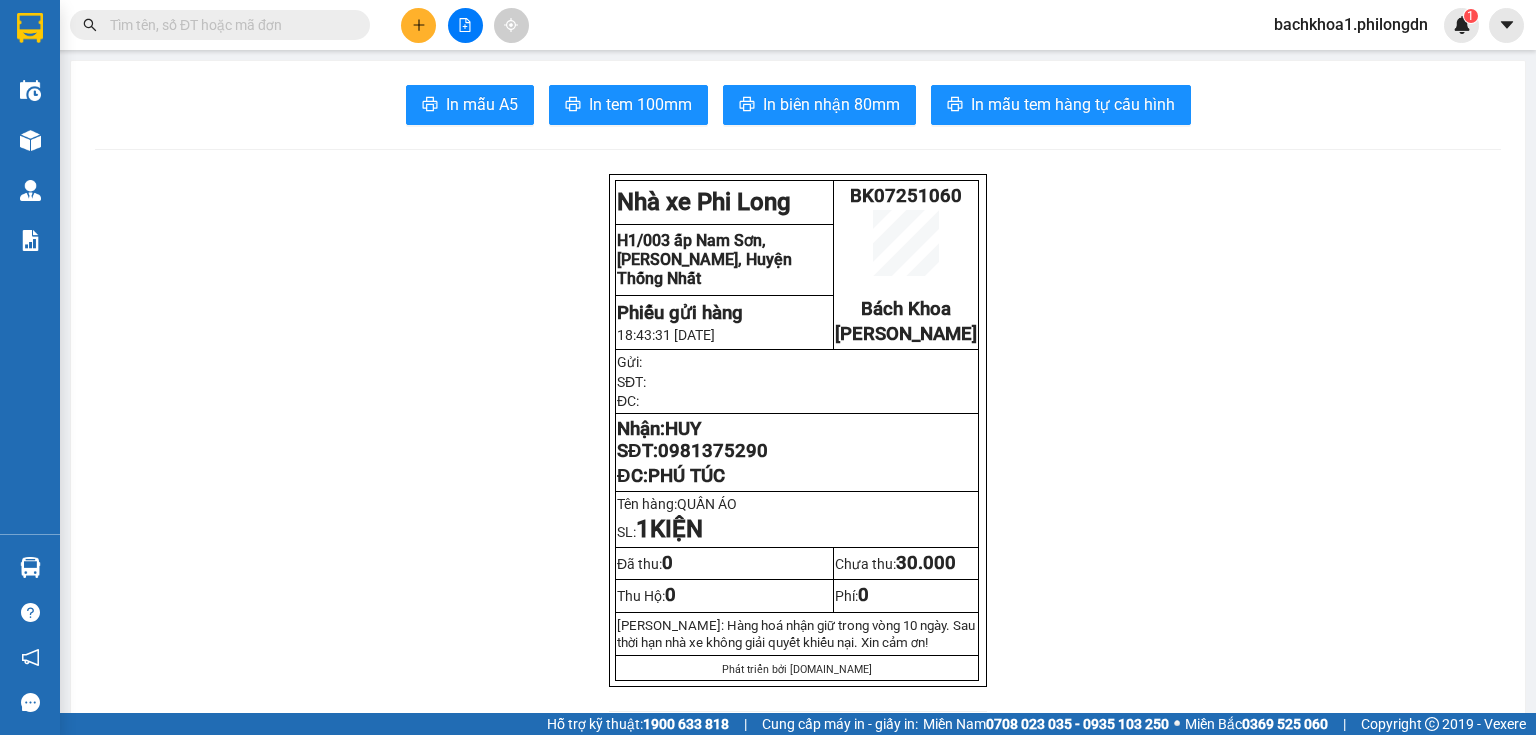 click on "0981375290" at bounding box center (713, 451) 